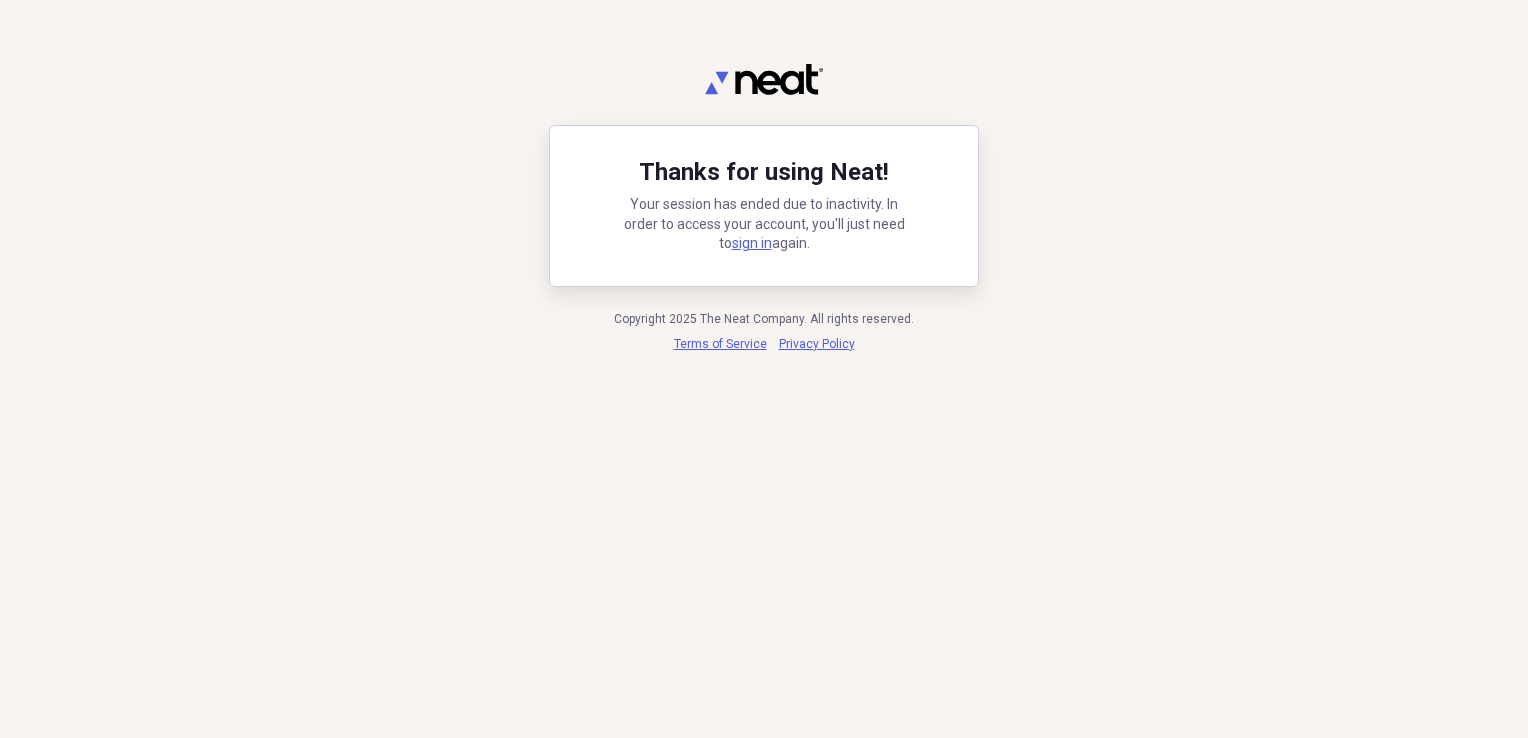 scroll, scrollTop: 0, scrollLeft: 0, axis: both 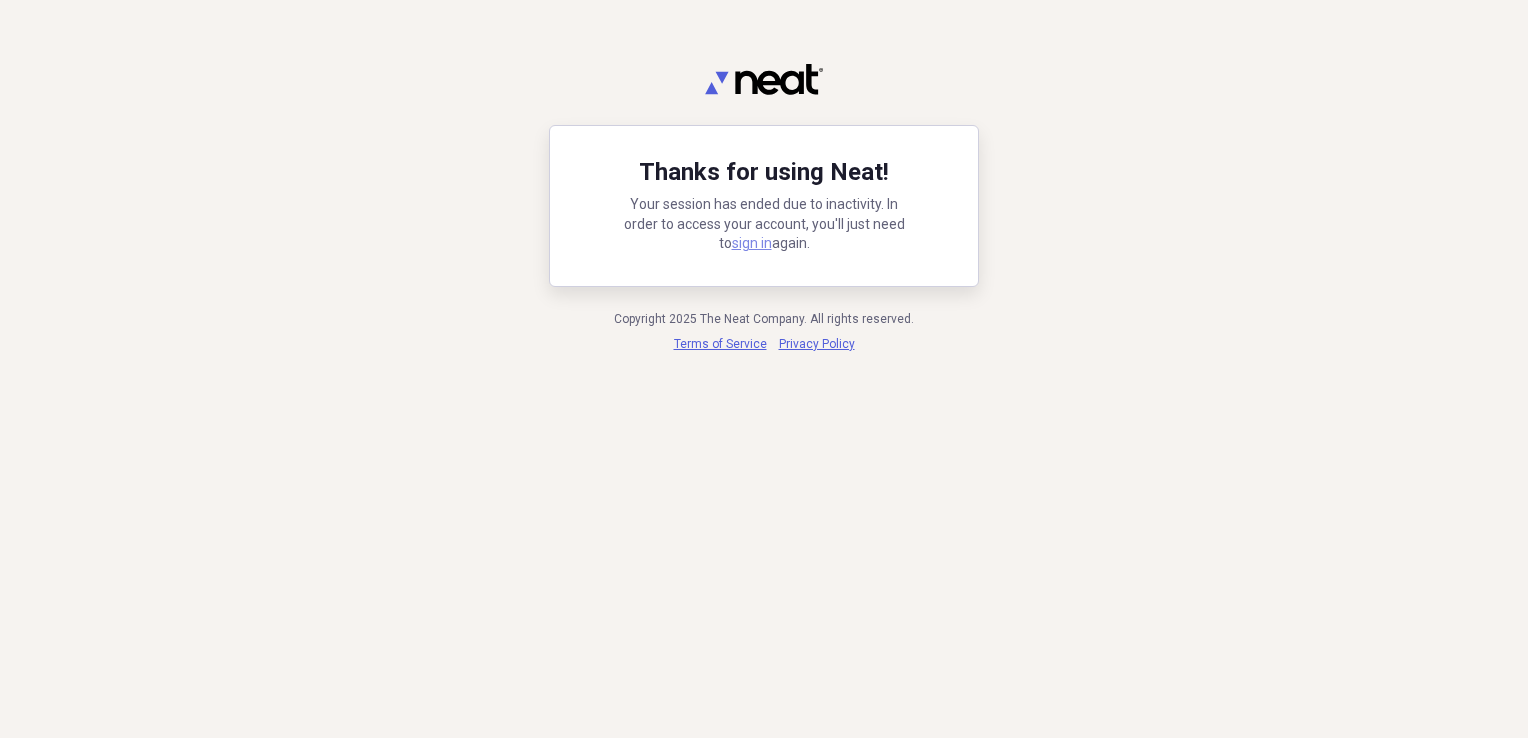 click on "sign in" at bounding box center (752, 243) 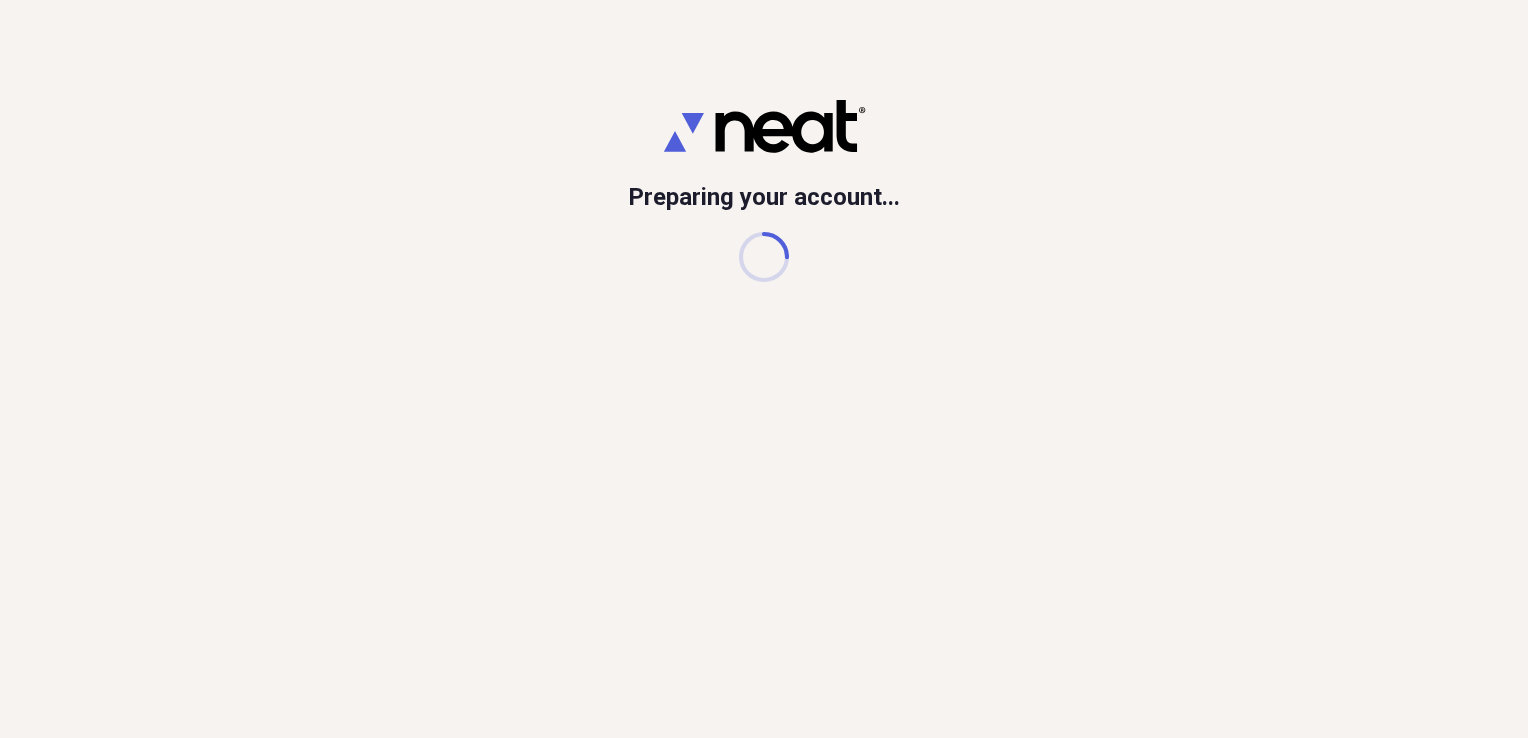 scroll, scrollTop: 0, scrollLeft: 0, axis: both 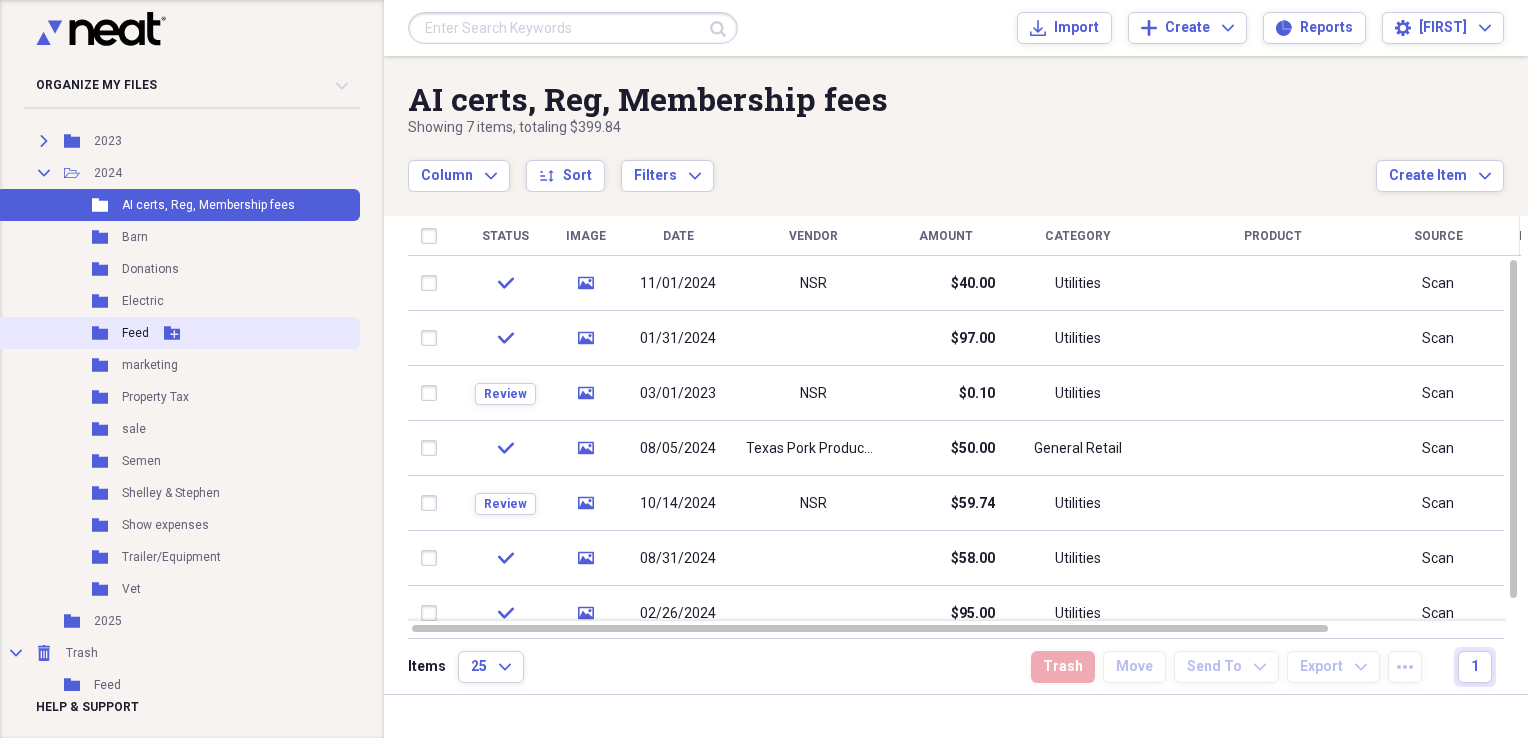 click on "Folder Feed Add Folder" at bounding box center [178, 333] 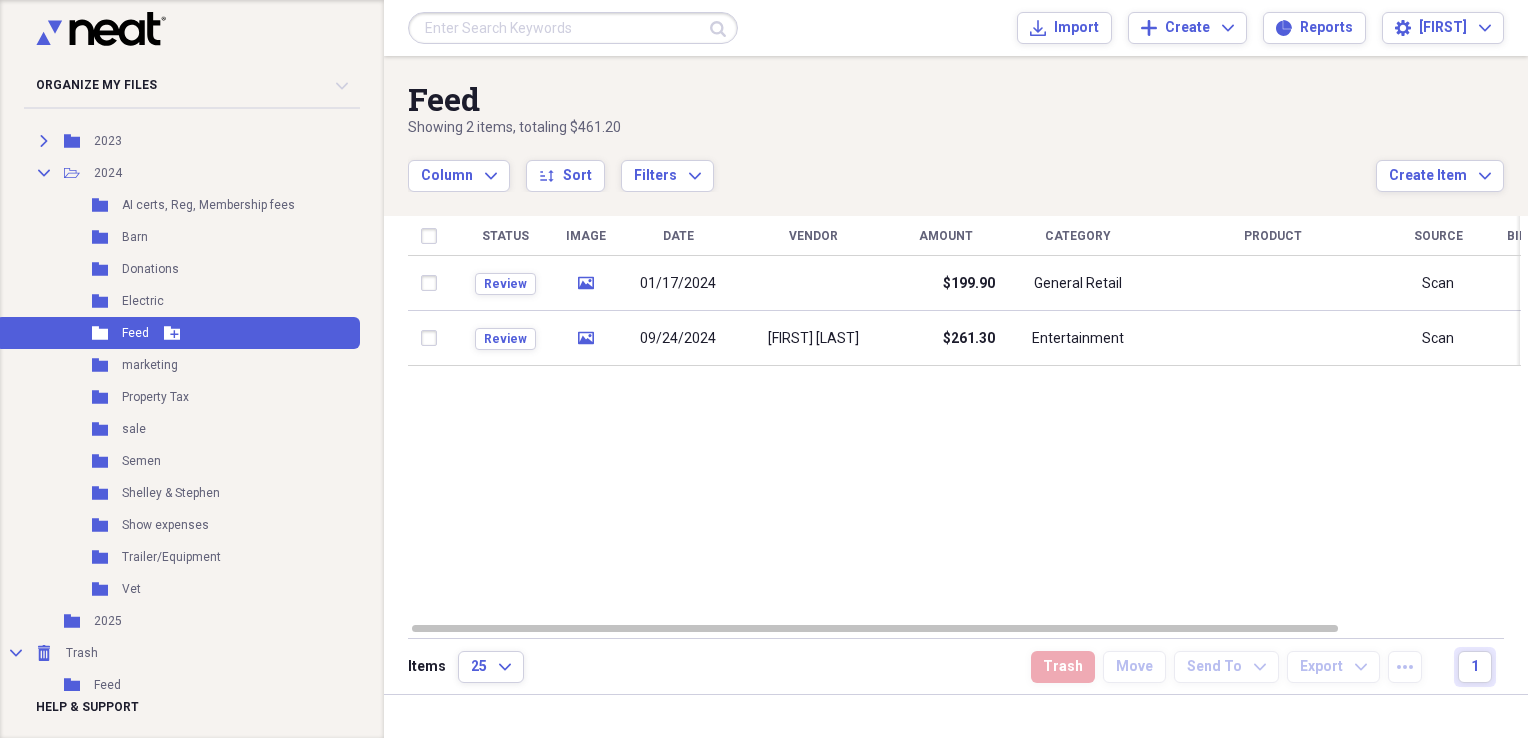 click on "Feed" at bounding box center (135, 333) 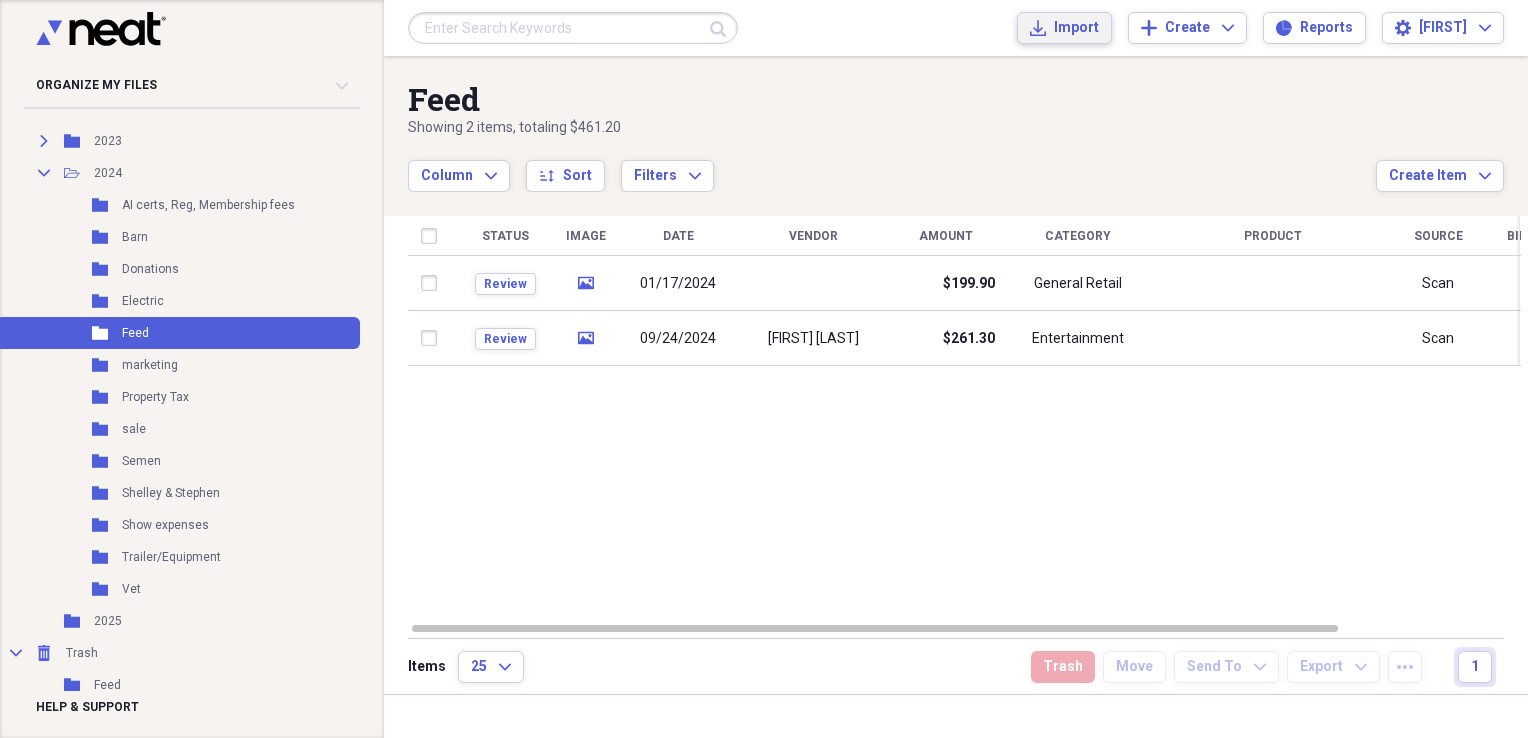 click on "Import Import" at bounding box center [1048, 28] 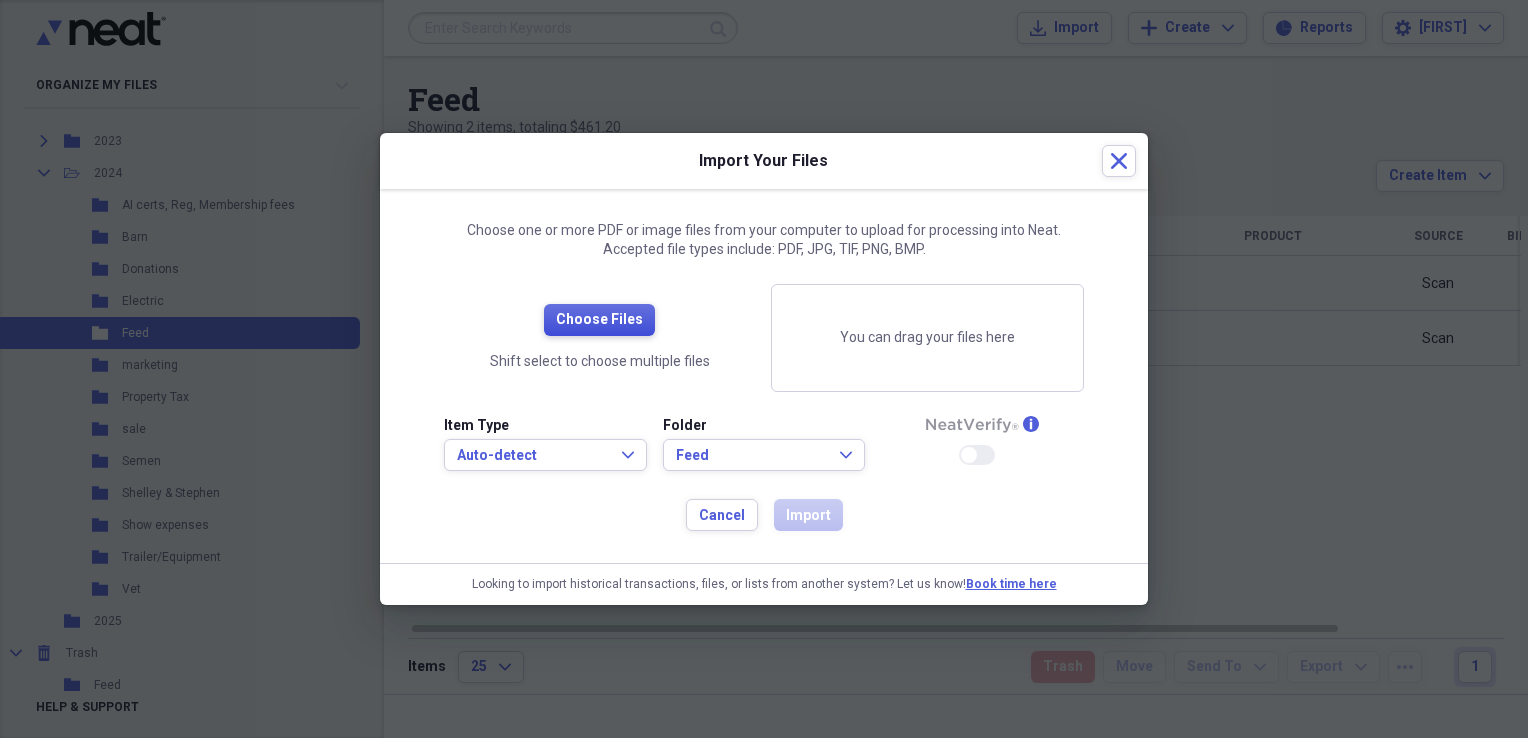 click on "Choose Files" at bounding box center (599, 320) 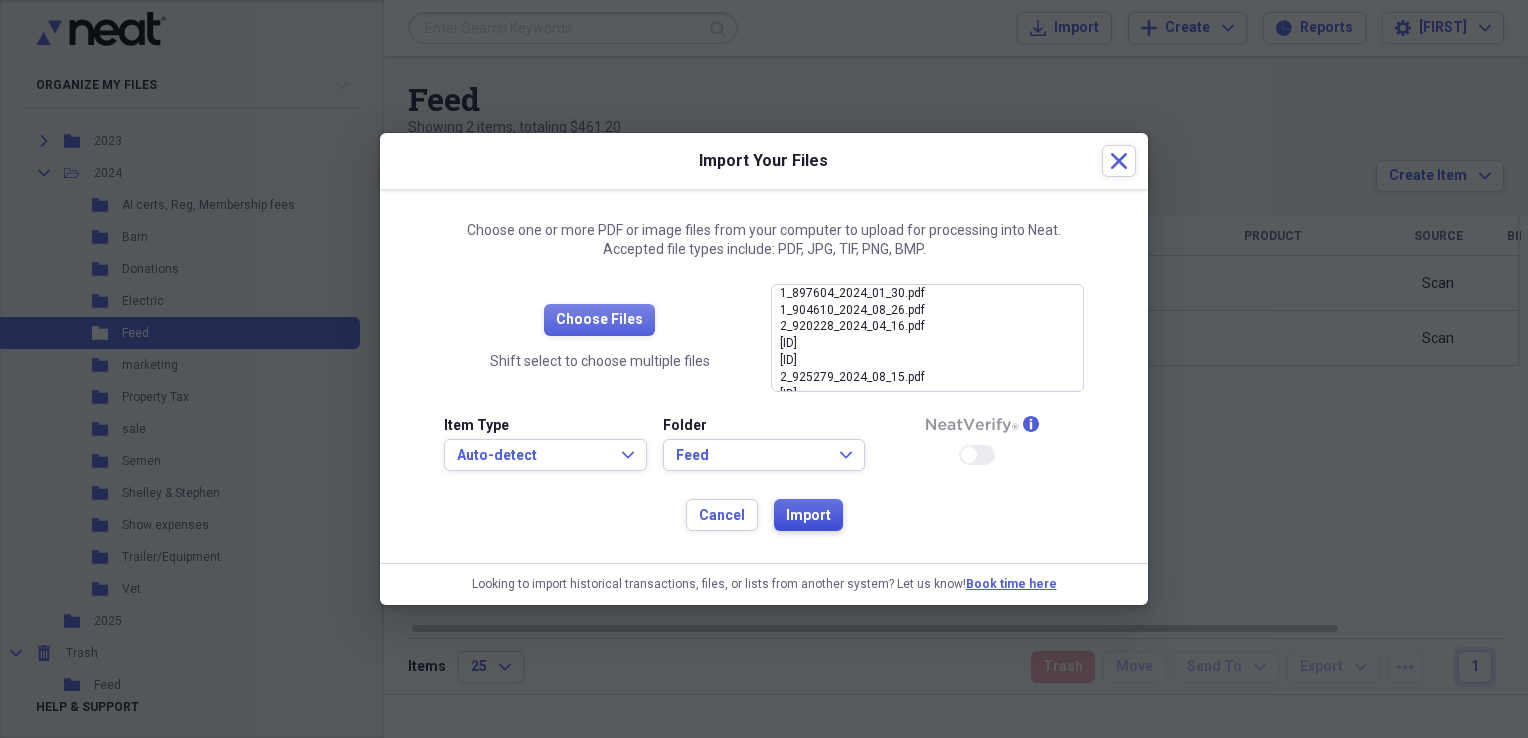 click on "Import" at bounding box center [808, 516] 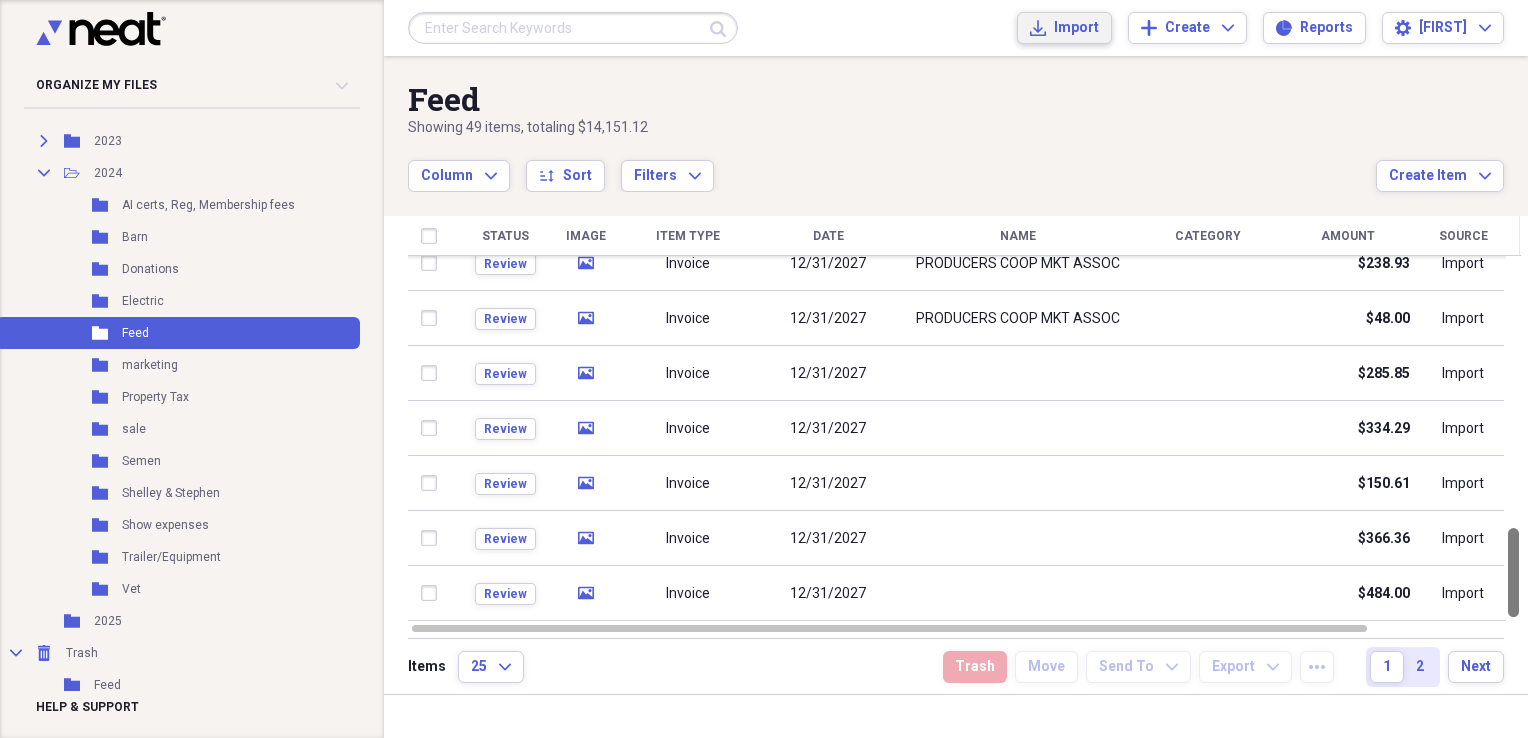 drag, startPoint x: 1516, startPoint y: 270, endPoint x: 1531, endPoint y: 577, distance: 307.36624 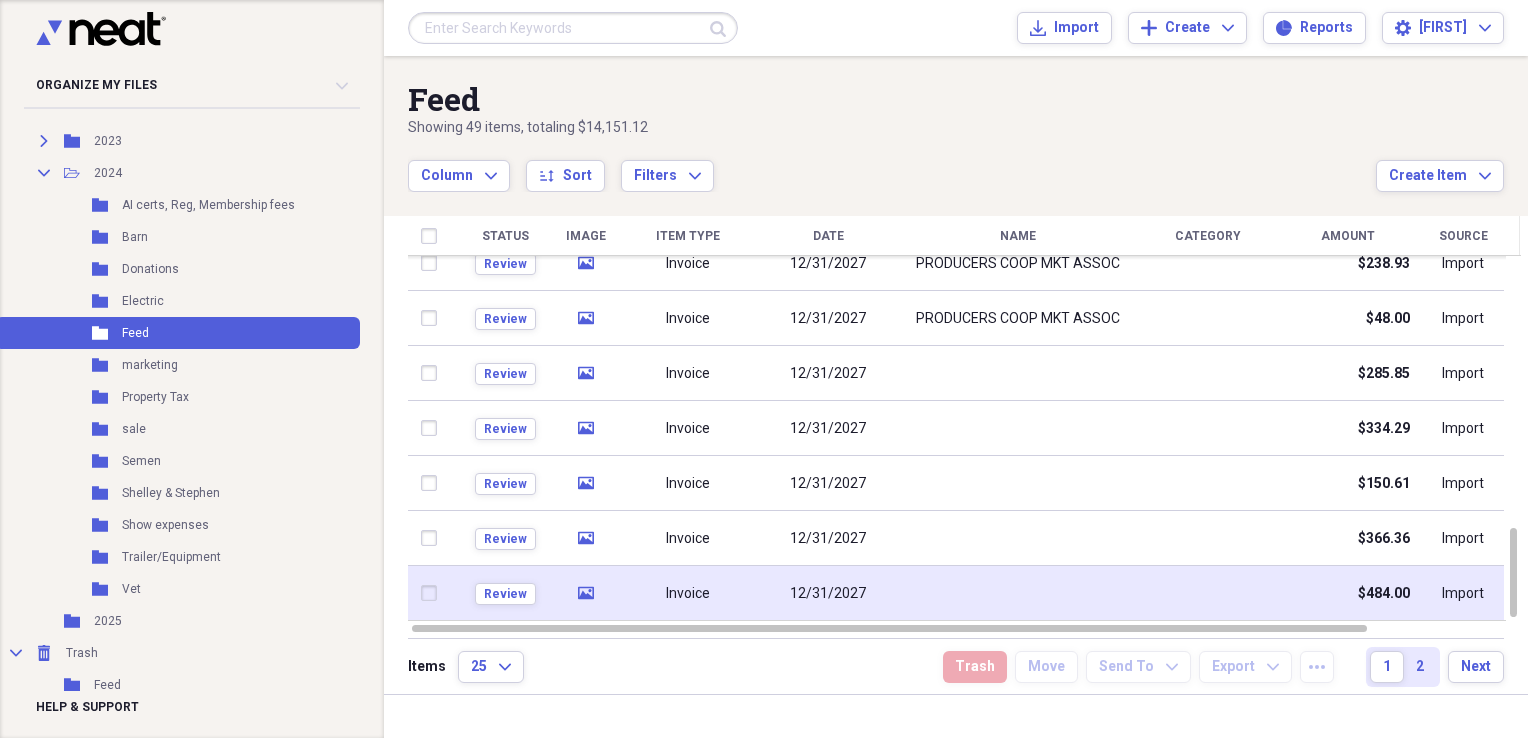 click at bounding box center [1018, 593] 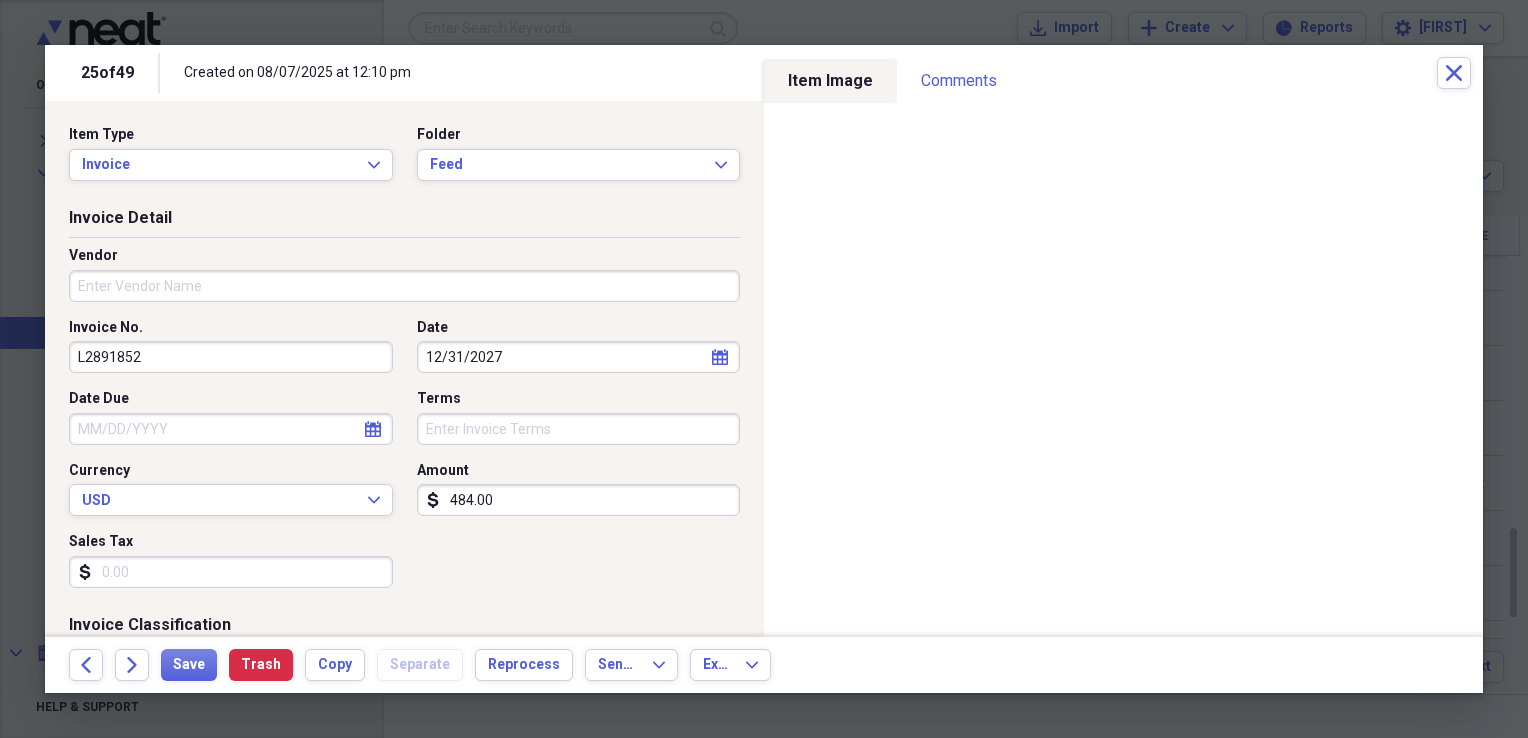 click 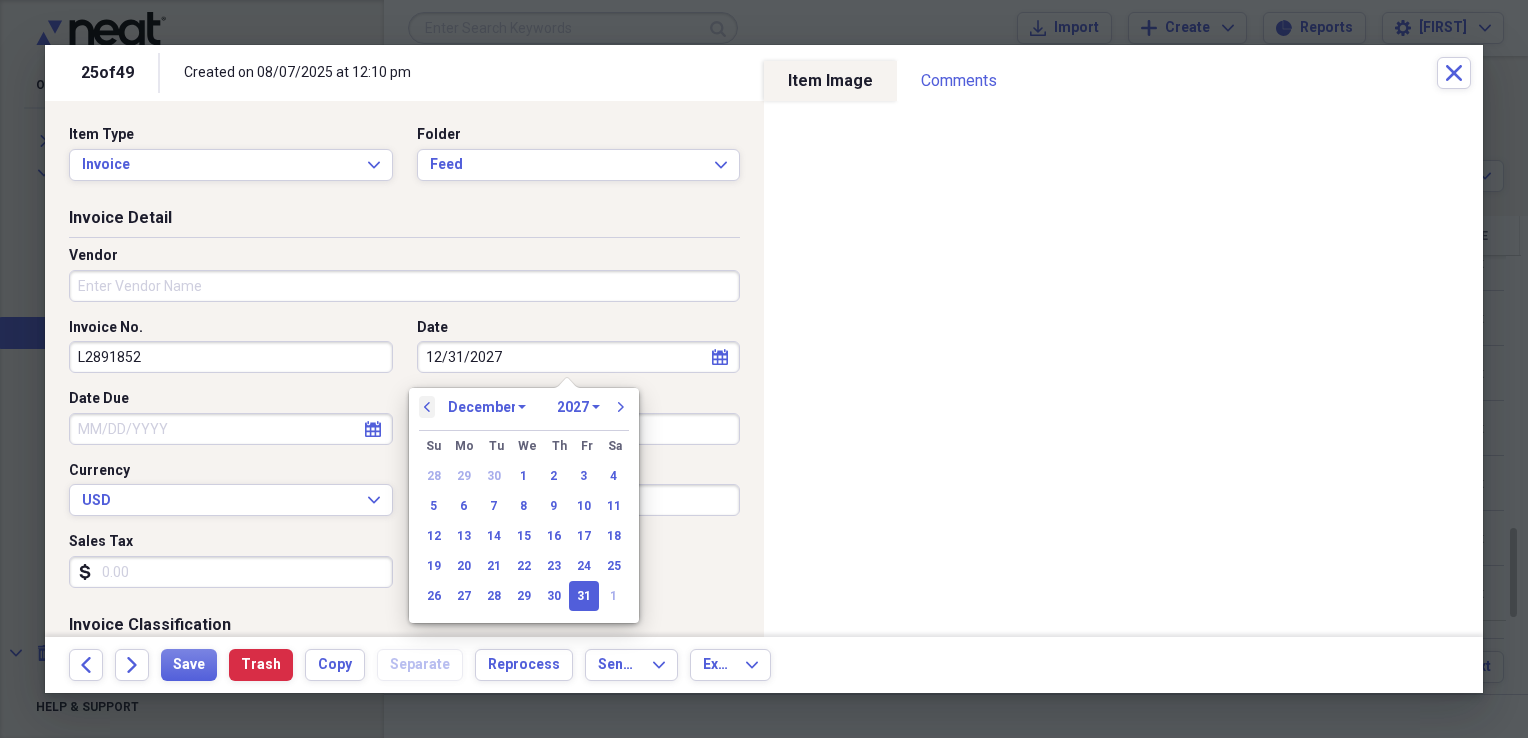click on "previous" at bounding box center [427, 407] 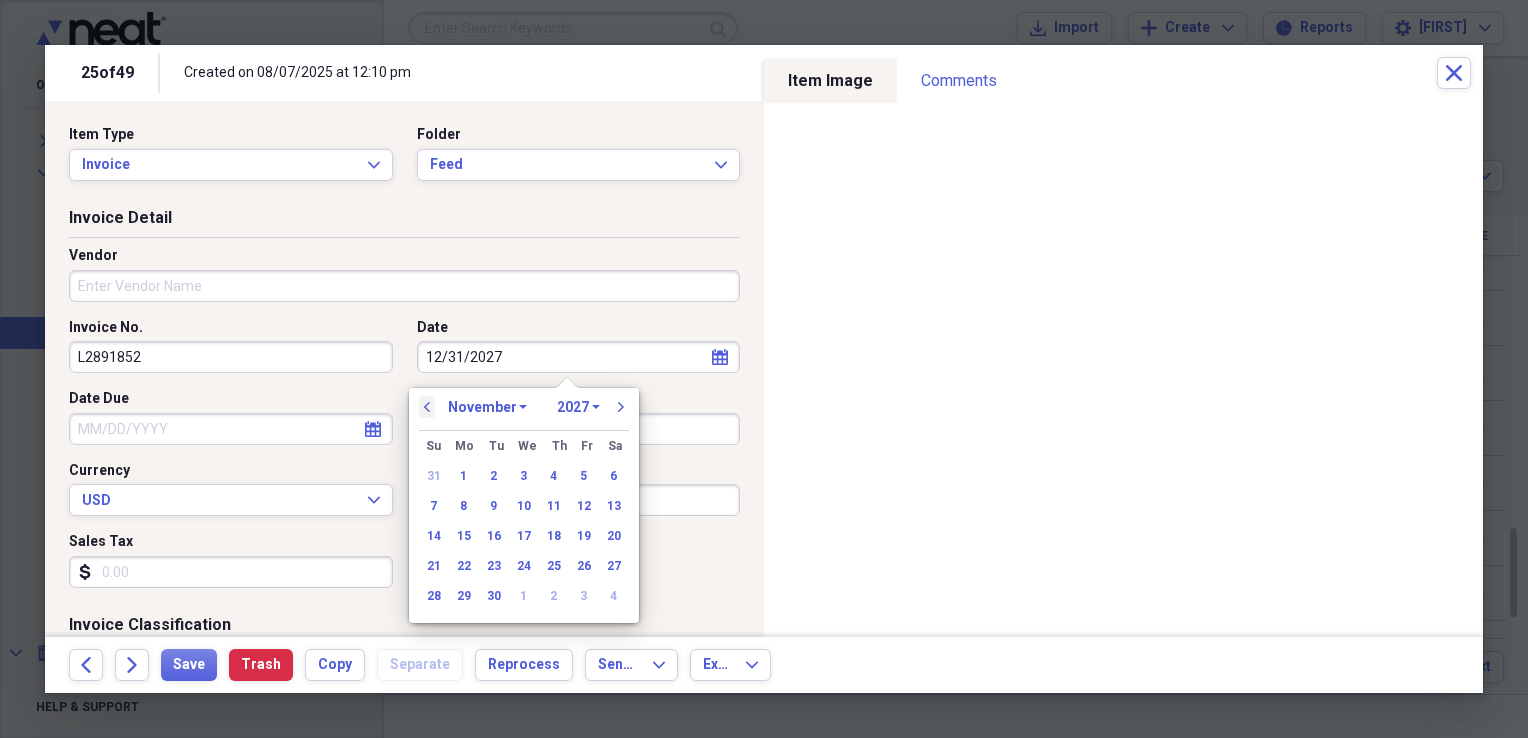 click on "previous" at bounding box center [427, 407] 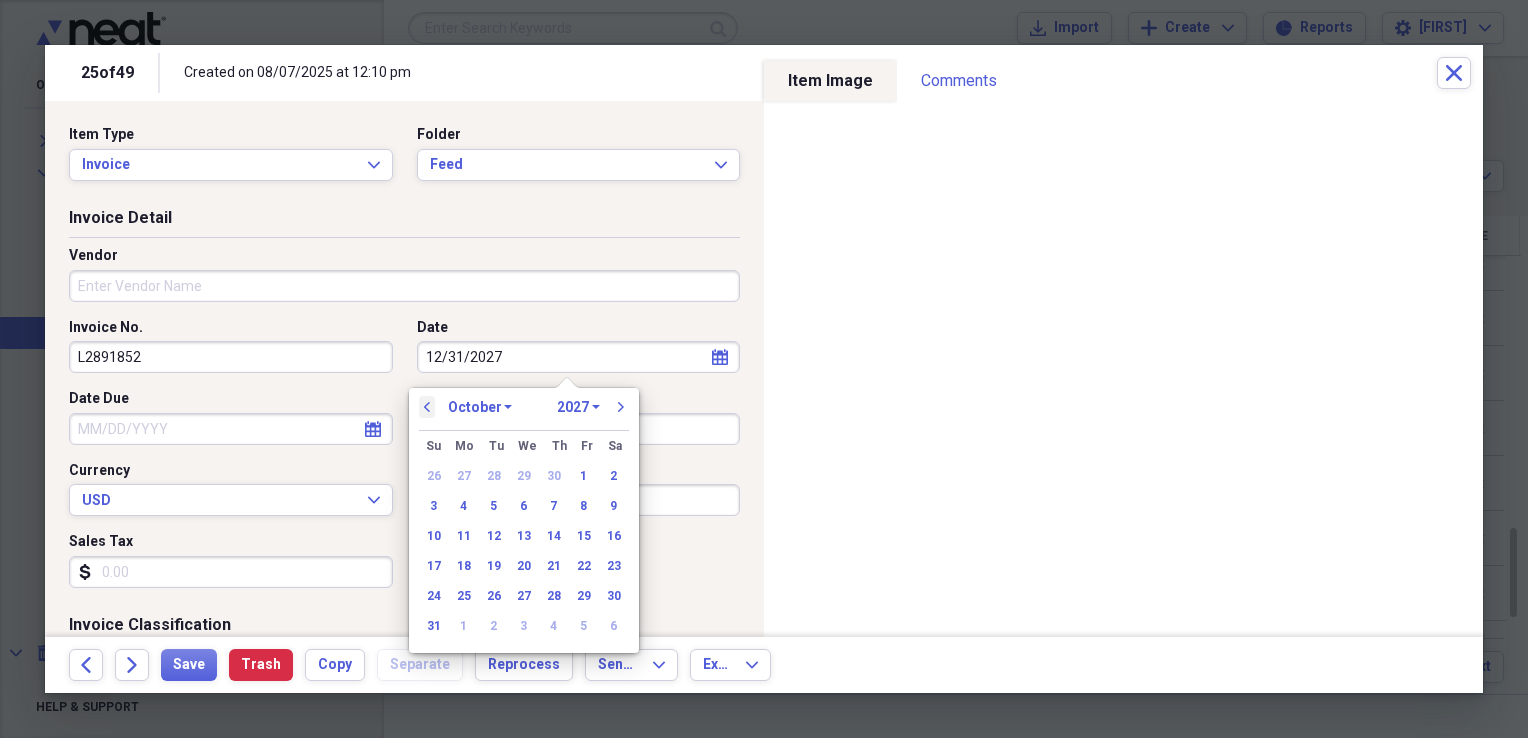 click on "previous" at bounding box center [427, 407] 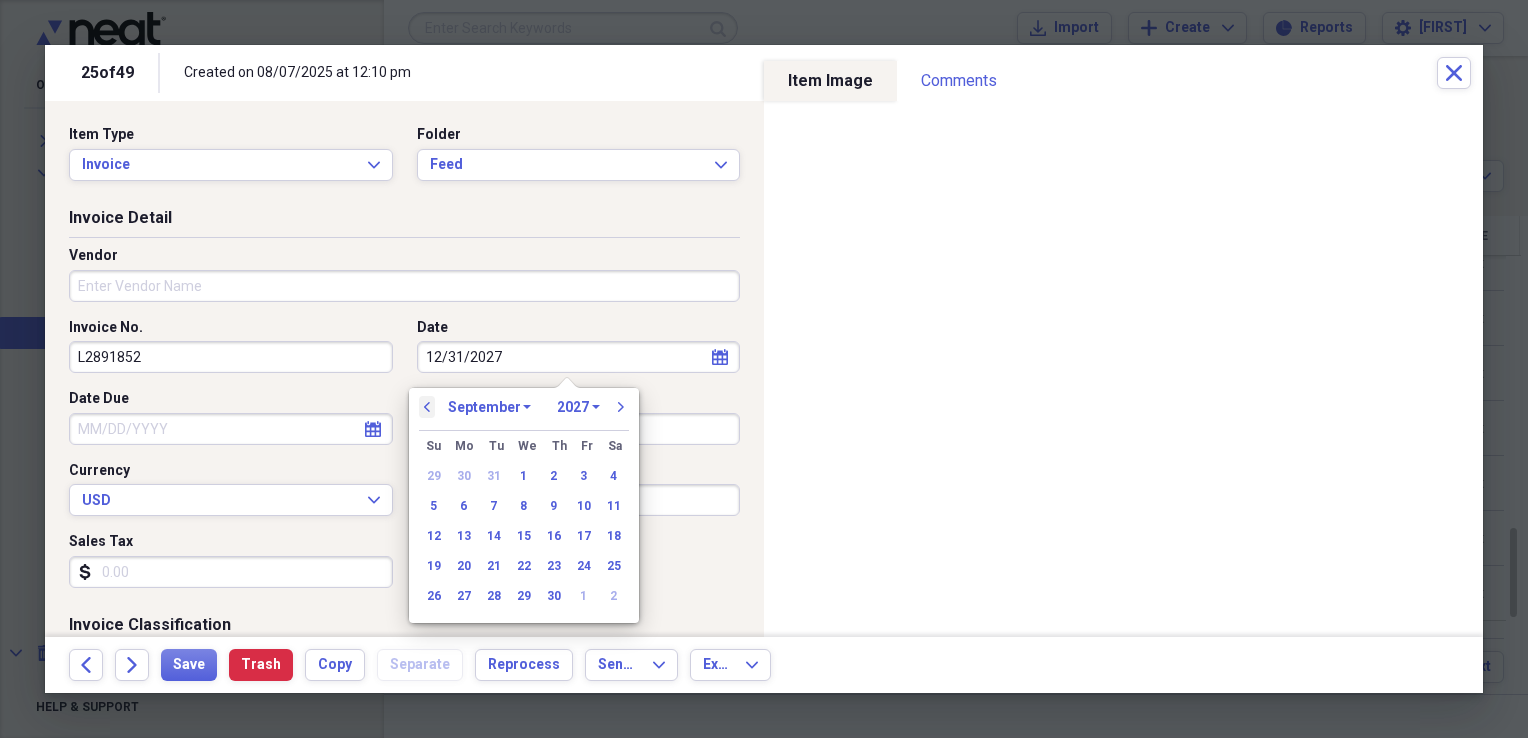 click on "previous" at bounding box center [427, 407] 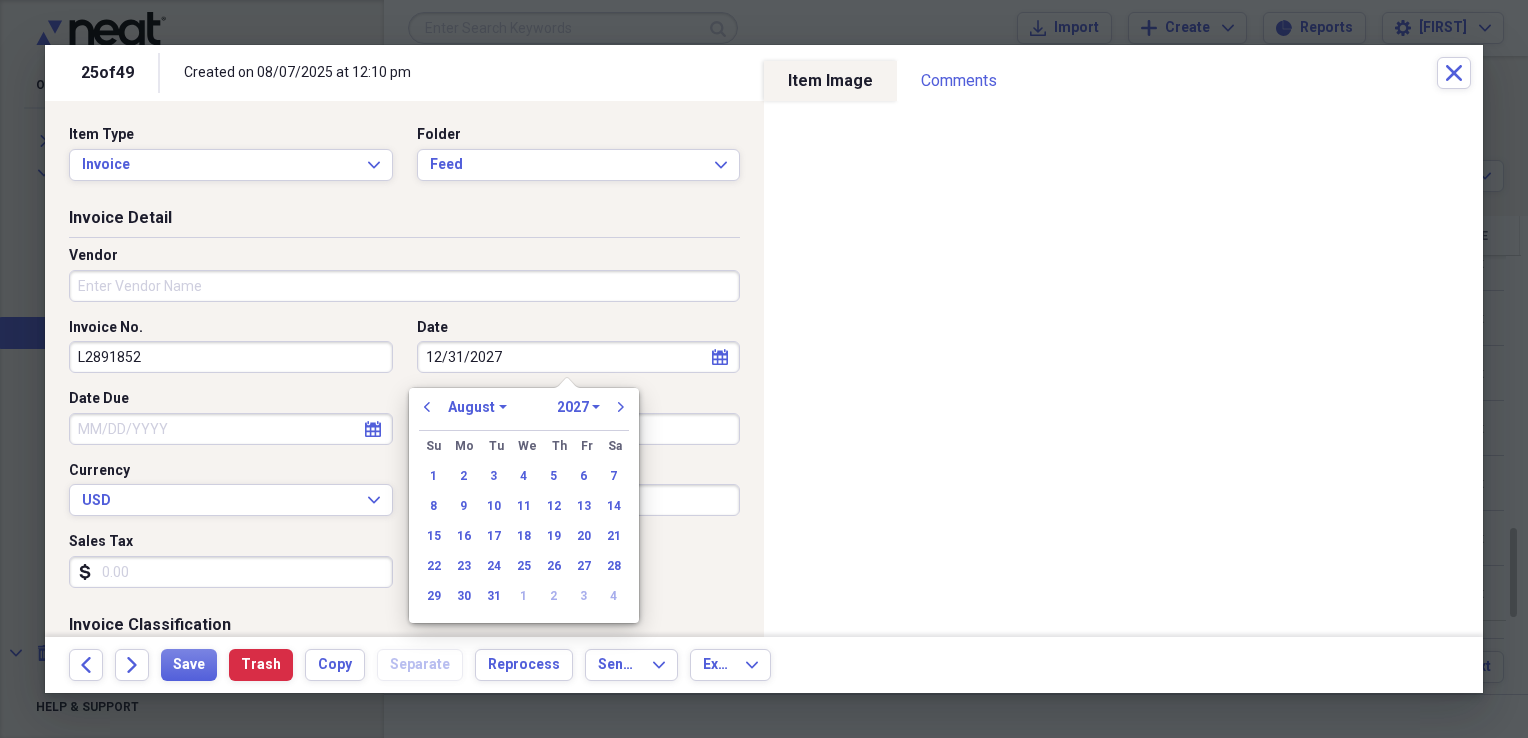 click on "1970 1971 1972 1973 1974 1975 1976 1977 1978 1979 1980 1981 1982 1983 1984 1985 1986 1987 1988 1989 1990 1991 1992 1993 1994 1995 1996 1997 1998 1999 2000 2001 2002 2003 2004 2005 2006 2007 2008 2009 2010 2011 2012 2013 2014 2015 2016 2017 2018 2019 2020 2021 2022 2023 2024 2025 2026 2027 2028 2029 2030 2031 2032 2033 2034 2035" at bounding box center (578, 407) 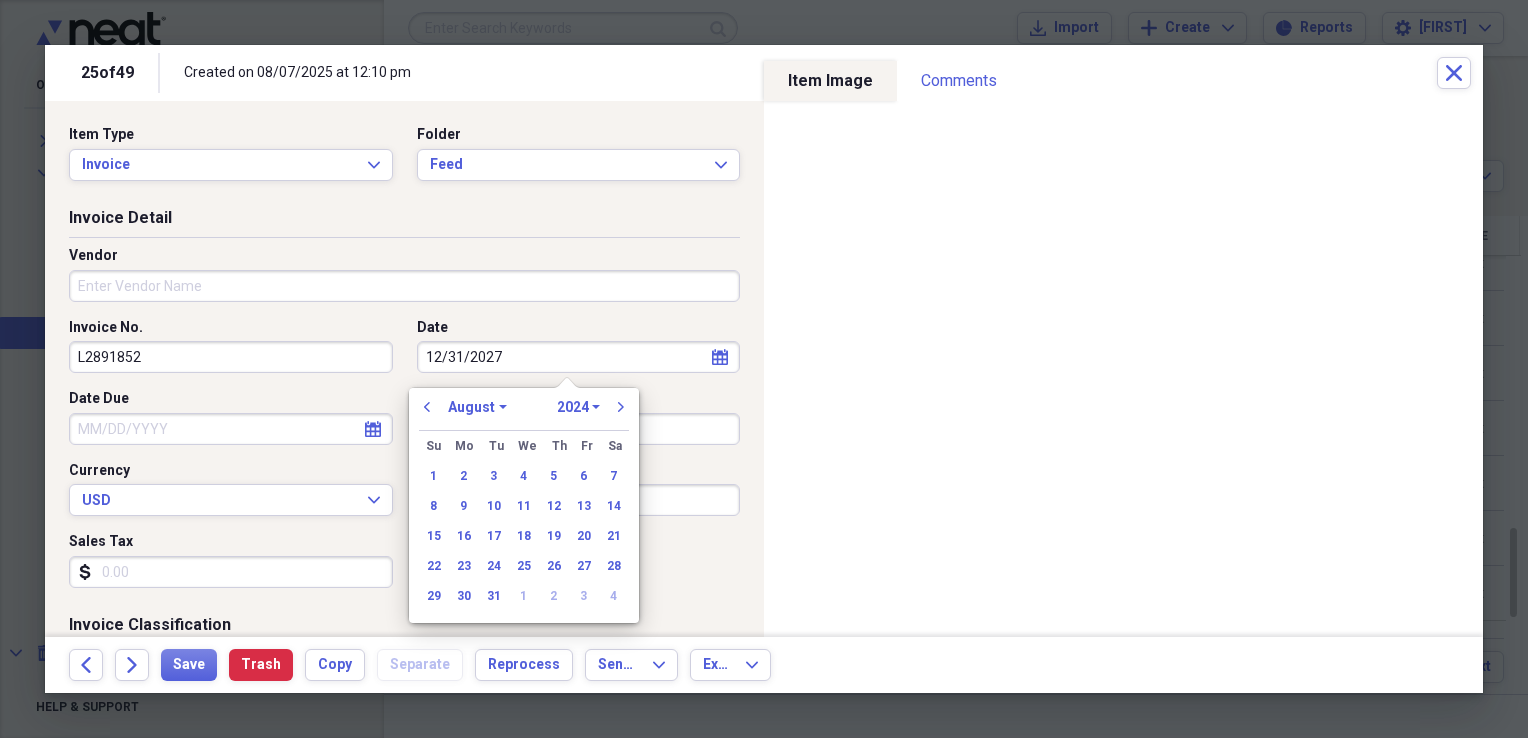 click on "1970 1971 1972 1973 1974 1975 1976 1977 1978 1979 1980 1981 1982 1983 1984 1985 1986 1987 1988 1989 1990 1991 1992 1993 1994 1995 1996 1997 1998 1999 2000 2001 2002 2003 2004 2005 2006 2007 2008 2009 2010 2011 2012 2013 2014 2015 2016 2017 2018 2019 2020 2021 2022 2023 2024 2025 2026 2027 2028 2029 2030 2031 2032 2033 2034 2035" at bounding box center (578, 407) 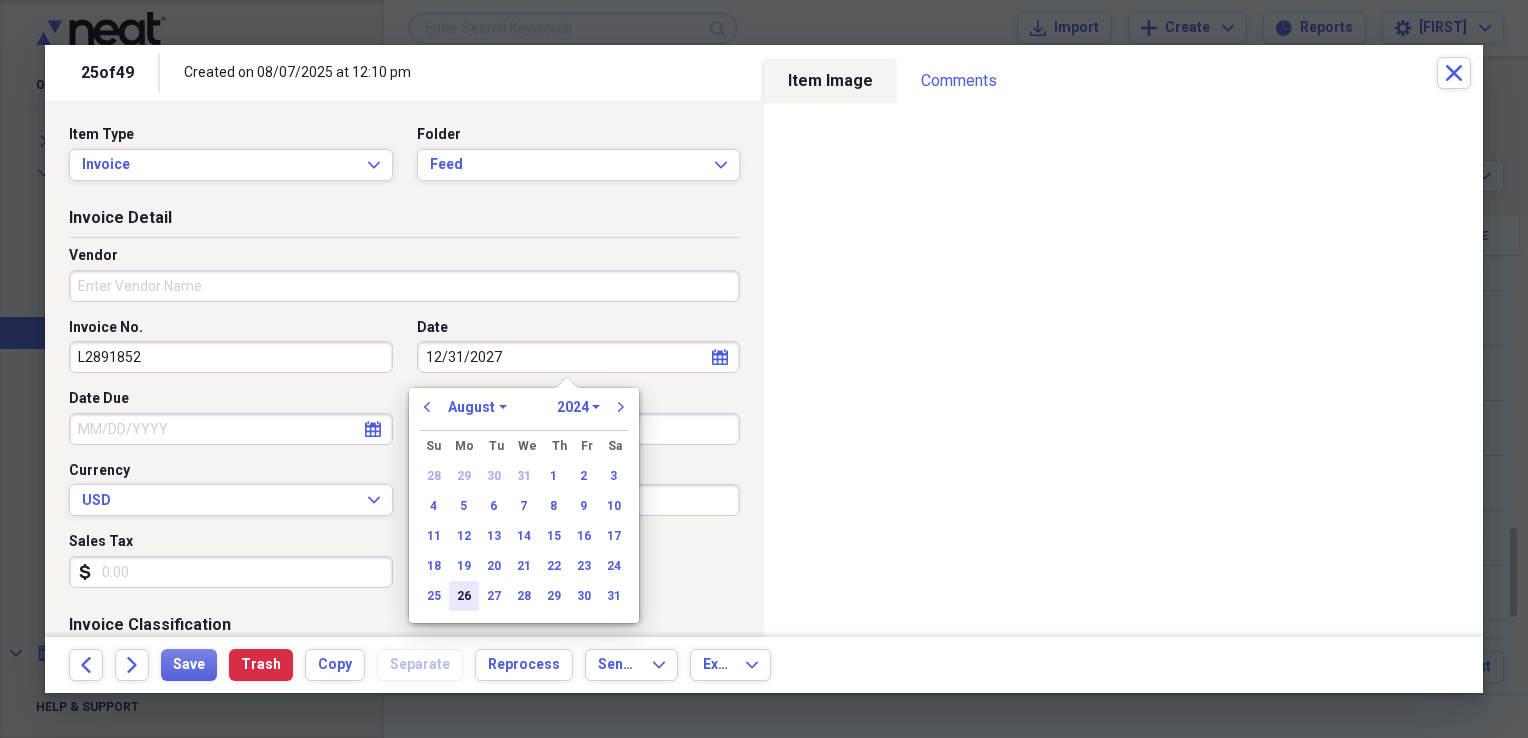click on "26" at bounding box center (464, 596) 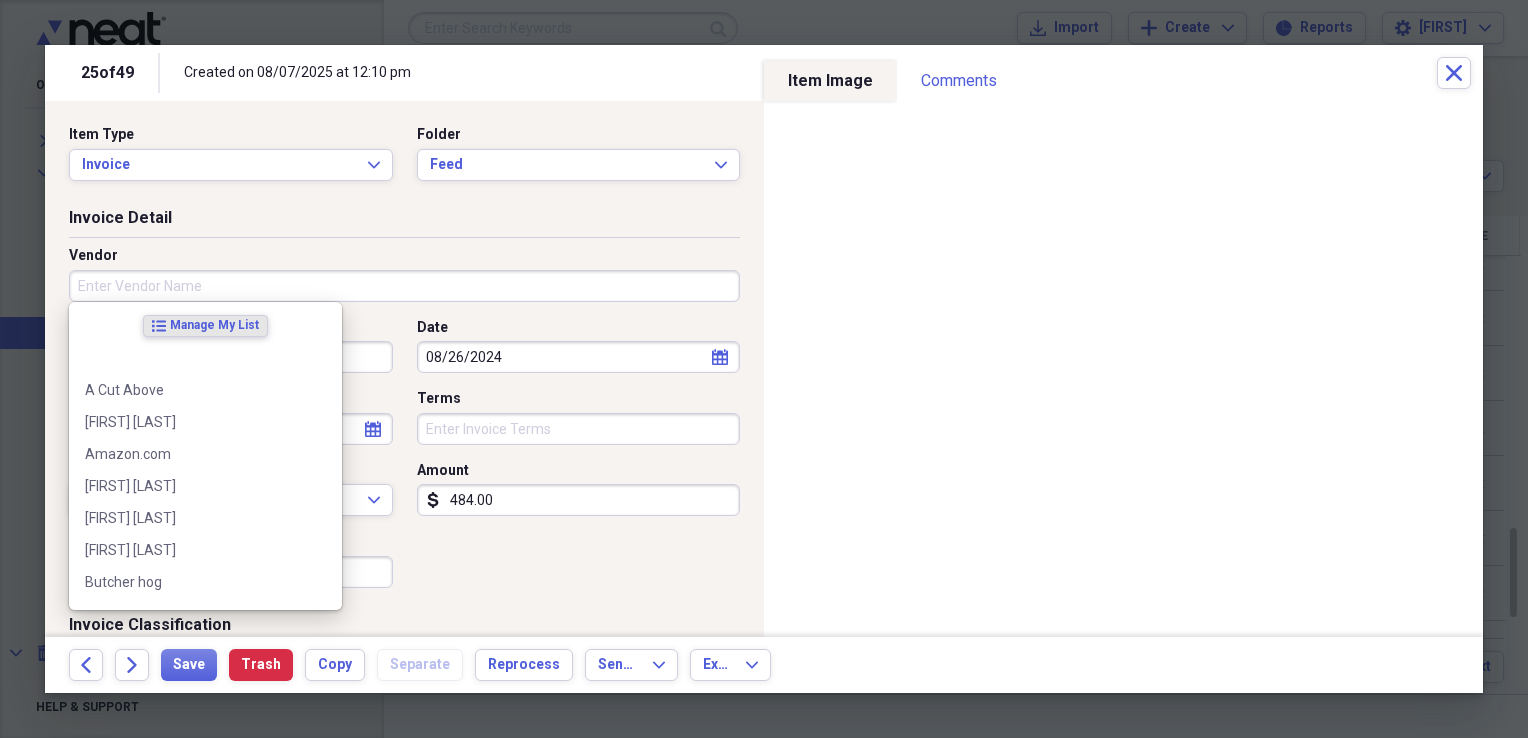 click on "Vendor" at bounding box center (404, 286) 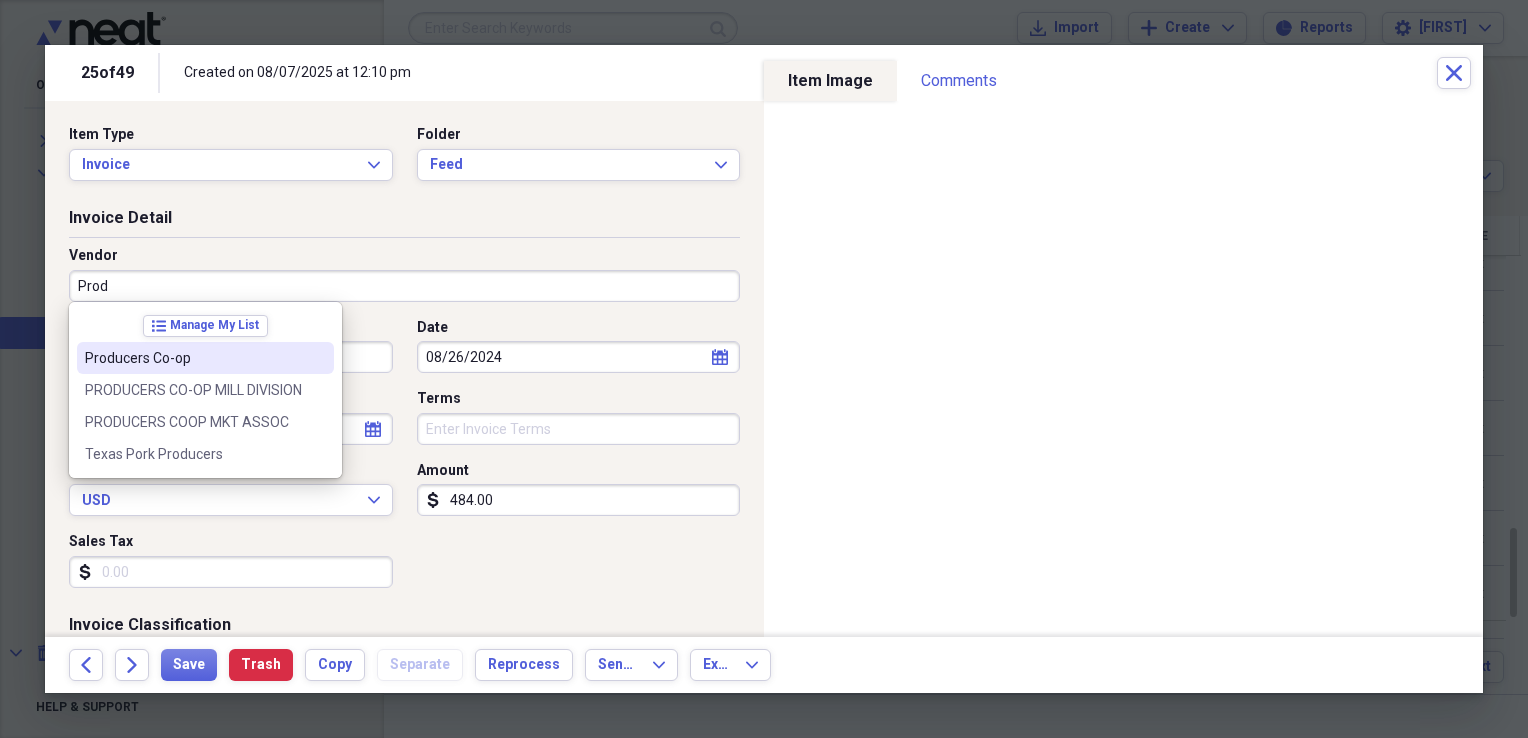 click on "Producers Co-op" at bounding box center (193, 358) 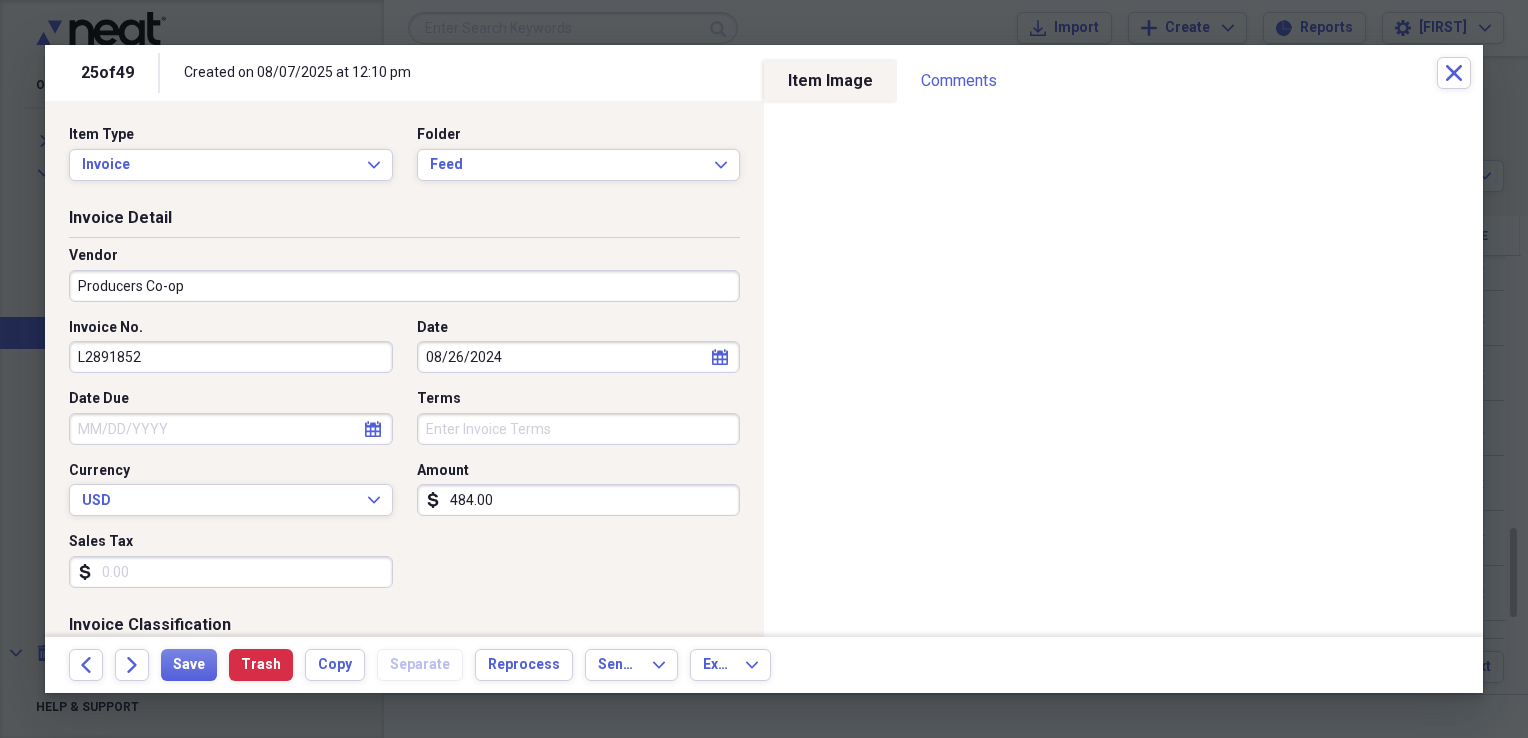 type on "General Retail" 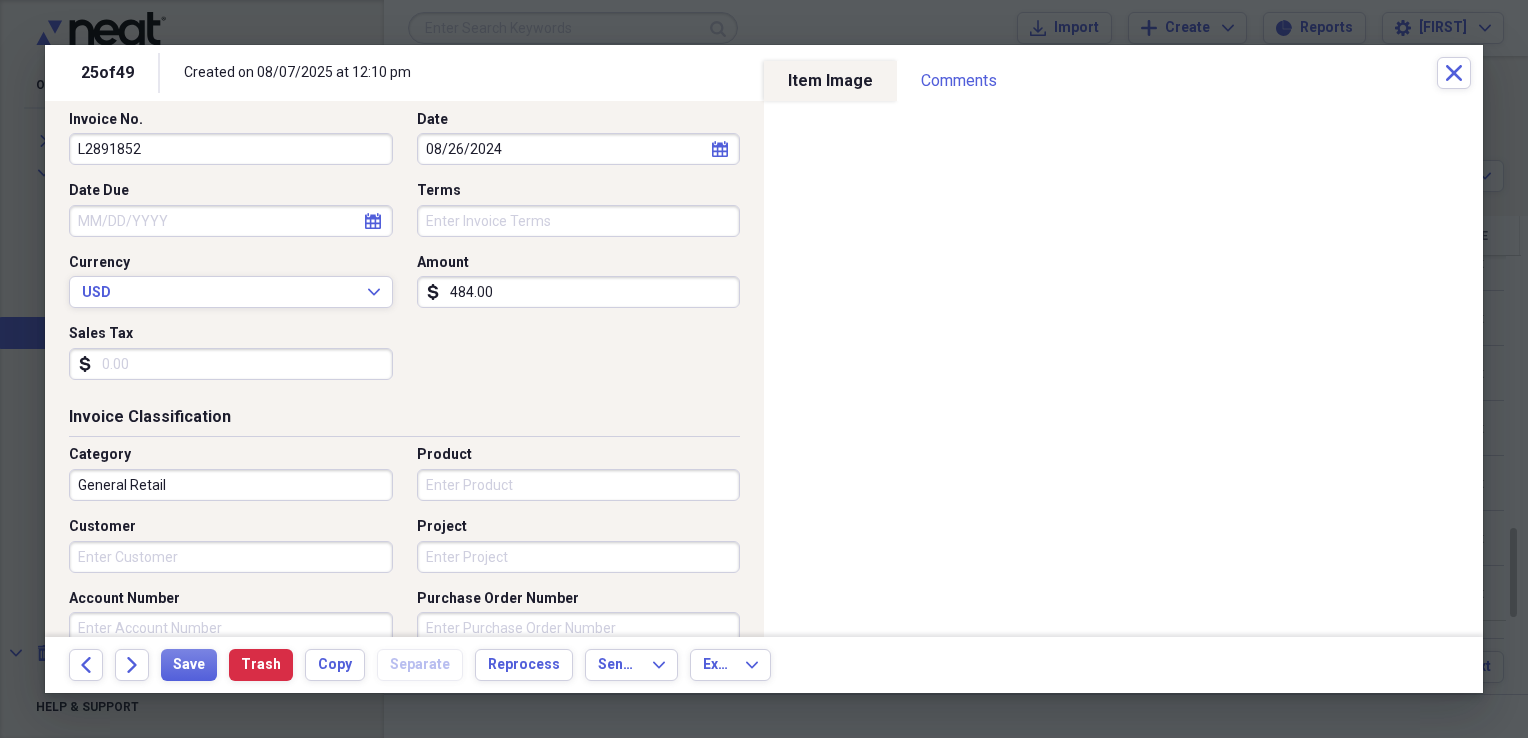 scroll, scrollTop: 0, scrollLeft: 0, axis: both 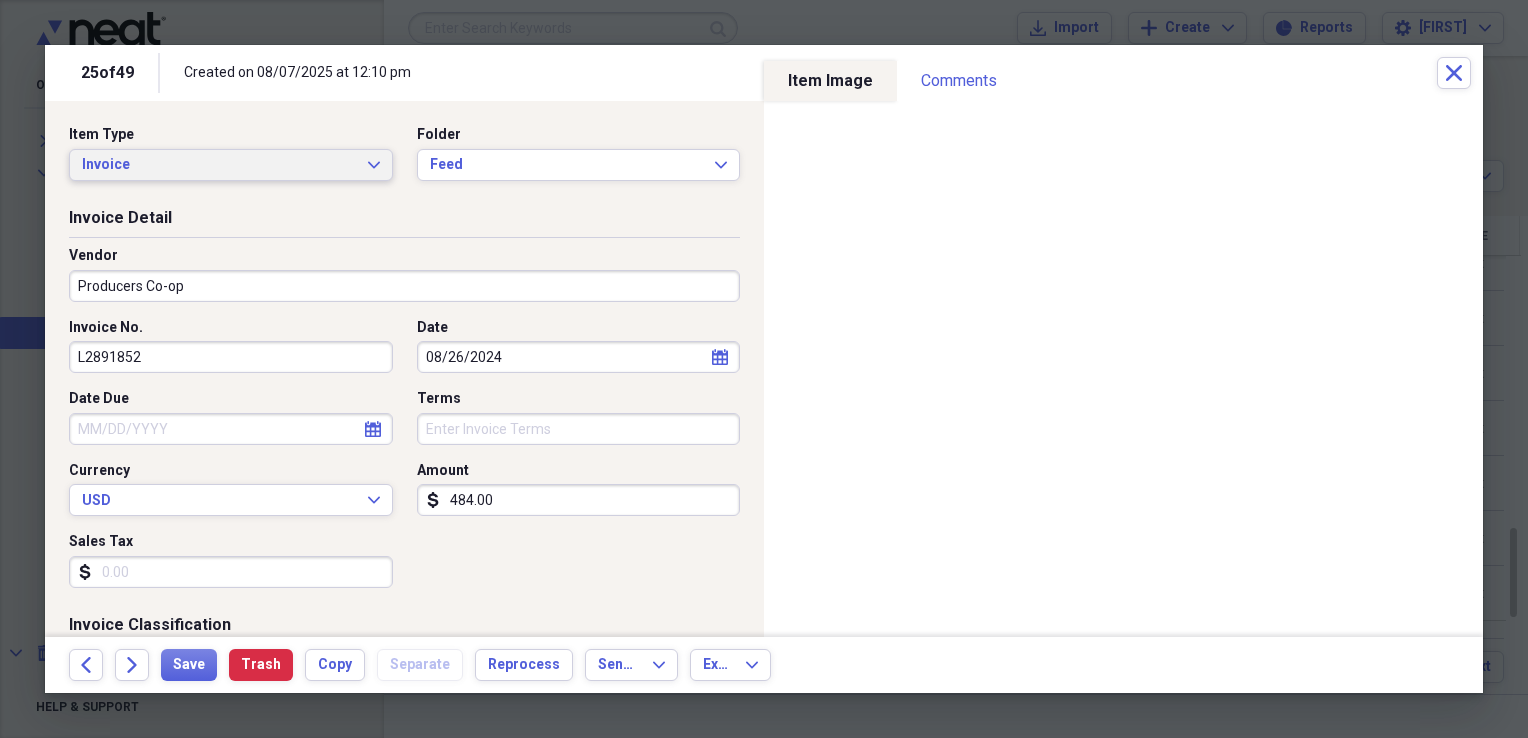 click on "Invoice Expand" at bounding box center (231, 165) 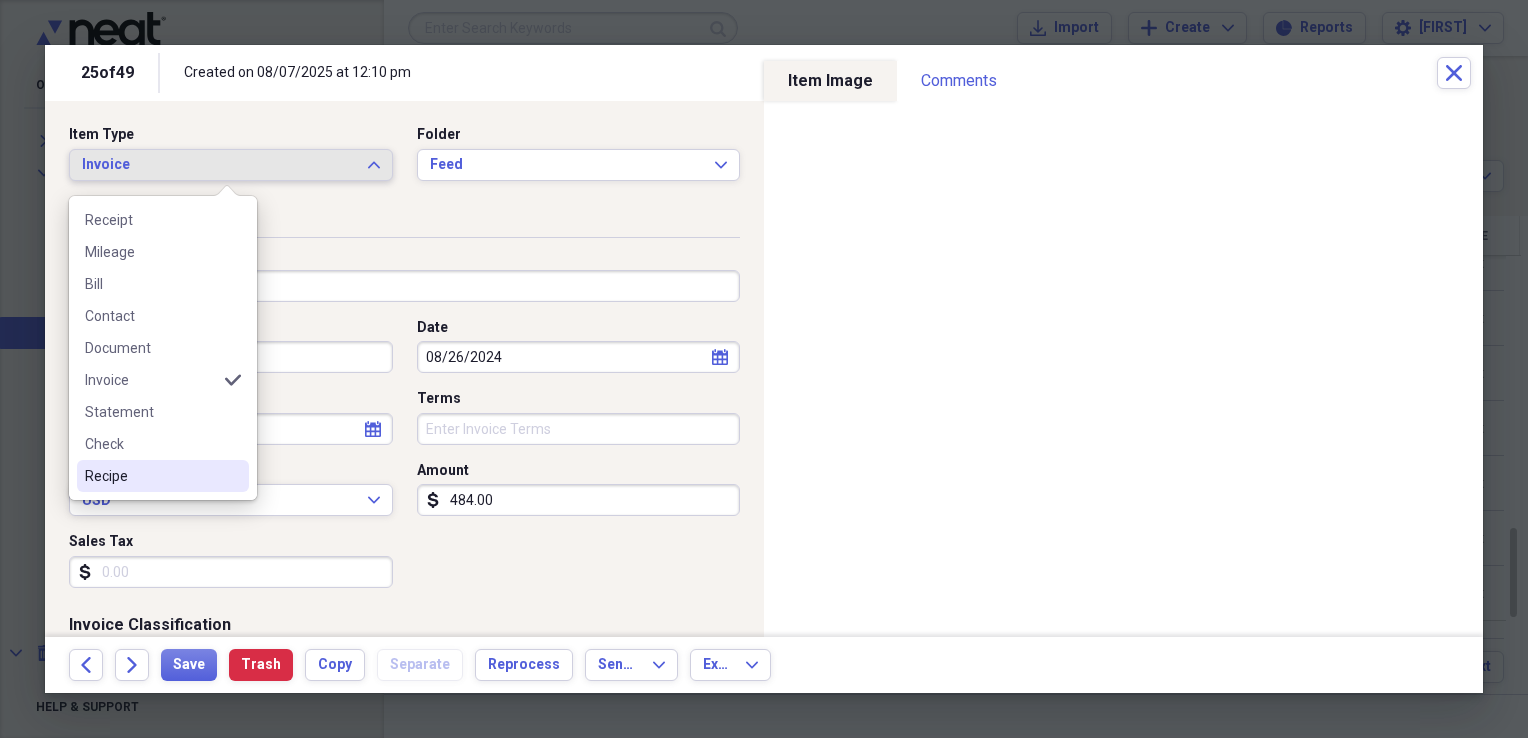click on "Recipe" at bounding box center (151, 476) 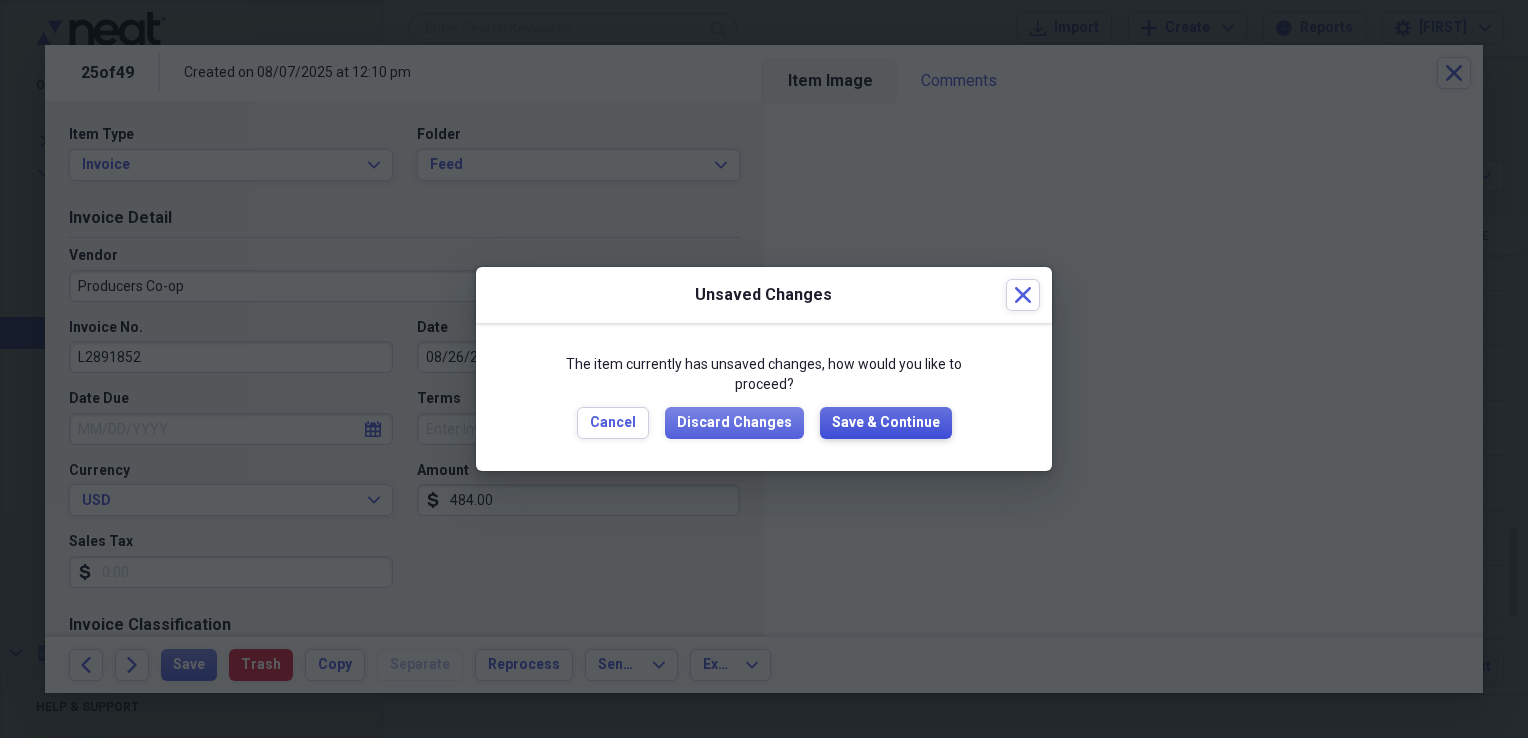 click on "Save & Continue" at bounding box center [886, 423] 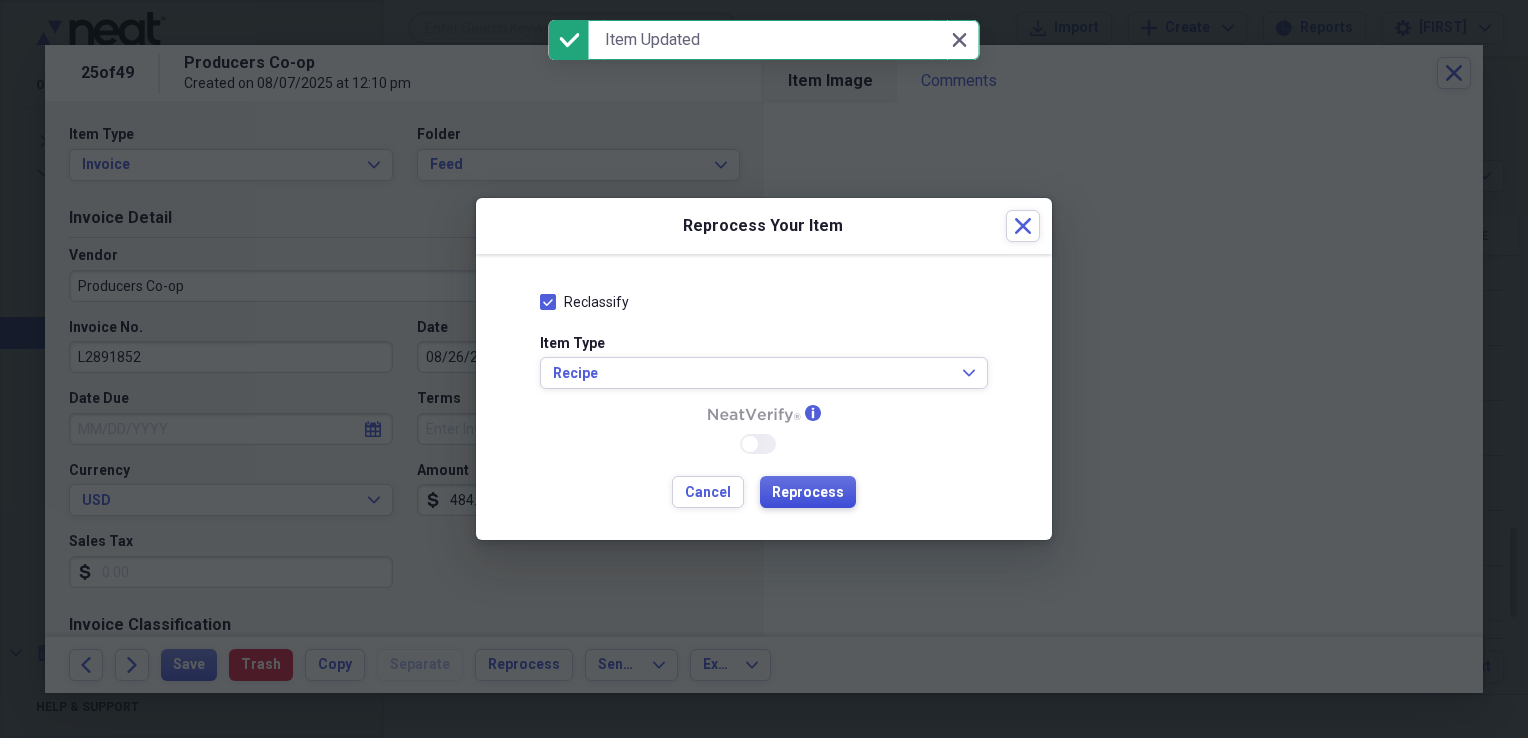 click on "Reprocess" at bounding box center (808, 493) 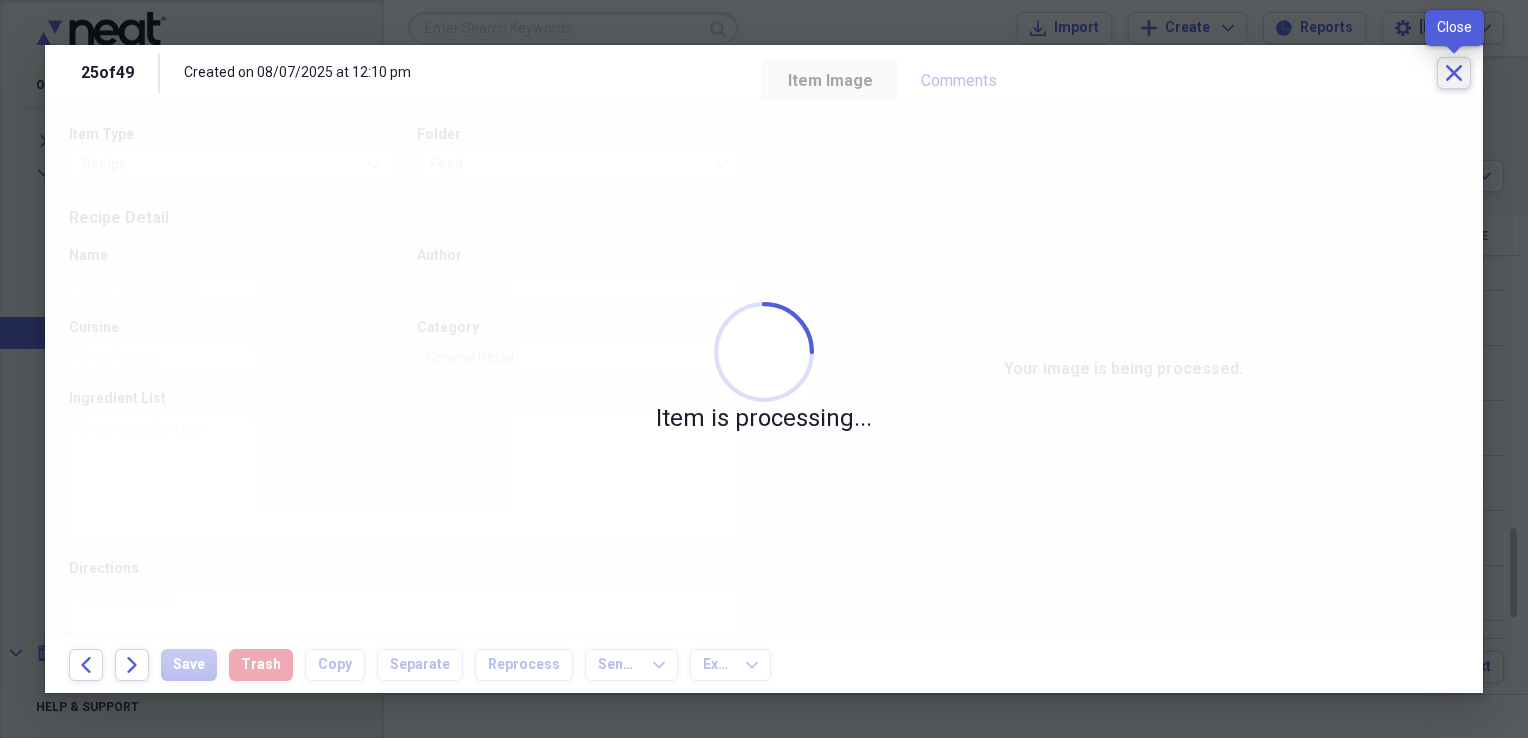 click on "Close" 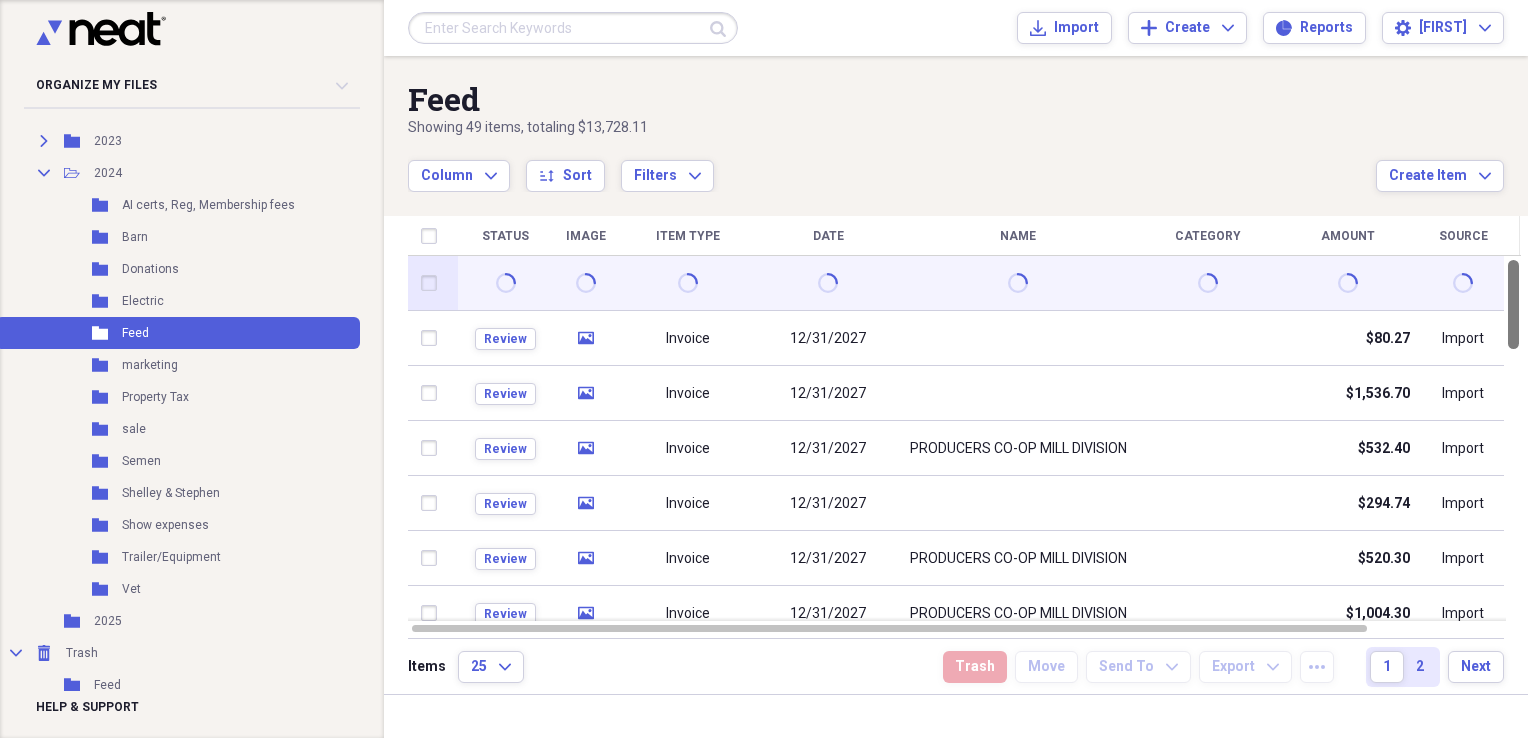 drag, startPoint x: 1522, startPoint y: 566, endPoint x: 1481, endPoint y: 263, distance: 305.76135 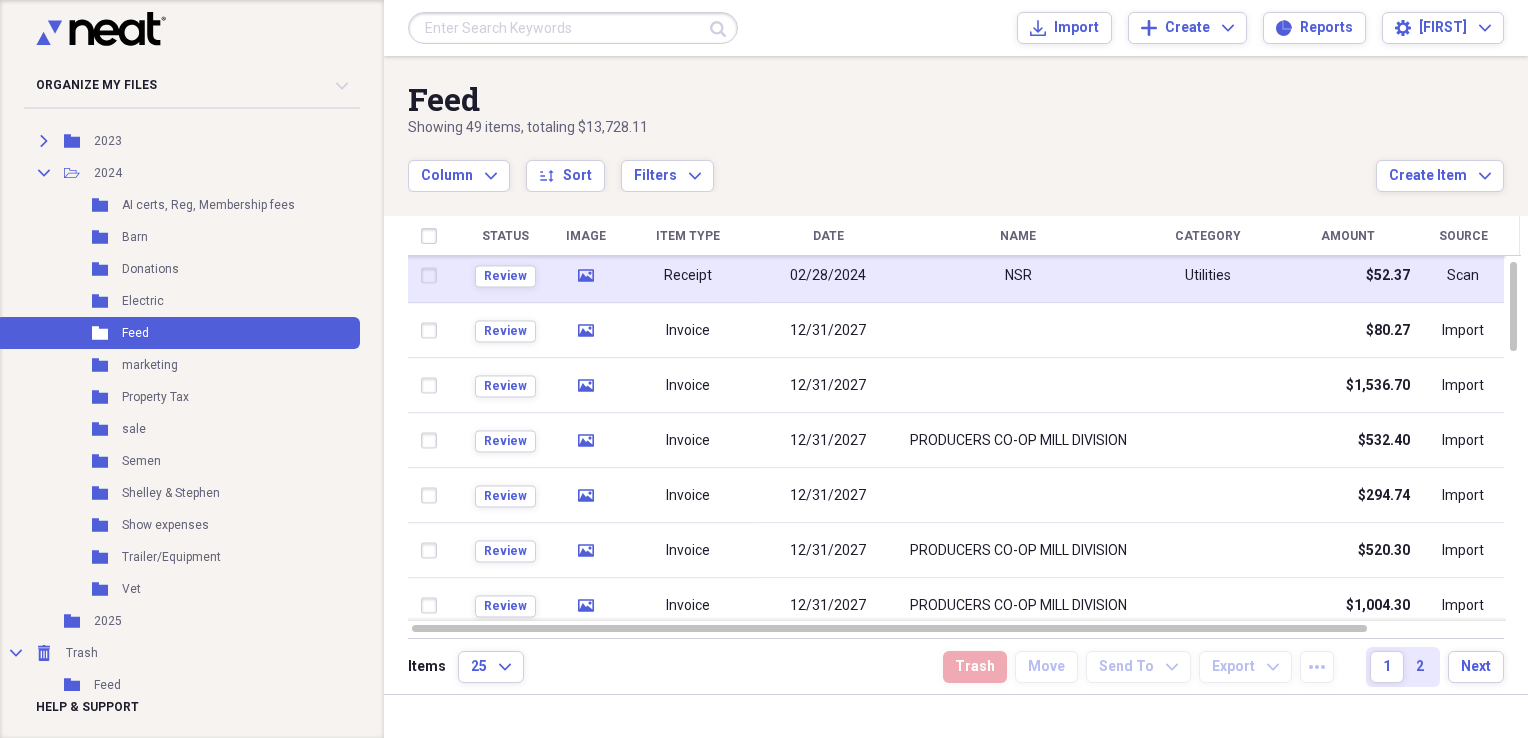 click on "NSR" at bounding box center [1018, 276] 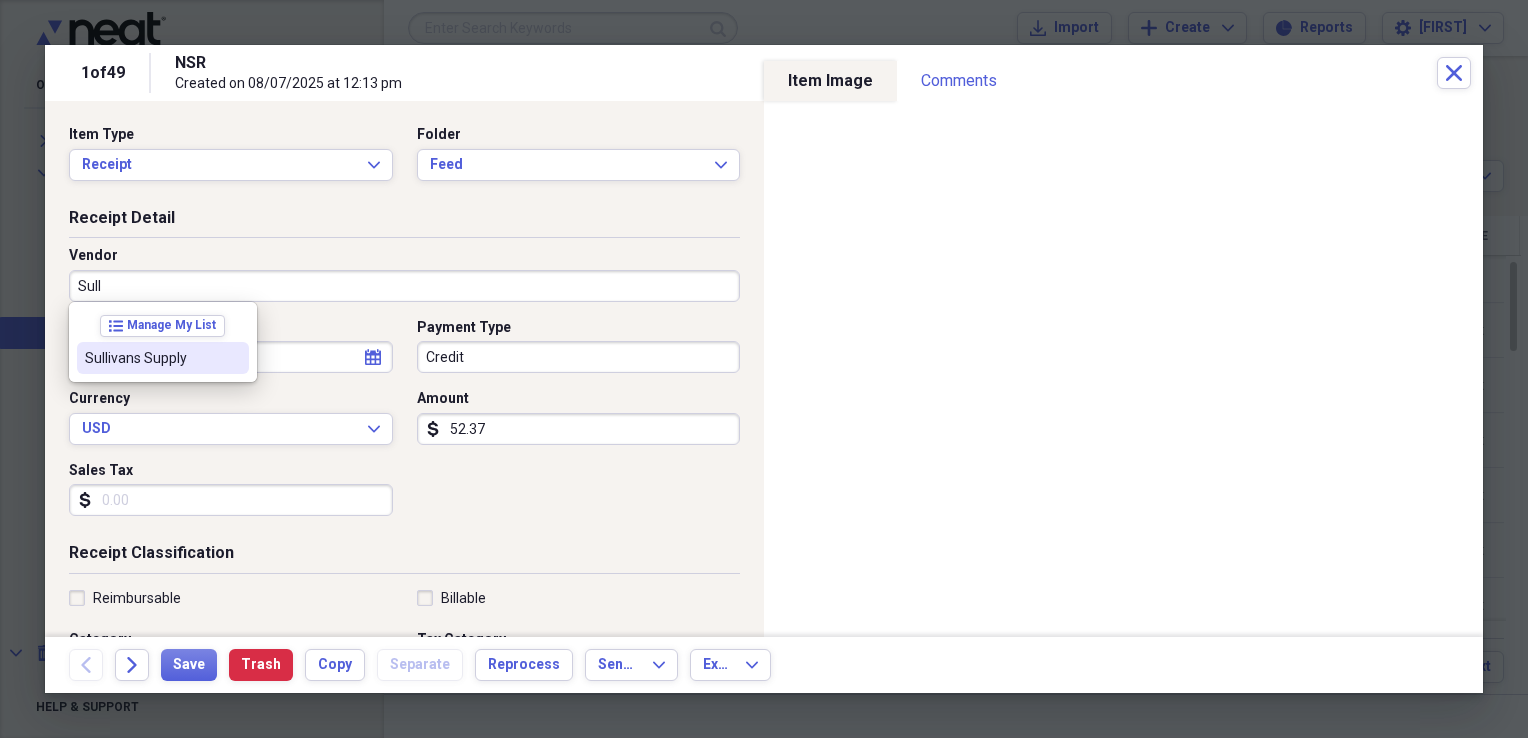 click on "Sullivans Supply" at bounding box center [151, 358] 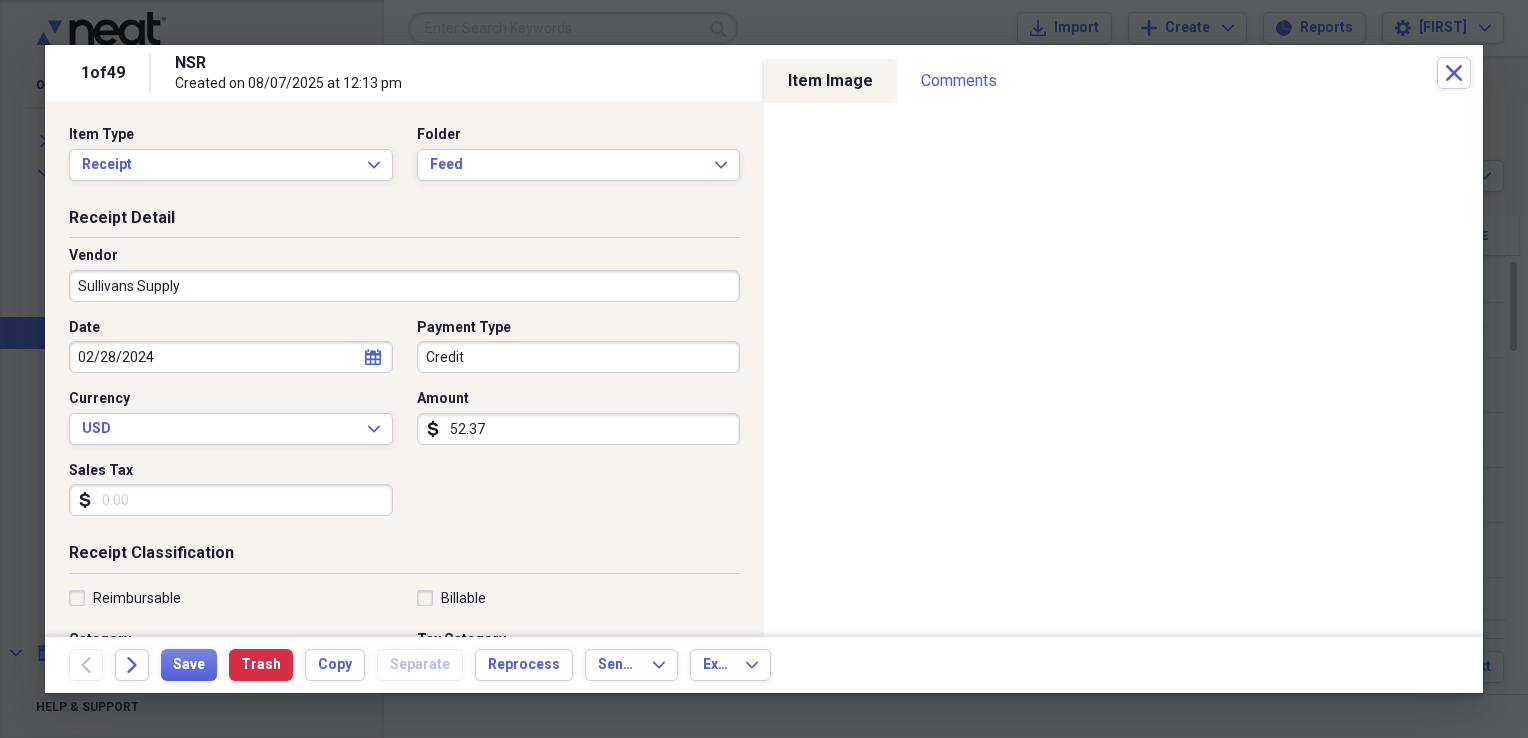 type on "General Retail" 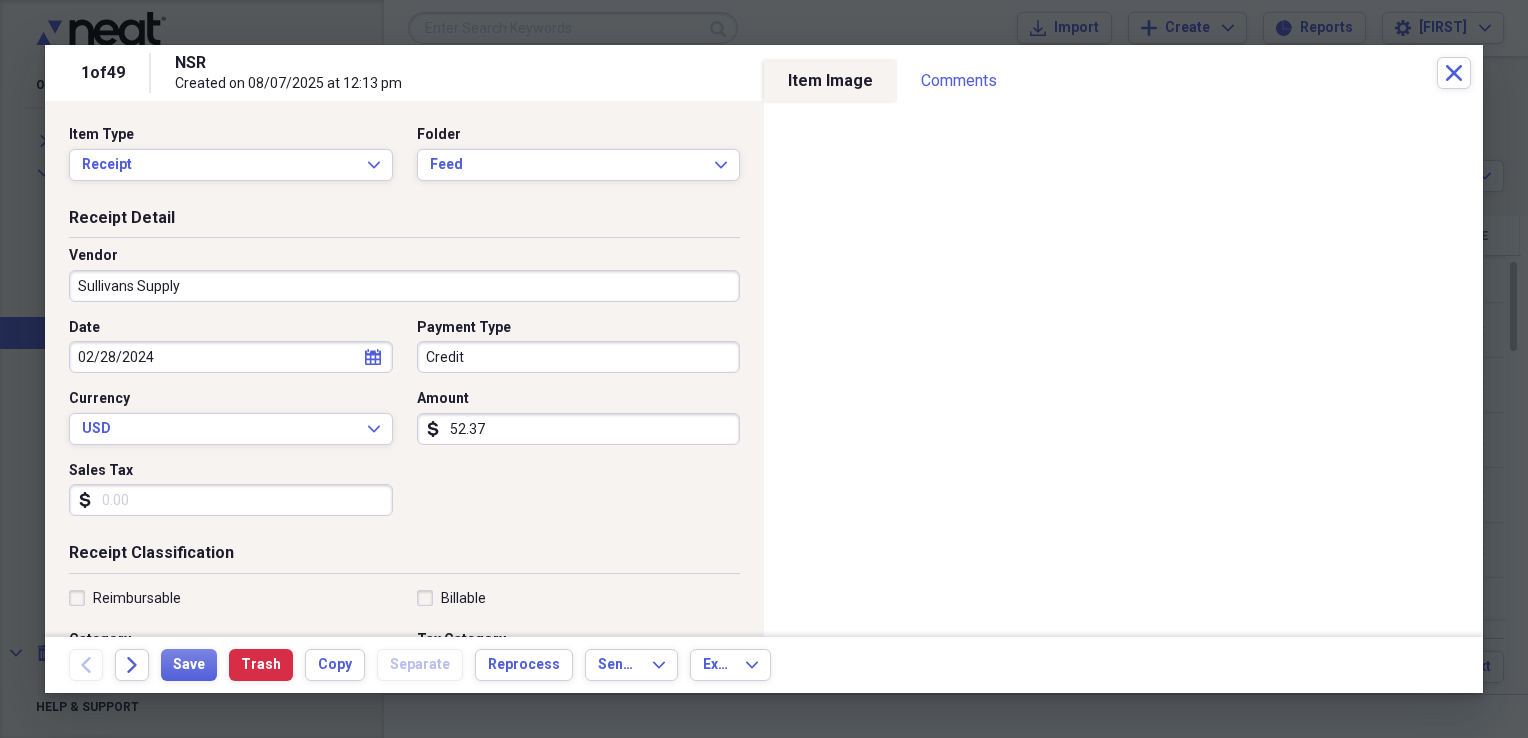 click on "Sales Tax" at bounding box center (231, 500) 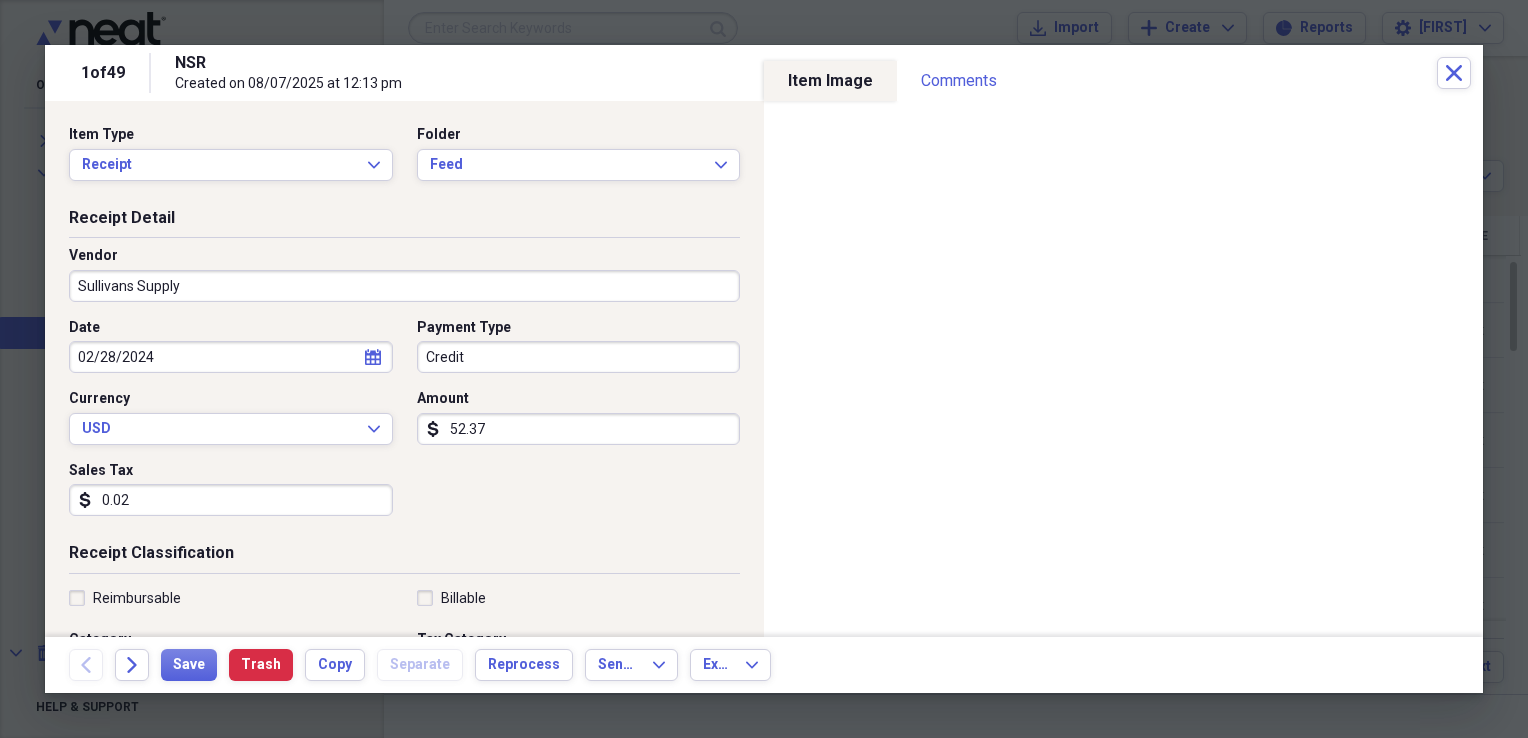 click on "0.02" at bounding box center (231, 500) 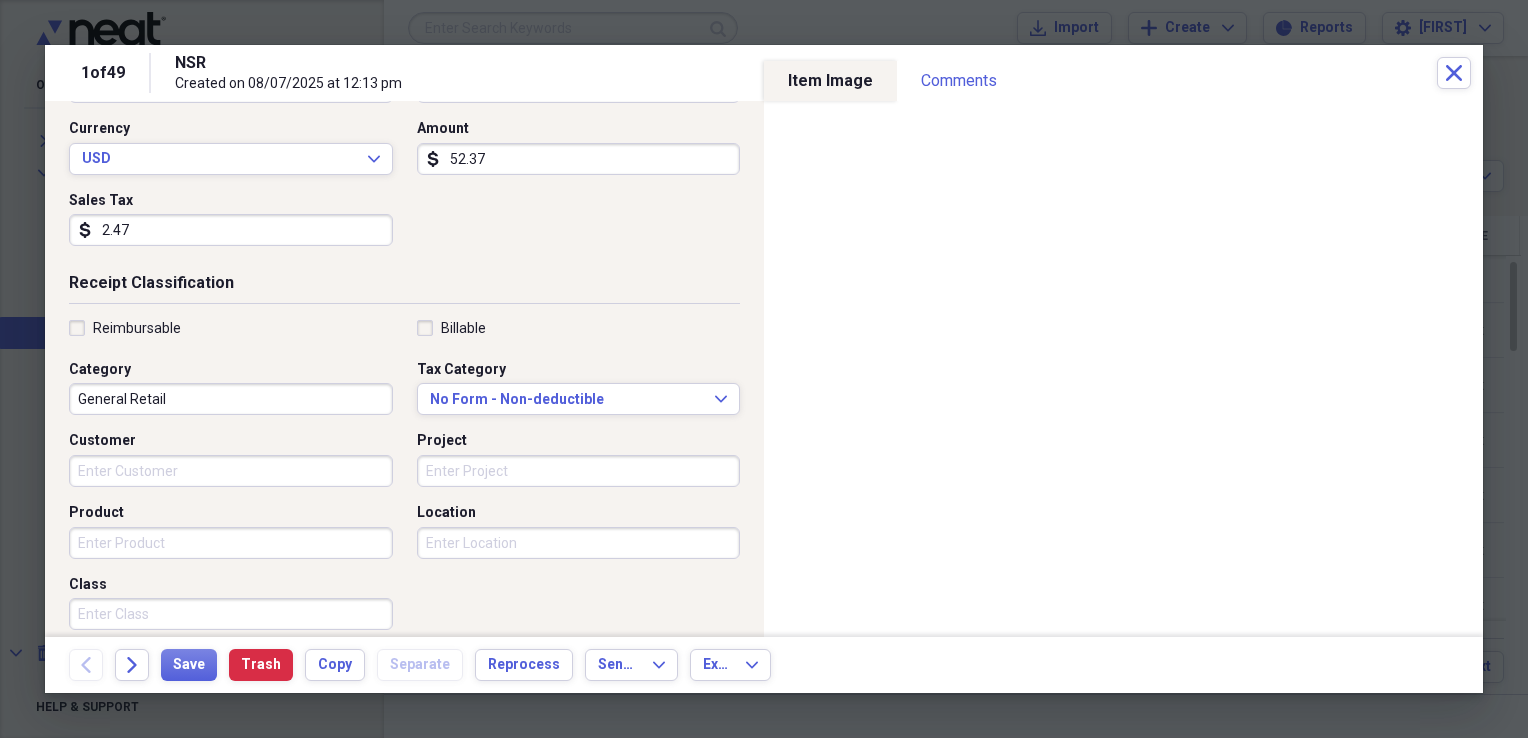 scroll, scrollTop: 282, scrollLeft: 0, axis: vertical 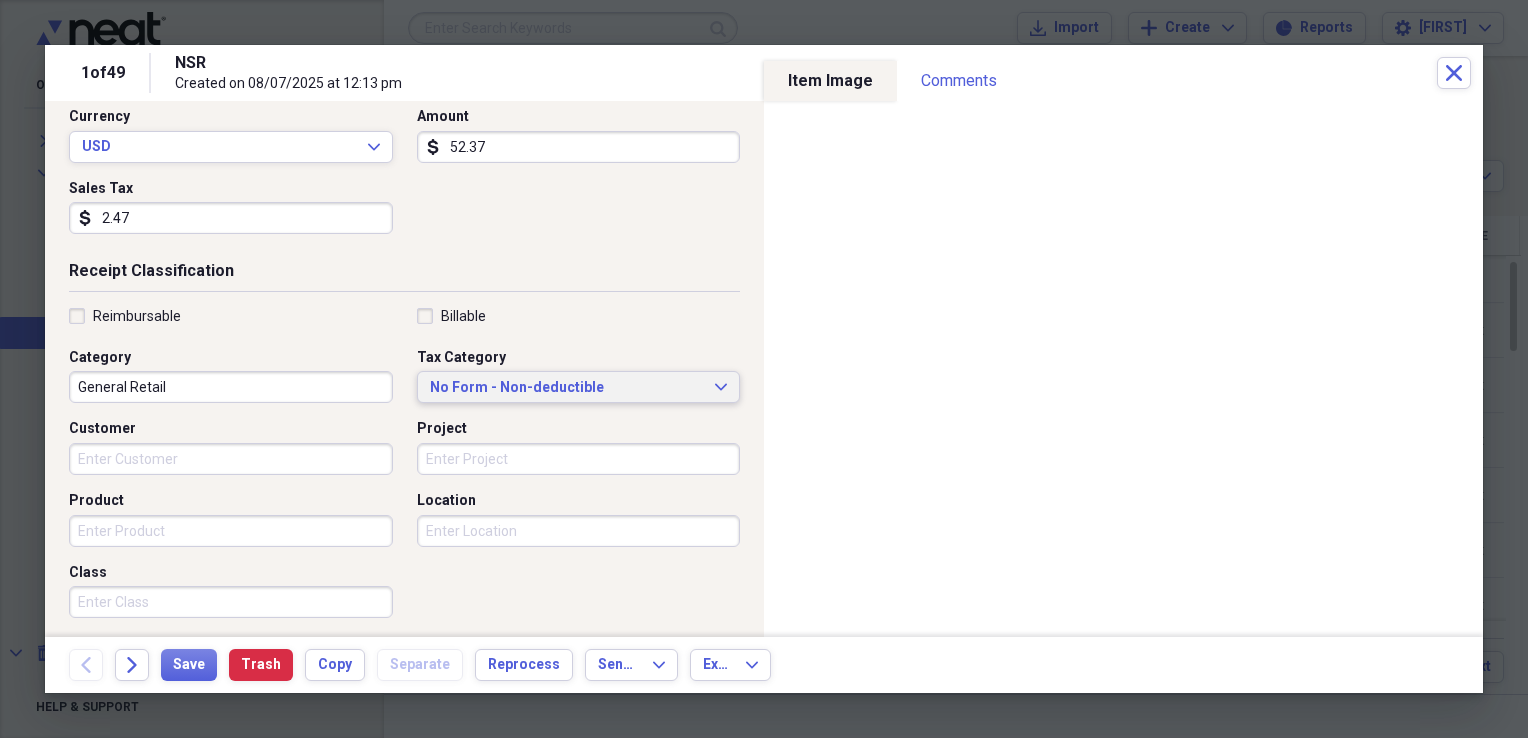 type on "2.47" 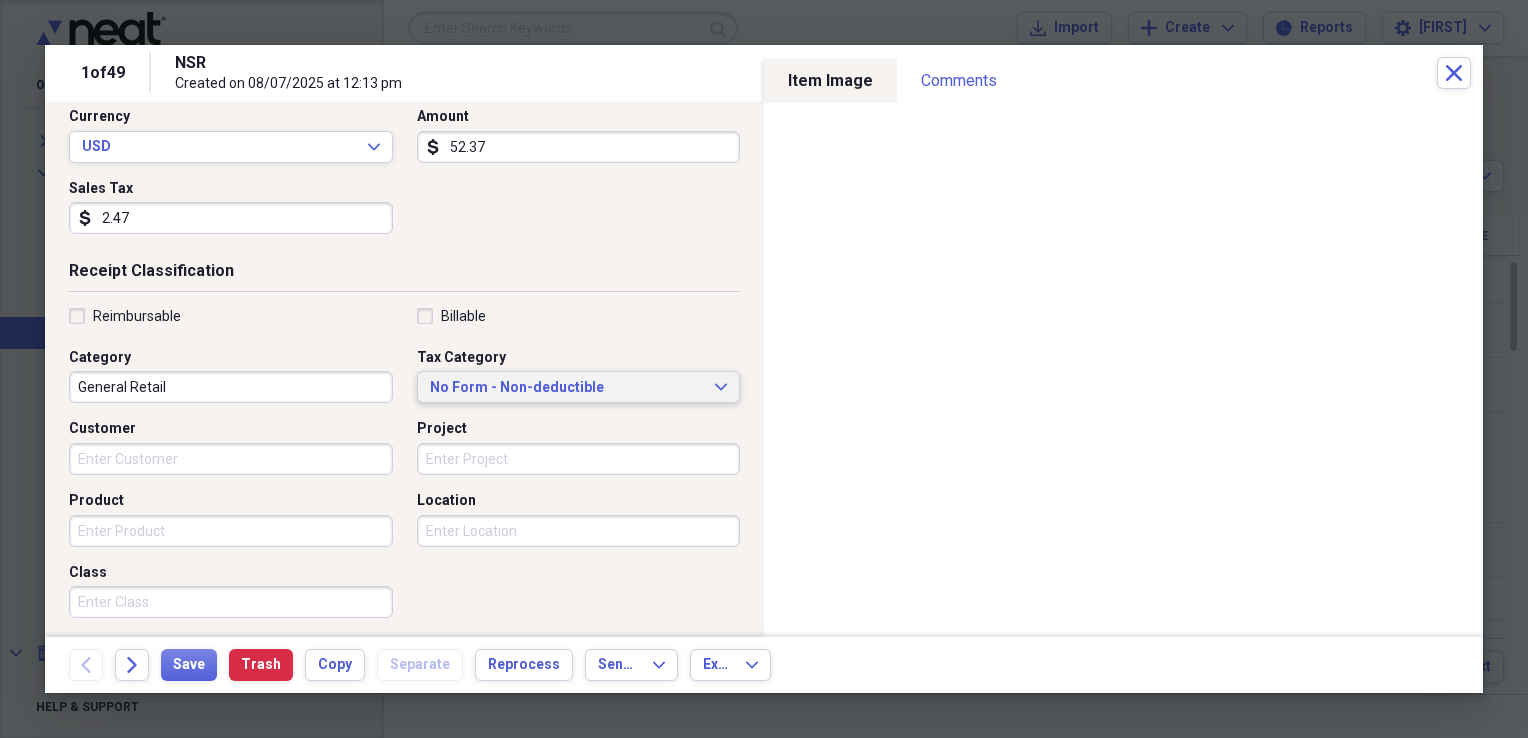 click on "No Form - Non-deductible Expand" at bounding box center [579, 387] 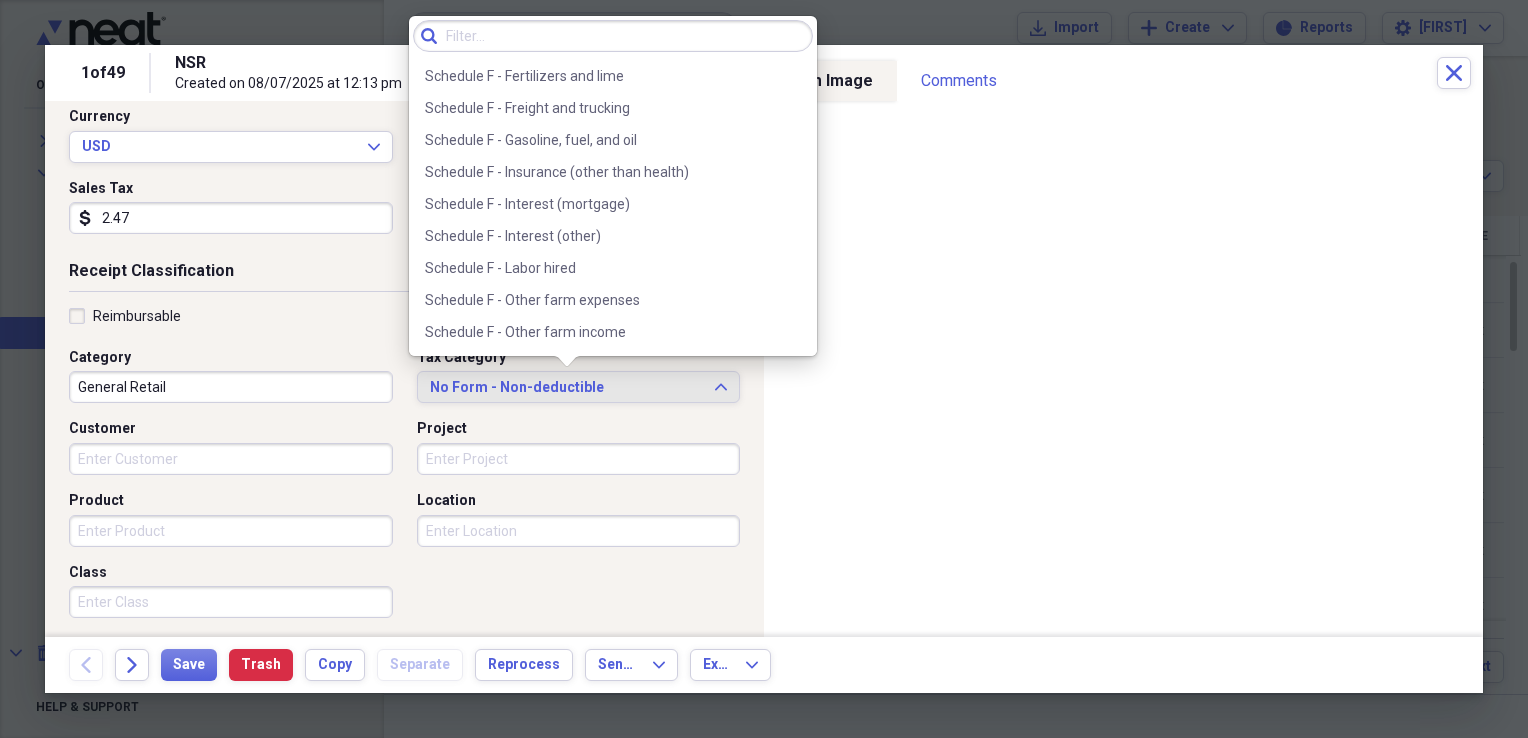 scroll, scrollTop: 5584, scrollLeft: 0, axis: vertical 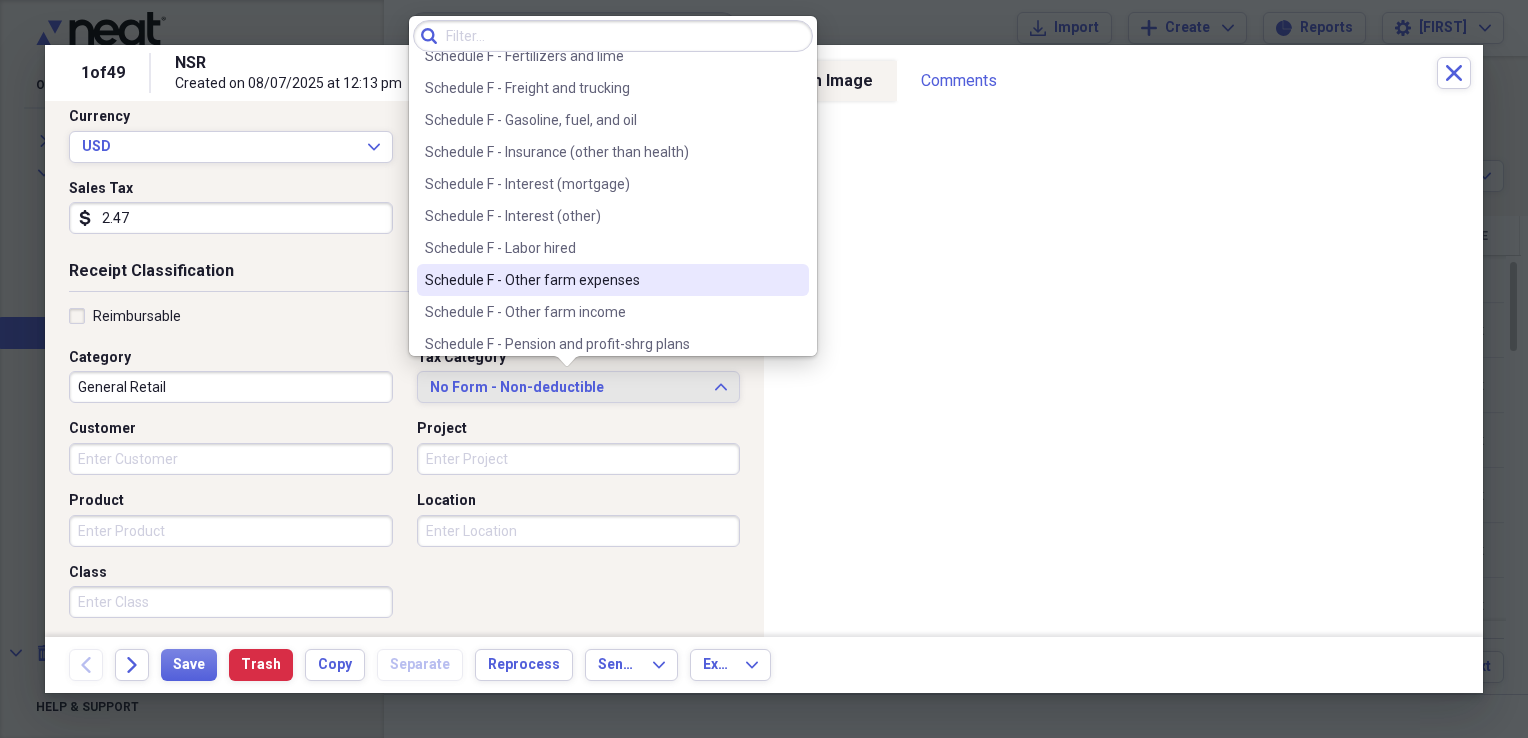 click on "Schedule F - Other farm expenses" at bounding box center [601, 280] 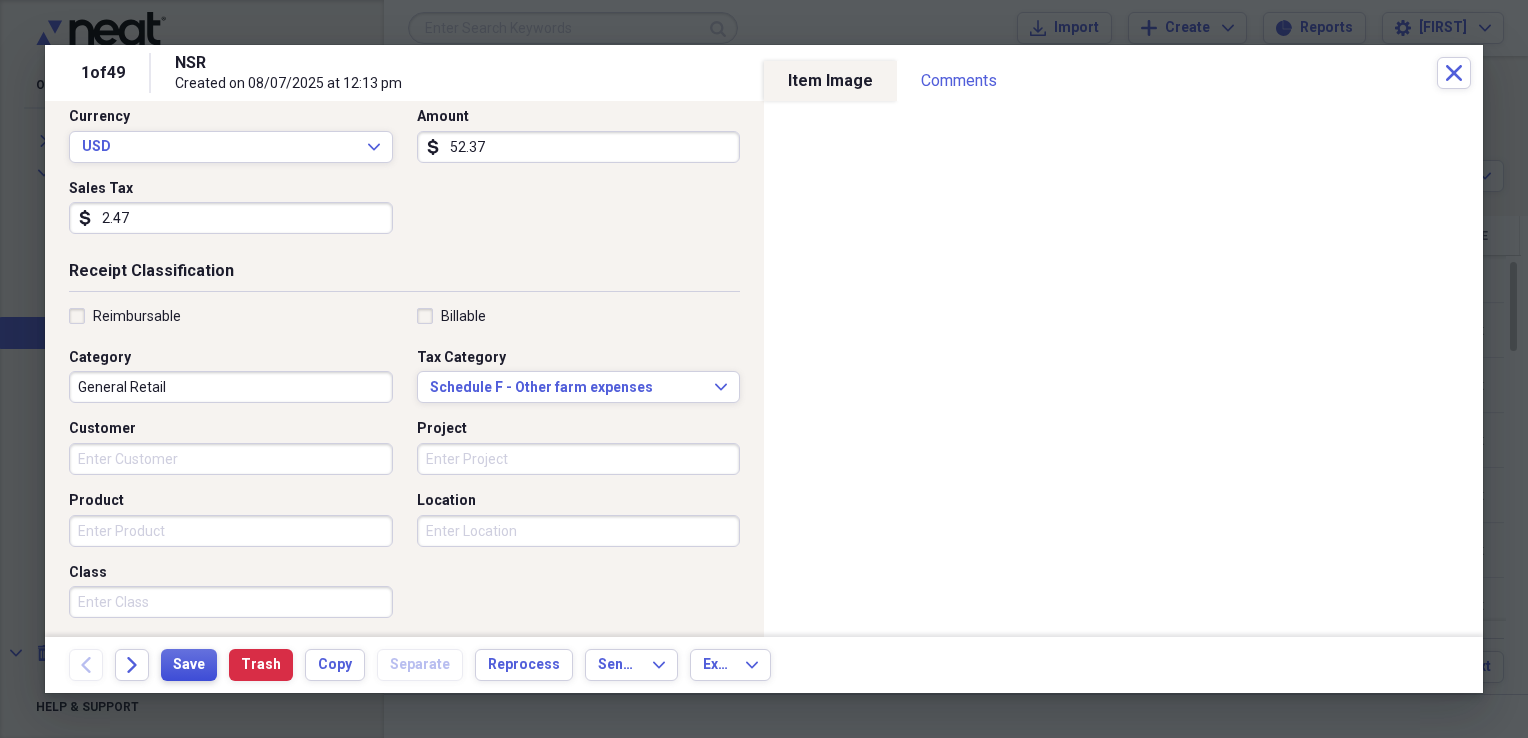 click on "Save" at bounding box center [189, 665] 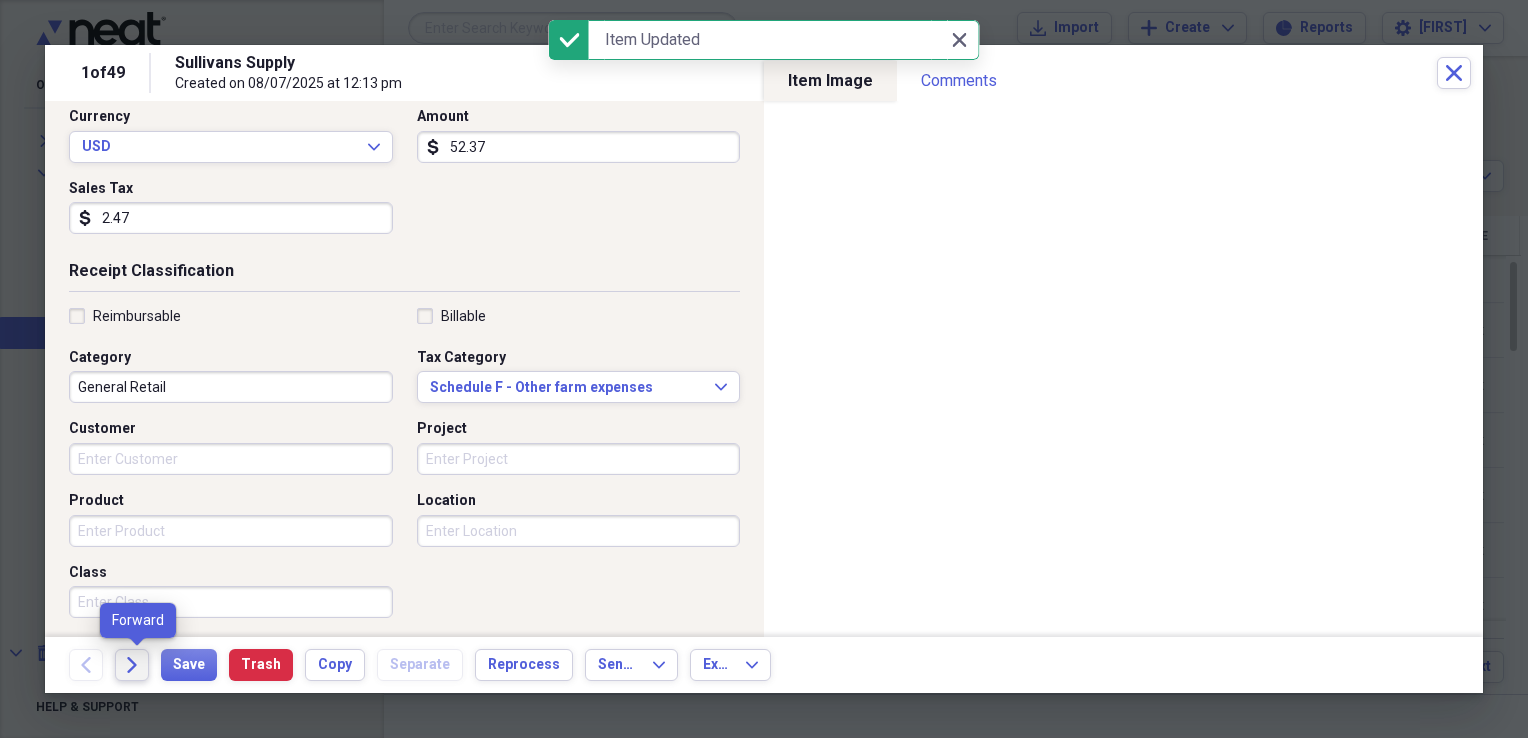 click on "Forward" 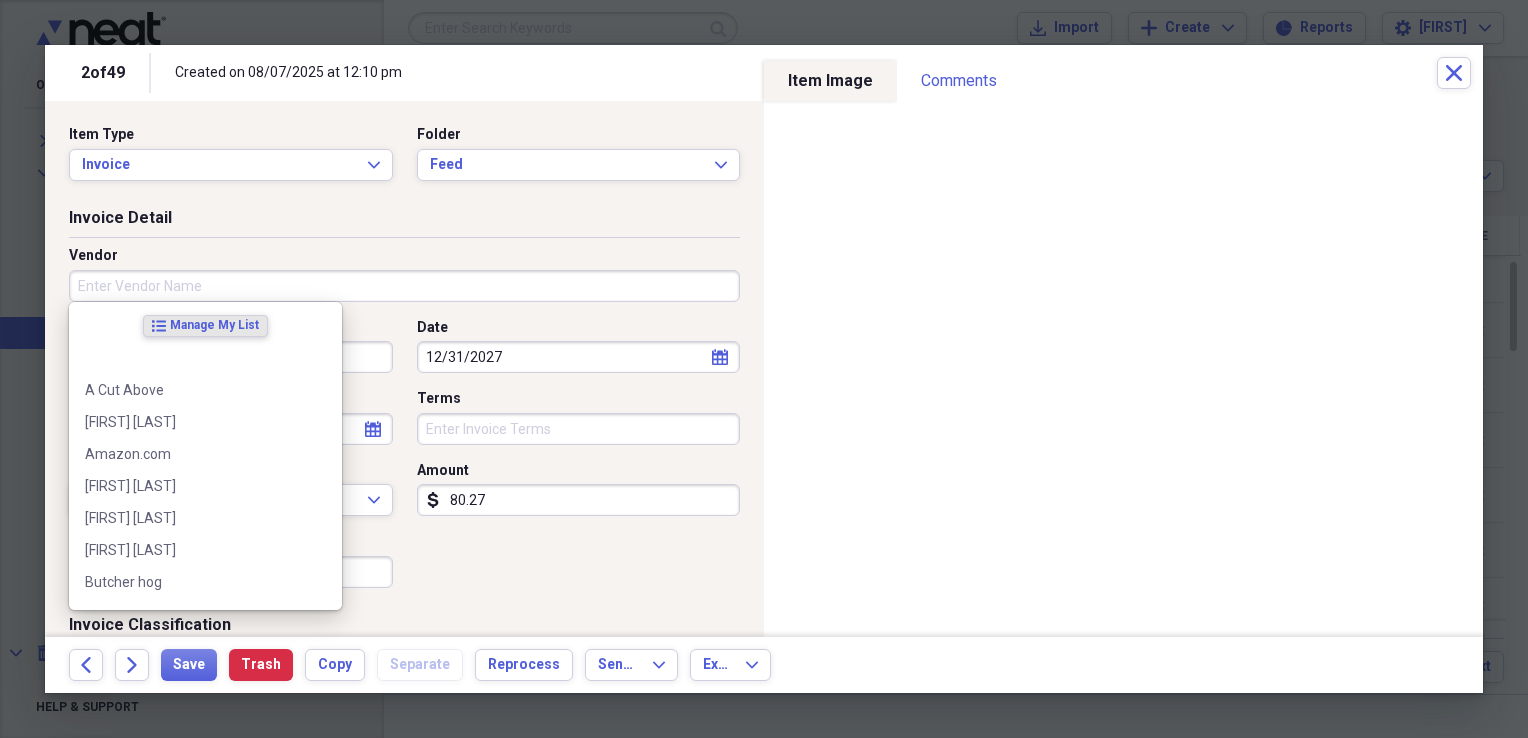 click on "Vendor" at bounding box center [404, 286] 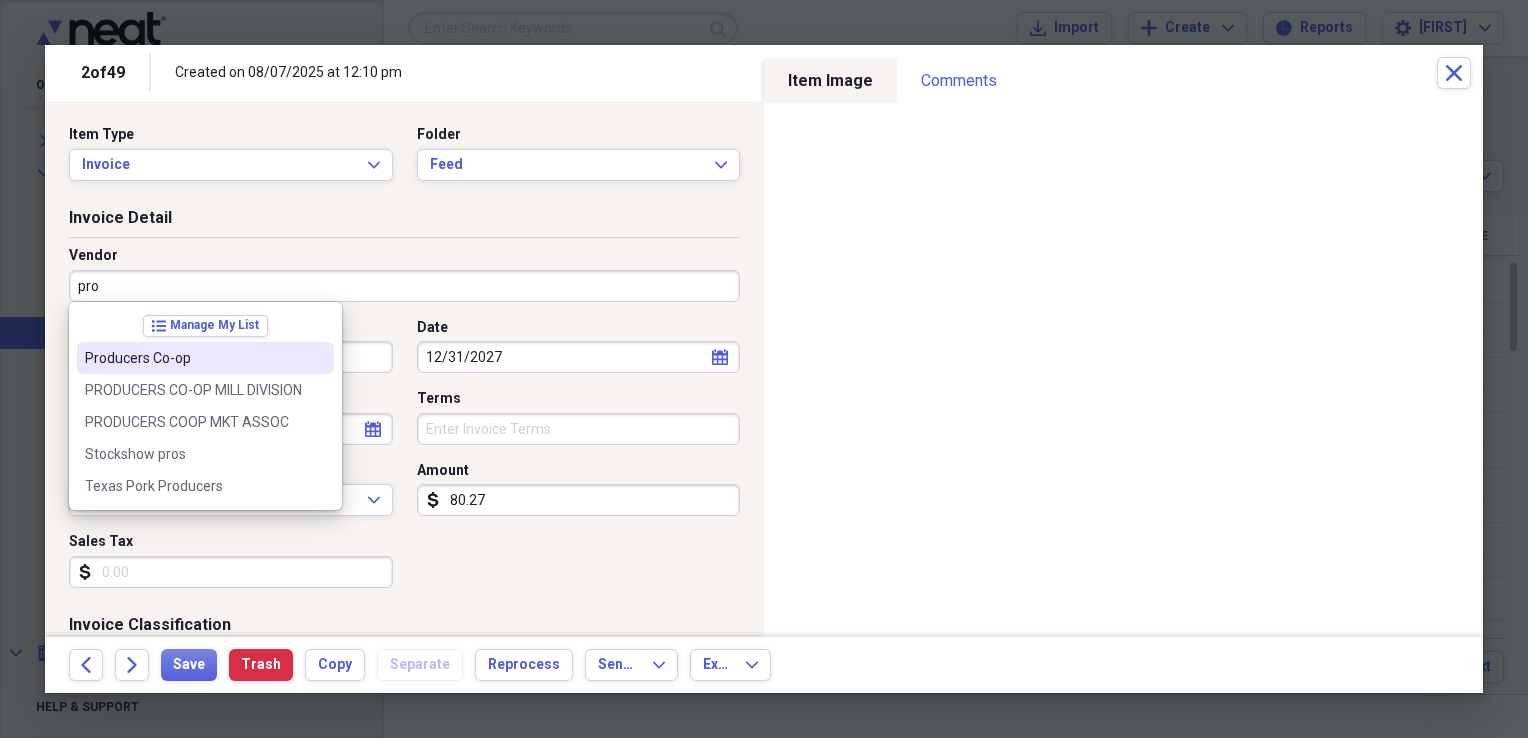 click on "Producers Co-op" at bounding box center [193, 358] 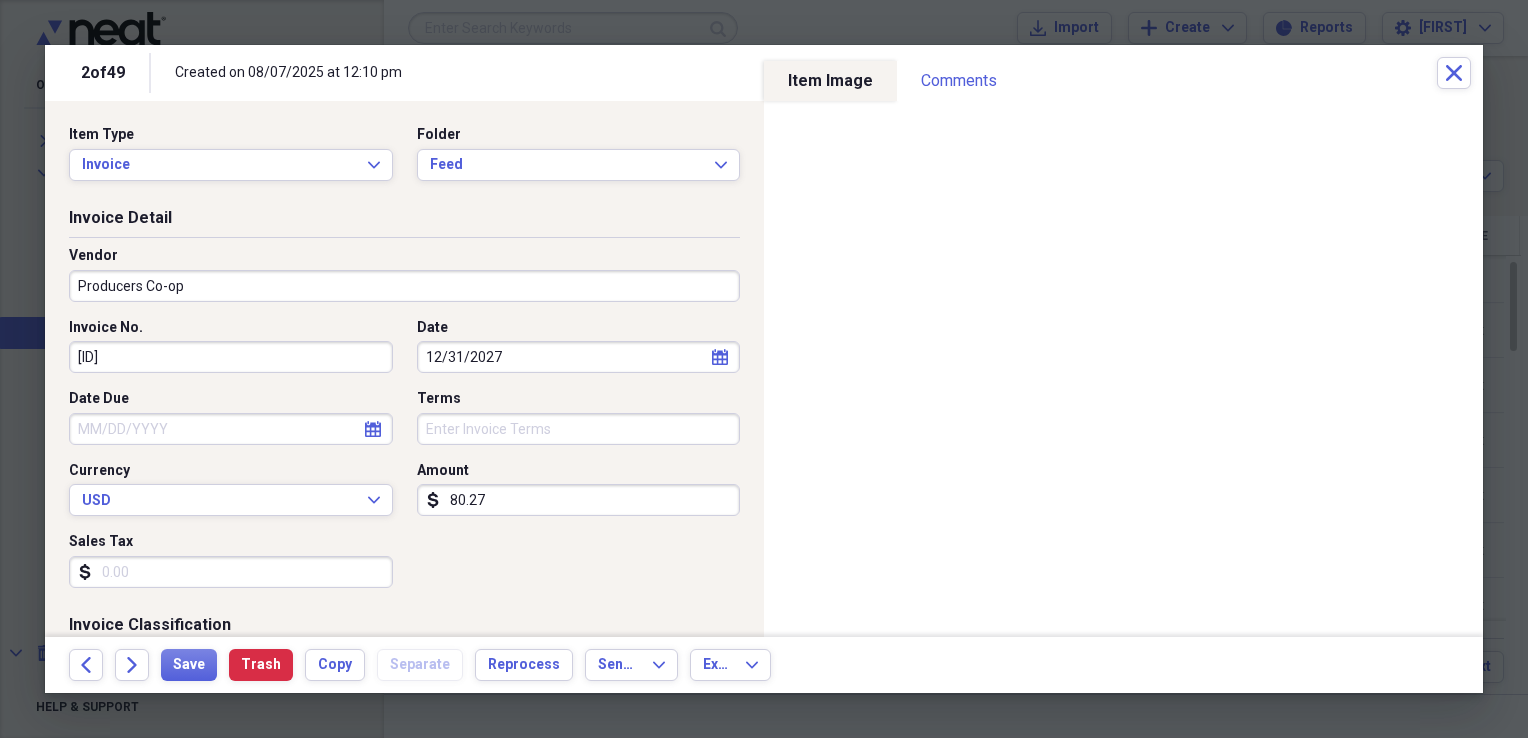 type on "General Retail" 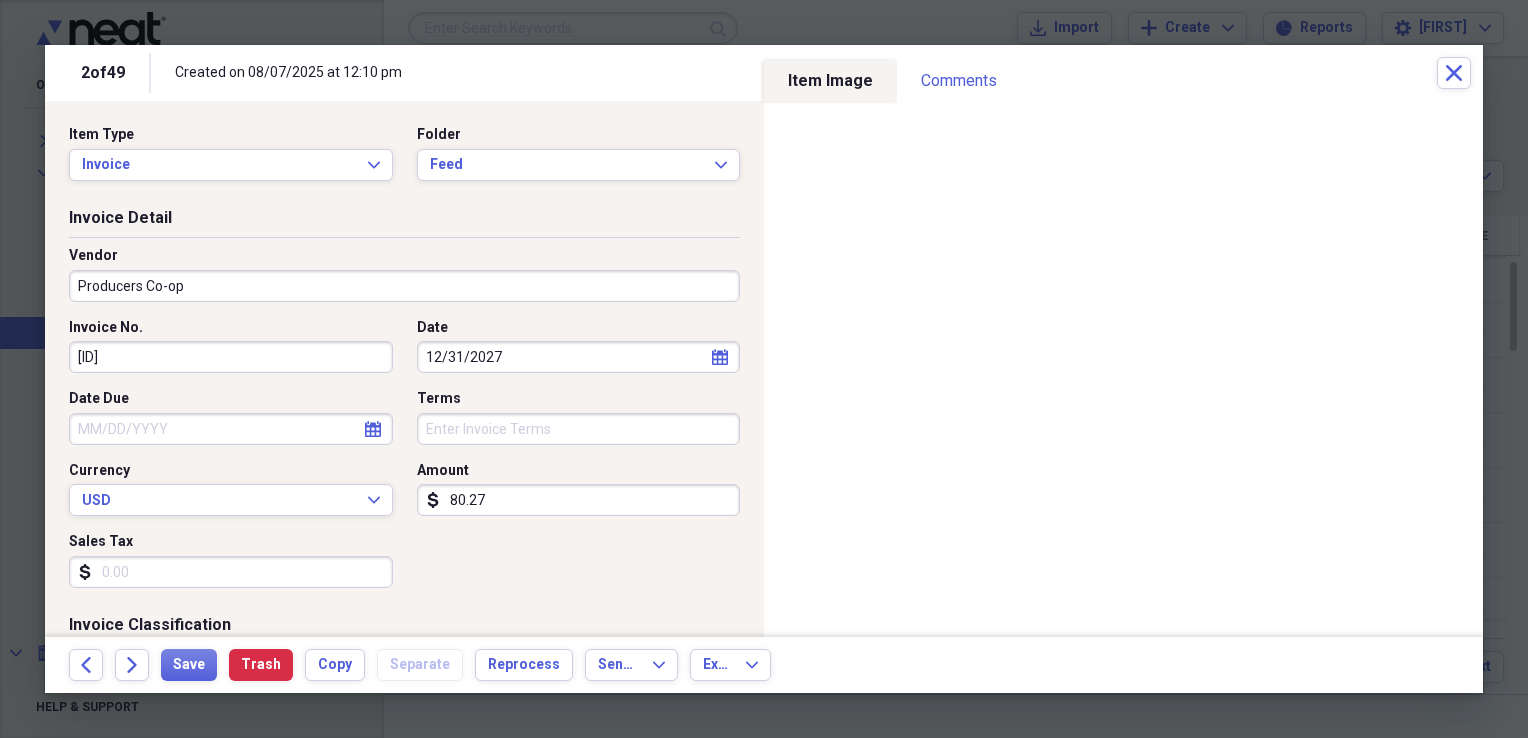 click 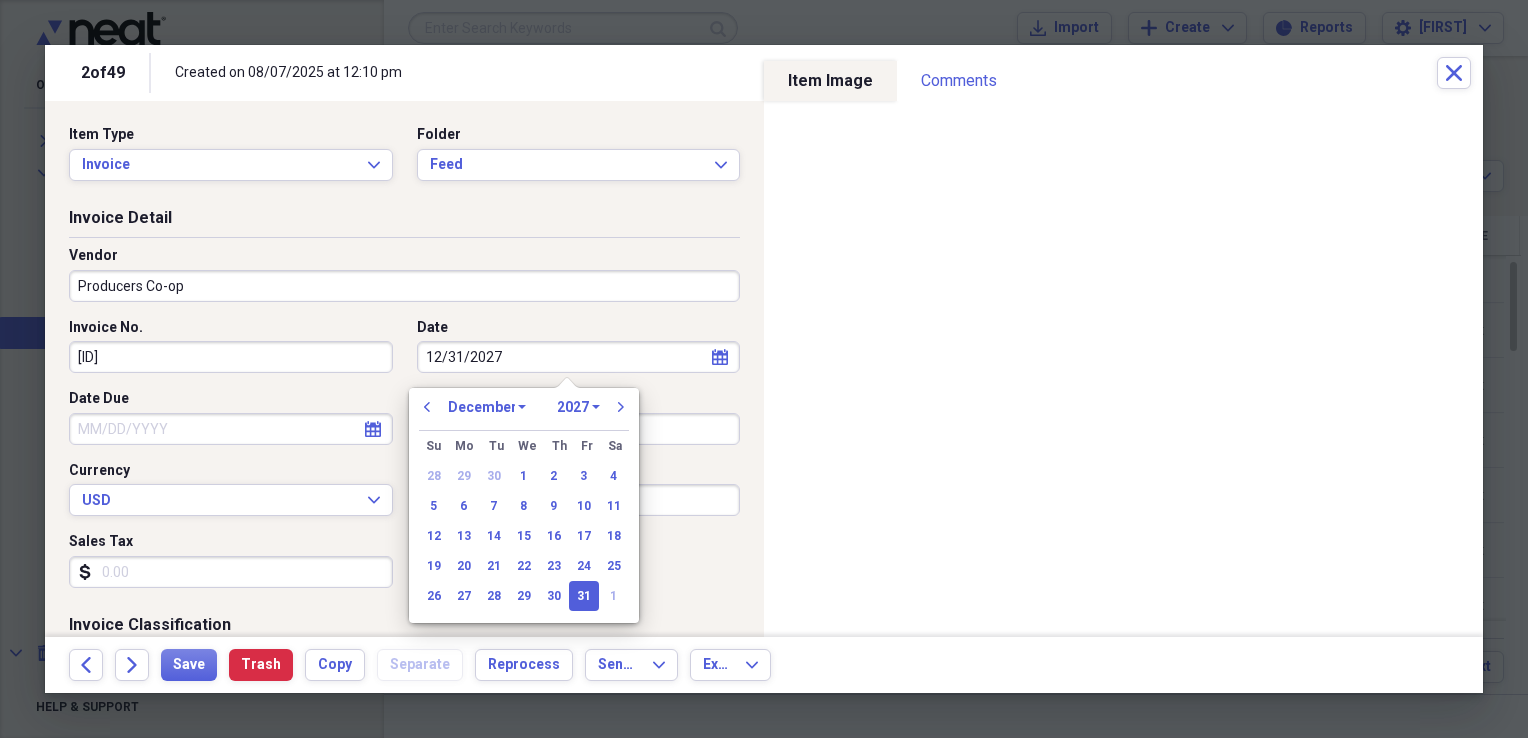 click on "1970 1971 1972 1973 1974 1975 1976 1977 1978 1979 1980 1981 1982 1983 1984 1985 1986 1987 1988 1989 1990 1991 1992 1993 1994 1995 1996 1997 1998 1999 2000 2001 2002 2003 2004 2005 2006 2007 2008 2009 2010 2011 2012 2013 2014 2015 2016 2017 2018 2019 2020 2021 2022 2023 2024 2025 2026 2027 2028 2029 2030 2031 2032 2033 2034 2035" at bounding box center (578, 407) 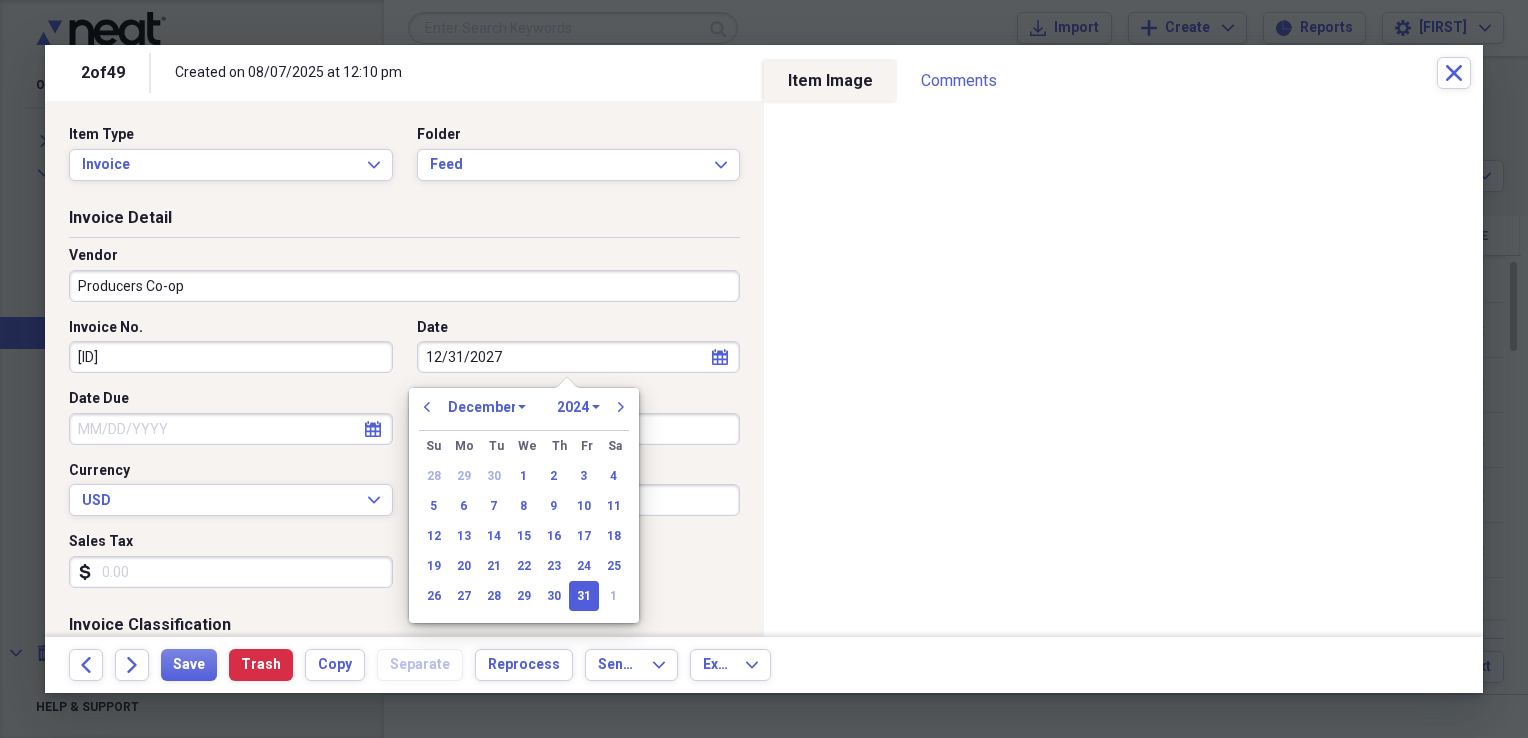click on "1970 1971 1972 1973 1974 1975 1976 1977 1978 1979 1980 1981 1982 1983 1984 1985 1986 1987 1988 1989 1990 1991 1992 1993 1994 1995 1996 1997 1998 1999 2000 2001 2002 2003 2004 2005 2006 2007 2008 2009 2010 2011 2012 2013 2014 2015 2016 2017 2018 2019 2020 2021 2022 2023 2024 2025 2026 2027 2028 2029 2030 2031 2032 2033 2034 2035" at bounding box center (578, 407) 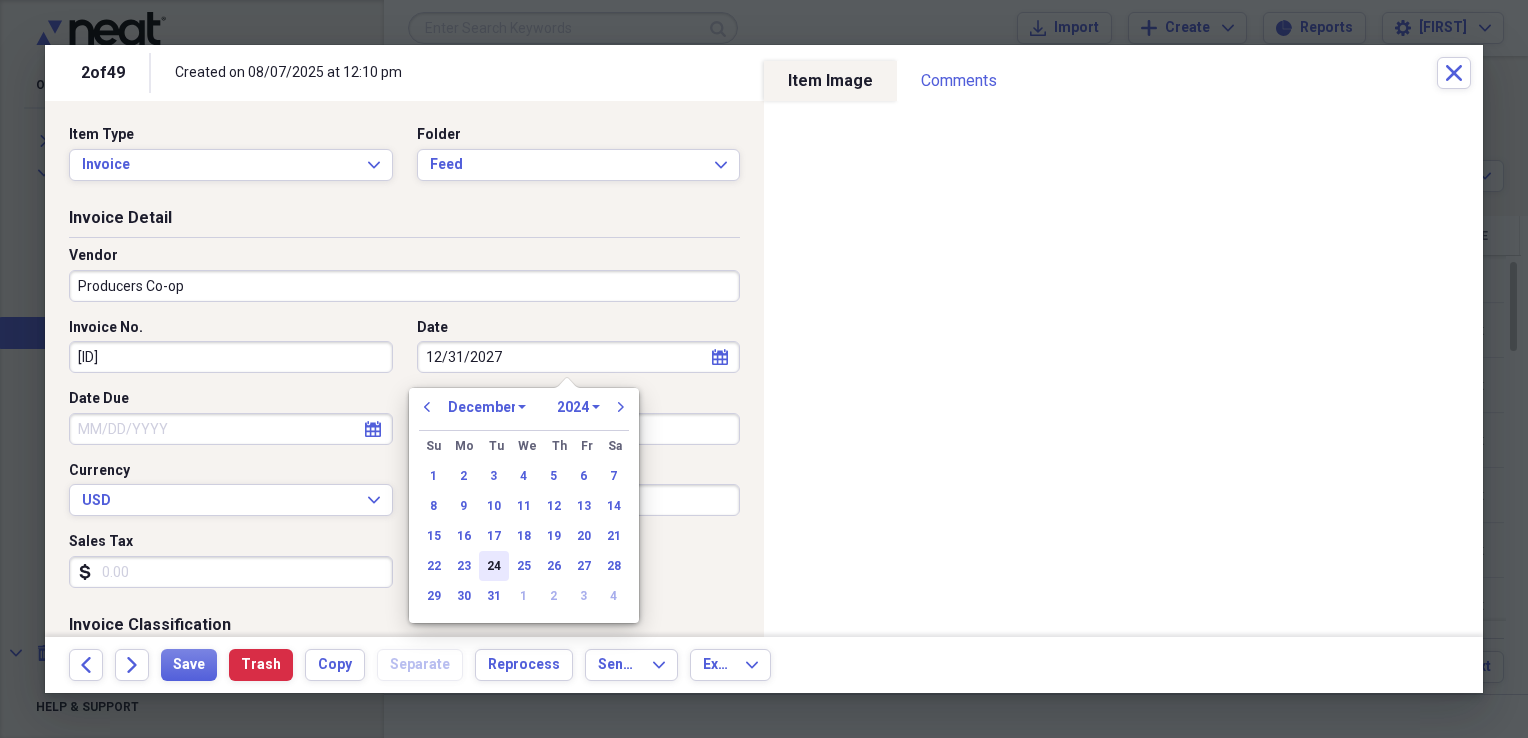 click on "24" at bounding box center [494, 566] 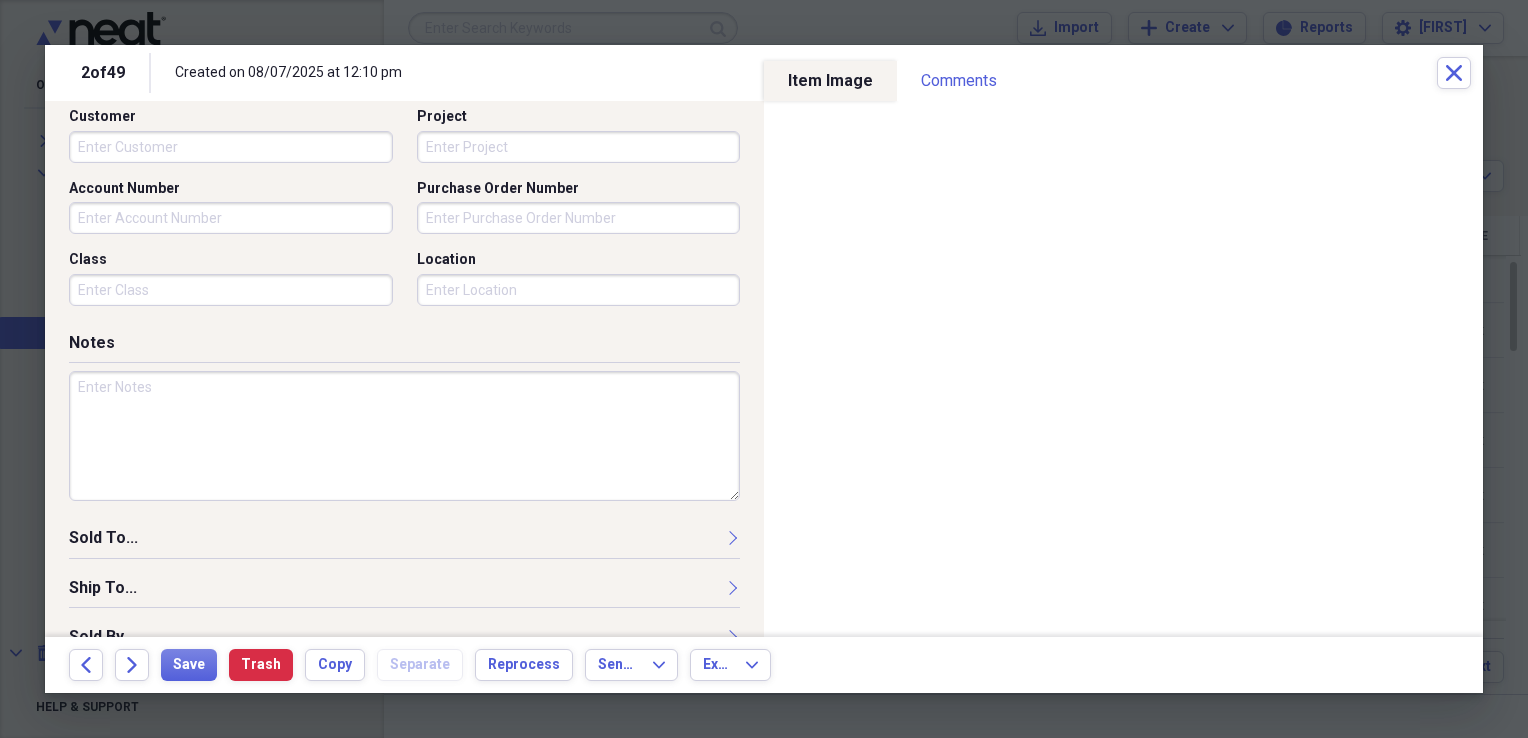 scroll, scrollTop: 626, scrollLeft: 0, axis: vertical 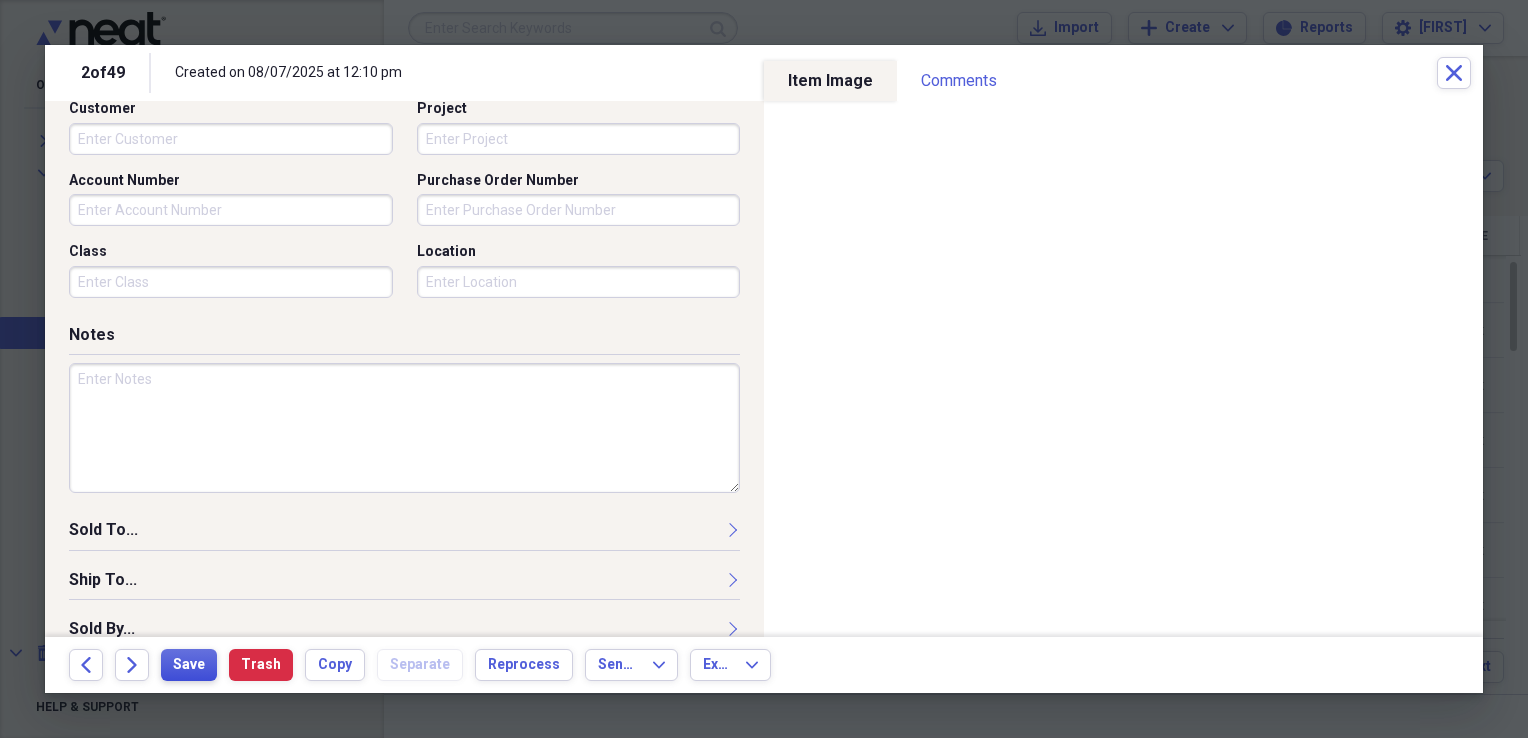 click on "Save" at bounding box center (189, 665) 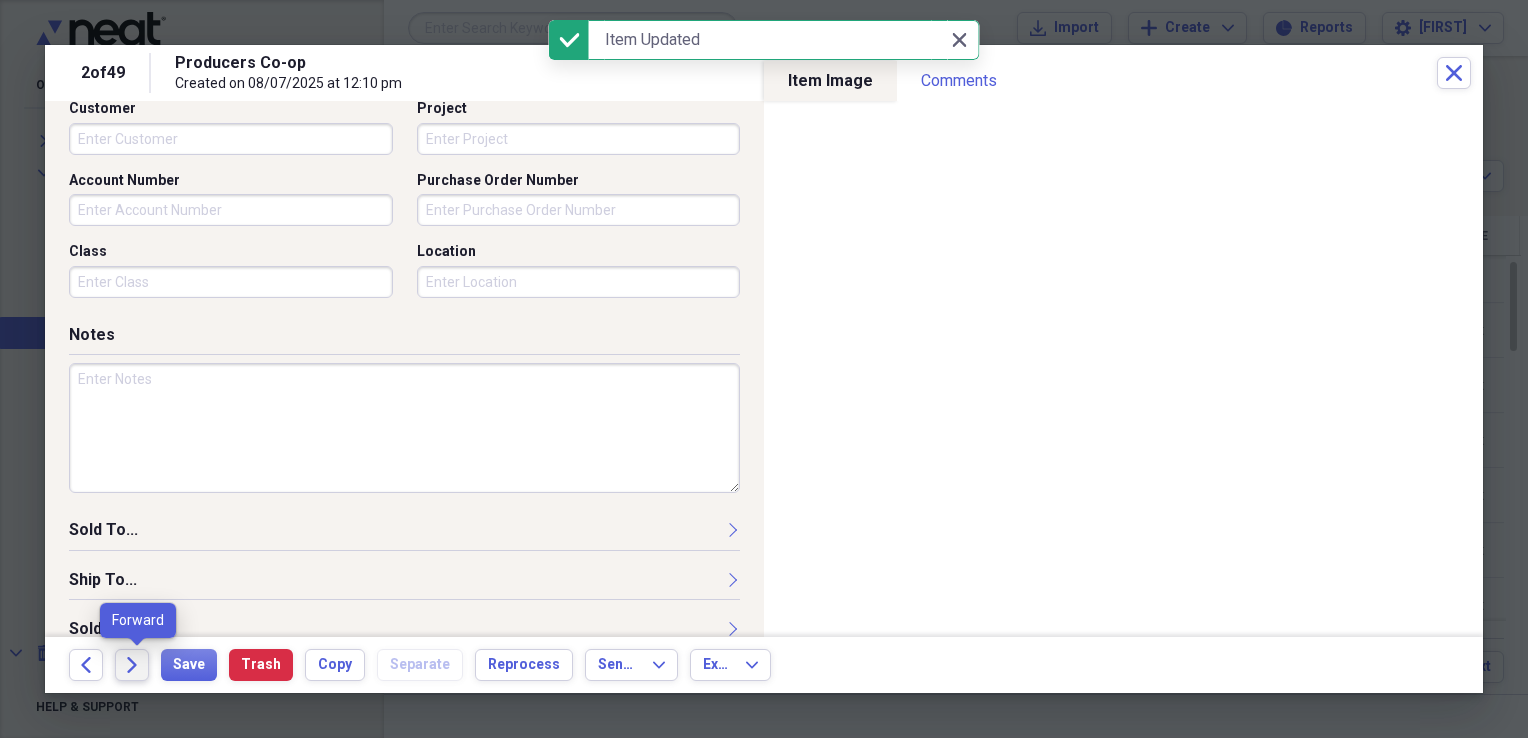 click on "Forward" 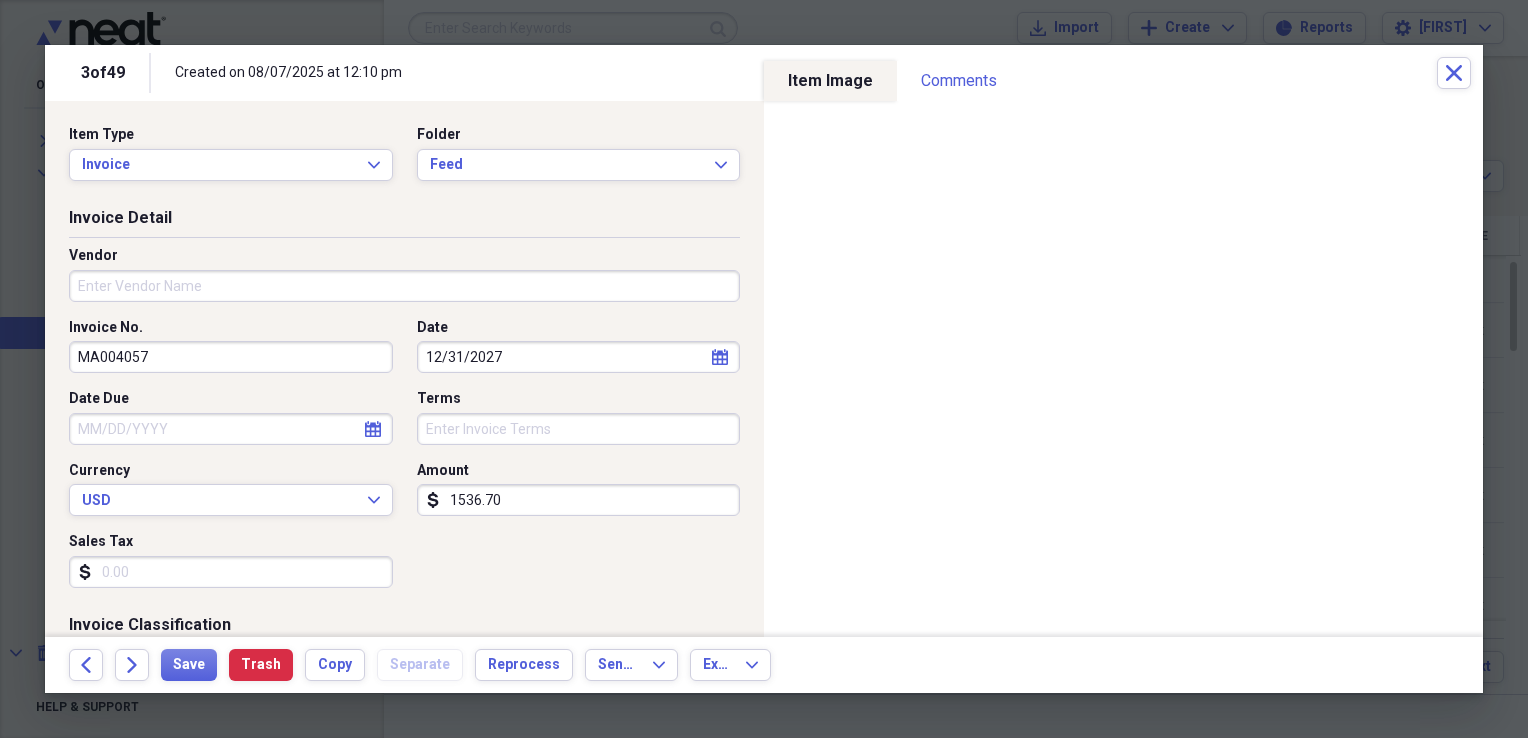 click on "calendar Calendar" at bounding box center (720, 357) 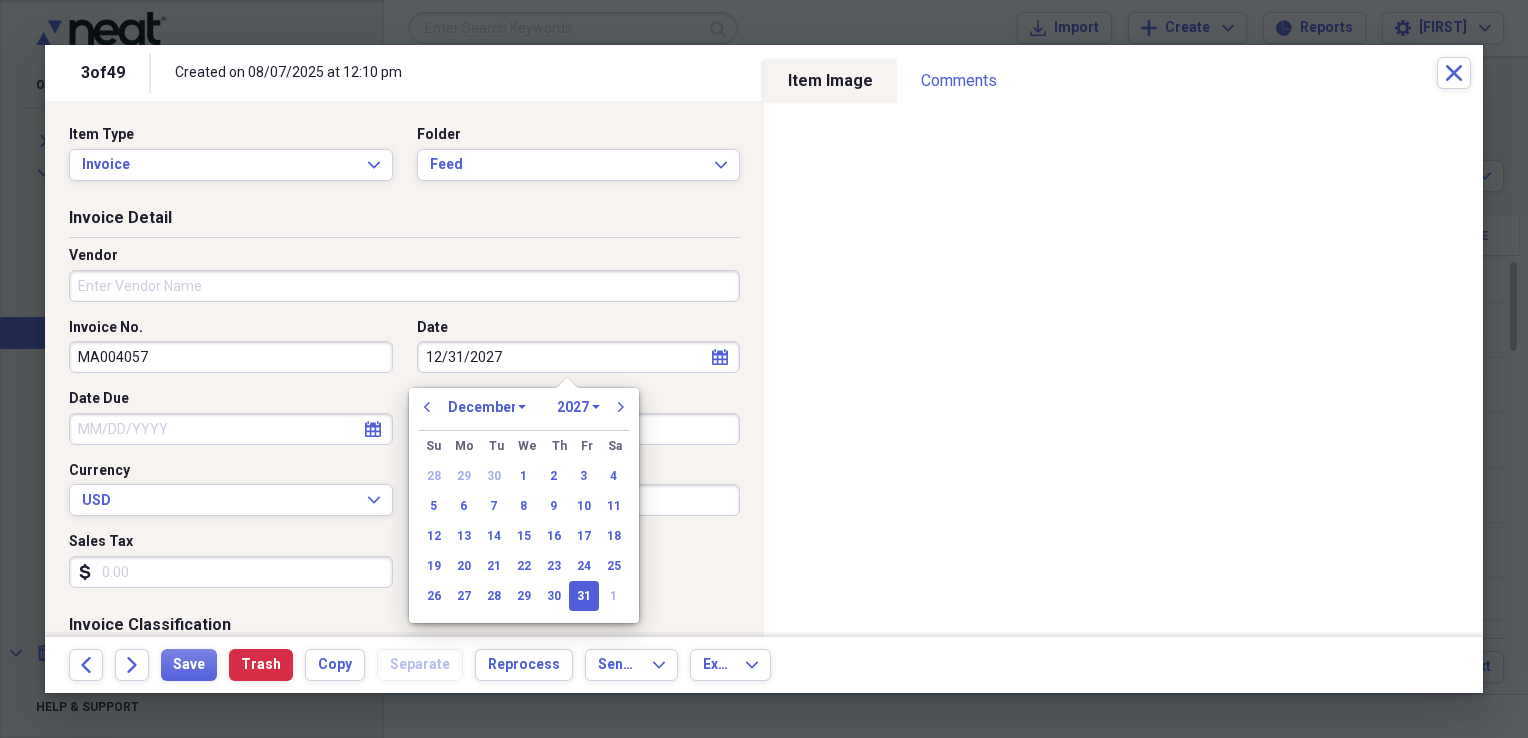 click on "1970 1971 1972 1973 1974 1975 1976 1977 1978 1979 1980 1981 1982 1983 1984 1985 1986 1987 1988 1989 1990 1991 1992 1993 1994 1995 1996 1997 1998 1999 2000 2001 2002 2003 2004 2005 2006 2007 2008 2009 2010 2011 2012 2013 2014 2015 2016 2017 2018 2019 2020 2021 2022 2023 2024 2025 2026 2027 2028 2029 2030 2031 2032 2033 2034 2035" at bounding box center (578, 407) 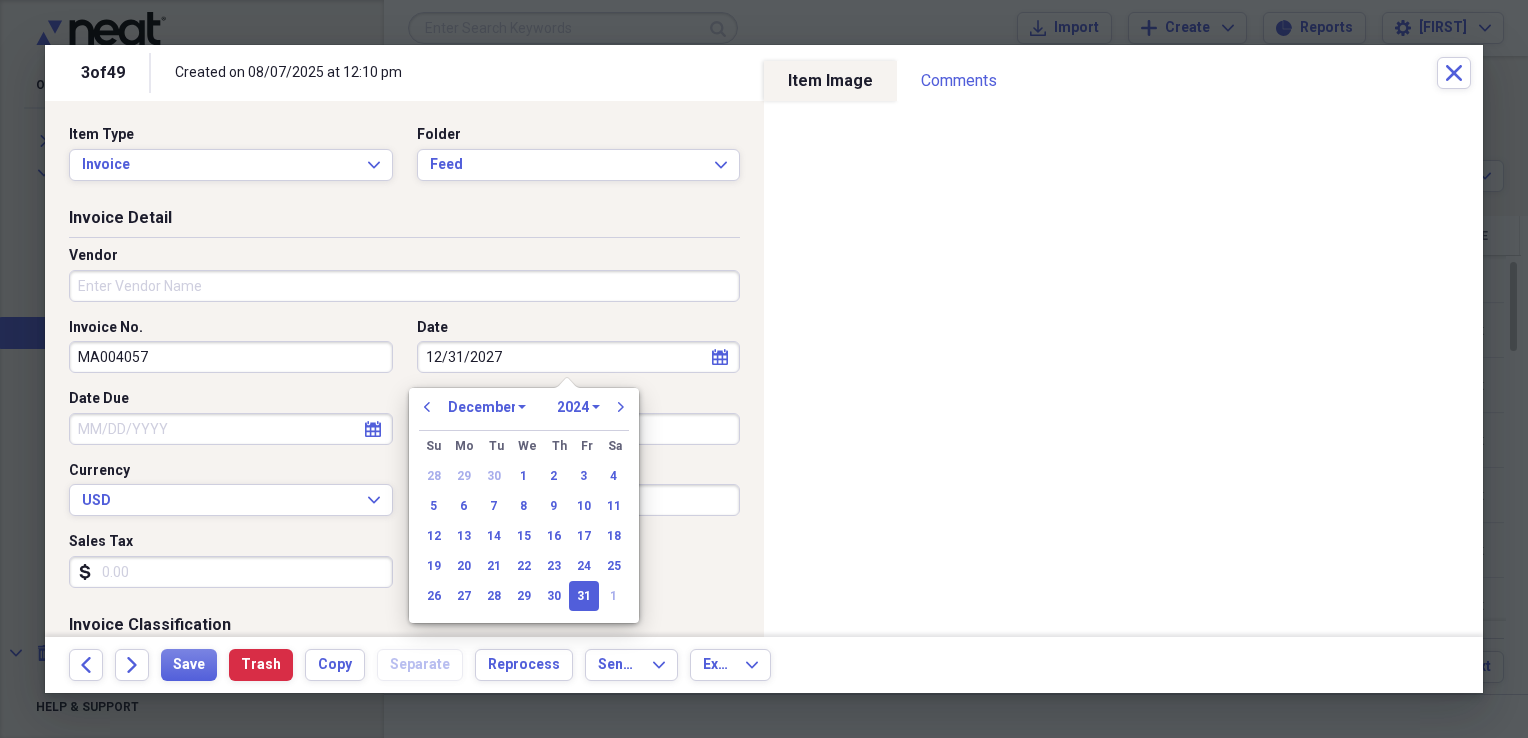 click on "1970 1971 1972 1973 1974 1975 1976 1977 1978 1979 1980 1981 1982 1983 1984 1985 1986 1987 1988 1989 1990 1991 1992 1993 1994 1995 1996 1997 1998 1999 2000 2001 2002 2003 2004 2005 2006 2007 2008 2009 2010 2011 2012 2013 2014 2015 2016 2017 2018 2019 2020 2021 2022 2023 2024 2025 2026 2027 2028 2029 2030 2031 2032 2033 2034 2035" at bounding box center [578, 407] 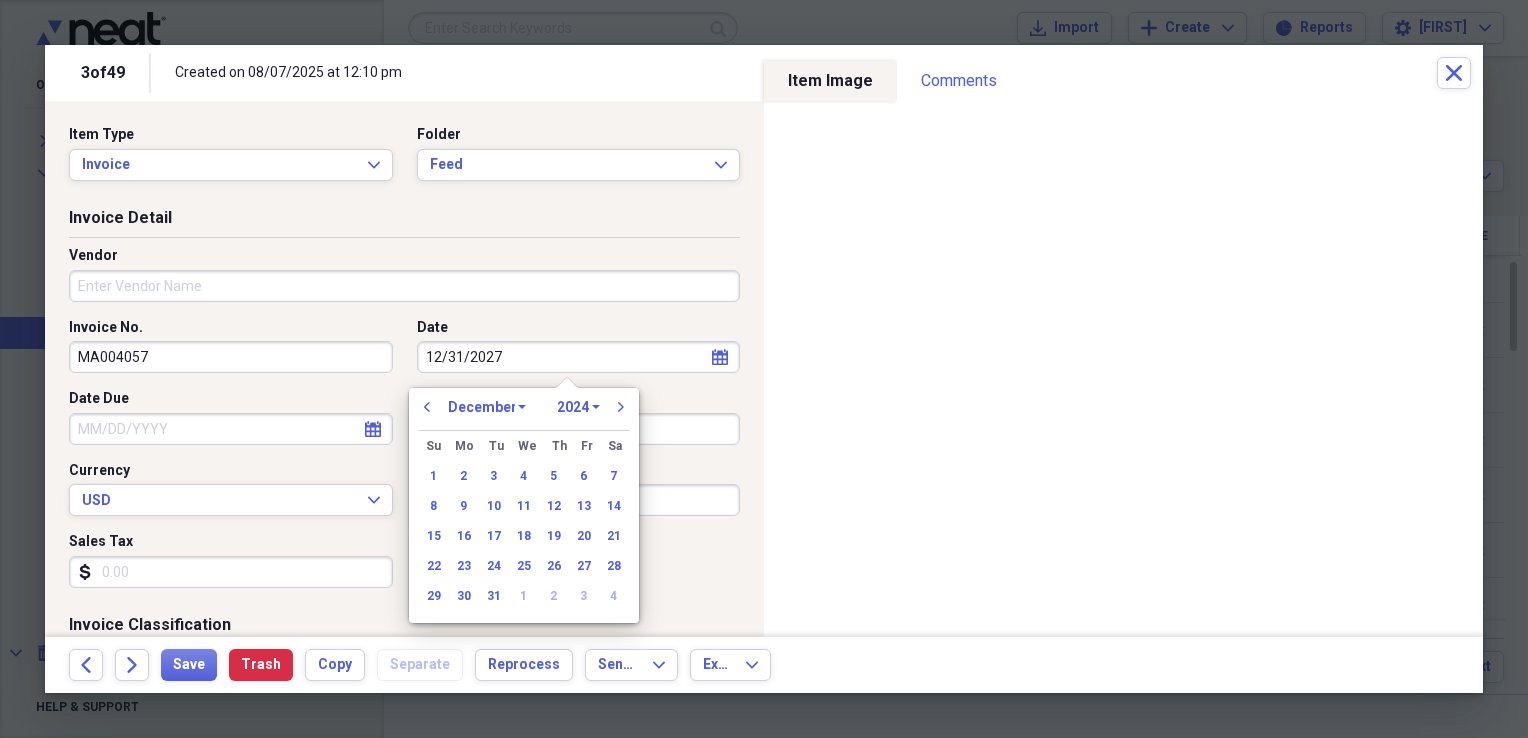 click on "Vendor" at bounding box center (404, 286) 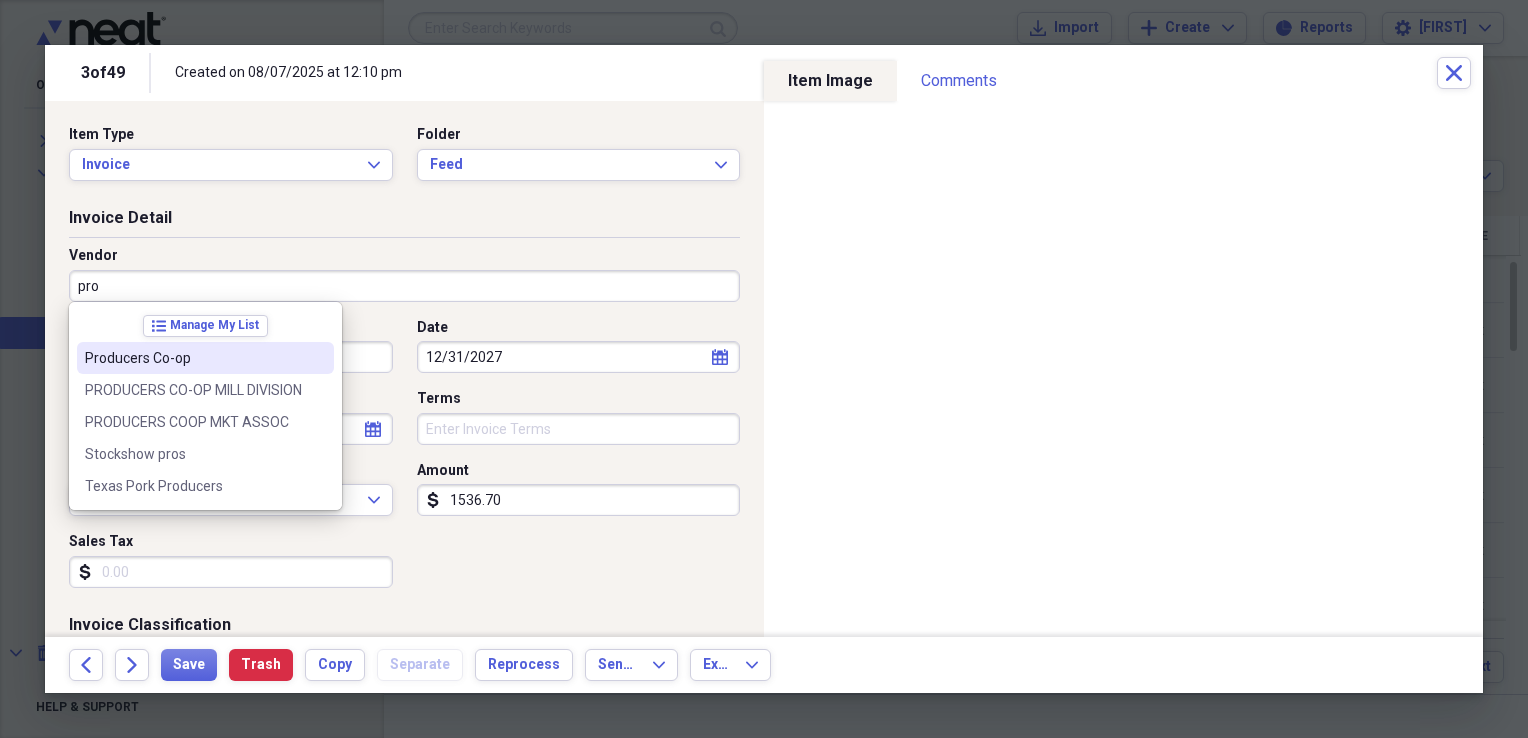 click on "Producers Co-op" at bounding box center (193, 358) 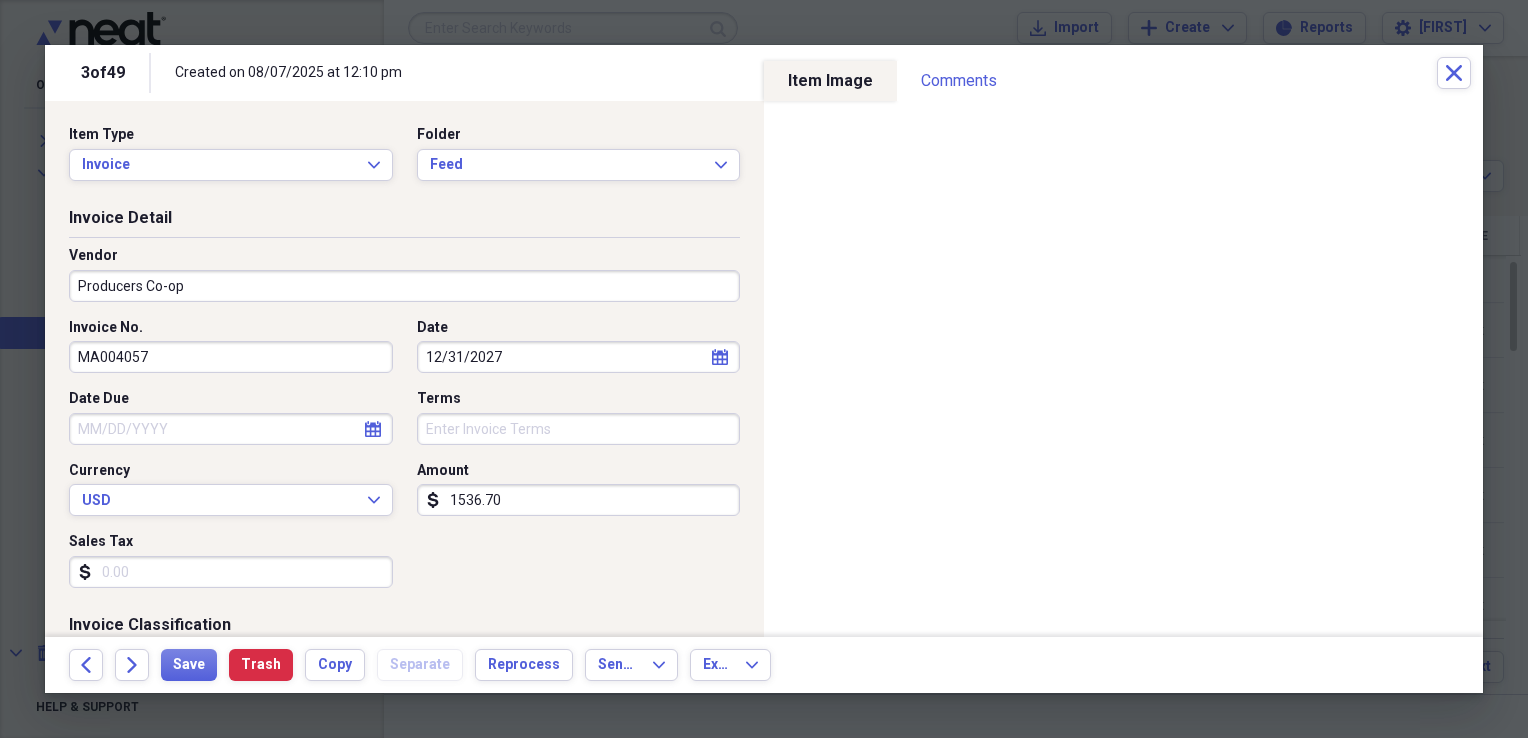 type on "General Retail" 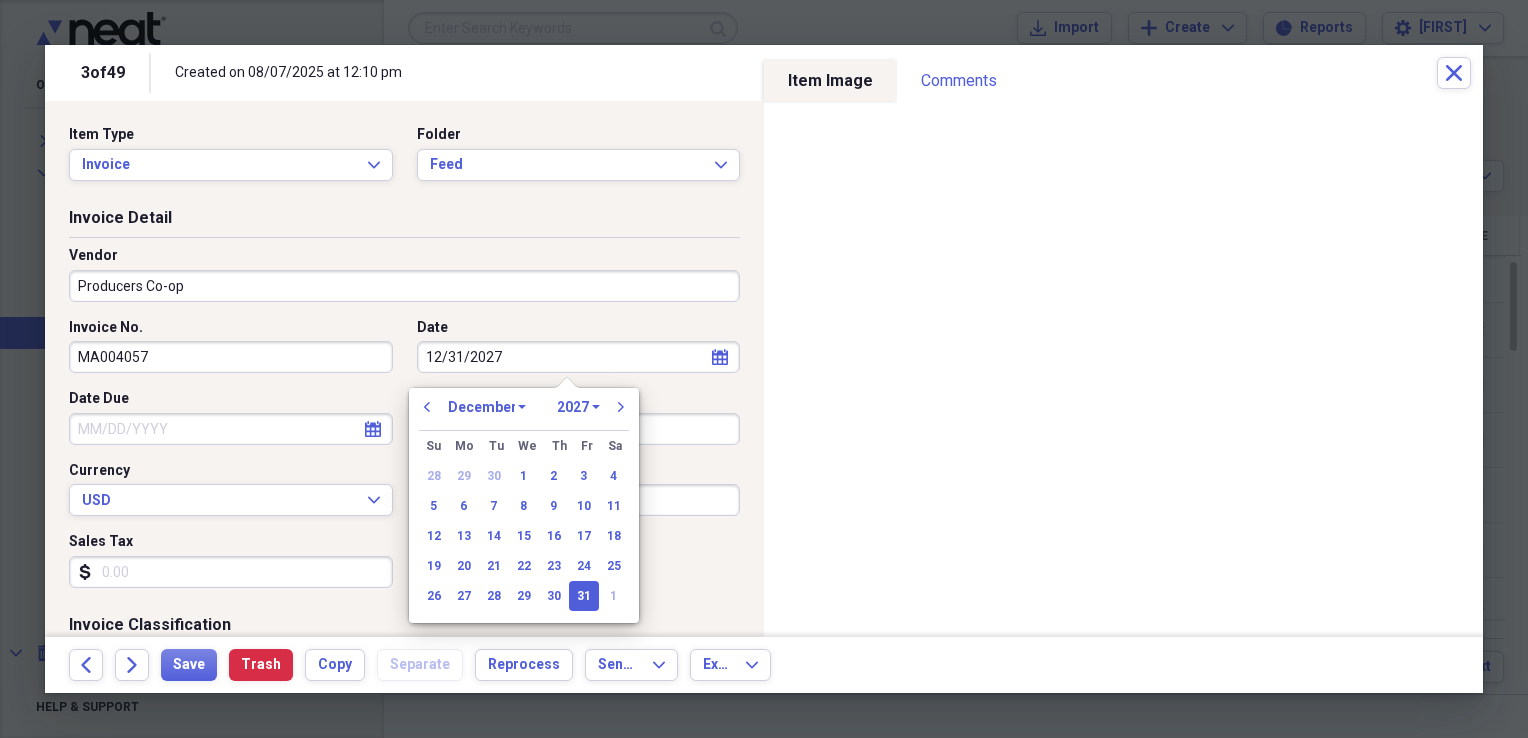 click on "previous January February March April May June July August September October November December 1970 1971 1972 1973 1974 1975 1976 1977 1978 1979 1980 1981 1982 1983 1984 1985 1986 1987 1988 1989 1990 1991 1992 1993 1994 1995 1996 1997 1998 1999 2000 2001 2002 2003 2004 2005 2006 2007 2008 2009 2010 2011 2012 2013 2014 2015 2016 2017 2018 2019 2020 2021 2022 2023 2024 2025 2026 2027 2028 2029 2030 2031 2032 2033 2034 2035 next" at bounding box center (524, 413) 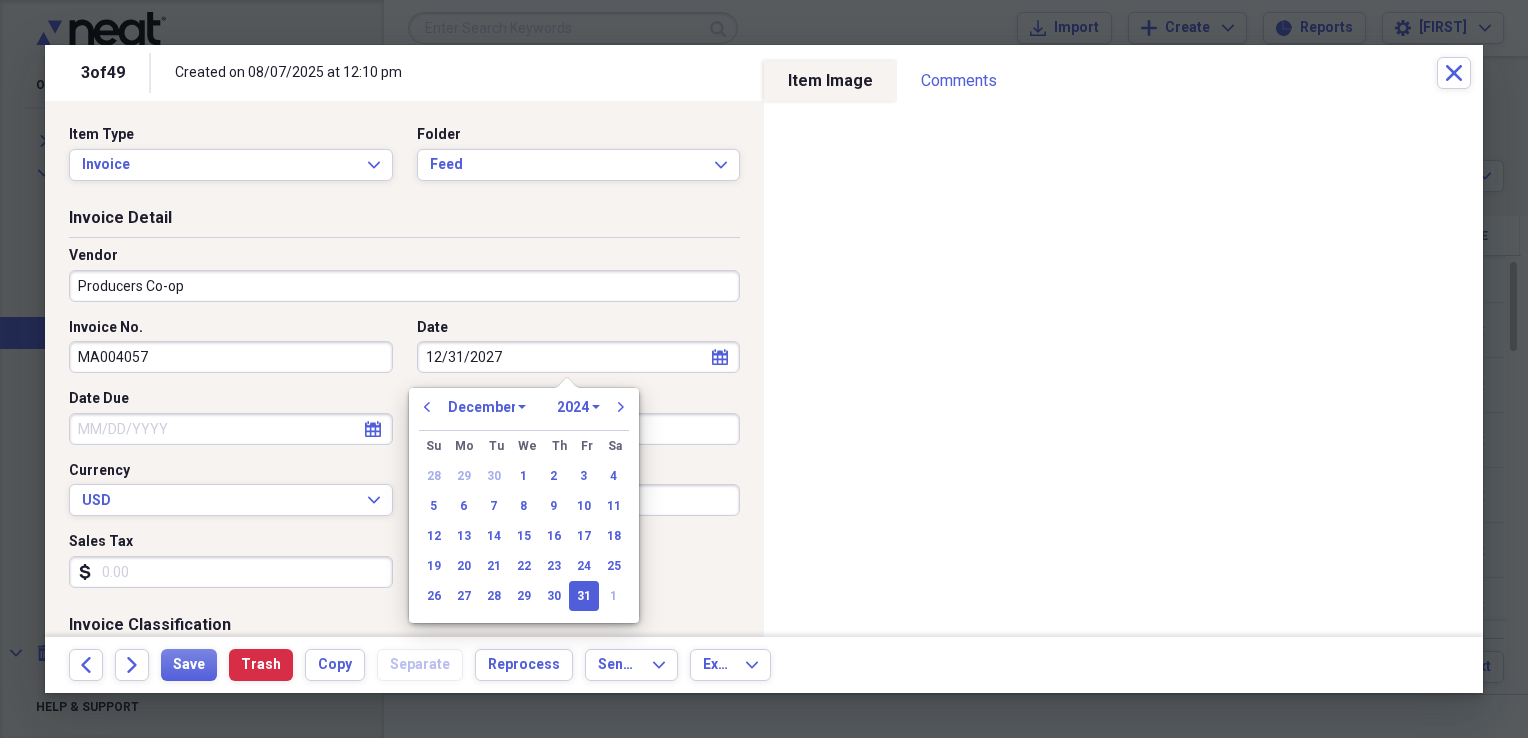 click on "1970 1971 1972 1973 1974 1975 1976 1977 1978 1979 1980 1981 1982 1983 1984 1985 1986 1987 1988 1989 1990 1991 1992 1993 1994 1995 1996 1997 1998 1999 2000 2001 2002 2003 2004 2005 2006 2007 2008 2009 2010 2011 2012 2013 2014 2015 2016 2017 2018 2019 2020 2021 2022 2023 2024 2025 2026 2027 2028 2029 2030 2031 2032 2033 2034 2035" at bounding box center (578, 407) 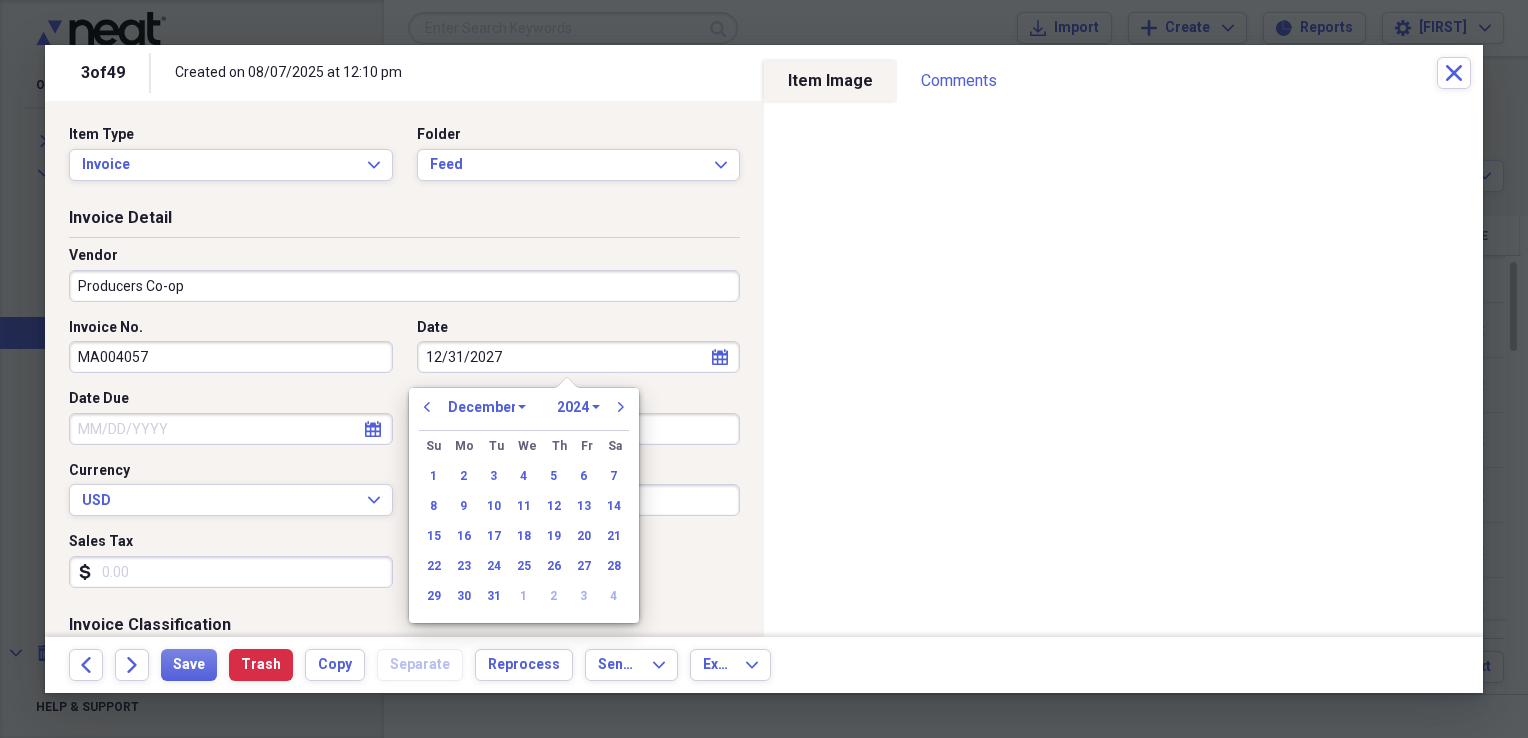 click on "January February March April May June July August September October November December" at bounding box center [487, 407] 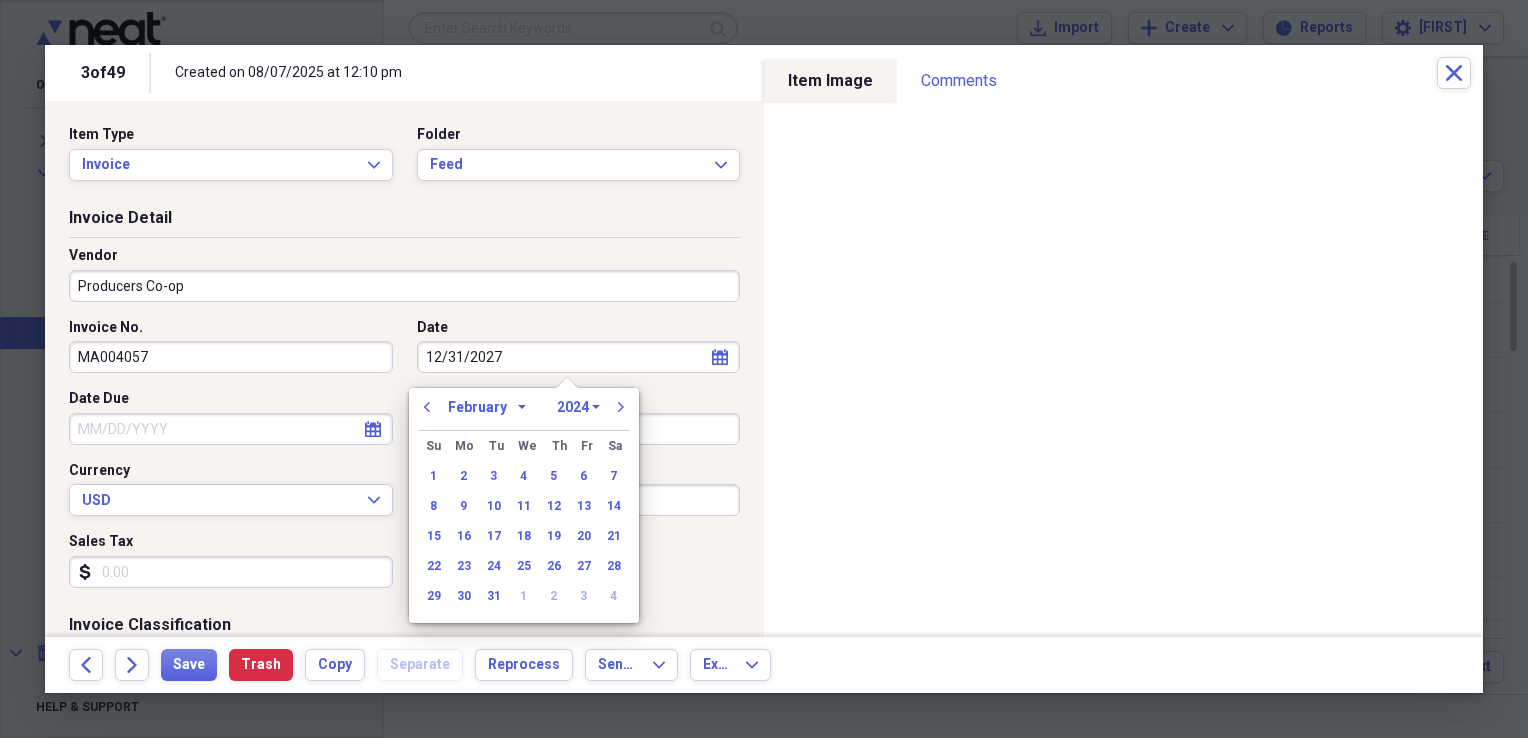 click on "January February March April May June July August September October November December" at bounding box center [487, 407] 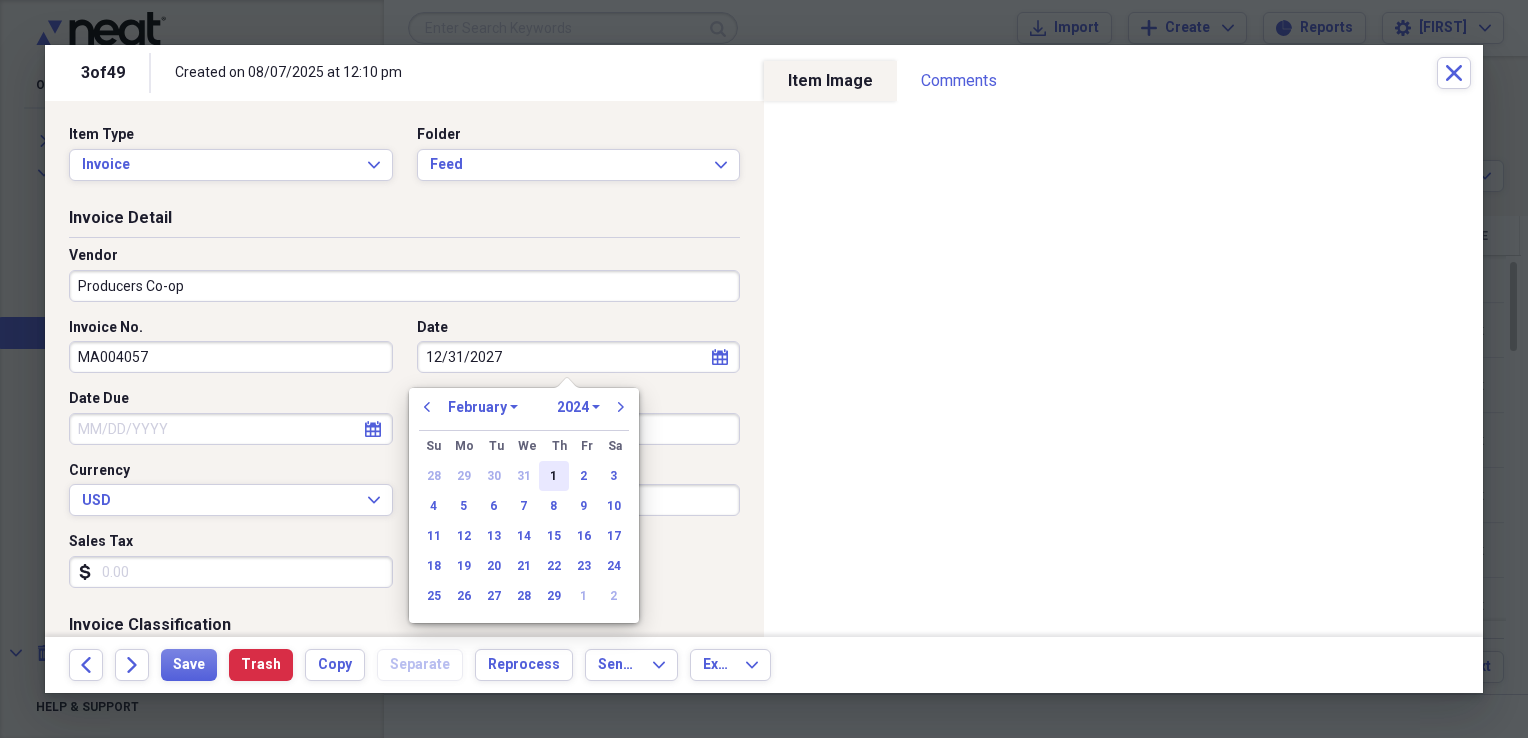 click on "1" at bounding box center (554, 476) 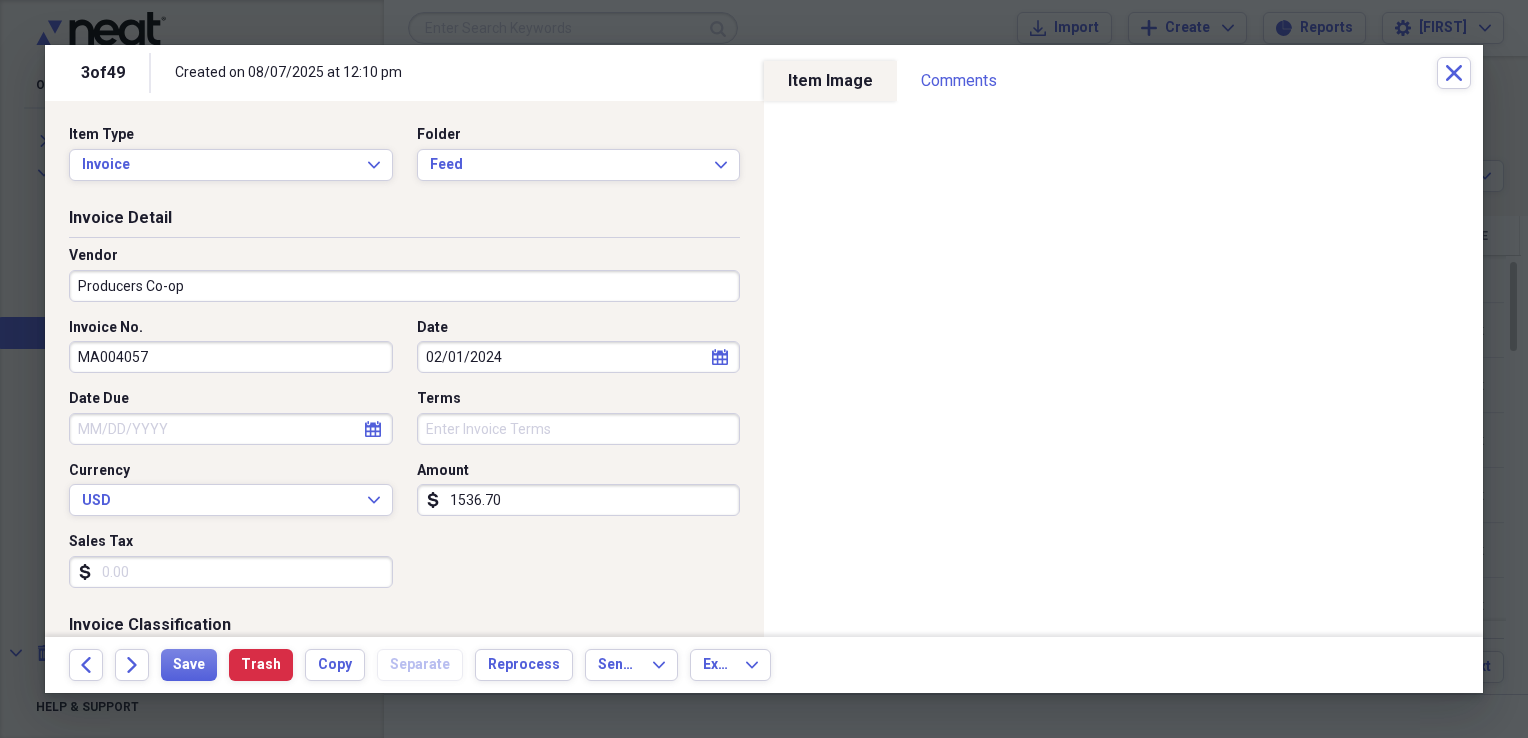type on "02/01/2024" 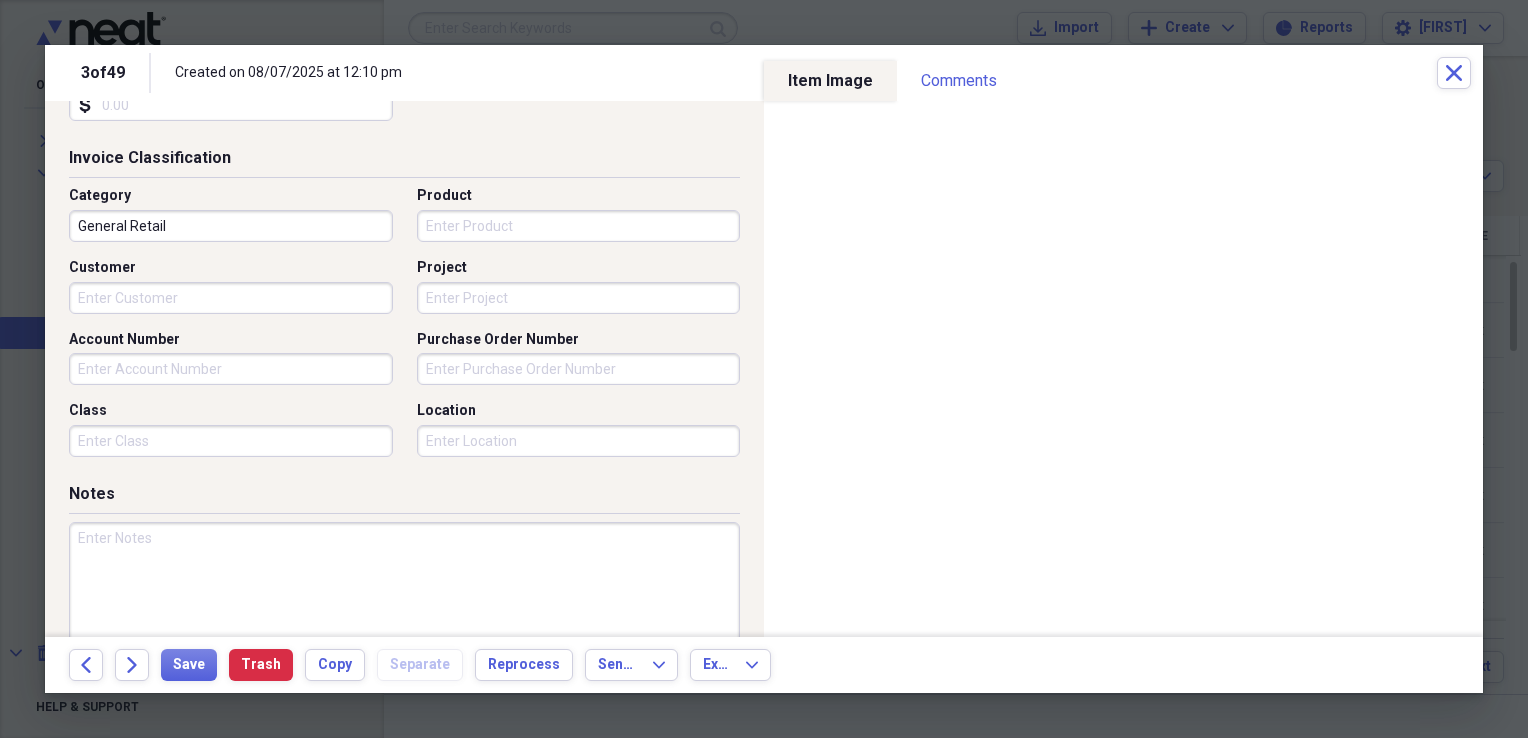 scroll, scrollTop: 471, scrollLeft: 0, axis: vertical 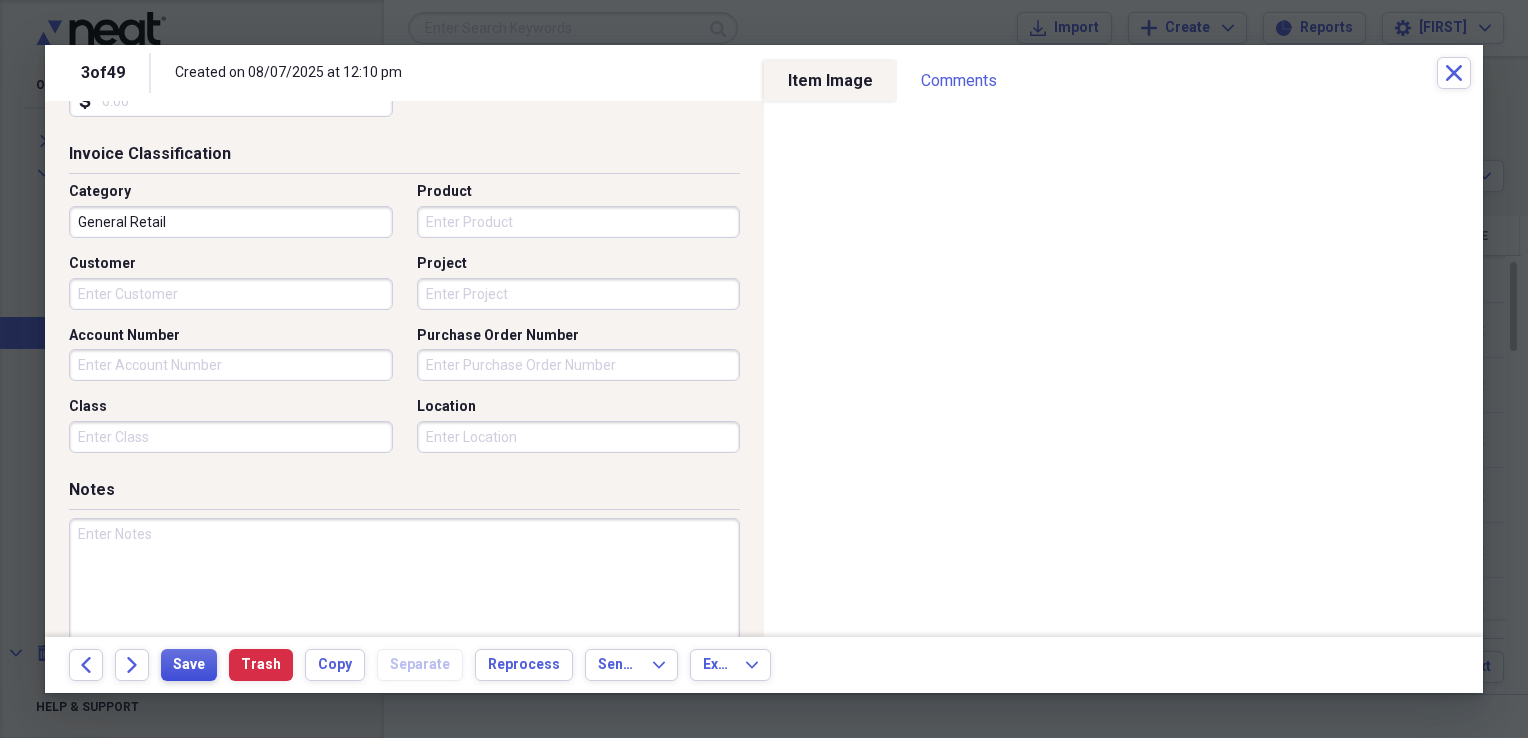 click on "Save" at bounding box center (189, 665) 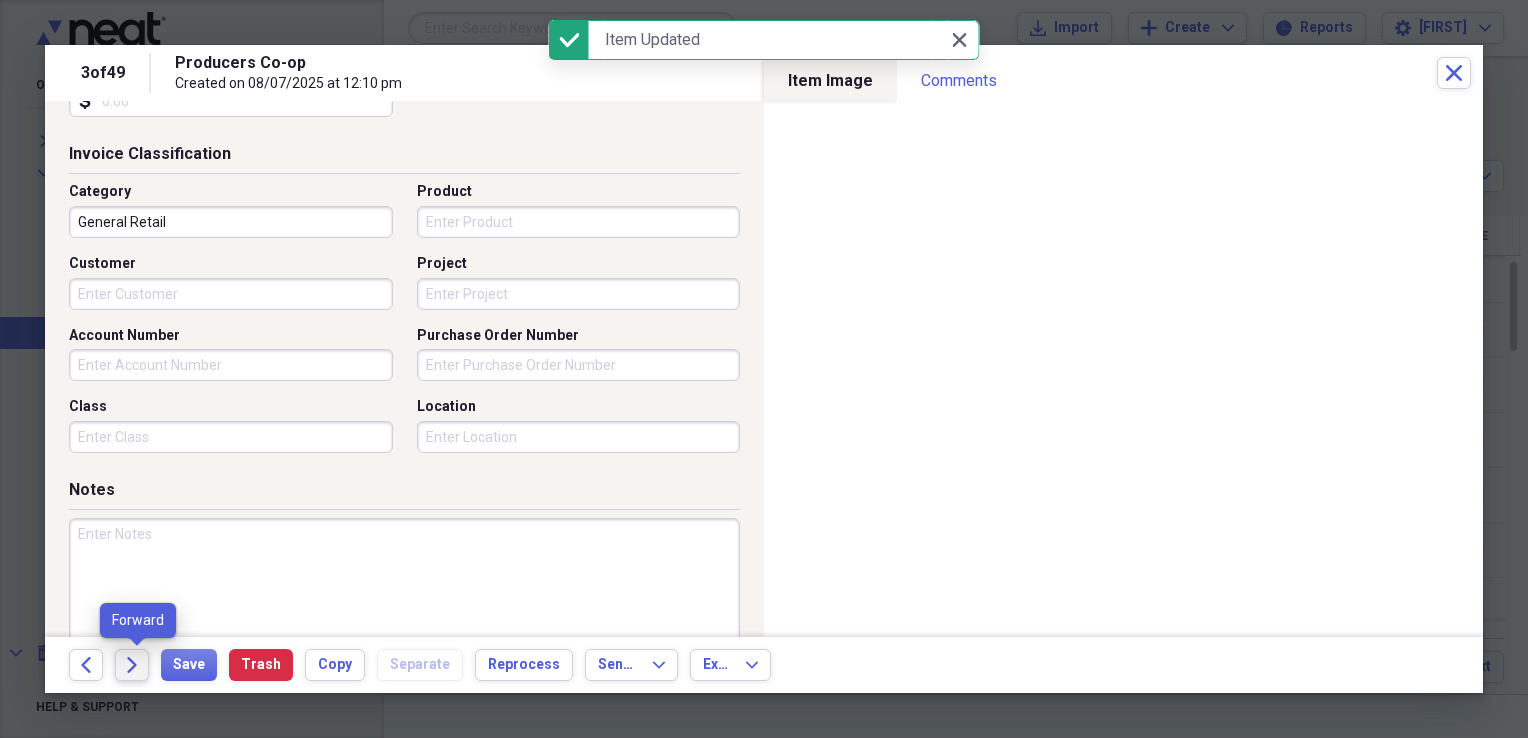 click 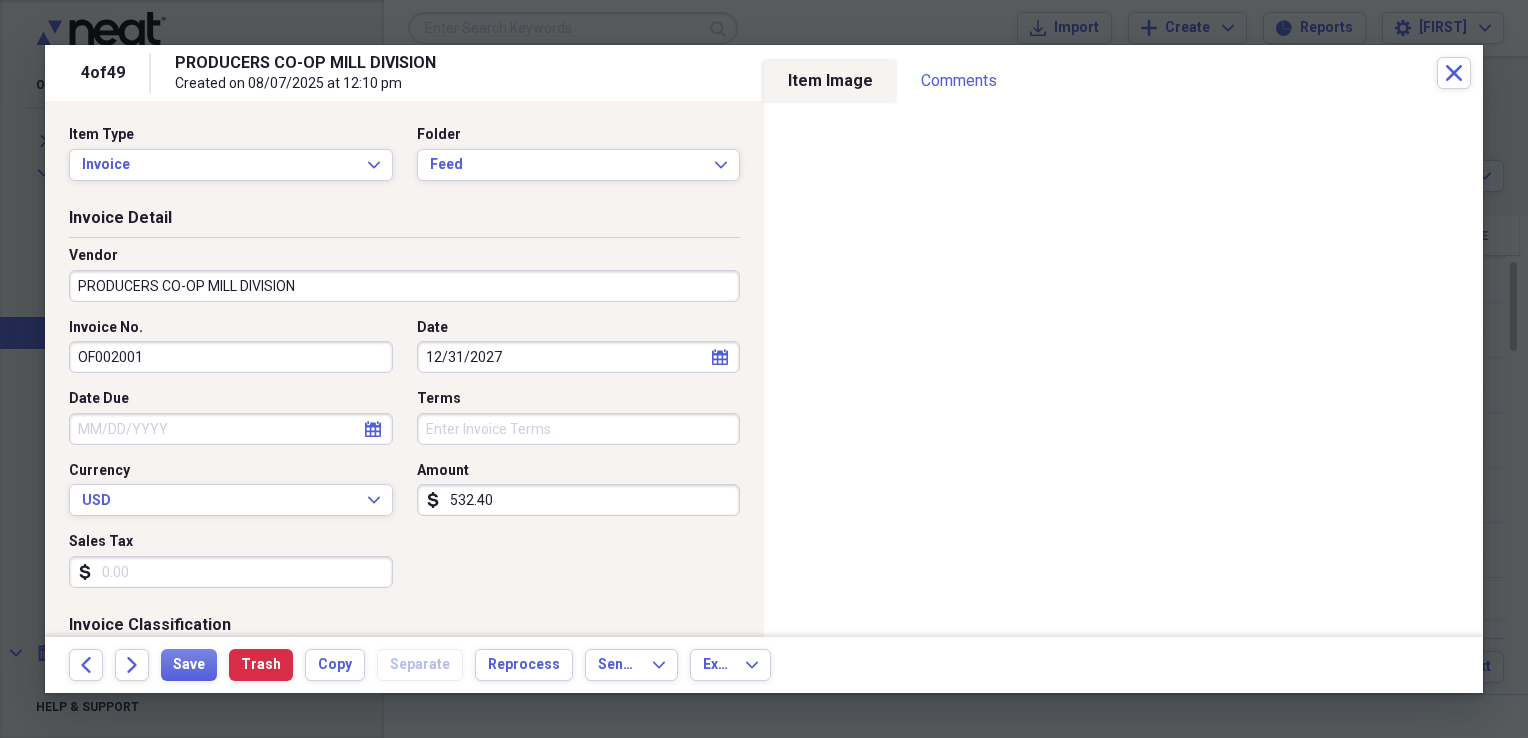 click on "calendar Calendar" at bounding box center (720, 357) 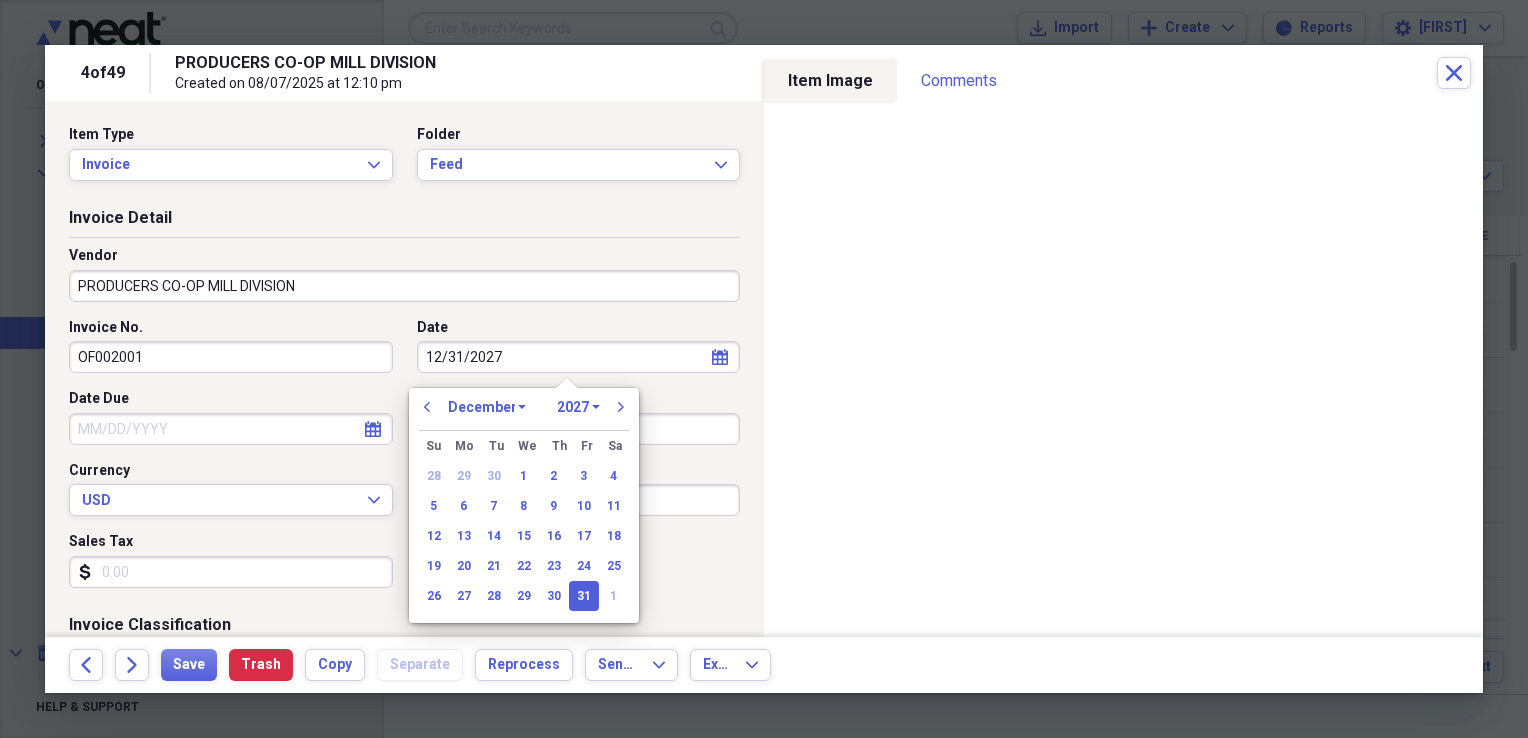 click on "1970 1971 1972 1973 1974 1975 1976 1977 1978 1979 1980 1981 1982 1983 1984 1985 1986 1987 1988 1989 1990 1991 1992 1993 1994 1995 1996 1997 1998 1999 2000 2001 2002 2003 2004 2005 2006 2007 2008 2009 2010 2011 2012 2013 2014 2015 2016 2017 2018 2019 2020 2021 2022 2023 2024 2025 2026 2027 2028 2029 2030 2031 2032 2033 2034 2035" at bounding box center [578, 407] 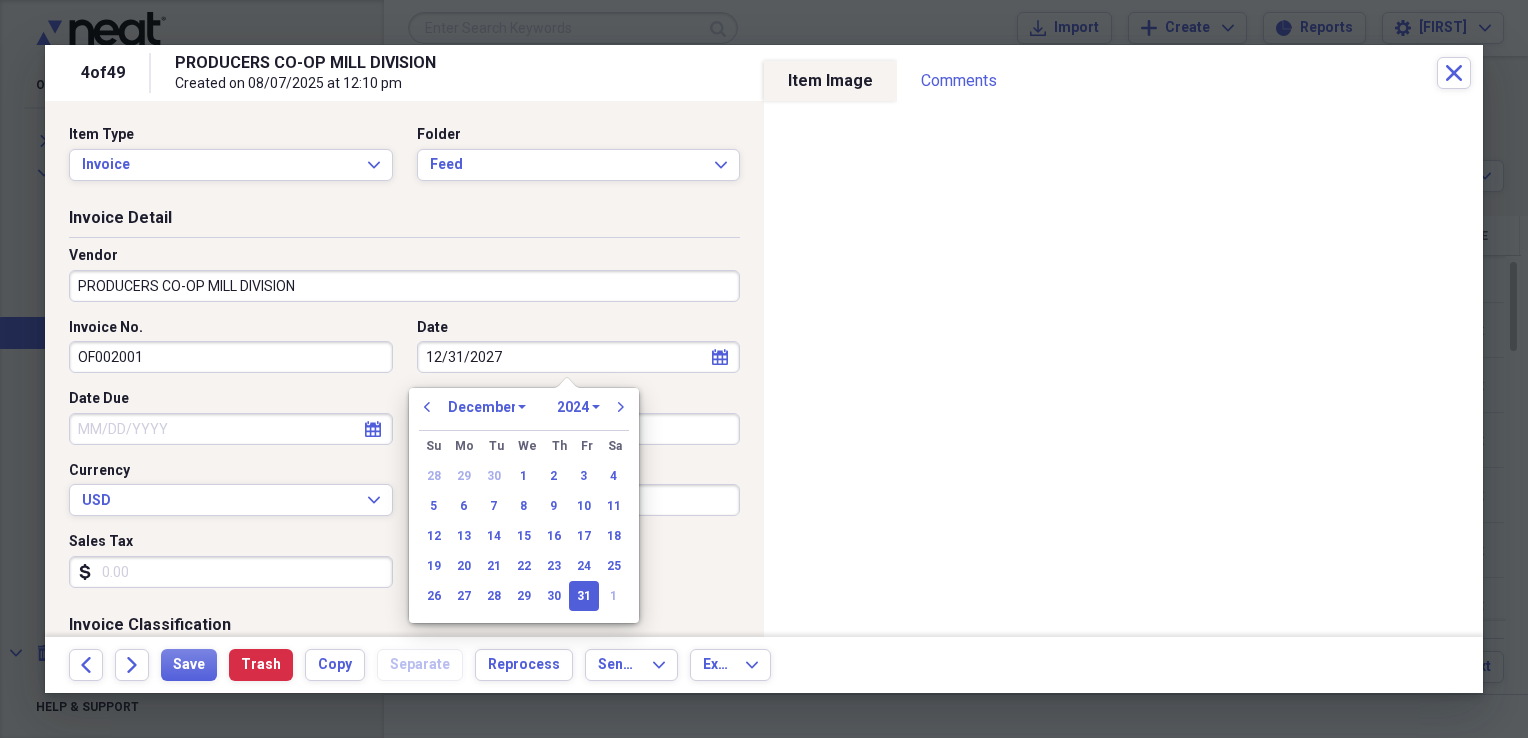 click on "1970 1971 1972 1973 1974 1975 1976 1977 1978 1979 1980 1981 1982 1983 1984 1985 1986 1987 1988 1989 1990 1991 1992 1993 1994 1995 1996 1997 1998 1999 2000 2001 2002 2003 2004 2005 2006 2007 2008 2009 2010 2011 2012 2013 2014 2015 2016 2017 2018 2019 2020 2021 2022 2023 2024 2025 2026 2027 2028 2029 2030 2031 2032 2033 2034 2035" at bounding box center (578, 407) 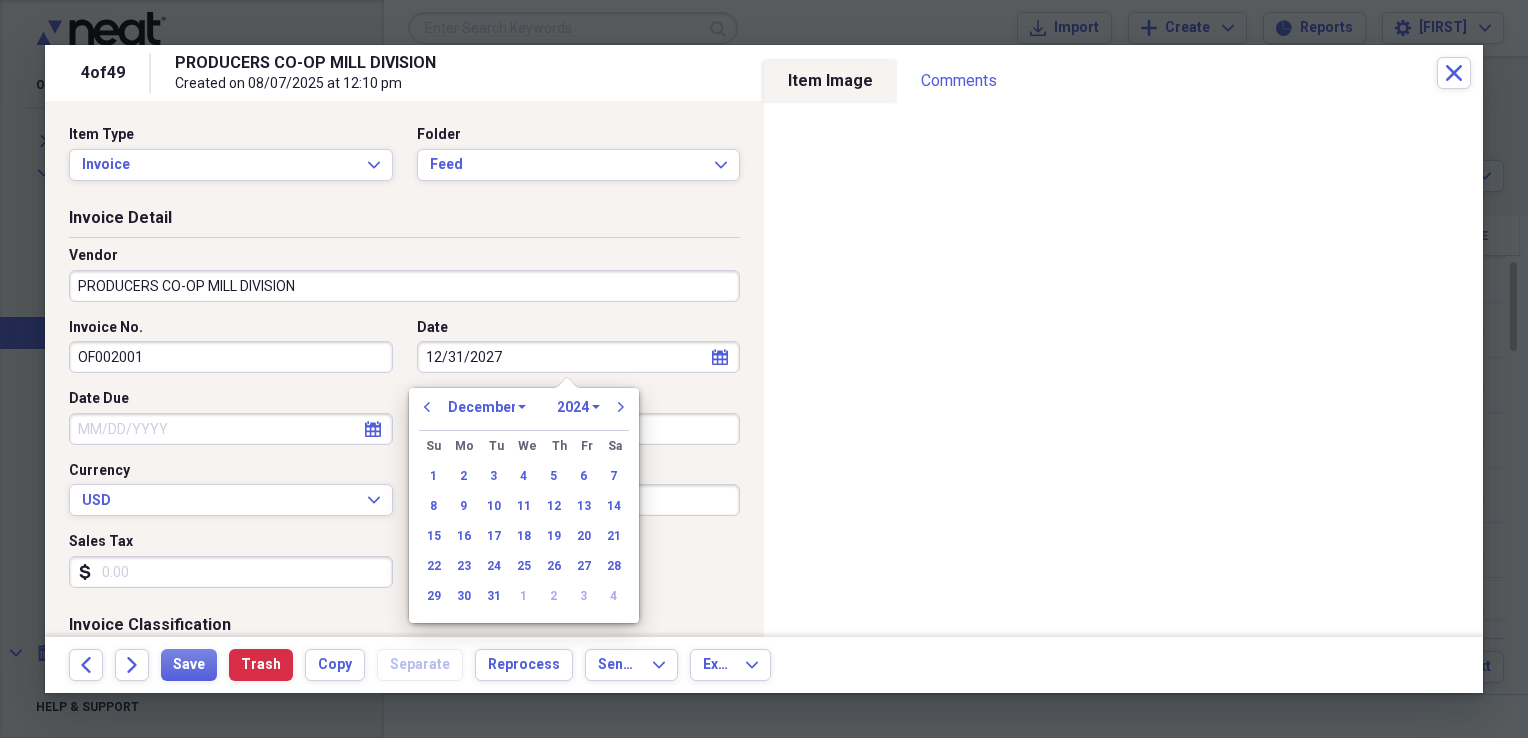 click on "January February March April May June July August September October November December" at bounding box center (487, 407) 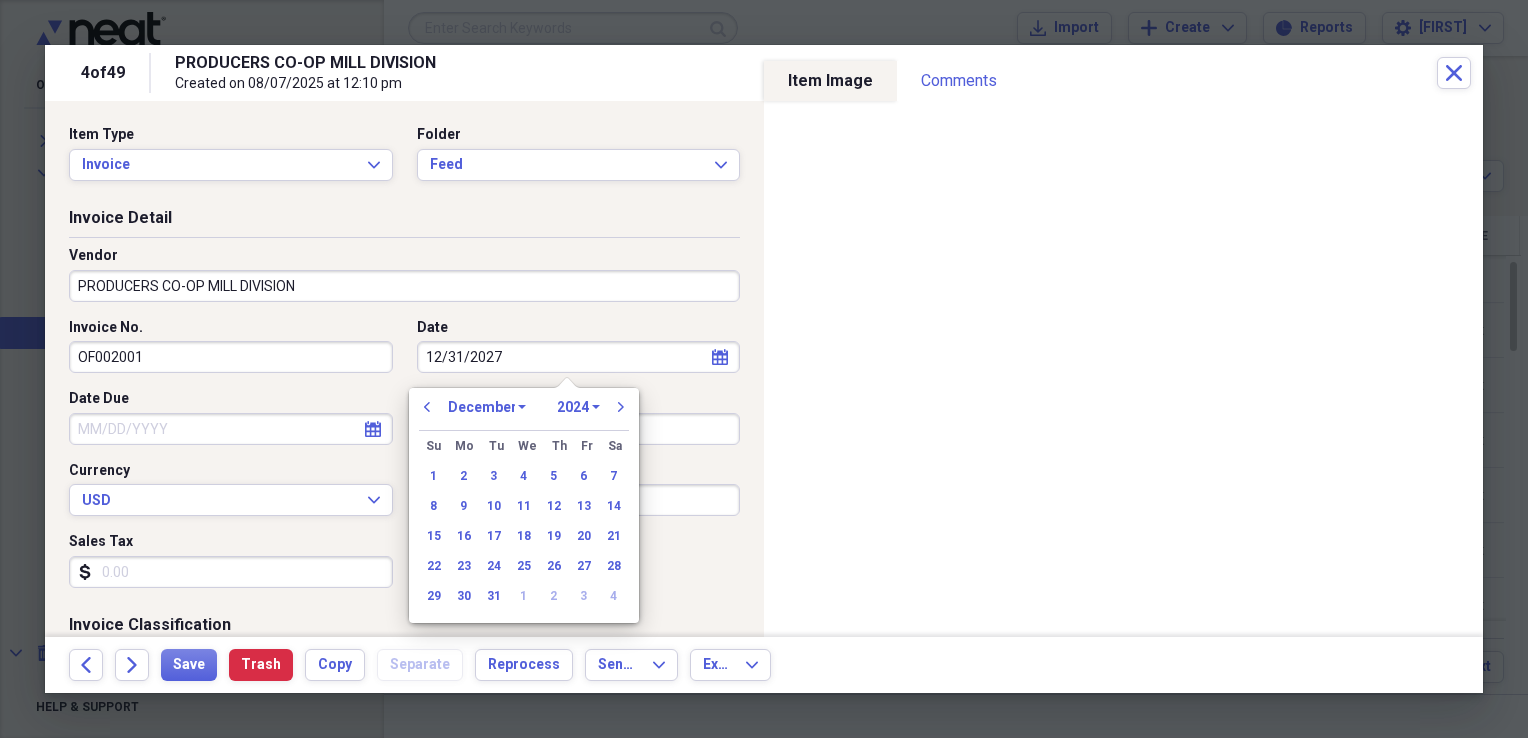 select on "9" 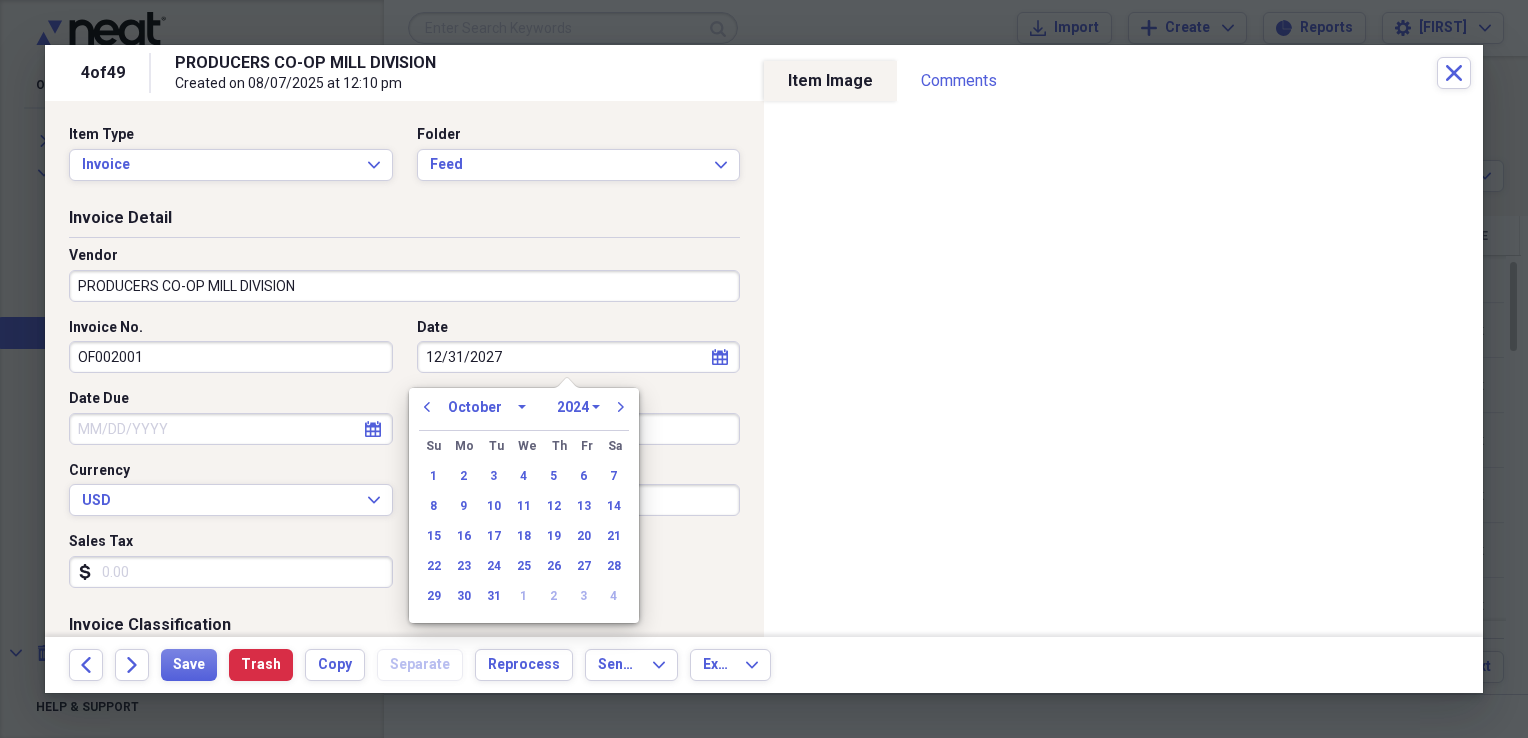 click on "January February March April May June July August September October November December" at bounding box center [487, 407] 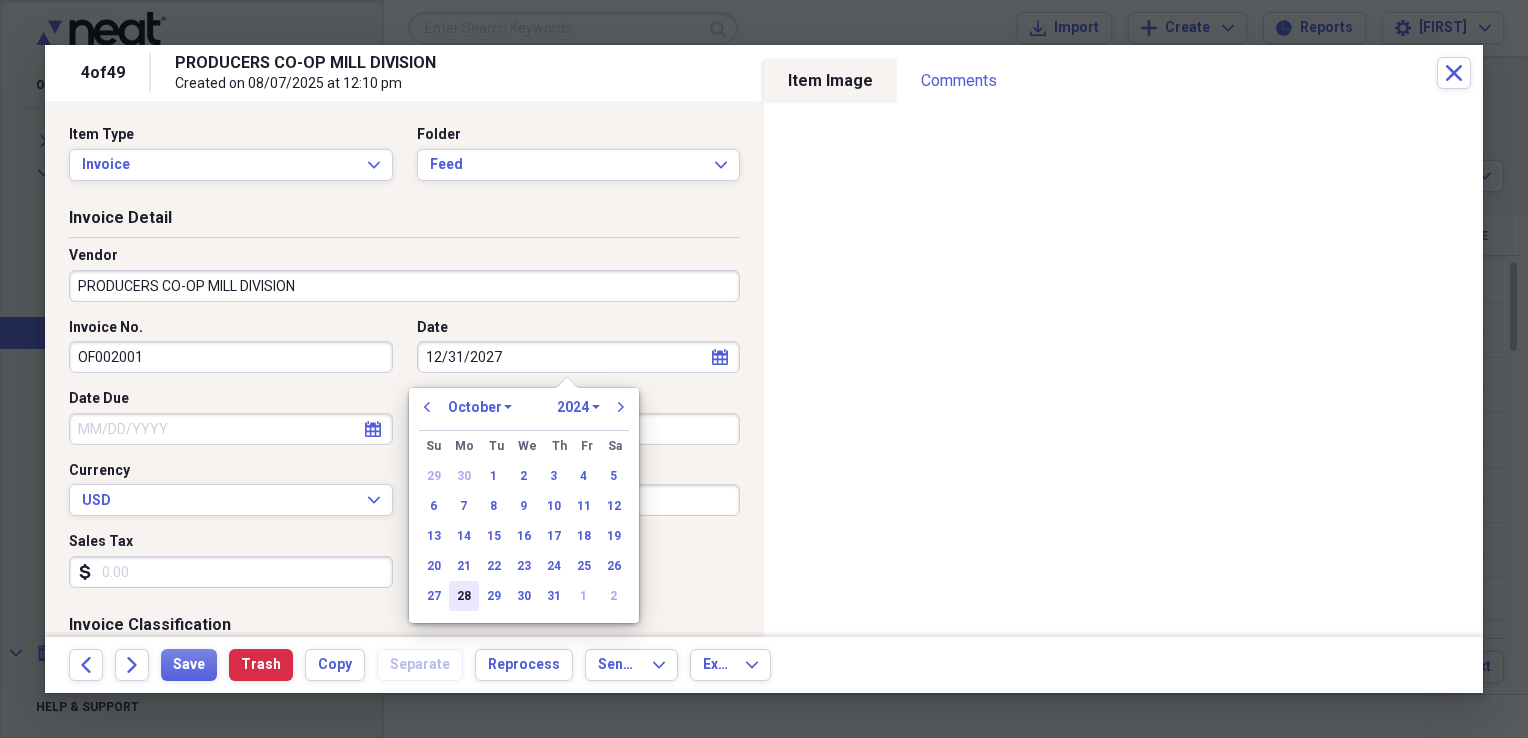 click on "28" at bounding box center (464, 596) 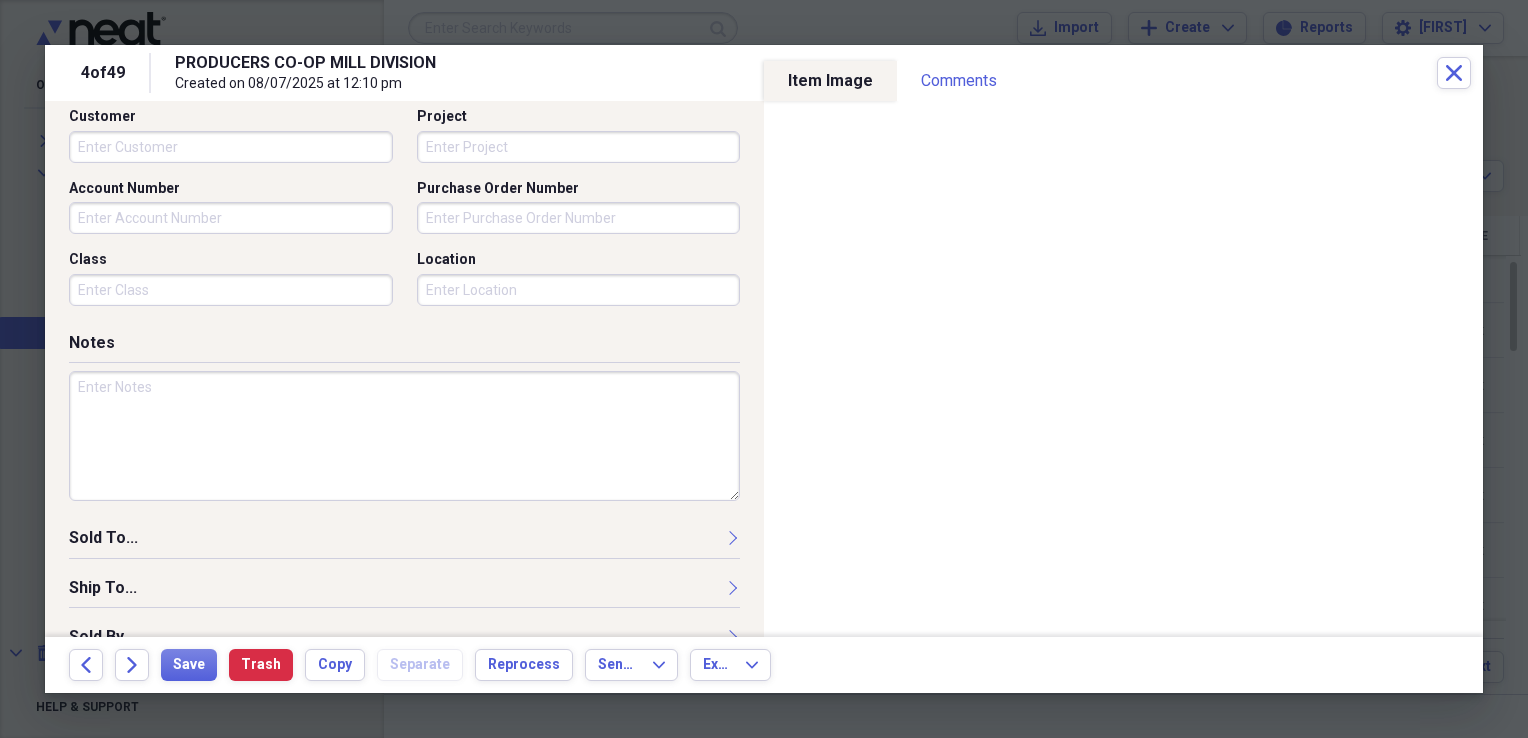 scroll, scrollTop: 654, scrollLeft: 0, axis: vertical 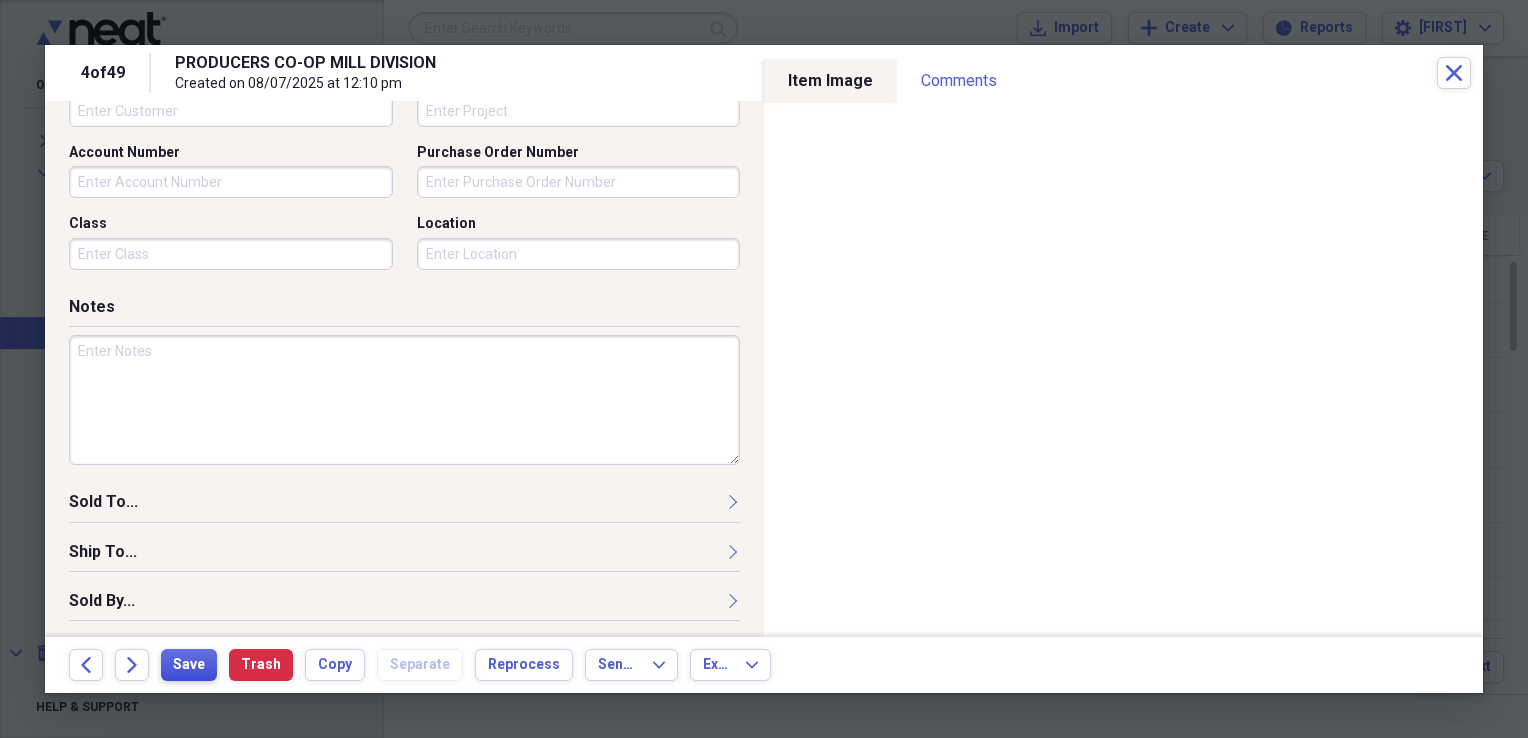 click on "Save" at bounding box center (189, 665) 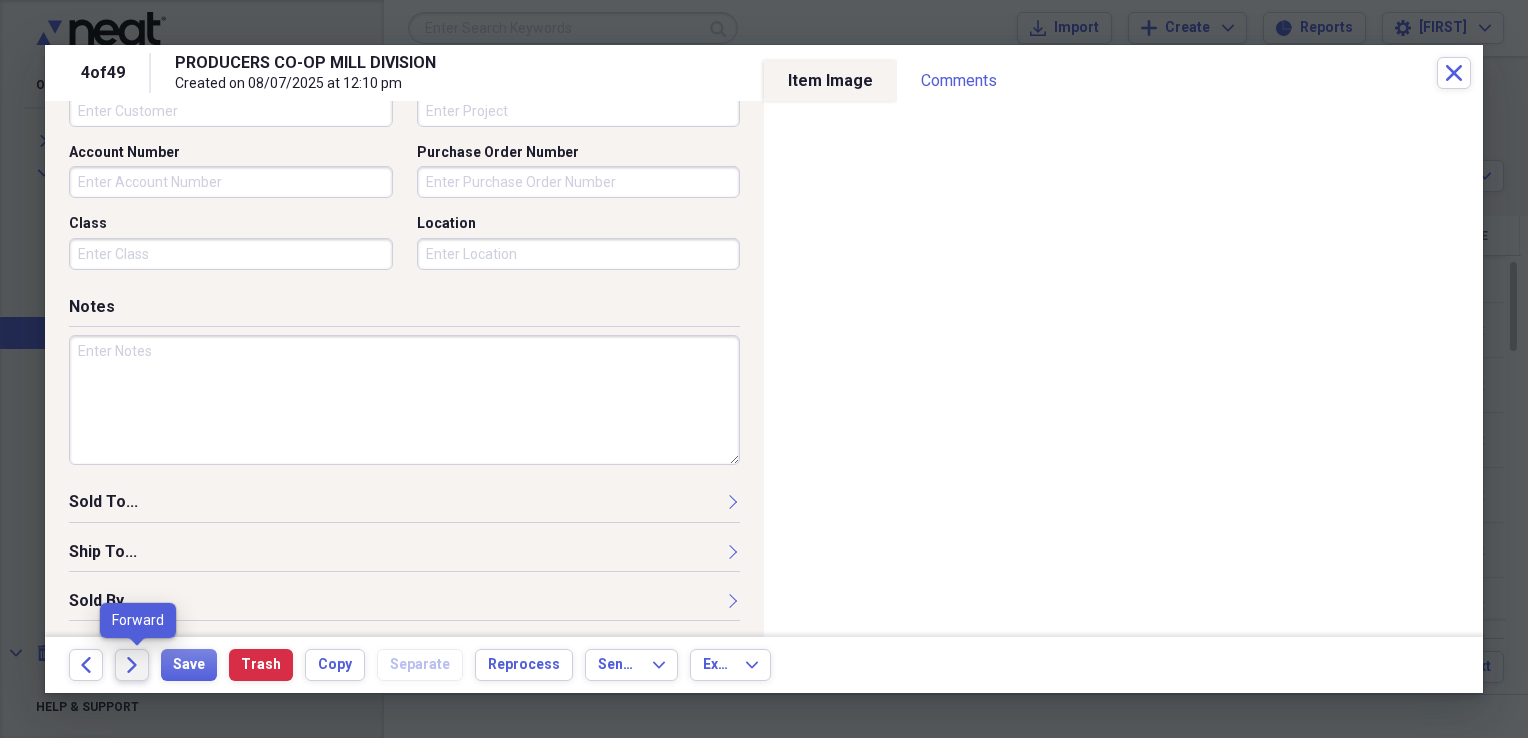 click on "Forward" 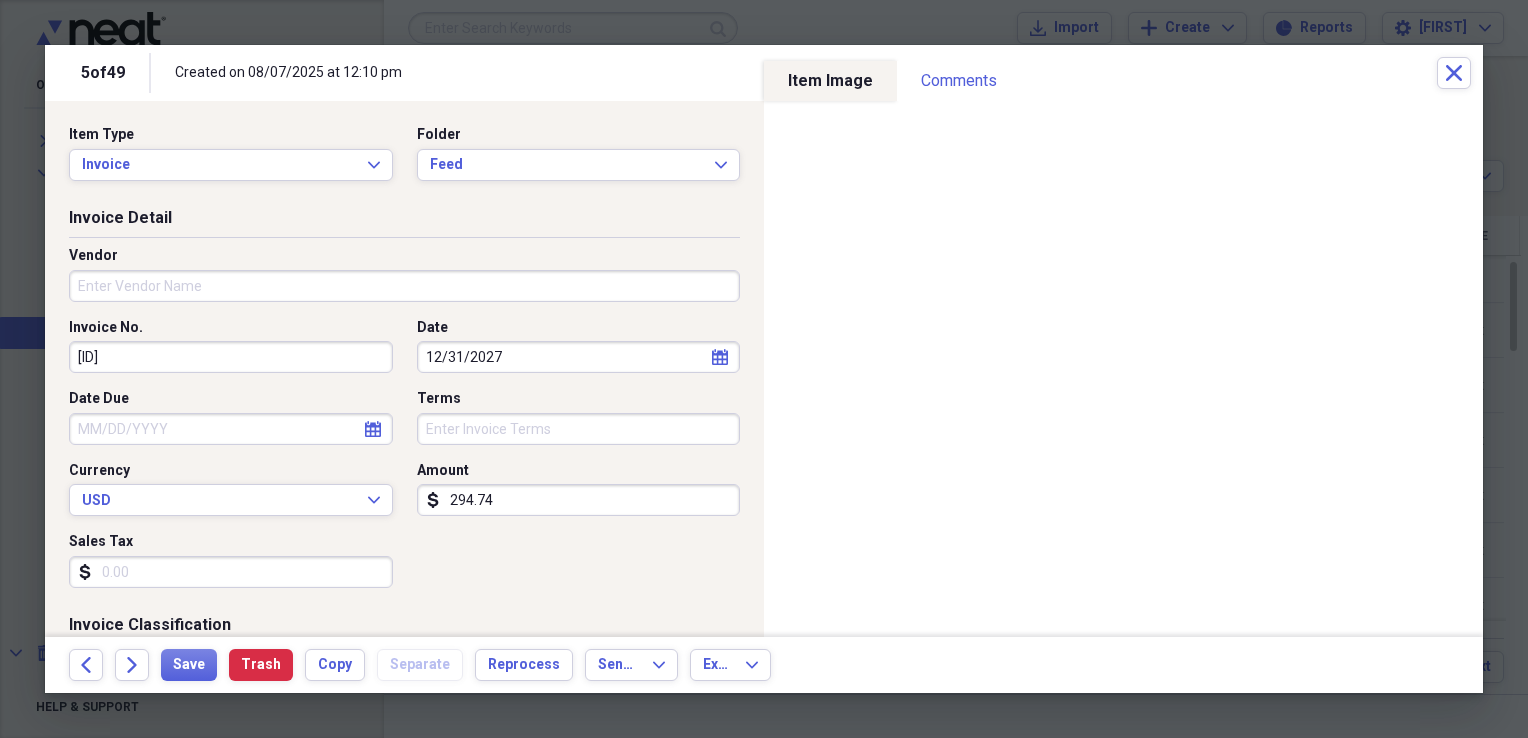 click 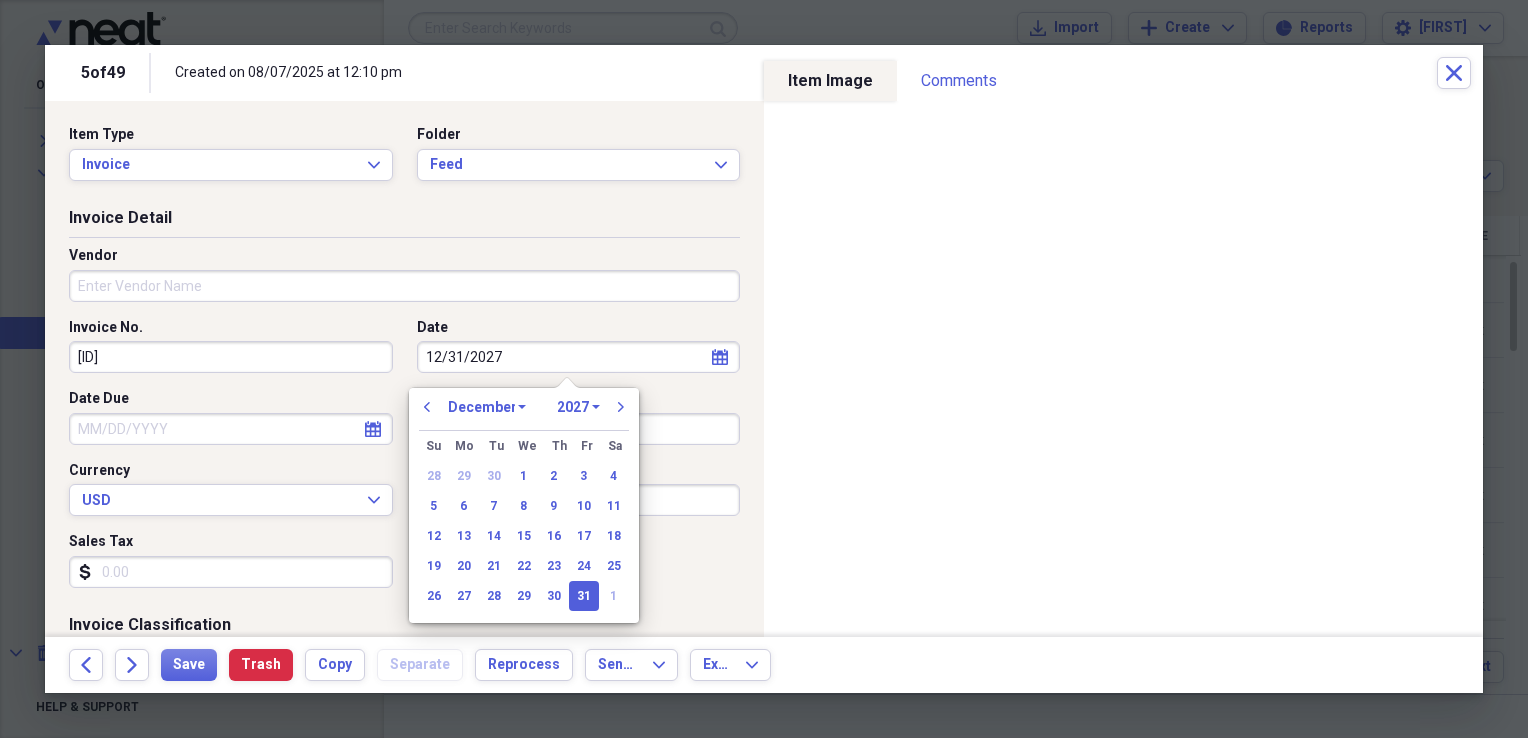 click on "1970 1971 1972 1973 1974 1975 1976 1977 1978 1979 1980 1981 1982 1983 1984 1985 1986 1987 1988 1989 1990 1991 1992 1993 1994 1995 1996 1997 1998 1999 2000 2001 2002 2003 2004 2005 2006 2007 2008 2009 2010 2011 2012 2013 2014 2015 2016 2017 2018 2019 2020 2021 2022 2023 2024 2025 2026 2027 2028 2029 2030 2031 2032 2033 2034 2035" at bounding box center [578, 407] 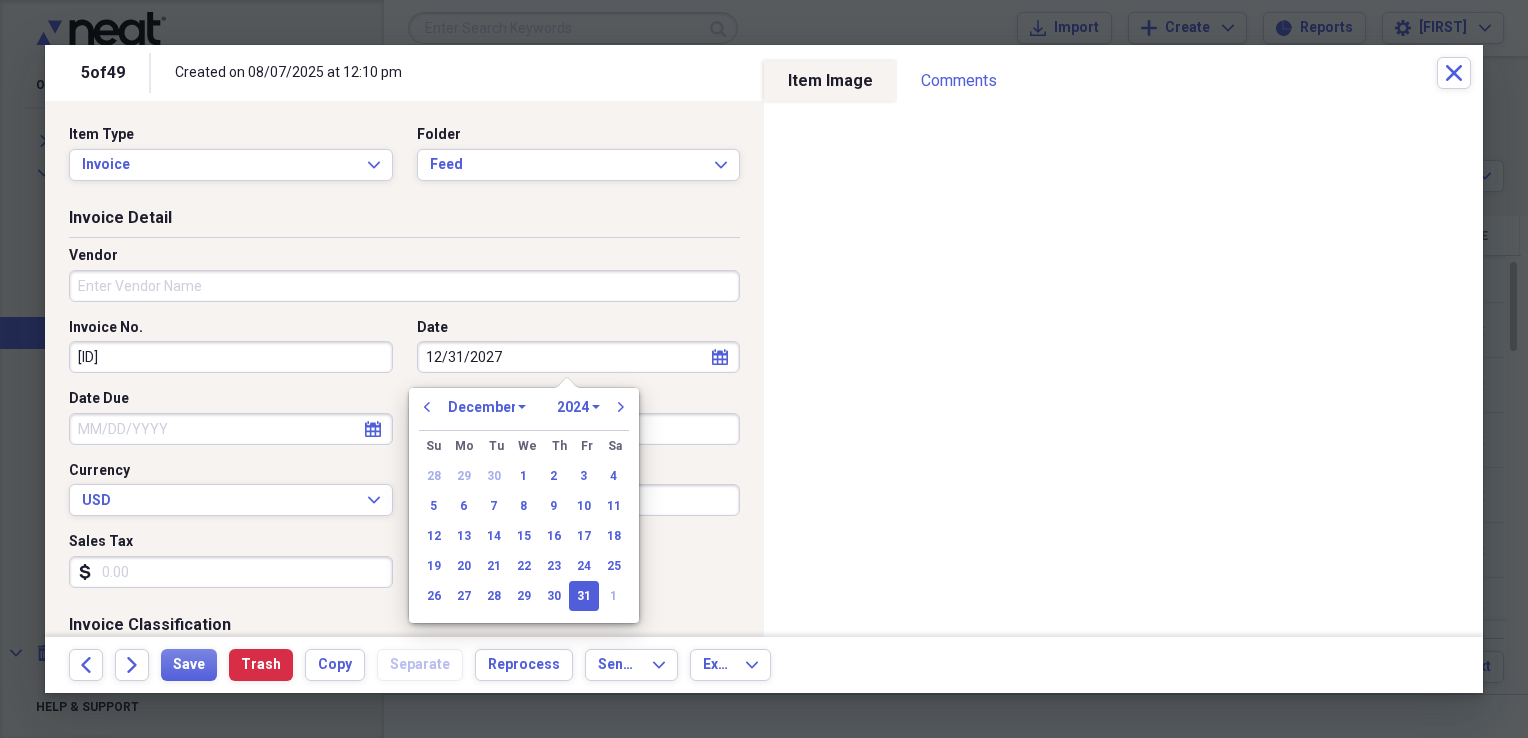click on "1970 1971 1972 1973 1974 1975 1976 1977 1978 1979 1980 1981 1982 1983 1984 1985 1986 1987 1988 1989 1990 1991 1992 1993 1994 1995 1996 1997 1998 1999 2000 2001 2002 2003 2004 2005 2006 2007 2008 2009 2010 2011 2012 2013 2014 2015 2016 2017 2018 2019 2020 2021 2022 2023 2024 2025 2026 2027 2028 2029 2030 2031 2032 2033 2034 2035" at bounding box center (578, 407) 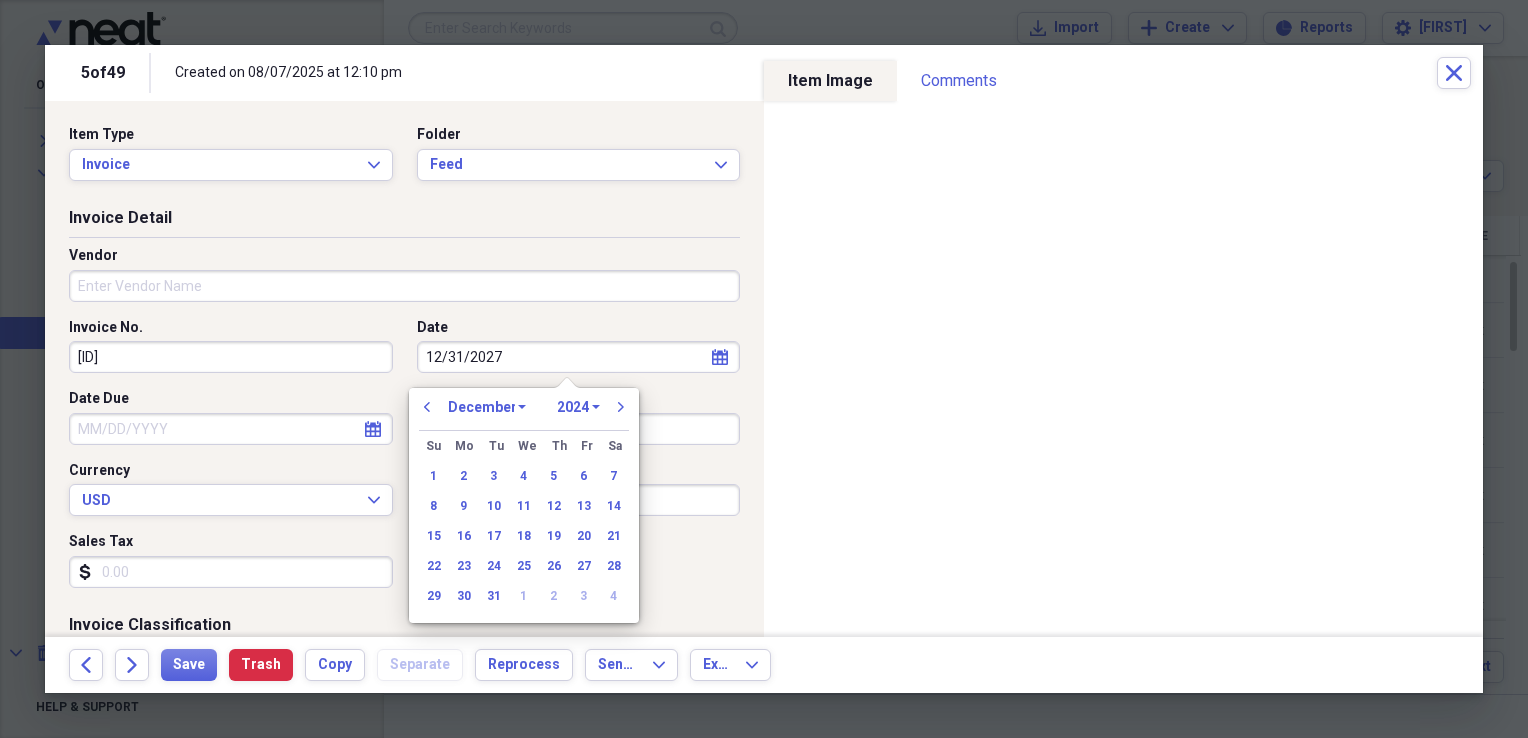 click on "January February March April May June July August September October November December" at bounding box center (487, 407) 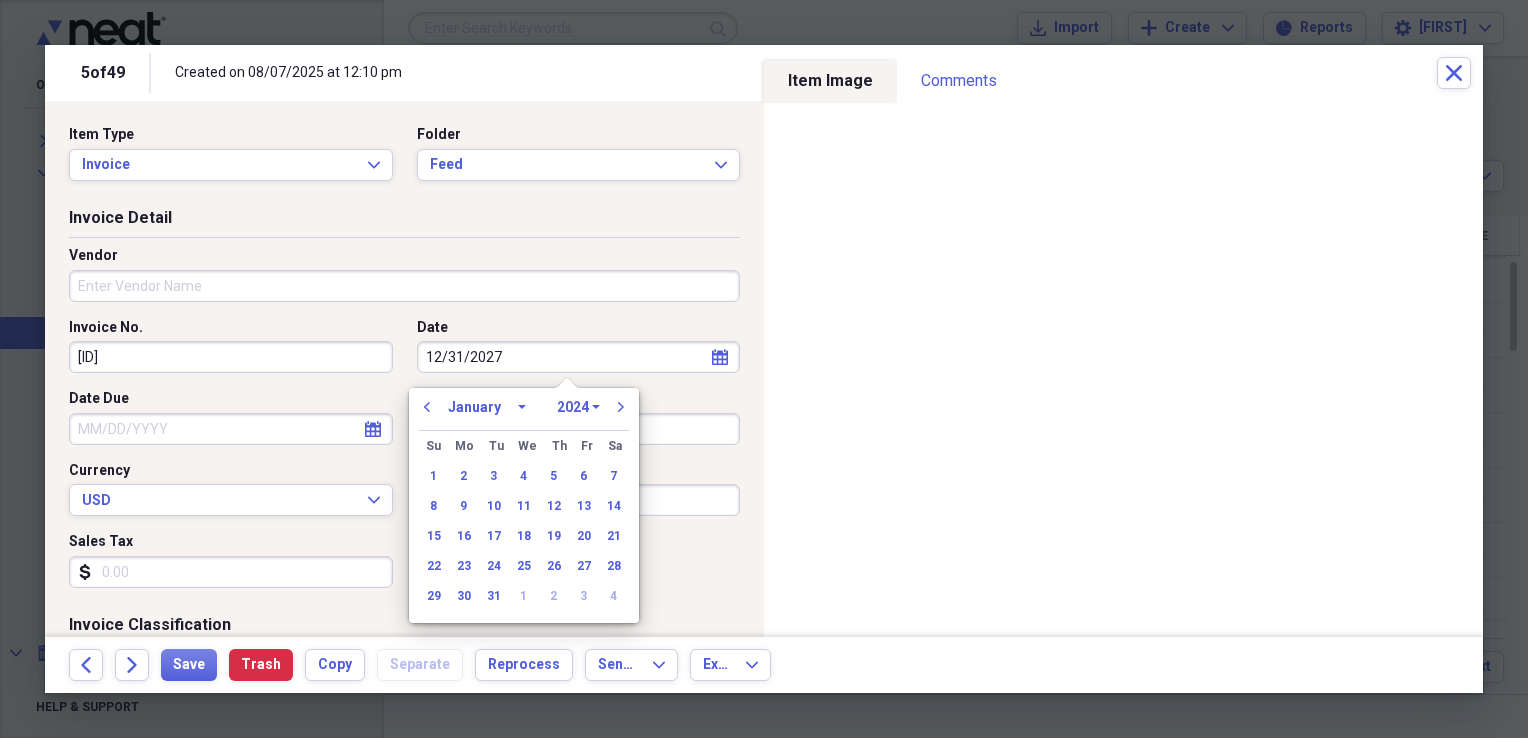 click on "January February March April May June July August September October November December" at bounding box center [487, 407] 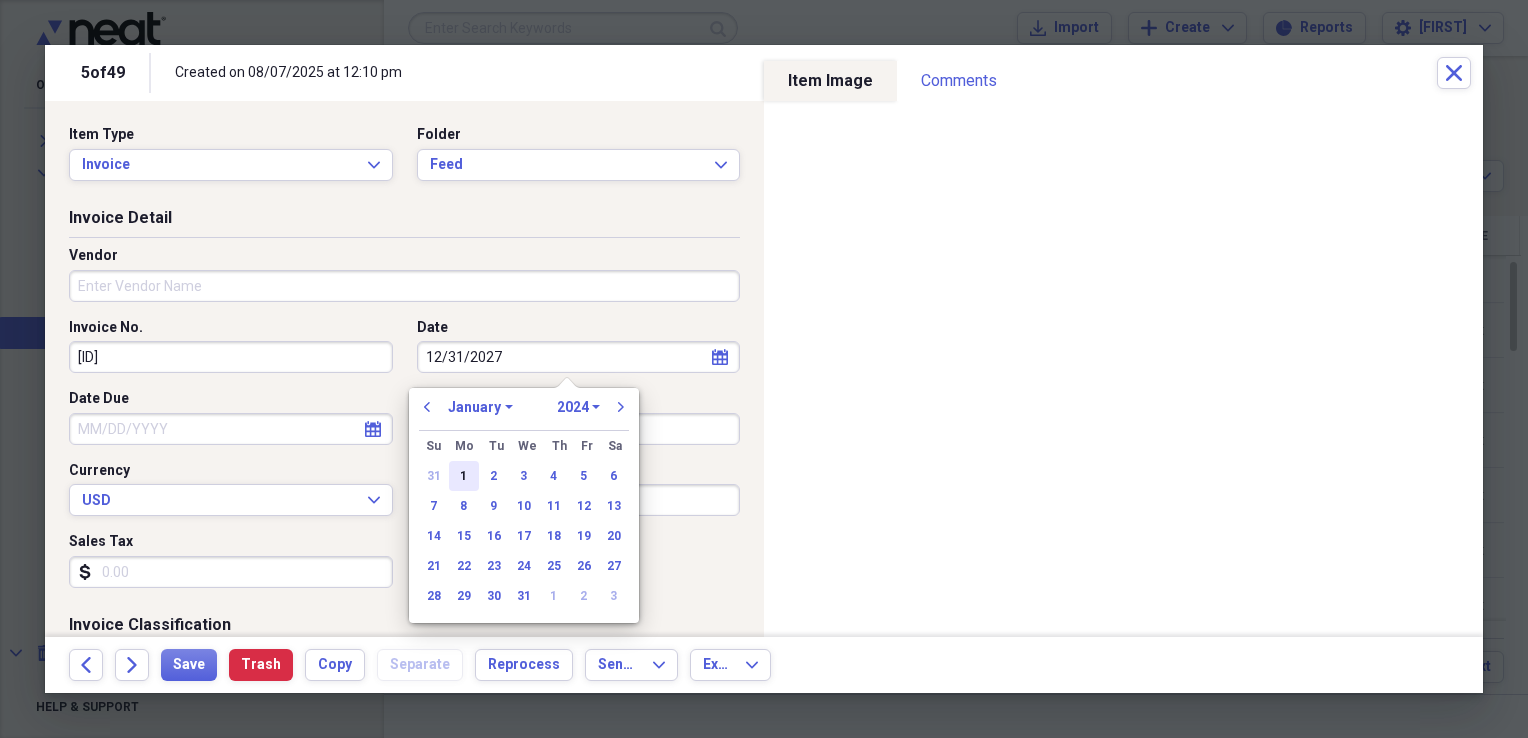 click on "1" at bounding box center (464, 476) 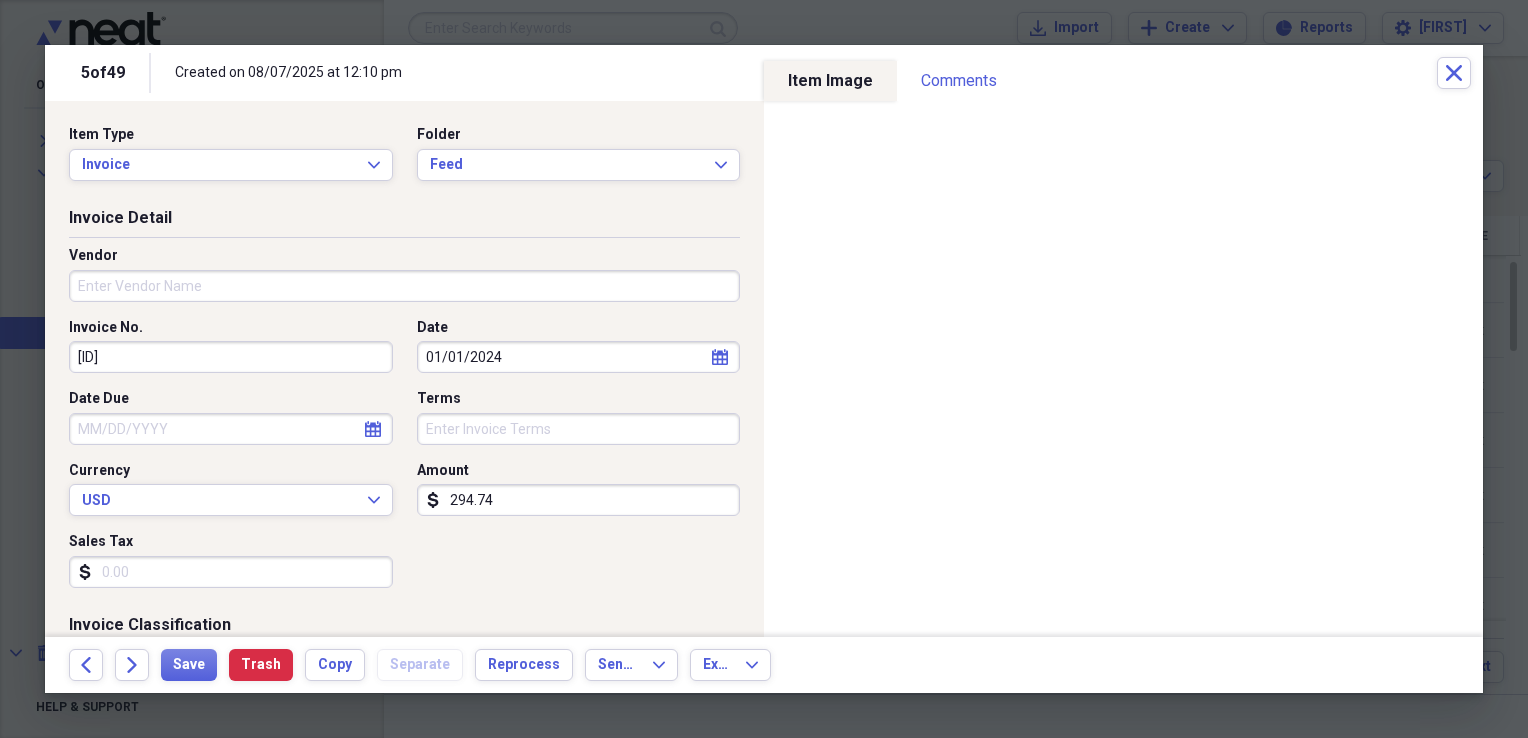 click on "calendar" 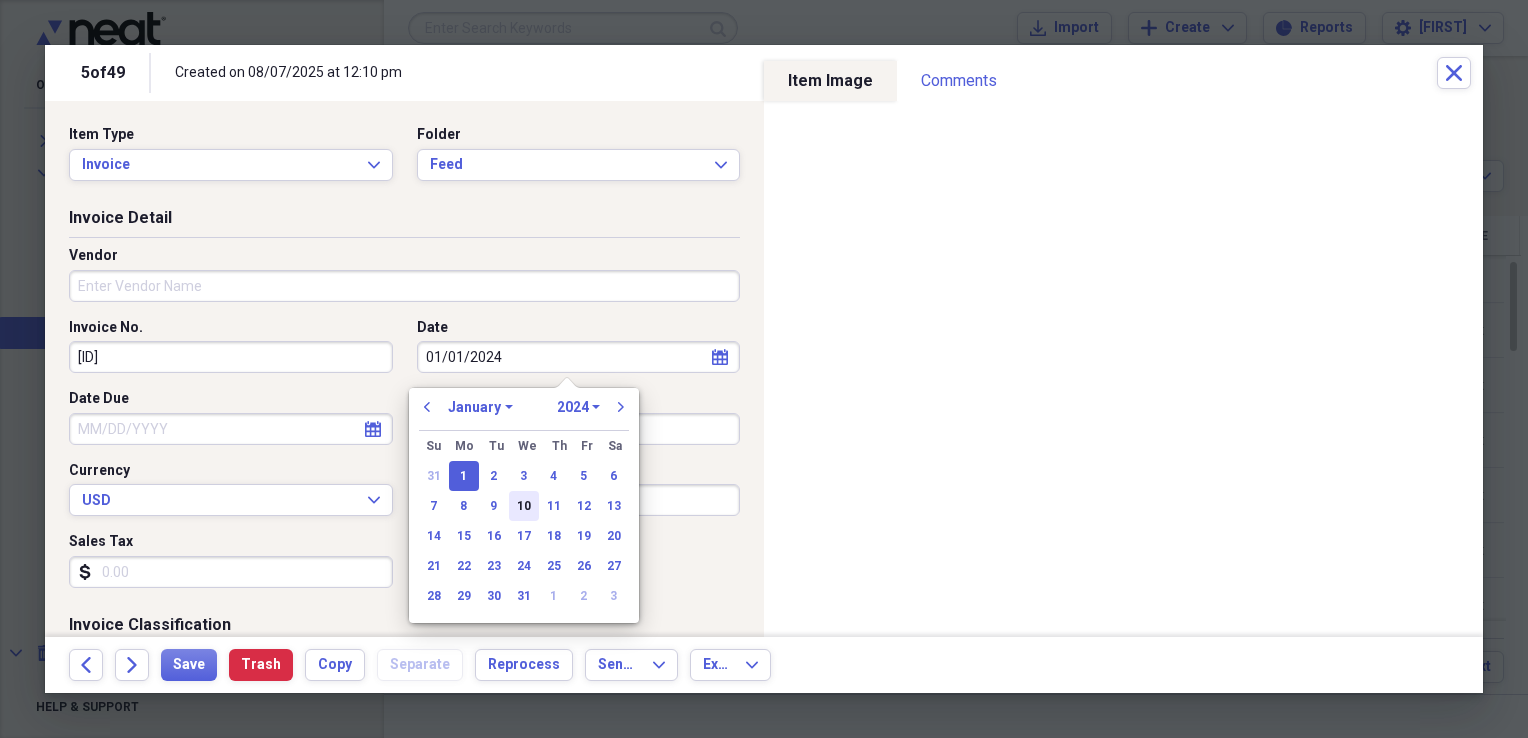 click on "10" at bounding box center [524, 506] 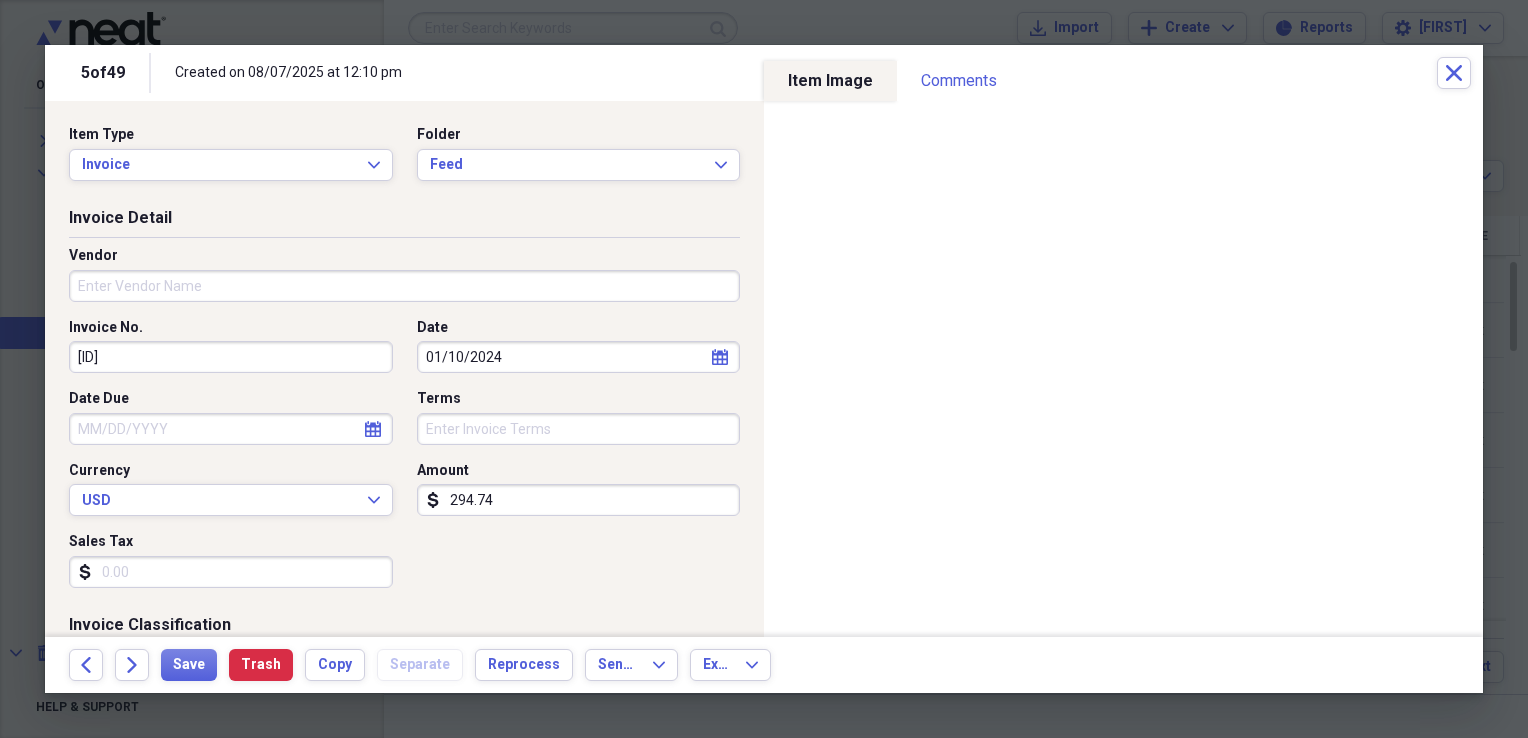click on "Vendor" at bounding box center (404, 286) 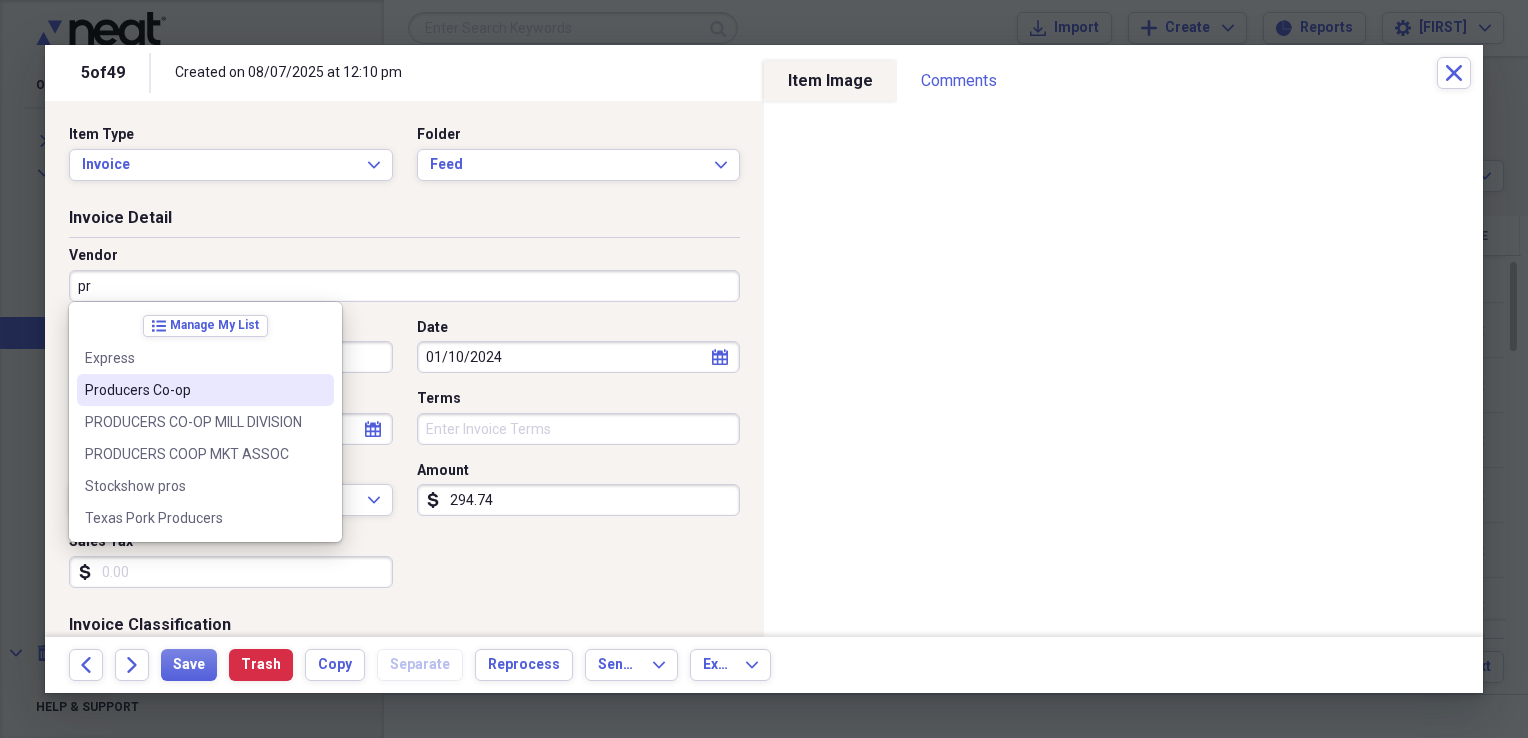 click on "Producers Co-op" at bounding box center (193, 390) 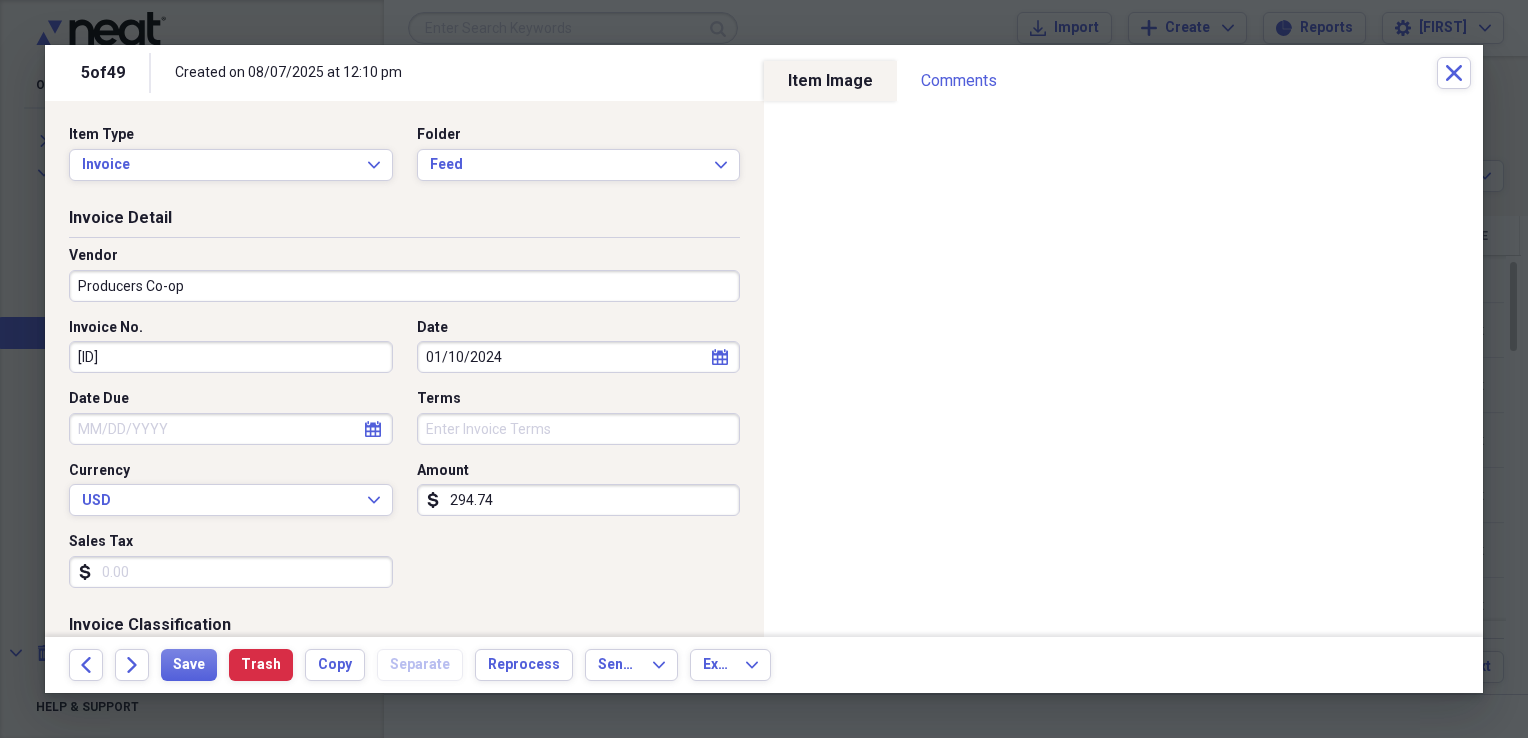 type on "General Retail" 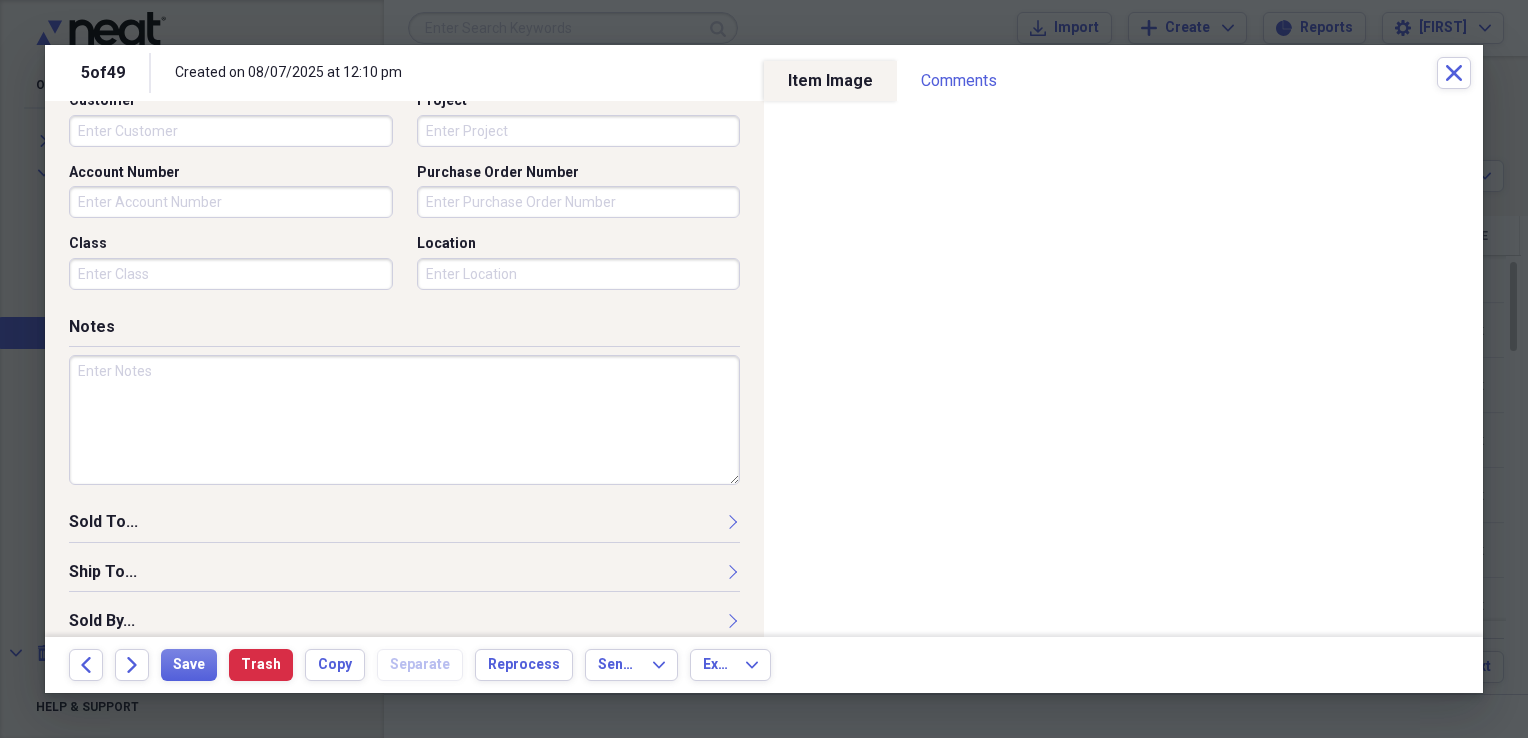 scroll, scrollTop: 654, scrollLeft: 0, axis: vertical 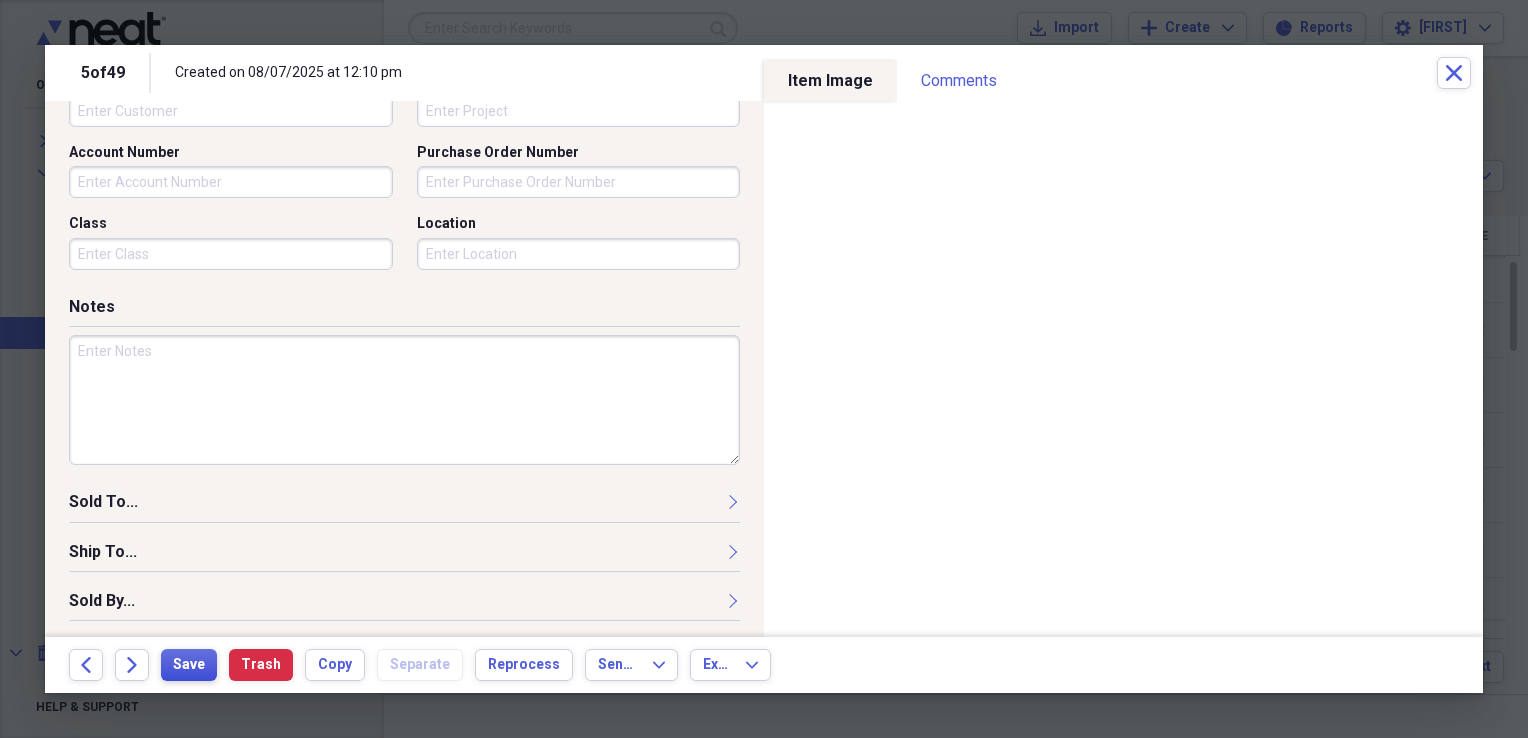 click on "Save" at bounding box center [189, 665] 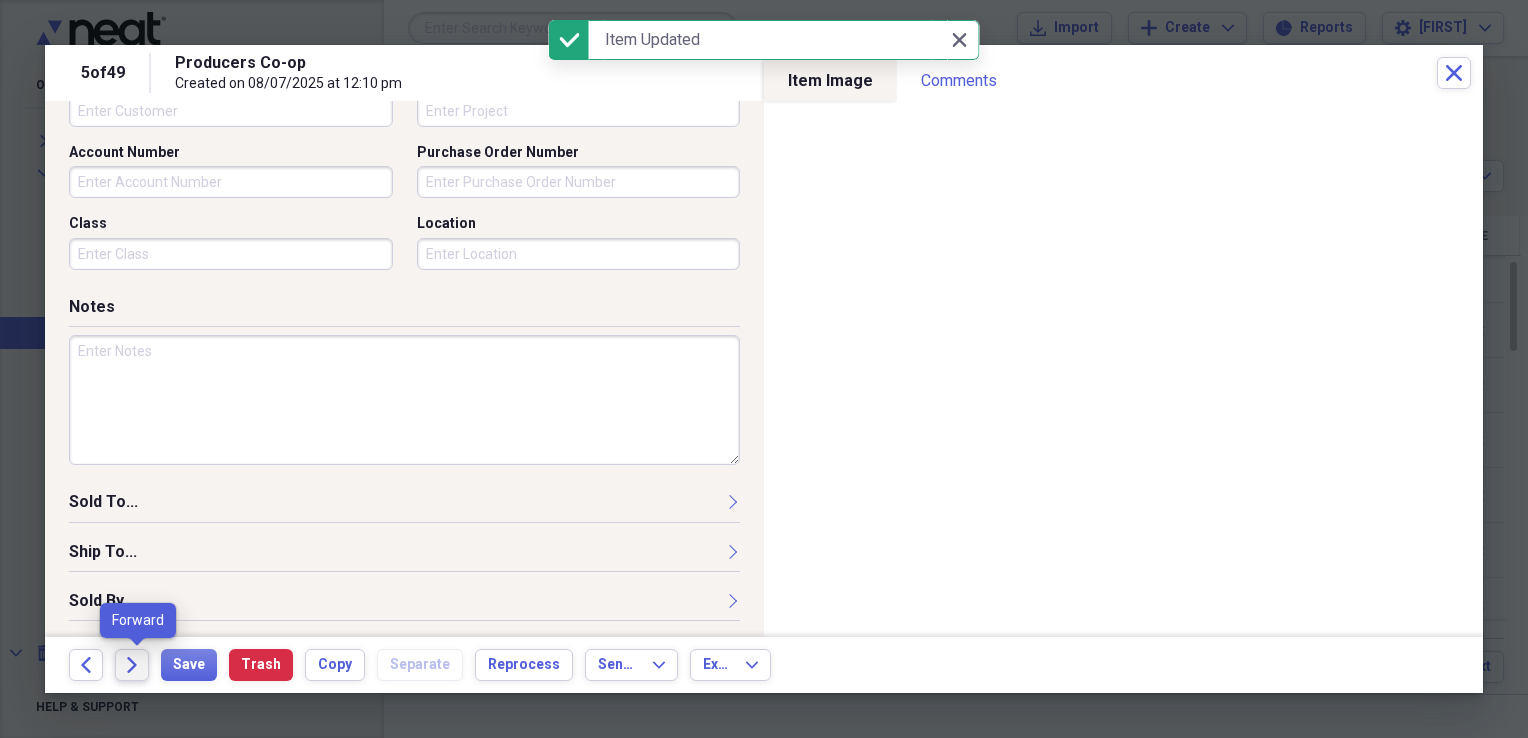 click on "Forward" 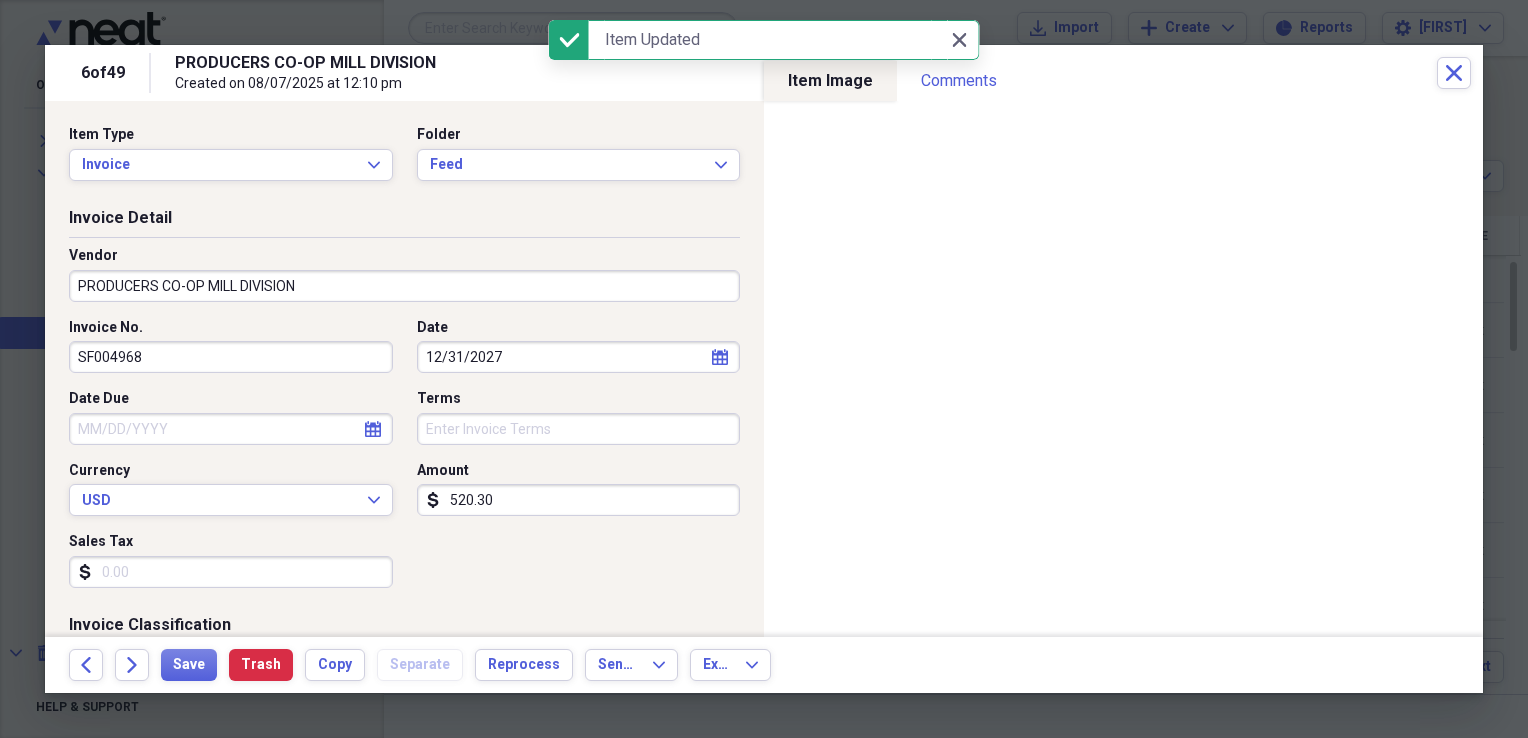 click 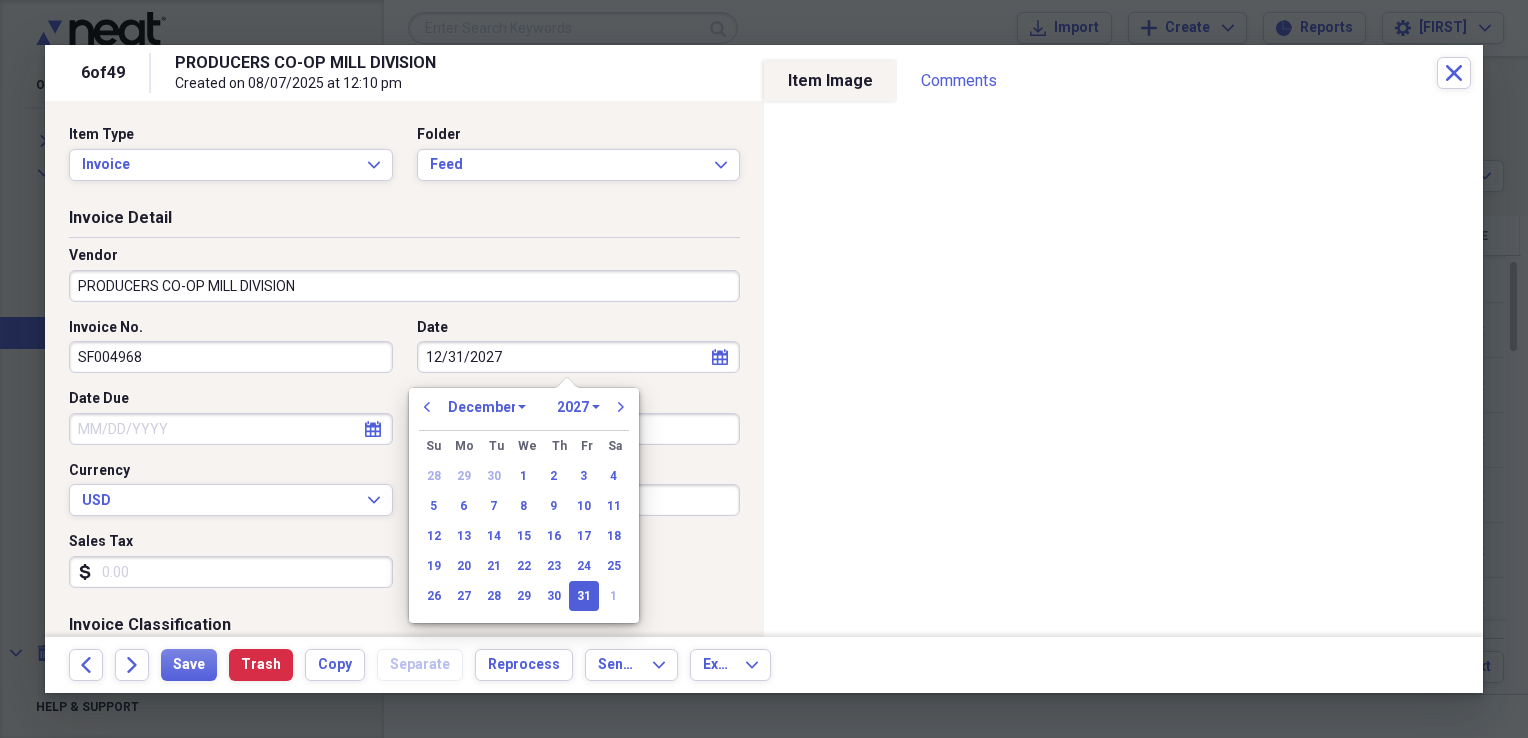 click on "1970 1971 1972 1973 1974 1975 1976 1977 1978 1979 1980 1981 1982 1983 1984 1985 1986 1987 1988 1989 1990 1991 1992 1993 1994 1995 1996 1997 1998 1999 2000 2001 2002 2003 2004 2005 2006 2007 2008 2009 2010 2011 2012 2013 2014 2015 2016 2017 2018 2019 2020 2021 2022 2023 2024 2025 2026 2027 2028 2029 2030 2031 2032 2033 2034 2035" at bounding box center (578, 407) 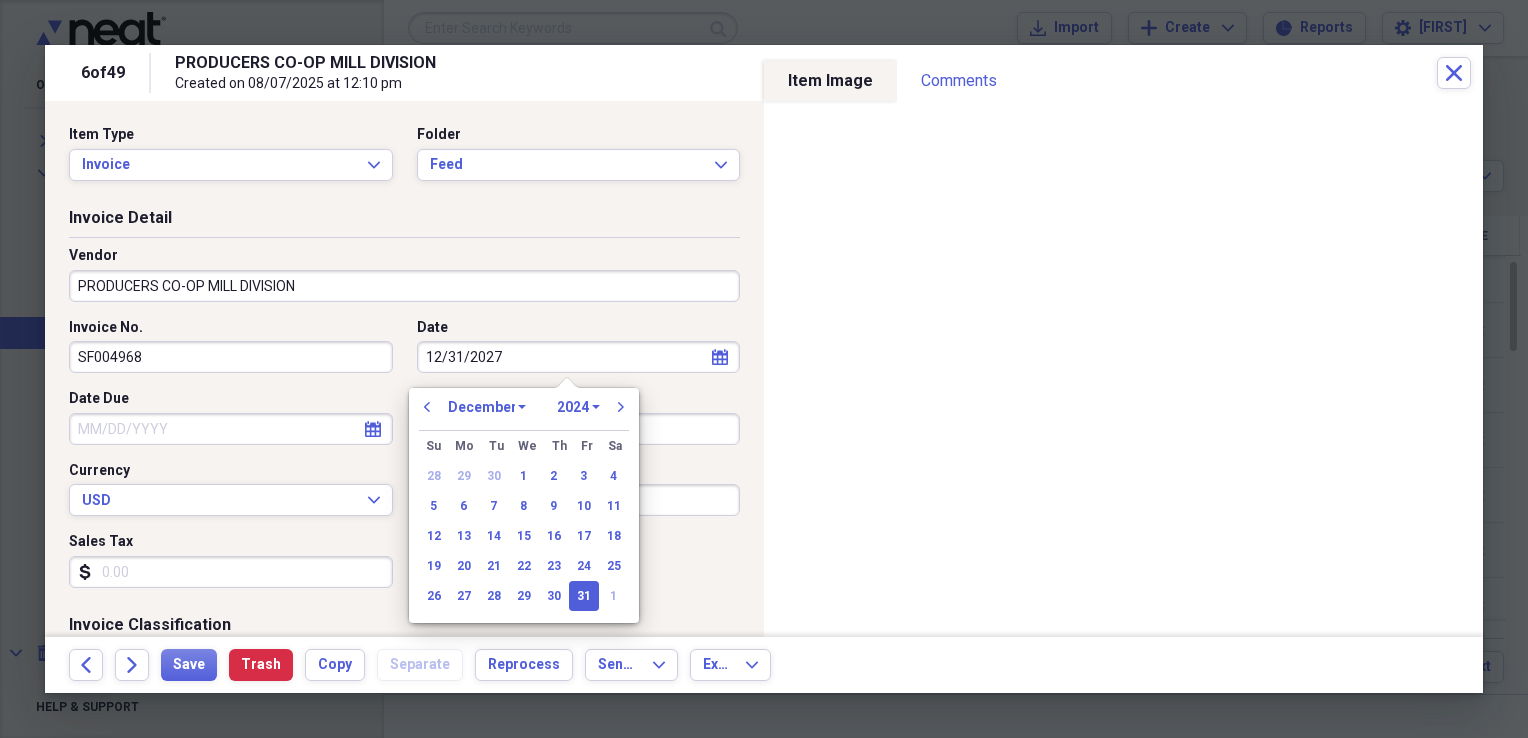 click on "1970 1971 1972 1973 1974 1975 1976 1977 1978 1979 1980 1981 1982 1983 1984 1985 1986 1987 1988 1989 1990 1991 1992 1993 1994 1995 1996 1997 1998 1999 2000 2001 2002 2003 2004 2005 2006 2007 2008 2009 2010 2011 2012 2013 2014 2015 2016 2017 2018 2019 2020 2021 2022 2023 2024 2025 2026 2027 2028 2029 2030 2031 2032 2033 2034 2035" at bounding box center [578, 407] 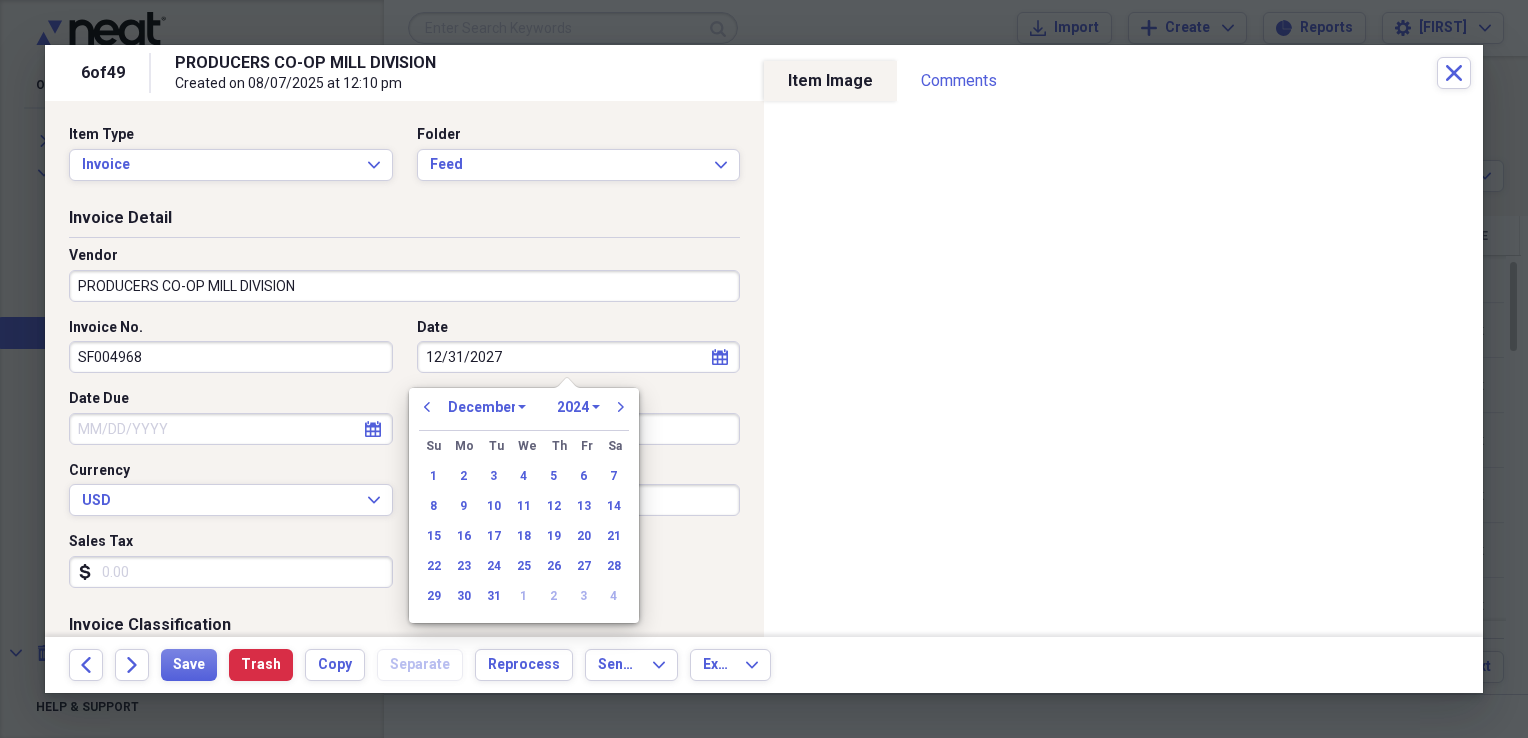 click on "January February March April May June July August September October November December" at bounding box center (487, 407) 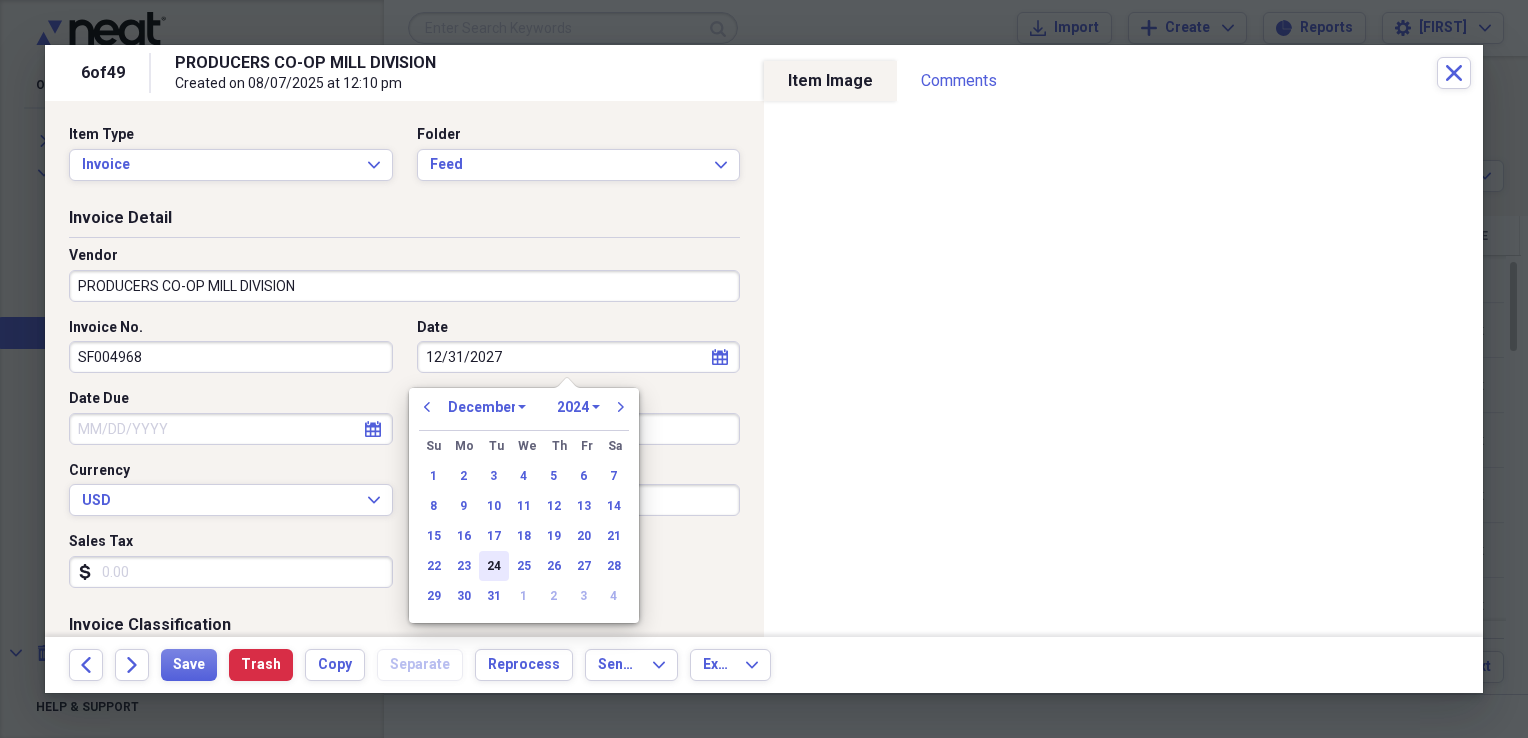 click on "24" at bounding box center (494, 566) 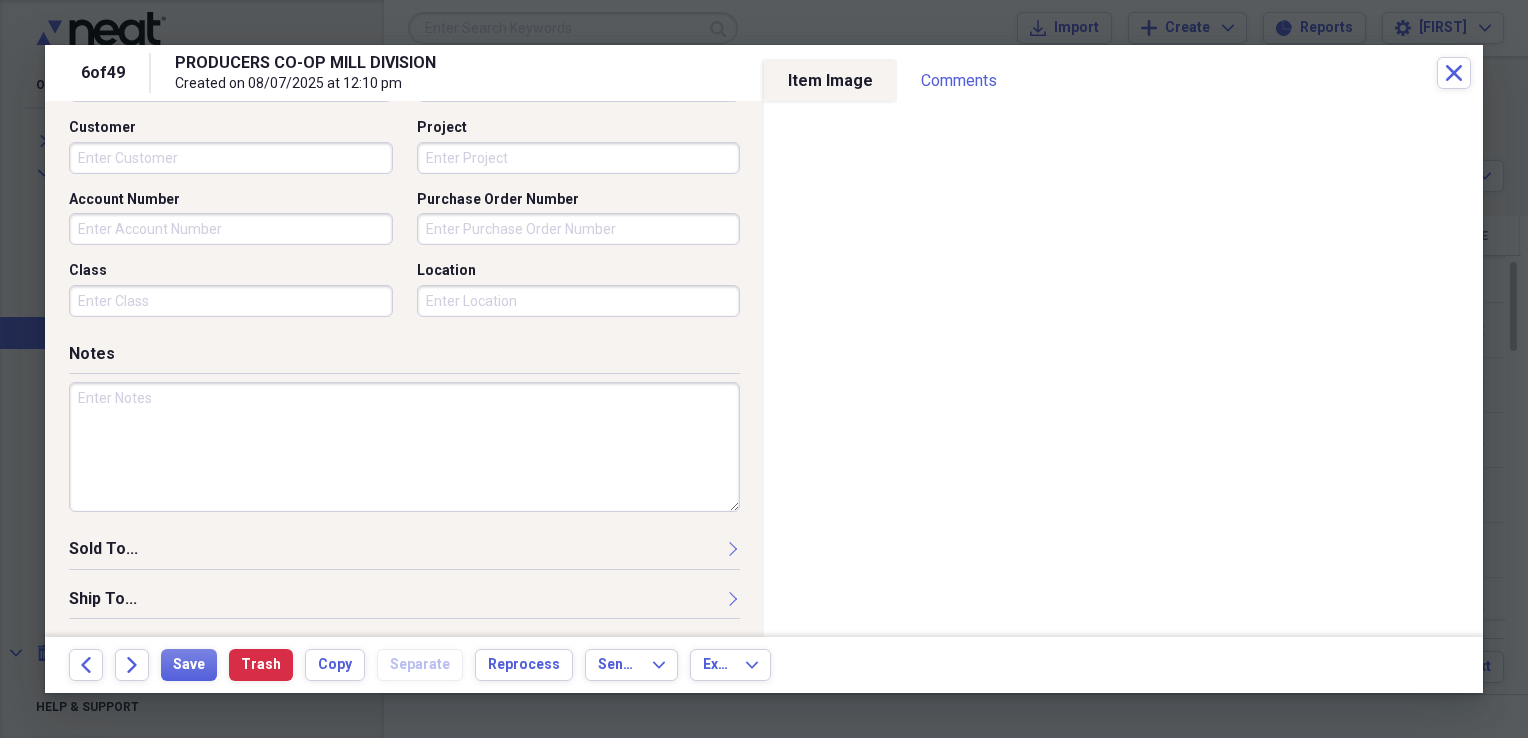 scroll, scrollTop: 654, scrollLeft: 0, axis: vertical 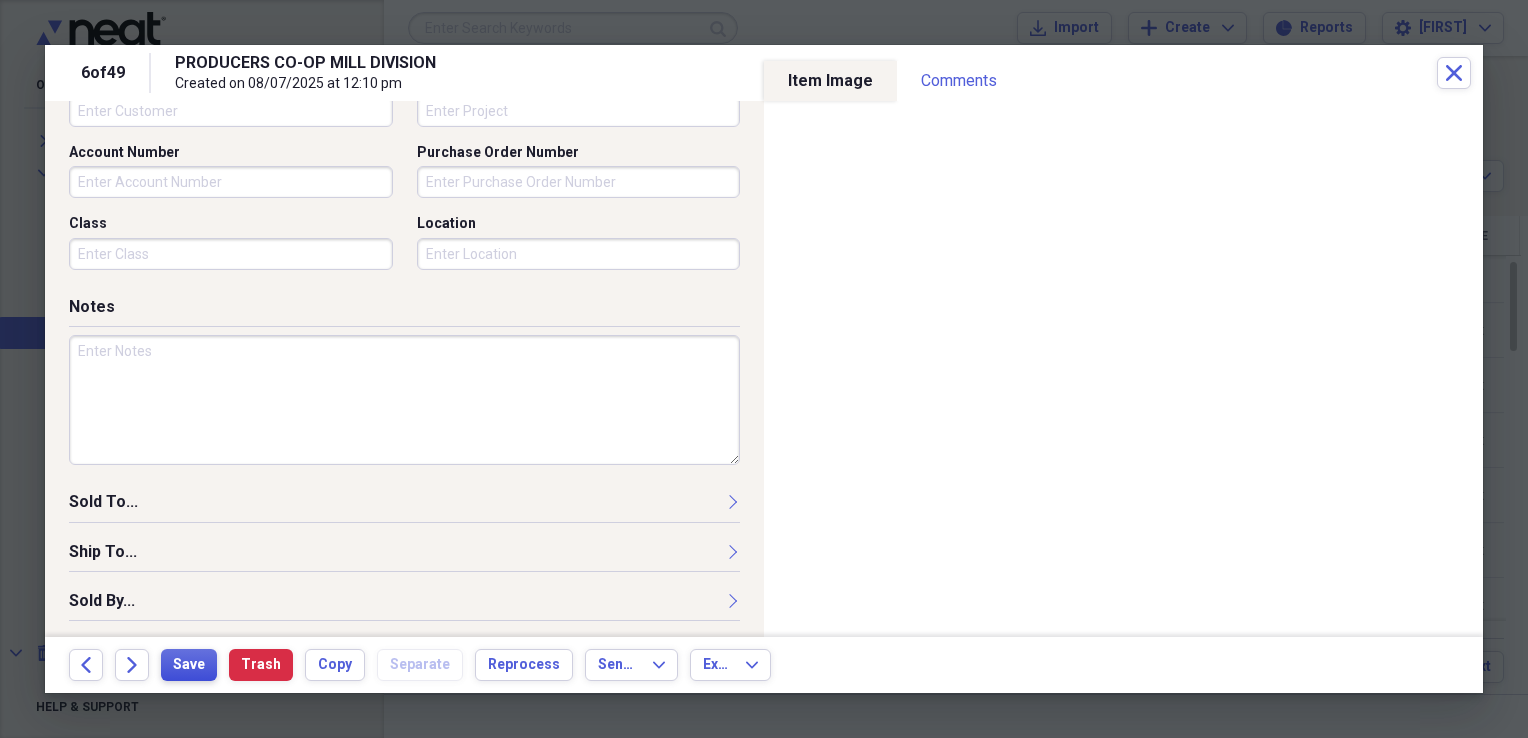 click on "Save" at bounding box center [189, 665] 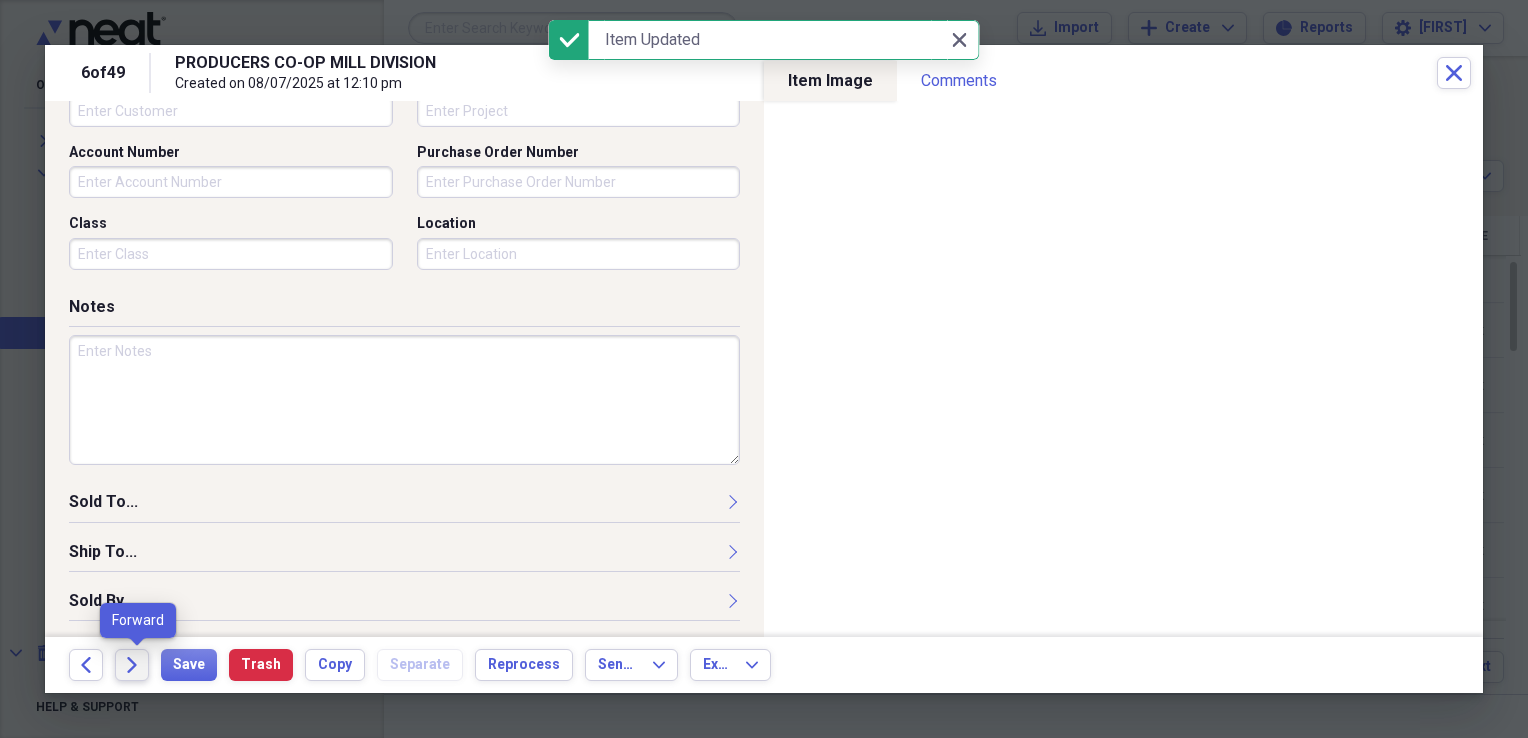 click on "Forward" 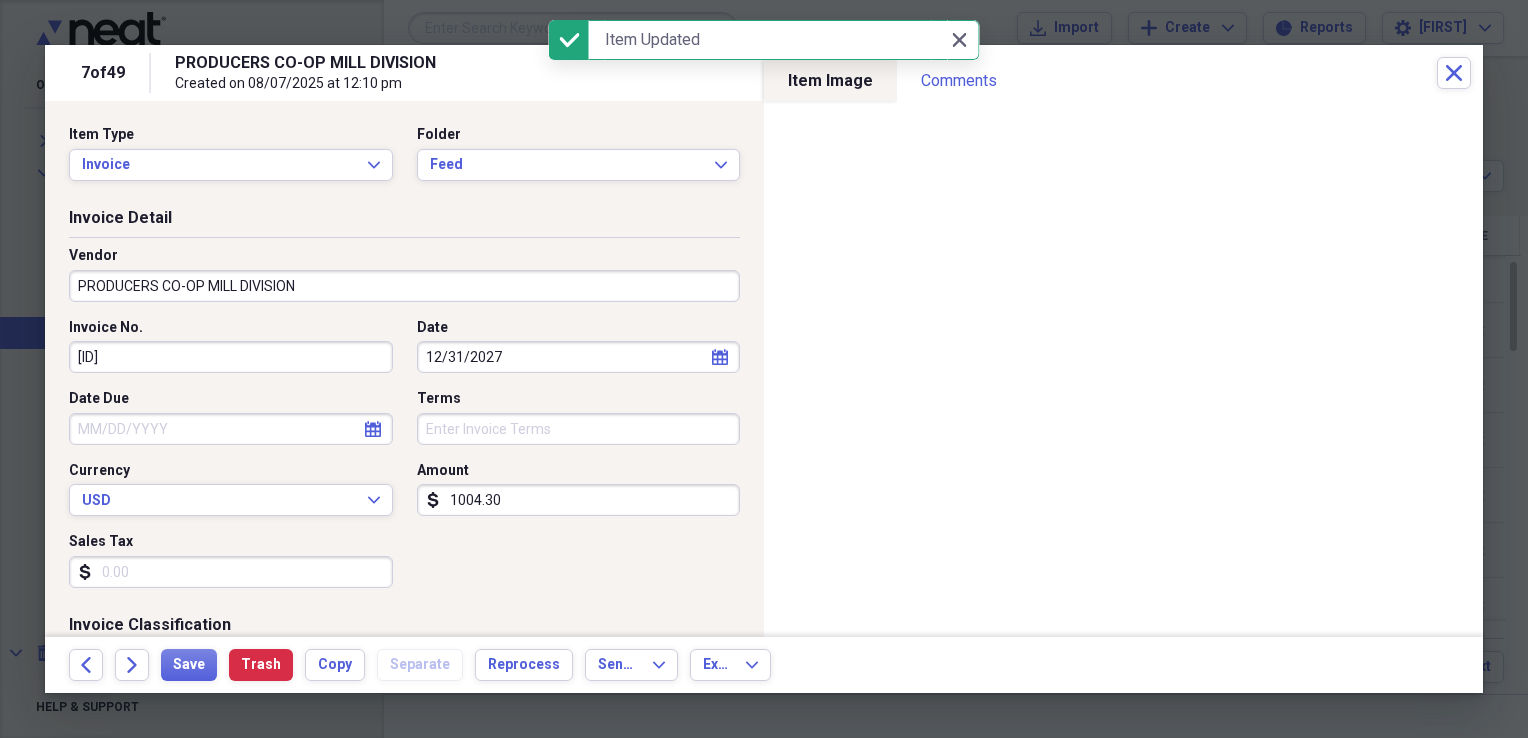 click 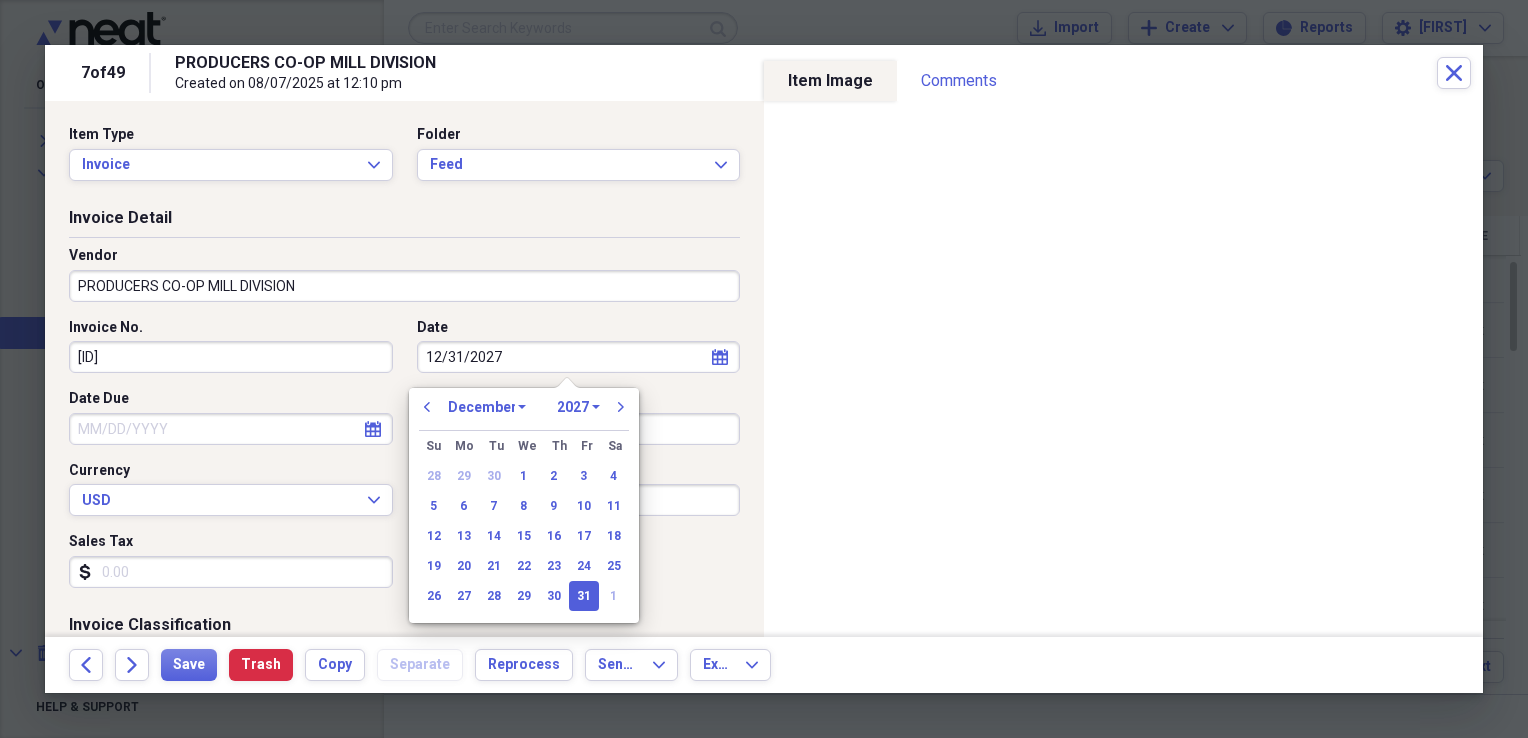 click on "1970 1971 1972 1973 1974 1975 1976 1977 1978 1979 1980 1981 1982 1983 1984 1985 1986 1987 1988 1989 1990 1991 1992 1993 1994 1995 1996 1997 1998 1999 2000 2001 2002 2003 2004 2005 2006 2007 2008 2009 2010 2011 2012 2013 2014 2015 2016 2017 2018 2019 2020 2021 2022 2023 2024 2025 2026 2027 2028 2029 2030 2031 2032 2033 2034 2035" at bounding box center (578, 407) 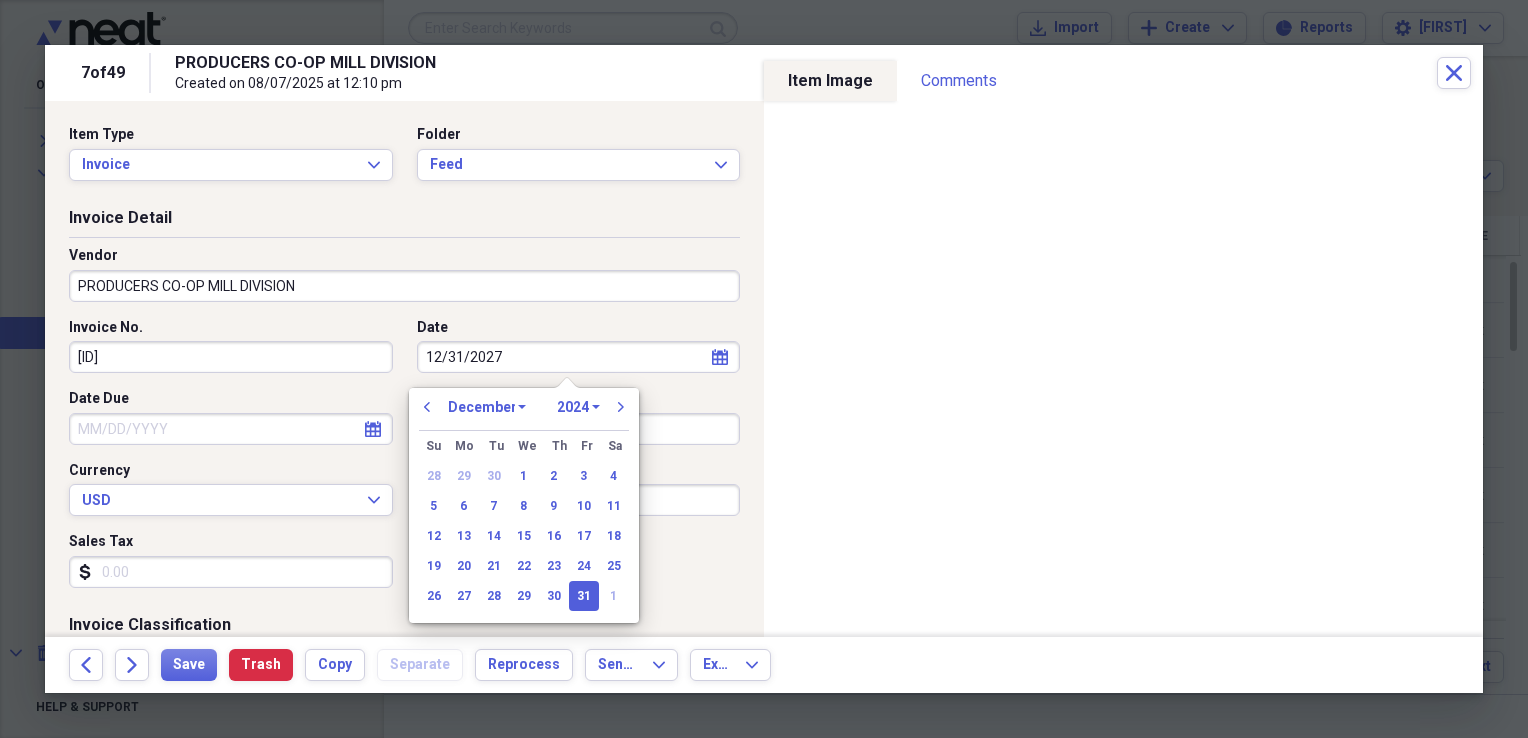 click on "1970 1971 1972 1973 1974 1975 1976 1977 1978 1979 1980 1981 1982 1983 1984 1985 1986 1987 1988 1989 1990 1991 1992 1993 1994 1995 1996 1997 1998 1999 2000 2001 2002 2003 2004 2005 2006 2007 2008 2009 2010 2011 2012 2013 2014 2015 2016 2017 2018 2019 2020 2021 2022 2023 2024 2025 2026 2027 2028 2029 2030 2031 2032 2033 2034 2035" at bounding box center [578, 407] 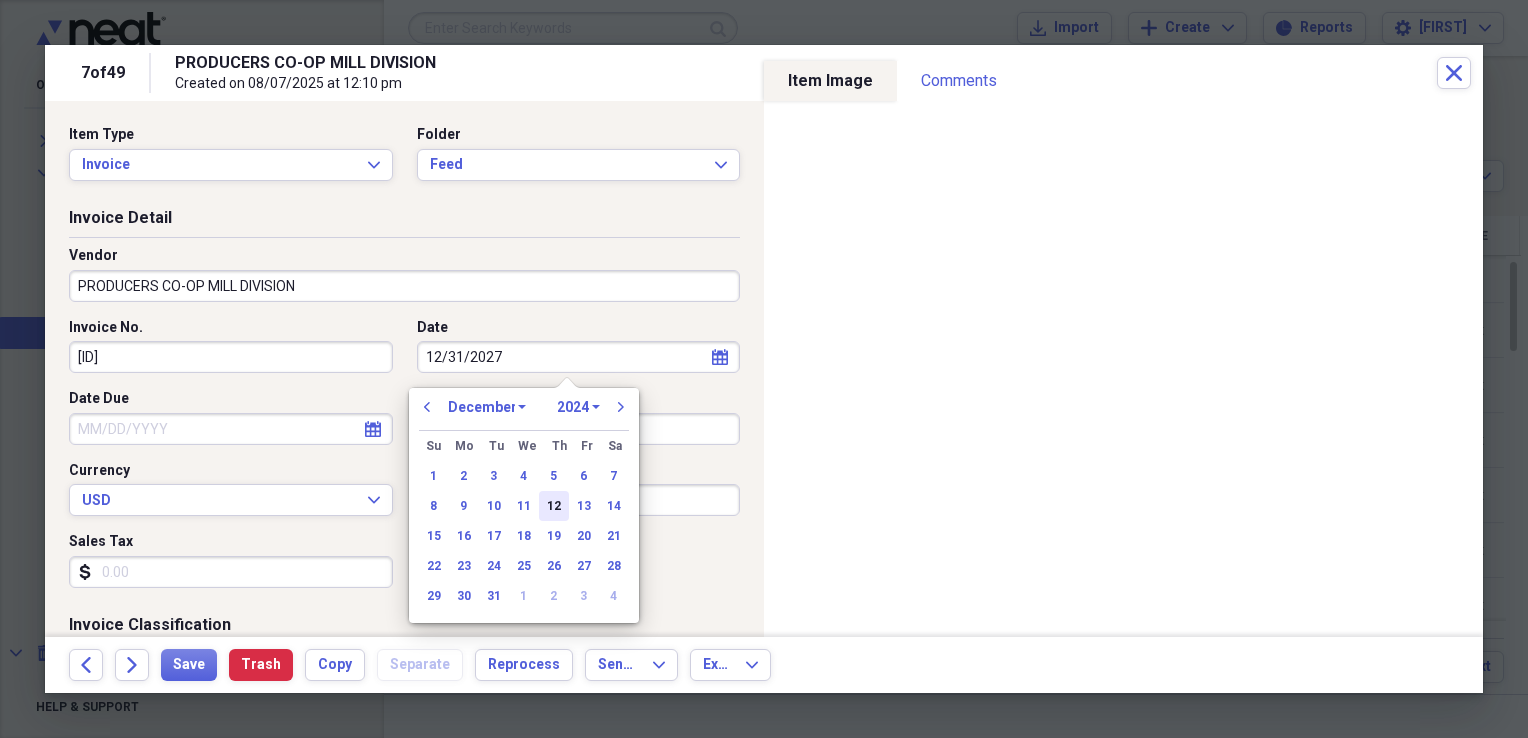 click on "12" at bounding box center (554, 506) 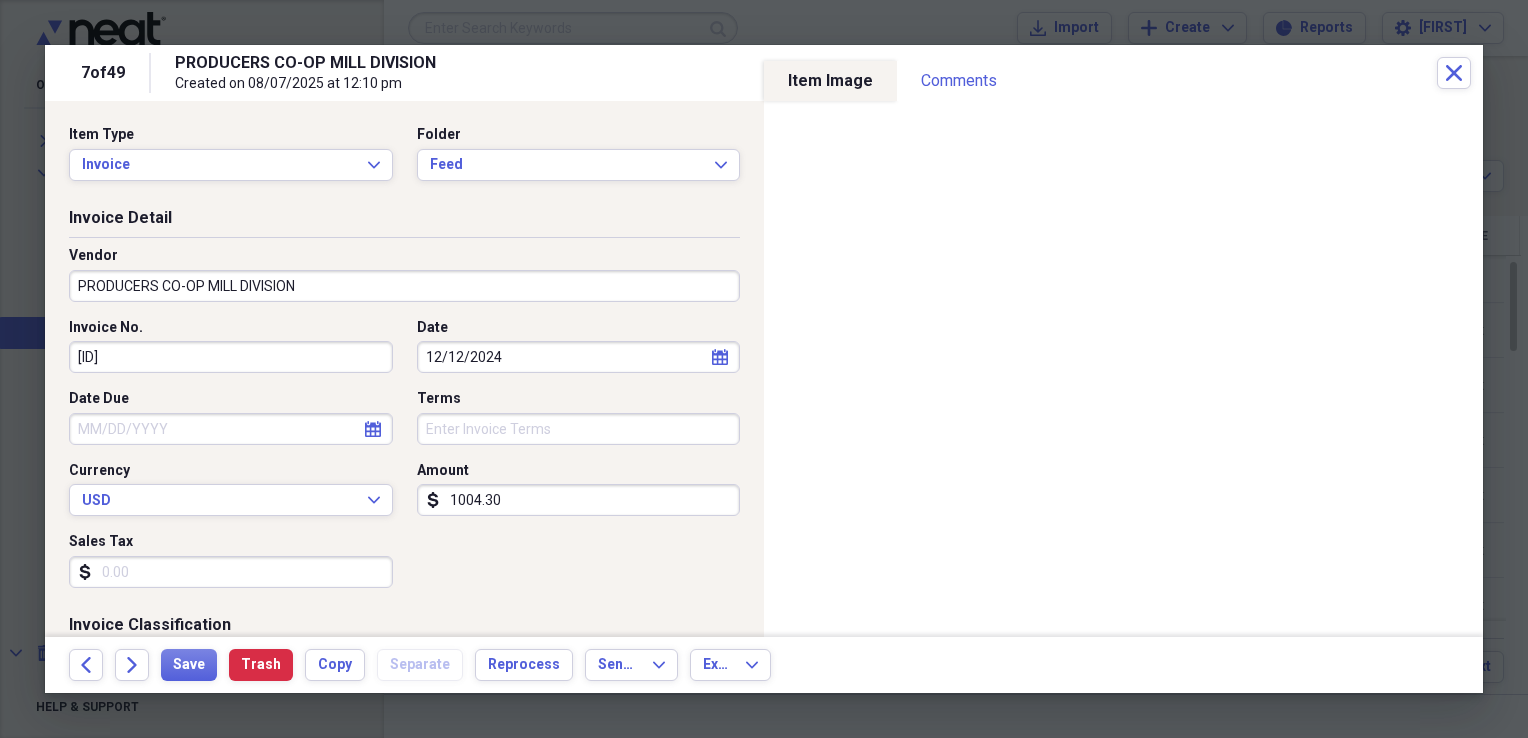 click on "1004.30" at bounding box center (579, 500) 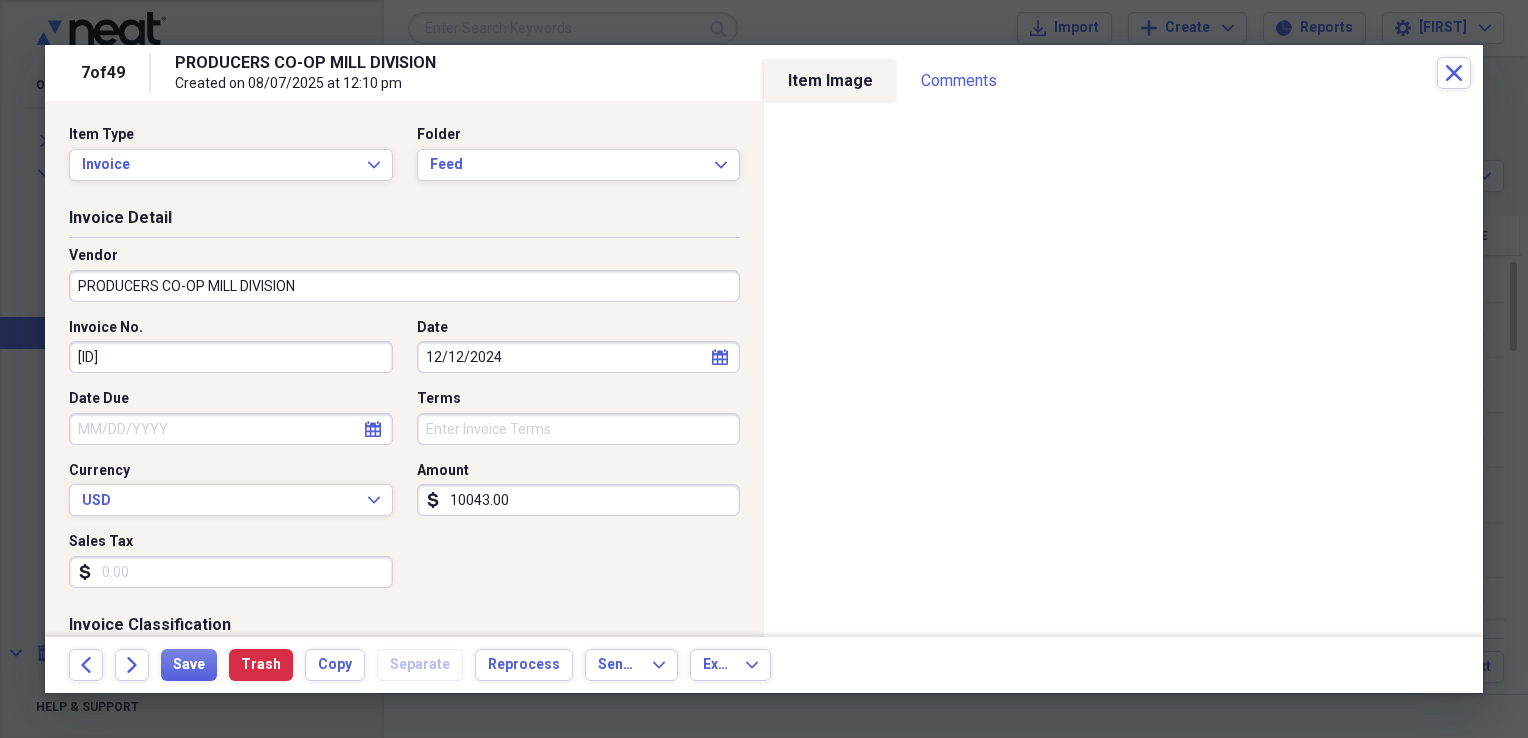 click on "10043.00" at bounding box center (579, 500) 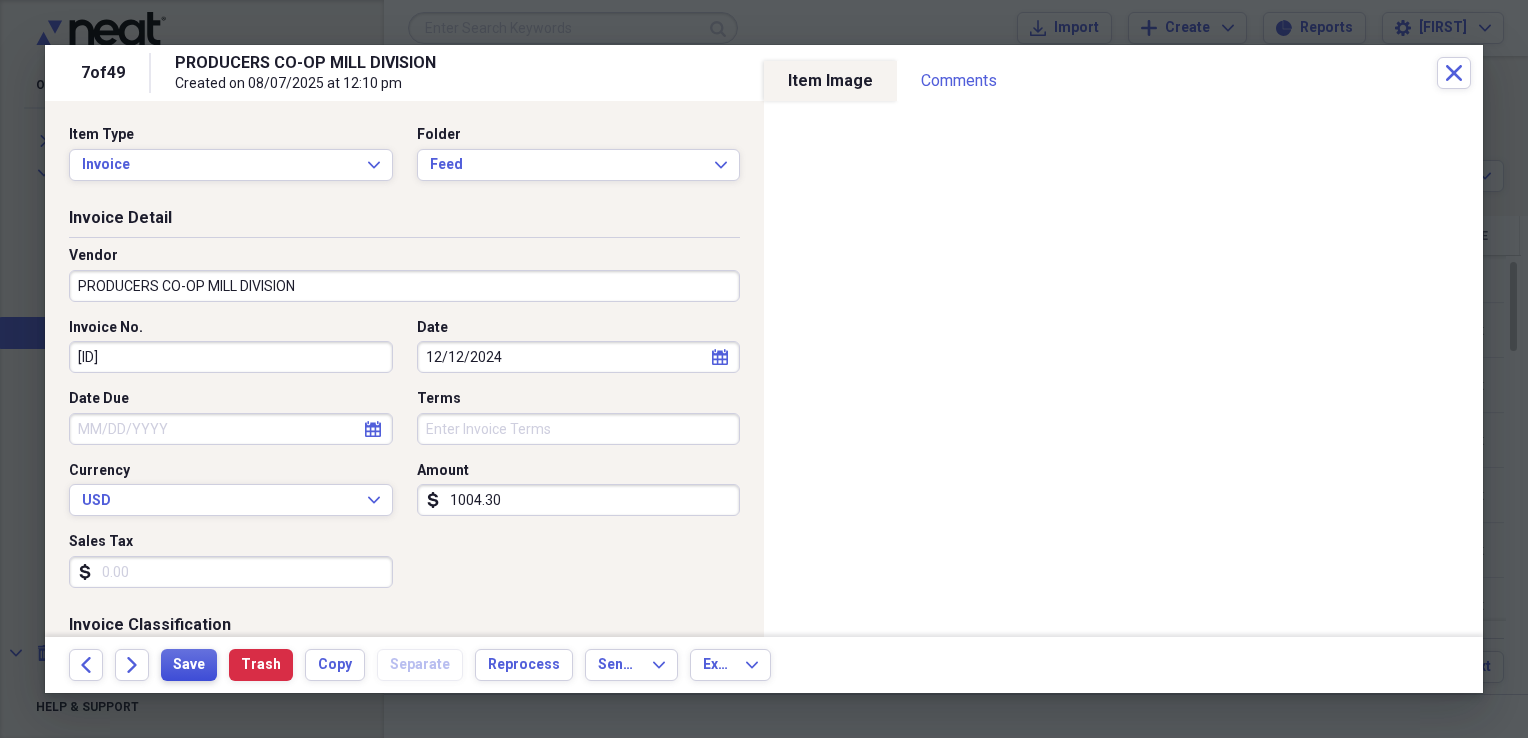 click on "Save" at bounding box center [189, 665] 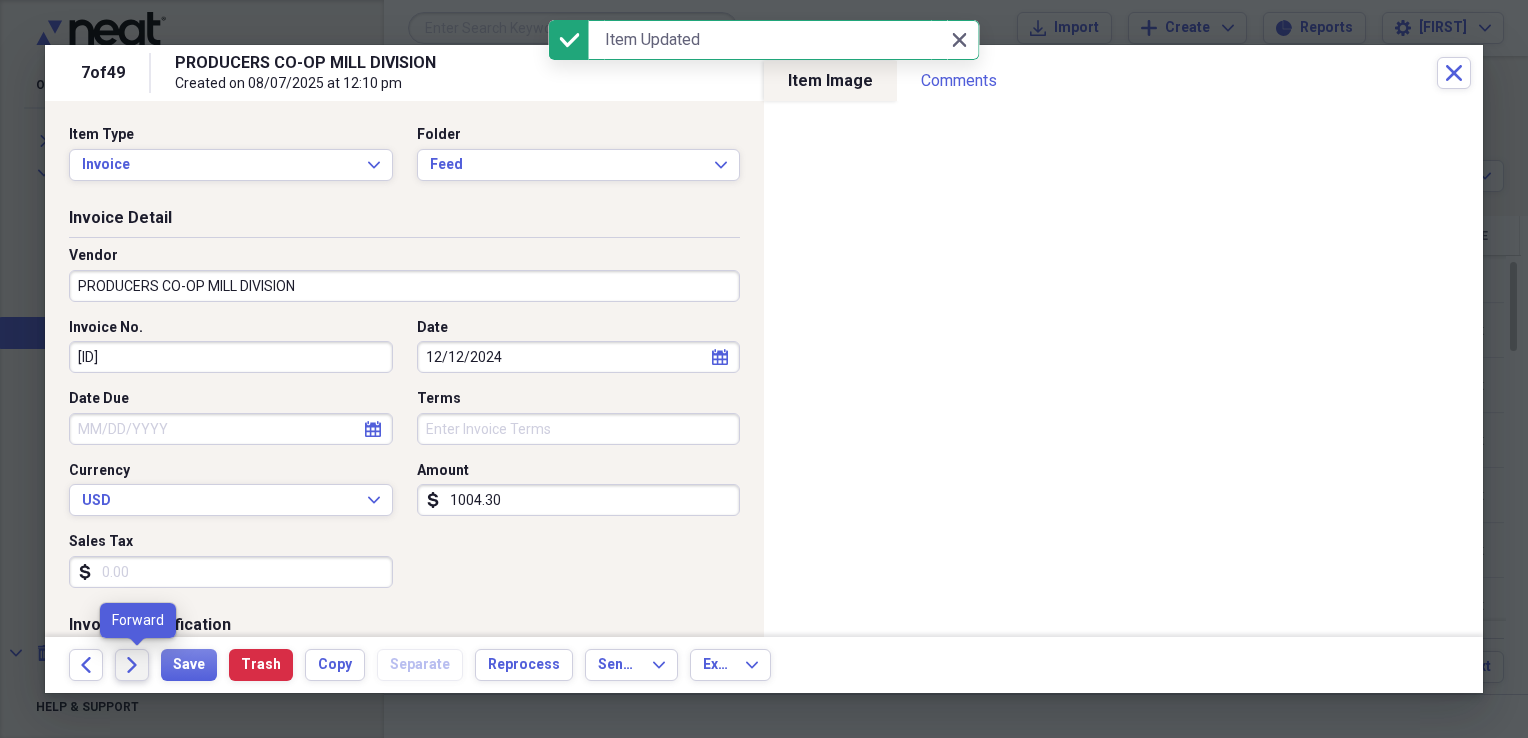 click on "Forward" 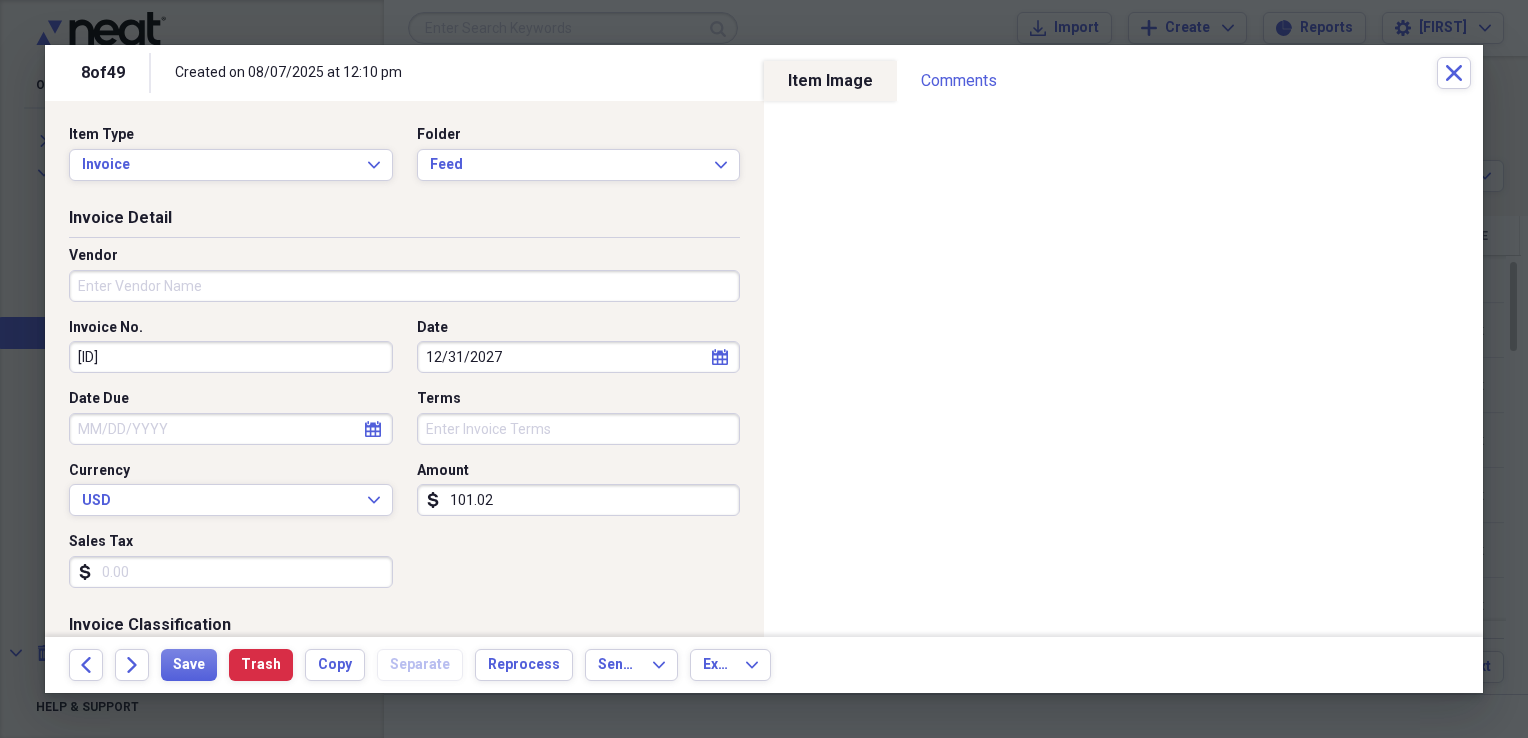 click on "Vendor" at bounding box center [404, 282] 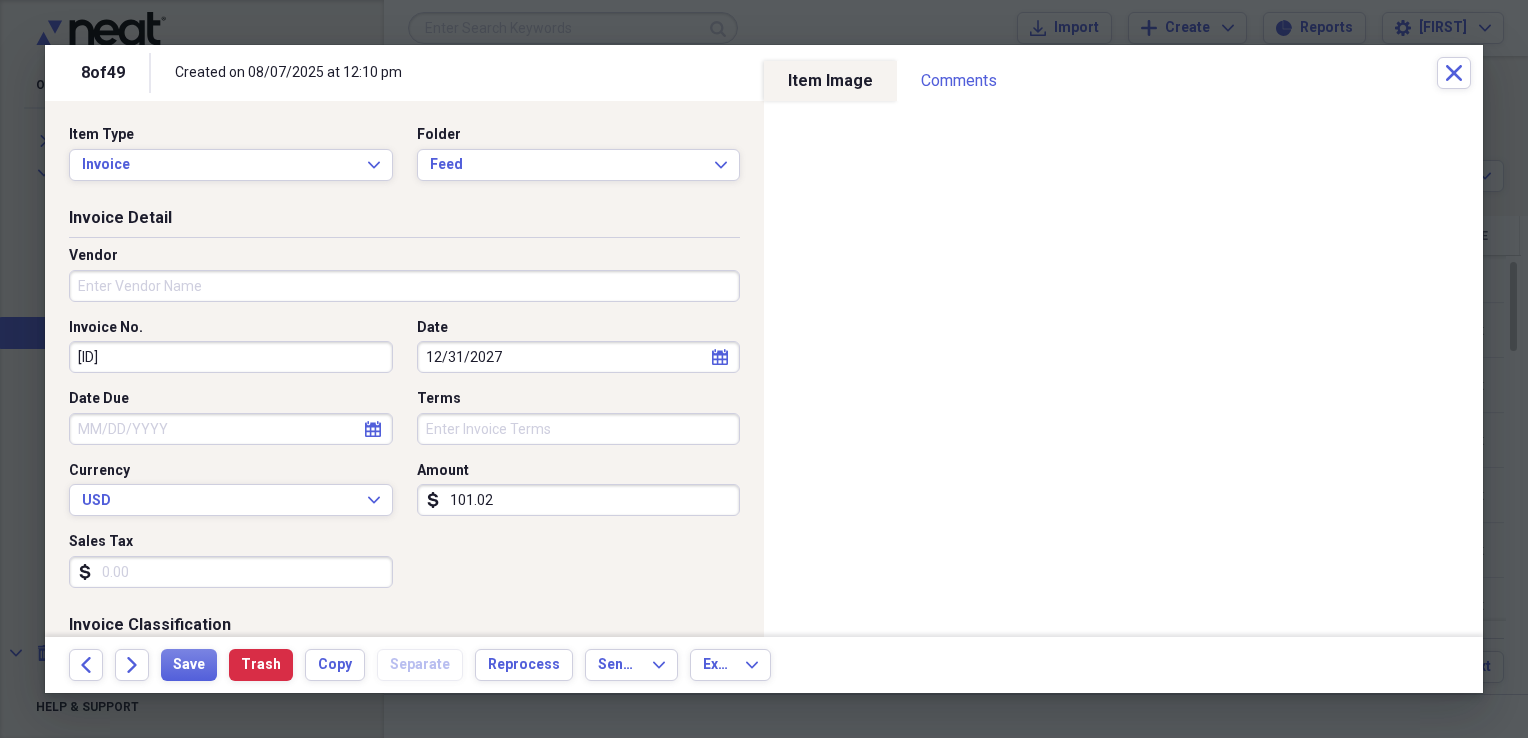 click on "Vendor" at bounding box center [404, 286] 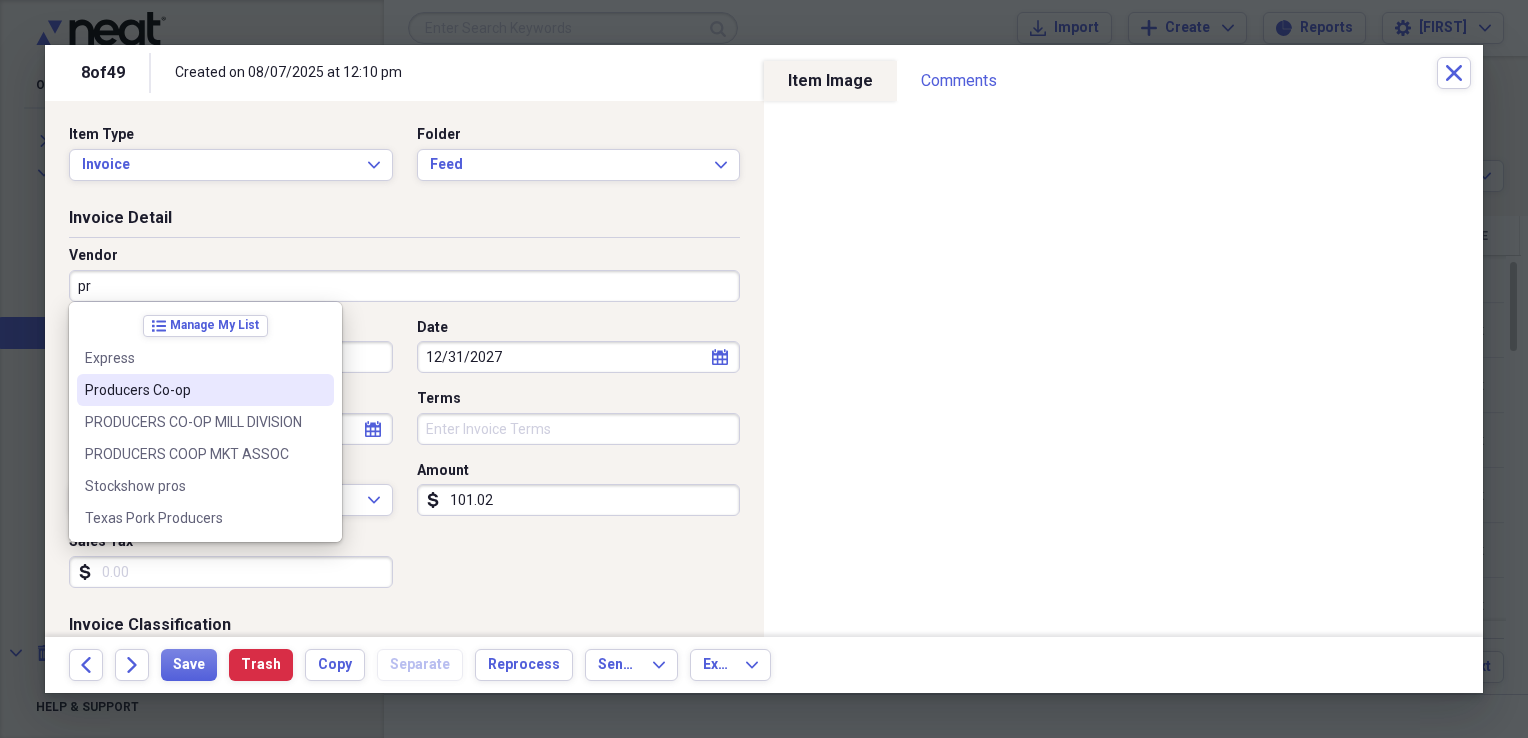 click on "Producers Co-op" at bounding box center (205, 390) 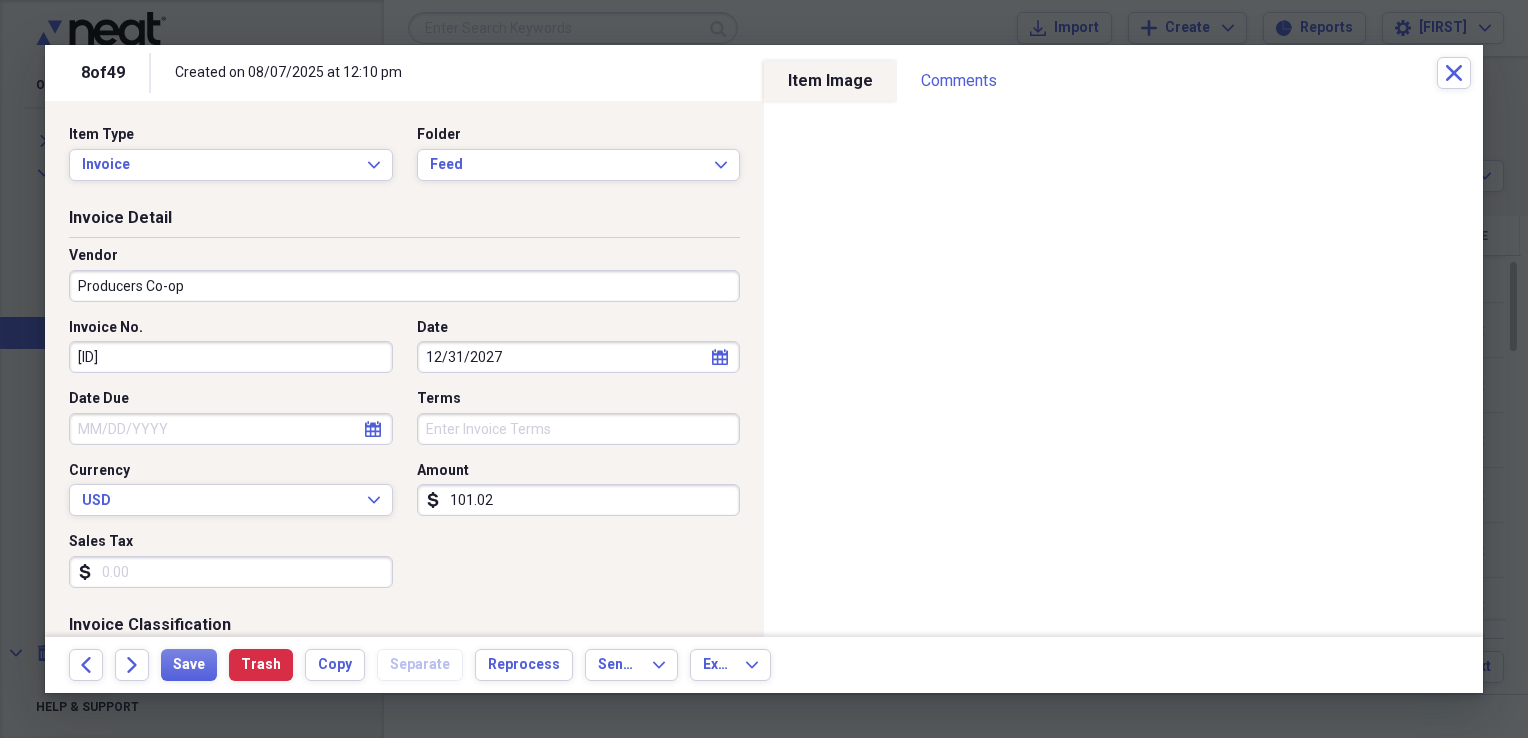type on "General Retail" 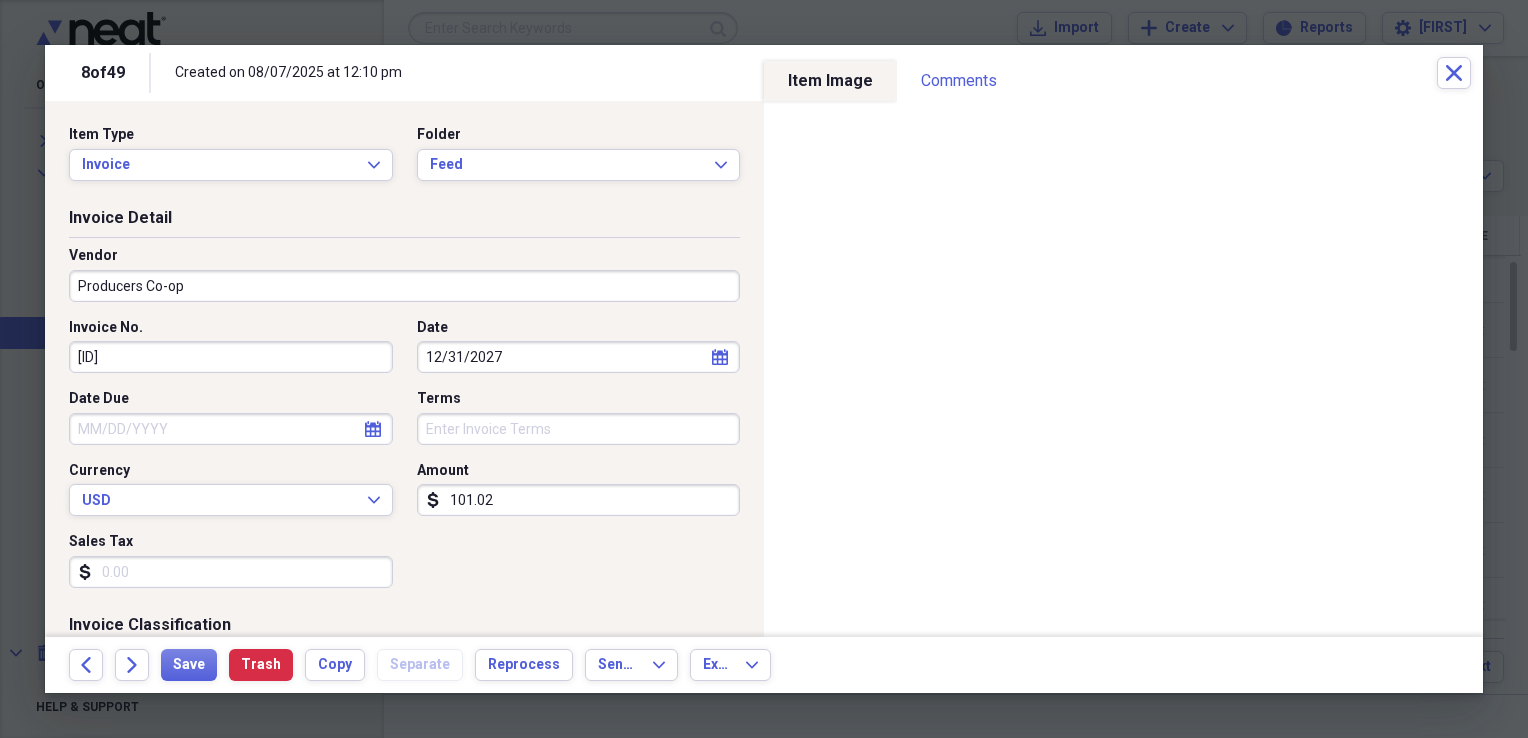 click 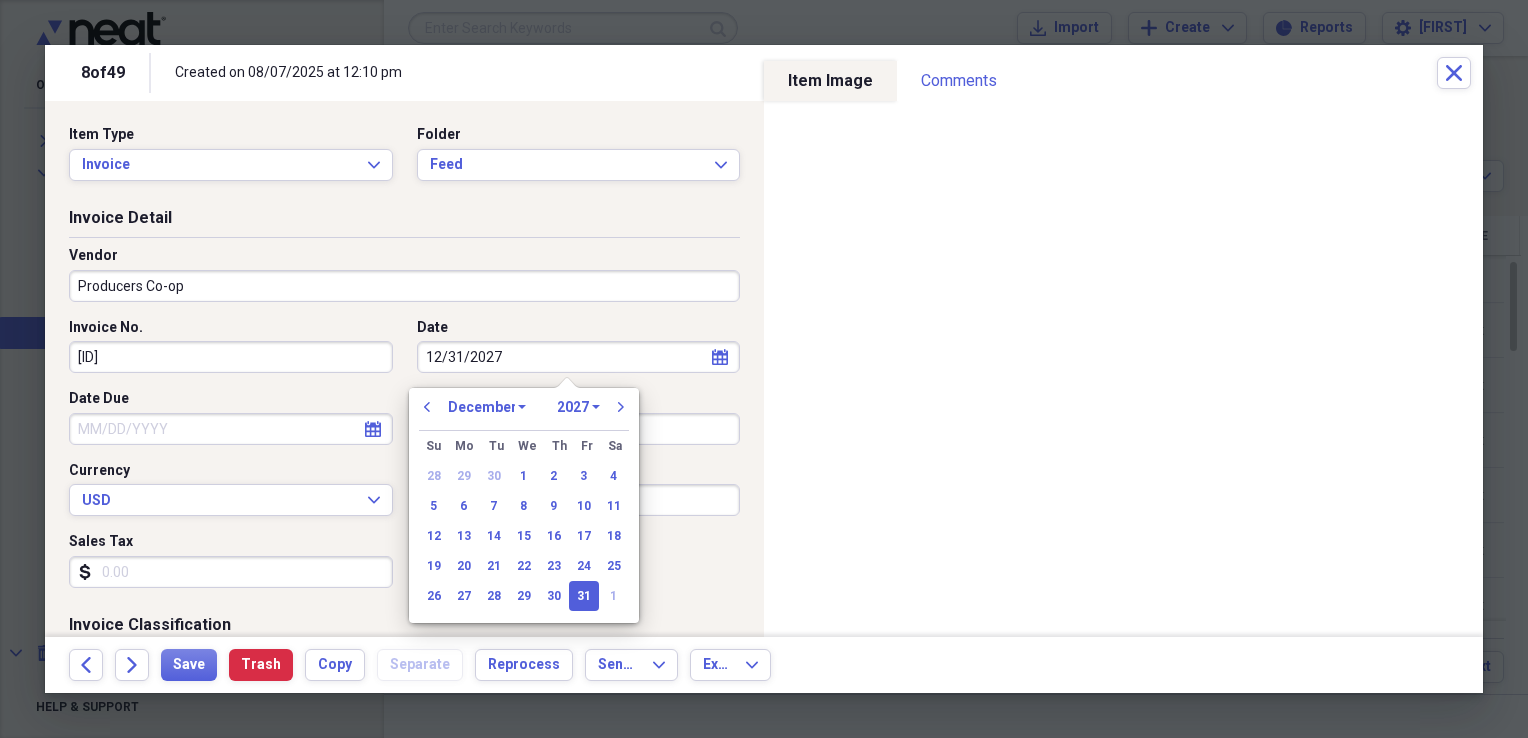 click on "1970 1971 1972 1973 1974 1975 1976 1977 1978 1979 1980 1981 1982 1983 1984 1985 1986 1987 1988 1989 1990 1991 1992 1993 1994 1995 1996 1997 1998 1999 2000 2001 2002 2003 2004 2005 2006 2007 2008 2009 2010 2011 2012 2013 2014 2015 2016 2017 2018 2019 2020 2021 2022 2023 2024 2025 2026 2027 2028 2029 2030 2031 2032 2033 2034 2035" at bounding box center [578, 407] 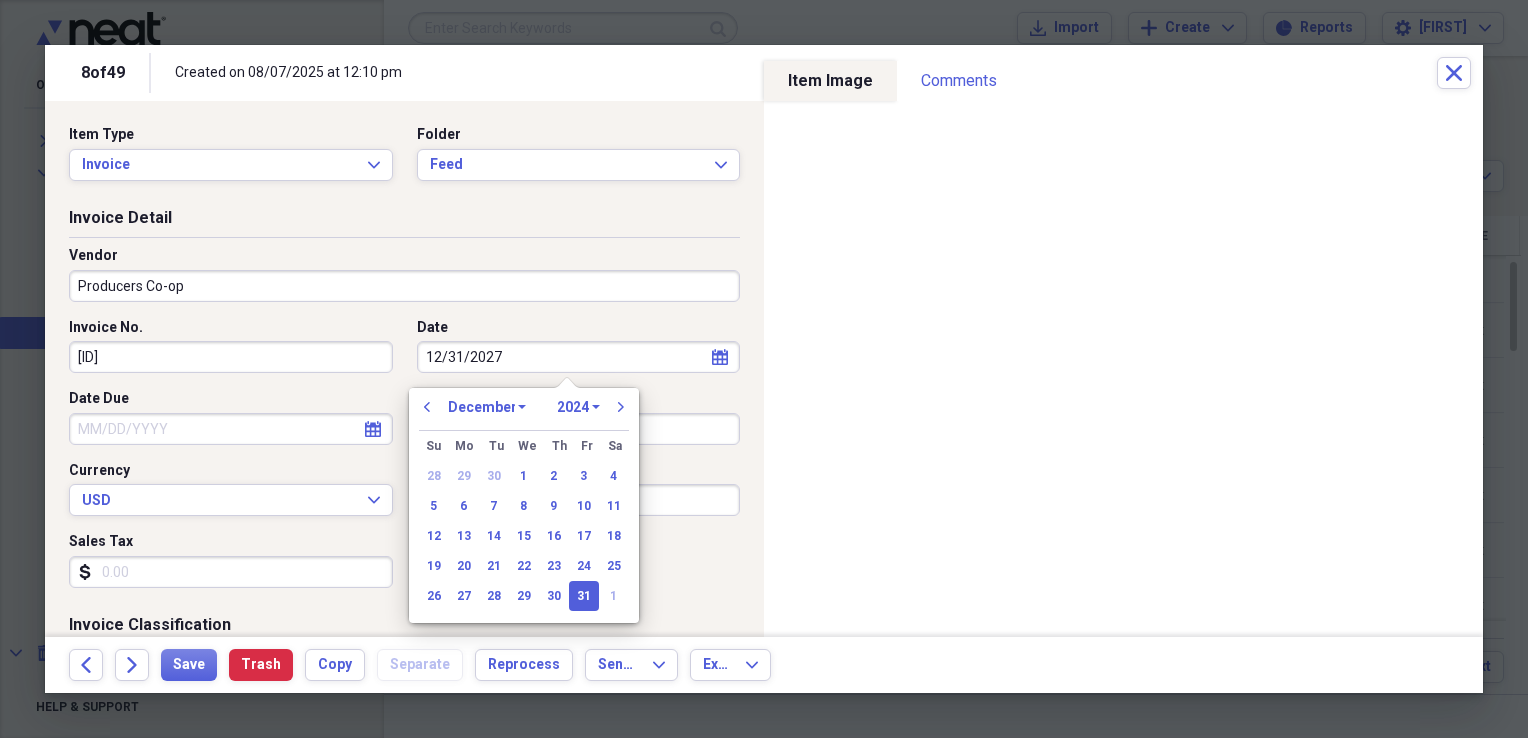 click on "1970 1971 1972 1973 1974 1975 1976 1977 1978 1979 1980 1981 1982 1983 1984 1985 1986 1987 1988 1989 1990 1991 1992 1993 1994 1995 1996 1997 1998 1999 2000 2001 2002 2003 2004 2005 2006 2007 2008 2009 2010 2011 2012 2013 2014 2015 2016 2017 2018 2019 2020 2021 2022 2023 2024 2025 2026 2027 2028 2029 2030 2031 2032 2033 2034 2035" at bounding box center (578, 407) 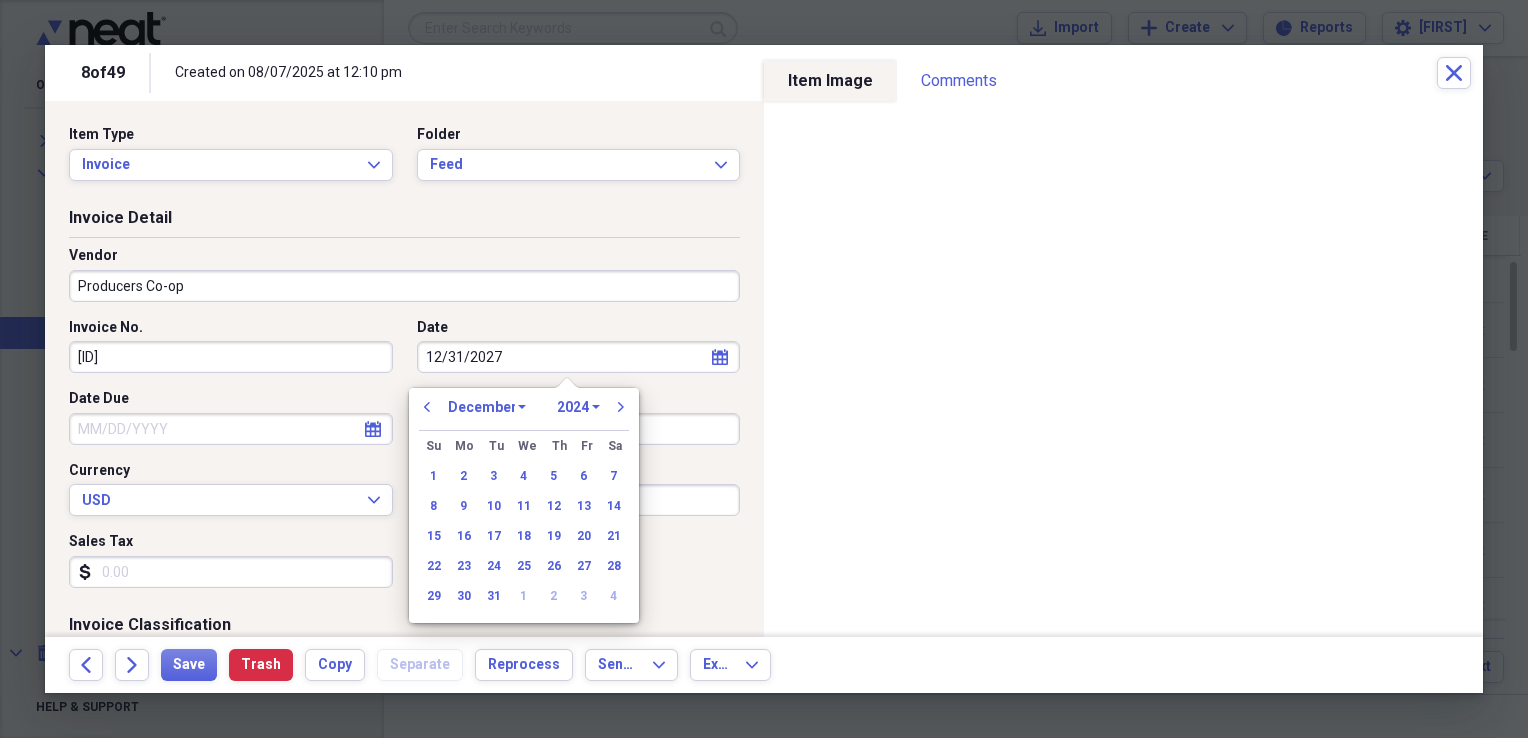 click on "January February March April May June July August September October November December" at bounding box center (487, 407) 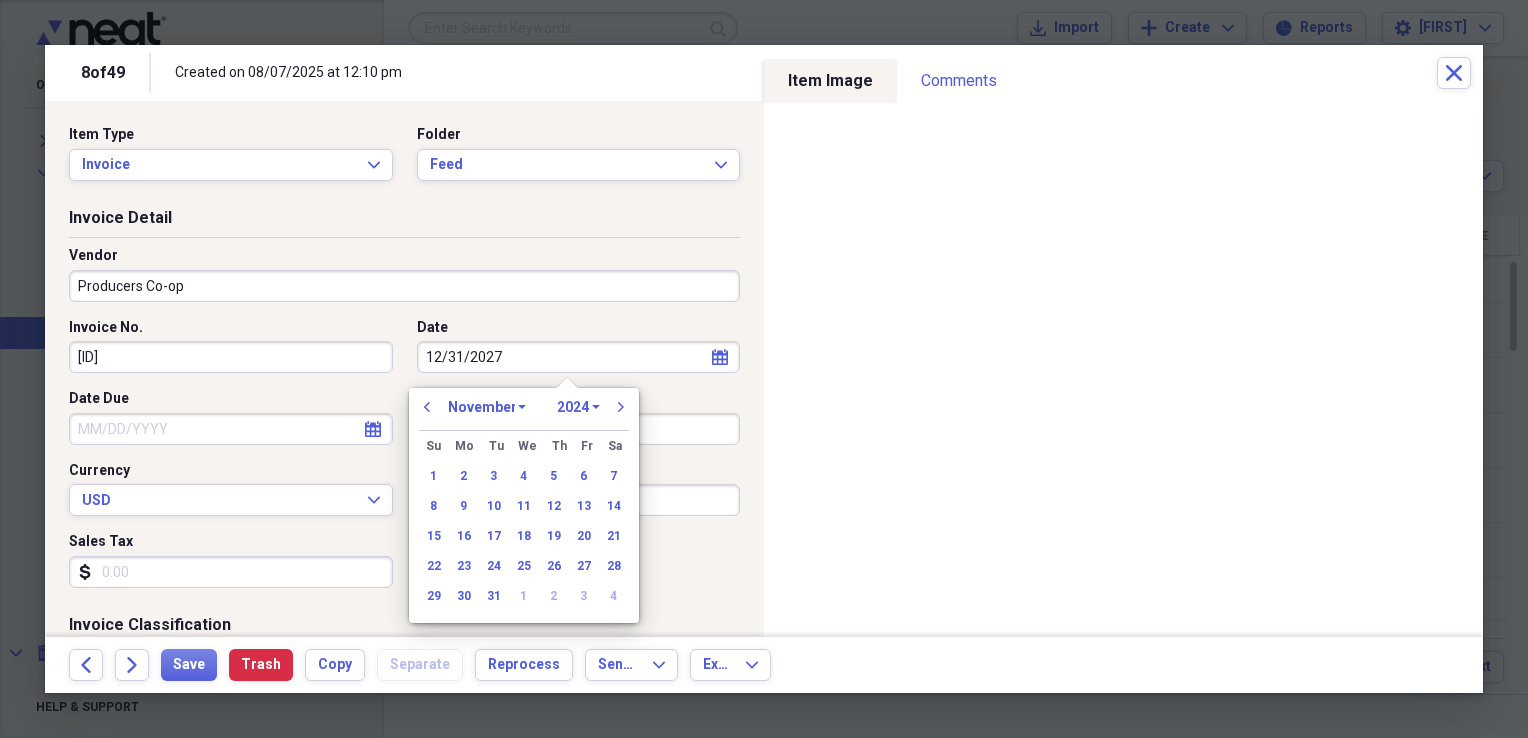 click on "January February March April May June July August September October November December" at bounding box center [487, 407] 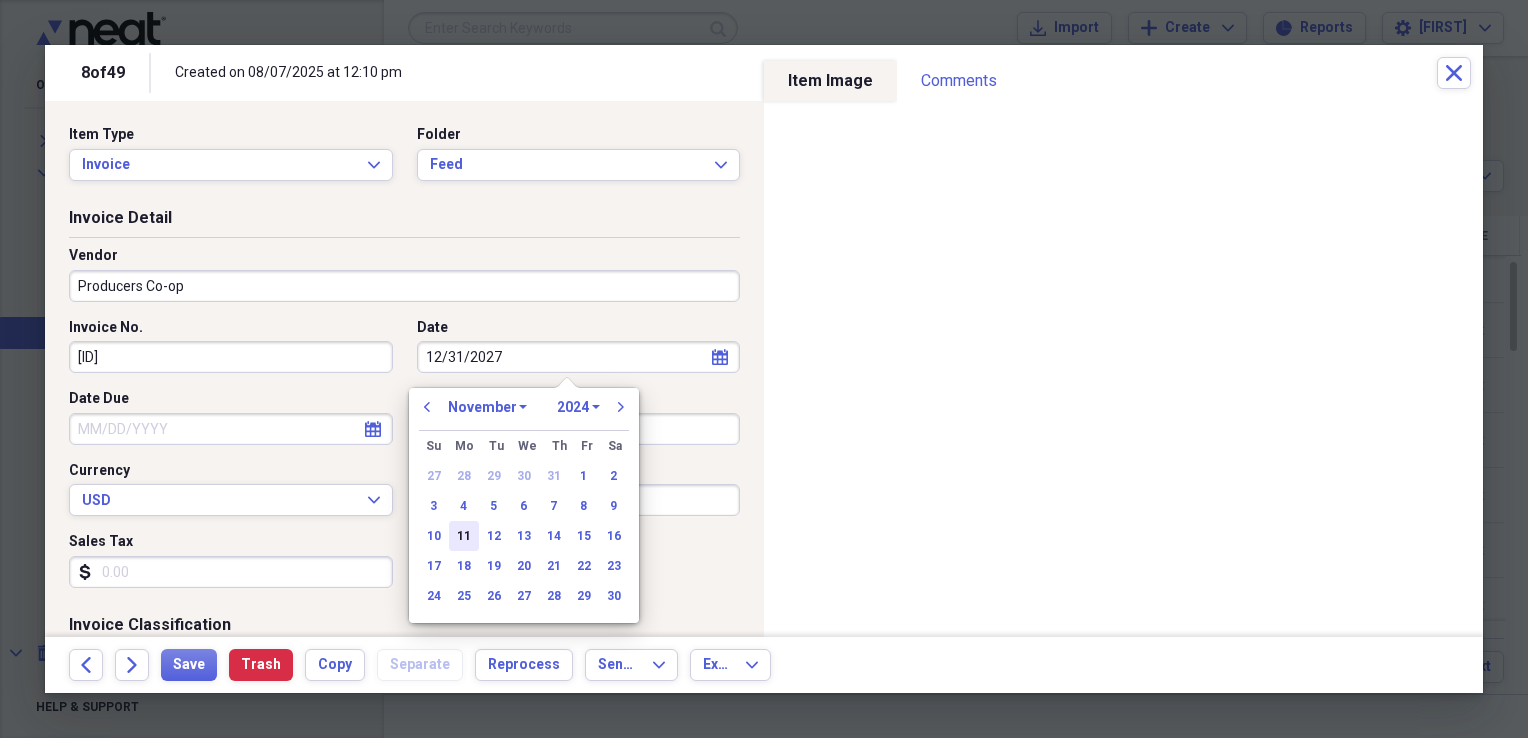 click on "11" at bounding box center [464, 536] 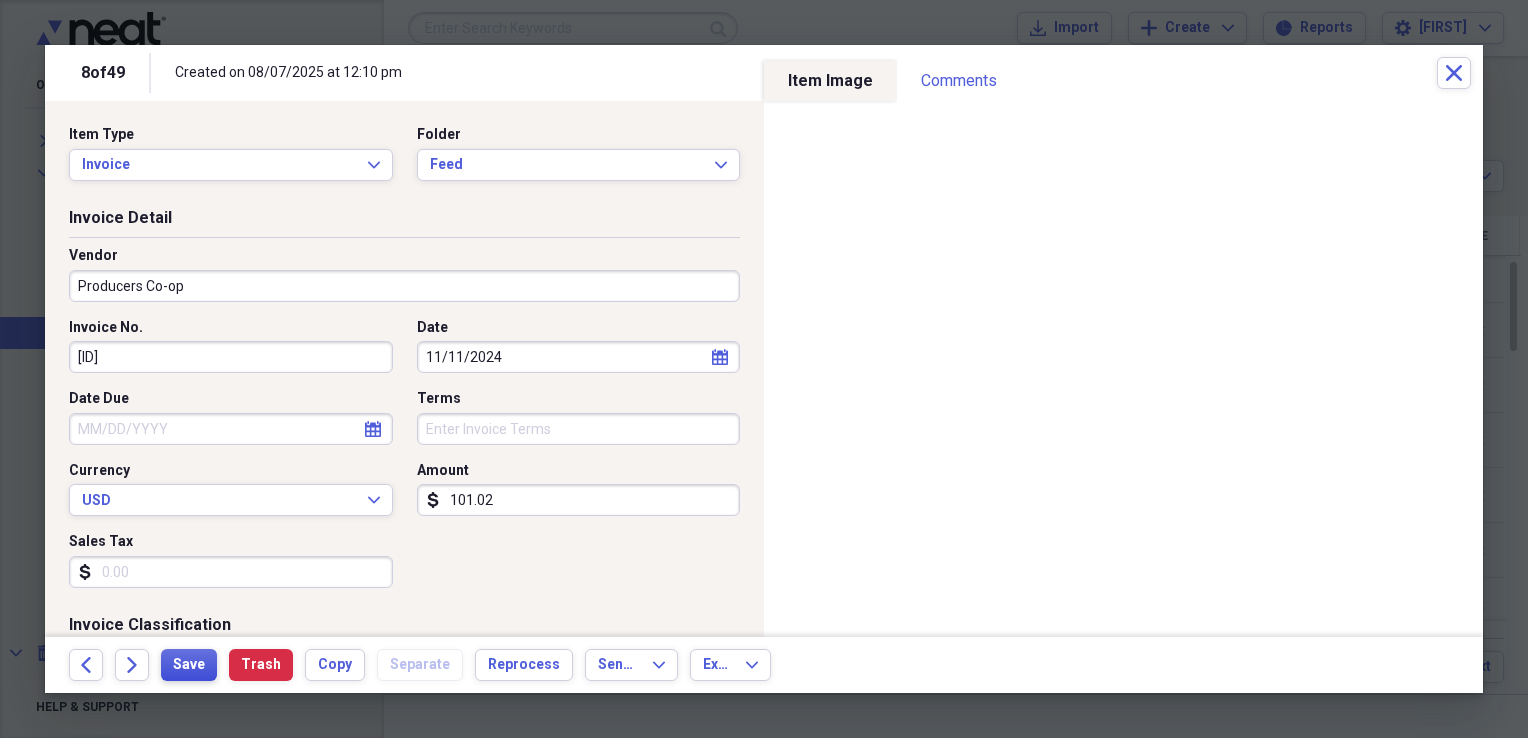 click on "Save" at bounding box center (189, 665) 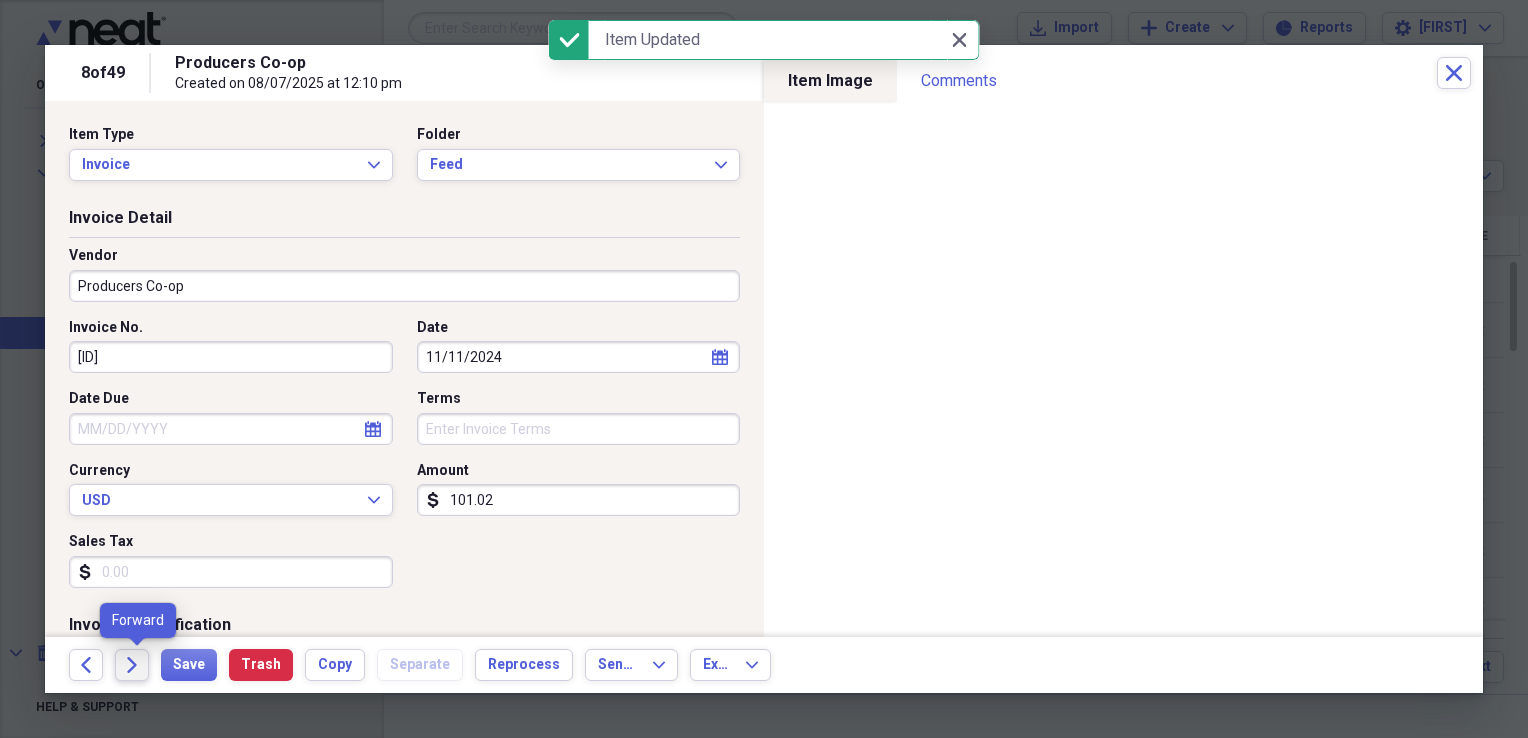 click on "Forward" 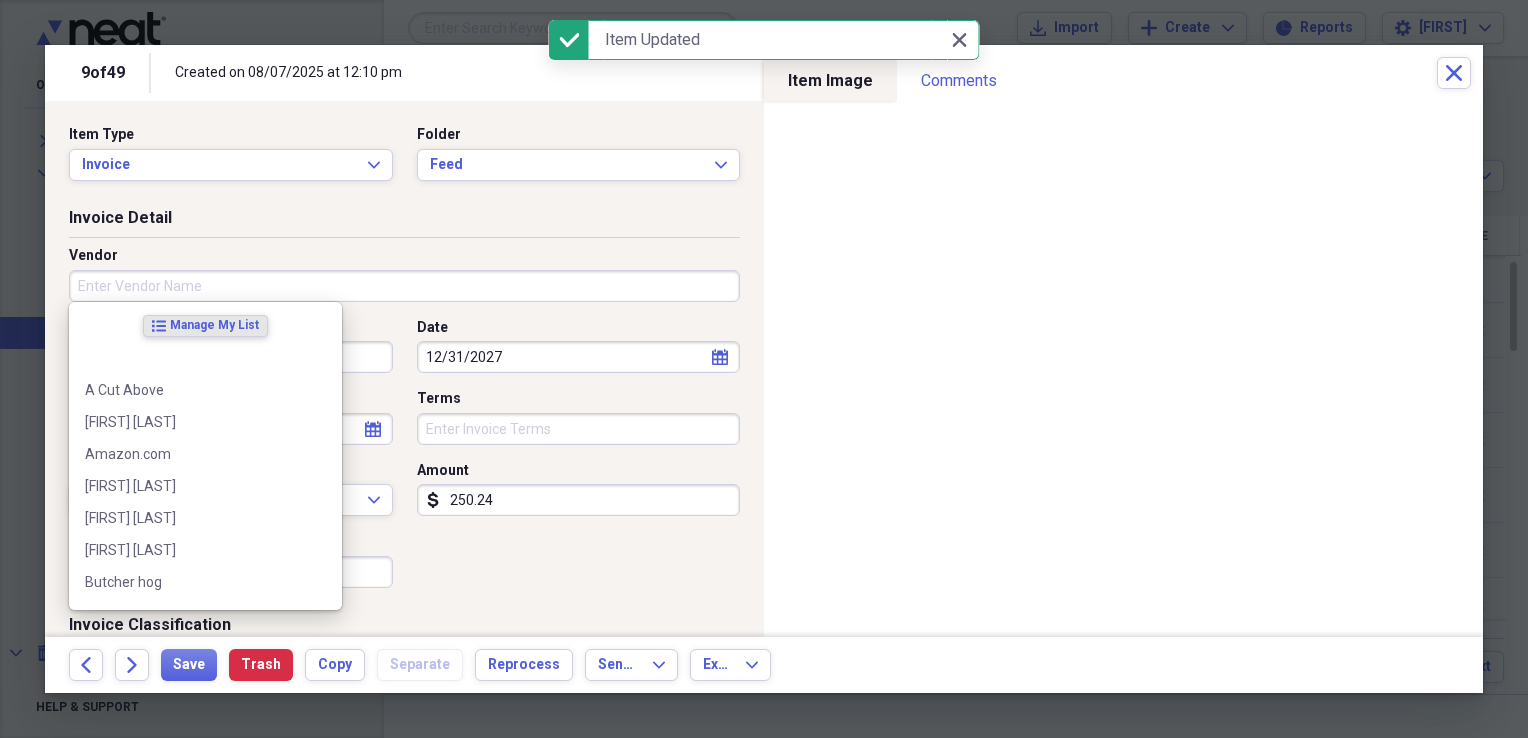 click on "Vendor" at bounding box center [404, 286] 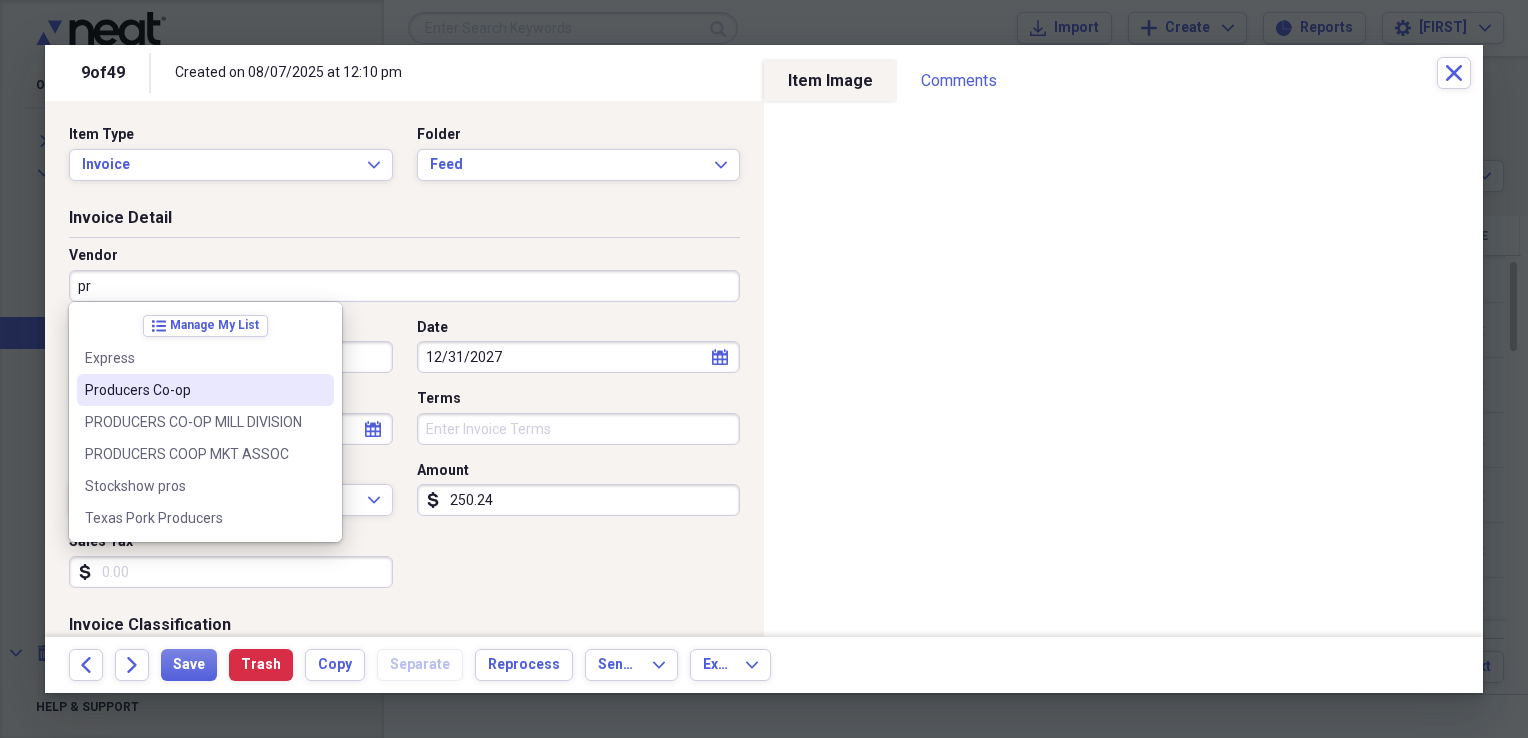 click at bounding box center (318, 390) 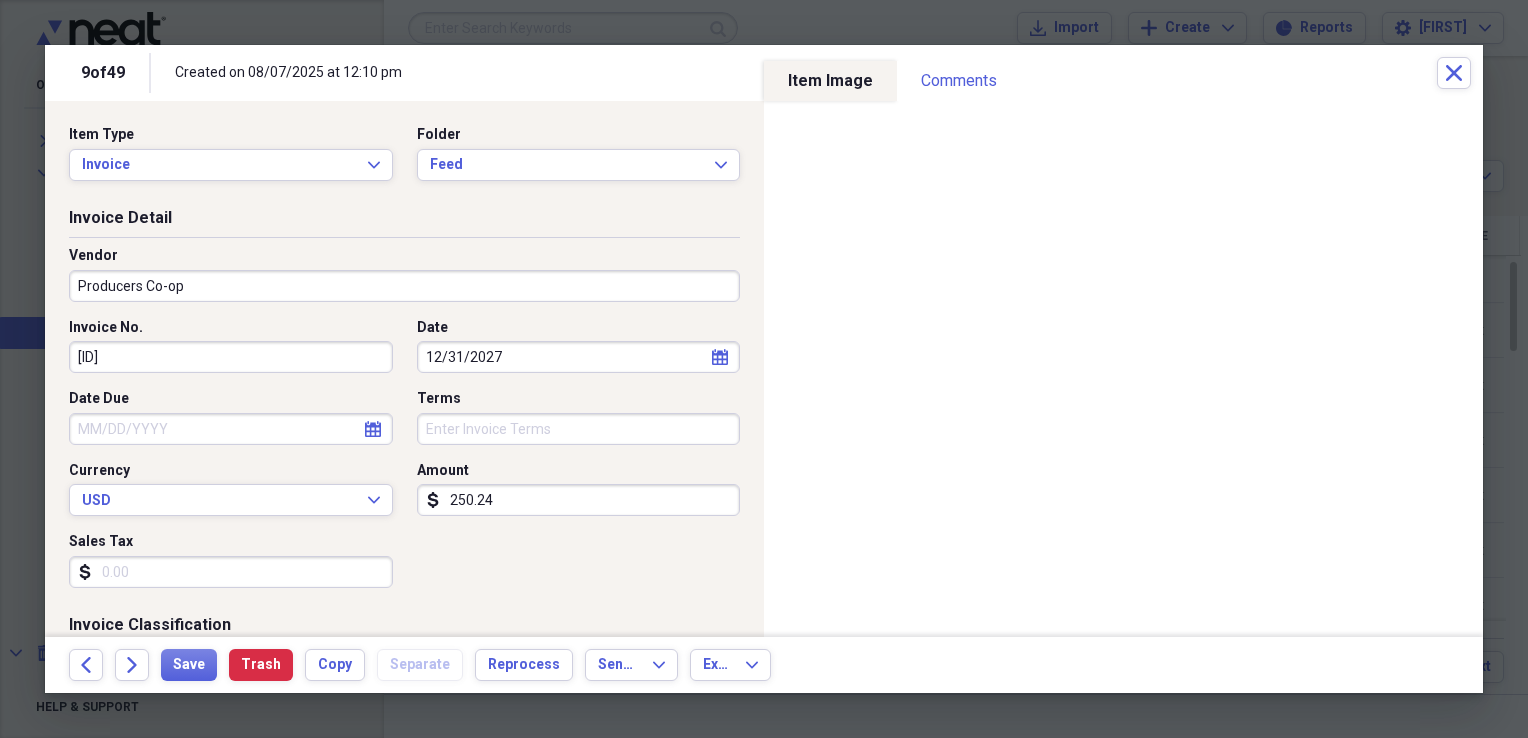 type on "General Retail" 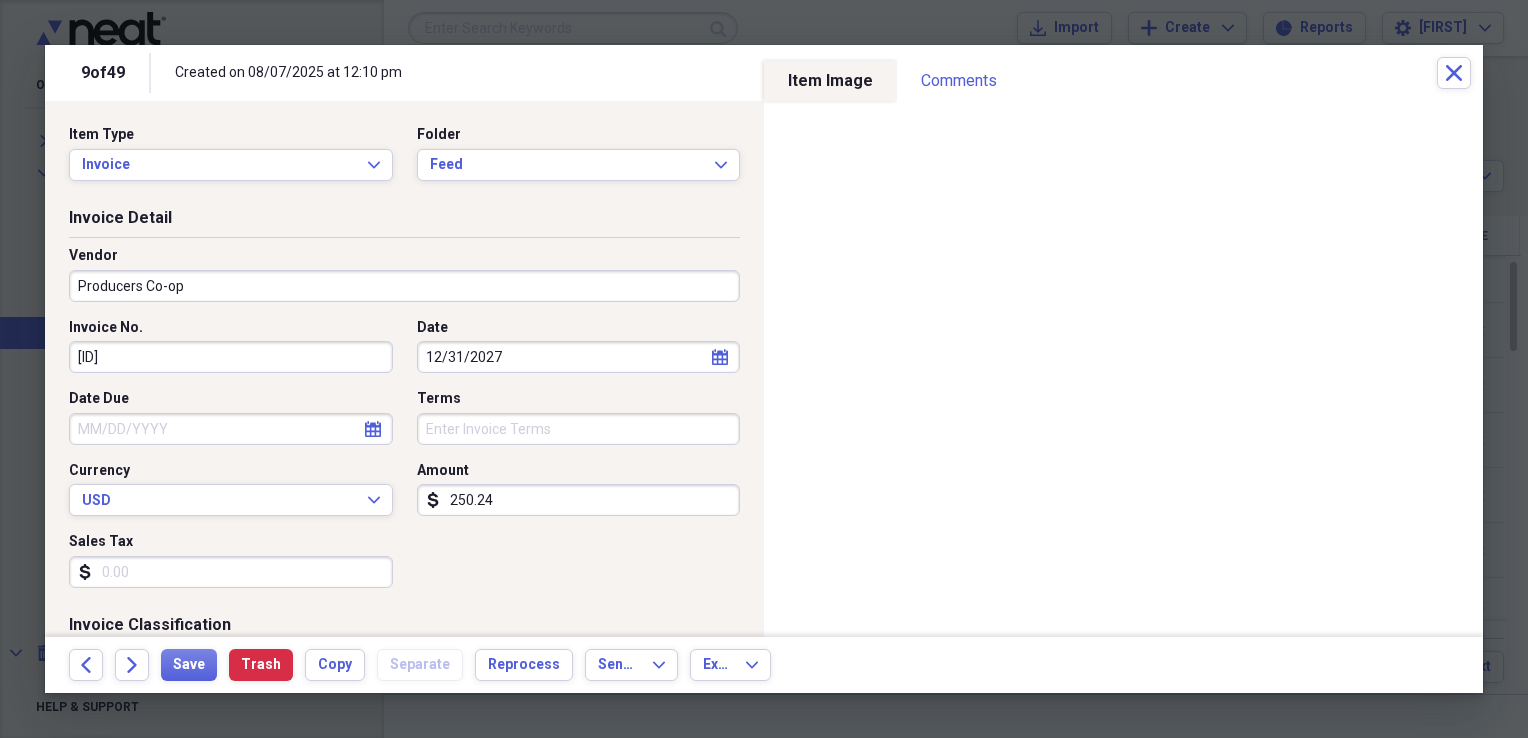 click 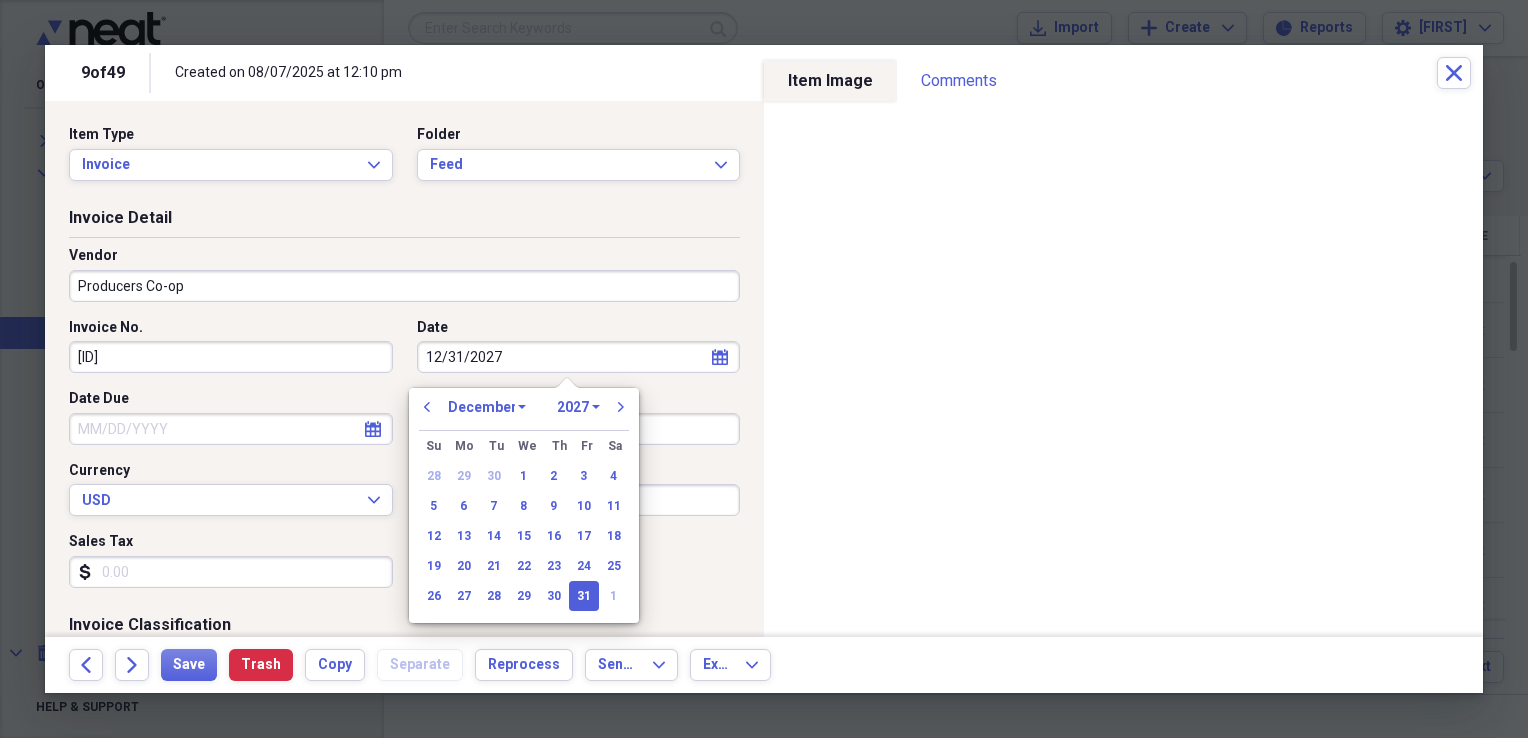 click at bounding box center (567, 392) 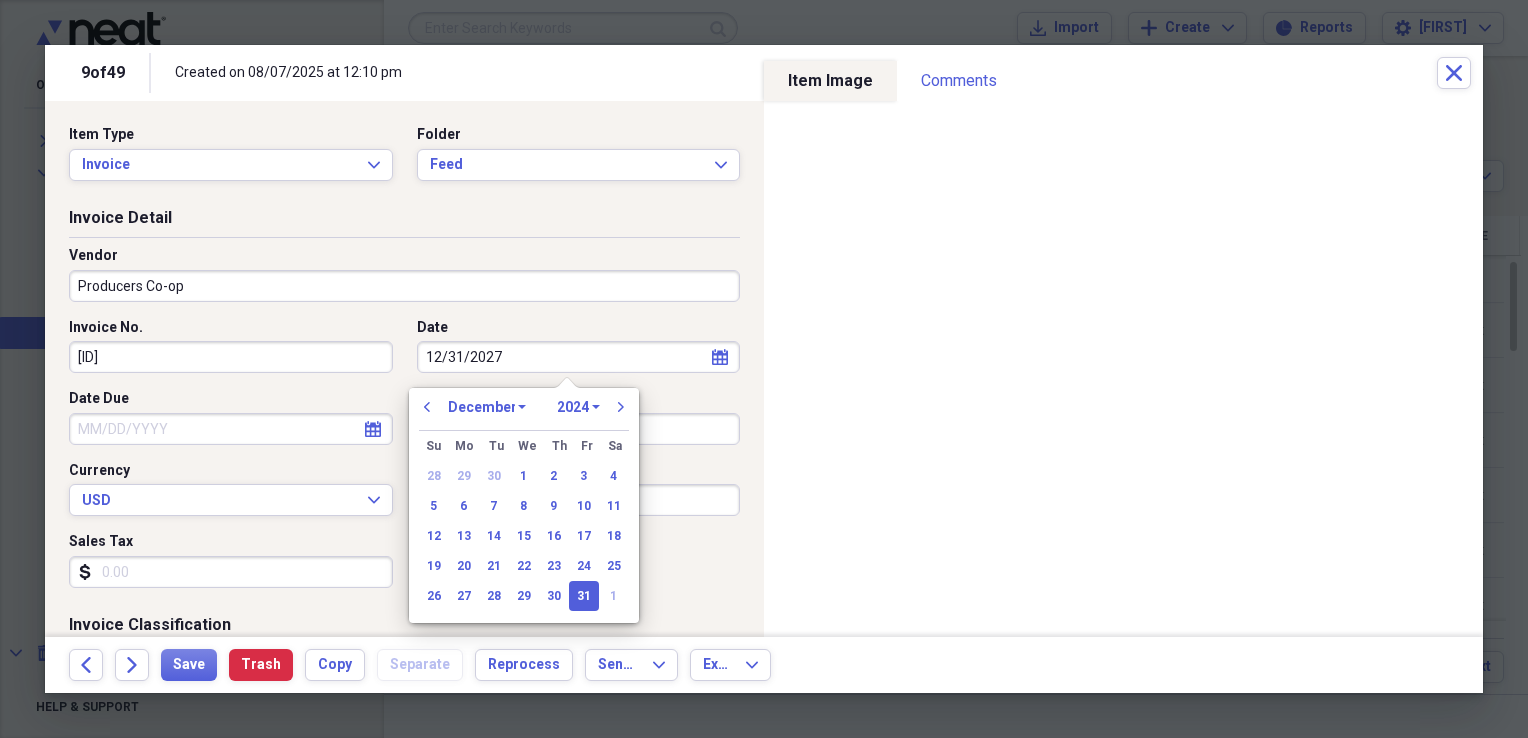 click on "1970 1971 1972 1973 1974 1975 1976 1977 1978 1979 1980 1981 1982 1983 1984 1985 1986 1987 1988 1989 1990 1991 1992 1993 1994 1995 1996 1997 1998 1999 2000 2001 2002 2003 2004 2005 2006 2007 2008 2009 2010 2011 2012 2013 2014 2015 2016 2017 2018 2019 2020 2021 2022 2023 2024 2025 2026 2027 2028 2029 2030 2031 2032 2033 2034 2035" at bounding box center (578, 407) 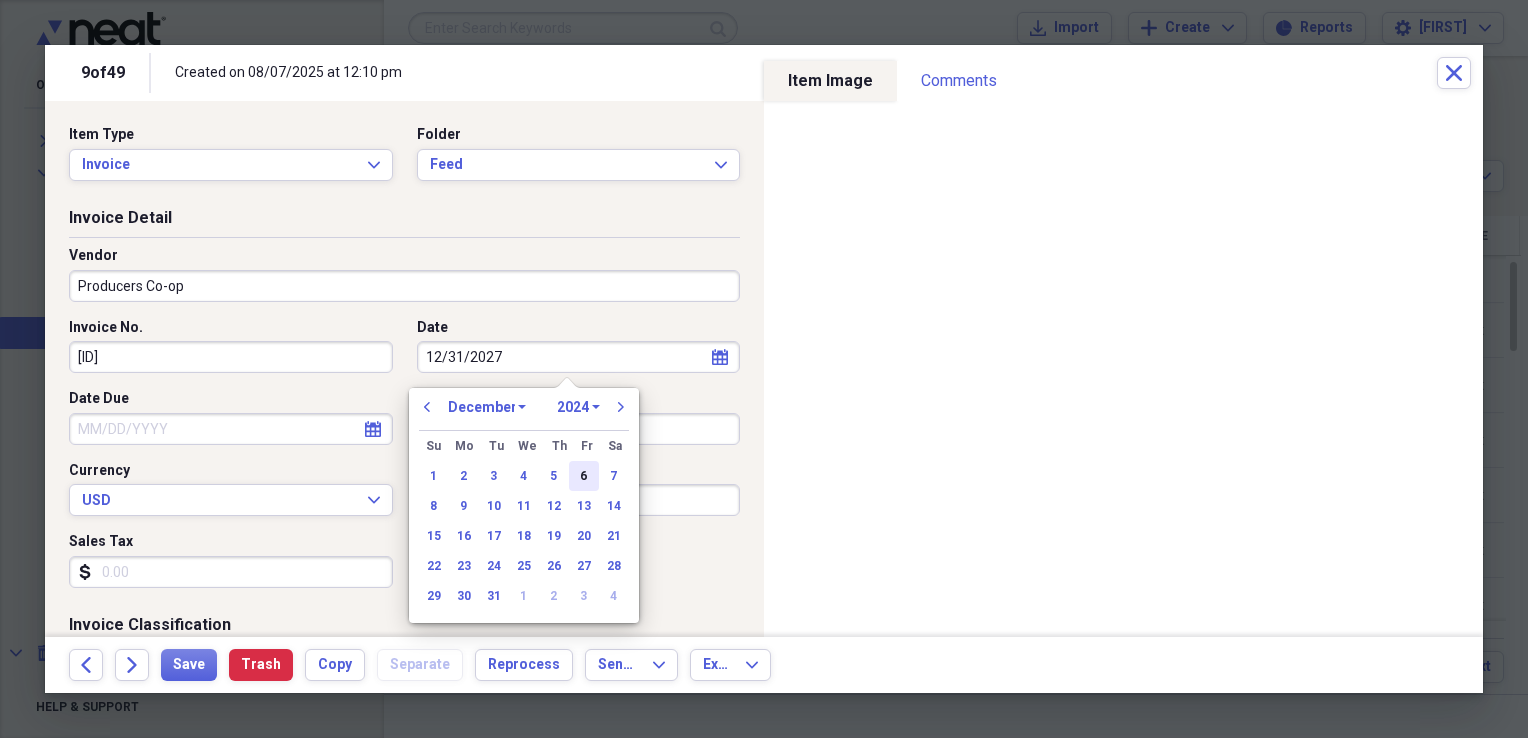 click on "6" at bounding box center (584, 476) 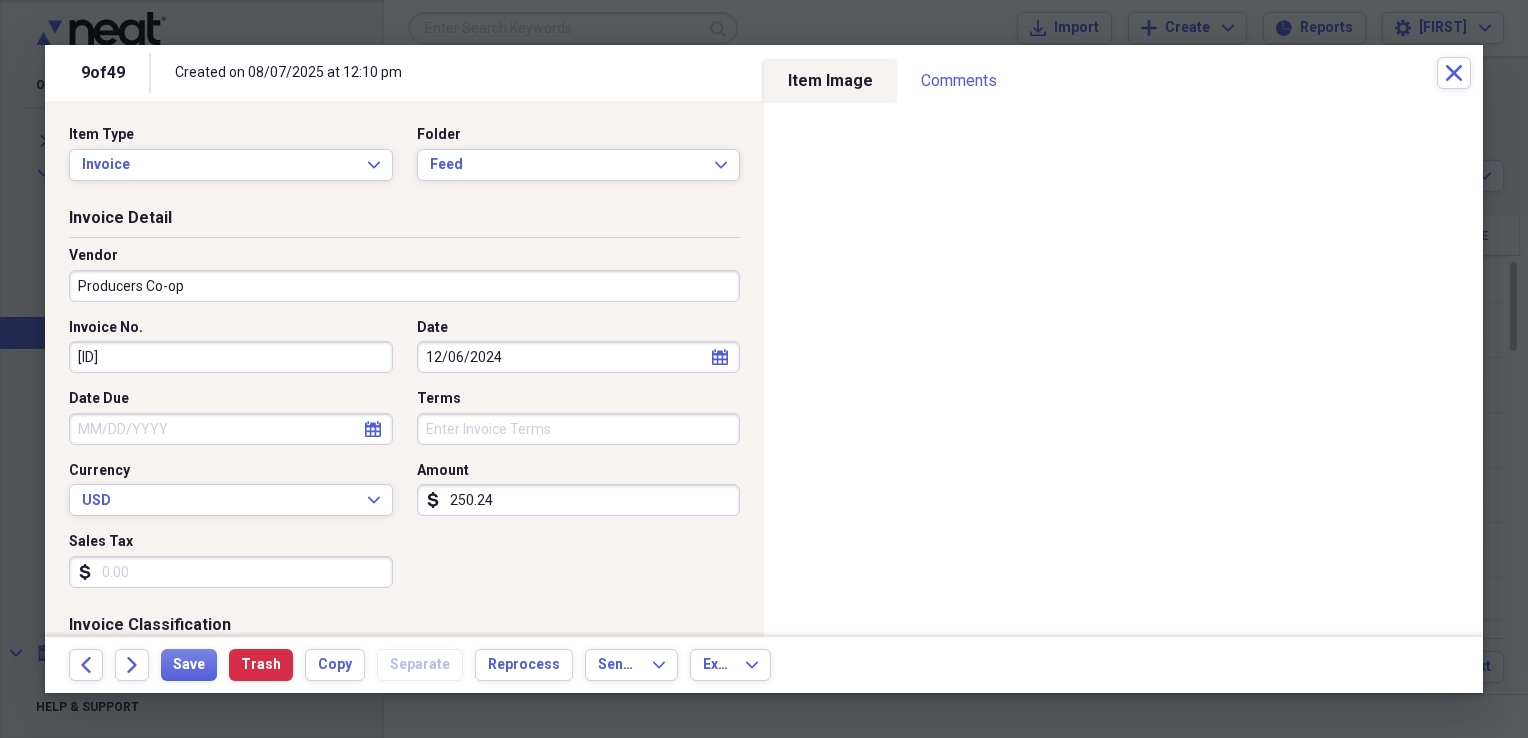 type on "12/06/2024" 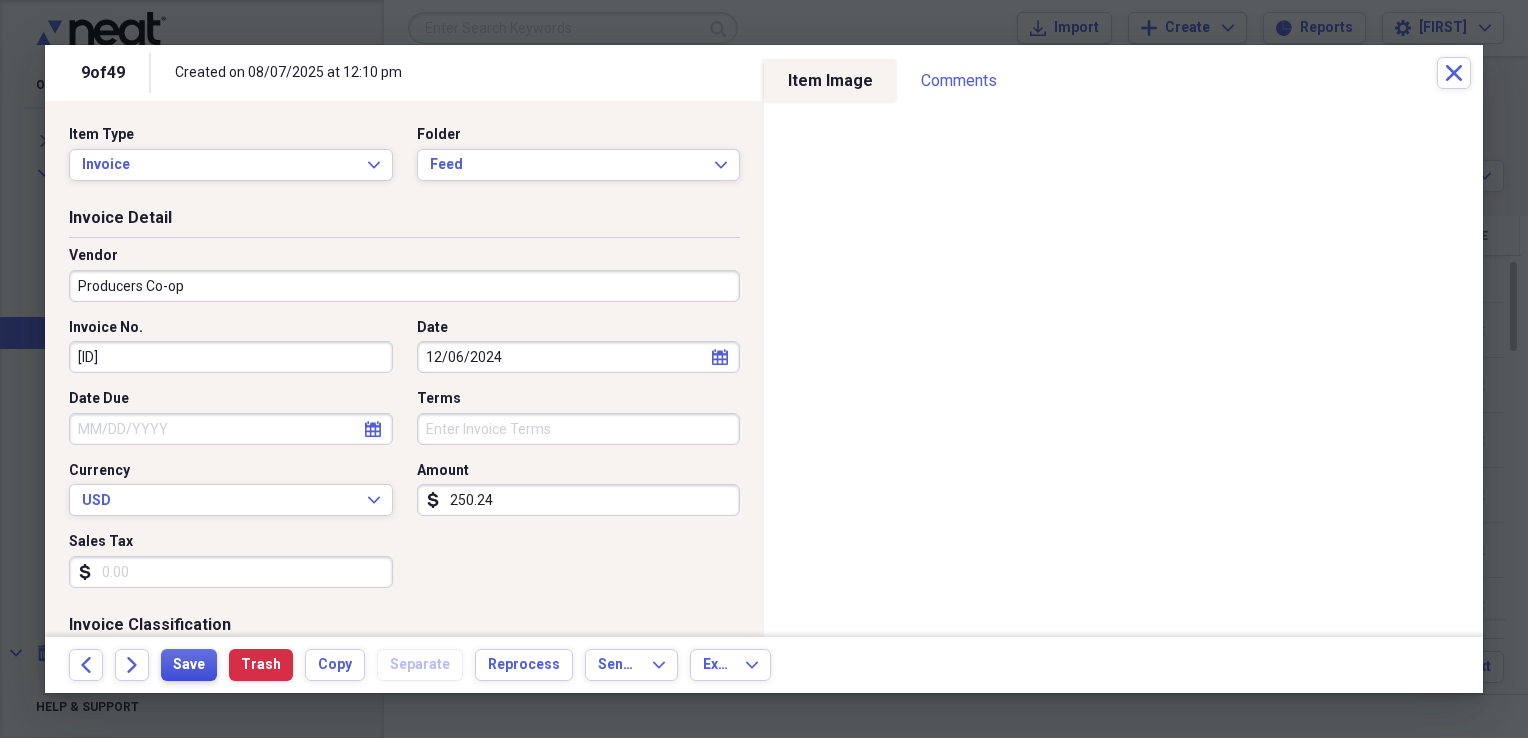 click on "Save" at bounding box center [189, 665] 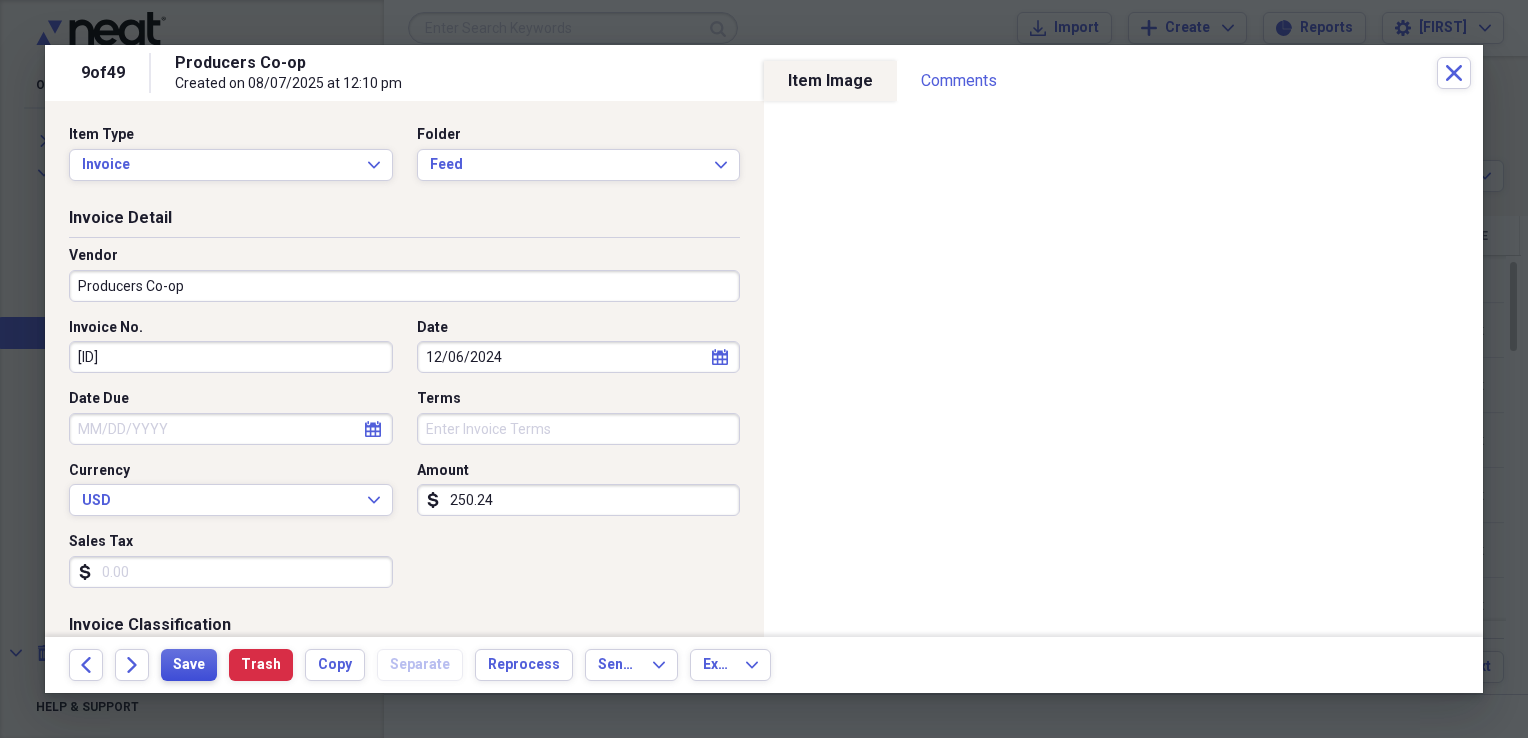 click on "Save" at bounding box center (189, 665) 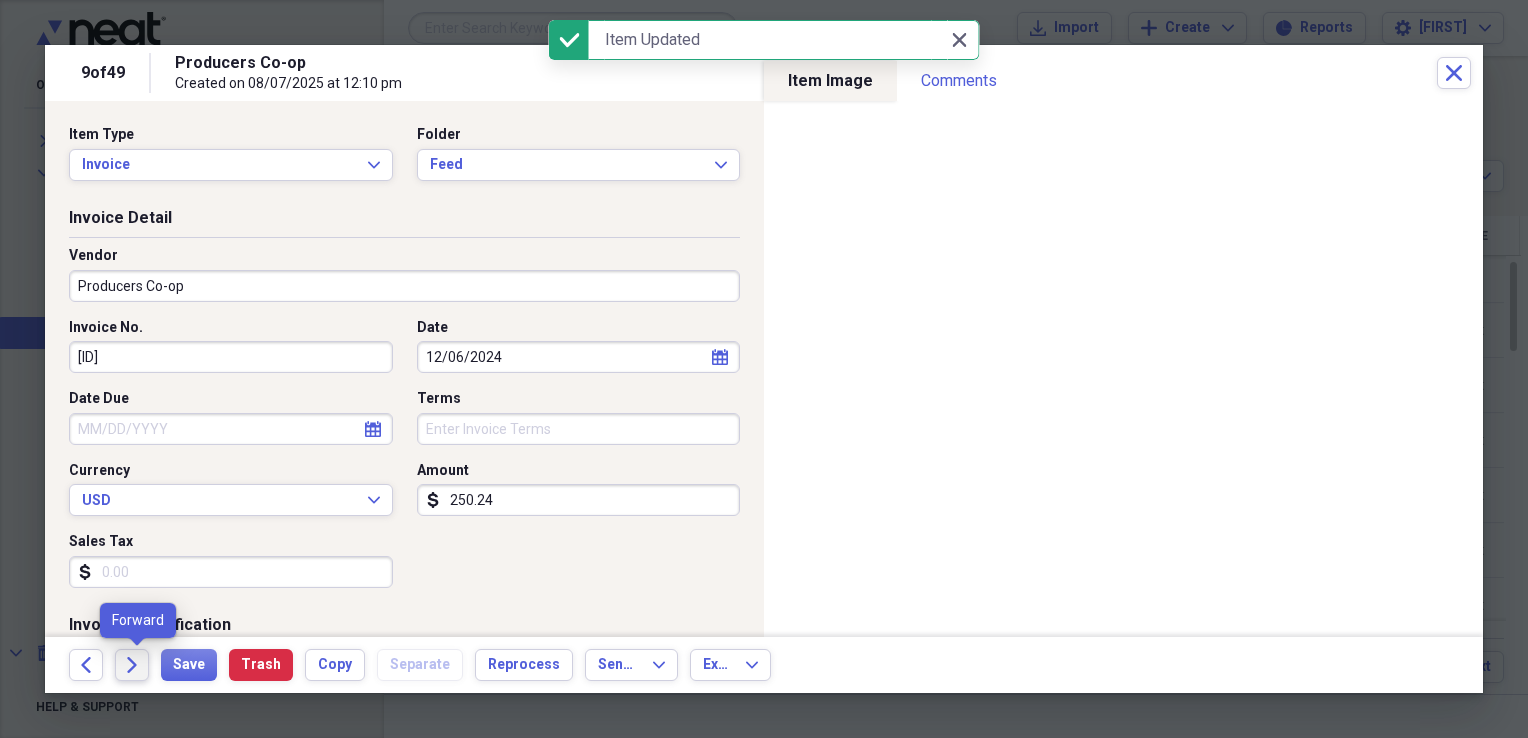 click on "Forward" 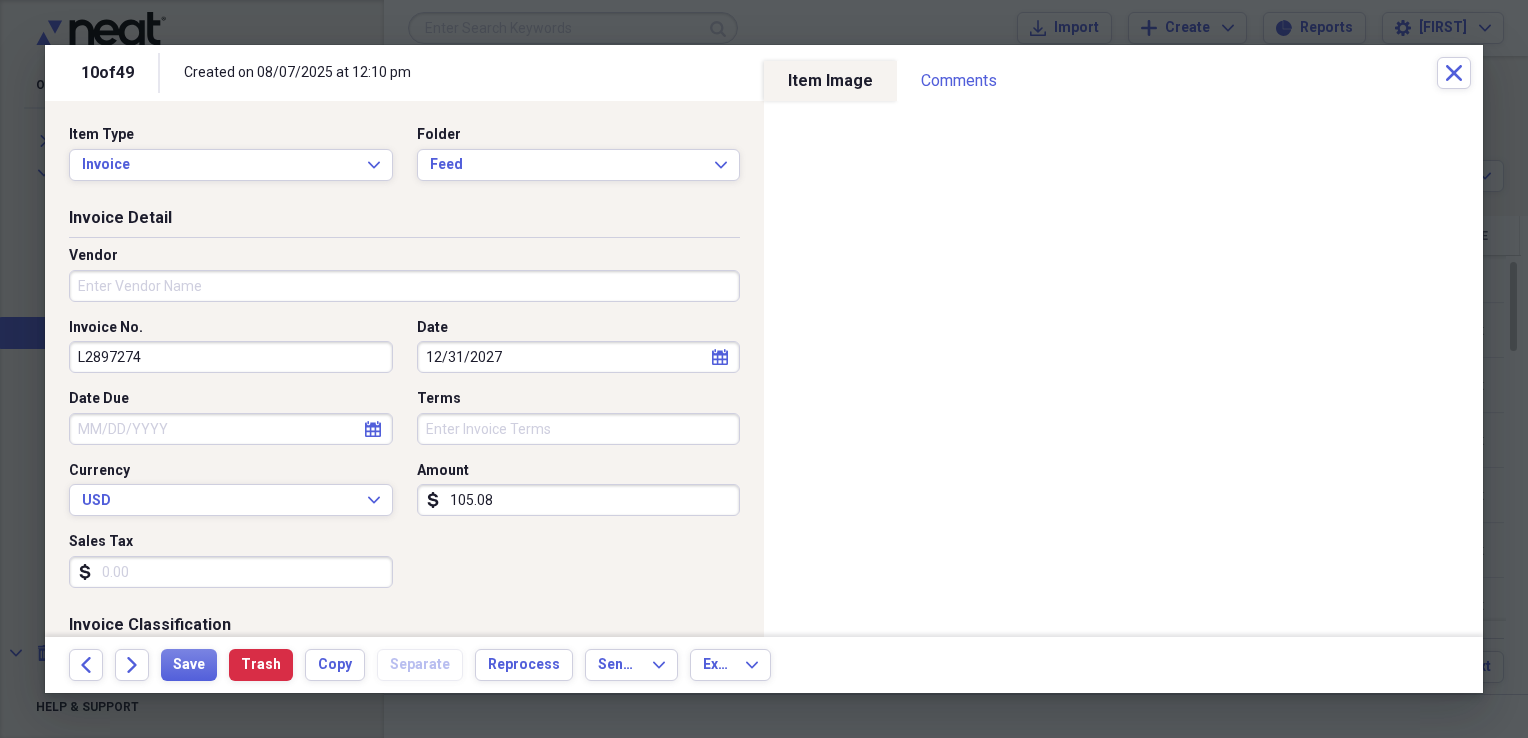 select on "11" 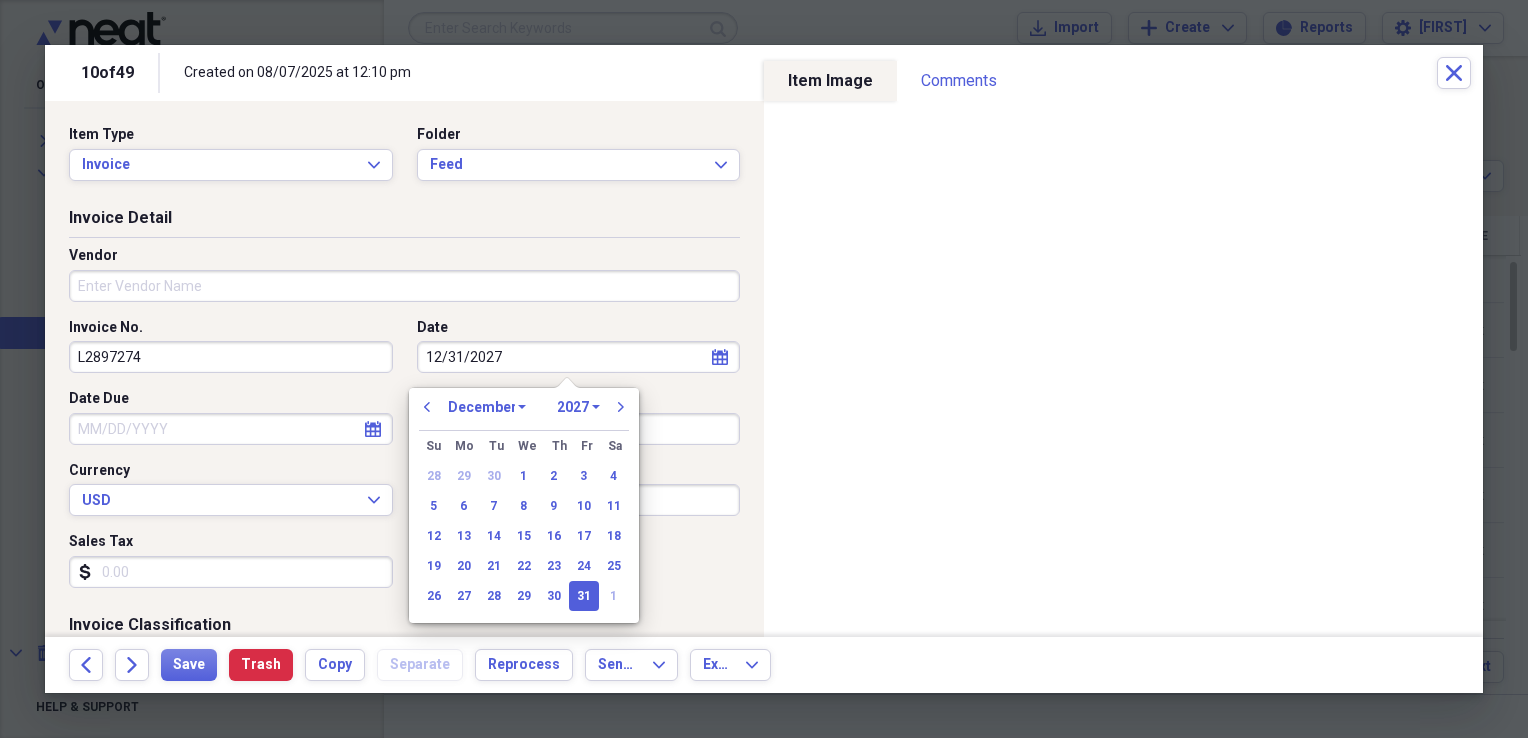 click on "12/31/2027" at bounding box center (579, 357) 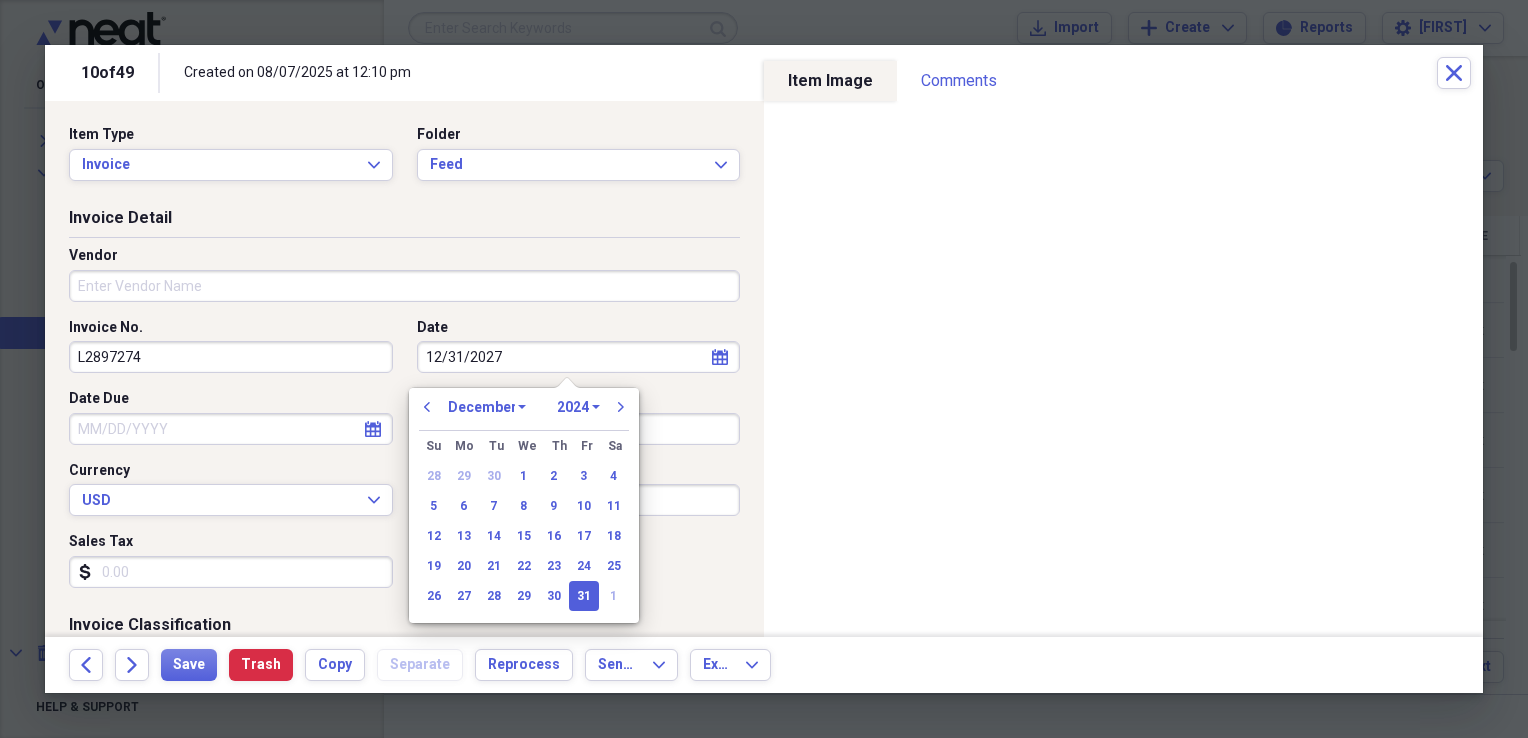 click on "1970 1971 1972 1973 1974 1975 1976 1977 1978 1979 1980 1981 1982 1983 1984 1985 1986 1987 1988 1989 1990 1991 1992 1993 1994 1995 1996 1997 1998 1999 2000 2001 2002 2003 2004 2005 2006 2007 2008 2009 2010 2011 2012 2013 2014 2015 2016 2017 2018 2019 2020 2021 2022 2023 2024 2025 2026 2027 2028 2029 2030 2031 2032 2033 2034 2035" at bounding box center [578, 407] 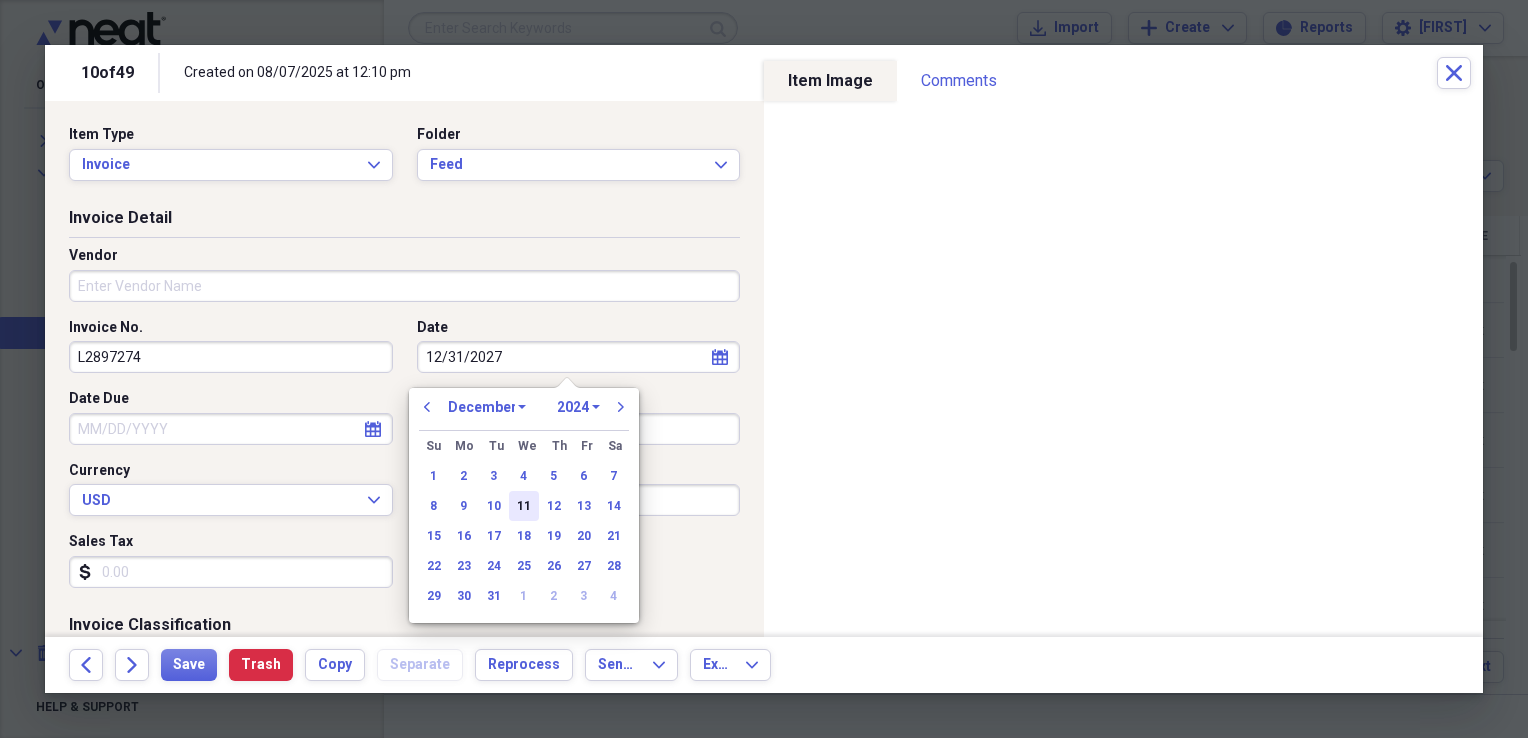 click on "11" at bounding box center [524, 506] 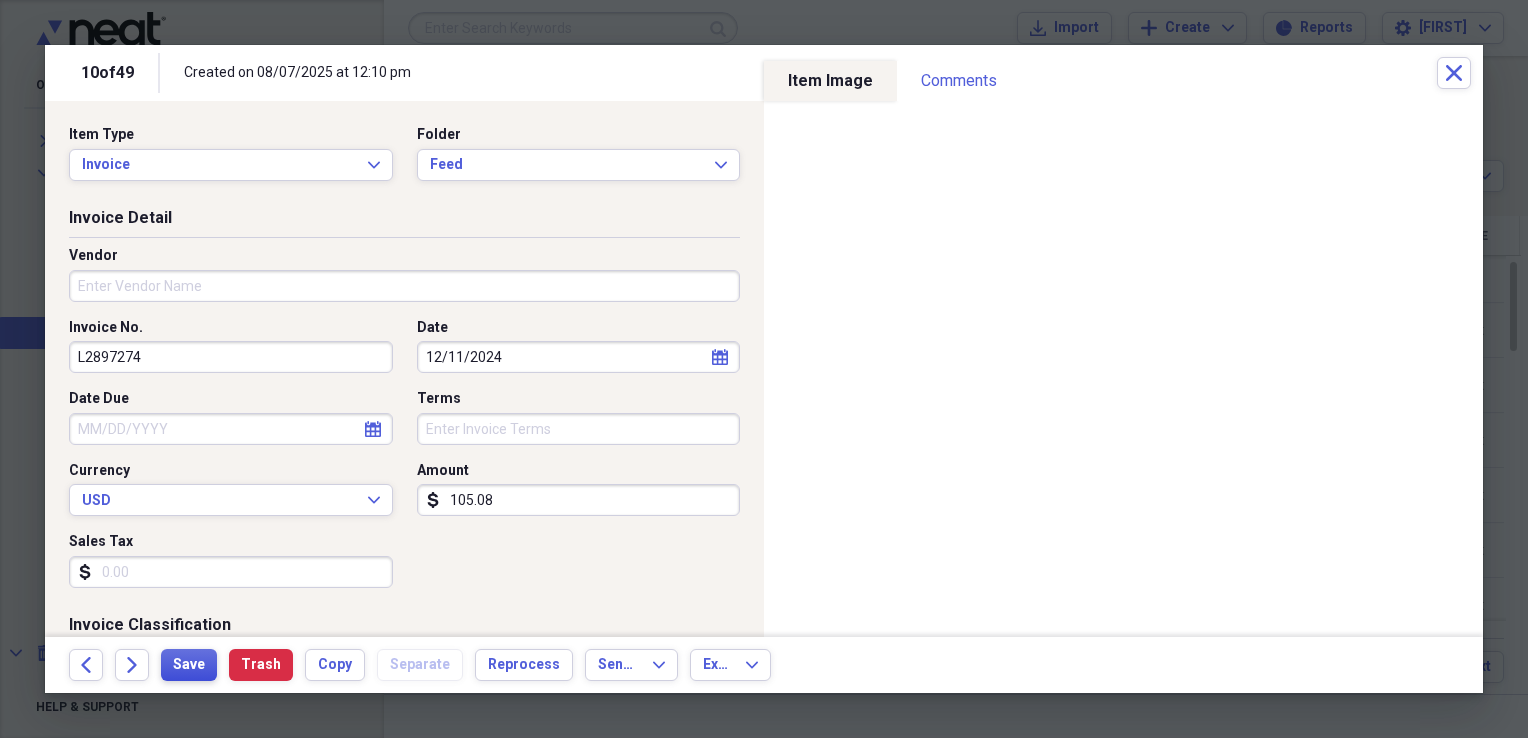 click on "Save" at bounding box center [189, 665] 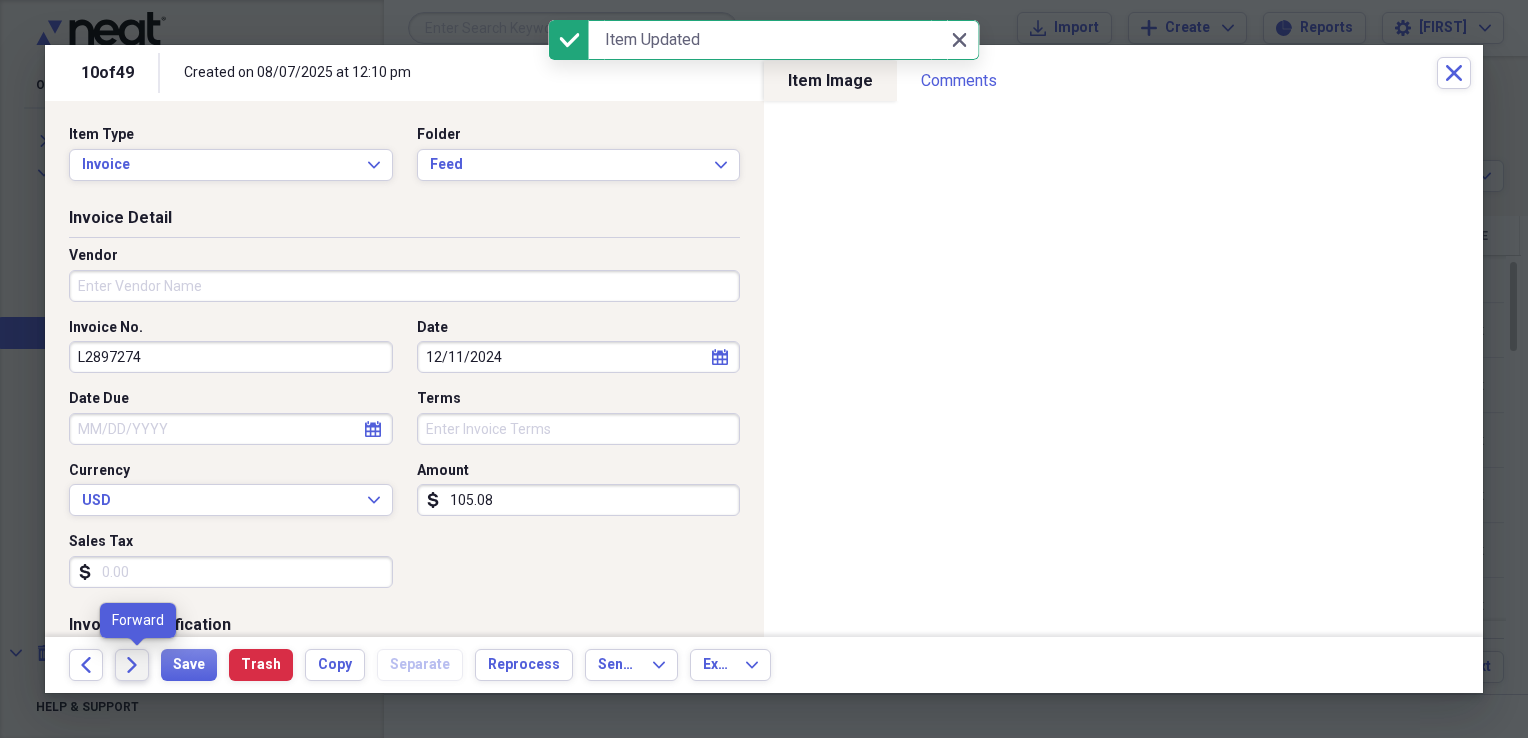 click on "Forward" at bounding box center [132, 665] 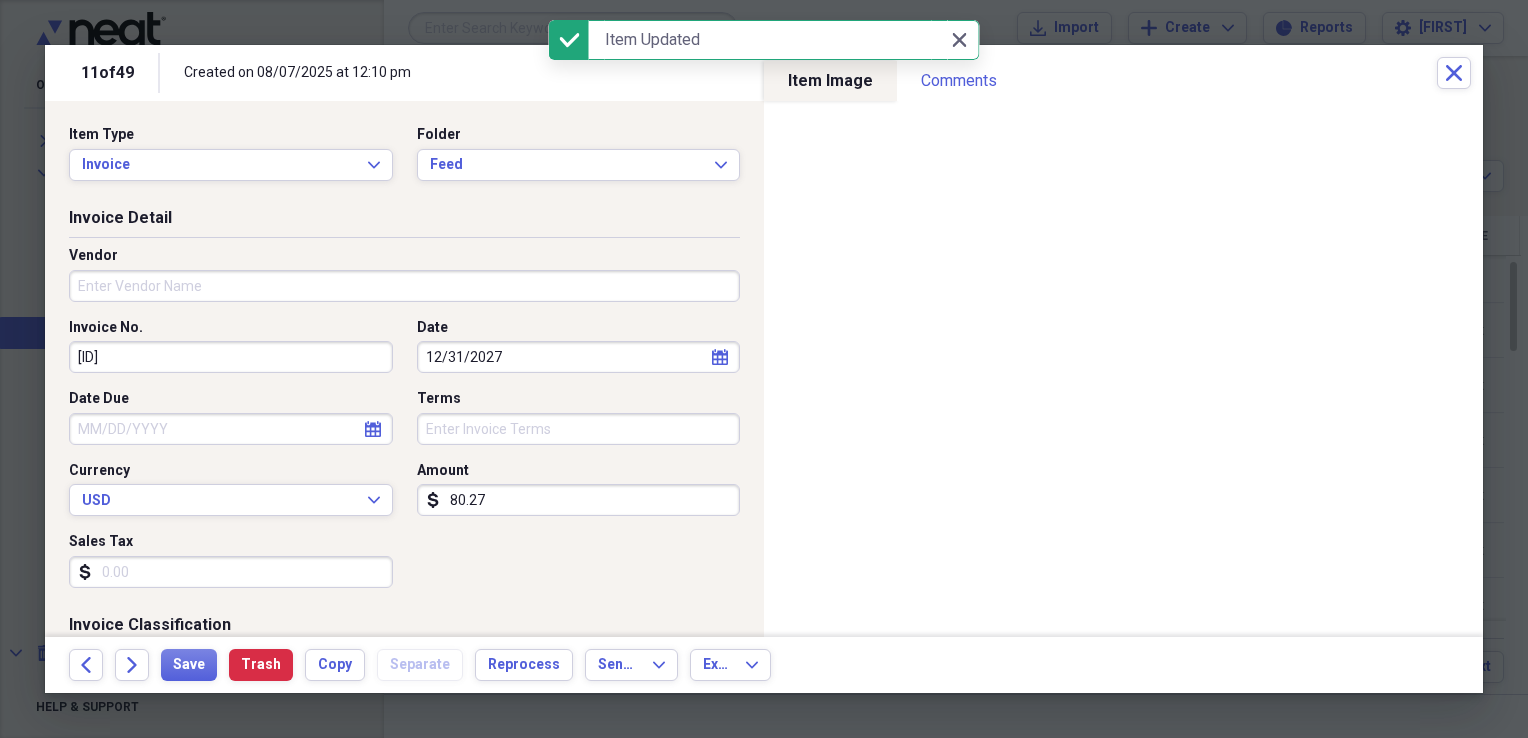 click 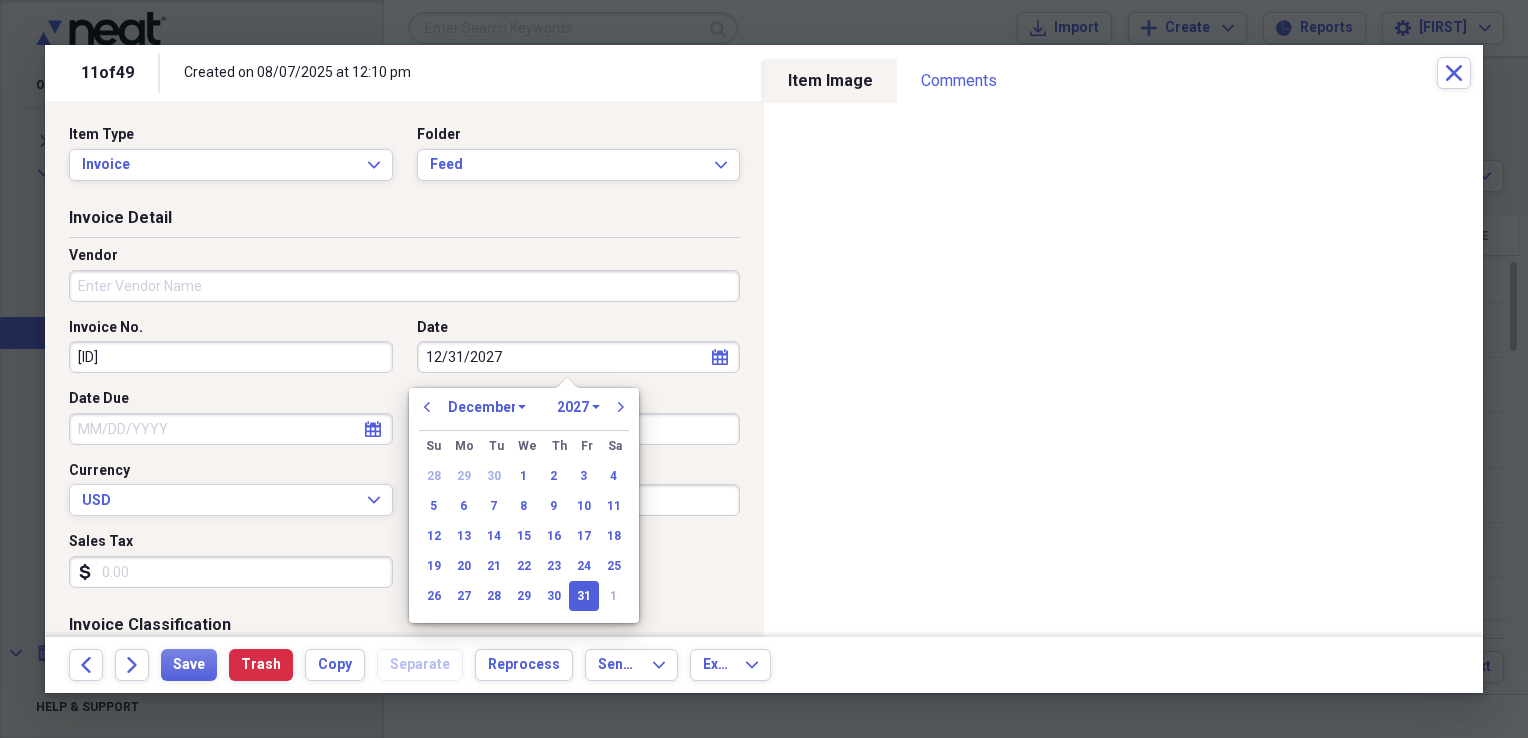 click on "1970 1971 1972 1973 1974 1975 1976 1977 1978 1979 1980 1981 1982 1983 1984 1985 1986 1987 1988 1989 1990 1991 1992 1993 1994 1995 1996 1997 1998 1999 2000 2001 2002 2003 2004 2005 2006 2007 2008 2009 2010 2011 2012 2013 2014 2015 2016 2017 2018 2019 2020 2021 2022 2023 2024 2025 2026 2027 2028 2029 2030 2031 2032 2033 2034 2035" at bounding box center [578, 407] 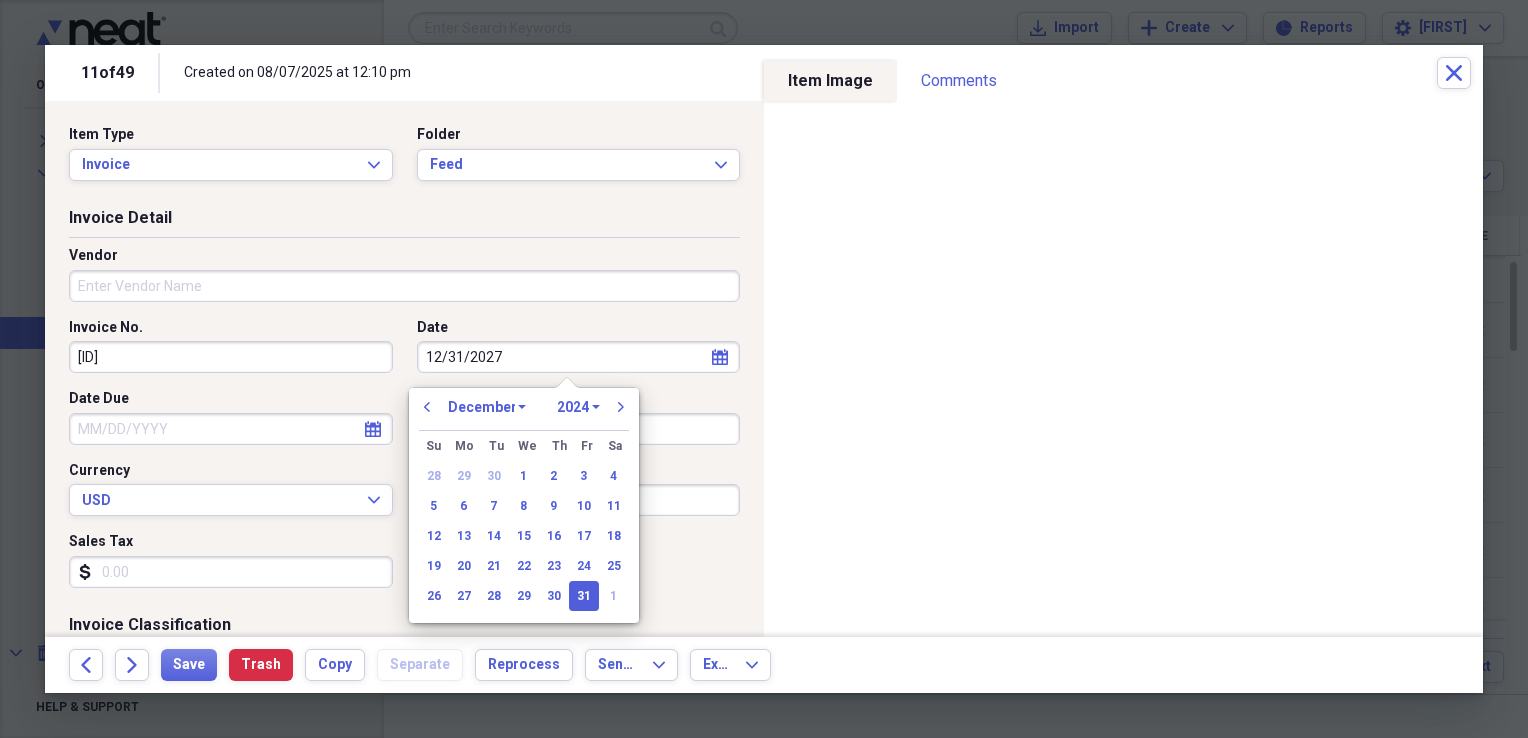 click on "1970 1971 1972 1973 1974 1975 1976 1977 1978 1979 1980 1981 1982 1983 1984 1985 1986 1987 1988 1989 1990 1991 1992 1993 1994 1995 1996 1997 1998 1999 2000 2001 2002 2003 2004 2005 2006 2007 2008 2009 2010 2011 2012 2013 2014 2015 2016 2017 2018 2019 2020 2021 2022 2023 2024 2025 2026 2027 2028 2029 2030 2031 2032 2033 2034 2035" at bounding box center [578, 407] 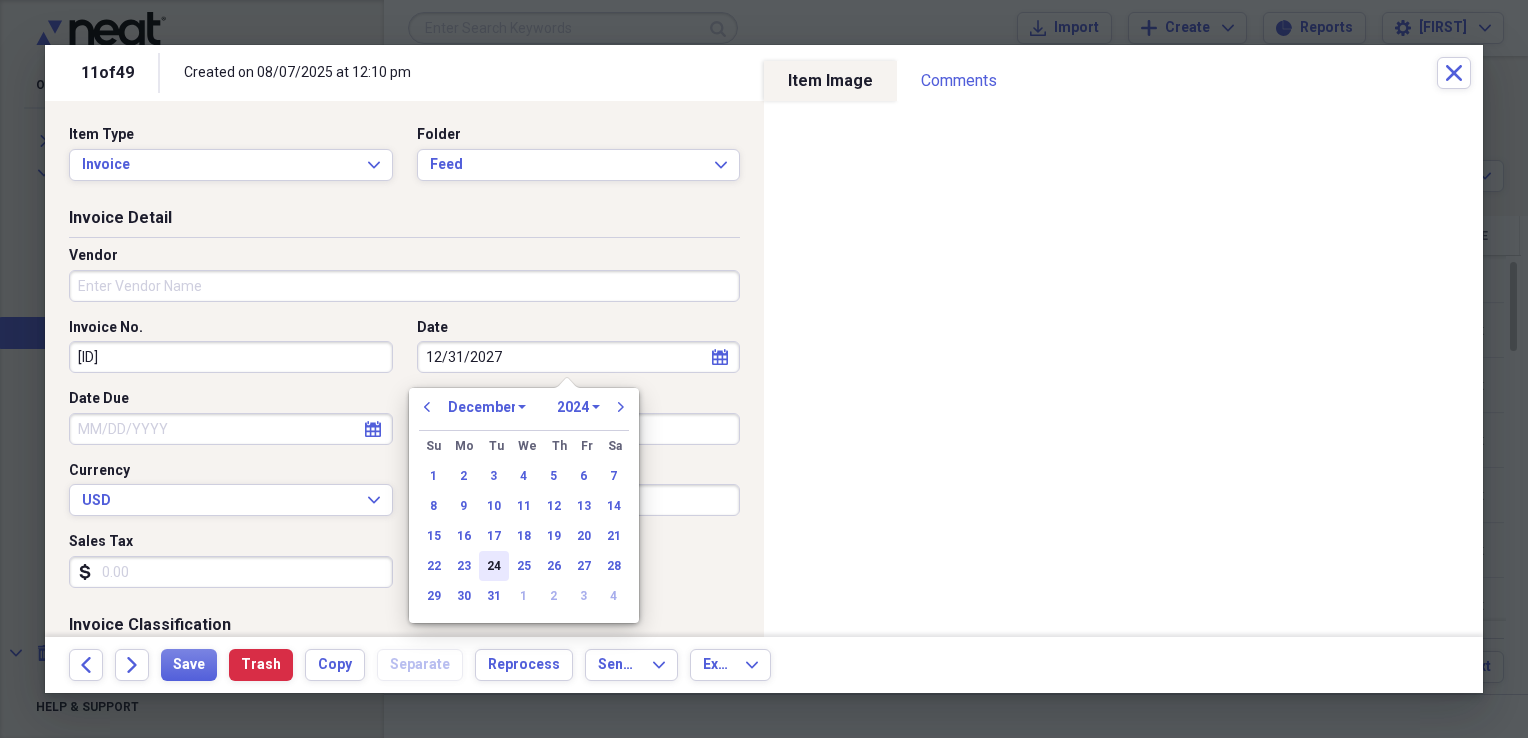 click on "24" at bounding box center (494, 566) 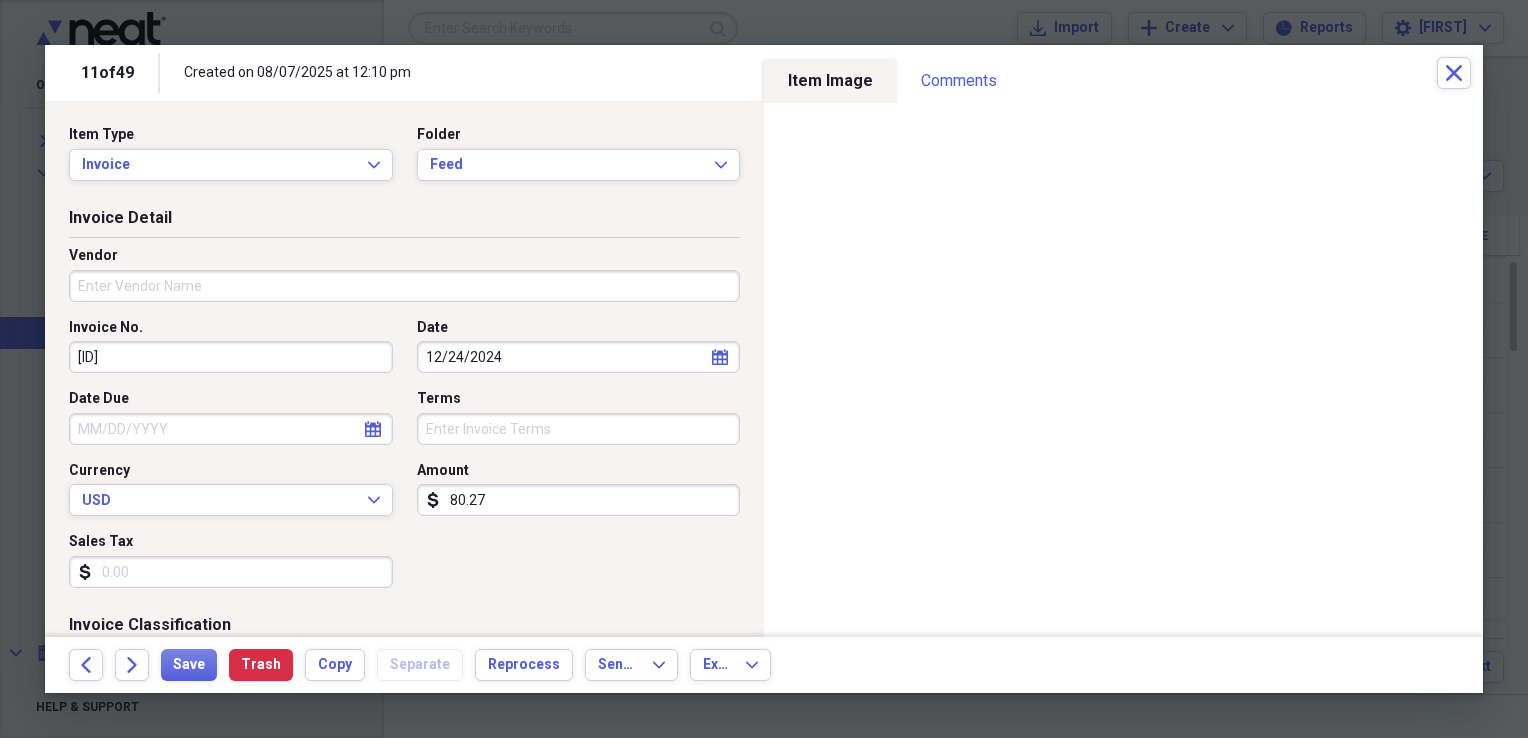 type on "12/24/2024" 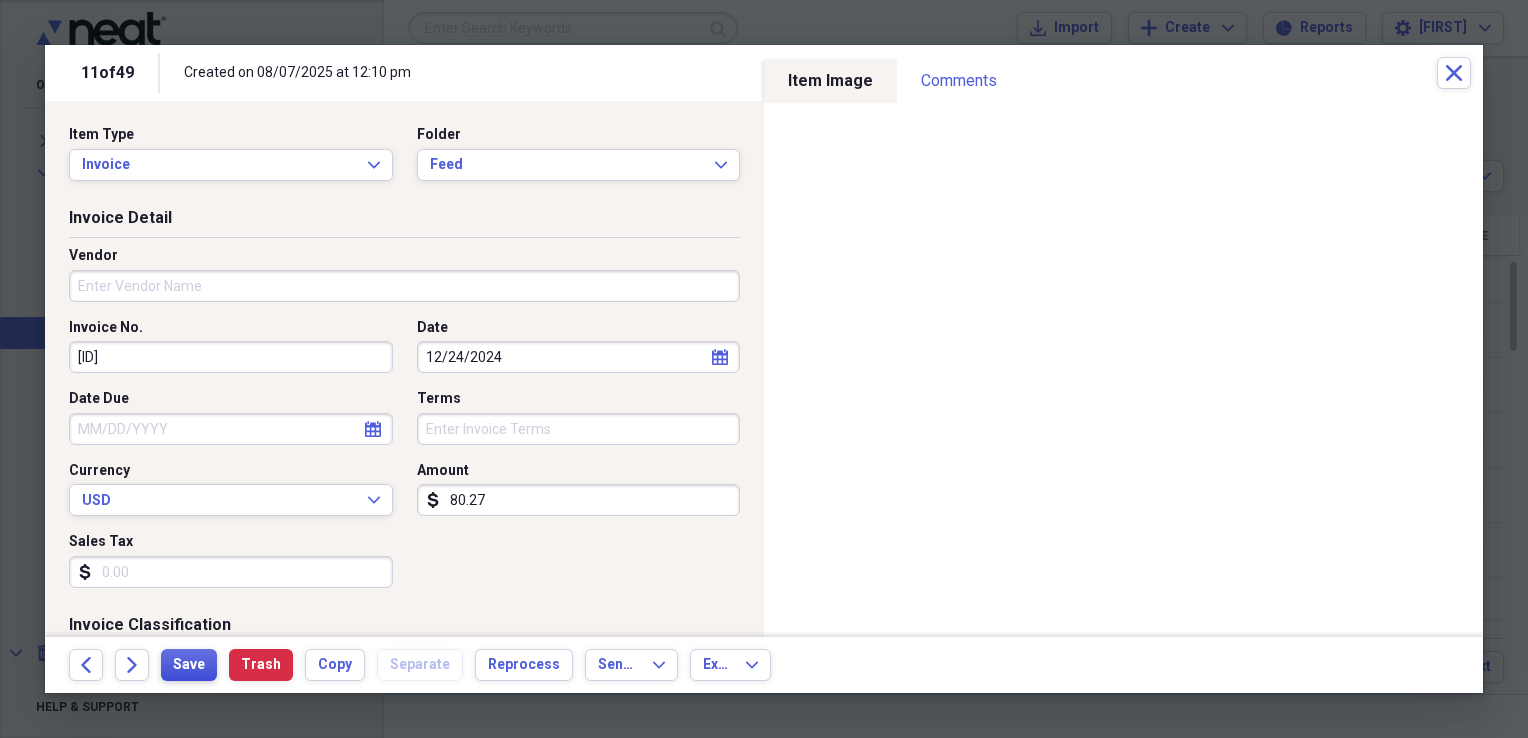 click on "Save" at bounding box center [189, 665] 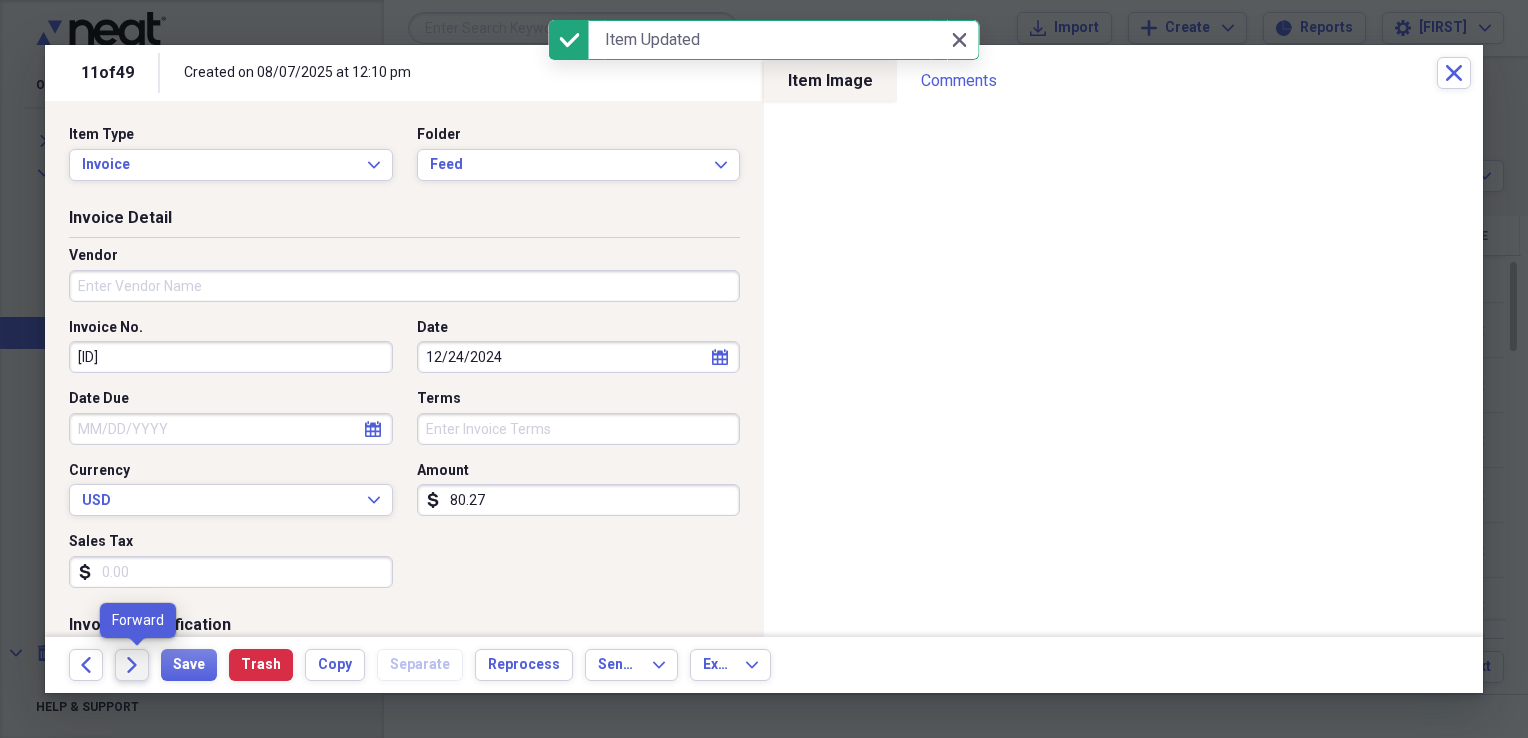 click on "Forward" 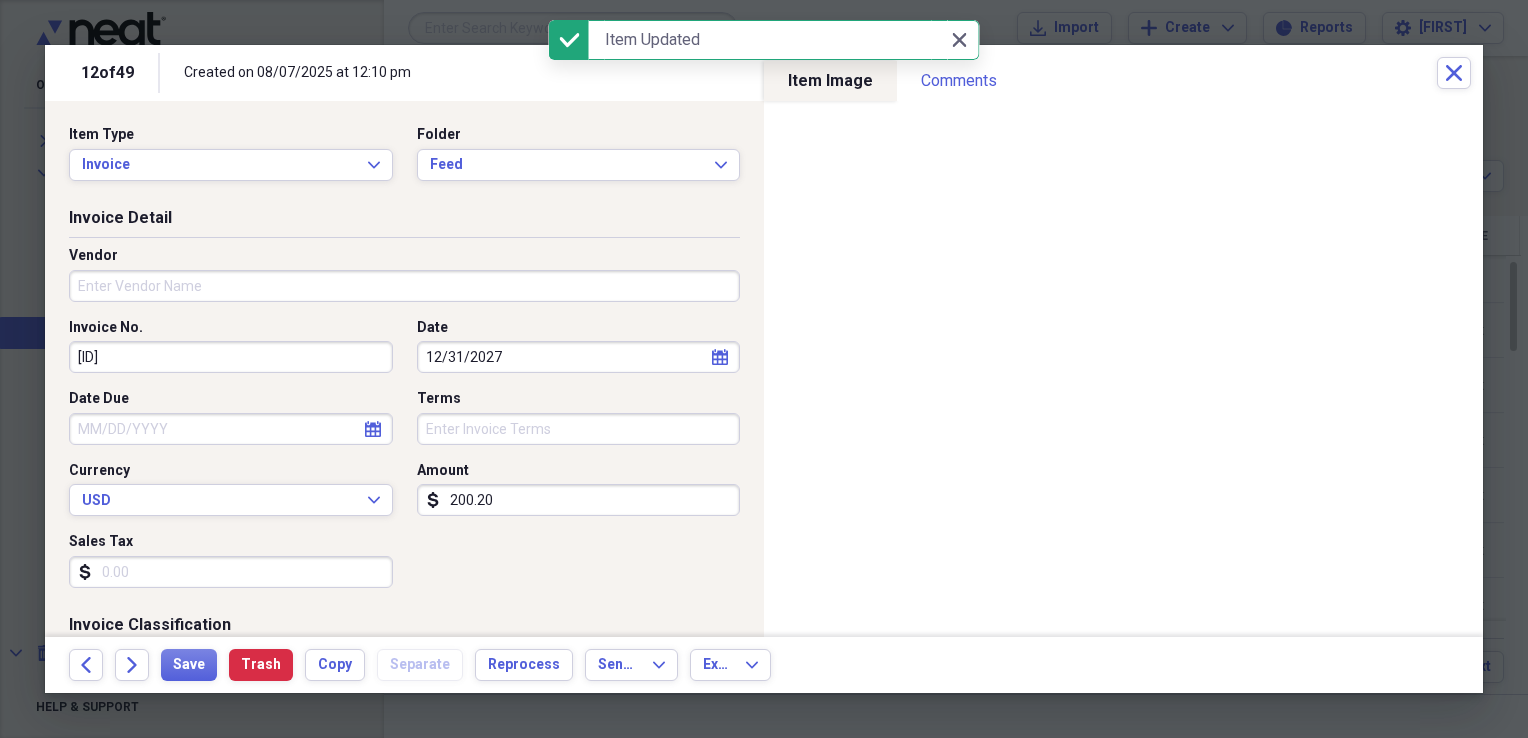 click on "calendar Calendar" at bounding box center (720, 357) 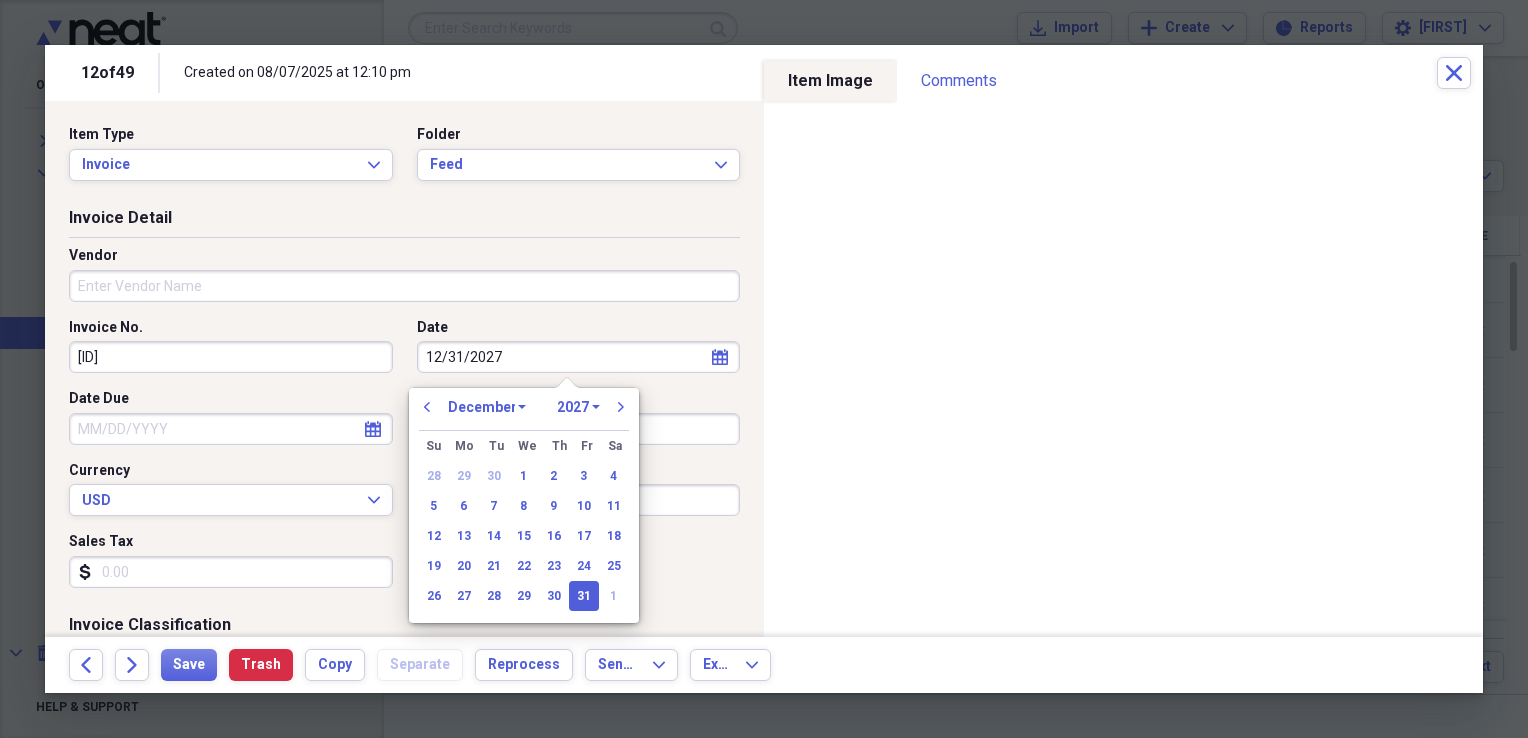click on "1970 1971 1972 1973 1974 1975 1976 1977 1978 1979 1980 1981 1982 1983 1984 1985 1986 1987 1988 1989 1990 1991 1992 1993 1994 1995 1996 1997 1998 1999 2000 2001 2002 2003 2004 2005 2006 2007 2008 2009 2010 2011 2012 2013 2014 2015 2016 2017 2018 2019 2020 2021 2022 2023 2024 2025 2026 2027 2028 2029 2030 2031 2032 2033 2034 2035" at bounding box center [578, 407] 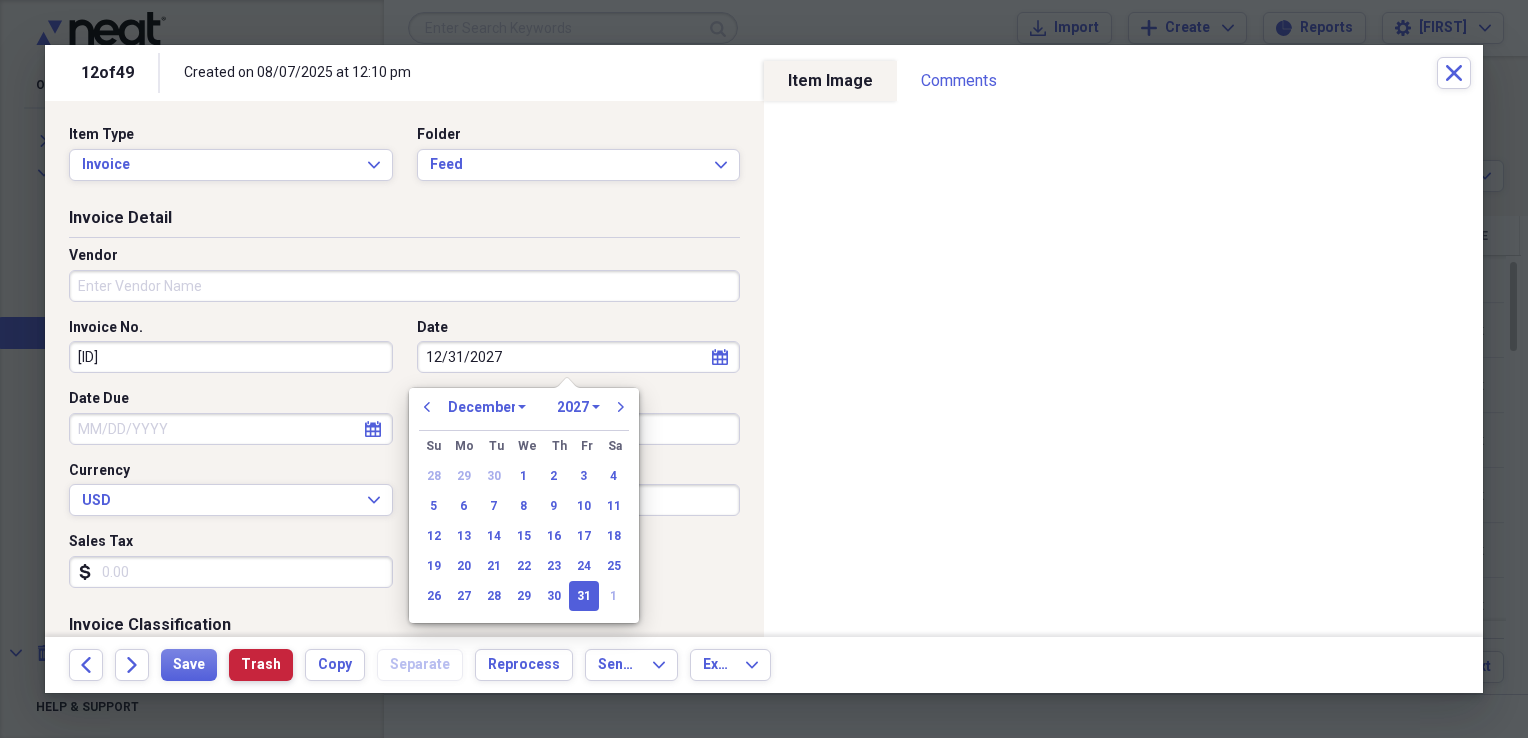 click on "Trash" at bounding box center [261, 665] 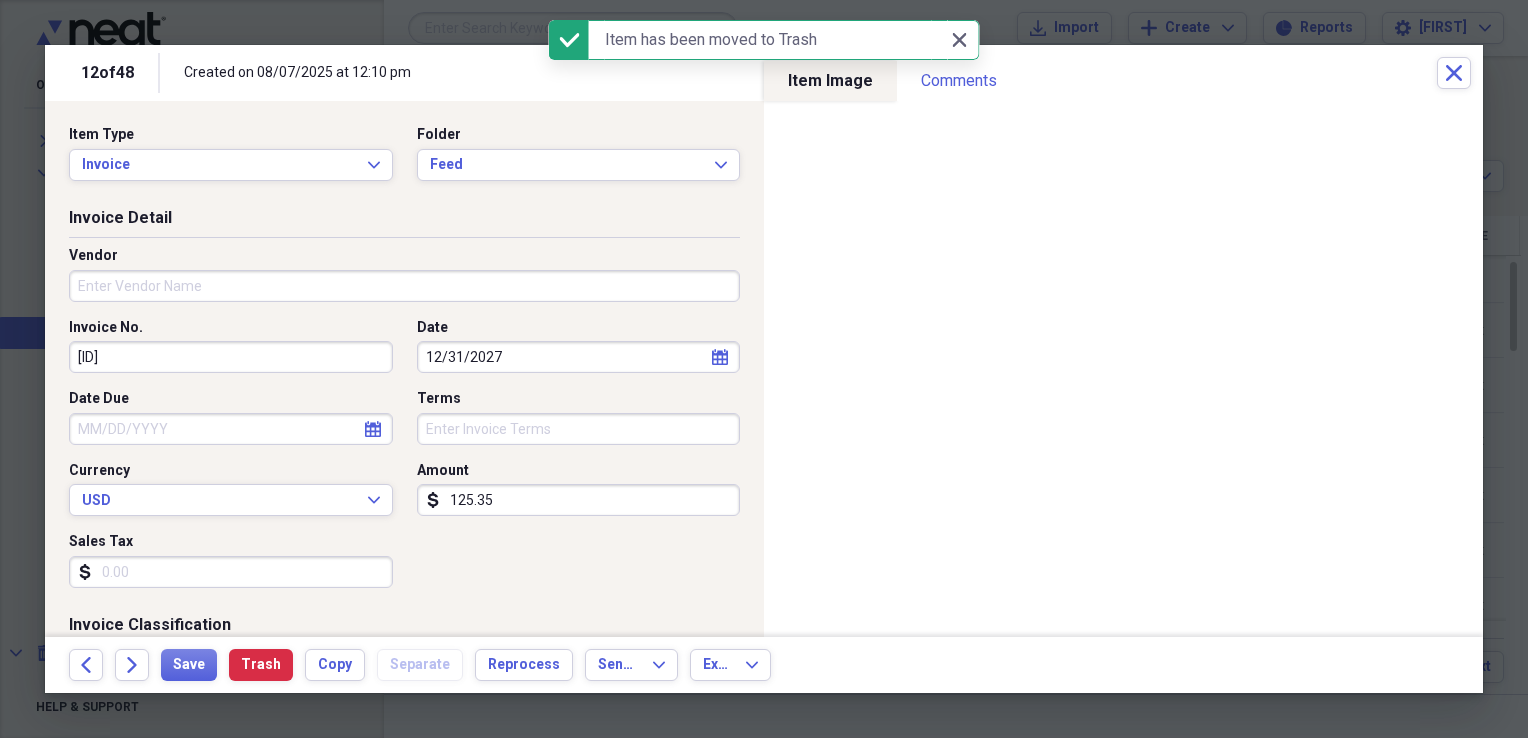 click 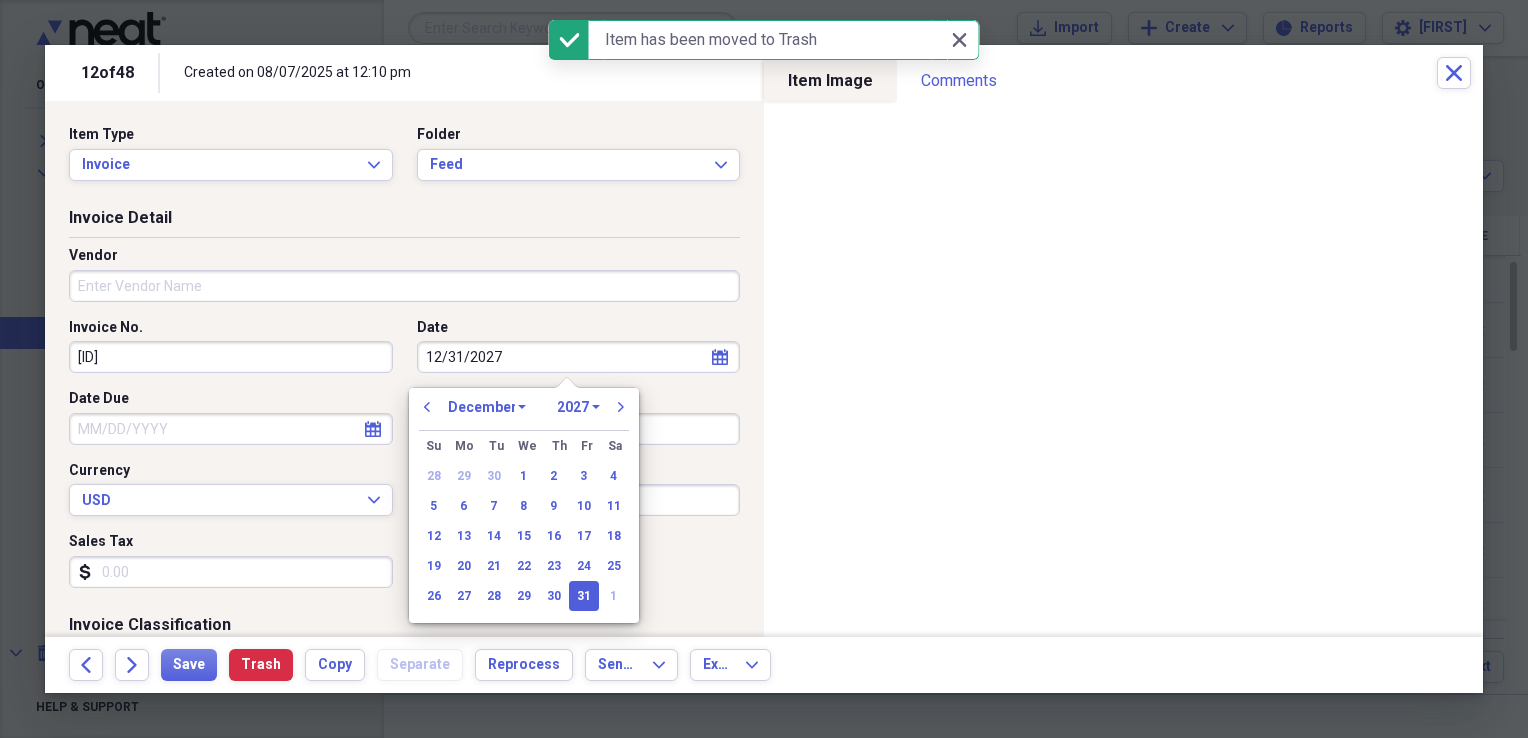 click on "1970 1971 1972 1973 1974 1975 1976 1977 1978 1979 1980 1981 1982 1983 1984 1985 1986 1987 1988 1989 1990 1991 1992 1993 1994 1995 1996 1997 1998 1999 2000 2001 2002 2003 2004 2005 2006 2007 2008 2009 2010 2011 2012 2013 2014 2015 2016 2017 2018 2019 2020 2021 2022 2023 2024 2025 2026 2027 2028 2029 2030 2031 2032 2033 2034 2035" at bounding box center (578, 407) 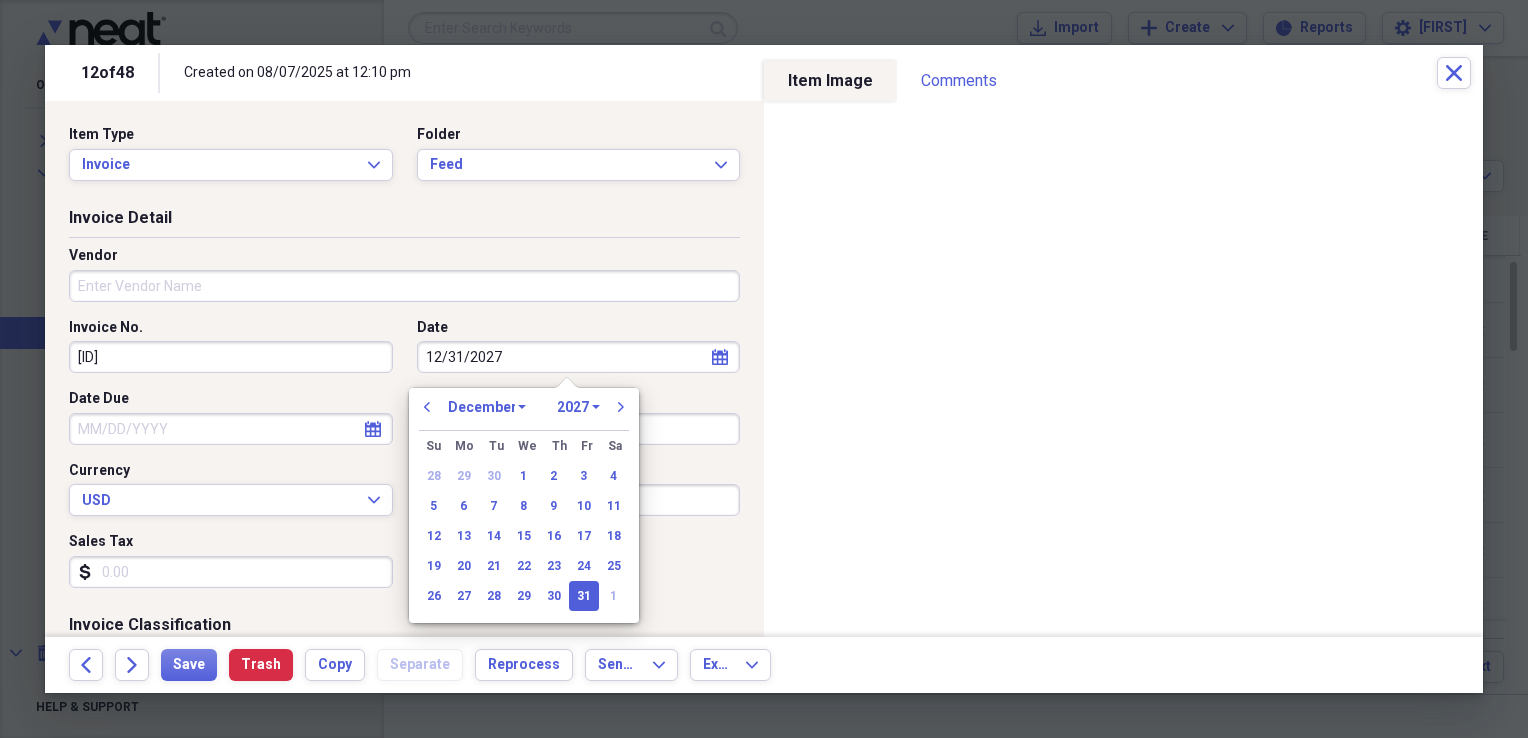 select on "2024" 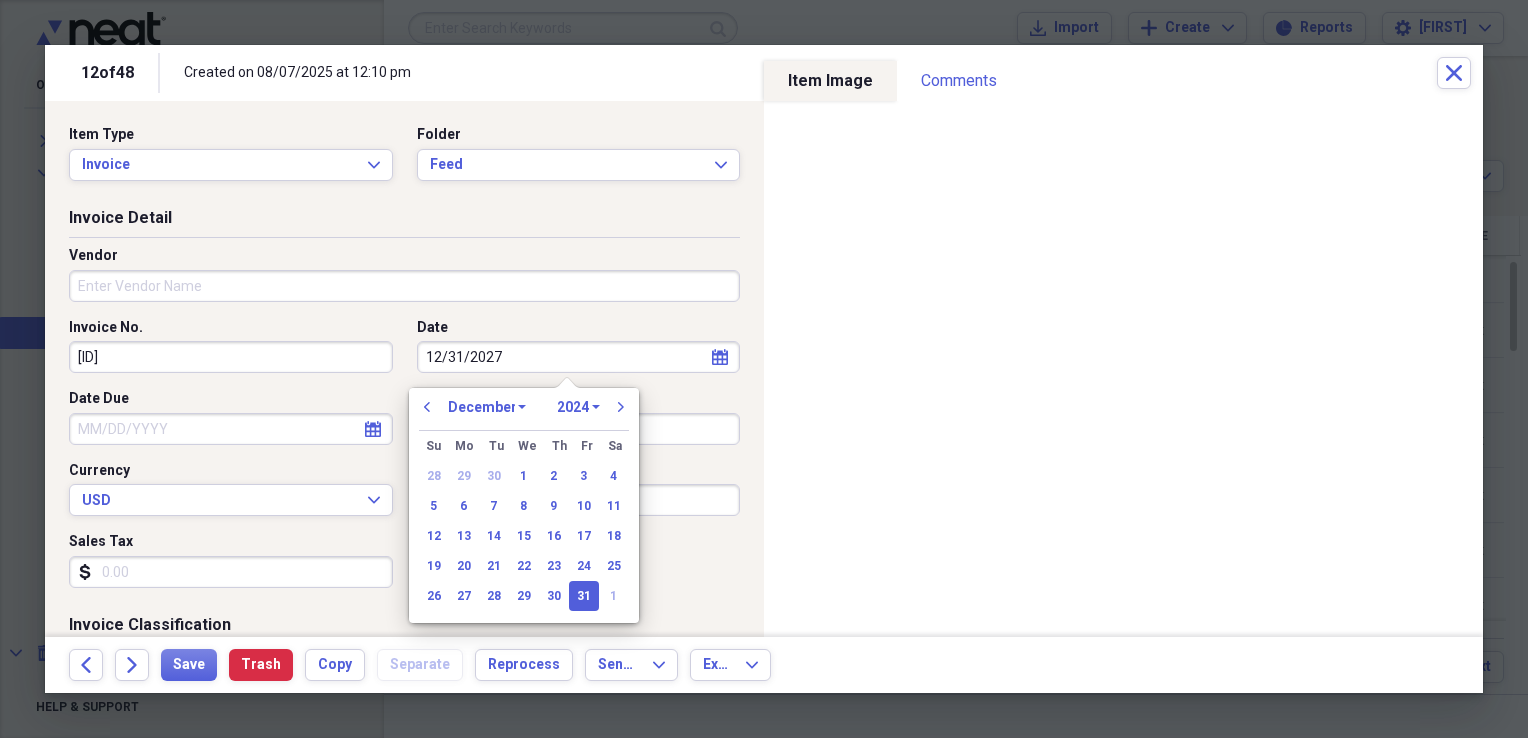 click on "1970 1971 1972 1973 1974 1975 1976 1977 1978 1979 1980 1981 1982 1983 1984 1985 1986 1987 1988 1989 1990 1991 1992 1993 1994 1995 1996 1997 1998 1999 2000 2001 2002 2003 2004 2005 2006 2007 2008 2009 2010 2011 2012 2013 2014 2015 2016 2017 2018 2019 2020 2021 2022 2023 2024 2025 2026 2027 2028 2029 2030 2031 2032 2033 2034 2035" at bounding box center (578, 407) 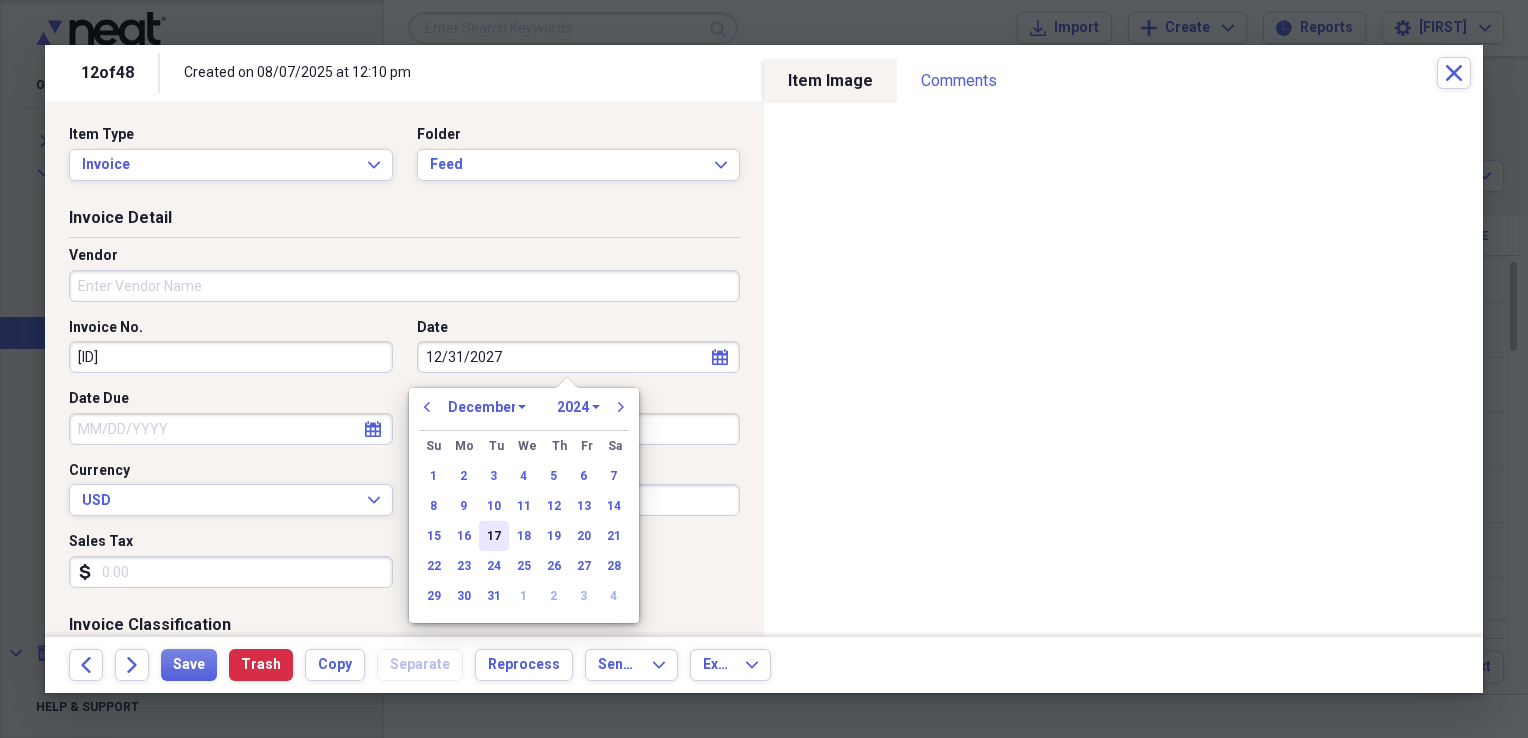 click on "17" at bounding box center [494, 536] 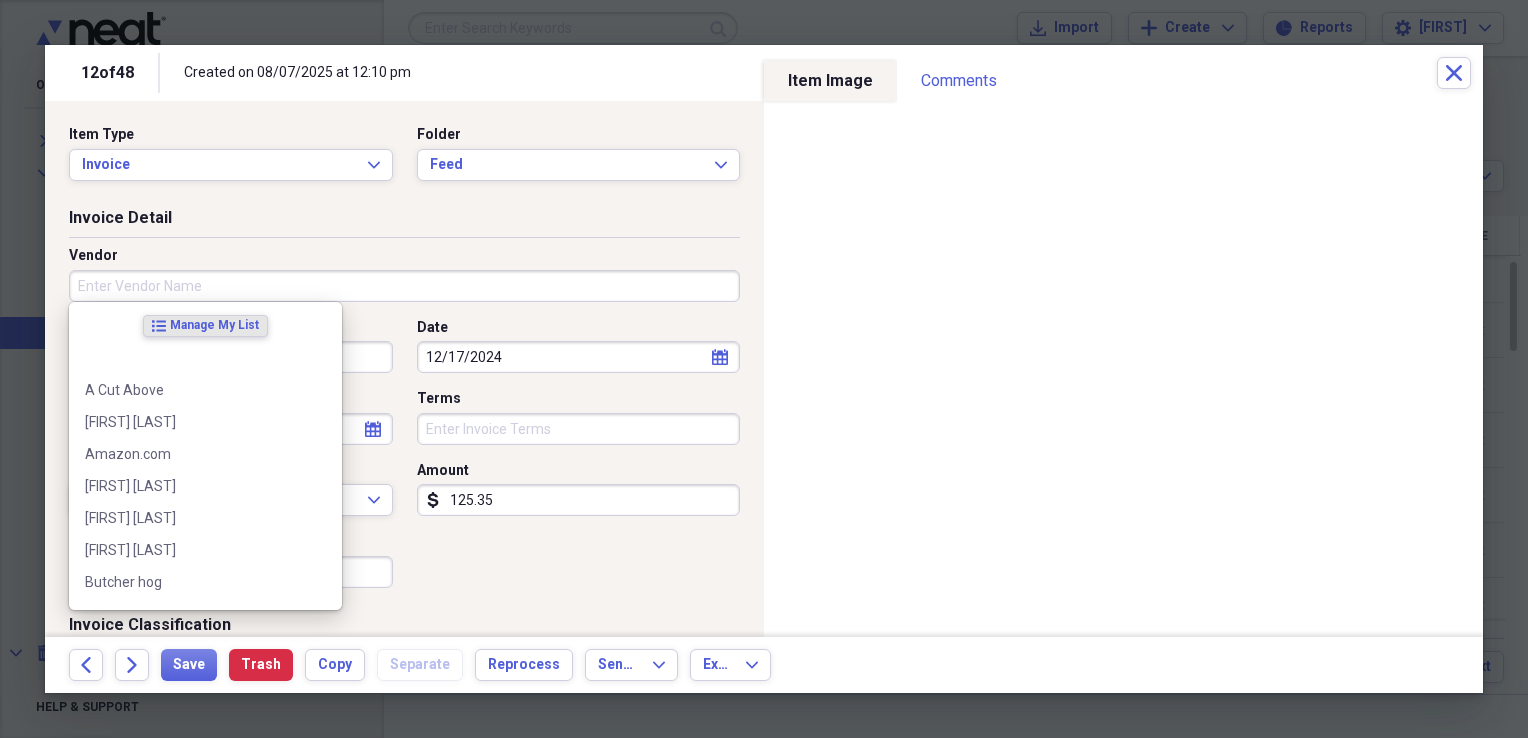 click on "Vendor" at bounding box center (404, 286) 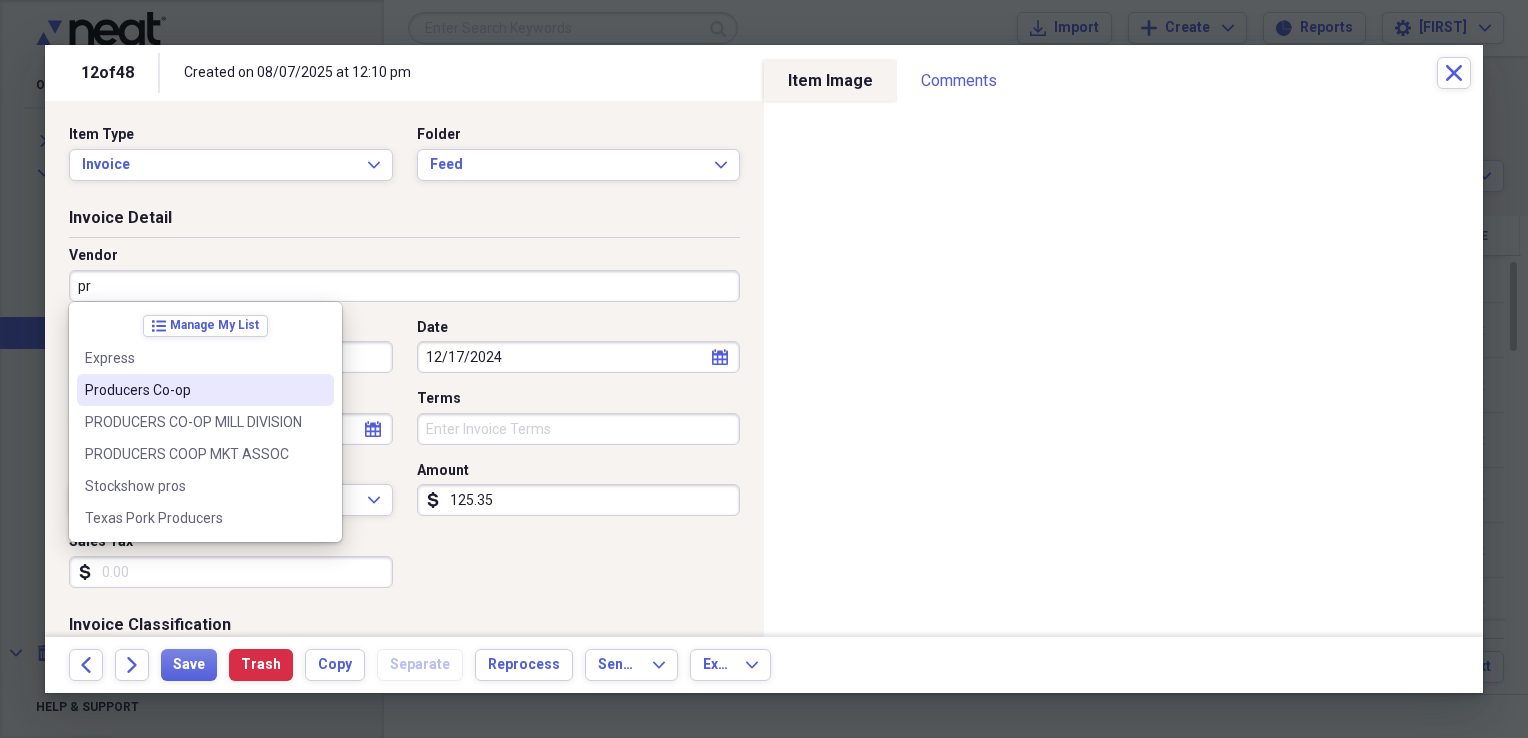 click on "Producers Co-op" at bounding box center (205, 390) 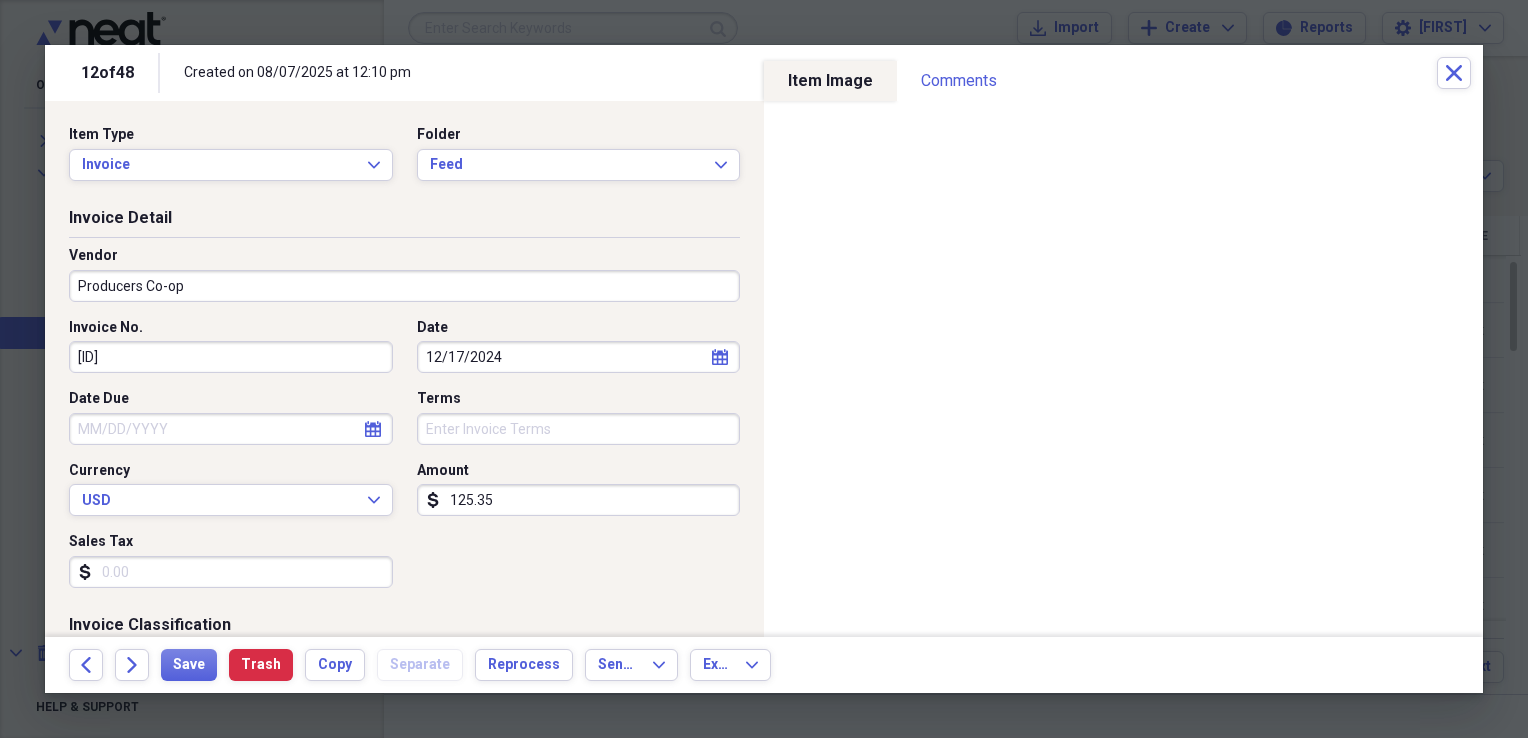 type on "General Retail" 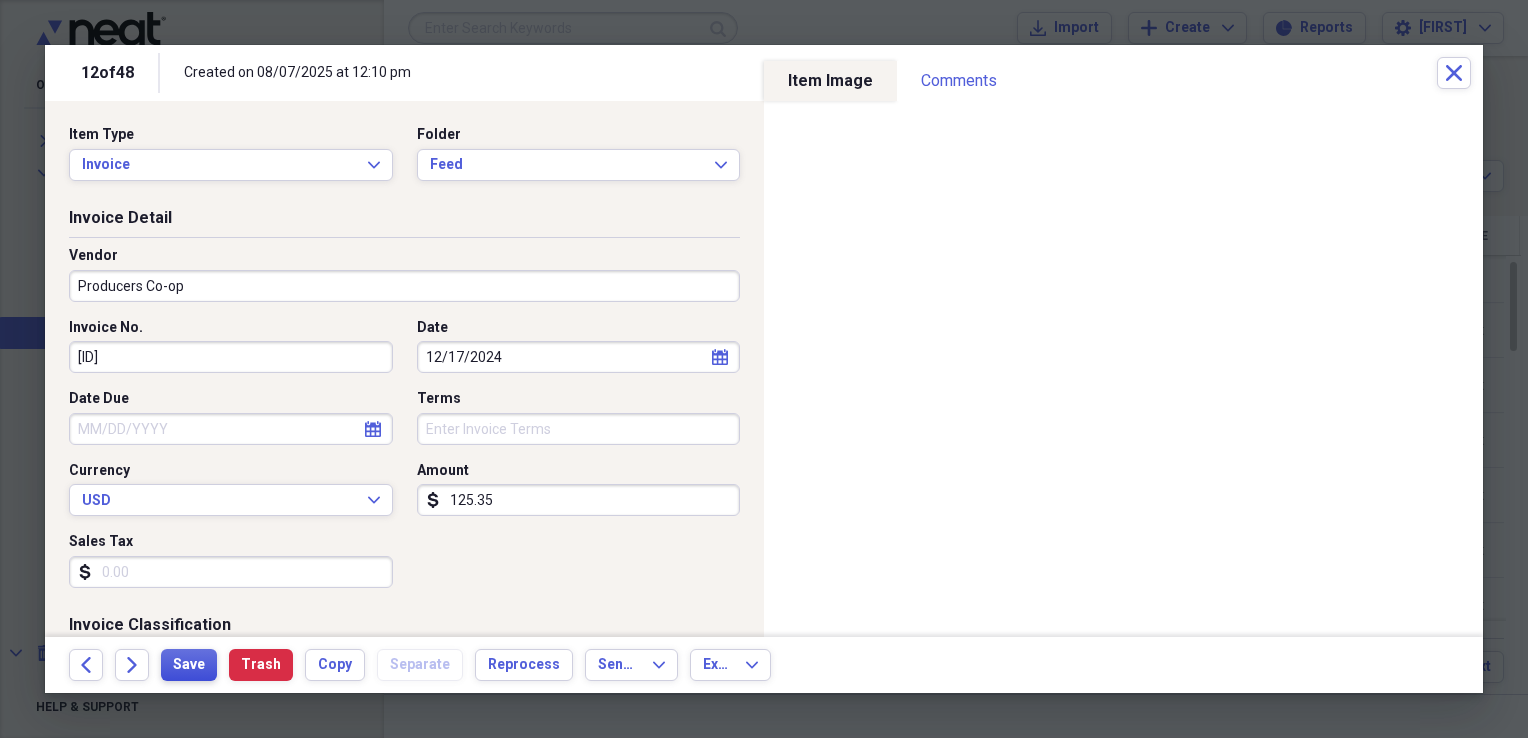 click on "Save" at bounding box center [189, 665] 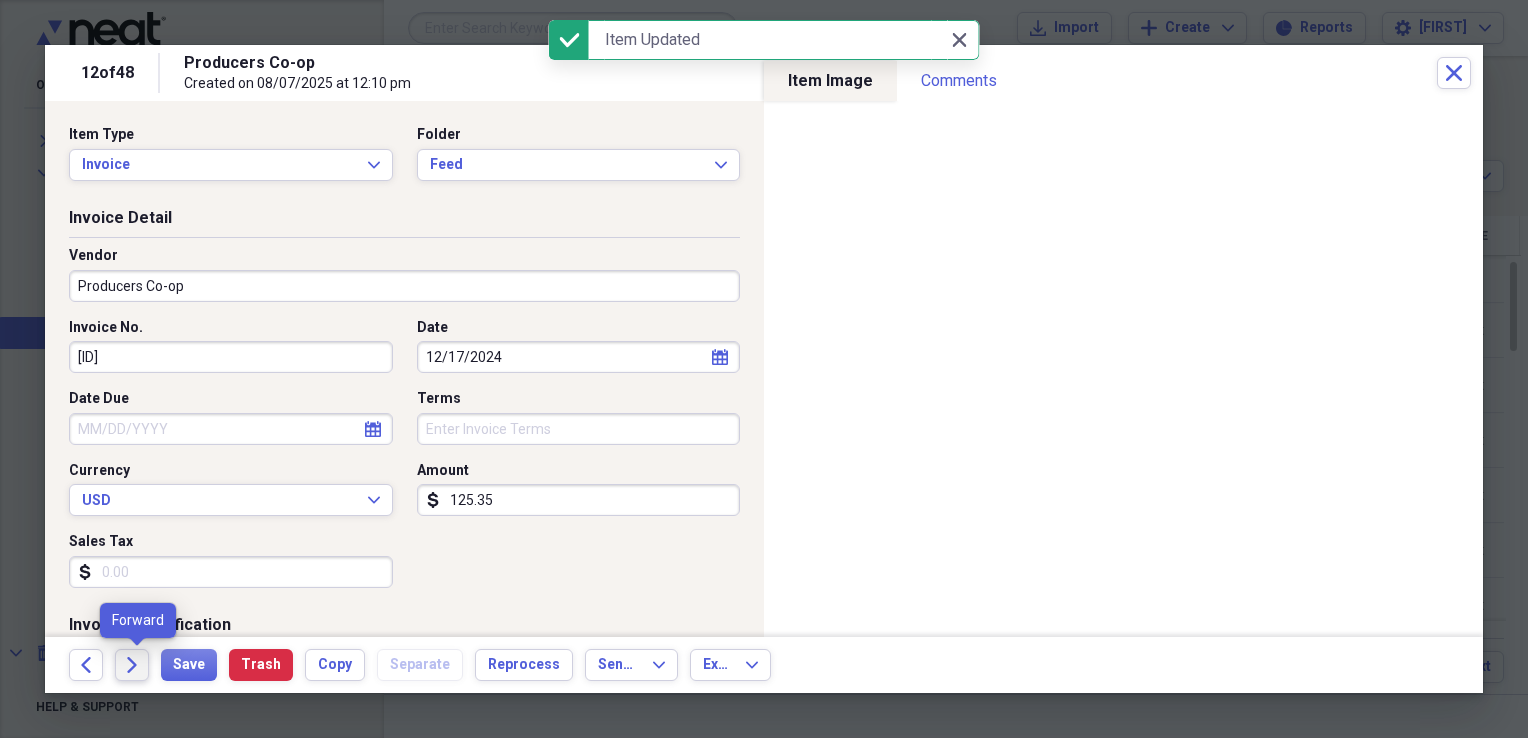 click on "Forward" 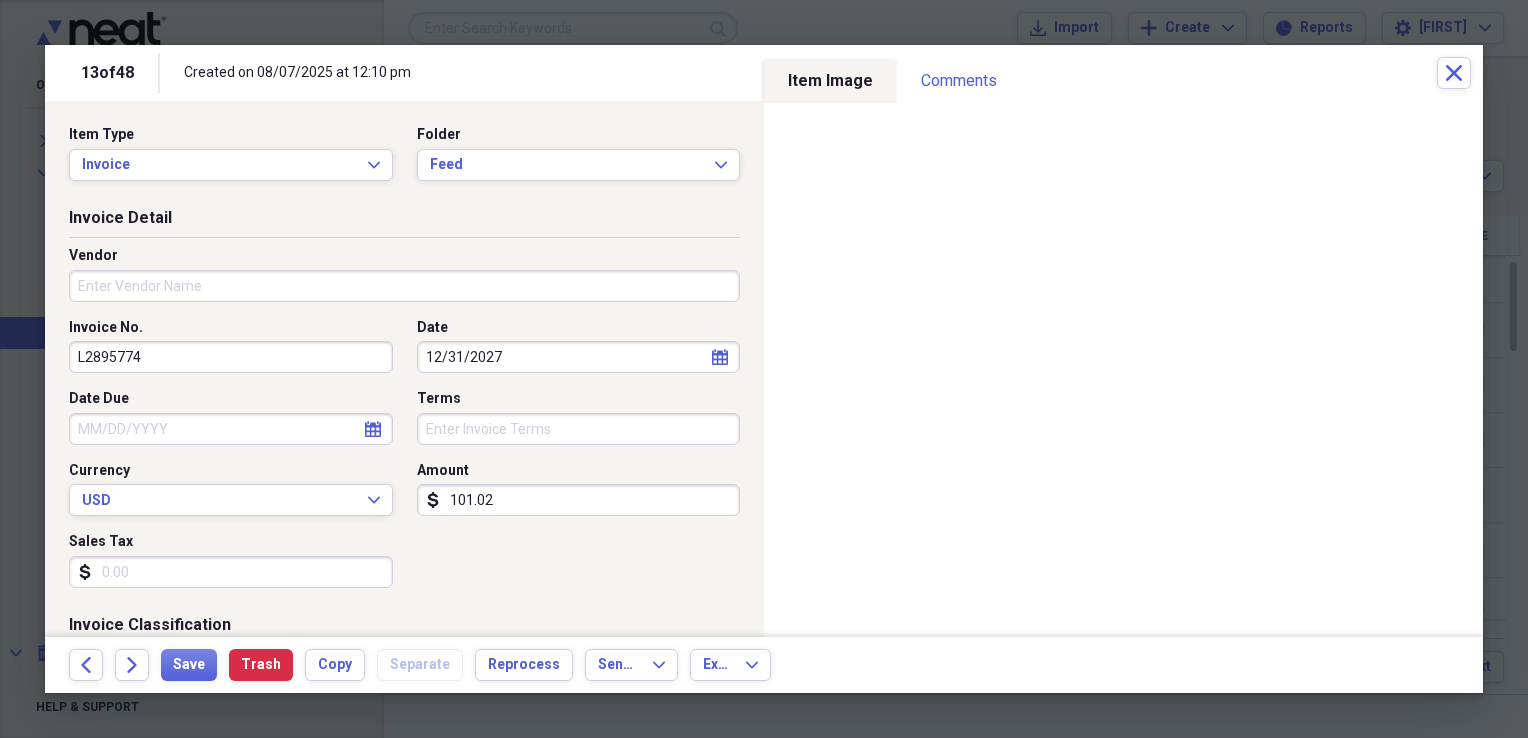 click 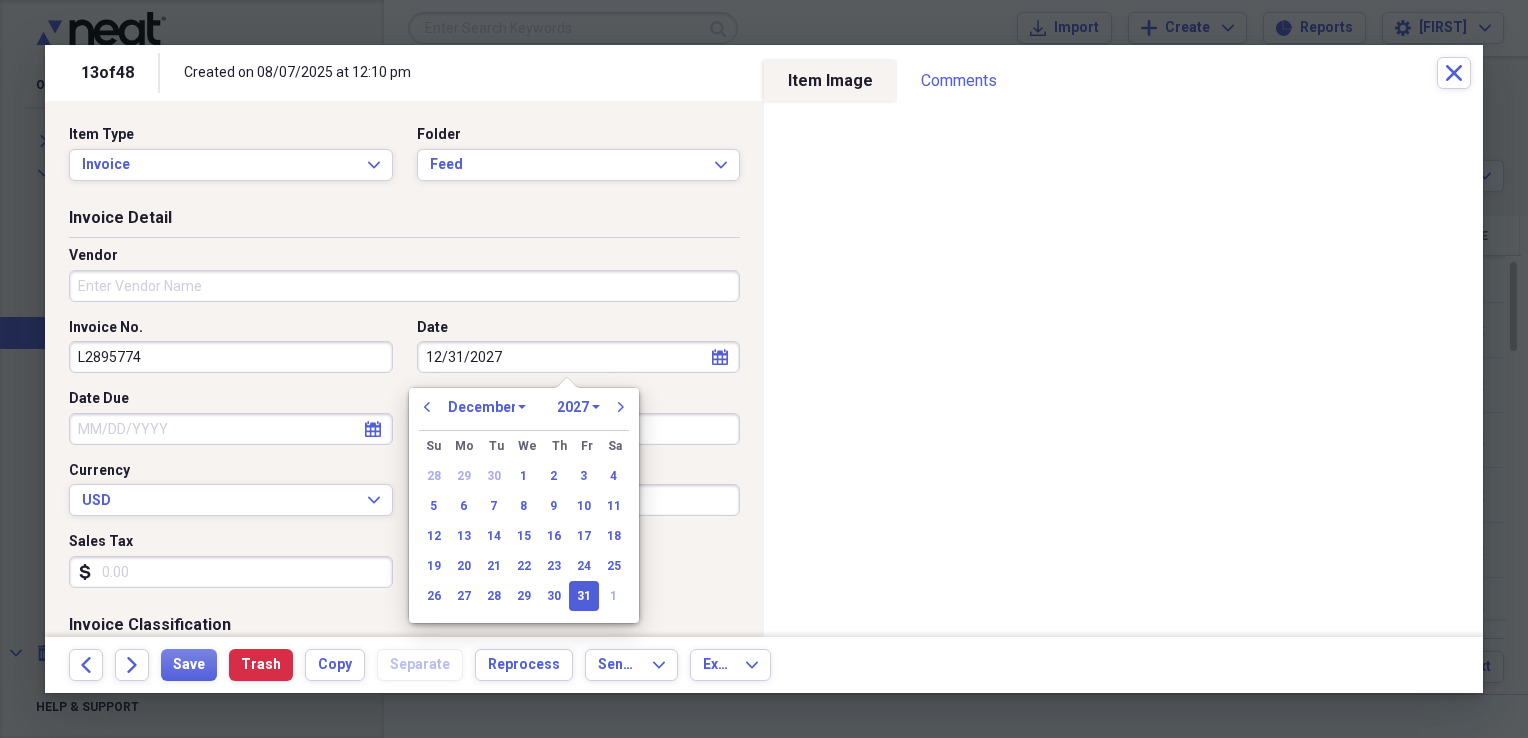 click 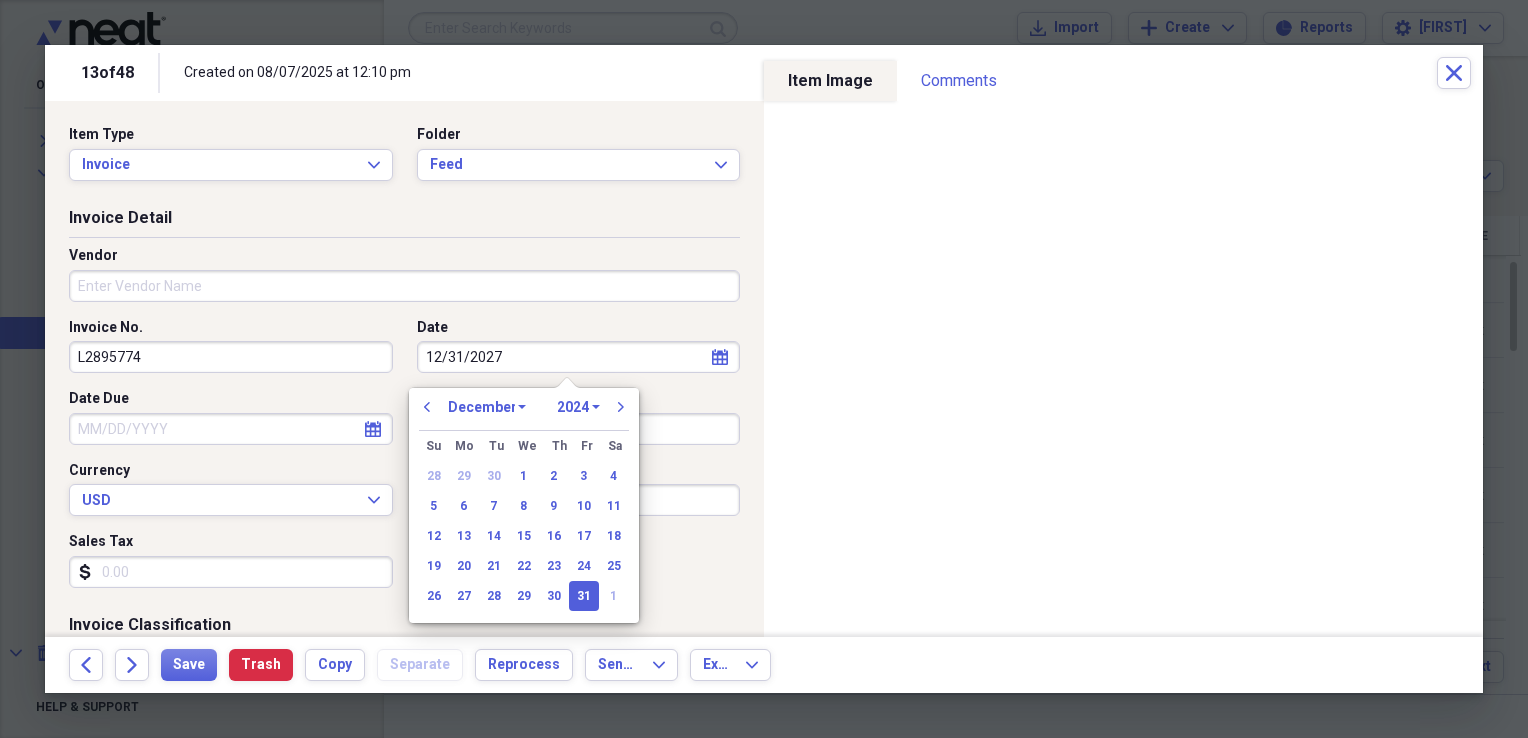 click on "1970 1971 1972 1973 1974 1975 1976 1977 1978 1979 1980 1981 1982 1983 1984 1985 1986 1987 1988 1989 1990 1991 1992 1993 1994 1995 1996 1997 1998 1999 2000 2001 2002 2003 2004 2005 2006 2007 2008 2009 2010 2011 2012 2013 2014 2015 2016 2017 2018 2019 2020 2021 2022 2023 2024 2025 2026 2027 2028 2029 2030 2031 2032 2033 2034 2035" at bounding box center [578, 407] 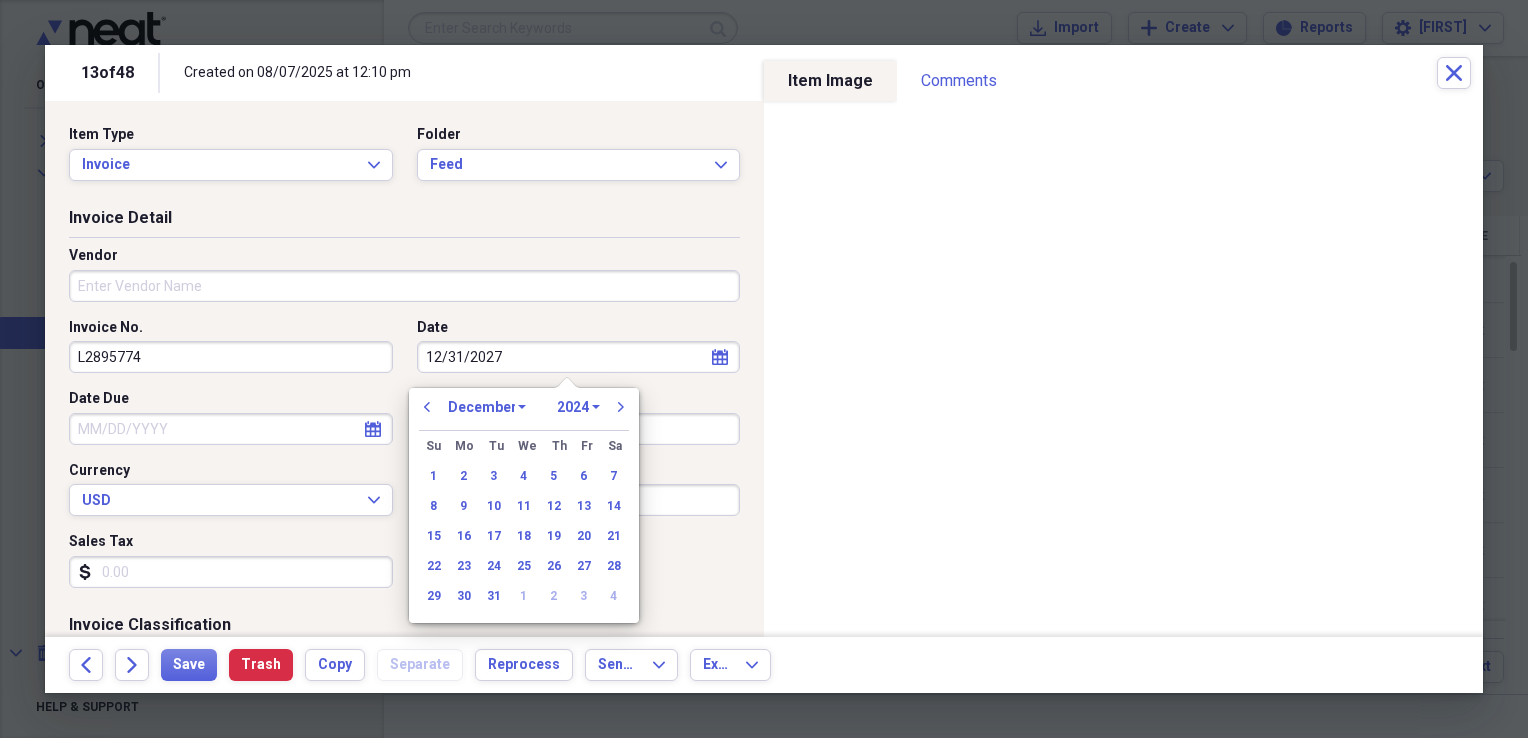 click on "January February March April May June July August September October November December" at bounding box center (487, 407) 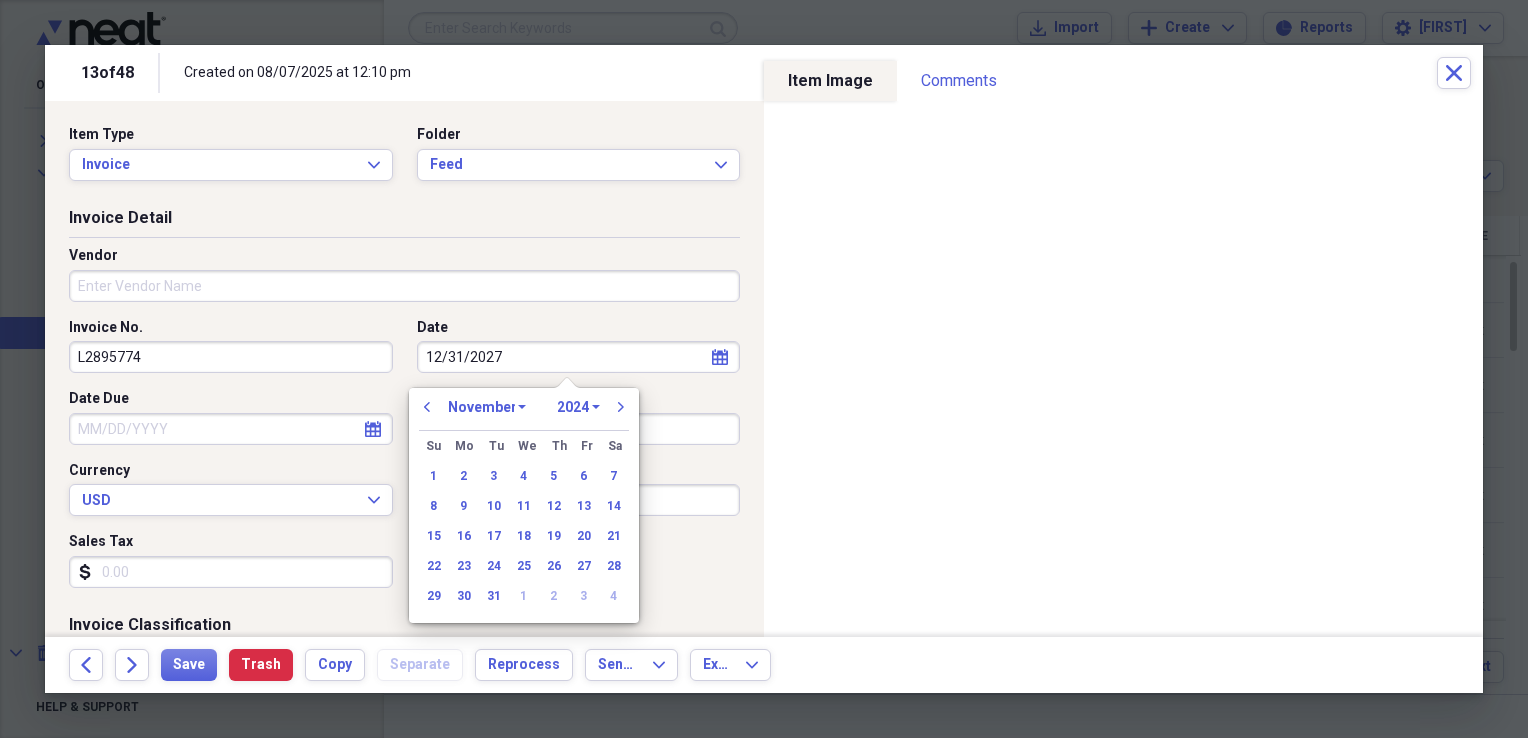 click on "January February March April May June July August September October November December" at bounding box center [487, 407] 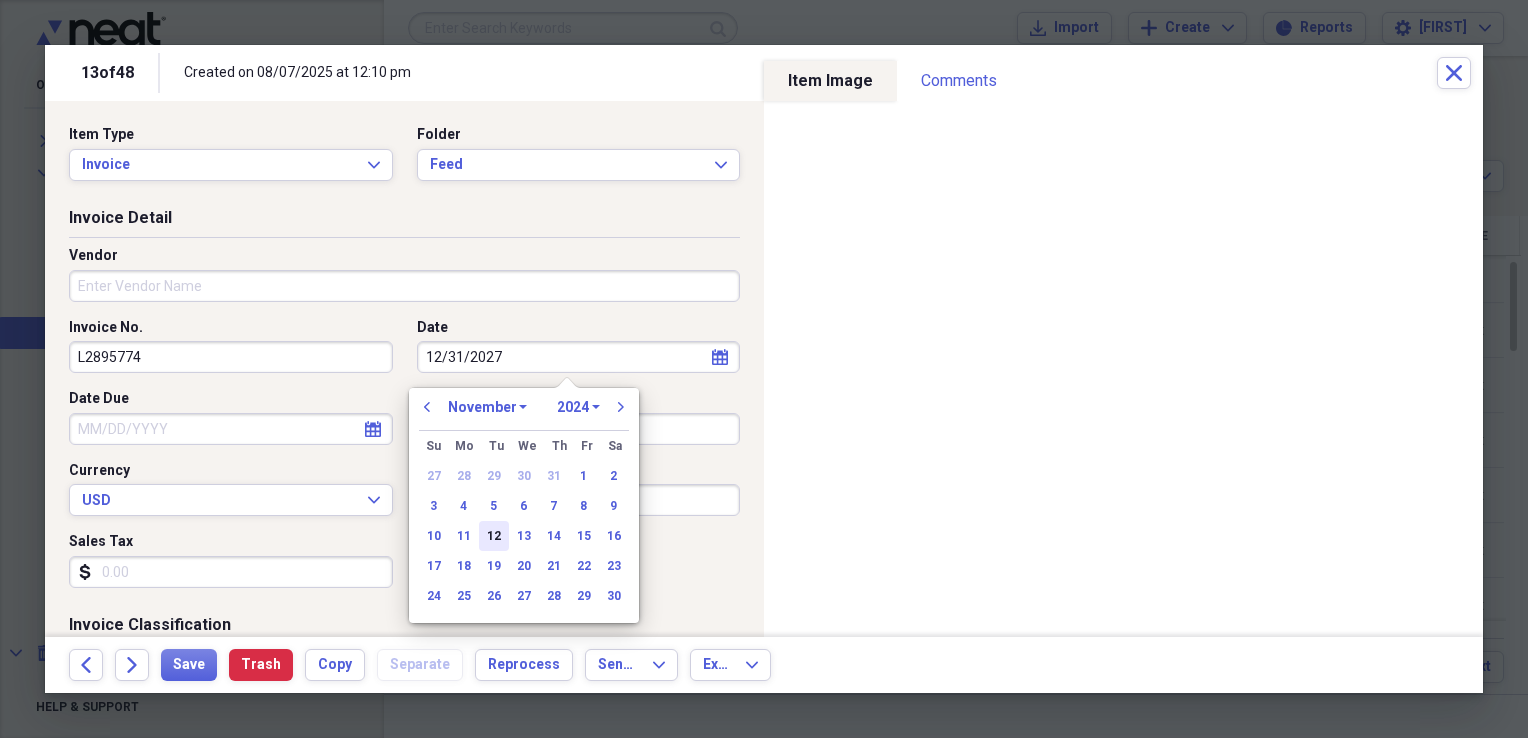 click on "12" at bounding box center [494, 536] 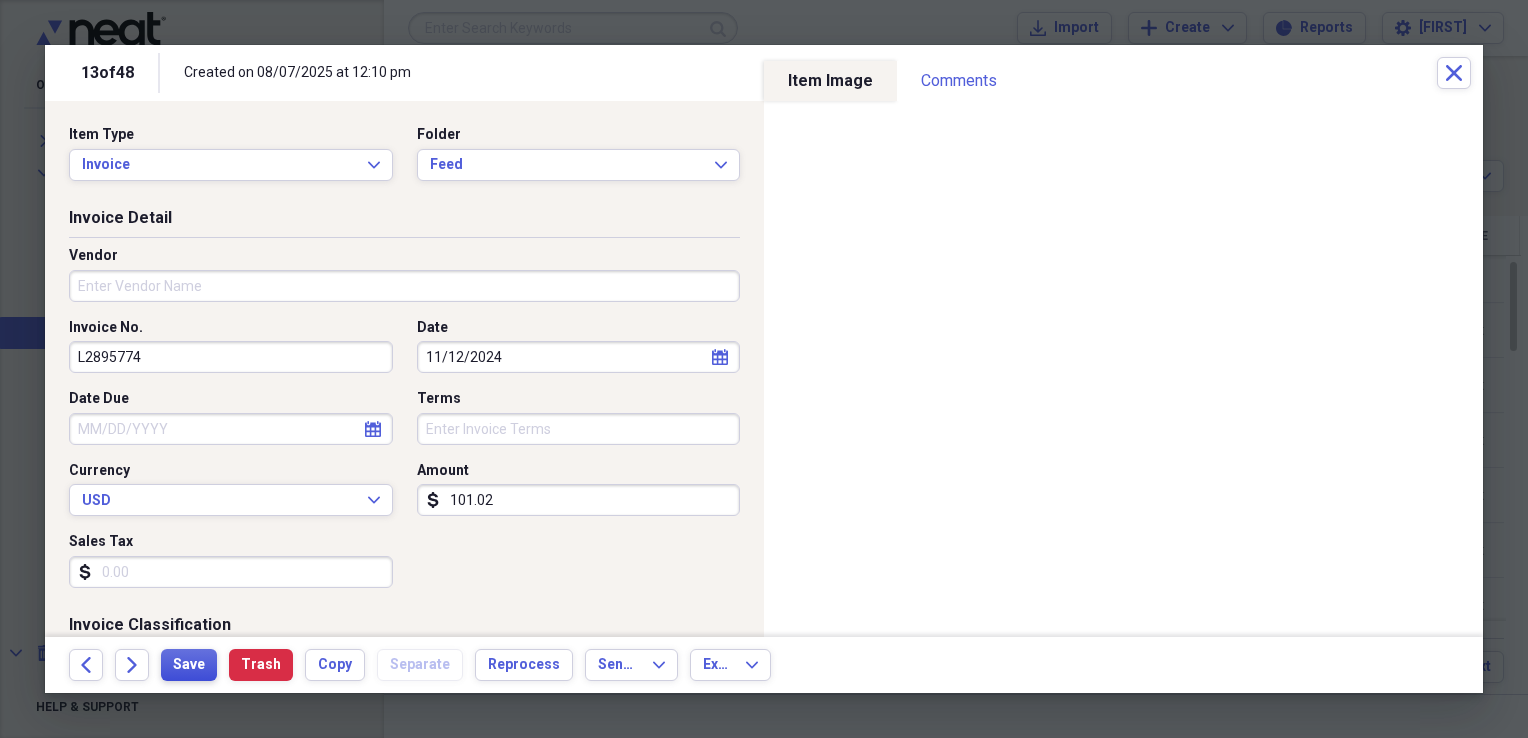 click on "Save" at bounding box center [189, 665] 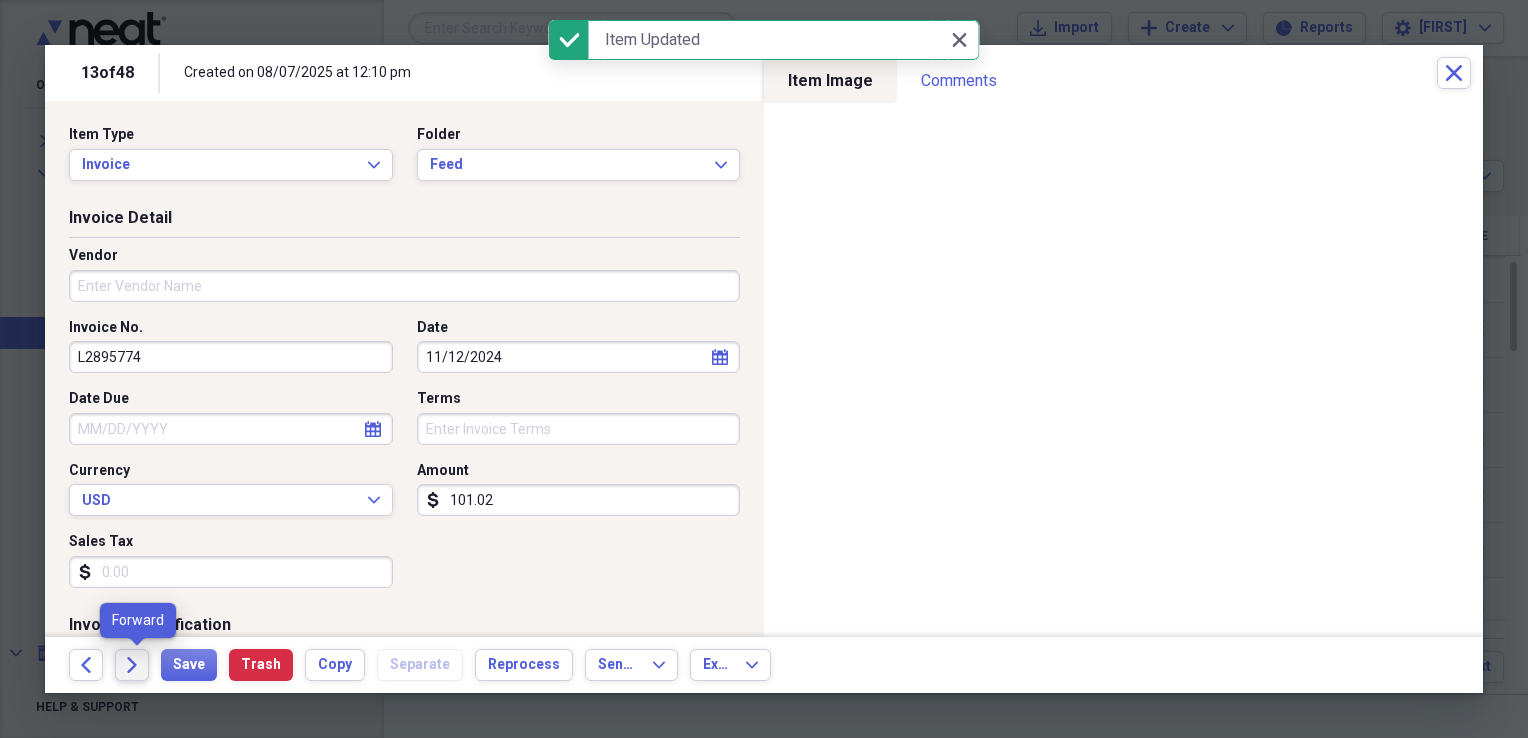 click on "Forward" at bounding box center (132, 665) 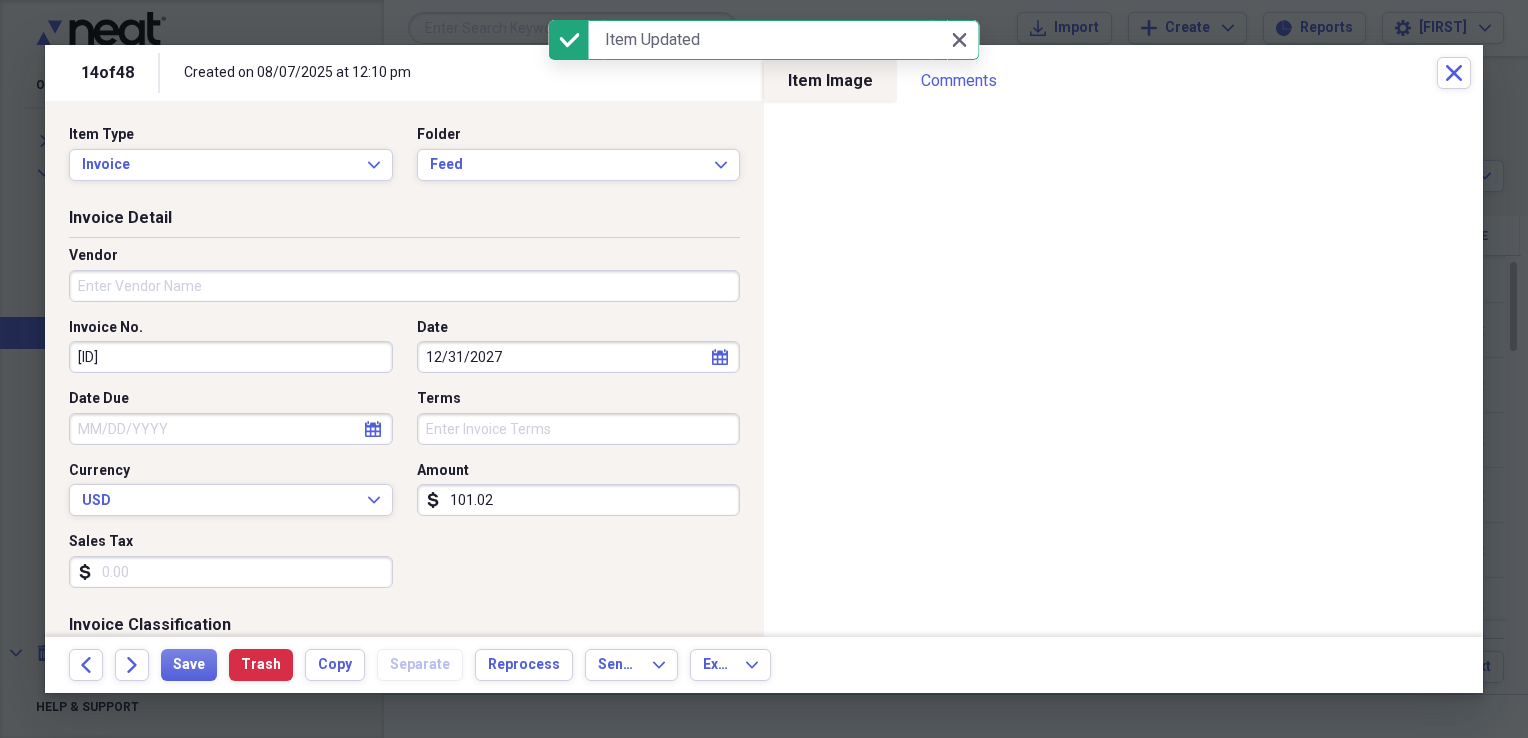 click 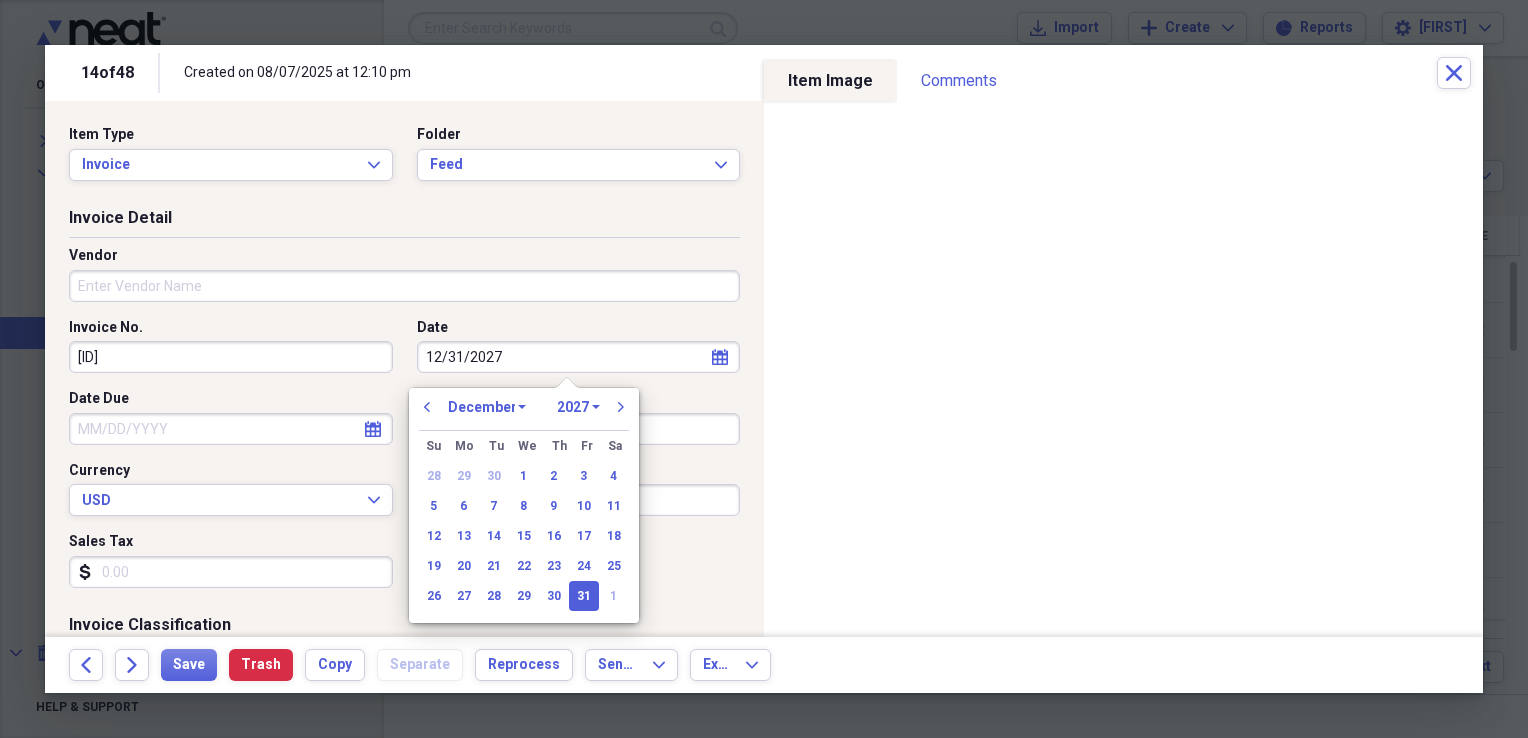 click on "1970 1971 1972 1973 1974 1975 1976 1977 1978 1979 1980 1981 1982 1983 1984 1985 1986 1987 1988 1989 1990 1991 1992 1993 1994 1995 1996 1997 1998 1999 2000 2001 2002 2003 2004 2005 2006 2007 2008 2009 2010 2011 2012 2013 2014 2015 2016 2017 2018 2019 2020 2021 2022 2023 2024 2025 2026 2027 2028 2029 2030 2031 2032 2033 2034 2035" at bounding box center [578, 407] 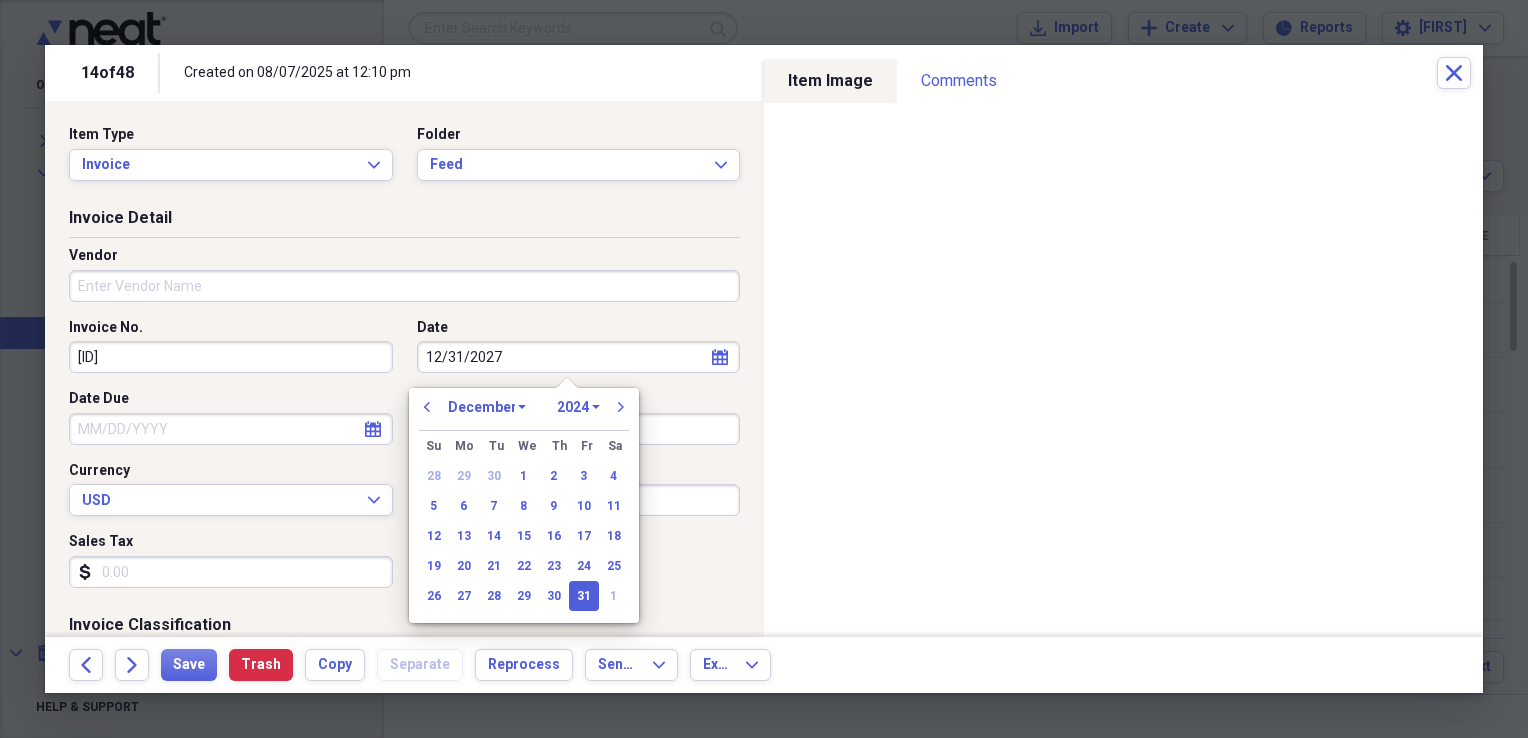 click on "1970 1971 1972 1973 1974 1975 1976 1977 1978 1979 1980 1981 1982 1983 1984 1985 1986 1987 1988 1989 1990 1991 1992 1993 1994 1995 1996 1997 1998 1999 2000 2001 2002 2003 2004 2005 2006 2007 2008 2009 2010 2011 2012 2013 2014 2015 2016 2017 2018 2019 2020 2021 2022 2023 2024 2025 2026 2027 2028 2029 2030 2031 2032 2033 2034 2035" at bounding box center (578, 407) 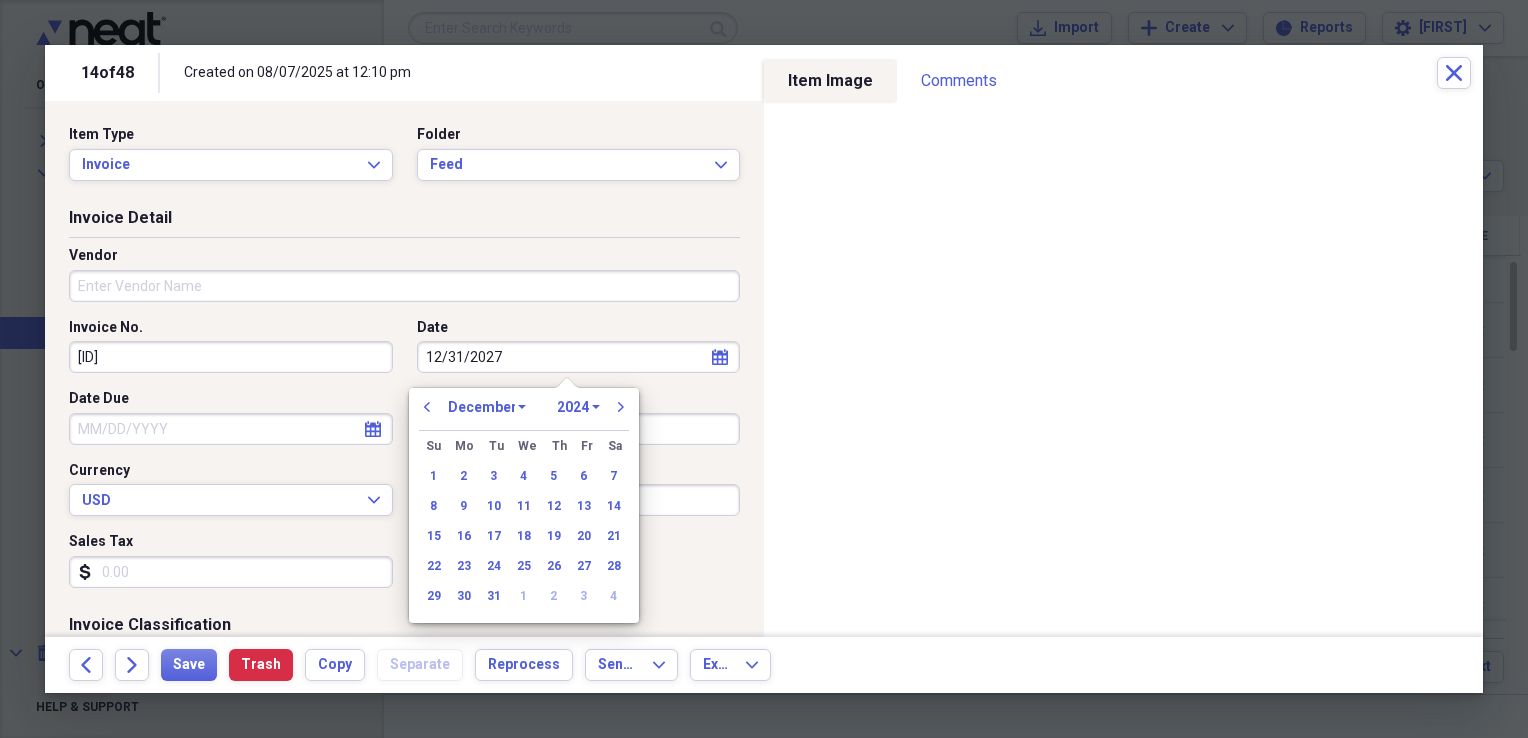click on "January February March April May June July August September October November December" at bounding box center (487, 407) 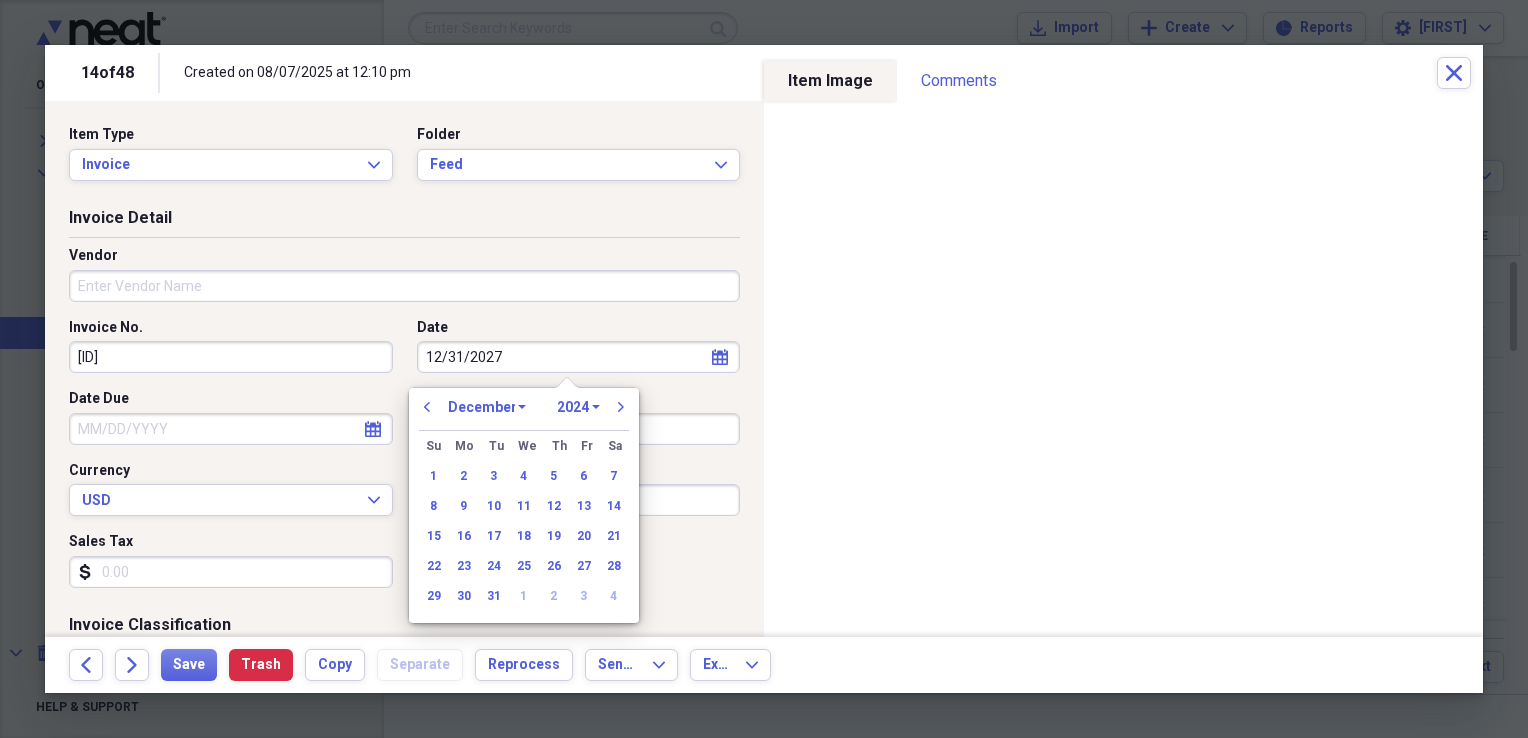 select on "9" 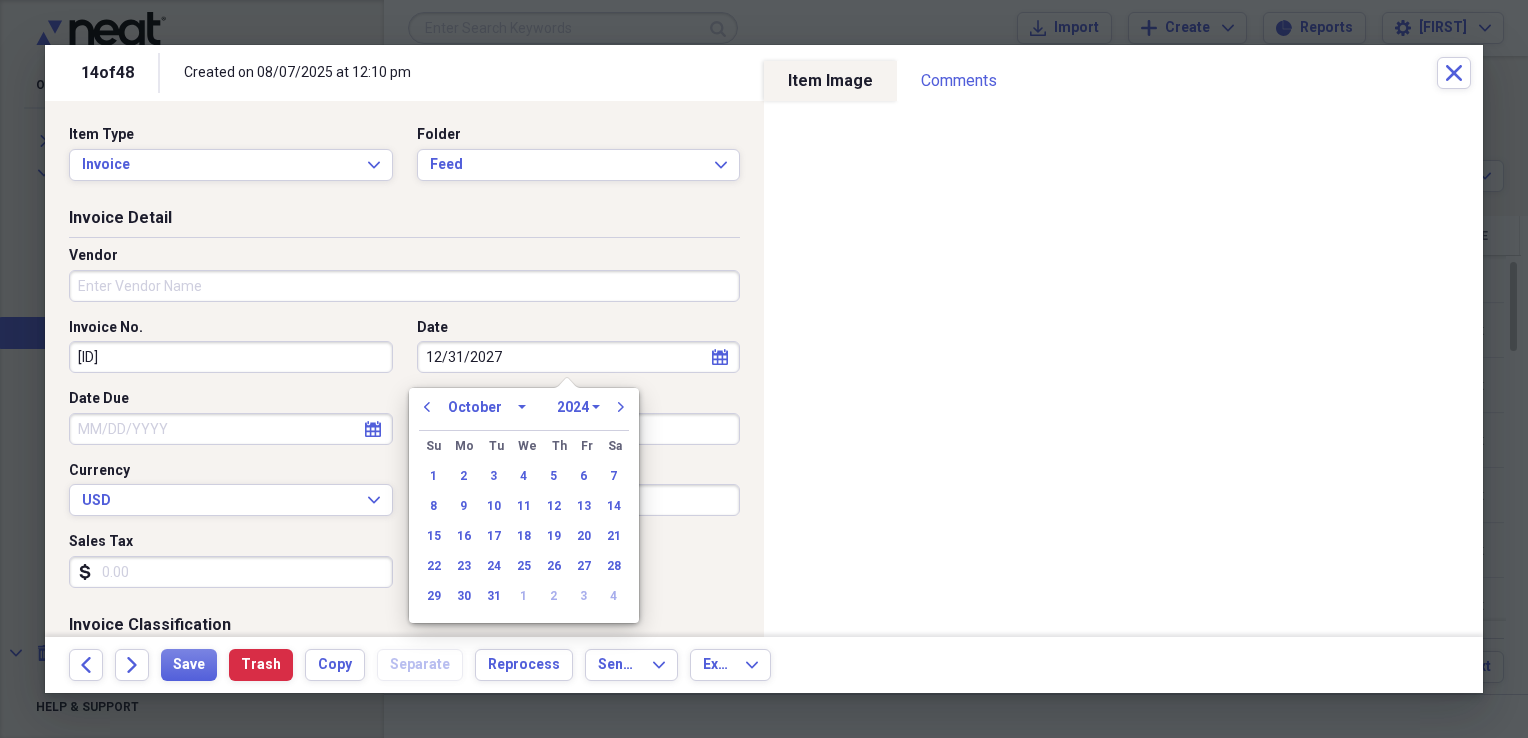 click on "January February March April May June July August September October November December" at bounding box center [487, 407] 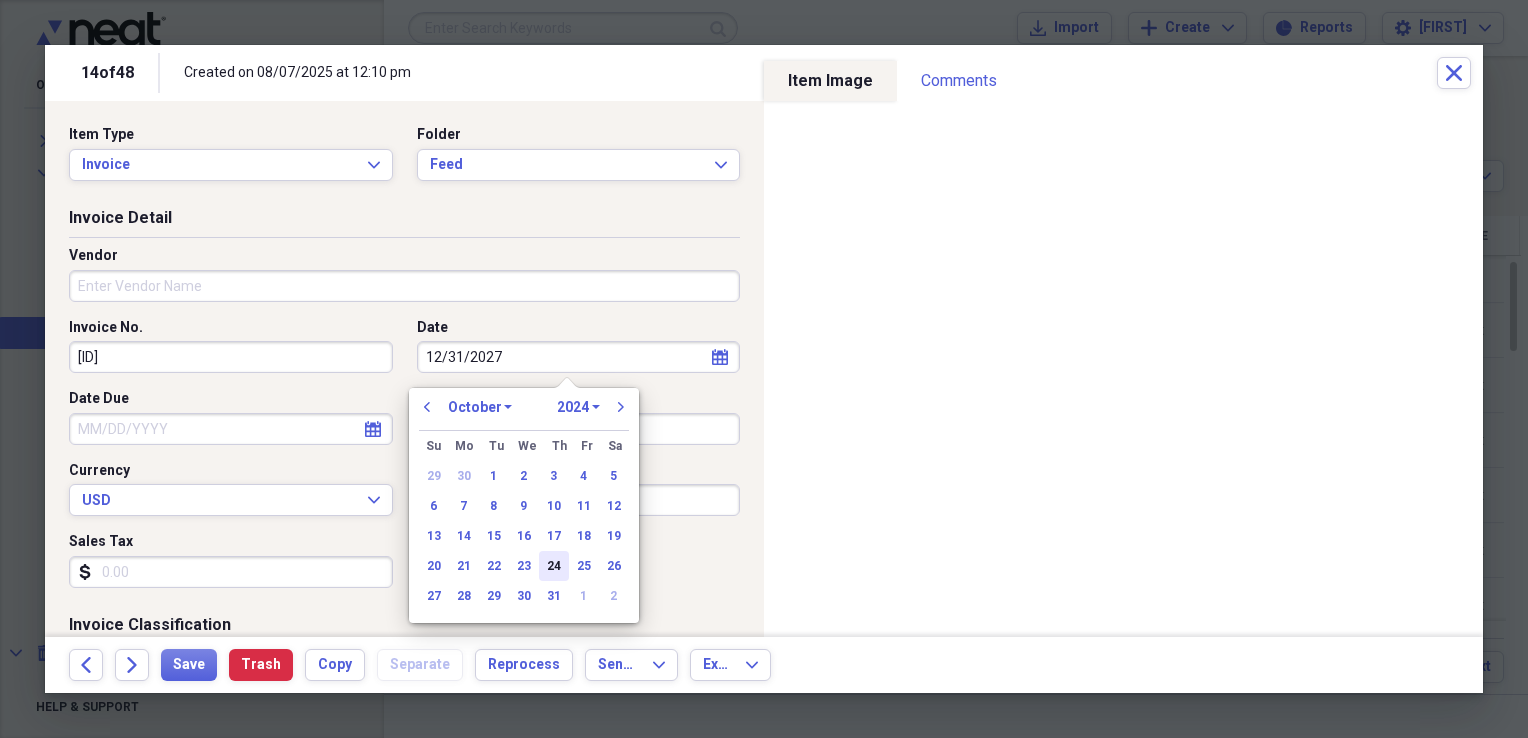 click on "24" at bounding box center (554, 566) 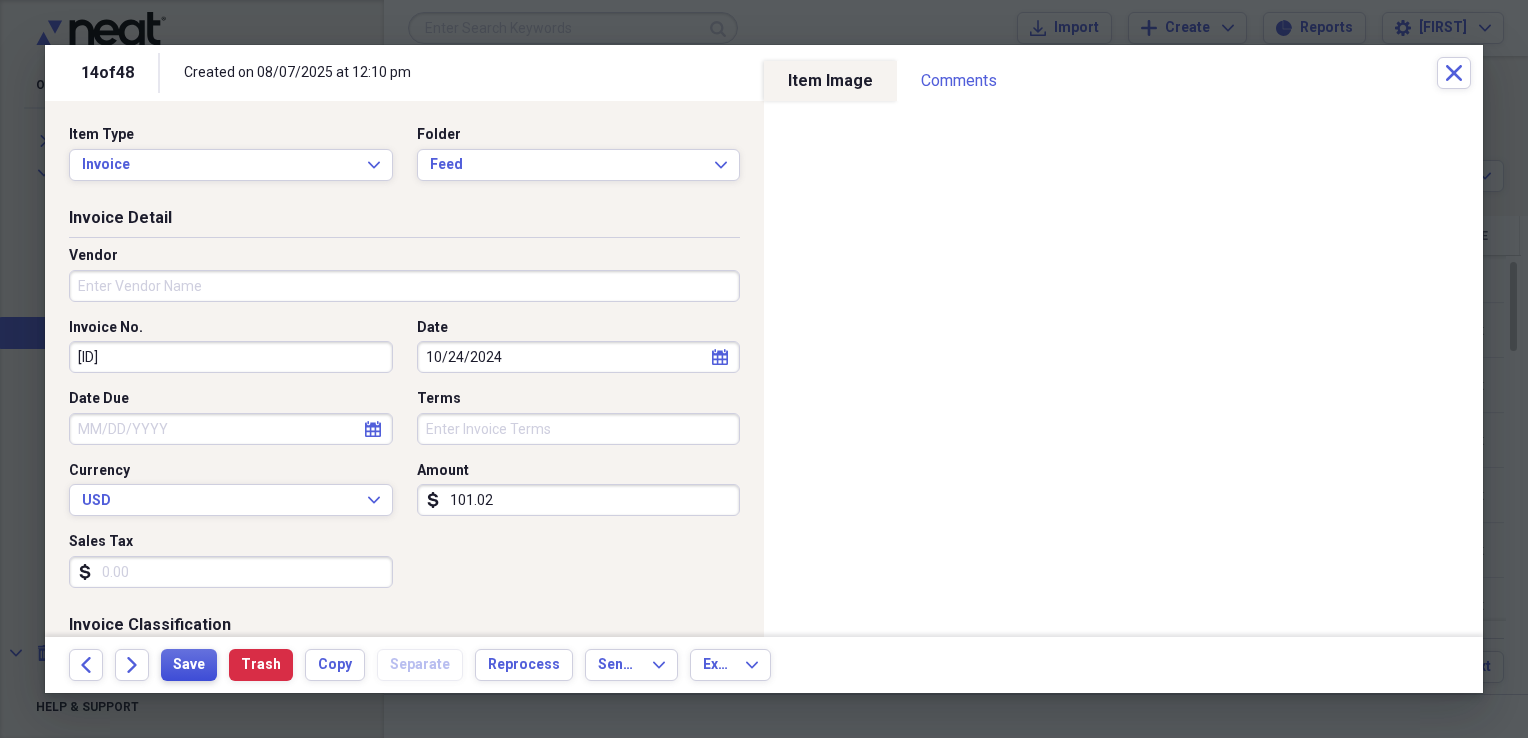 click on "Save" at bounding box center [189, 665] 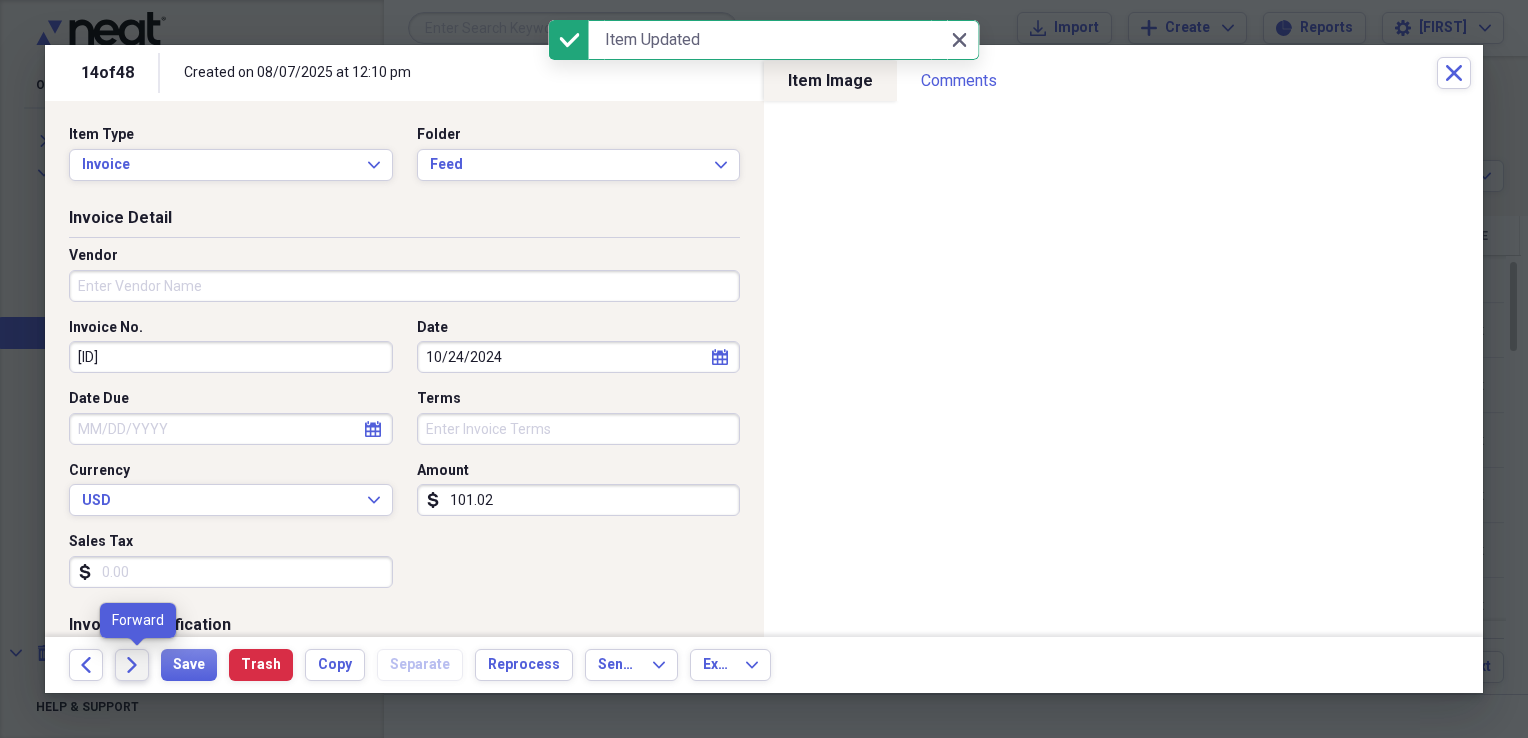 click on "Forward" at bounding box center (132, 665) 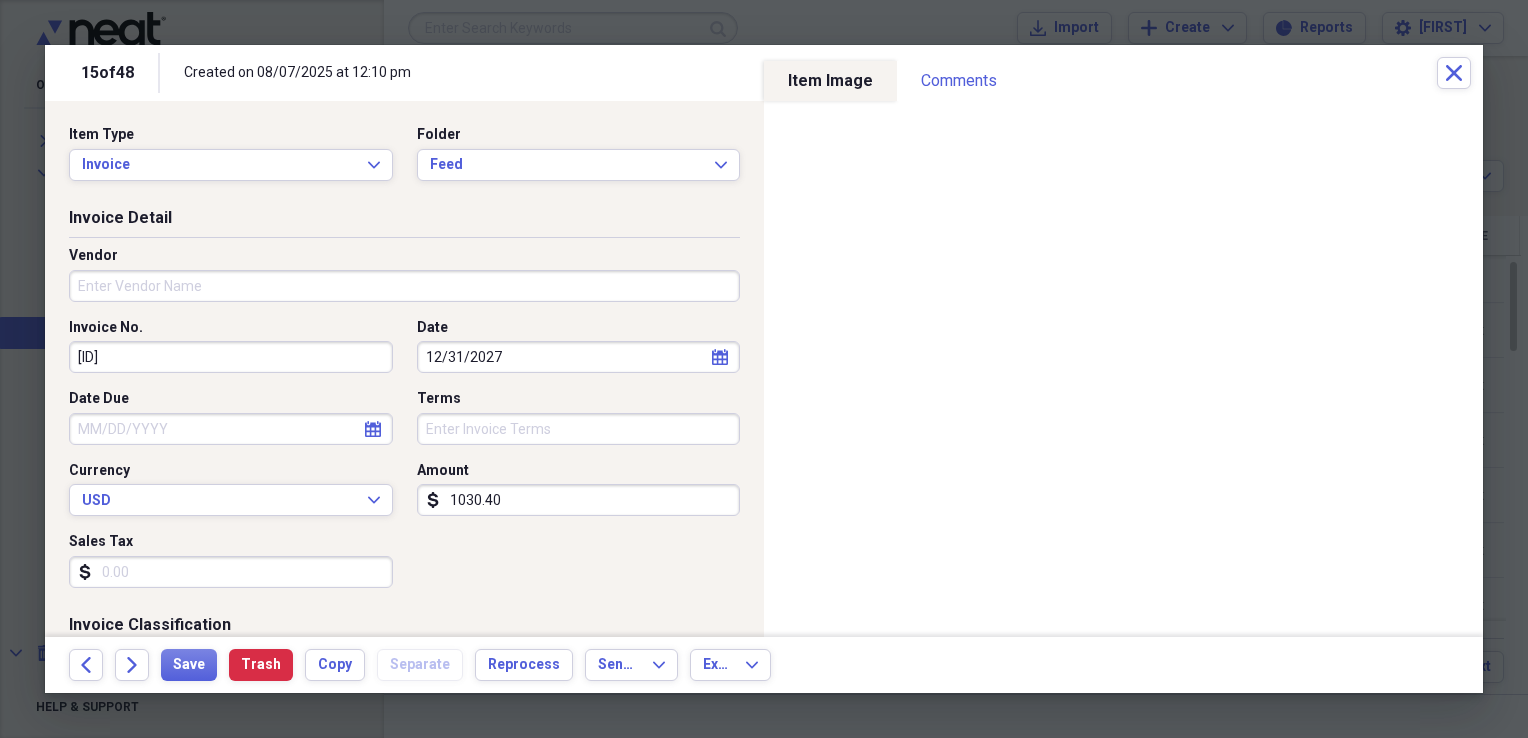 click on "calendar" 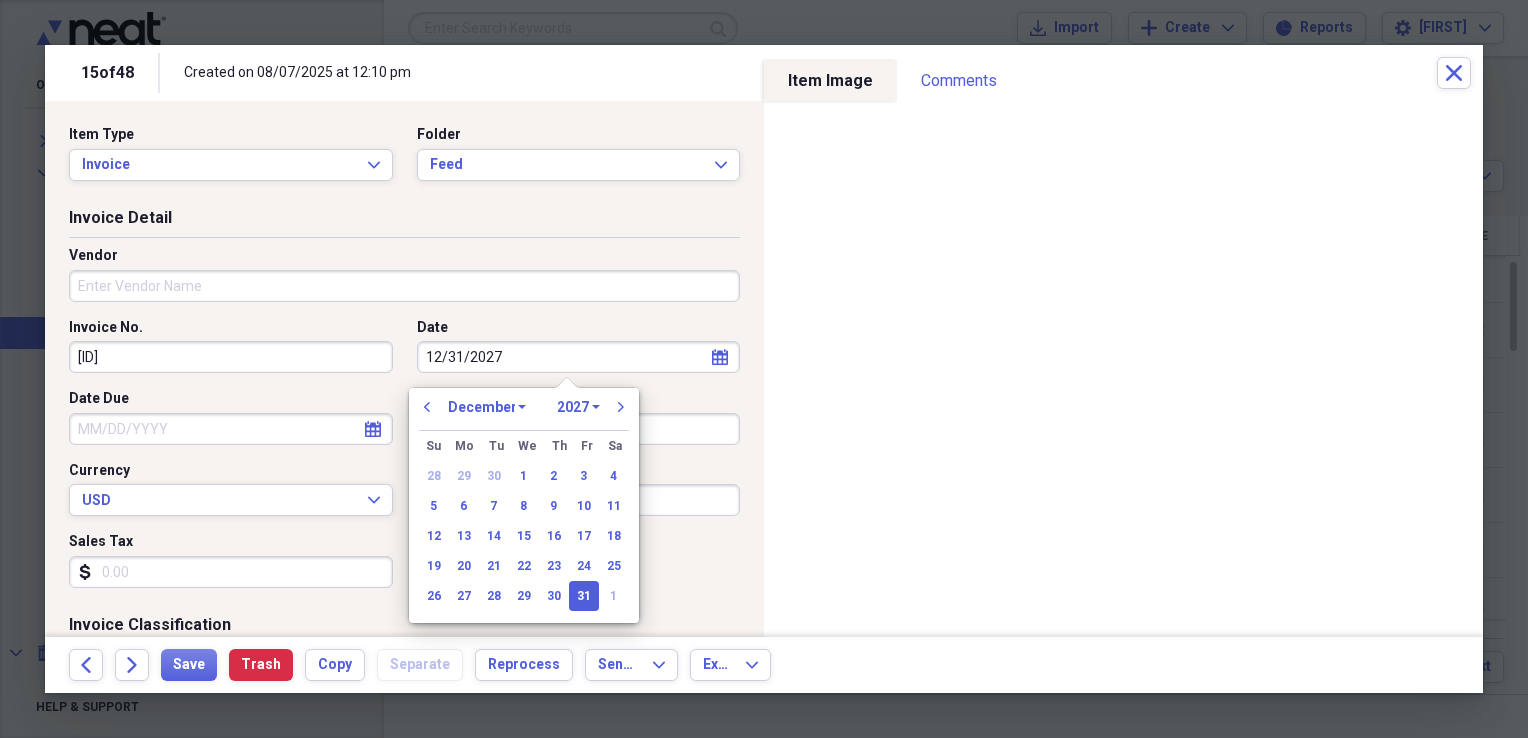 click on "1970 1971 1972 1973 1974 1975 1976 1977 1978 1979 1980 1981 1982 1983 1984 1985 1986 1987 1988 1989 1990 1991 1992 1993 1994 1995 1996 1997 1998 1999 2000 2001 2002 2003 2004 2005 2006 2007 2008 2009 2010 2011 2012 2013 2014 2015 2016 2017 2018 2019 2020 2021 2022 2023 2024 2025 2026 2027 2028 2029 2030 2031 2032 2033 2034 2035" at bounding box center (578, 407) 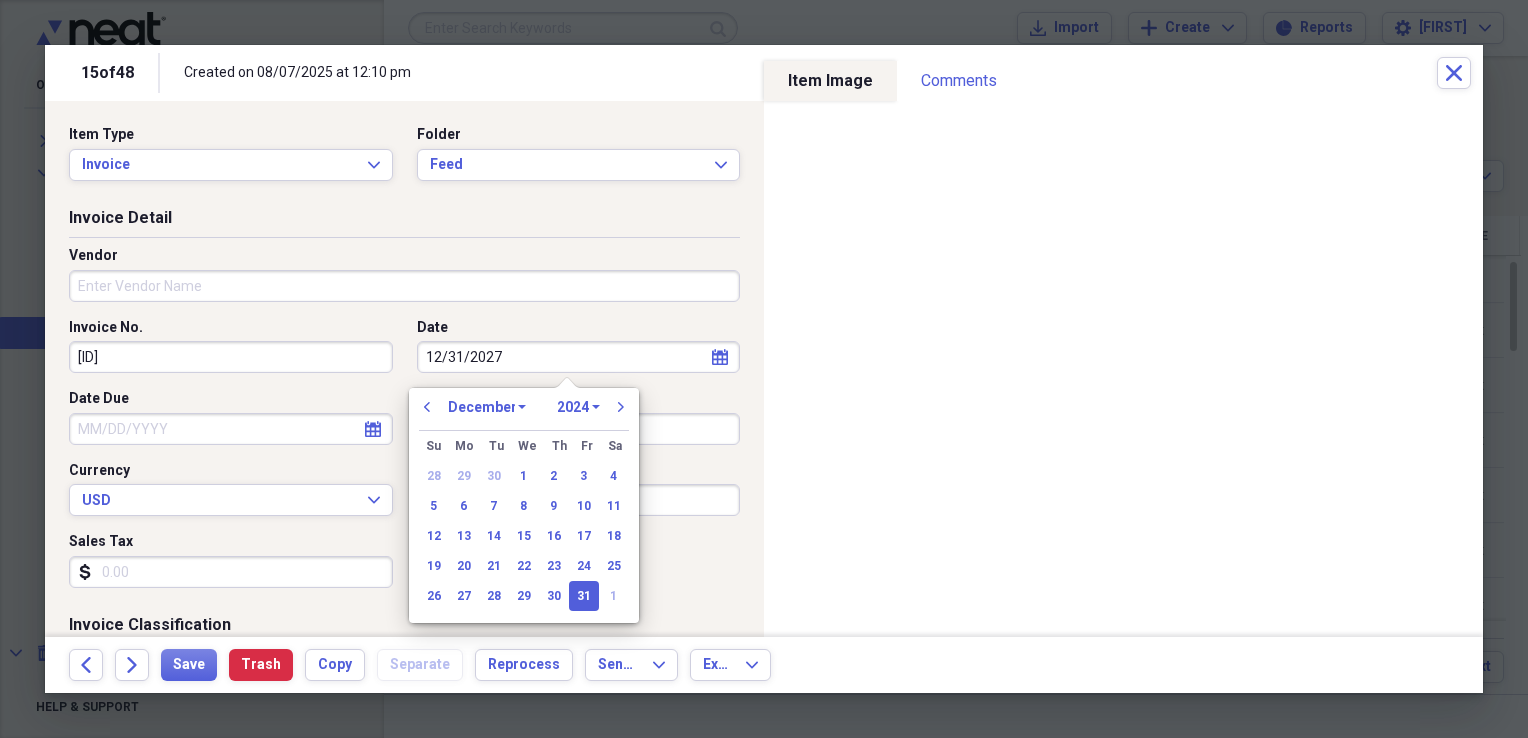 click on "1970 1971 1972 1973 1974 1975 1976 1977 1978 1979 1980 1981 1982 1983 1984 1985 1986 1987 1988 1989 1990 1991 1992 1993 1994 1995 1996 1997 1998 1999 2000 2001 2002 2003 2004 2005 2006 2007 2008 2009 2010 2011 2012 2013 2014 2015 2016 2017 2018 2019 2020 2021 2022 2023 2024 2025 2026 2027 2028 2029 2030 2031 2032 2033 2034 2035" at bounding box center [578, 407] 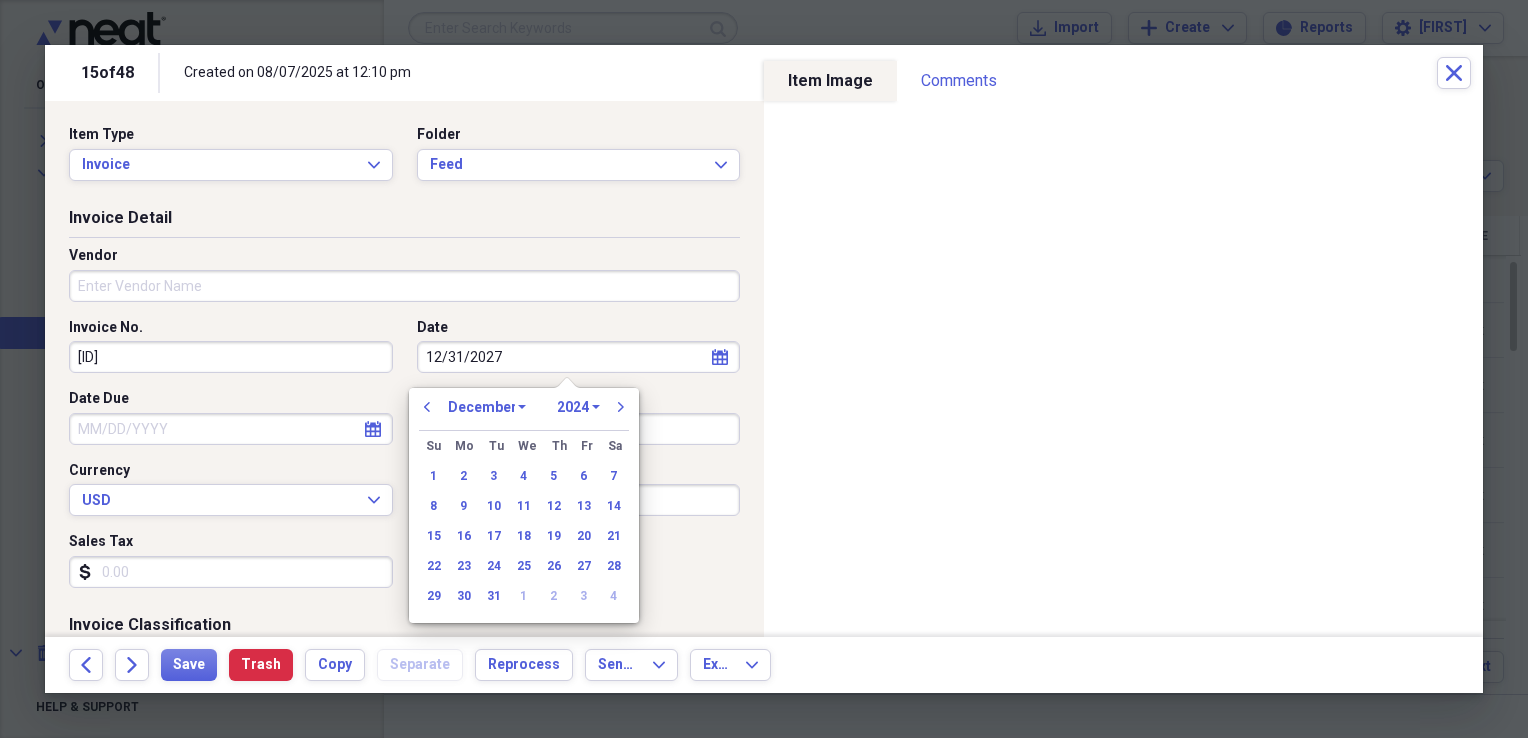click on "January February March April May June July August September October November December" at bounding box center [487, 407] 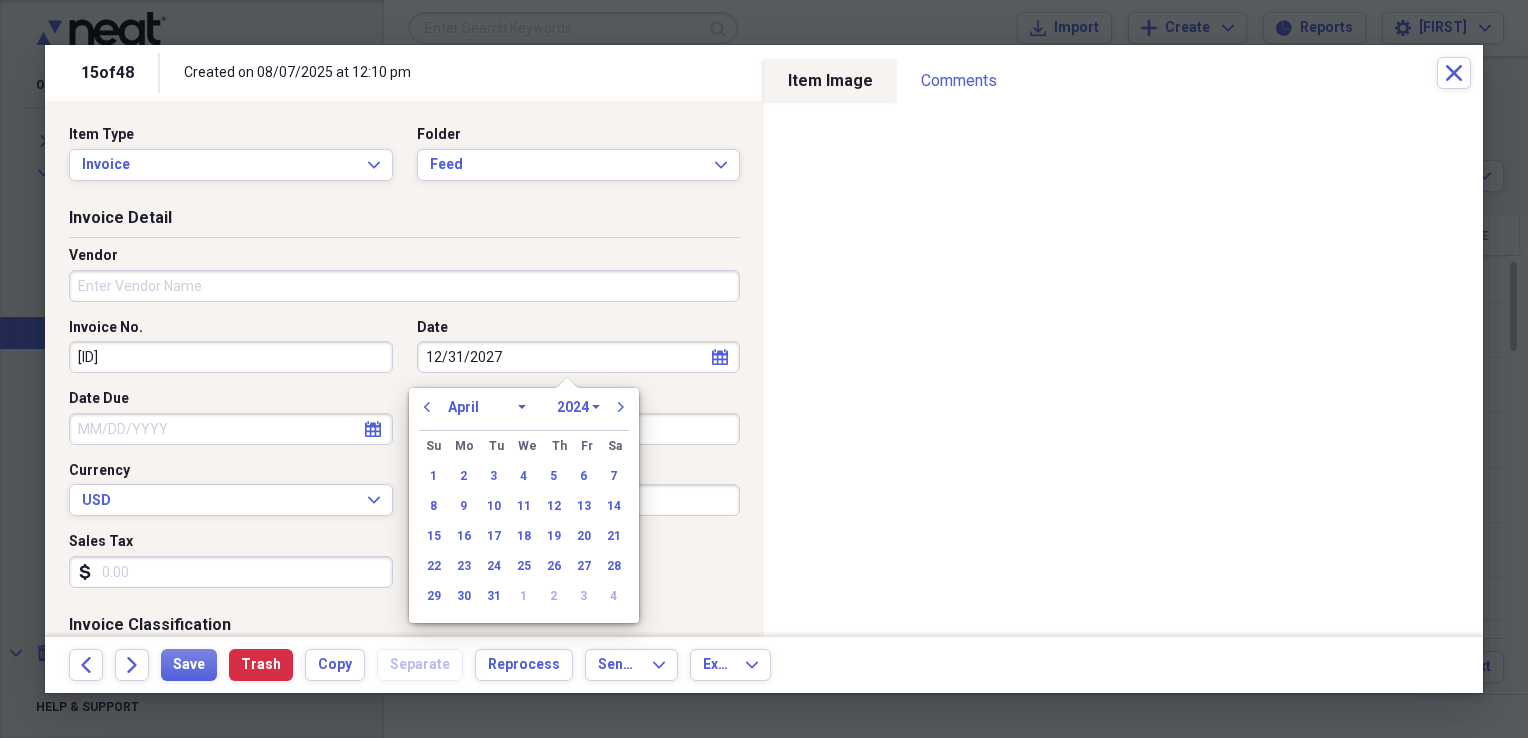 click on "January February March April May June July August September October November December" at bounding box center [487, 407] 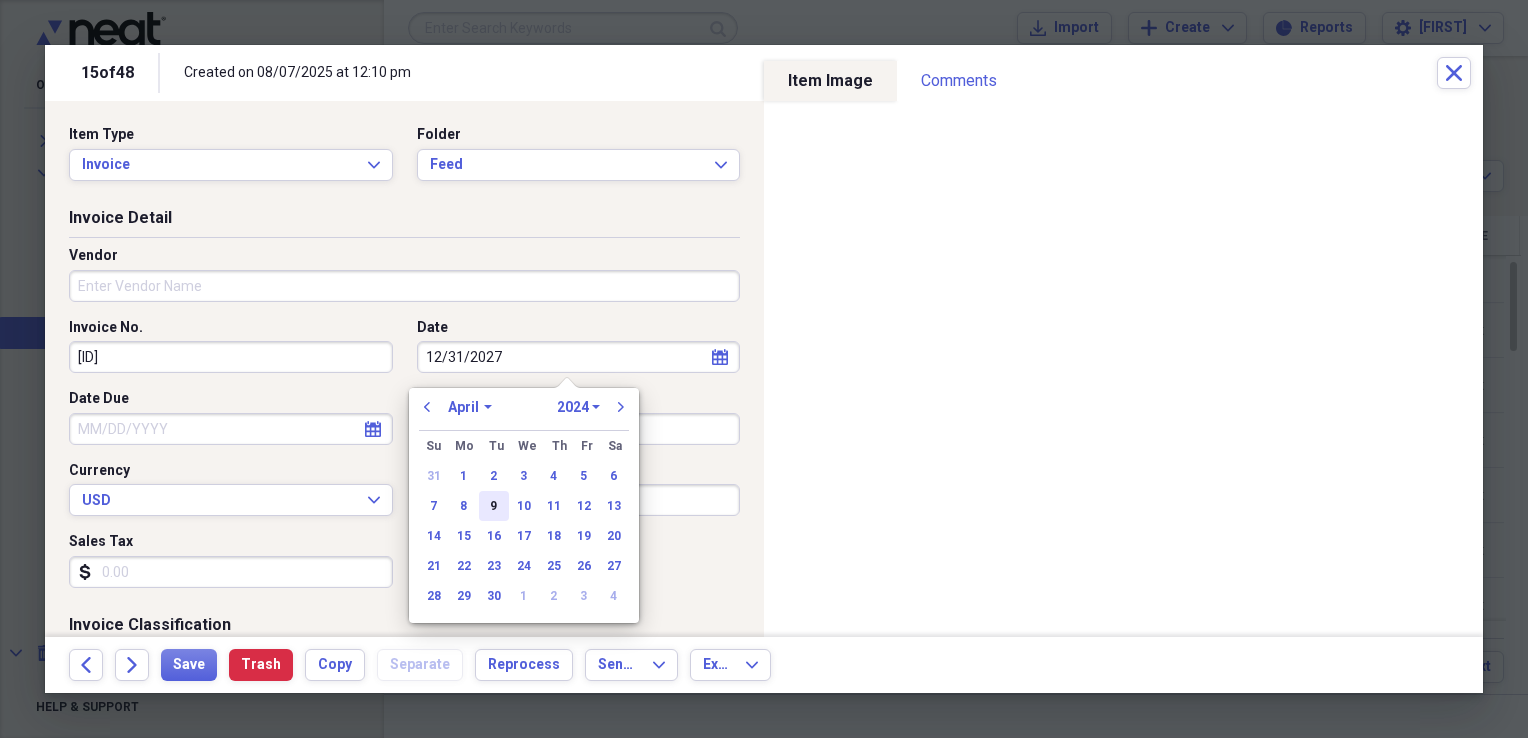 click on "9" at bounding box center [494, 506] 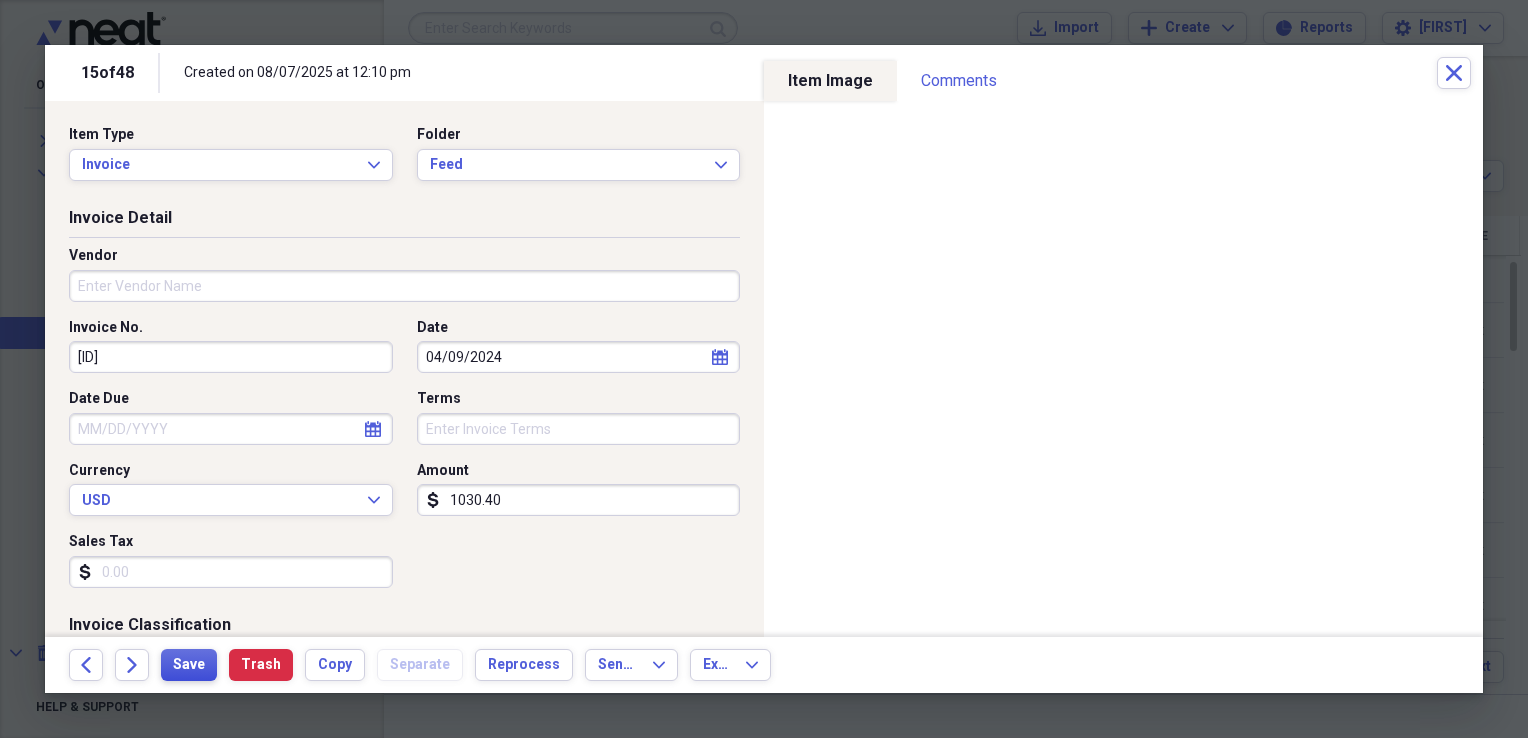 click on "Save" at bounding box center [189, 665] 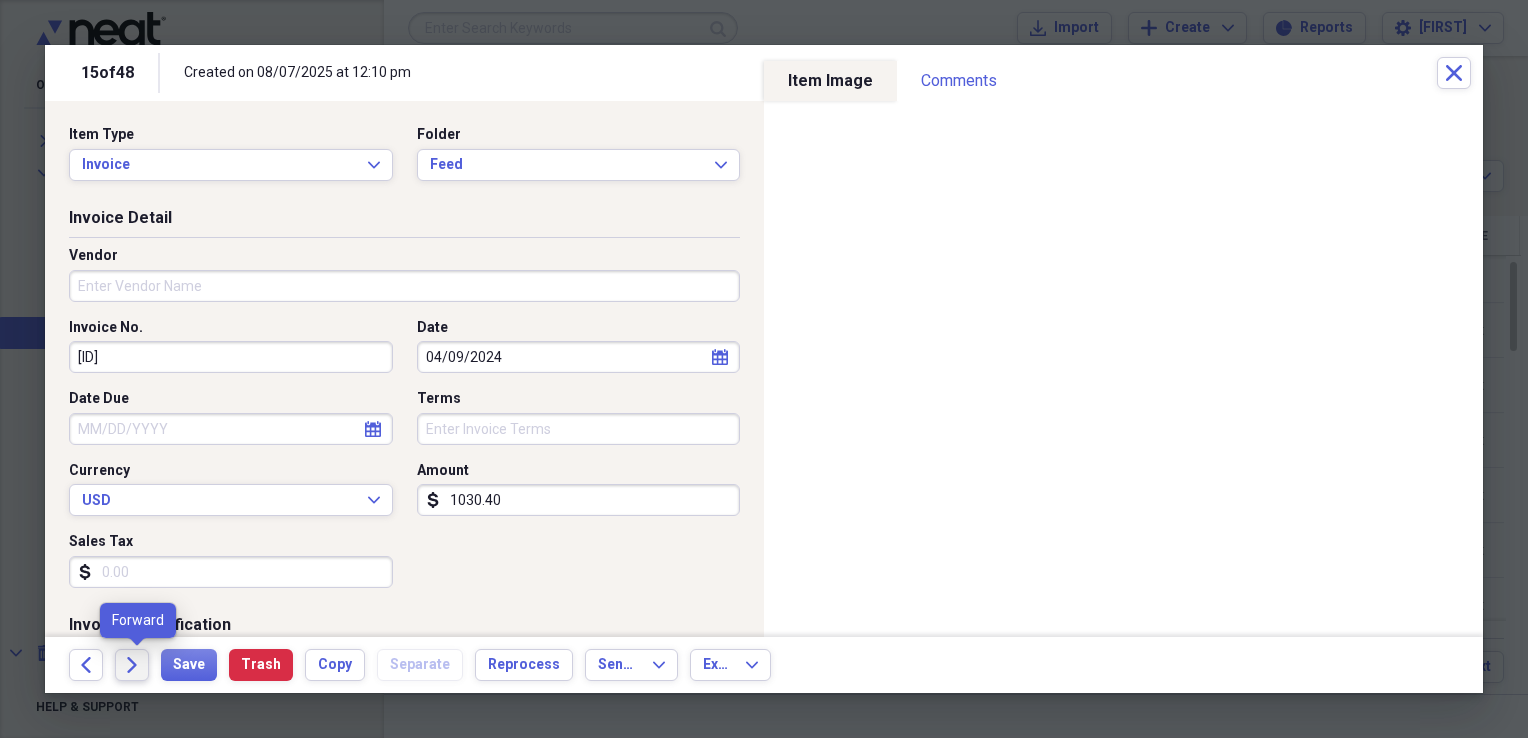 click on "Forward" 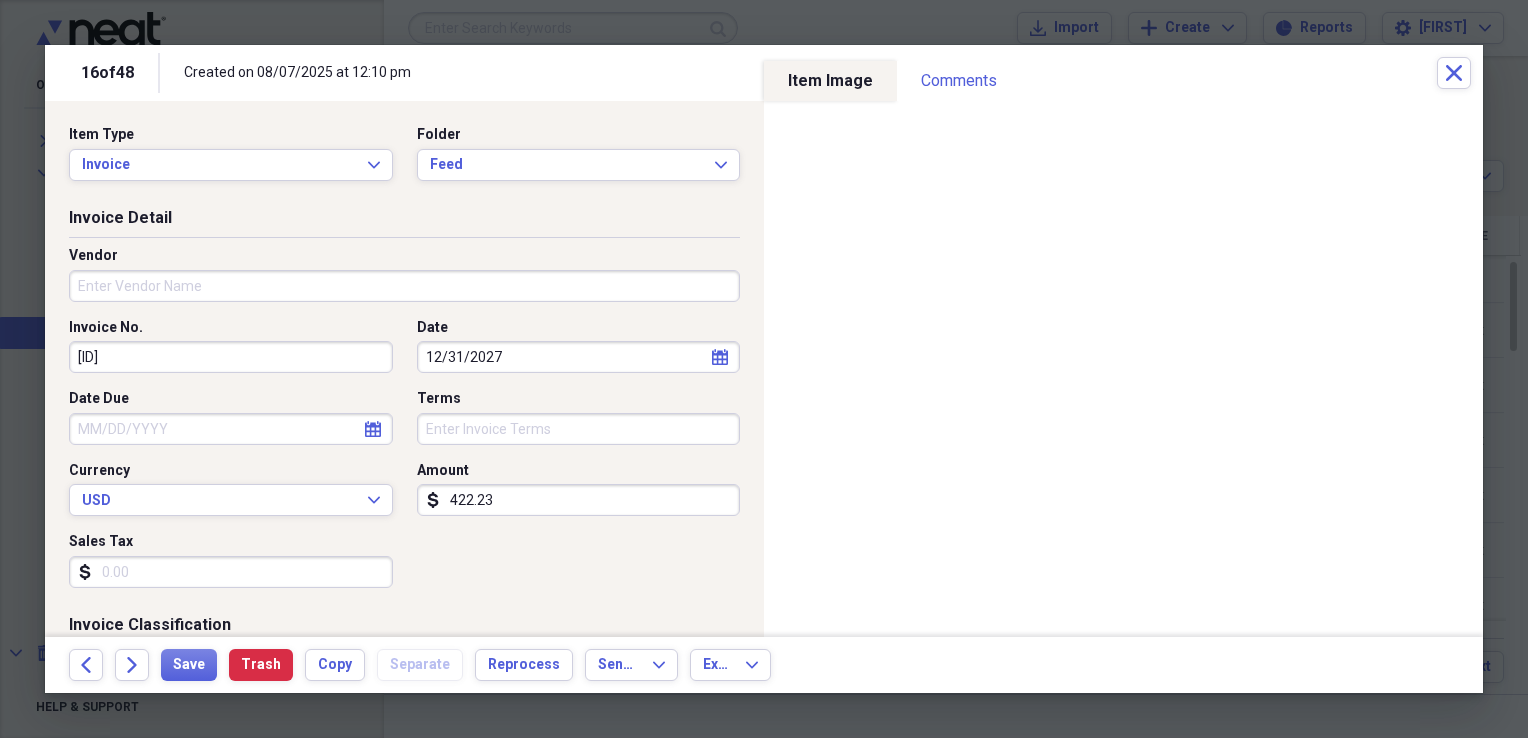 click on "calendar" 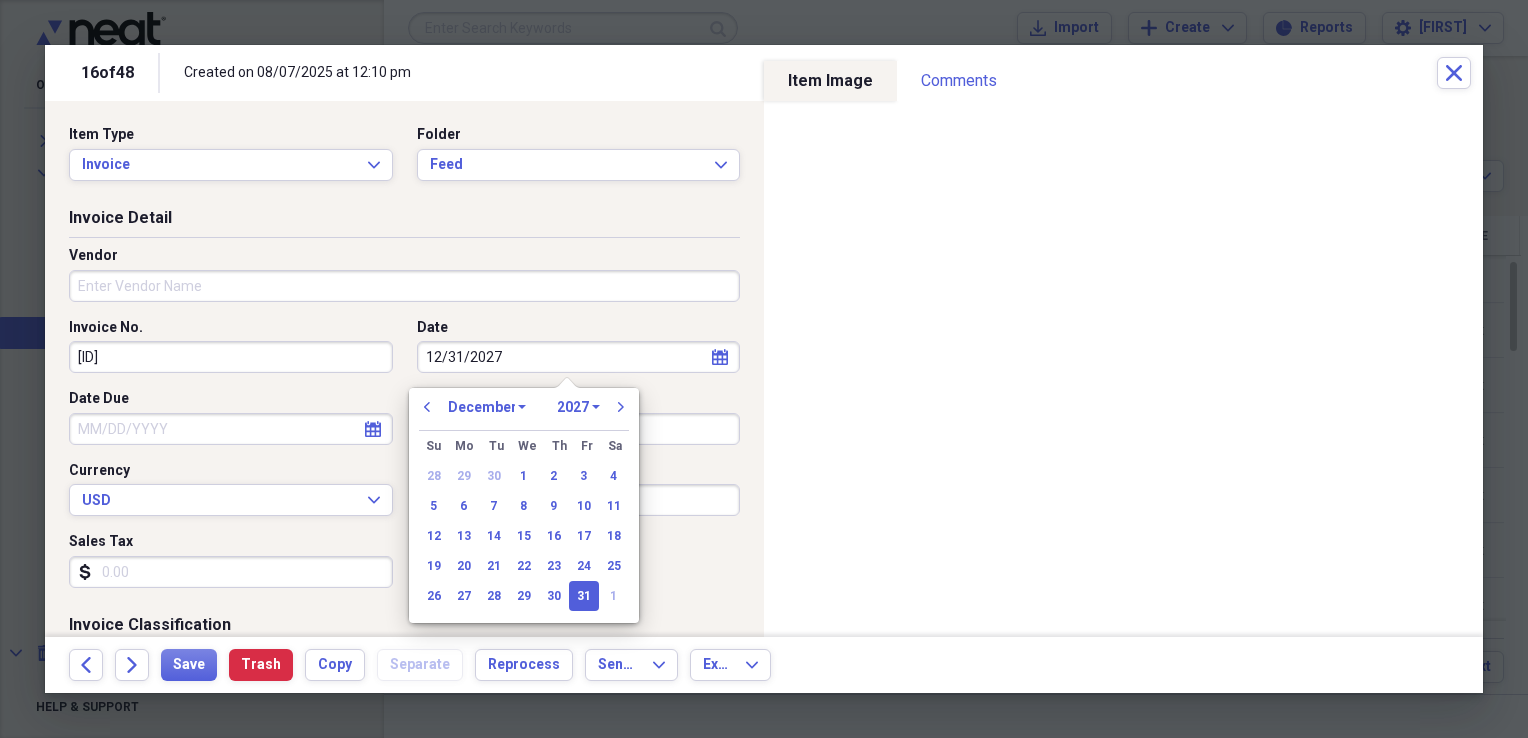 click 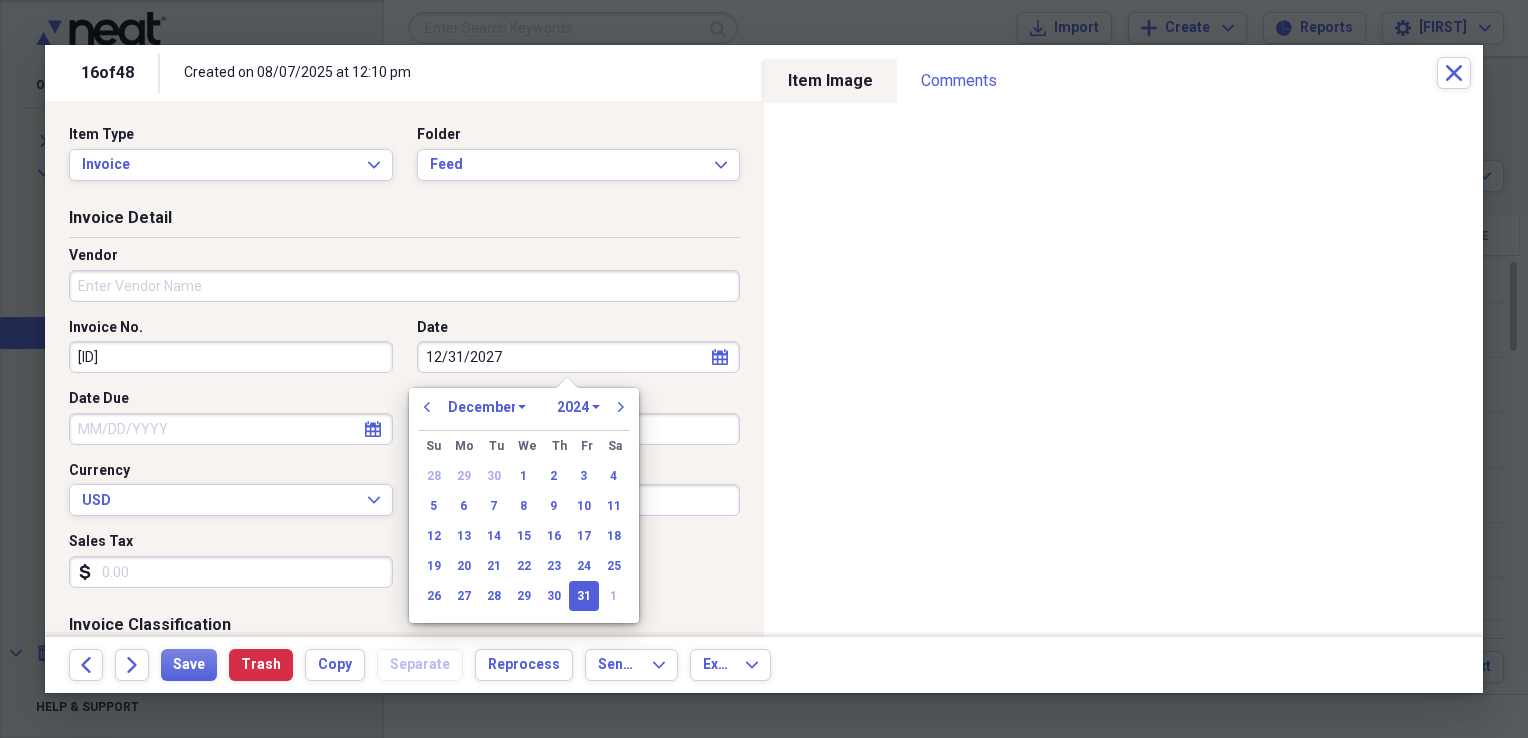 click on "1970 1971 1972 1973 1974 1975 1976 1977 1978 1979 1980 1981 1982 1983 1984 1985 1986 1987 1988 1989 1990 1991 1992 1993 1994 1995 1996 1997 1998 1999 2000 2001 2002 2003 2004 2005 2006 2007 2008 2009 2010 2011 2012 2013 2014 2015 2016 2017 2018 2019 2020 2021 2022 2023 2024 2025 2026 2027 2028 2029 2030 2031 2032 2033 2034 2035" at bounding box center (578, 407) 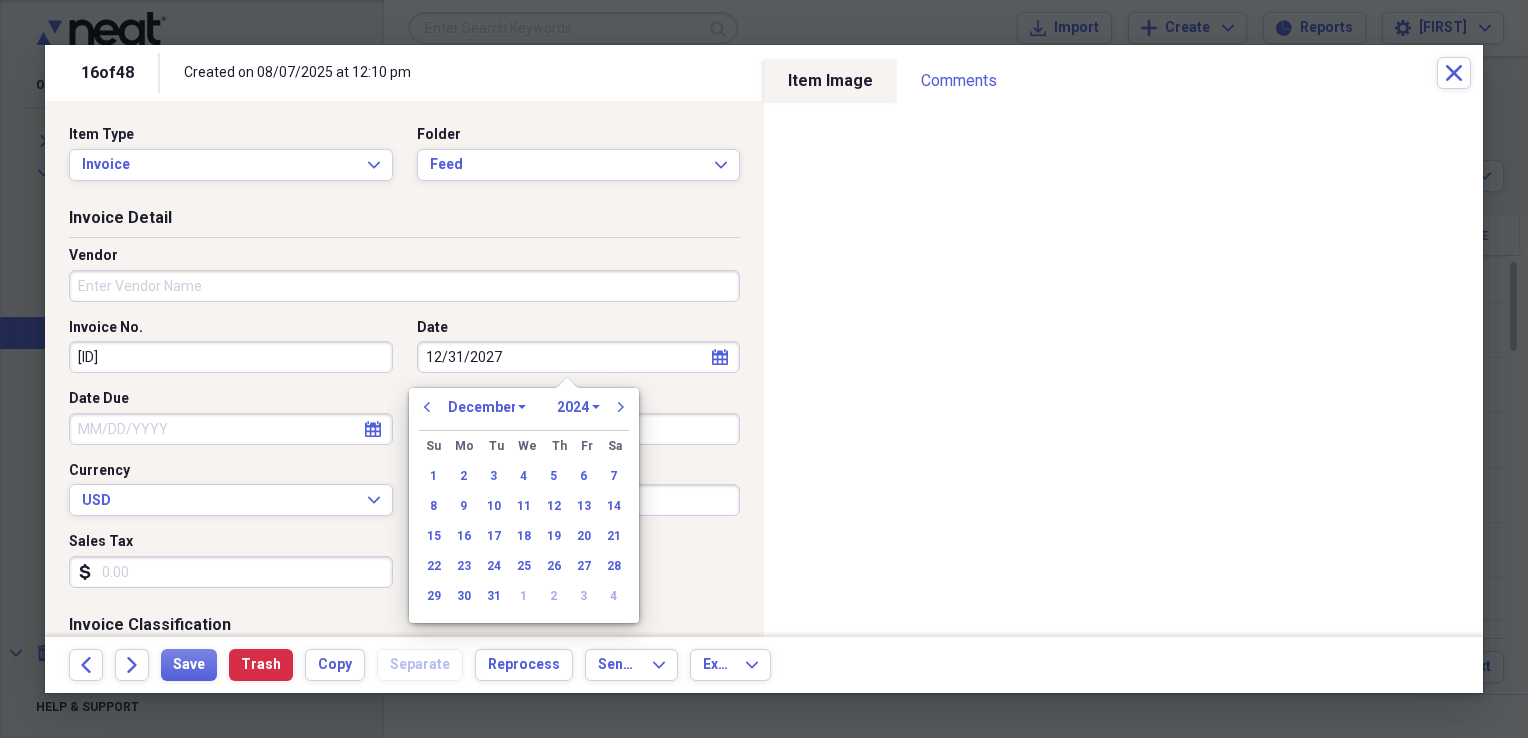 click on "January February March April May June July August September October November December" at bounding box center [487, 407] 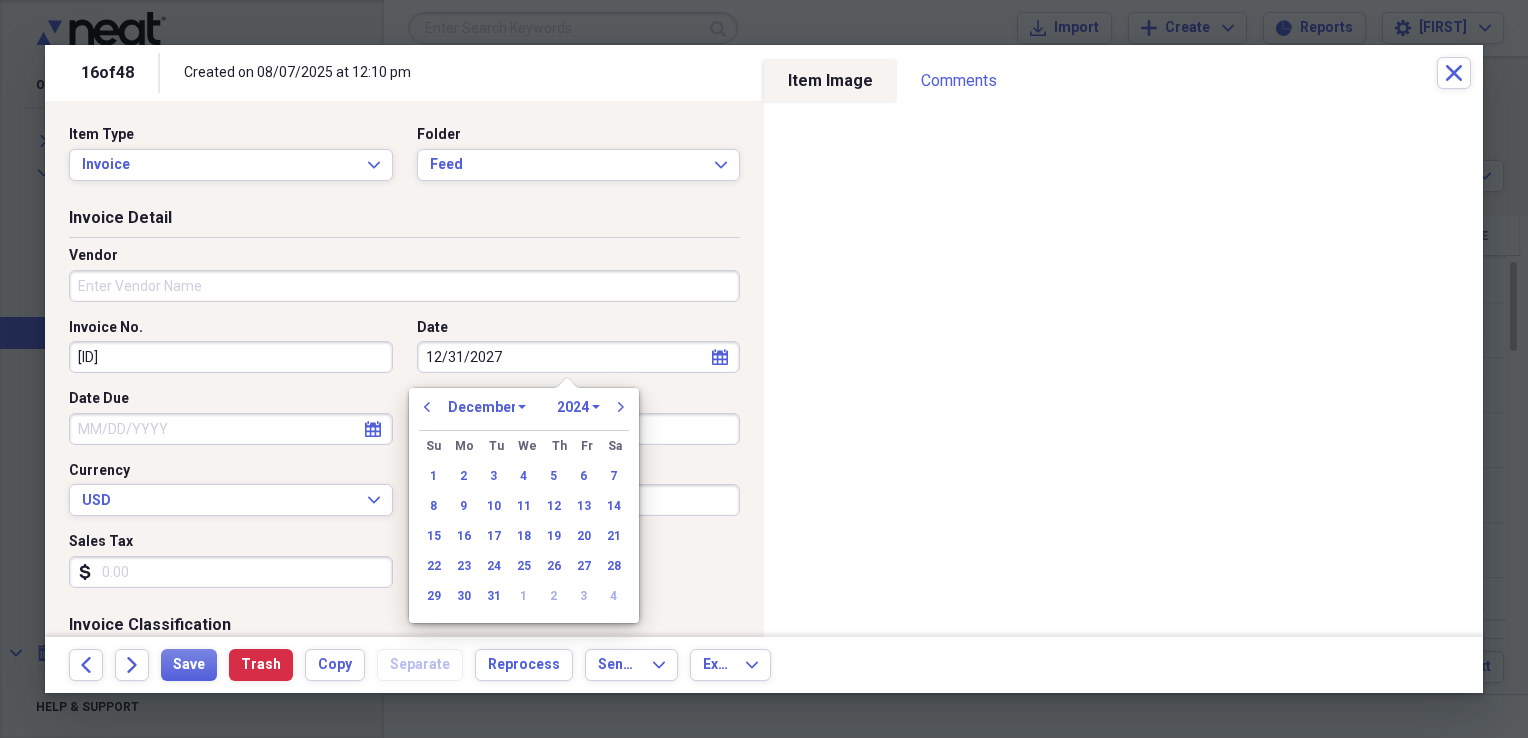 select on "9" 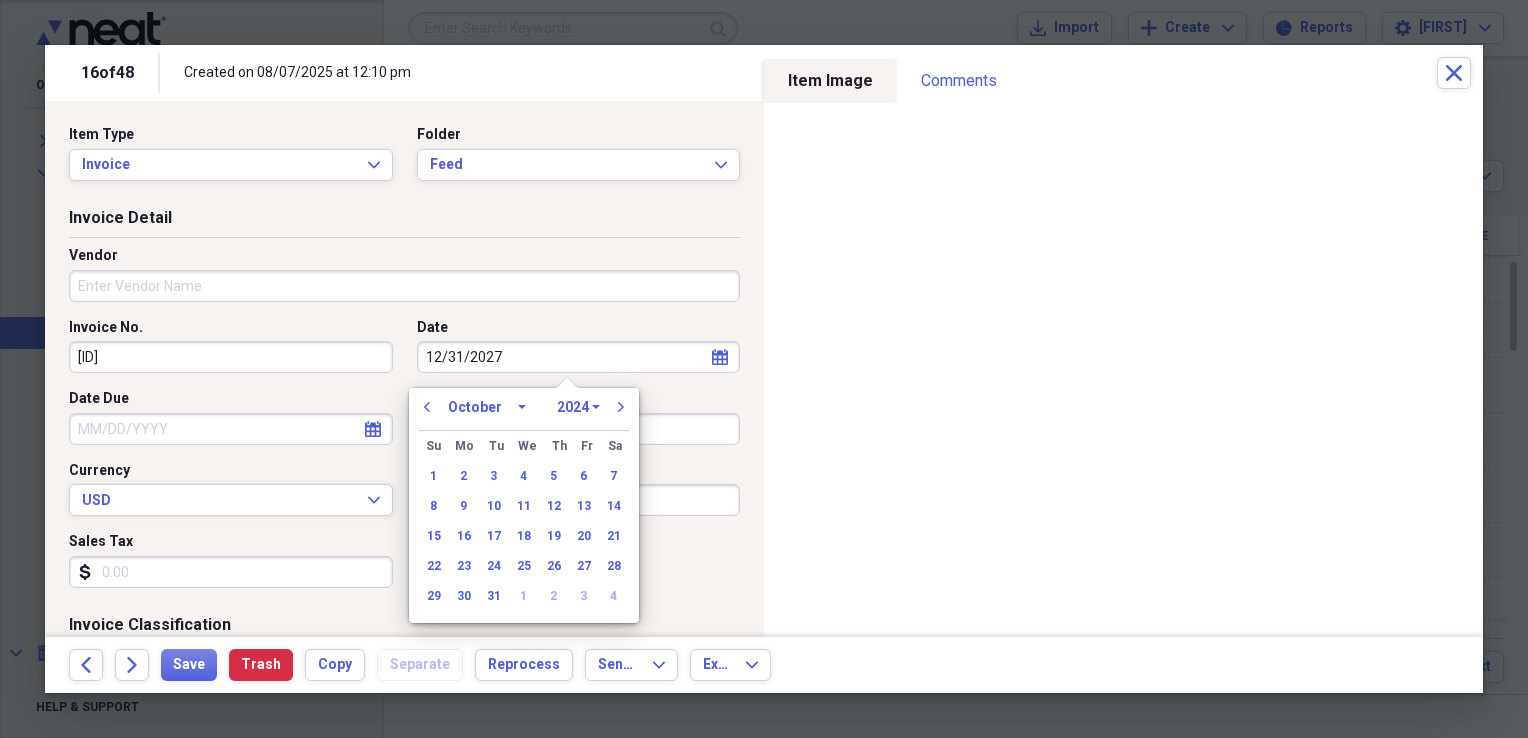 click on "January February March April May June July August September October November December" at bounding box center [487, 407] 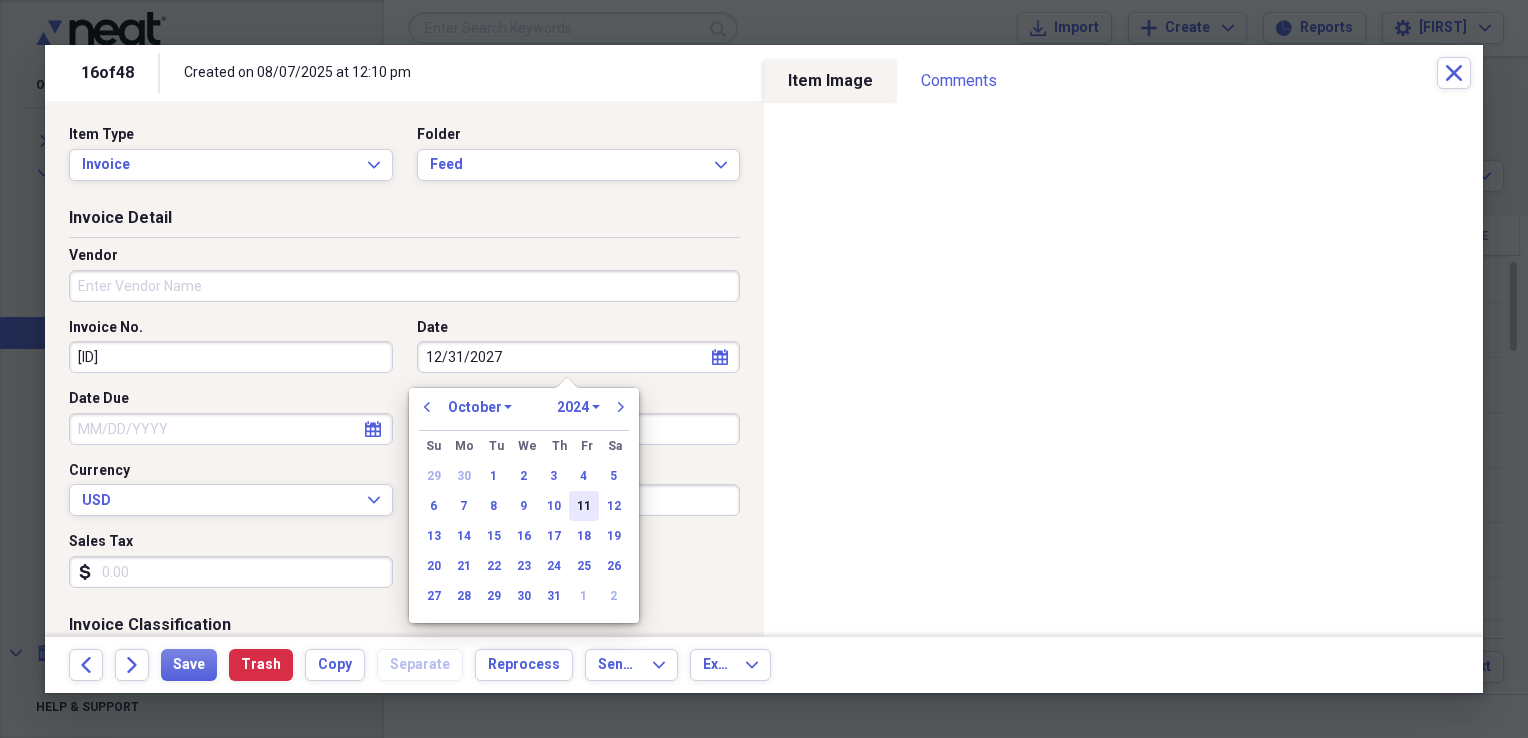 click on "11" at bounding box center (584, 506) 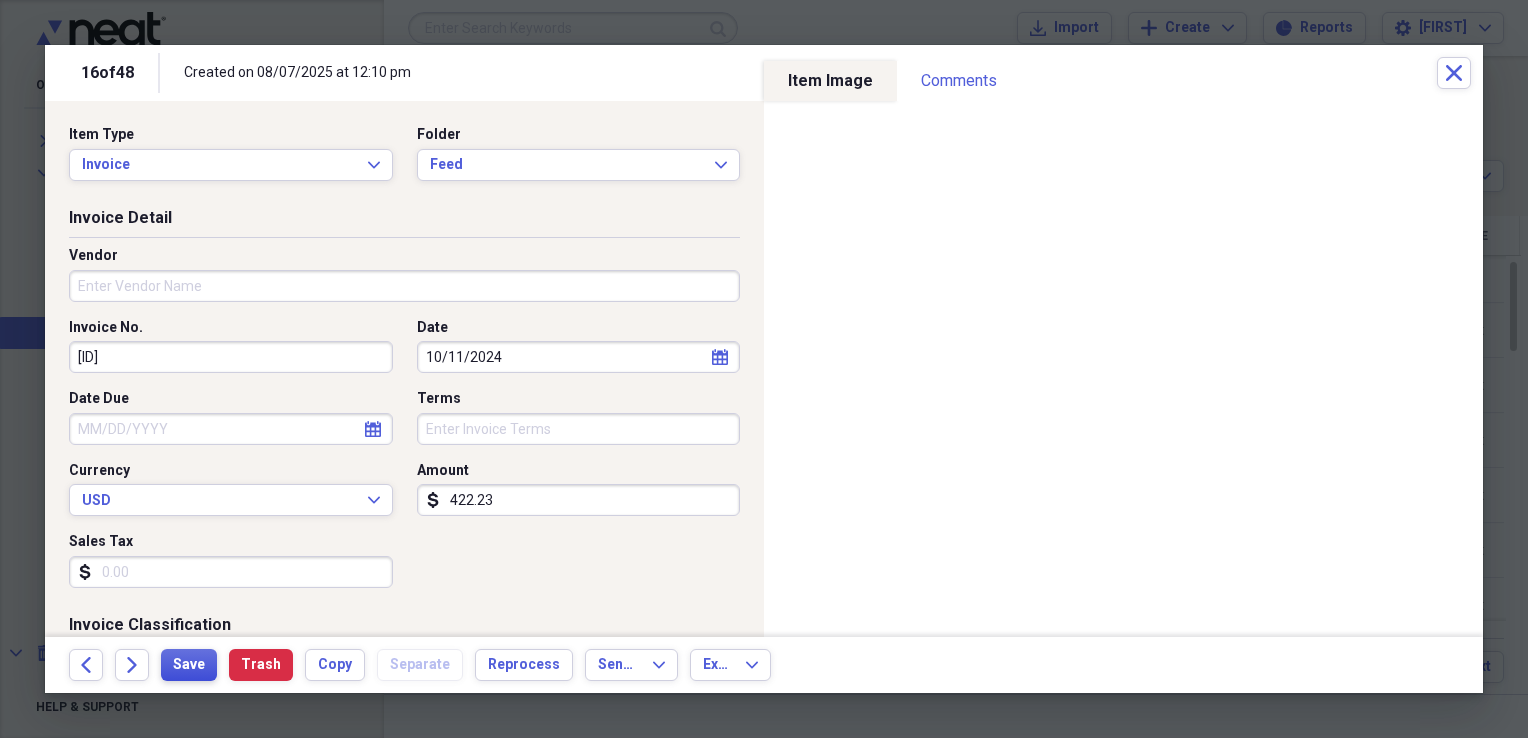 click on "Save" at bounding box center [189, 665] 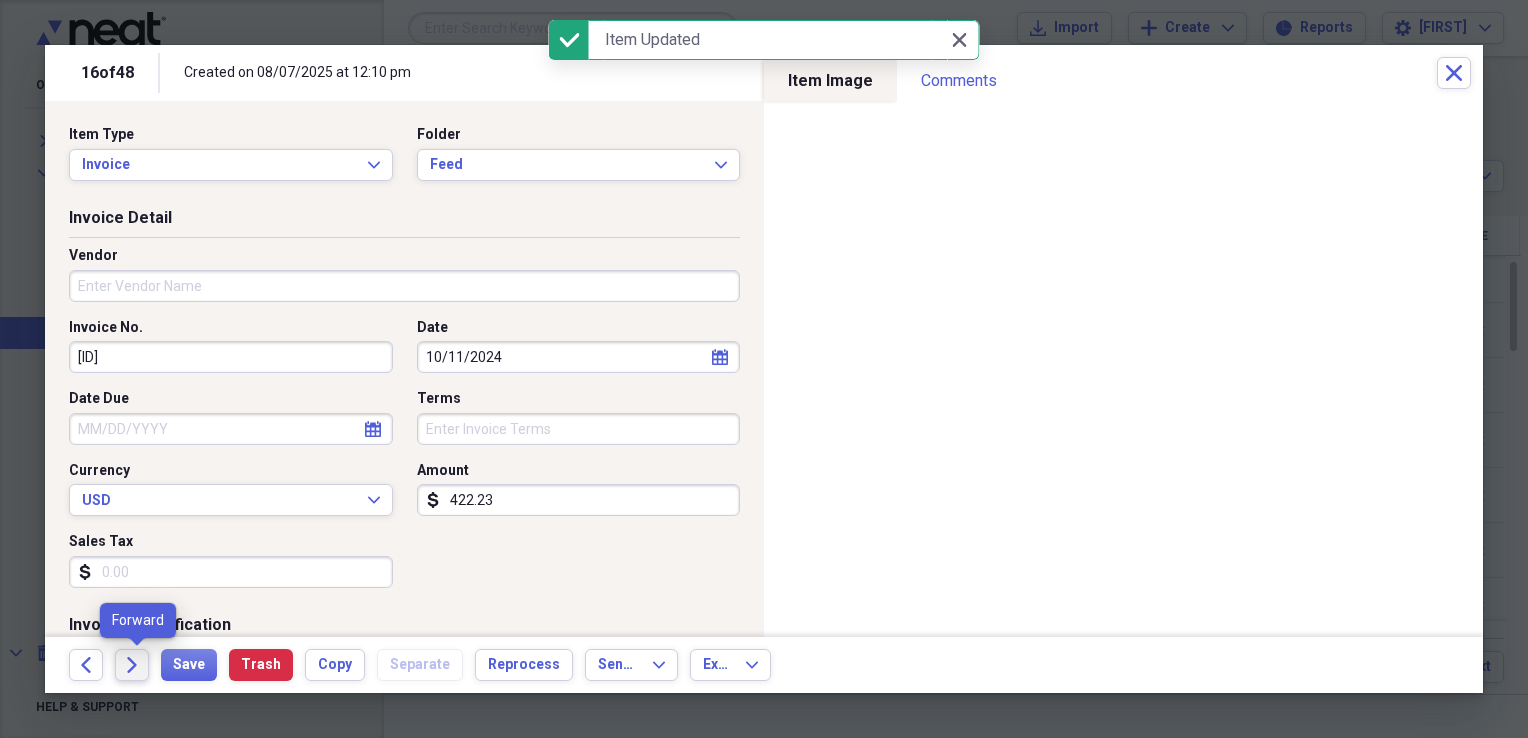 click on "Forward" 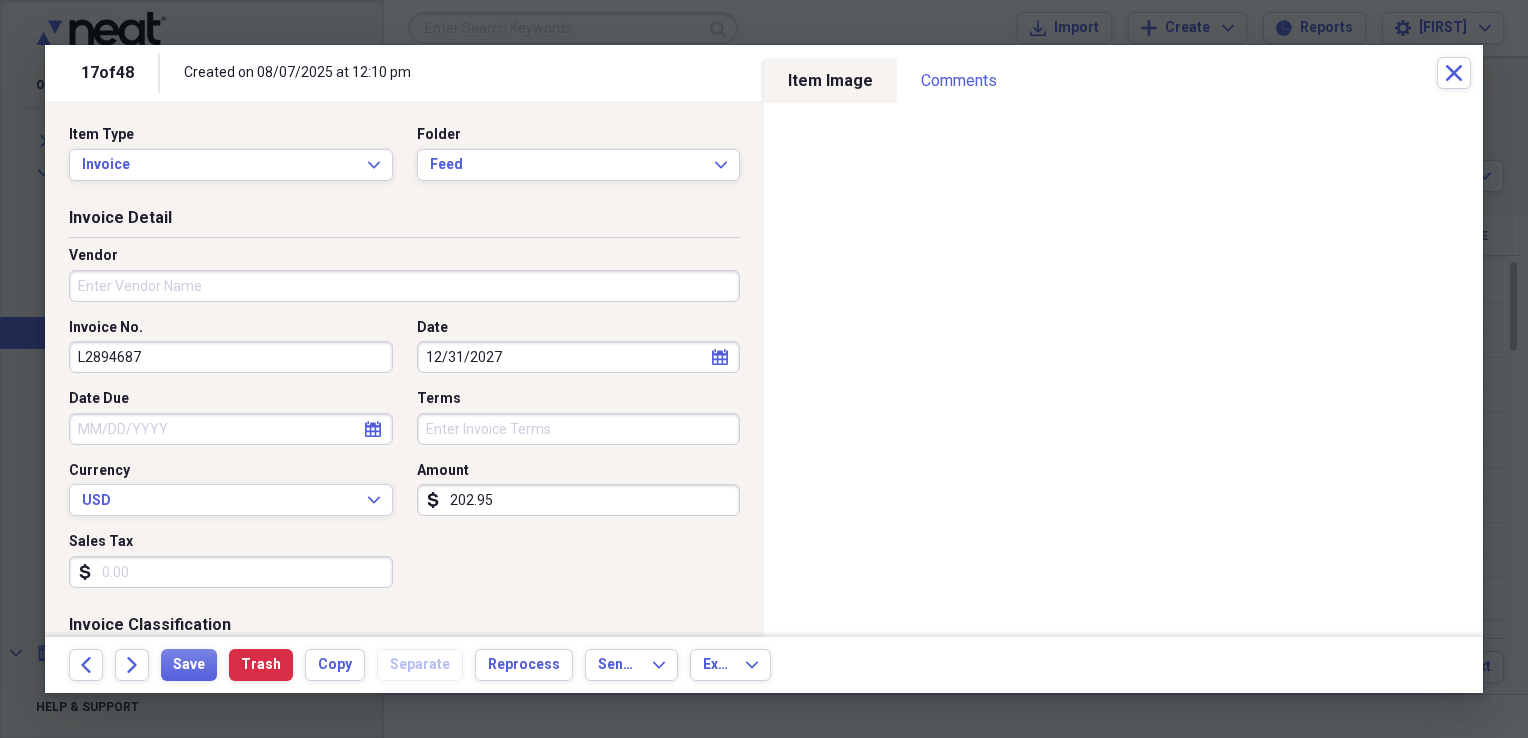 click 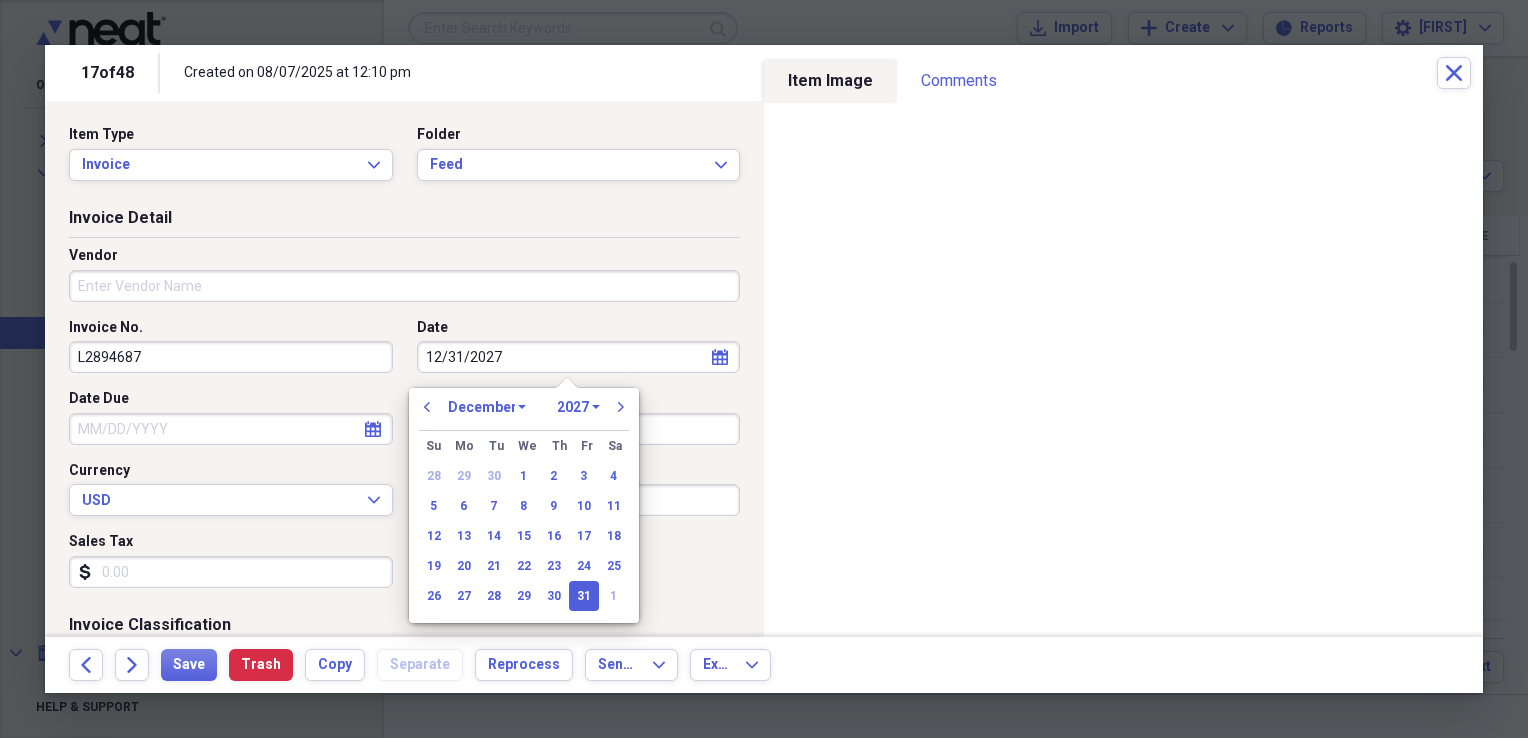 click at bounding box center (567, 392) 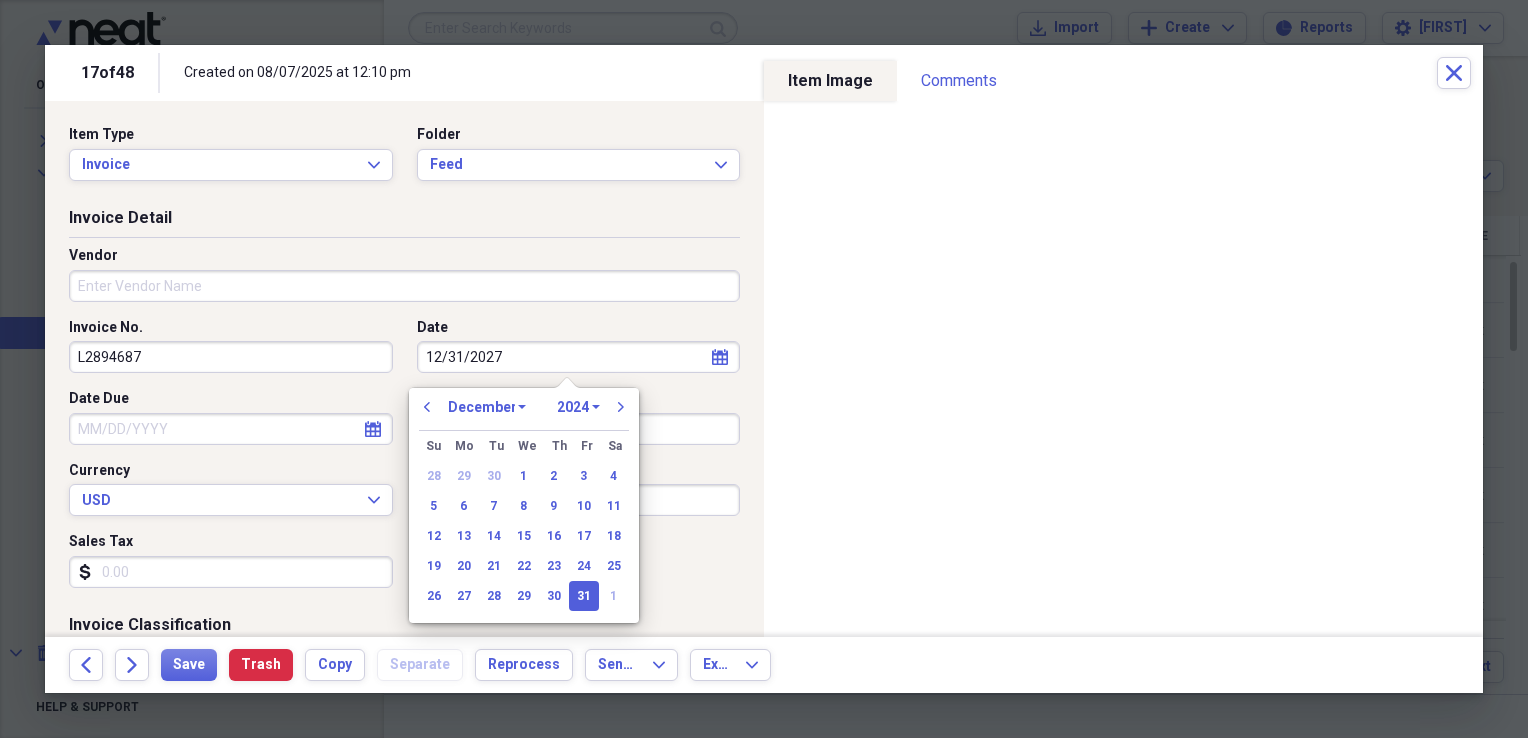 click on "1970 1971 1972 1973 1974 1975 1976 1977 1978 1979 1980 1981 1982 1983 1984 1985 1986 1987 1988 1989 1990 1991 1992 1993 1994 1995 1996 1997 1998 1999 2000 2001 2002 2003 2004 2005 2006 2007 2008 2009 2010 2011 2012 2013 2014 2015 2016 2017 2018 2019 2020 2021 2022 2023 2024 2025 2026 2027 2028 2029 2030 2031 2032 2033 2034 2035" at bounding box center [578, 407] 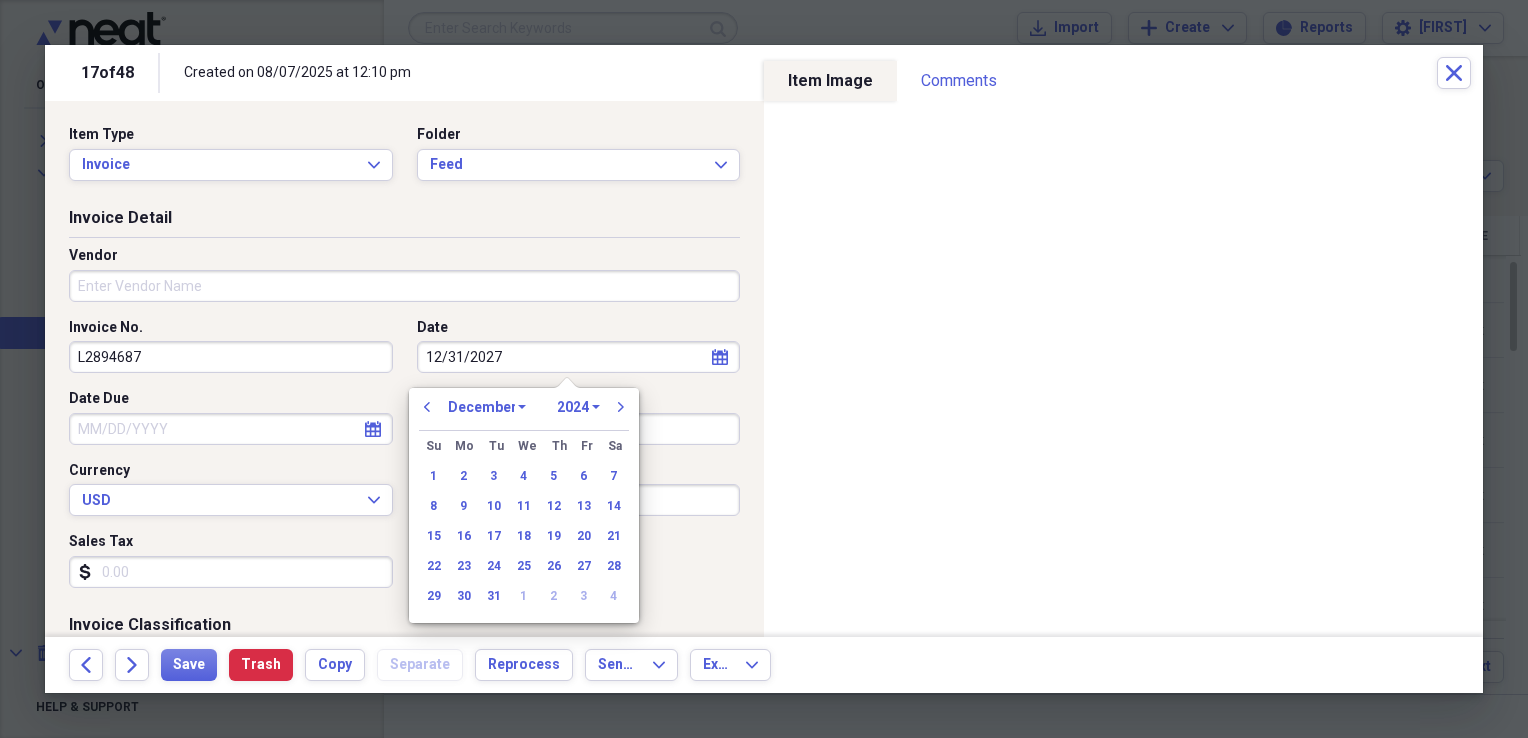 click on "previous January February March April May June July August September October November December 1970 1971 1972 1973 1974 1975 1976 1977 1978 1979 1980 1981 1982 1983 1984 1985 1986 1987 1988 1989 1990 1991 1992 1993 1994 1995 1996 1997 1998 1999 2000 2001 2002 2003 2004 2005 2006 2007 2008 2009 2010 2011 2012 2013 2014 2015 2016 2017 2018 2019 2020 2021 2022 2023 2024 2025 2026 2027 2028 2029 2030 2031 2032 2033 2034 2035 next" at bounding box center [524, 413] 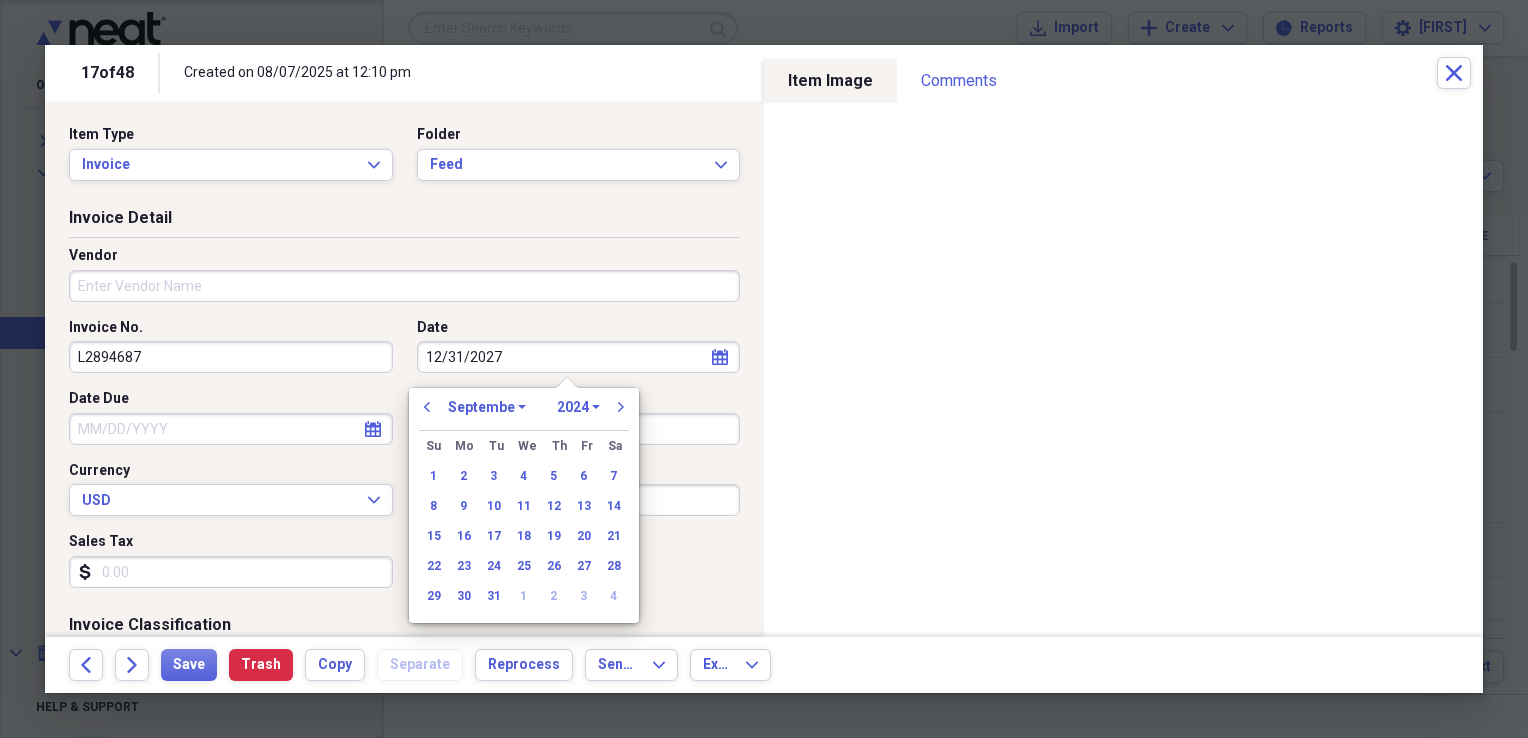 click on "January February March April May June July August September October November December" at bounding box center (487, 407) 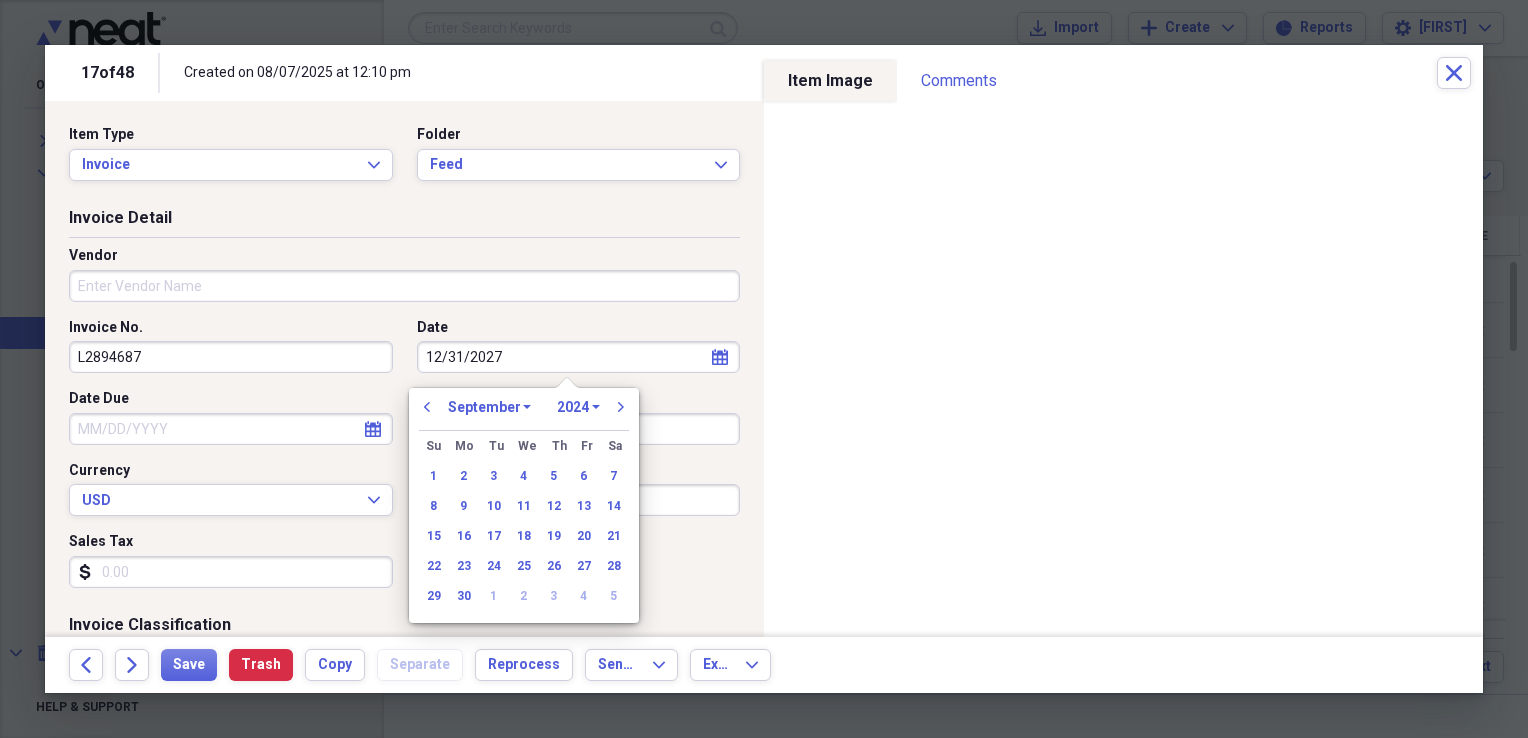 click on "January February March April May June July August September October November December" at bounding box center (489, 407) 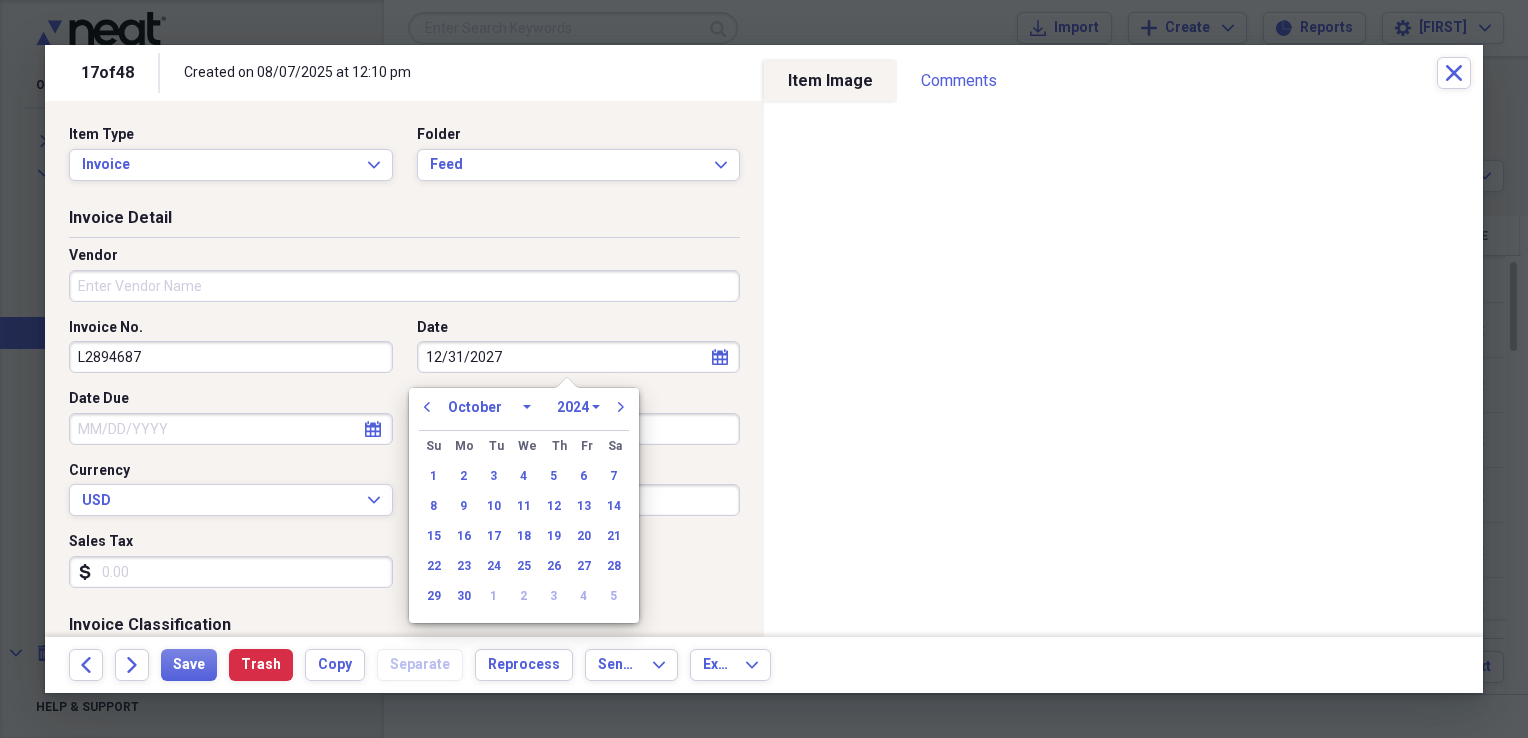 click on "January February March April May June July August September October November December" at bounding box center (489, 407) 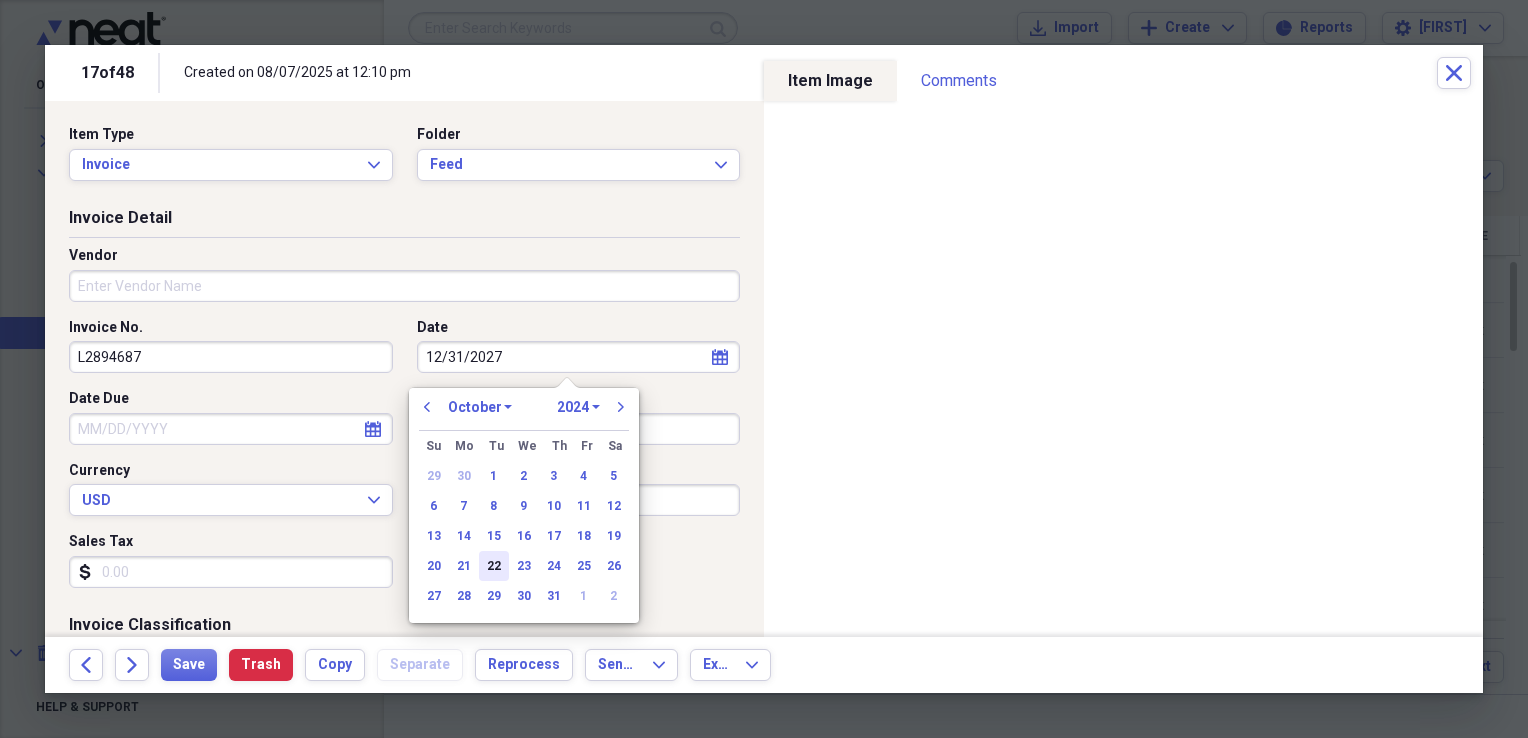 click on "22" at bounding box center [494, 566] 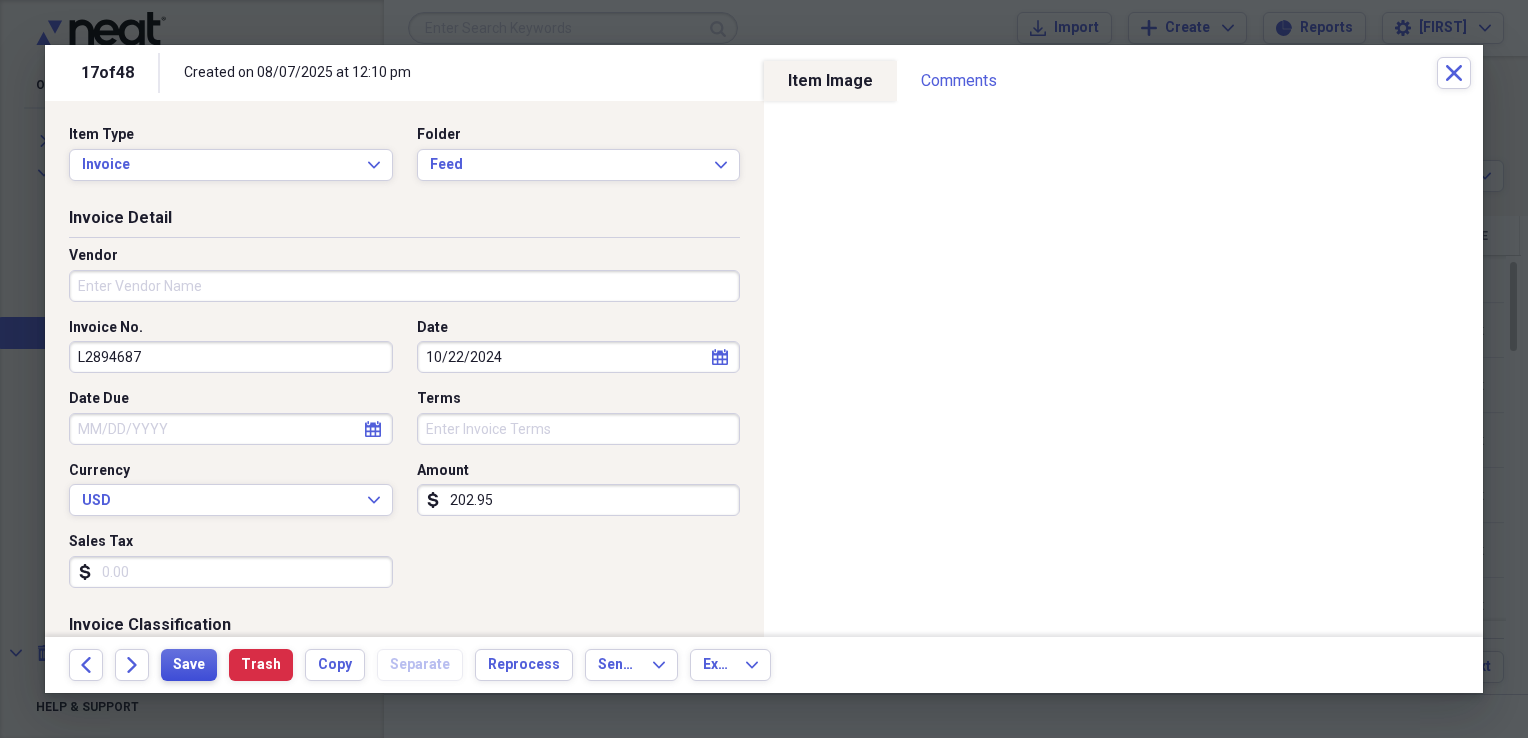 click on "Save" at bounding box center [189, 665] 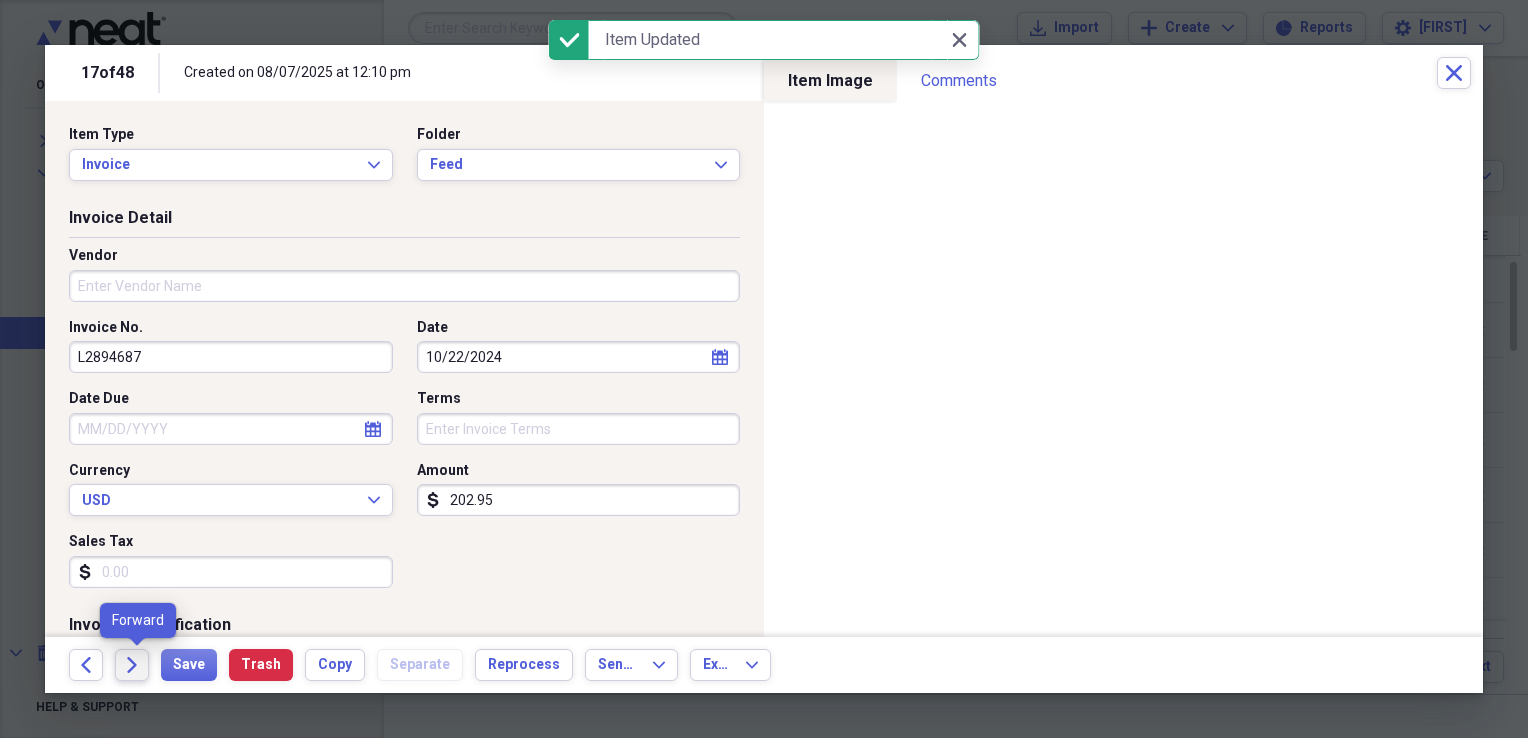click on "Forward" at bounding box center [132, 665] 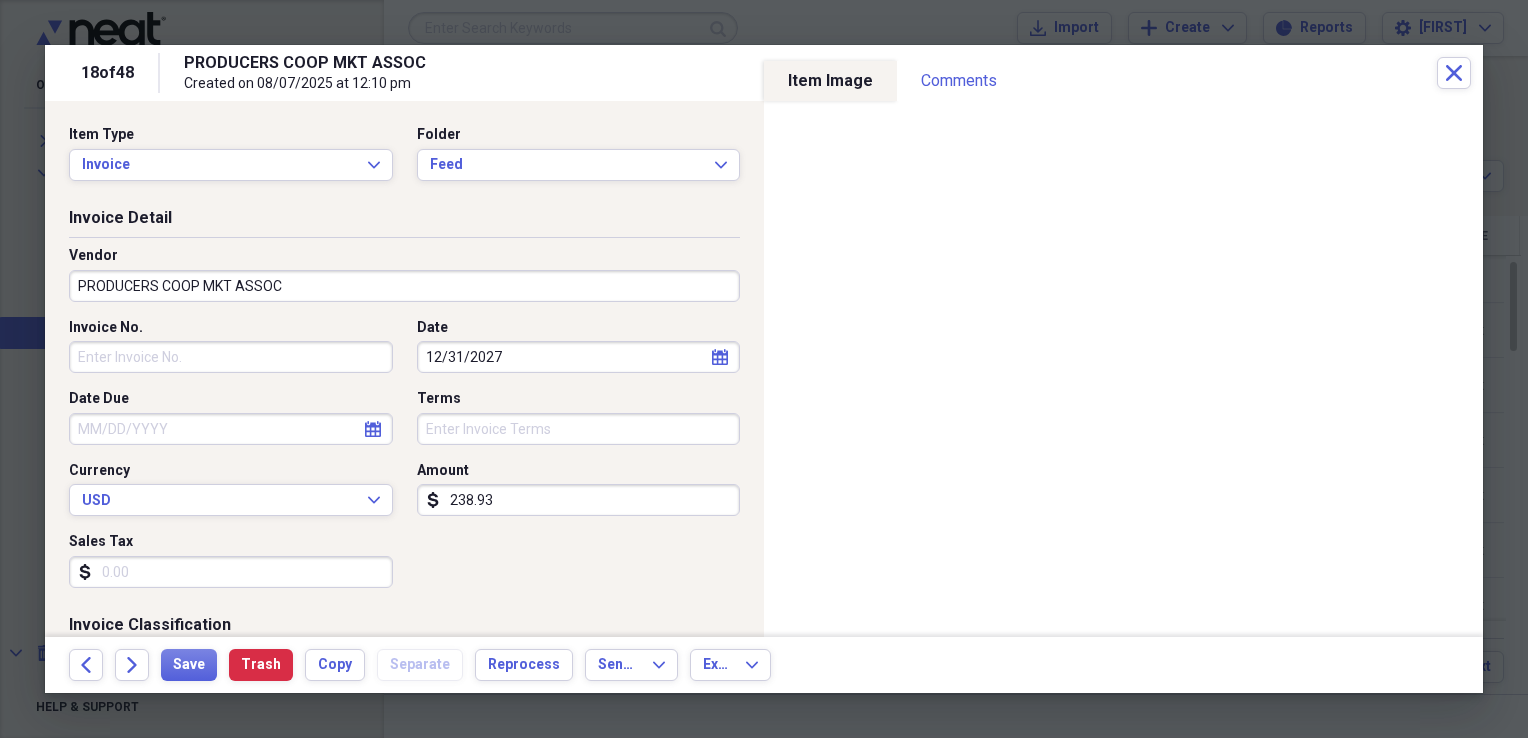 click on "calendar" 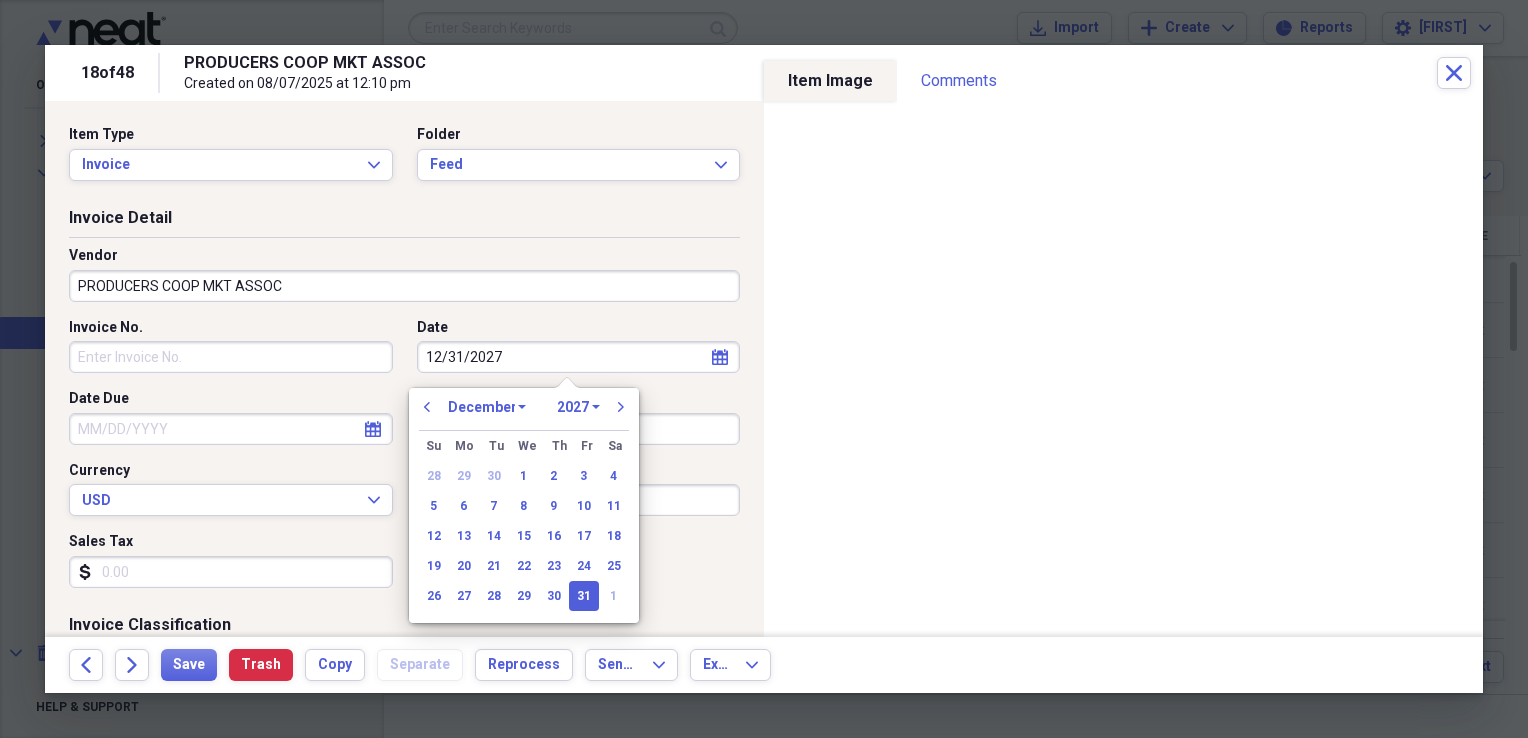 click on "1970 1971 1972 1973 1974 1975 1976 1977 1978 1979 1980 1981 1982 1983 1984 1985 1986 1987 1988 1989 1990 1991 1992 1993 1994 1995 1996 1997 1998 1999 2000 2001 2002 2003 2004 2005 2006 2007 2008 2009 2010 2011 2012 2013 2014 2015 2016 2017 2018 2019 2020 2021 2022 2023 2024 2025 2026 2027 2028 2029 2030 2031 2032 2033 2034 2035" at bounding box center [578, 407] 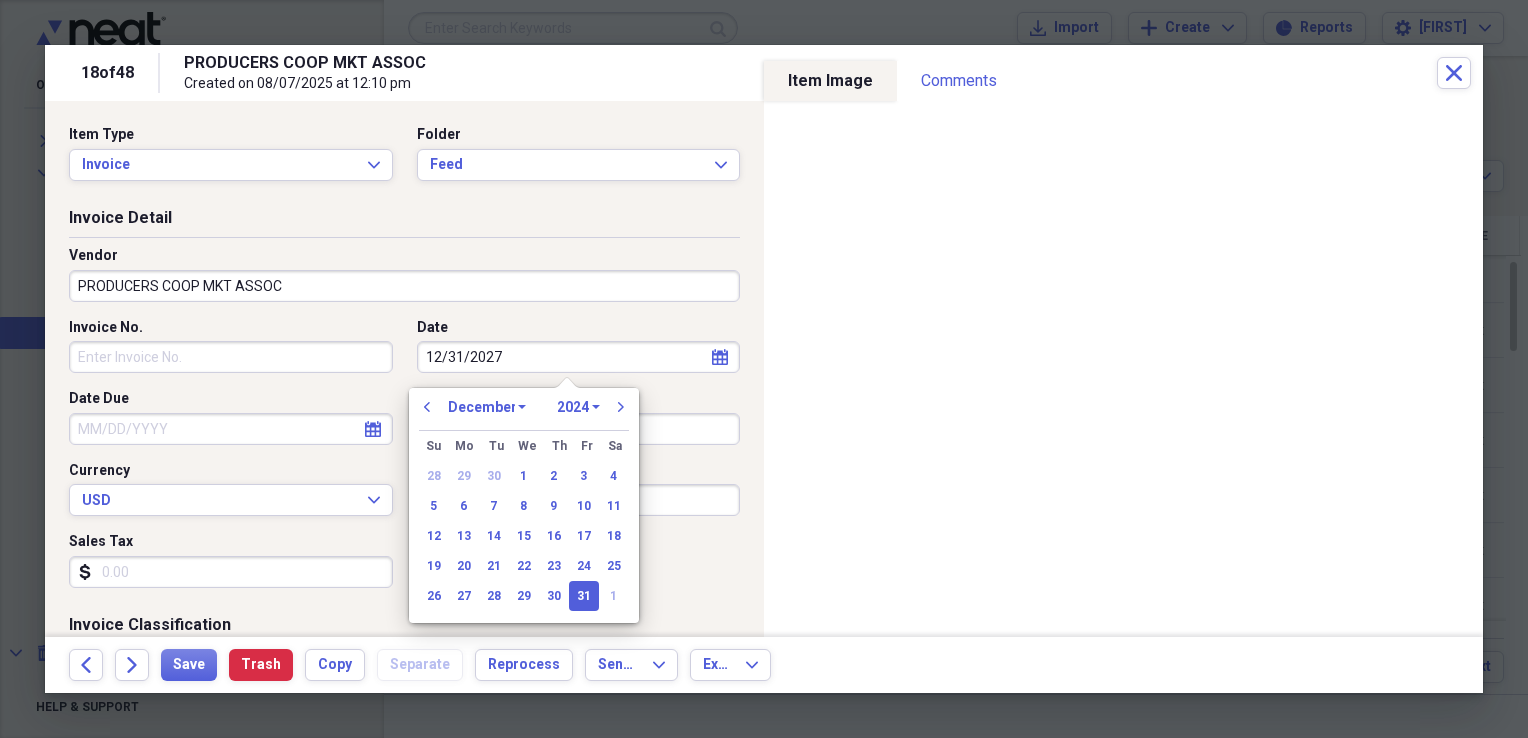 click on "1970 1971 1972 1973 1974 1975 1976 1977 1978 1979 1980 1981 1982 1983 1984 1985 1986 1987 1988 1989 1990 1991 1992 1993 1994 1995 1996 1997 1998 1999 2000 2001 2002 2003 2004 2005 2006 2007 2008 2009 2010 2011 2012 2013 2014 2015 2016 2017 2018 2019 2020 2021 2022 2023 2024 2025 2026 2027 2028 2029 2030 2031 2032 2033 2034 2035" at bounding box center (578, 407) 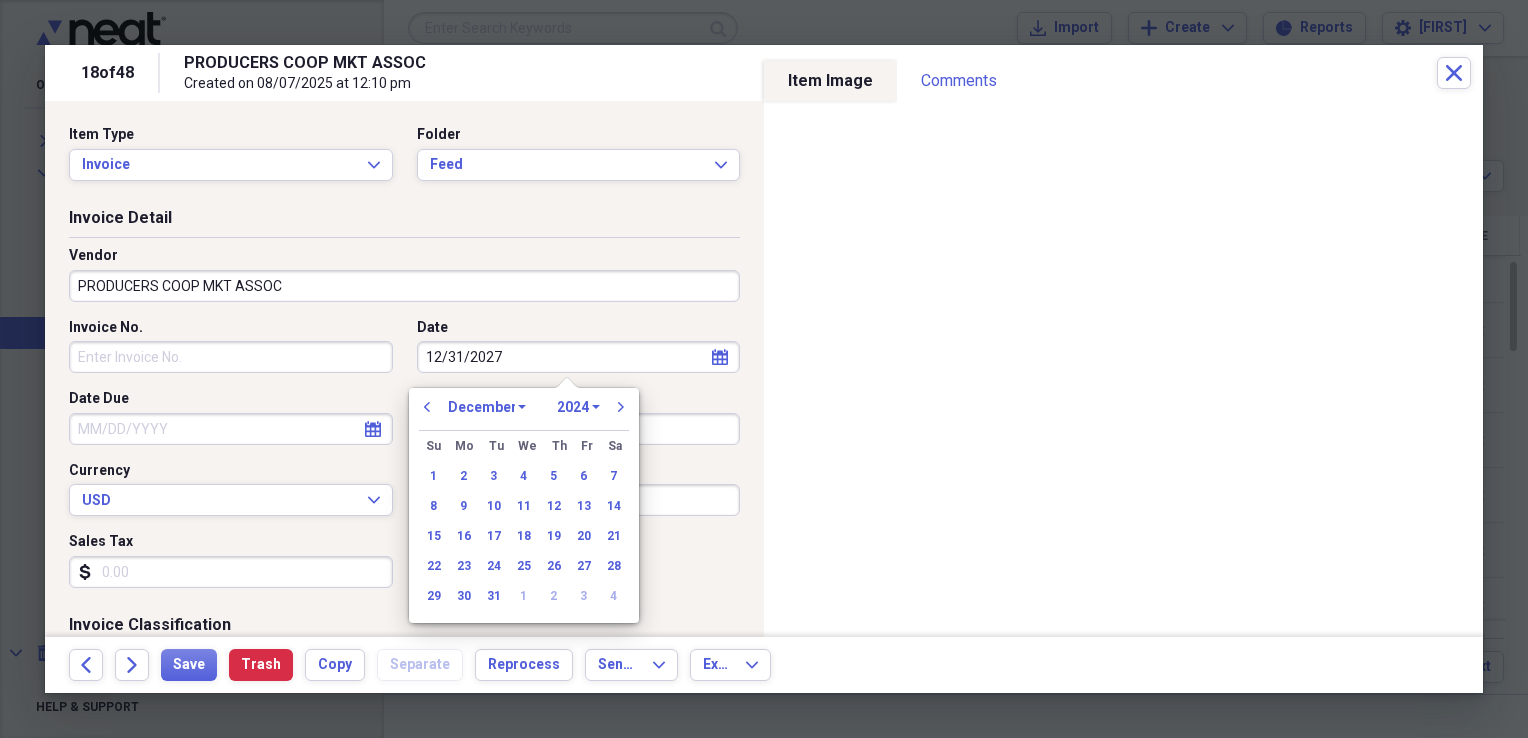 click on "January February March April May June July August September October November December" at bounding box center [487, 407] 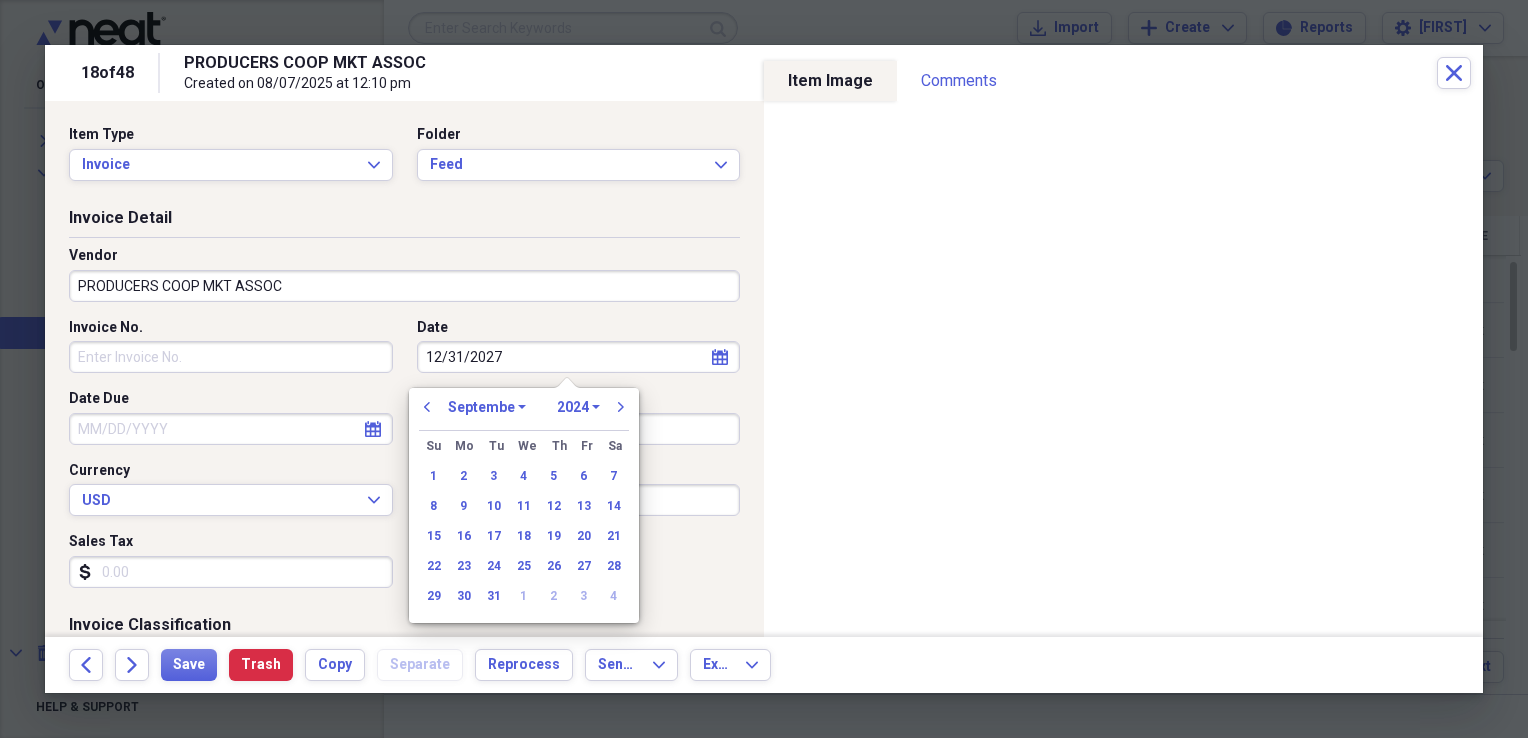 click on "January February March April May June July August September October November December" at bounding box center (487, 407) 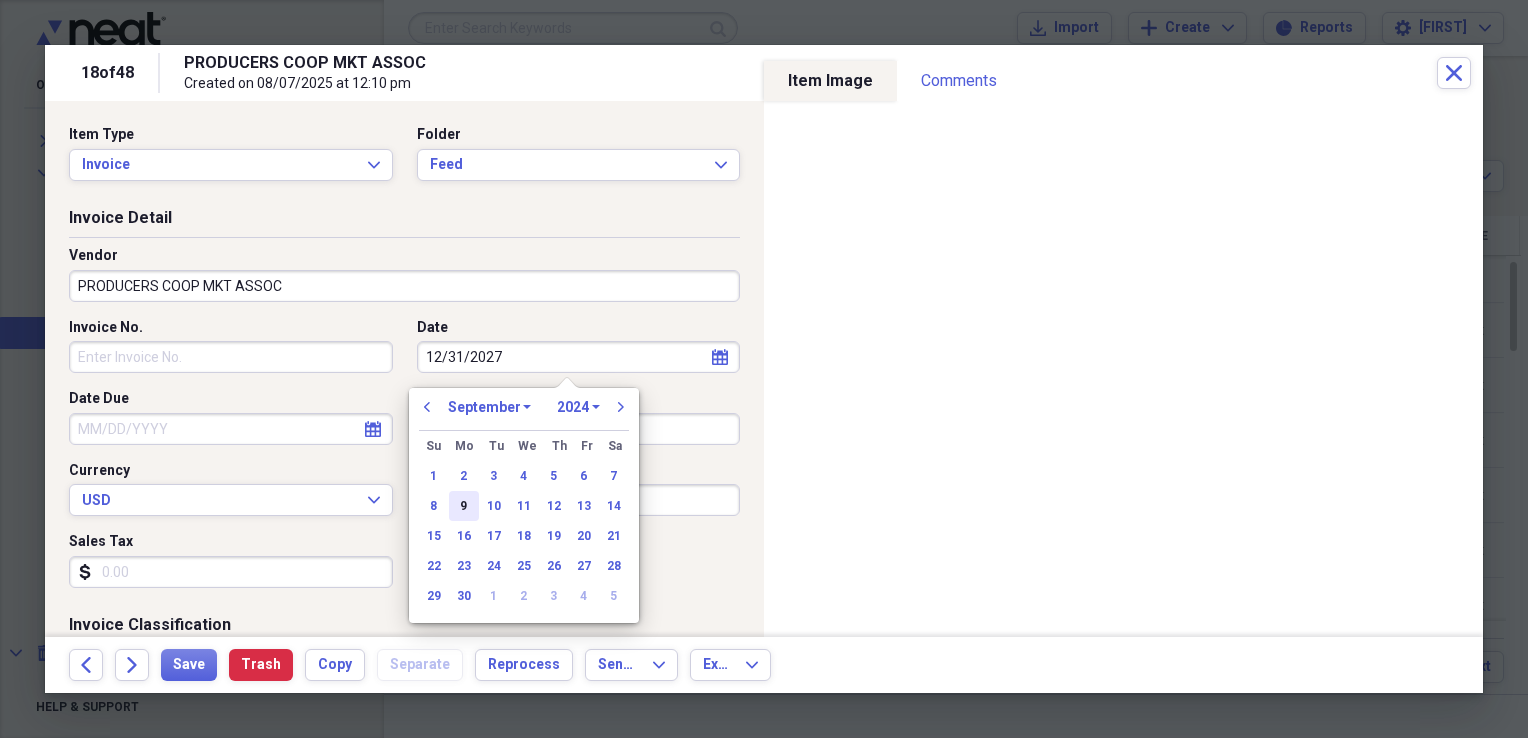 click on "9" at bounding box center (464, 506) 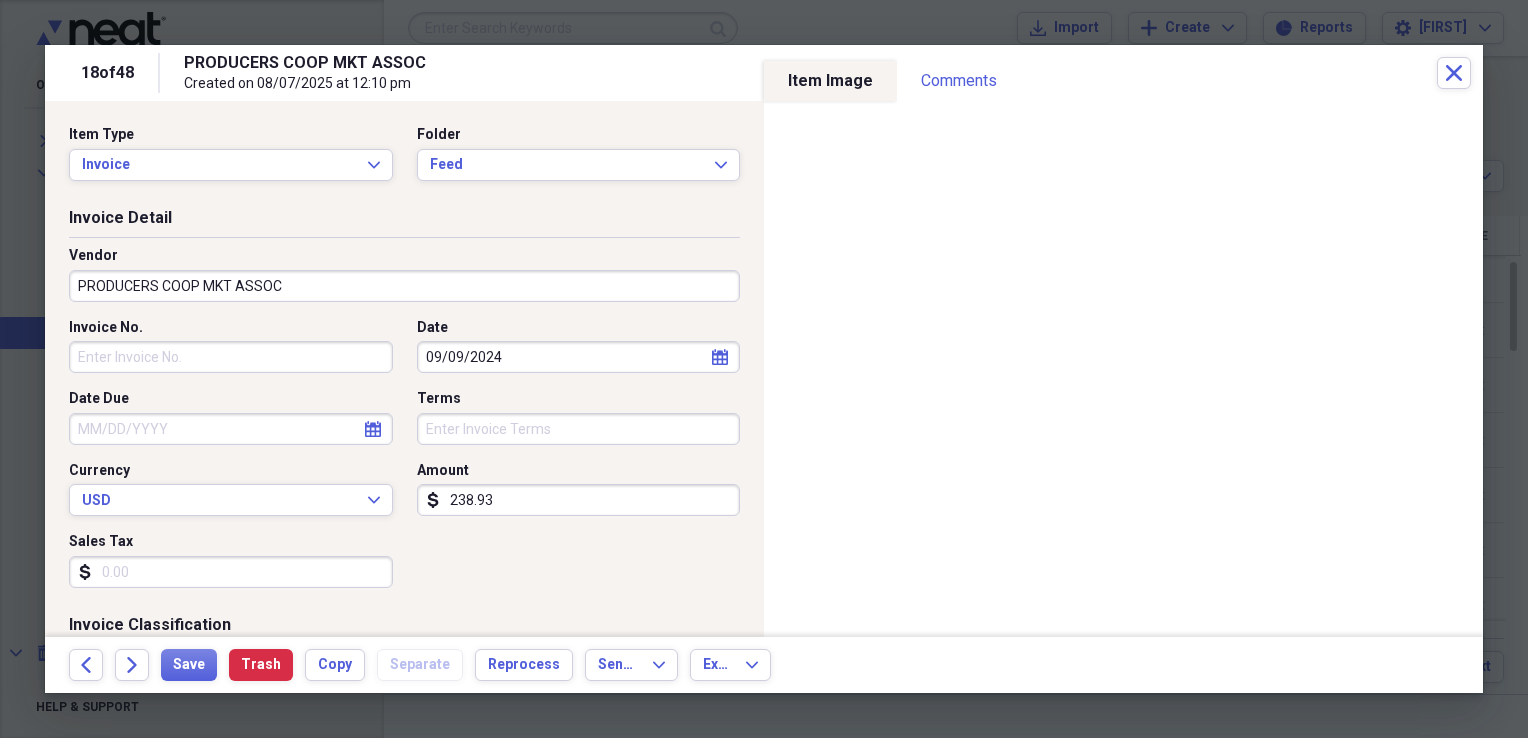click on "calendar Calendar" at bounding box center [720, 357] 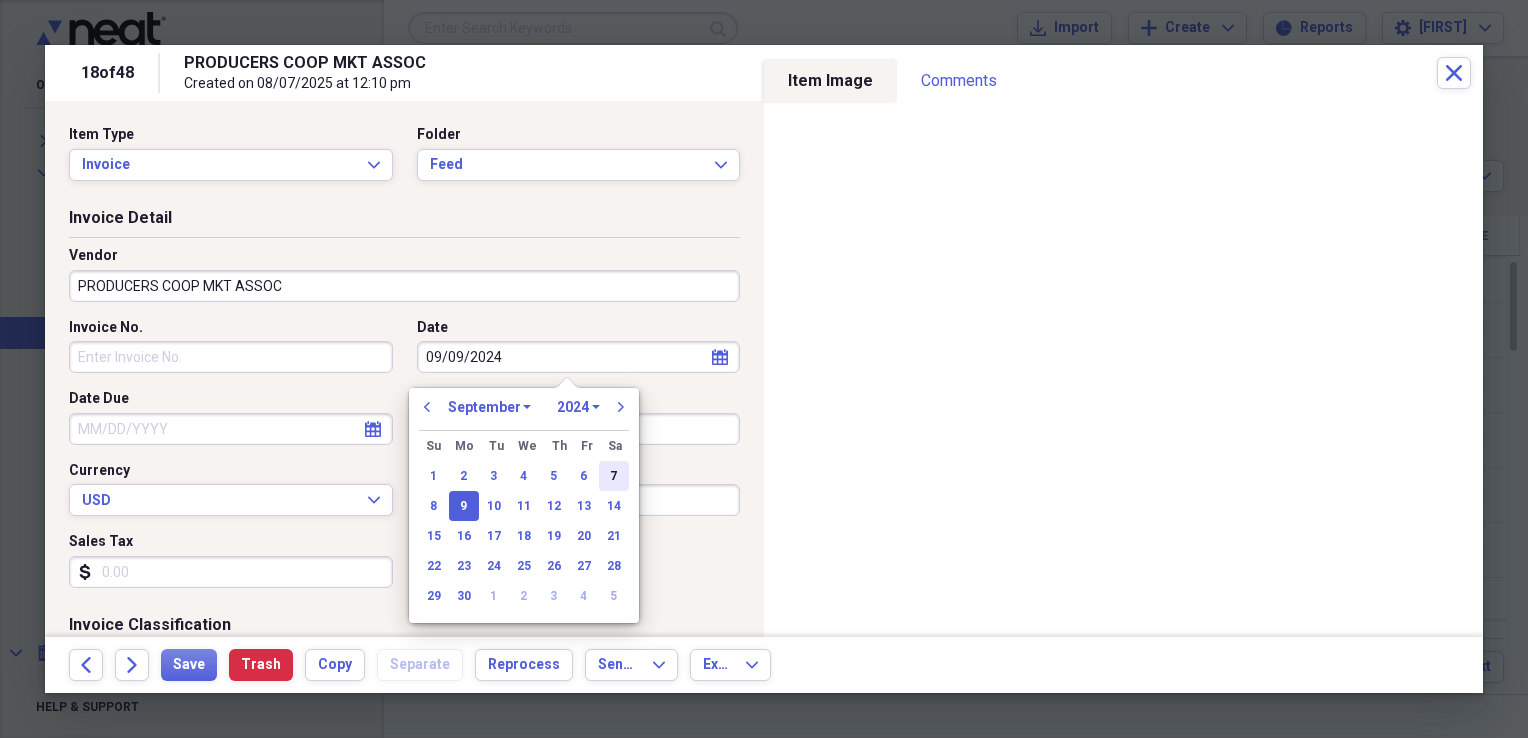 click on "7" at bounding box center (614, 476) 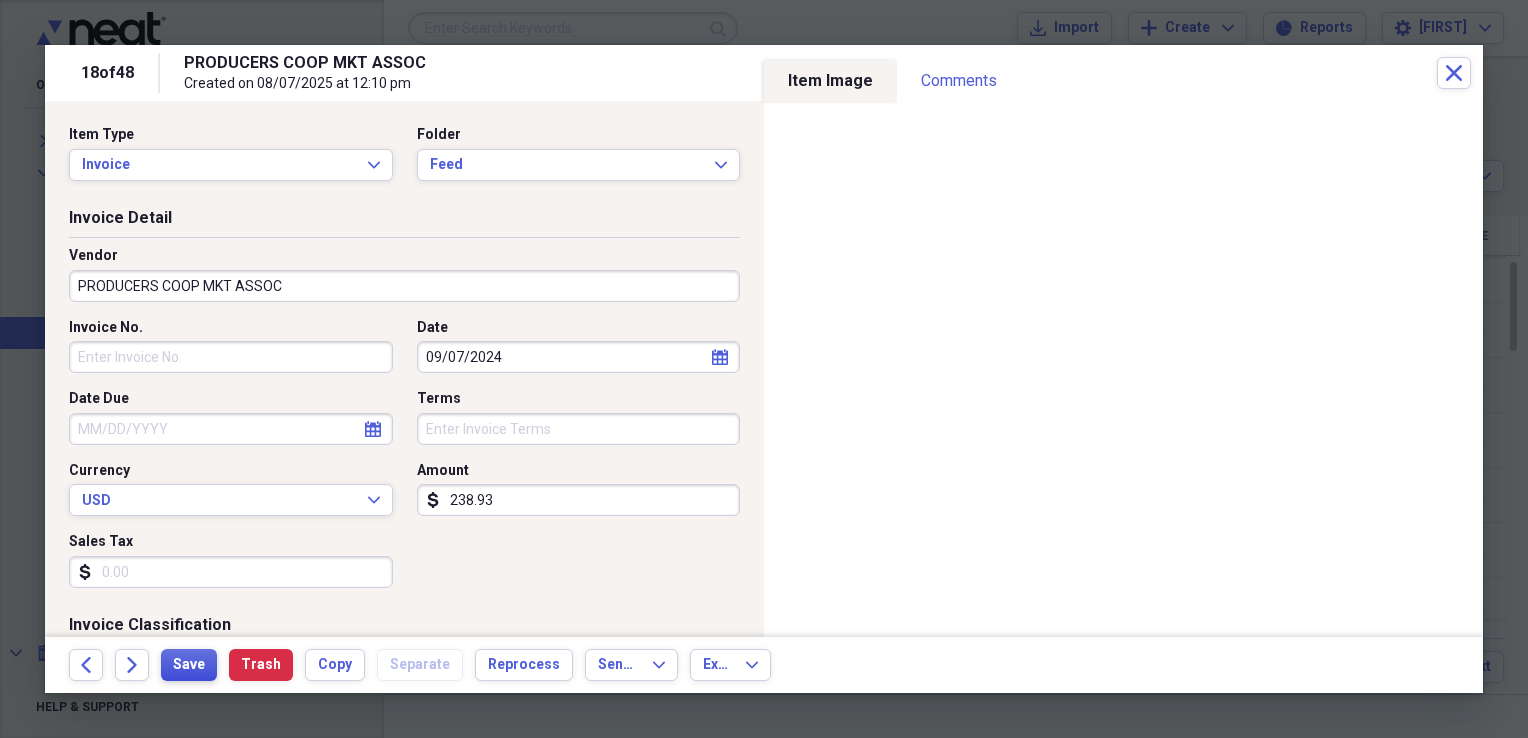 click on "Save" at bounding box center [189, 665] 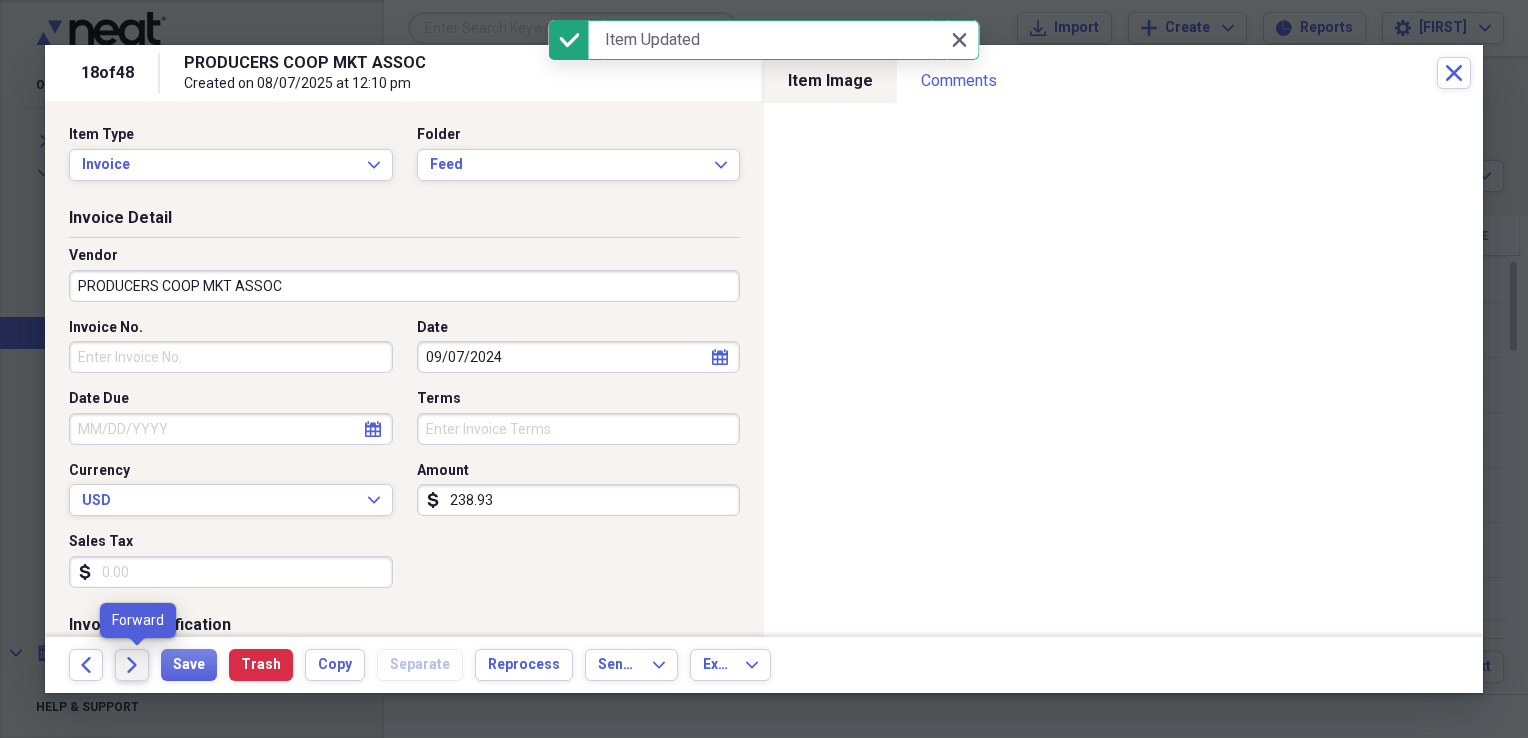 click on "Forward" 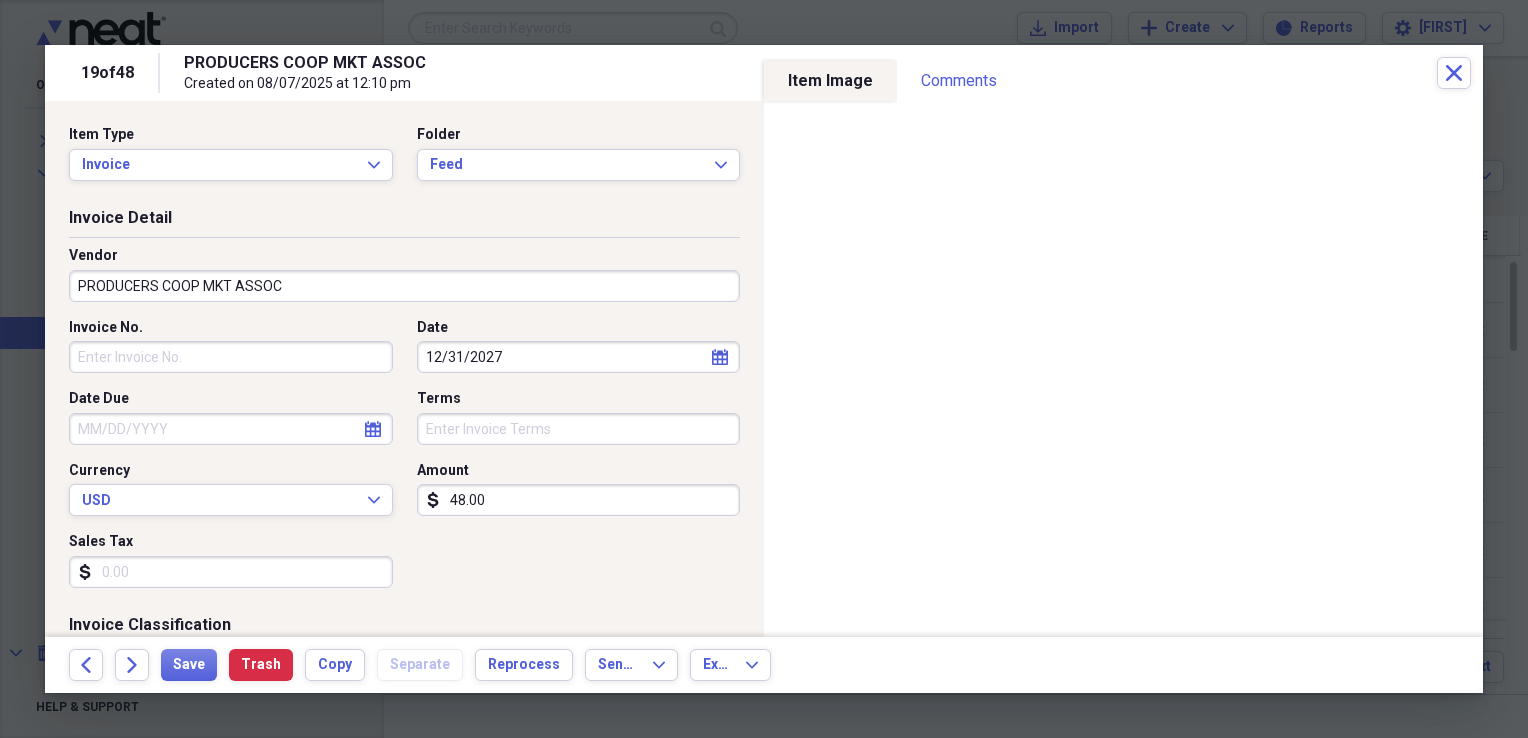 click 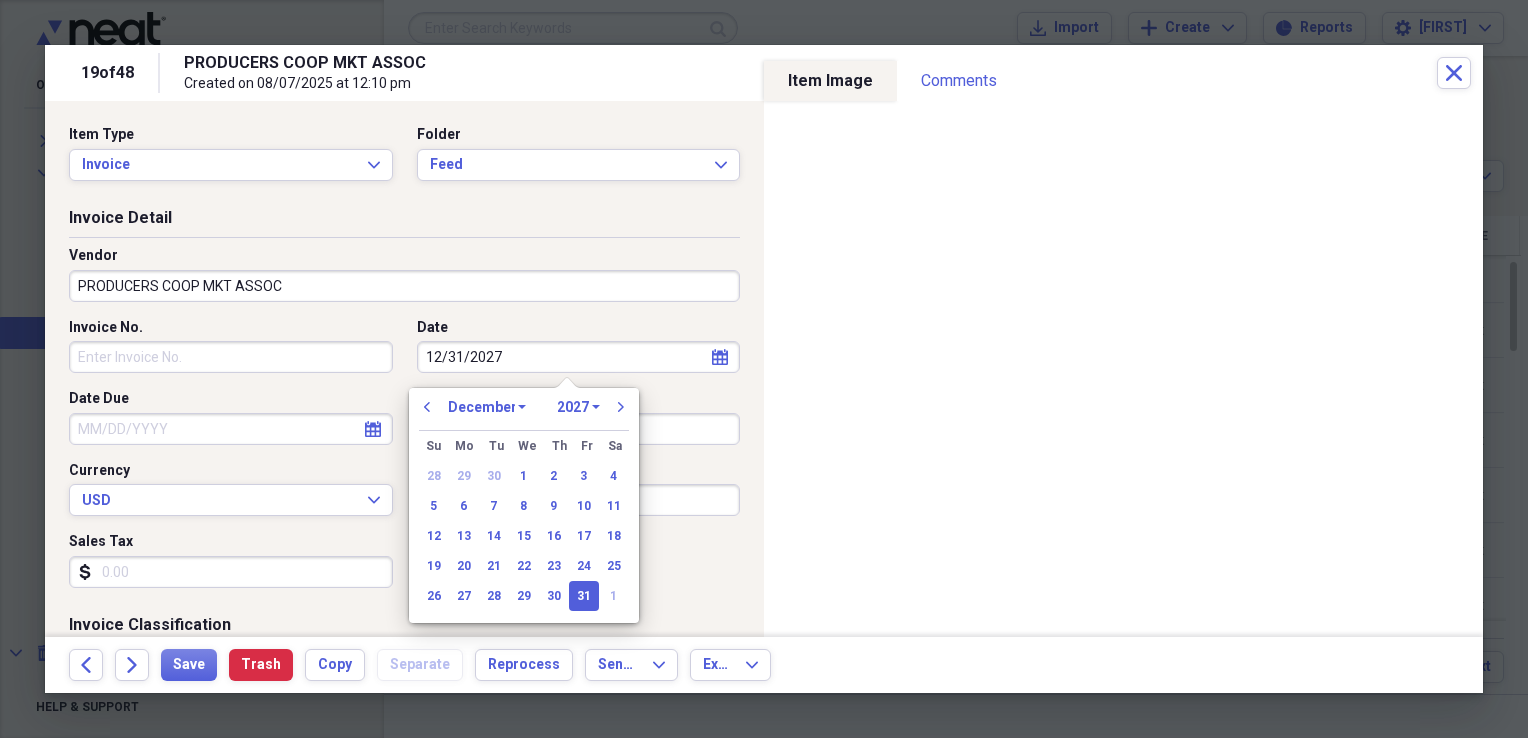 click on "1970 1971 1972 1973 1974 1975 1976 1977 1978 1979 1980 1981 1982 1983 1984 1985 1986 1987 1988 1989 1990 1991 1992 1993 1994 1995 1996 1997 1998 1999 2000 2001 2002 2003 2004 2005 2006 2007 2008 2009 2010 2011 2012 2013 2014 2015 2016 2017 2018 2019 2020 2021 2022 2023 2024 2025 2026 2027 2028 2029 2030 2031 2032 2033 2034 2035" at bounding box center [578, 407] 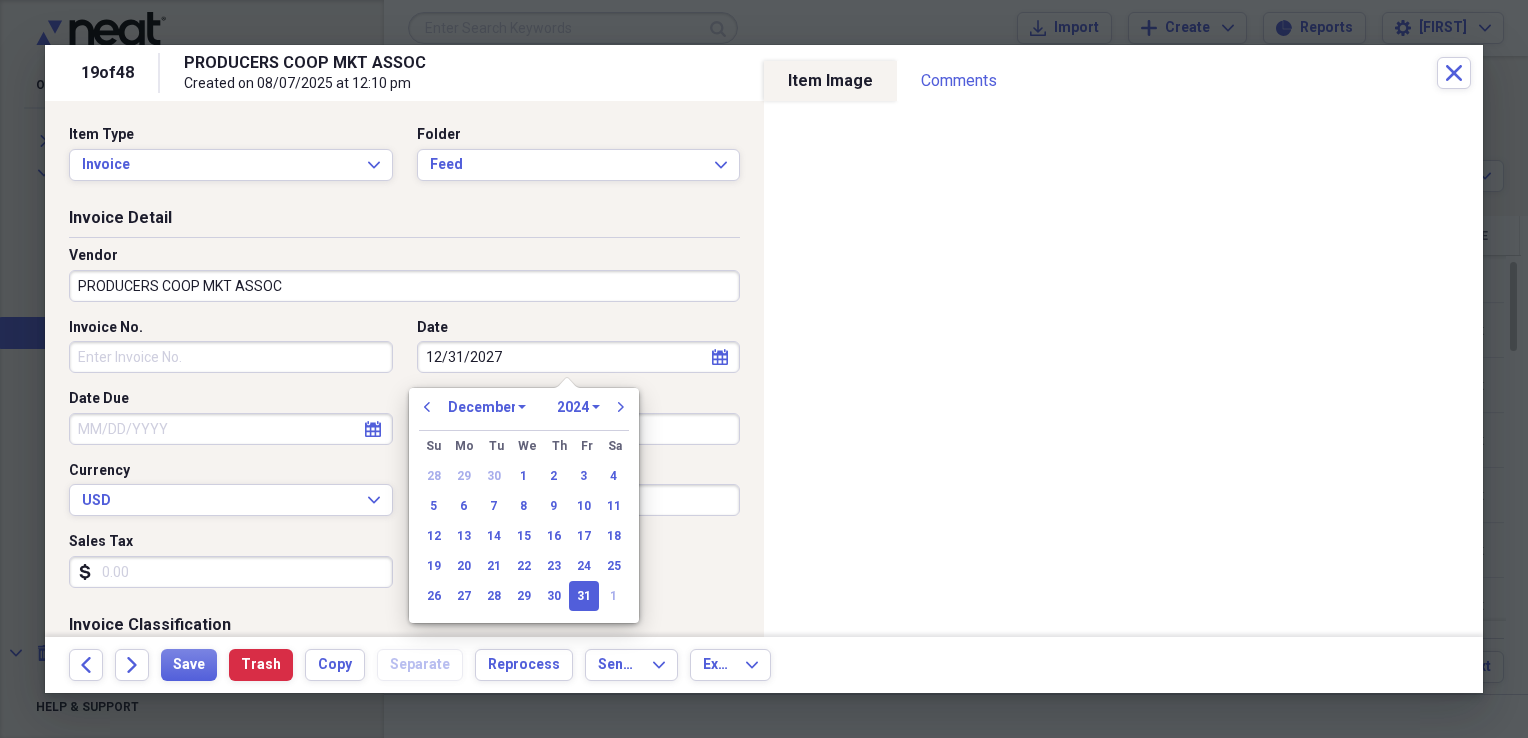 click on "1970 1971 1972 1973 1974 1975 1976 1977 1978 1979 1980 1981 1982 1983 1984 1985 1986 1987 1988 1989 1990 1991 1992 1993 1994 1995 1996 1997 1998 1999 2000 2001 2002 2003 2004 2005 2006 2007 2008 2009 2010 2011 2012 2013 2014 2015 2016 2017 2018 2019 2020 2021 2022 2023 2024 2025 2026 2027 2028 2029 2030 2031 2032 2033 2034 2035" at bounding box center [578, 407] 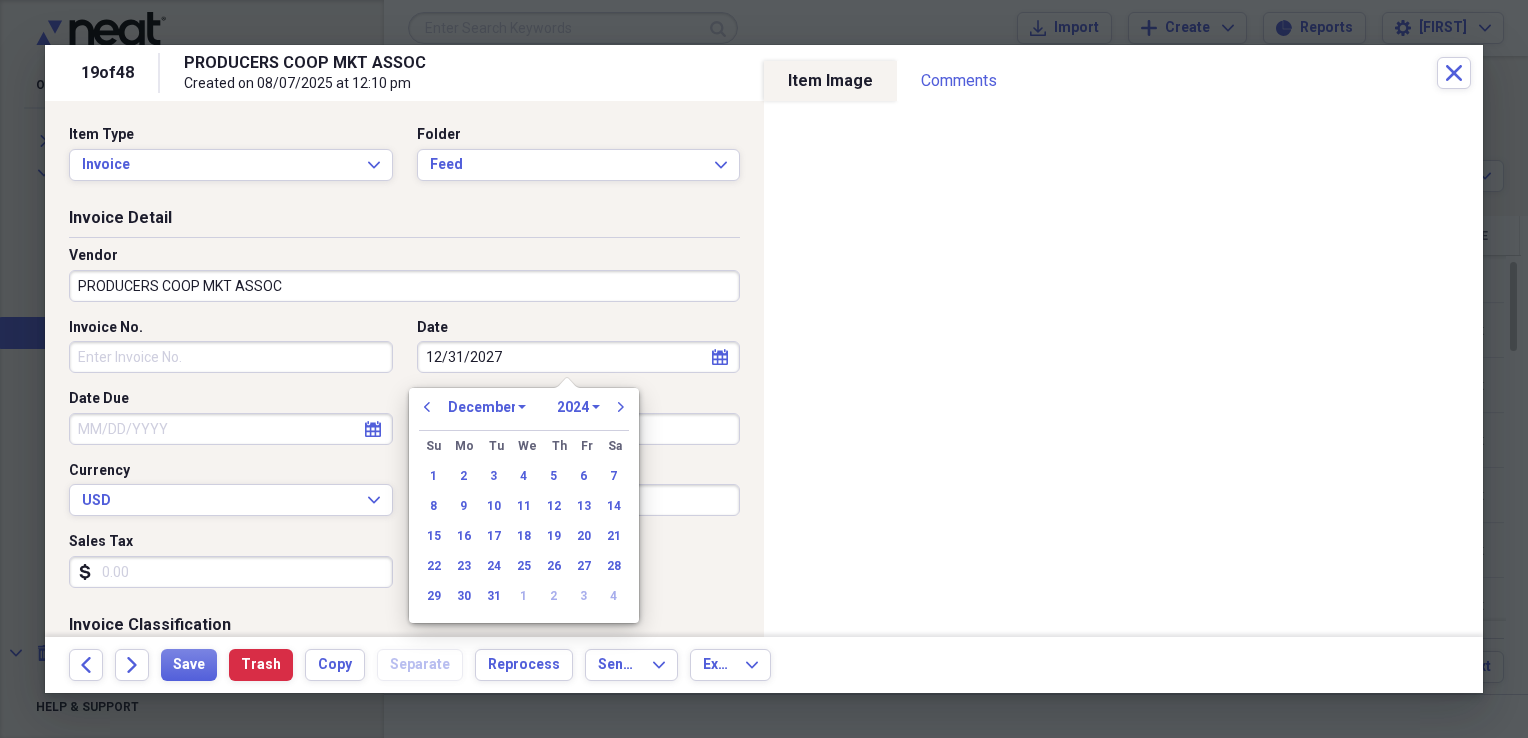 click on "January February March April May June July August September October November December" at bounding box center (487, 407) 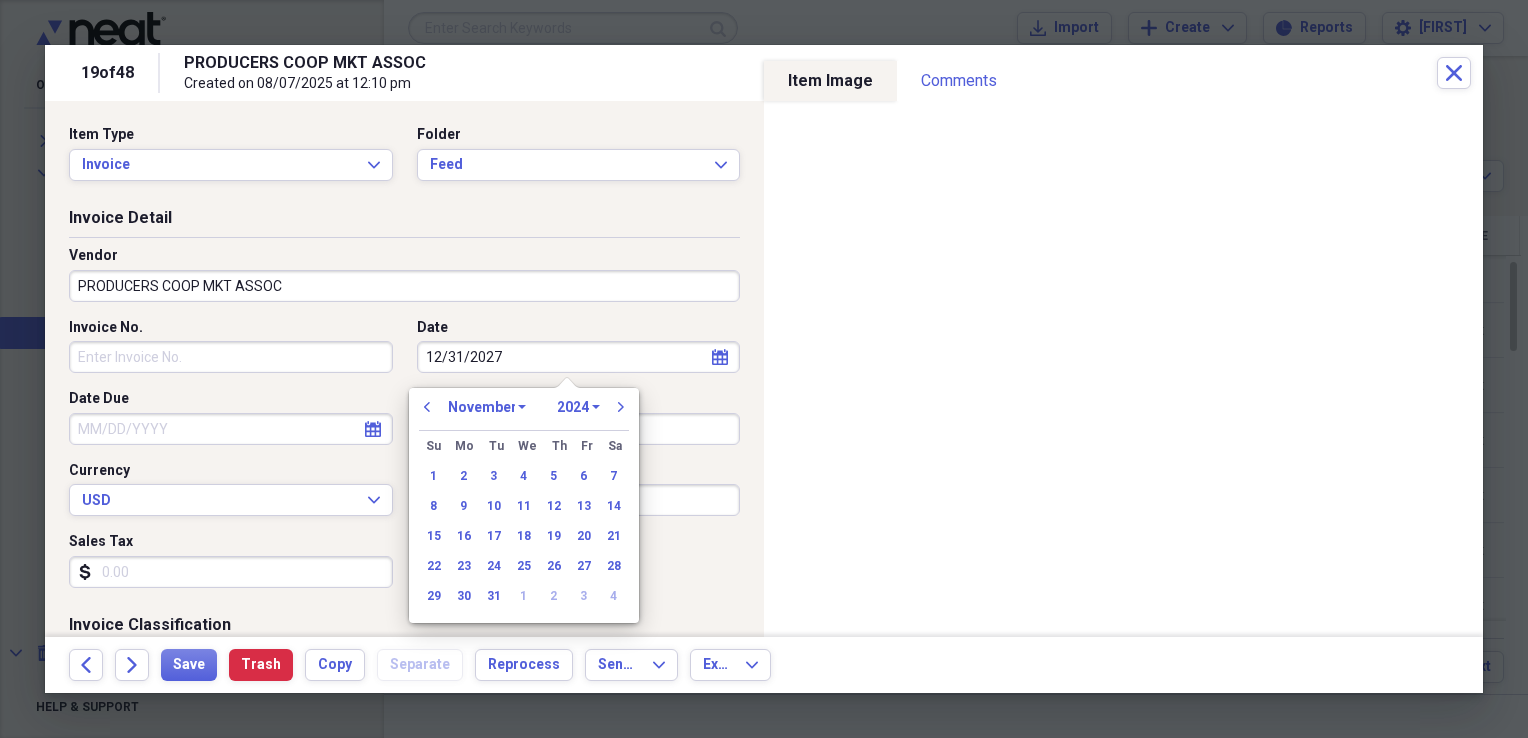 click on "January February March April May June July August September October November December" at bounding box center [487, 407] 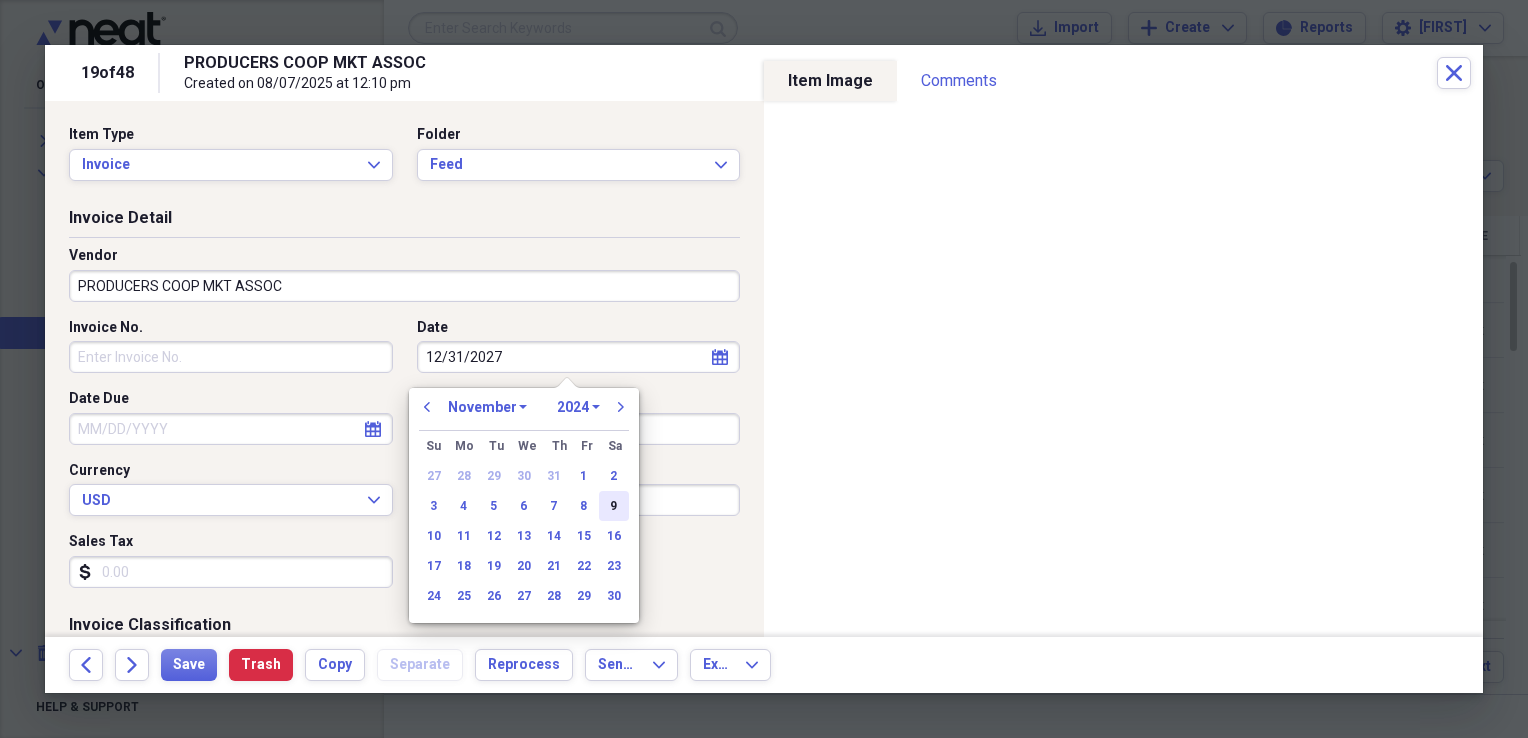 click on "9" at bounding box center [614, 506] 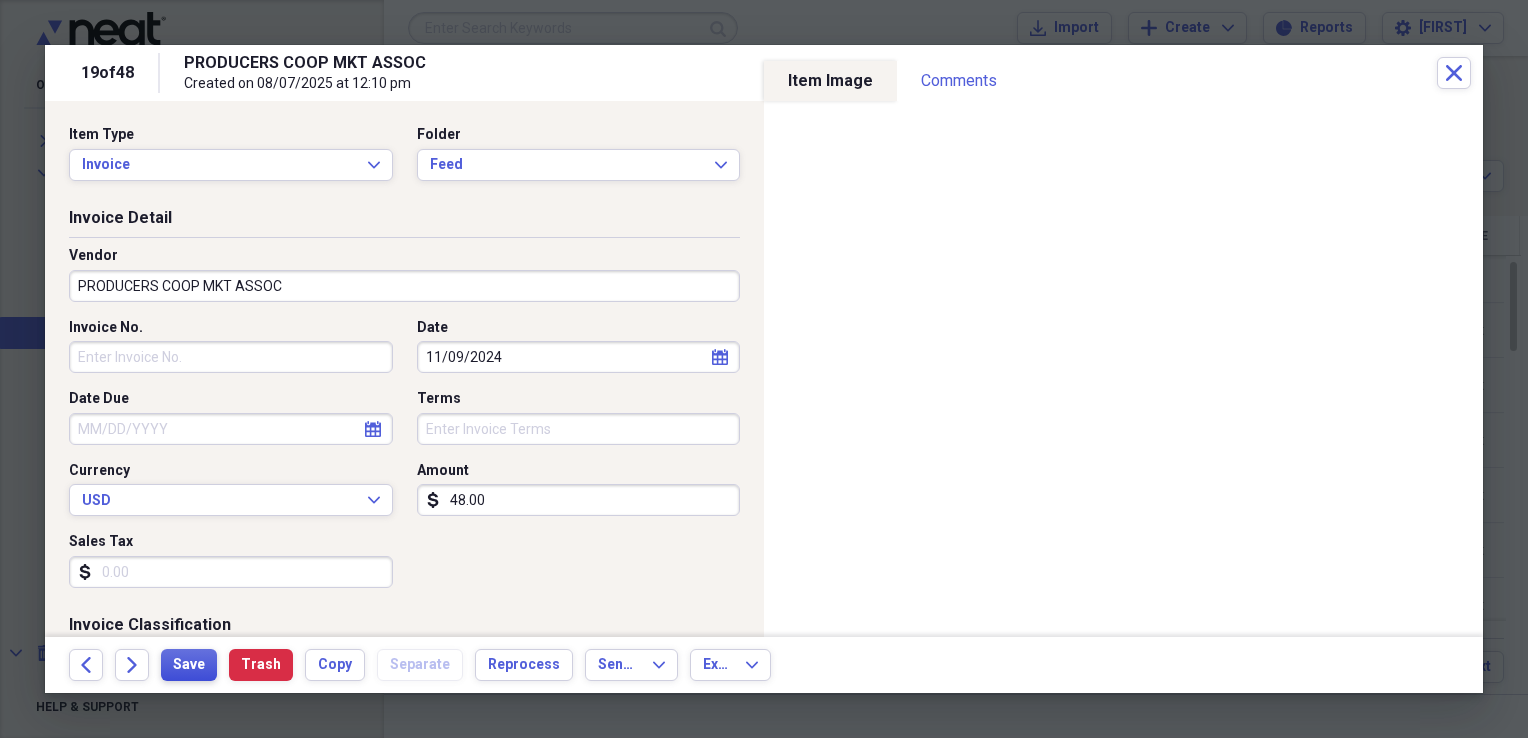 click on "Save" at bounding box center [189, 665] 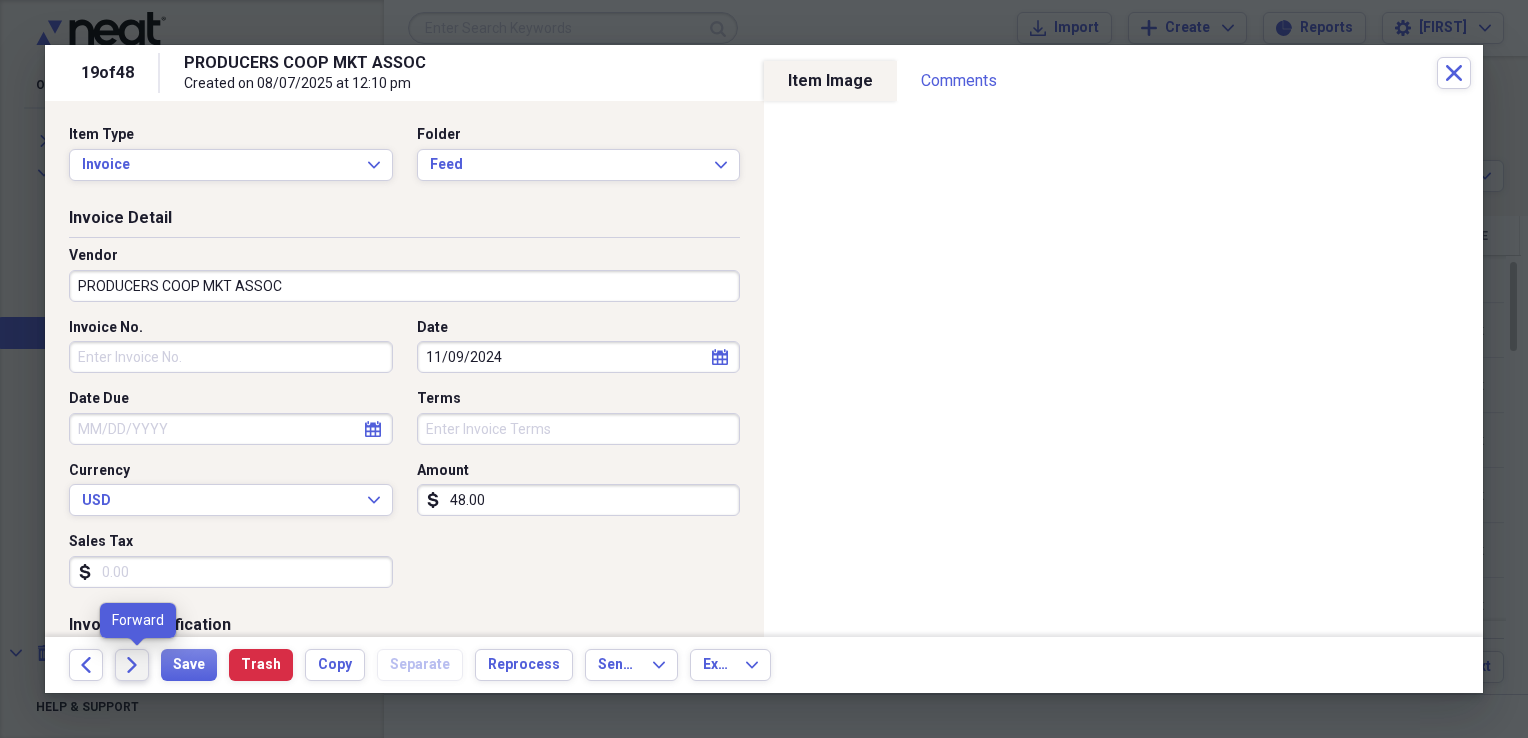 click on "Forward" 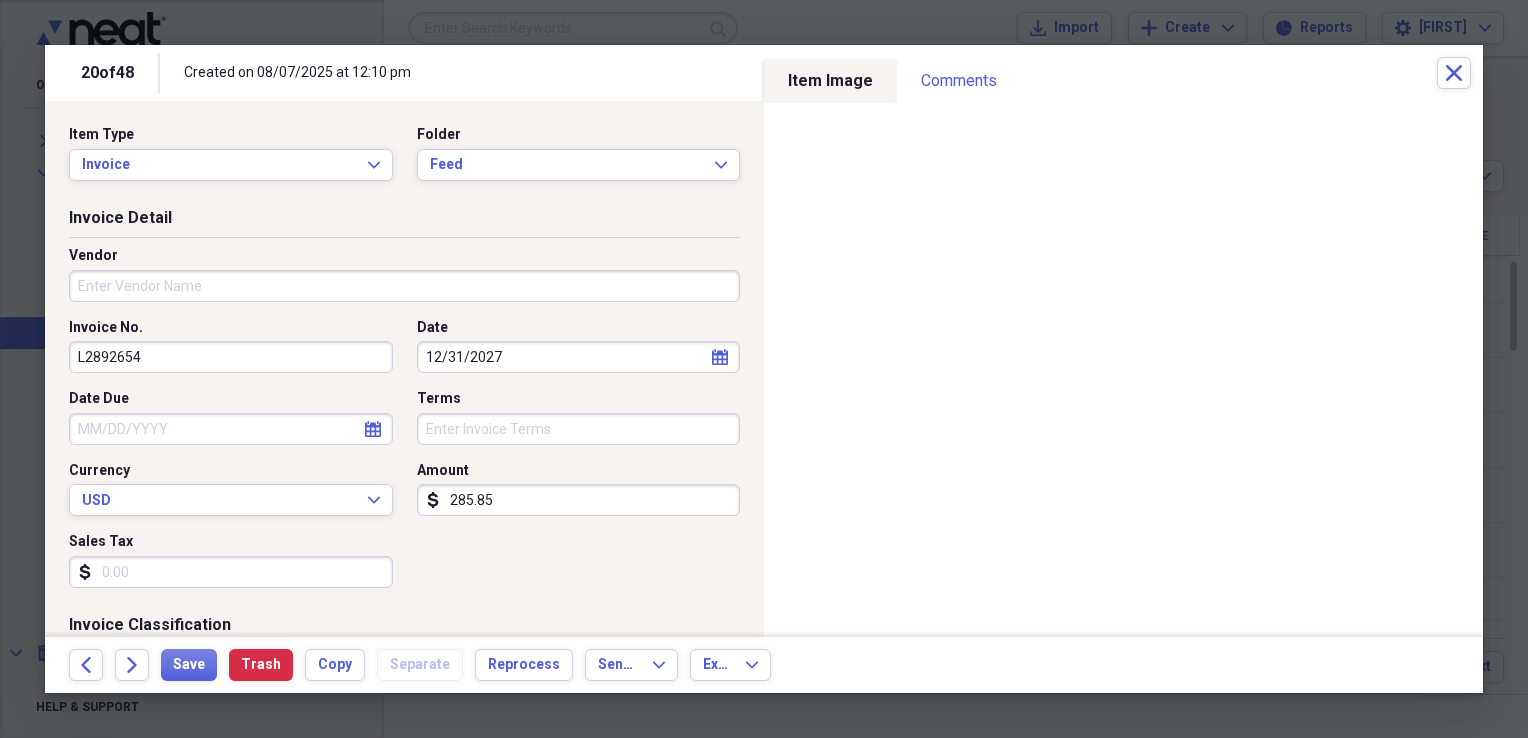 click on "calendar Calendar" at bounding box center [720, 357] 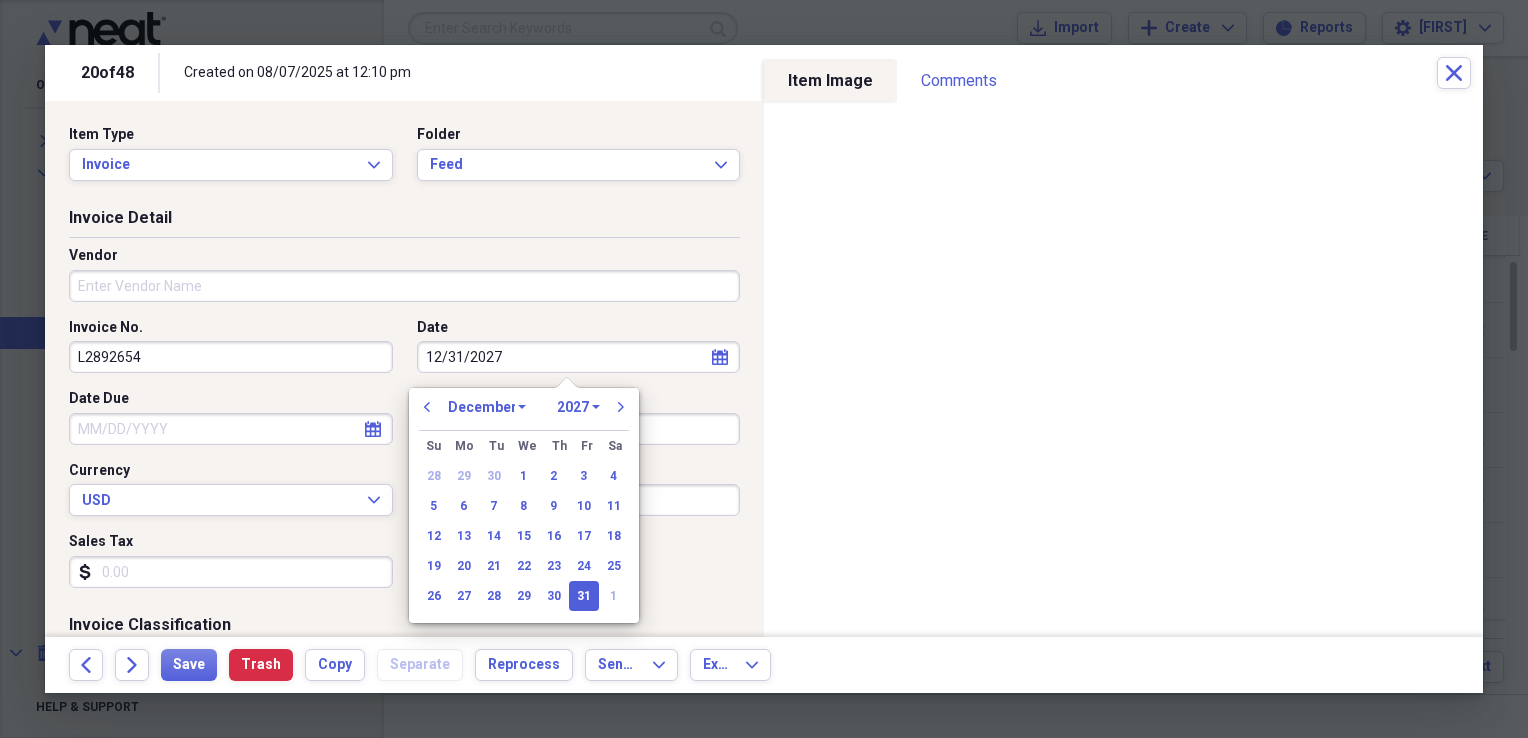click on "1970 1971 1972 1973 1974 1975 1976 1977 1978 1979 1980 1981 1982 1983 1984 1985 1986 1987 1988 1989 1990 1991 1992 1993 1994 1995 1996 1997 1998 1999 2000 2001 2002 2003 2004 2005 2006 2007 2008 2009 2010 2011 2012 2013 2014 2015 2016 2017 2018 2019 2020 2021 2022 2023 2024 2025 2026 2027 2028 2029 2030 2031 2032 2033 2034 2035" at bounding box center (578, 407) 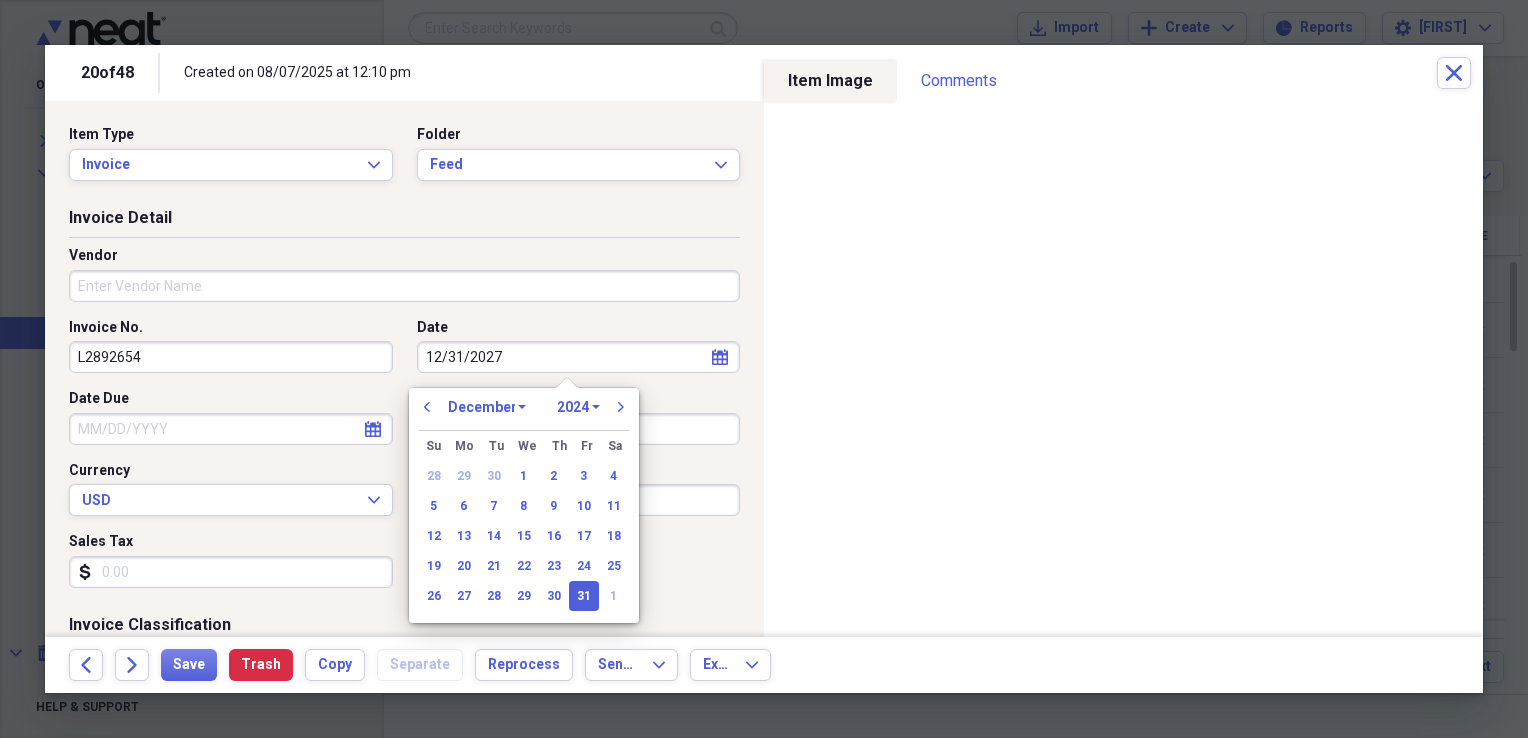 click on "1970 1971 1972 1973 1974 1975 1976 1977 1978 1979 1980 1981 1982 1983 1984 1985 1986 1987 1988 1989 1990 1991 1992 1993 1994 1995 1996 1997 1998 1999 2000 2001 2002 2003 2004 2005 2006 2007 2008 2009 2010 2011 2012 2013 2014 2015 2016 2017 2018 2019 2020 2021 2022 2023 2024 2025 2026 2027 2028 2029 2030 2031 2032 2033 2034 2035" at bounding box center [578, 407] 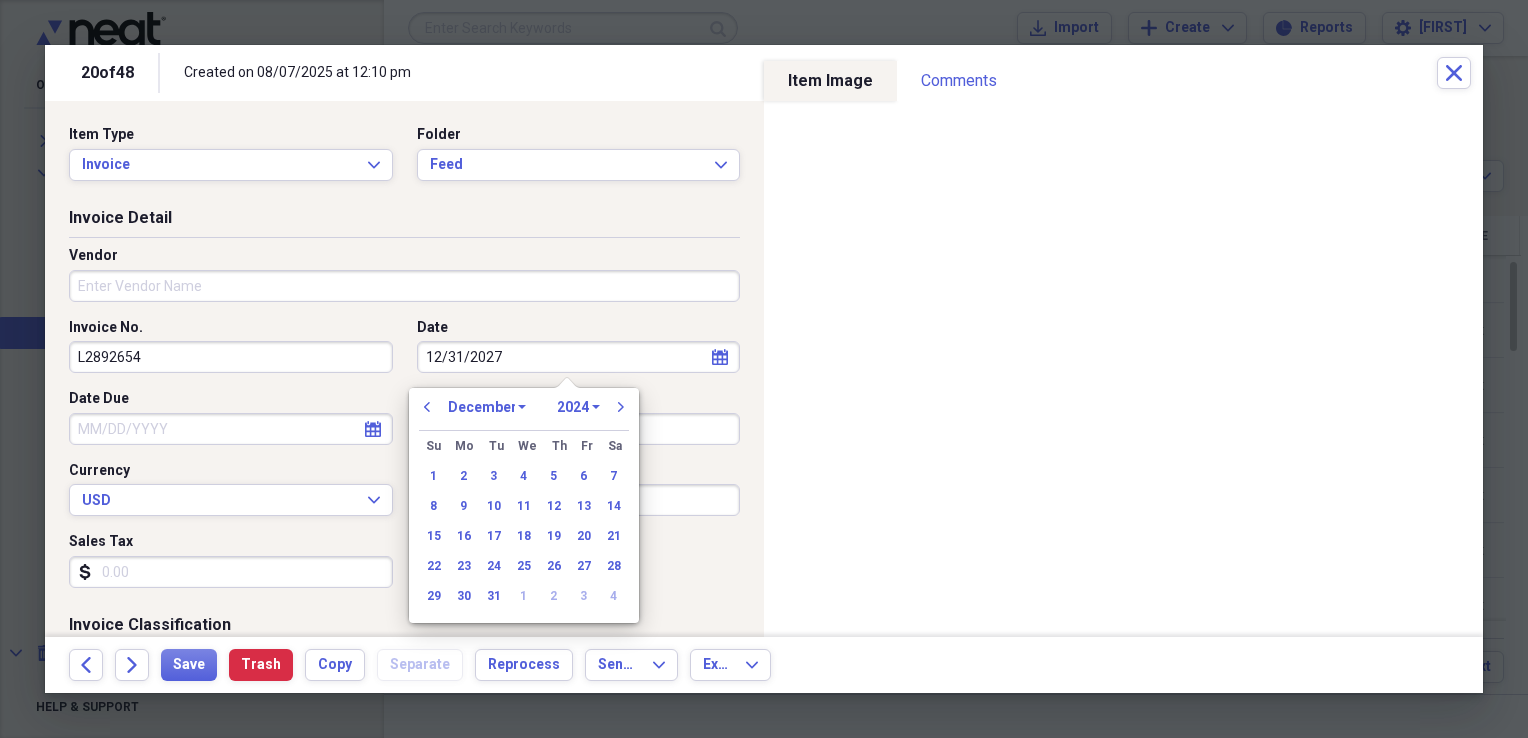 click on "January February March April May June July August September October November December" at bounding box center [487, 407] 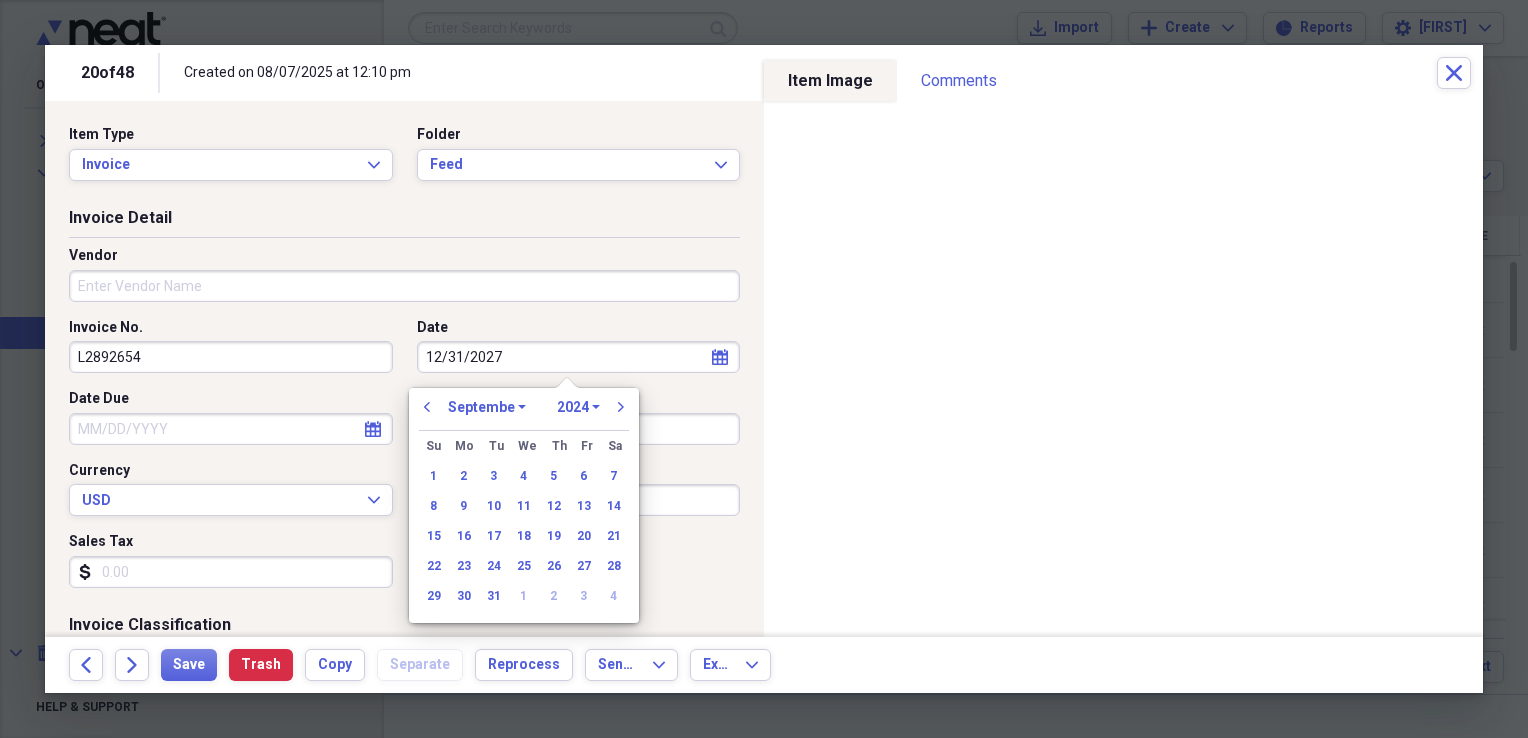 click on "January February March April May June July August September October November December" at bounding box center (487, 407) 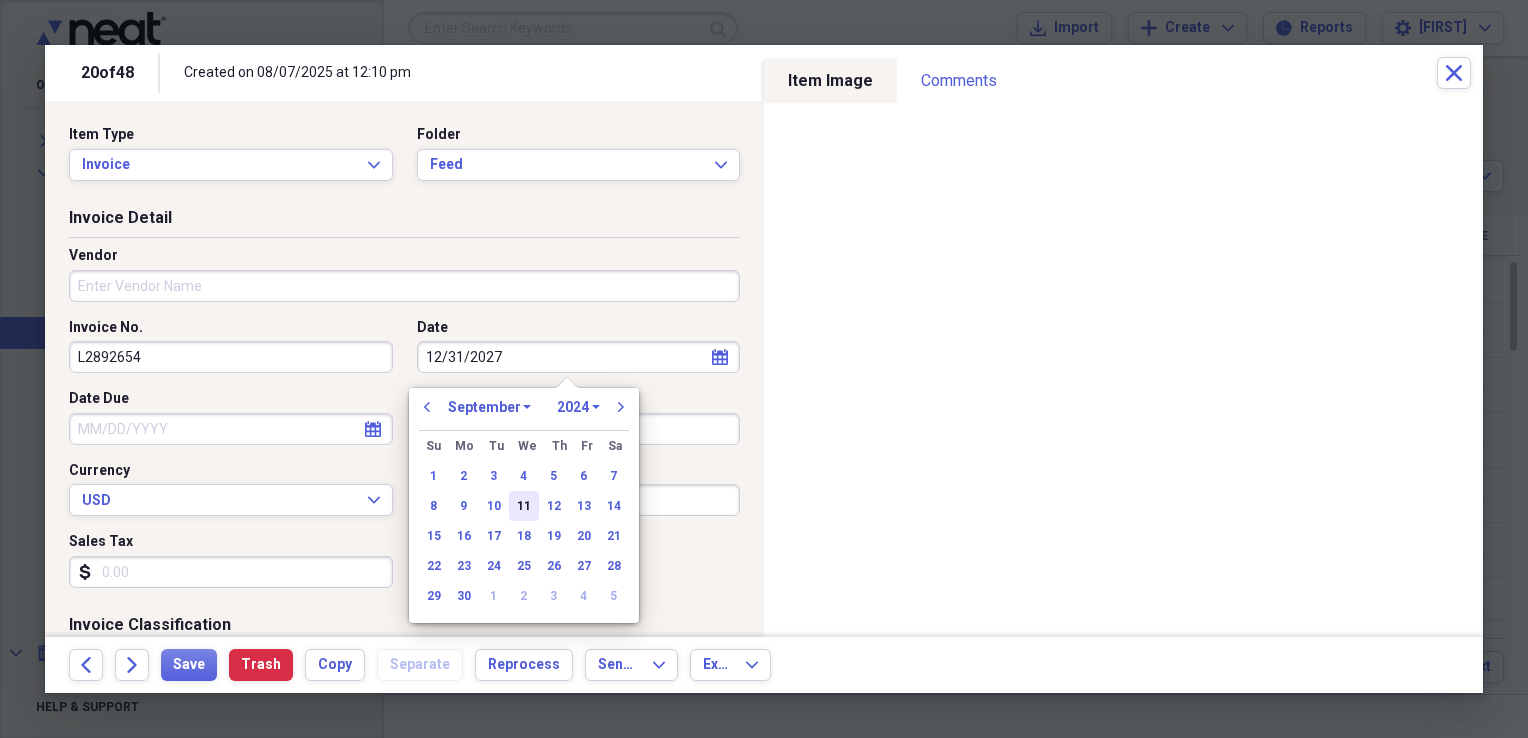 click on "11" at bounding box center (524, 506) 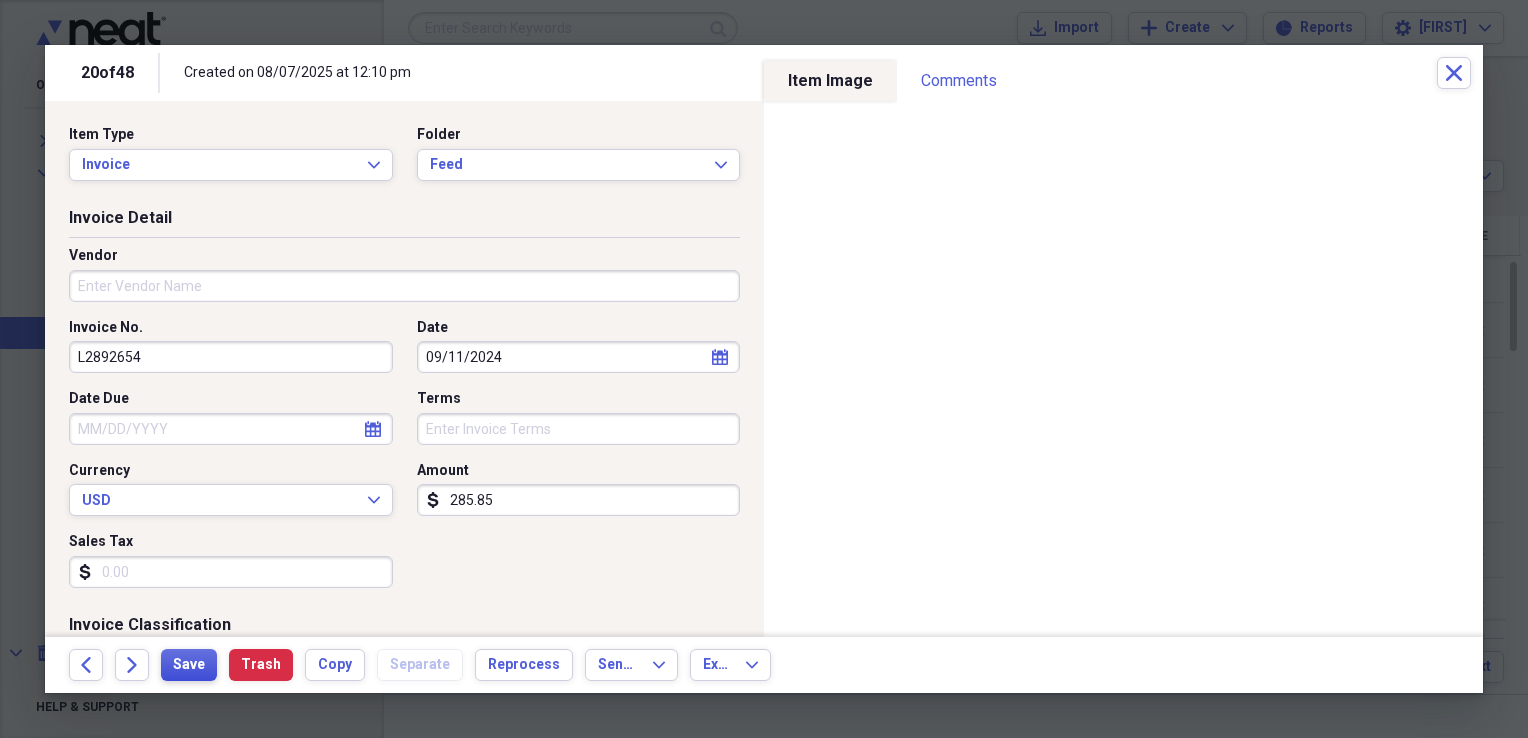 click on "Save" at bounding box center (189, 665) 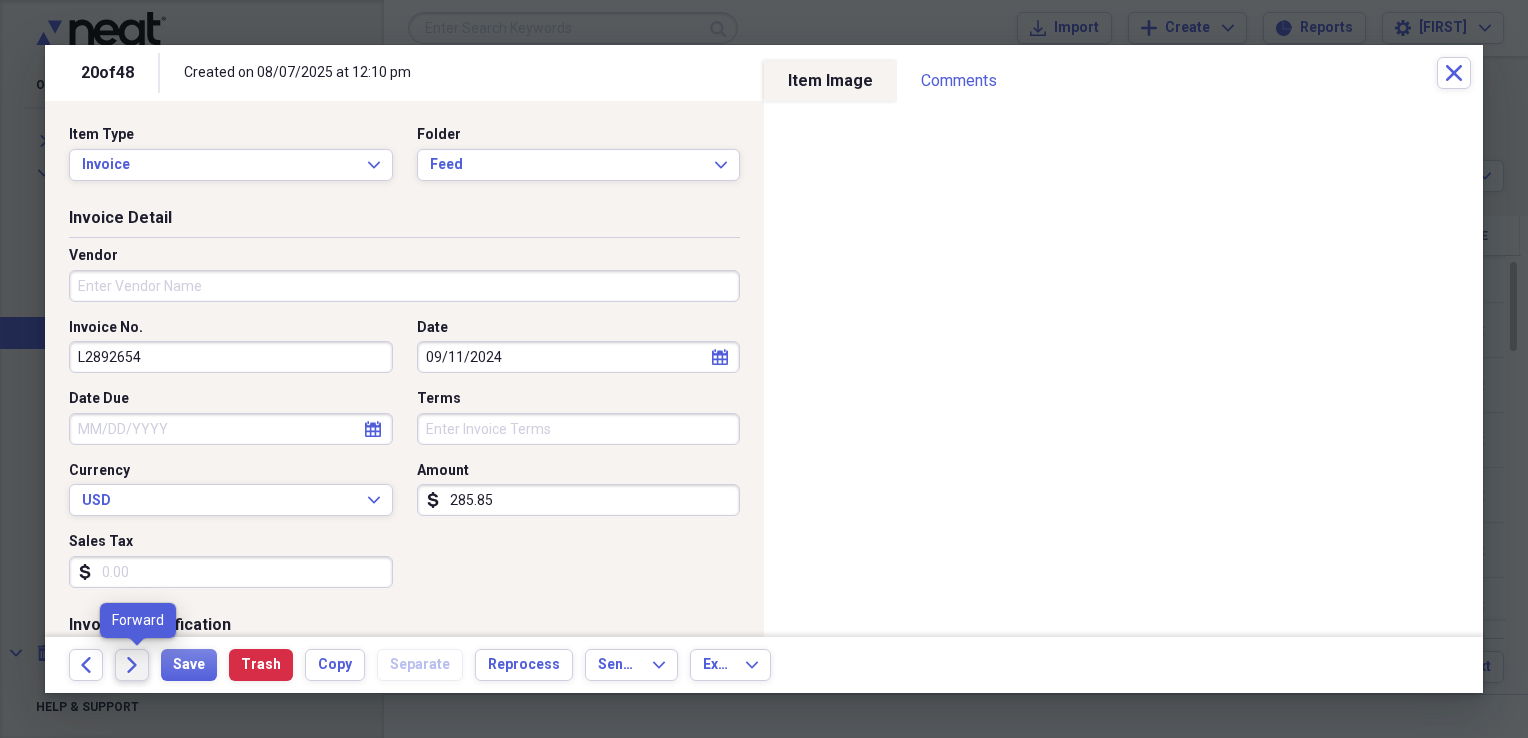 click on "Forward" 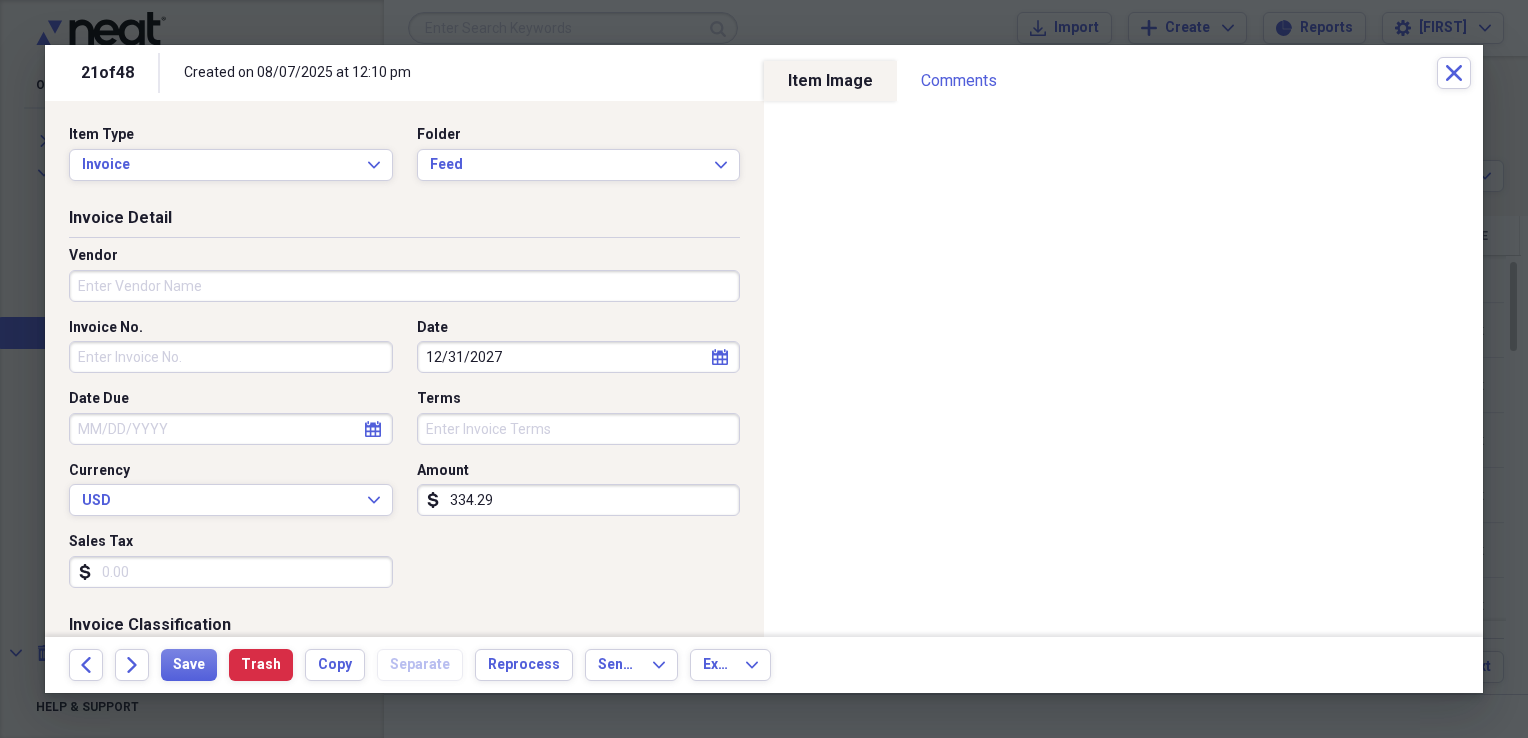 click on "calendar Calendar" at bounding box center (720, 357) 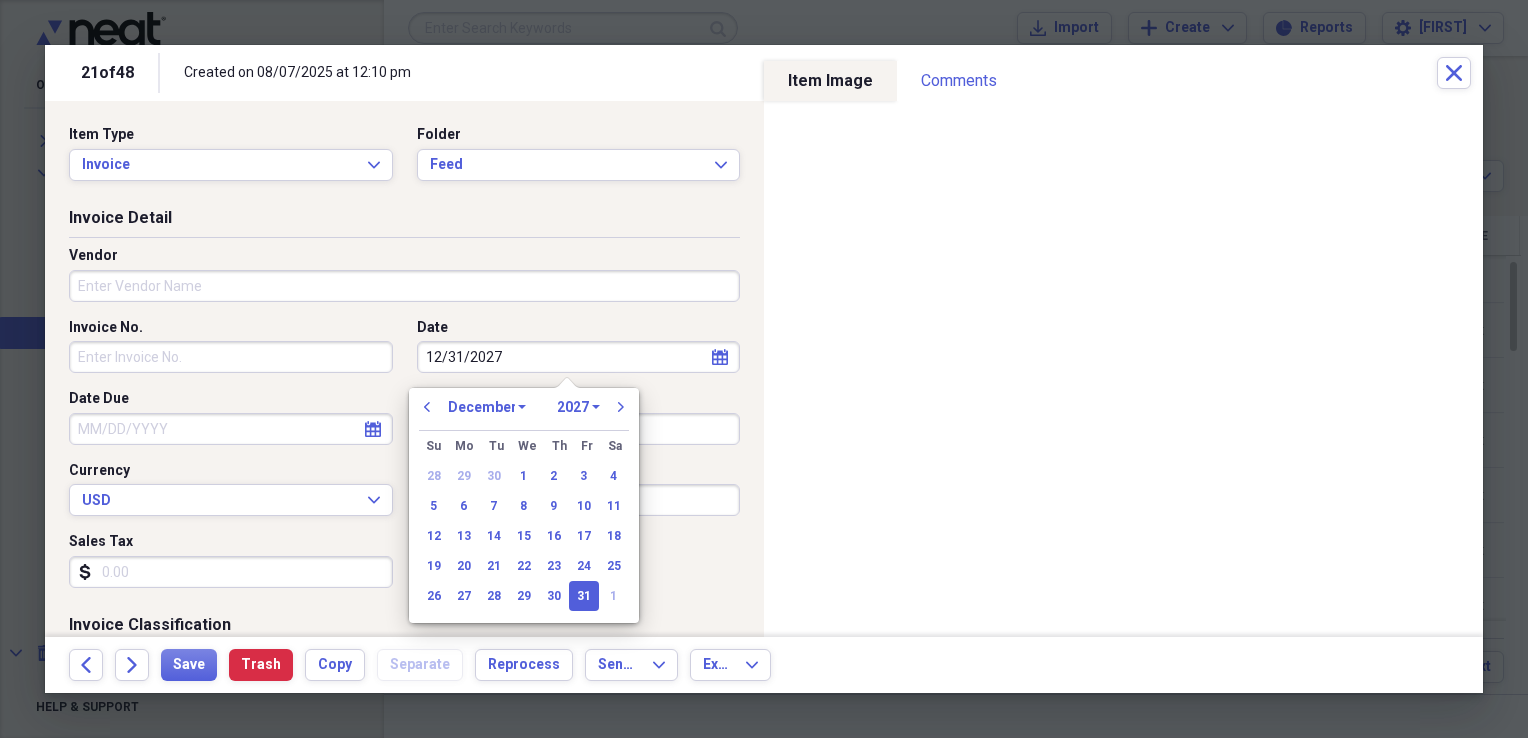click on "1970 1971 1972 1973 1974 1975 1976 1977 1978 1979 1980 1981 1982 1983 1984 1985 1986 1987 1988 1989 1990 1991 1992 1993 1994 1995 1996 1997 1998 1999 2000 2001 2002 2003 2004 2005 2006 2007 2008 2009 2010 2011 2012 2013 2014 2015 2016 2017 2018 2019 2020 2021 2022 2023 2024 2025 2026 2027 2028 2029 2030 2031 2032 2033 2034 2035" at bounding box center (578, 407) 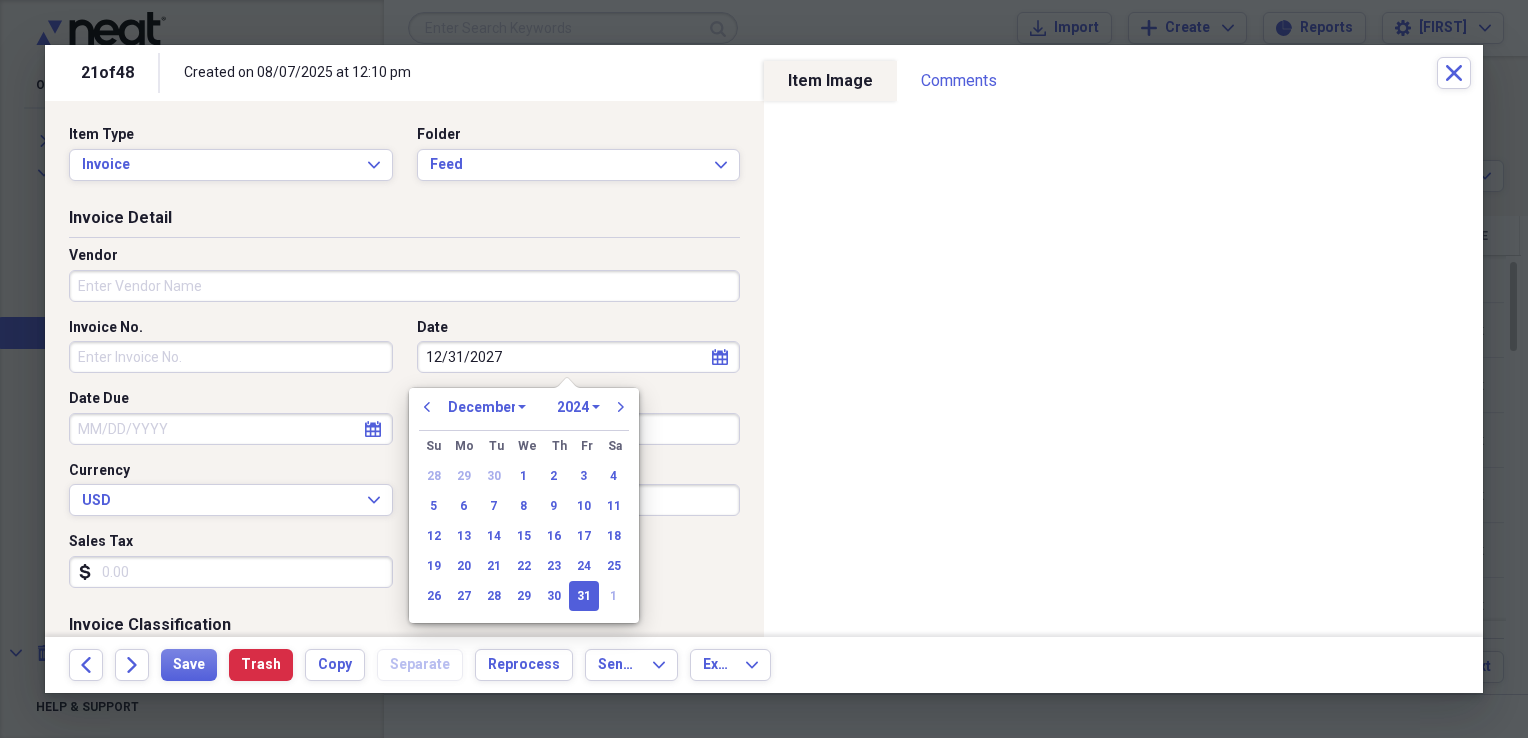 click on "1970 1971 1972 1973 1974 1975 1976 1977 1978 1979 1980 1981 1982 1983 1984 1985 1986 1987 1988 1989 1990 1991 1992 1993 1994 1995 1996 1997 1998 1999 2000 2001 2002 2003 2004 2005 2006 2007 2008 2009 2010 2011 2012 2013 2014 2015 2016 2017 2018 2019 2020 2021 2022 2023 2024 2025 2026 2027 2028 2029 2030 2031 2032 2033 2034 2035" at bounding box center (578, 407) 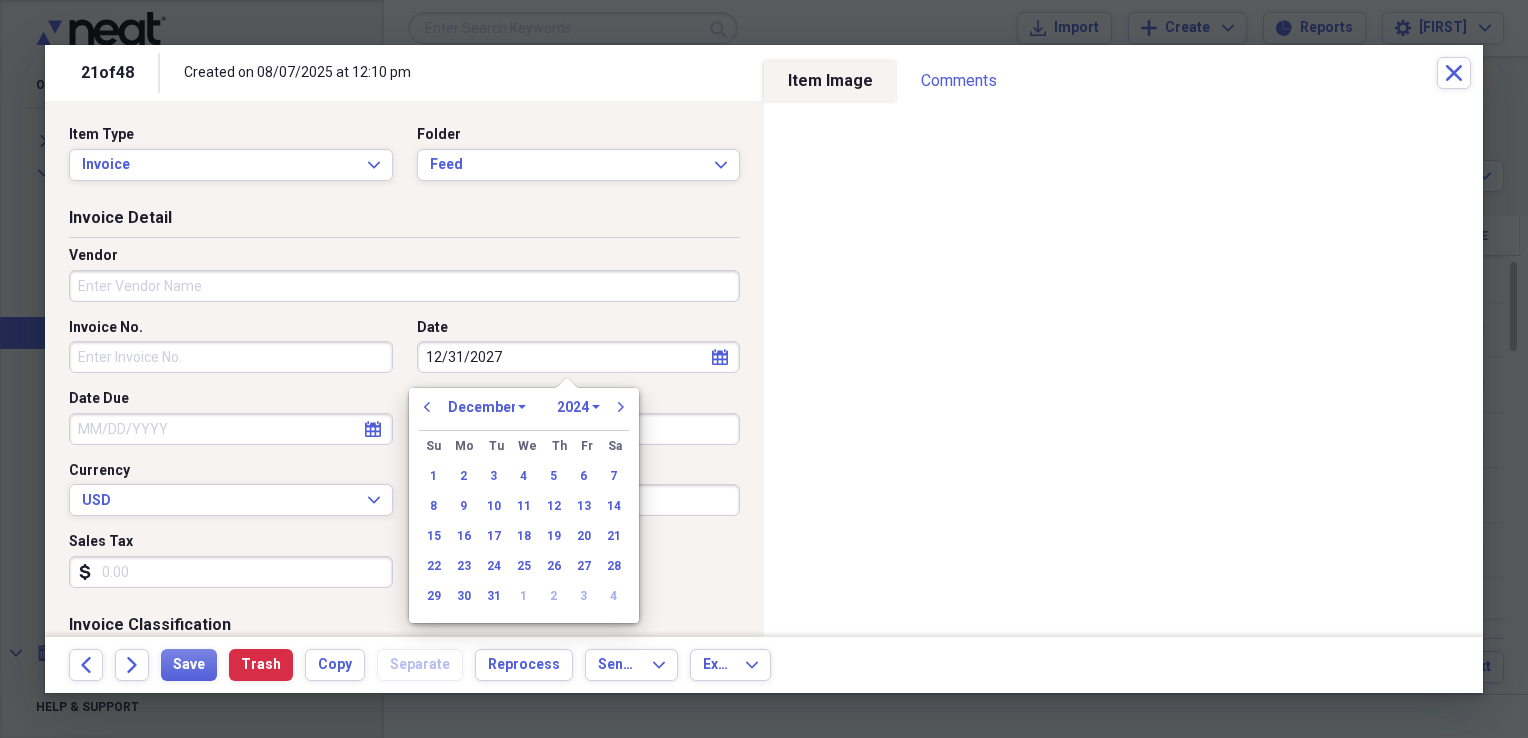 click on "January February March April May June July August September October November December" at bounding box center (487, 407) 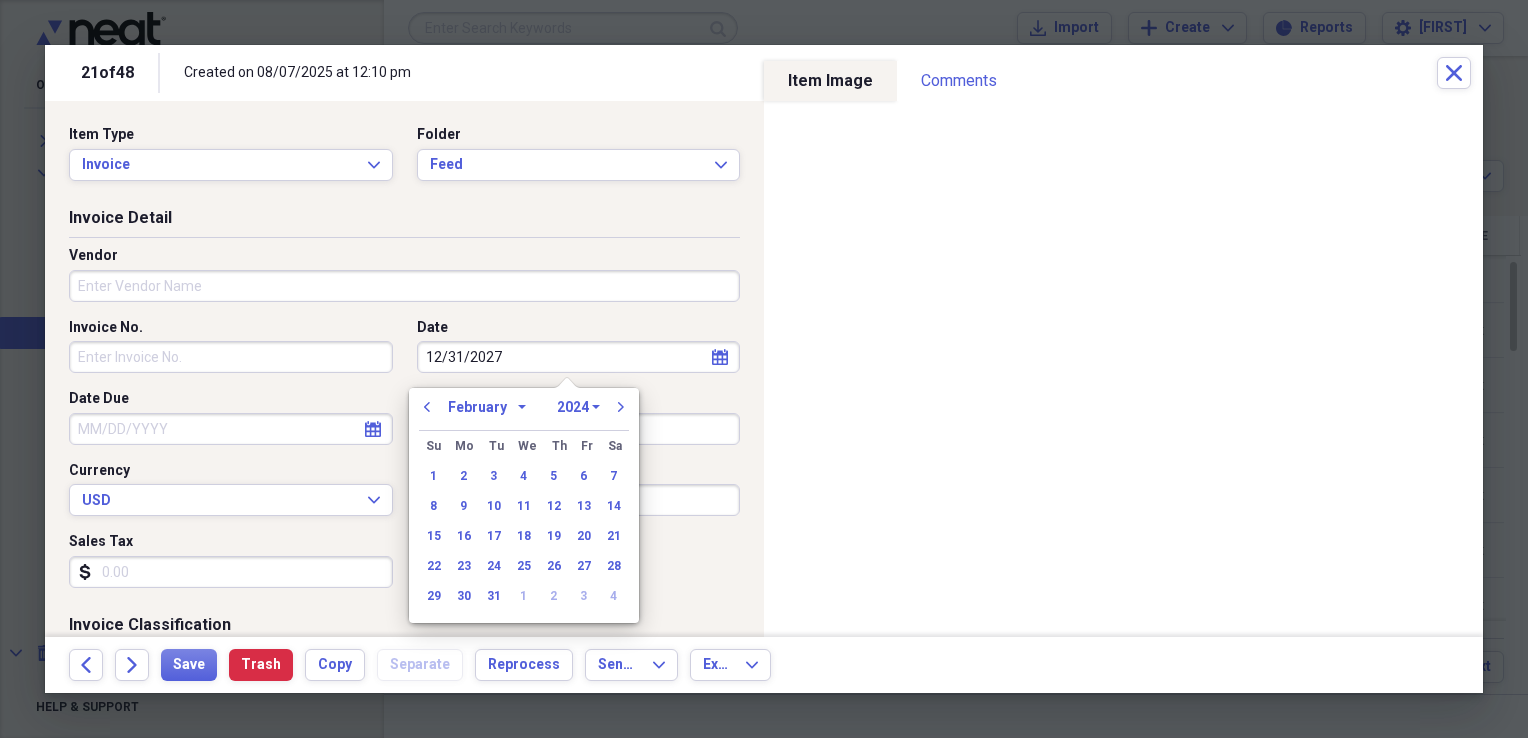 click on "January February March April May June July August September October November December" at bounding box center [487, 407] 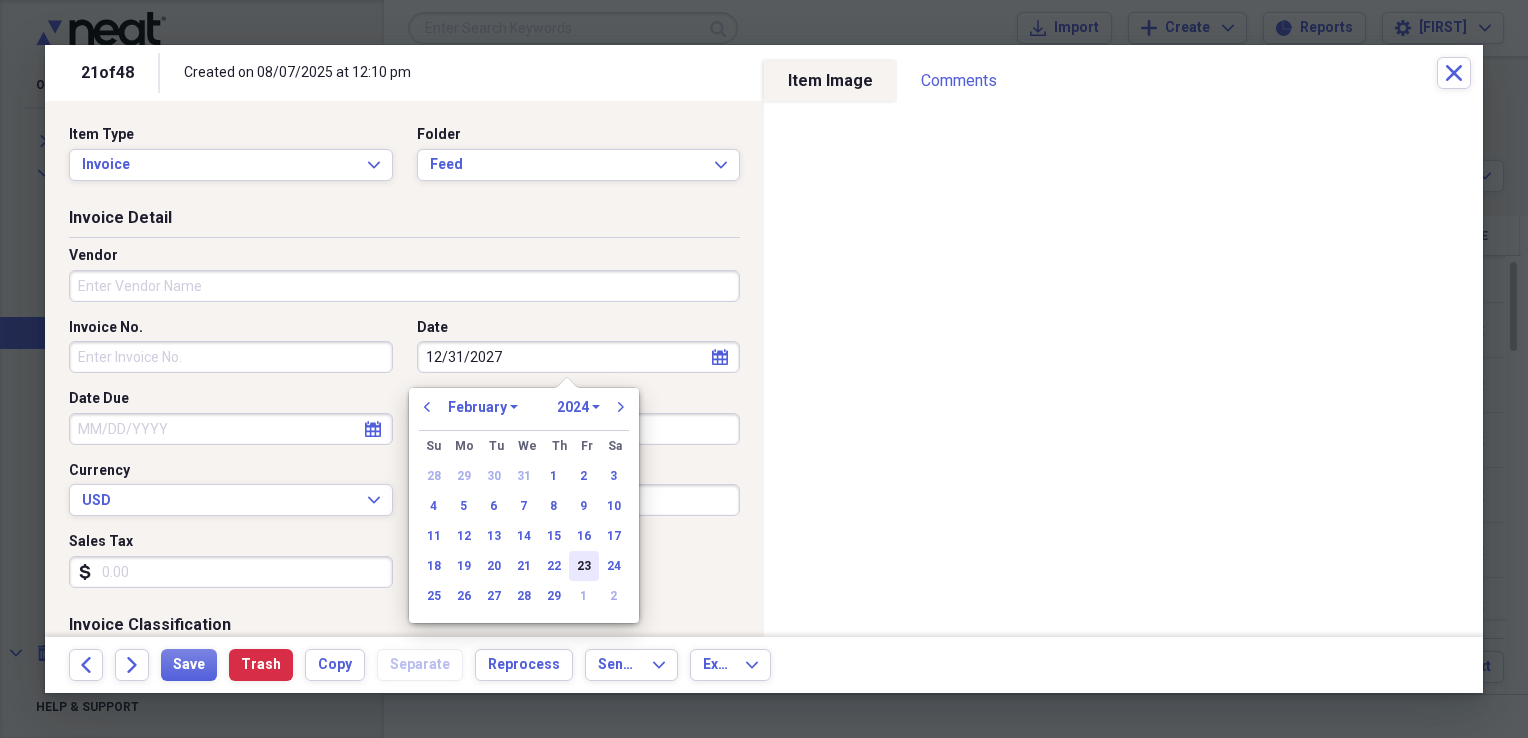 click on "23" at bounding box center (584, 566) 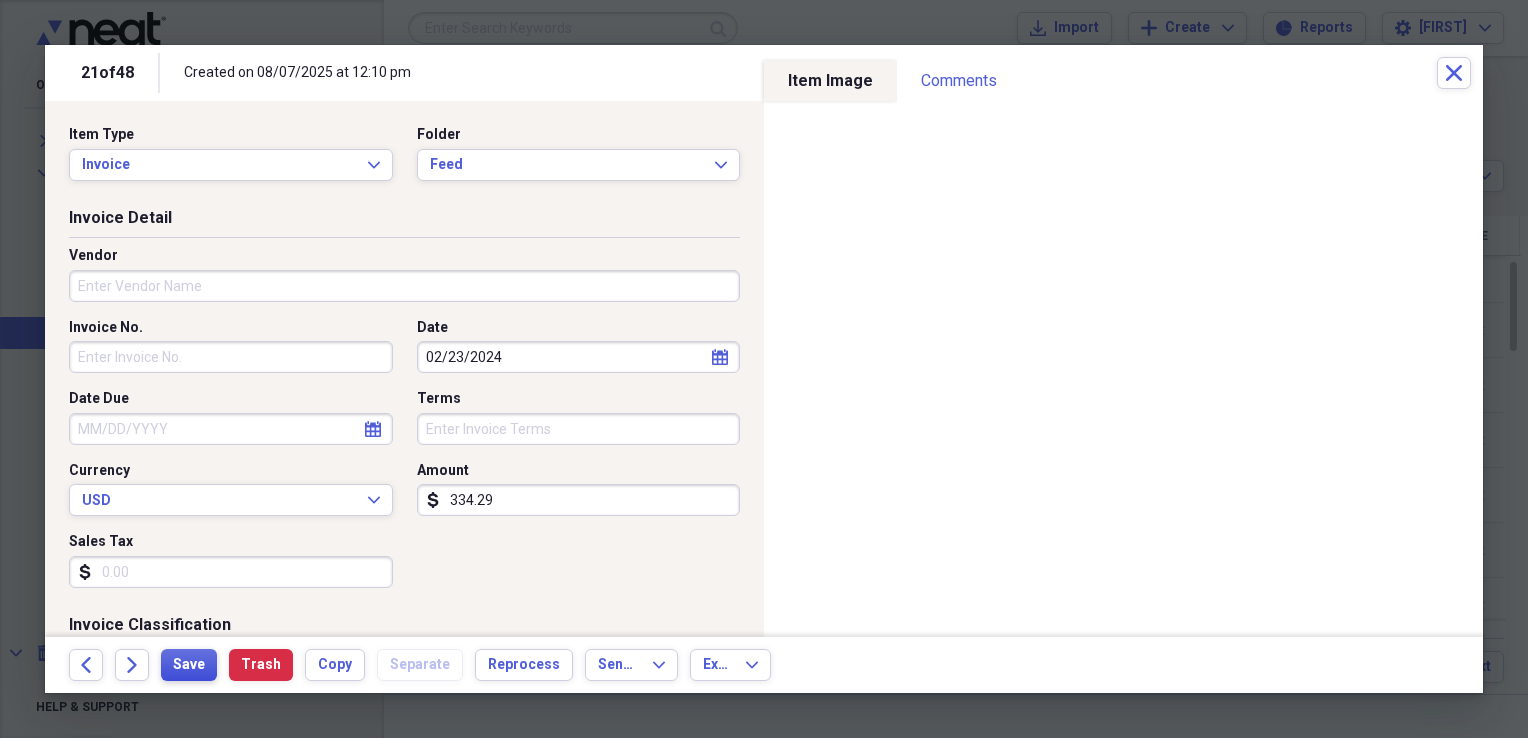 click on "Save" at bounding box center (189, 665) 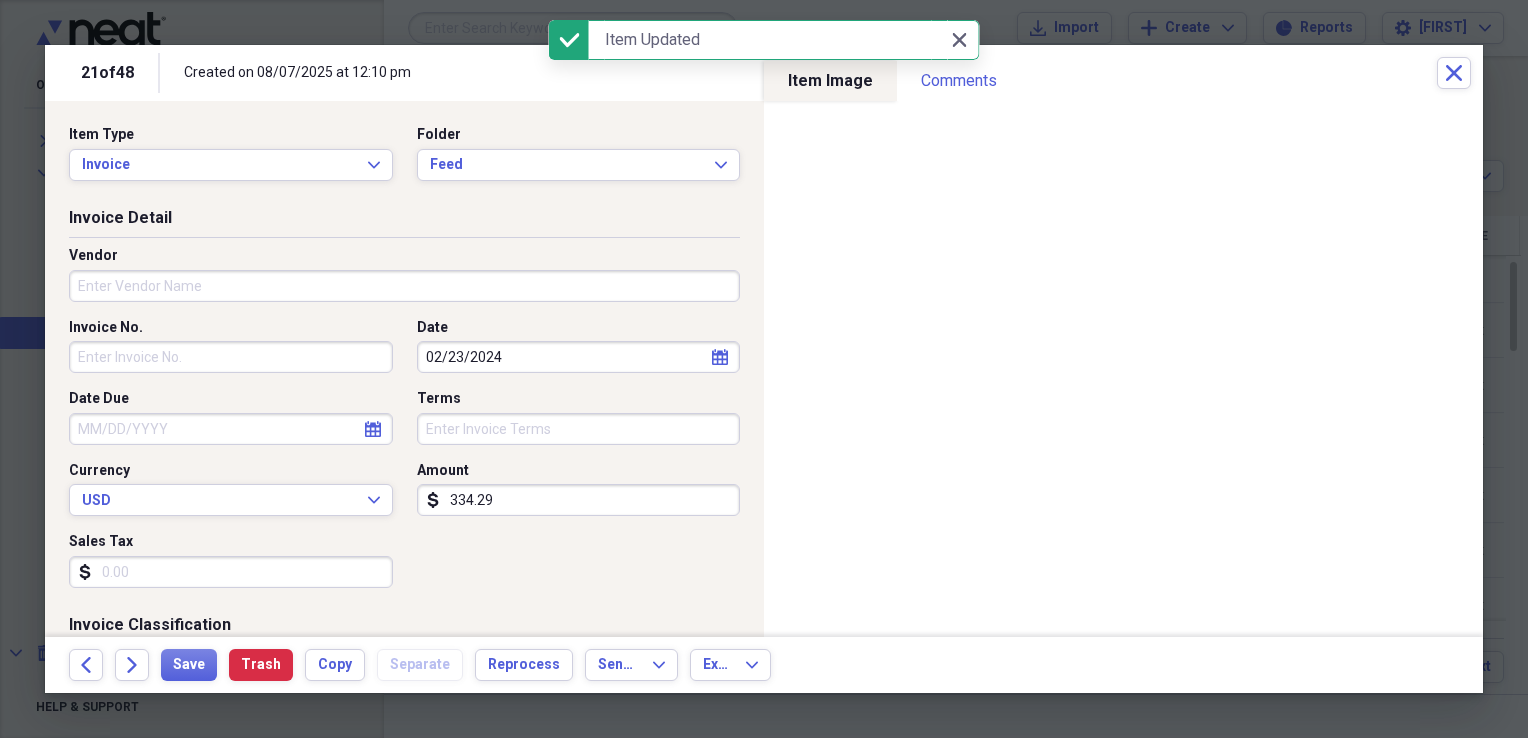 click 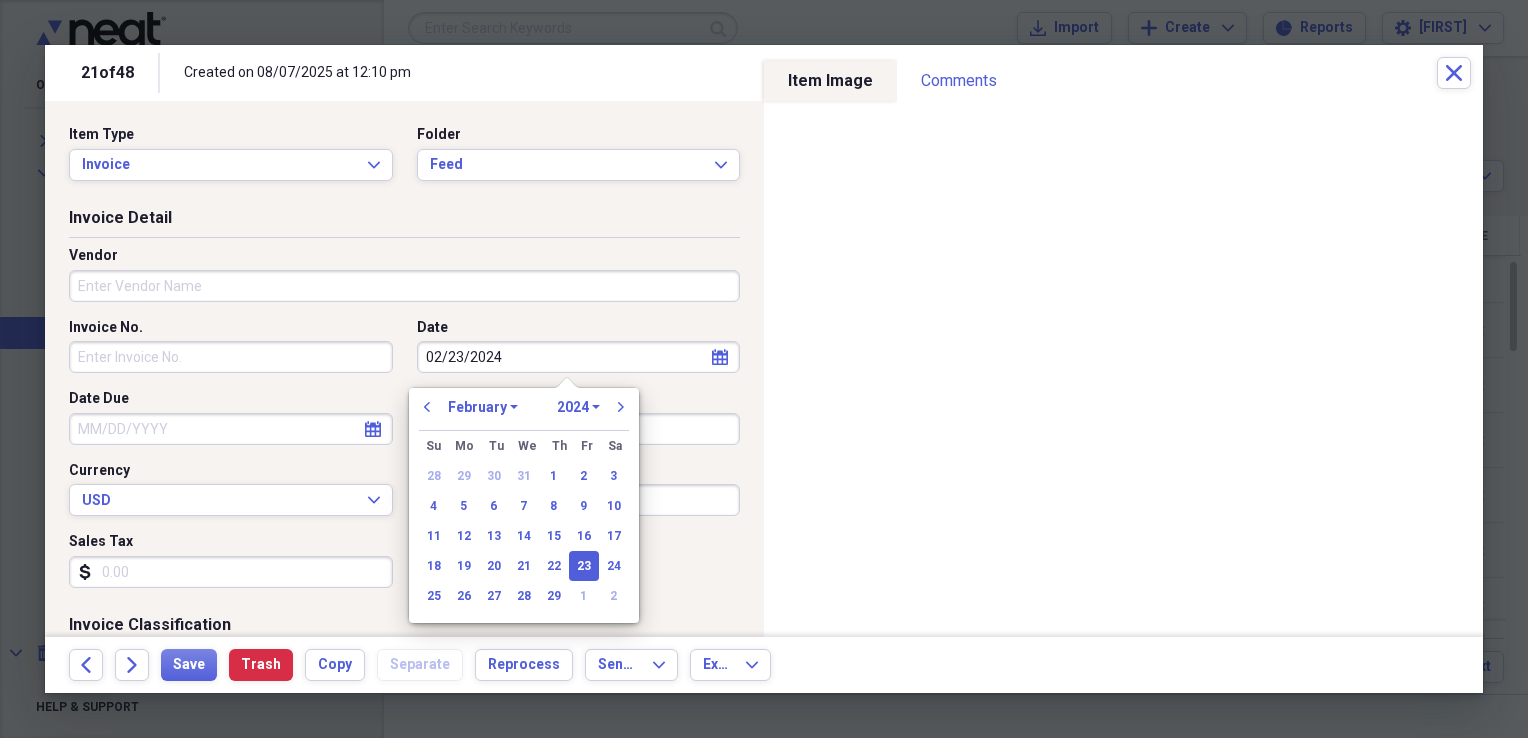 click on "Terms" at bounding box center [579, 399] 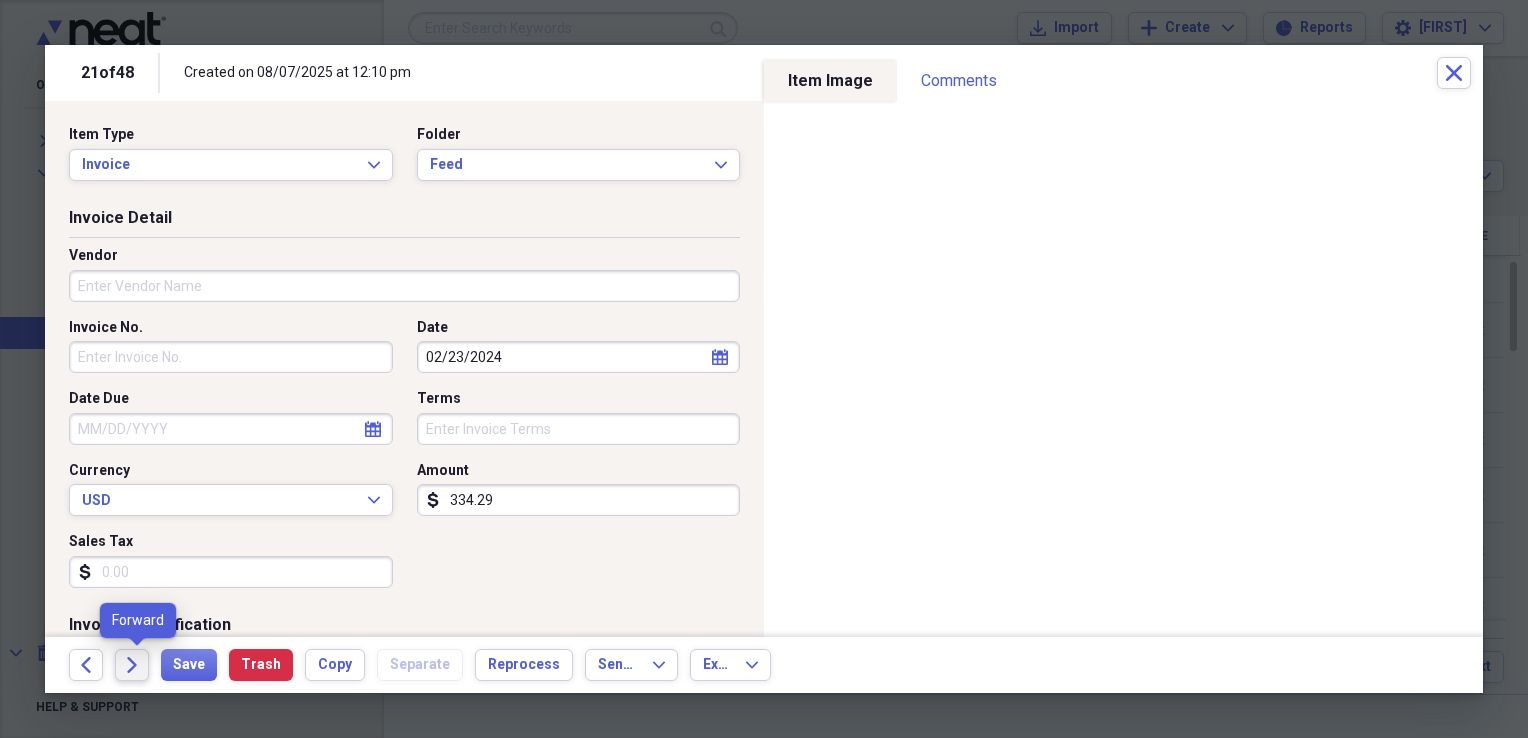 click 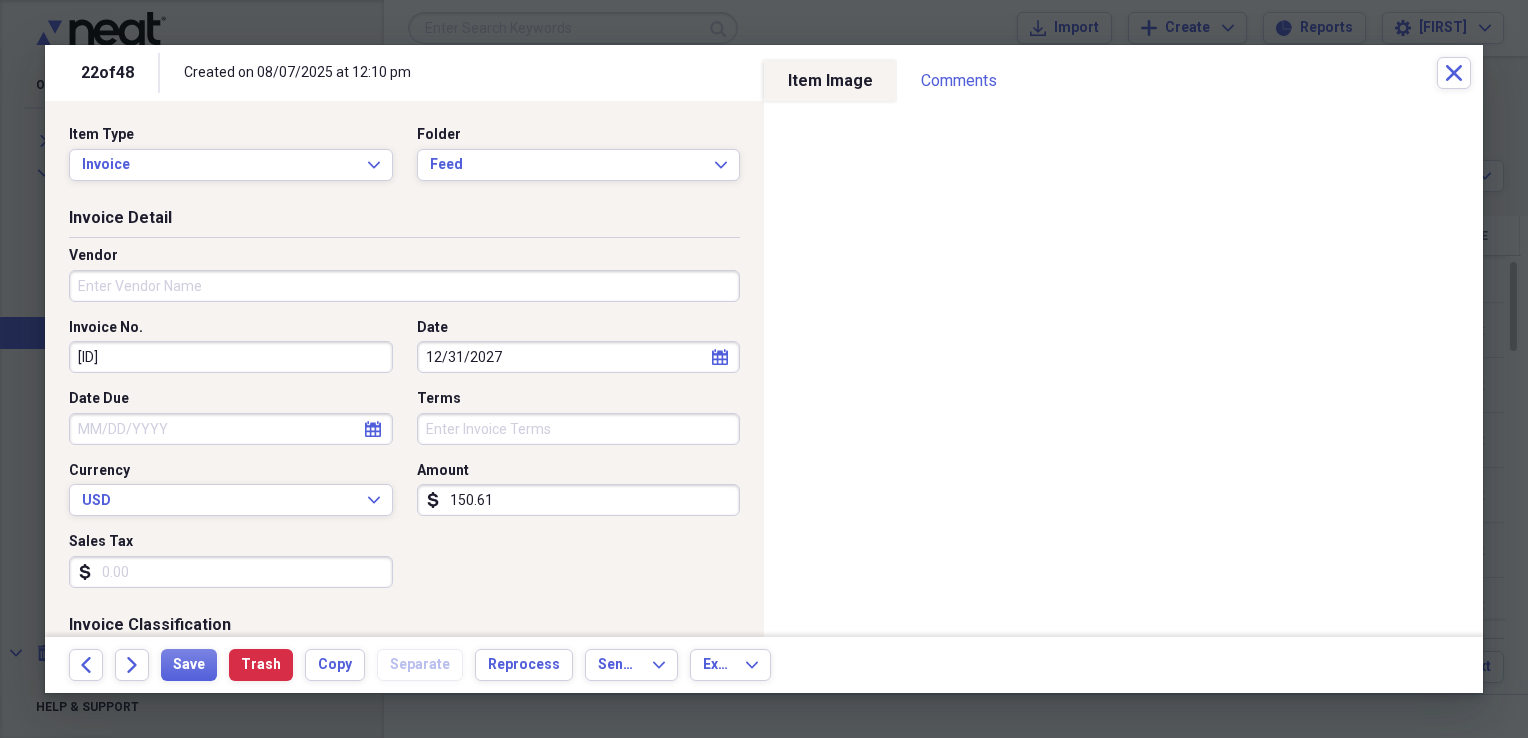 click 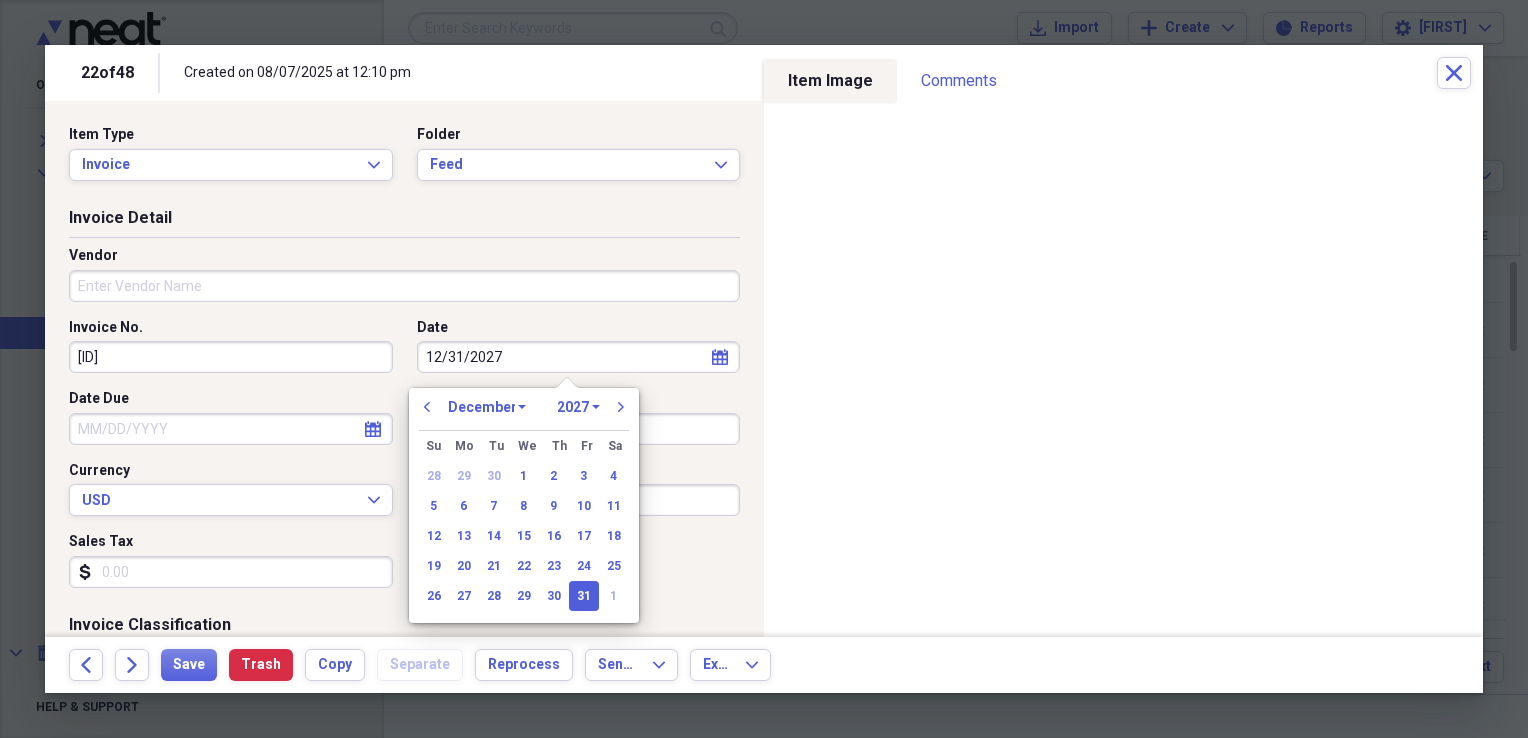 click on "1970 1971 1972 1973 1974 1975 1976 1977 1978 1979 1980 1981 1982 1983 1984 1985 1986 1987 1988 1989 1990 1991 1992 1993 1994 1995 1996 1997 1998 1999 2000 2001 2002 2003 2004 2005 2006 2007 2008 2009 2010 2011 2012 2013 2014 2015 2016 2017 2018 2019 2020 2021 2022 2023 2024 2025 2026 2027 2028 2029 2030 2031 2032 2033 2034 2035" at bounding box center [578, 407] 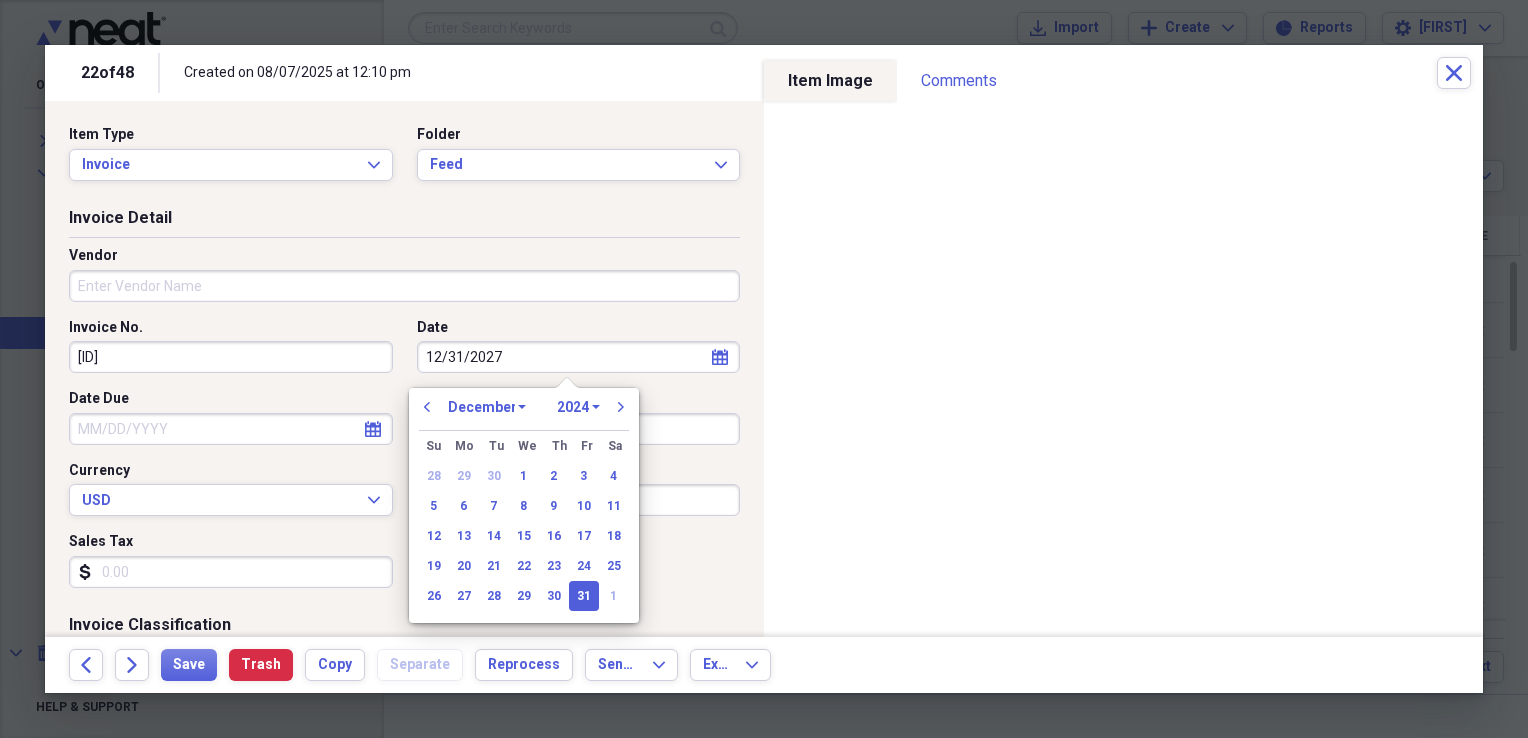 click on "1970 1971 1972 1973 1974 1975 1976 1977 1978 1979 1980 1981 1982 1983 1984 1985 1986 1987 1988 1989 1990 1991 1992 1993 1994 1995 1996 1997 1998 1999 2000 2001 2002 2003 2004 2005 2006 2007 2008 2009 2010 2011 2012 2013 2014 2015 2016 2017 2018 2019 2020 2021 2022 2023 2024 2025 2026 2027 2028 2029 2030 2031 2032 2033 2034 2035" at bounding box center (578, 407) 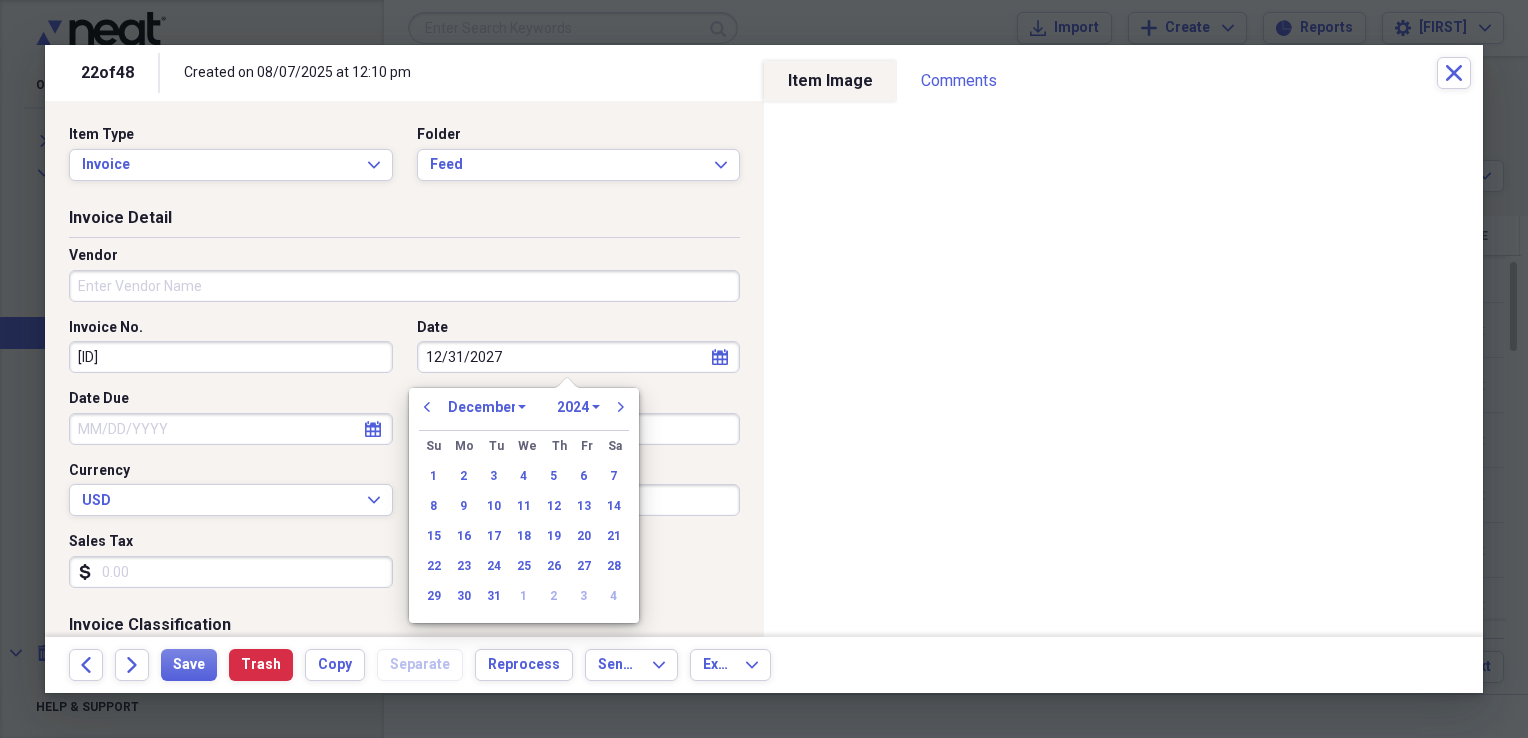 click on "January February March April May June July August September October November December" at bounding box center [487, 407] 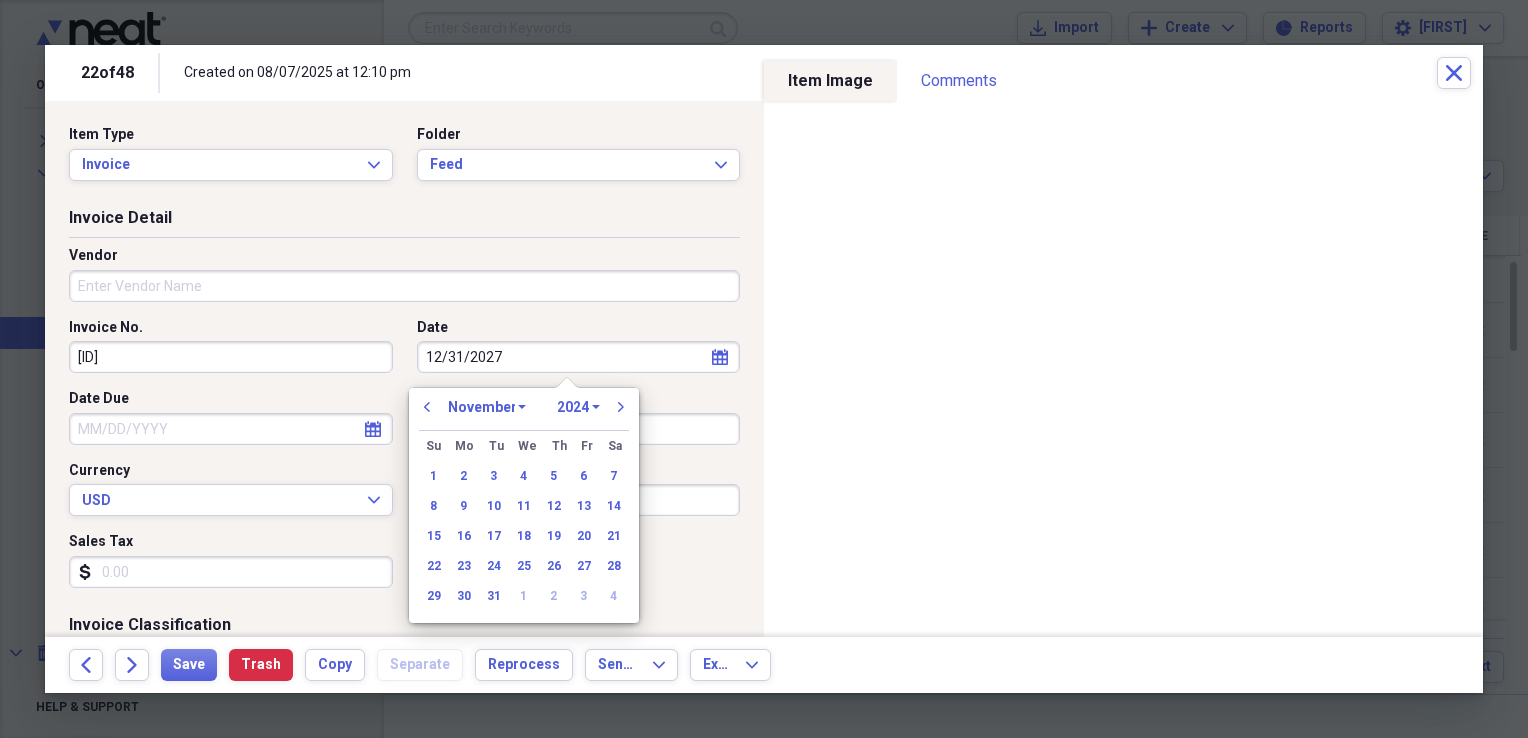 click on "January February March April May June July August September October November December" at bounding box center (487, 407) 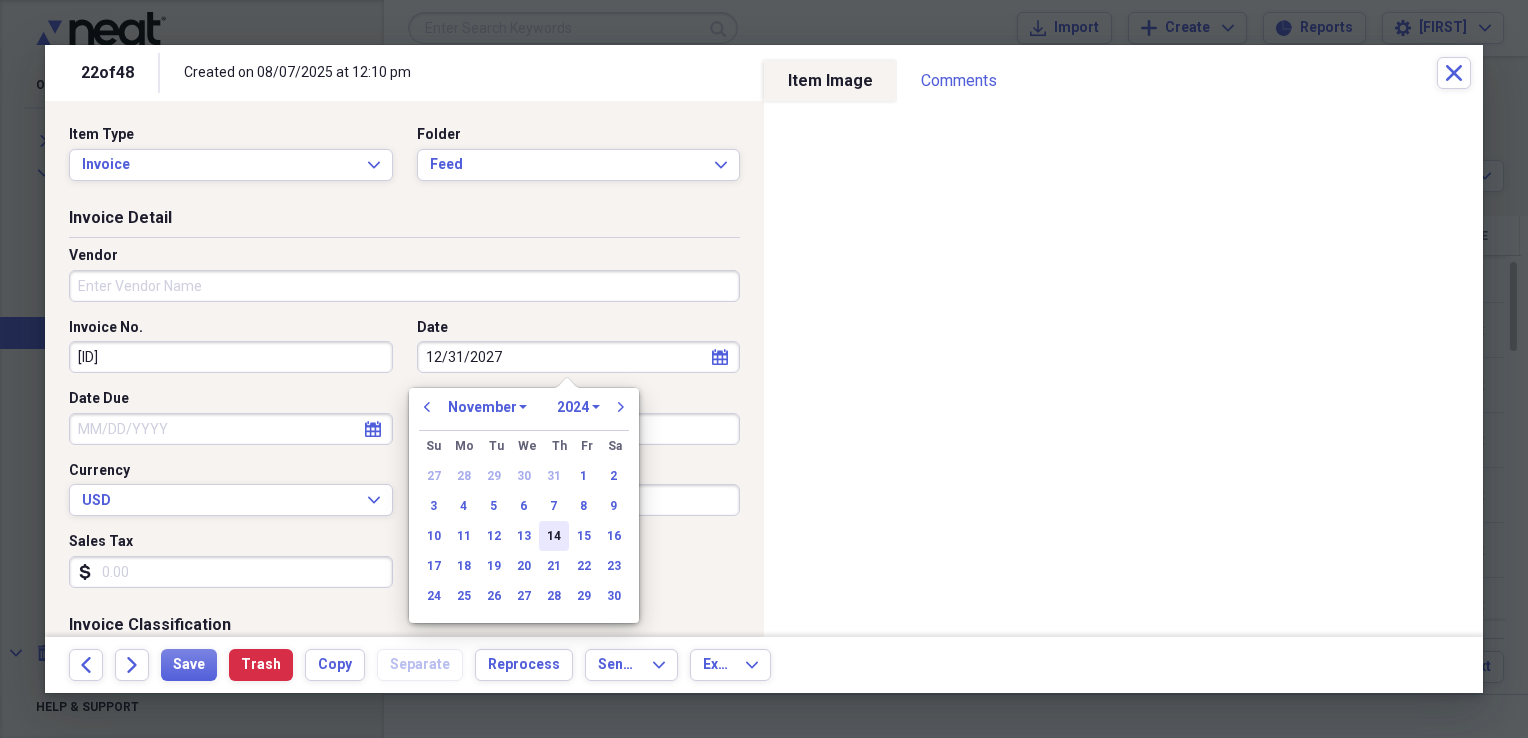 click on "14" at bounding box center (554, 536) 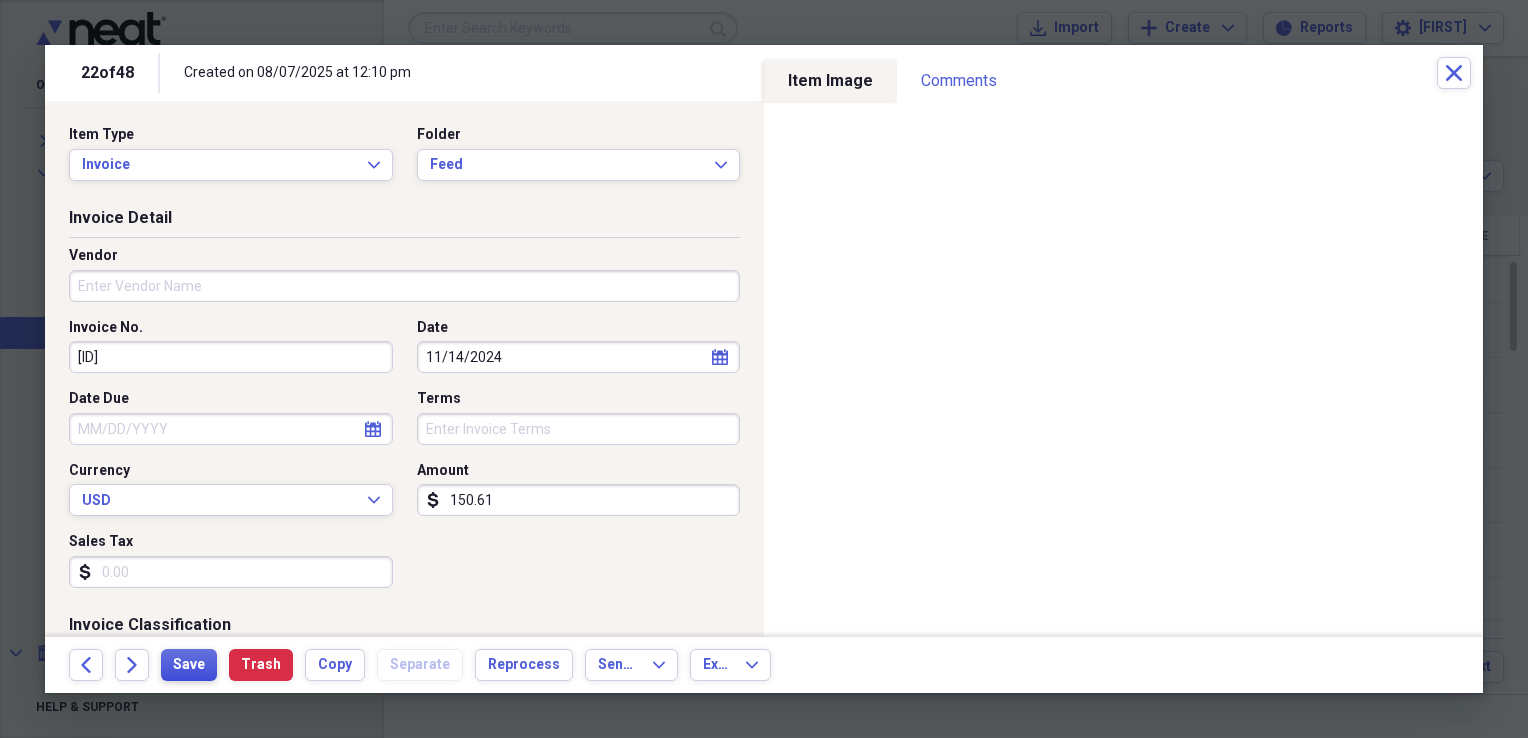 click on "Save" at bounding box center (189, 665) 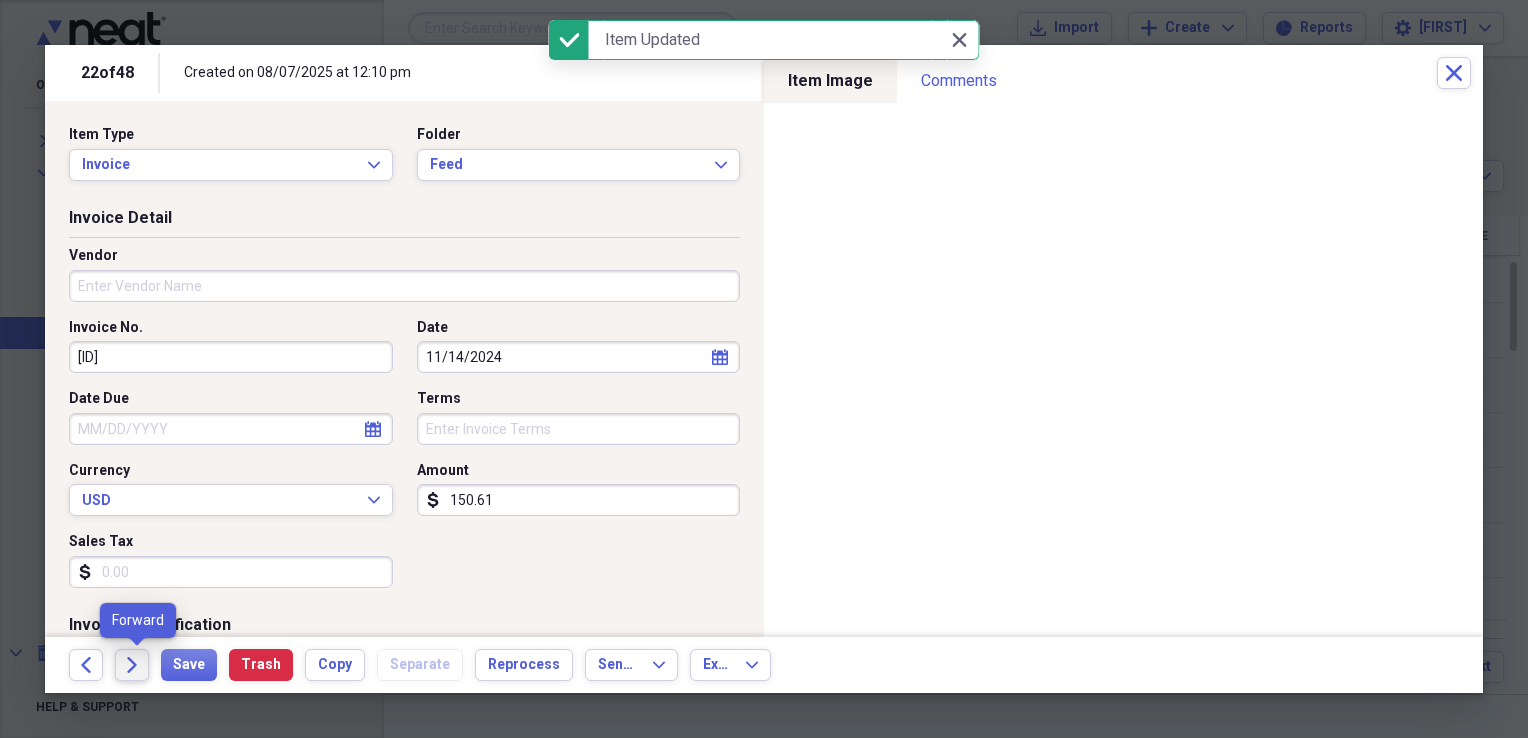 click on "Forward" at bounding box center (132, 665) 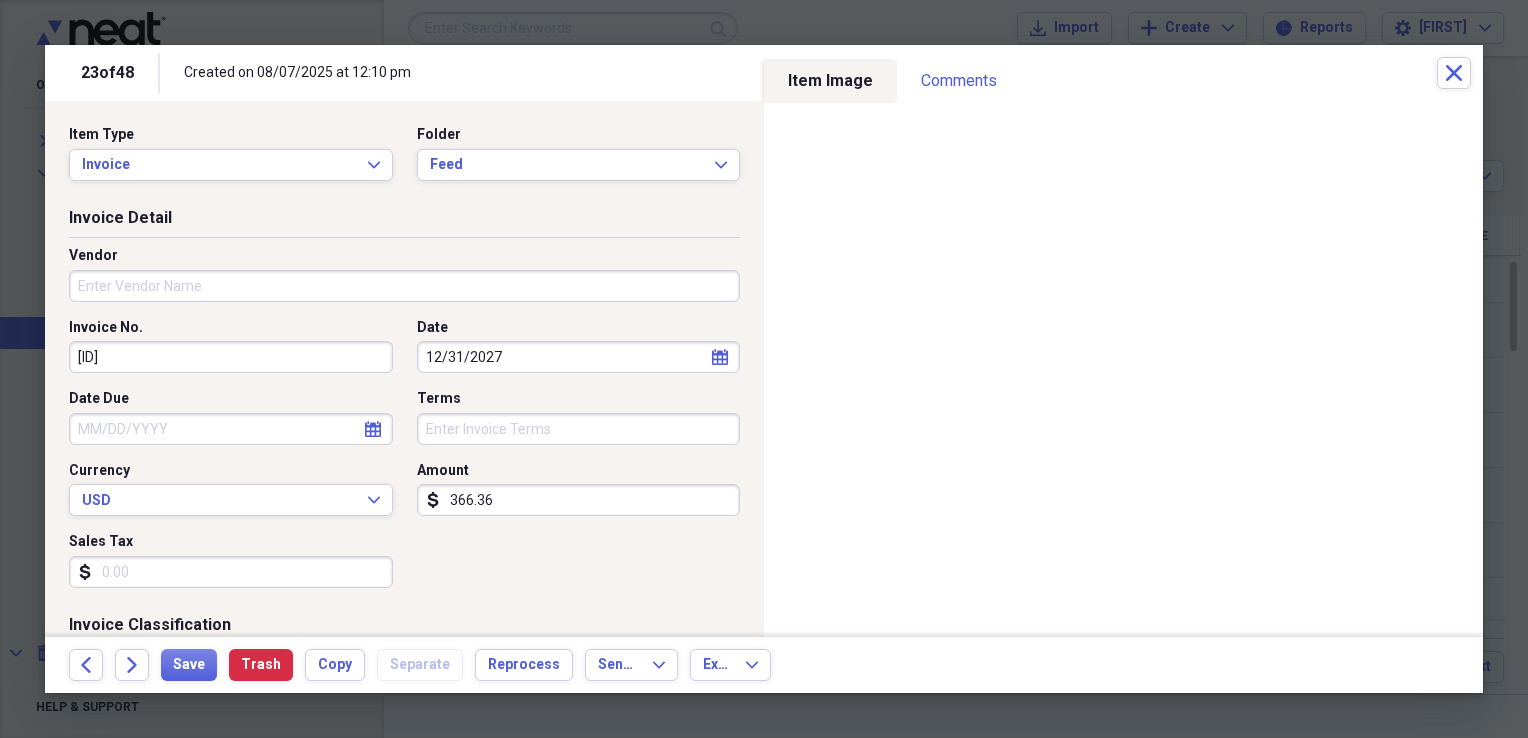 click on "calendar Calendar" at bounding box center (720, 357) 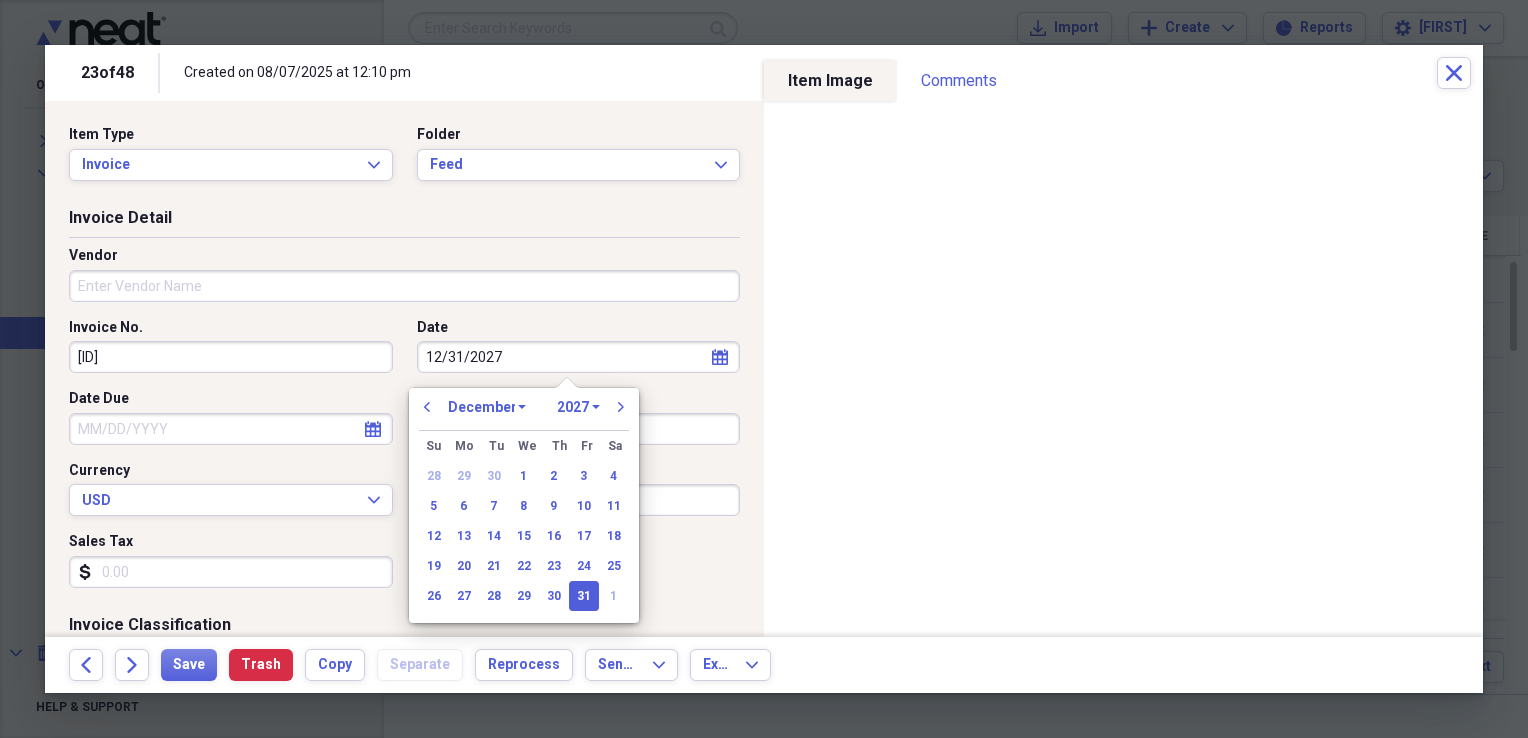 click on "1970 1971 1972 1973 1974 1975 1976 1977 1978 1979 1980 1981 1982 1983 1984 1985 1986 1987 1988 1989 1990 1991 1992 1993 1994 1995 1996 1997 1998 1999 2000 2001 2002 2003 2004 2005 2006 2007 2008 2009 2010 2011 2012 2013 2014 2015 2016 2017 2018 2019 2020 2021 2022 2023 2024 2025 2026 2027 2028 2029 2030 2031 2032 2033 2034 2035" at bounding box center (578, 407) 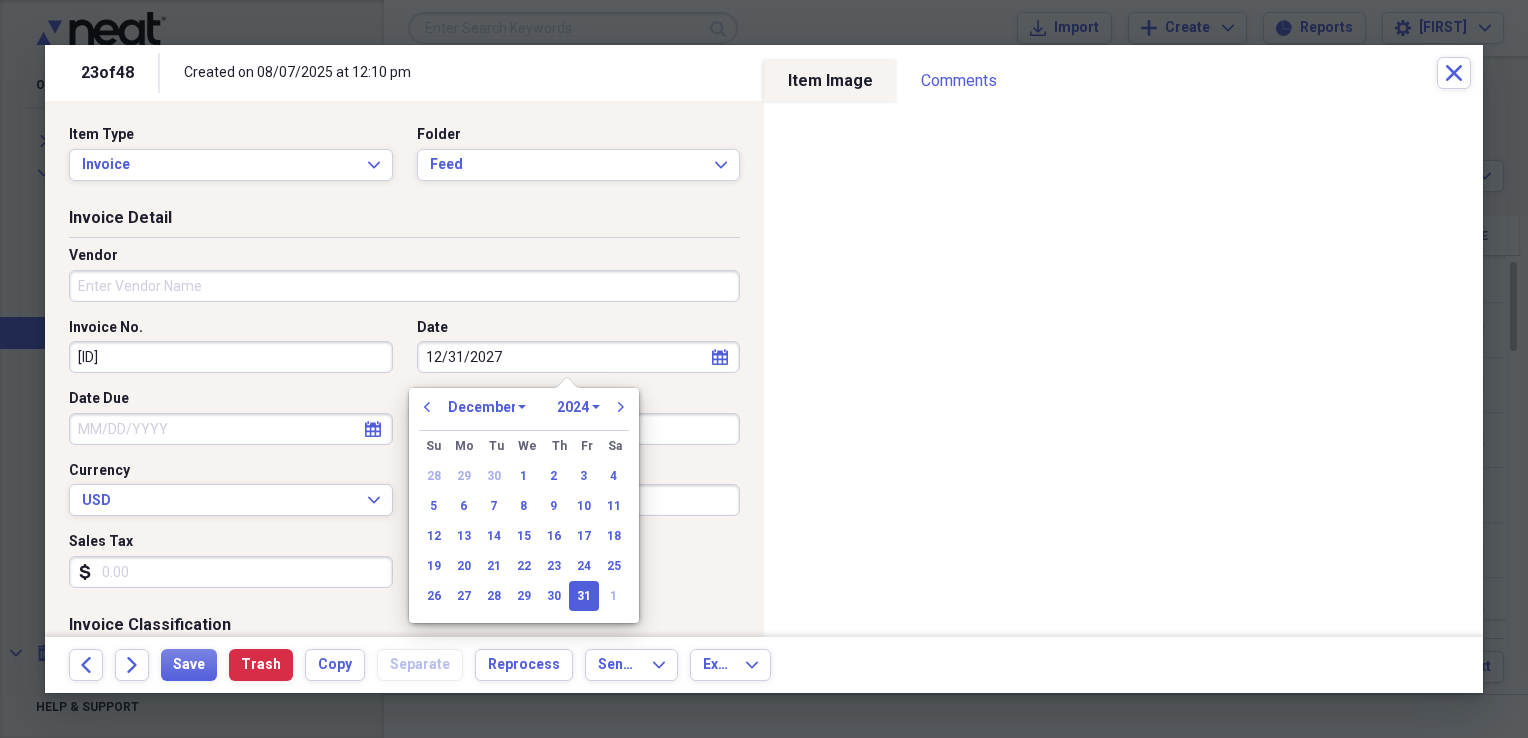click on "1970 1971 1972 1973 1974 1975 1976 1977 1978 1979 1980 1981 1982 1983 1984 1985 1986 1987 1988 1989 1990 1991 1992 1993 1994 1995 1996 1997 1998 1999 2000 2001 2002 2003 2004 2005 2006 2007 2008 2009 2010 2011 2012 2013 2014 2015 2016 2017 2018 2019 2020 2021 2022 2023 2024 2025 2026 2027 2028 2029 2030 2031 2032 2033 2034 2035" at bounding box center [578, 407] 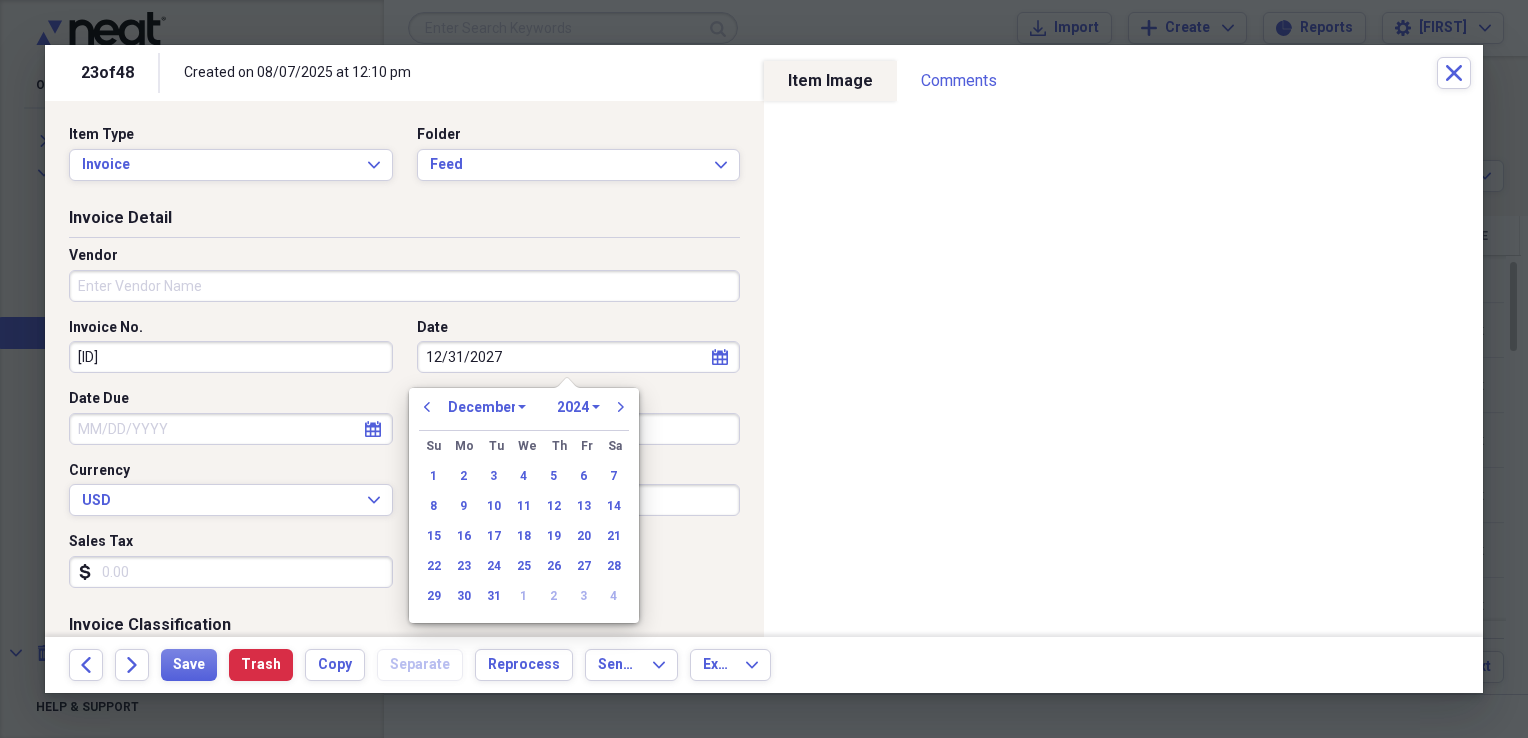 click on "January February March April May June July August September October November December" at bounding box center [487, 407] 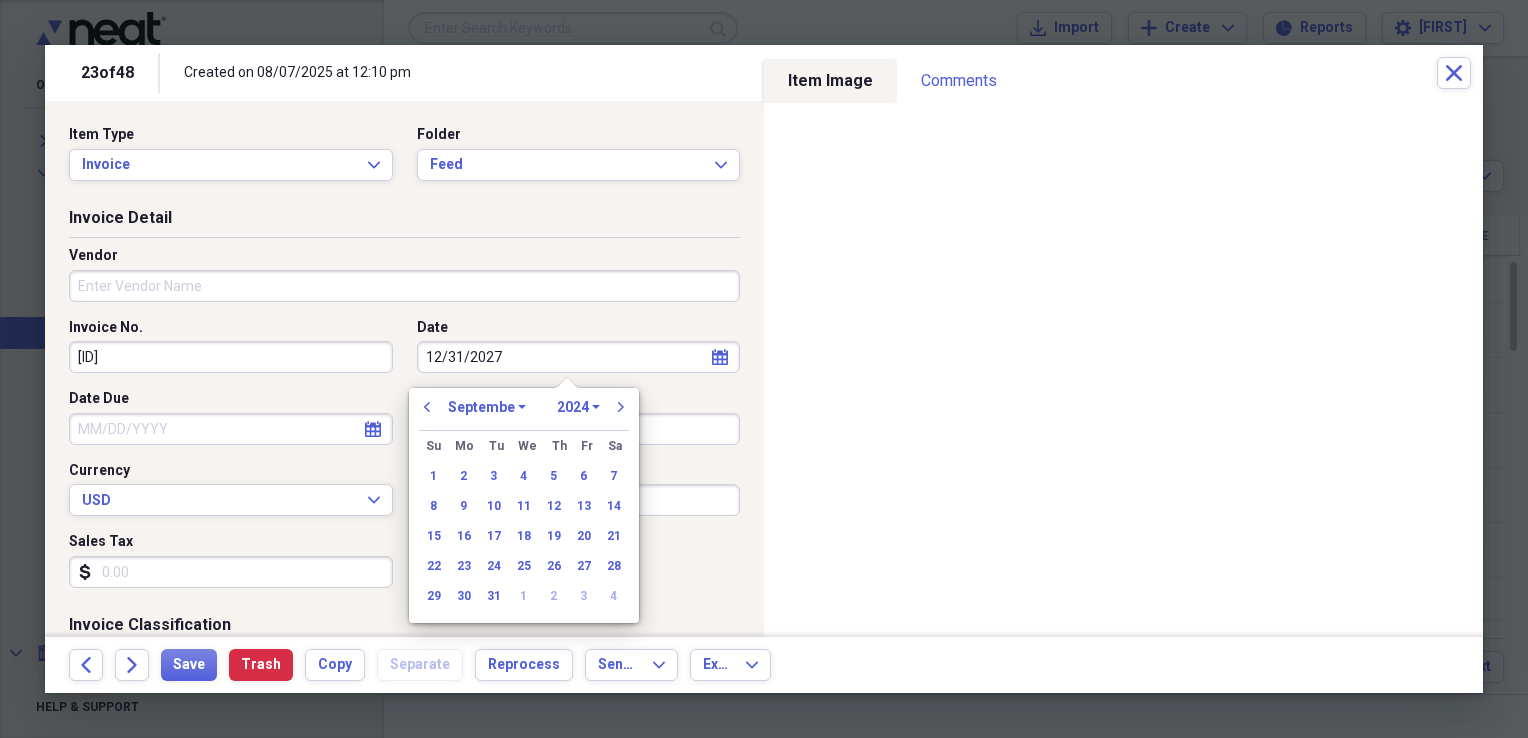 click on "January February March April May June July August September October November December" at bounding box center [487, 407] 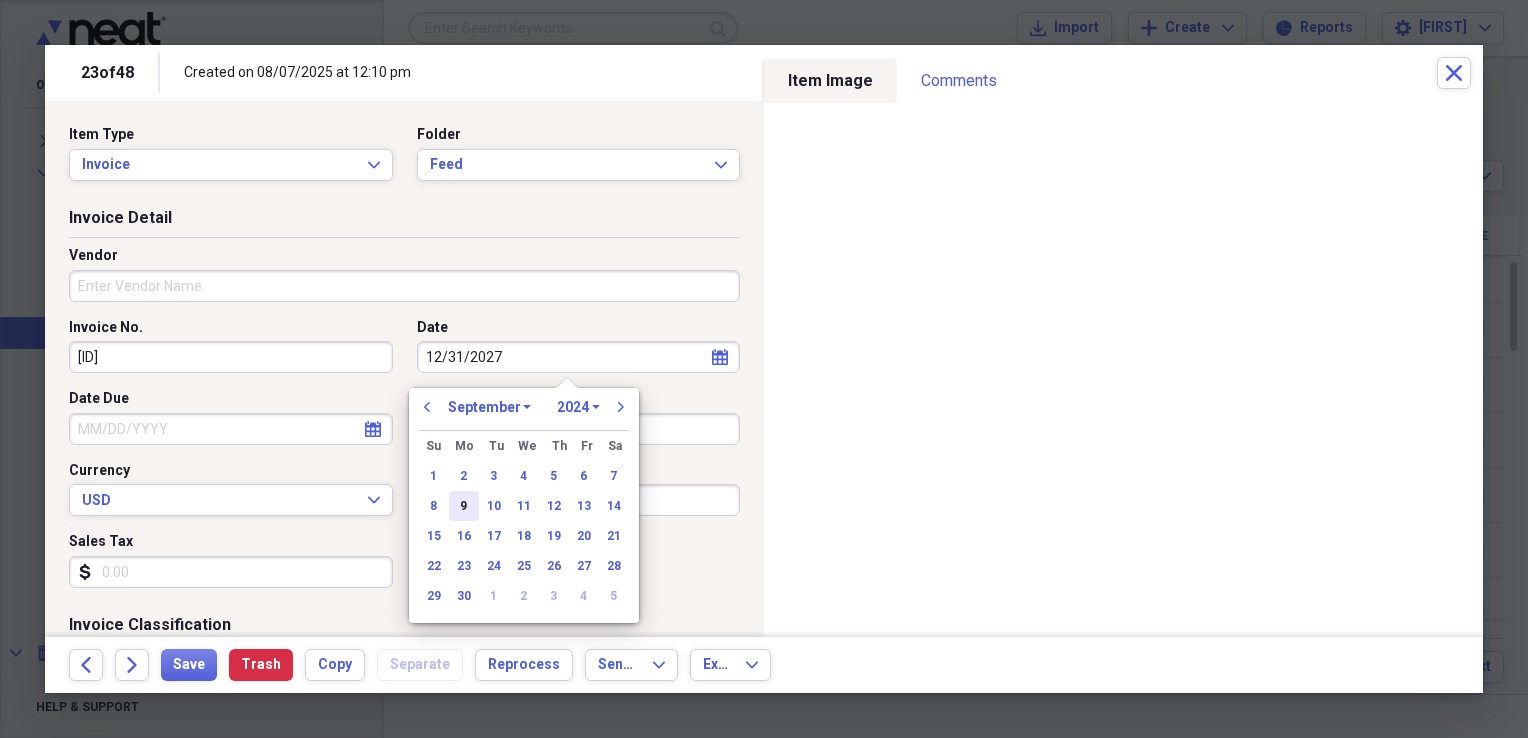 click on "9" at bounding box center [464, 506] 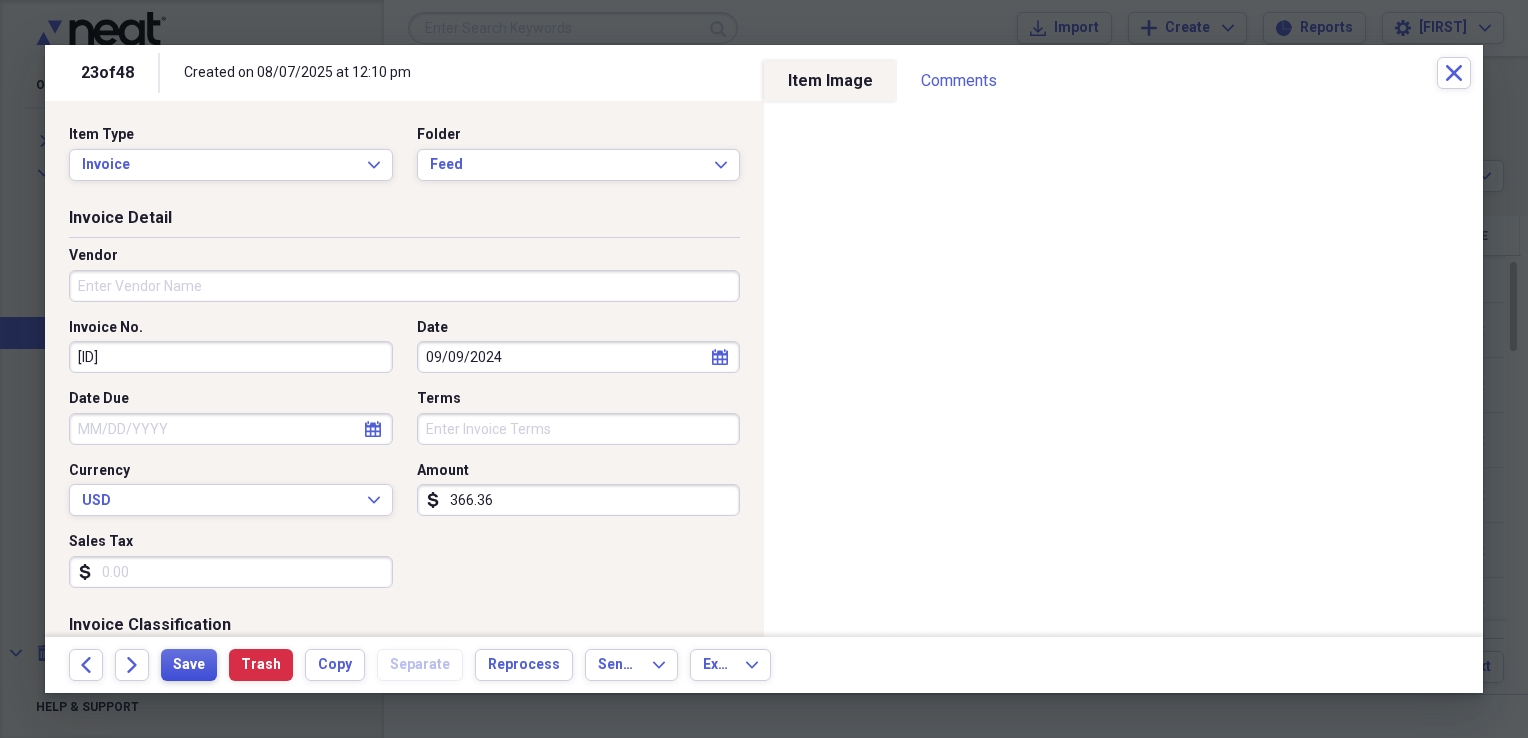 click on "Save" at bounding box center (189, 665) 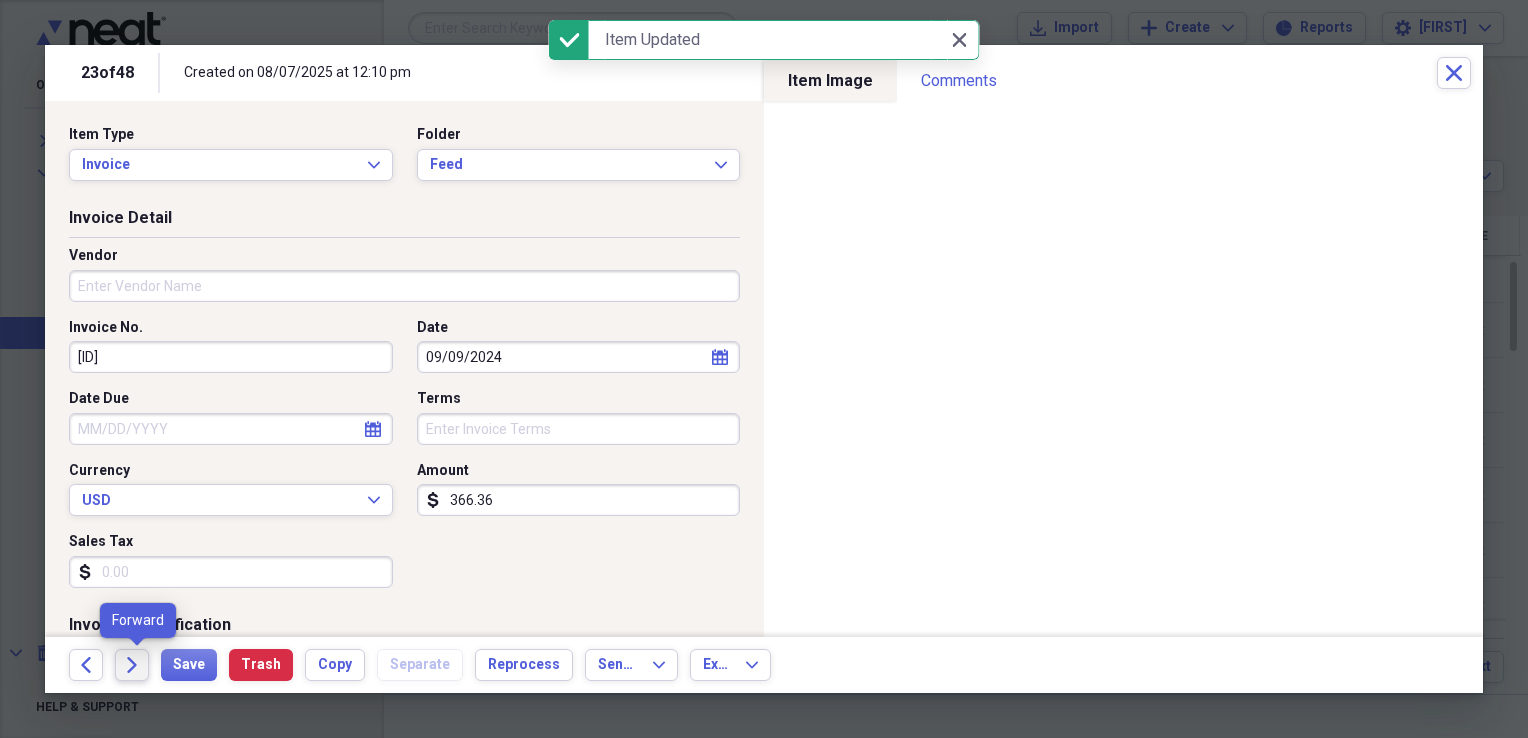 click on "Forward" 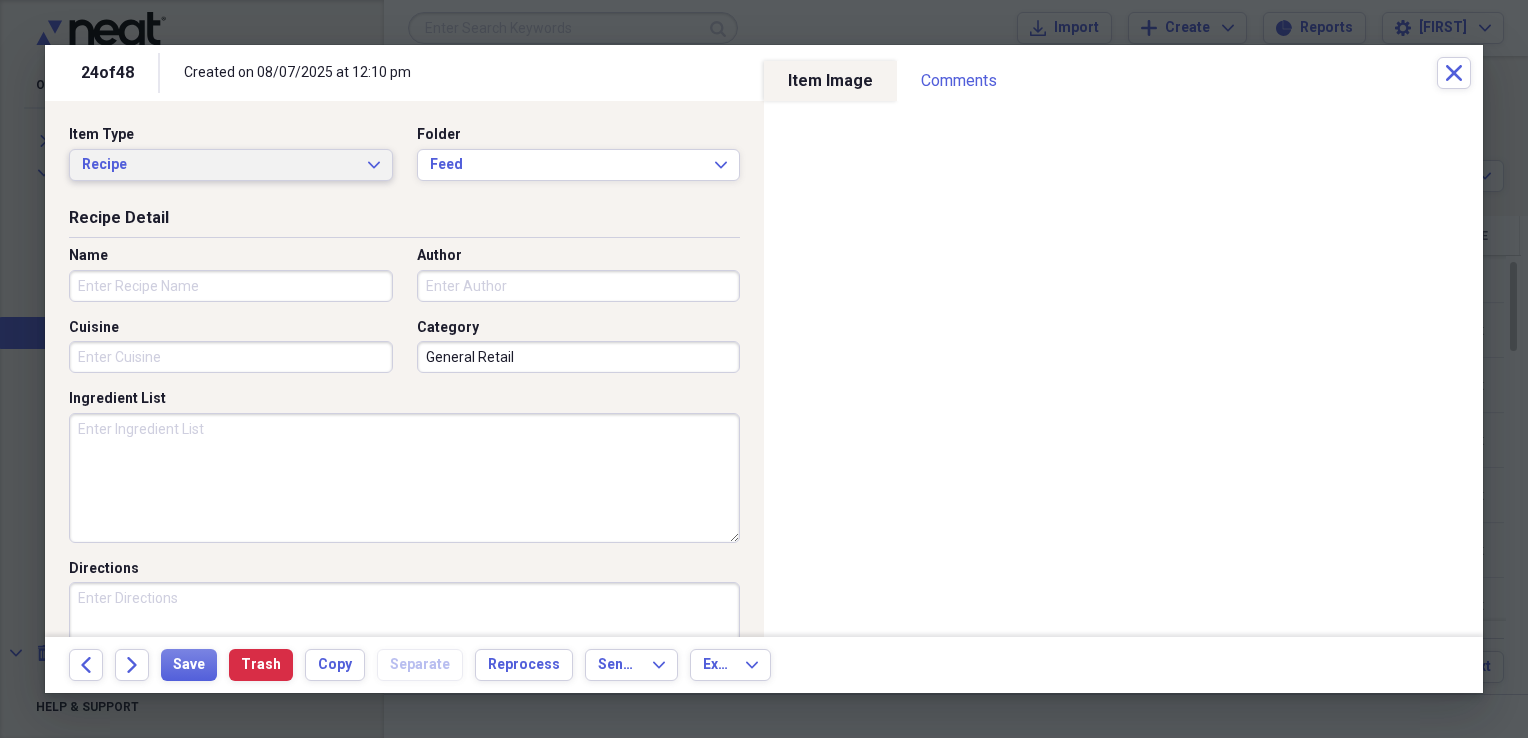 click on "Expand" 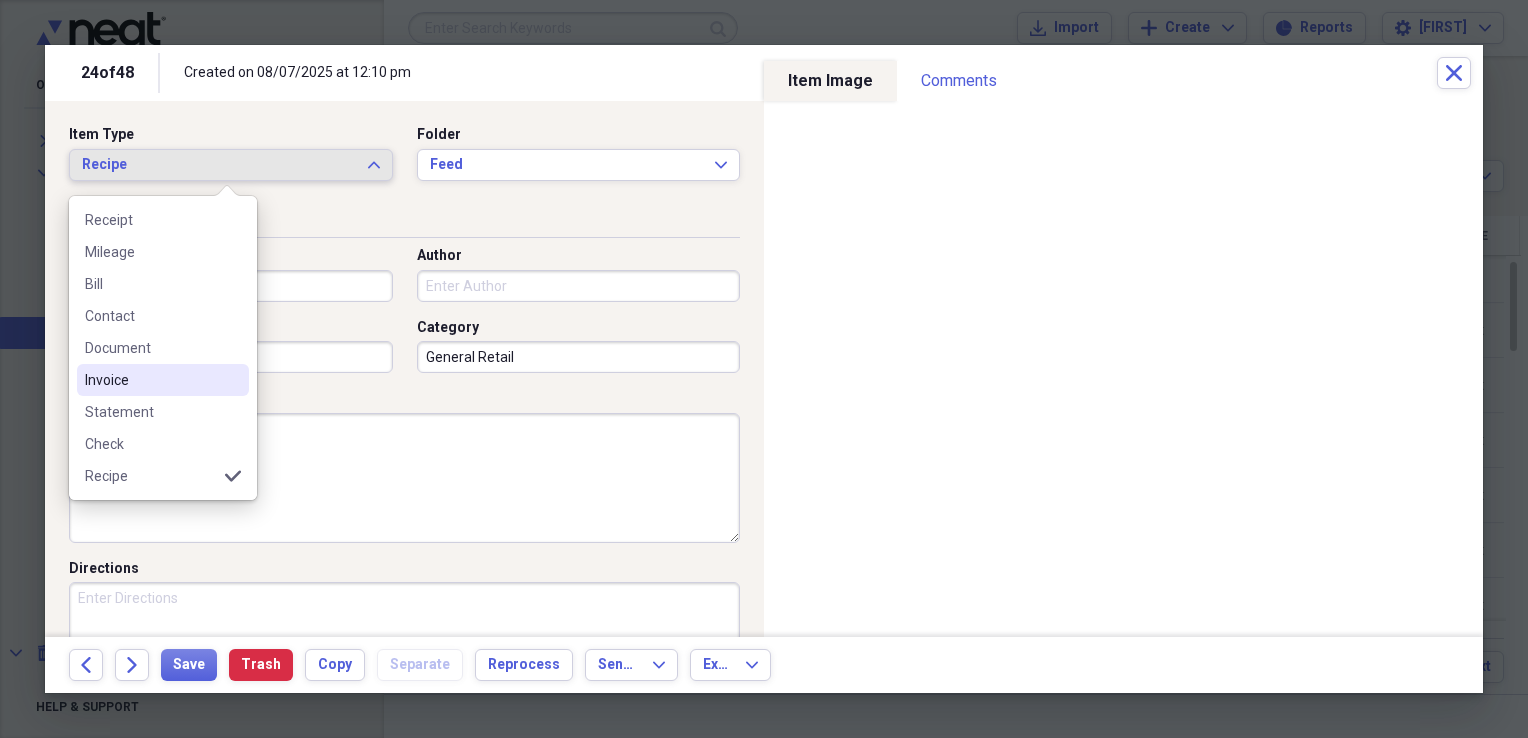 click on "Invoice" at bounding box center [151, 380] 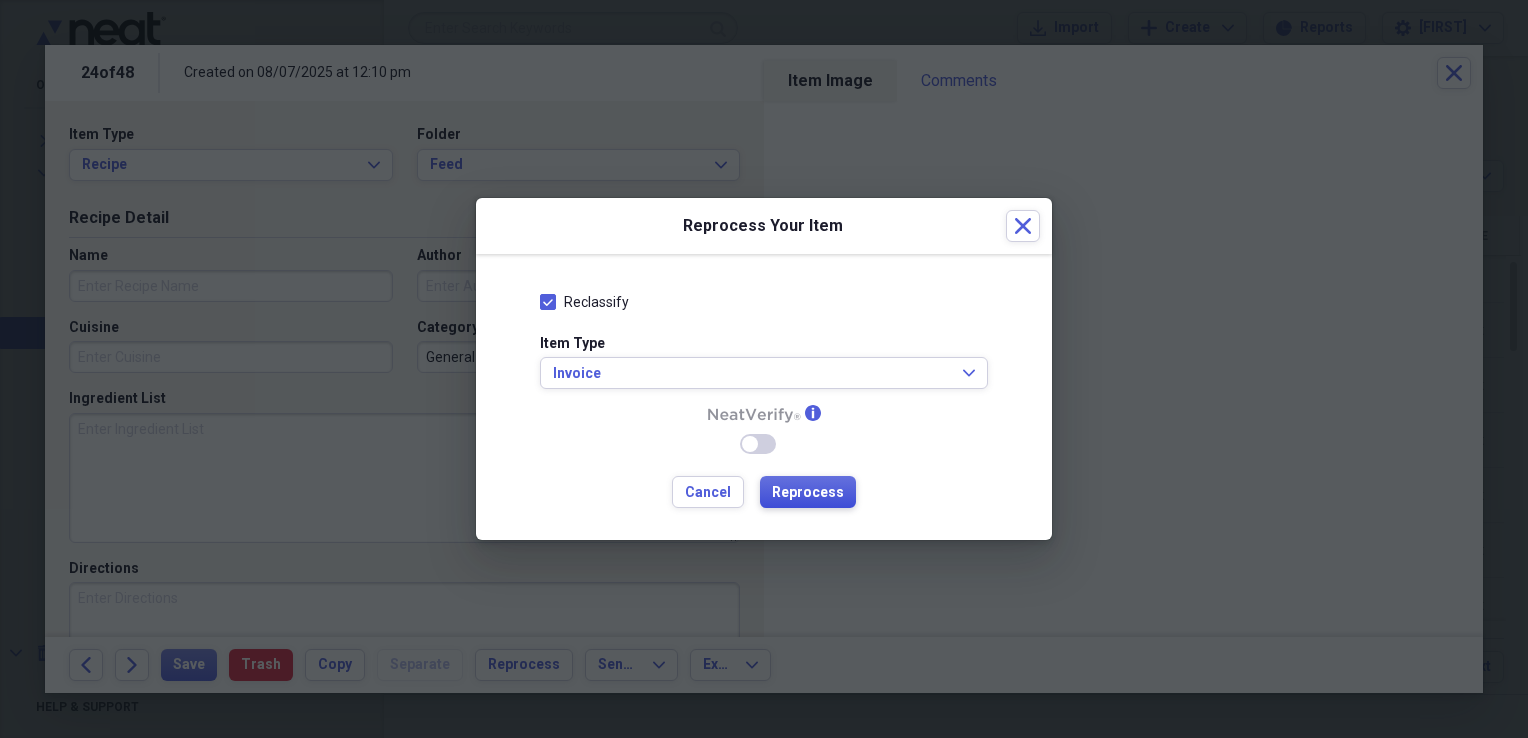 click on "Reprocess" at bounding box center (808, 493) 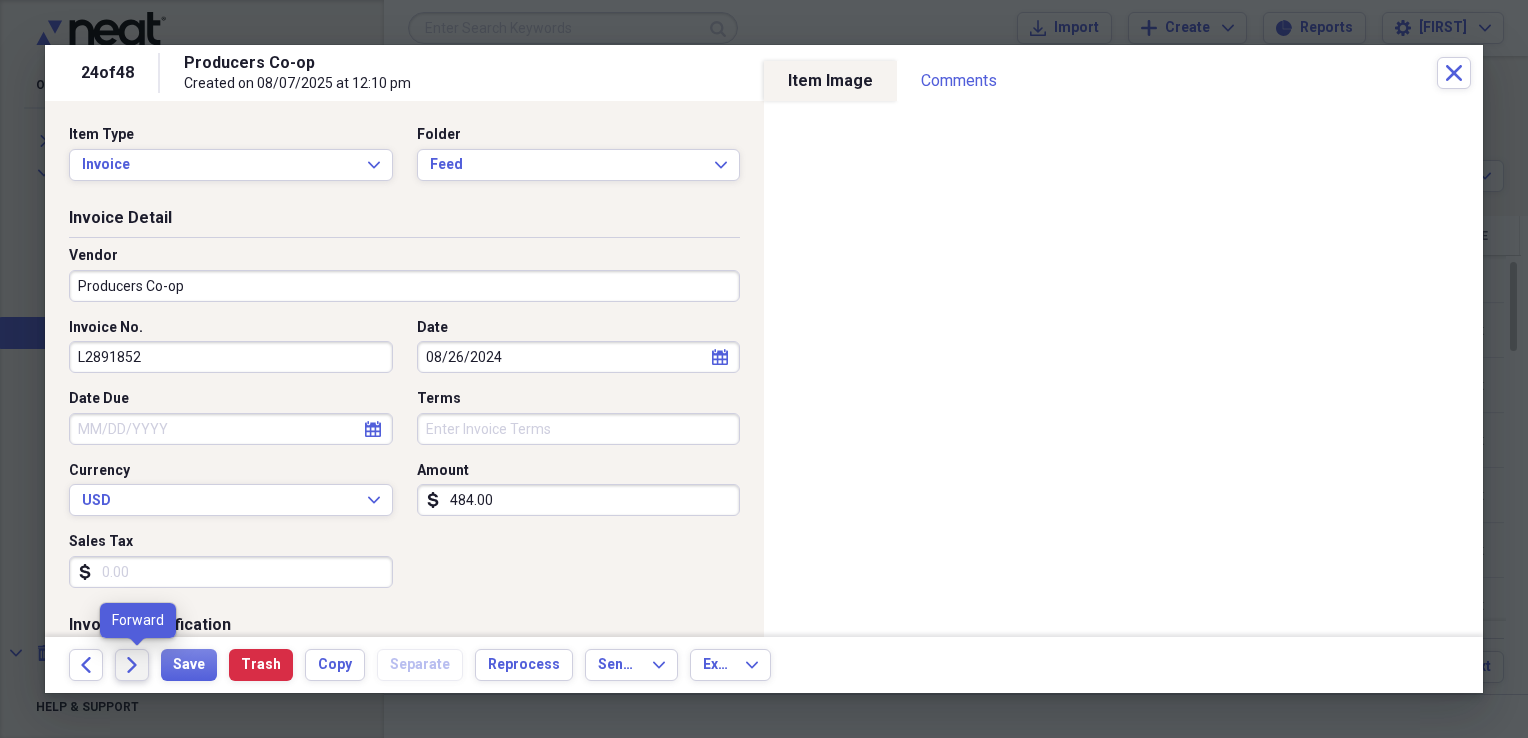 click on "Forward" at bounding box center (132, 665) 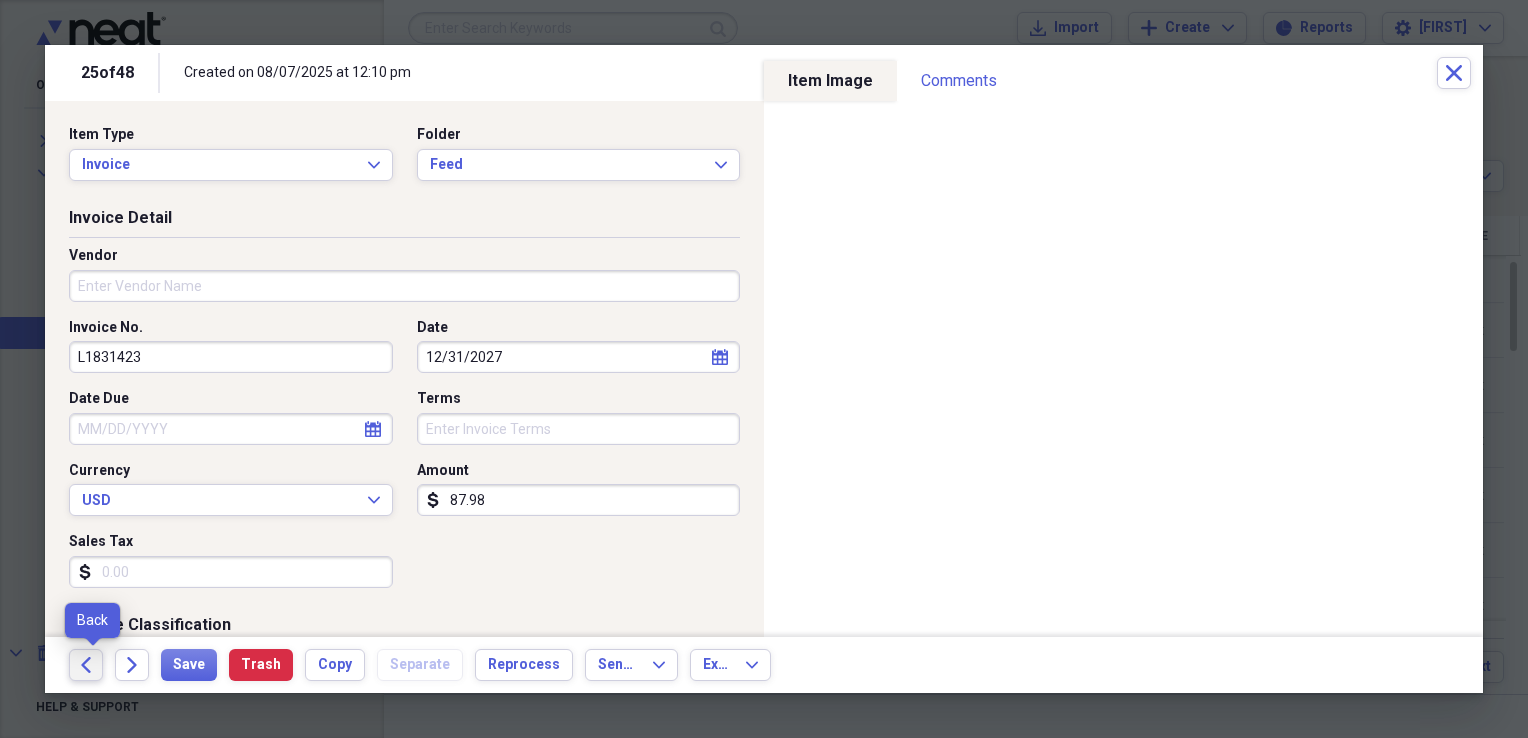 click on "Back" 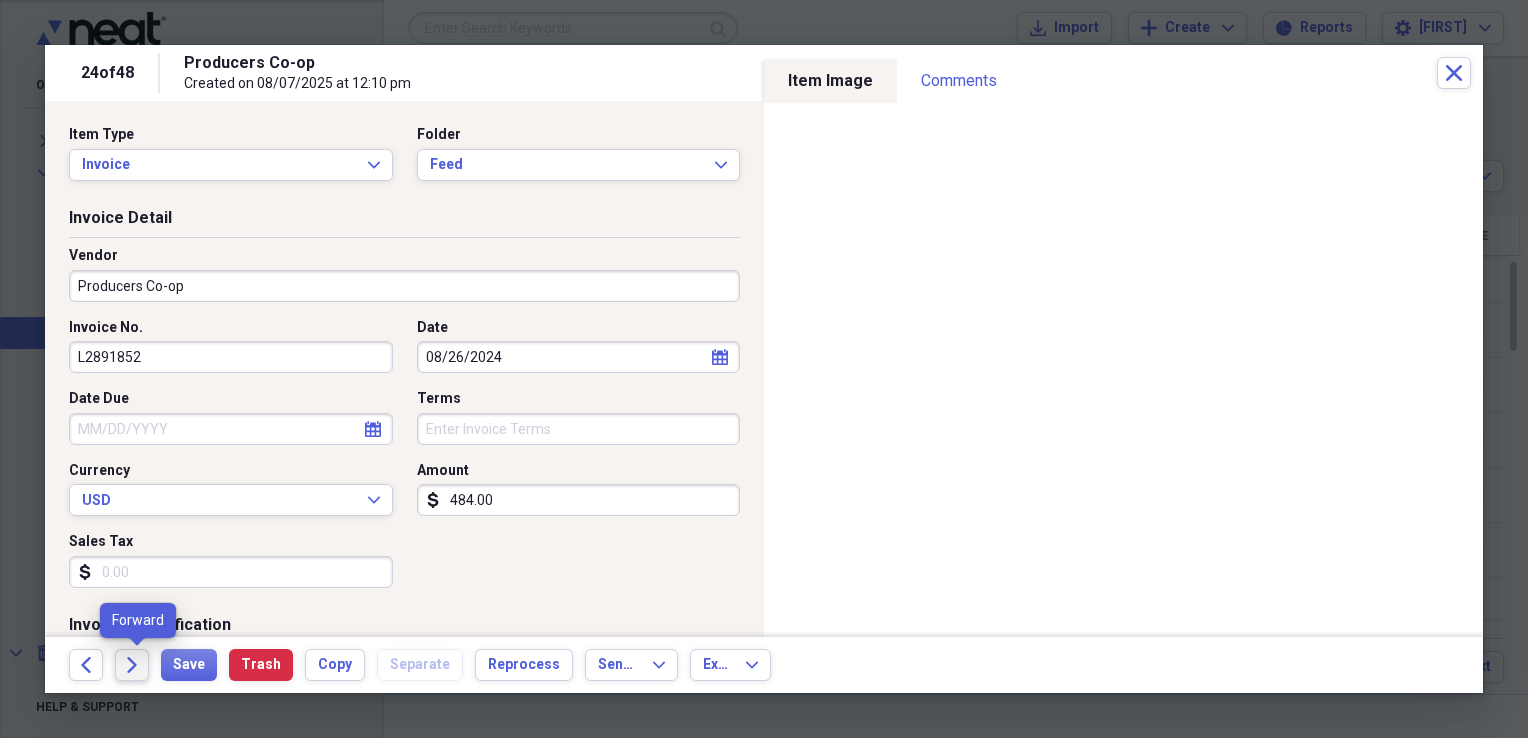 click on "Forward" 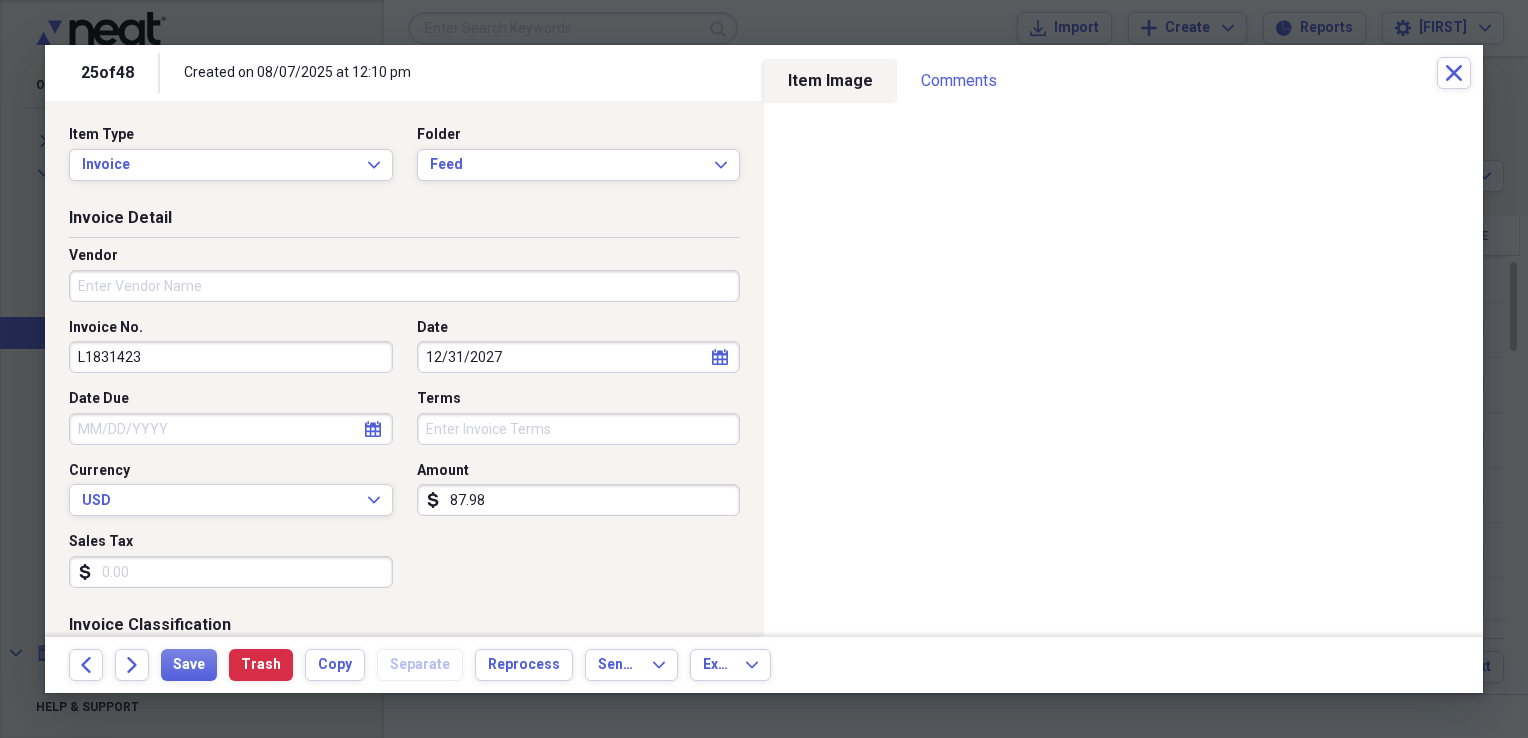 click 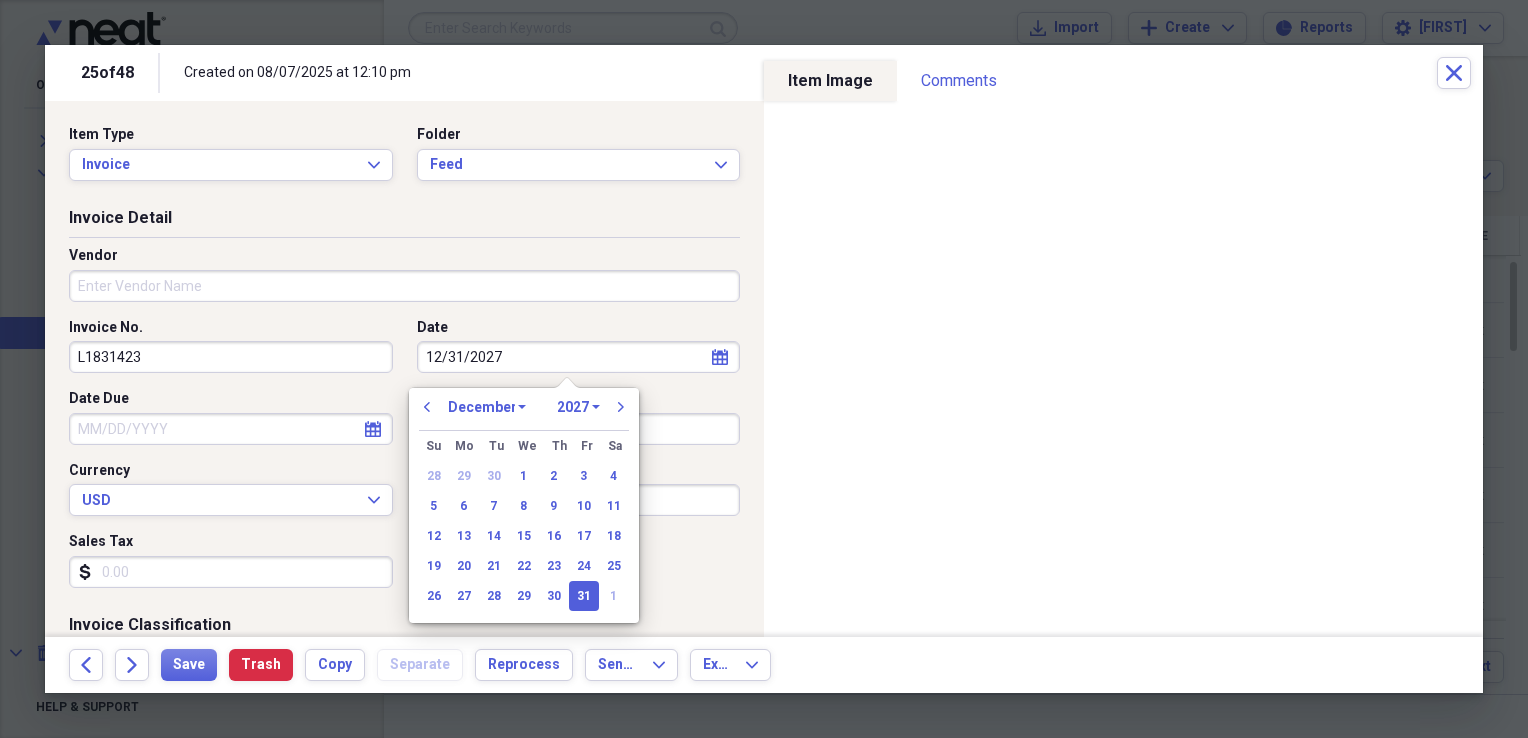 click on "1970 1971 1972 1973 1974 1975 1976 1977 1978 1979 1980 1981 1982 1983 1984 1985 1986 1987 1988 1989 1990 1991 1992 1993 1994 1995 1996 1997 1998 1999 2000 2001 2002 2003 2004 2005 2006 2007 2008 2009 2010 2011 2012 2013 2014 2015 2016 2017 2018 2019 2020 2021 2022 2023 2024 2025 2026 2027 2028 2029 2030 2031 2032 2033 2034 2035" at bounding box center (578, 407) 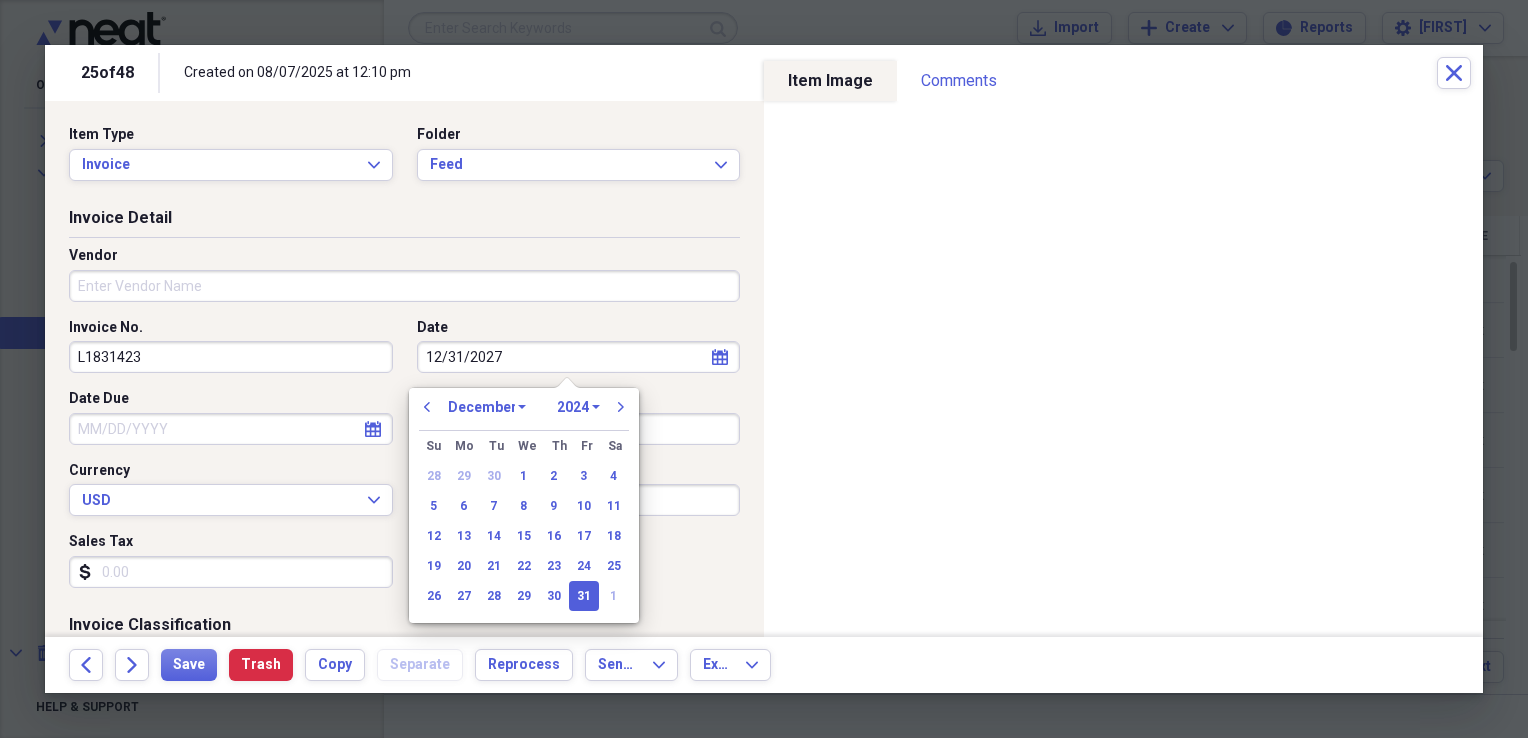 click on "1970 1971 1972 1973 1974 1975 1976 1977 1978 1979 1980 1981 1982 1983 1984 1985 1986 1987 1988 1989 1990 1991 1992 1993 1994 1995 1996 1997 1998 1999 2000 2001 2002 2003 2004 2005 2006 2007 2008 2009 2010 2011 2012 2013 2014 2015 2016 2017 2018 2019 2020 2021 2022 2023 2024 2025 2026 2027 2028 2029 2030 2031 2032 2033 2034 2035" at bounding box center [578, 407] 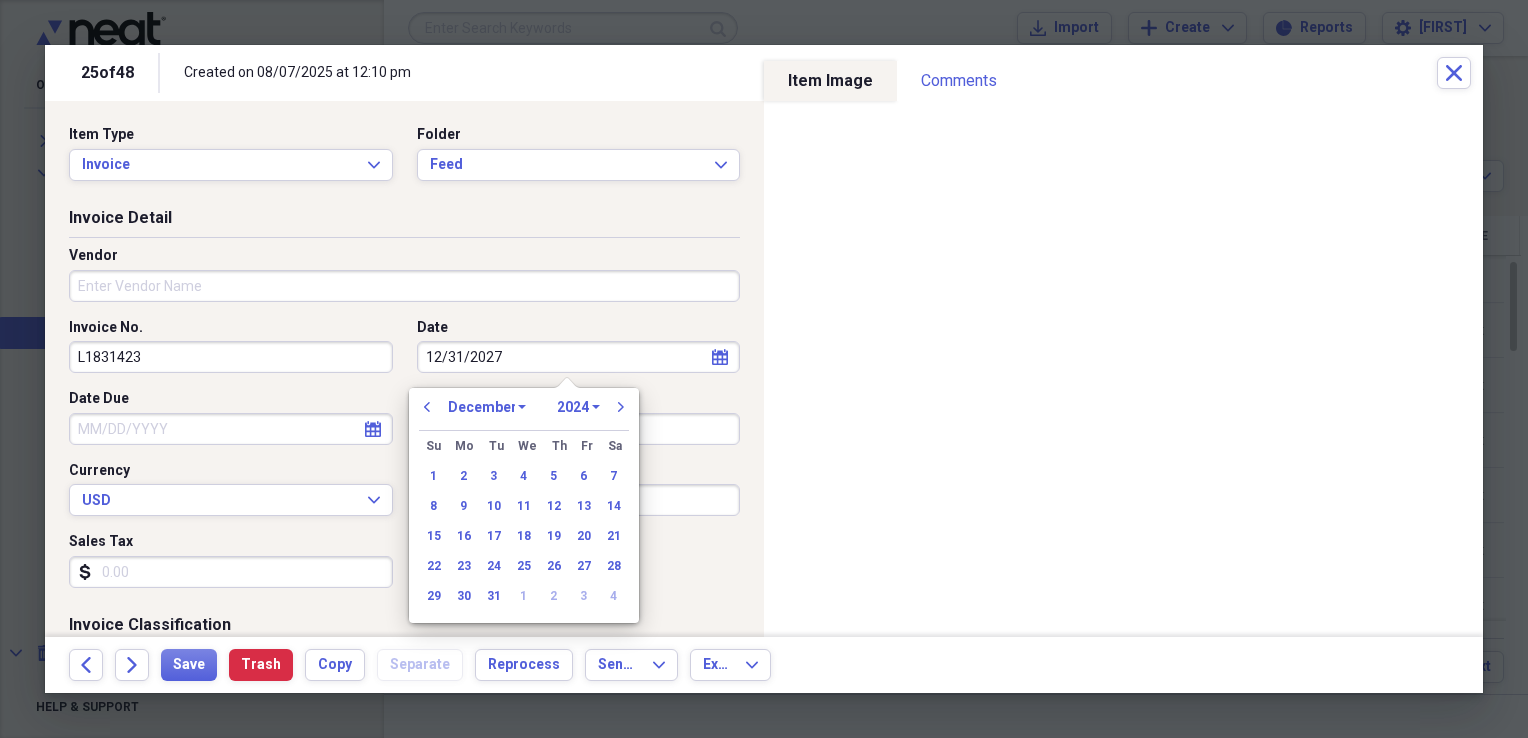 click on "January February March April May June July August September October November December" at bounding box center [487, 407] 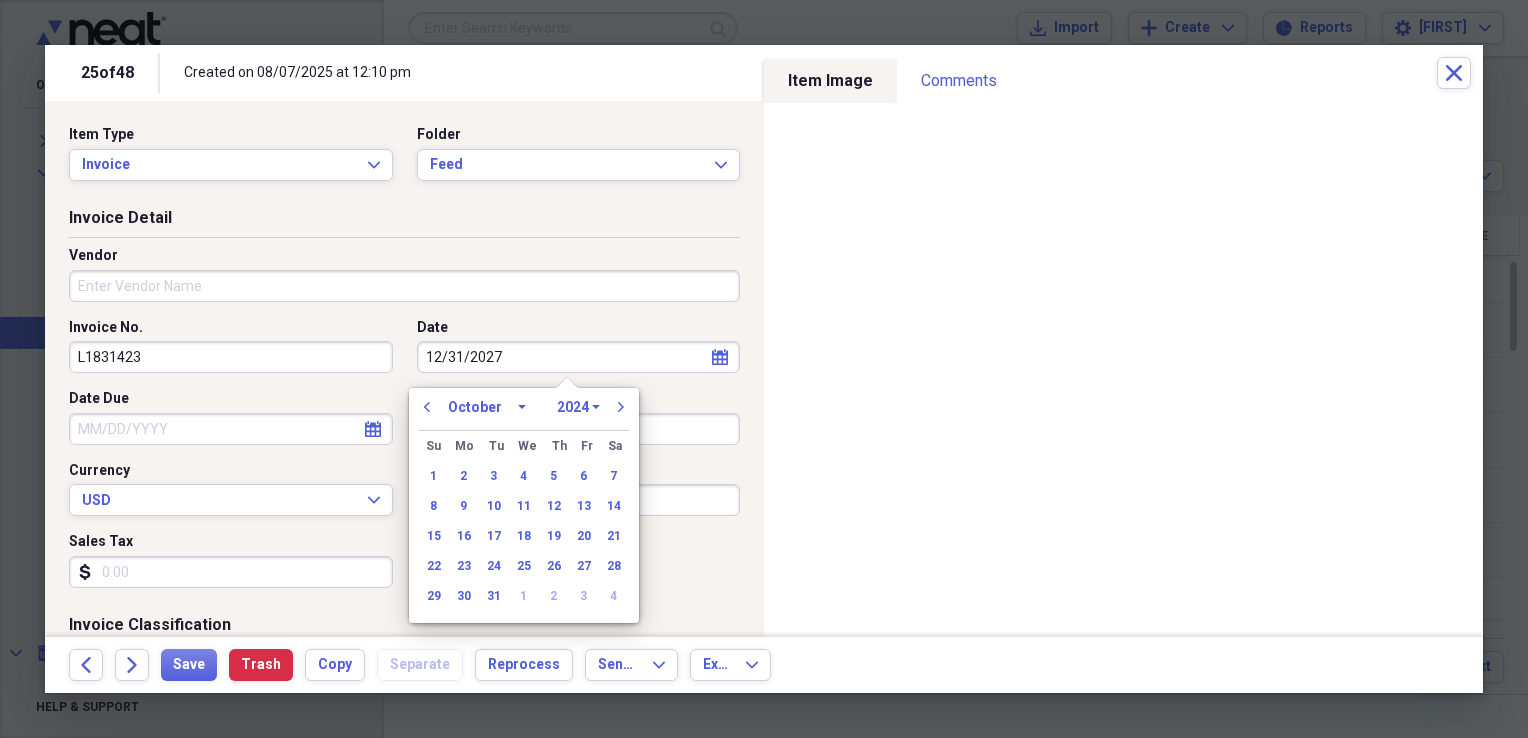 click on "January February March April May June July August September October November December" at bounding box center (487, 407) 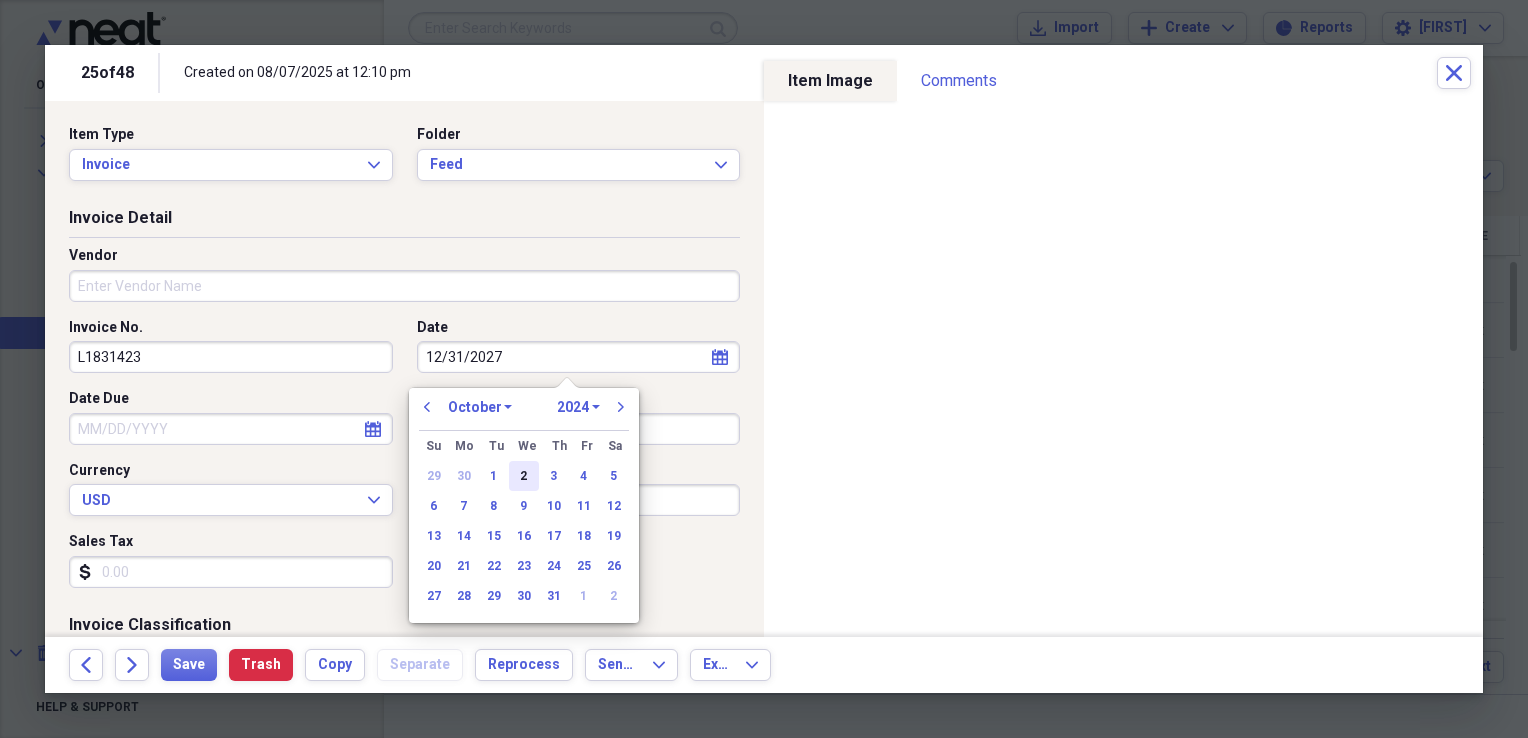 click on "2" at bounding box center [524, 476] 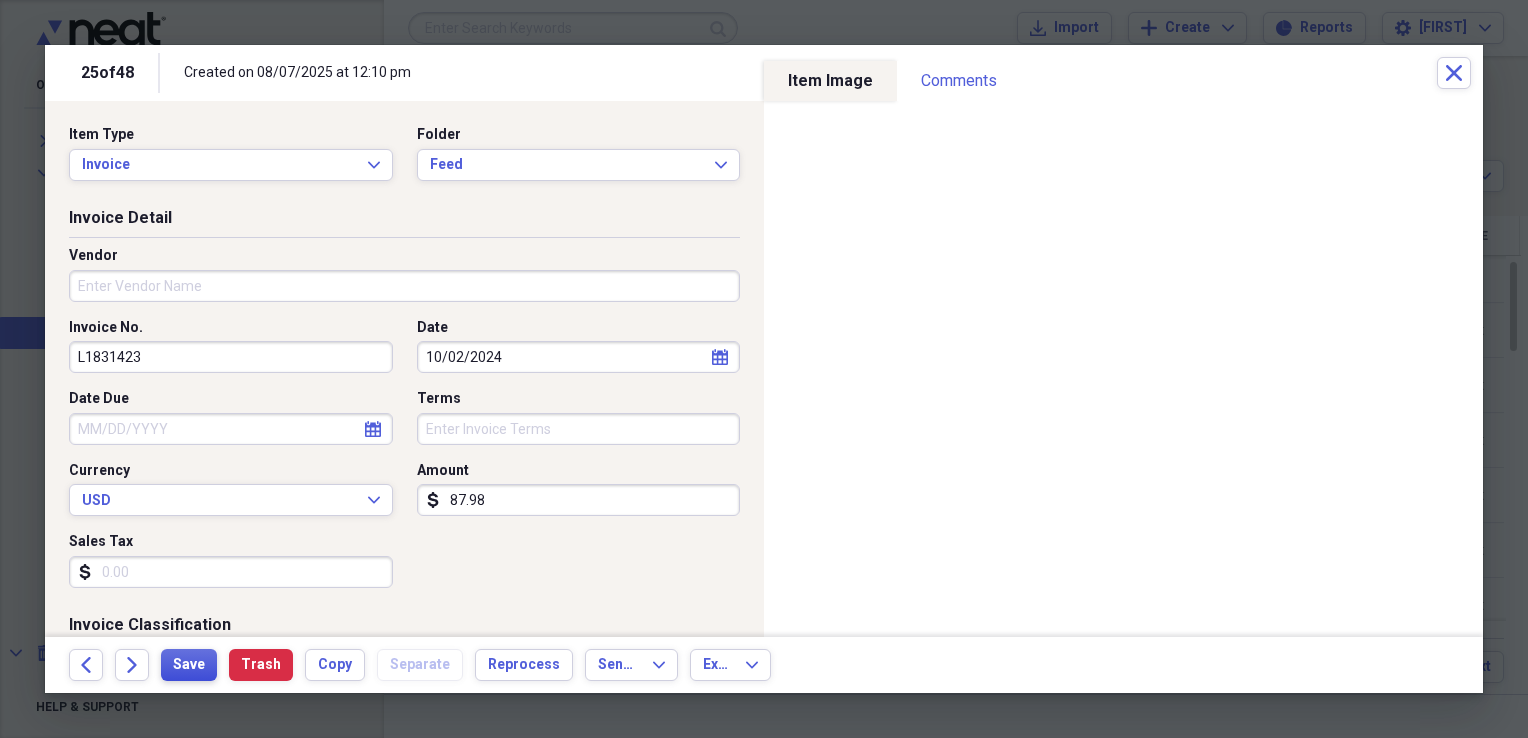 click on "Save" at bounding box center (189, 665) 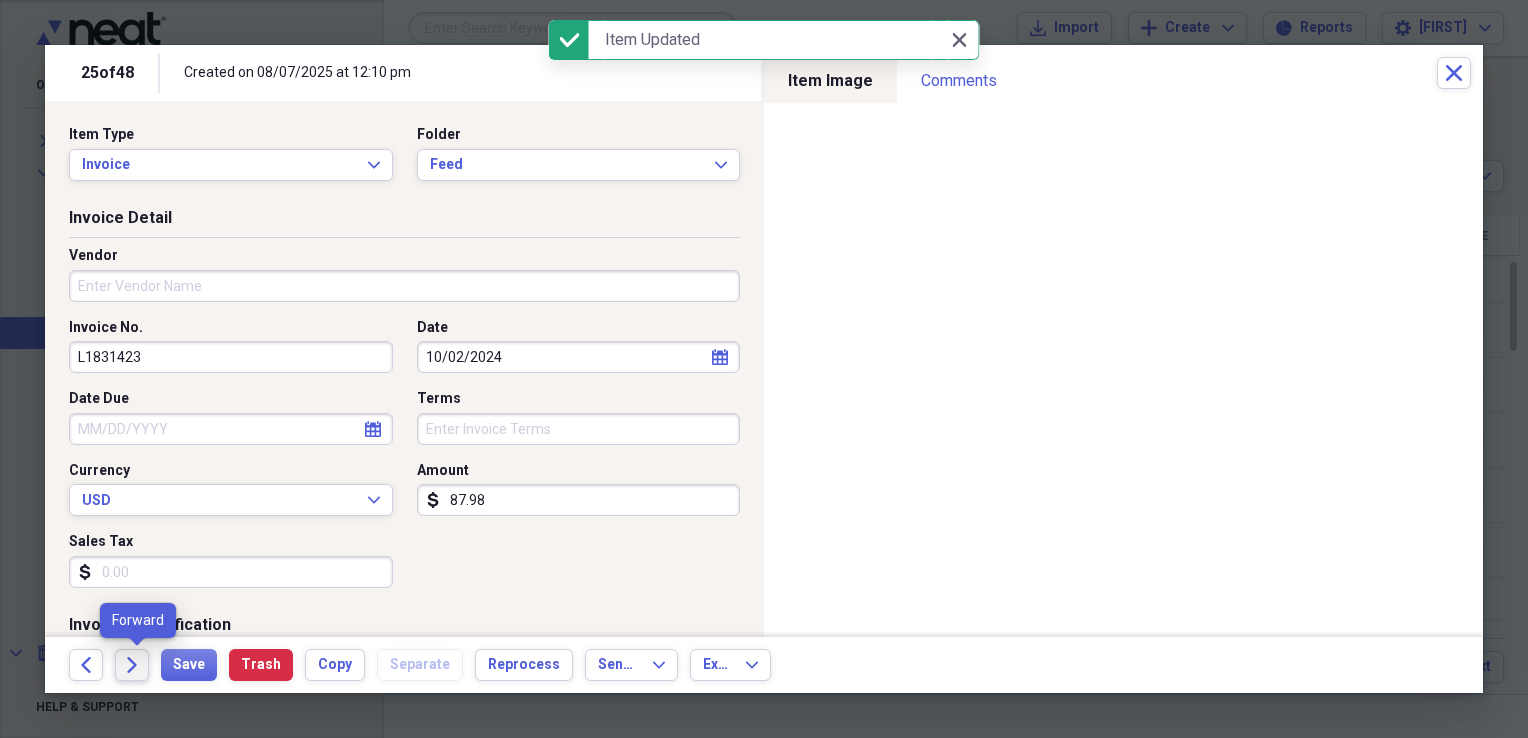 click on "Forward" 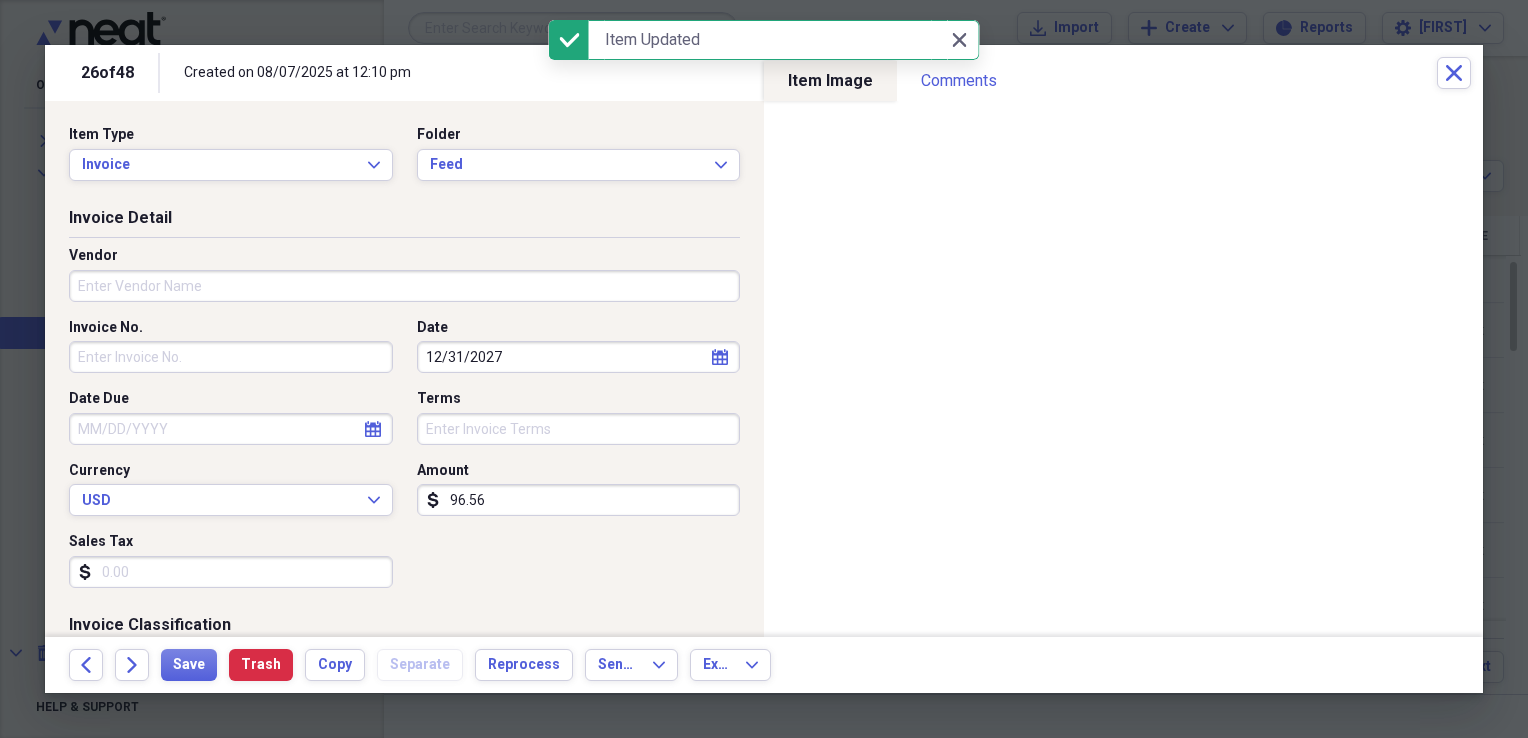 click on "calendar Calendar" at bounding box center (720, 357) 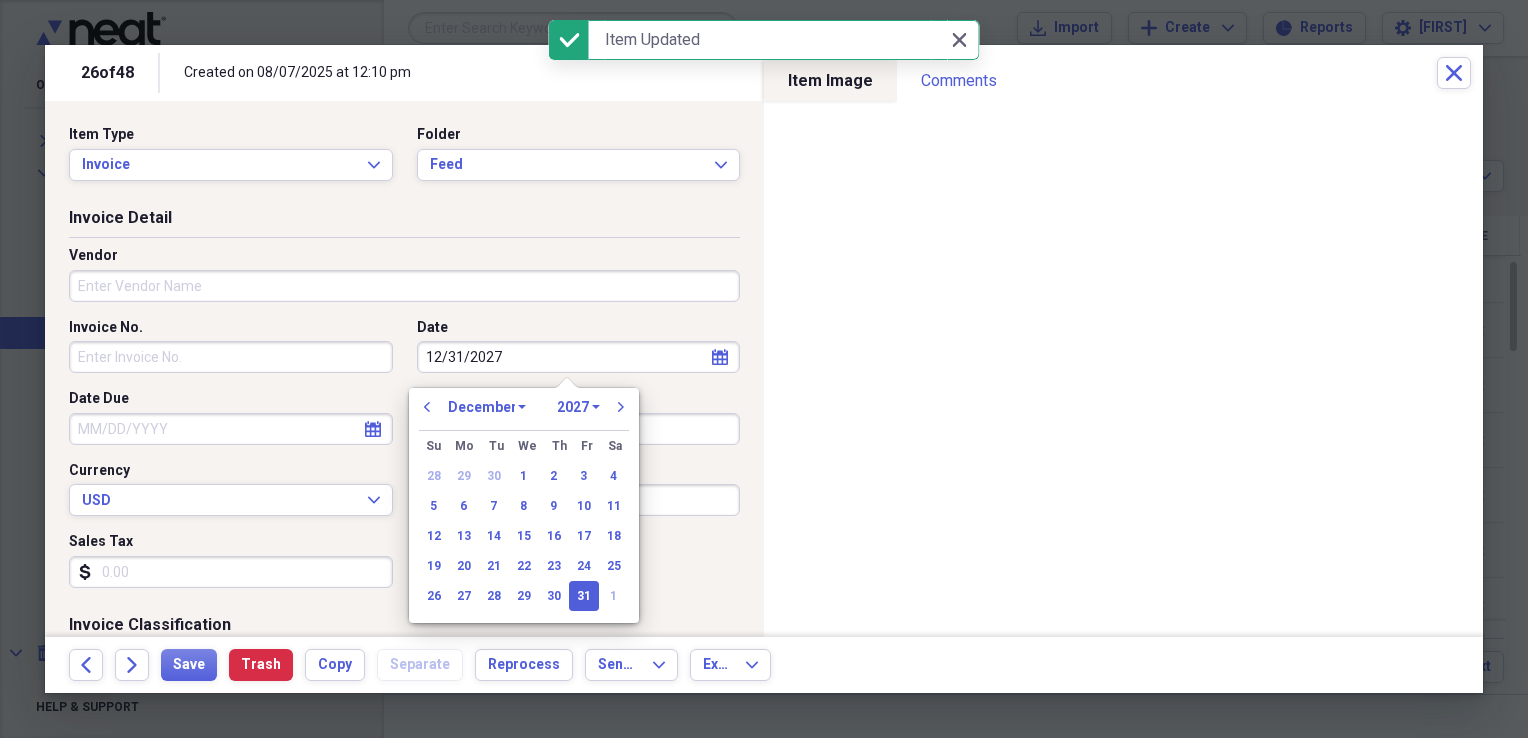 click on "previous January February March April May June July August September October November December 1970 1971 1972 1973 1974 1975 1976 1977 1978 1979 1980 1981 1982 1983 1984 1985 1986 1987 1988 1989 1990 1991 1992 1993 1994 1995 1996 1997 1998 1999 2000 2001 2002 2003 2004 2005 2006 2007 2008 2009 2010 2011 2012 2013 2014 2015 2016 2017 2018 2019 2020 2021 2022 2023 2024 2025 2026 2027 2028 2029 2030 2031 2032 2033 2034 2035 next" at bounding box center [524, 413] 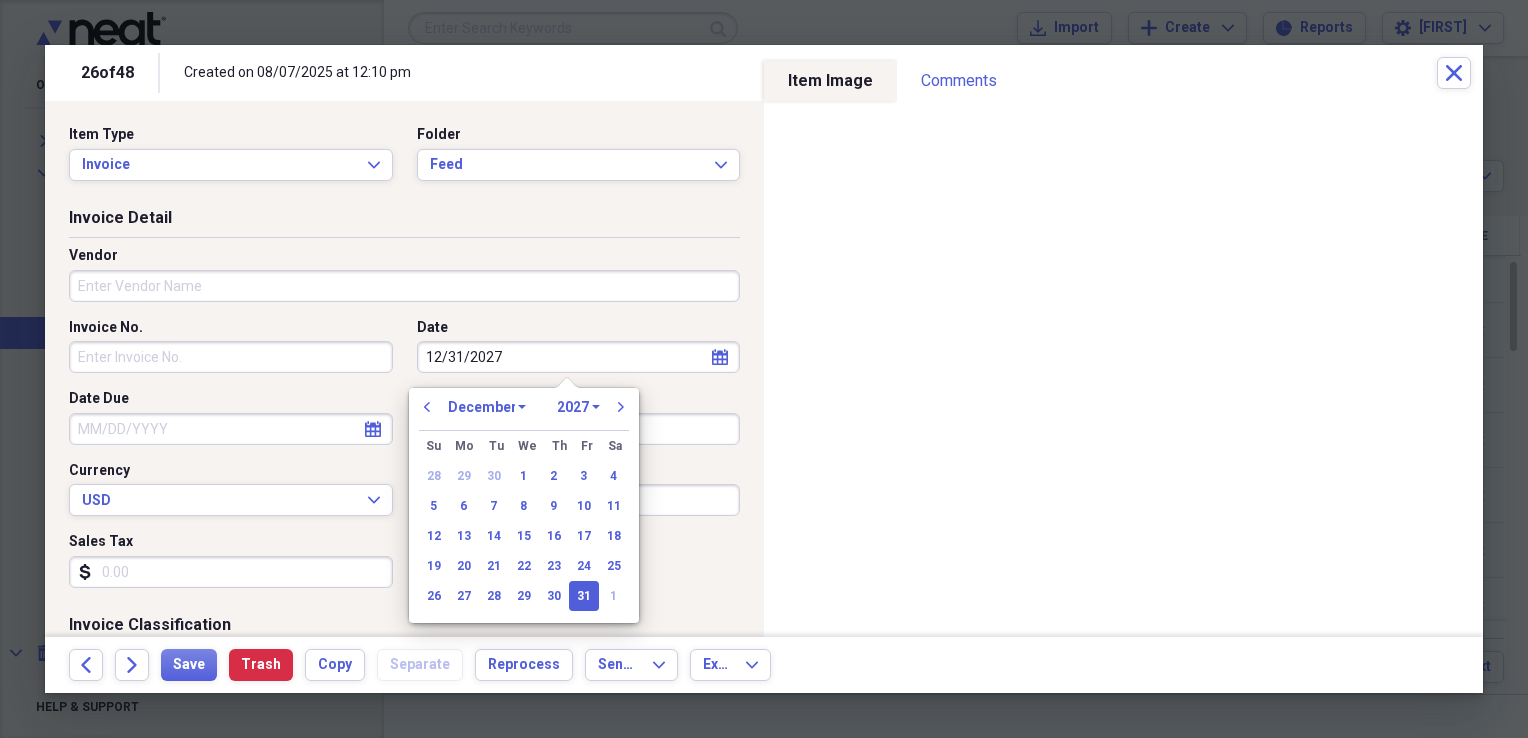 click on "1970 1971 1972 1973 1974 1975 1976 1977 1978 1979 1980 1981 1982 1983 1984 1985 1986 1987 1988 1989 1990 1991 1992 1993 1994 1995 1996 1997 1998 1999 2000 2001 2002 2003 2004 2005 2006 2007 2008 2009 2010 2011 2012 2013 2014 2015 2016 2017 2018 2019 2020 2021 2022 2023 2024 2025 2026 2027 2028 2029 2030 2031 2032 2033 2034 2035" at bounding box center (578, 407) 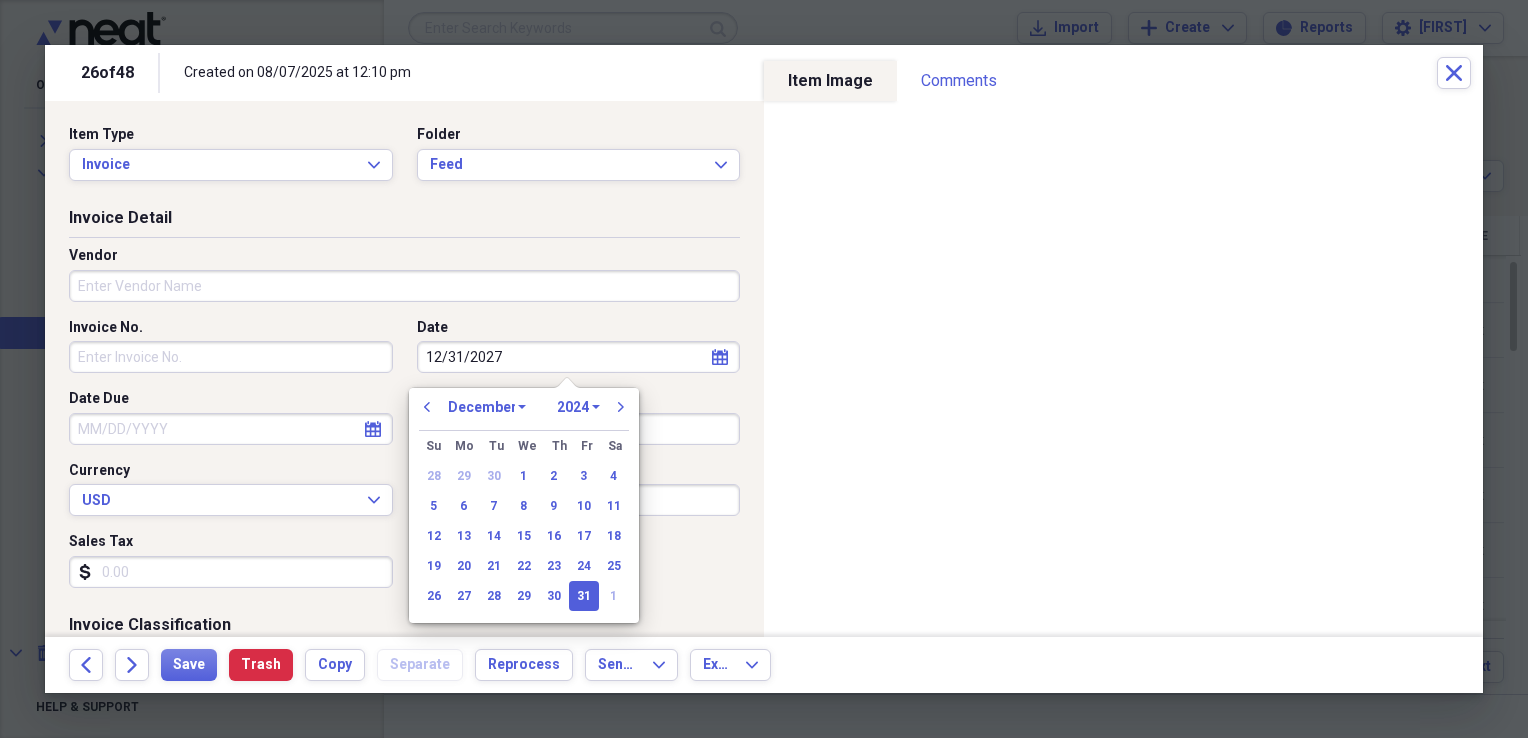 click on "1970 1971 1972 1973 1974 1975 1976 1977 1978 1979 1980 1981 1982 1983 1984 1985 1986 1987 1988 1989 1990 1991 1992 1993 1994 1995 1996 1997 1998 1999 2000 2001 2002 2003 2004 2005 2006 2007 2008 2009 2010 2011 2012 2013 2014 2015 2016 2017 2018 2019 2020 2021 2022 2023 2024 2025 2026 2027 2028 2029 2030 2031 2032 2033 2034 2035" at bounding box center (578, 407) 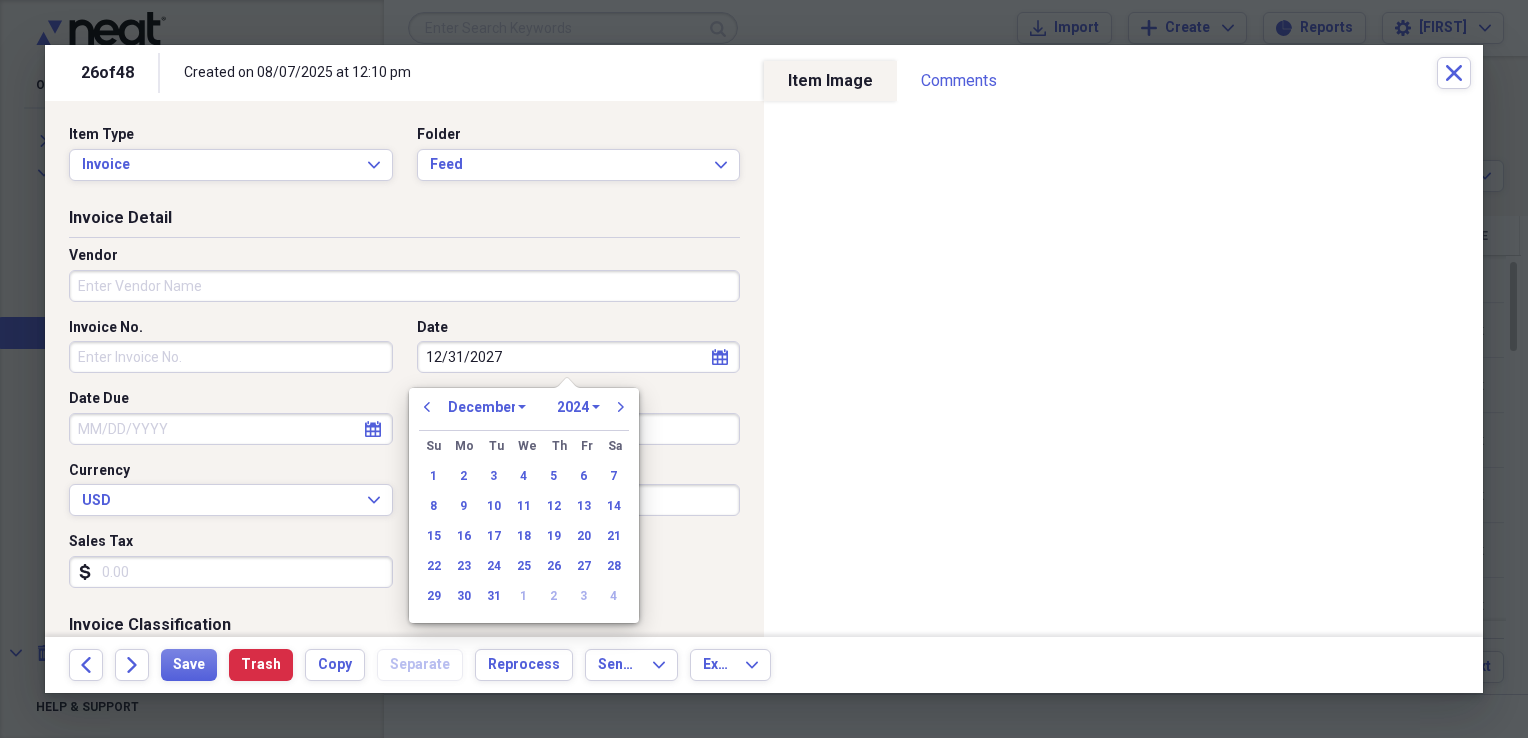 click on "January February March April May June July August September October November December" at bounding box center [487, 407] 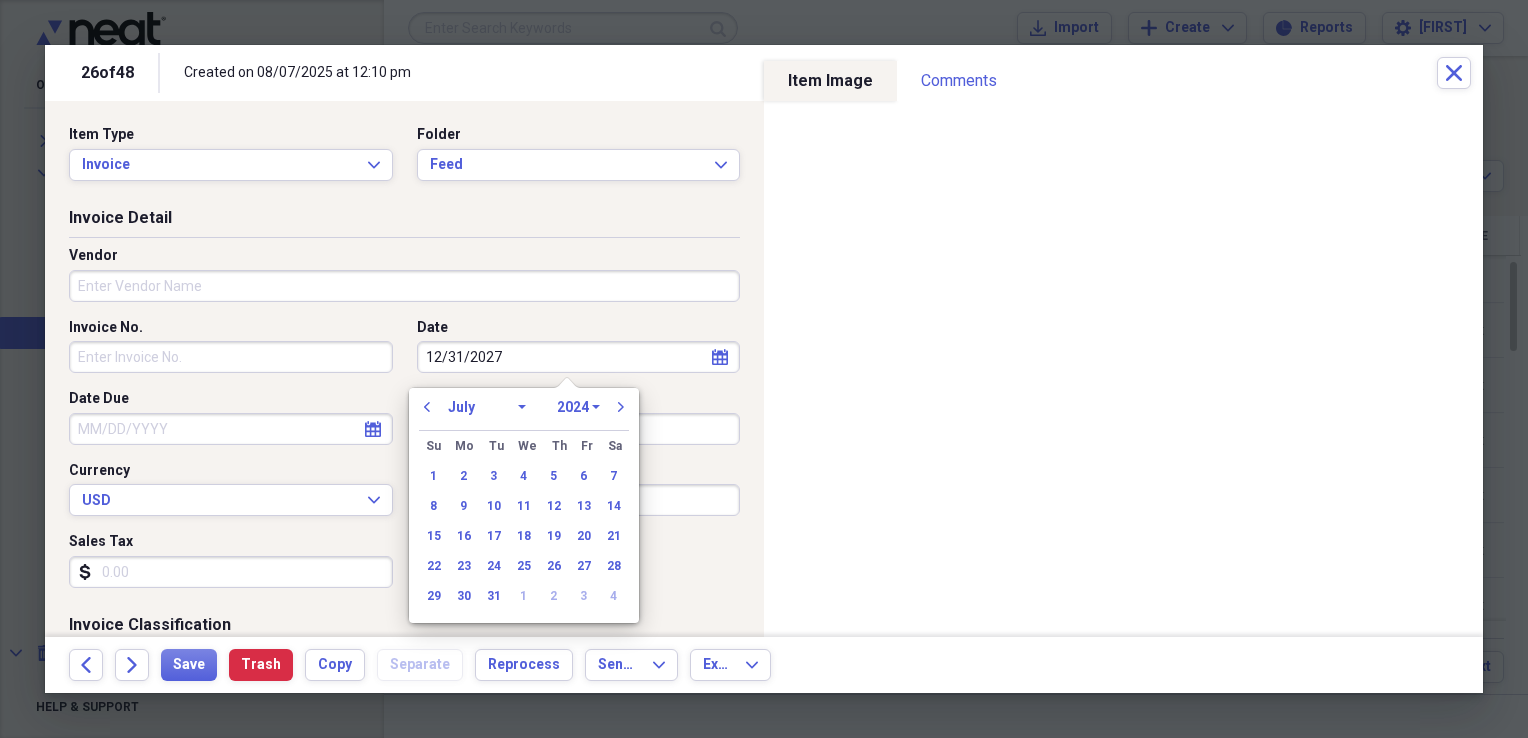 click on "January February March April May June July August September October November December" at bounding box center (487, 407) 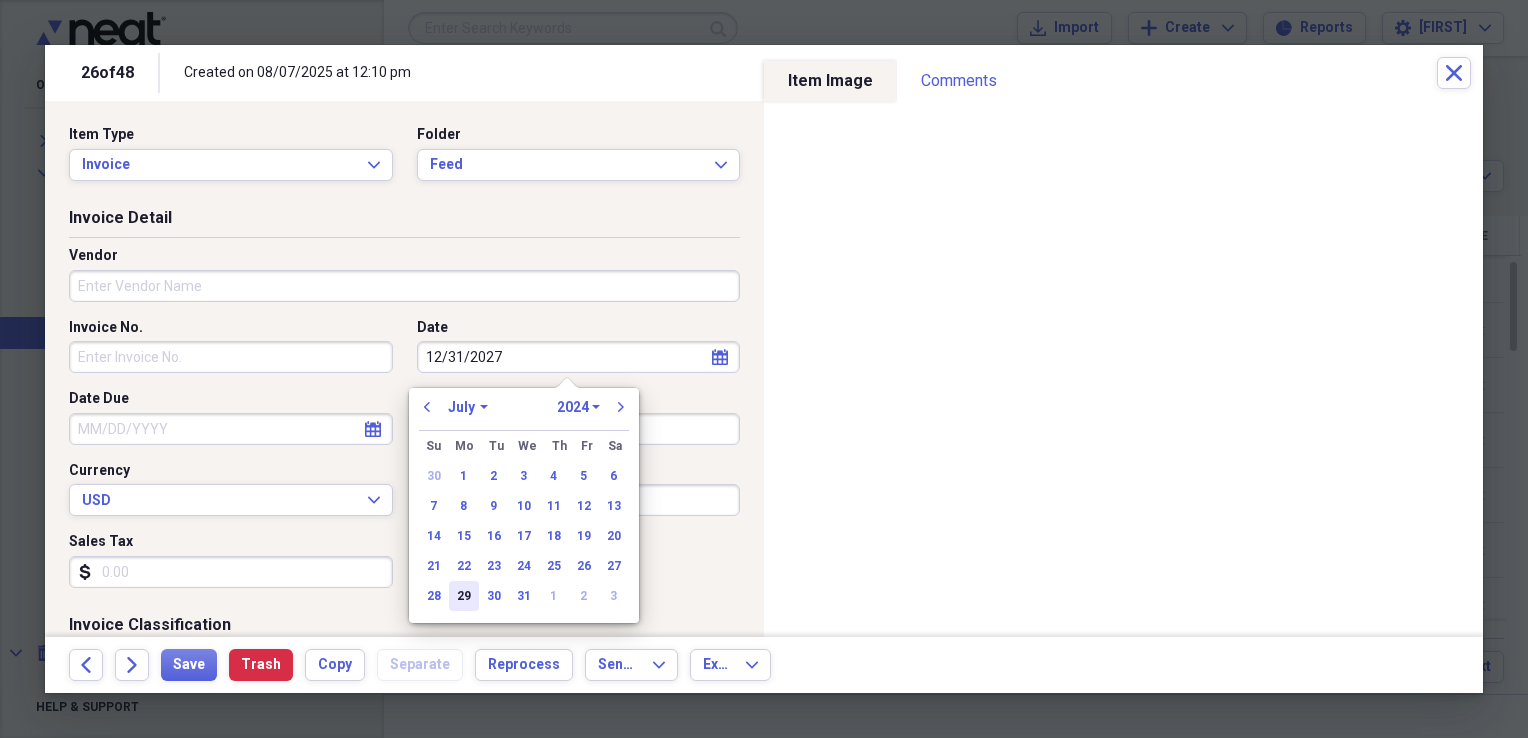 click on "29" at bounding box center (464, 596) 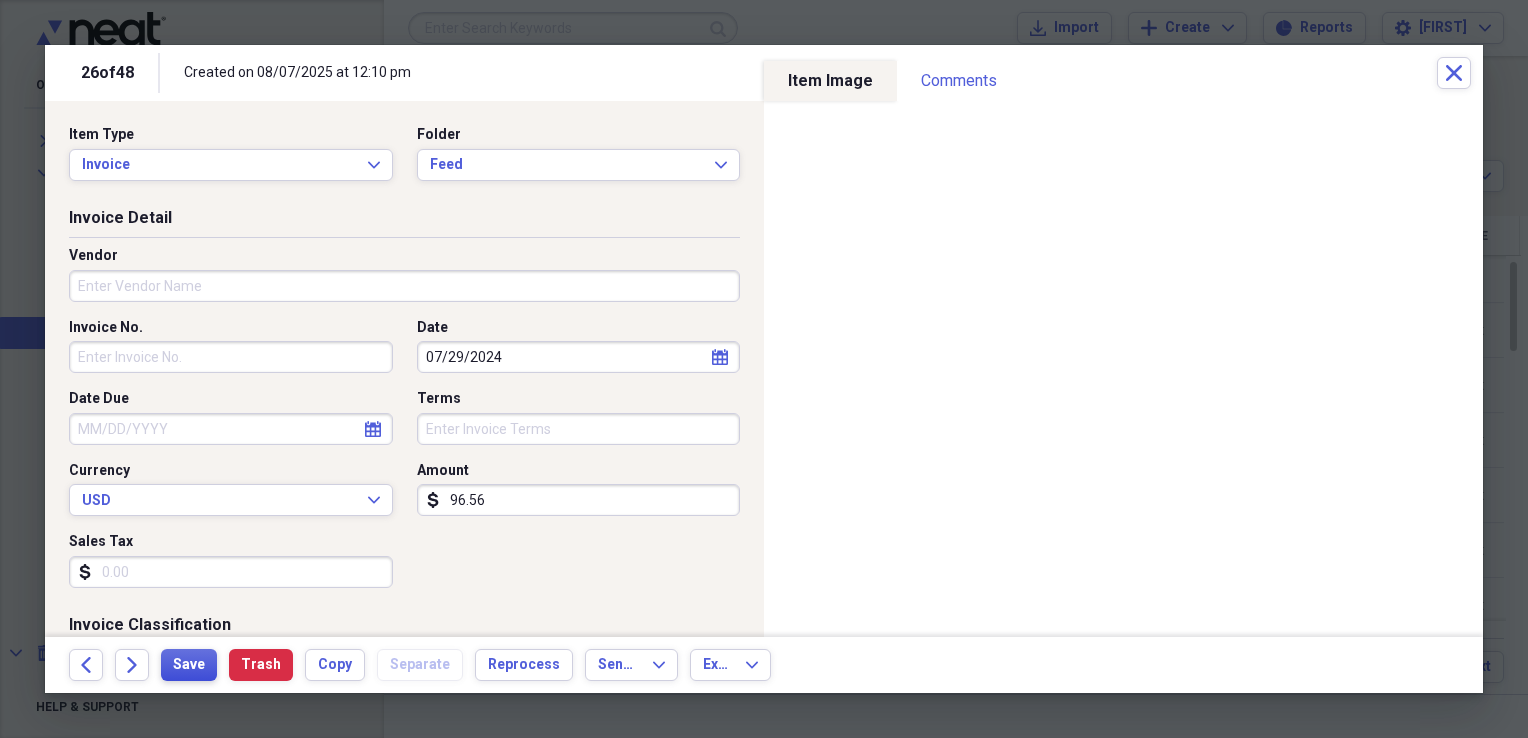 click on "Save" at bounding box center (189, 665) 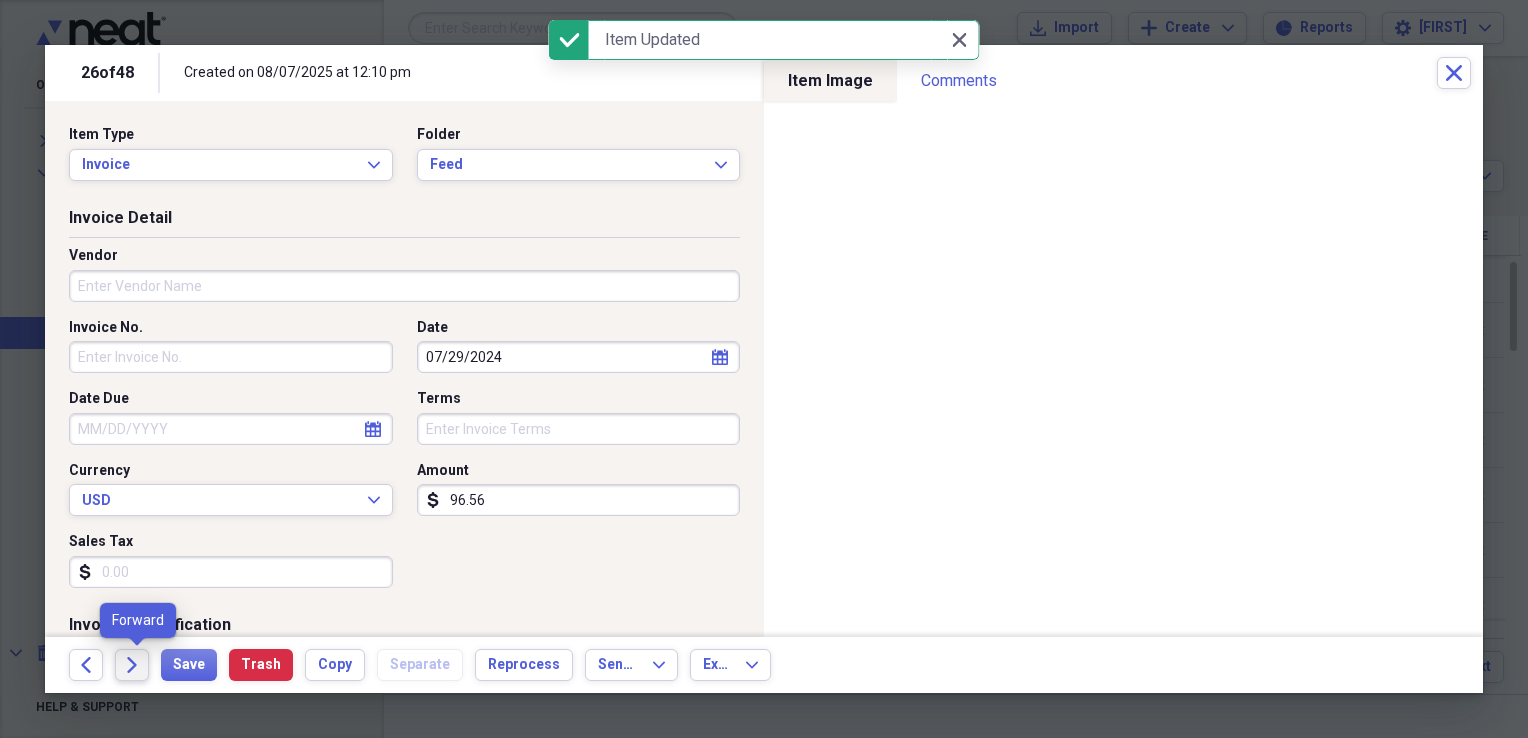 click on "Forward" 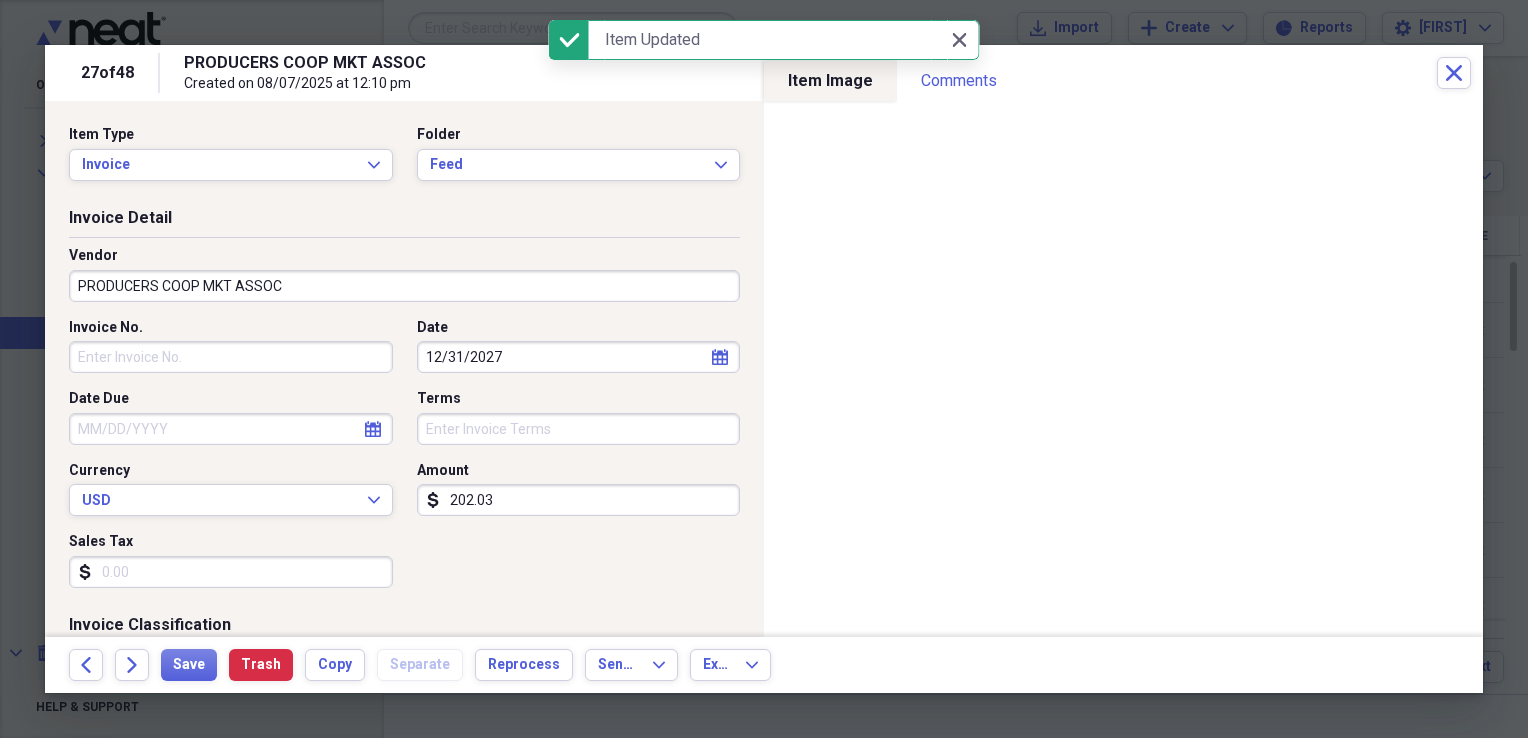 click on "calendar" 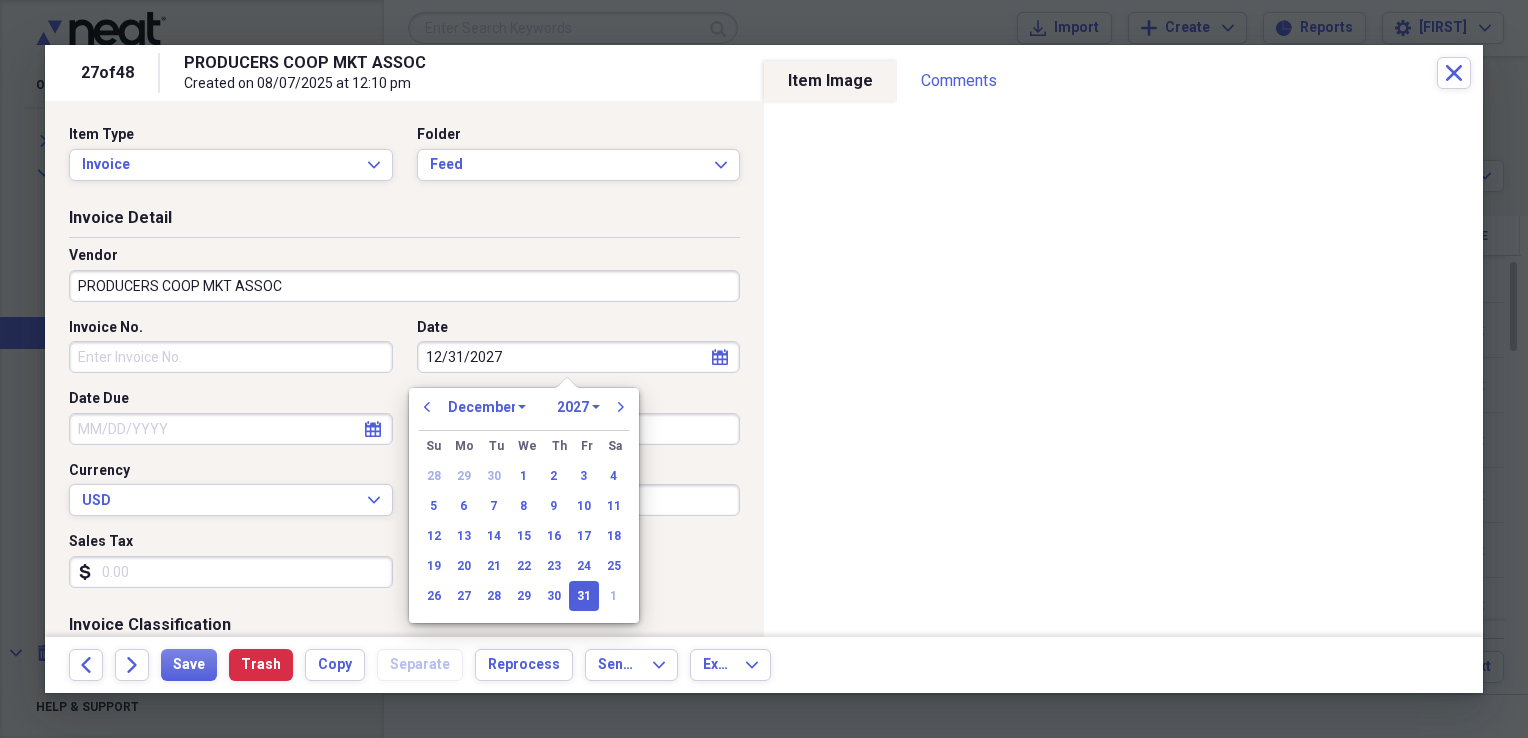 click on "1970 1971 1972 1973 1974 1975 1976 1977 1978 1979 1980 1981 1982 1983 1984 1985 1986 1987 1988 1989 1990 1991 1992 1993 1994 1995 1996 1997 1998 1999 2000 2001 2002 2003 2004 2005 2006 2007 2008 2009 2010 2011 2012 2013 2014 2015 2016 2017 2018 2019 2020 2021 2022 2023 2024 2025 2026 2027 2028 2029 2030 2031 2032 2033 2034 2035" at bounding box center (578, 407) 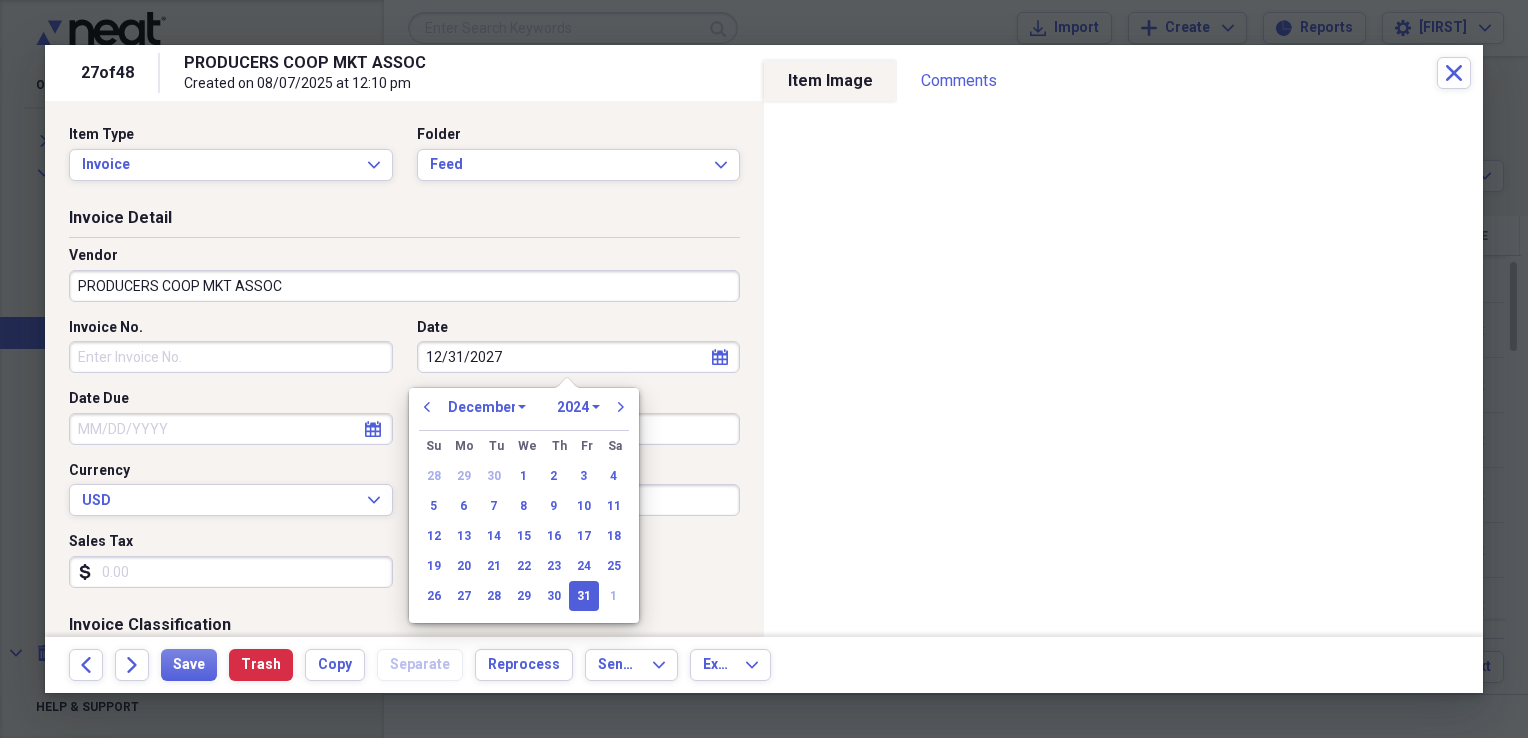 click on "1970 1971 1972 1973 1974 1975 1976 1977 1978 1979 1980 1981 1982 1983 1984 1985 1986 1987 1988 1989 1990 1991 1992 1993 1994 1995 1996 1997 1998 1999 2000 2001 2002 2003 2004 2005 2006 2007 2008 2009 2010 2011 2012 2013 2014 2015 2016 2017 2018 2019 2020 2021 2022 2023 2024 2025 2026 2027 2028 2029 2030 2031 2032 2033 2034 2035" at bounding box center [578, 407] 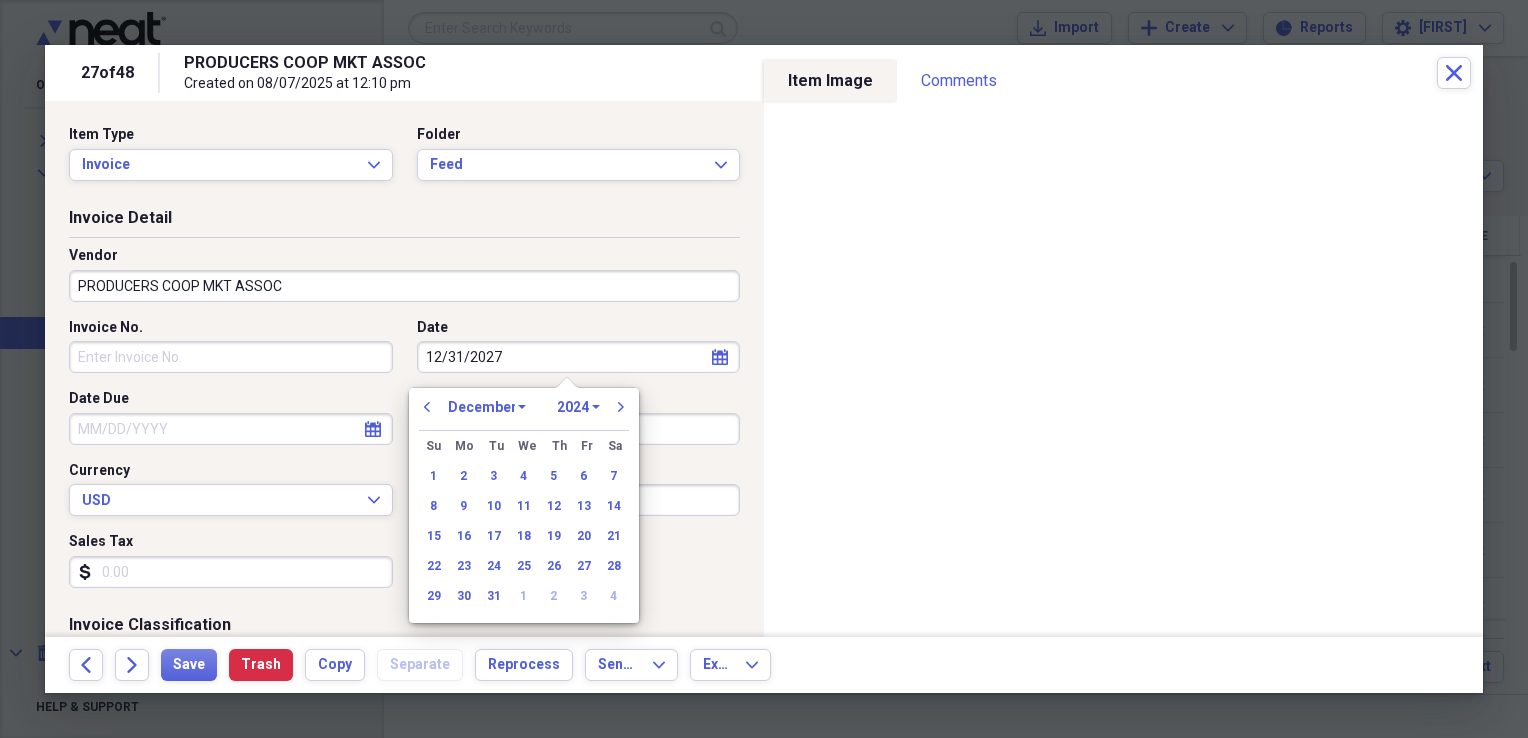 click on "previous January February March April May June July August September October November December 1970 1971 1972 1973 1974 1975 1976 1977 1978 1979 1980 1981 1982 1983 1984 1985 1986 1987 1988 1989 1990 1991 1992 1993 1994 1995 1996 1997 1998 1999 2000 2001 2002 2003 2004 2005 2006 2007 2008 2009 2010 2011 2012 2013 2014 2015 2016 2017 2018 2019 2020 2021 2022 2023 2024 2025 2026 2027 2028 2029 2030 2031 2032 2033 2034 2035 next" at bounding box center (524, 413) 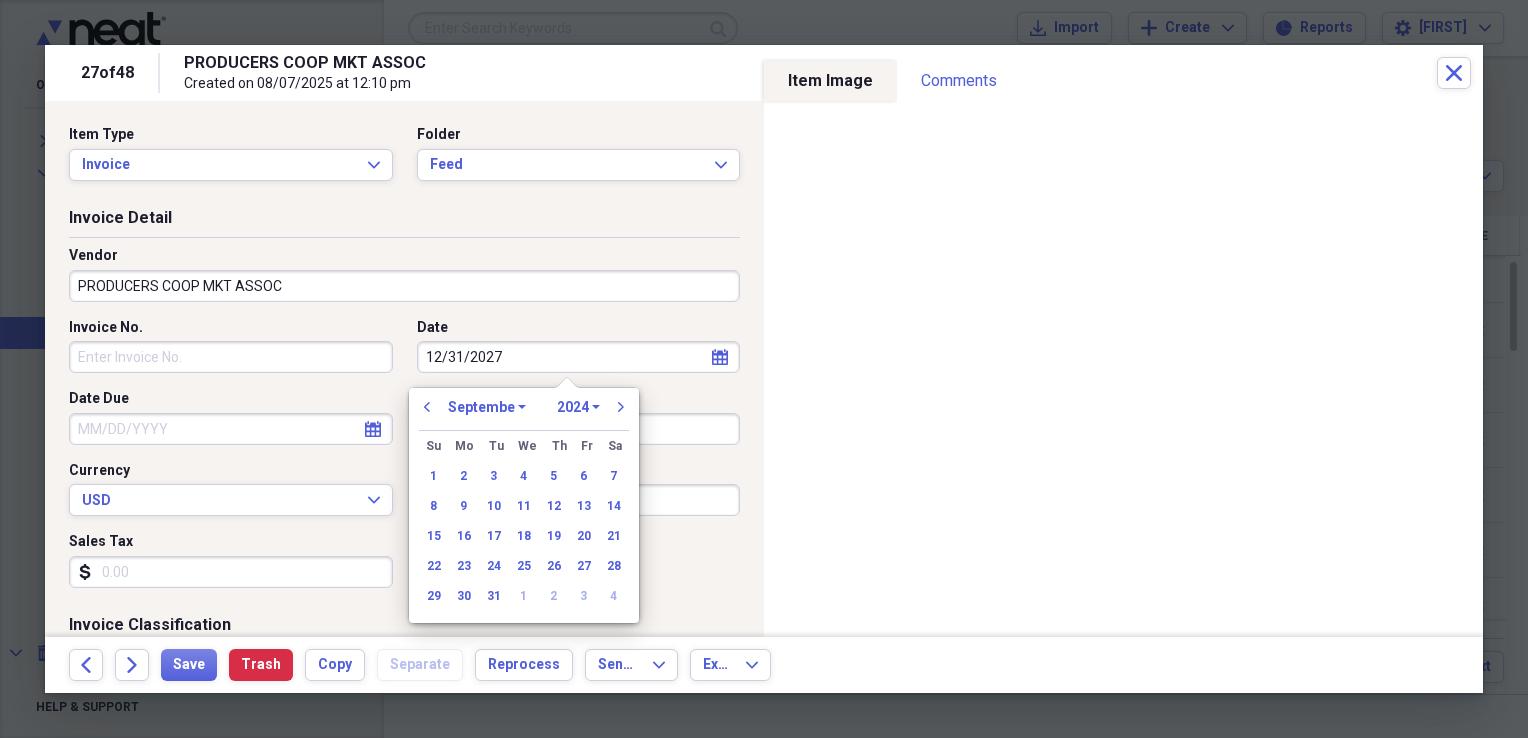 click on "January February March April May June July August September October November December" at bounding box center (487, 407) 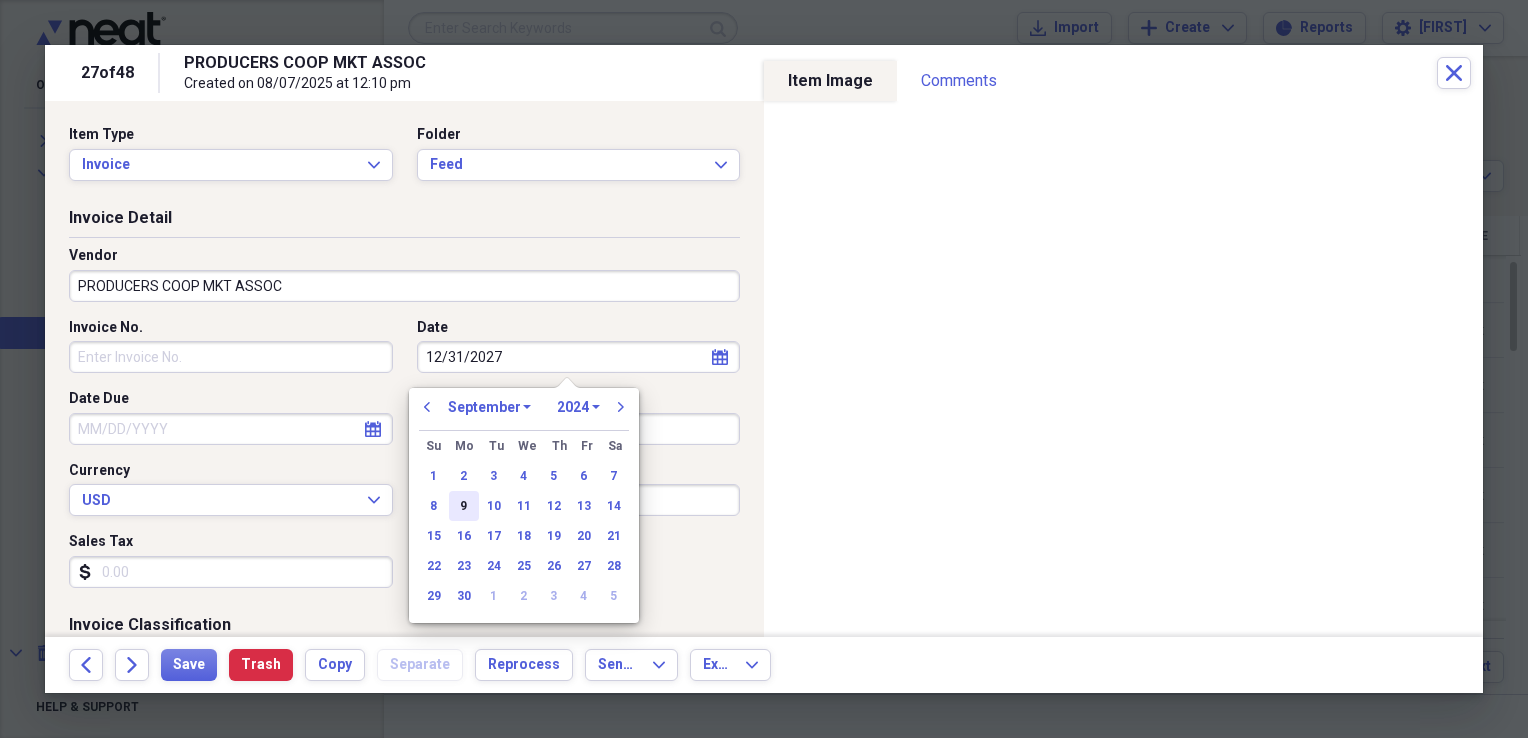 click on "9" at bounding box center (464, 506) 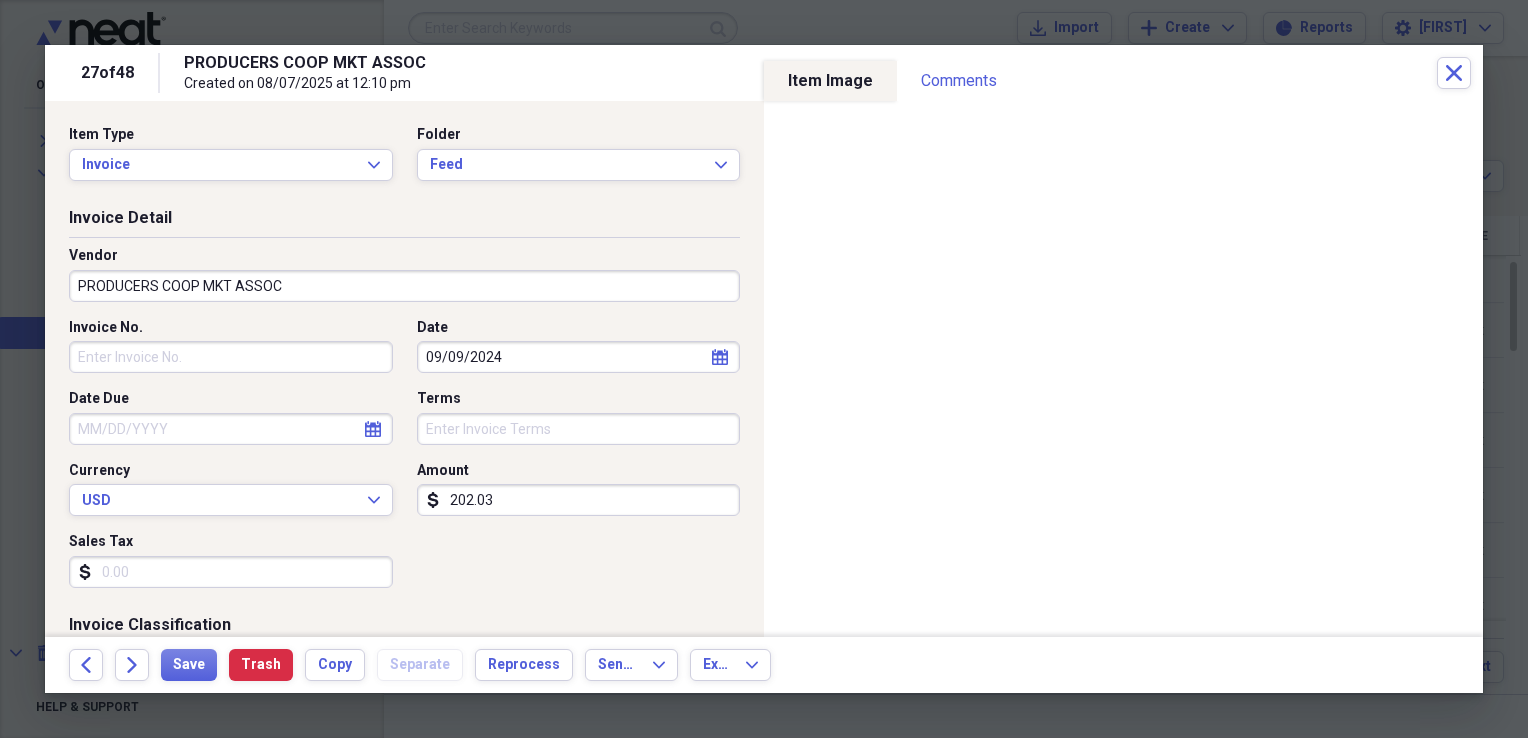 click 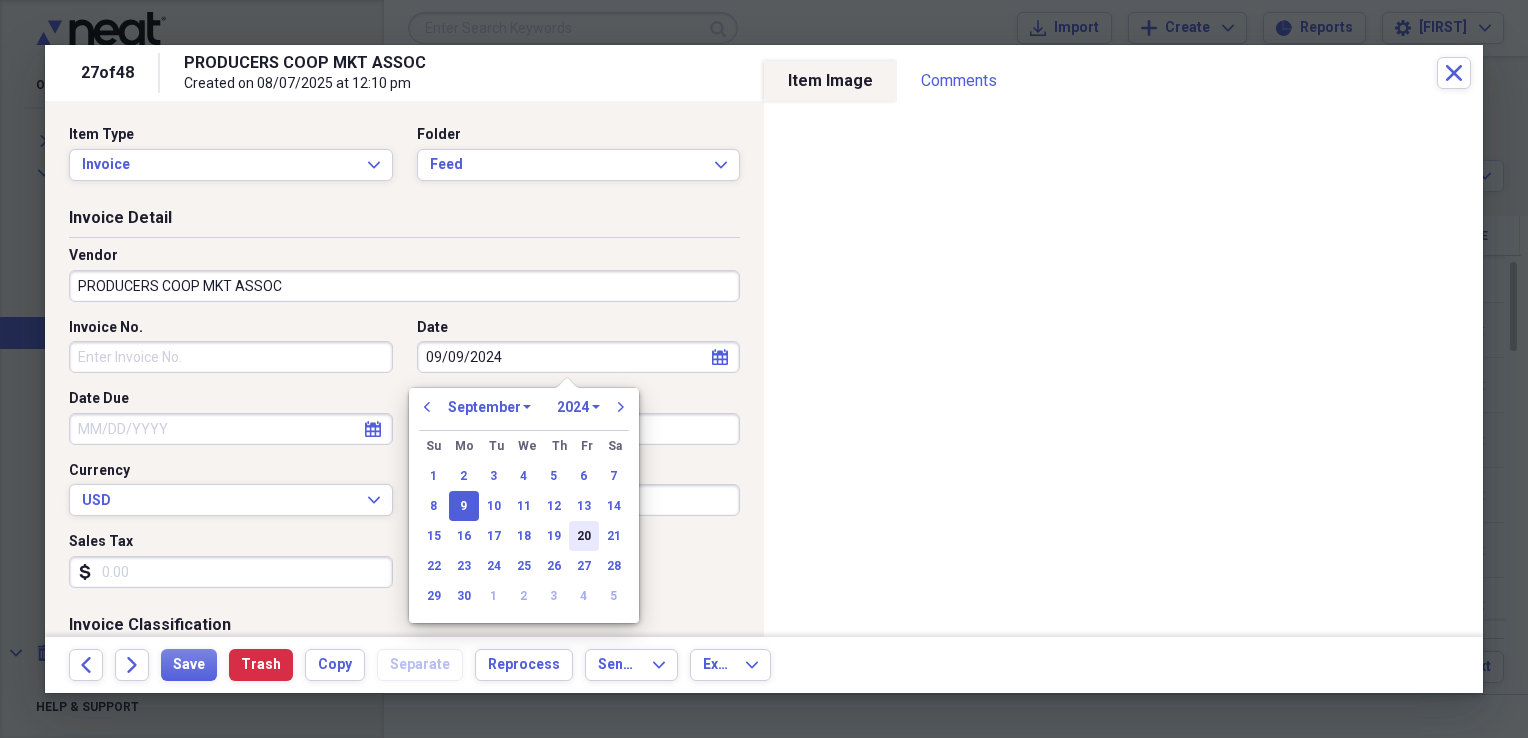 click on "20" at bounding box center [584, 536] 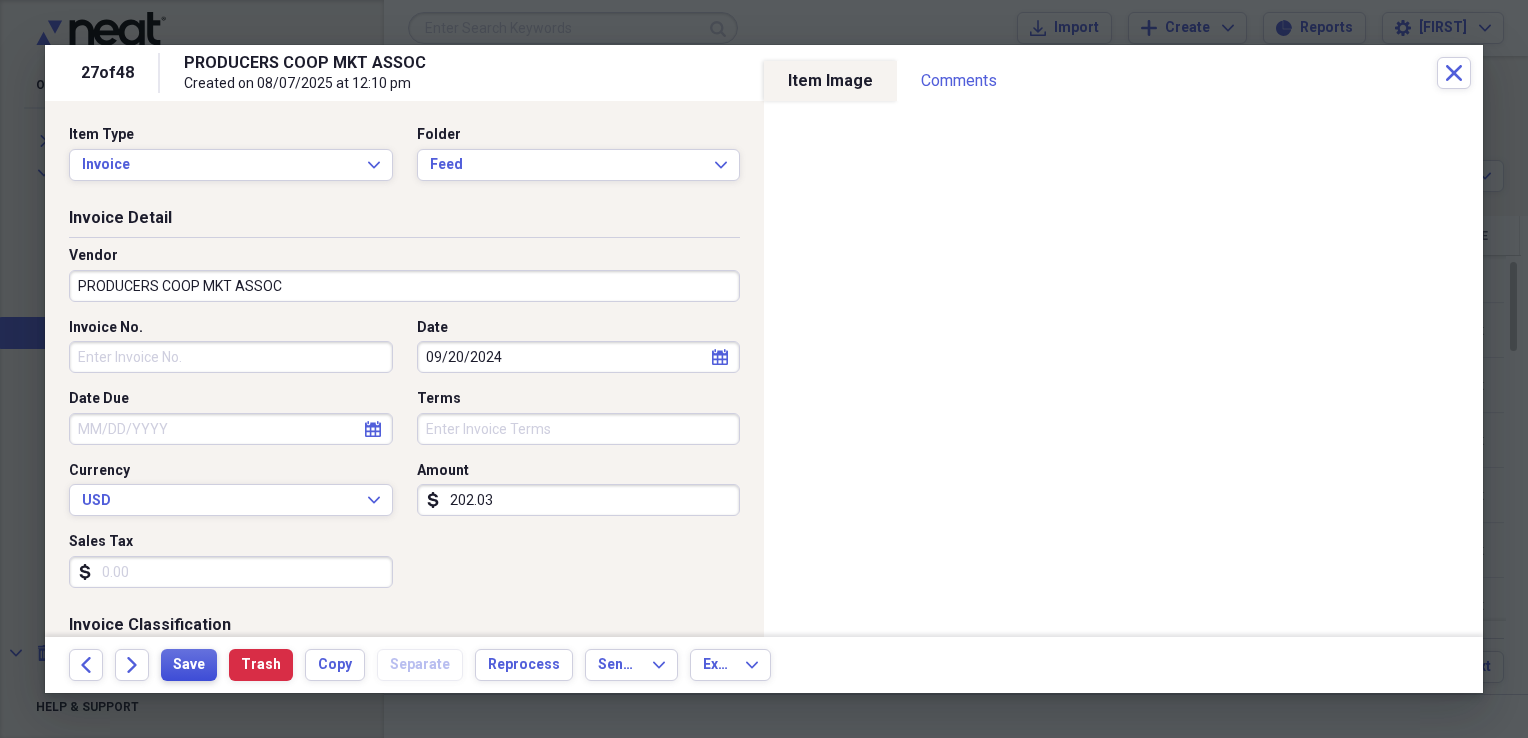 click on "Save" at bounding box center (189, 665) 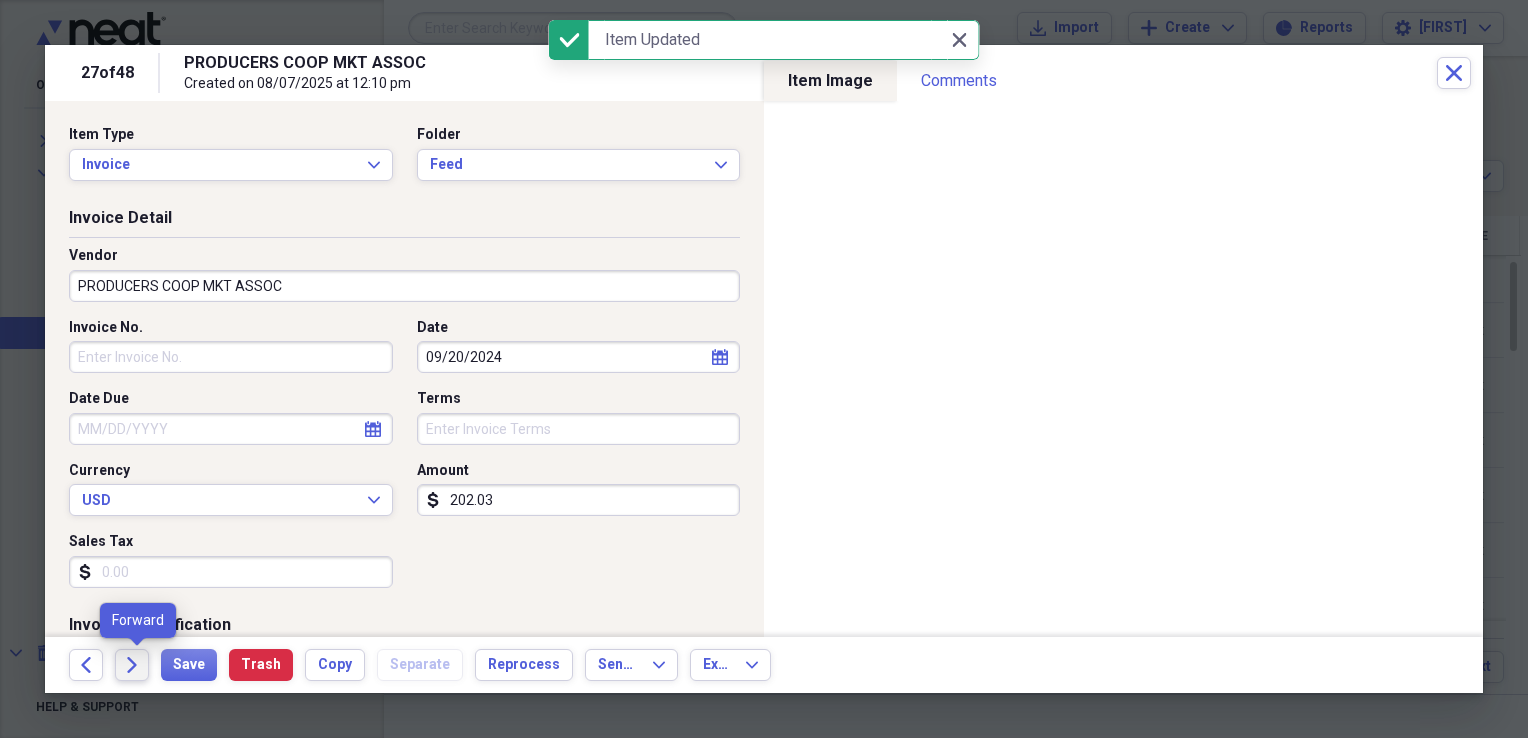 click on "Forward" at bounding box center (132, 665) 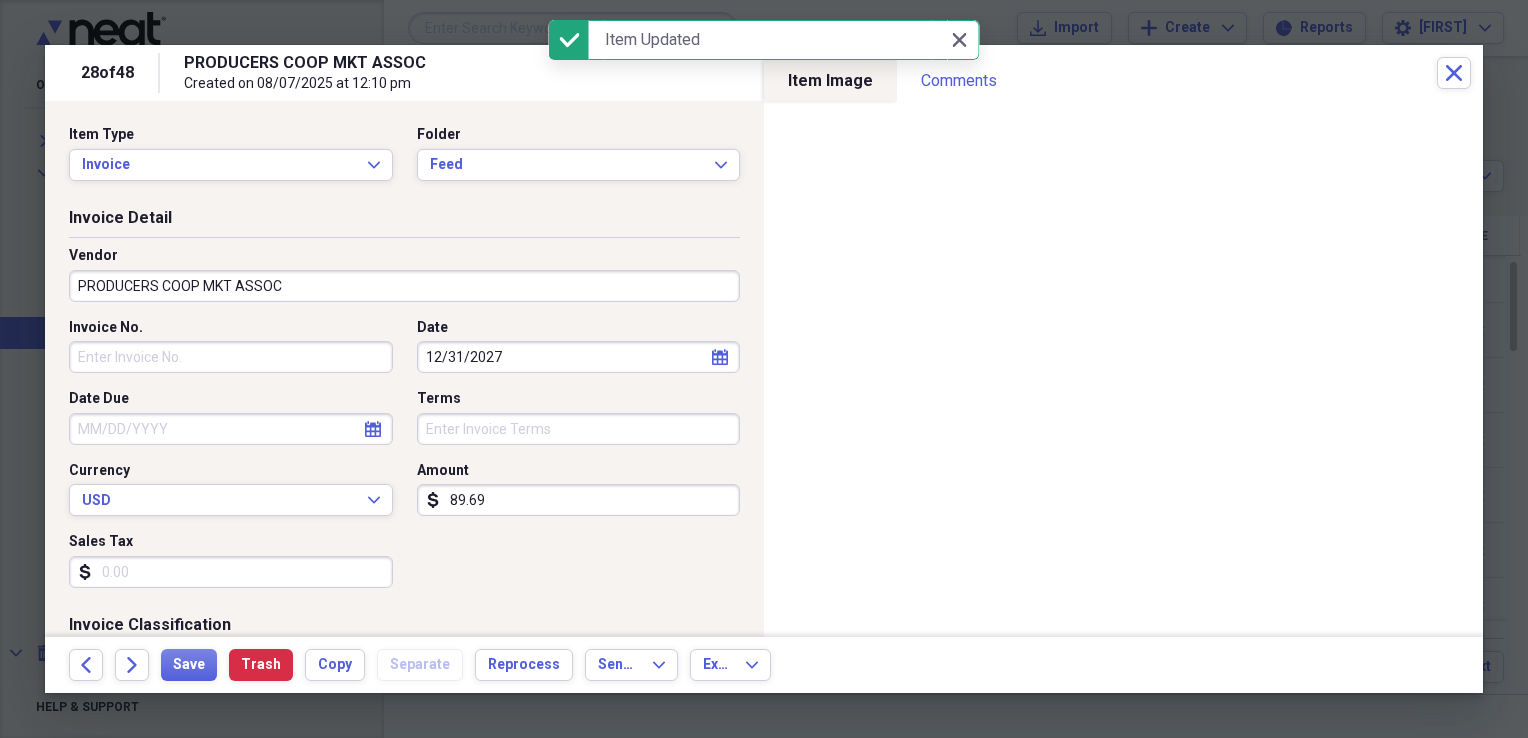 click on "calendar Calendar" at bounding box center (720, 357) 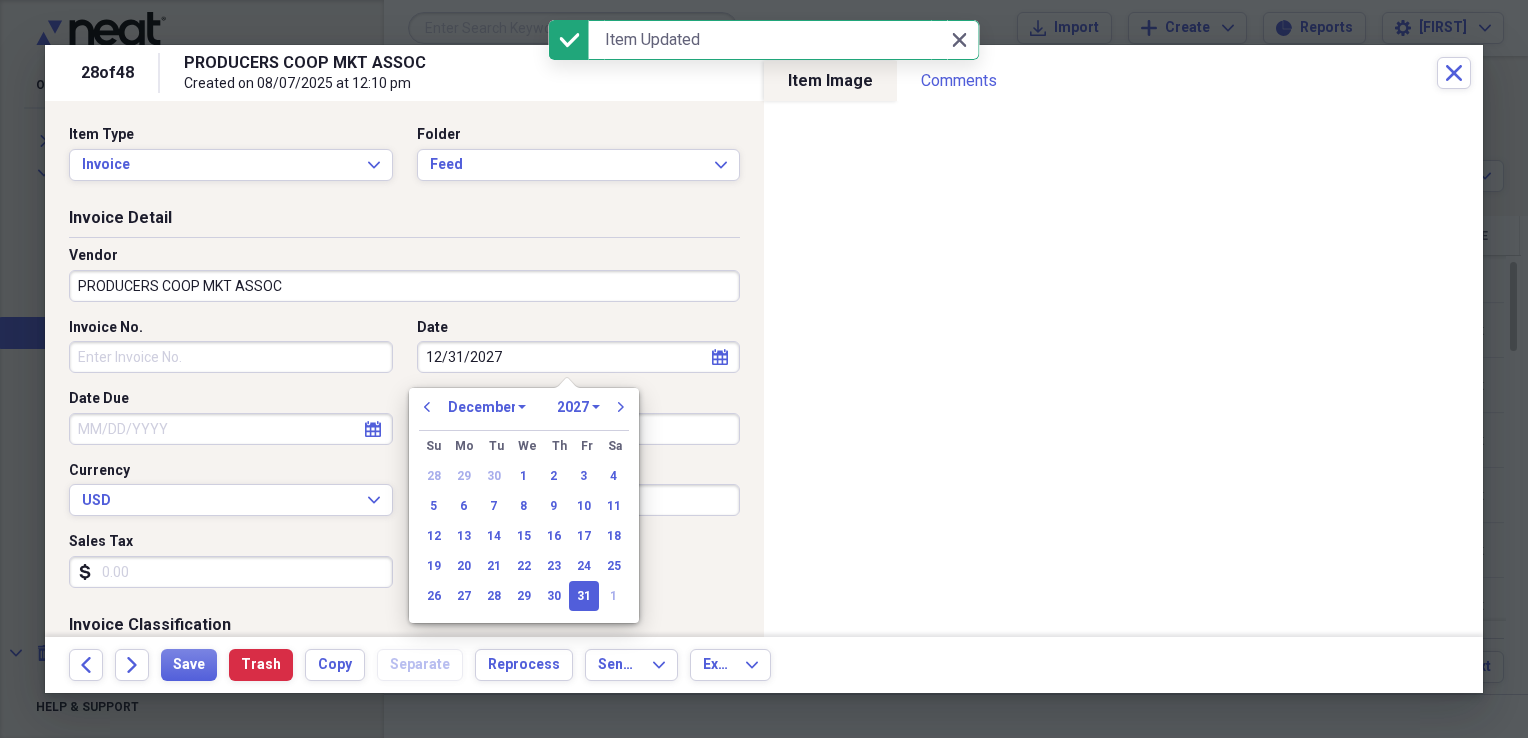 click on "1970 1971 1972 1973 1974 1975 1976 1977 1978 1979 1980 1981 1982 1983 1984 1985 1986 1987 1988 1989 1990 1991 1992 1993 1994 1995 1996 1997 1998 1999 2000 2001 2002 2003 2004 2005 2006 2007 2008 2009 2010 2011 2012 2013 2014 2015 2016 2017 2018 2019 2020 2021 2022 2023 2024 2025 2026 2027 2028 2029 2030 2031 2032 2033 2034 2035" at bounding box center [578, 407] 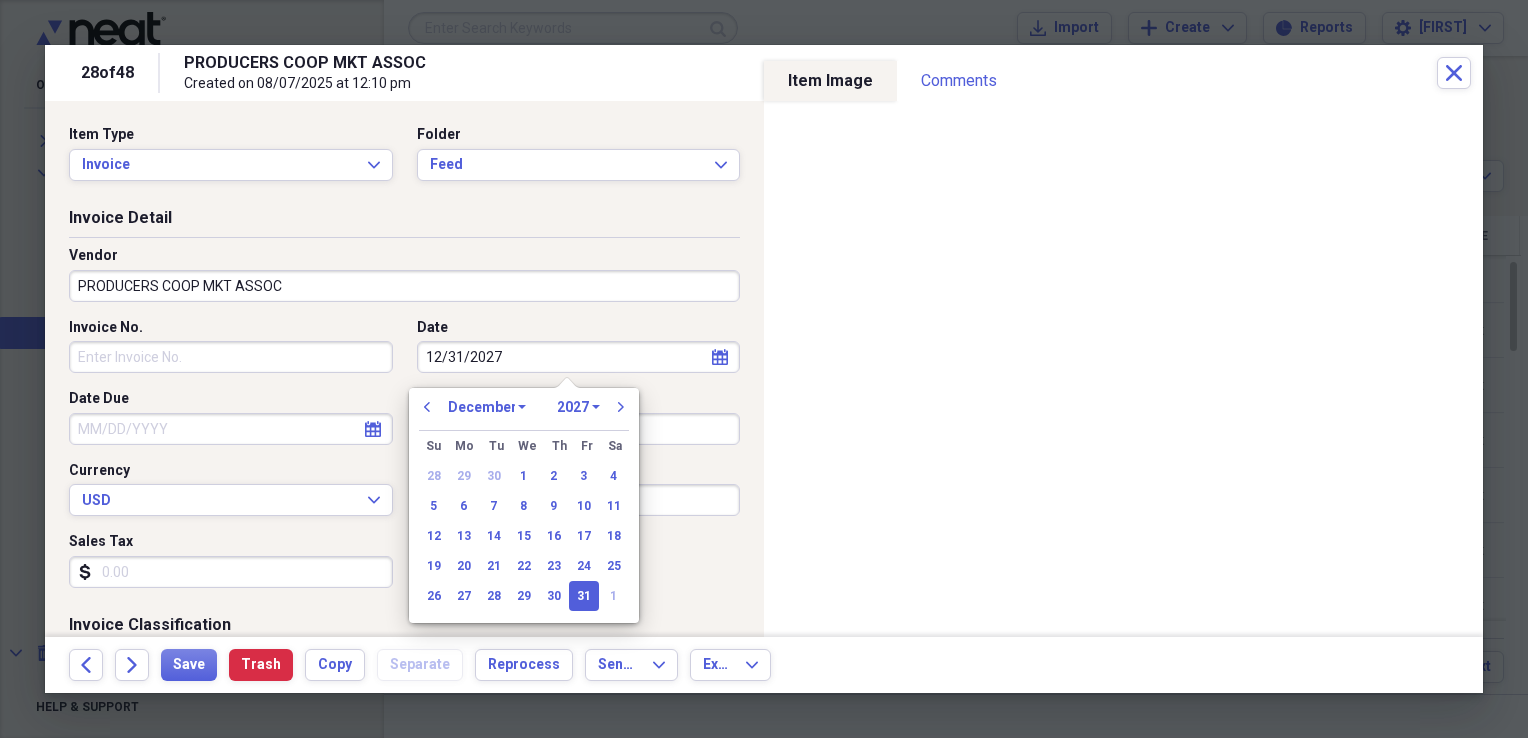 select on "2024" 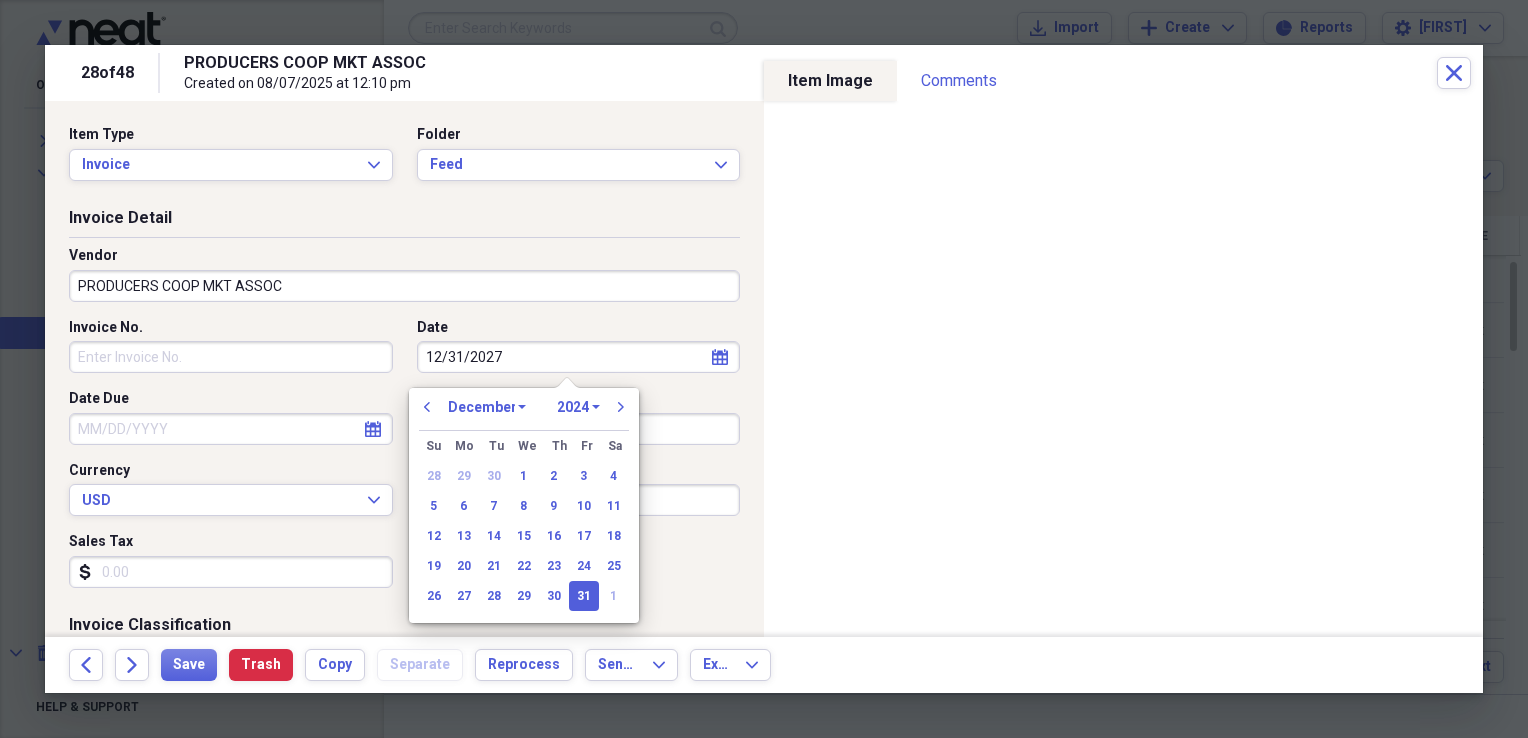 click on "1970 1971 1972 1973 1974 1975 1976 1977 1978 1979 1980 1981 1982 1983 1984 1985 1986 1987 1988 1989 1990 1991 1992 1993 1994 1995 1996 1997 1998 1999 2000 2001 2002 2003 2004 2005 2006 2007 2008 2009 2010 2011 2012 2013 2014 2015 2016 2017 2018 2019 2020 2021 2022 2023 2024 2025 2026 2027 2028 2029 2030 2031 2032 2033 2034 2035" at bounding box center (578, 407) 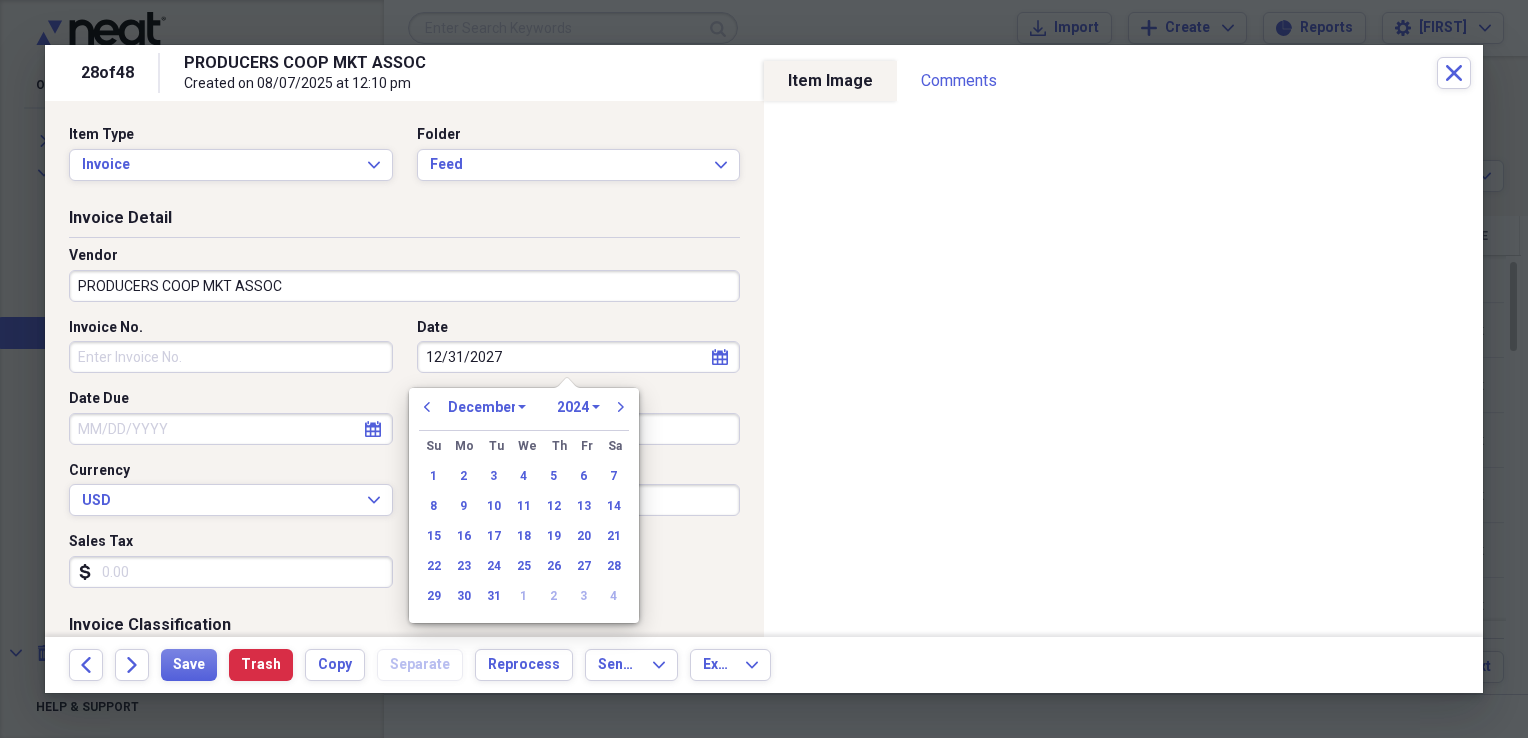 click on "January February March April May June July August September October November December" at bounding box center (487, 407) 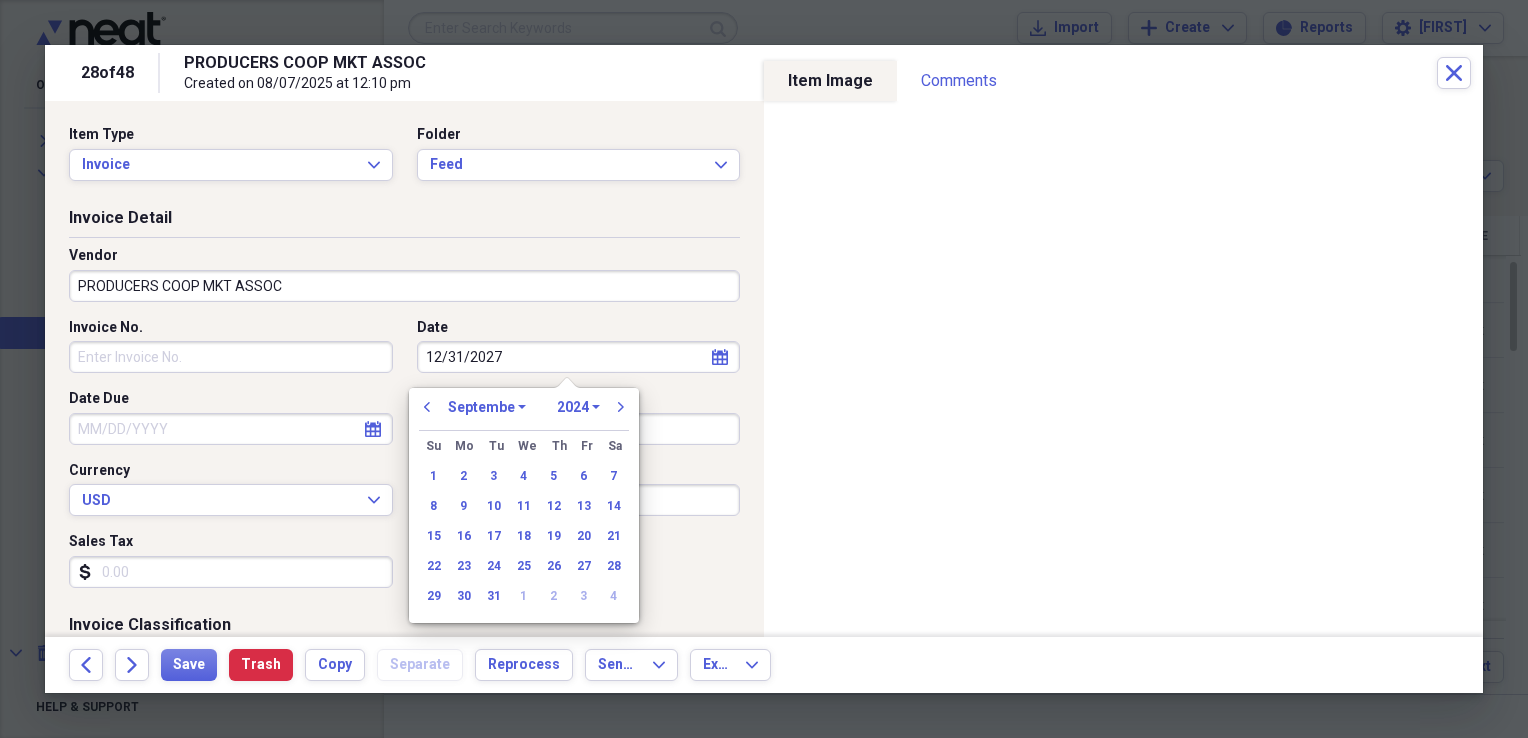 click on "January February March April May June July August September October November December" at bounding box center [487, 407] 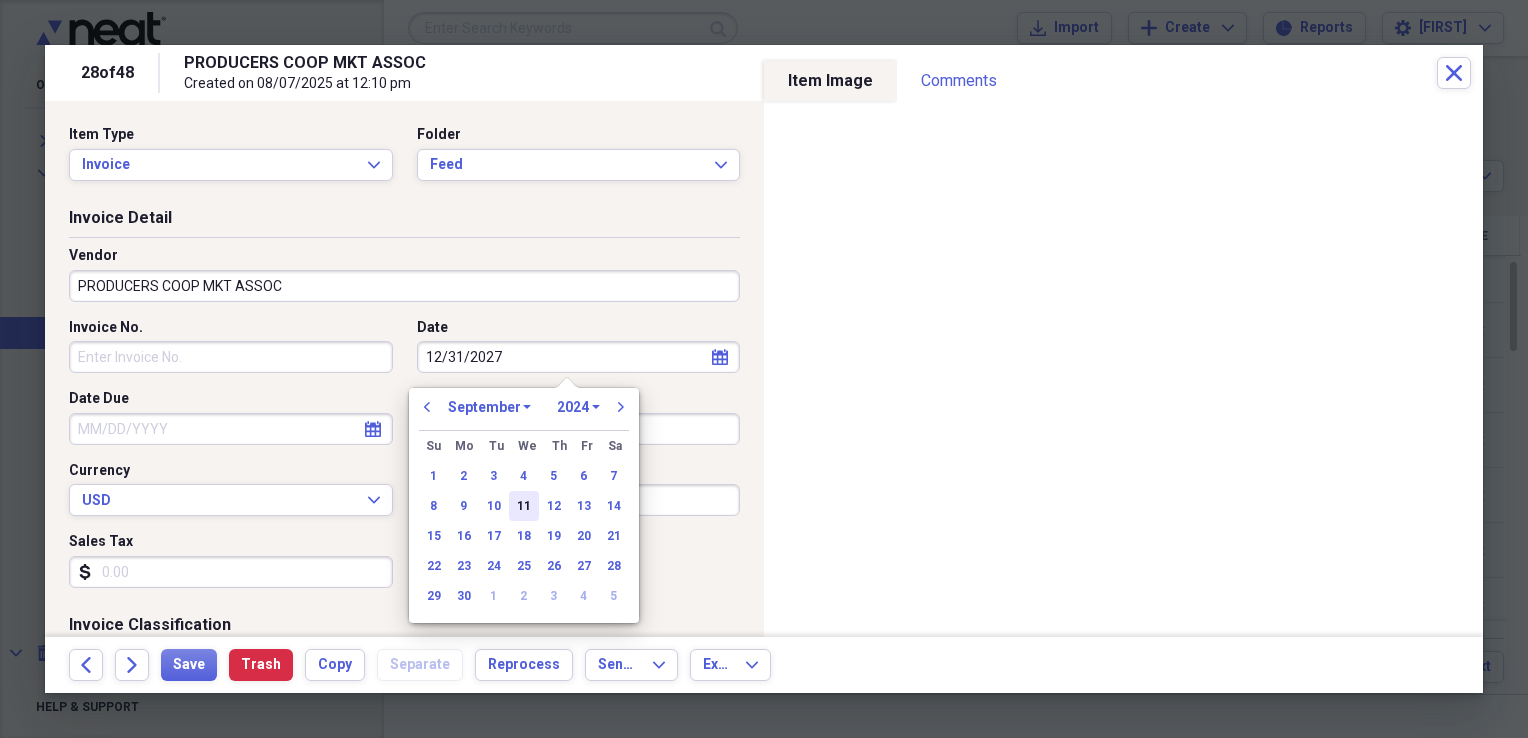 click on "11" at bounding box center (524, 506) 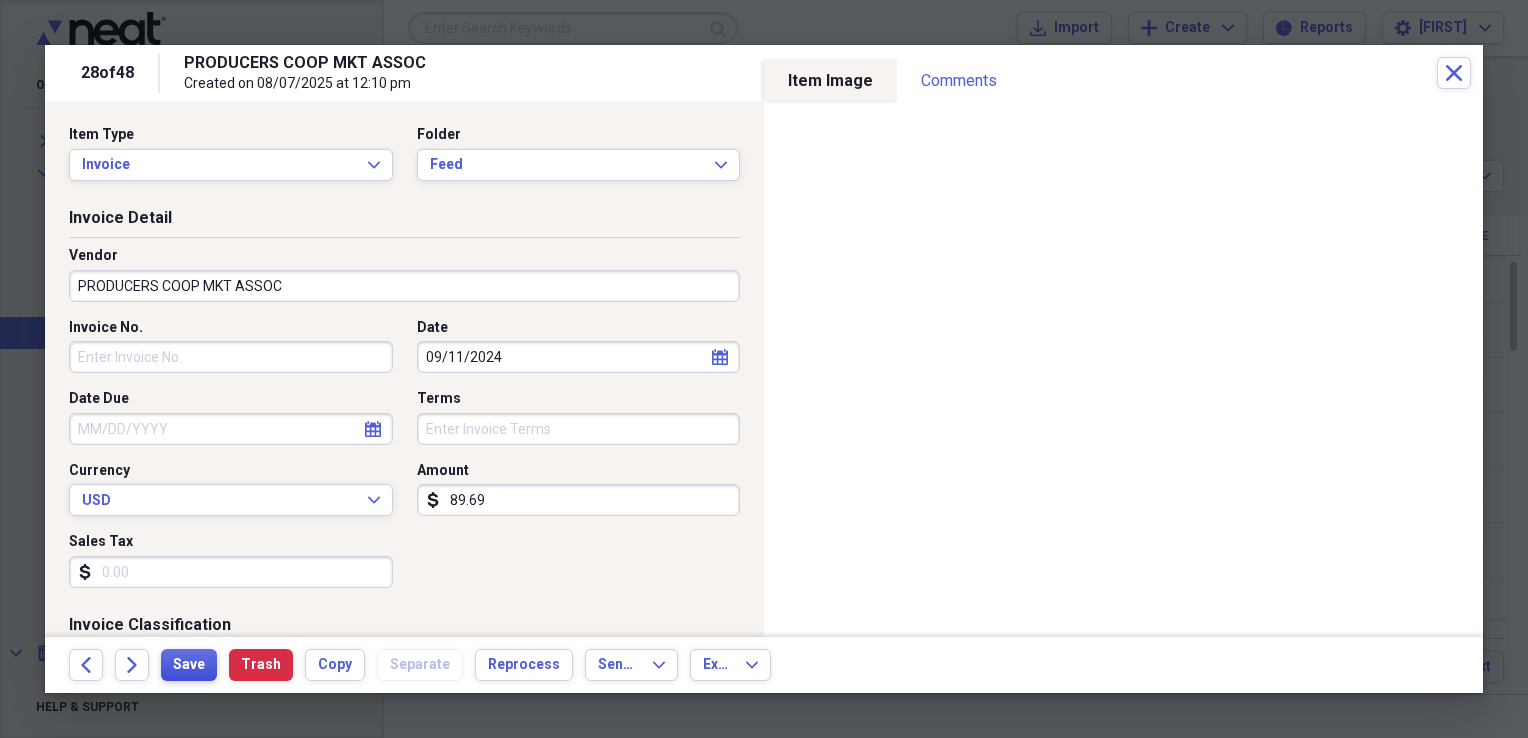 click on "Save" at bounding box center (189, 665) 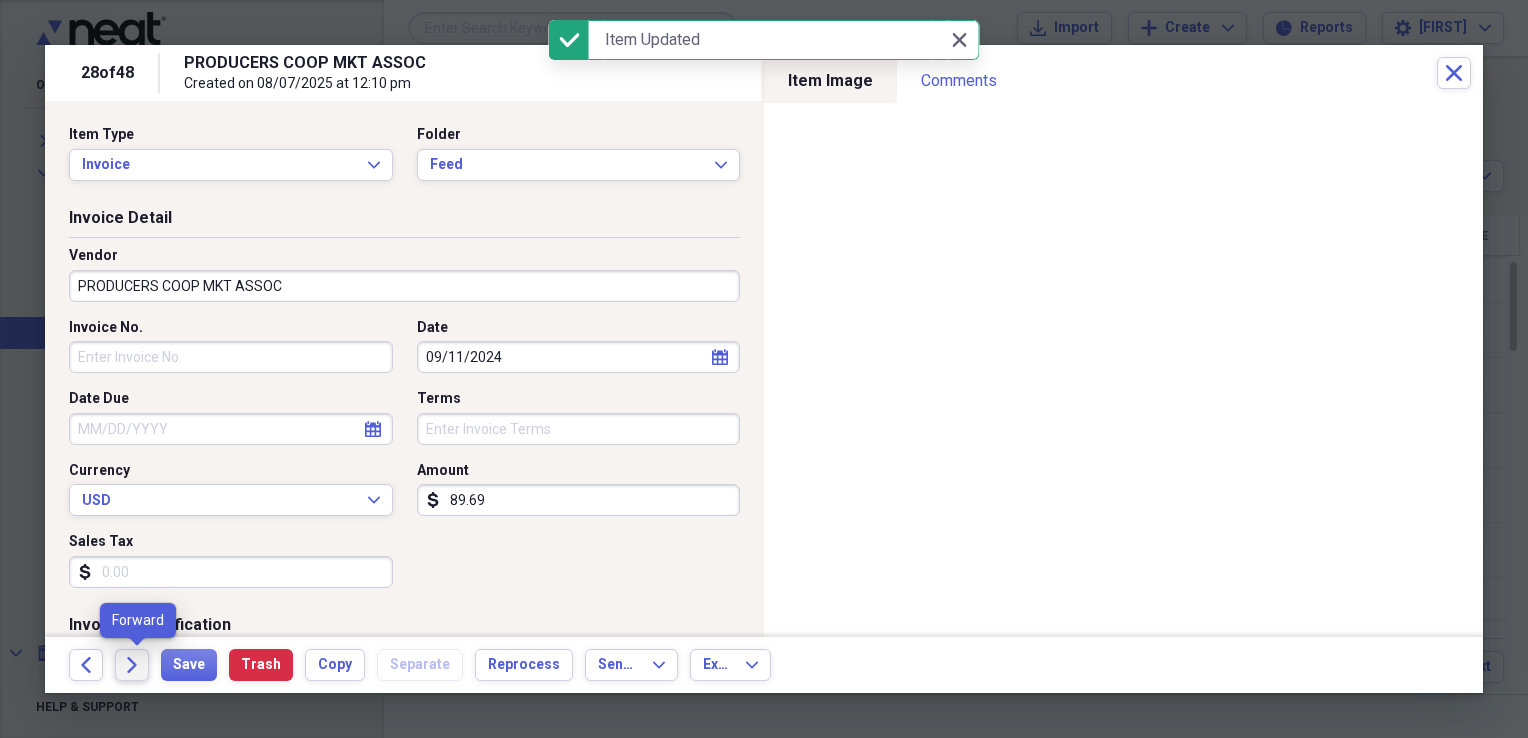 click on "Forward" 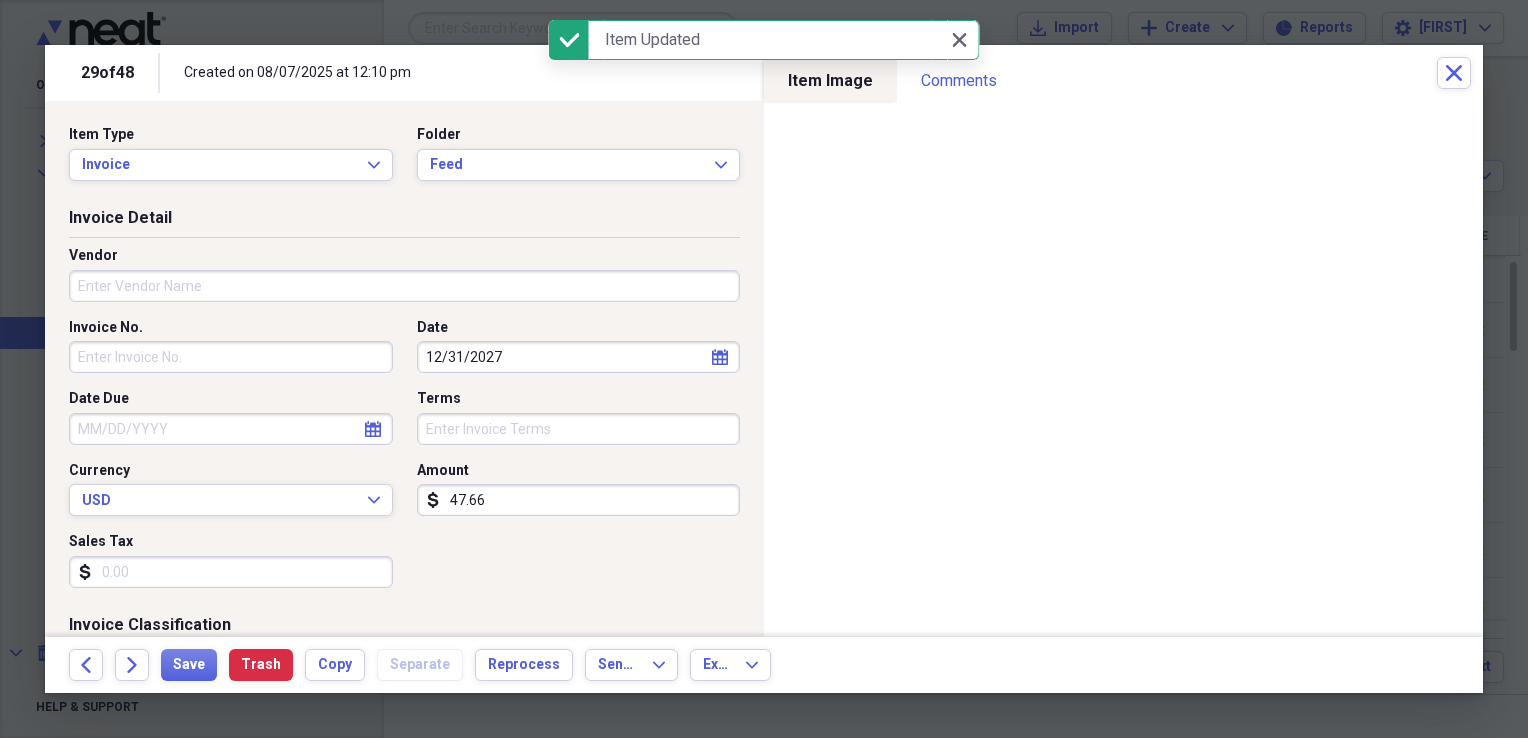 click 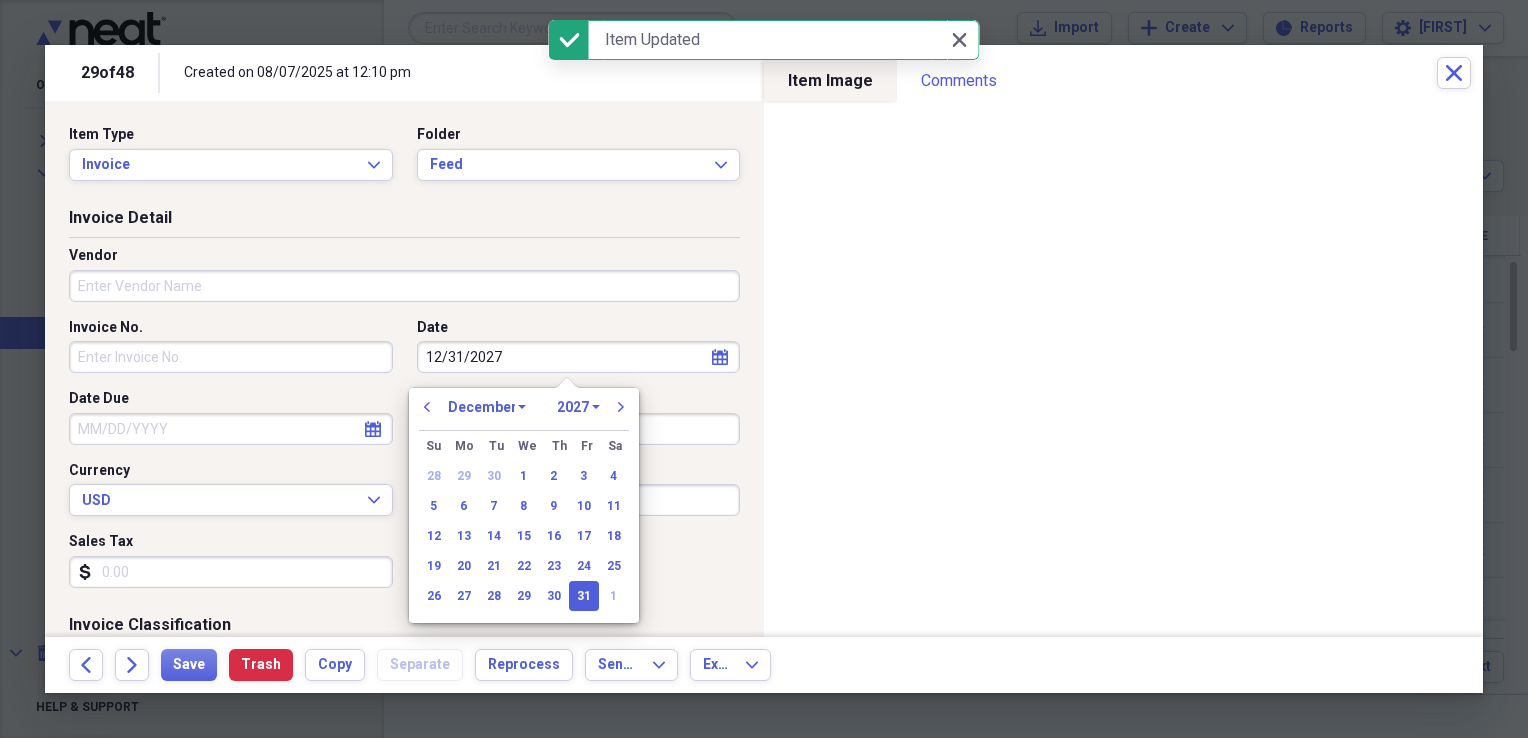 click on "1970 1971 1972 1973 1974 1975 1976 1977 1978 1979 1980 1981 1982 1983 1984 1985 1986 1987 1988 1989 1990 1991 1992 1993 1994 1995 1996 1997 1998 1999 2000 2001 2002 2003 2004 2005 2006 2007 2008 2009 2010 2011 2012 2013 2014 2015 2016 2017 2018 2019 2020 2021 2022 2023 2024 2025 2026 2027 2028 2029 2030 2031 2032 2033 2034 2035" at bounding box center (578, 407) 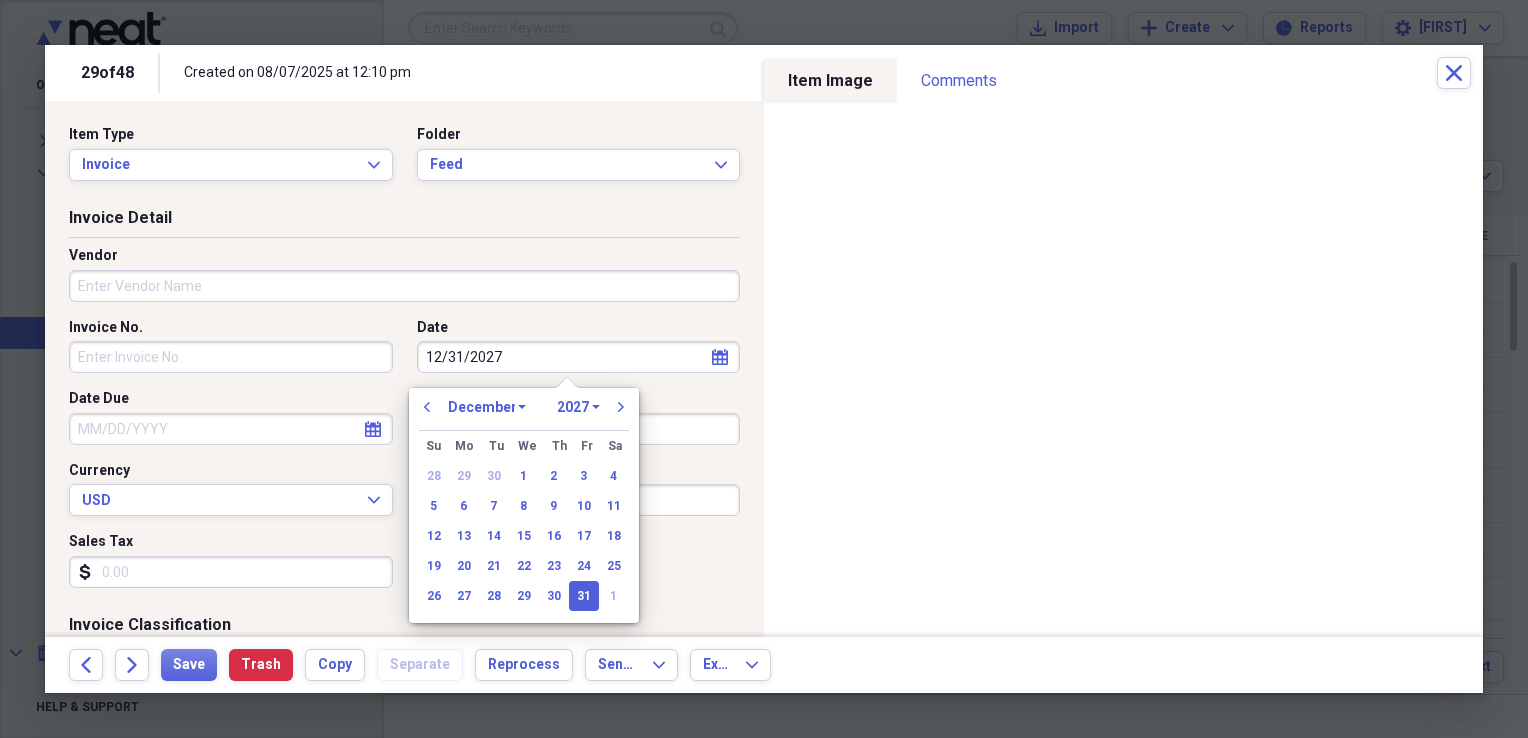 select on "2024" 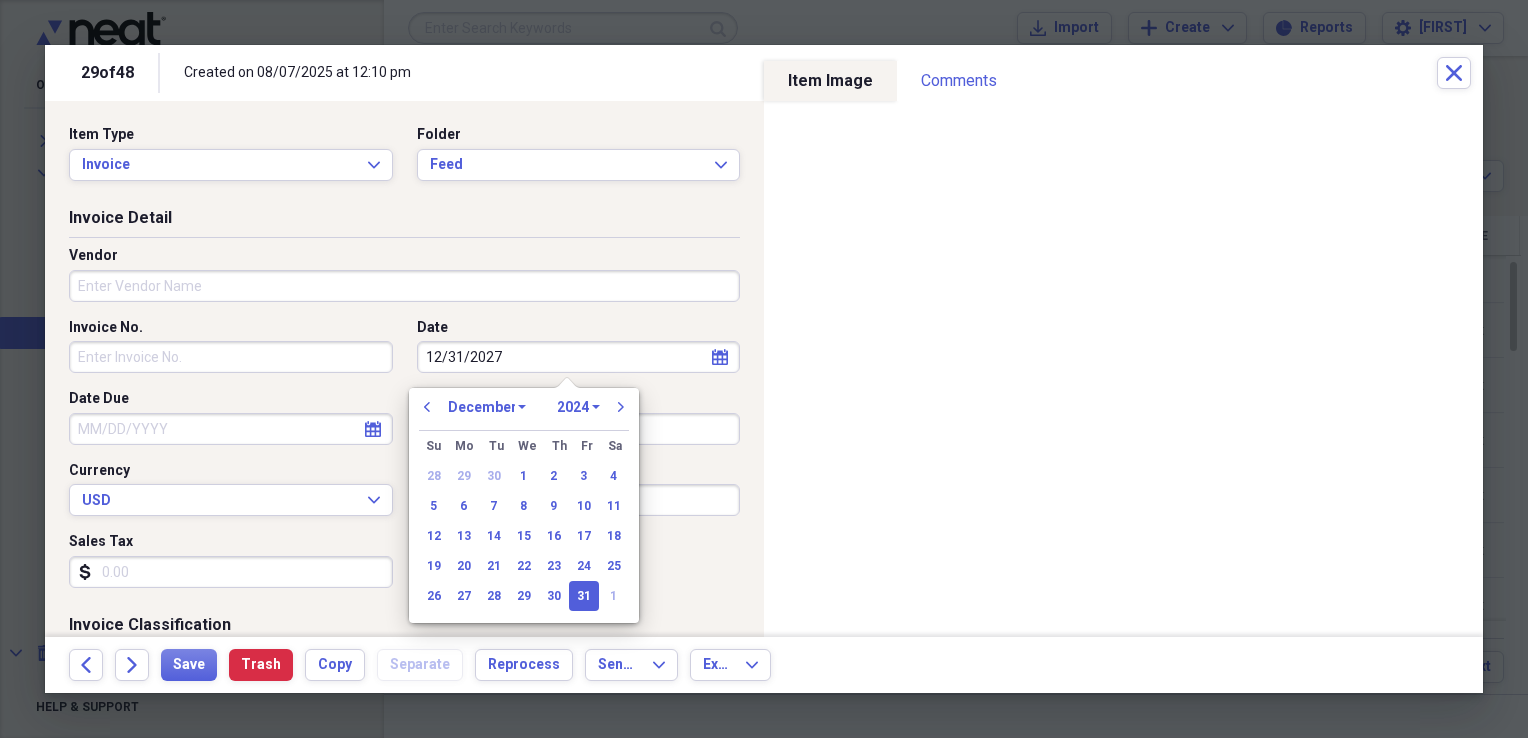 click on "1970 1971 1972 1973 1974 1975 1976 1977 1978 1979 1980 1981 1982 1983 1984 1985 1986 1987 1988 1989 1990 1991 1992 1993 1994 1995 1996 1997 1998 1999 2000 2001 2002 2003 2004 2005 2006 2007 2008 2009 2010 2011 2012 2013 2014 2015 2016 2017 2018 2019 2020 2021 2022 2023 2024 2025 2026 2027 2028 2029 2030 2031 2032 2033 2034 2035" at bounding box center [578, 407] 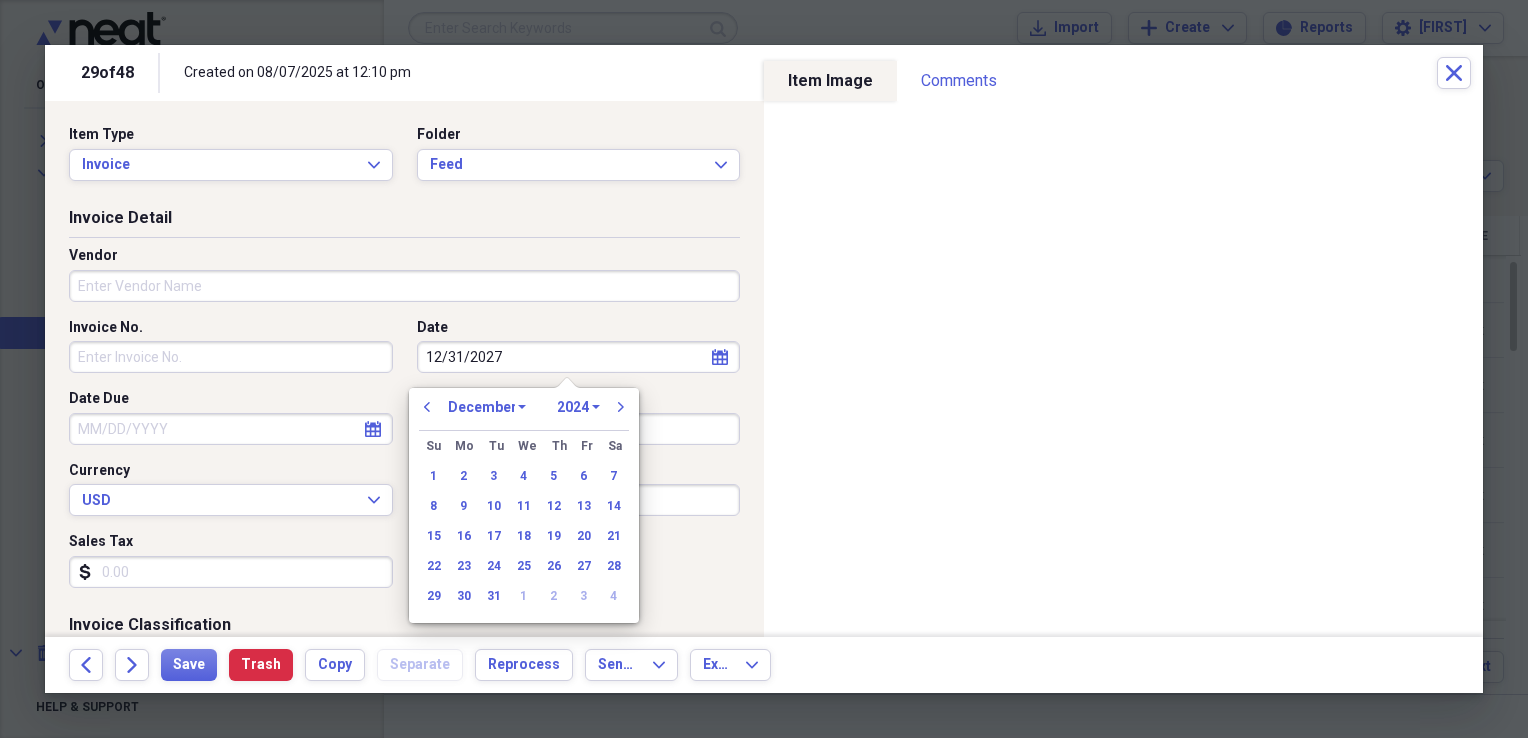 click on "January February March April May June July August September October November December" at bounding box center [487, 407] 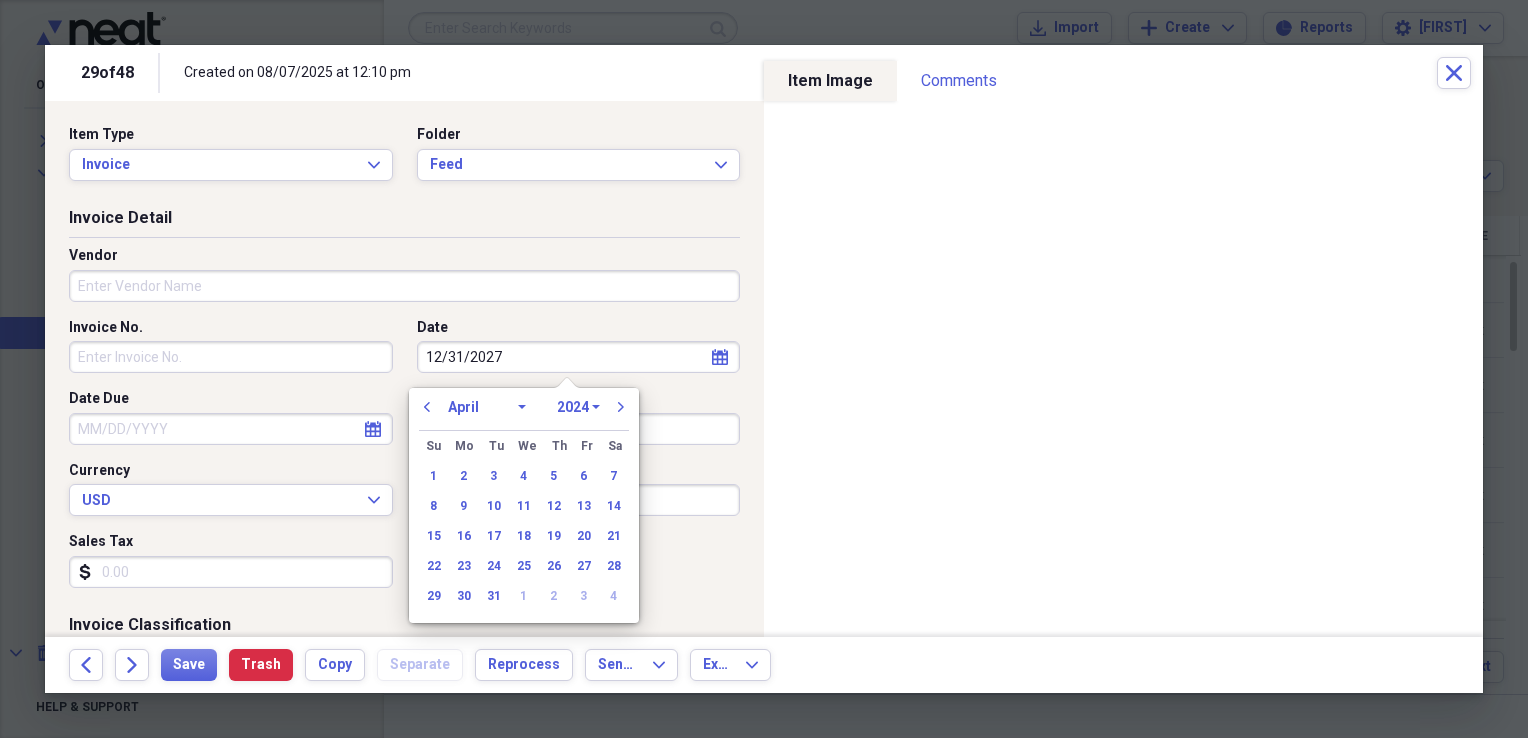 click on "January February March April May June July August September October November December" at bounding box center [487, 407] 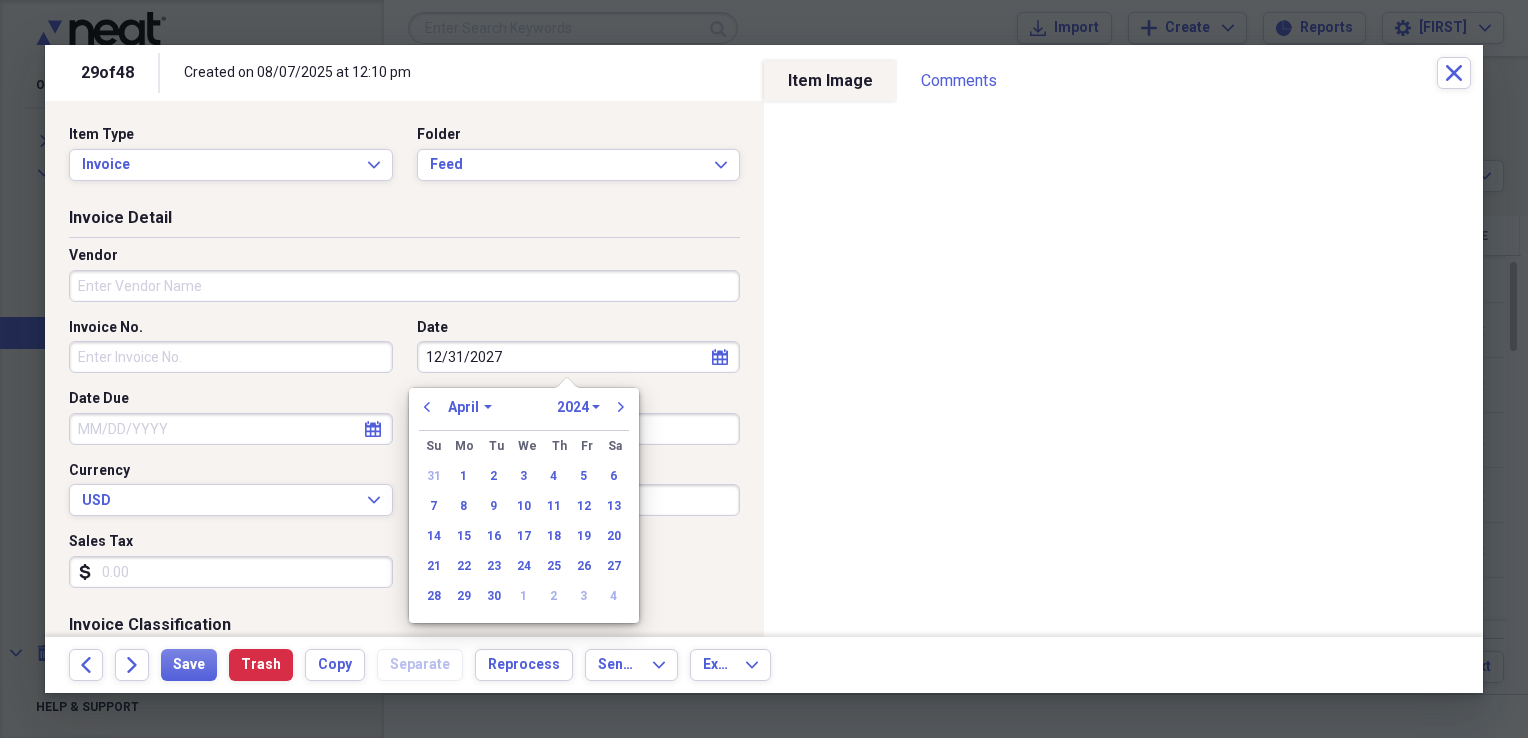click on "January February March April May June July August September October November December" at bounding box center [470, 407] 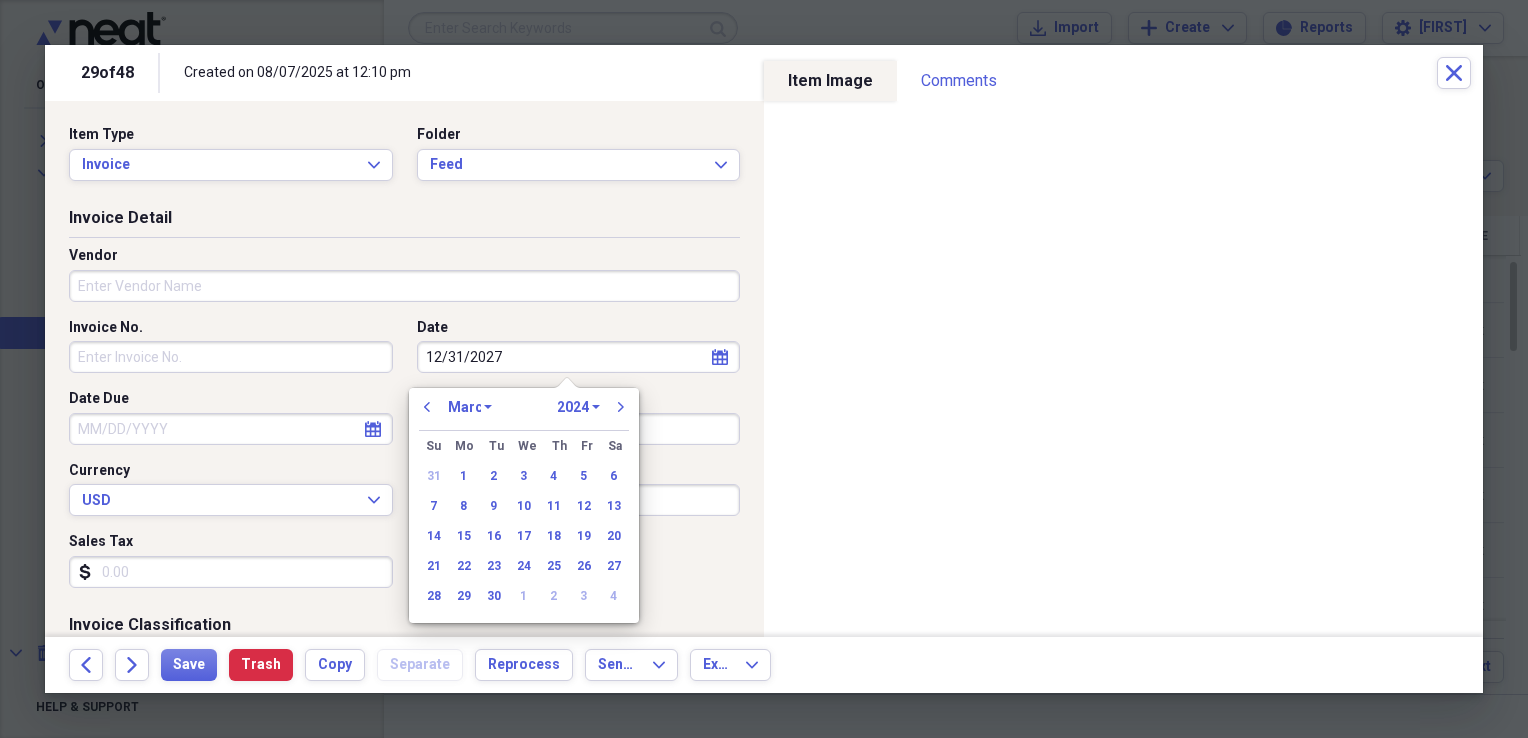 click on "January February March April May June July August September October November December" at bounding box center [470, 407] 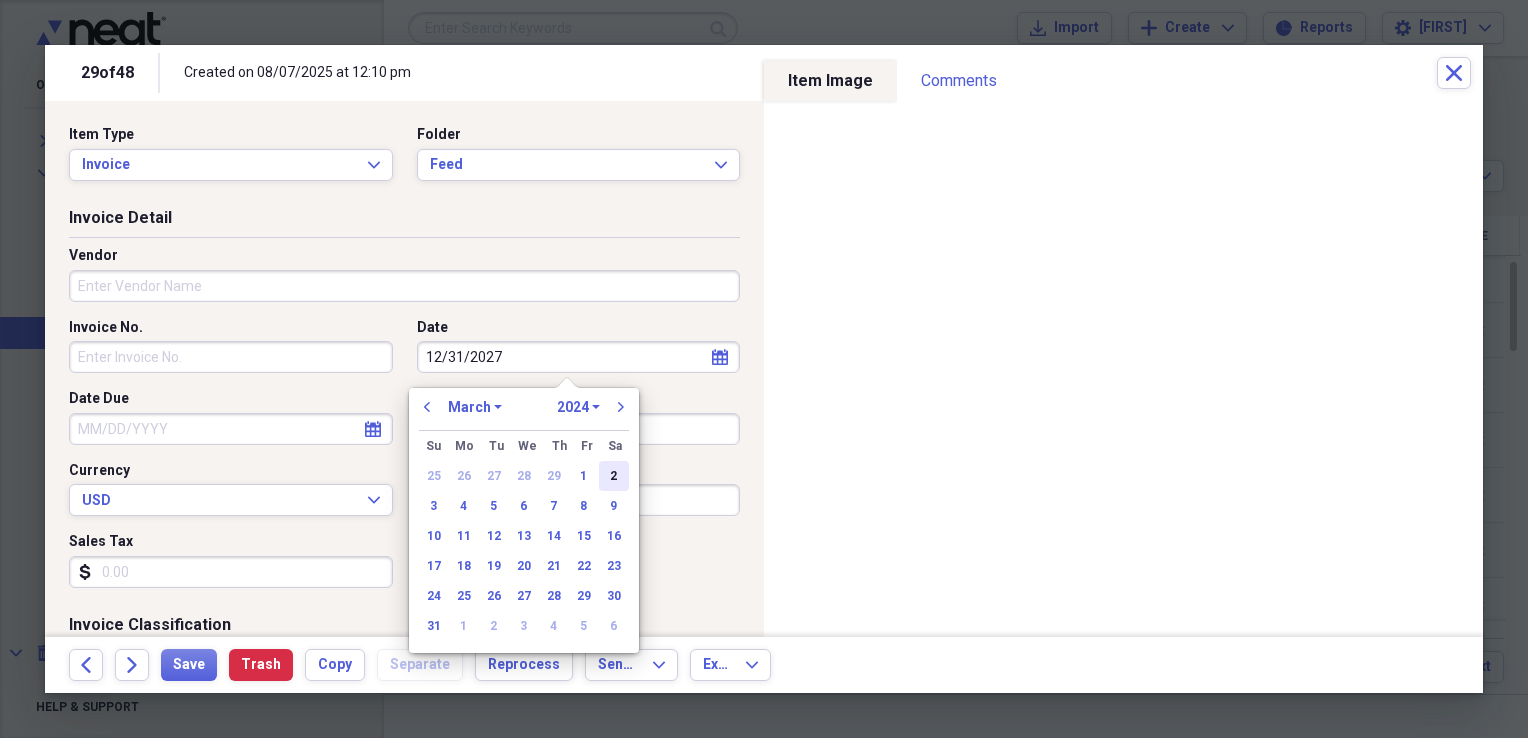 click on "2" at bounding box center (614, 476) 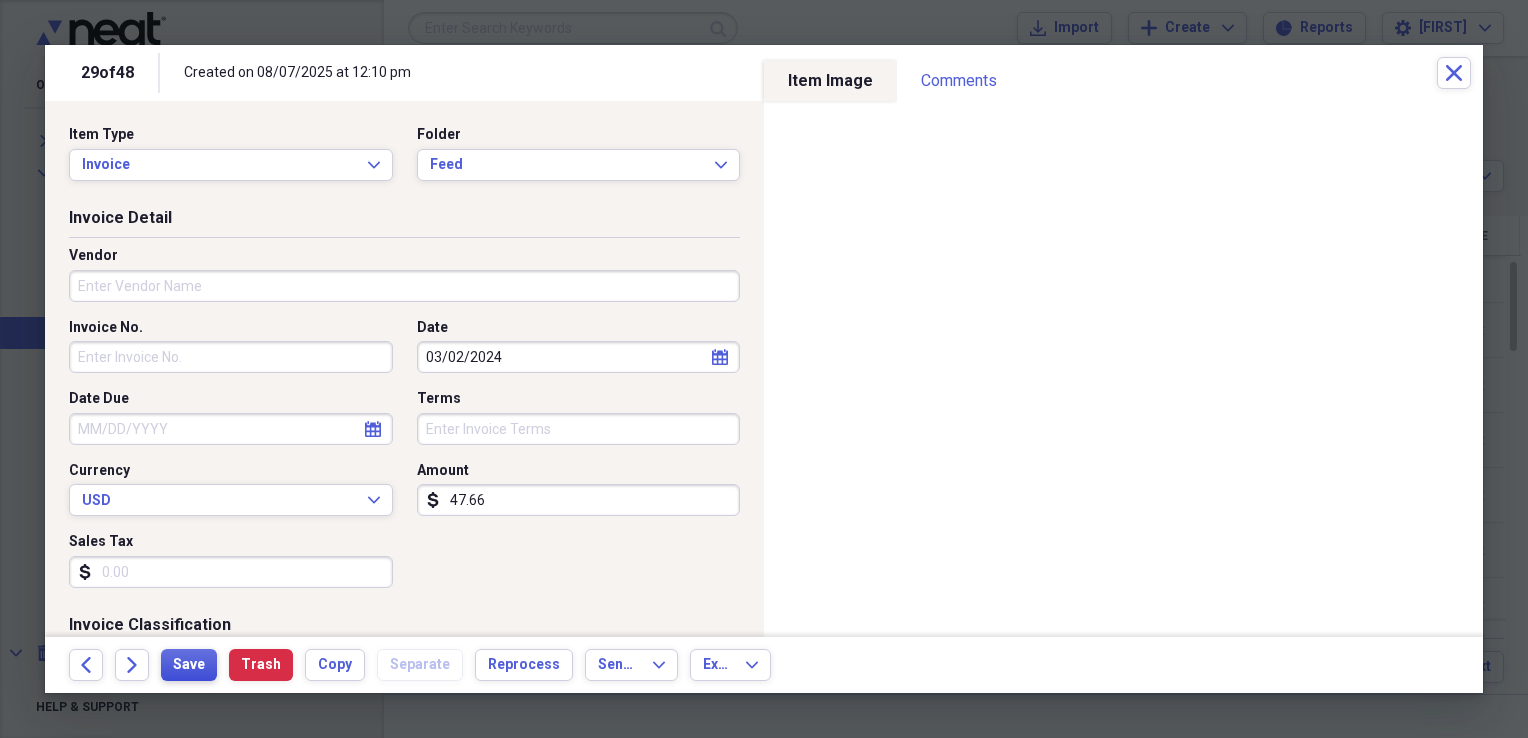 click on "Save" at bounding box center (189, 665) 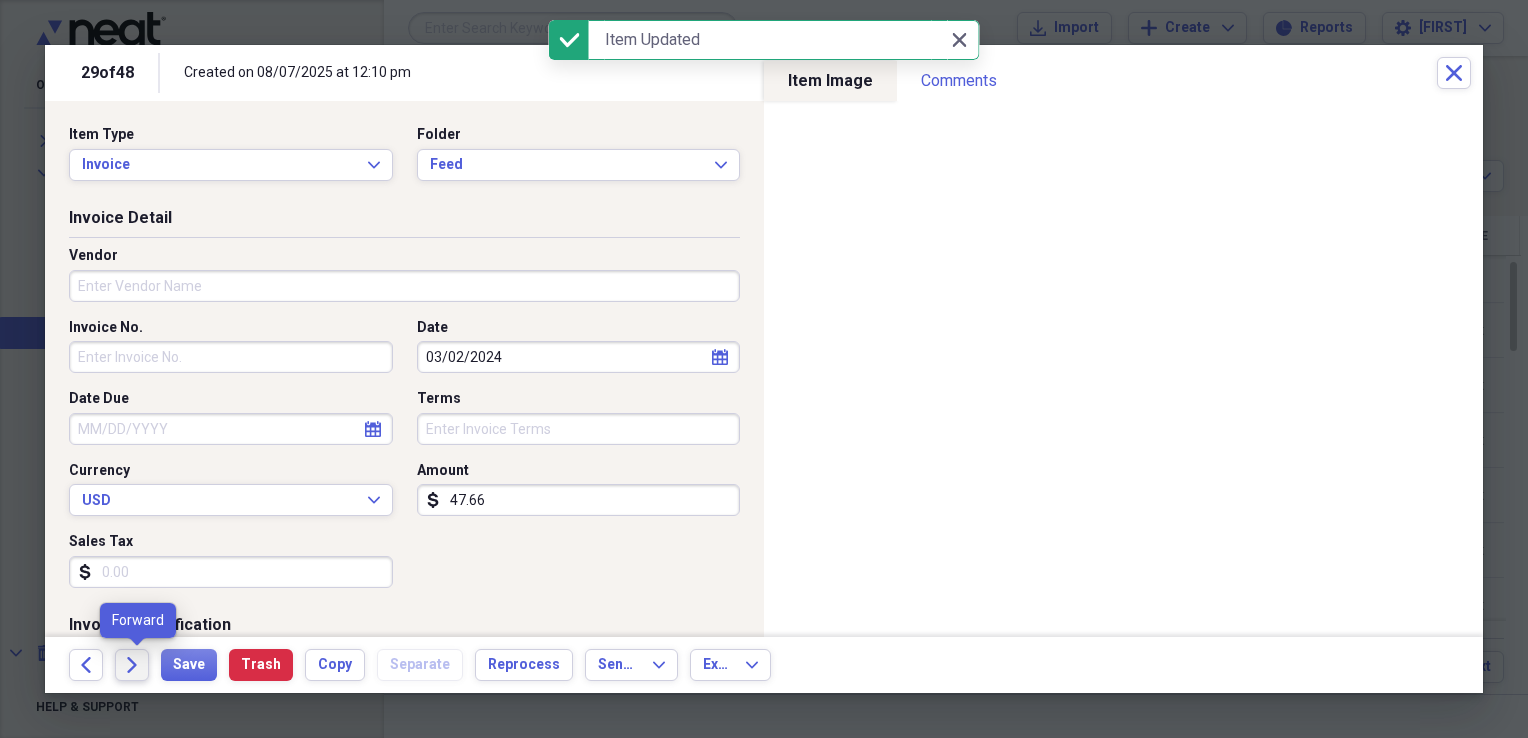 click on "Forward" 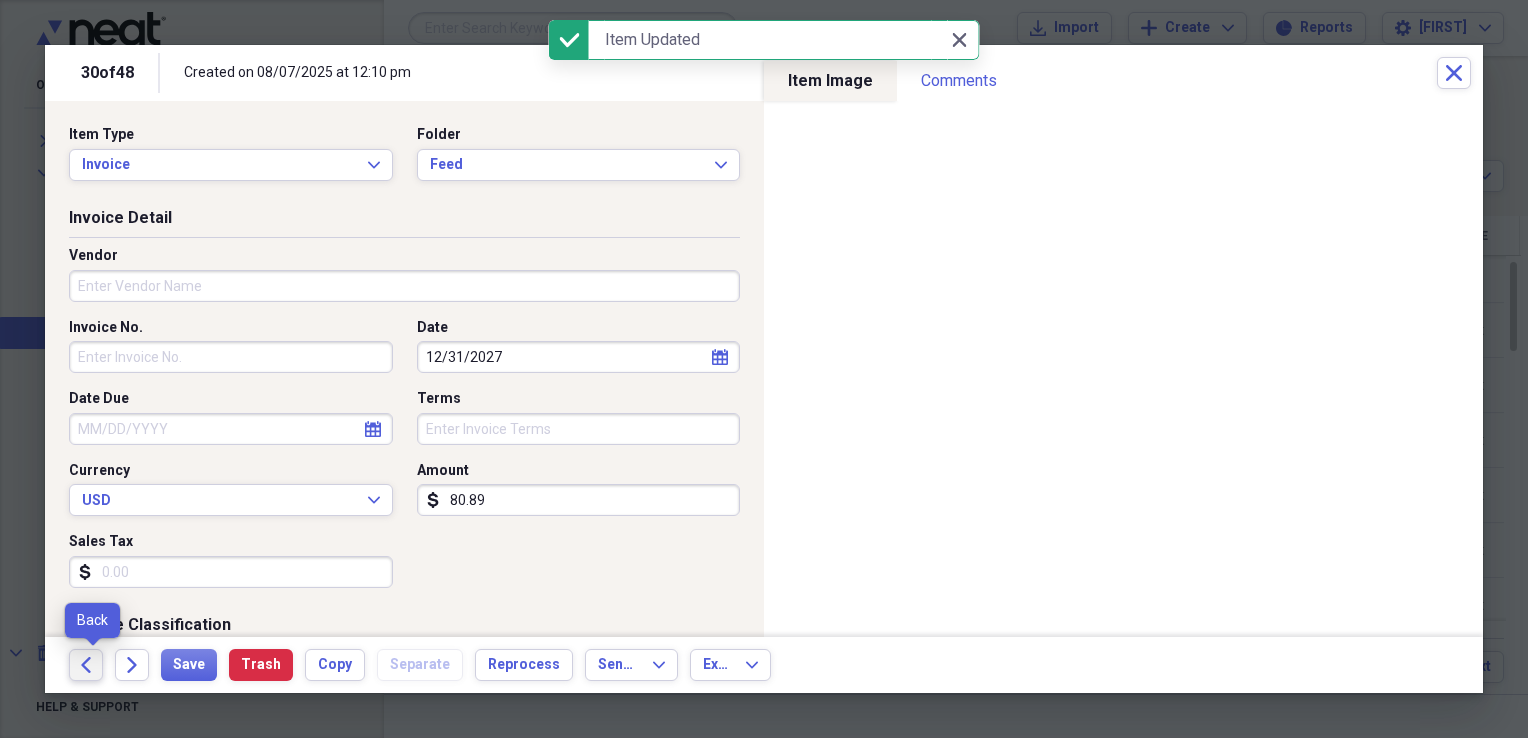 click on "Back" 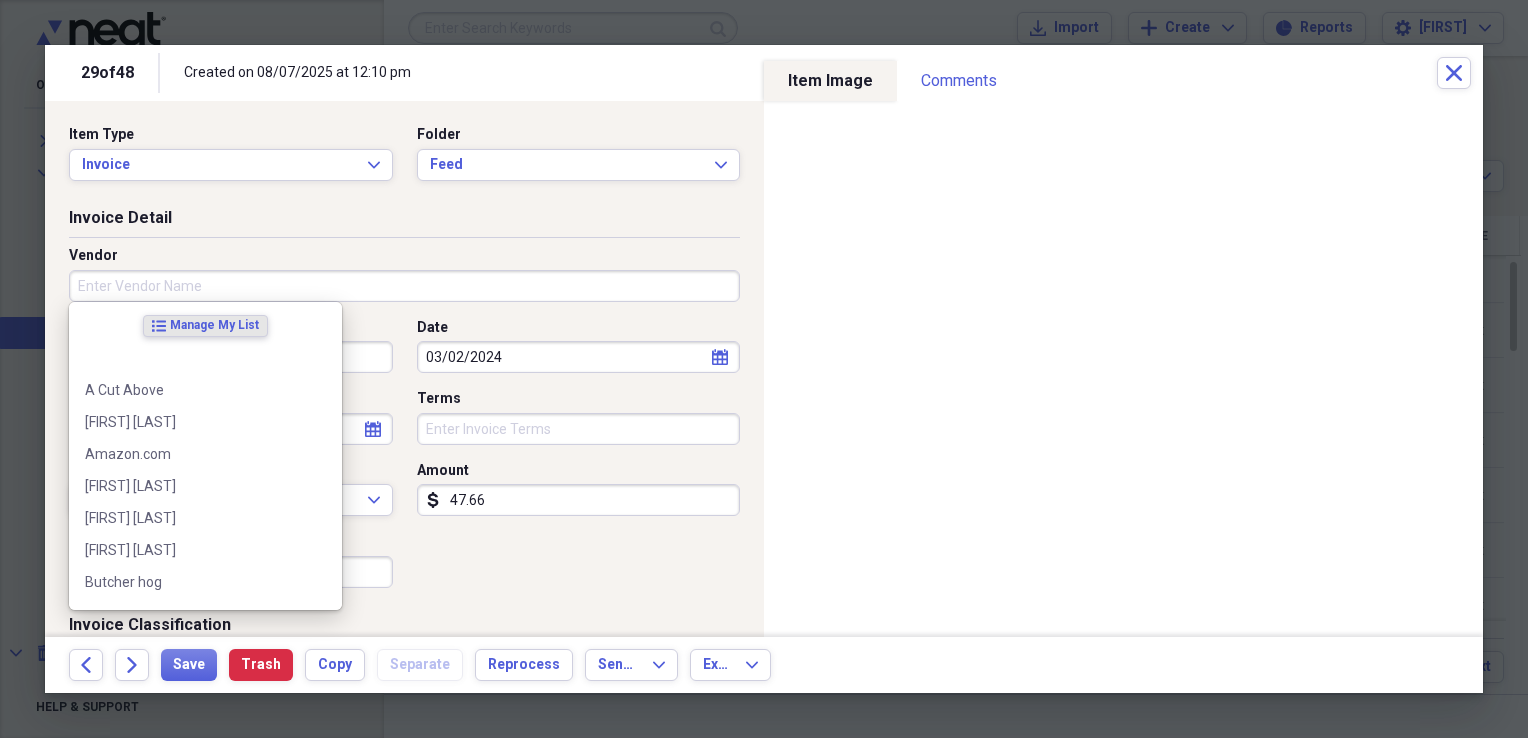 click on "Vendor" at bounding box center (404, 286) 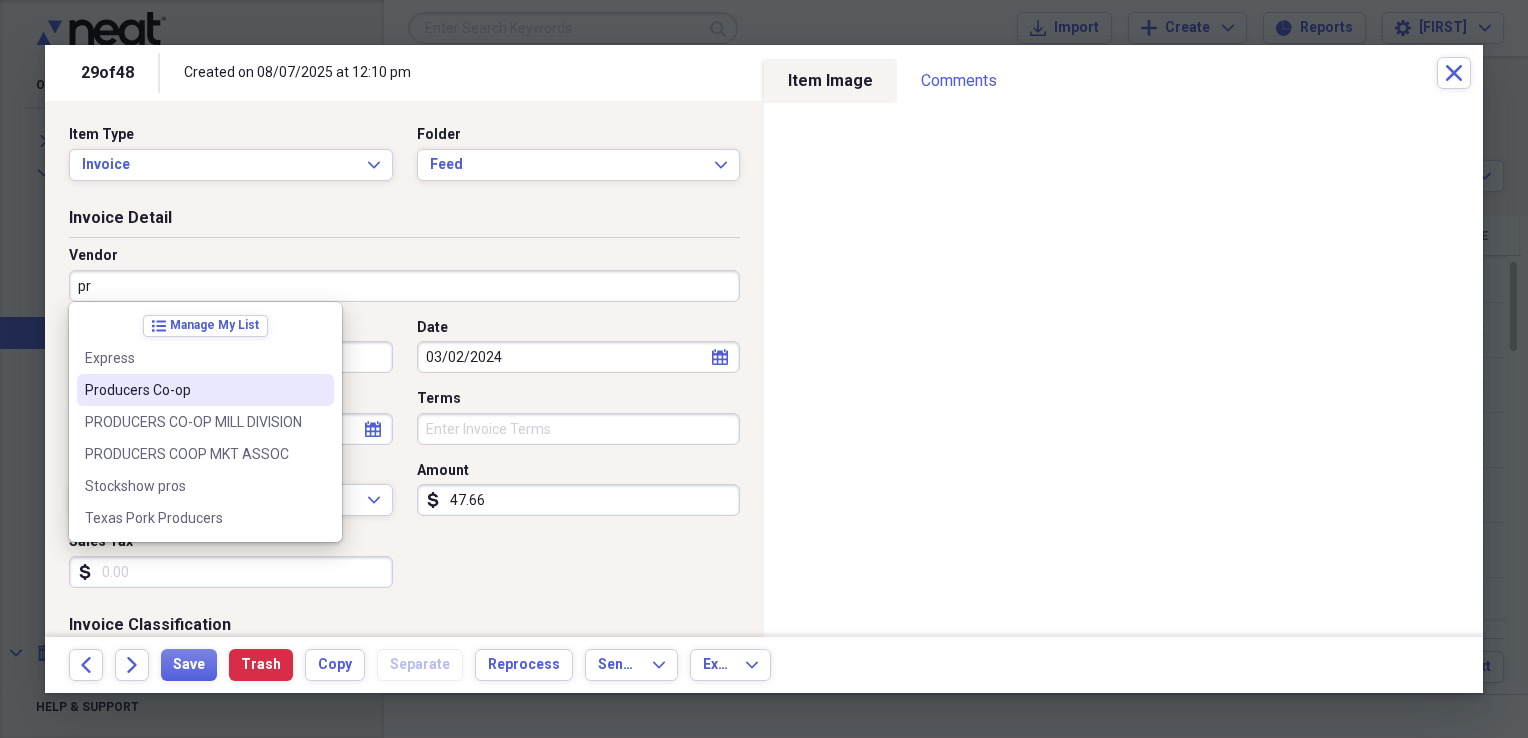click on "Producers Co-op" at bounding box center [193, 390] 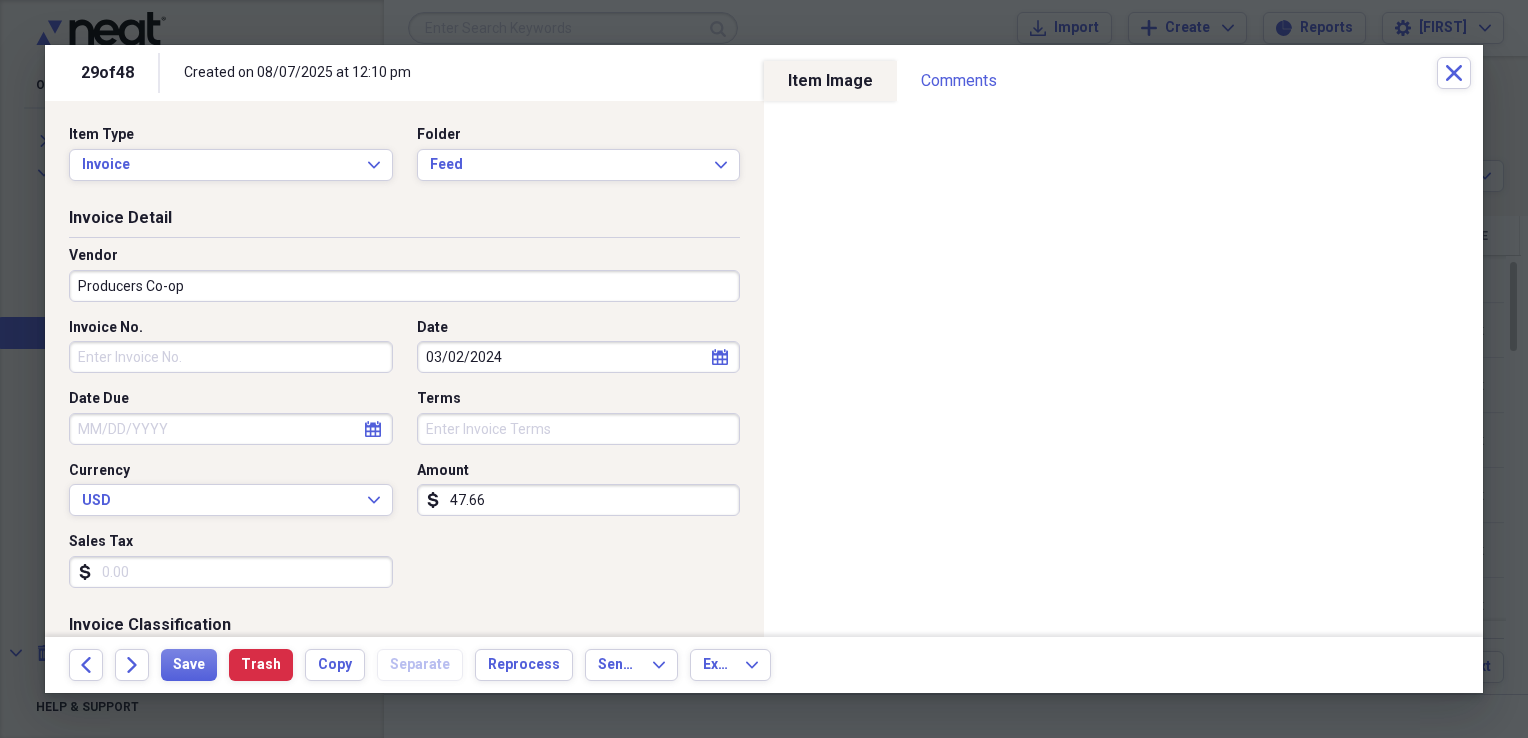 type on "General Retail" 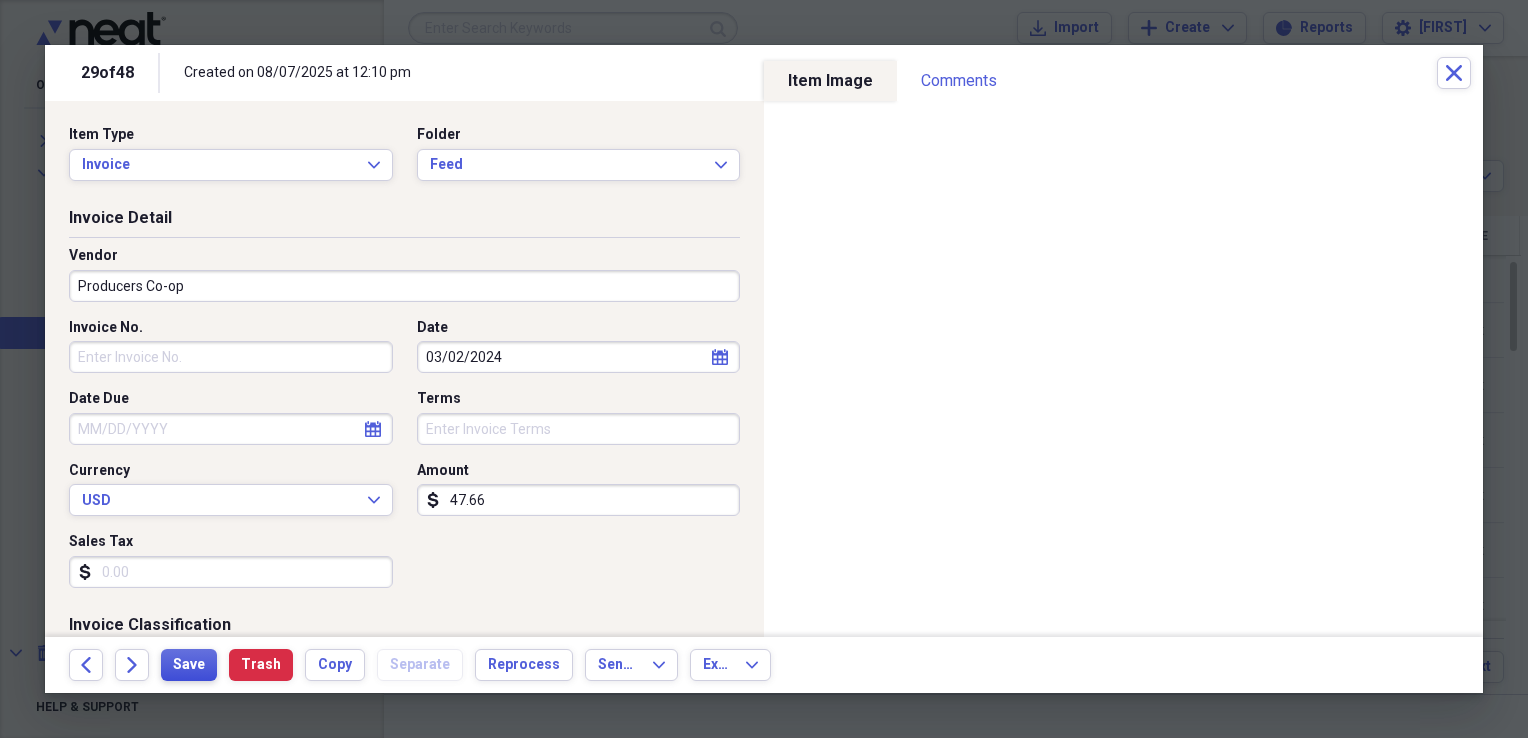 click on "Save" at bounding box center [189, 665] 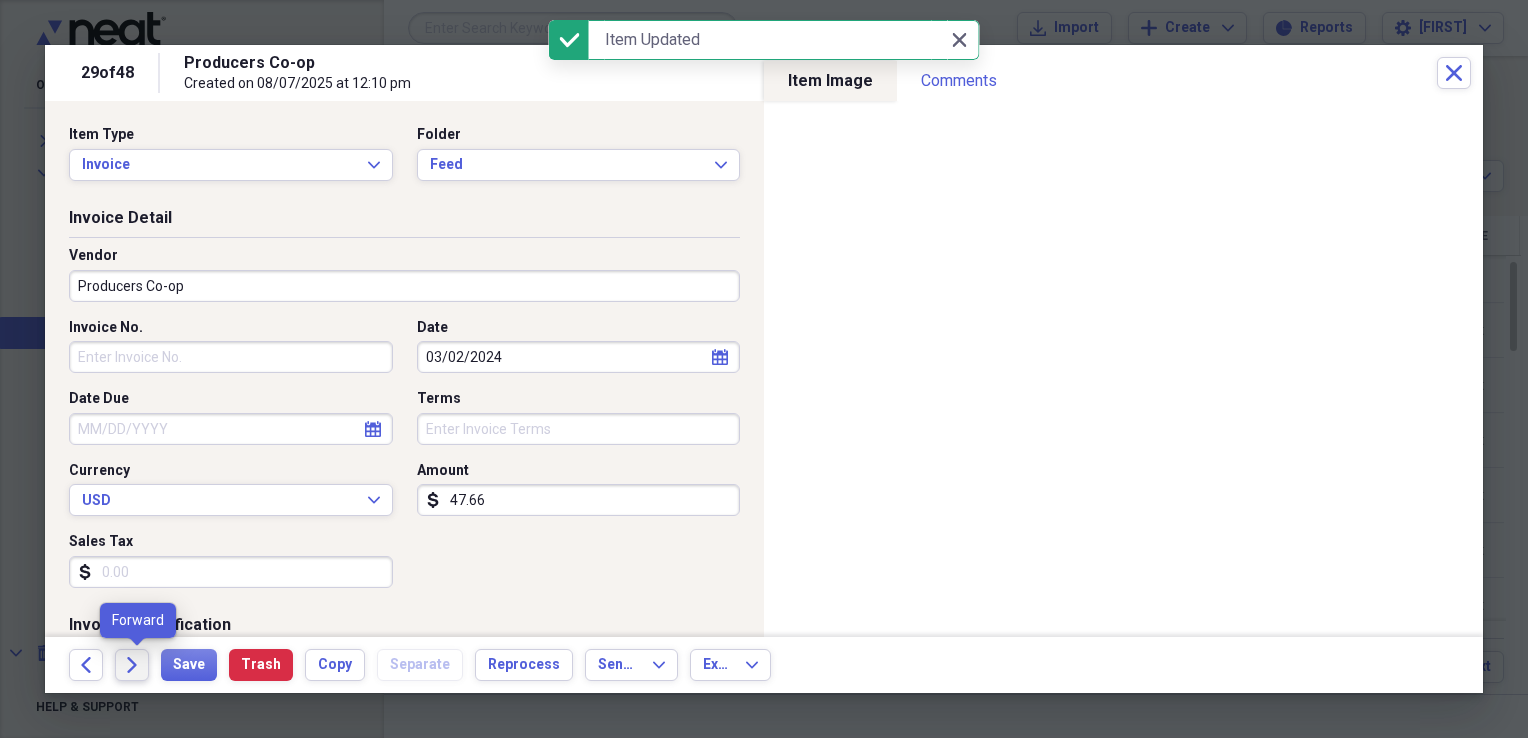 click on "Forward" at bounding box center (132, 665) 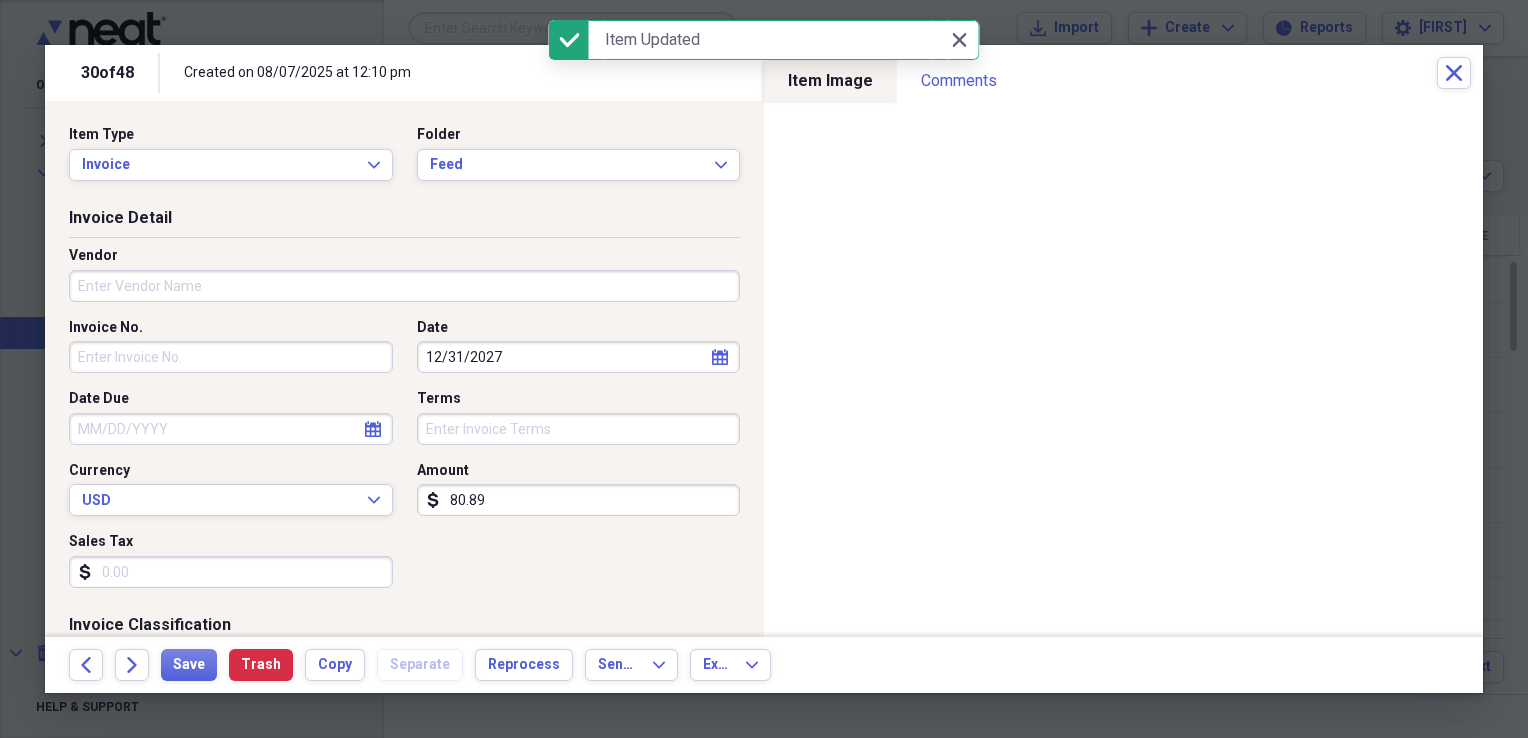 click 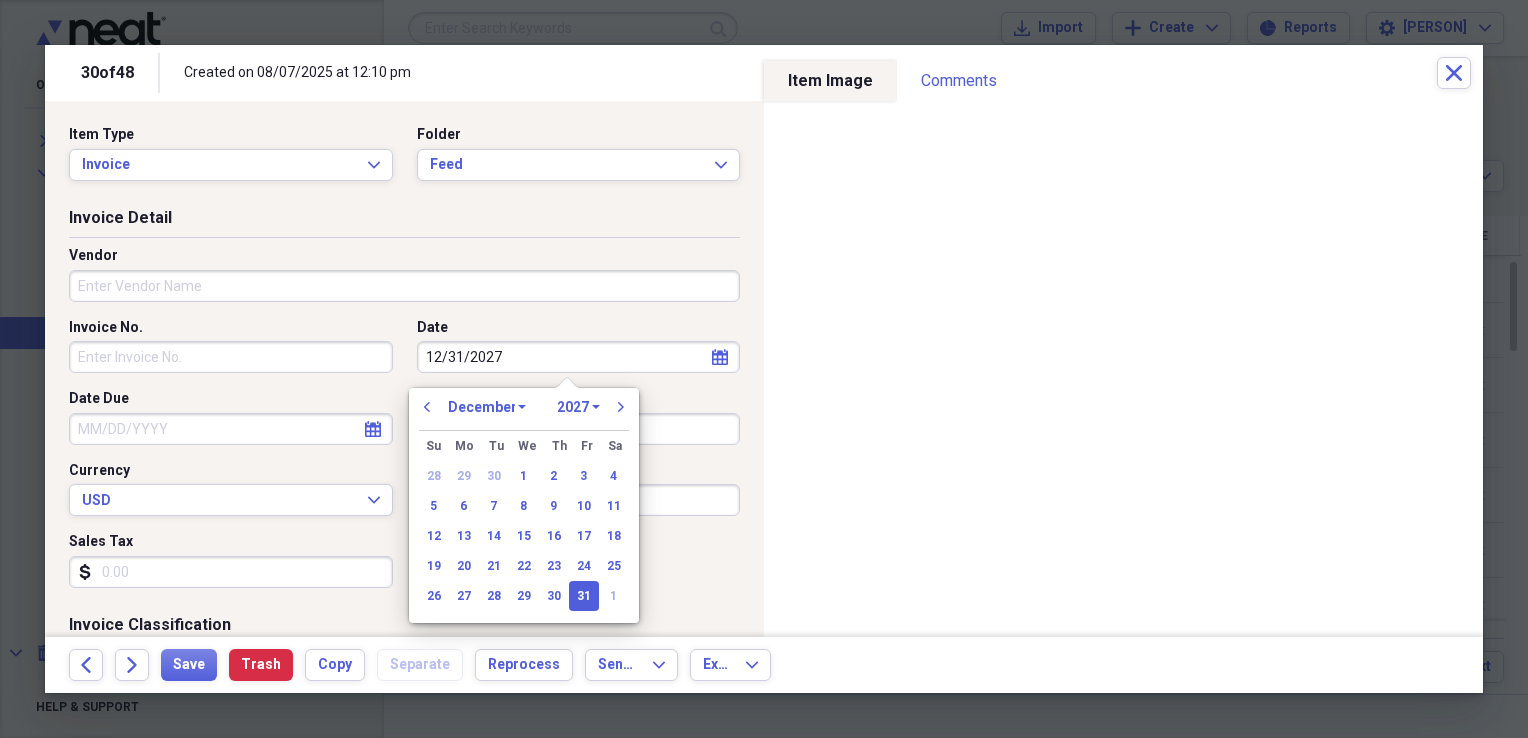 click on "1970 1971 1972 1973 1974 1975 1976 1977 1978 1979 1980 1981 1982 1983 1984 1985 1986 1987 1988 1989 1990 1991 1992 1993 1994 1995 1996 1997 1998 1999 2000 2001 2002 2003 2004 2005 2006 2007 2008 2009 2010 2011 2012 2013 2014 2015 2016 2017 2018 2019 2020 2021 2022 2023 2024 2025 2026 2027 2028 2029 2030 2031 2032 2033 2034 2035" at bounding box center [578, 407] 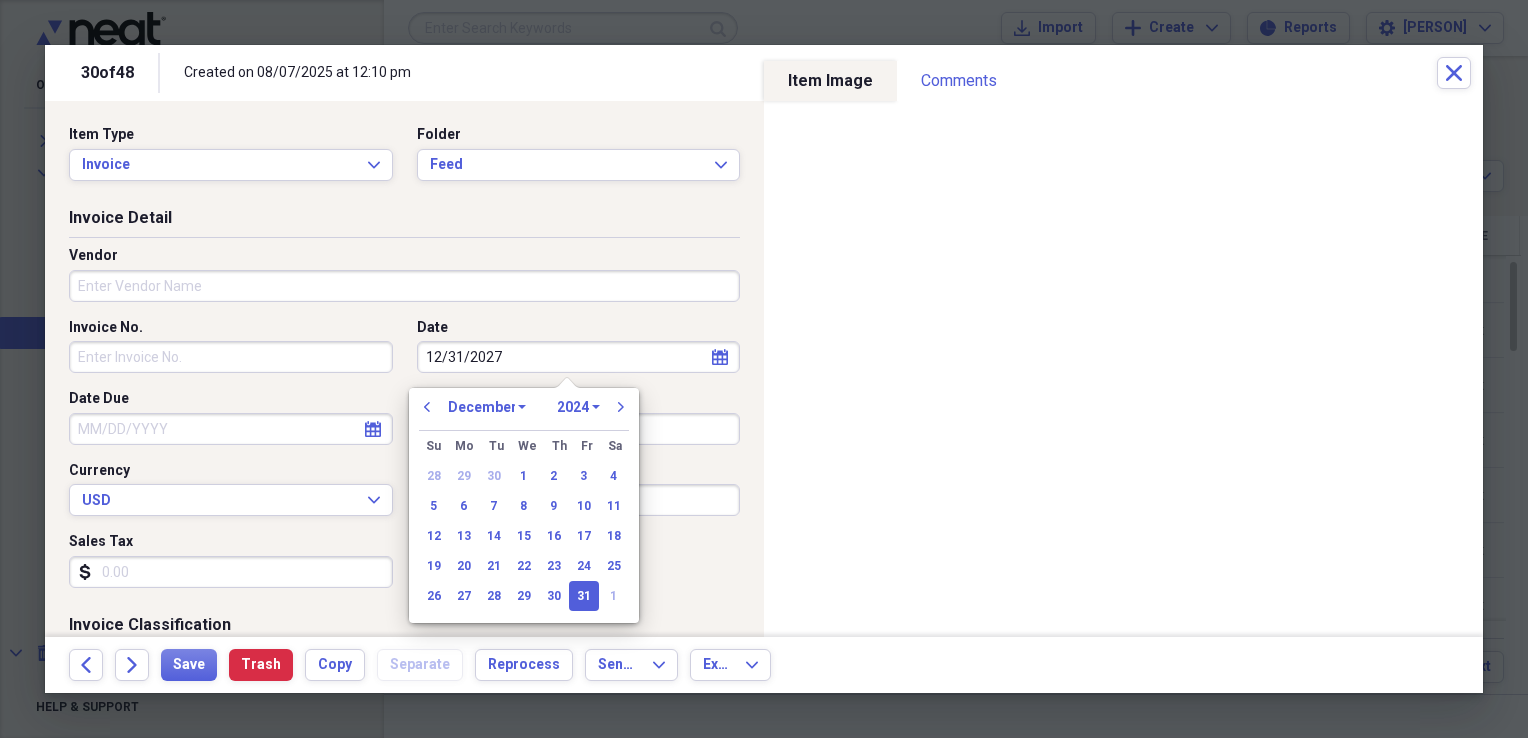 click on "1970 1971 1972 1973 1974 1975 1976 1977 1978 1979 1980 1981 1982 1983 1984 1985 1986 1987 1988 1989 1990 1991 1992 1993 1994 1995 1996 1997 1998 1999 2000 2001 2002 2003 2004 2005 2006 2007 2008 2009 2010 2011 2012 2013 2014 2015 2016 2017 2018 2019 2020 2021 2022 2023 2024 2025 2026 2027 2028 2029 2030 2031 2032 2033 2034 2035" at bounding box center [578, 407] 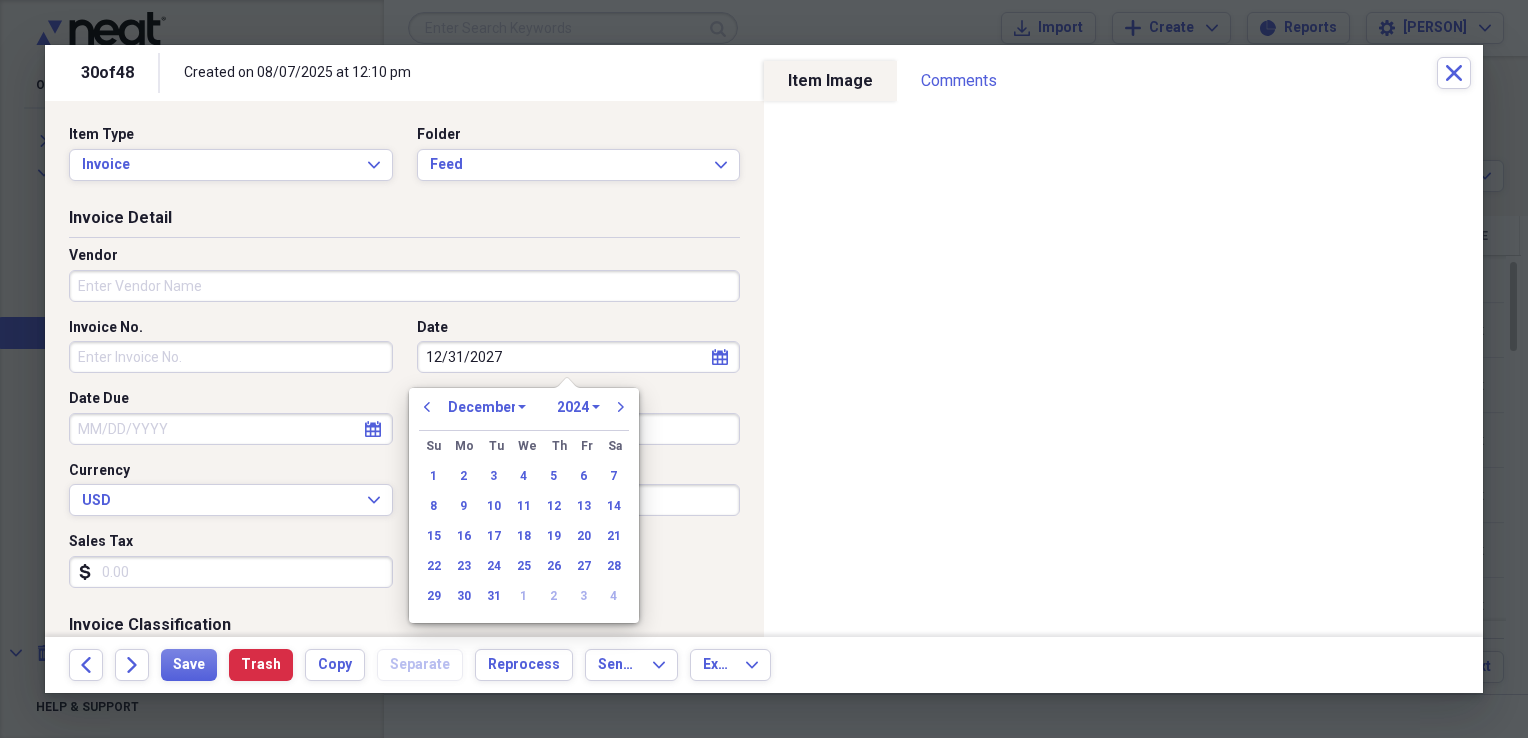 click on "January February March April May June July August September October November December" at bounding box center (487, 407) 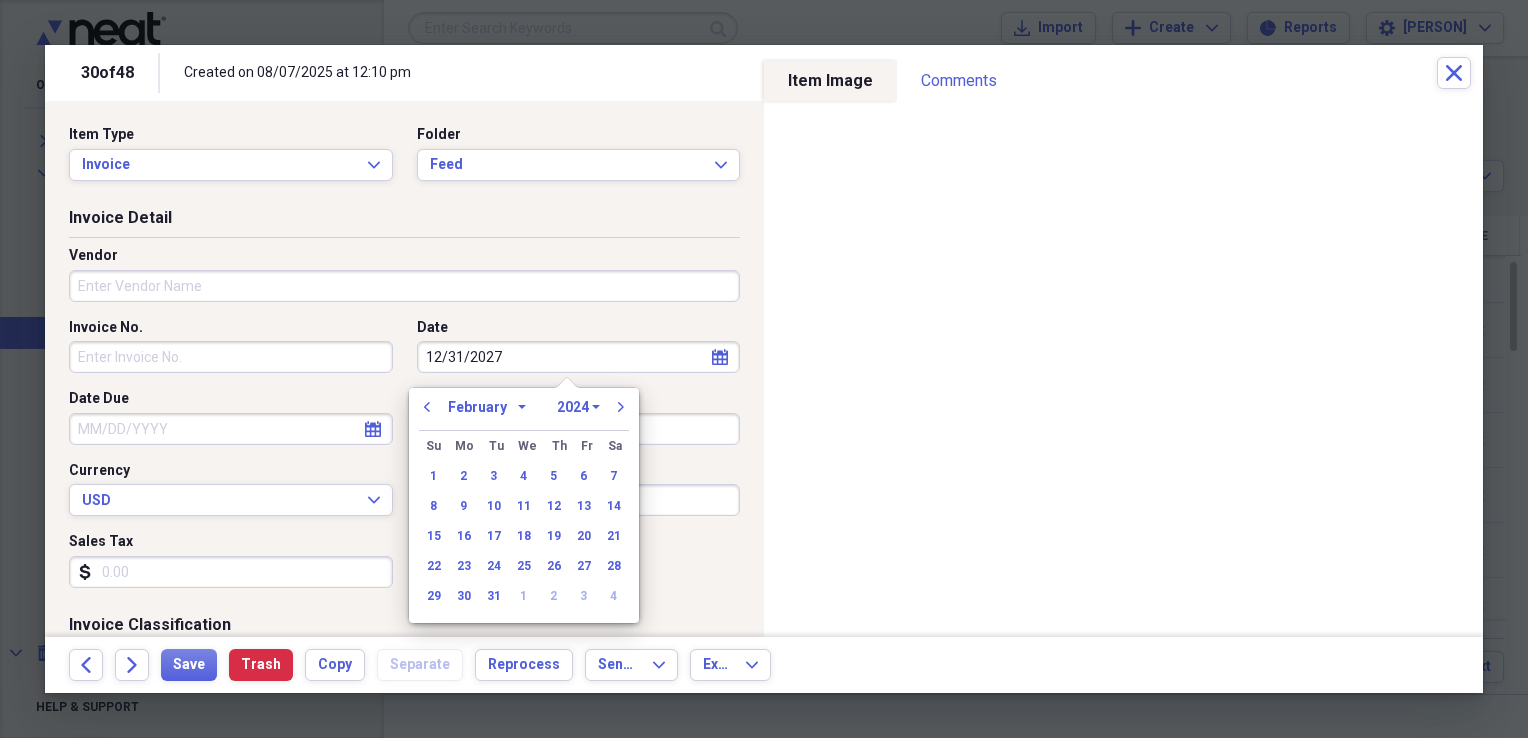 click on "January February March April May June July August September October November December" at bounding box center [487, 407] 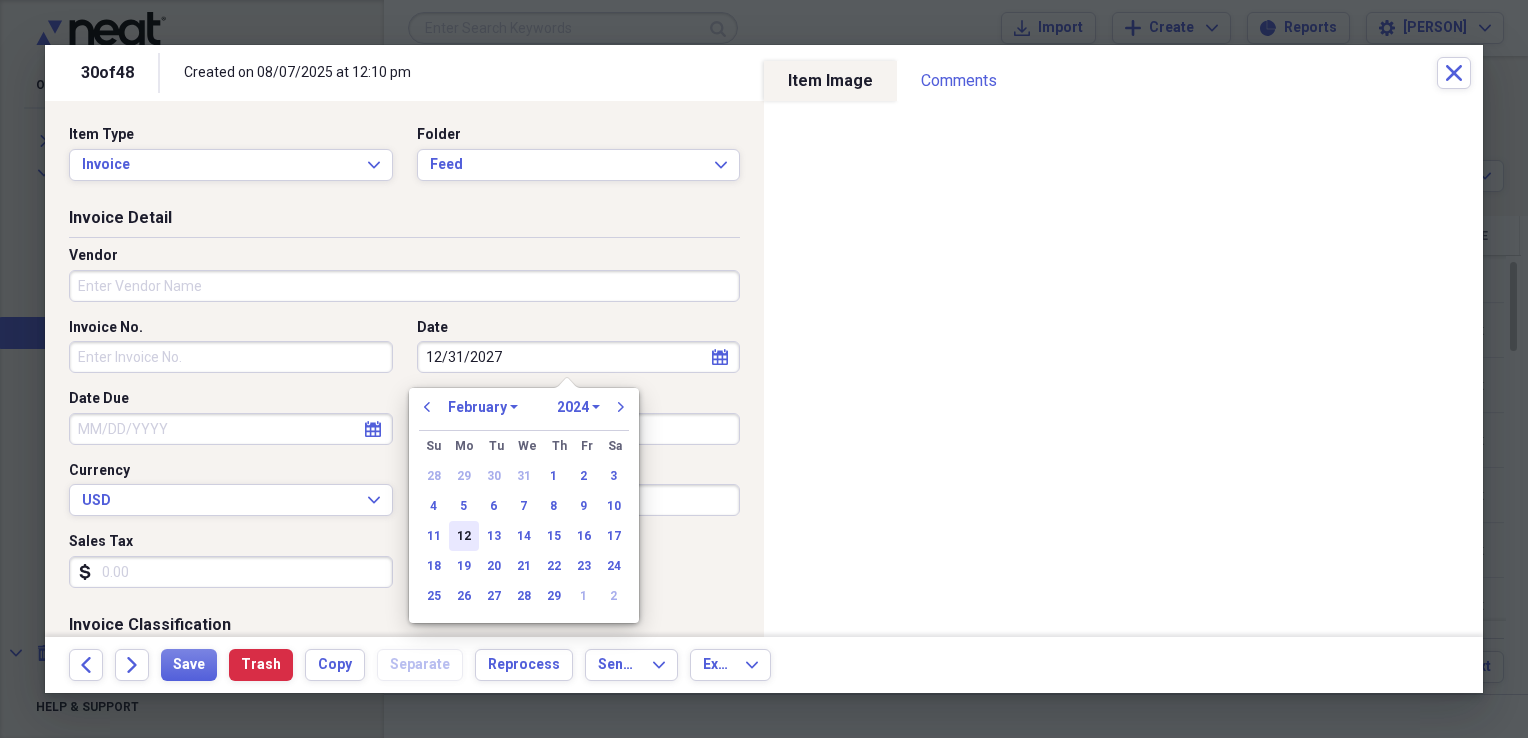 click on "12" at bounding box center [464, 536] 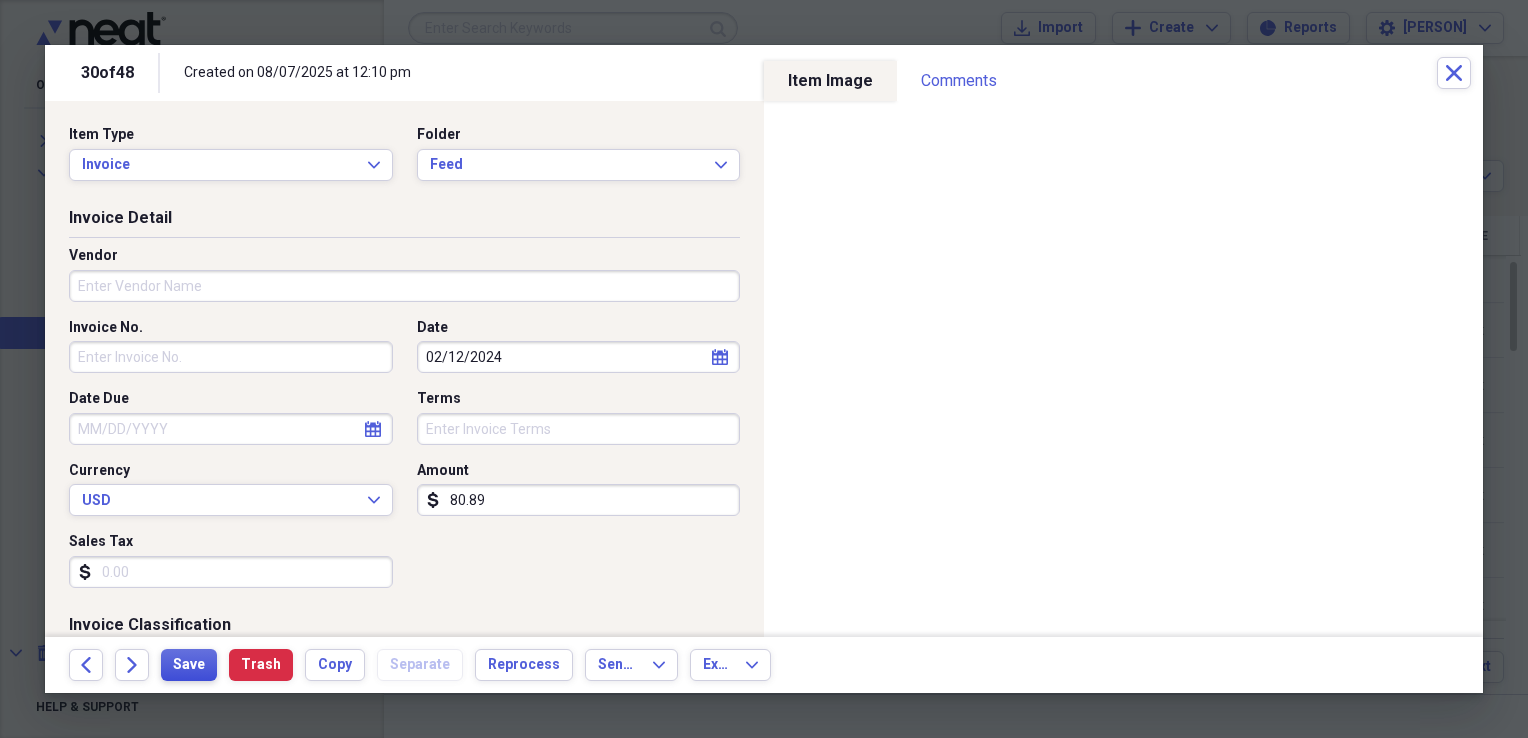 click on "Save" at bounding box center (189, 665) 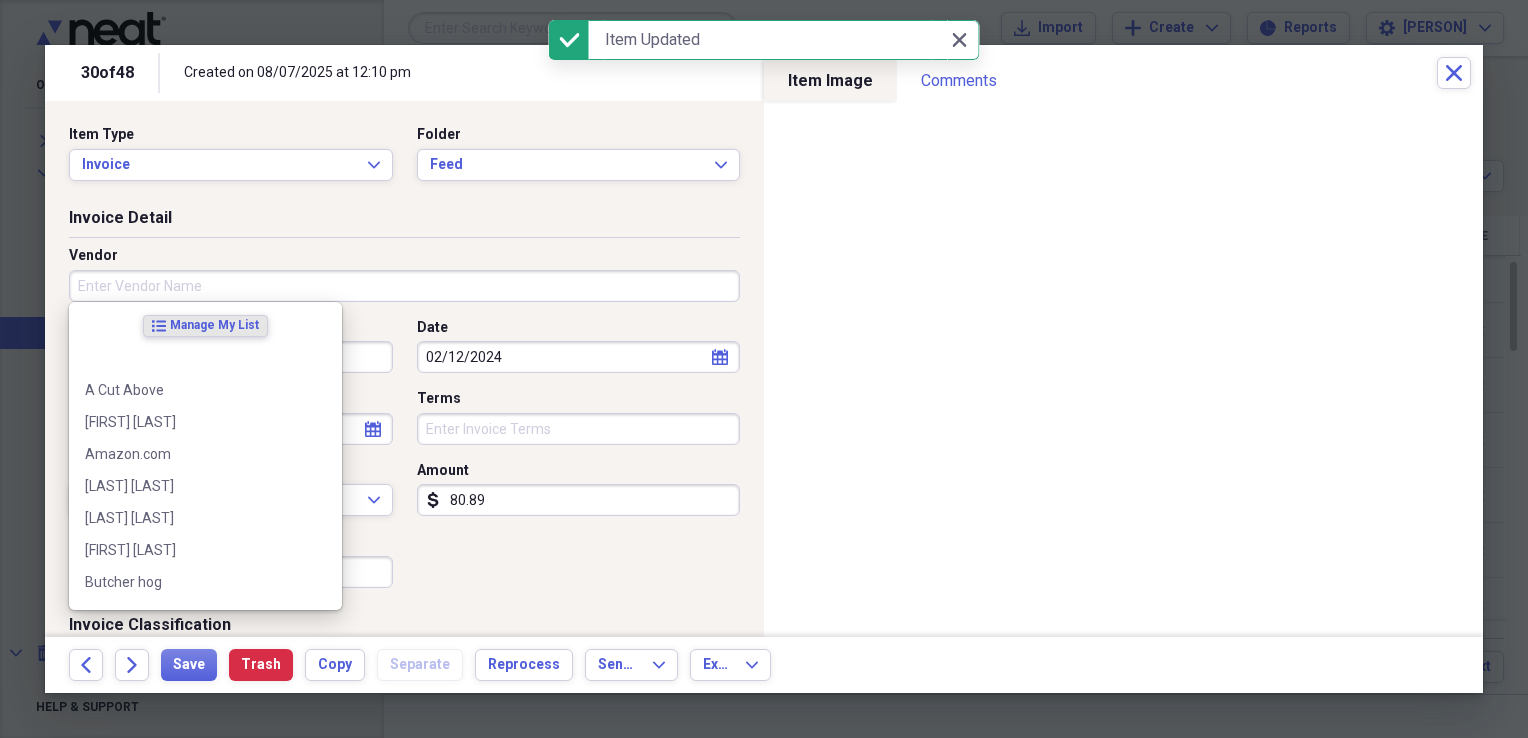 click on "Vendor" at bounding box center [404, 286] 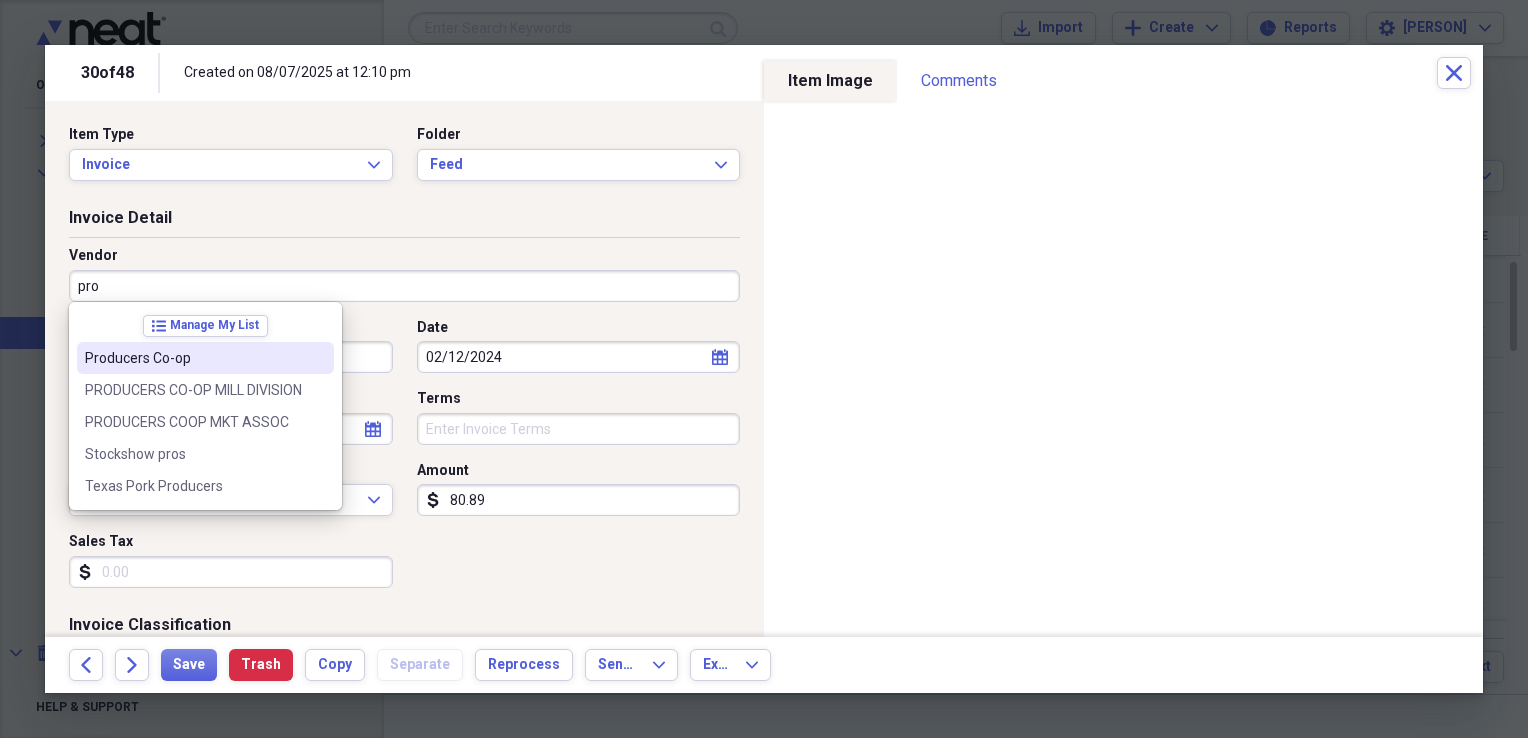click on "Producers Co-op" at bounding box center (205, 358) 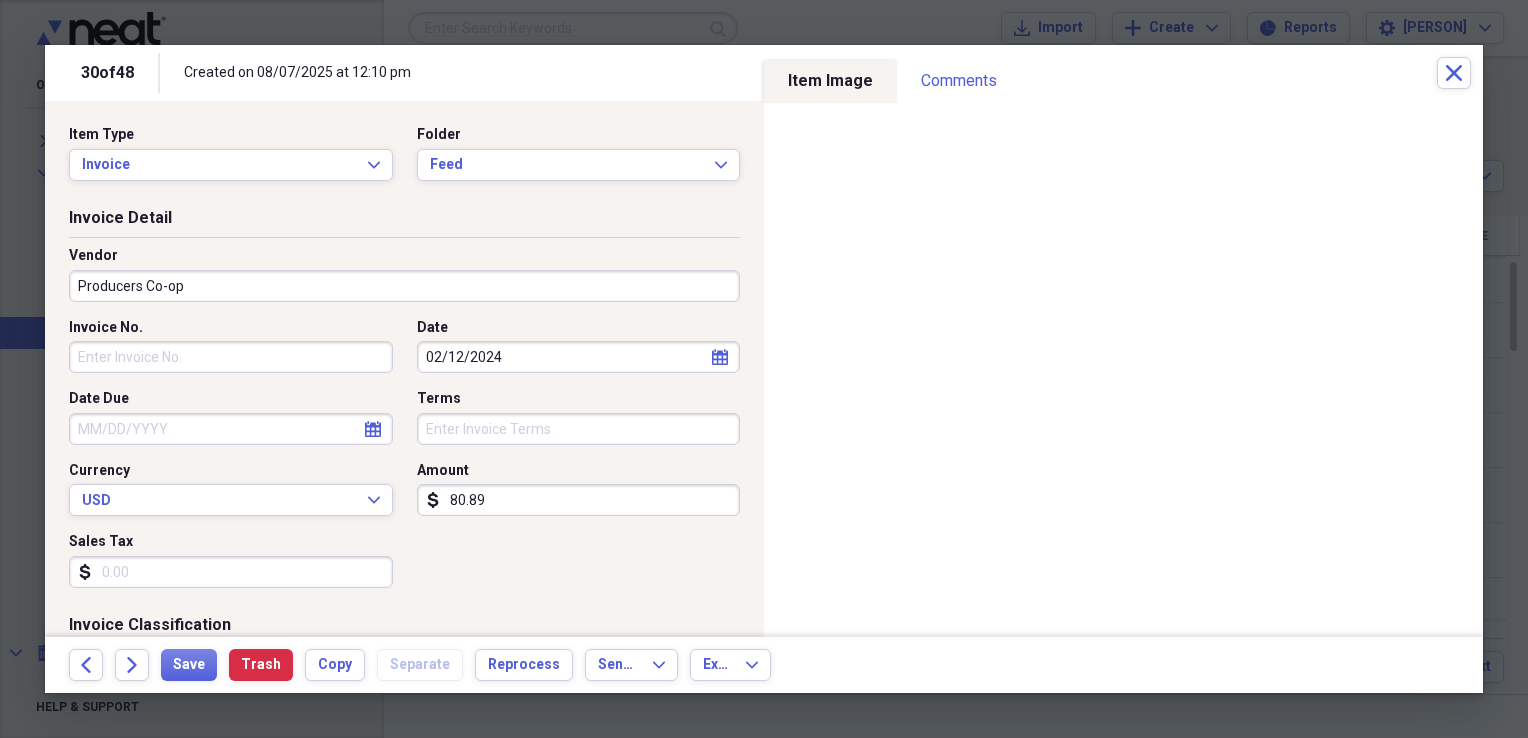 type on "General Retail" 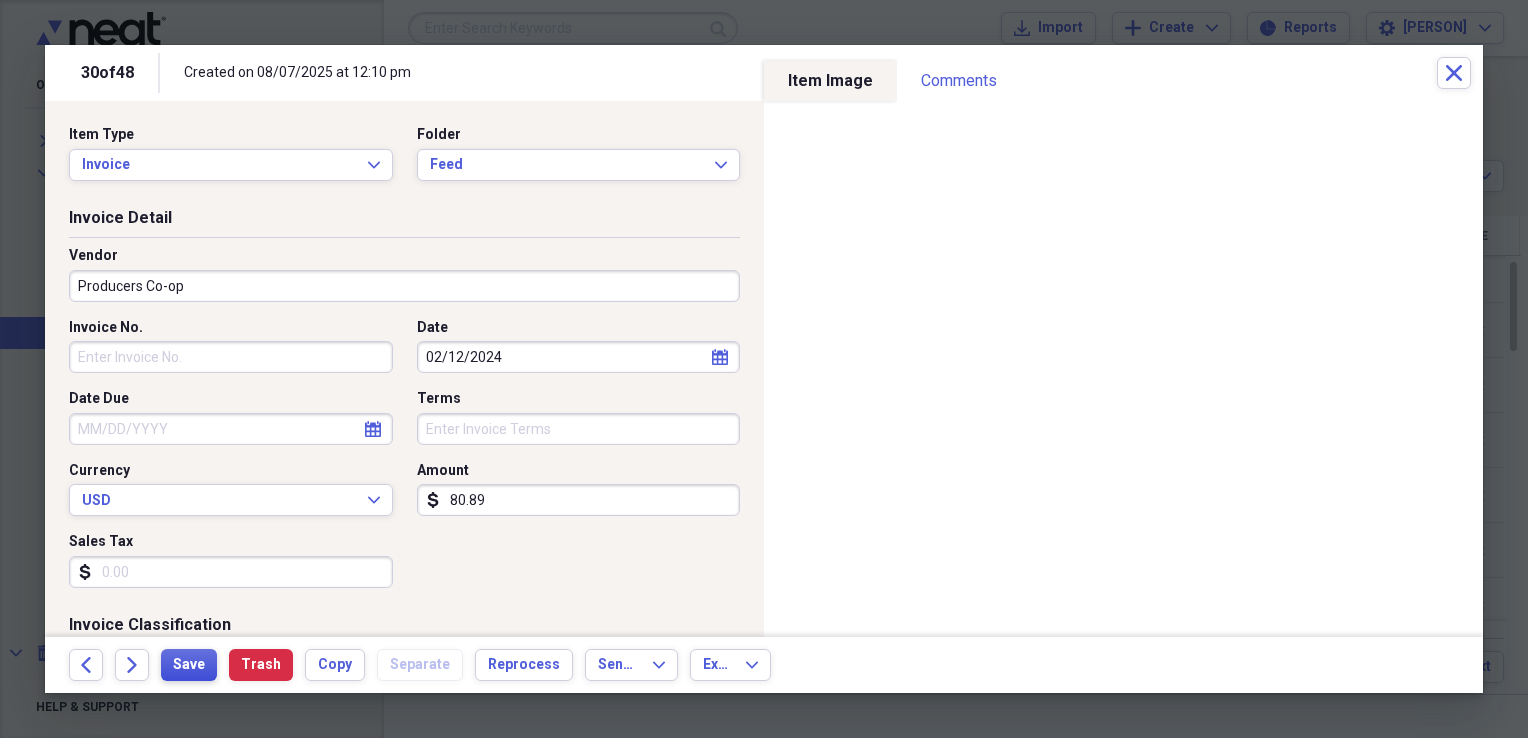 click on "Save" at bounding box center [189, 665] 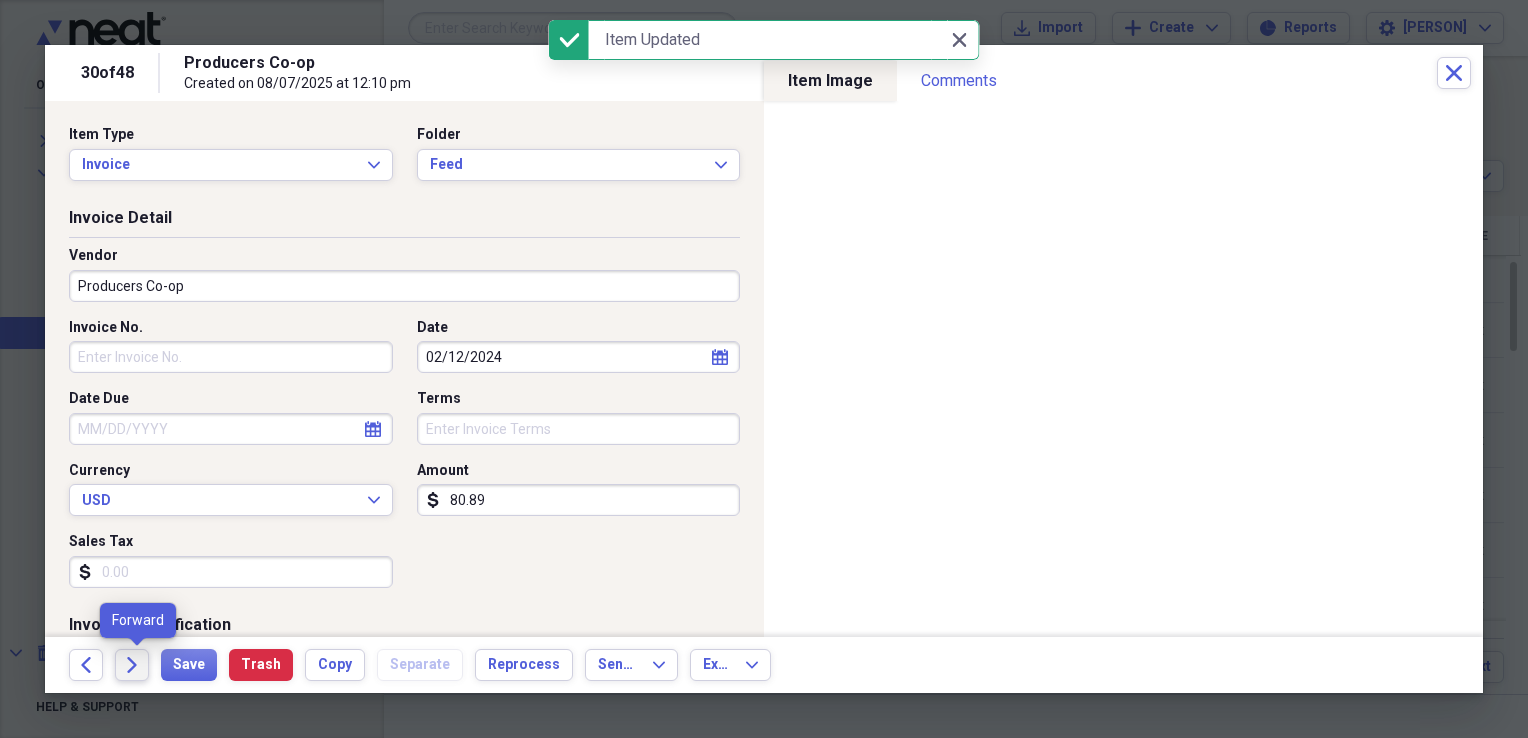 click on "Forward" 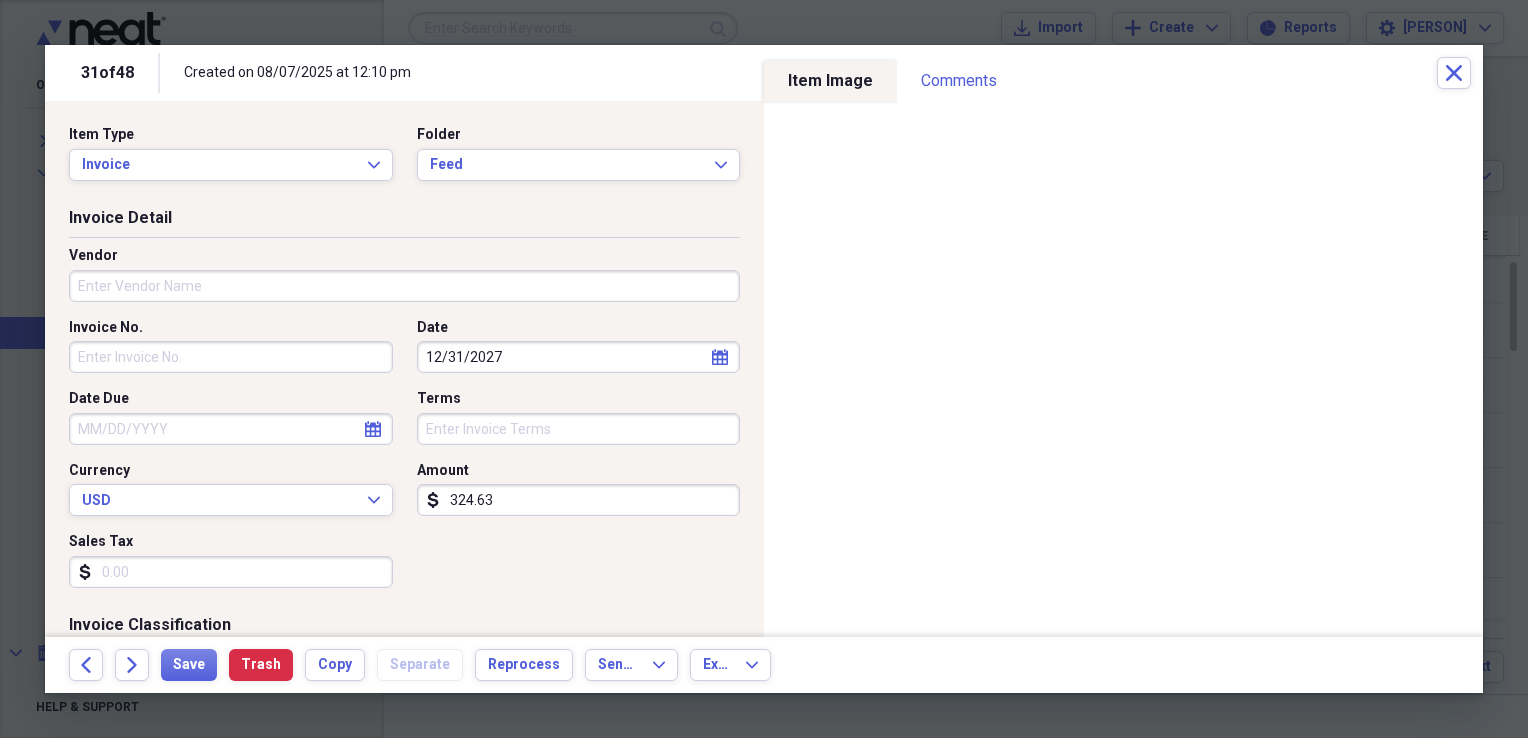 click on "calendar" 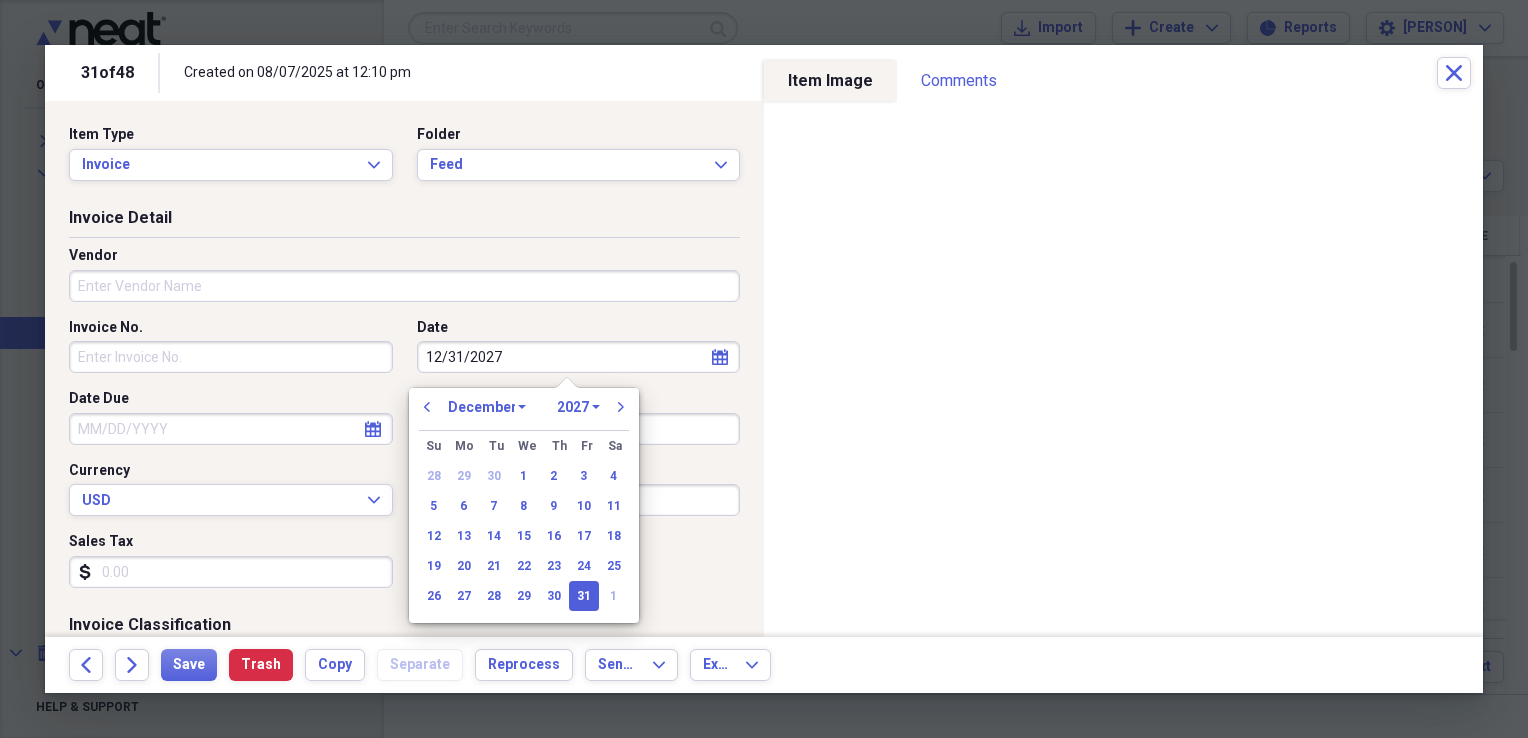 click 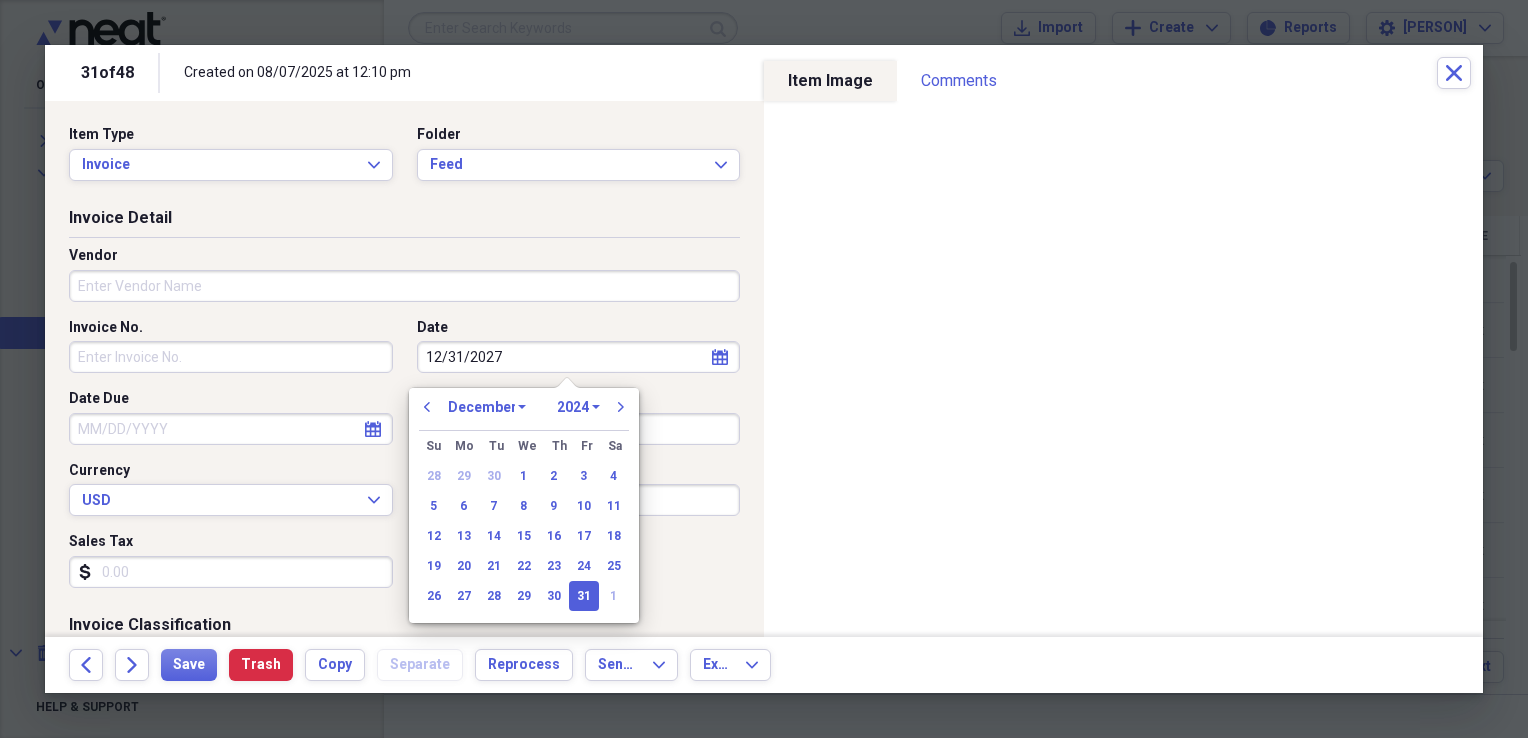 click on "1970 1971 1972 1973 1974 1975 1976 1977 1978 1979 1980 1981 1982 1983 1984 1985 1986 1987 1988 1989 1990 1991 1992 1993 1994 1995 1996 1997 1998 1999 2000 2001 2002 2003 2004 2005 2006 2007 2008 2009 2010 2011 2012 2013 2014 2015 2016 2017 2018 2019 2020 2021 2022 2023 2024 2025 2026 2027 2028 2029 2030 2031 2032 2033 2034 2035" at bounding box center [578, 407] 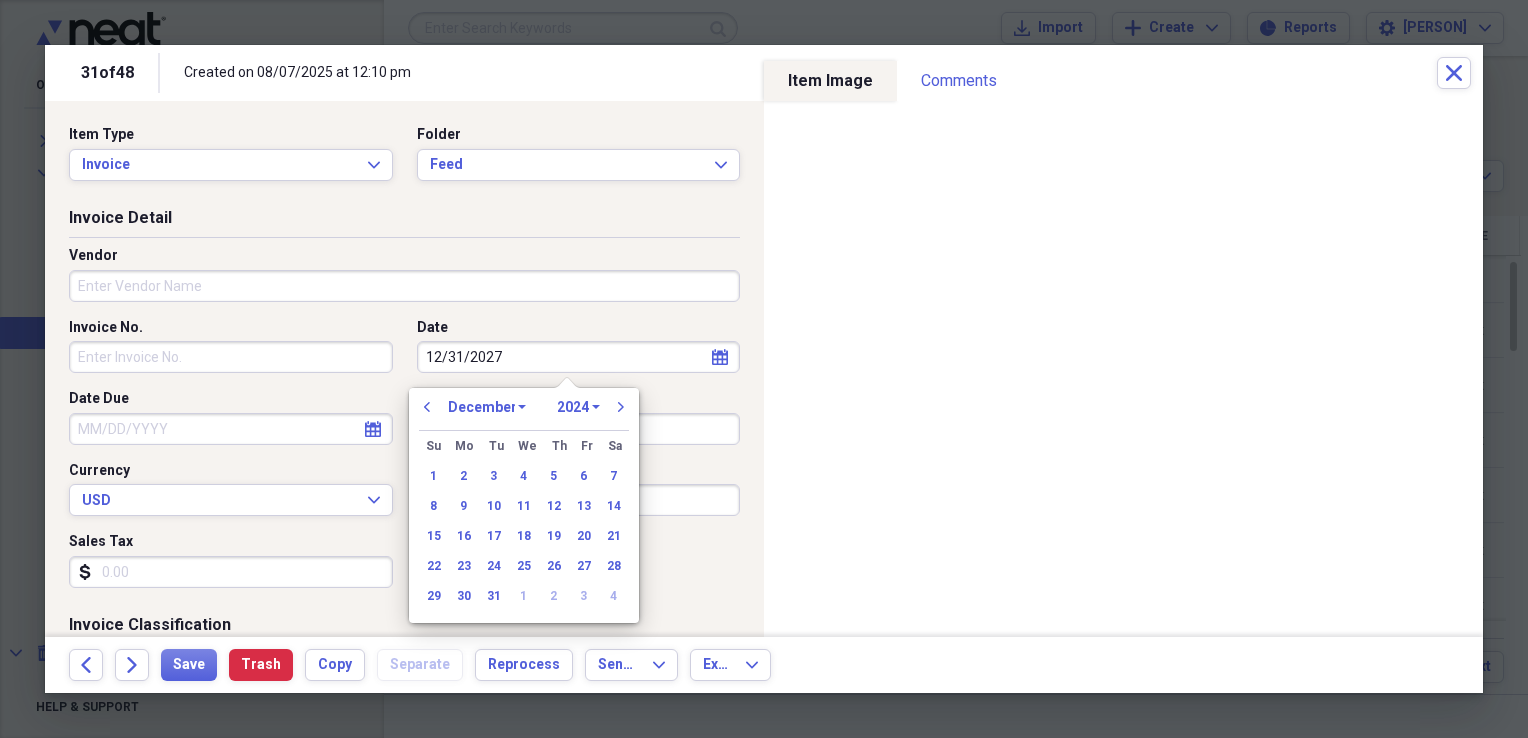 click on "January February March April May June July August September October November December" at bounding box center [487, 407] 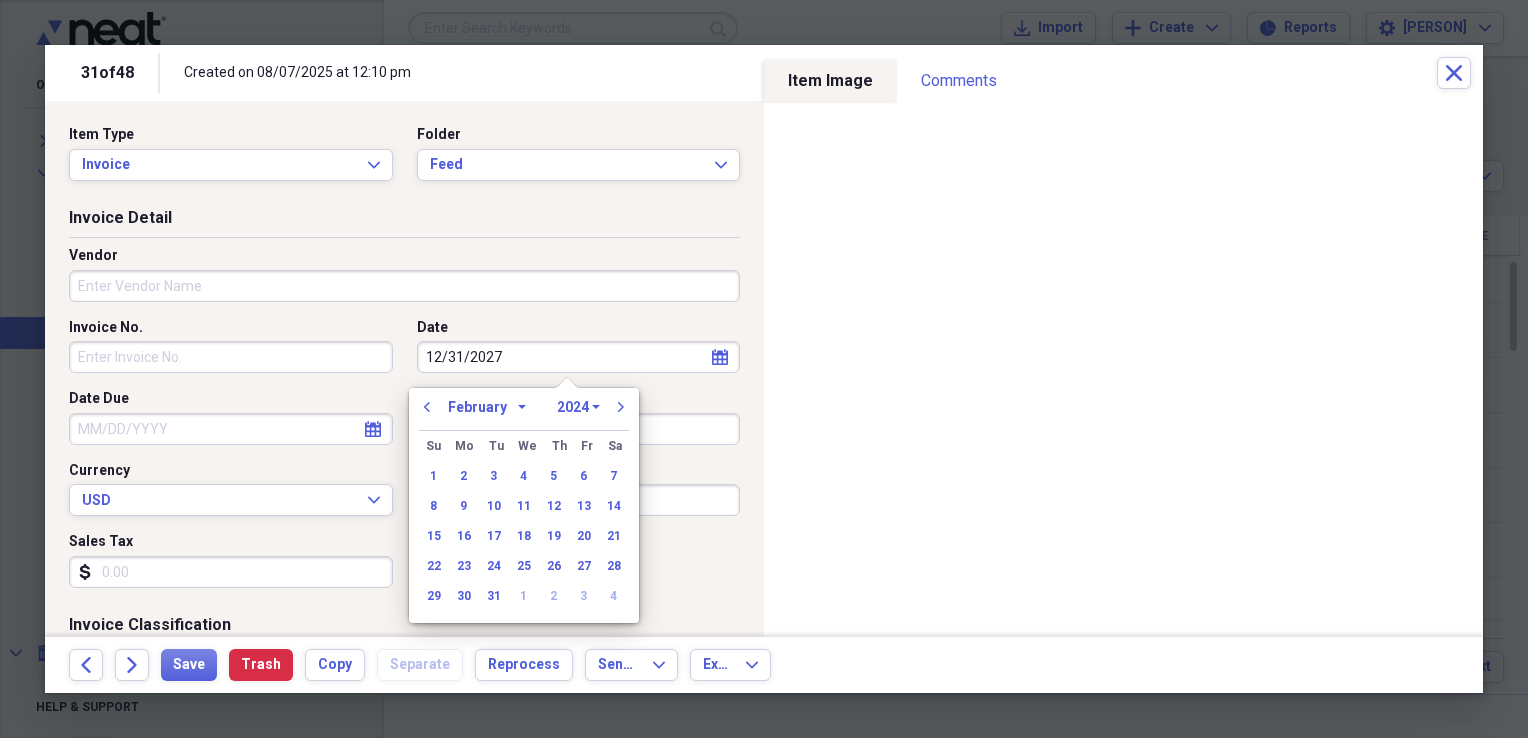 click on "January February March April May June July August September October November December" at bounding box center (487, 407) 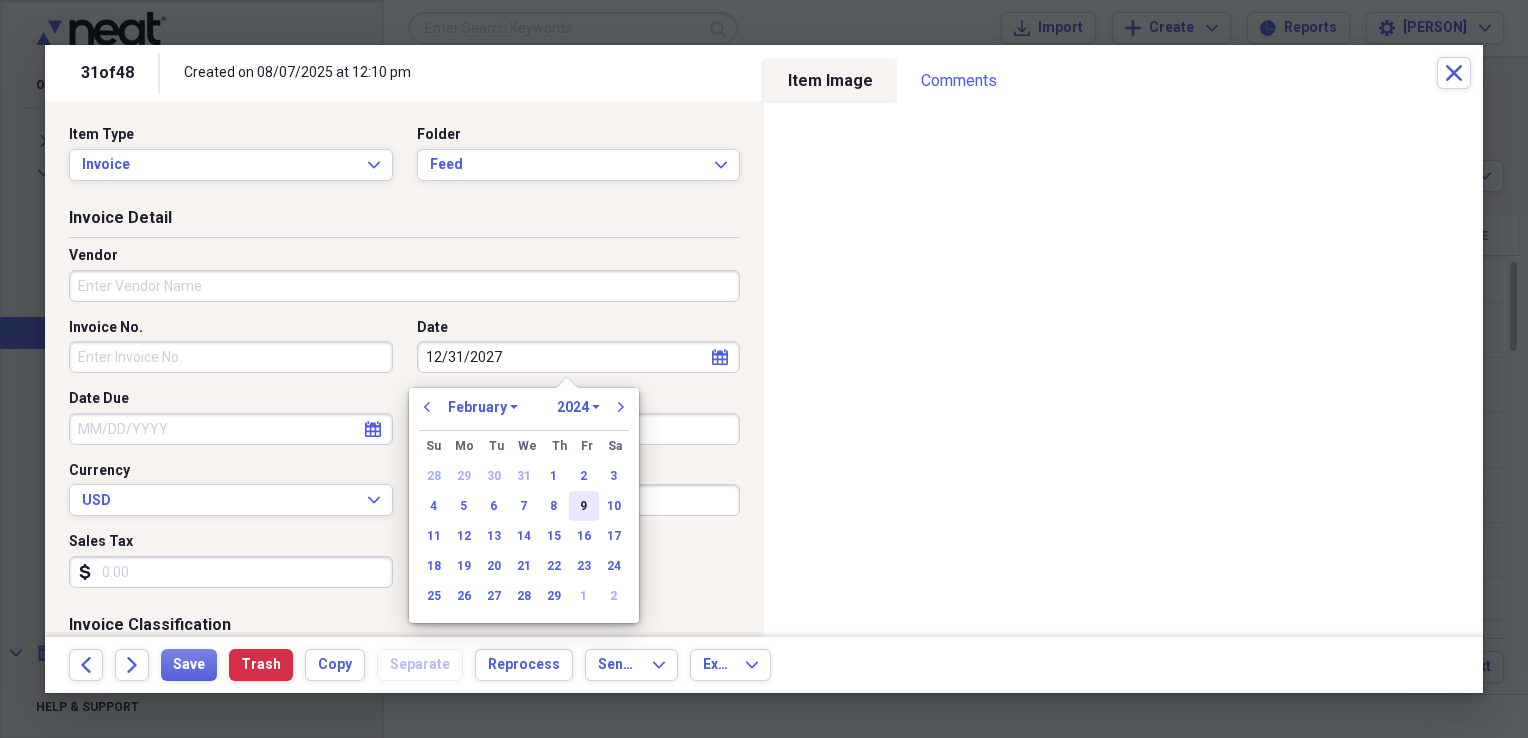 click on "9" at bounding box center [584, 506] 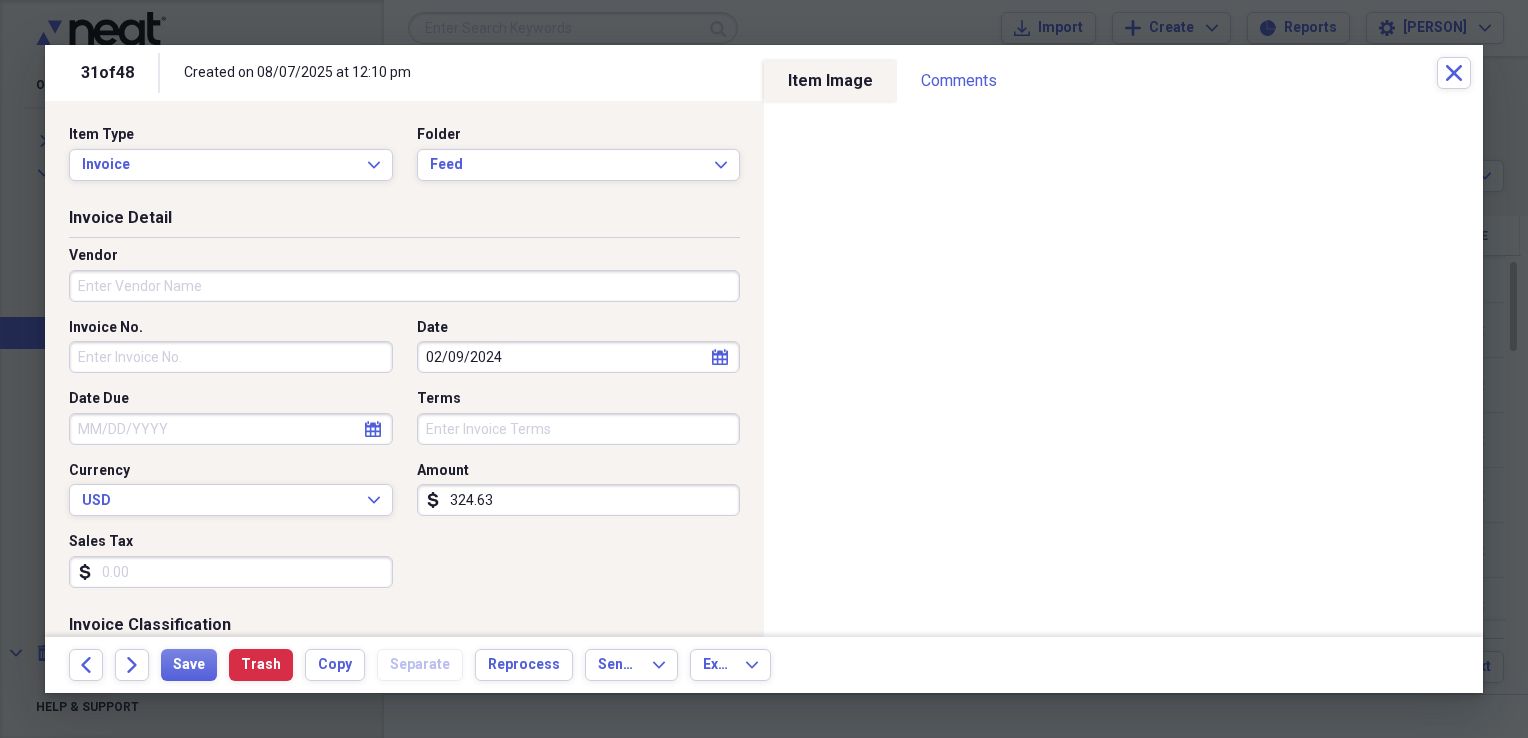 click 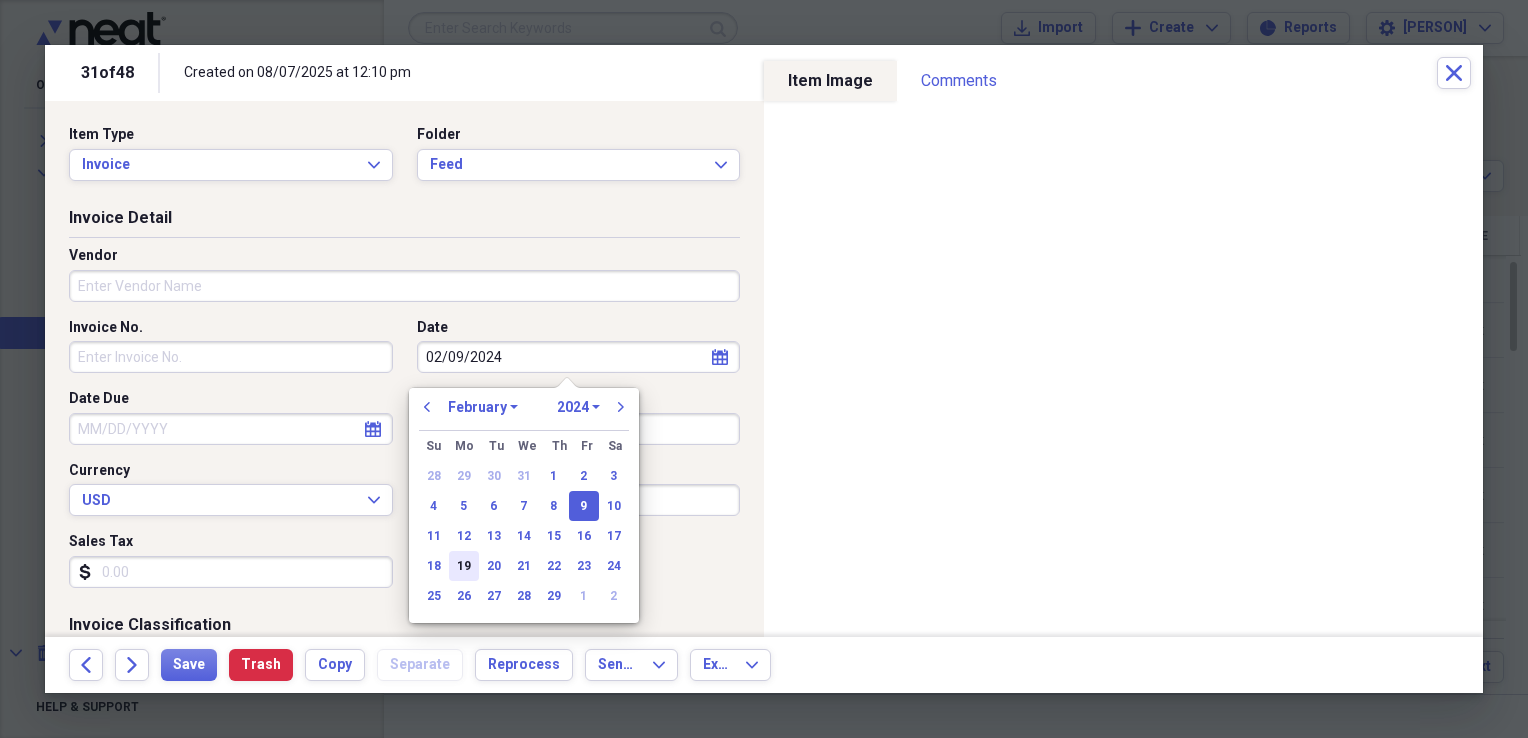 click on "19" at bounding box center [464, 566] 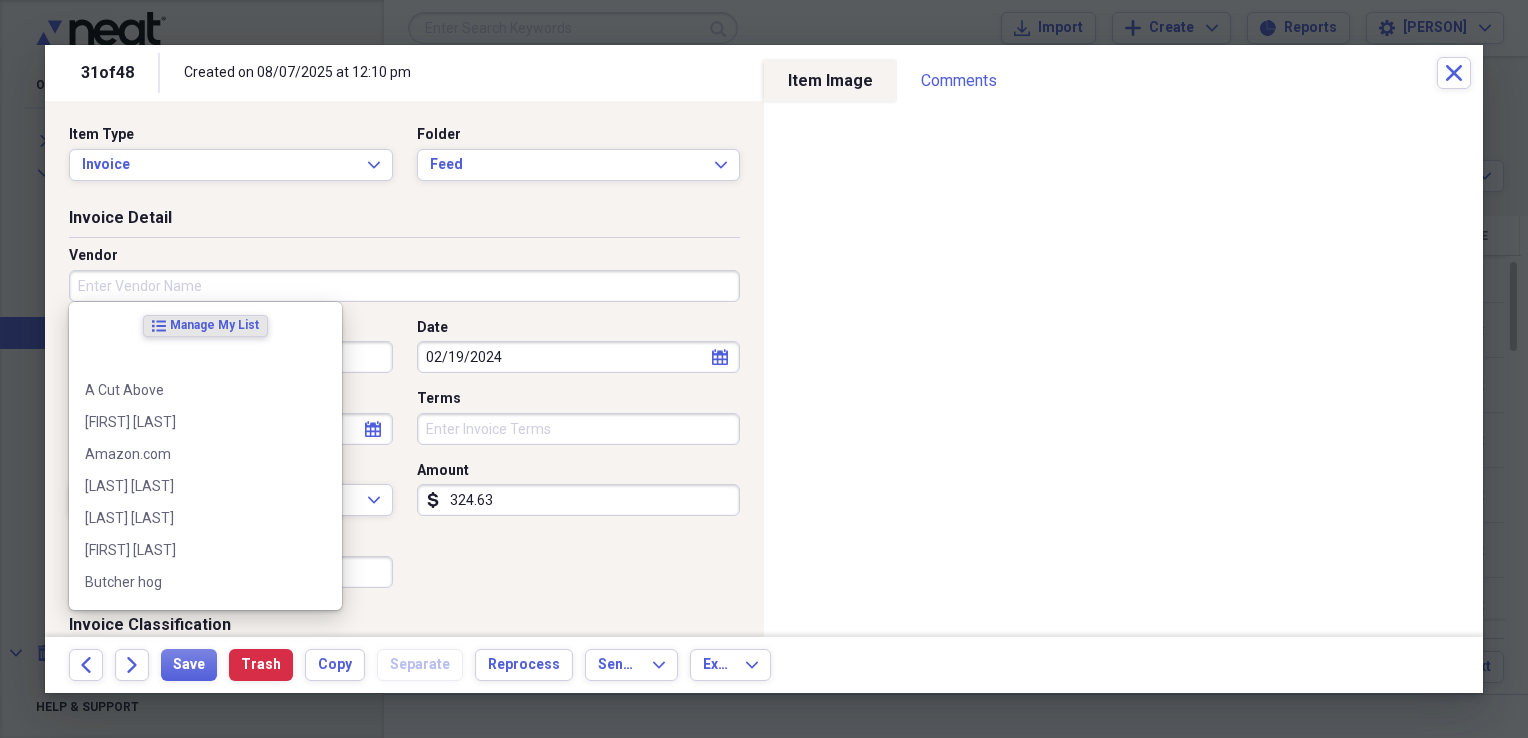 click on "Vendor" at bounding box center (404, 286) 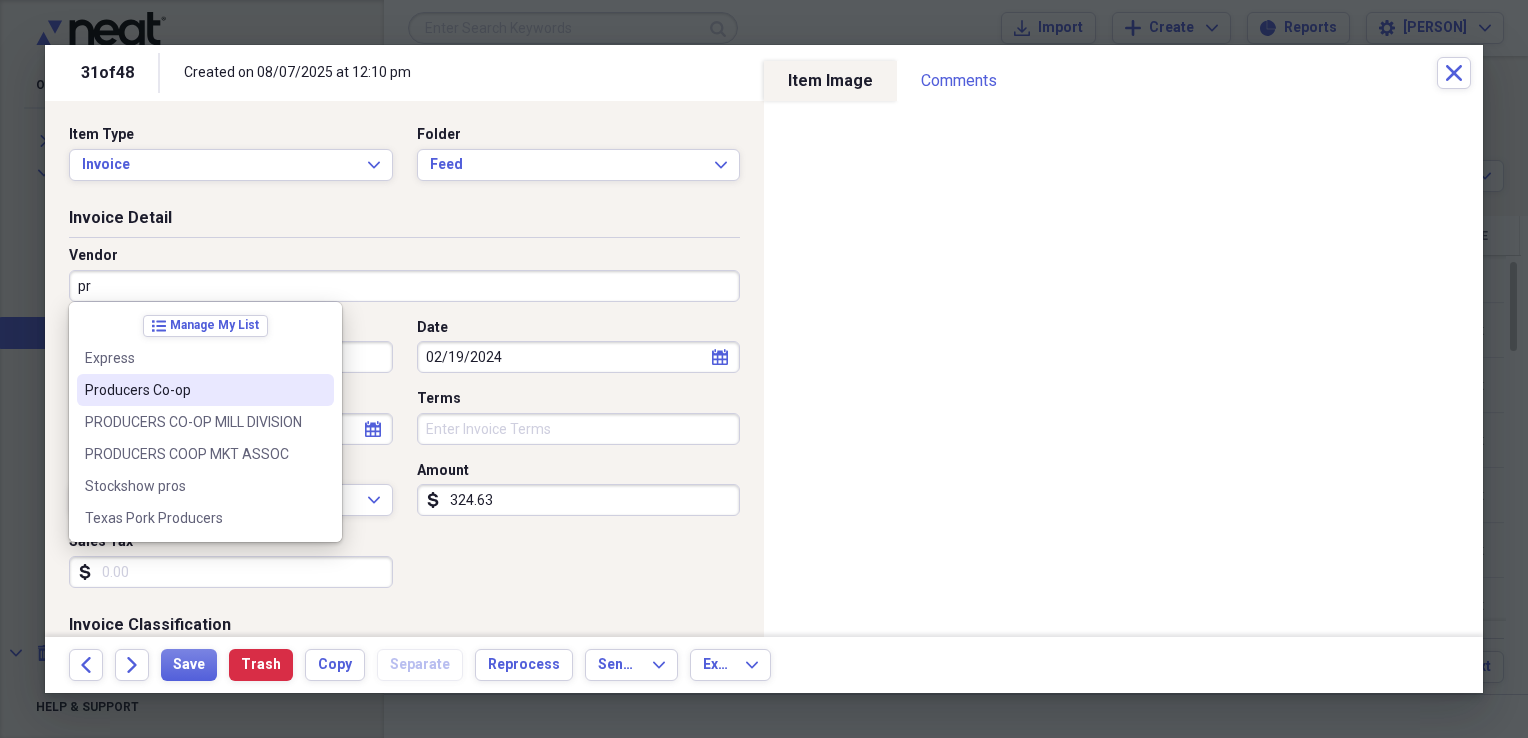 click on "Producers Co-op" at bounding box center (193, 390) 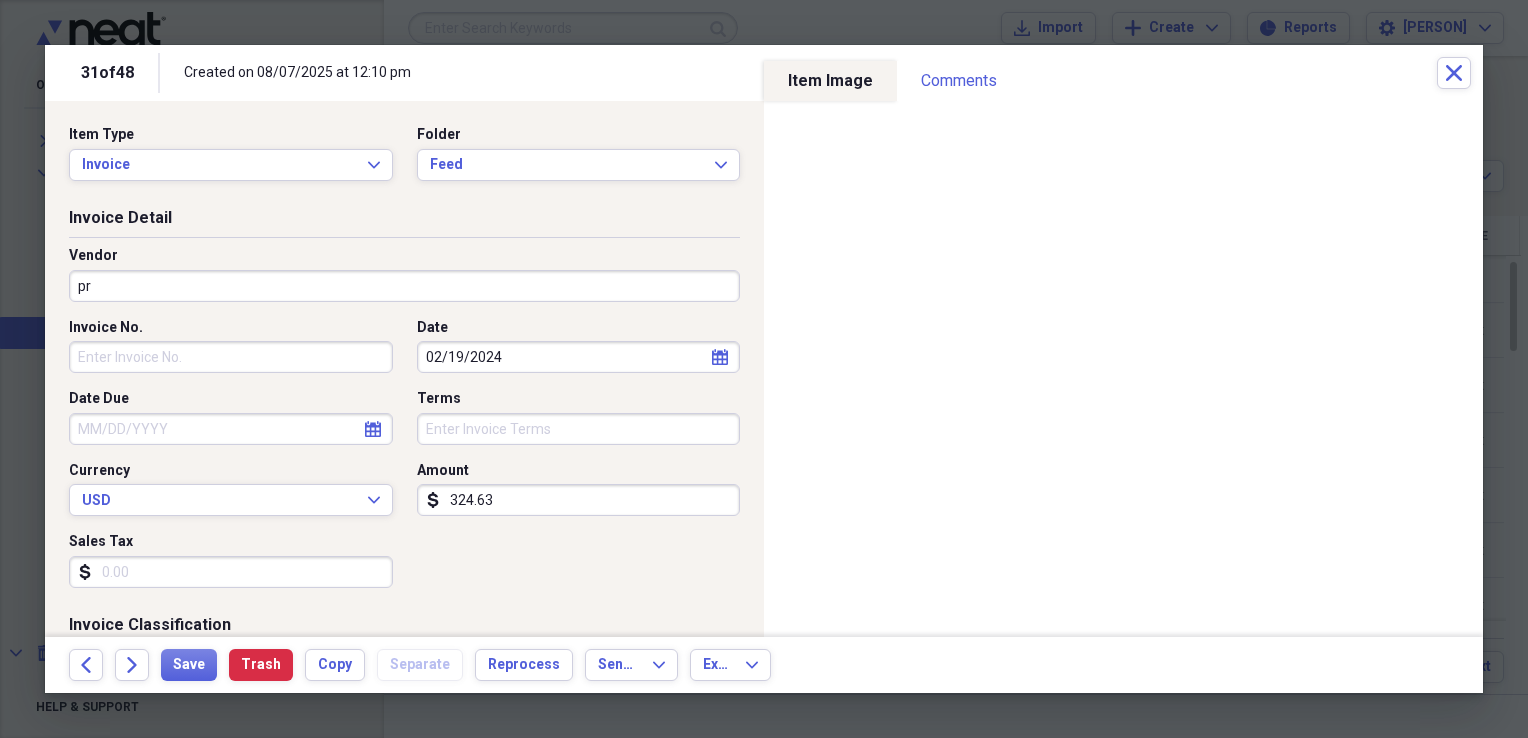 type on "Producers Co-op" 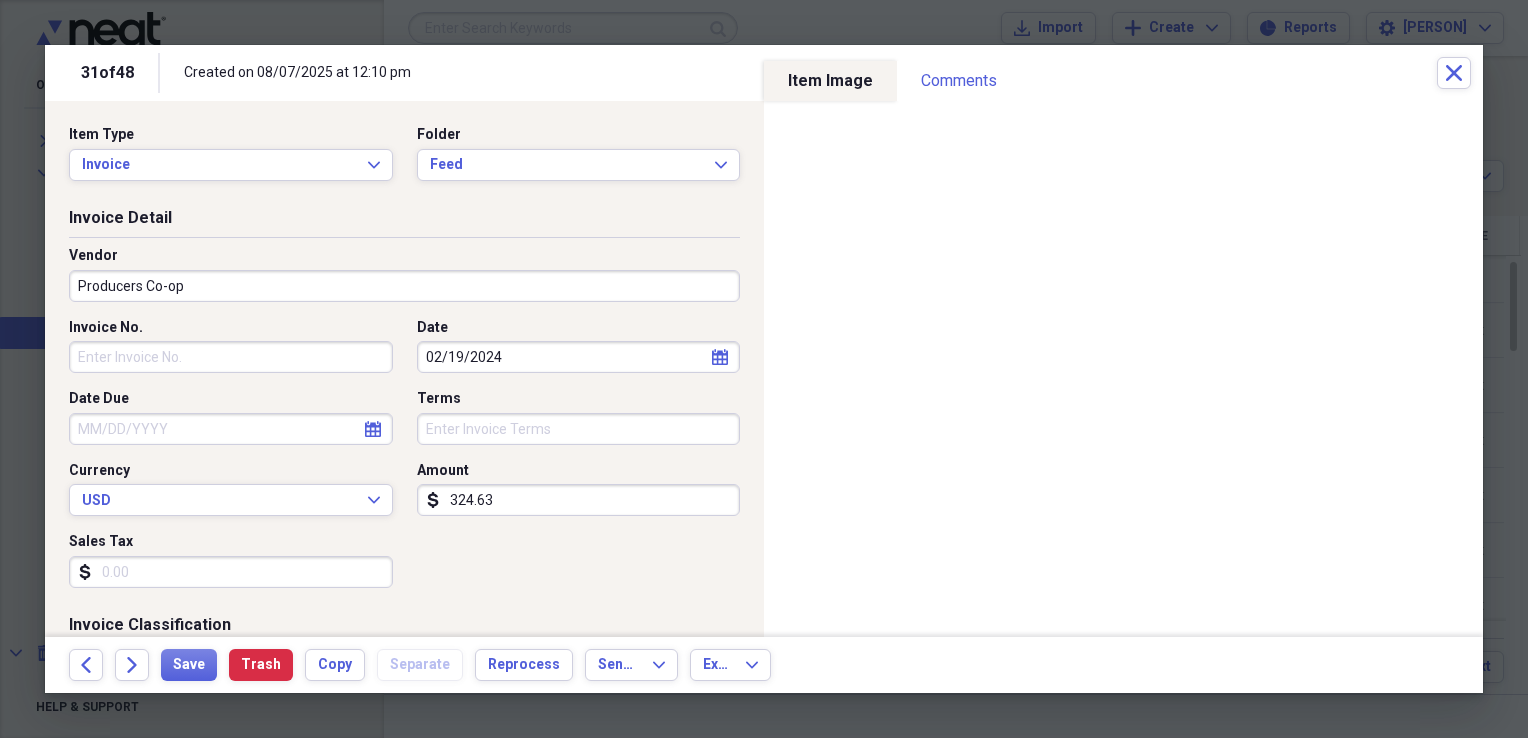 type on "General Retail" 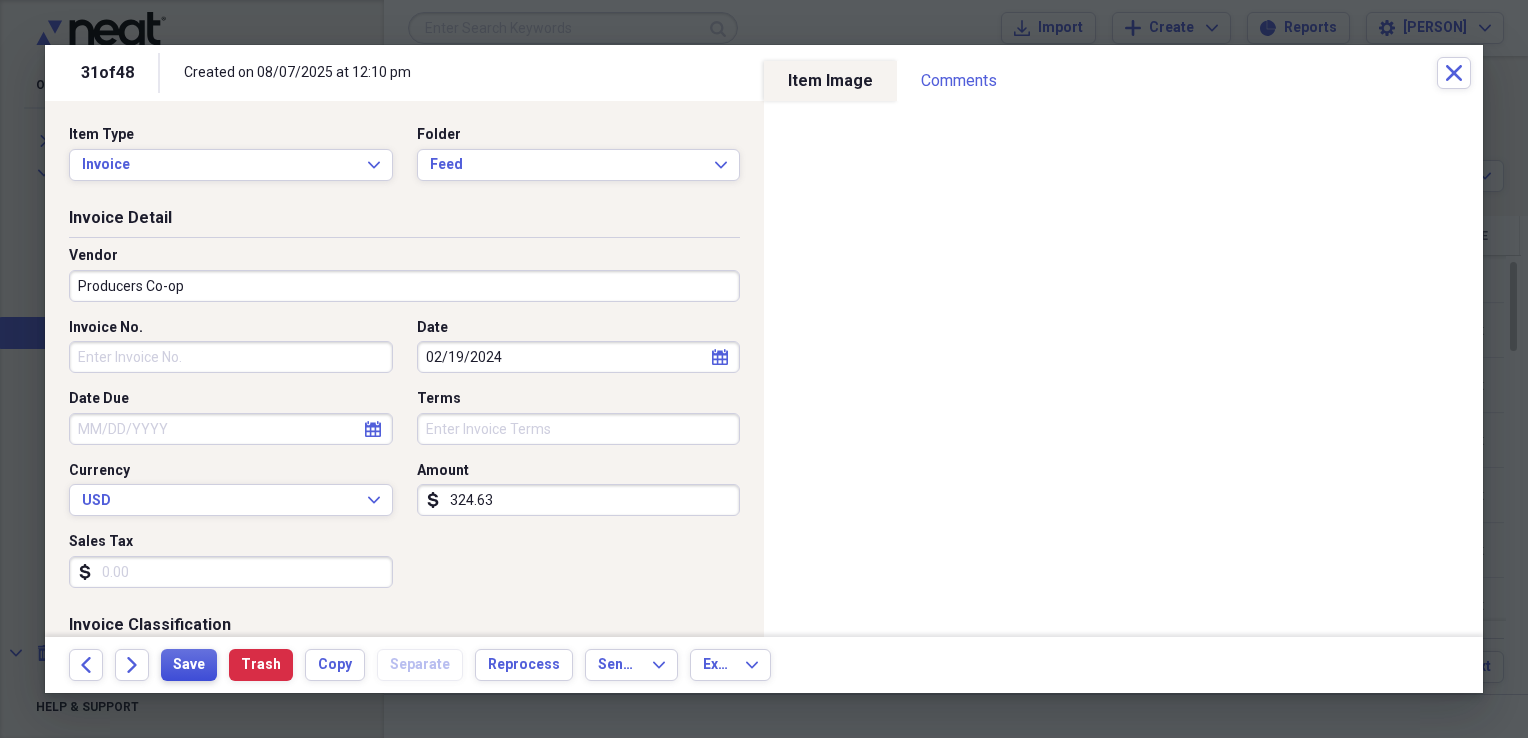 click on "Save" at bounding box center (189, 665) 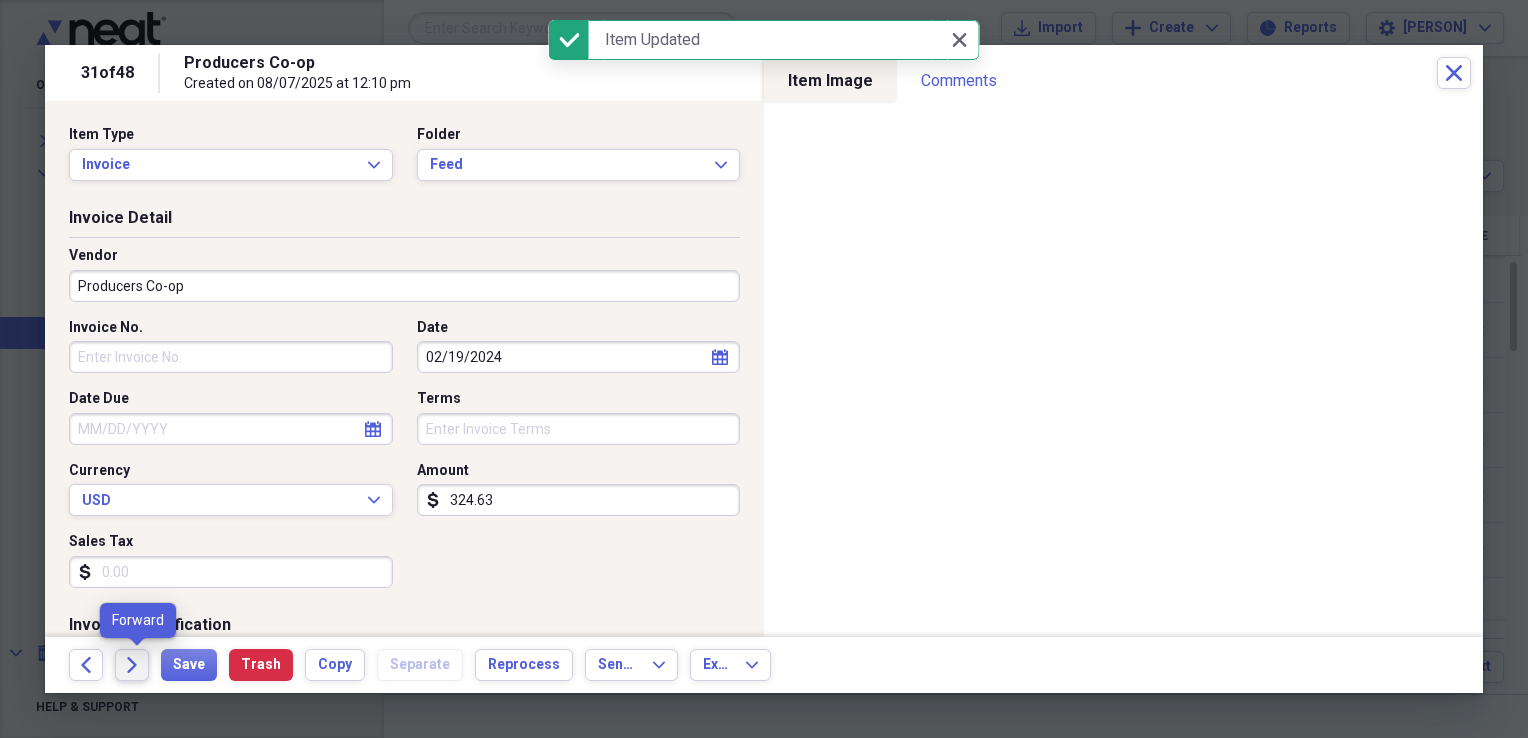 click 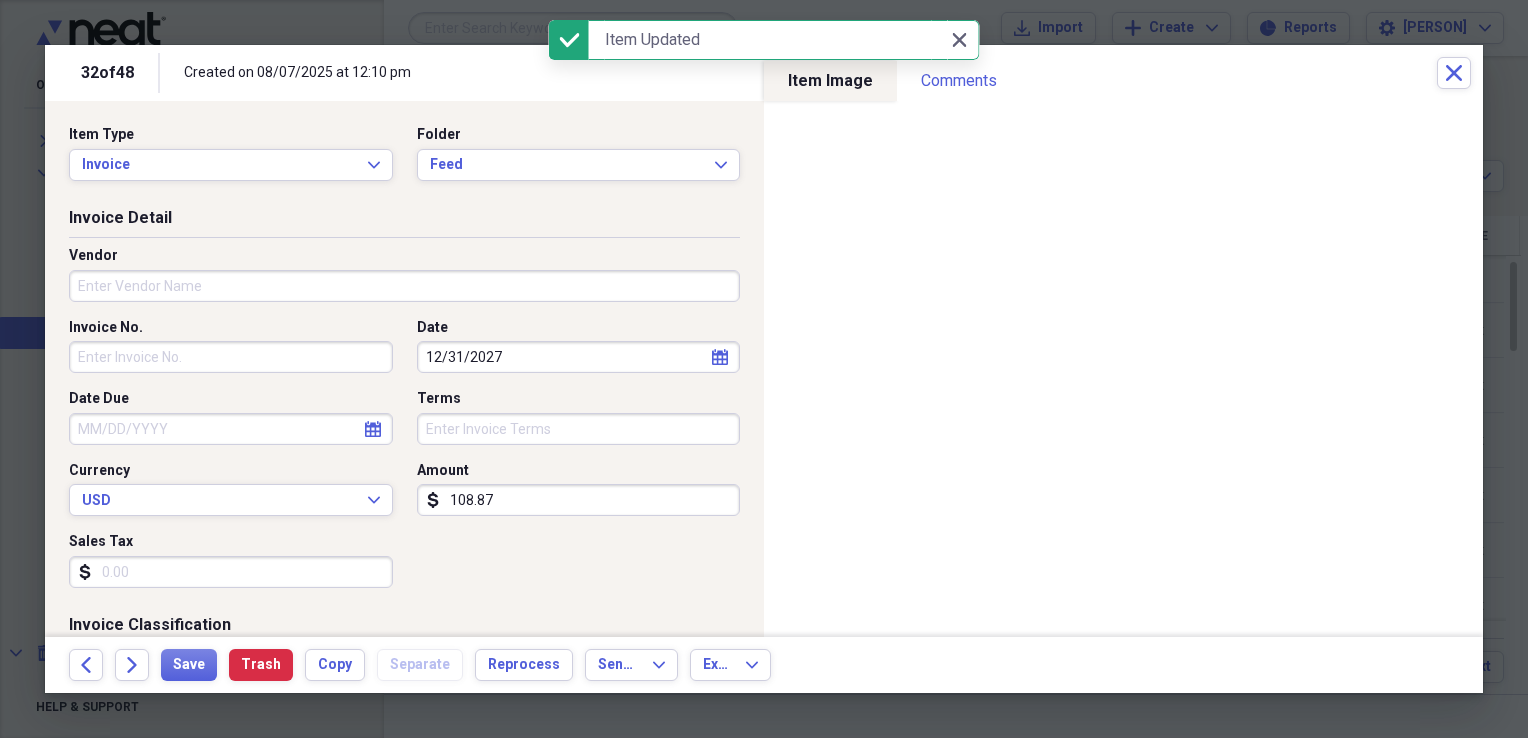 click on "calendar" 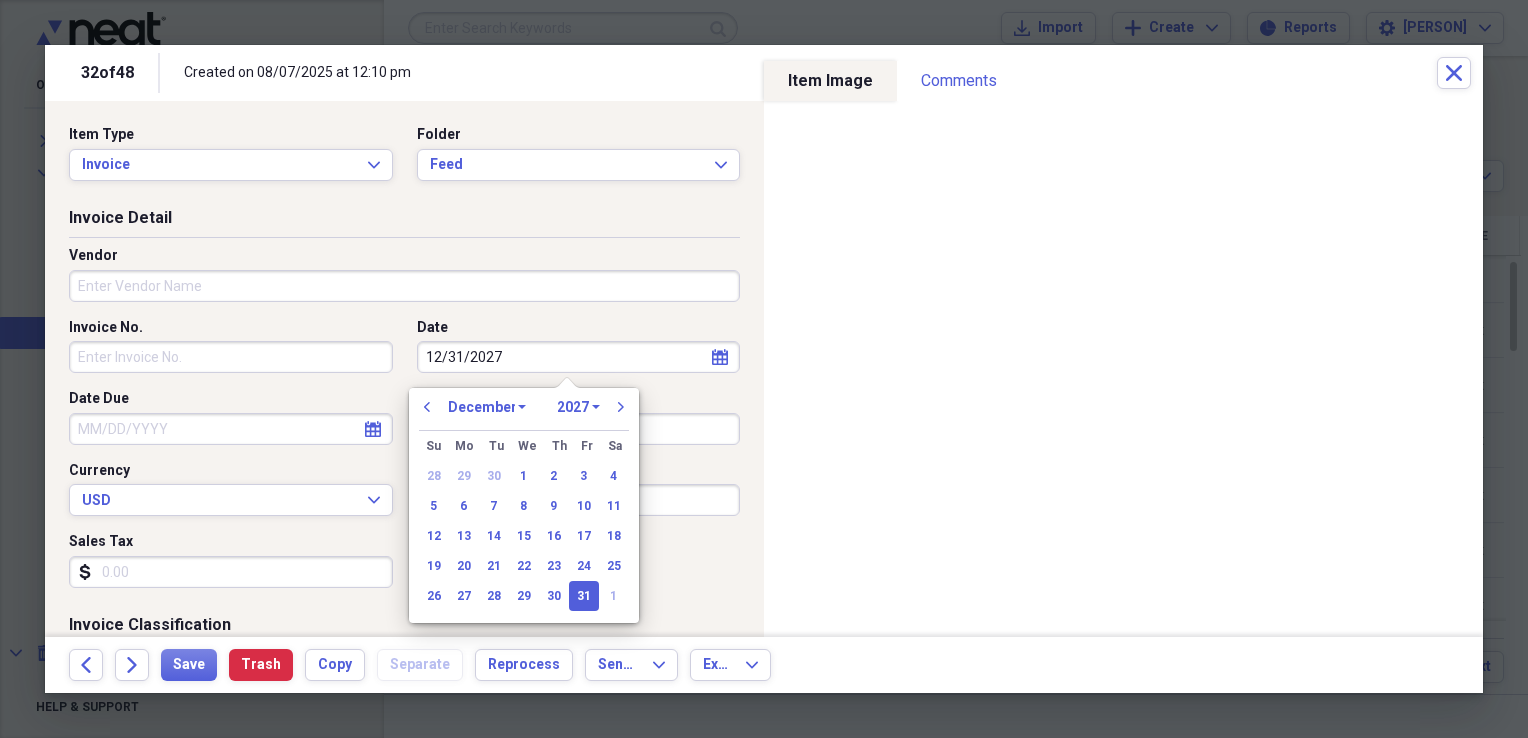 click on "1970 1971 1972 1973 1974 1975 1976 1977 1978 1979 1980 1981 1982 1983 1984 1985 1986 1987 1988 1989 1990 1991 1992 1993 1994 1995 1996 1997 1998 1999 2000 2001 2002 2003 2004 2005 2006 2007 2008 2009 2010 2011 2012 2013 2014 2015 2016 2017 2018 2019 2020 2021 2022 2023 2024 2025 2026 2027 2028 2029 2030 2031 2032 2033 2034 2035" at bounding box center (578, 407) 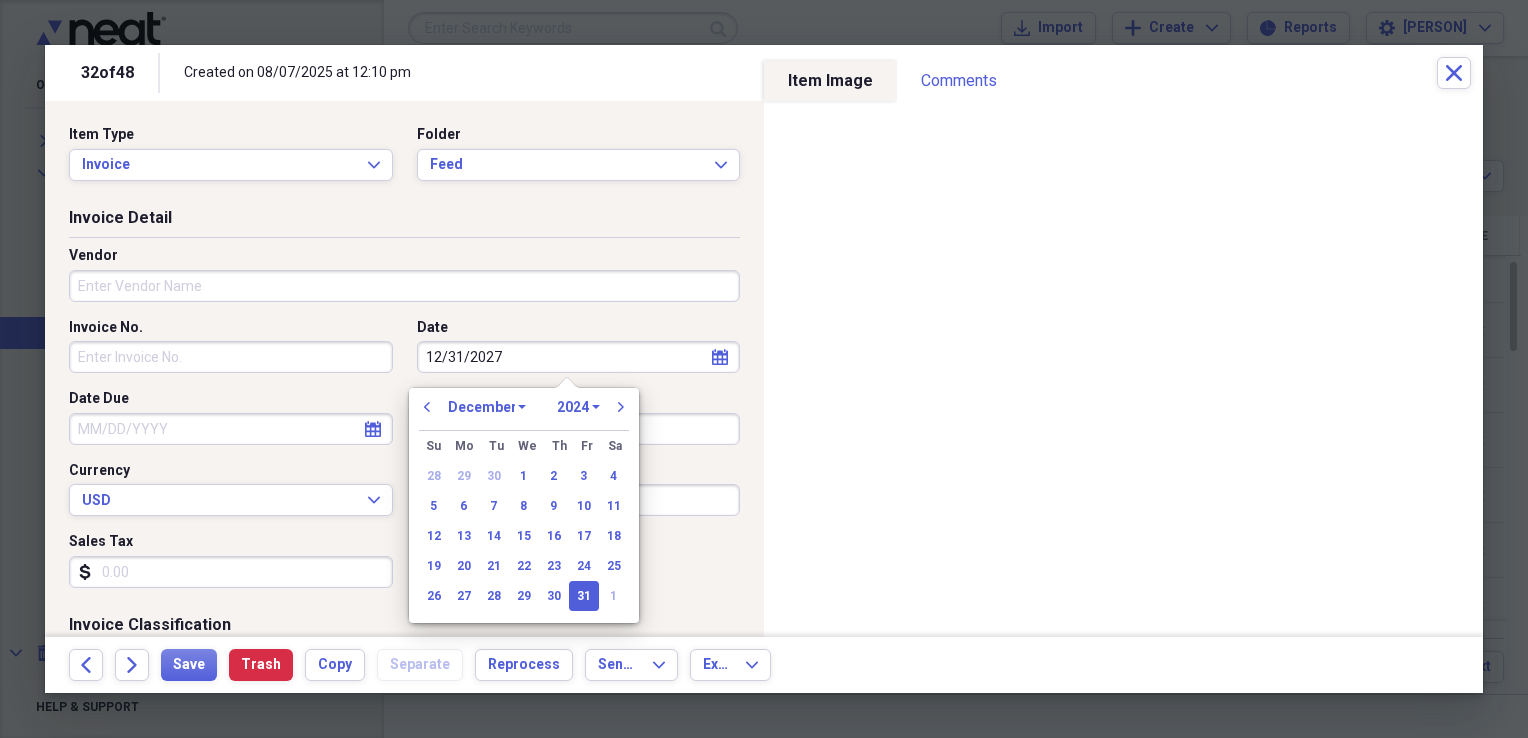 click on "1970 1971 1972 1973 1974 1975 1976 1977 1978 1979 1980 1981 1982 1983 1984 1985 1986 1987 1988 1989 1990 1991 1992 1993 1994 1995 1996 1997 1998 1999 2000 2001 2002 2003 2004 2005 2006 2007 2008 2009 2010 2011 2012 2013 2014 2015 2016 2017 2018 2019 2020 2021 2022 2023 2024 2025 2026 2027 2028 2029 2030 2031 2032 2033 2034 2035" at bounding box center (578, 407) 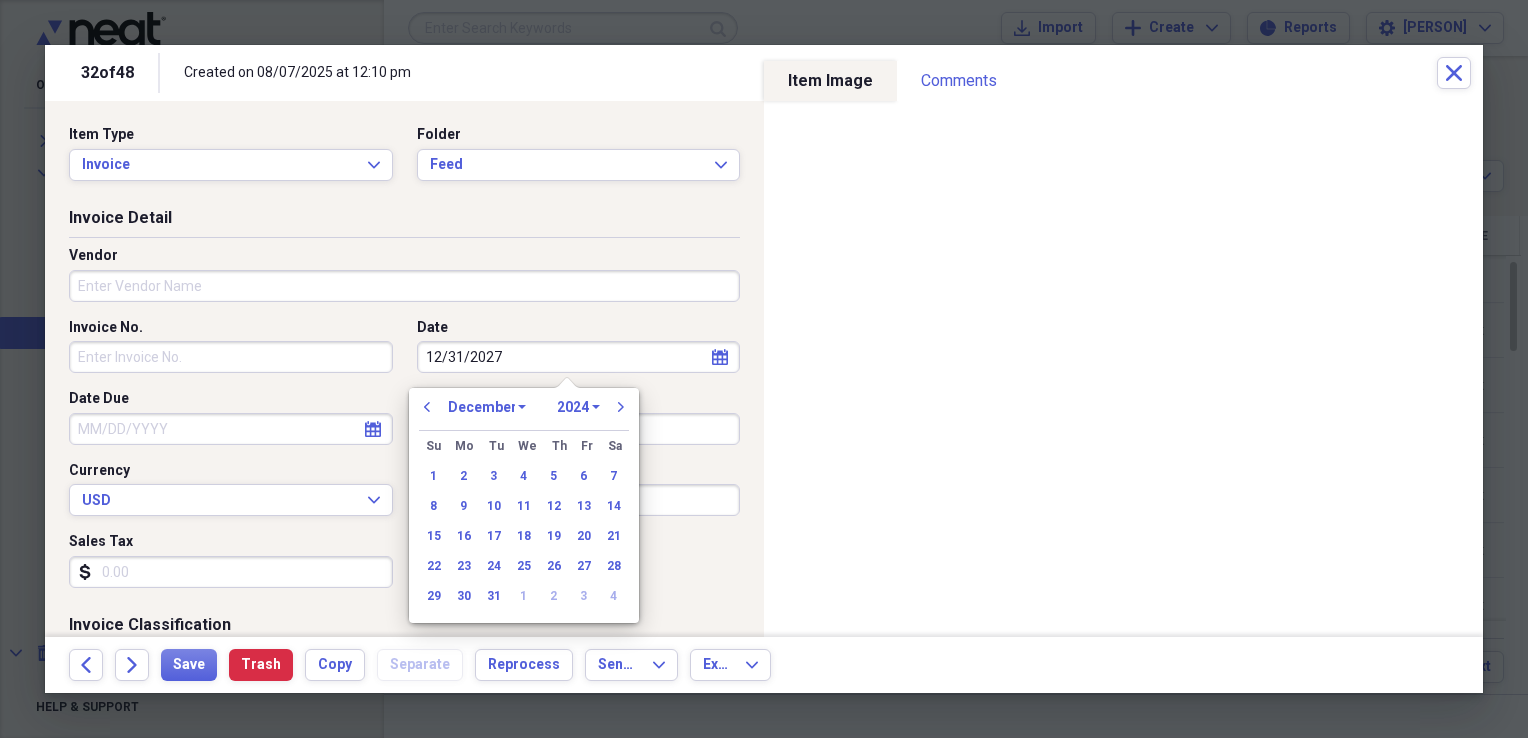 click on "previous January February March April May June July August September October November December 1970 1971 1972 1973 1974 1975 1976 1977 1978 1979 1980 1981 1982 1983 1984 1985 1986 1987 1988 1989 1990 1991 1992 1993 1994 1995 1996 1997 1998 1999 2000 2001 2002 2003 2004 2005 2006 2007 2008 2009 2010 2011 2012 2013 2014 2015 2016 2017 2018 2019 2020 2021 2022 2023 2024 2025 2026 2027 2028 2029 2030 2031 2032 2033 2034 2035 next Su Sunday Mo Monday Tu Tuesday We Wednesday Th Thursday Fr Friday Sa Saturday 1 2 3 4 5 6 7 8 9 10 11 12 13 14 15 16 17 18 19 20 21 22 23 24 25 26 27 28 29 30 31 1 2 3 4" at bounding box center [524, 499] 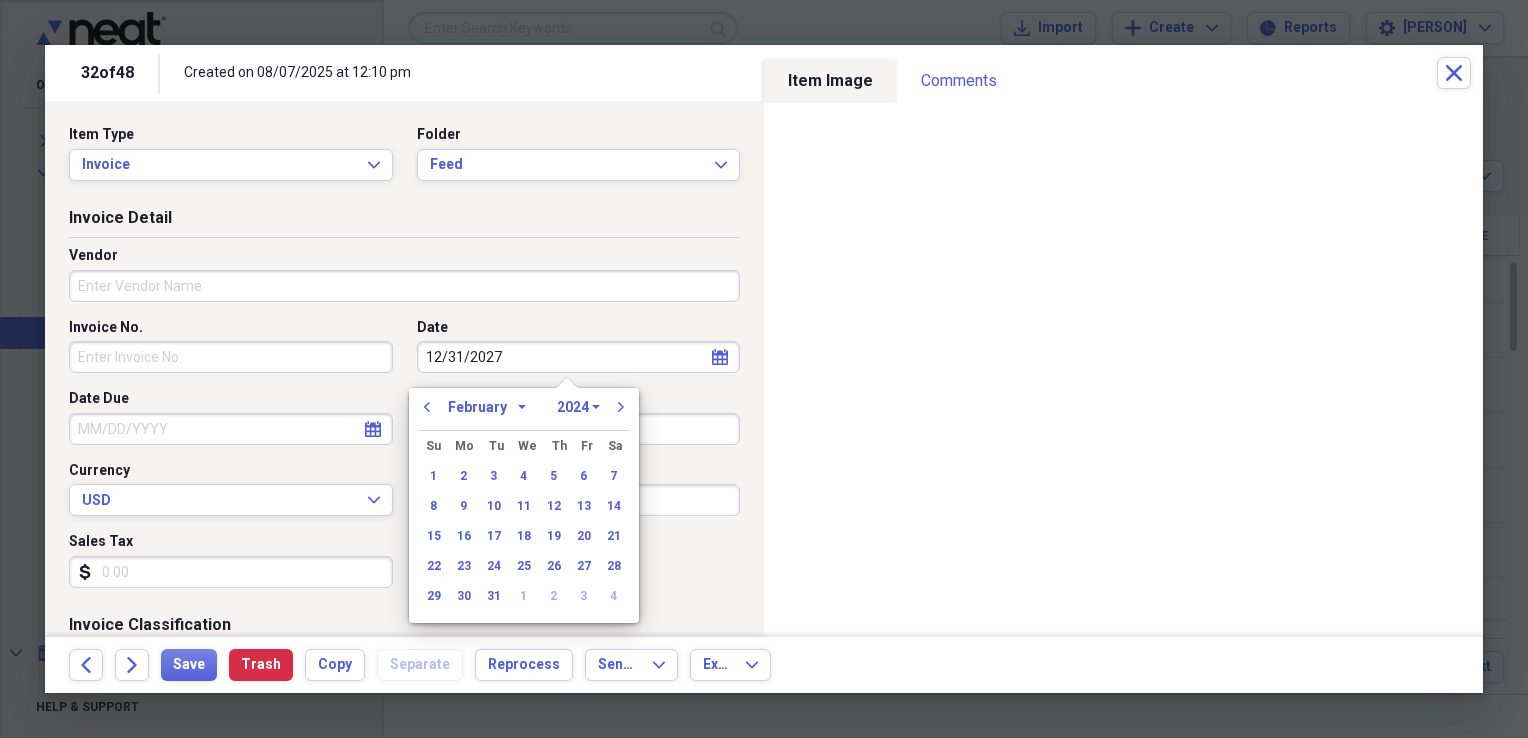 click on "January February March April May June July August September October November December" at bounding box center (487, 407) 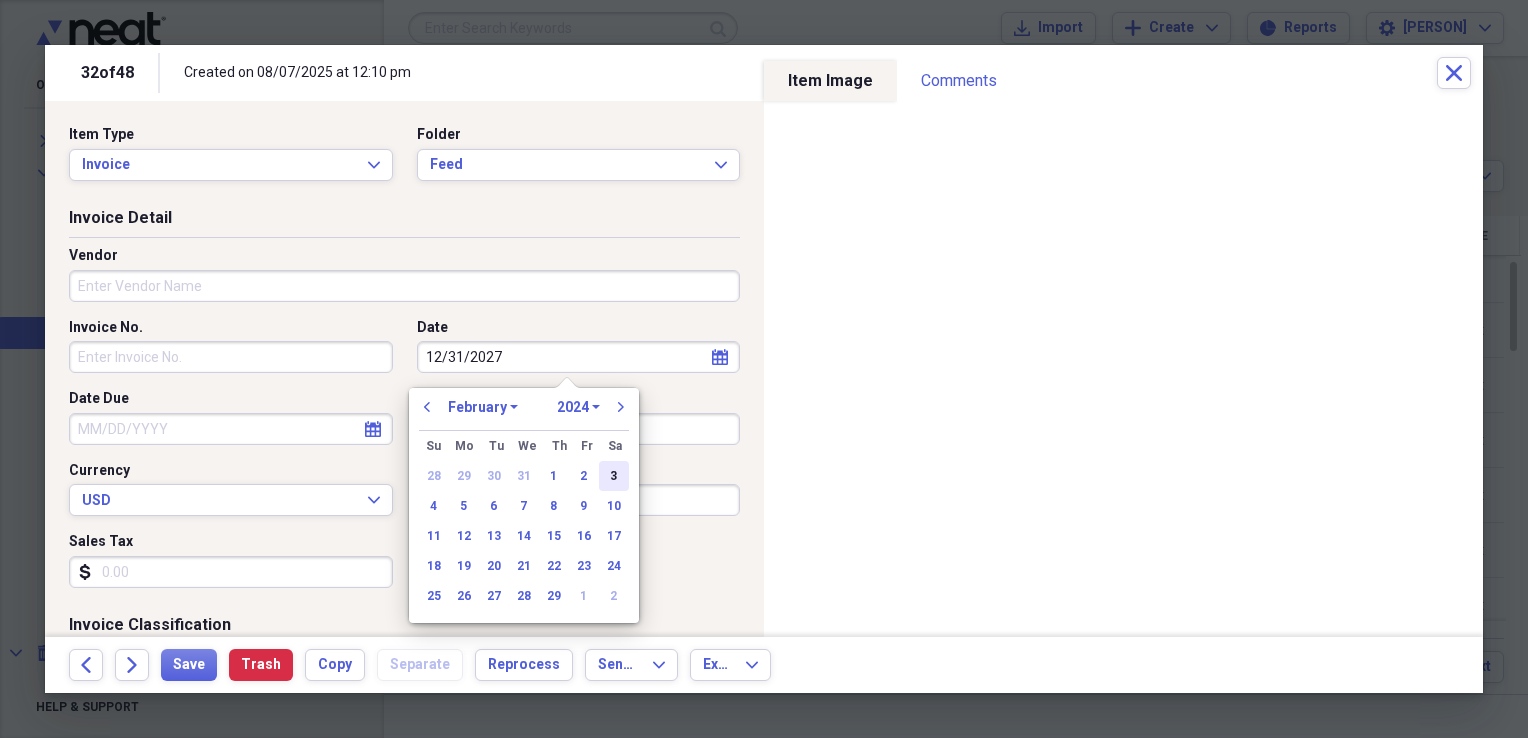 click on "3" at bounding box center (614, 476) 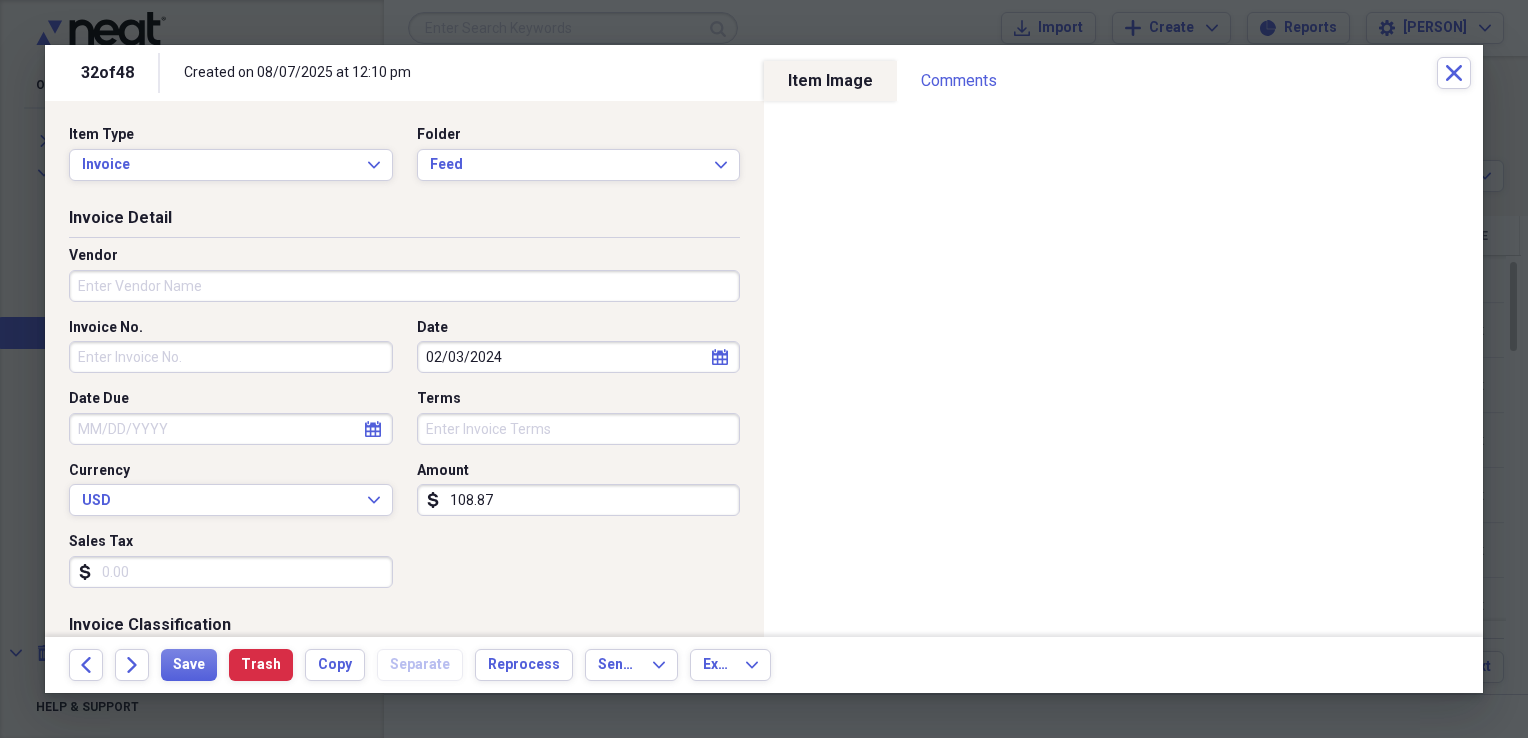 click on "Vendor" at bounding box center [404, 286] 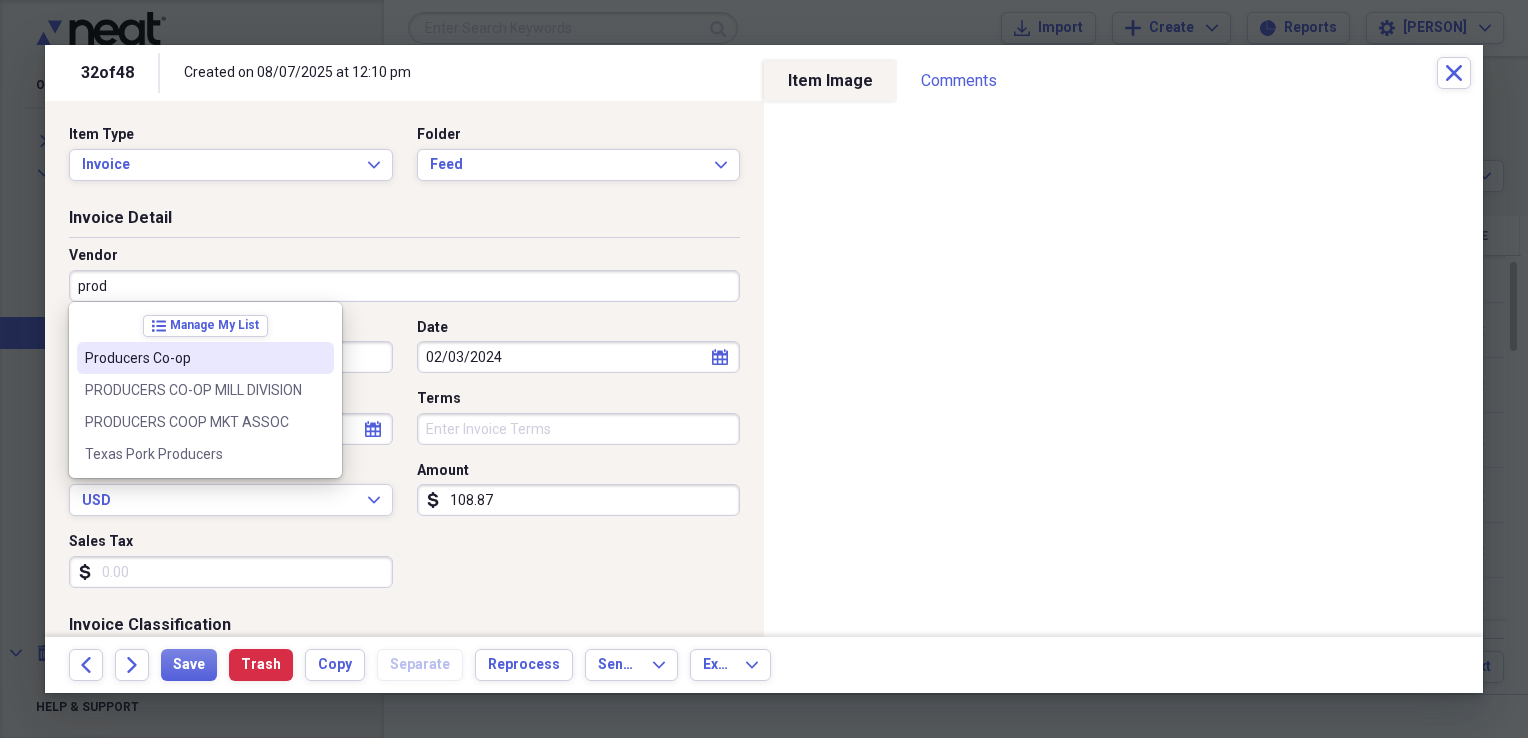 click on "Producers Co-op" at bounding box center [193, 358] 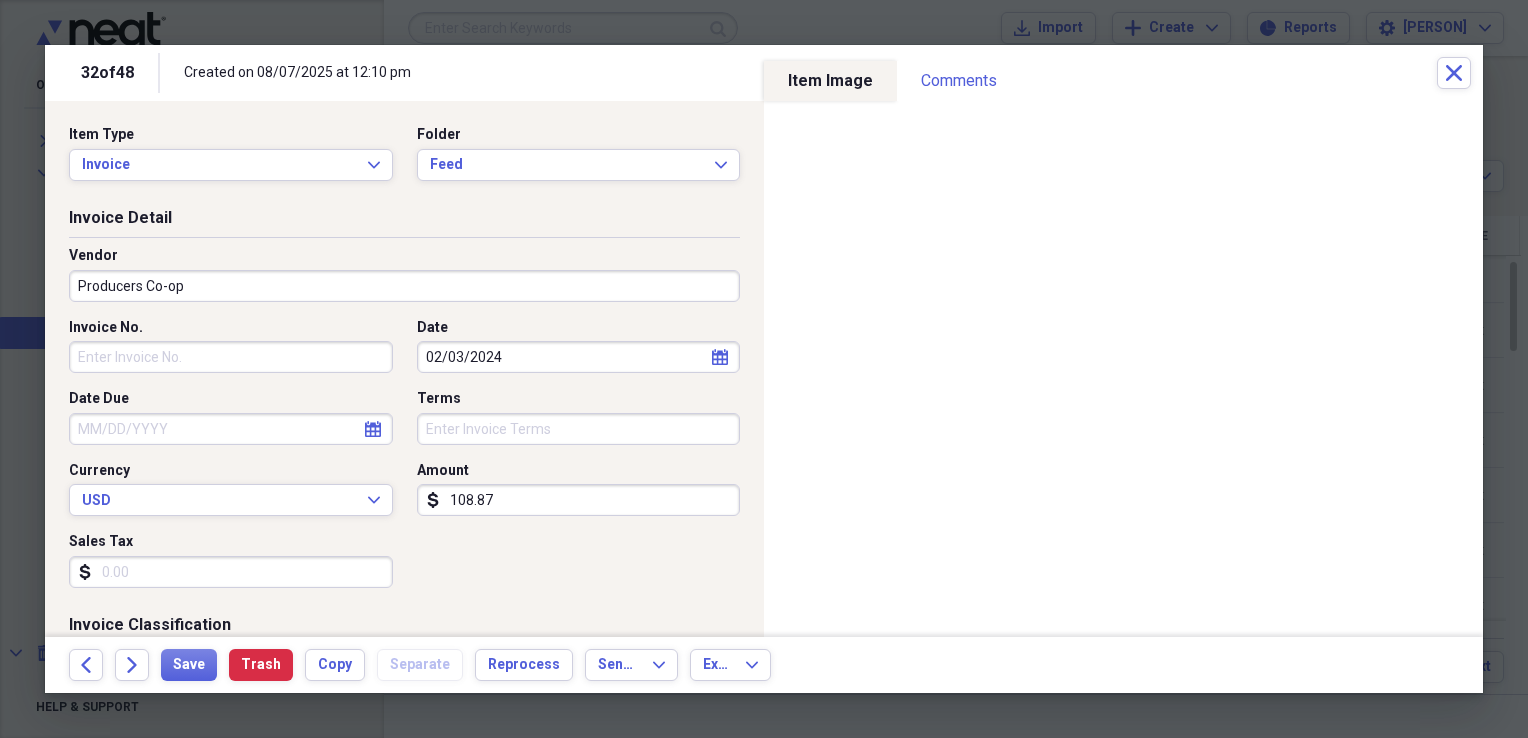 type on "General Retail" 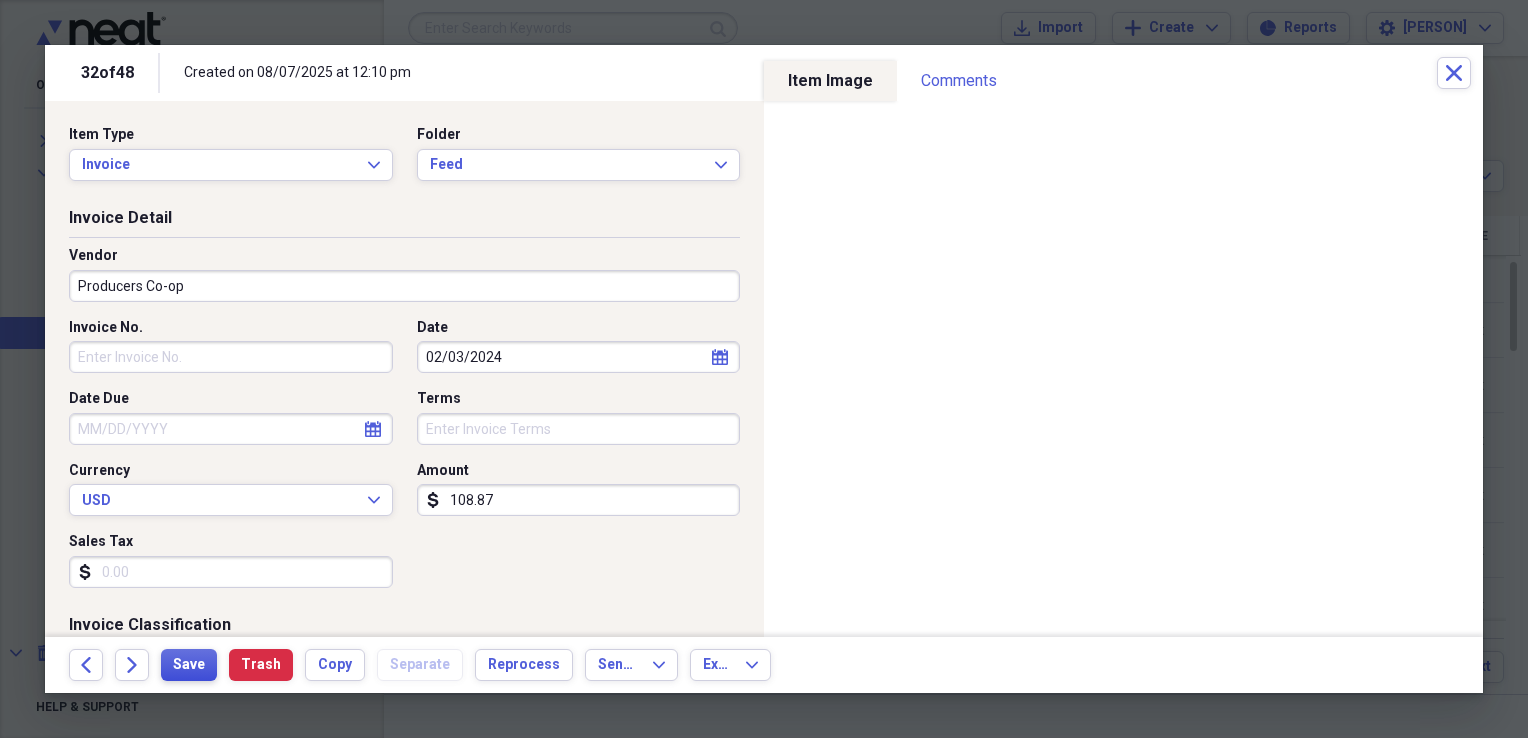 click on "Save" at bounding box center [189, 665] 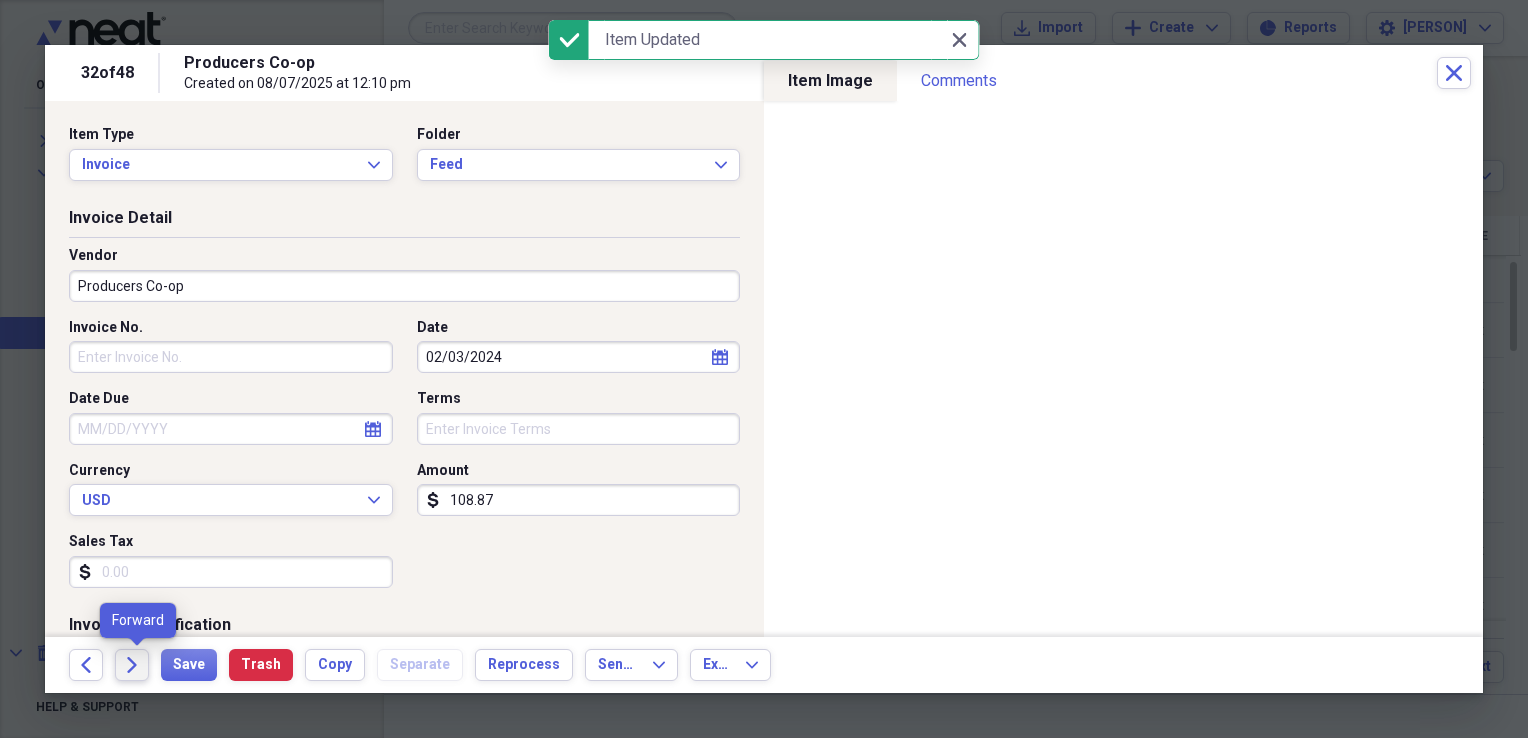 click on "Forward" 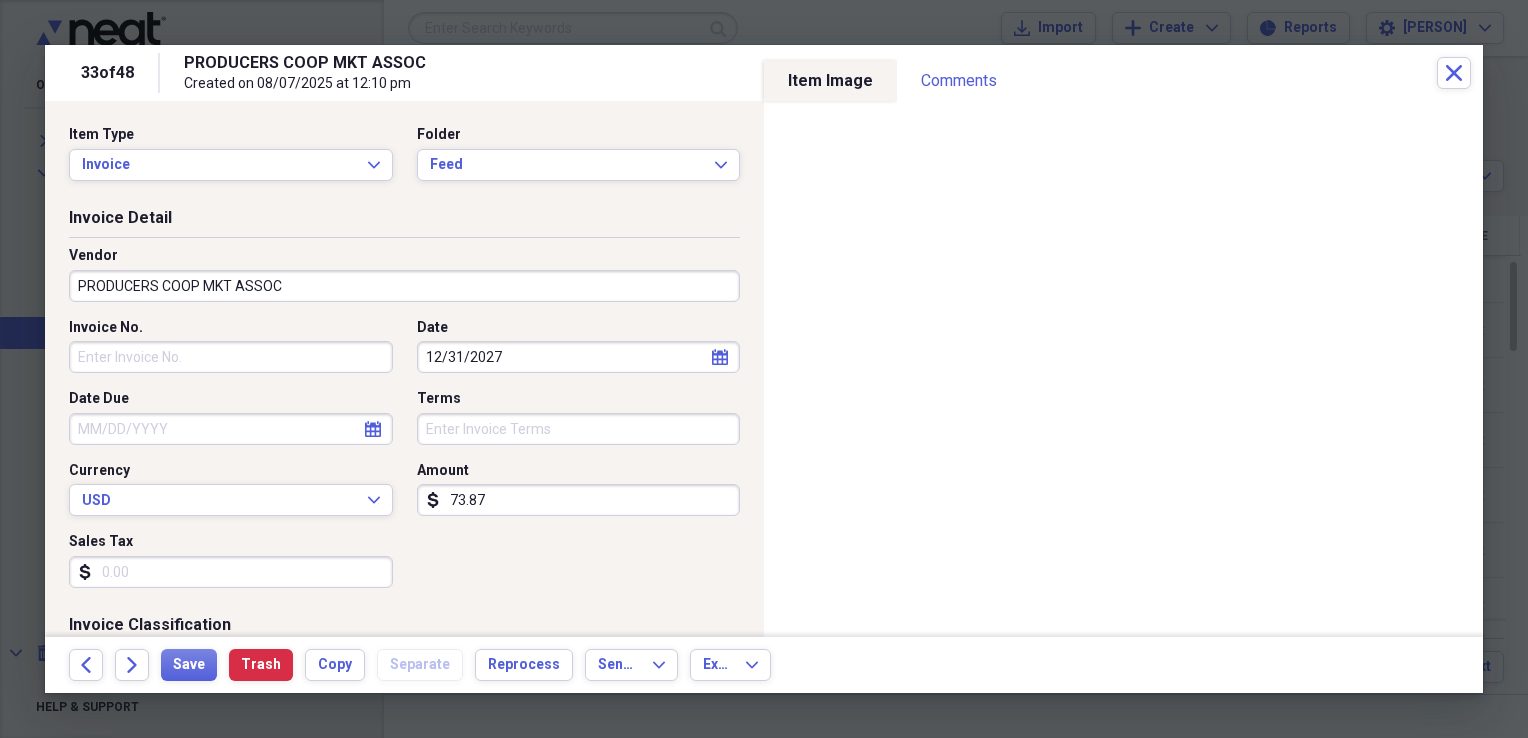 click on "calendar" 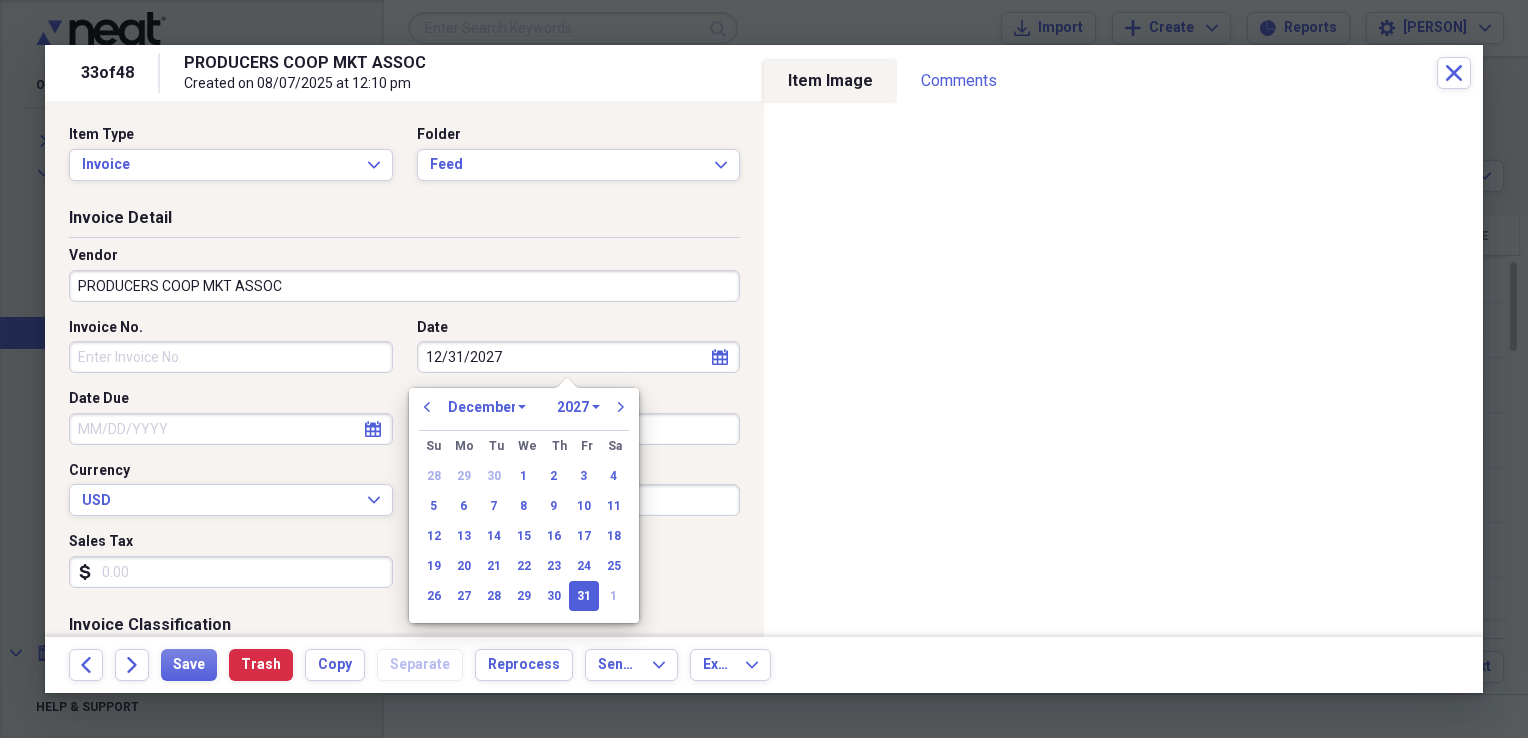 click 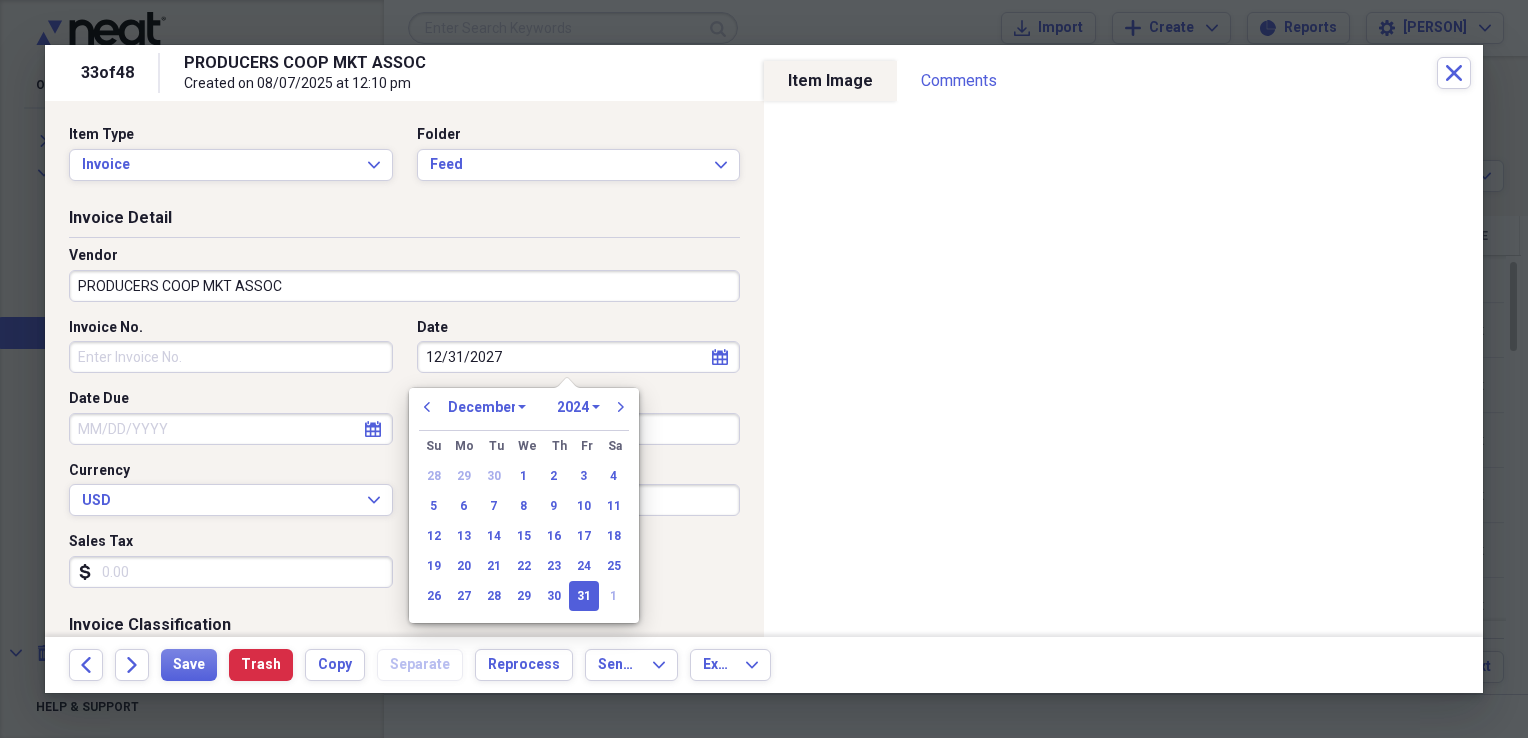 click on "1970 1971 1972 1973 1974 1975 1976 1977 1978 1979 1980 1981 1982 1983 1984 1985 1986 1987 1988 1989 1990 1991 1992 1993 1994 1995 1996 1997 1998 1999 2000 2001 2002 2003 2004 2005 2006 2007 2008 2009 2010 2011 2012 2013 2014 2015 2016 2017 2018 2019 2020 2021 2022 2023 2024 2025 2026 2027 2028 2029 2030 2031 2032 2033 2034 2035" at bounding box center (578, 407) 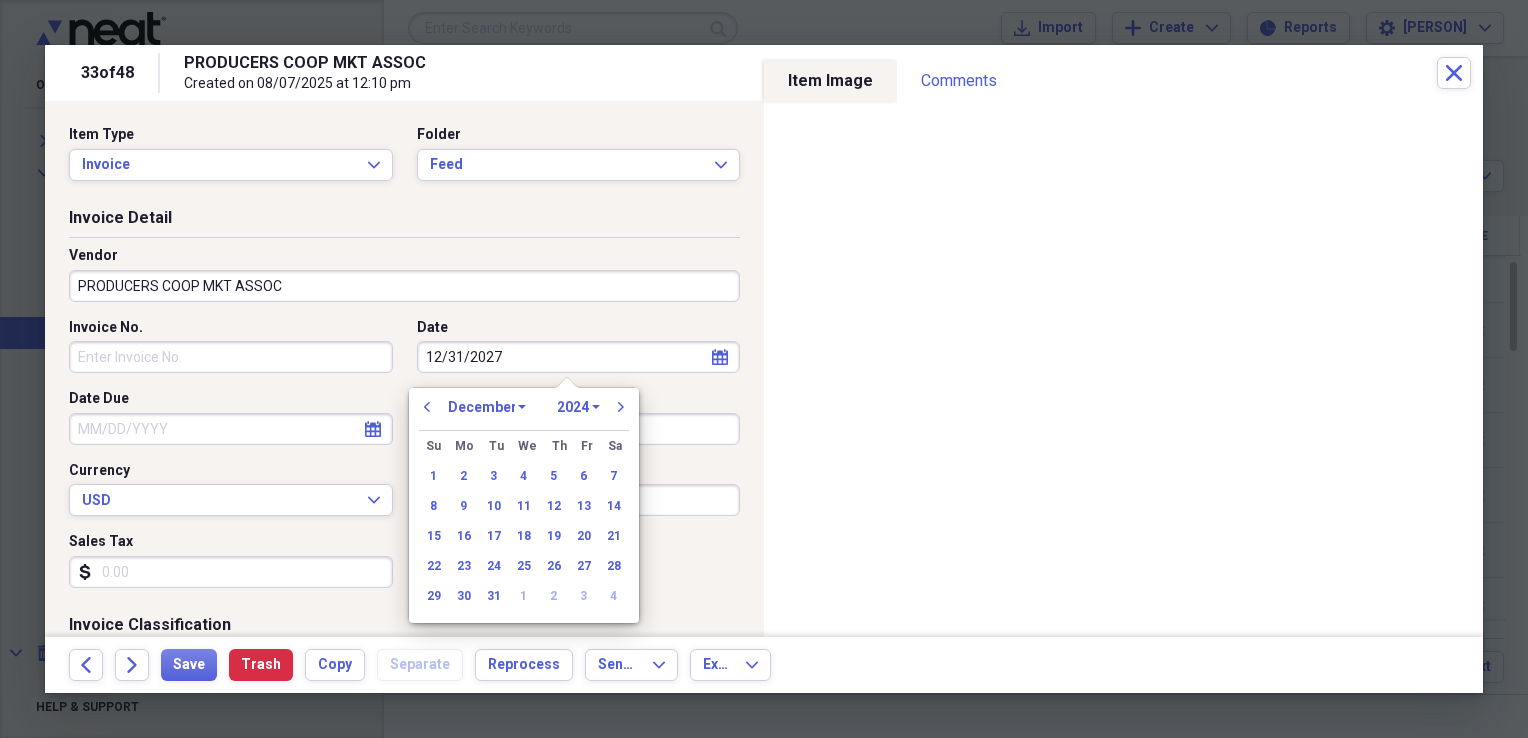 click on "January February March April May June July August September October November December" at bounding box center (487, 407) 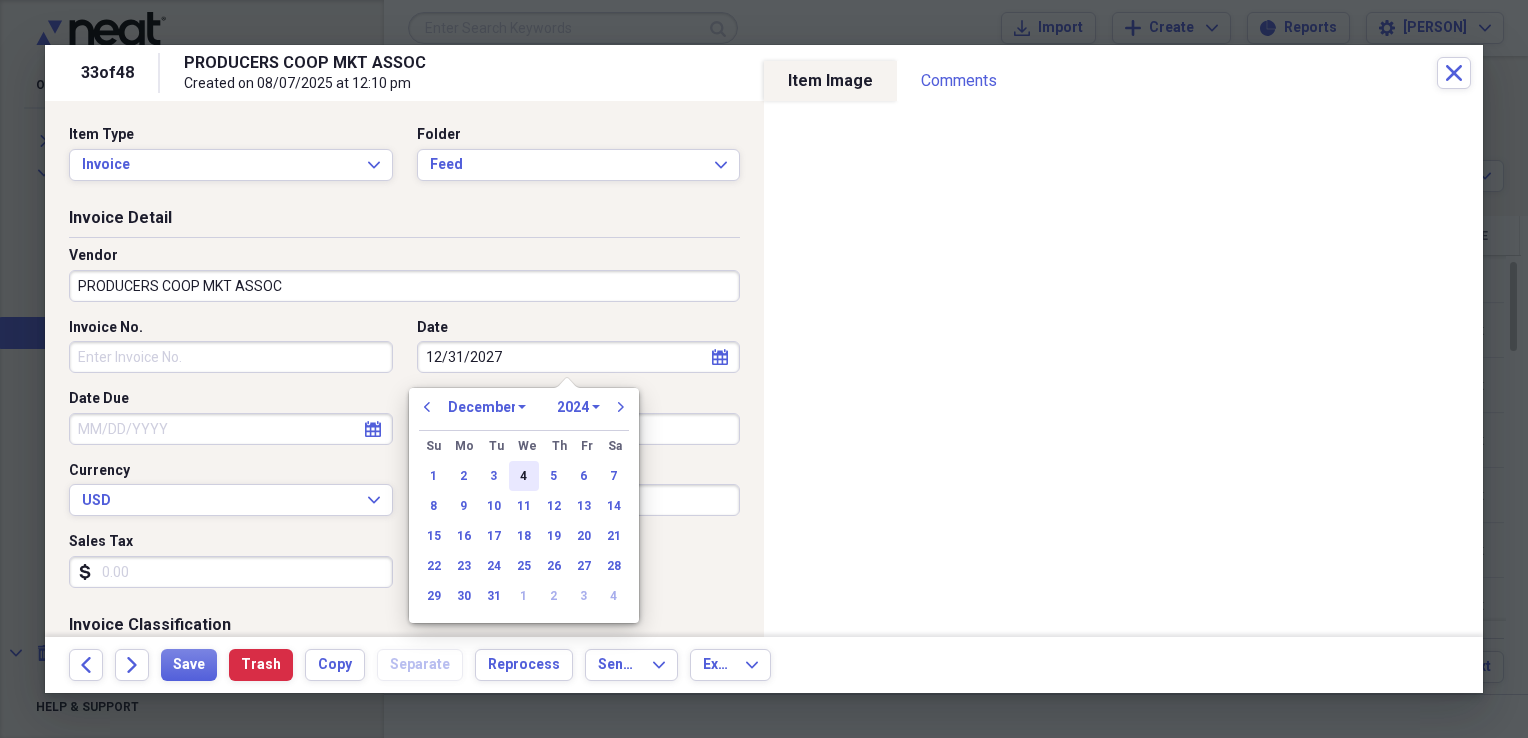 click on "4" at bounding box center (524, 476) 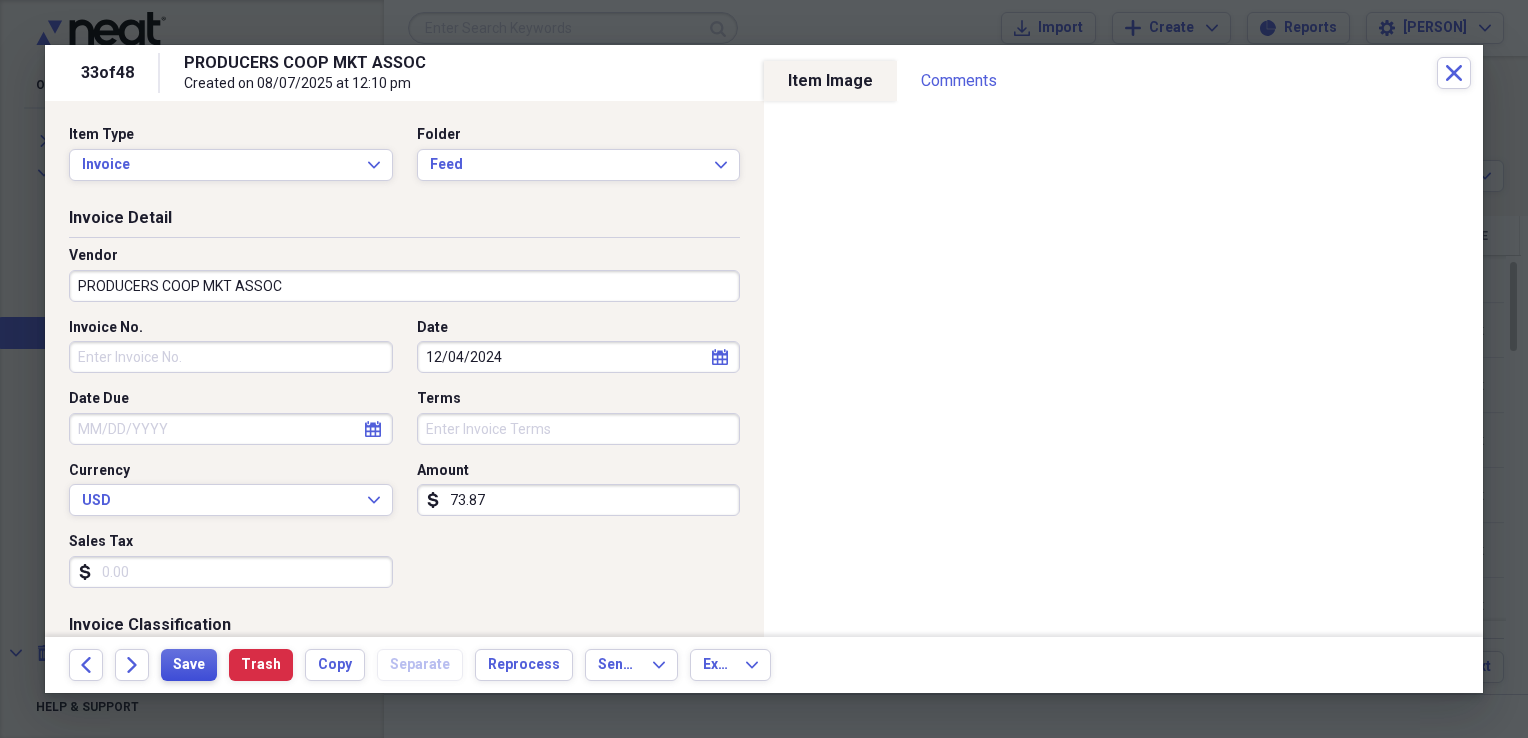 click on "Save" at bounding box center (189, 665) 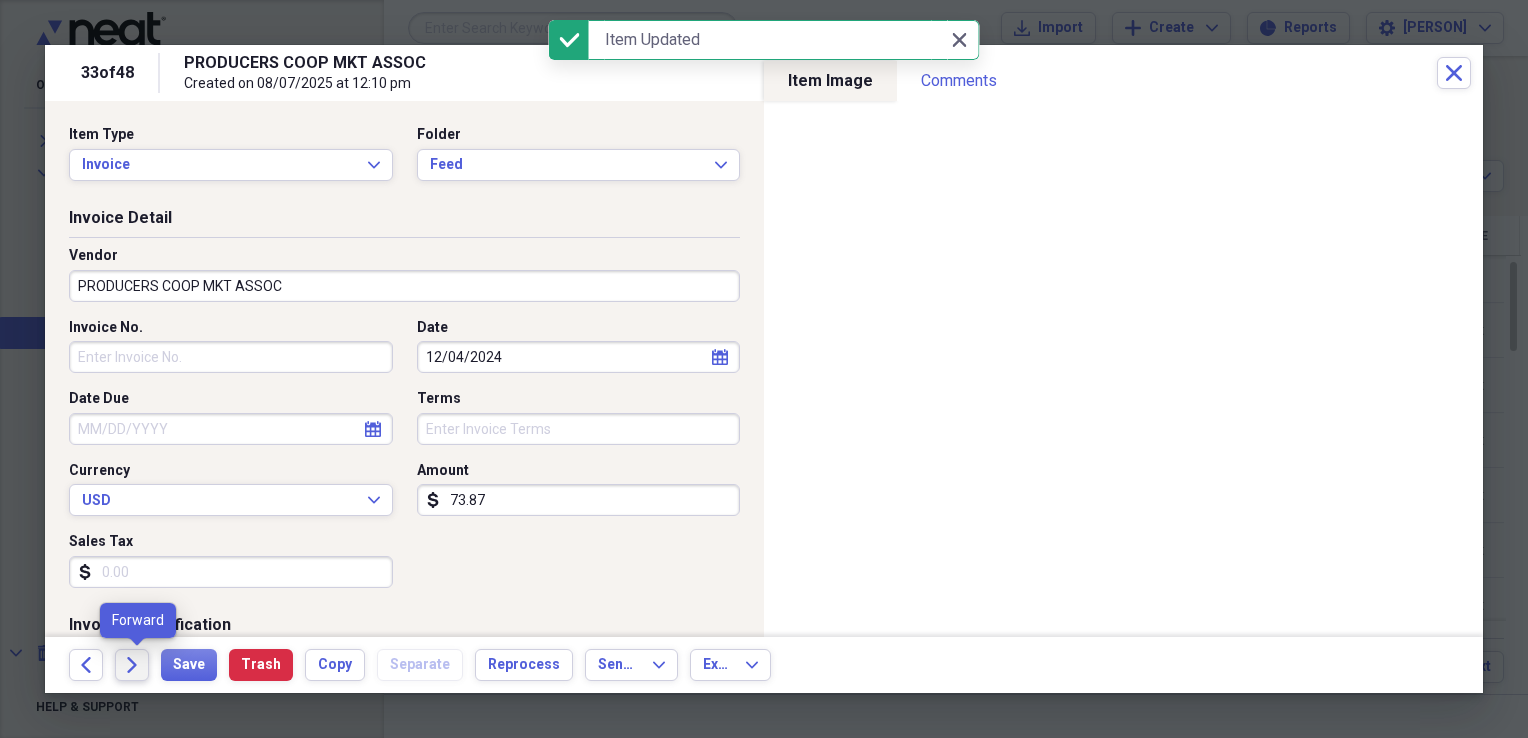 click on "Forward" 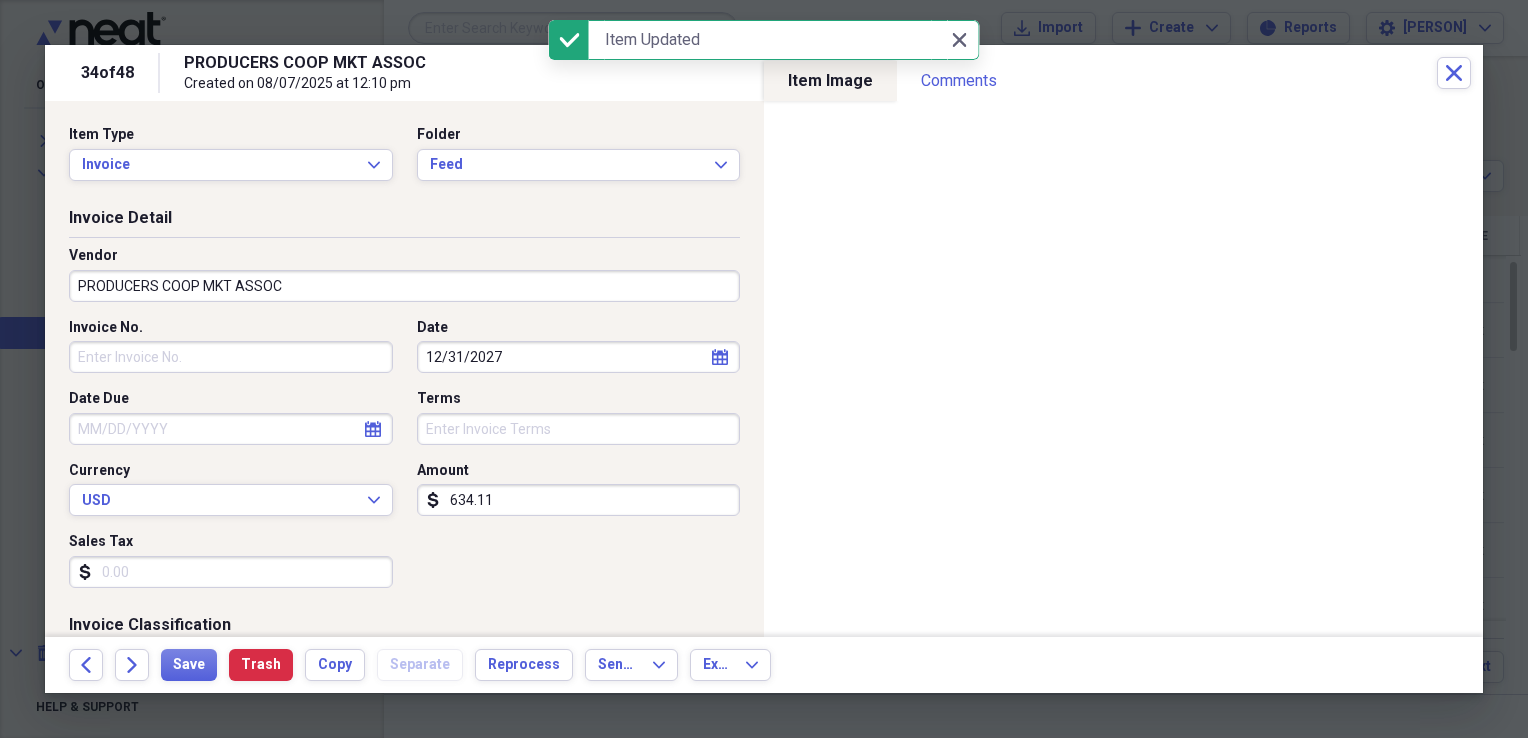 click on "calendar" 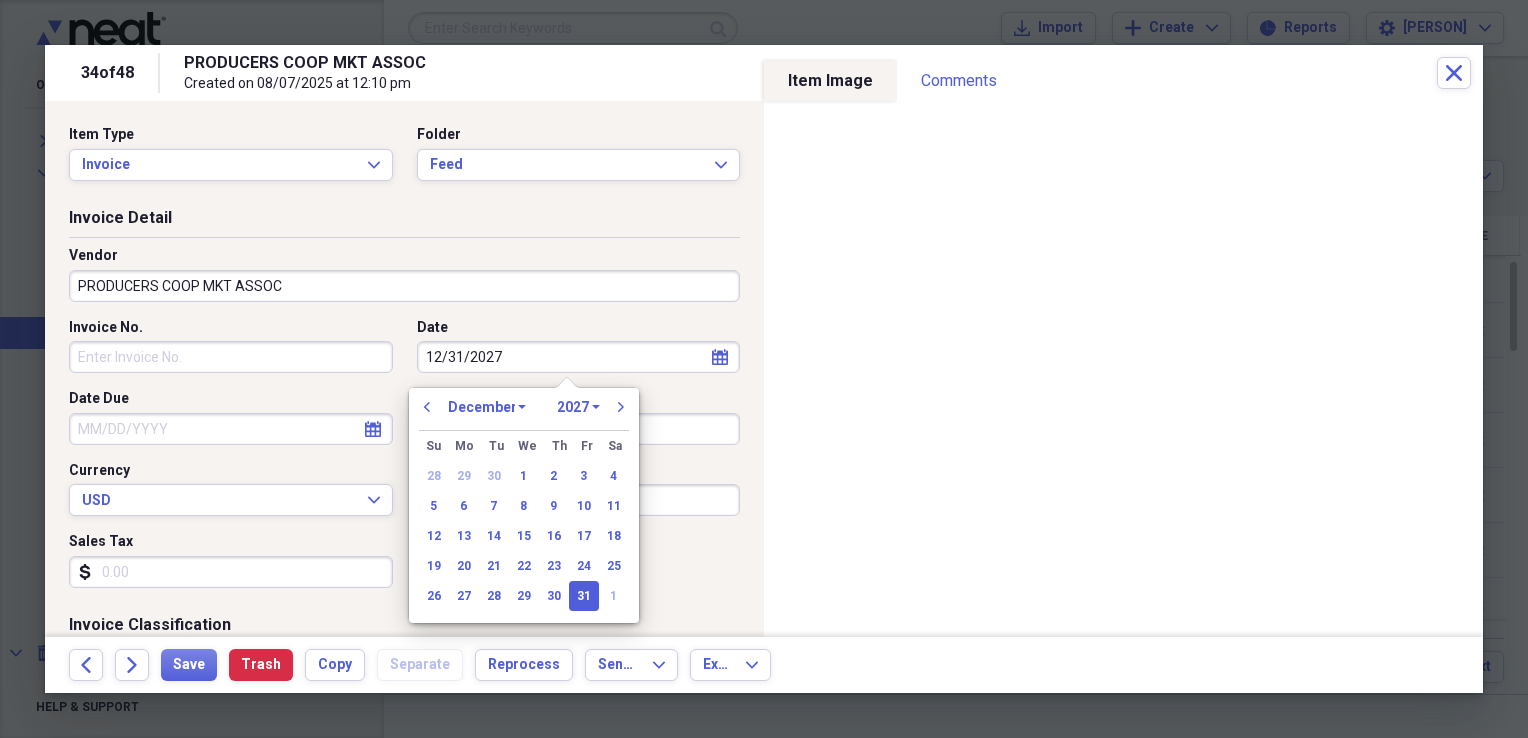 click on "1970 1971 1972 1973 1974 1975 1976 1977 1978 1979 1980 1981 1982 1983 1984 1985 1986 1987 1988 1989 1990 1991 1992 1993 1994 1995 1996 1997 1998 1999 2000 2001 2002 2003 2004 2005 2006 2007 2008 2009 2010 2011 2012 2013 2014 2015 2016 2017 2018 2019 2020 2021 2022 2023 2024 2025 2026 2027 2028 2029 2030 2031 2032 2033 2034 2035" at bounding box center [578, 407] 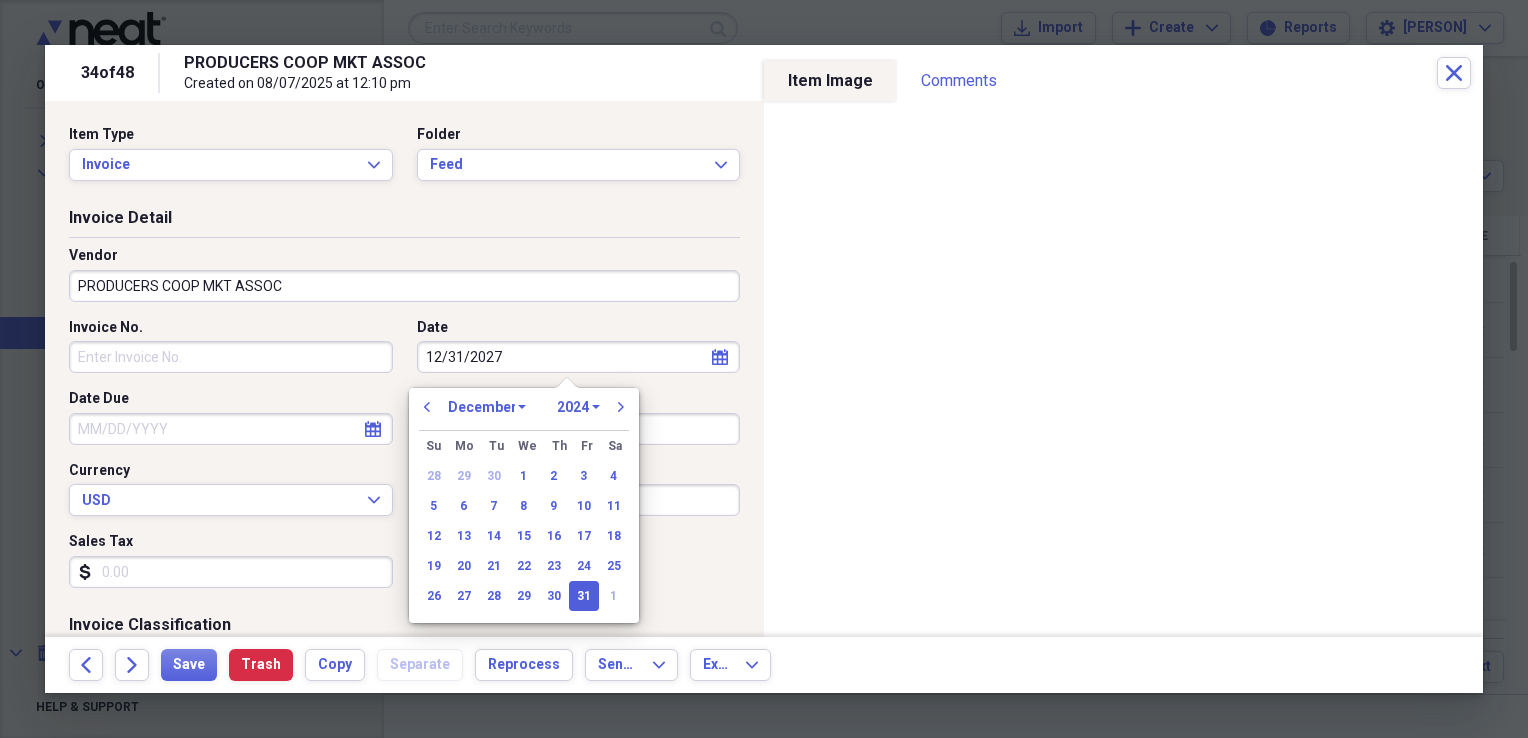 click on "1970 1971 1972 1973 1974 1975 1976 1977 1978 1979 1980 1981 1982 1983 1984 1985 1986 1987 1988 1989 1990 1991 1992 1993 1994 1995 1996 1997 1998 1999 2000 2001 2002 2003 2004 2005 2006 2007 2008 2009 2010 2011 2012 2013 2014 2015 2016 2017 2018 2019 2020 2021 2022 2023 2024 2025 2026 2027 2028 2029 2030 2031 2032 2033 2034 2035" at bounding box center [578, 407] 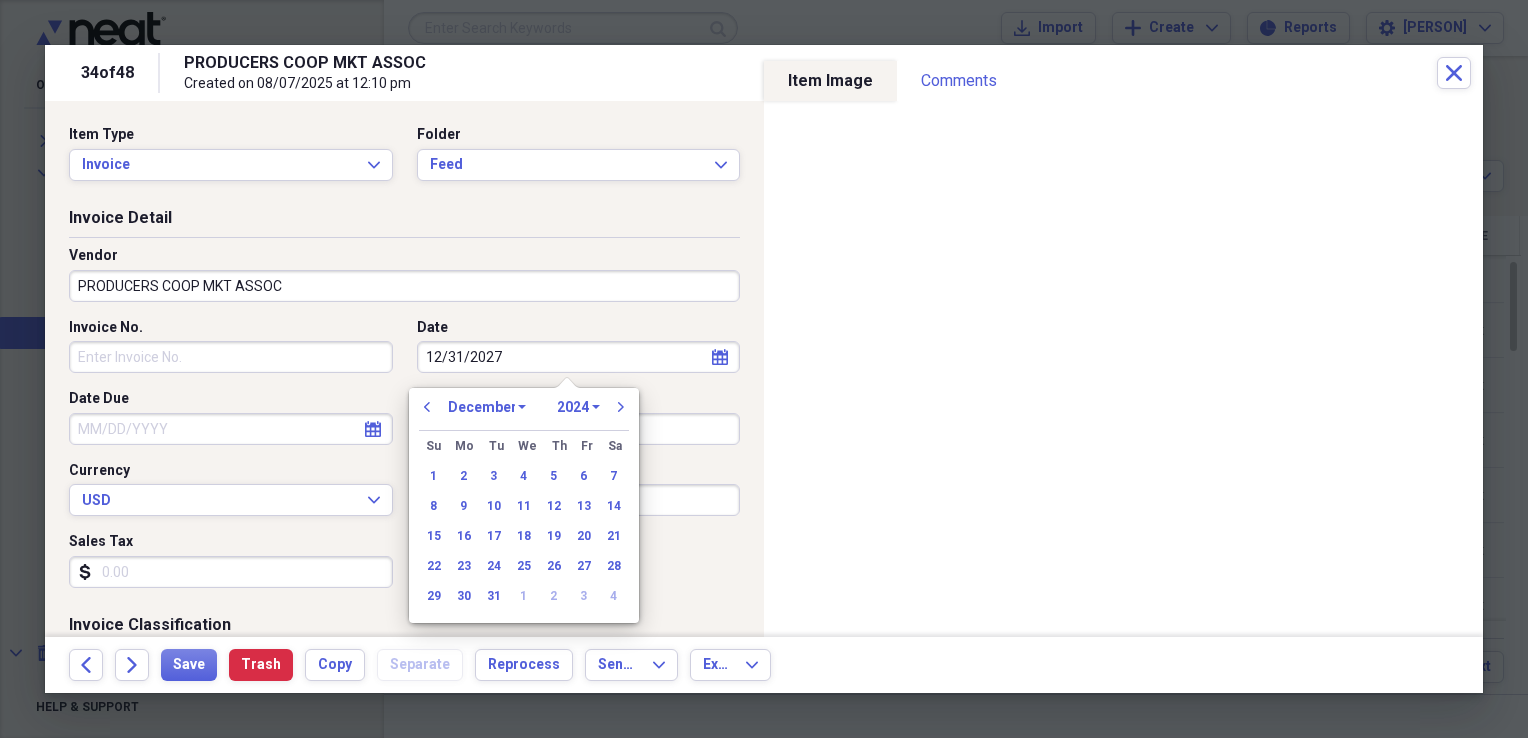 click on "January February March April May June July August September October November December" at bounding box center [487, 407] 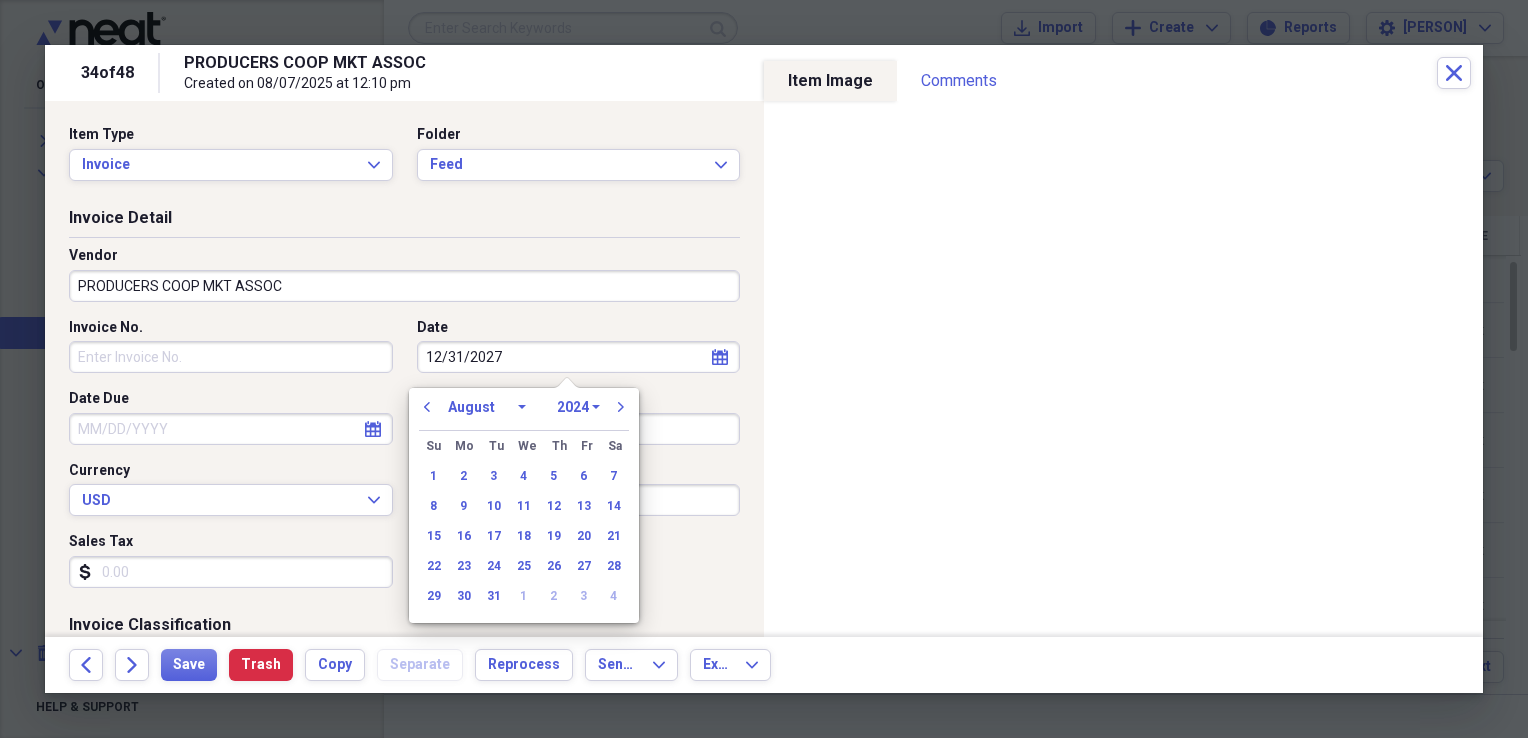 click on "January February March April May June July August September October November December" at bounding box center (487, 407) 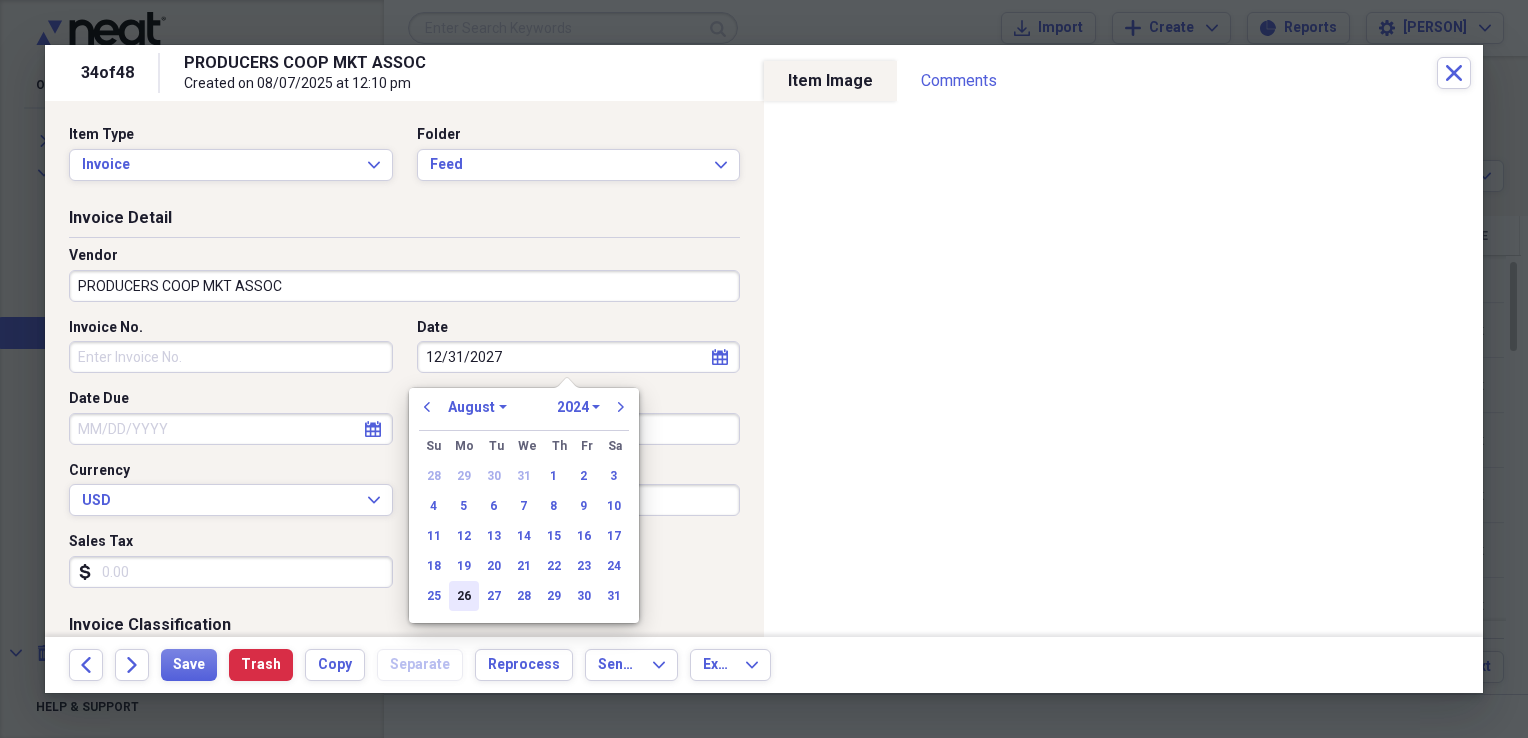click on "26" at bounding box center [464, 596] 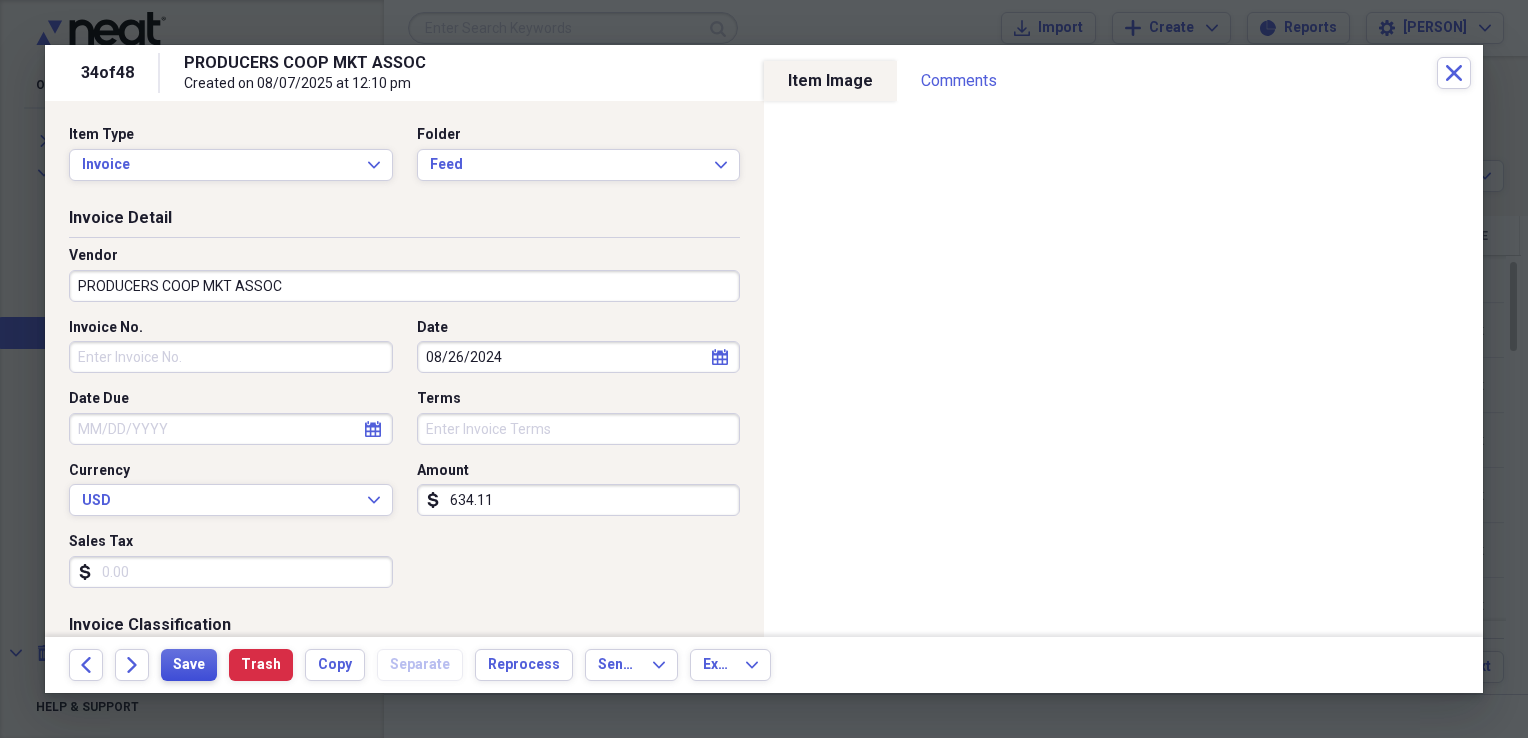 click on "Save" at bounding box center [189, 665] 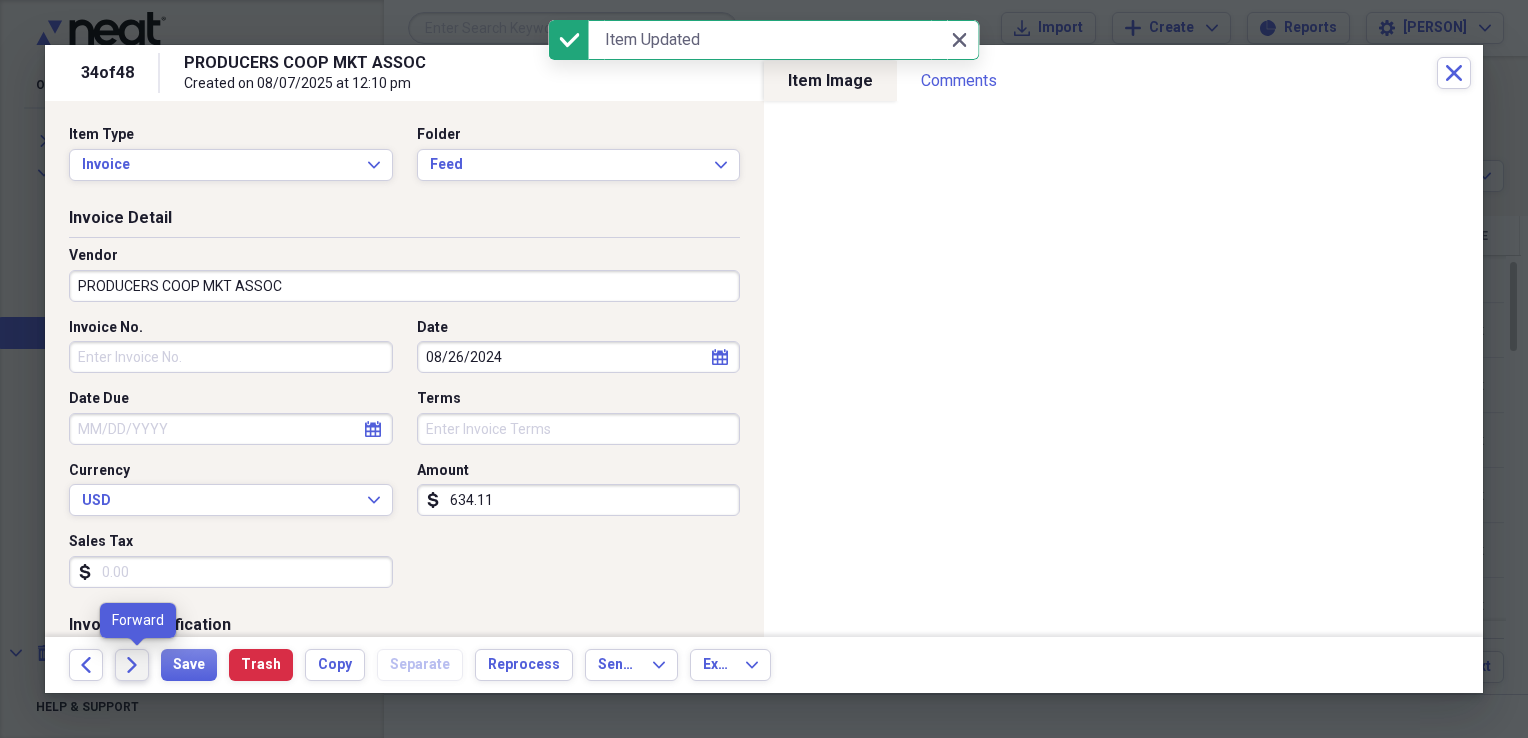 click on "Forward" 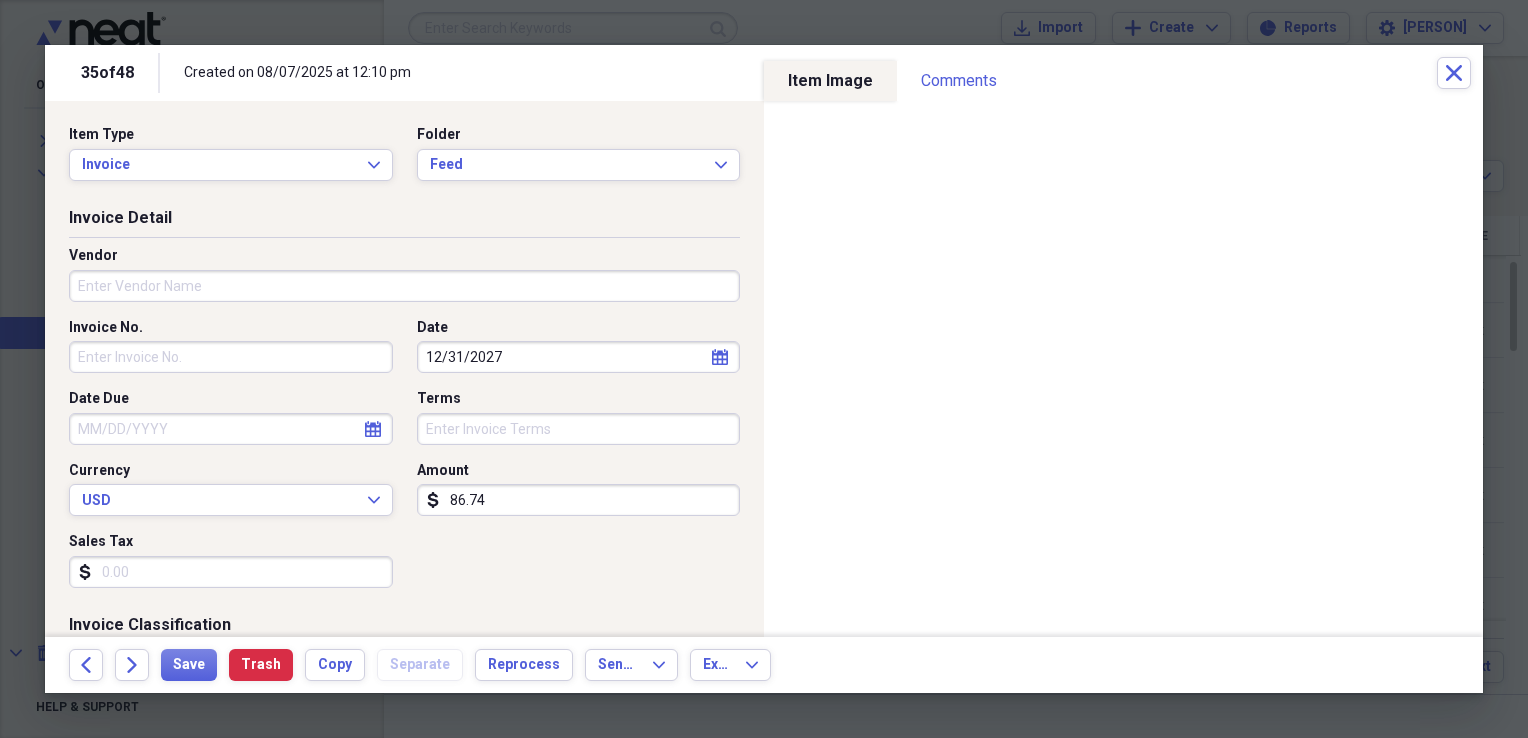 click 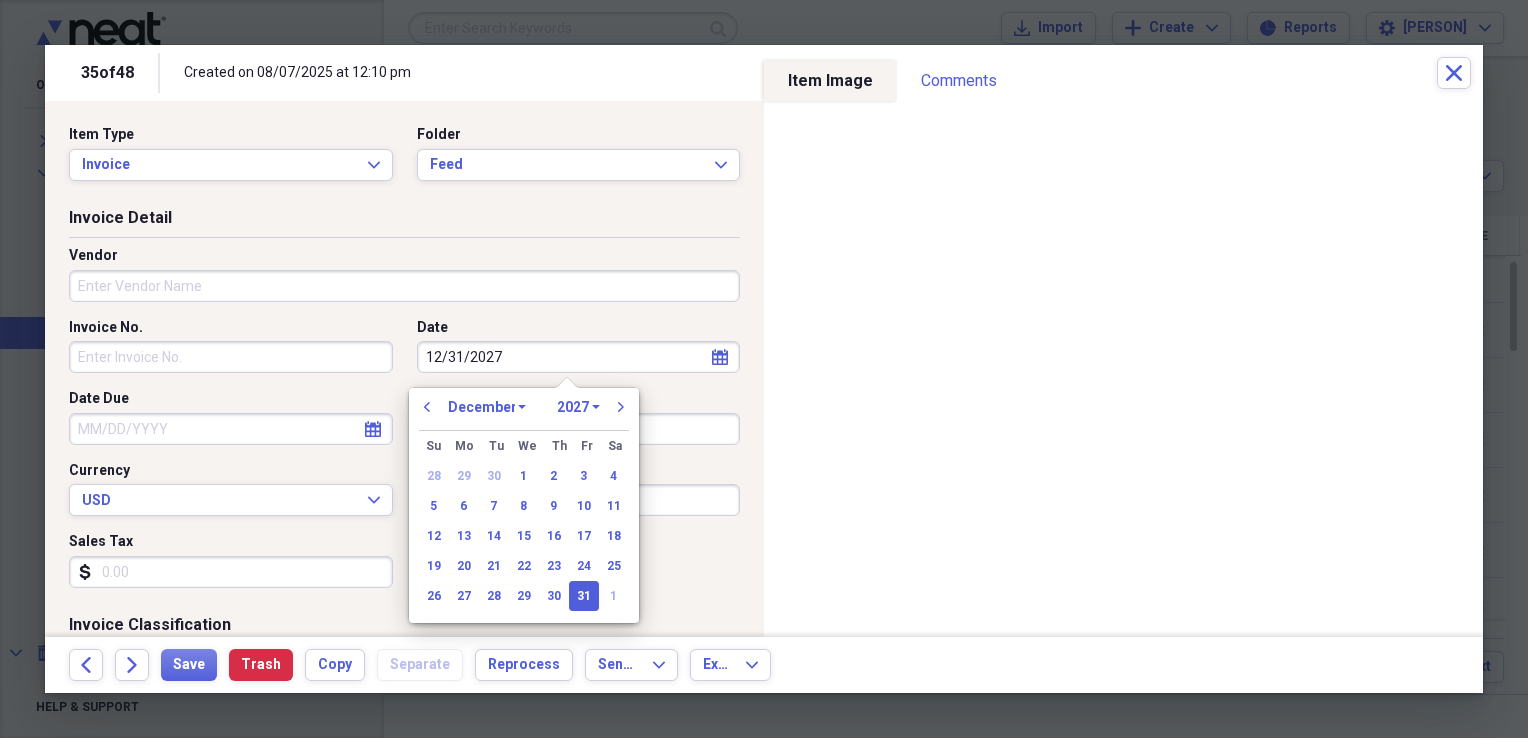 click on "1970 1971 1972 1973 1974 1975 1976 1977 1978 1979 1980 1981 1982 1983 1984 1985 1986 1987 1988 1989 1990 1991 1992 1993 1994 1995 1996 1997 1998 1999 2000 2001 2002 2003 2004 2005 2006 2007 2008 2009 2010 2011 2012 2013 2014 2015 2016 2017 2018 2019 2020 2021 2022 2023 2024 2025 2026 2027 2028 2029 2030 2031 2032 2033 2034 2035" at bounding box center (578, 407) 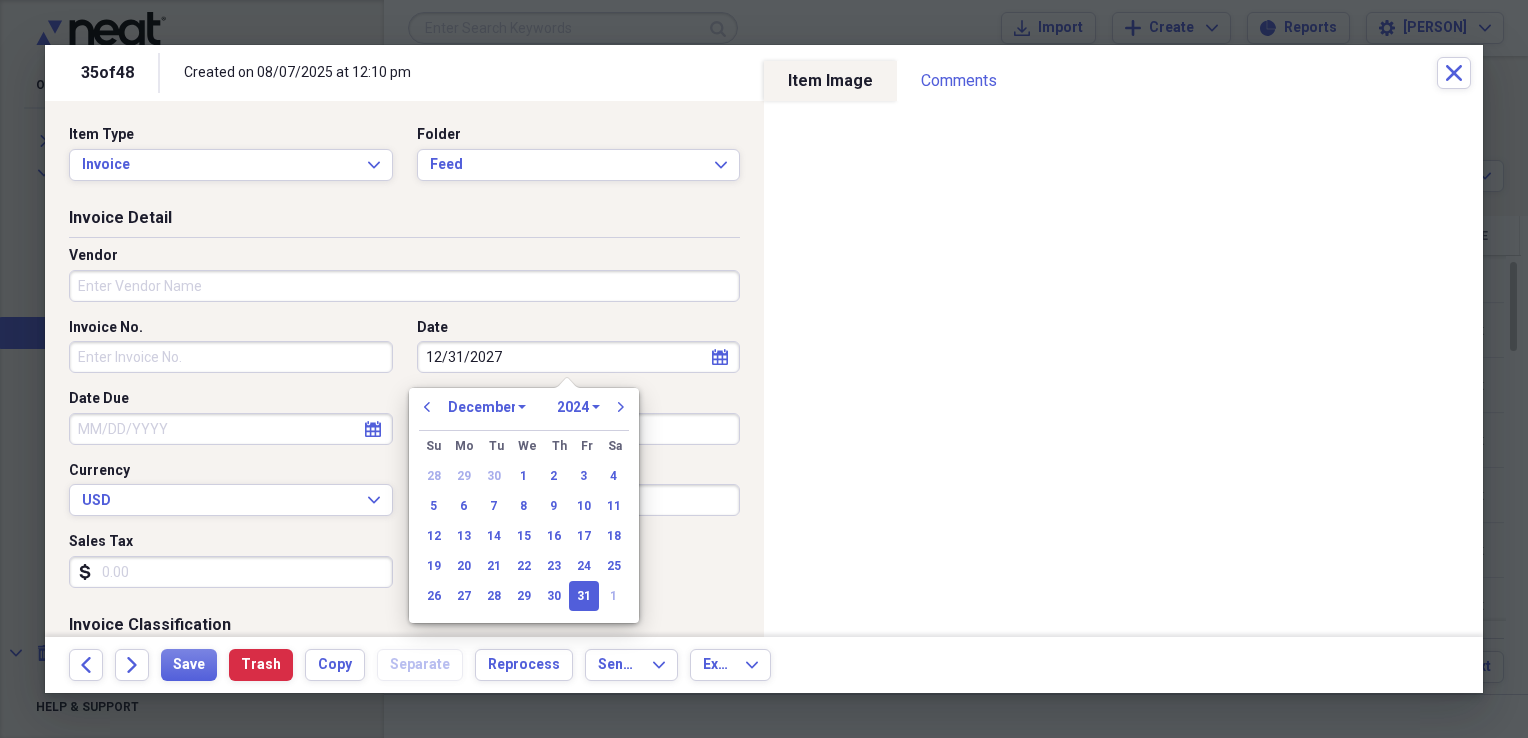 click on "1970 1971 1972 1973 1974 1975 1976 1977 1978 1979 1980 1981 1982 1983 1984 1985 1986 1987 1988 1989 1990 1991 1992 1993 1994 1995 1996 1997 1998 1999 2000 2001 2002 2003 2004 2005 2006 2007 2008 2009 2010 2011 2012 2013 2014 2015 2016 2017 2018 2019 2020 2021 2022 2023 2024 2025 2026 2027 2028 2029 2030 2031 2032 2033 2034 2035" at bounding box center [578, 407] 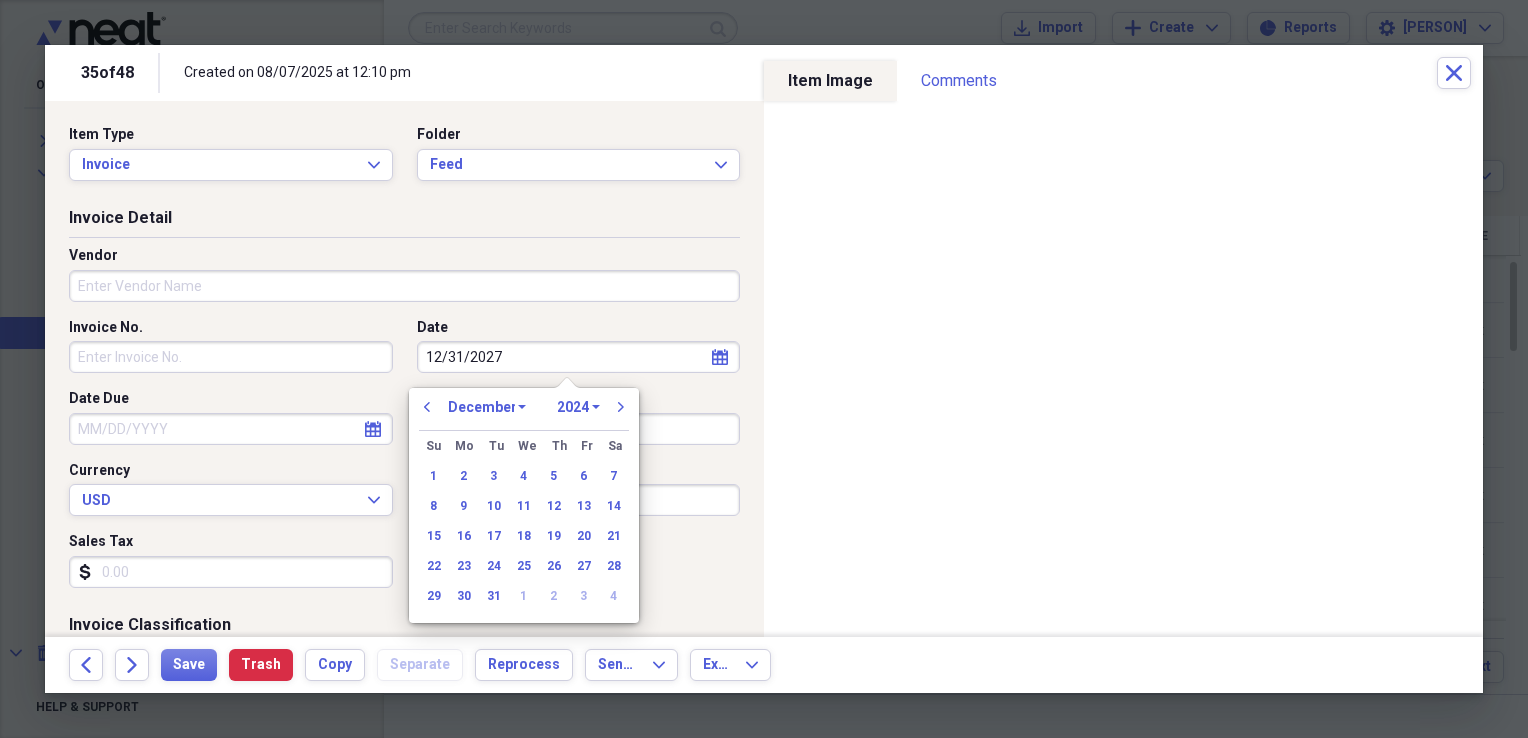 click on "January February March April May June July August September October November December" at bounding box center [487, 407] 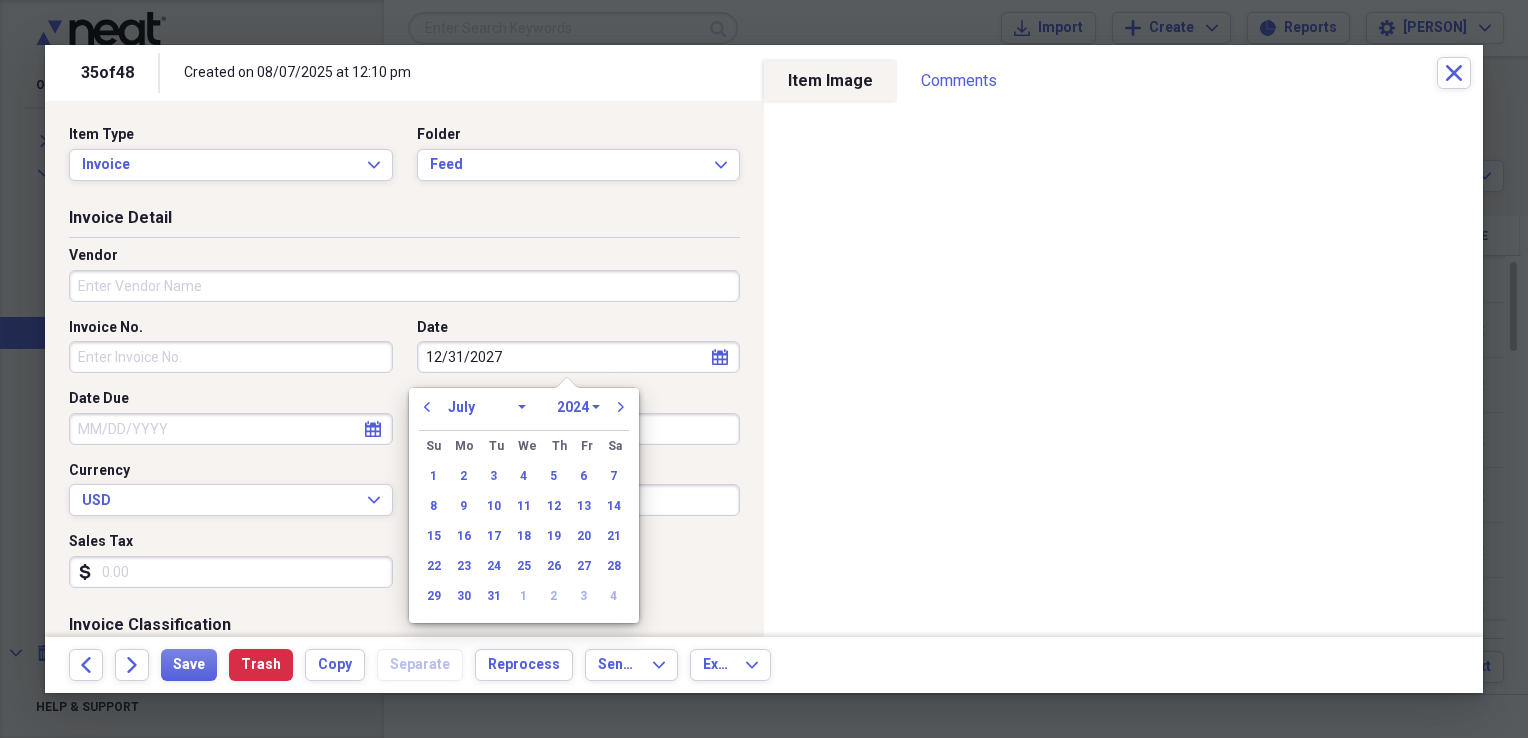 click on "January February March April May June July August September October November December" at bounding box center (487, 407) 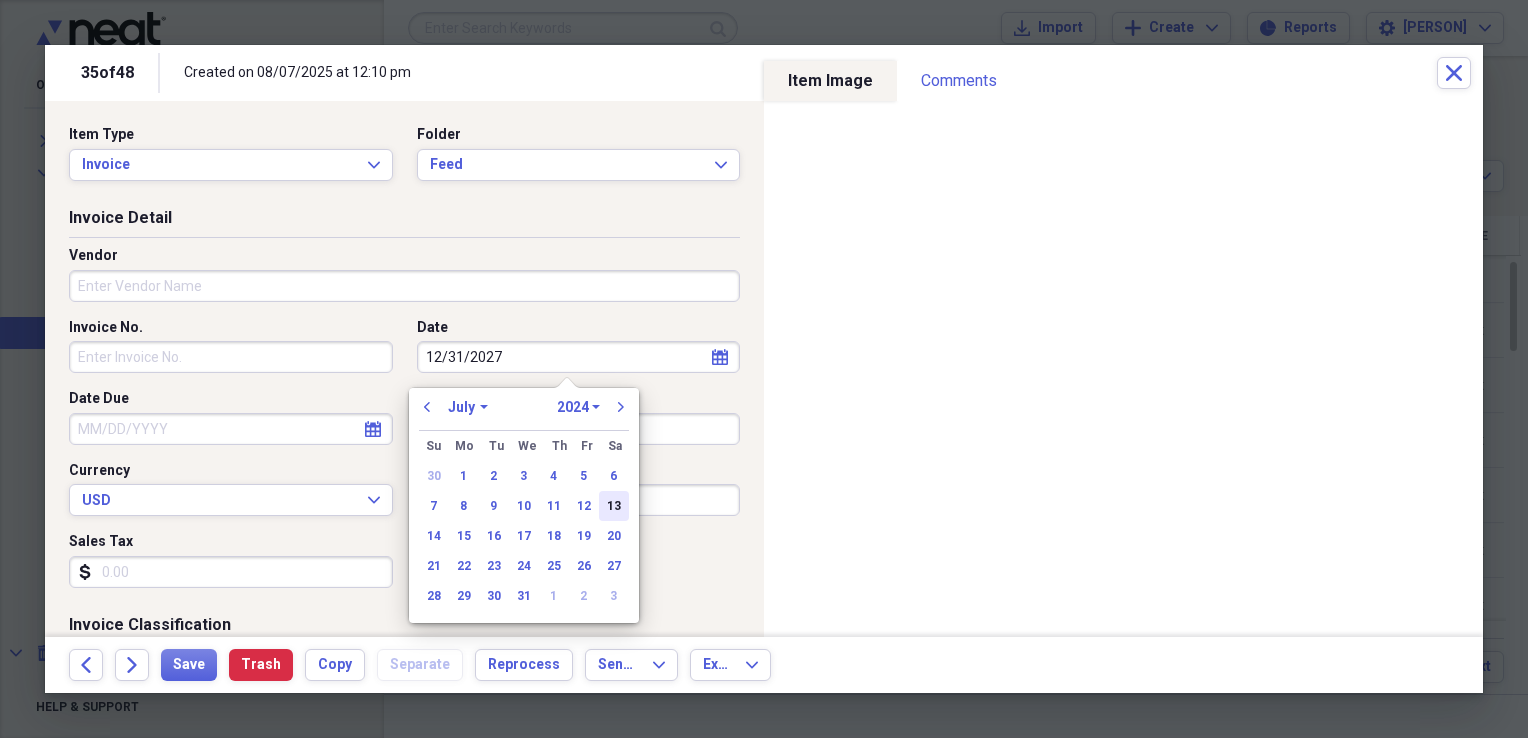 click on "13" at bounding box center (614, 506) 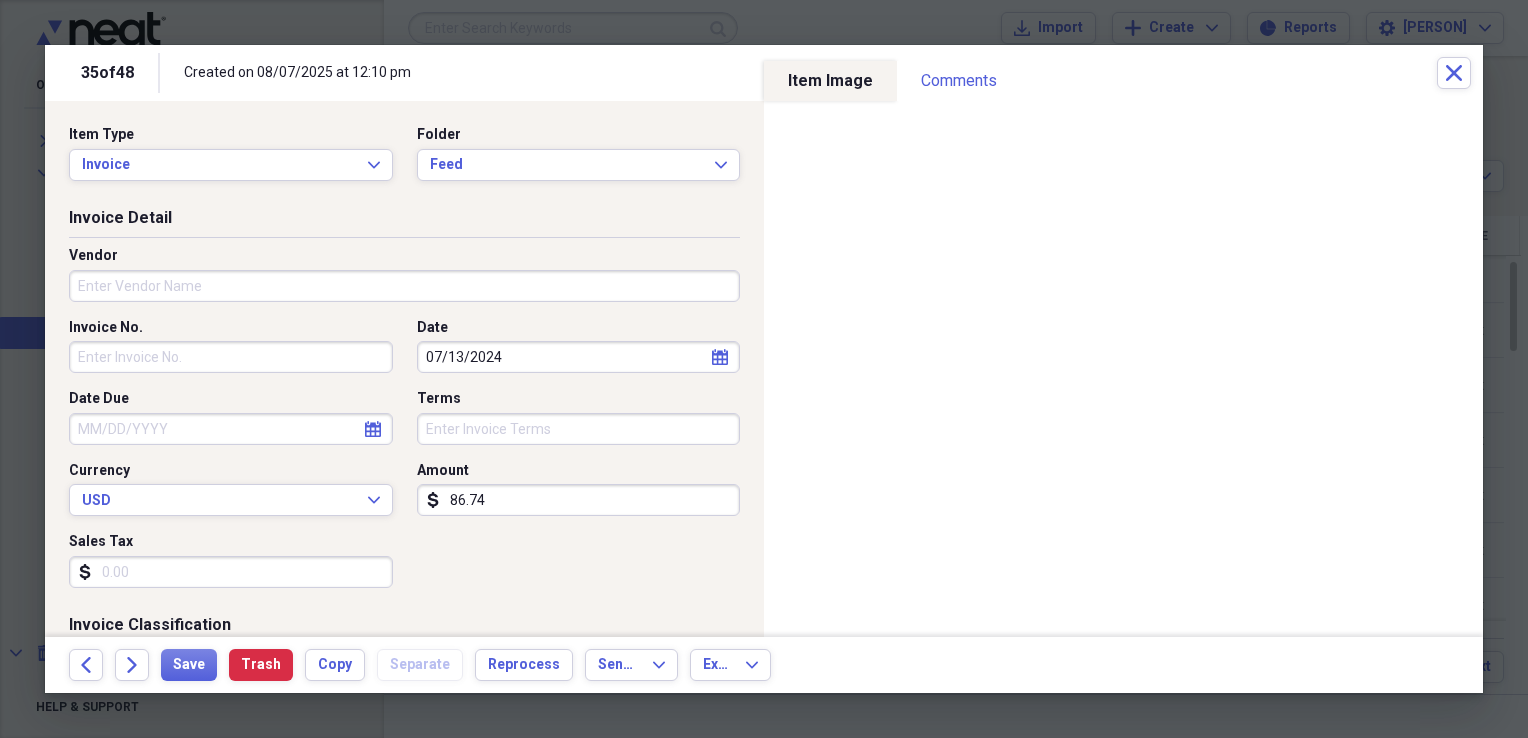 click on "Vendor" at bounding box center [404, 286] 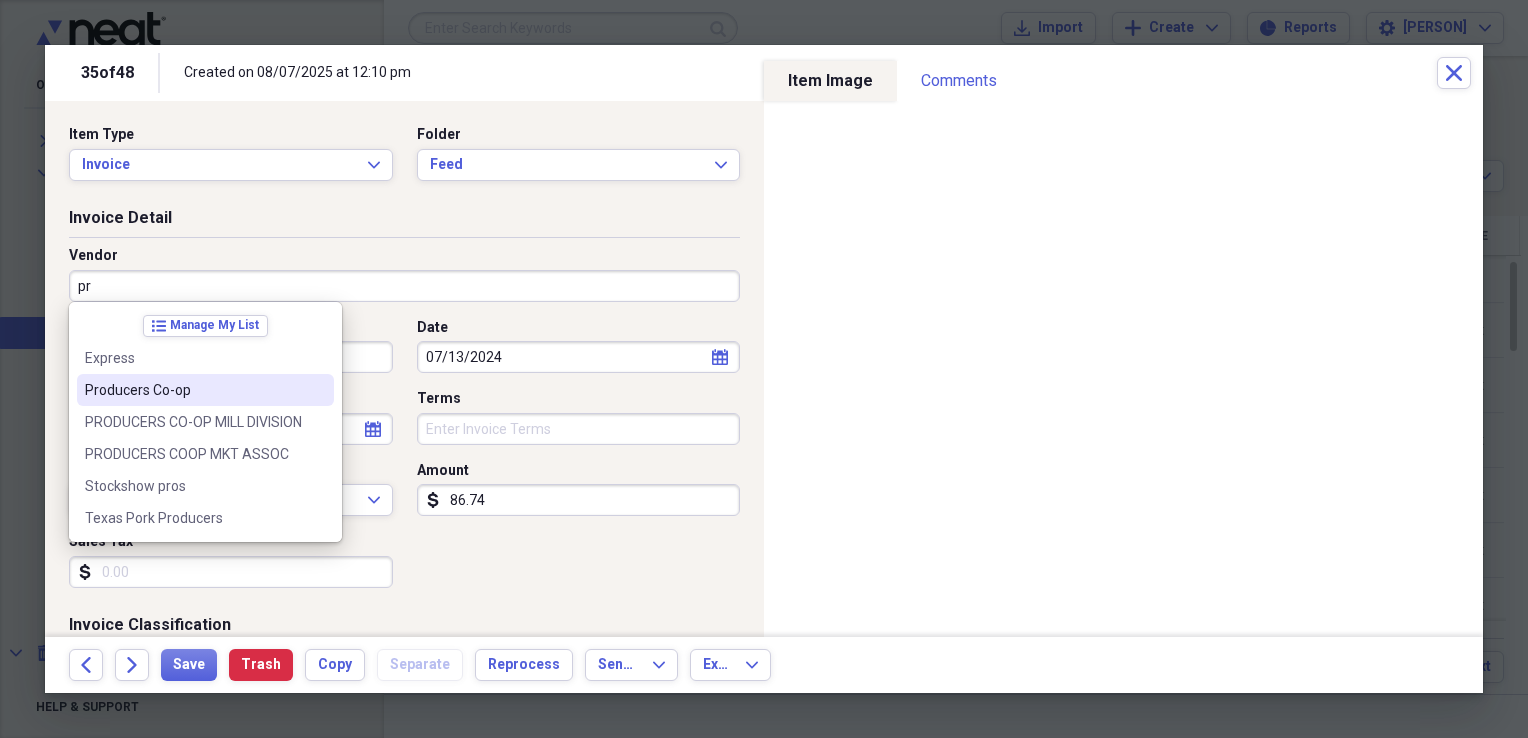 click on "Producers Co-op" at bounding box center [193, 390] 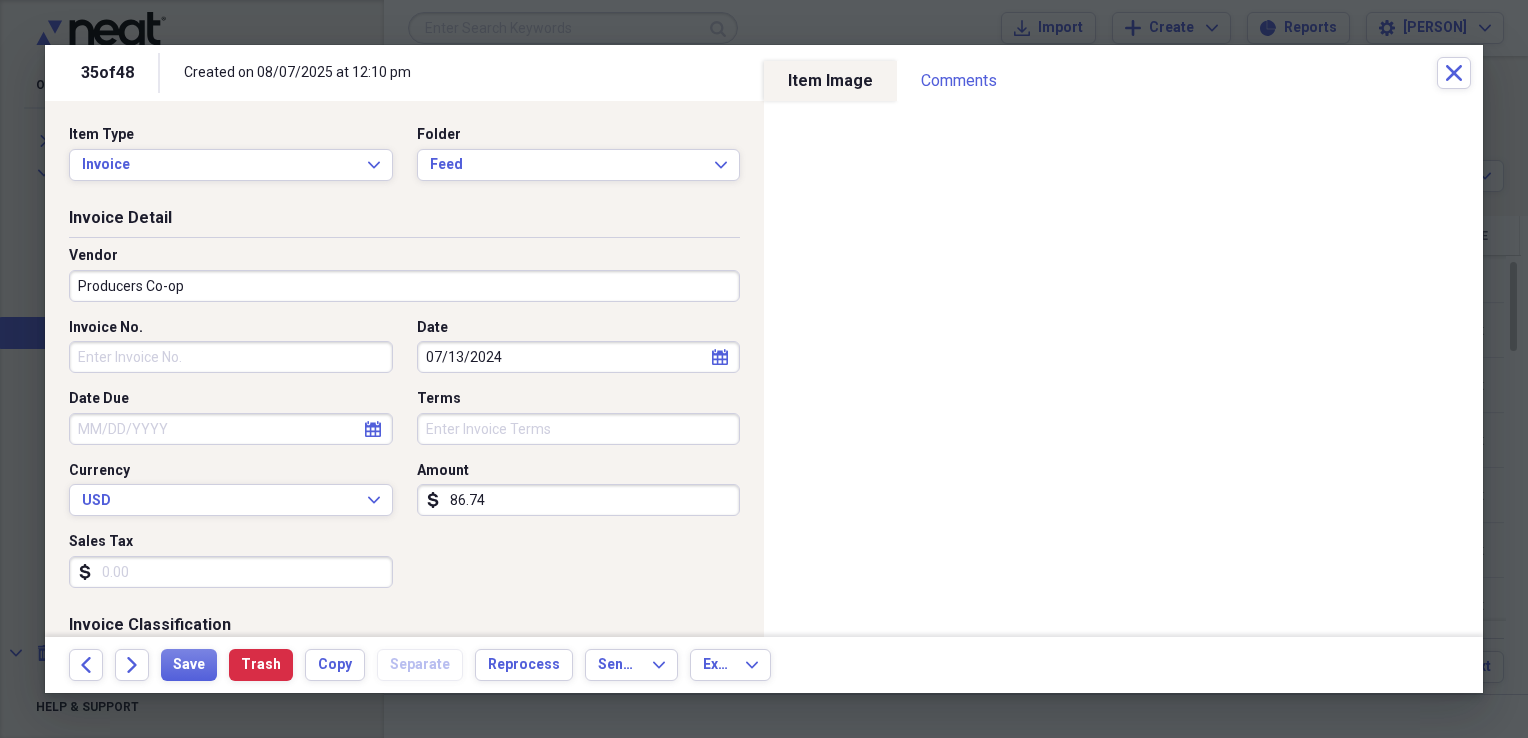type on "General Retail" 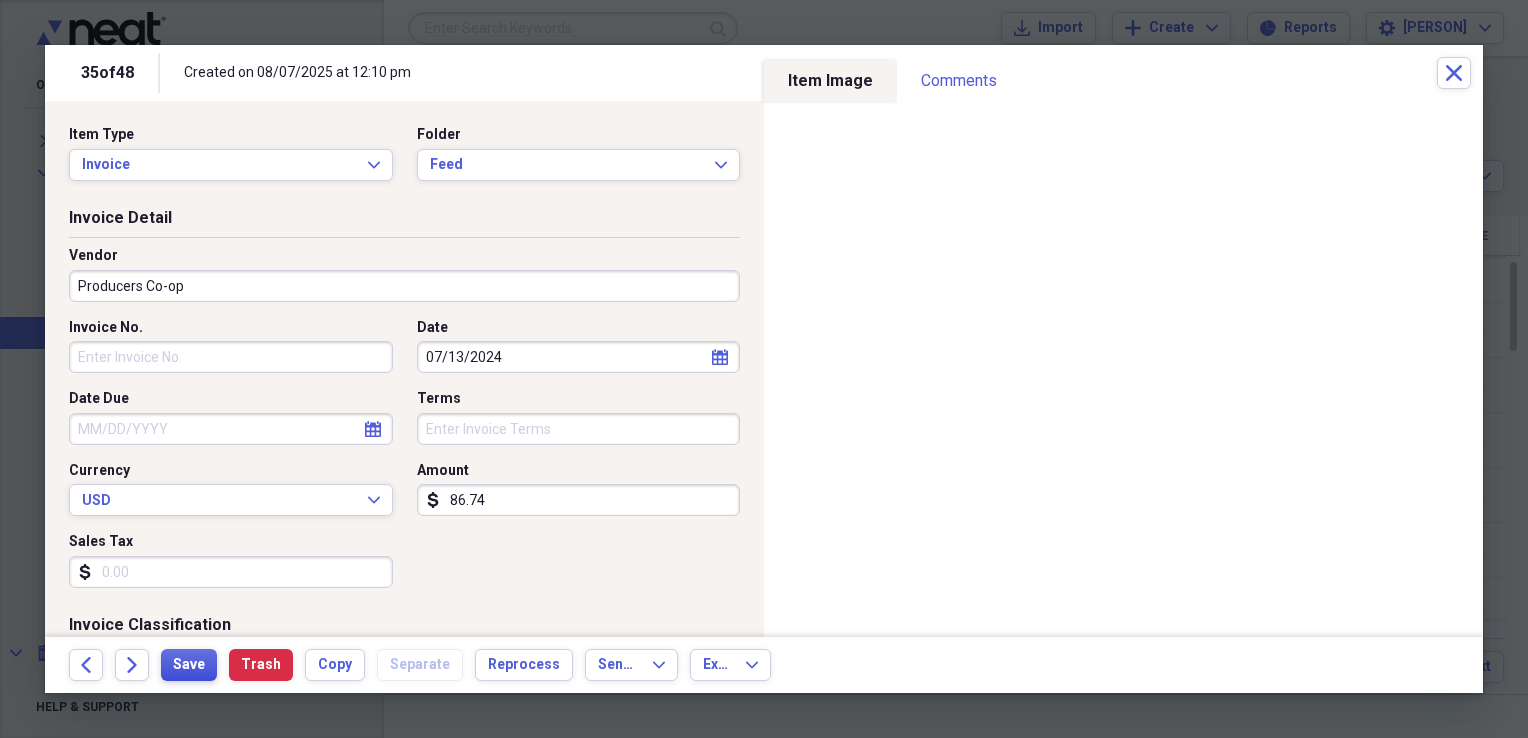 click on "Save" at bounding box center (189, 665) 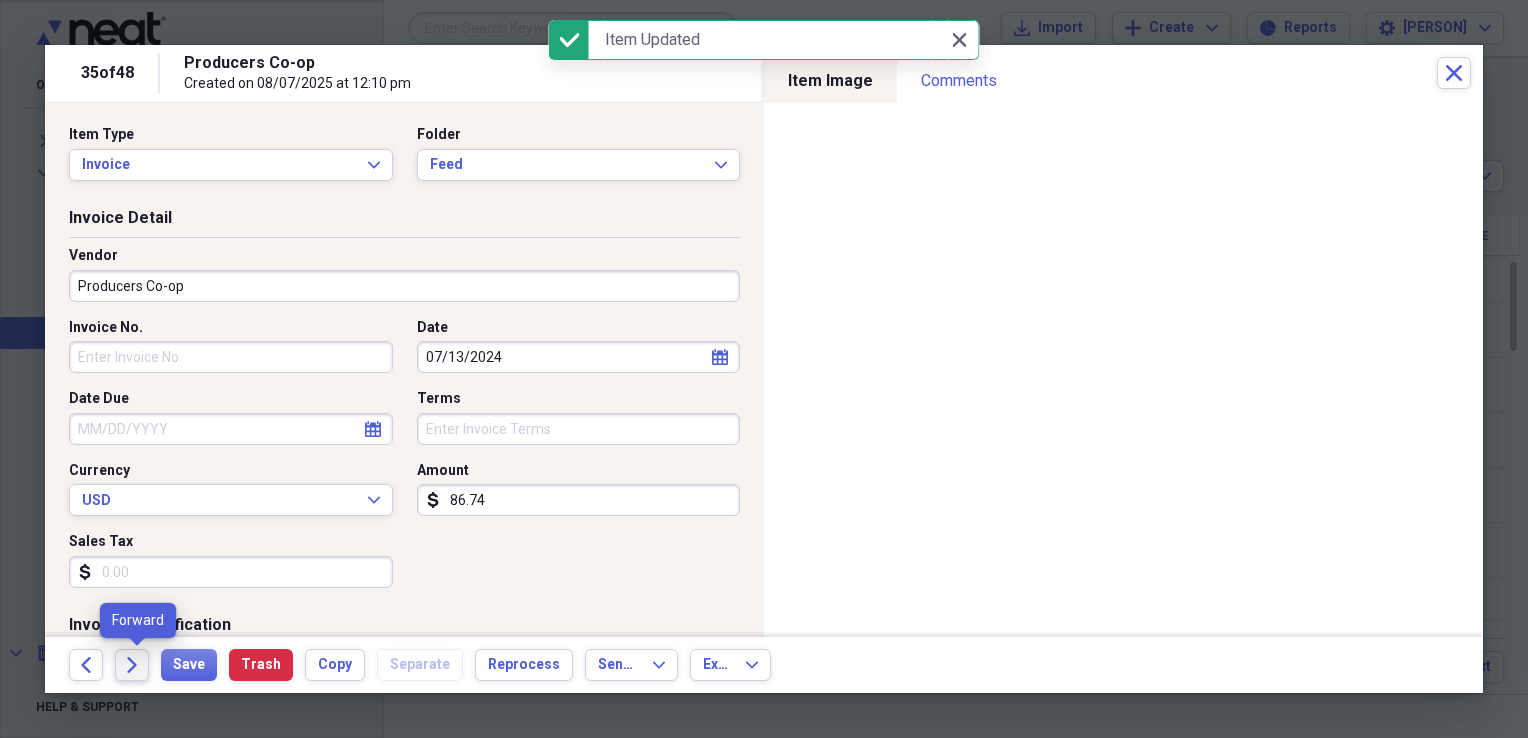 click on "Forward" 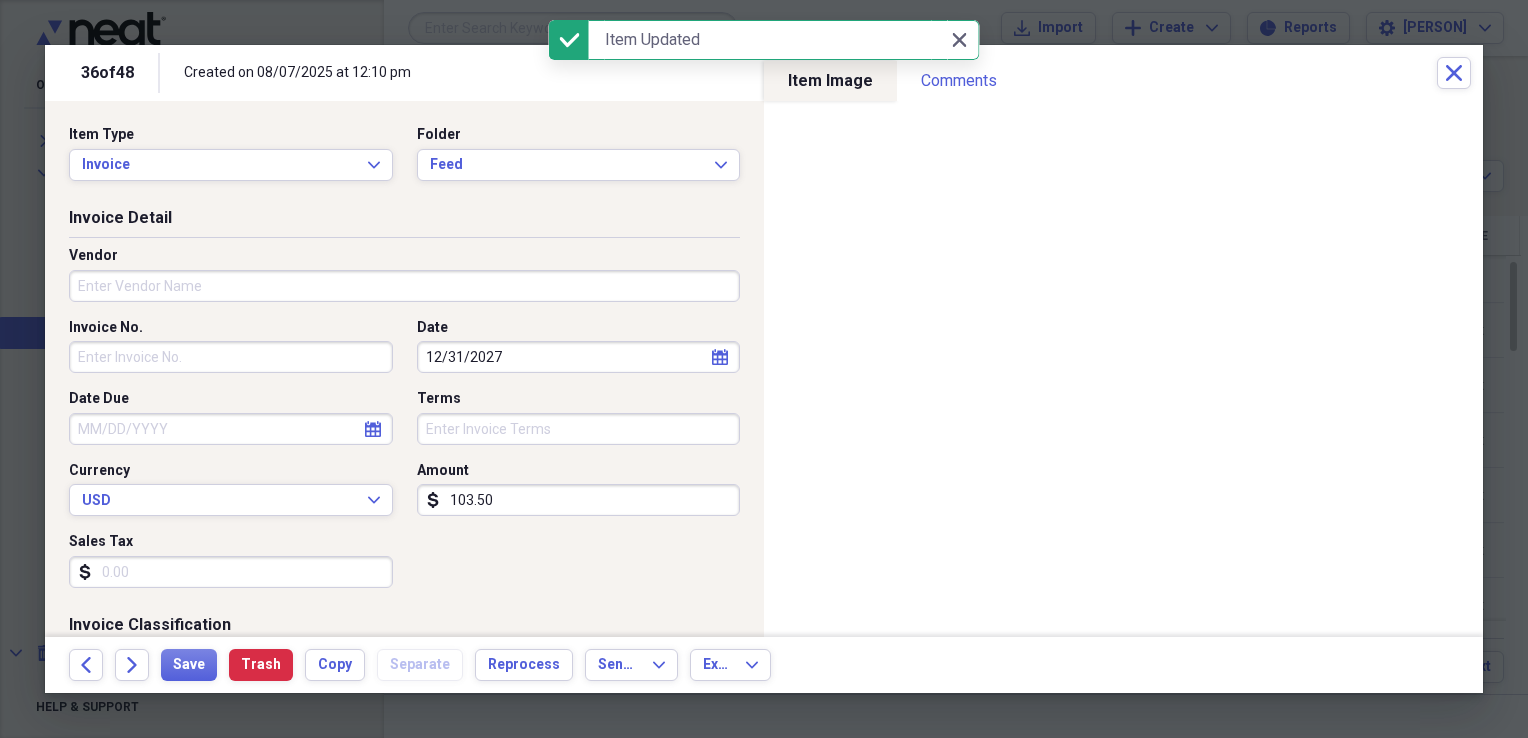 click 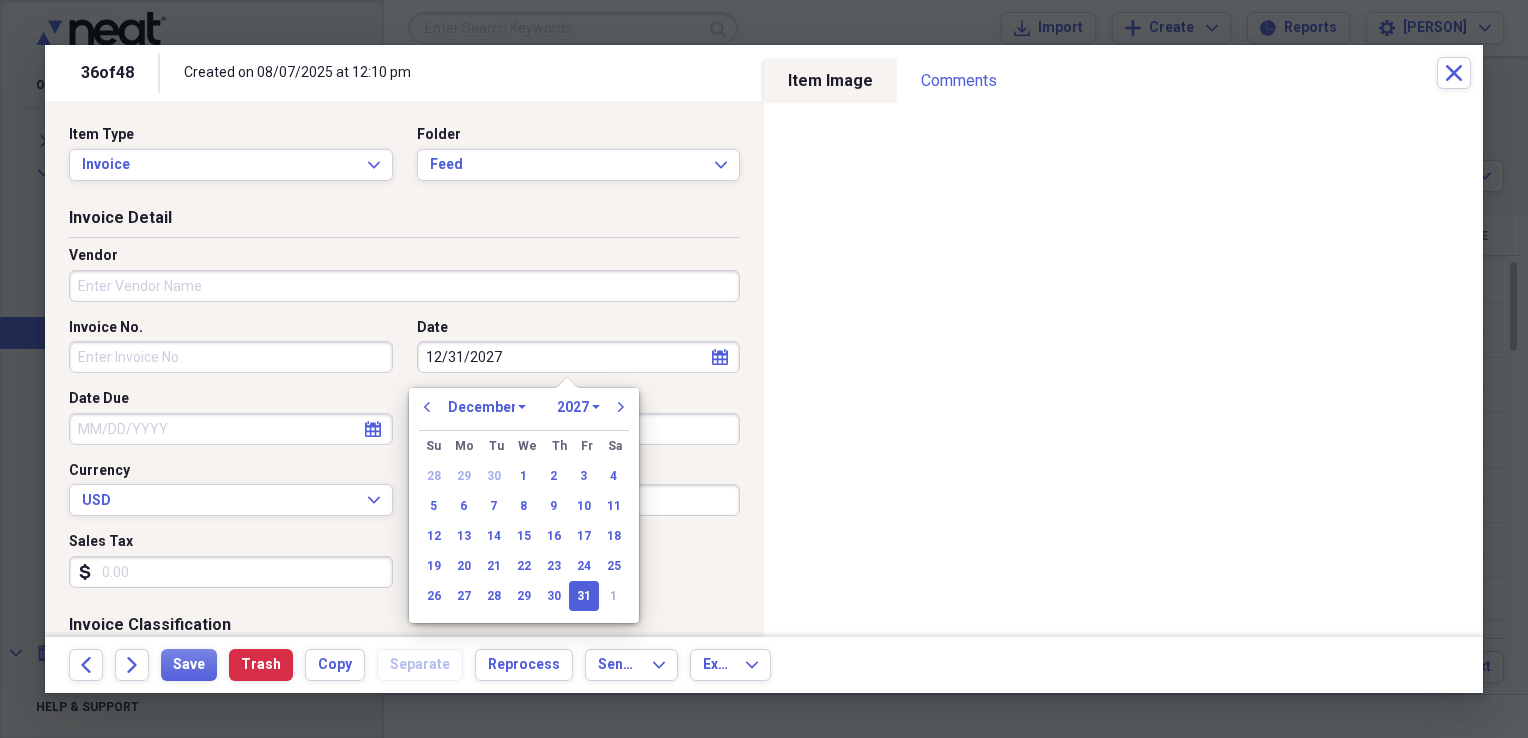 click on "1970 1971 1972 1973 1974 1975 1976 1977 1978 1979 1980 1981 1982 1983 1984 1985 1986 1987 1988 1989 1990 1991 1992 1993 1994 1995 1996 1997 1998 1999 2000 2001 2002 2003 2004 2005 2006 2007 2008 2009 2010 2011 2012 2013 2014 2015 2016 2017 2018 2019 2020 2021 2022 2023 2024 2025 2026 2027 2028 2029 2030 2031 2032 2033 2034 2035" at bounding box center [578, 407] 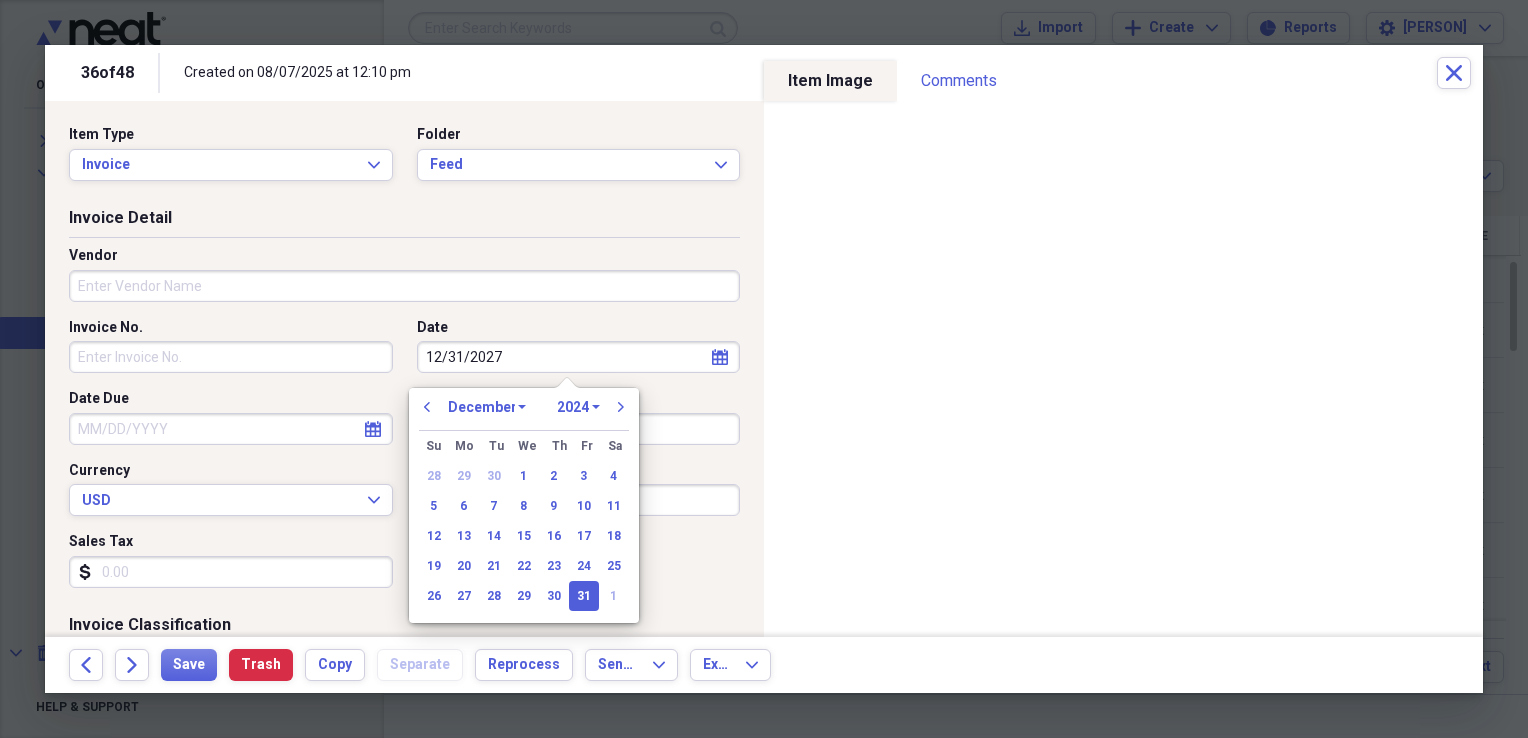 click on "1970 1971 1972 1973 1974 1975 1976 1977 1978 1979 1980 1981 1982 1983 1984 1985 1986 1987 1988 1989 1990 1991 1992 1993 1994 1995 1996 1997 1998 1999 2000 2001 2002 2003 2004 2005 2006 2007 2008 2009 2010 2011 2012 2013 2014 2015 2016 2017 2018 2019 2020 2021 2022 2023 2024 2025 2026 2027 2028 2029 2030 2031 2032 2033 2034 2035" at bounding box center [578, 407] 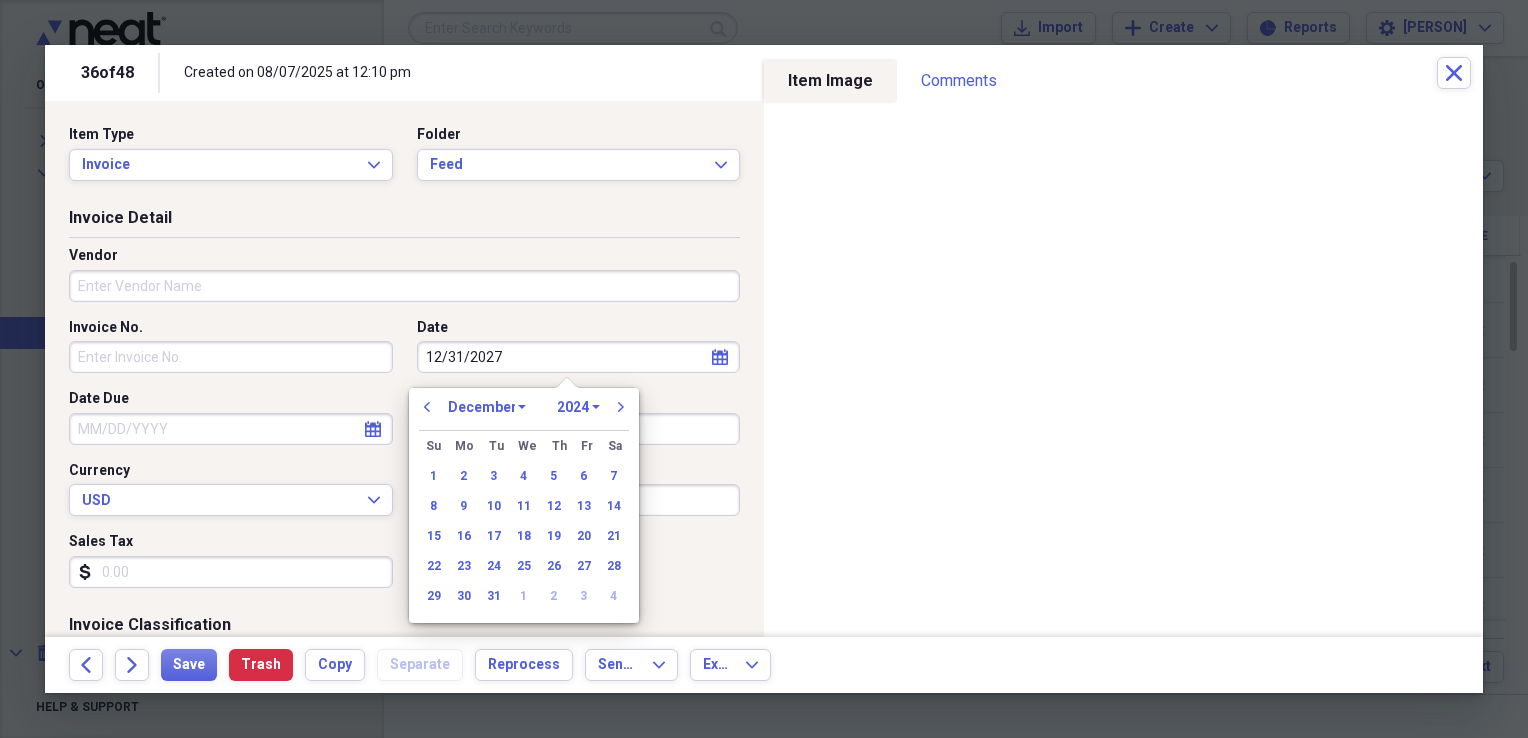 click on "previous January February March April May June July August September October November December 1970 1971 1972 1973 1974 1975 1976 1977 1978 1979 1980 1981 1982 1983 1984 1985 1986 1987 1988 1989 1990 1991 1992 1993 1994 1995 1996 1997 1998 1999 2000 2001 2002 2003 2004 2005 2006 2007 2008 2009 2010 2011 2012 2013 2014 2015 2016 2017 2018 2019 2020 2021 2022 2023 2024 2025 2026 2027 2028 2029 2030 2031 2032 2033 2034 2035 next" at bounding box center (524, 413) 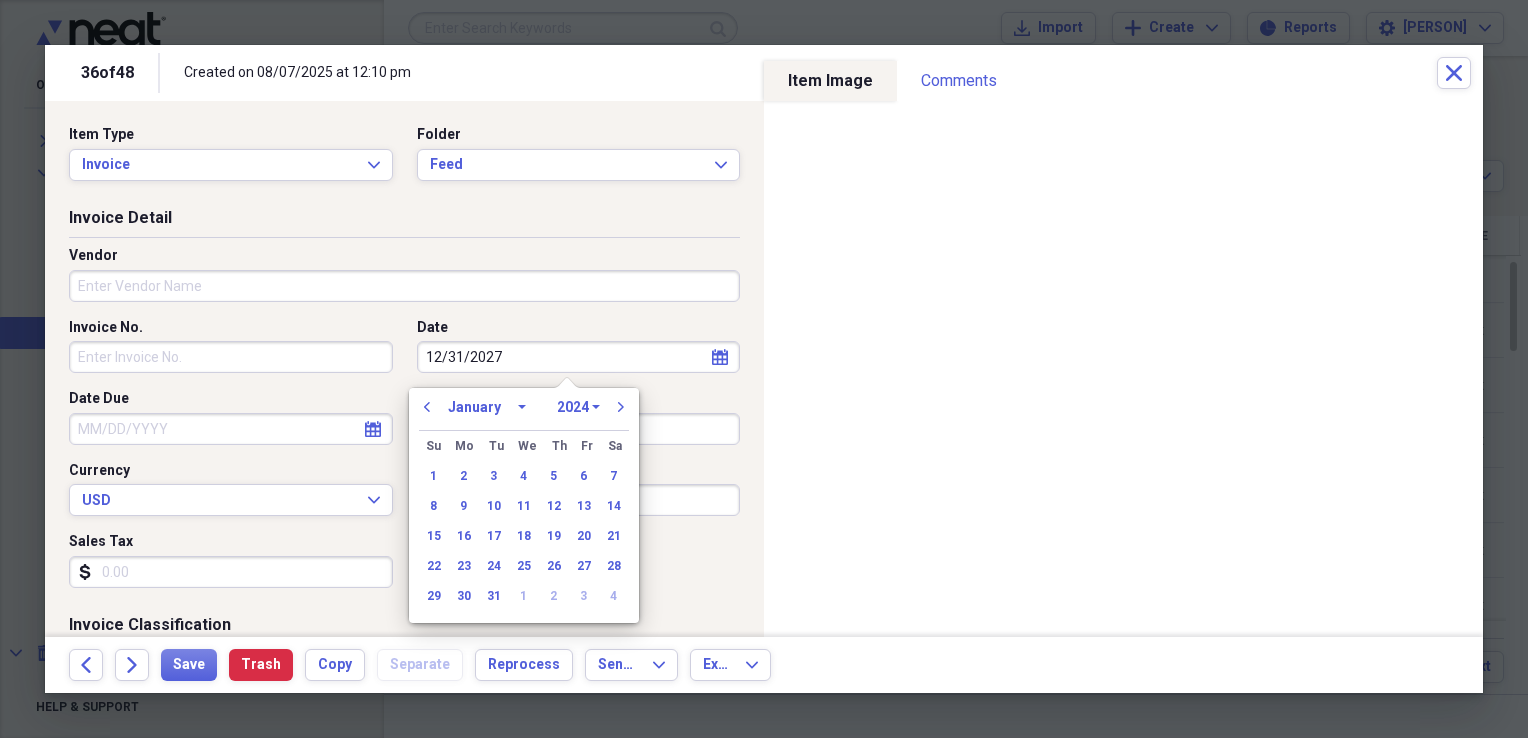 click on "January February March April May June July August September October November December" at bounding box center [487, 407] 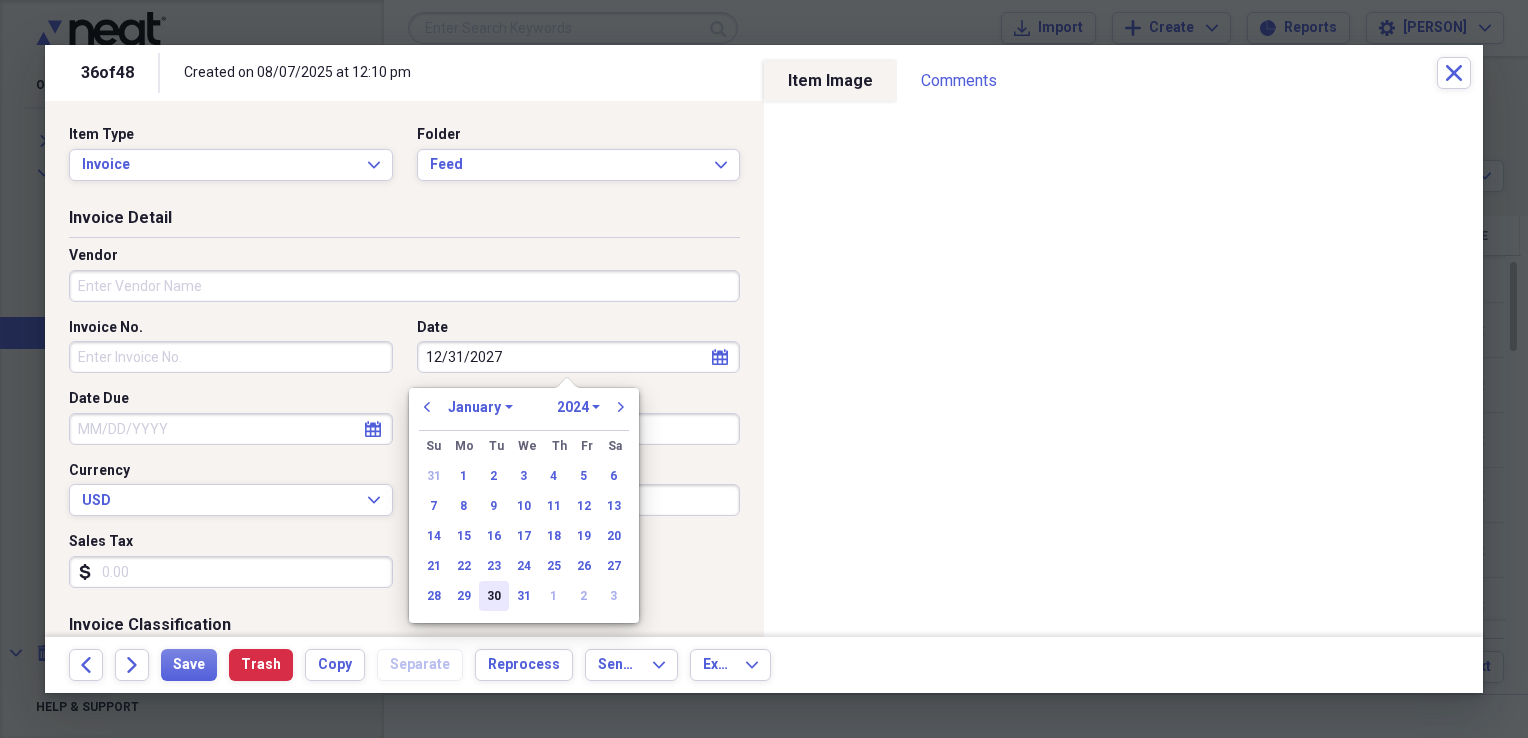 click on "30" at bounding box center (494, 596) 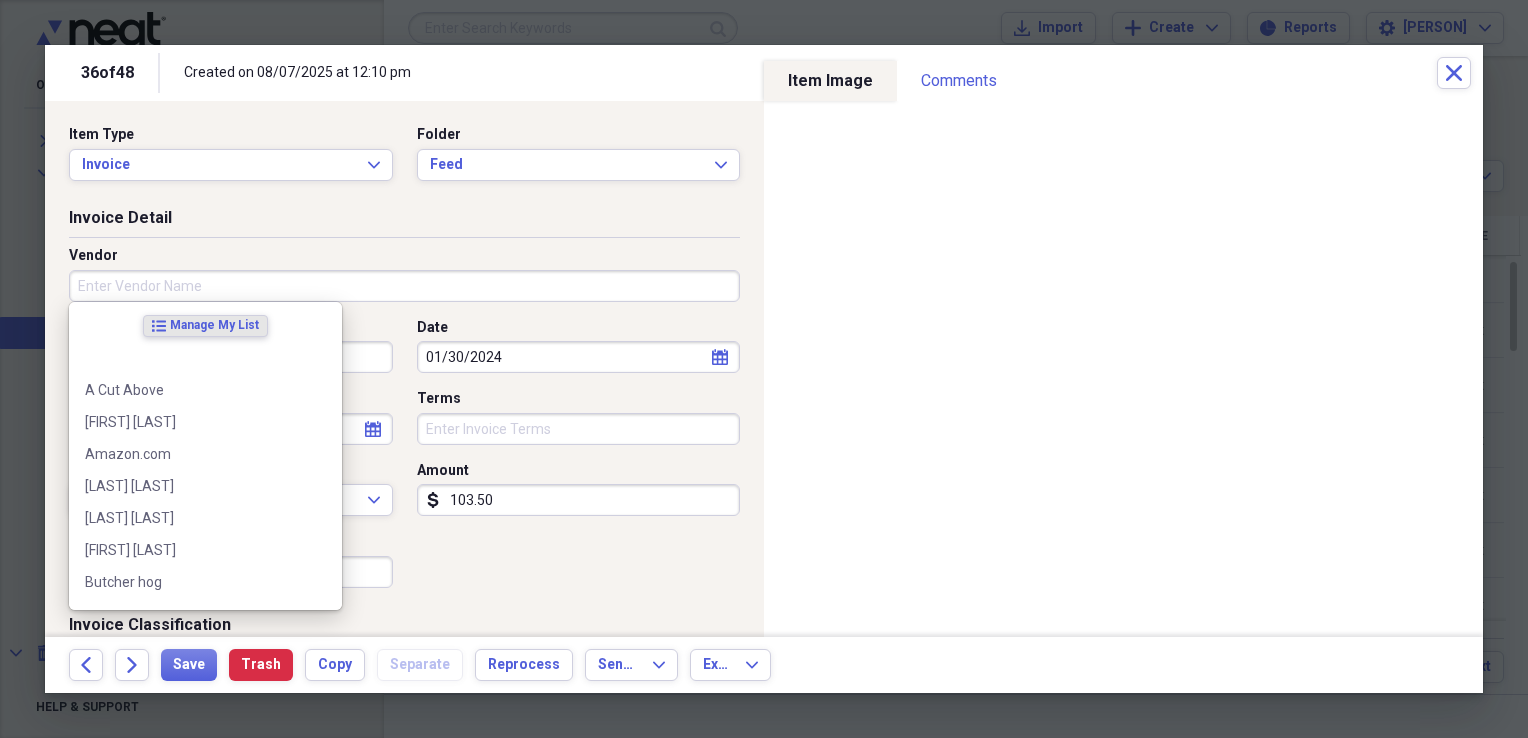 click on "Vendor" at bounding box center (404, 286) 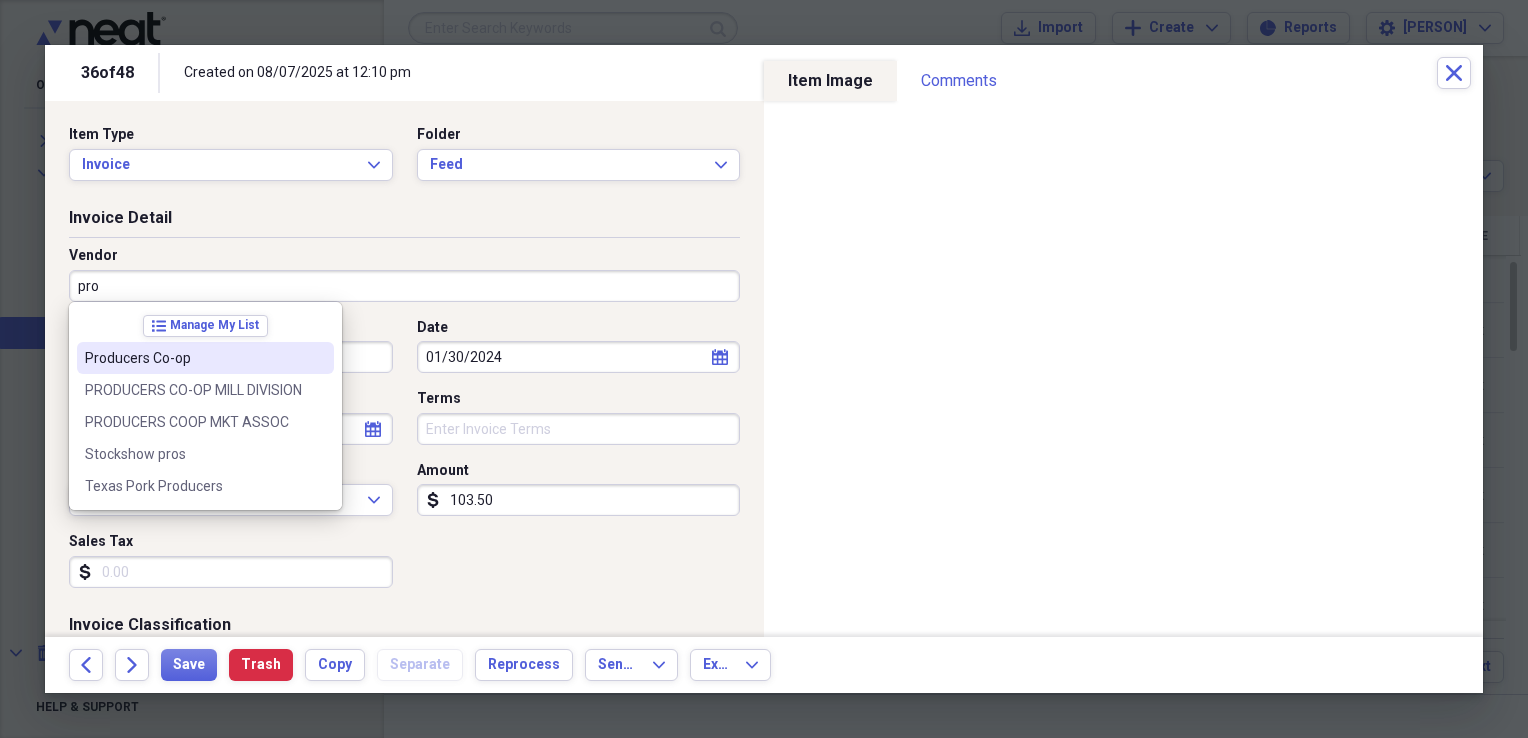 click on "Producers Co-op" at bounding box center [205, 358] 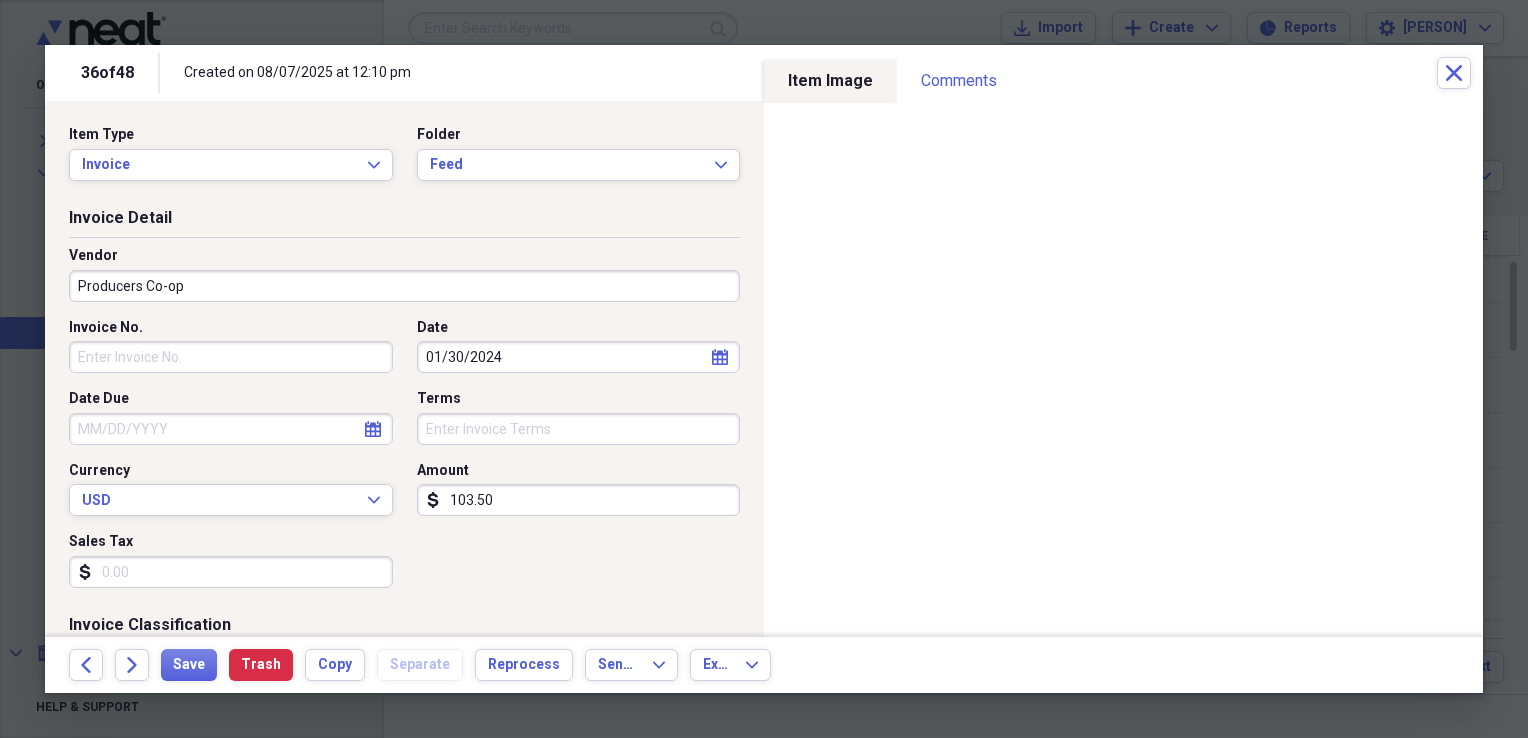 type on "General Retail" 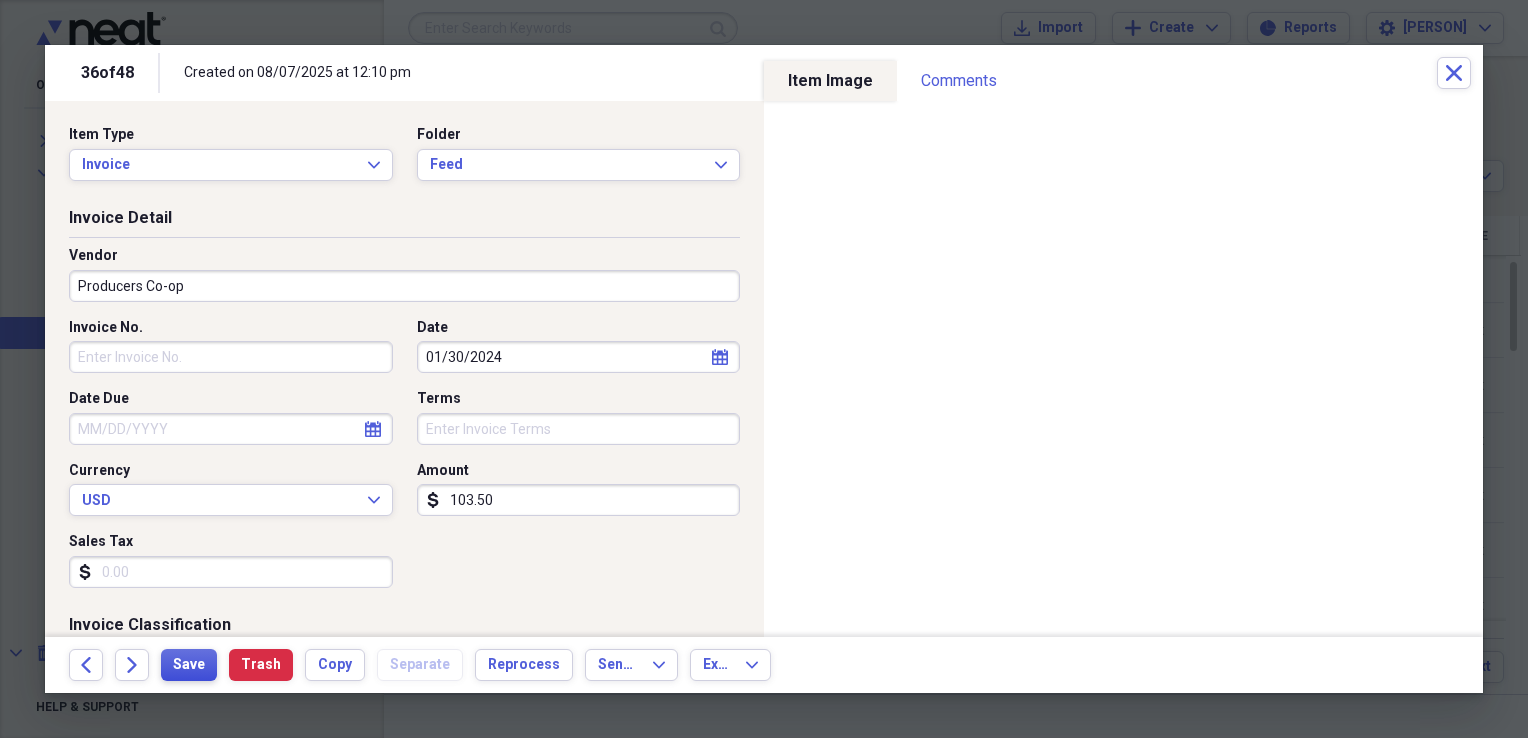 click on "Save" at bounding box center (189, 665) 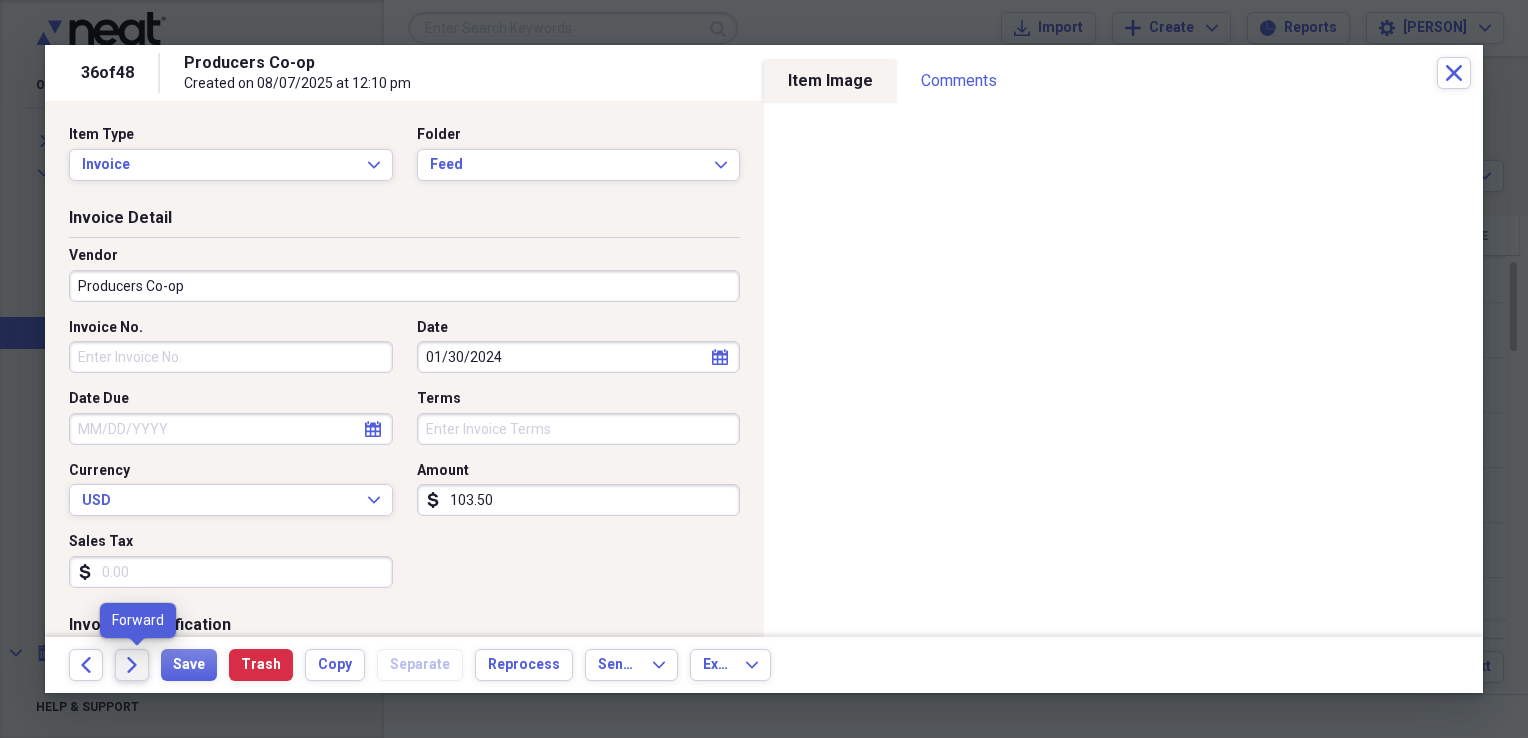 click 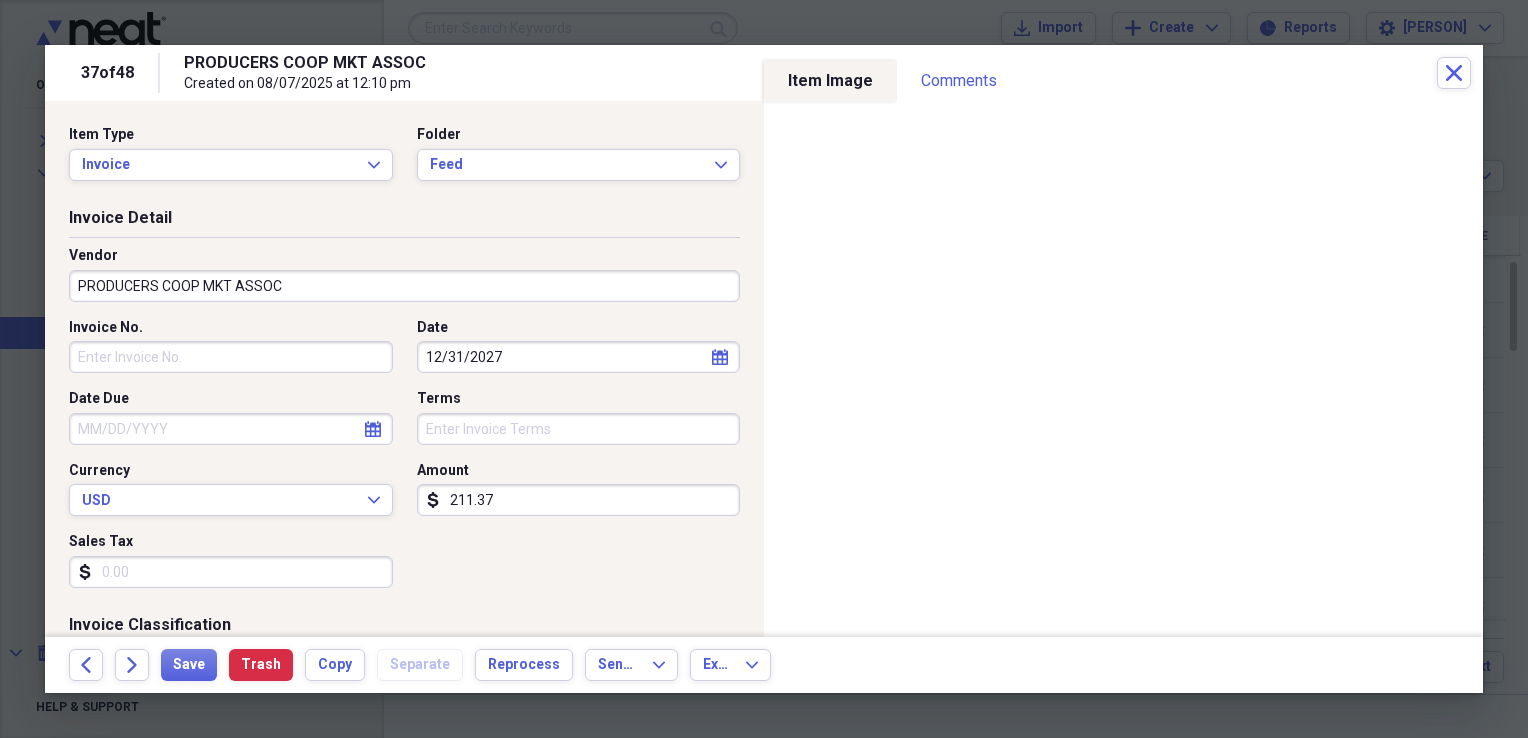 click 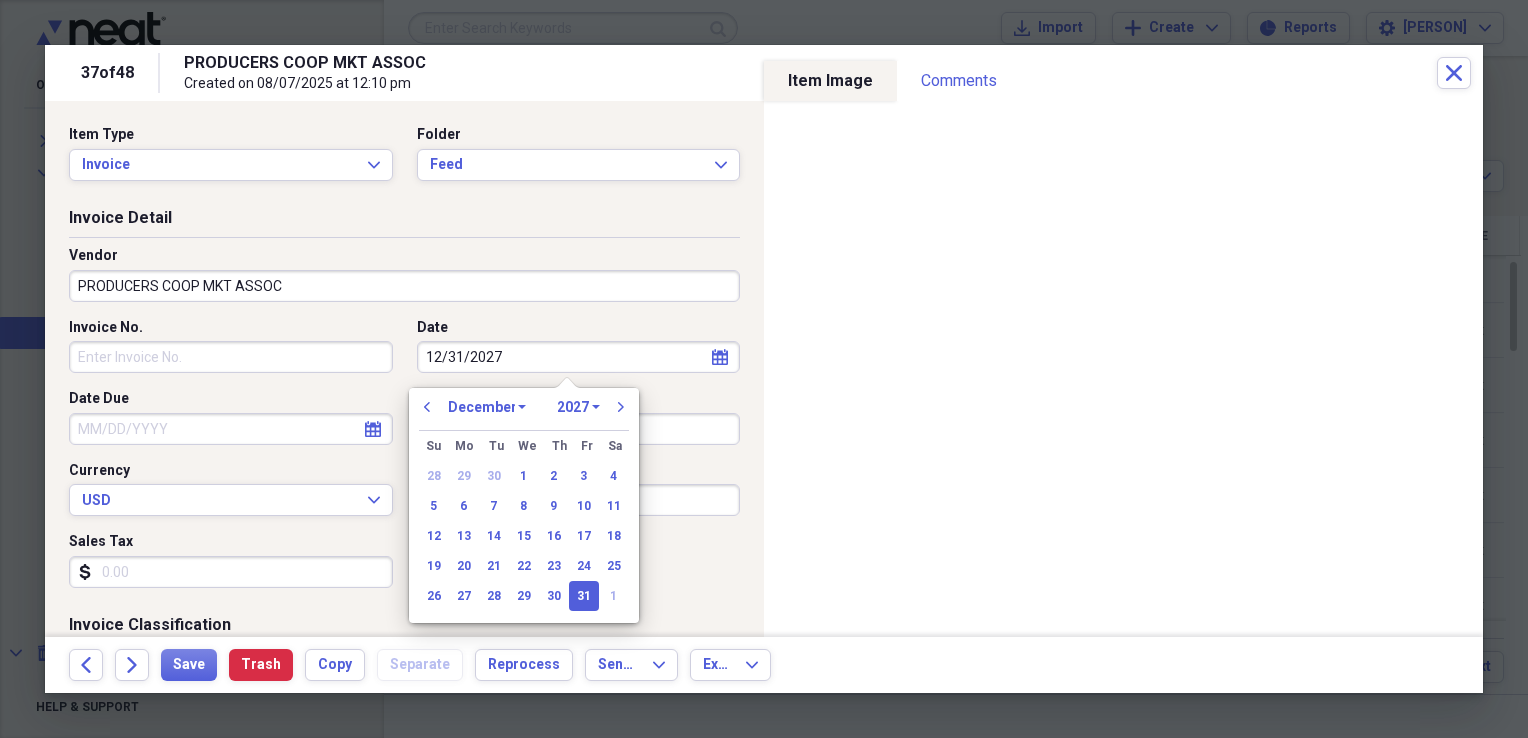click on "1970 1971 1972 1973 1974 1975 1976 1977 1978 1979 1980 1981 1982 1983 1984 1985 1986 1987 1988 1989 1990 1991 1992 1993 1994 1995 1996 1997 1998 1999 2000 2001 2002 2003 2004 2005 2006 2007 2008 2009 2010 2011 2012 2013 2014 2015 2016 2017 2018 2019 2020 2021 2022 2023 2024 2025 2026 2027 2028 2029 2030 2031 2032 2033 2034 2035" at bounding box center (578, 407) 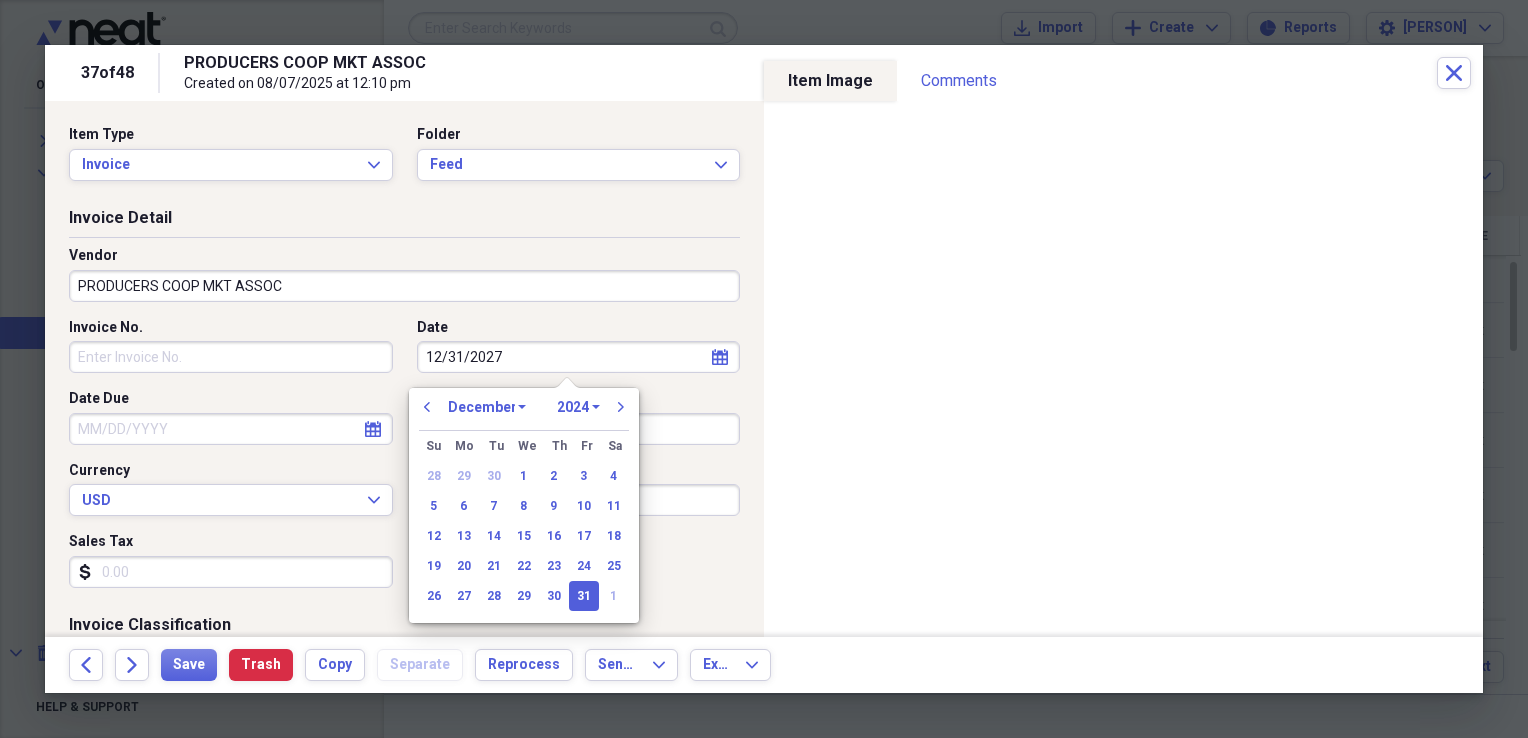 click on "1970 1971 1972 1973 1974 1975 1976 1977 1978 1979 1980 1981 1982 1983 1984 1985 1986 1987 1988 1989 1990 1991 1992 1993 1994 1995 1996 1997 1998 1999 2000 2001 2002 2003 2004 2005 2006 2007 2008 2009 2010 2011 2012 2013 2014 2015 2016 2017 2018 2019 2020 2021 2022 2023 2024 2025 2026 2027 2028 2029 2030 2031 2032 2033 2034 2035" at bounding box center (578, 407) 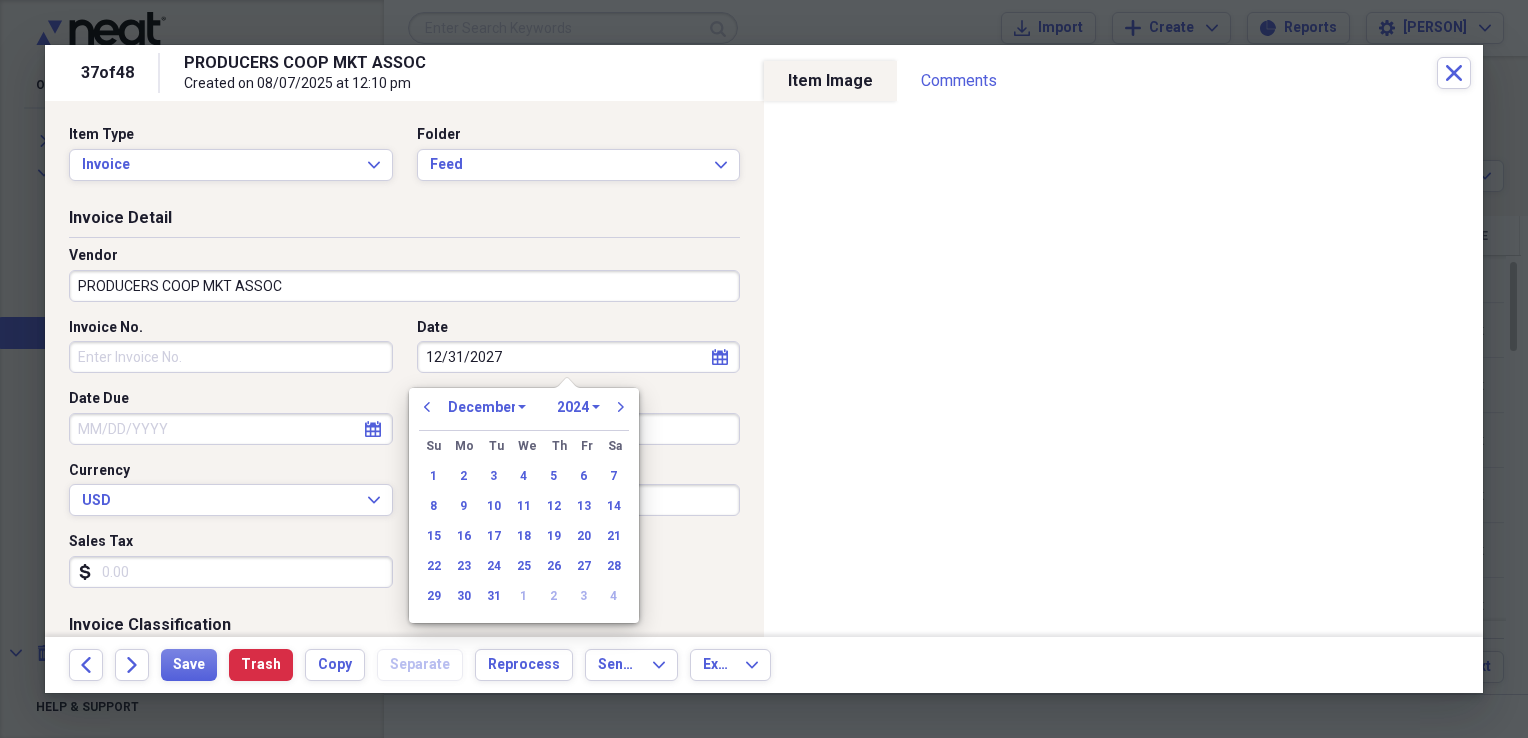 click on "January February March April May June July August September October November December" at bounding box center [487, 407] 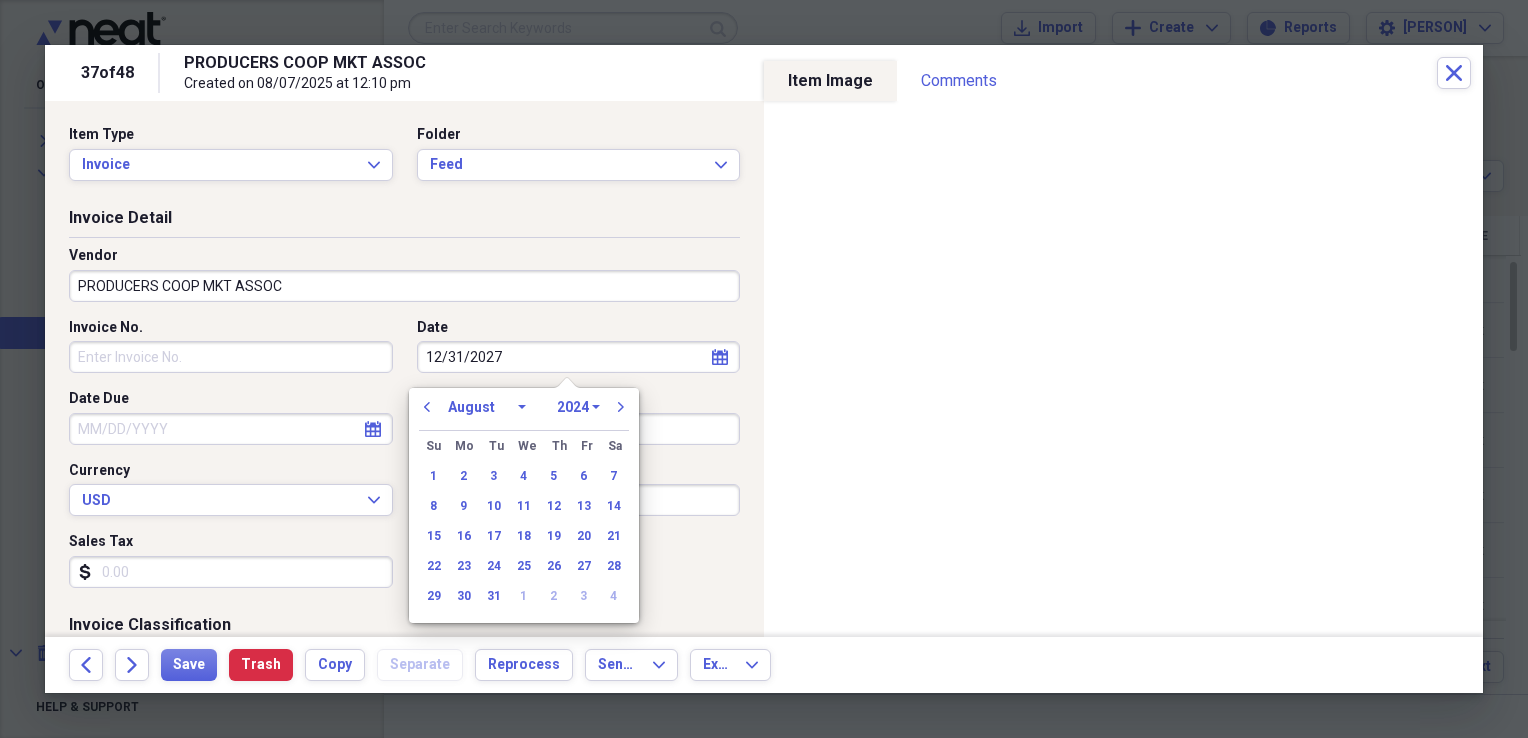 click on "January February March April May June July August September October November December" at bounding box center [487, 407] 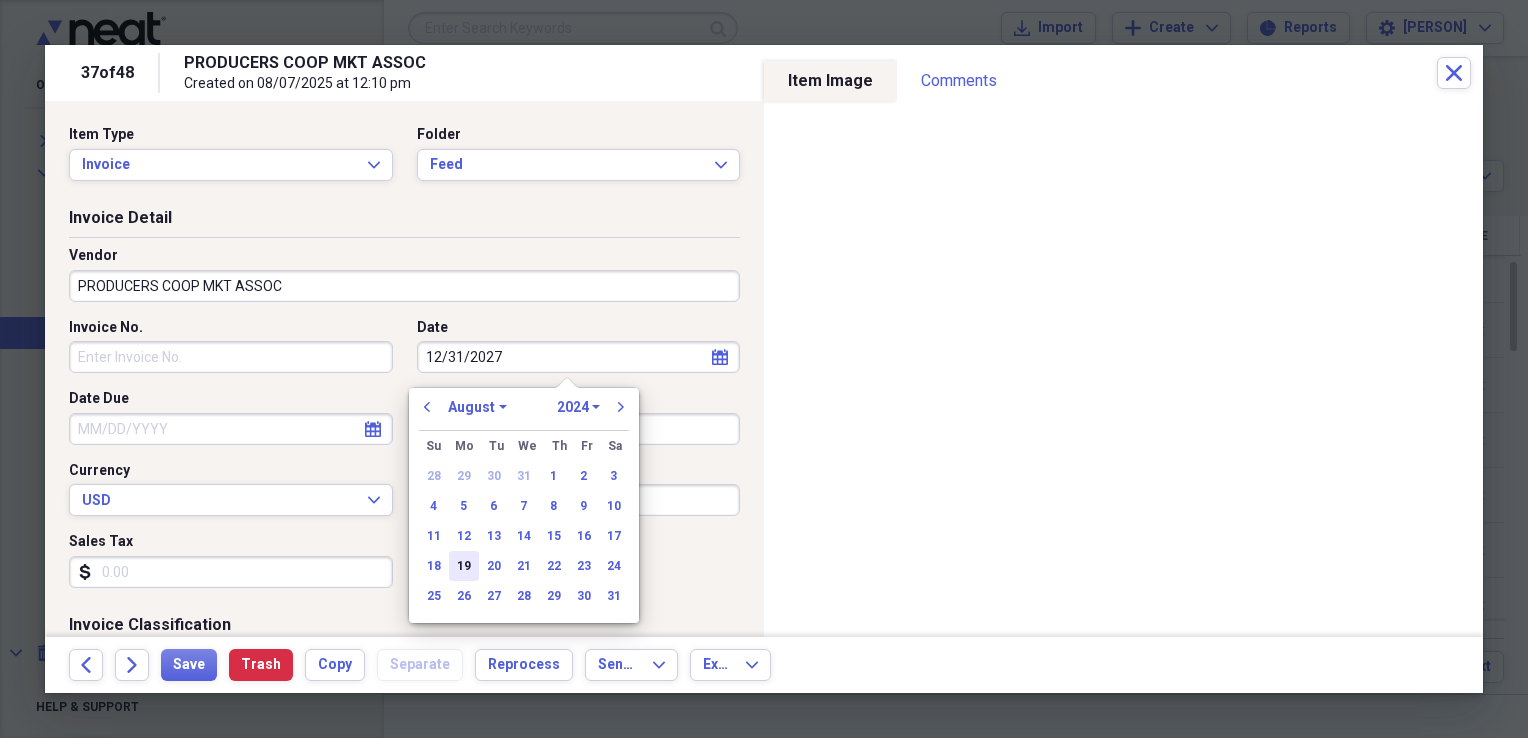 click on "19" at bounding box center (464, 566) 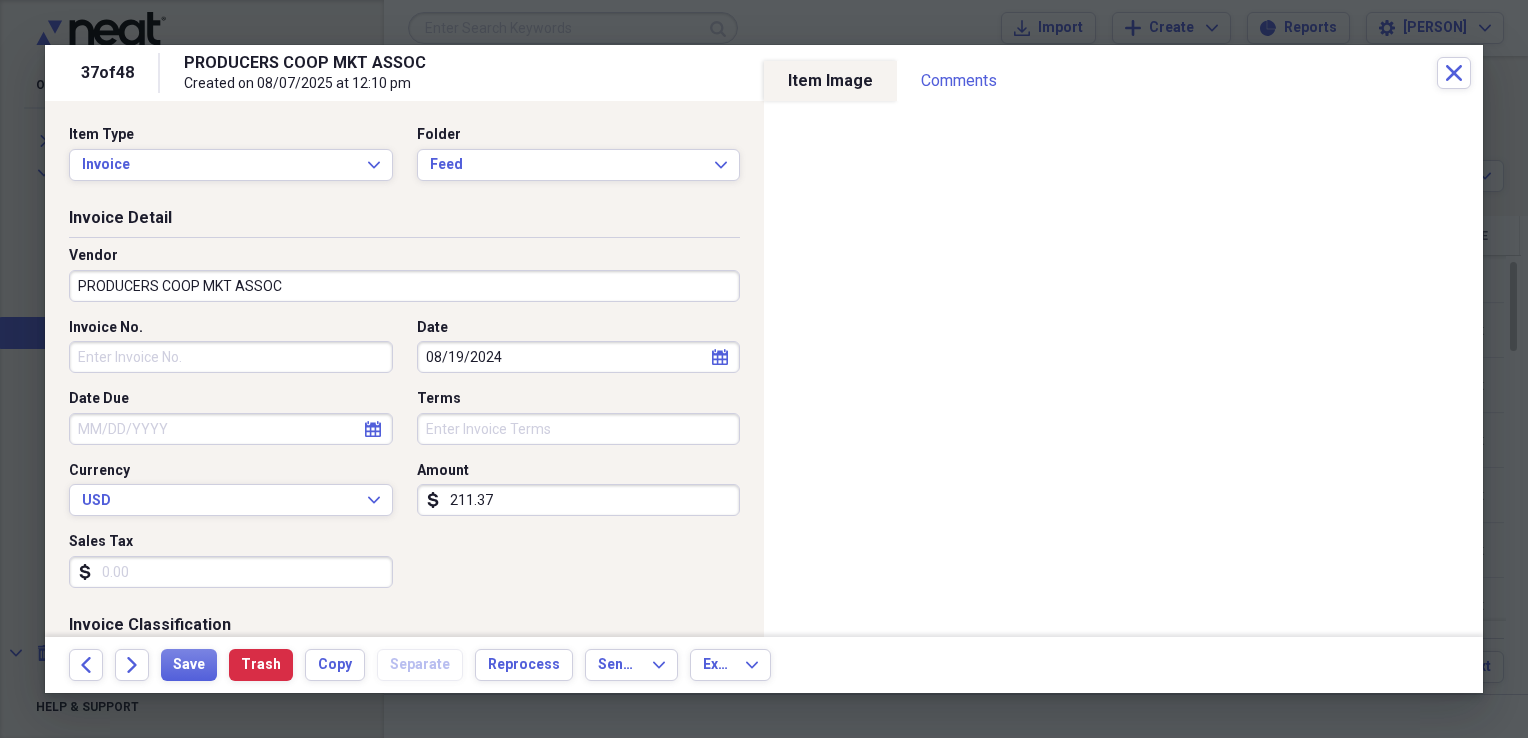 type on "08/19/2024" 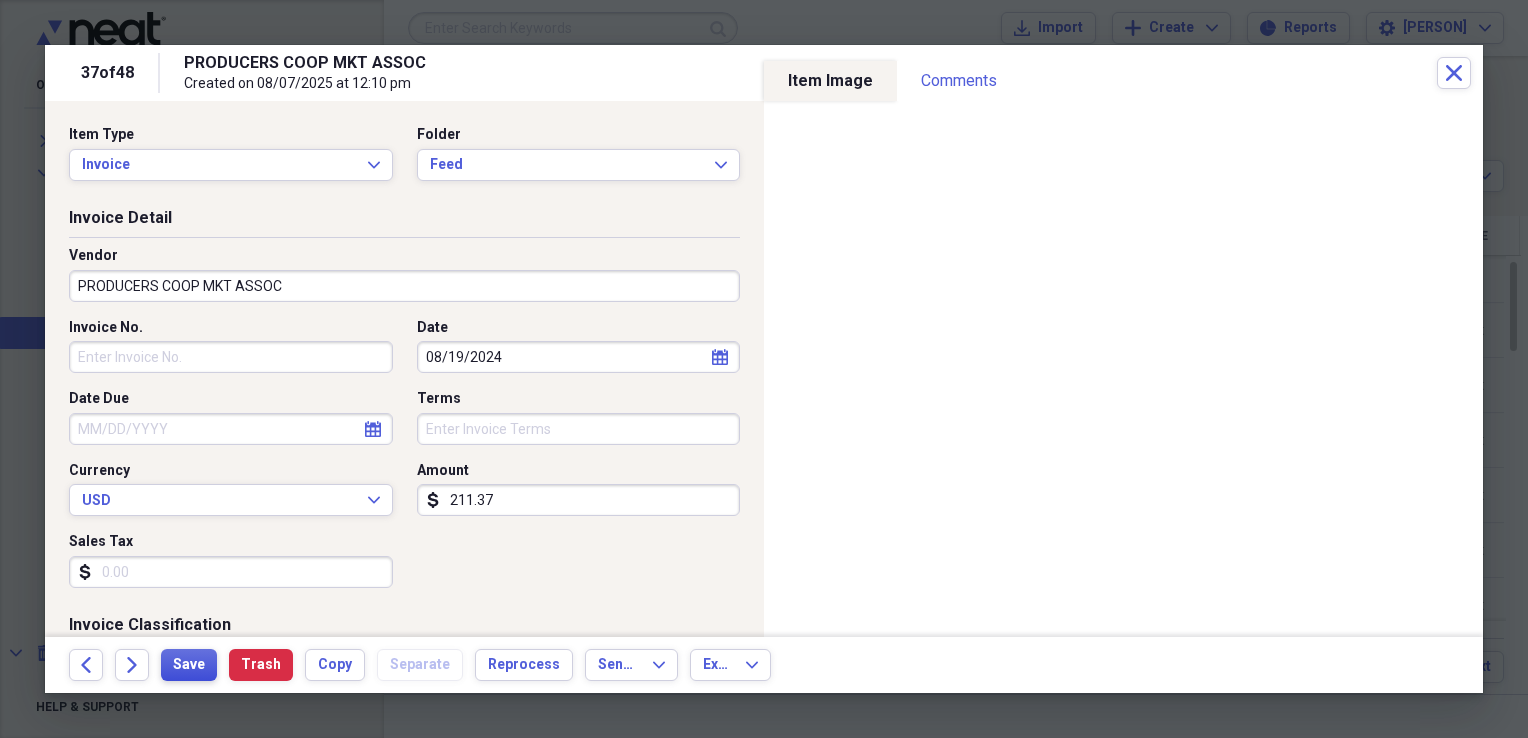 click on "Save" at bounding box center [189, 665] 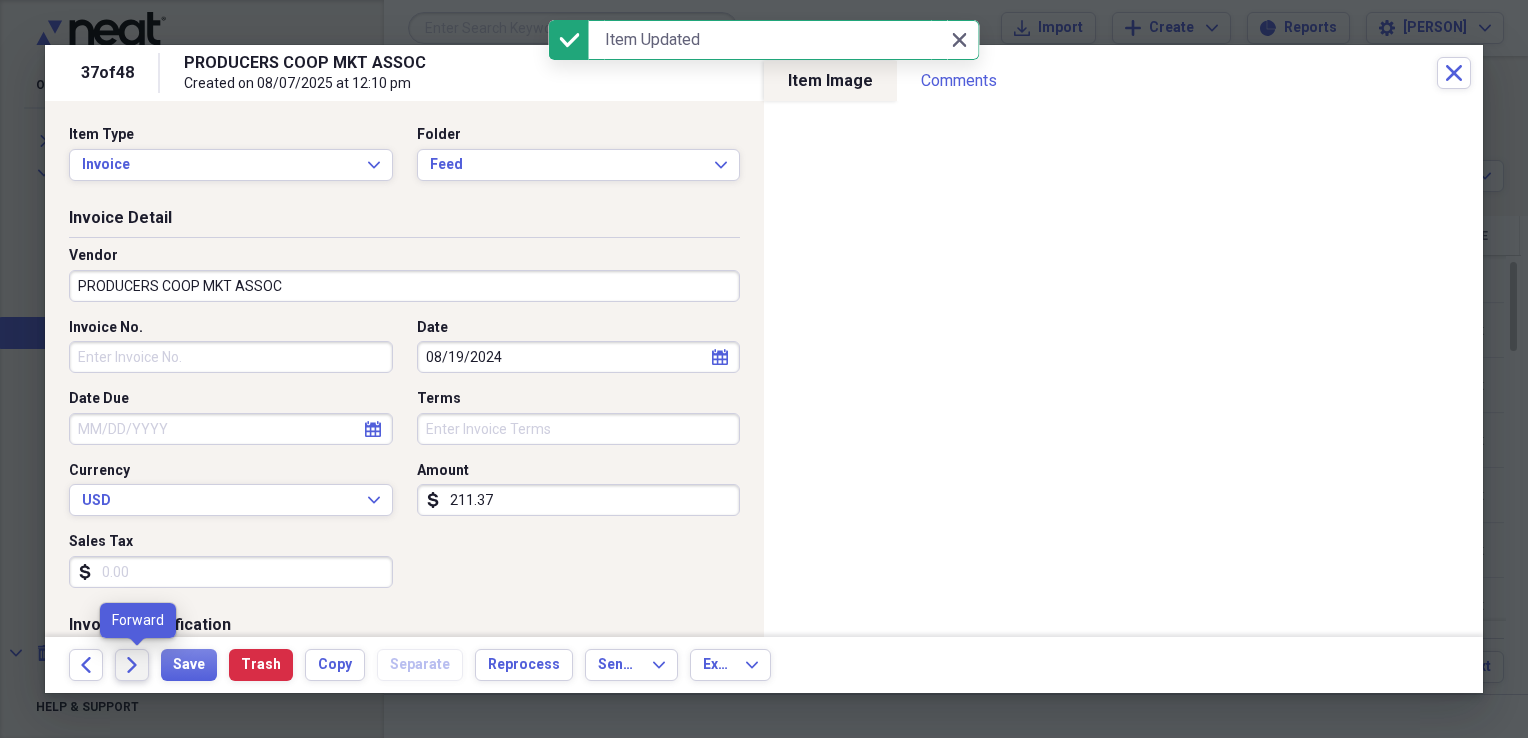 click on "Forward" 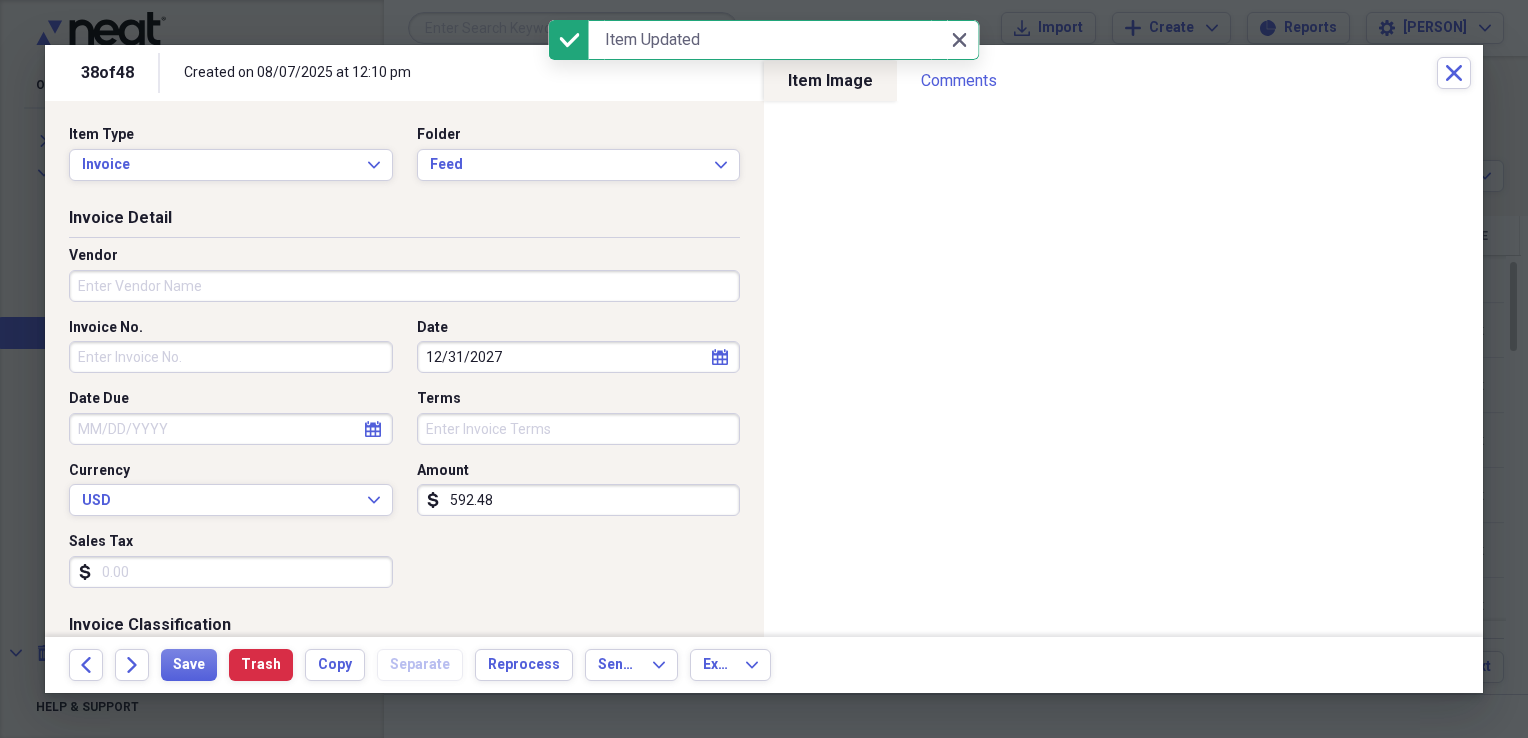 click on "calendar" 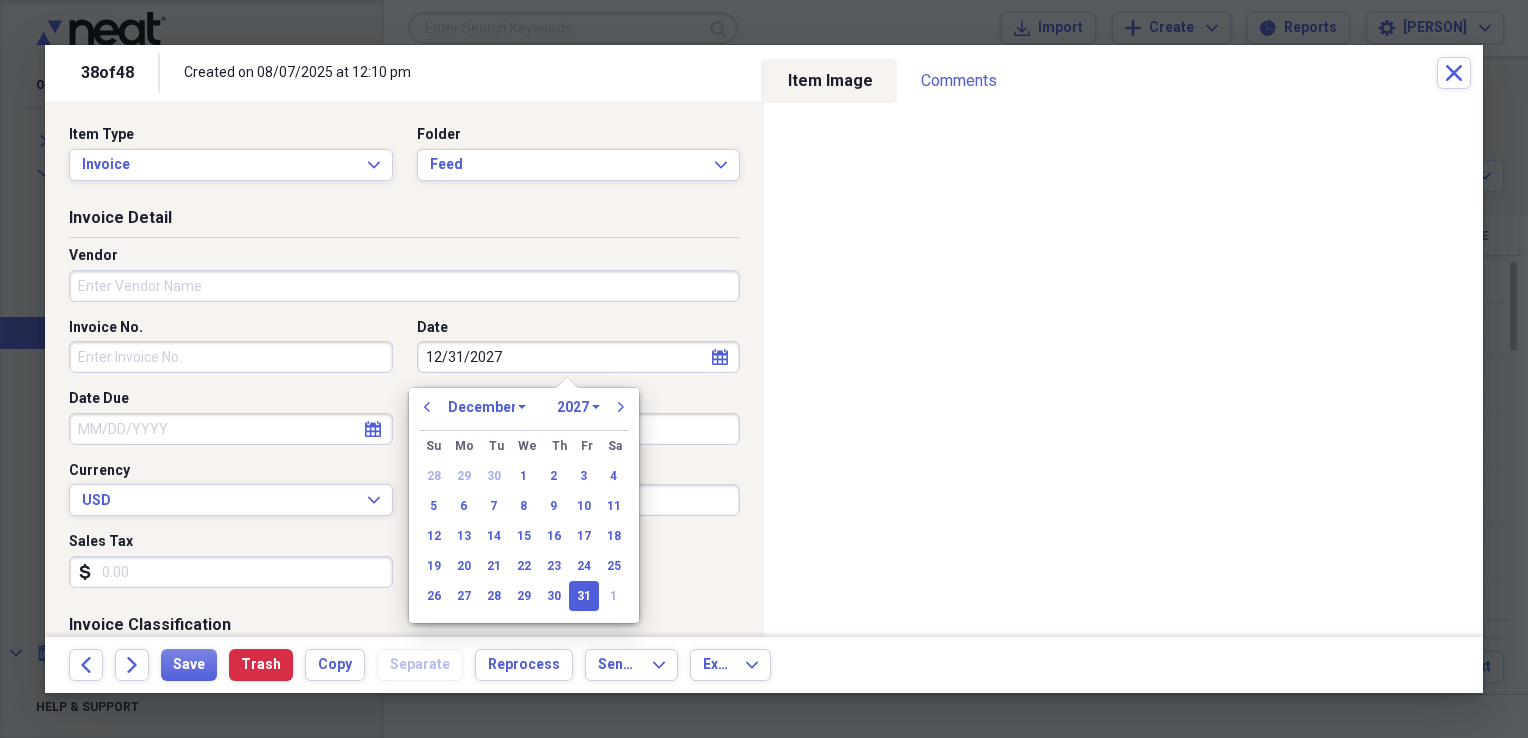 click on "1970 1971 1972 1973 1974 1975 1976 1977 1978 1979 1980 1981 1982 1983 1984 1985 1986 1987 1988 1989 1990 1991 1992 1993 1994 1995 1996 1997 1998 1999 2000 2001 2002 2003 2004 2005 2006 2007 2008 2009 2010 2011 2012 2013 2014 2015 2016 2017 2018 2019 2020 2021 2022 2023 2024 2025 2026 2027 2028 2029 2030 2031 2032 2033 2034 2035" at bounding box center (578, 407) 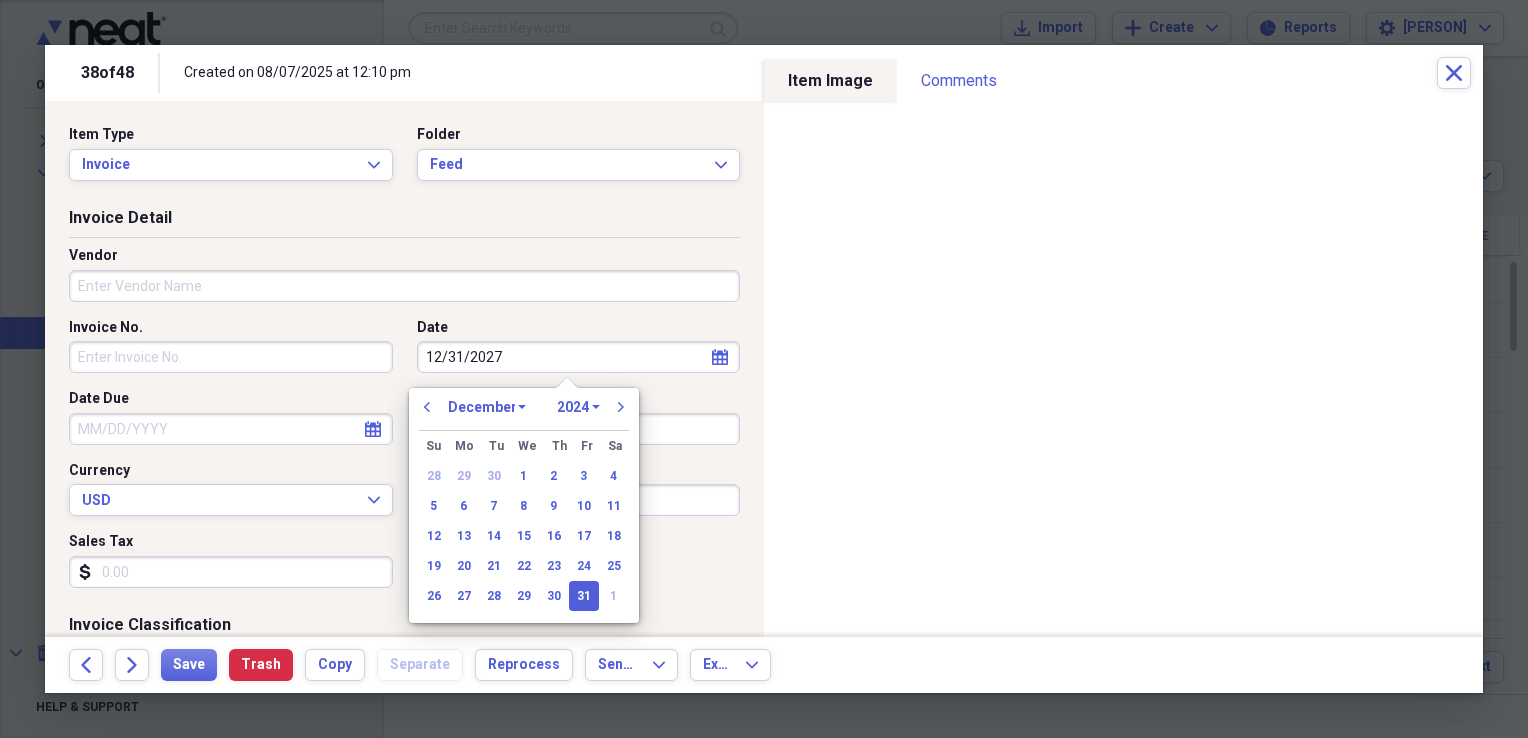 click on "1970 1971 1972 1973 1974 1975 1976 1977 1978 1979 1980 1981 1982 1983 1984 1985 1986 1987 1988 1989 1990 1991 1992 1993 1994 1995 1996 1997 1998 1999 2000 2001 2002 2003 2004 2005 2006 2007 2008 2009 2010 2011 2012 2013 2014 2015 2016 2017 2018 2019 2020 2021 2022 2023 2024 2025 2026 2027 2028 2029 2030 2031 2032 2033 2034 2035" at bounding box center [578, 407] 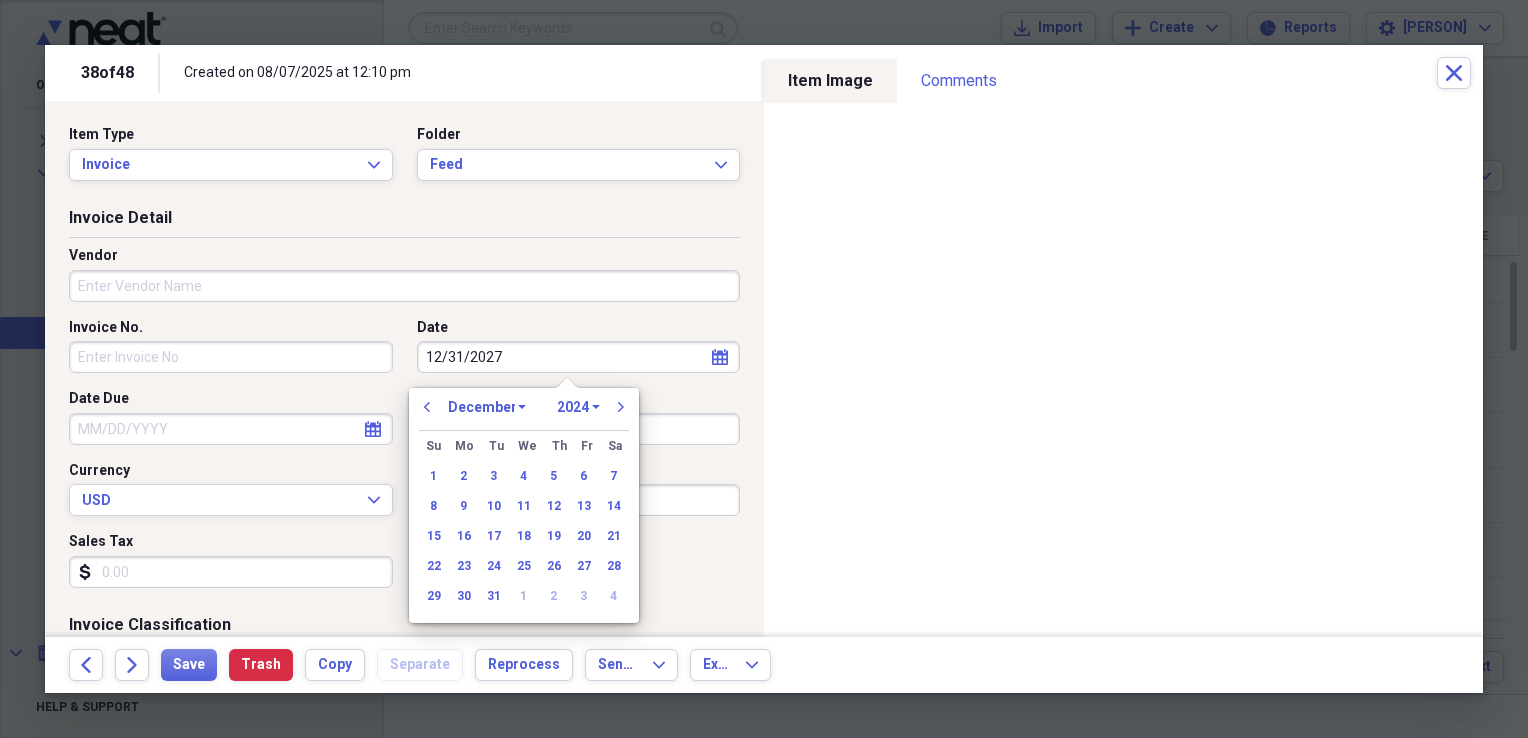 click on "January February March April May June July August September October November December" at bounding box center [487, 407] 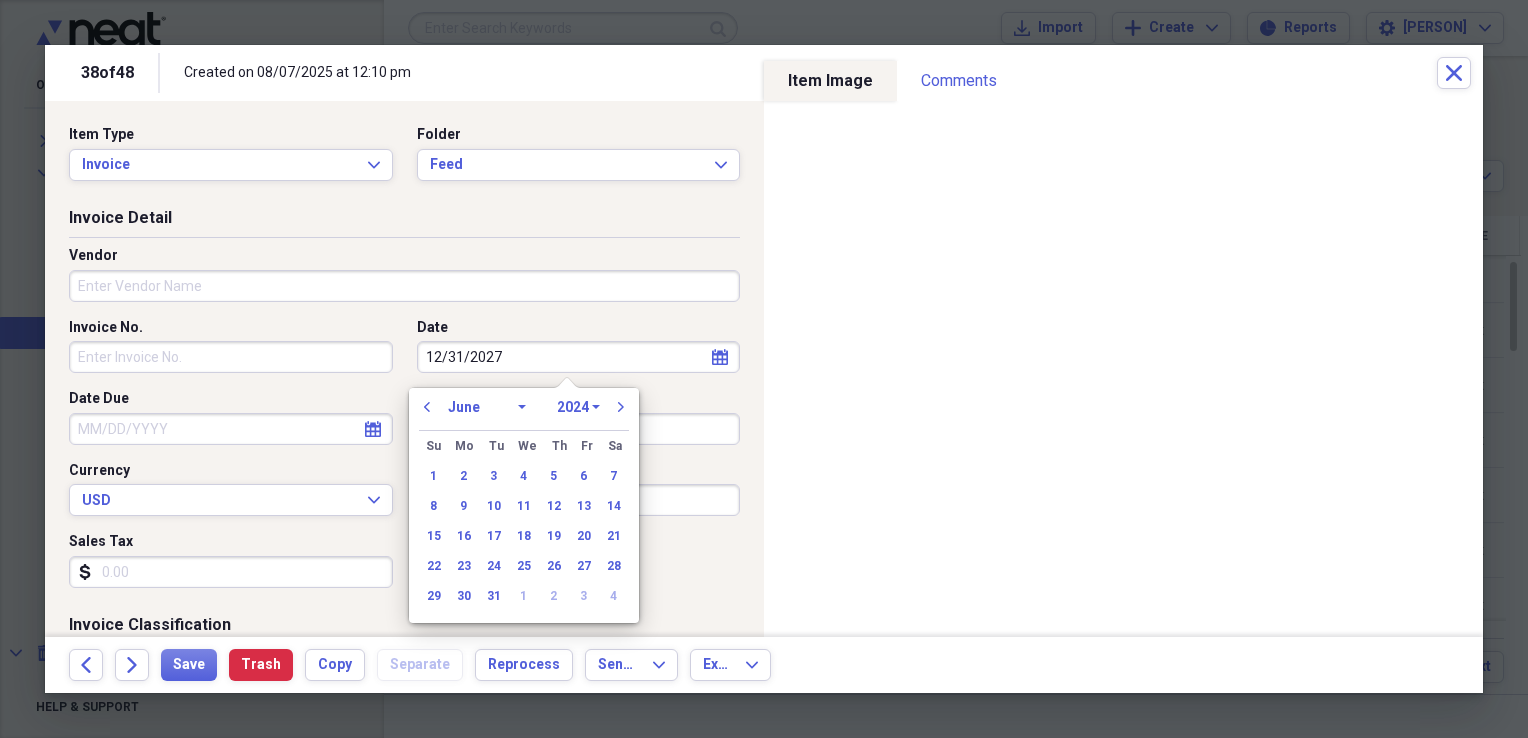 click on "January February March April May June July August September October November December" at bounding box center (487, 407) 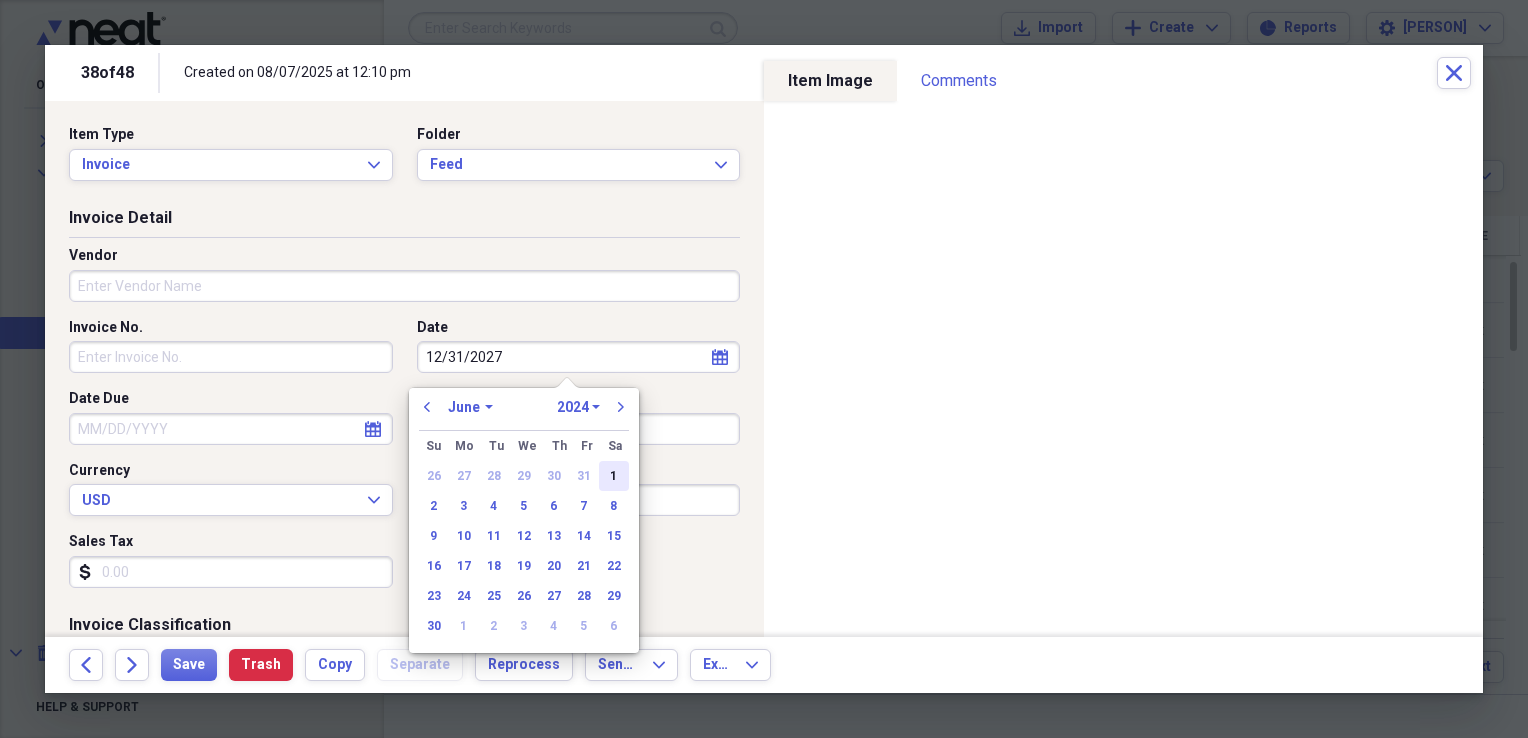 click on "1" at bounding box center [614, 476] 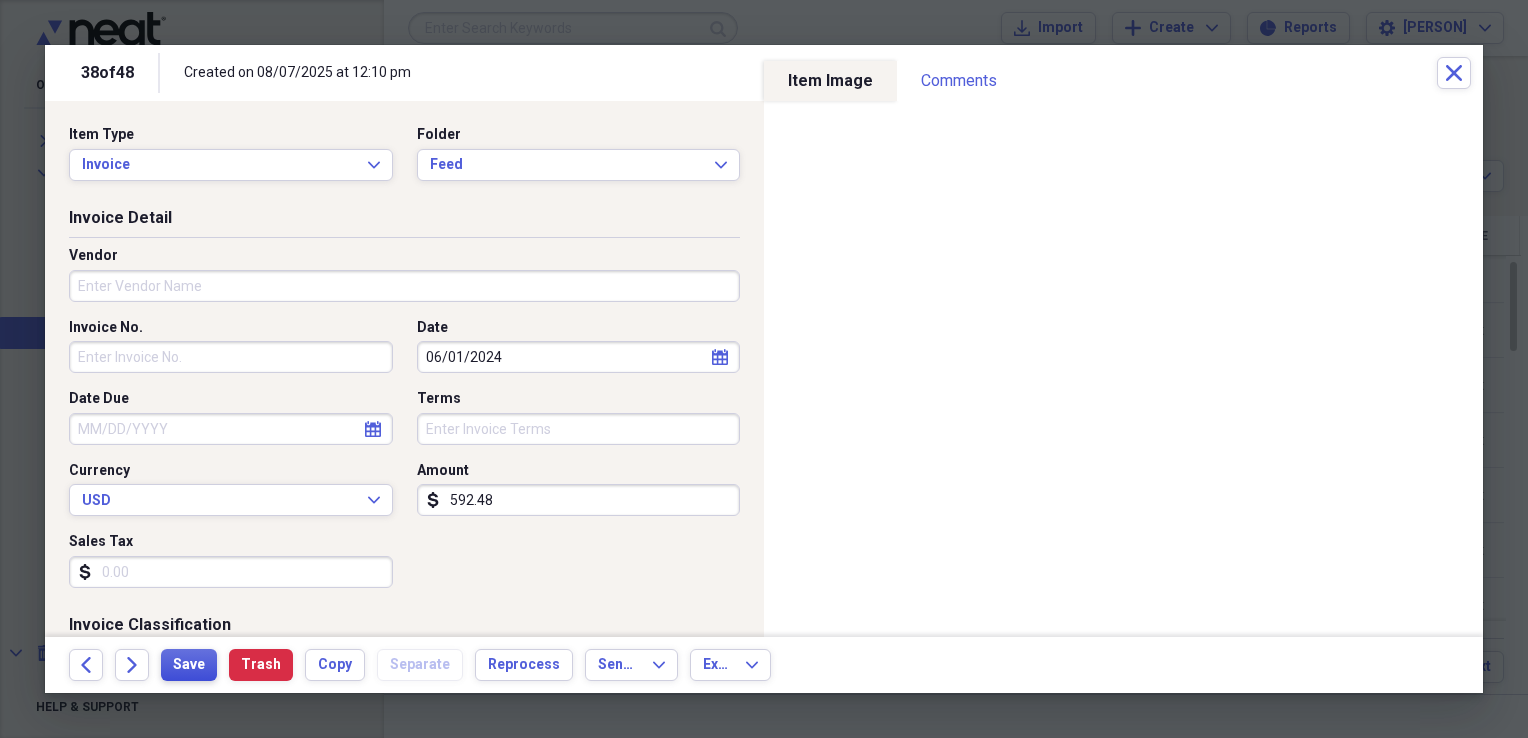 click on "Save" at bounding box center [189, 665] 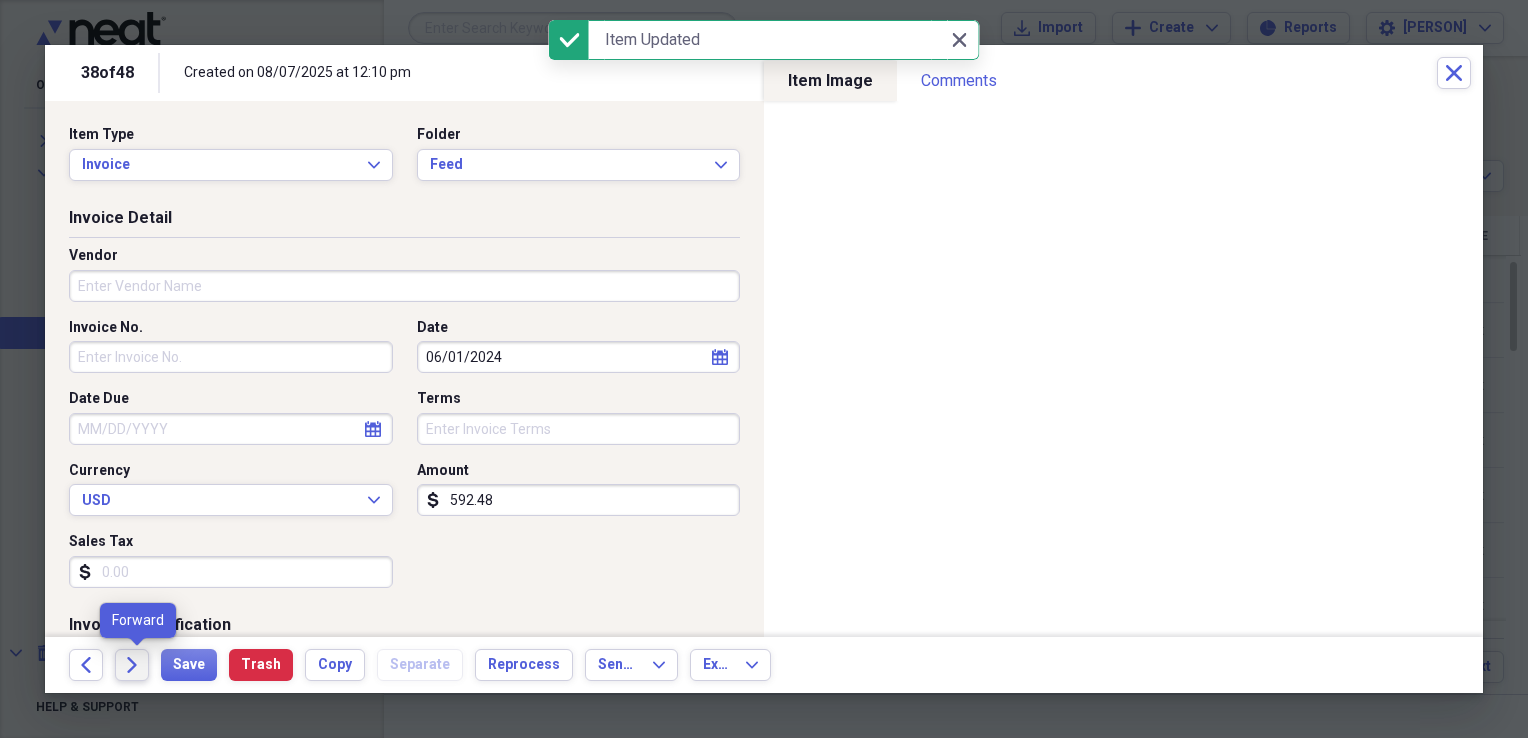 click on "Forward" 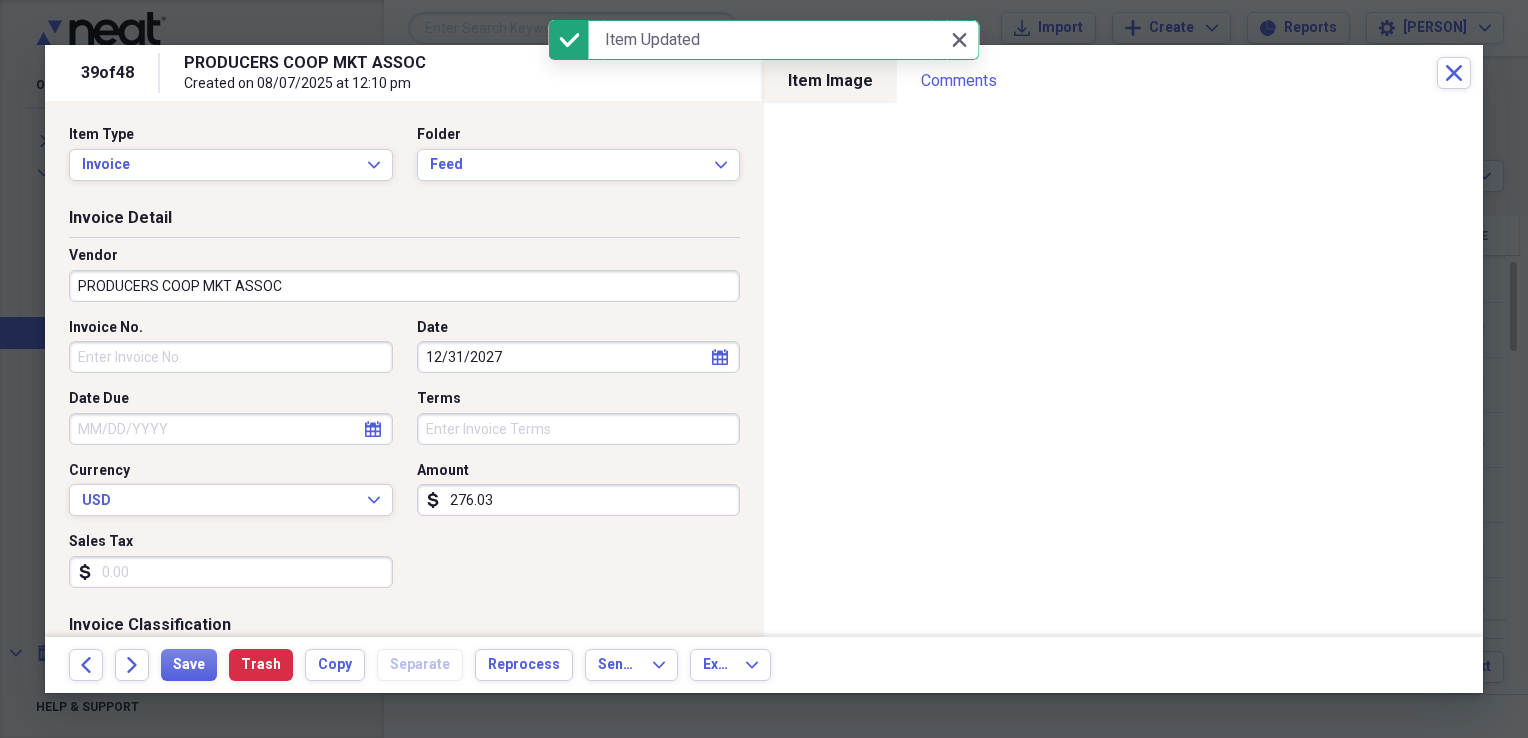 click 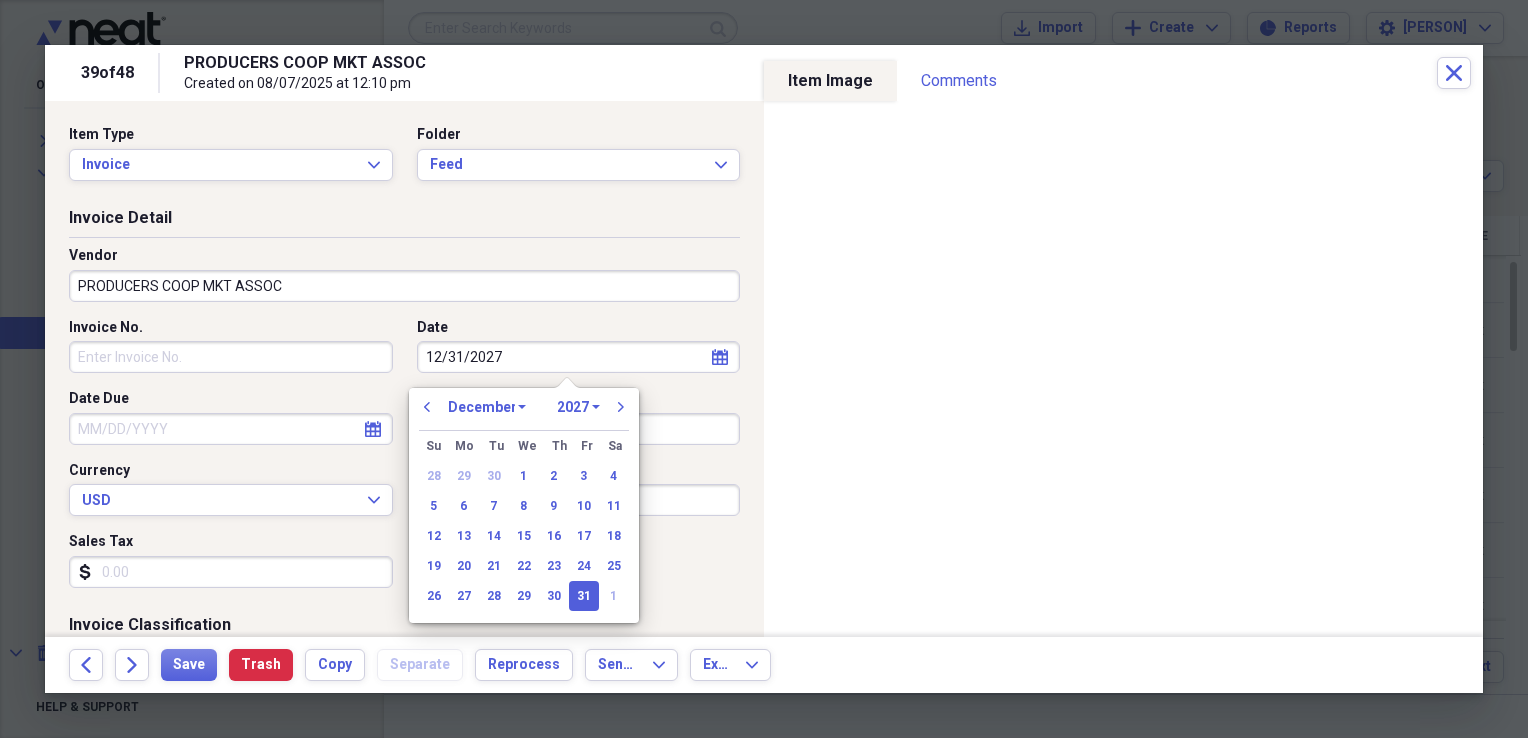 click on "1970 1971 1972 1973 1974 1975 1976 1977 1978 1979 1980 1981 1982 1983 1984 1985 1986 1987 1988 1989 1990 1991 1992 1993 1994 1995 1996 1997 1998 1999 2000 2001 2002 2003 2004 2005 2006 2007 2008 2009 2010 2011 2012 2013 2014 2015 2016 2017 2018 2019 2020 2021 2022 2023 2024 2025 2026 2027 2028 2029 2030 2031 2032 2033 2034 2035" at bounding box center (578, 407) 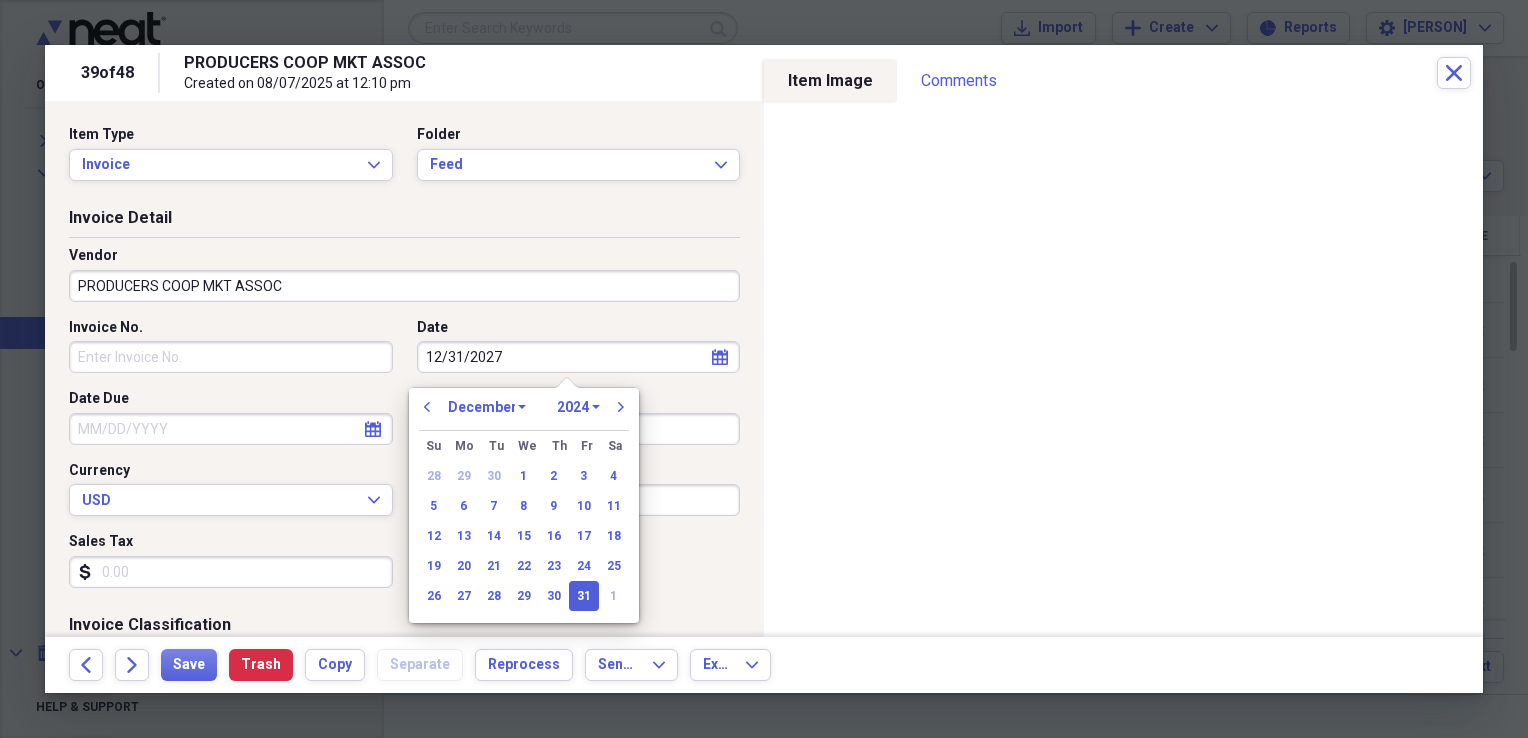 click on "1970 1971 1972 1973 1974 1975 1976 1977 1978 1979 1980 1981 1982 1983 1984 1985 1986 1987 1988 1989 1990 1991 1992 1993 1994 1995 1996 1997 1998 1999 2000 2001 2002 2003 2004 2005 2006 2007 2008 2009 2010 2011 2012 2013 2014 2015 2016 2017 2018 2019 2020 2021 2022 2023 2024 2025 2026 2027 2028 2029 2030 2031 2032 2033 2034 2035" at bounding box center [578, 407] 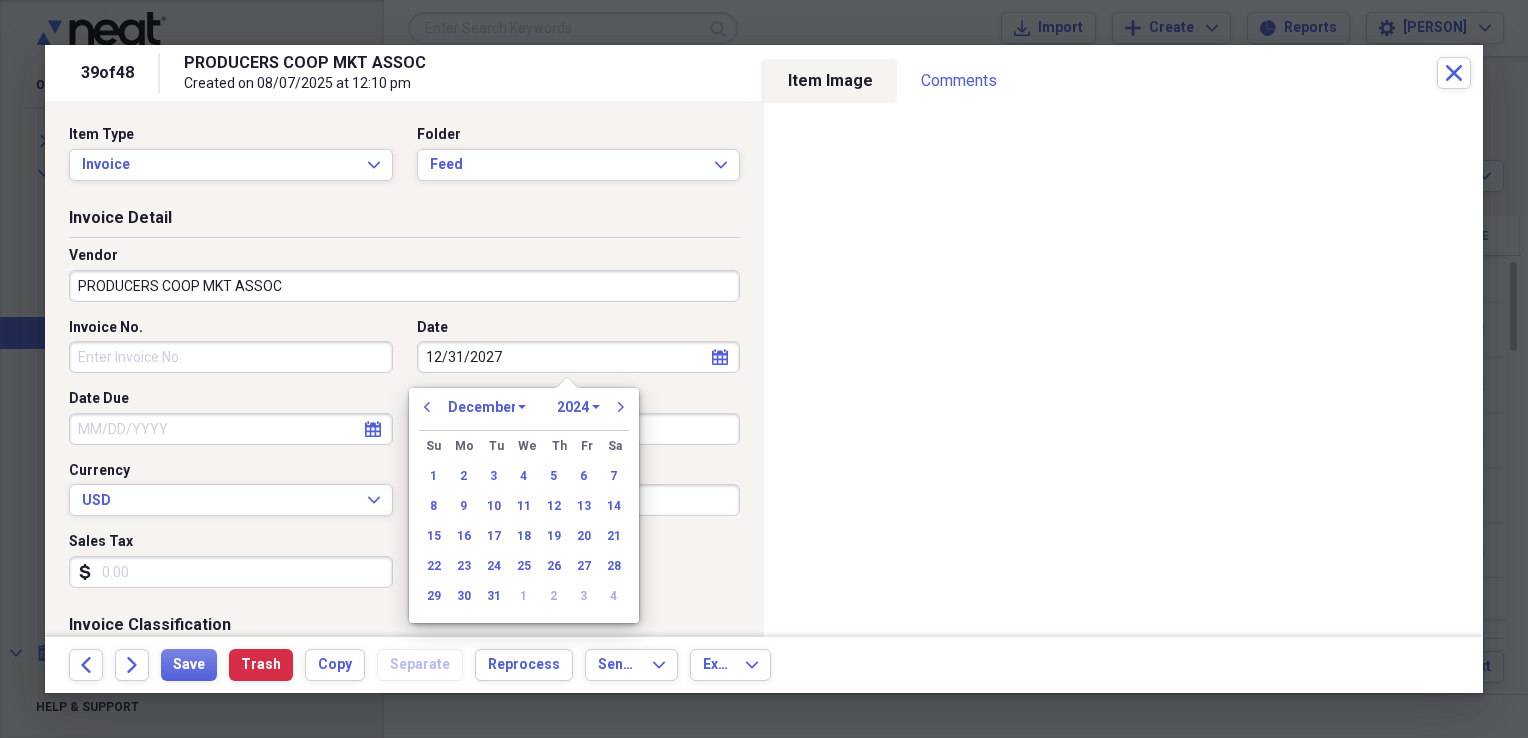 click on "January February March April May June July August September October November December" at bounding box center (487, 407) 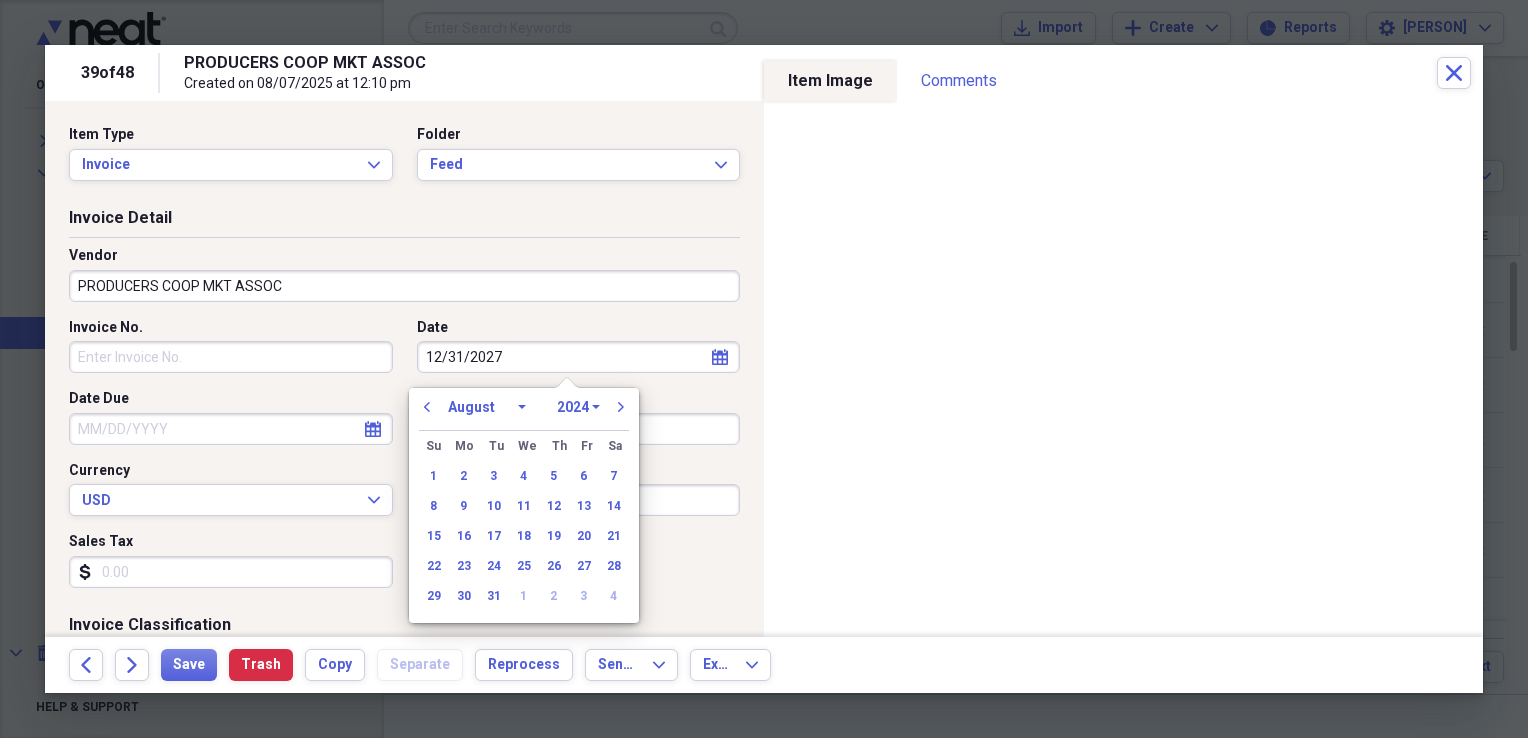 click on "January February March April May June July August September October November December" at bounding box center [487, 407] 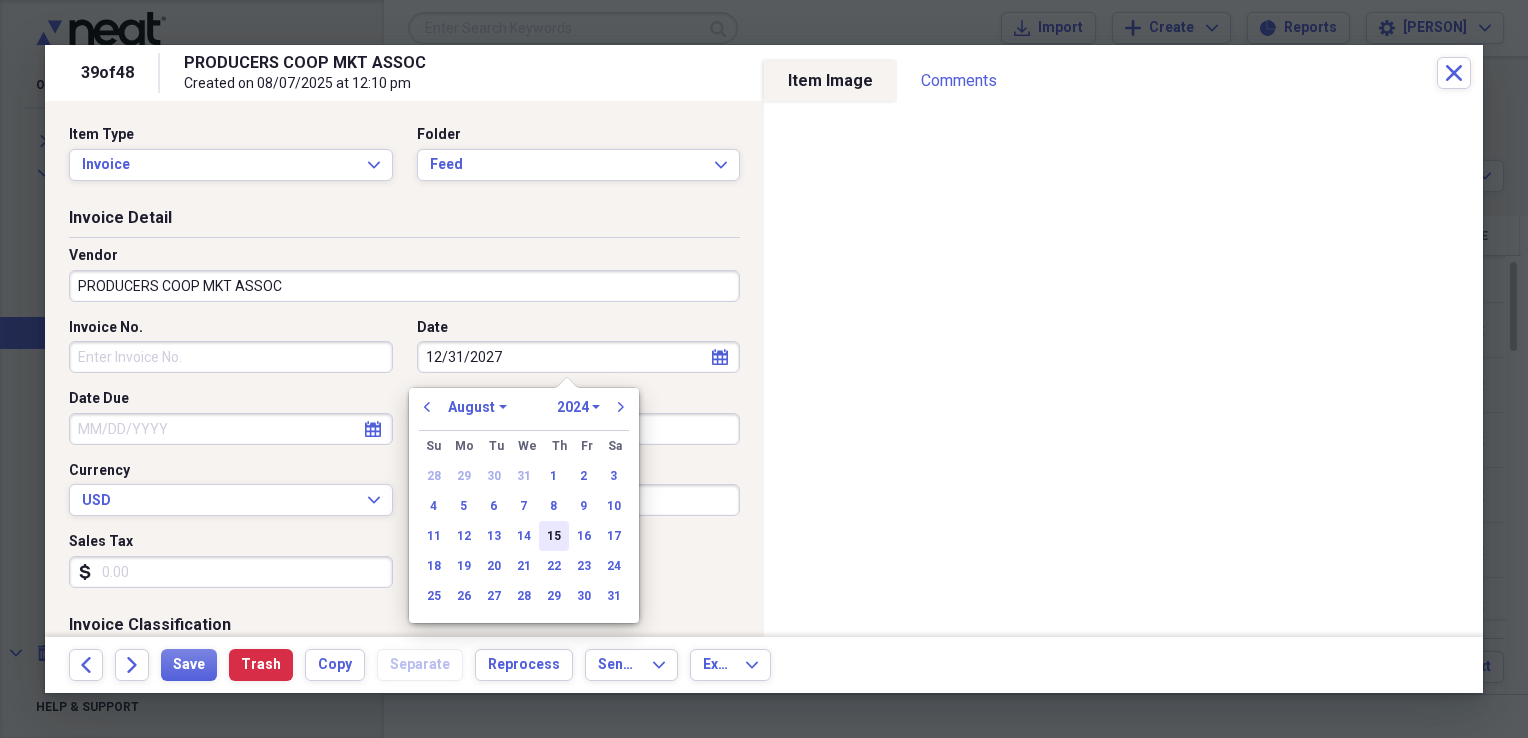 click on "15" at bounding box center (554, 536) 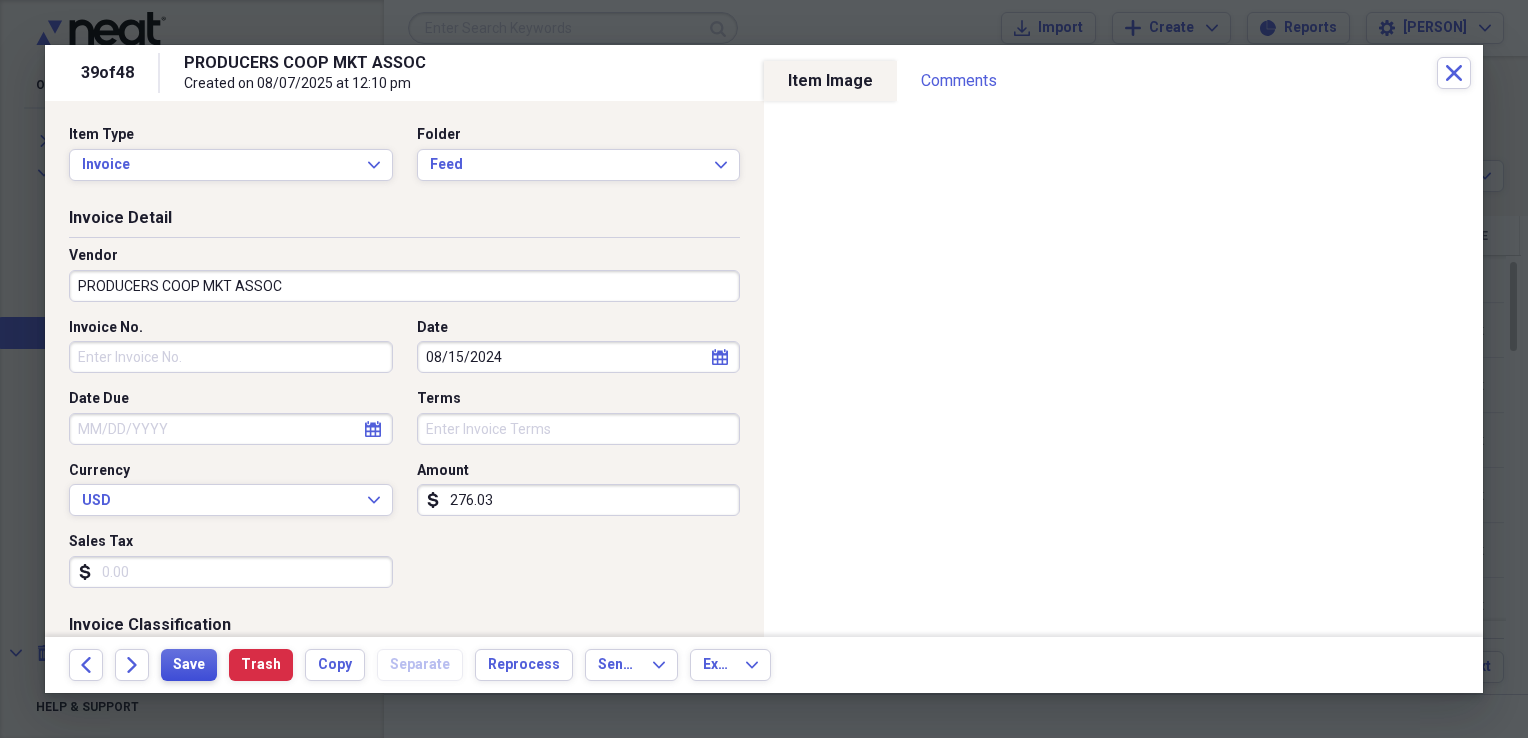 click on "Save" at bounding box center (189, 665) 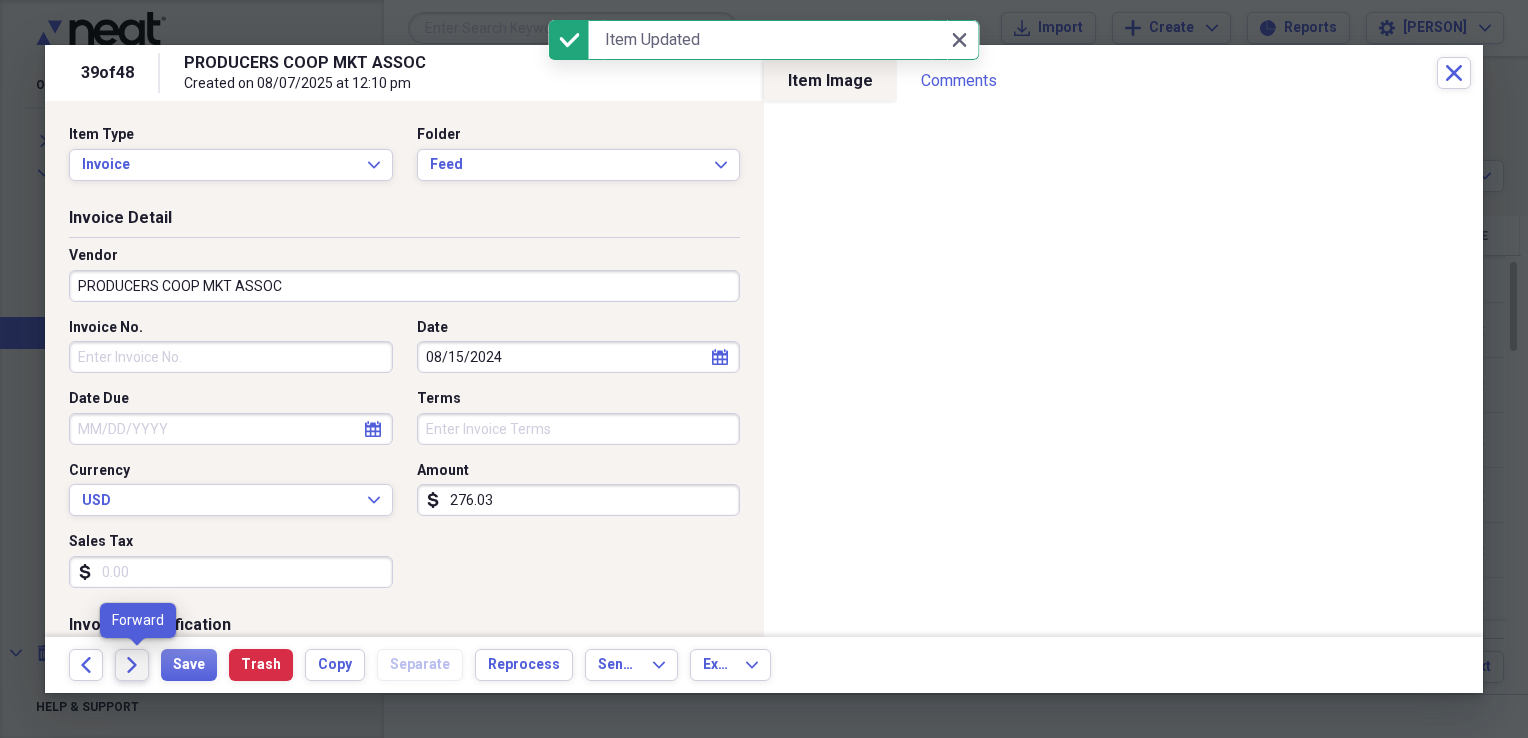 click on "Forward" 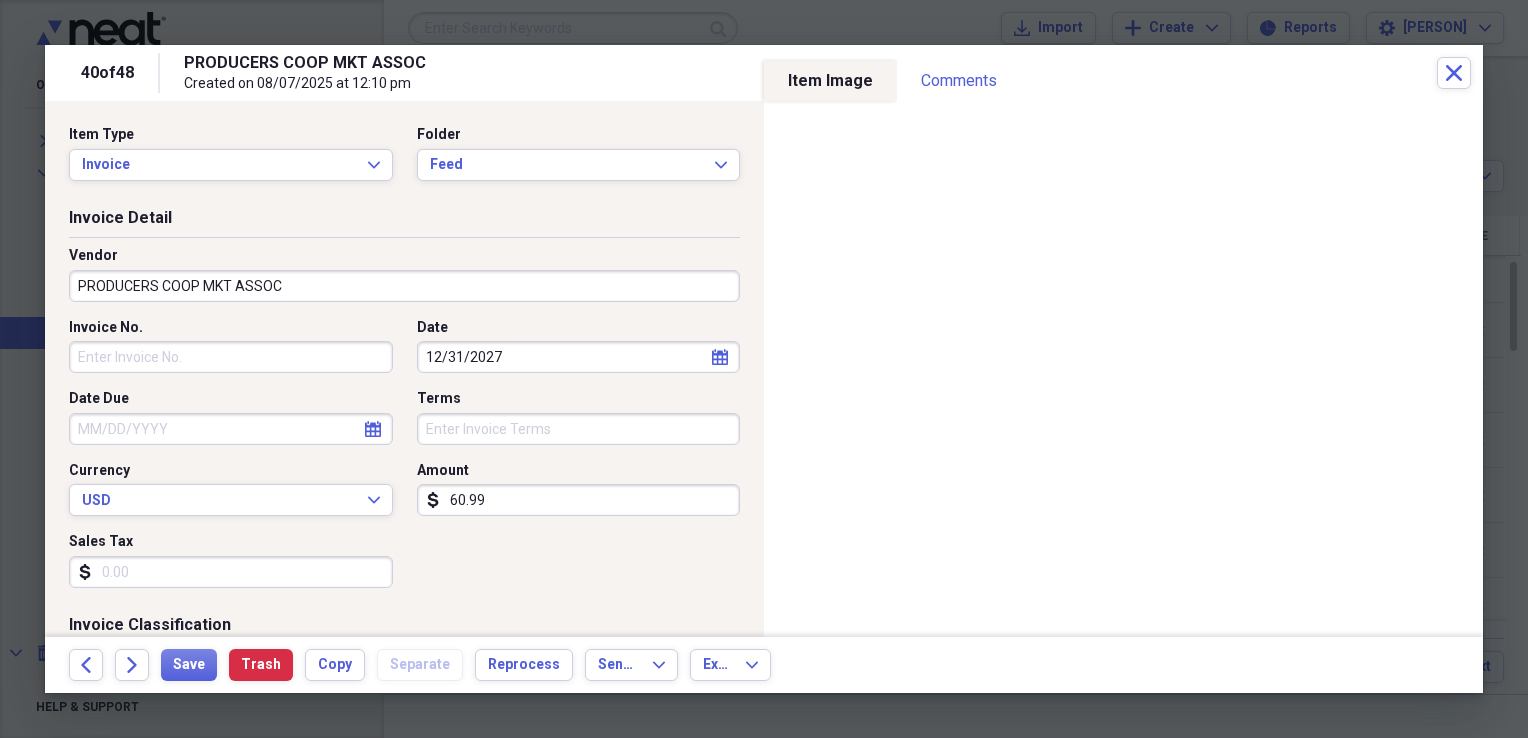 click 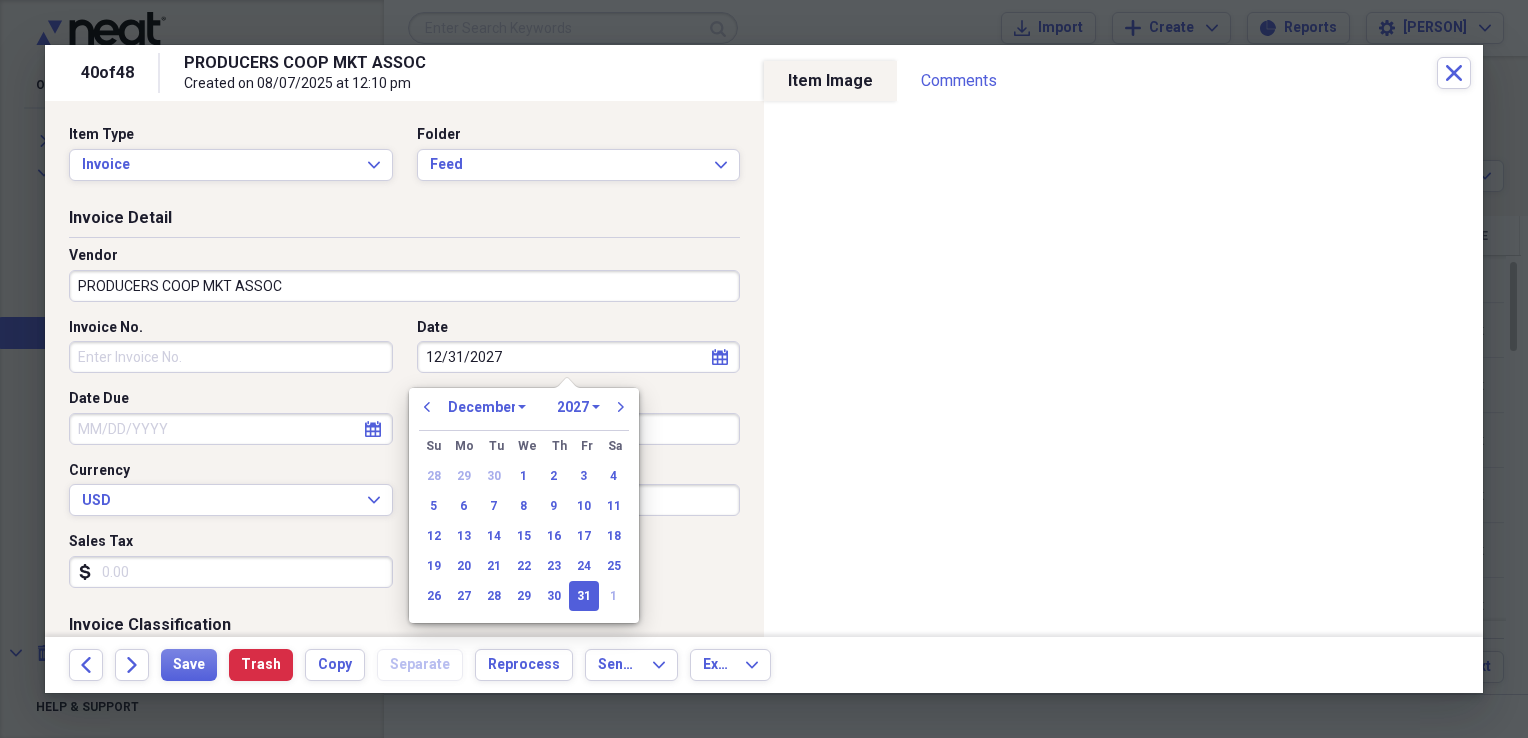 click on "1970 1971 1972 1973 1974 1975 1976 1977 1978 1979 1980 1981 1982 1983 1984 1985 1986 1987 1988 1989 1990 1991 1992 1993 1994 1995 1996 1997 1998 1999 2000 2001 2002 2003 2004 2005 2006 2007 2008 2009 2010 2011 2012 2013 2014 2015 2016 2017 2018 2019 2020 2021 2022 2023 2024 2025 2026 2027 2028 2029 2030 2031 2032 2033 2034 2035" at bounding box center [578, 407] 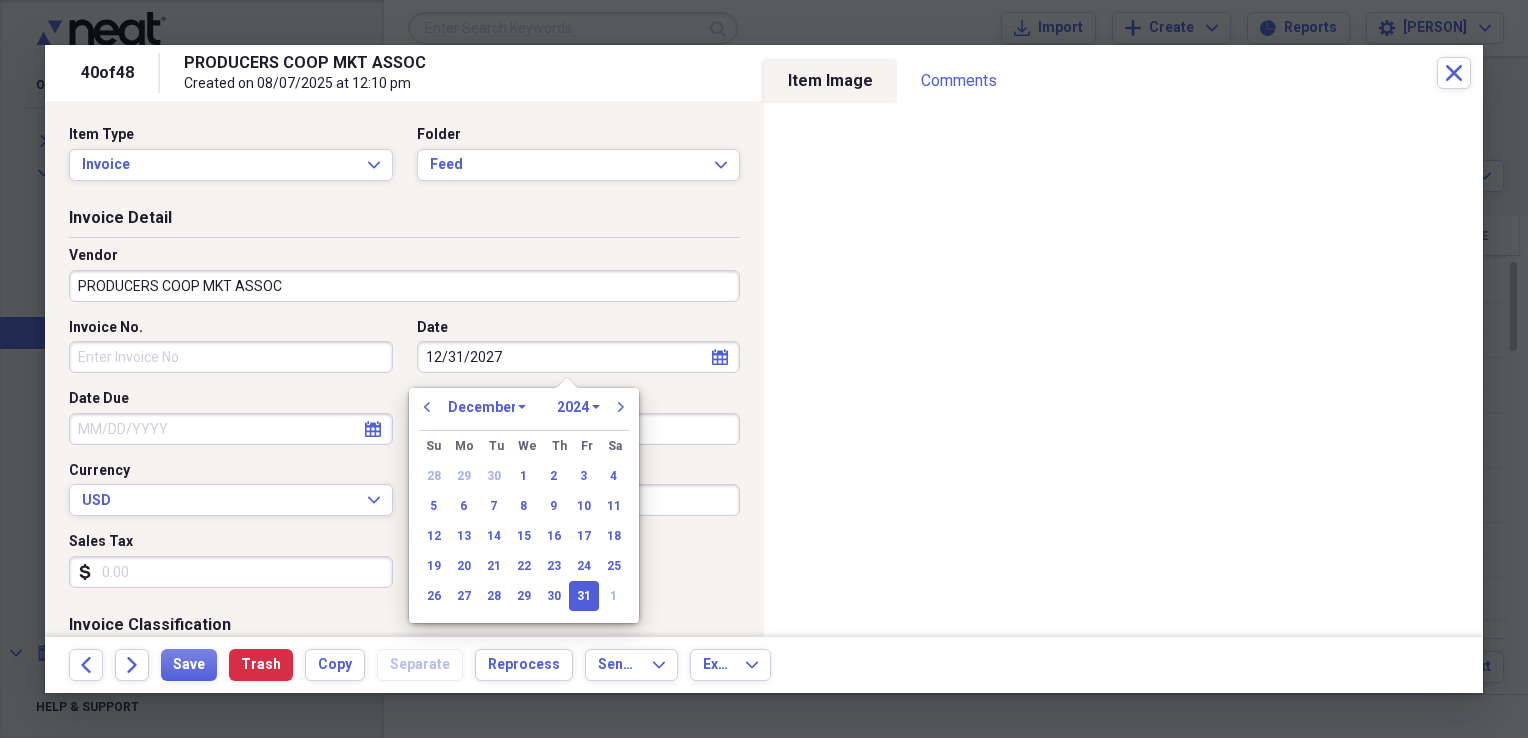 click on "1970 1971 1972 1973 1974 1975 1976 1977 1978 1979 1980 1981 1982 1983 1984 1985 1986 1987 1988 1989 1990 1991 1992 1993 1994 1995 1996 1997 1998 1999 2000 2001 2002 2003 2004 2005 2006 2007 2008 2009 2010 2011 2012 2013 2014 2015 2016 2017 2018 2019 2020 2021 2022 2023 2024 2025 2026 2027 2028 2029 2030 2031 2032 2033 2034 2035" at bounding box center (578, 407) 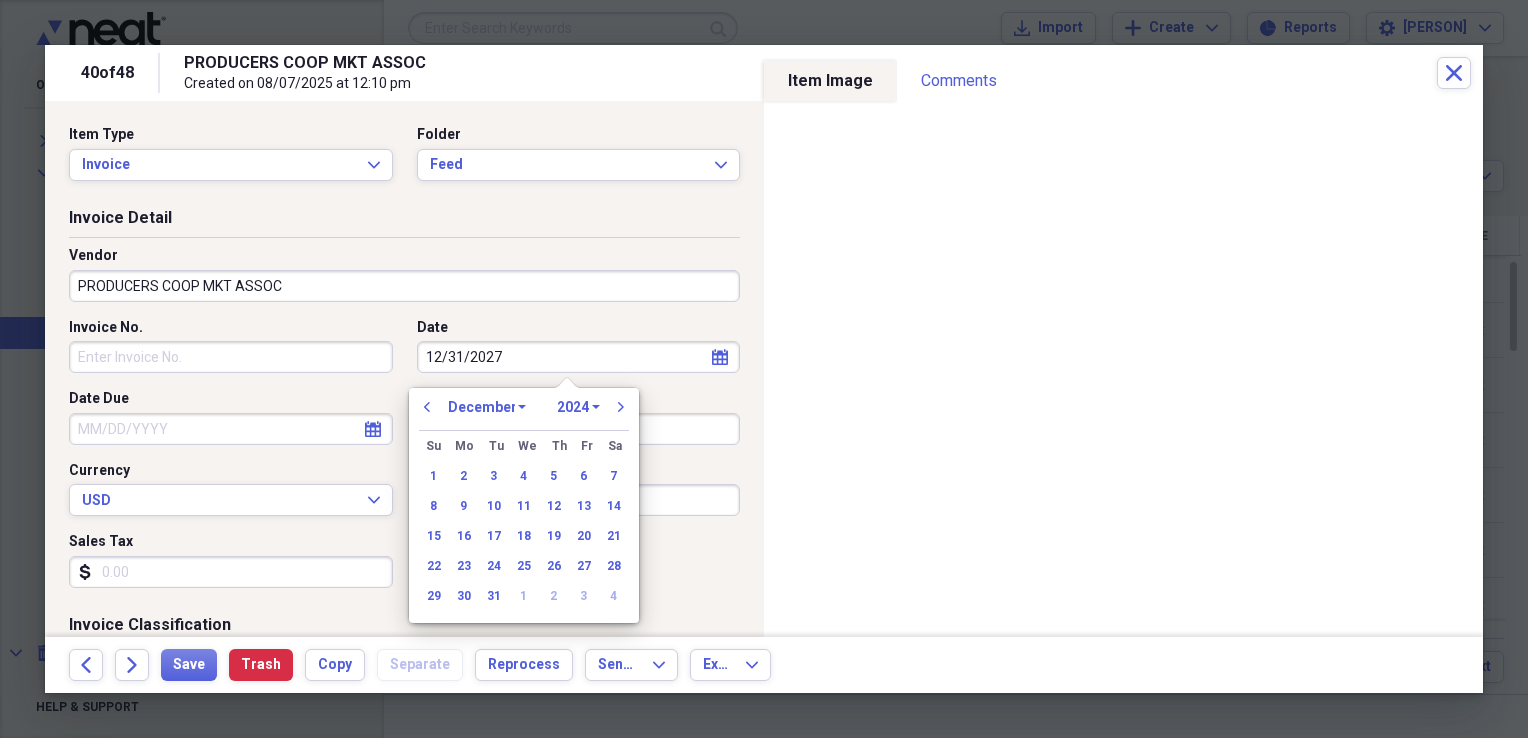 click on "January February March April May June July August September October November December" at bounding box center [487, 407] 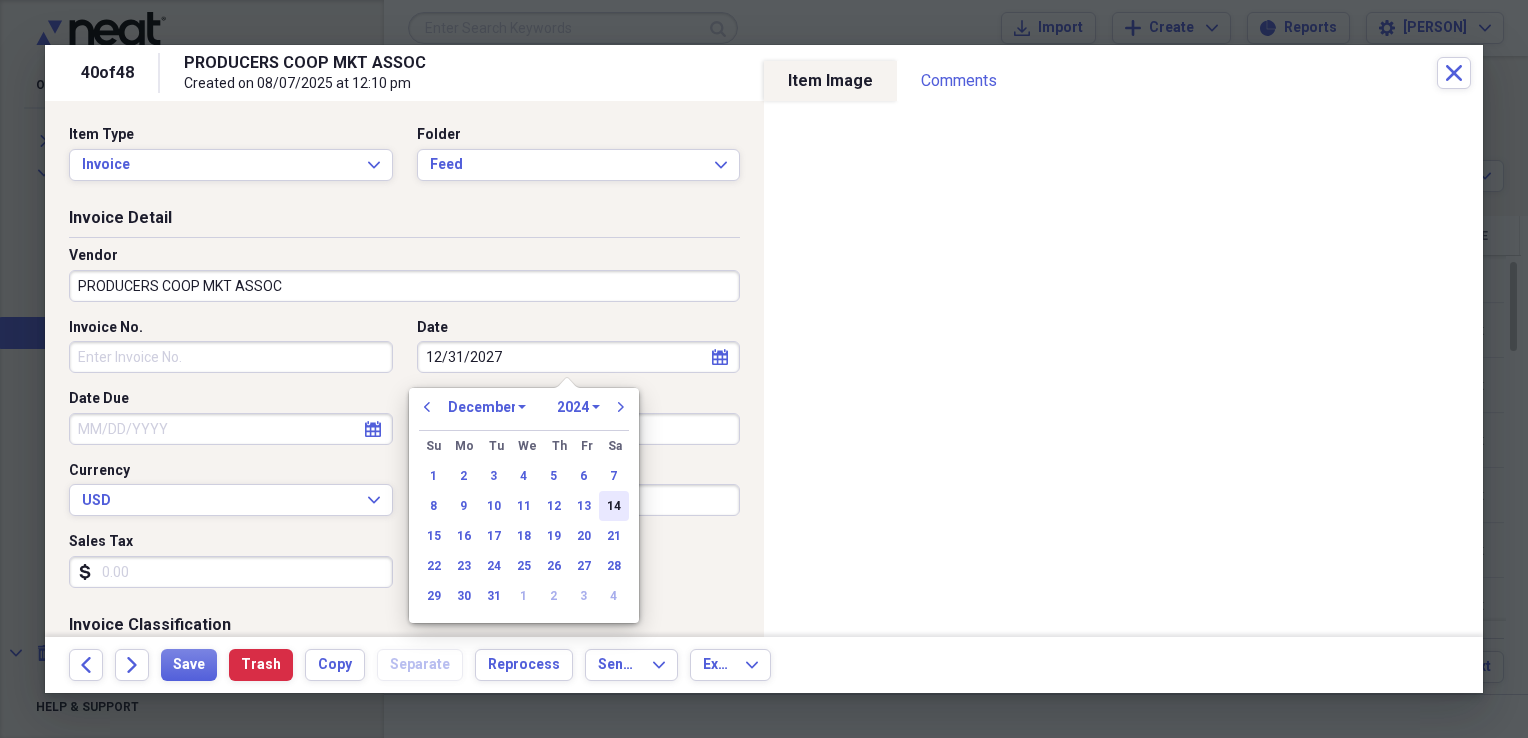 click on "14" at bounding box center (614, 506) 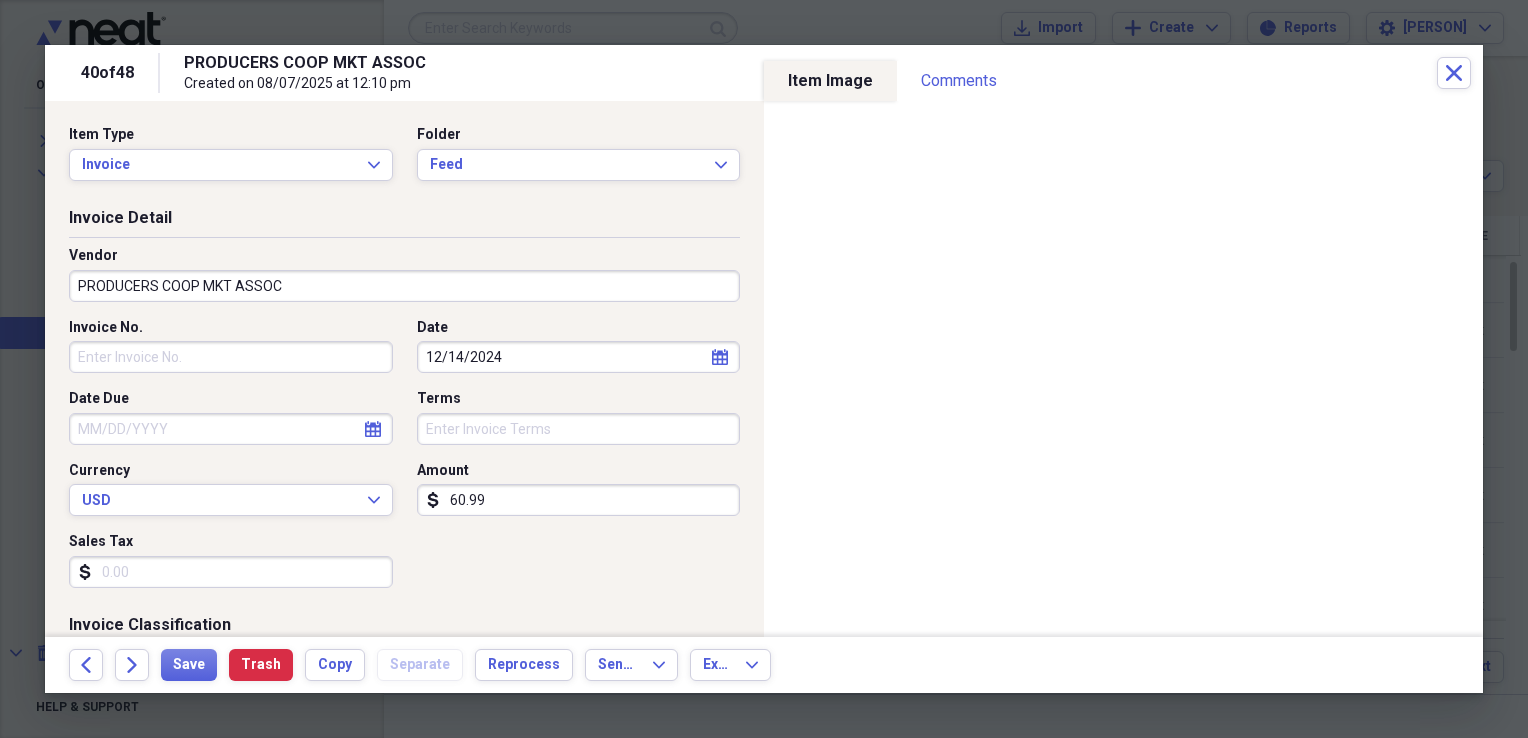 type on "12/14/2024" 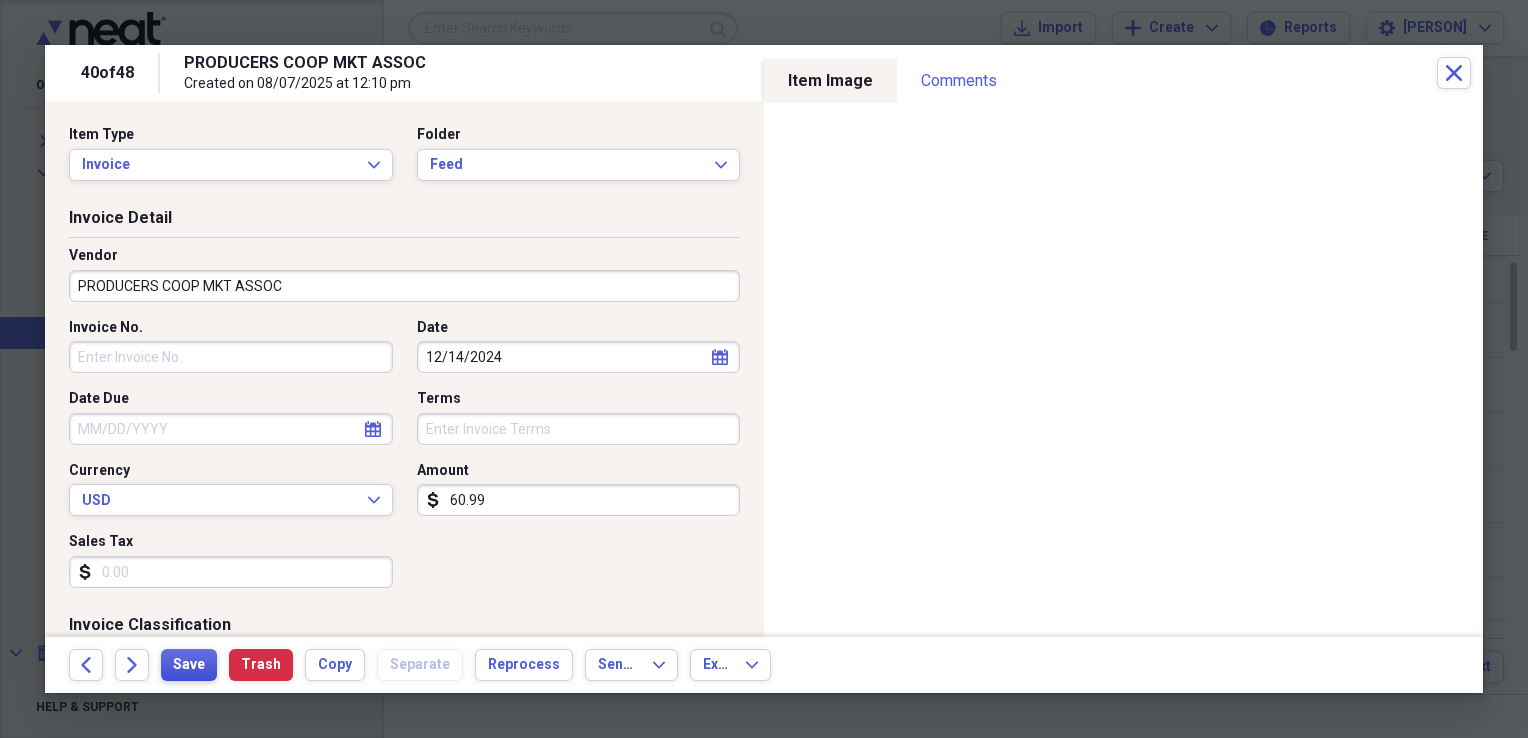 click on "Save" at bounding box center [189, 665] 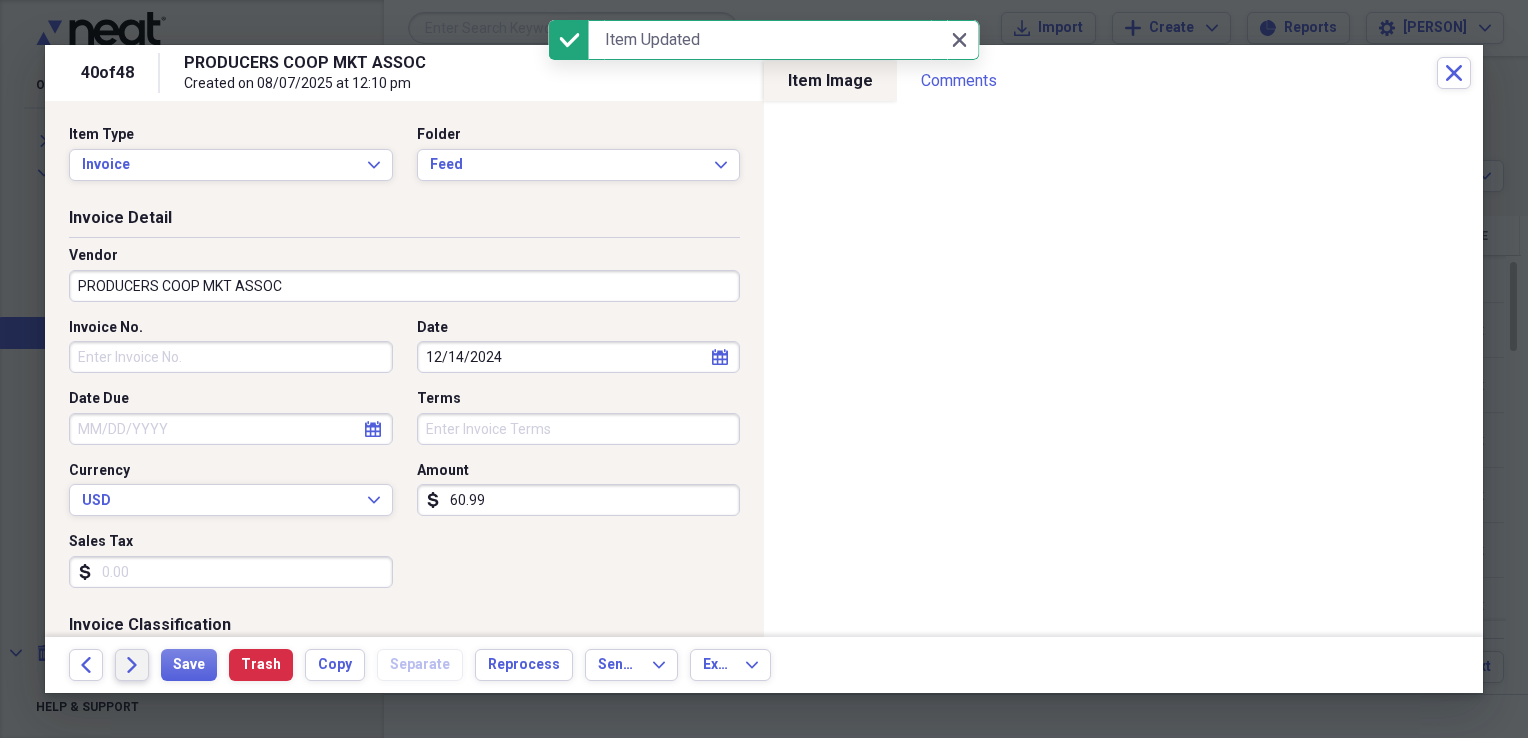 click on "Forward" 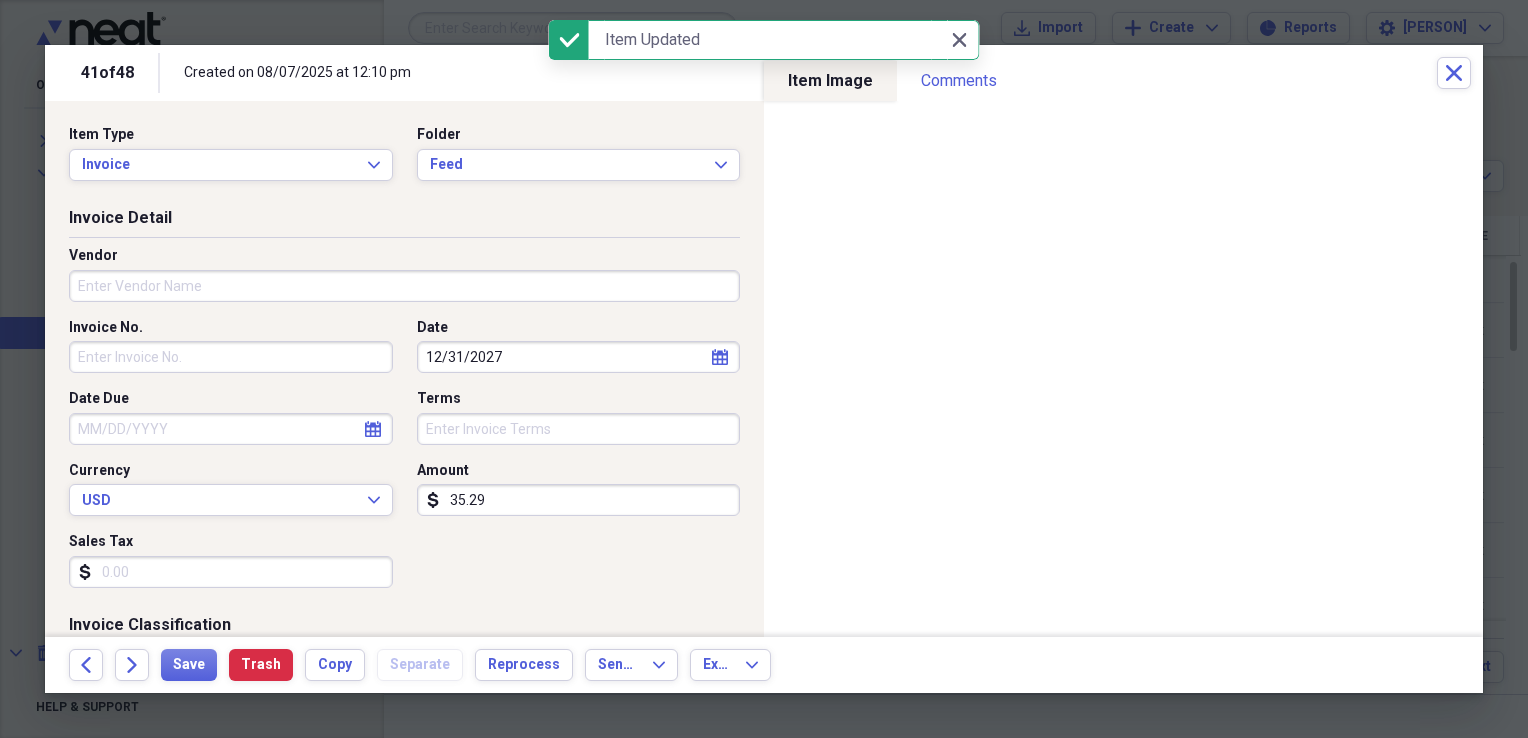 click on "calendar Calendar" at bounding box center (720, 357) 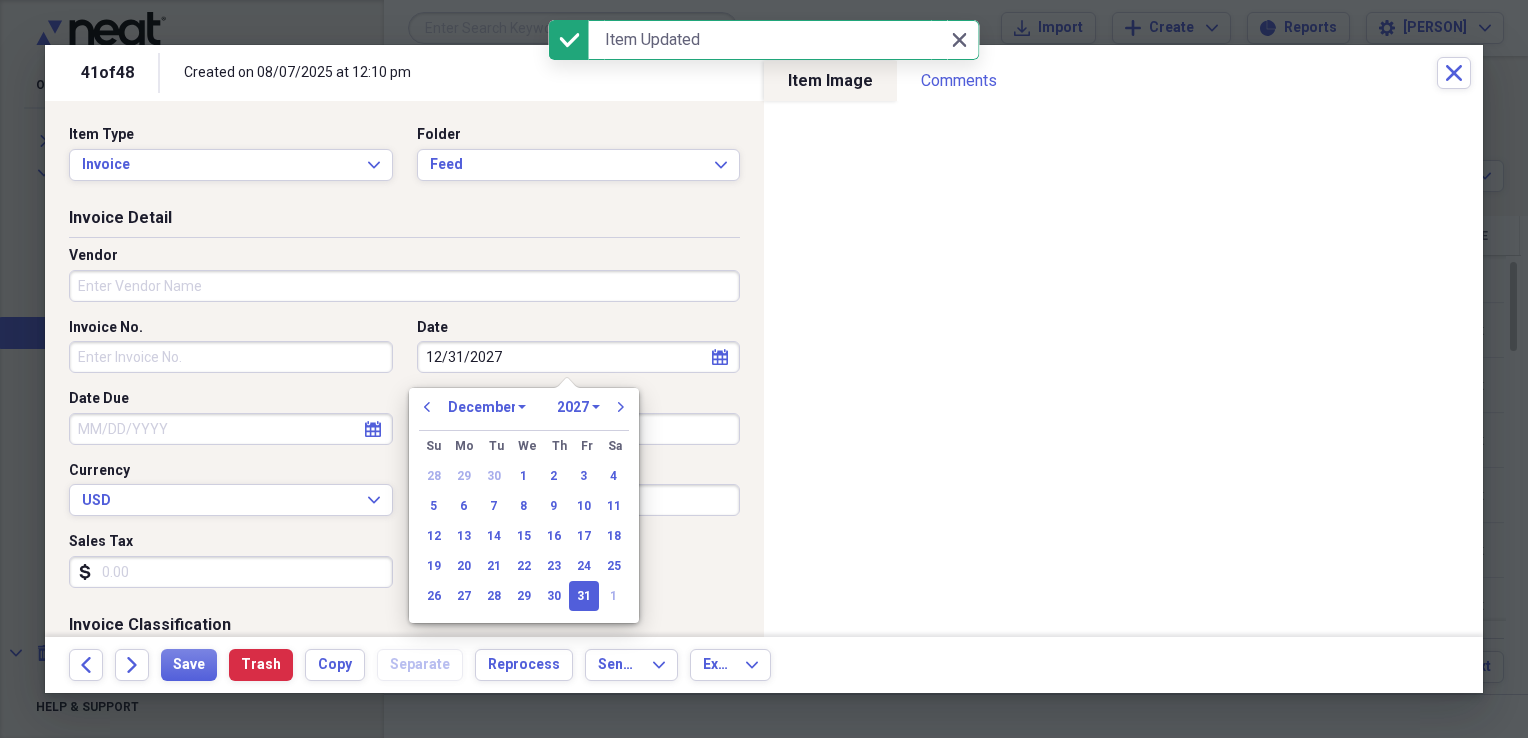 click on "1970 1971 1972 1973 1974 1975 1976 1977 1978 1979 1980 1981 1982 1983 1984 1985 1986 1987 1988 1989 1990 1991 1992 1993 1994 1995 1996 1997 1998 1999 2000 2001 2002 2003 2004 2005 2006 2007 2008 2009 2010 2011 2012 2013 2014 2015 2016 2017 2018 2019 2020 2021 2022 2023 2024 2025 2026 2027 2028 2029 2030 2031 2032 2033 2034 2035" at bounding box center (578, 407) 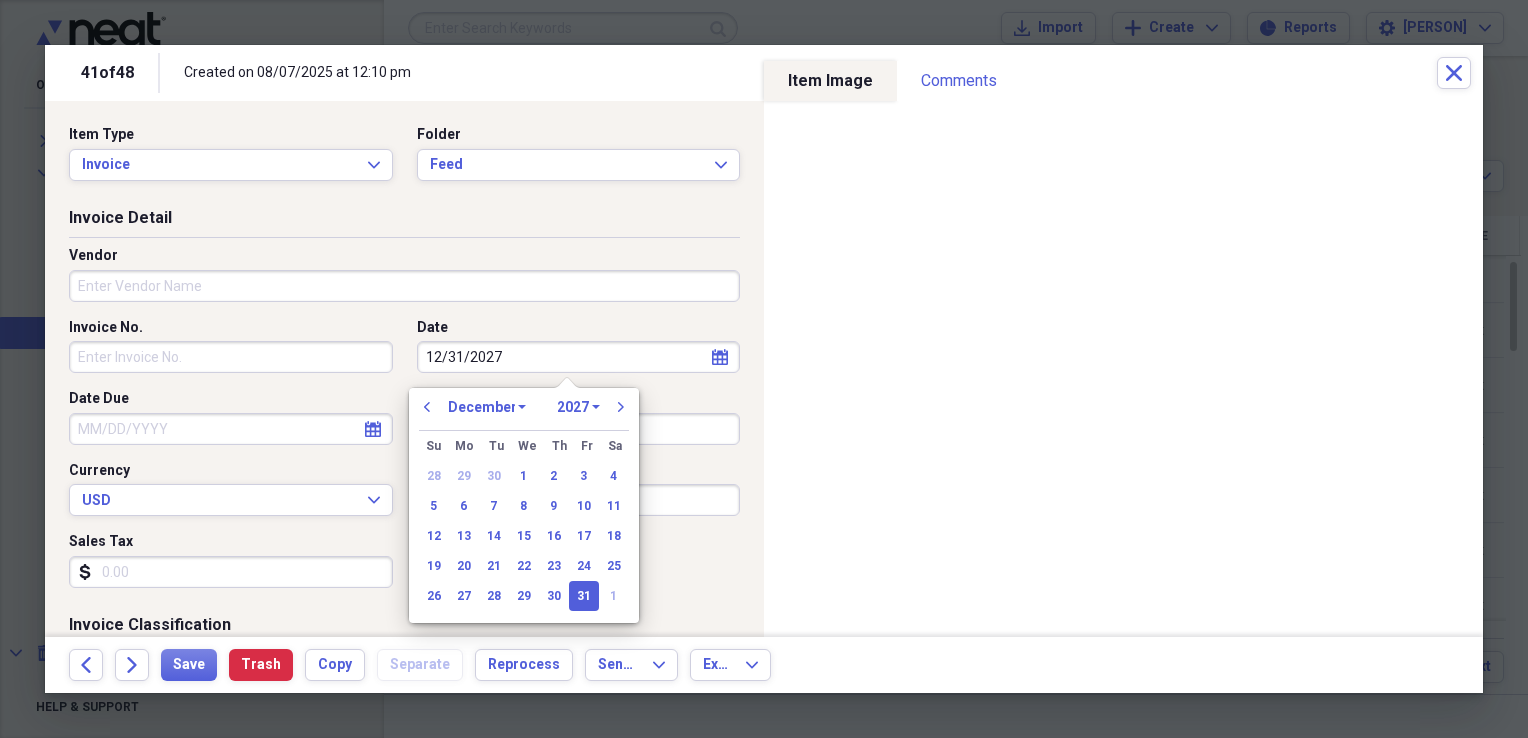select on "2024" 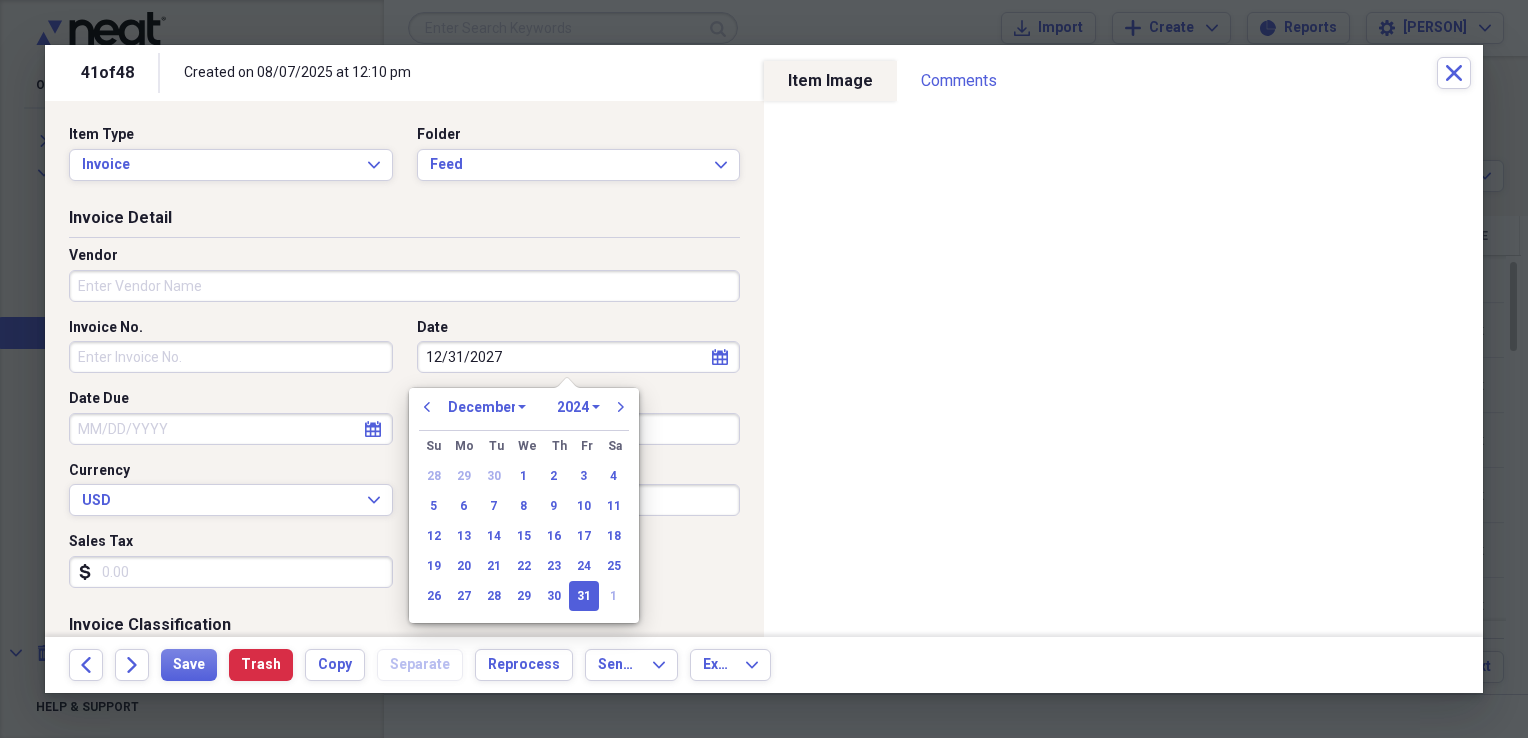 click on "1970 1971 1972 1973 1974 1975 1976 1977 1978 1979 1980 1981 1982 1983 1984 1985 1986 1987 1988 1989 1990 1991 1992 1993 1994 1995 1996 1997 1998 1999 2000 2001 2002 2003 2004 2005 2006 2007 2008 2009 2010 2011 2012 2013 2014 2015 2016 2017 2018 2019 2020 2021 2022 2023 2024 2025 2026 2027 2028 2029 2030 2031 2032 2033 2034 2035" at bounding box center (578, 407) 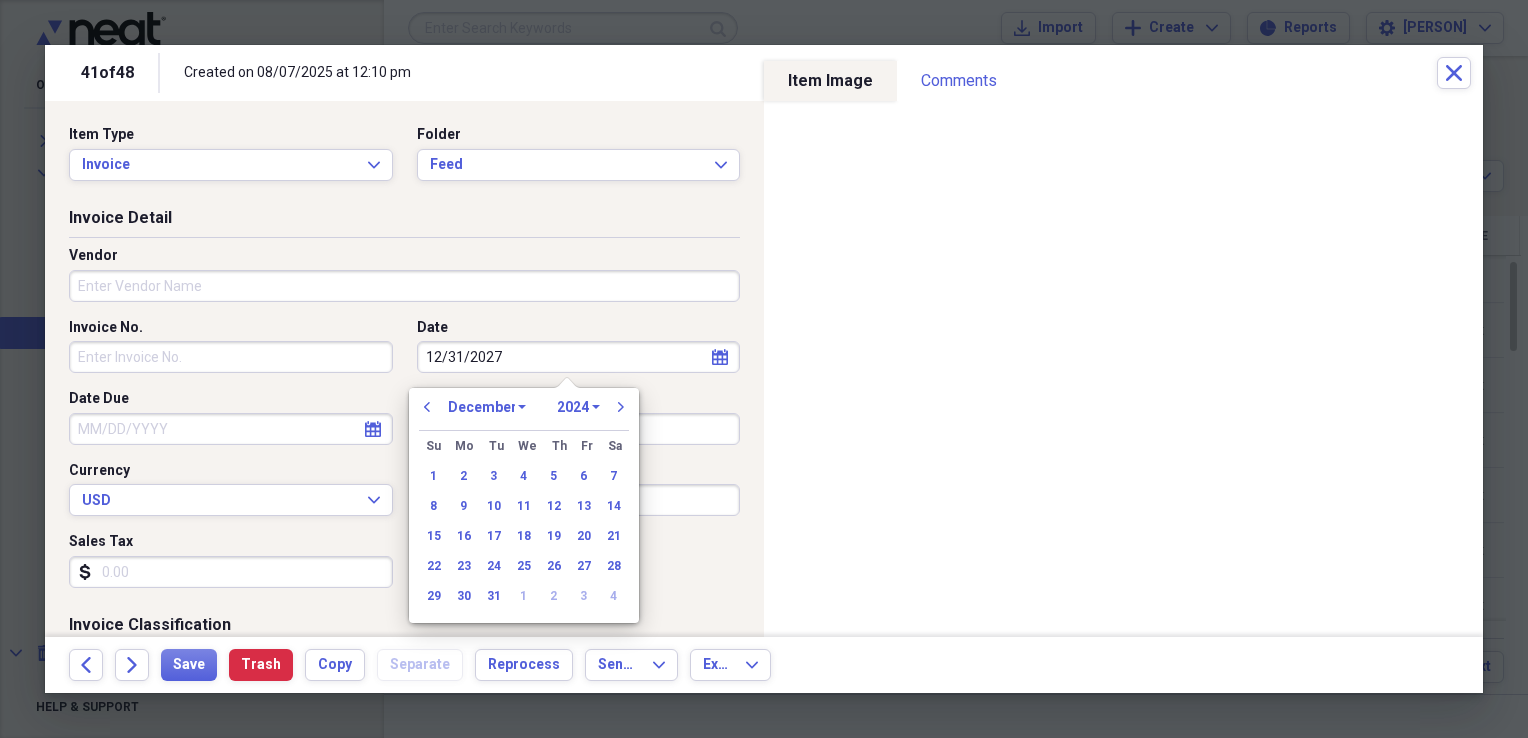 click on "January February March April May June July August September October November December" at bounding box center [487, 407] 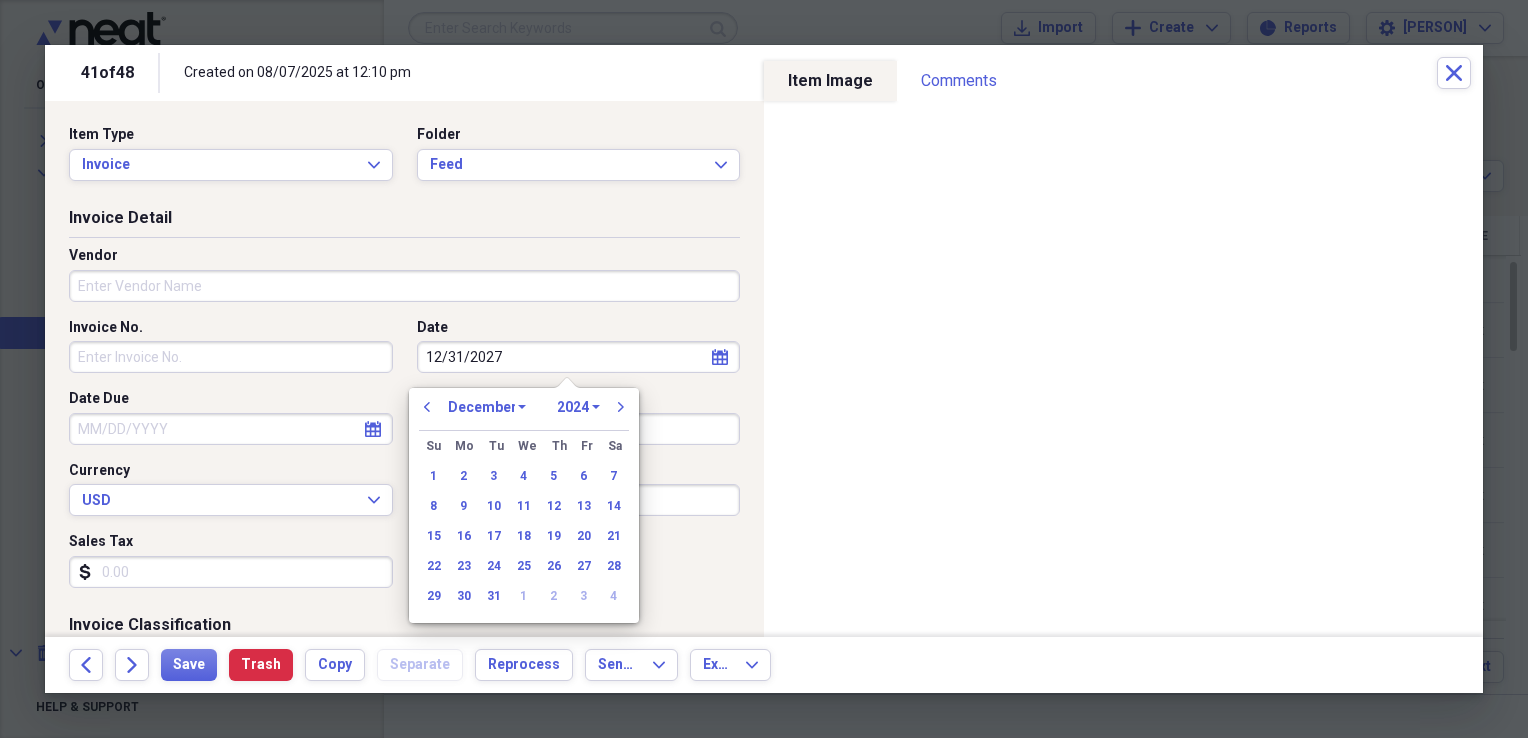 select on "0" 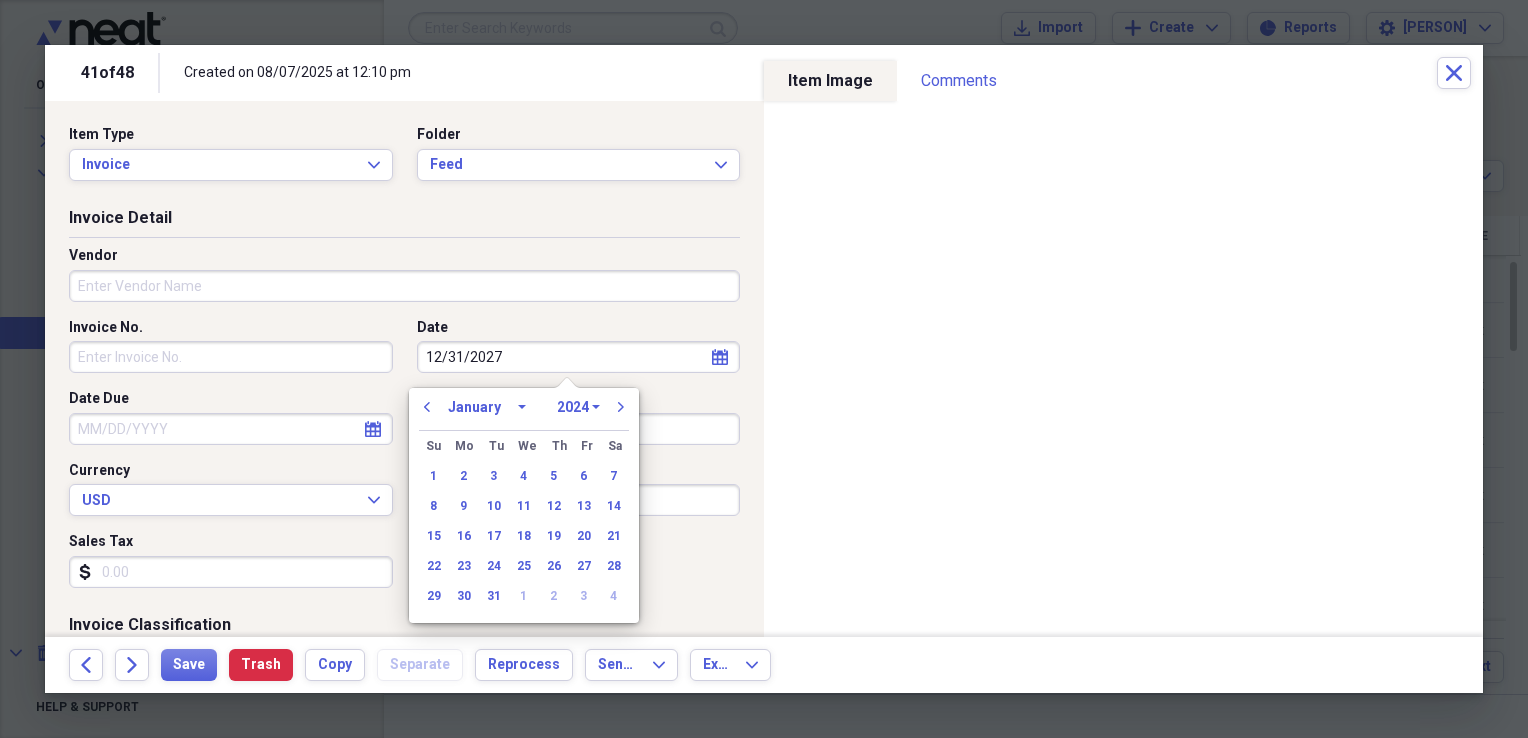 click on "January February March April May June July August September October November December" at bounding box center (487, 407) 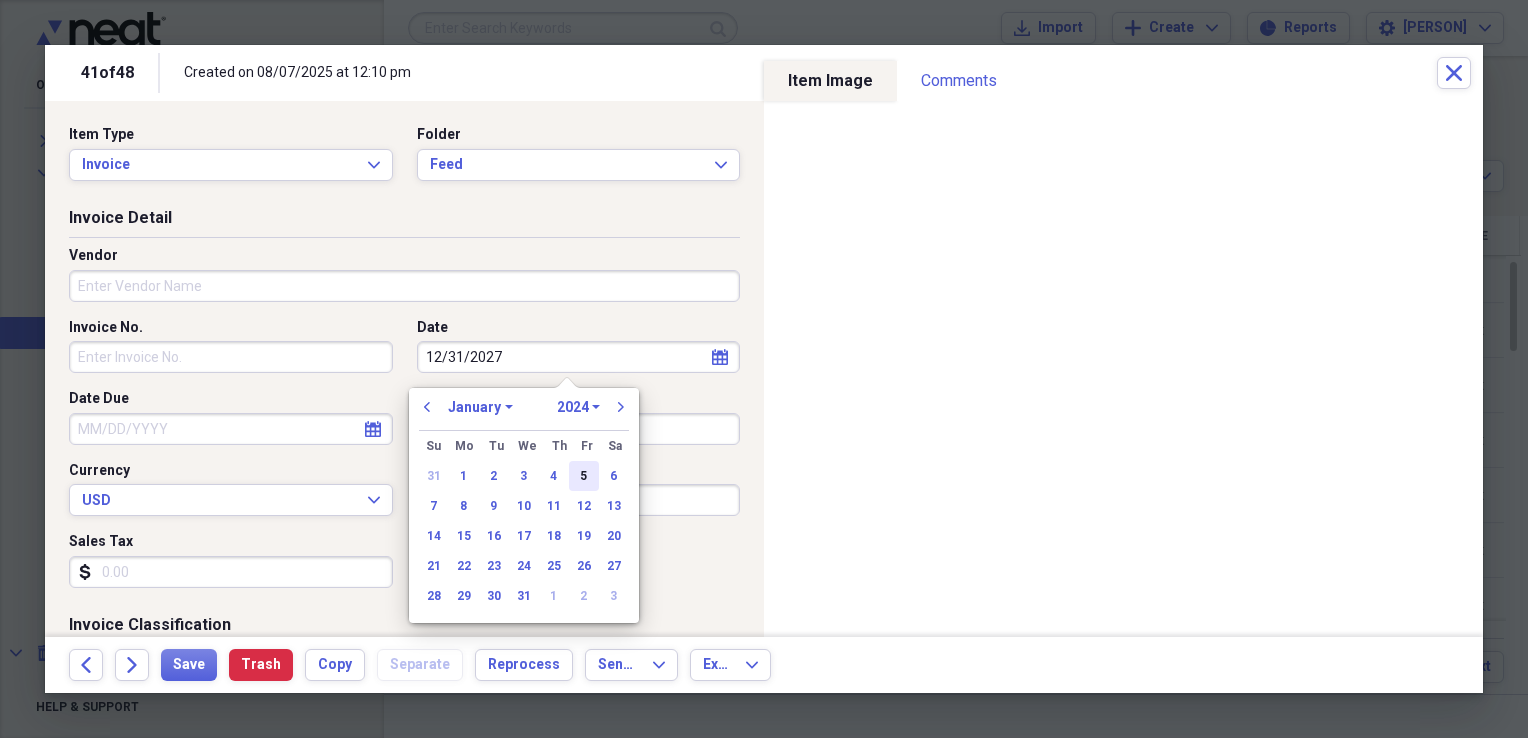 click on "5" at bounding box center (584, 476) 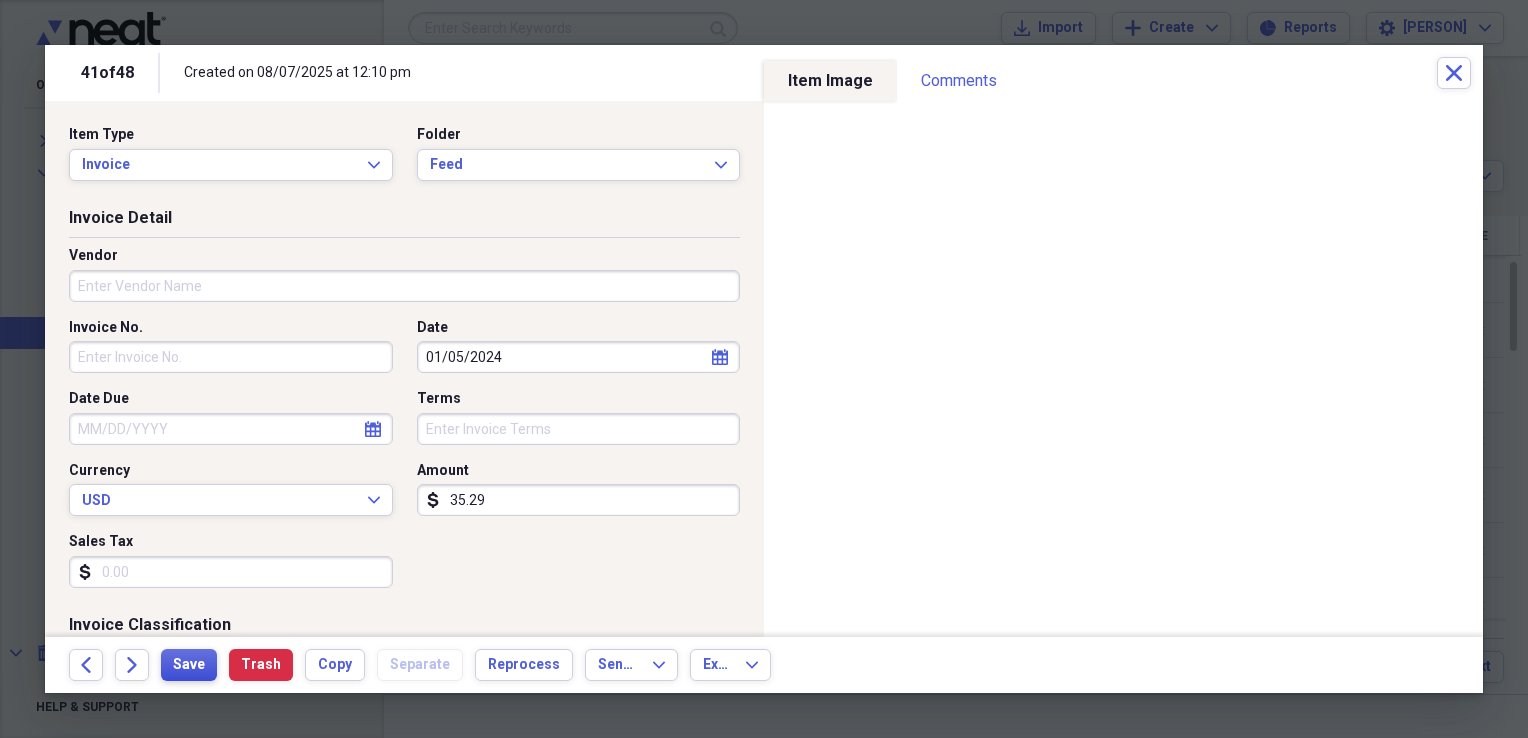 click on "Save" at bounding box center (189, 665) 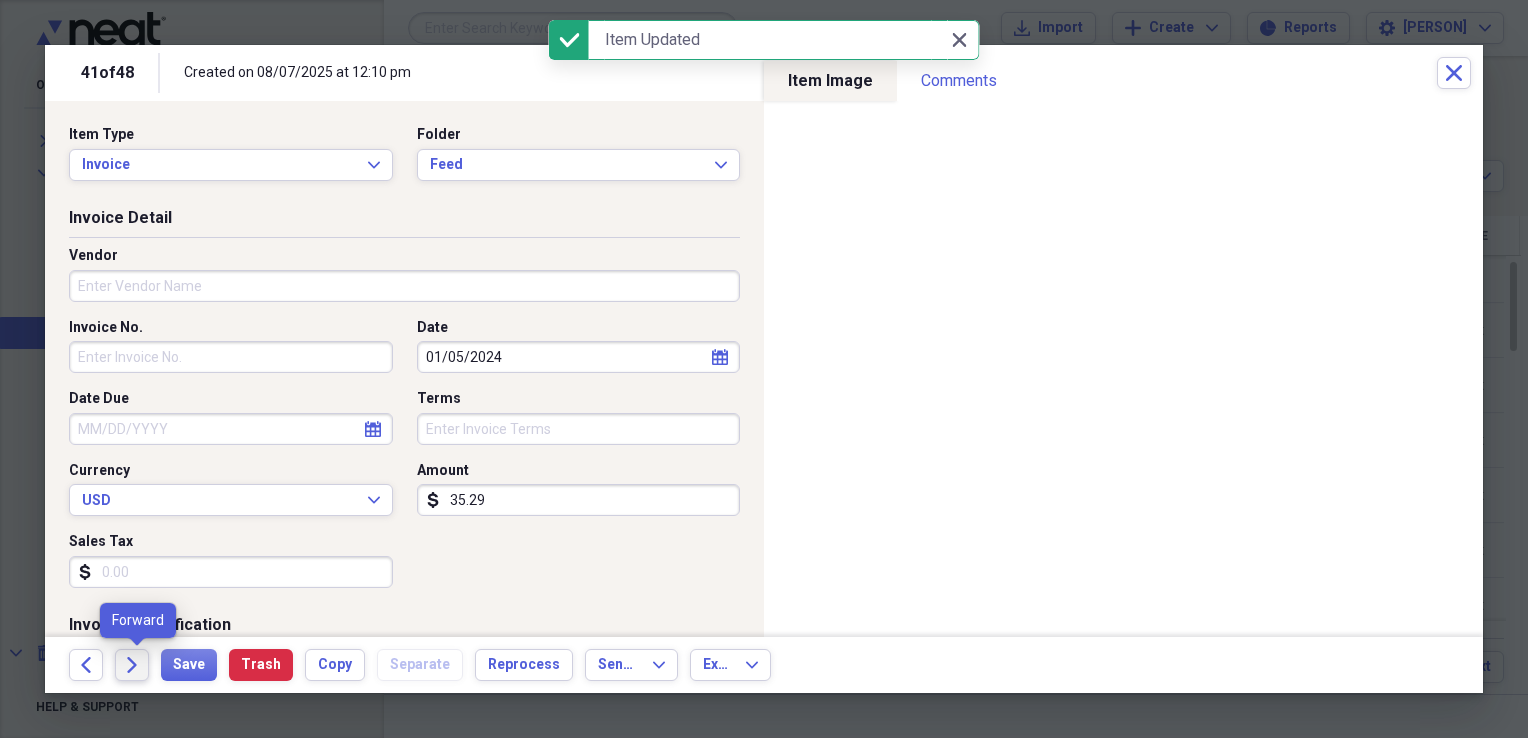 click on "Forward" 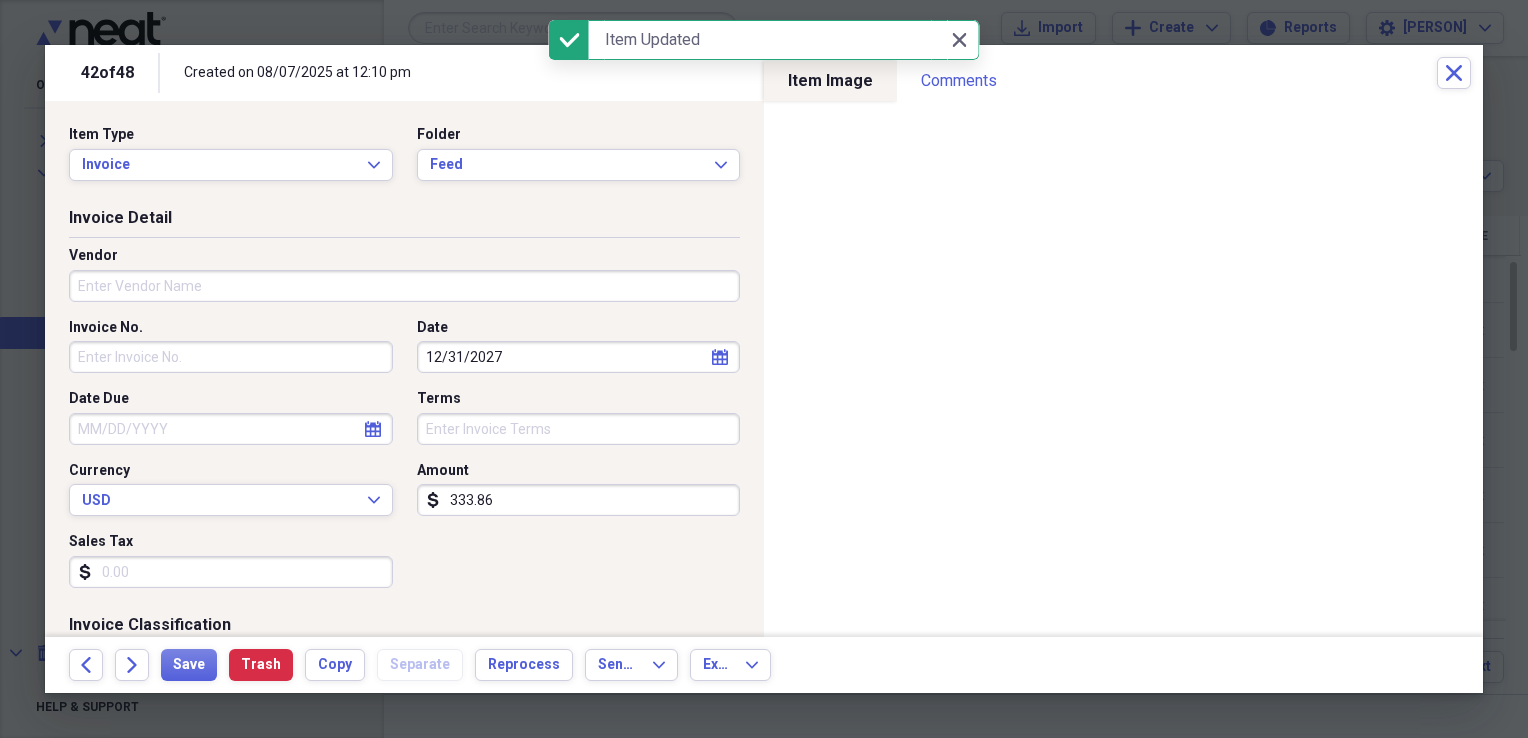 click on "12/31/2027" at bounding box center (579, 357) 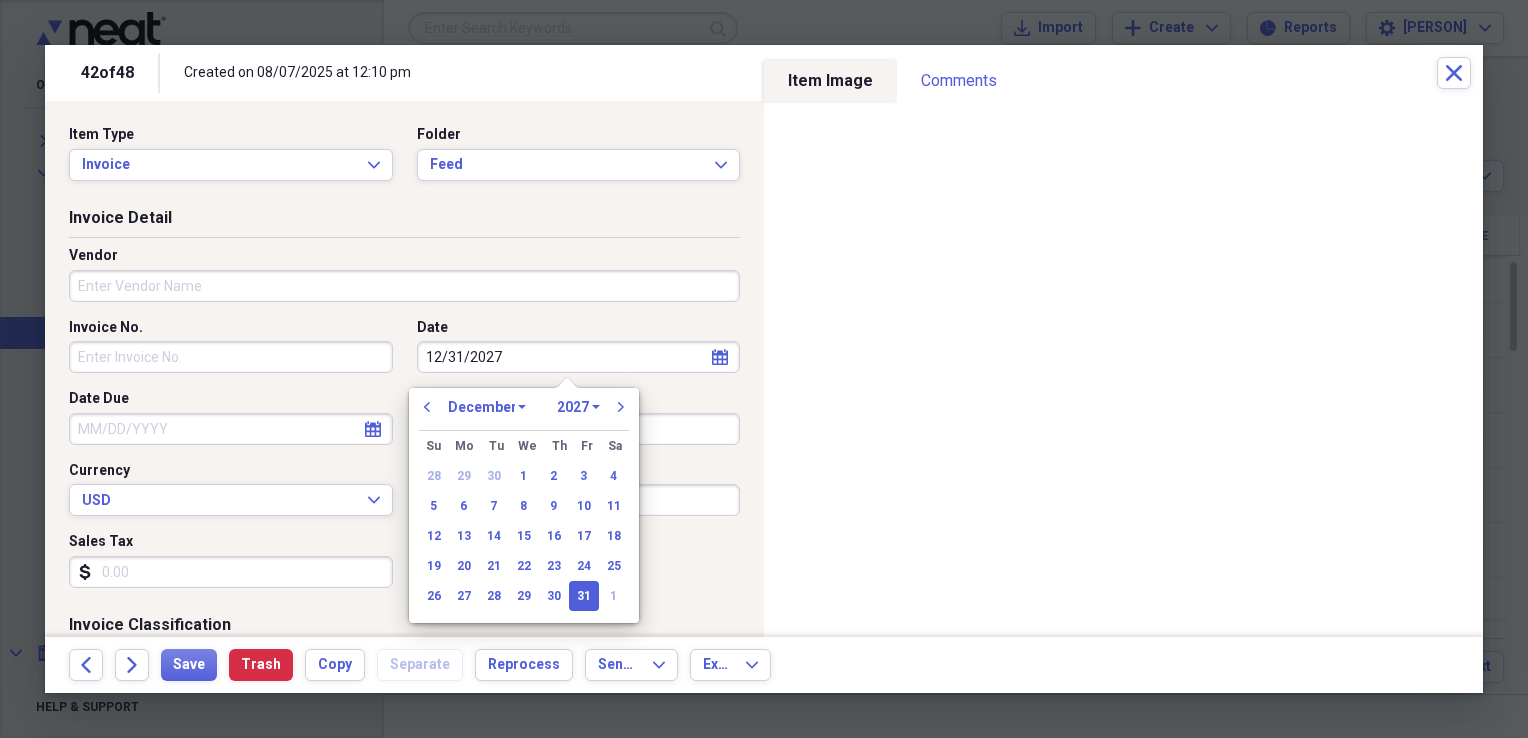 click on "1970 1971 1972 1973 1974 1975 1976 1977 1978 1979 1980 1981 1982 1983 1984 1985 1986 1987 1988 1989 1990 1991 1992 1993 1994 1995 1996 1997 1998 1999 2000 2001 2002 2003 2004 2005 2006 2007 2008 2009 2010 2011 2012 2013 2014 2015 2016 2017 2018 2019 2020 2021 2022 2023 2024 2025 2026 2027 2028 2029 2030 2031 2032 2033 2034 2035" at bounding box center [578, 407] 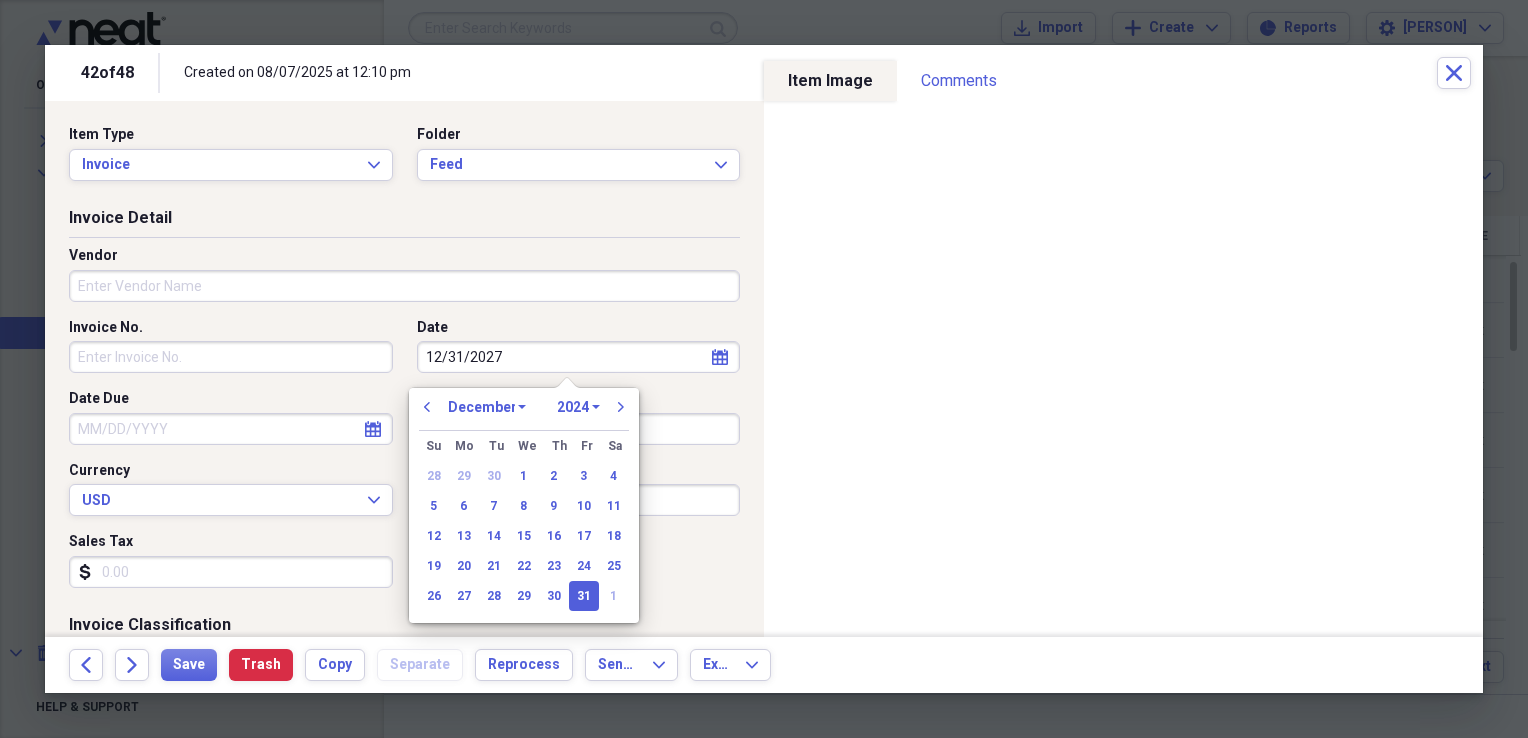 click on "1970 1971 1972 1973 1974 1975 1976 1977 1978 1979 1980 1981 1982 1983 1984 1985 1986 1987 1988 1989 1990 1991 1992 1993 1994 1995 1996 1997 1998 1999 2000 2001 2002 2003 2004 2005 2006 2007 2008 2009 2010 2011 2012 2013 2014 2015 2016 2017 2018 2019 2020 2021 2022 2023 2024 2025 2026 2027 2028 2029 2030 2031 2032 2033 2034 2035" at bounding box center (578, 407) 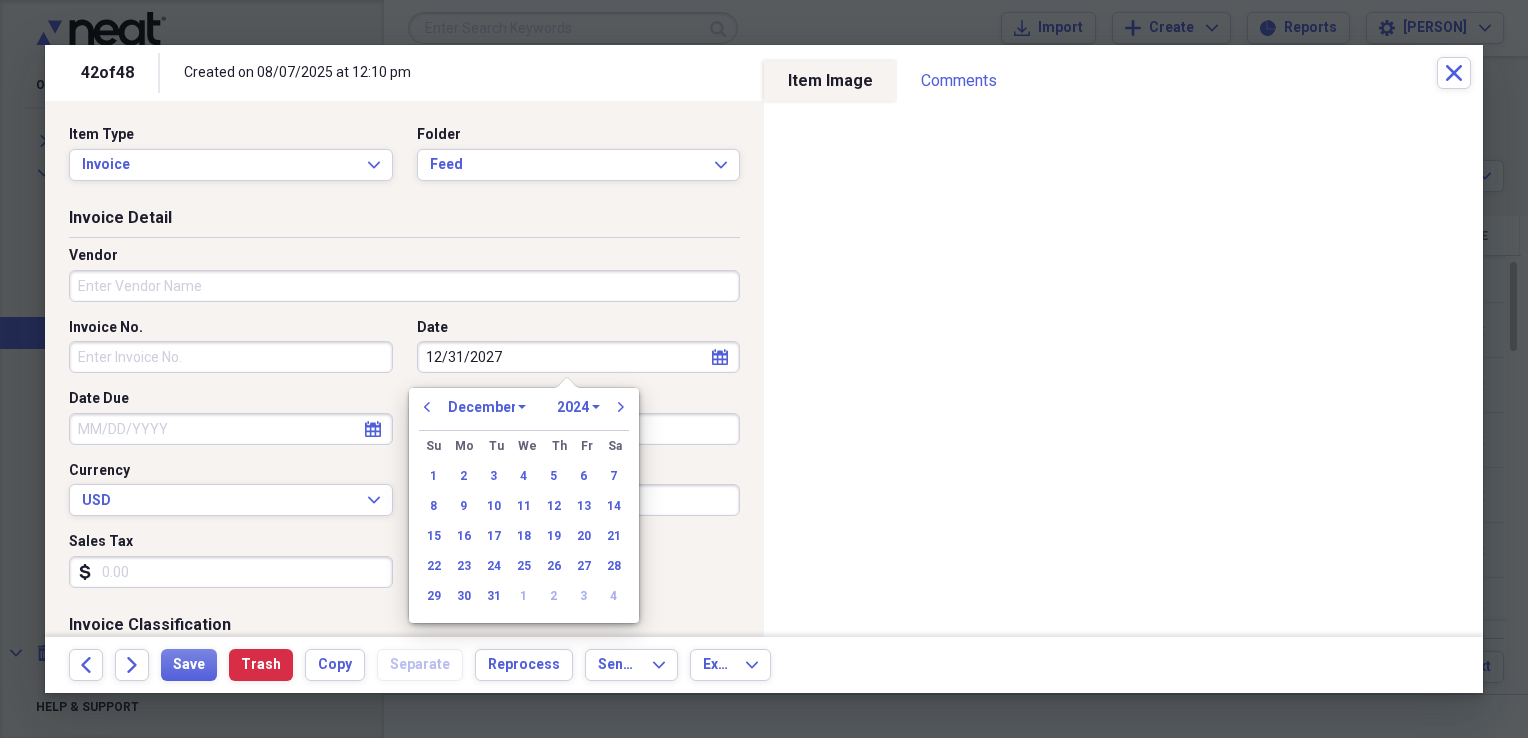 click on "January February March April May June July August September October November December" at bounding box center [487, 407] 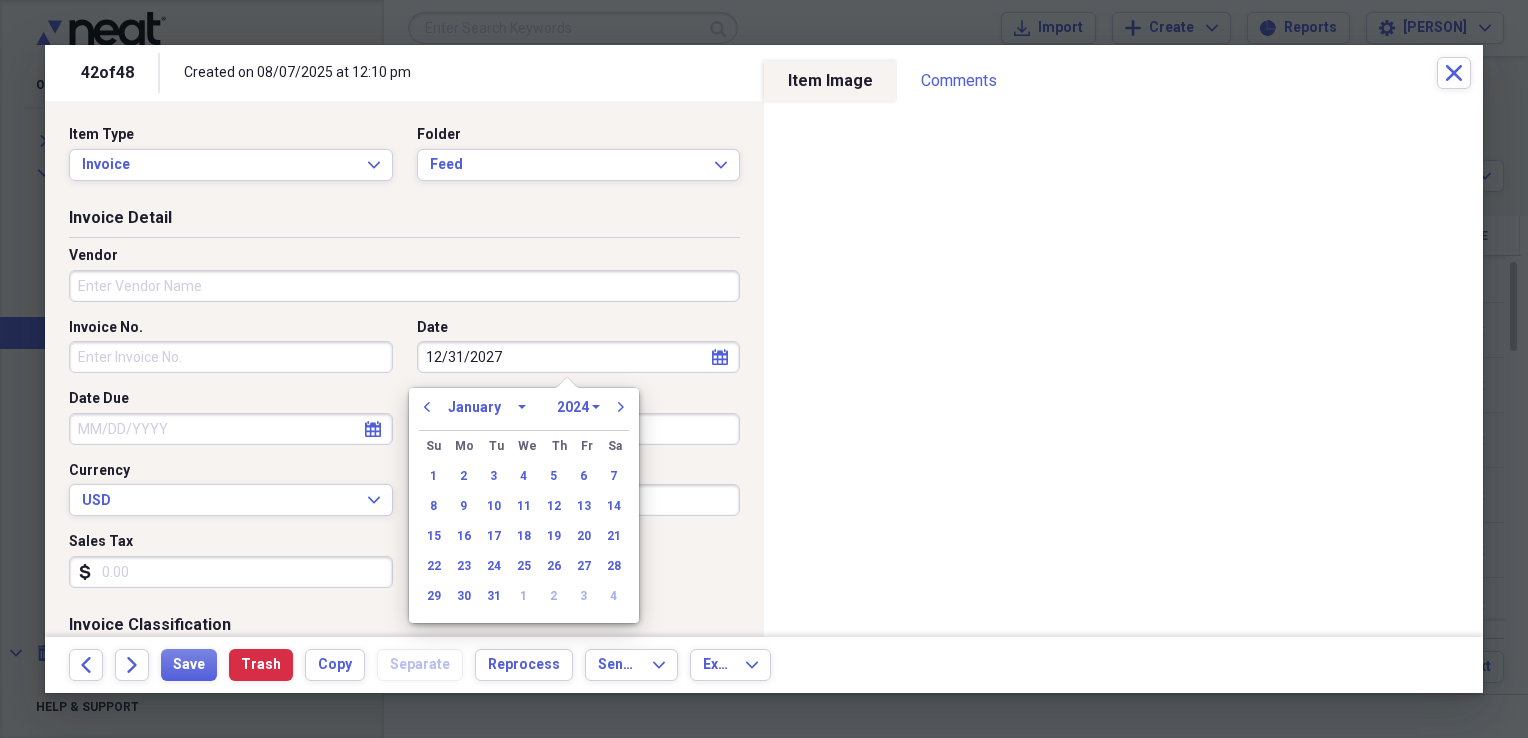 click on "January February March April May June July August September October November December" at bounding box center (487, 407) 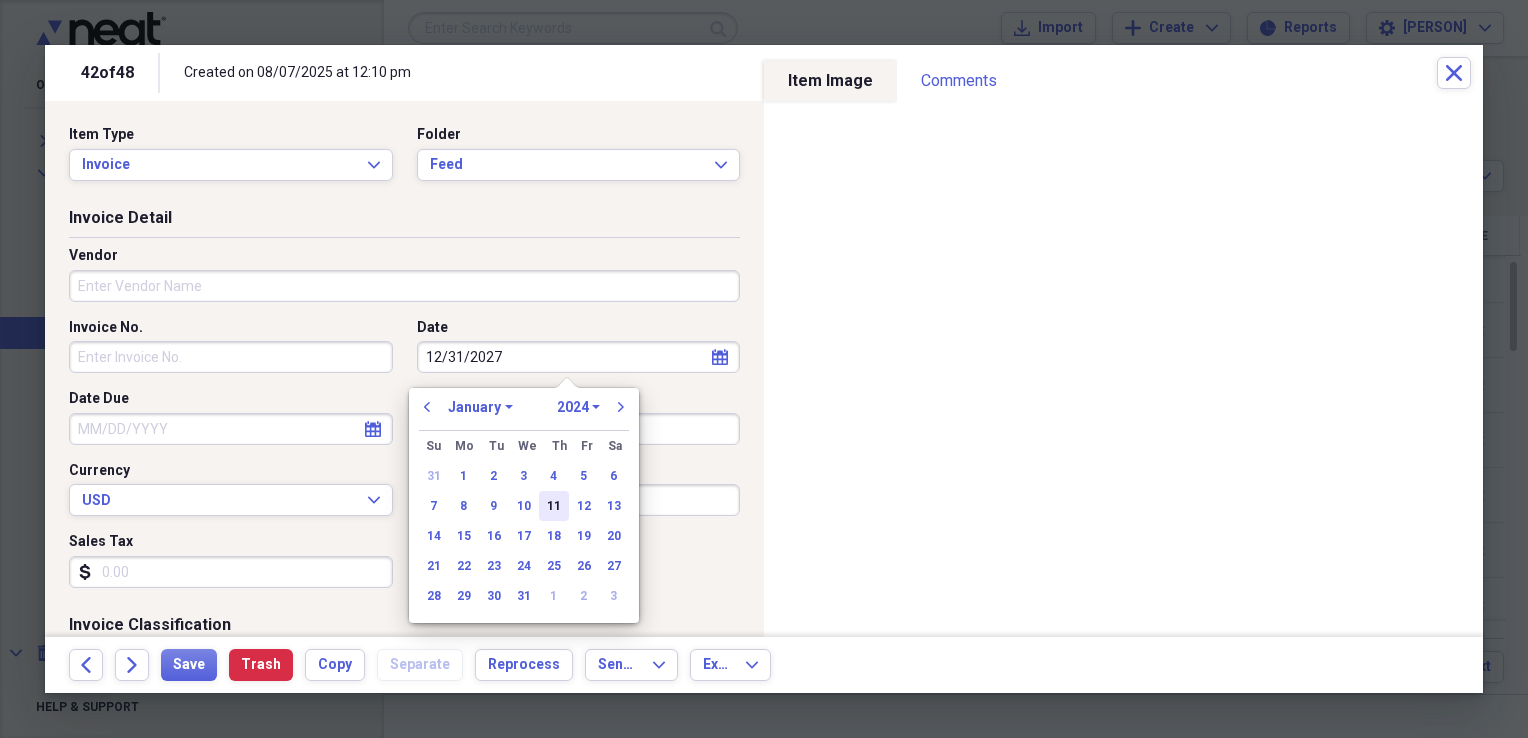 click on "11" at bounding box center [554, 506] 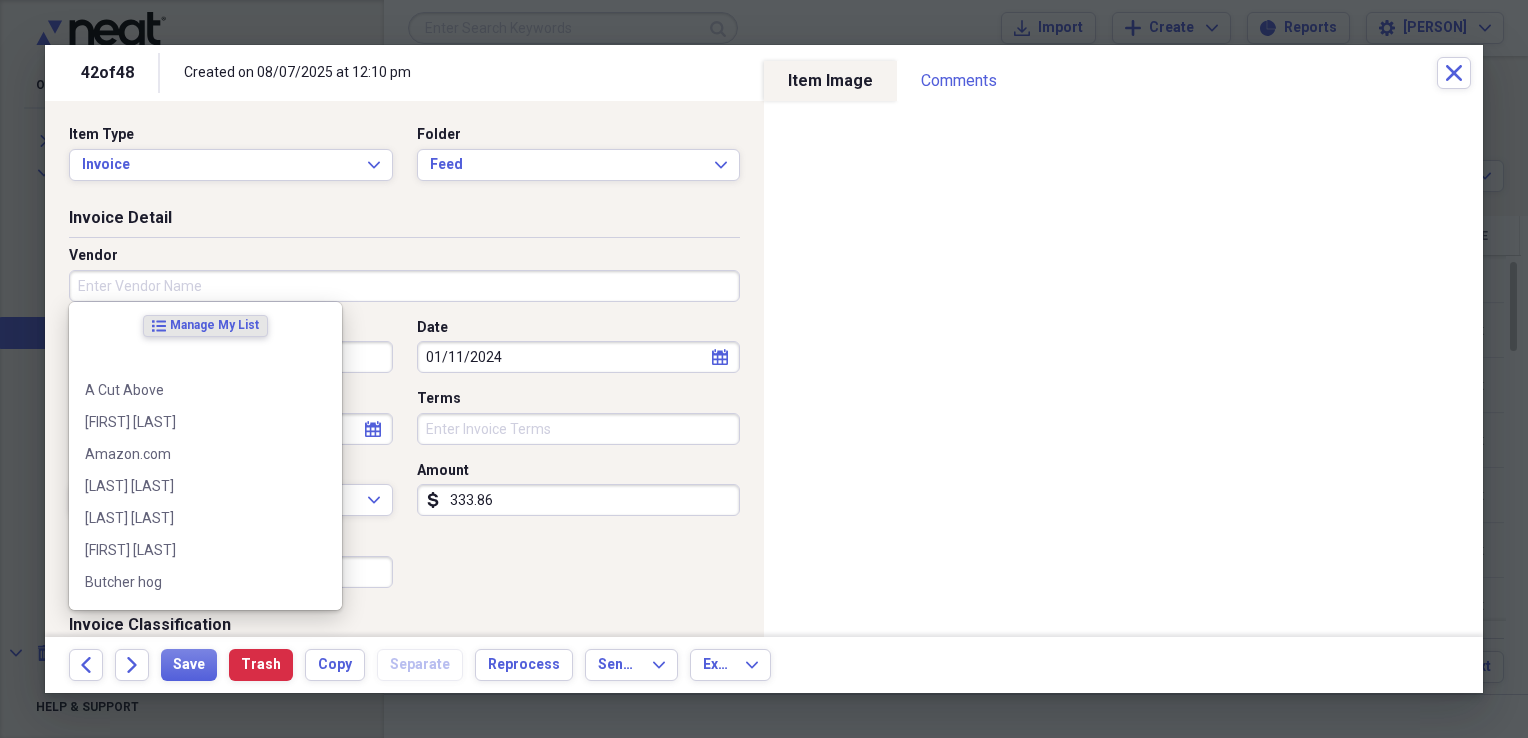 click on "Vendor" at bounding box center [404, 286] 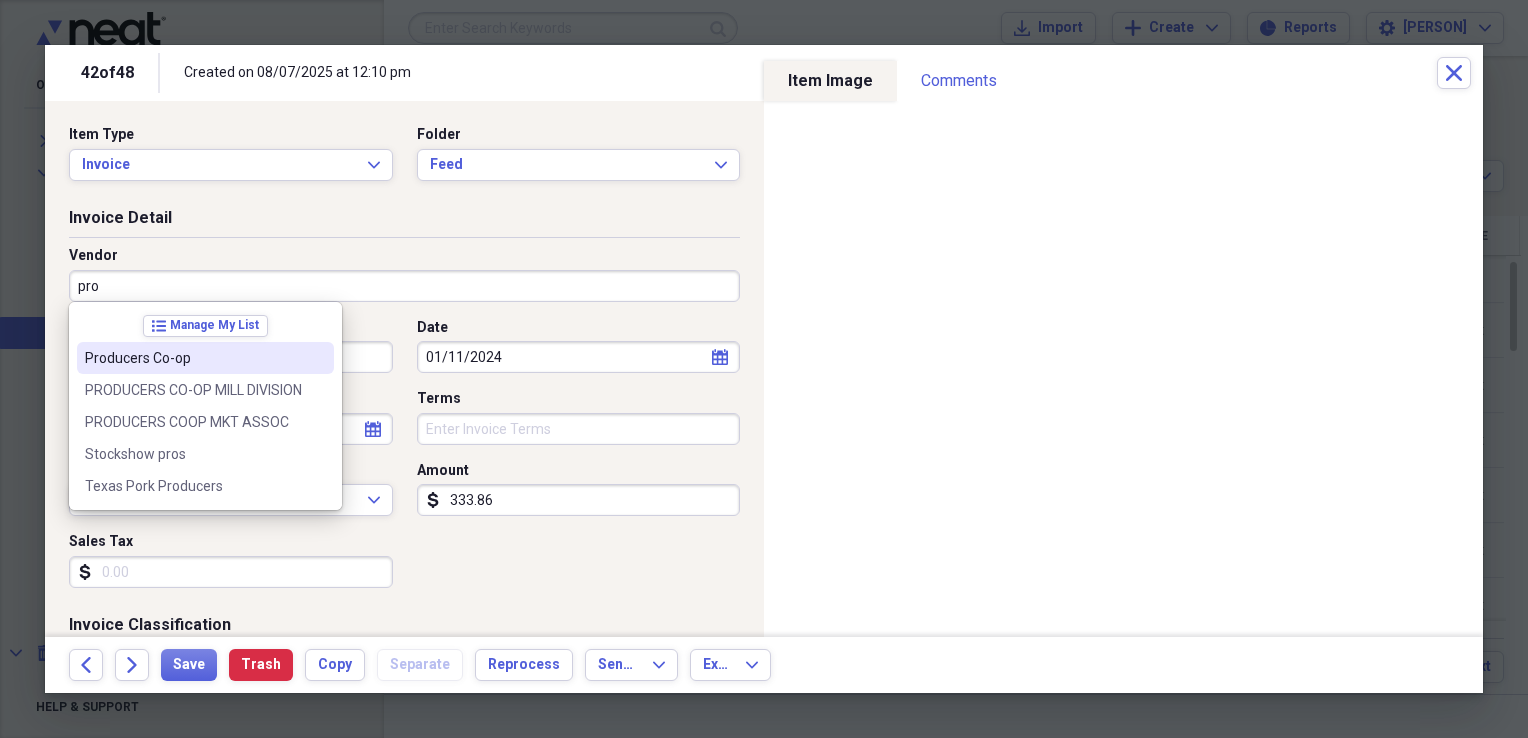 click on "Producers Co-op" at bounding box center (205, 358) 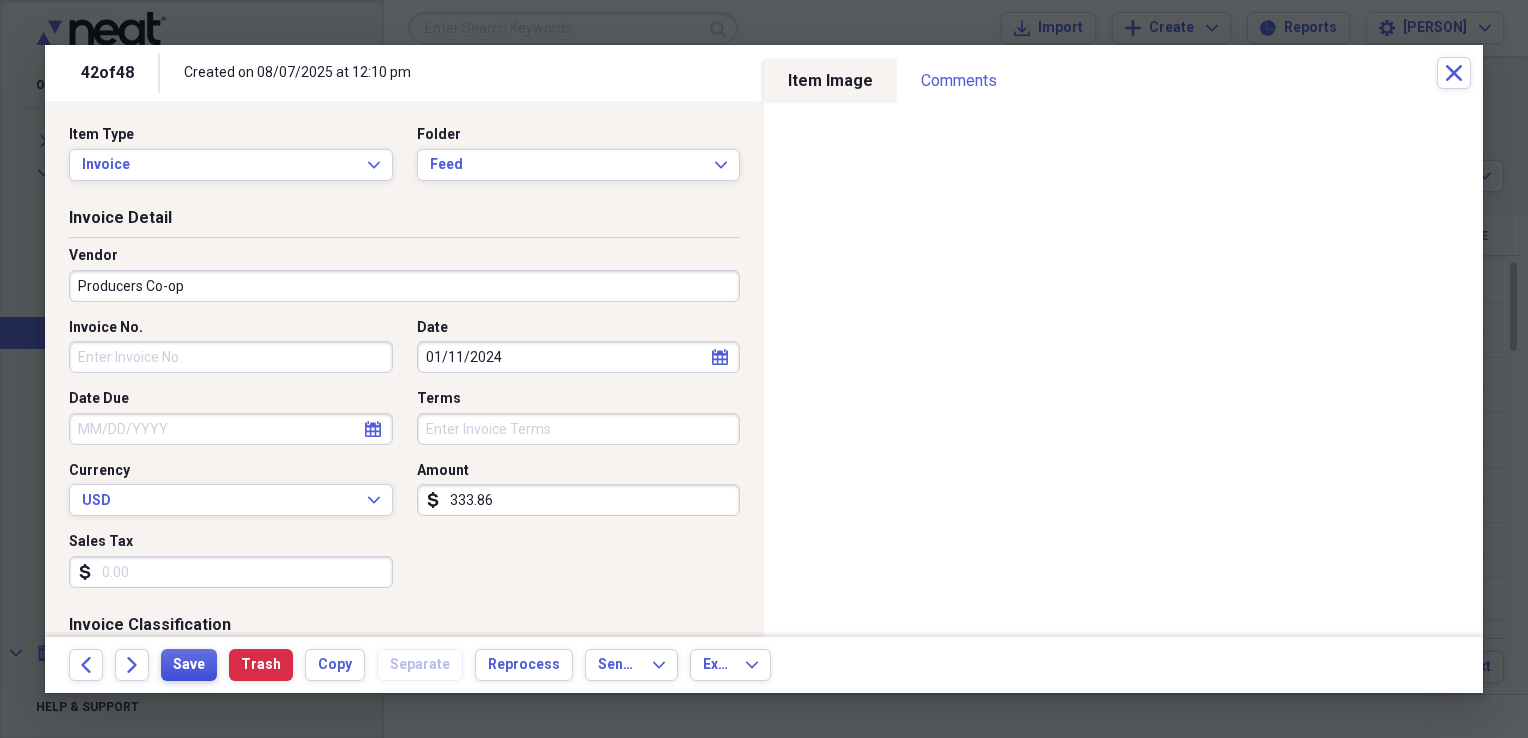 click on "Save" at bounding box center (189, 665) 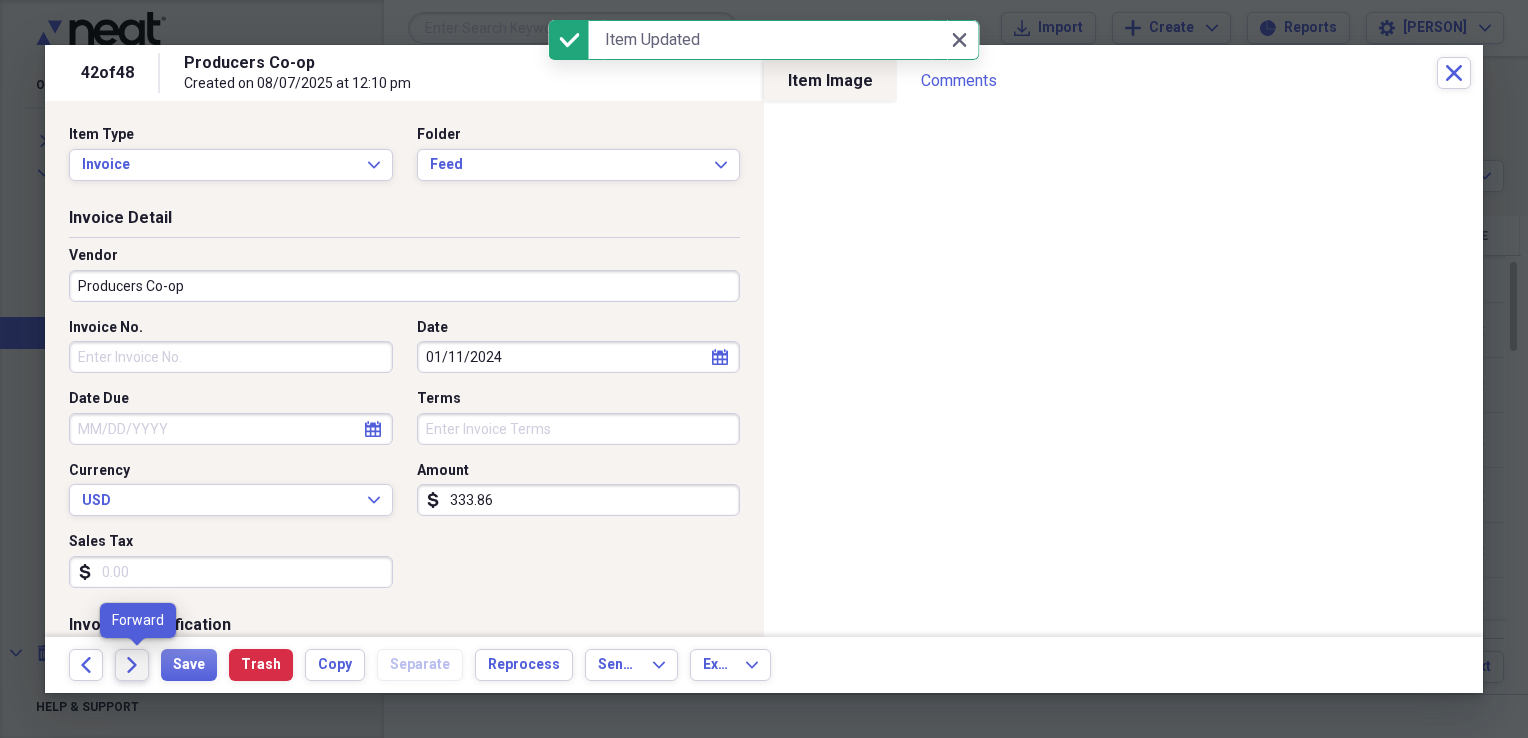 click on "Forward" 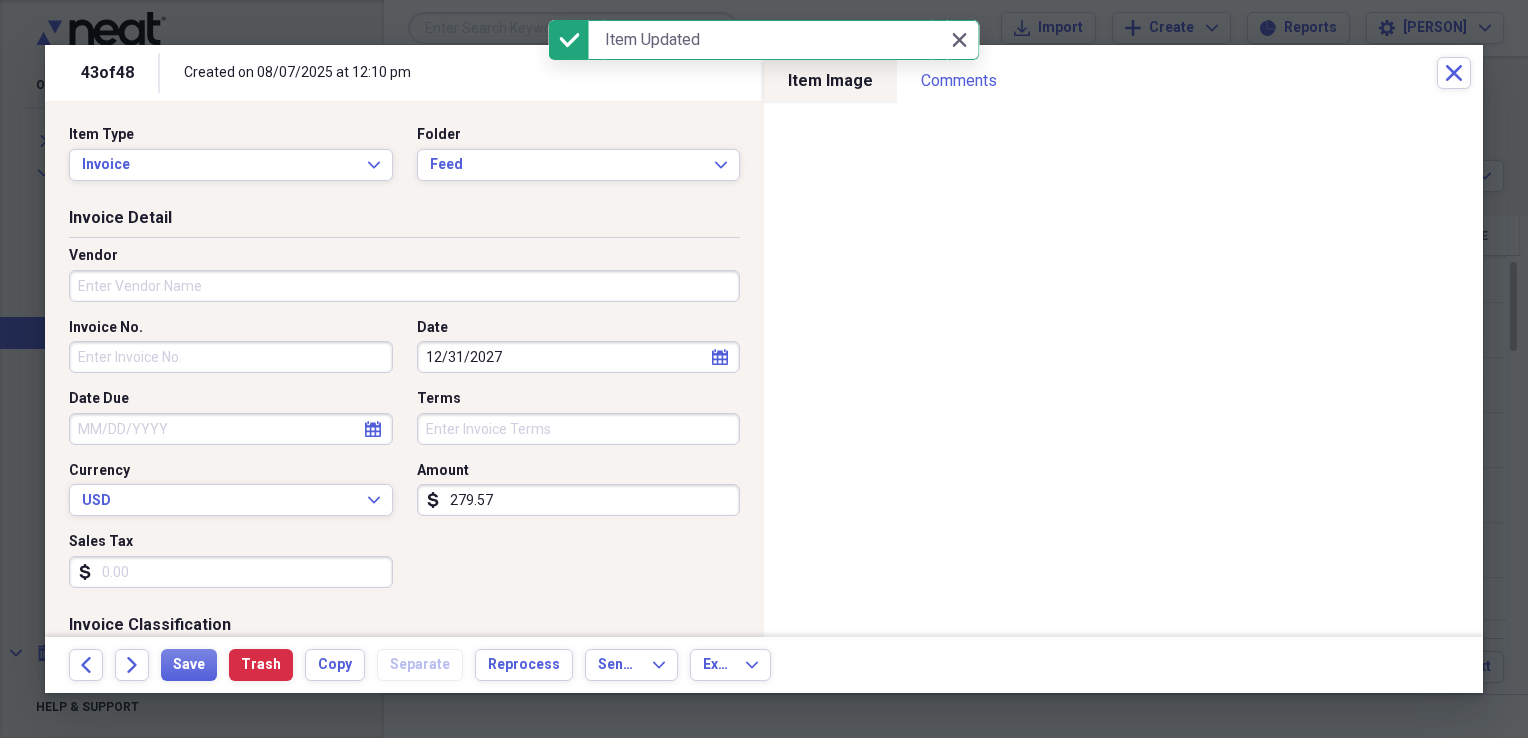 click 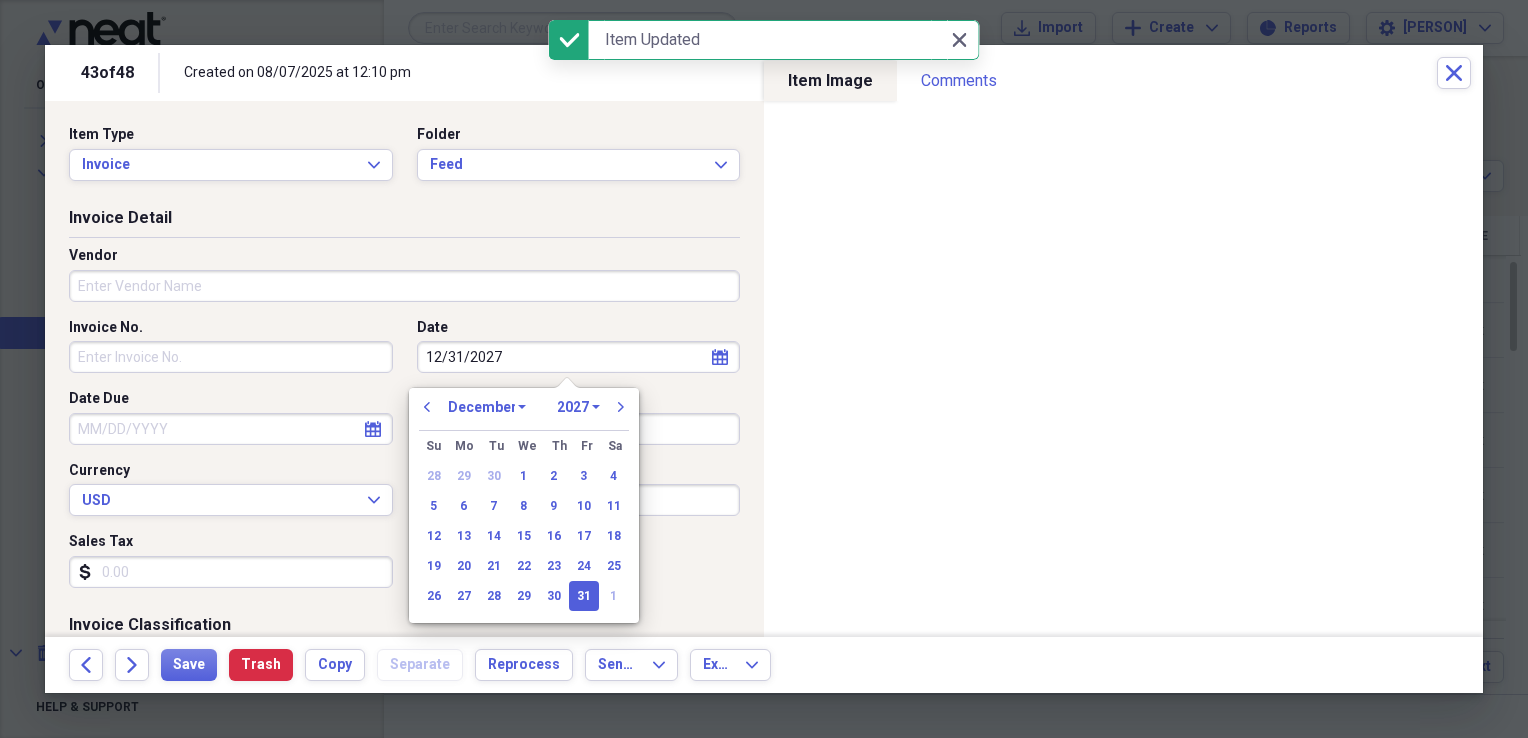 click on "1970 1971 1972 1973 1974 1975 1976 1977 1978 1979 1980 1981 1982 1983 1984 1985 1986 1987 1988 1989 1990 1991 1992 1993 1994 1995 1996 1997 1998 1999 2000 2001 2002 2003 2004 2005 2006 2007 2008 2009 2010 2011 2012 2013 2014 2015 2016 2017 2018 2019 2020 2021 2022 2023 2024 2025 2026 2027 2028 2029 2030 2031 2032 2033 2034 2035" at bounding box center [578, 407] 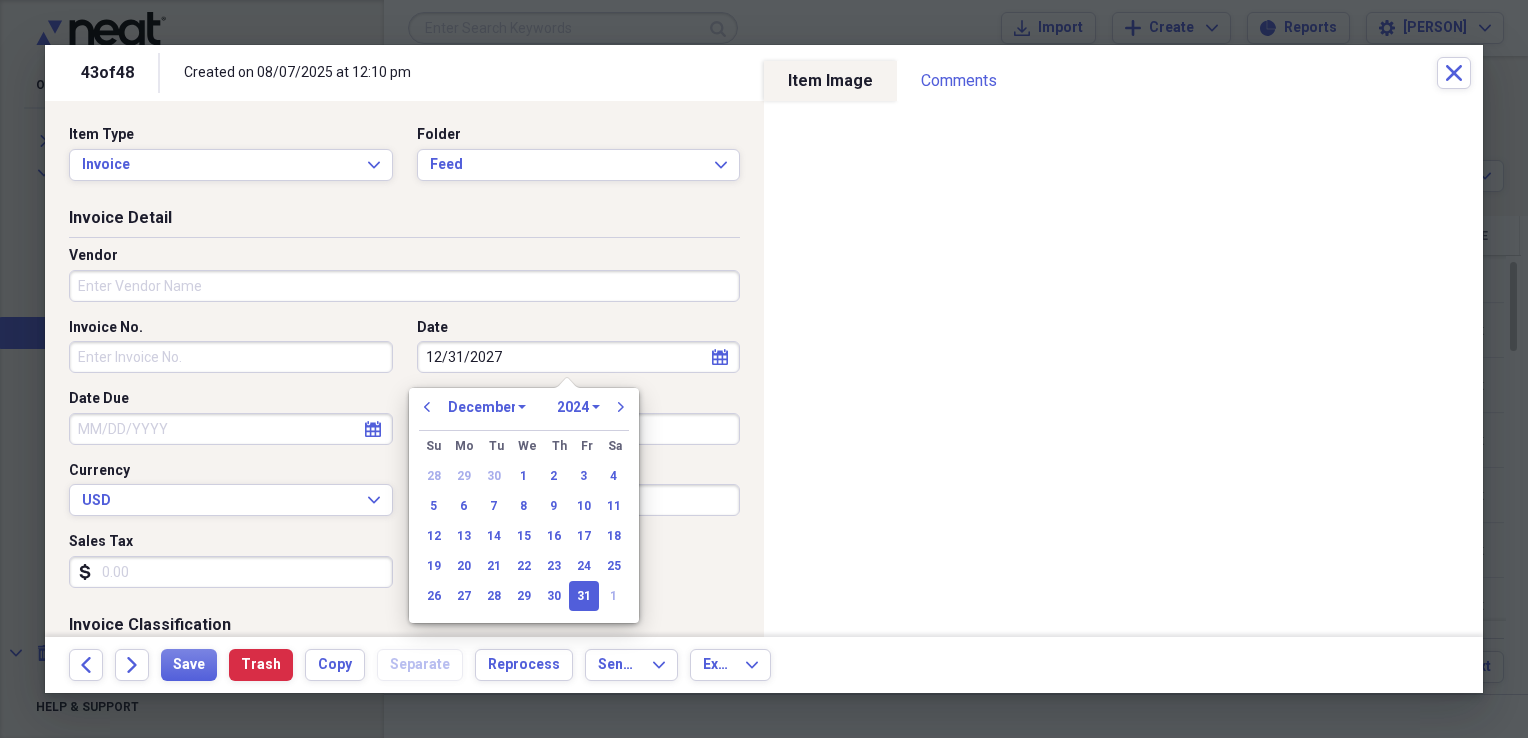 click on "1970 1971 1972 1973 1974 1975 1976 1977 1978 1979 1980 1981 1982 1983 1984 1985 1986 1987 1988 1989 1990 1991 1992 1993 1994 1995 1996 1997 1998 1999 2000 2001 2002 2003 2004 2005 2006 2007 2008 2009 2010 2011 2012 2013 2014 2015 2016 2017 2018 2019 2020 2021 2022 2023 2024 2025 2026 2027 2028 2029 2030 2031 2032 2033 2034 2035" at bounding box center [578, 407] 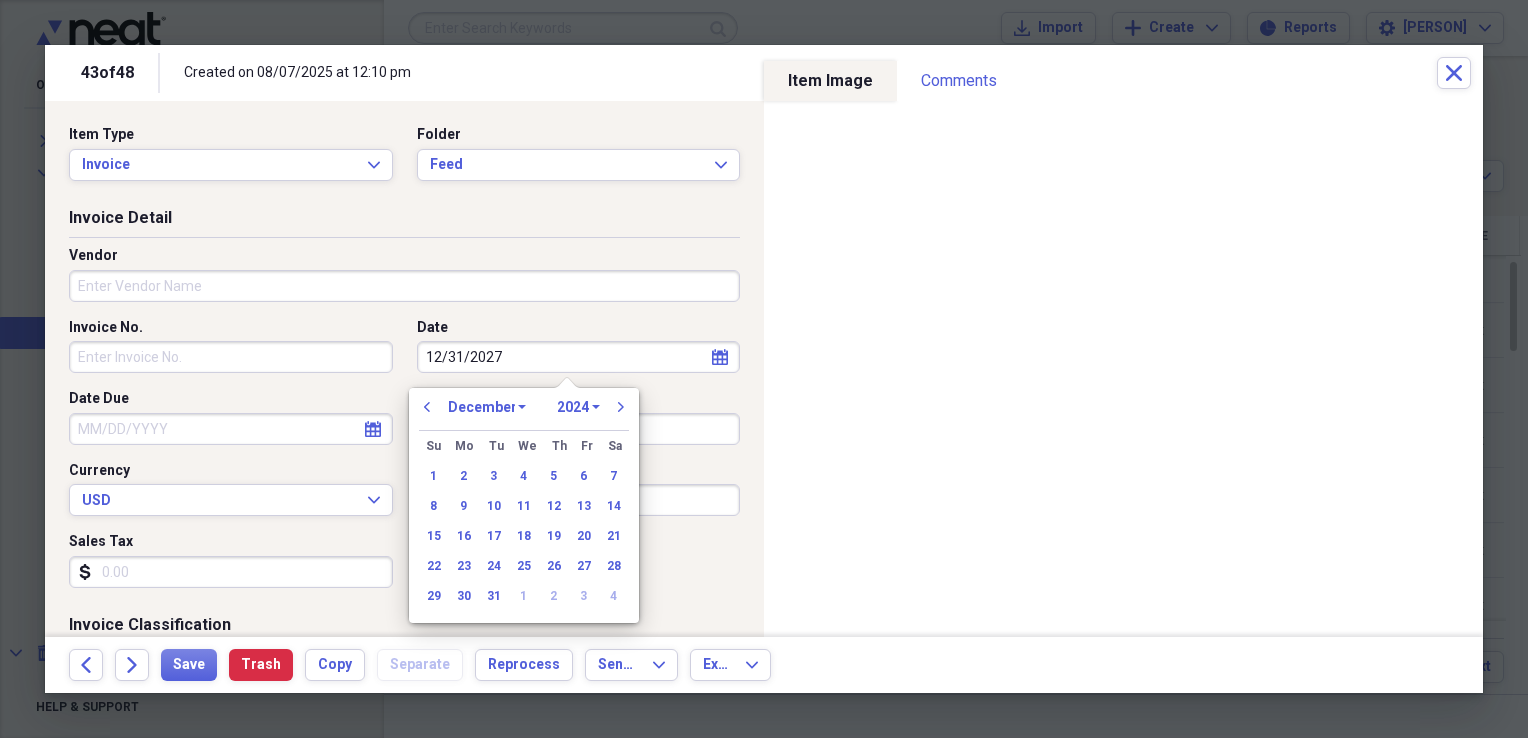 click on "January February March April May June July August September October November December" at bounding box center (487, 407) 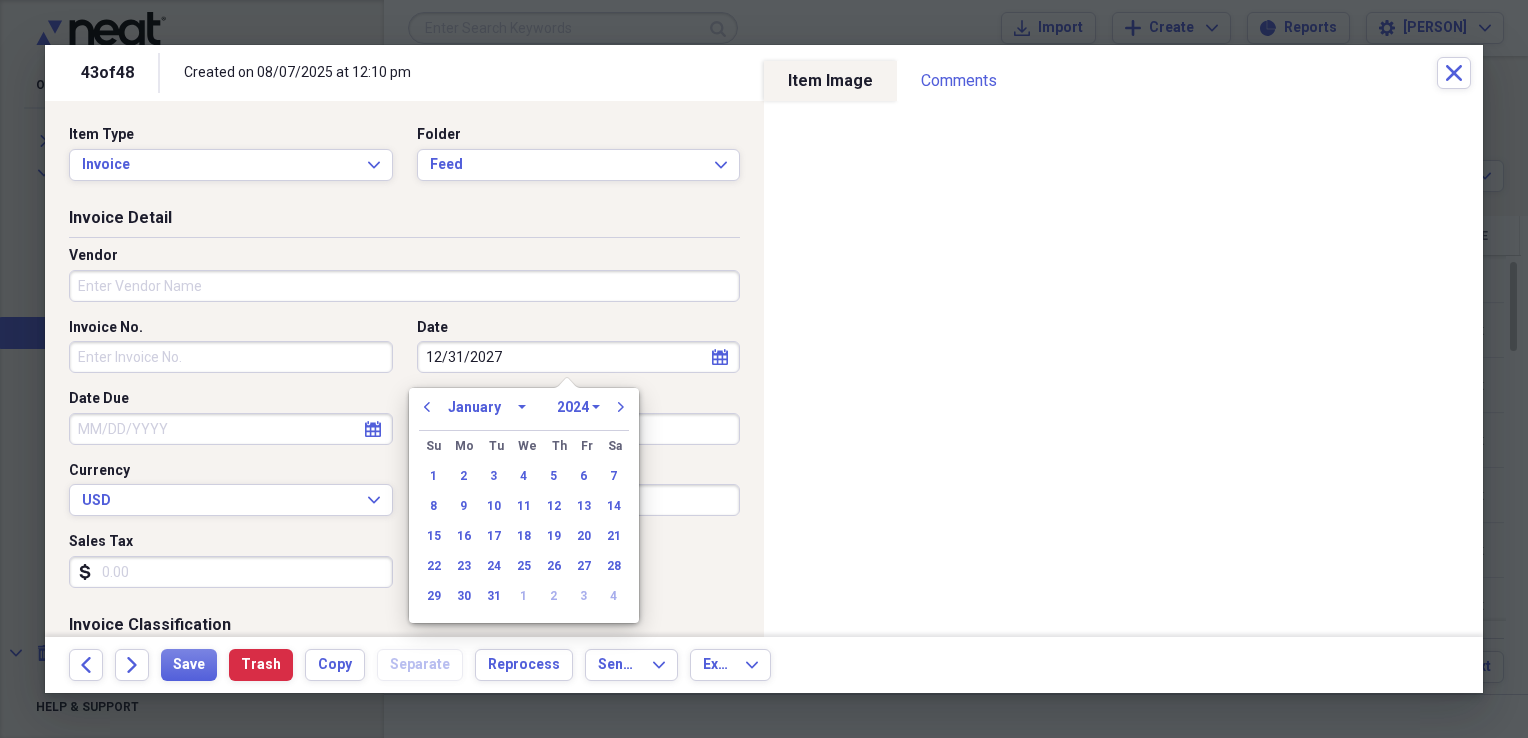 click on "January February March April May June July August September October November December" at bounding box center [487, 407] 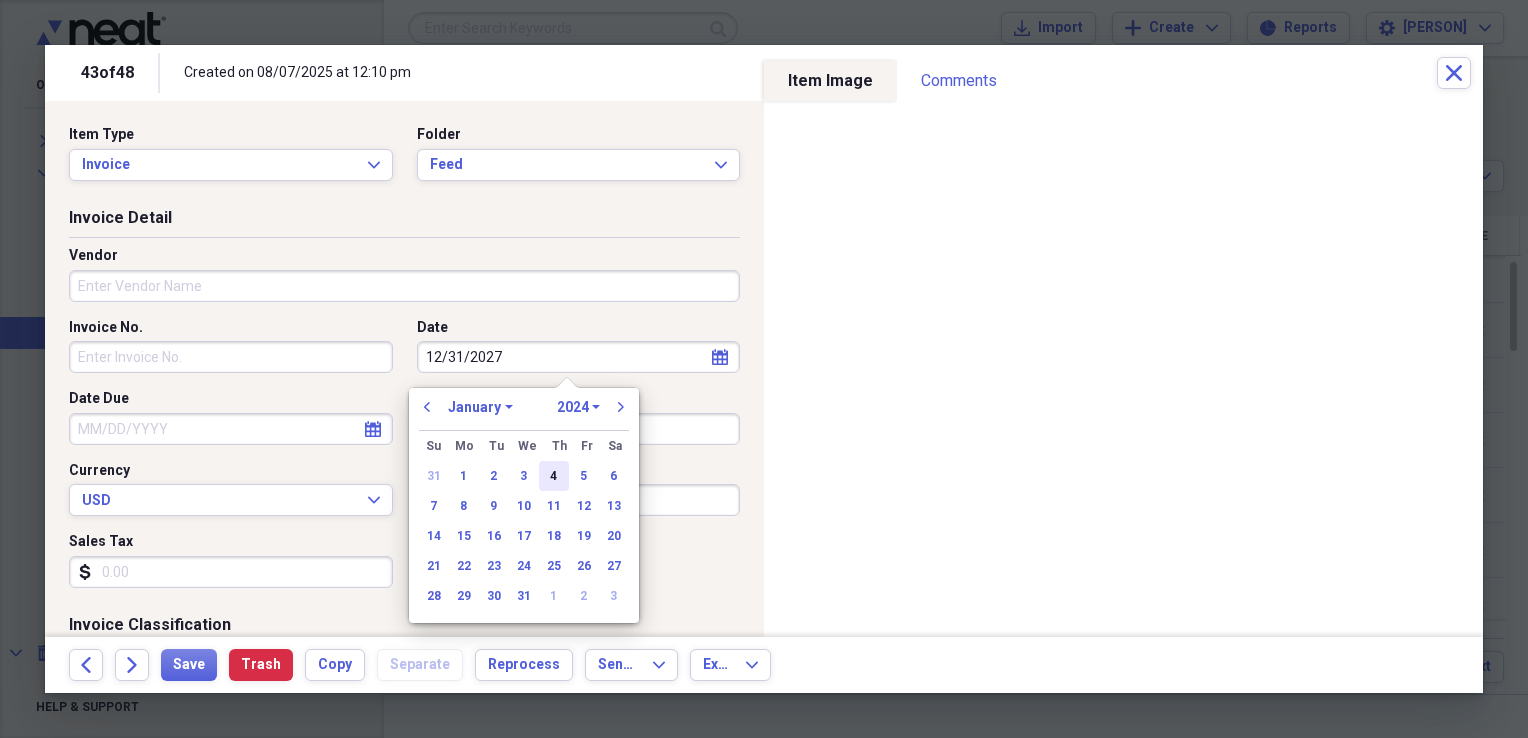 click on "4" at bounding box center [554, 476] 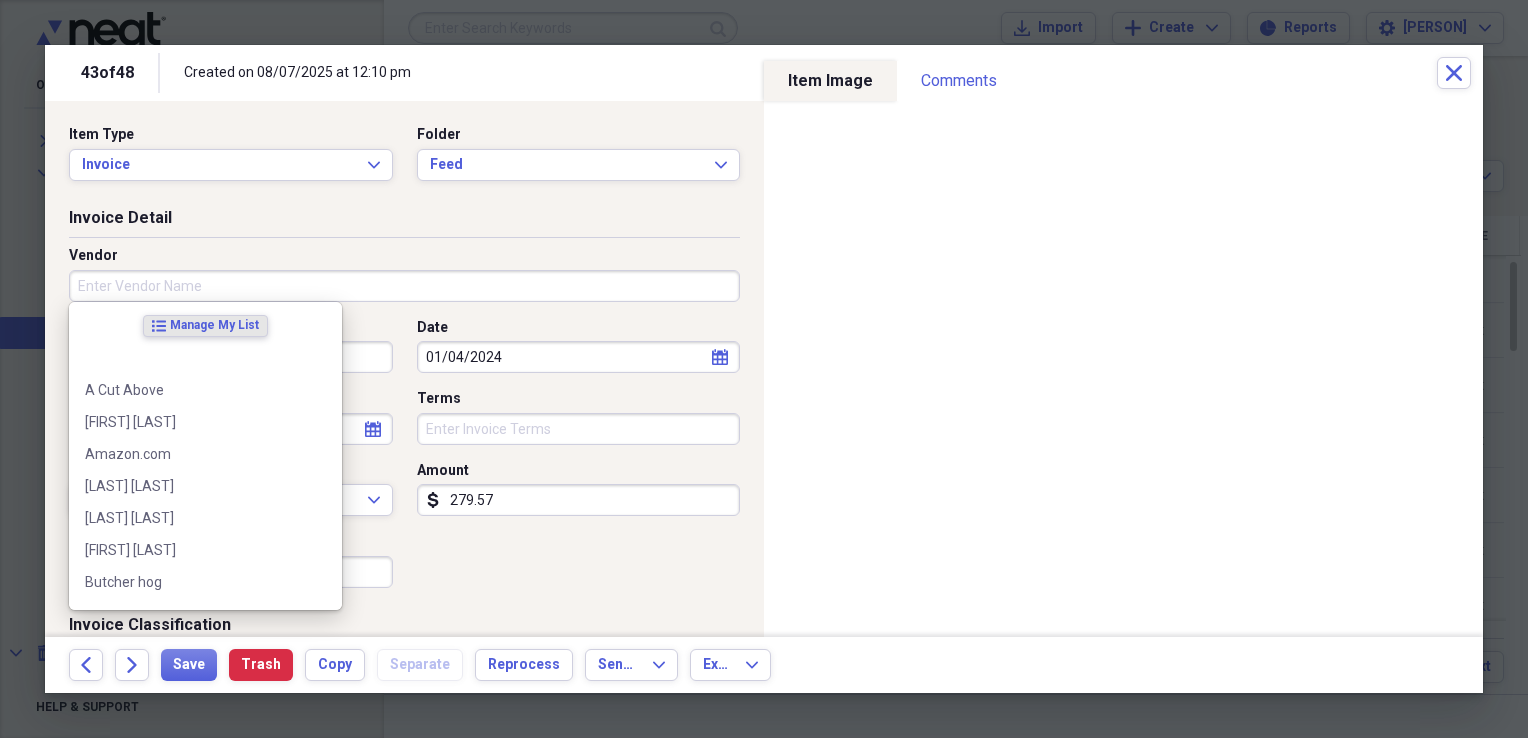 click on "Vendor" at bounding box center [404, 286] 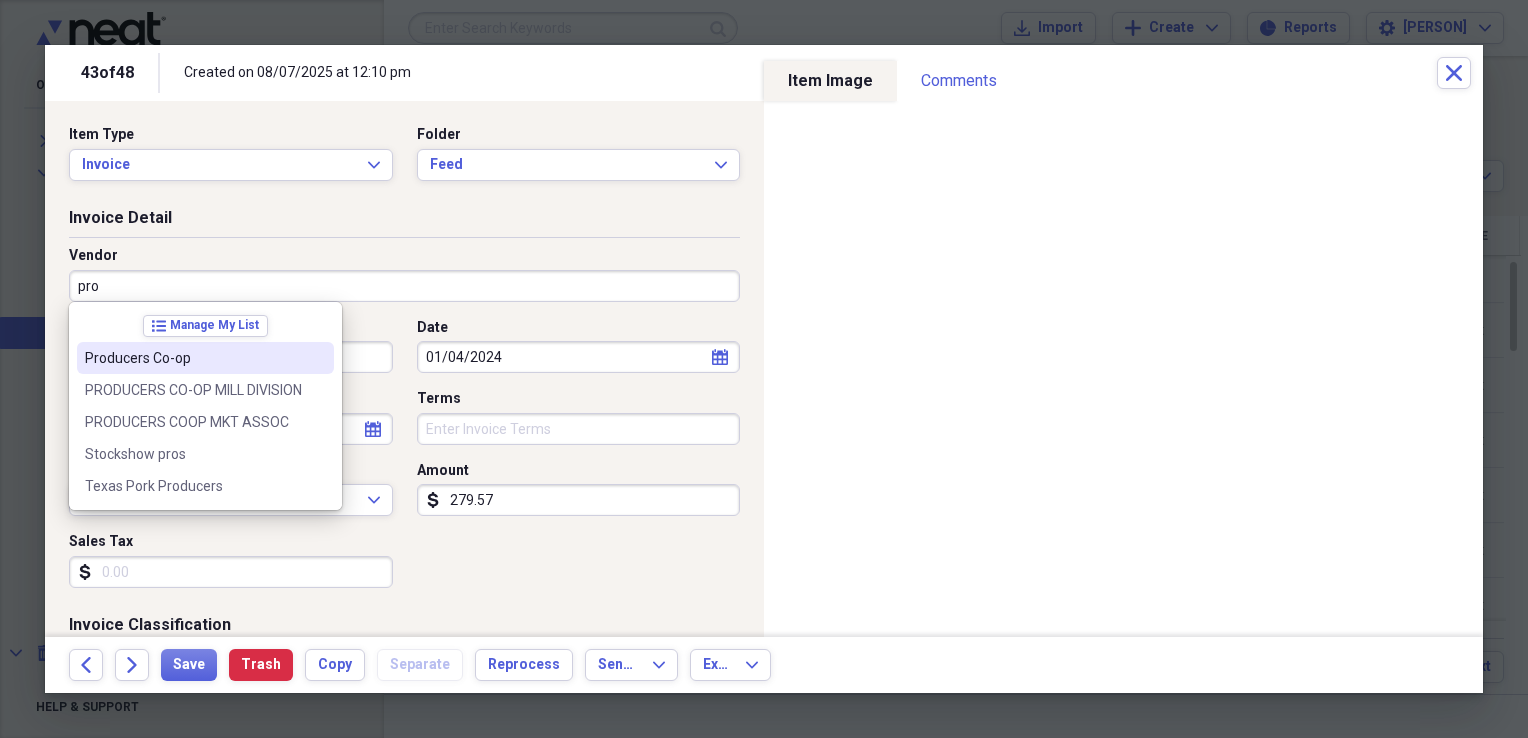 click on "Producers Co-op" at bounding box center (193, 358) 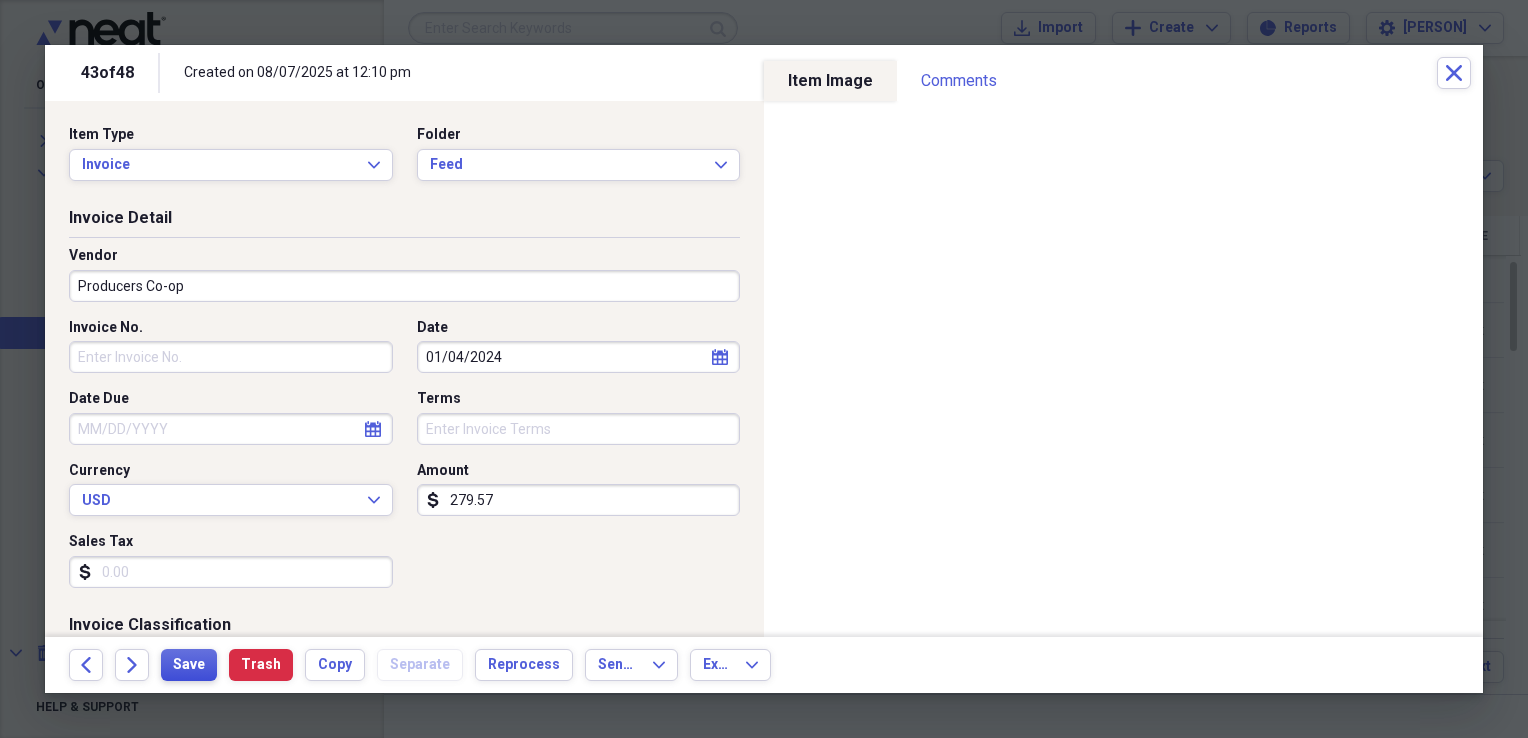 click on "Save" at bounding box center (189, 665) 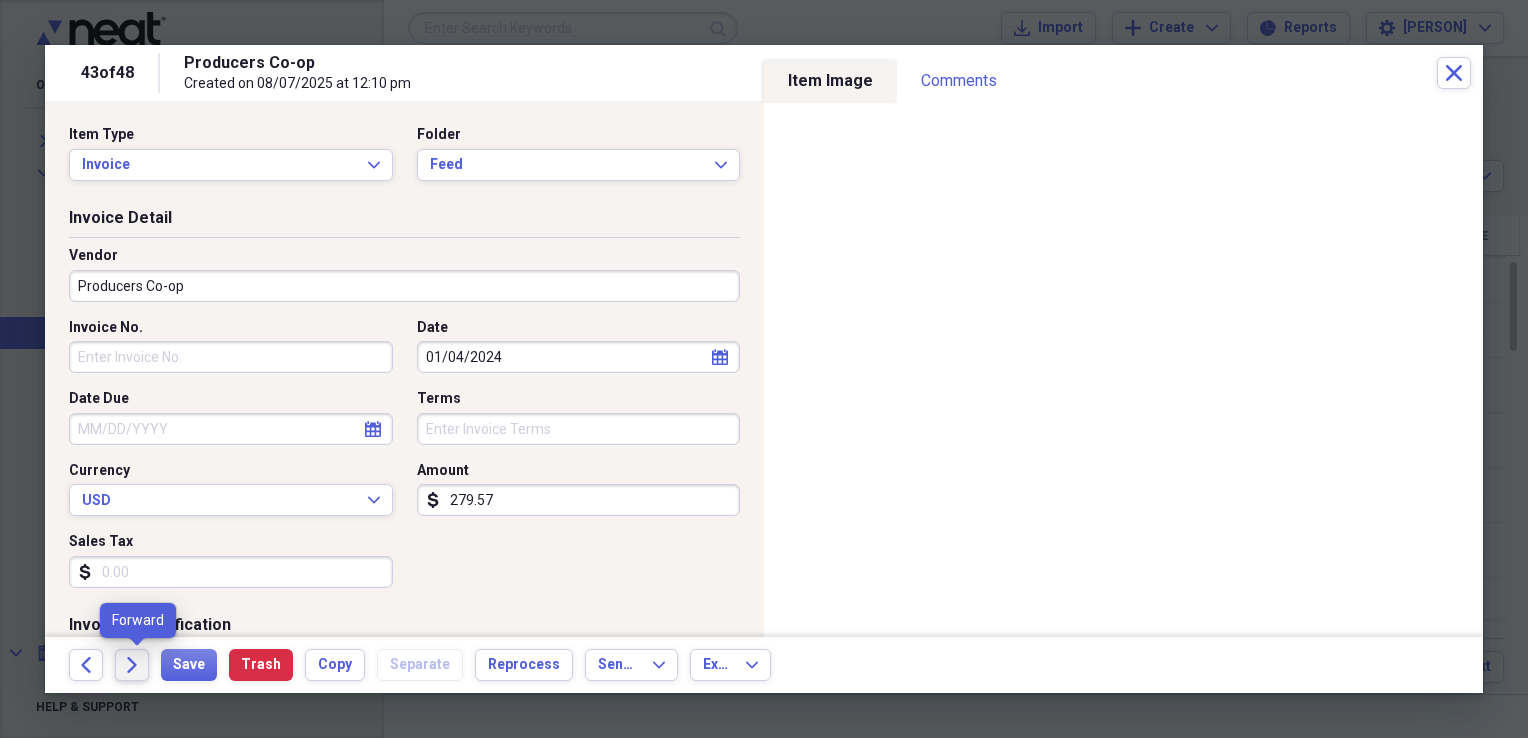click on "Forward" at bounding box center (132, 665) 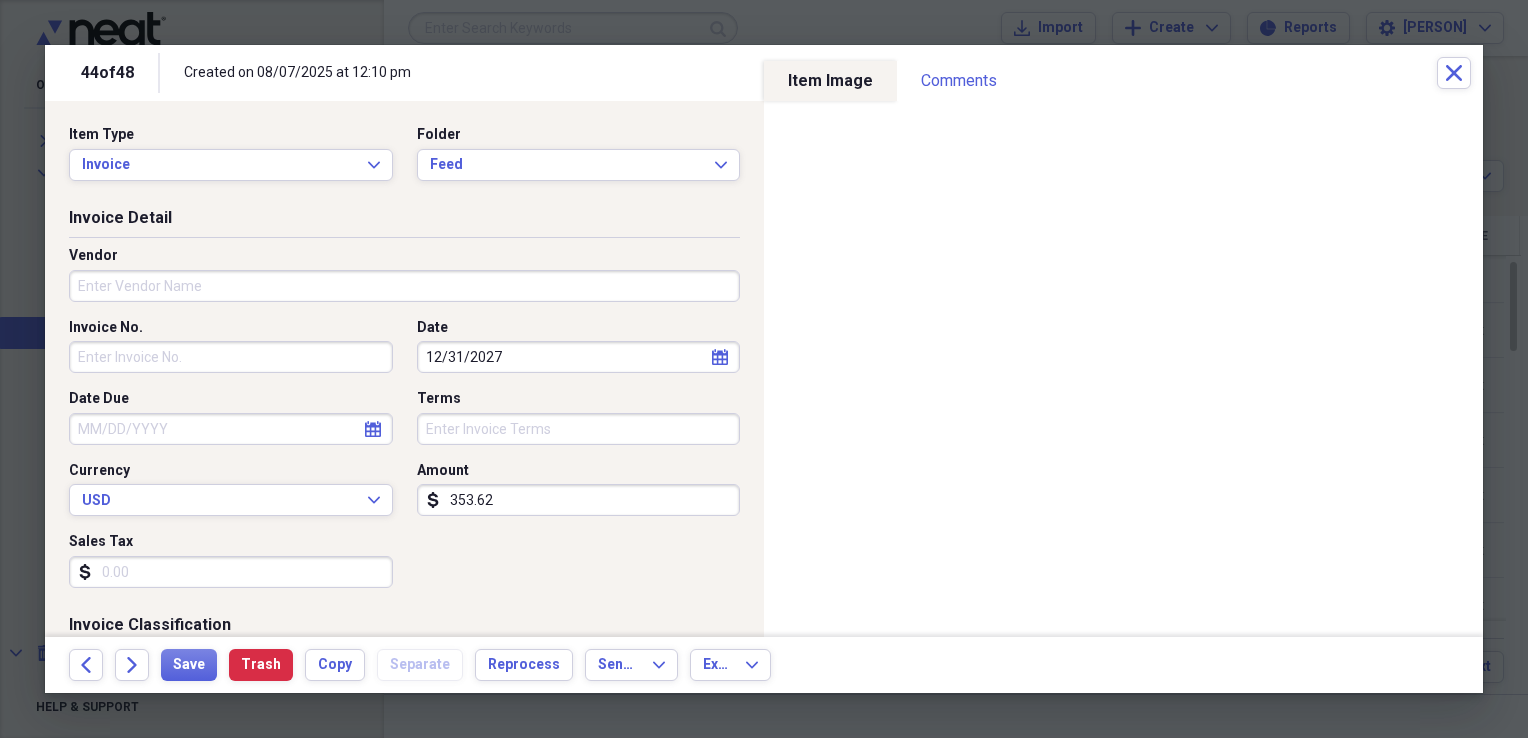 click on "12/31/2027" at bounding box center (579, 357) 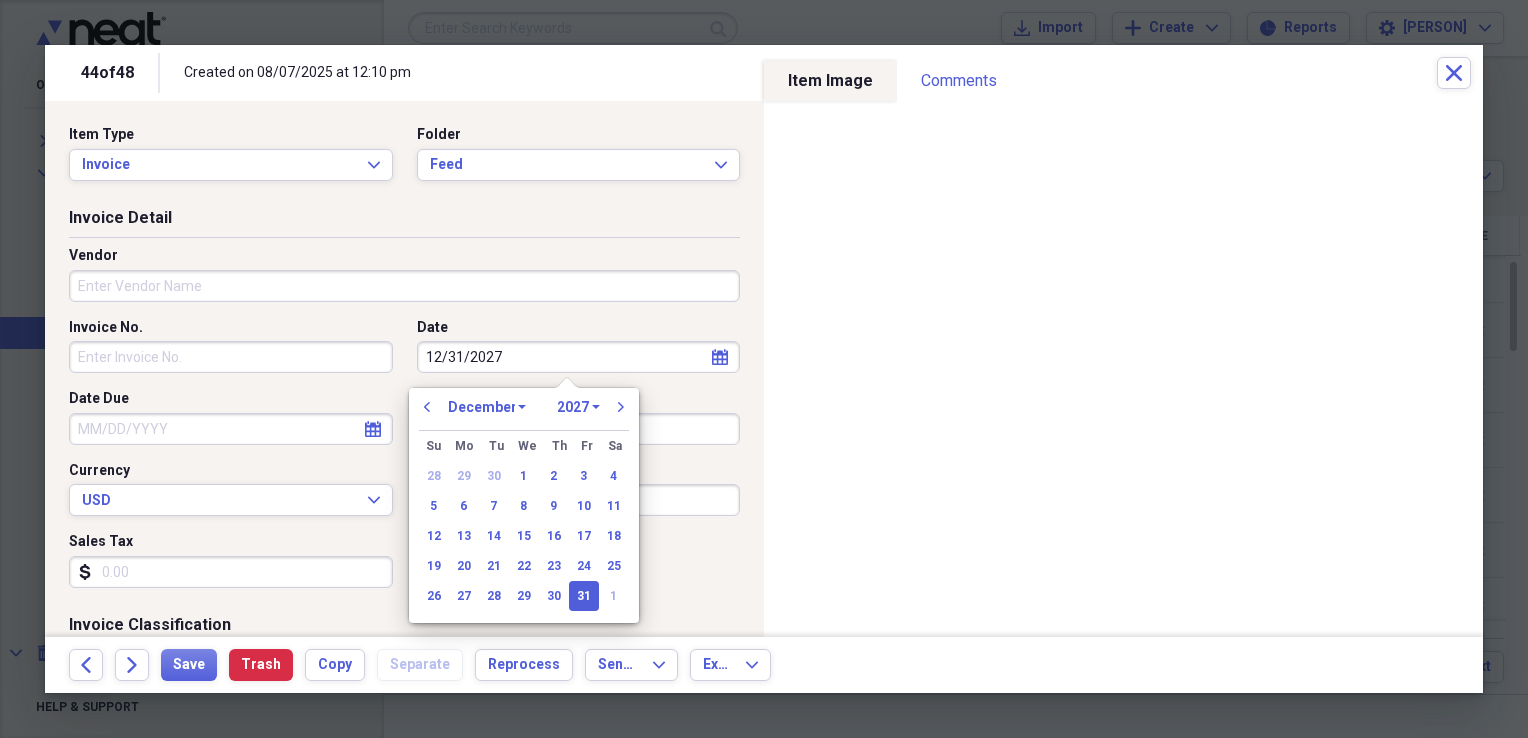 click on "1970 1971 1972 1973 1974 1975 1976 1977 1978 1979 1980 1981 1982 1983 1984 1985 1986 1987 1988 1989 1990 1991 1992 1993 1994 1995 1996 1997 1998 1999 2000 2001 2002 2003 2004 2005 2006 2007 2008 2009 2010 2011 2012 2013 2014 2015 2016 2017 2018 2019 2020 2021 2022 2023 2024 2025 2026 2027 2028 2029 2030 2031 2032 2033 2034 2035" at bounding box center [578, 407] 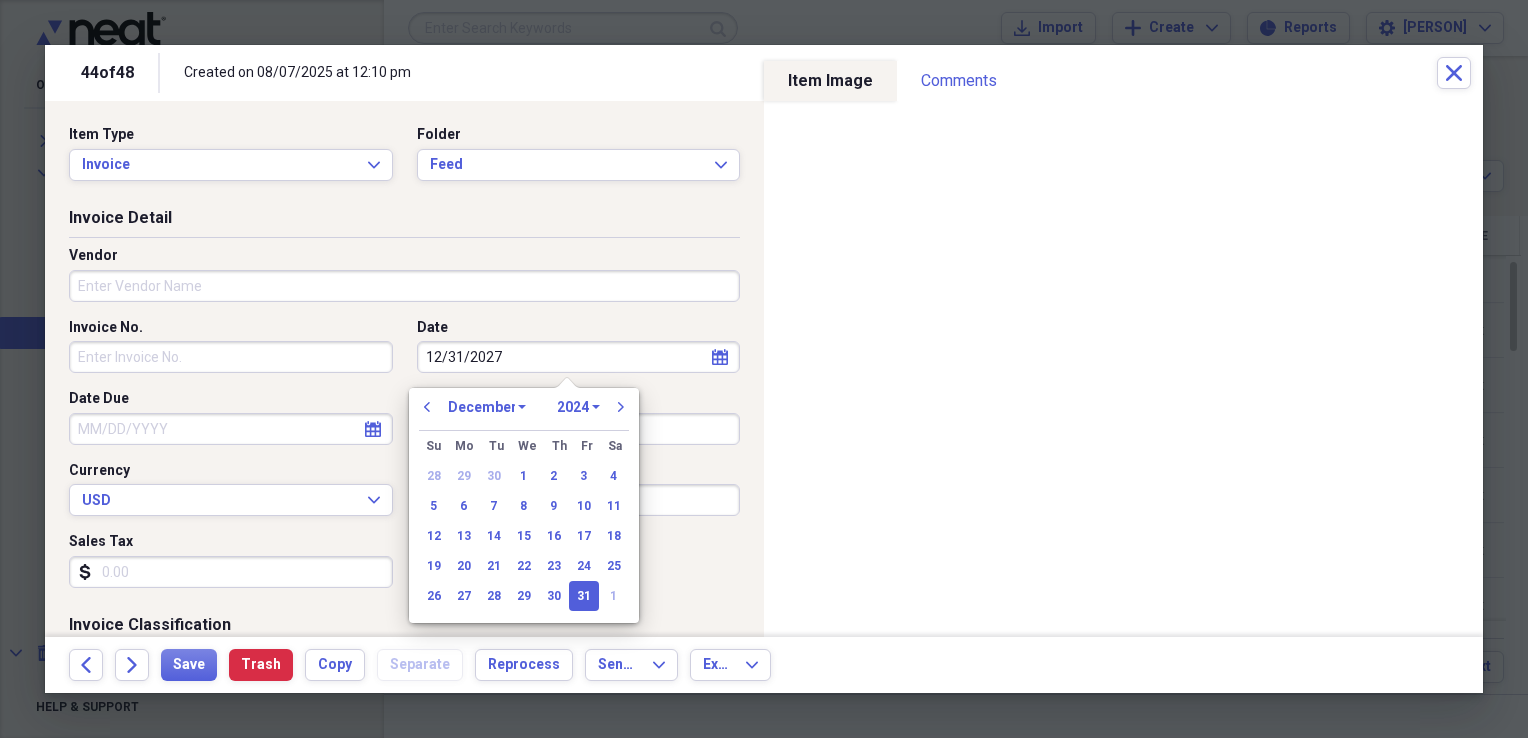click on "1970 1971 1972 1973 1974 1975 1976 1977 1978 1979 1980 1981 1982 1983 1984 1985 1986 1987 1988 1989 1990 1991 1992 1993 1994 1995 1996 1997 1998 1999 2000 2001 2002 2003 2004 2005 2006 2007 2008 2009 2010 2011 2012 2013 2014 2015 2016 2017 2018 2019 2020 2021 2022 2023 2024 2025 2026 2027 2028 2029 2030 2031 2032 2033 2034 2035" at bounding box center (578, 407) 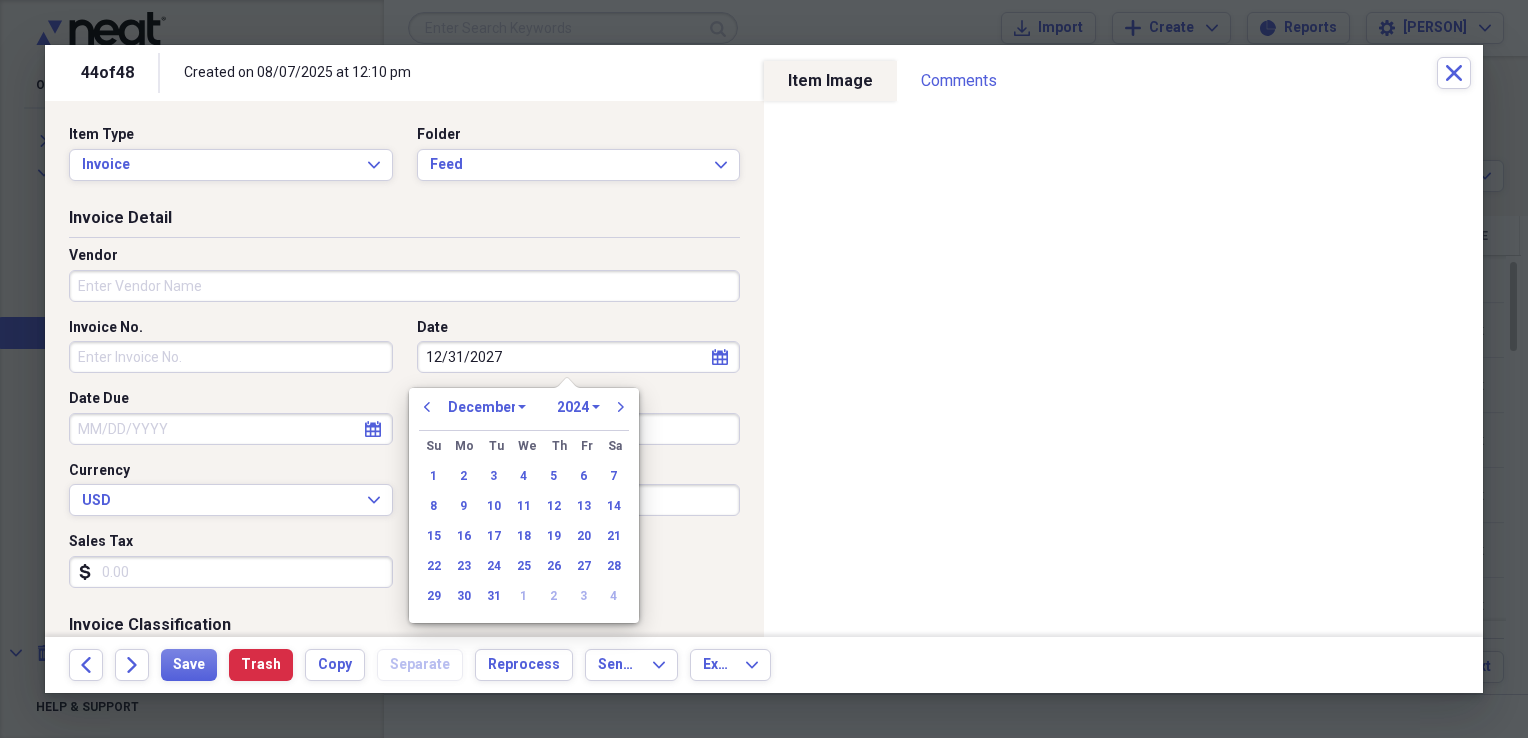 click on "January February March April May June July August September October November December" at bounding box center (487, 407) 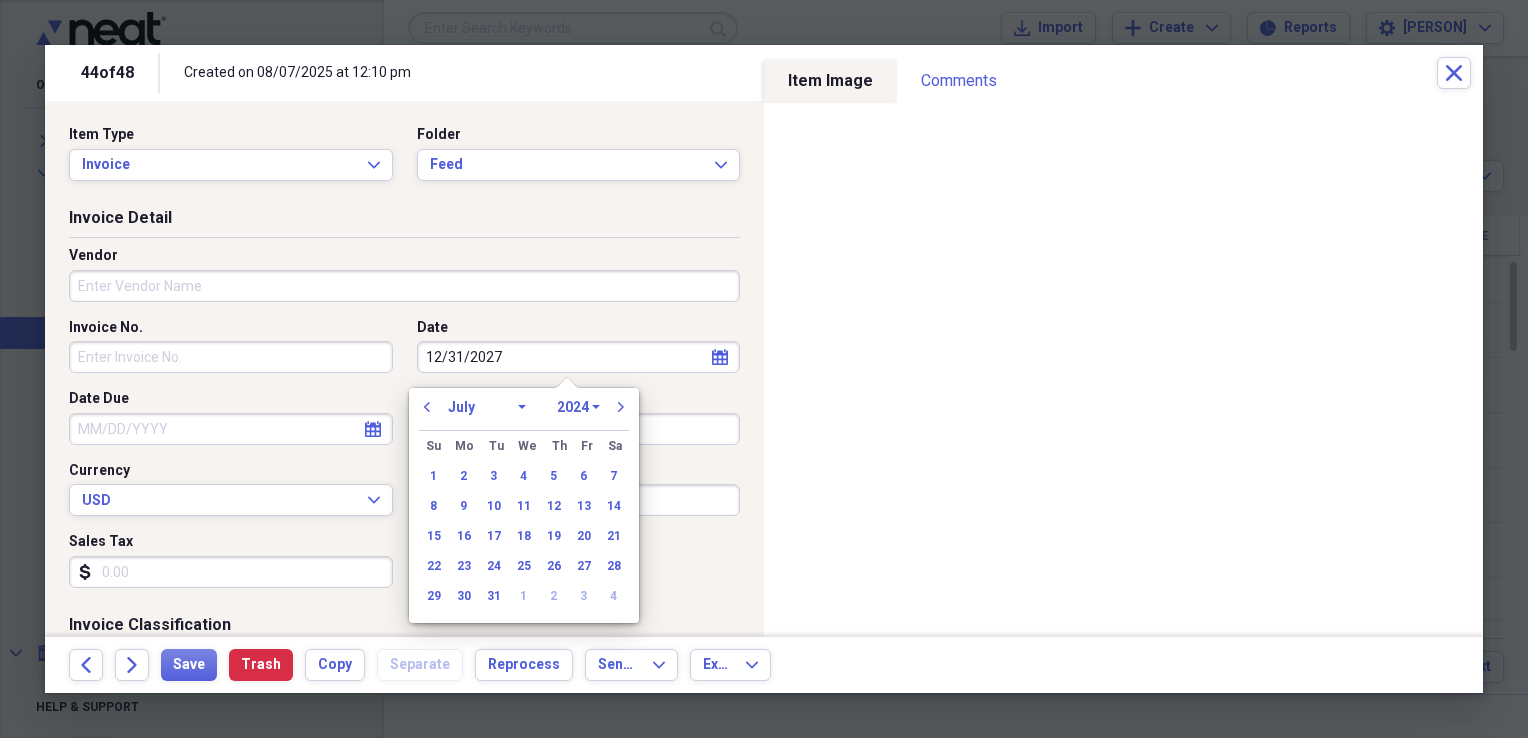 click on "January February March April May June July August September October November December" at bounding box center [487, 407] 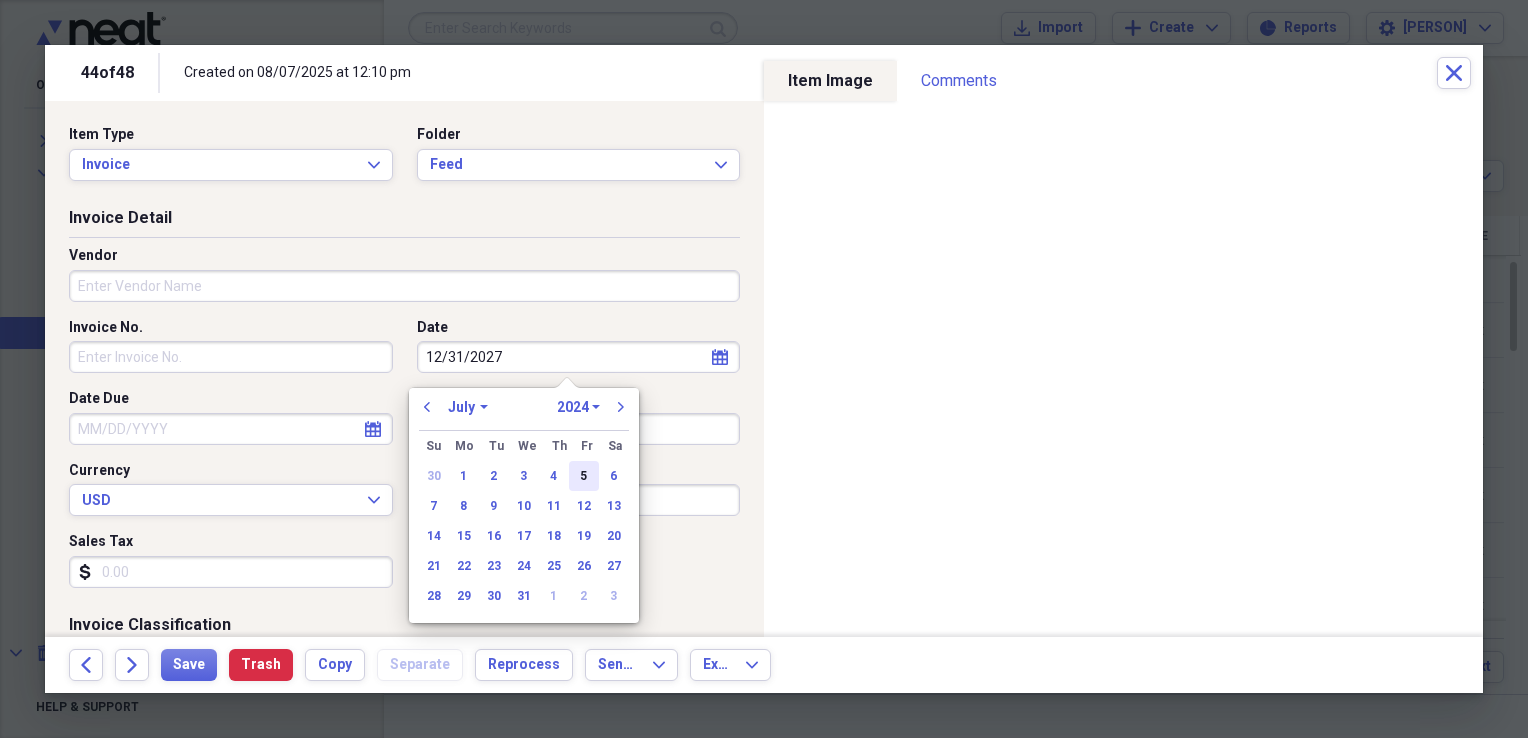 click on "5" at bounding box center (584, 476) 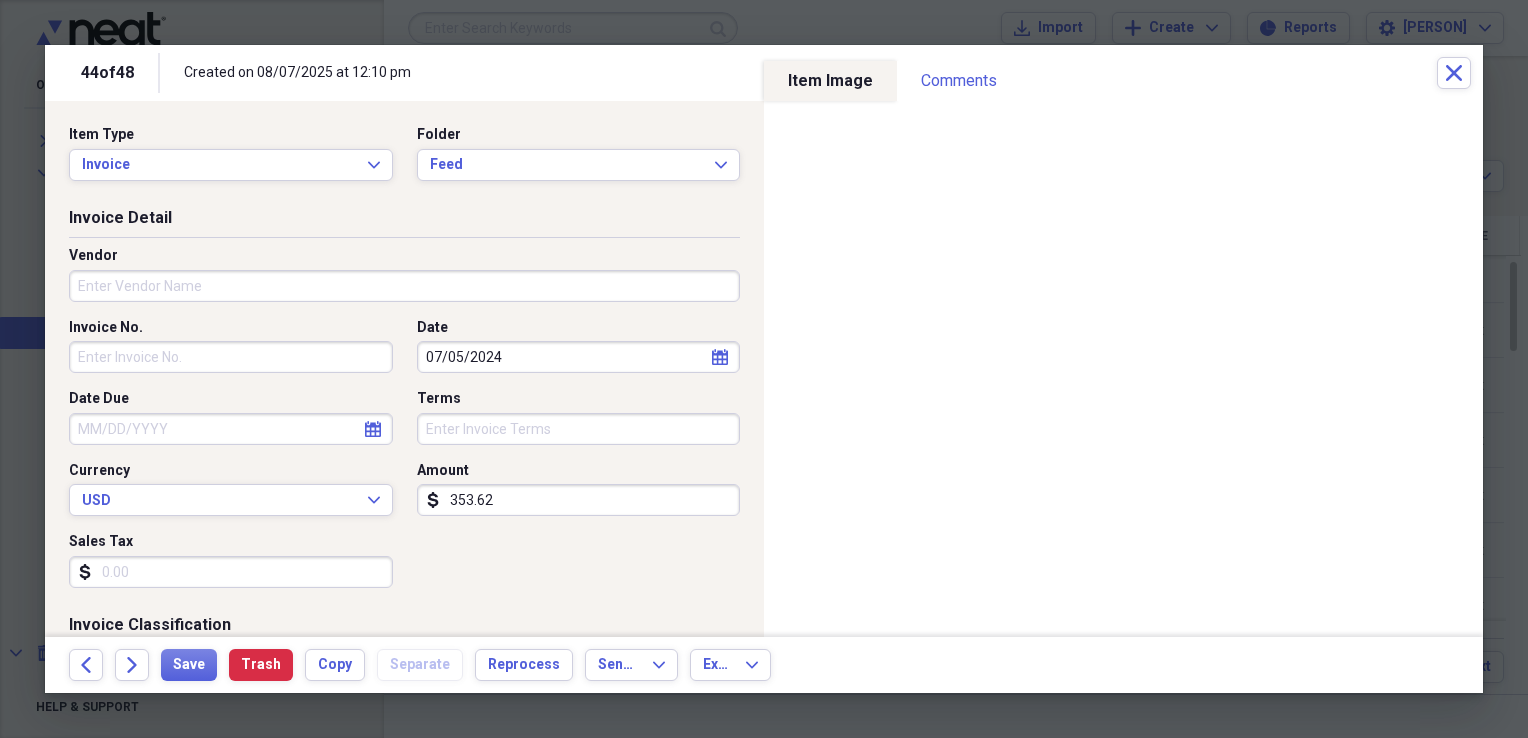 click on "Vendor" at bounding box center [404, 286] 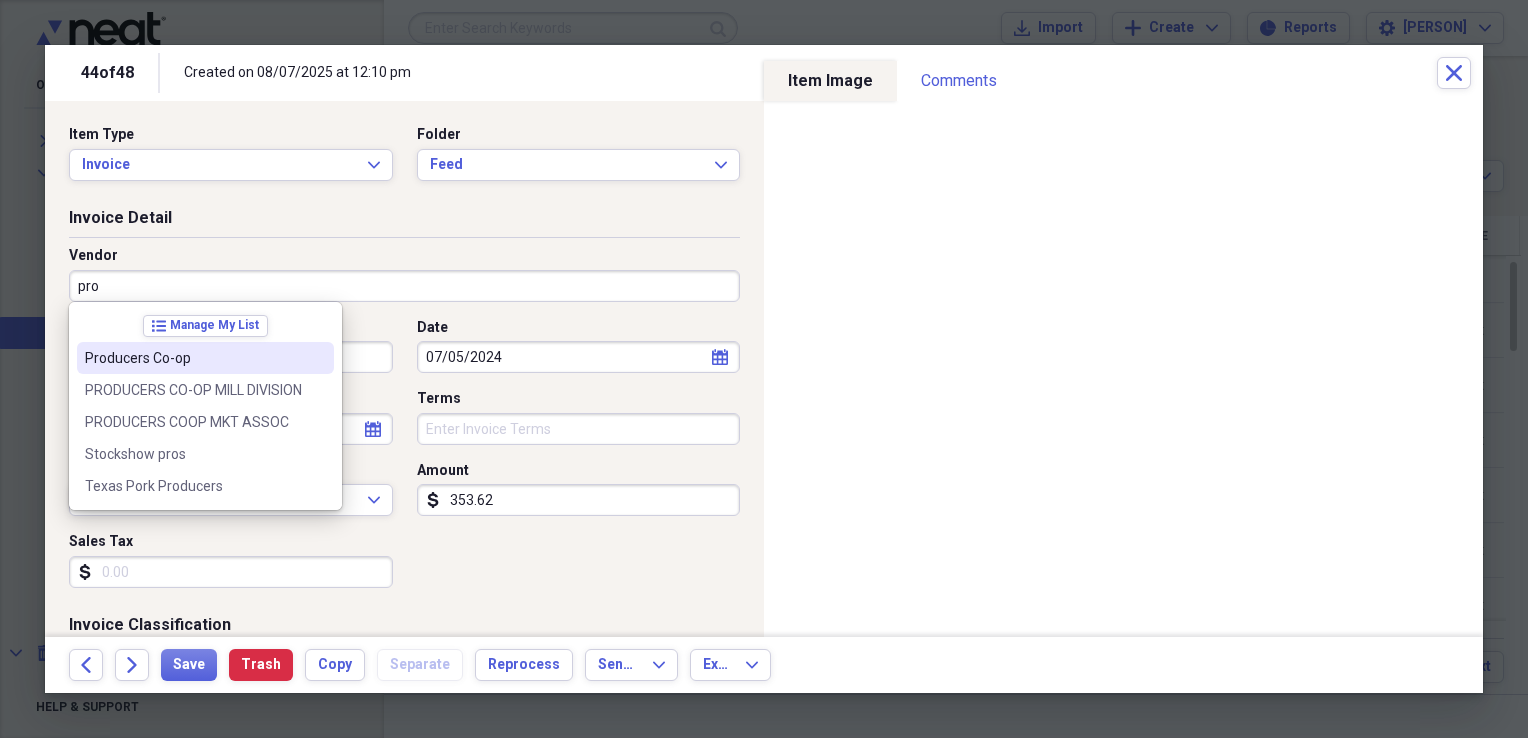 click on "Producers Co-op" at bounding box center (205, 358) 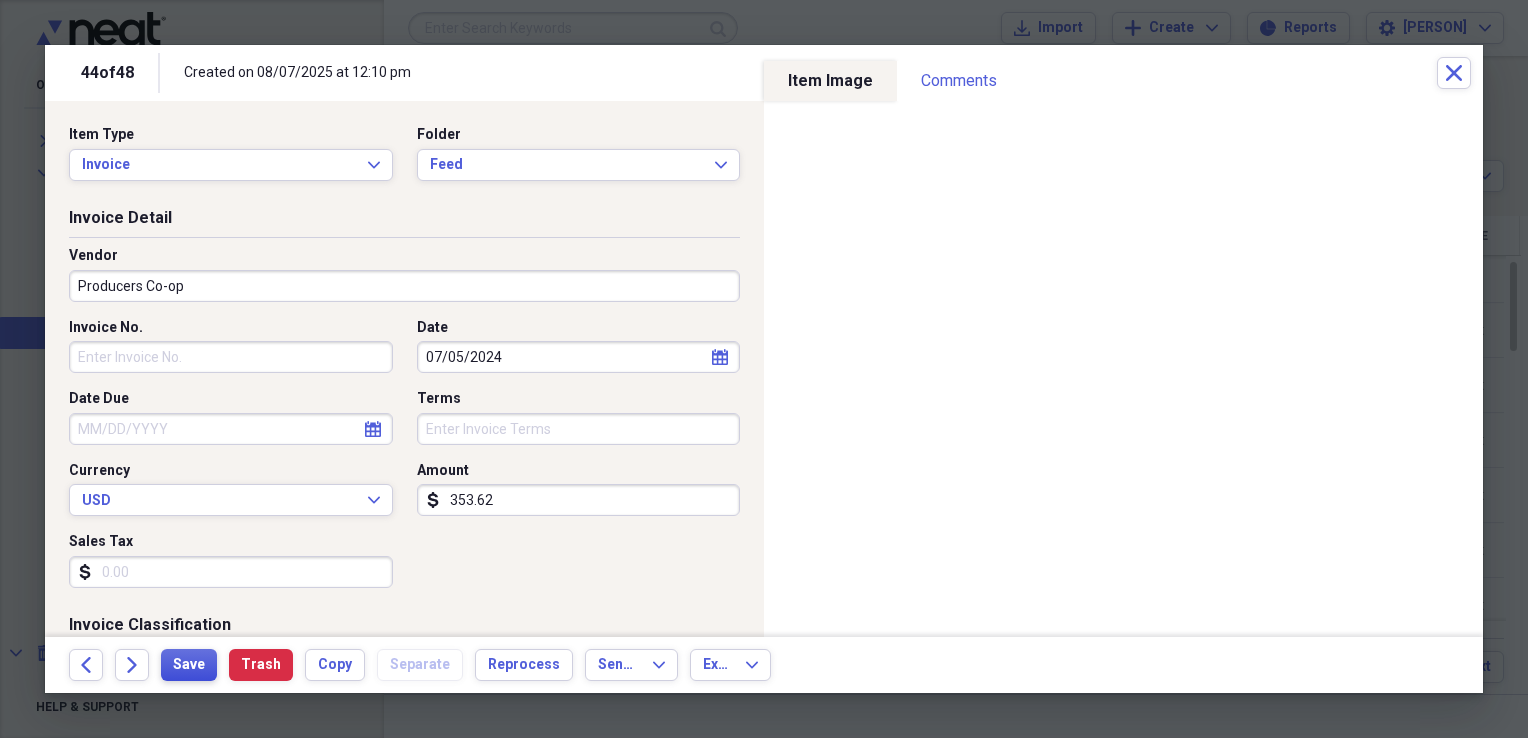 click on "Save" at bounding box center [189, 665] 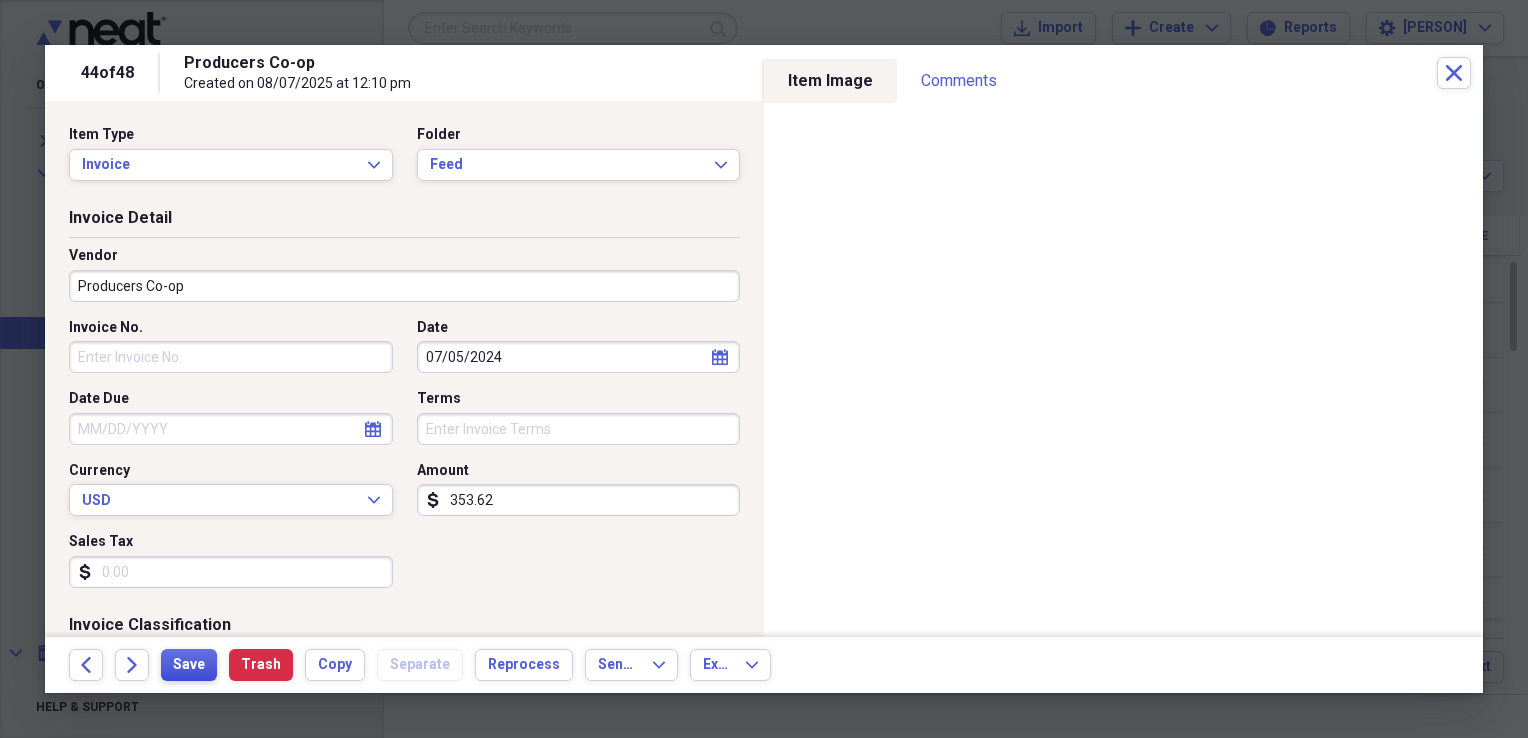click on "Save" at bounding box center (189, 665) 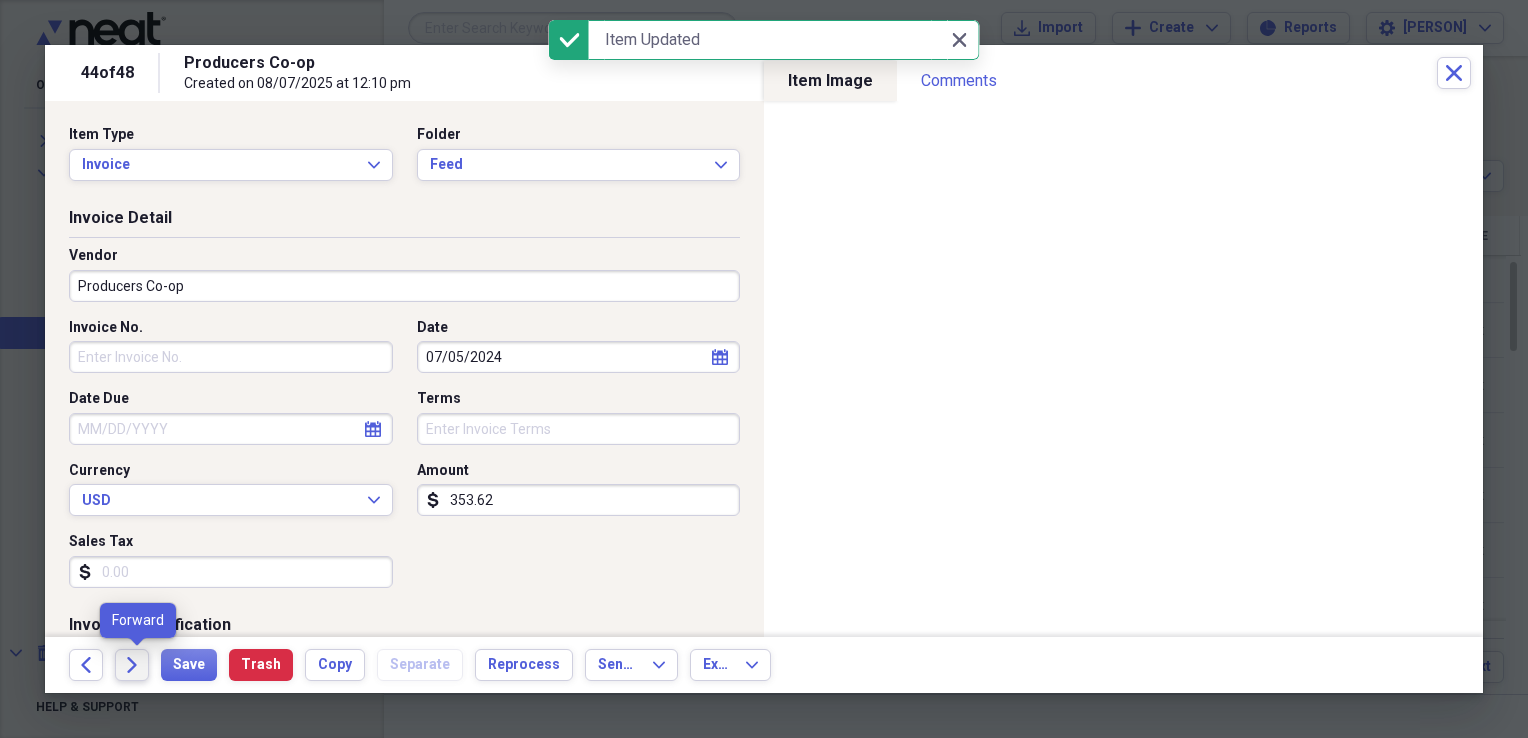 click on "Forward" 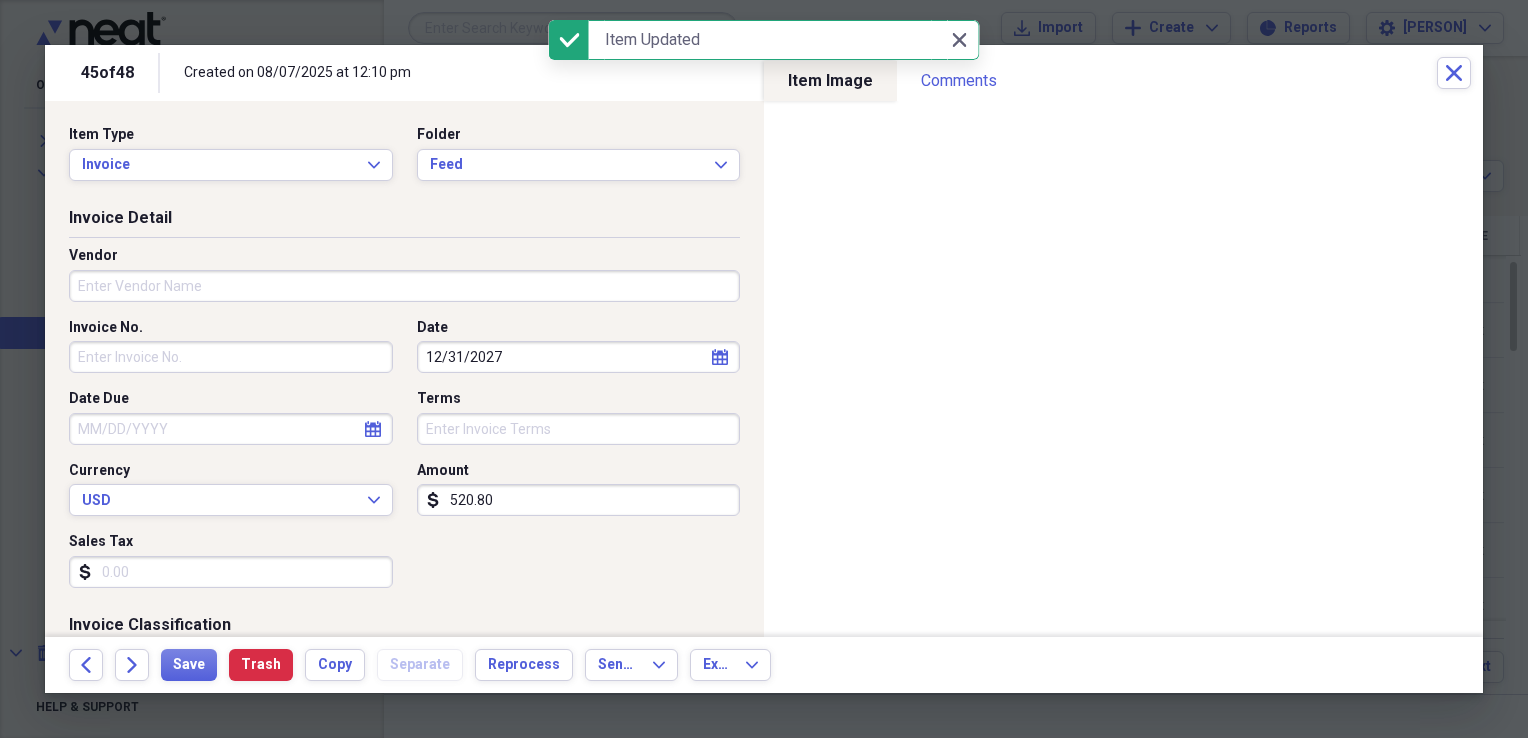 click 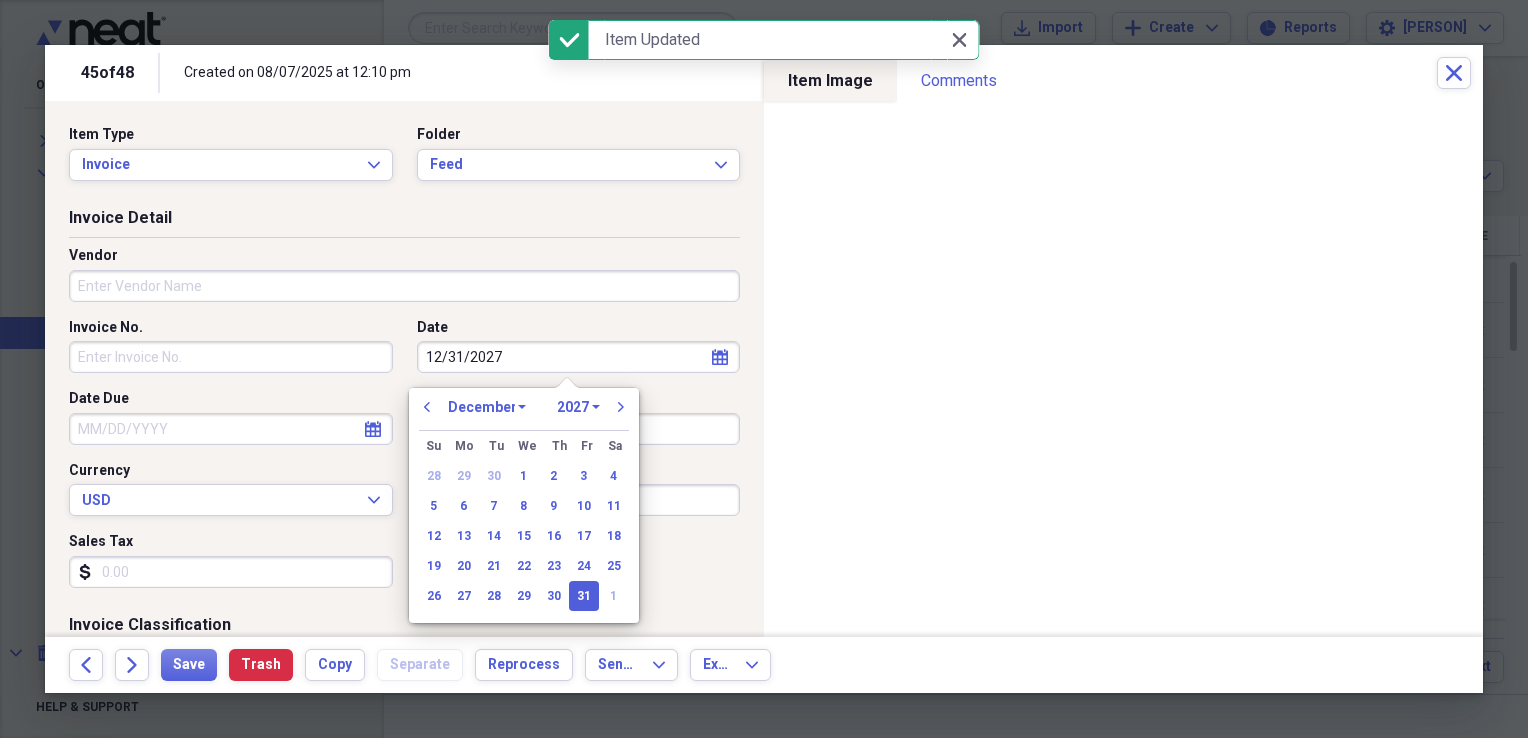 click 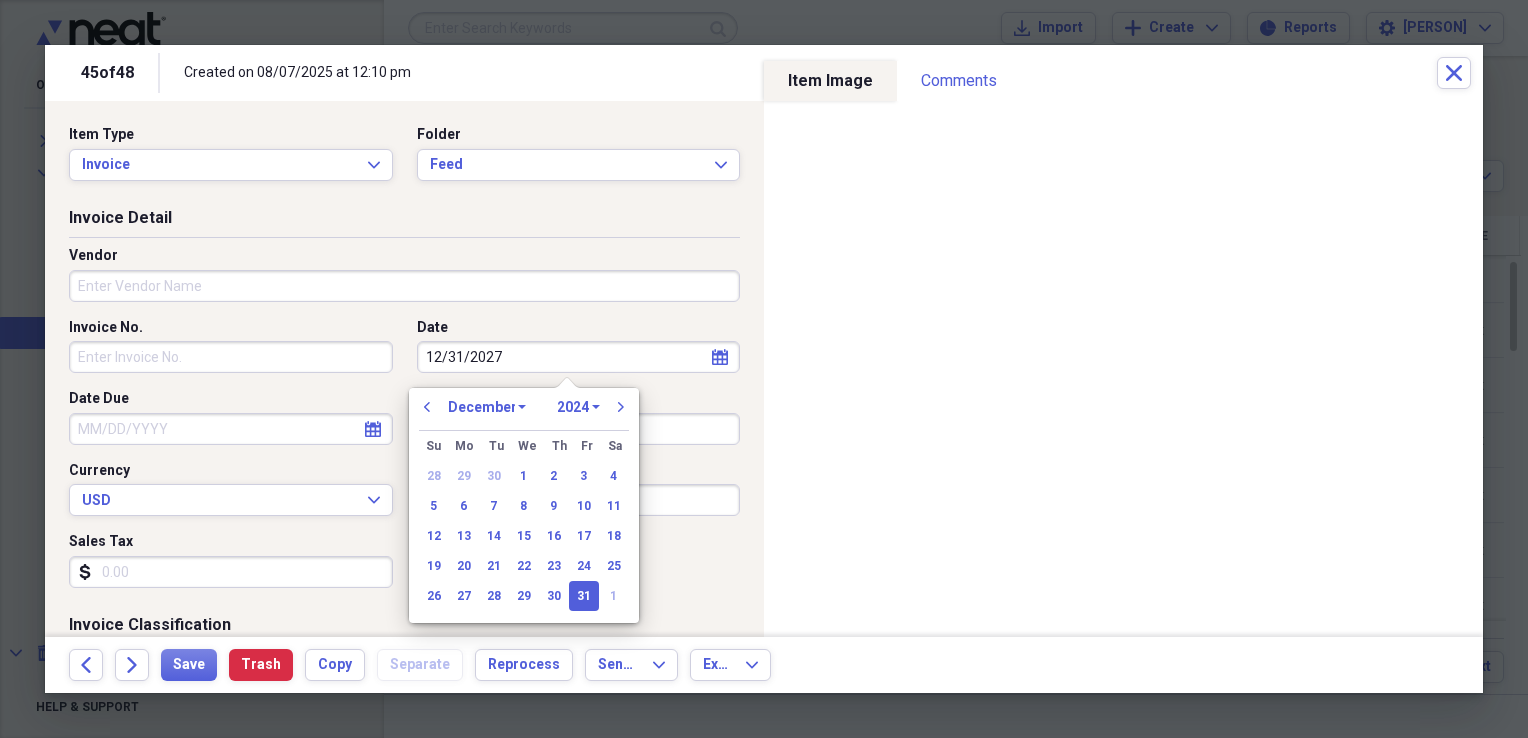click on "1970 1971 1972 1973 1974 1975 1976 1977 1978 1979 1980 1981 1982 1983 1984 1985 1986 1987 1988 1989 1990 1991 1992 1993 1994 1995 1996 1997 1998 1999 2000 2001 2002 2003 2004 2005 2006 2007 2008 2009 2010 2011 2012 2013 2014 2015 2016 2017 2018 2019 2020 2021 2022 2023 2024 2025 2026 2027 2028 2029 2030 2031 2032 2033 2034 2035" at bounding box center [578, 407] 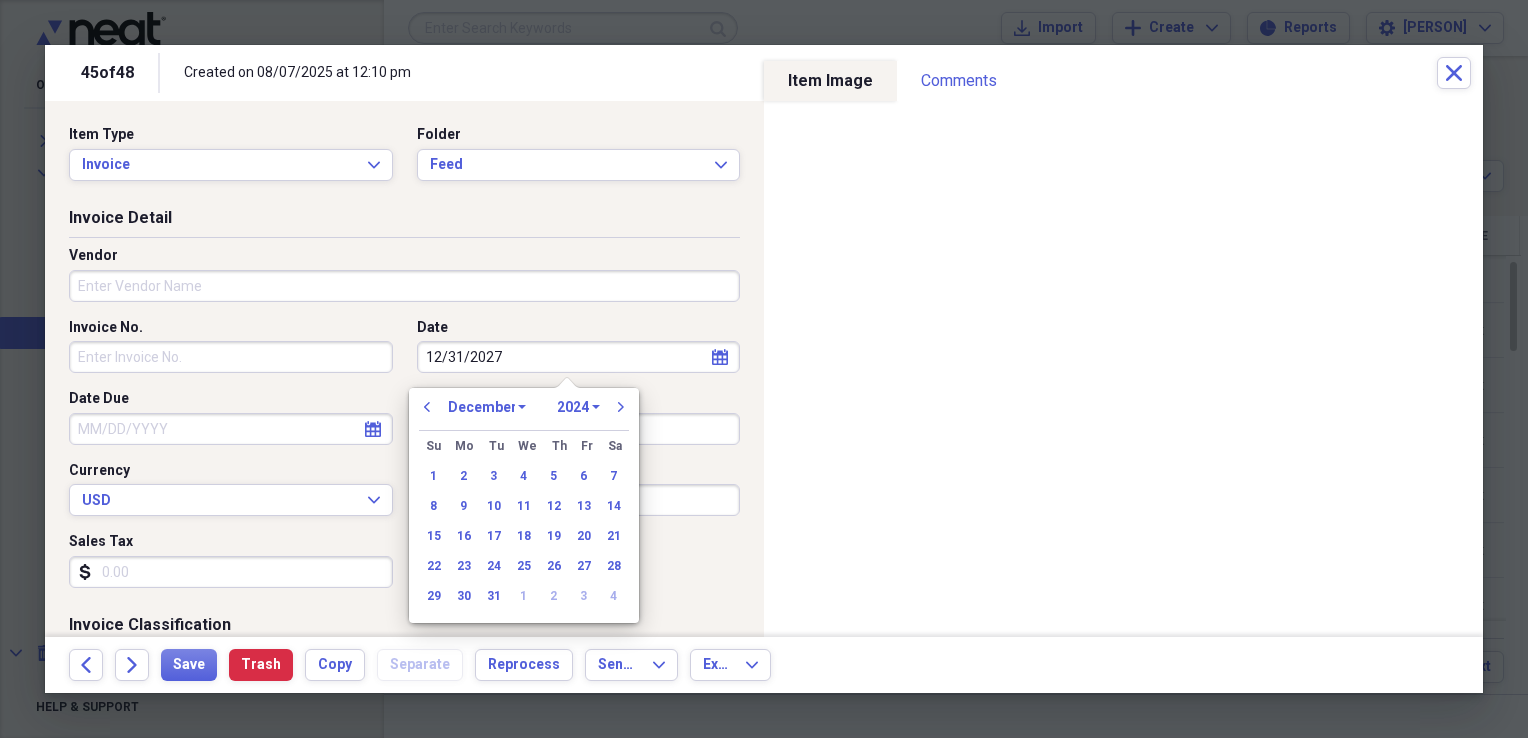 click on "January February March April May June July August September October November December" at bounding box center [487, 407] 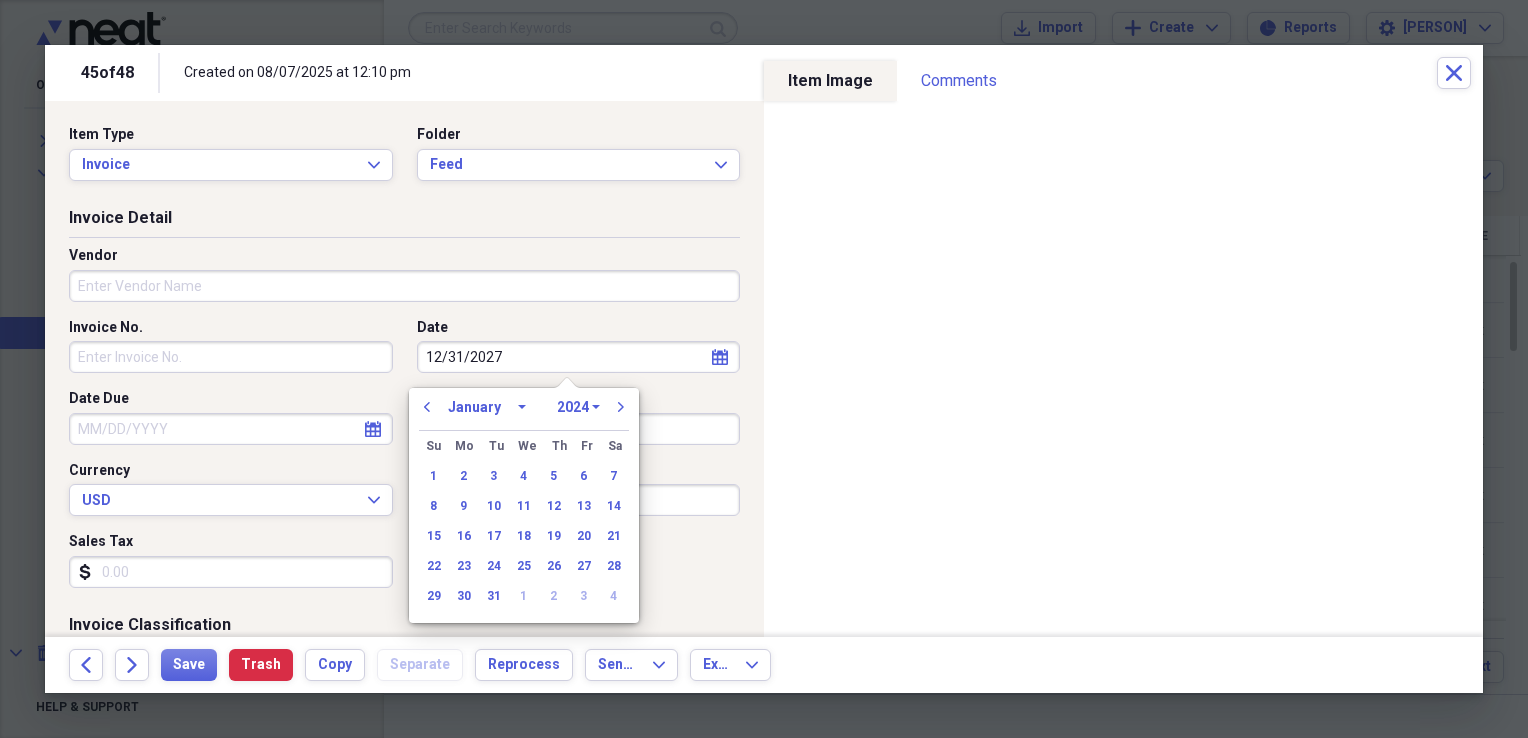 click on "January February March April May June July August September October November December" at bounding box center [487, 407] 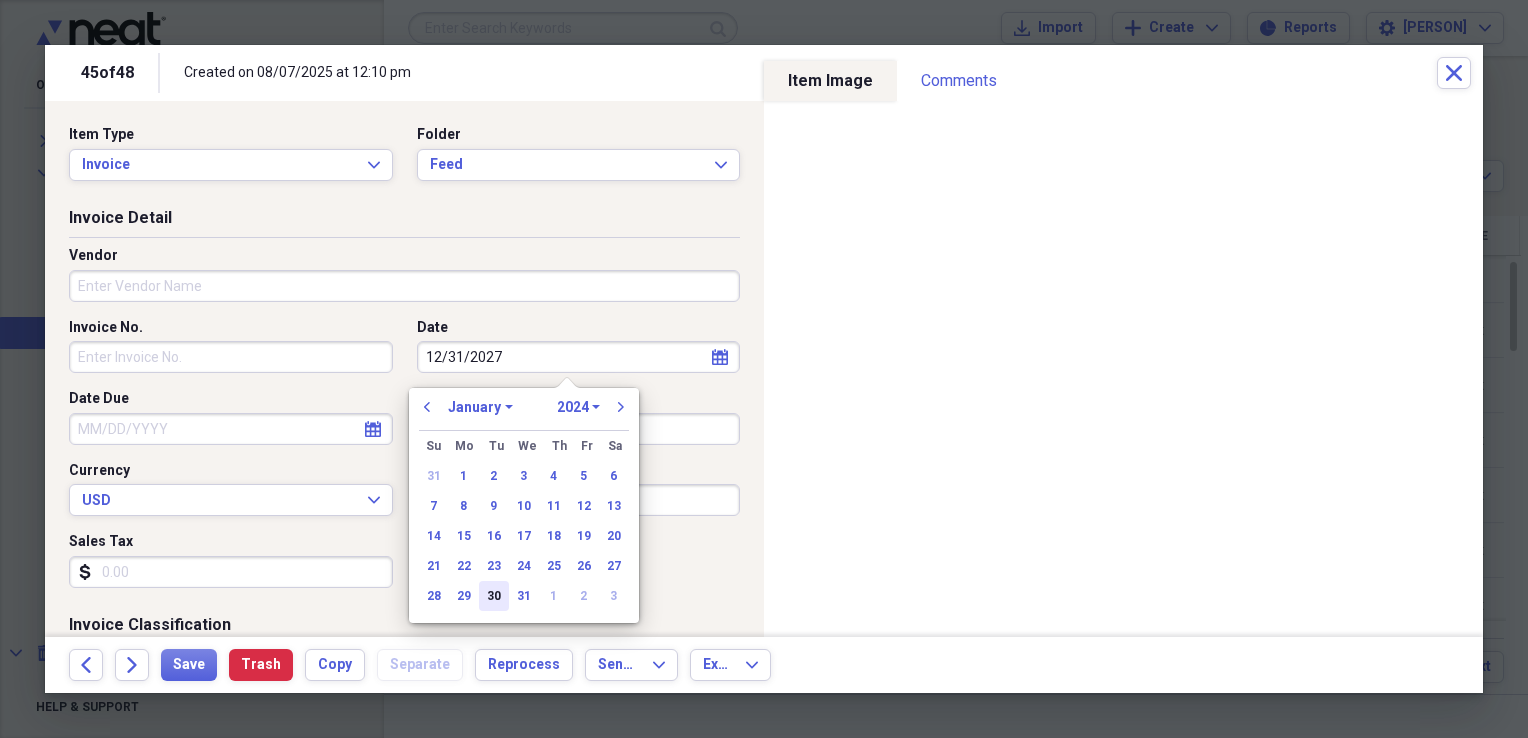 click on "30" at bounding box center (494, 596) 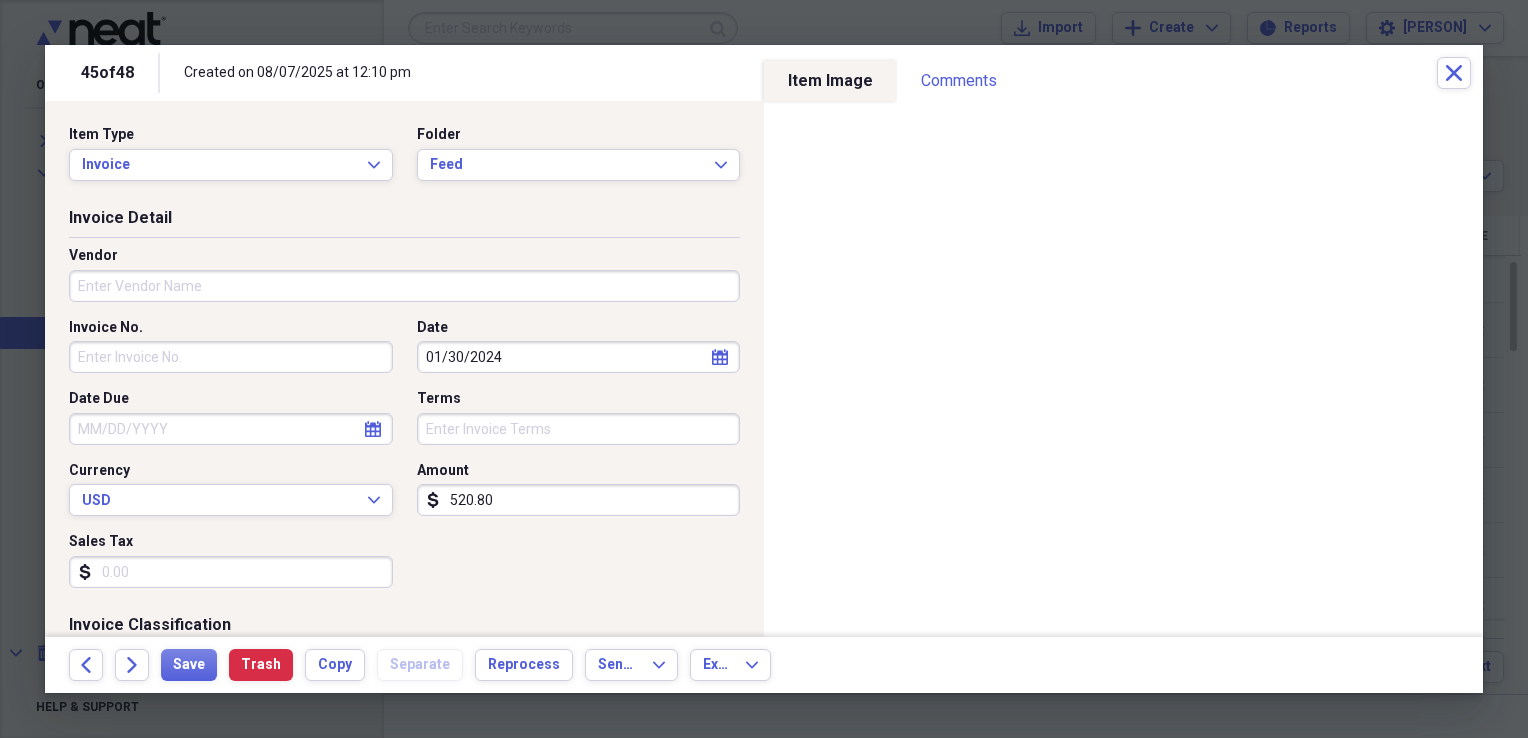 click on "Vendor" at bounding box center (404, 286) 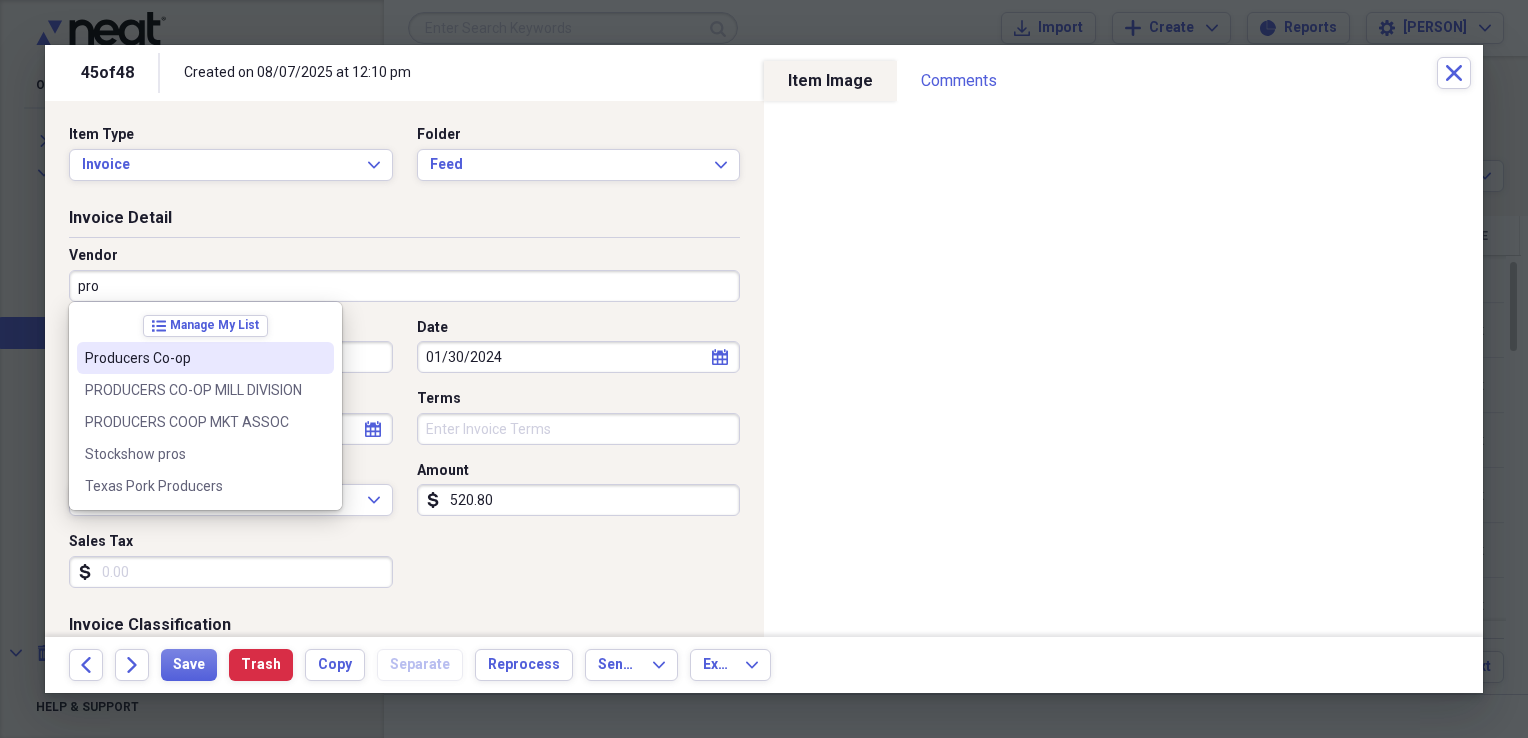 click on "Producers Co-op" at bounding box center [193, 358] 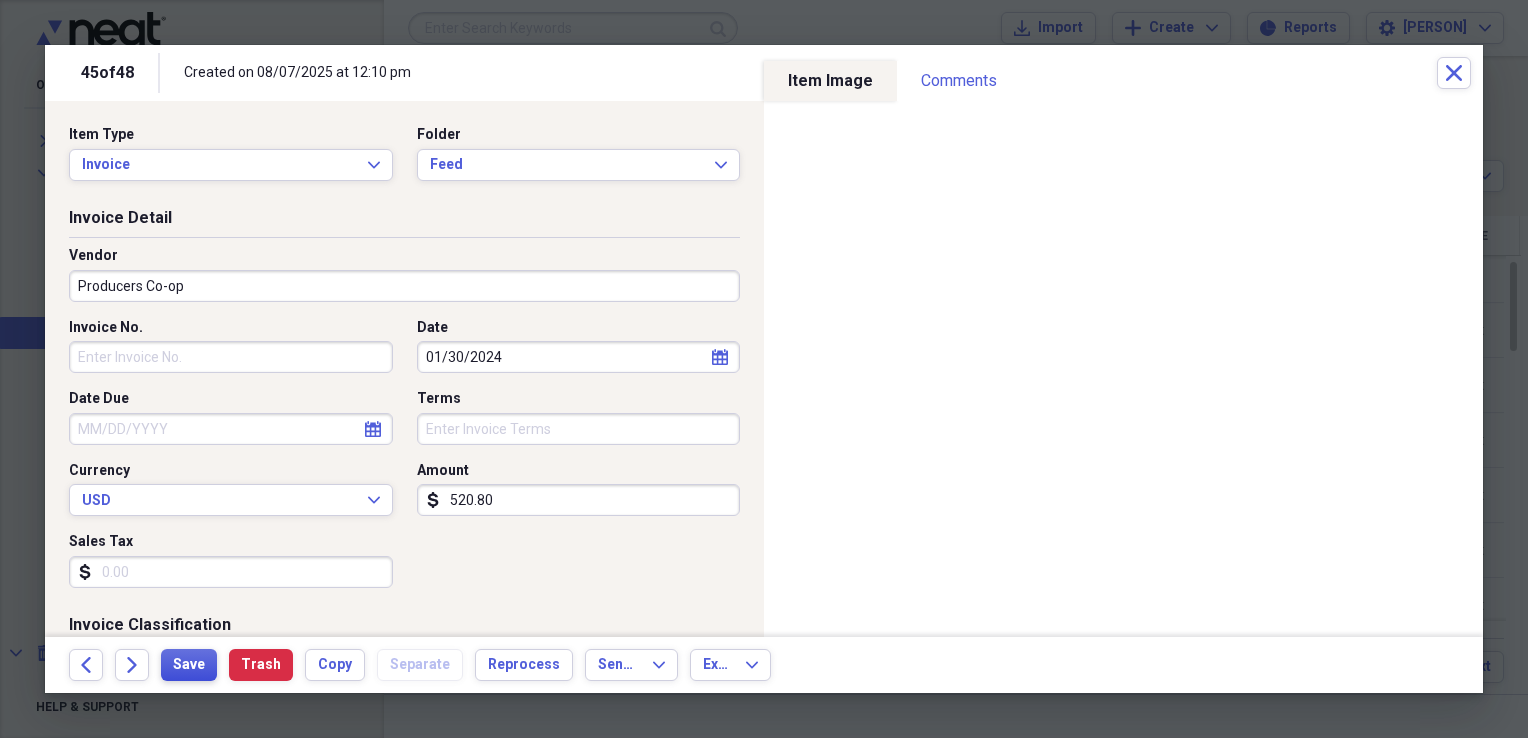 click on "Save" at bounding box center (189, 665) 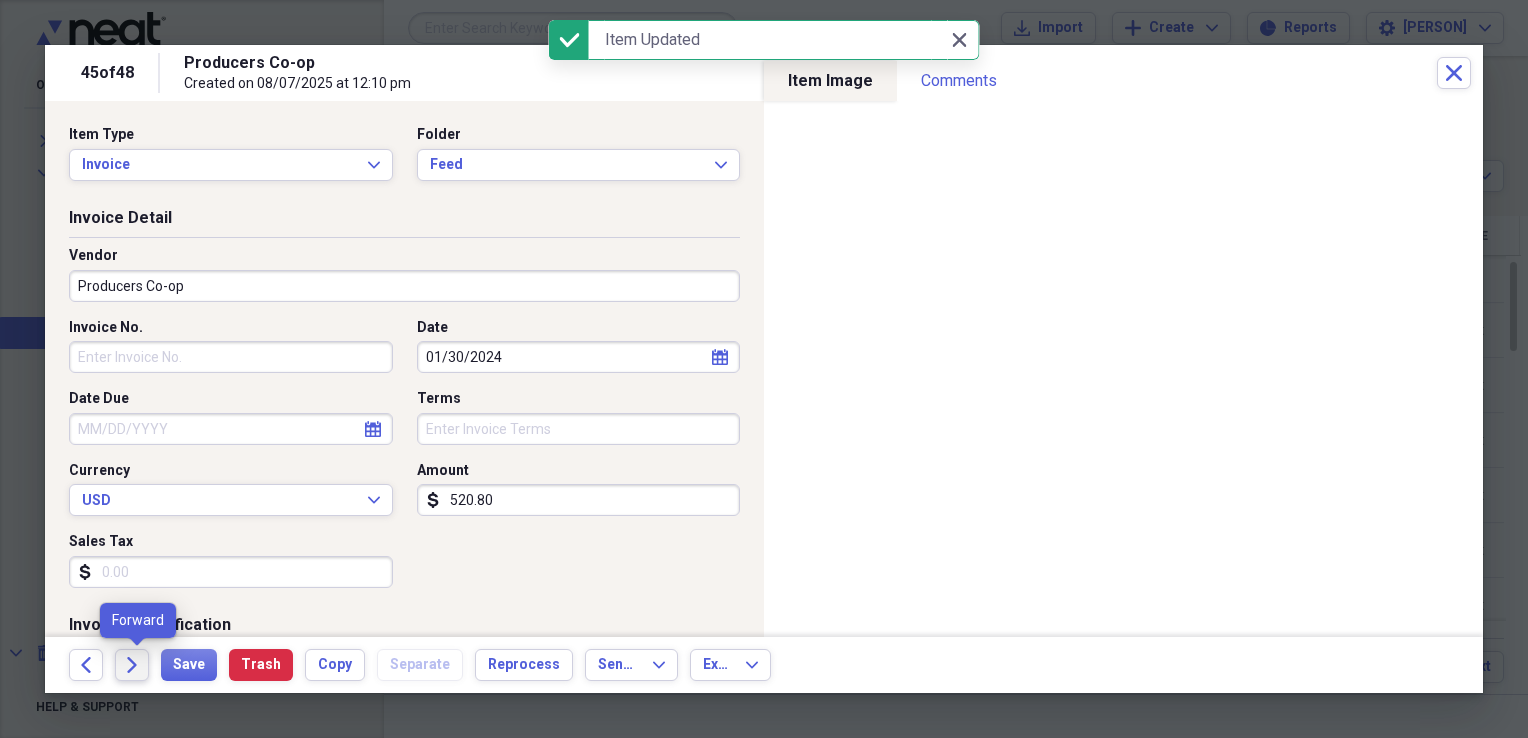 click on "Forward" 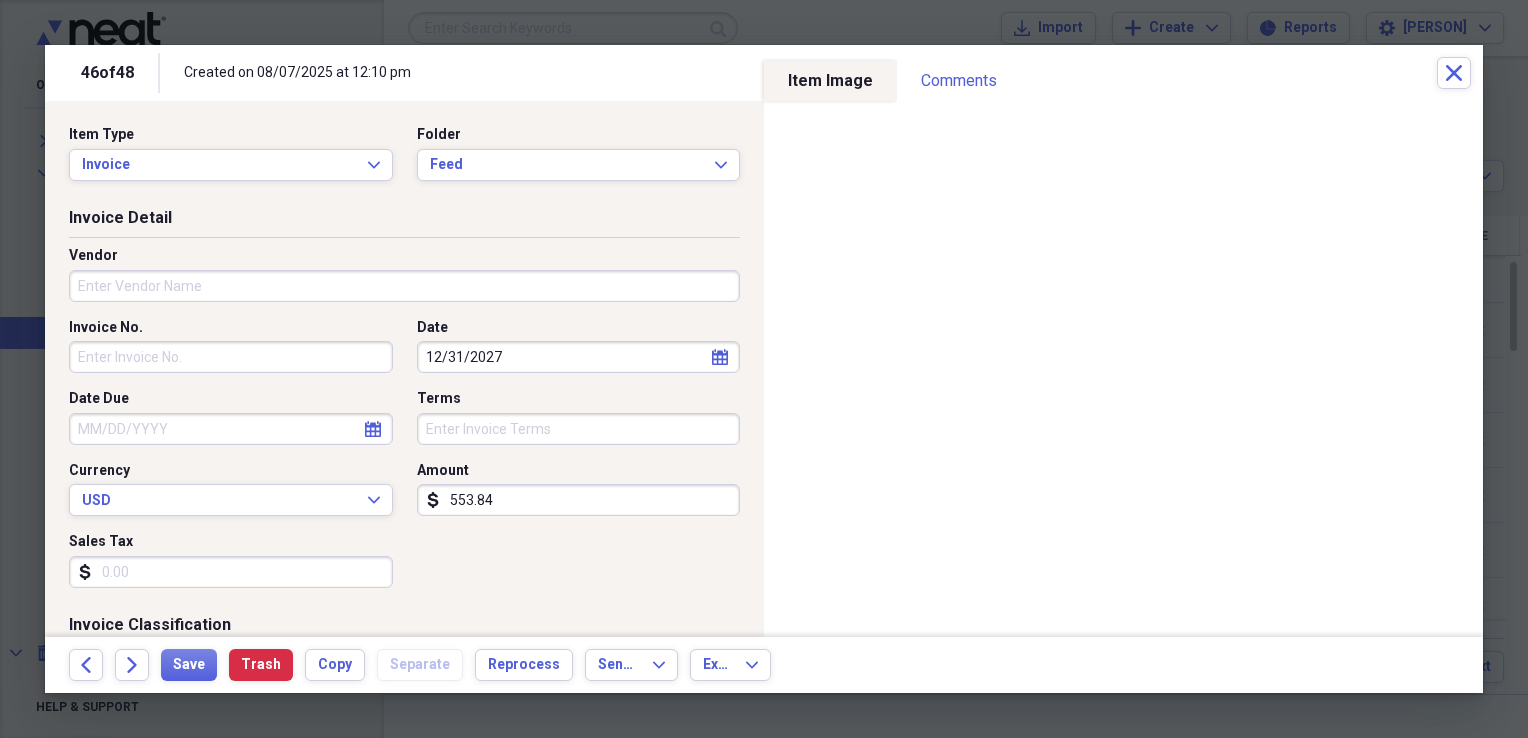 click on "calendar" 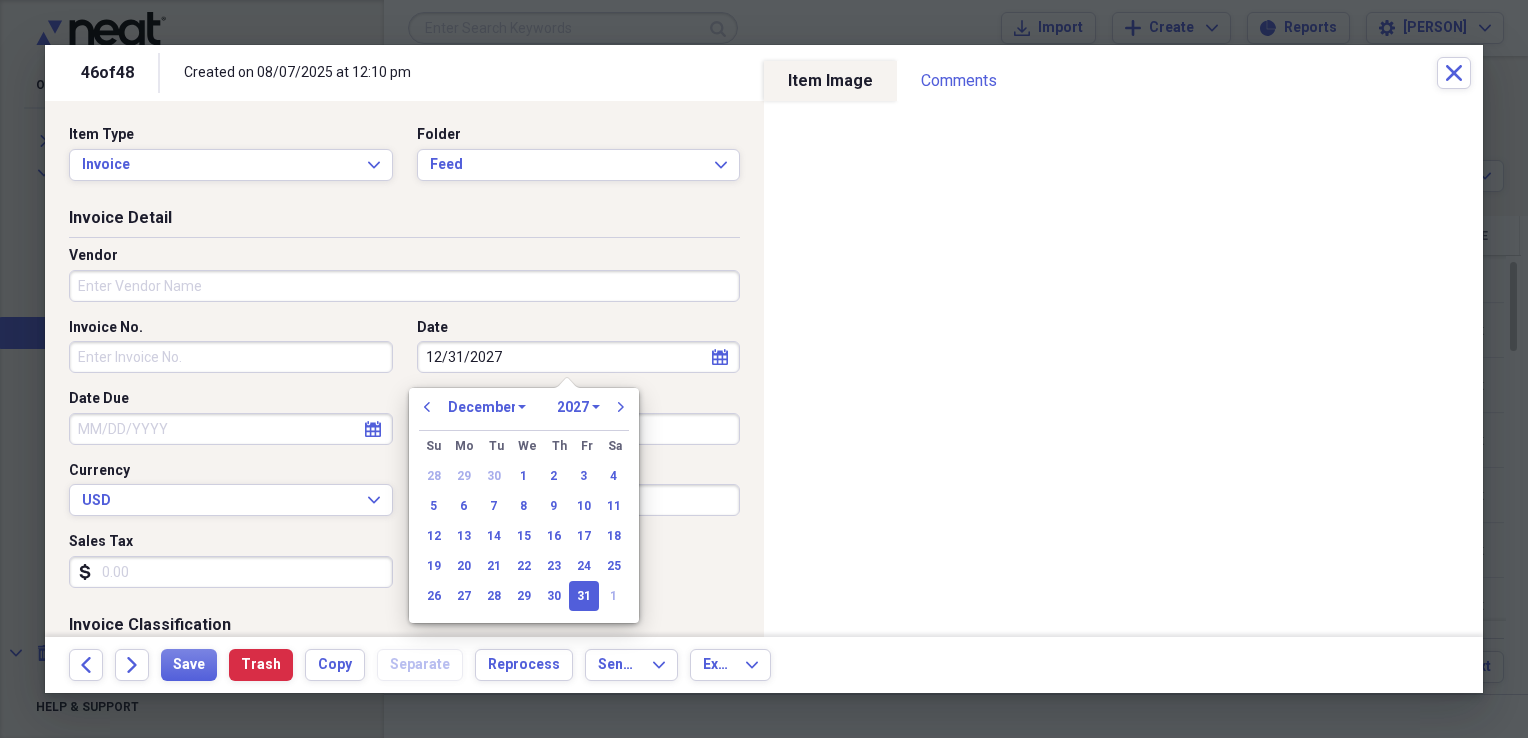 click on "1970 1971 1972 1973 1974 1975 1976 1977 1978 1979 1980 1981 1982 1983 1984 1985 1986 1987 1988 1989 1990 1991 1992 1993 1994 1995 1996 1997 1998 1999 2000 2001 2002 2003 2004 2005 2006 2007 2008 2009 2010 2011 2012 2013 2014 2015 2016 2017 2018 2019 2020 2021 2022 2023 2024 2025 2026 2027 2028 2029 2030 2031 2032 2033 2034 2035" at bounding box center (578, 407) 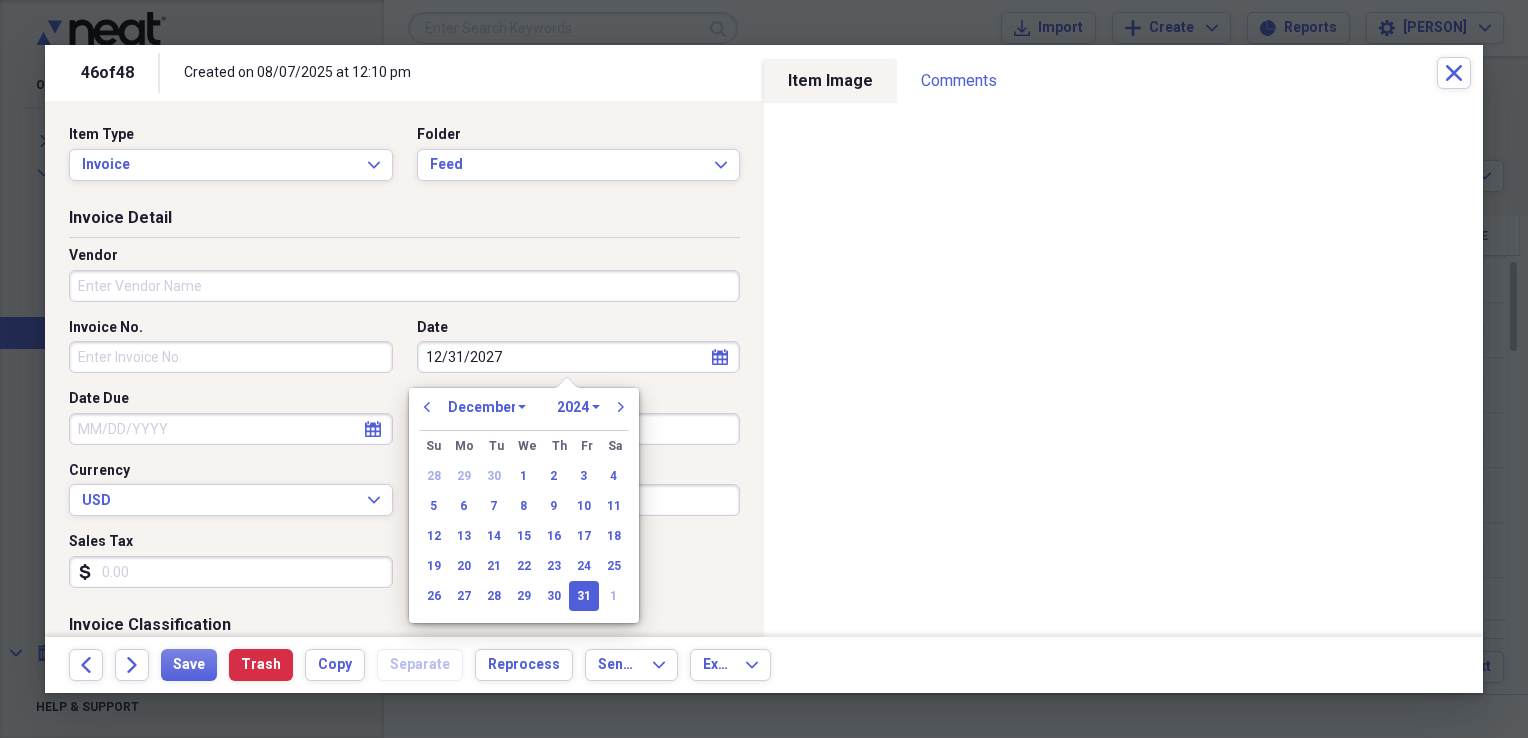 click on "1970 1971 1972 1973 1974 1975 1976 1977 1978 1979 1980 1981 1982 1983 1984 1985 1986 1987 1988 1989 1990 1991 1992 1993 1994 1995 1996 1997 1998 1999 2000 2001 2002 2003 2004 2005 2006 2007 2008 2009 2010 2011 2012 2013 2014 2015 2016 2017 2018 2019 2020 2021 2022 2023 2024 2025 2026 2027 2028 2029 2030 2031 2032 2033 2034 2035" at bounding box center (578, 407) 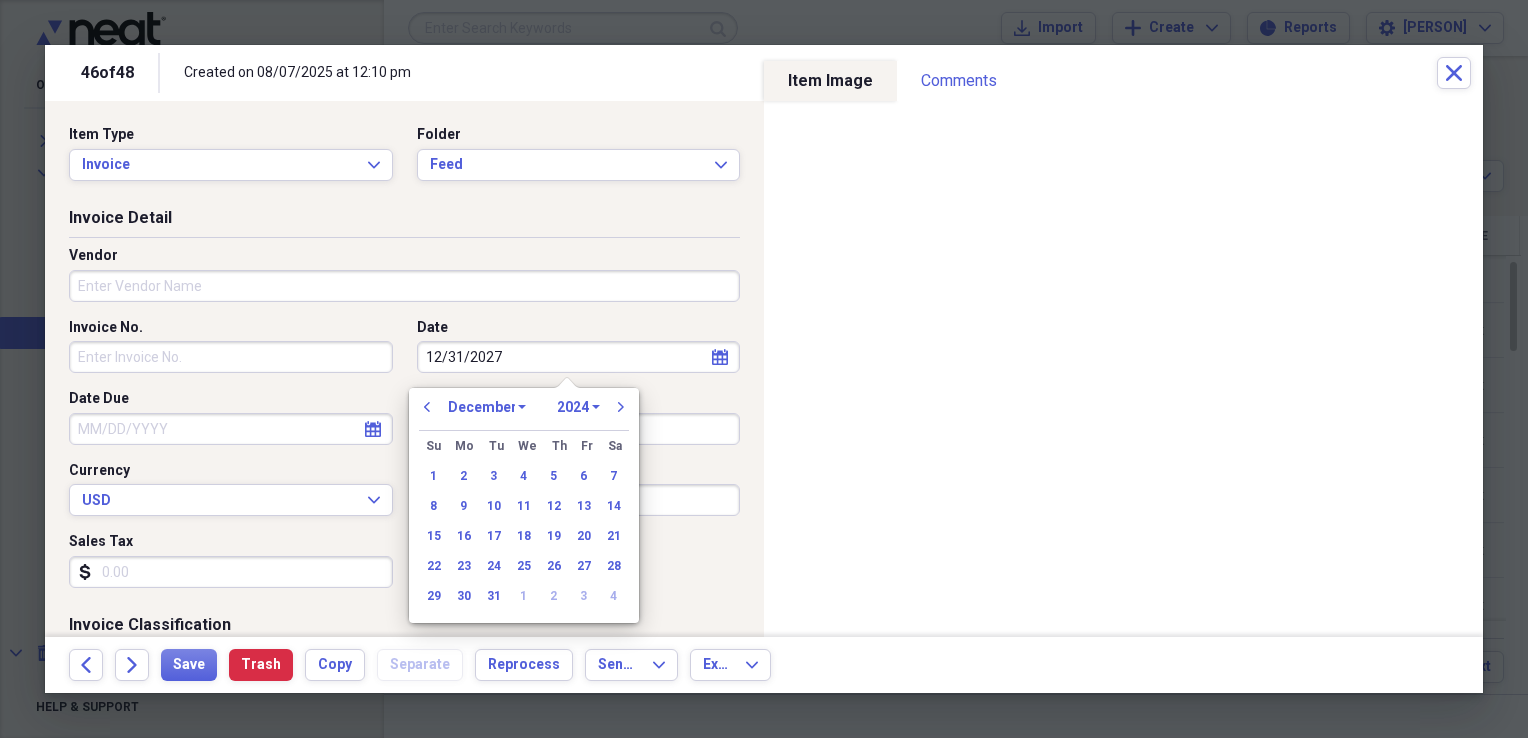 click on "January February March April May June July August September October November December" at bounding box center [487, 407] 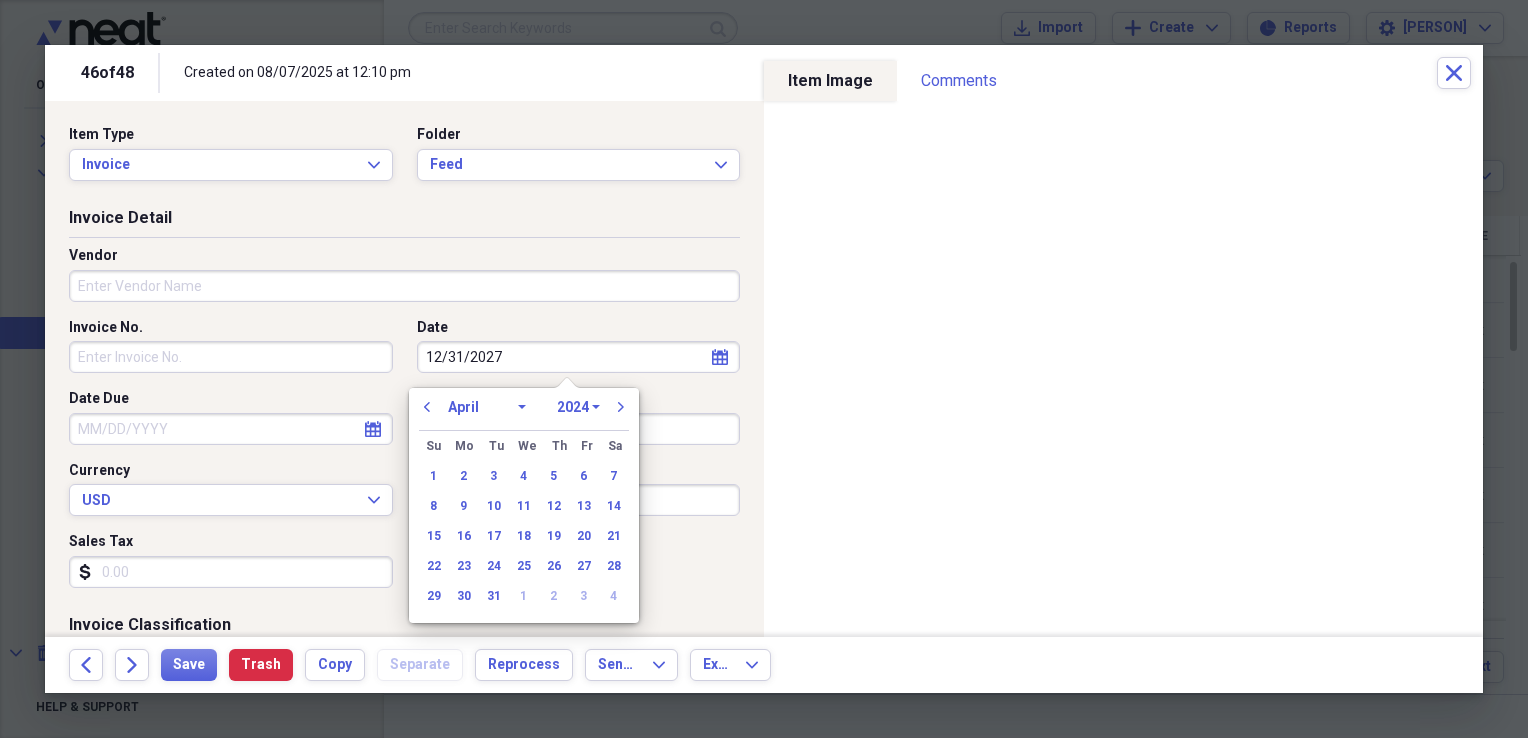 click on "January February March April May June July August September October November December" at bounding box center (487, 407) 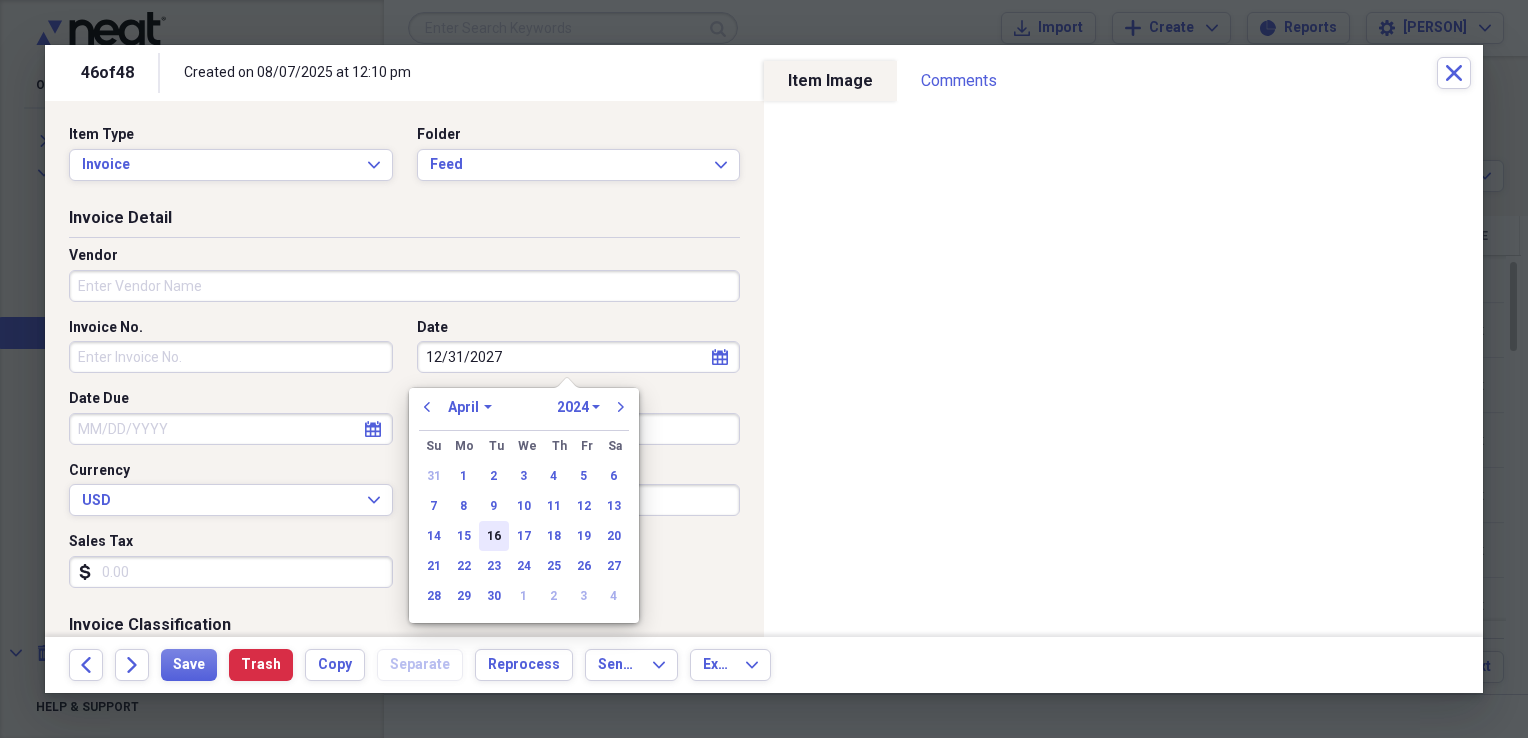 click on "16" at bounding box center [494, 536] 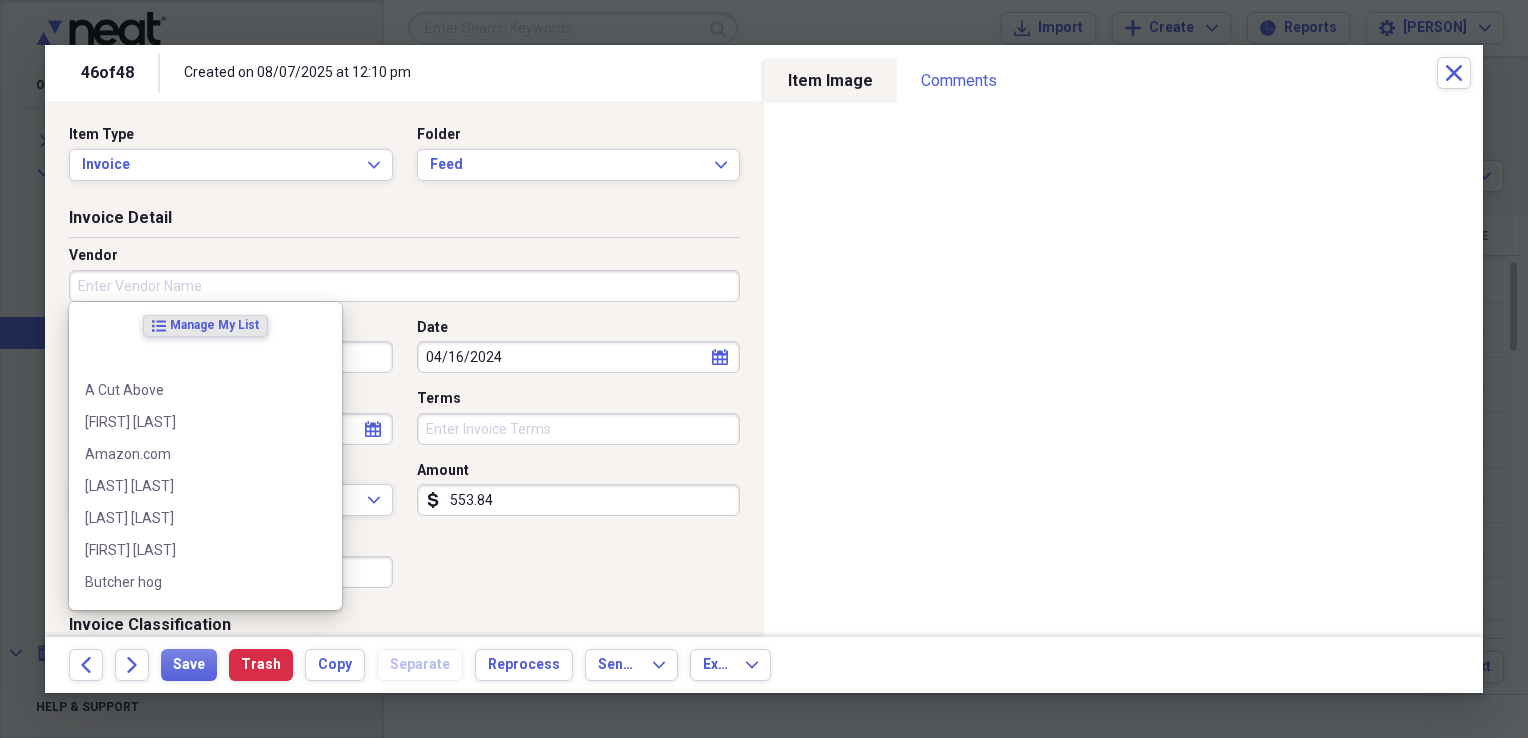 click on "Vendor" at bounding box center [404, 286] 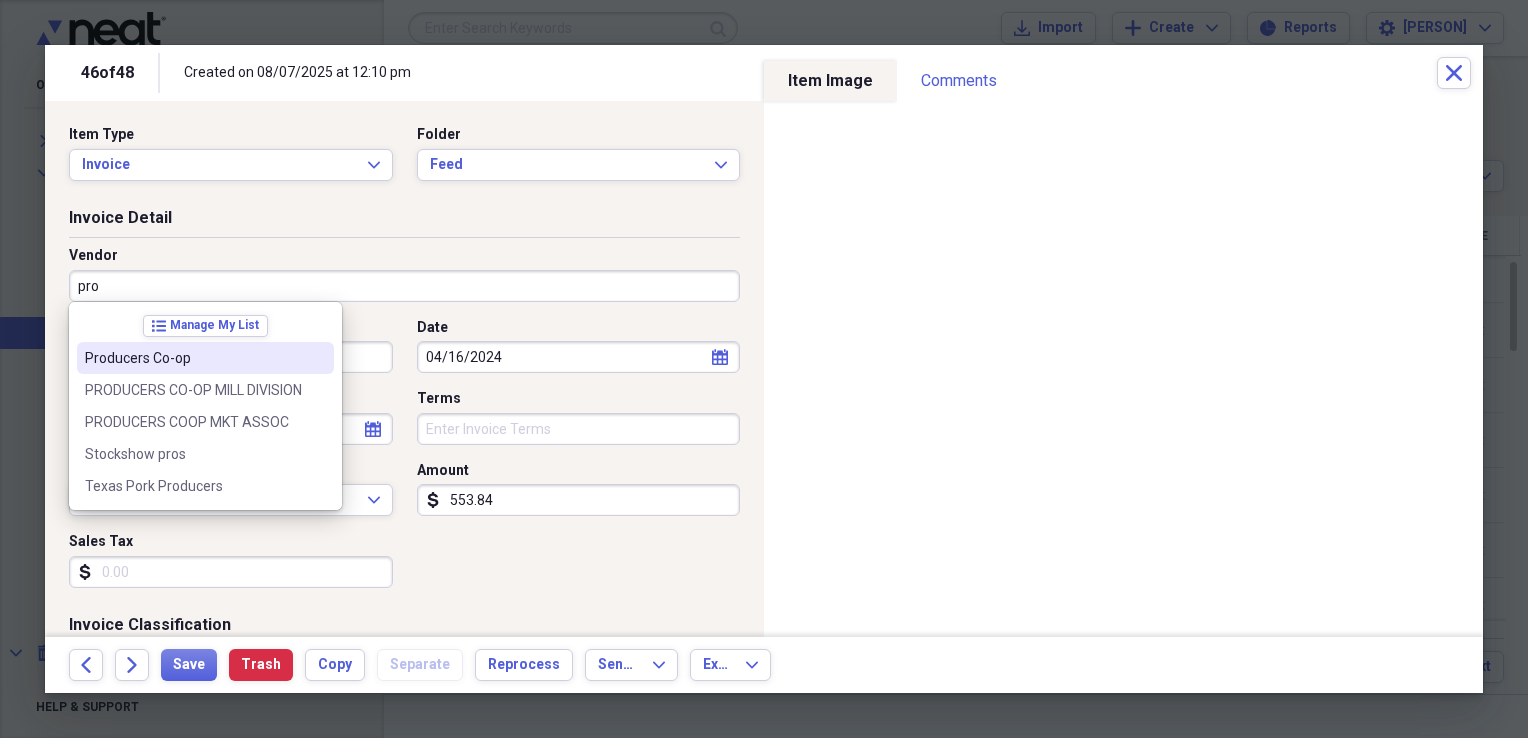 click on "Producers Co-op" at bounding box center [193, 358] 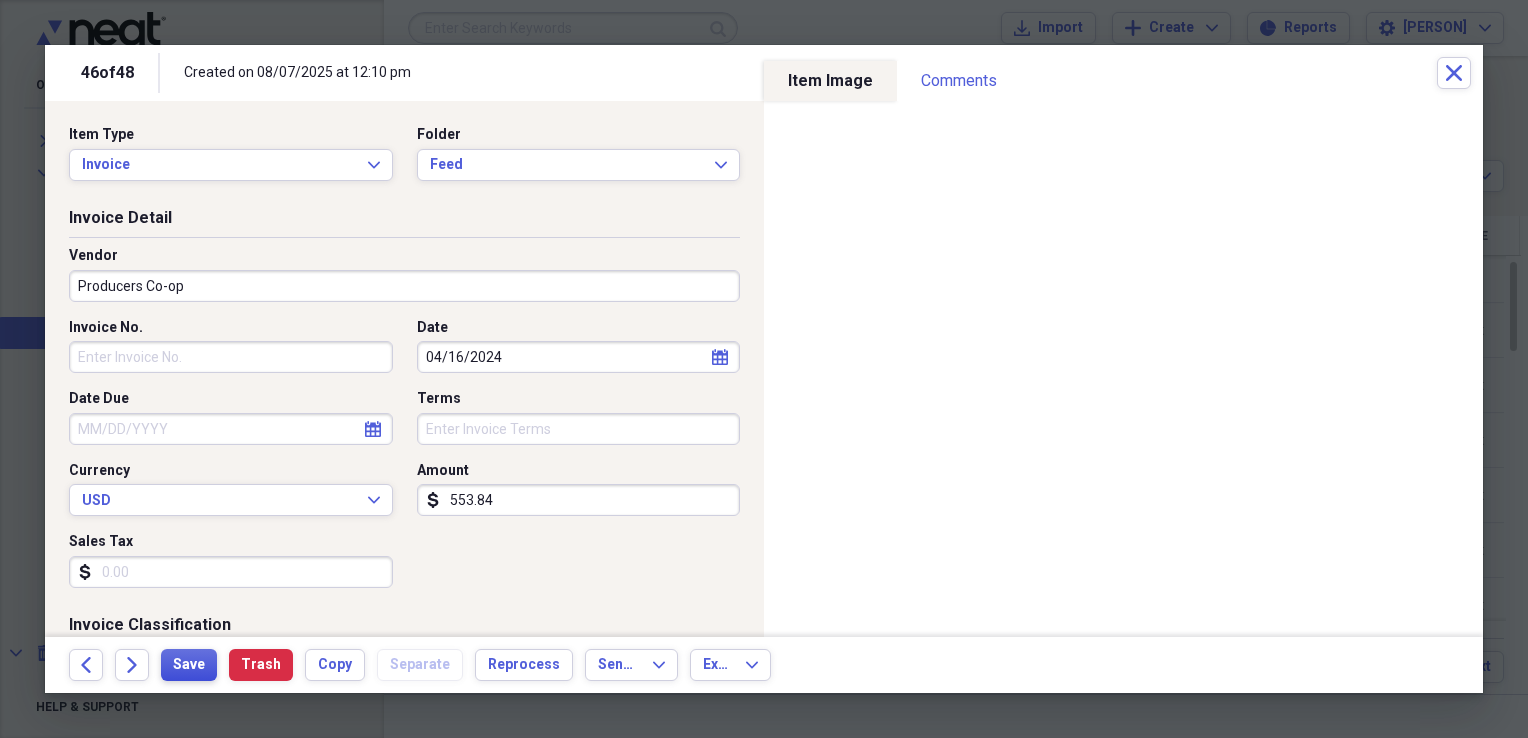 click on "Save" at bounding box center [189, 665] 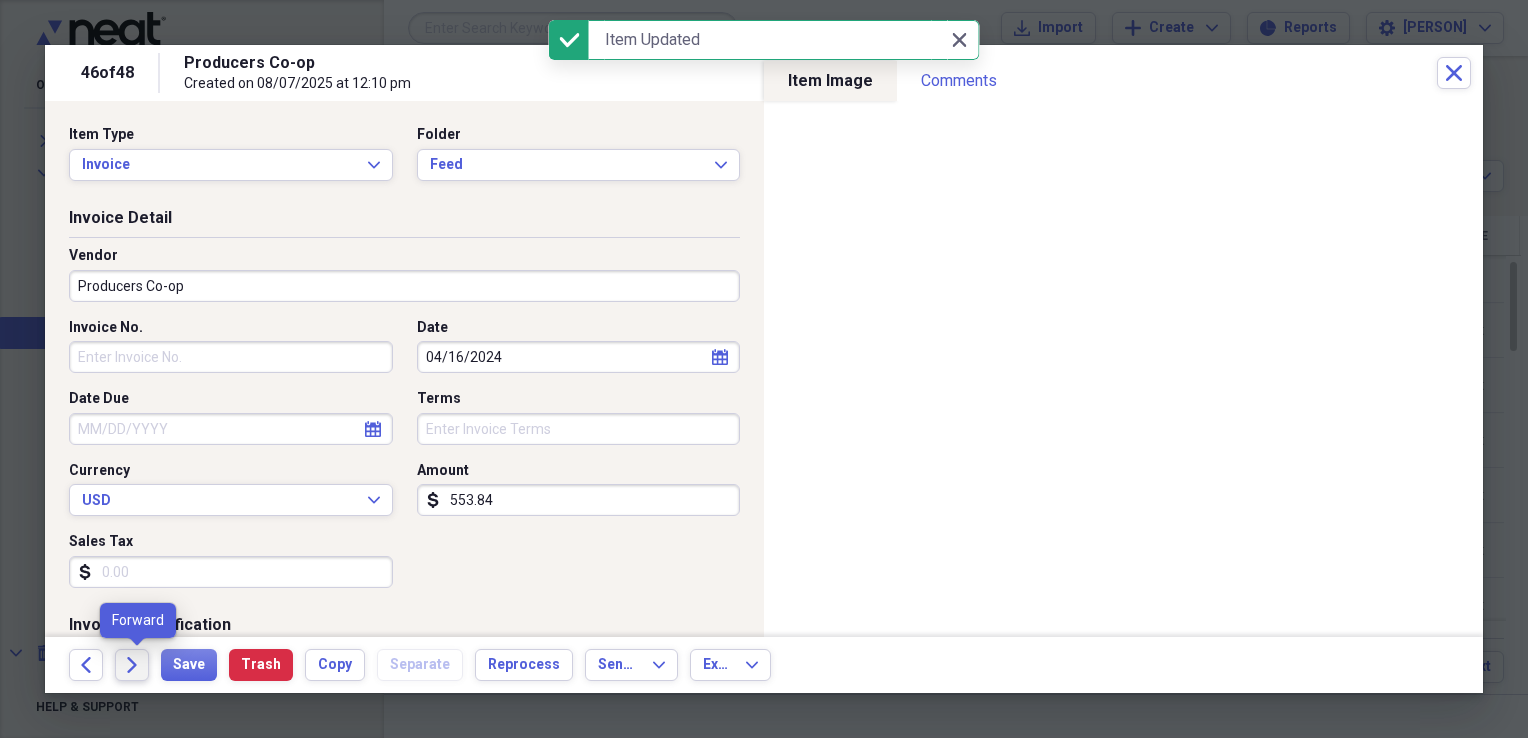 click 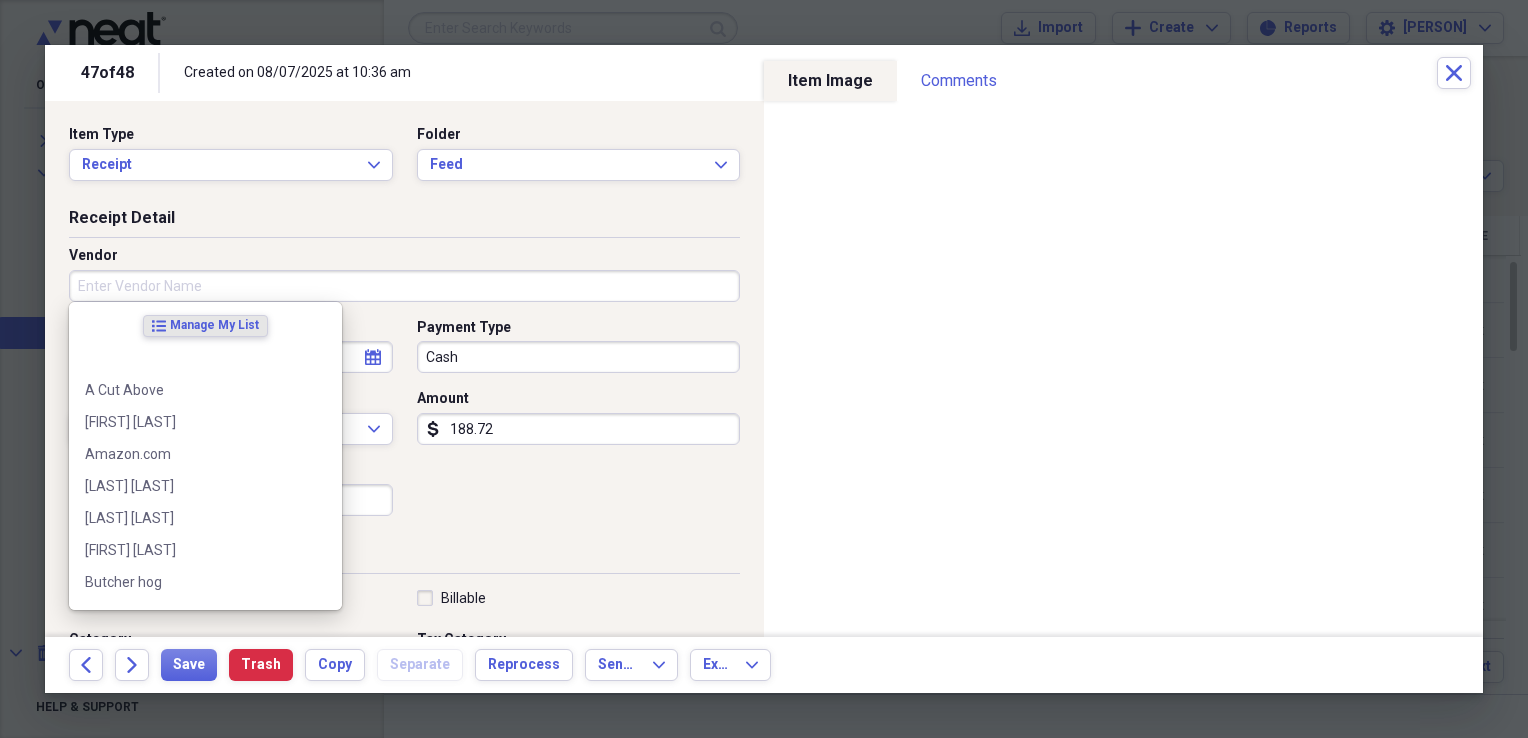 click on "Vendor" at bounding box center [404, 286] 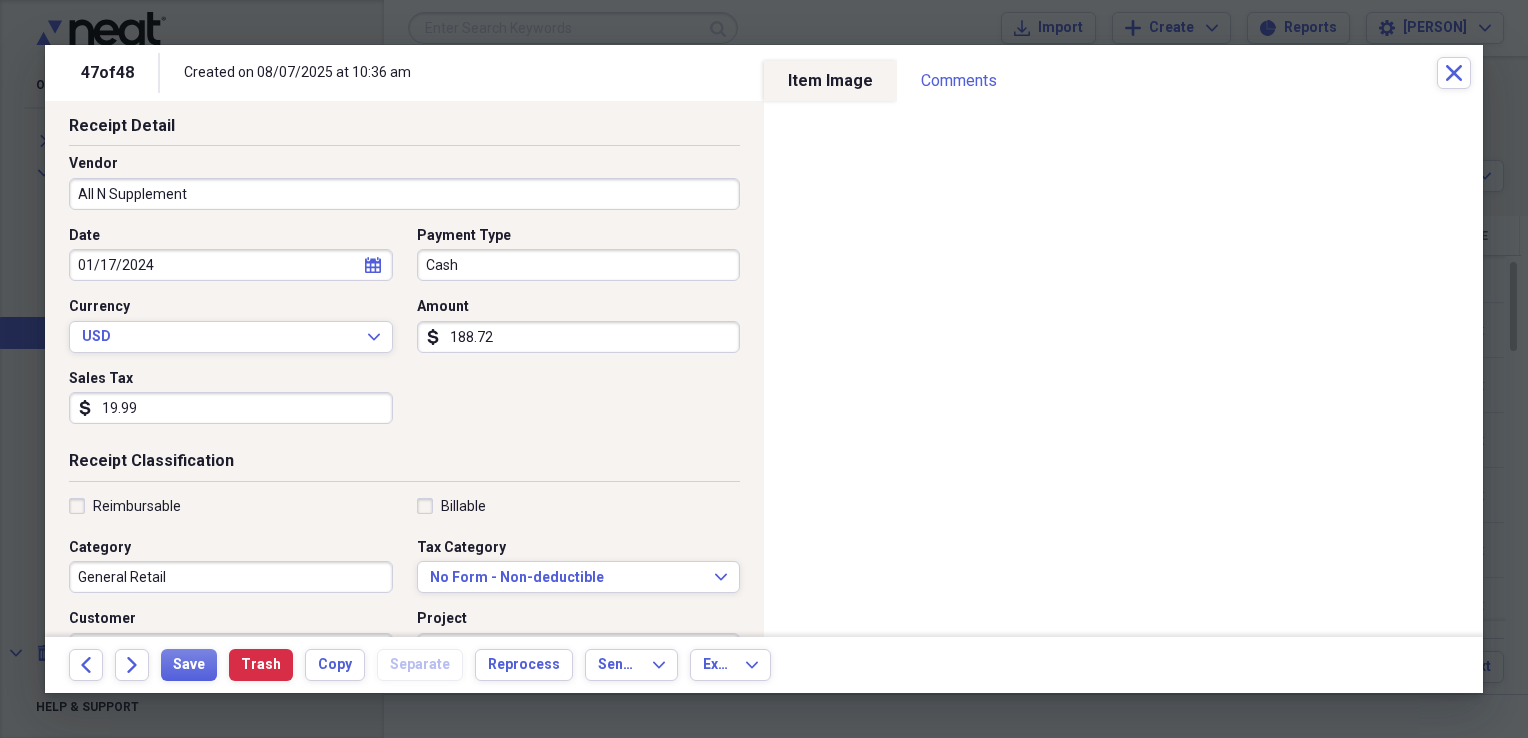 scroll, scrollTop: 117, scrollLeft: 0, axis: vertical 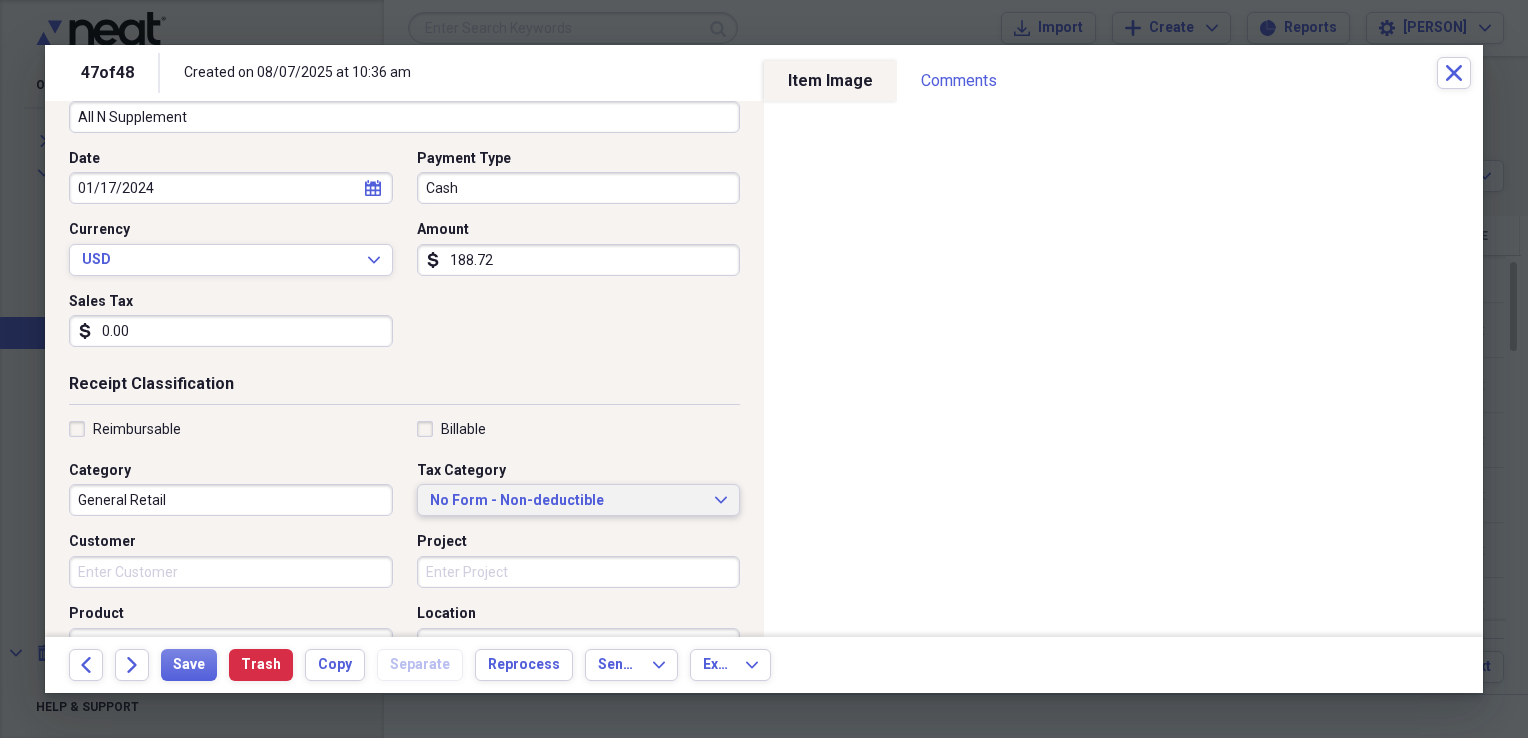 click on "Expand" 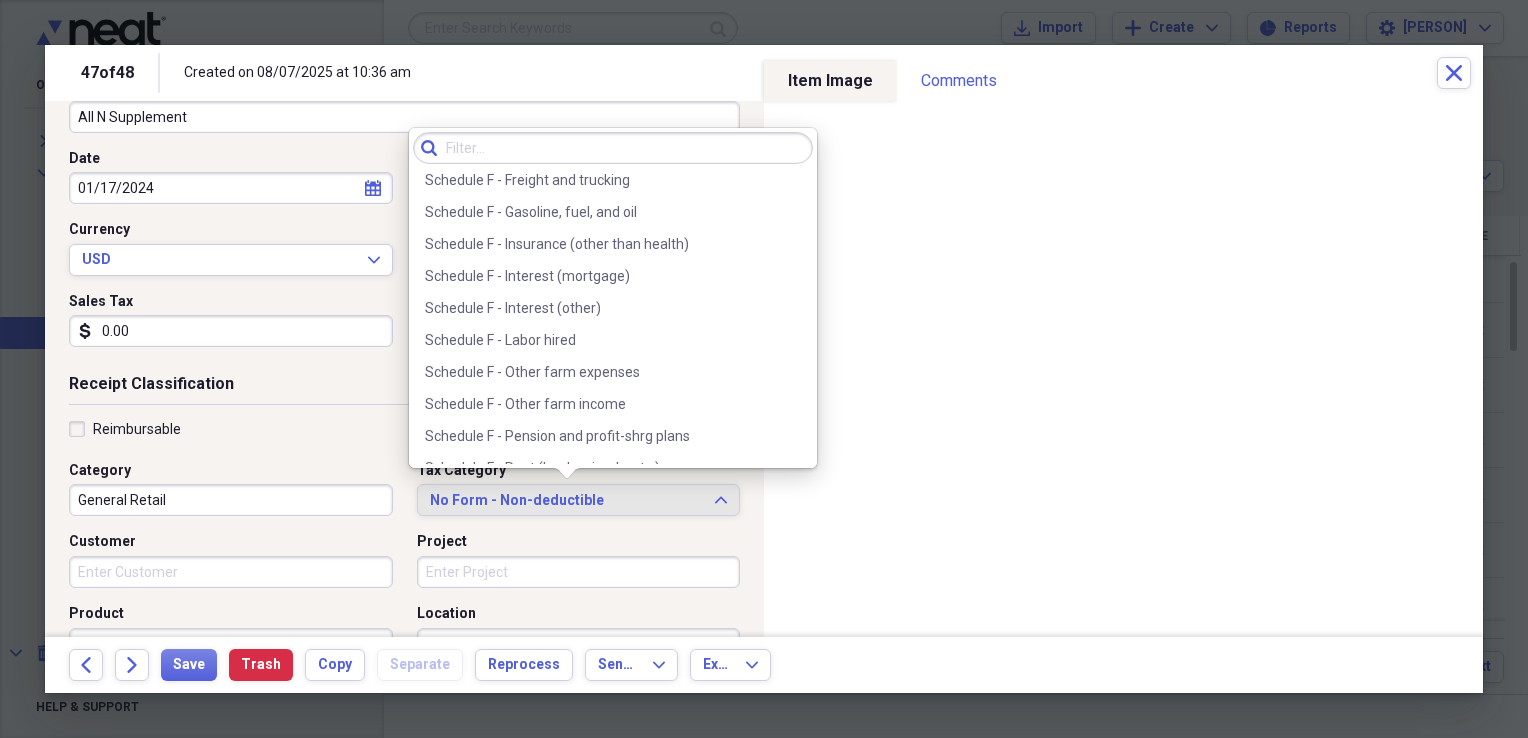 scroll, scrollTop: 6044, scrollLeft: 0, axis: vertical 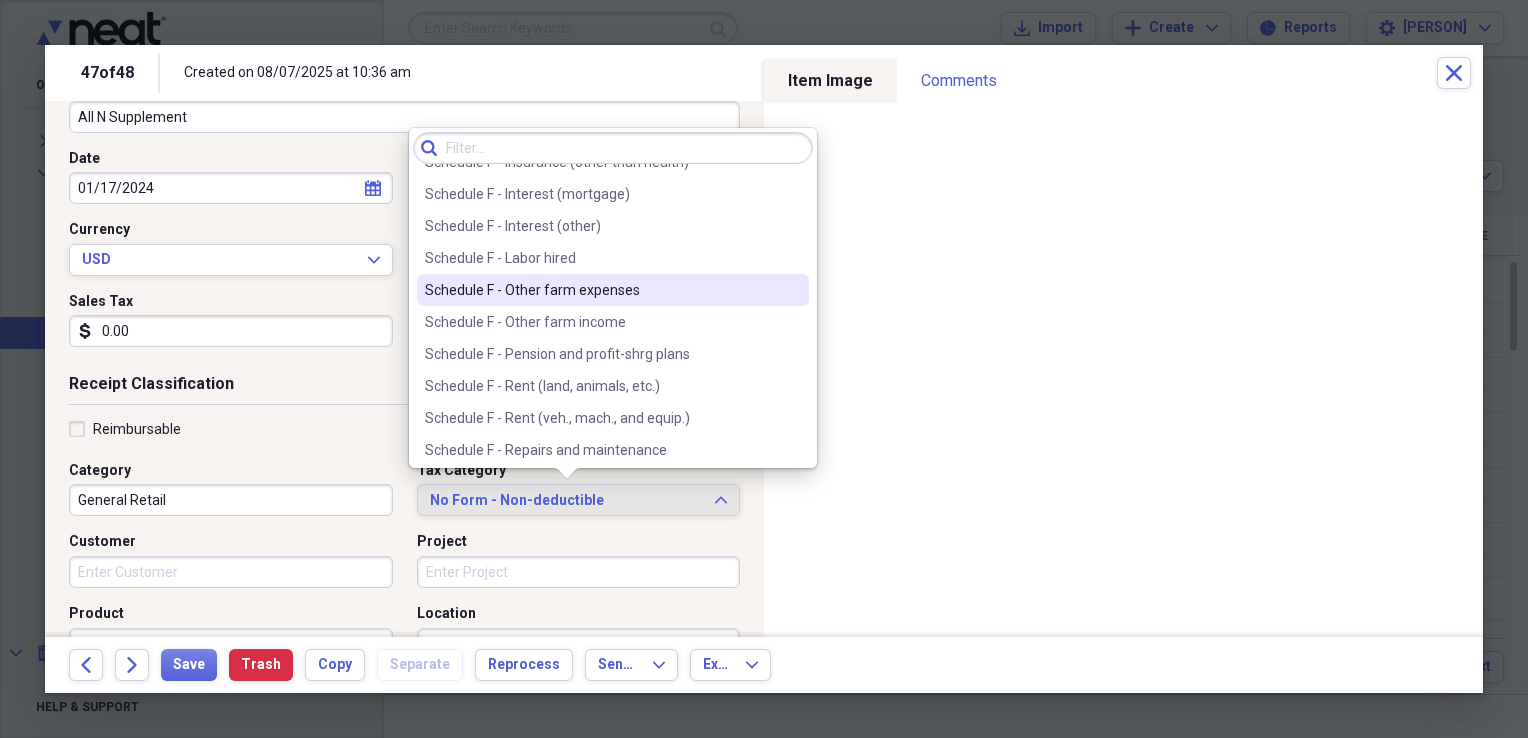 click on "Schedule F - Other farm expenses" at bounding box center [601, 290] 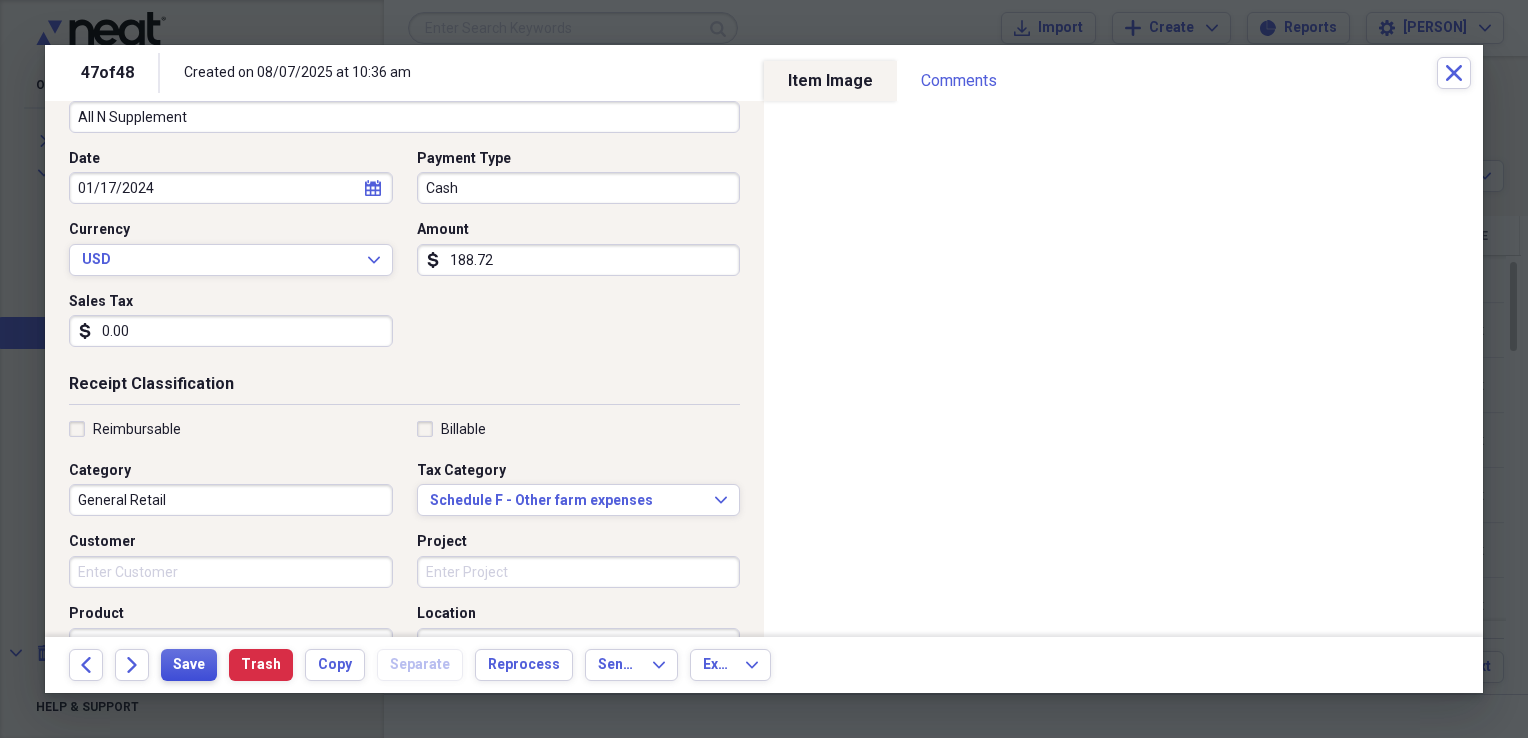 click on "Save" at bounding box center [189, 665] 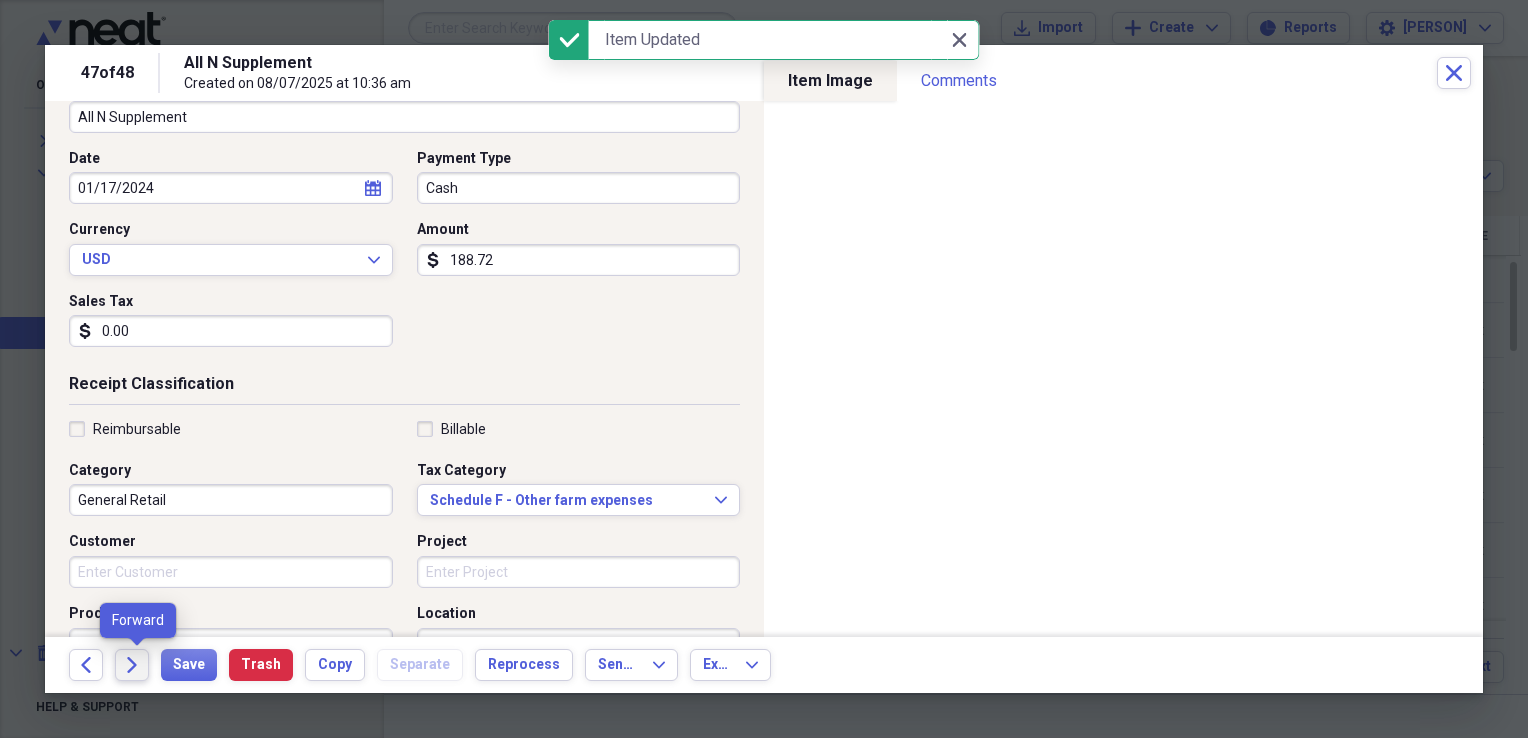 click on "Forward" 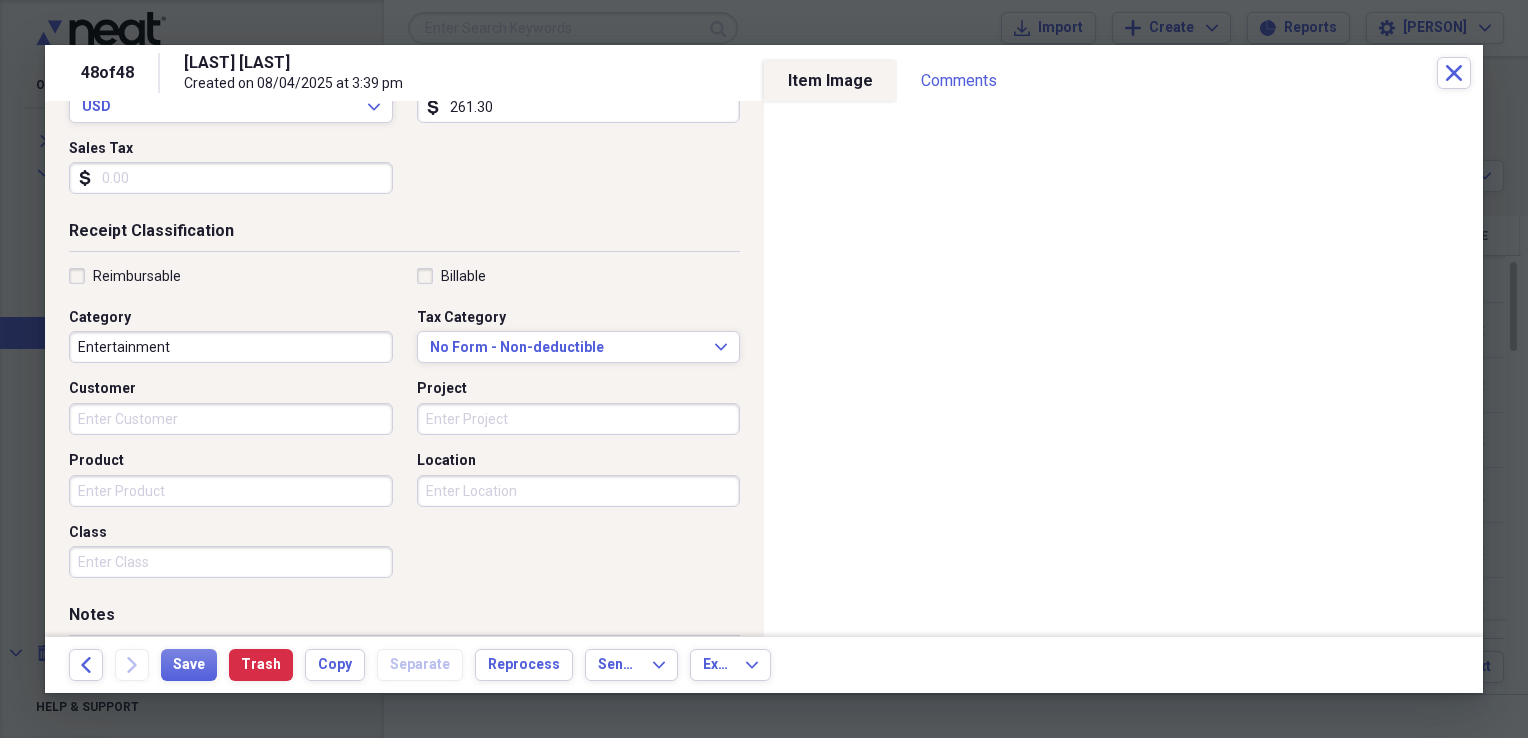scroll, scrollTop: 336, scrollLeft: 0, axis: vertical 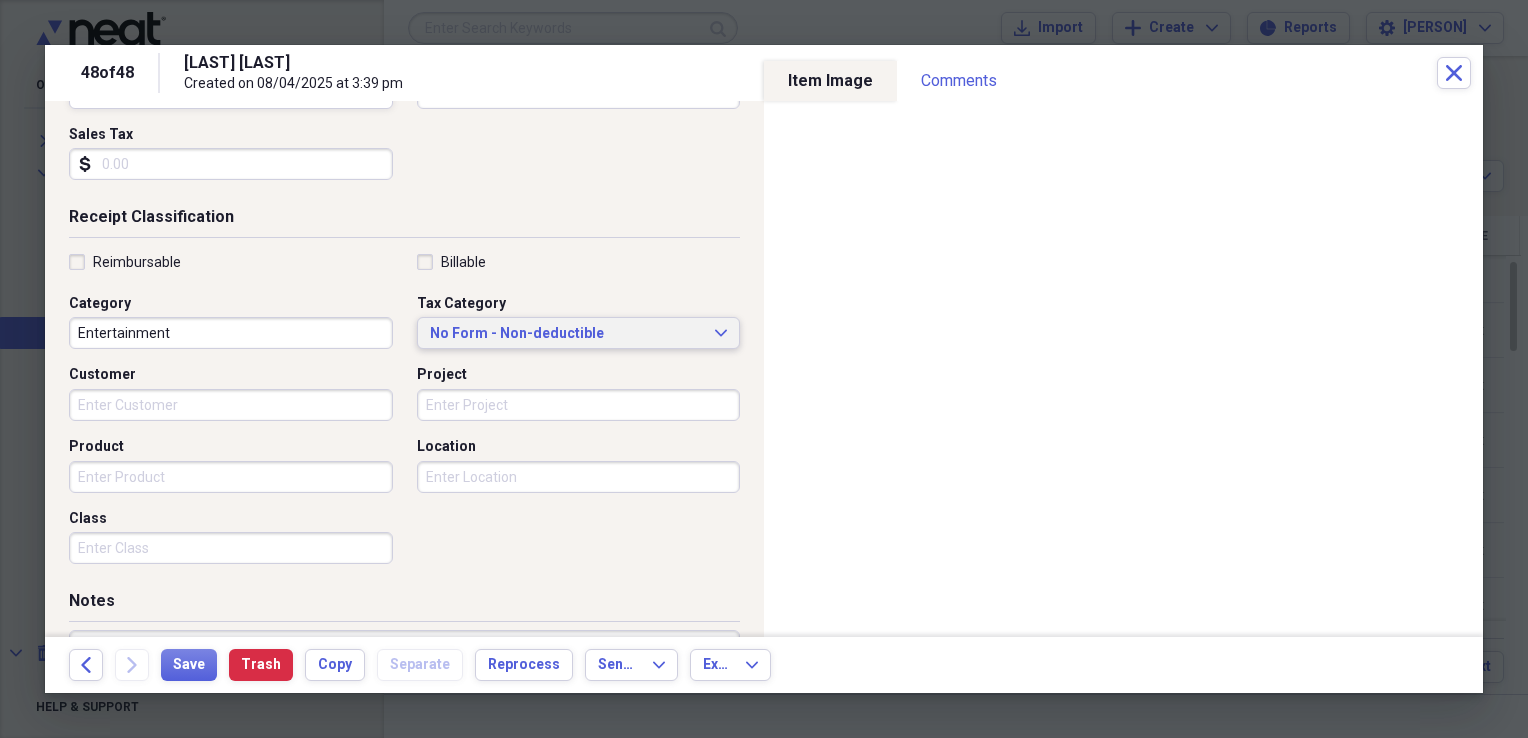 click on "Expand" 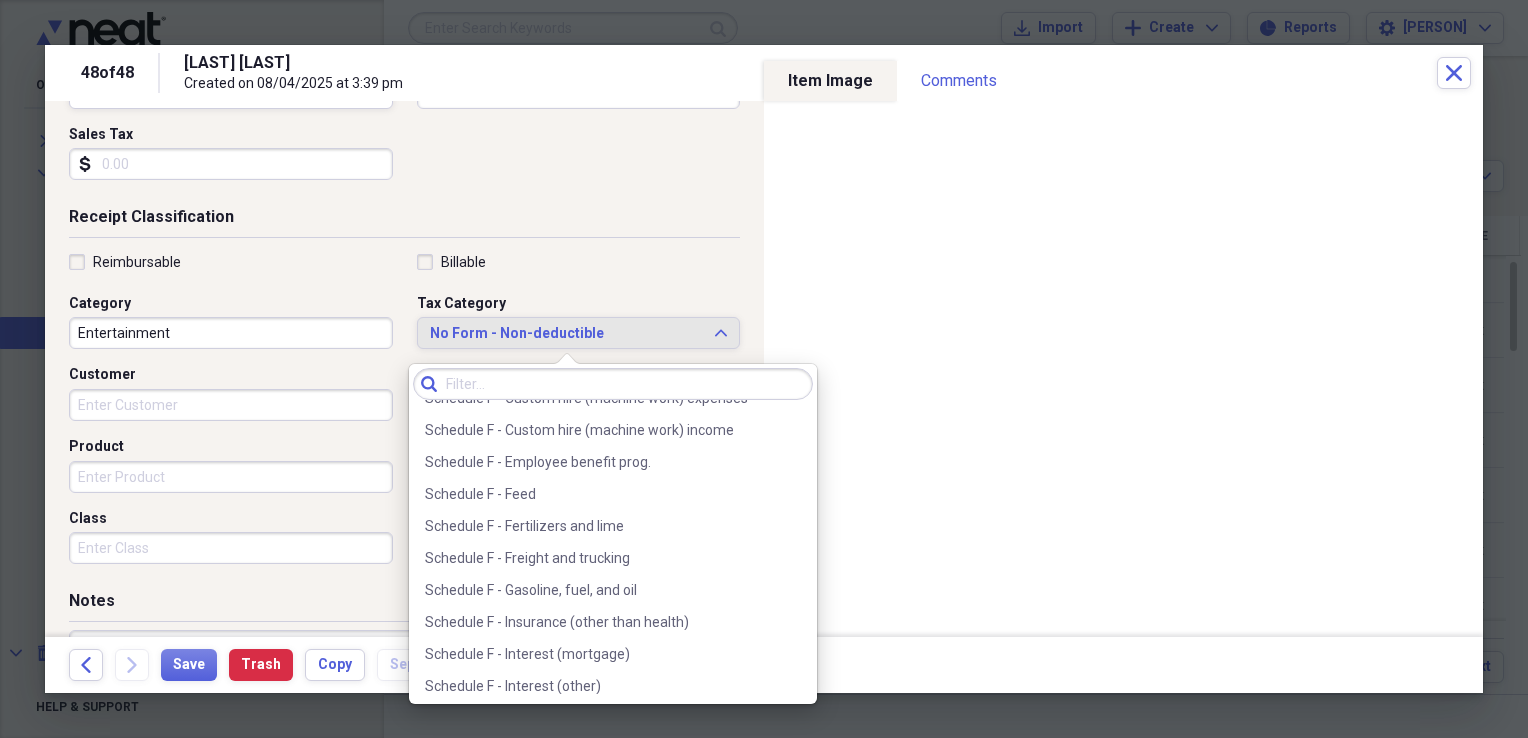 scroll, scrollTop: 5421, scrollLeft: 0, axis: vertical 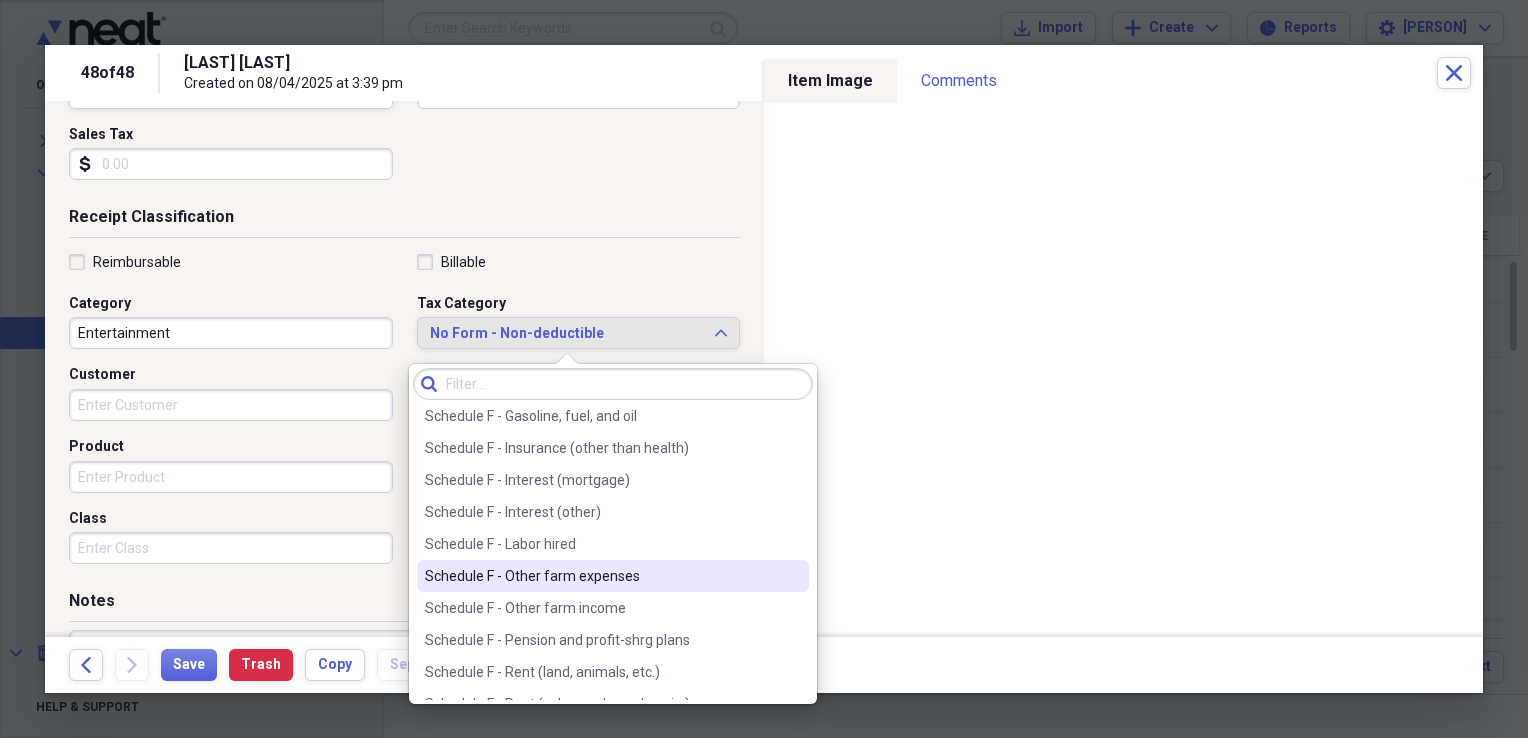 click on "Schedule F - Other farm expenses" at bounding box center [613, 576] 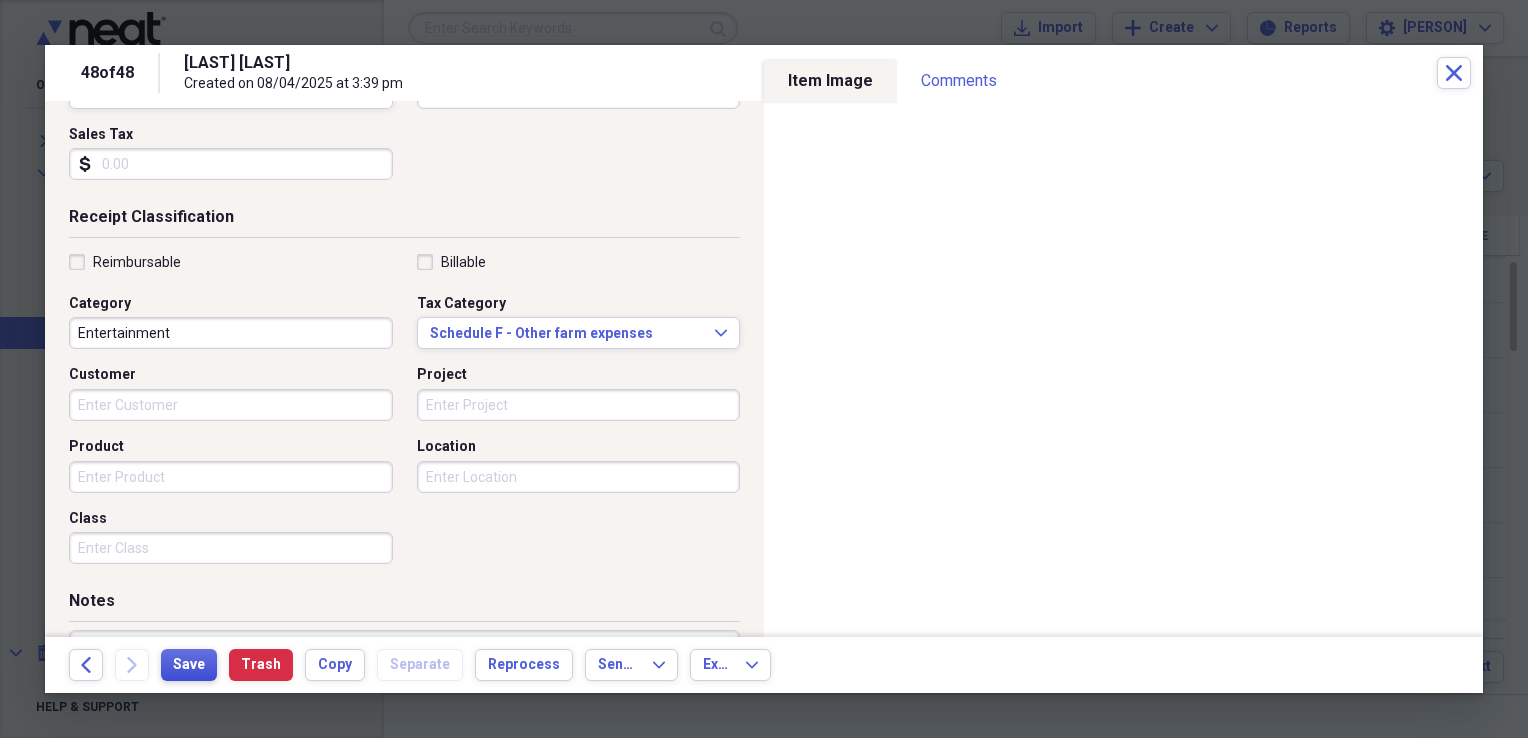 click on "Save" at bounding box center [189, 665] 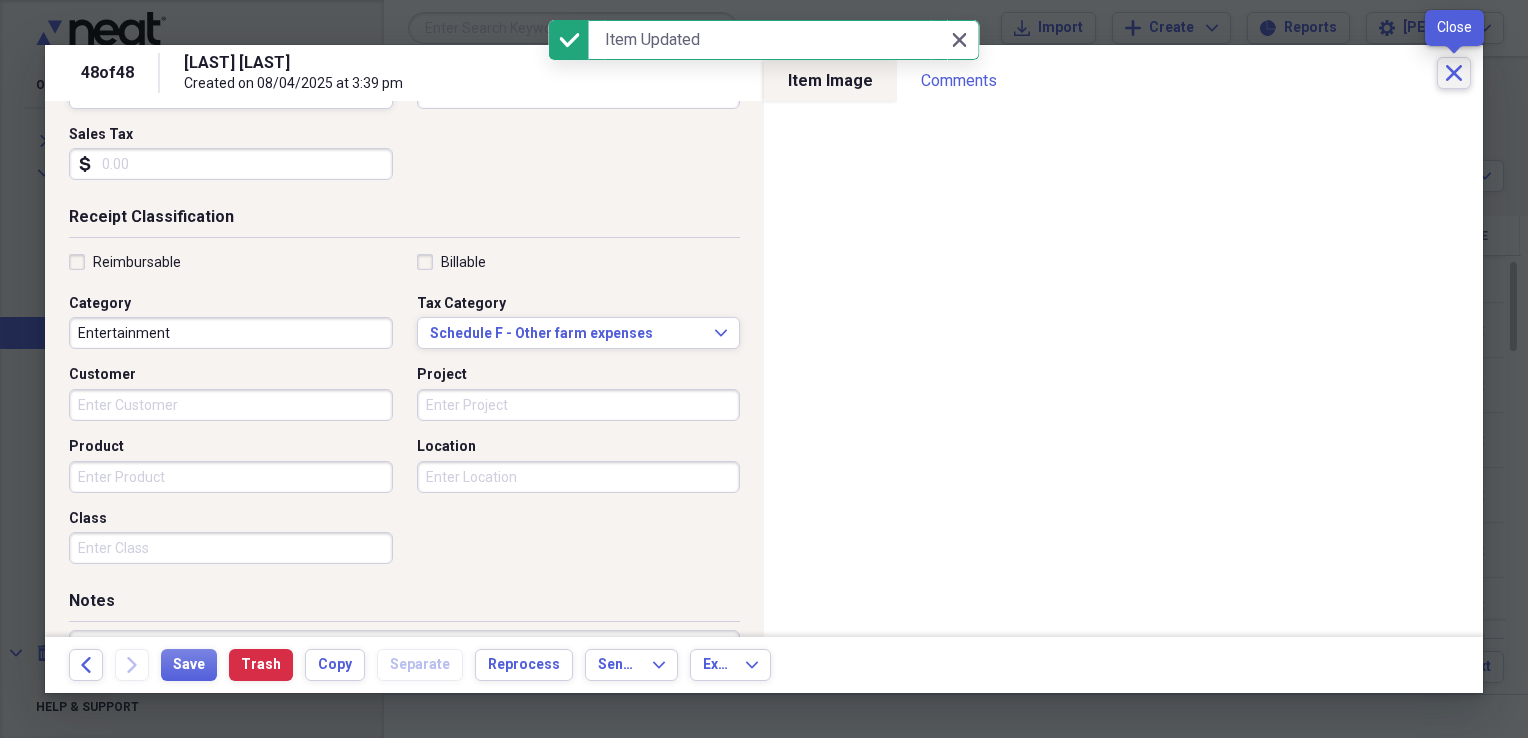 click 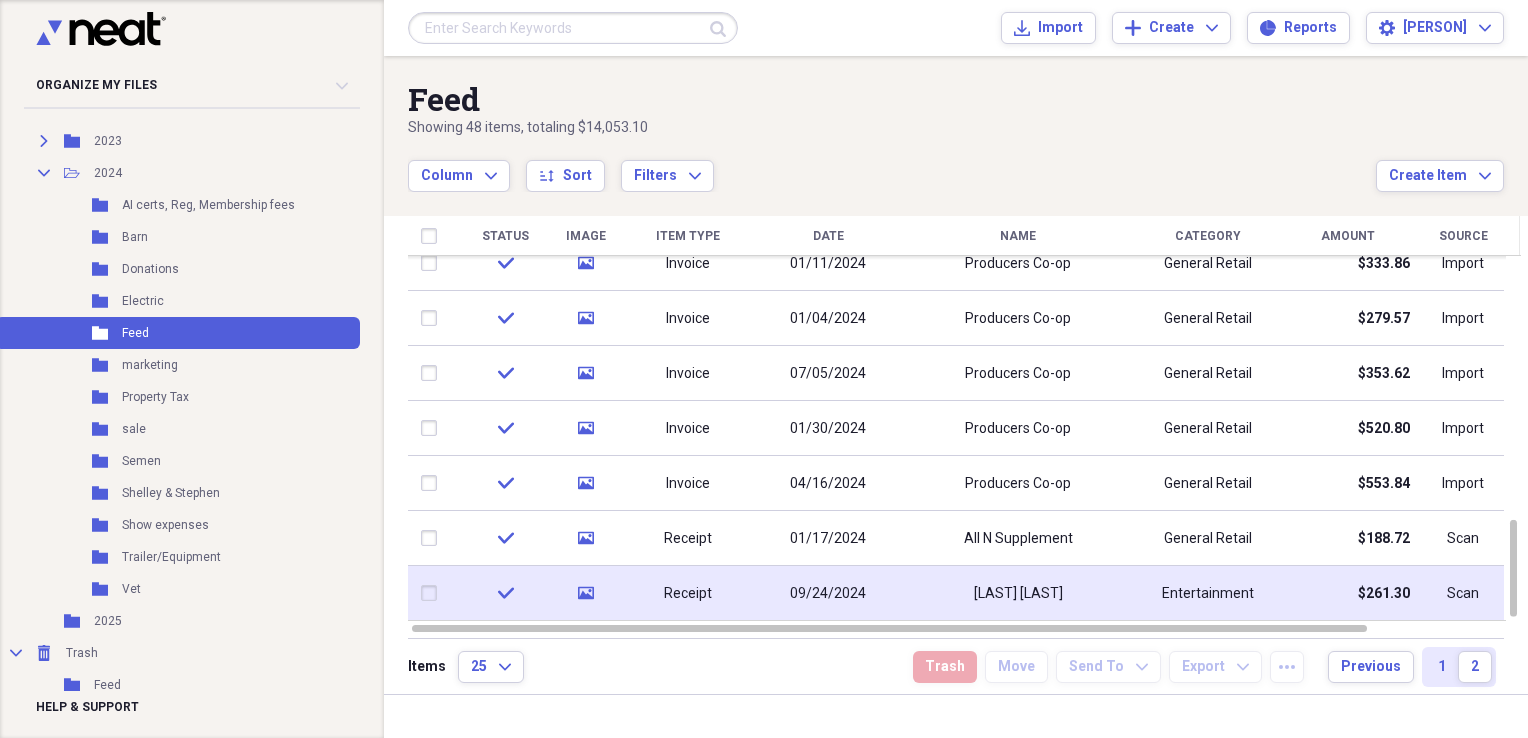 click on "Entertainment" at bounding box center [1208, 594] 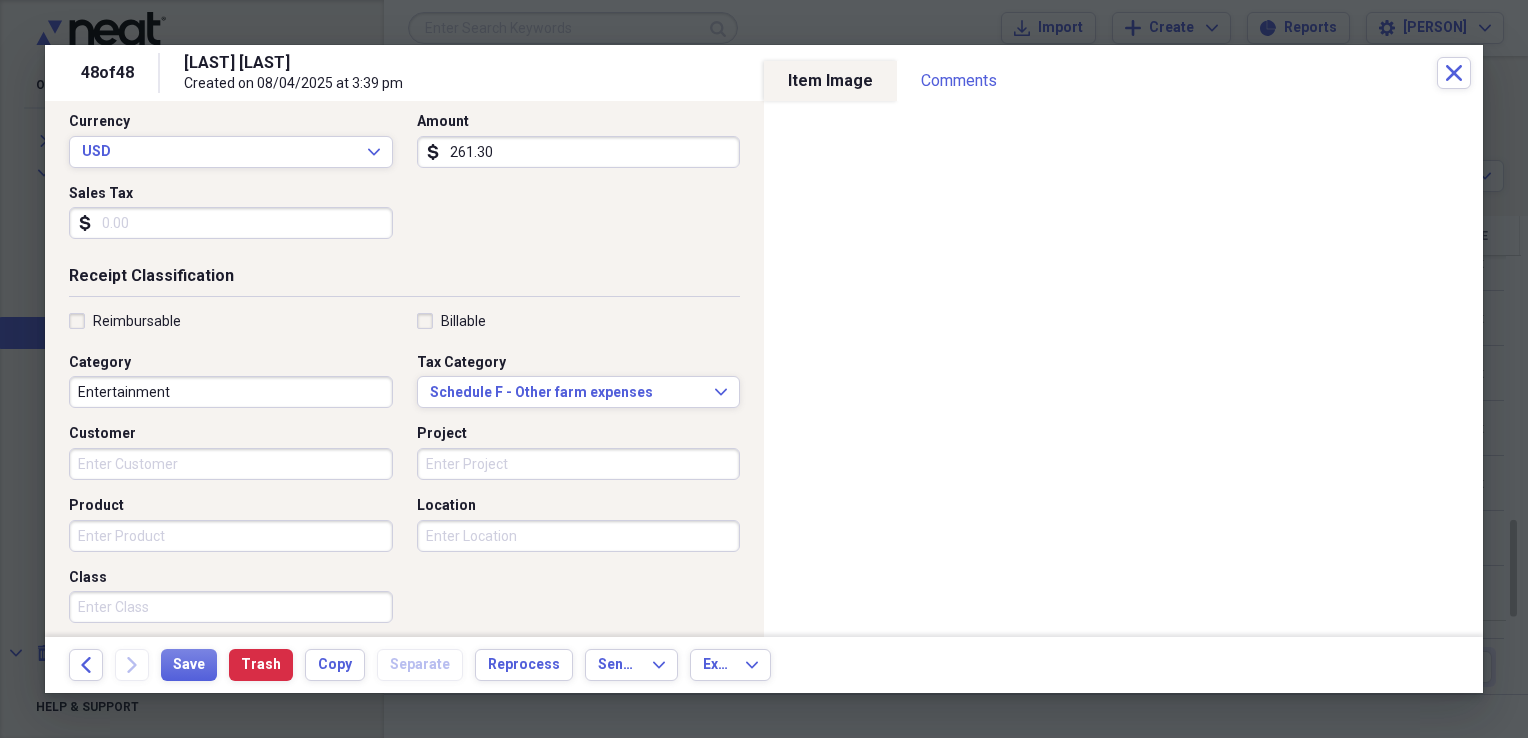 scroll, scrollTop: 287, scrollLeft: 0, axis: vertical 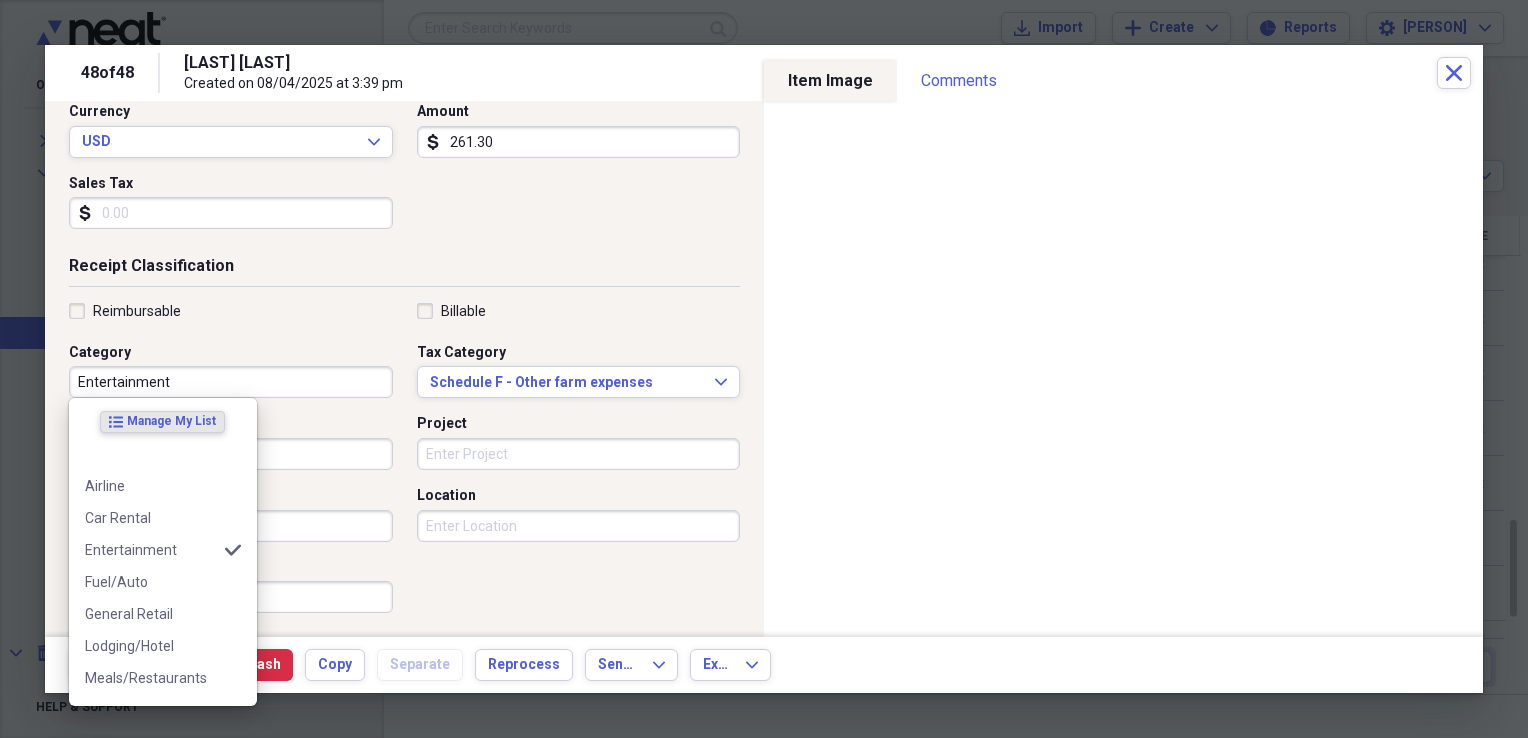 click on "Entertainment" at bounding box center (231, 382) 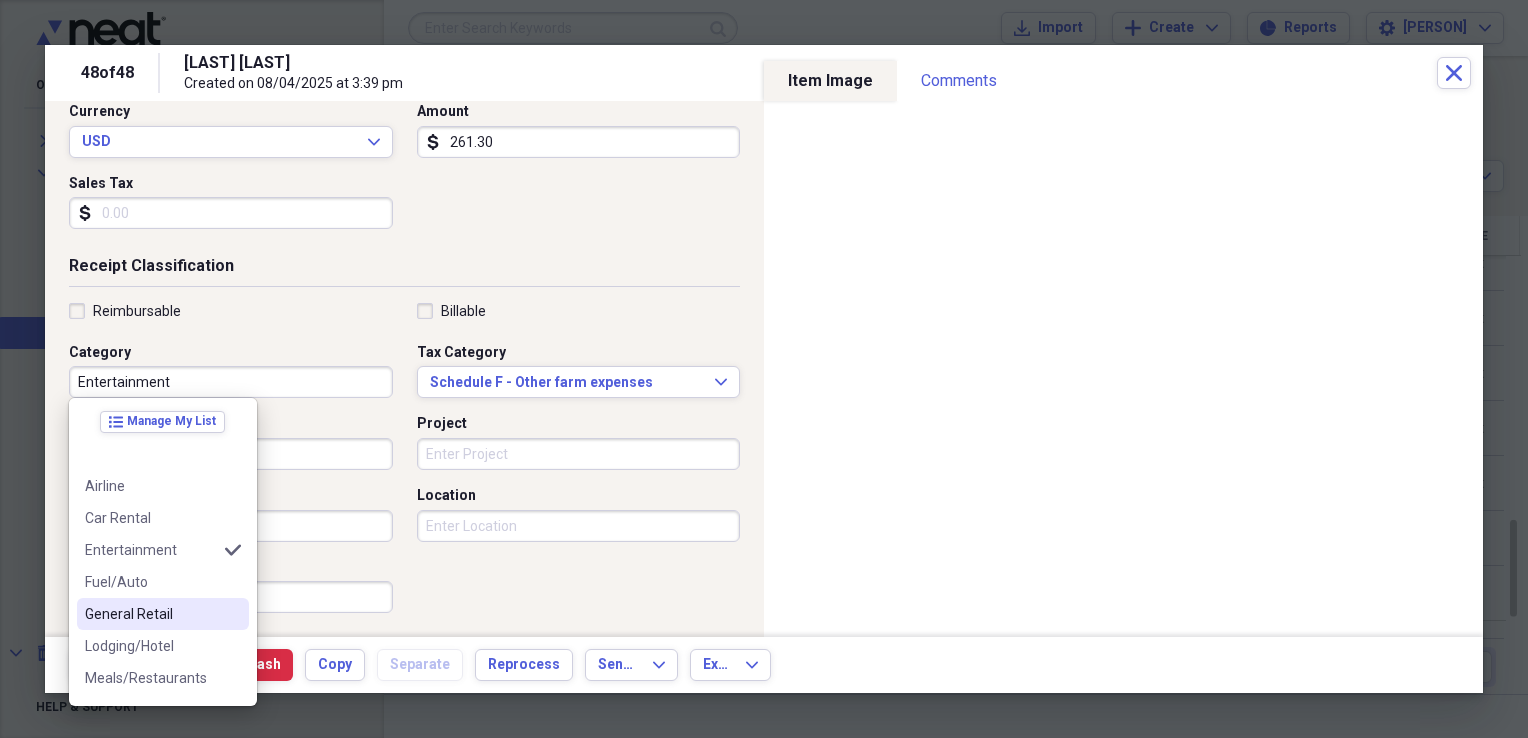 click on "General Retail" at bounding box center [151, 614] 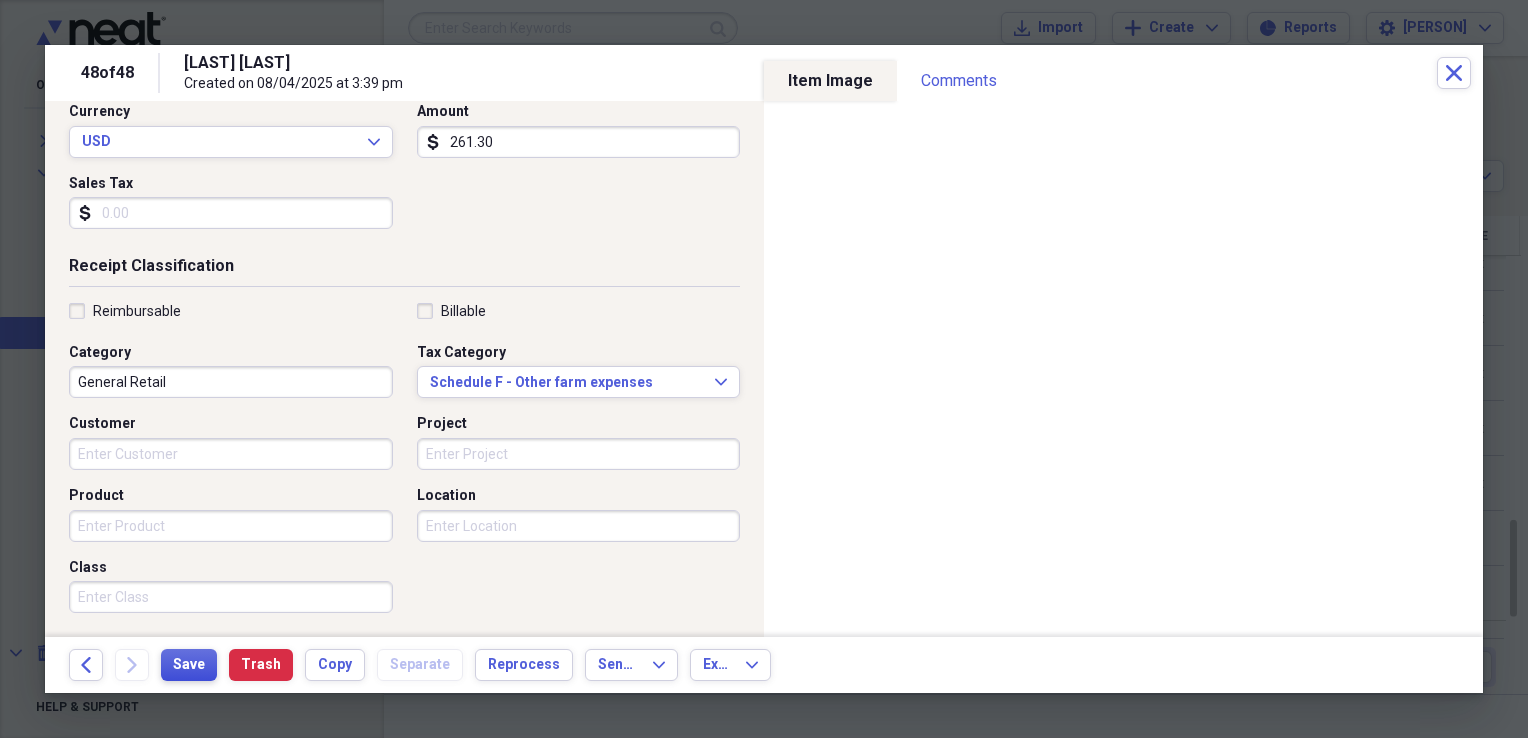 click on "Save" at bounding box center [189, 665] 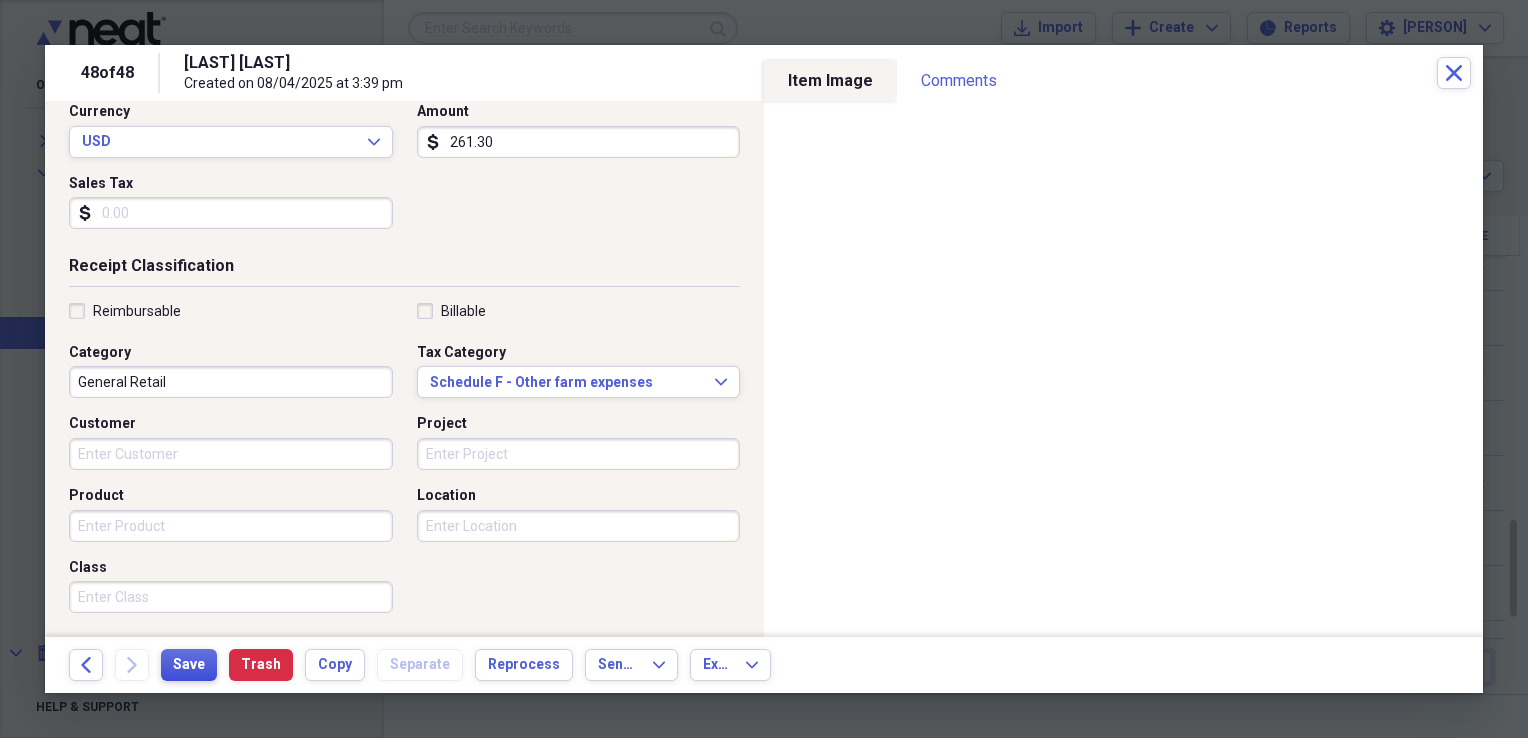 click on "Save" at bounding box center (189, 665) 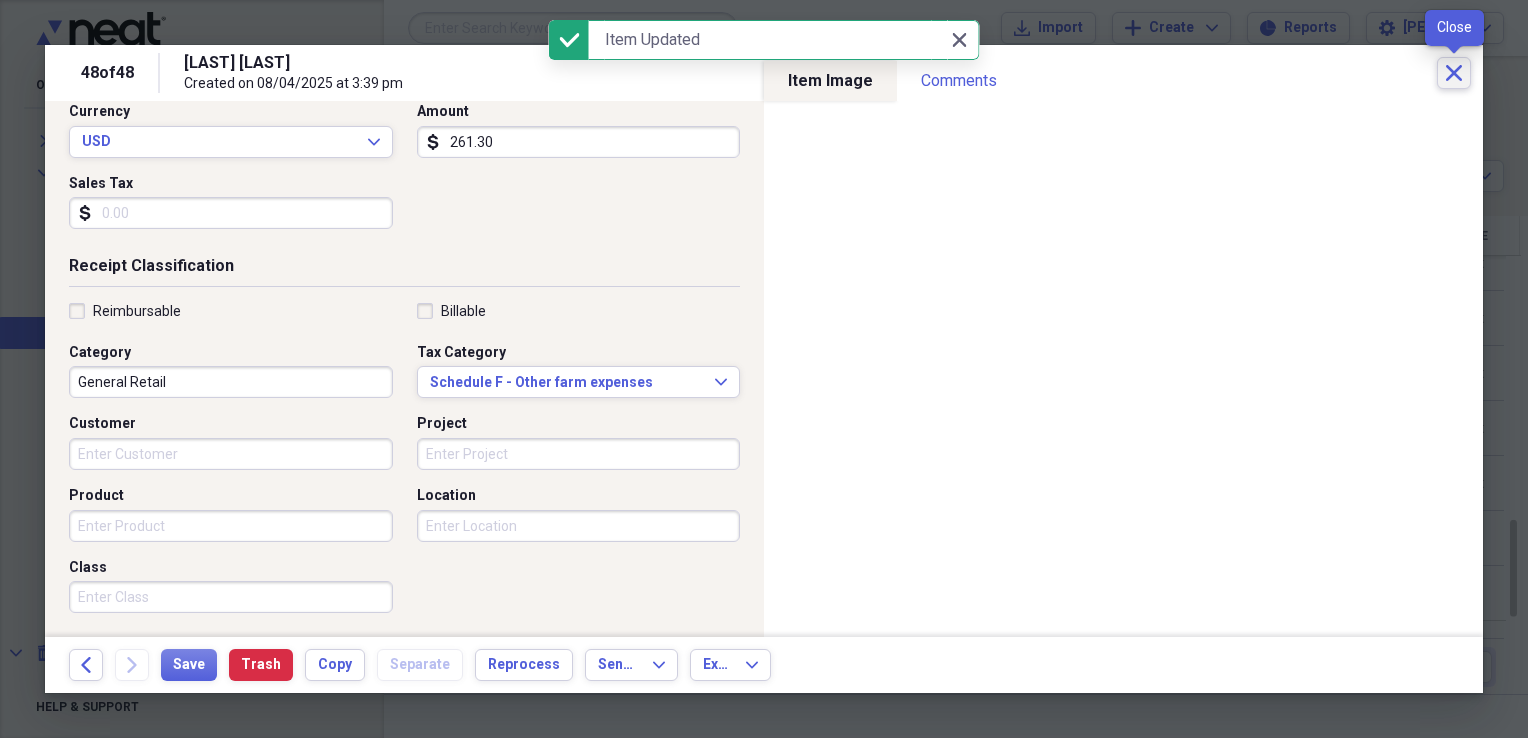 click 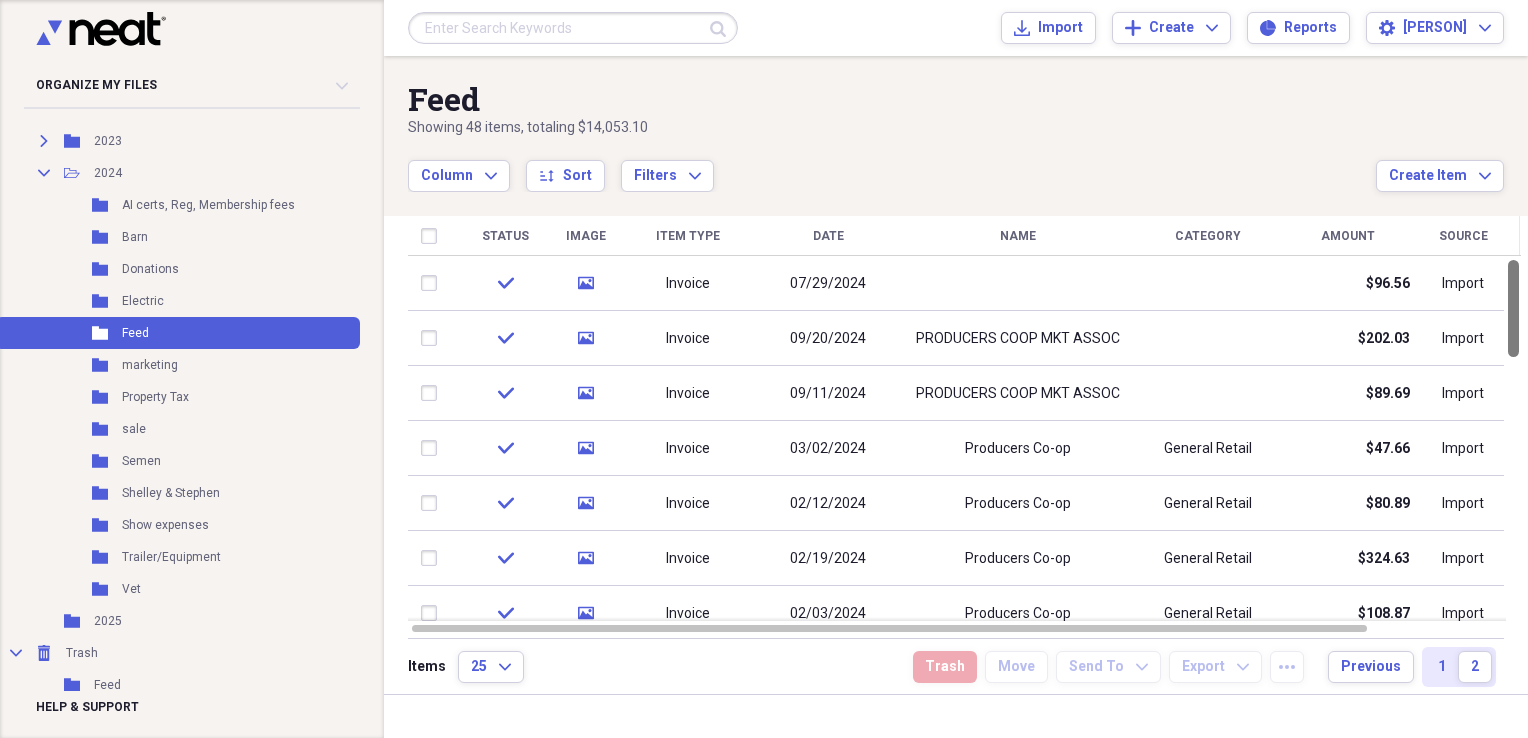 drag, startPoint x: 1520, startPoint y: 546, endPoint x: 1531, endPoint y: 248, distance: 298.20294 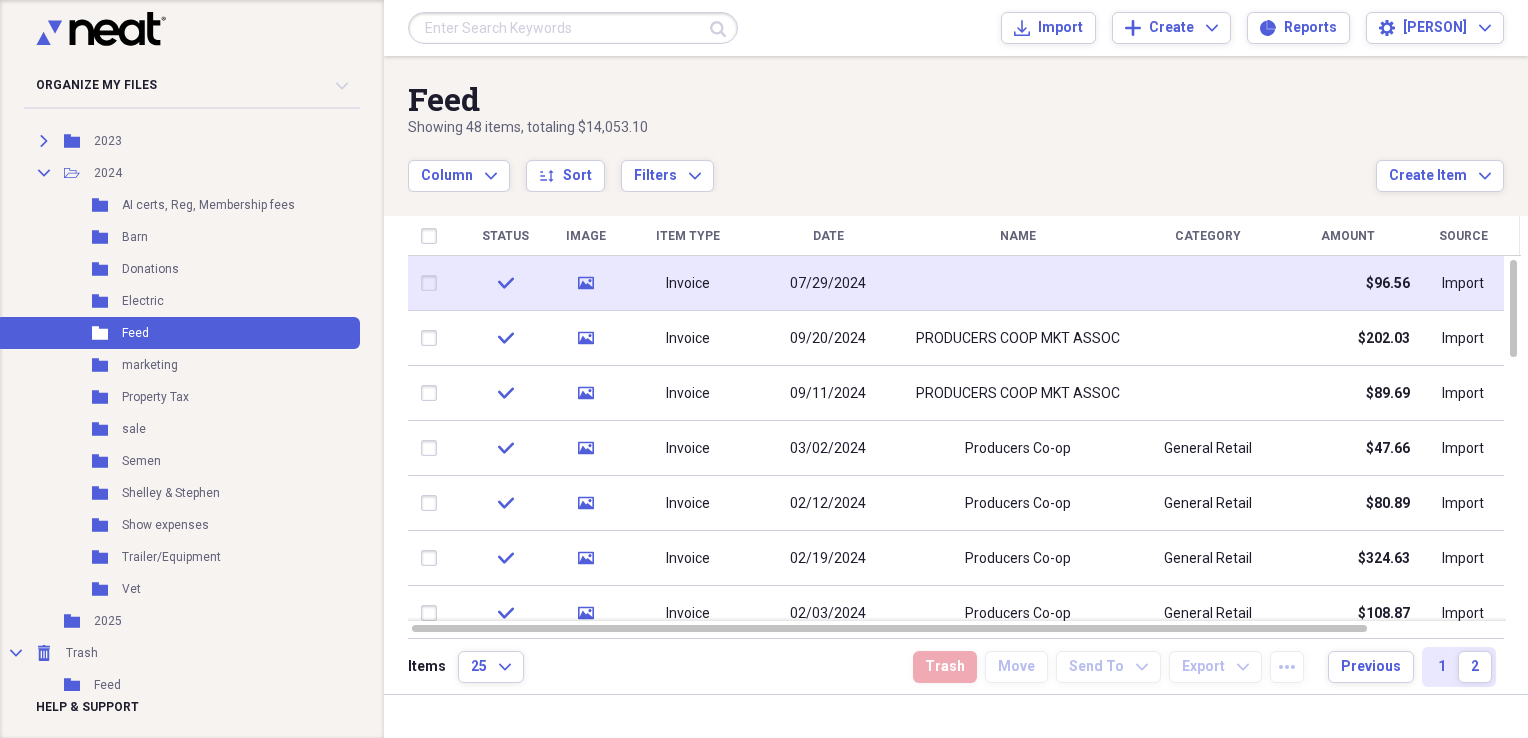 click at bounding box center [1018, 283] 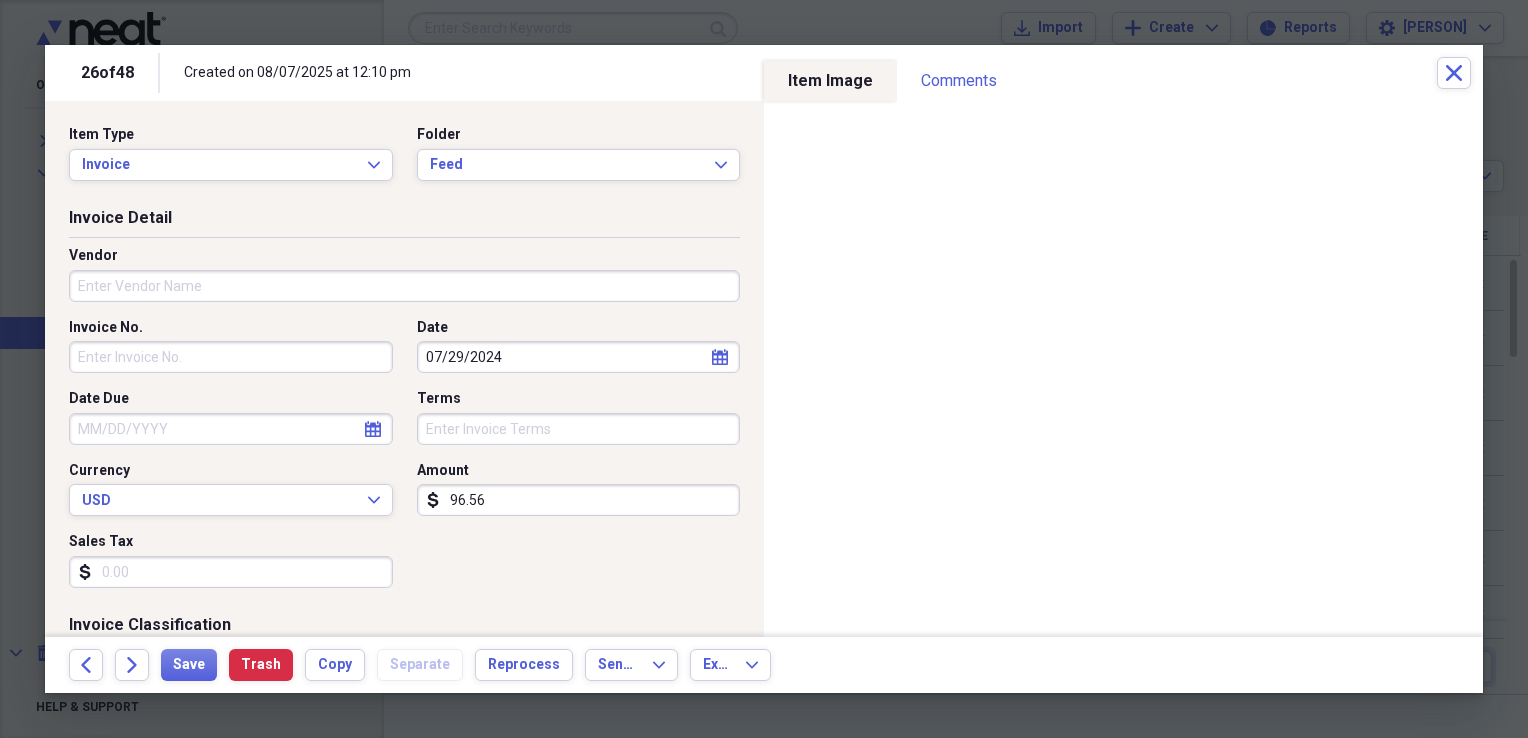 click on "Vendor" at bounding box center [404, 286] 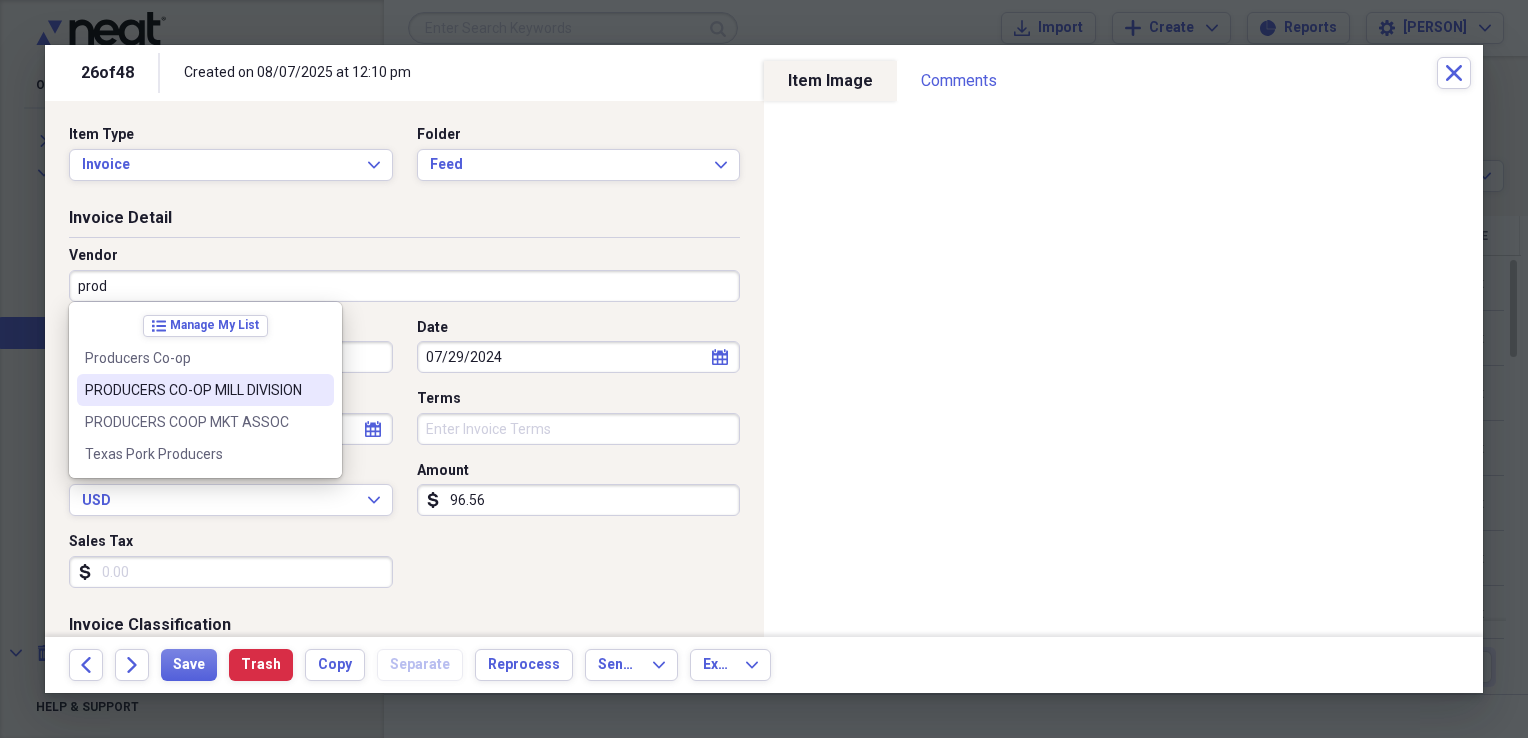 click on "PRODUCERS CO-OP MILL DIVISION" at bounding box center [205, 390] 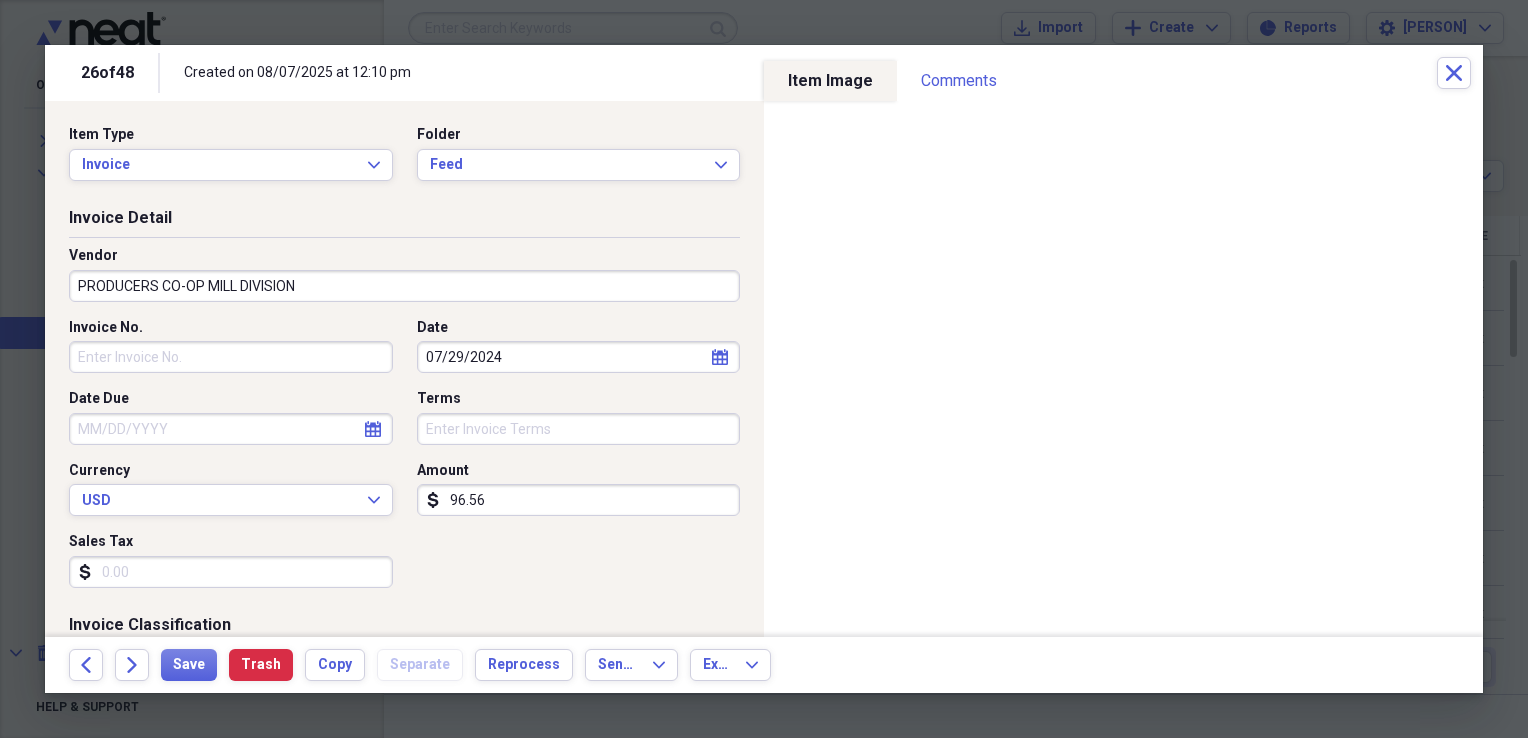 click on "Invoice No." at bounding box center [231, 357] 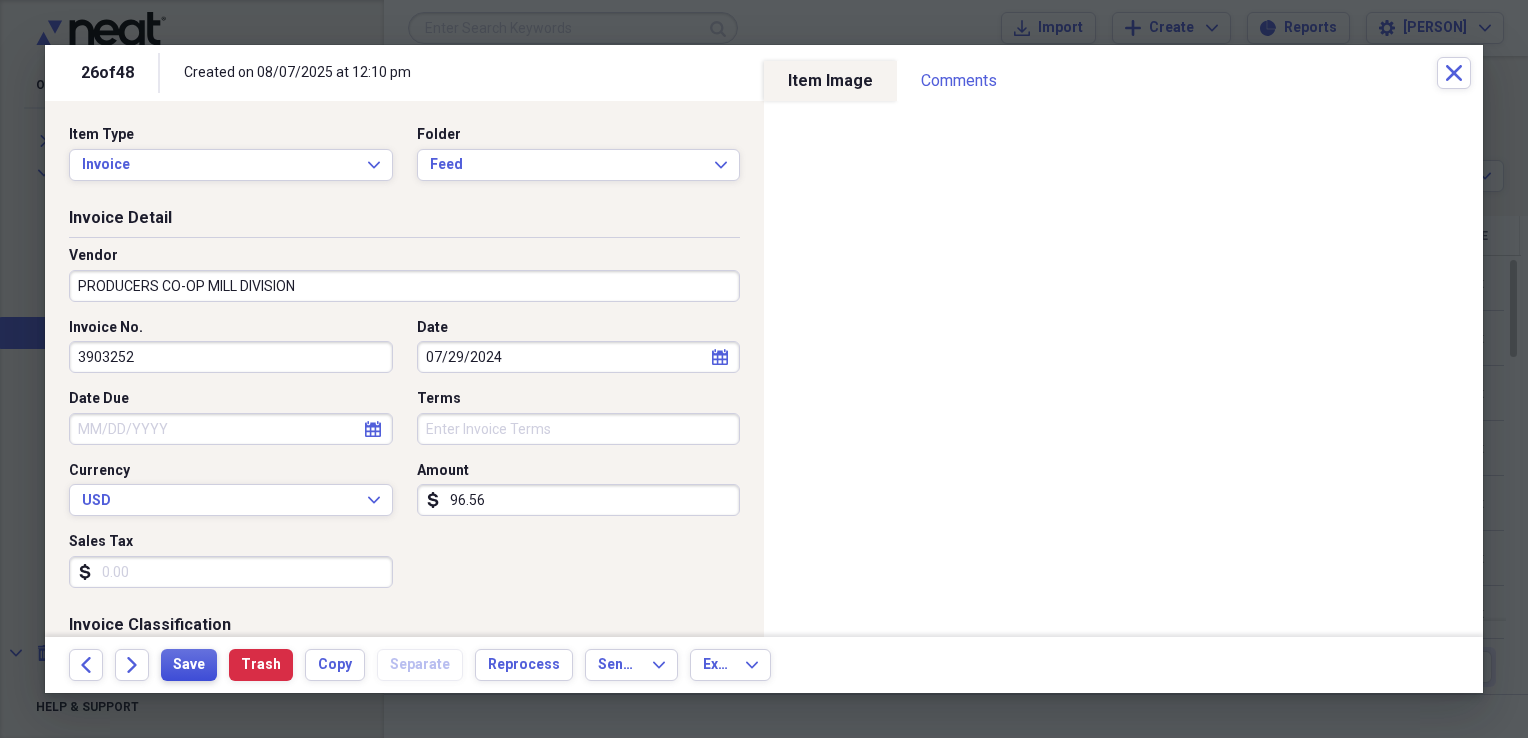 click on "Save" at bounding box center [189, 665] 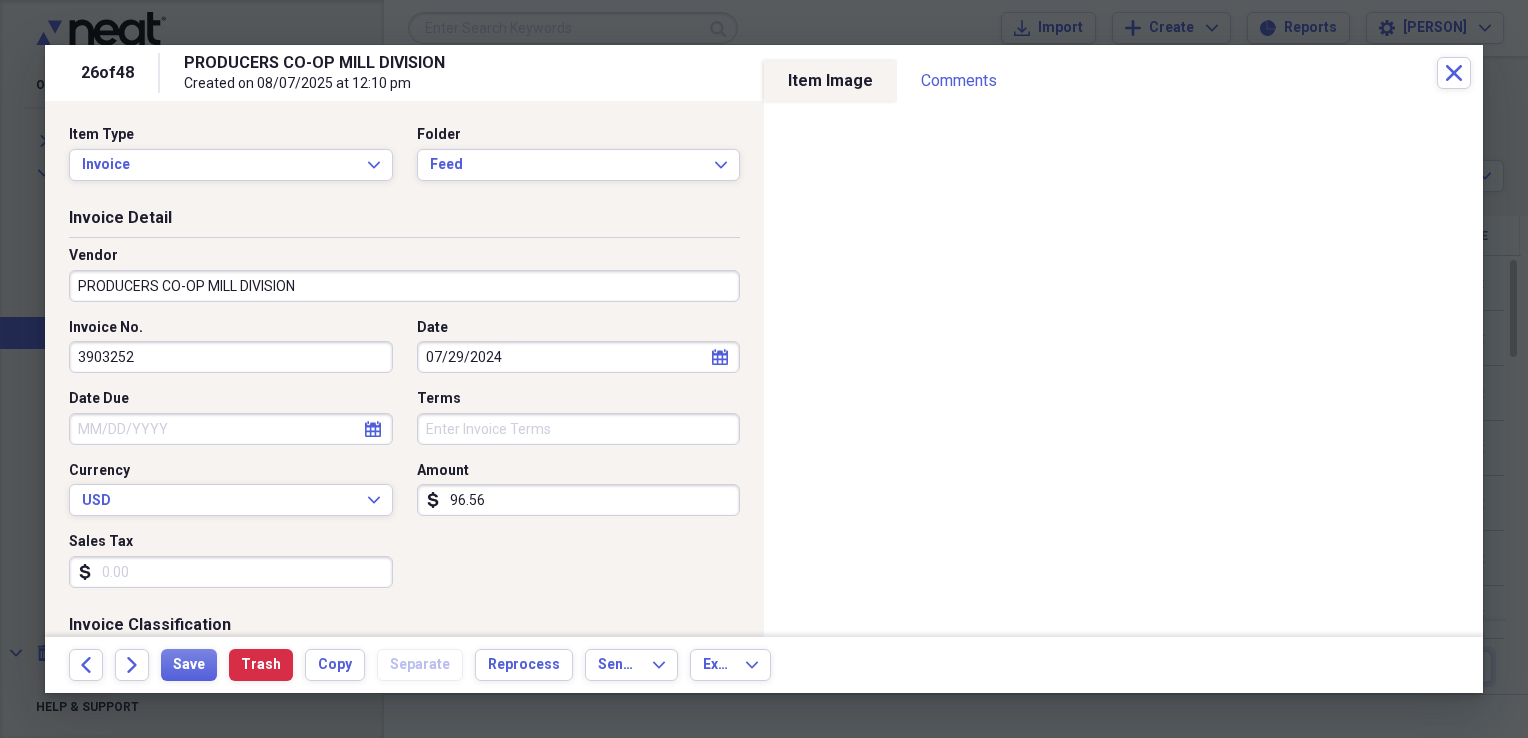 click on "26 of 48 PRODUCERS CO-OP MILL DIVISION Created on 08/07/2025 at 12:10 pm Close" at bounding box center [764, 73] 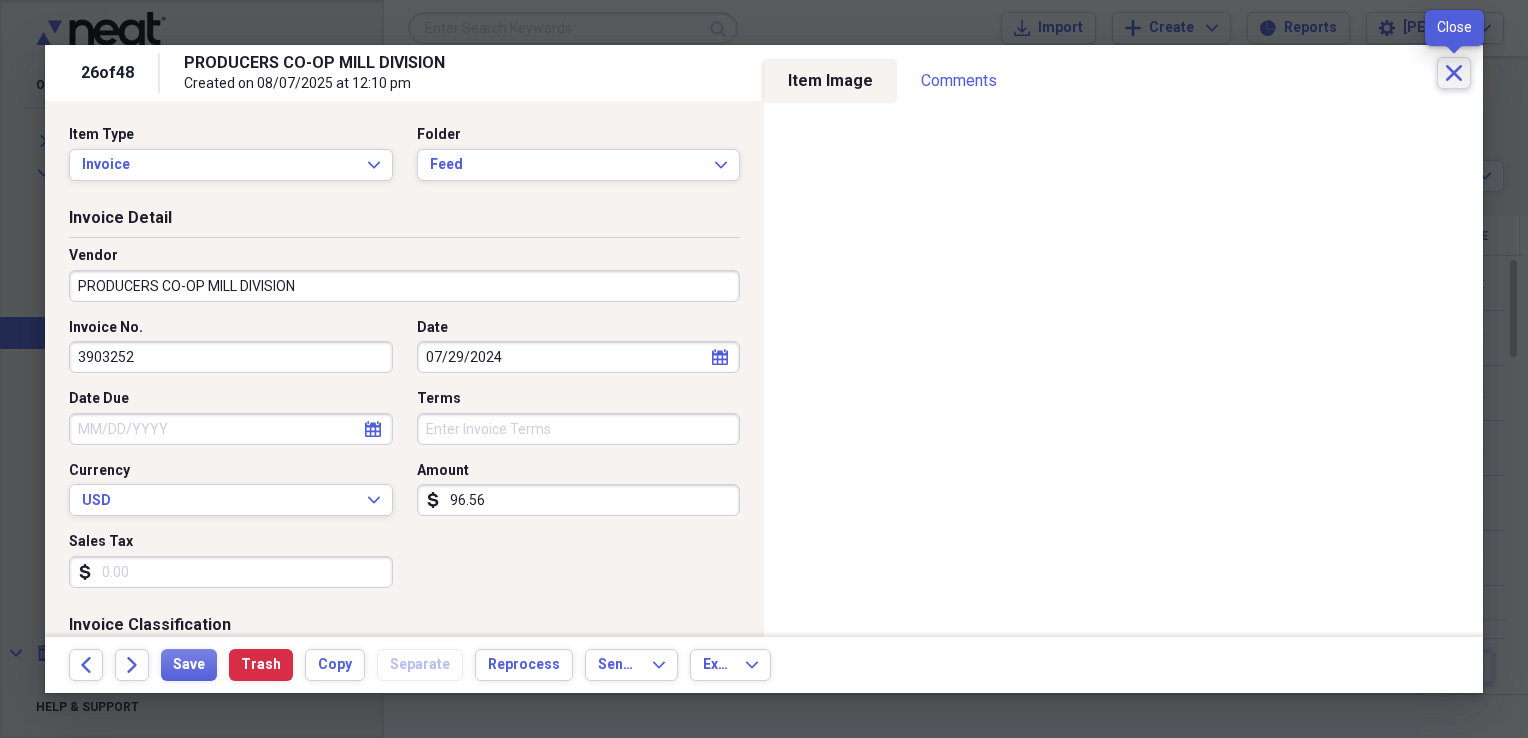 click on "Close" at bounding box center [1454, 73] 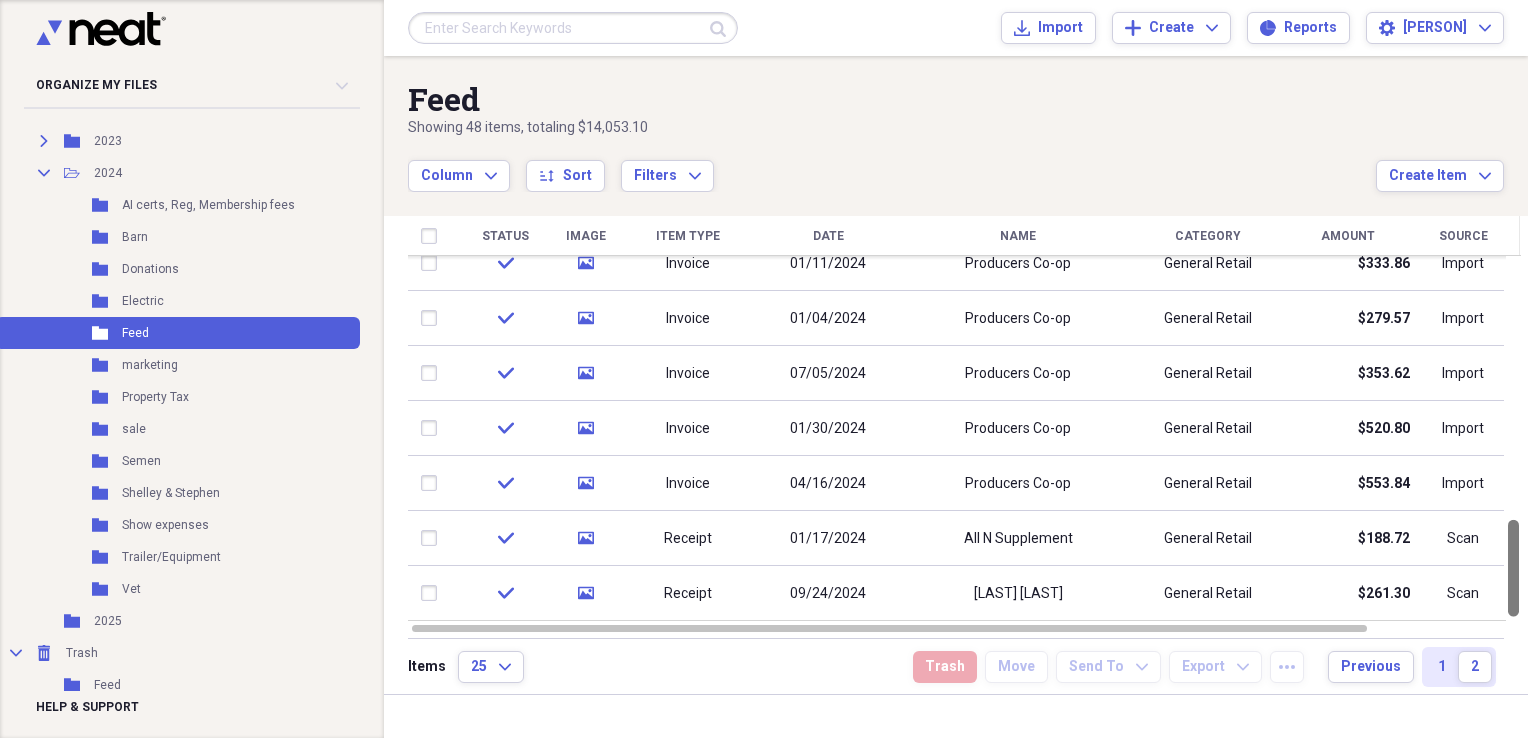 drag, startPoint x: 1524, startPoint y: 281, endPoint x: 1527, endPoint y: 578, distance: 297.01514 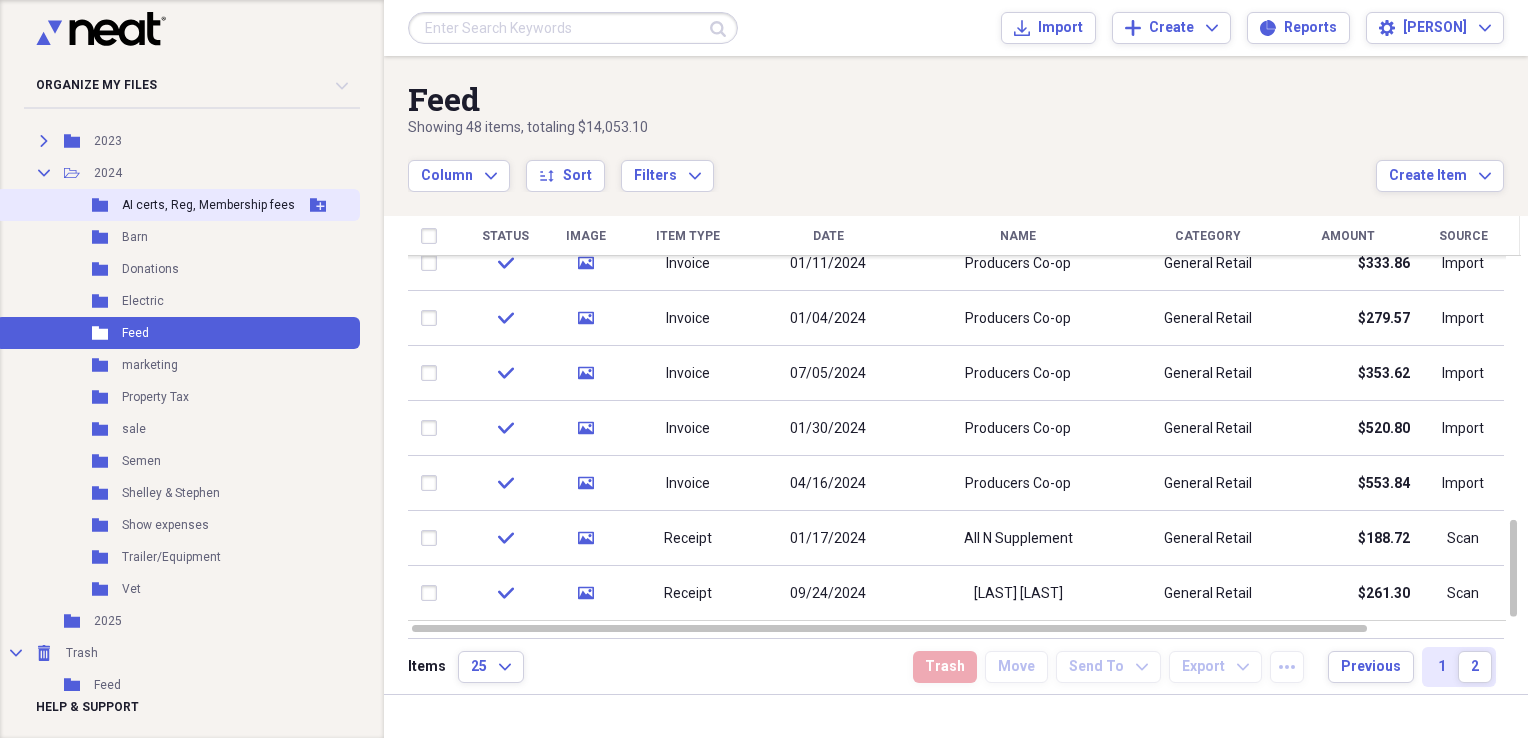click on "AI certs, Reg, Membership fees" at bounding box center (208, 205) 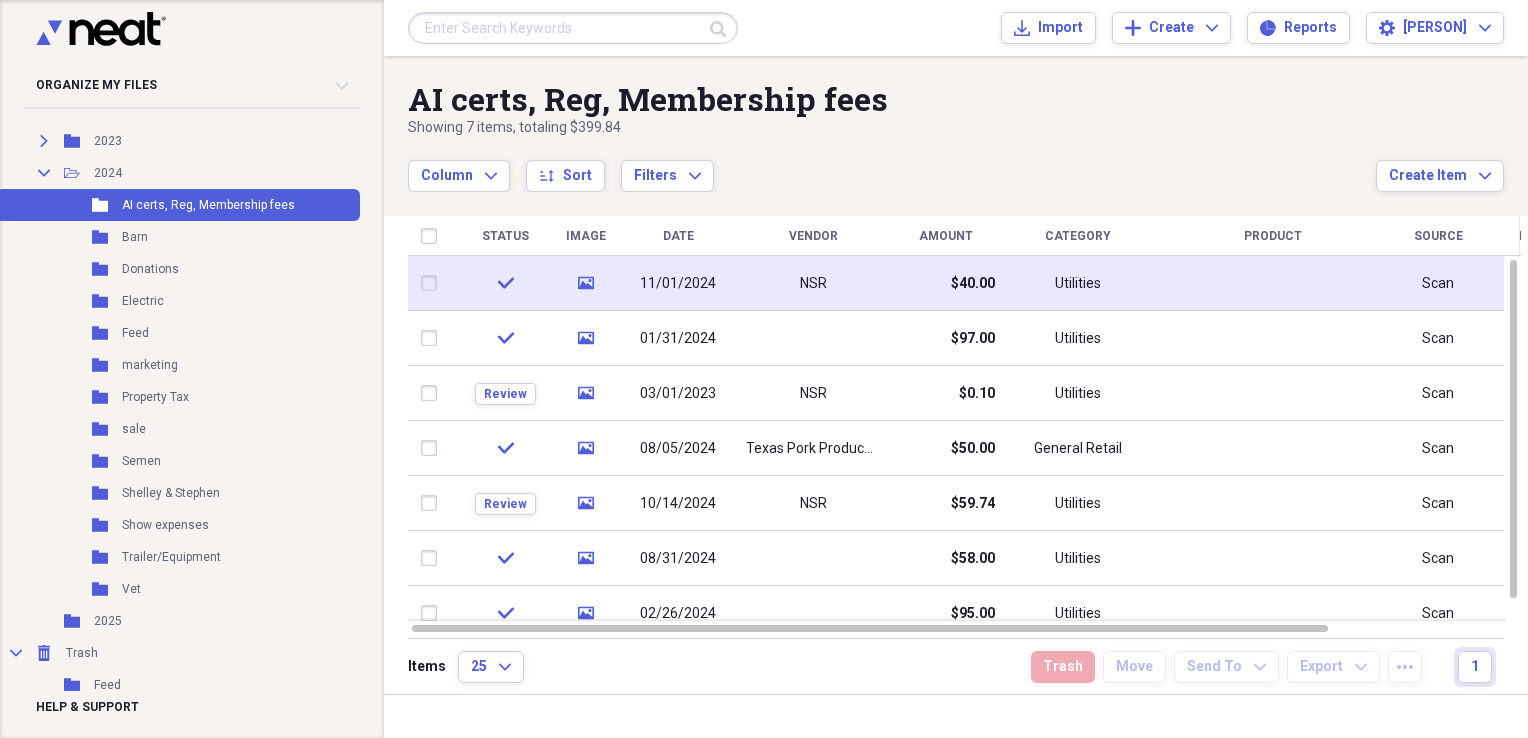 click on "NSR" at bounding box center [813, 283] 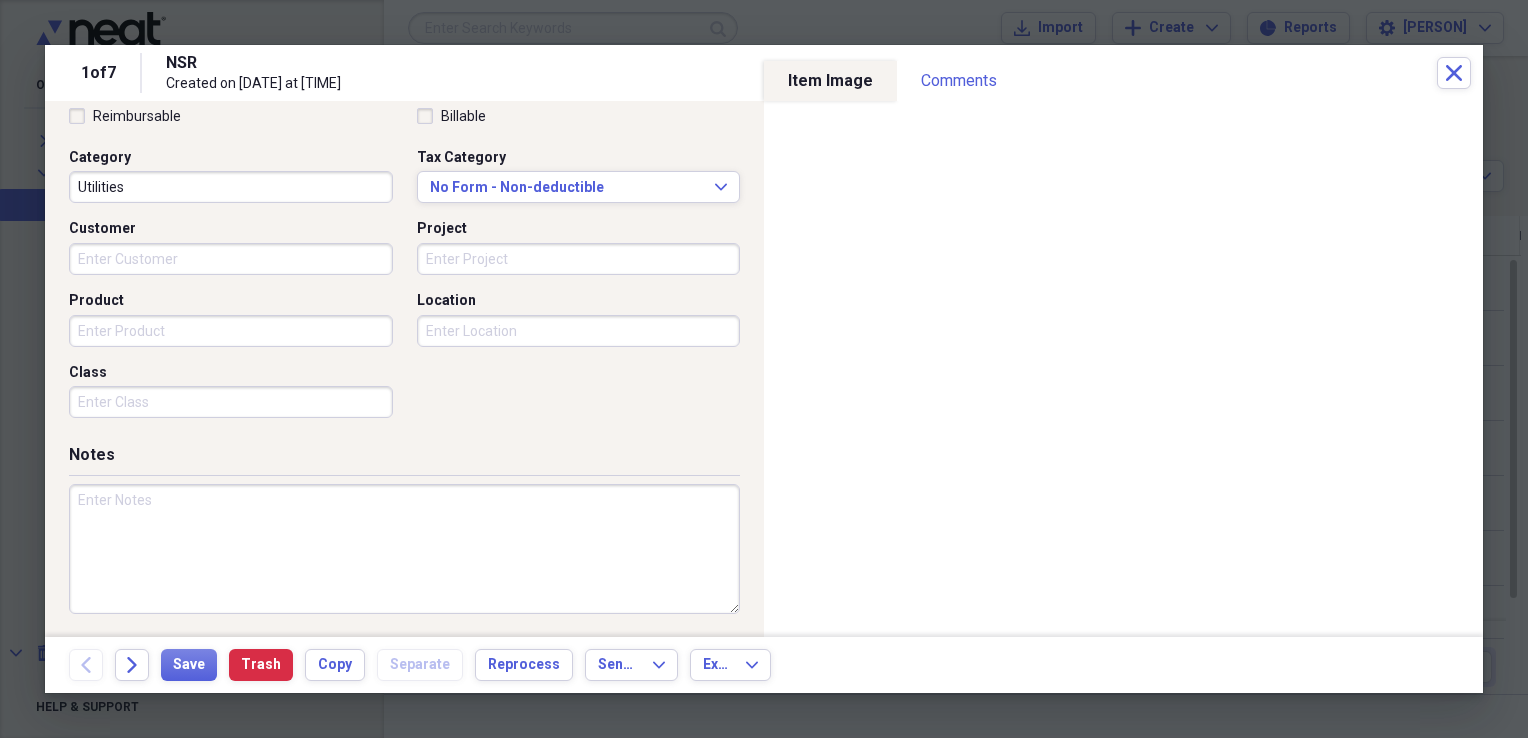 scroll, scrollTop: 483, scrollLeft: 0, axis: vertical 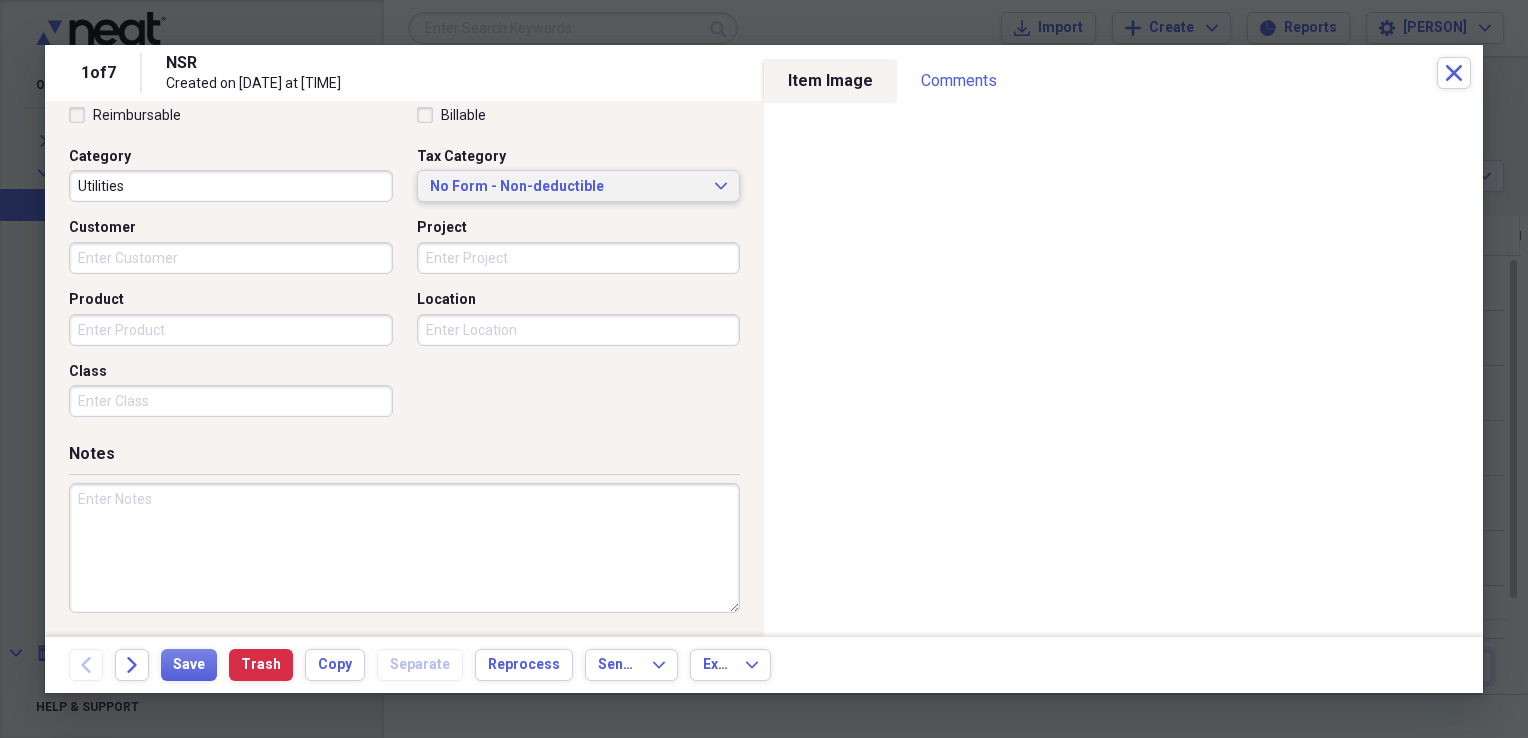 click on "No Form - Non-deductible Expand" at bounding box center (579, 186) 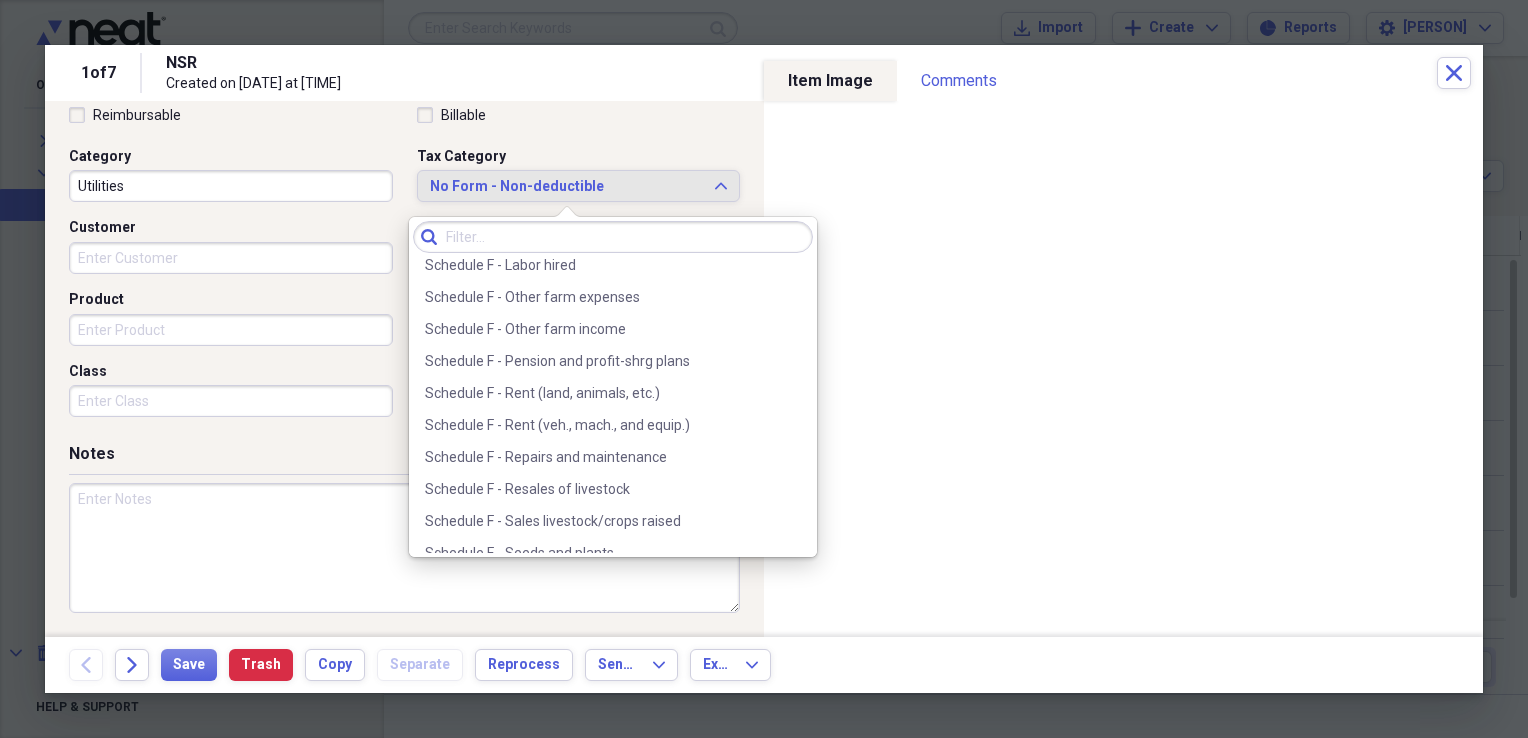 scroll, scrollTop: 5727, scrollLeft: 0, axis: vertical 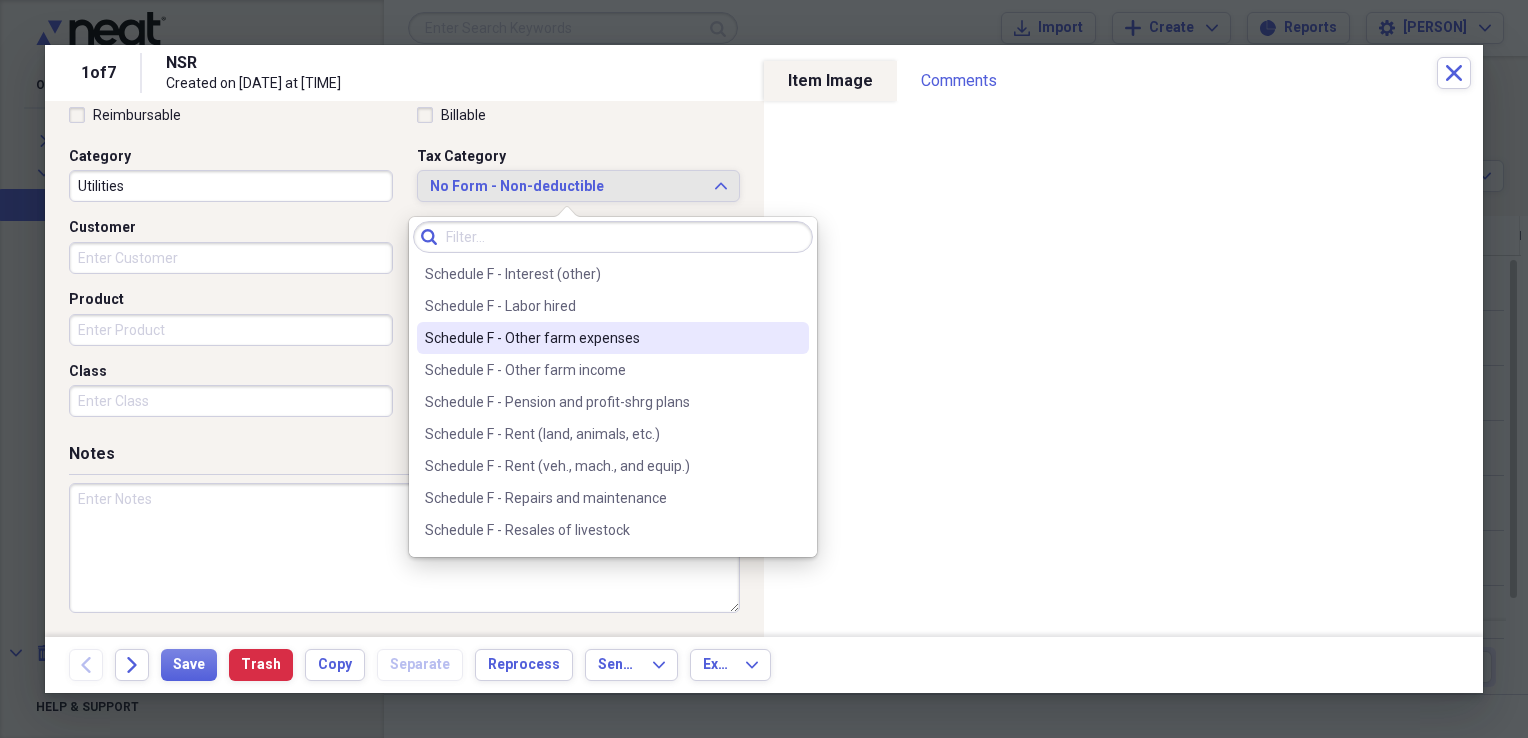 click on "Schedule F - Other farm expenses" at bounding box center [601, 338] 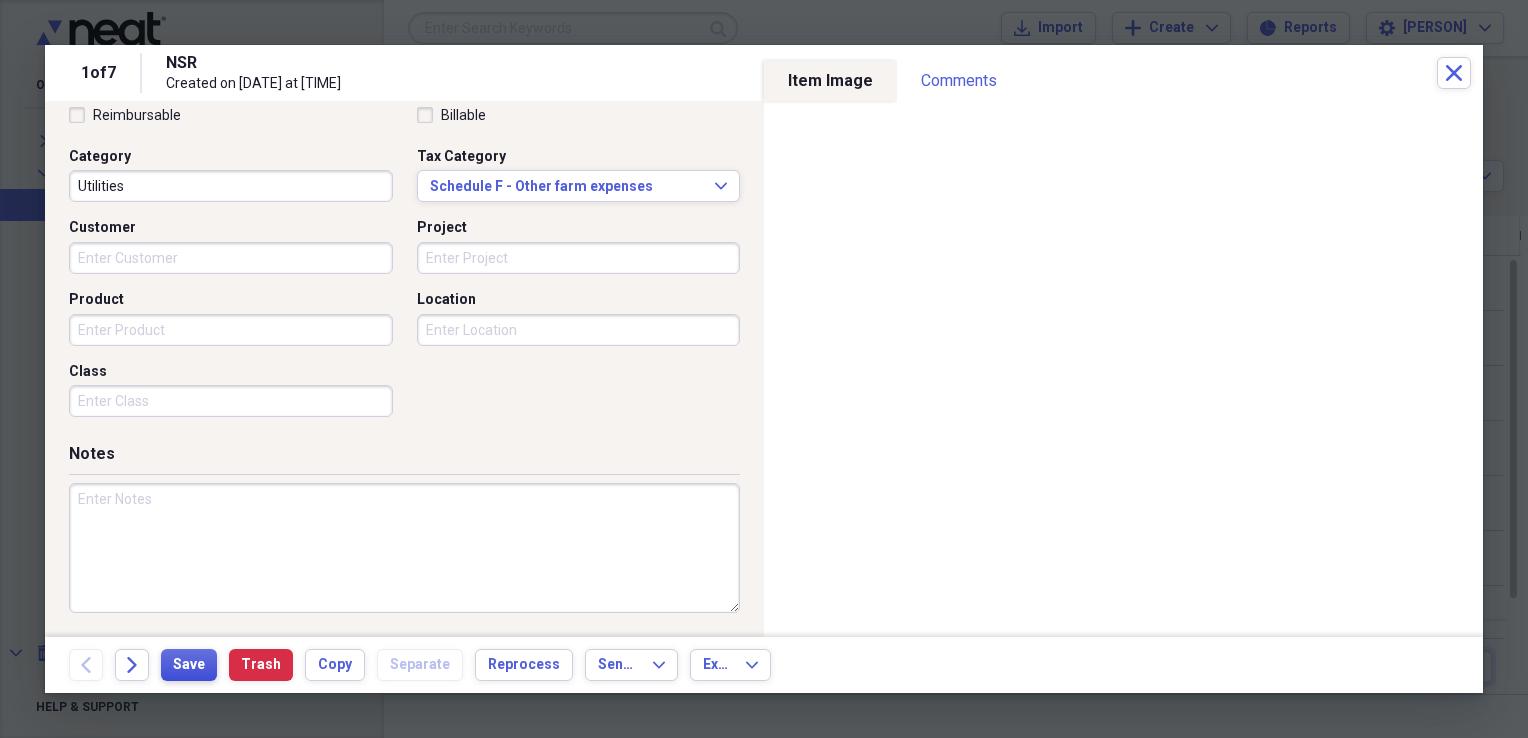 click on "Save" at bounding box center [189, 665] 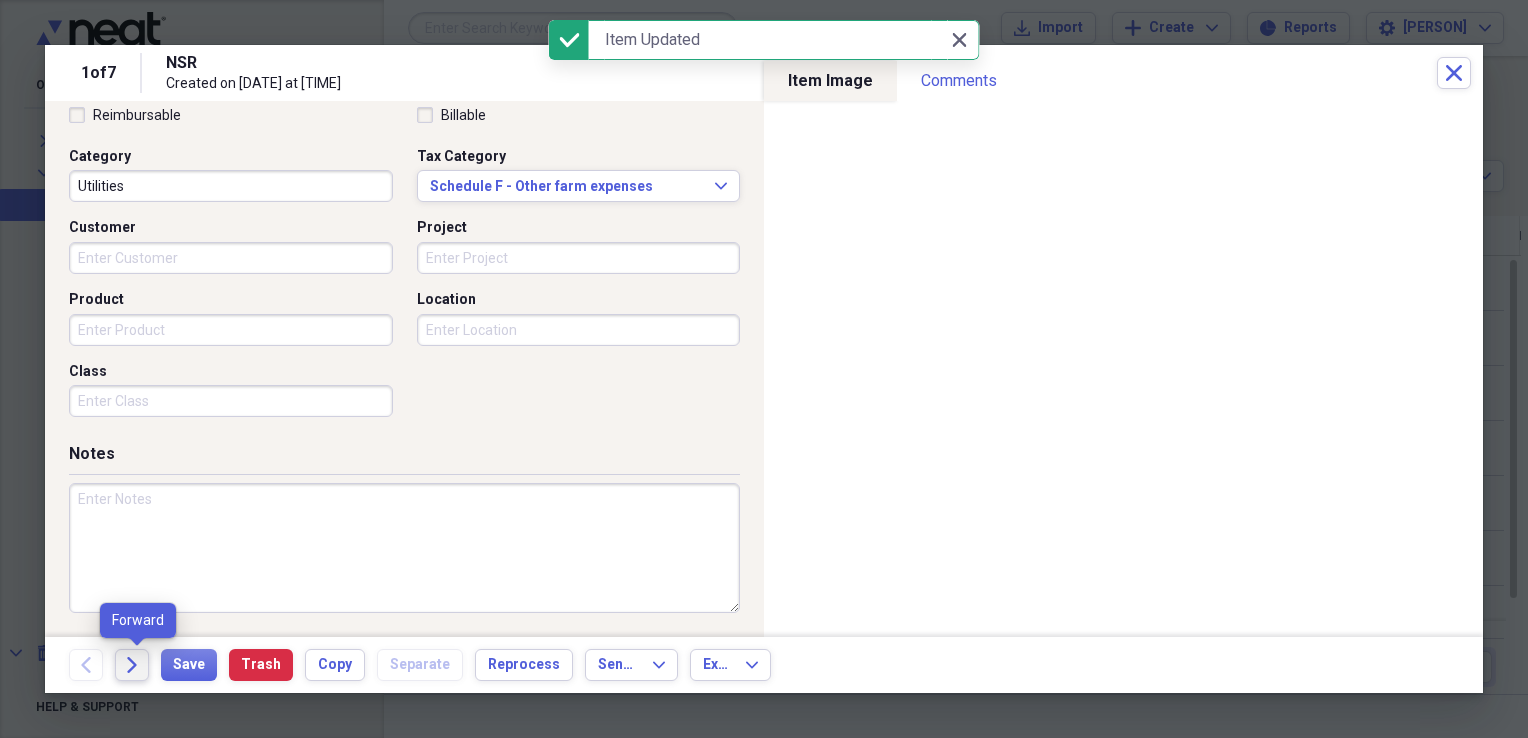 click on "Forward" at bounding box center [132, 665] 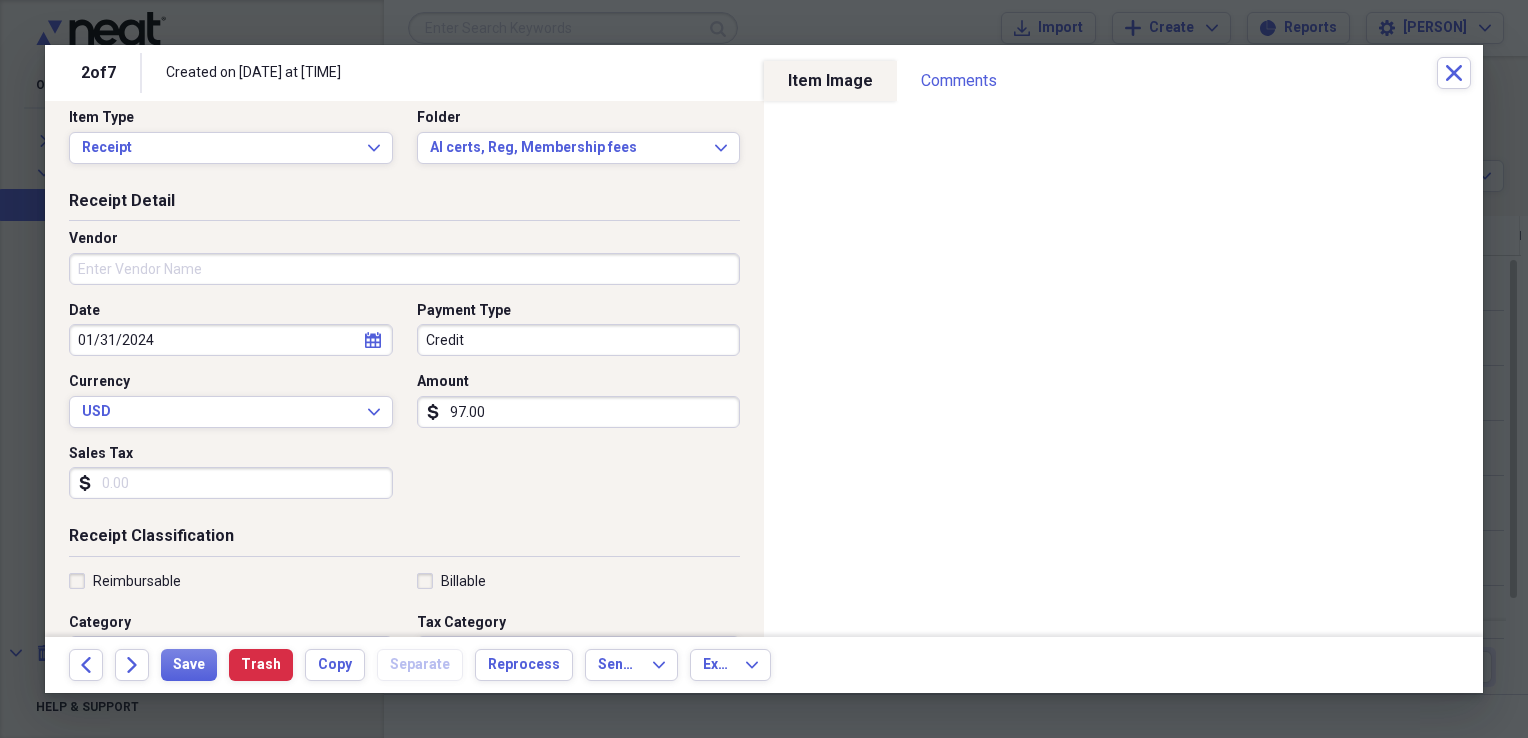 scroll, scrollTop: 3, scrollLeft: 0, axis: vertical 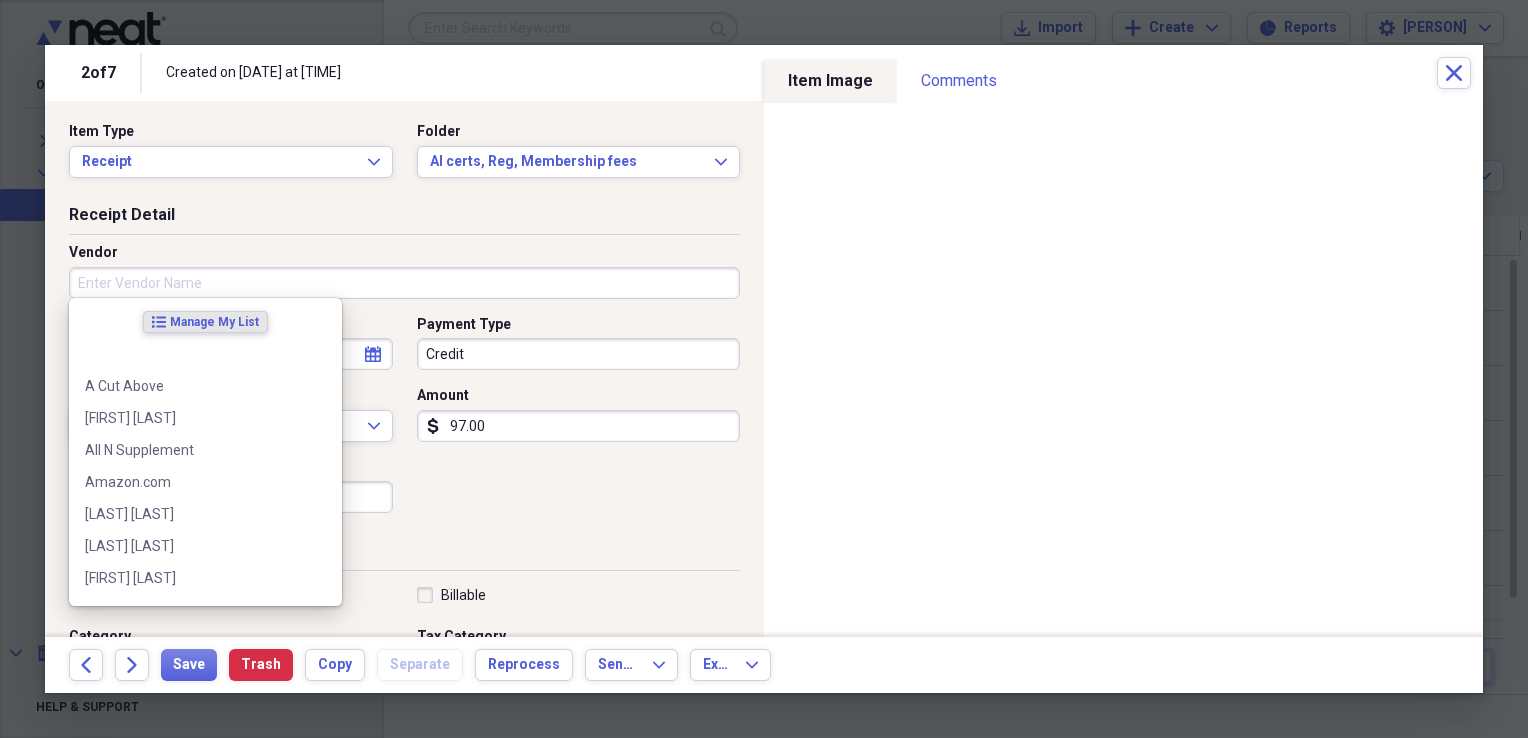 click on "Vendor" at bounding box center [404, 283] 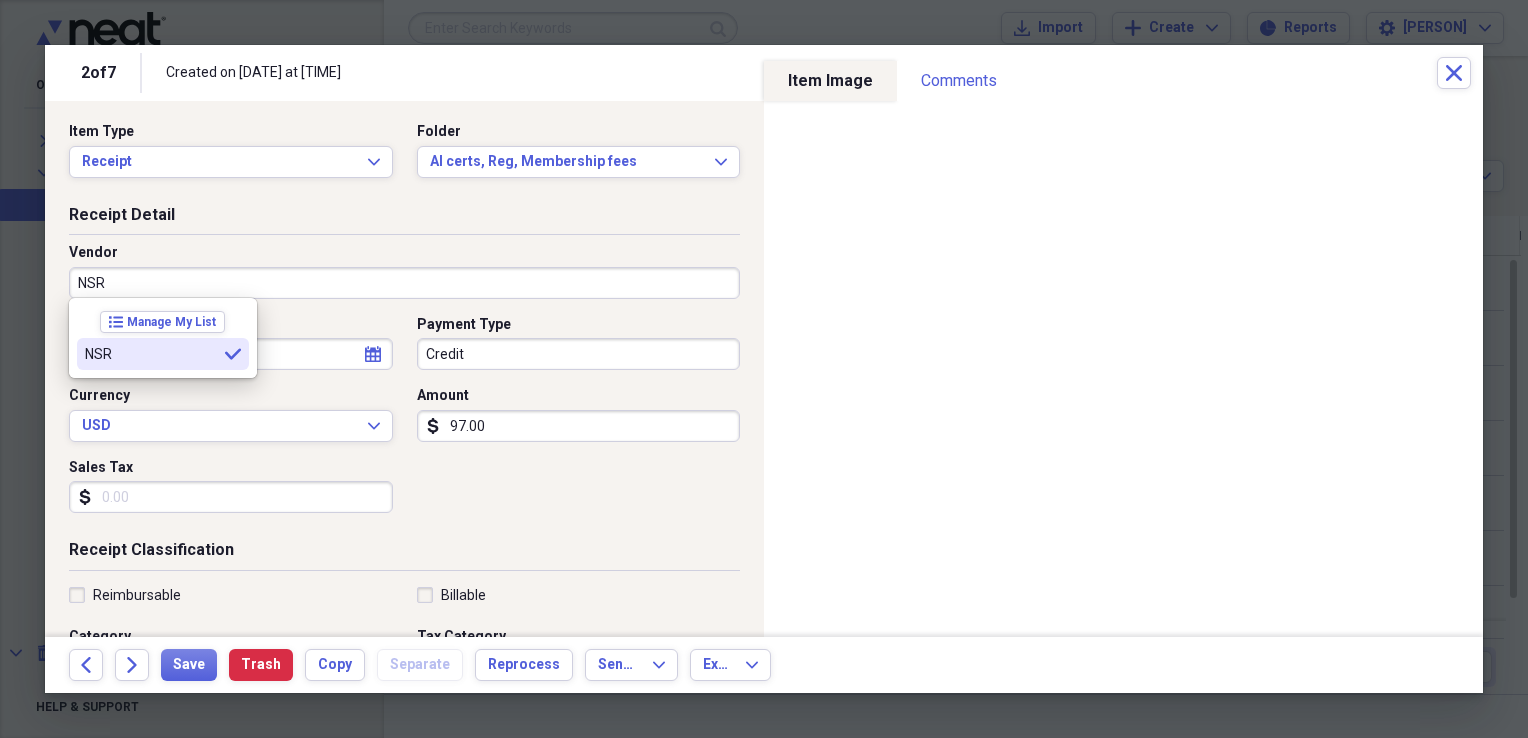 click on "NSR" at bounding box center (151, 354) 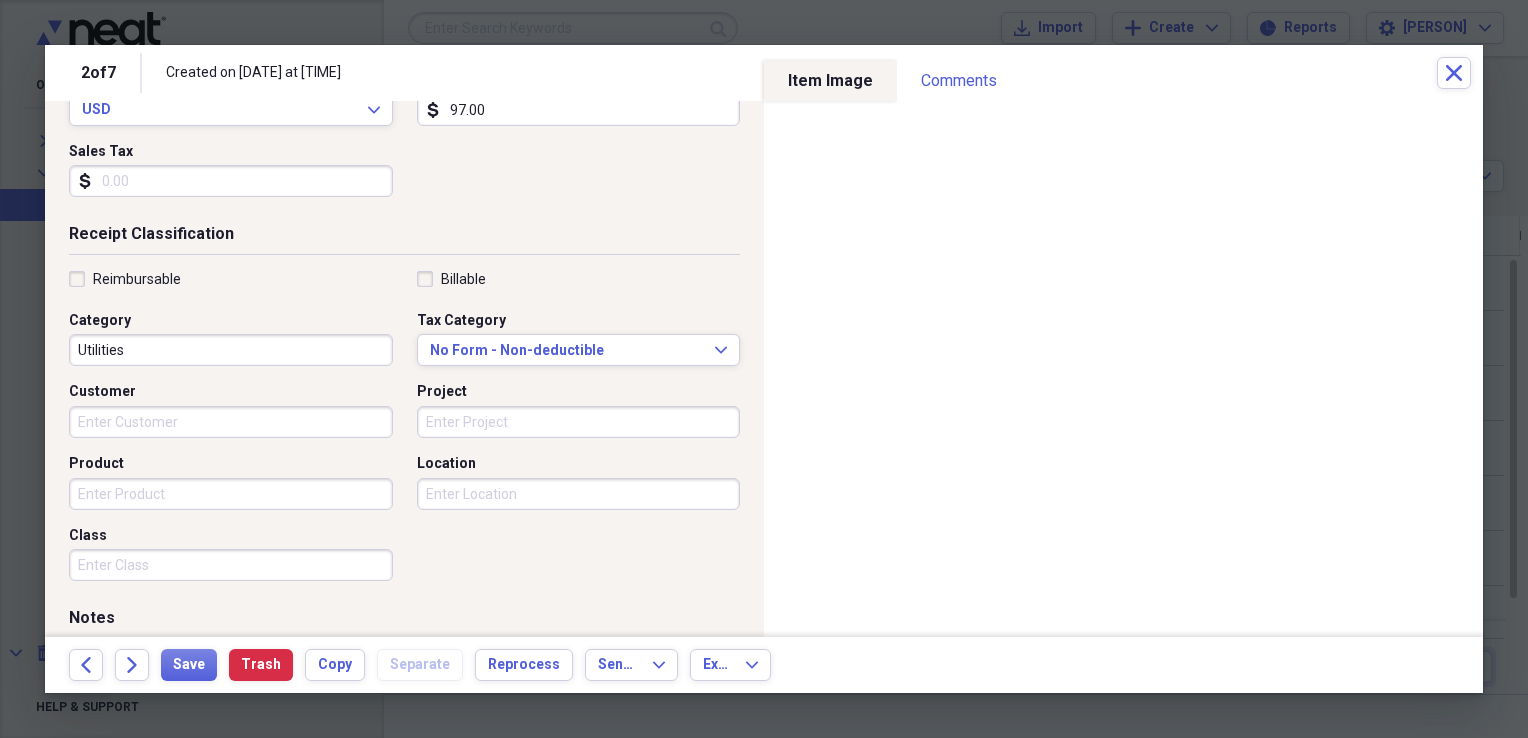 scroll, scrollTop: 316, scrollLeft: 0, axis: vertical 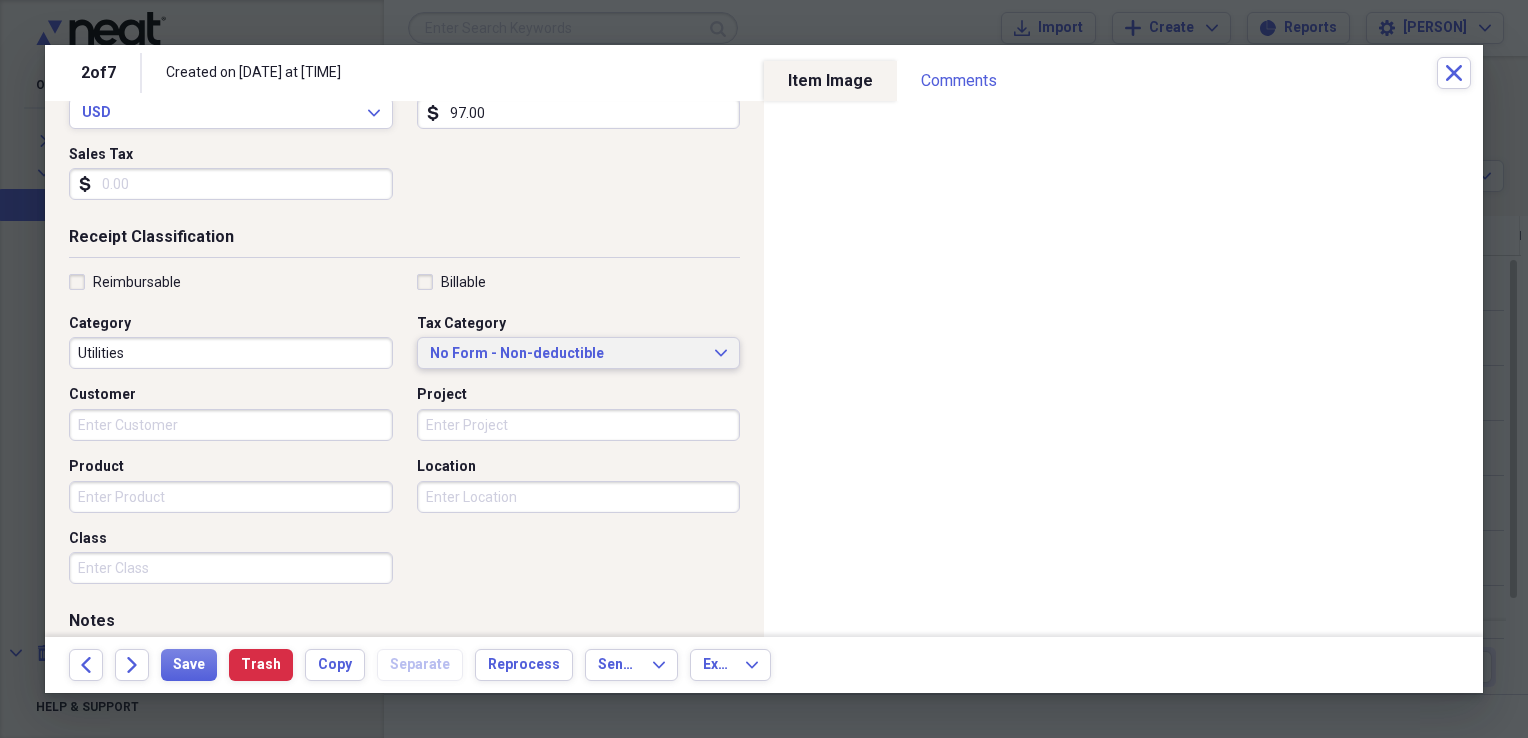 click on "No Form - Non-deductible Expand" at bounding box center (579, 354) 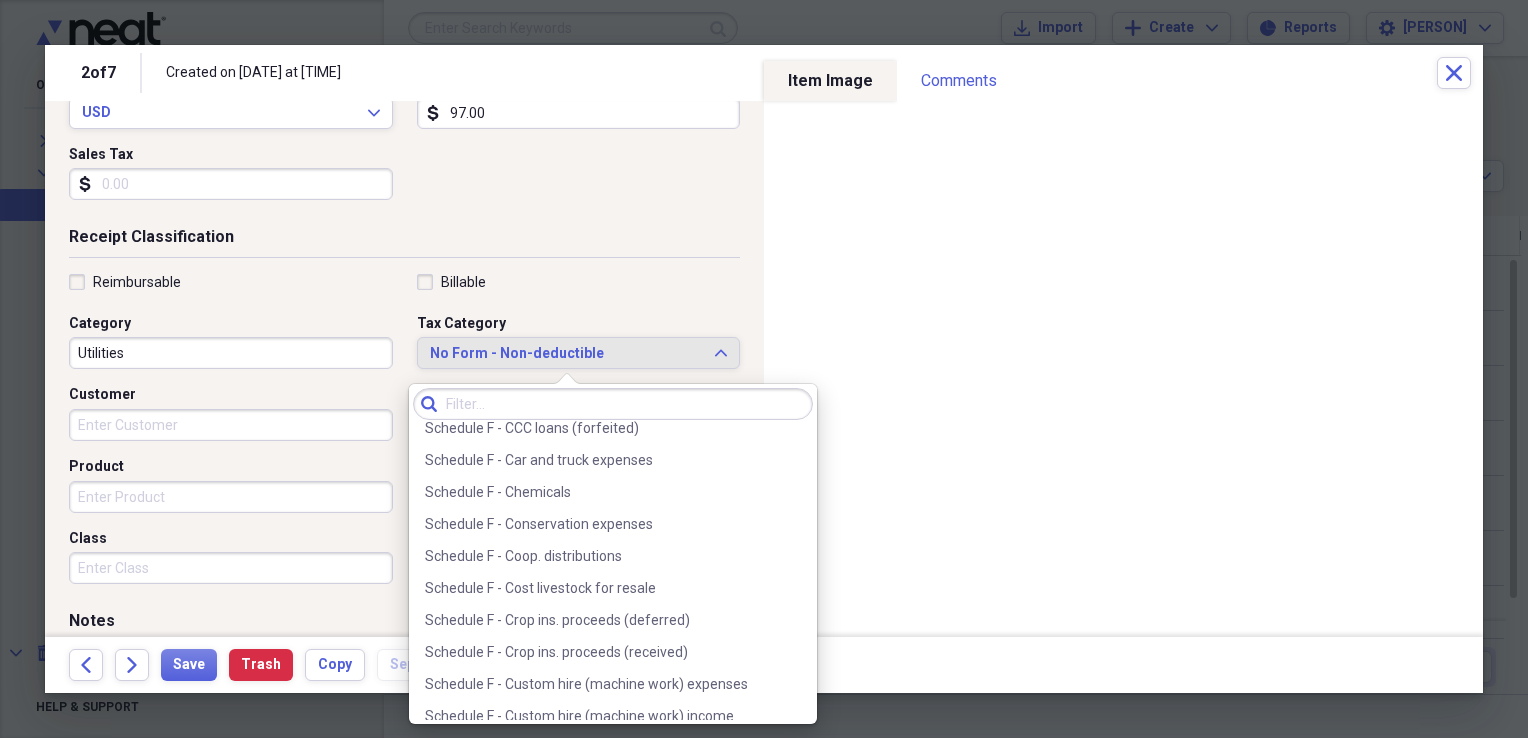 scroll, scrollTop: 5319, scrollLeft: 0, axis: vertical 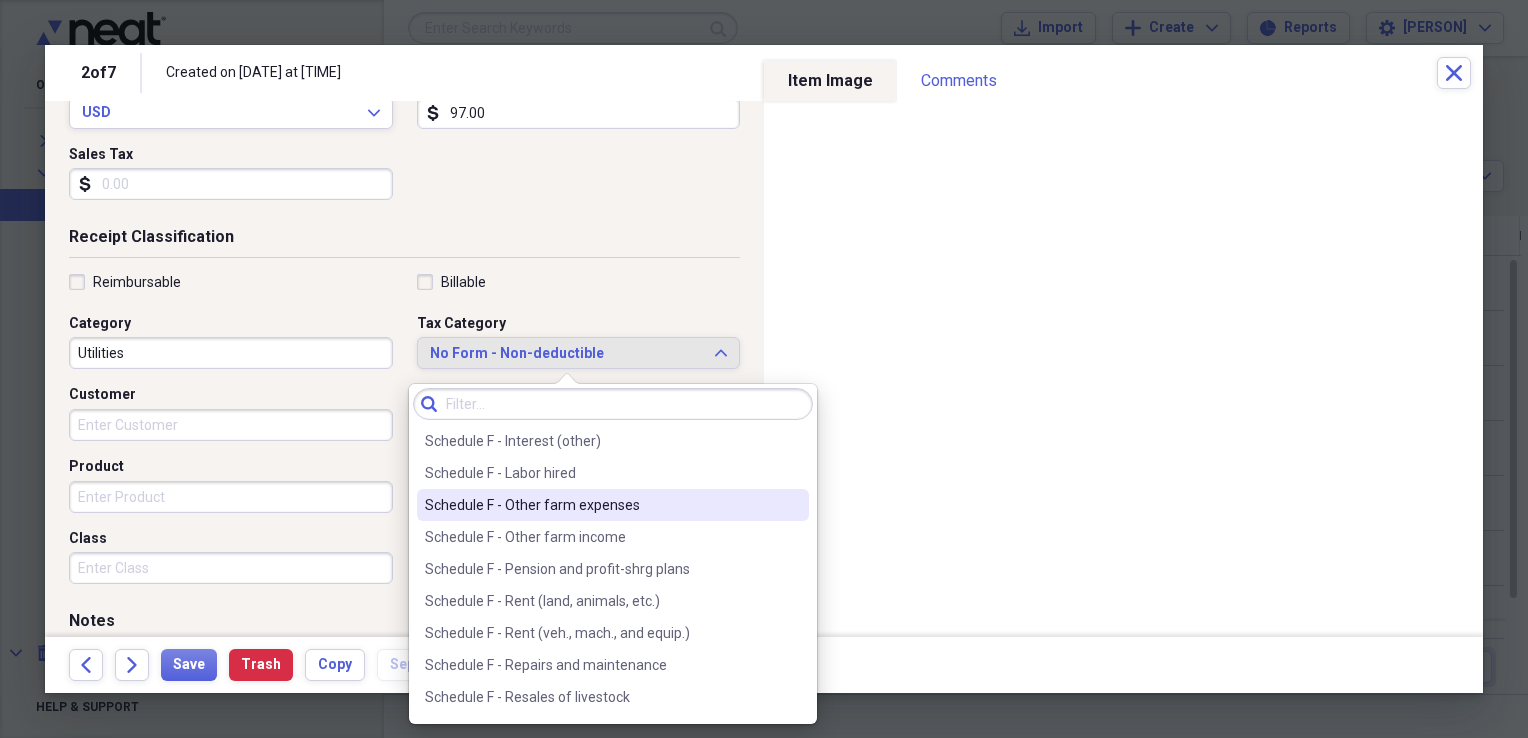 click on "Schedule F - Other farm expenses" at bounding box center (601, 505) 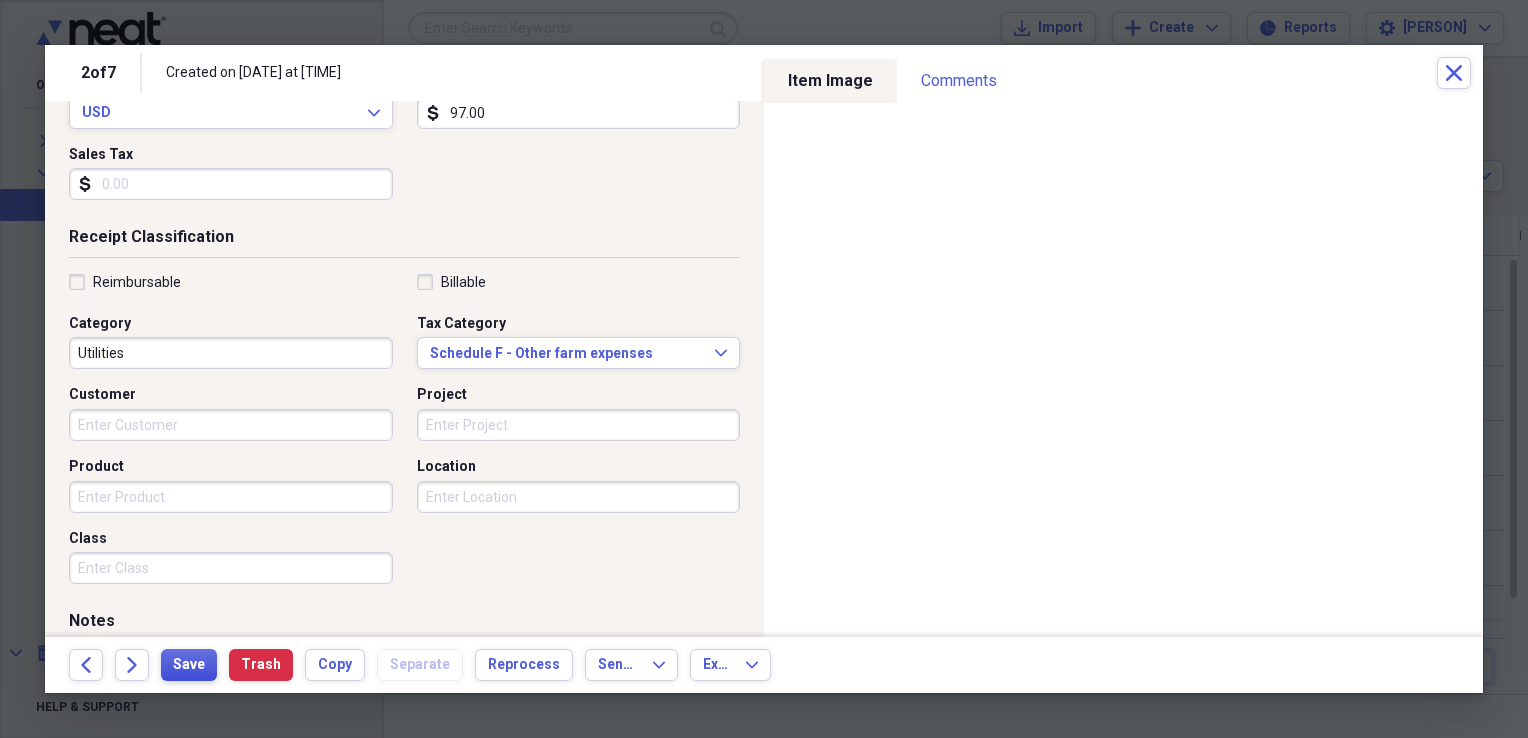 click on "Save" at bounding box center (189, 665) 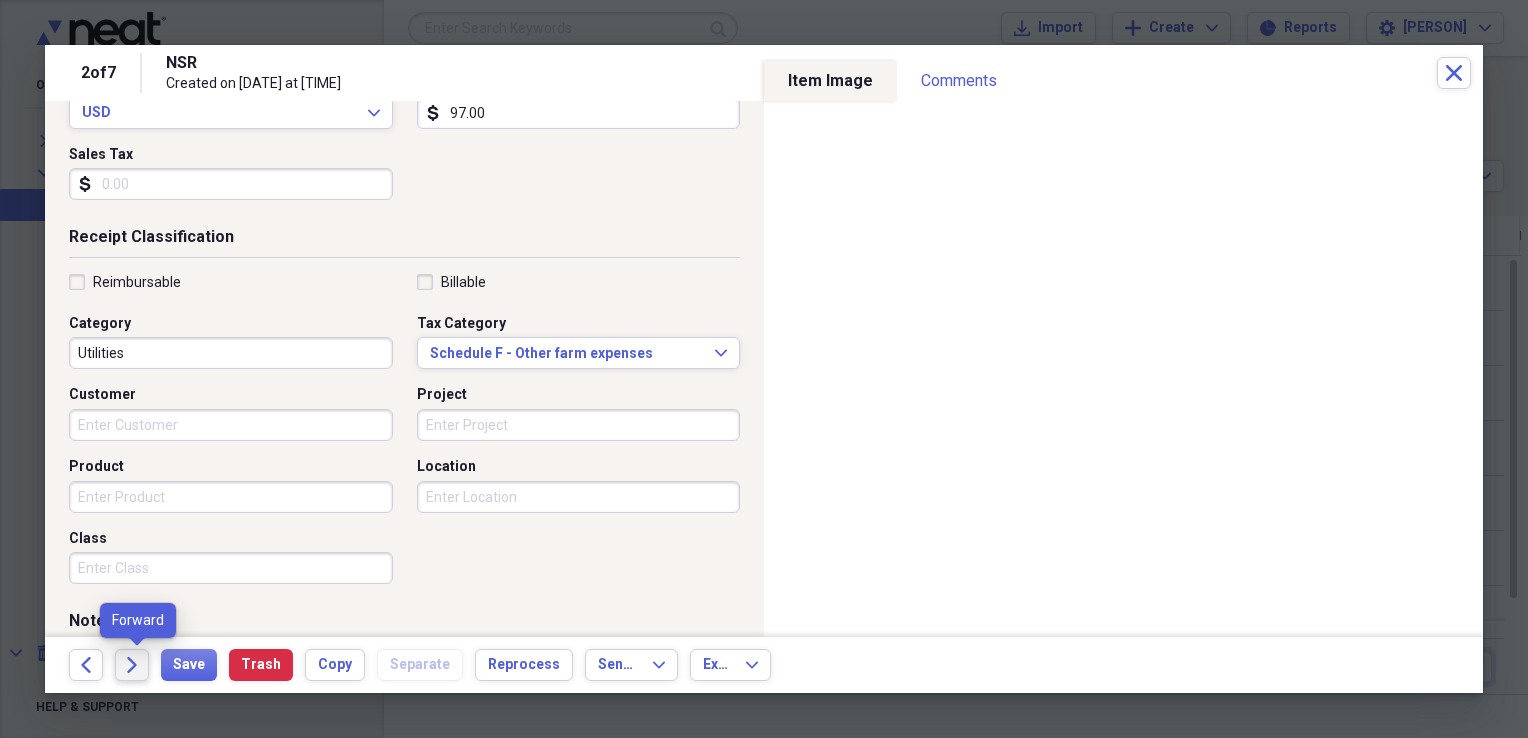 click on "Forward" 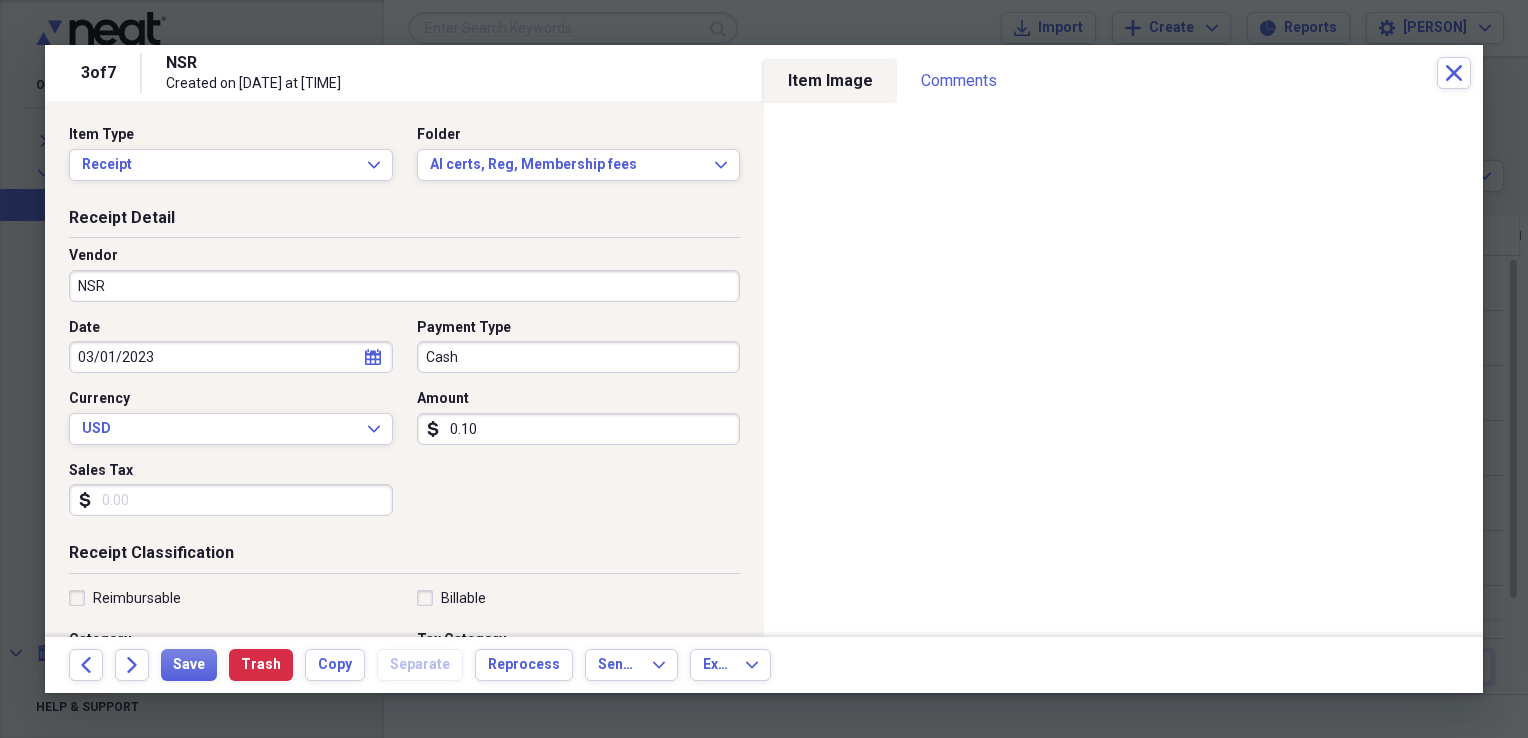 click on "Date [DATE] calendar Calendar Payment Type Cash Currency USD Expand Amount dollar-sign 0.10 Sales Tax dollar-sign" at bounding box center (404, 425) 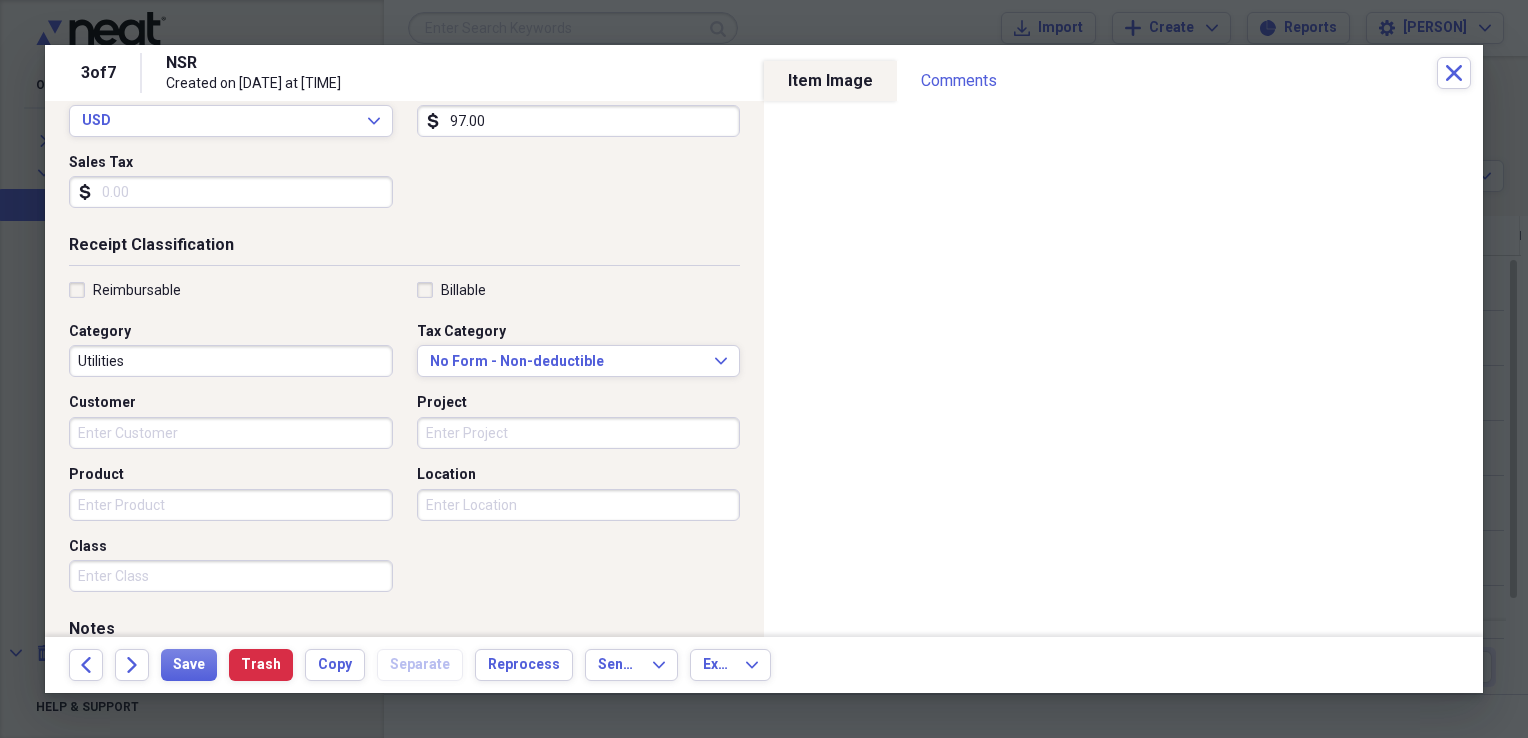 scroll, scrollTop: 324, scrollLeft: 0, axis: vertical 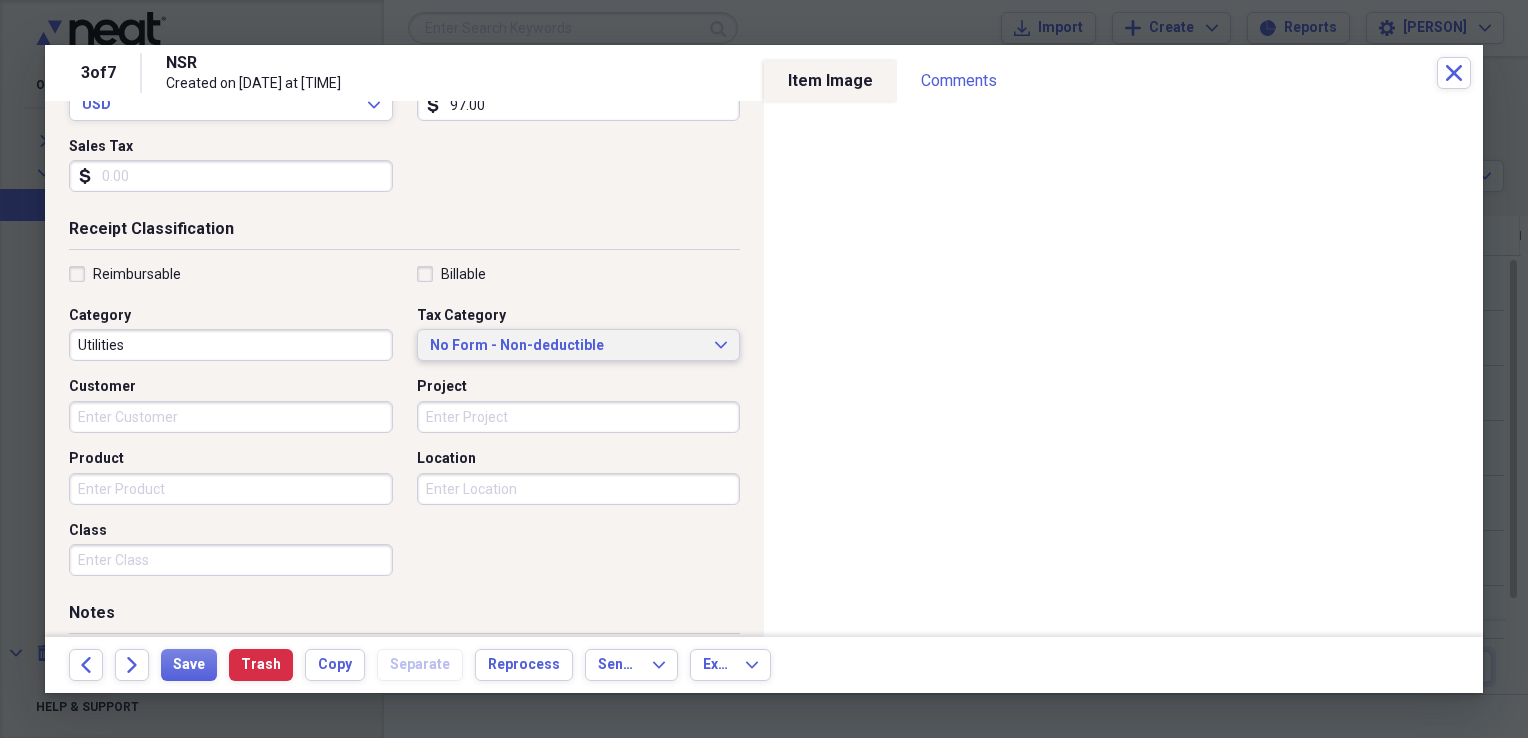 click on "Expand" 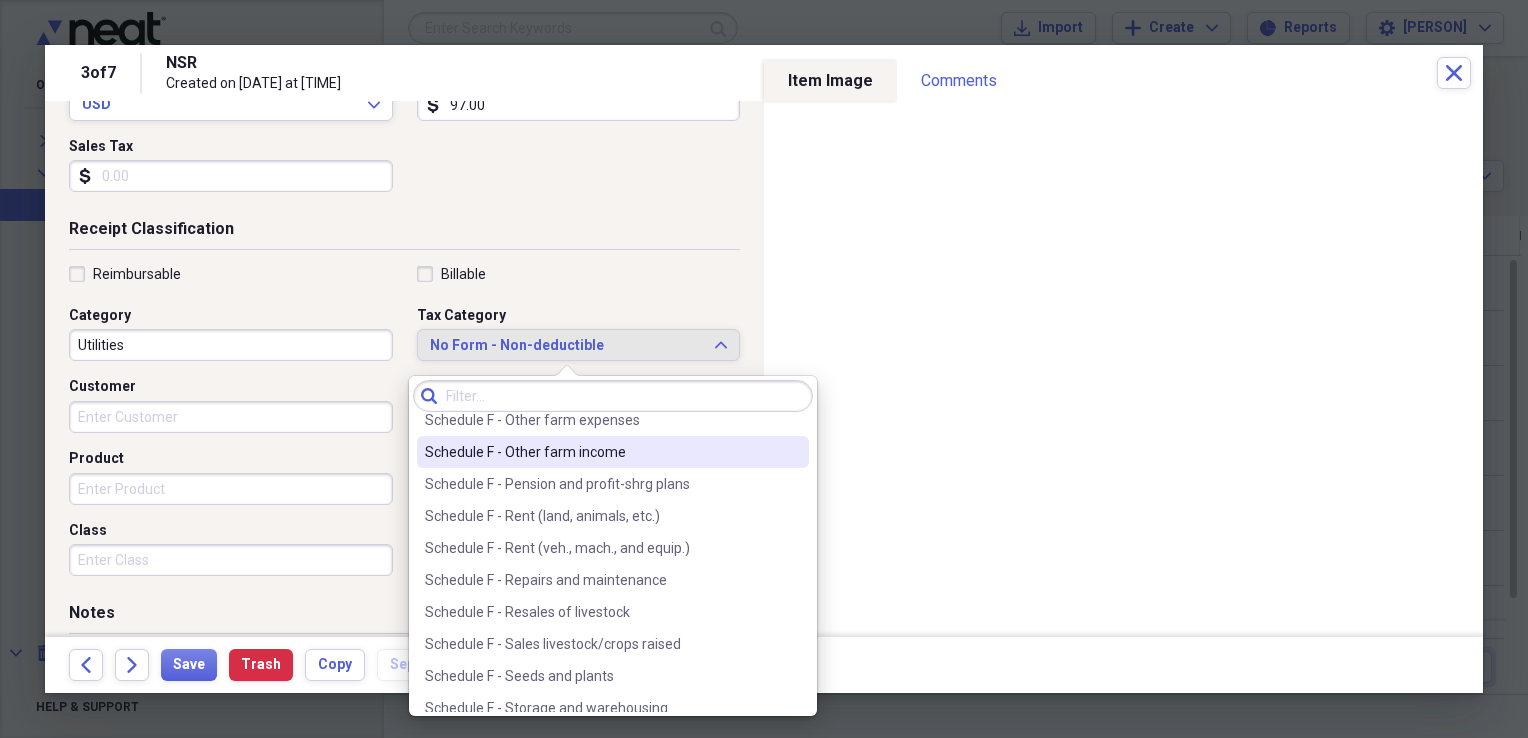 scroll, scrollTop: 5789, scrollLeft: 0, axis: vertical 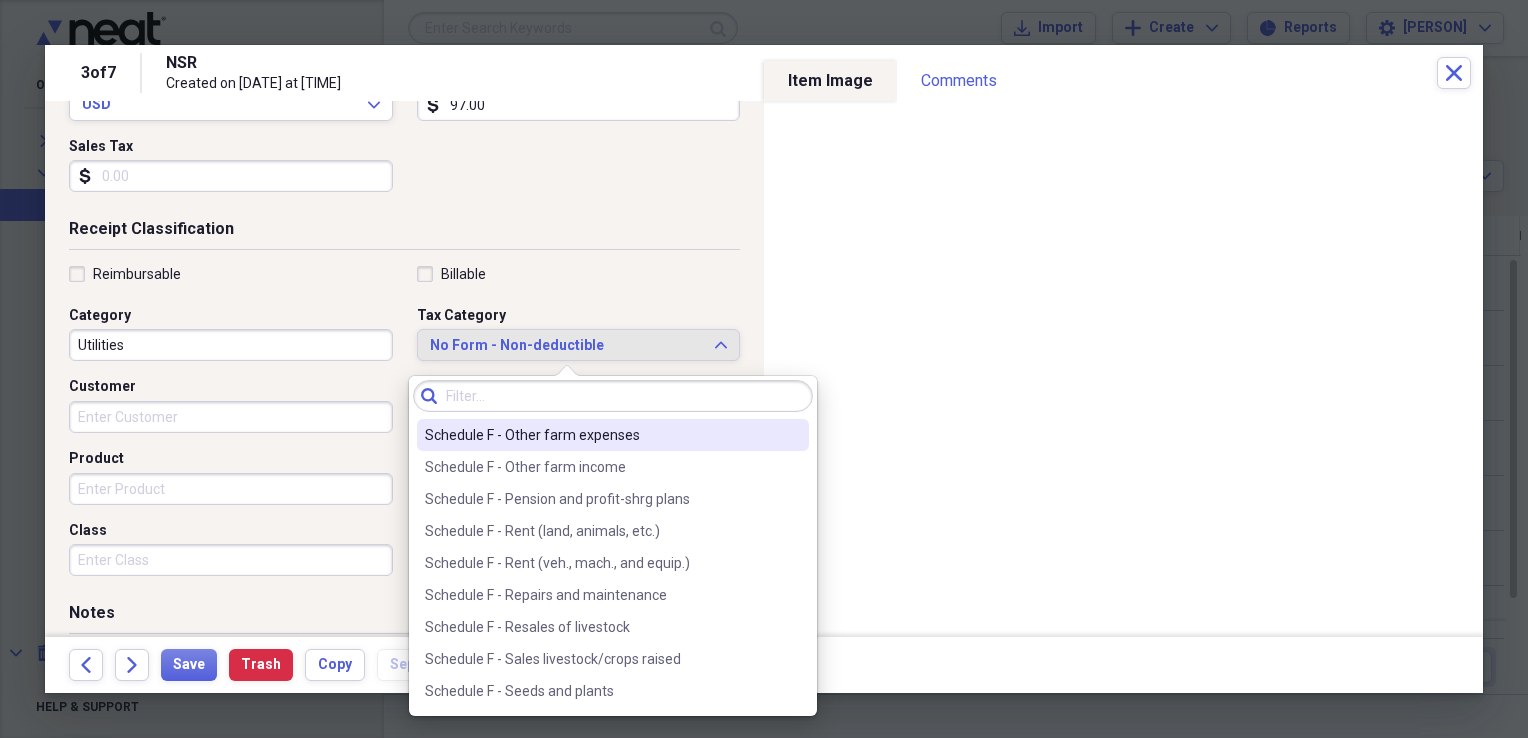click on "Schedule F - Other farm expenses" at bounding box center (601, 435) 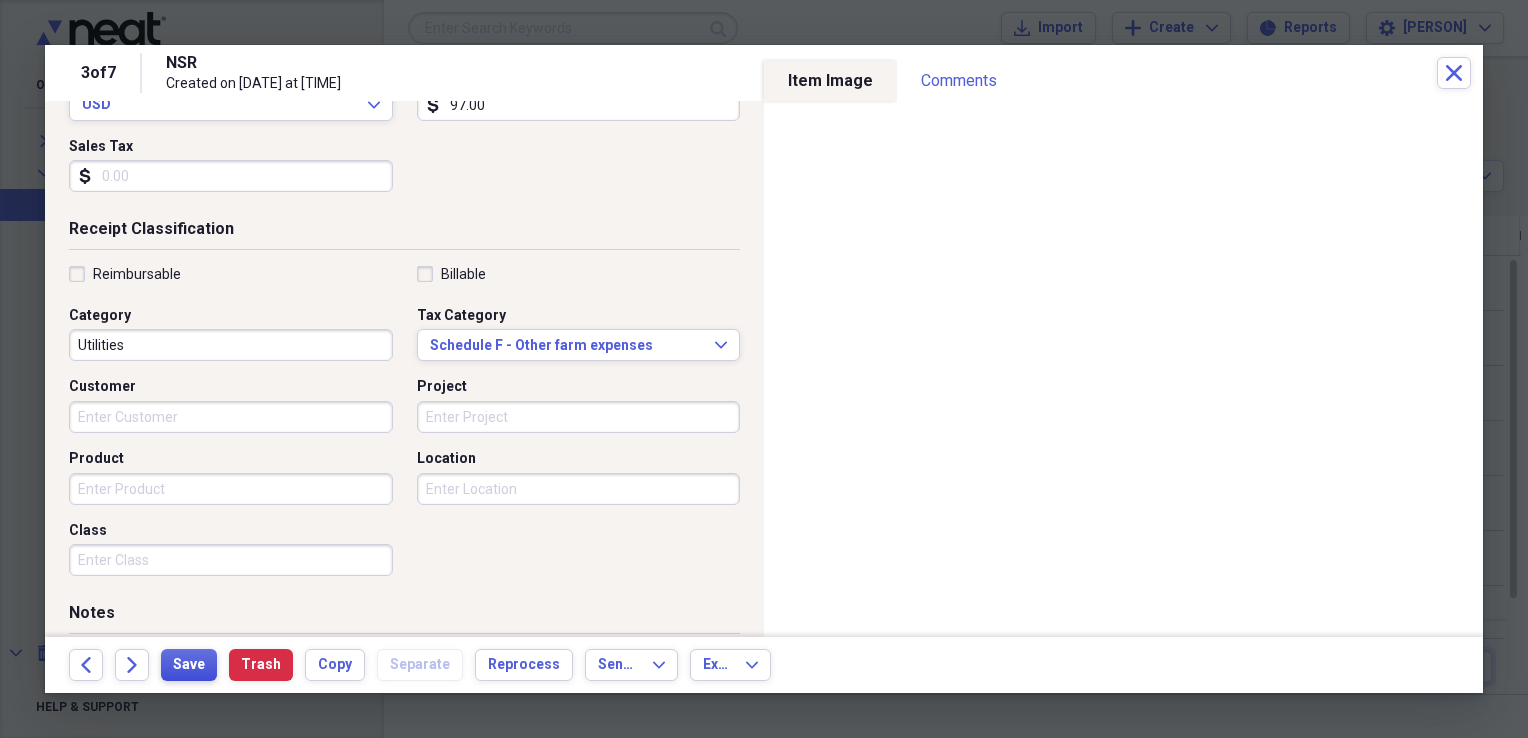 click on "Save" at bounding box center (189, 665) 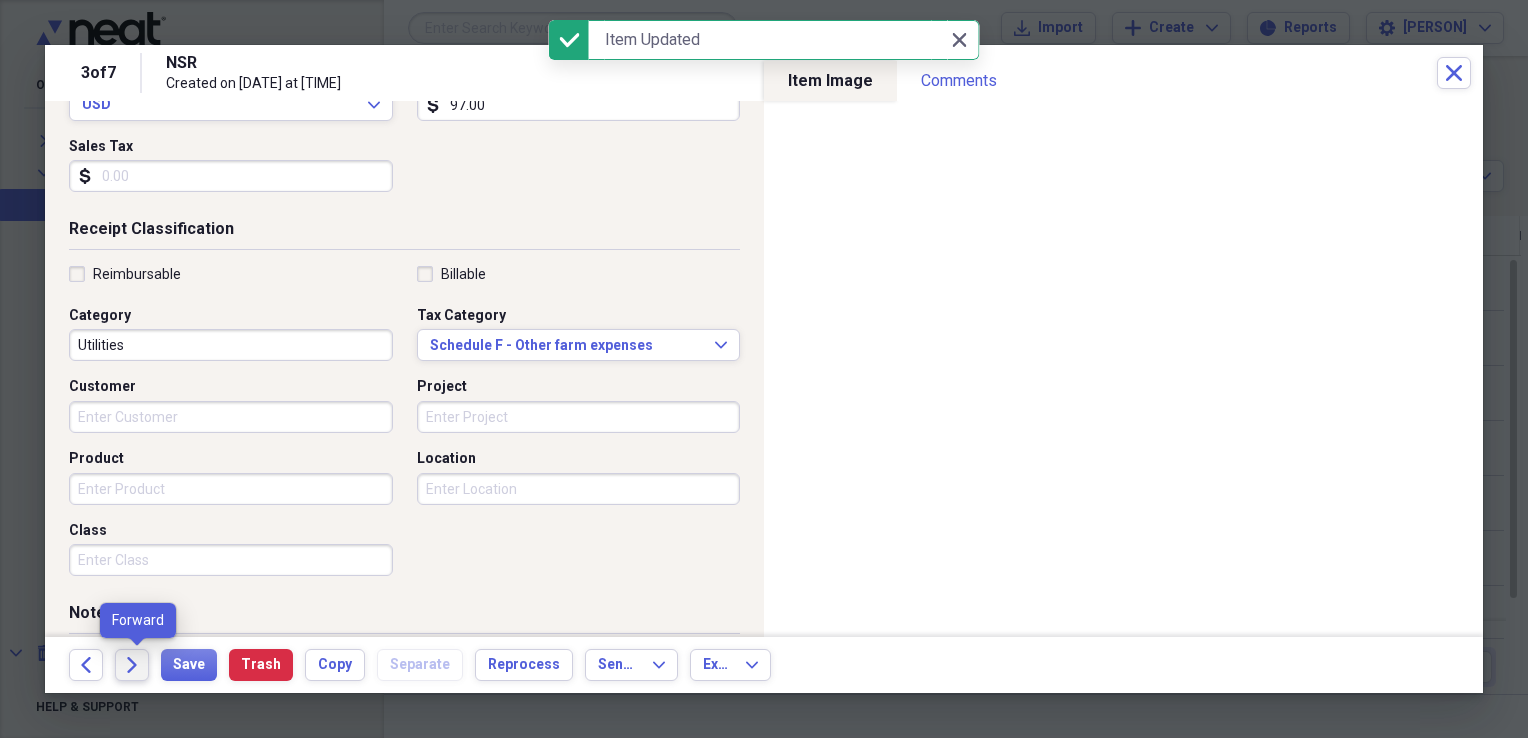 click on "Forward" 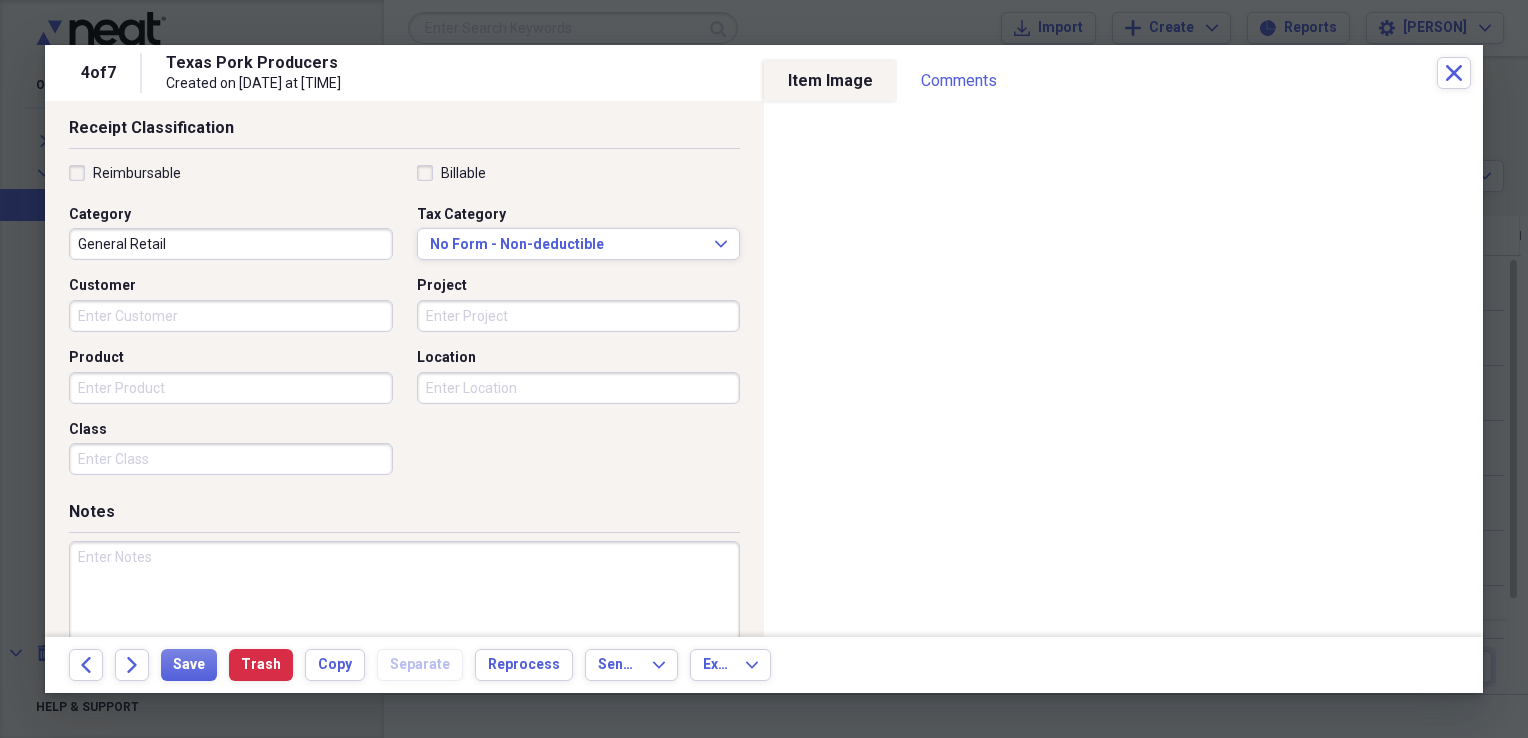 scroll, scrollTop: 462, scrollLeft: 0, axis: vertical 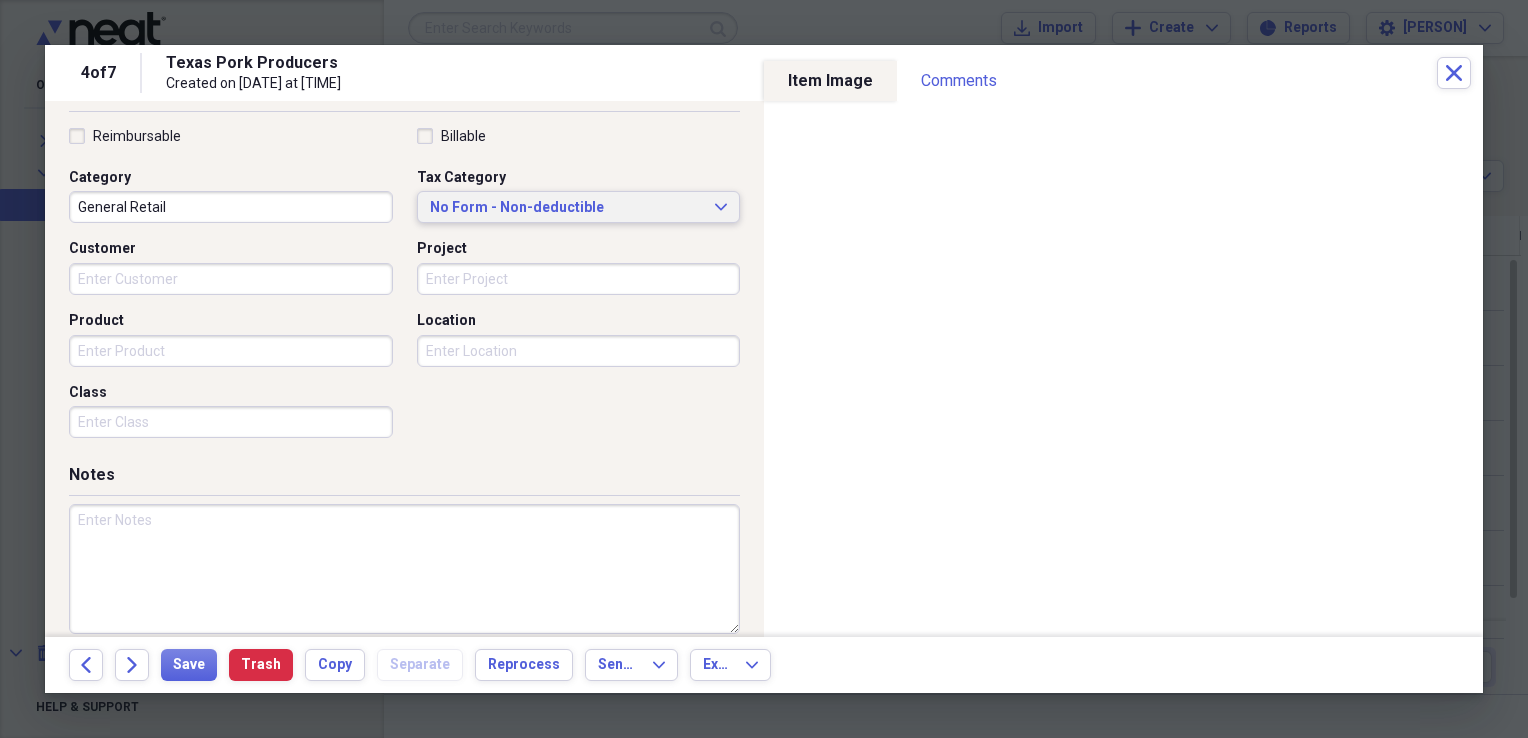 click on "No Form - Non-deductible Expand" at bounding box center (579, 207) 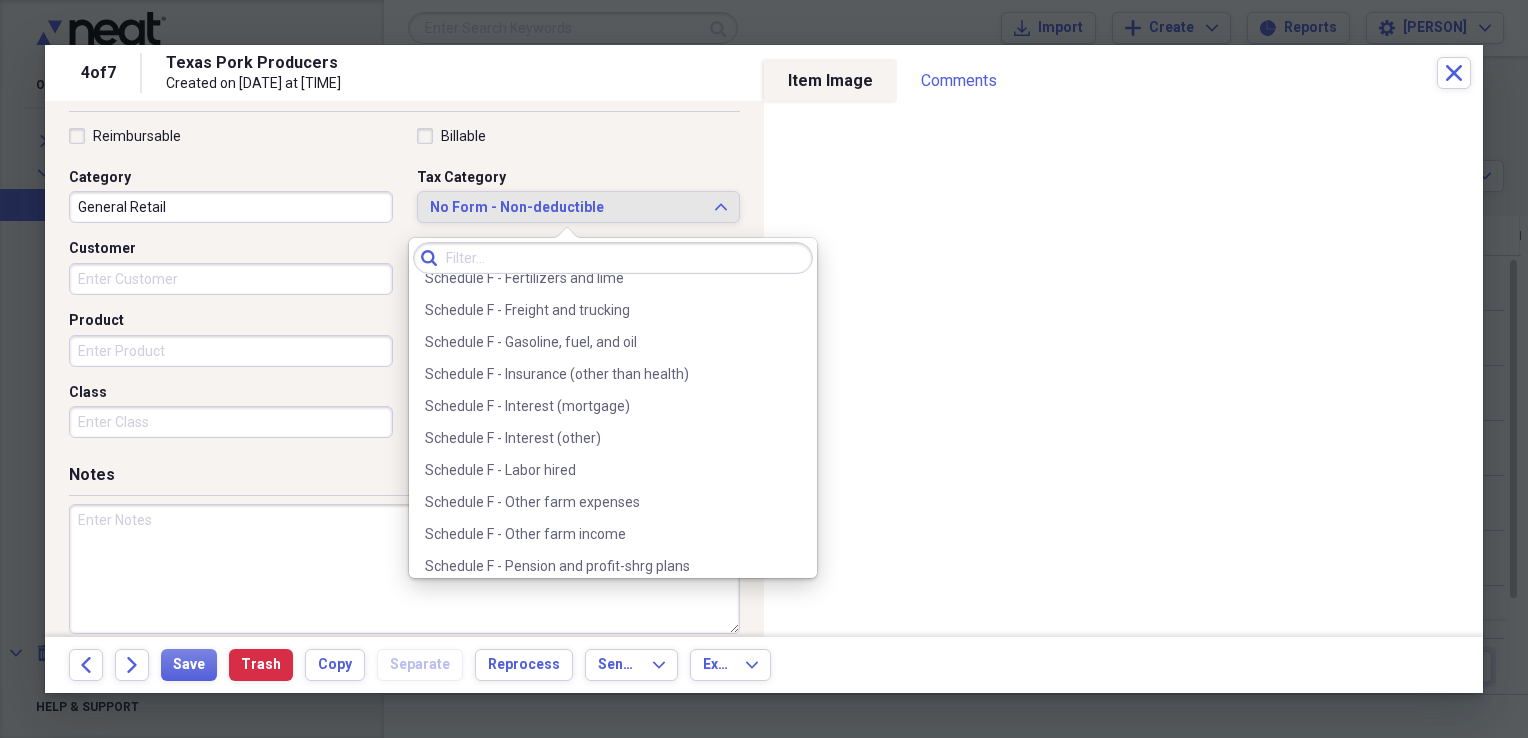 scroll, scrollTop: 5666, scrollLeft: 0, axis: vertical 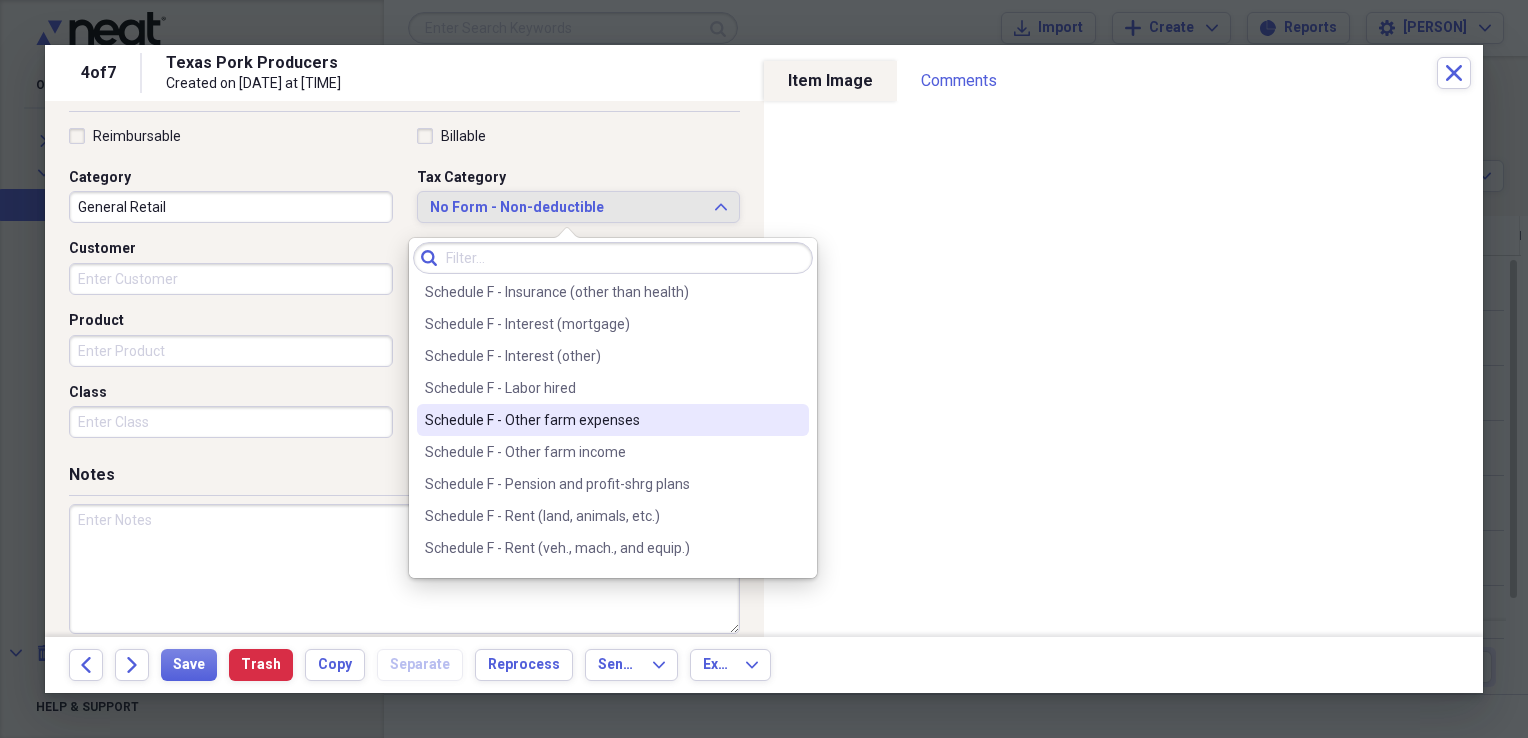 click on "Schedule F - Other farm expenses" at bounding box center (613, 420) 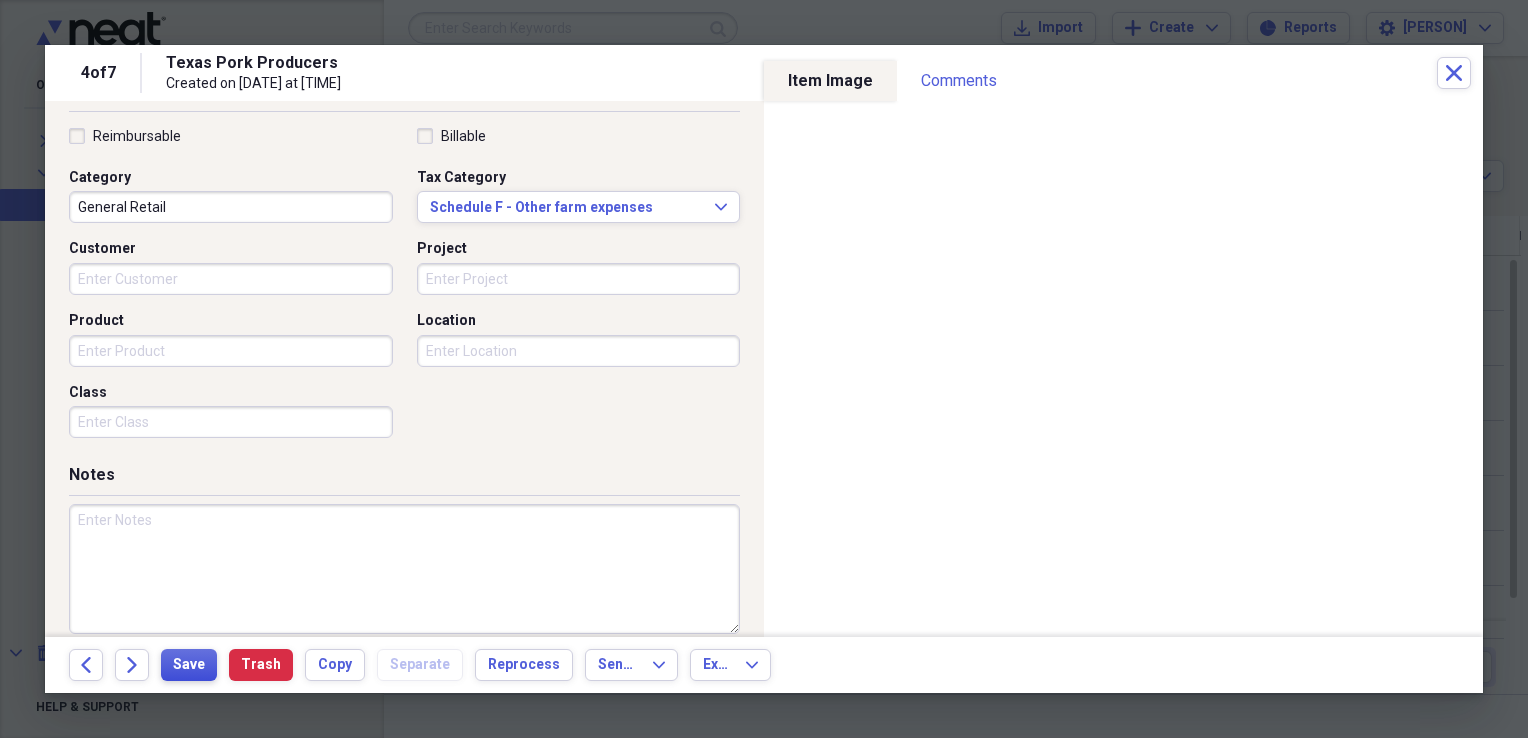 click on "Save" at bounding box center (189, 665) 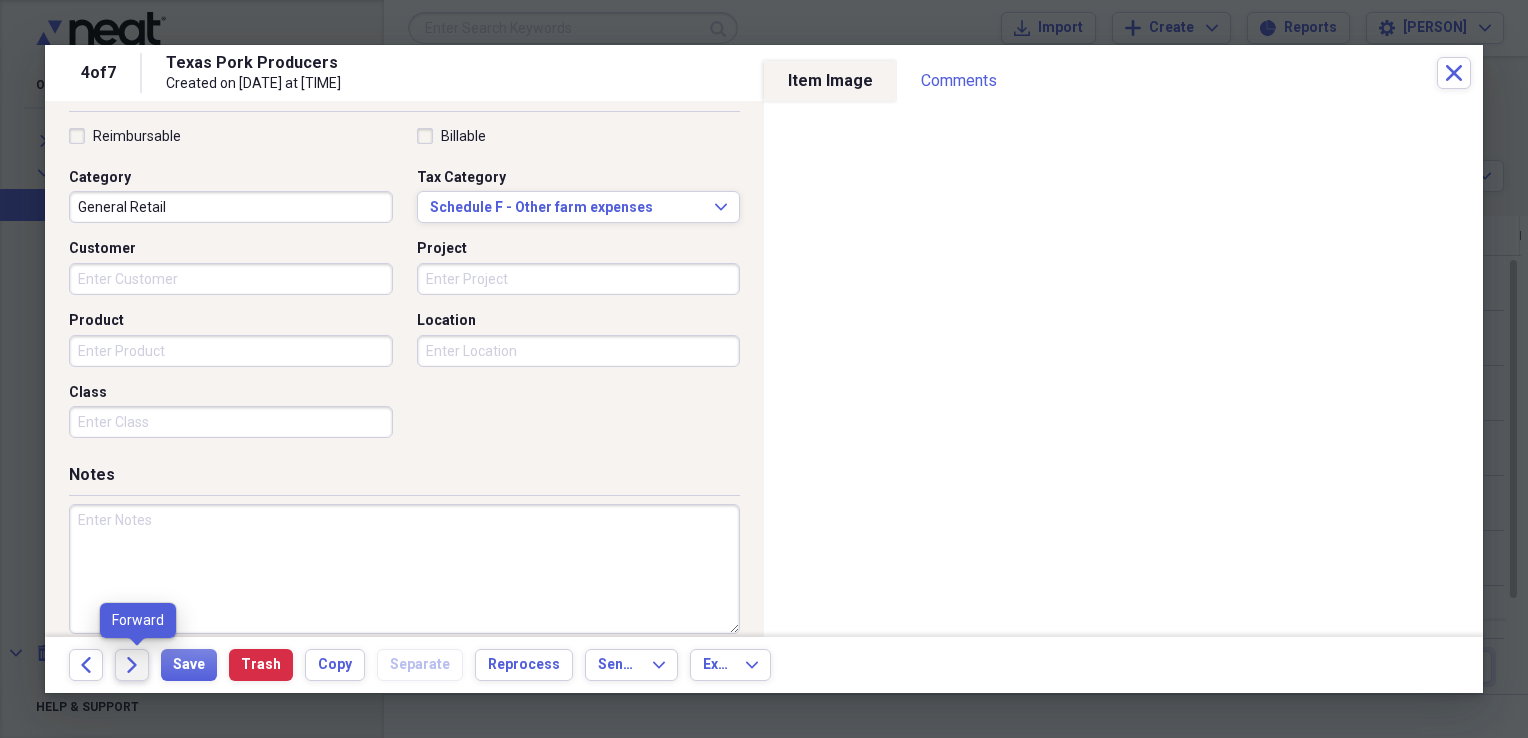 click on "Forward" 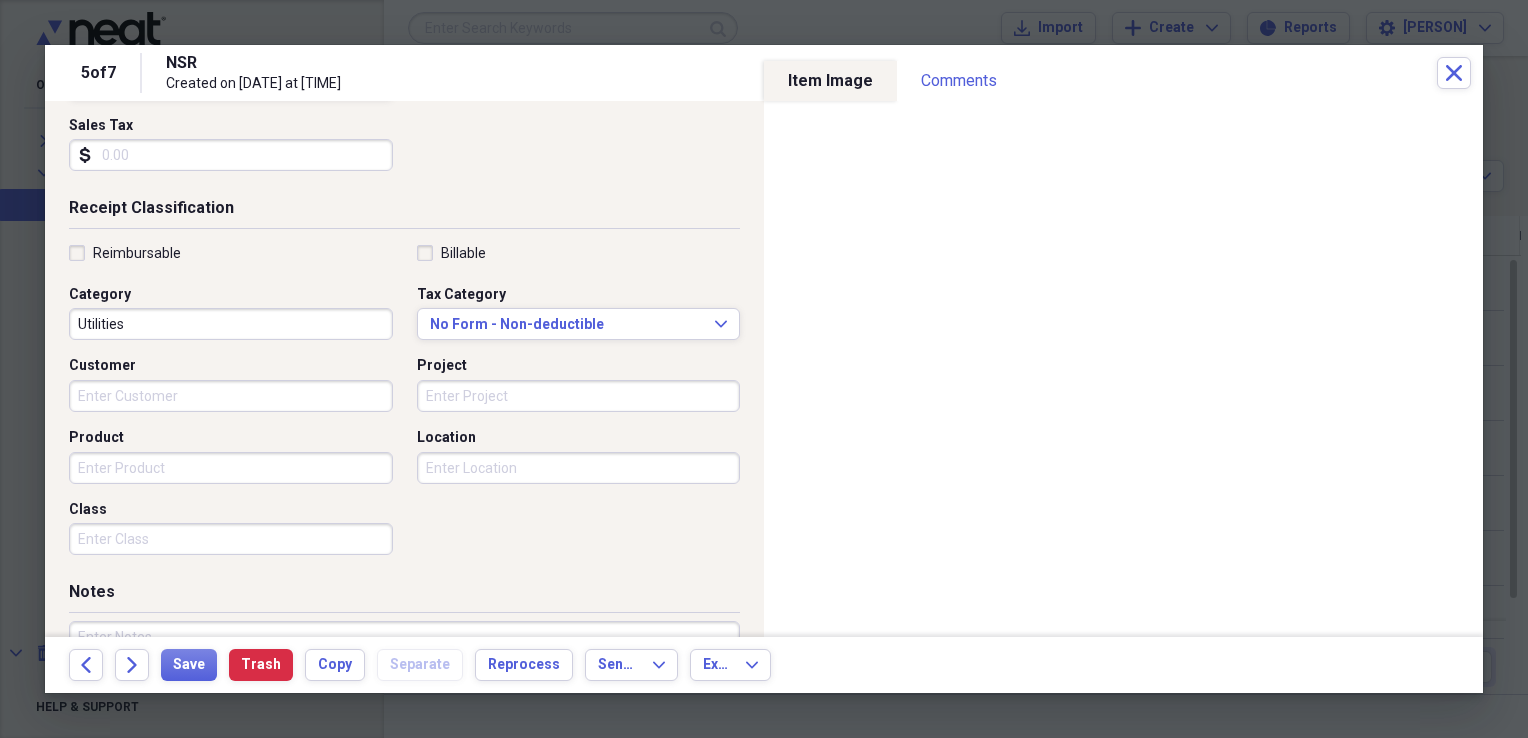 scroll, scrollTop: 357, scrollLeft: 0, axis: vertical 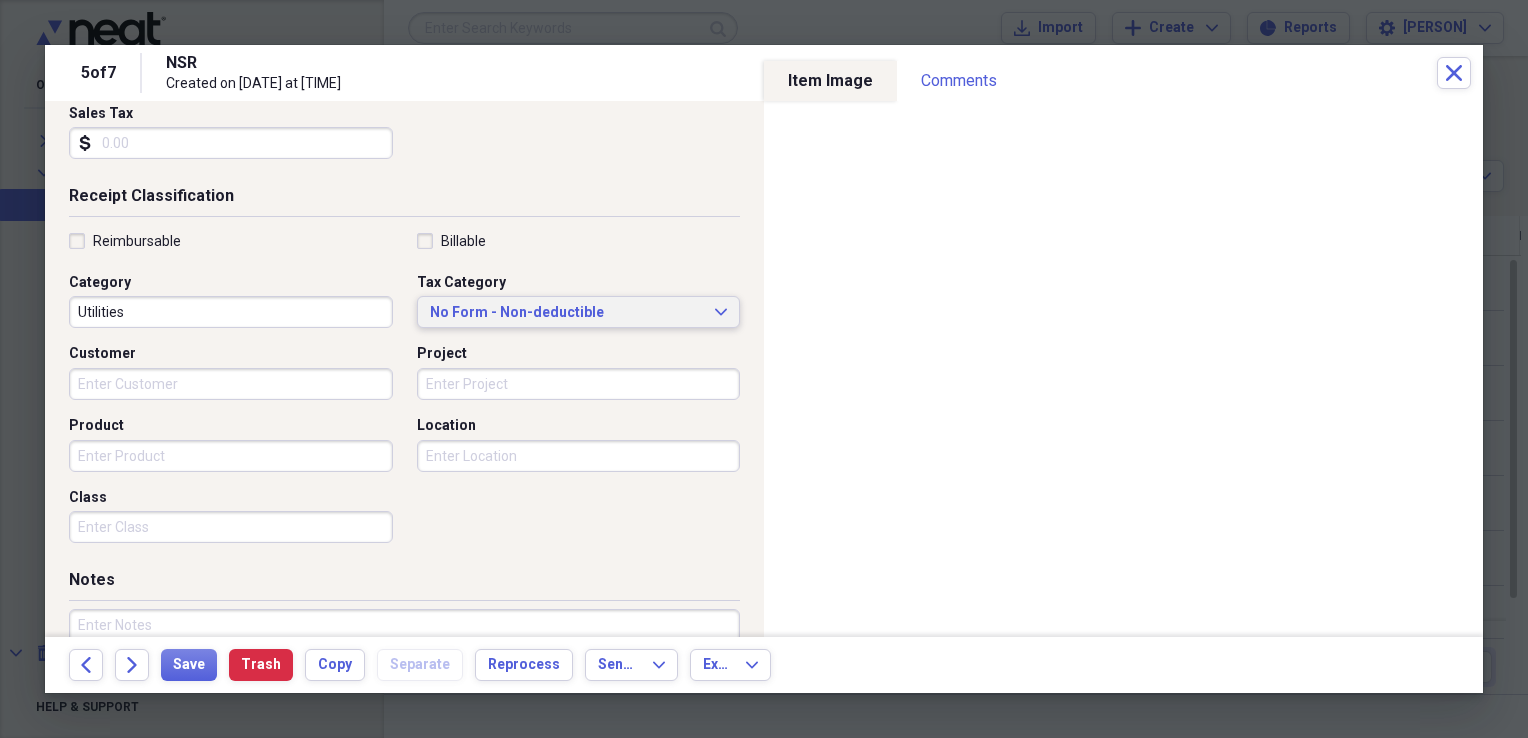 click on "No Form - Non-deductible Expand" at bounding box center [579, 312] 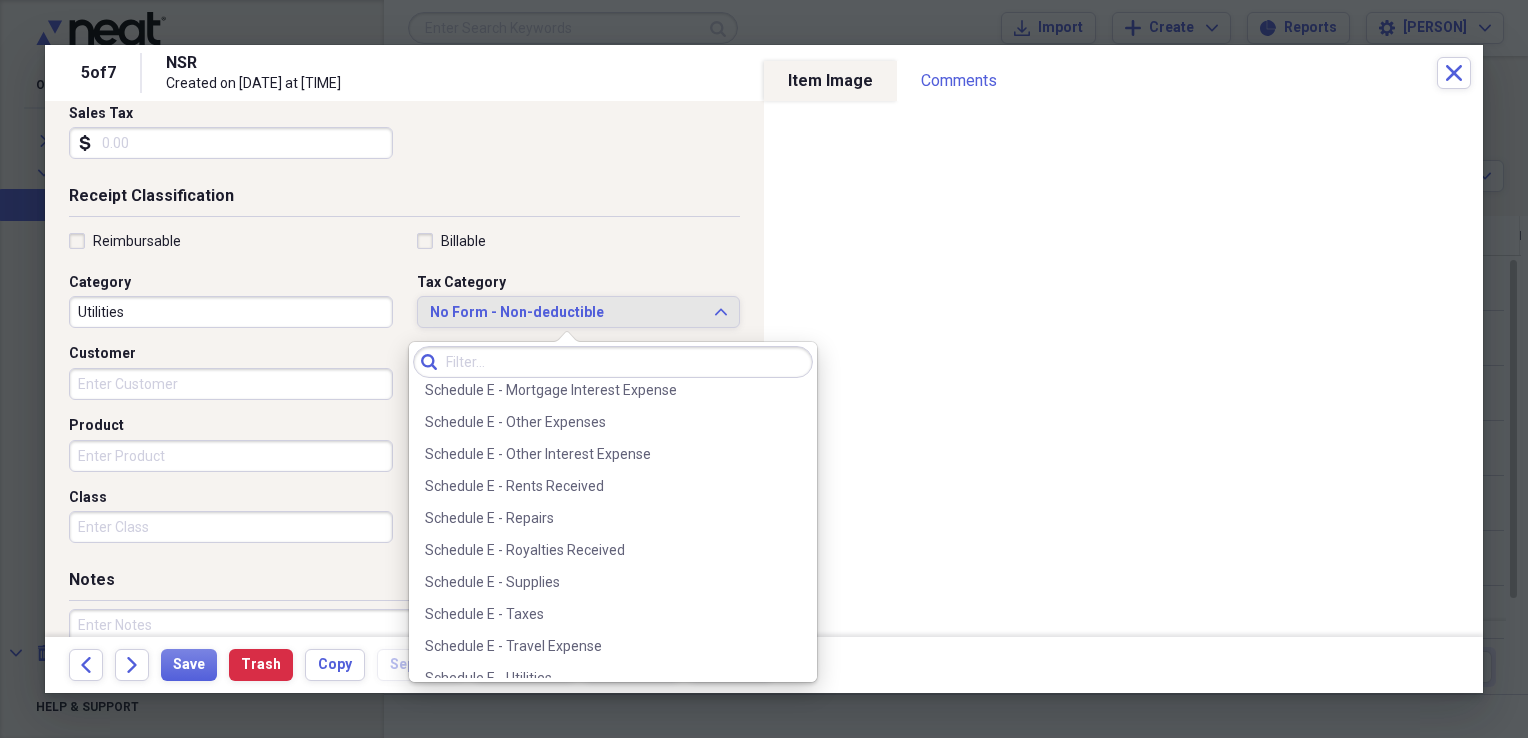 scroll, scrollTop: 4788, scrollLeft: 0, axis: vertical 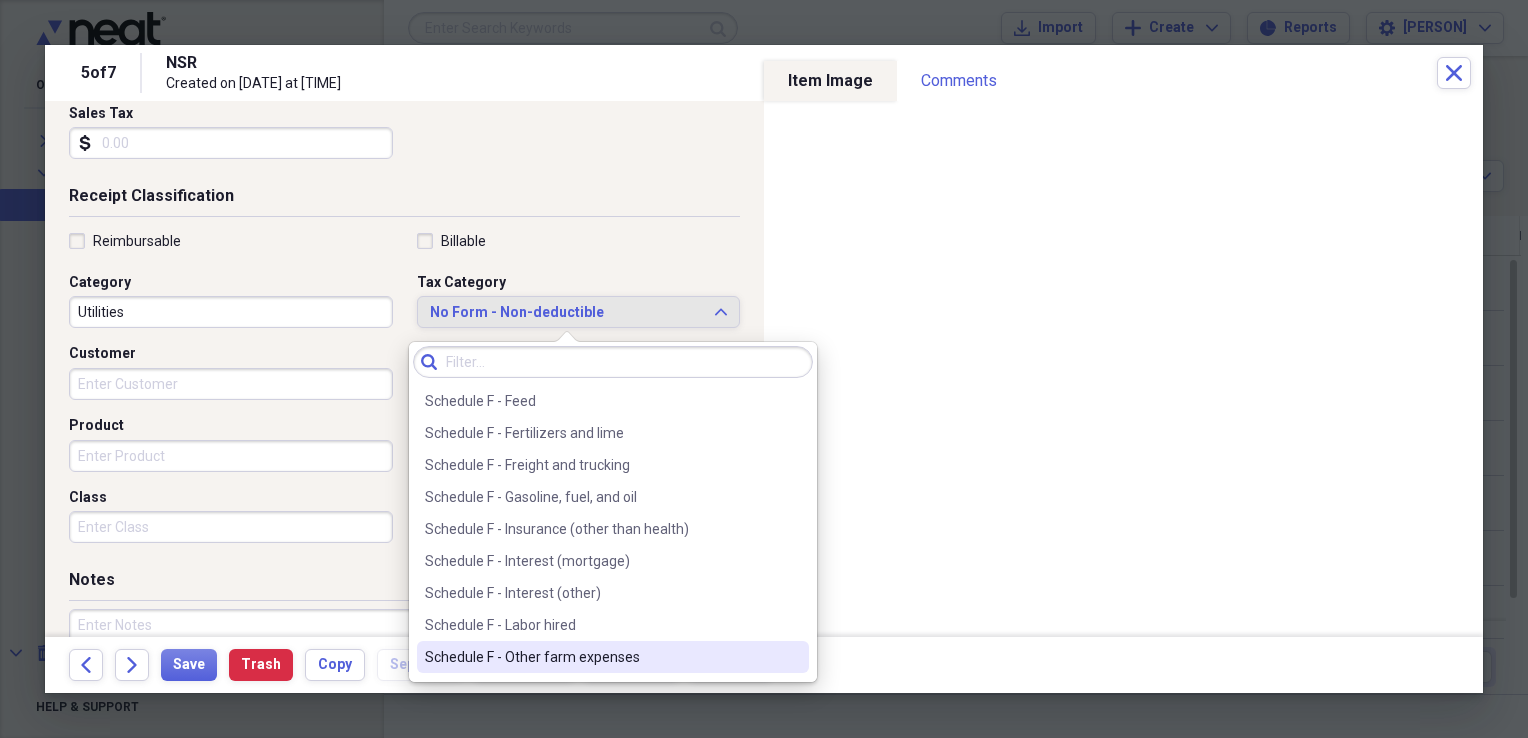click on "Schedule F - Other farm expenses" at bounding box center (601, 657) 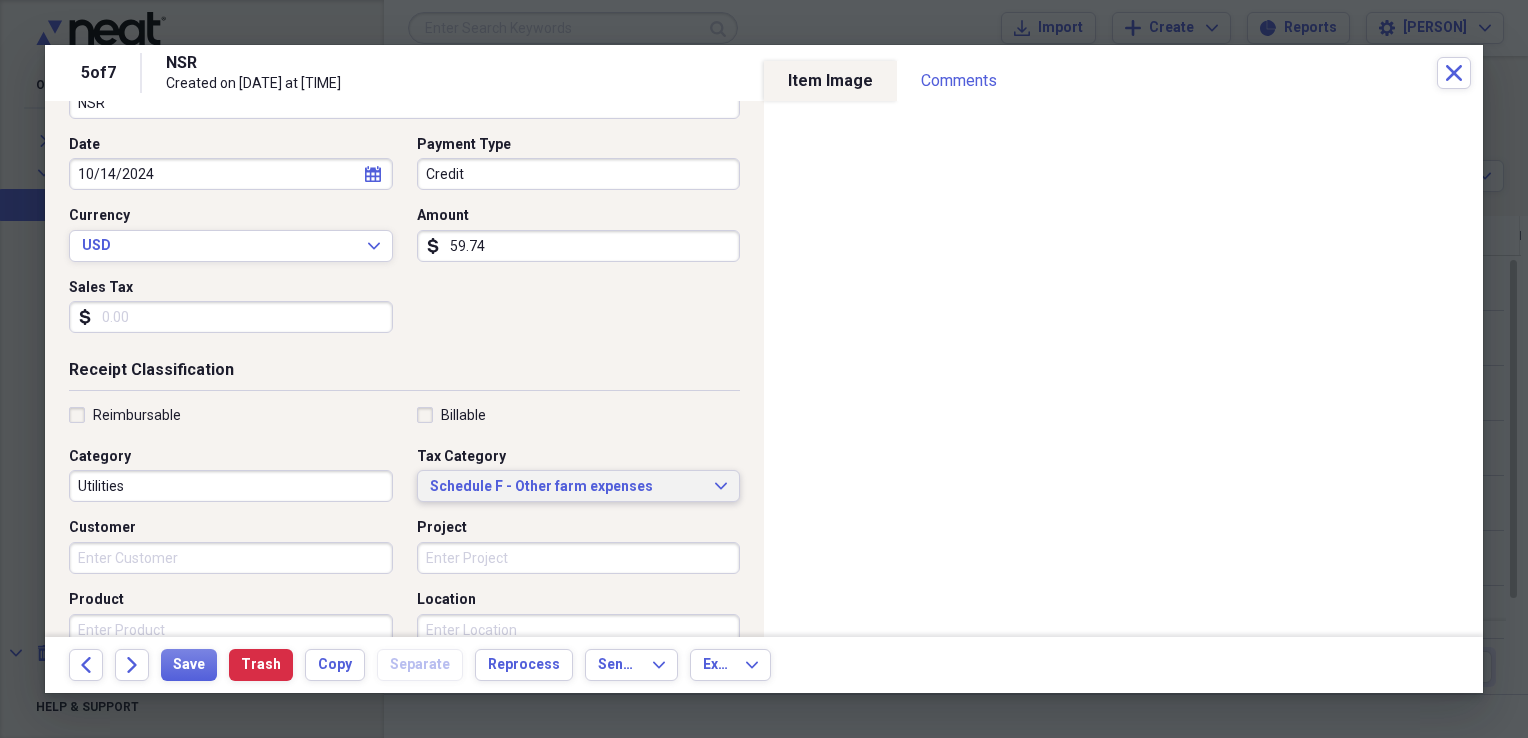 scroll, scrollTop: 188, scrollLeft: 0, axis: vertical 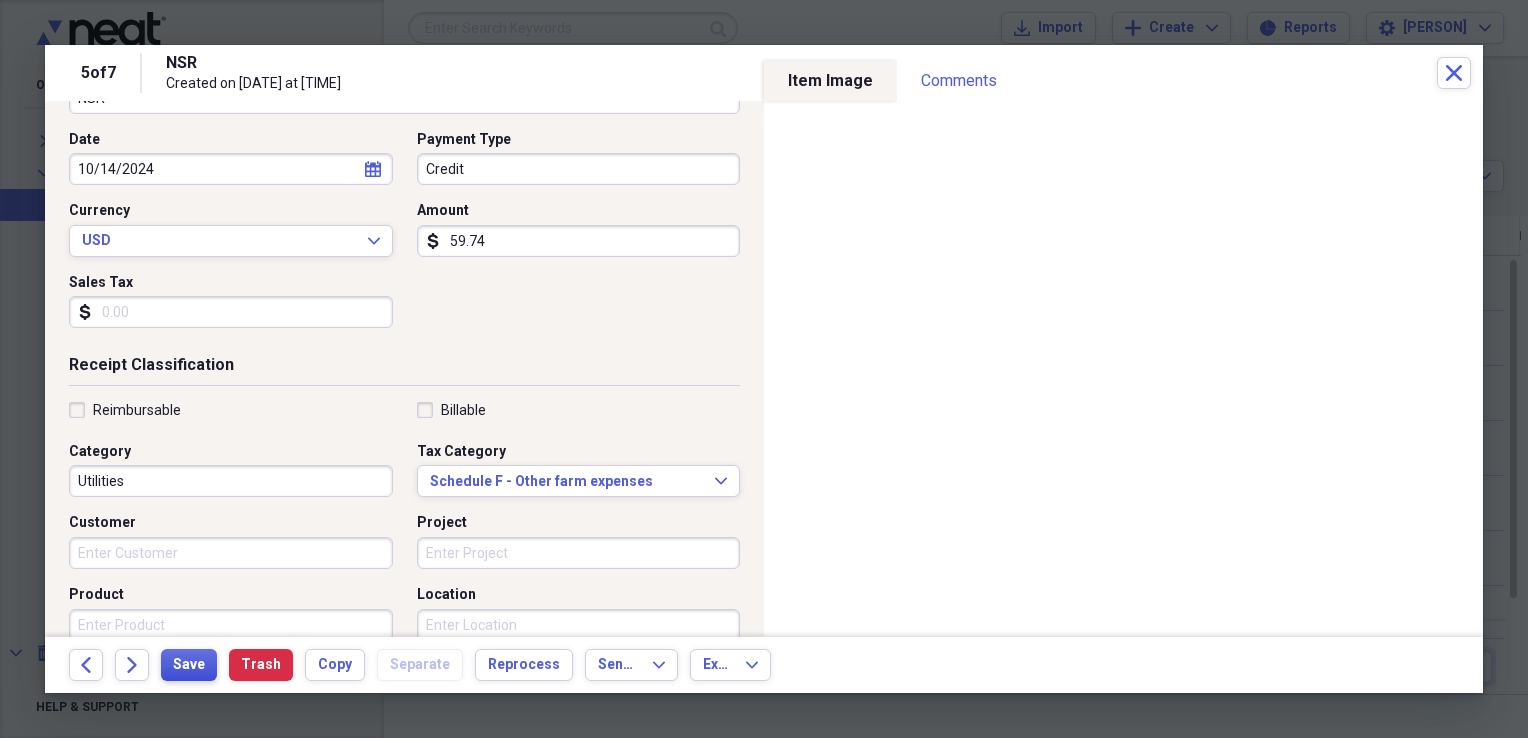 click on "Save" at bounding box center (189, 665) 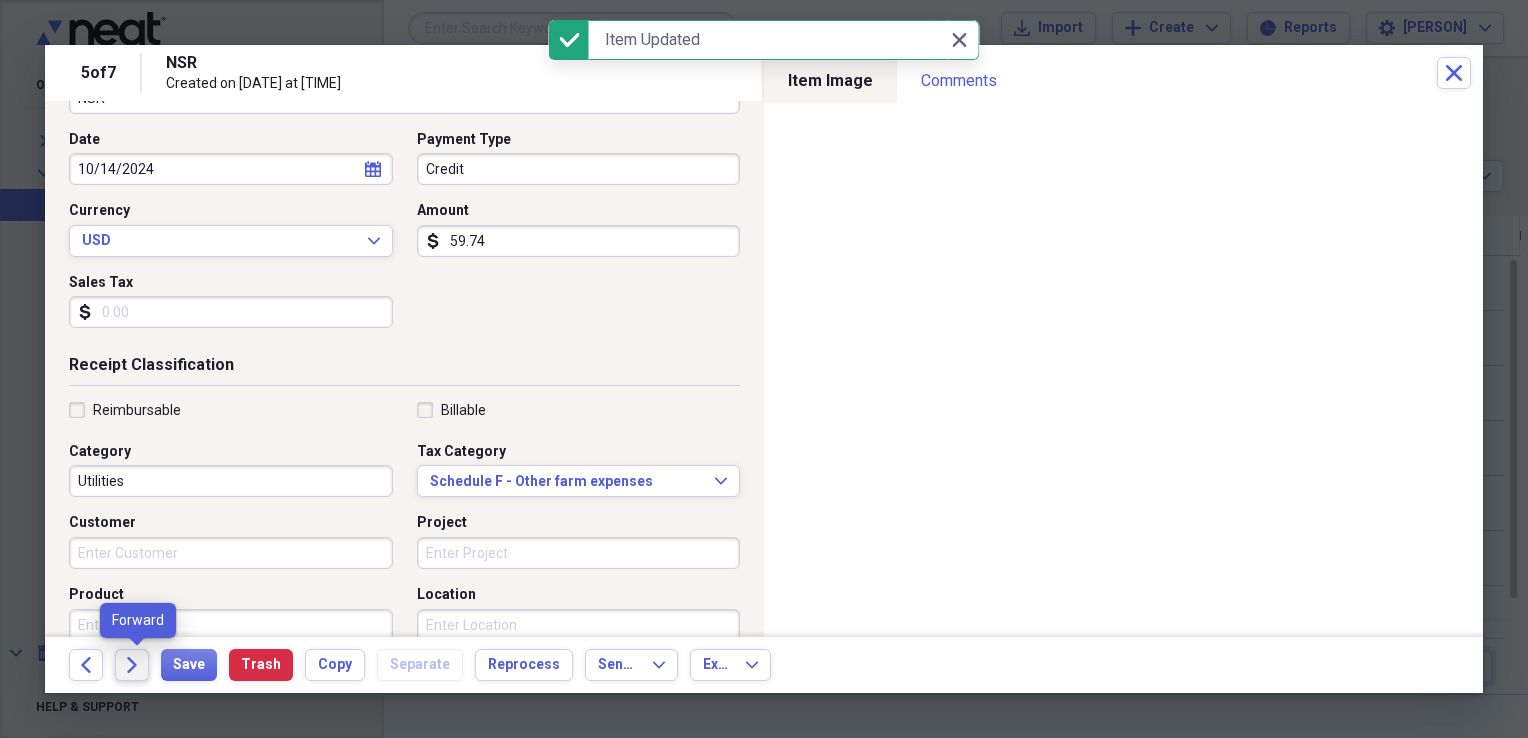 click on "Forward" 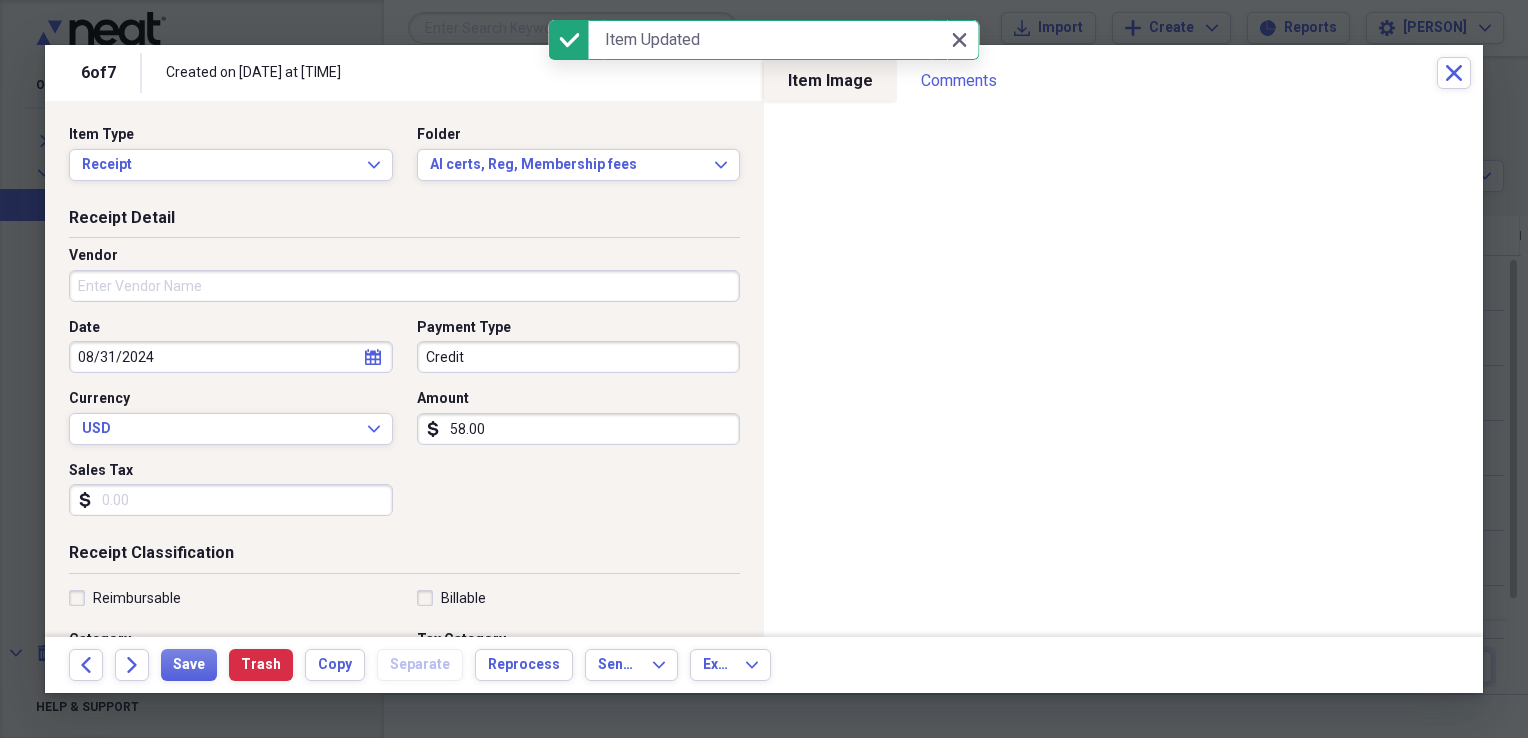 click on "Vendor" at bounding box center [404, 286] 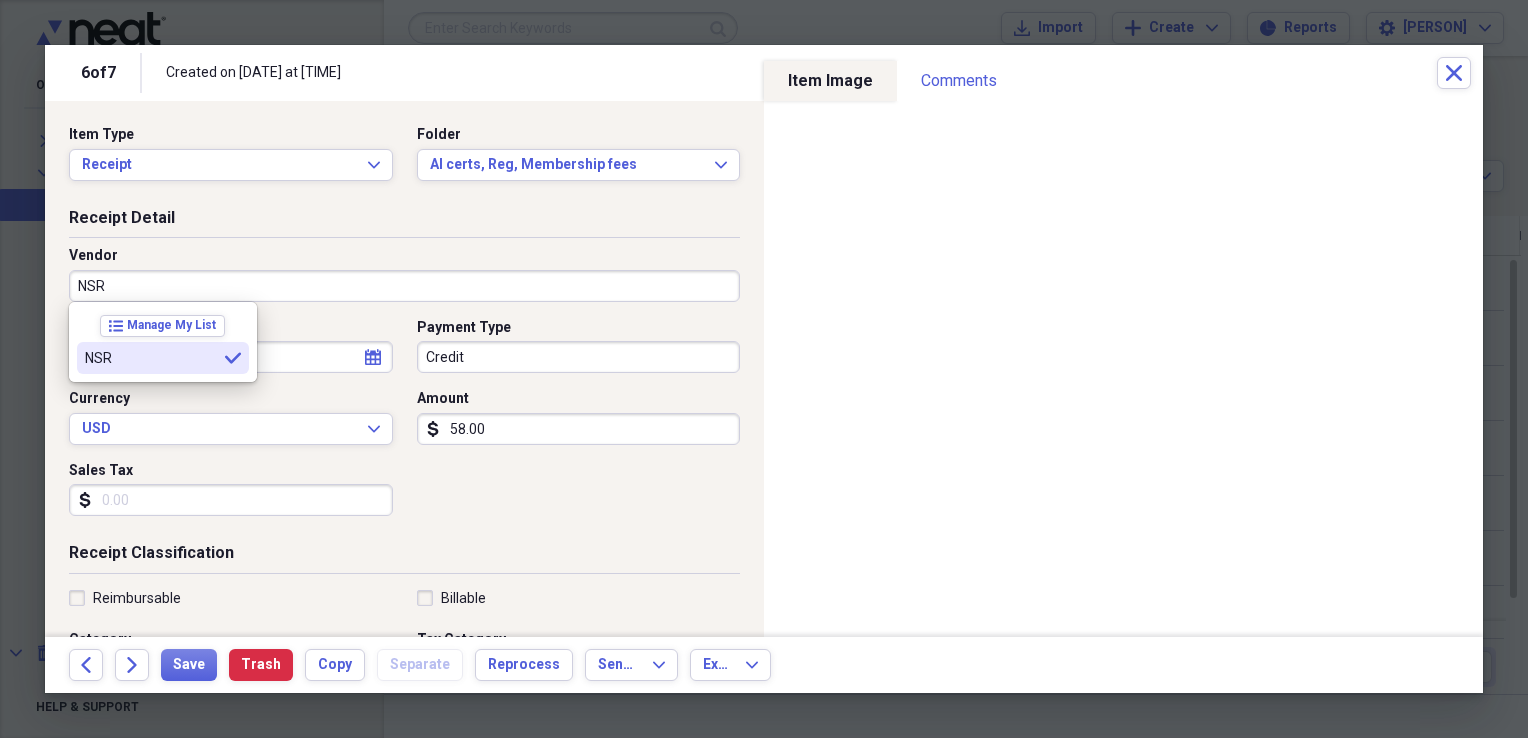 click on "NSR" at bounding box center (151, 358) 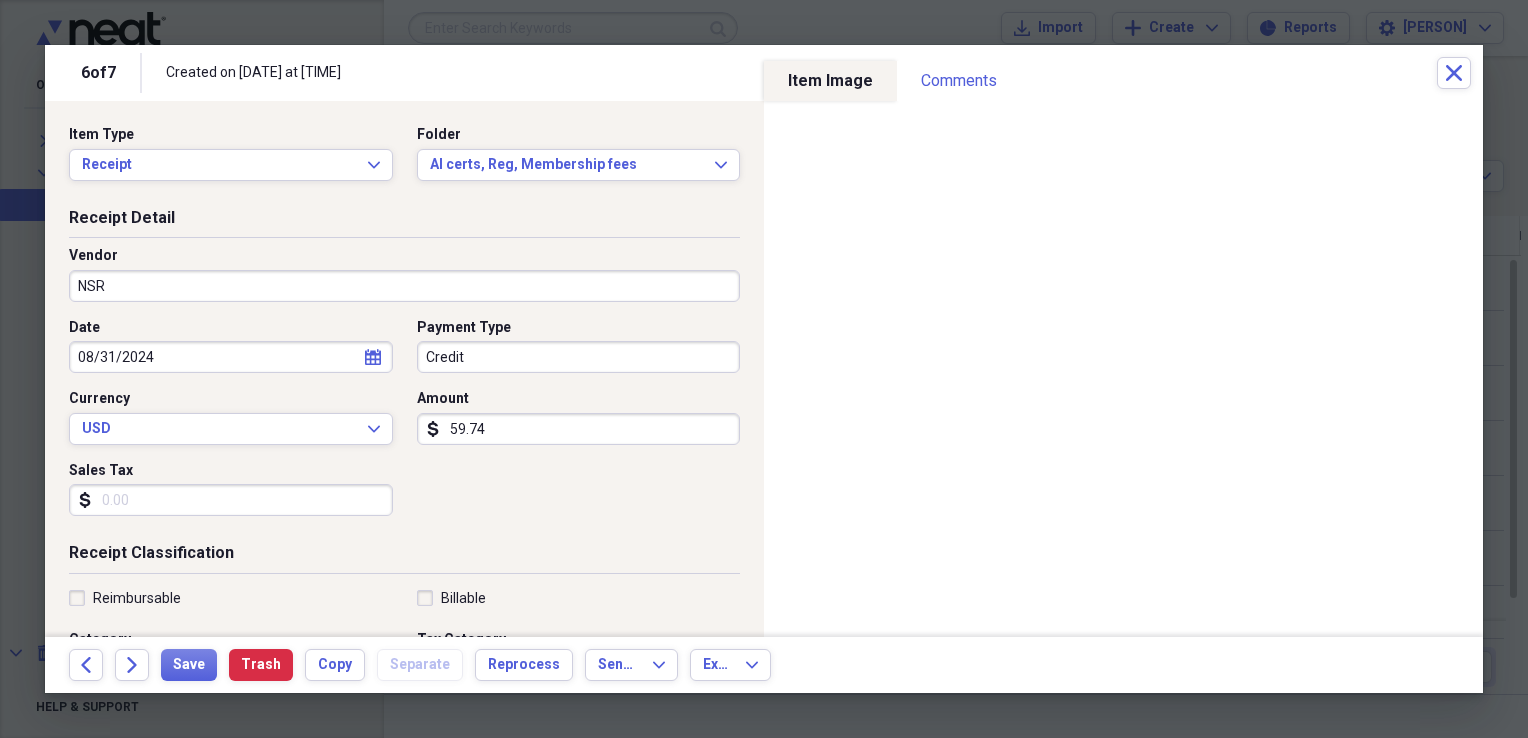 click on "Date 08/31/2024 calendar Calendar Payment Type Credit Currency USD Expand Amount dollar-sign 59.74 Sales Tax dollar-sign" at bounding box center (404, 425) 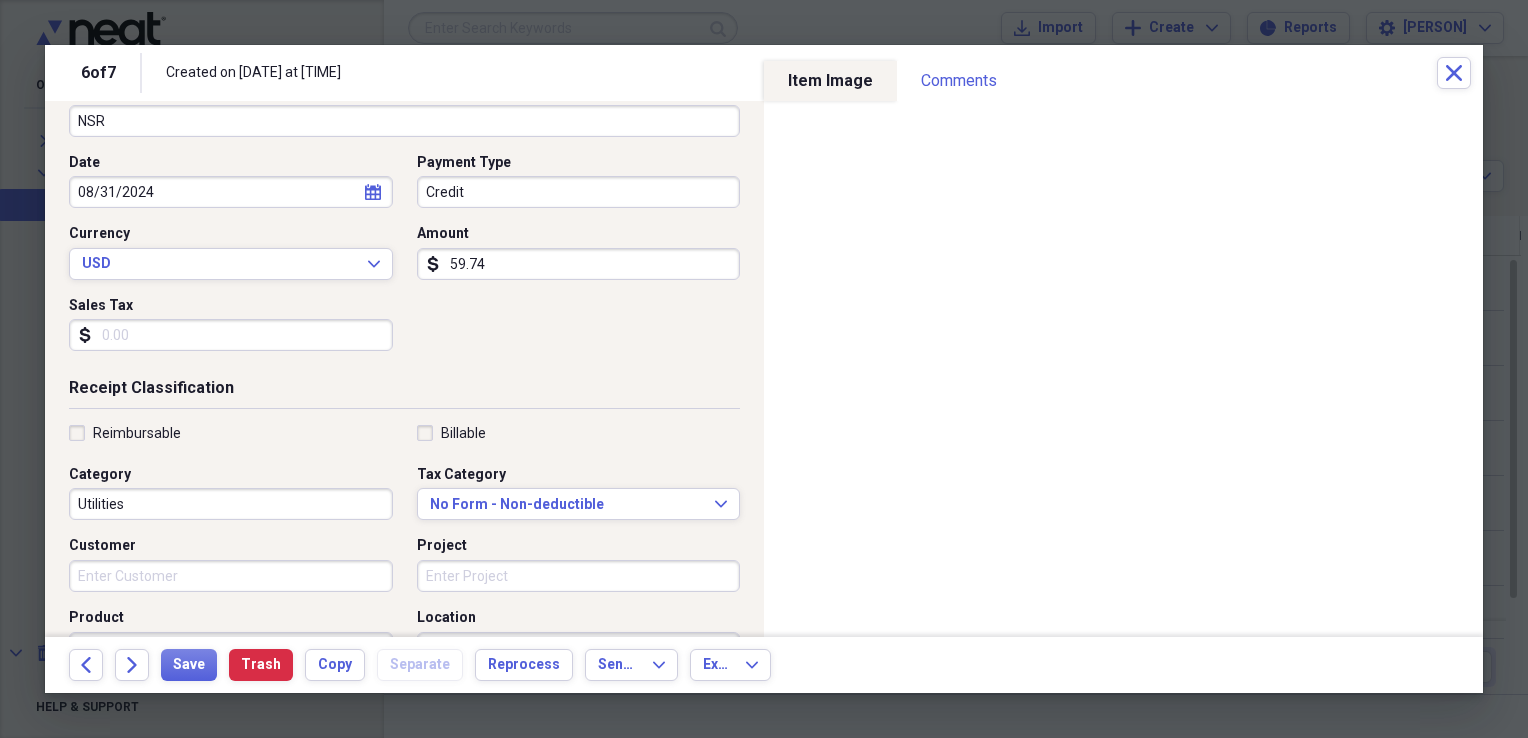 scroll, scrollTop: 222, scrollLeft: 0, axis: vertical 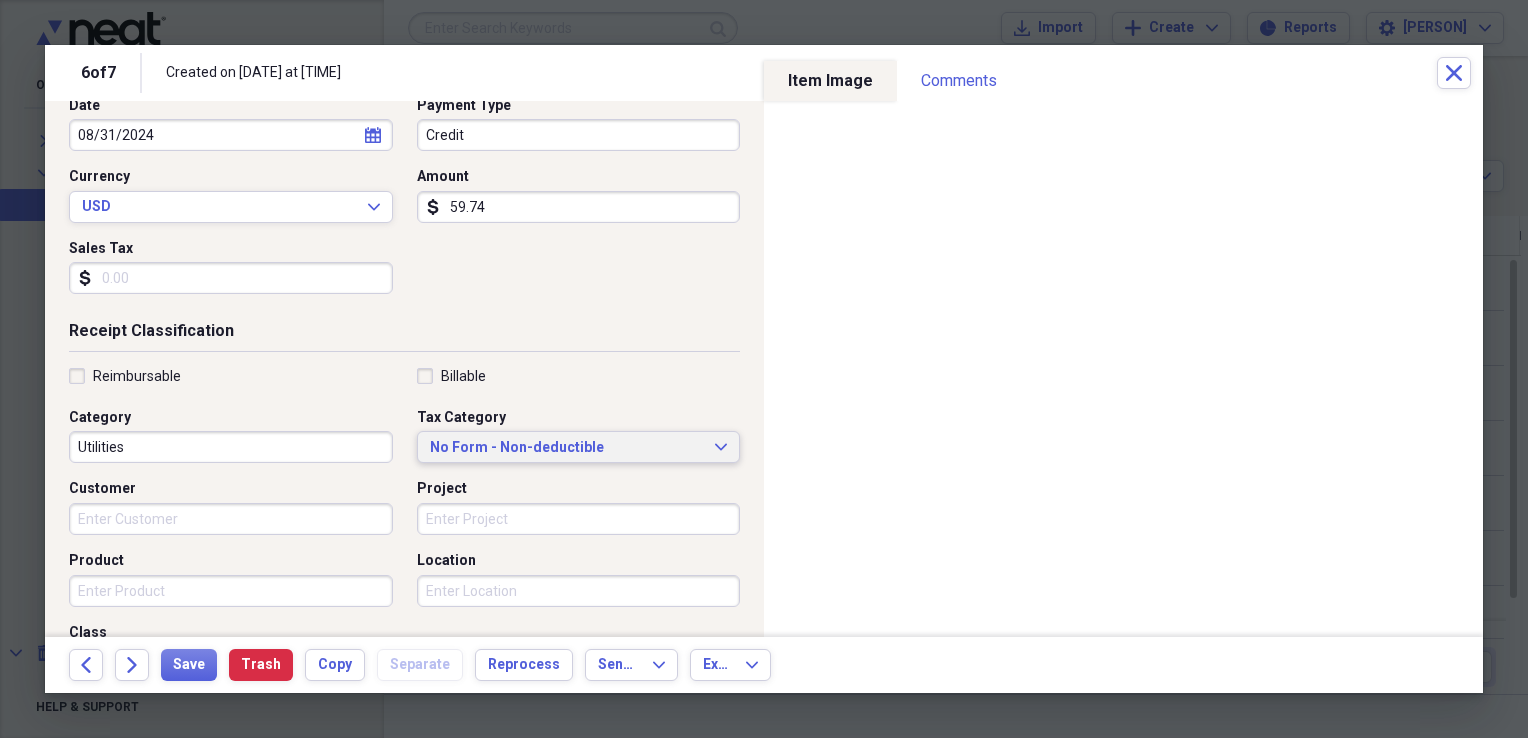 click on "No Form - Non-deductible Expand" at bounding box center [579, 447] 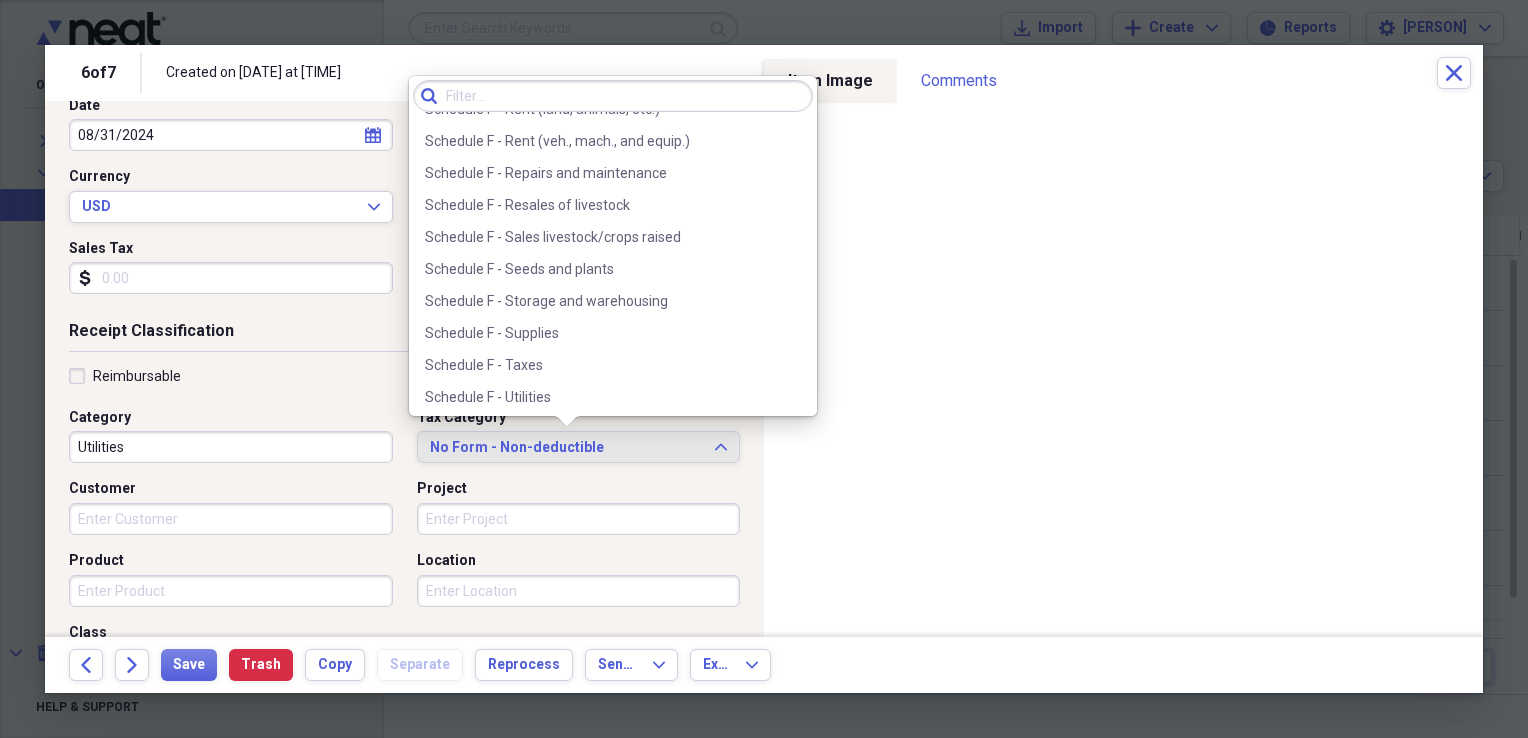 scroll, scrollTop: 6044, scrollLeft: 0, axis: vertical 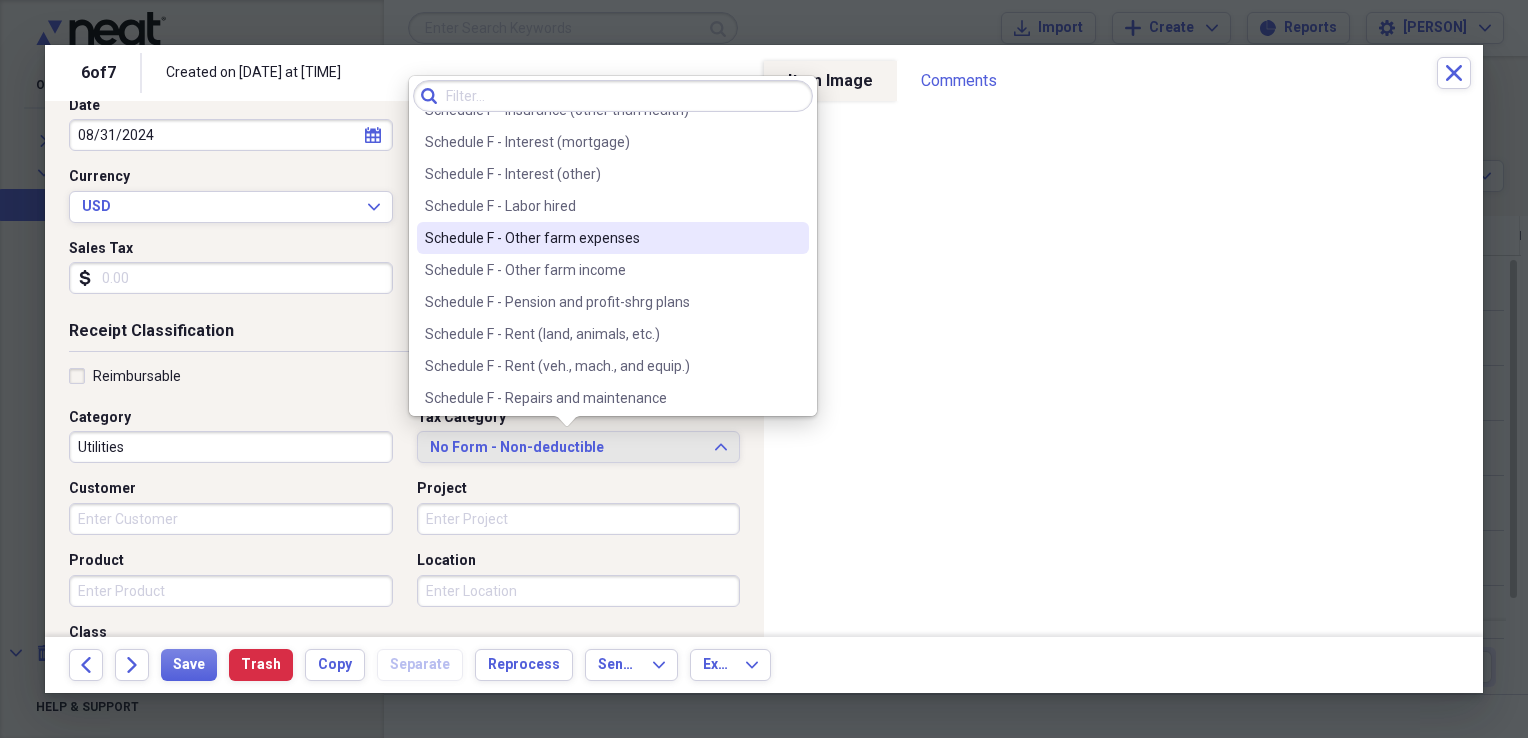 click on "Schedule F - Other farm expenses" at bounding box center [601, 238] 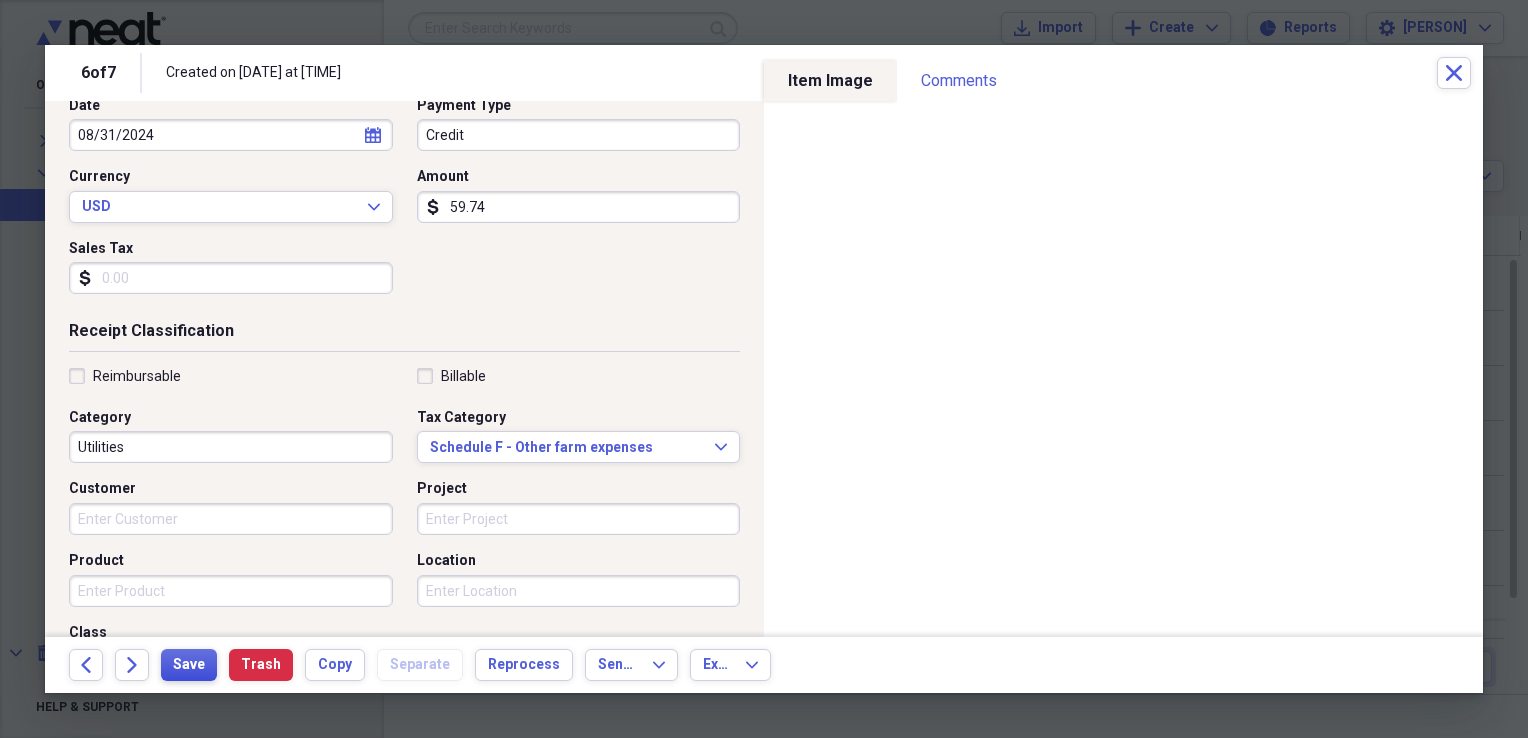 click on "Save" at bounding box center (189, 665) 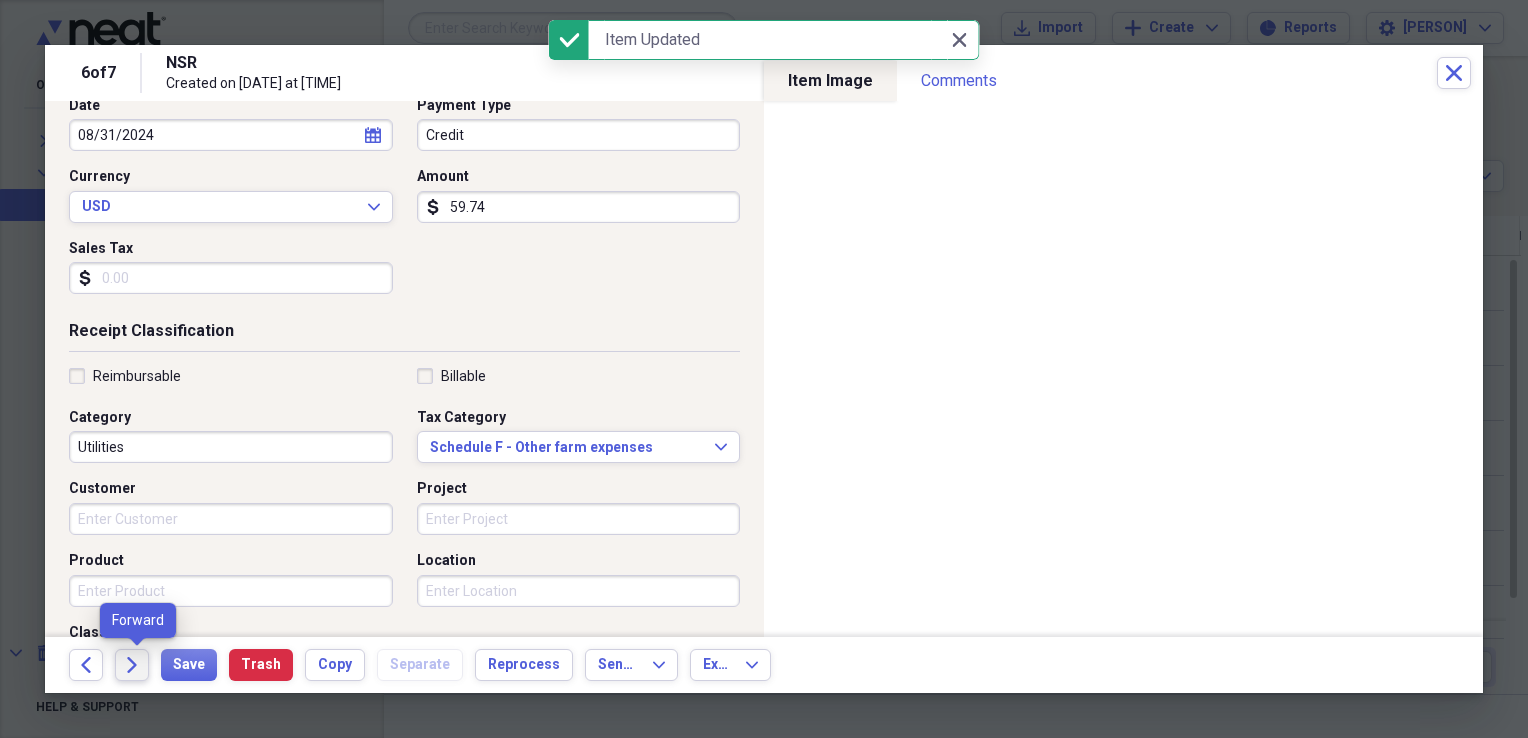 click on "Forward" 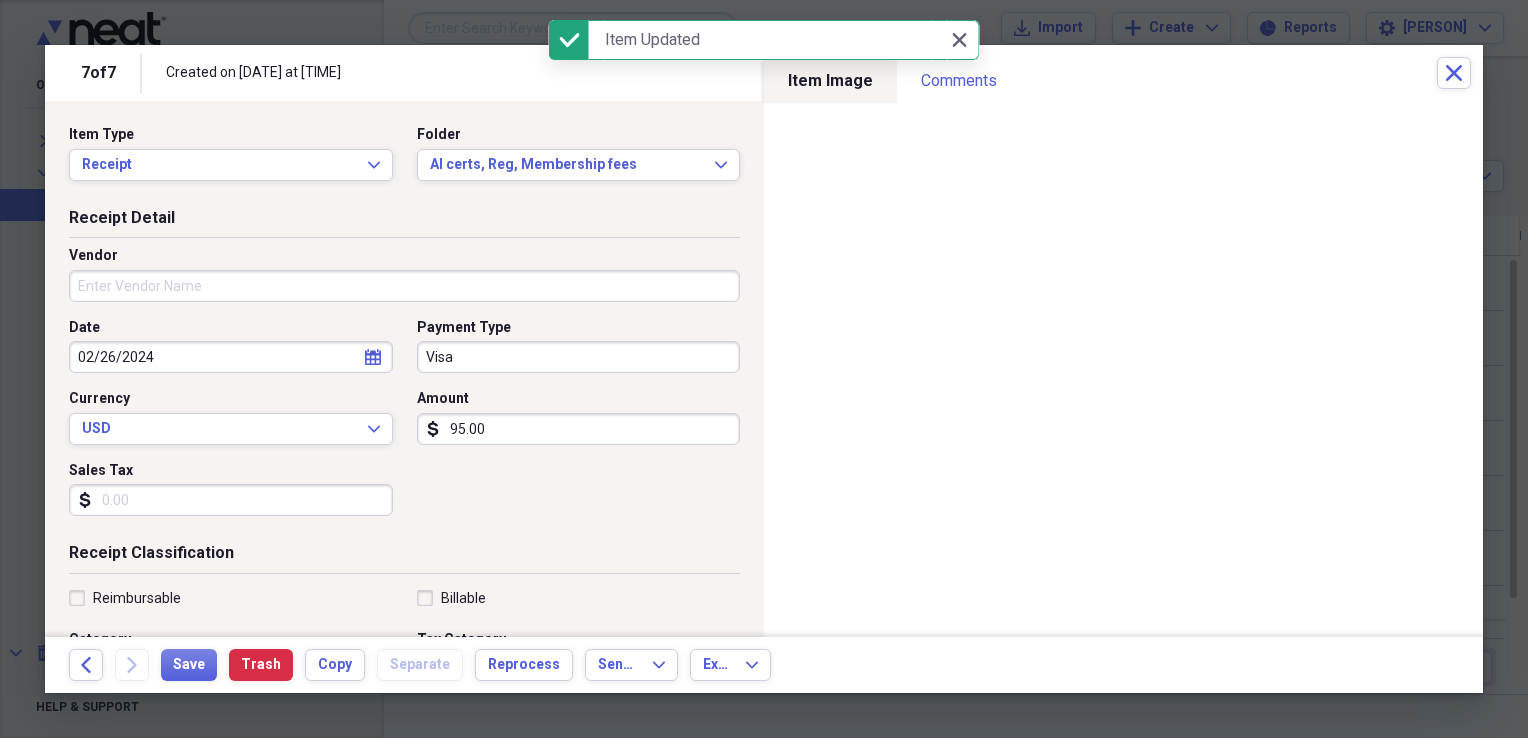 click on "Vendor" at bounding box center [404, 286] 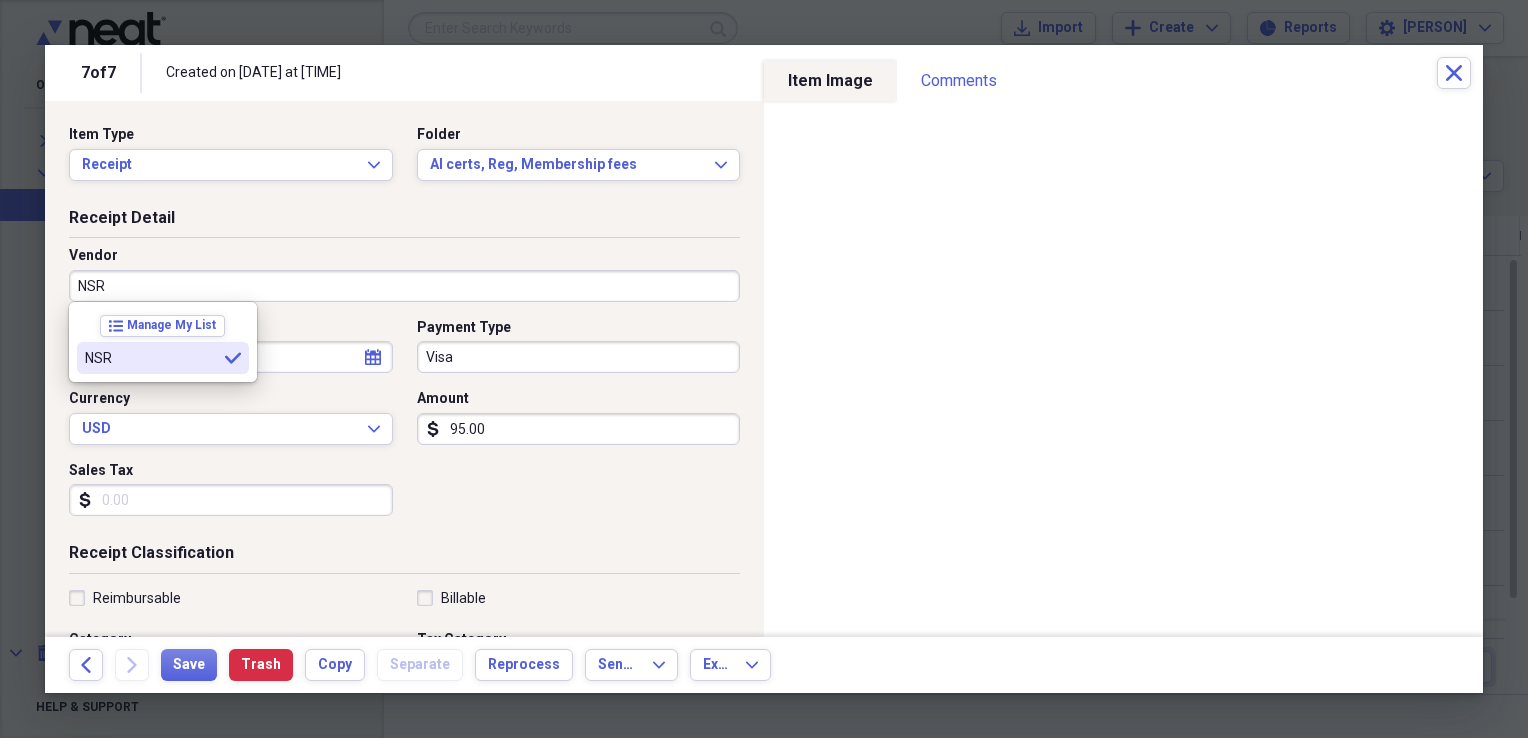 click on "NSR selected" at bounding box center (163, 358) 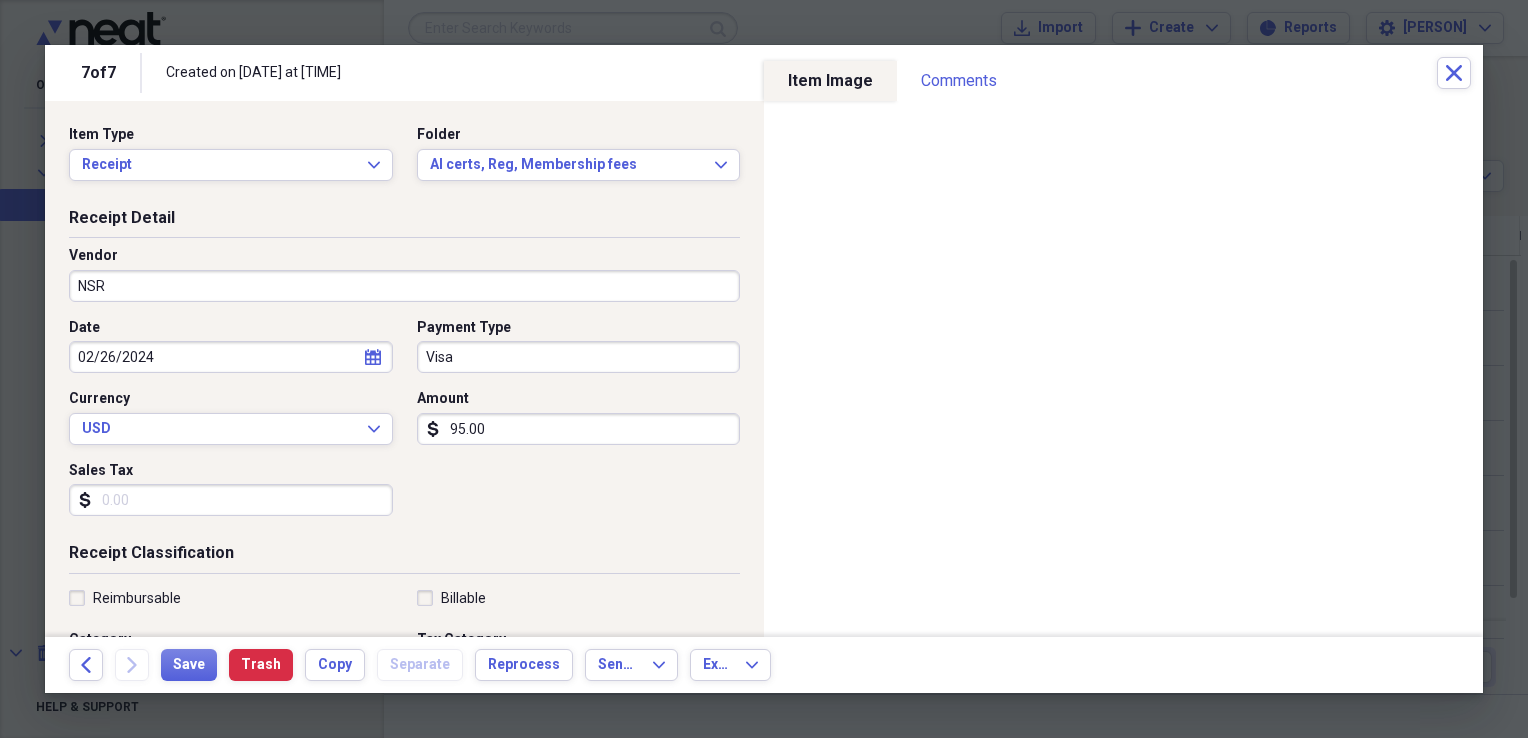 drag, startPoint x: 1484, startPoint y: 369, endPoint x: 1490, endPoint y: 438, distance: 69.260376 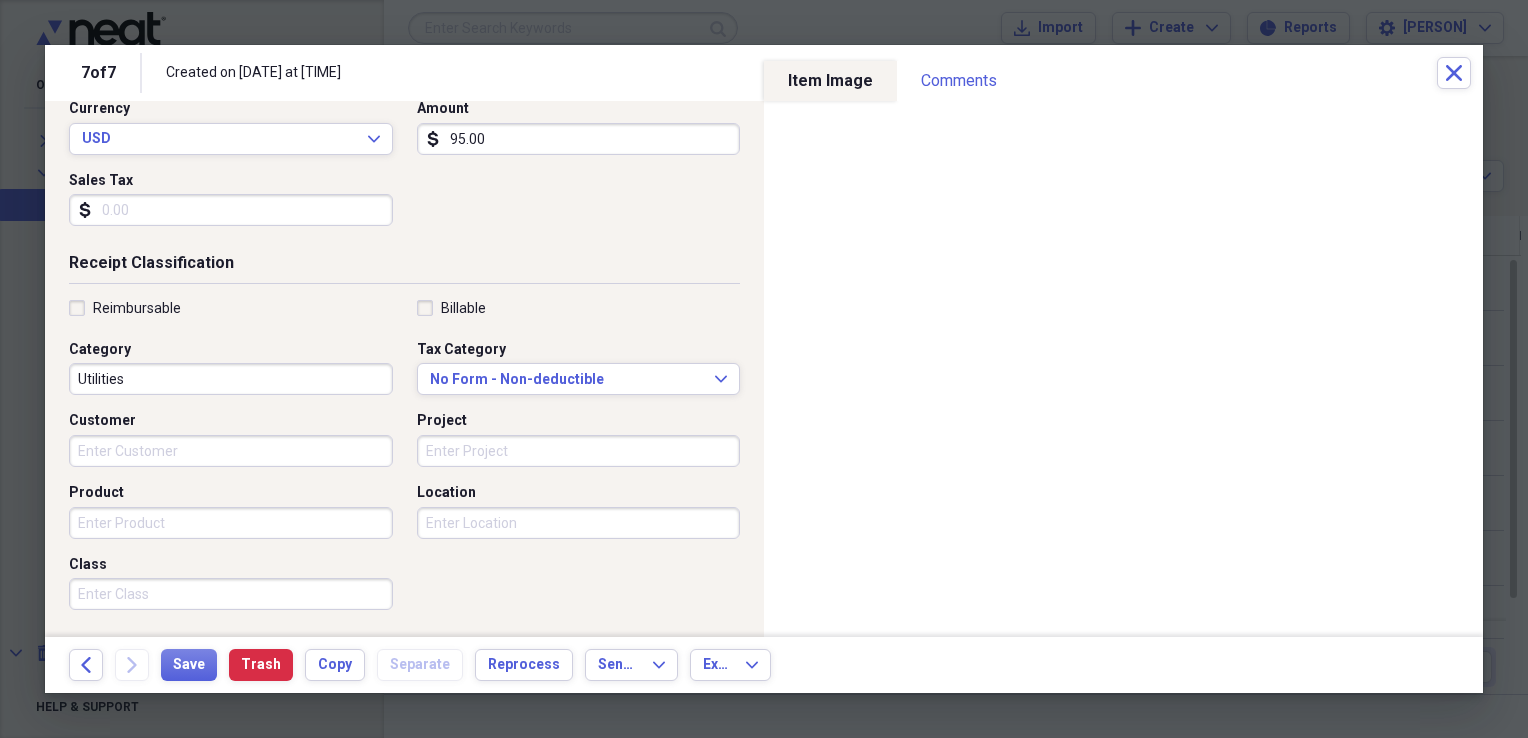 scroll, scrollTop: 377, scrollLeft: 0, axis: vertical 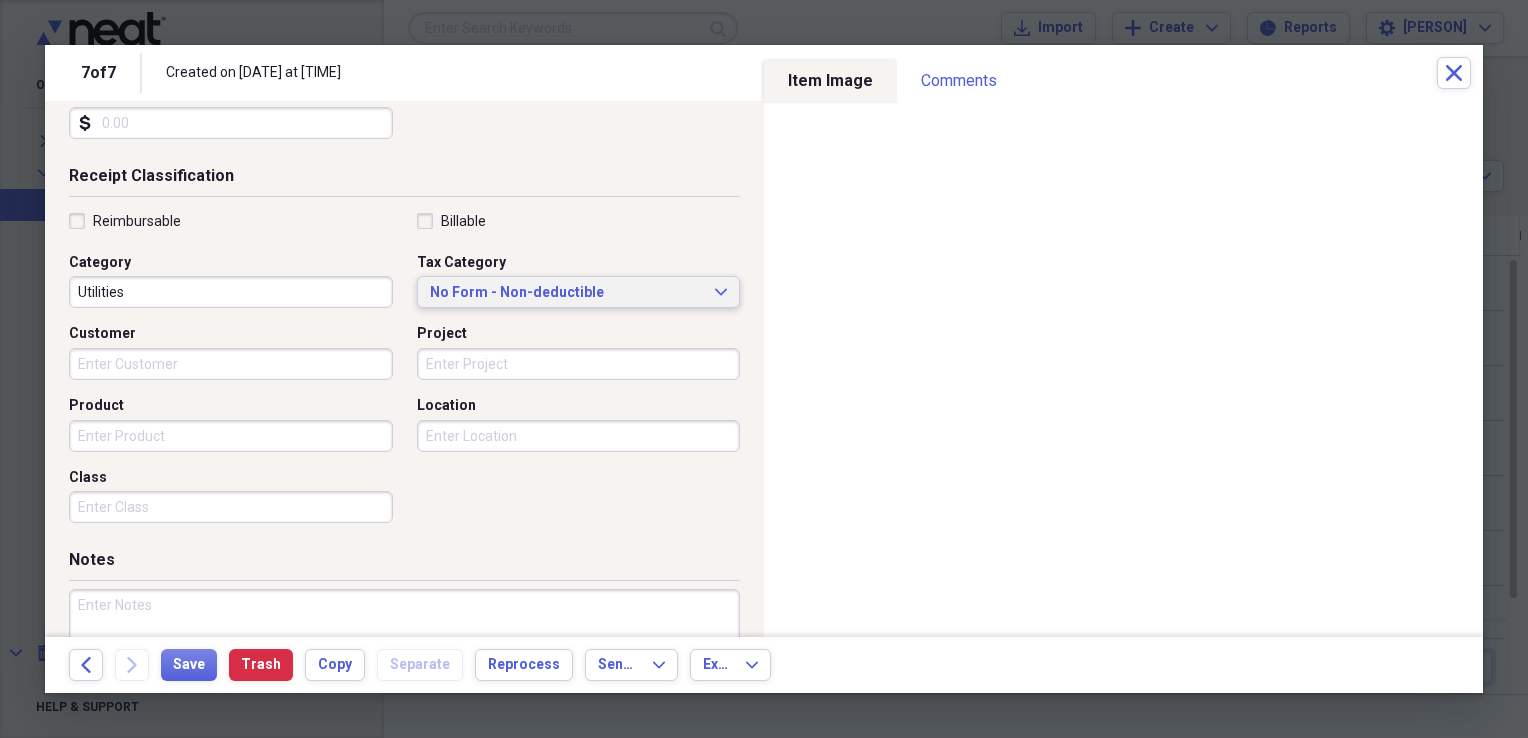click on "No Form - Non-deductible Expand" at bounding box center [579, 292] 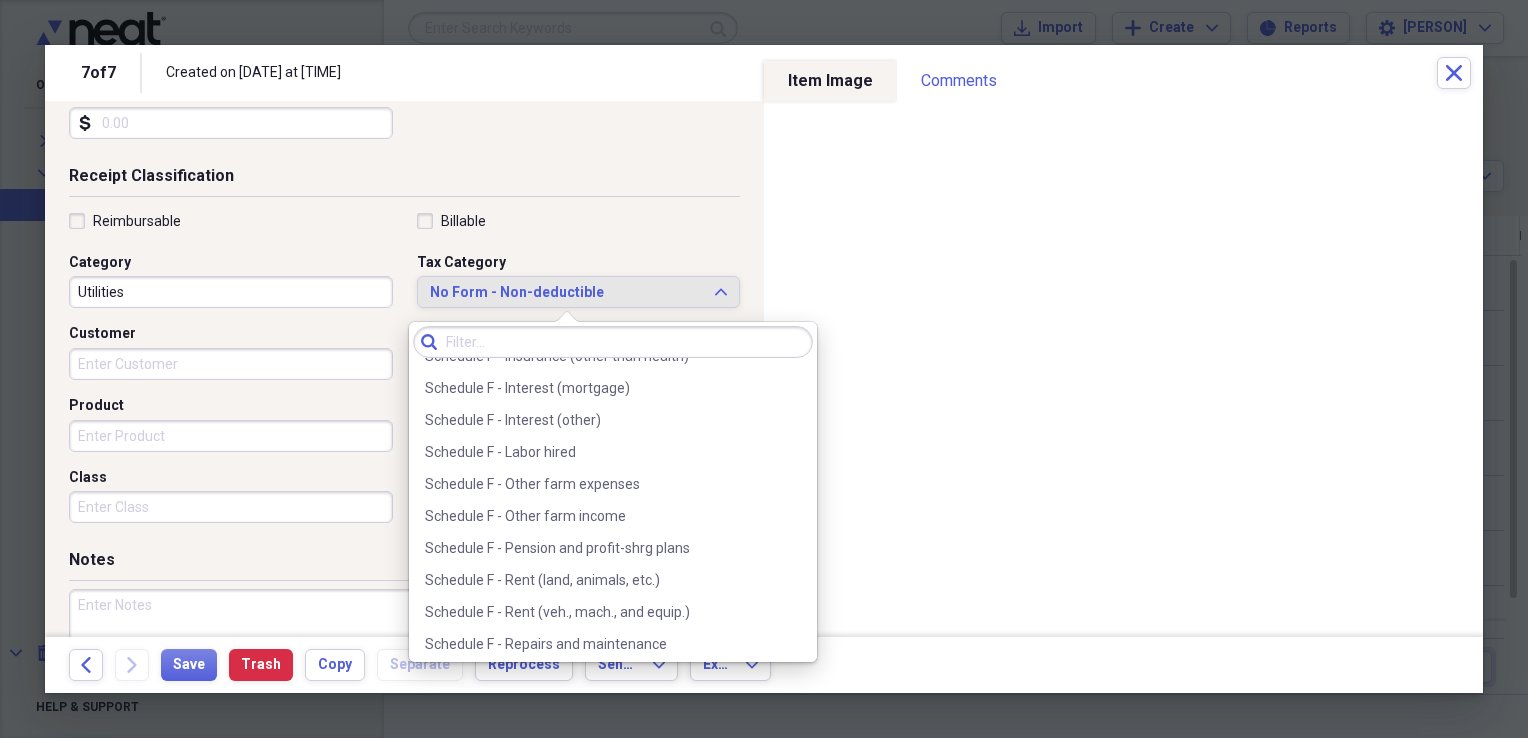 scroll, scrollTop: 5645, scrollLeft: 0, axis: vertical 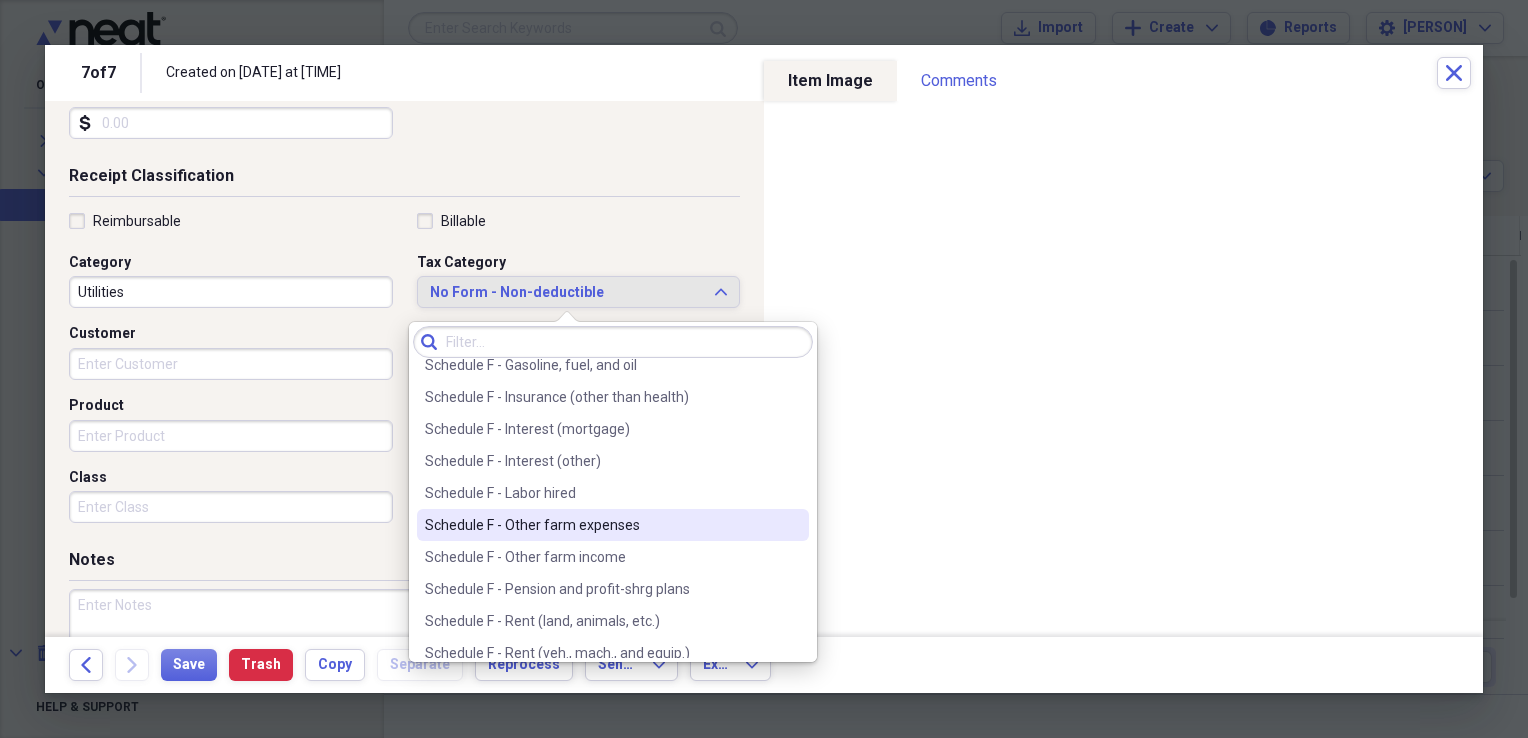 click on "Schedule F - Other farm expenses" at bounding box center [601, 525] 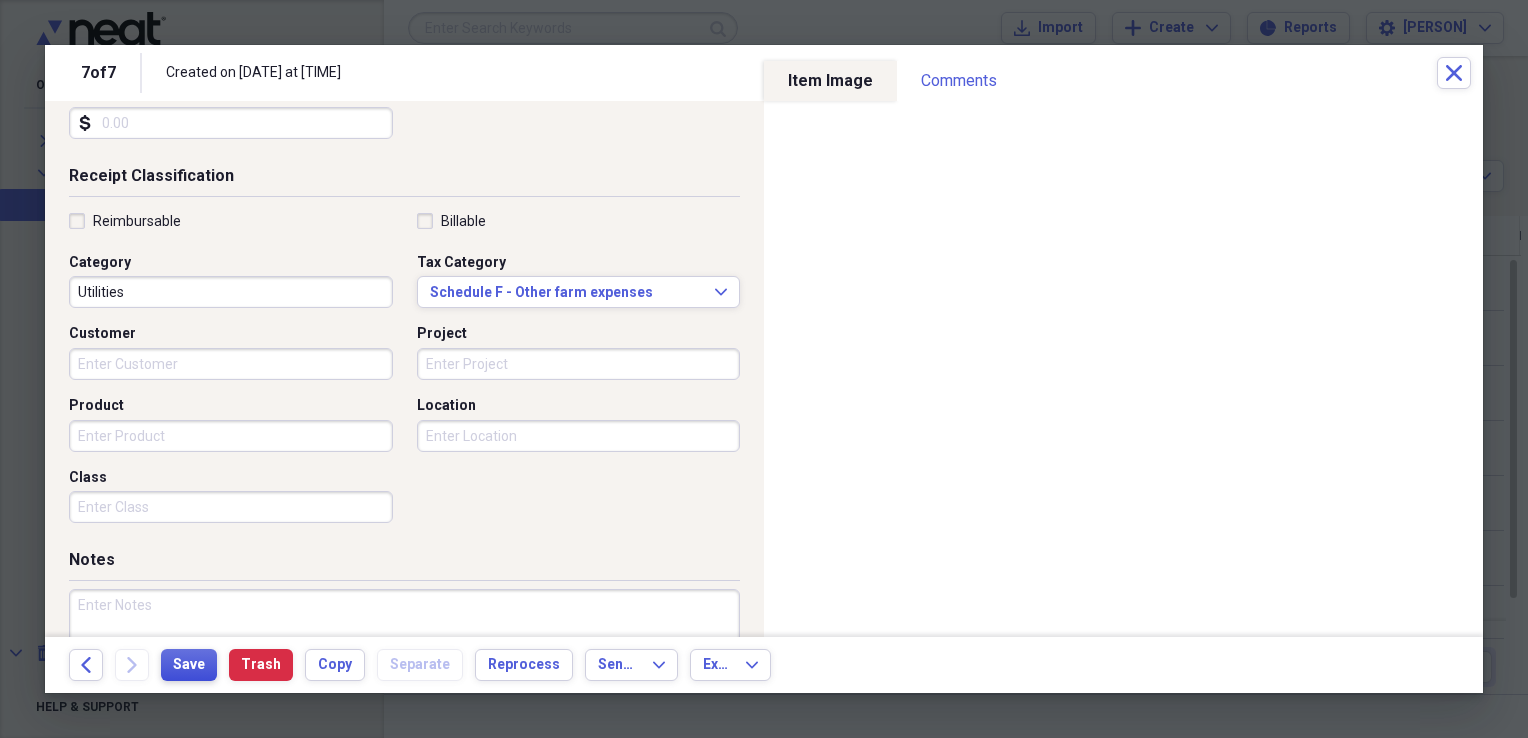click on "Save" at bounding box center (189, 665) 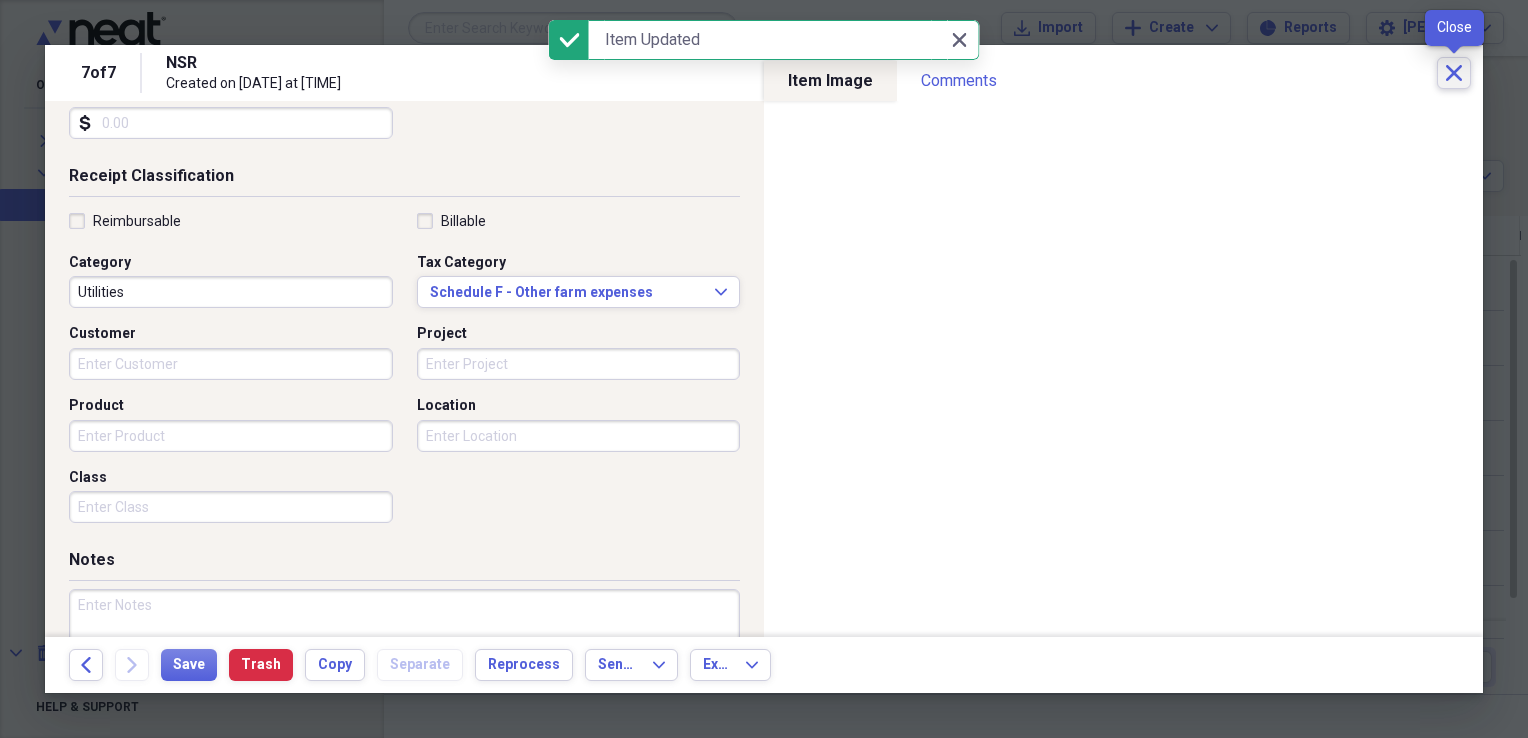 click on "Close" at bounding box center (1454, 73) 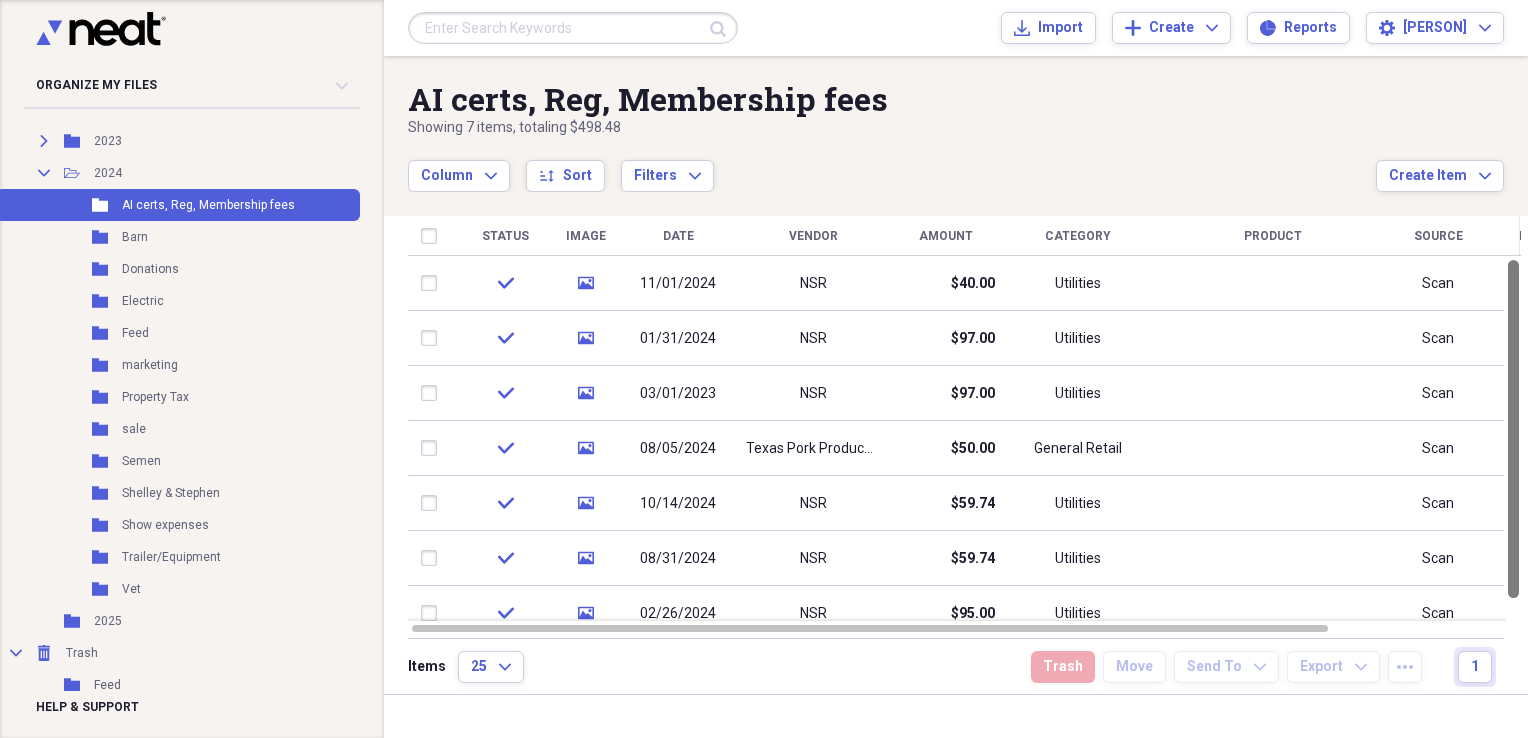drag, startPoint x: 1512, startPoint y: 367, endPoint x: 1519, endPoint y: 303, distance: 64.381676 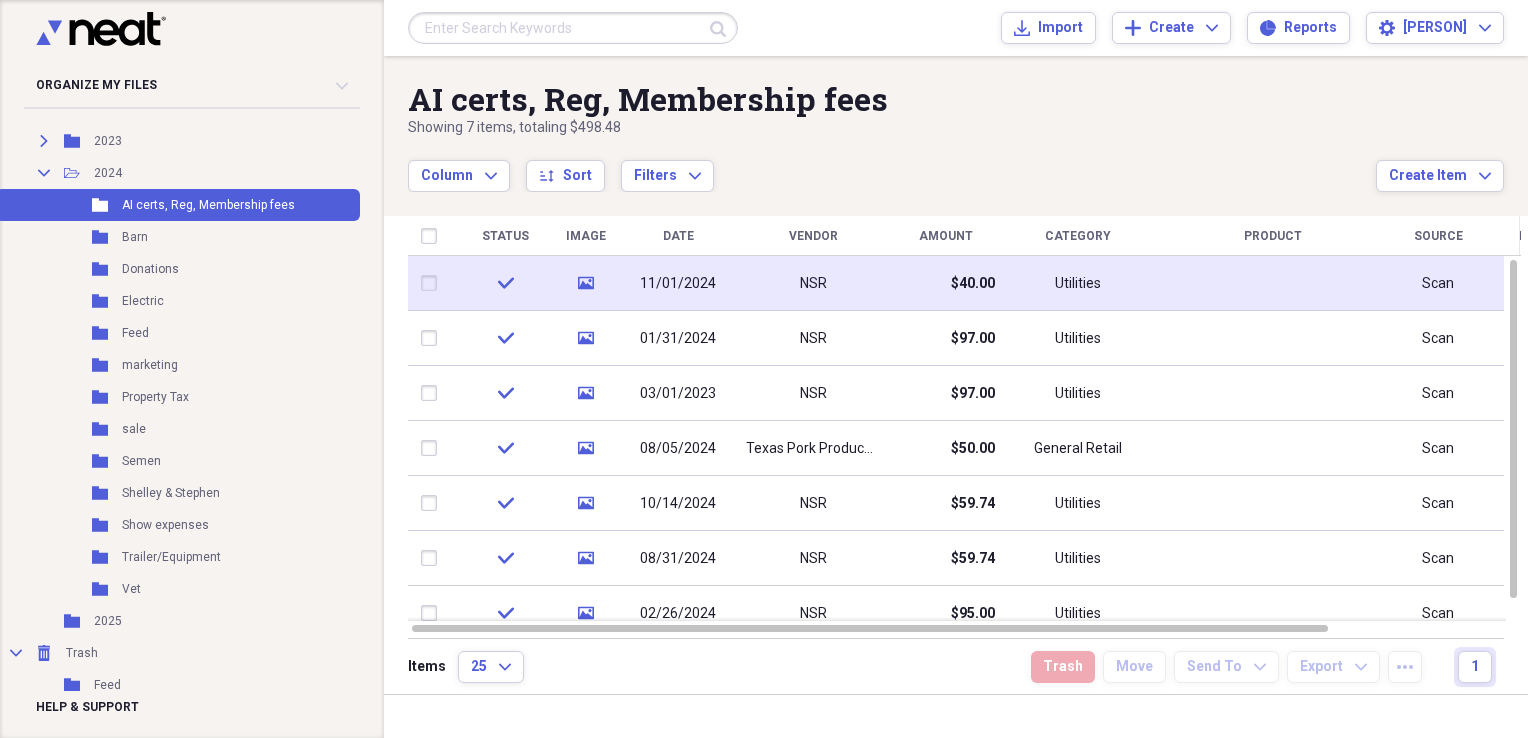 click on "Utilities" at bounding box center (1078, 283) 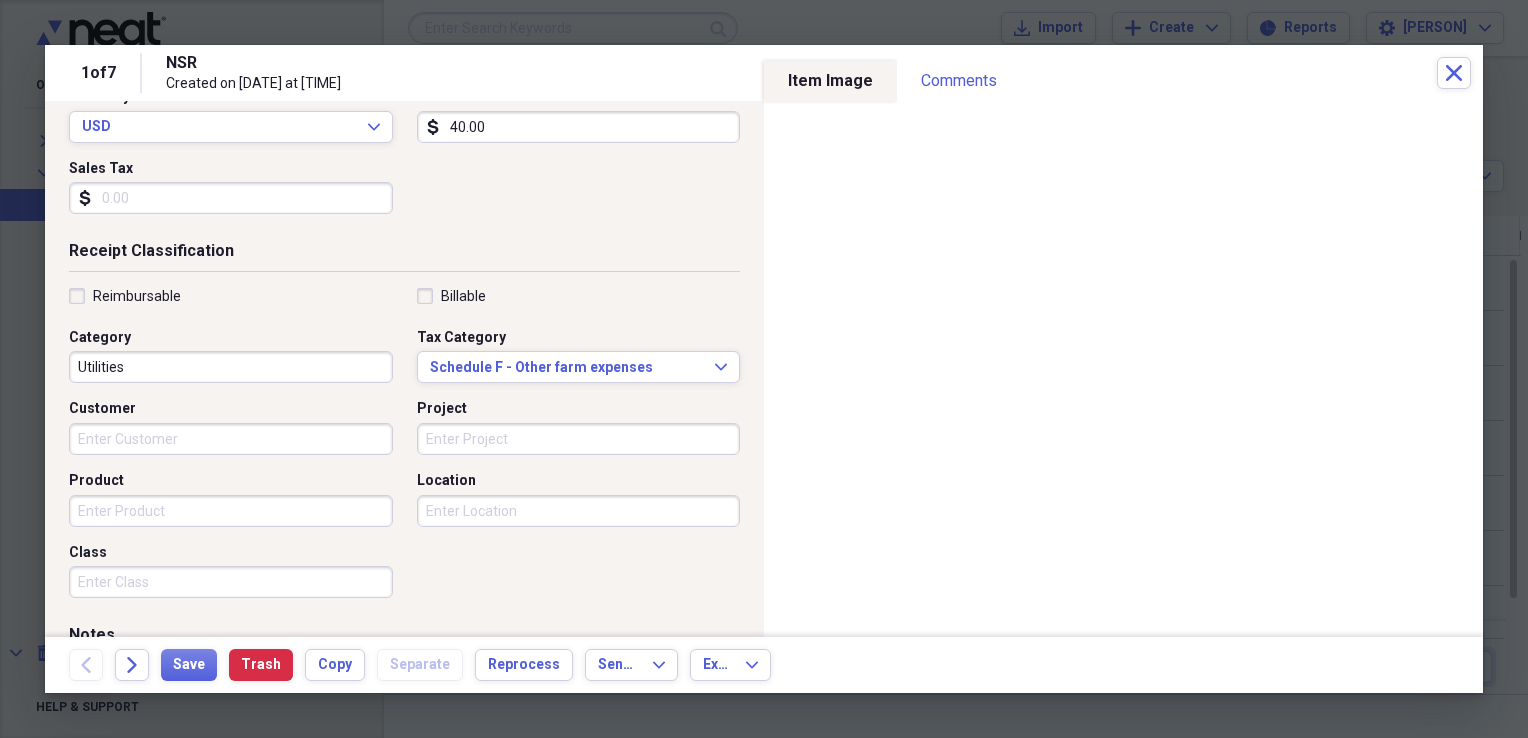 scroll, scrollTop: 304, scrollLeft: 0, axis: vertical 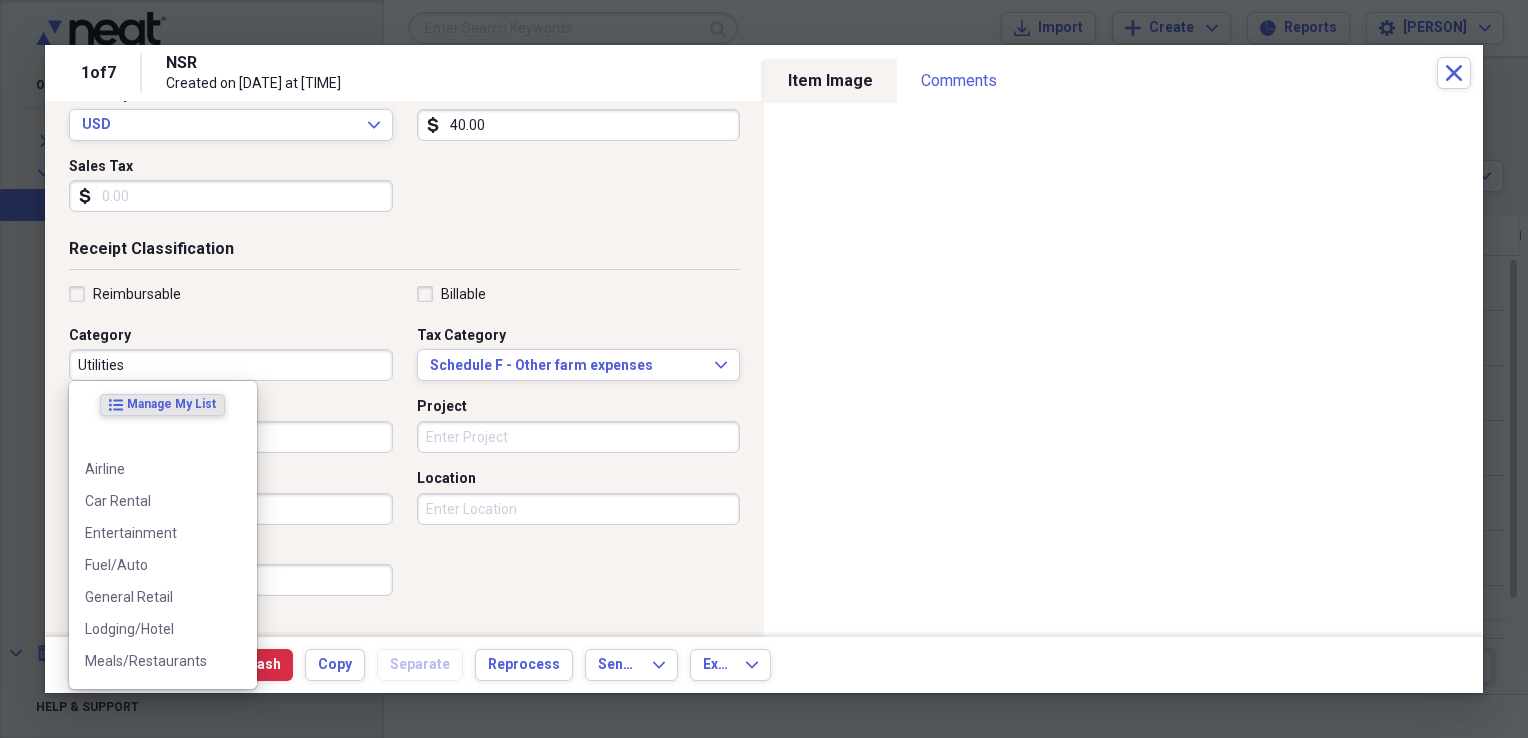 click on "Utilities" at bounding box center [231, 365] 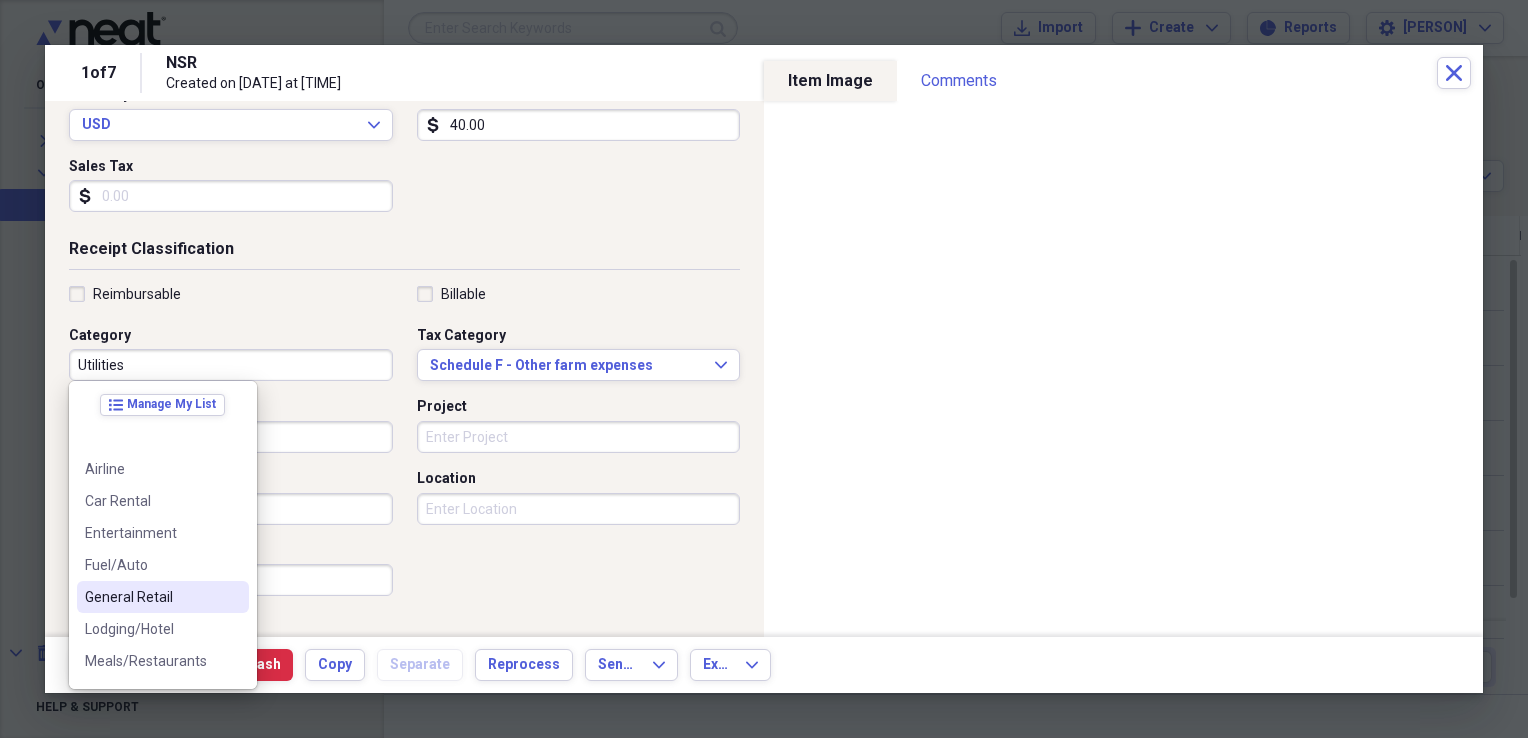 click on "General Retail" at bounding box center [163, 597] 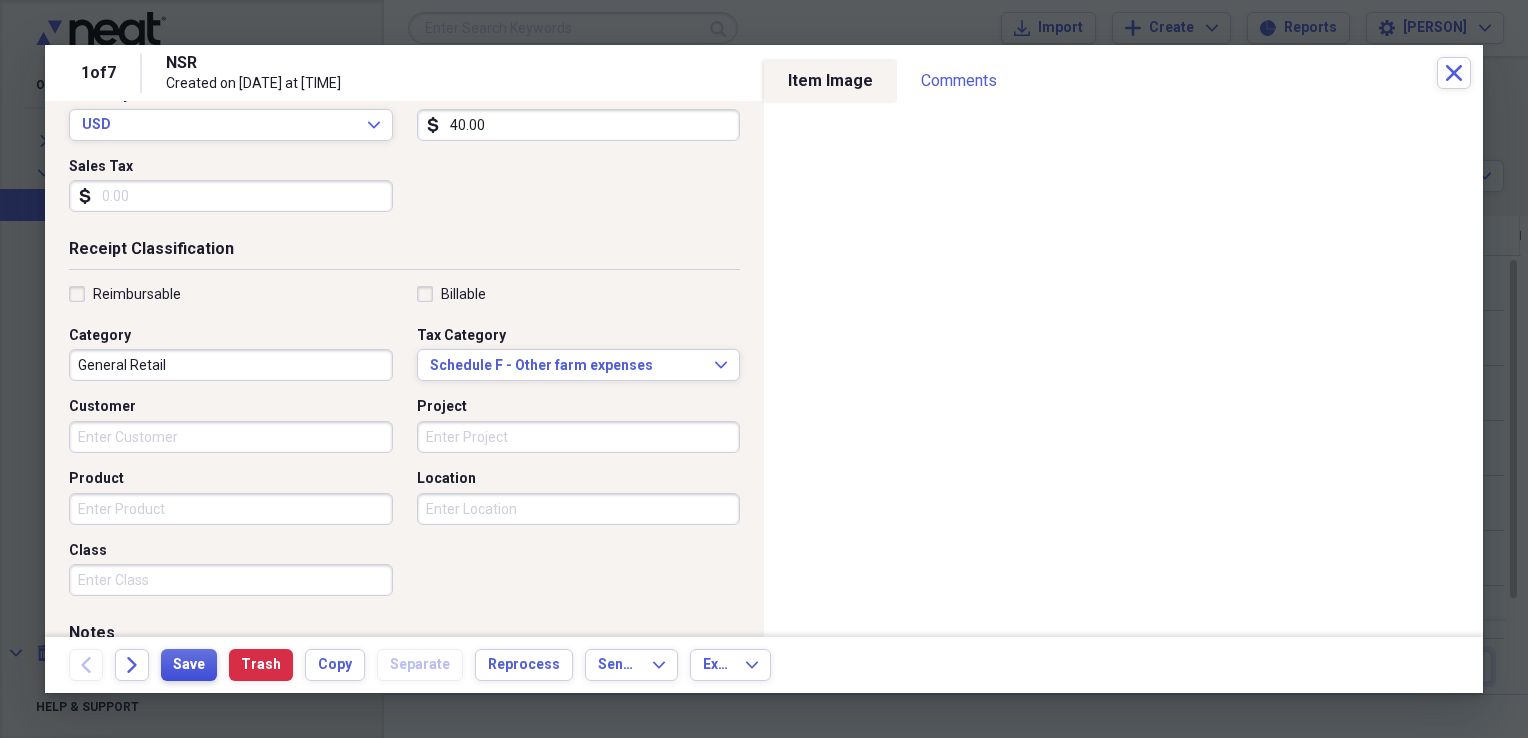 click on "Save" at bounding box center [189, 665] 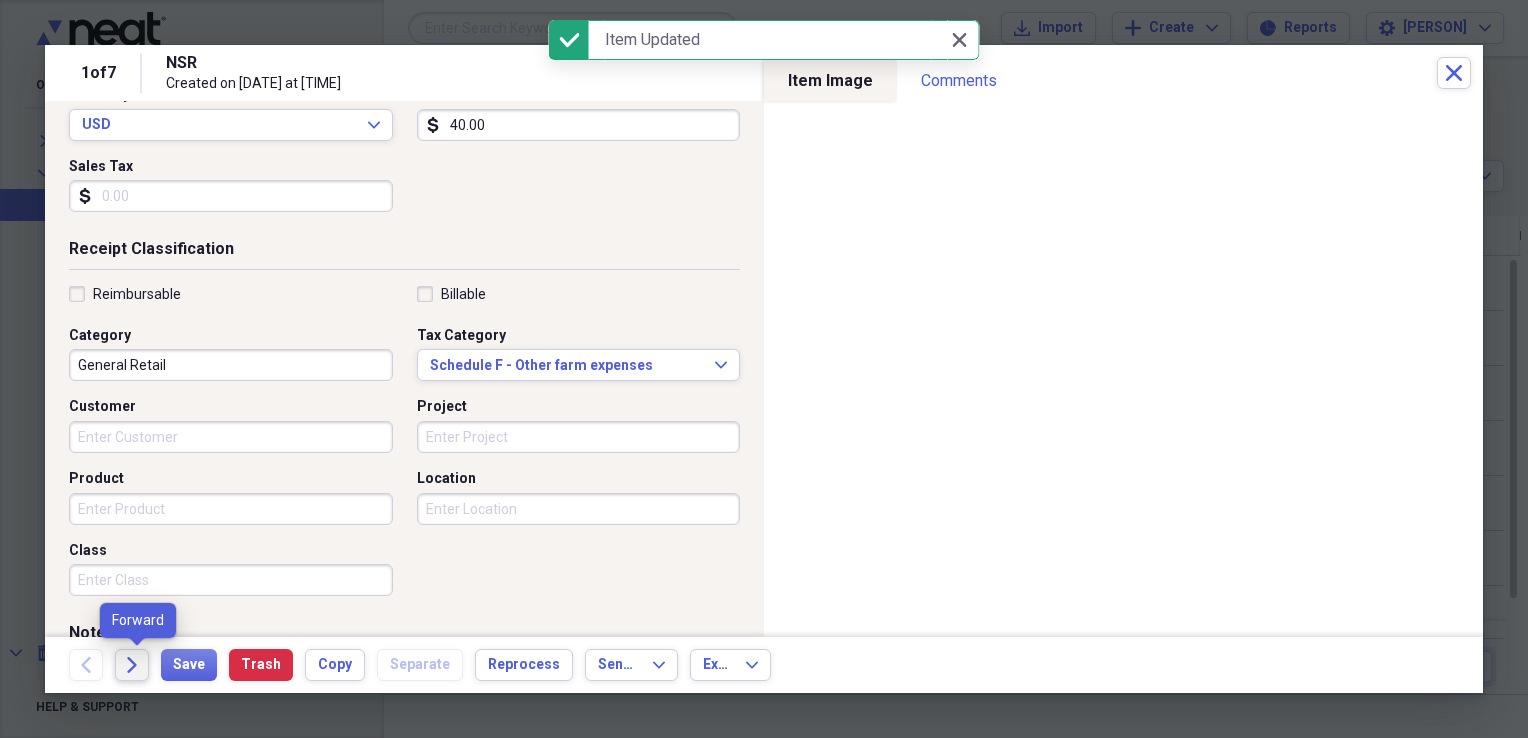 click on "Forward" 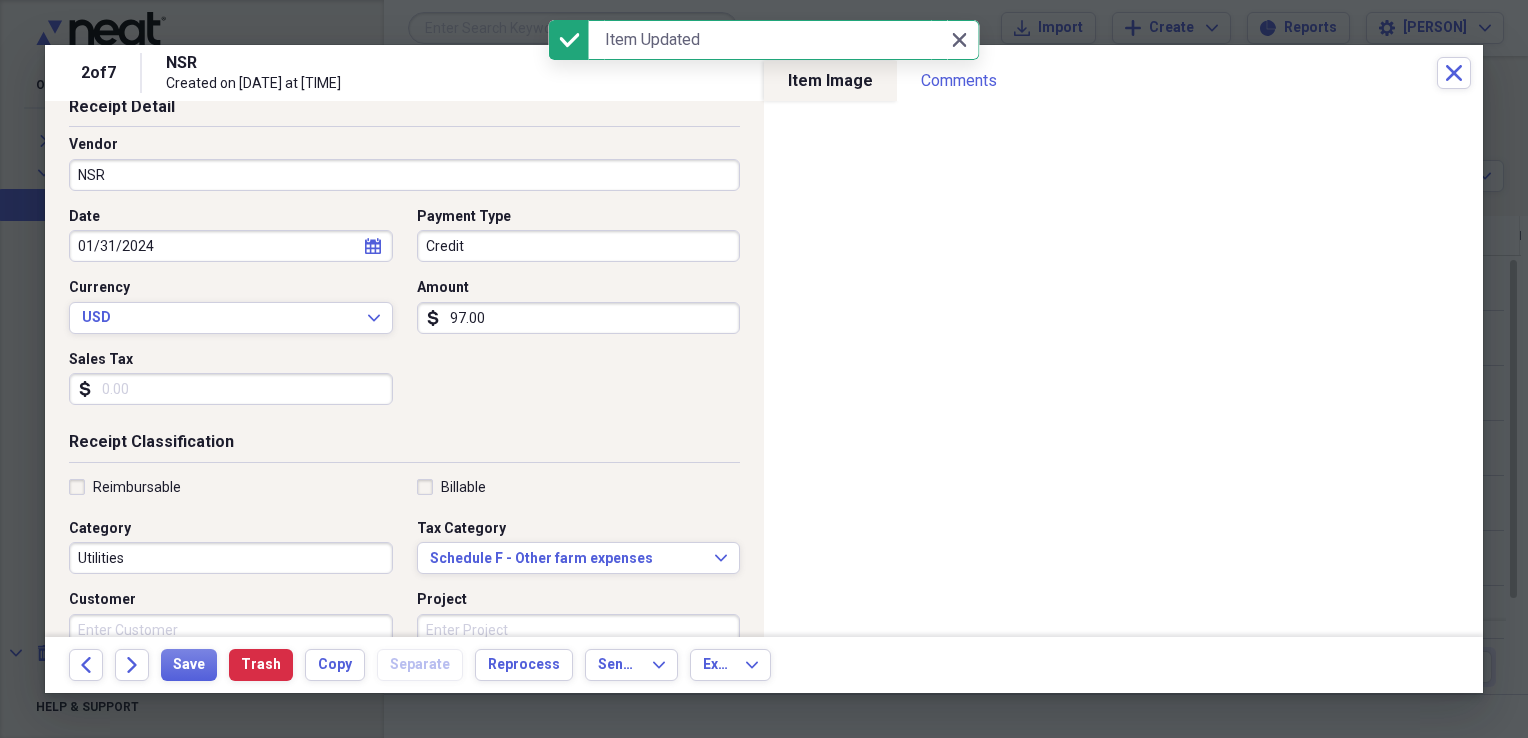 scroll, scrollTop: 117, scrollLeft: 0, axis: vertical 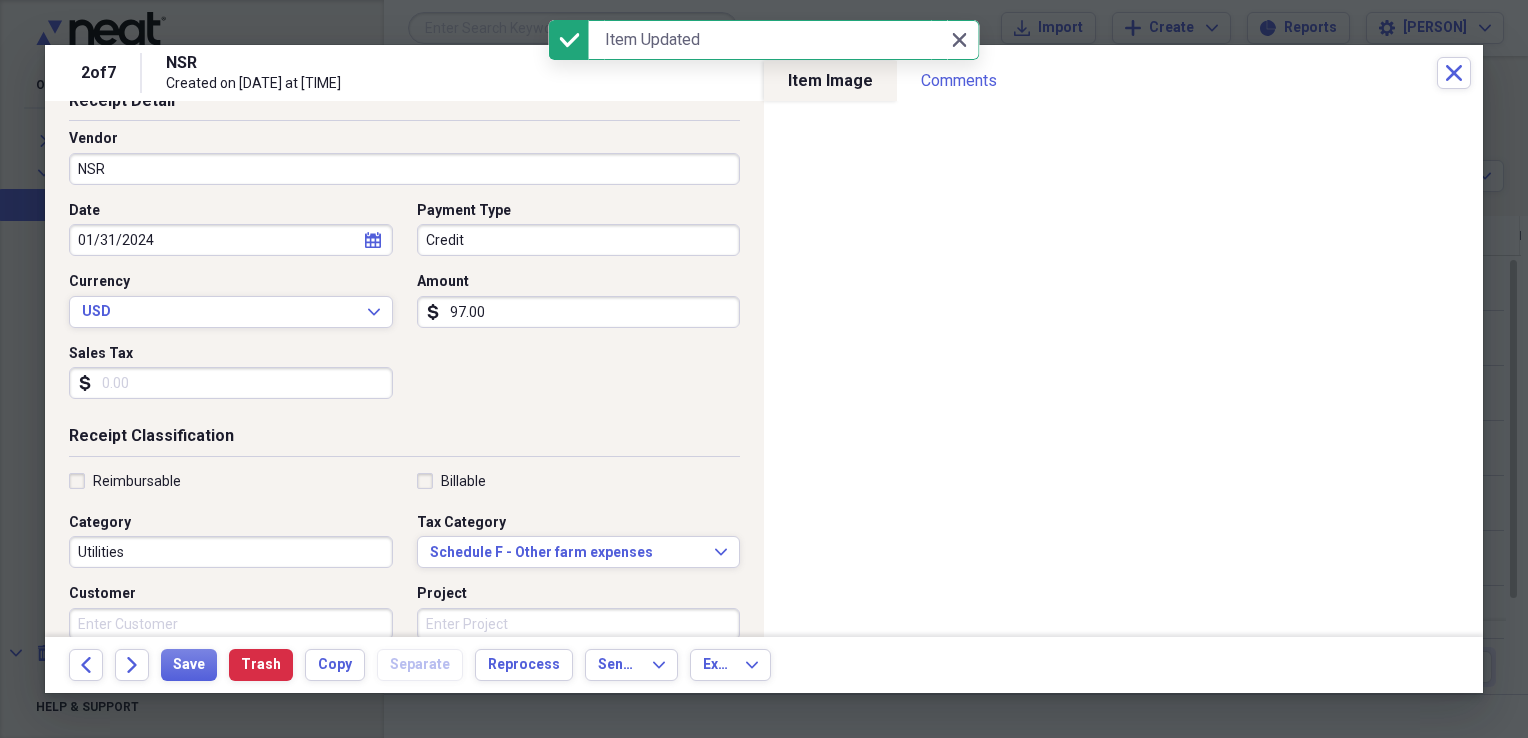 click on "Utilities" at bounding box center [231, 552] 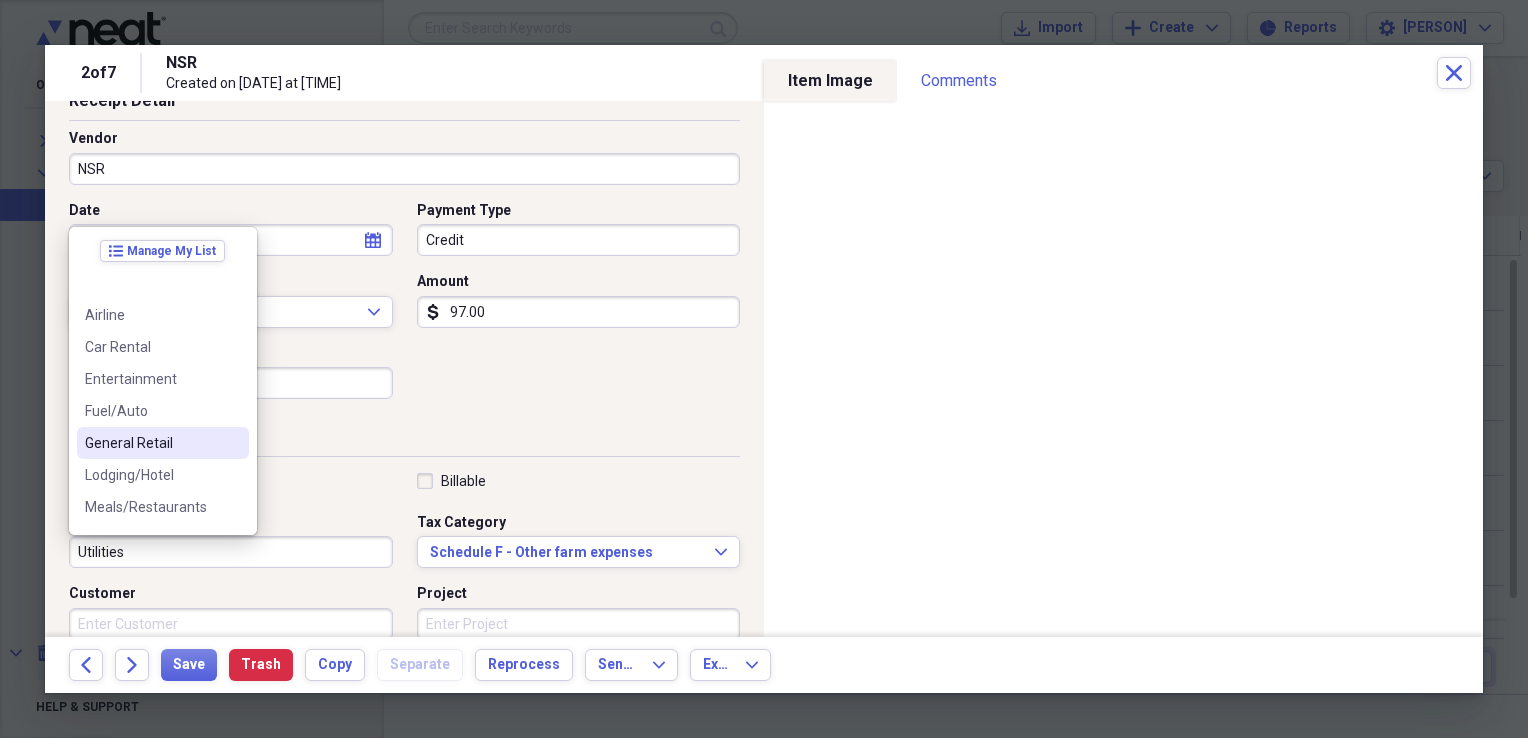 click on "General Retail" at bounding box center [163, 443] 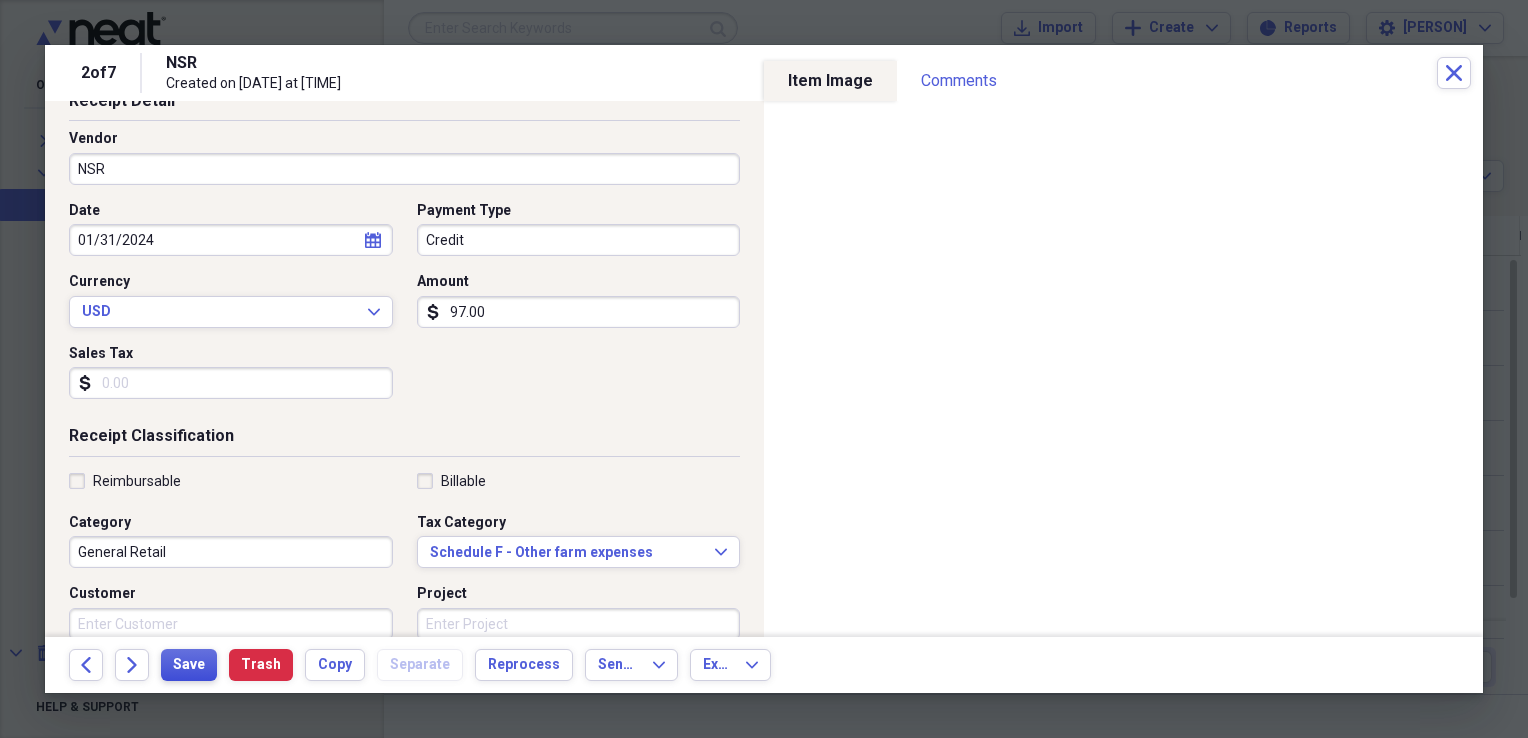 click on "Save" at bounding box center (189, 665) 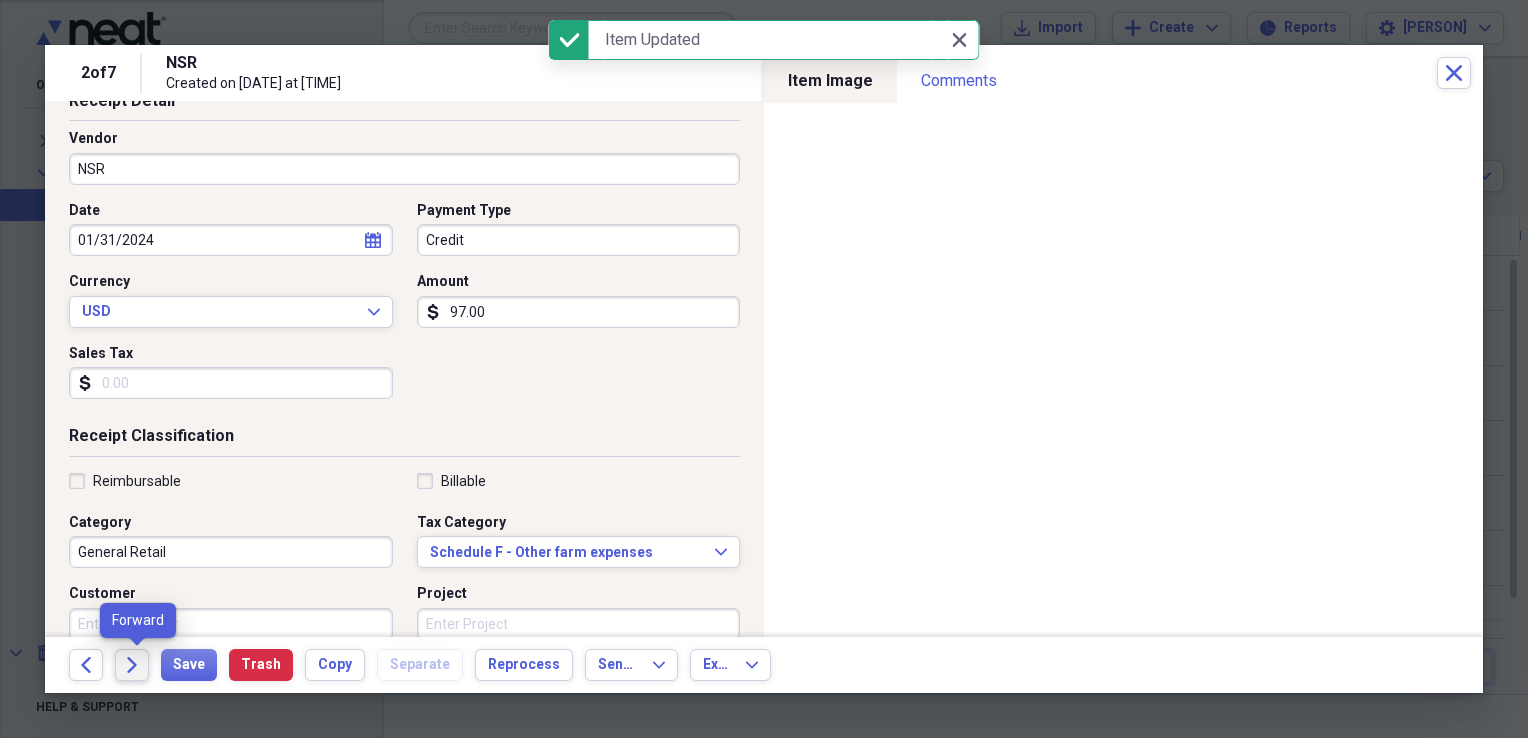 click on "Forward" 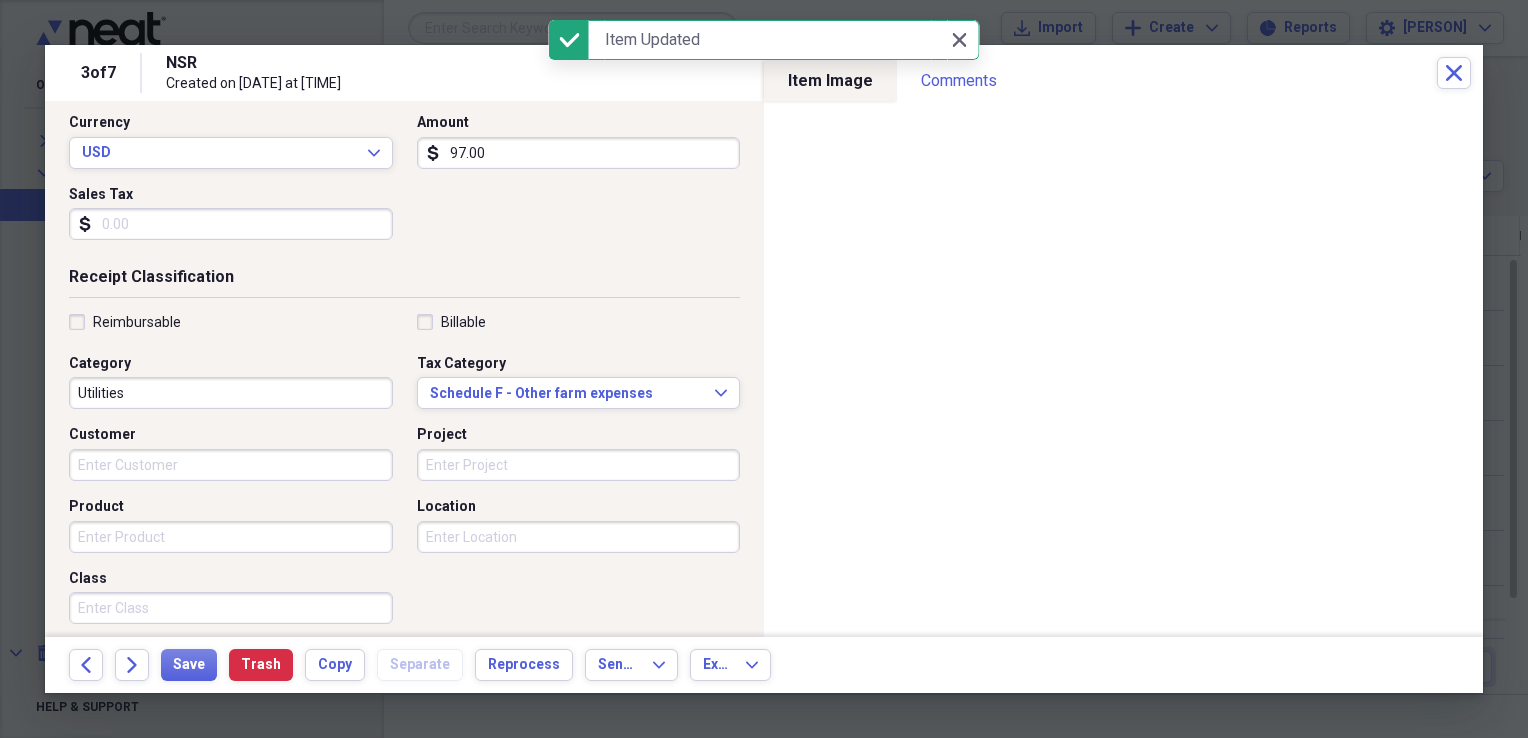 scroll, scrollTop: 280, scrollLeft: 0, axis: vertical 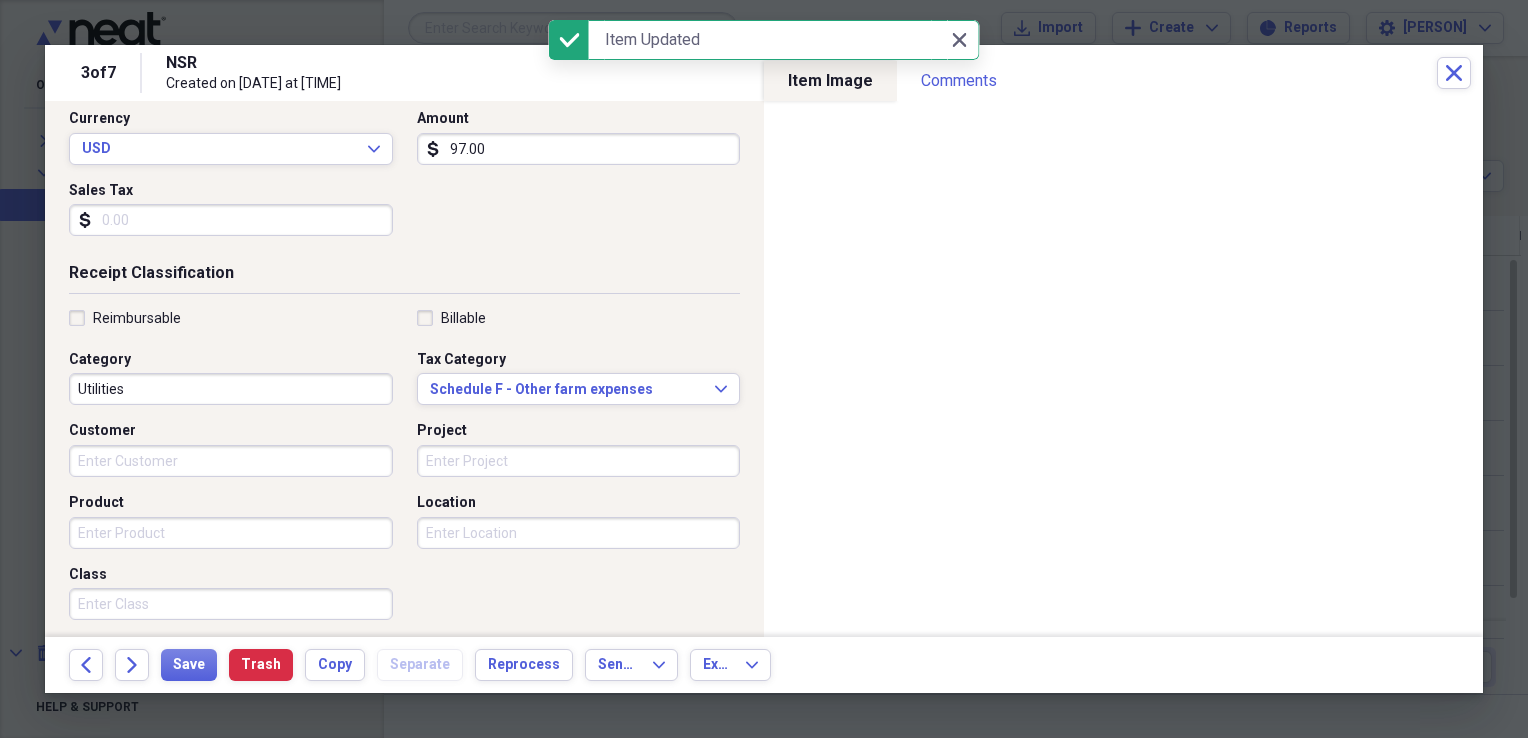 click on "Utilities" at bounding box center [231, 389] 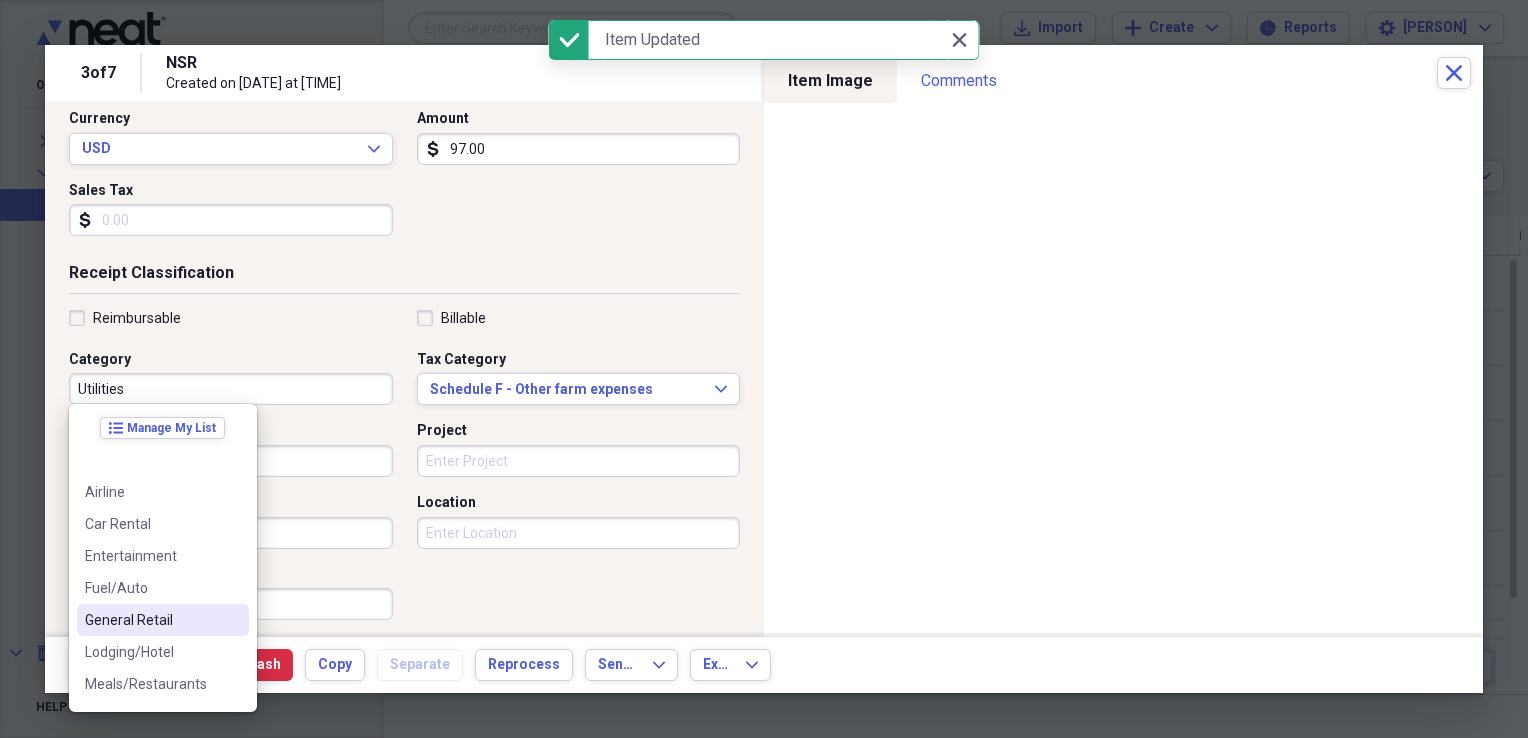 click on "General Retail" at bounding box center [151, 620] 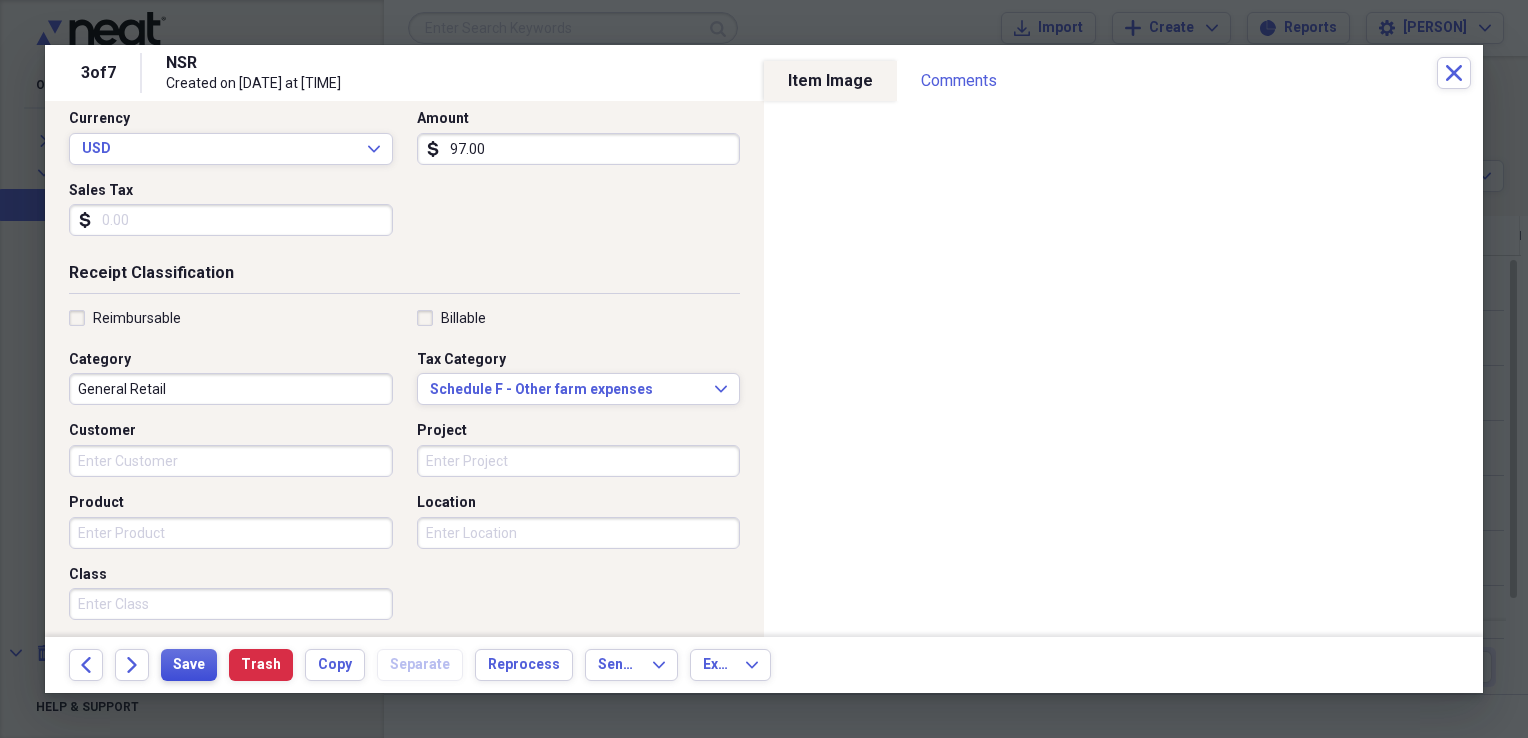 click on "Save" at bounding box center [189, 665] 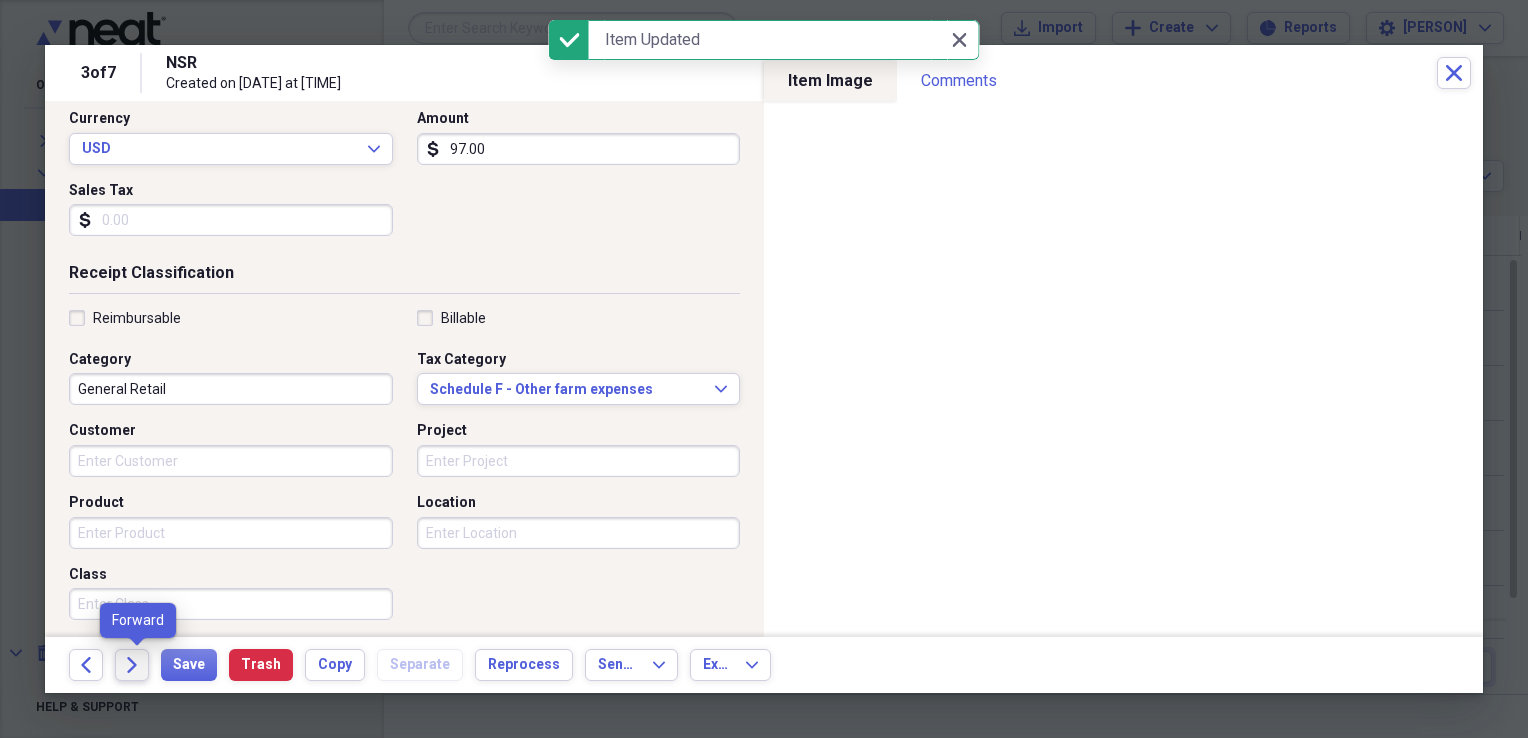 click on "Forward" 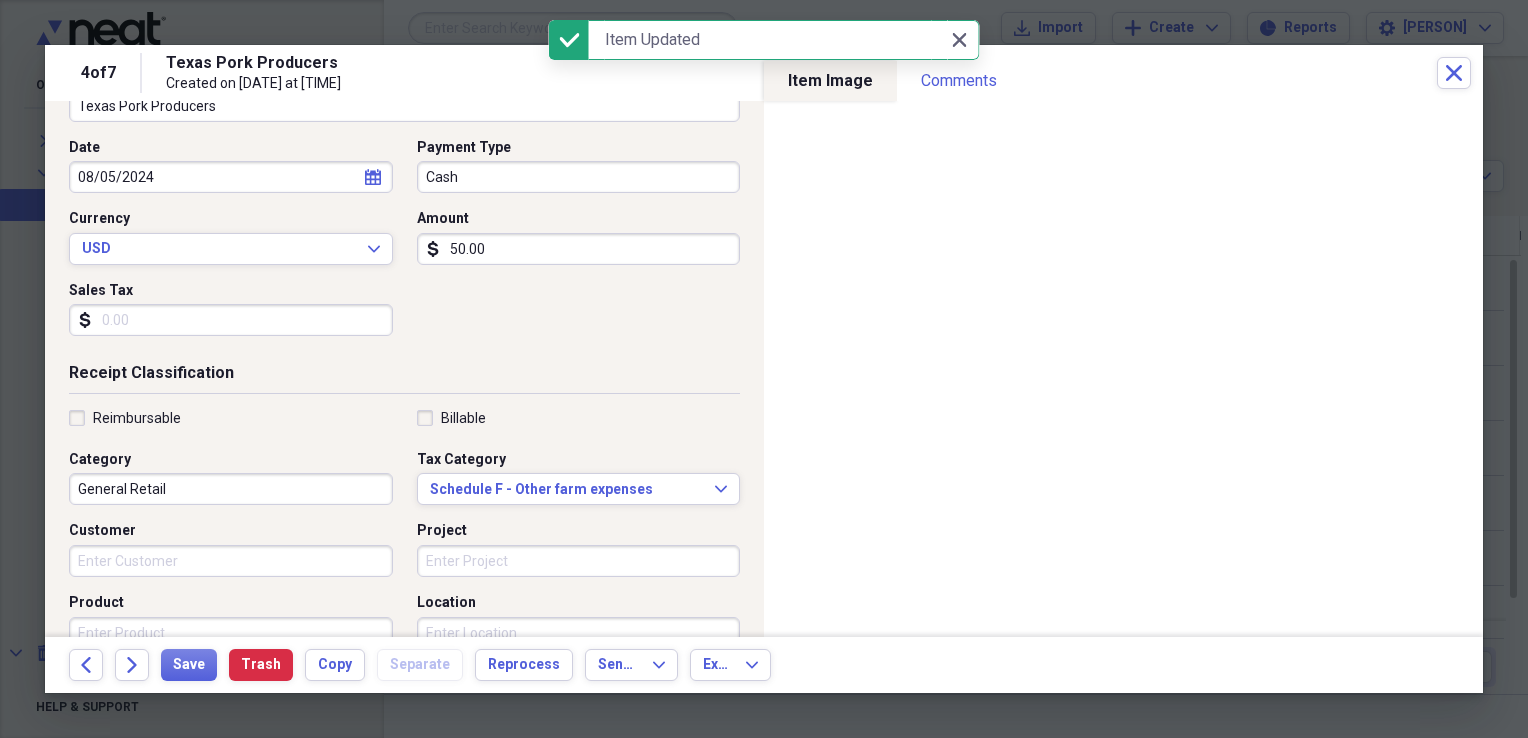 scroll, scrollTop: 194, scrollLeft: 0, axis: vertical 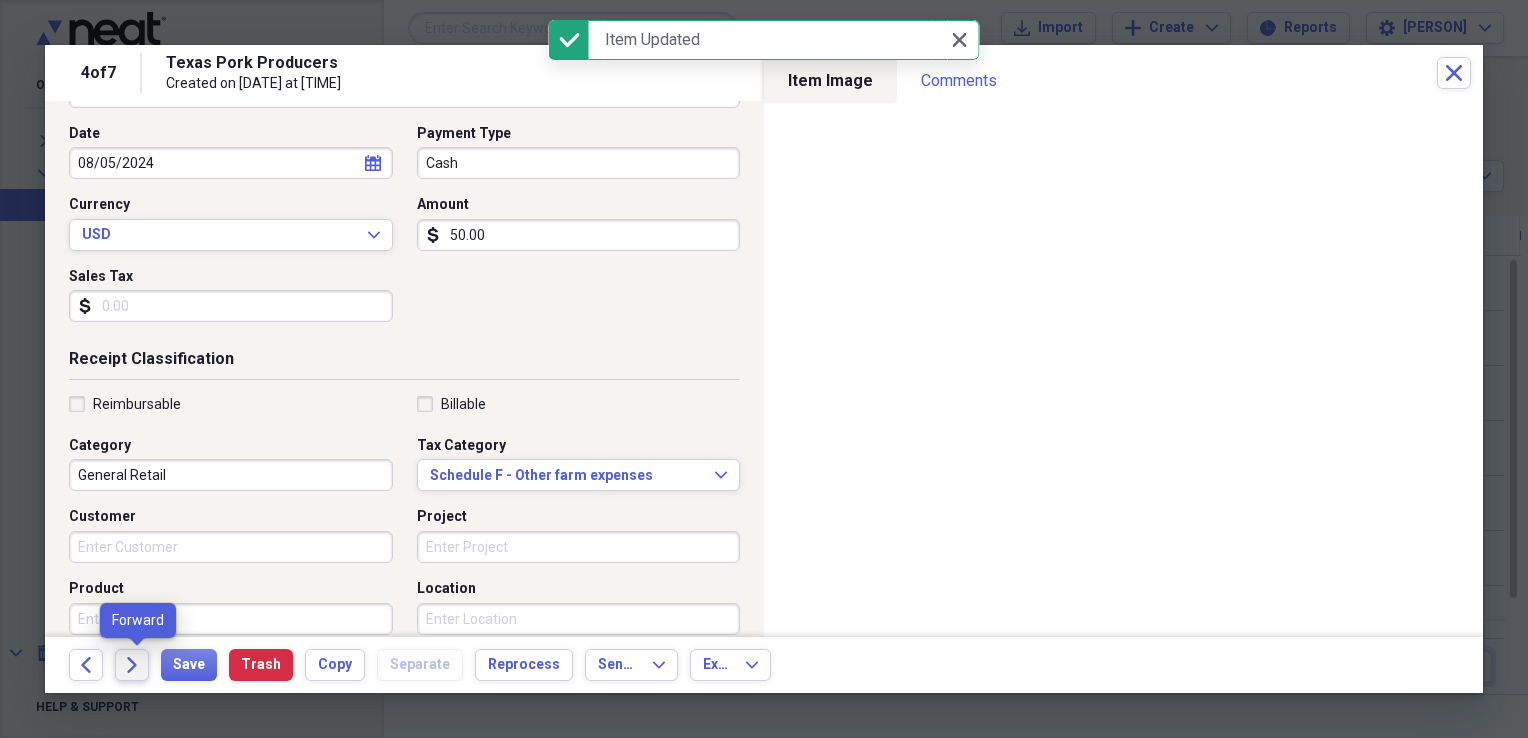 click on "Forward" at bounding box center [132, 665] 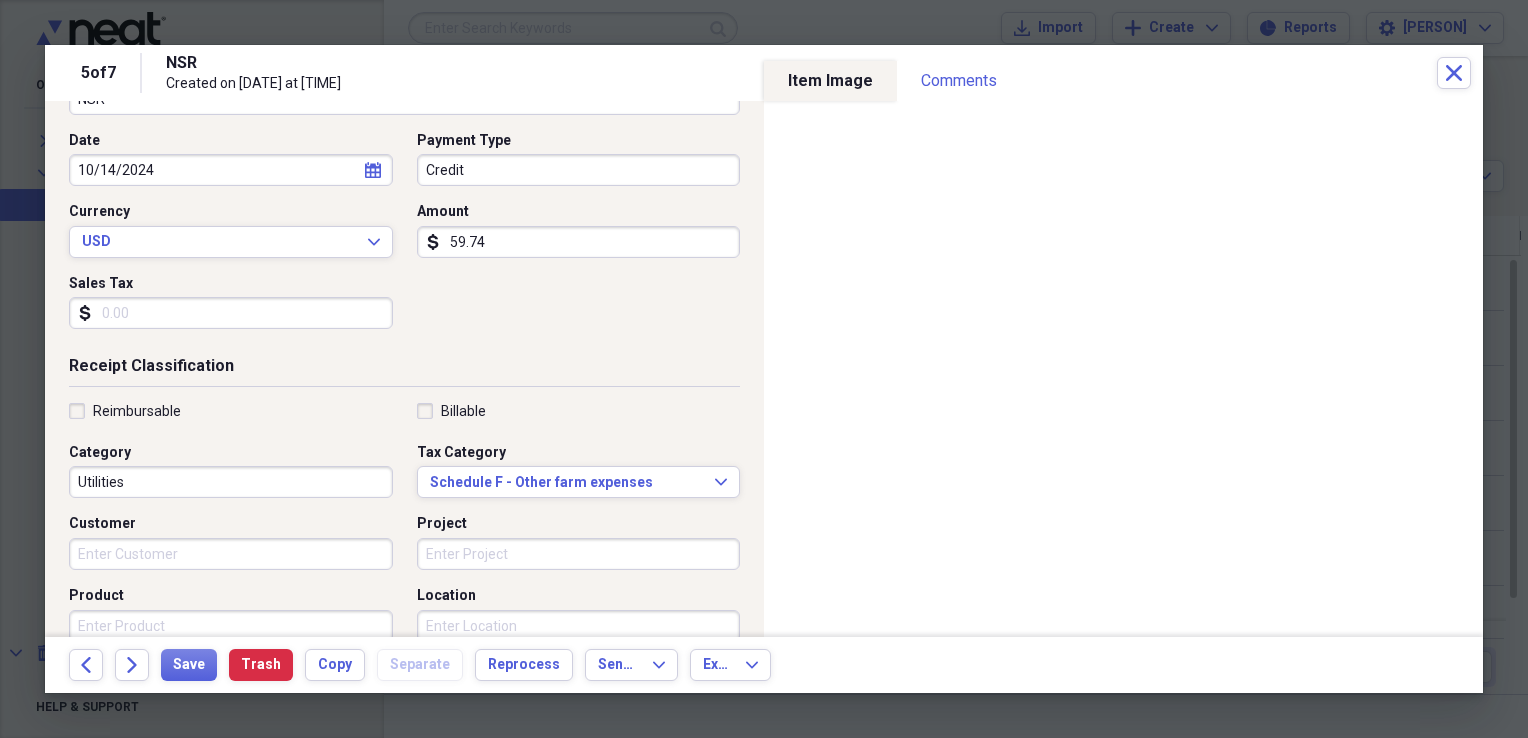 scroll, scrollTop: 230, scrollLeft: 0, axis: vertical 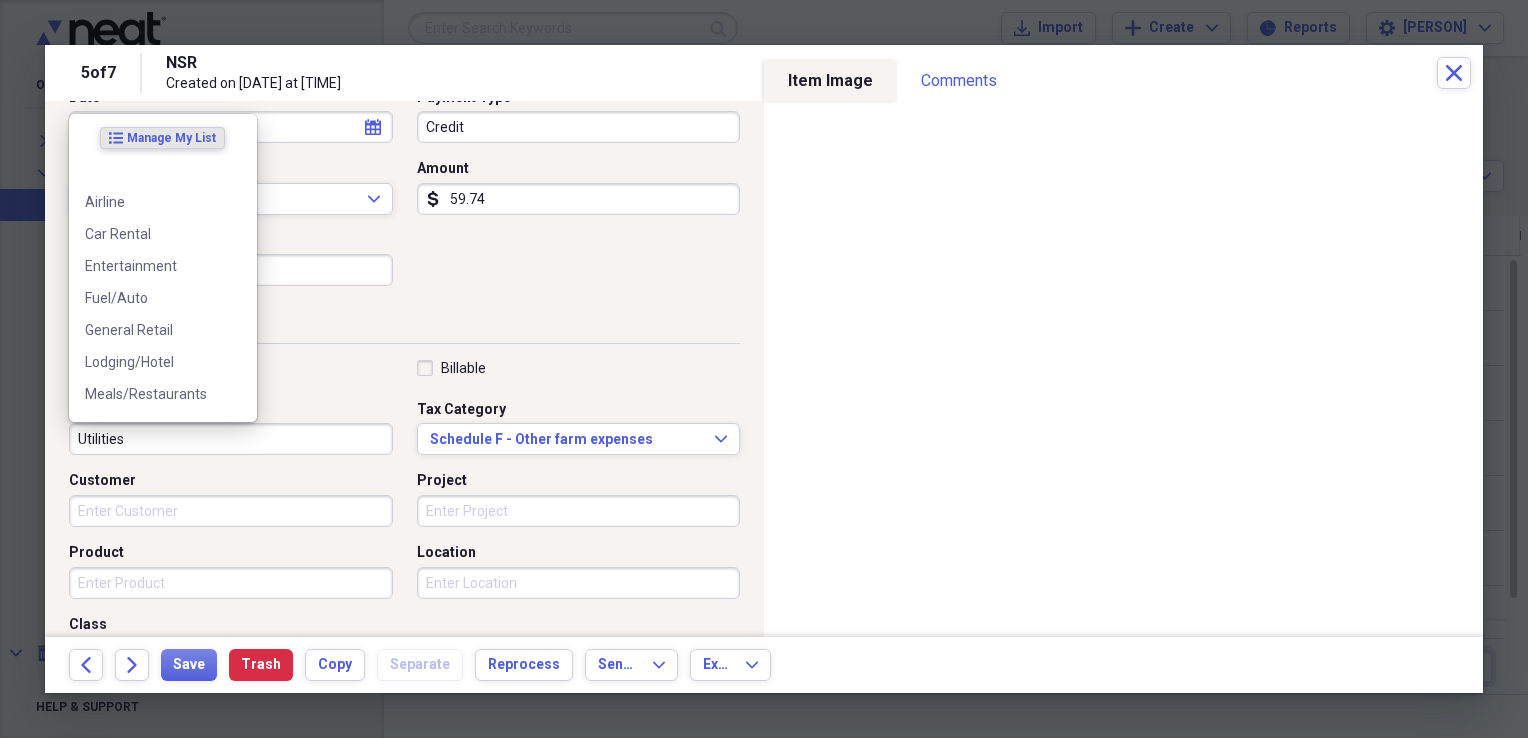 click on "Utilities" at bounding box center (231, 439) 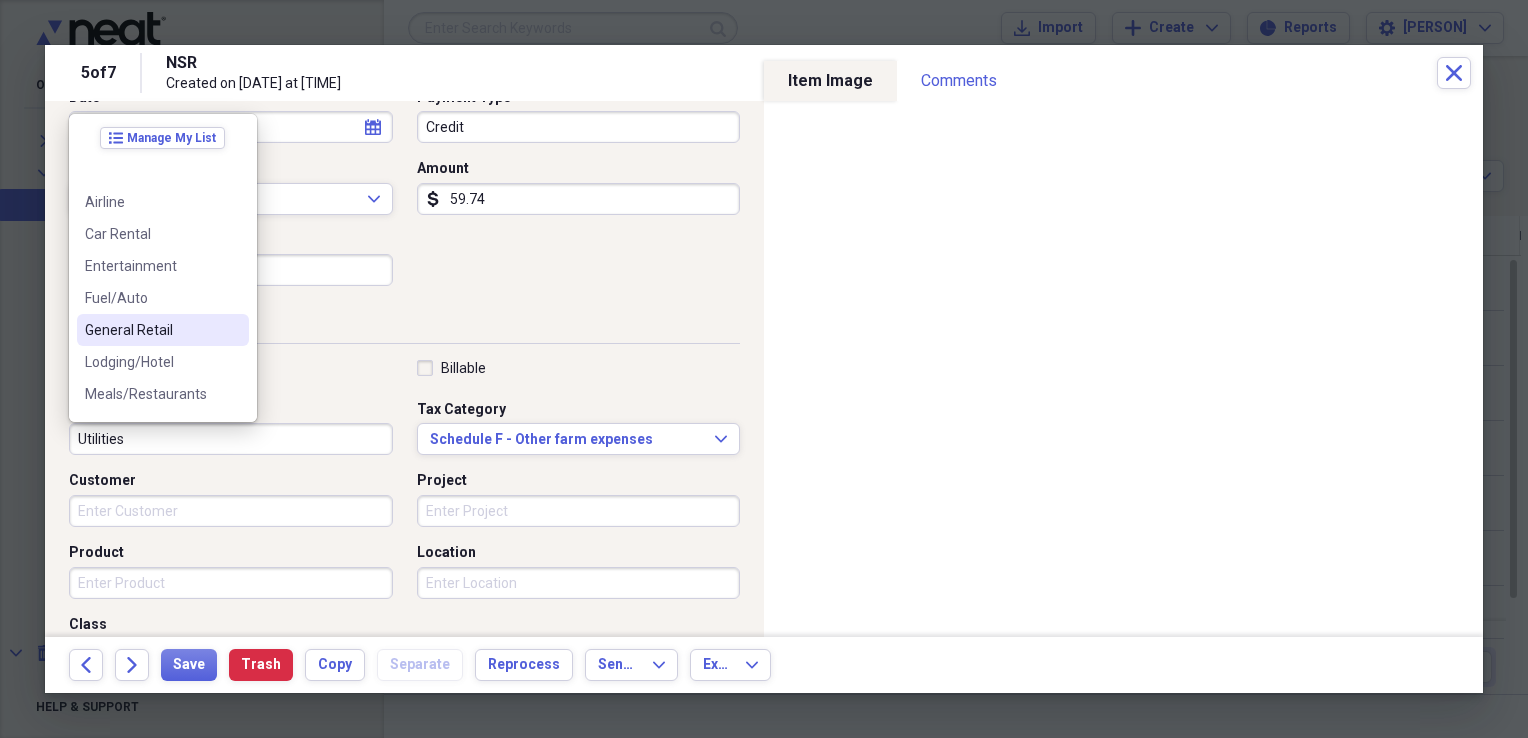 click on "General Retail" at bounding box center [151, 330] 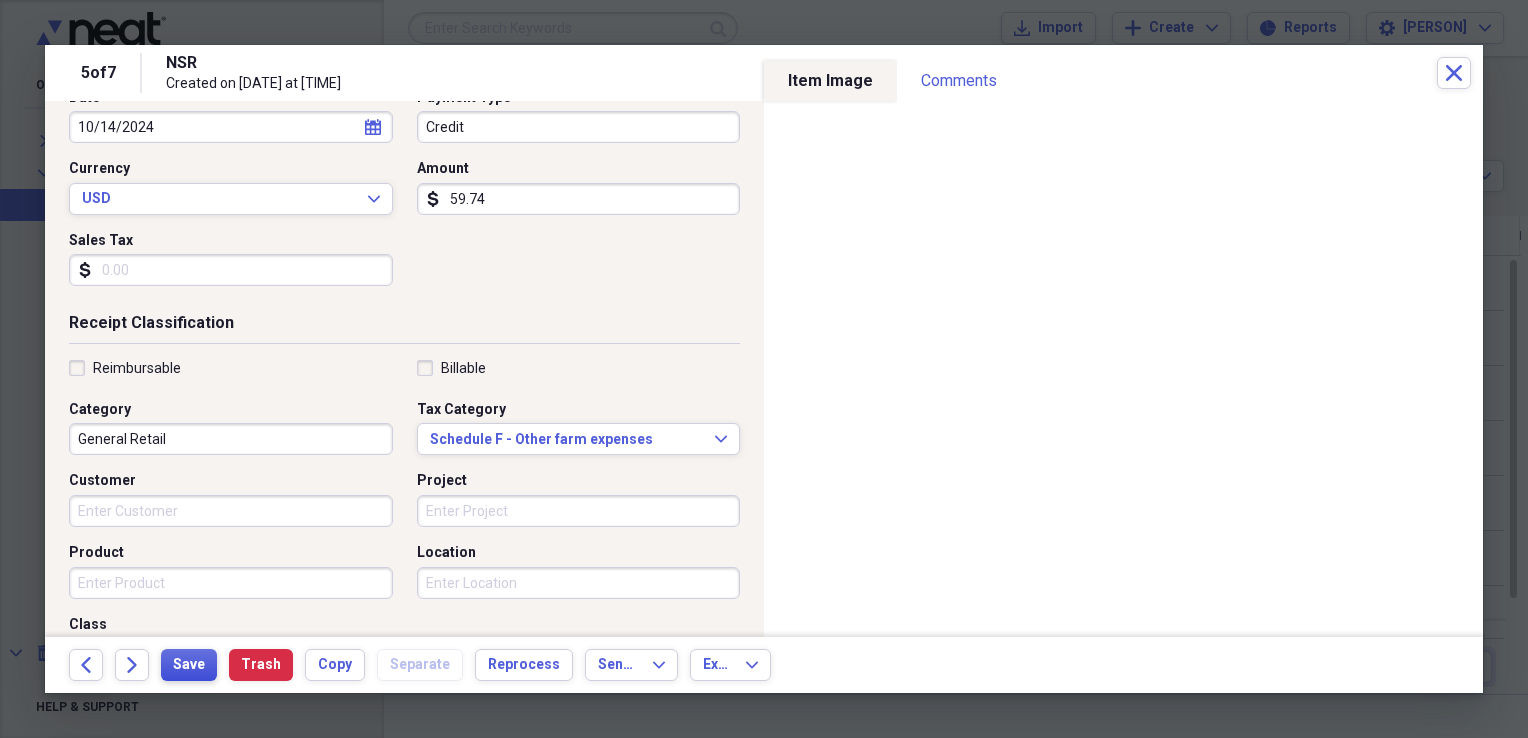 click on "Save" at bounding box center (189, 665) 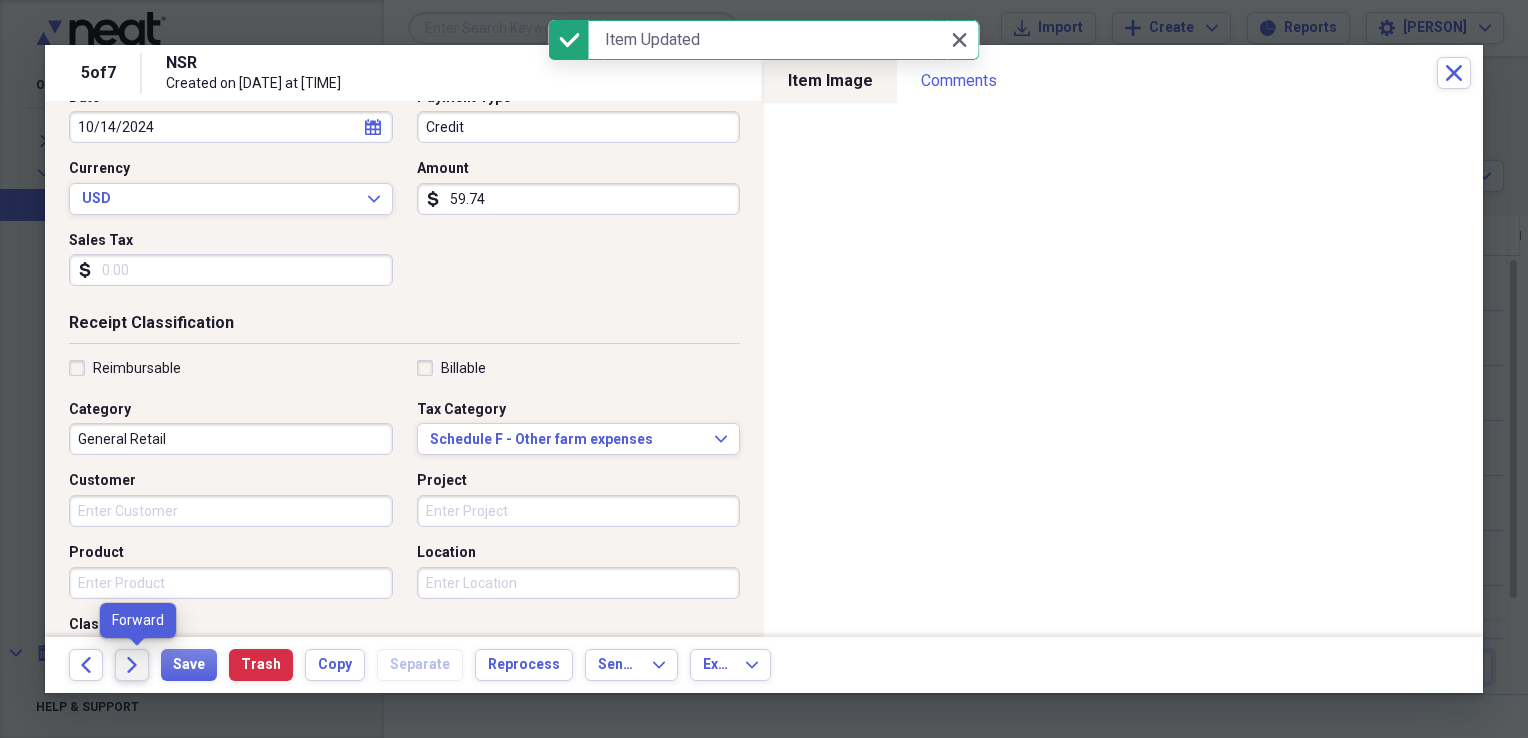 click on "Forward" at bounding box center [132, 665] 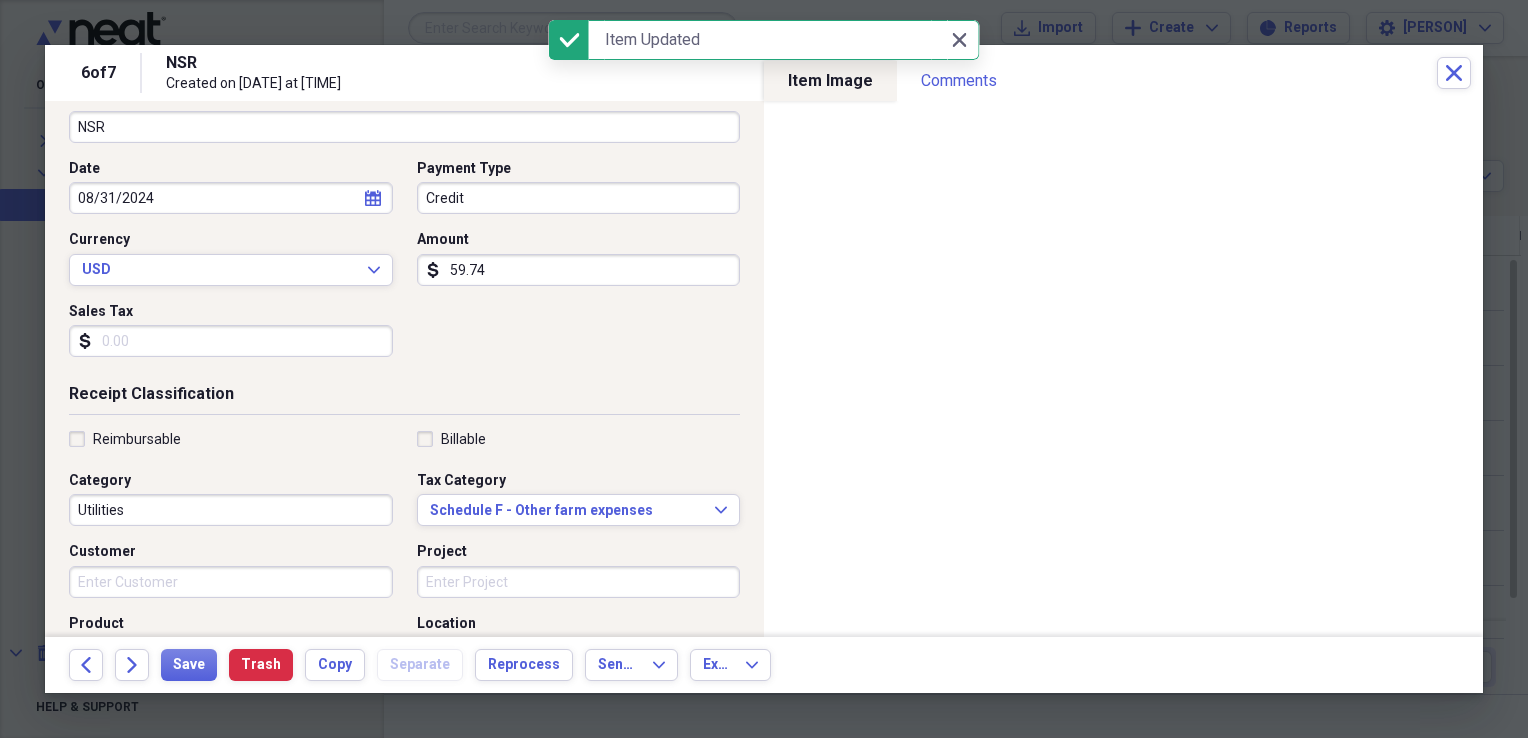 scroll, scrollTop: 225, scrollLeft: 0, axis: vertical 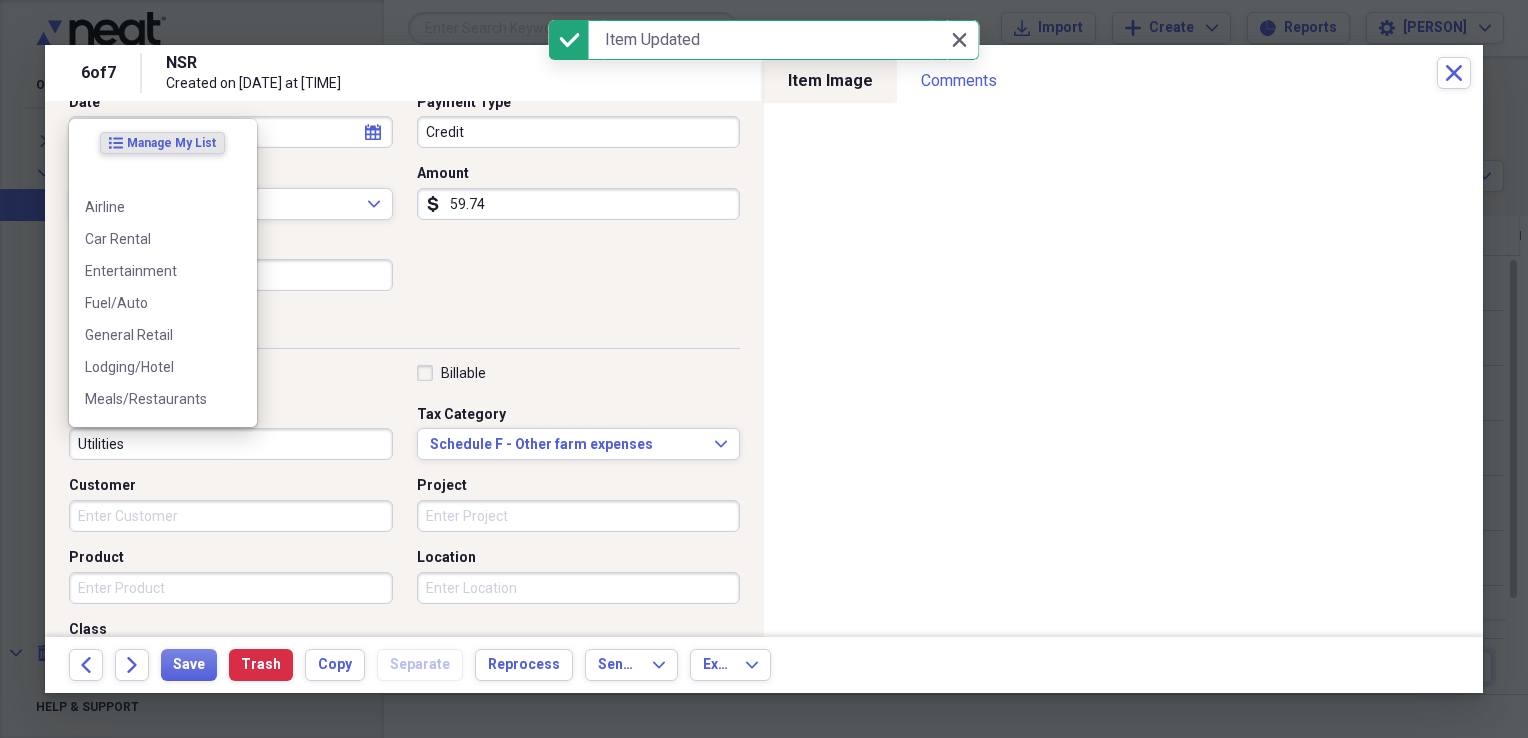 click on "Utilities" at bounding box center [231, 444] 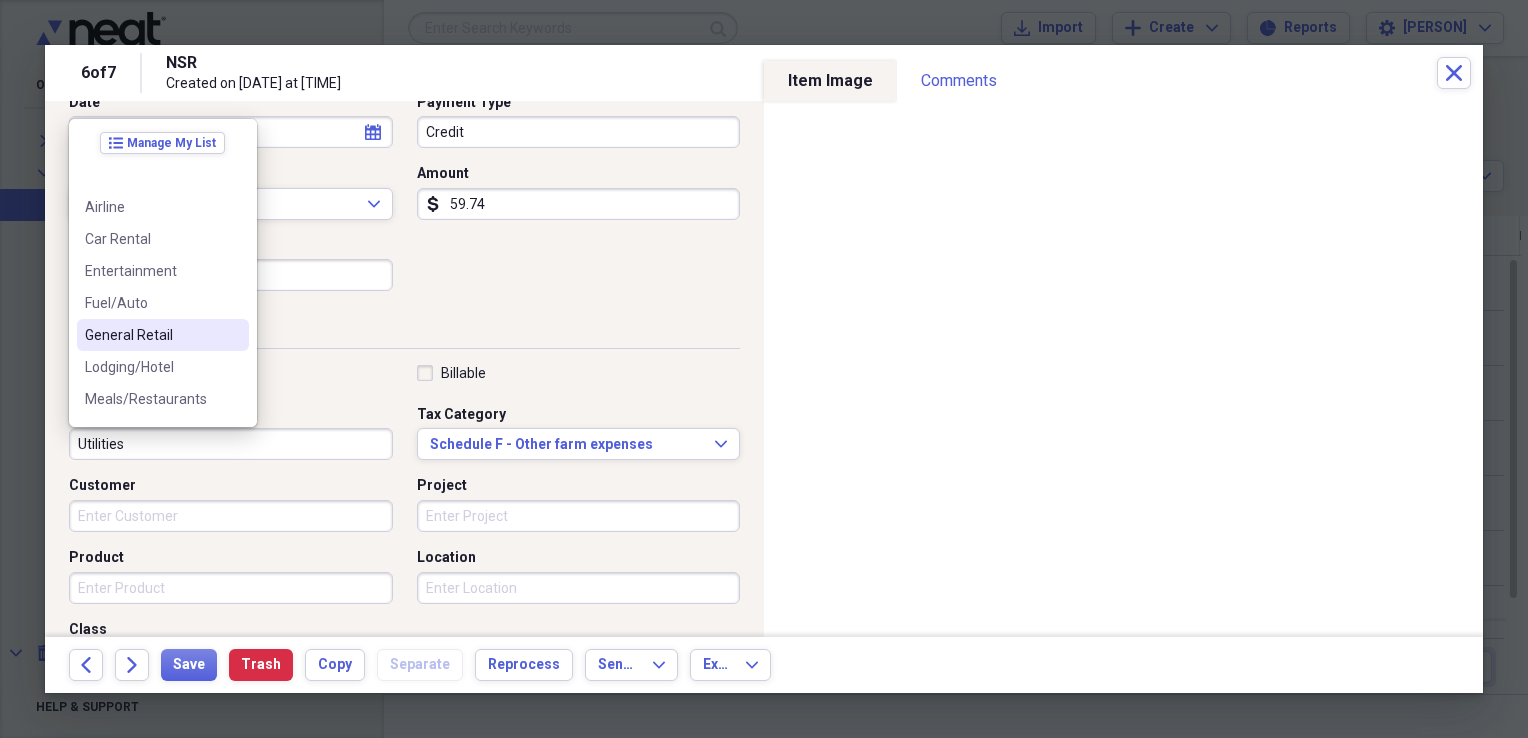 click at bounding box center [233, 335] 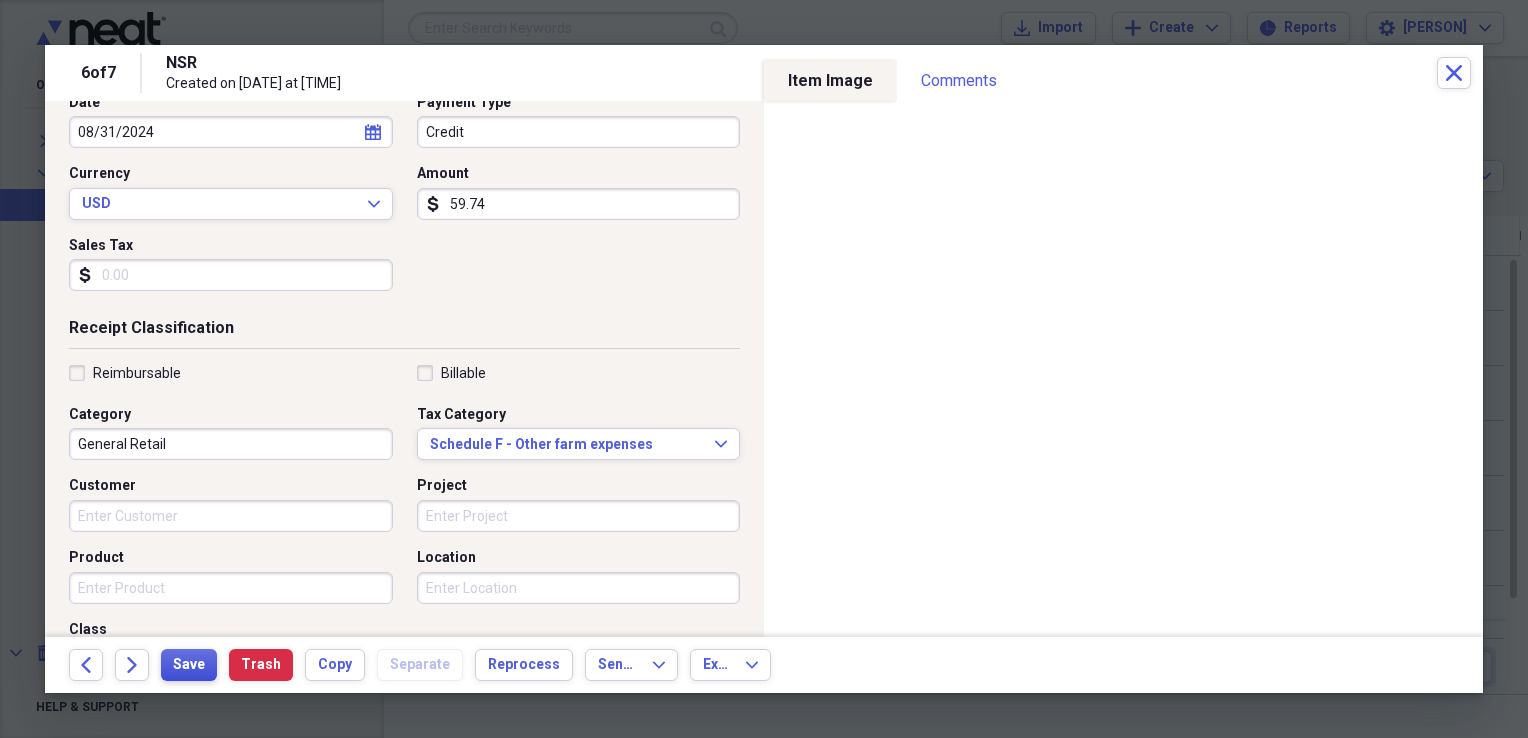 click on "Save" at bounding box center [189, 665] 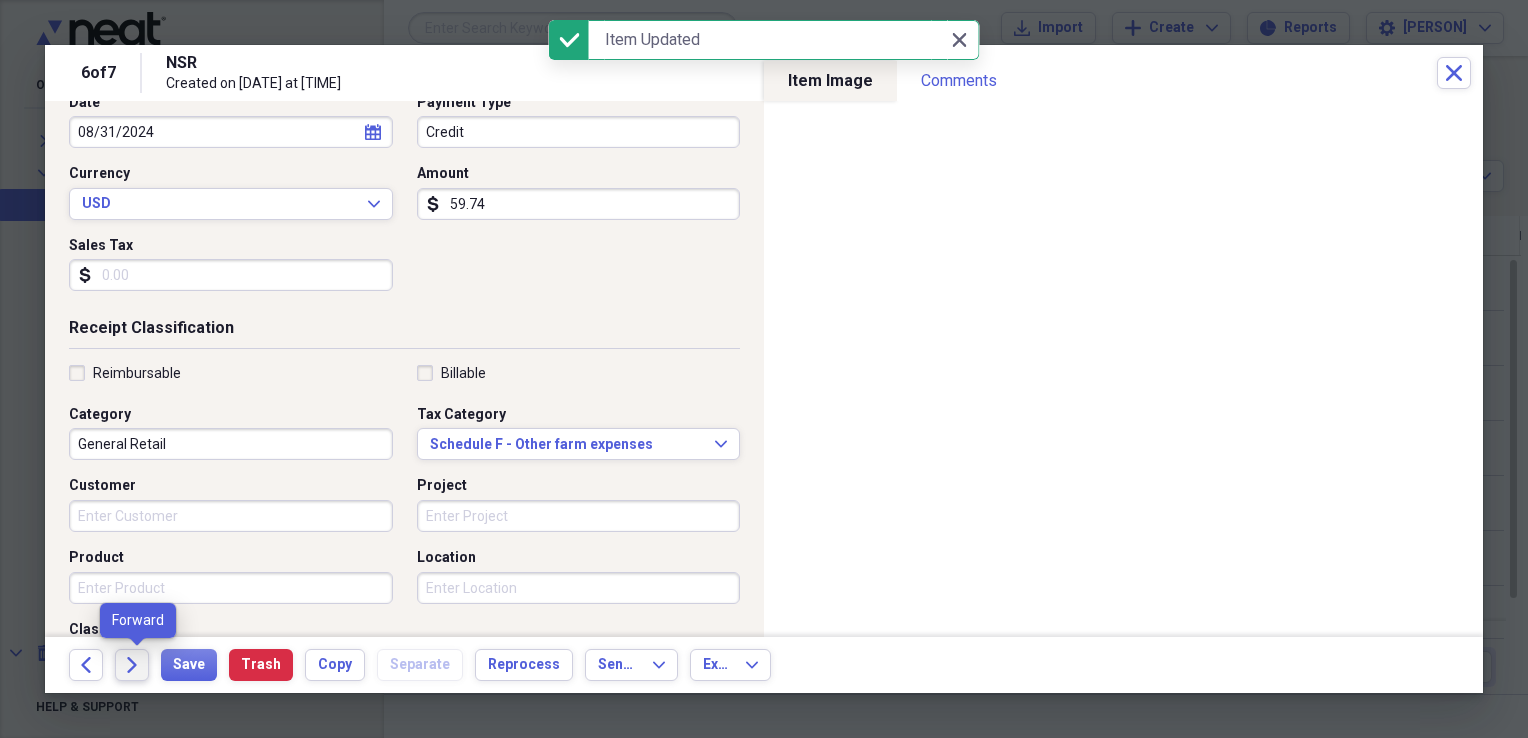 click on "Forward" at bounding box center (132, 665) 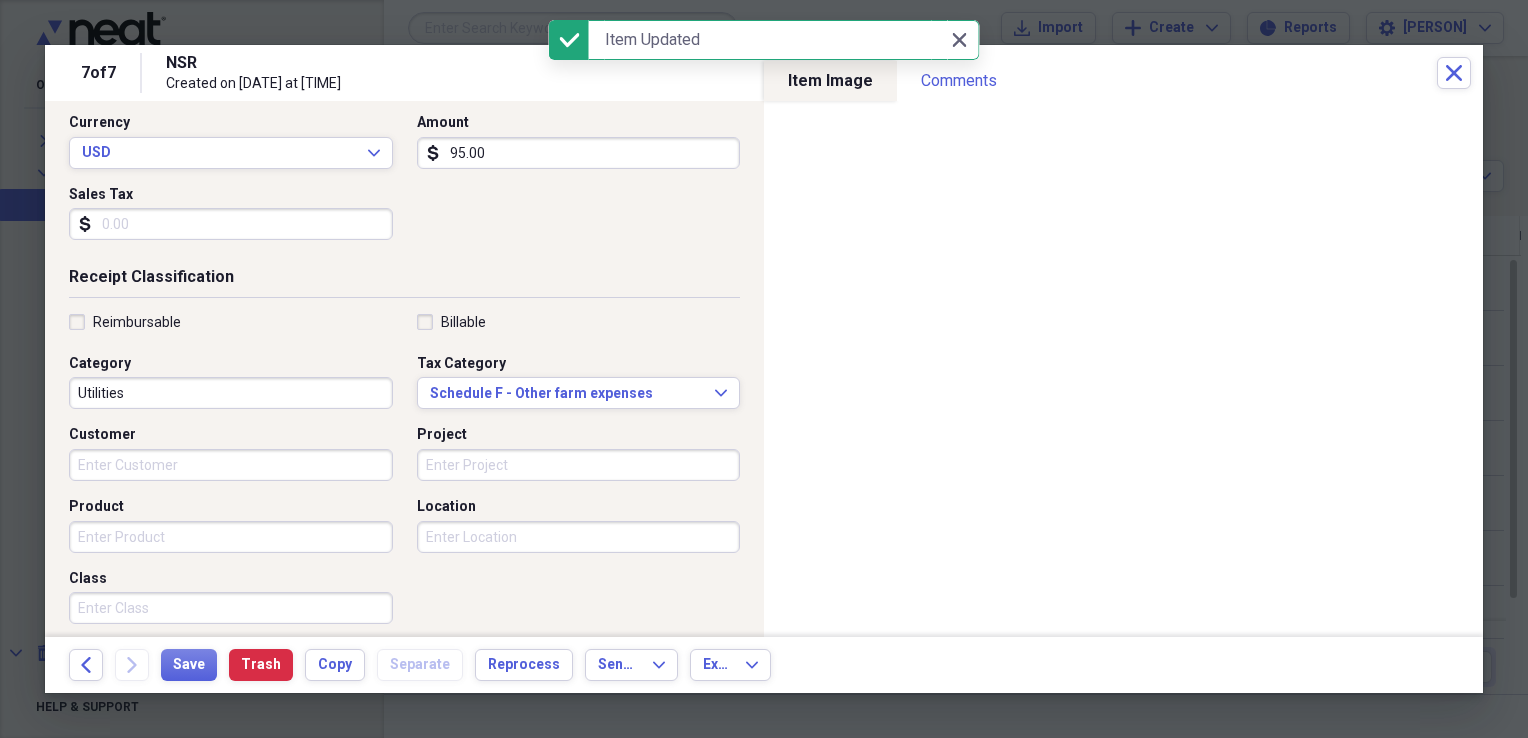 scroll, scrollTop: 284, scrollLeft: 0, axis: vertical 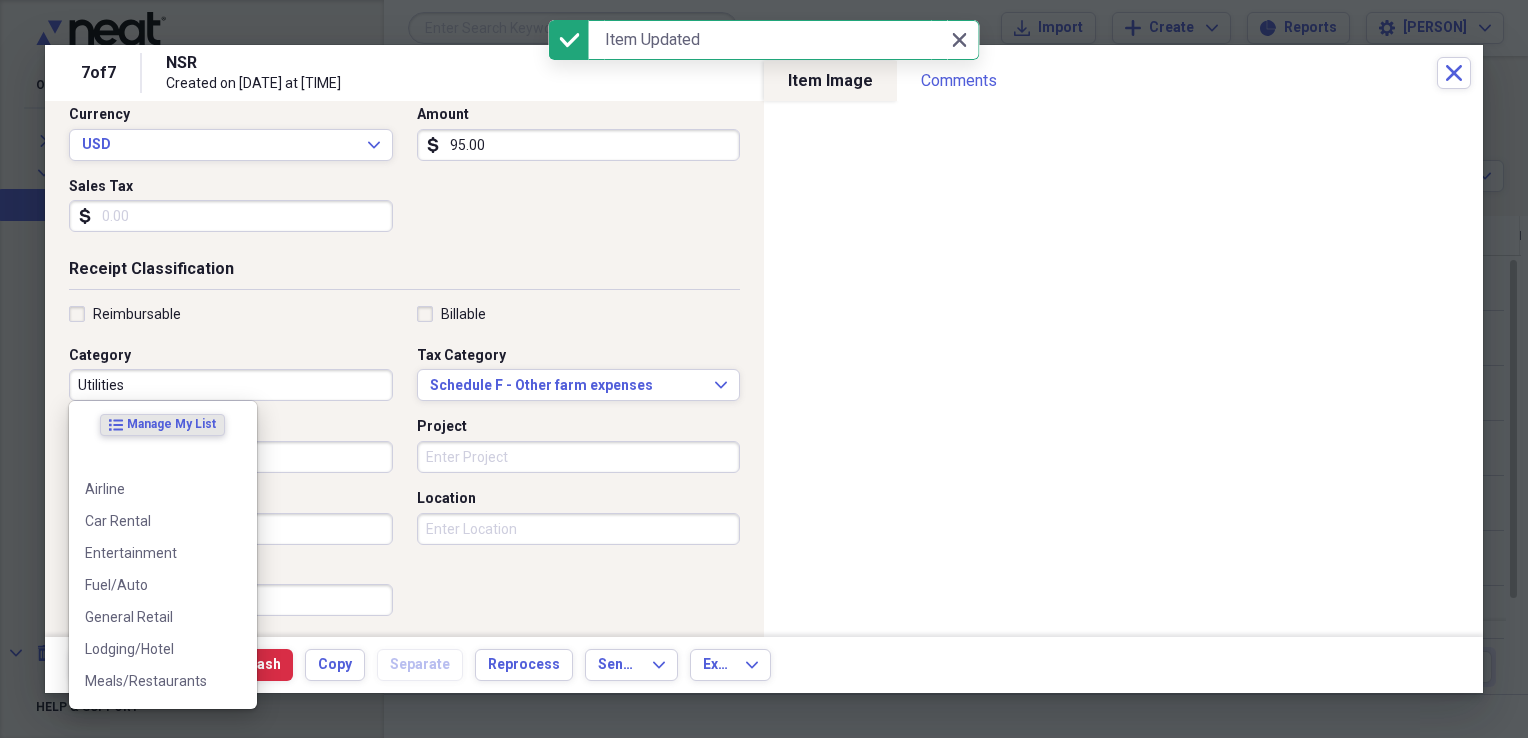 click on "Utilities" at bounding box center (231, 385) 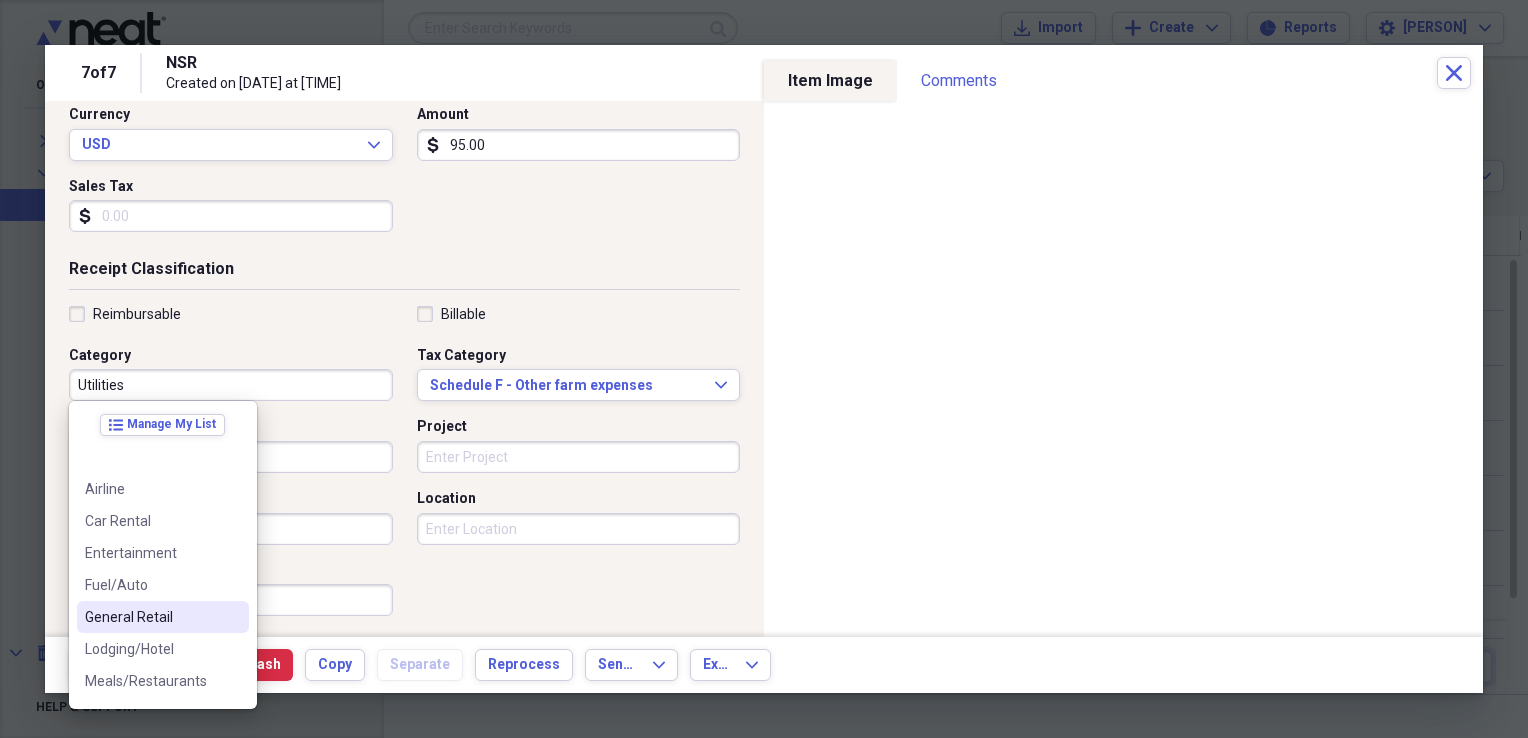 click on "General Retail" at bounding box center (163, 617) 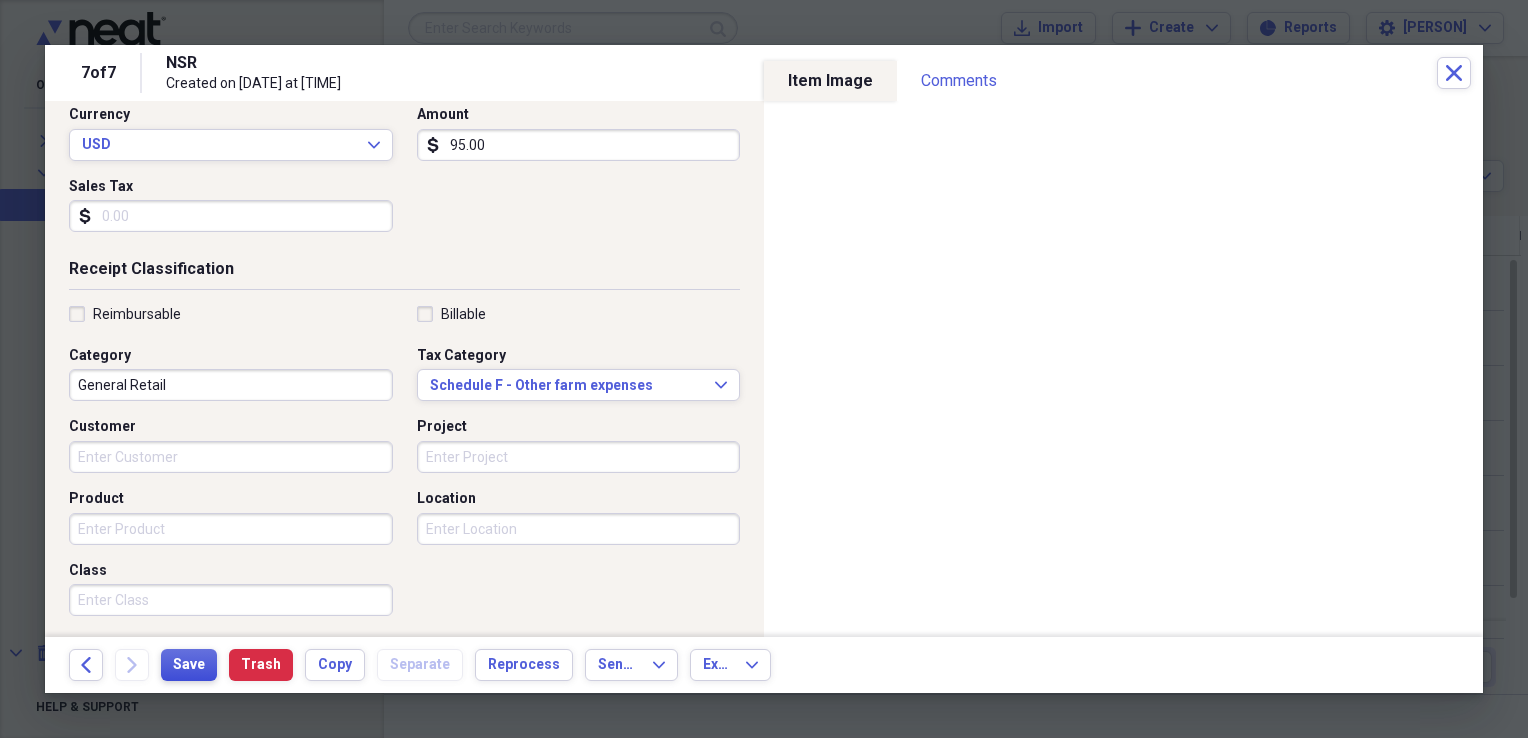 click on "Save" at bounding box center (189, 665) 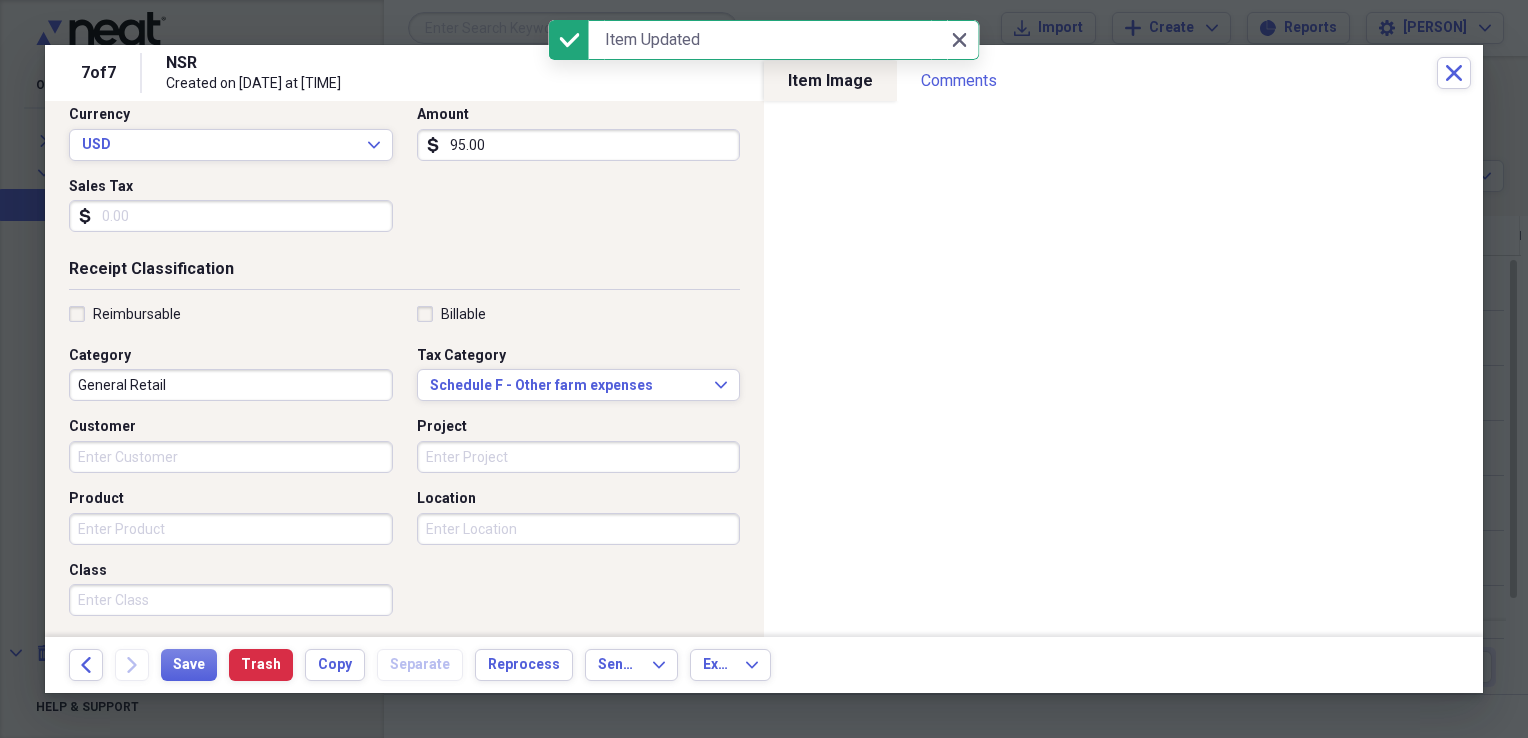 click on "7 of 7 NSR Created on 08/04/2025 at 1:16 pm Close" at bounding box center [764, 73] 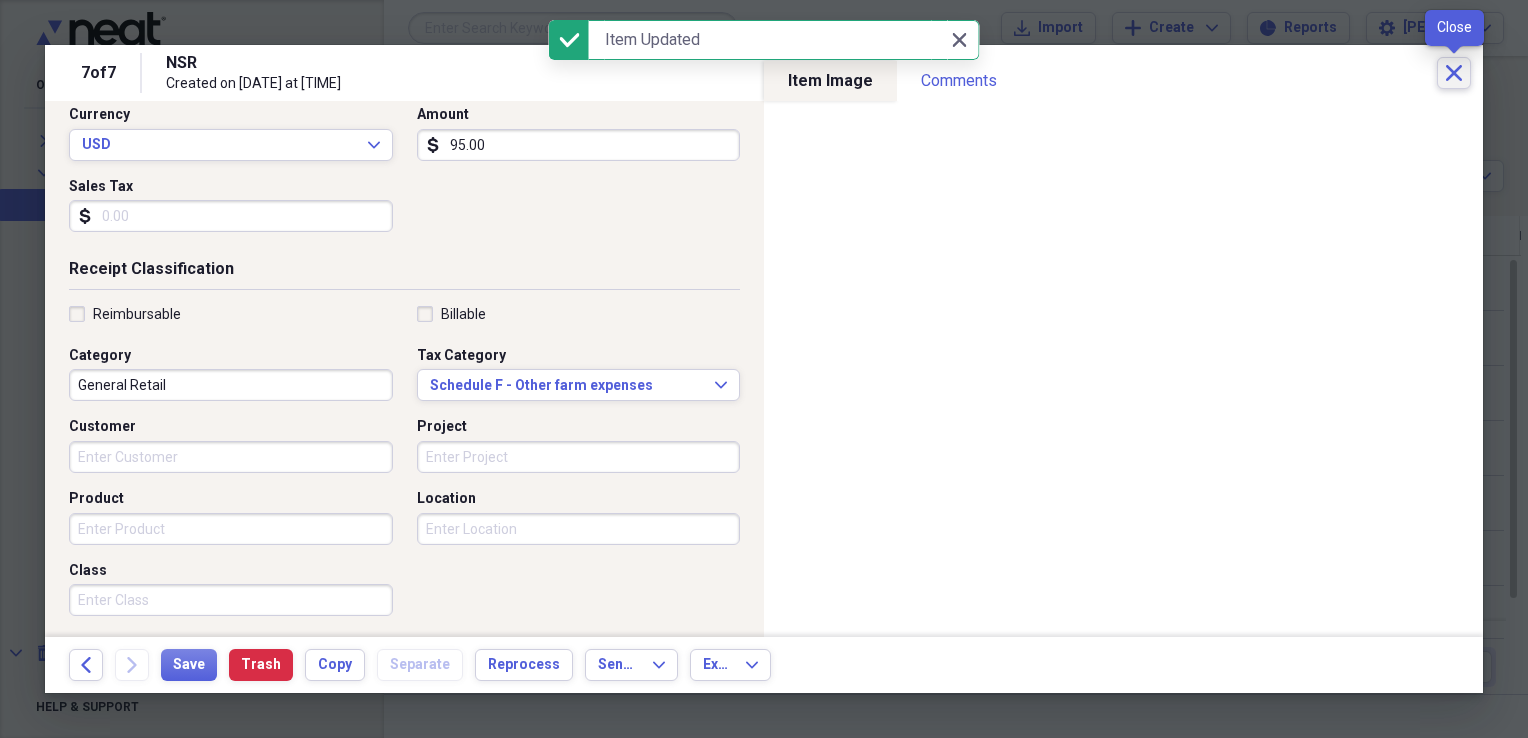 click on "Close" at bounding box center (1454, 73) 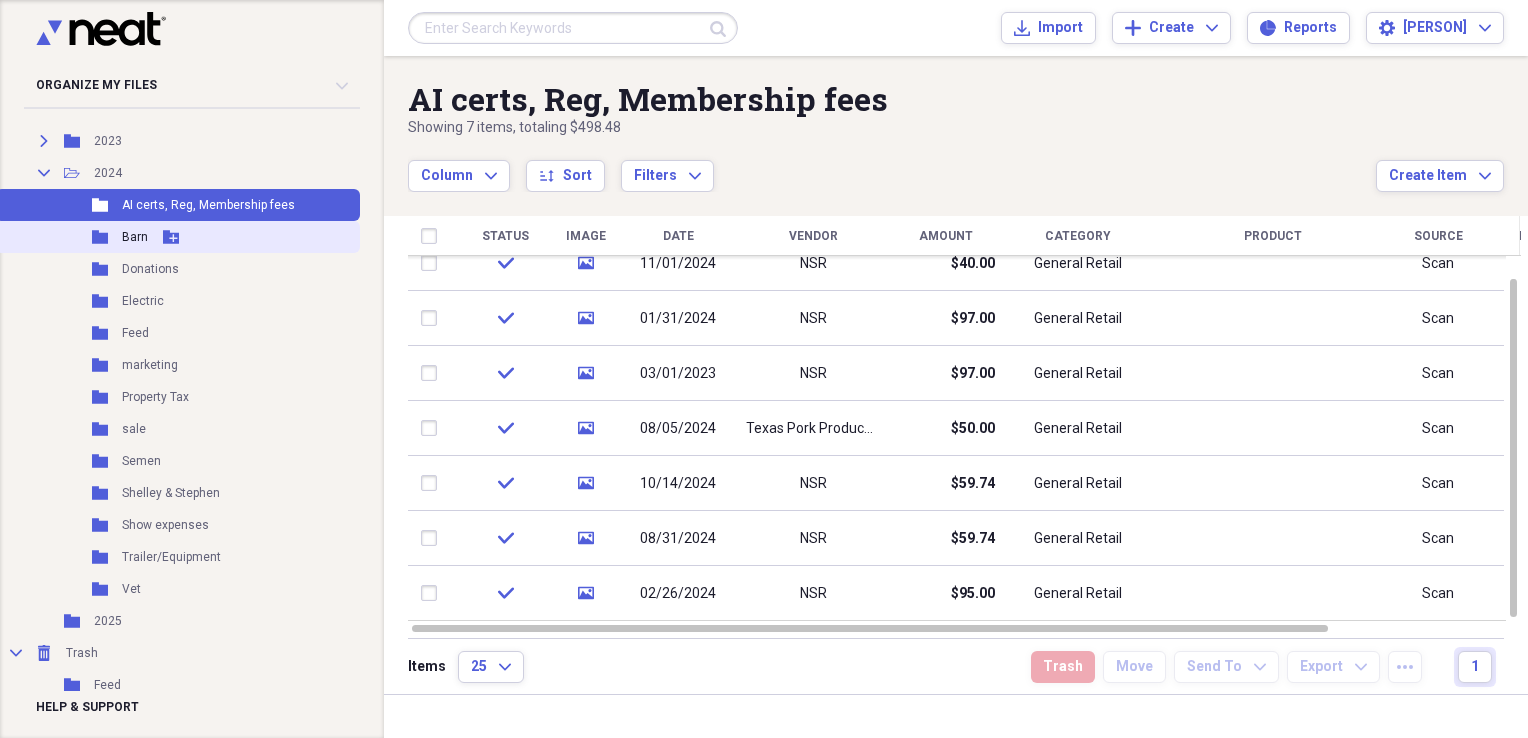 click on "Folder Barn Add Folder" at bounding box center [178, 237] 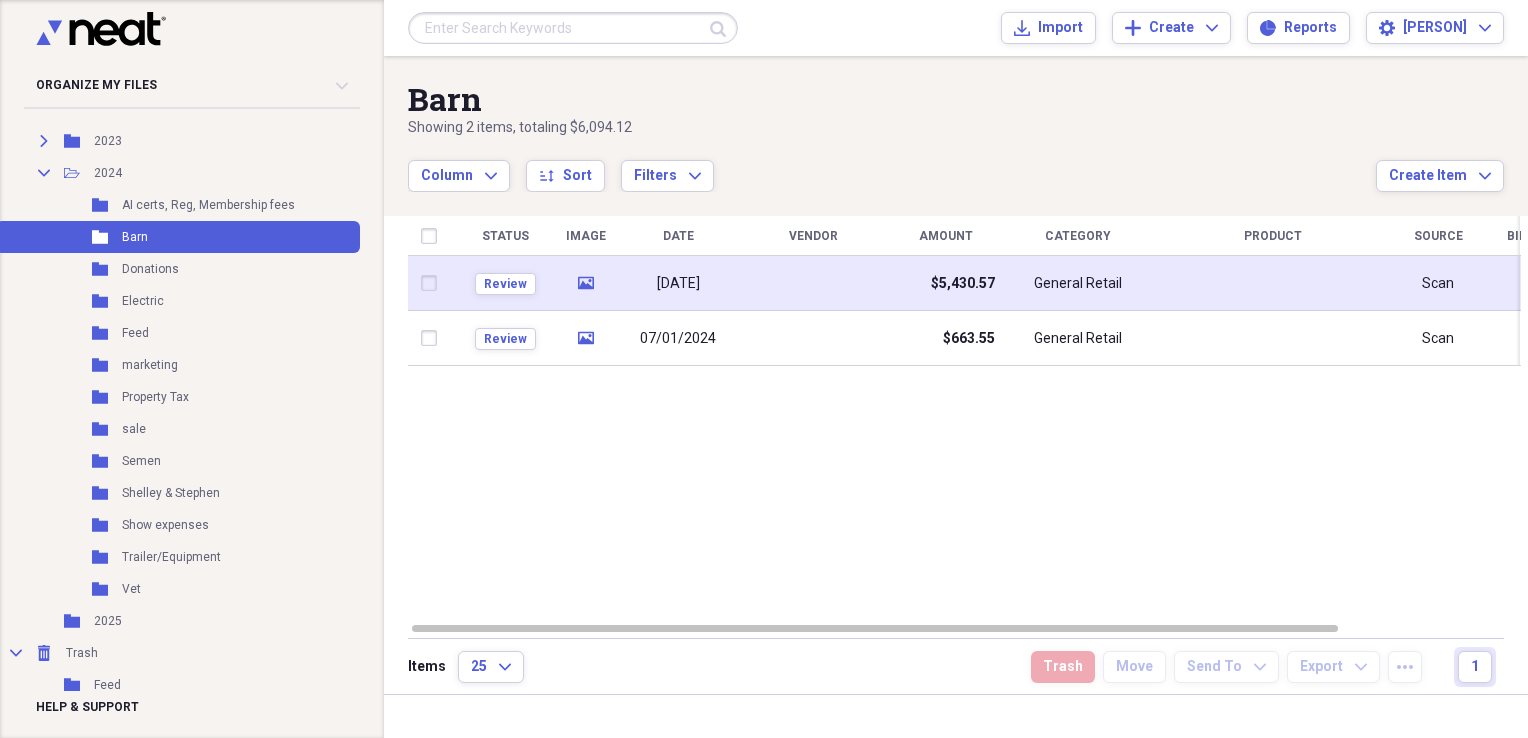 click on "General Retail" at bounding box center [1078, 284] 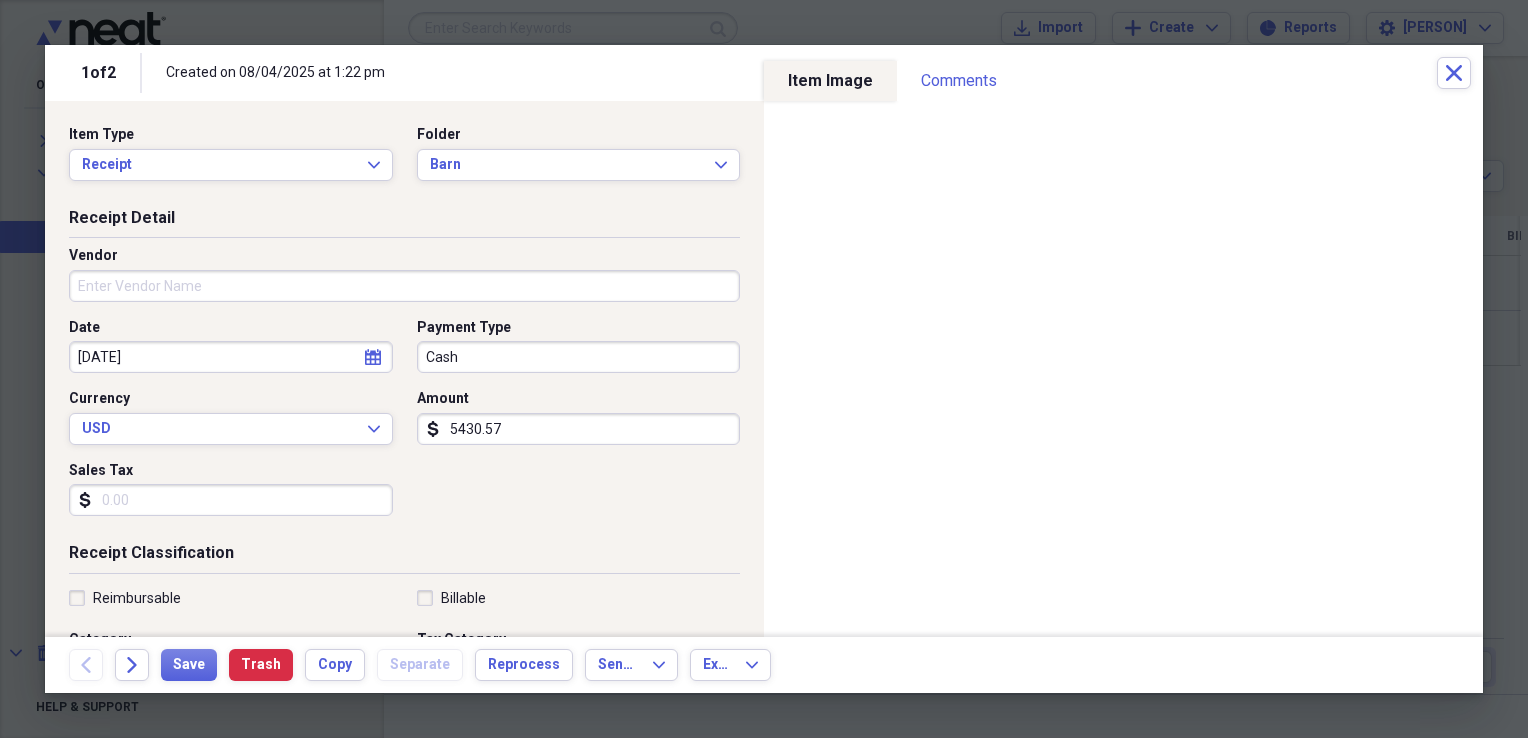 click on "Vendor" at bounding box center (404, 286) 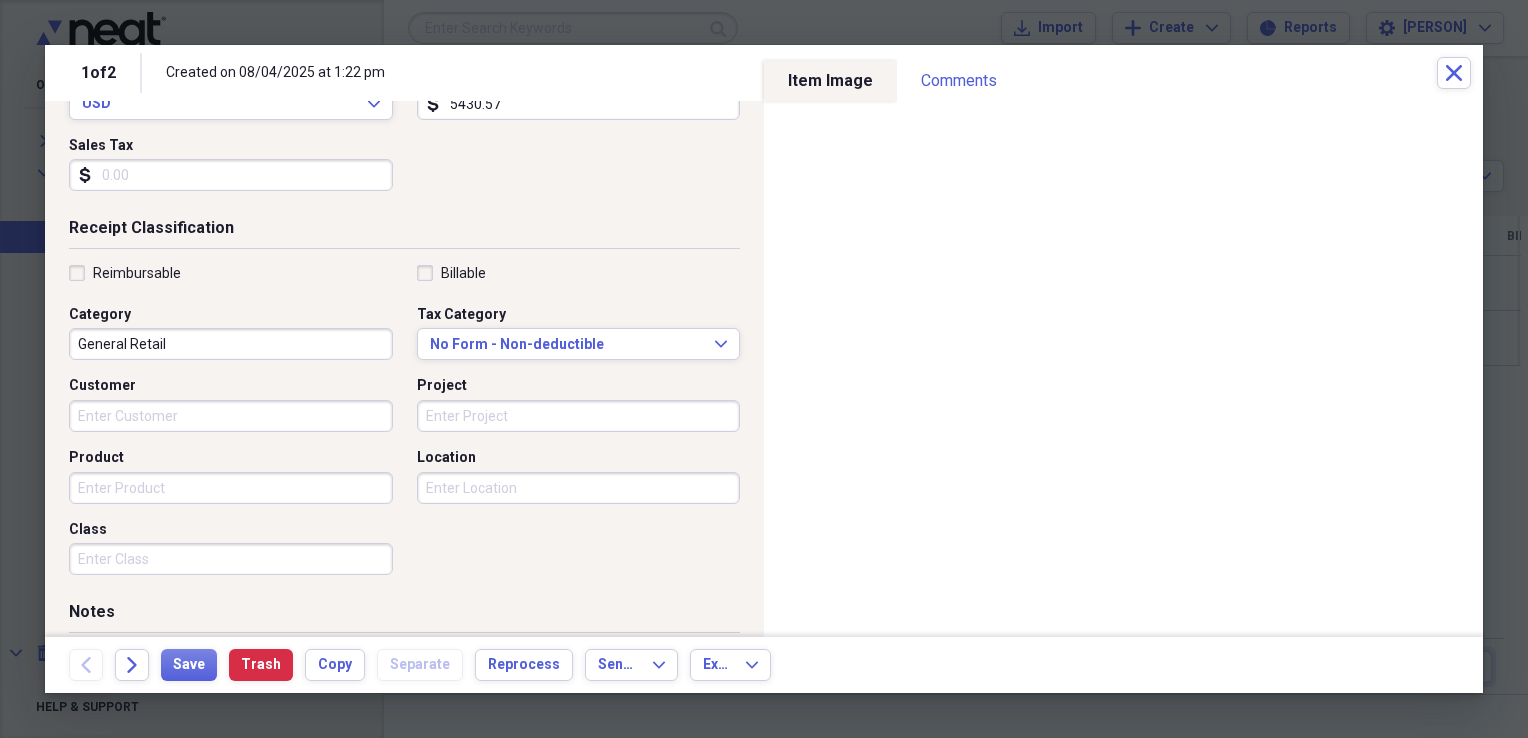 scroll, scrollTop: 342, scrollLeft: 0, axis: vertical 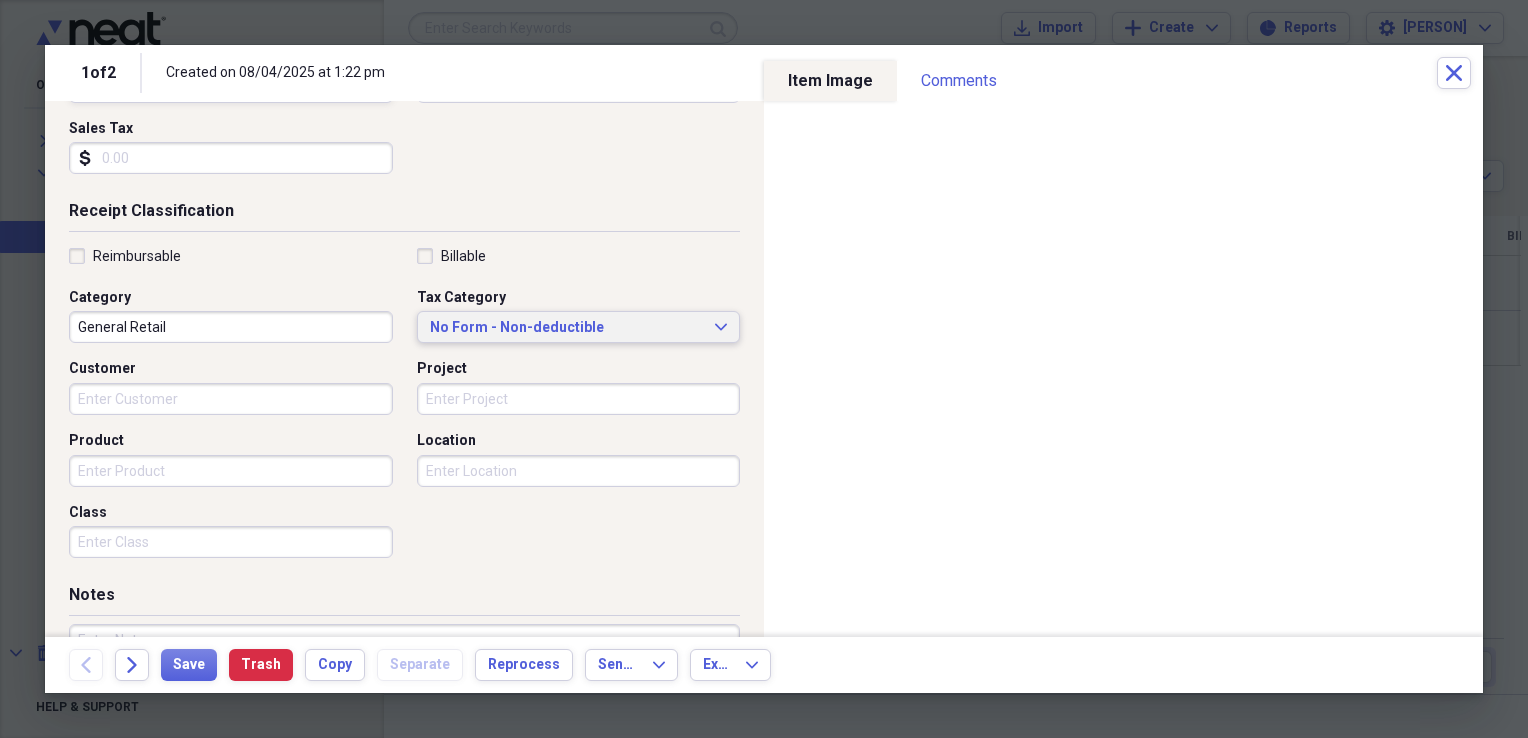 click on "No Form - Non-deductible Expand" at bounding box center (579, 328) 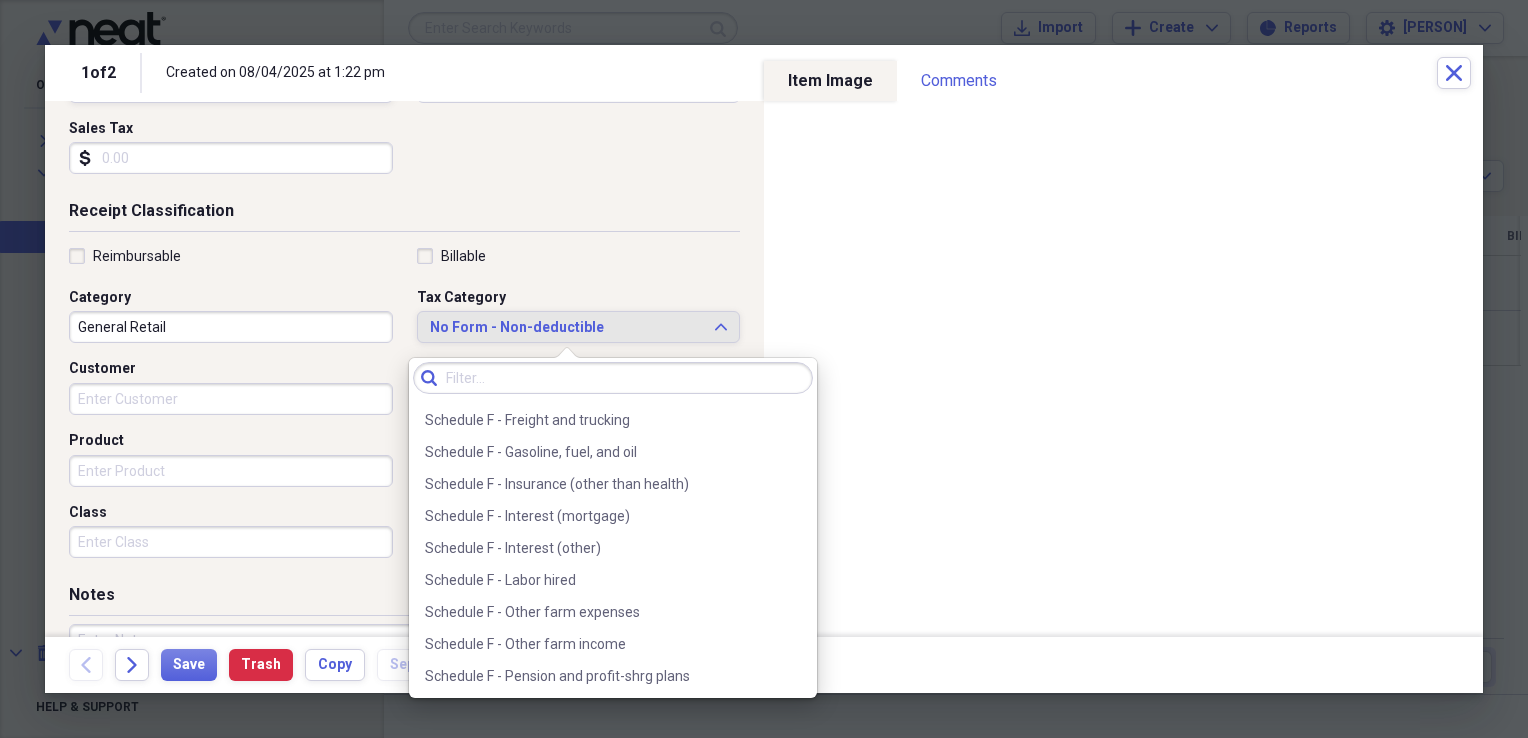 scroll, scrollTop: 5656, scrollLeft: 0, axis: vertical 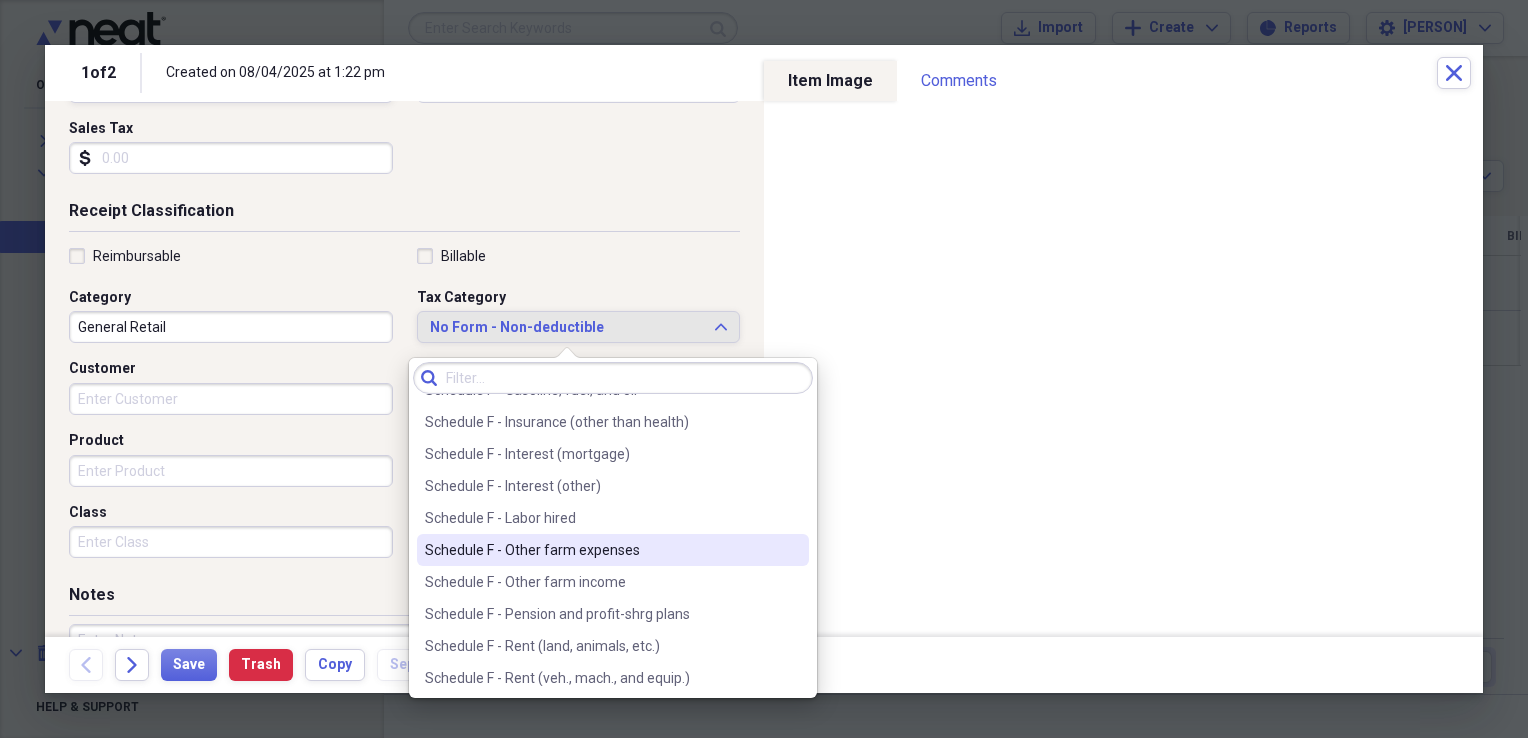 click on "Schedule F - Other farm expenses" at bounding box center [601, 550] 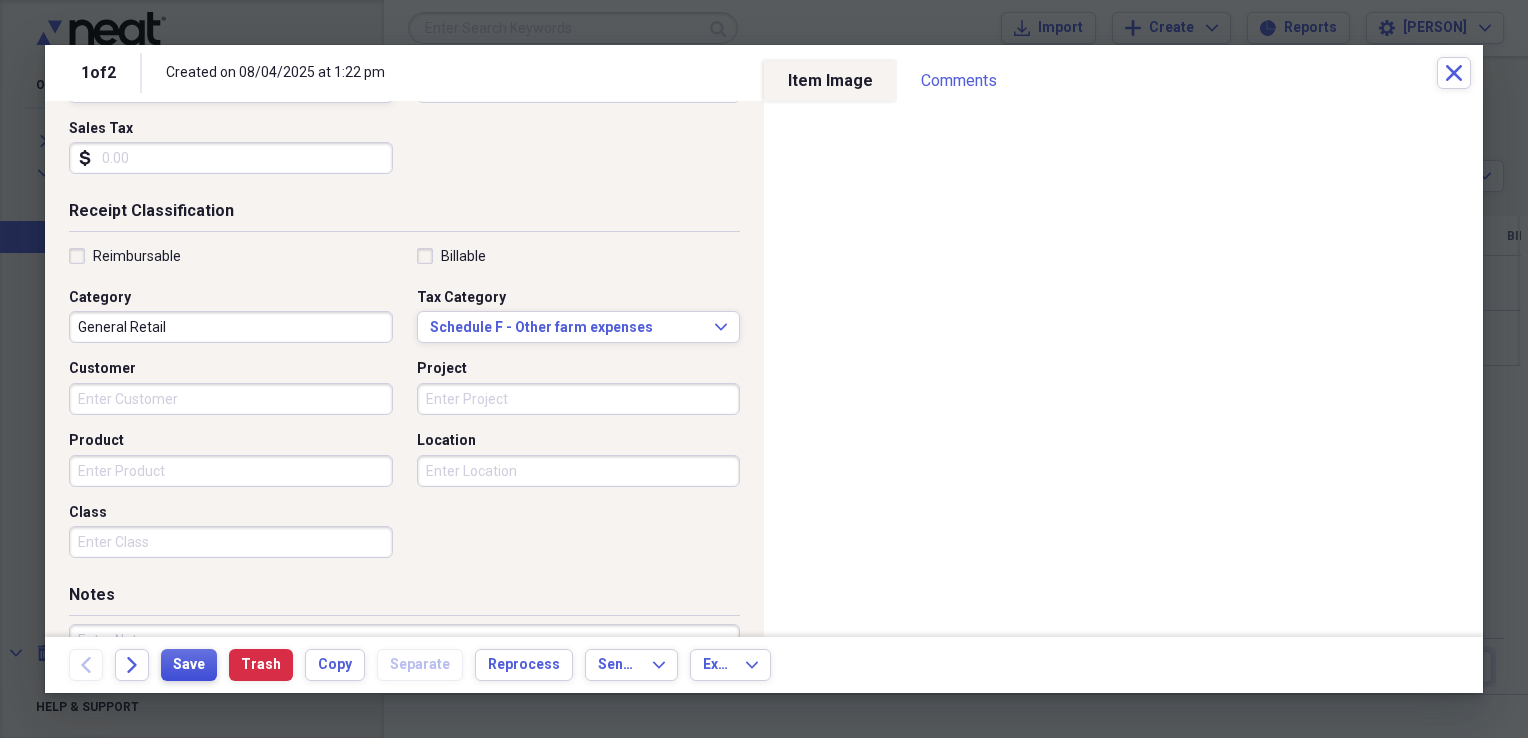 click on "Save" at bounding box center [189, 665] 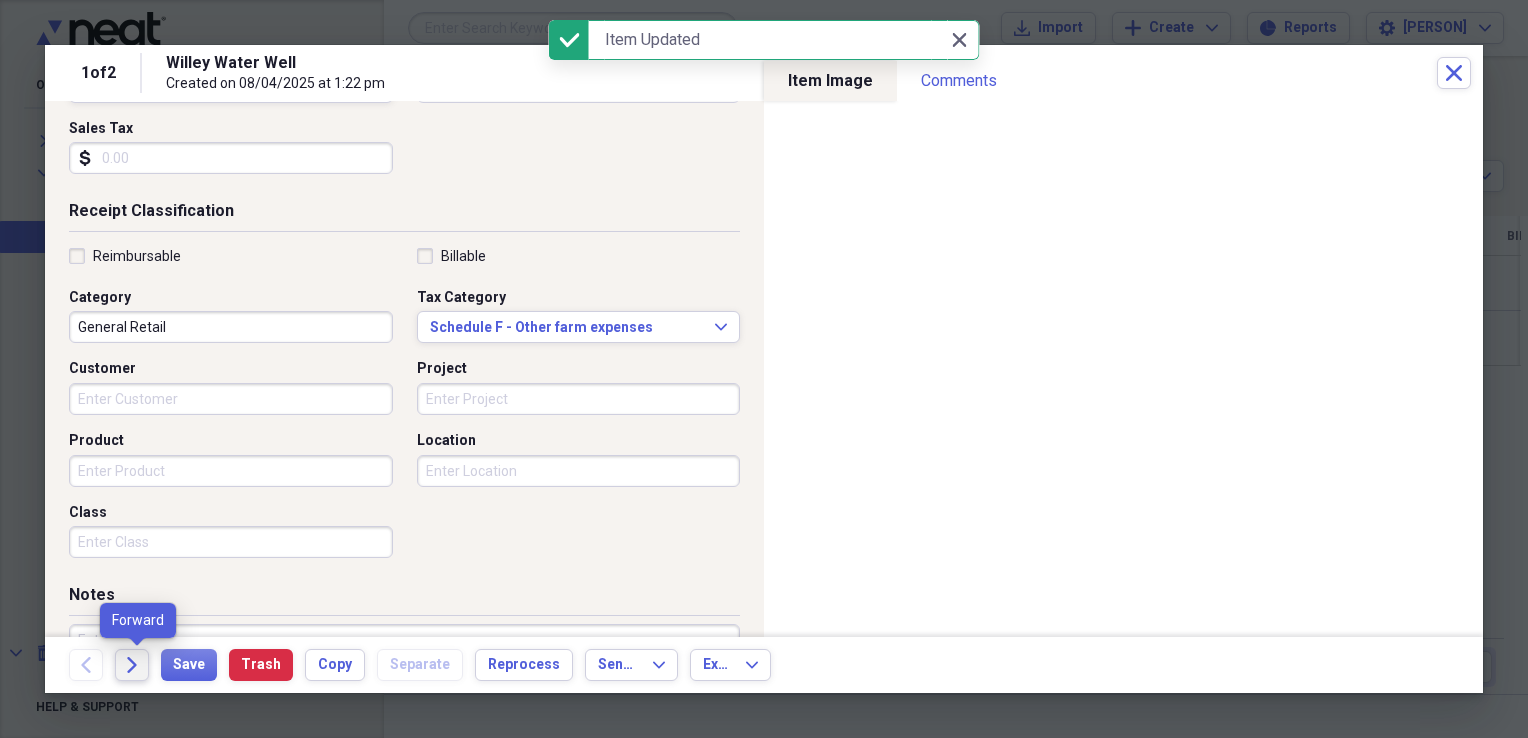 click on "Forward" 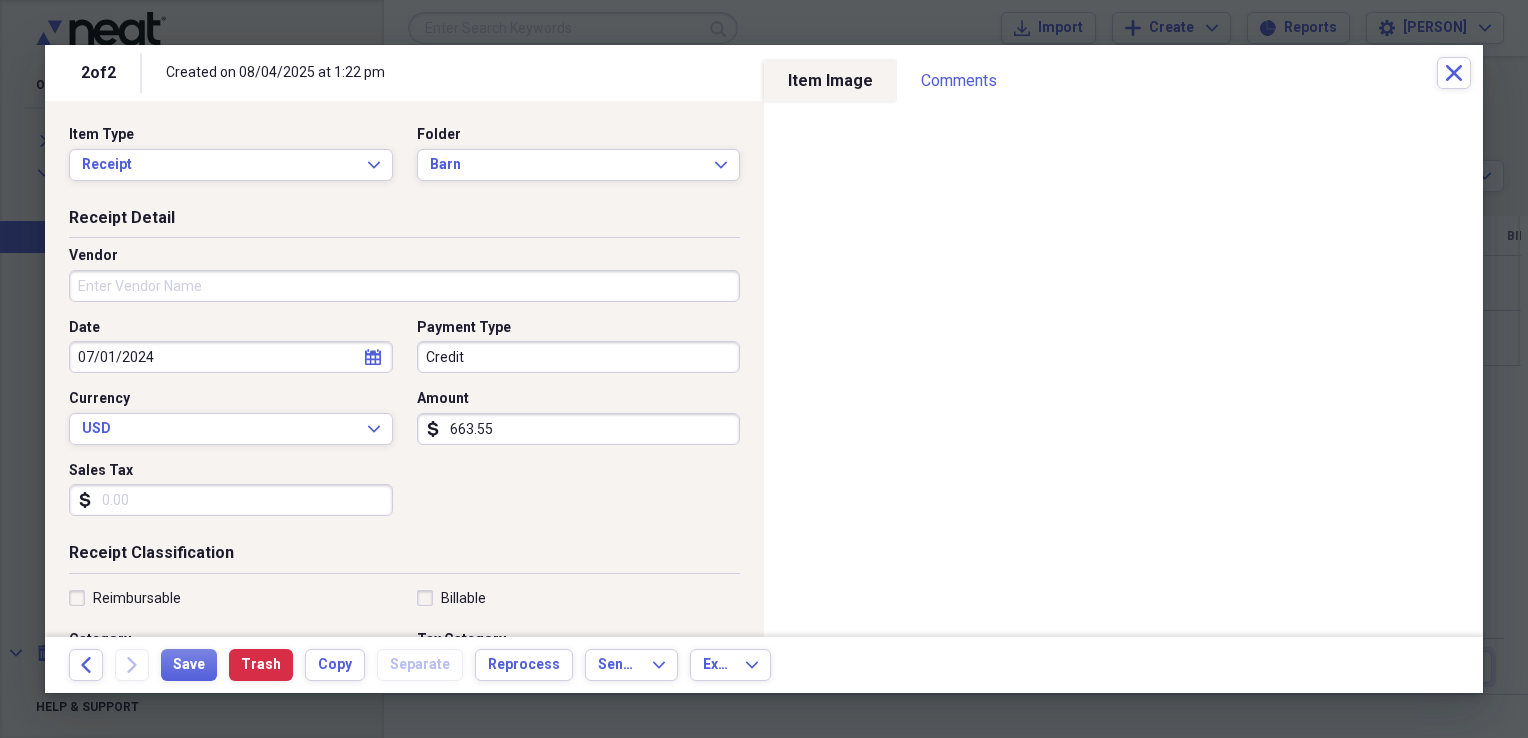 click on "Organize My Files 49 Collapse Unfiled Needs Review 49 Unfiled All Files Unfiled Unfiled Unfiled Saved Reports Collapse My Cabinet [PERSON]'s Cabinet Add Folder Expand Folder 2015 Add Folder Expand Folder 2022 Add Folder Expand Folder 2023 Add Folder Collapse Open Folder 2024 Add Folder Folder AI certs, Reg, Membership fees Add Folder Folder Barn Add Folder Folder Donations Add Folder Folder Electric Add Folder Folder Feed Add Folder Folder marketing Add Folder Folder Property Tax Add Folder Folder sale Add Folder Folder Semen Add Folder Folder [PERSON] & Stephen Add Folder Folder Show expenses Add Folder Folder Trailer/Equipment Add Folder Folder Vet Add Folder Folder 2025 Add Folder Collapse Trash Trash Folder Feed Help & Support Submit Import Import Add Create Expand Reports Reports Settings [PERSON] Expand Barn Showing 2 items , totaling $6,094.12 Column Expand sort Sort Filters Expand Create Item Expand Status Image Date Vendor Amount Category Product Source Billable Reimbursable check media 07/11/2024 Scan" at bounding box center (764, 369) 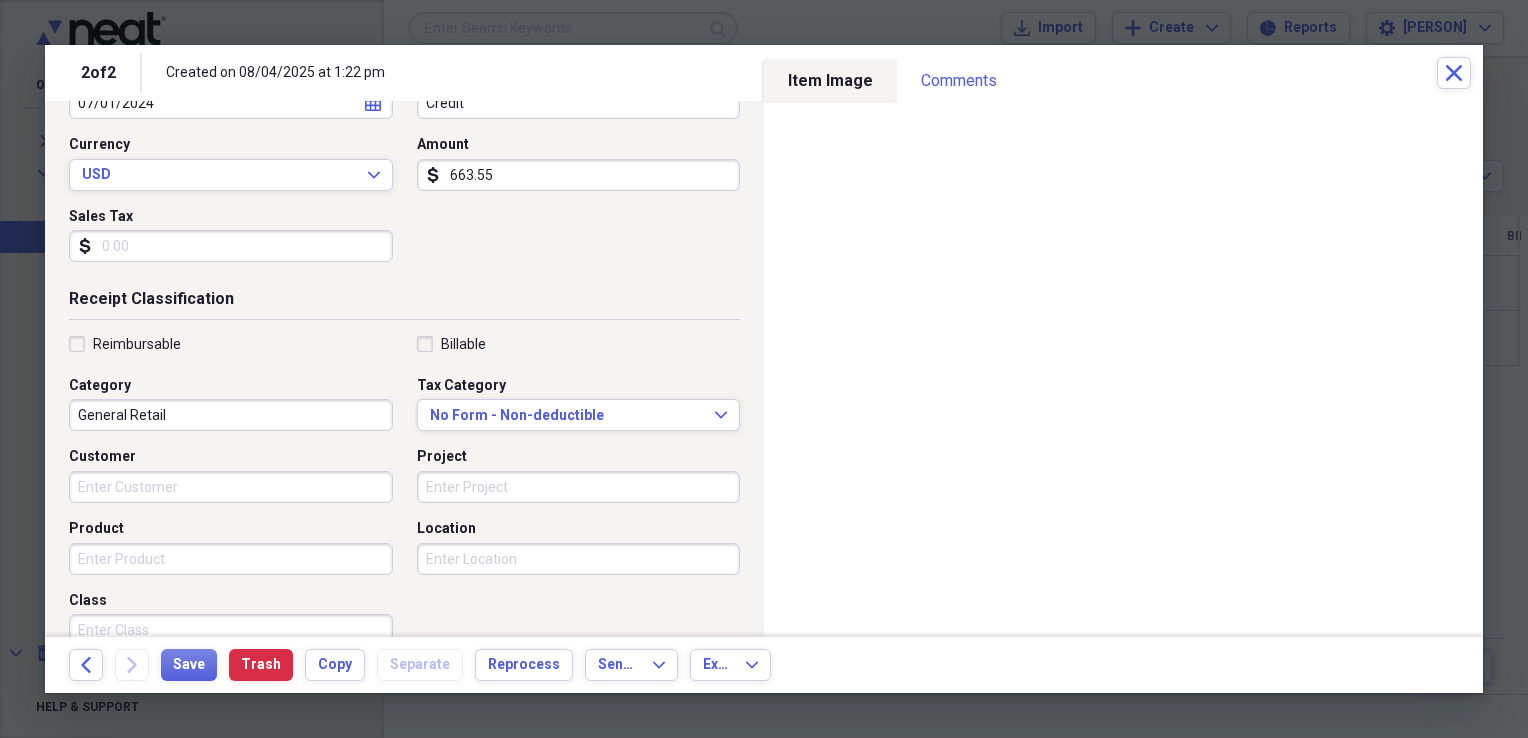 scroll, scrollTop: 292, scrollLeft: 0, axis: vertical 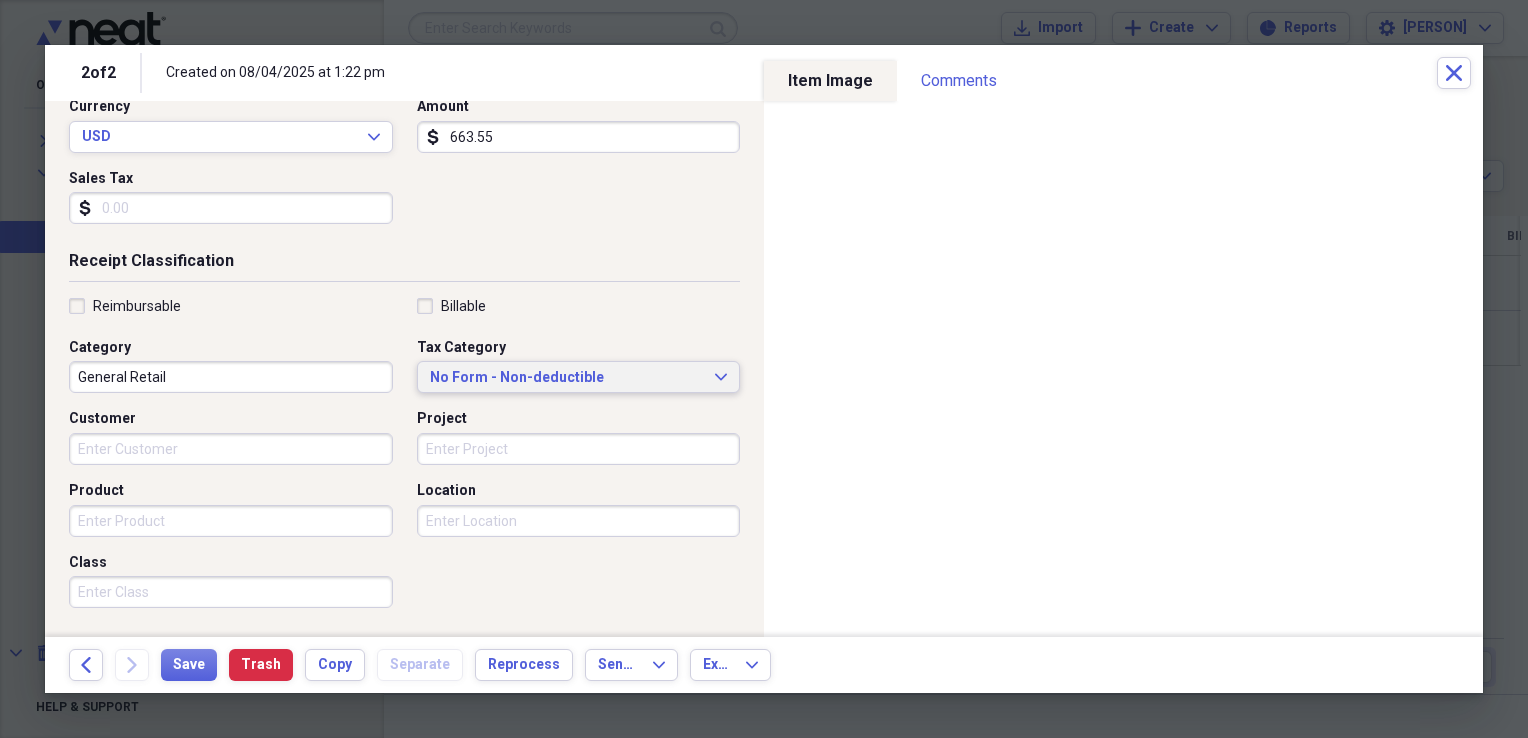 click on "Expand" 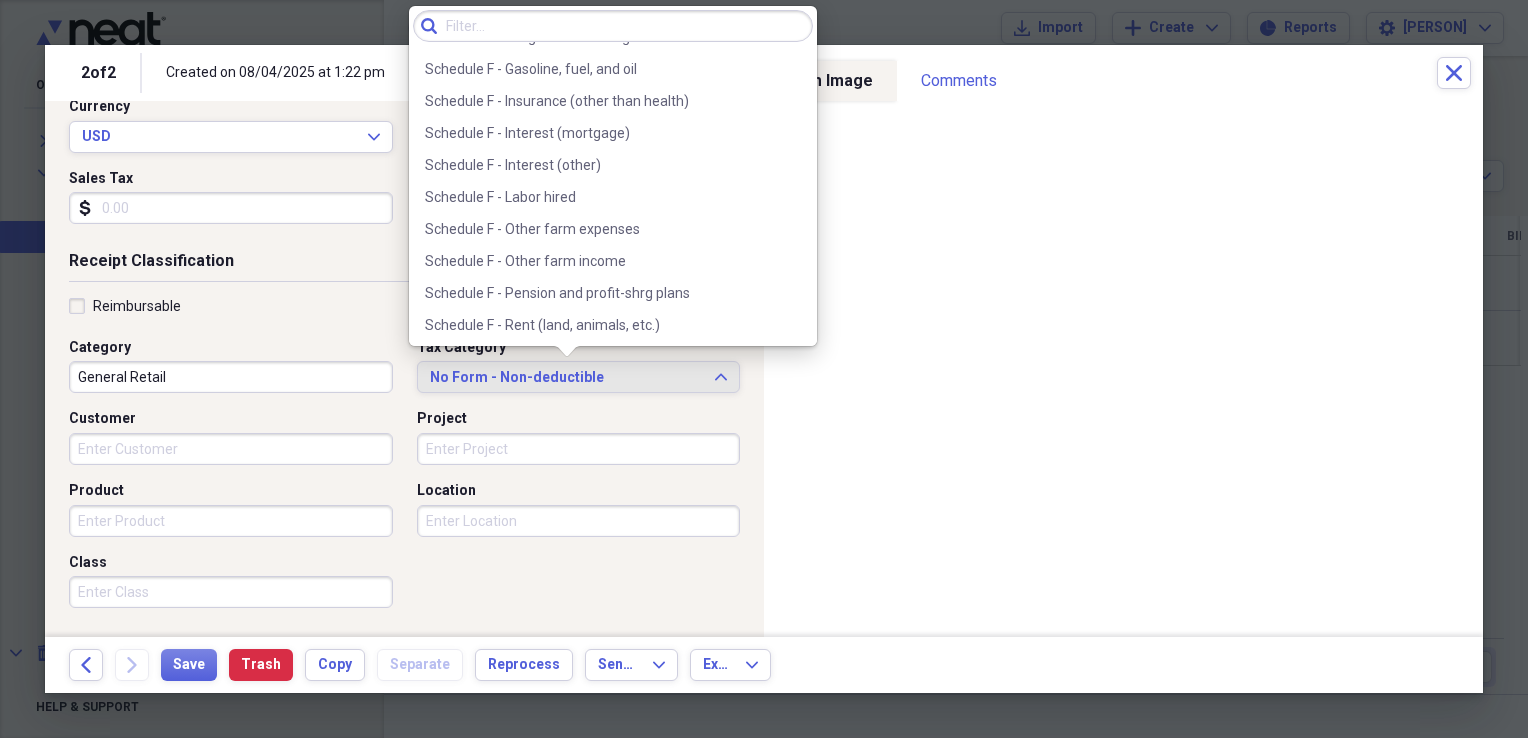 scroll, scrollTop: 5666, scrollLeft: 0, axis: vertical 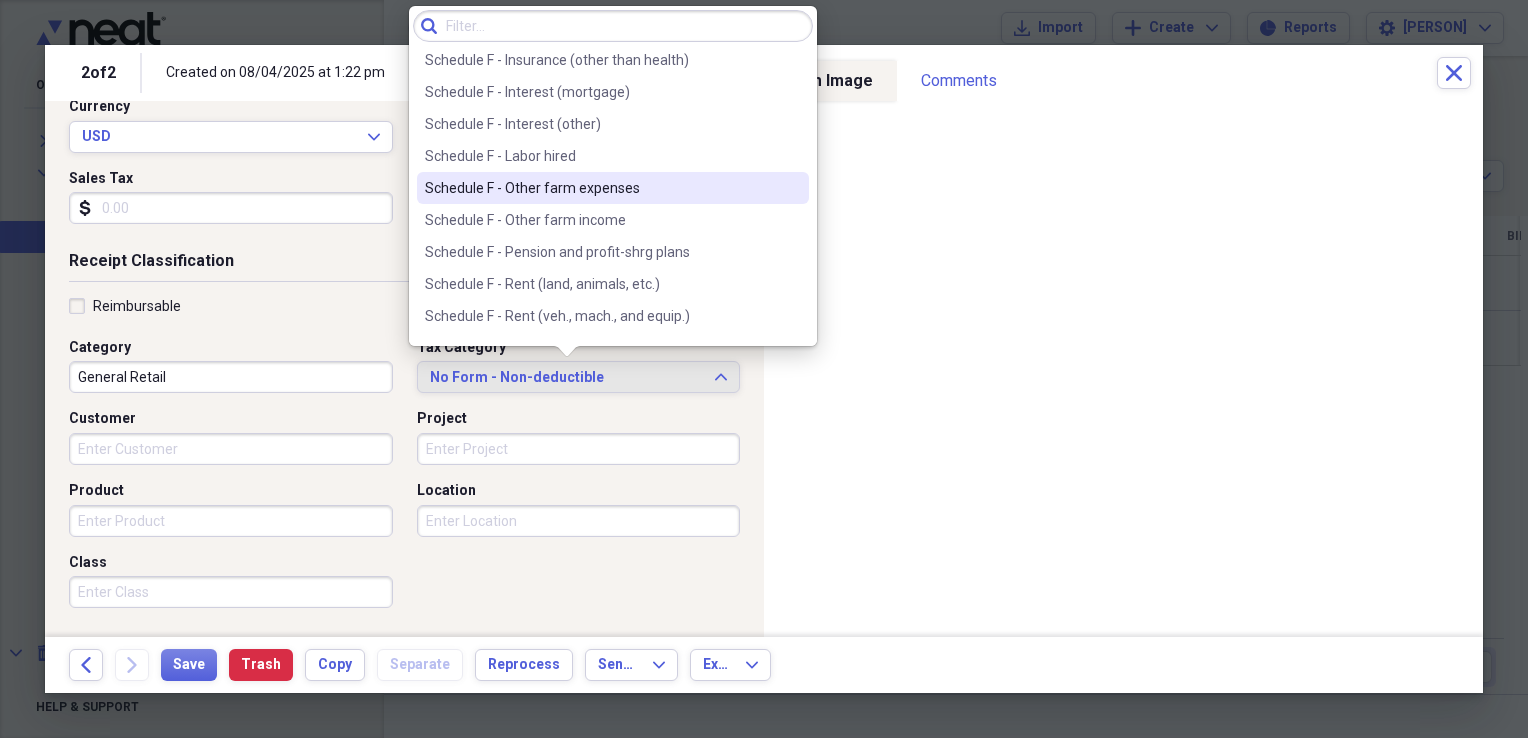 click on "Schedule F - Other farm expenses" at bounding box center [613, 188] 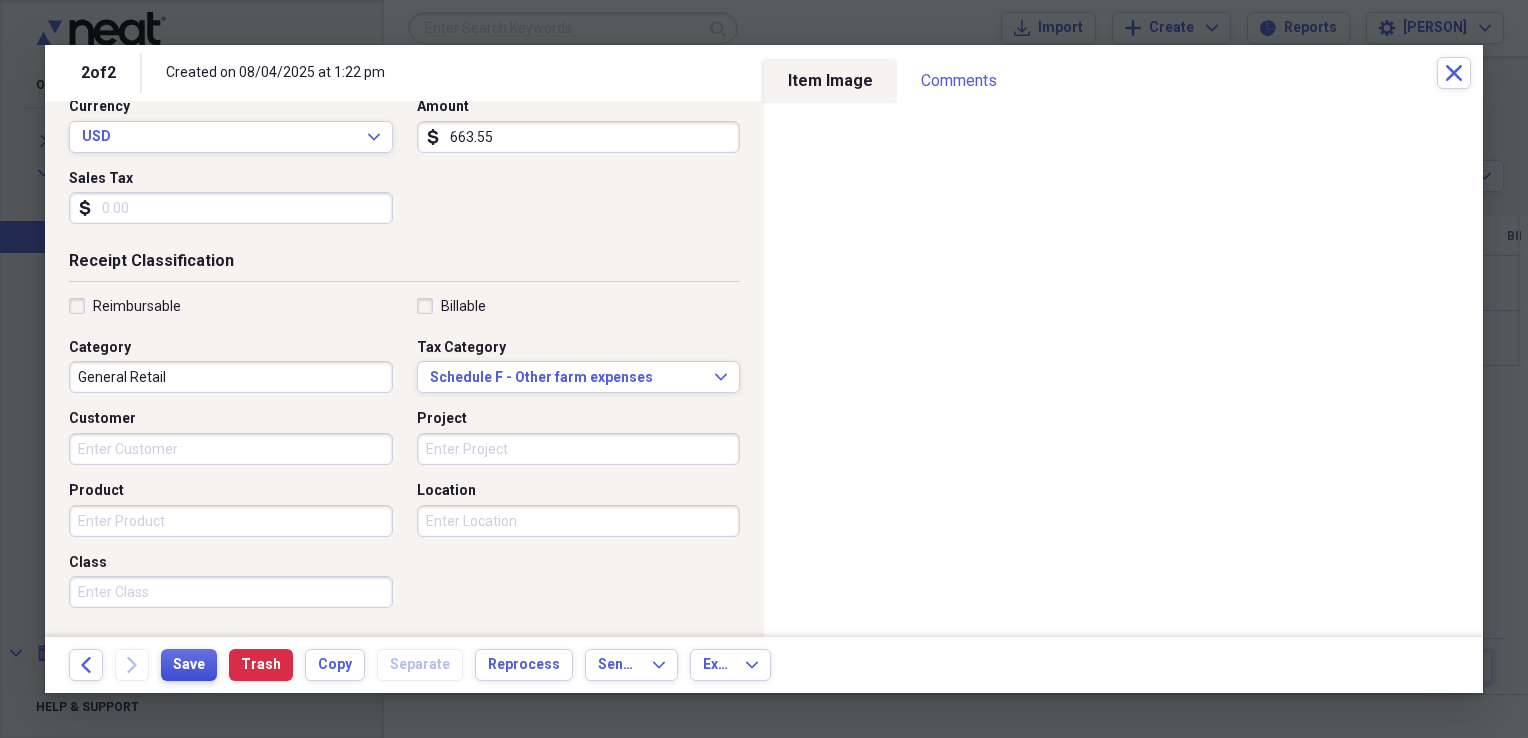 click on "Save" at bounding box center [189, 665] 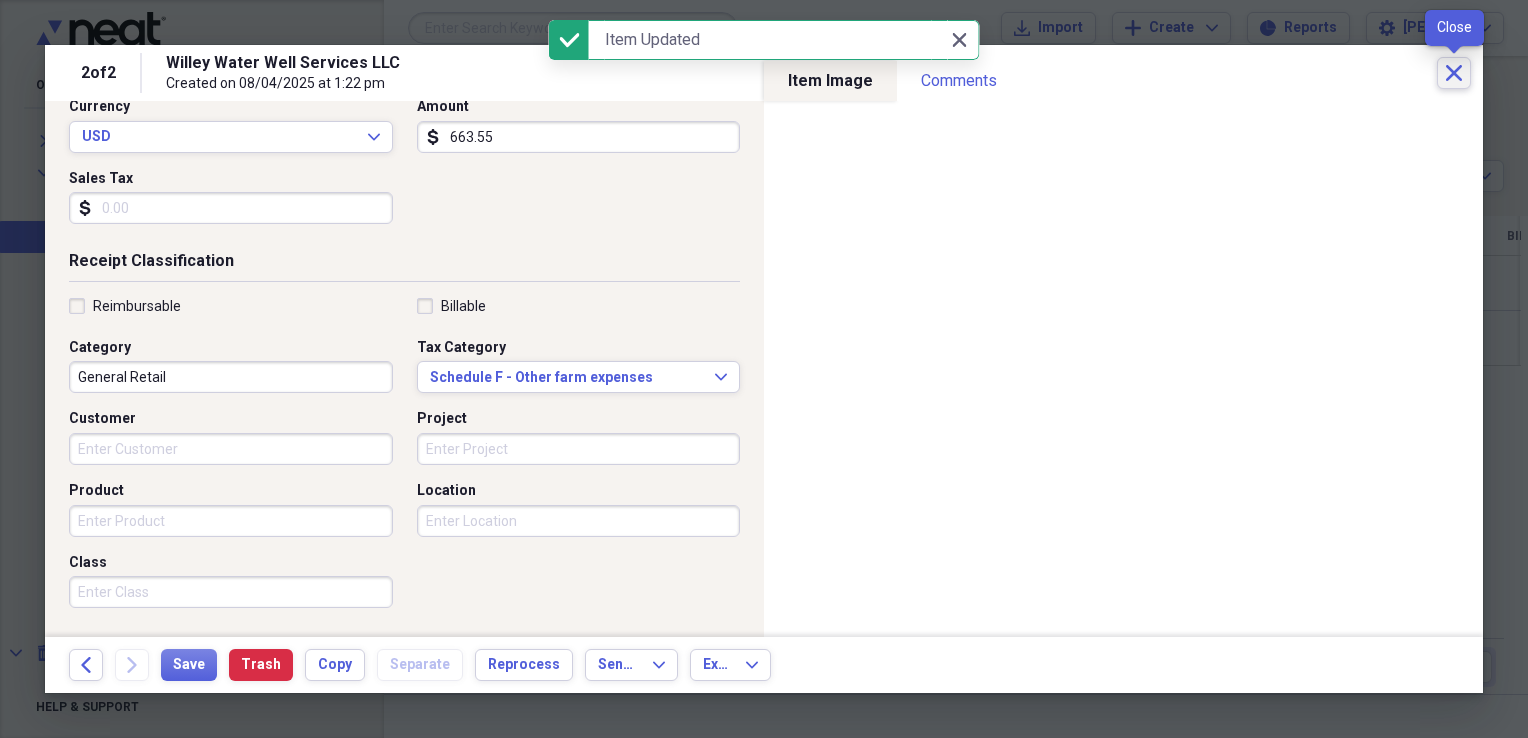 click on "Close" at bounding box center [1454, 73] 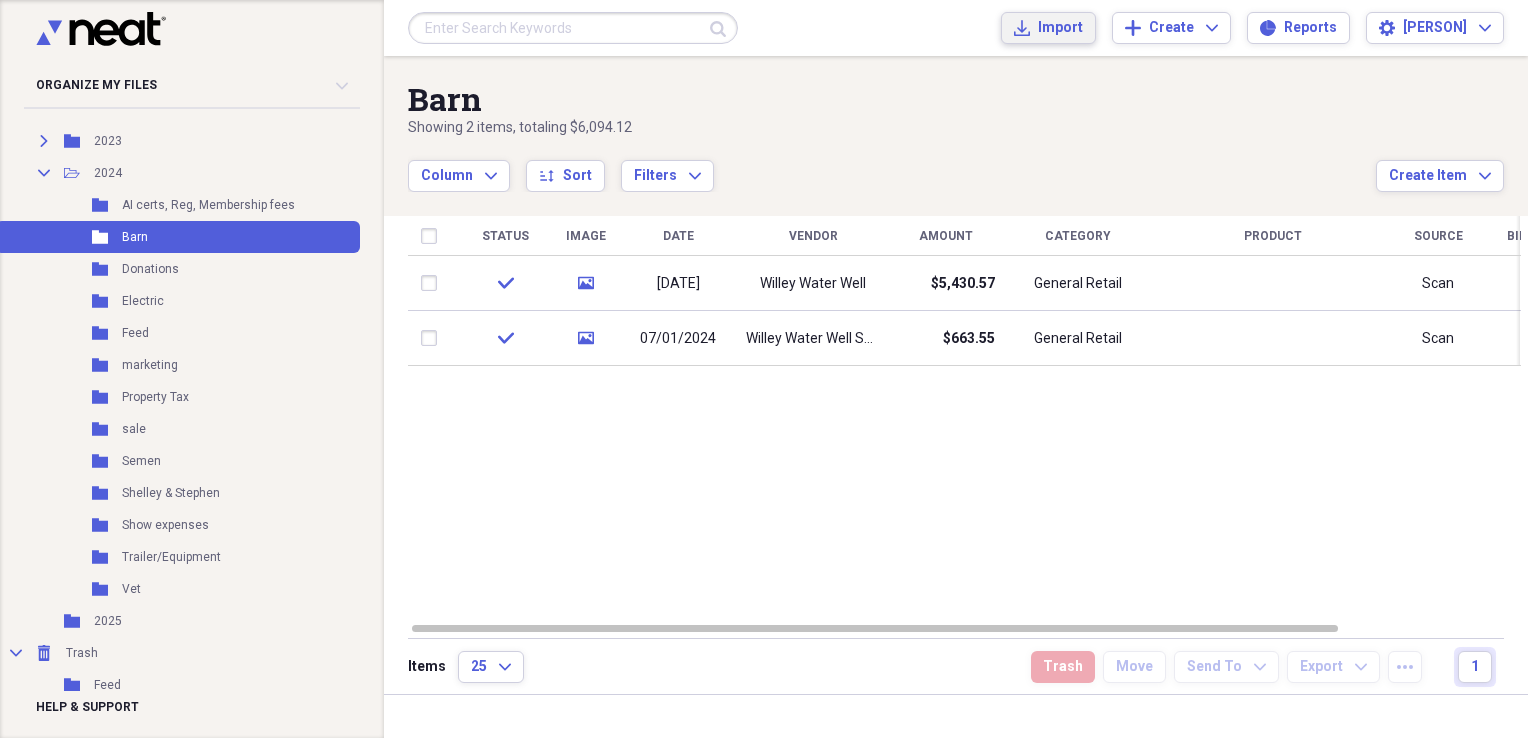 click on "Import" at bounding box center [1060, 28] 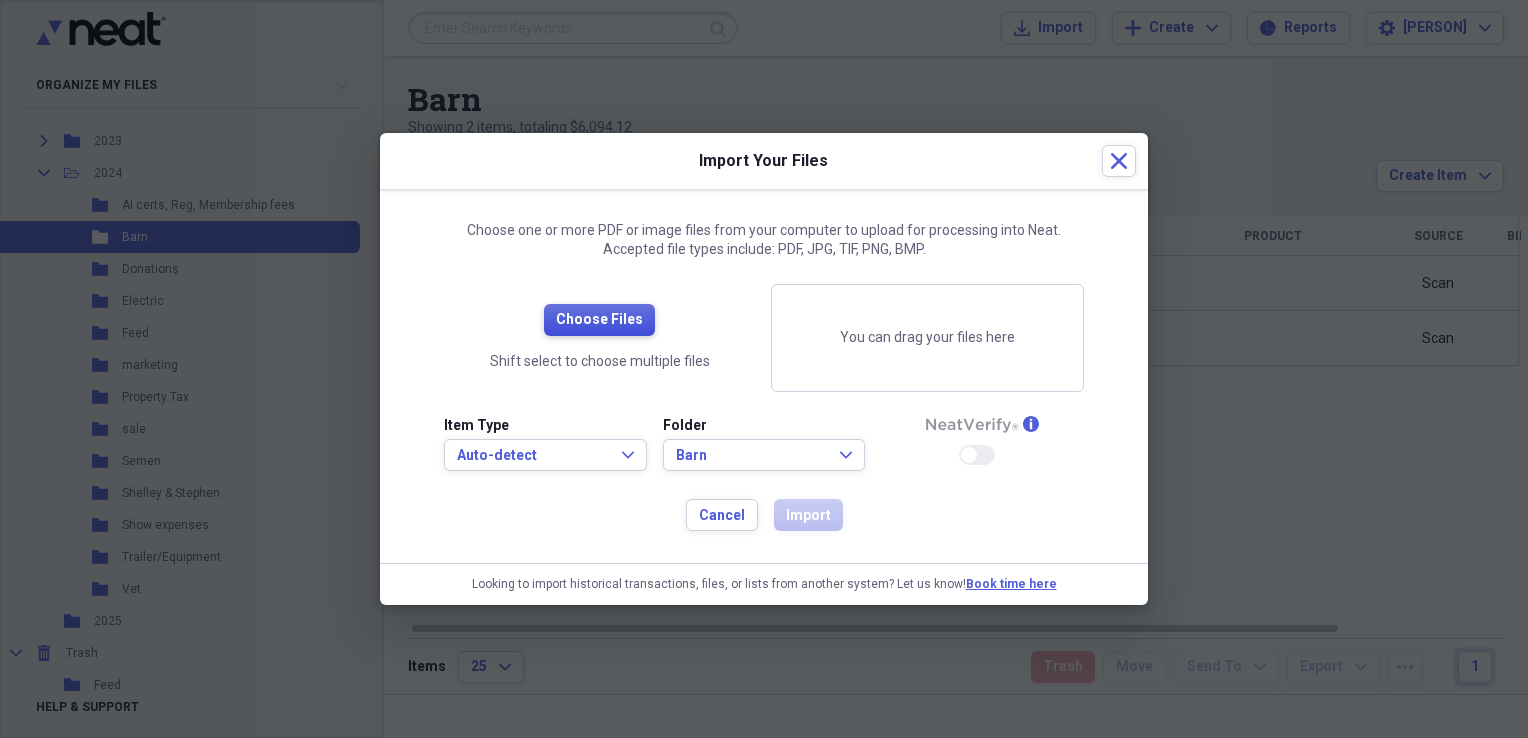 click on "Choose Files" at bounding box center [599, 320] 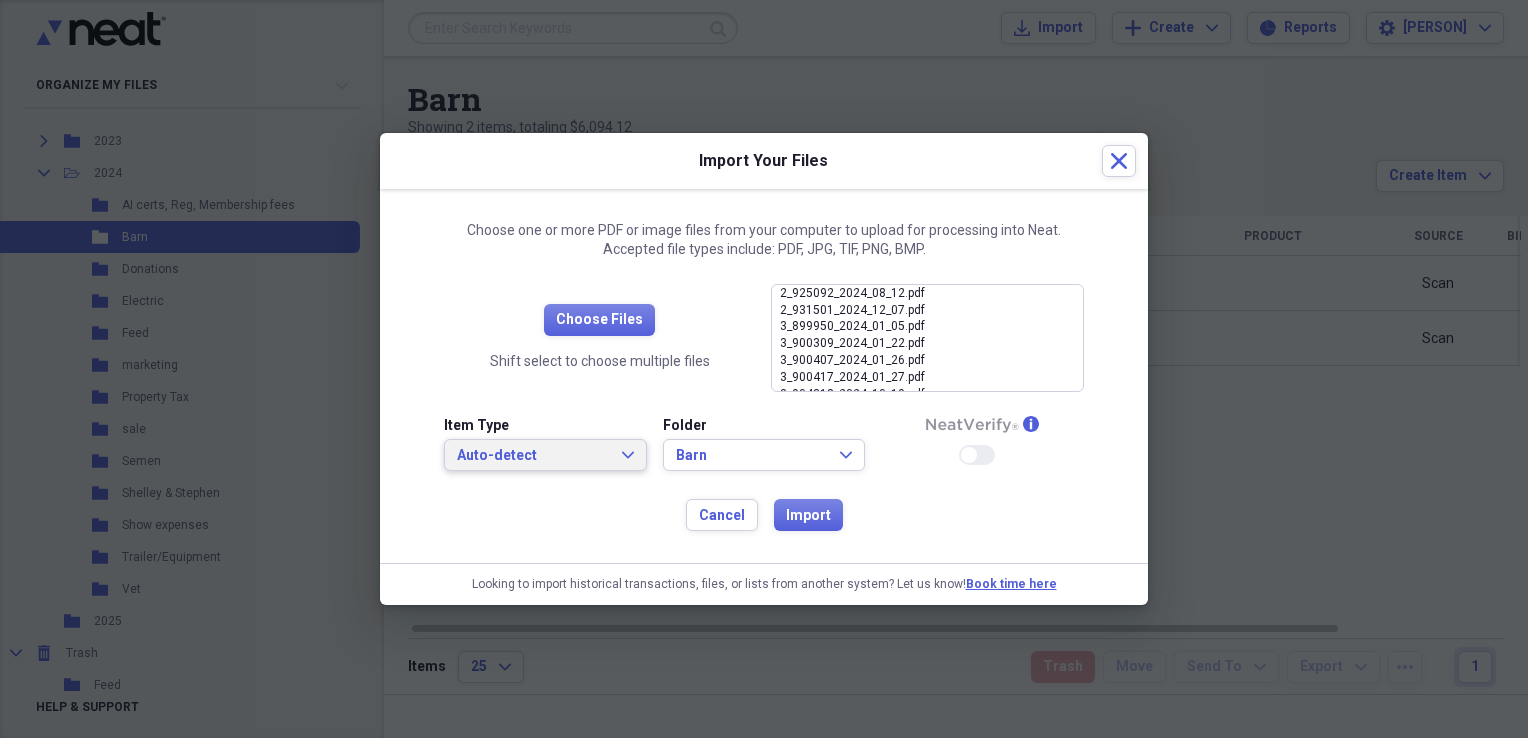click on "Expand" 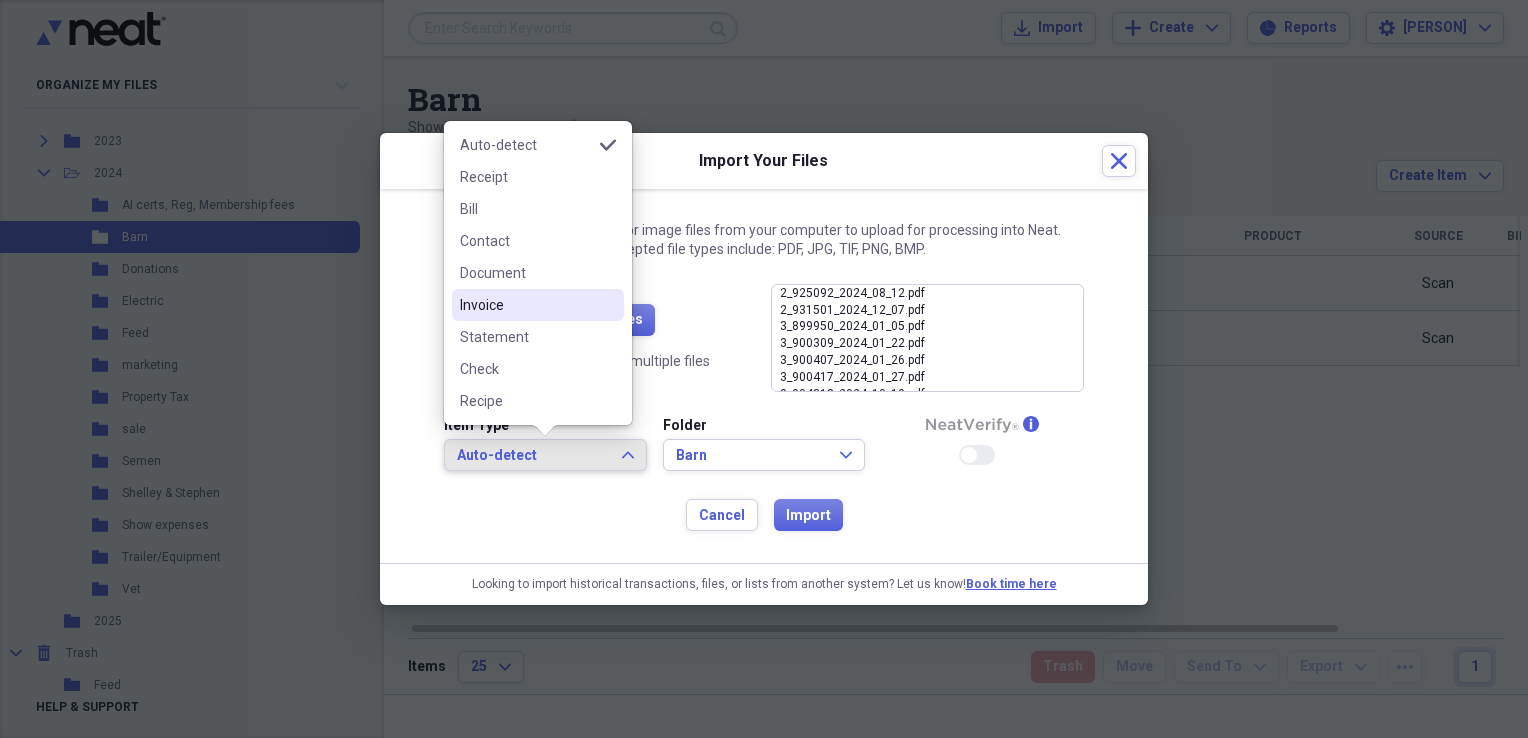 click on "Invoice" at bounding box center [526, 305] 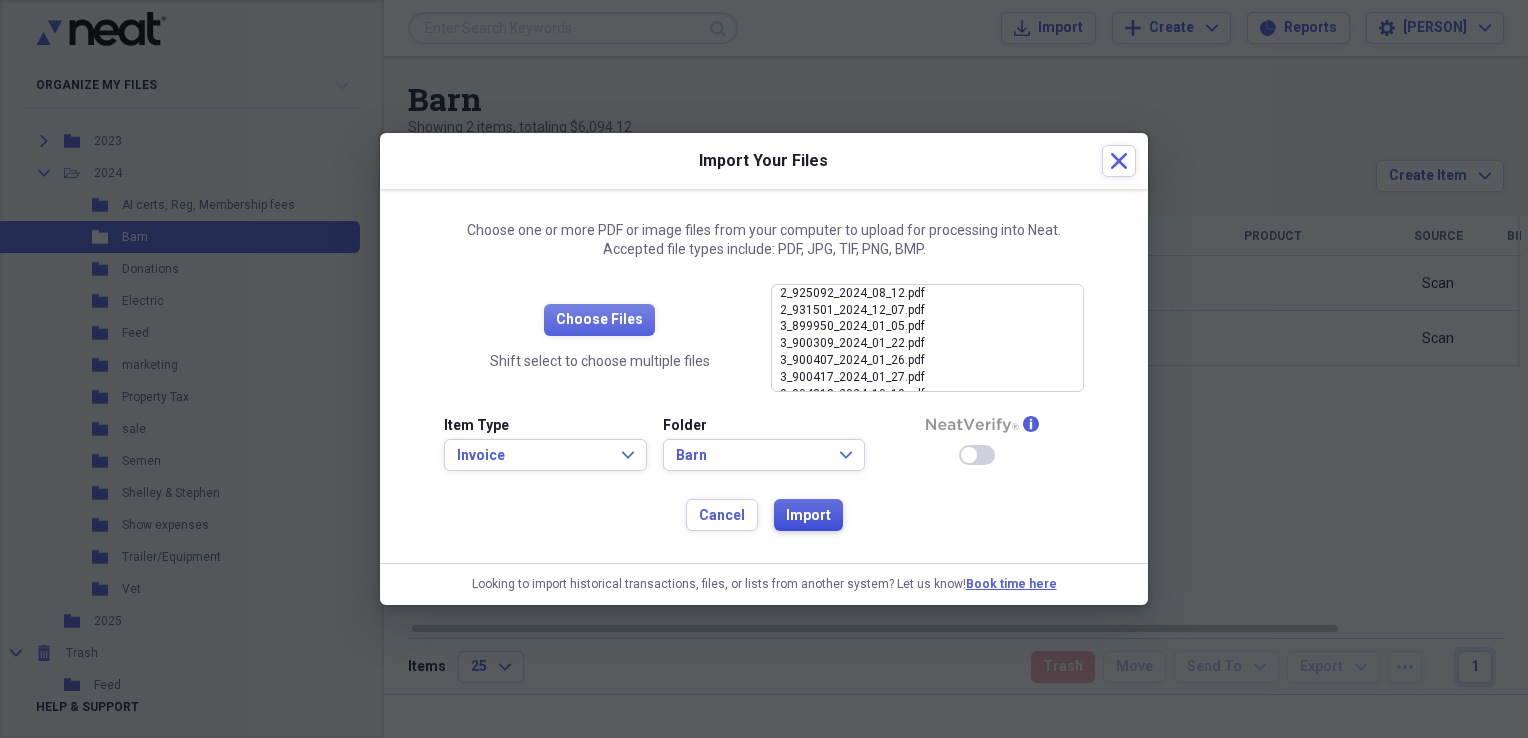 click on "Import" at bounding box center [808, 516] 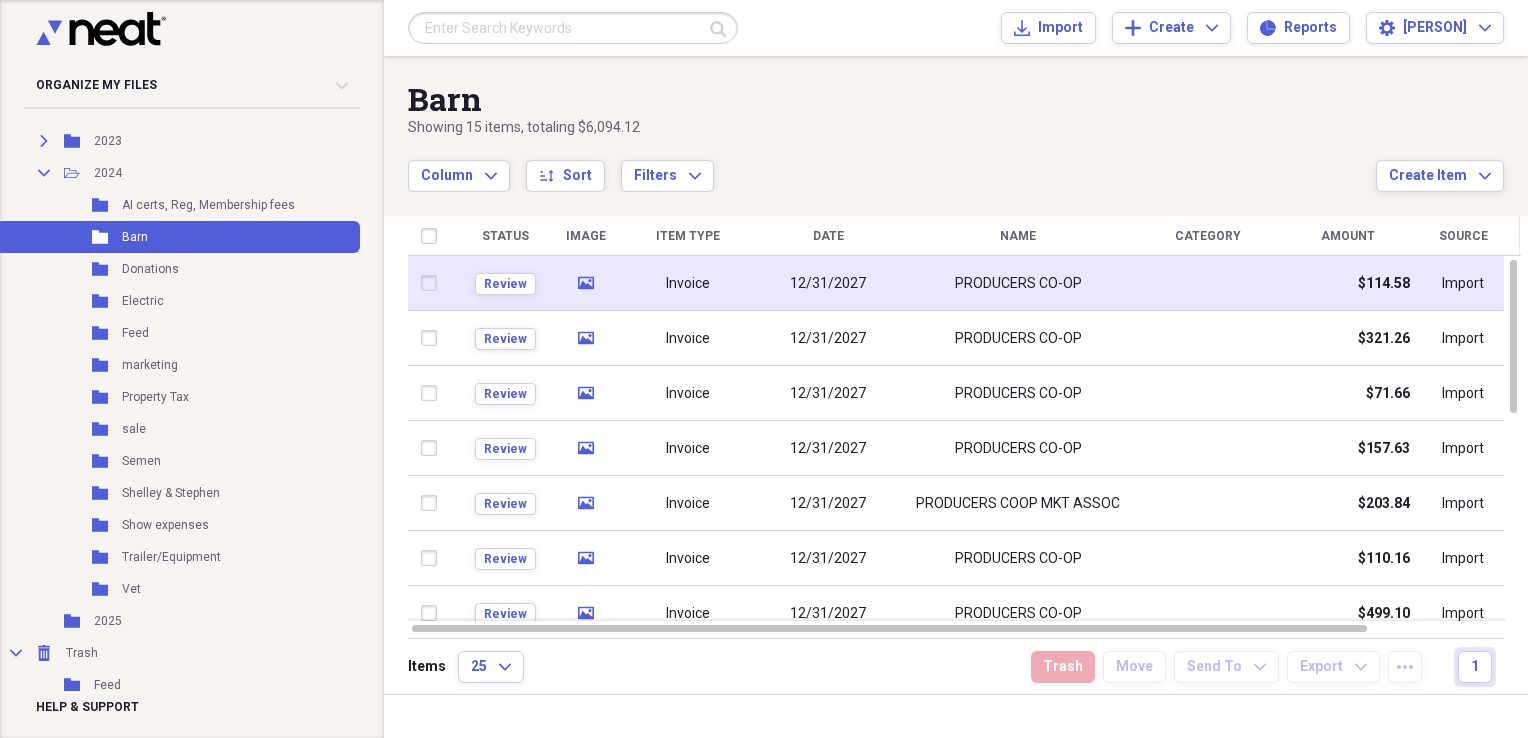 click on "Invoice" at bounding box center (688, 283) 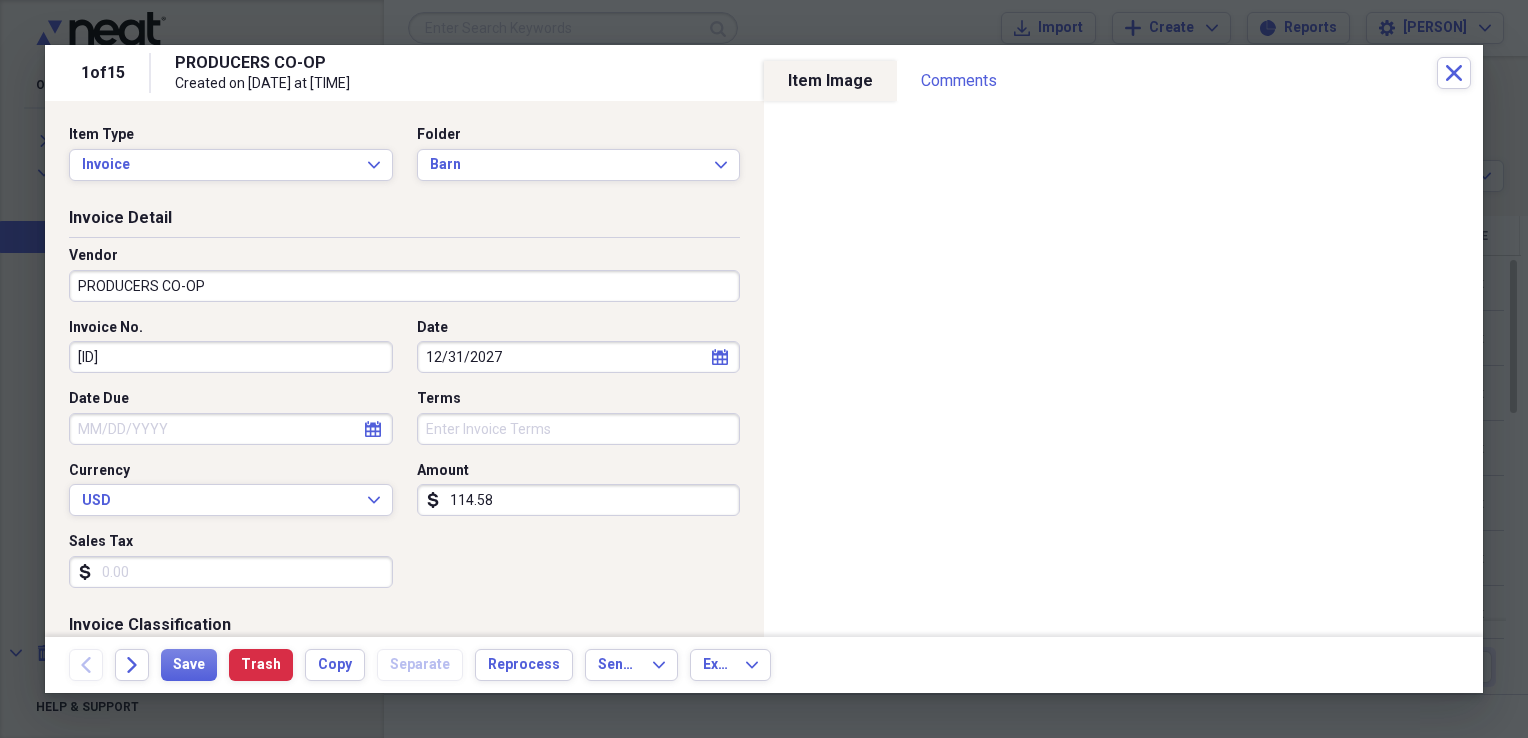 click on "calendar Calendar" at bounding box center [720, 357] 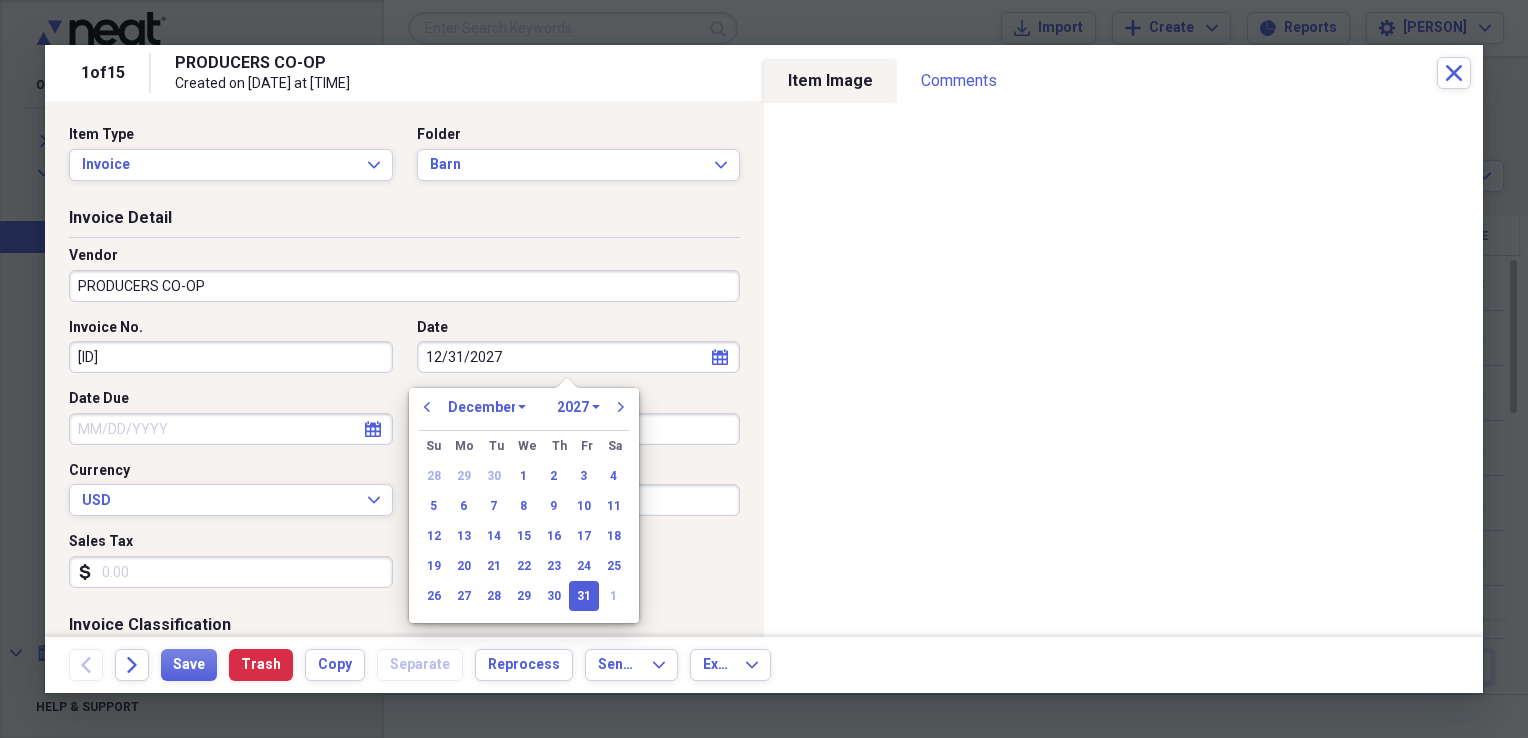 click on "1970 1971 1972 1973 1974 1975 1976 1977 1978 1979 1980 1981 1982 1983 1984 1985 1986 1987 1988 1989 1990 1991 1992 1993 1994 1995 1996 1997 1998 1999 2000 2001 2002 2003 2004 2005 2006 2007 2008 2009 2010 2011 2012 2013 2014 2015 2016 2017 2018 2019 2020 2021 2022 2023 2024 2025 2026 2027 2028 2029 2030 2031 2032 2033 2034 2035" at bounding box center (578, 407) 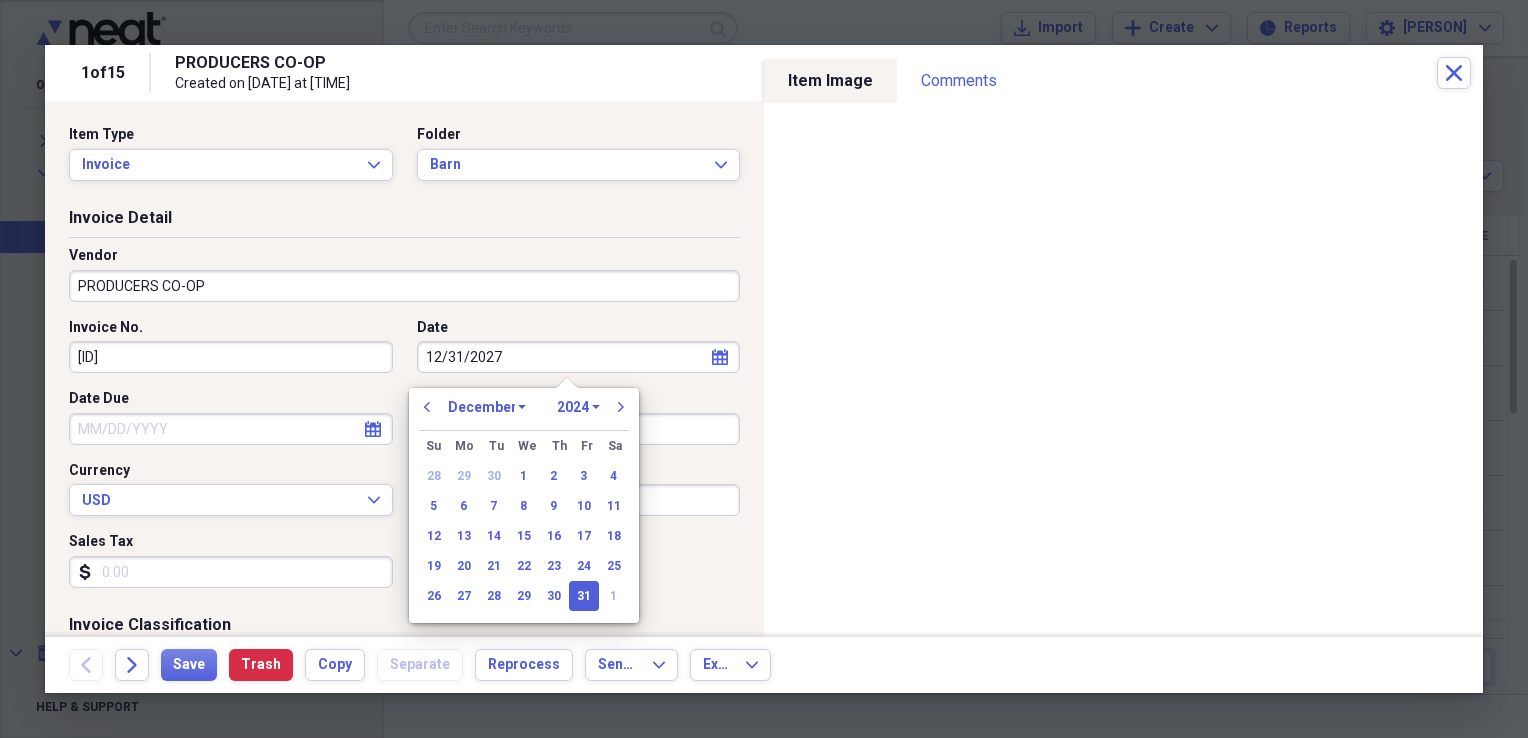 click on "1970 1971 1972 1973 1974 1975 1976 1977 1978 1979 1980 1981 1982 1983 1984 1985 1986 1987 1988 1989 1990 1991 1992 1993 1994 1995 1996 1997 1998 1999 2000 2001 2002 2003 2004 2005 2006 2007 2008 2009 2010 2011 2012 2013 2014 2015 2016 2017 2018 2019 2020 2021 2022 2023 2024 2025 2026 2027 2028 2029 2030 2031 2032 2033 2034 2035" at bounding box center (578, 407) 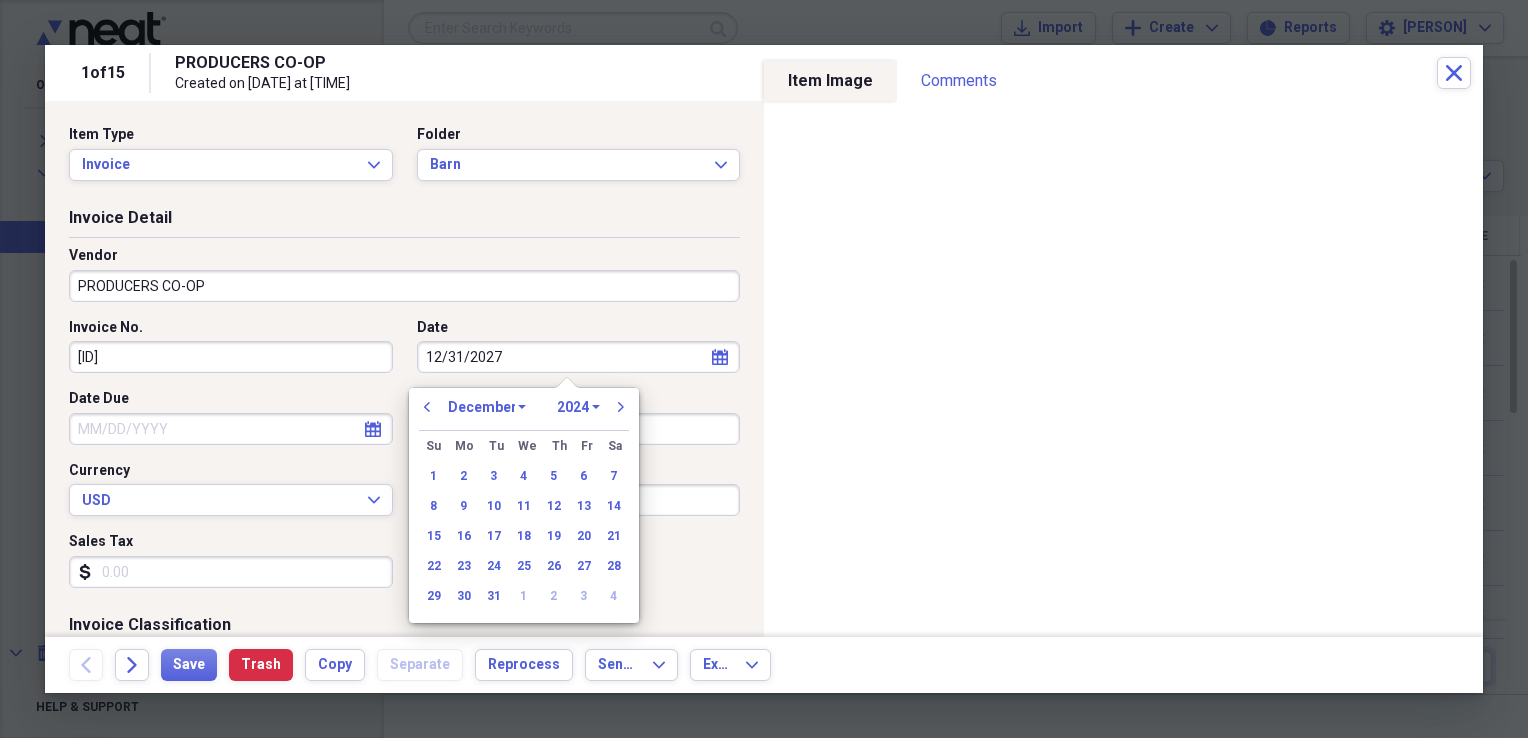 click on "January February March April May June July August September October November December" at bounding box center (487, 407) 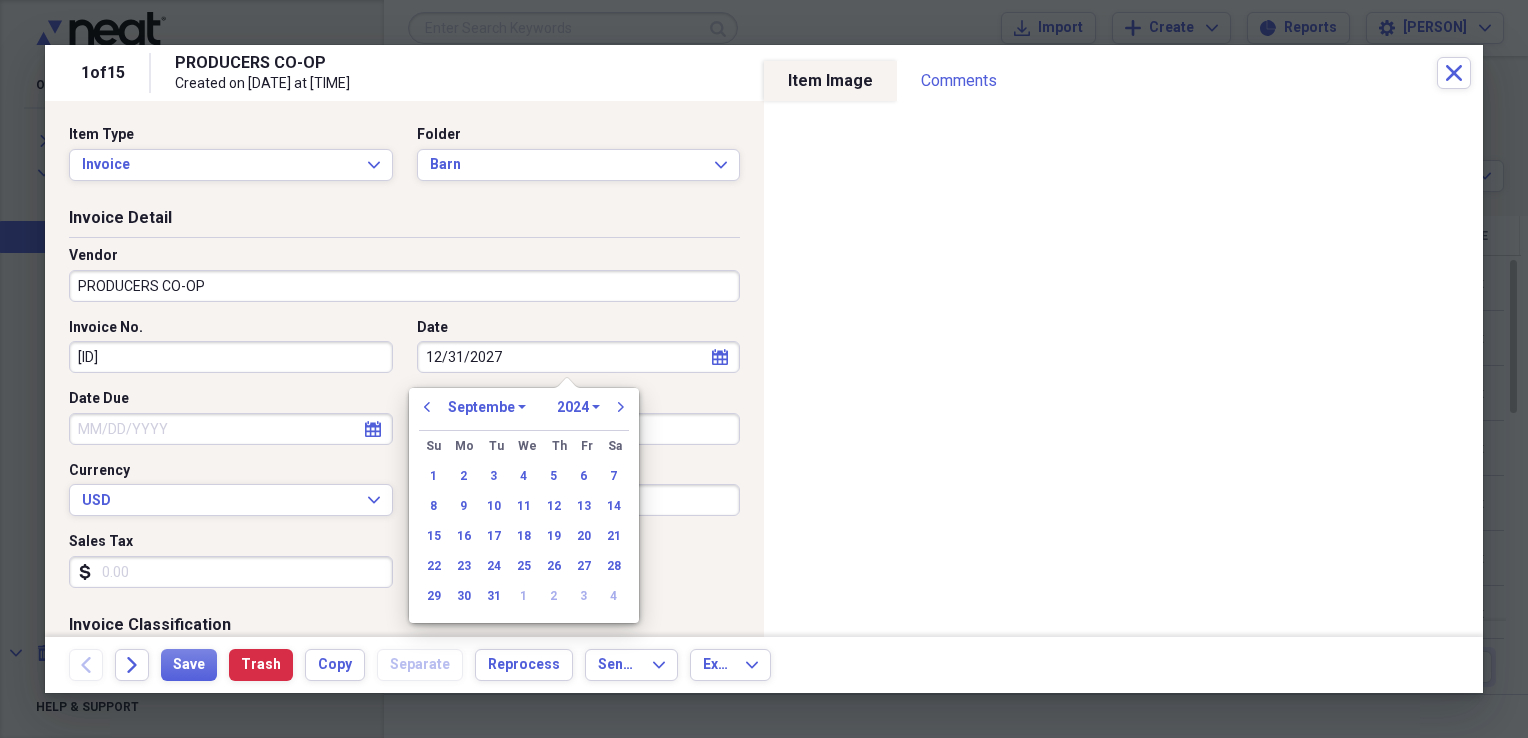 click on "January February March April May June July August September October November December" at bounding box center [487, 407] 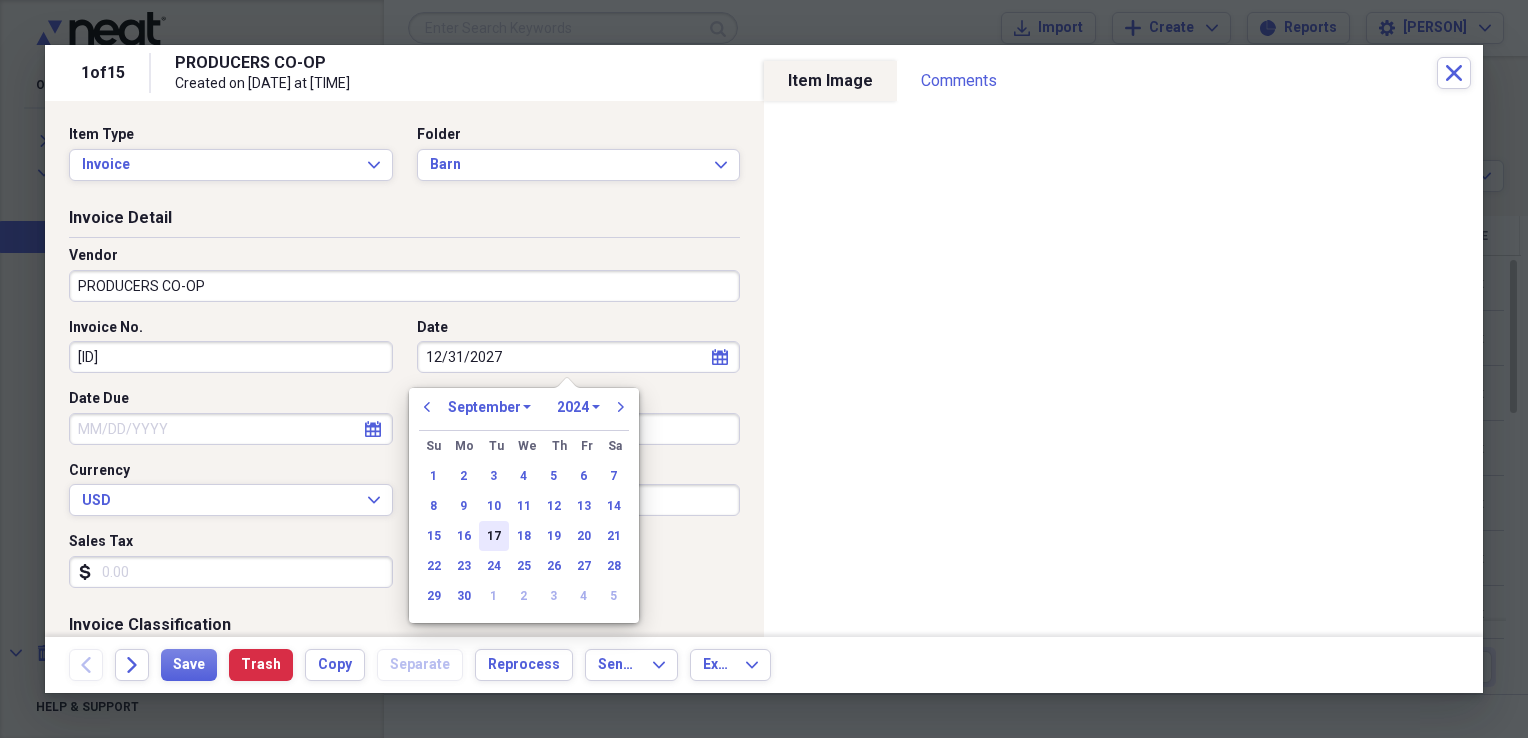 click on "17" at bounding box center [494, 536] 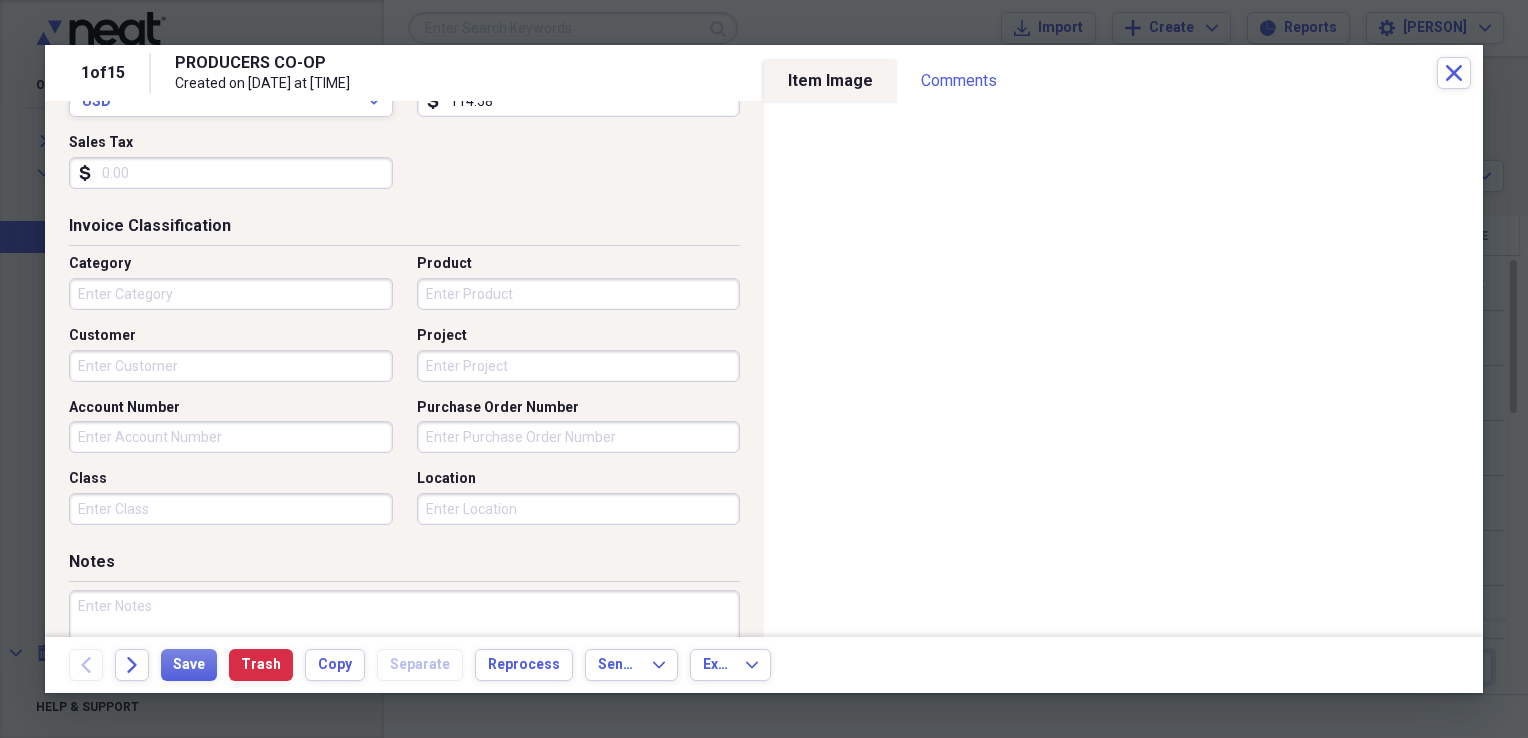 scroll, scrollTop: 404, scrollLeft: 0, axis: vertical 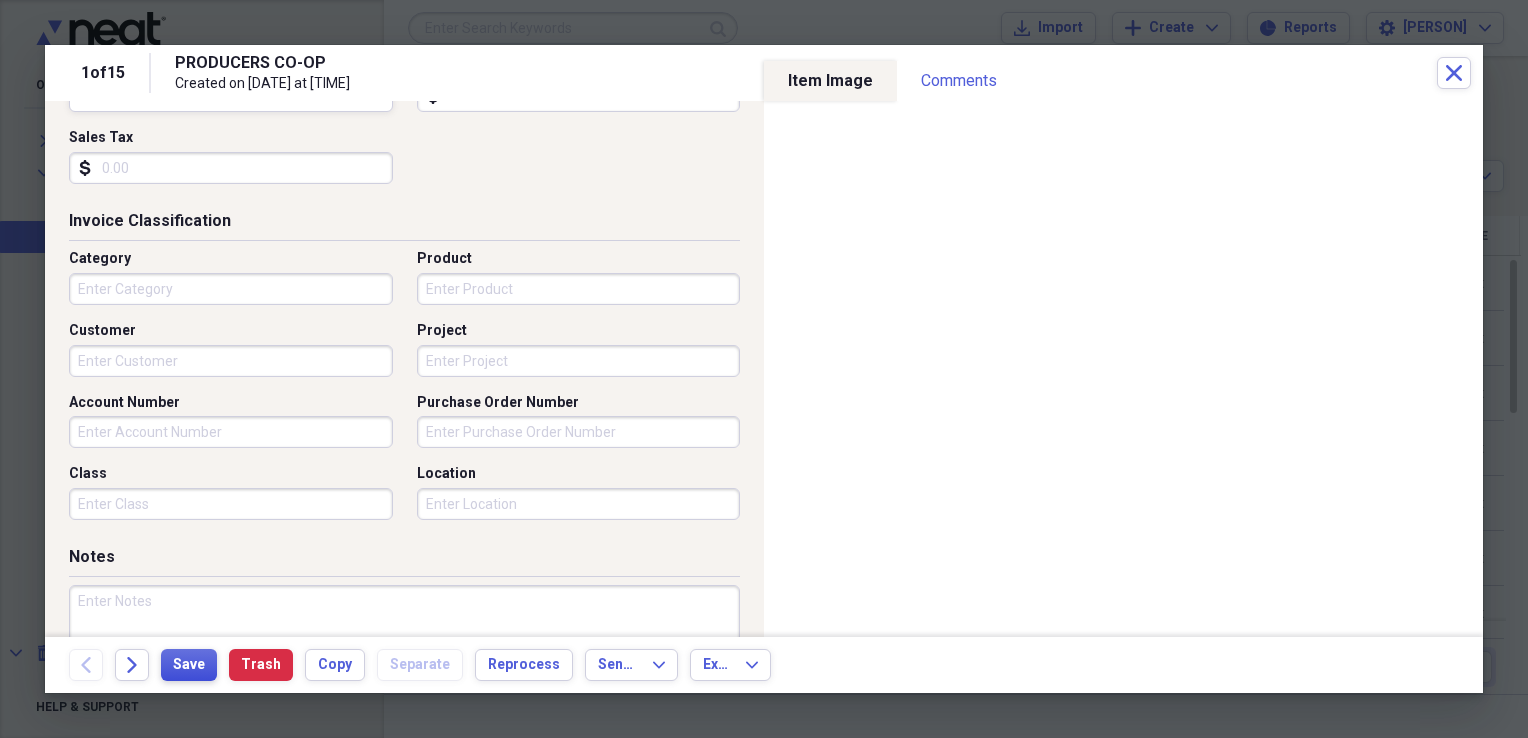 click on "Save" at bounding box center (189, 665) 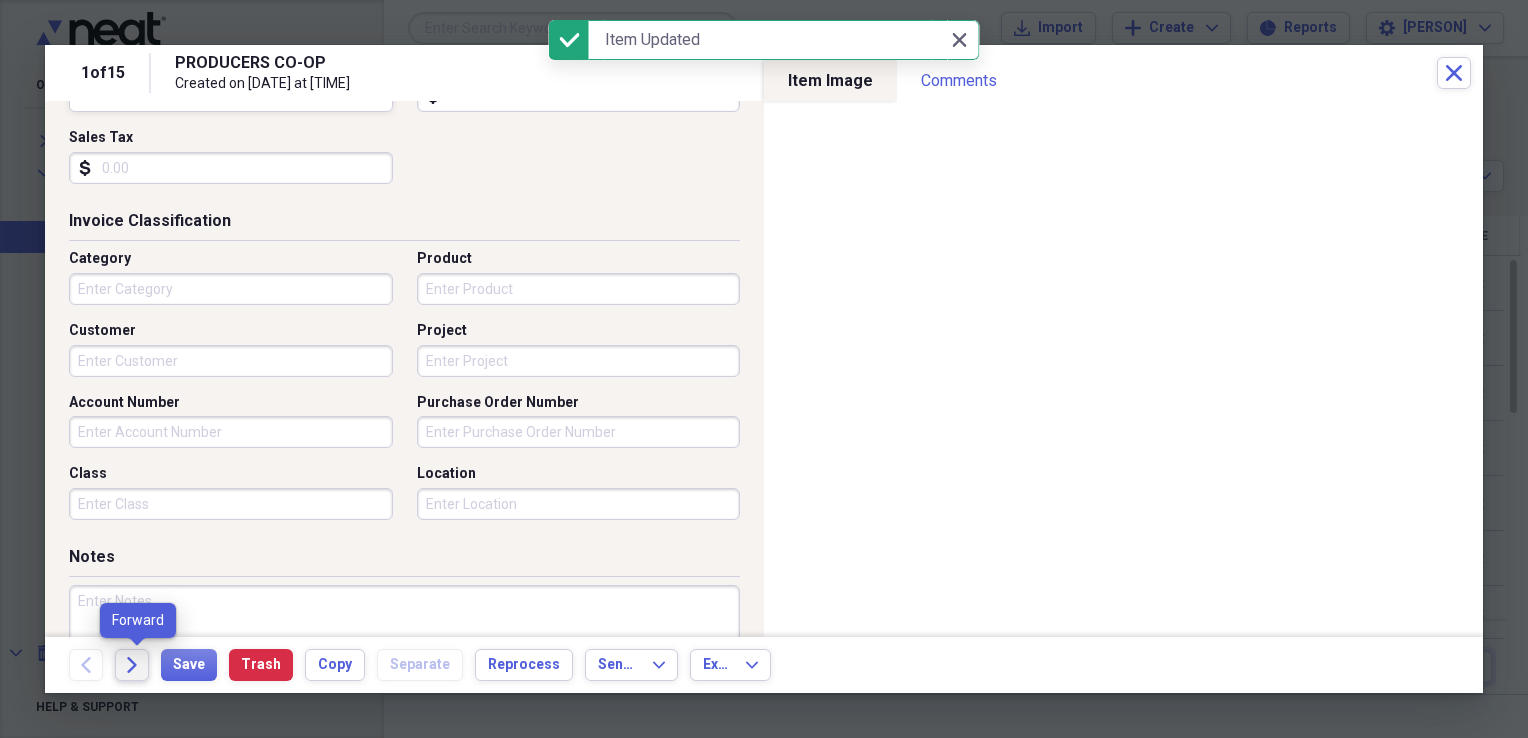 click on "Forward" 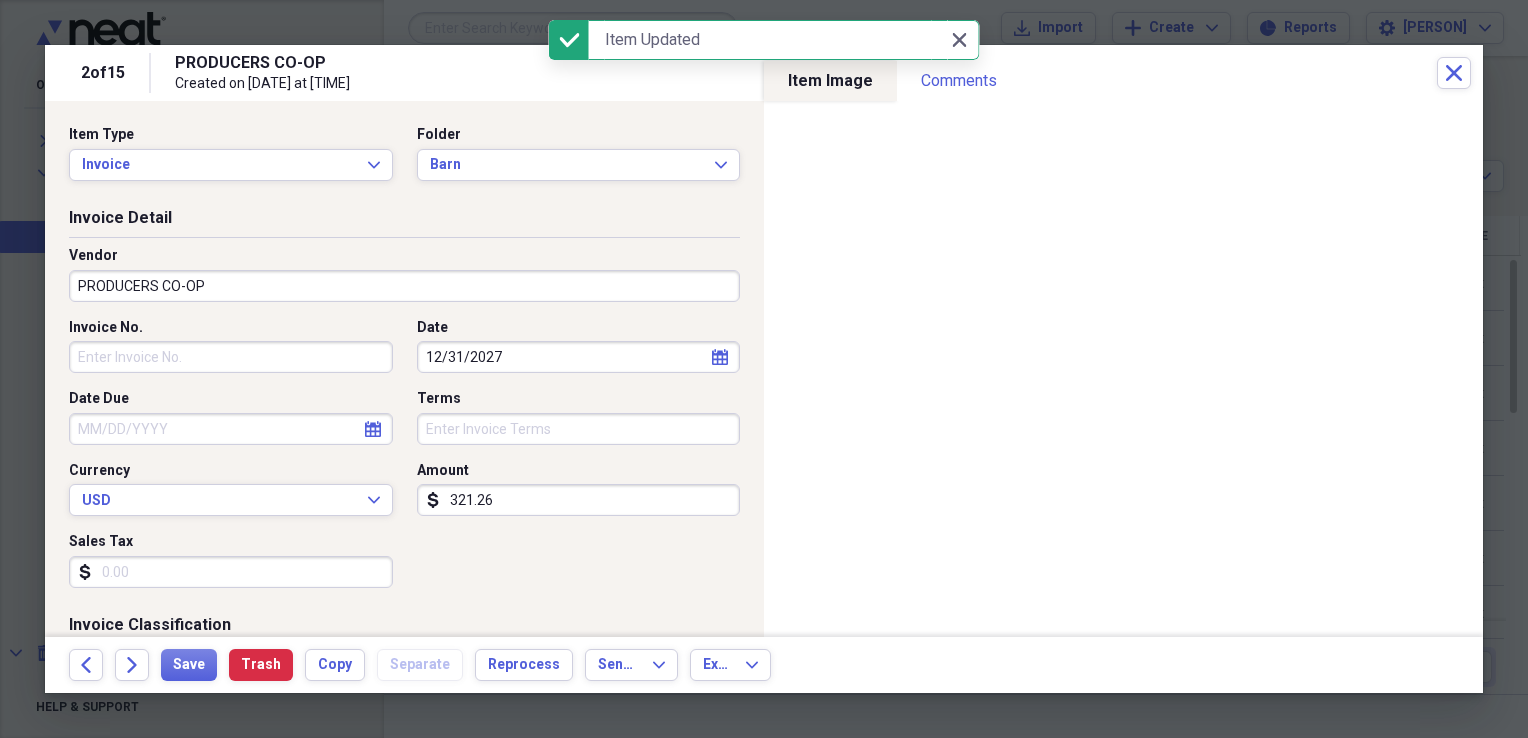 click on "calendar Calendar" at bounding box center (720, 357) 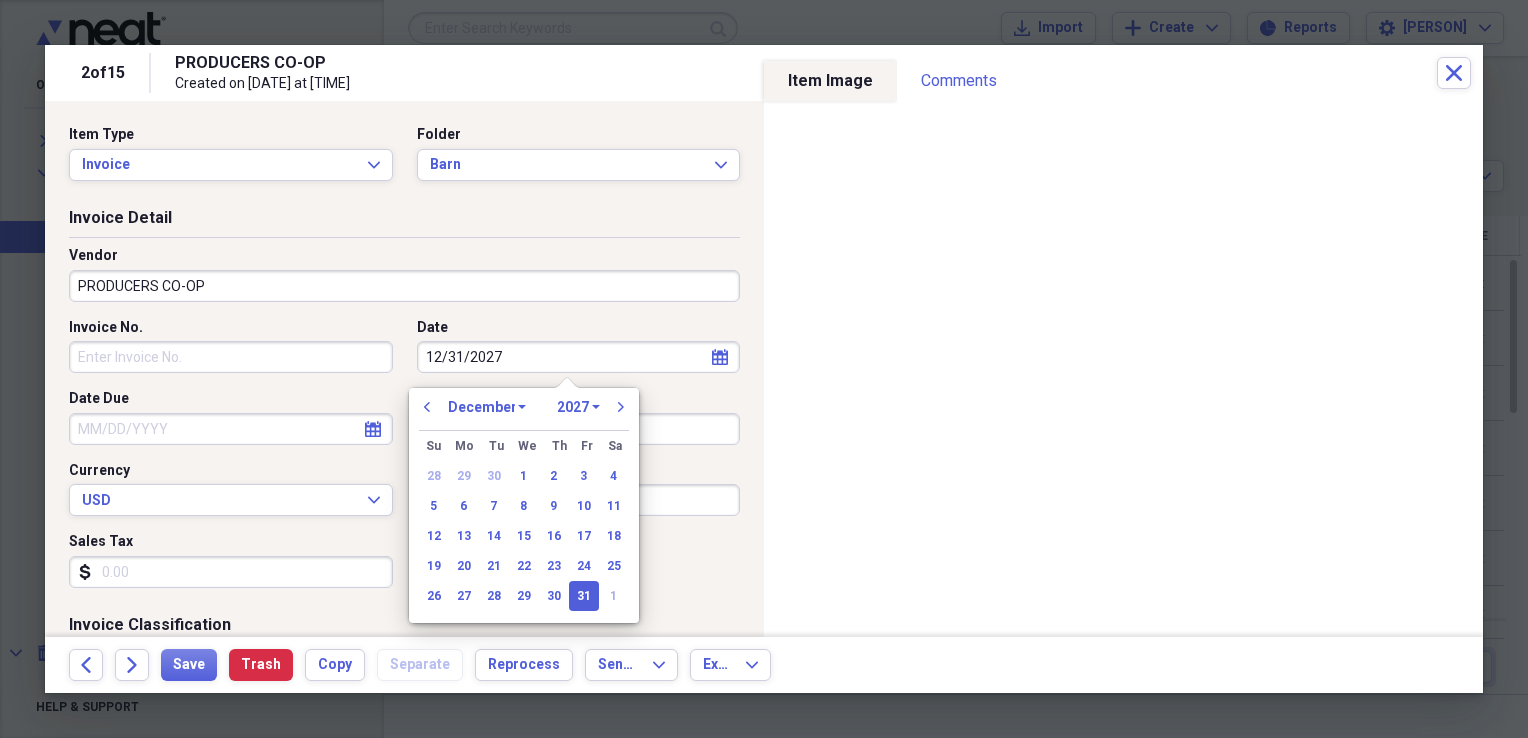 click on "1970 1971 1972 1973 1974 1975 1976 1977 1978 1979 1980 1981 1982 1983 1984 1985 1986 1987 1988 1989 1990 1991 1992 1993 1994 1995 1996 1997 1998 1999 2000 2001 2002 2003 2004 2005 2006 2007 2008 2009 2010 2011 2012 2013 2014 2015 2016 2017 2018 2019 2020 2021 2022 2023 2024 2025 2026 2027 2028 2029 2030 2031 2032 2033 2034 2035" at bounding box center [578, 407] 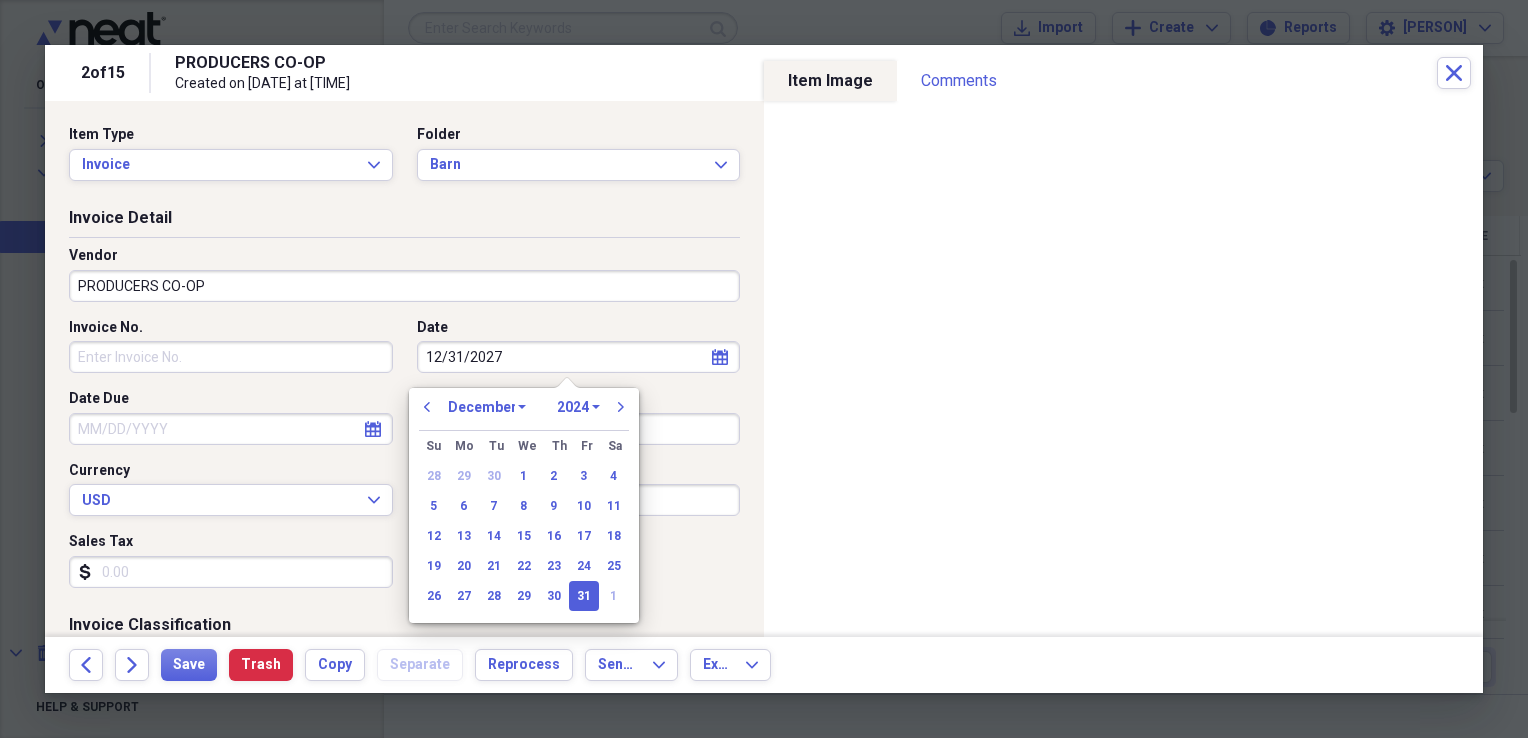 click on "1970 1971 1972 1973 1974 1975 1976 1977 1978 1979 1980 1981 1982 1983 1984 1985 1986 1987 1988 1989 1990 1991 1992 1993 1994 1995 1996 1997 1998 1999 2000 2001 2002 2003 2004 2005 2006 2007 2008 2009 2010 2011 2012 2013 2014 2015 2016 2017 2018 2019 2020 2021 2022 2023 2024 2025 2026 2027 2028 2029 2030 2031 2032 2033 2034 2035" at bounding box center (578, 407) 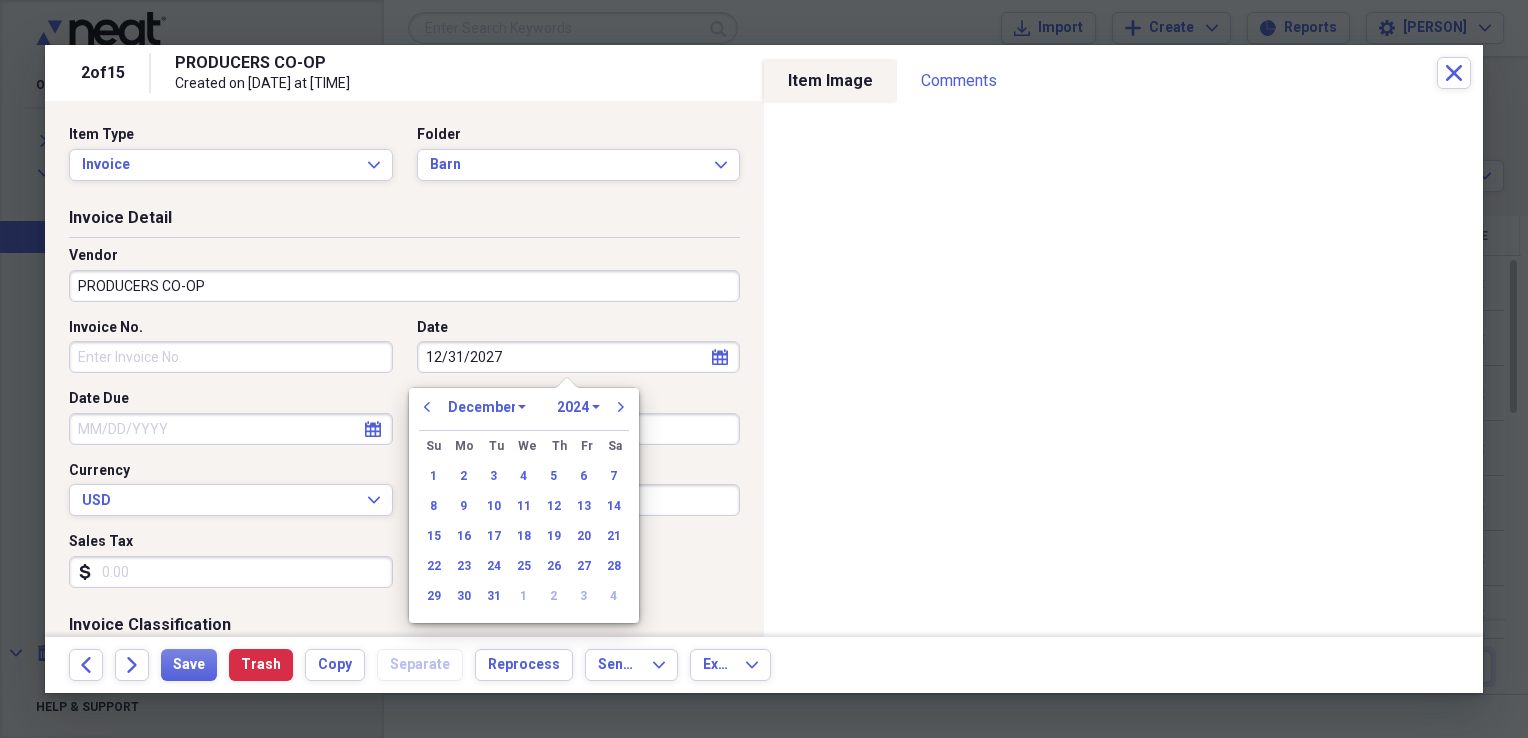 click on "January February March April May June July August September October November December" at bounding box center (487, 407) 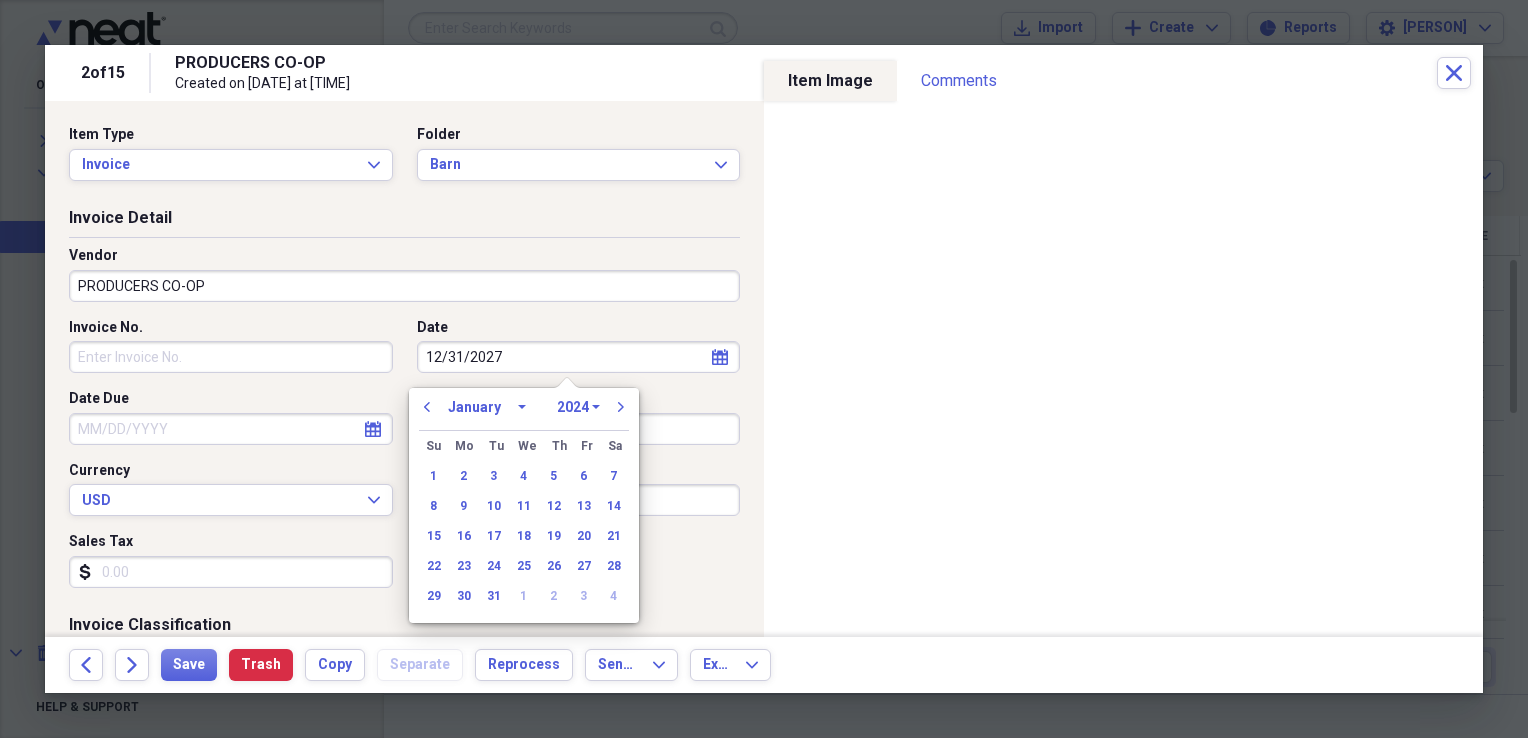 click on "January February March April May June July August September October November December" at bounding box center [487, 407] 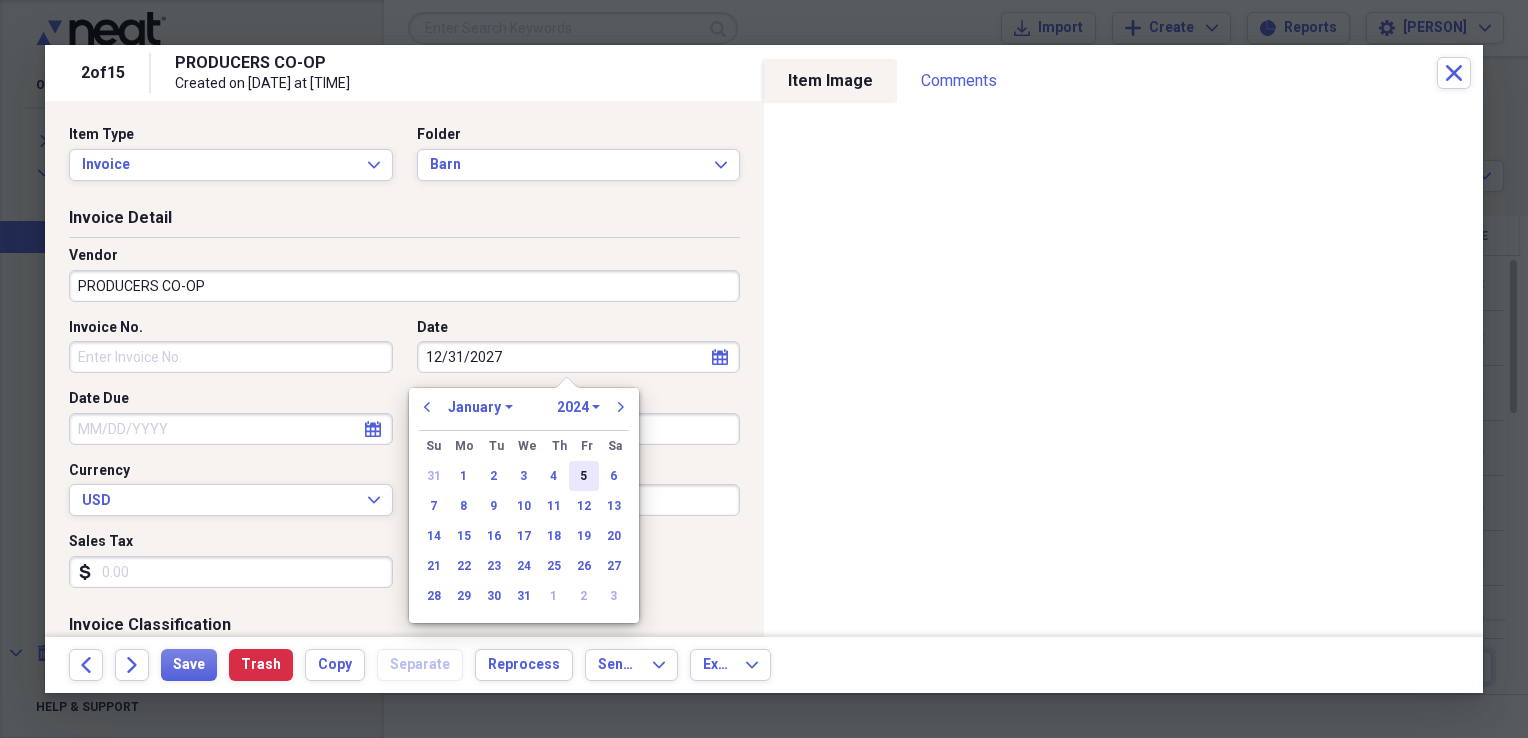 click on "5" at bounding box center (584, 476) 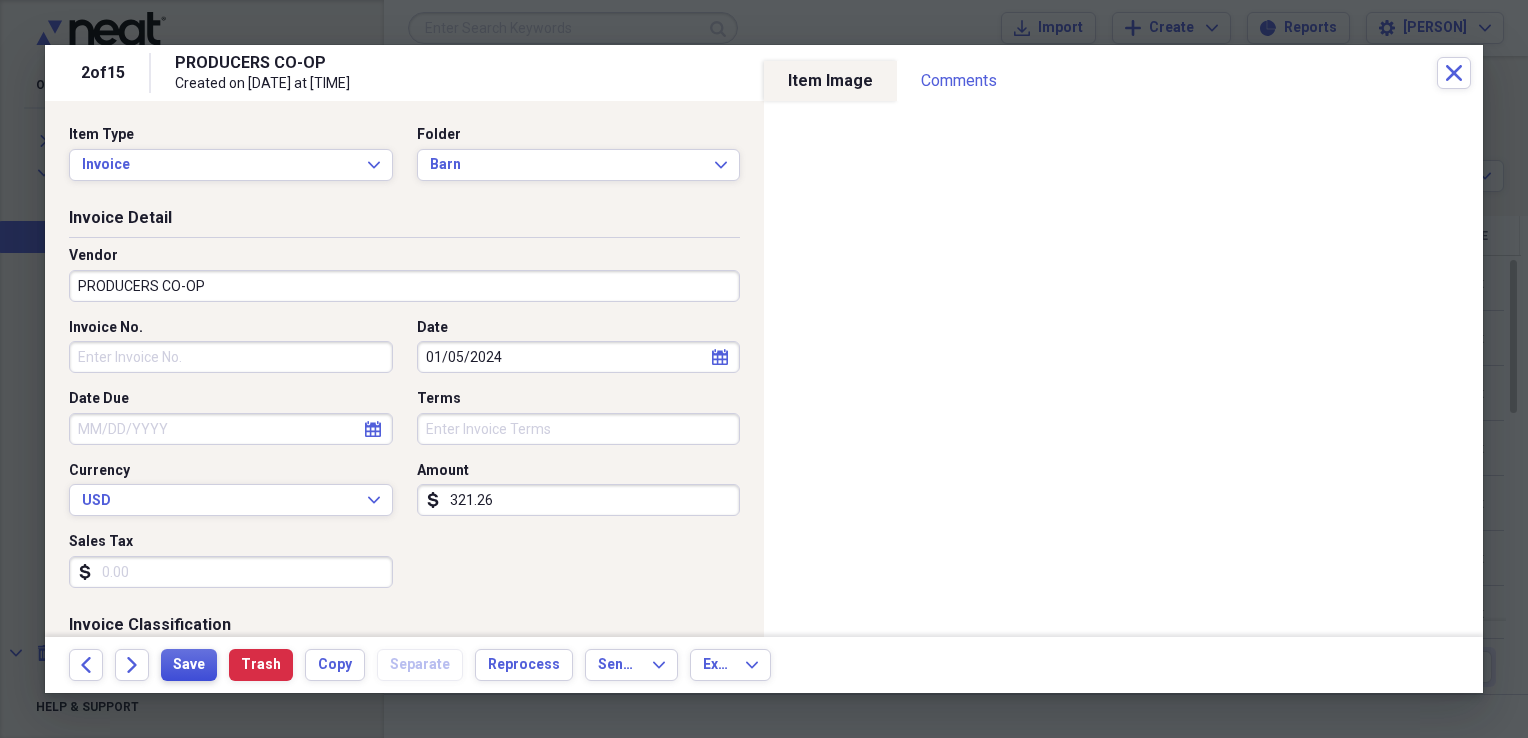 click on "Save" at bounding box center (189, 665) 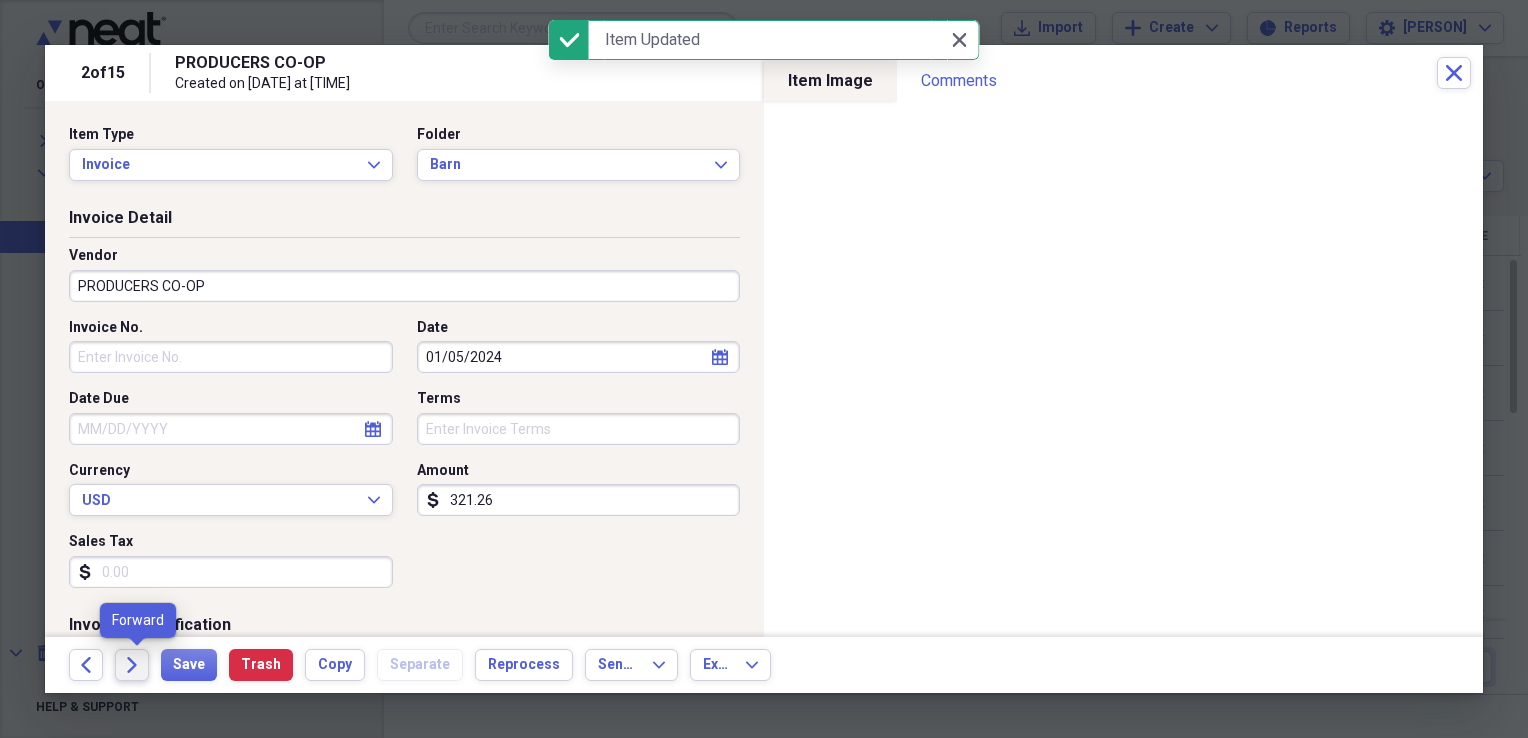 click on "Forward" at bounding box center [132, 665] 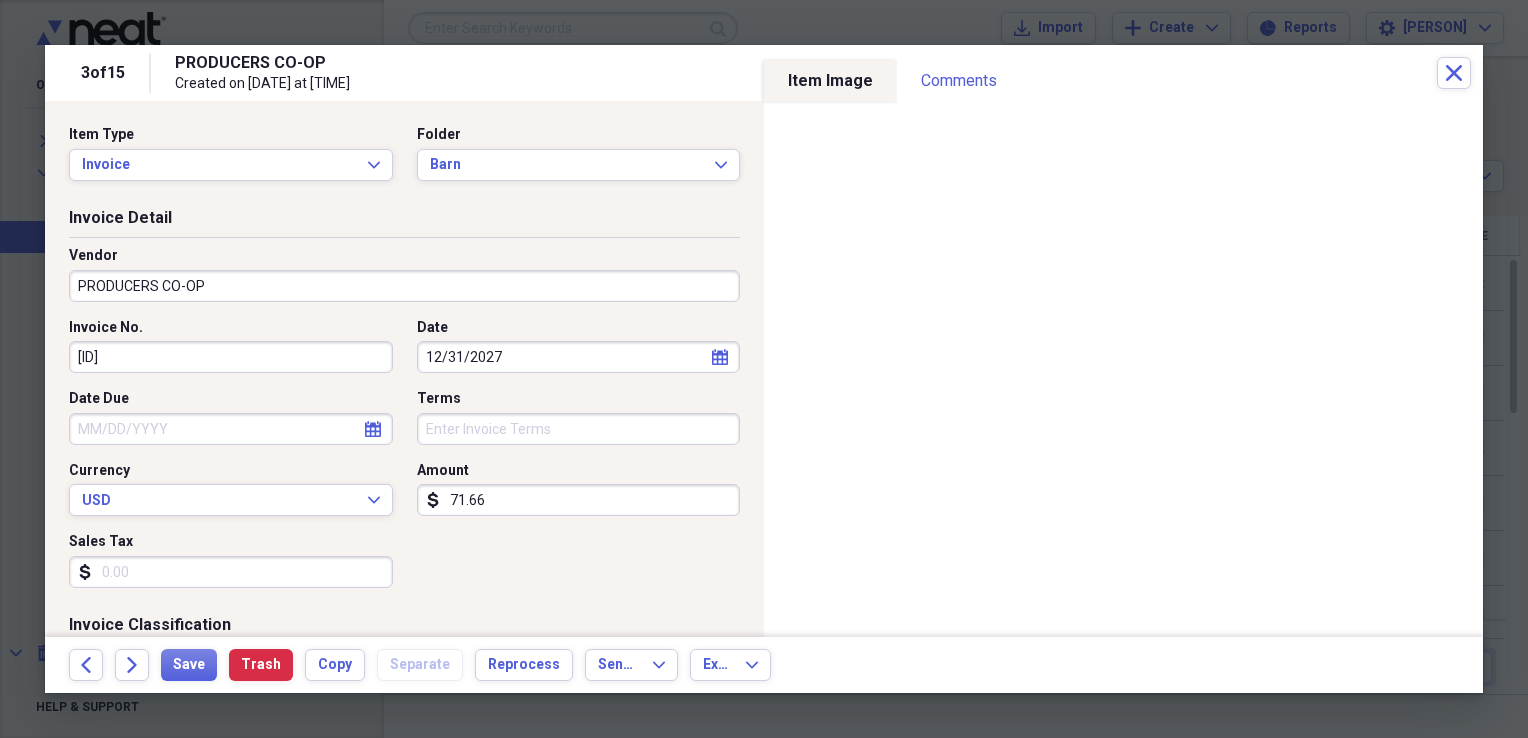 click 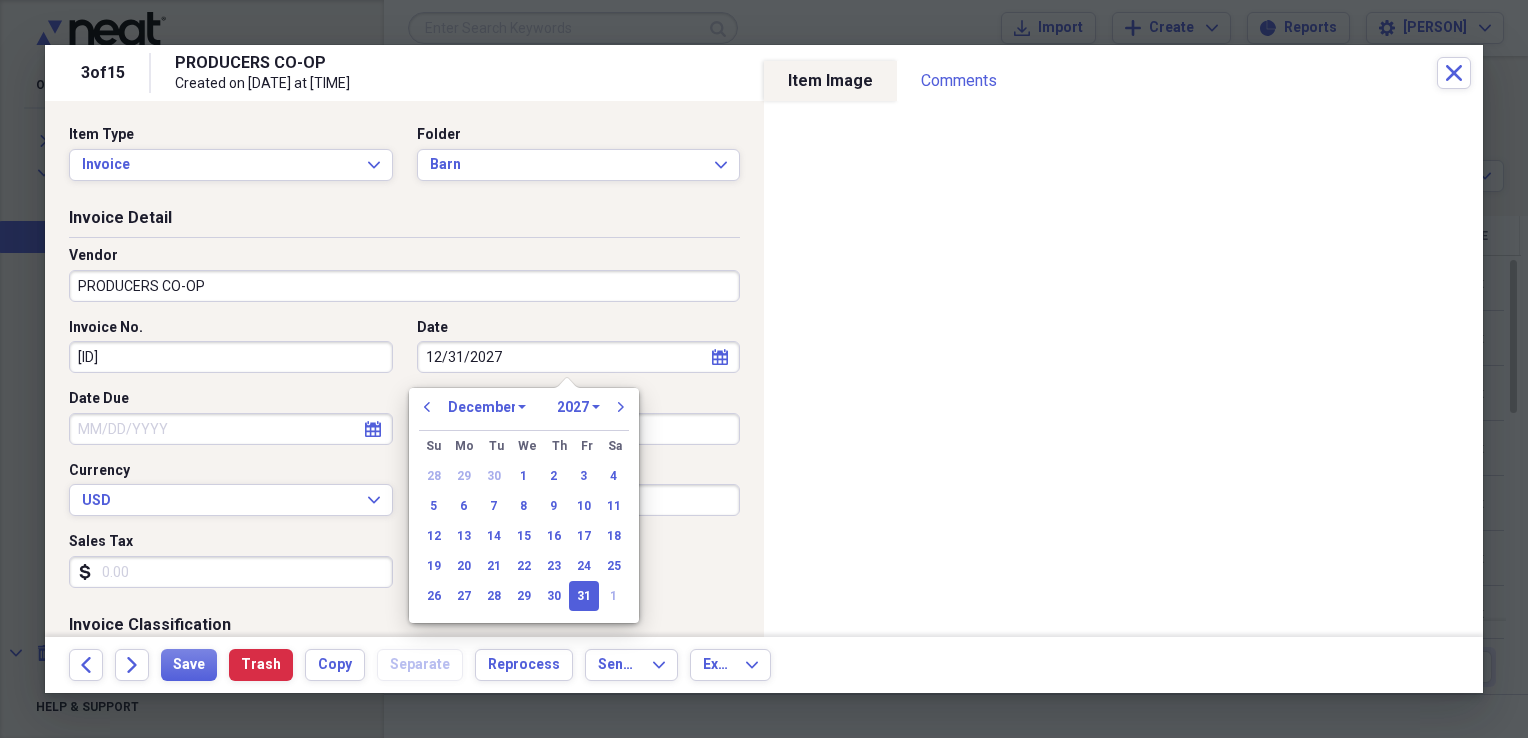 click 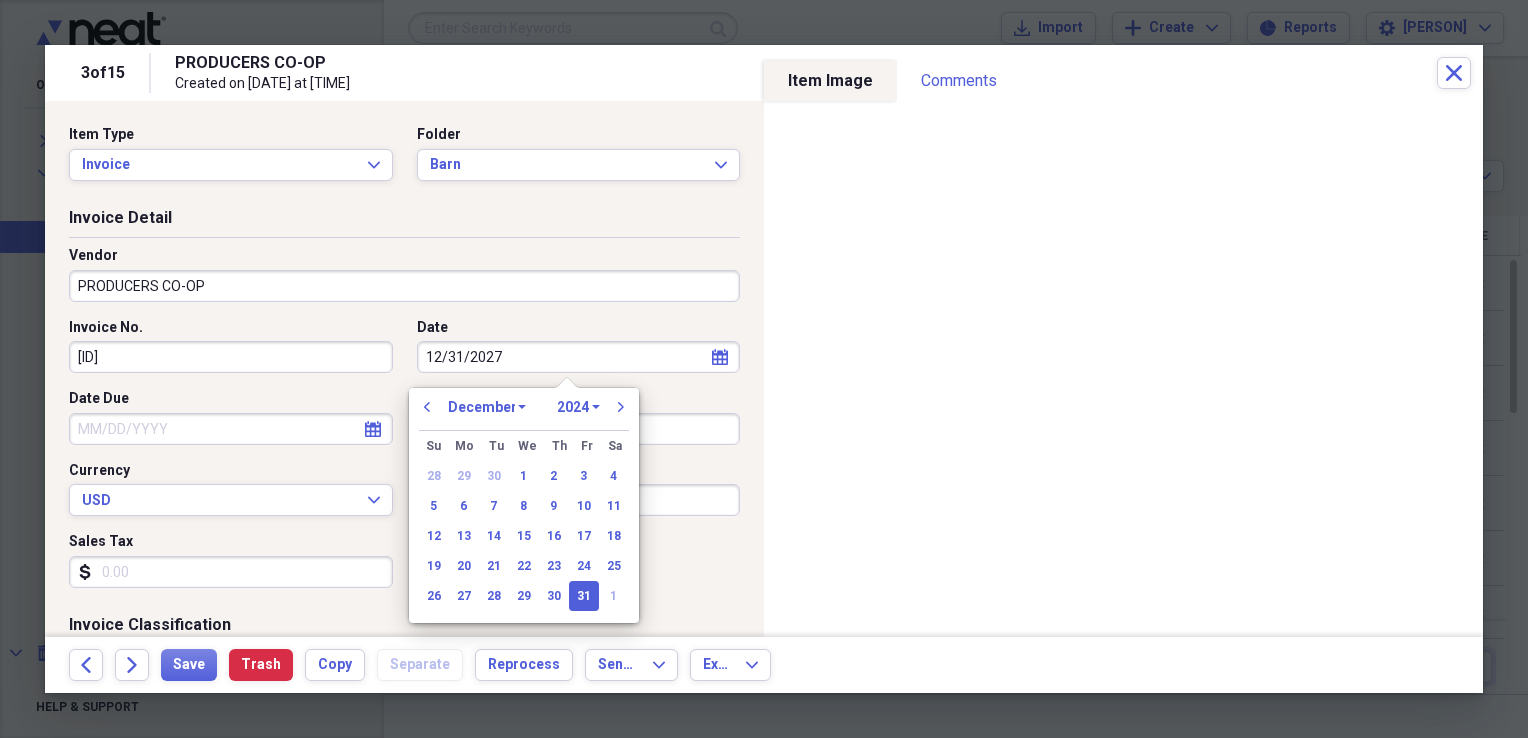 click on "1970 1971 1972 1973 1974 1975 1976 1977 1978 1979 1980 1981 1982 1983 1984 1985 1986 1987 1988 1989 1990 1991 1992 1993 1994 1995 1996 1997 1998 1999 2000 2001 2002 2003 2004 2005 2006 2007 2008 2009 2010 2011 2012 2013 2014 2015 2016 2017 2018 2019 2020 2021 2022 2023 2024 2025 2026 2027 2028 2029 2030 2031 2032 2033 2034 2035" at bounding box center (578, 407) 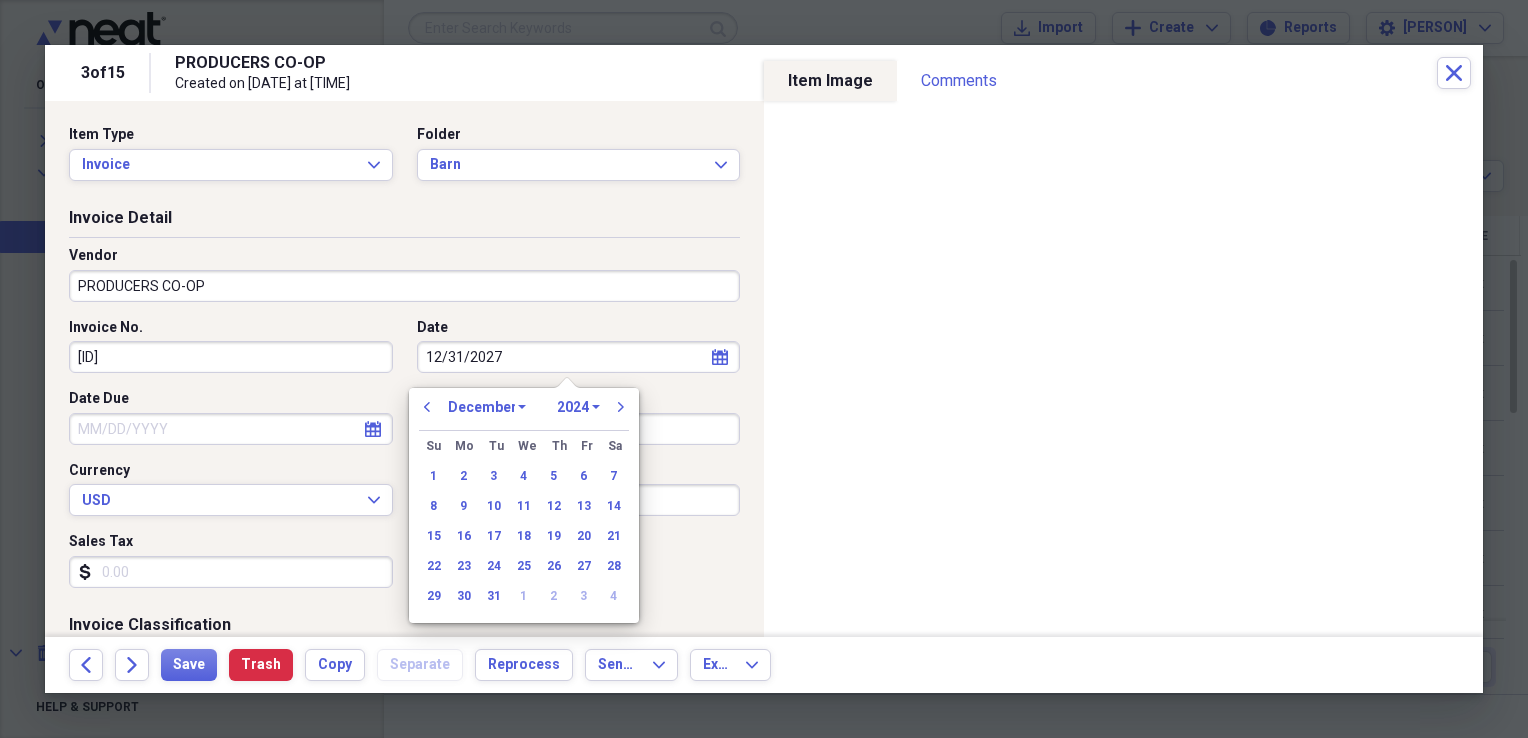 click on "January February March April May June July August September October November December" at bounding box center (487, 407) 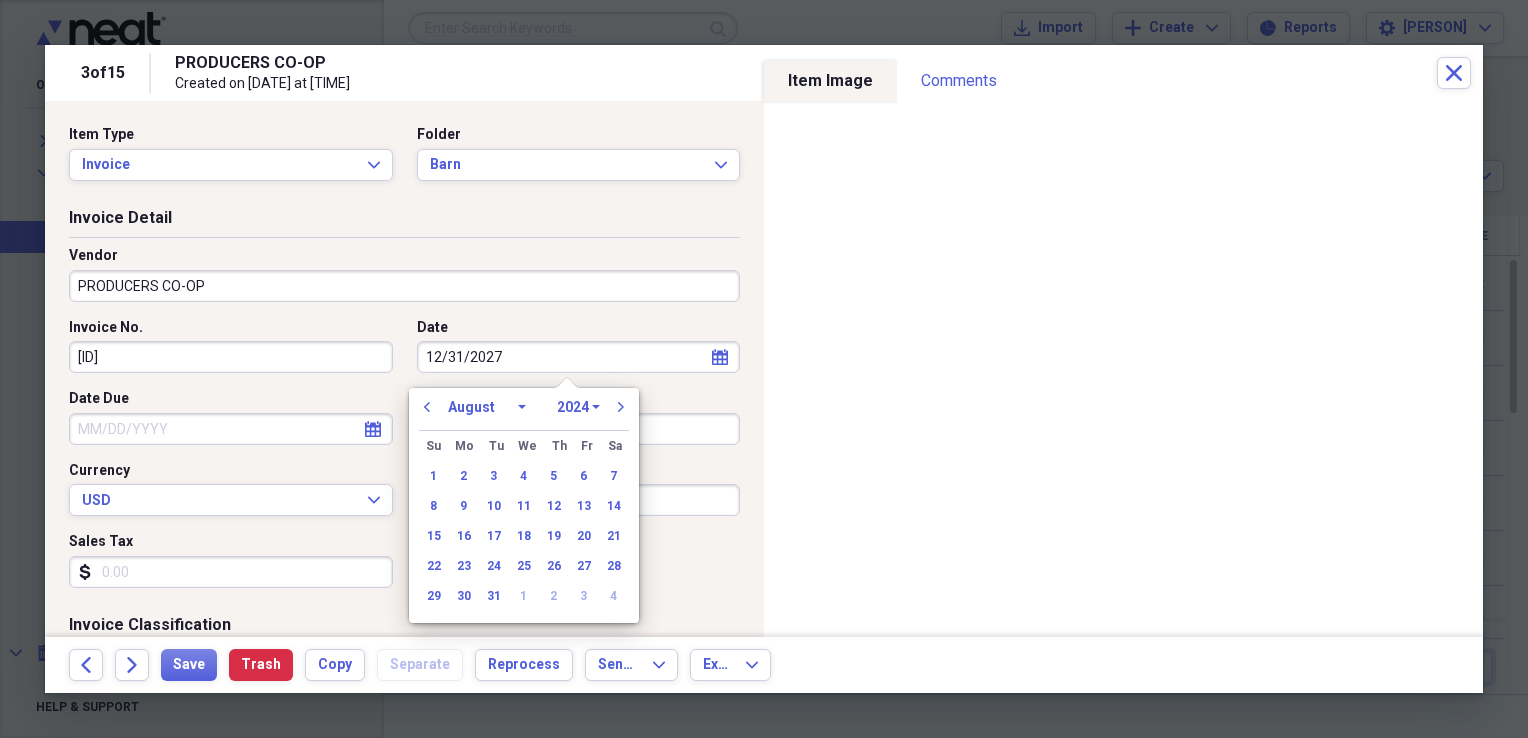 click on "January February March April May June July August September October November December" at bounding box center [487, 407] 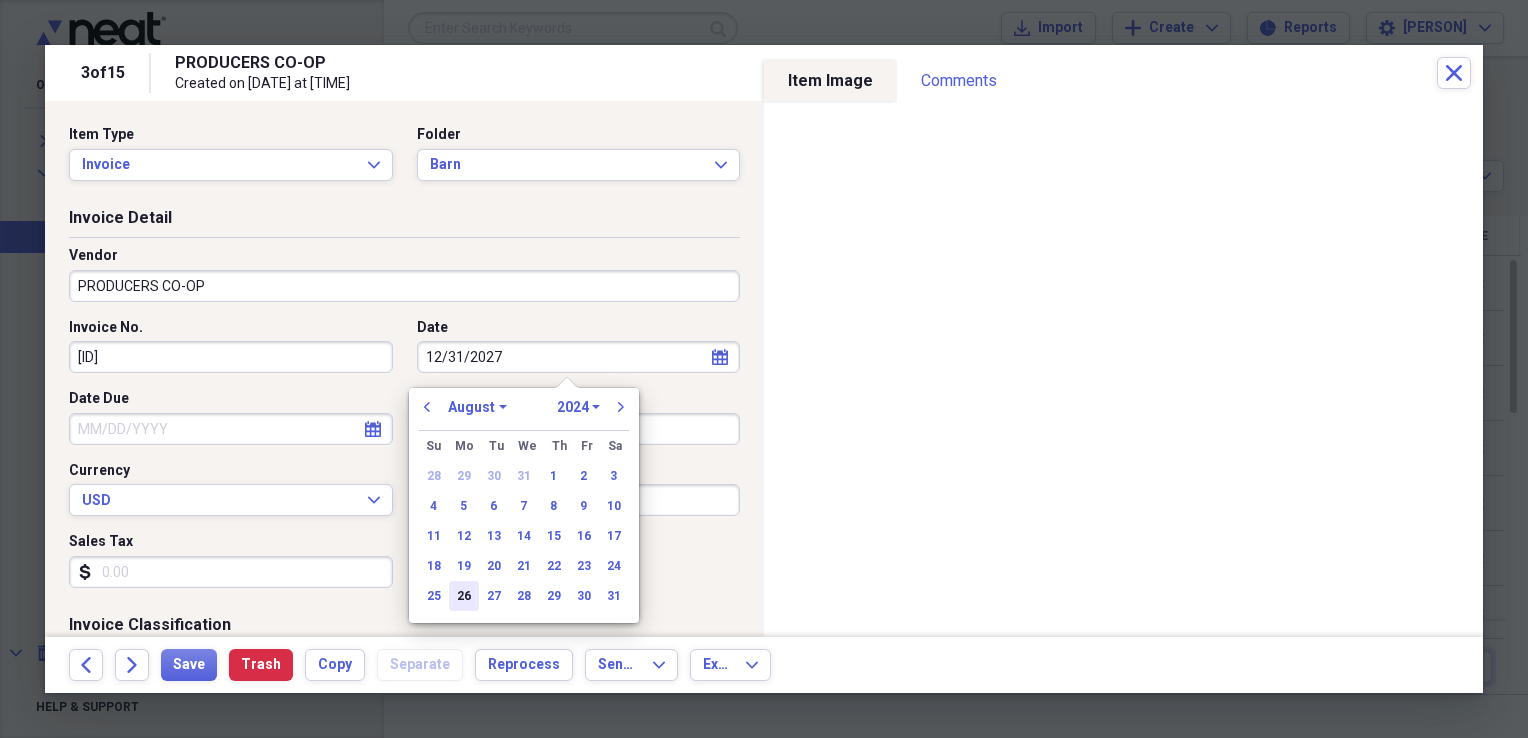 click on "26" at bounding box center (464, 596) 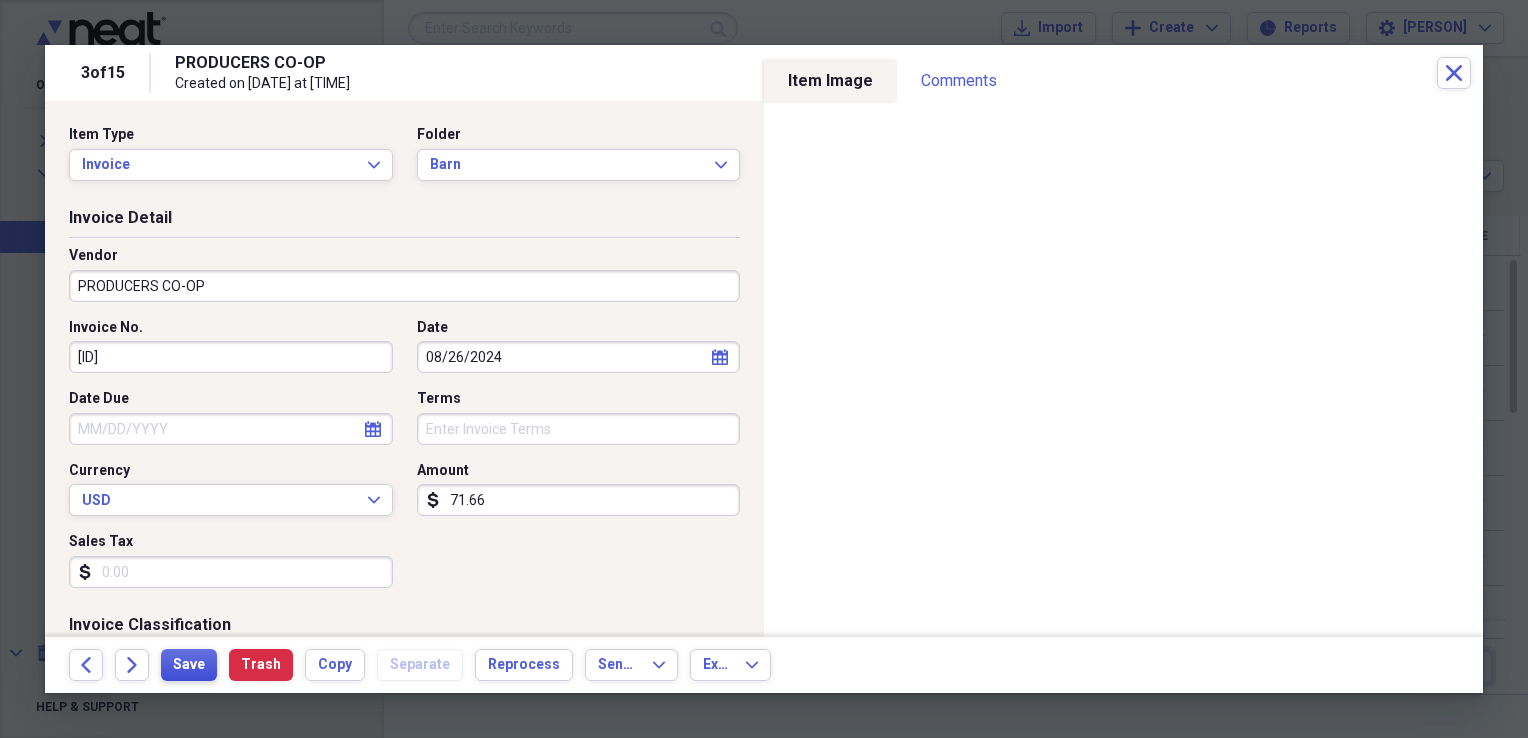 click on "Save" at bounding box center (189, 665) 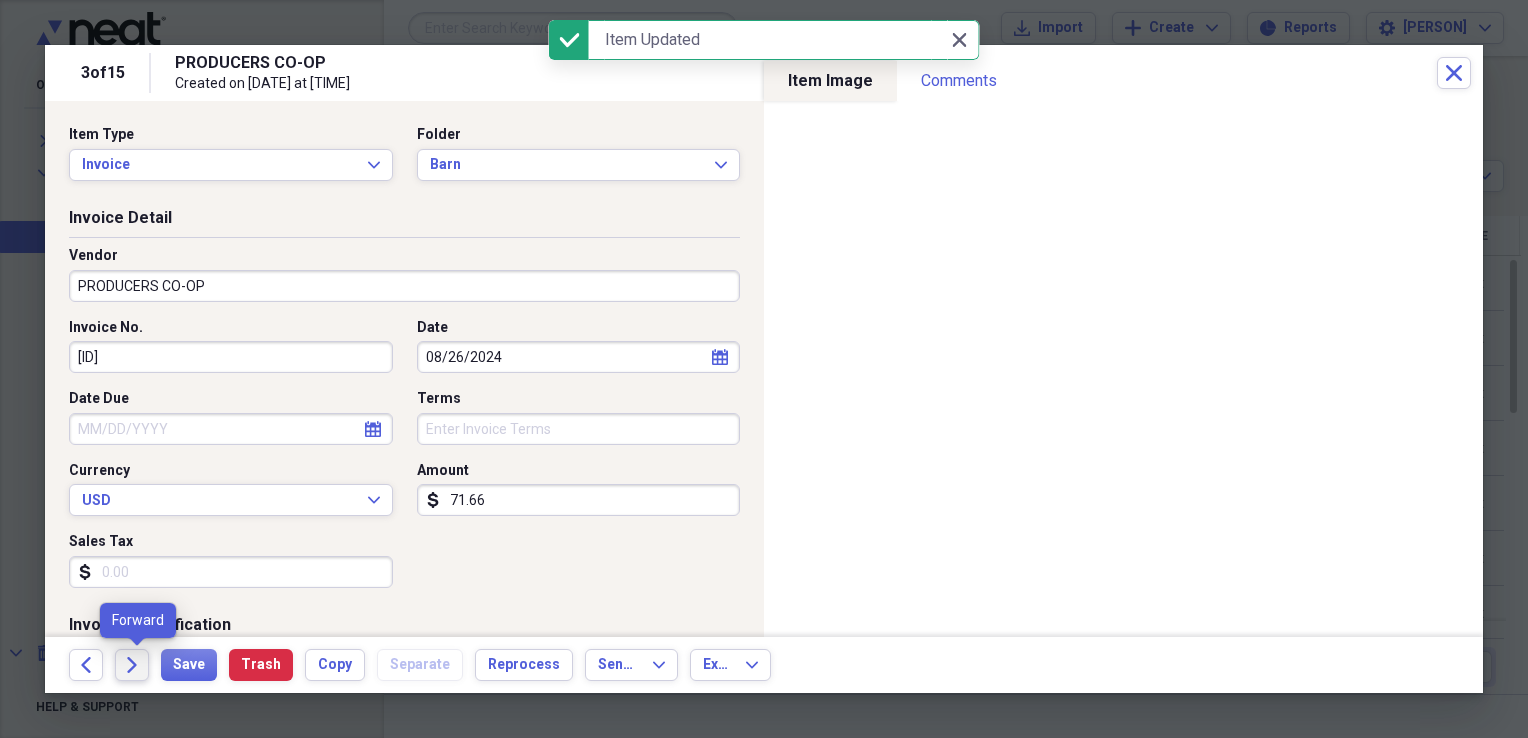 click on "Forward" 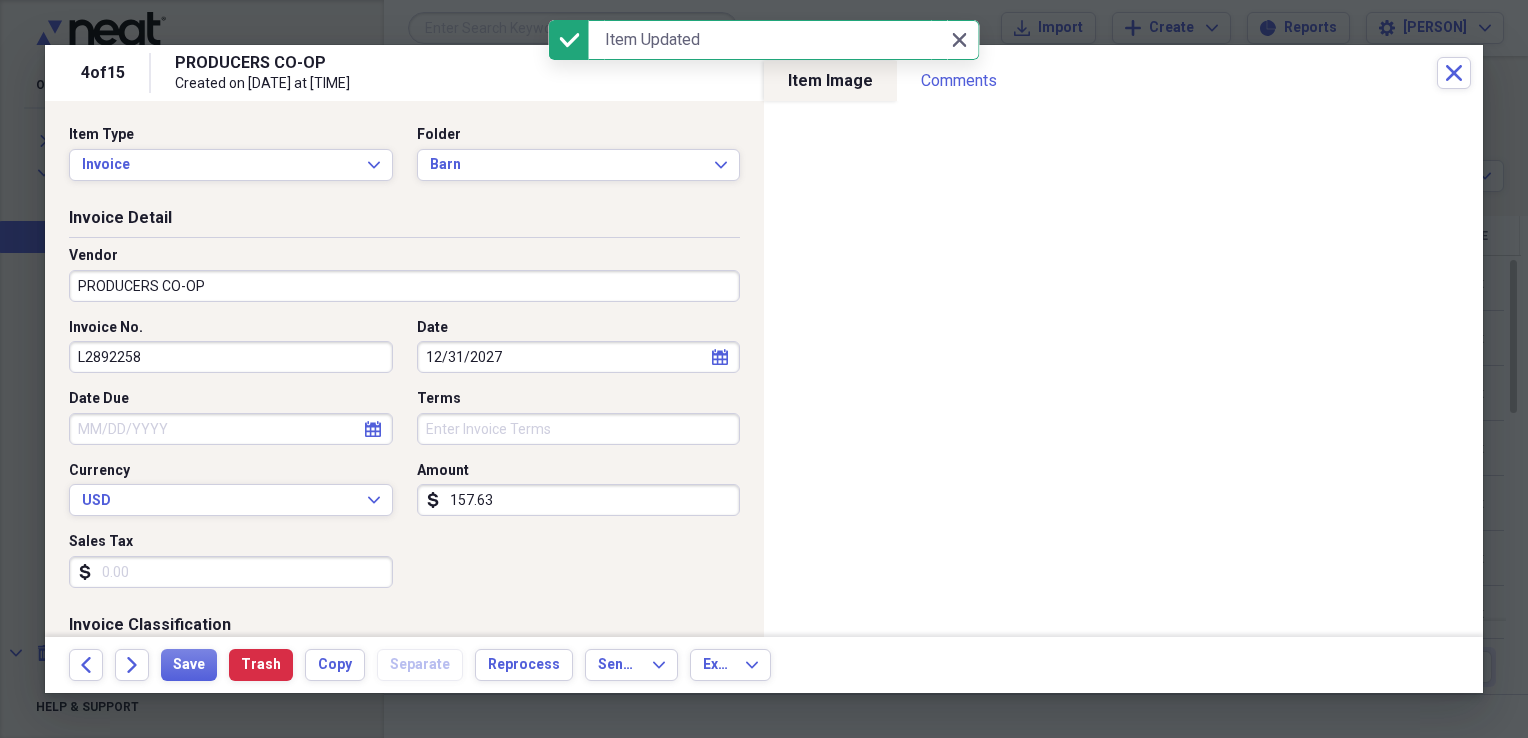 click 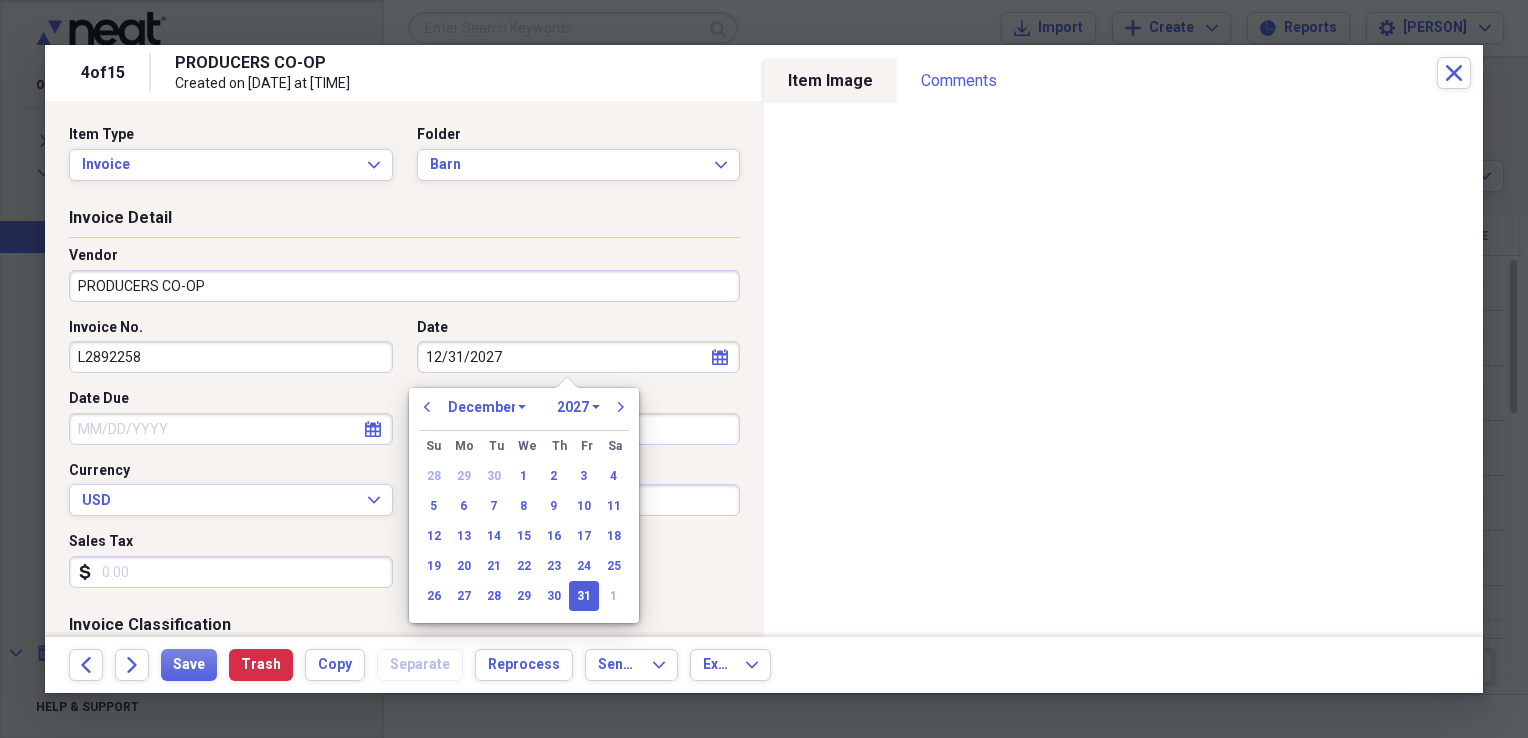 click on "1970 1971 1972 1973 1974 1975 1976 1977 1978 1979 1980 1981 1982 1983 1984 1985 1986 1987 1988 1989 1990 1991 1992 1993 1994 1995 1996 1997 1998 1999 2000 2001 2002 2003 2004 2005 2006 2007 2008 2009 2010 2011 2012 2013 2014 2015 2016 2017 2018 2019 2020 2021 2022 2023 2024 2025 2026 2027 2028 2029 2030 2031 2032 2033 2034 2035" at bounding box center [578, 407] 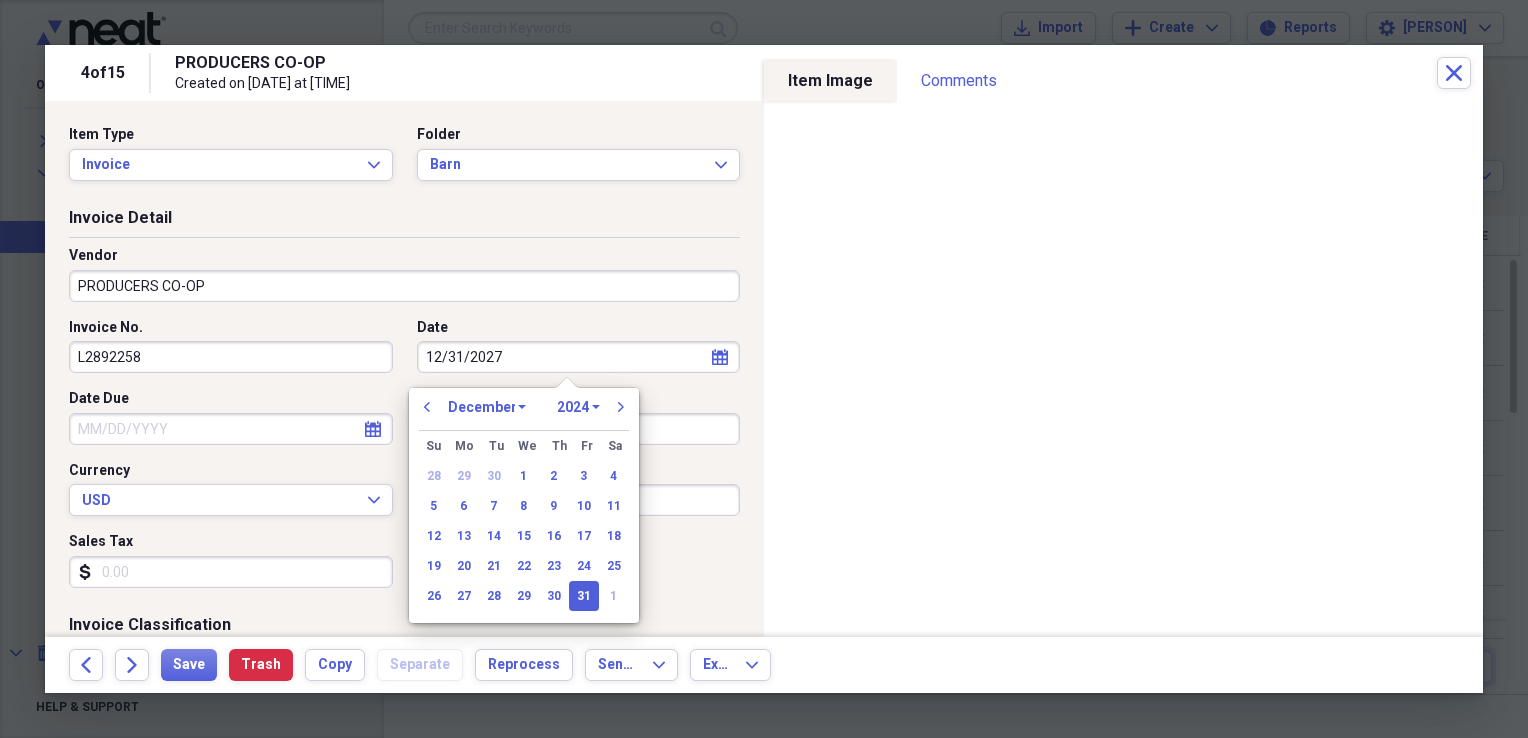 click on "1970 1971 1972 1973 1974 1975 1976 1977 1978 1979 1980 1981 1982 1983 1984 1985 1986 1987 1988 1989 1990 1991 1992 1993 1994 1995 1996 1997 1998 1999 2000 2001 2002 2003 2004 2005 2006 2007 2008 2009 2010 2011 2012 2013 2014 2015 2016 2017 2018 2019 2020 2021 2022 2023 2024 2025 2026 2027 2028 2029 2030 2031 2032 2033 2034 2035" at bounding box center [578, 407] 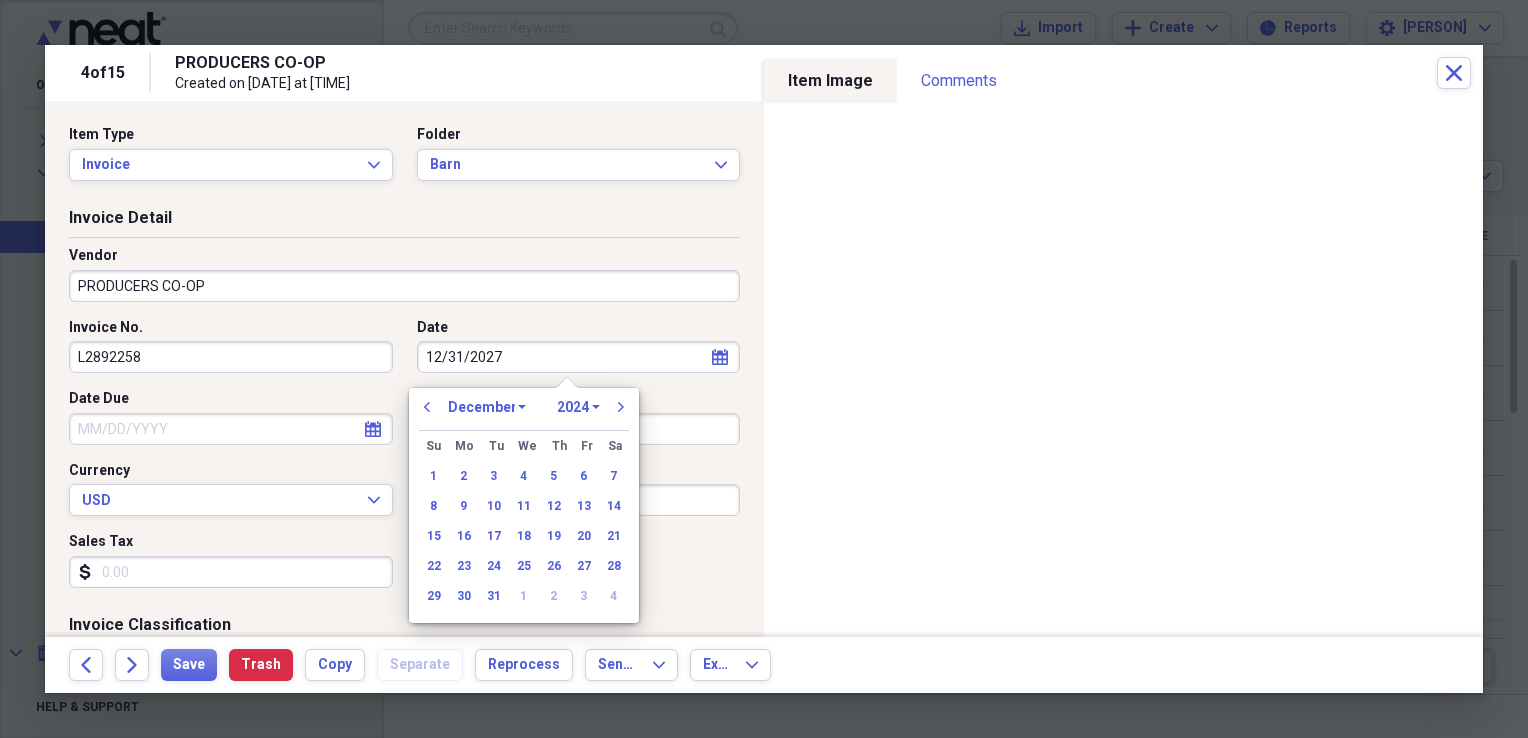 click on "January February March April May June July August September October November December" at bounding box center (487, 407) 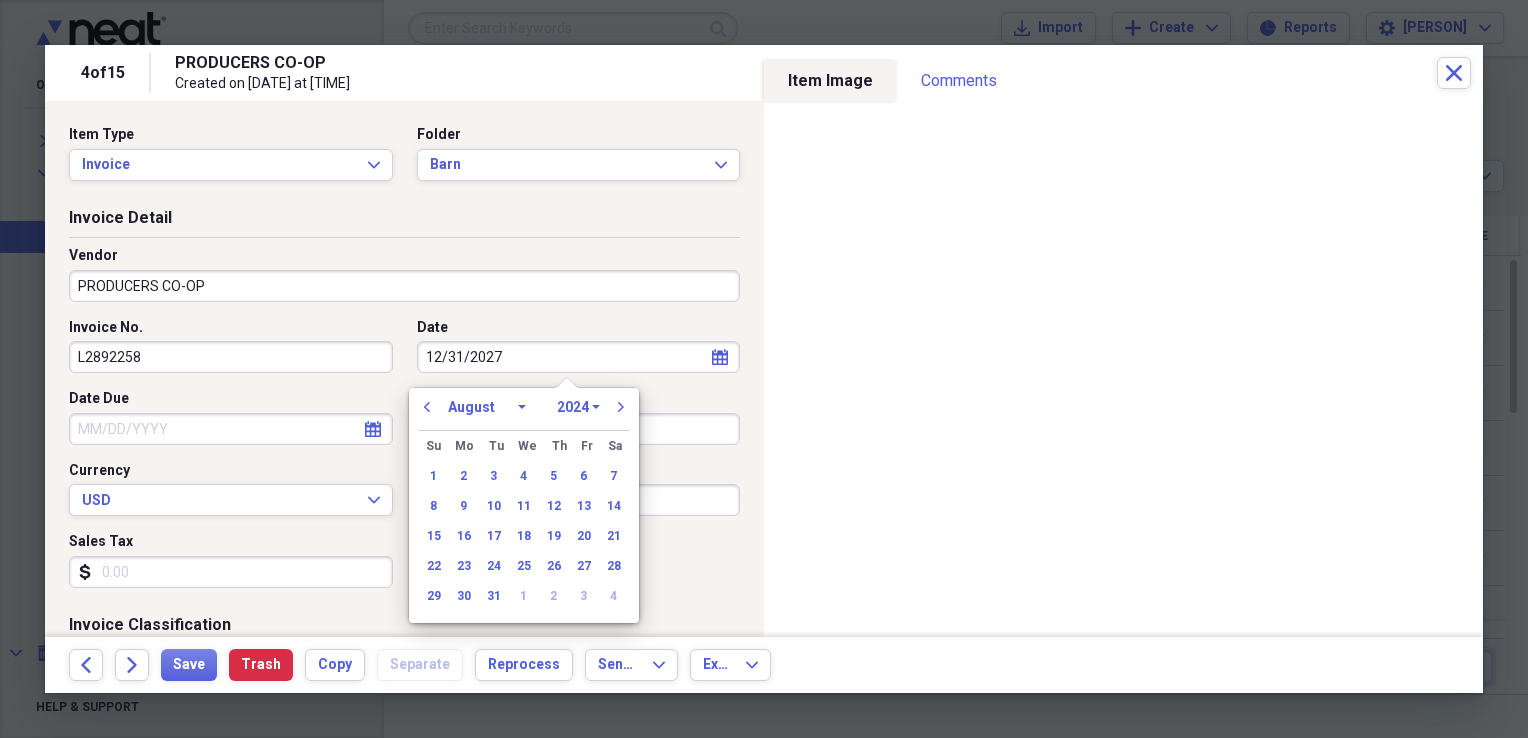click on "January February March April May June July August September October November December" at bounding box center [487, 407] 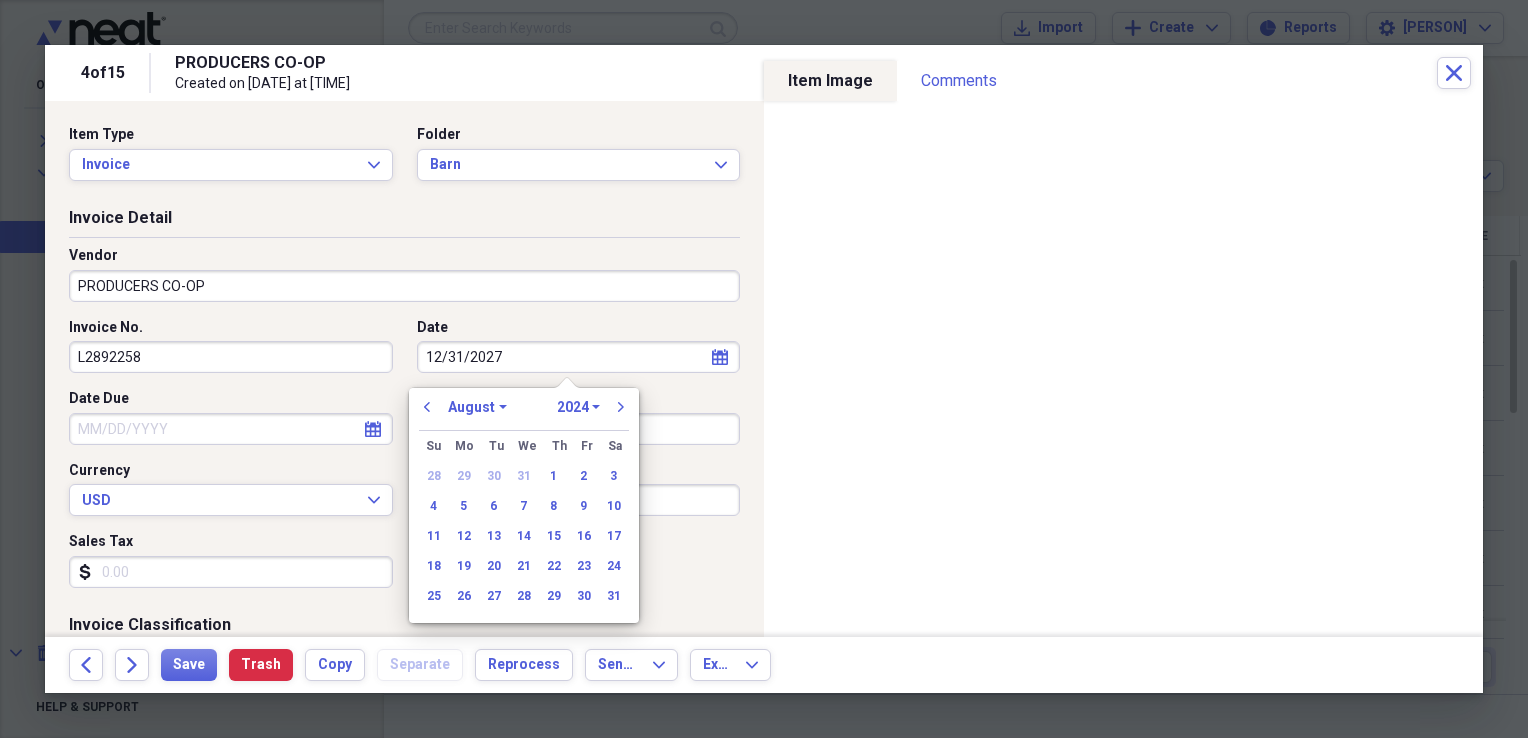 click on "January February March April May June July August September October November December" at bounding box center (477, 407) 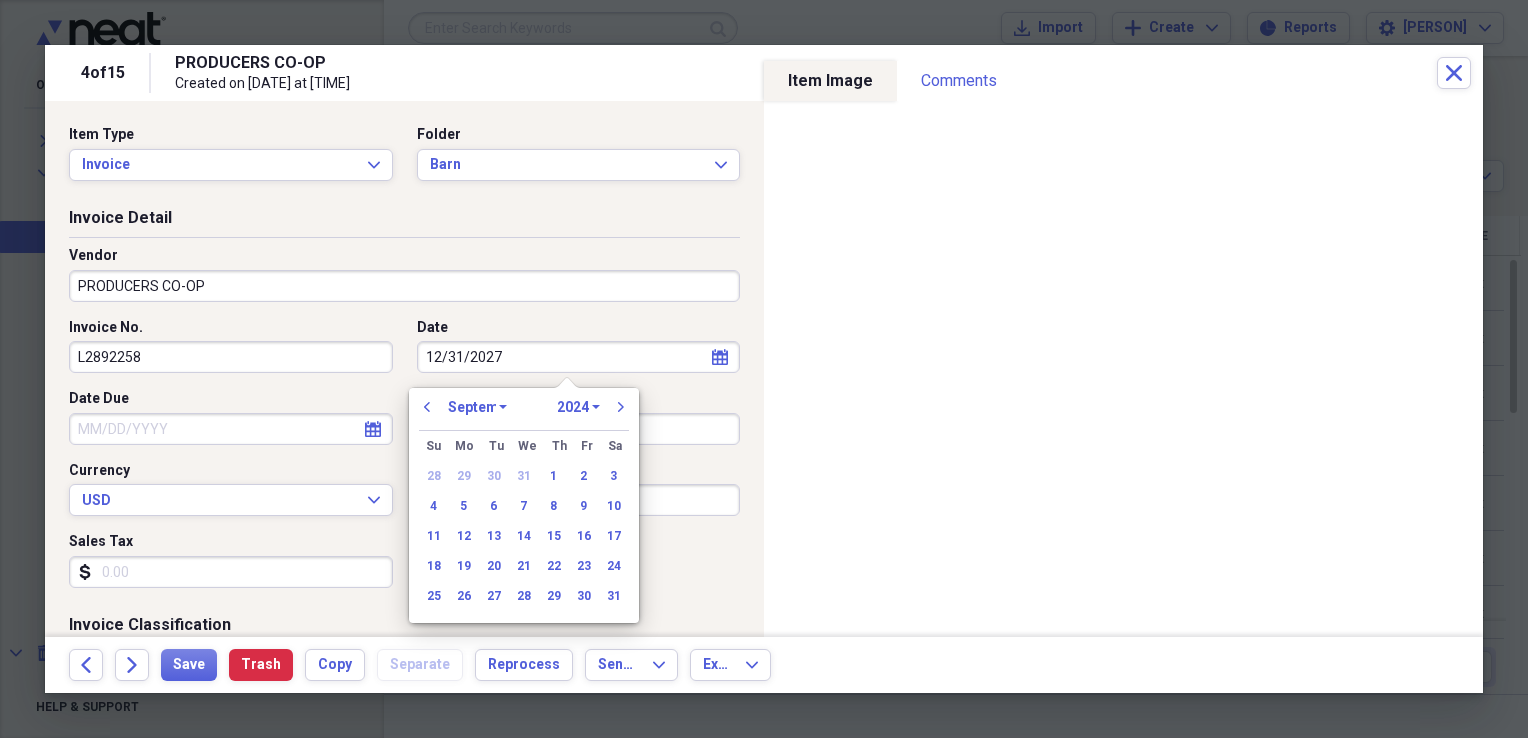 click on "January February March April May June July August September October November December" at bounding box center (477, 407) 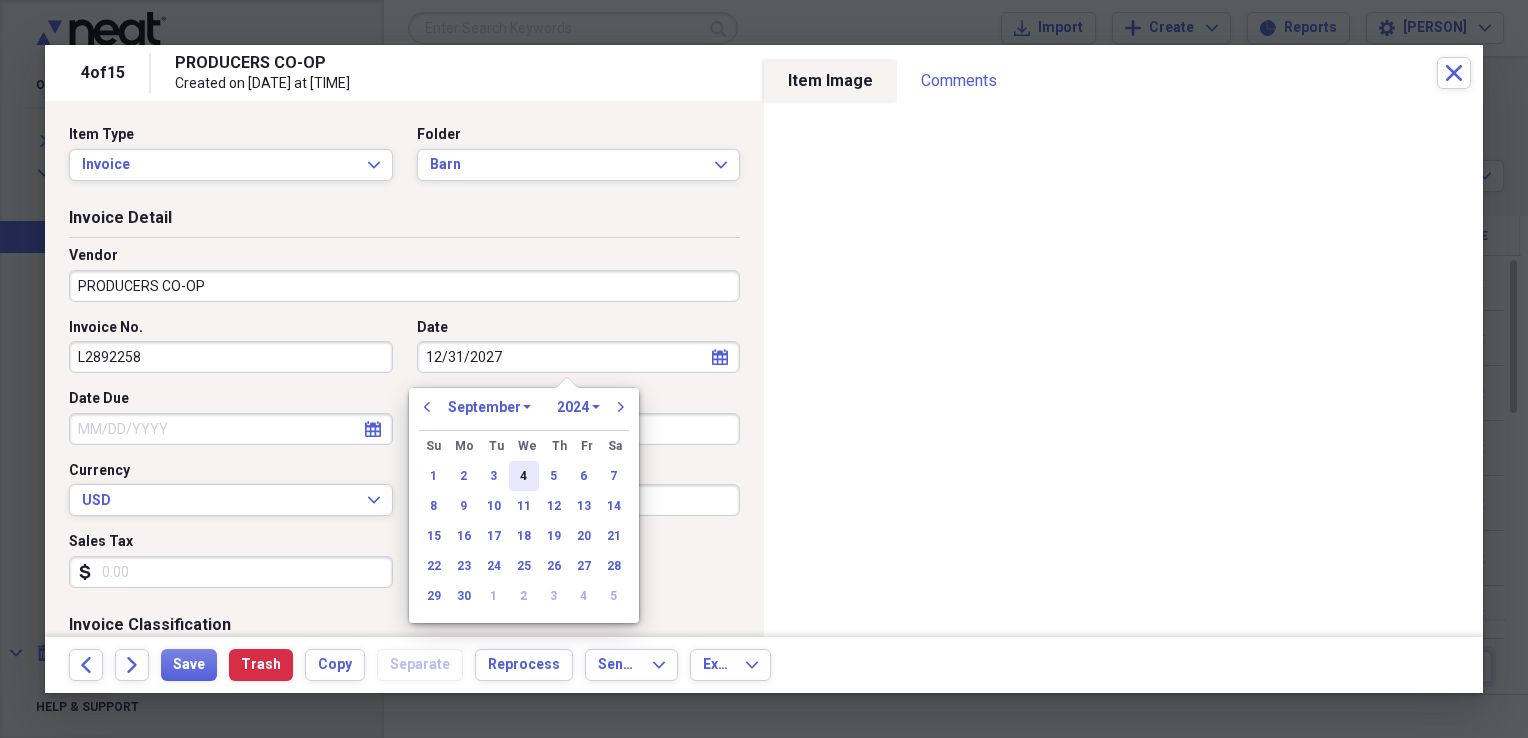 click on "4" at bounding box center (524, 476) 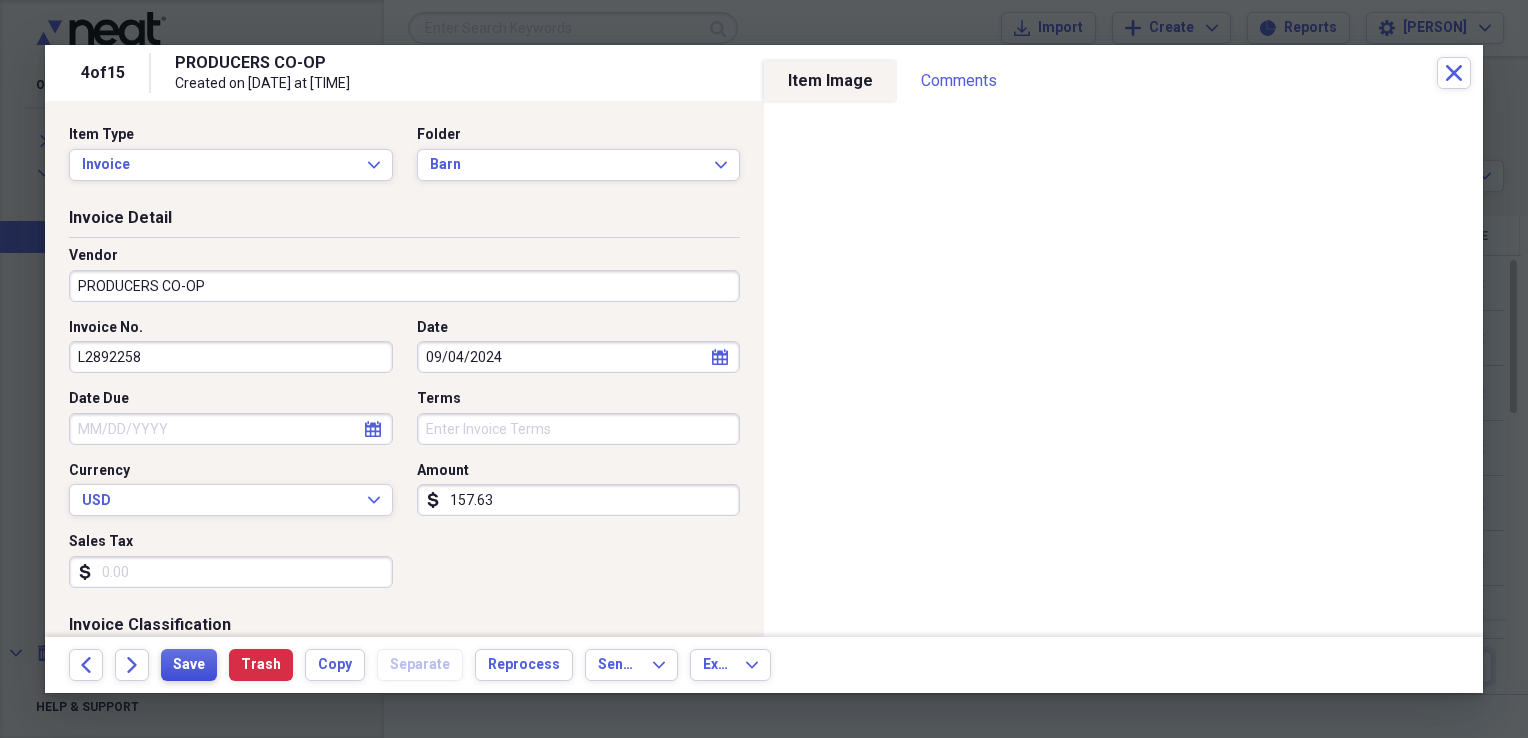 click on "Save" at bounding box center (189, 665) 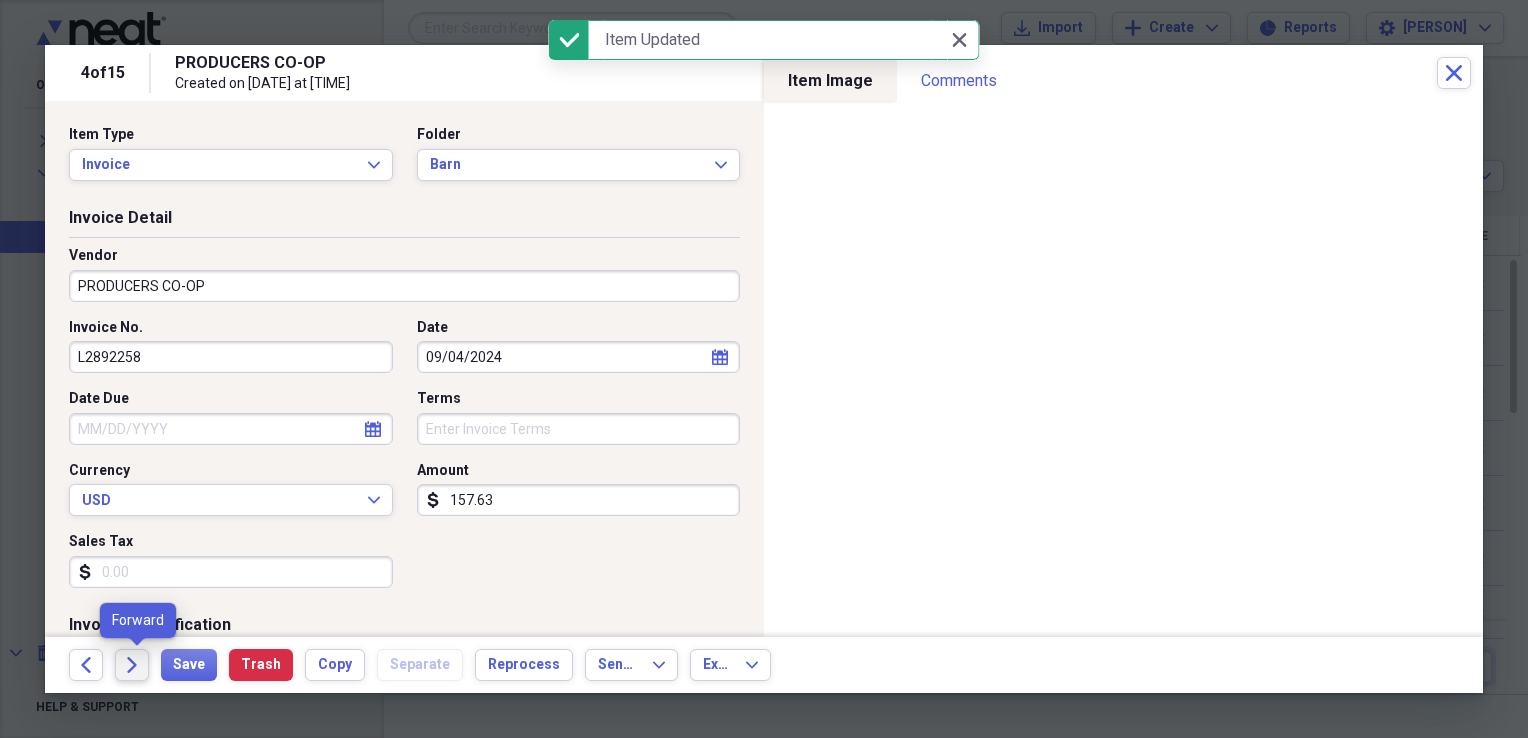 click on "Forward" at bounding box center (132, 665) 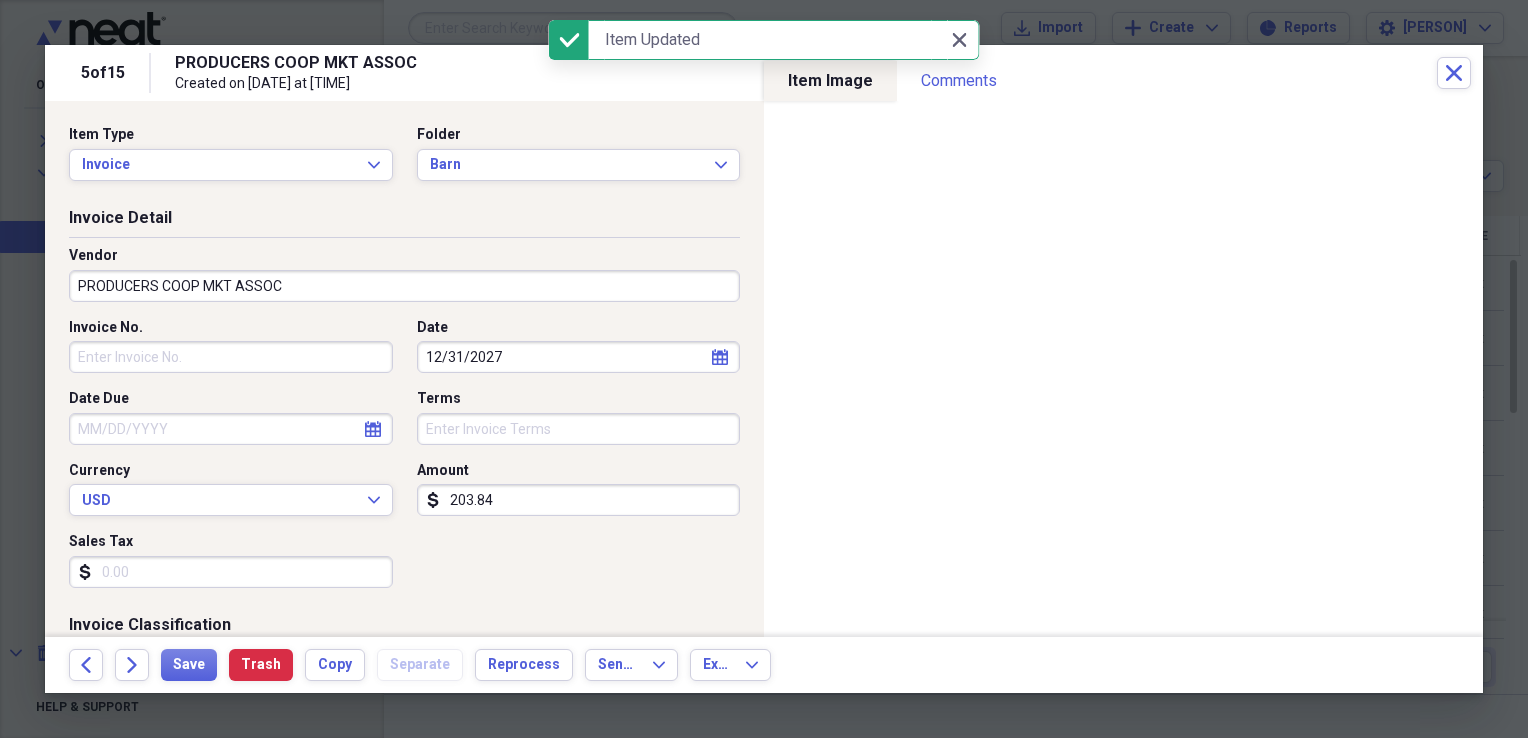 click on "calendar" 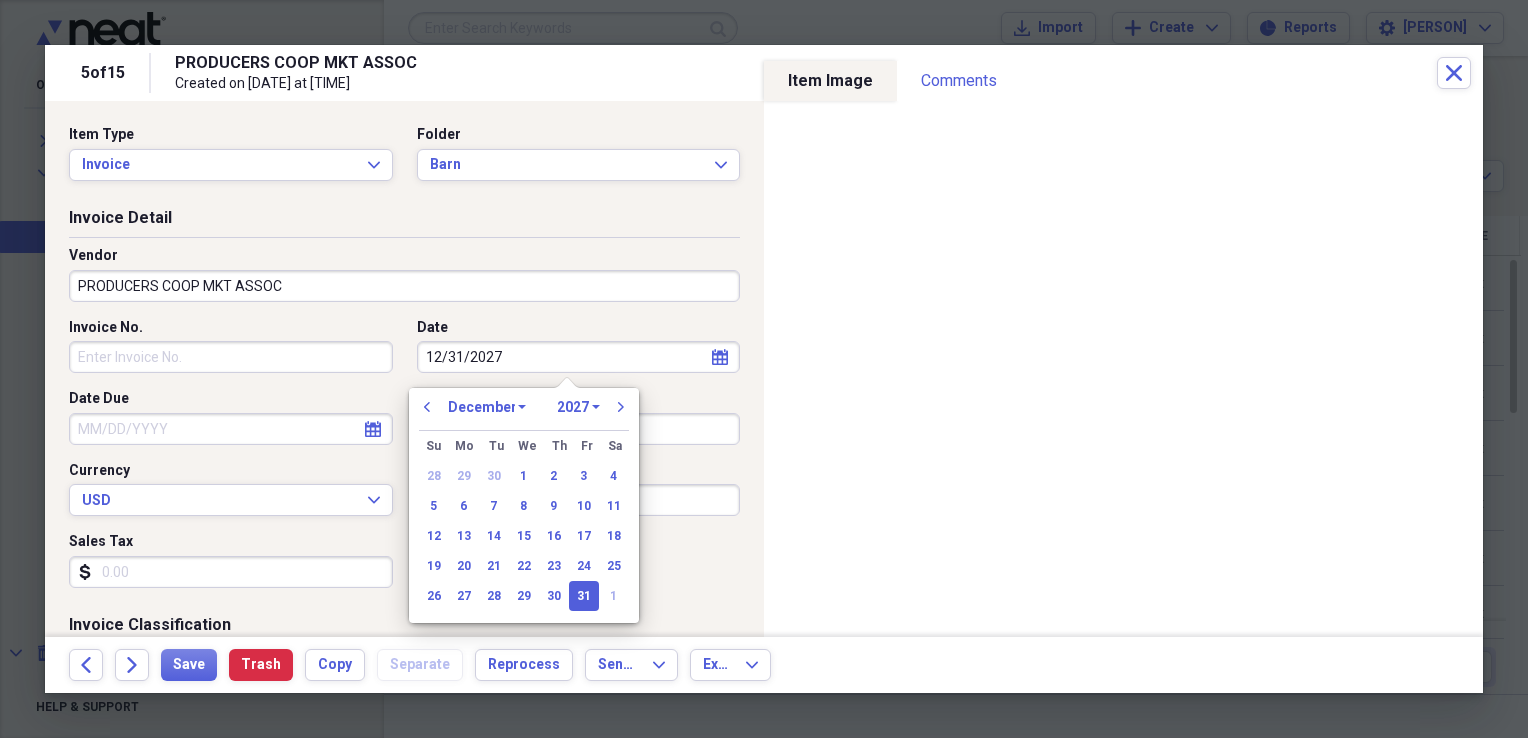 click on "1970 1971 1972 1973 1974 1975 1976 1977 1978 1979 1980 1981 1982 1983 1984 1985 1986 1987 1988 1989 1990 1991 1992 1993 1994 1995 1996 1997 1998 1999 2000 2001 2002 2003 2004 2005 2006 2007 2008 2009 2010 2011 2012 2013 2014 2015 2016 2017 2018 2019 2020 2021 2022 2023 2024 2025 2026 2027 2028 2029 2030 2031 2032 2033 2034 2035" at bounding box center (578, 407) 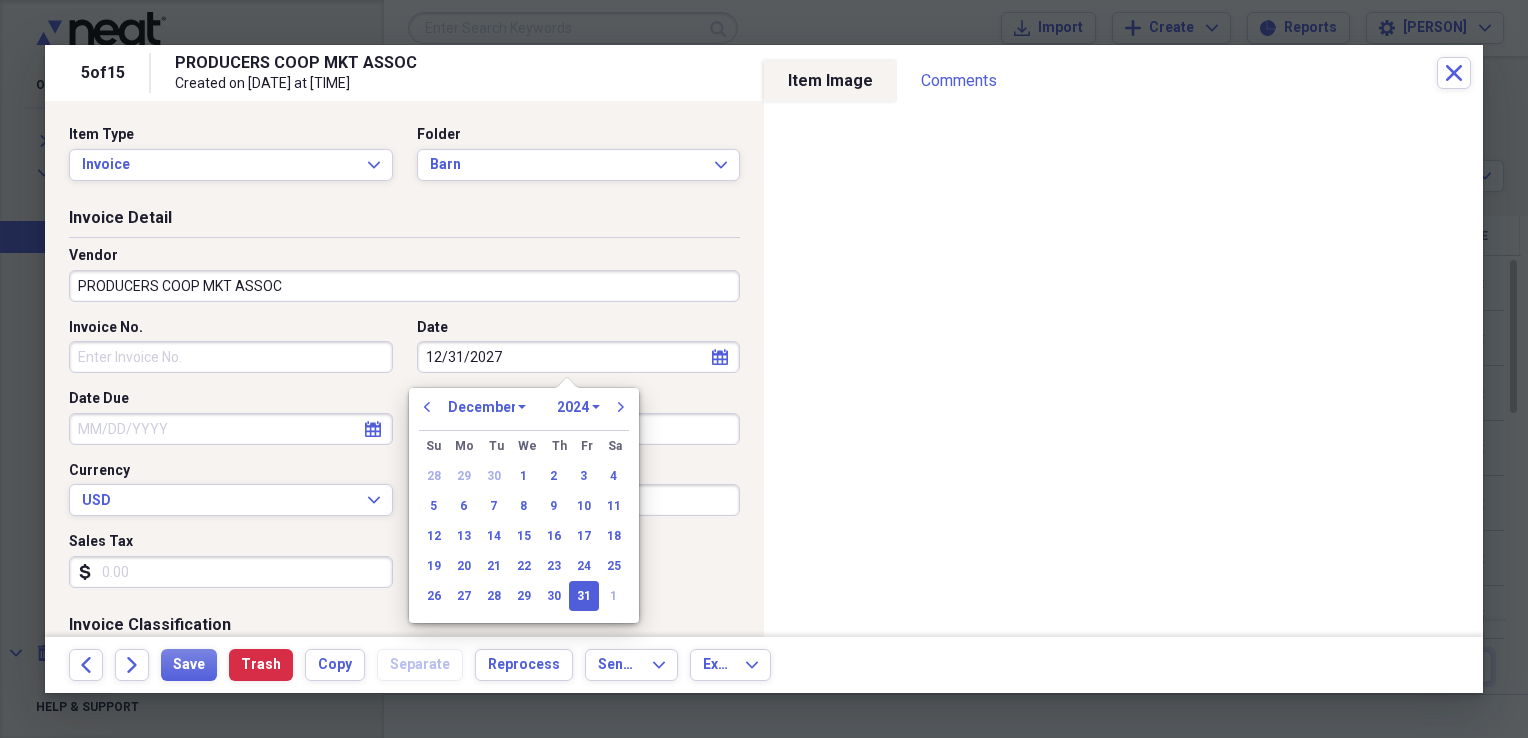 click on "1970 1971 1972 1973 1974 1975 1976 1977 1978 1979 1980 1981 1982 1983 1984 1985 1986 1987 1988 1989 1990 1991 1992 1993 1994 1995 1996 1997 1998 1999 2000 2001 2002 2003 2004 2005 2006 2007 2008 2009 2010 2011 2012 2013 2014 2015 2016 2017 2018 2019 2020 2021 2022 2023 2024 2025 2026 2027 2028 2029 2030 2031 2032 2033 2034 2035" at bounding box center [578, 407] 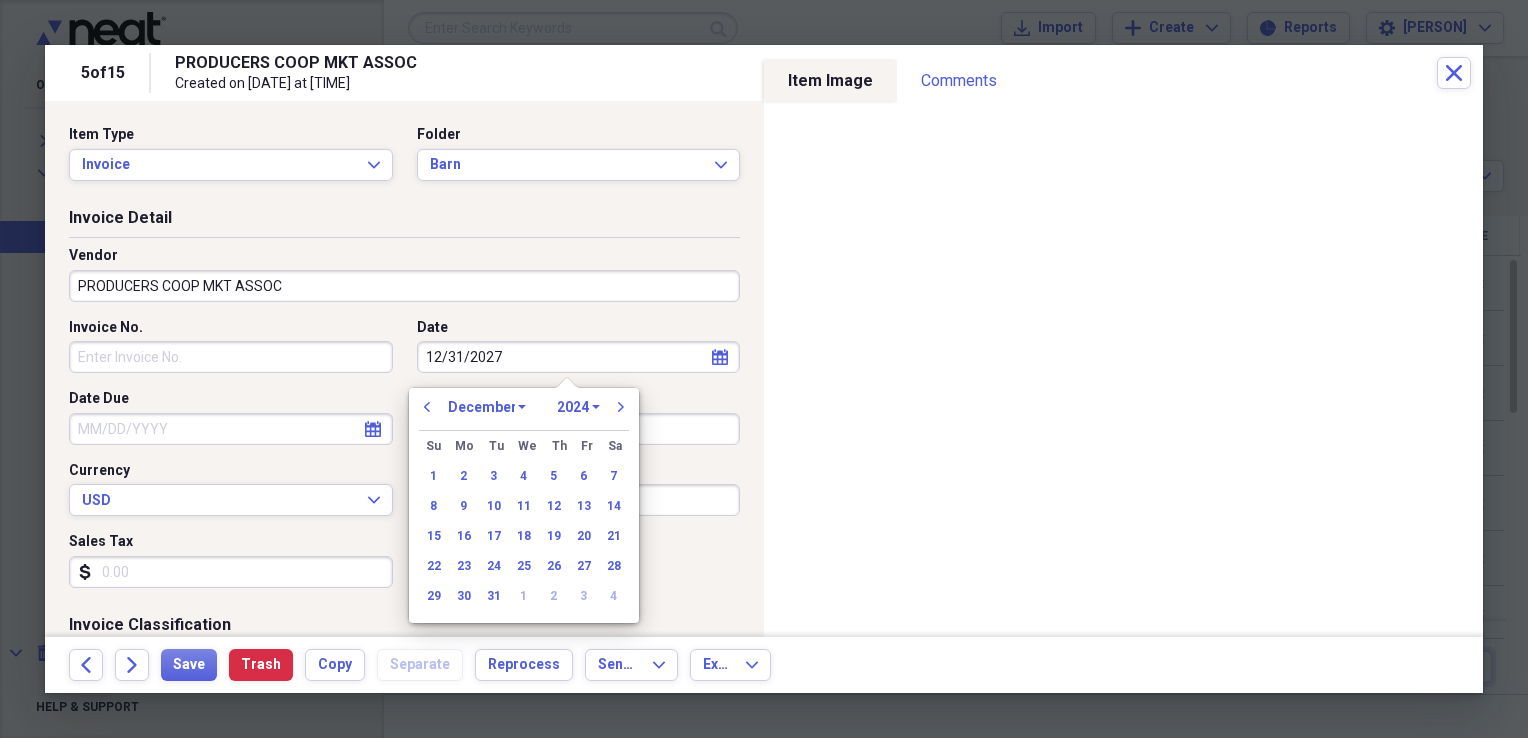click on "January February March April May June July August September October November December" at bounding box center [487, 407] 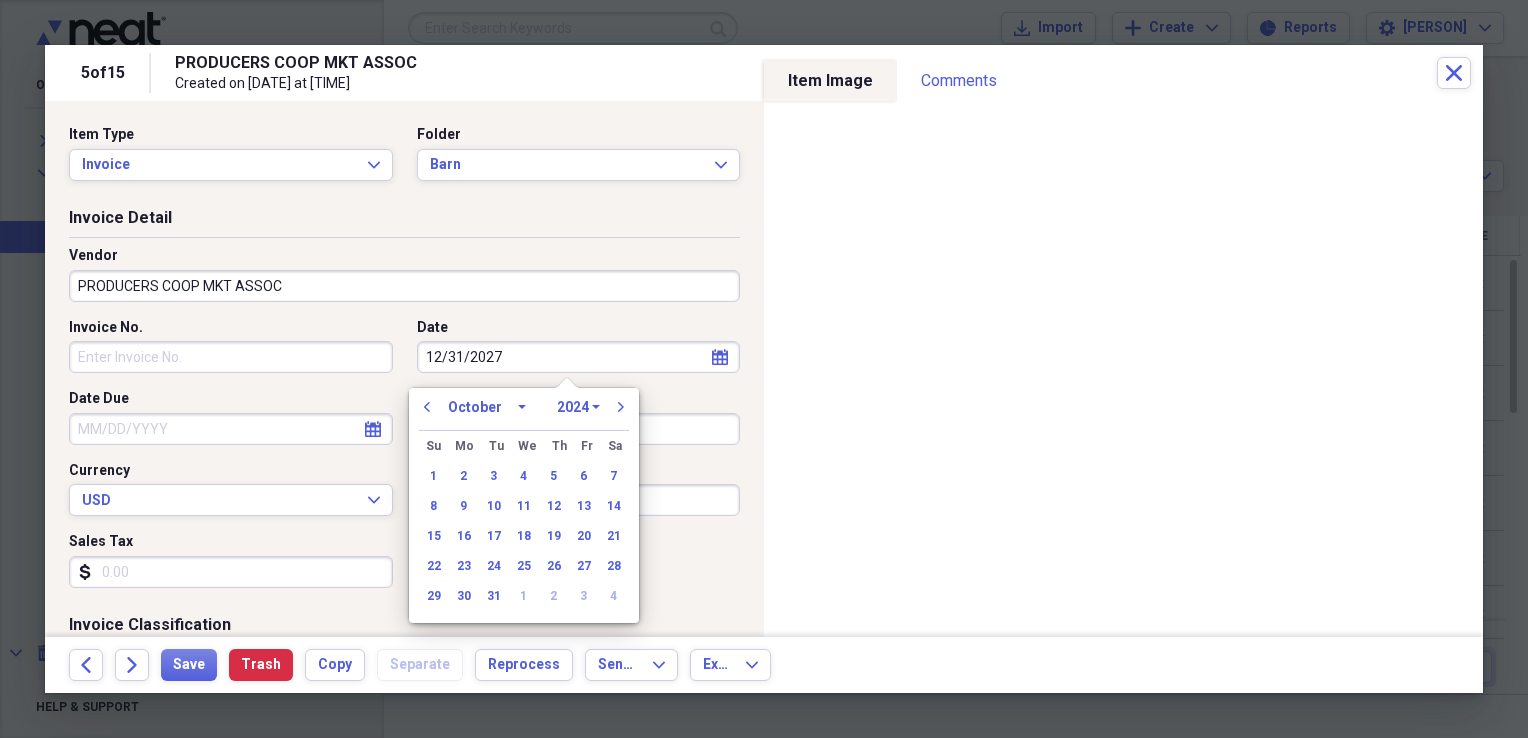click on "January February March April May June July August September October November December" at bounding box center (487, 407) 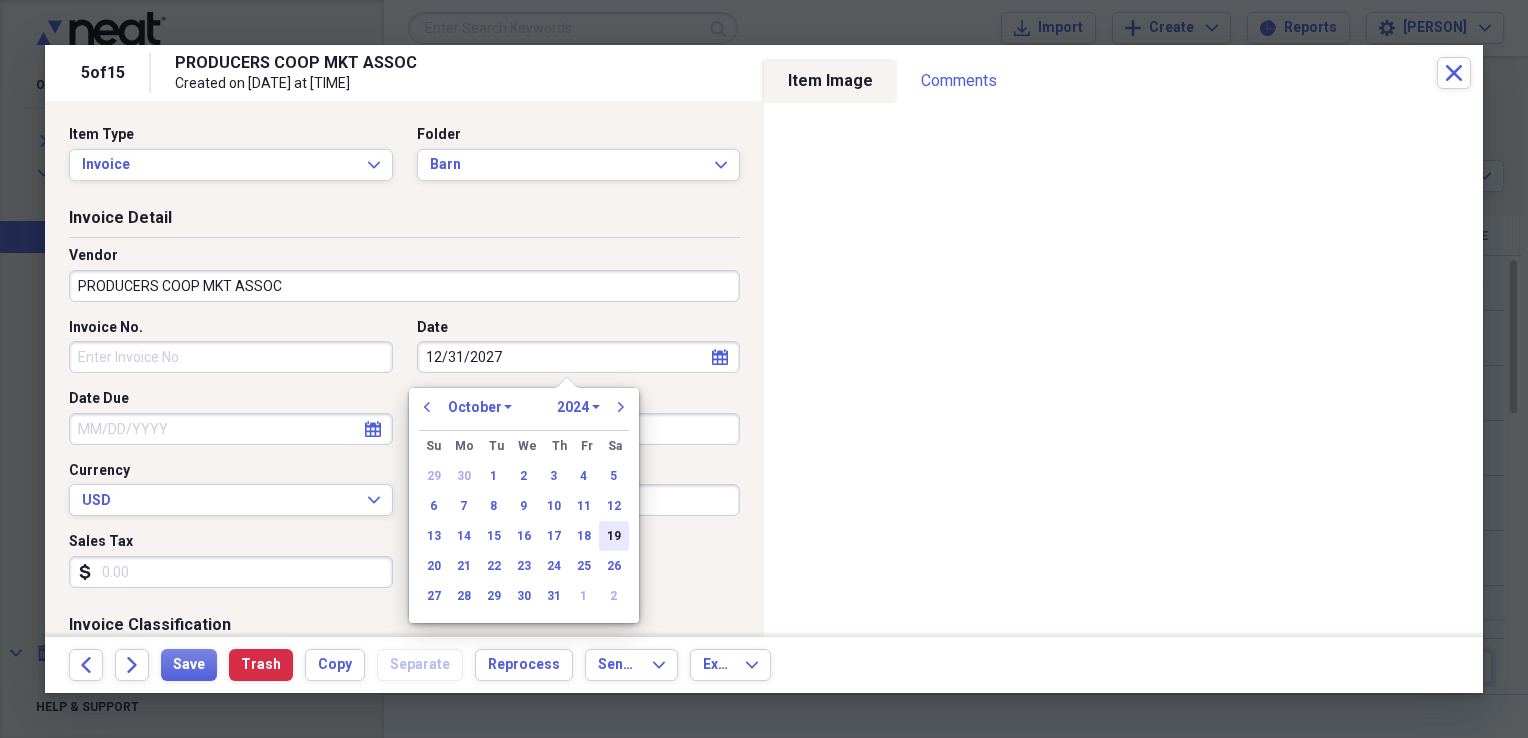 click on "19" at bounding box center (614, 536) 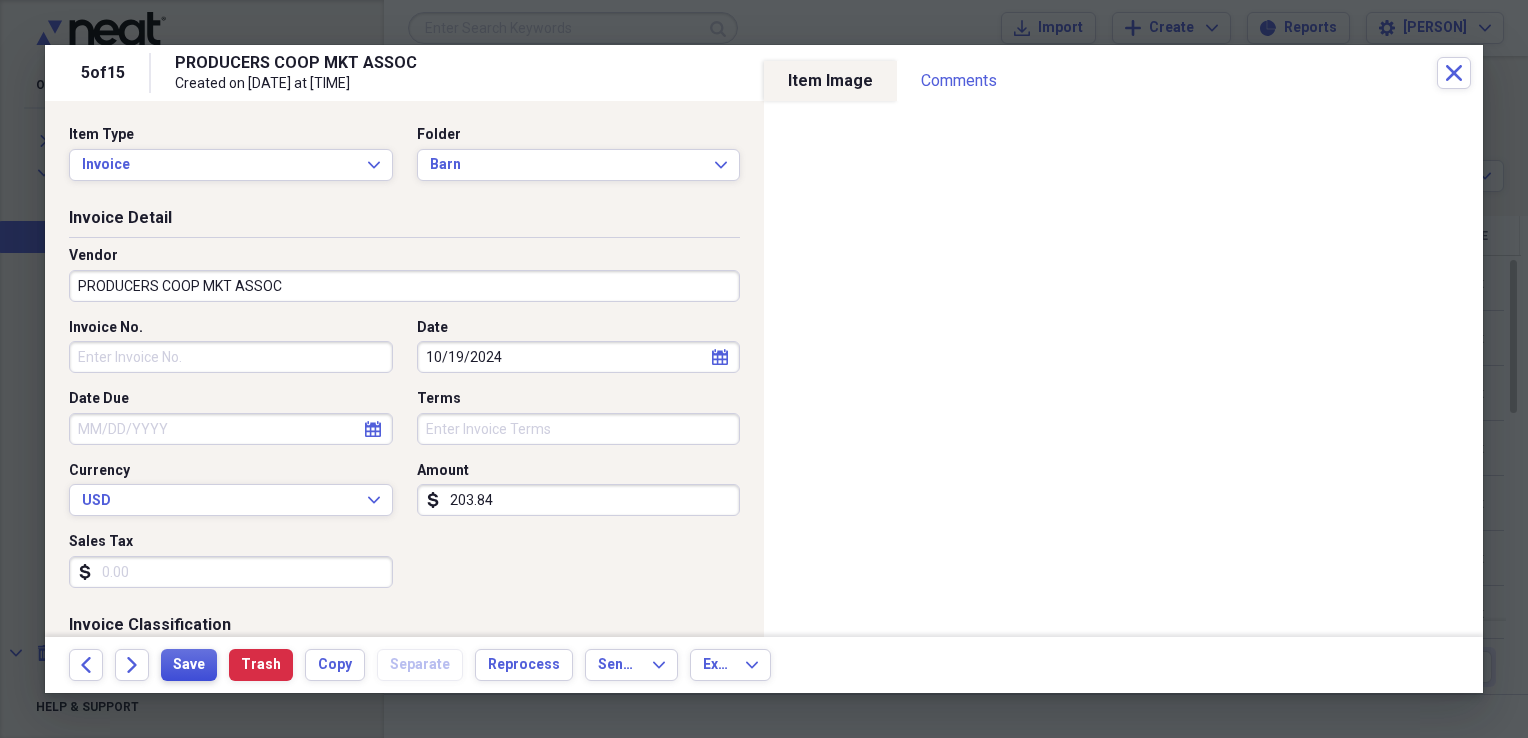 click on "Save" at bounding box center [189, 665] 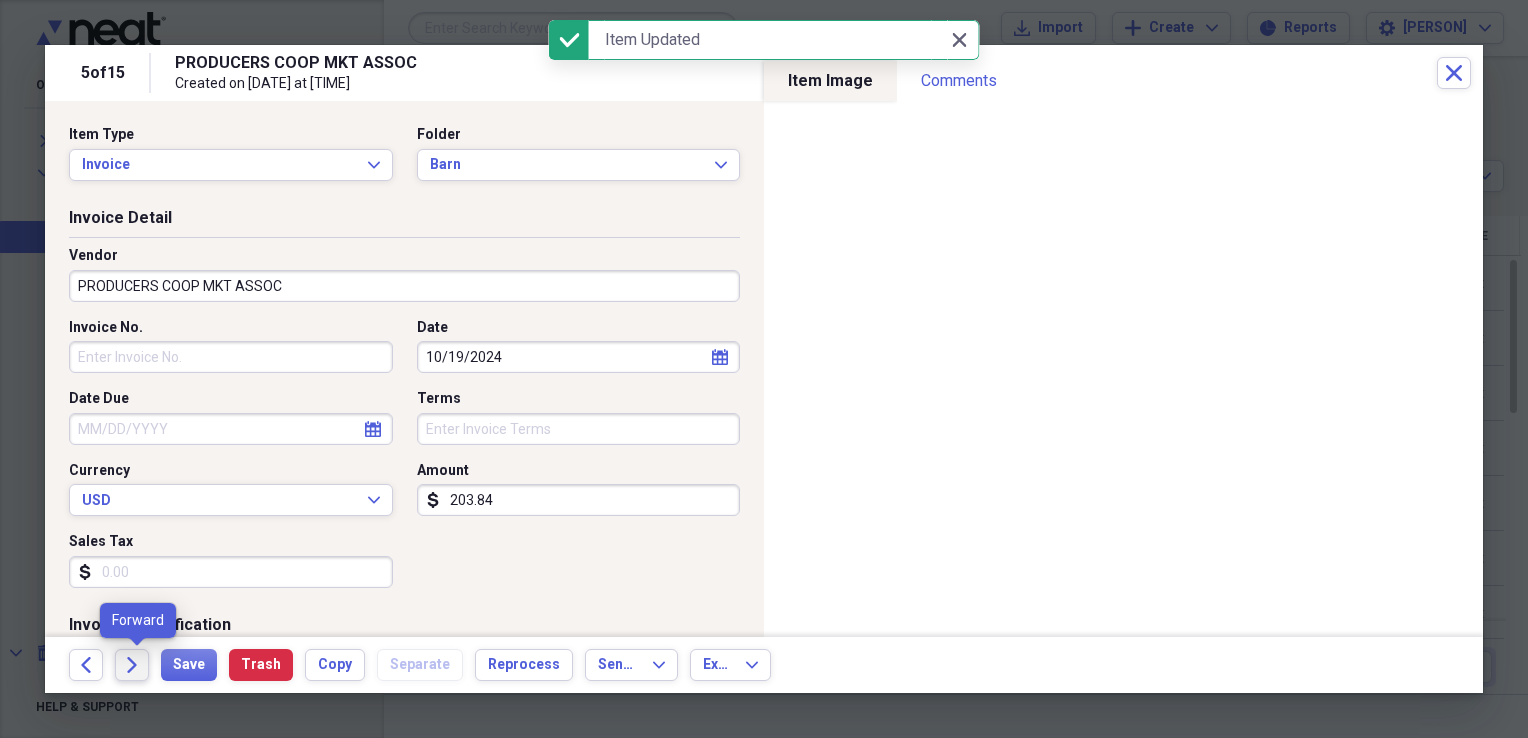 click on "Forward" 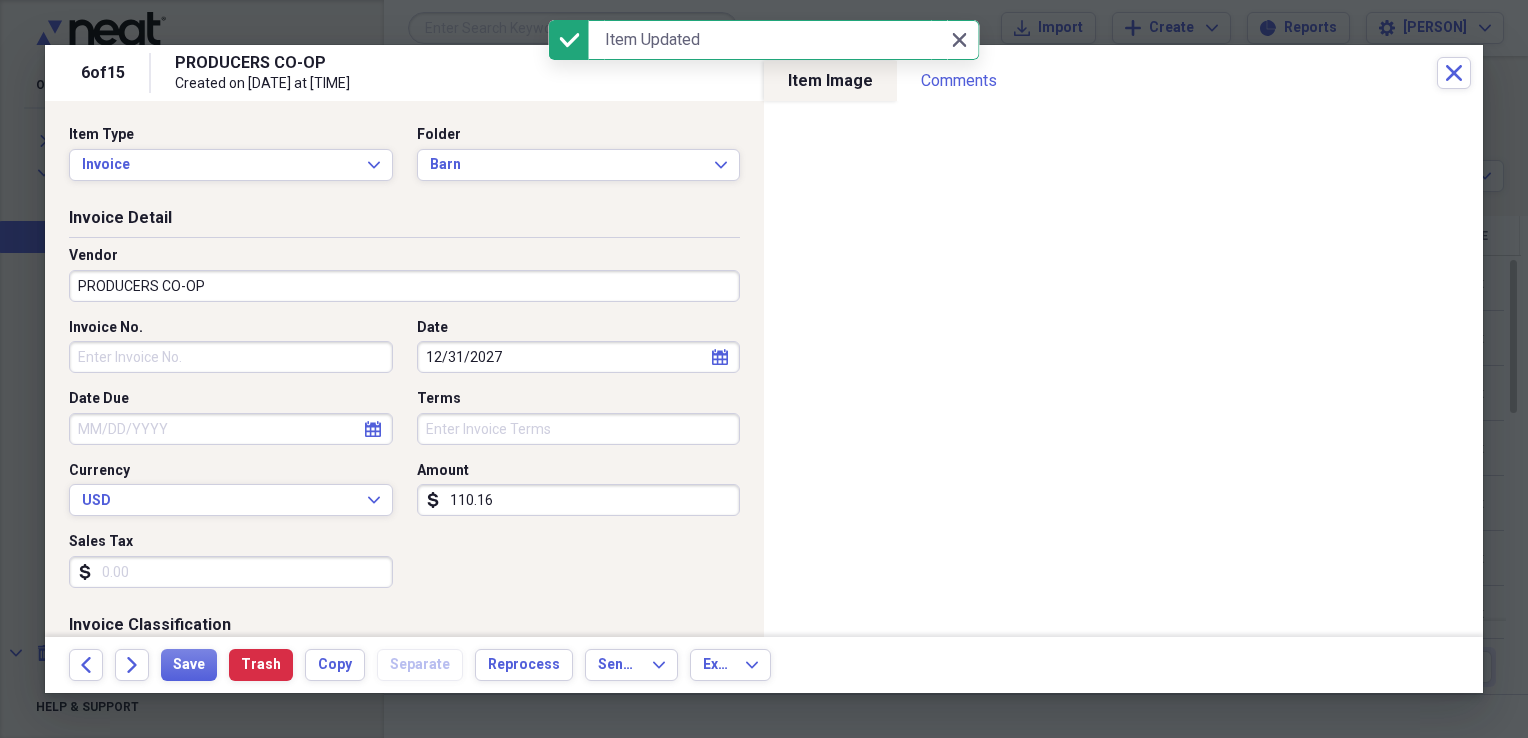 click on "12/31/2027" at bounding box center (579, 357) 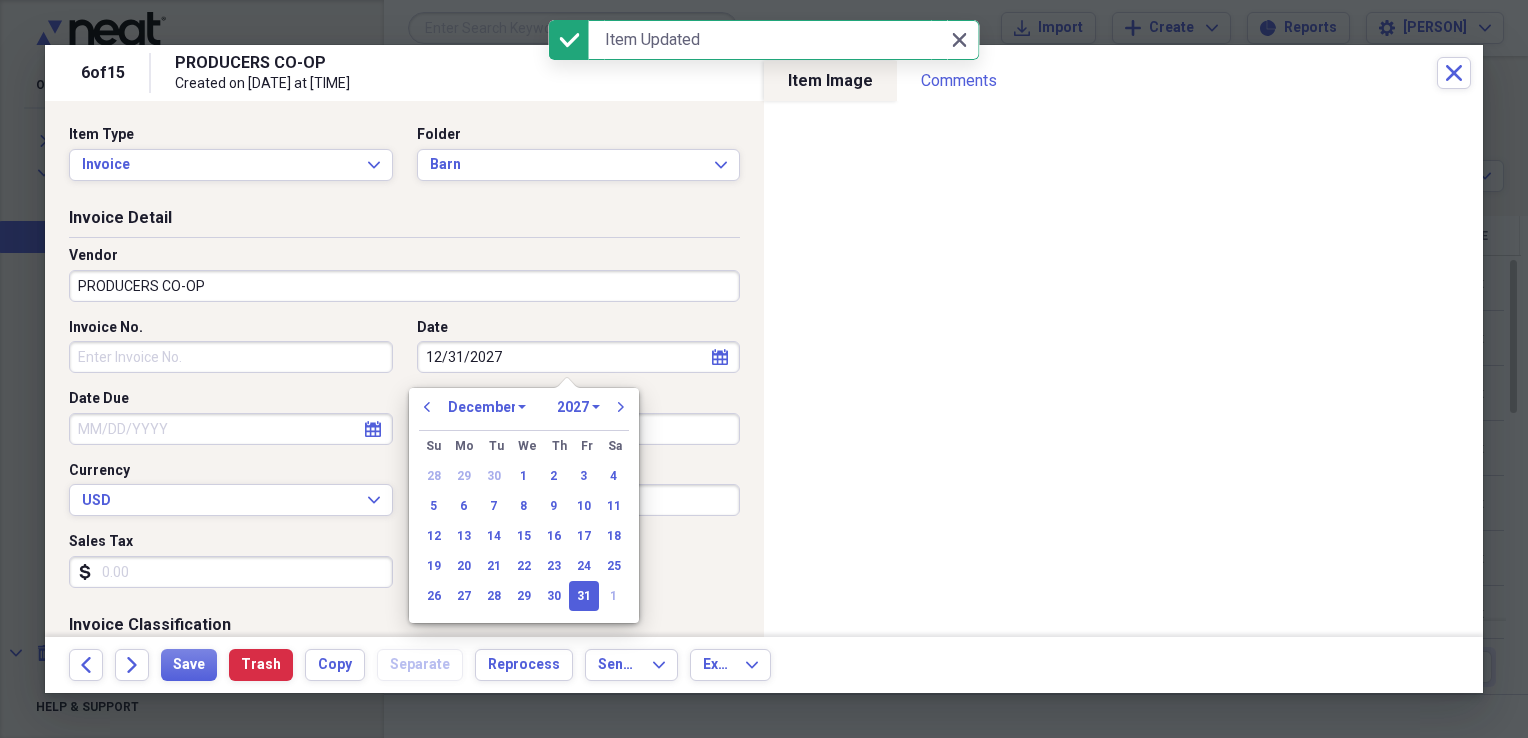 click on "1970 1971 1972 1973 1974 1975 1976 1977 1978 1979 1980 1981 1982 1983 1984 1985 1986 1987 1988 1989 1990 1991 1992 1993 1994 1995 1996 1997 1998 1999 2000 2001 2002 2003 2004 2005 2006 2007 2008 2009 2010 2011 2012 2013 2014 2015 2016 2017 2018 2019 2020 2021 2022 2023 2024 2025 2026 2027 2028 2029 2030 2031 2032 2033 2034 2035" at bounding box center (578, 407) 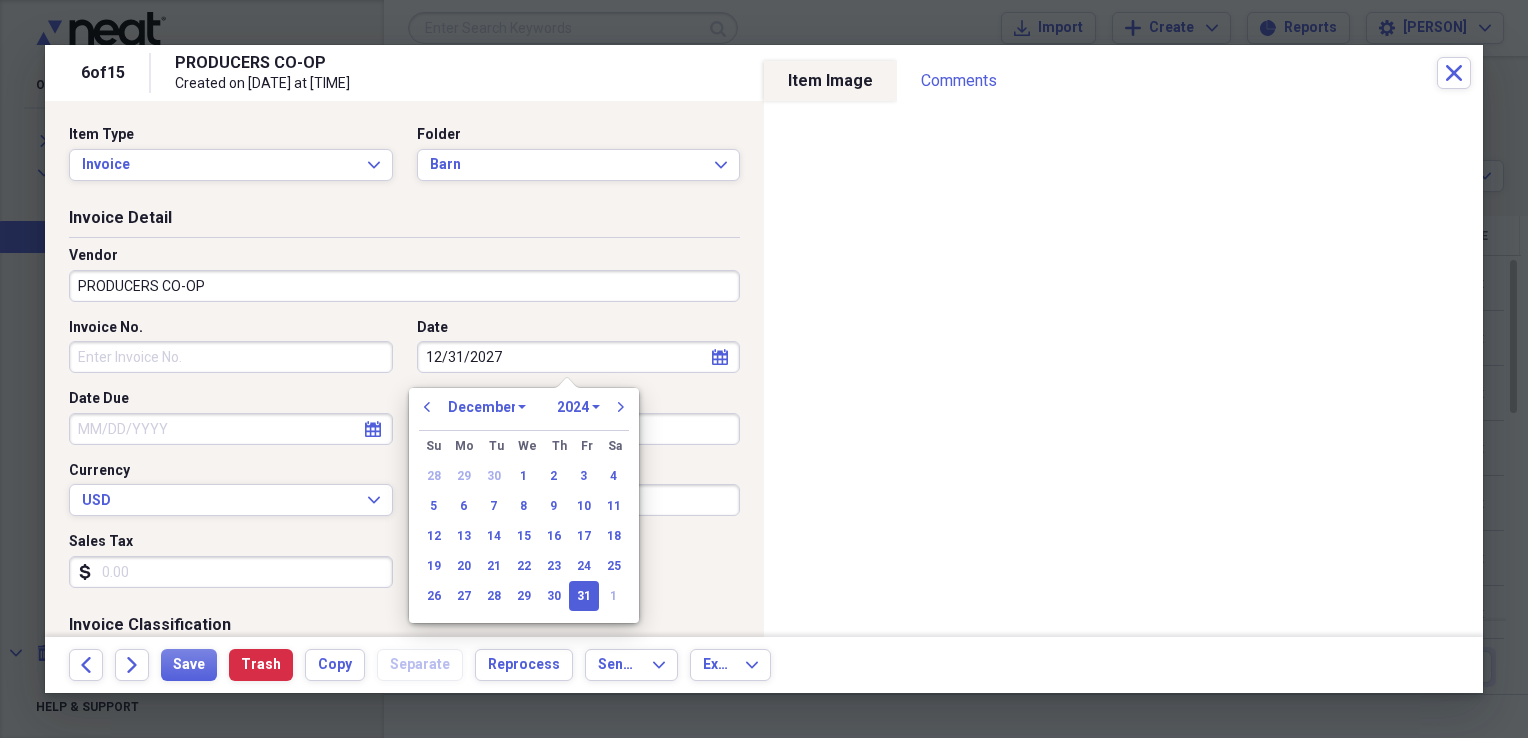 click on "1970 1971 1972 1973 1974 1975 1976 1977 1978 1979 1980 1981 1982 1983 1984 1985 1986 1987 1988 1989 1990 1991 1992 1993 1994 1995 1996 1997 1998 1999 2000 2001 2002 2003 2004 2005 2006 2007 2008 2009 2010 2011 2012 2013 2014 2015 2016 2017 2018 2019 2020 2021 2022 2023 2024 2025 2026 2027 2028 2029 2030 2031 2032 2033 2034 2035" at bounding box center [578, 407] 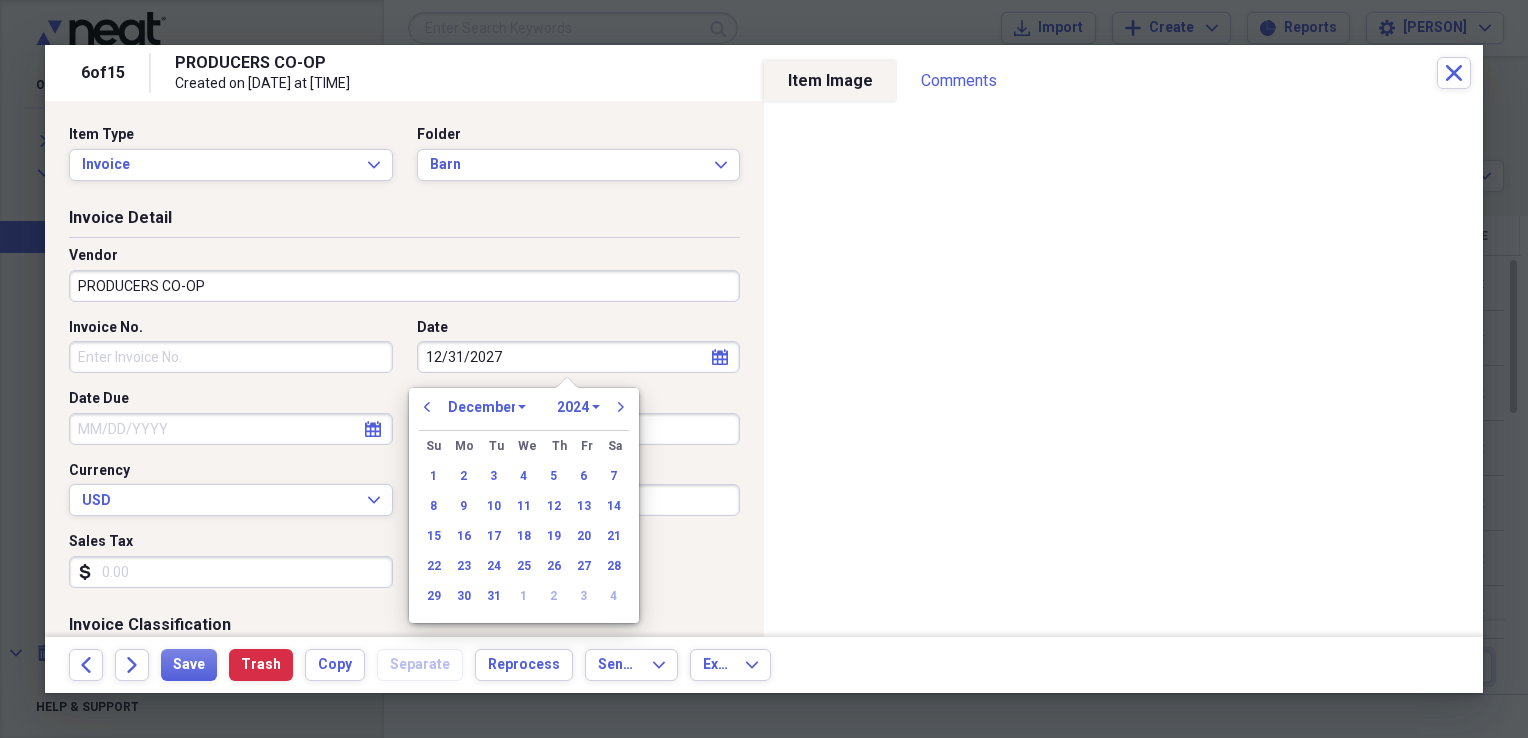 click on "January February March April May June July August September October November December" at bounding box center (487, 407) 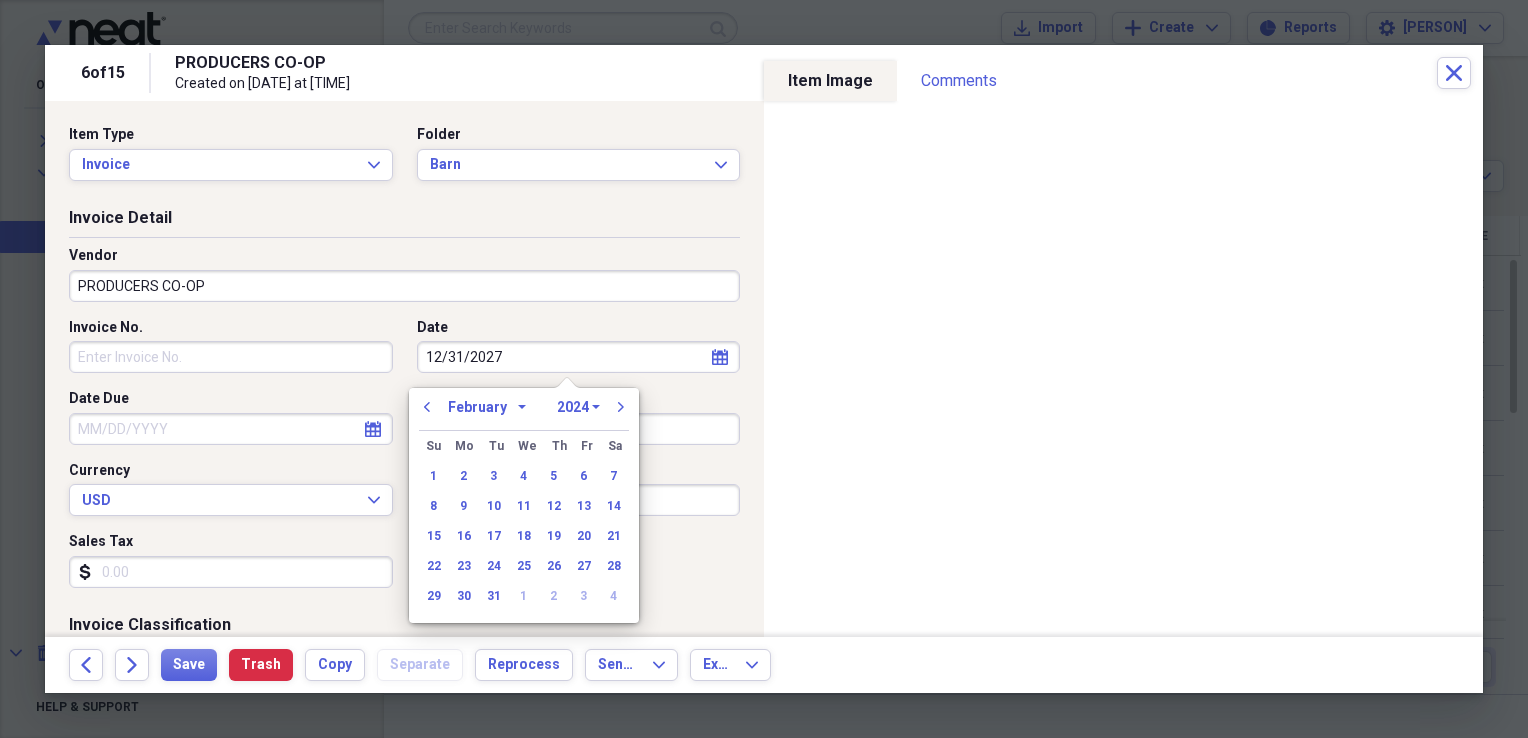 click on "January February March April May June July August September October November December" at bounding box center (487, 407) 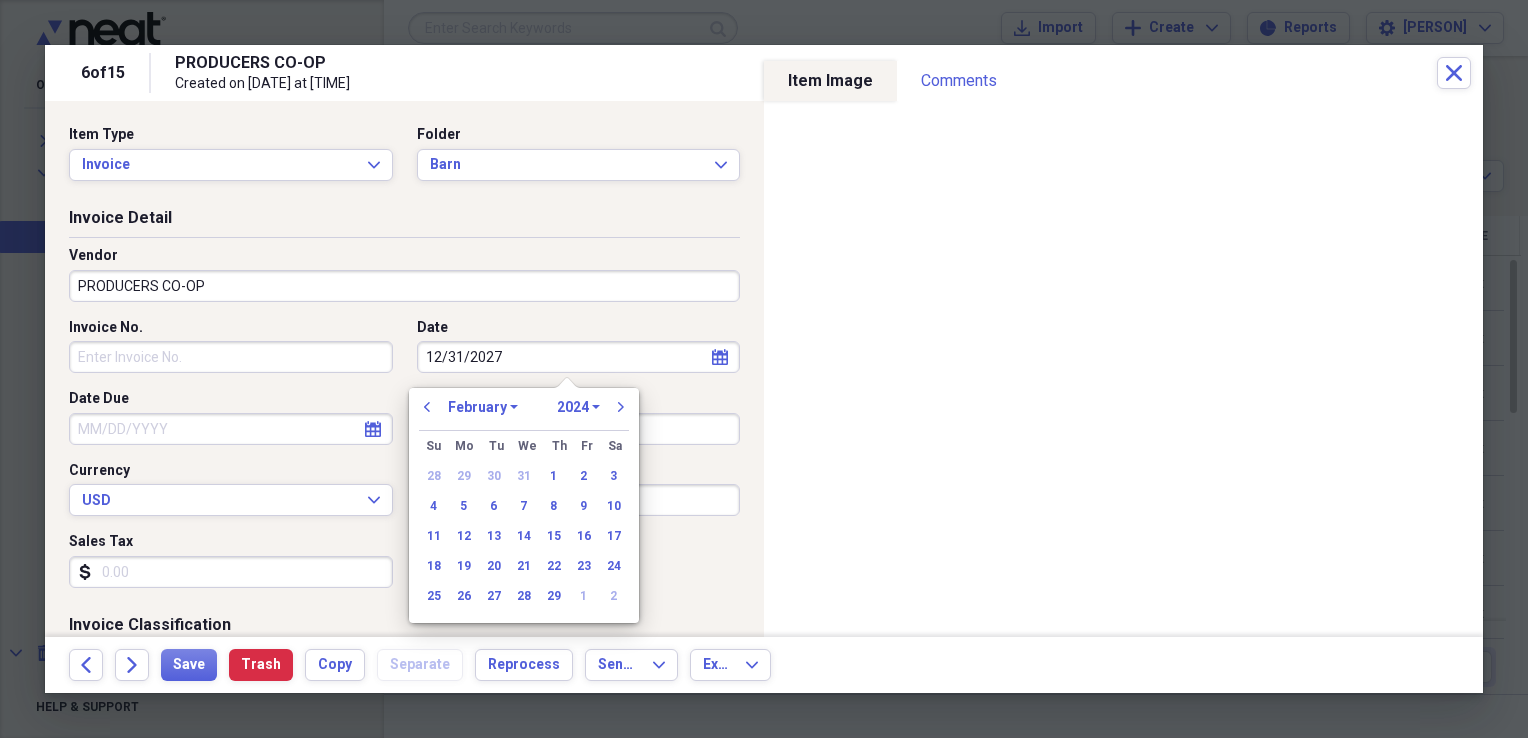 click on "January February March April May June July August September October November December" at bounding box center (483, 407) 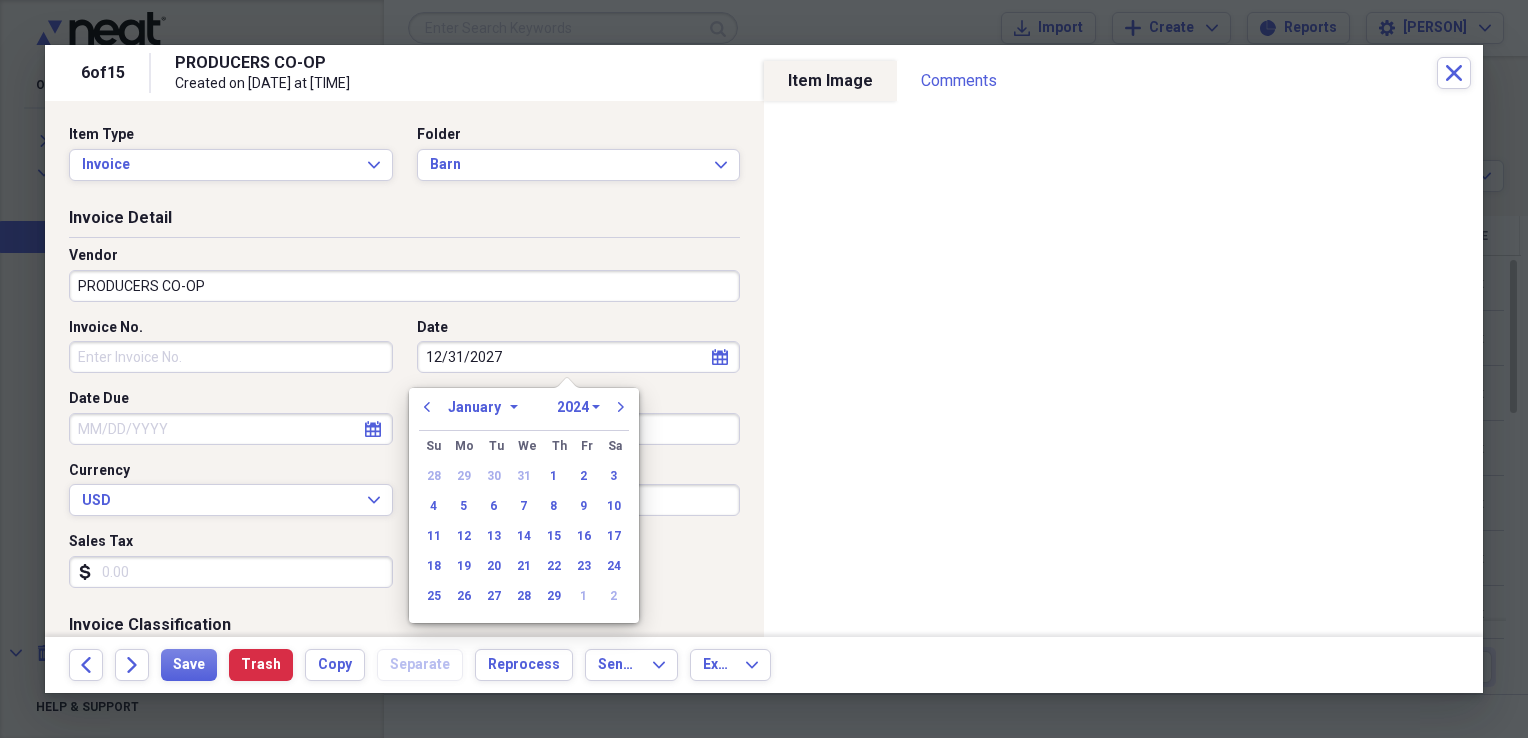 click on "January February March April May June July August September October November December" at bounding box center (483, 407) 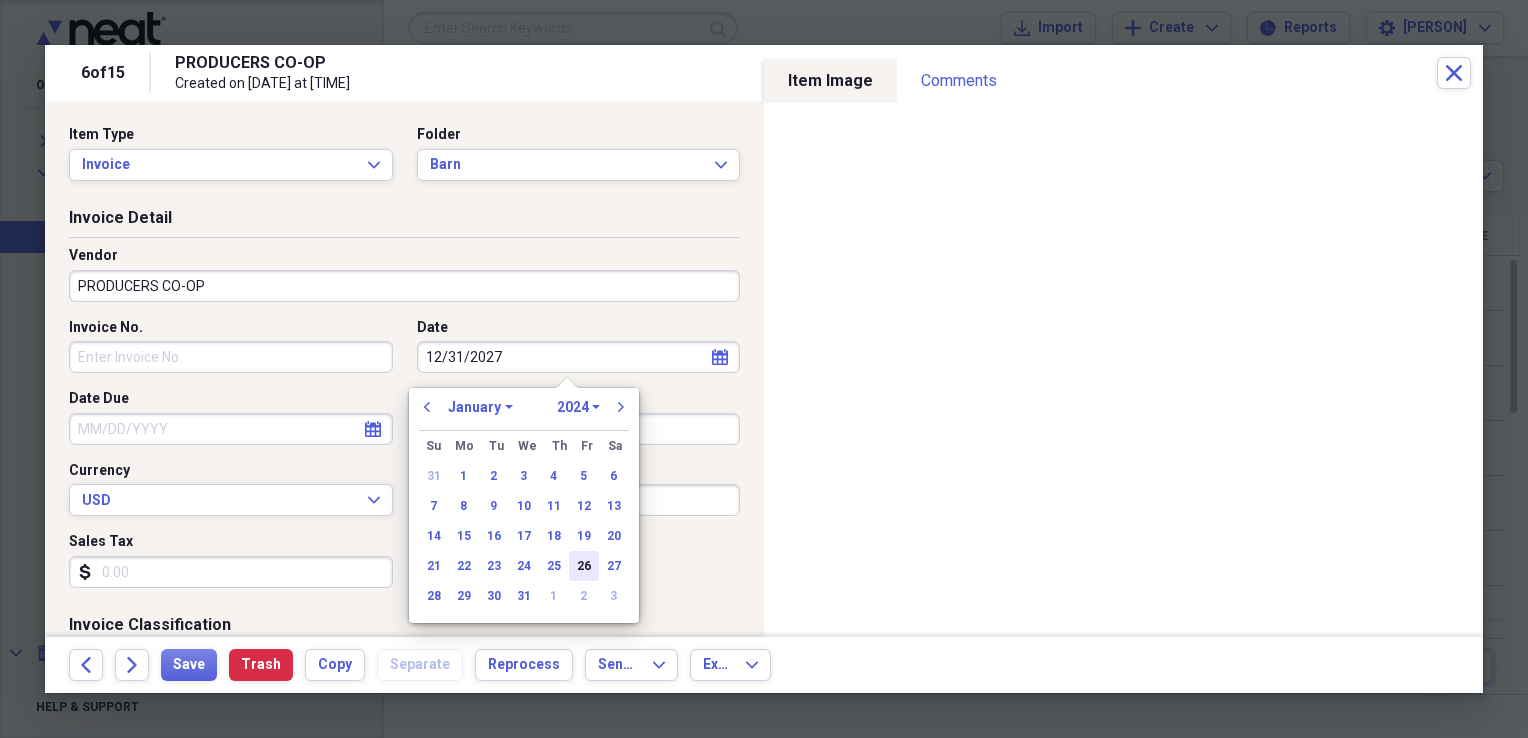 click on "26" at bounding box center [584, 566] 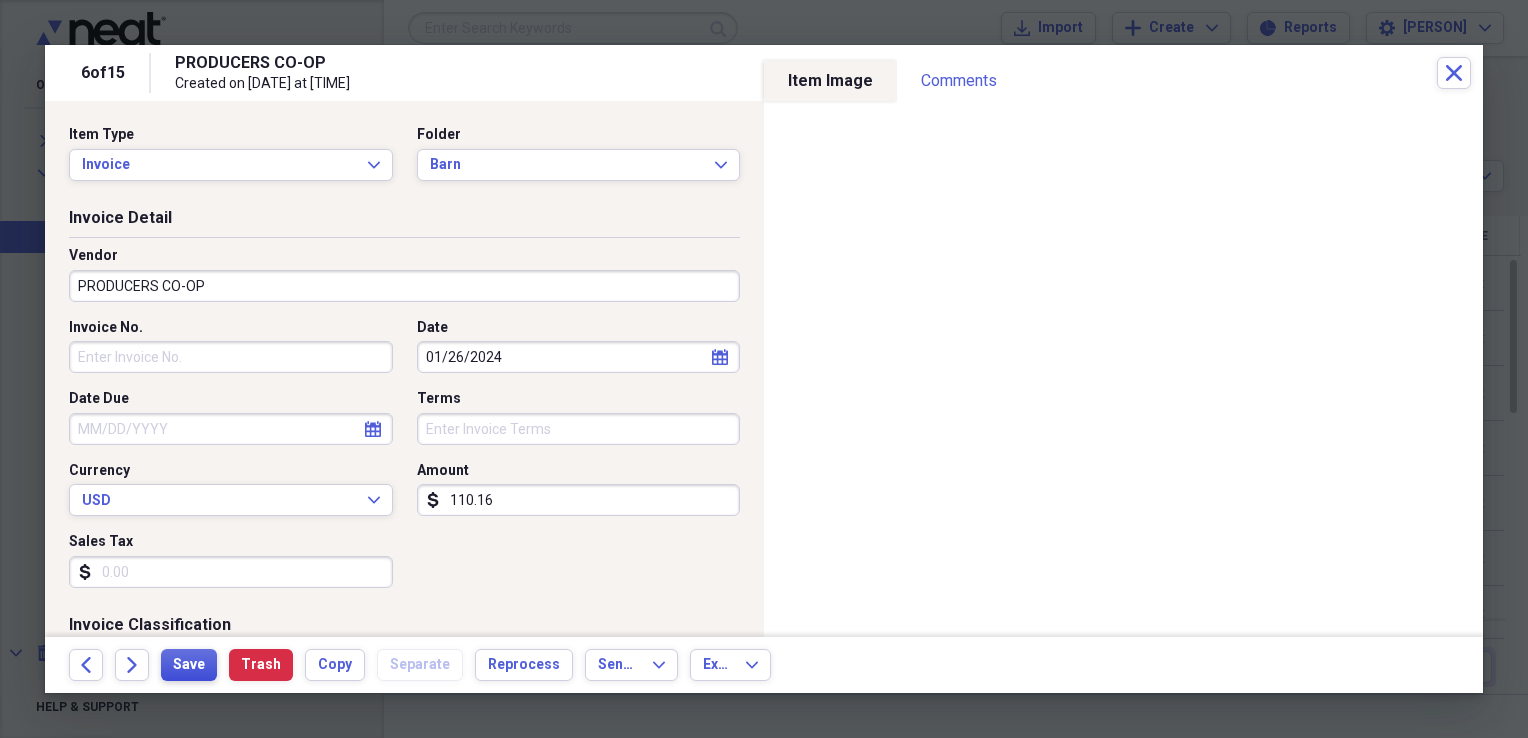 click on "Save" at bounding box center [189, 665] 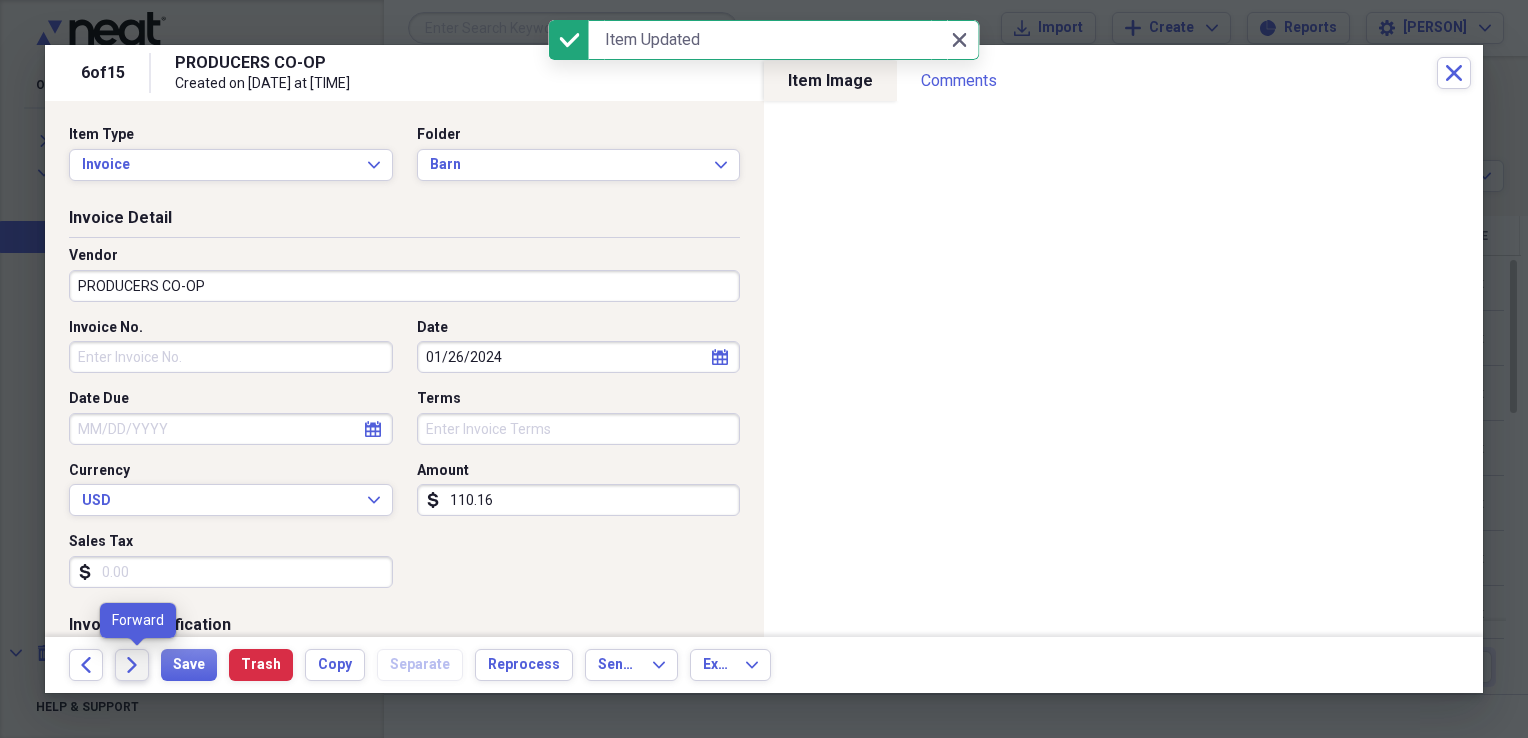 click on "Forward" 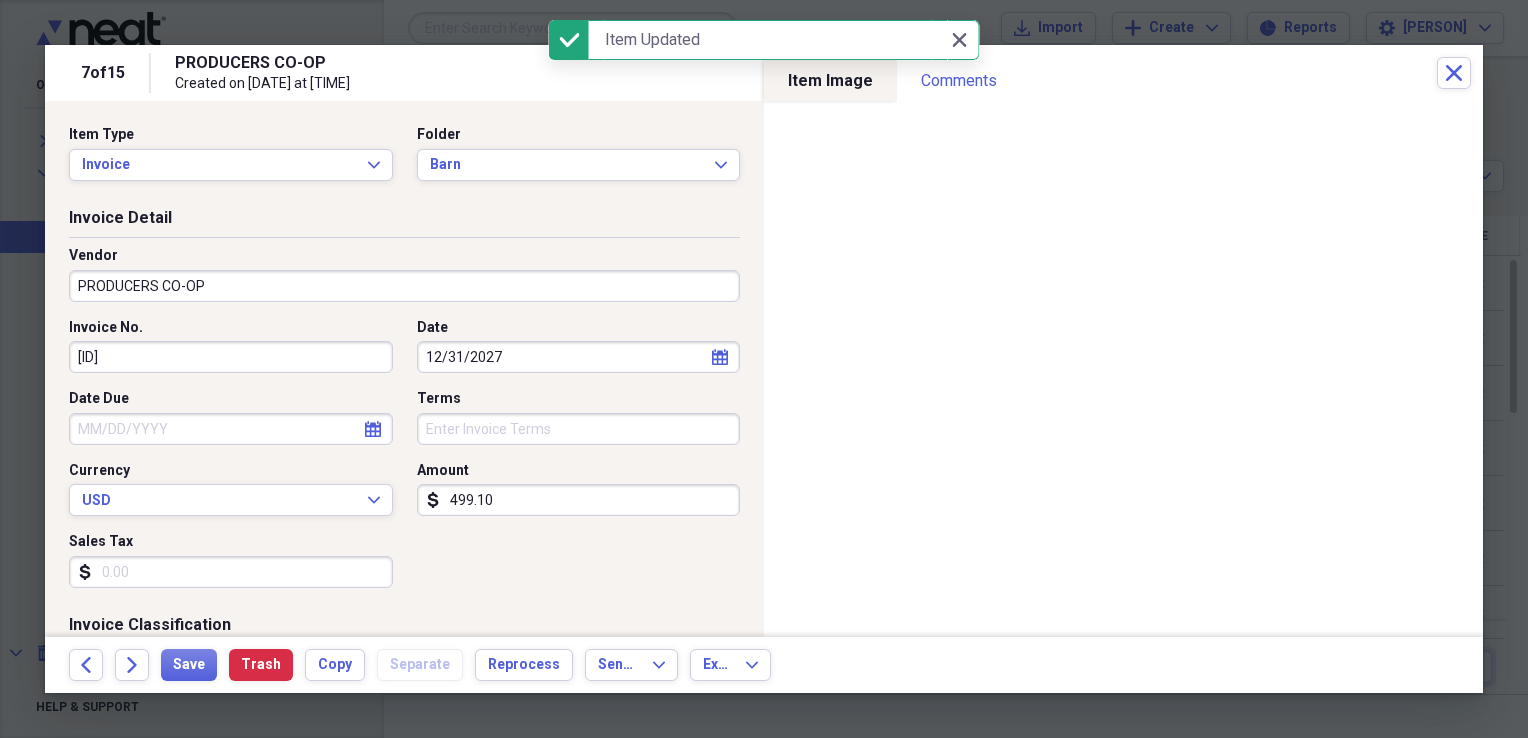 click on "calendar" 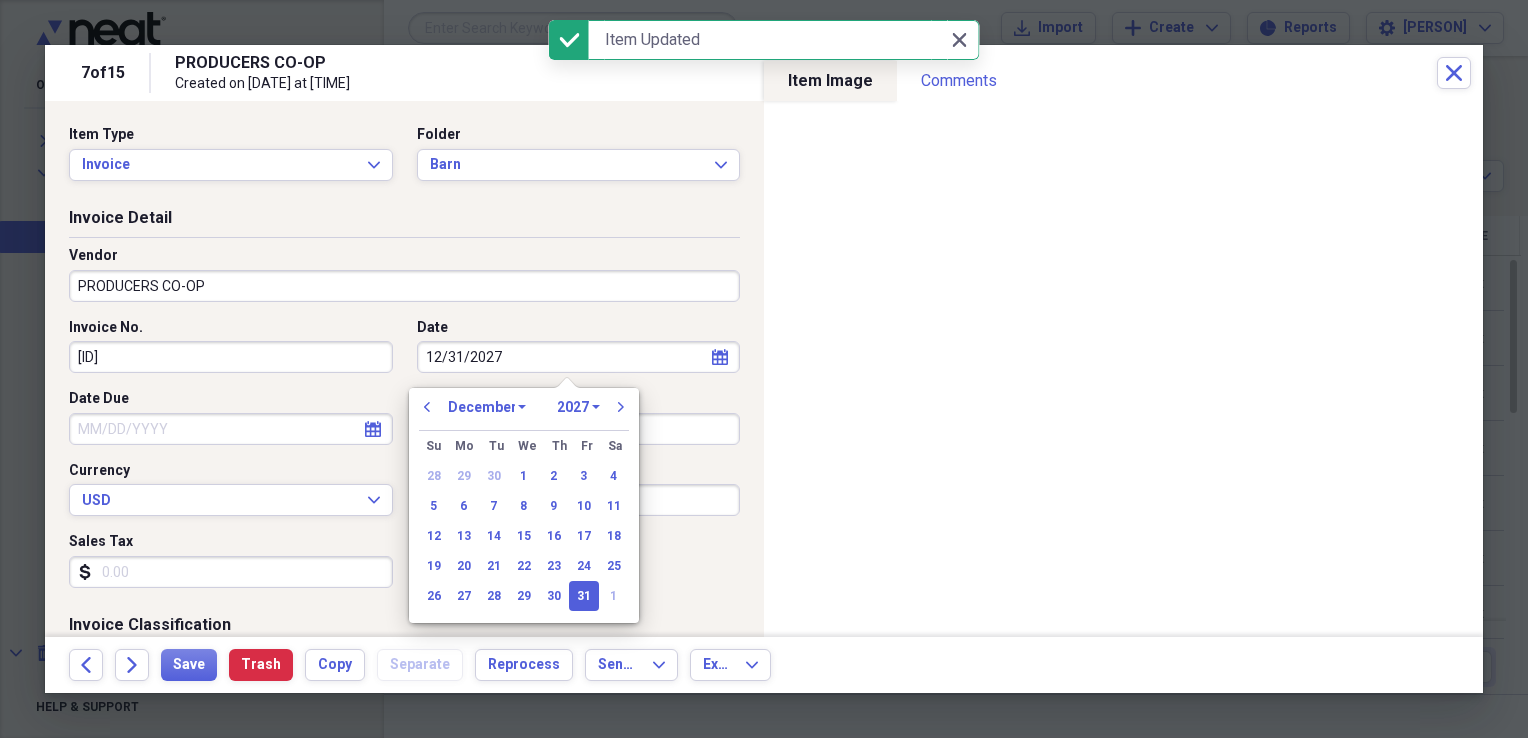 click on "1970 1971 1972 1973 1974 1975 1976 1977 1978 1979 1980 1981 1982 1983 1984 1985 1986 1987 1988 1989 1990 1991 1992 1993 1994 1995 1996 1997 1998 1999 2000 2001 2002 2003 2004 2005 2006 2007 2008 2009 2010 2011 2012 2013 2014 2015 2016 2017 2018 2019 2020 2021 2022 2023 2024 2025 2026 2027 2028 2029 2030 2031 2032 2033 2034 2035" at bounding box center (578, 407) 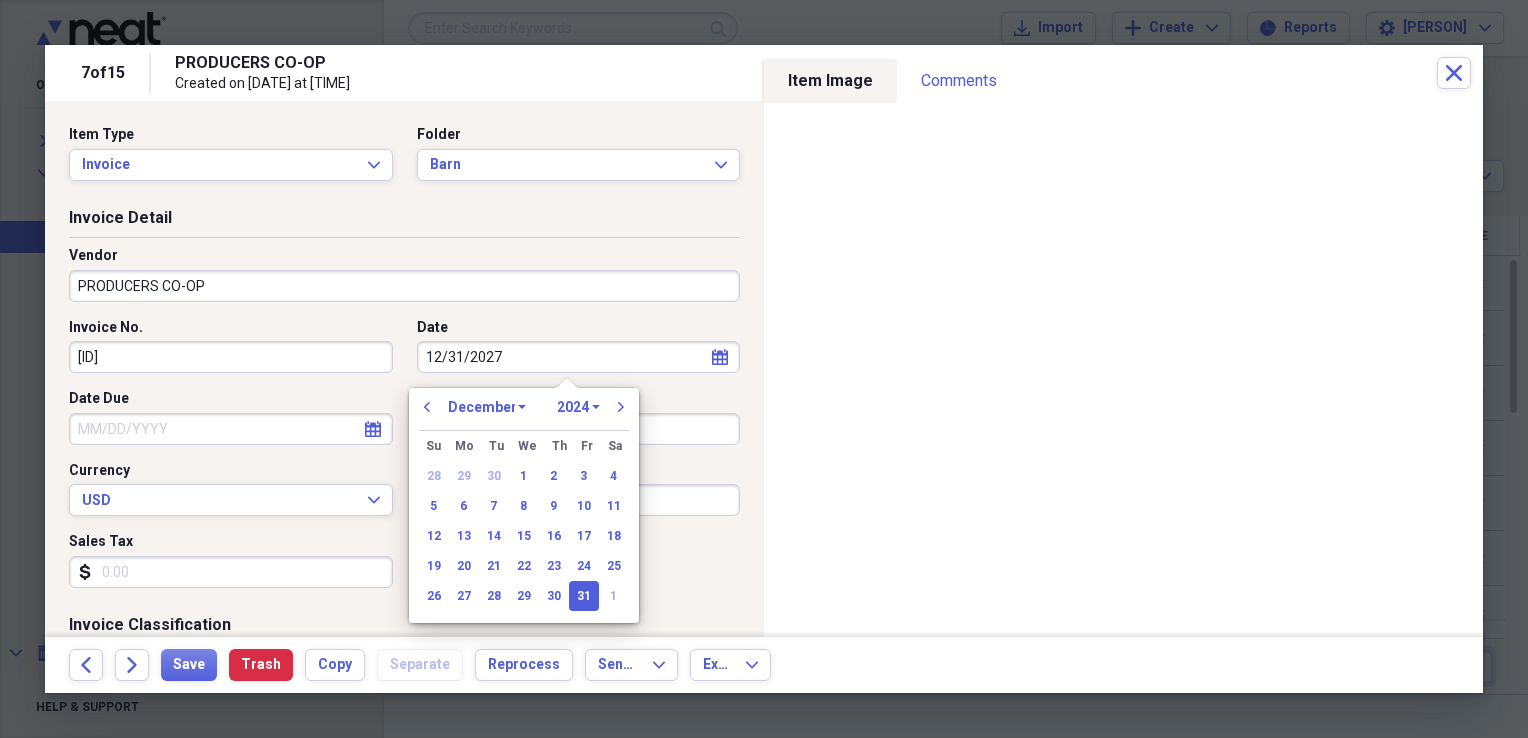 click on "1970 1971 1972 1973 1974 1975 1976 1977 1978 1979 1980 1981 1982 1983 1984 1985 1986 1987 1988 1989 1990 1991 1992 1993 1994 1995 1996 1997 1998 1999 2000 2001 2002 2003 2004 2005 2006 2007 2008 2009 2010 2011 2012 2013 2014 2015 2016 2017 2018 2019 2020 2021 2022 2023 2024 2025 2026 2027 2028 2029 2030 2031 2032 2033 2034 2035" at bounding box center (578, 407) 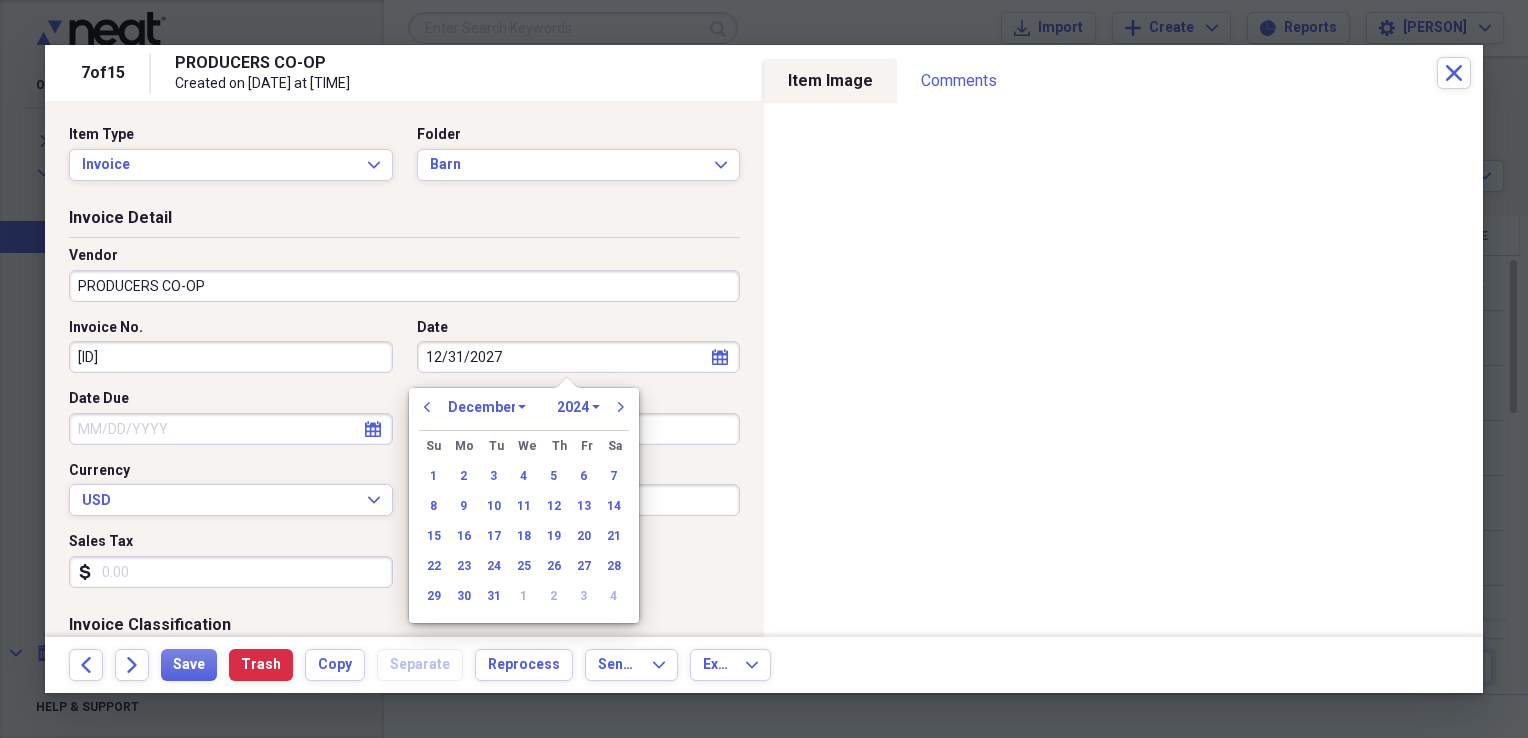 click on "January February March April May June July August September October November December" at bounding box center [487, 407] 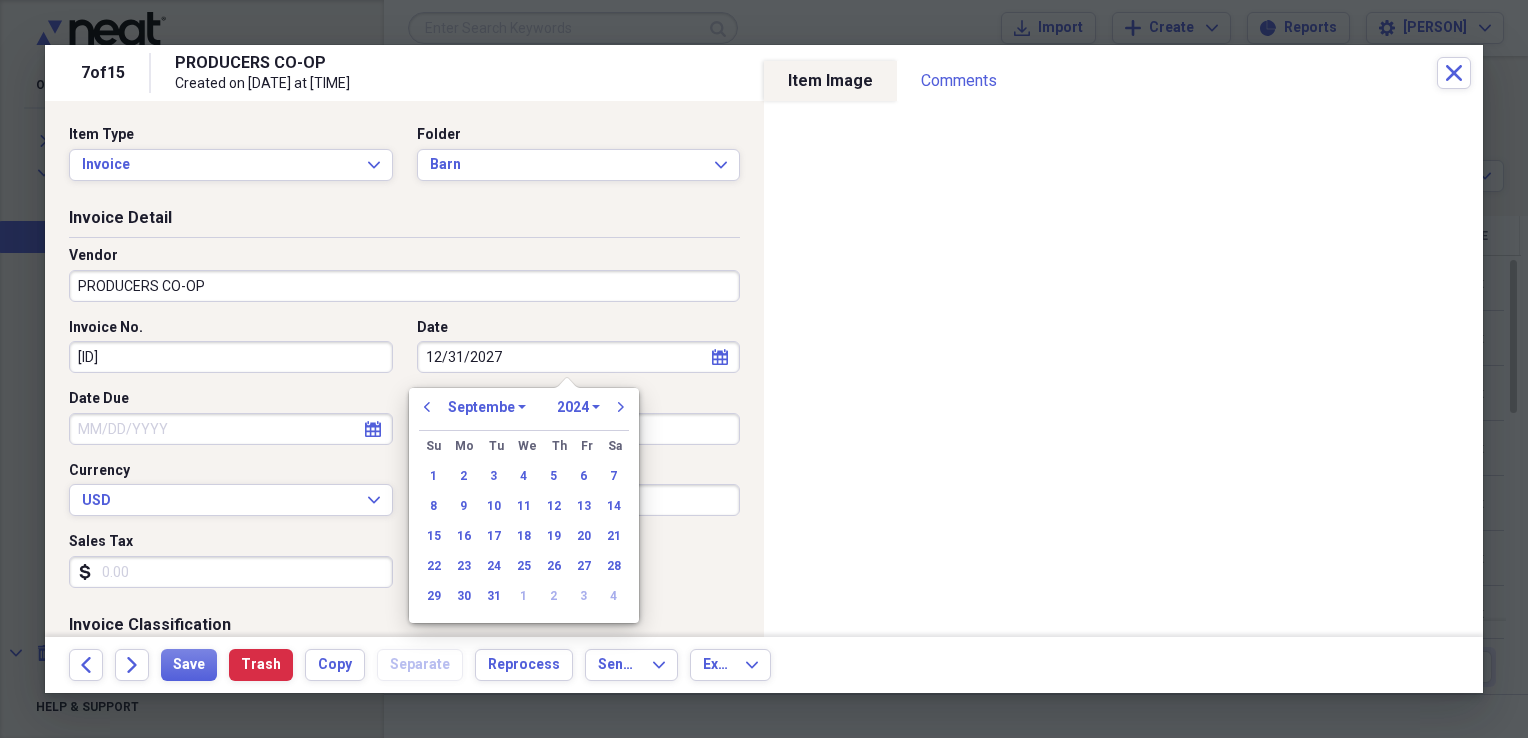 click on "January February March April May June July August September October November December" at bounding box center [487, 407] 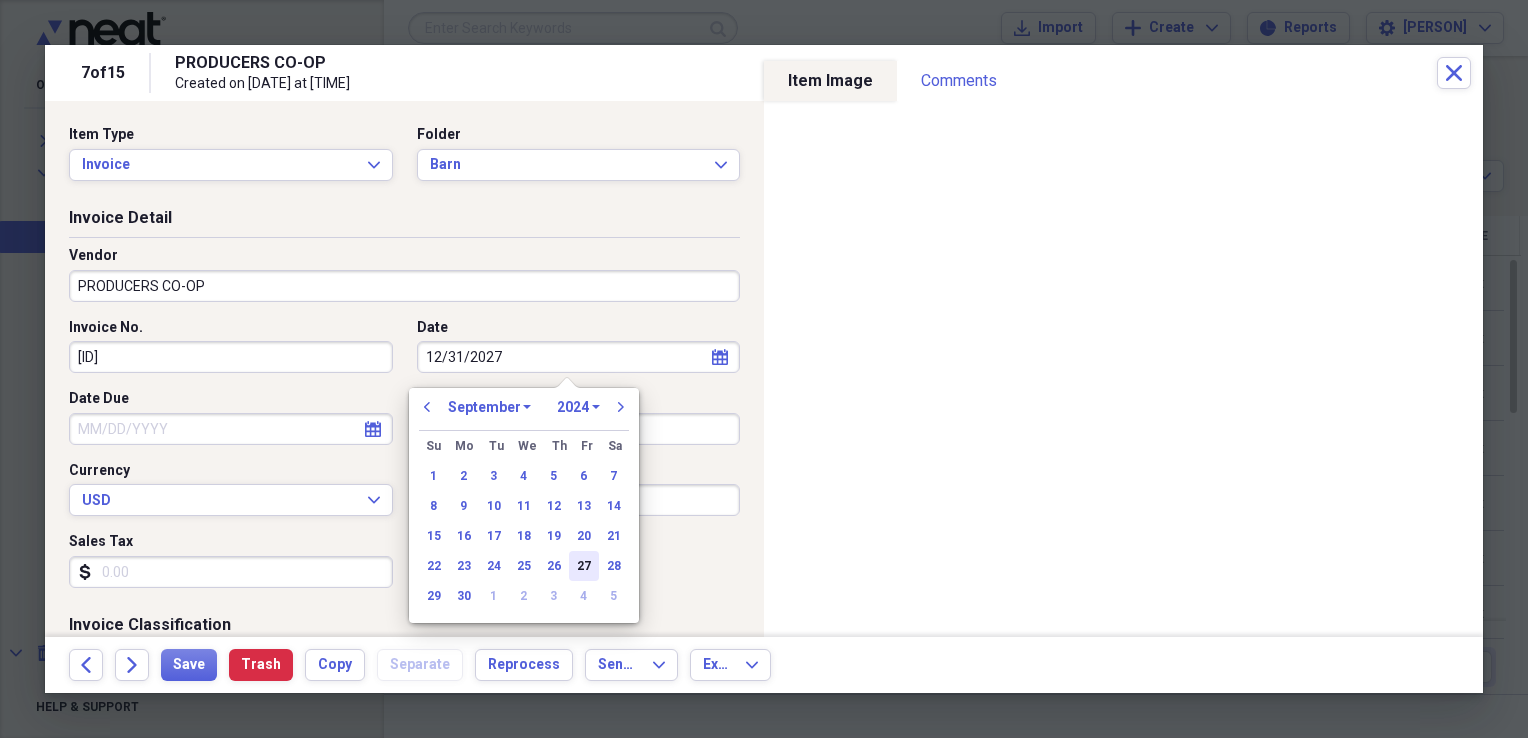 click on "27" at bounding box center (584, 566) 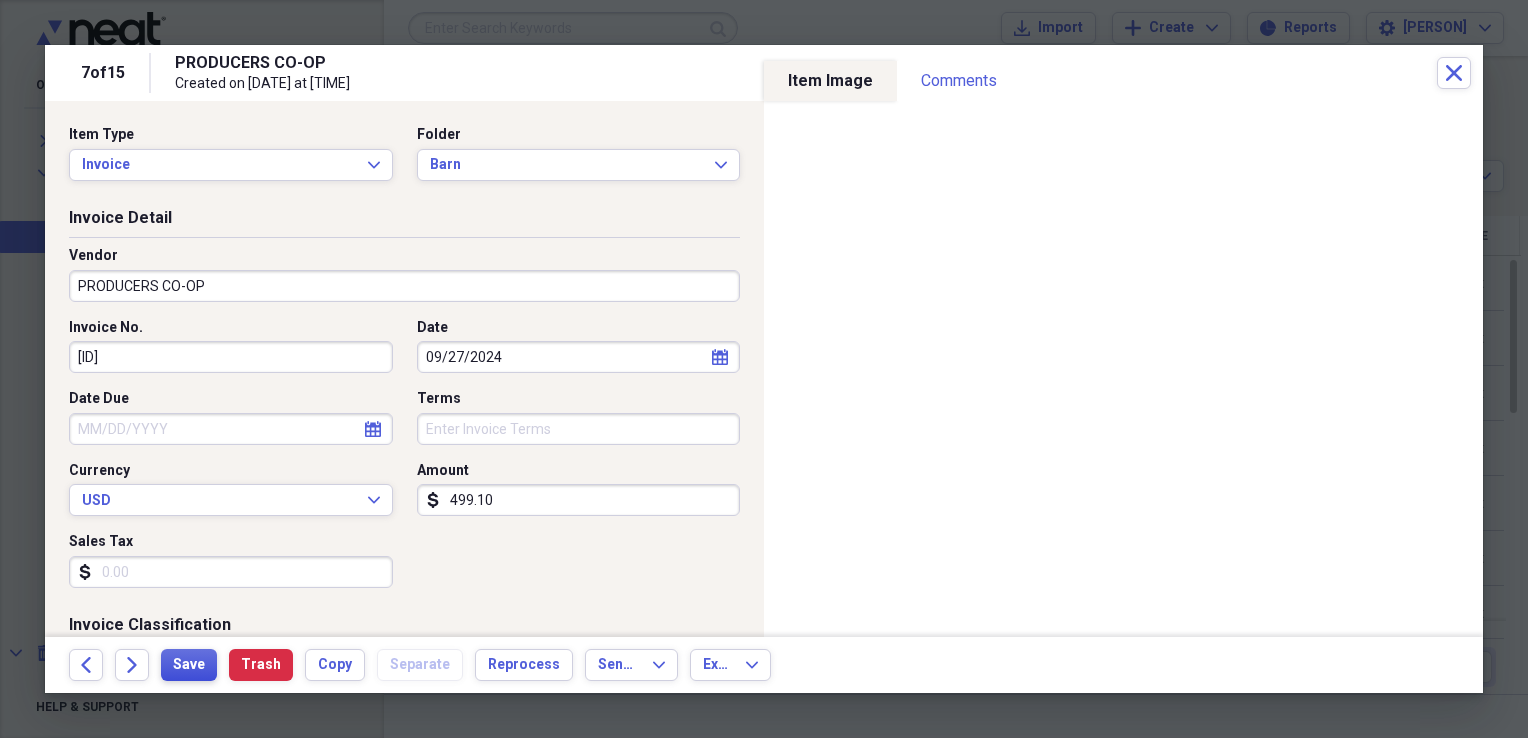 click on "Save" at bounding box center (189, 665) 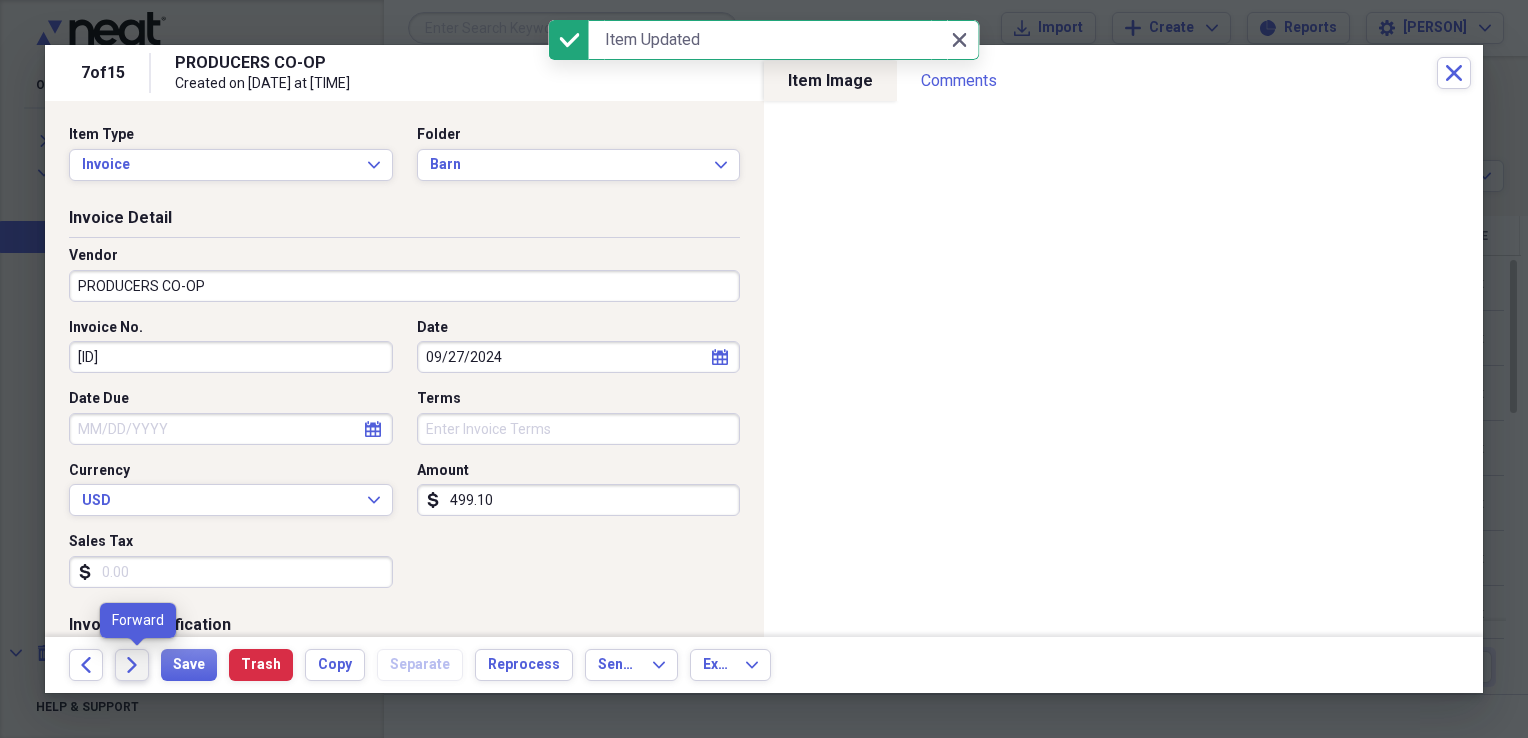 click on "Forward" 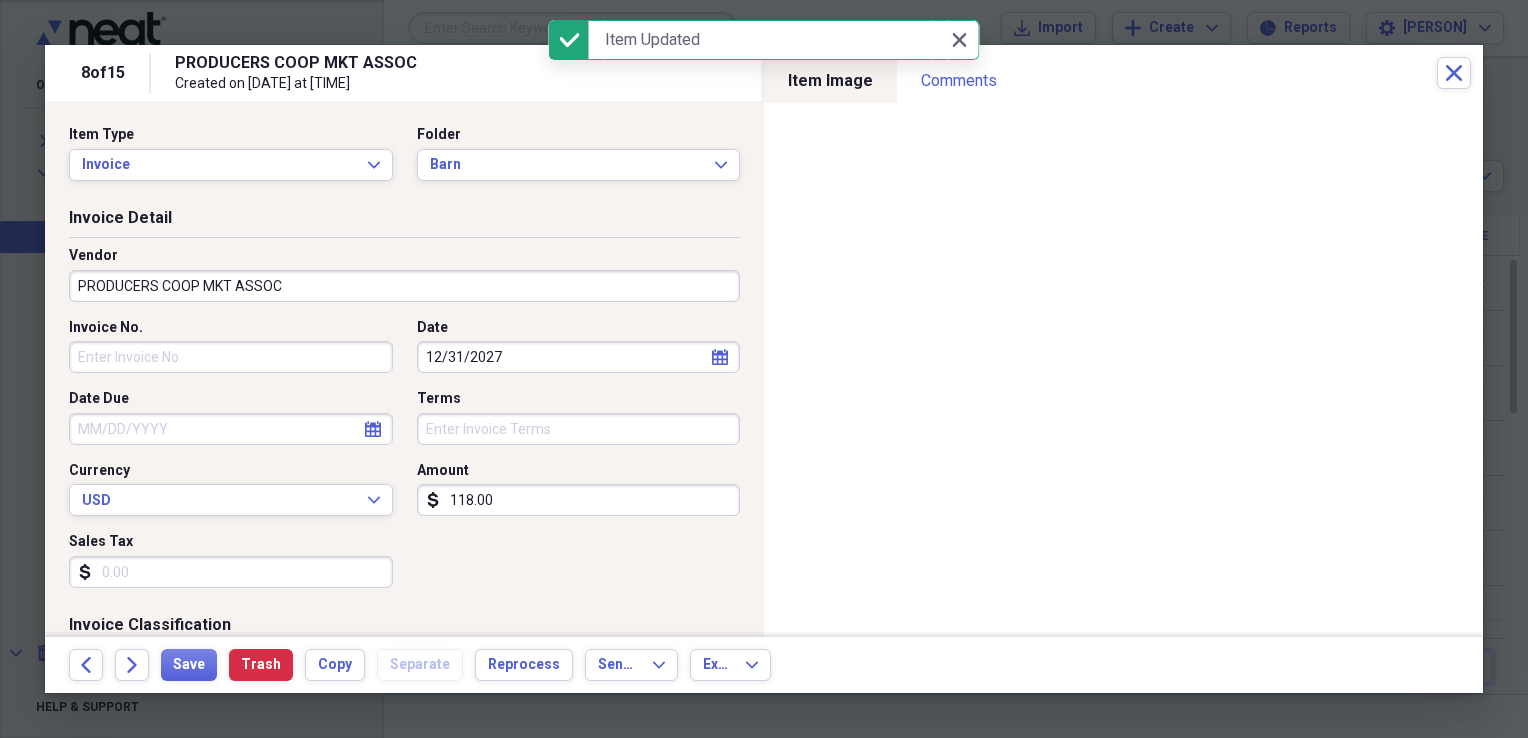 click 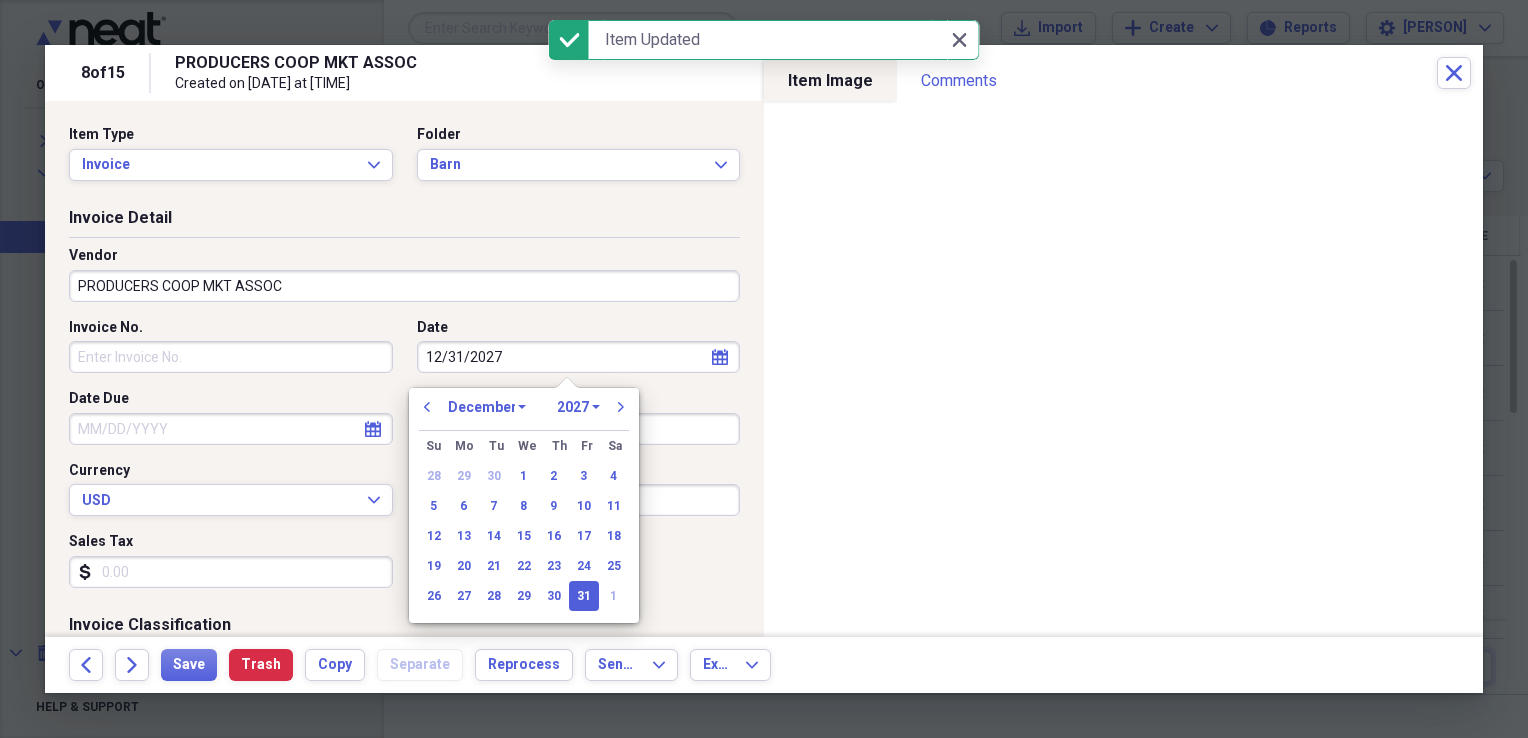 click on "1970 1971 1972 1973 1974 1975 1976 1977 1978 1979 1980 1981 1982 1983 1984 1985 1986 1987 1988 1989 1990 1991 1992 1993 1994 1995 1996 1997 1998 1999 2000 2001 2002 2003 2004 2005 2006 2007 2008 2009 2010 2011 2012 2013 2014 2015 2016 2017 2018 2019 2020 2021 2022 2023 2024 2025 2026 2027 2028 2029 2030 2031 2032 2033 2034 2035" at bounding box center (578, 407) 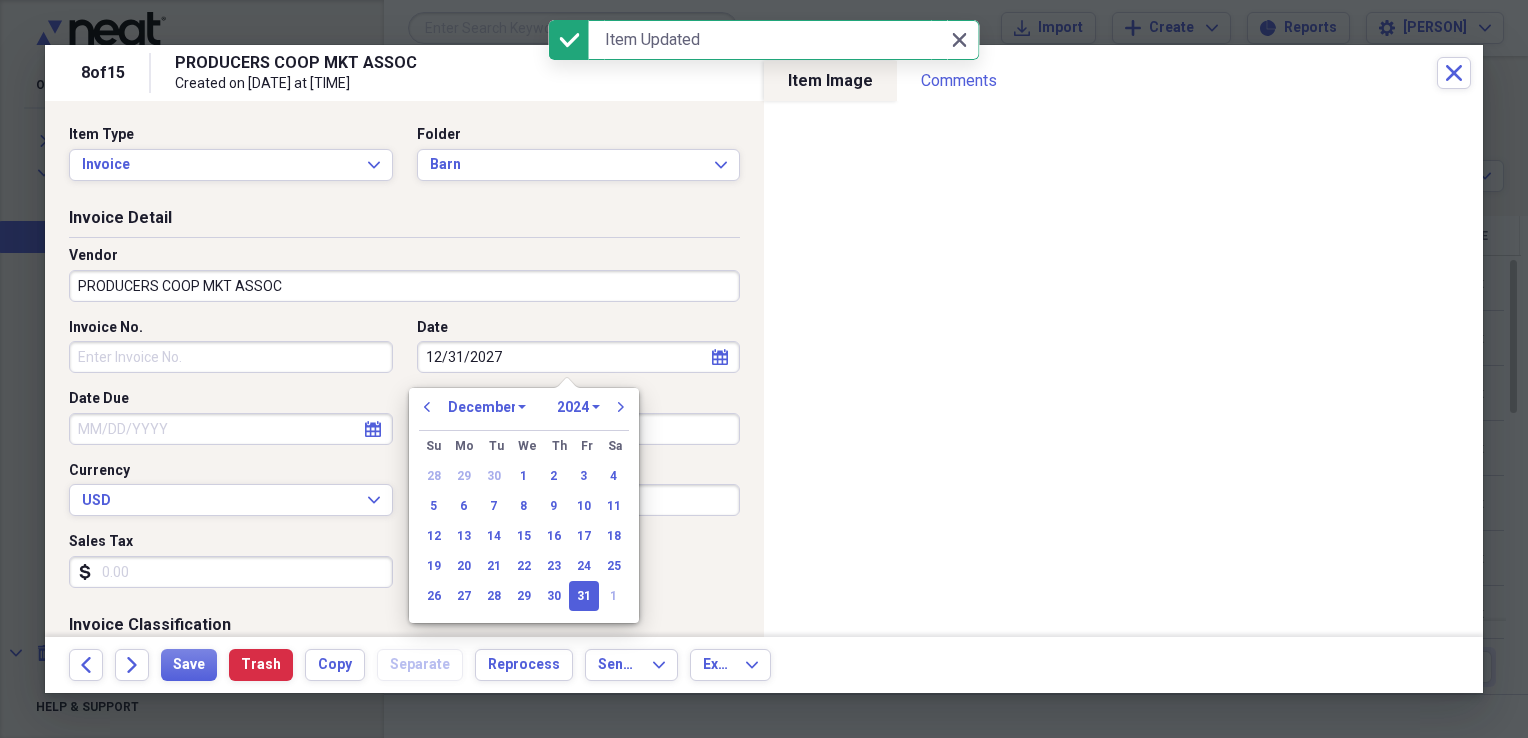 click on "1970 1971 1972 1973 1974 1975 1976 1977 1978 1979 1980 1981 1982 1983 1984 1985 1986 1987 1988 1989 1990 1991 1992 1993 1994 1995 1996 1997 1998 1999 2000 2001 2002 2003 2004 2005 2006 2007 2008 2009 2010 2011 2012 2013 2014 2015 2016 2017 2018 2019 2020 2021 2022 2023 2024 2025 2026 2027 2028 2029 2030 2031 2032 2033 2034 2035" at bounding box center (578, 407) 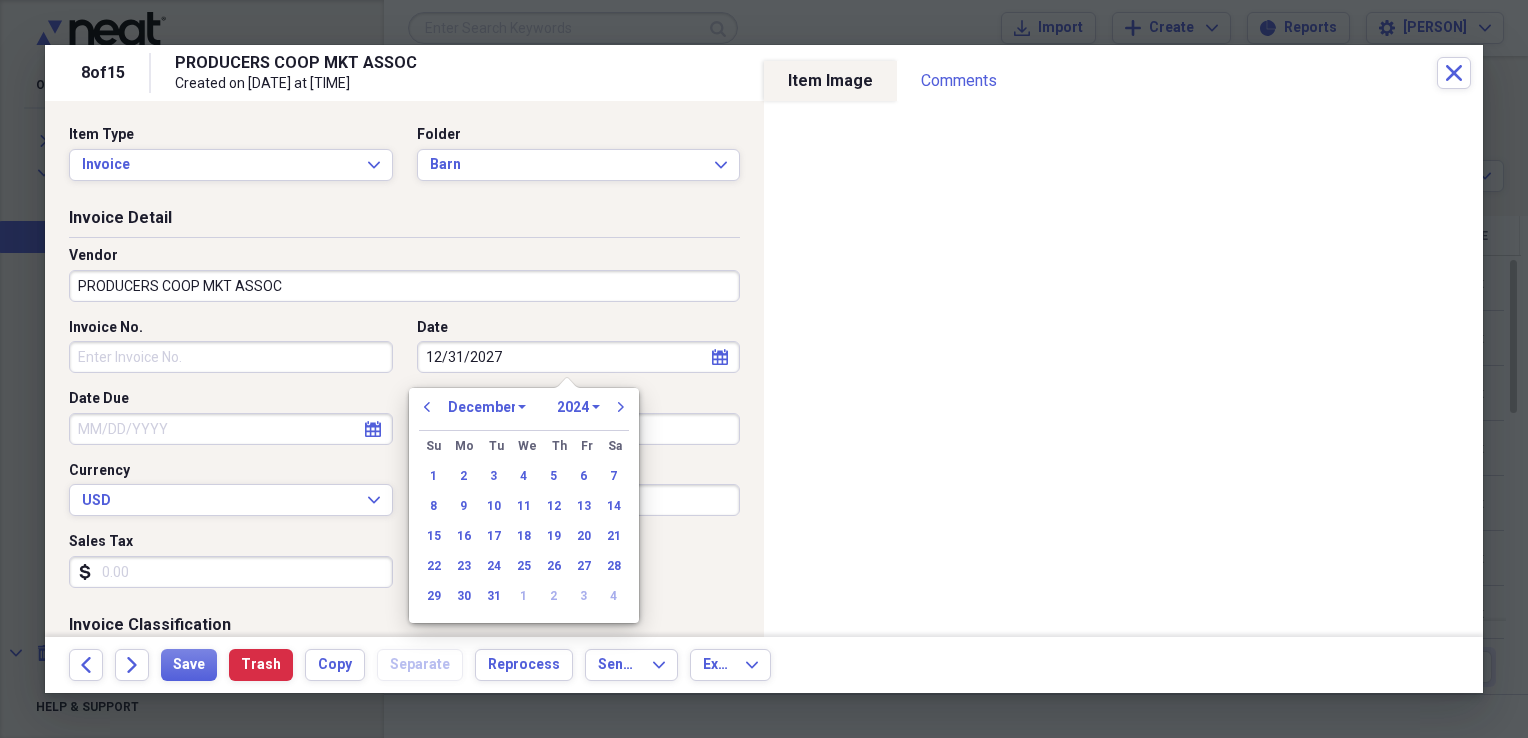 click on "January February March April May June July August September October November December" at bounding box center [487, 407] 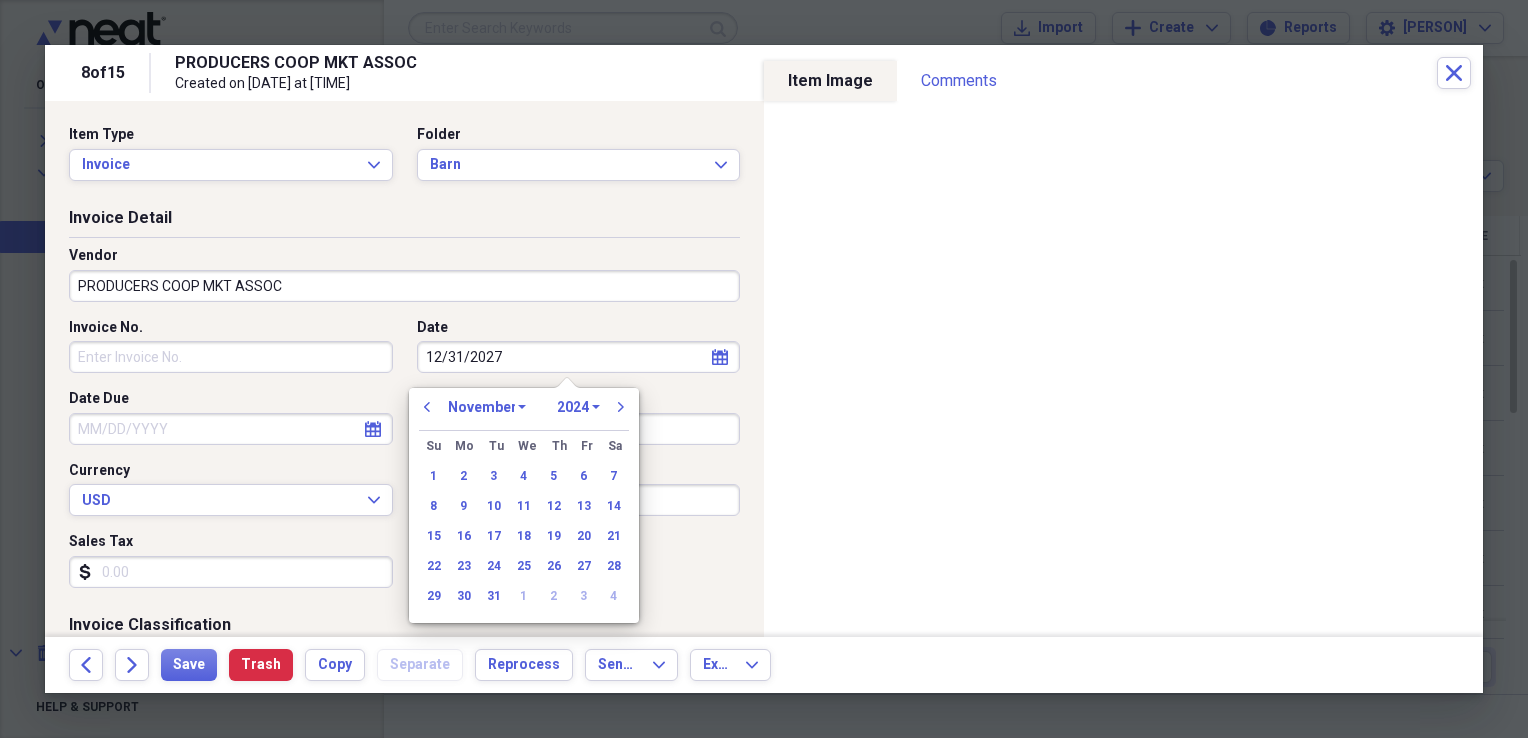 click on "January February March April May June July August September October November December" at bounding box center (487, 407) 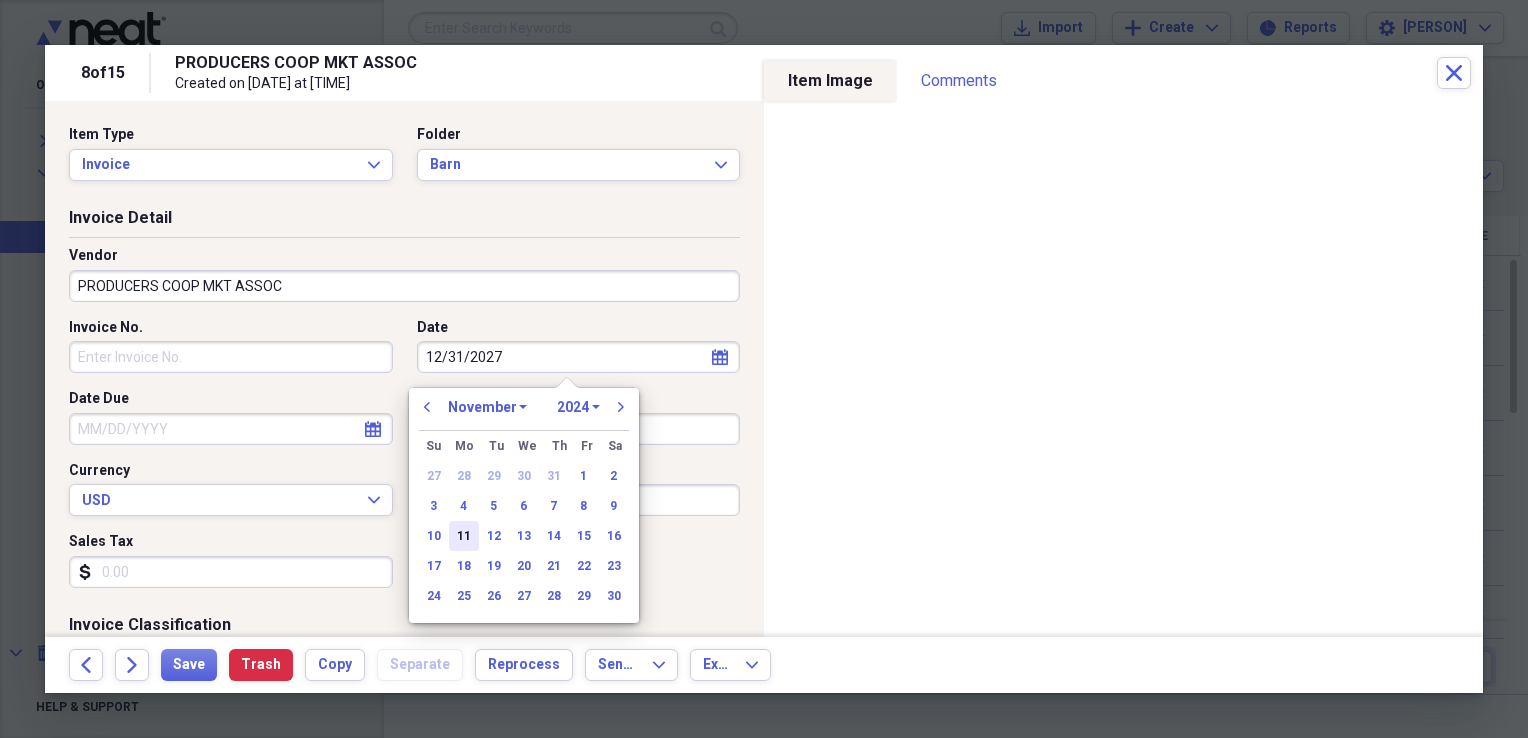 click on "11" at bounding box center (464, 536) 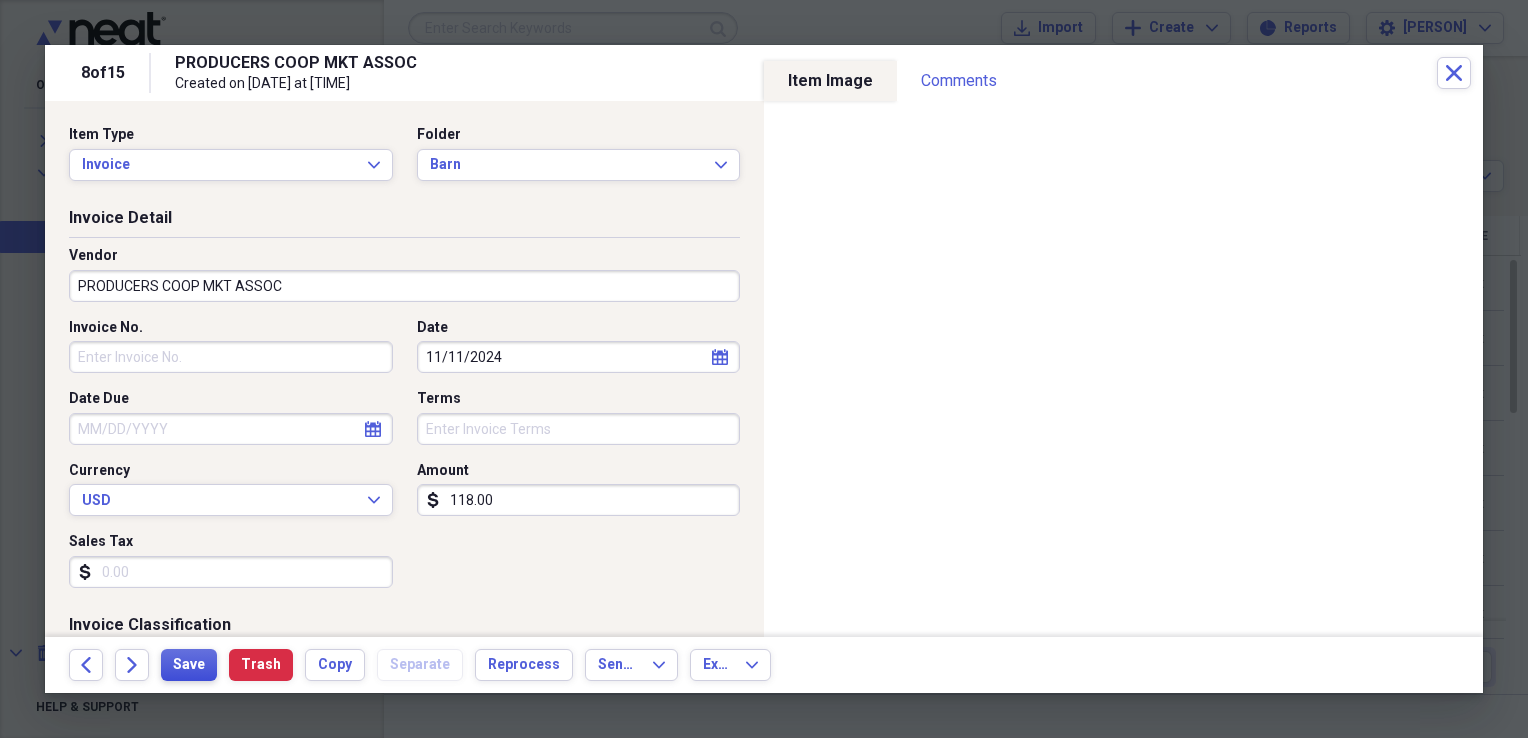 click on "Save" at bounding box center [189, 665] 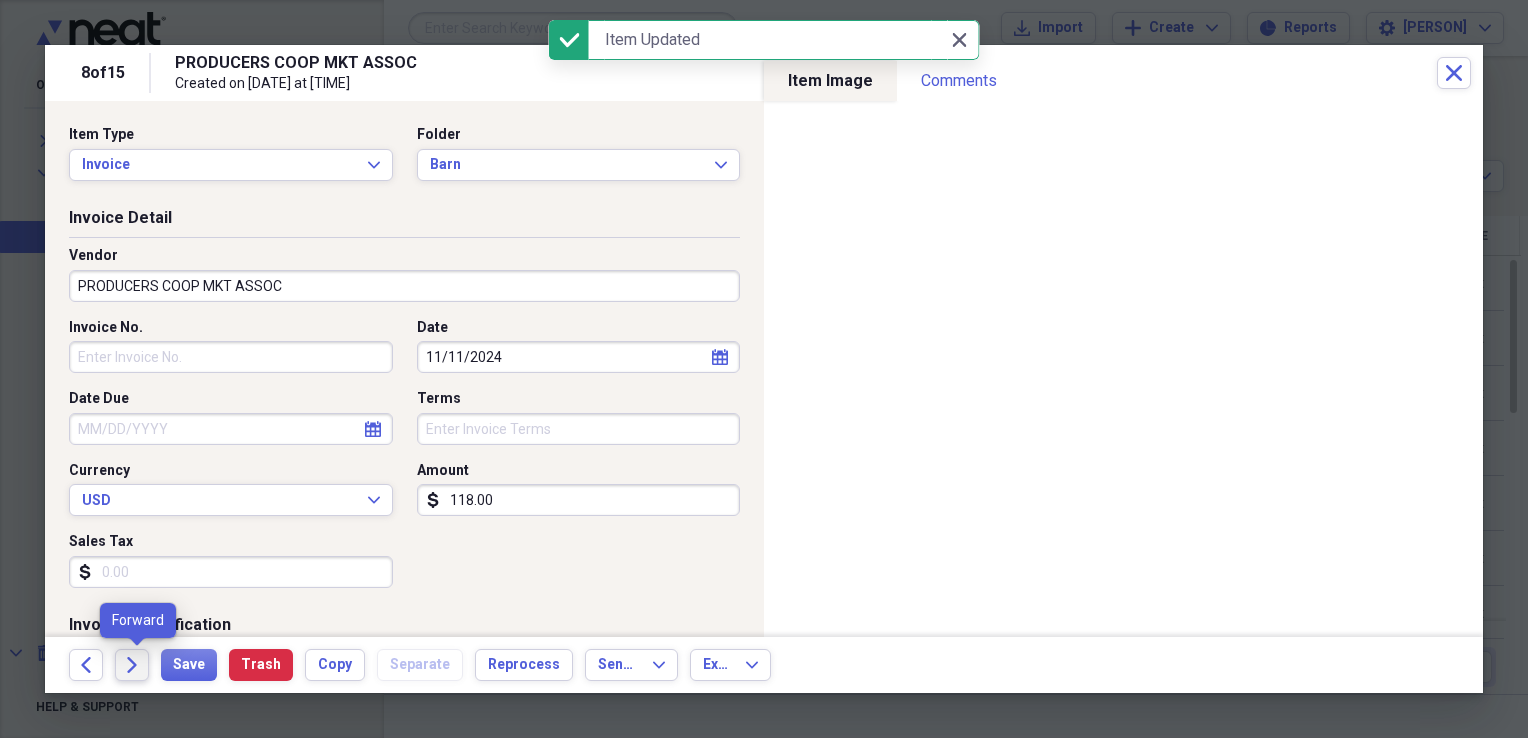 click on "Forward" 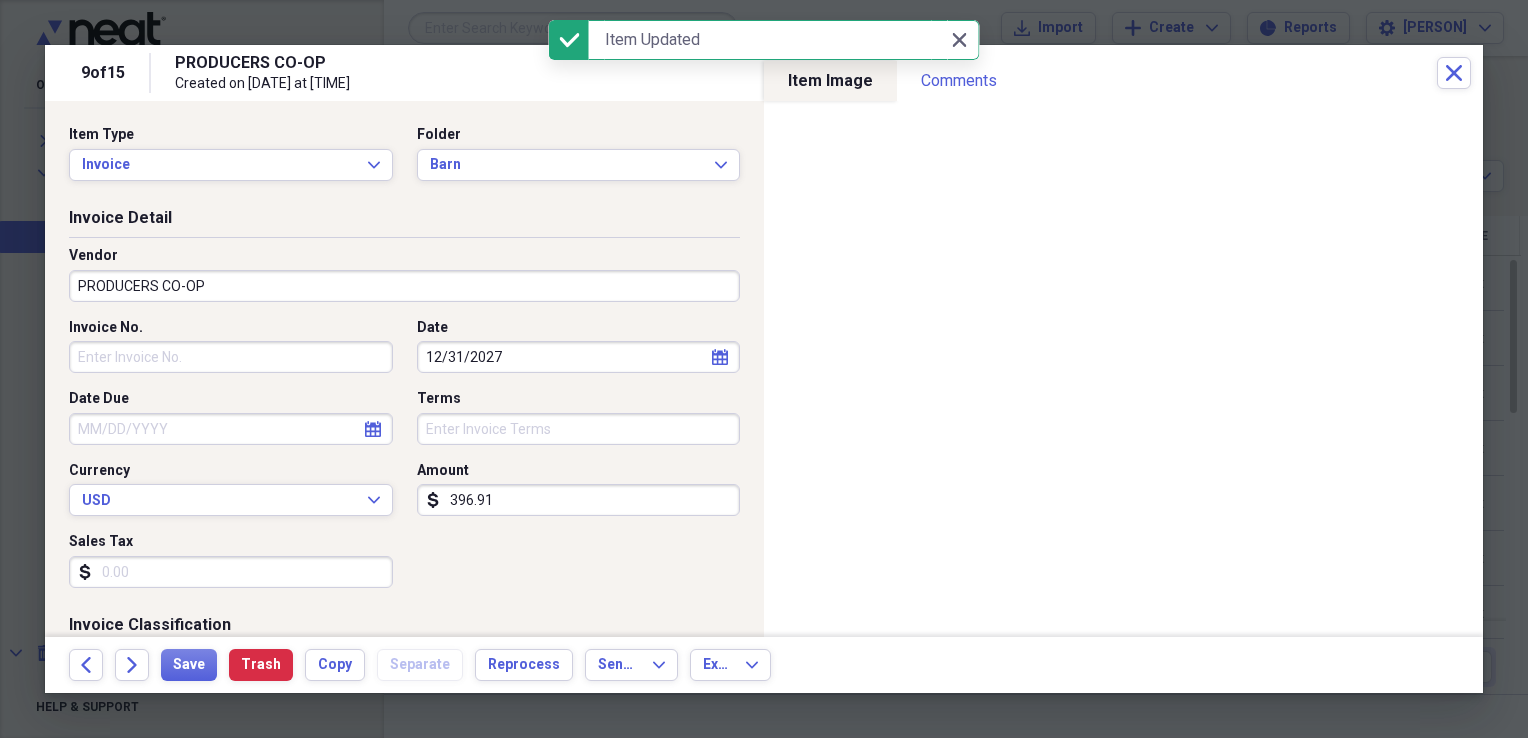 click 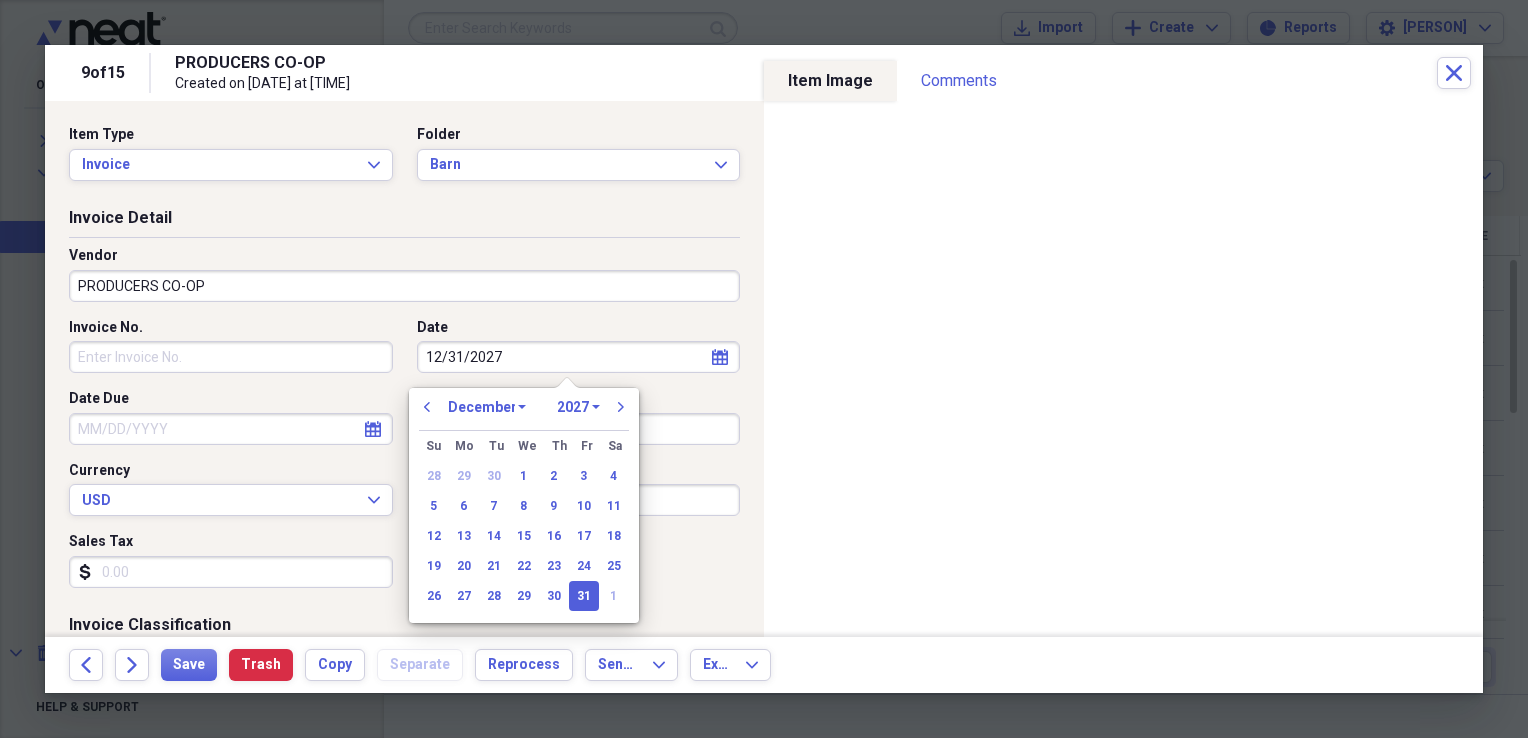 click on "previous January February March April May June July August September October November December 1970 1971 1972 1973 1974 1975 1976 1977 1978 1979 1980 1981 1982 1983 1984 1985 1986 1987 1988 1989 1990 1991 1992 1993 1994 1995 1996 1997 1998 1999 2000 2001 2002 2003 2004 2005 2006 2007 2008 2009 2010 2011 2012 2013 2014 2015 2016 2017 2018 2019 2020 2021 2022 2023 2024 2025 2026 2027 2028 2029 2030 2031 2032 2033 2034 2035 next" at bounding box center (524, 413) 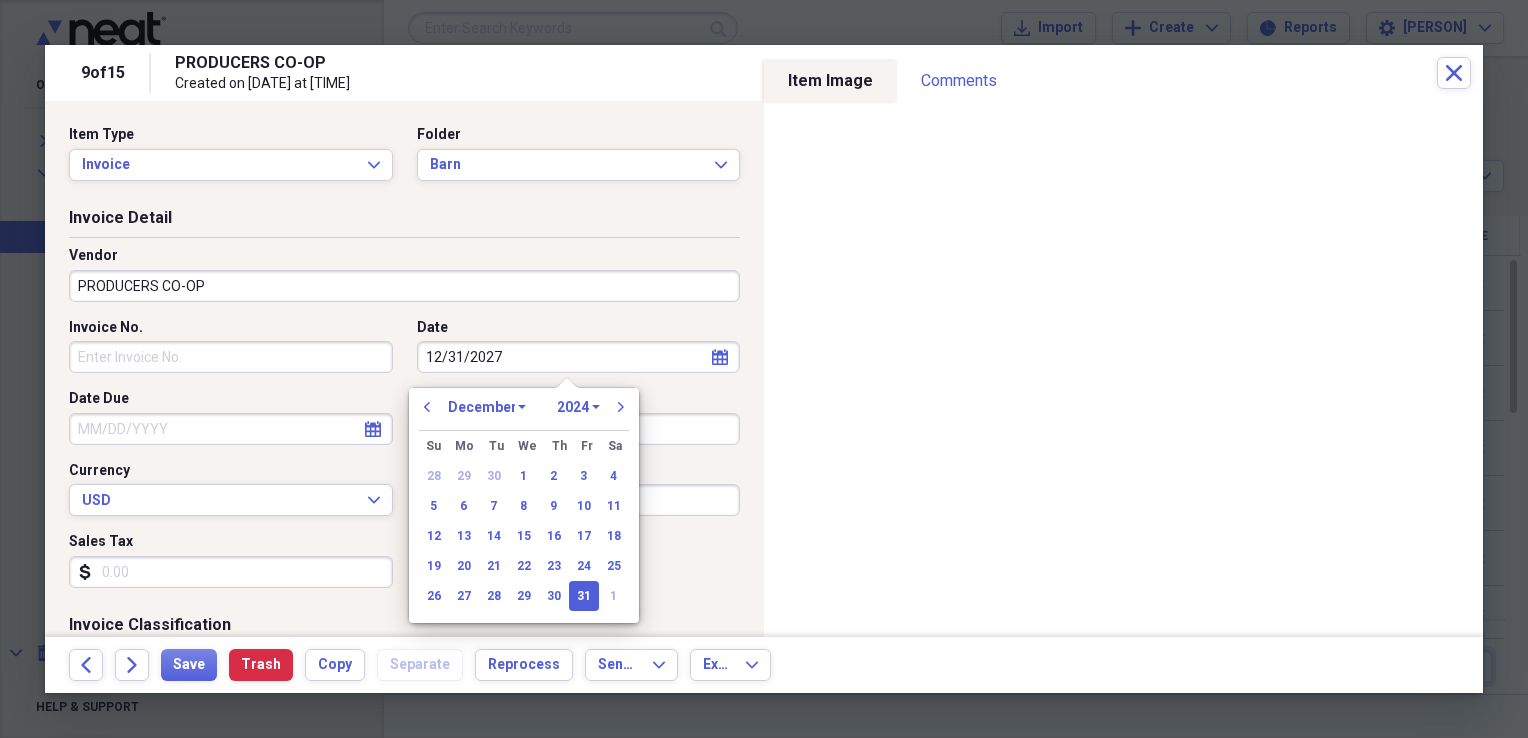 click on "1970 1971 1972 1973 1974 1975 1976 1977 1978 1979 1980 1981 1982 1983 1984 1985 1986 1987 1988 1989 1990 1991 1992 1993 1994 1995 1996 1997 1998 1999 2000 2001 2002 2003 2004 2005 2006 2007 2008 2009 2010 2011 2012 2013 2014 2015 2016 2017 2018 2019 2020 2021 2022 2023 2024 2025 2026 2027 2028 2029 2030 2031 2032 2033 2034 2035" at bounding box center (578, 407) 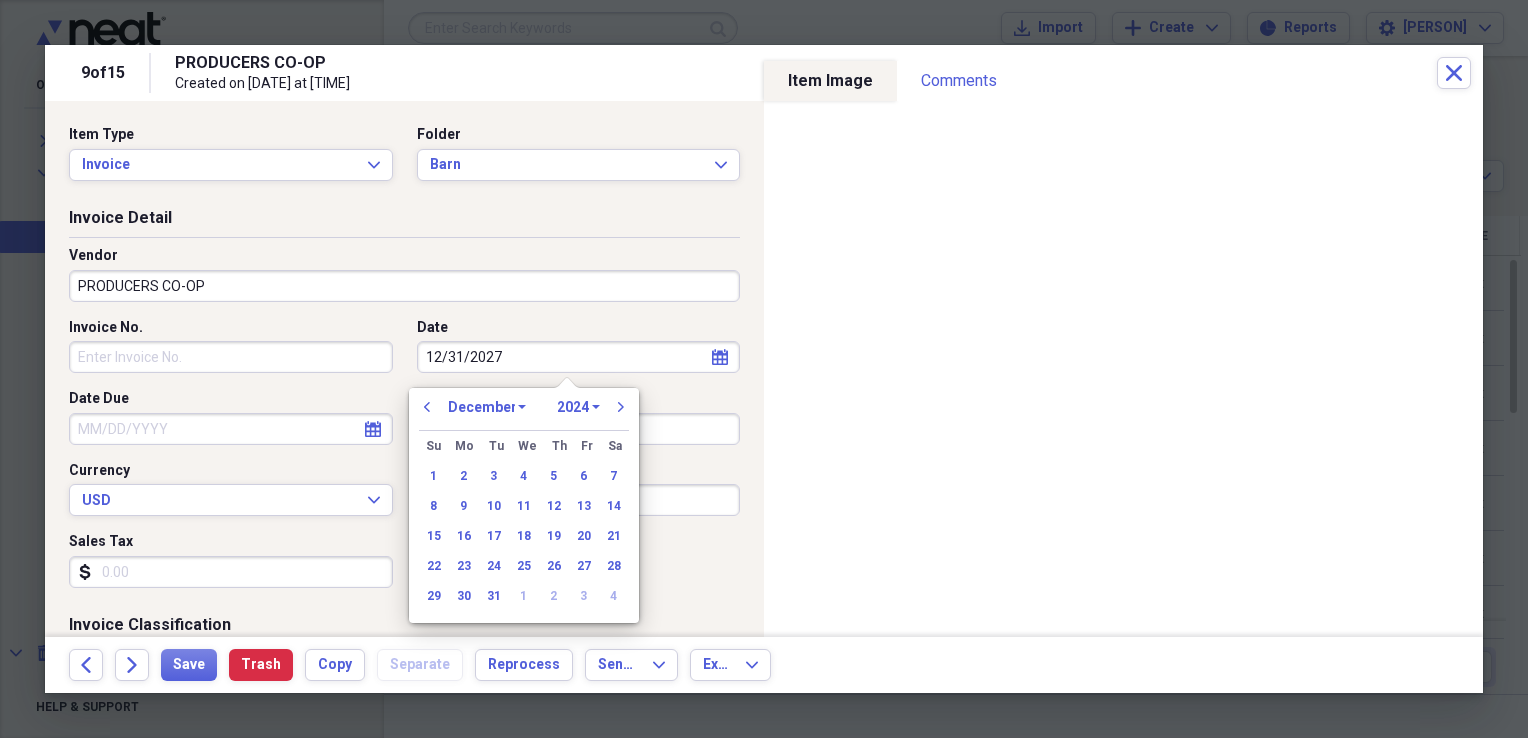 click on "January February March April May June July August September October November December" at bounding box center (487, 407) 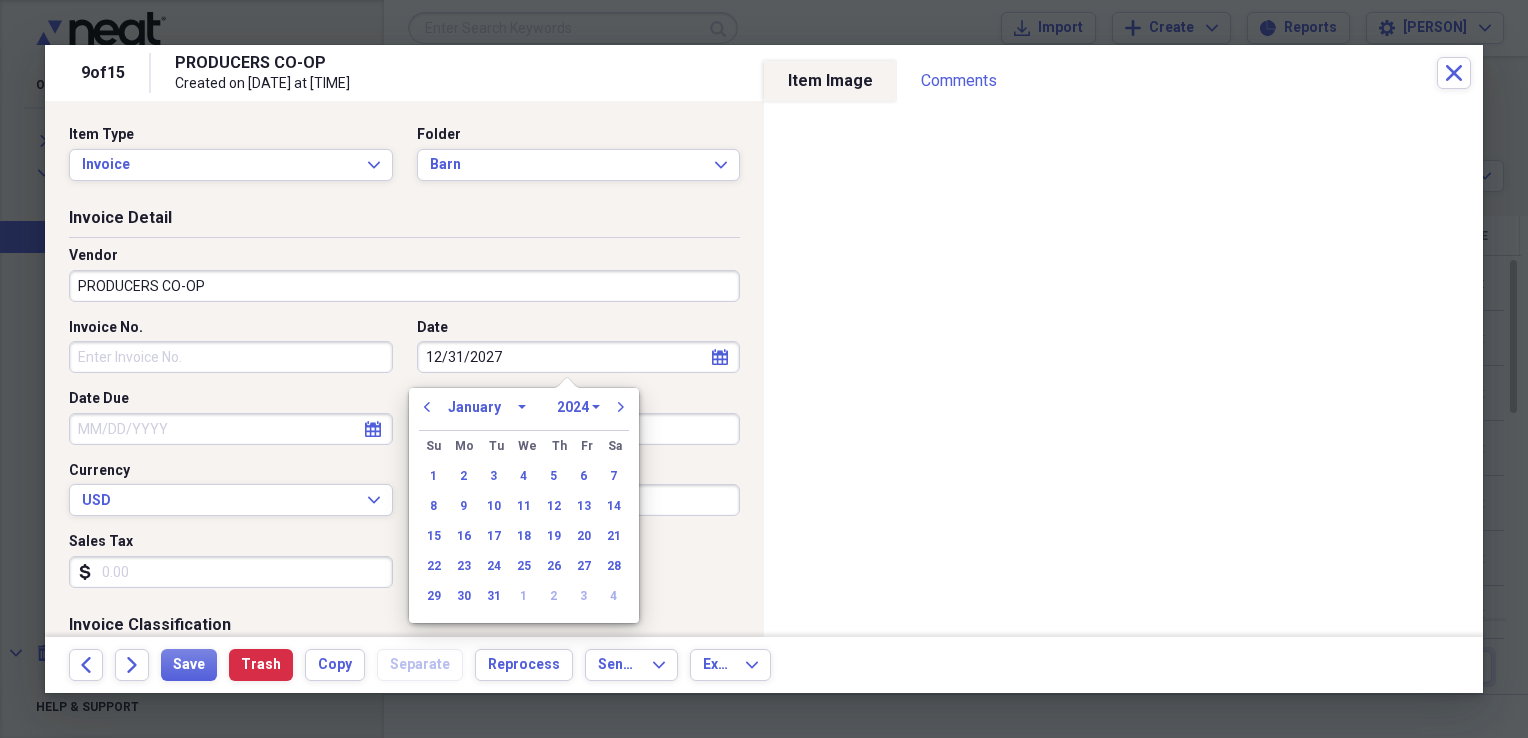 click on "January February March April May June July August September October November December" at bounding box center (487, 407) 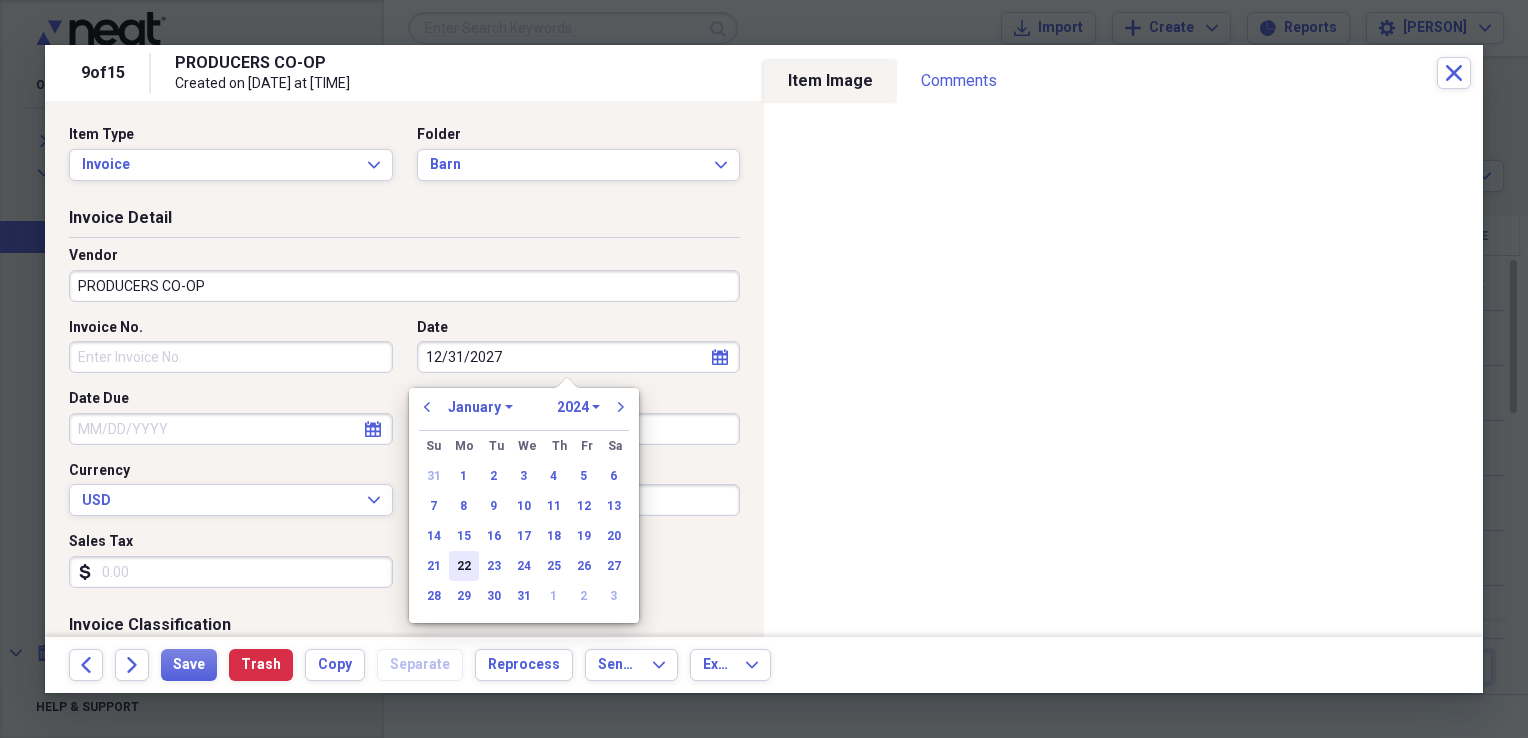 click on "22" at bounding box center [464, 566] 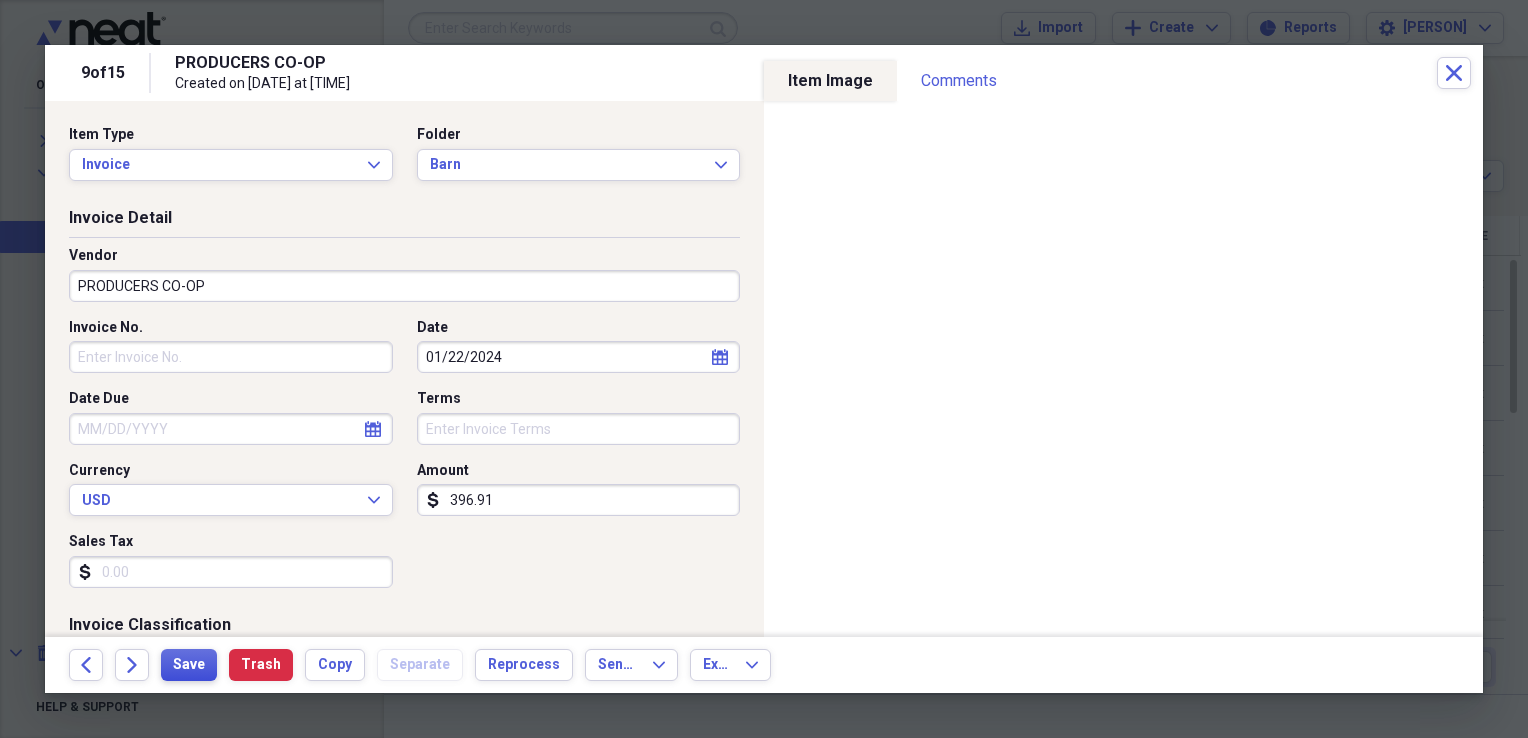 click on "Save" at bounding box center [189, 665] 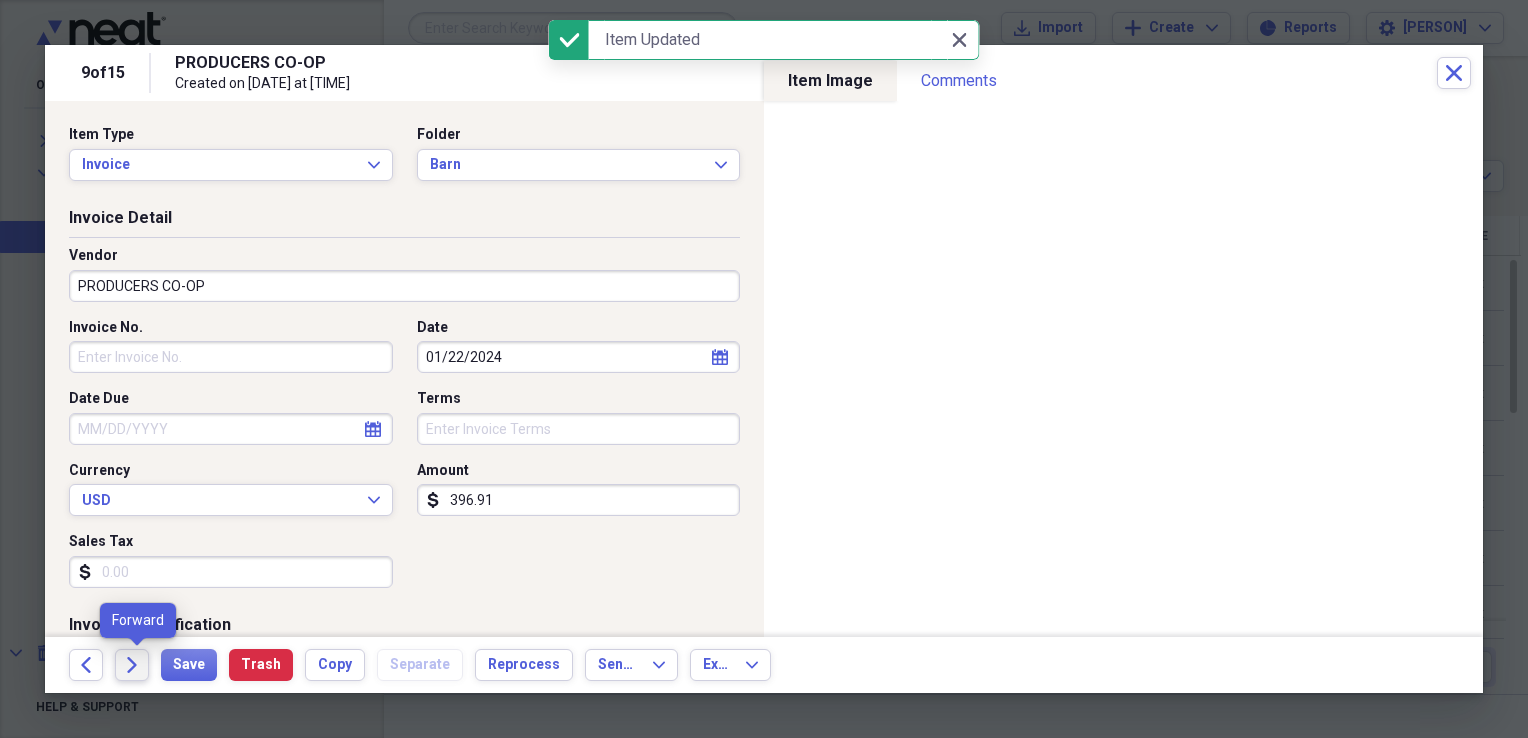 click 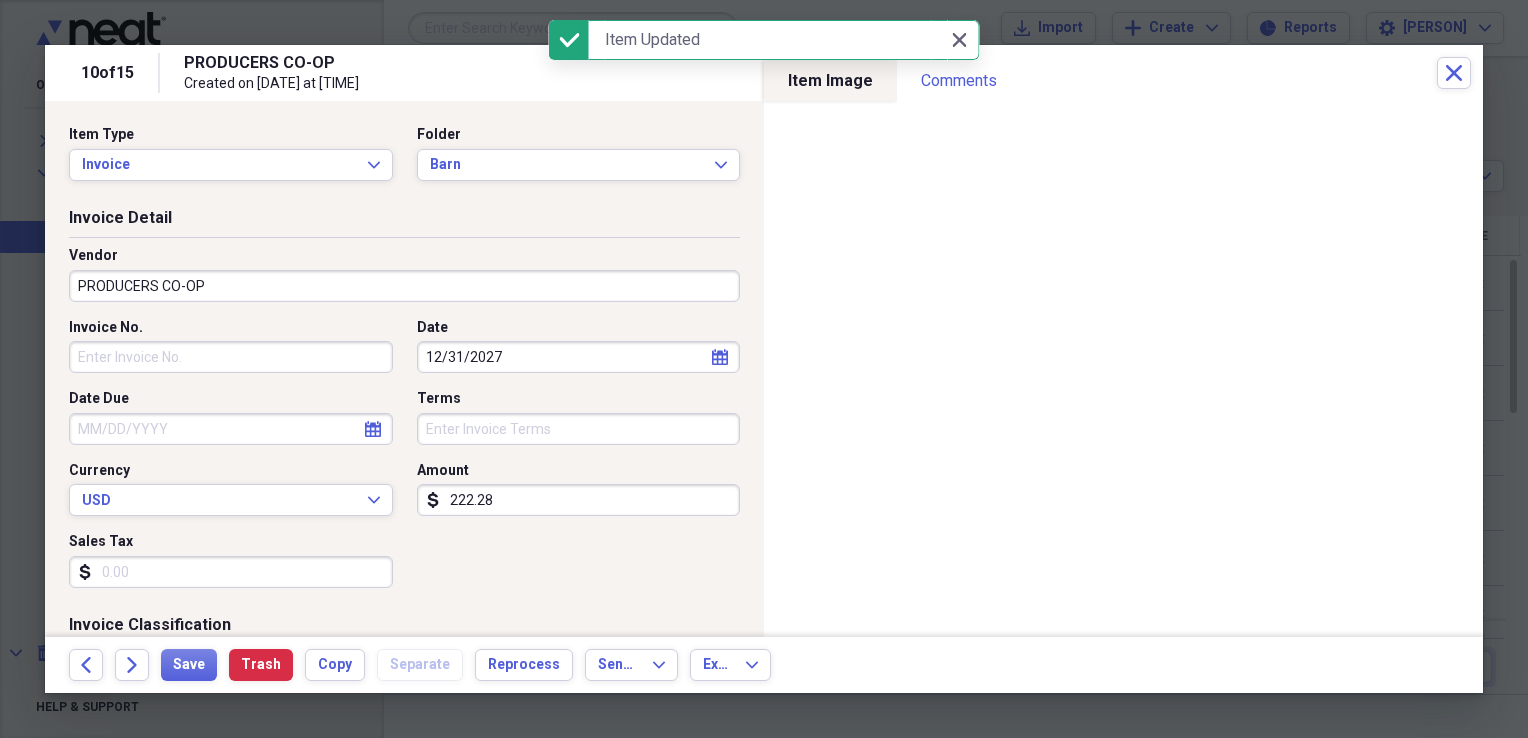 click 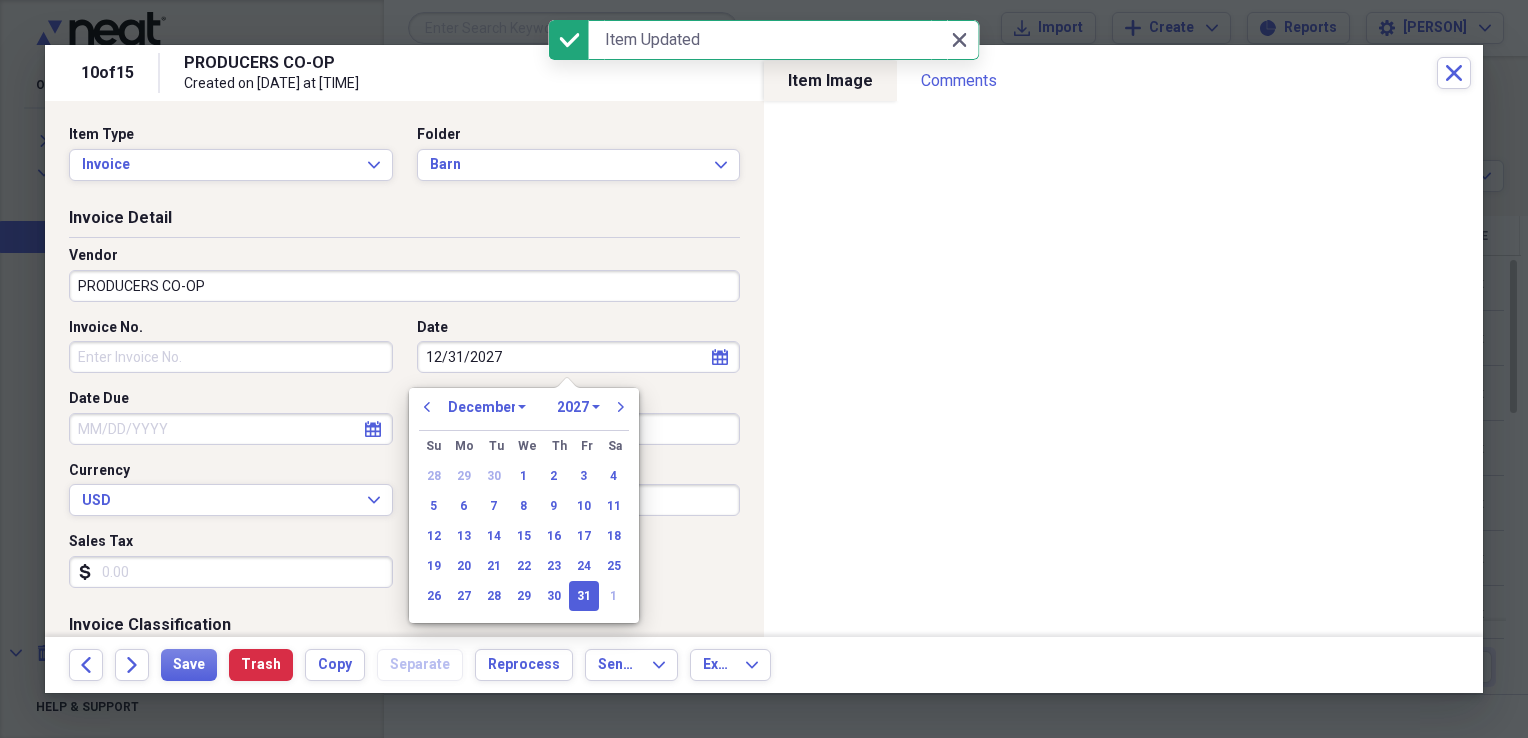 click on "1970 1971 1972 1973 1974 1975 1976 1977 1978 1979 1980 1981 1982 1983 1984 1985 1986 1987 1988 1989 1990 1991 1992 1993 1994 1995 1996 1997 1998 1999 2000 2001 2002 2003 2004 2005 2006 2007 2008 2009 2010 2011 2012 2013 2014 2015 2016 2017 2018 2019 2020 2021 2022 2023 2024 2025 2026 2027 2028 2029 2030 2031 2032 2033 2034 2035" at bounding box center [578, 407] 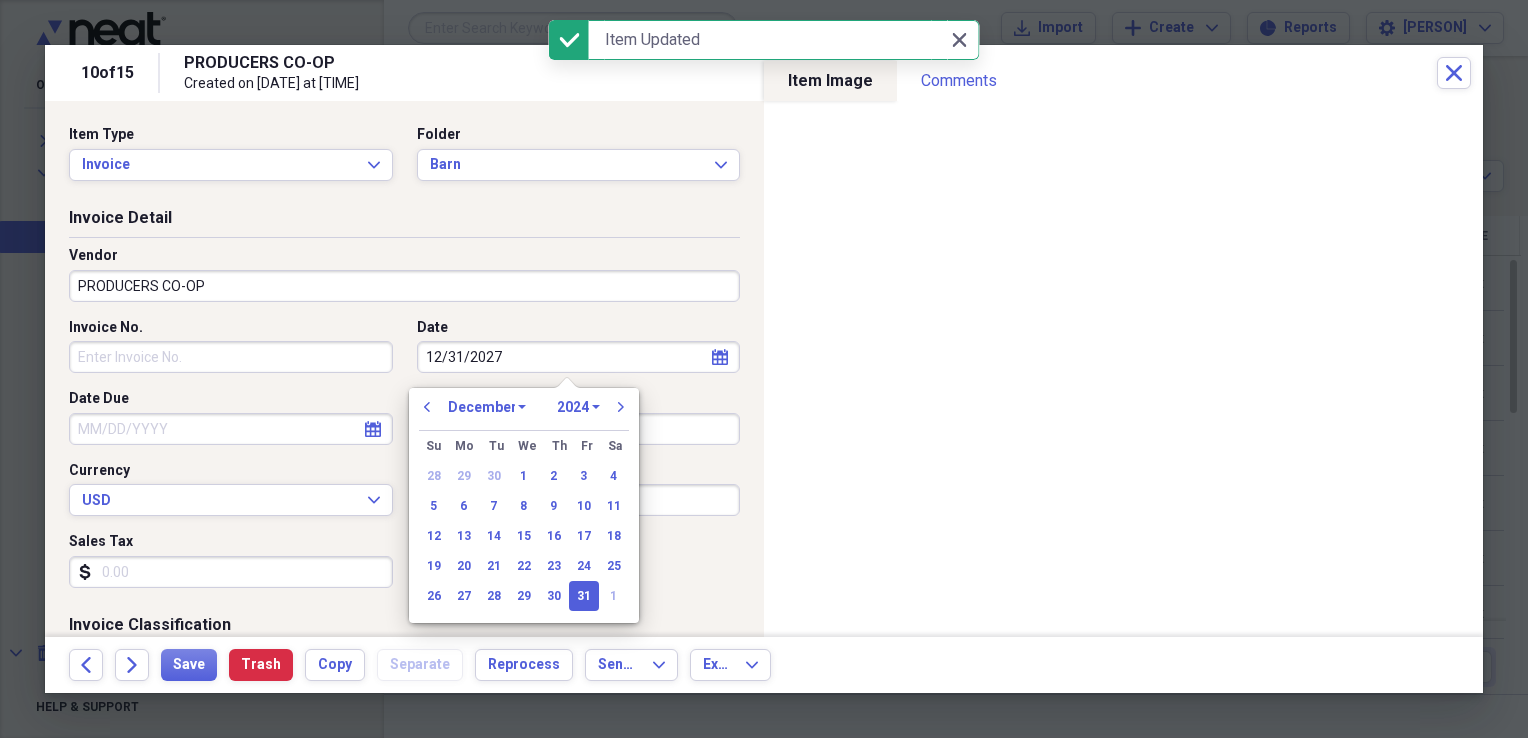 click on "1970 1971 1972 1973 1974 1975 1976 1977 1978 1979 1980 1981 1982 1983 1984 1985 1986 1987 1988 1989 1990 1991 1992 1993 1994 1995 1996 1997 1998 1999 2000 2001 2002 2003 2004 2005 2006 2007 2008 2009 2010 2011 2012 2013 2014 2015 2016 2017 2018 2019 2020 2021 2022 2023 2024 2025 2026 2027 2028 2029 2030 2031 2032 2033 2034 2035" at bounding box center [578, 407] 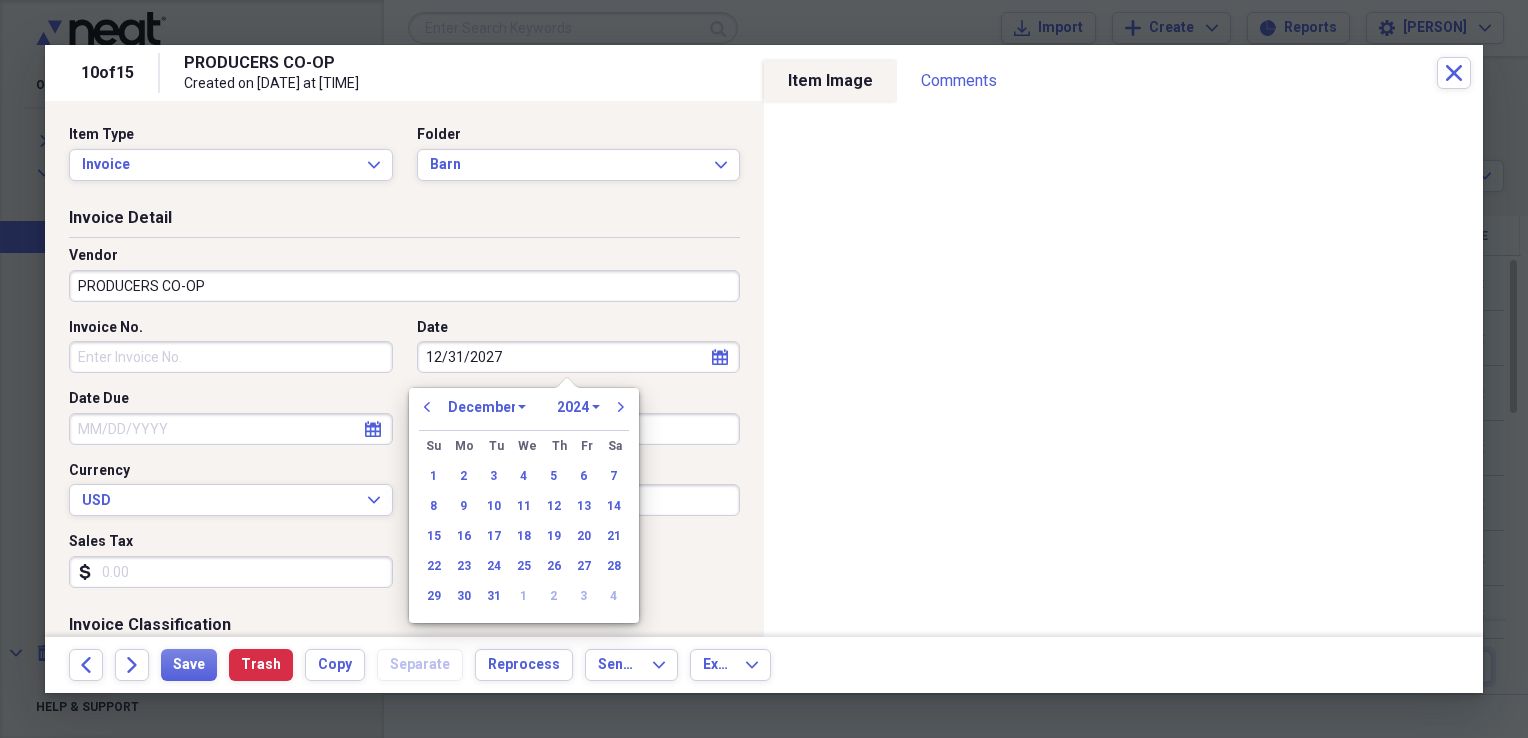 click on "January February March April May June July August September October November December" at bounding box center [487, 407] 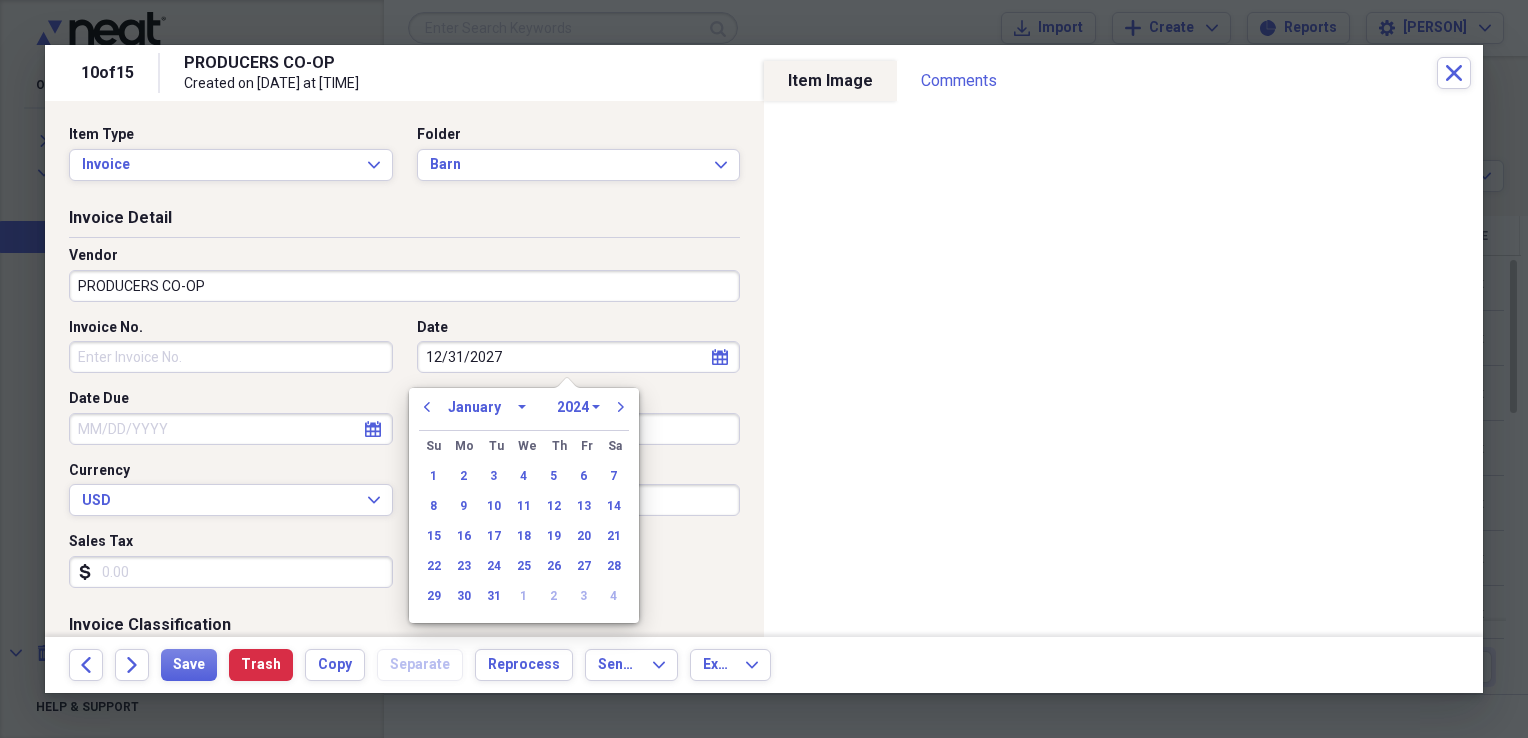 click on "January February March April May June July August September October November December" at bounding box center [487, 407] 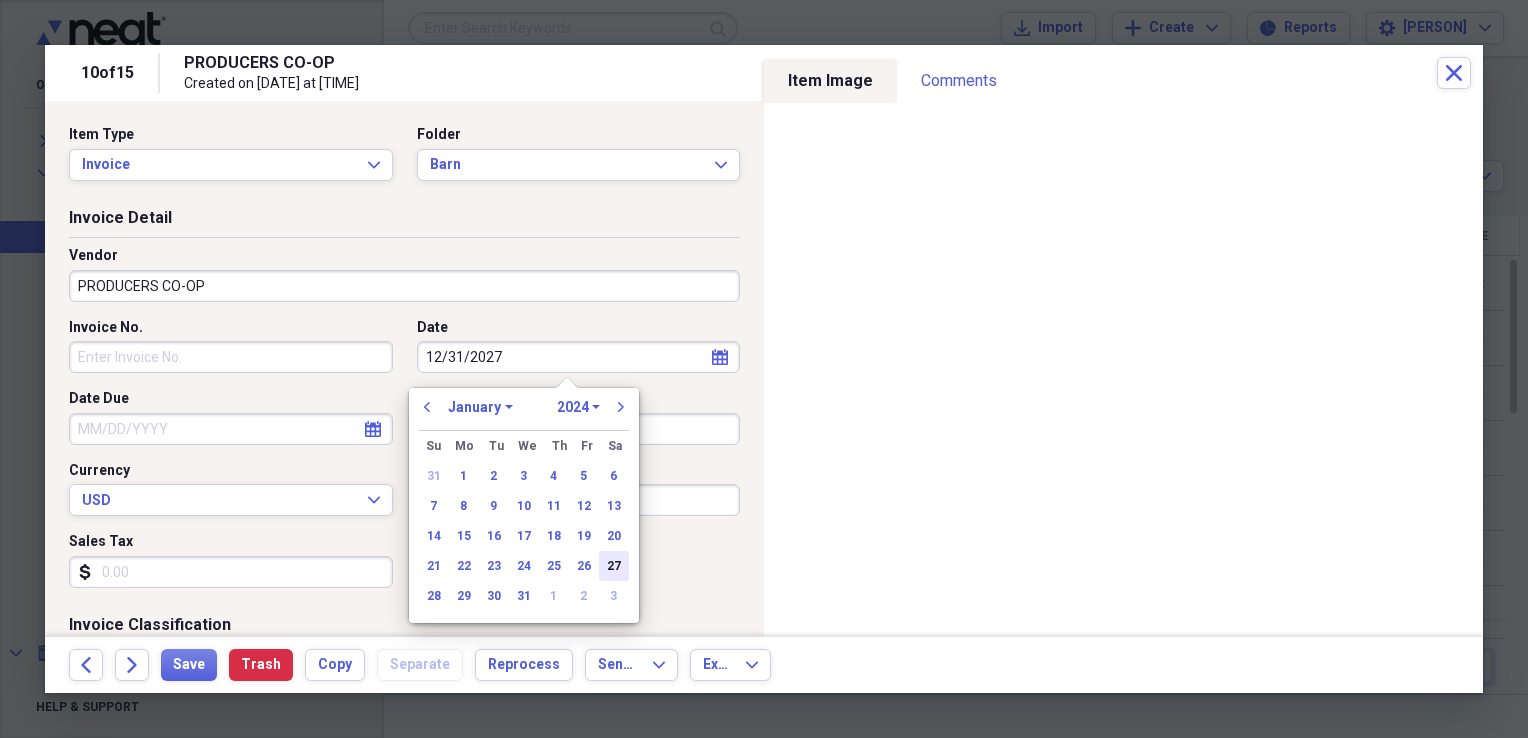 click on "27" at bounding box center (614, 566) 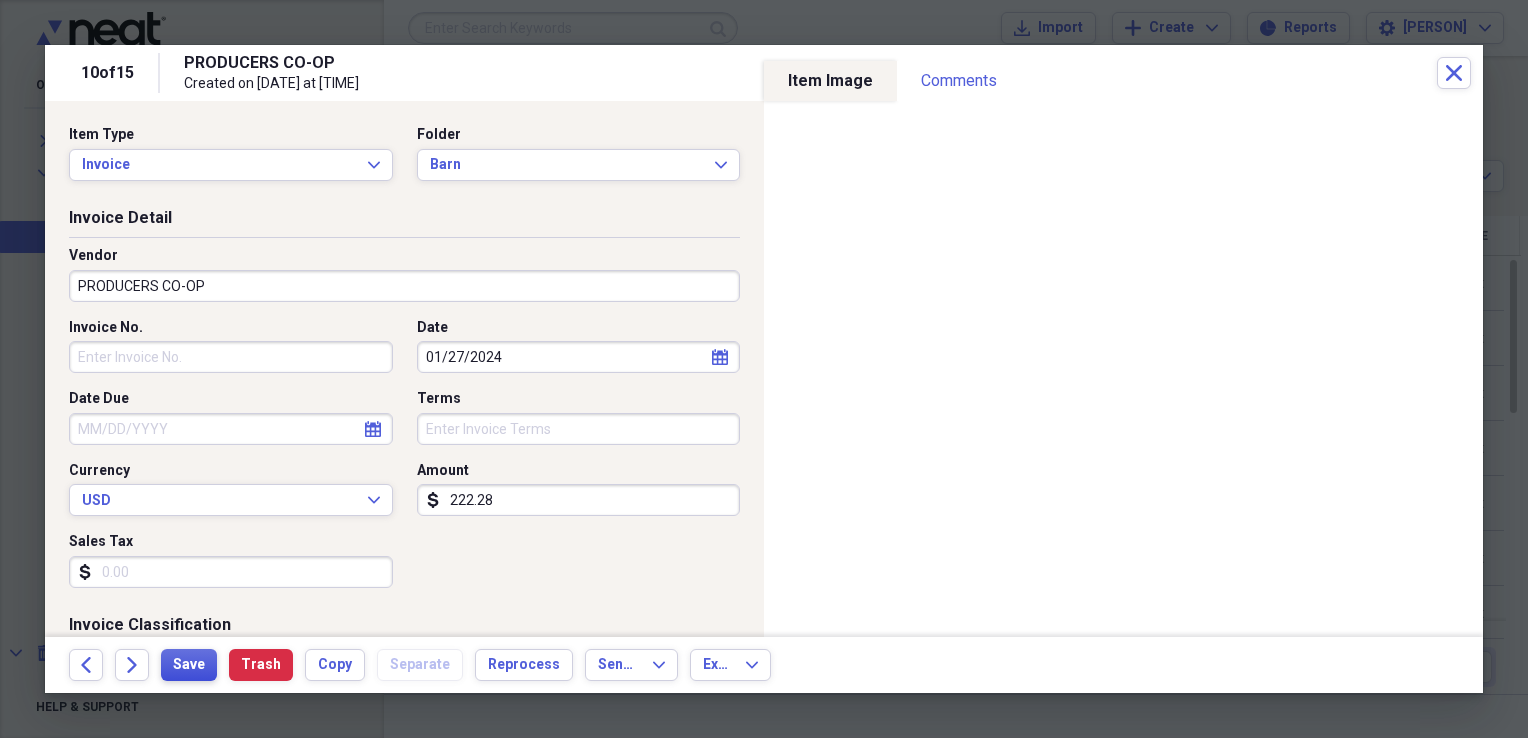 click on "Save" at bounding box center [189, 665] 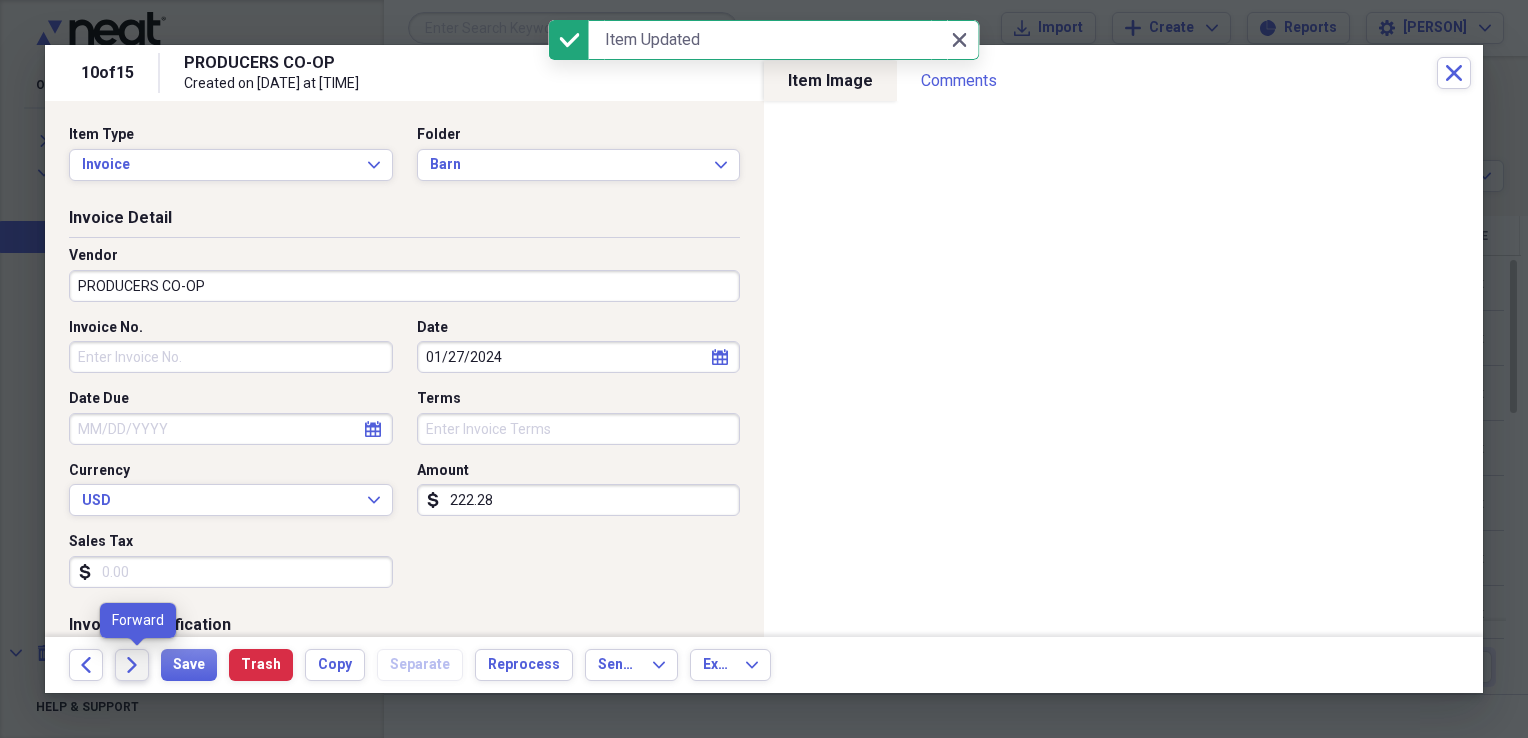 click on "Forward" 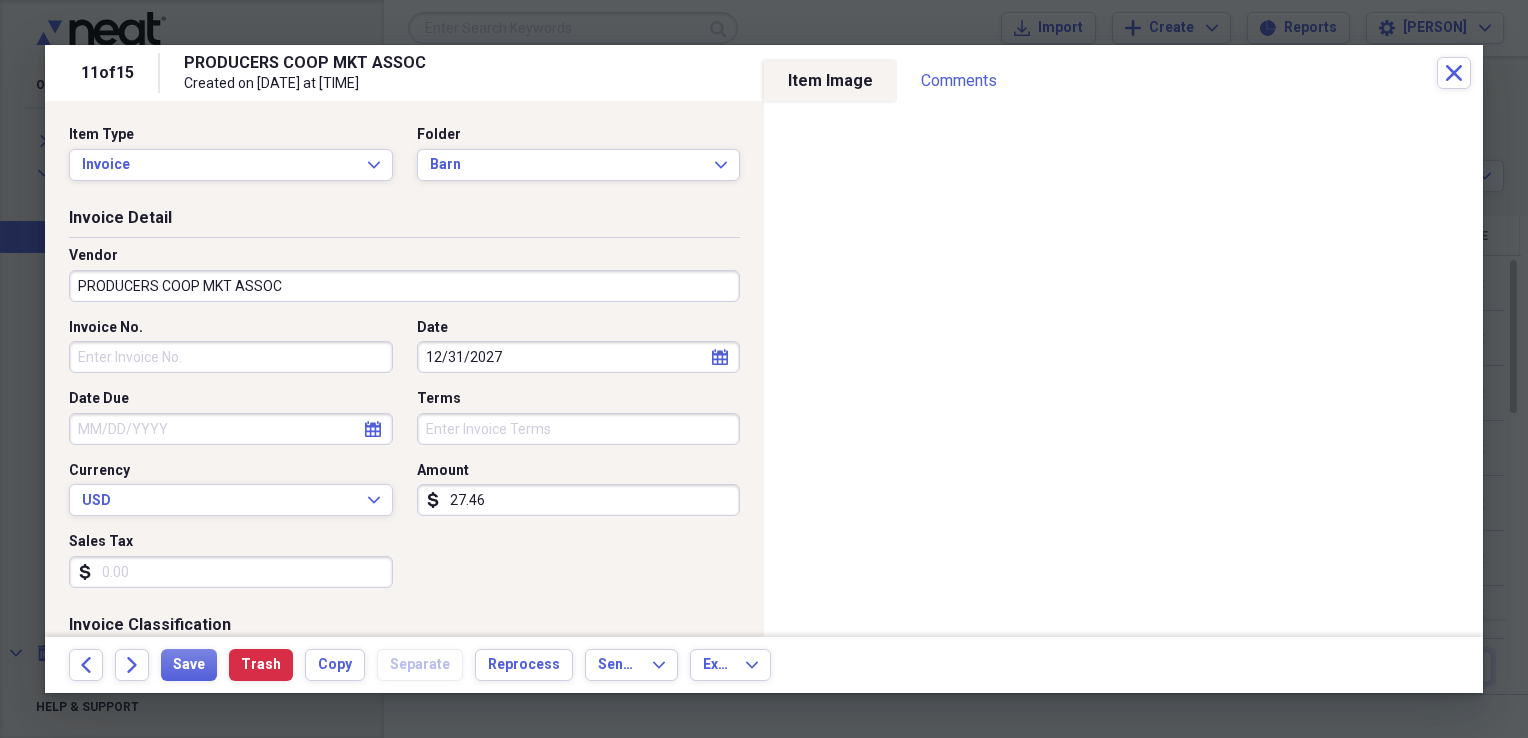 click on "calendar Calendar" at bounding box center [720, 357] 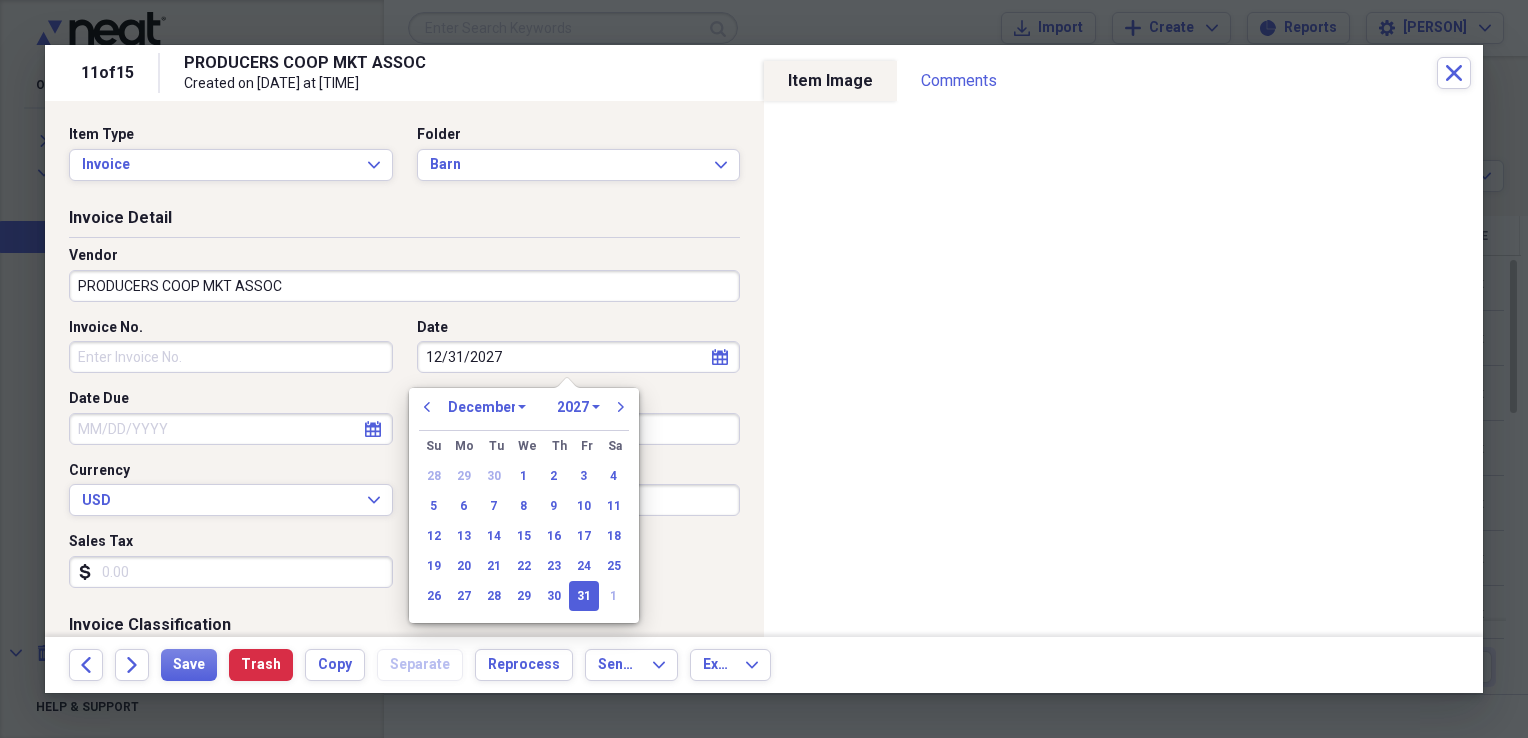 click at bounding box center [567, 392] 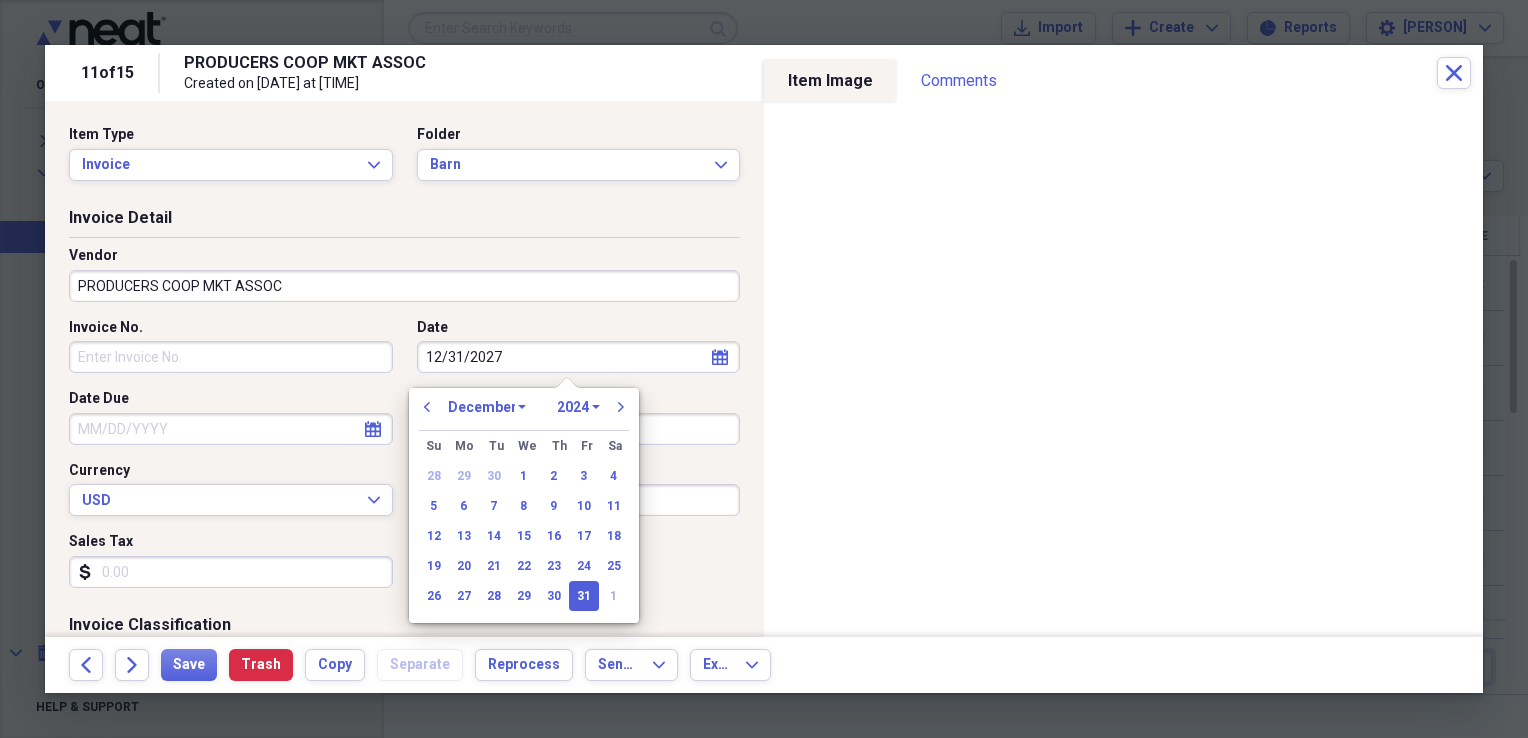 click on "1970 1971 1972 1973 1974 1975 1976 1977 1978 1979 1980 1981 1982 1983 1984 1985 1986 1987 1988 1989 1990 1991 1992 1993 1994 1995 1996 1997 1998 1999 2000 2001 2002 2003 2004 2005 2006 2007 2008 2009 2010 2011 2012 2013 2014 2015 2016 2017 2018 2019 2020 2021 2022 2023 2024 2025 2026 2027 2028 2029 2030 2031 2032 2033 2034 2035" at bounding box center (578, 407) 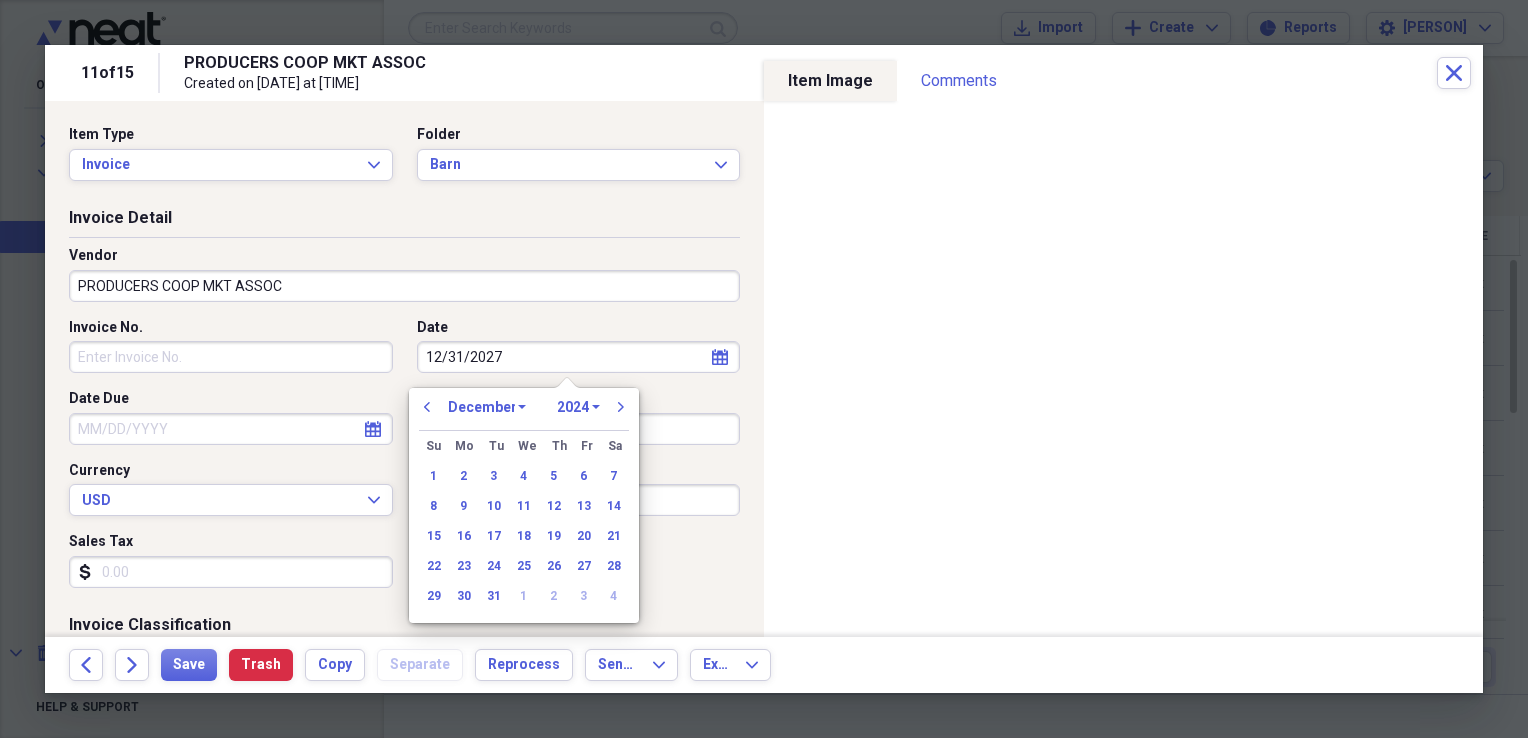 click on "previous January February March April May June July August September October November December 1970 1971 1972 1973 1974 1975 1976 1977 1978 1979 1980 1981 1982 1983 1984 1985 1986 1987 1988 1989 1990 1991 1992 1993 1994 1995 1996 1997 1998 1999 2000 2001 2002 2003 2004 2005 2006 2007 2008 2009 2010 2011 2012 2013 2014 2015 2016 2017 2018 2019 2020 2021 2022 2023 2024 2025 2026 2027 2028 2029 2030 2031 2032 2033 2034 2035 next" at bounding box center [524, 413] 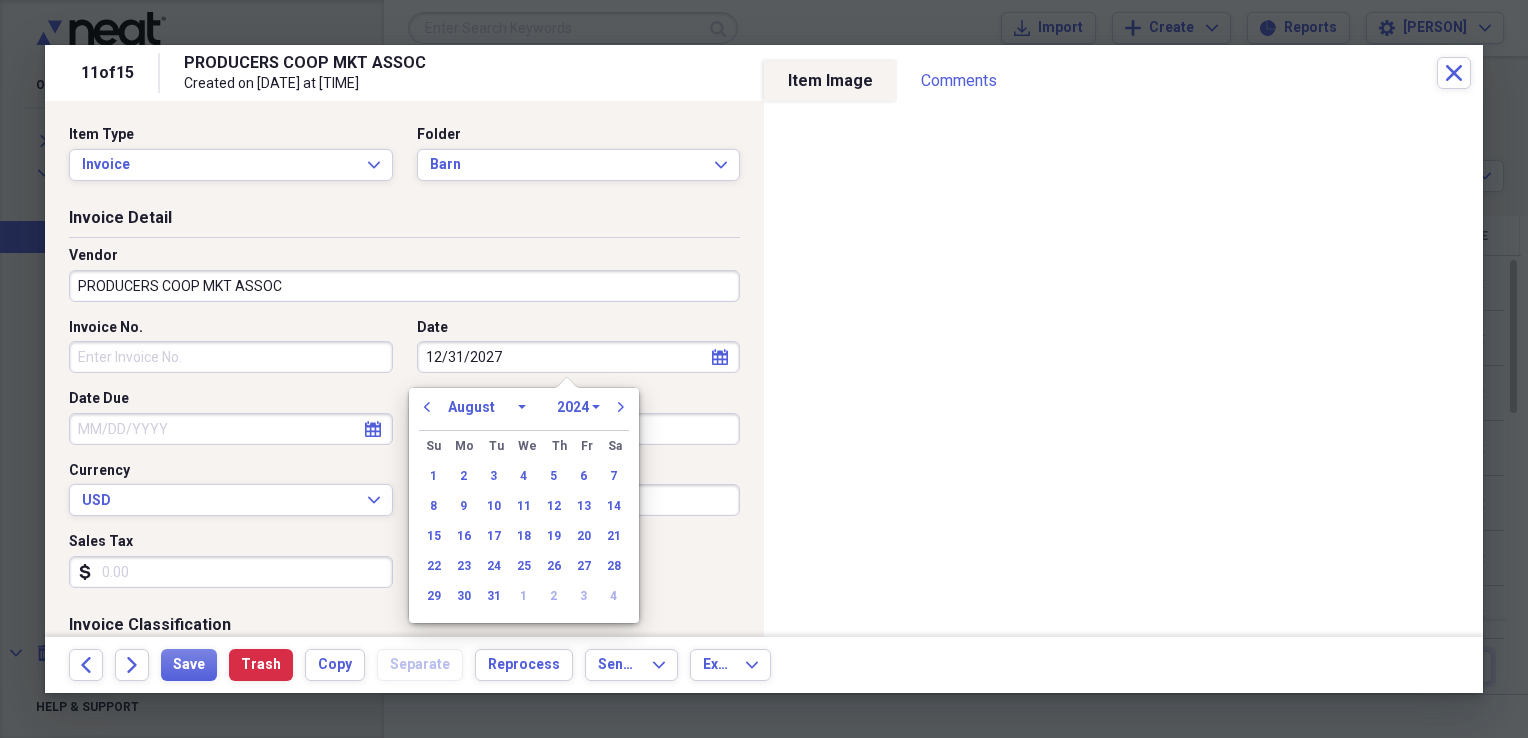 click on "January February March April May June July August September October November December" at bounding box center [487, 407] 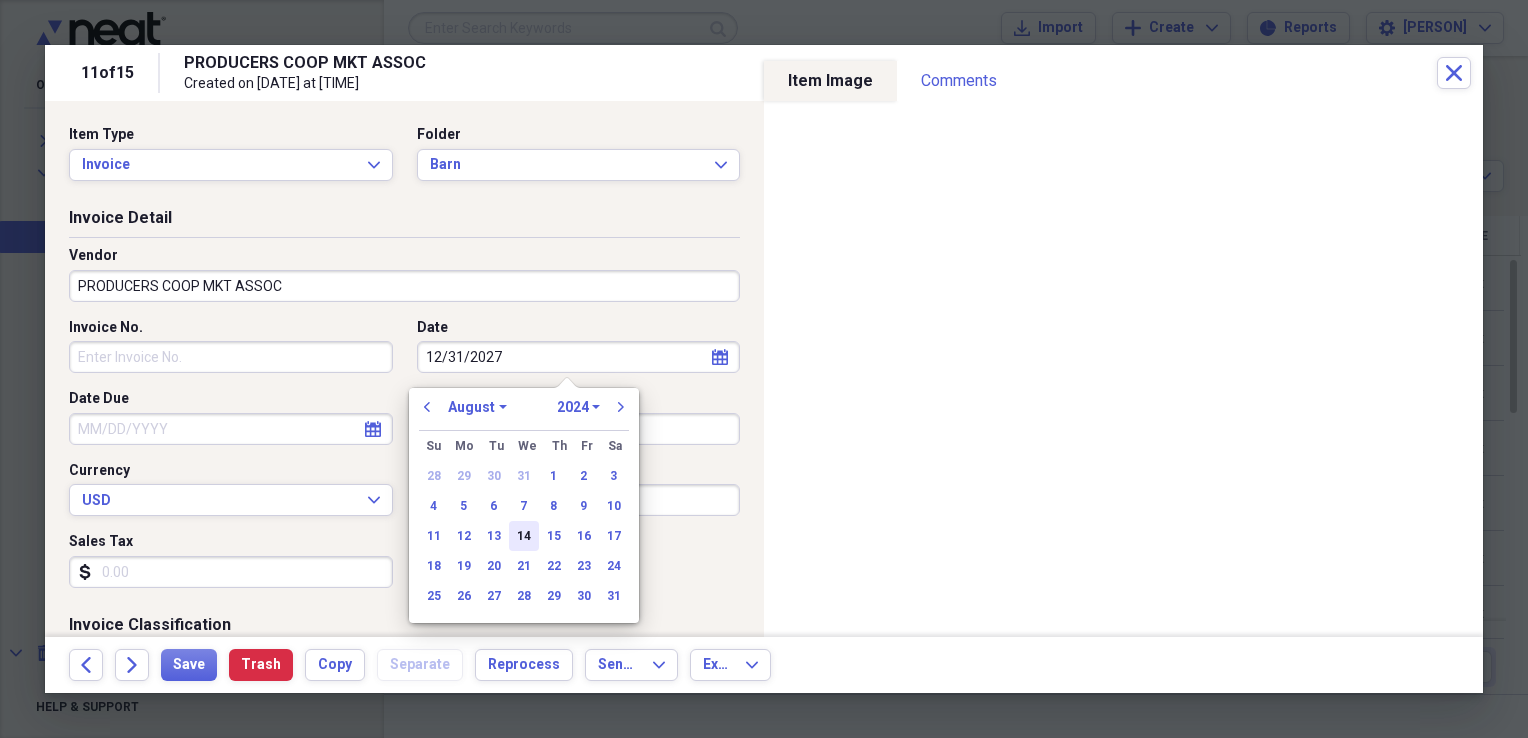 click on "14" at bounding box center [524, 536] 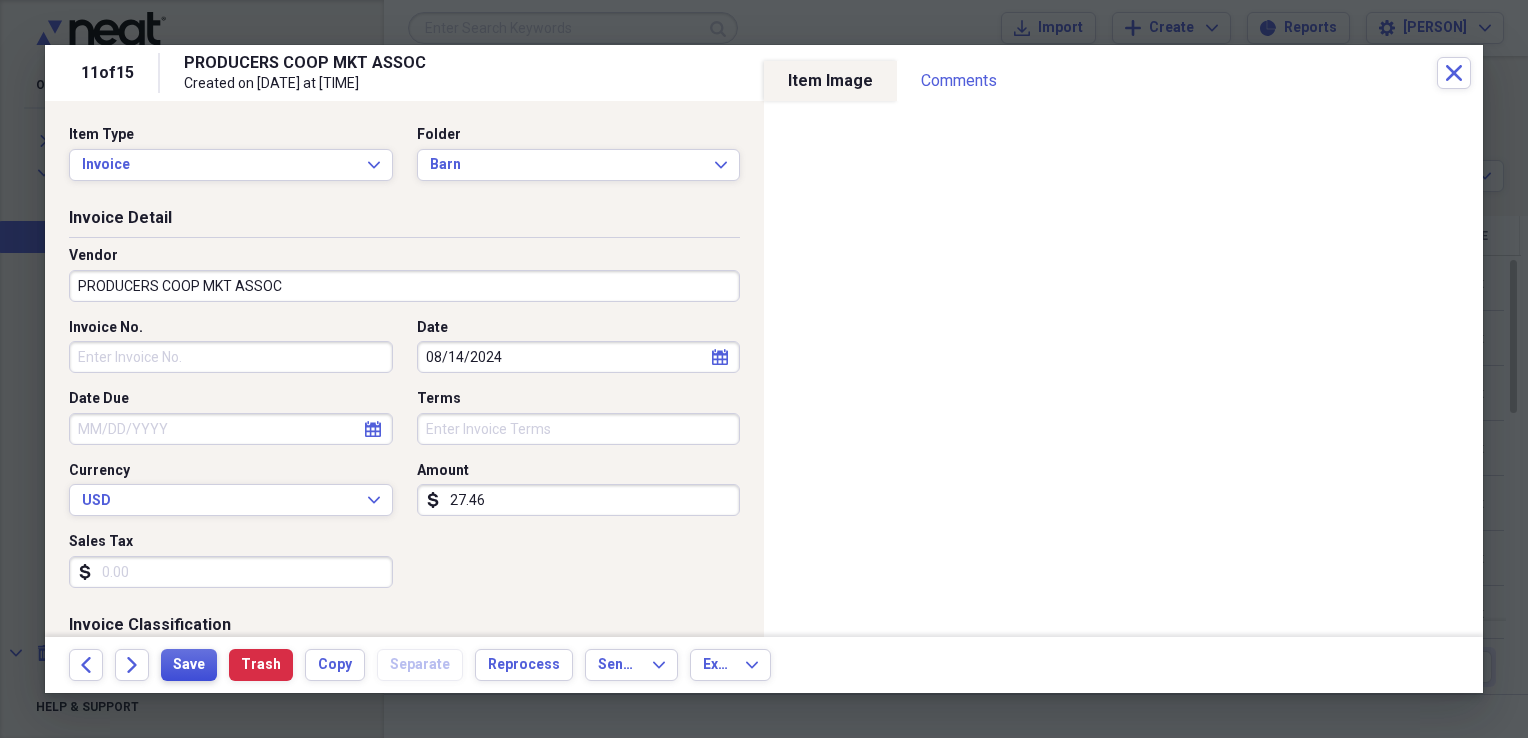 click on "Save" at bounding box center (189, 665) 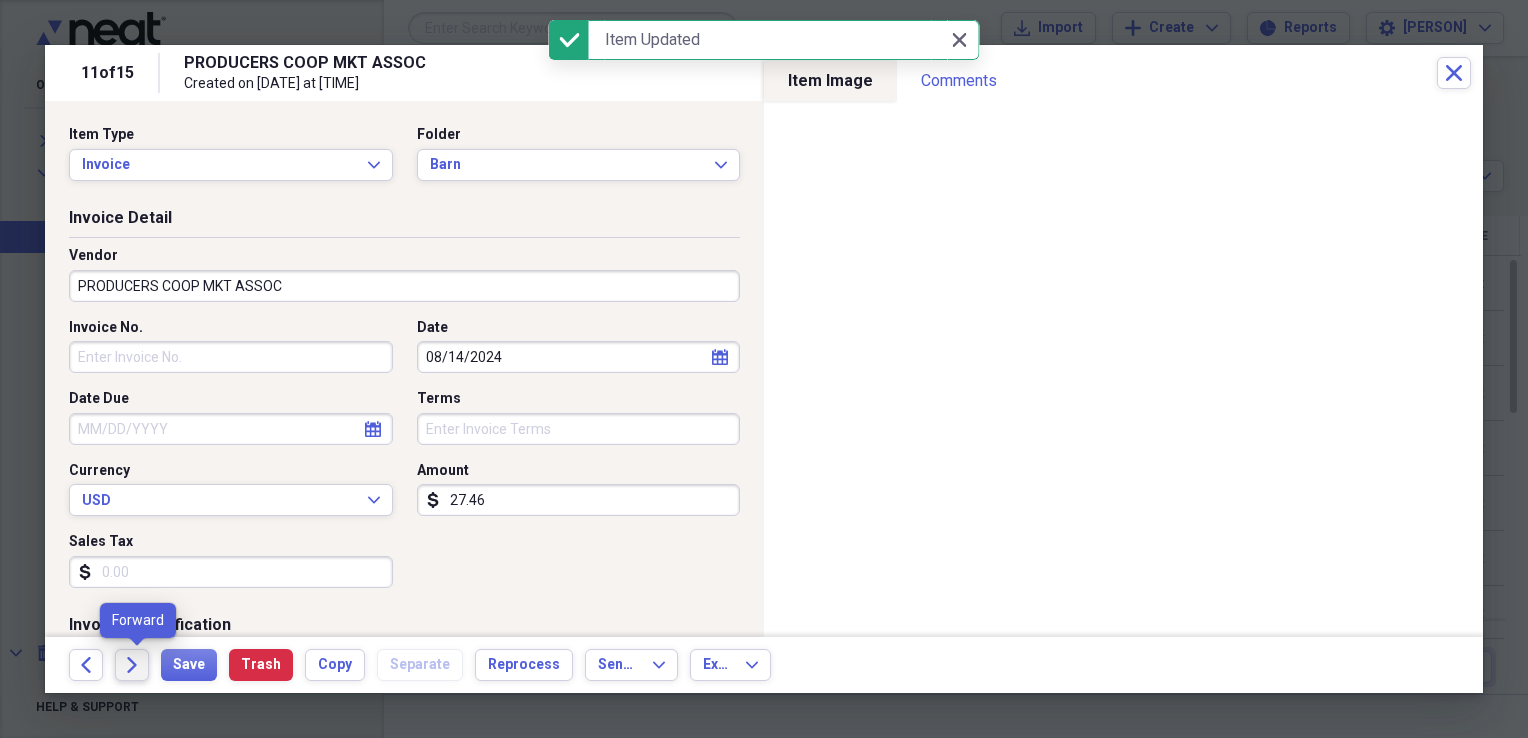 click on "Forward" 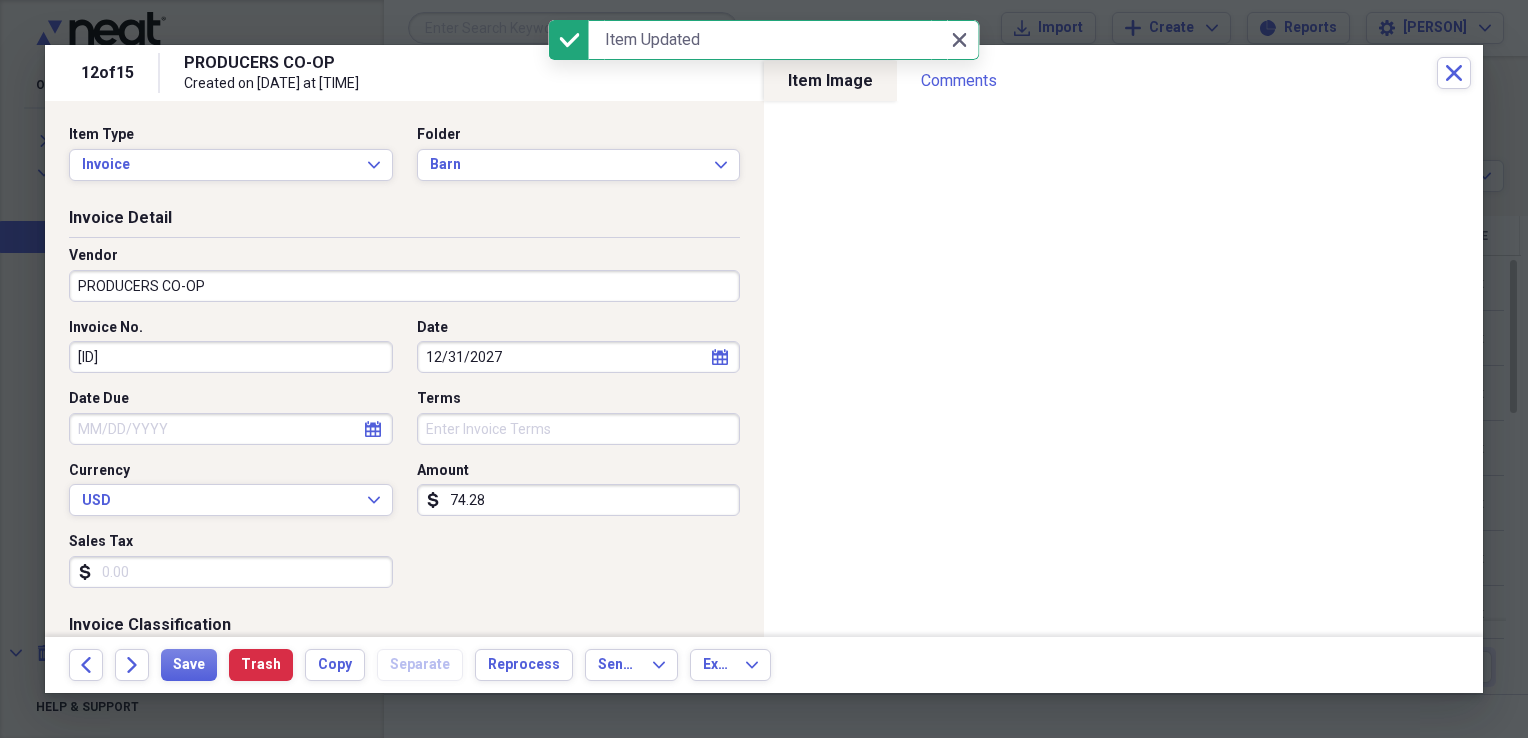 click 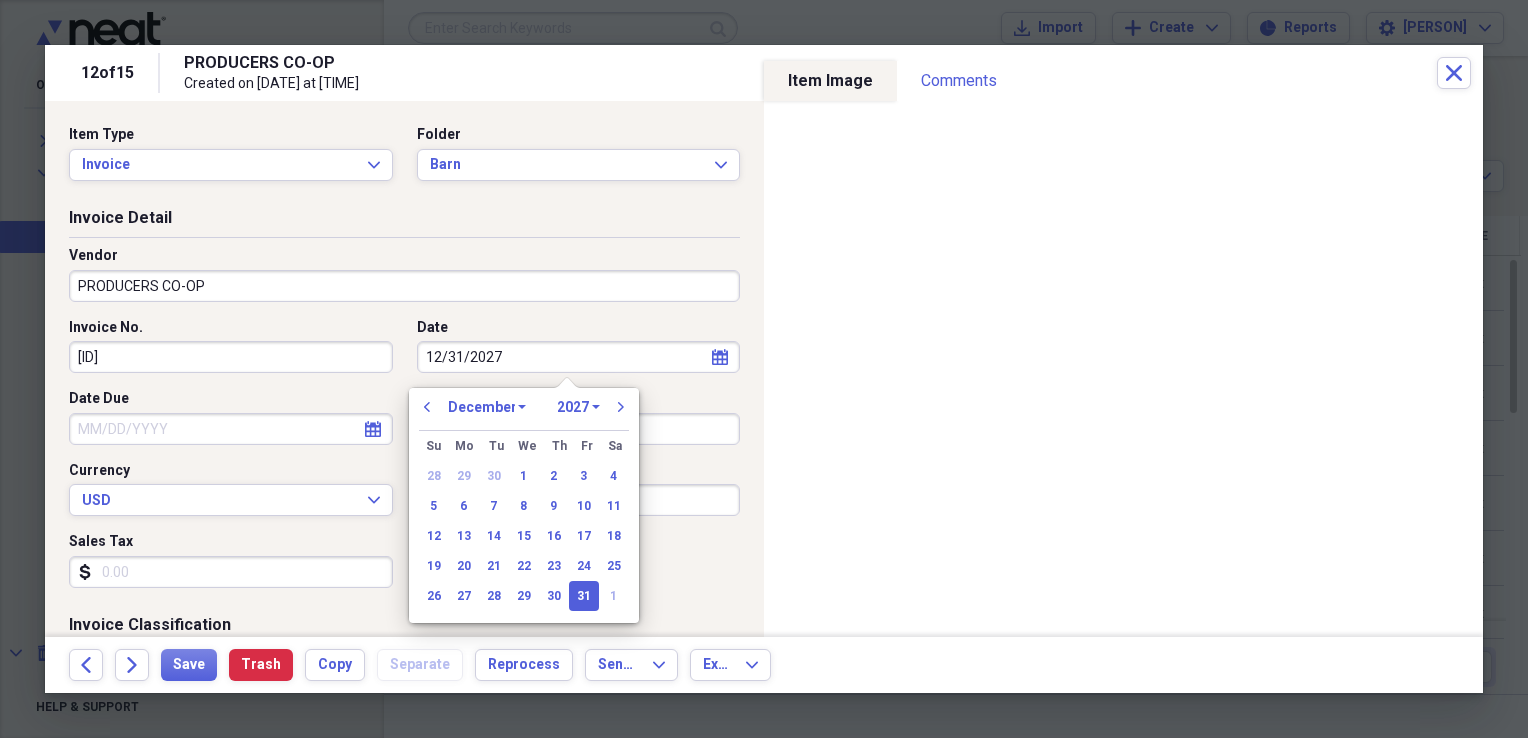click on "1970 1971 1972 1973 1974 1975 1976 1977 1978 1979 1980 1981 1982 1983 1984 1985 1986 1987 1988 1989 1990 1991 1992 1993 1994 1995 1996 1997 1998 1999 2000 2001 2002 2003 2004 2005 2006 2007 2008 2009 2010 2011 2012 2013 2014 2015 2016 2017 2018 2019 2020 2021 2022 2023 2024 2025 2026 2027 2028 2029 2030 2031 2032 2033 2034 2035" at bounding box center [578, 407] 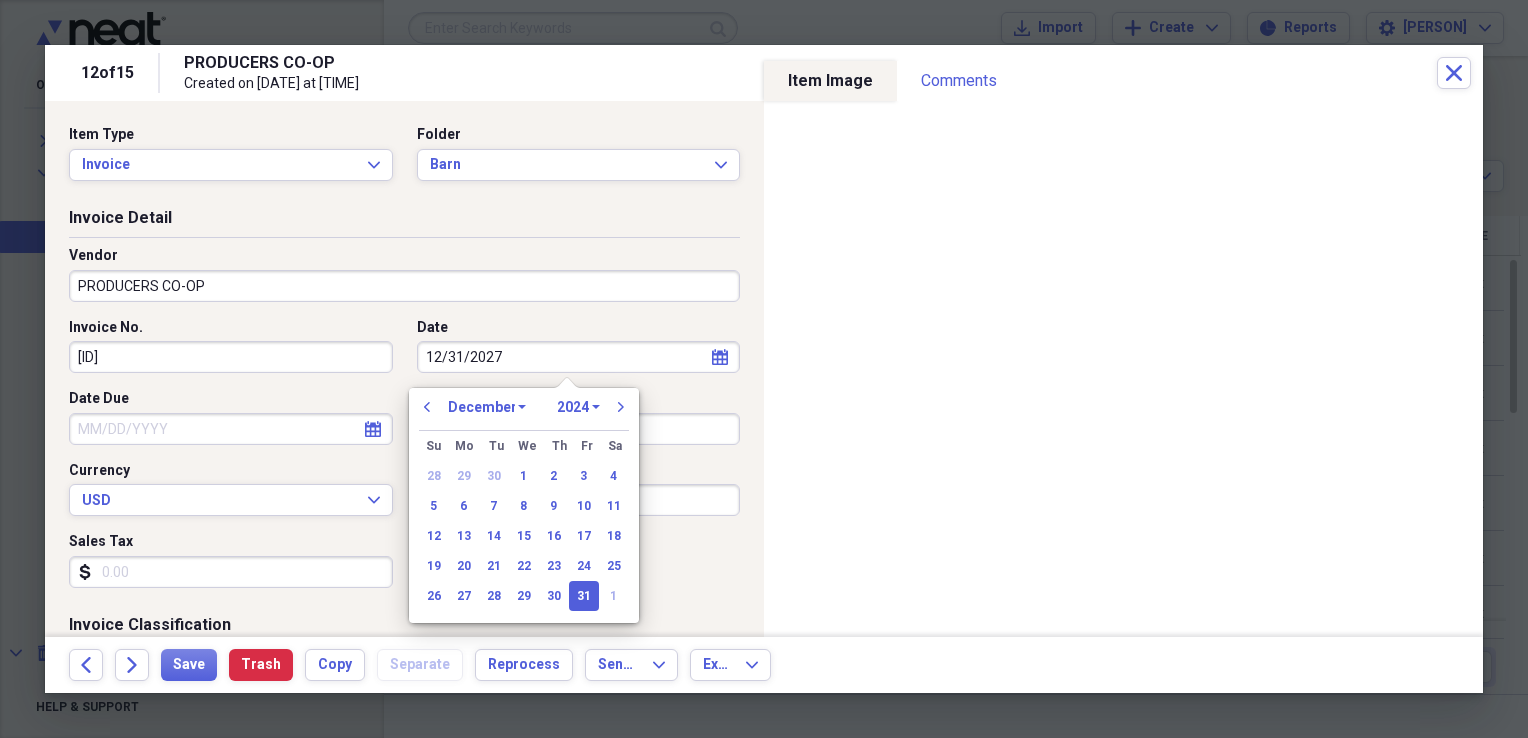 click on "1970 1971 1972 1973 1974 1975 1976 1977 1978 1979 1980 1981 1982 1983 1984 1985 1986 1987 1988 1989 1990 1991 1992 1993 1994 1995 1996 1997 1998 1999 2000 2001 2002 2003 2004 2005 2006 2007 2008 2009 2010 2011 2012 2013 2014 2015 2016 2017 2018 2019 2020 2021 2022 2023 2024 2025 2026 2027 2028 2029 2030 2031 2032 2033 2034 2035" at bounding box center (578, 407) 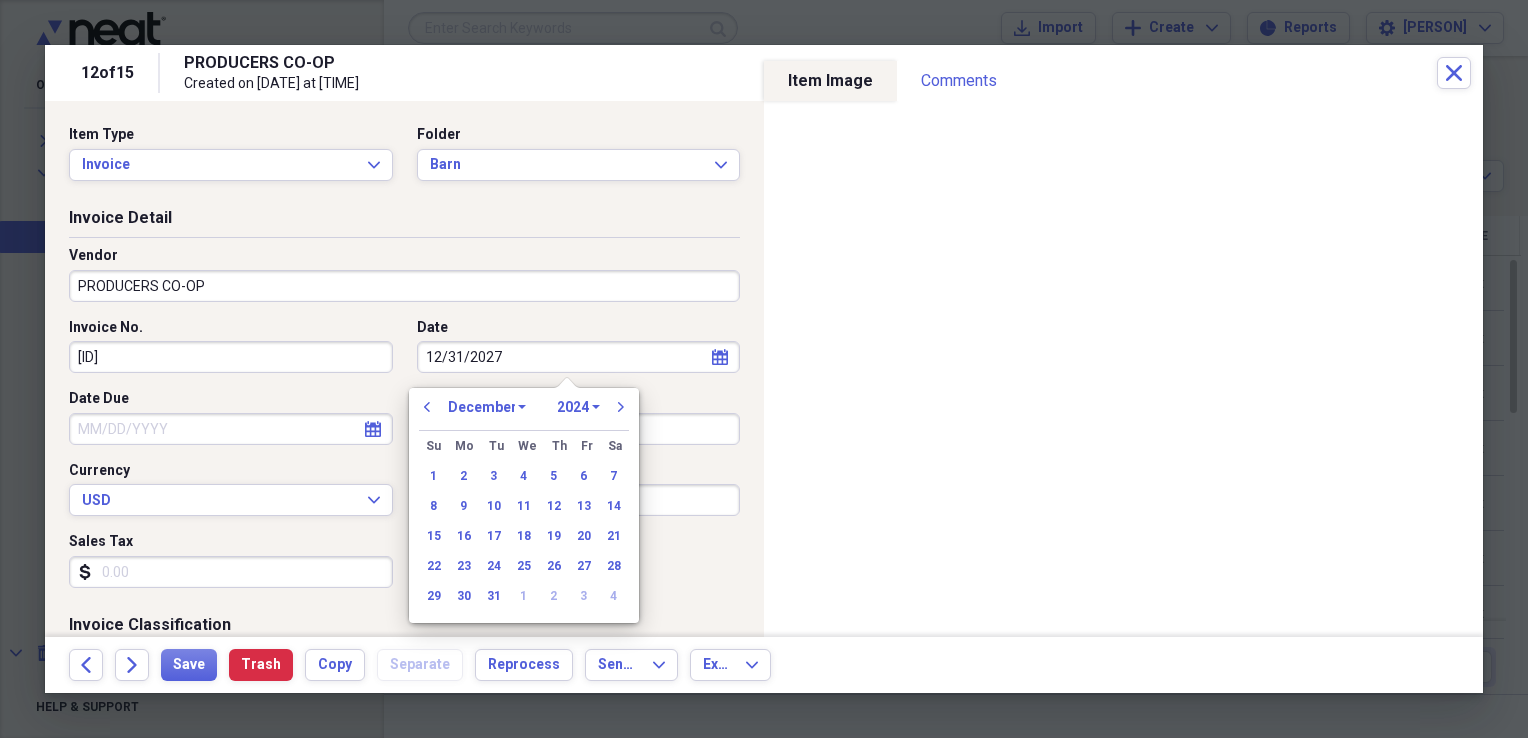 click on "January February March April May June July August September October November December" at bounding box center (487, 407) 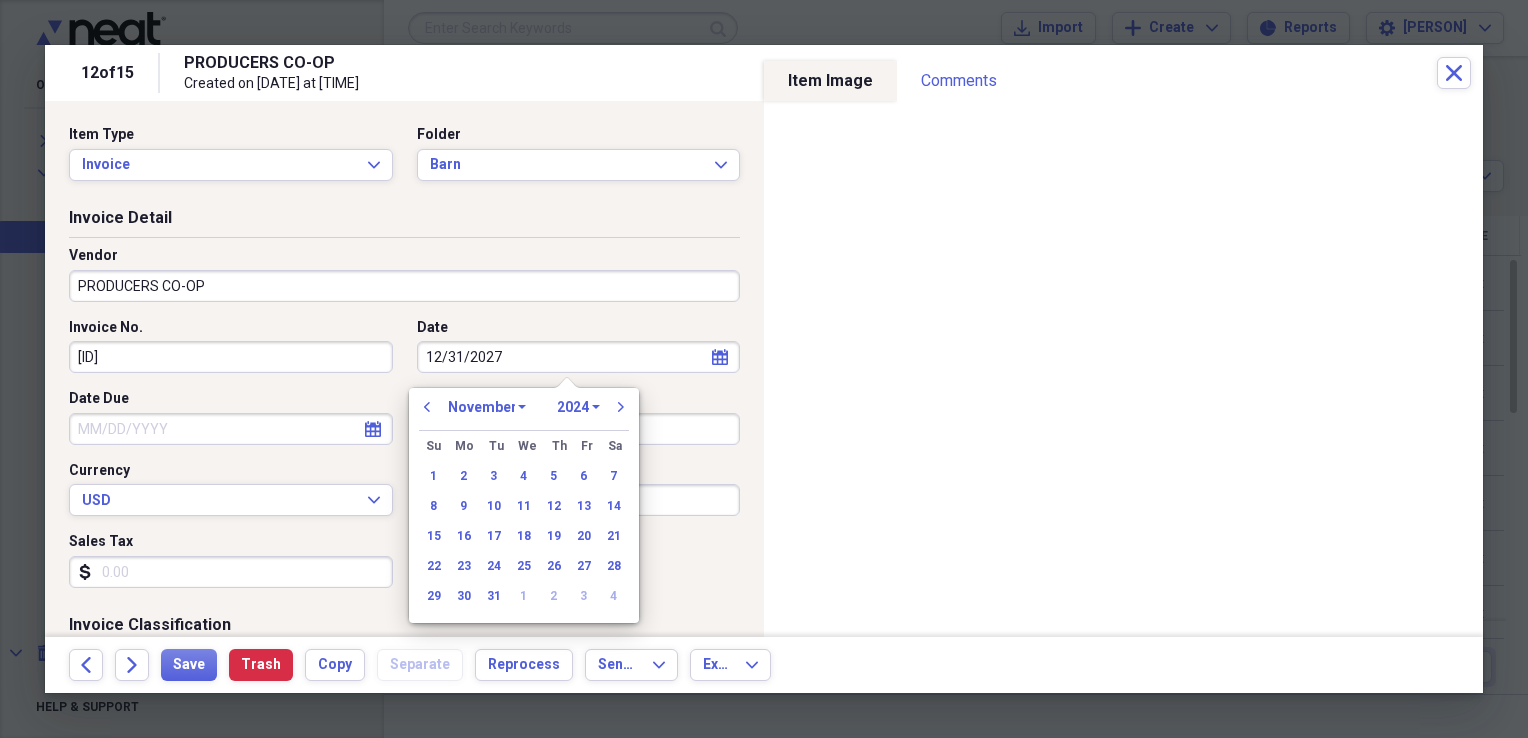 click on "January February March April May June July August September October November December" at bounding box center (487, 407) 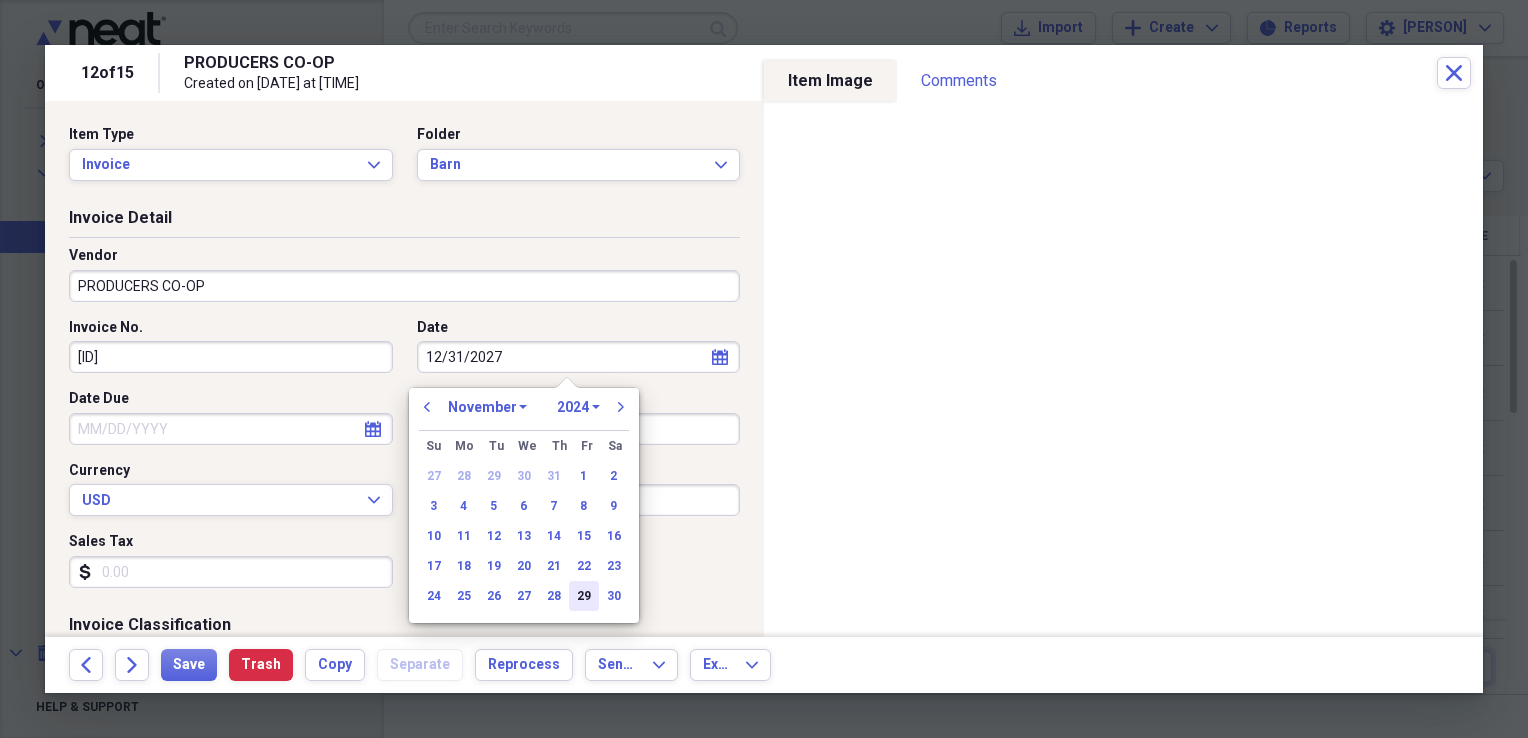 click on "29" at bounding box center (584, 596) 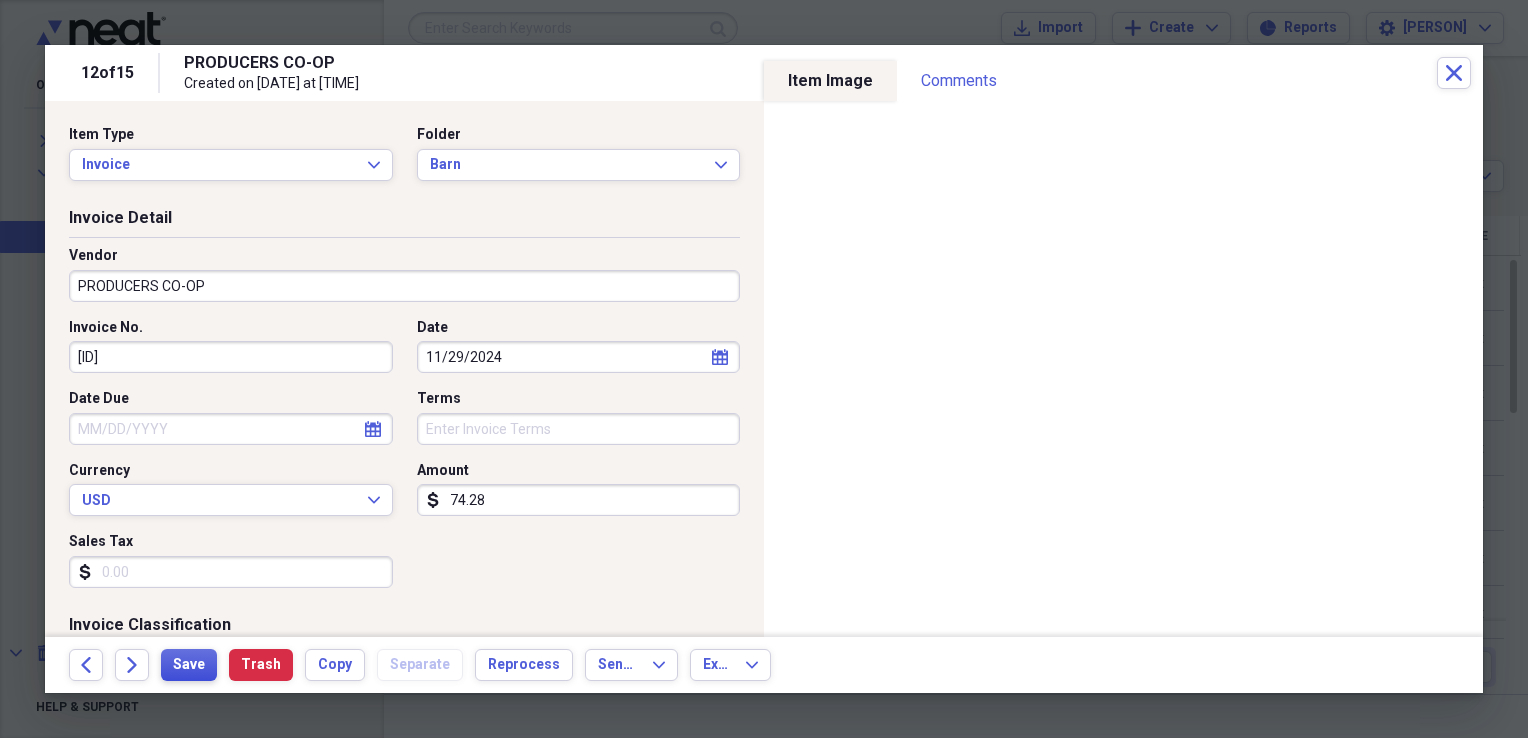 click on "Save" at bounding box center (189, 665) 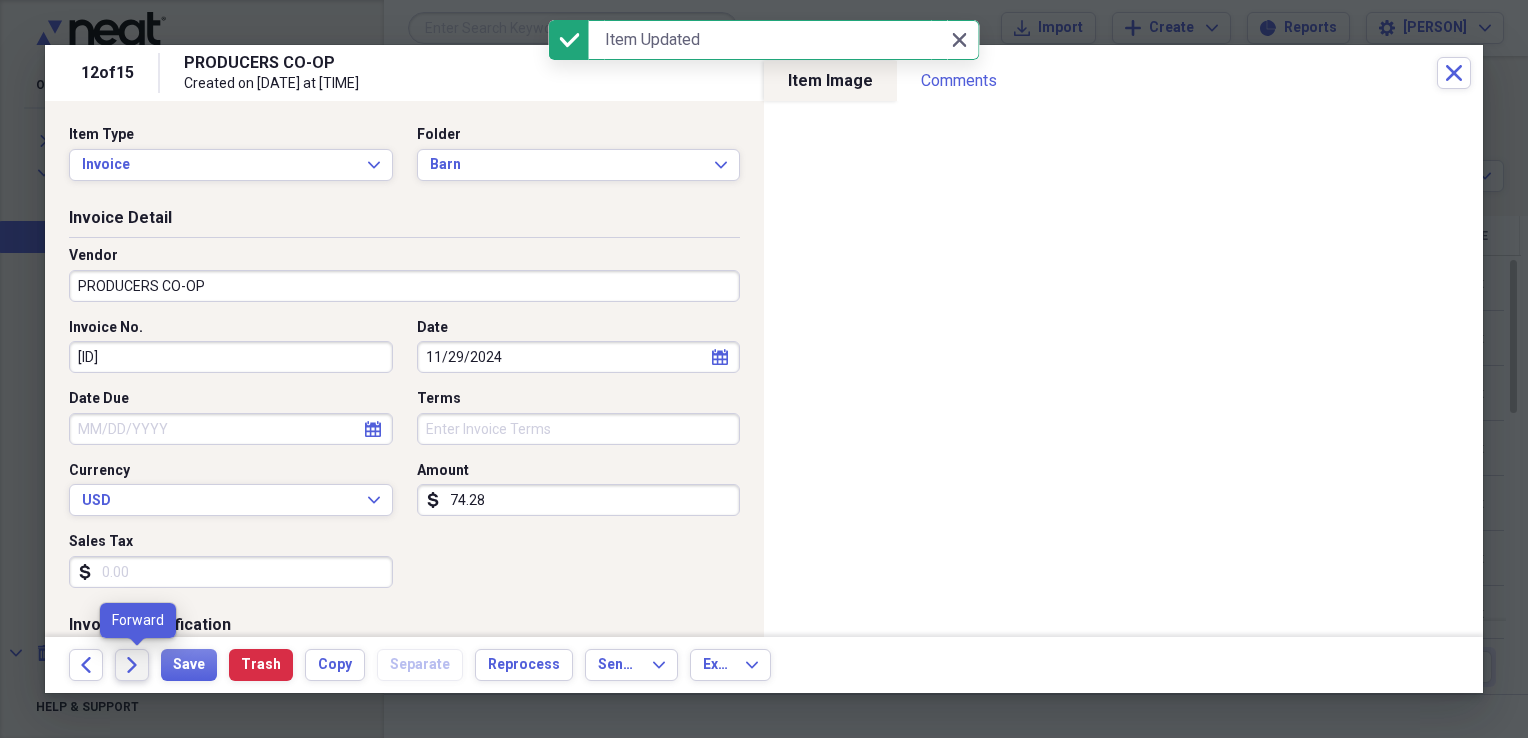 click on "Forward" 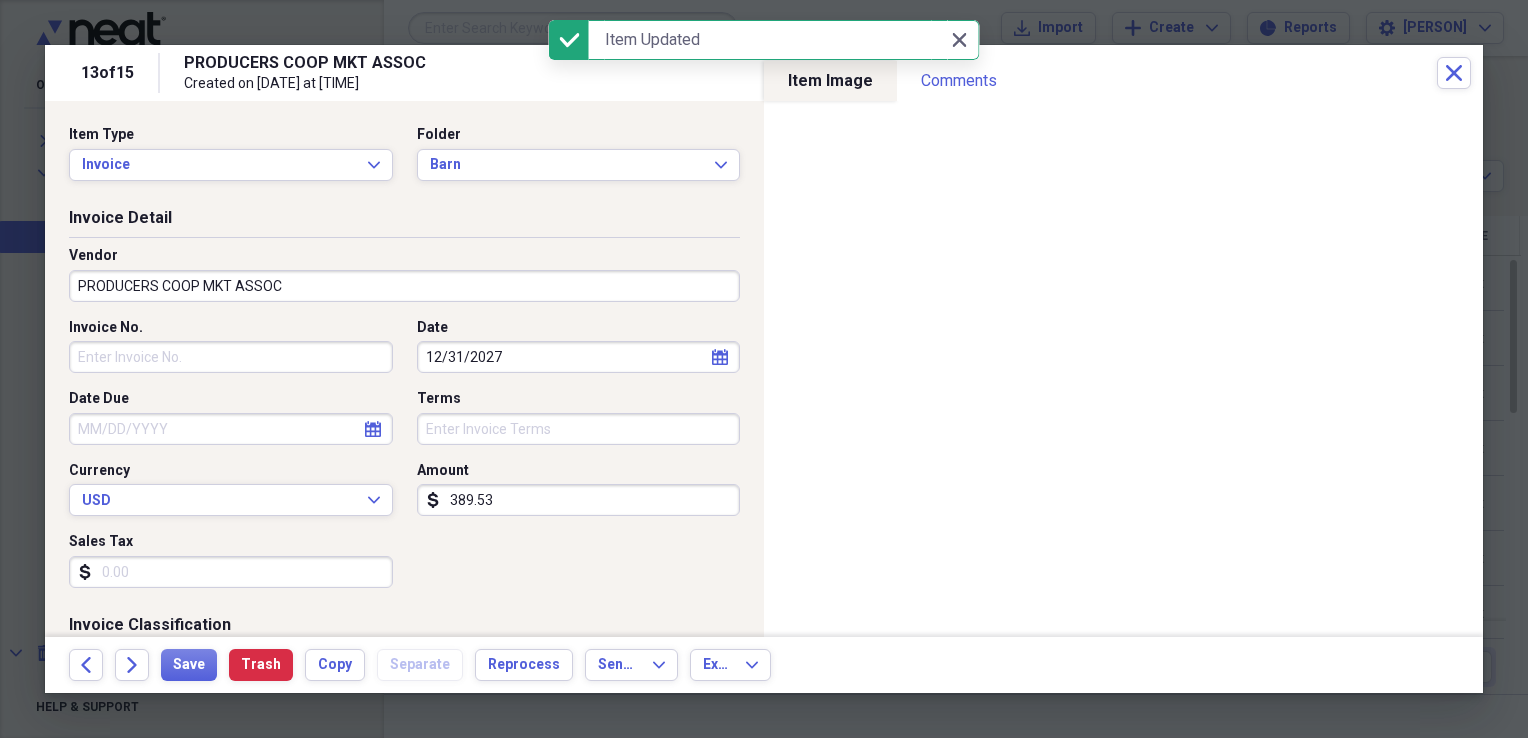 click 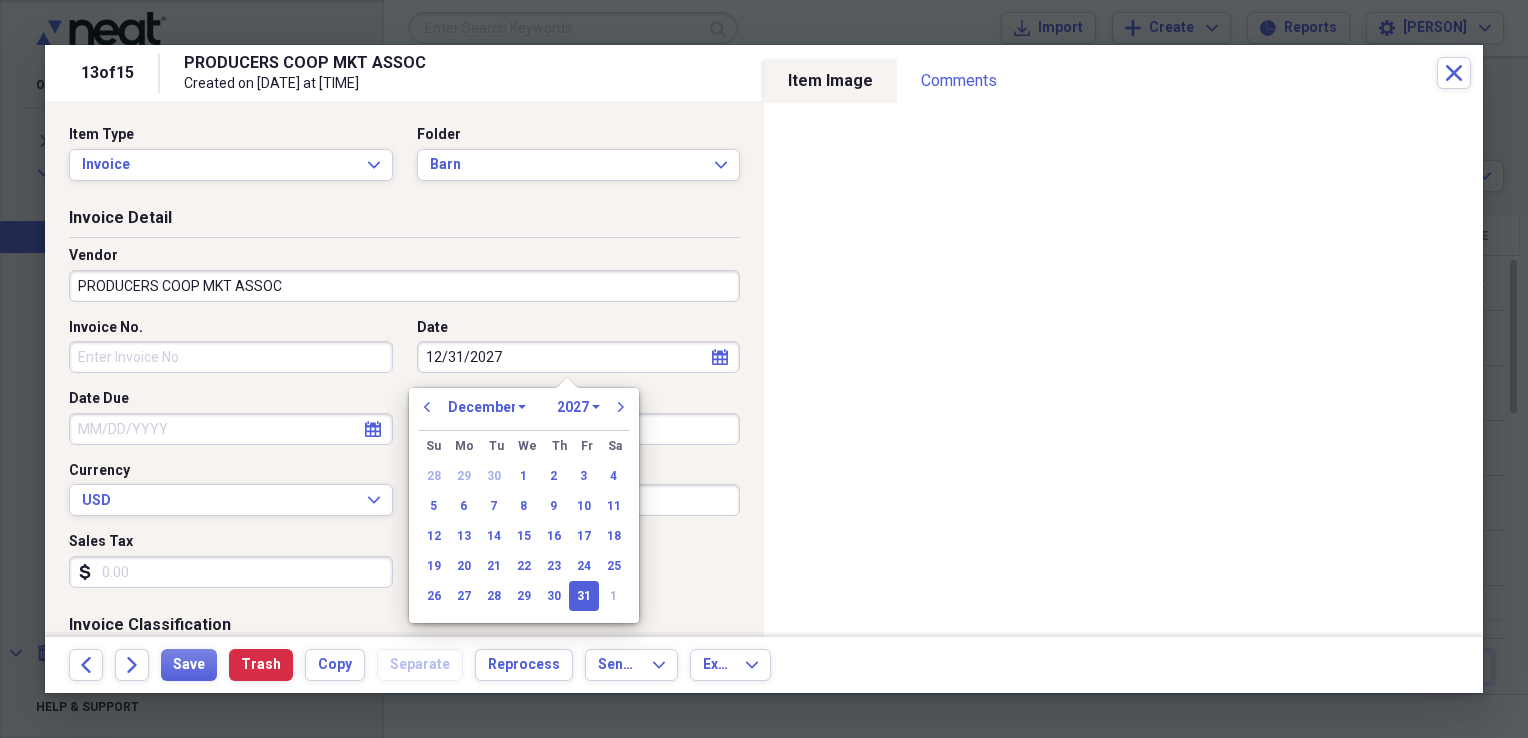 click on "1970 1971 1972 1973 1974 1975 1976 1977 1978 1979 1980 1981 1982 1983 1984 1985 1986 1987 1988 1989 1990 1991 1992 1993 1994 1995 1996 1997 1998 1999 2000 2001 2002 2003 2004 2005 2006 2007 2008 2009 2010 2011 2012 2013 2014 2015 2016 2017 2018 2019 2020 2021 2022 2023 2024 2025 2026 2027 2028 2029 2030 2031 2032 2033 2034 2035" at bounding box center [578, 407] 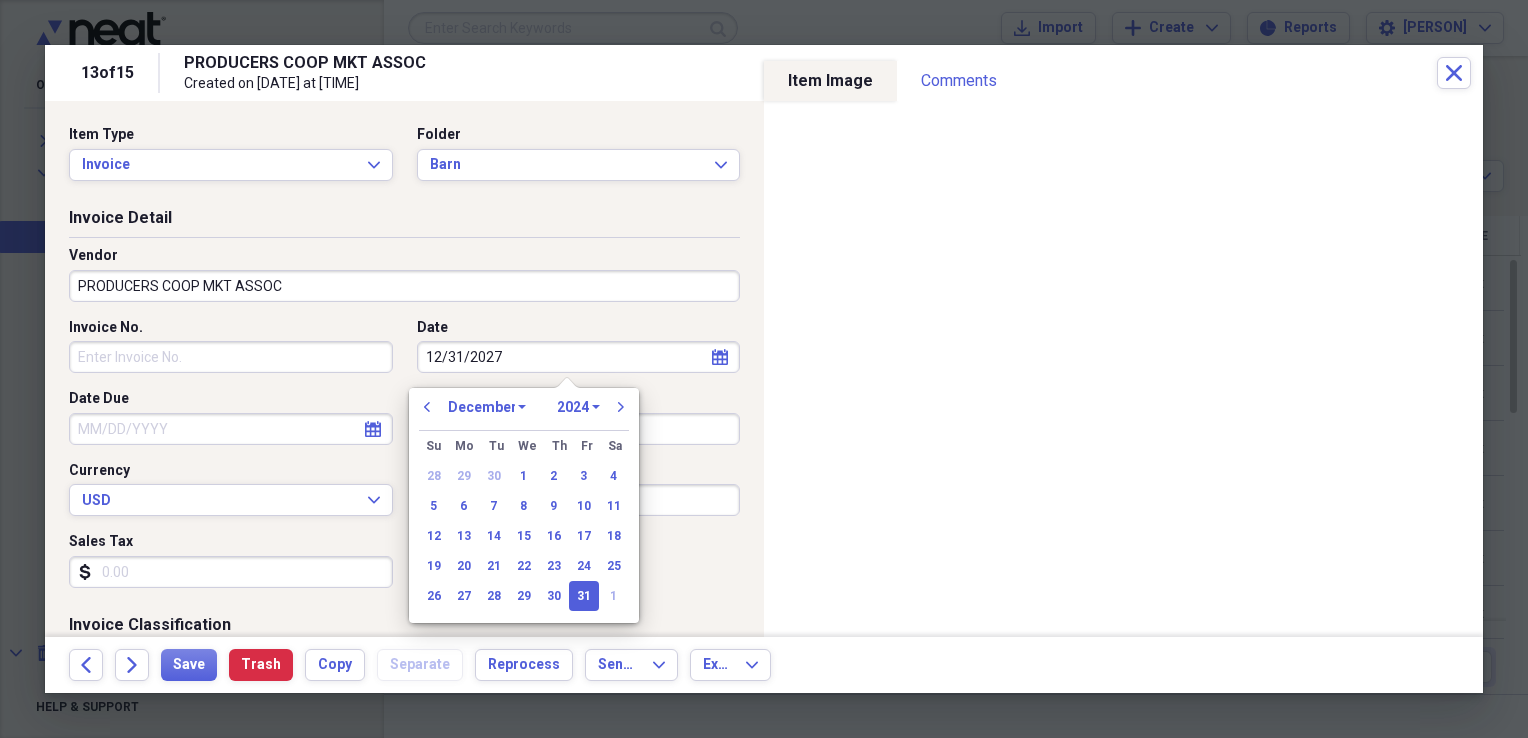 click on "1970 1971 1972 1973 1974 1975 1976 1977 1978 1979 1980 1981 1982 1983 1984 1985 1986 1987 1988 1989 1990 1991 1992 1993 1994 1995 1996 1997 1998 1999 2000 2001 2002 2003 2004 2005 2006 2007 2008 2009 2010 2011 2012 2013 2014 2015 2016 2017 2018 2019 2020 2021 2022 2023 2024 2025 2026 2027 2028 2029 2030 2031 2032 2033 2034 2035" at bounding box center [578, 407] 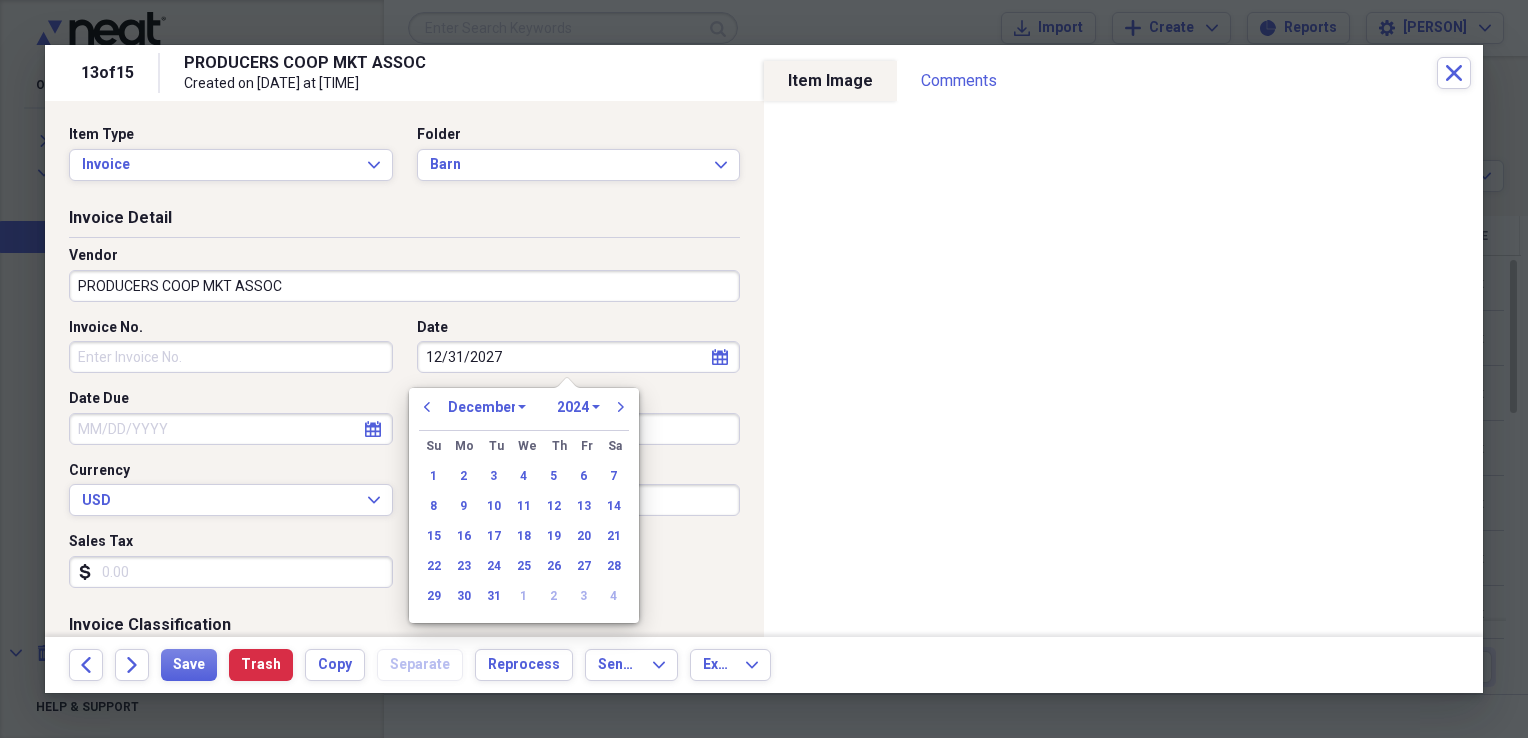 click on "January February March April May June July August September October November December" at bounding box center (487, 407) 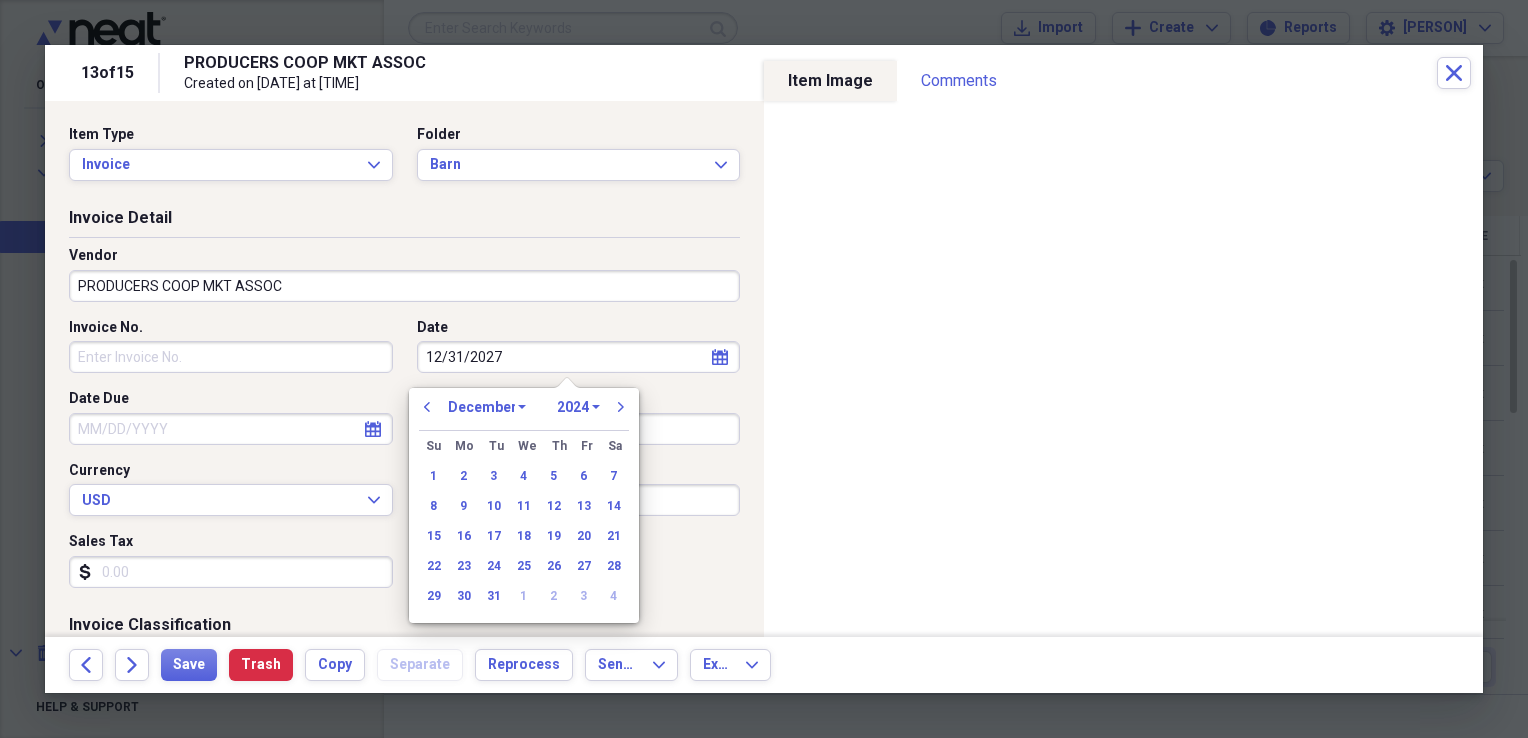 click on "January February March April May June July August September October November December" at bounding box center [487, 407] 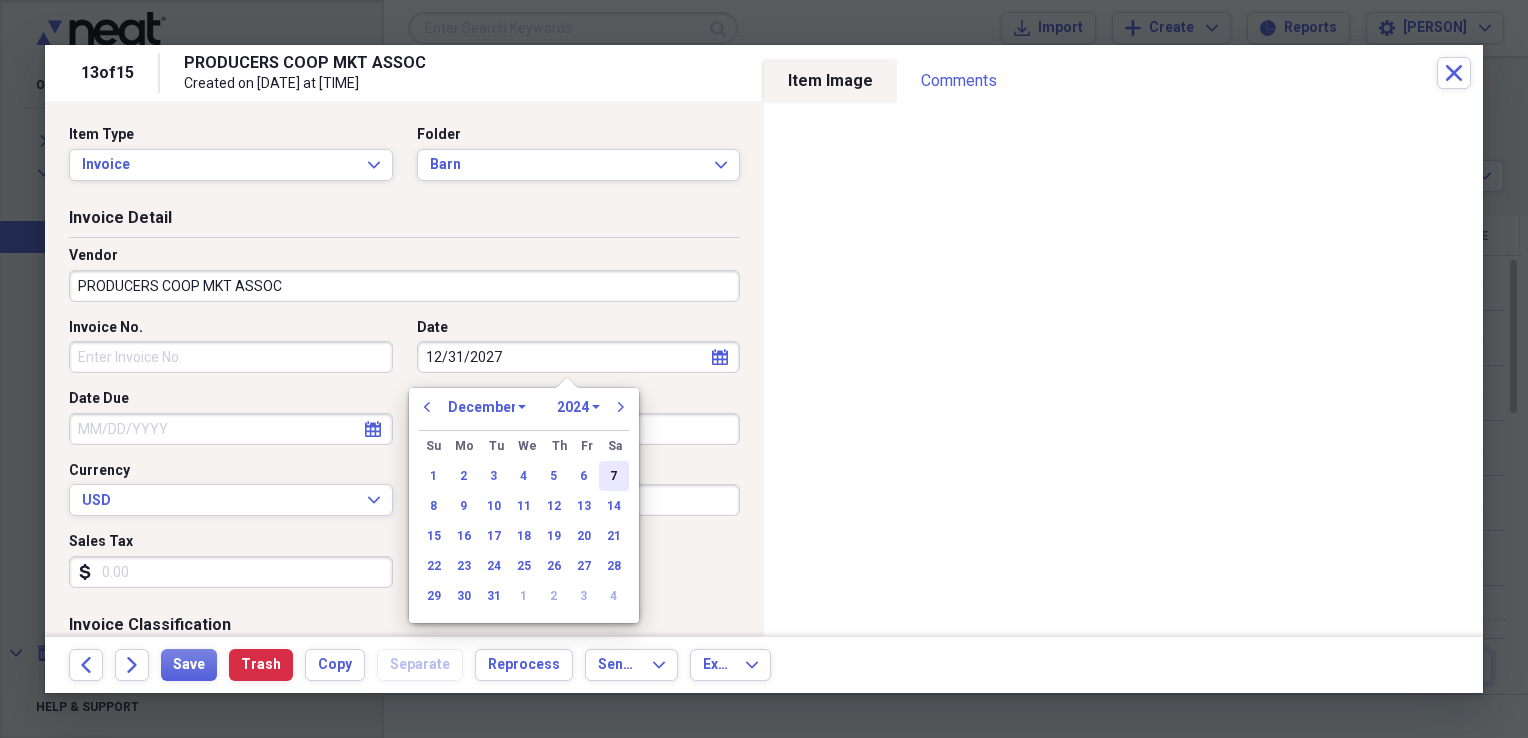 click on "7" at bounding box center [614, 476] 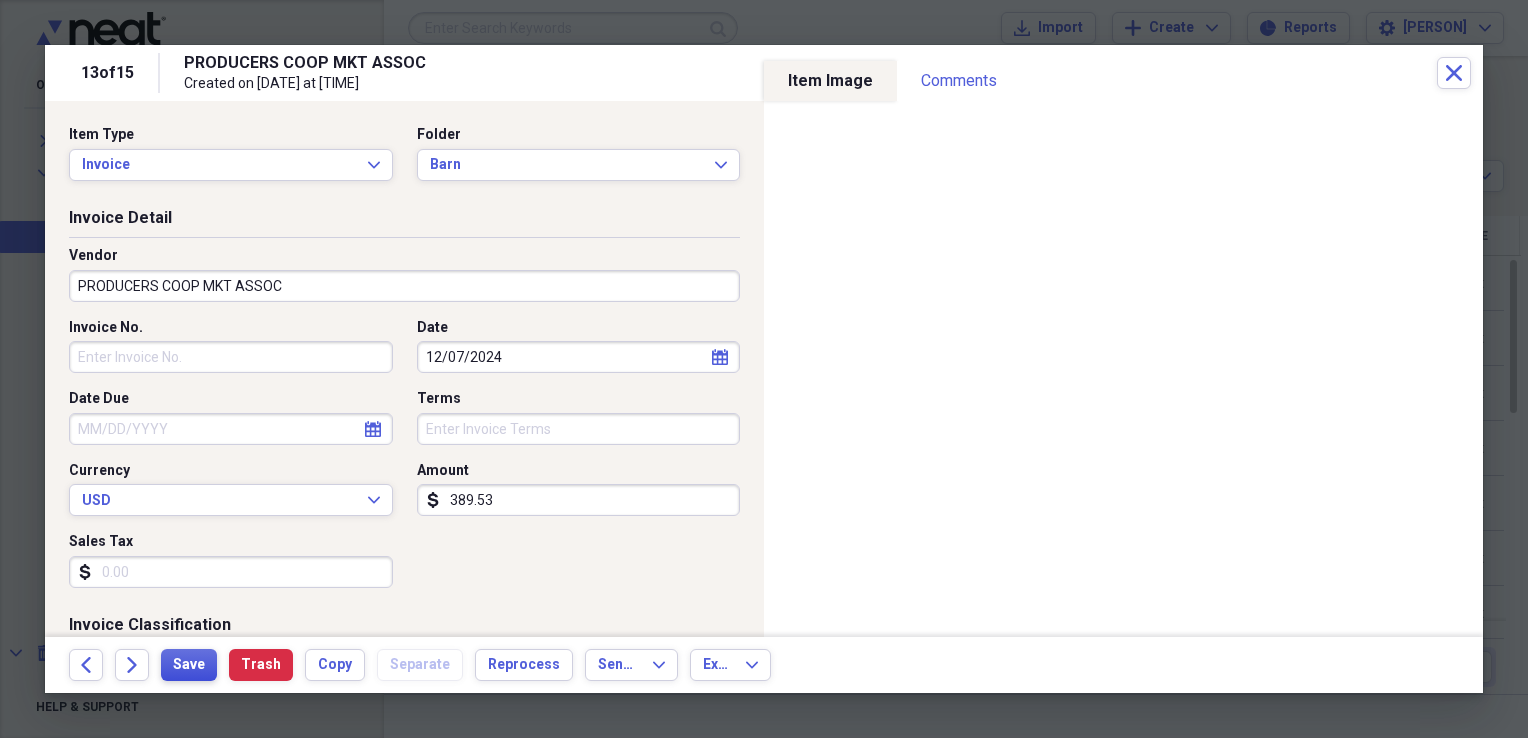 click on "Save" at bounding box center (189, 665) 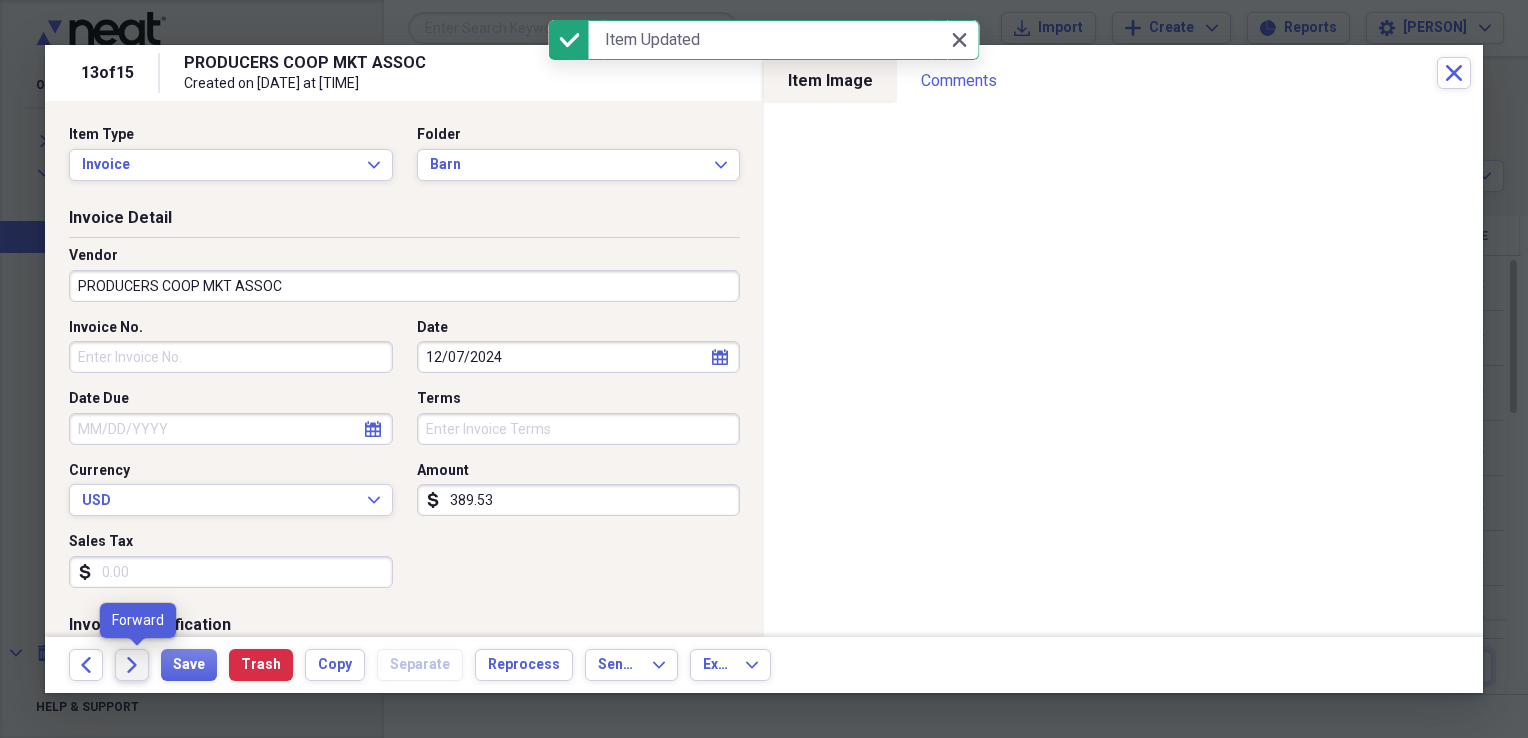click on "Forward" 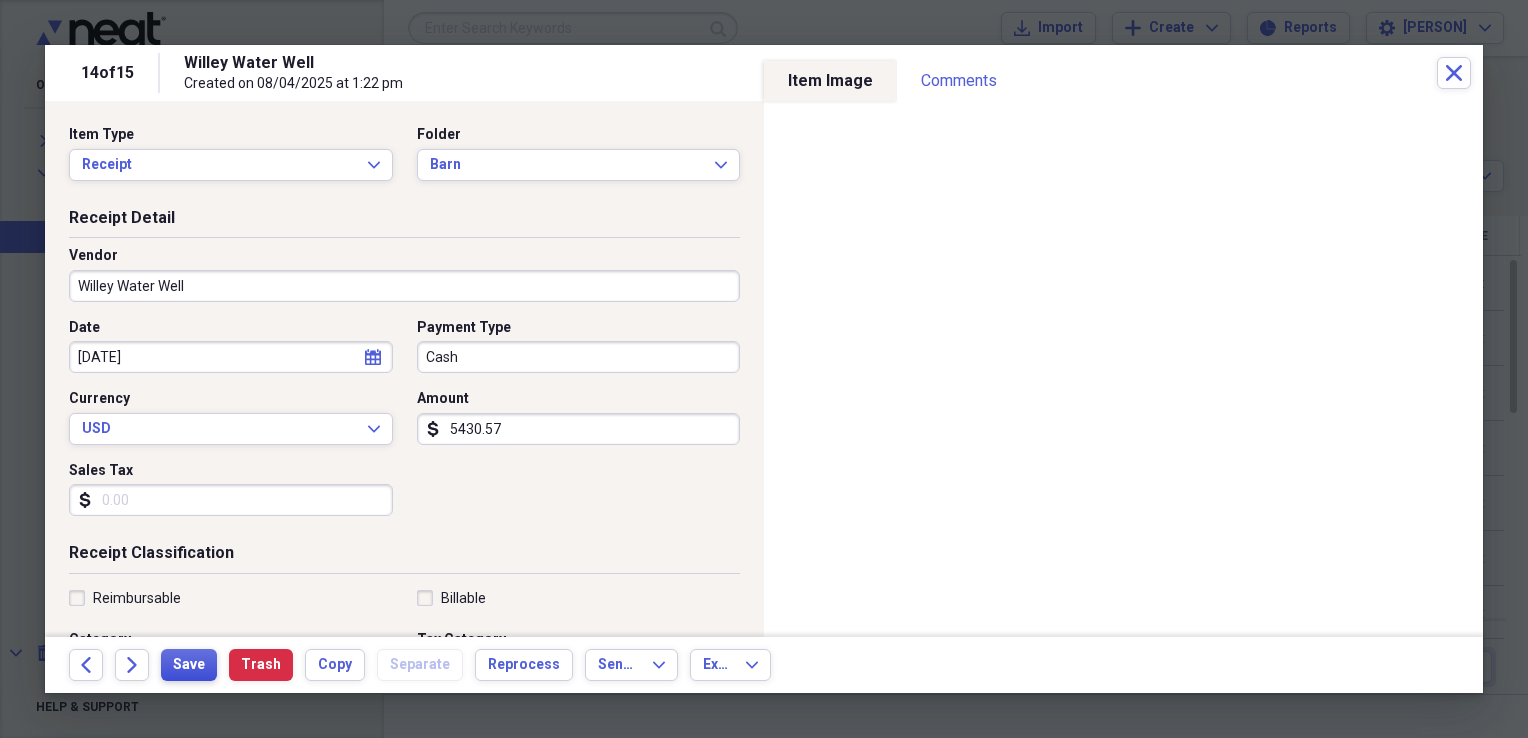 click on "Save" at bounding box center [189, 665] 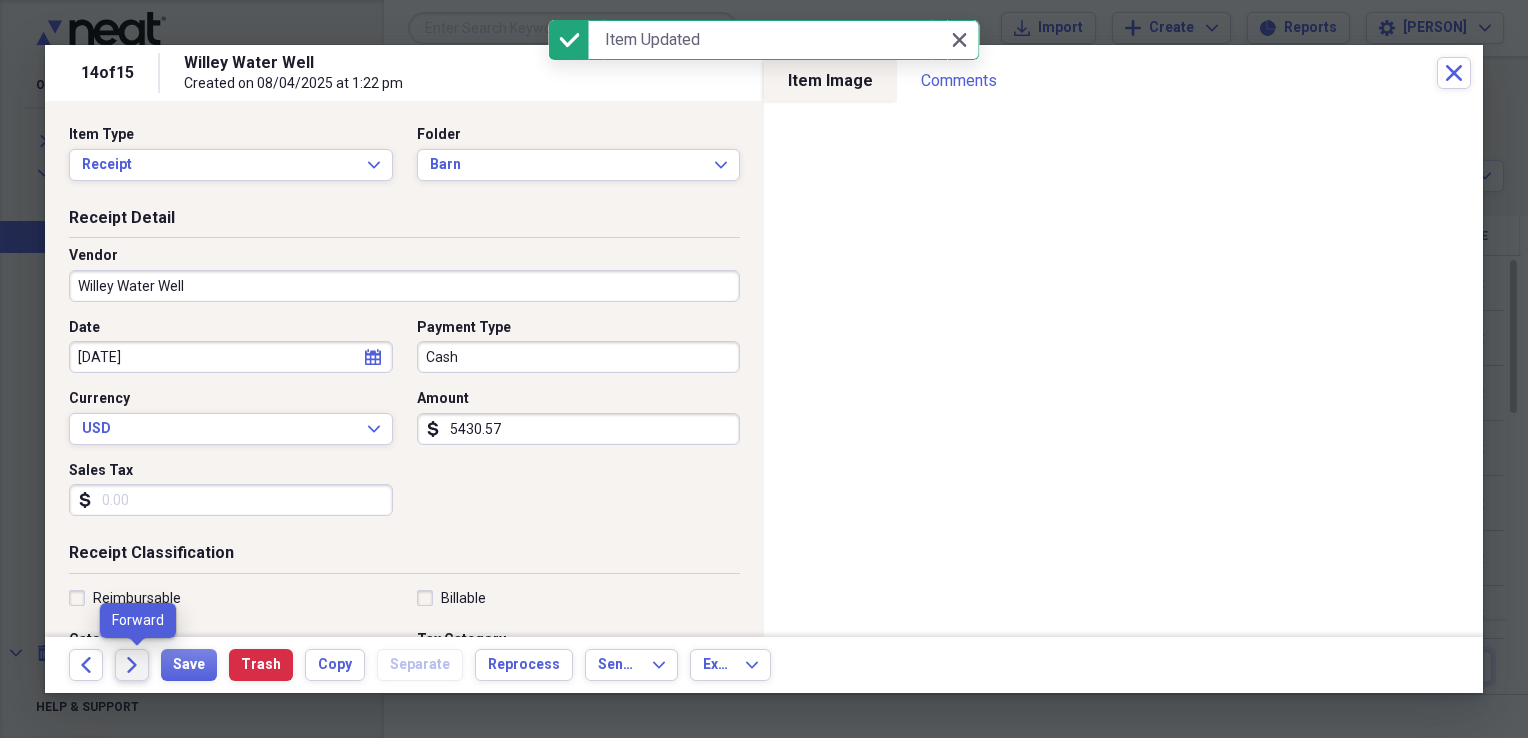click on "Forward" 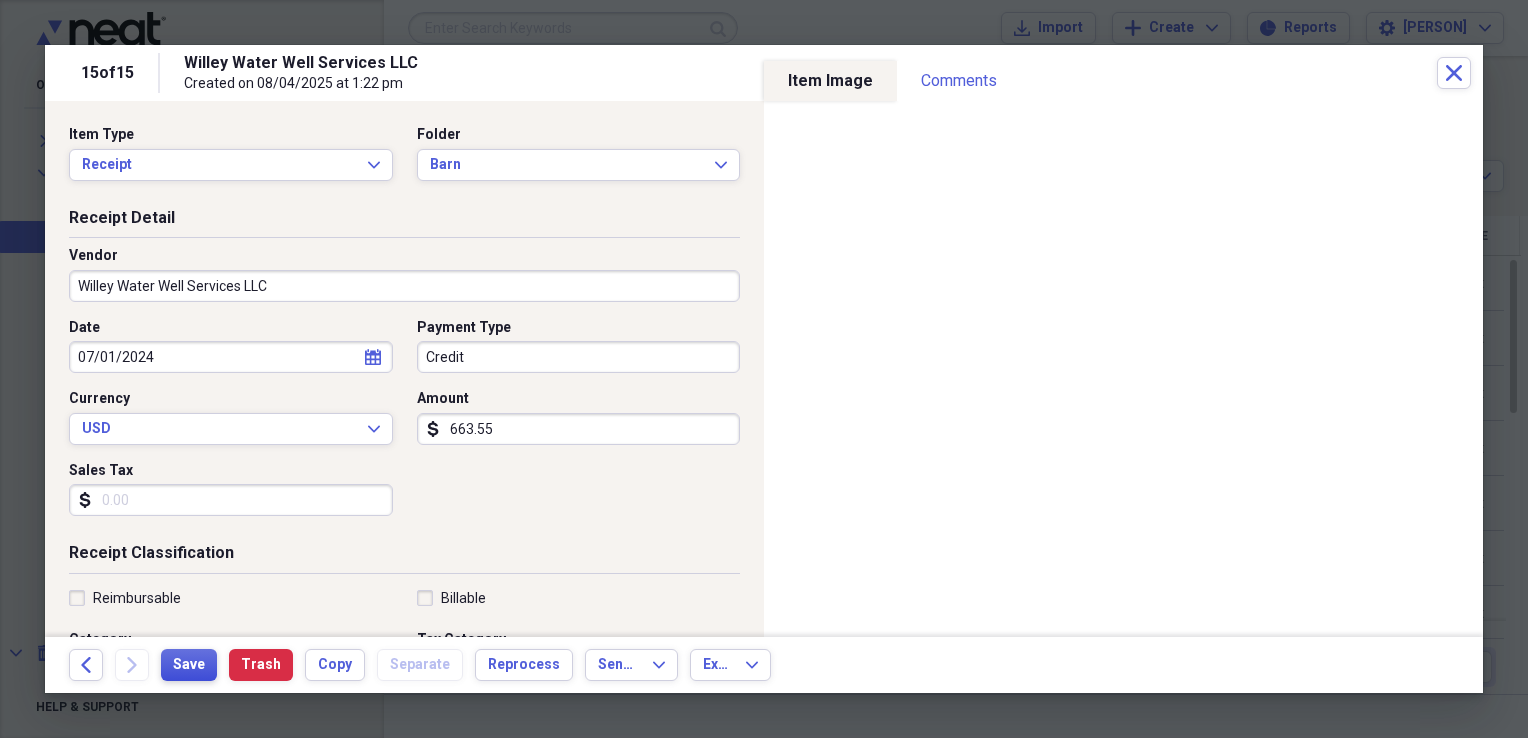 click on "Save" at bounding box center (189, 665) 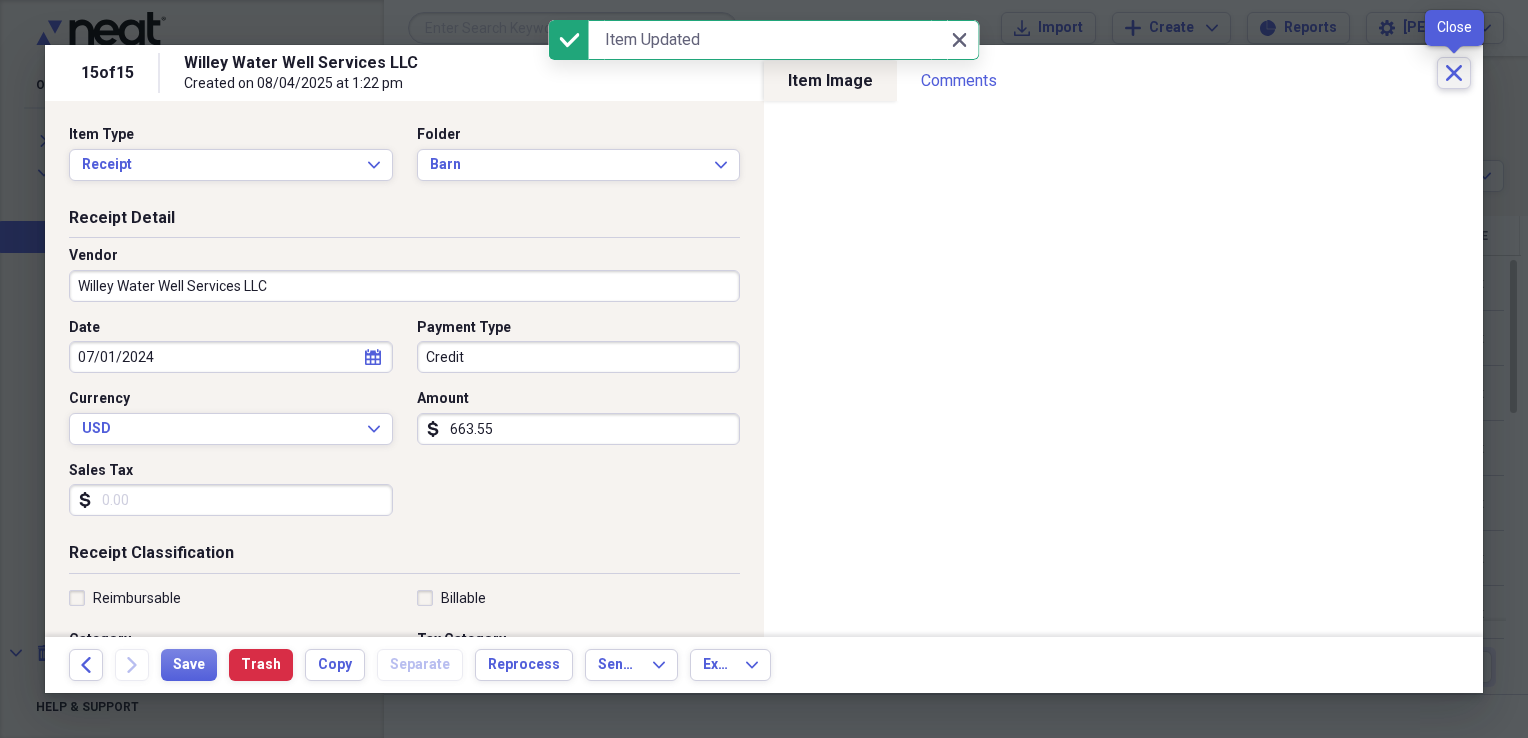 click 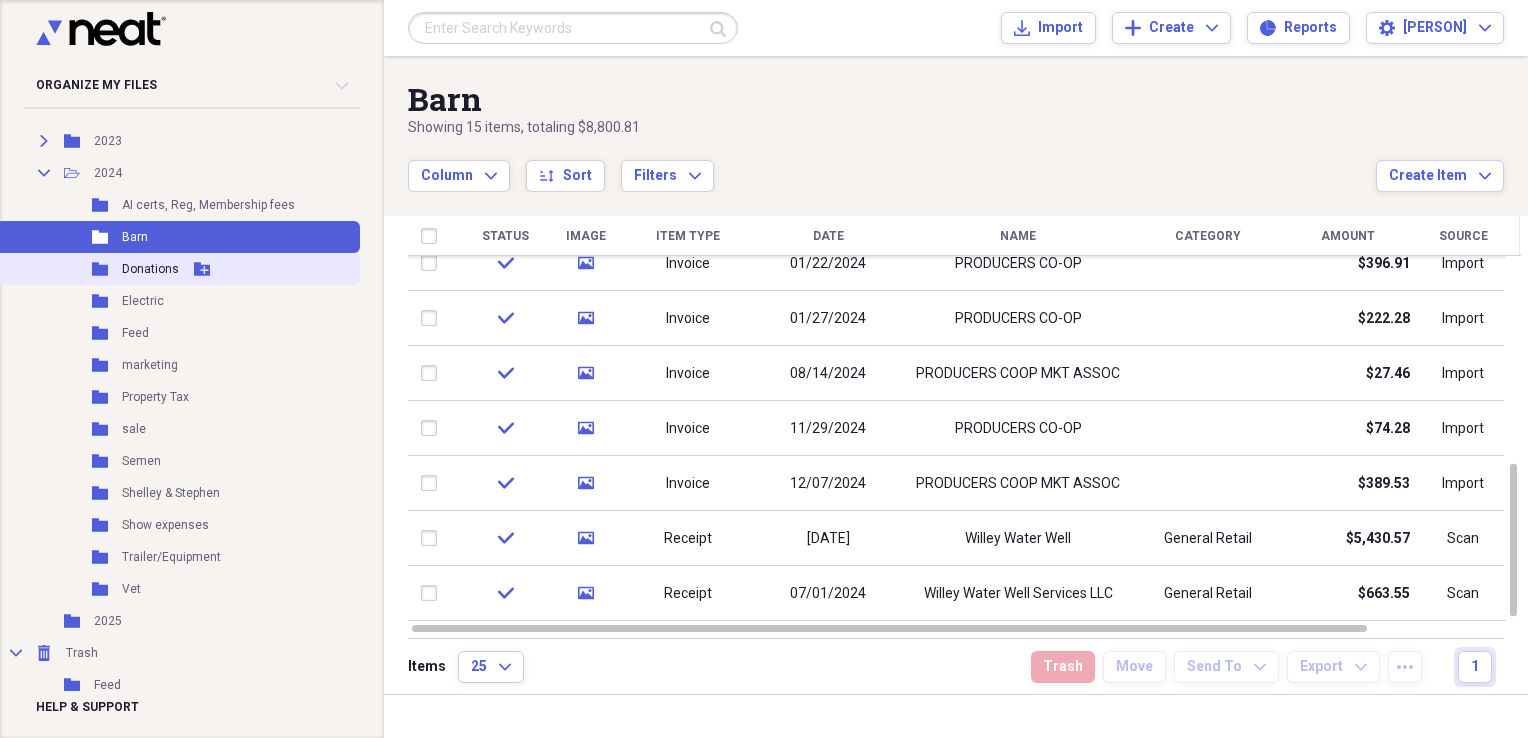 click on "Donations" at bounding box center (150, 269) 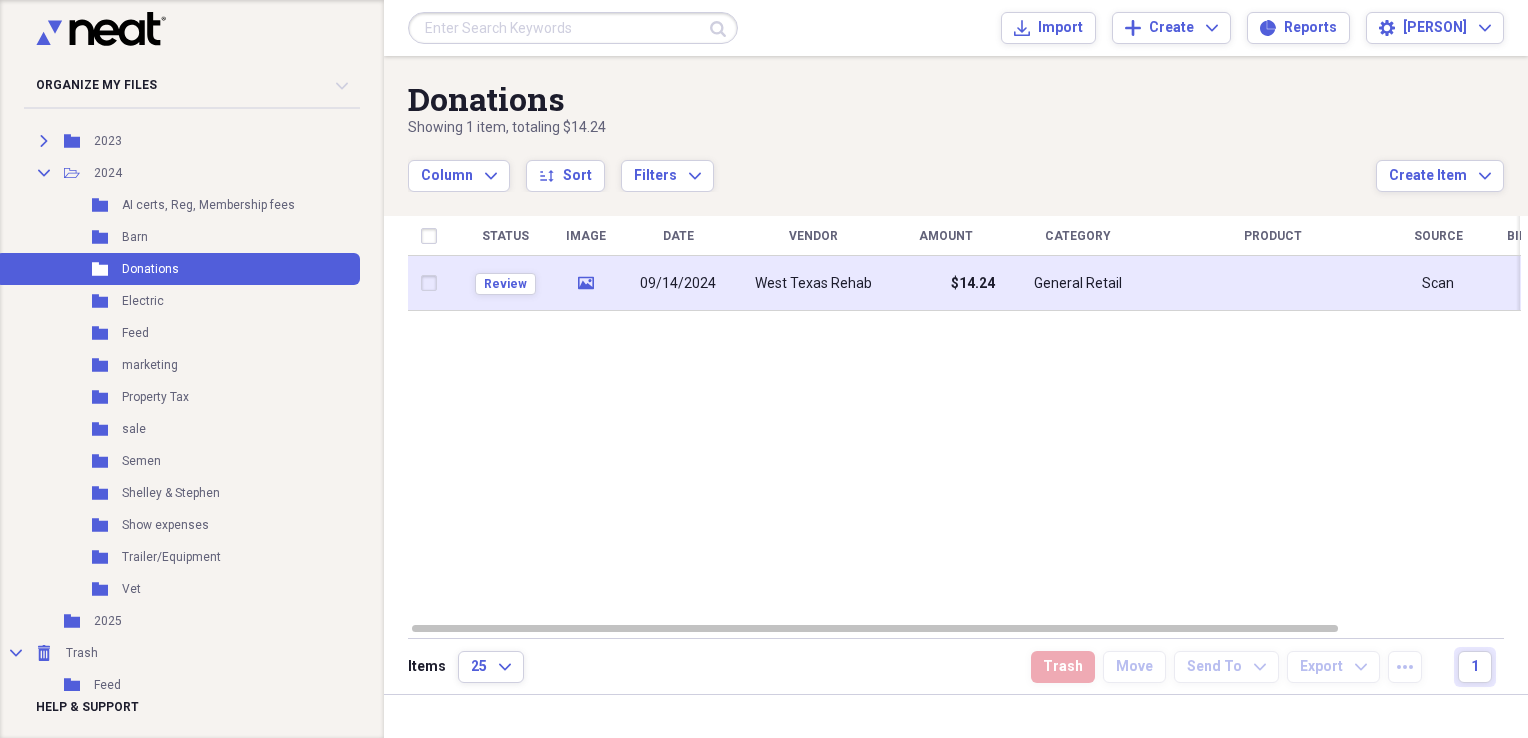click on "09/14/2024" at bounding box center [678, 284] 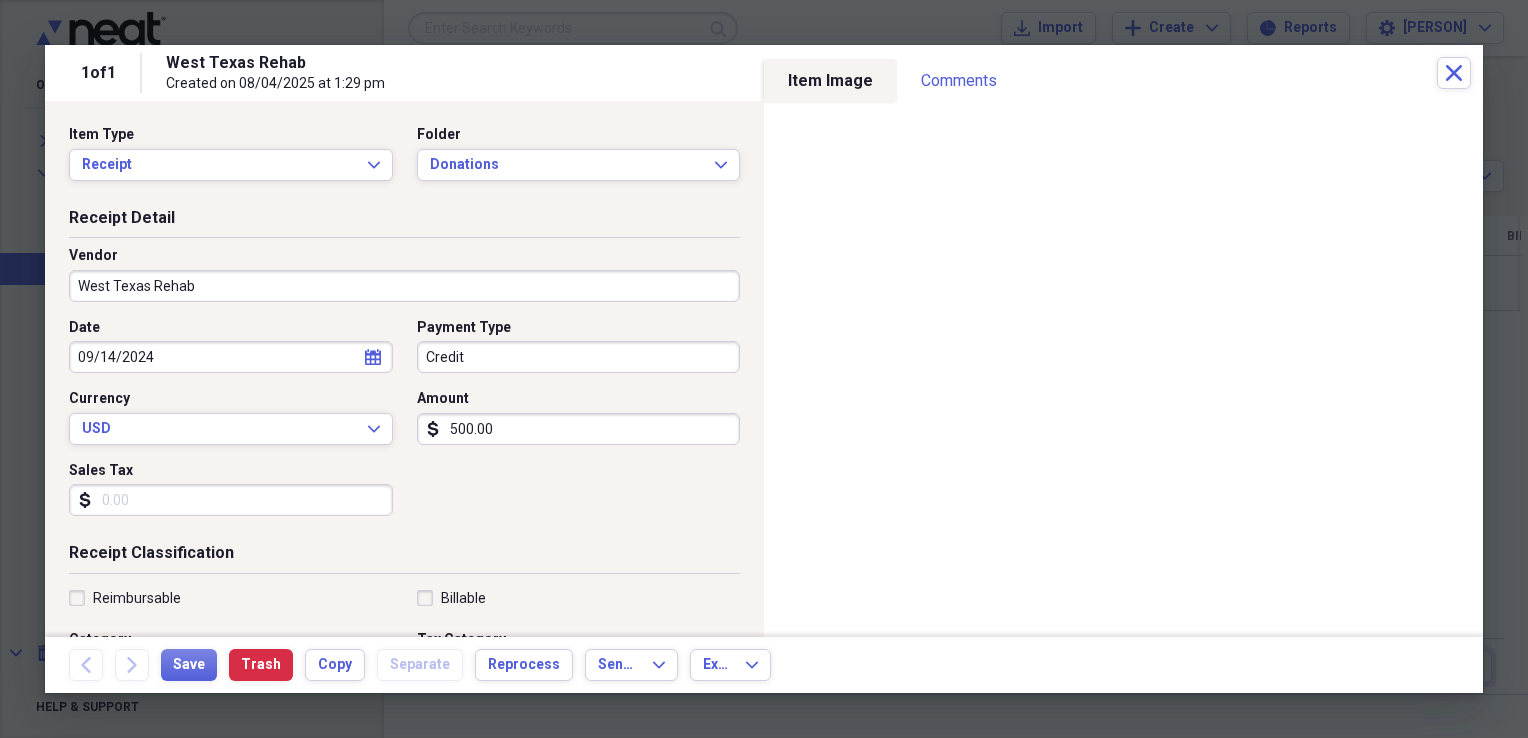 click on "Credit" at bounding box center (579, 357) 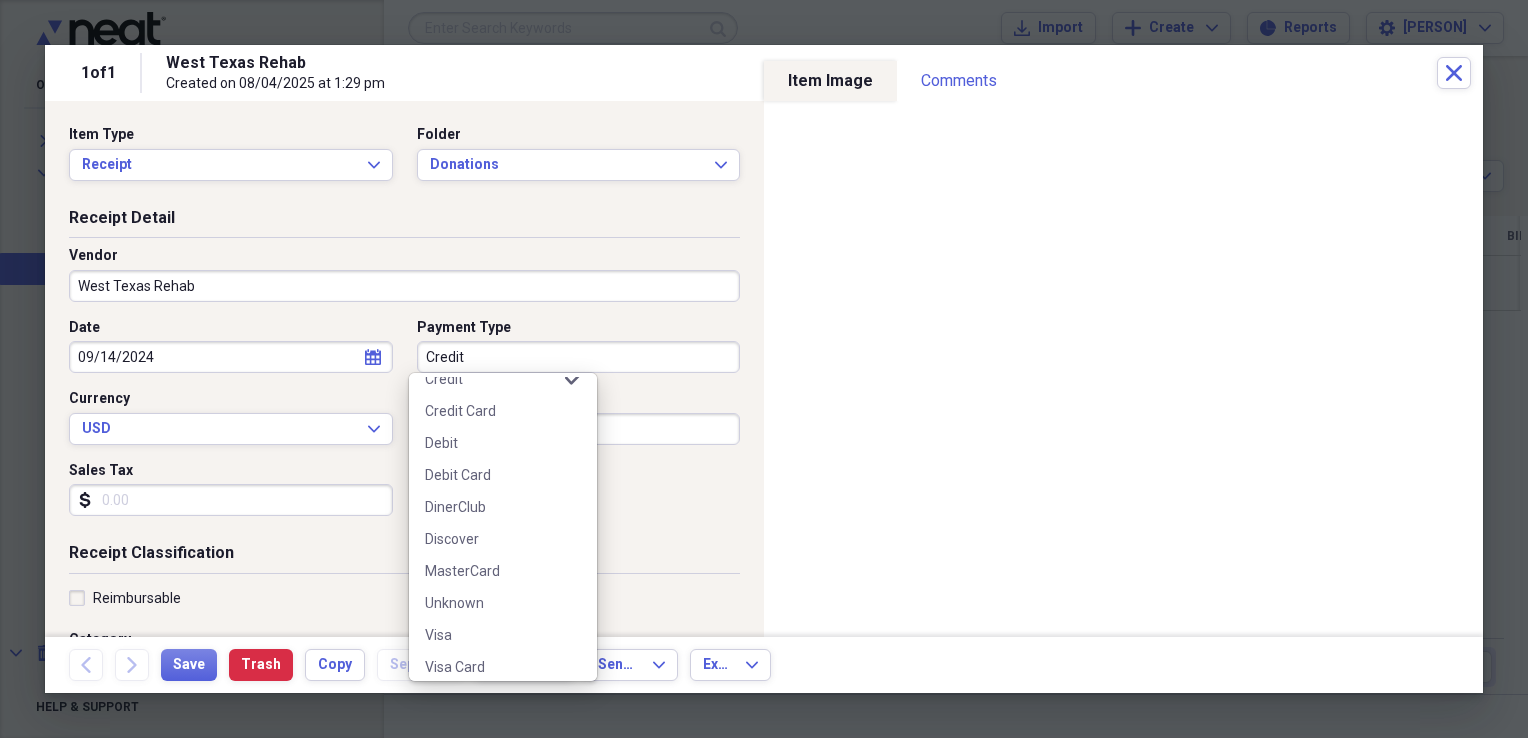 scroll, scrollTop: 124, scrollLeft: 0, axis: vertical 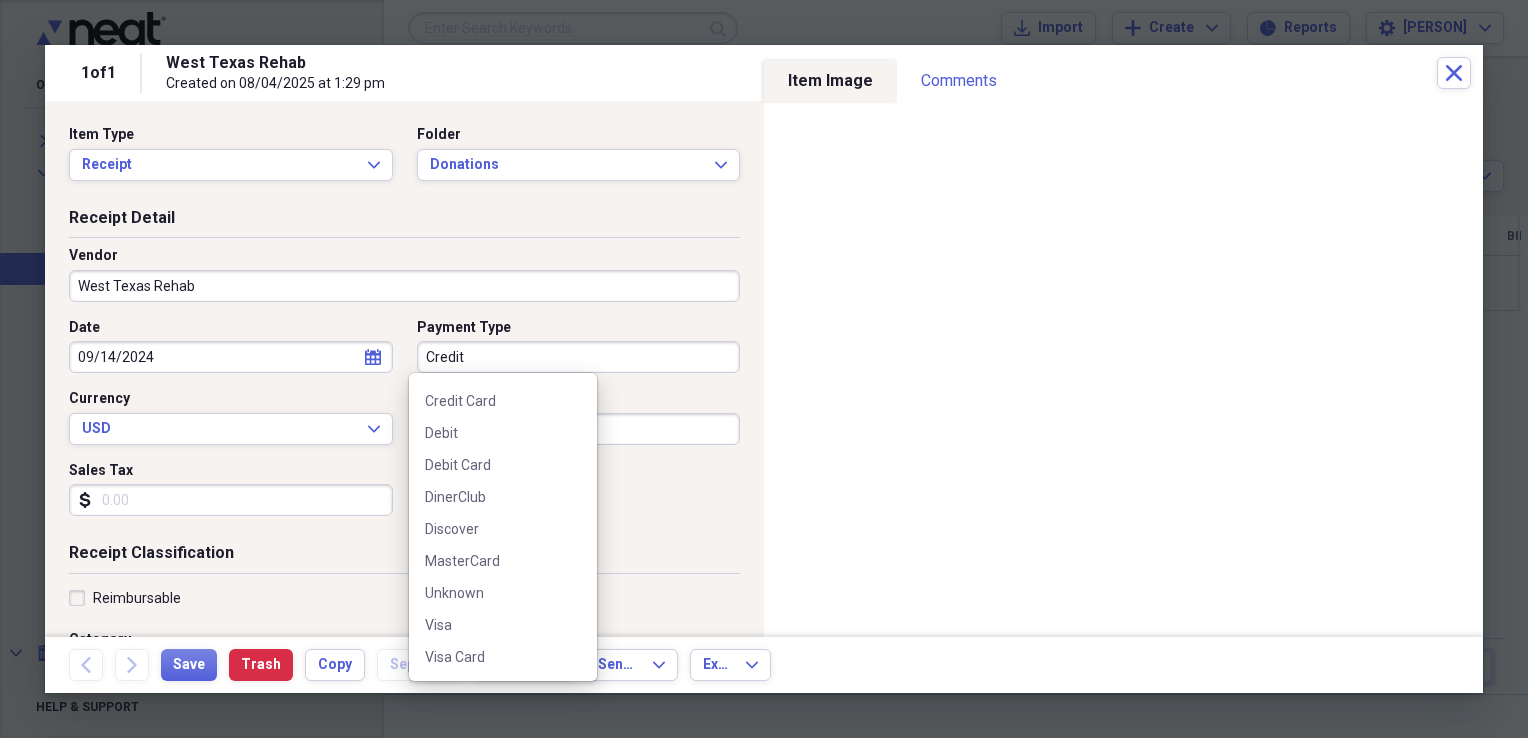 click on "Receipt Classification" at bounding box center [404, 557] 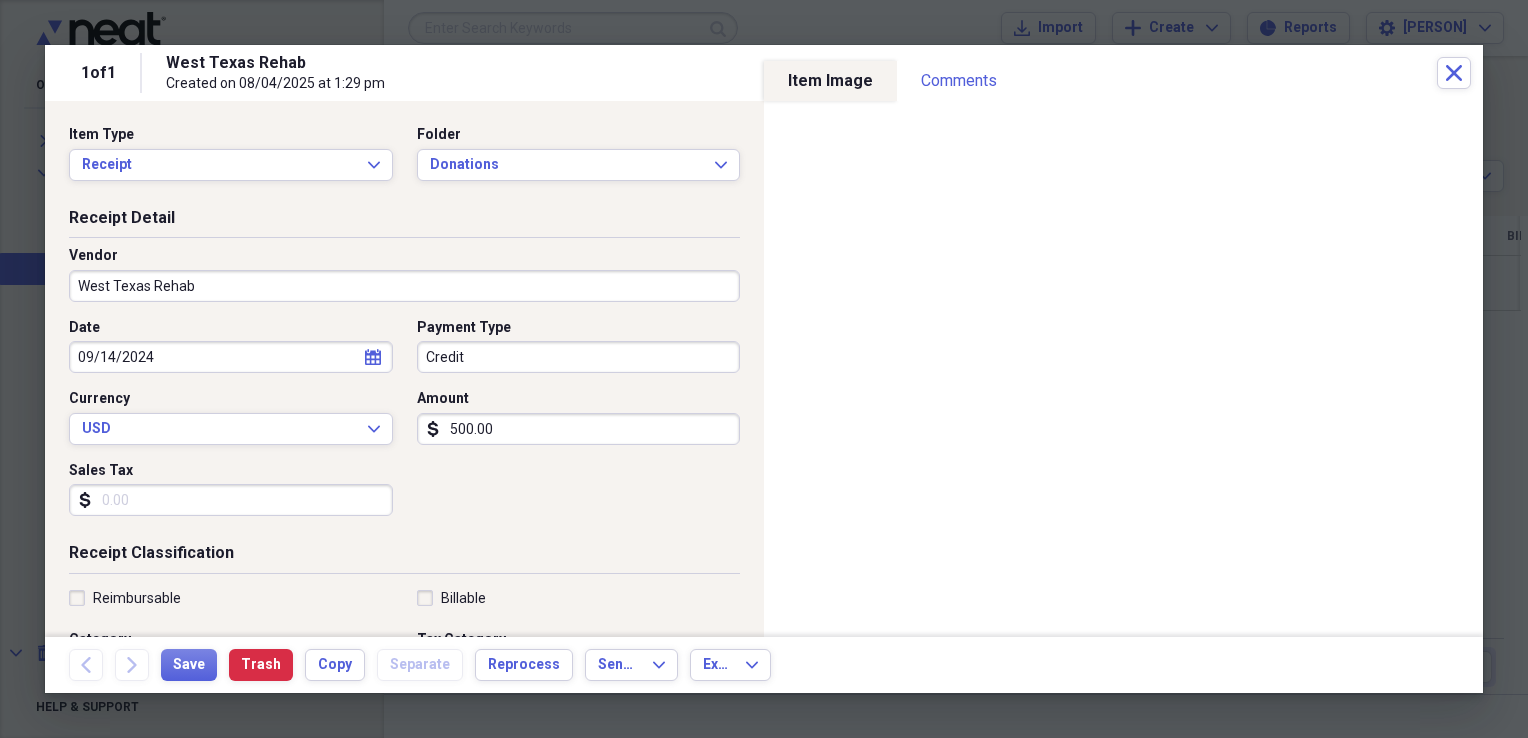 click on "West Texas Rehab" at bounding box center (404, 286) 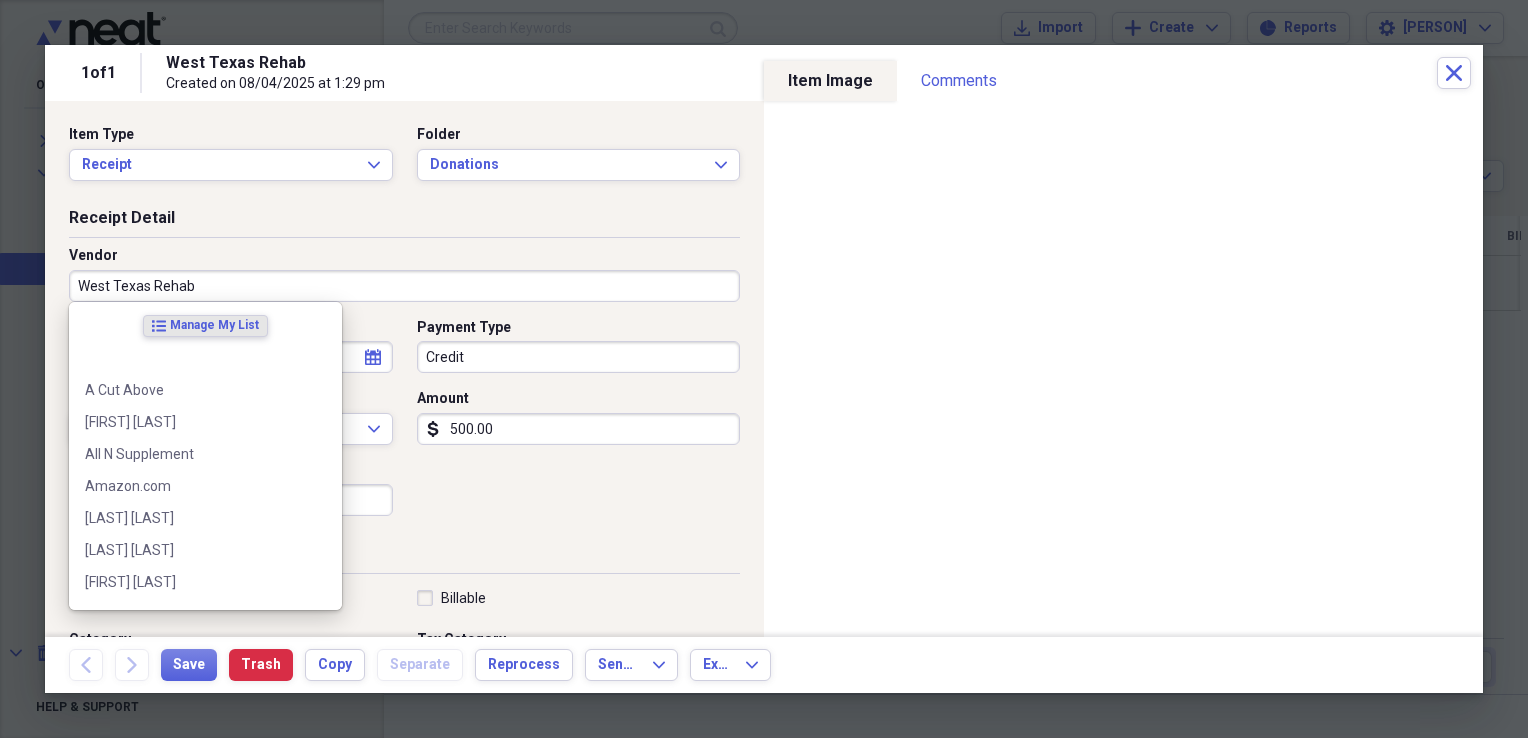 click on "West Texas Rehab" at bounding box center [404, 286] 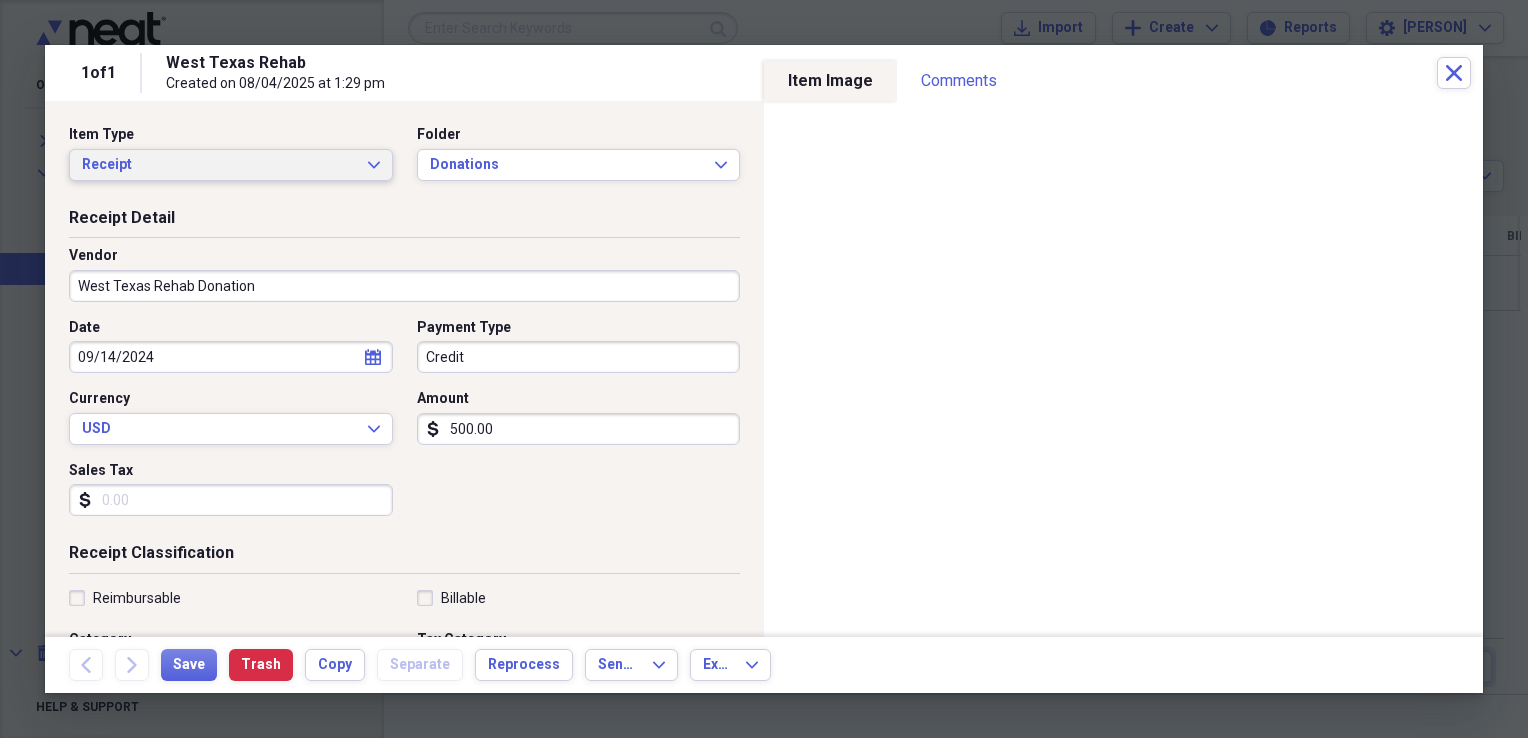 click on "Receipt Expand" at bounding box center (231, 165) 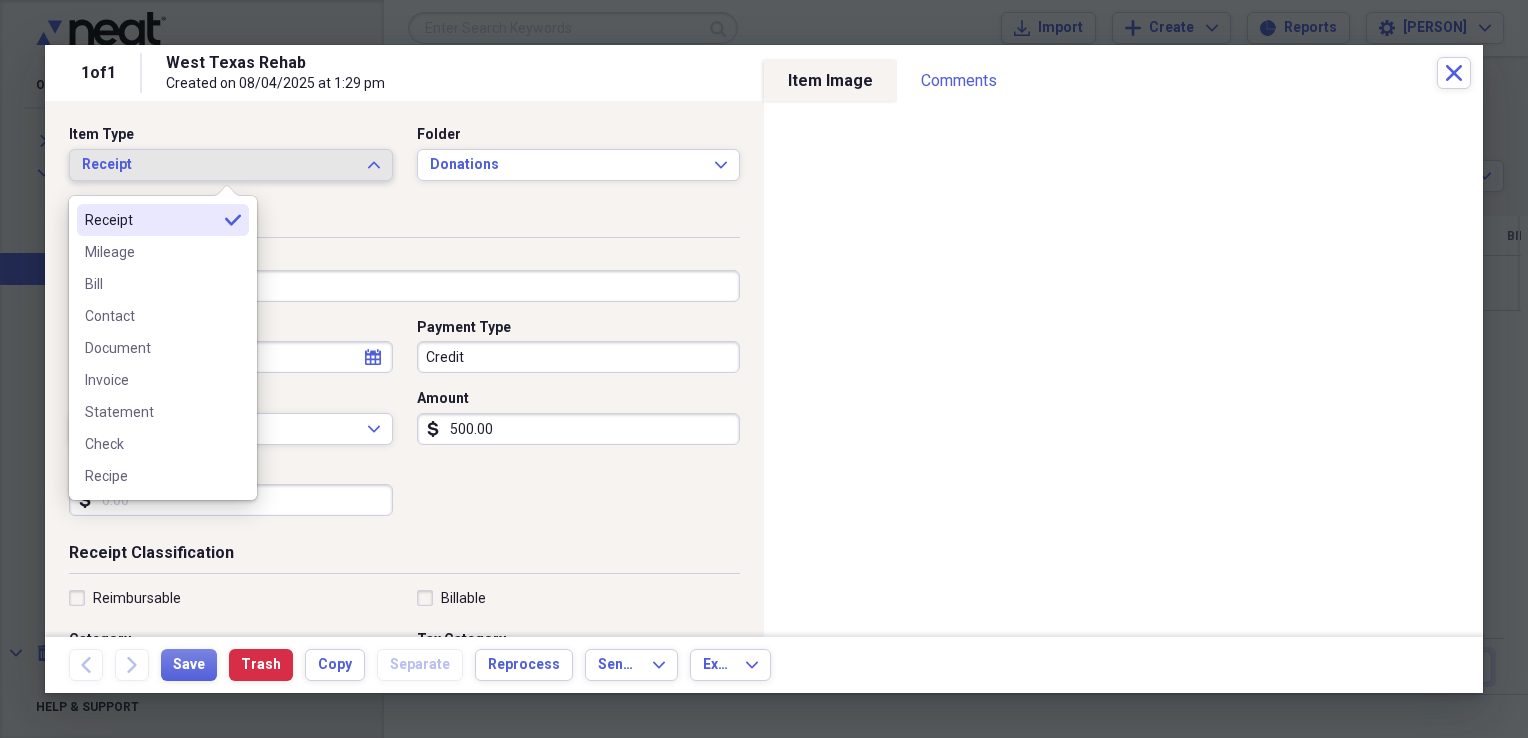 click on "Receipt Expand" at bounding box center [231, 165] 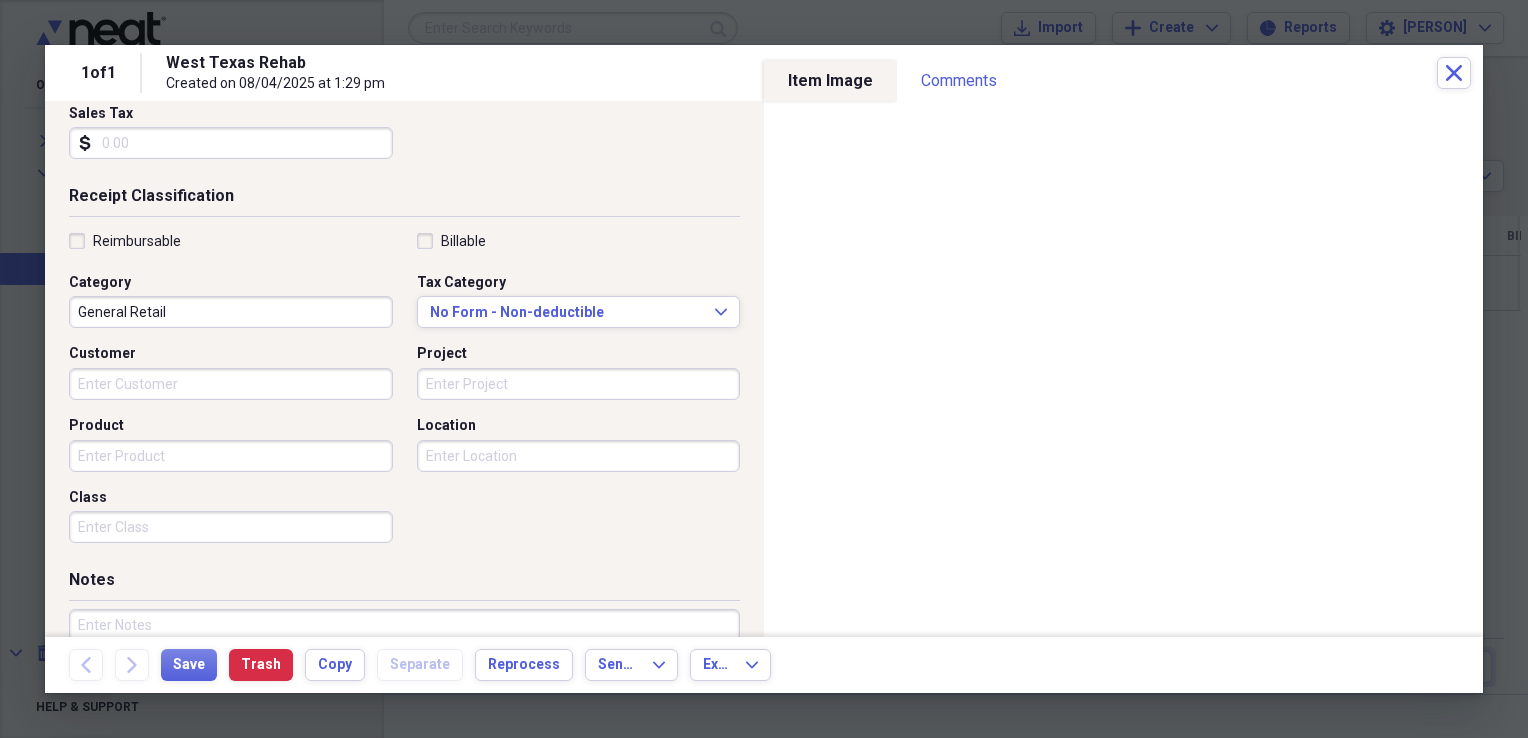 scroll, scrollTop: 483, scrollLeft: 0, axis: vertical 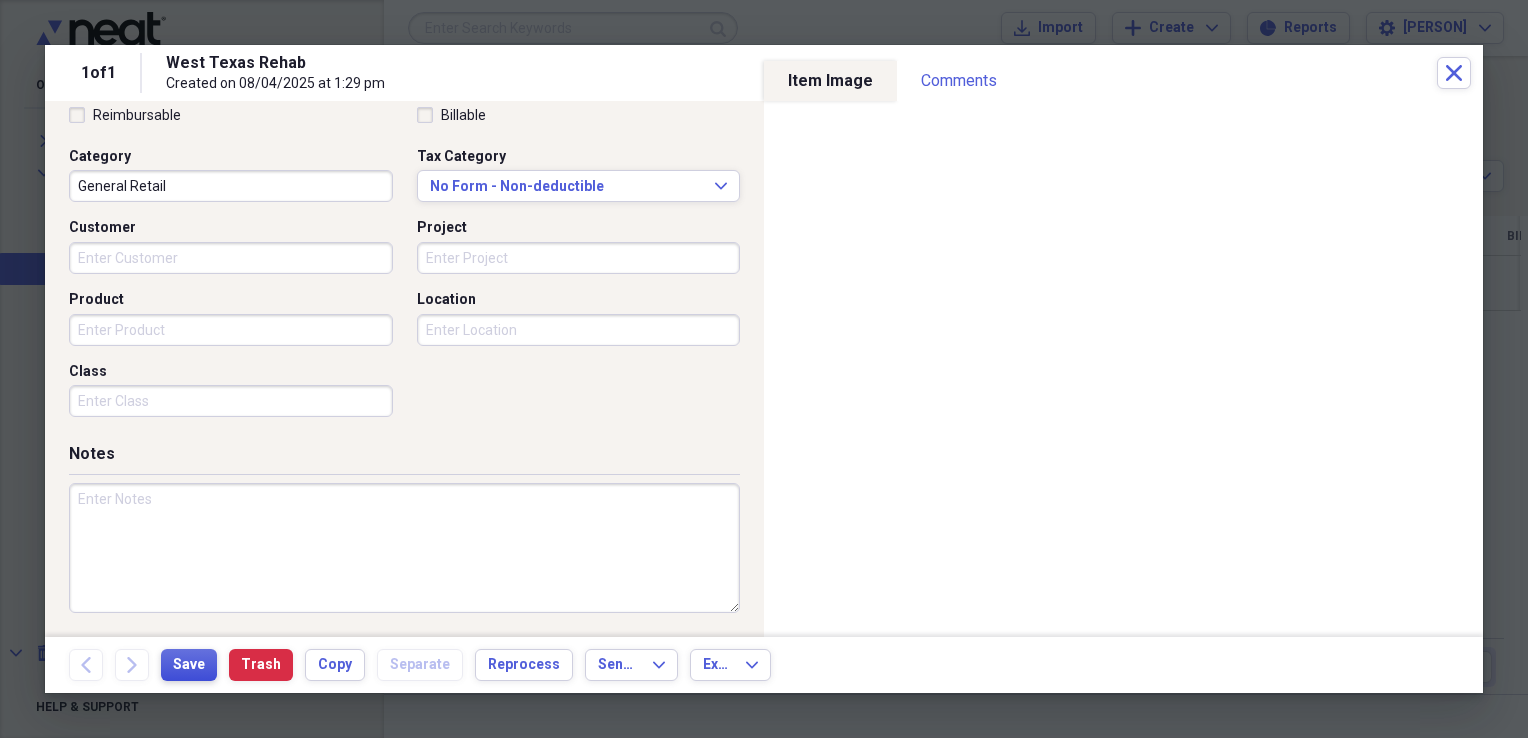 click on "Save" at bounding box center [189, 665] 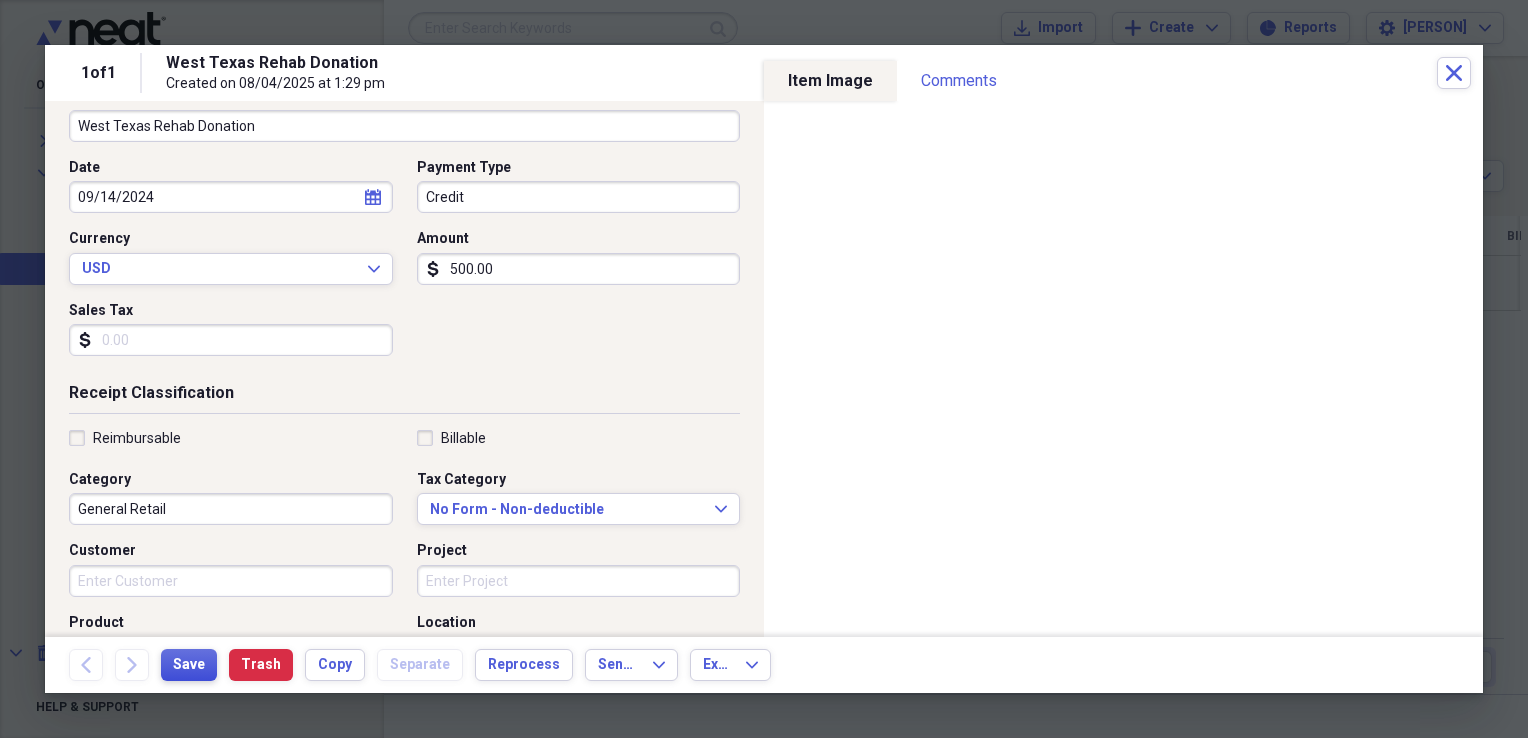 scroll, scrollTop: 152, scrollLeft: 0, axis: vertical 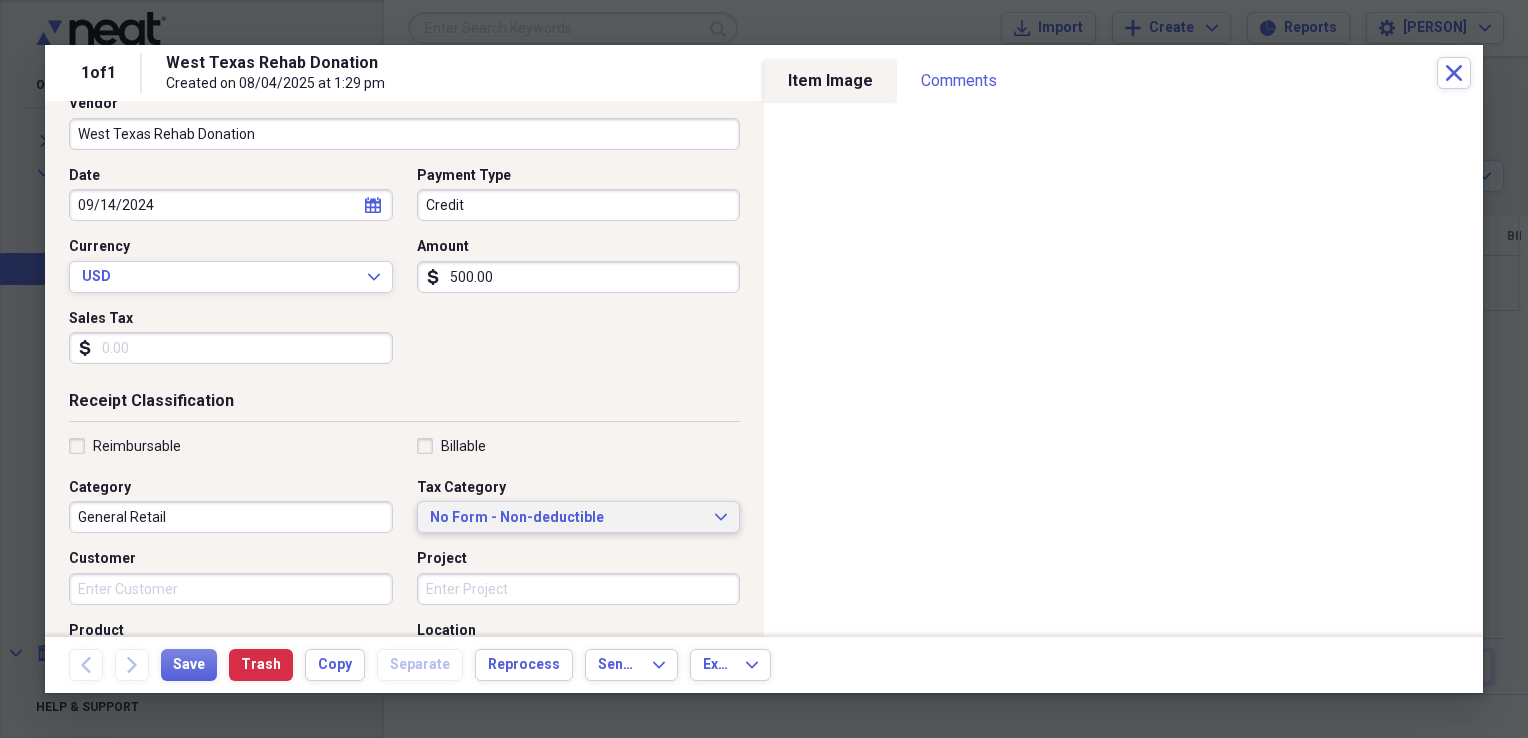 click on "Expand" 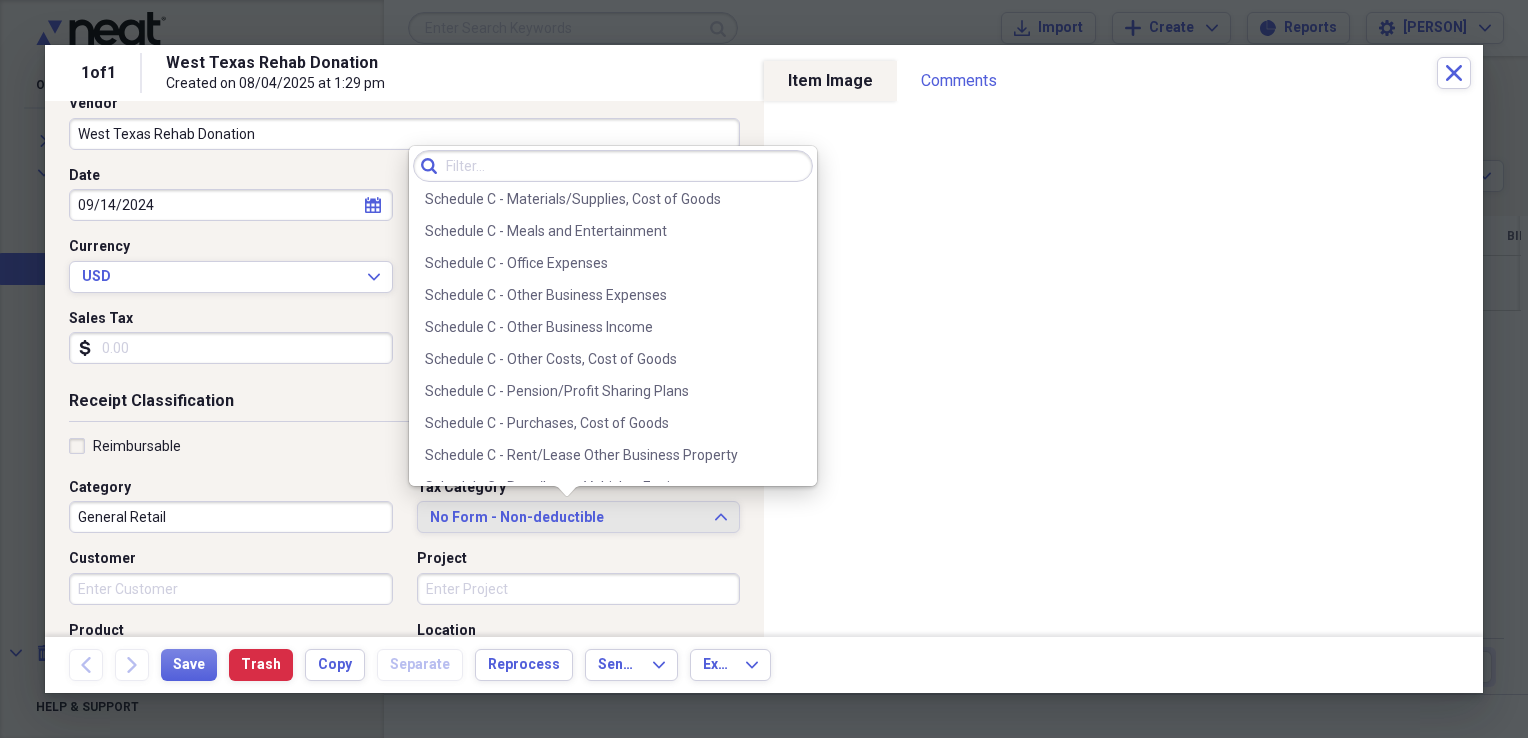 scroll, scrollTop: 3951, scrollLeft: 0, axis: vertical 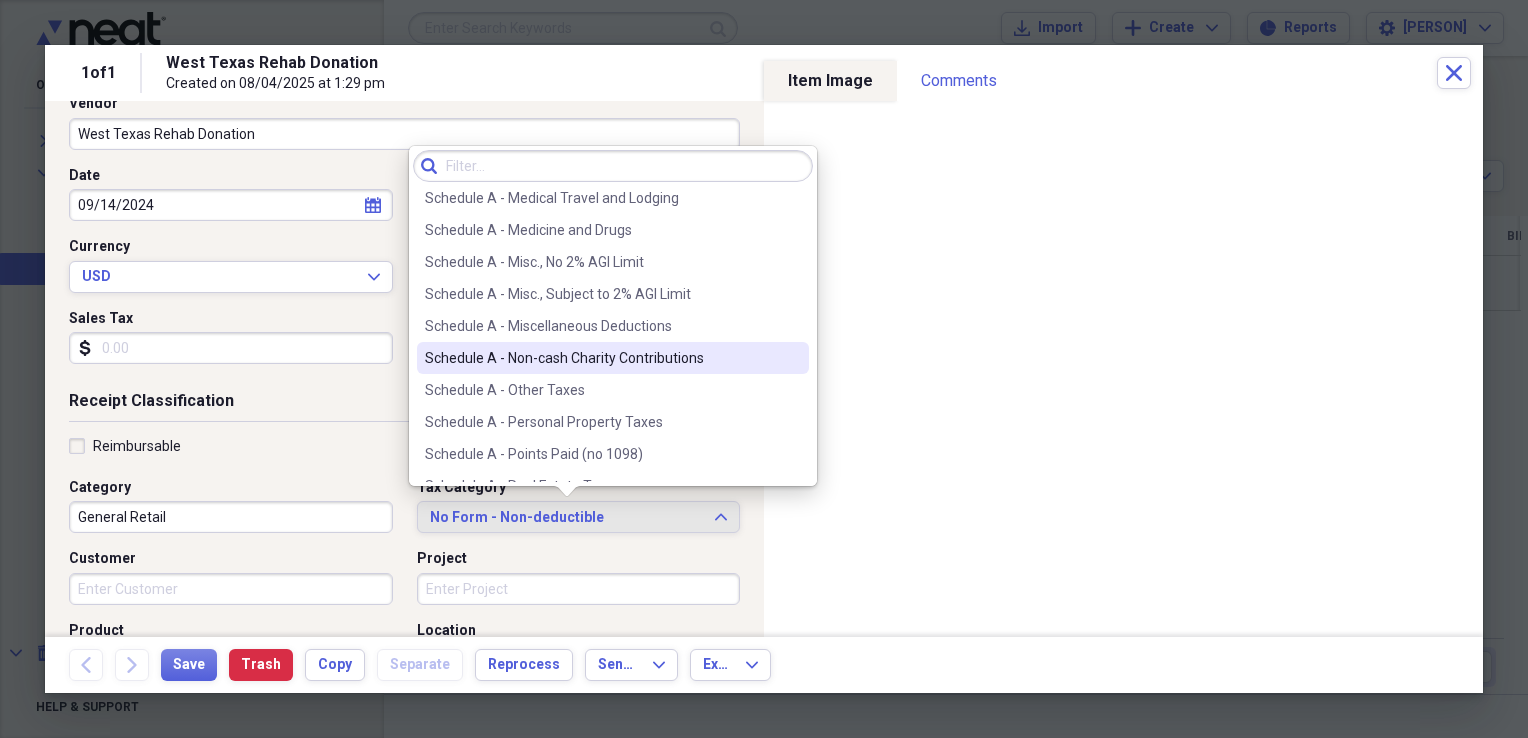 click on "Schedule A - Non-cash Charity Contributions" at bounding box center [601, 358] 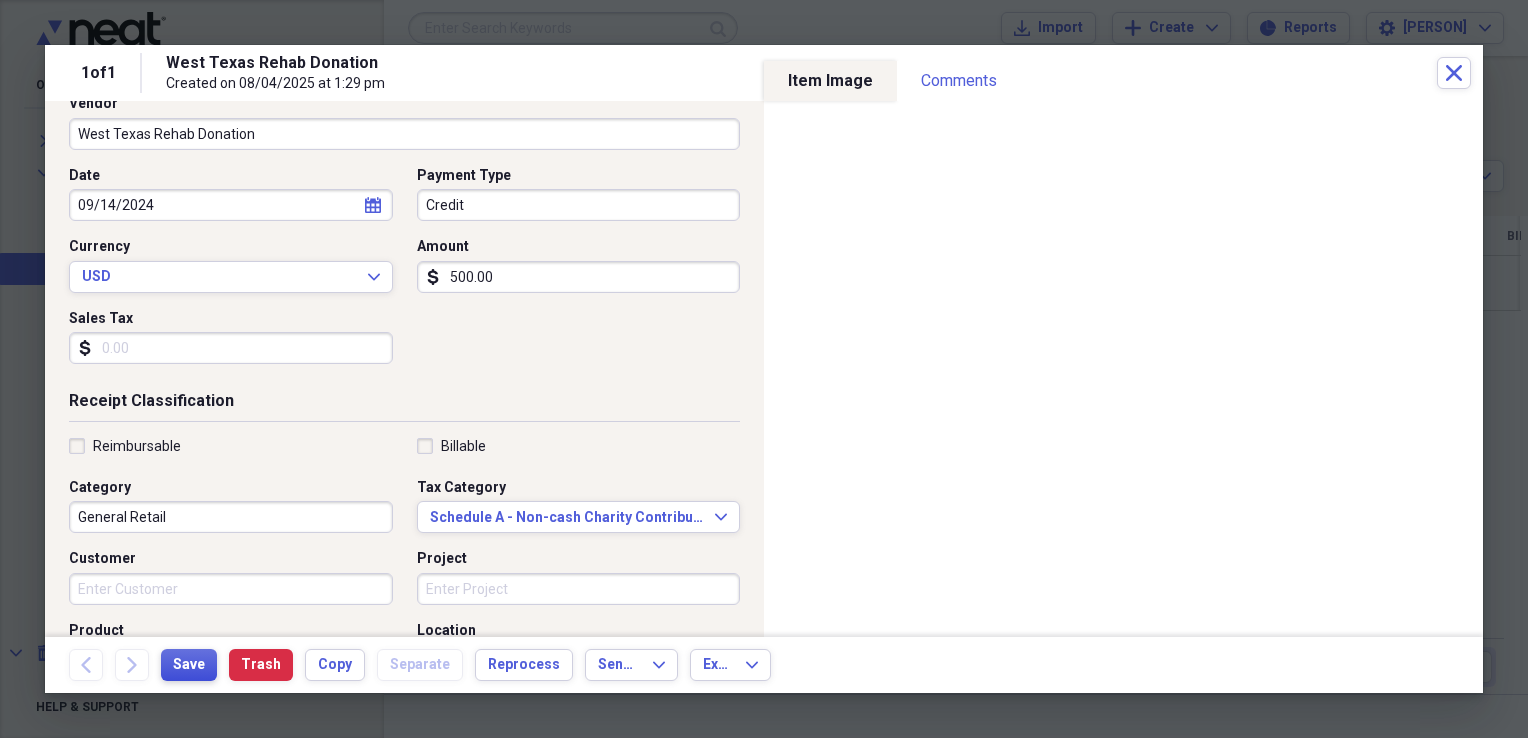 click on "Save" at bounding box center (189, 665) 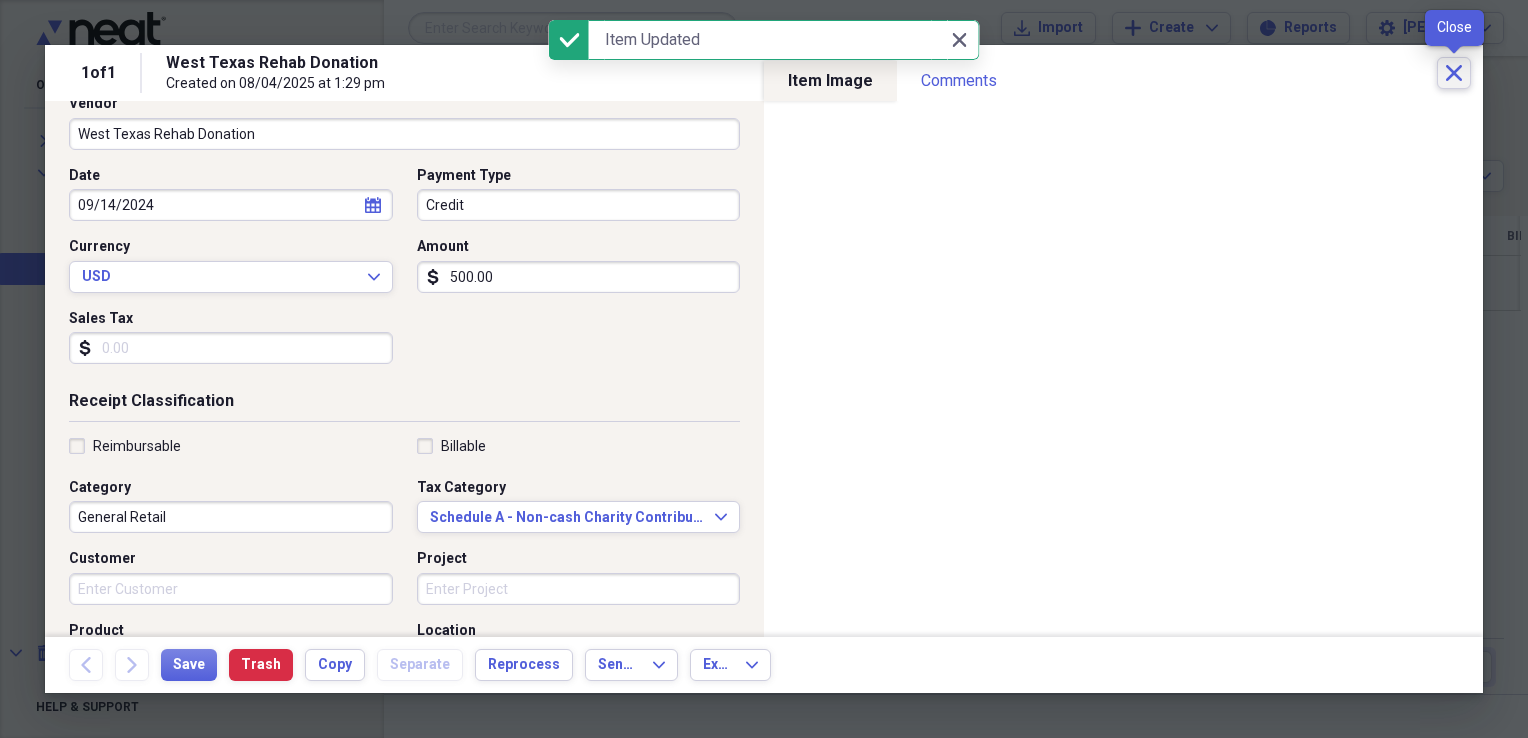 click on "Close" 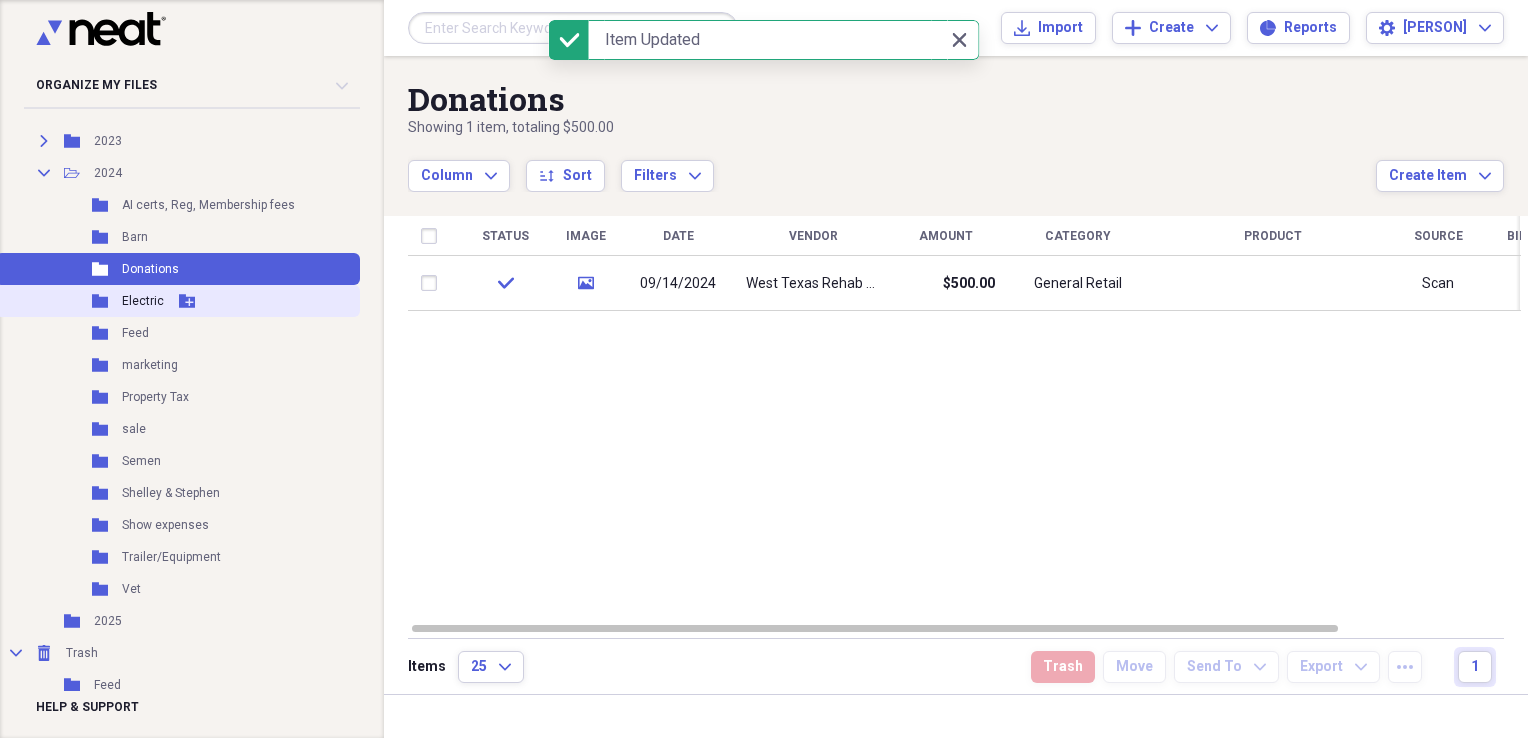 click on "Folder Electric Add Folder" at bounding box center (178, 301) 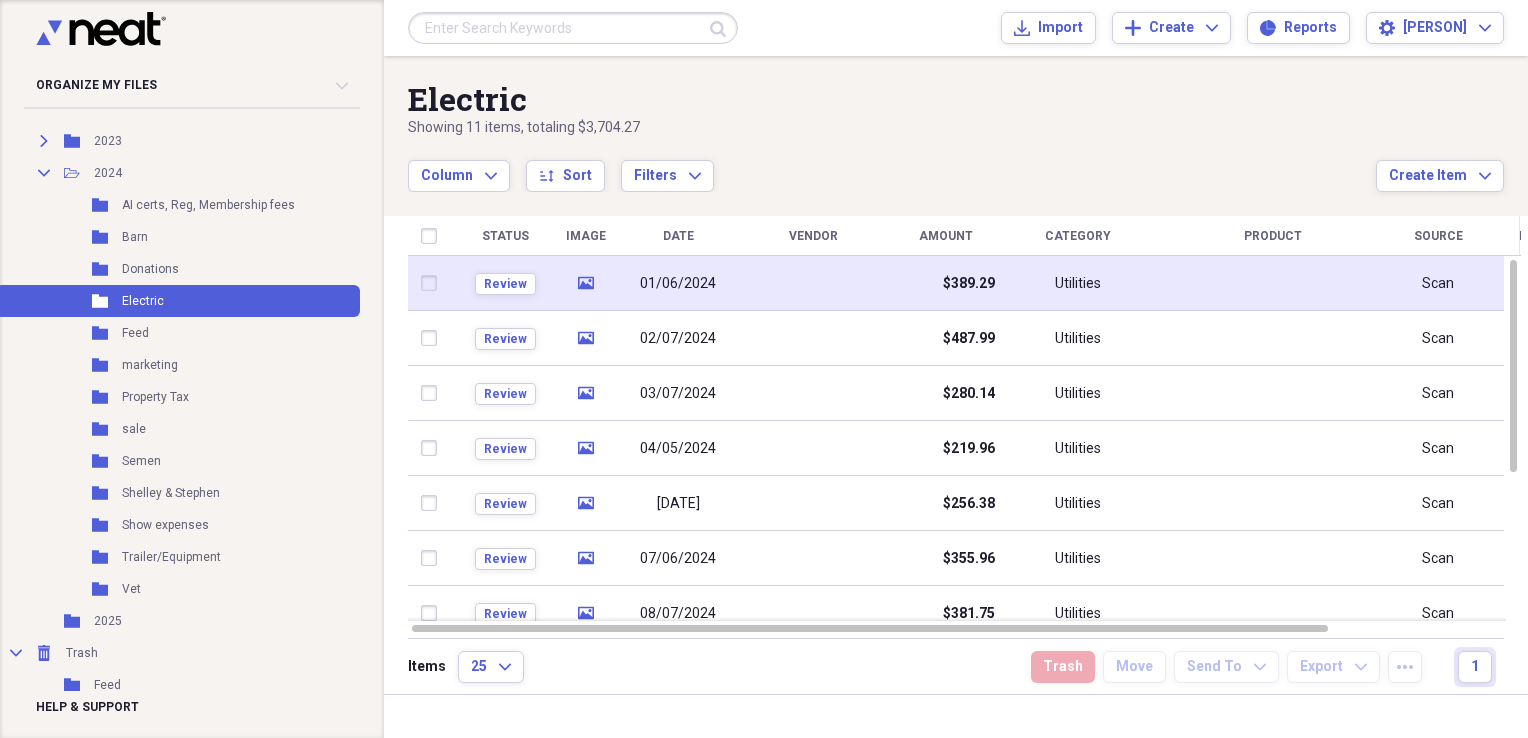 click at bounding box center [813, 283] 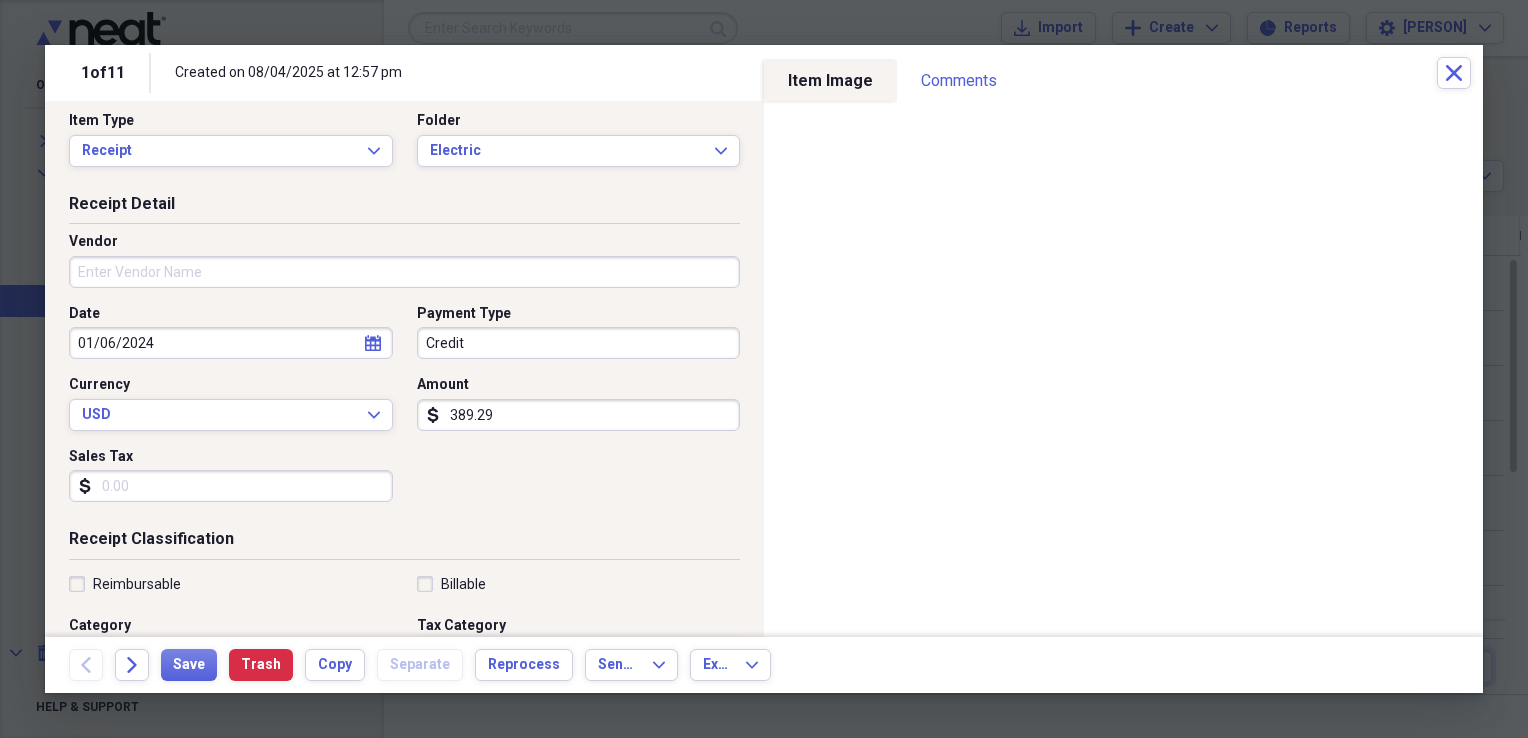 scroll, scrollTop: 0, scrollLeft: 0, axis: both 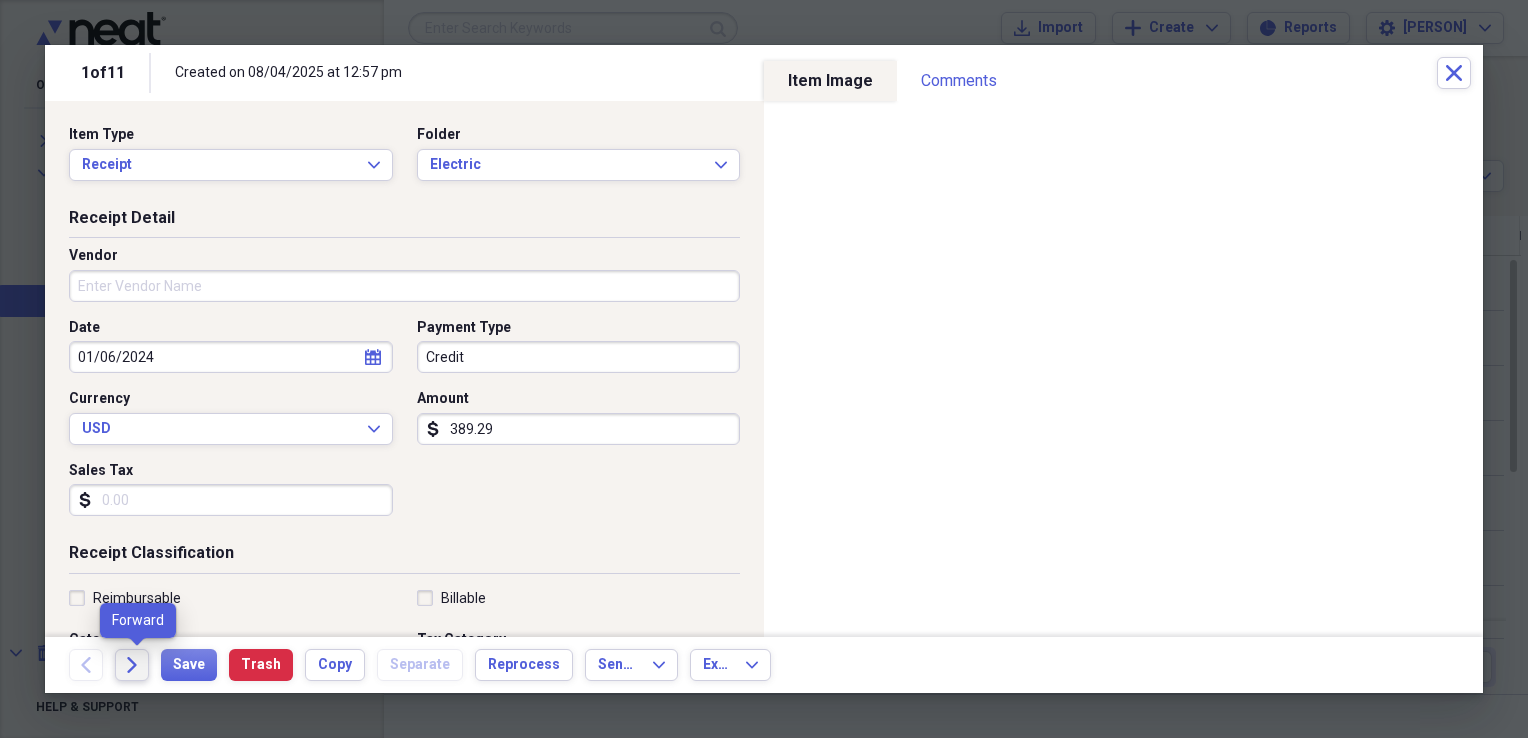 click on "Forward" 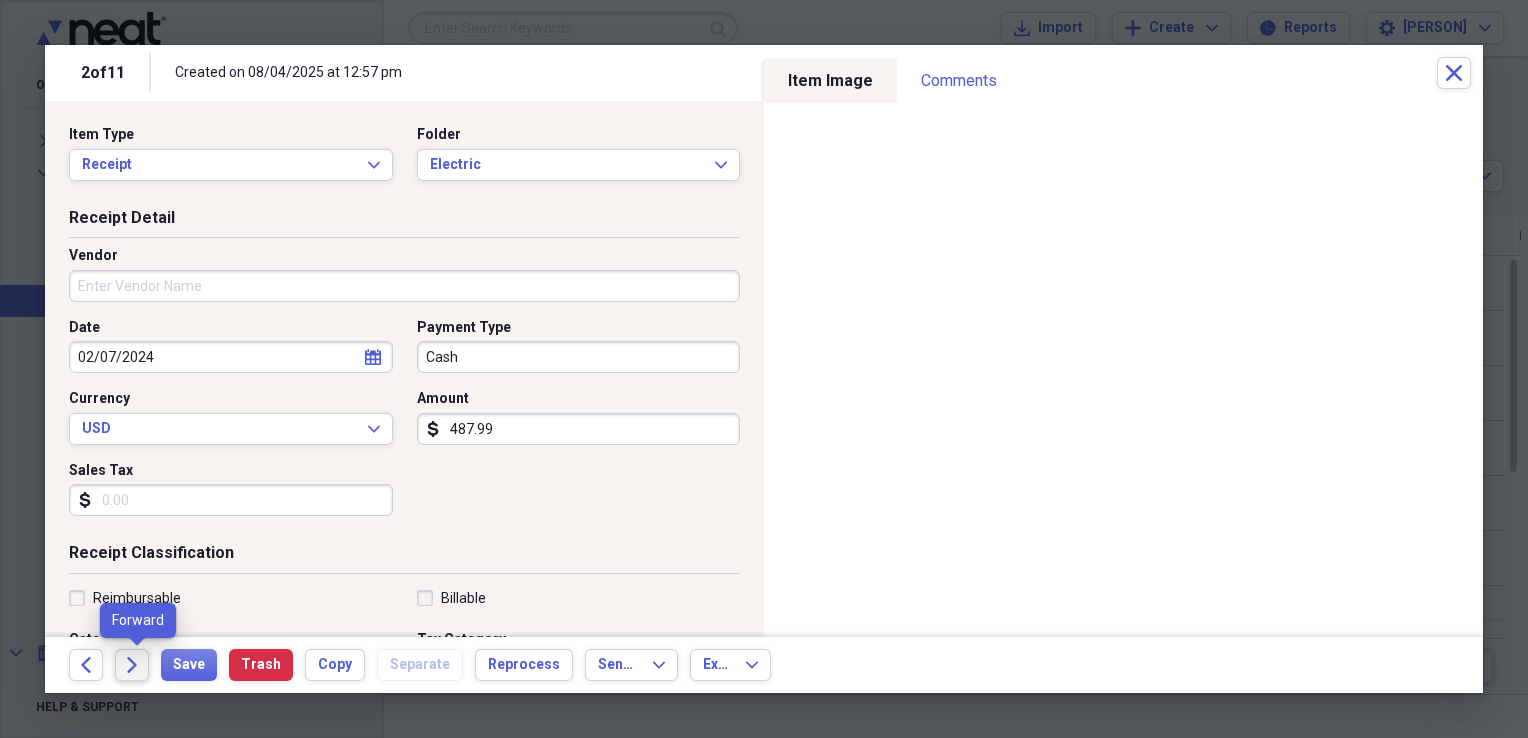 click on "Forward" 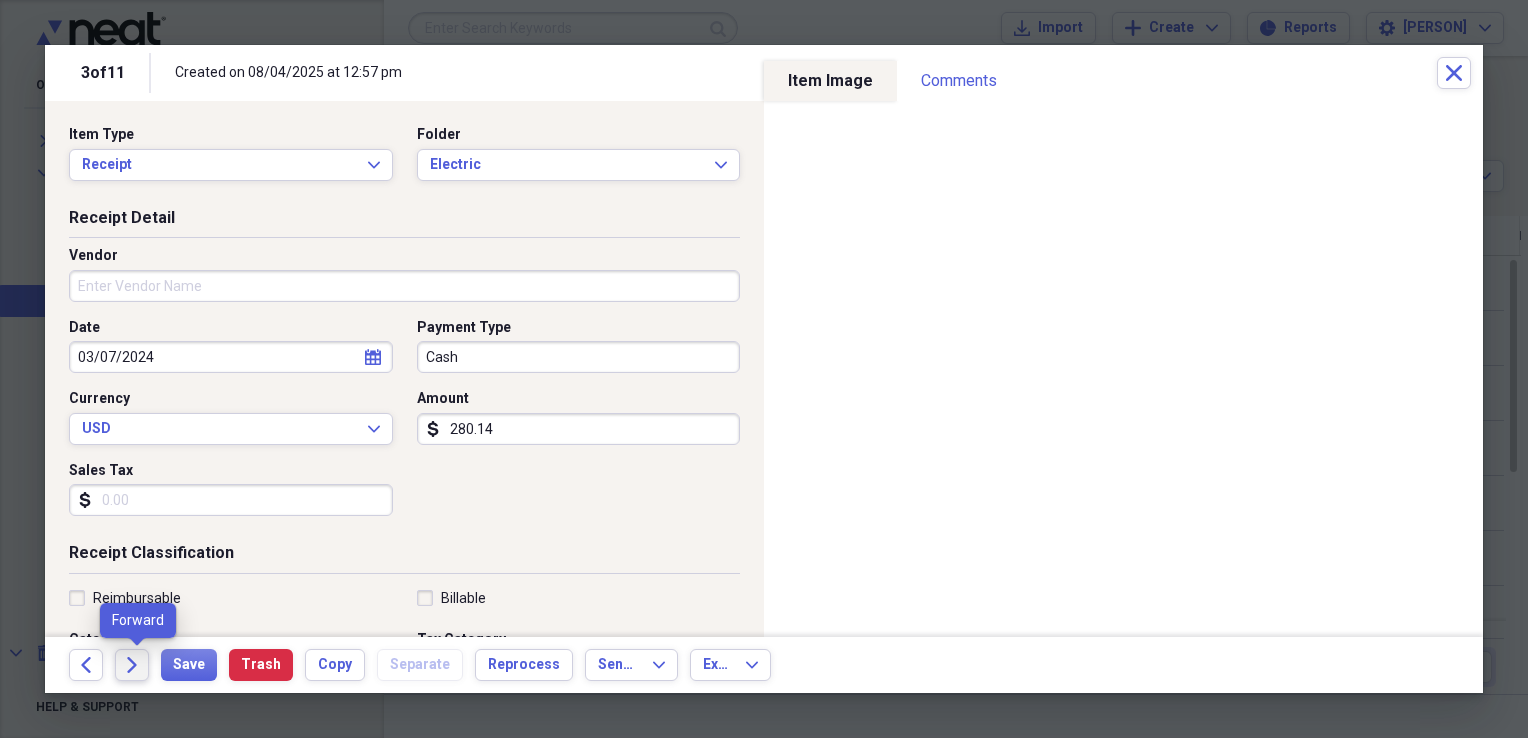click on "Forward" 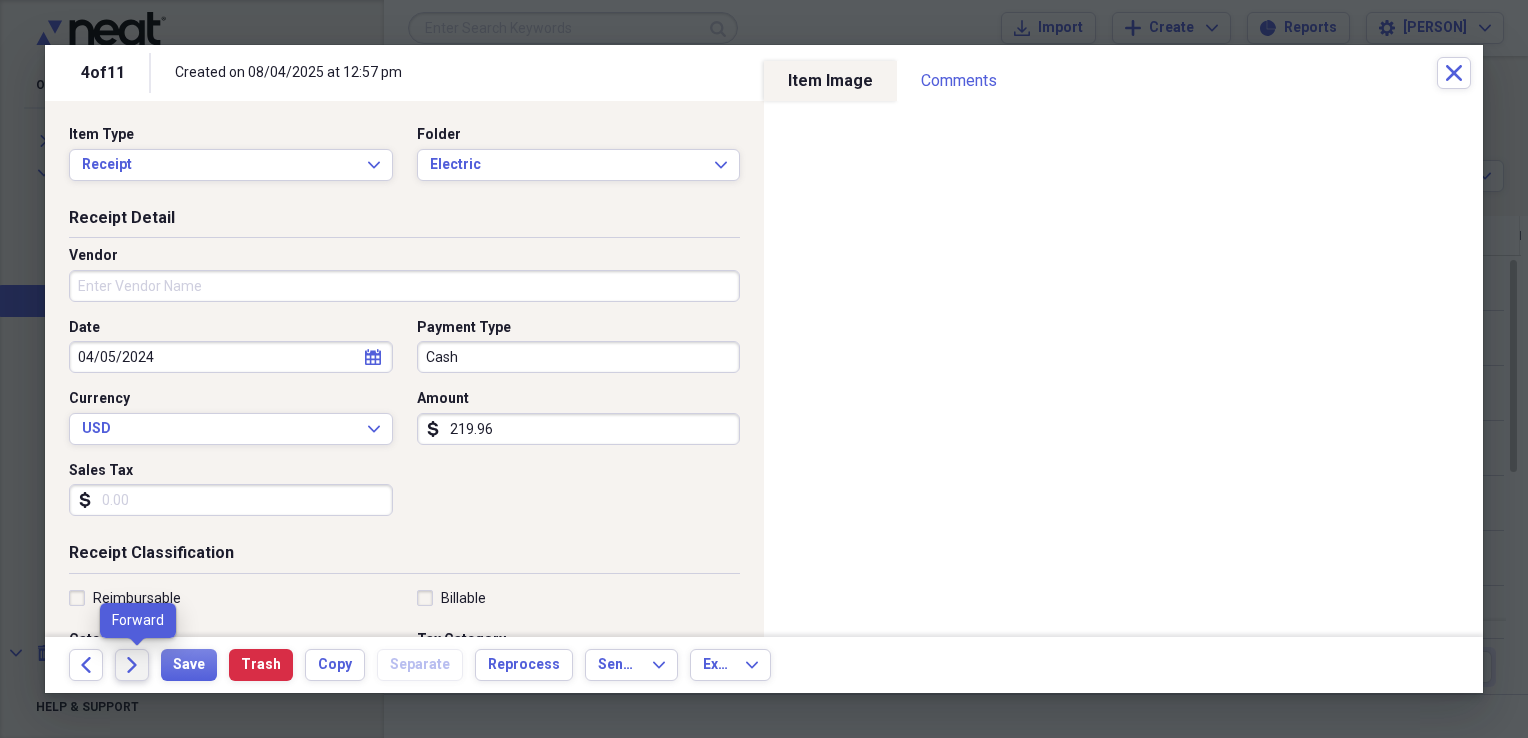 click on "Forward" 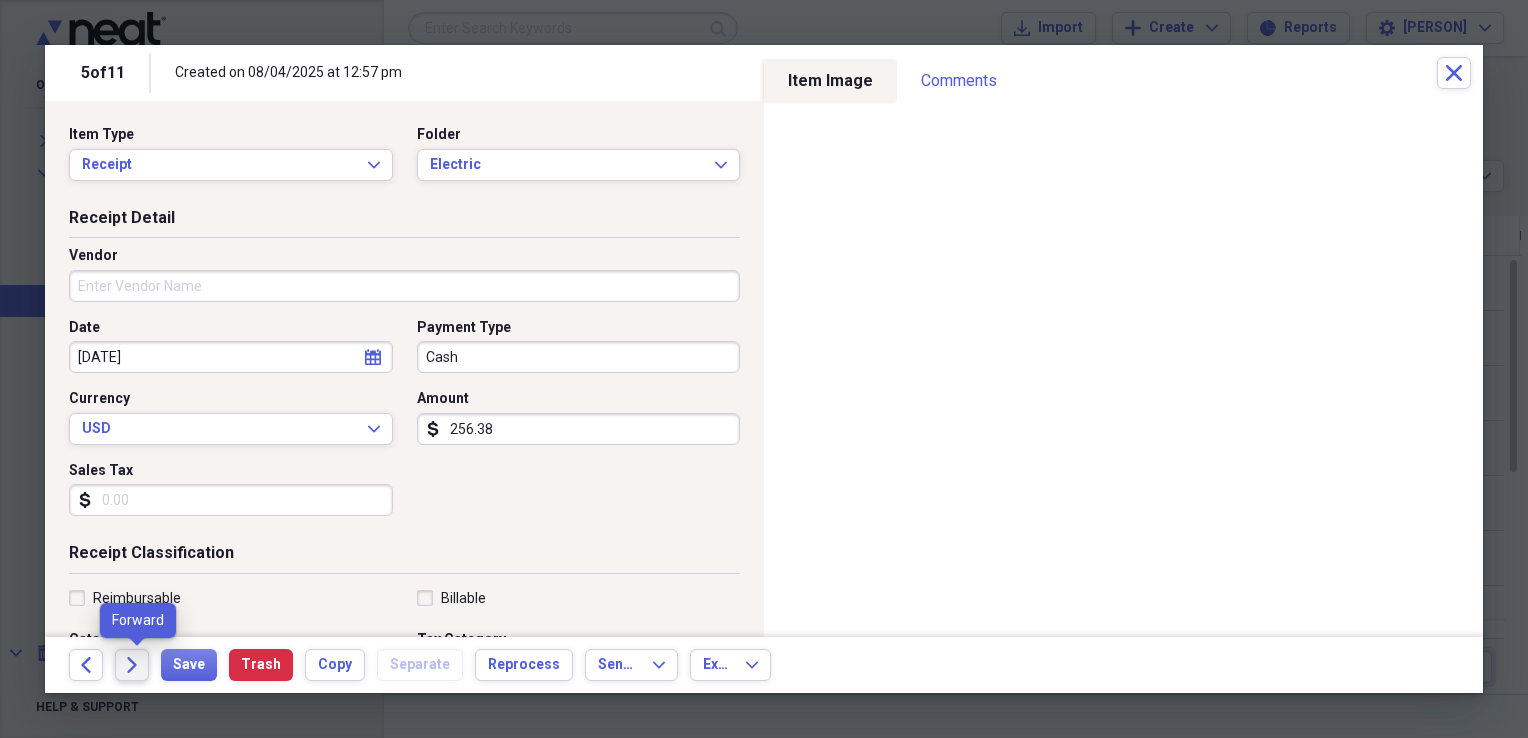click on "Forward" 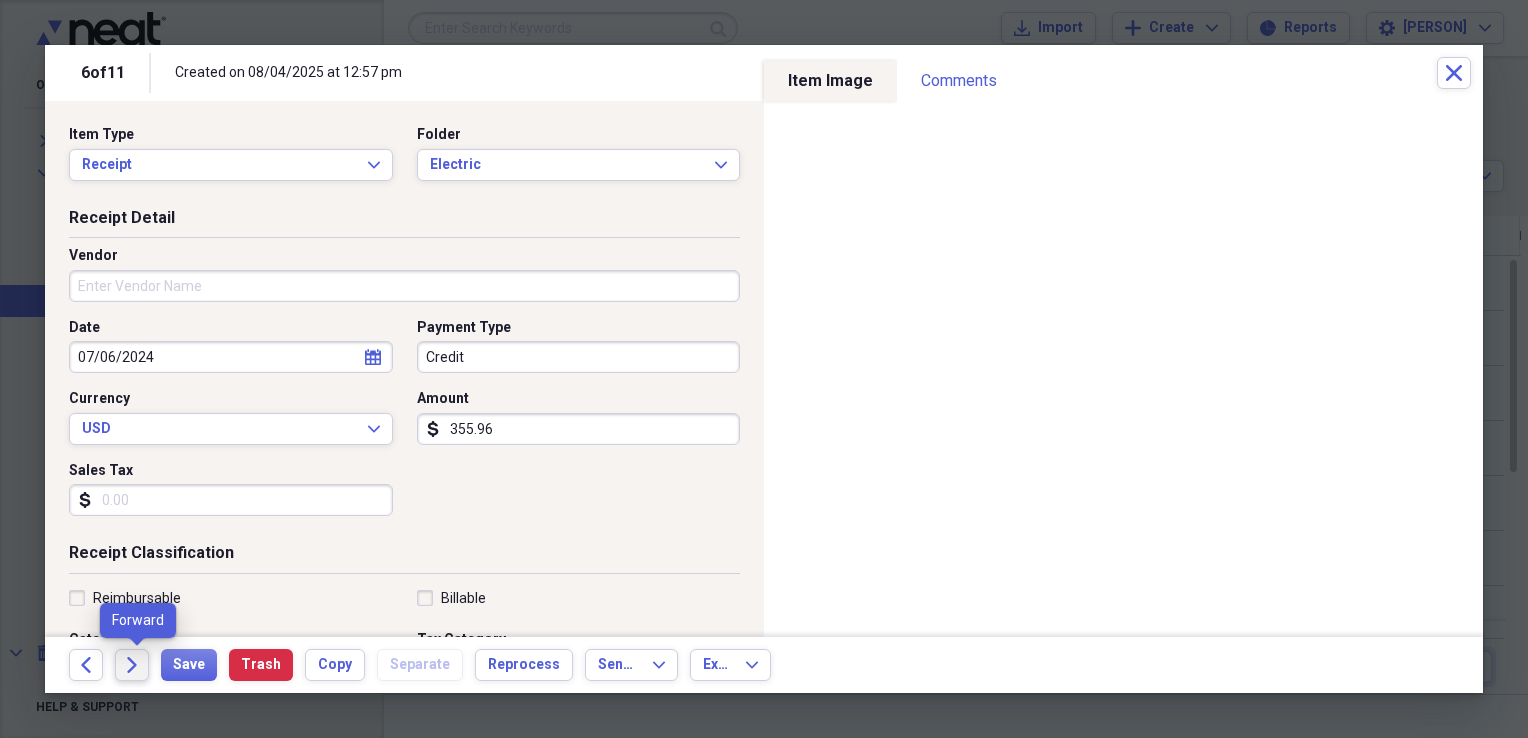 click on "Forward" 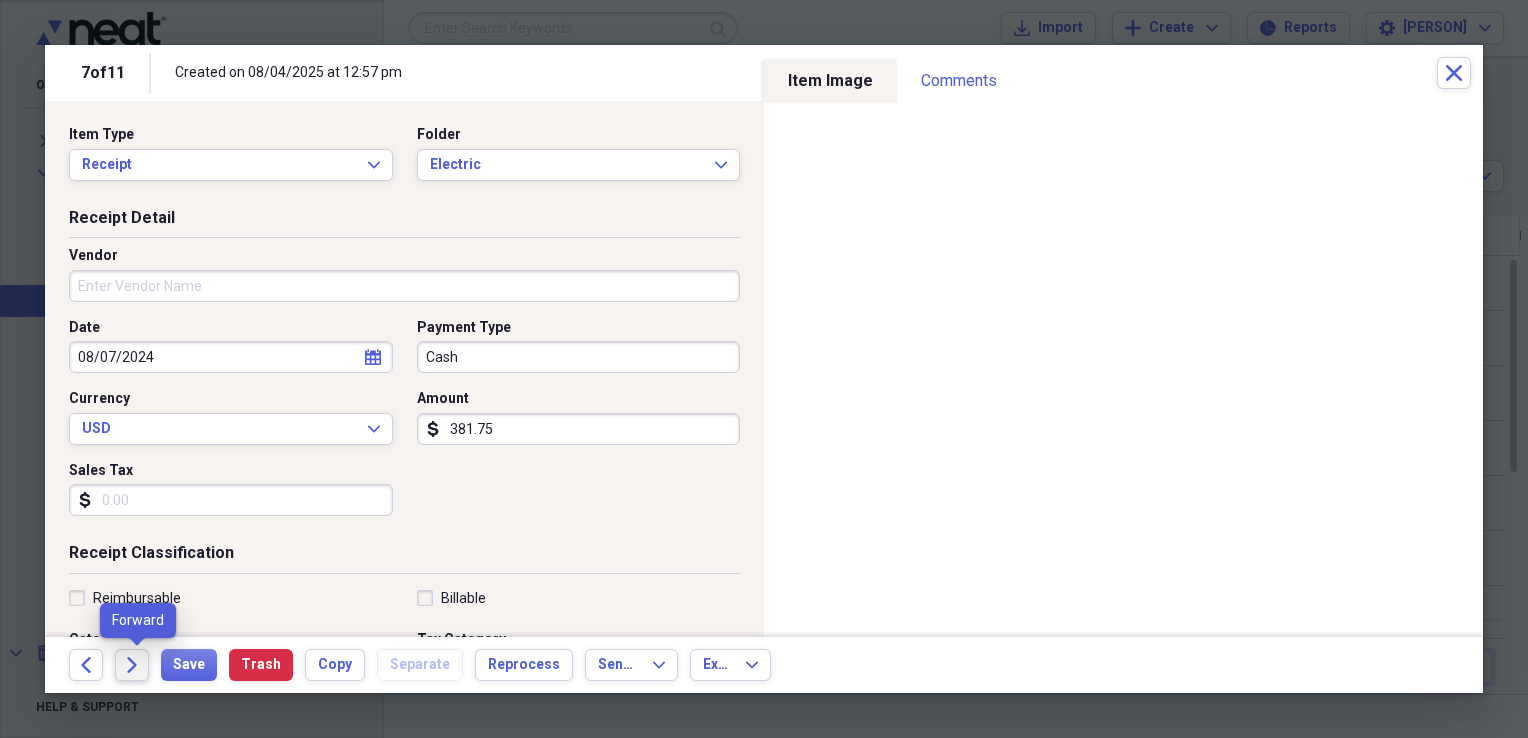 click on "Forward" 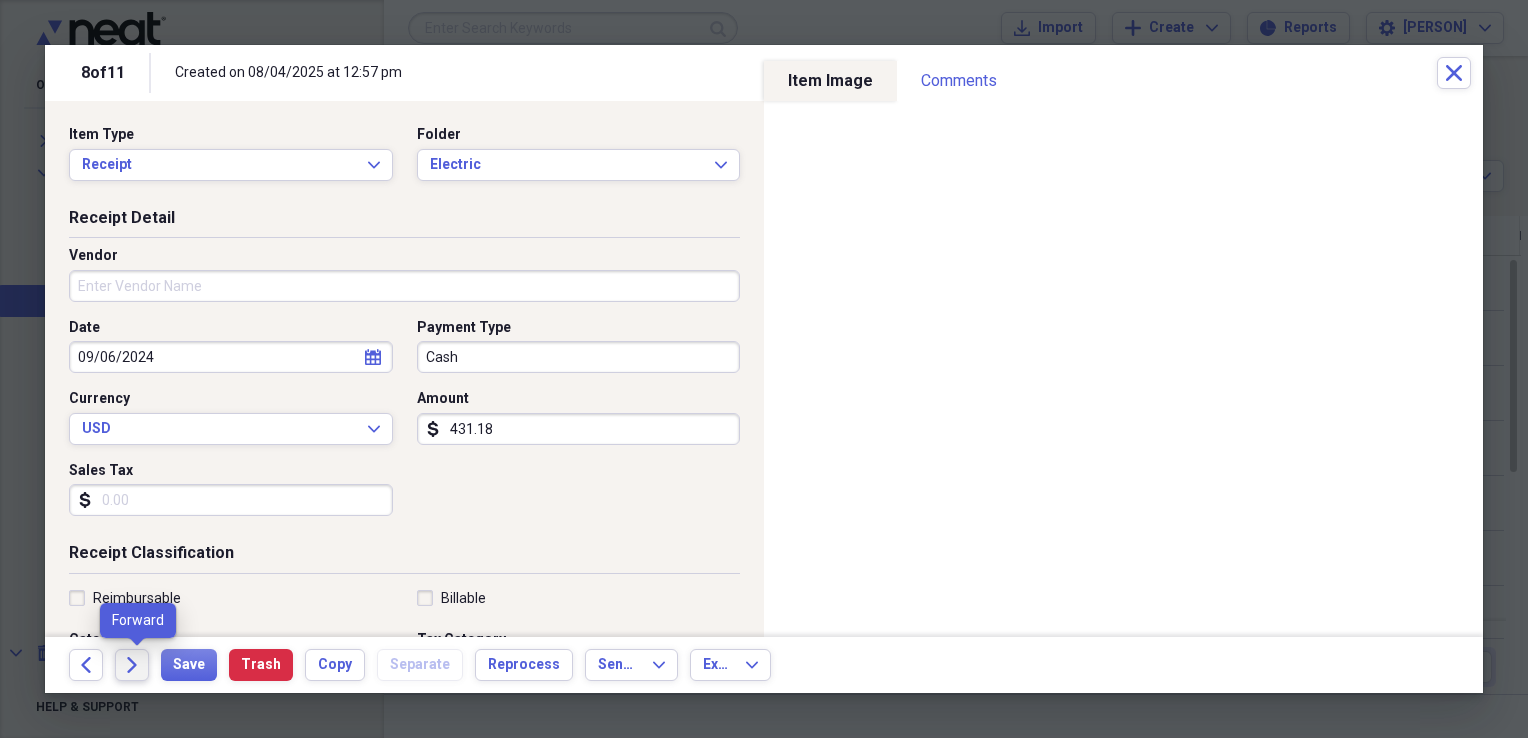 click on "Forward" 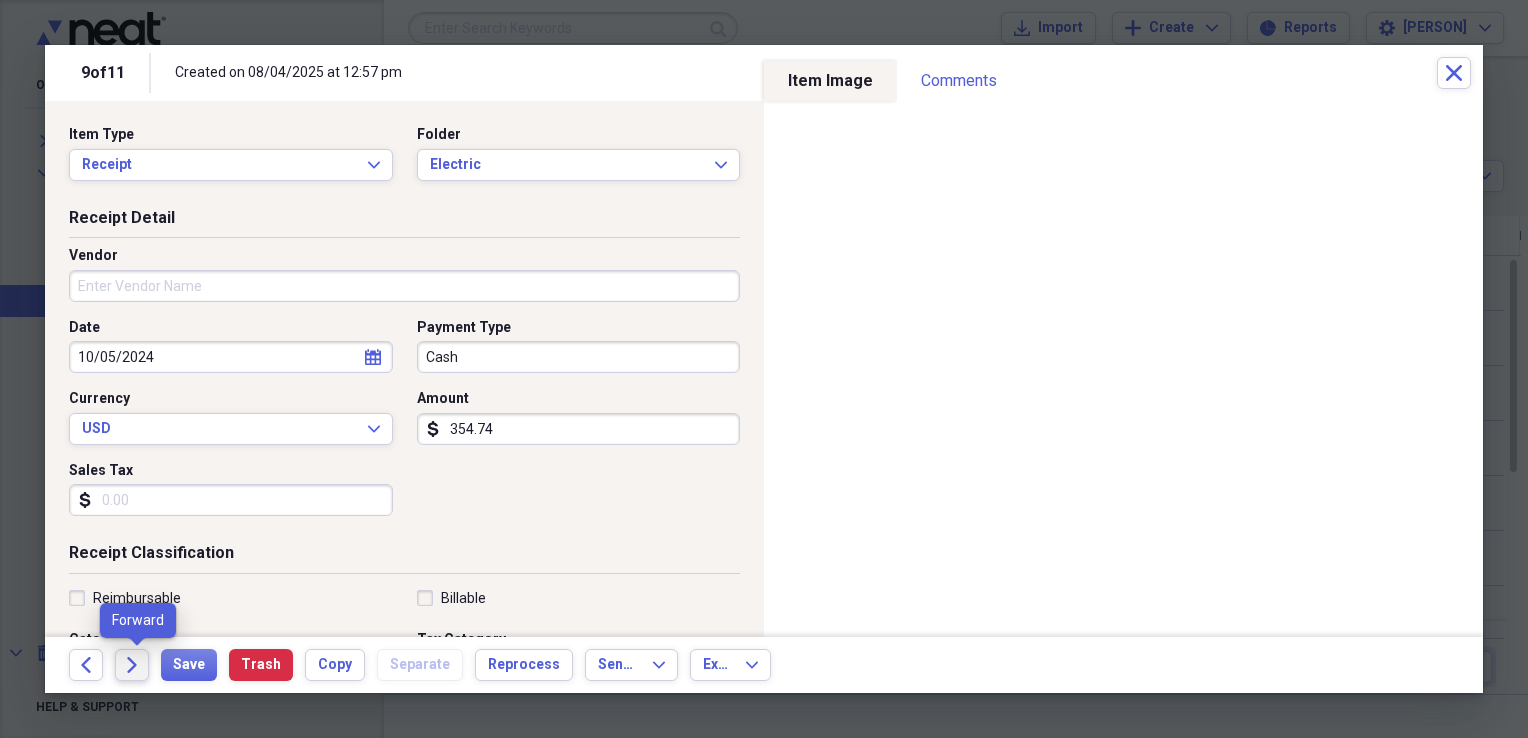click on "Forward" 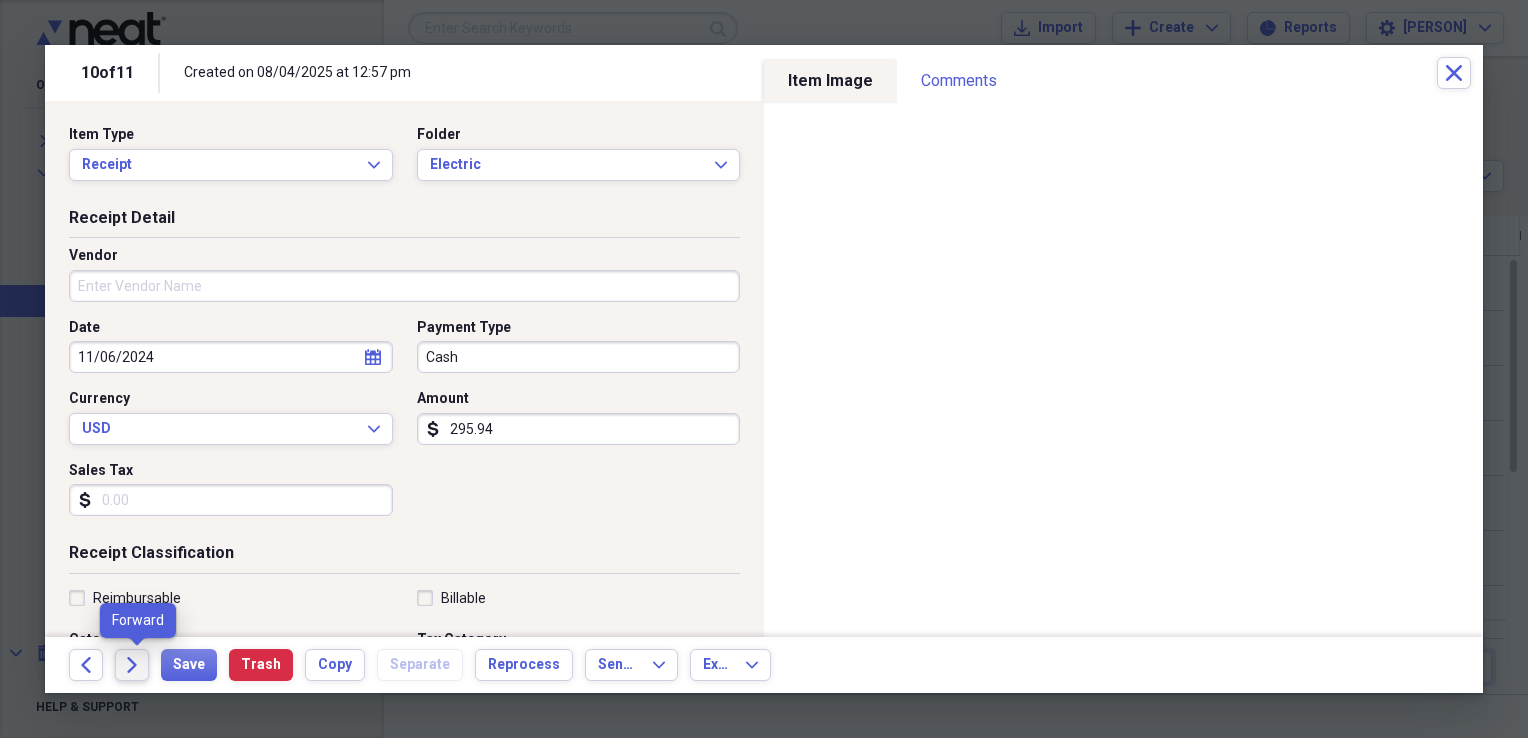click on "Forward" 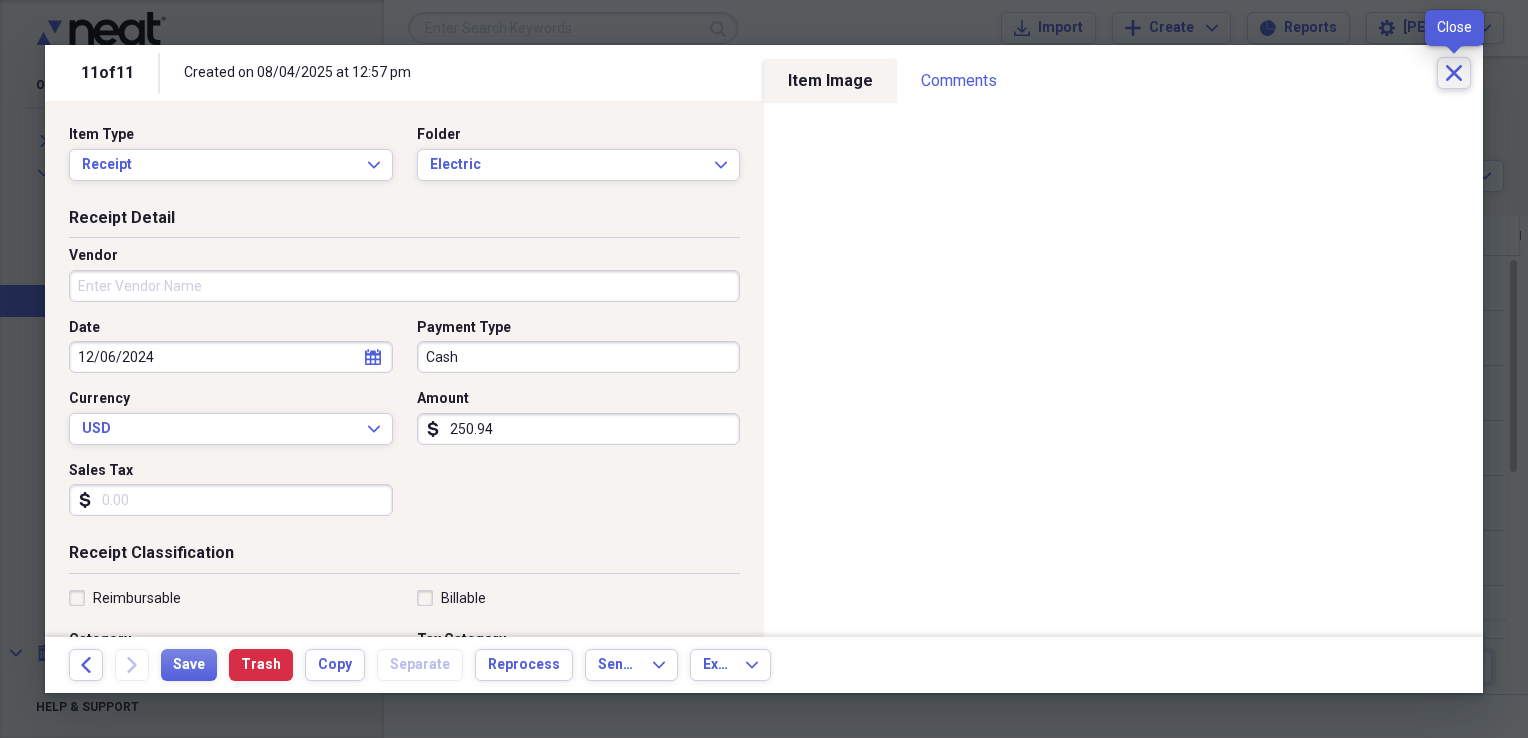 click on "Close" at bounding box center (1454, 73) 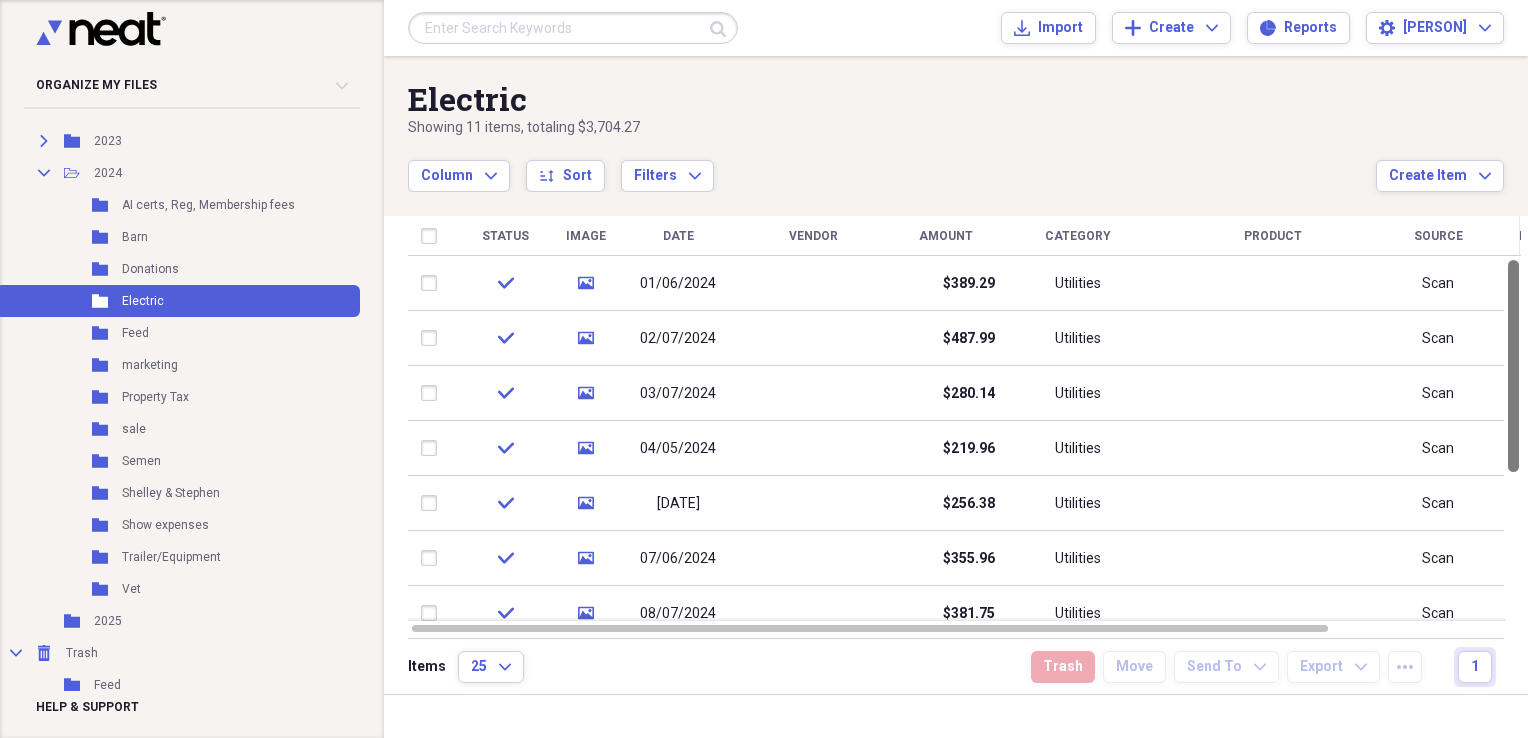 drag, startPoint x: 1521, startPoint y: 471, endPoint x: 1530, endPoint y: 296, distance: 175.23128 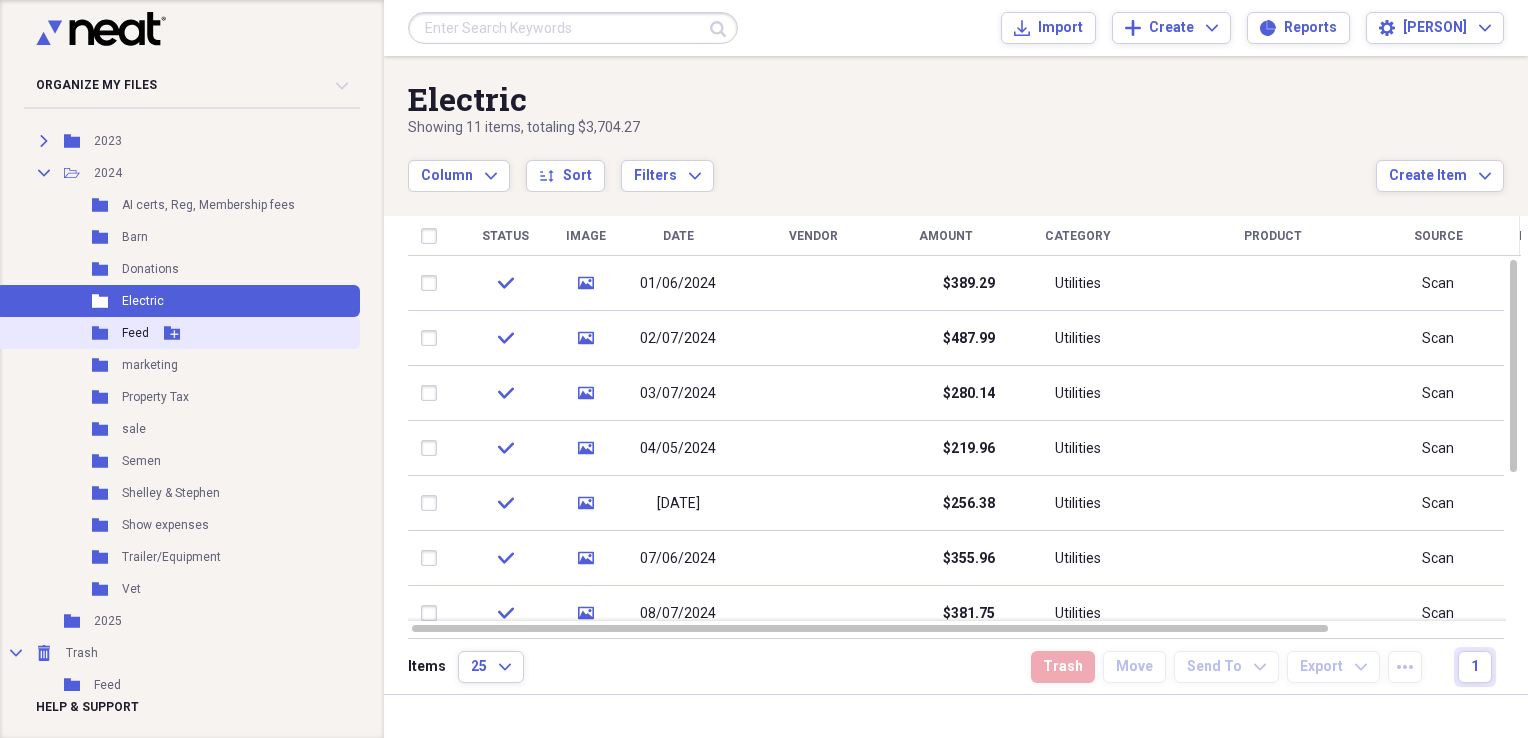 click on "Feed" at bounding box center (135, 333) 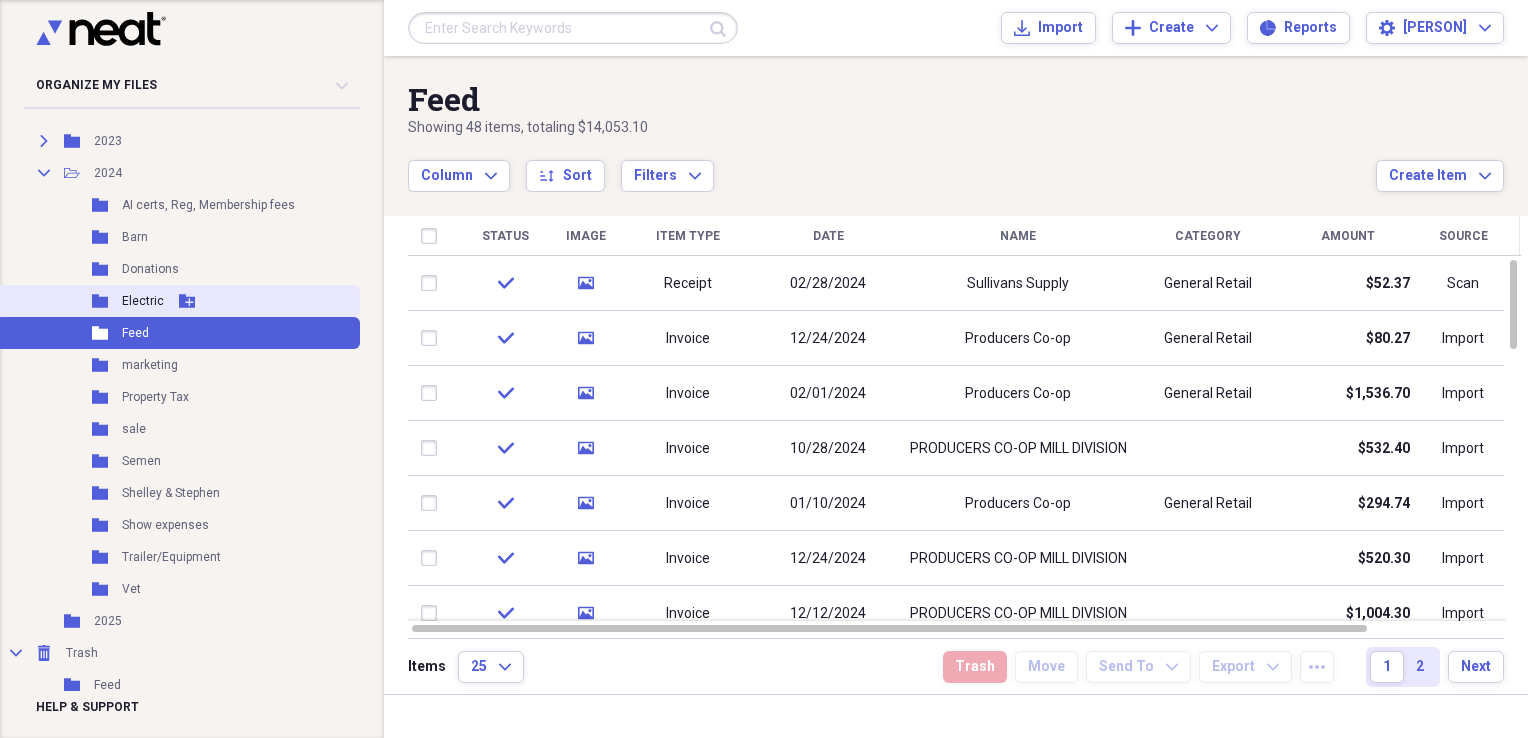 click on "Electric" at bounding box center [143, 301] 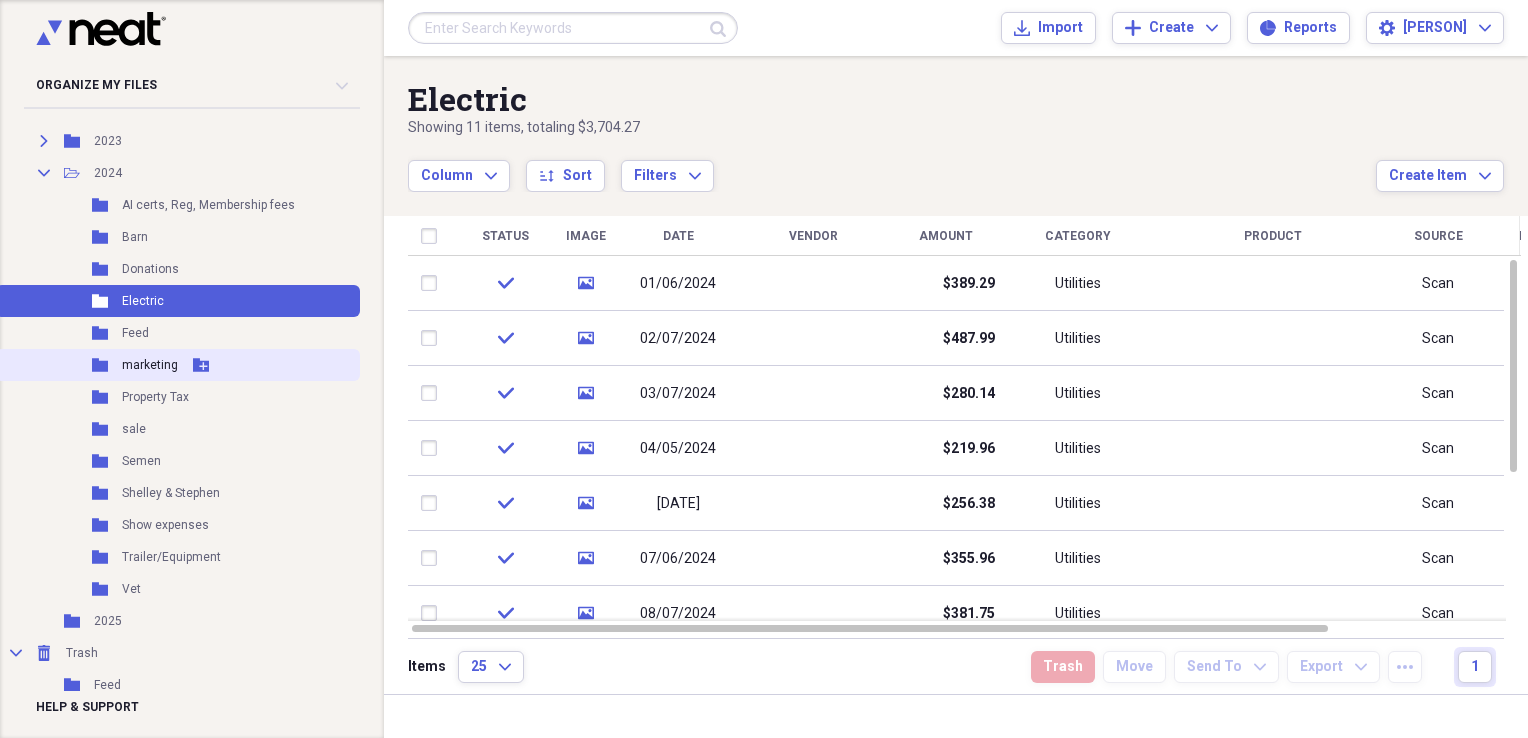 click on "marketing" at bounding box center [150, 365] 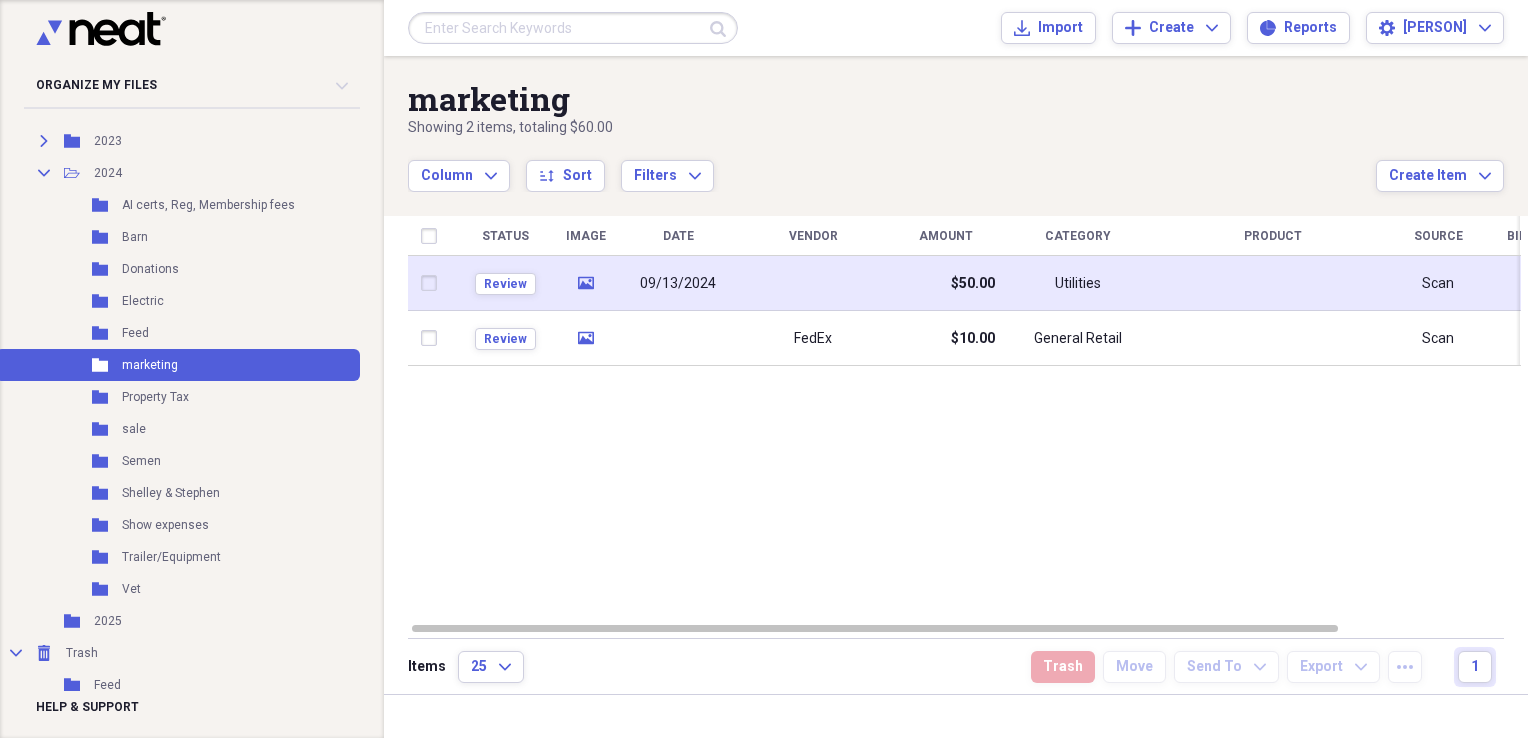 click on "09/13/2024" at bounding box center (678, 283) 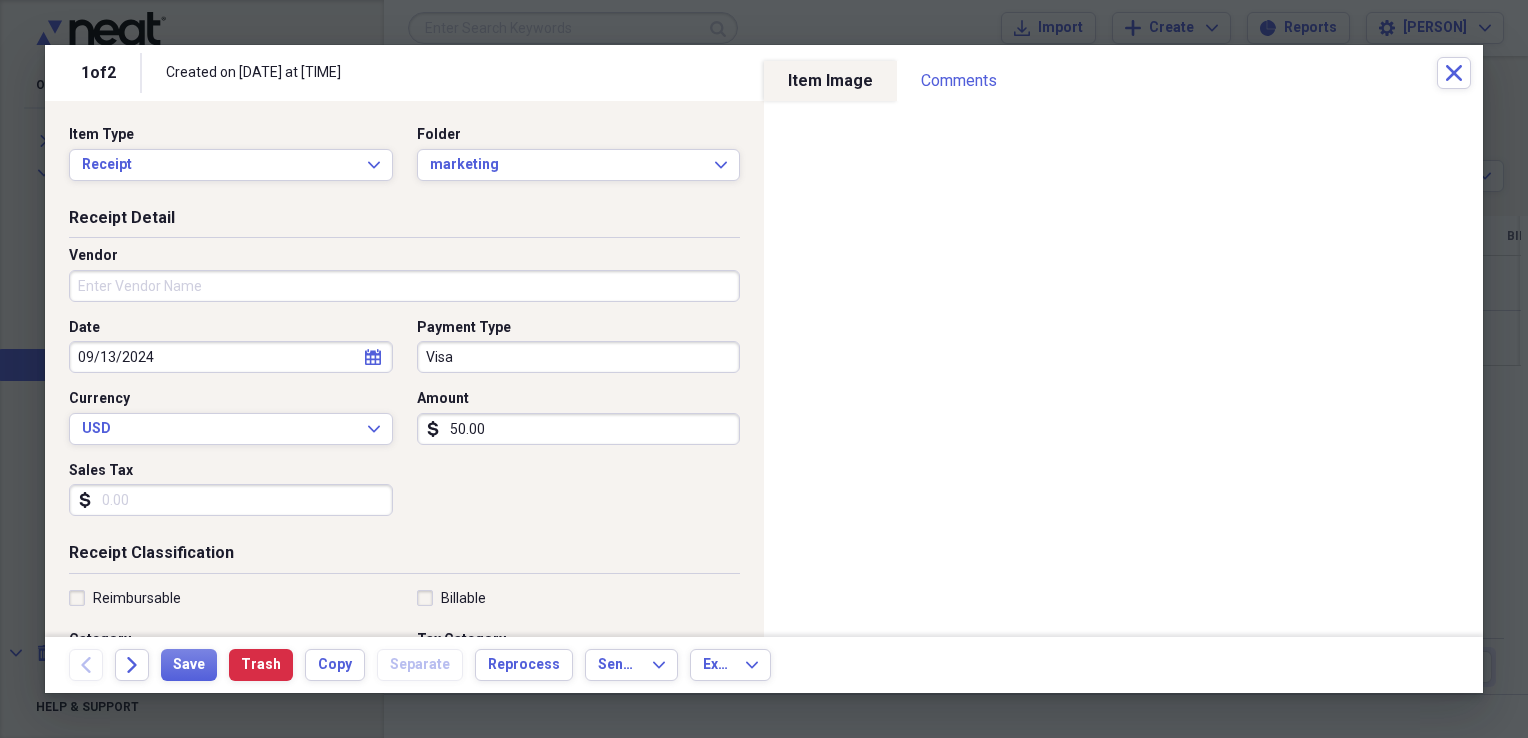click on "Vendor" at bounding box center [404, 286] 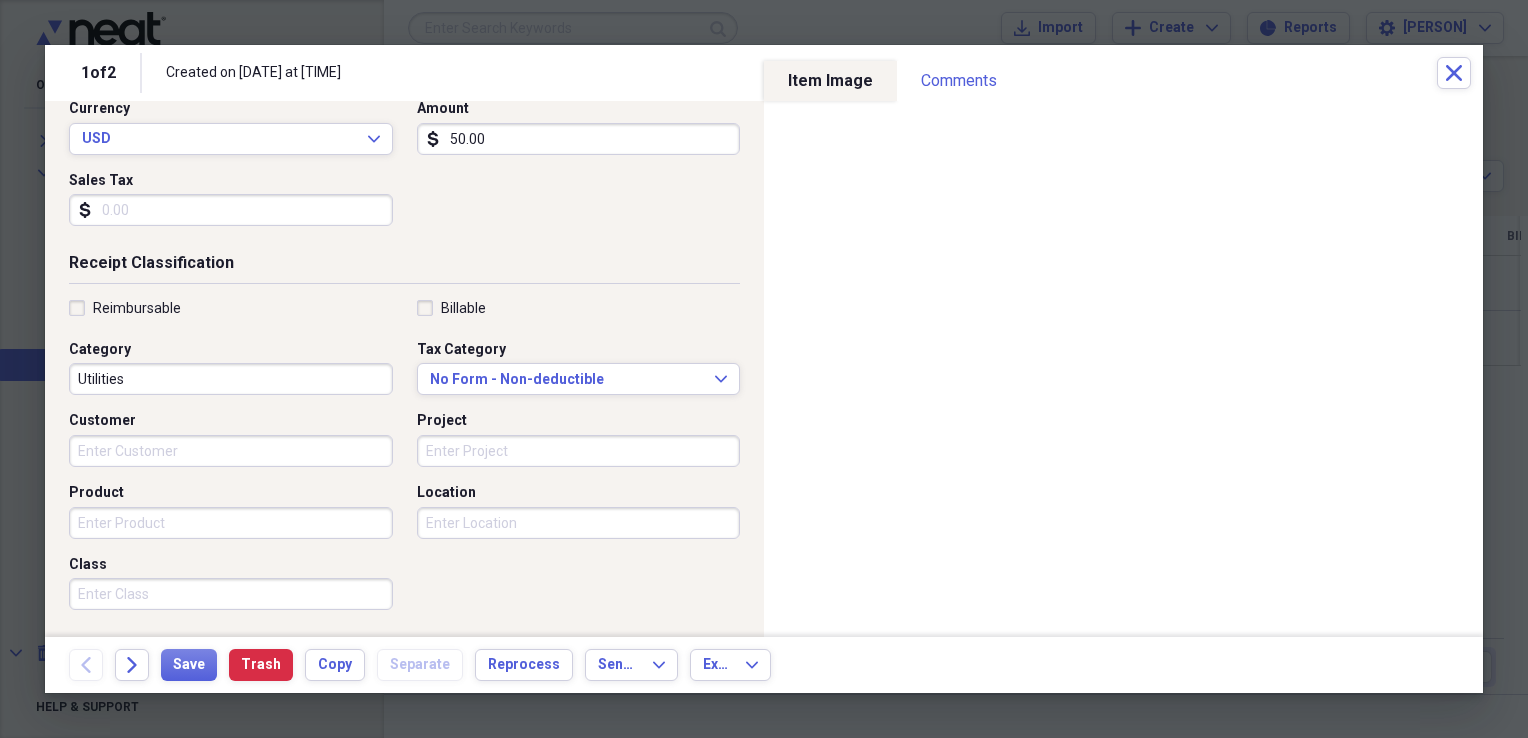 scroll, scrollTop: 292, scrollLeft: 0, axis: vertical 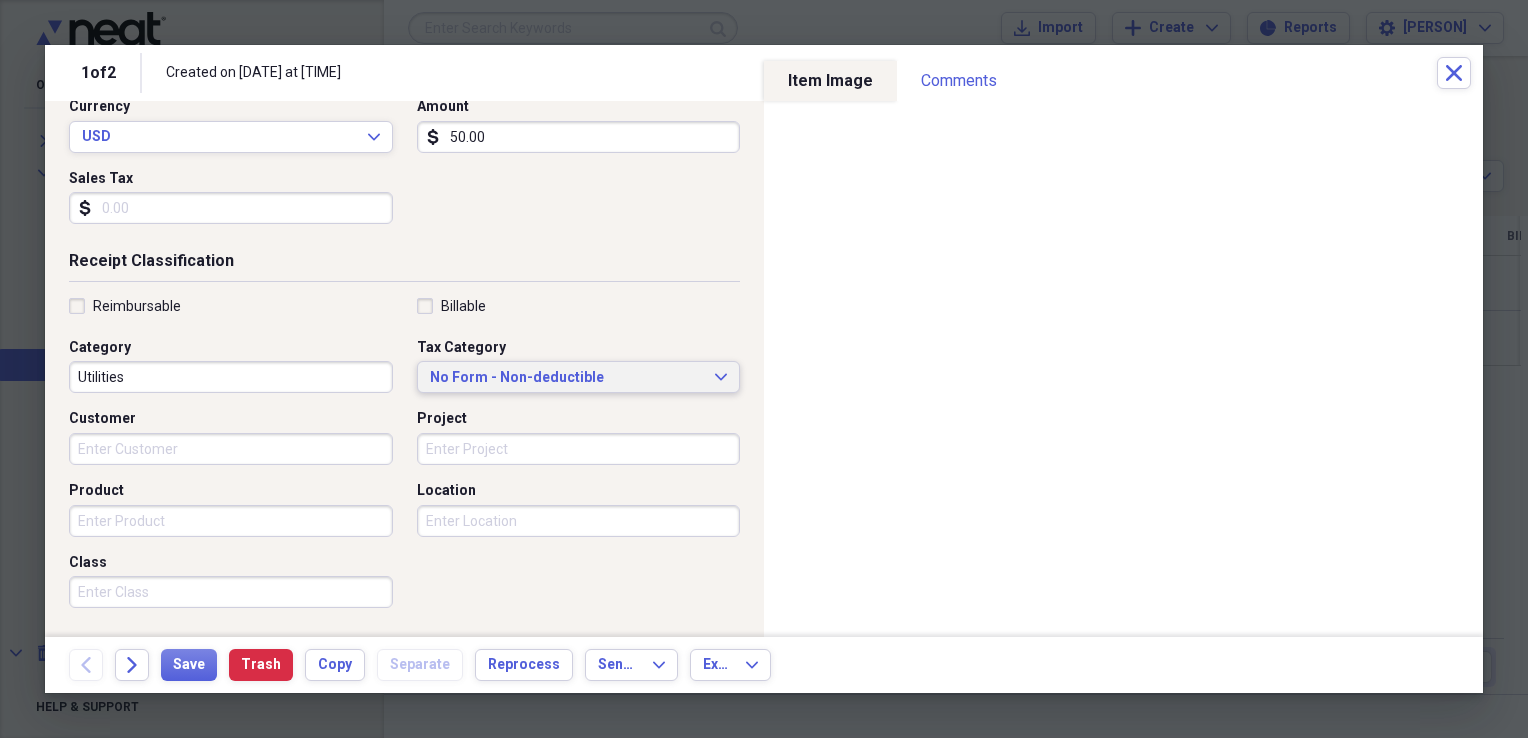 click on "No Form - Non-deductible Expand" at bounding box center [579, 378] 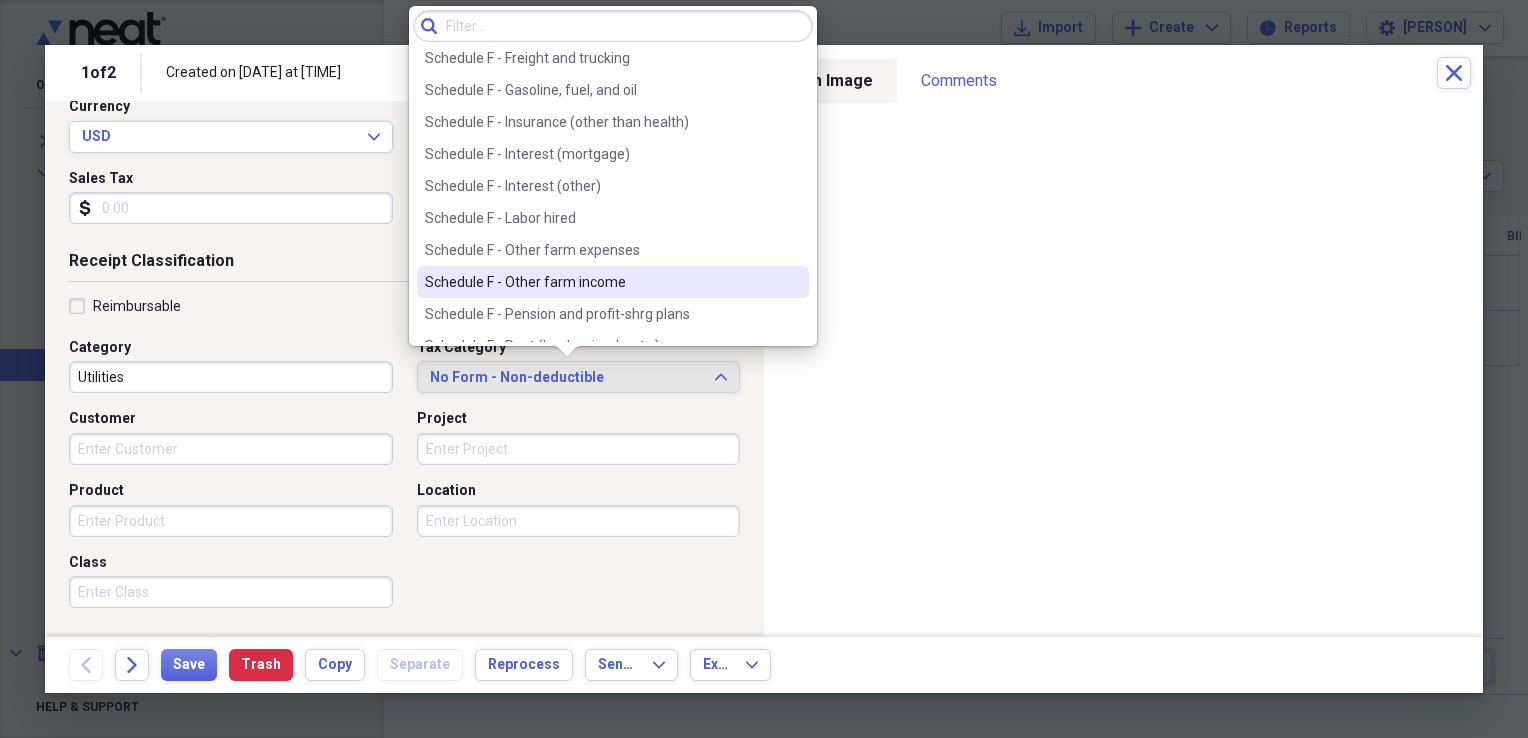 scroll, scrollTop: 5584, scrollLeft: 0, axis: vertical 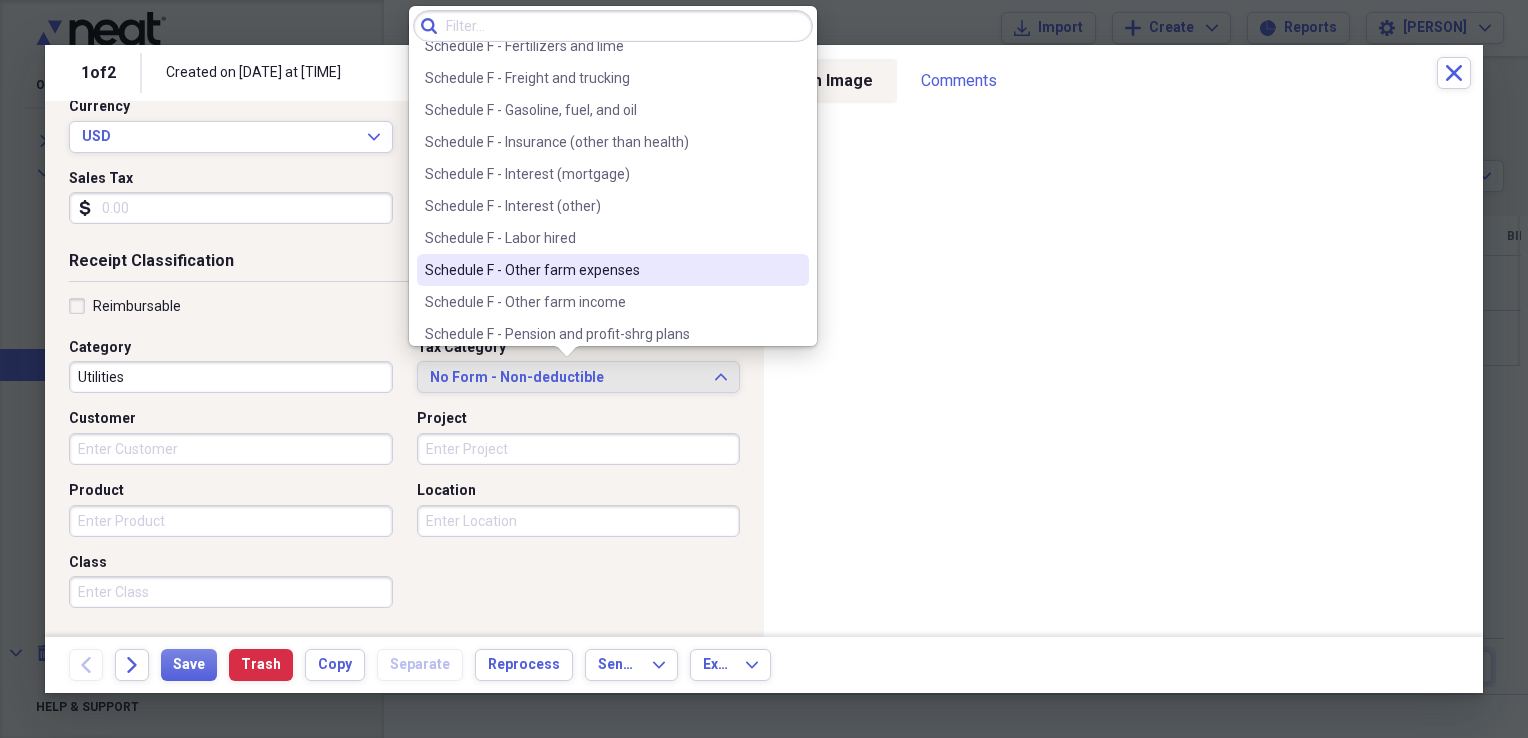 click on "Schedule F - Other farm expenses" at bounding box center [601, 270] 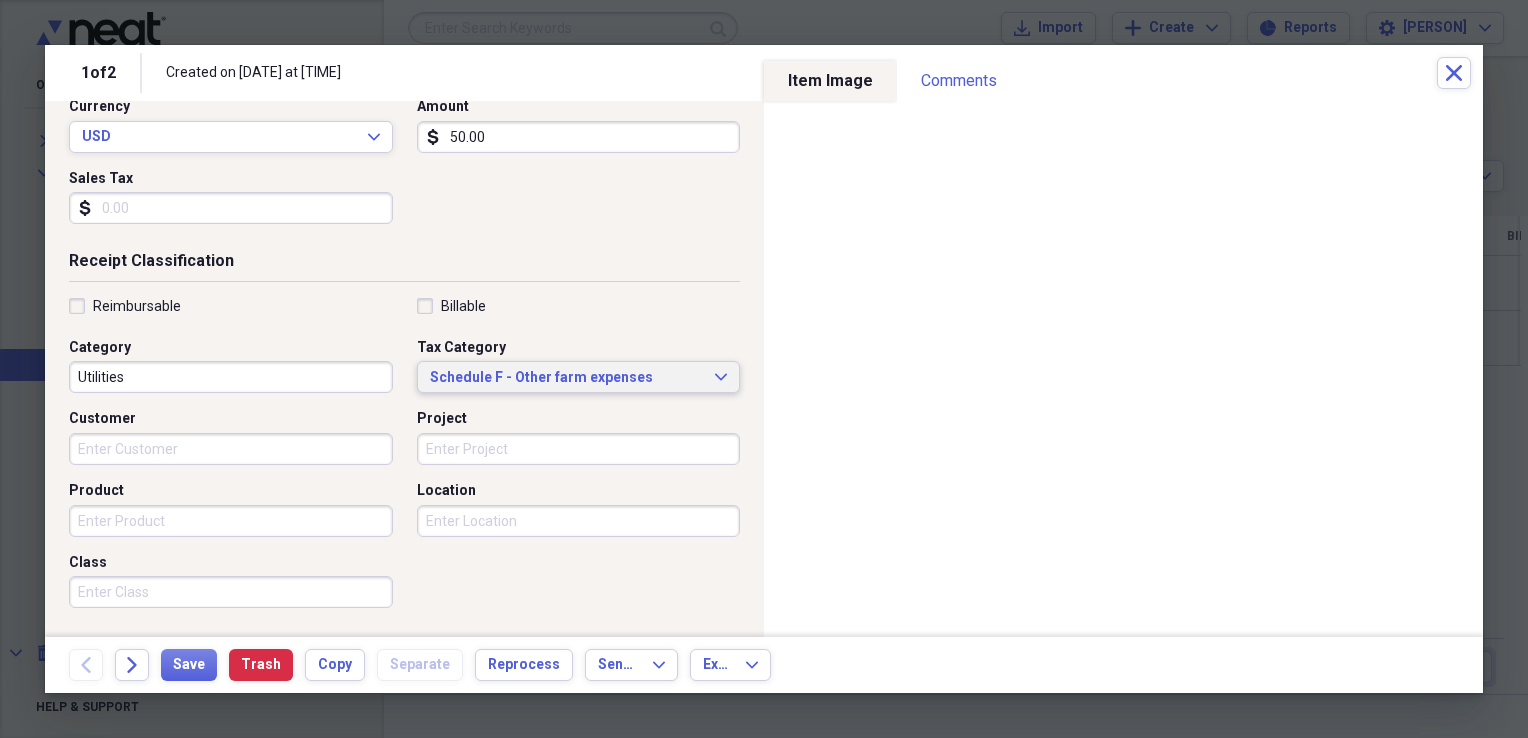 click on "Expand" 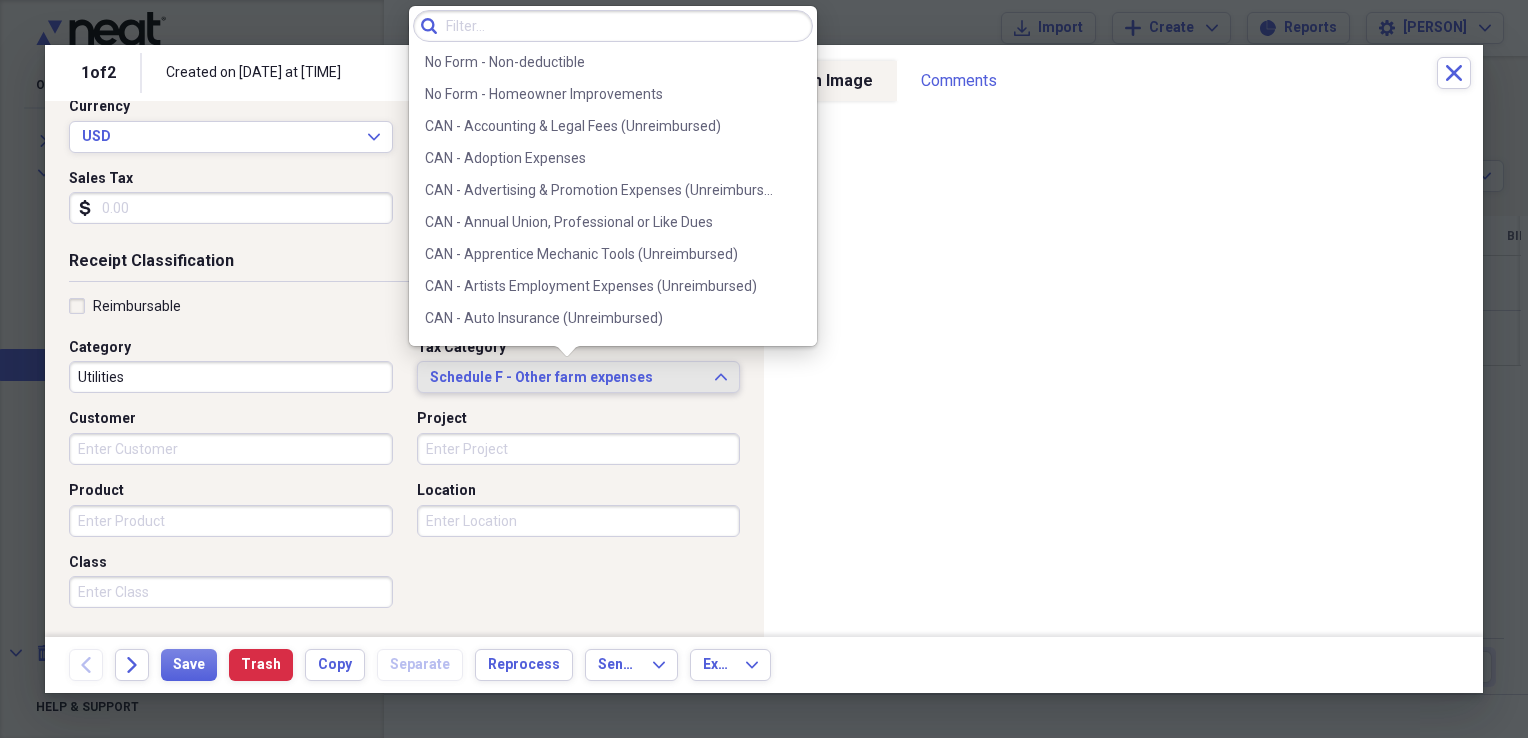 scroll, scrollTop: 5564, scrollLeft: 0, axis: vertical 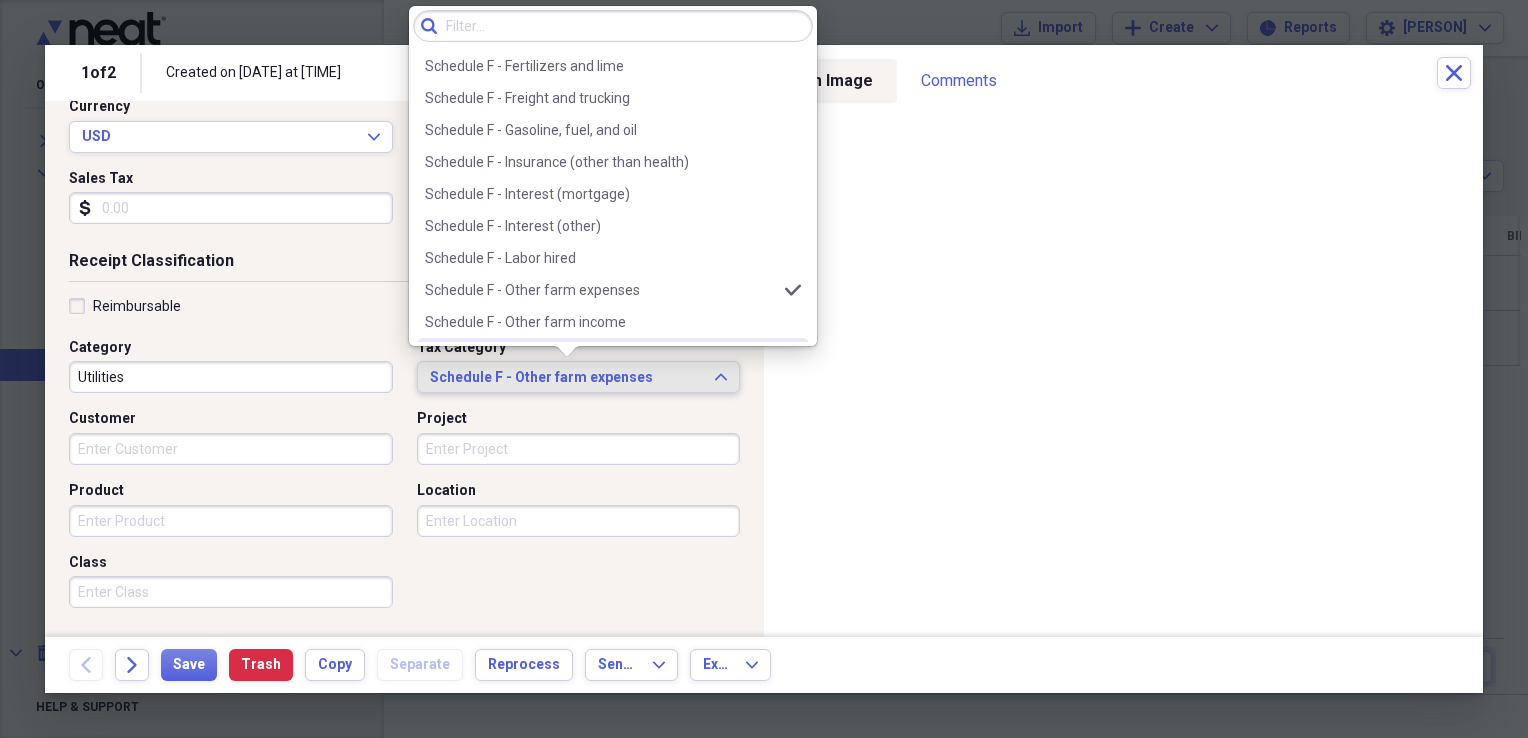 click on "Schedule F - Other farm expenses" at bounding box center (567, 378) 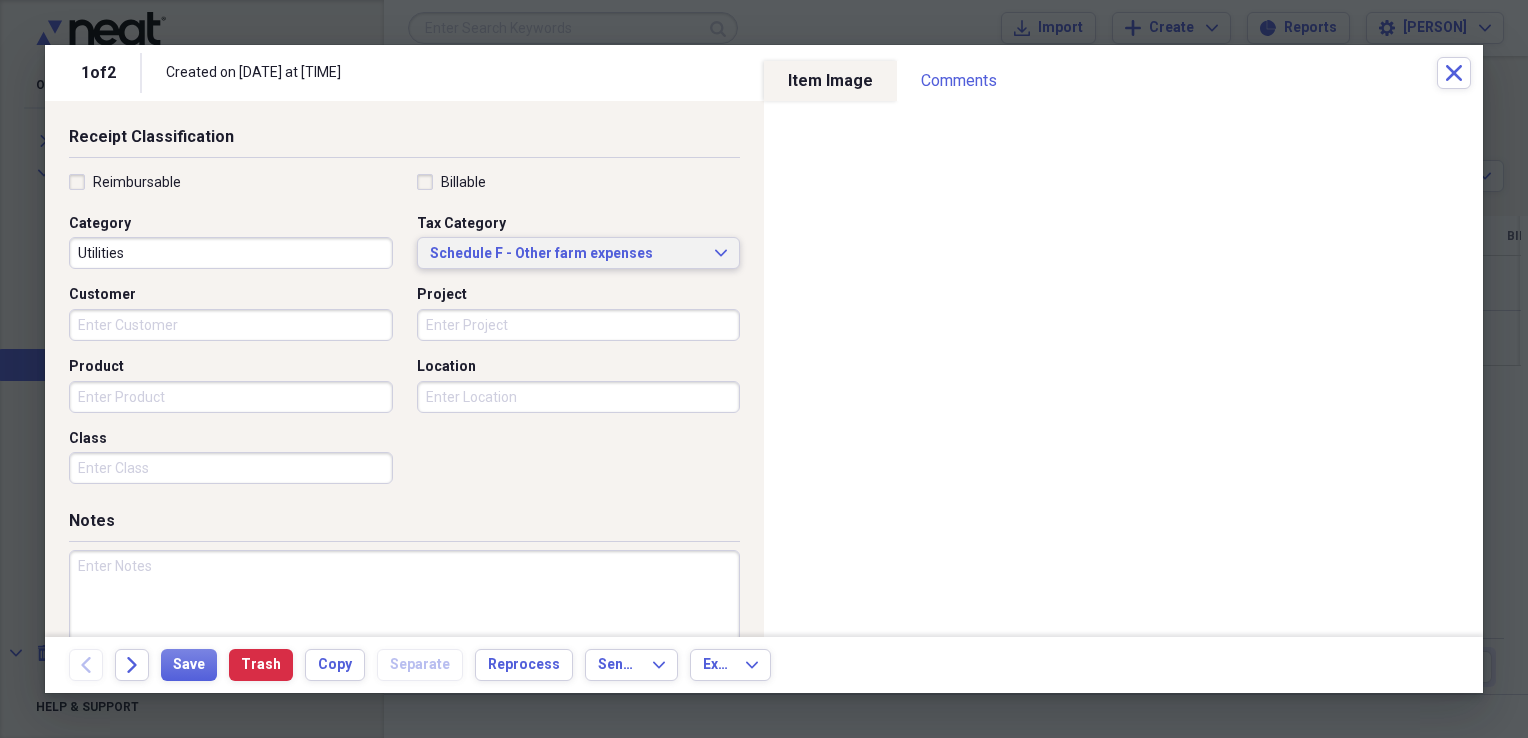 scroll, scrollTop: 449, scrollLeft: 0, axis: vertical 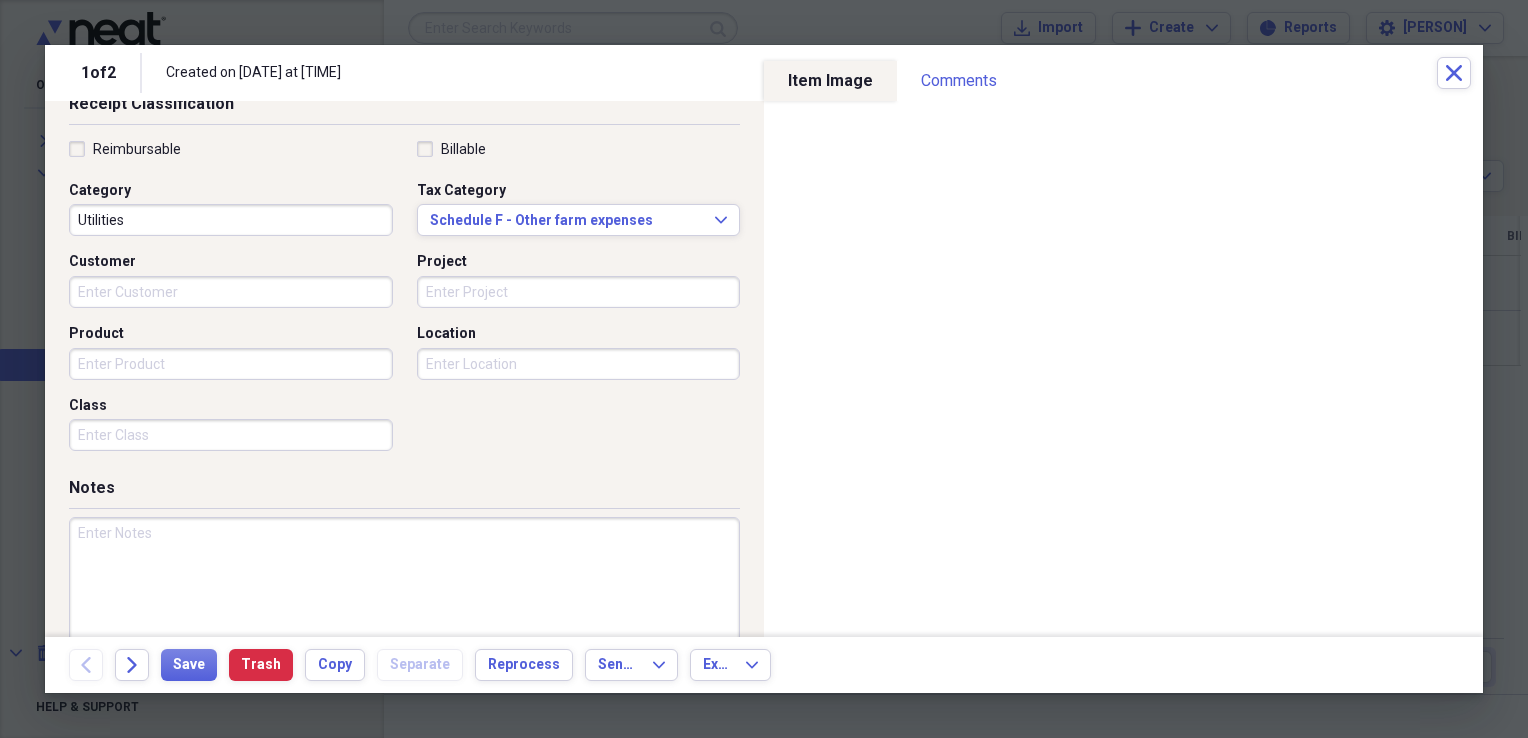 click at bounding box center [404, 582] 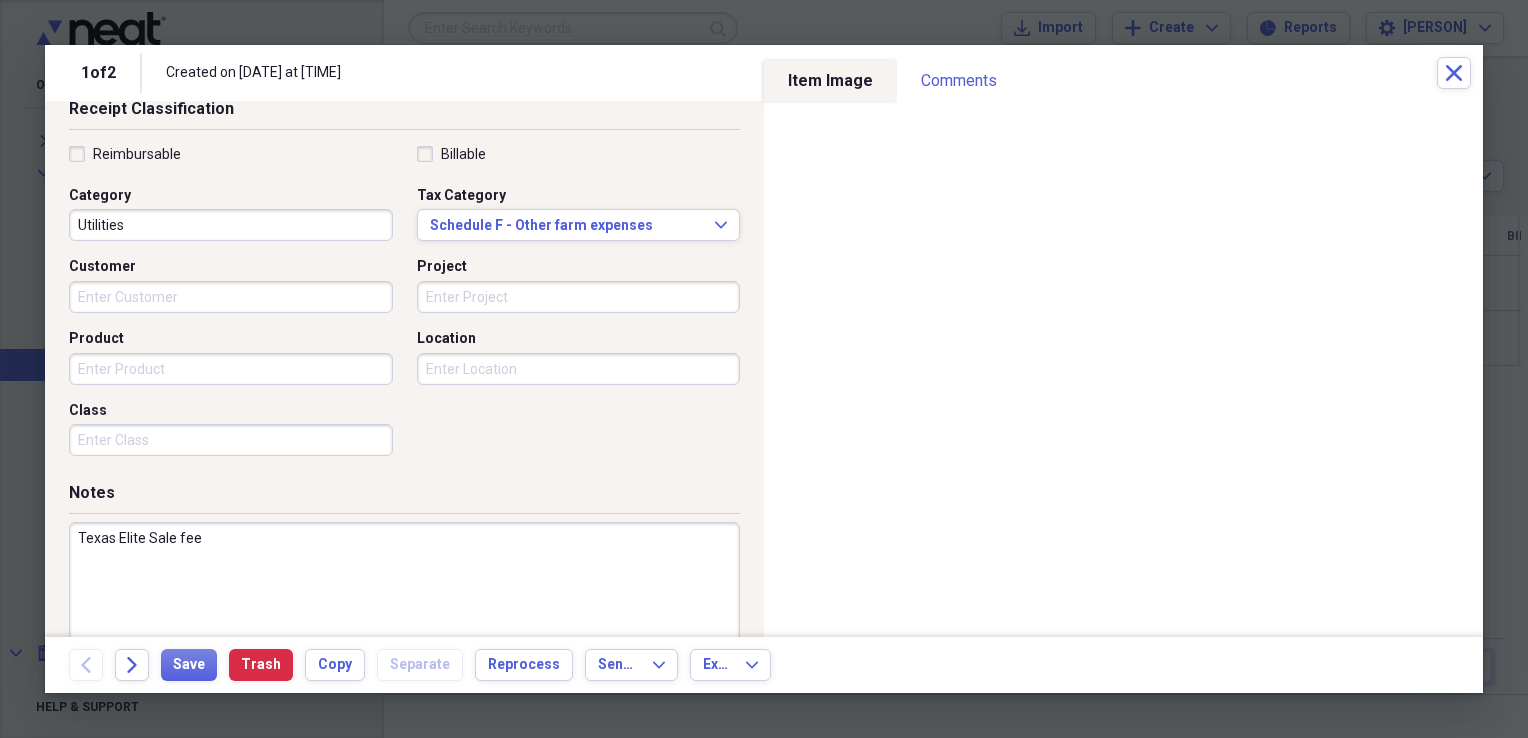 scroll, scrollTop: 424, scrollLeft: 0, axis: vertical 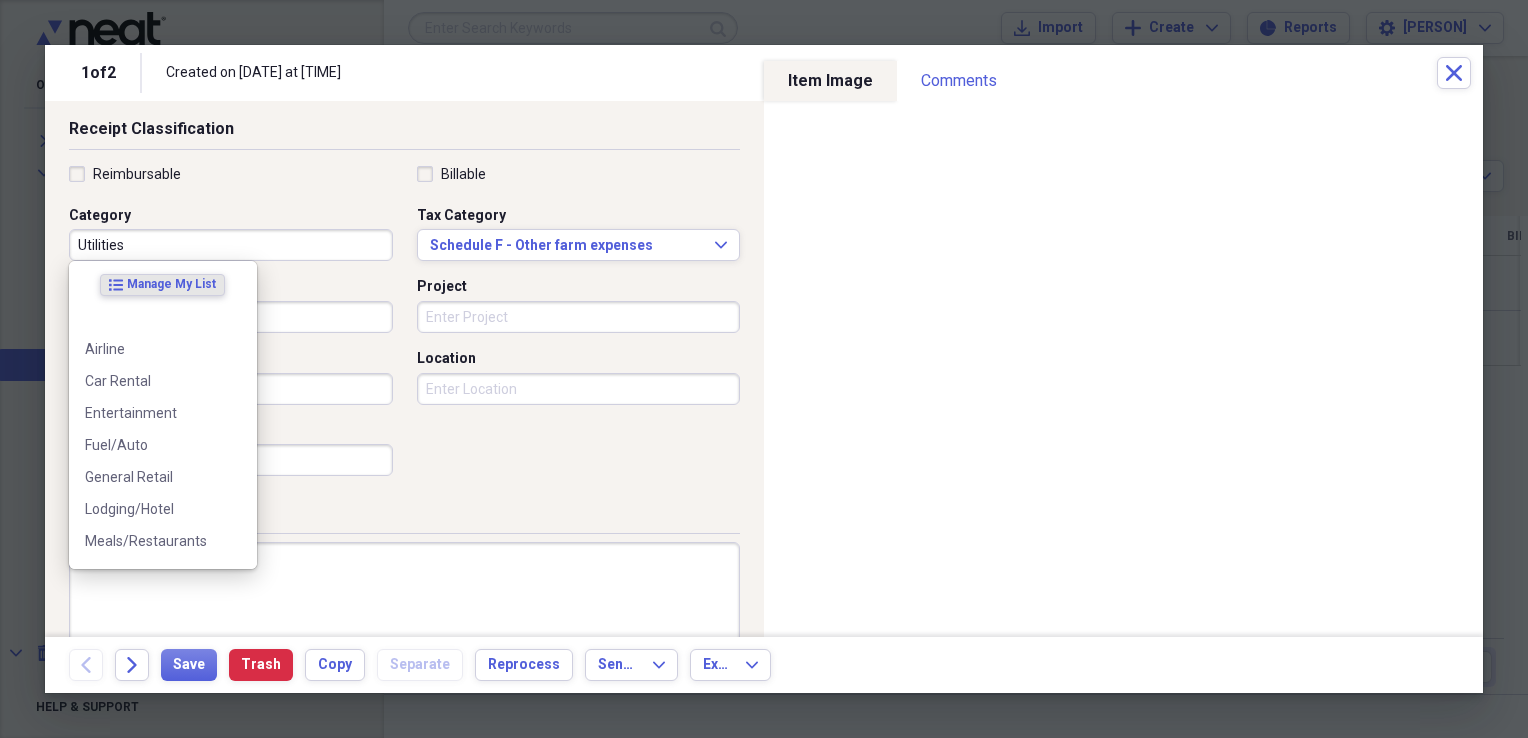 click on "Utilities" at bounding box center [231, 245] 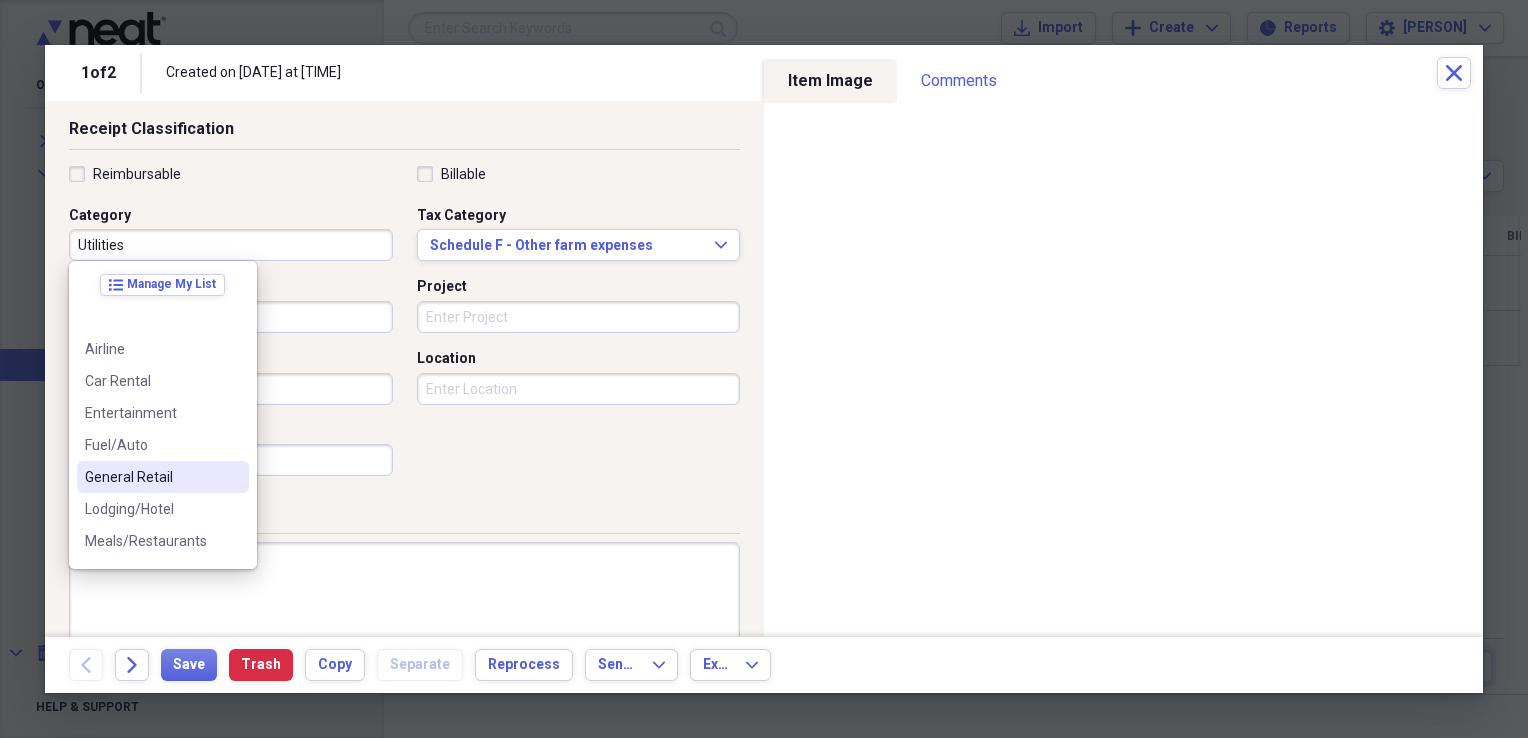 click at bounding box center (233, 477) 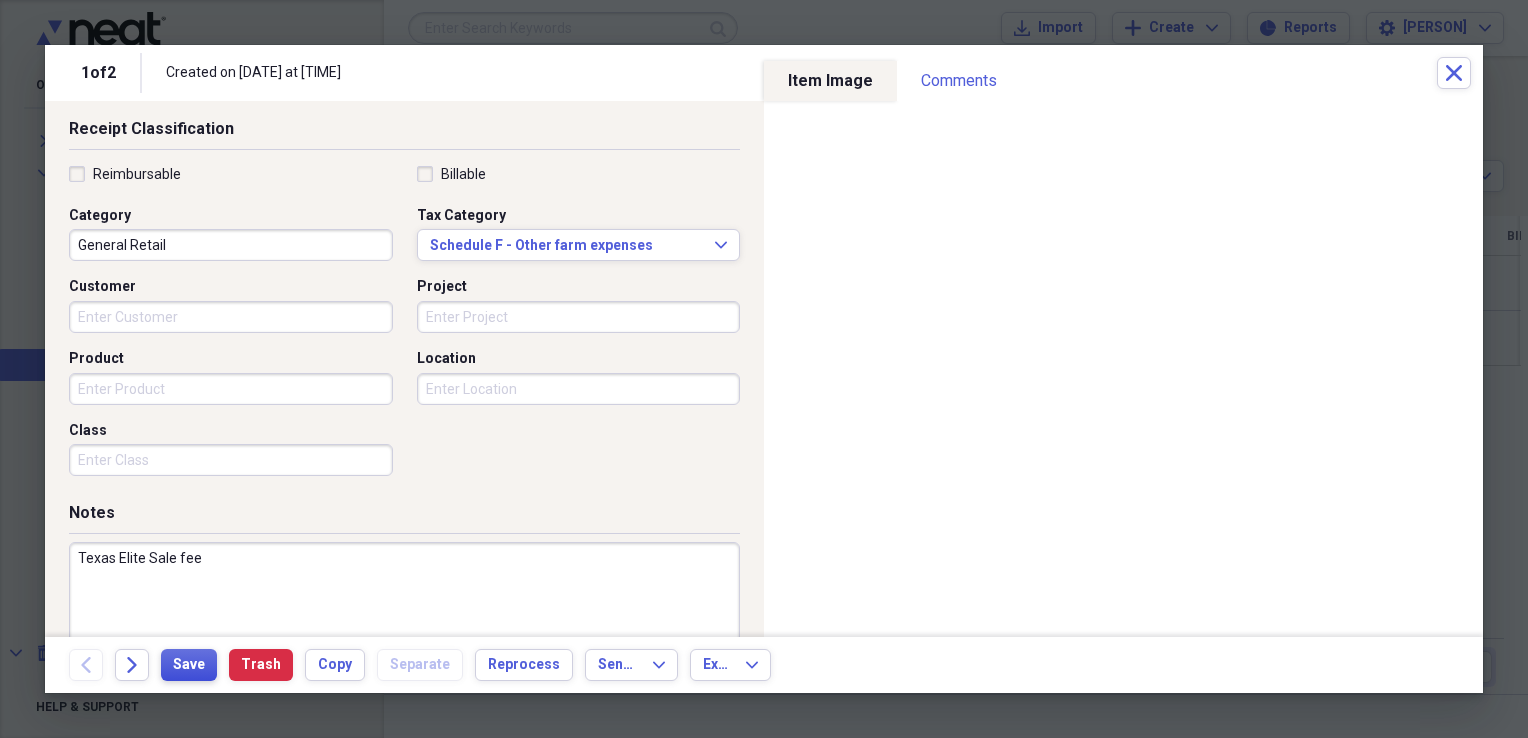 click on "Save" at bounding box center [189, 665] 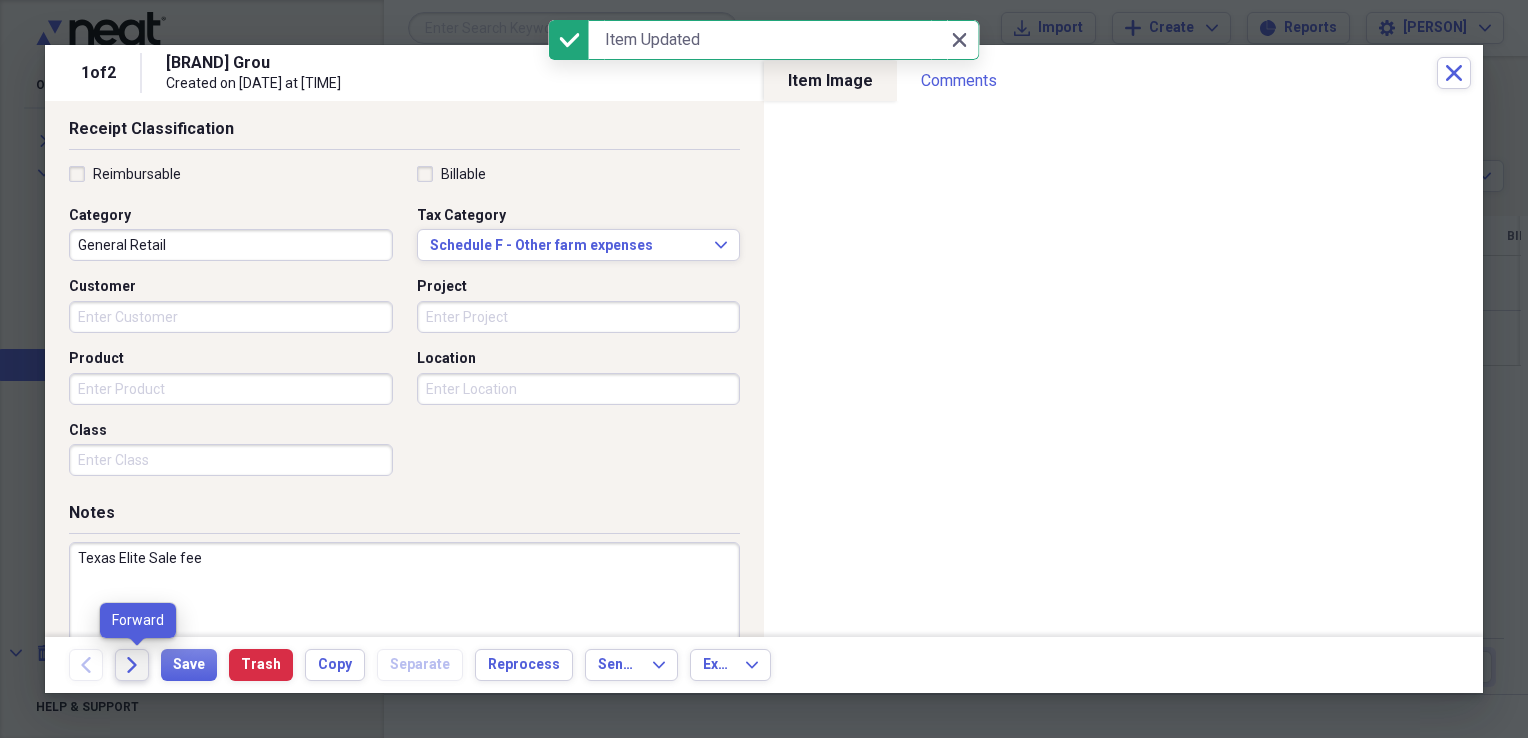 click on "Forward" at bounding box center [132, 665] 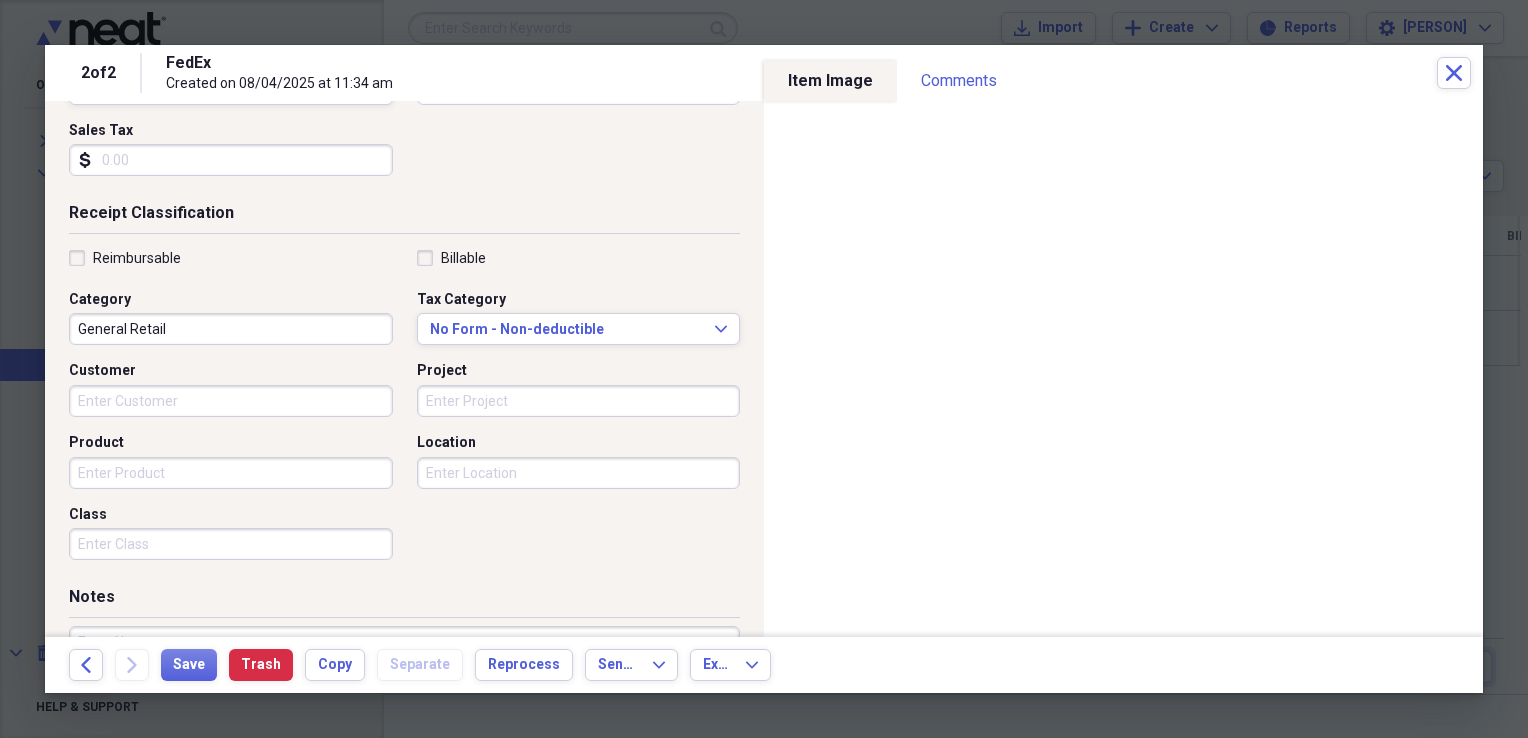scroll, scrollTop: 382, scrollLeft: 0, axis: vertical 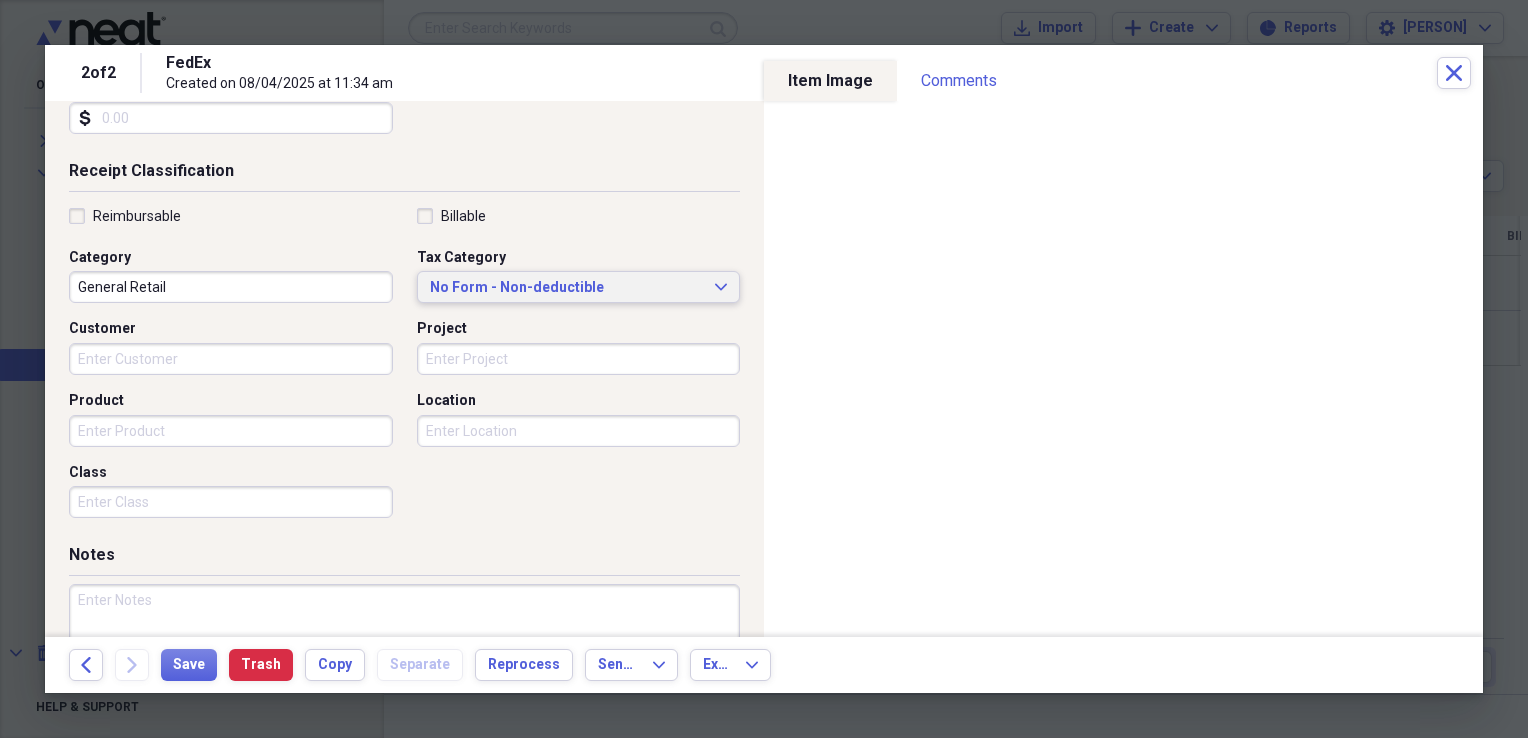 click on "Expand" 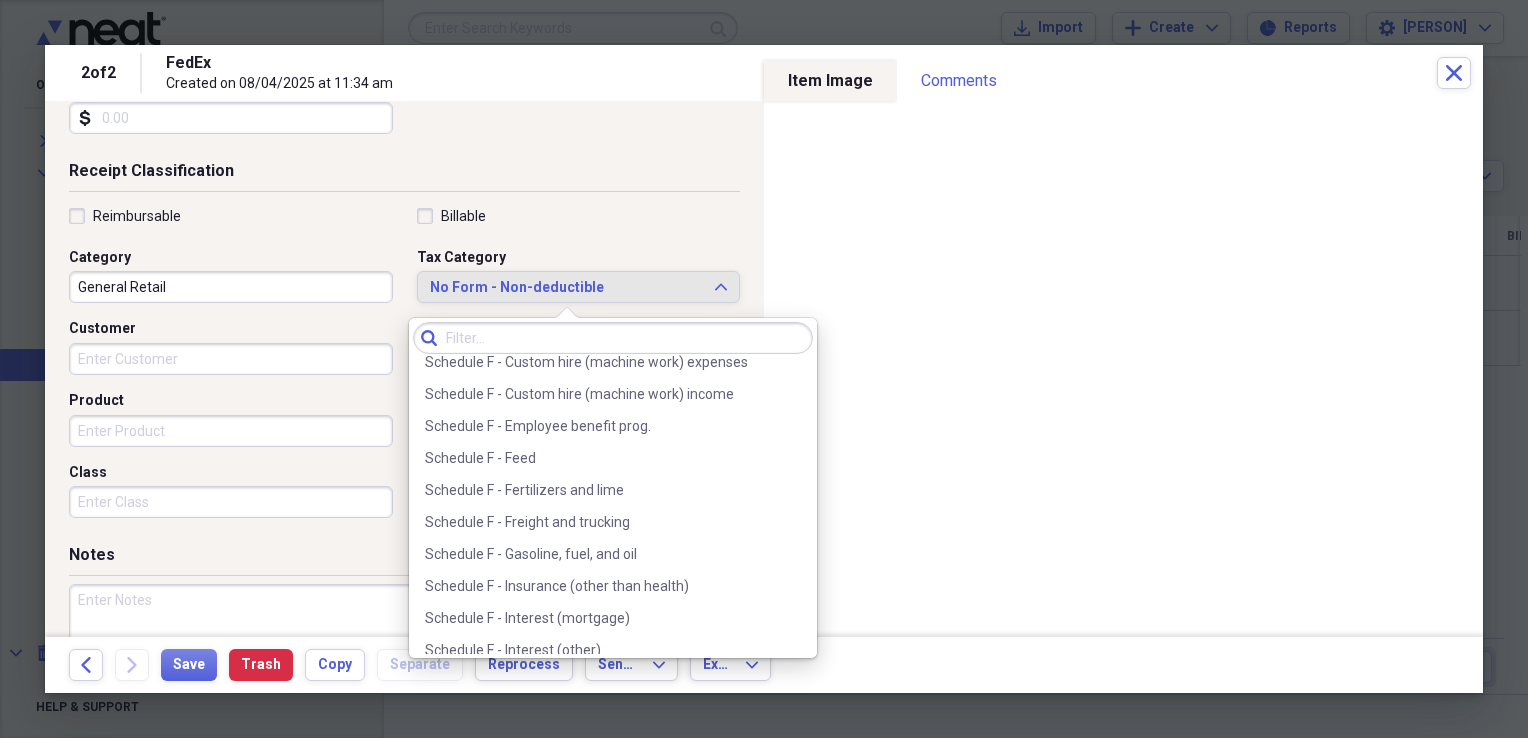 scroll, scrollTop: 5676, scrollLeft: 0, axis: vertical 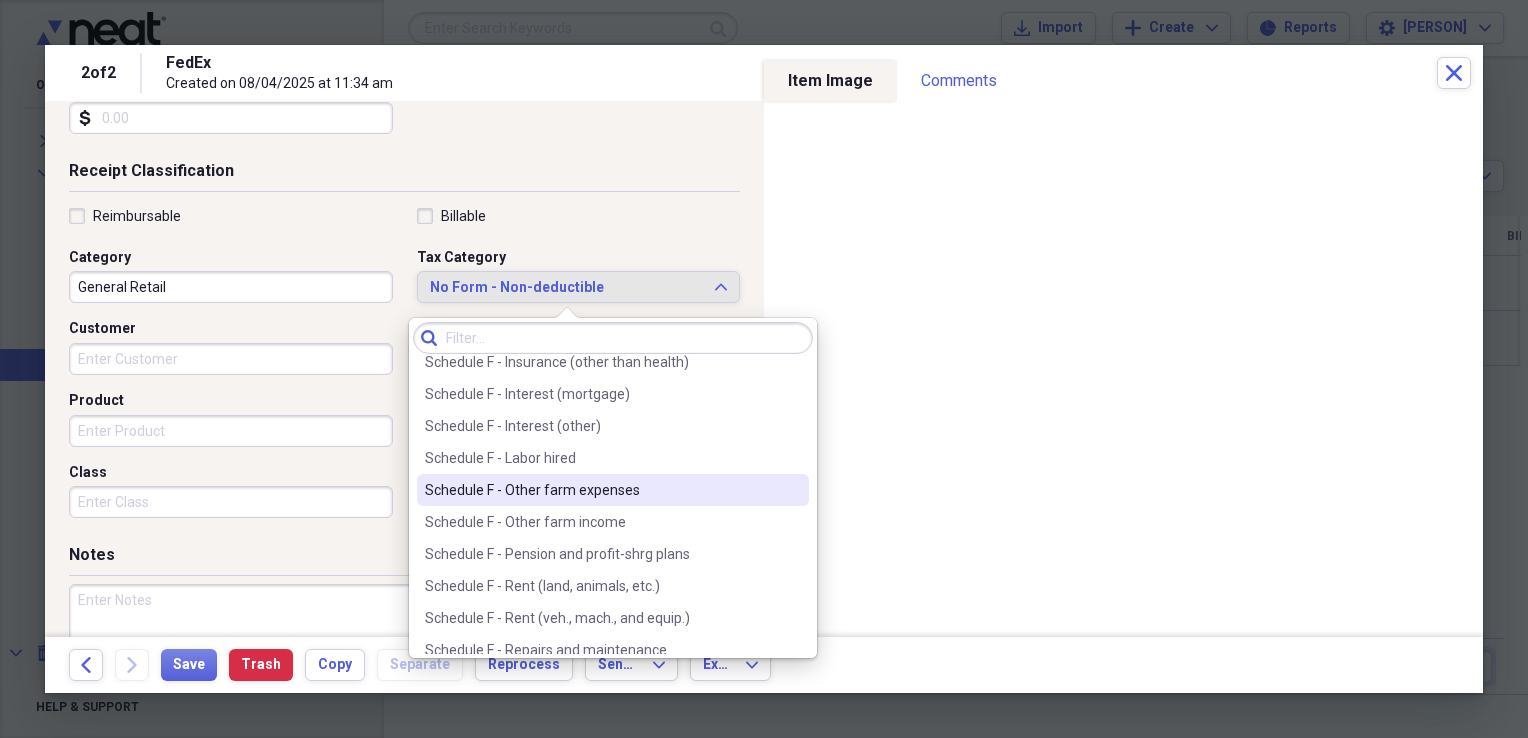 click on "Schedule F - Other farm expenses" at bounding box center [601, 490] 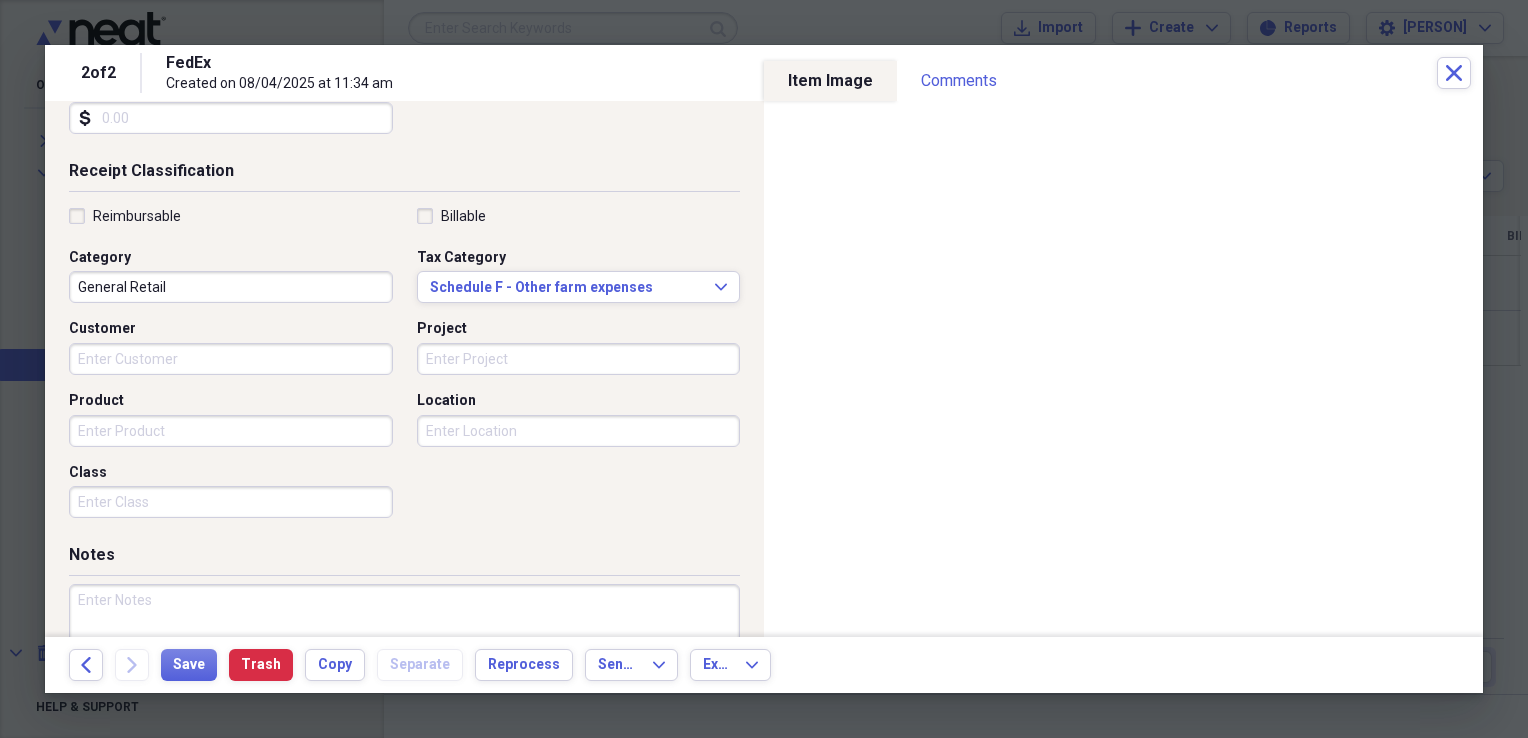 click at bounding box center [404, 649] 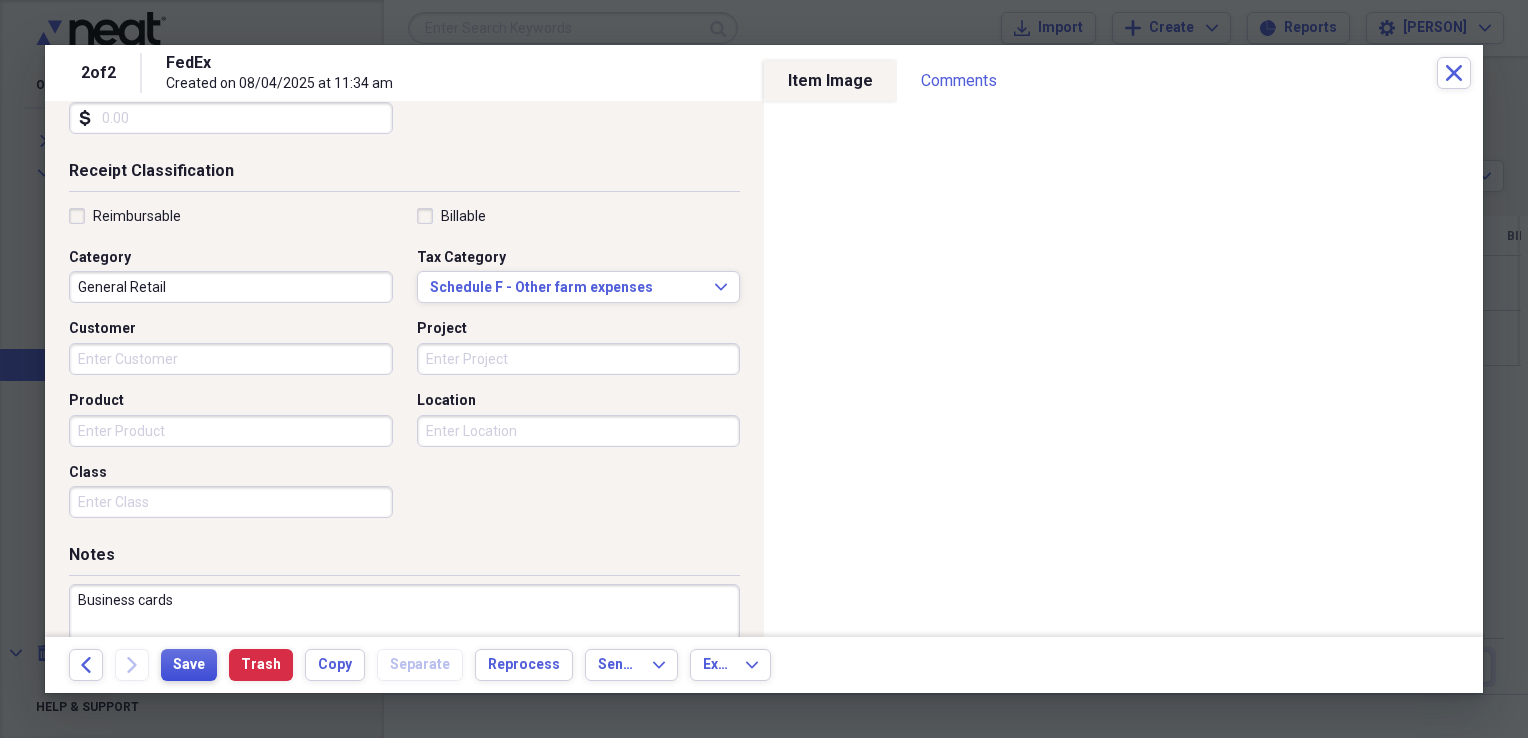 click on "Save" at bounding box center [189, 665] 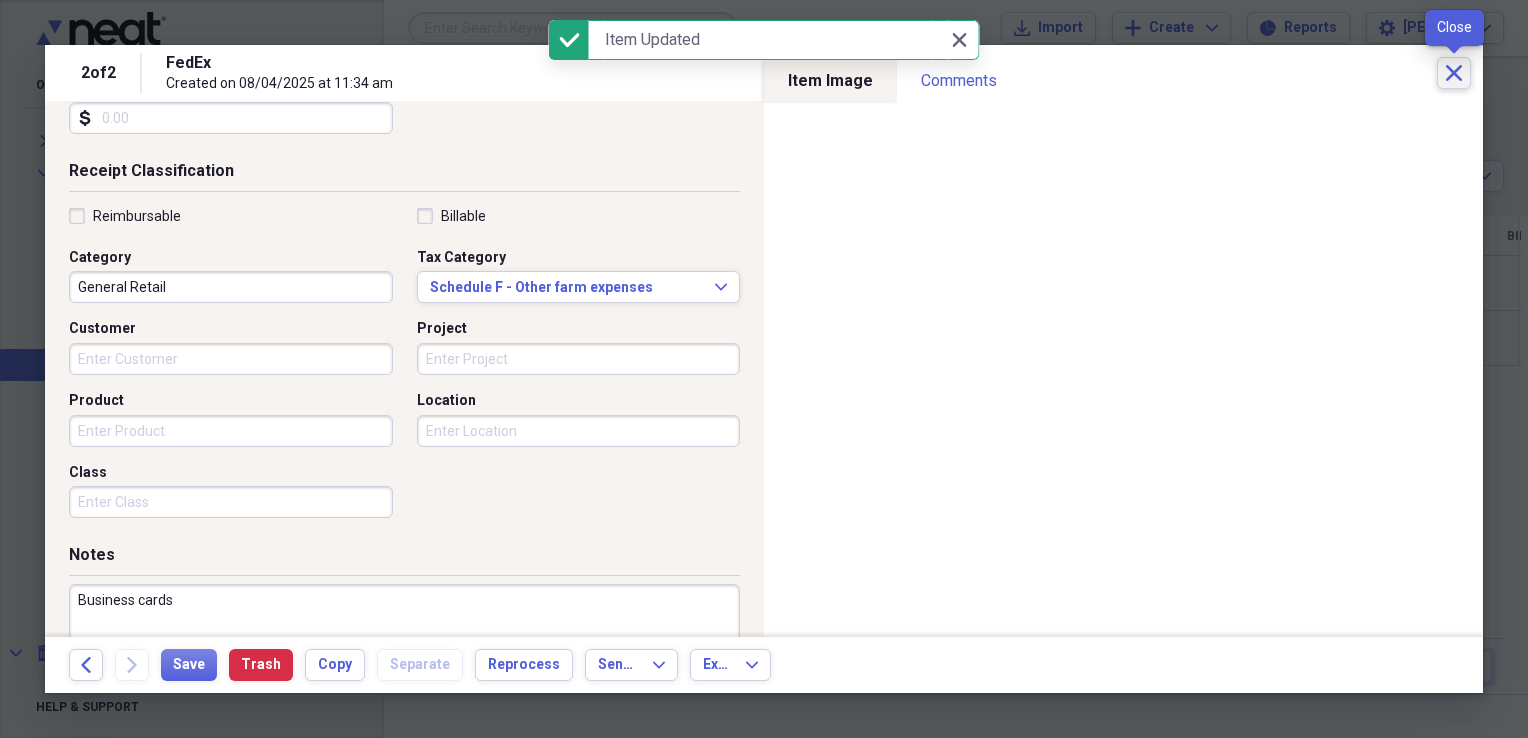 click on "Close" at bounding box center [1454, 73] 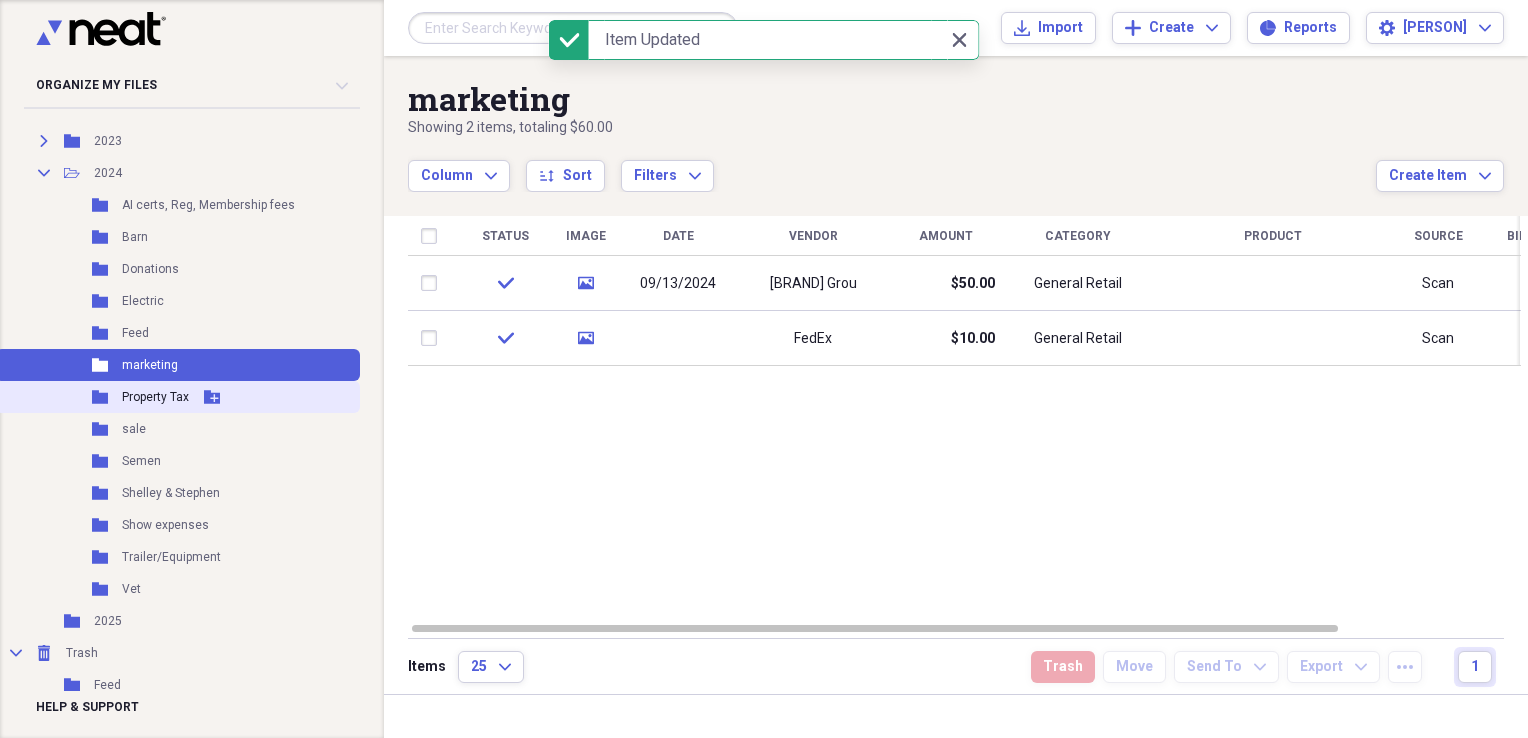 click on "Property Tax" at bounding box center (155, 397) 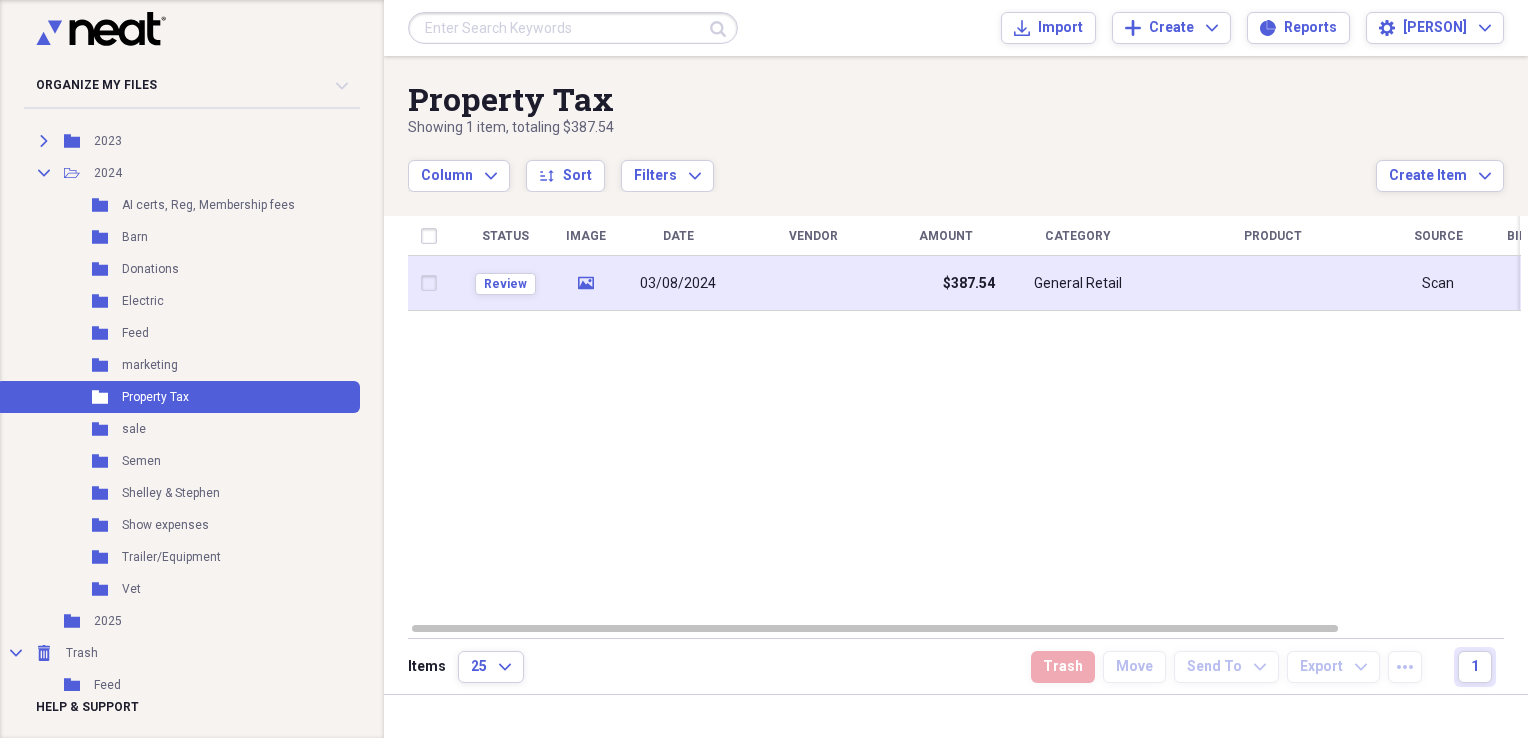 click on "03/08/2024" at bounding box center [678, 283] 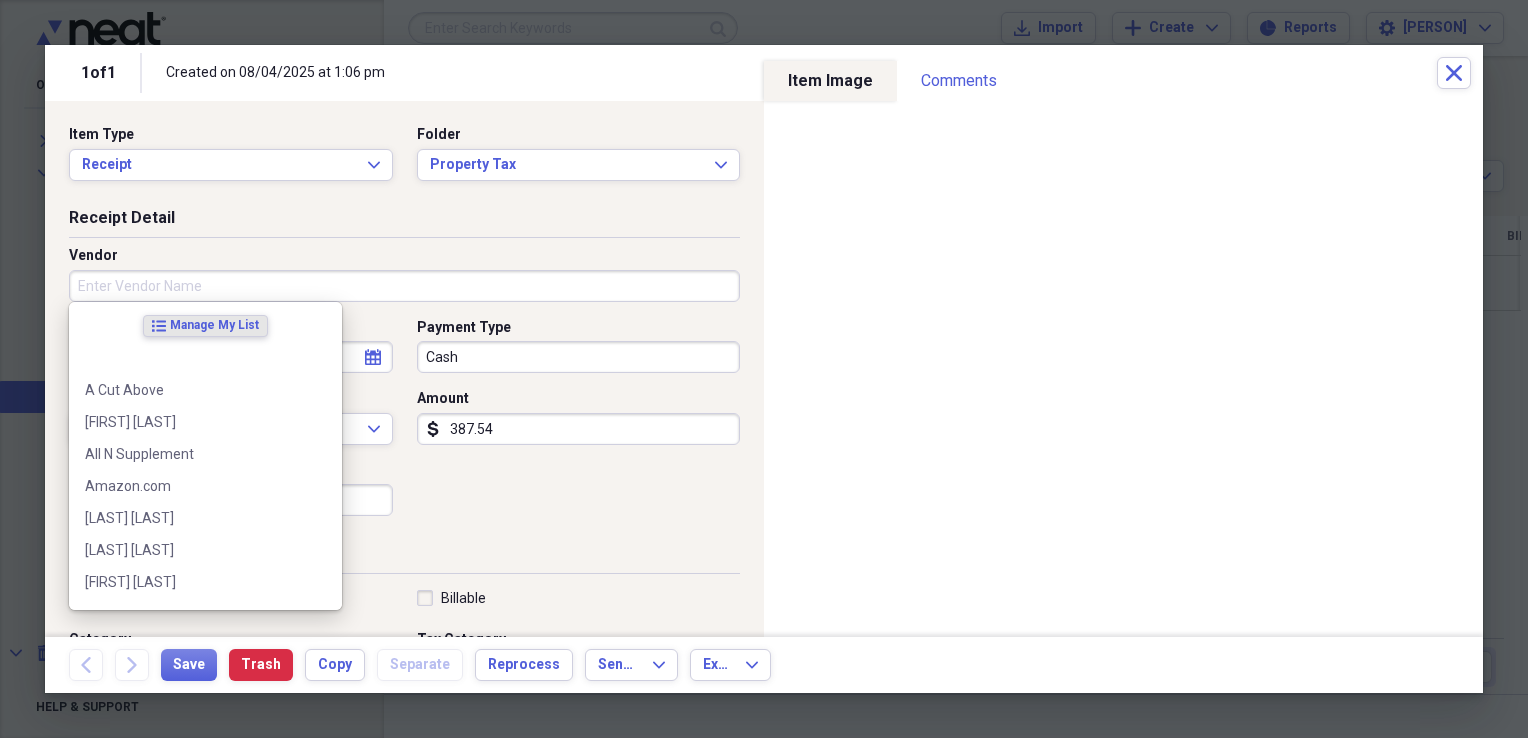 click on "Vendor" at bounding box center [404, 286] 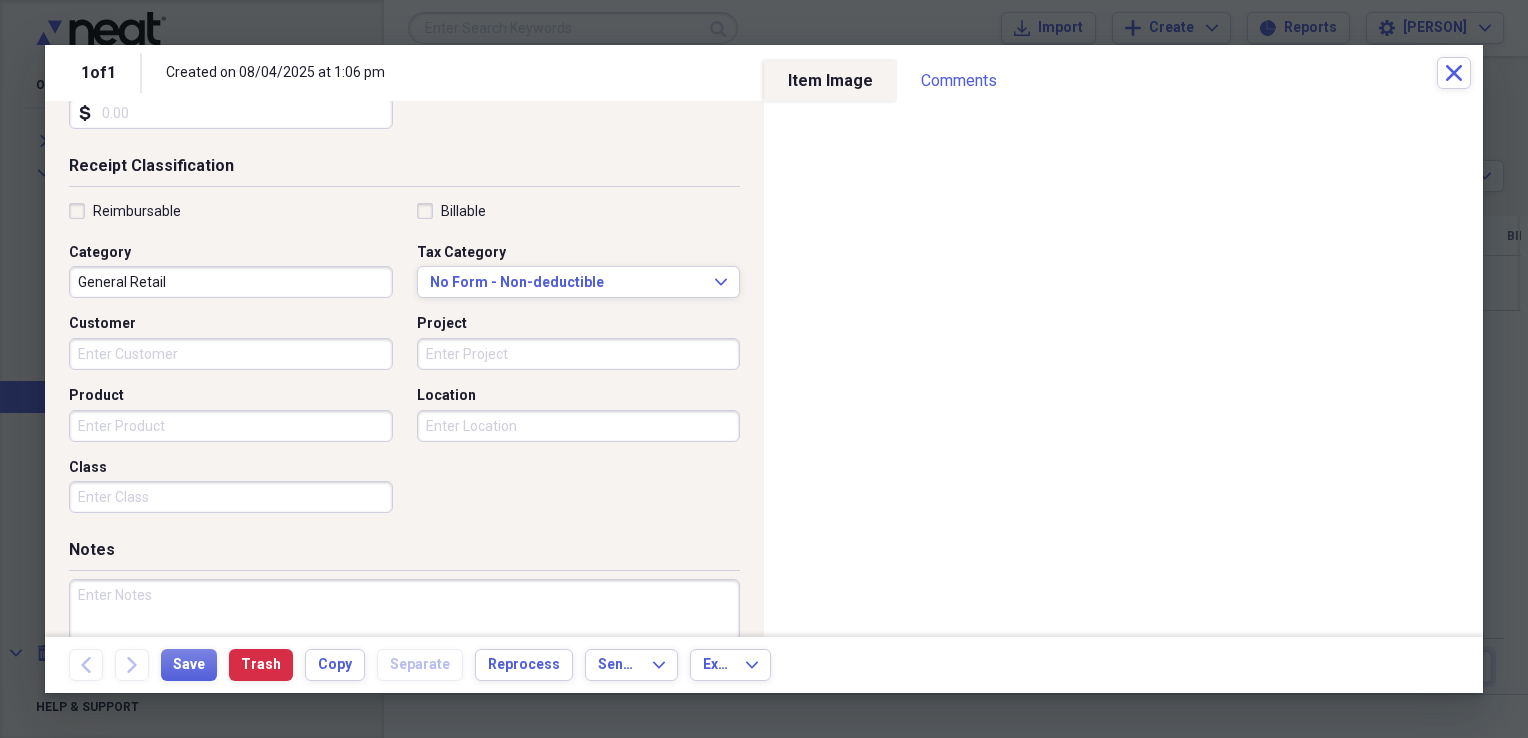 scroll, scrollTop: 388, scrollLeft: 0, axis: vertical 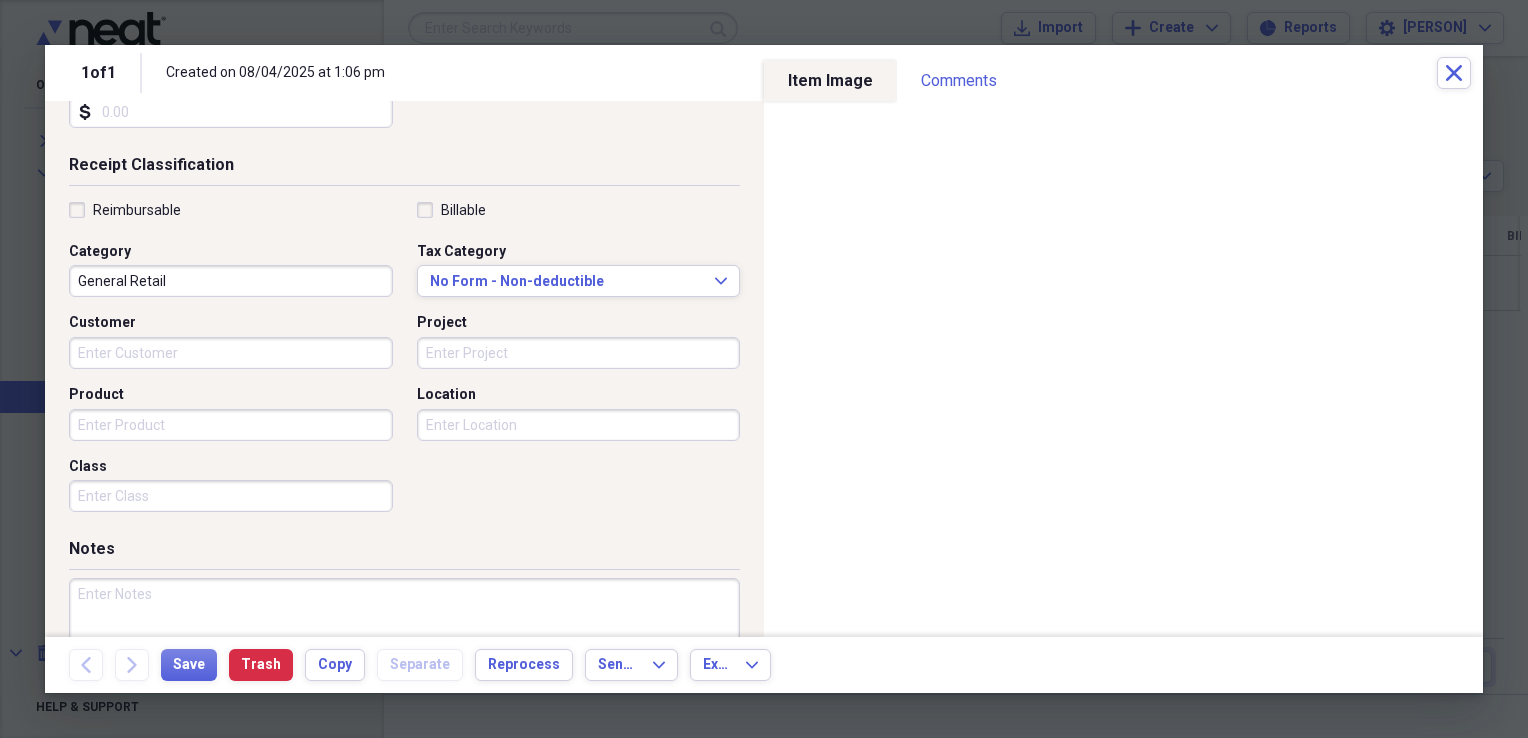 click on "Reimbursable Billable Category General Retail Tax Category No Form - Non-deductible Expand Customer Project Product Location Class" at bounding box center (404, 361) 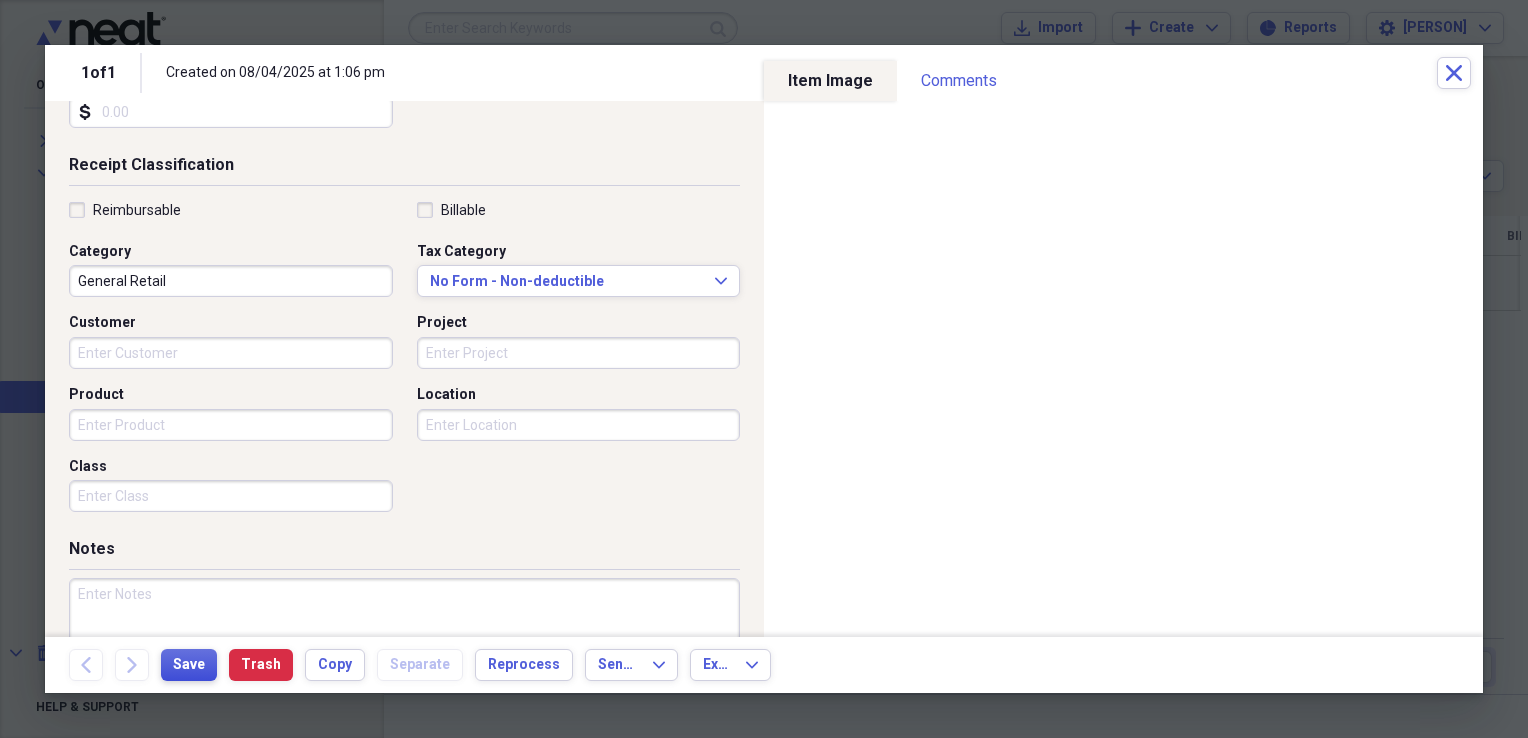 click on "Save" at bounding box center (189, 665) 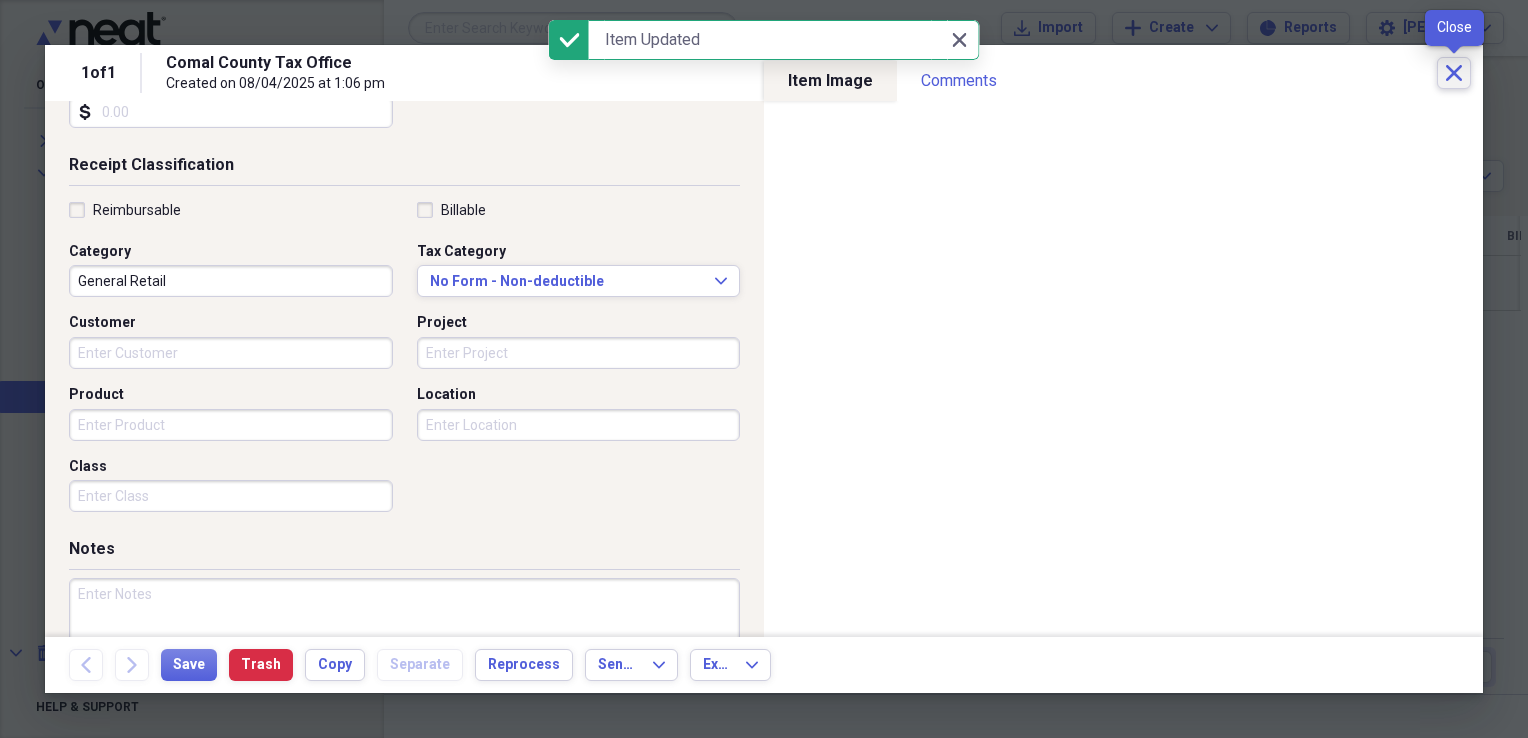 click 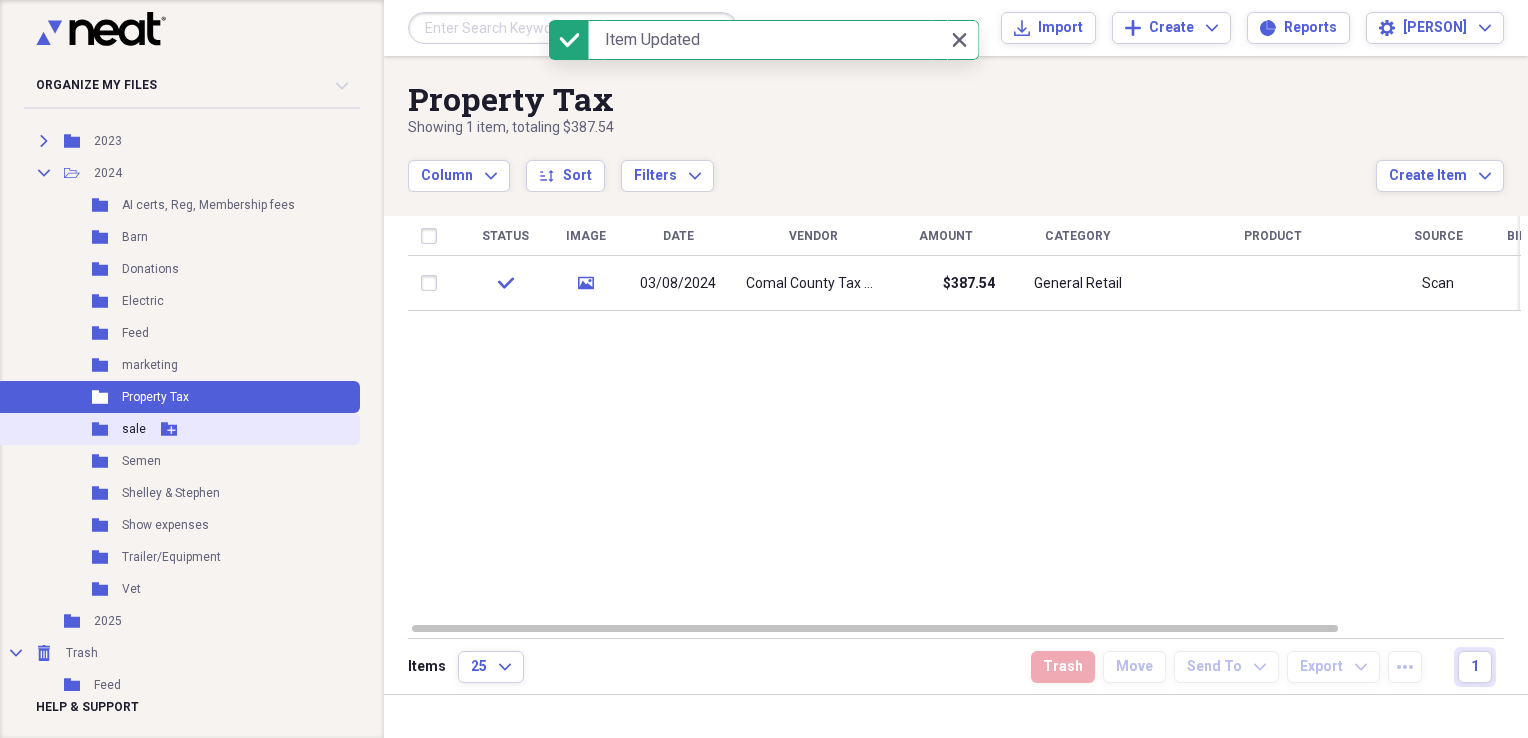 click on "Folder sale Add Folder" at bounding box center (178, 429) 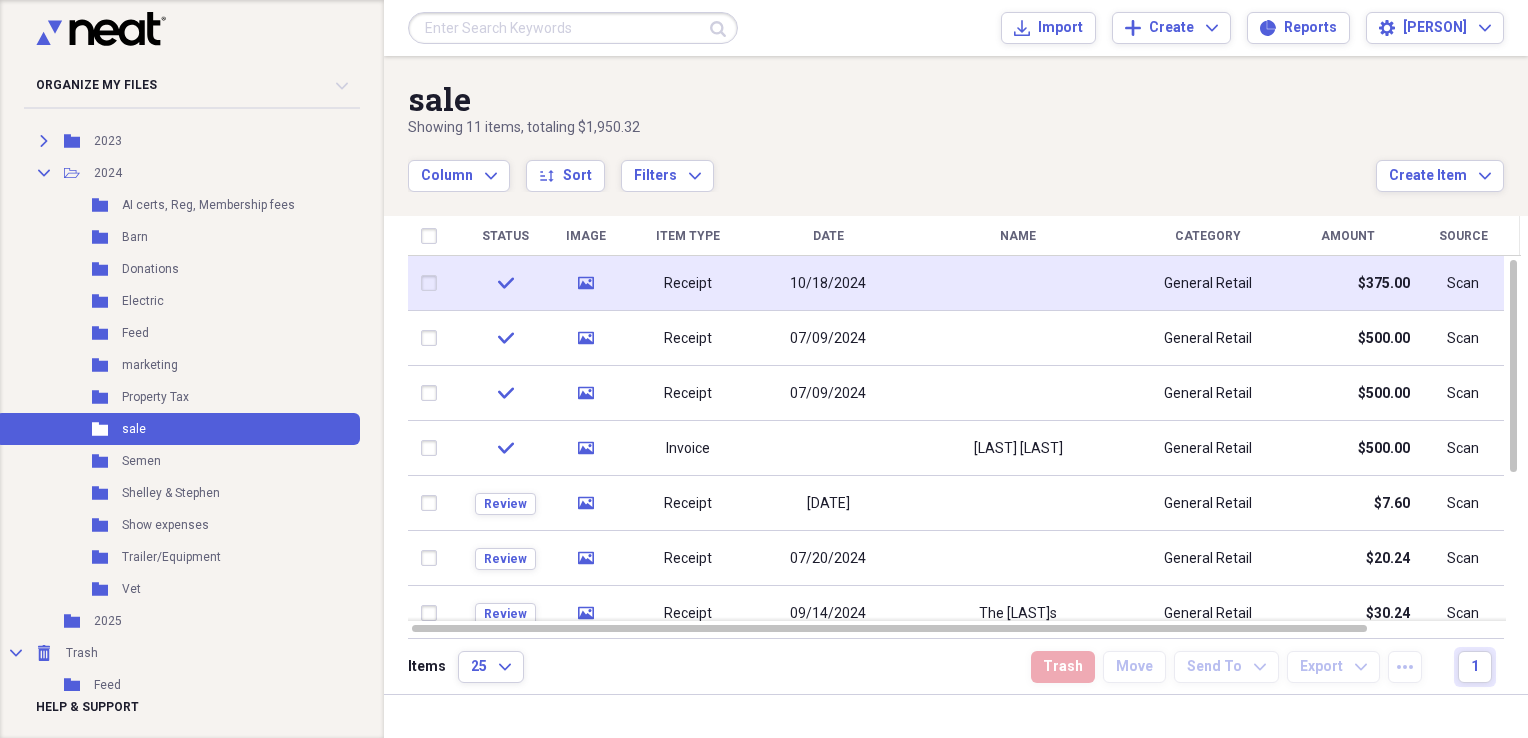 click at bounding box center (1018, 283) 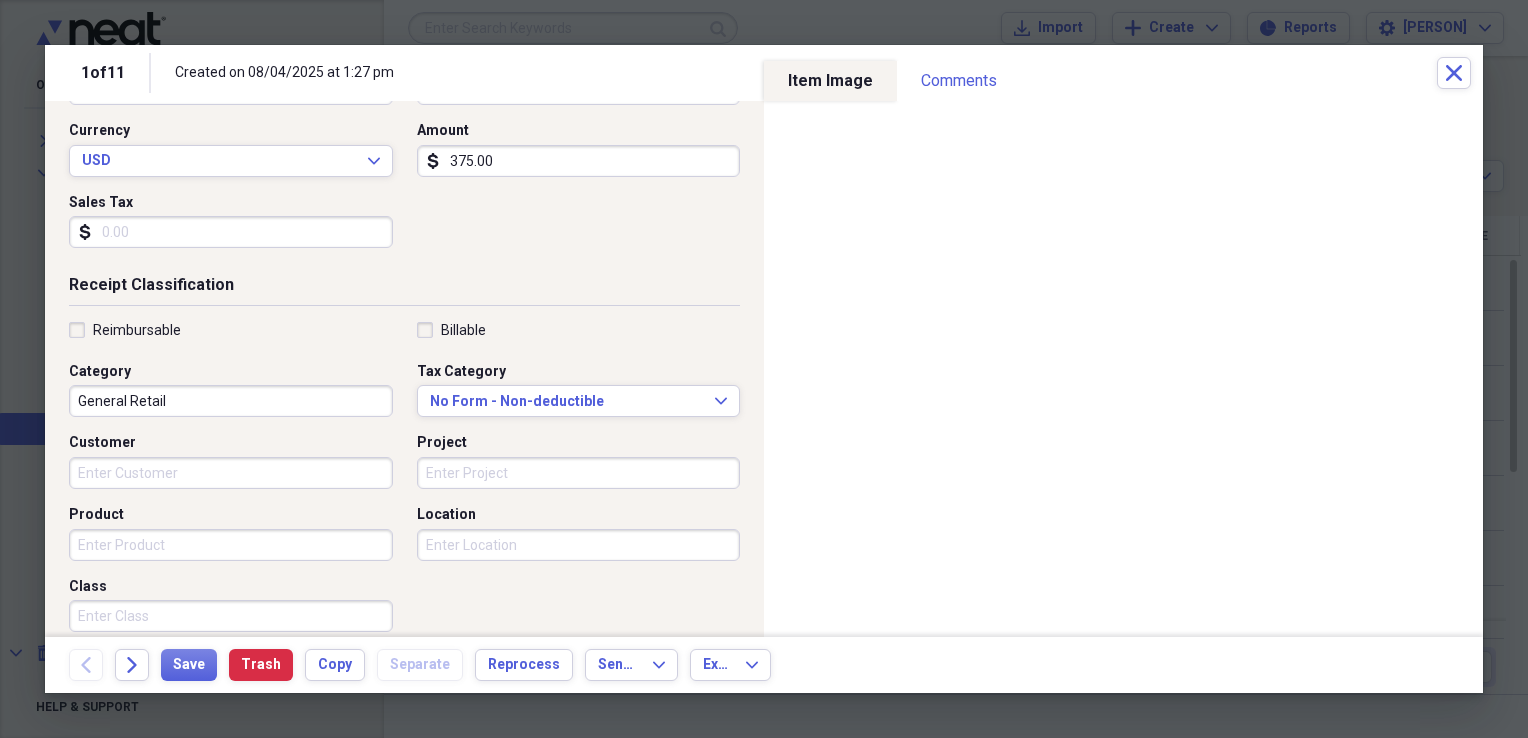 scroll, scrollTop: 277, scrollLeft: 0, axis: vertical 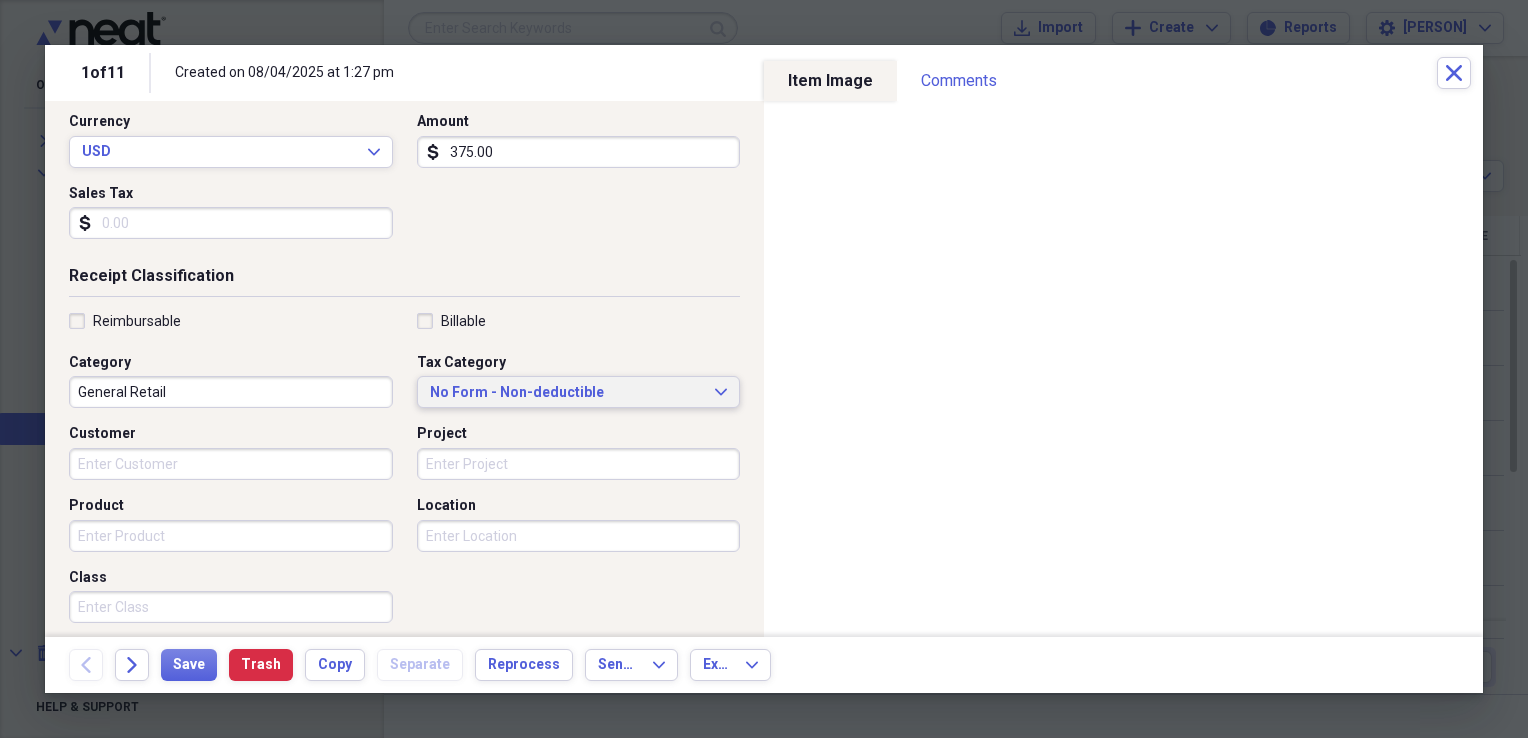 click on "Expand" 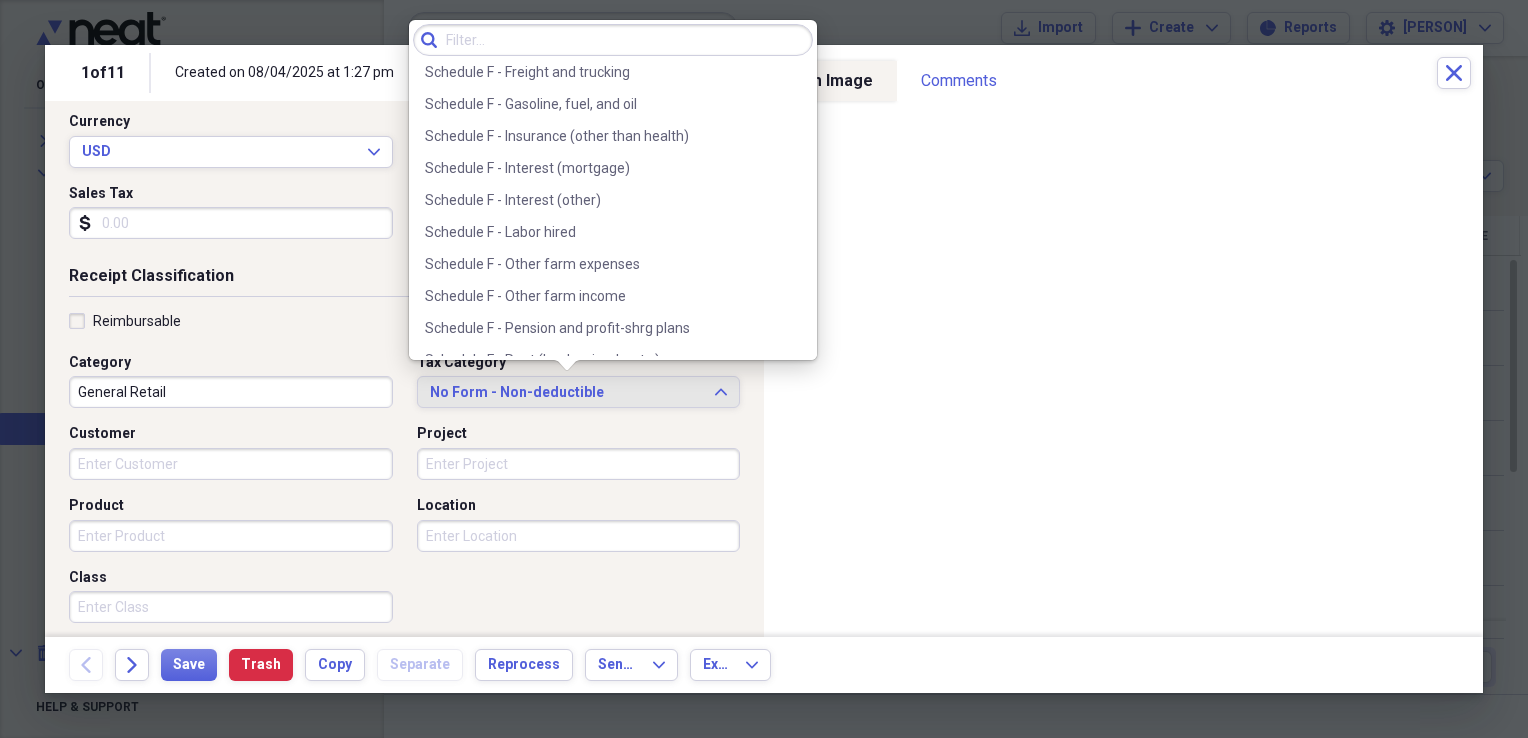 scroll, scrollTop: 5768, scrollLeft: 0, axis: vertical 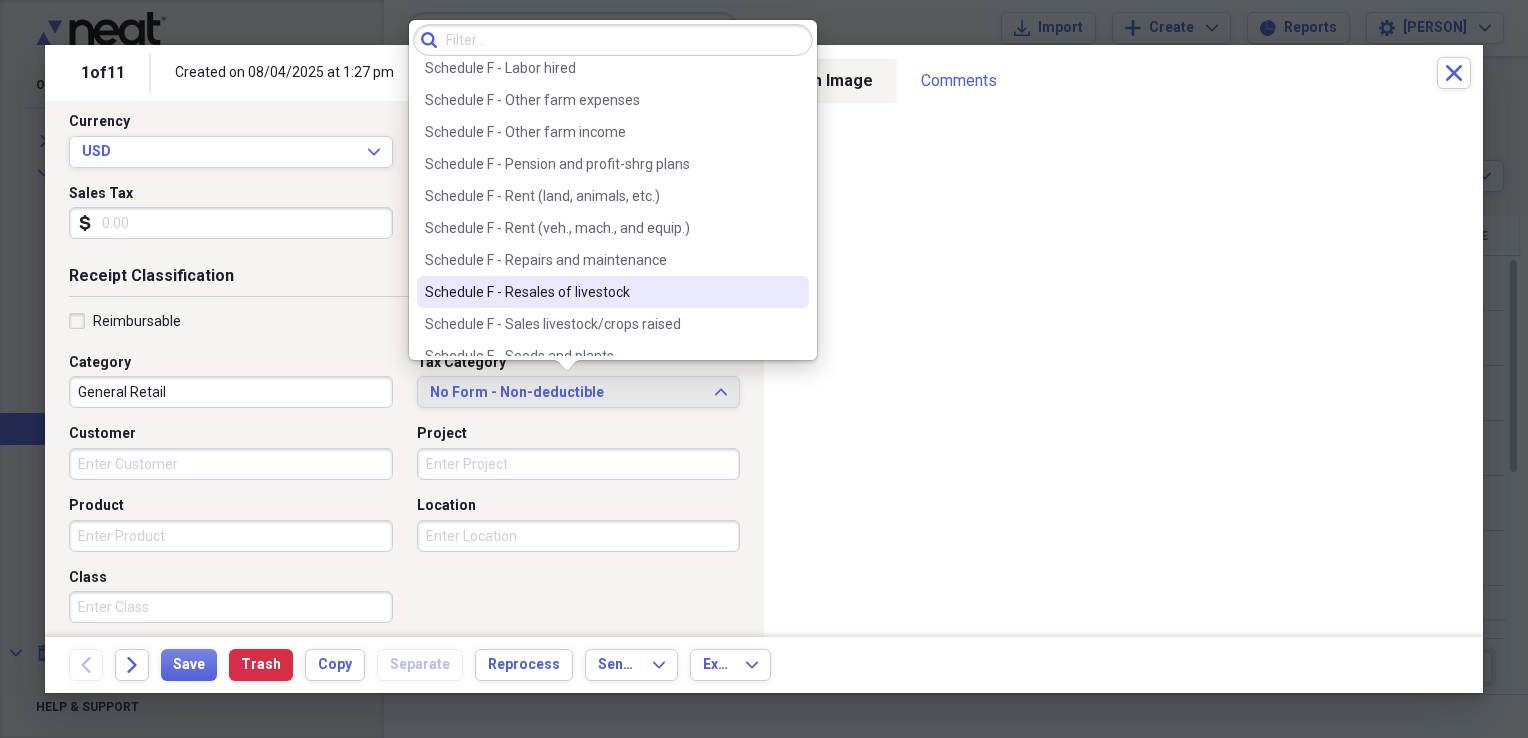 click on "Schedule F - Resales of livestock" at bounding box center (613, 292) 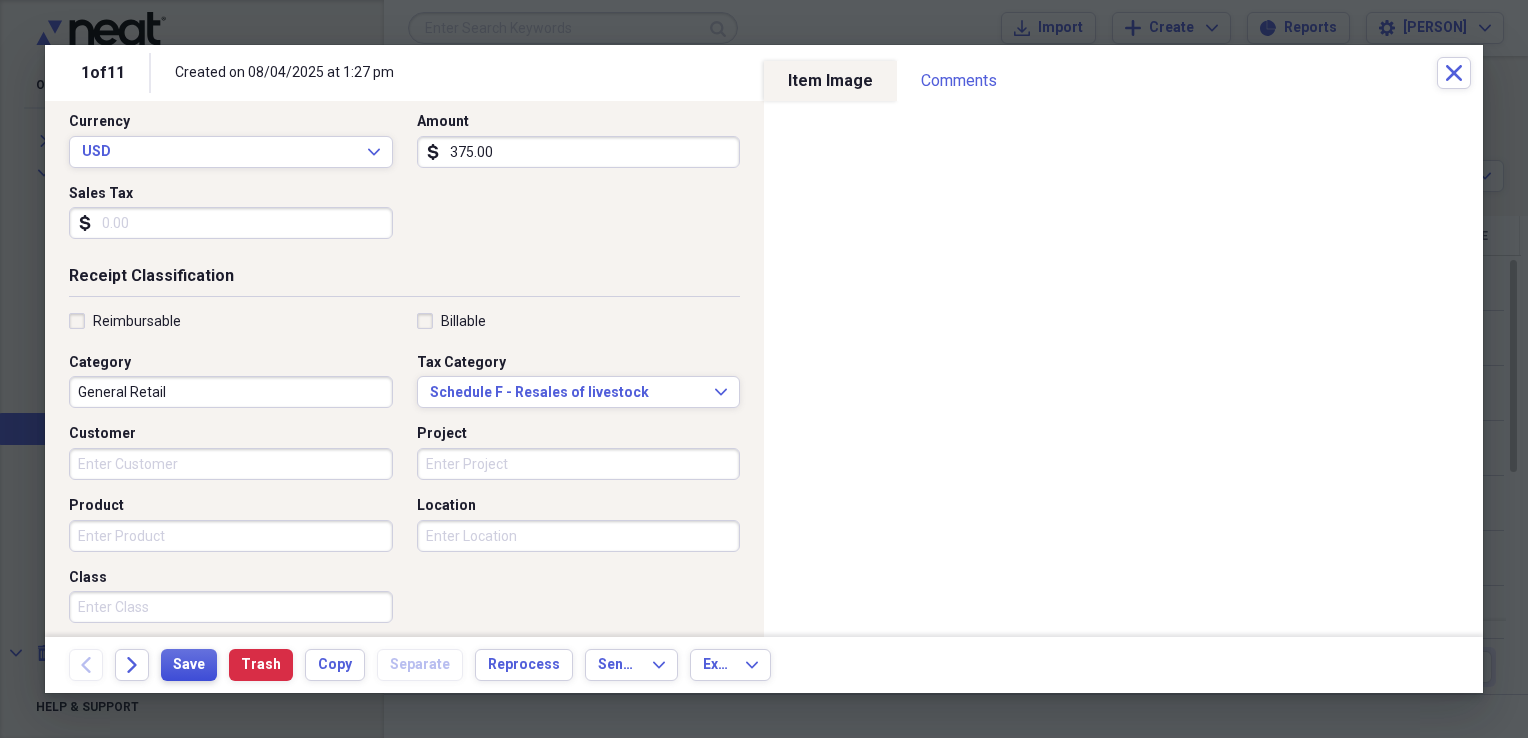 click on "Save" at bounding box center [189, 665] 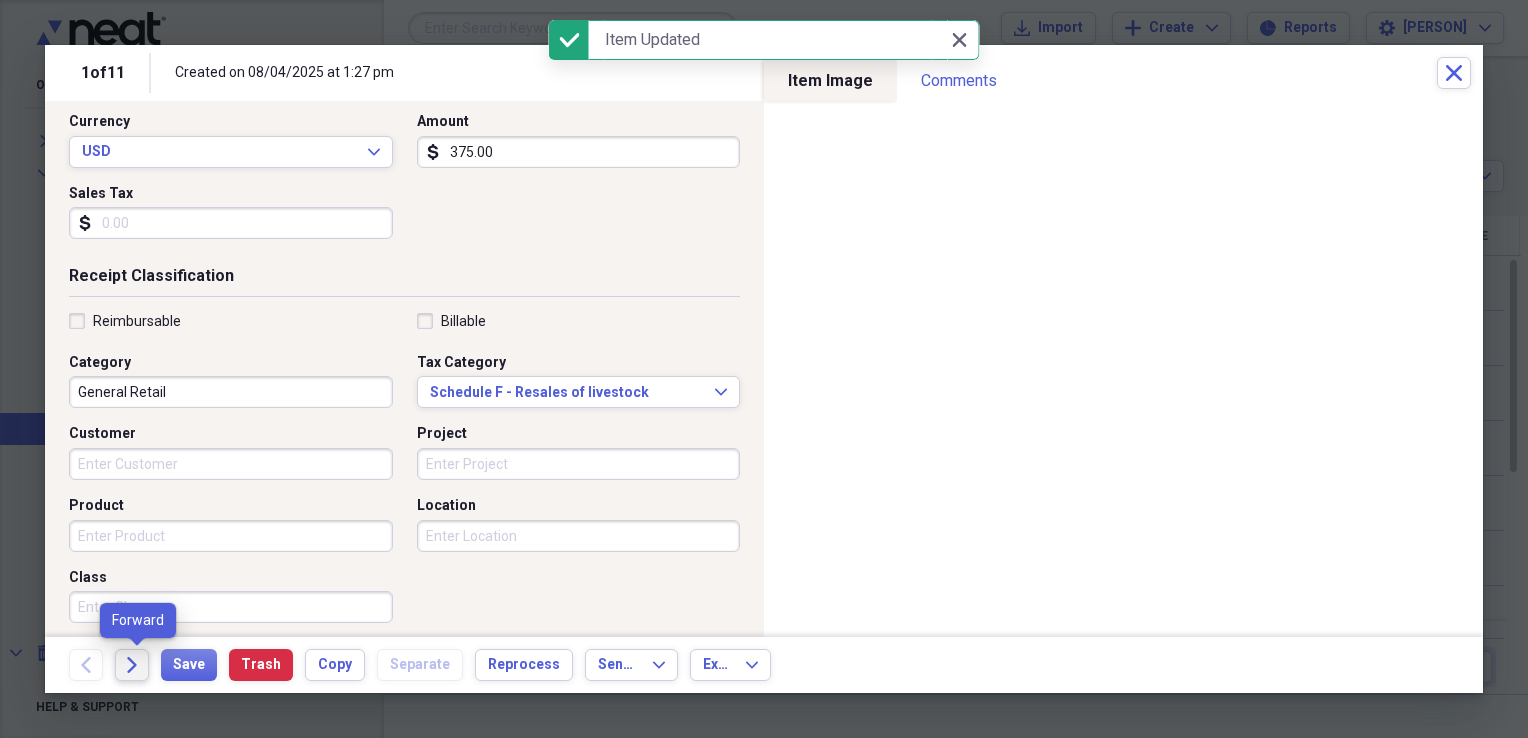 click on "Forward" at bounding box center [132, 665] 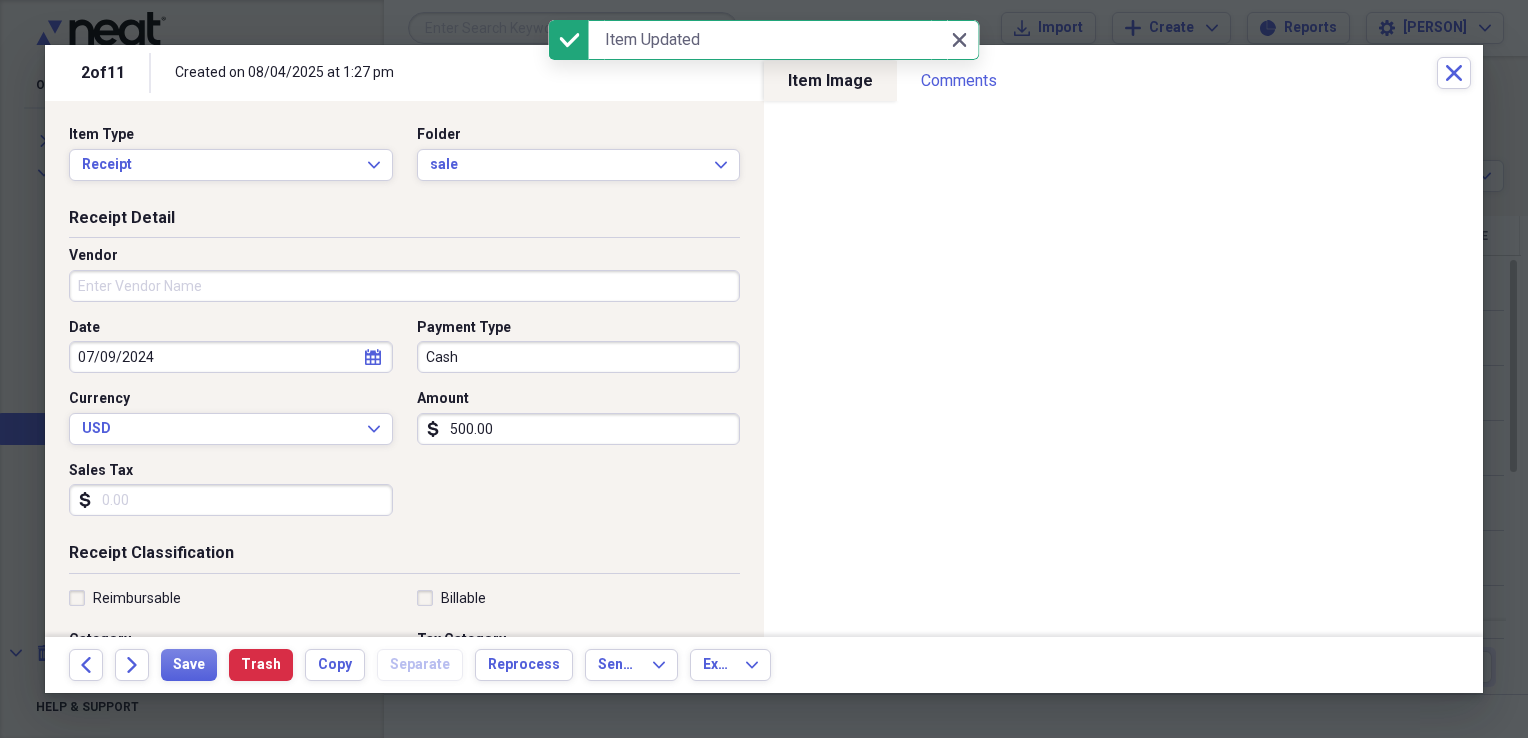 click on "Vendor" at bounding box center [404, 286] 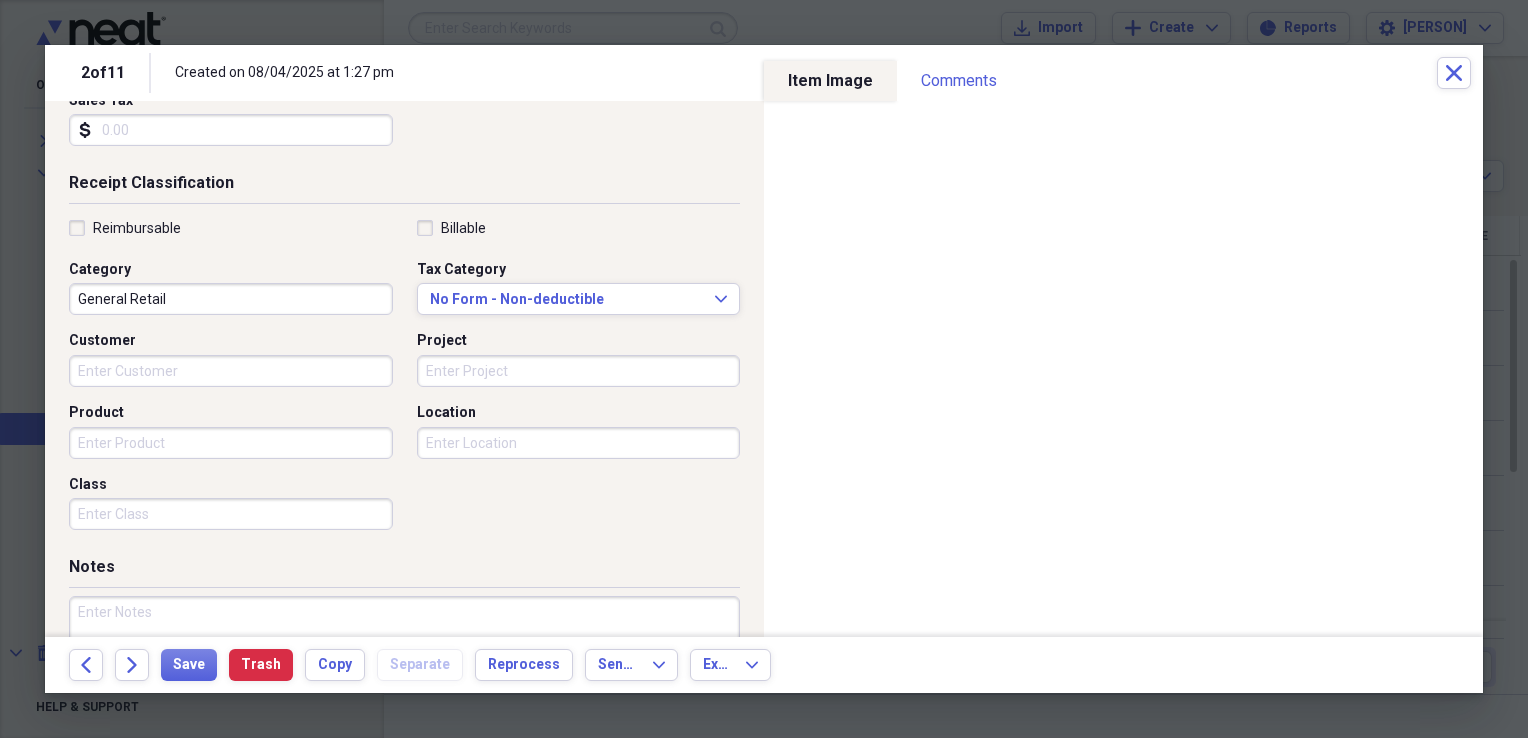 scroll, scrollTop: 372, scrollLeft: 0, axis: vertical 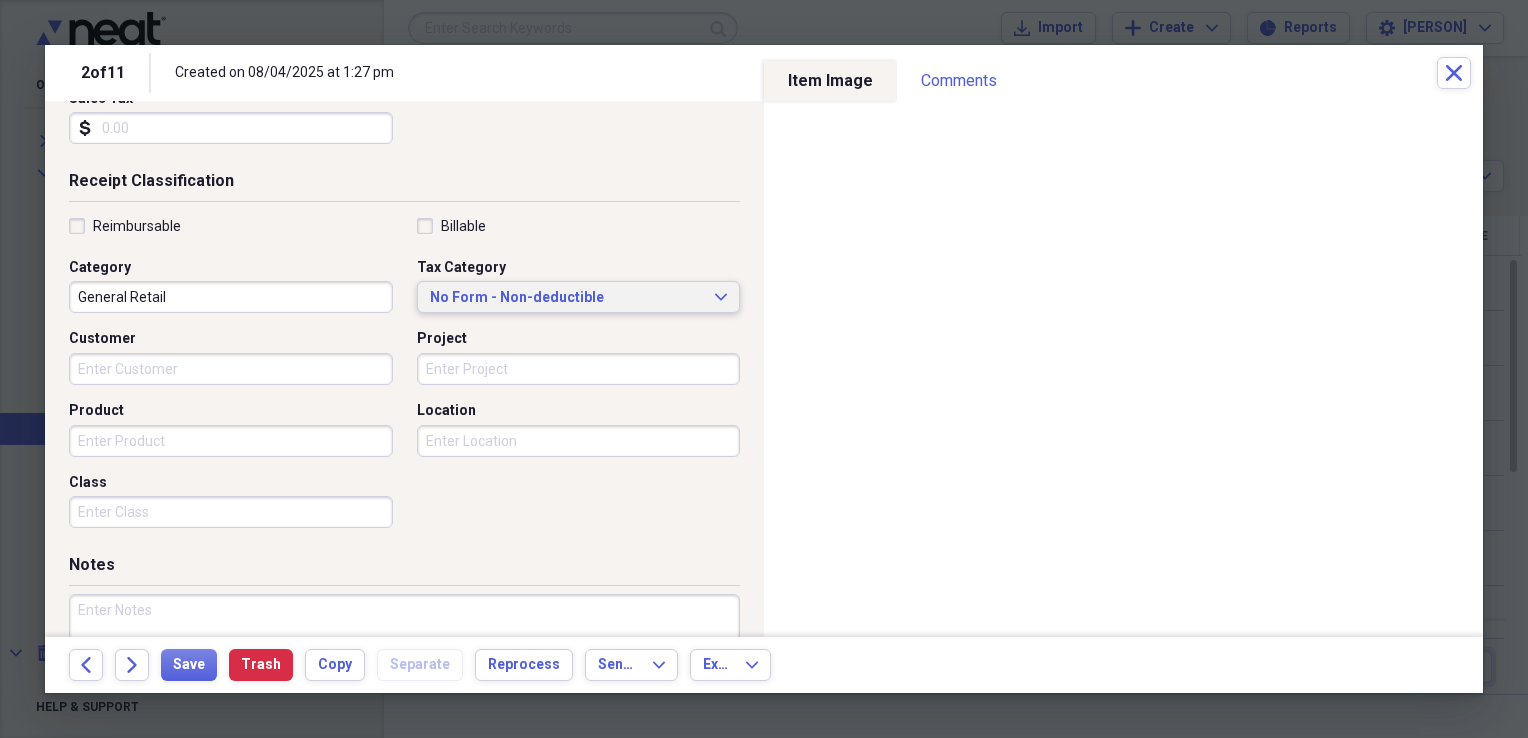 click on "No Form - Non-deductible Expand" at bounding box center (579, 298) 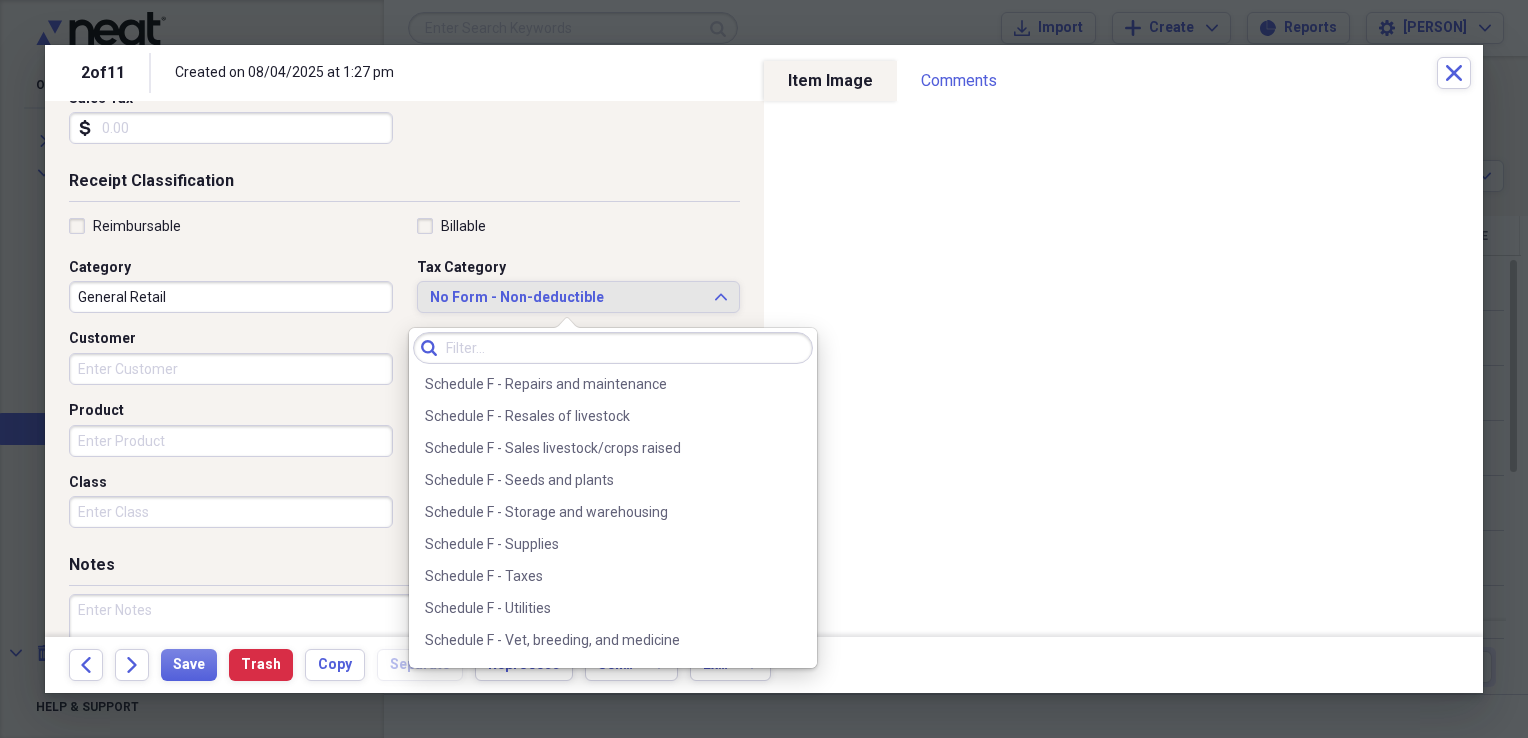 scroll, scrollTop: 6013, scrollLeft: 0, axis: vertical 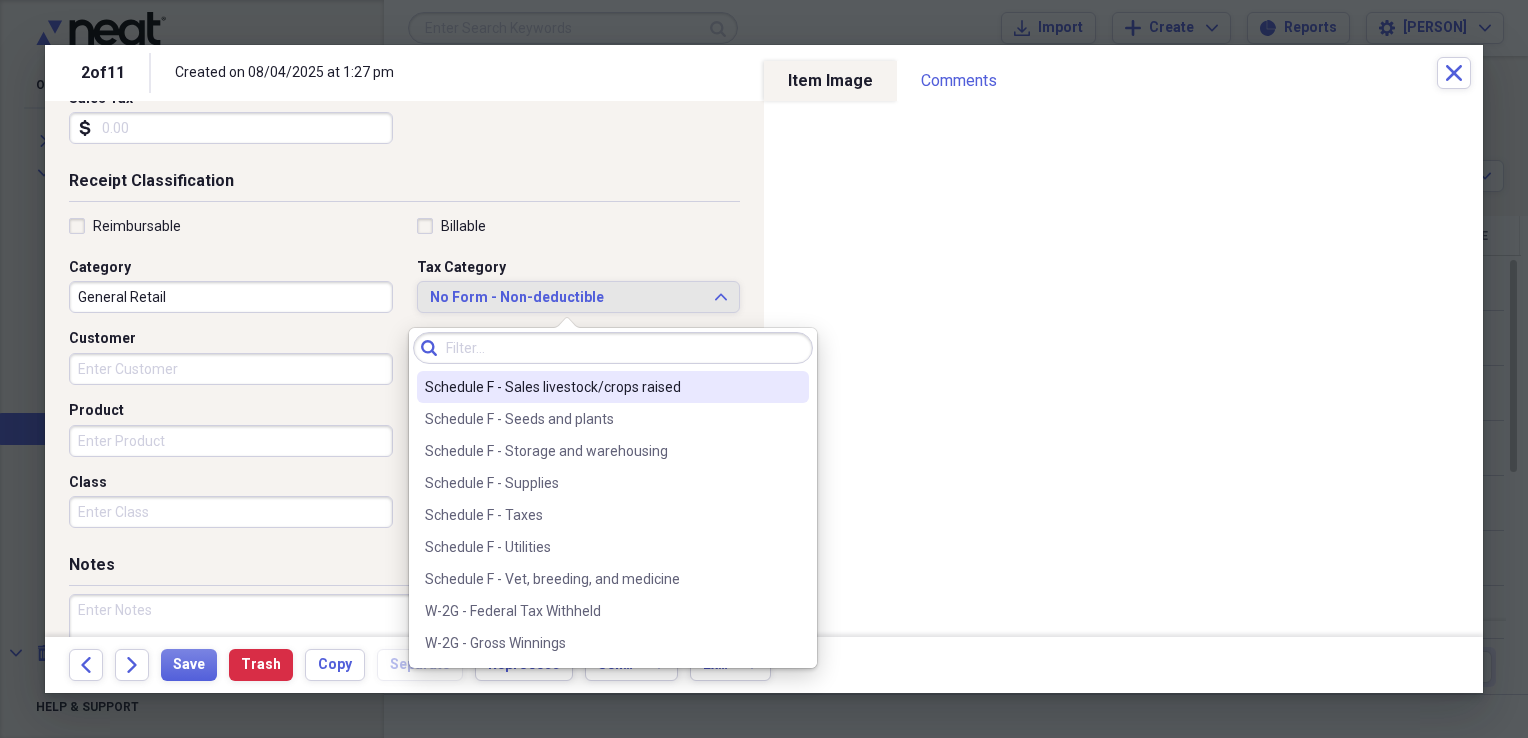 click on "Schedule F - Sales livestock/crops raised" at bounding box center (601, 387) 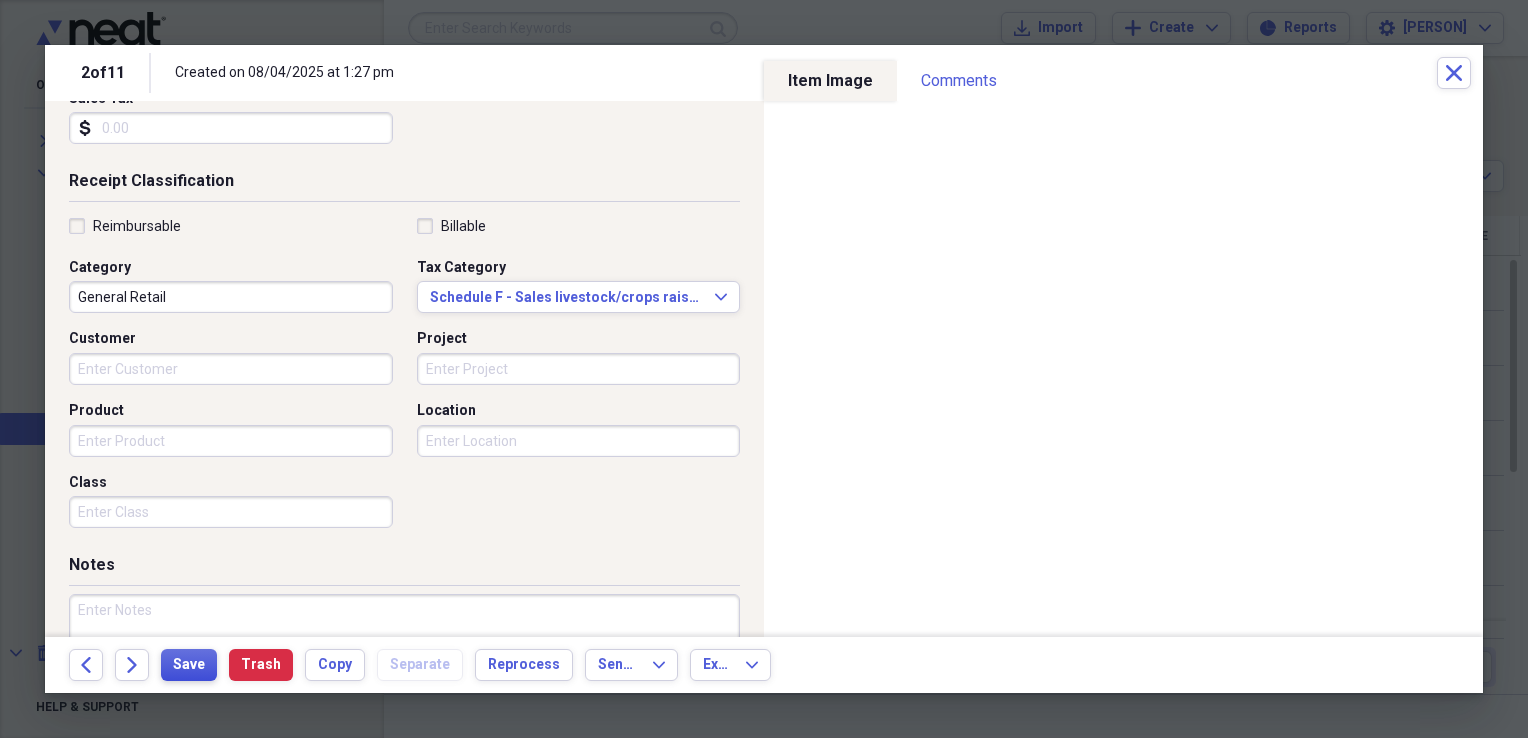 click on "Save" at bounding box center [189, 665] 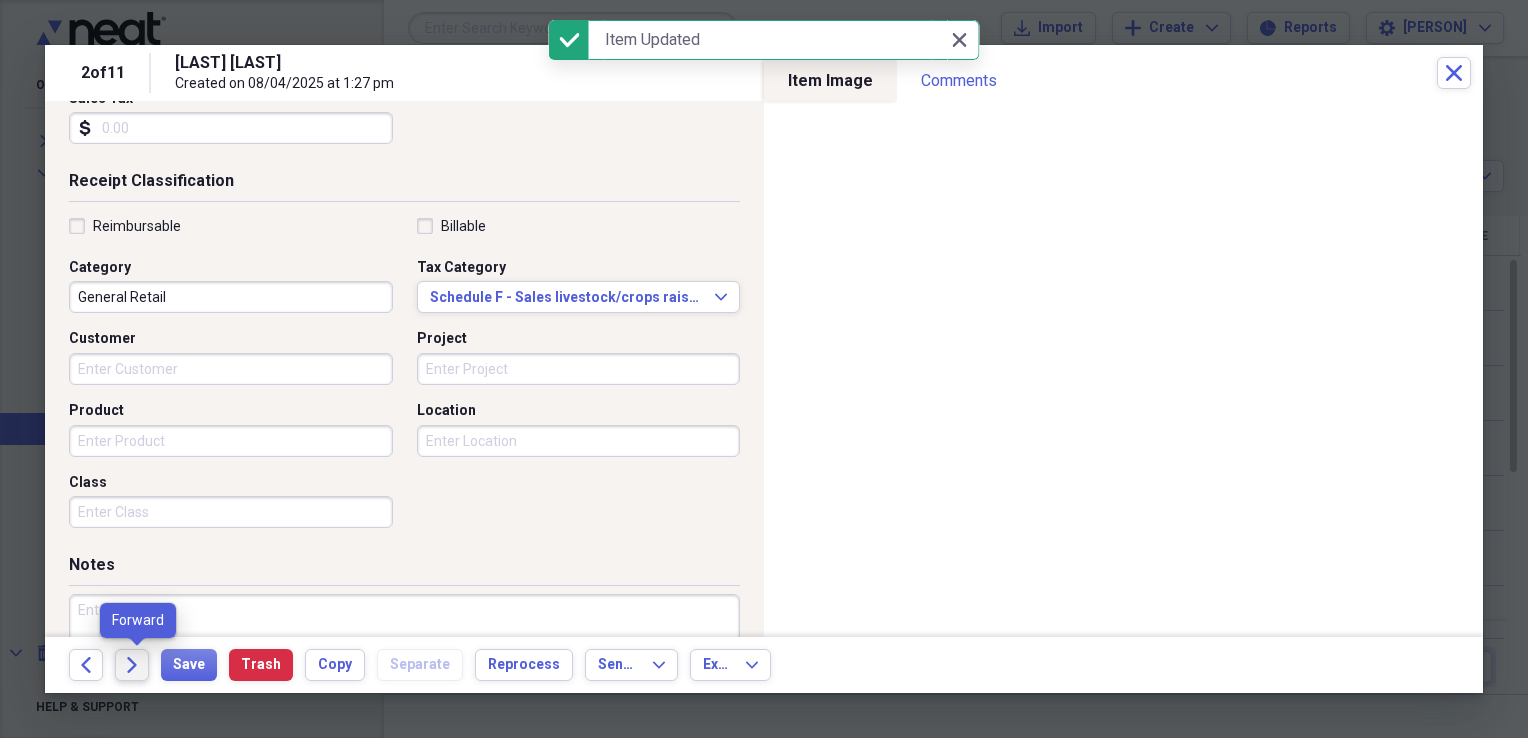click 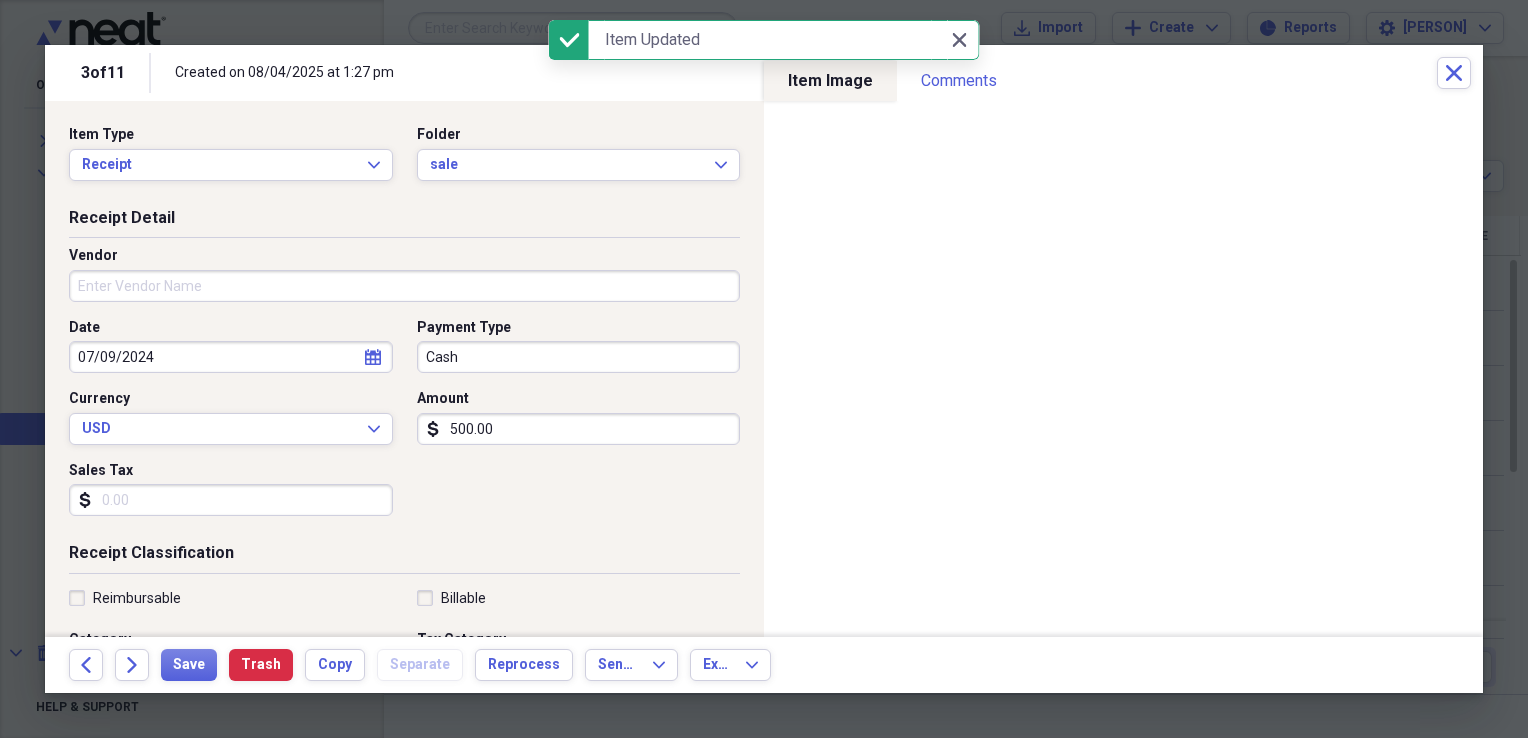 click on "Vendor" at bounding box center [404, 286] 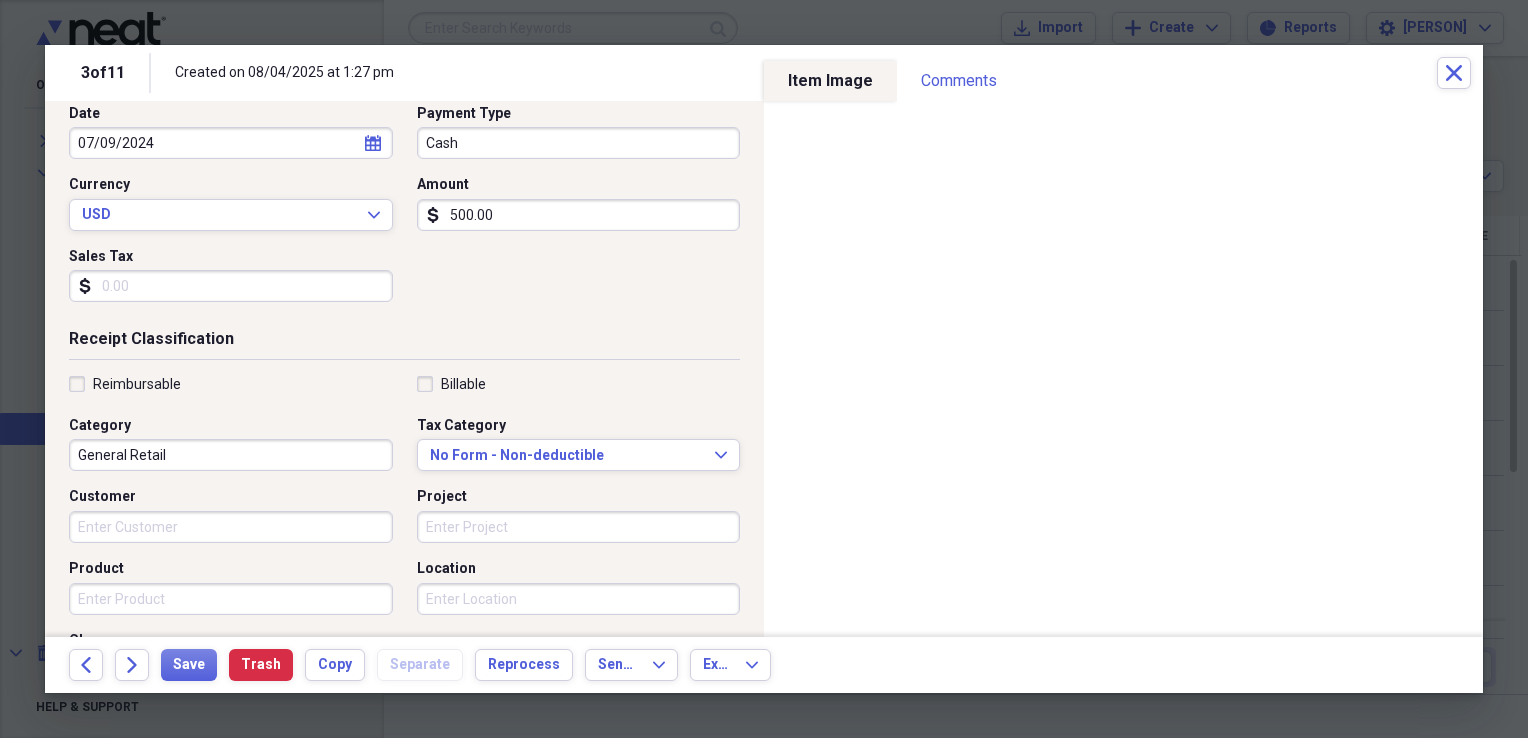 scroll, scrollTop: 260, scrollLeft: 0, axis: vertical 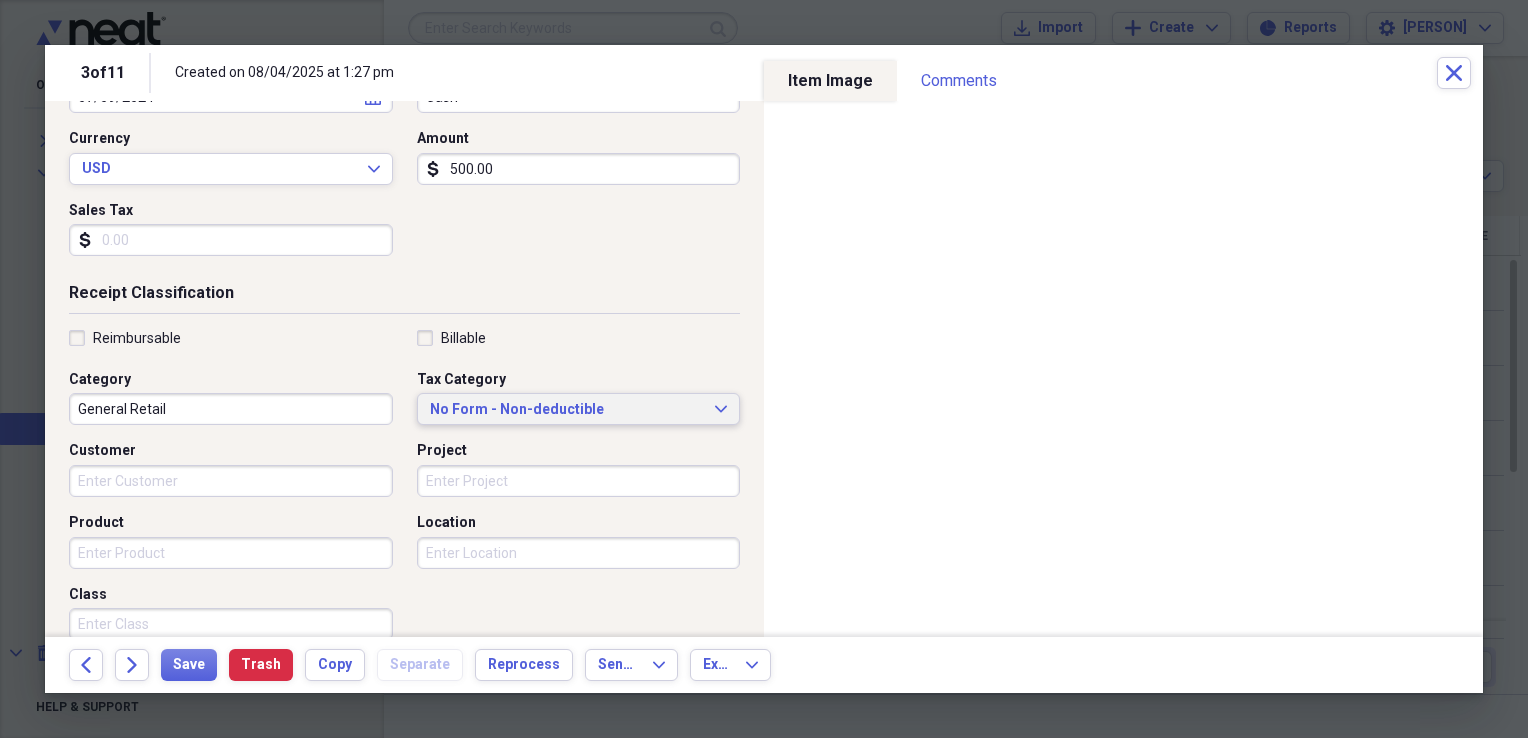 click on "Expand" 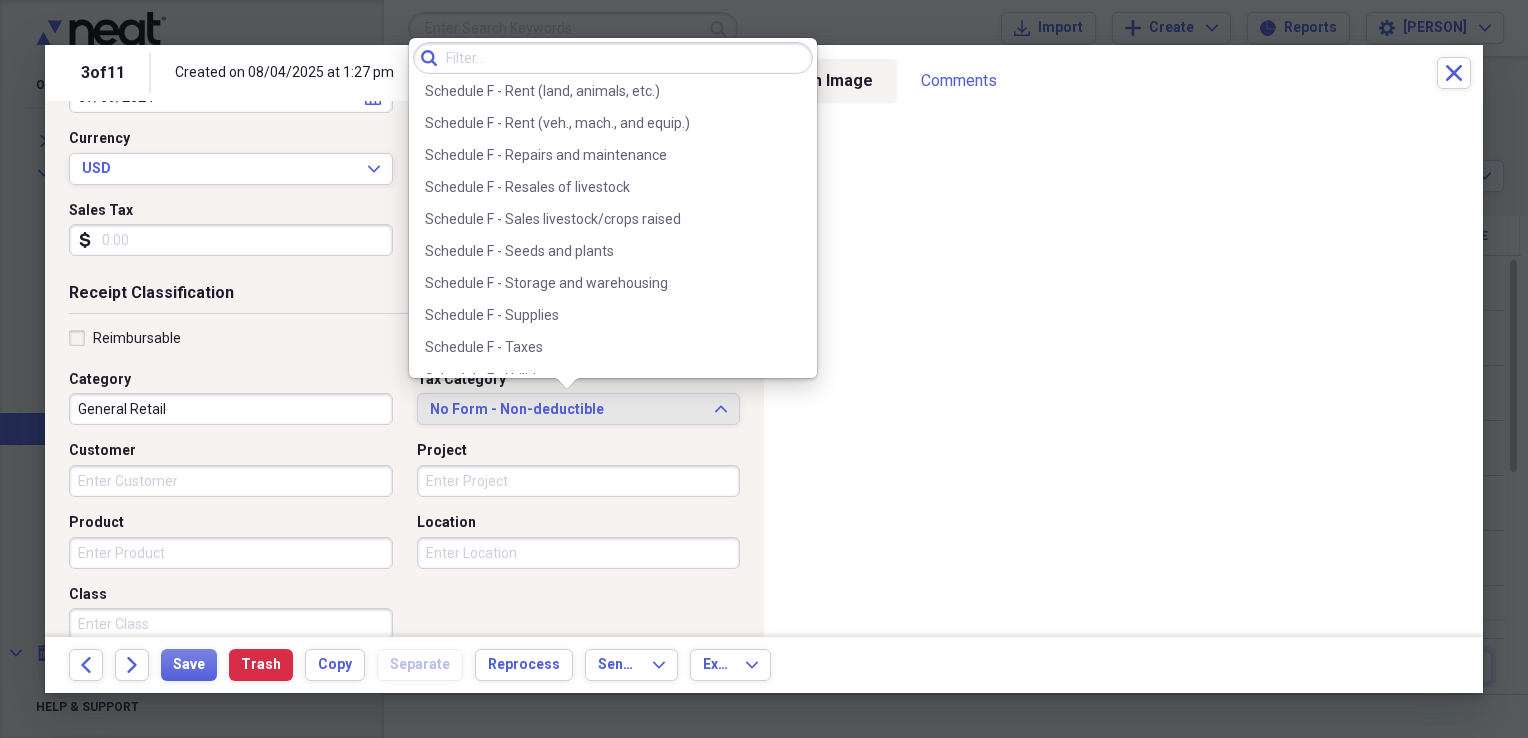 scroll, scrollTop: 5932, scrollLeft: 0, axis: vertical 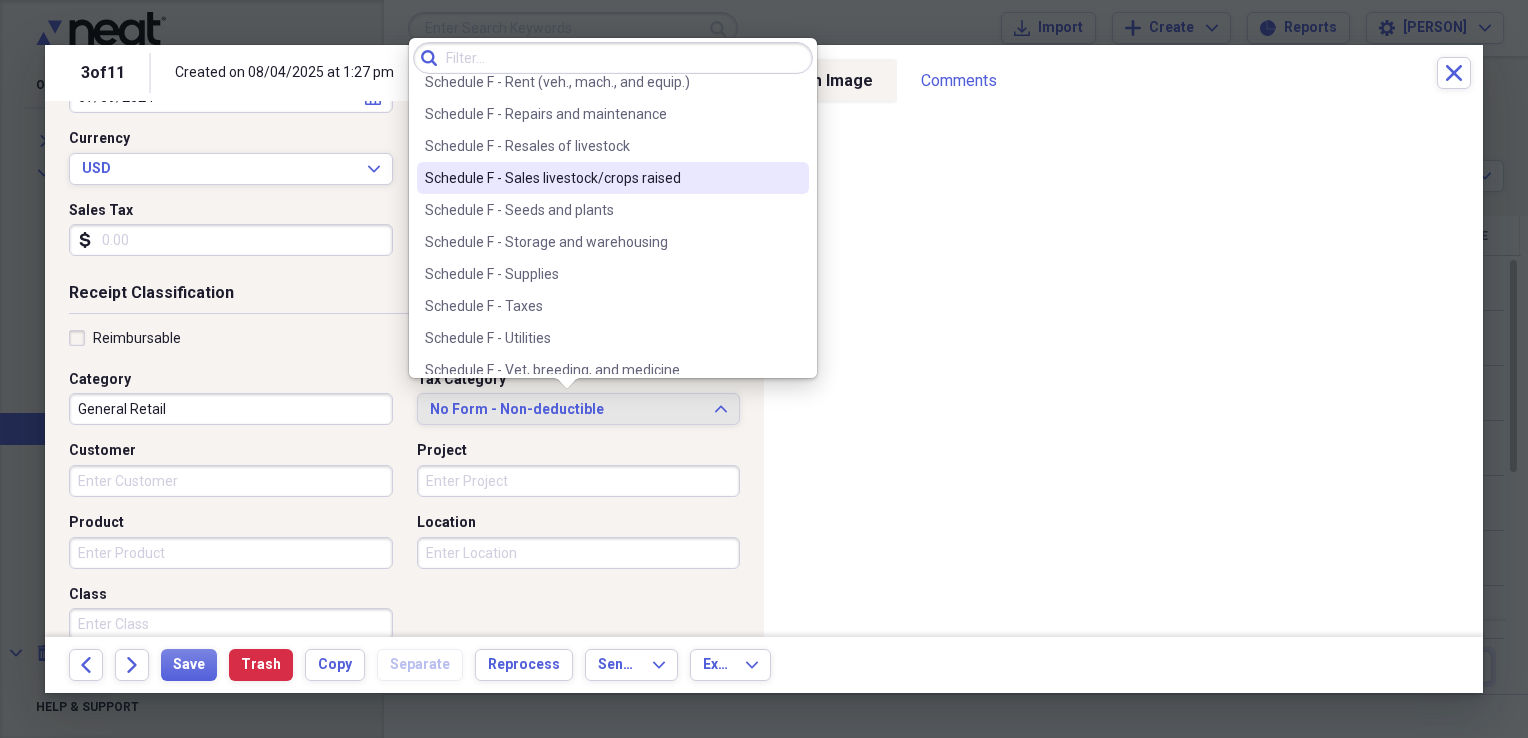 click on "Schedule F - Sales livestock/crops raised" at bounding box center [601, 178] 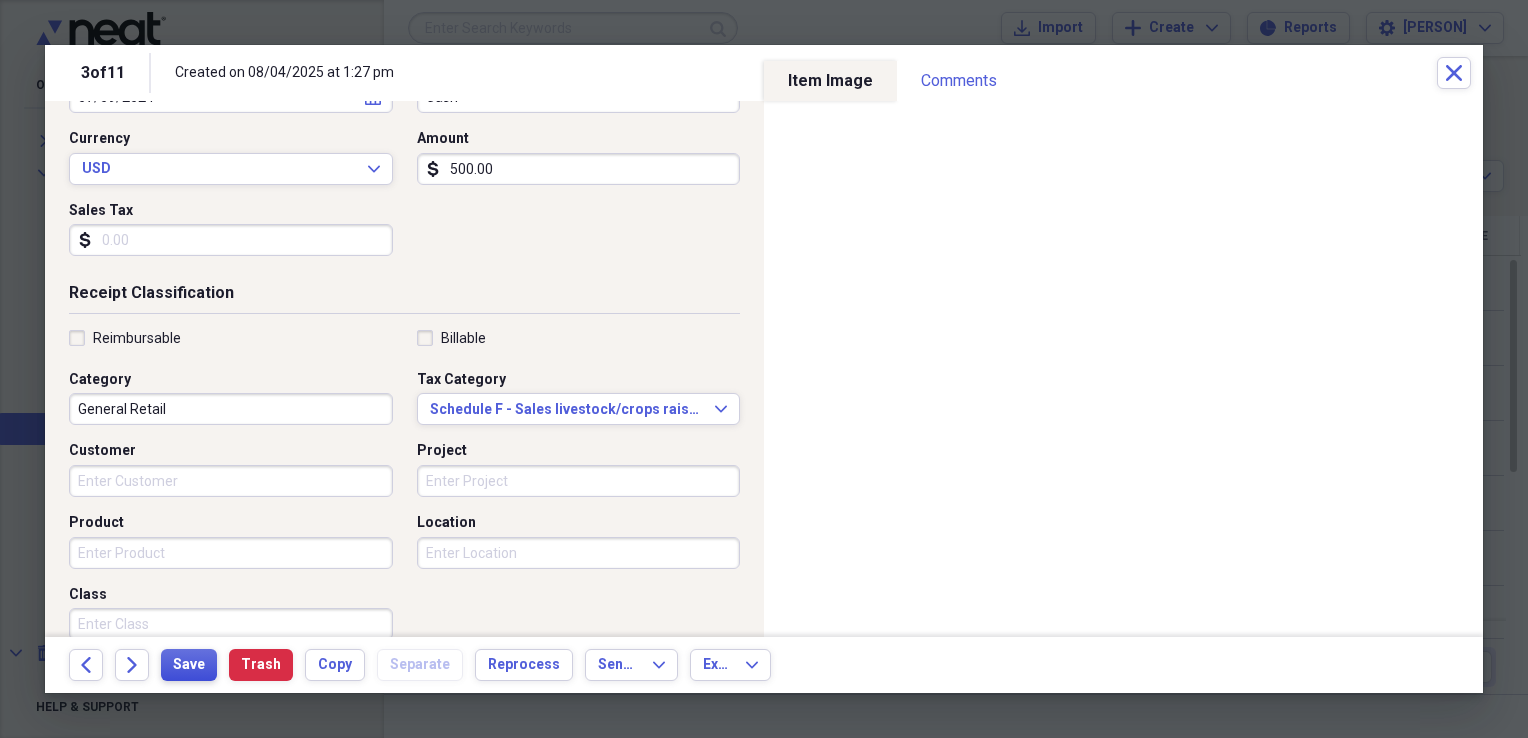 click on "Save" at bounding box center (189, 665) 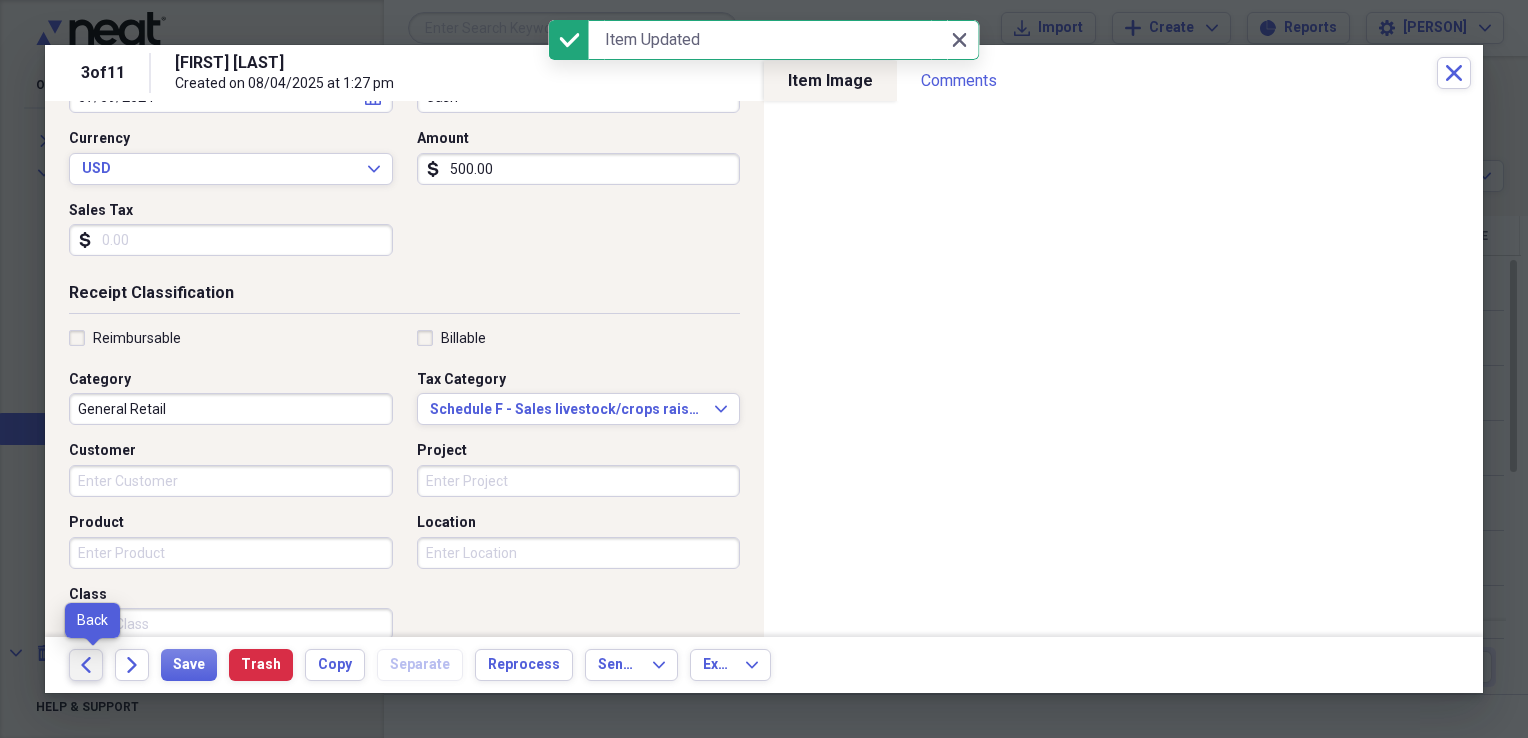 click on "Back" at bounding box center [86, 665] 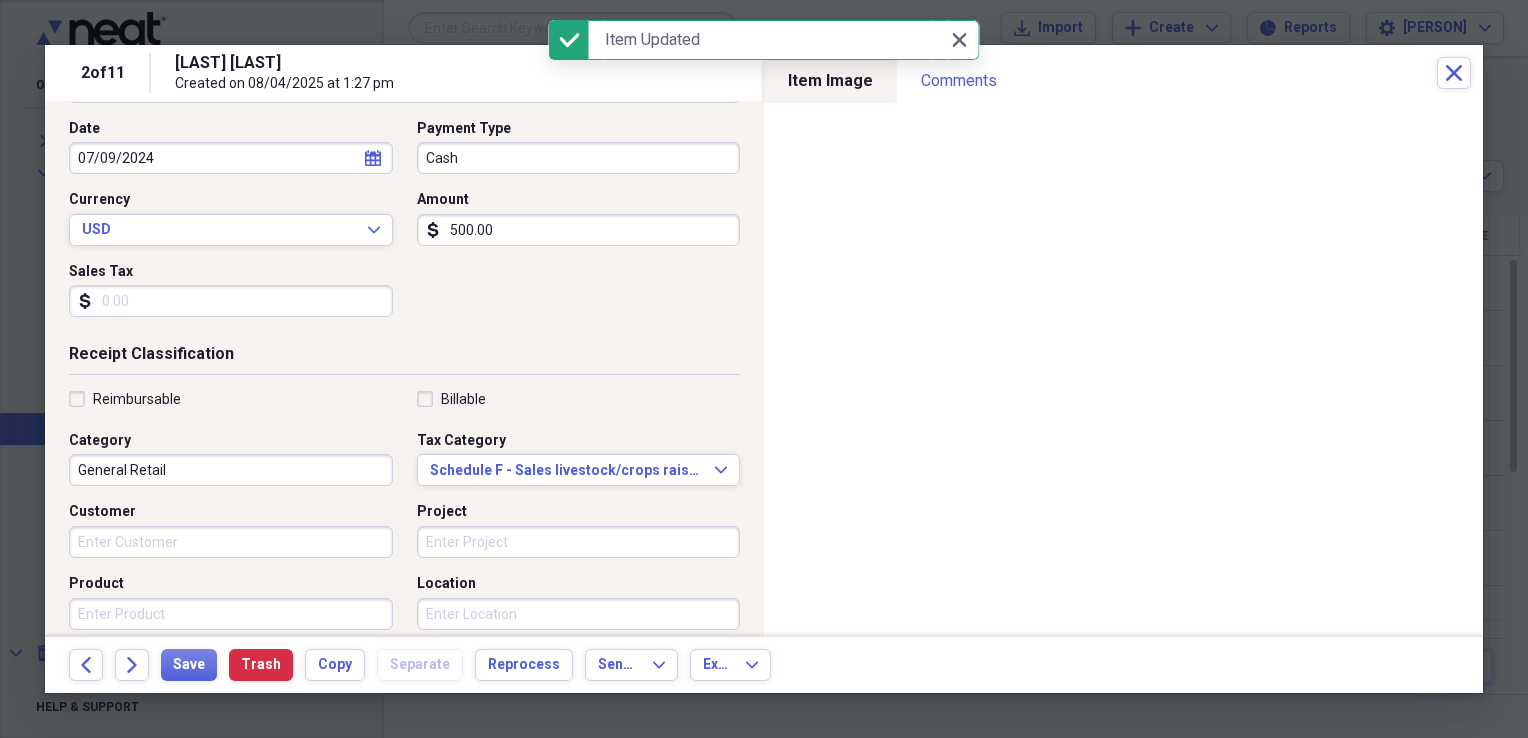 scroll, scrollTop: 214, scrollLeft: 0, axis: vertical 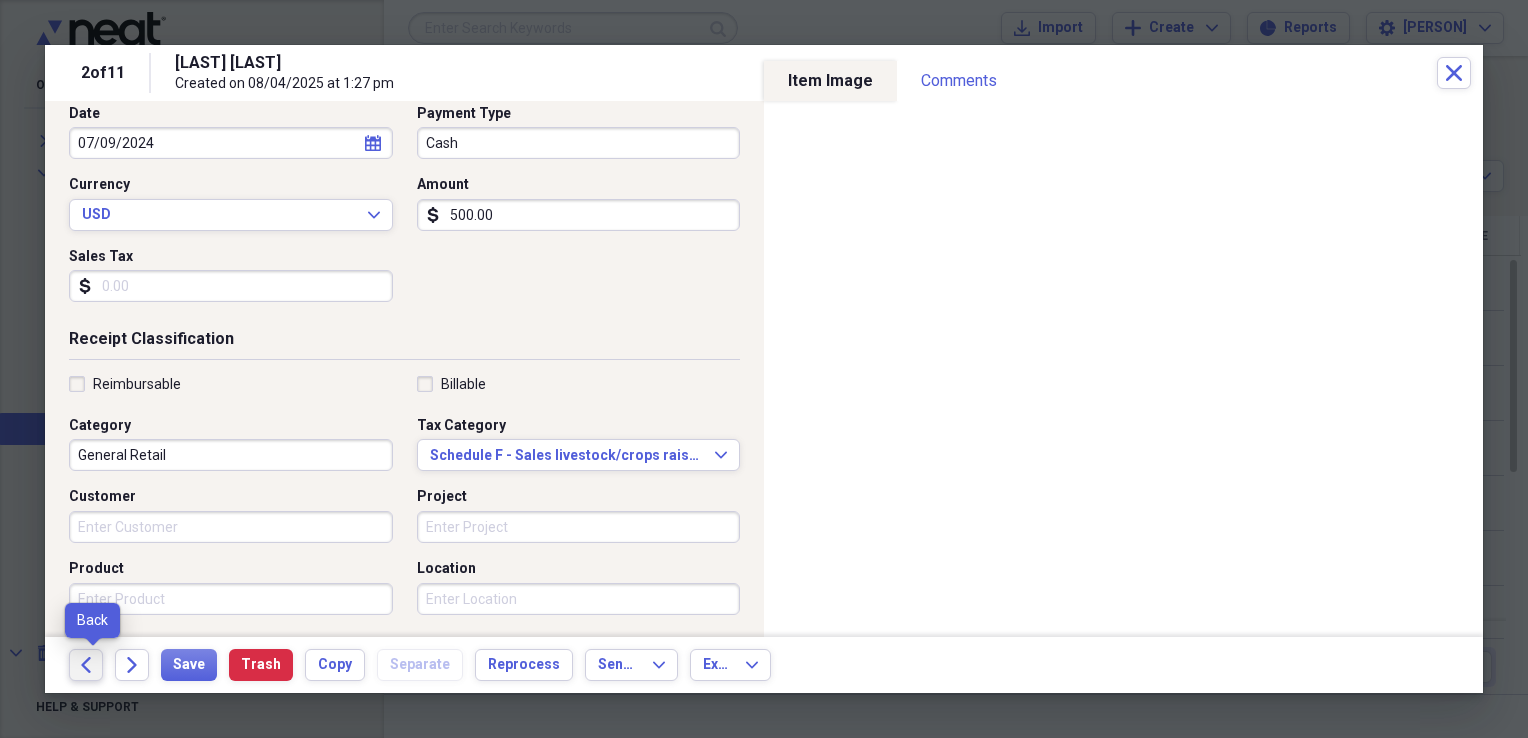 click 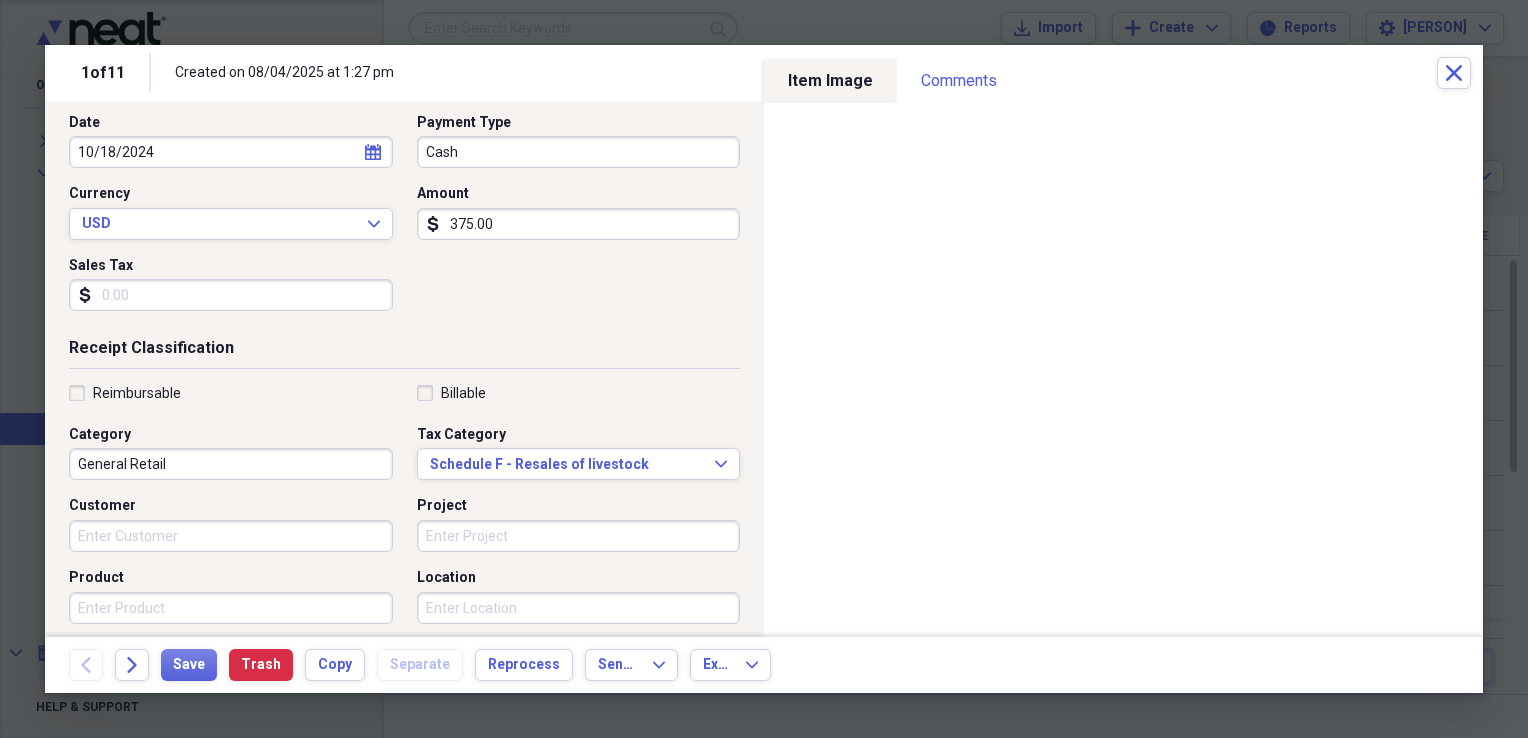 scroll, scrollTop: 227, scrollLeft: 0, axis: vertical 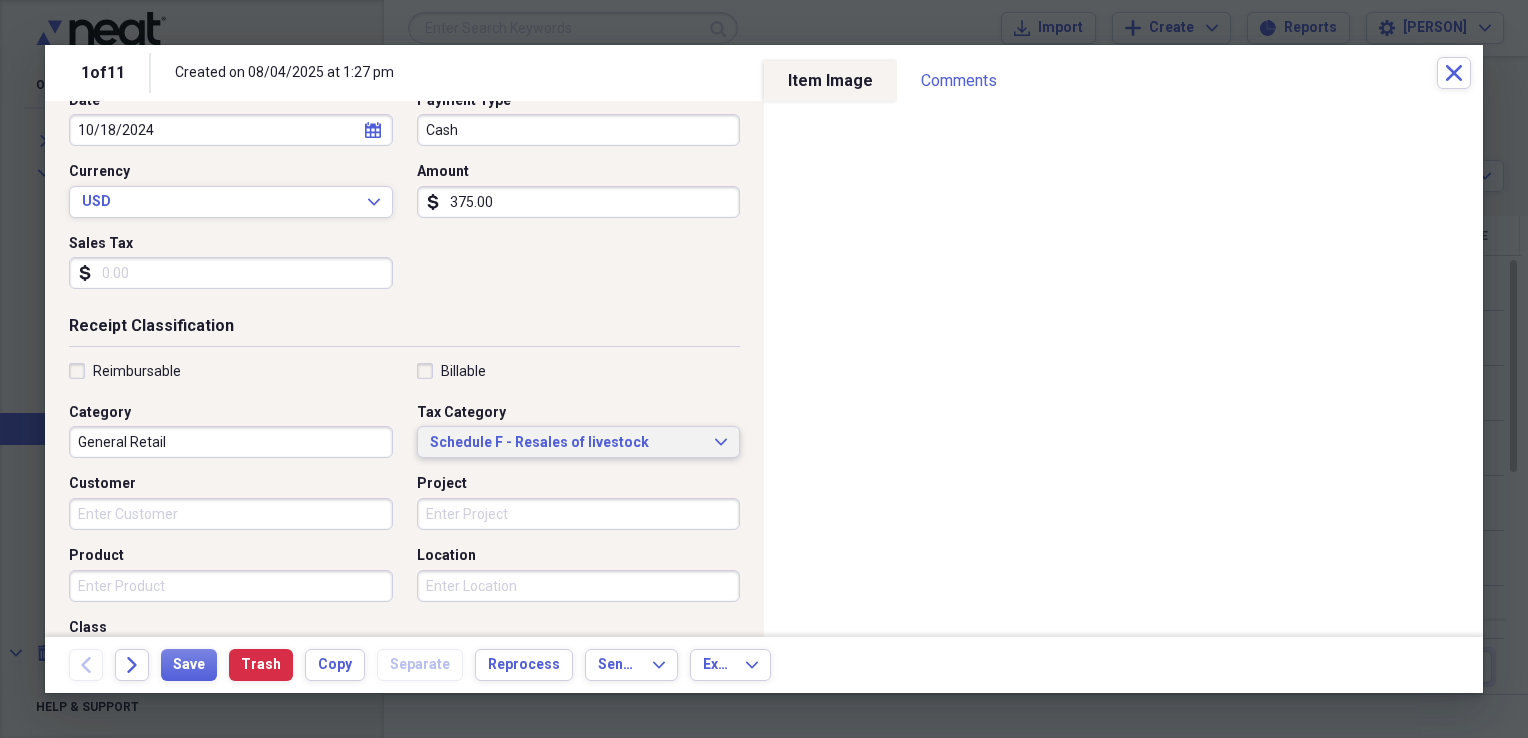 click on "Schedule F - Resales of livestock Expand" at bounding box center [579, 442] 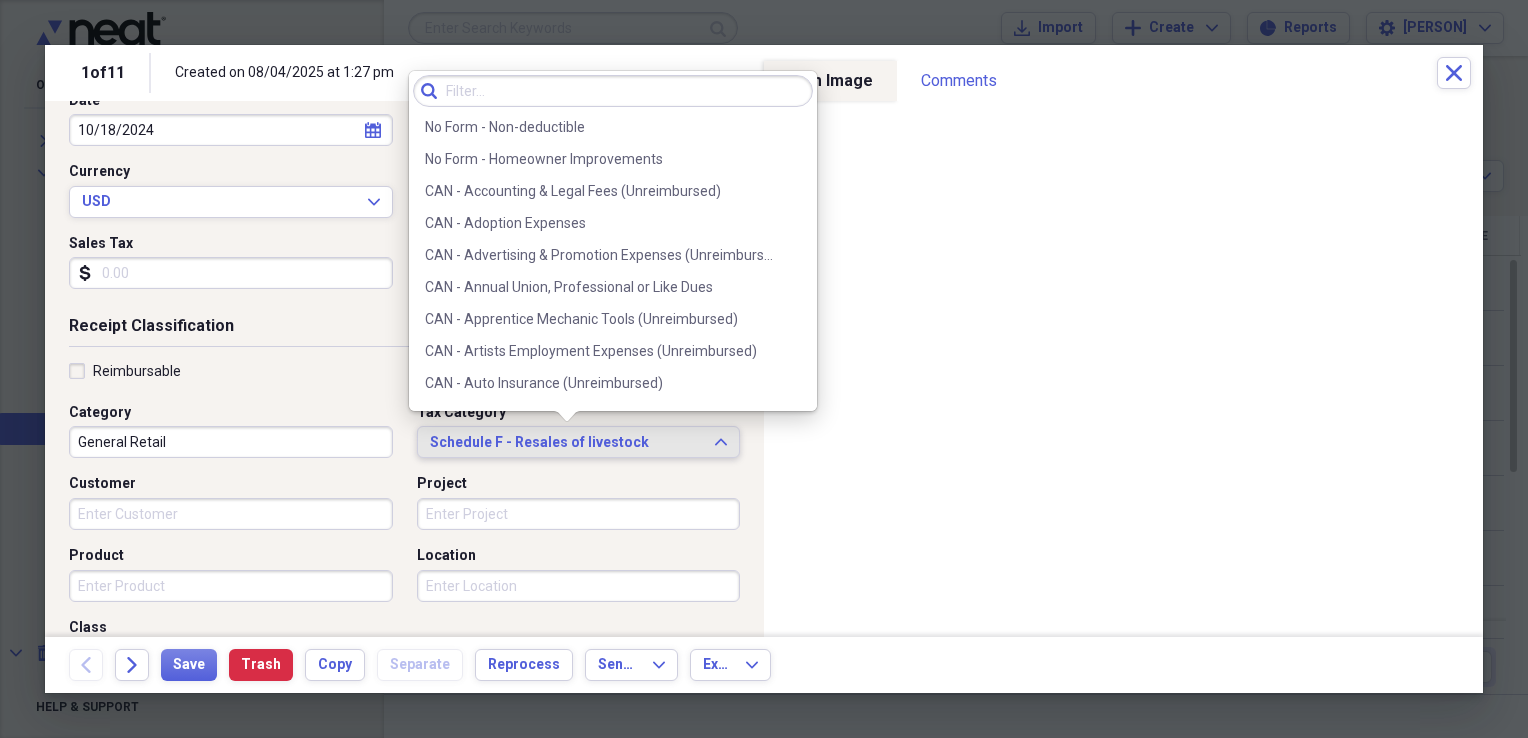 scroll, scrollTop: 5756, scrollLeft: 0, axis: vertical 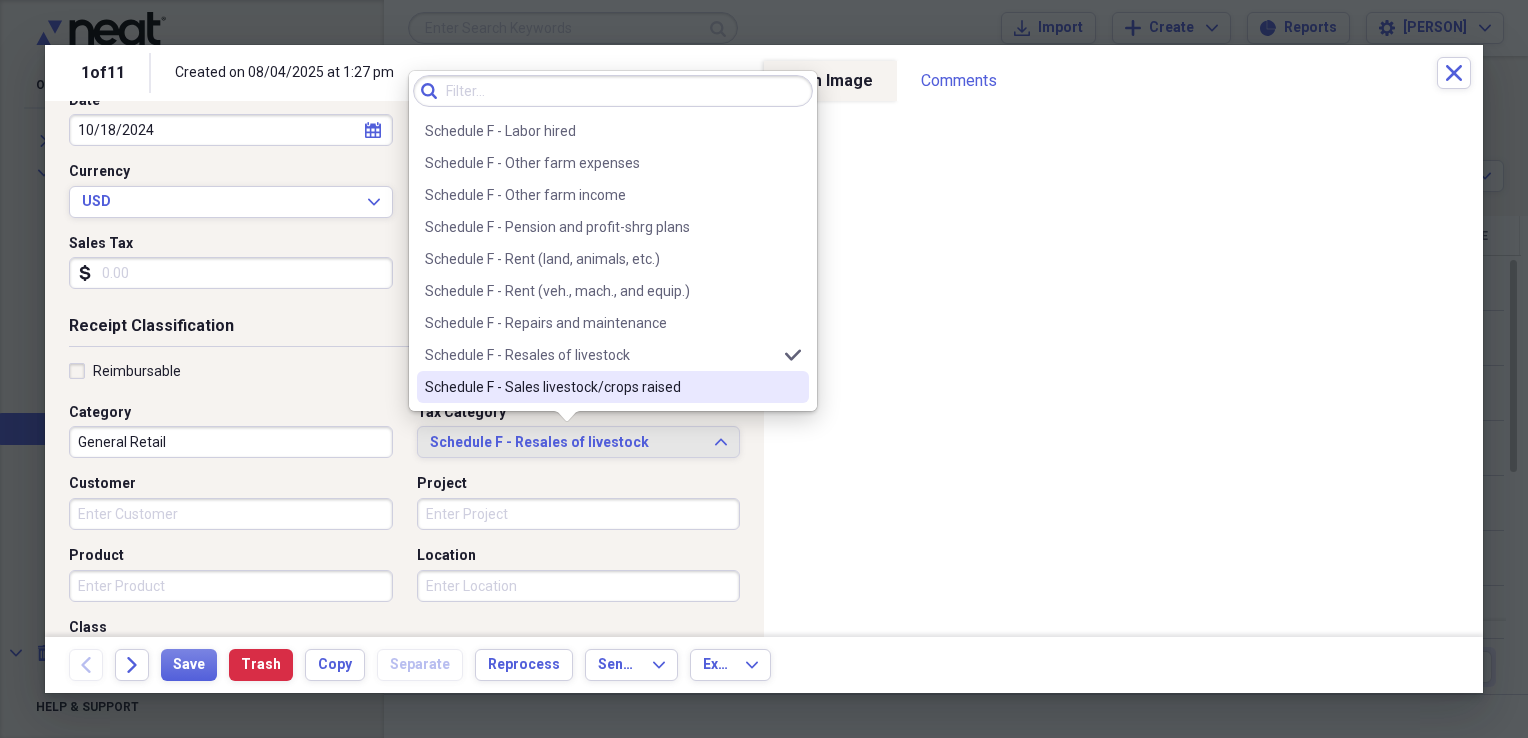 click on "Schedule F - Sales livestock/crops raised" at bounding box center (601, 387) 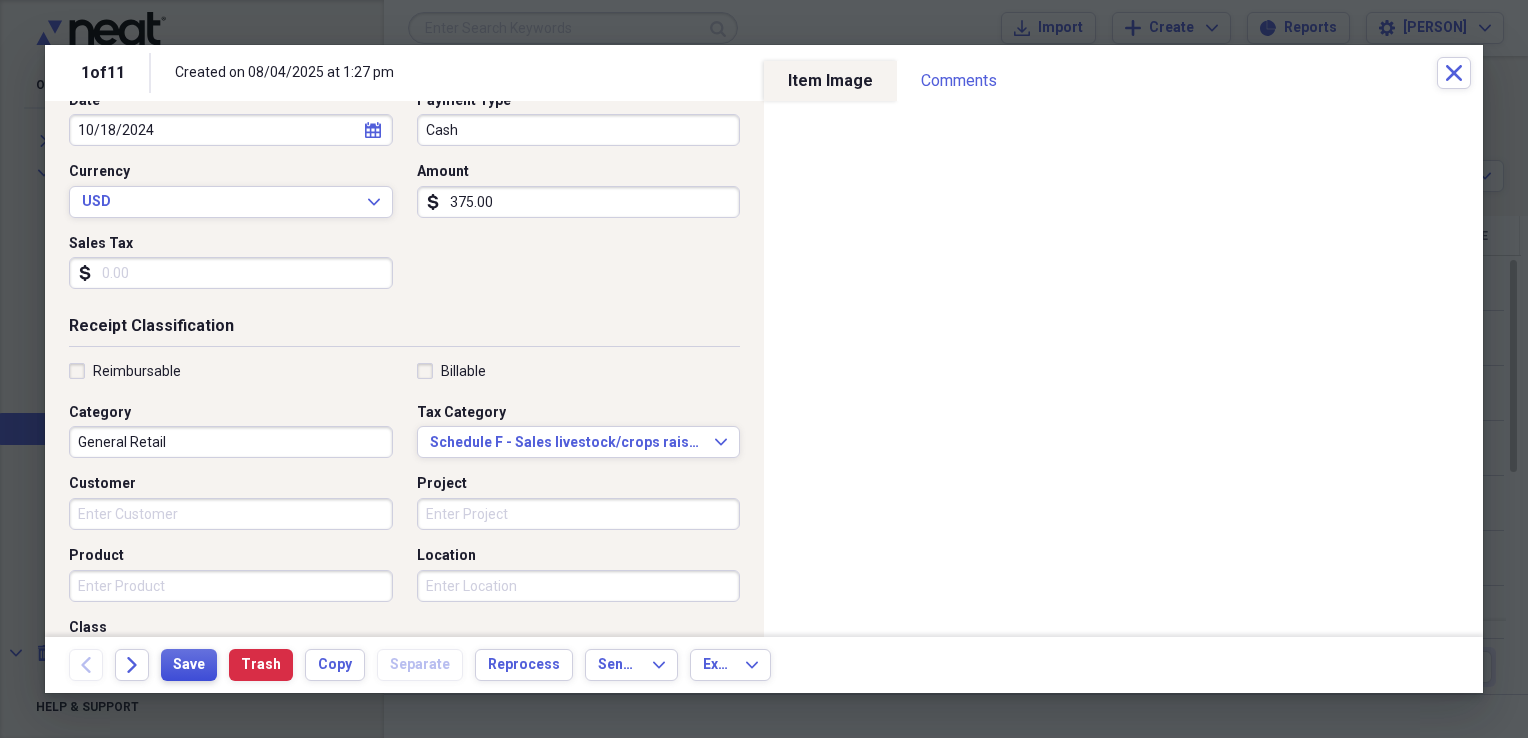 click on "Save" at bounding box center [189, 665] 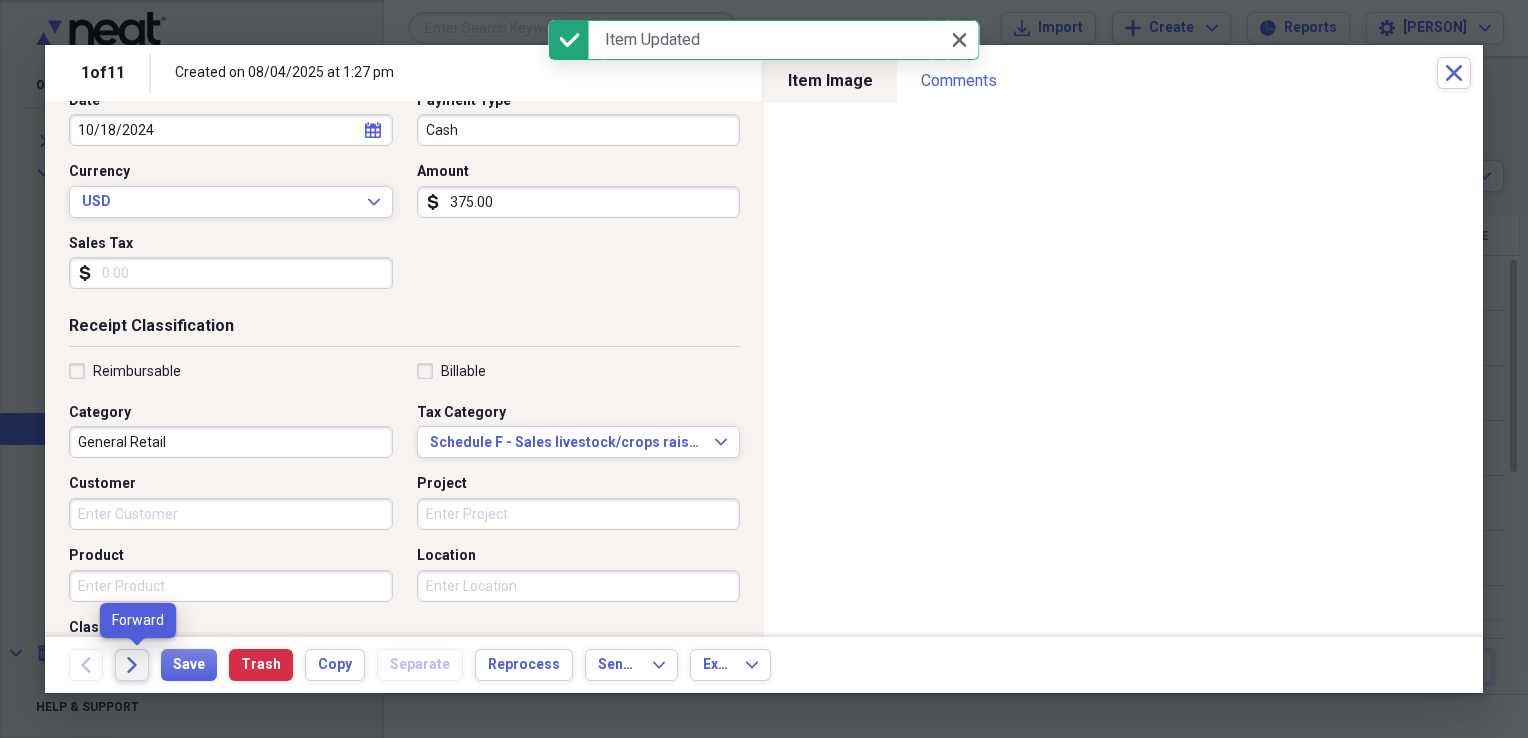 click 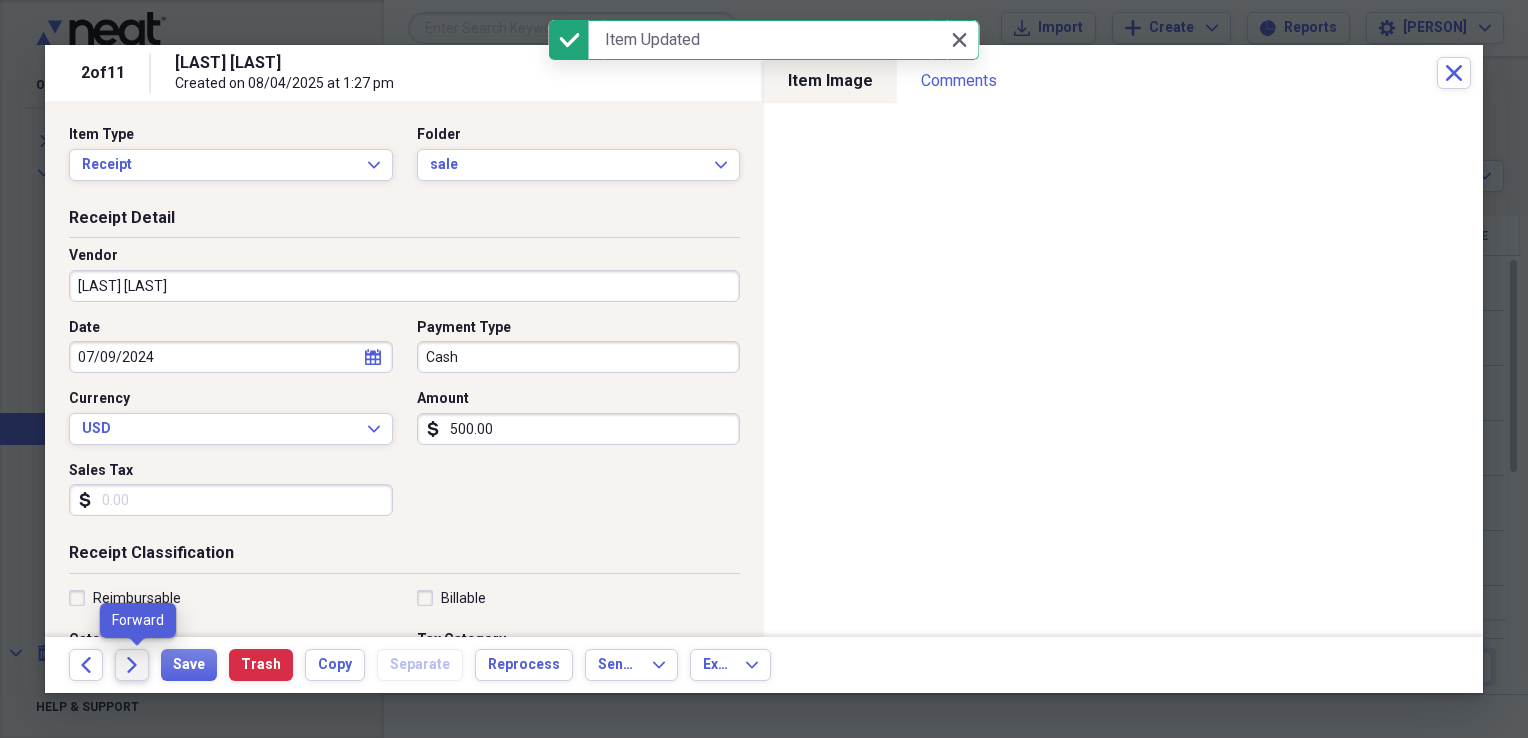 click 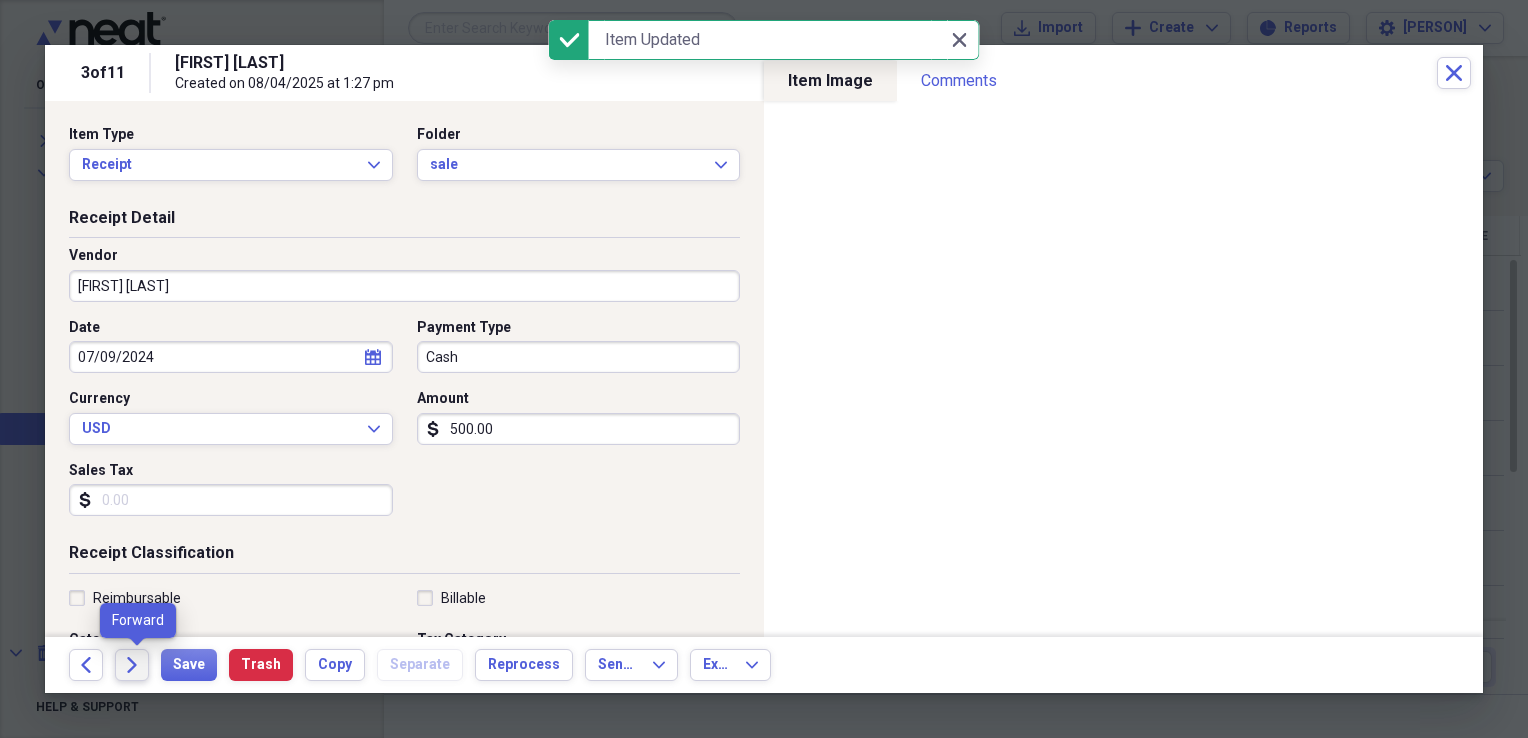 click 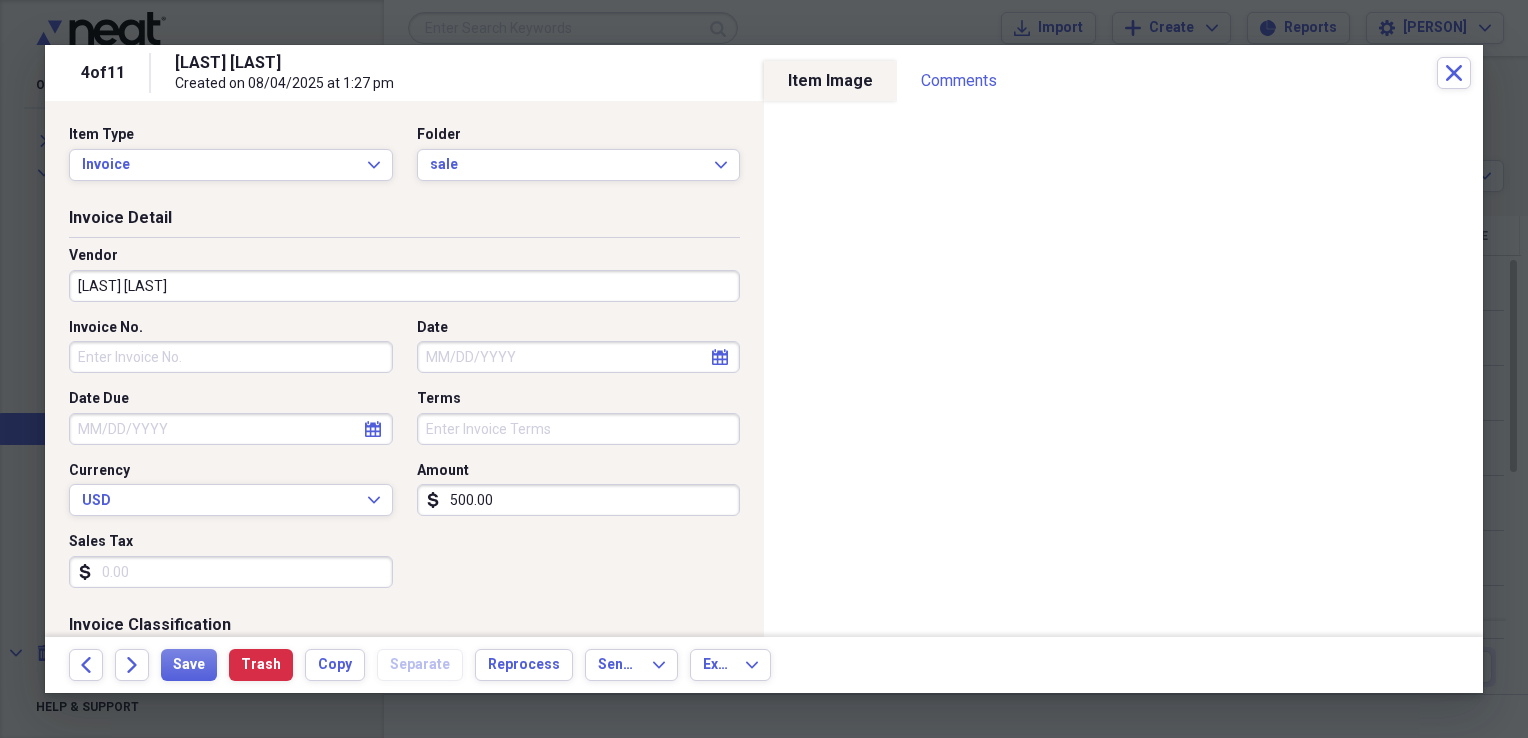 click 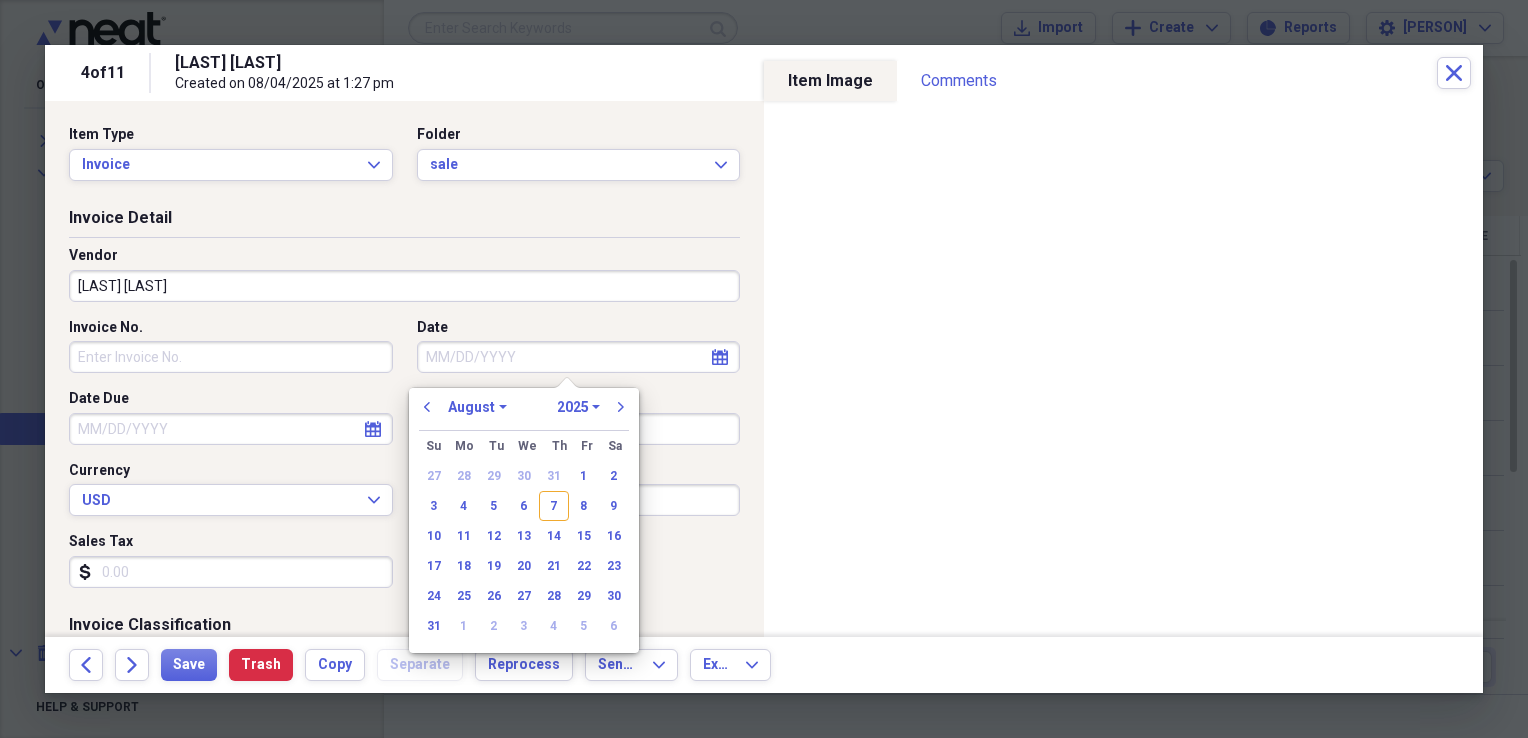 click on "1970 1971 1972 1973 1974 1975 1976 1977 1978 1979 1980 1981 1982 1983 1984 1985 1986 1987 1988 1989 1990 1991 1992 1993 1994 1995 1996 1997 1998 1999 2000 2001 2002 2003 2004 2005 2006 2007 2008 2009 2010 2011 2012 2013 2014 2015 2016 2017 2018 2019 2020 2021 2022 2023 2024 2025 2026 2027 2028 2029 2030 2031 2032 2033 2034 2035" at bounding box center [578, 407] 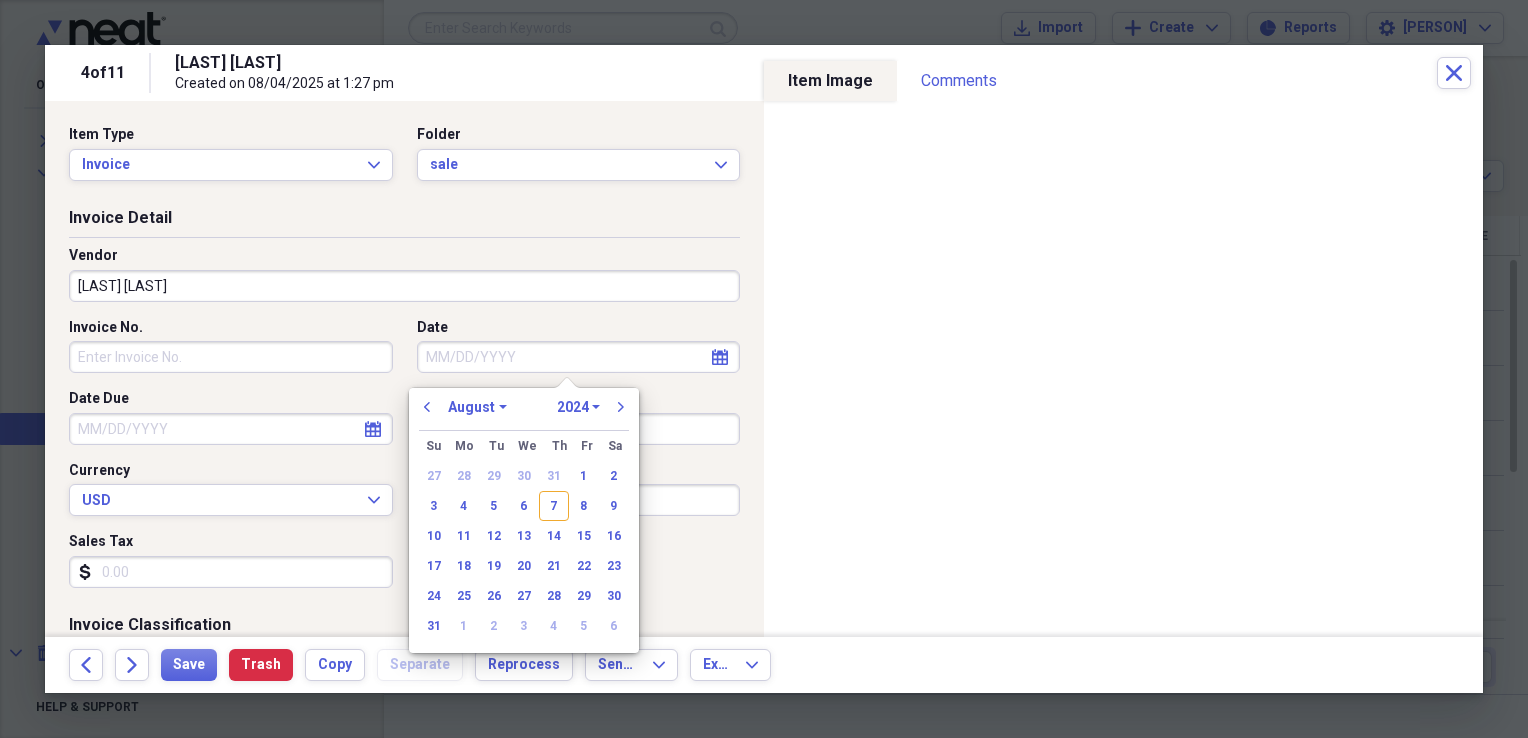 click on "1970 1971 1972 1973 1974 1975 1976 1977 1978 1979 1980 1981 1982 1983 1984 1985 1986 1987 1988 1989 1990 1991 1992 1993 1994 1995 1996 1997 1998 1999 2000 2001 2002 2003 2004 2005 2006 2007 2008 2009 2010 2011 2012 2013 2014 2015 2016 2017 2018 2019 2020 2021 2022 2023 2024 2025 2026 2027 2028 2029 2030 2031 2032 2033 2034 2035" at bounding box center (578, 407) 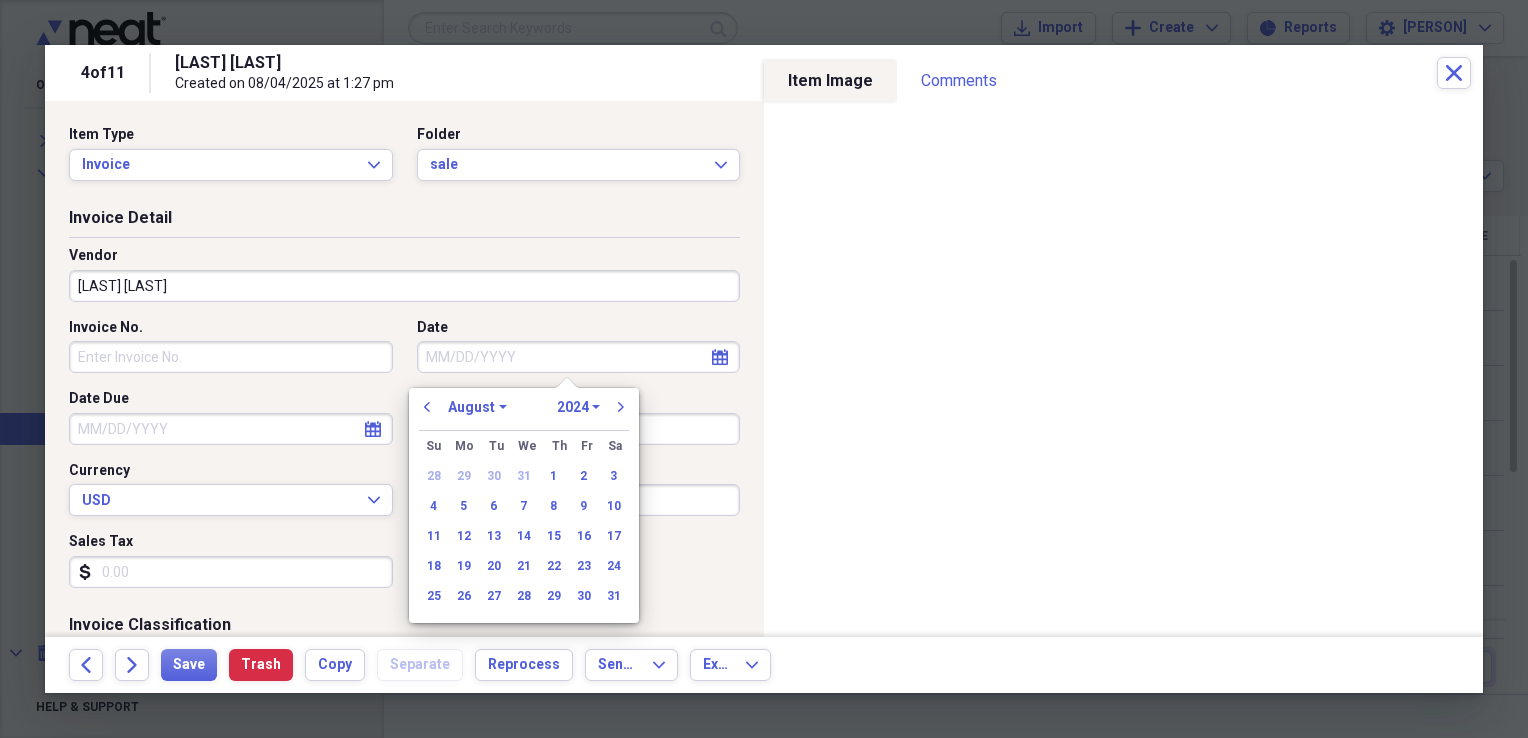 click on "January February March April May June July August September October November December" at bounding box center [477, 407] 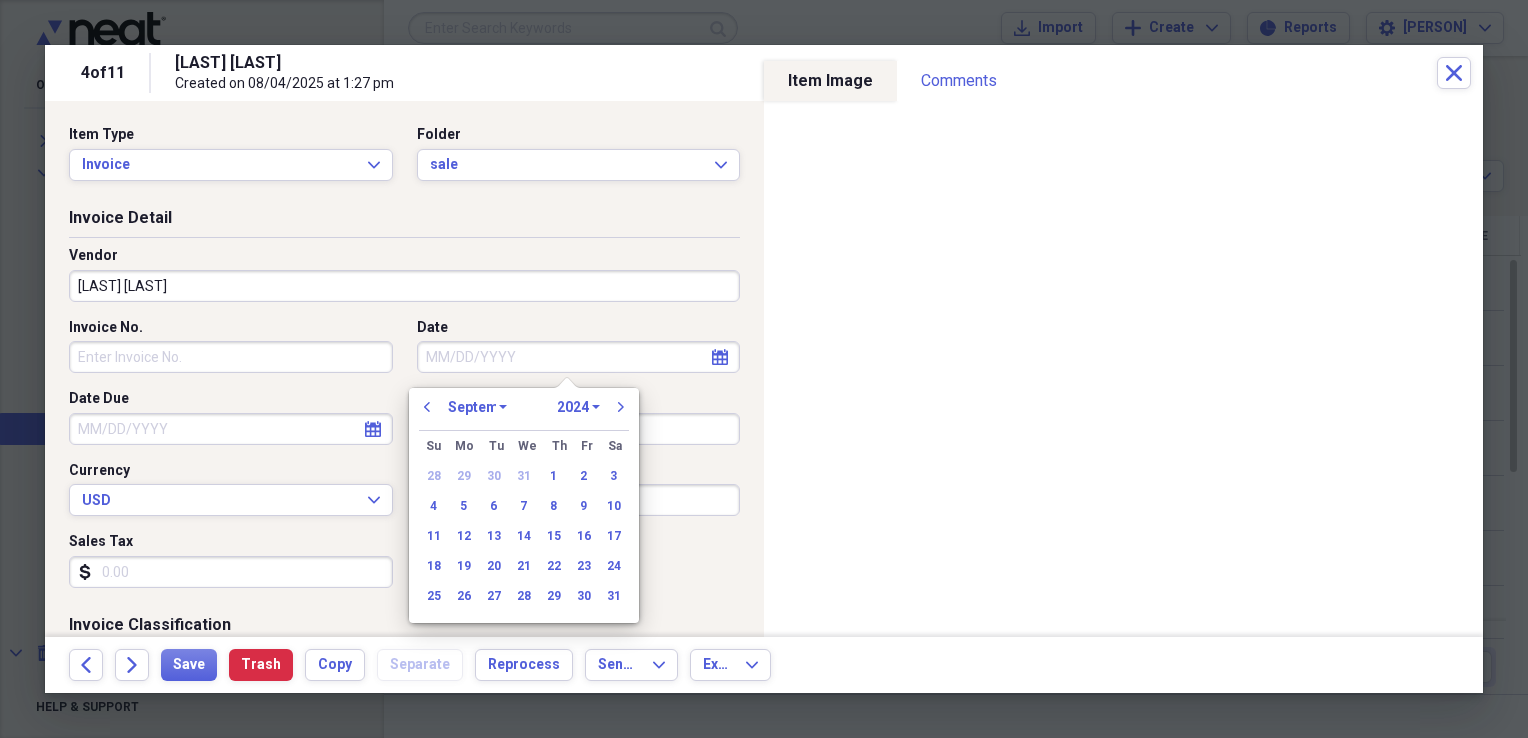 click on "January February March April May June July August September October November December" at bounding box center [477, 407] 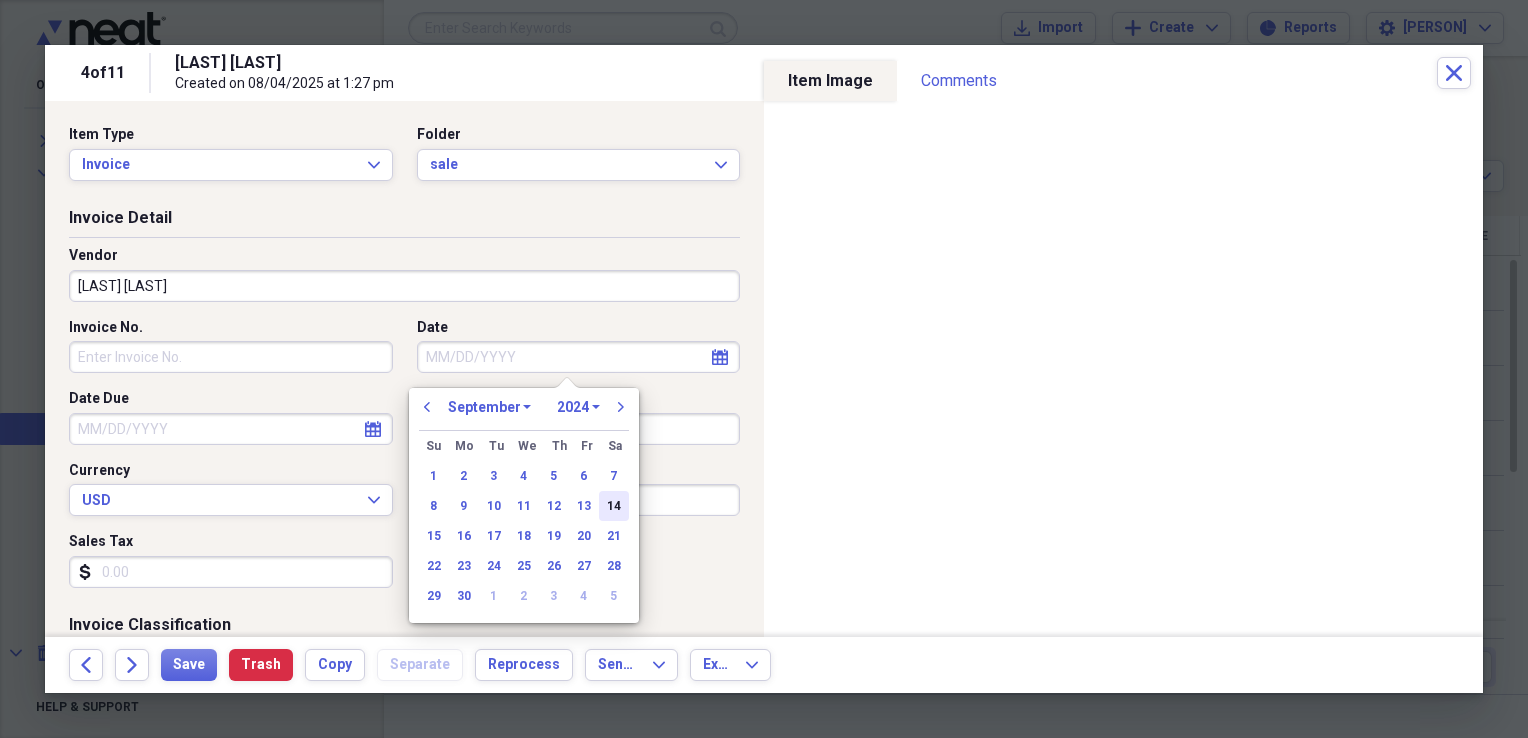 click on "14" at bounding box center (614, 506) 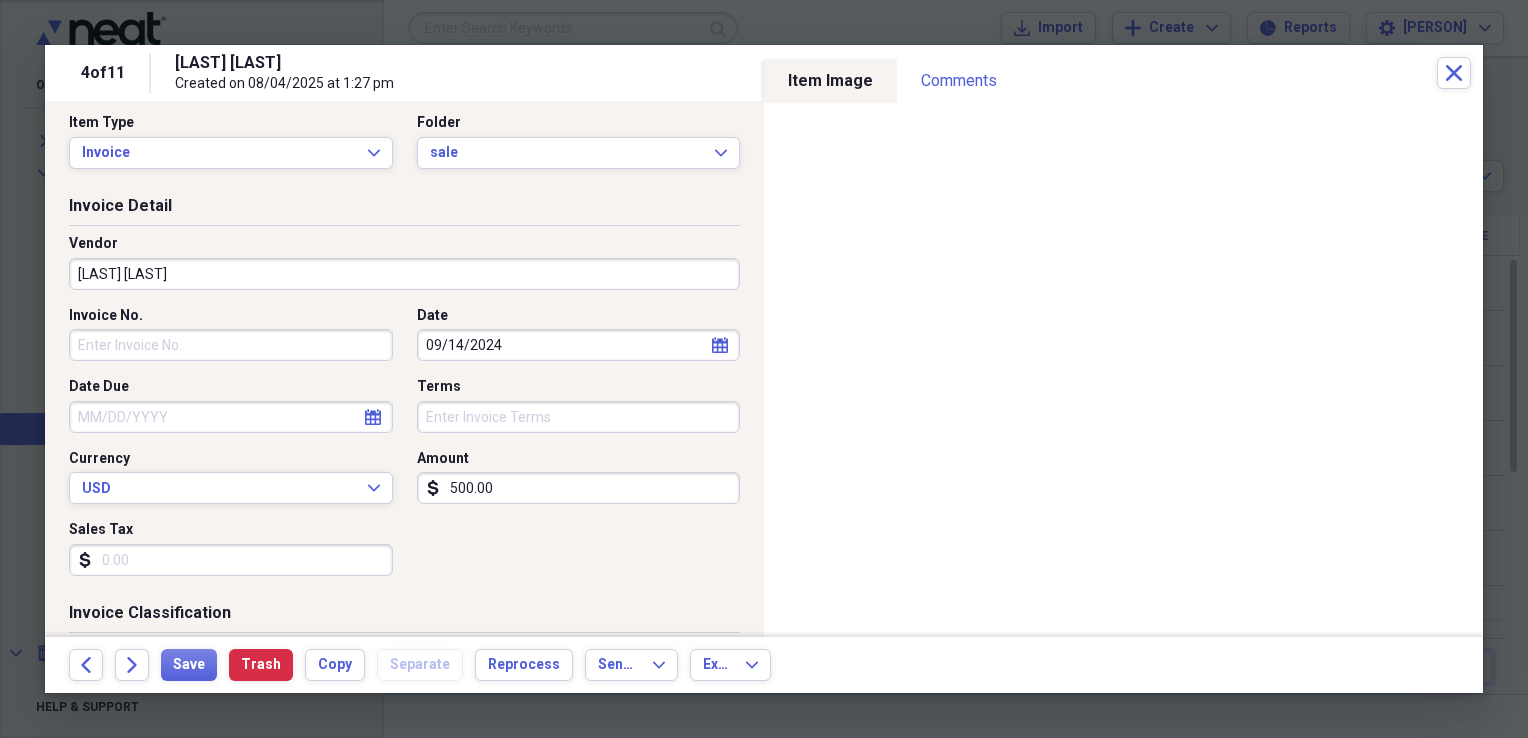 scroll, scrollTop: 0, scrollLeft: 0, axis: both 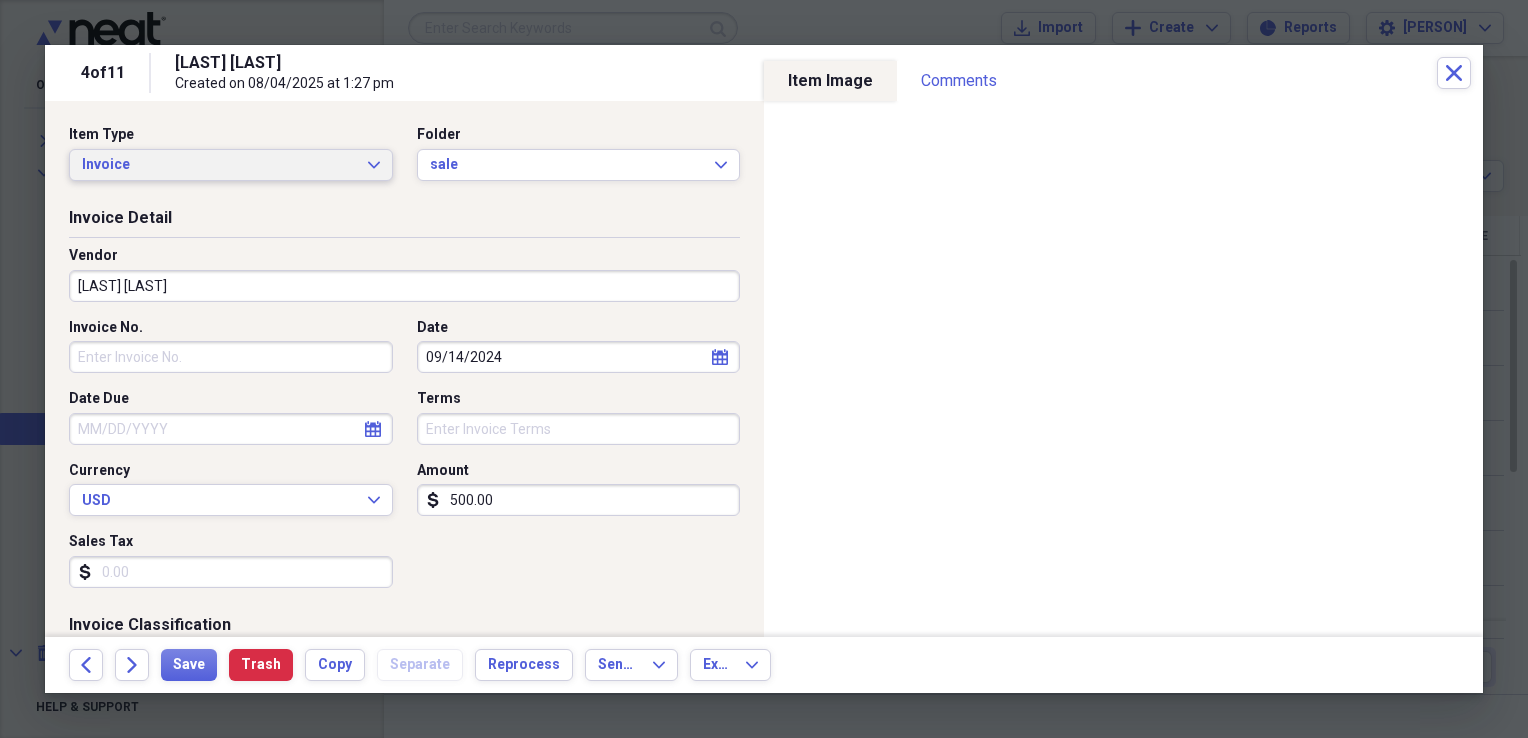 click on "Invoice Expand" at bounding box center [231, 165] 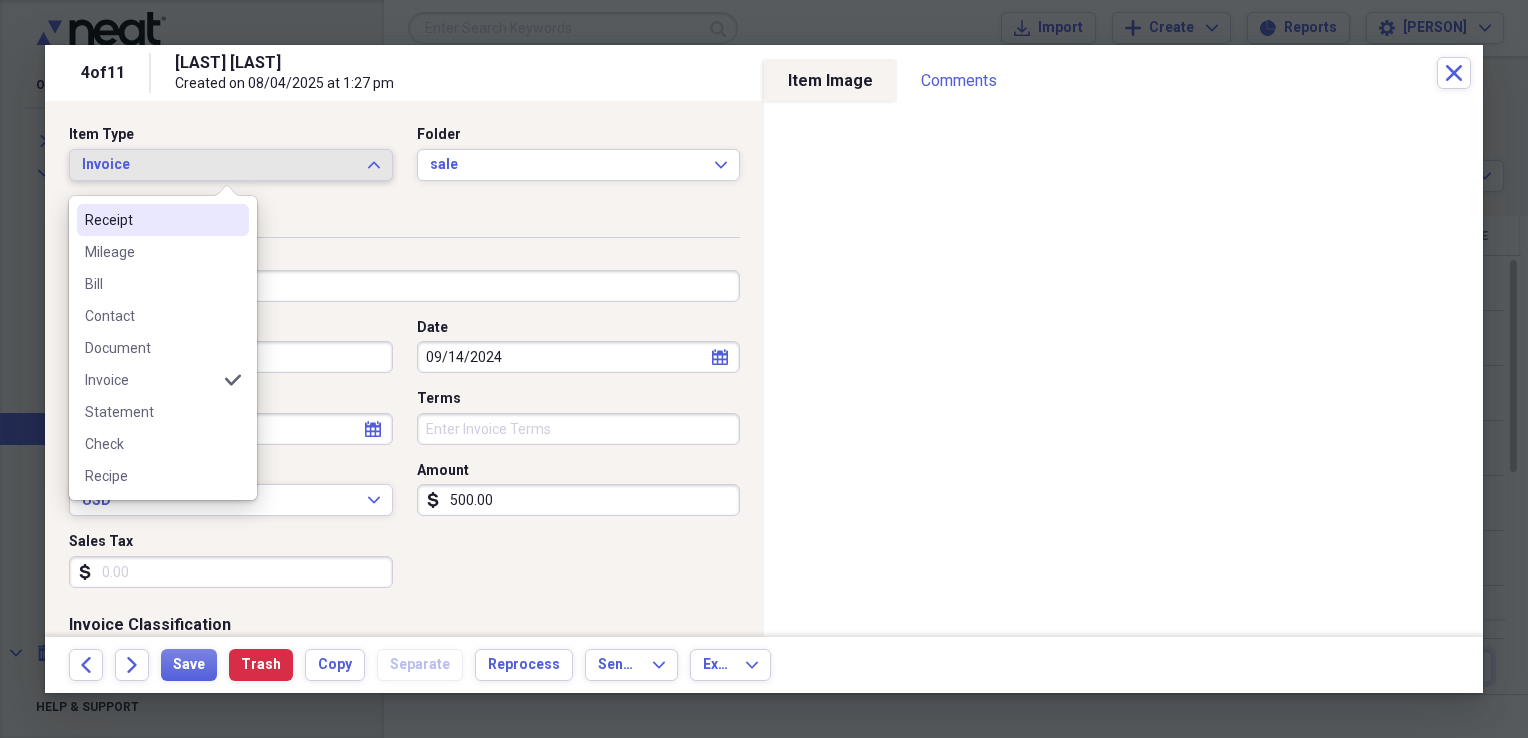 click on "Receipt" at bounding box center (163, 220) 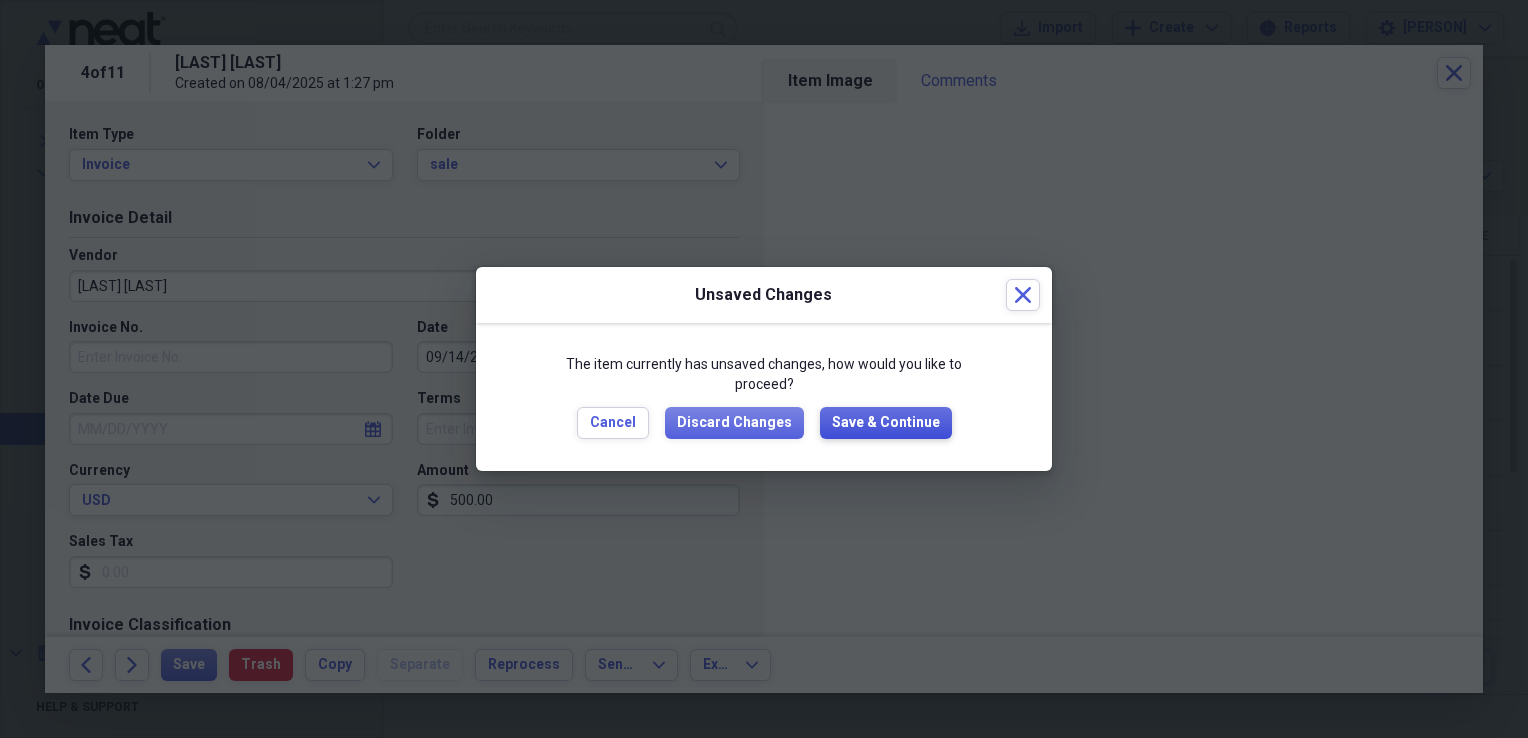 click on "Save & Continue" at bounding box center (886, 423) 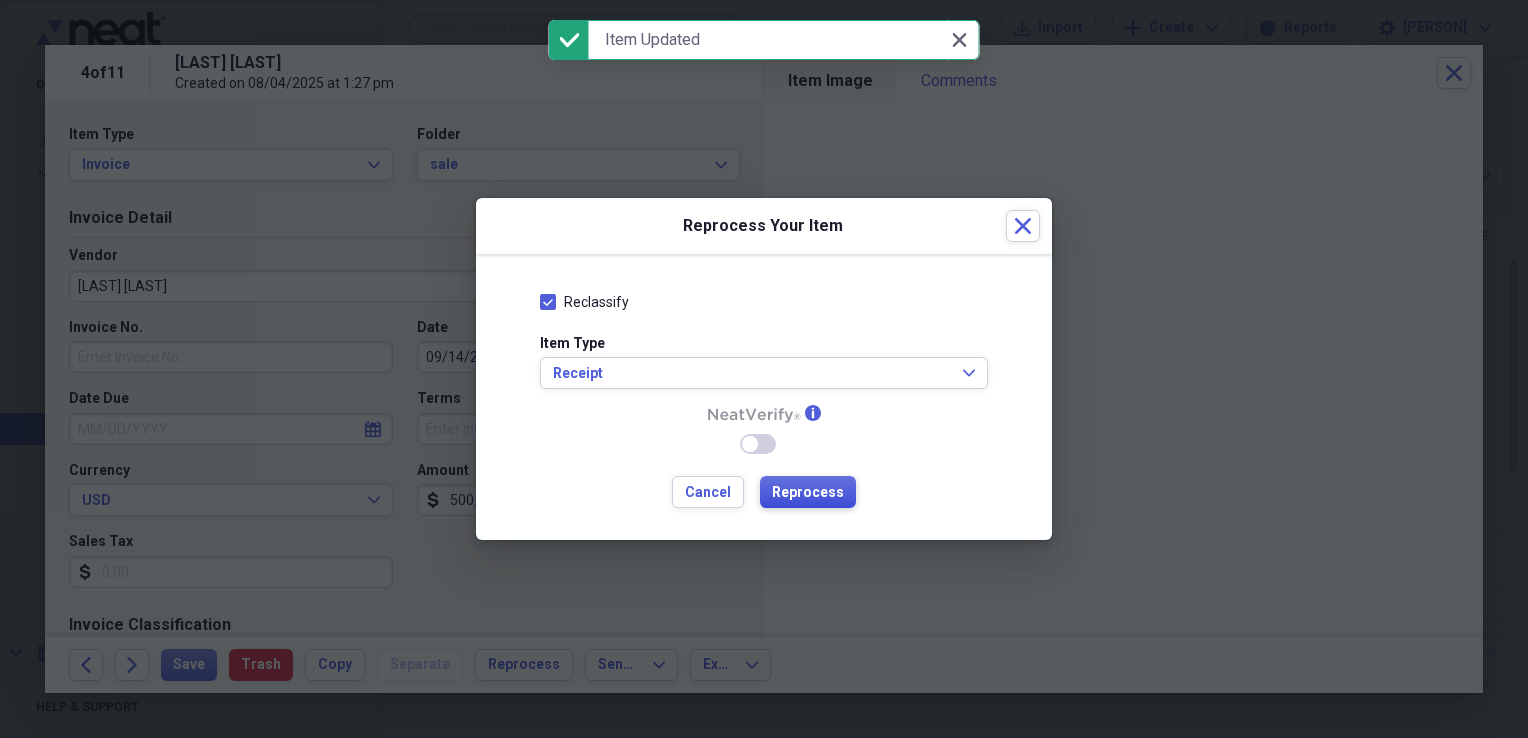 click on "Reprocess" at bounding box center [808, 493] 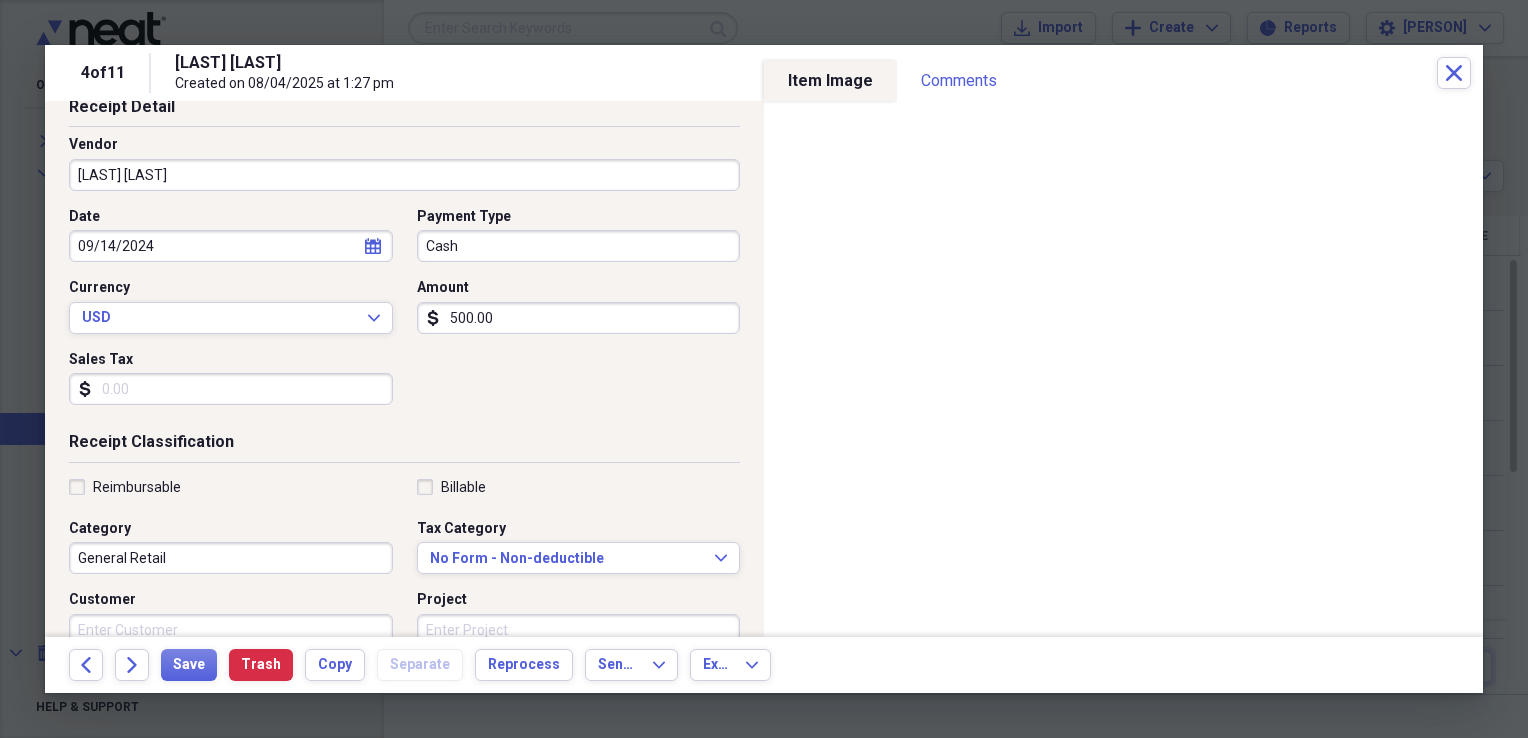 scroll, scrollTop: 119, scrollLeft: 0, axis: vertical 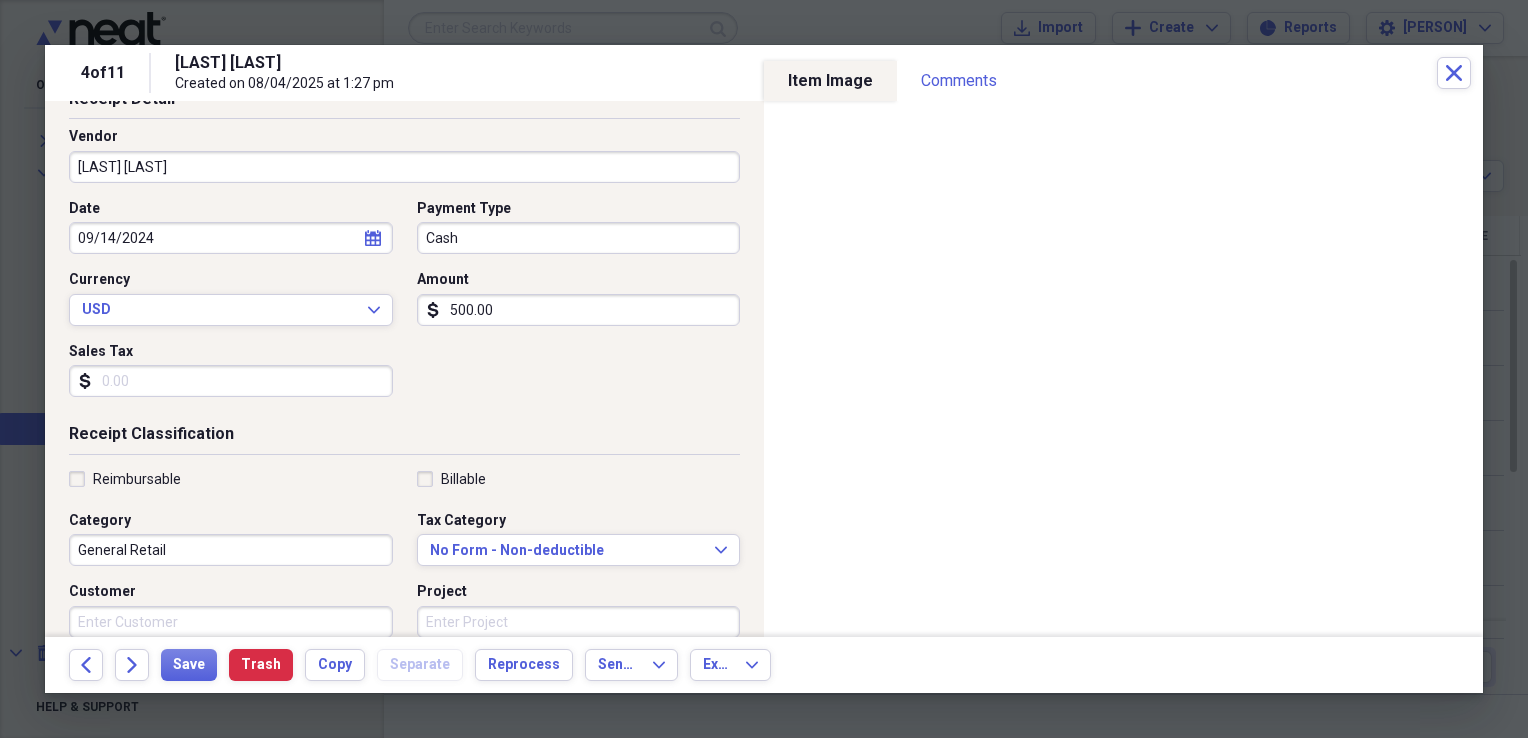 click on "calendar Calendar" at bounding box center (373, 238) 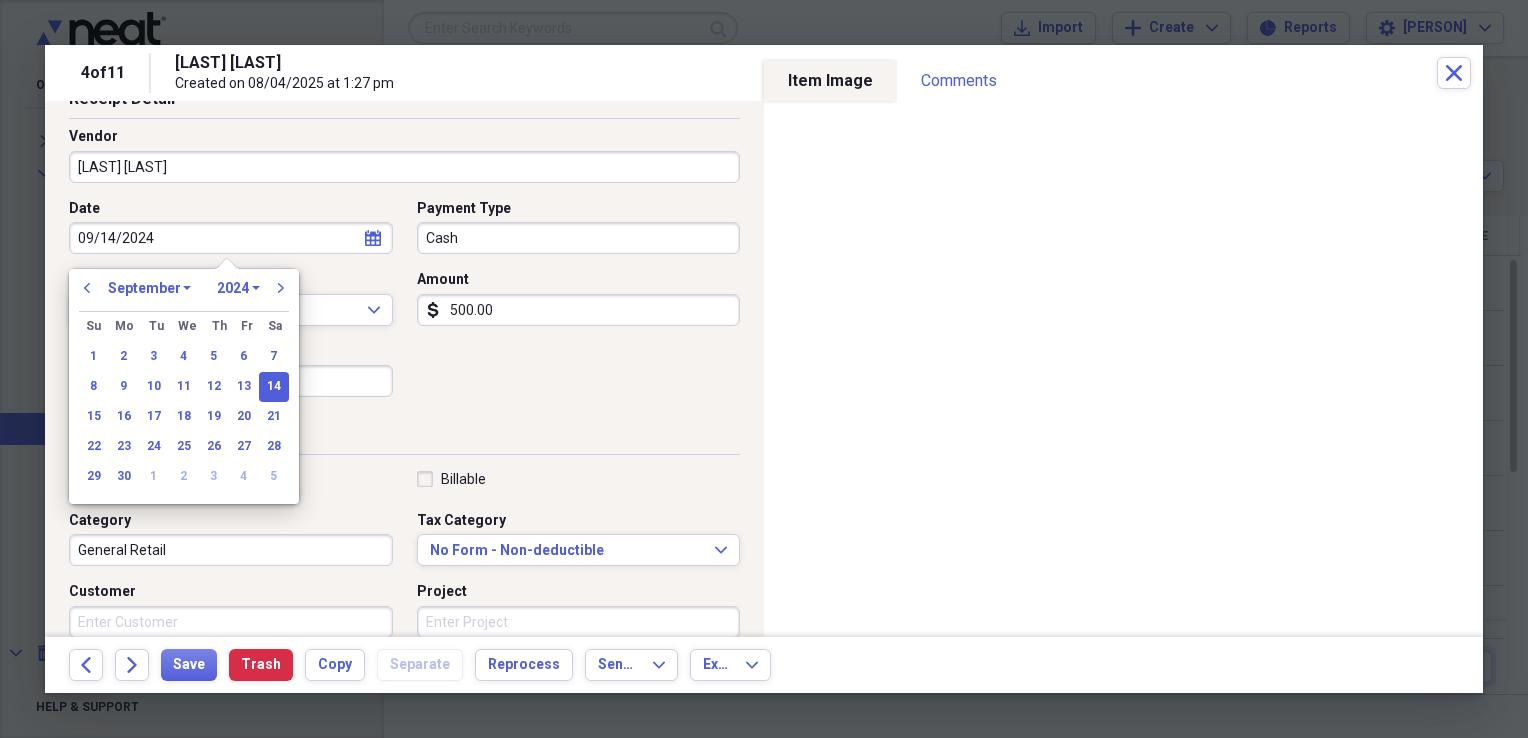 click on "previous January February March April May June July August September October November December 1970 1971 1972 1973 1974 1975 1976 1977 1978 1979 1980 1981 1982 1983 1984 1985 1986 1987 1988 1989 1990 1991 1992 1993 1994 1995 1996 1997 1998 1999 2000 2001 2002 2003 2004 2005 2006 2007 2008 2009 2010 2011 2012 2013 2014 2015 2016 2017 2018 2019 2020 2021 2022 2023 2024 2025 2026 2027 2028 2029 2030 2031 2032 2033 2034 2035 next" at bounding box center (184, 294) 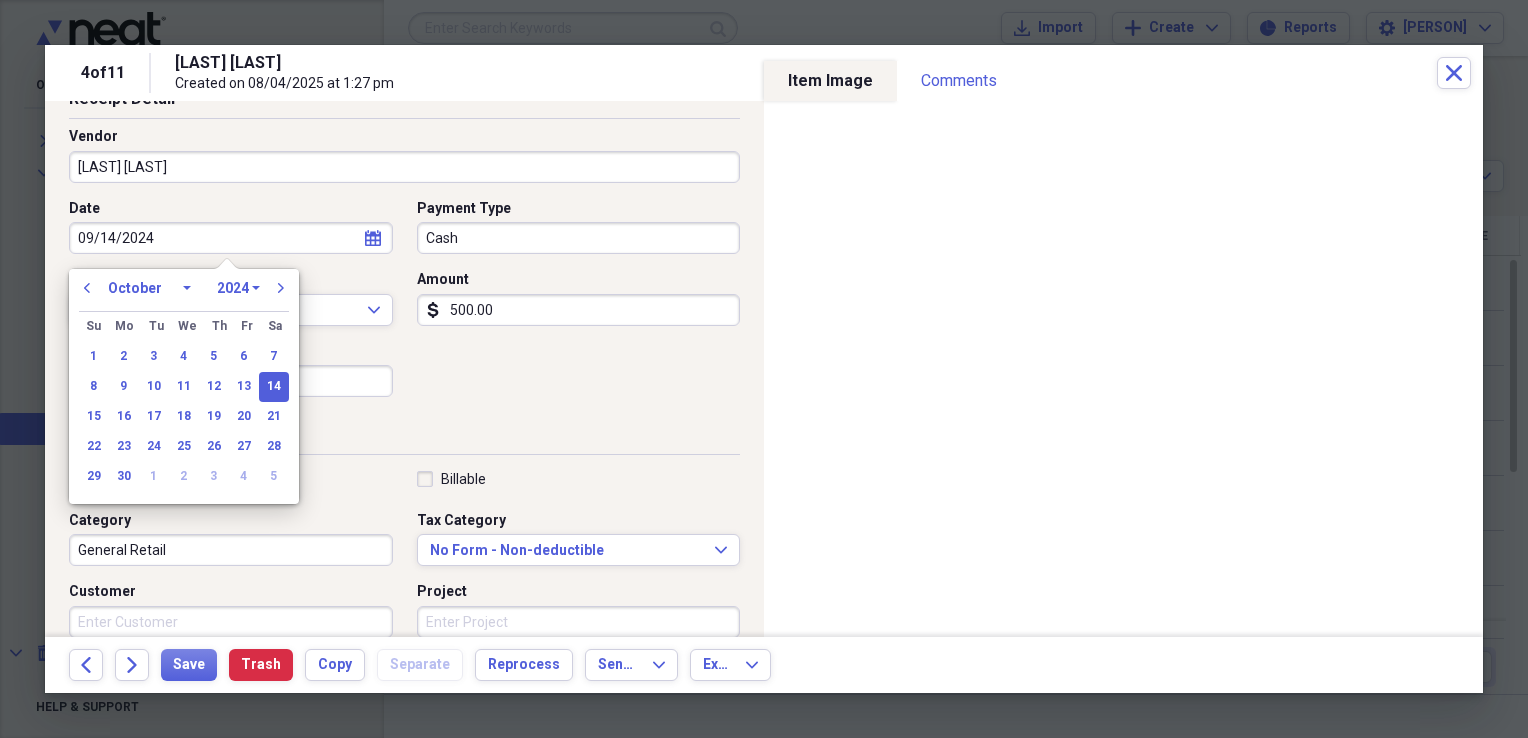click on "January February March April May June July August September October November December" at bounding box center (149, 288) 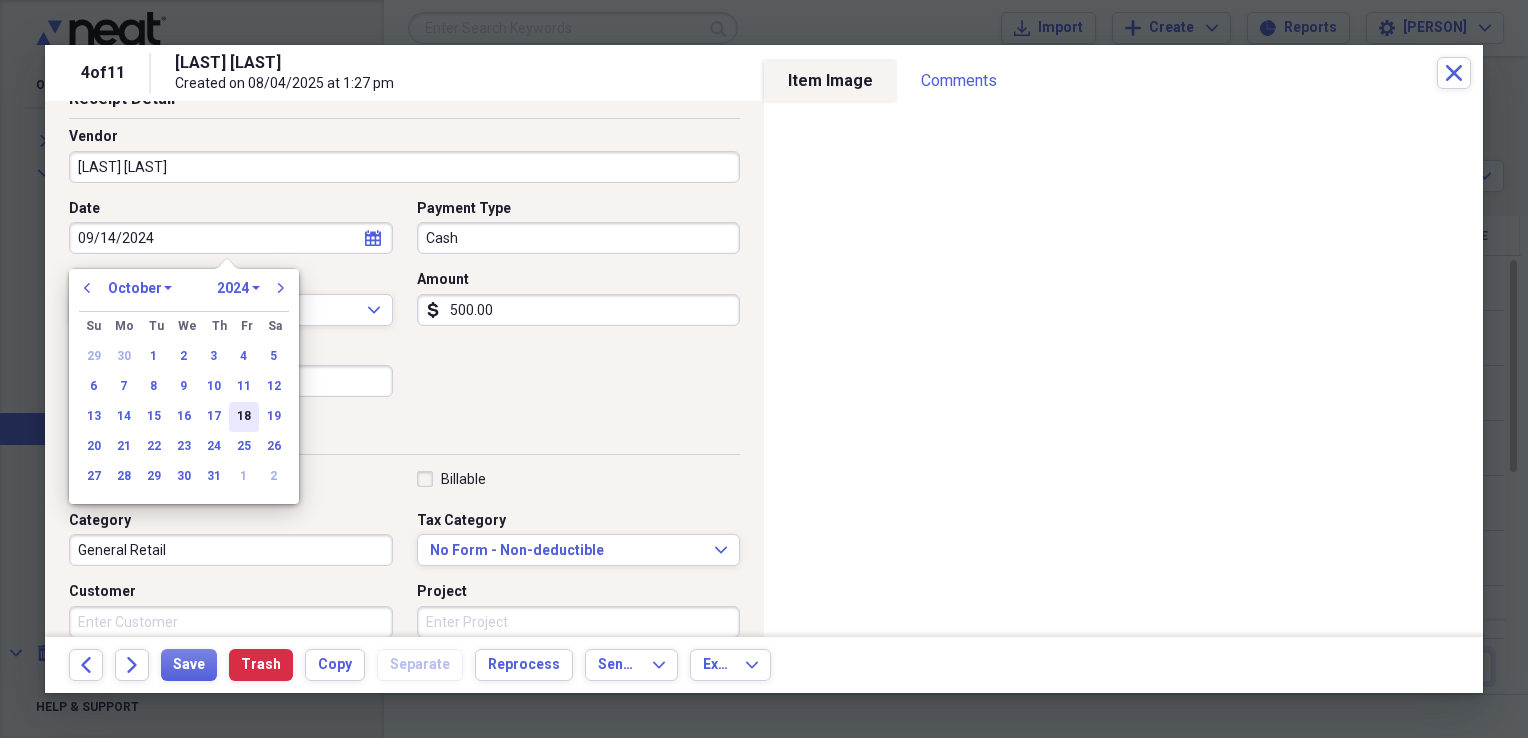 click on "18" at bounding box center [244, 417] 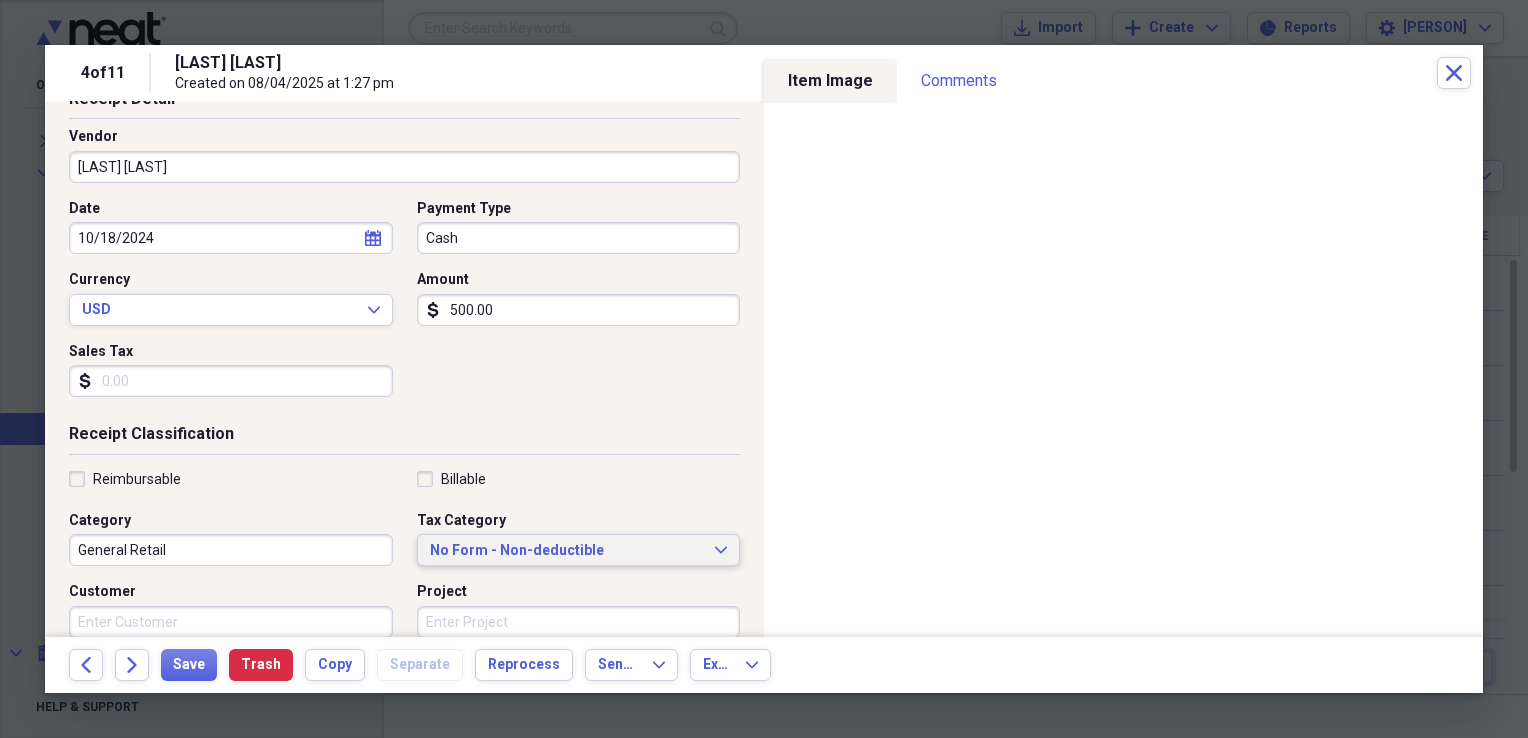 click on "No Form - Non-deductible Expand" at bounding box center [579, 551] 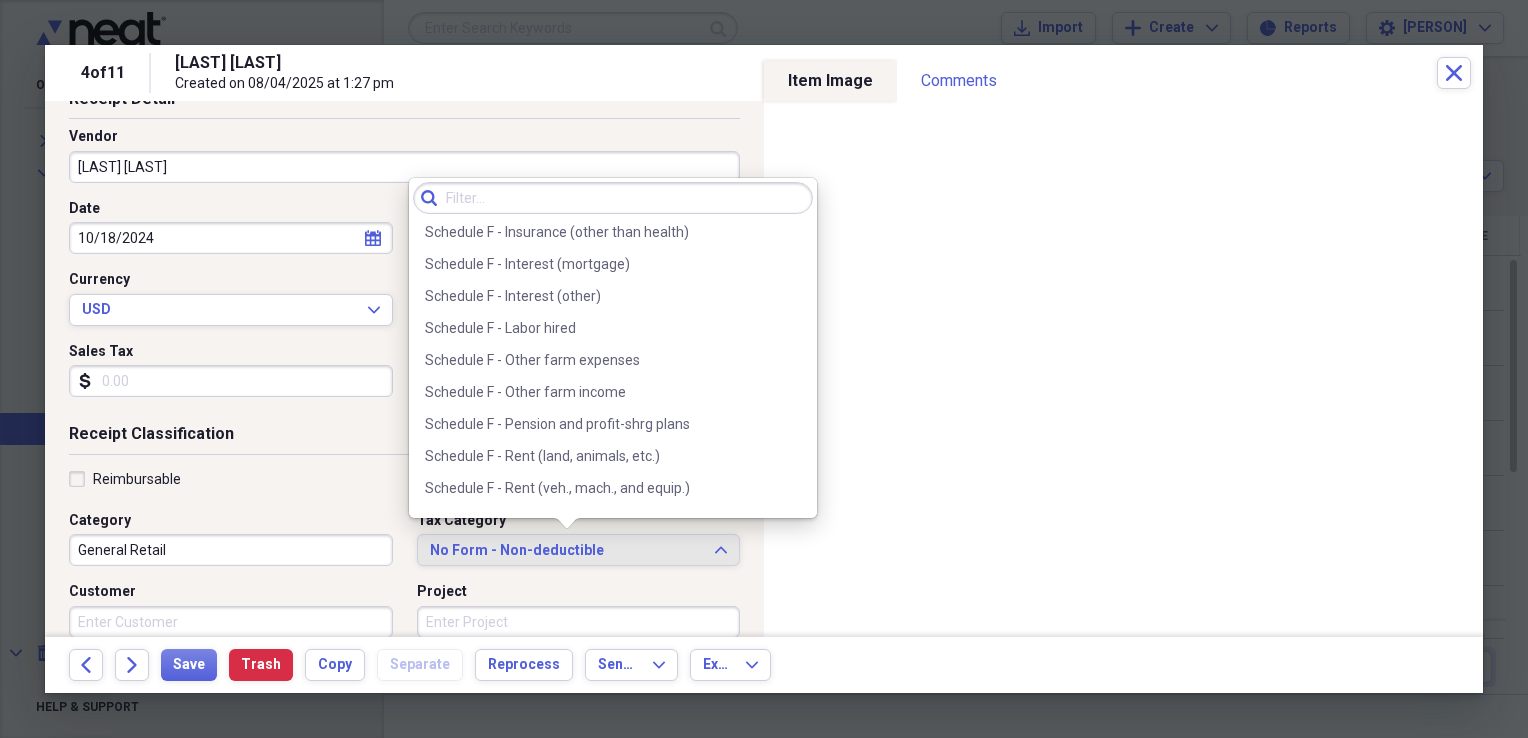 scroll, scrollTop: 5727, scrollLeft: 0, axis: vertical 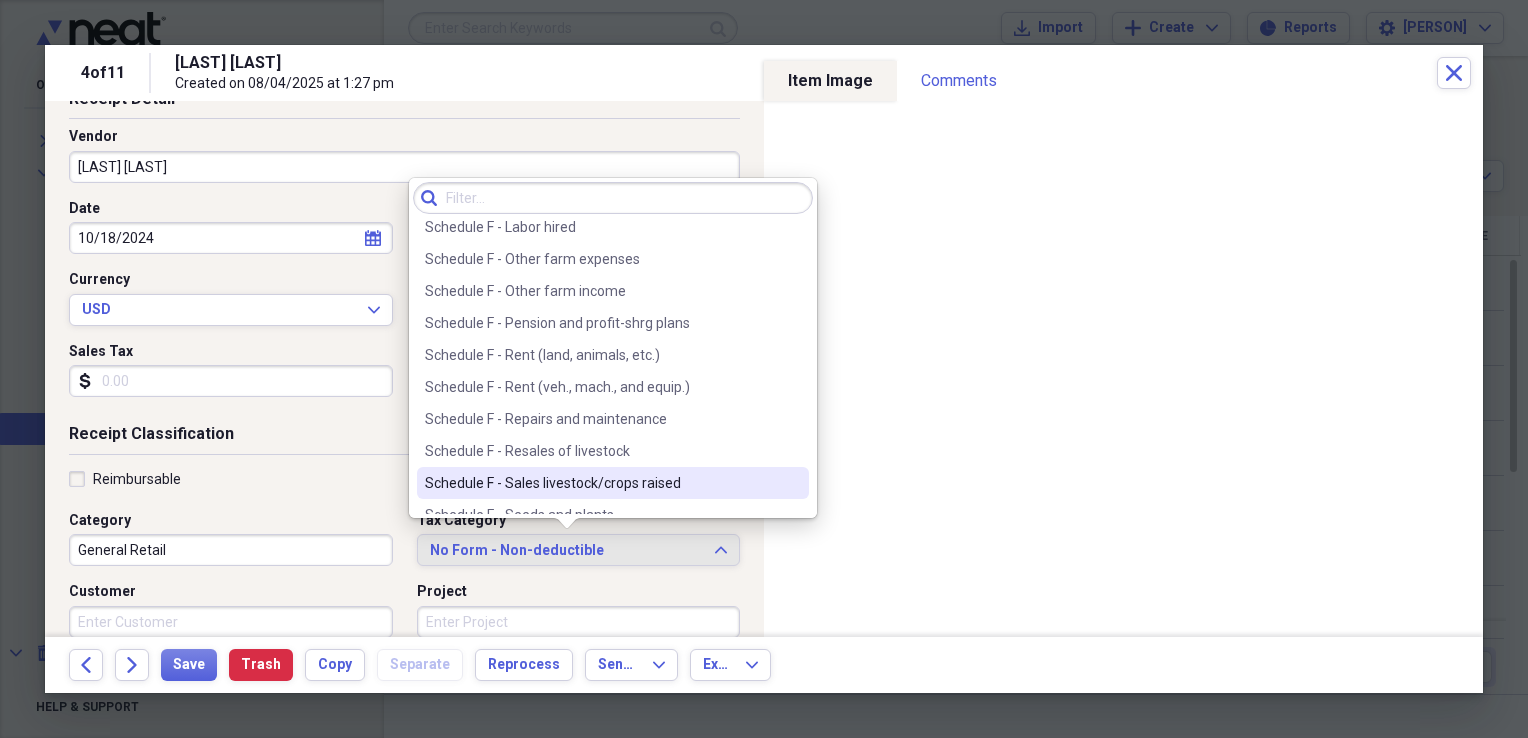 click on "Schedule F - Sales livestock/crops raised" at bounding box center [613, 483] 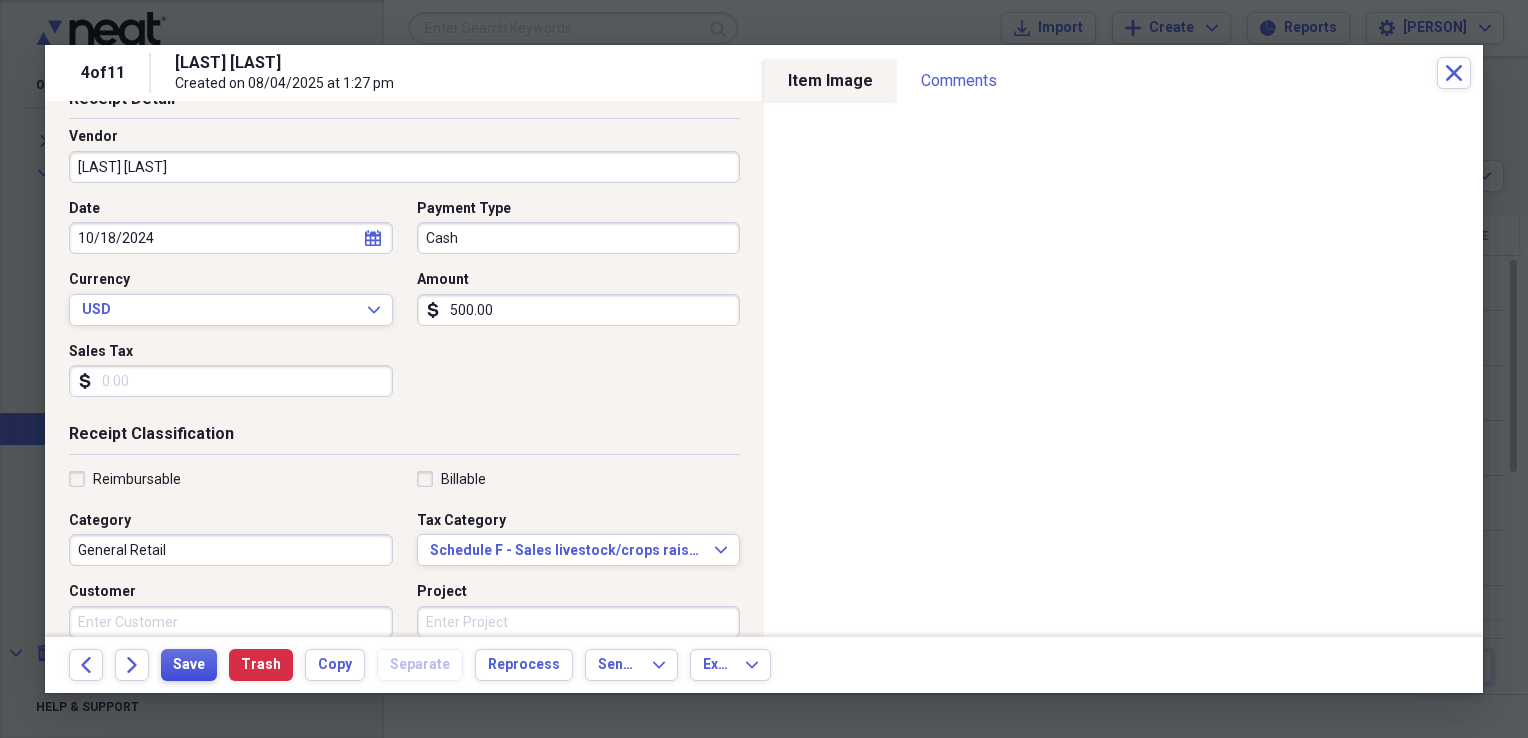 click on "Save" at bounding box center (189, 665) 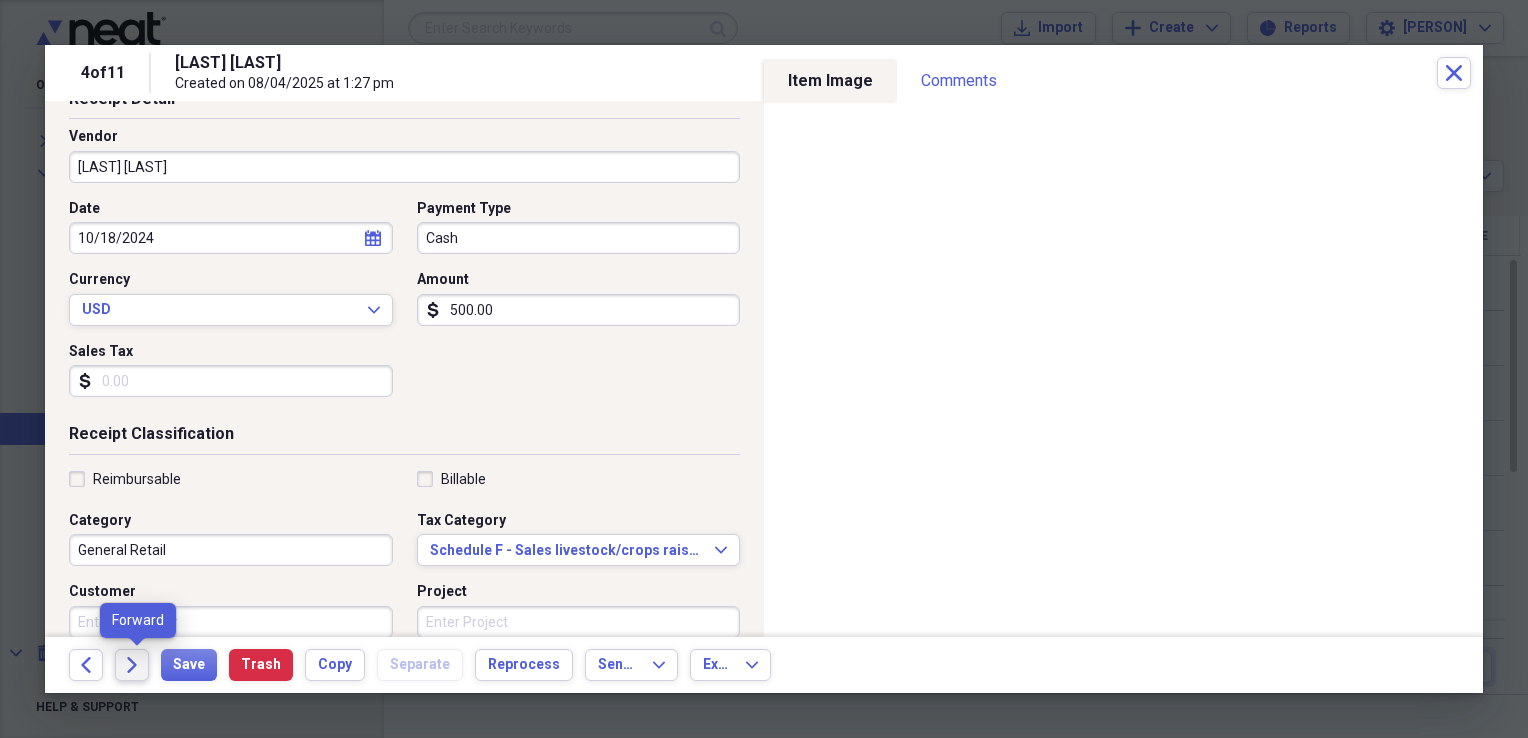 click on "Forward" 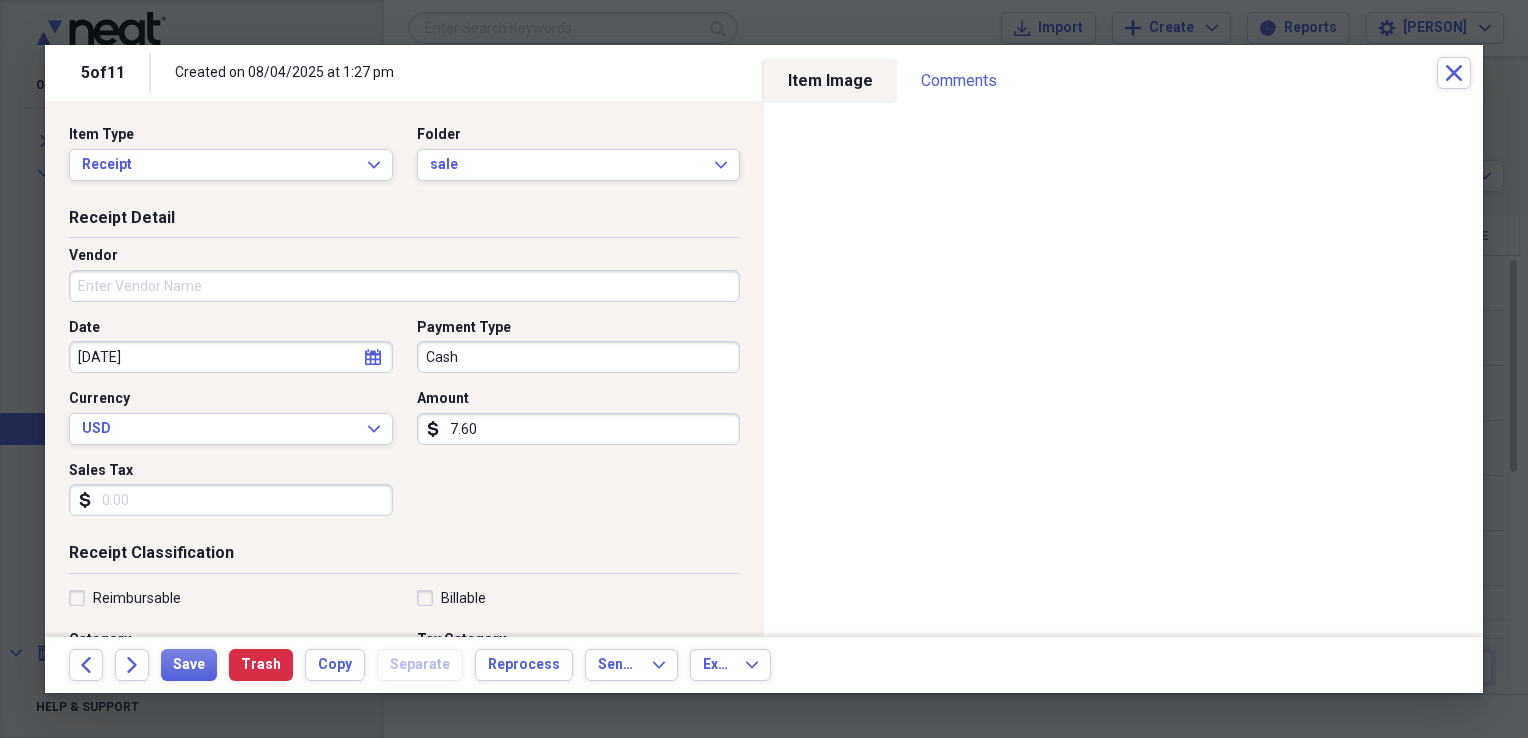 scroll, scrollTop: 80, scrollLeft: 0, axis: vertical 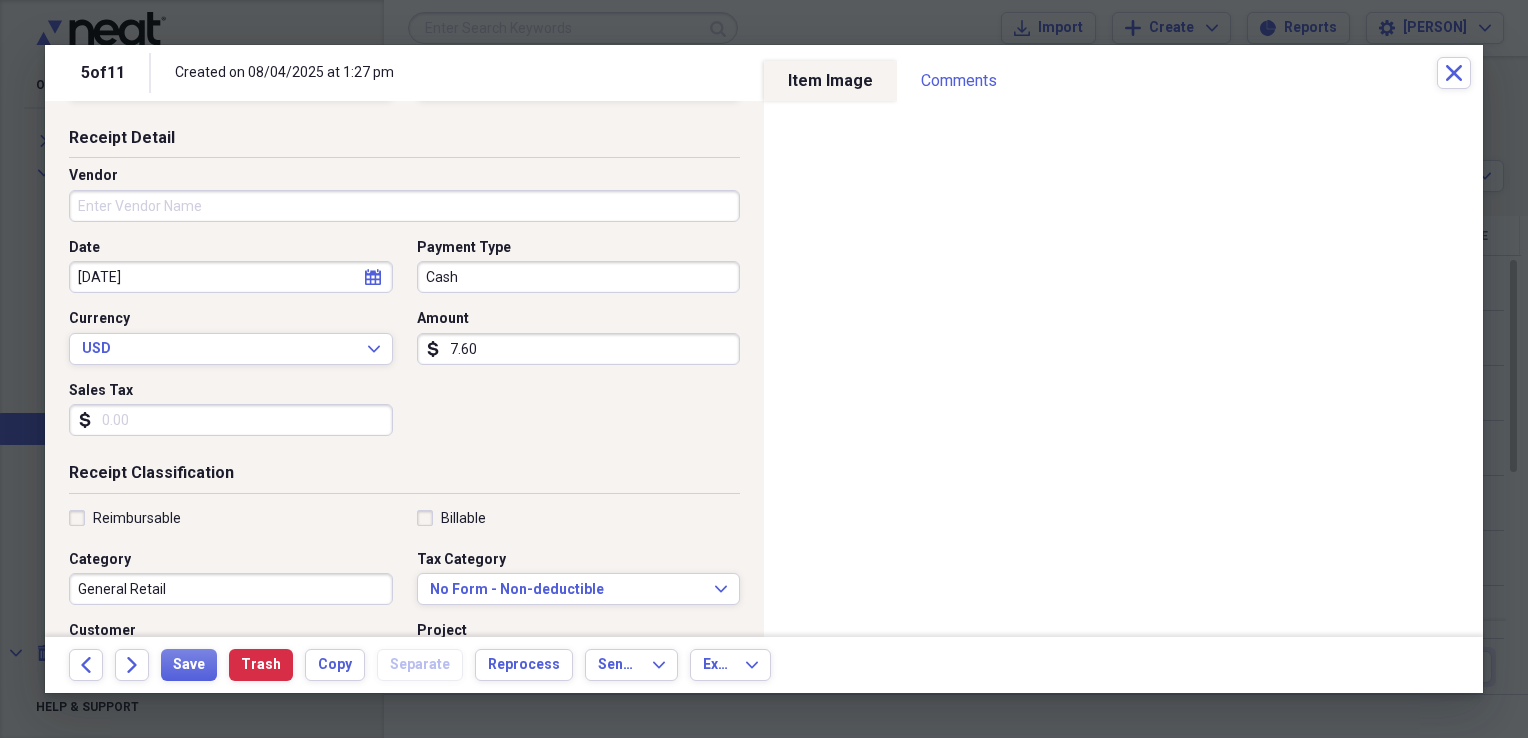 click on "Date 07/11/2024 calendar Calendar Payment Type Cash Currency USD Expand Amount dollar-sign 7.60 Sales Tax dollar-sign" at bounding box center [404, 345] 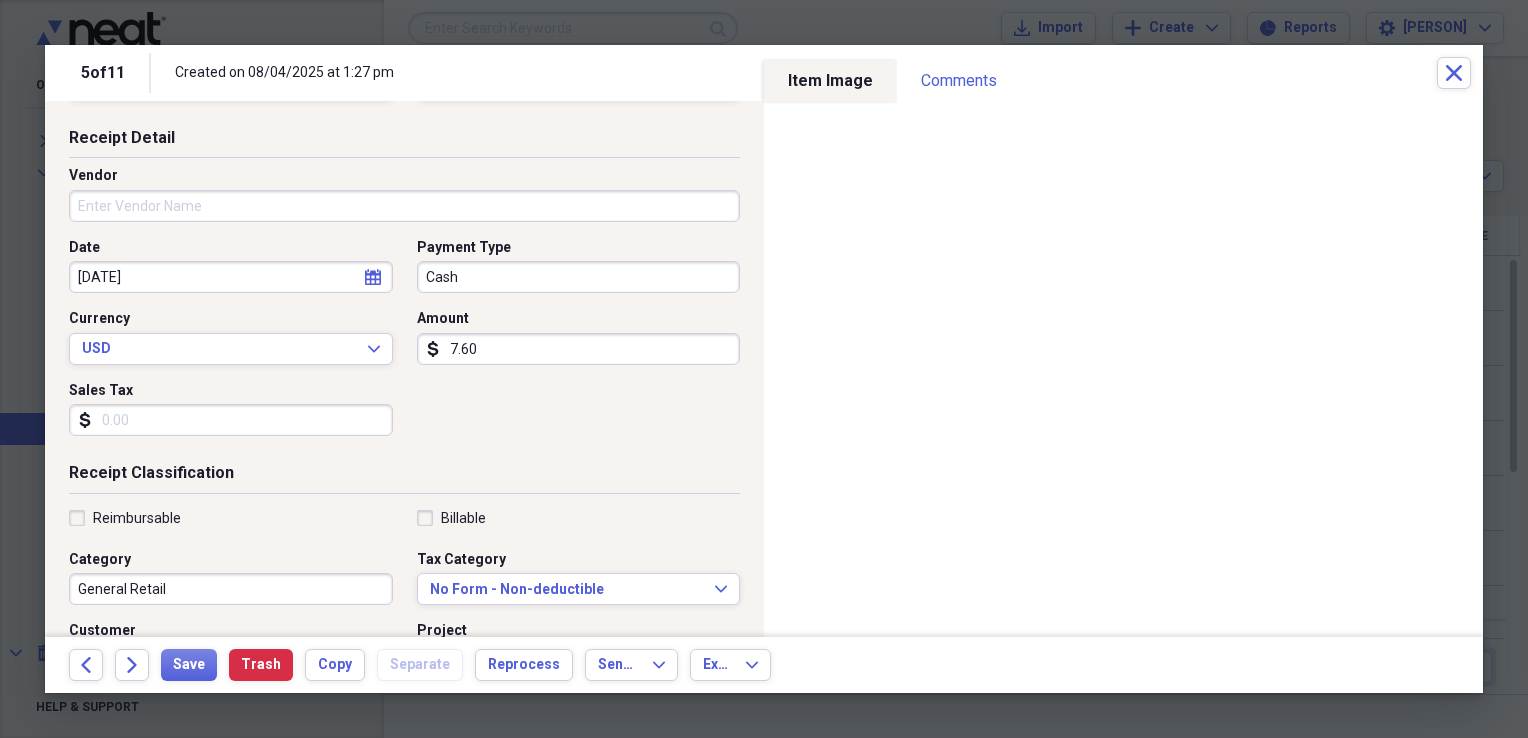 click on "Vendor" at bounding box center [404, 206] 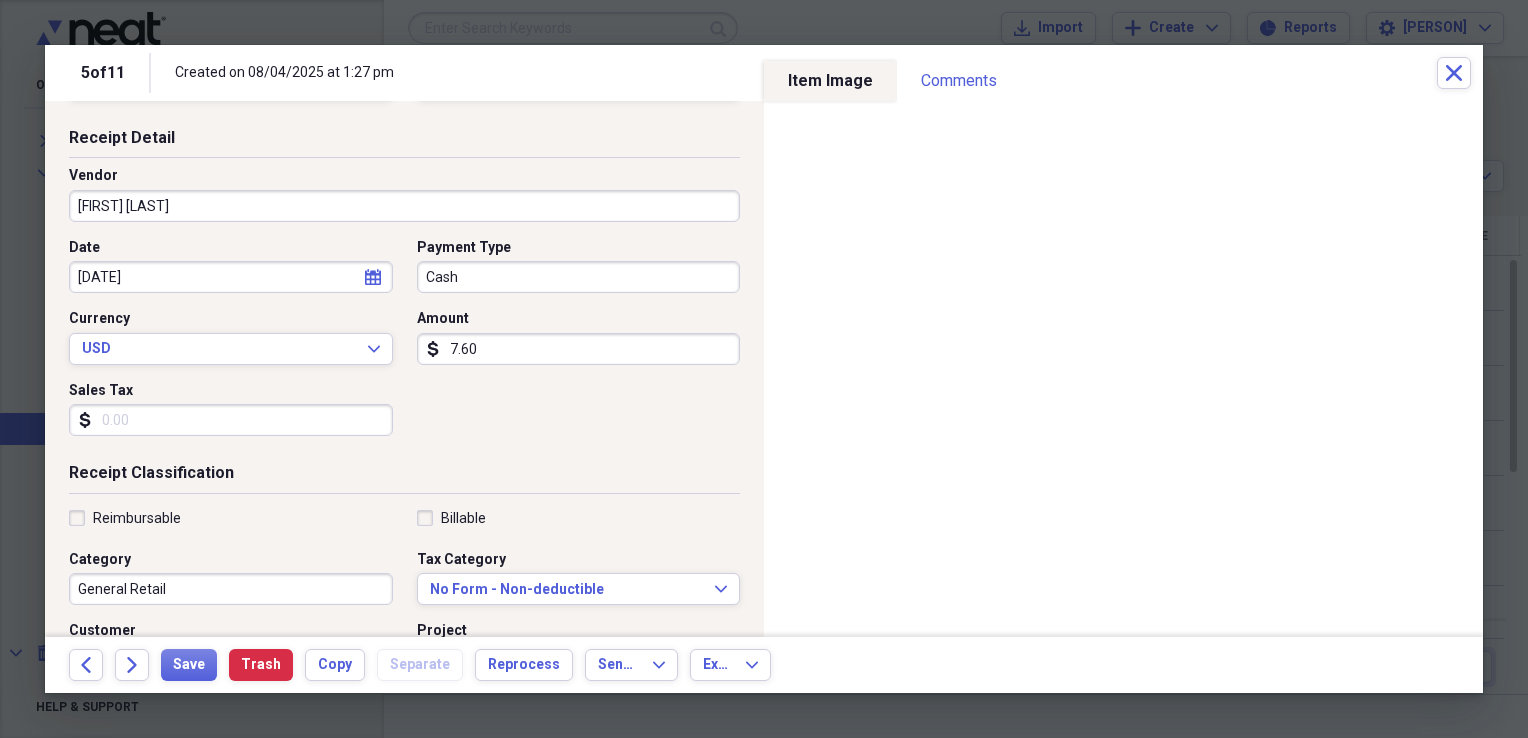 click on "7.60" at bounding box center [579, 349] 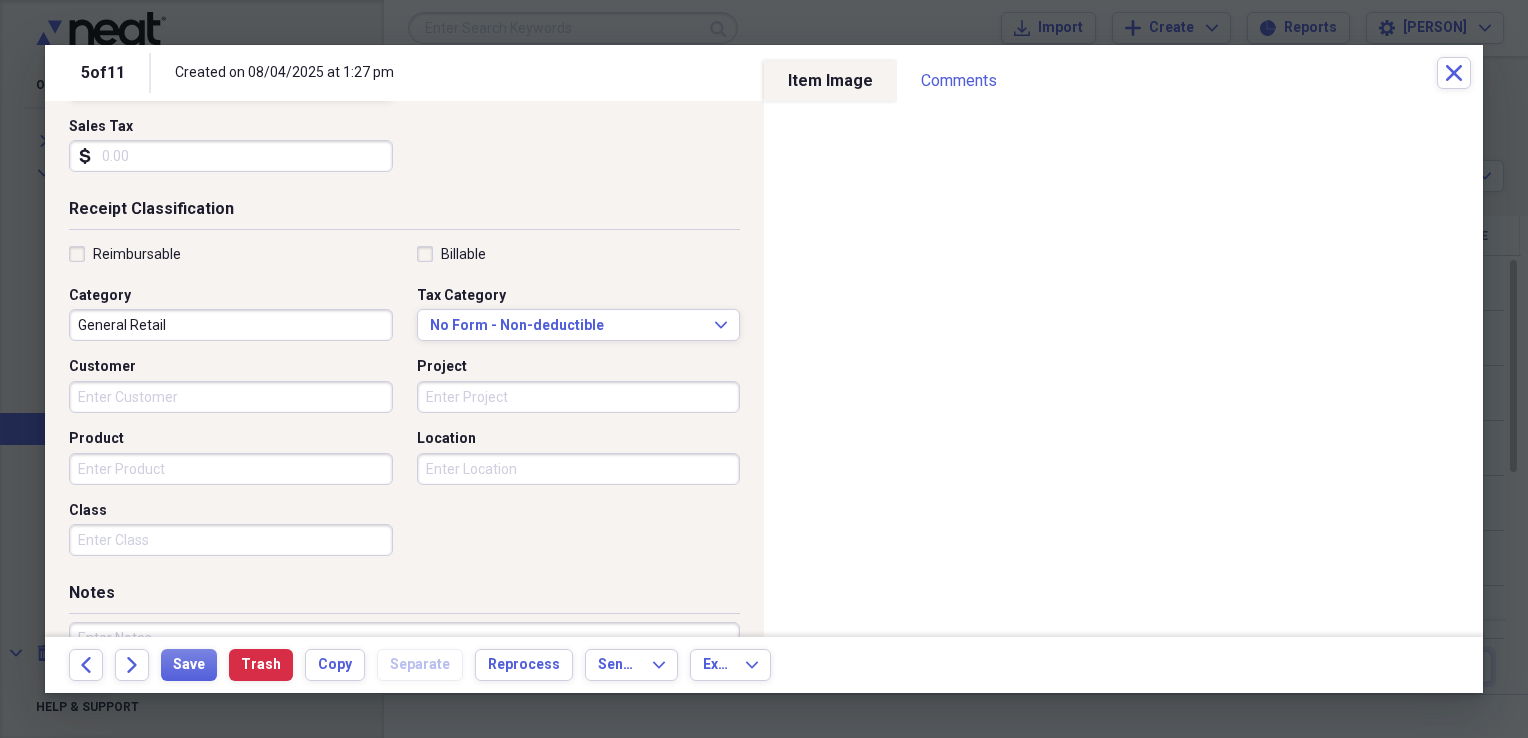 scroll, scrollTop: 377, scrollLeft: 0, axis: vertical 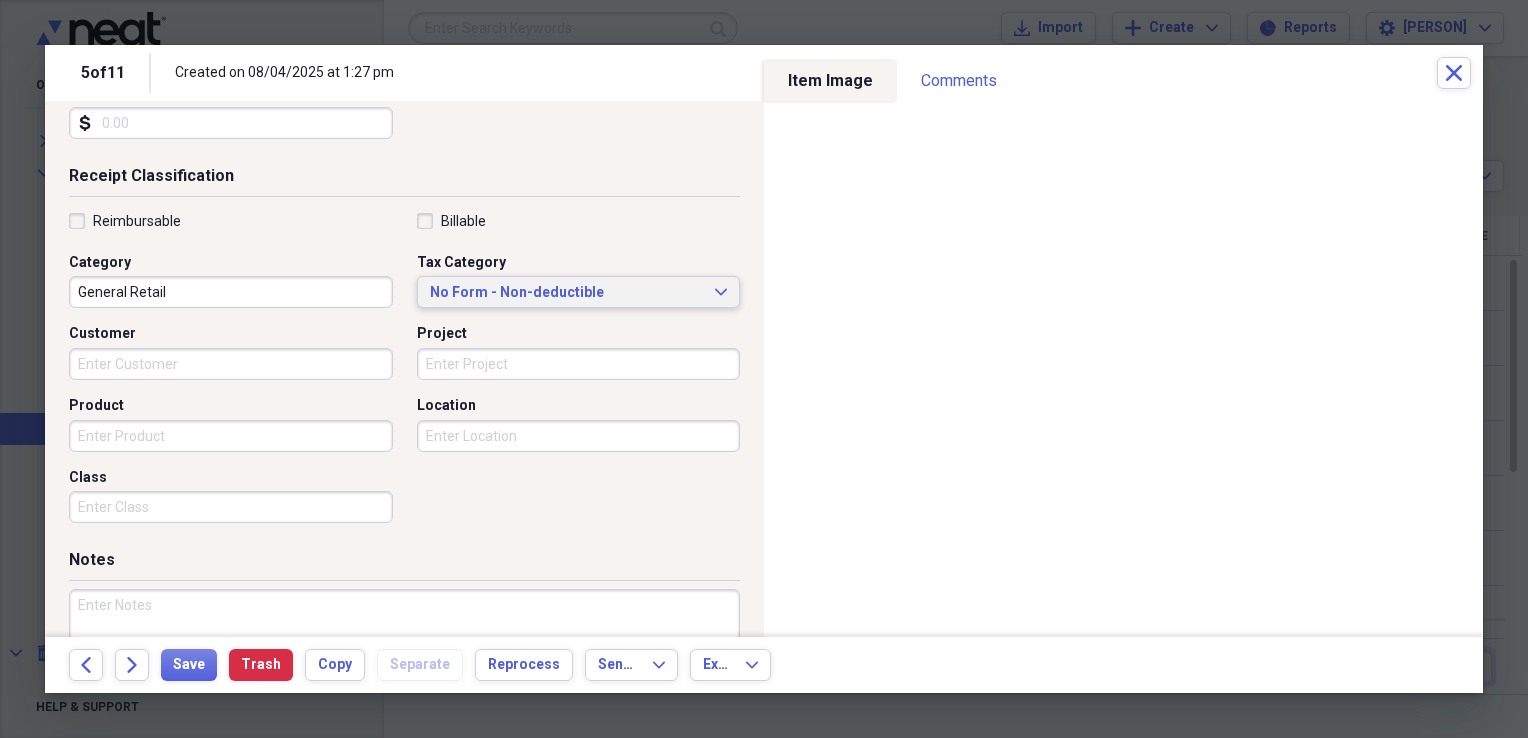click on "No Form - Non-deductible Expand" at bounding box center (579, 292) 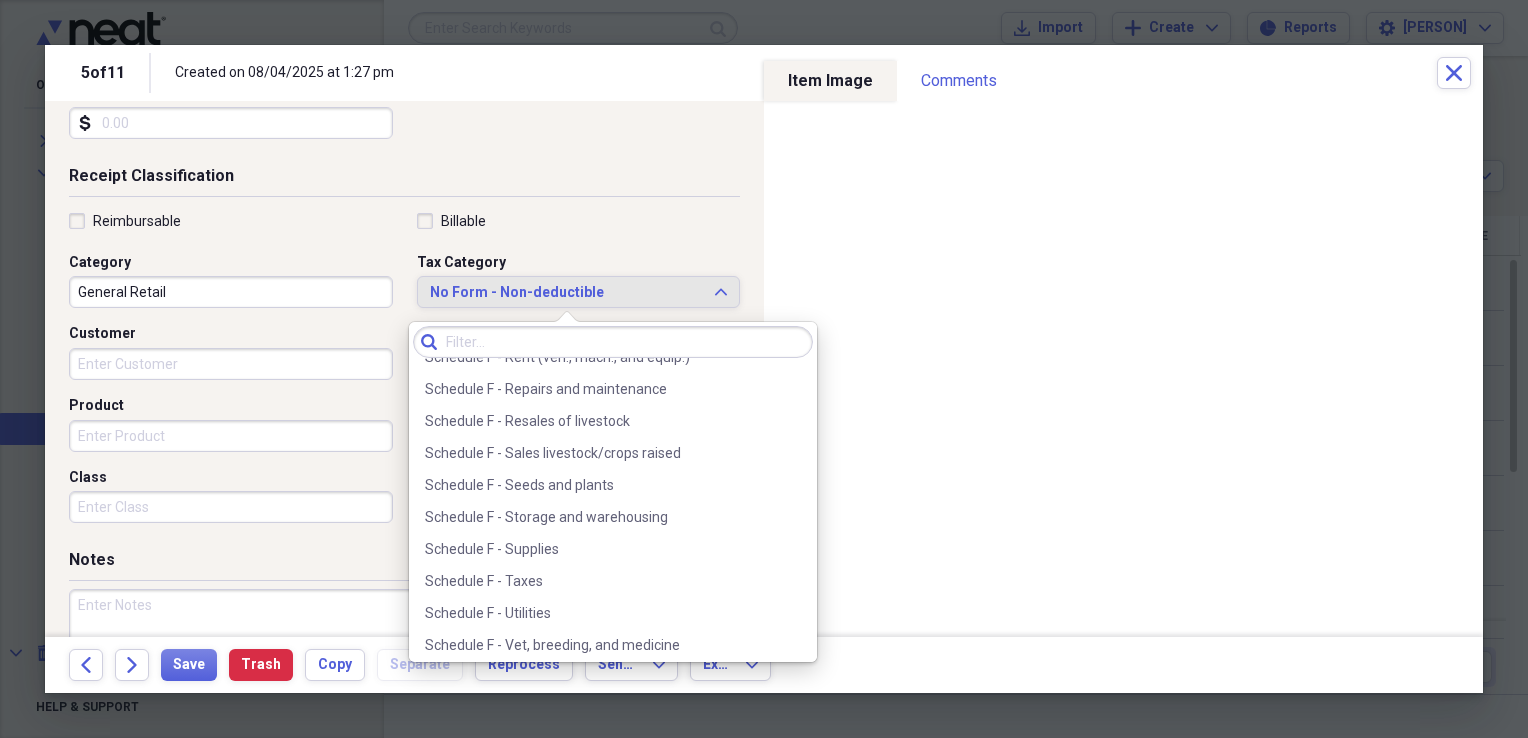 scroll, scrollTop: 5921, scrollLeft: 0, axis: vertical 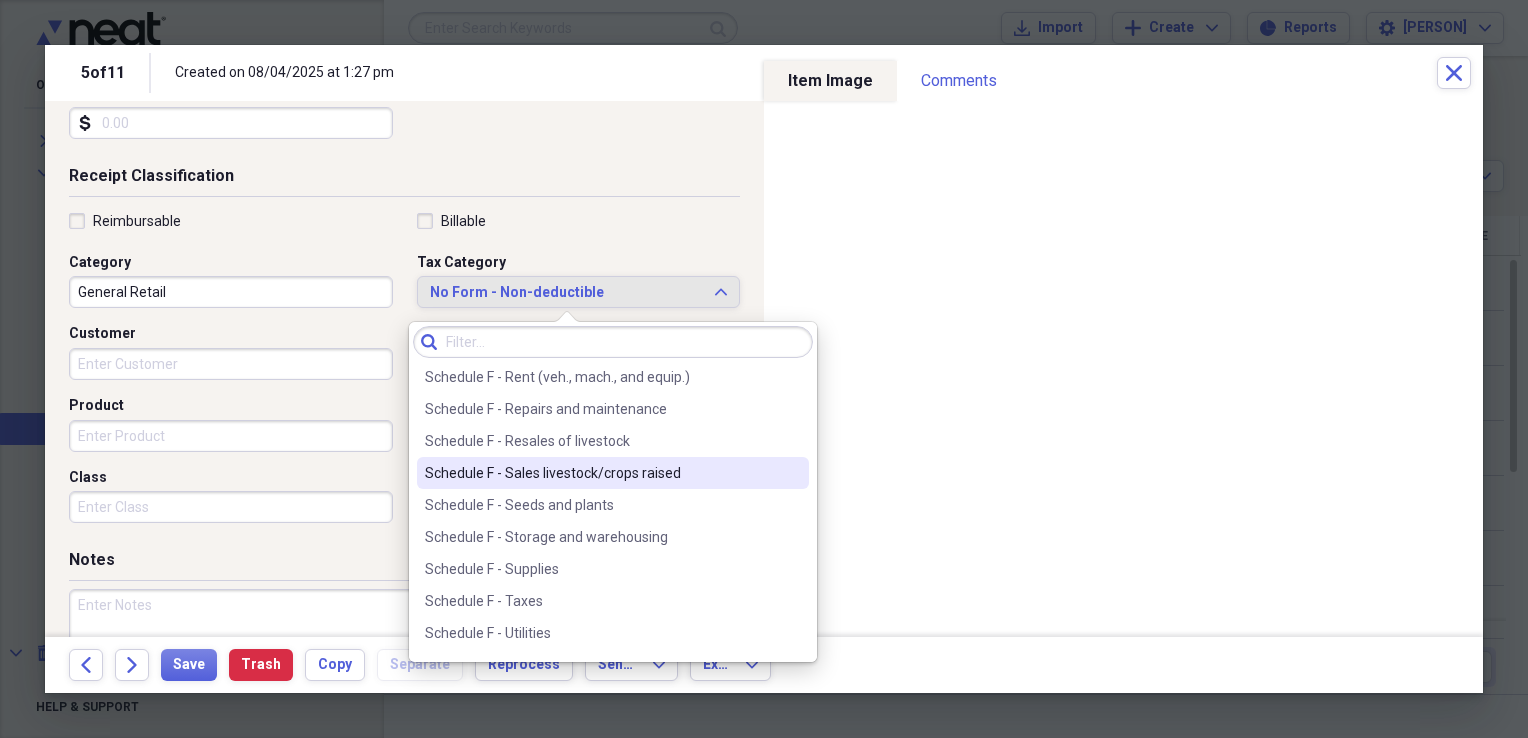 click on "Schedule F - Sales livestock/crops raised" at bounding box center (601, 473) 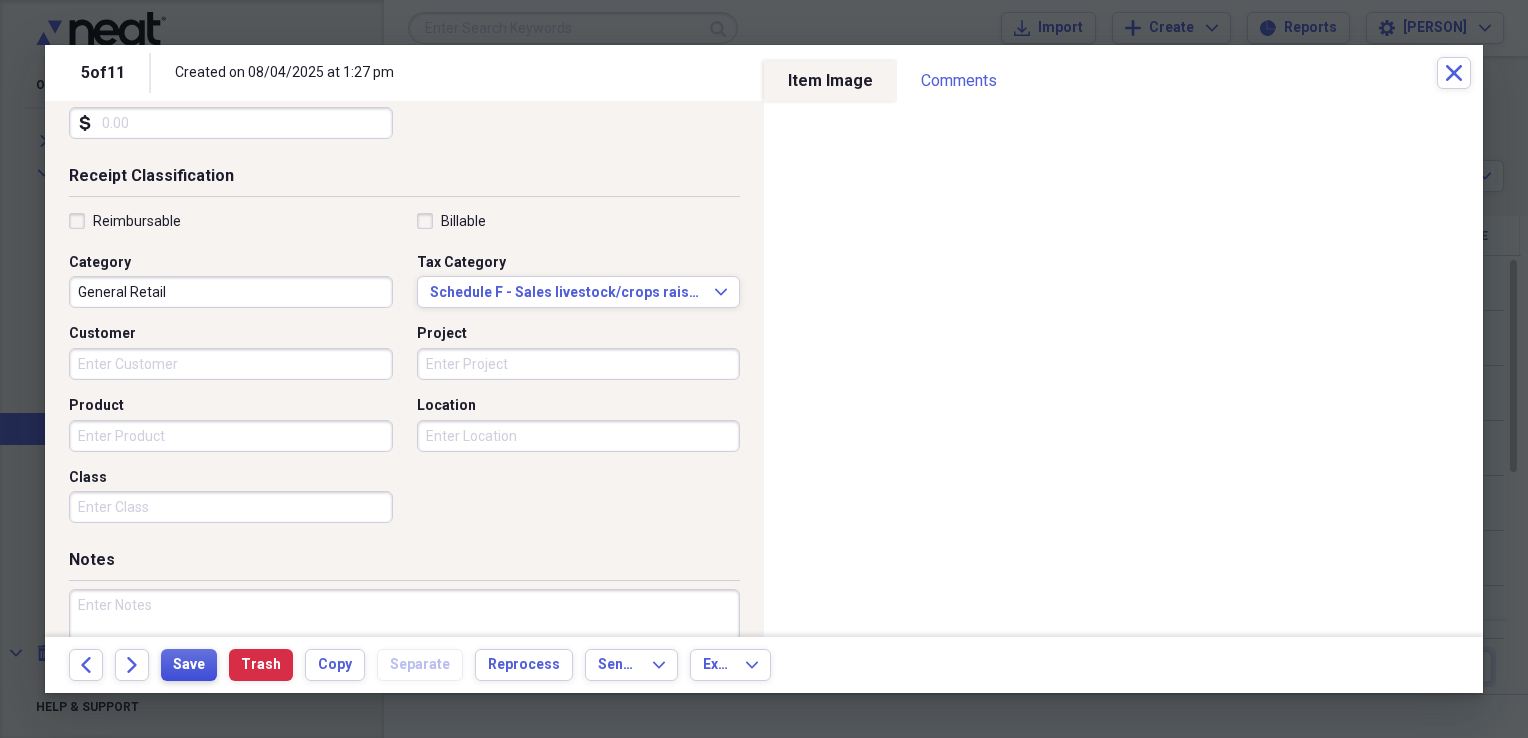 click on "Save" at bounding box center (189, 665) 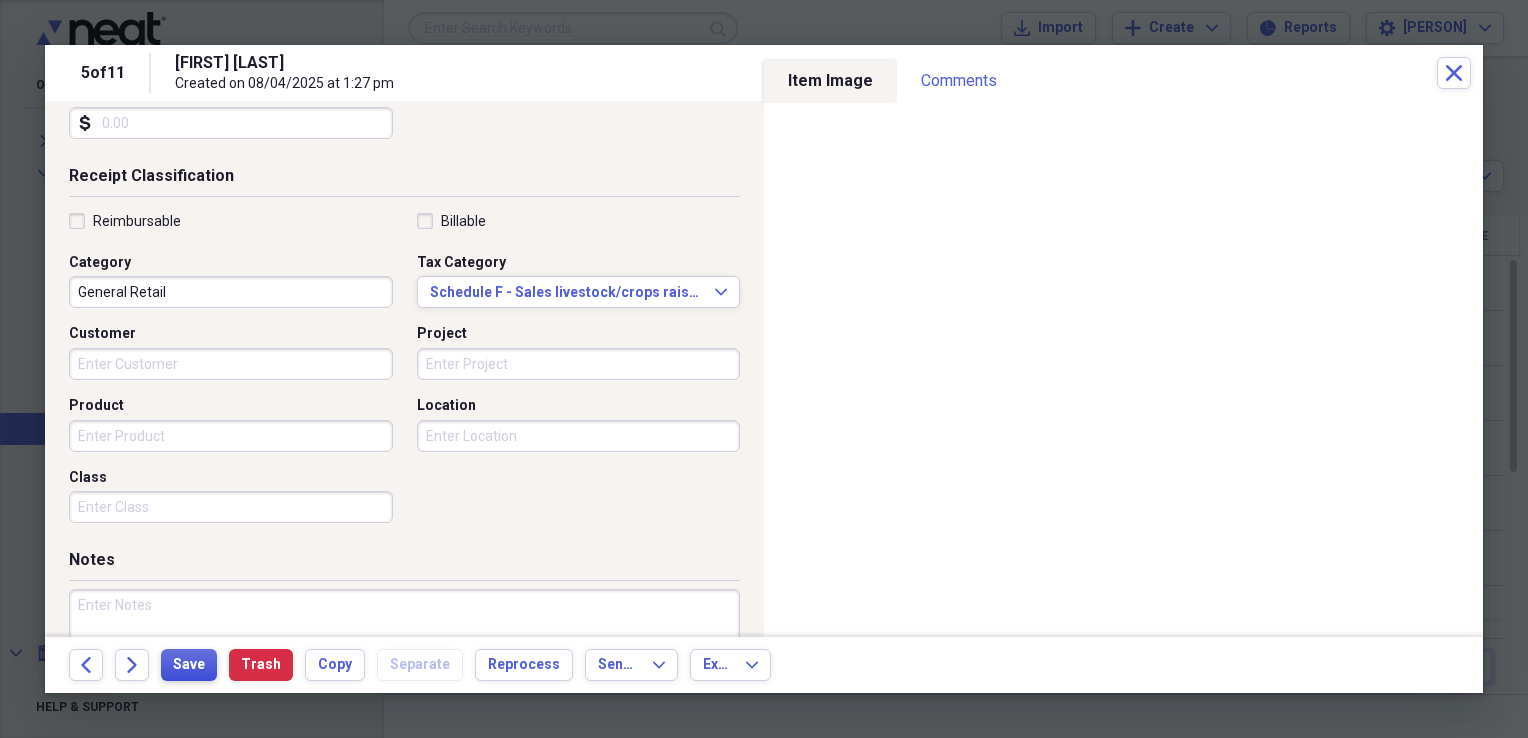 click on "Save" at bounding box center (189, 665) 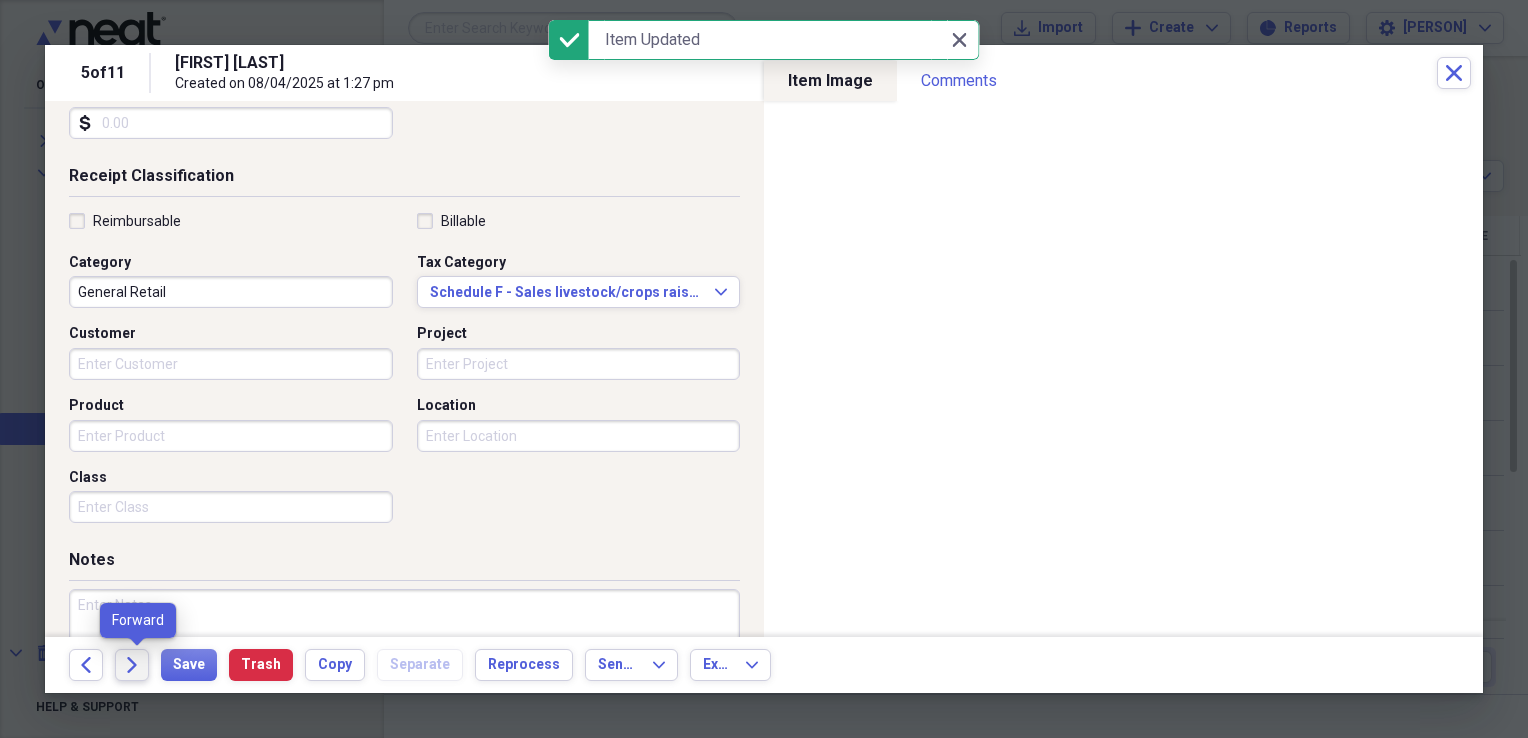 click 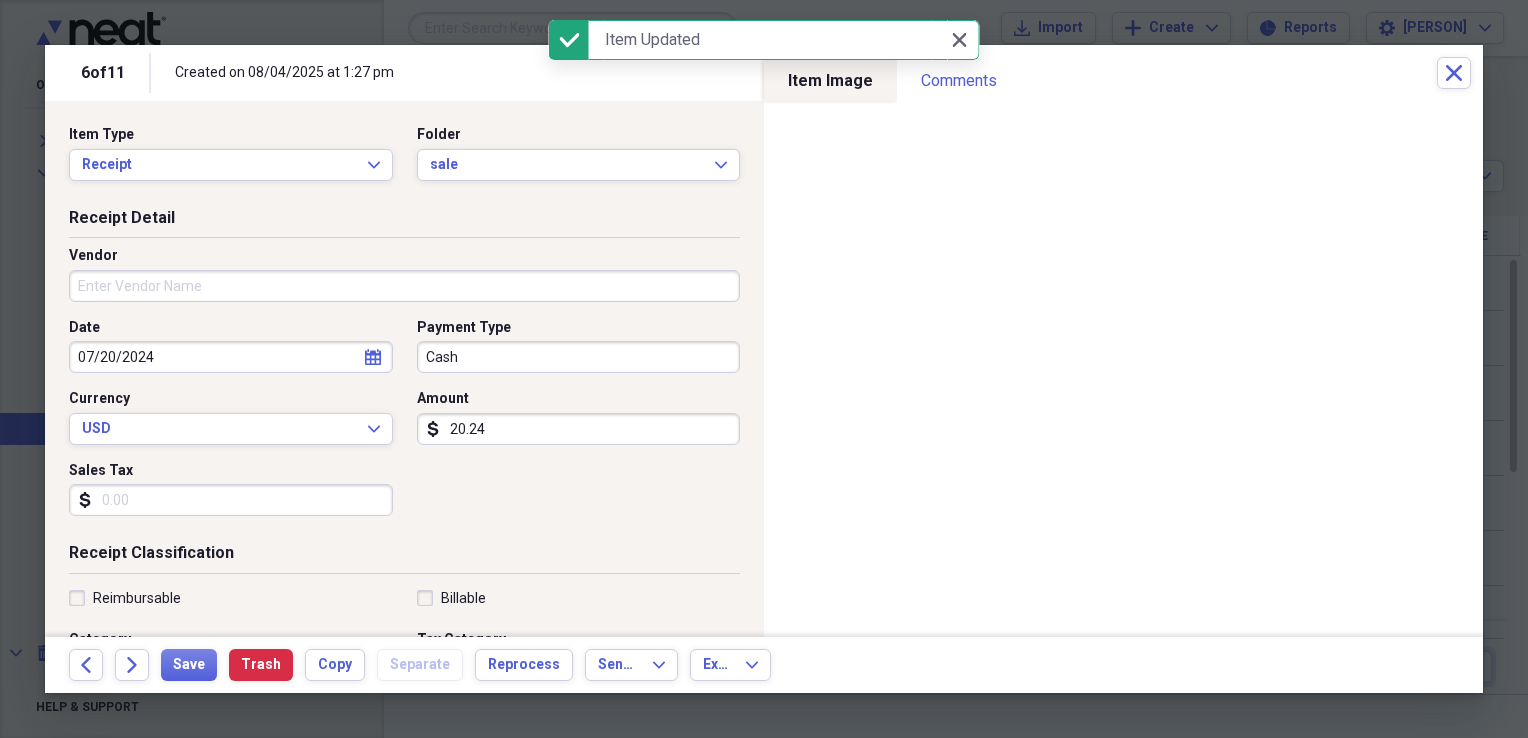 click on "Vendor" at bounding box center (404, 286) 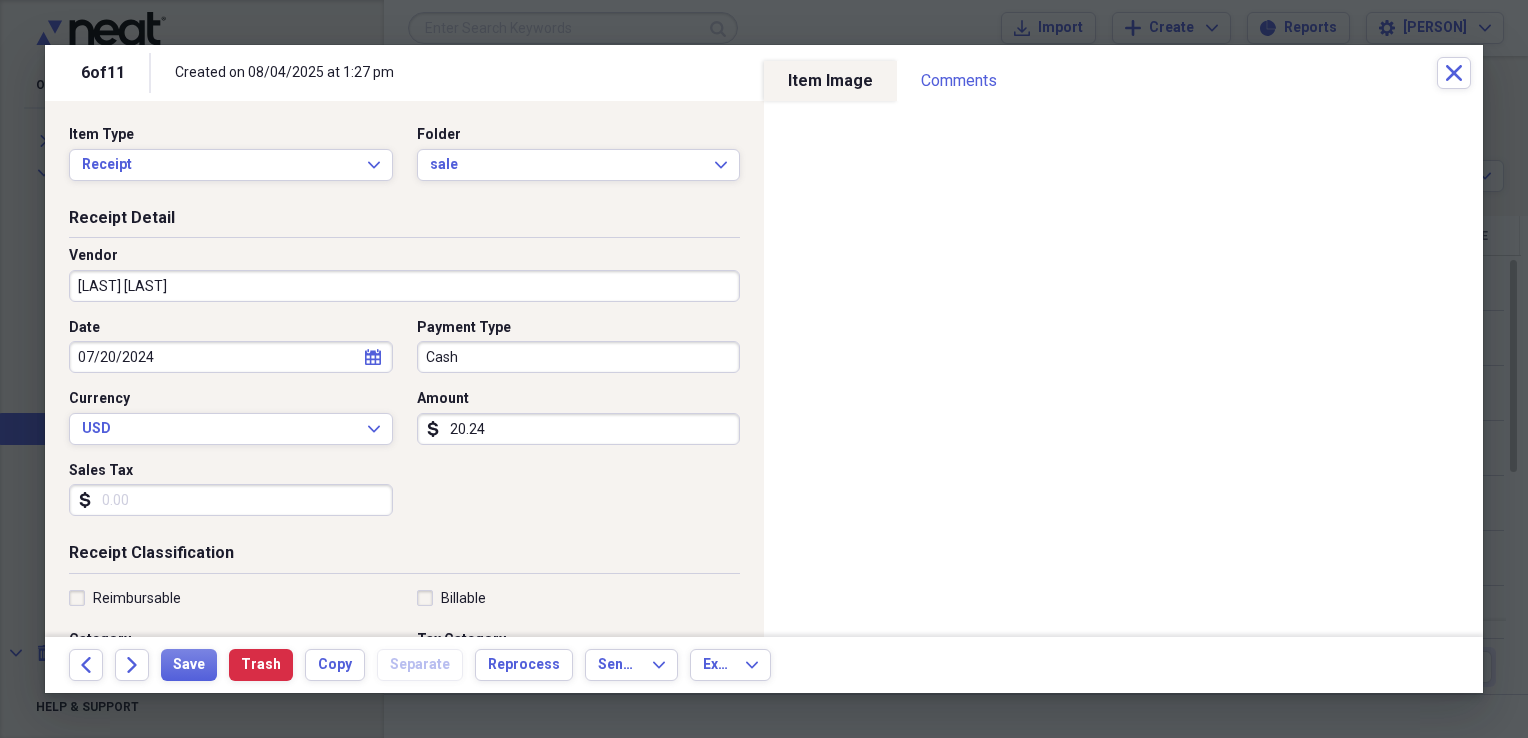 click on "20.24" at bounding box center [579, 429] 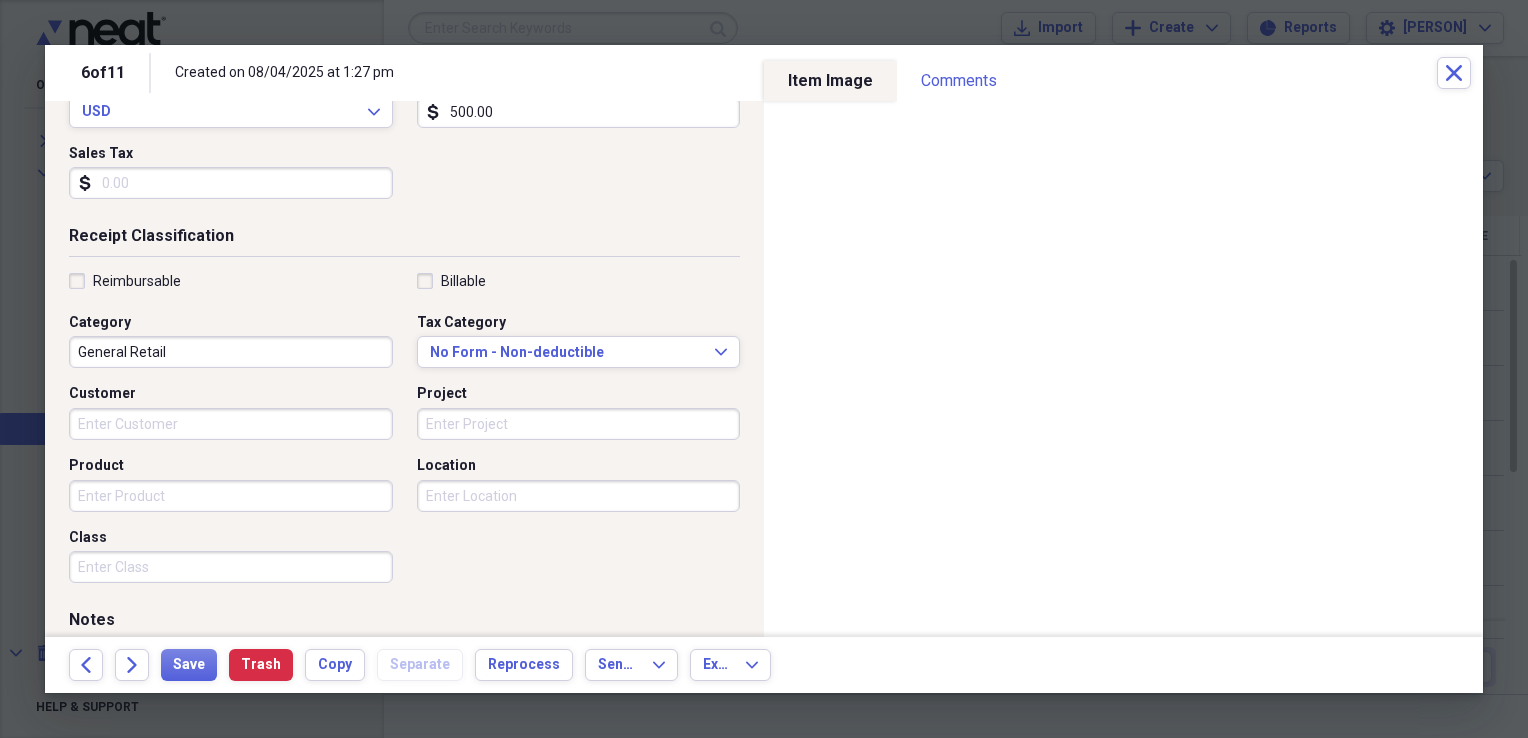 scroll, scrollTop: 322, scrollLeft: 0, axis: vertical 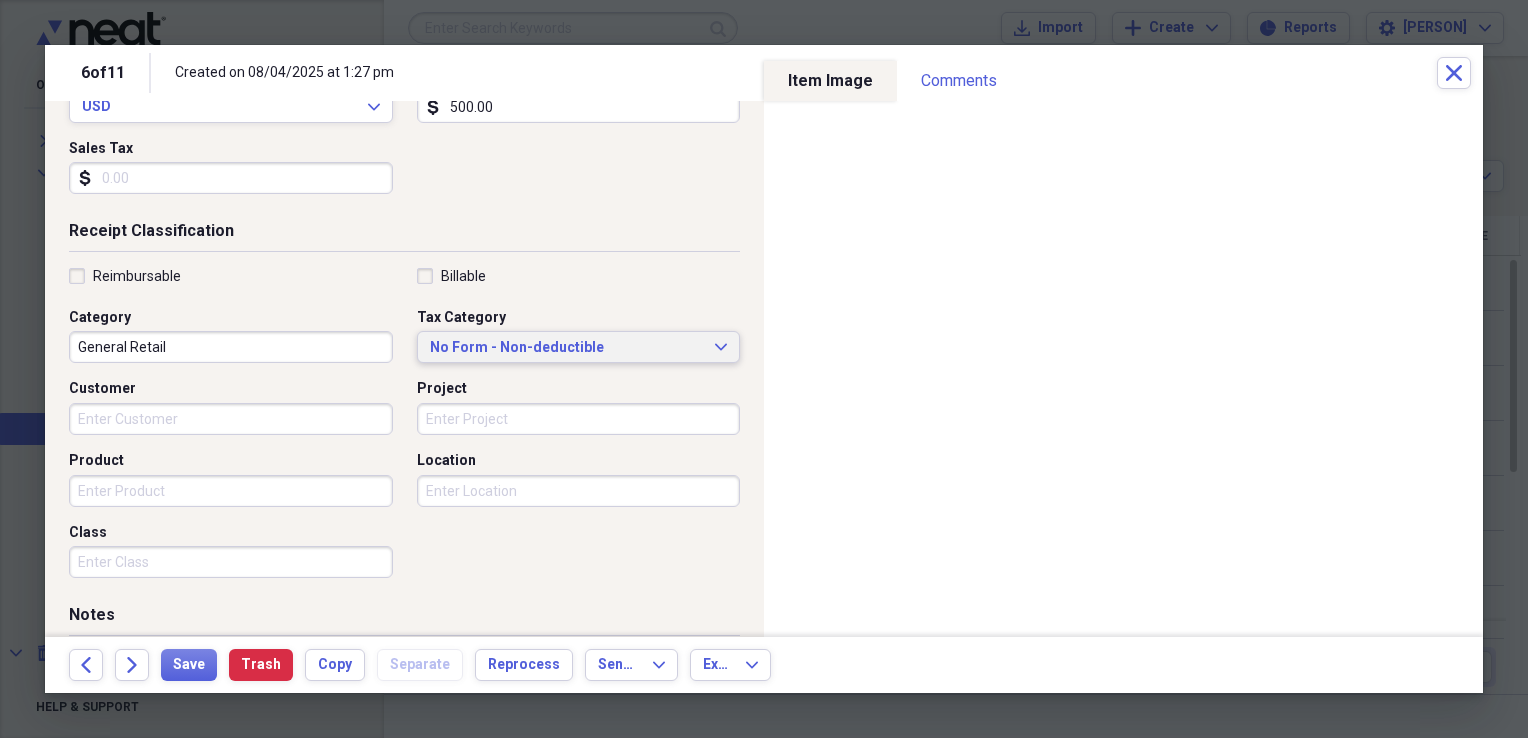 click on "Expand" 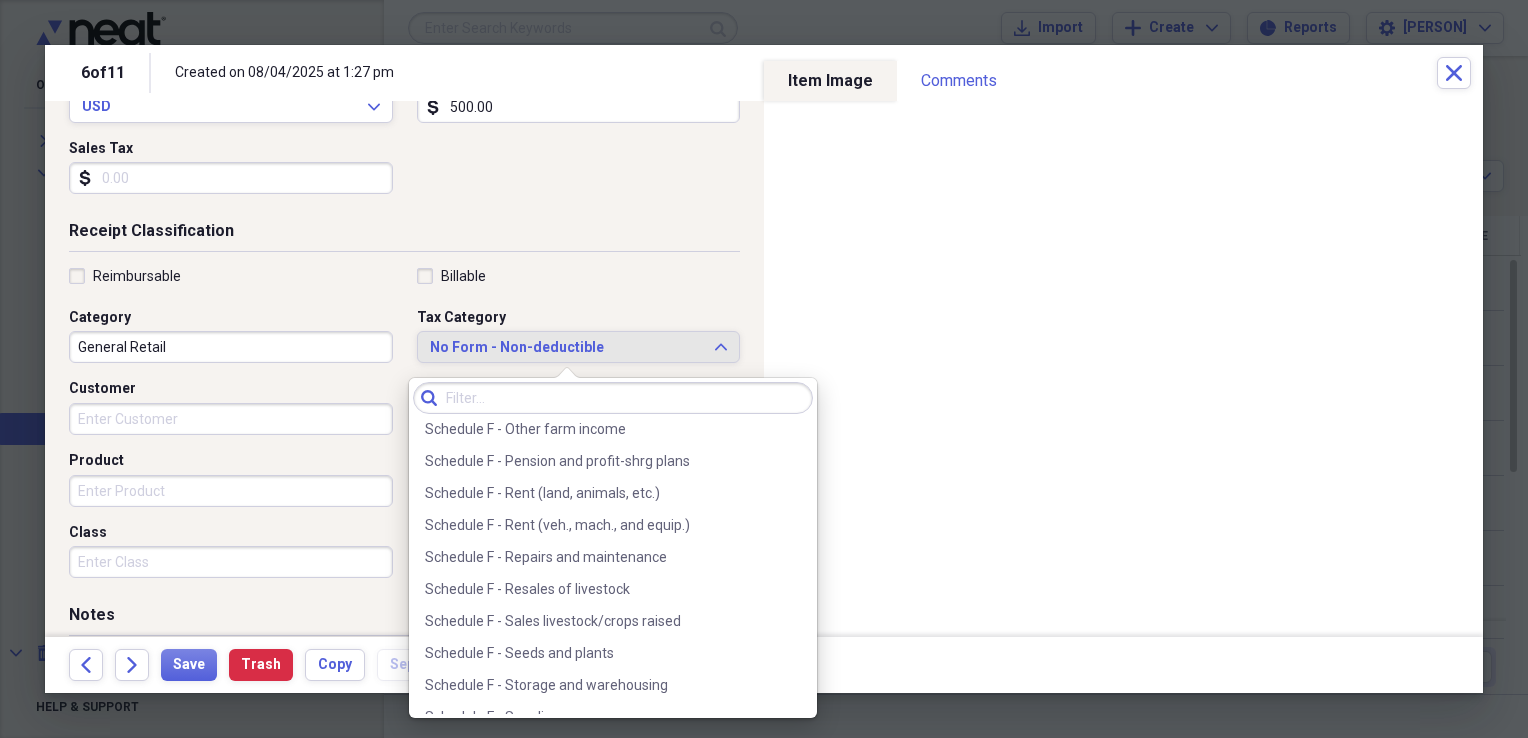 scroll, scrollTop: 5891, scrollLeft: 0, axis: vertical 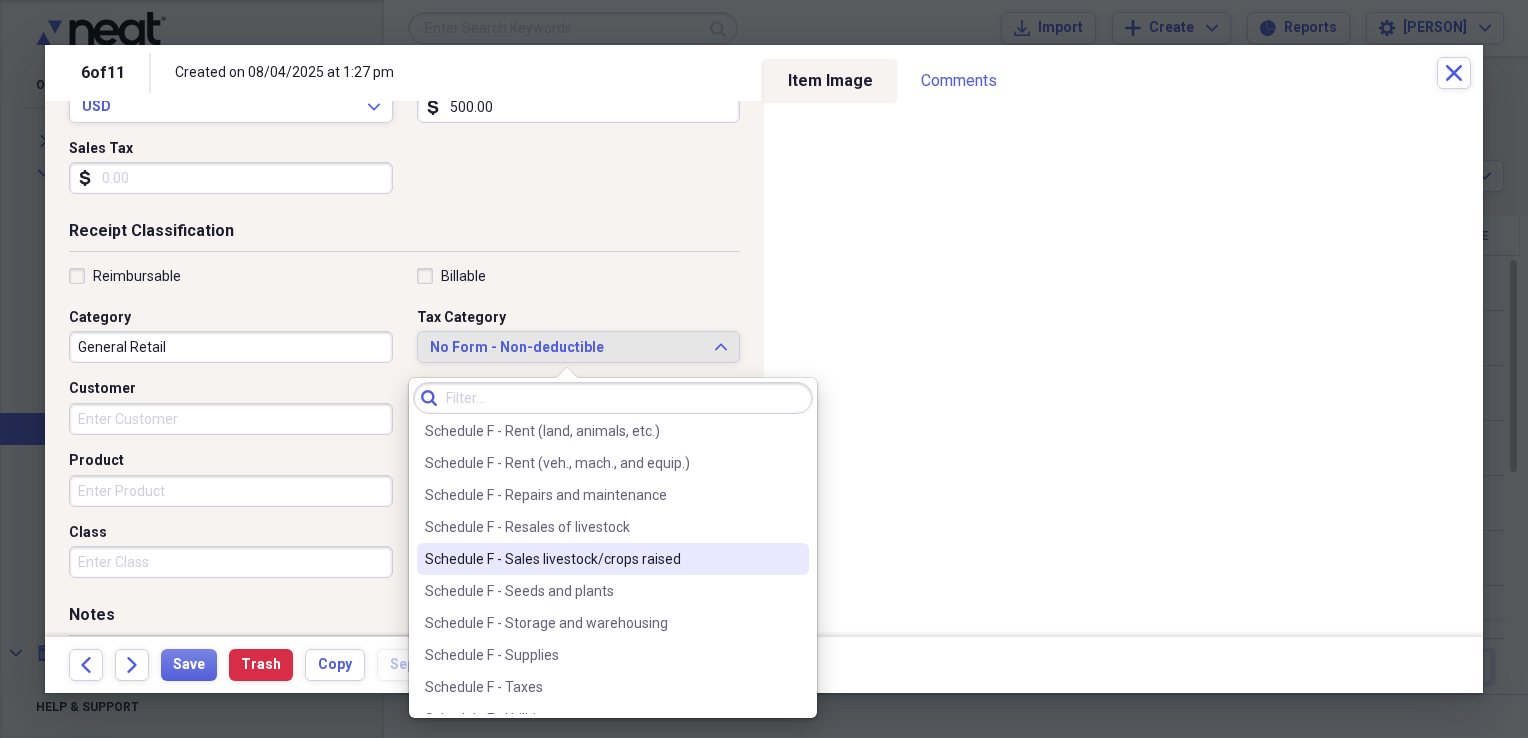 click on "Schedule F - Sales livestock/crops raised" at bounding box center (601, 559) 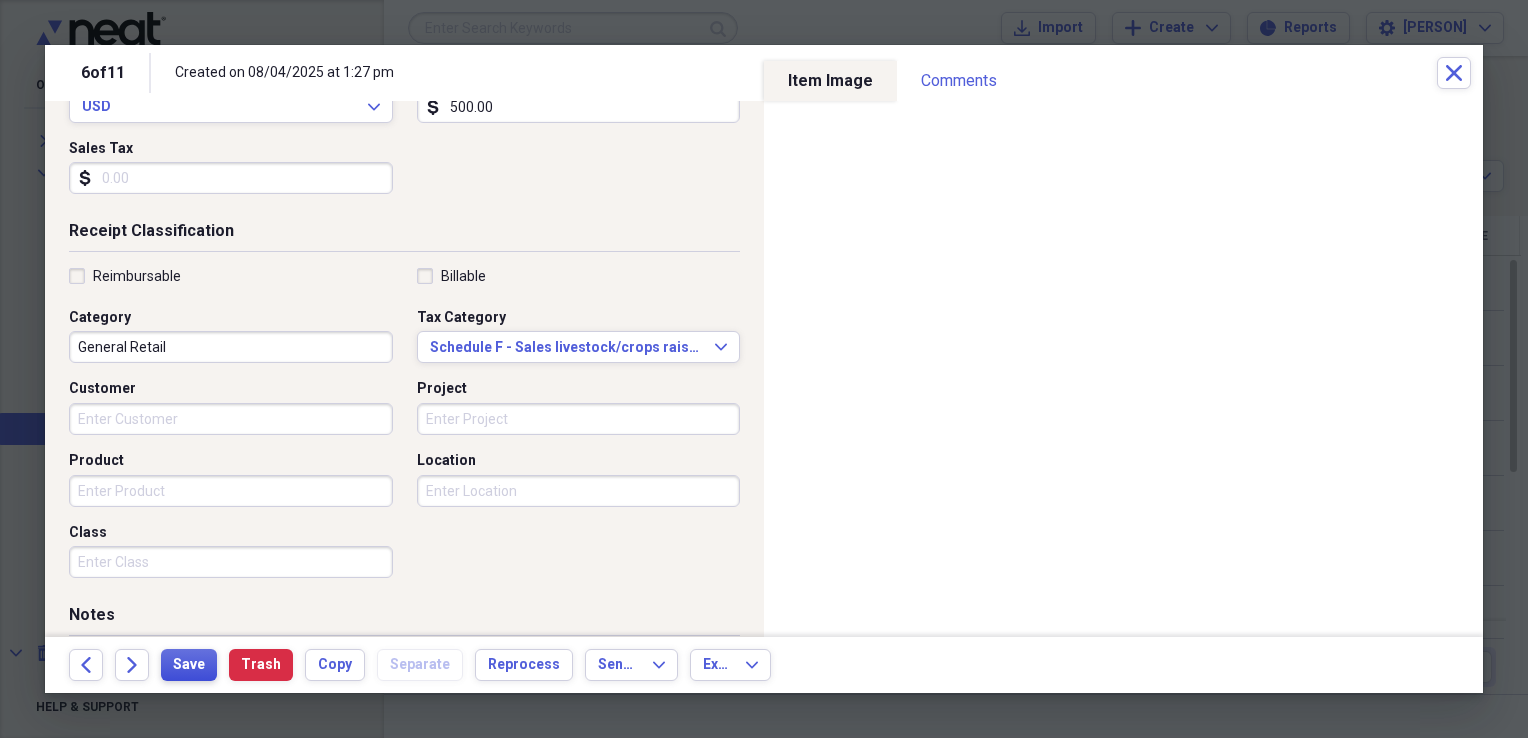 click on "Save" at bounding box center [189, 665] 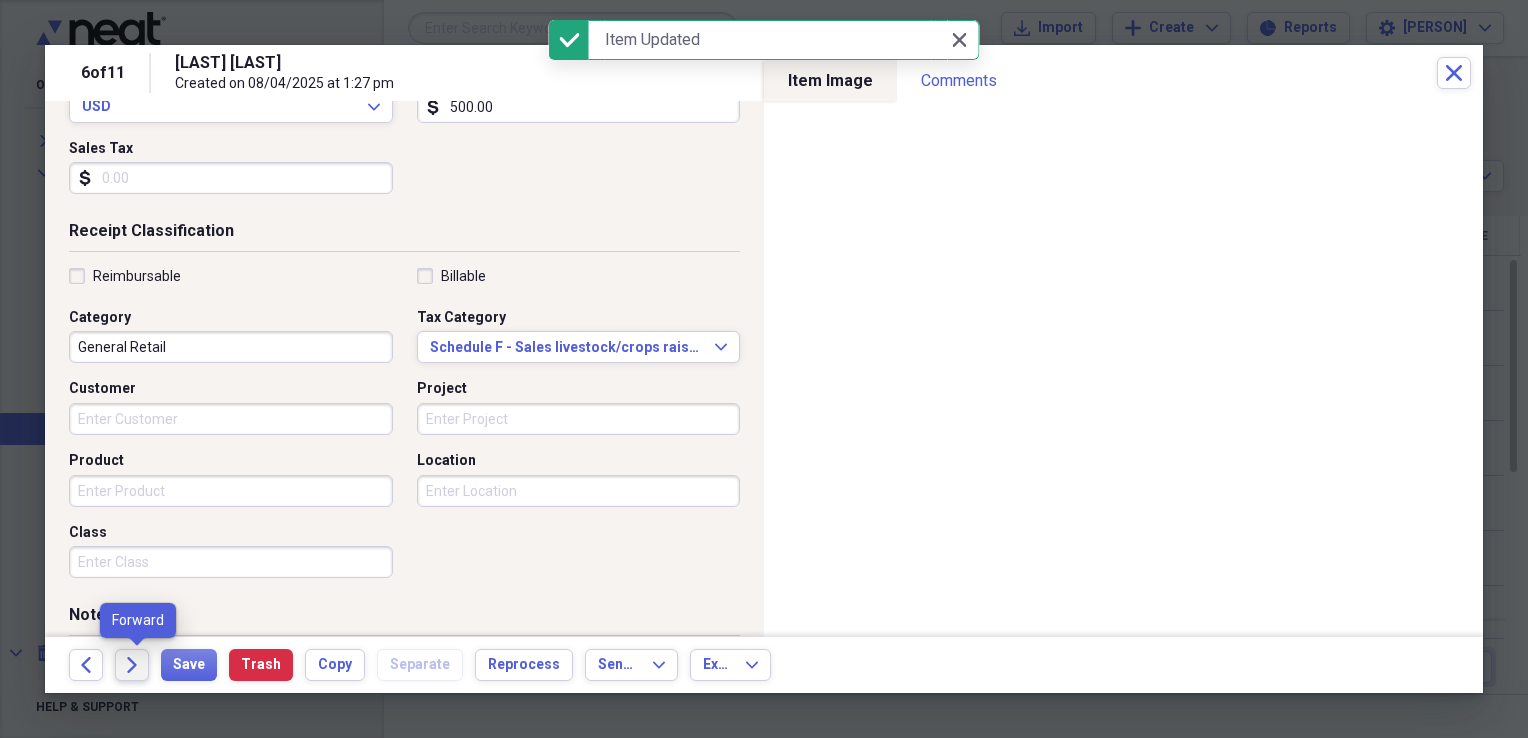 click on "Forward" at bounding box center [132, 665] 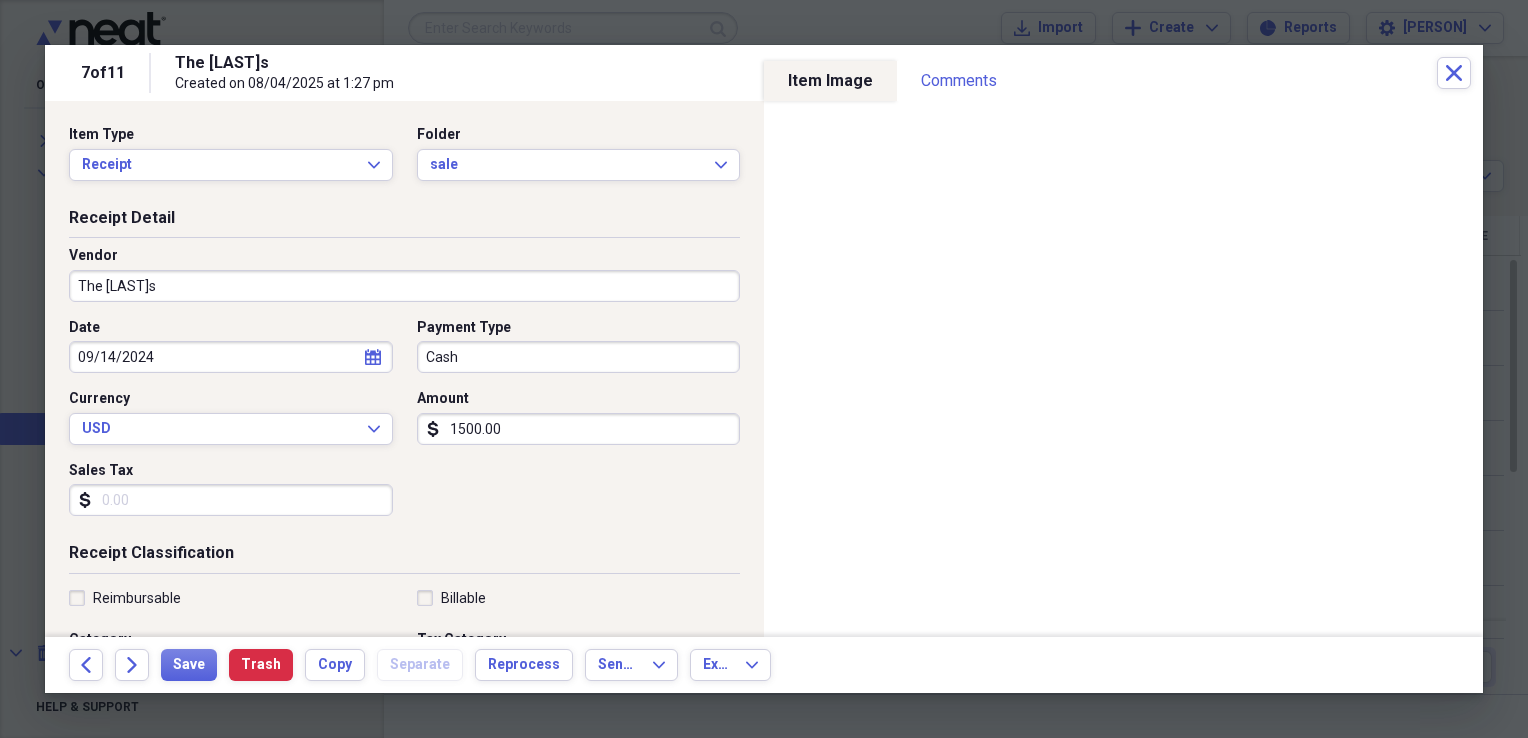 click on "Date 09/14/2024 calendar Calendar Payment Type Cash Currency USD Expand Amount dollar-sign 1500.00 Sales Tax dollar-sign" at bounding box center (404, 425) 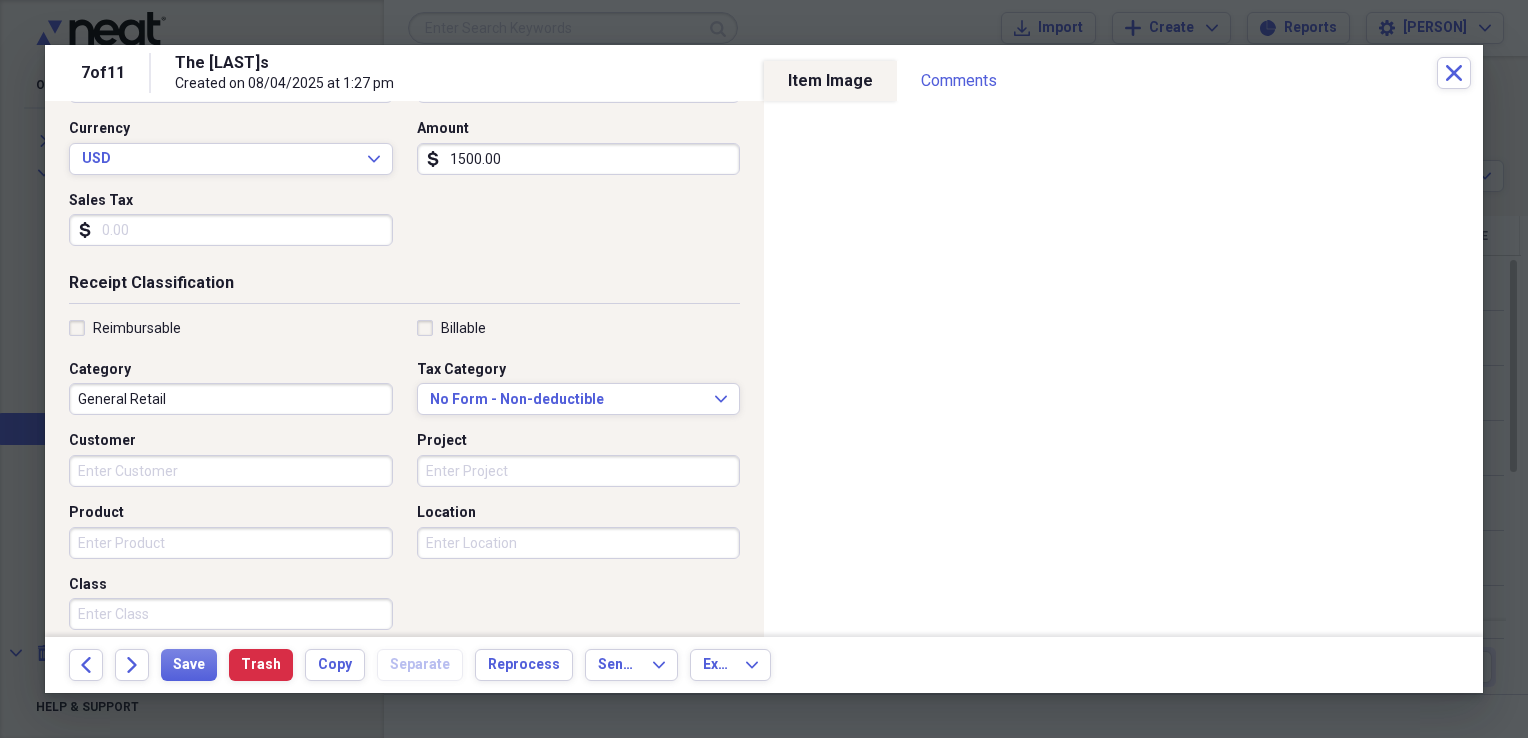 scroll, scrollTop: 280, scrollLeft: 0, axis: vertical 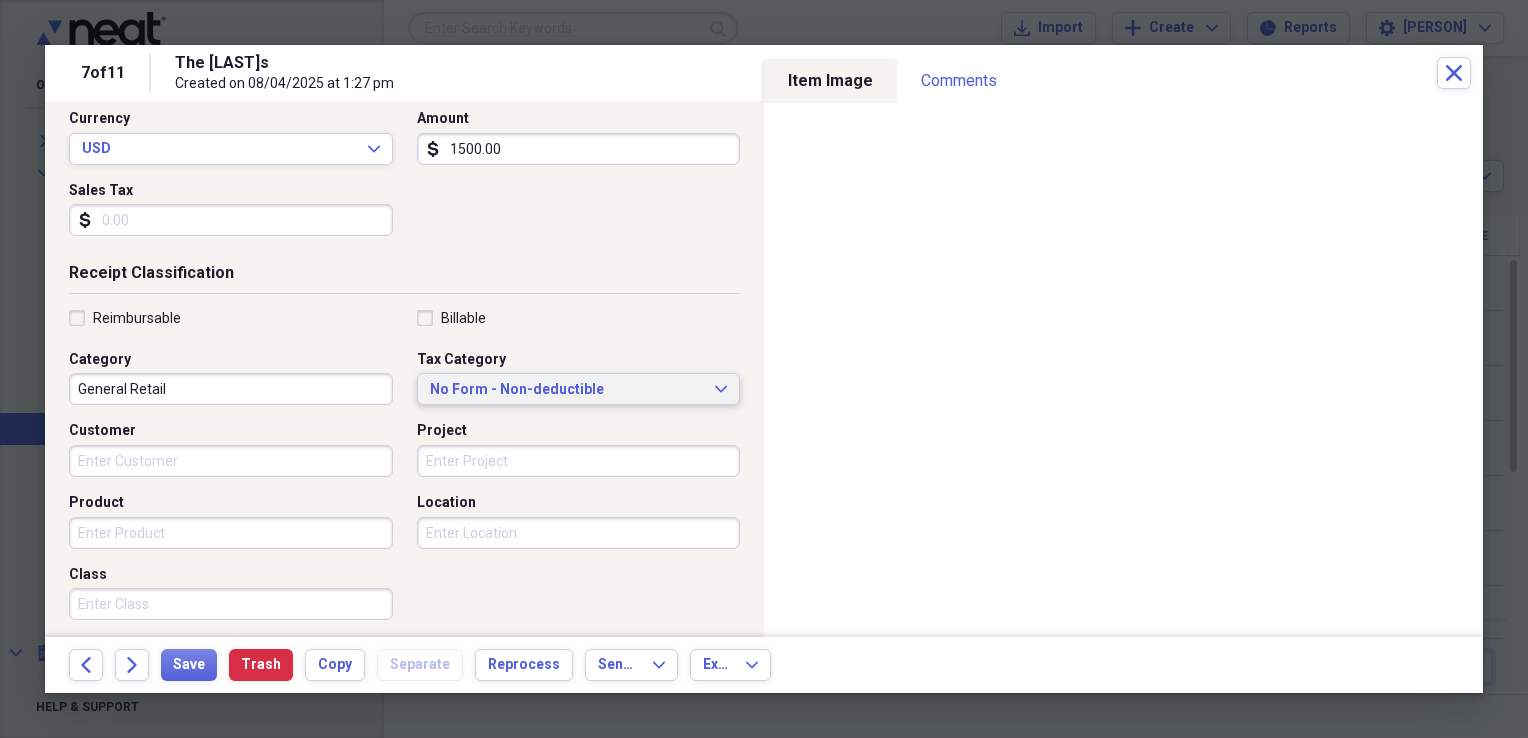 click on "Expand" 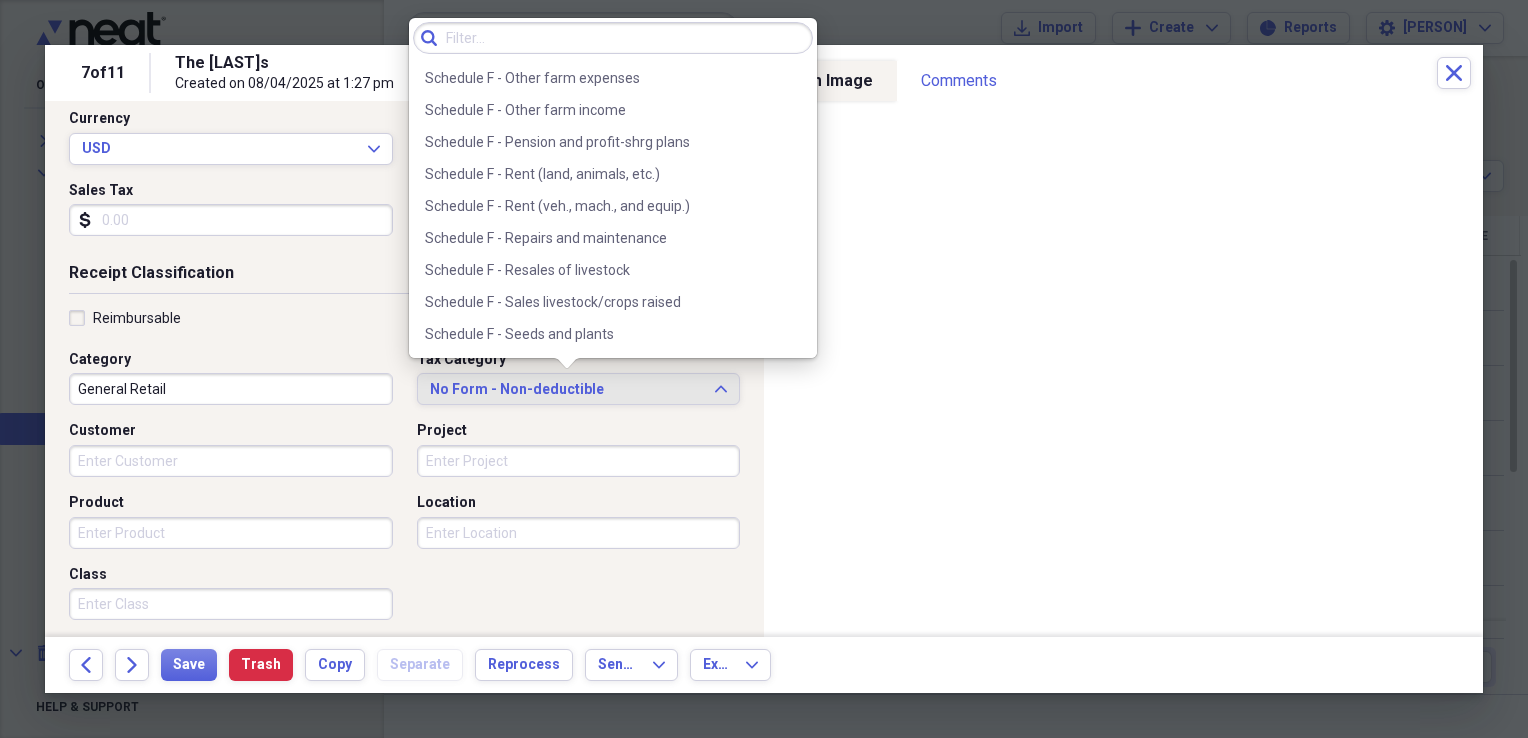 scroll, scrollTop: 5891, scrollLeft: 0, axis: vertical 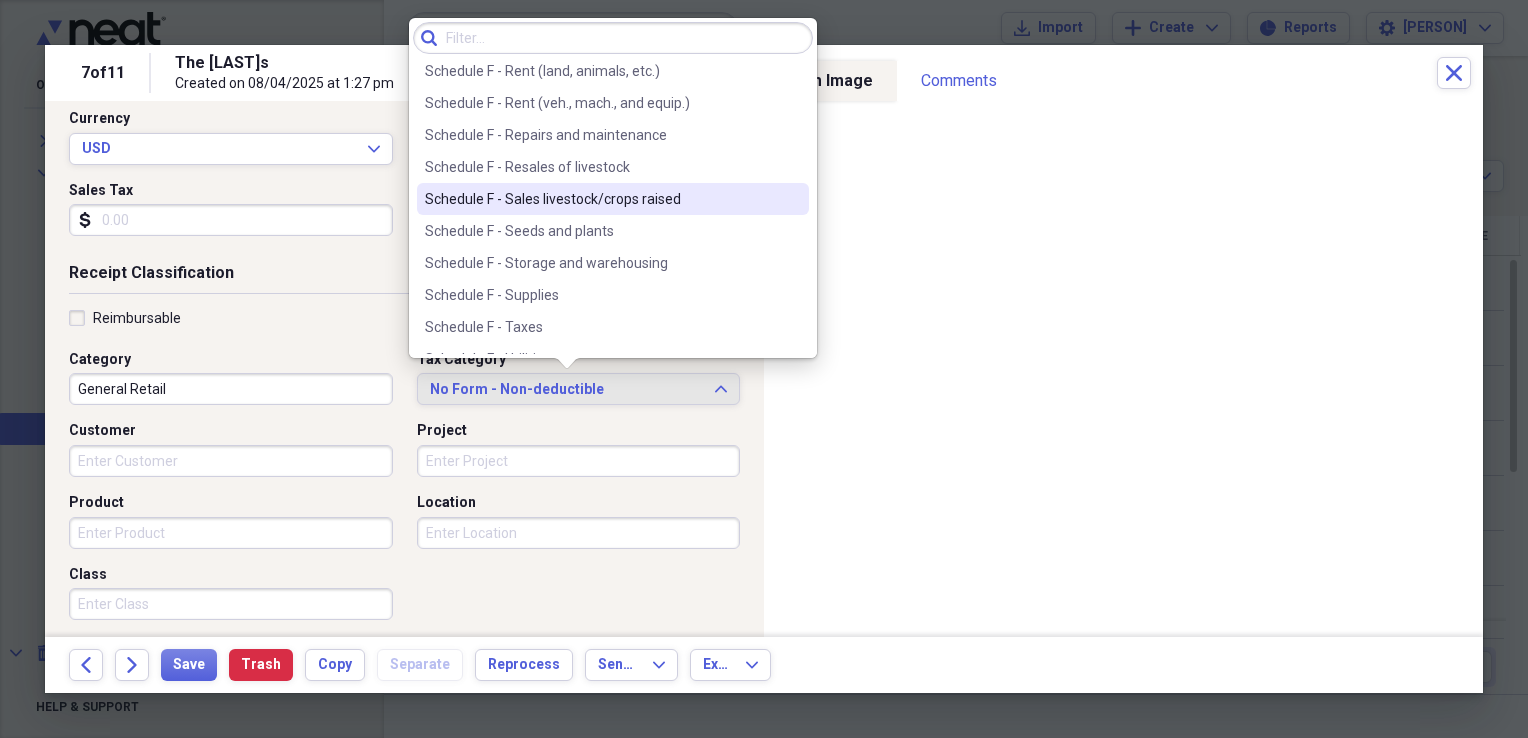 click on "Schedule F - Sales livestock/crops raised" at bounding box center [601, 199] 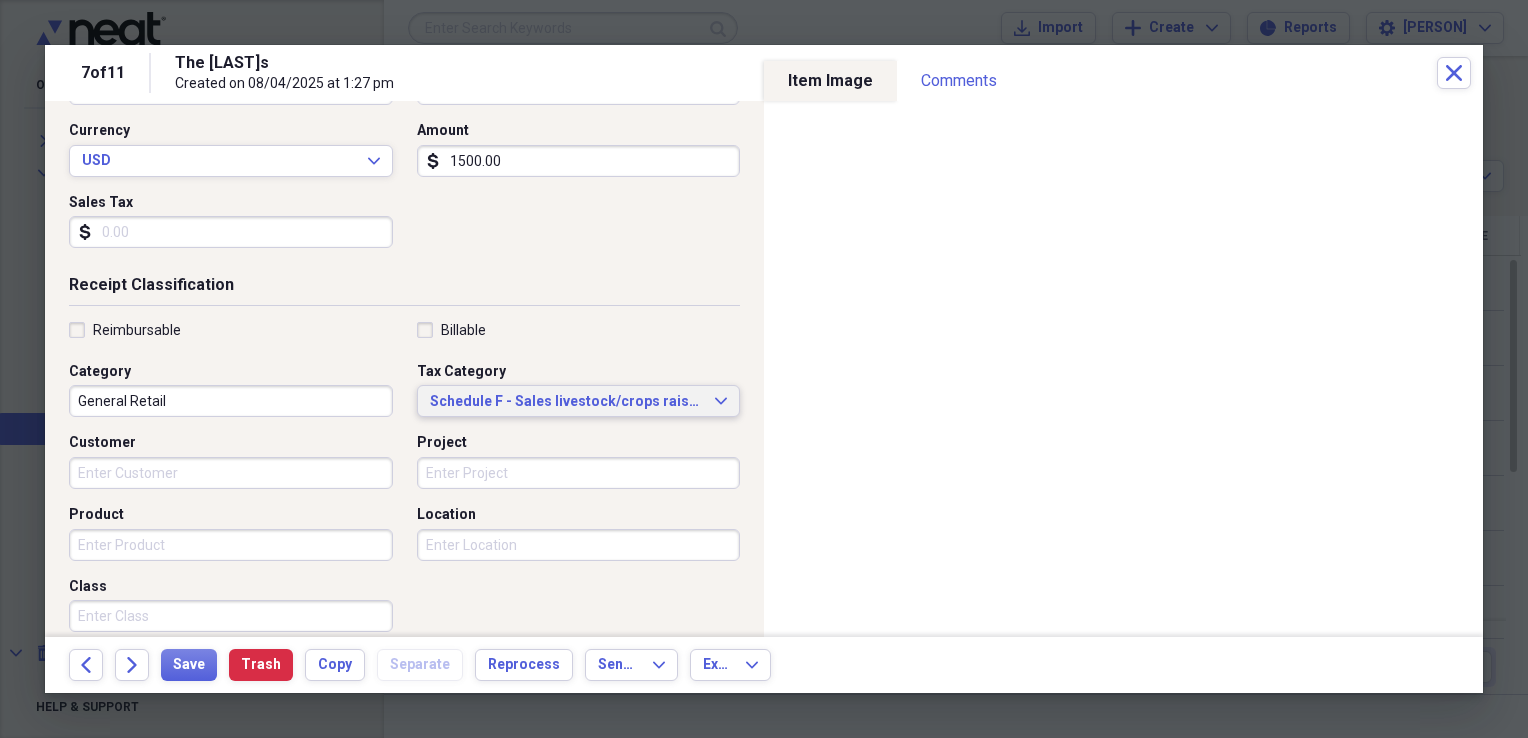 scroll, scrollTop: 260, scrollLeft: 0, axis: vertical 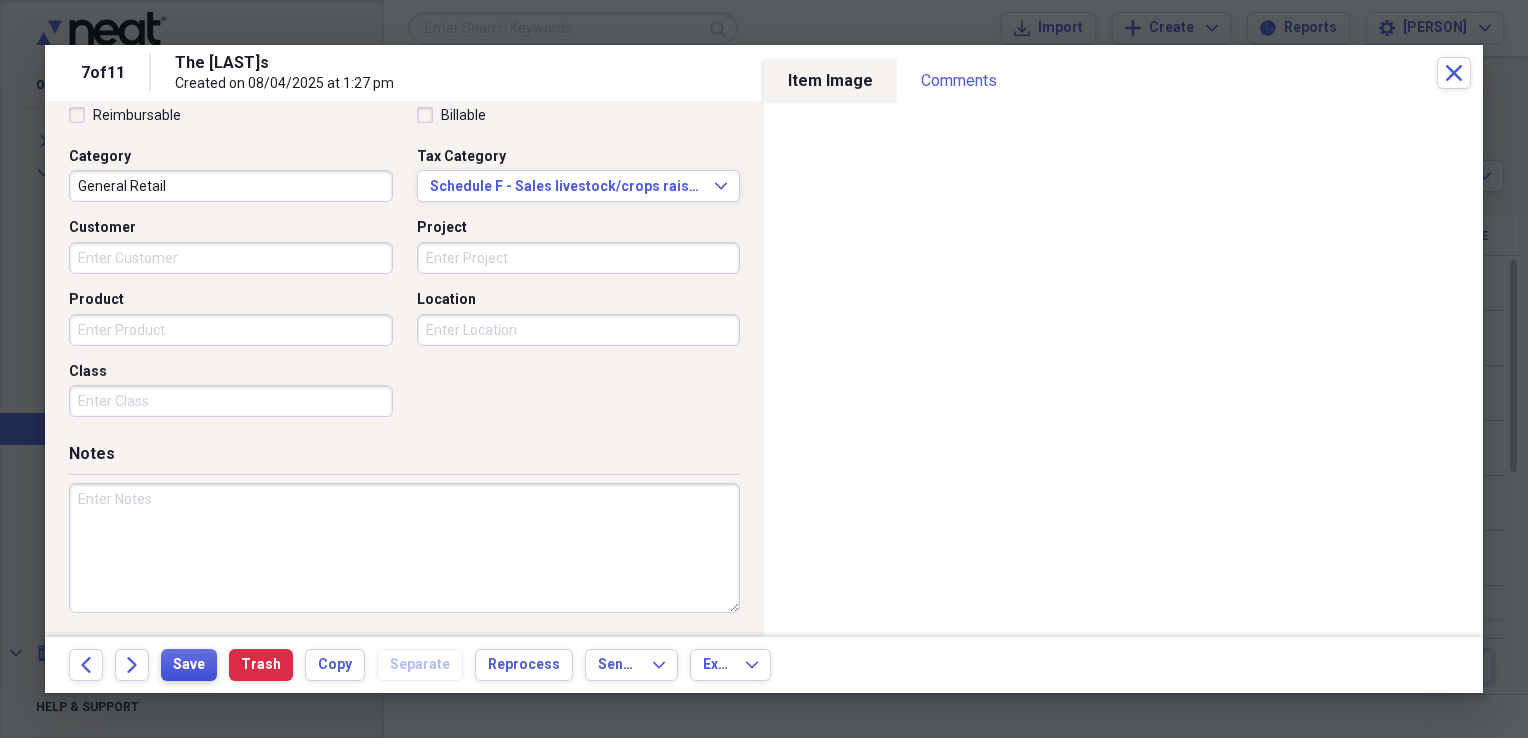 click on "Save" at bounding box center (189, 665) 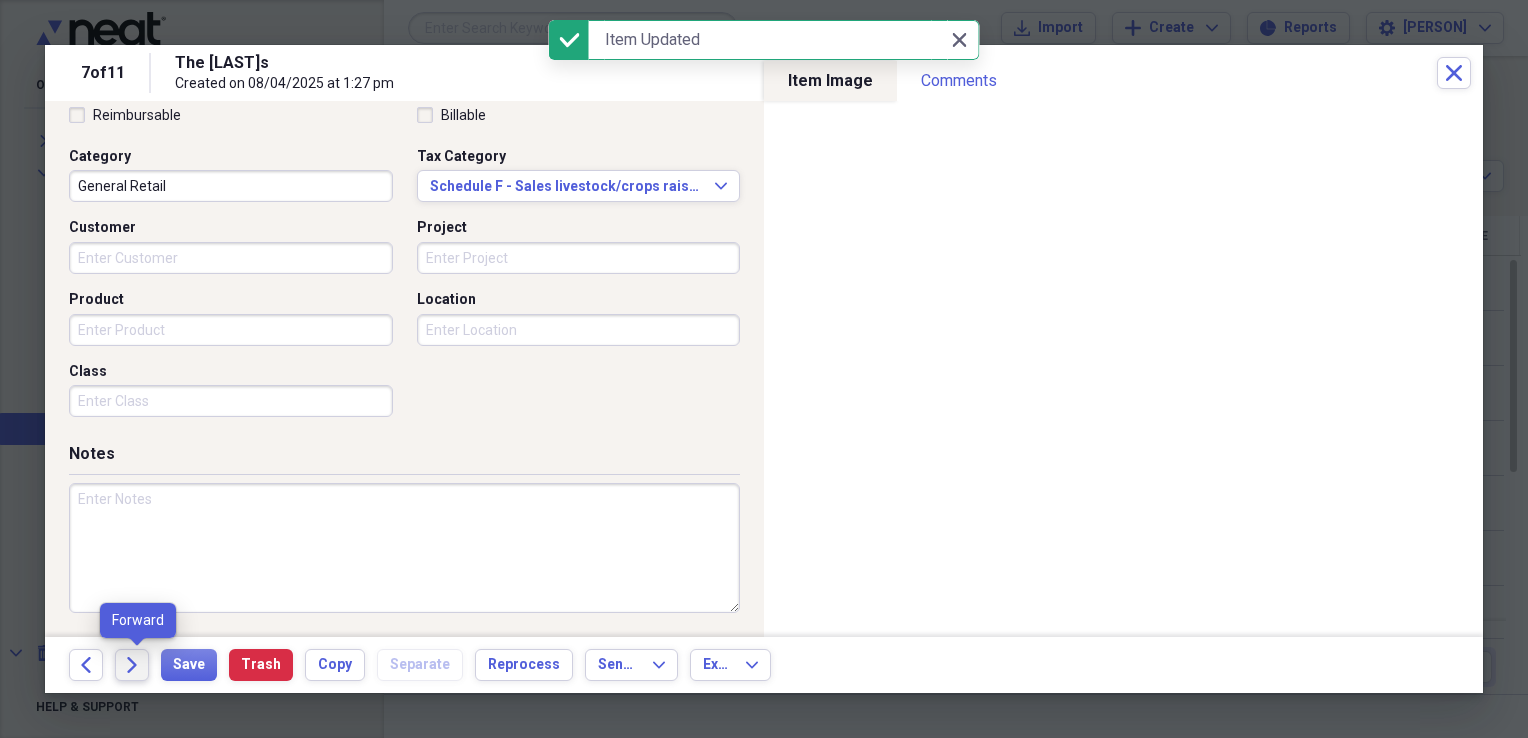 click on "Forward" 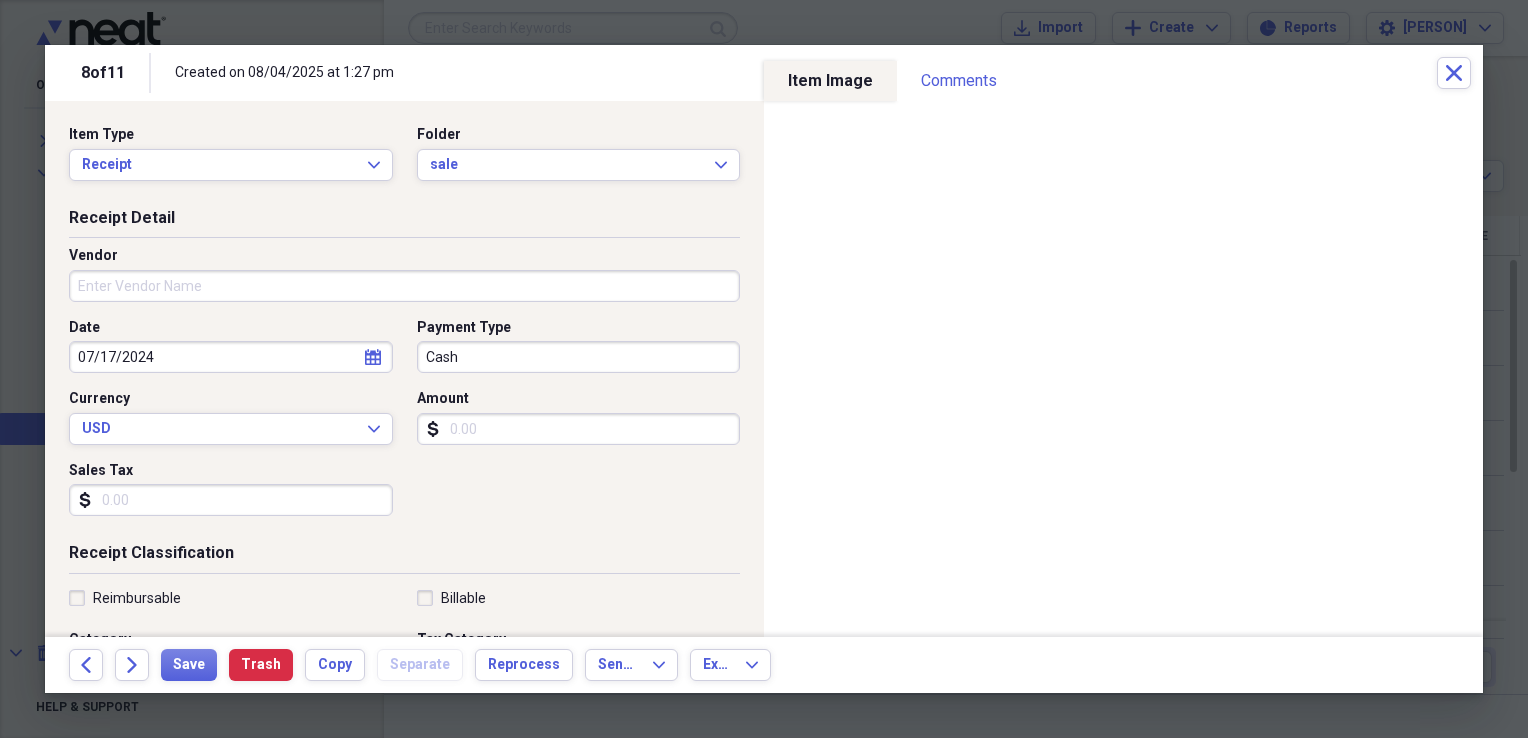 click on "Vendor" at bounding box center [404, 286] 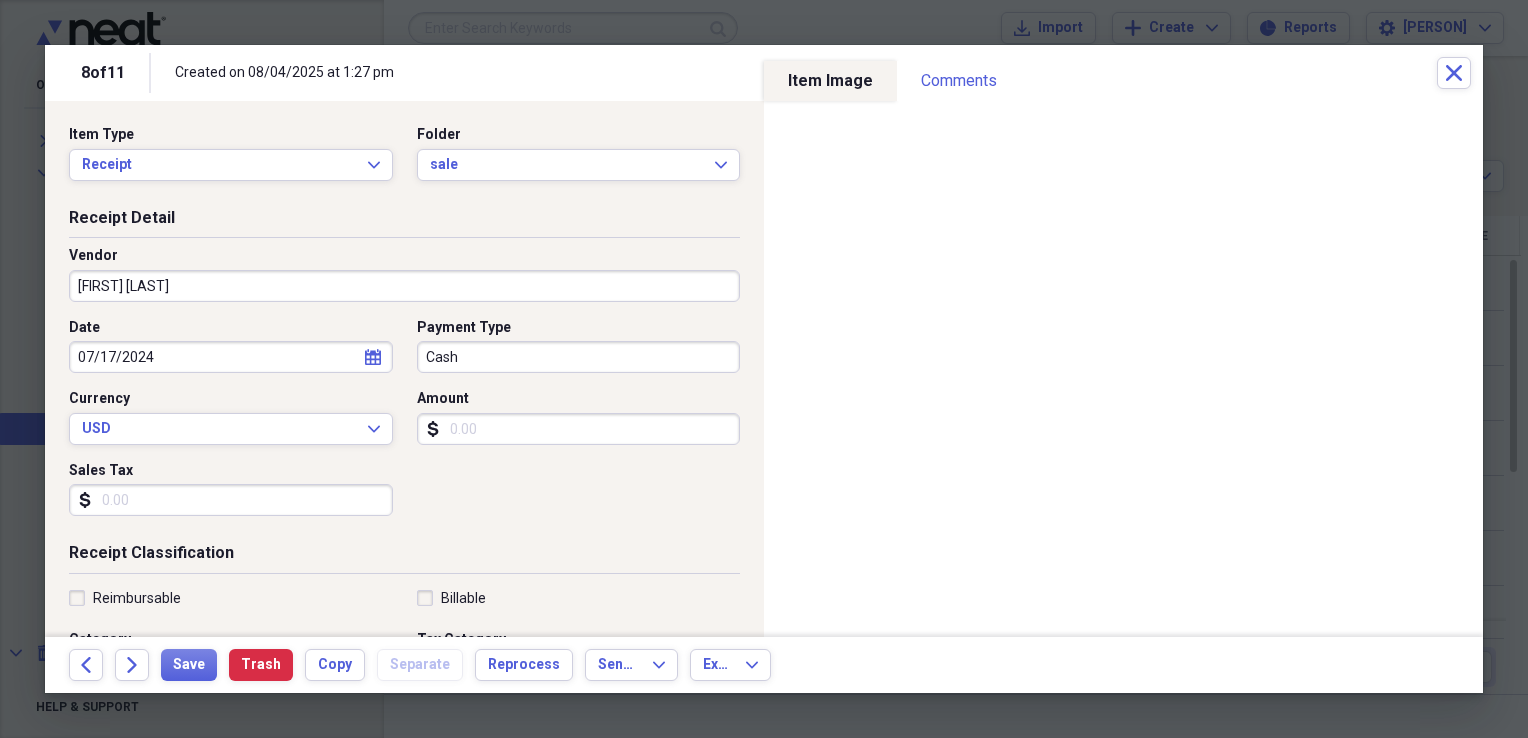 click on "calendar Calendar" at bounding box center (373, 357) 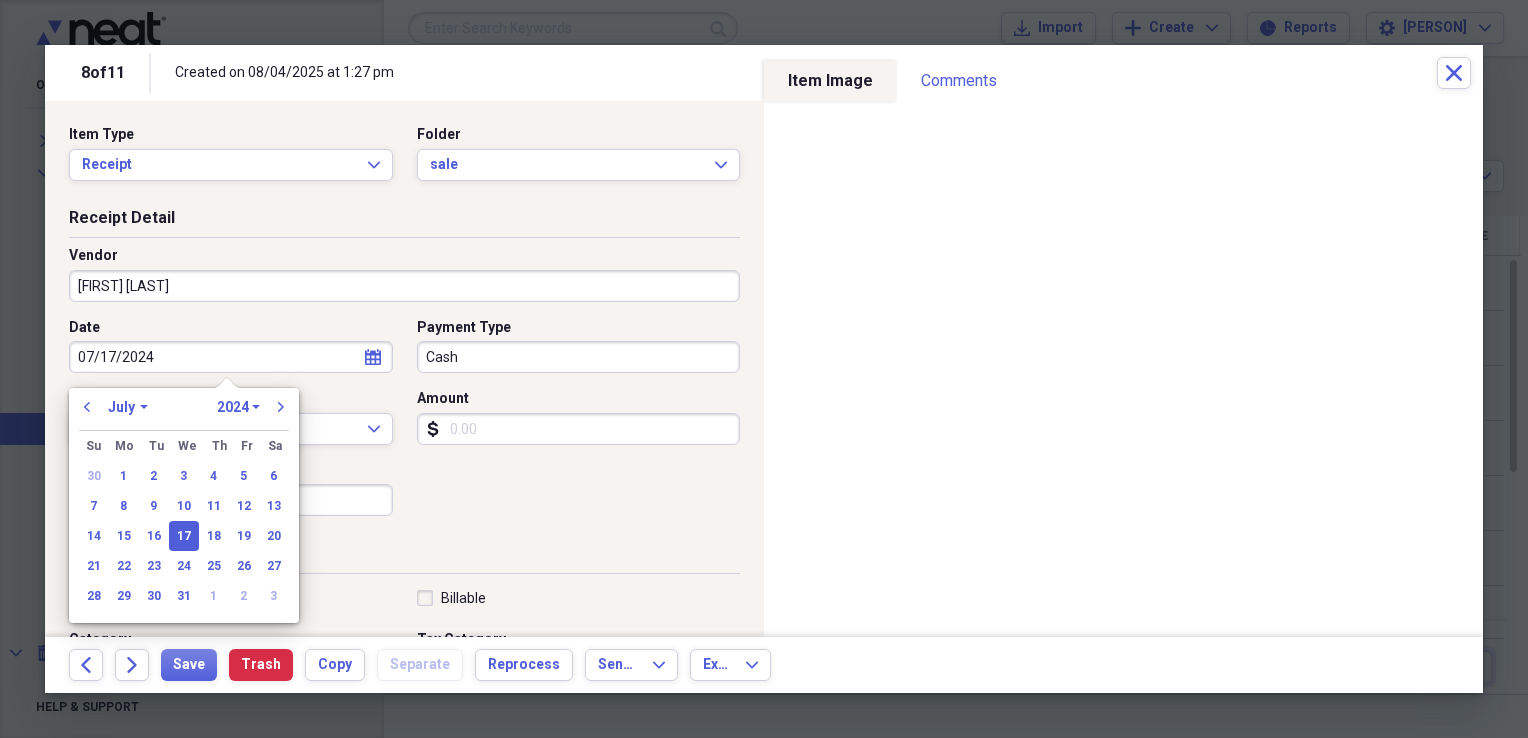 click on "January February March April May June July August September October November December" at bounding box center (128, 407) 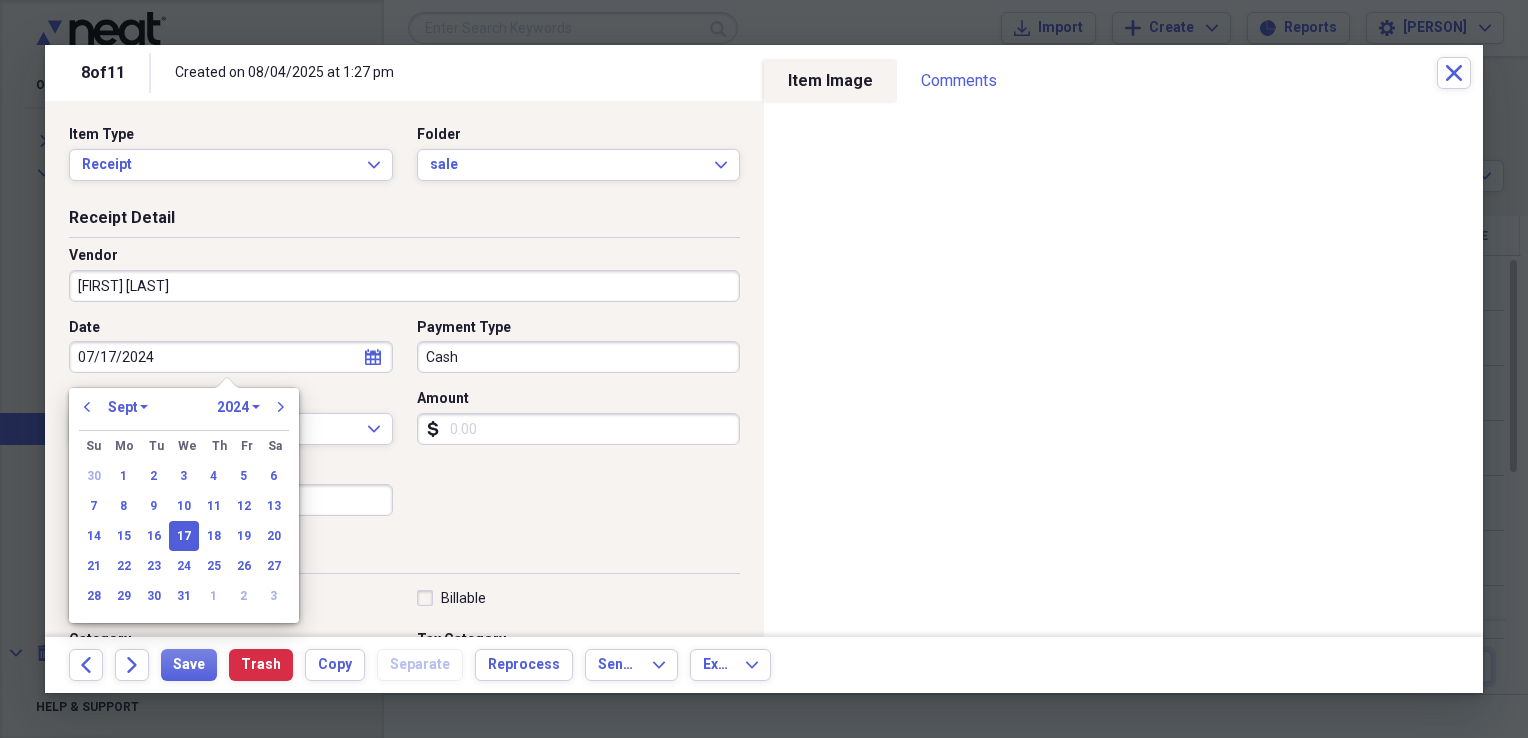 click on "January February March April May June July August September October November December" at bounding box center [128, 407] 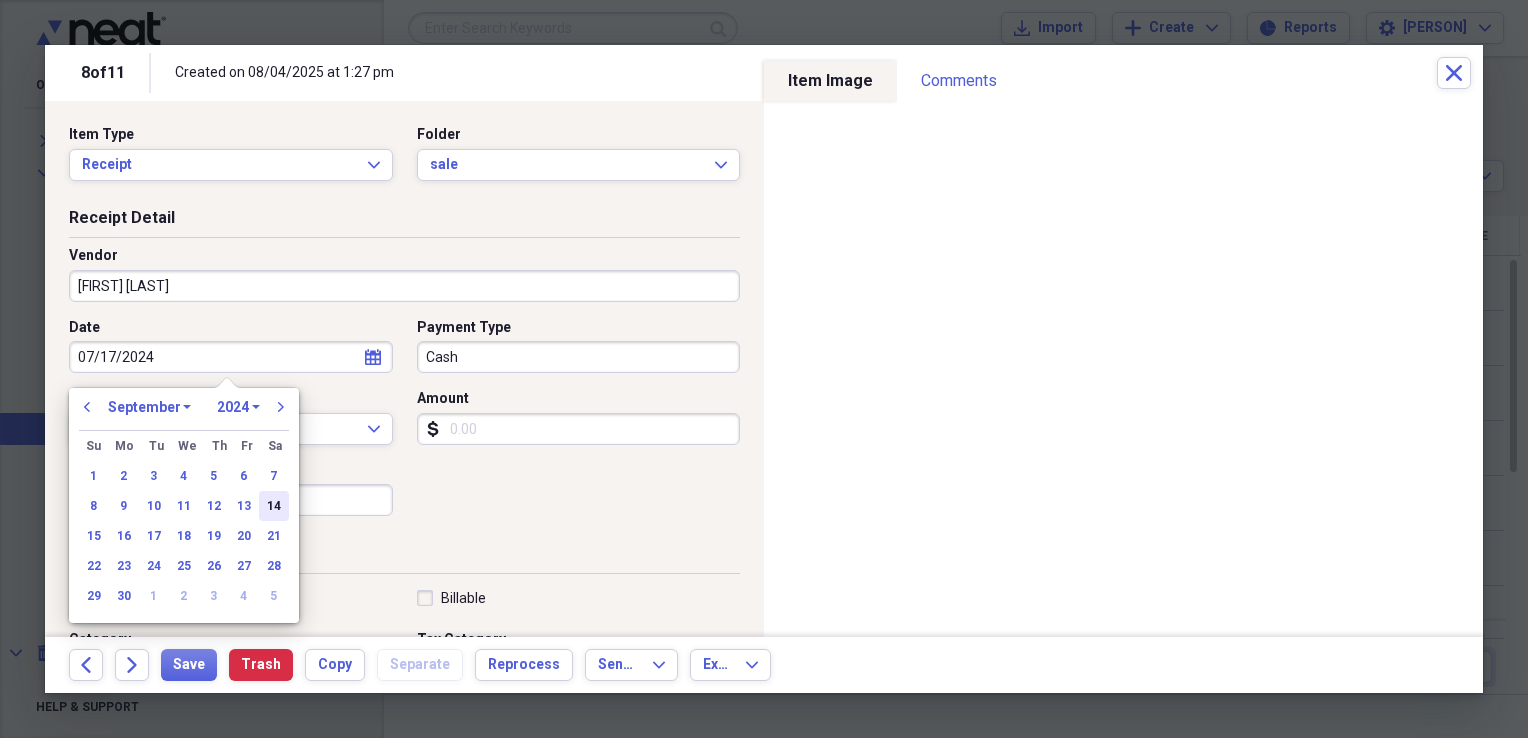 click on "14" at bounding box center [274, 506] 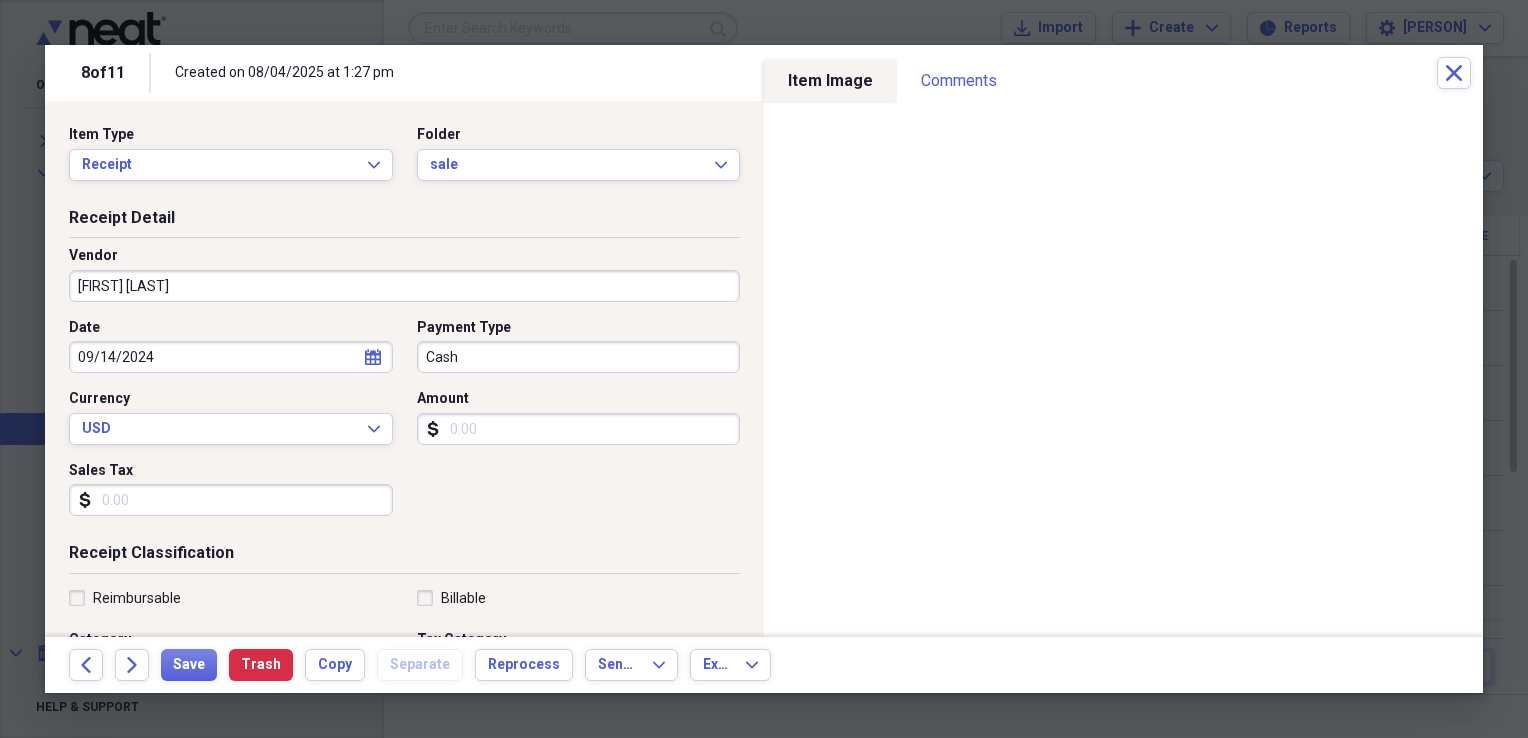 click on "Amount" at bounding box center [579, 429] 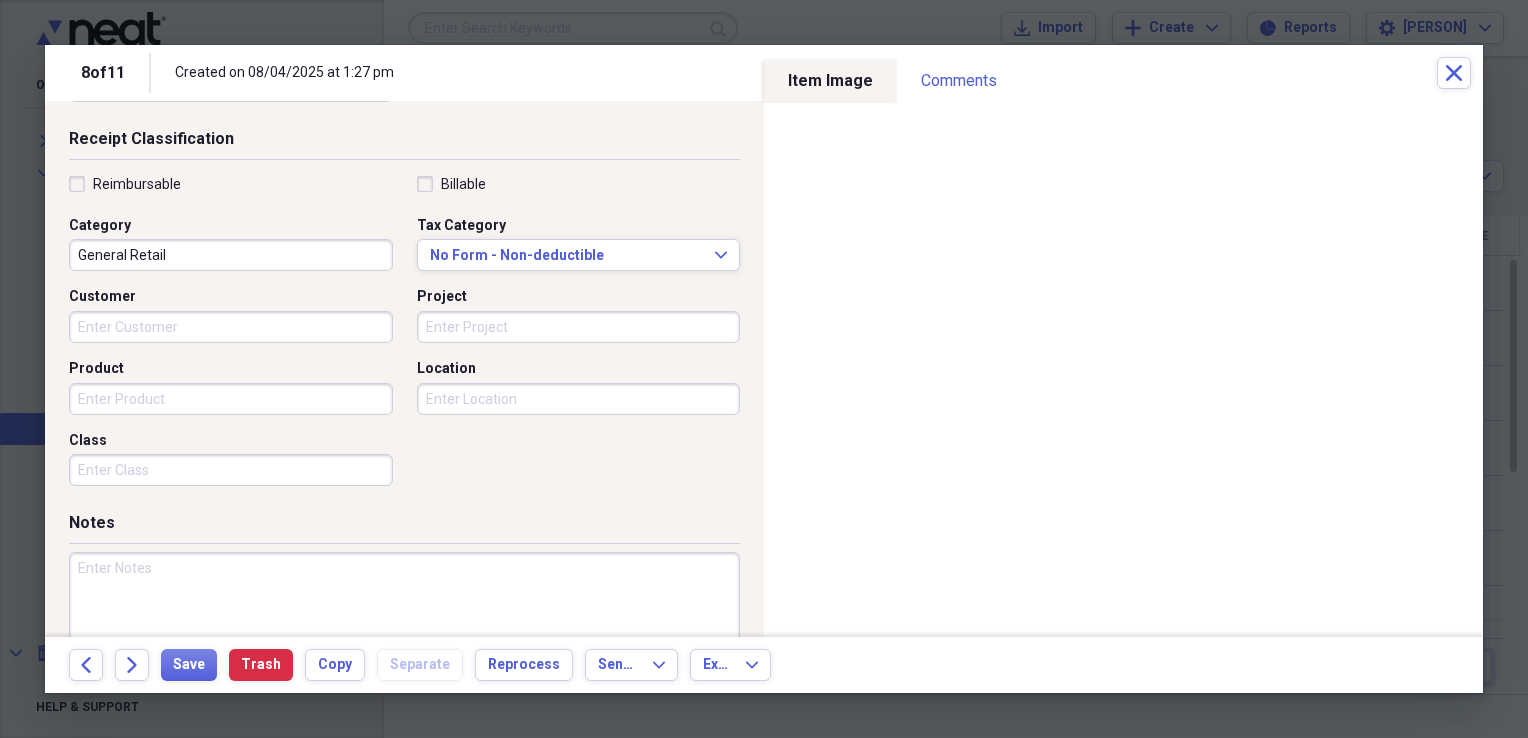 scroll, scrollTop: 428, scrollLeft: 0, axis: vertical 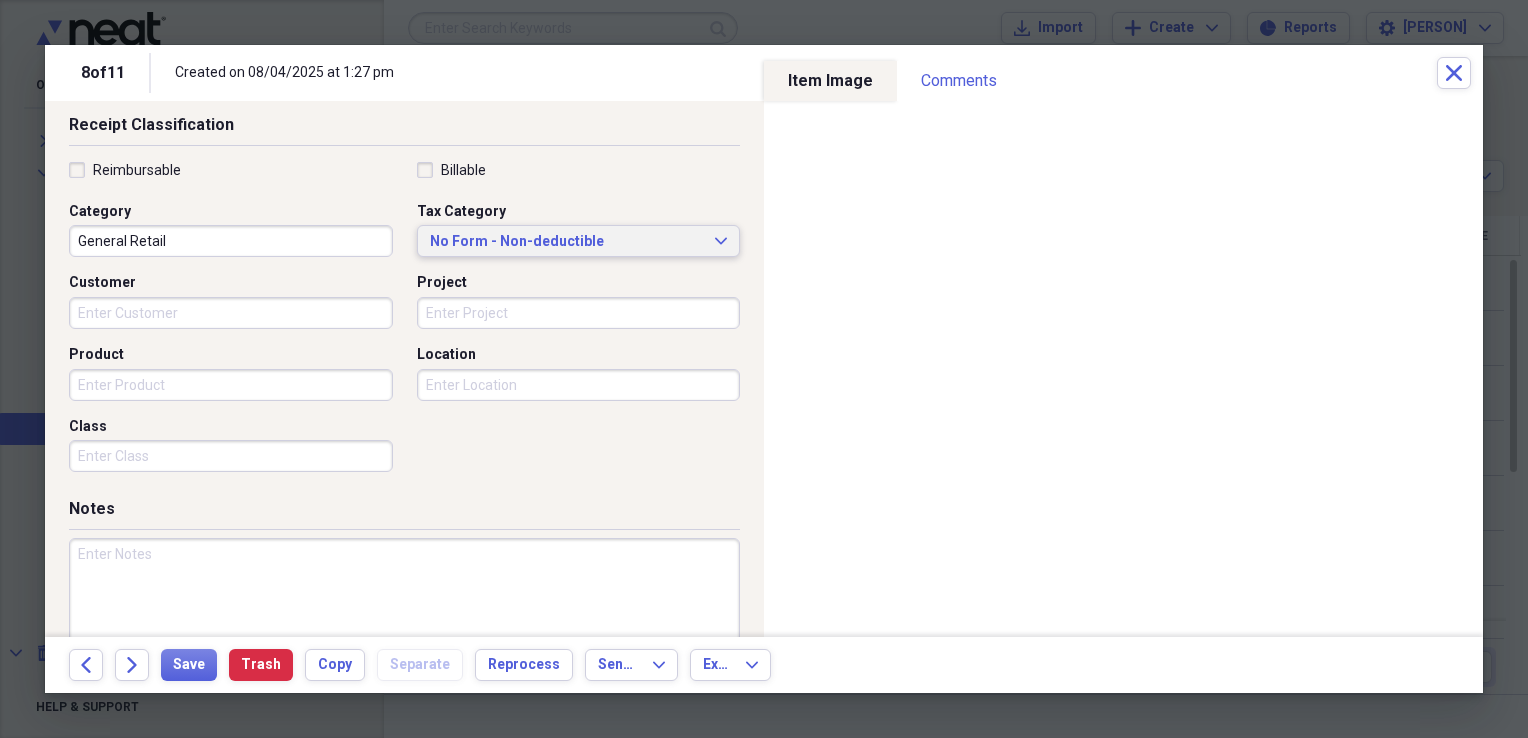 click on "Expand" 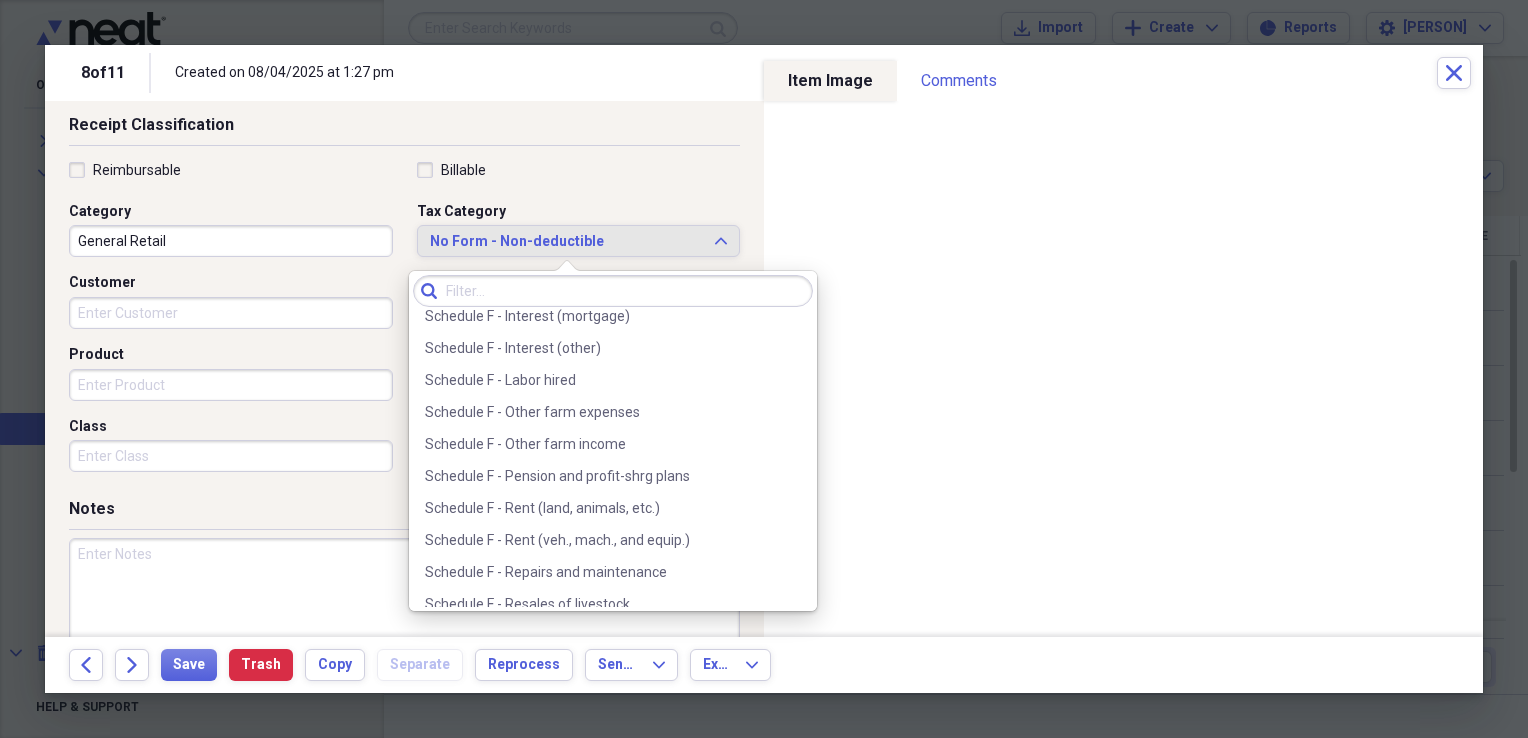 scroll, scrollTop: 5748, scrollLeft: 0, axis: vertical 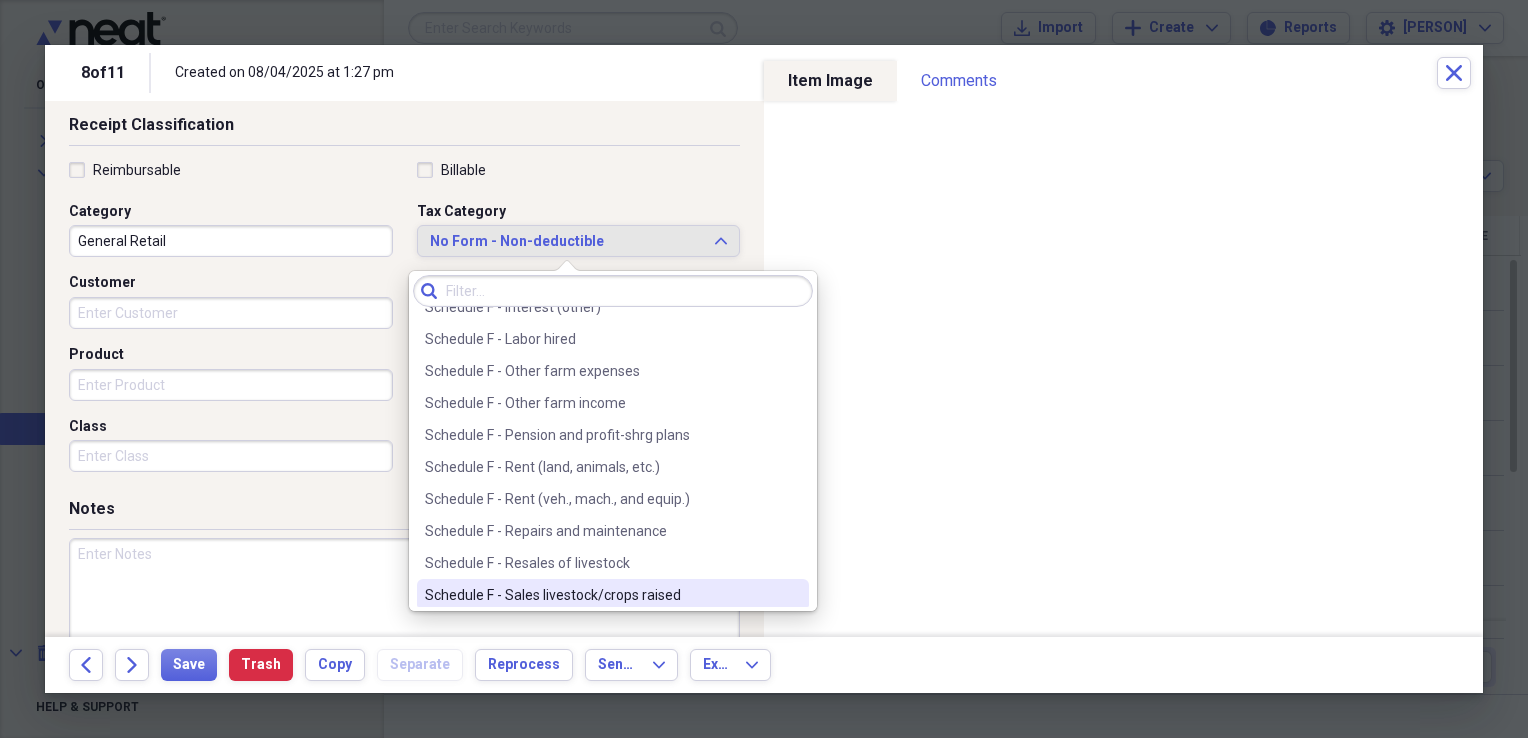 click on "Schedule F - Sales livestock/crops raised" at bounding box center [601, 595] 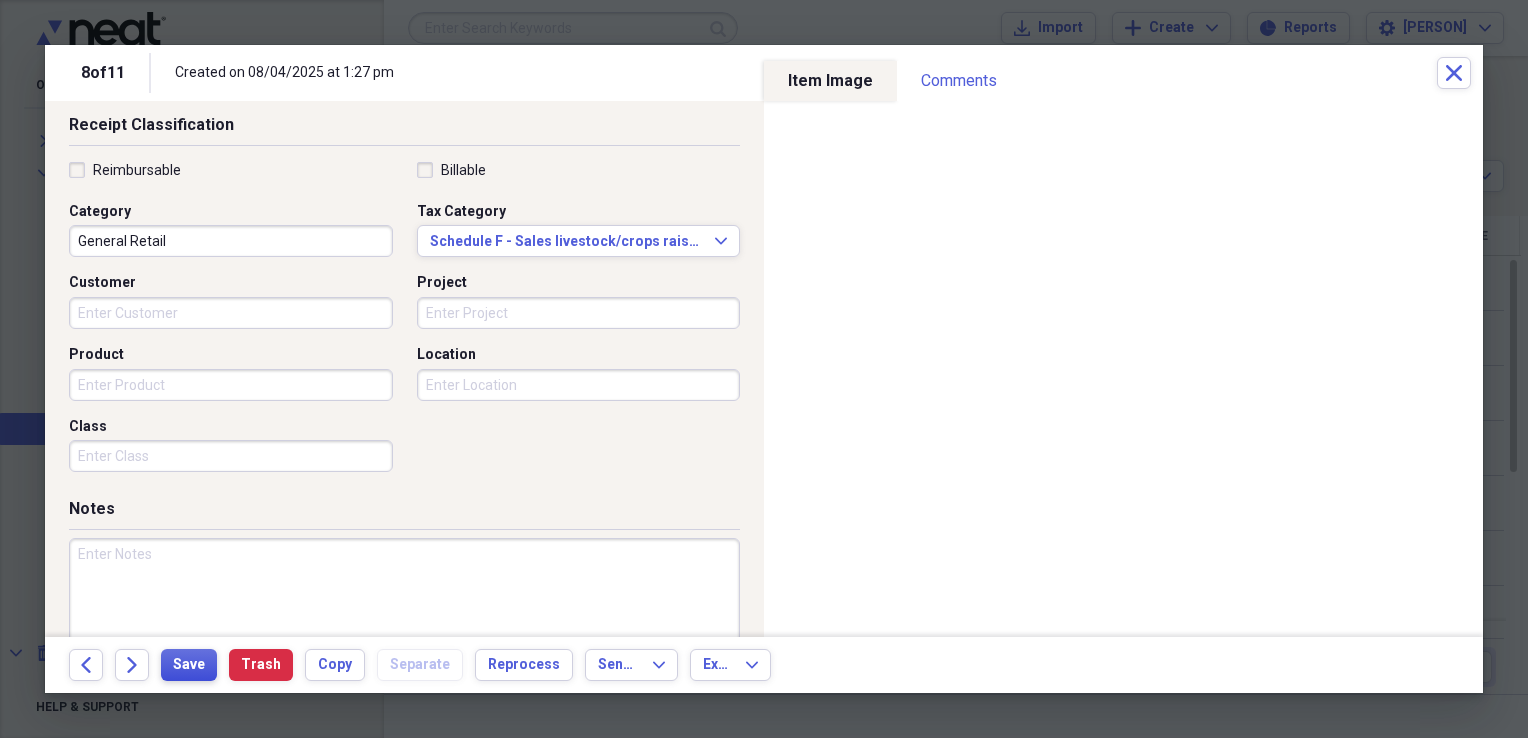 click on "Save" at bounding box center [189, 665] 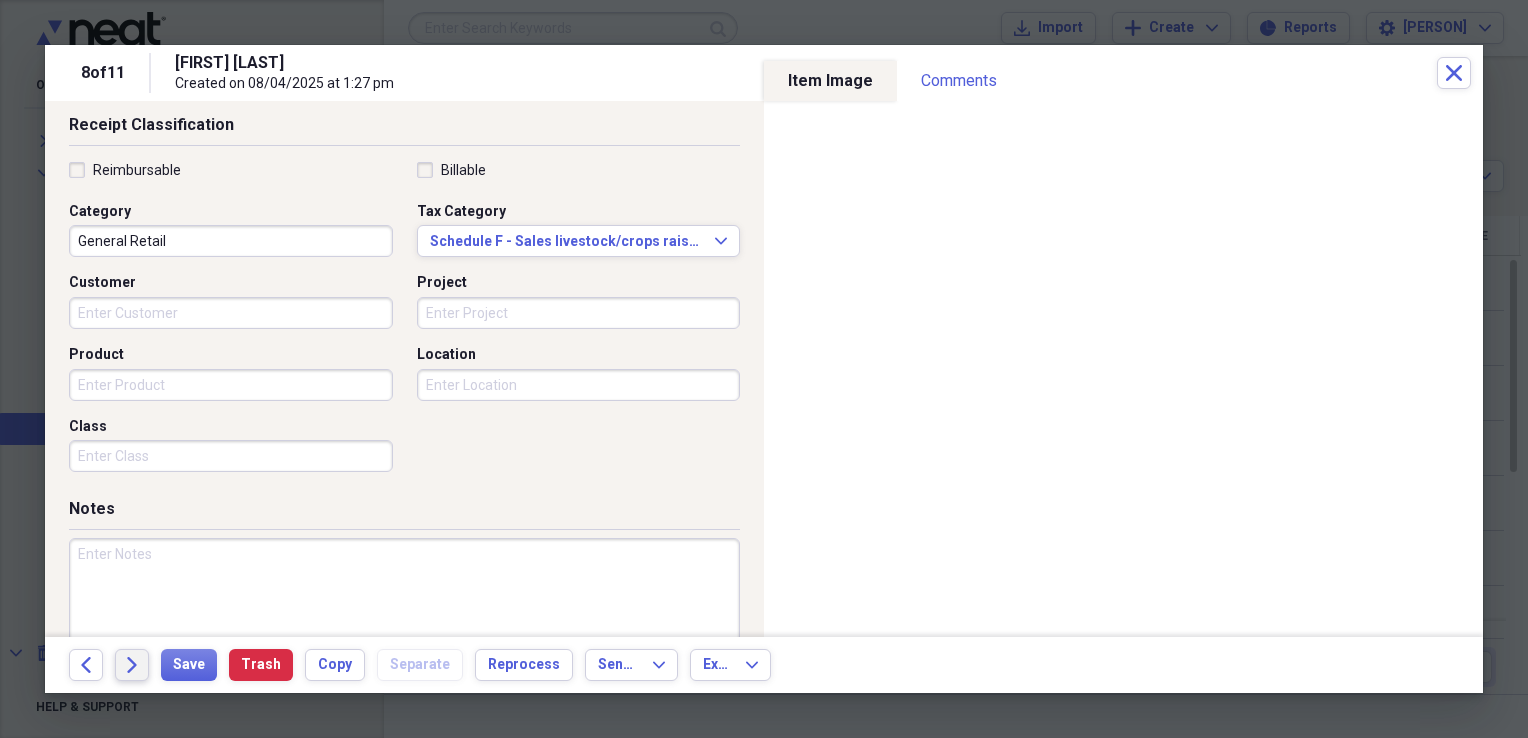 click on "Forward" at bounding box center (132, 665) 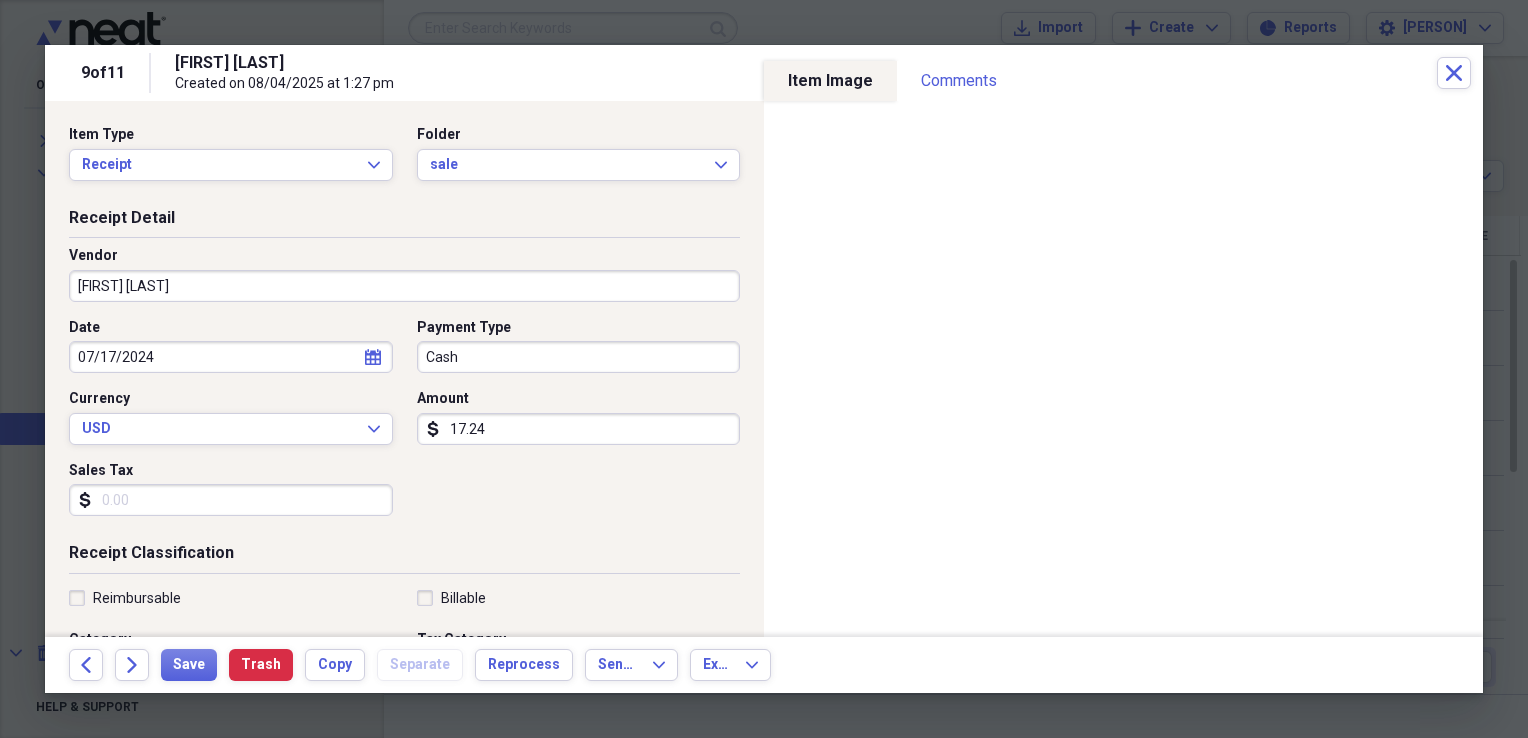 click on "17.24" at bounding box center [579, 429] 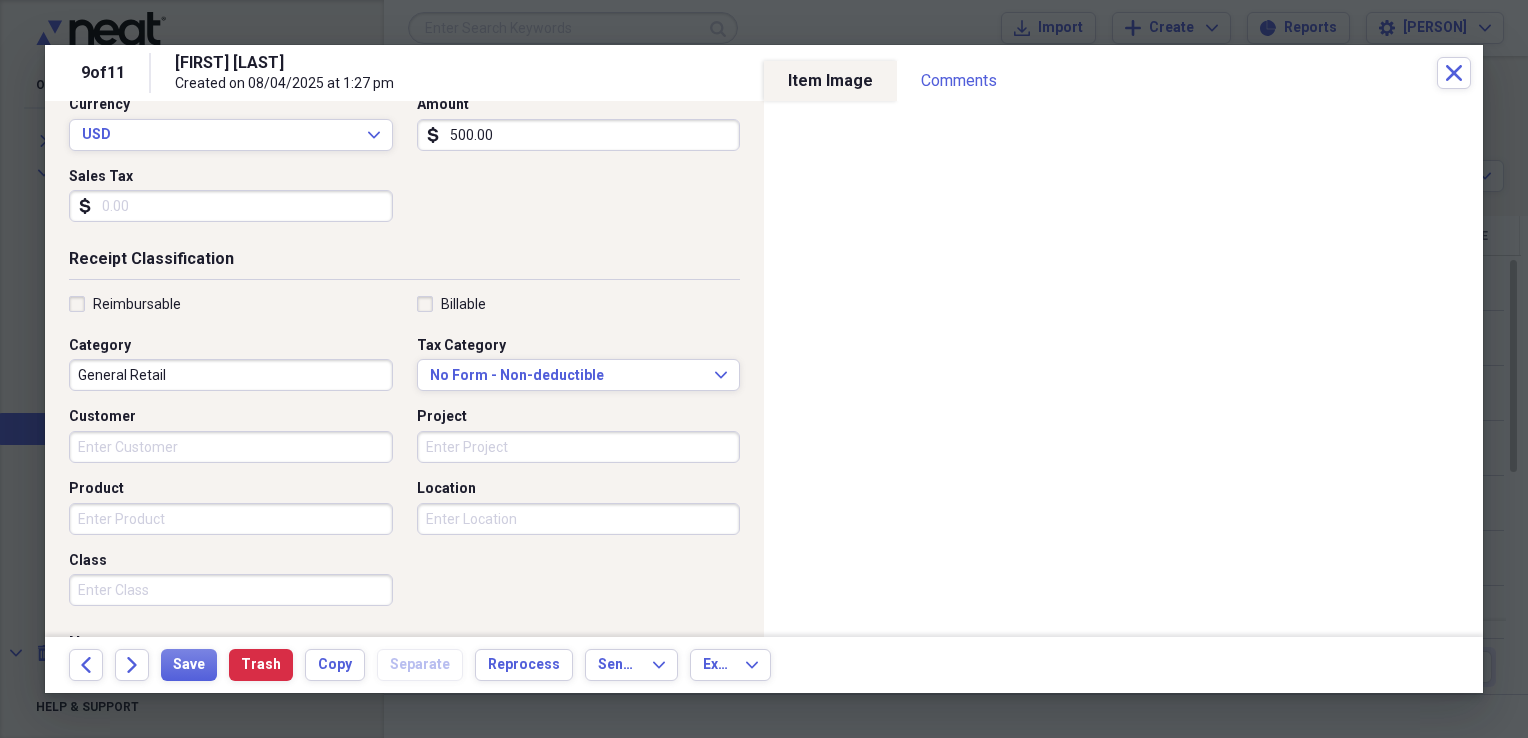 scroll, scrollTop: 342, scrollLeft: 0, axis: vertical 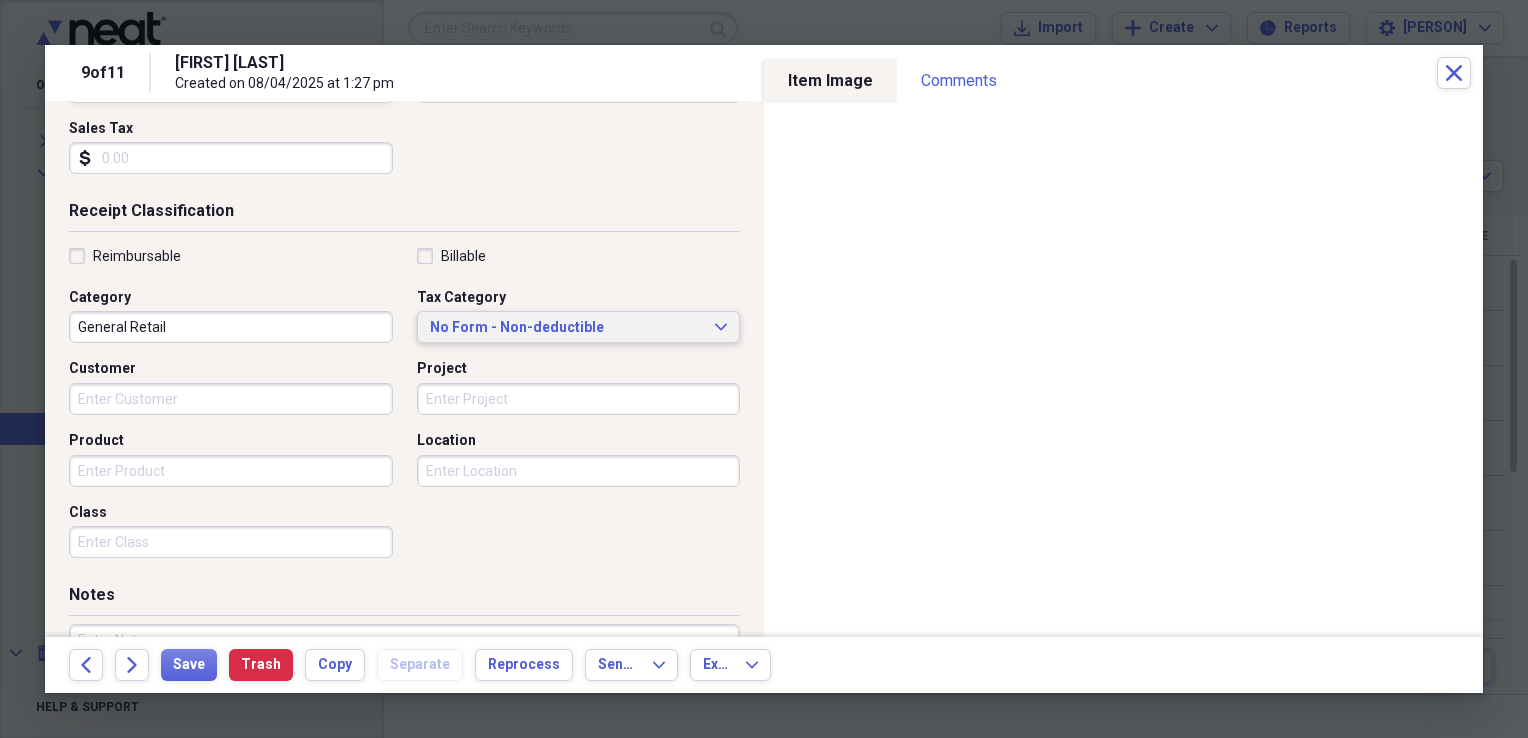 click on "Expand" 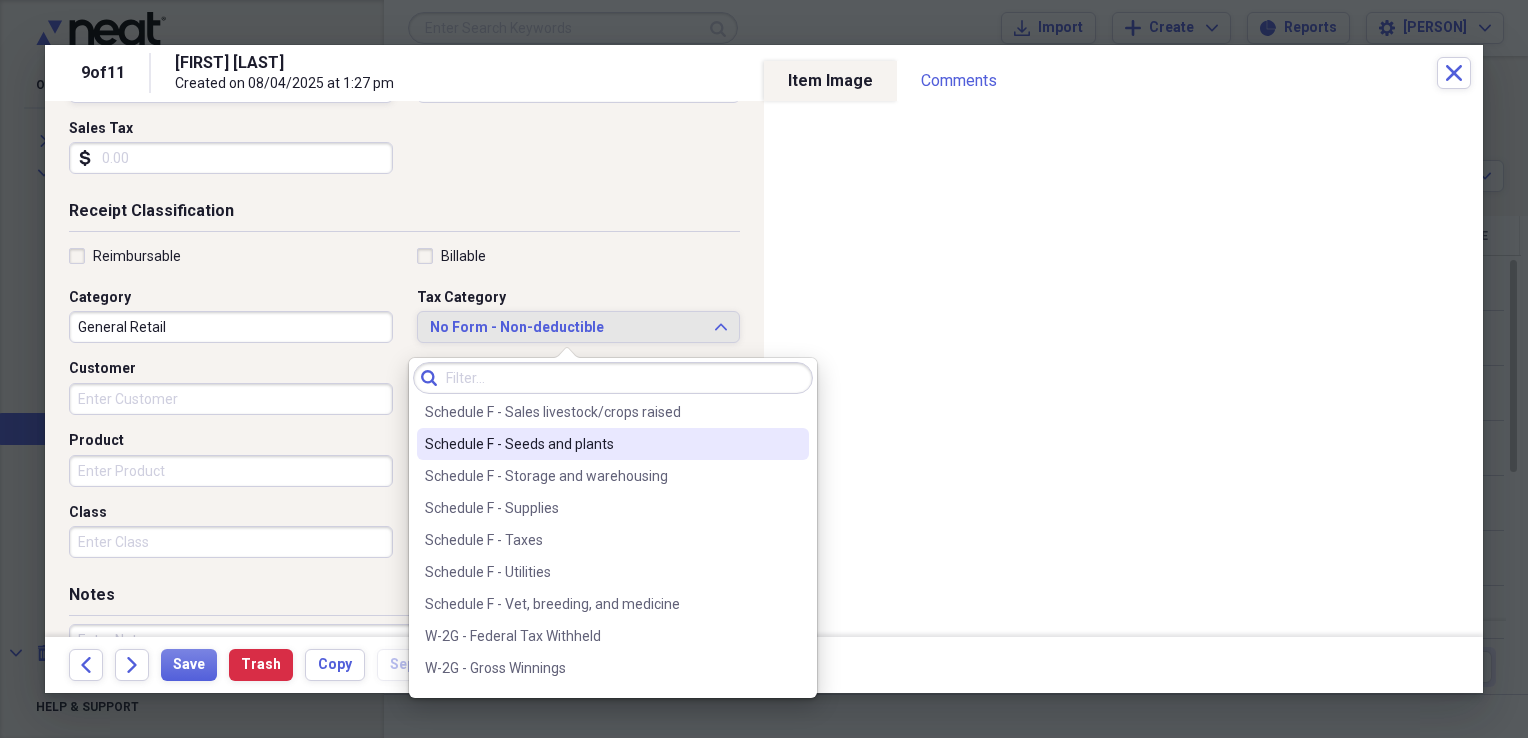 scroll, scrollTop: 6004, scrollLeft: 0, axis: vertical 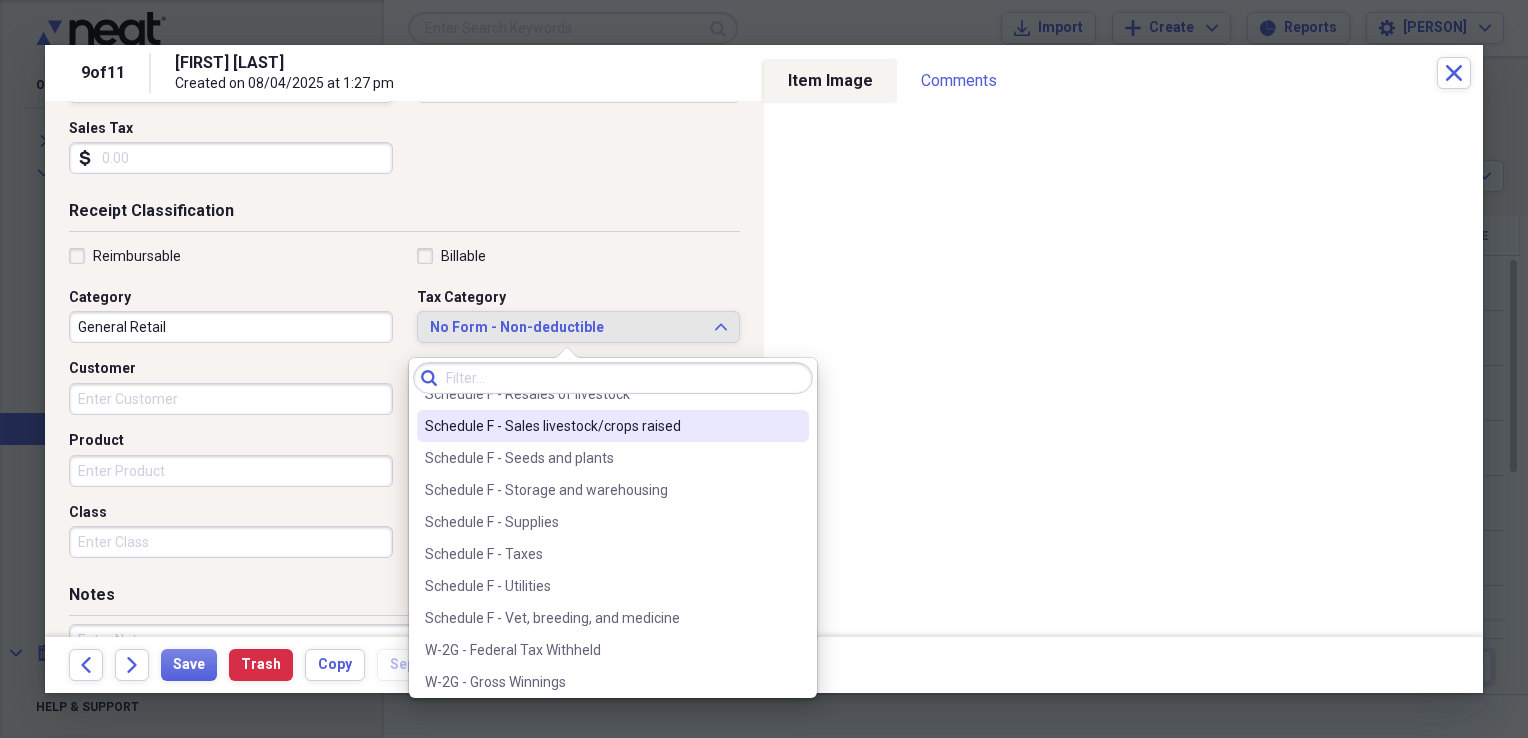 click on "Schedule F - Sales livestock/crops raised" at bounding box center [601, 426] 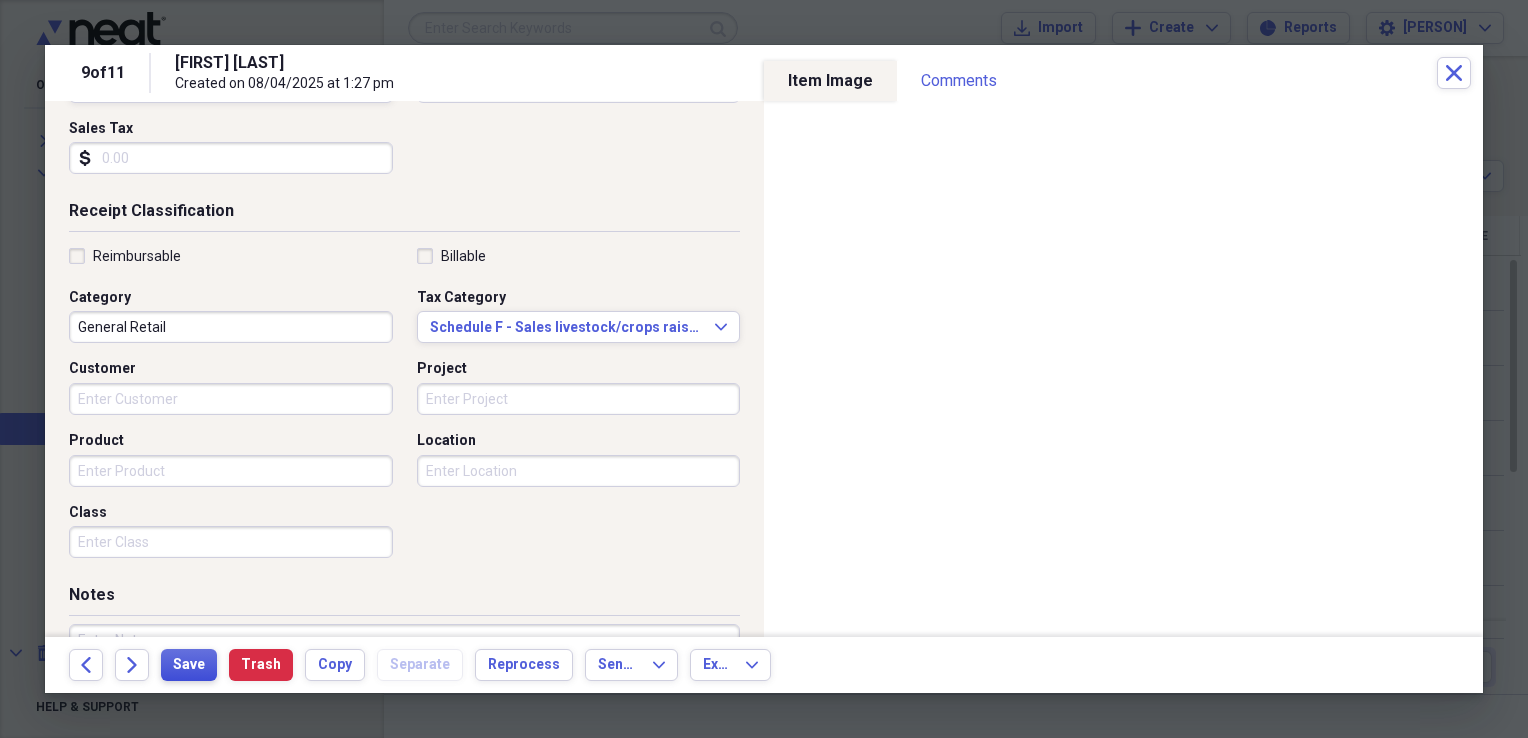 click on "Save" at bounding box center (189, 665) 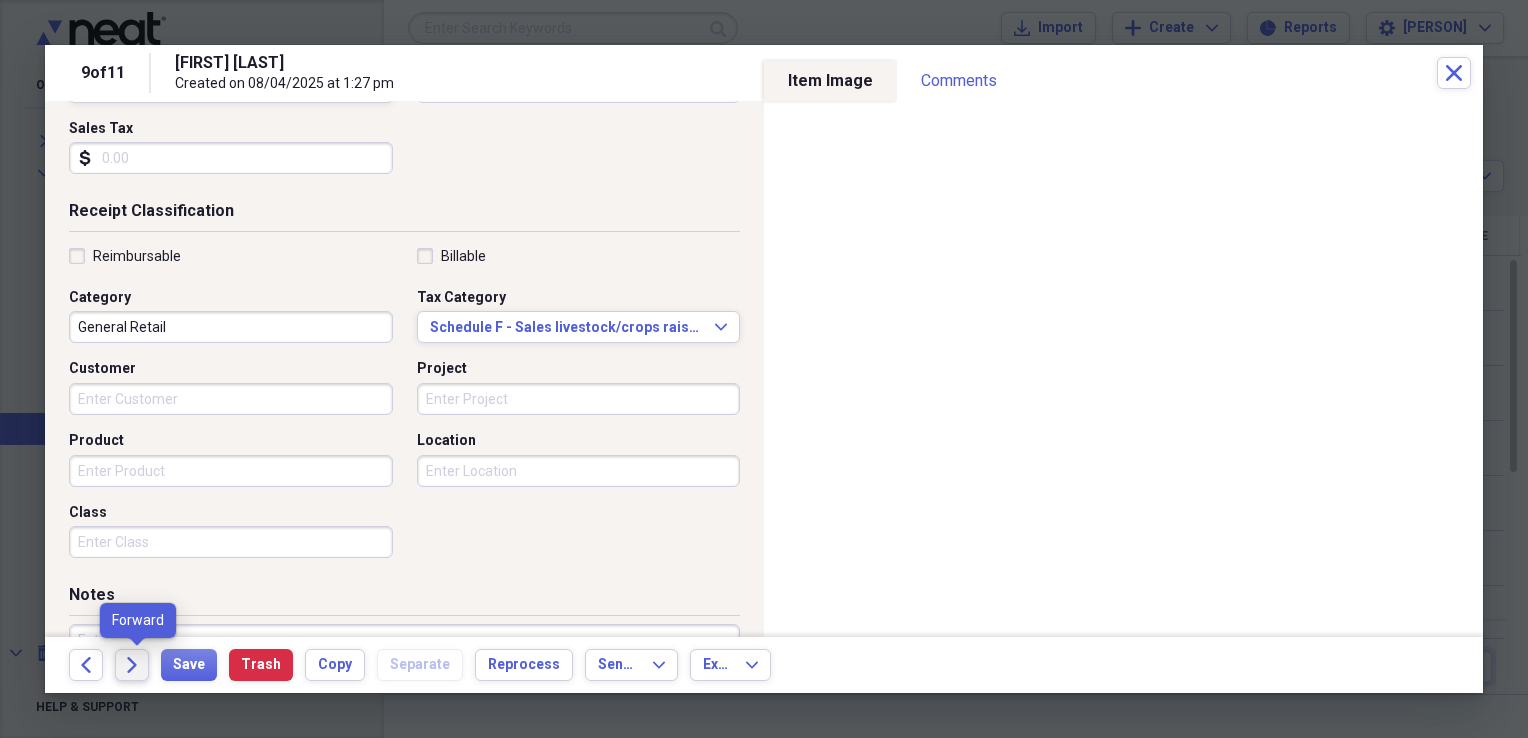 click on "Forward" at bounding box center (132, 665) 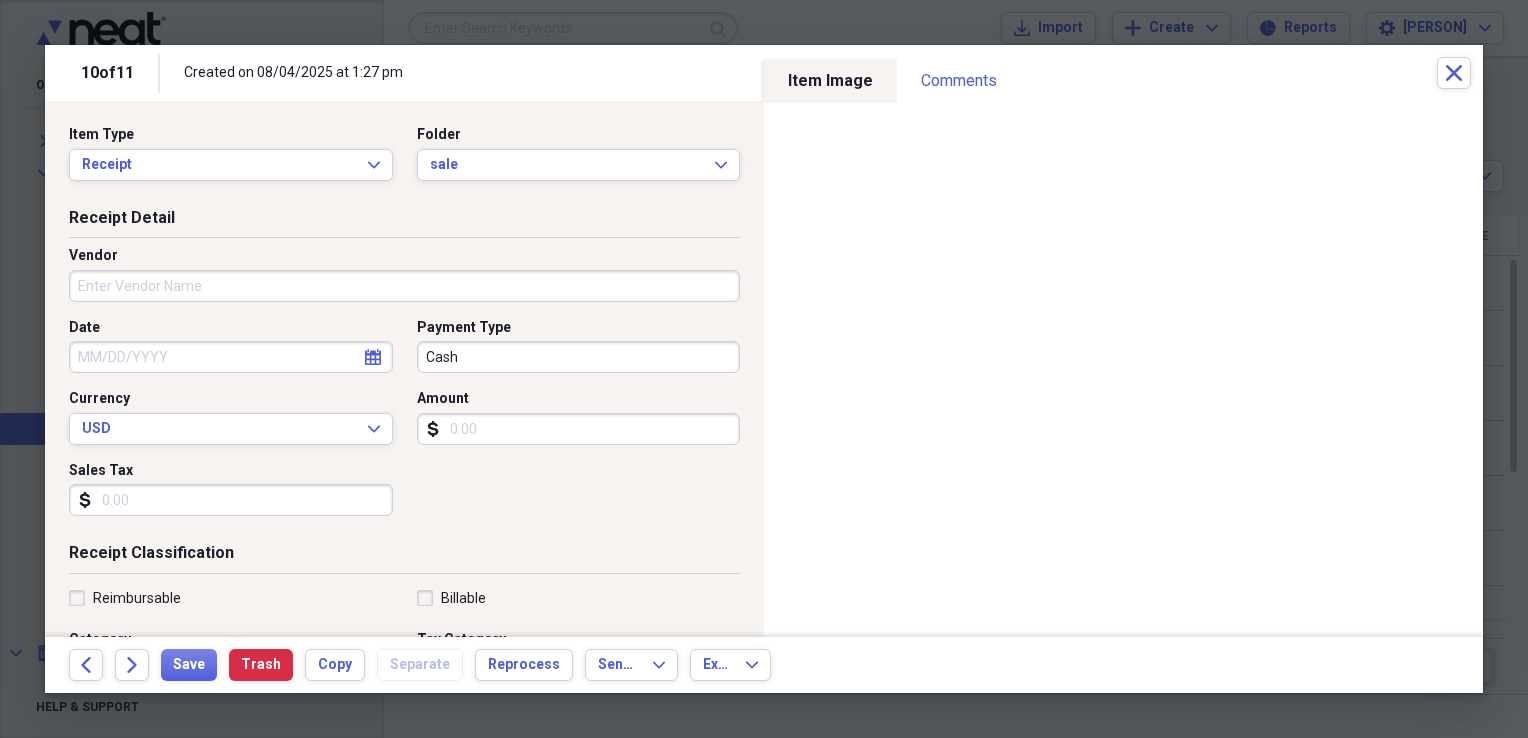 click on "Vendor" at bounding box center [404, 286] 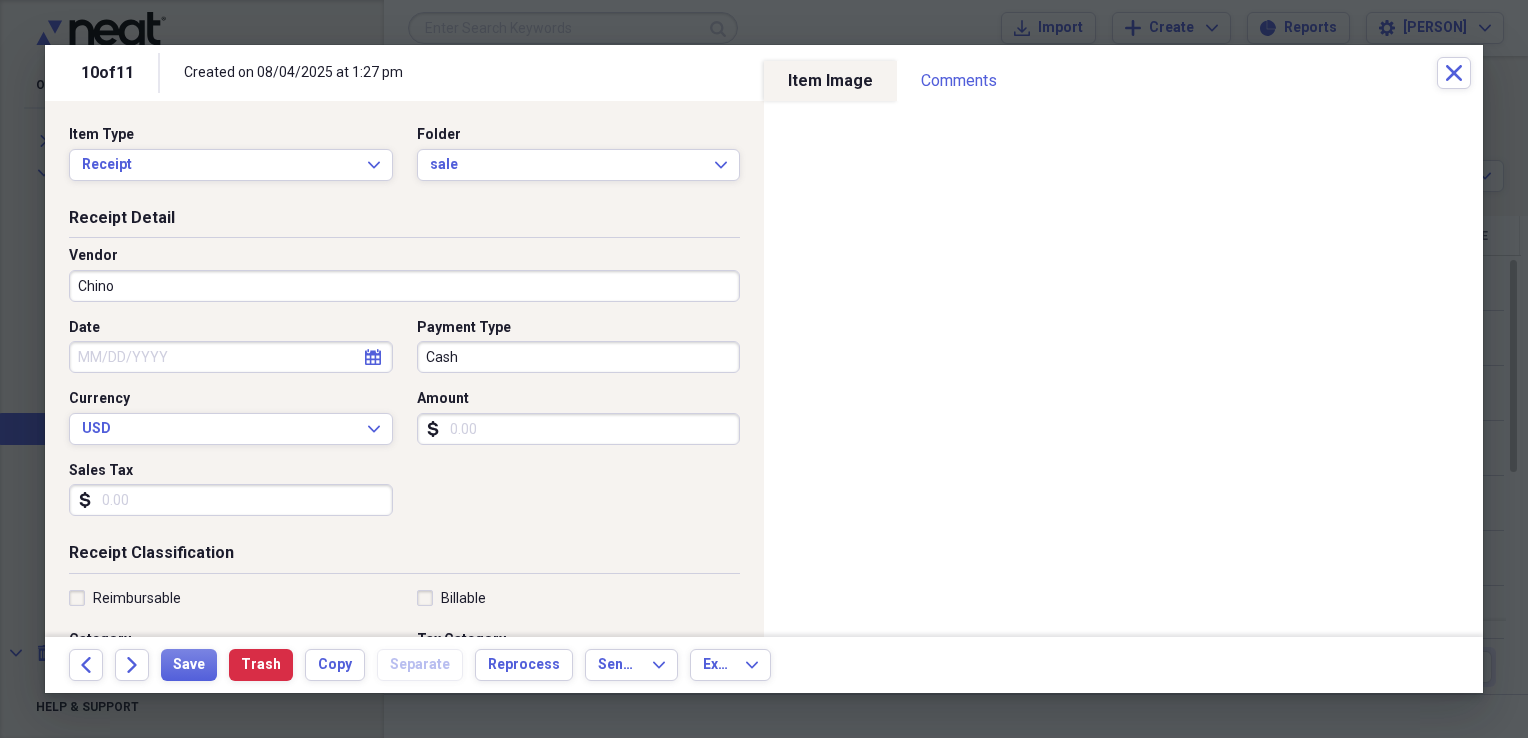 click on "Amount" at bounding box center [579, 429] 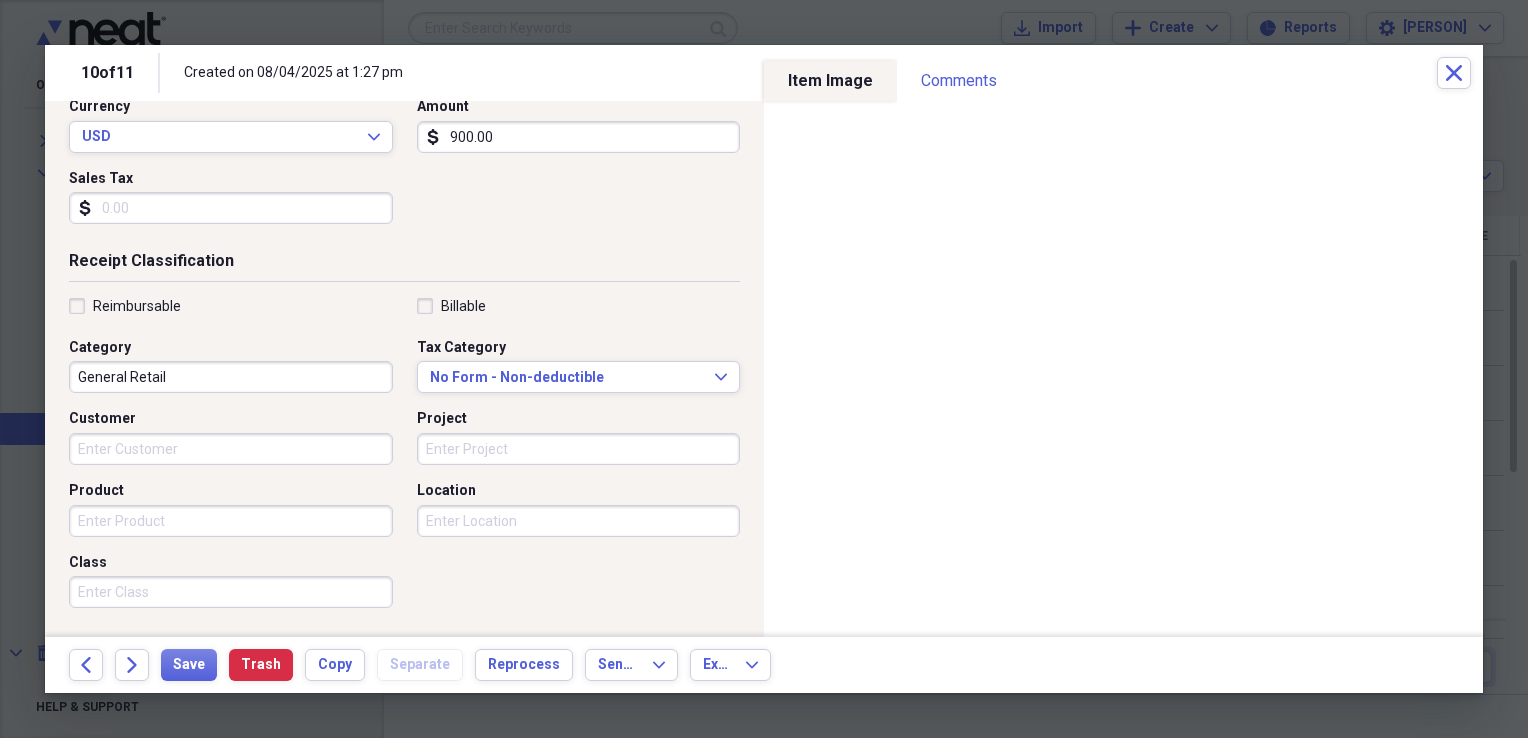 scroll, scrollTop: 330, scrollLeft: 0, axis: vertical 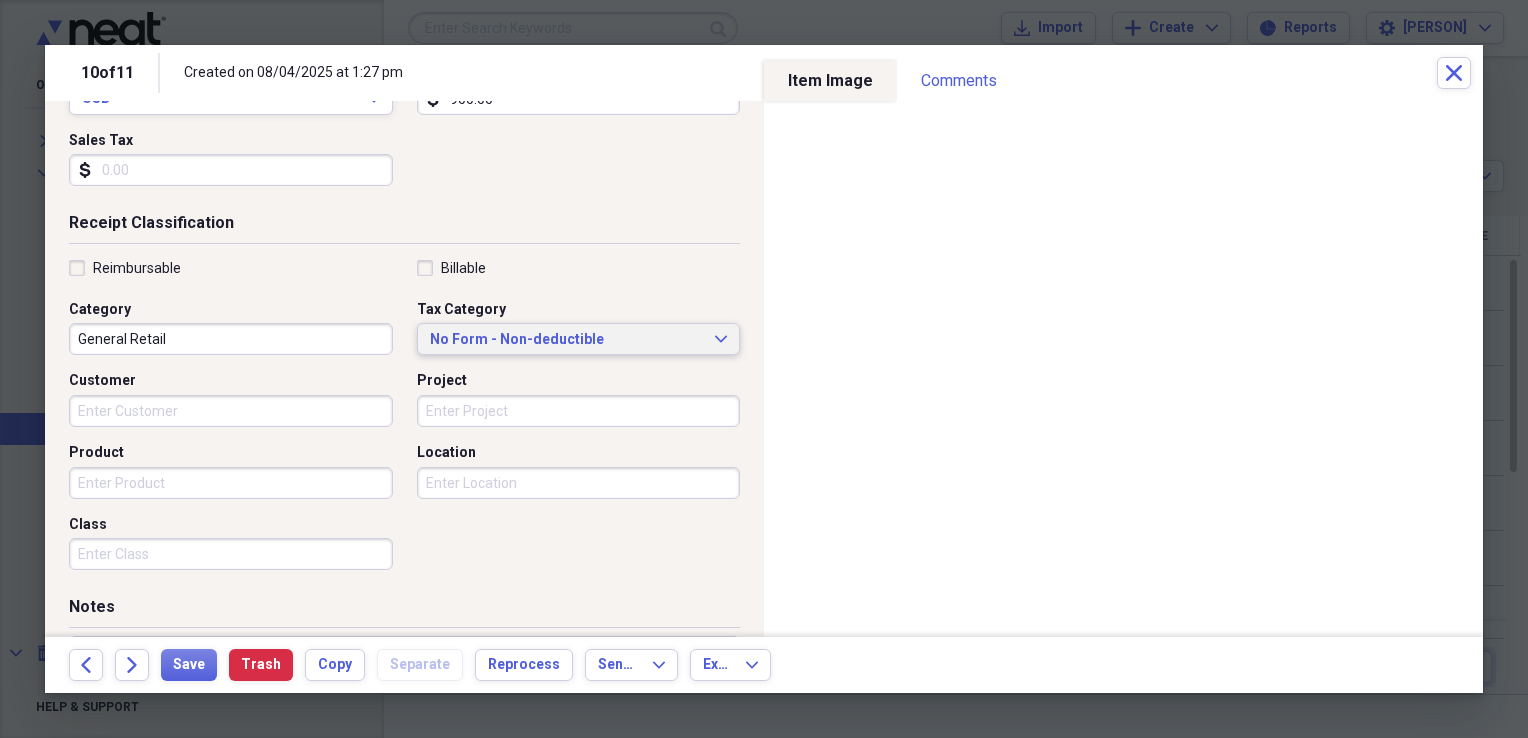 click on "No Form - Non-deductible Expand" at bounding box center [579, 339] 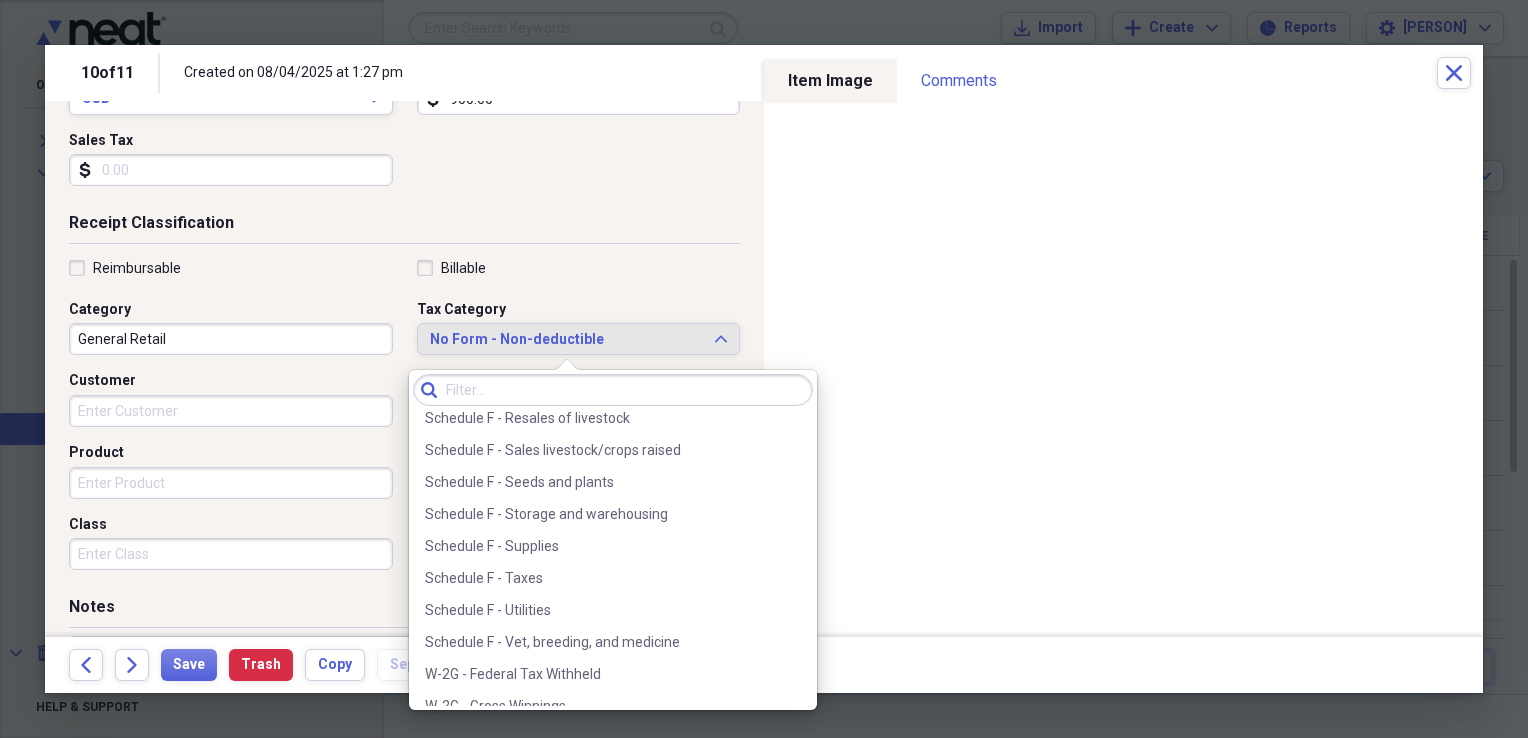 scroll, scrollTop: 5952, scrollLeft: 0, axis: vertical 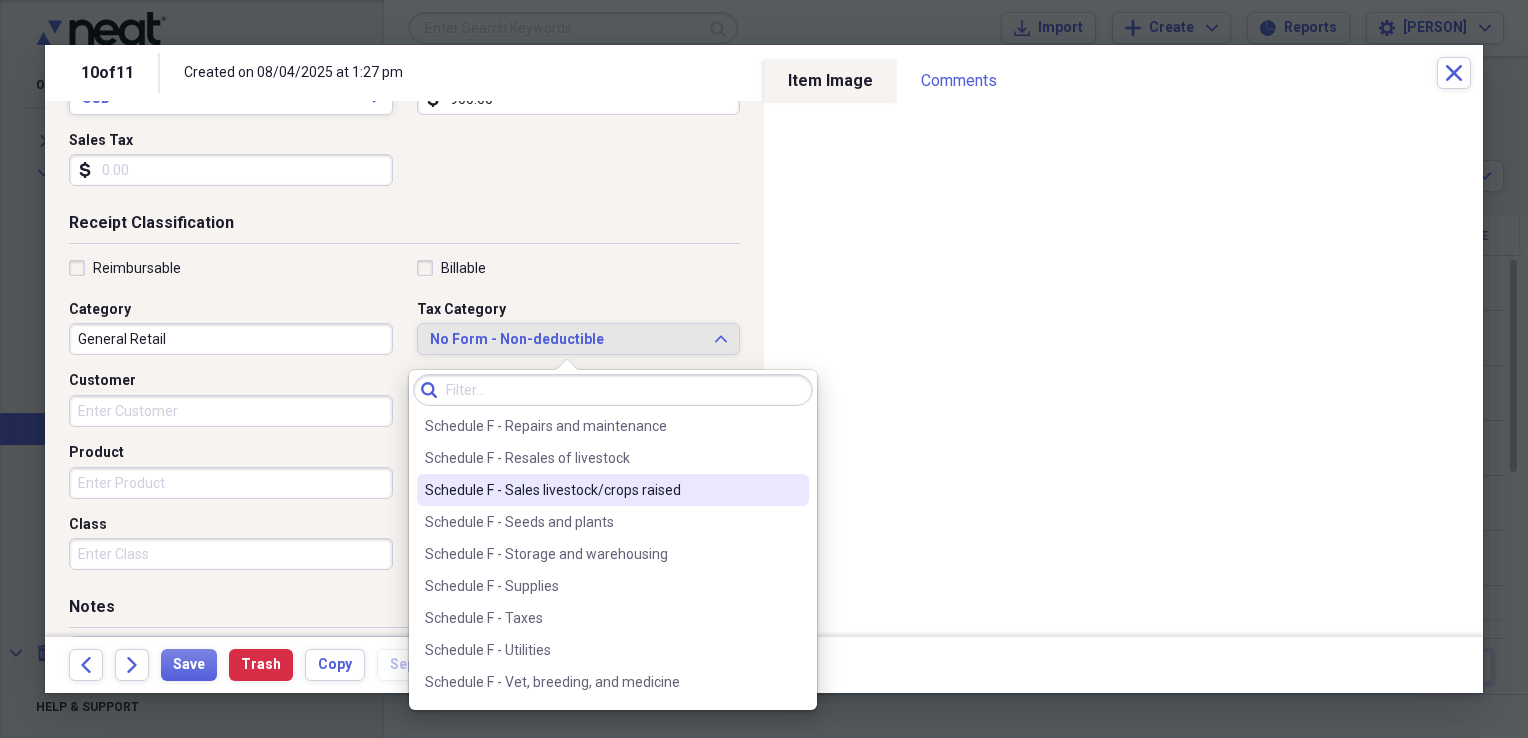 click on "Schedule F - Sales livestock/crops raised" at bounding box center (601, 490) 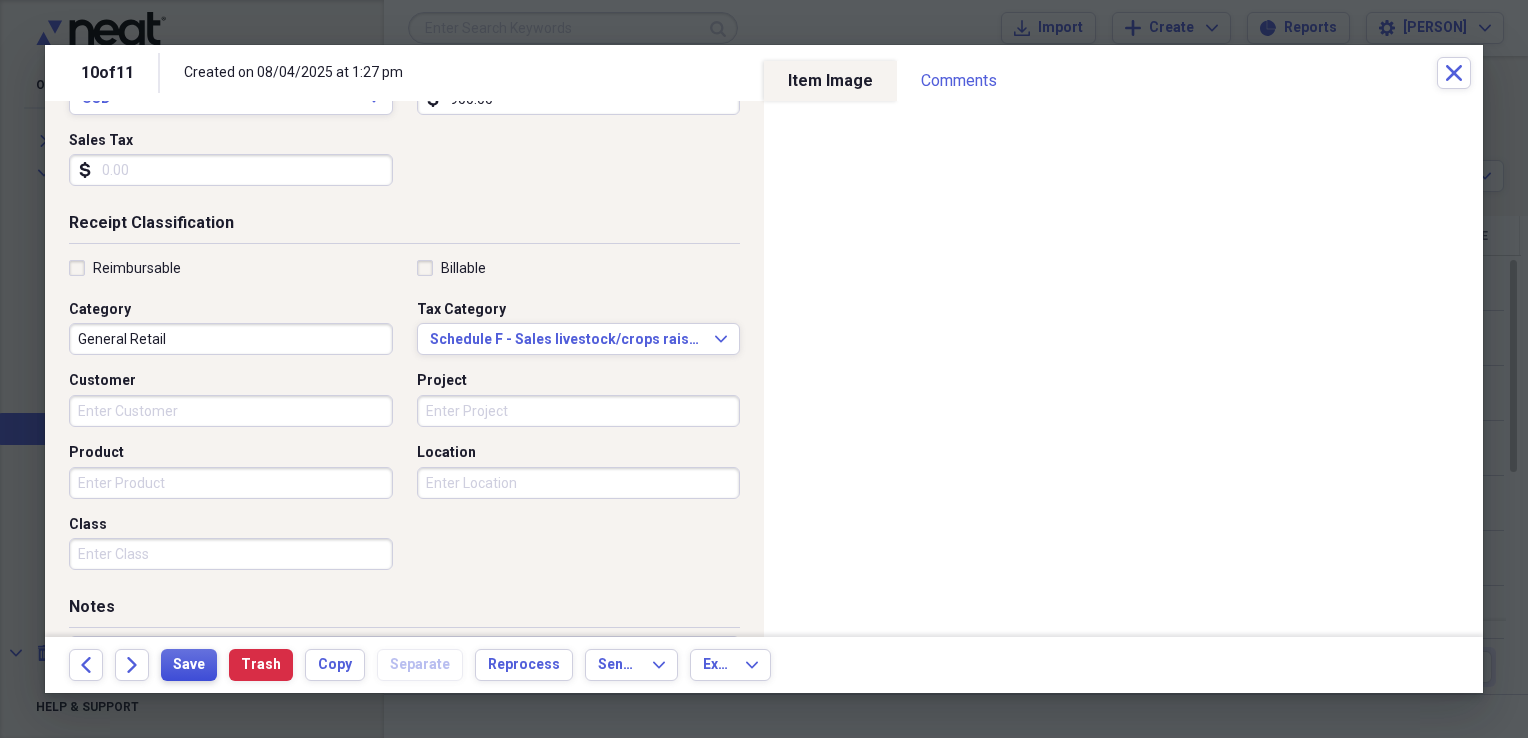 click on "Save" at bounding box center (189, 665) 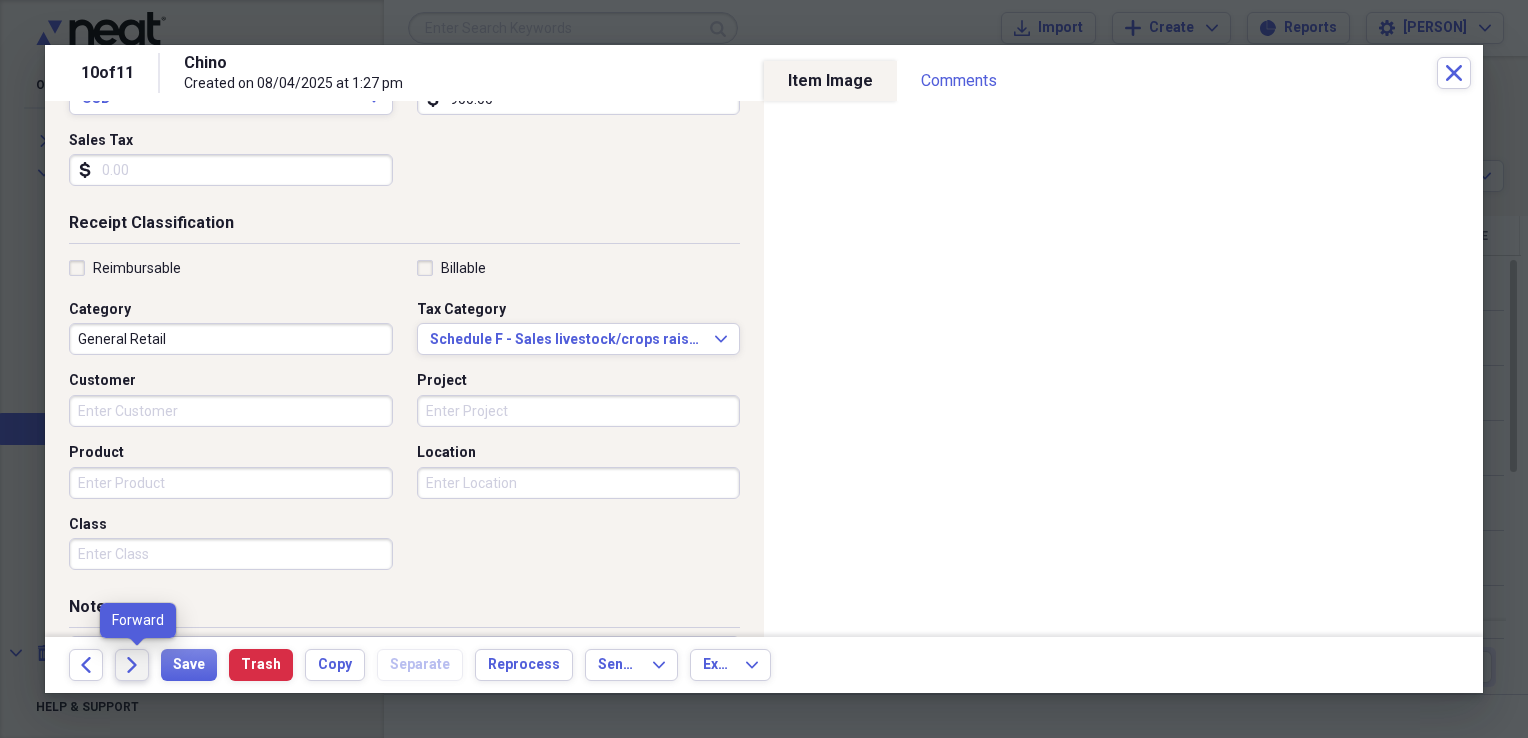 click on "Forward" 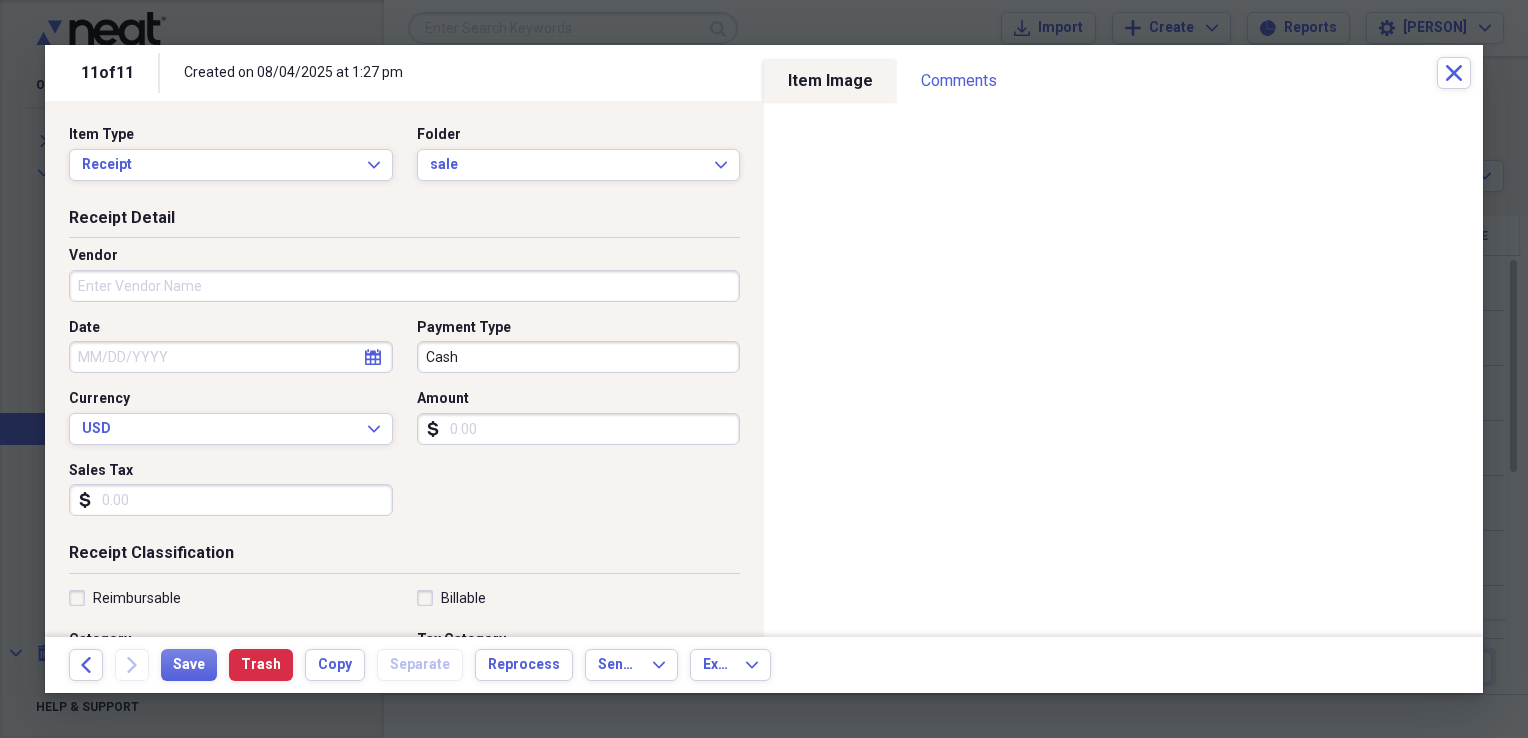 click on "Vendor" at bounding box center [404, 286] 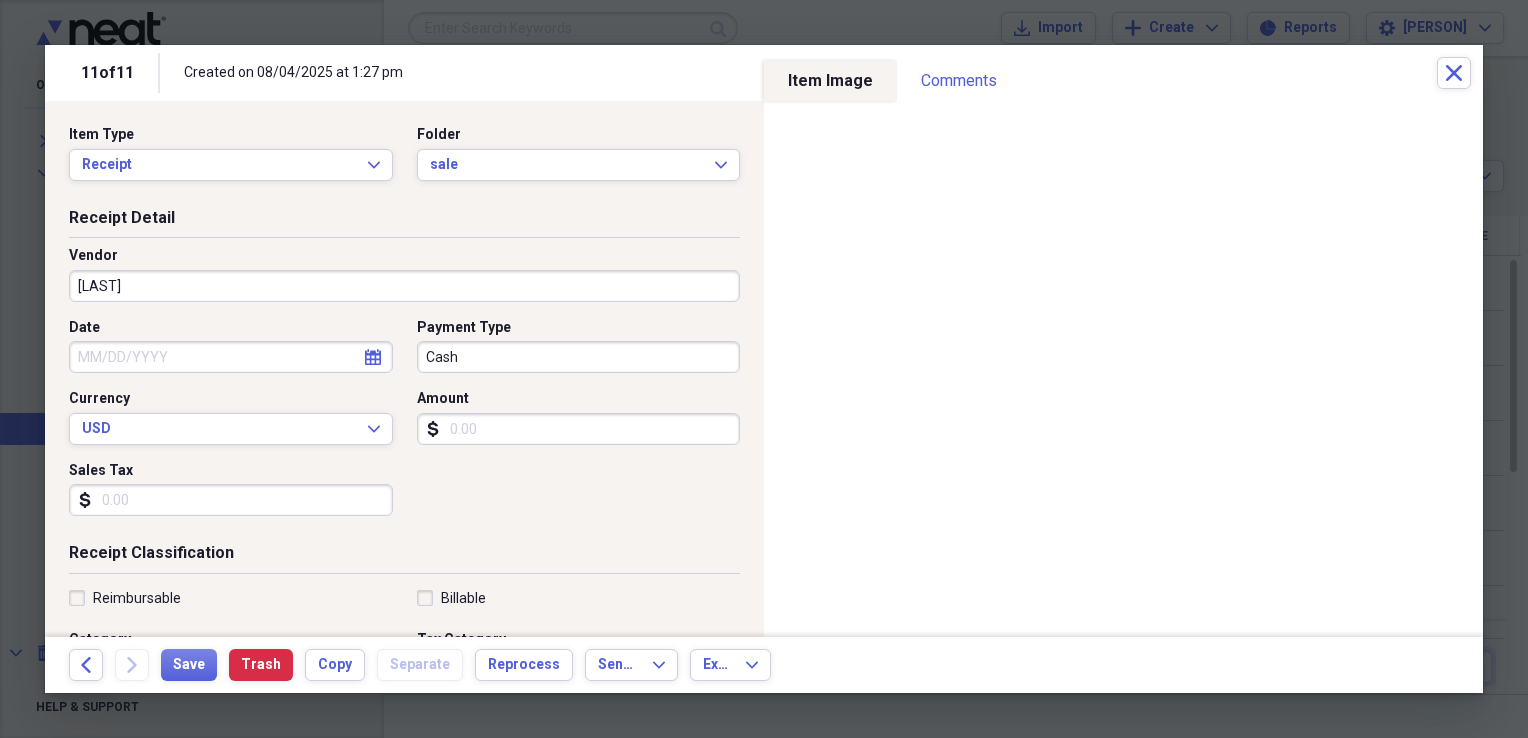 click on "Amount" at bounding box center (579, 429) 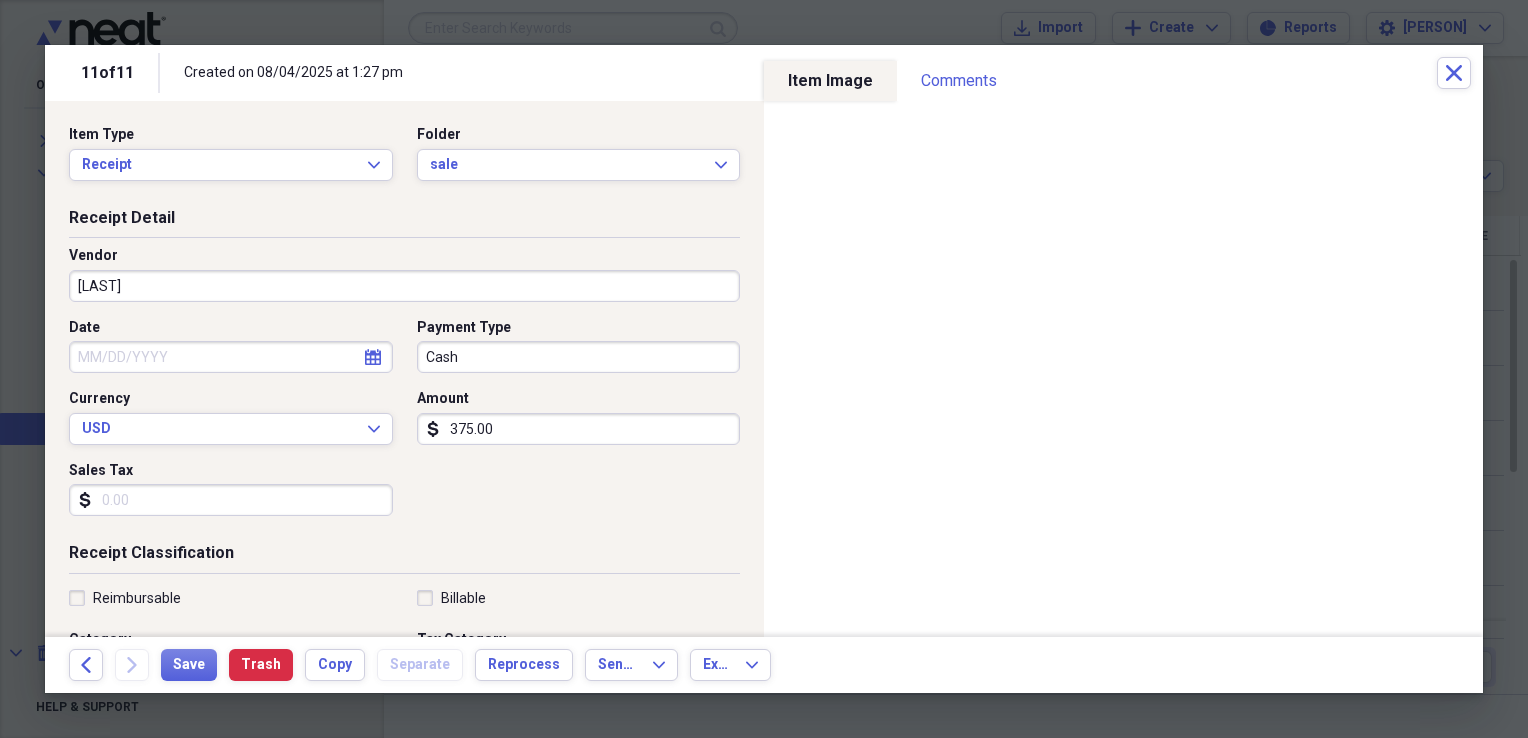 click 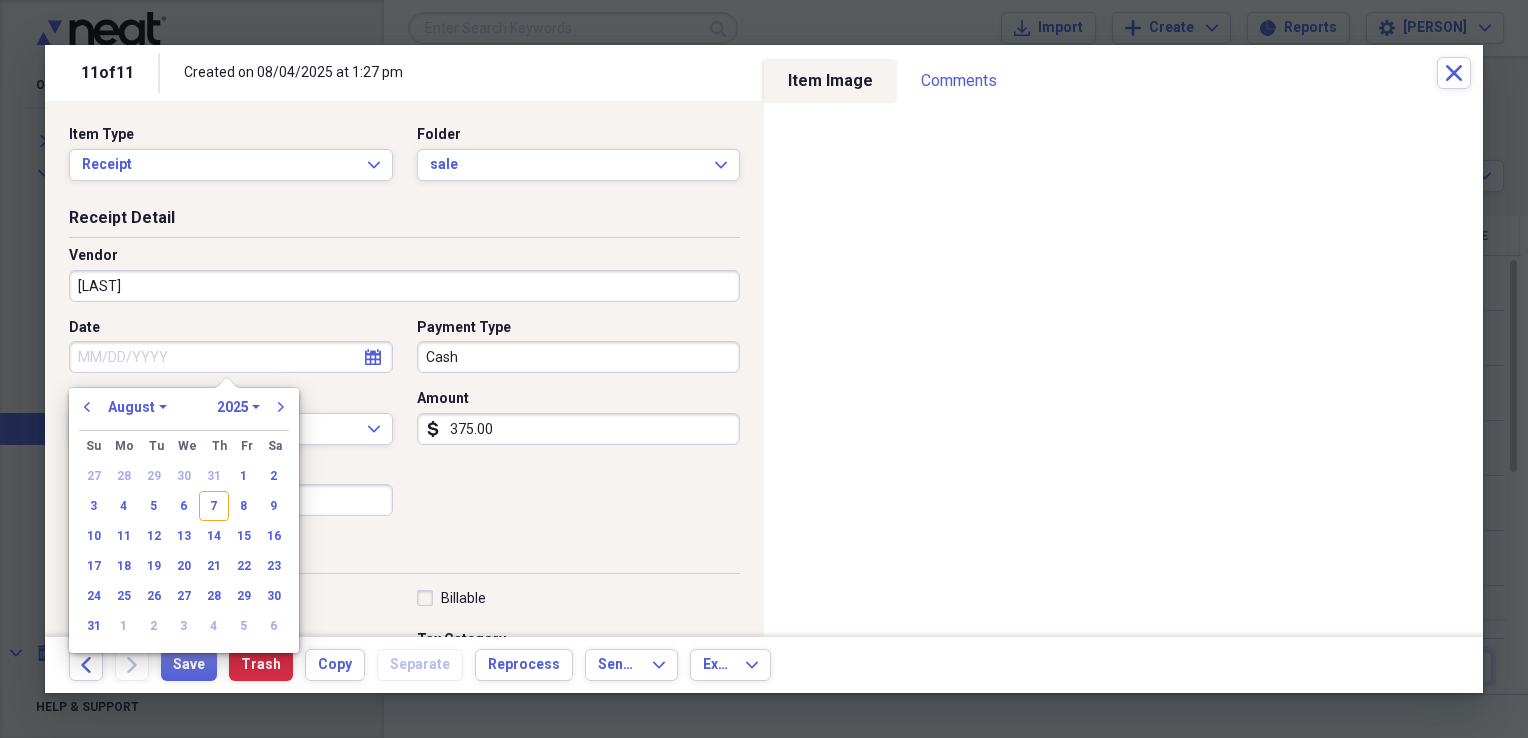 click 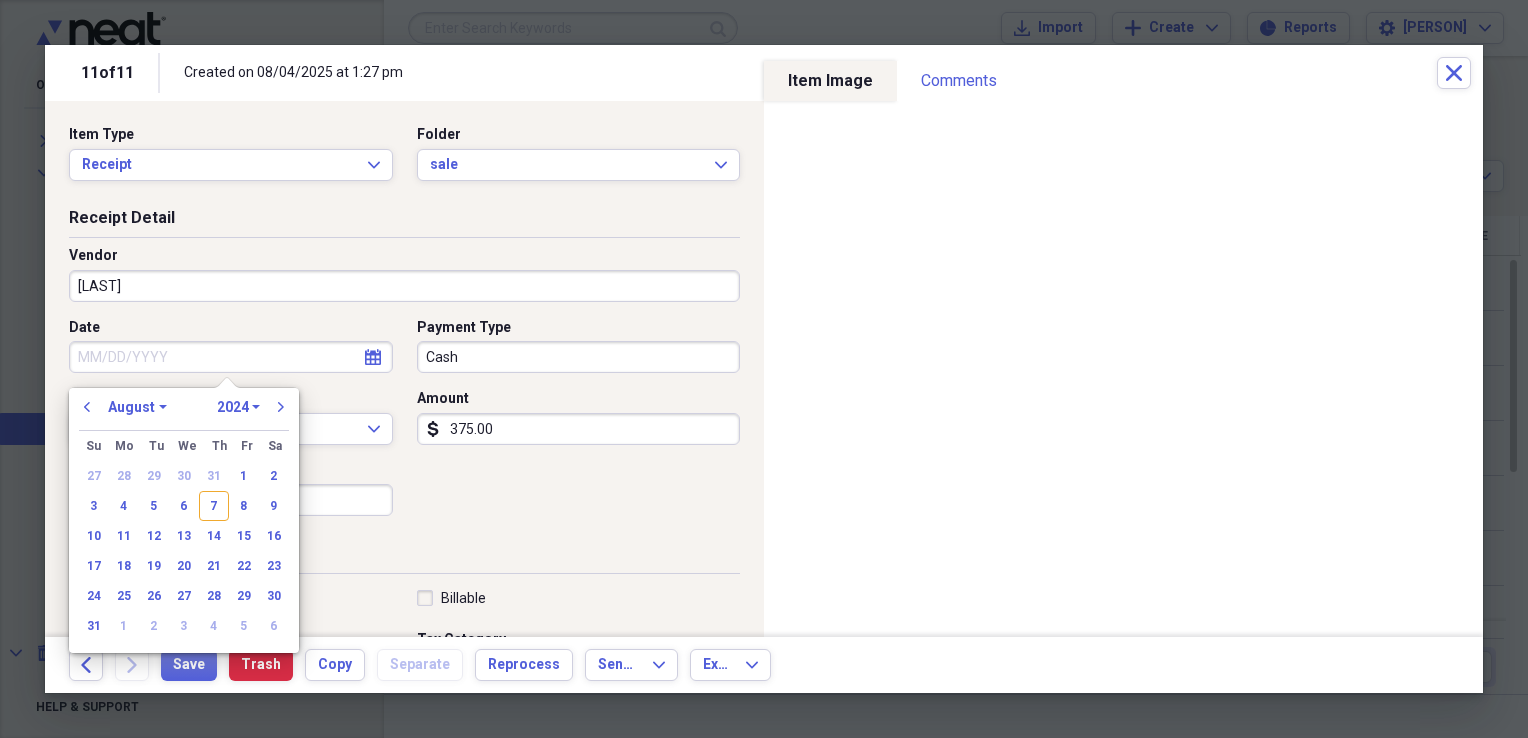 click on "1970 1971 1972 1973 1974 1975 1976 1977 1978 1979 1980 1981 1982 1983 1984 1985 1986 1987 1988 1989 1990 1991 1992 1993 1994 1995 1996 1997 1998 1999 2000 2001 2002 2003 2004 2005 2006 2007 2008 2009 2010 2011 2012 2013 2014 2015 2016 2017 2018 2019 2020 2021 2022 2023 2024 2025 2026 2027 2028 2029 2030 2031 2032 2033 2034 2035" at bounding box center (238, 407) 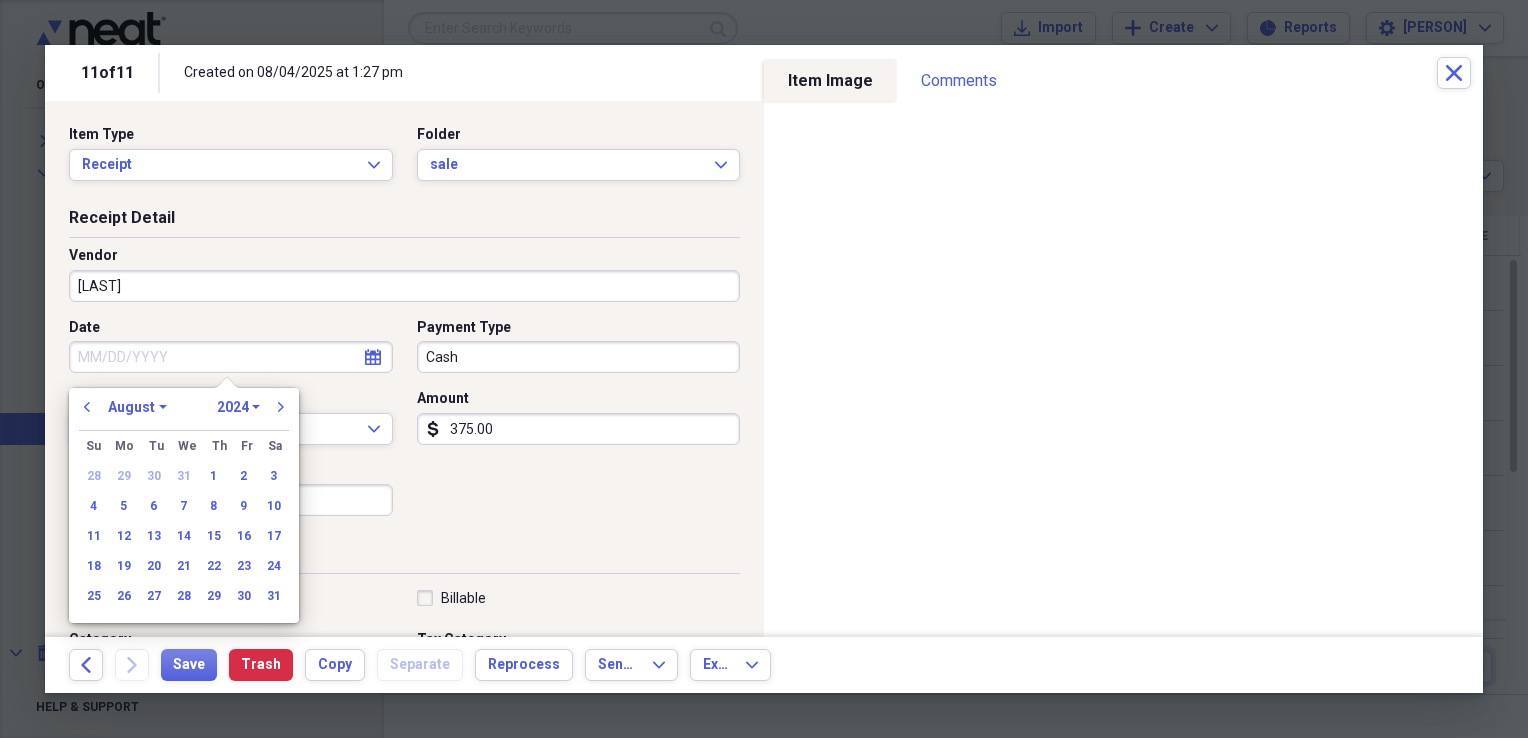 click on "January February March April May June July August September October November December" at bounding box center (137, 407) 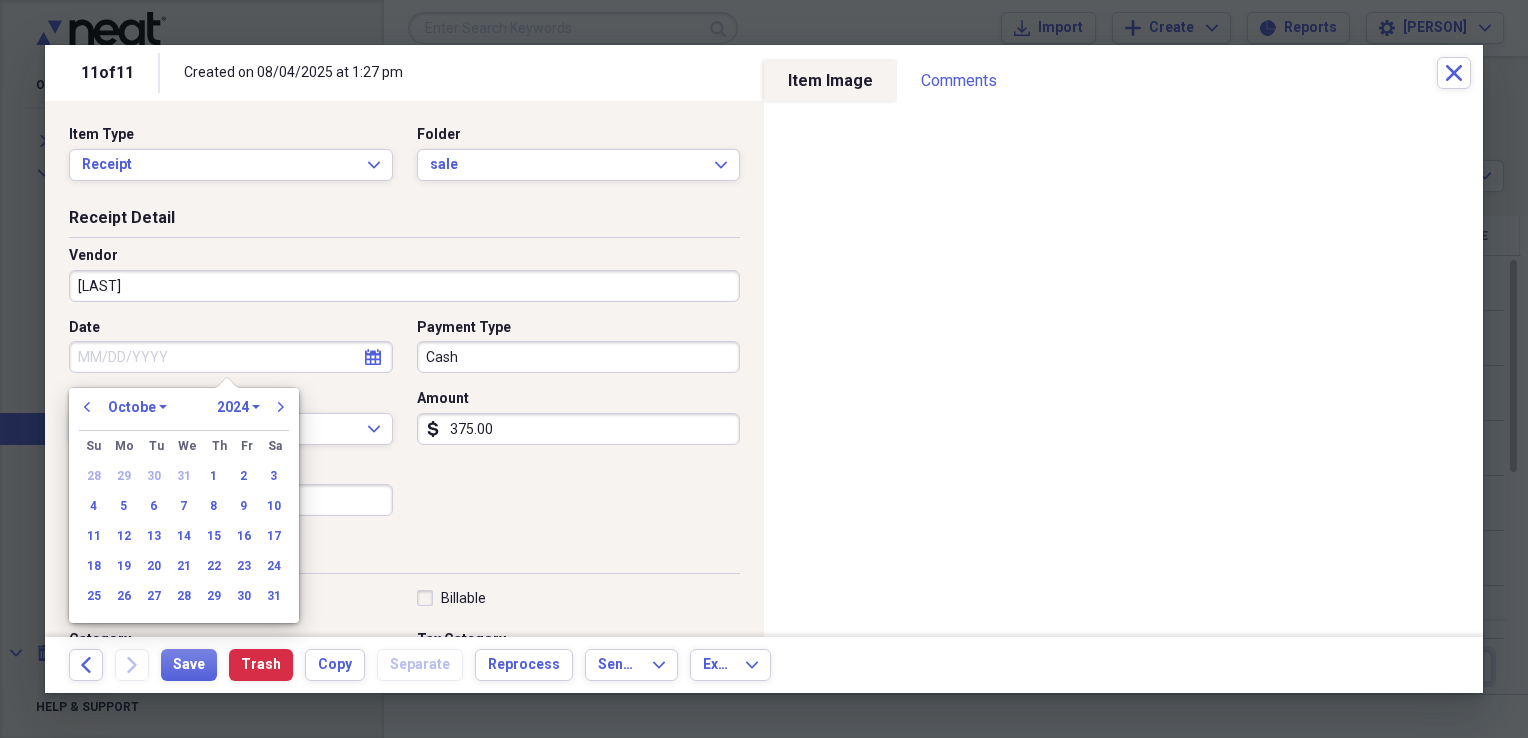 click on "January February March April May June July August September October November December" at bounding box center (137, 407) 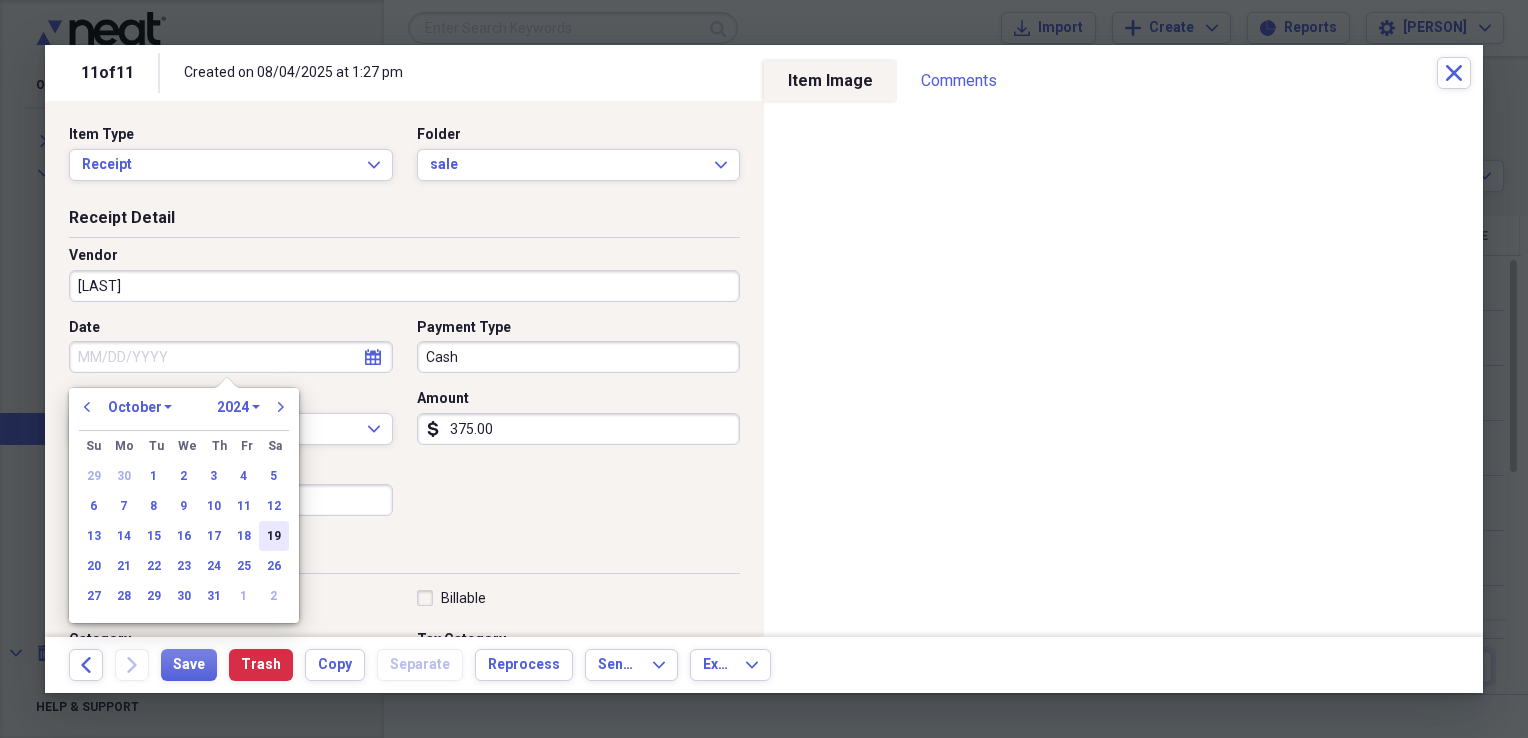 click on "19" at bounding box center [274, 536] 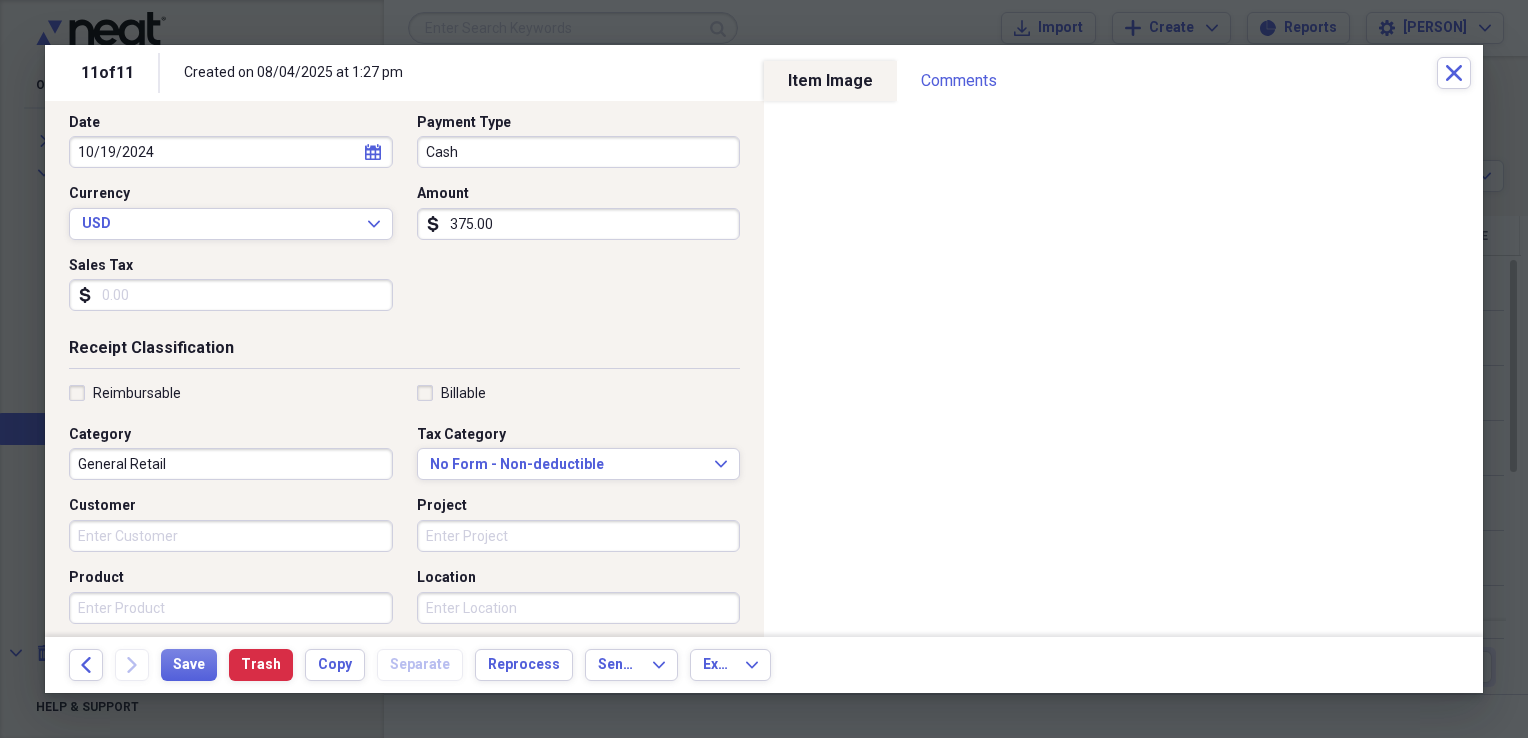 scroll, scrollTop: 305, scrollLeft: 0, axis: vertical 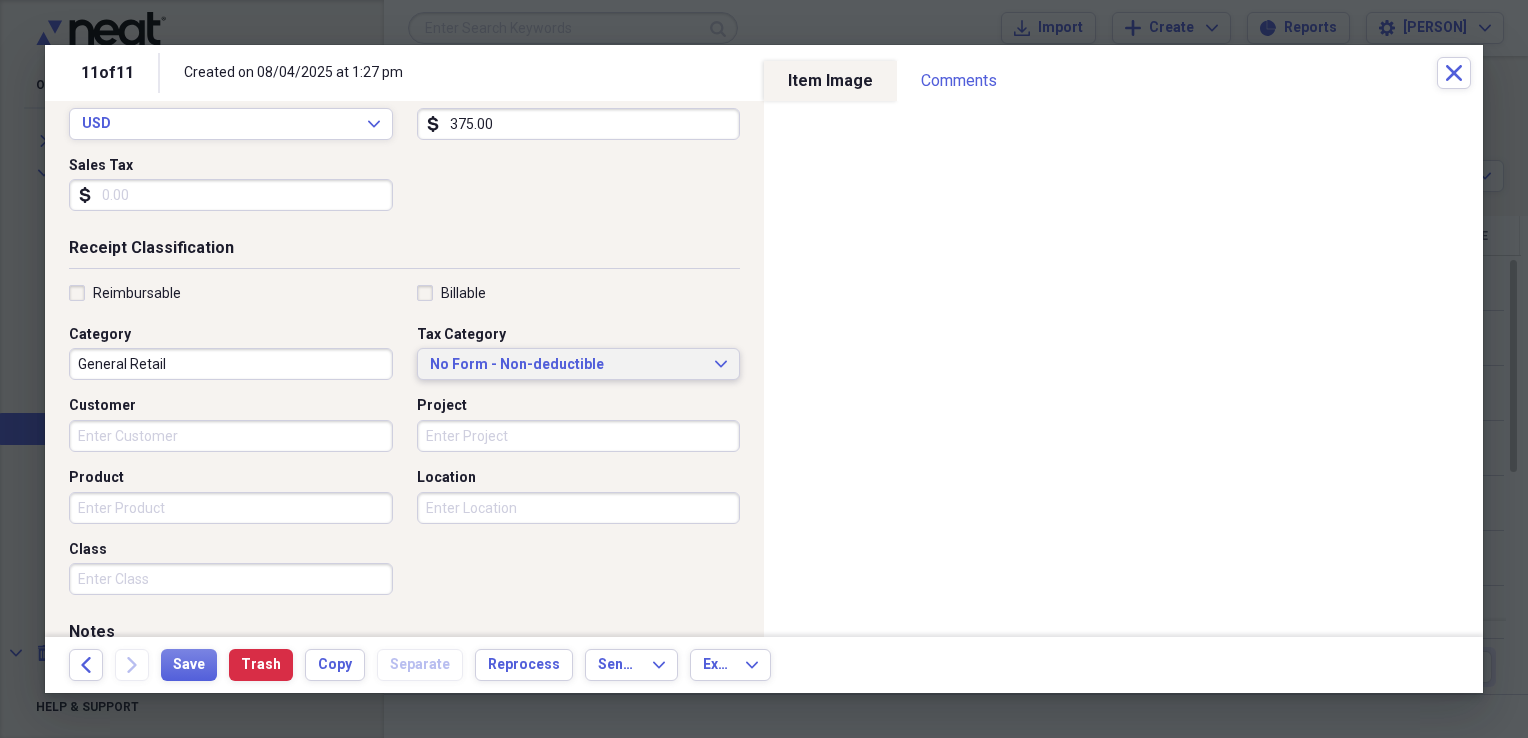 click on "No Form - Non-deductible Expand" at bounding box center [579, 365] 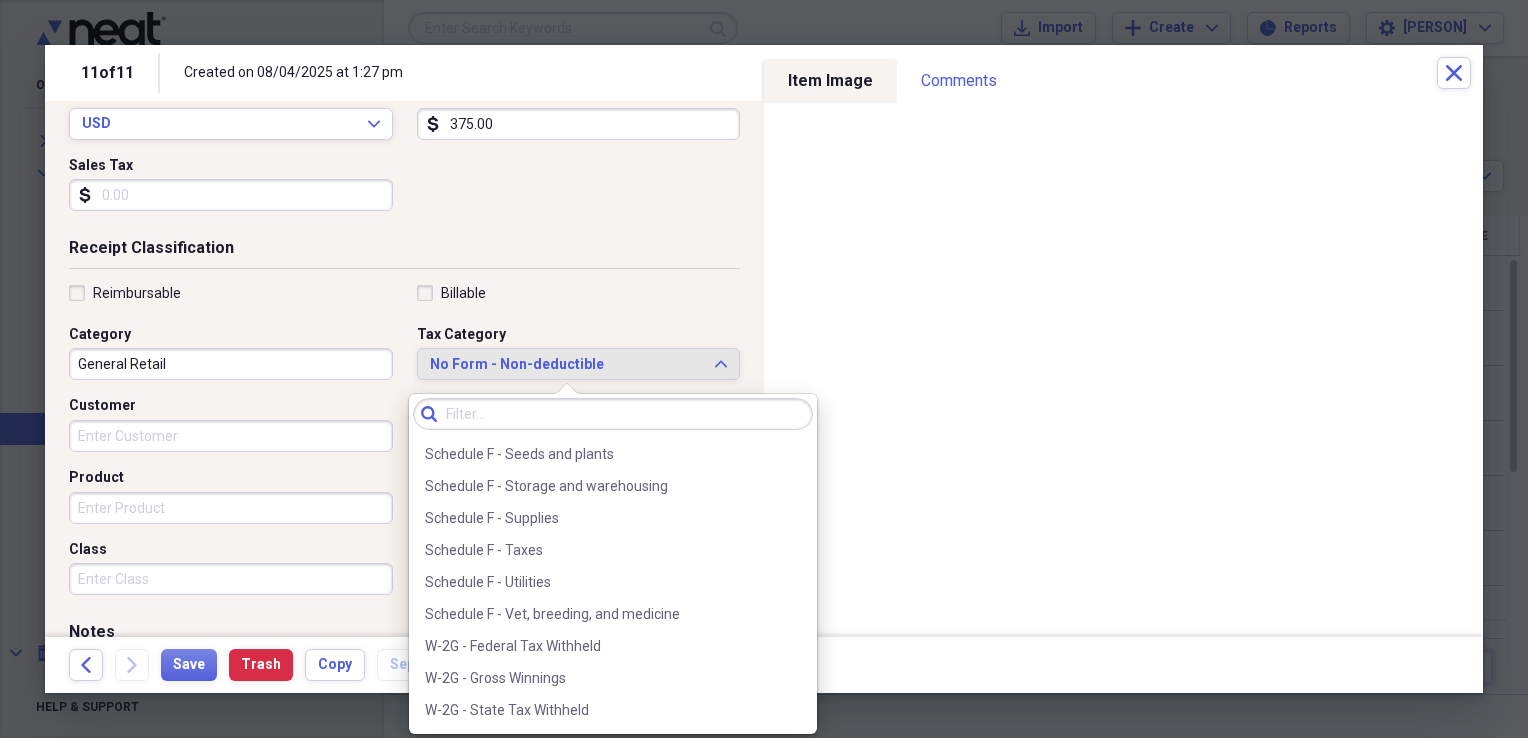 scroll, scrollTop: 6004, scrollLeft: 0, axis: vertical 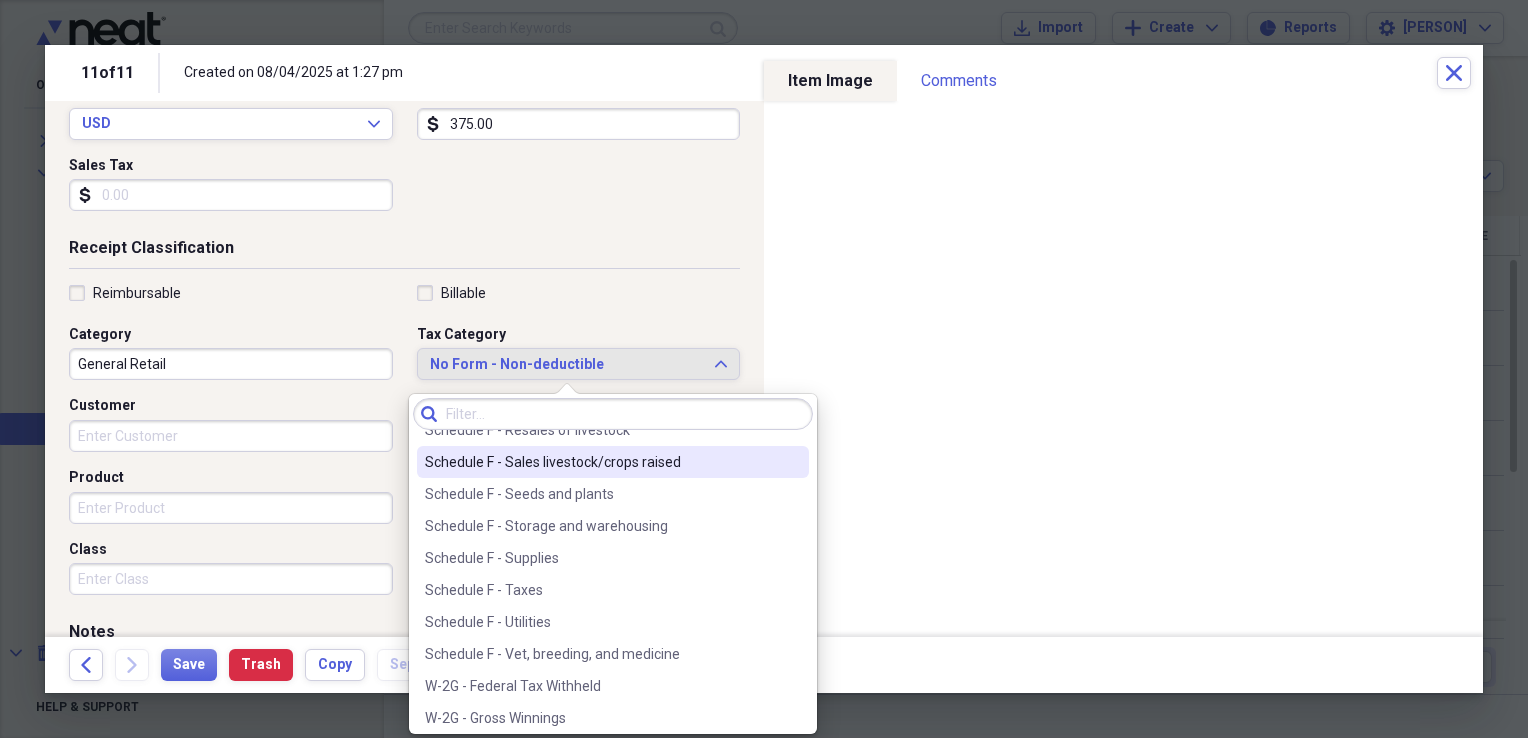 click on "Schedule F - Sales livestock/crops raised" at bounding box center [601, 462] 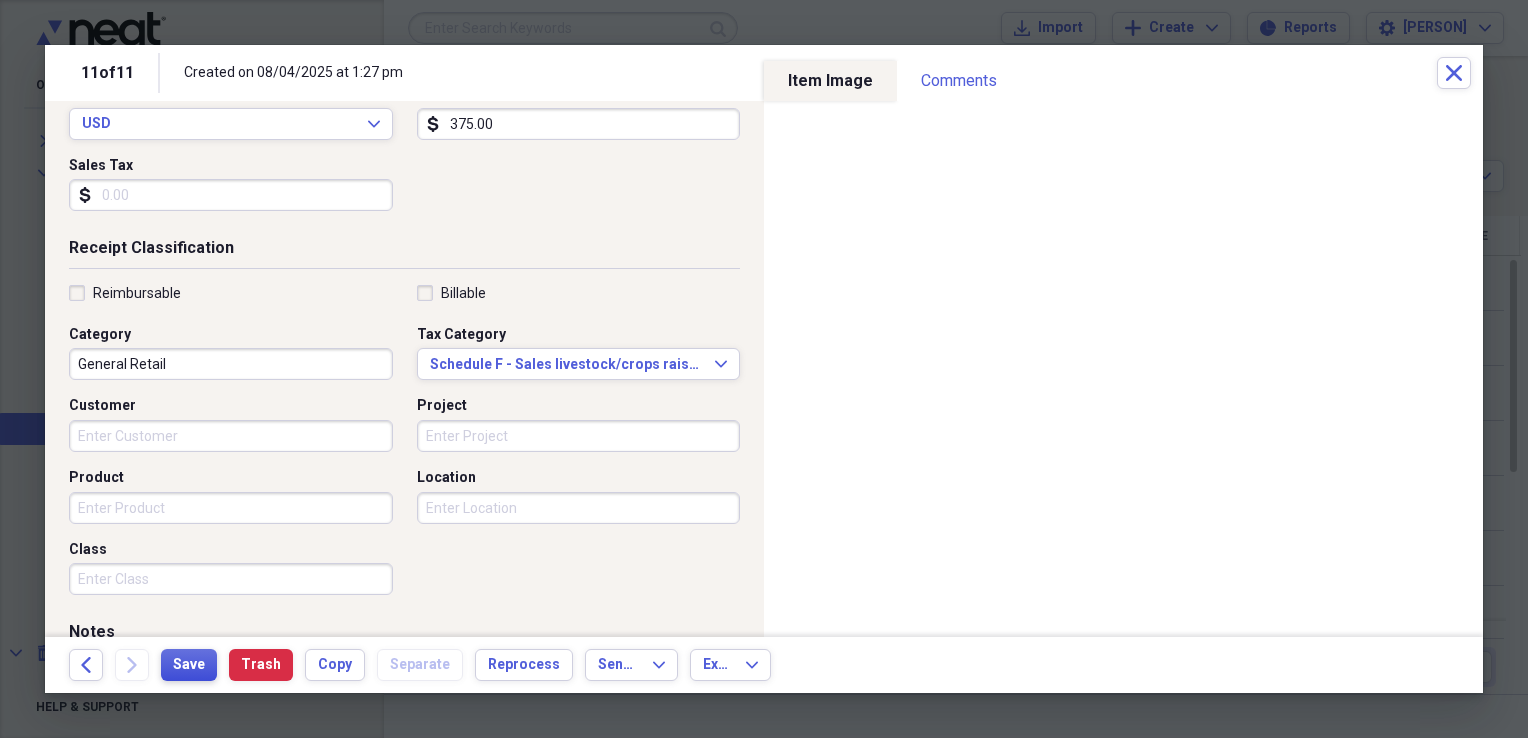click on "Save" at bounding box center (189, 665) 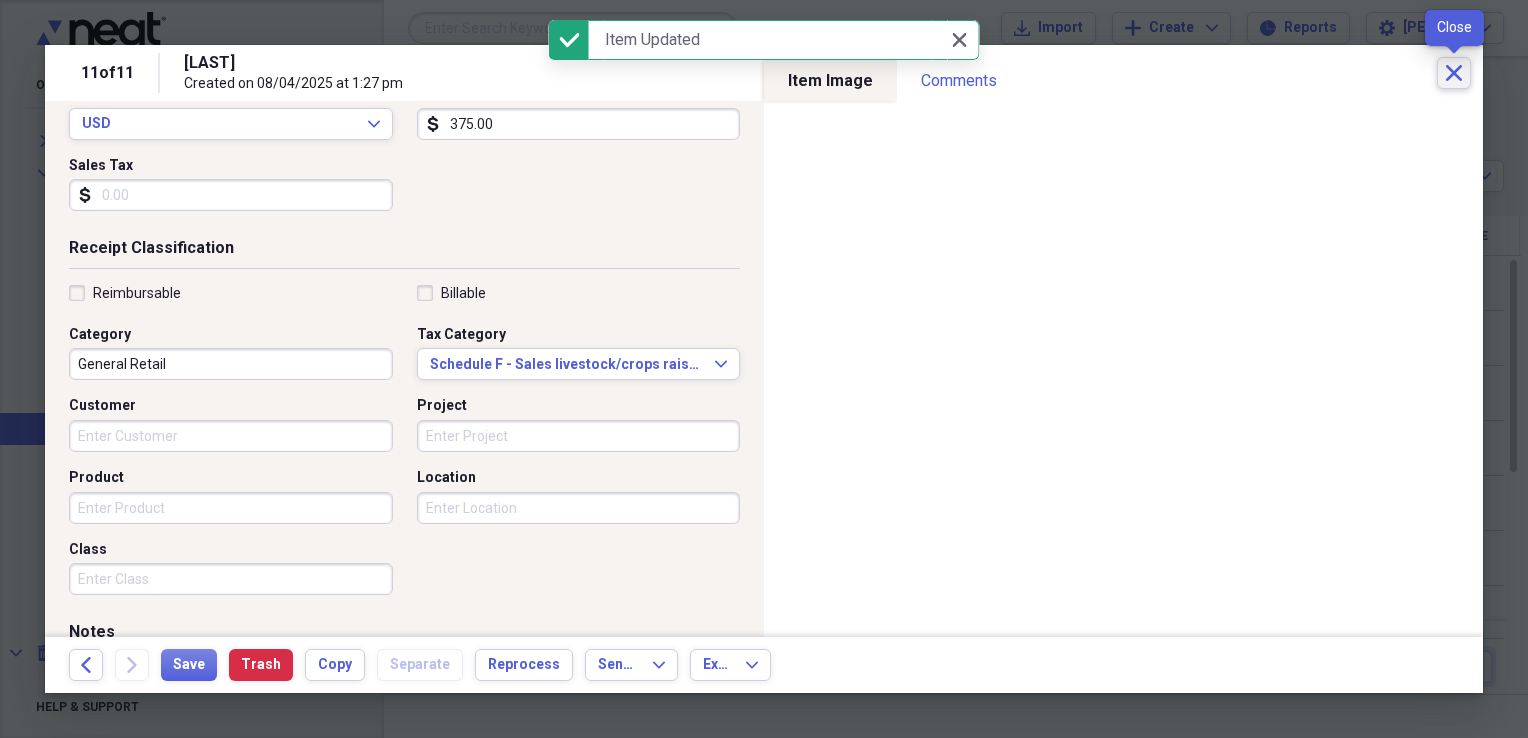 click 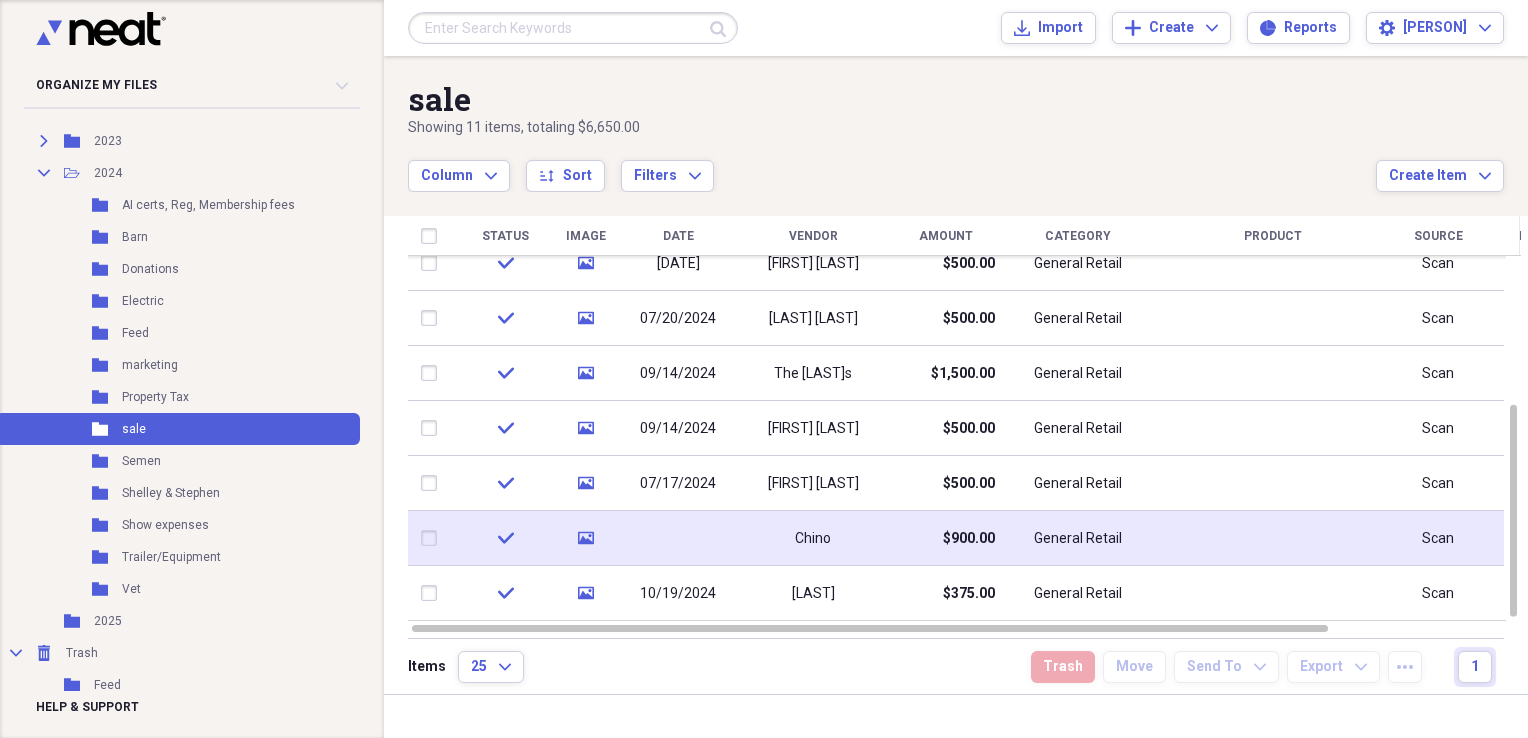 click at bounding box center (678, 538) 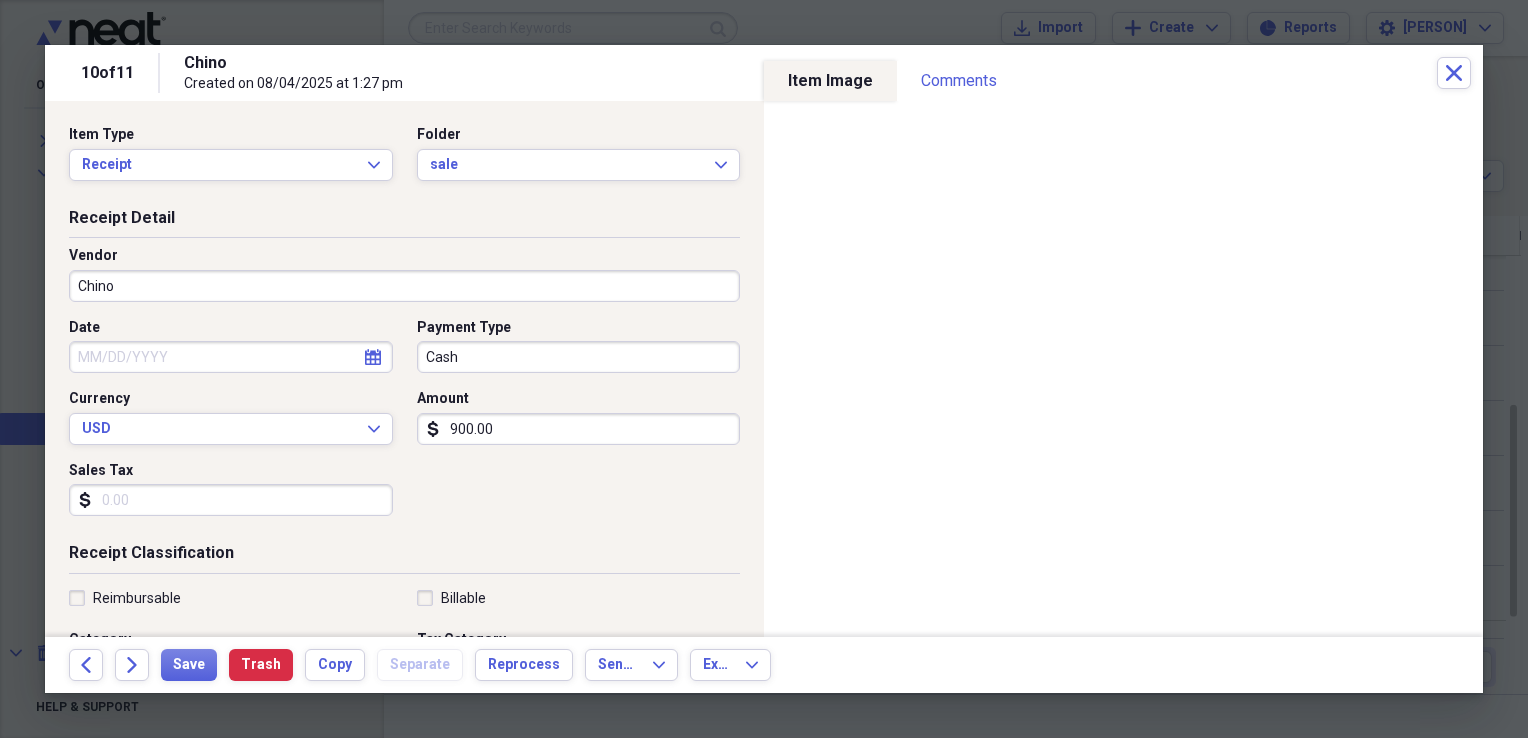 click 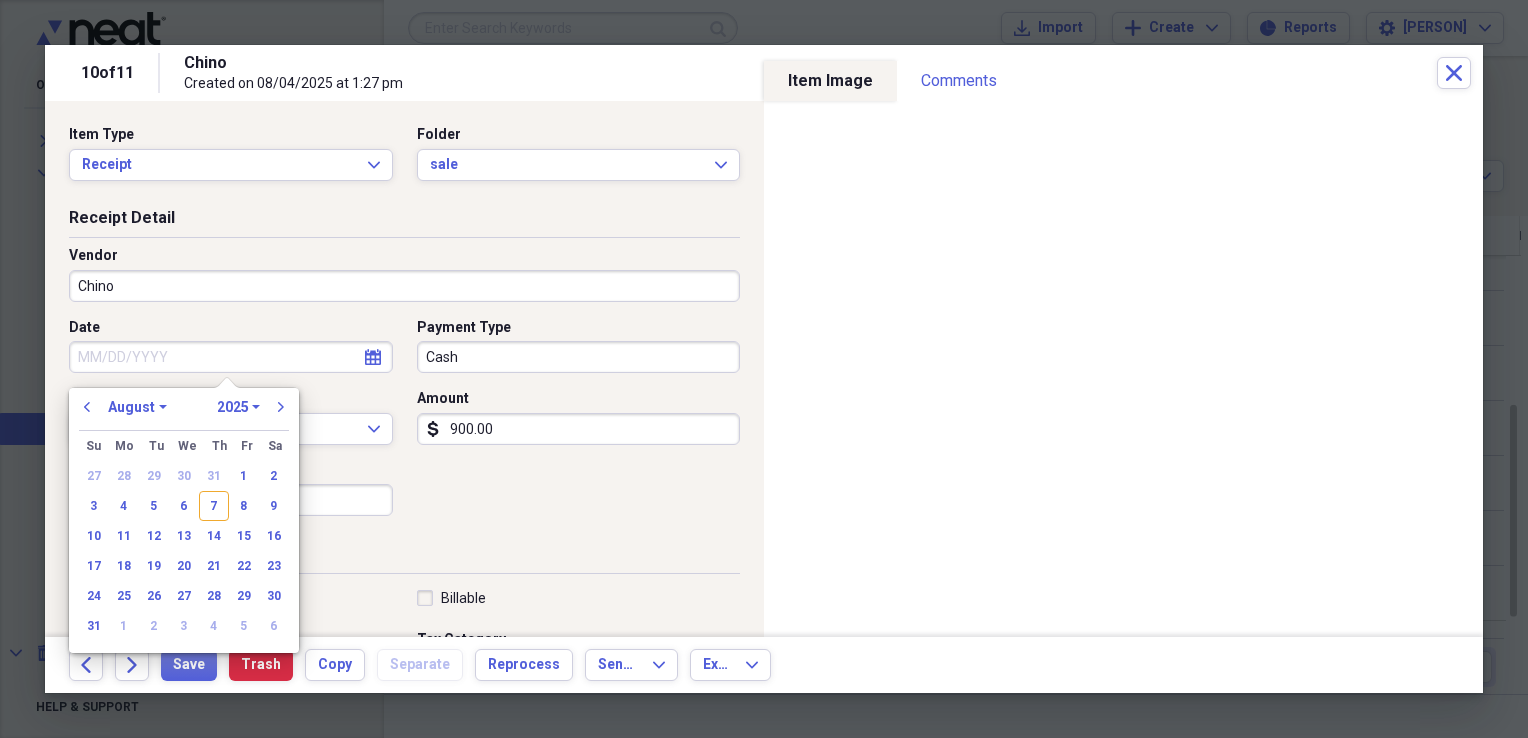 click on "1970 1971 1972 1973 1974 1975 1976 1977 1978 1979 1980 1981 1982 1983 1984 1985 1986 1987 1988 1989 1990 1991 1992 1993 1994 1995 1996 1997 1998 1999 2000 2001 2002 2003 2004 2005 2006 2007 2008 2009 2010 2011 2012 2013 2014 2015 2016 2017 2018 2019 2020 2021 2022 2023 2024 2025 2026 2027 2028 2029 2030 2031 2032 2033 2034 2035" at bounding box center (238, 407) 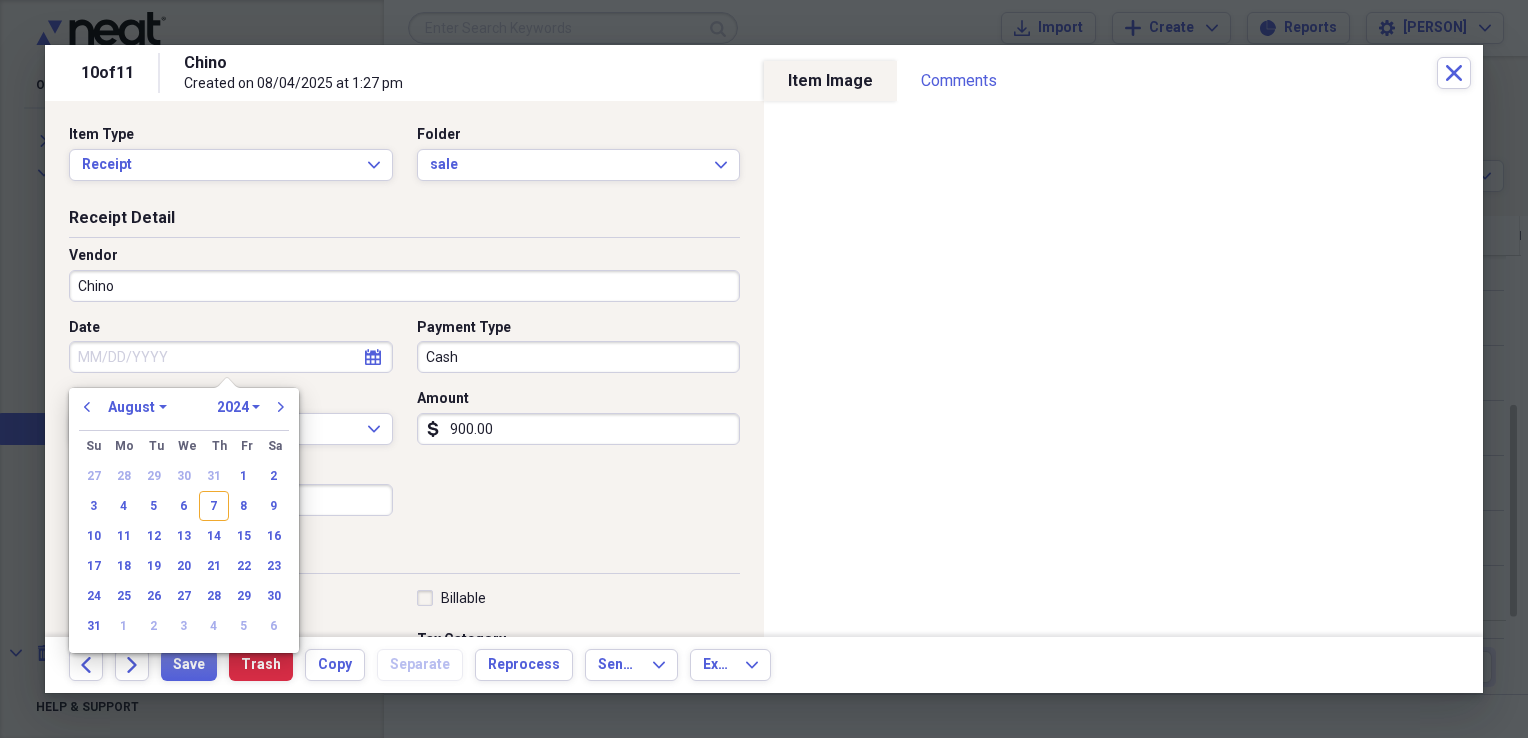 click on "1970 1971 1972 1973 1974 1975 1976 1977 1978 1979 1980 1981 1982 1983 1984 1985 1986 1987 1988 1989 1990 1991 1992 1993 1994 1995 1996 1997 1998 1999 2000 2001 2002 2003 2004 2005 2006 2007 2008 2009 2010 2011 2012 2013 2014 2015 2016 2017 2018 2019 2020 2021 2022 2023 2024 2025 2026 2027 2028 2029 2030 2031 2032 2033 2034 2035" at bounding box center [238, 407] 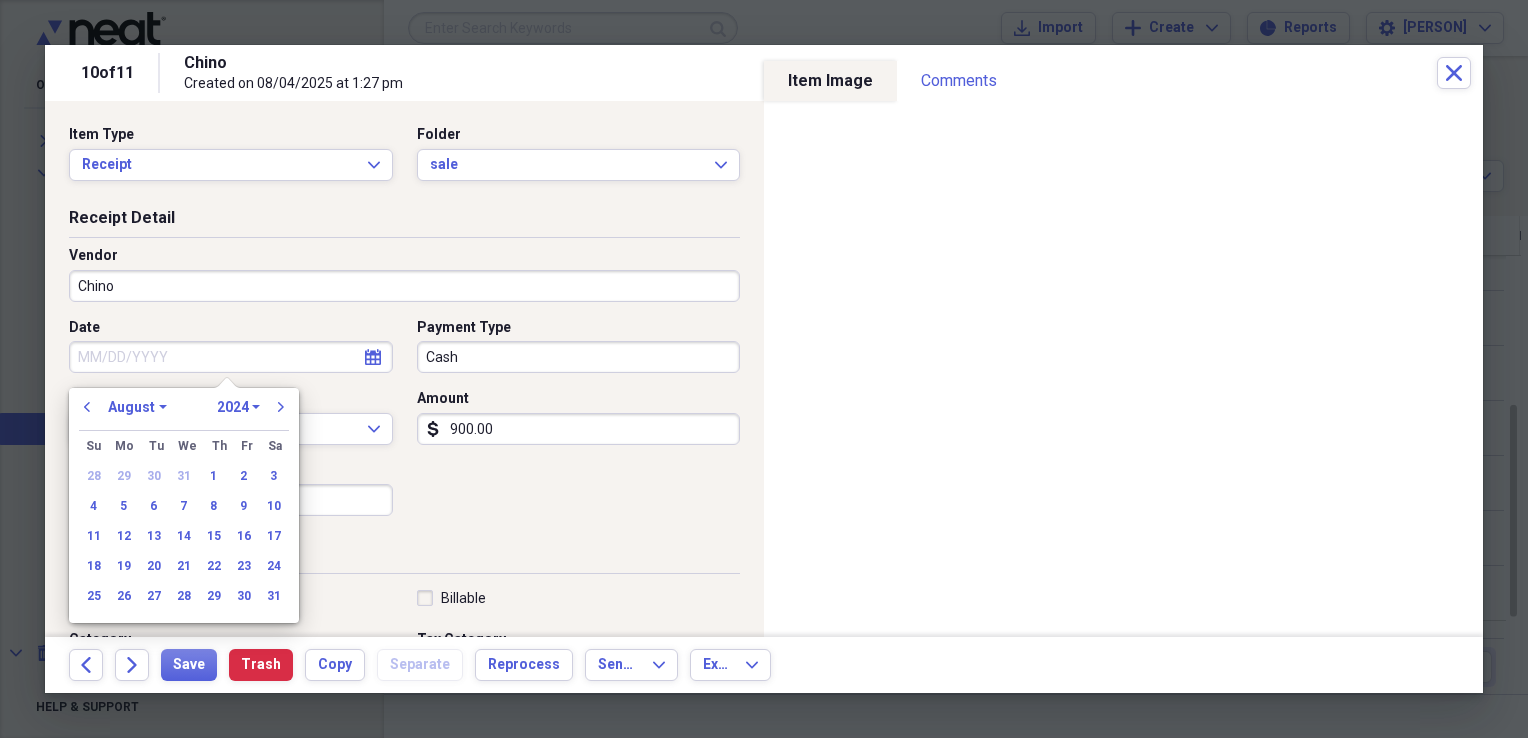 click on "January February March April May June July August September October November December" at bounding box center [137, 407] 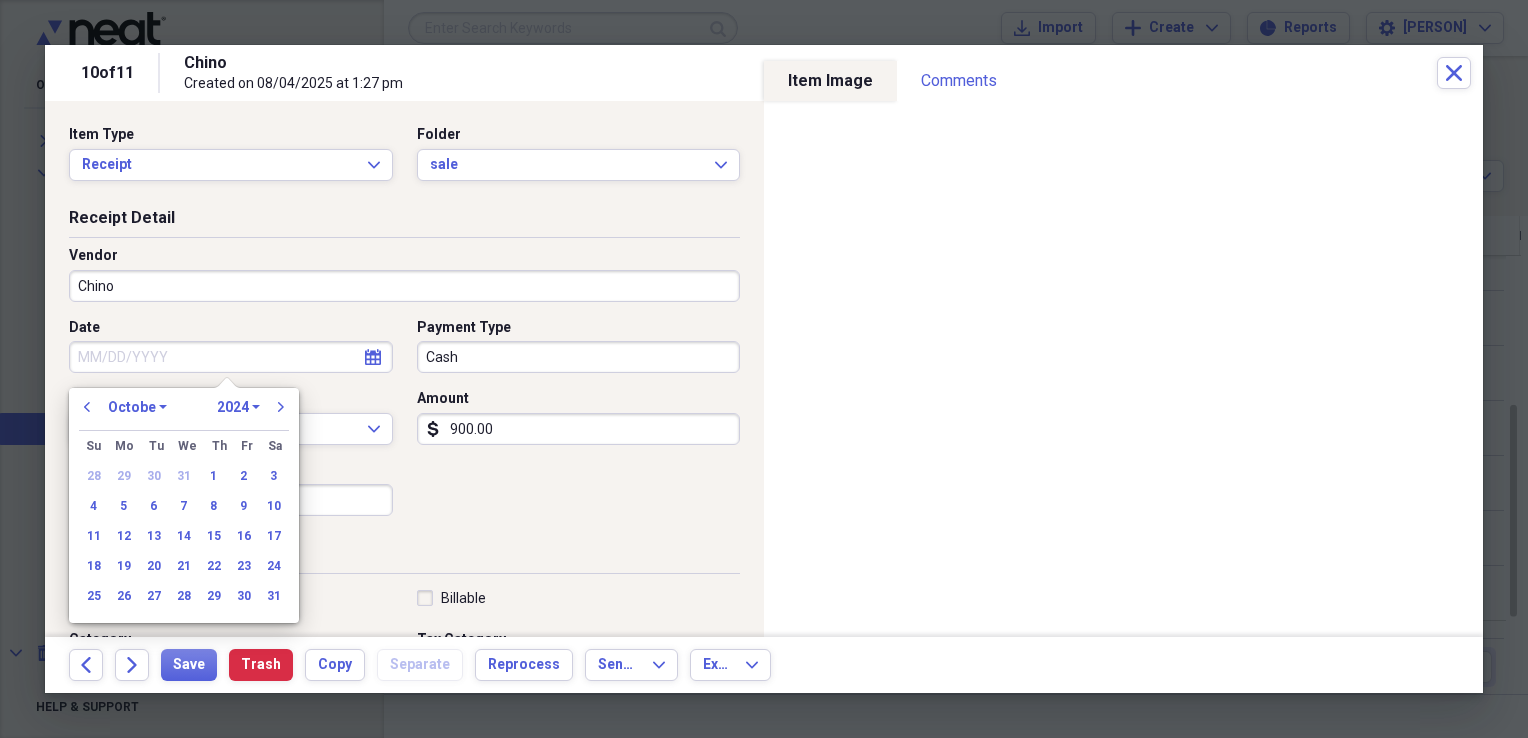 click on "January February March April May June July August September October November December" at bounding box center [137, 407] 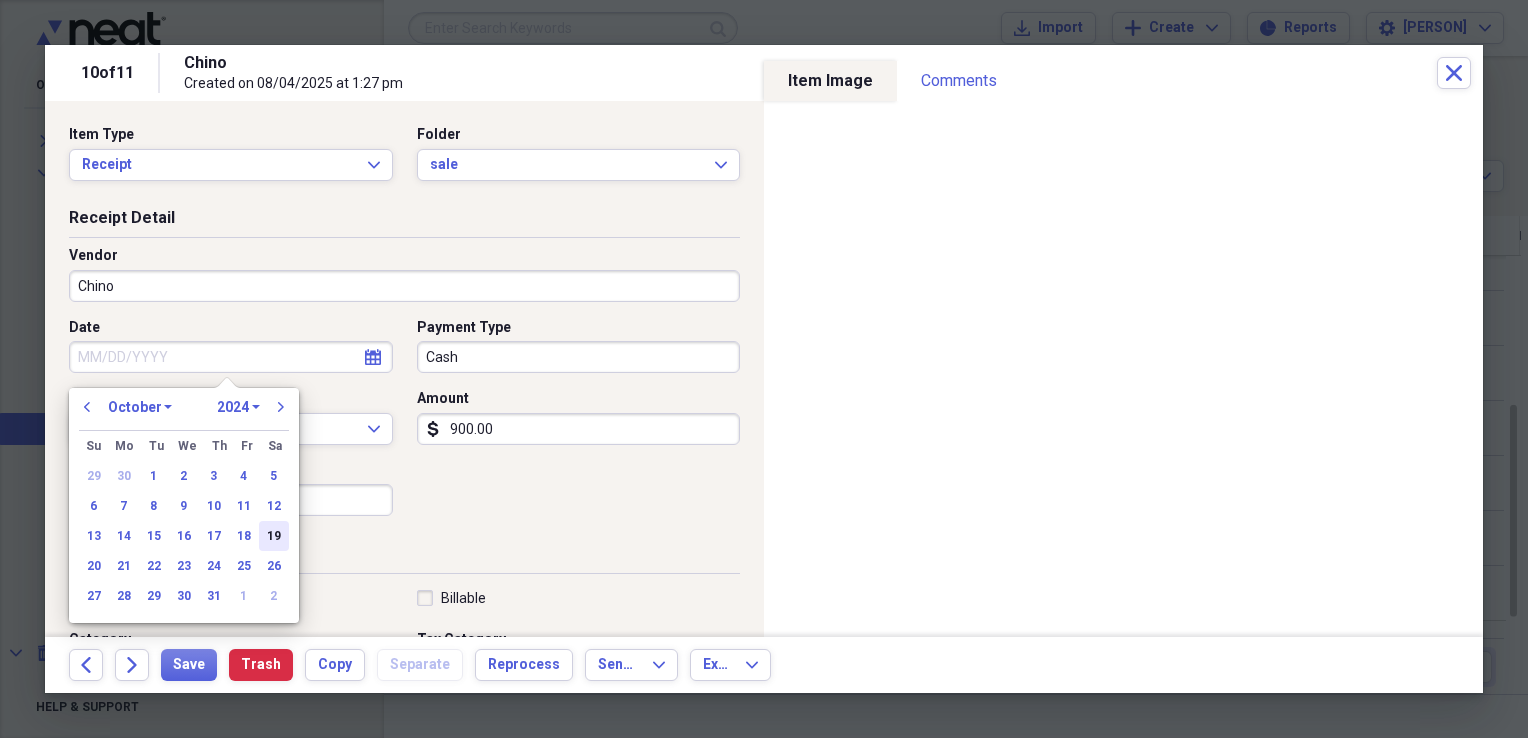 click on "19" at bounding box center [274, 536] 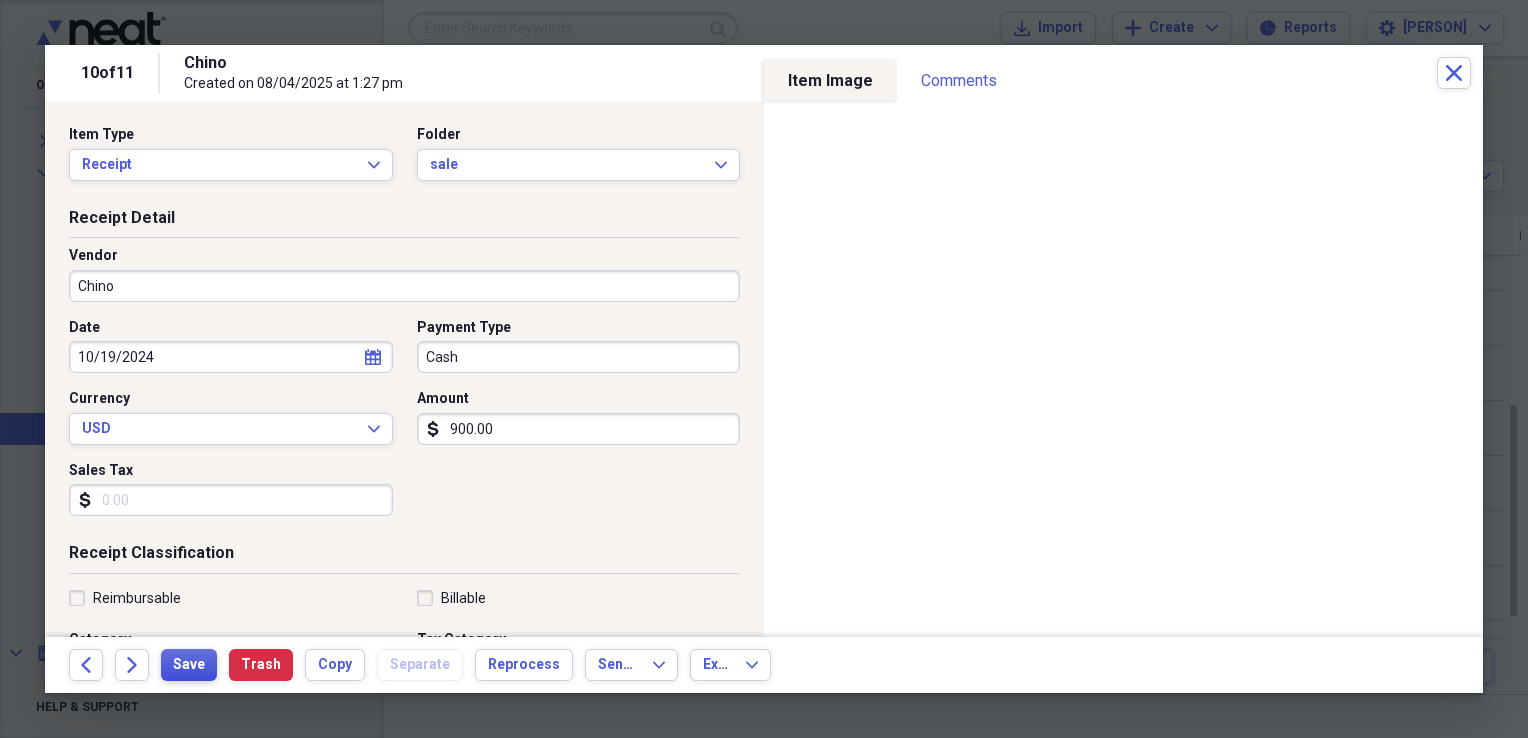 click on "Save" at bounding box center (189, 665) 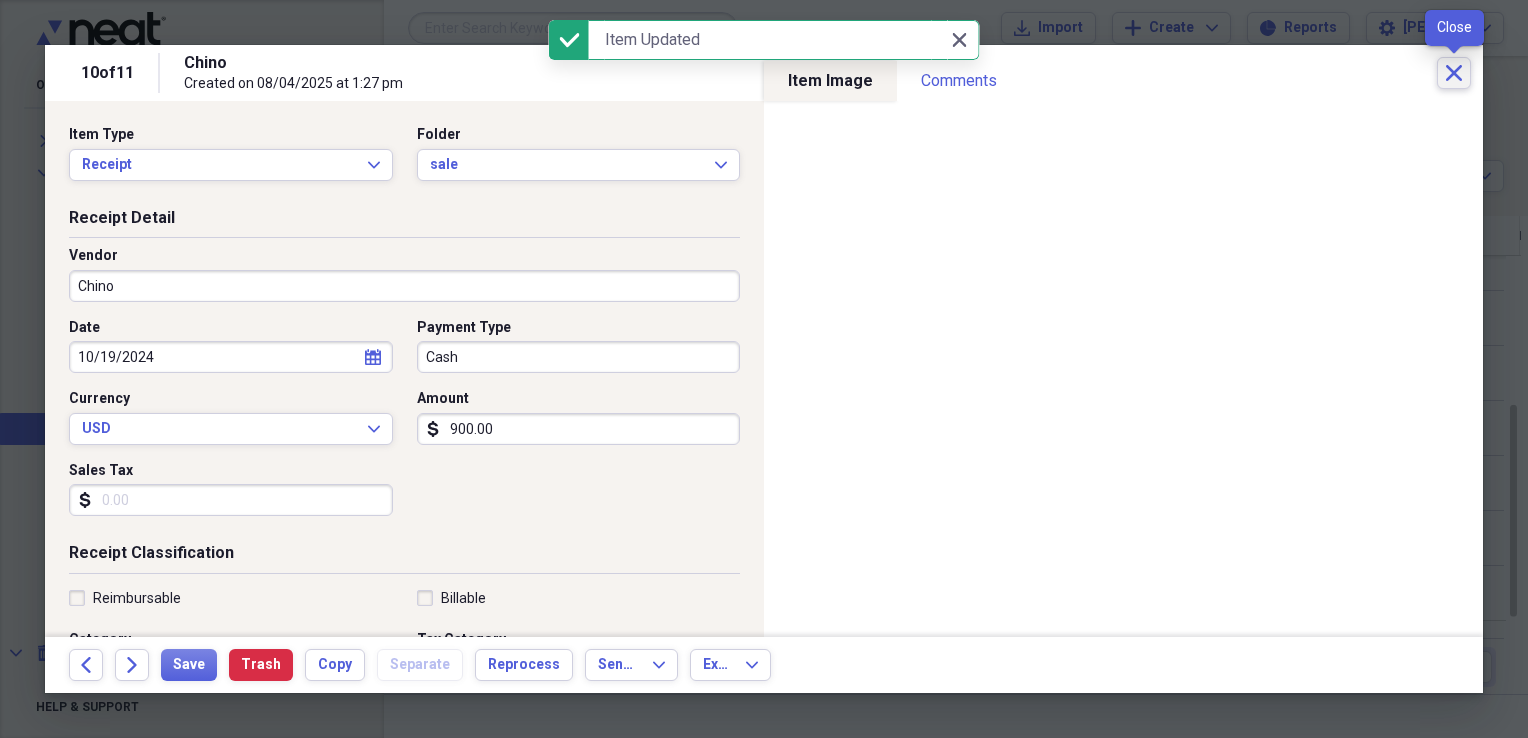 click on "Close" at bounding box center (1454, 73) 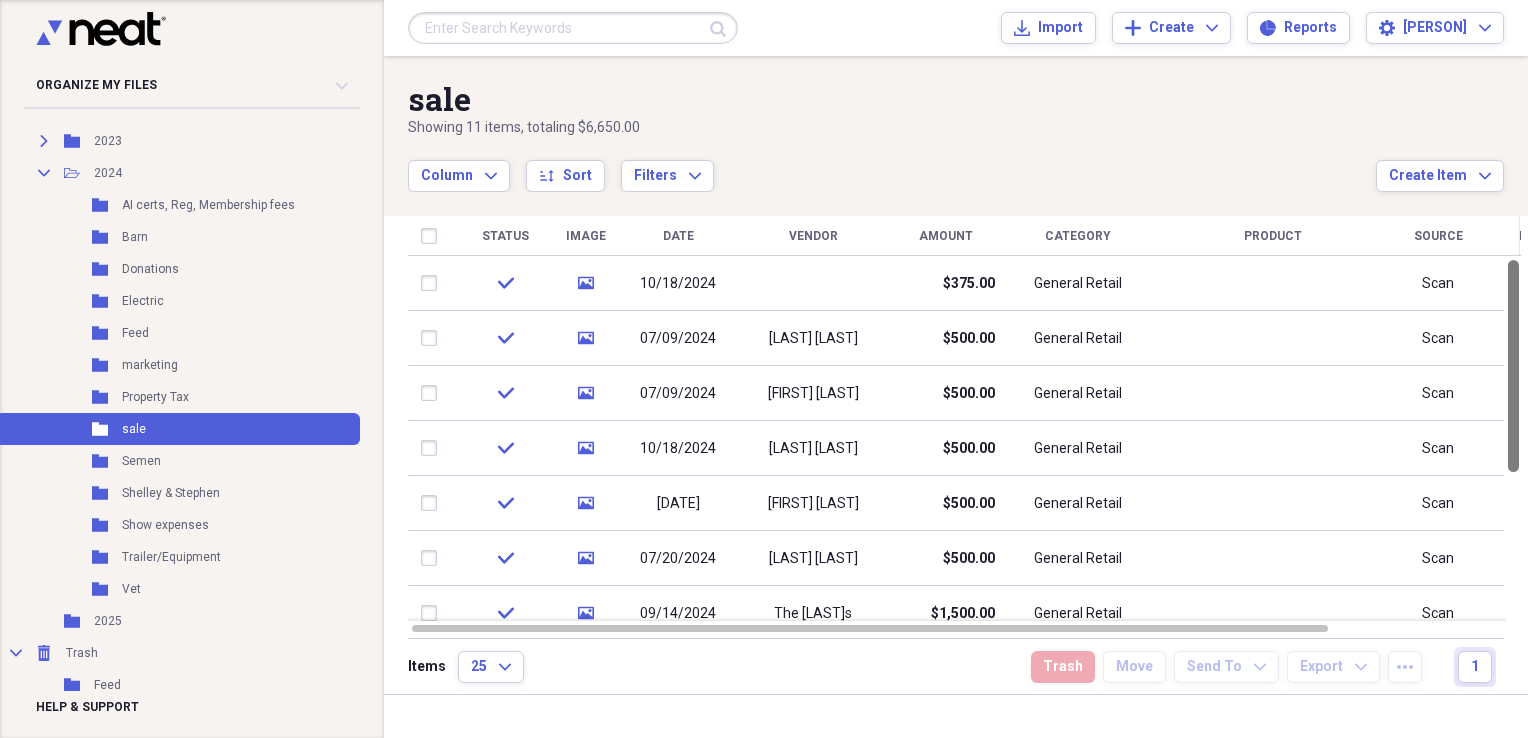 drag, startPoint x: 1521, startPoint y: 472, endPoint x: 1527, endPoint y: 266, distance: 206.08736 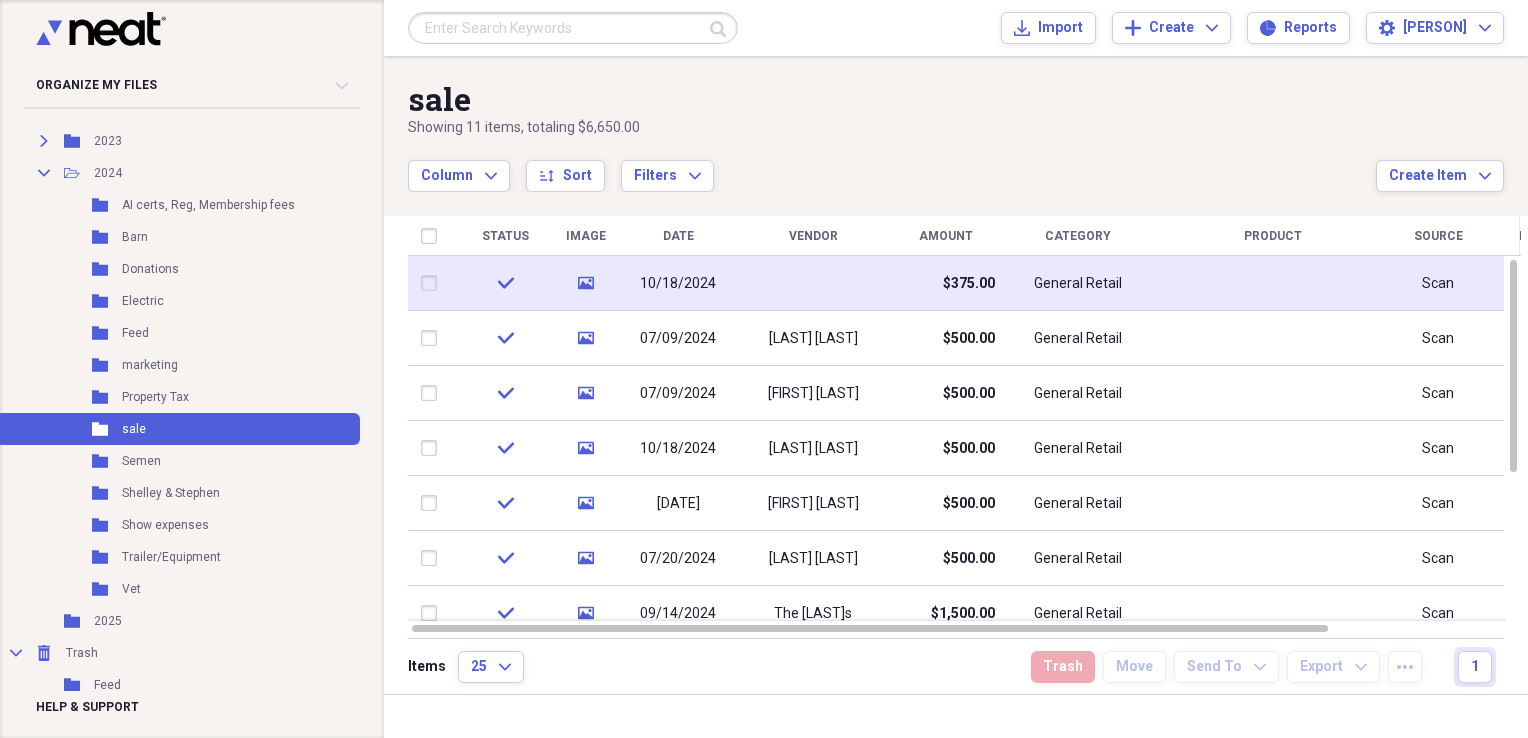 click at bounding box center [433, 283] 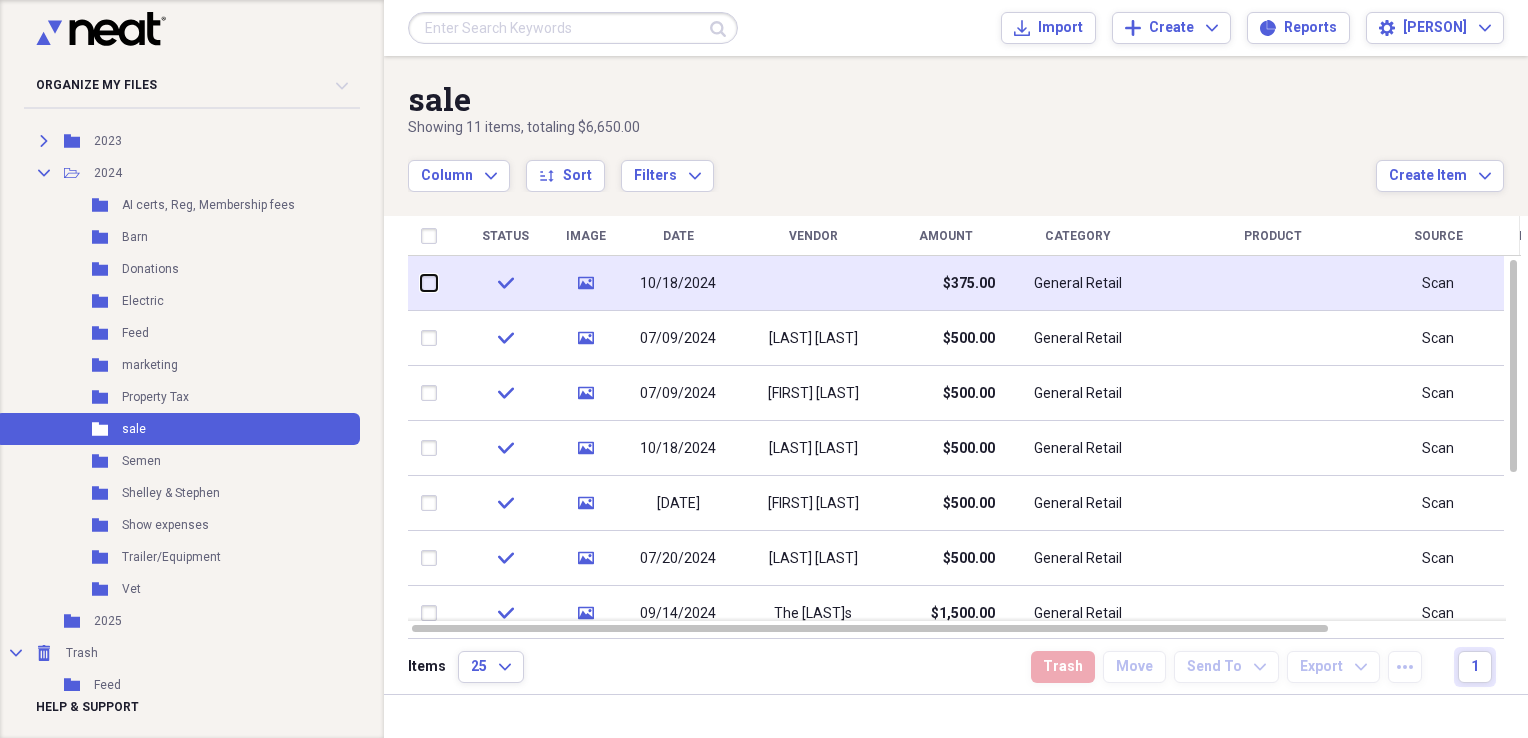click at bounding box center [421, 283] 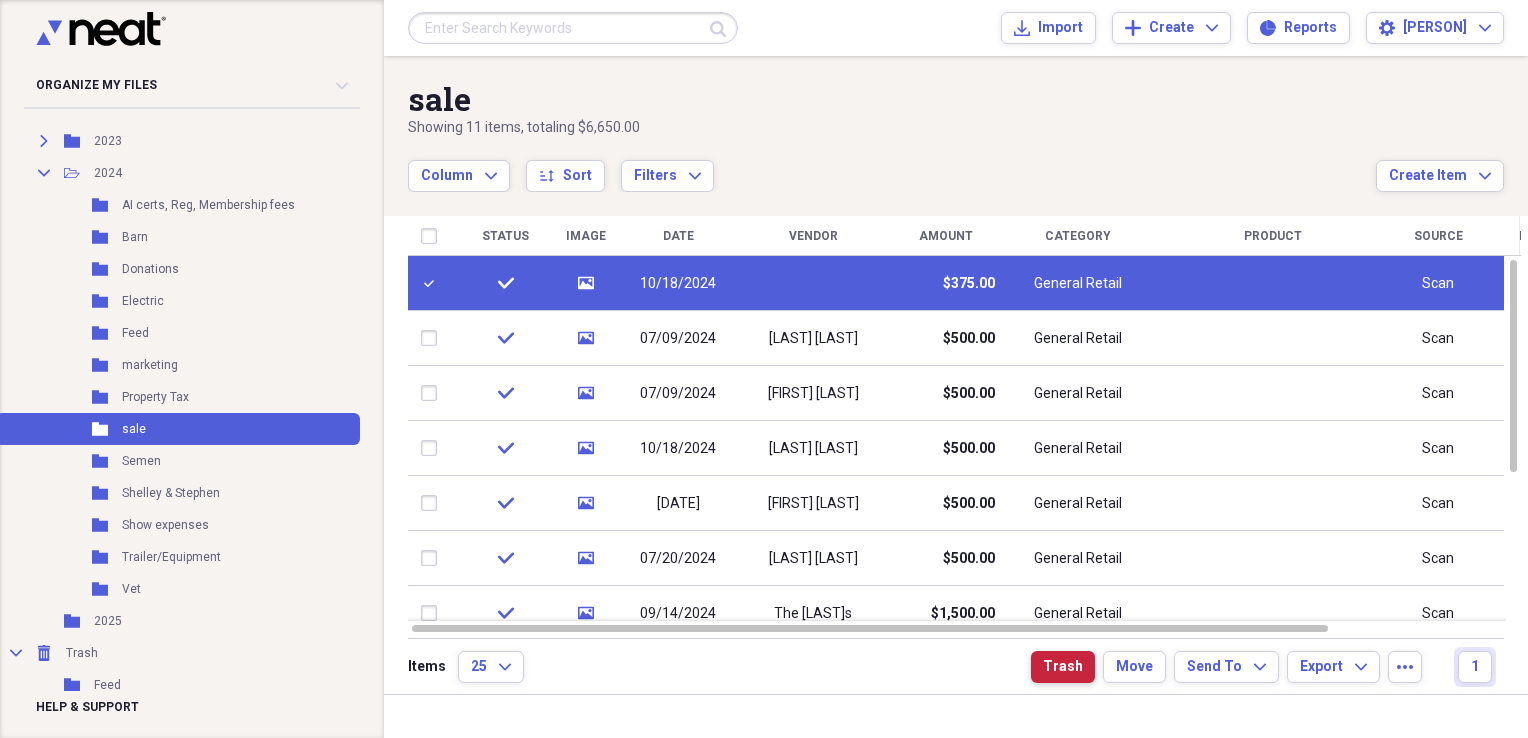 click on "Trash" at bounding box center [1063, 667] 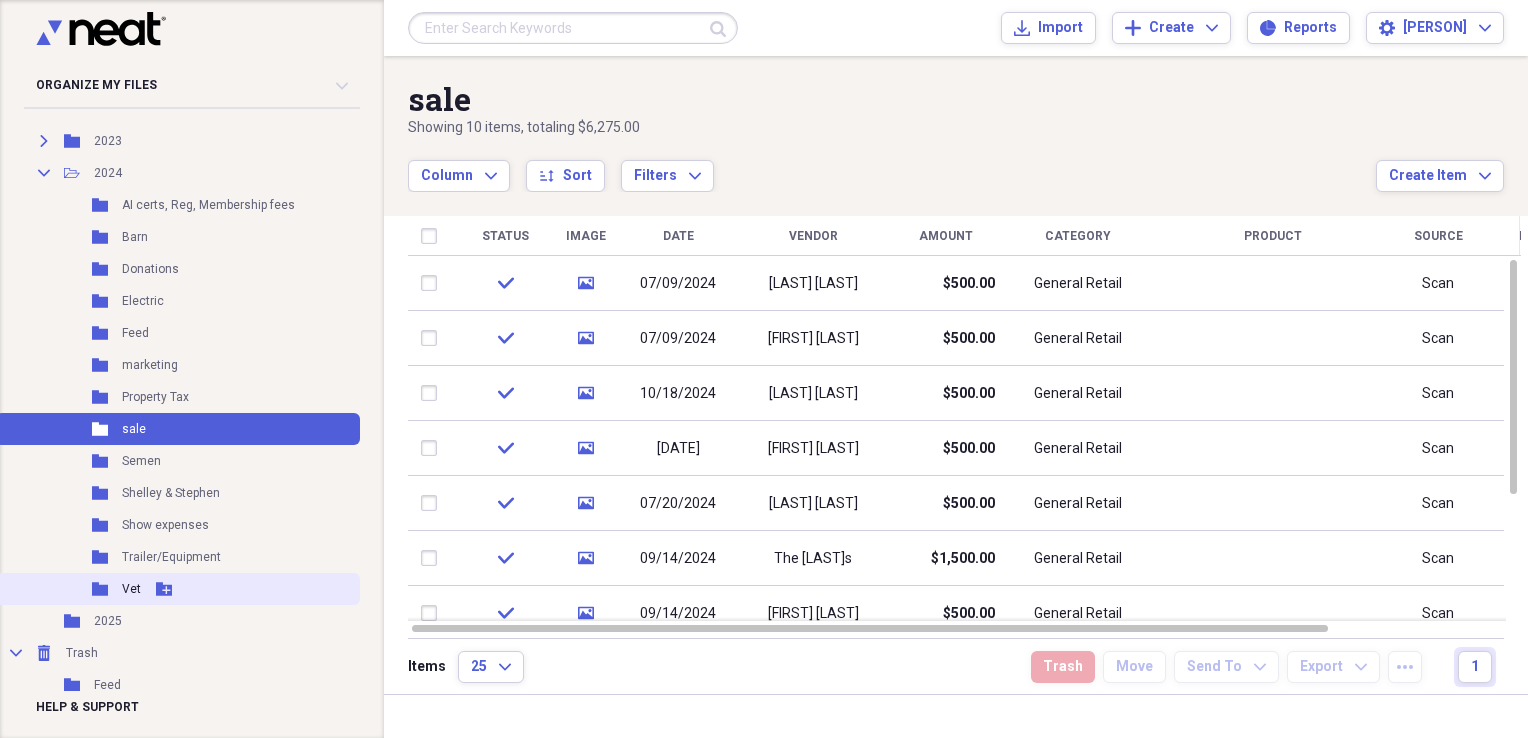 click on "Folder Vet Add Folder" at bounding box center (178, 589) 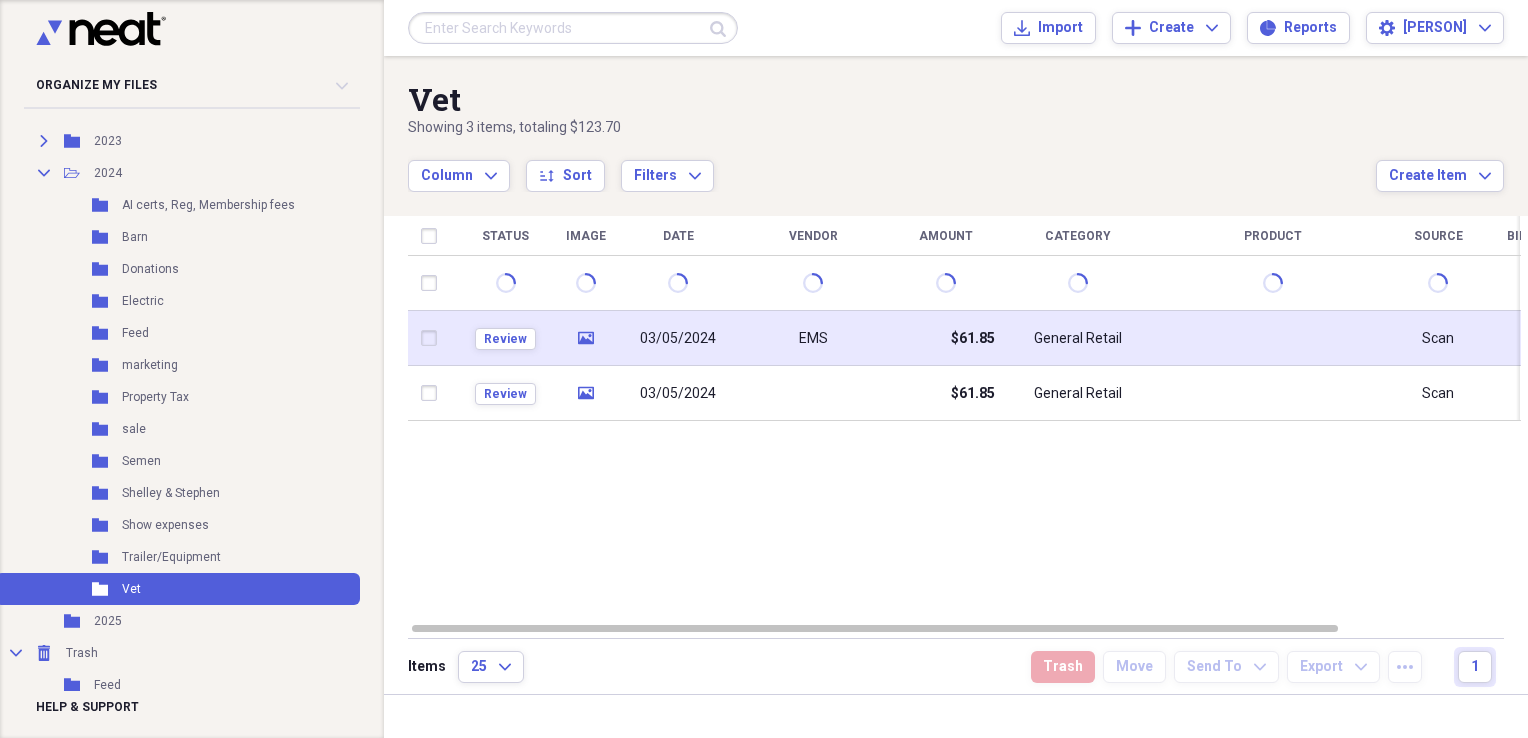 click on "EMS" at bounding box center (813, 339) 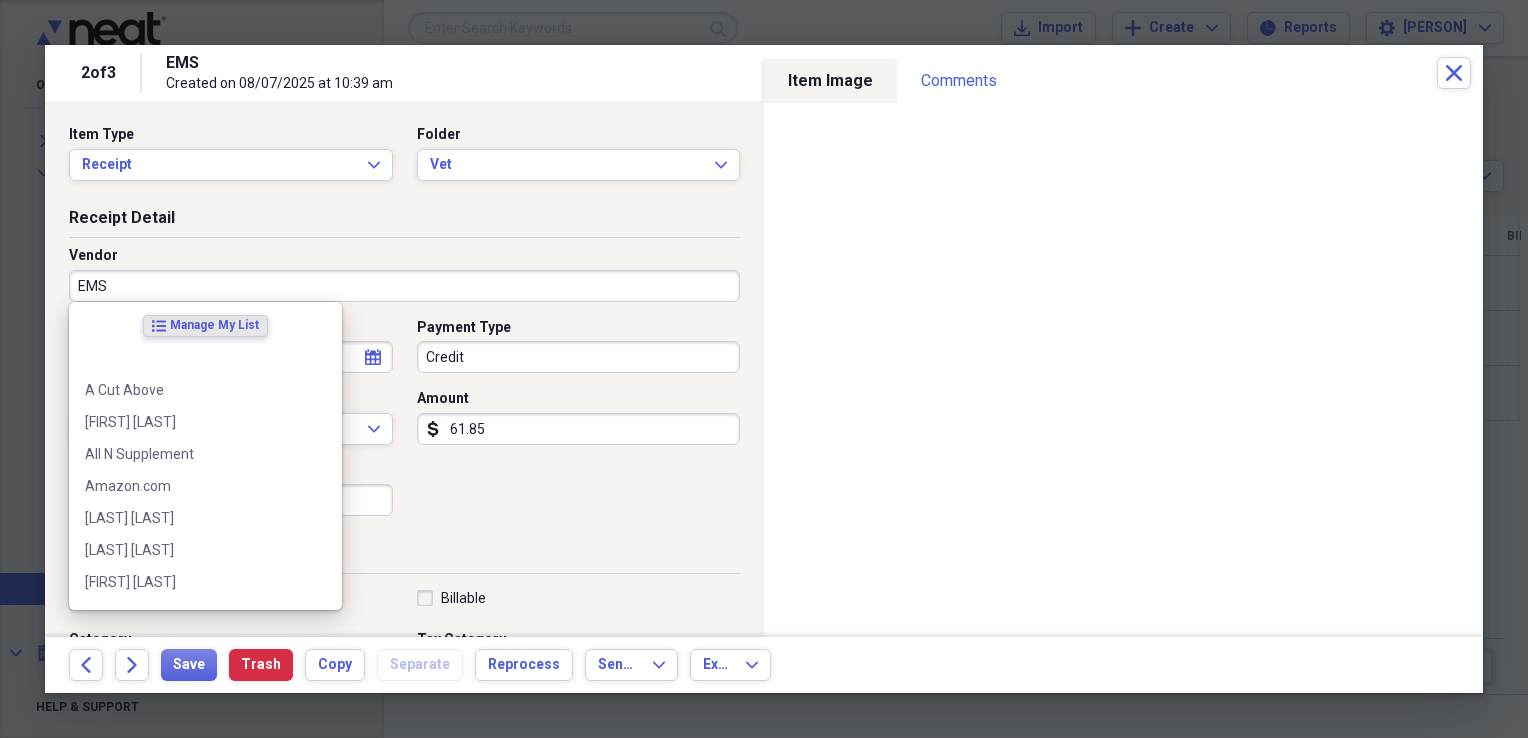 click on "EMS" at bounding box center (404, 286) 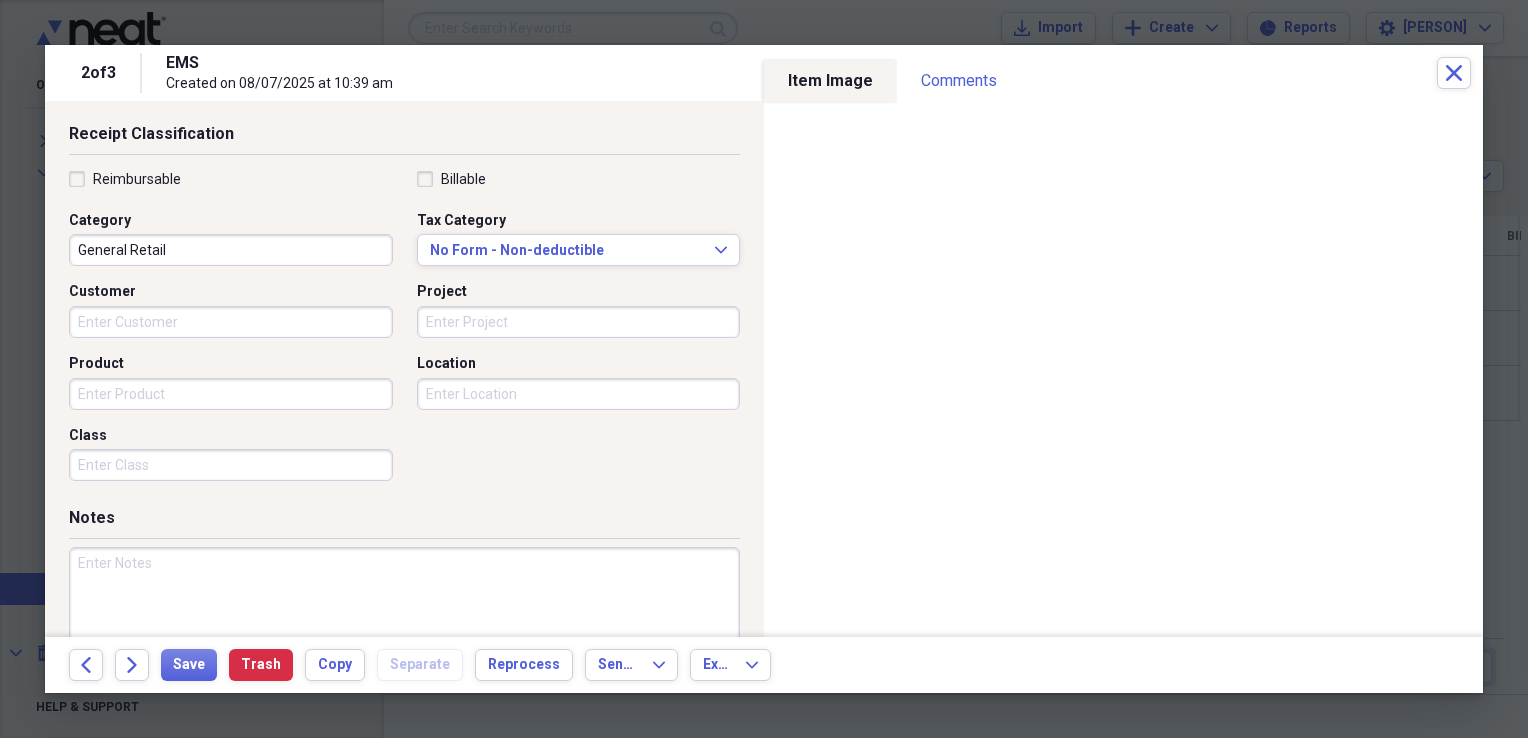 scroll, scrollTop: 432, scrollLeft: 0, axis: vertical 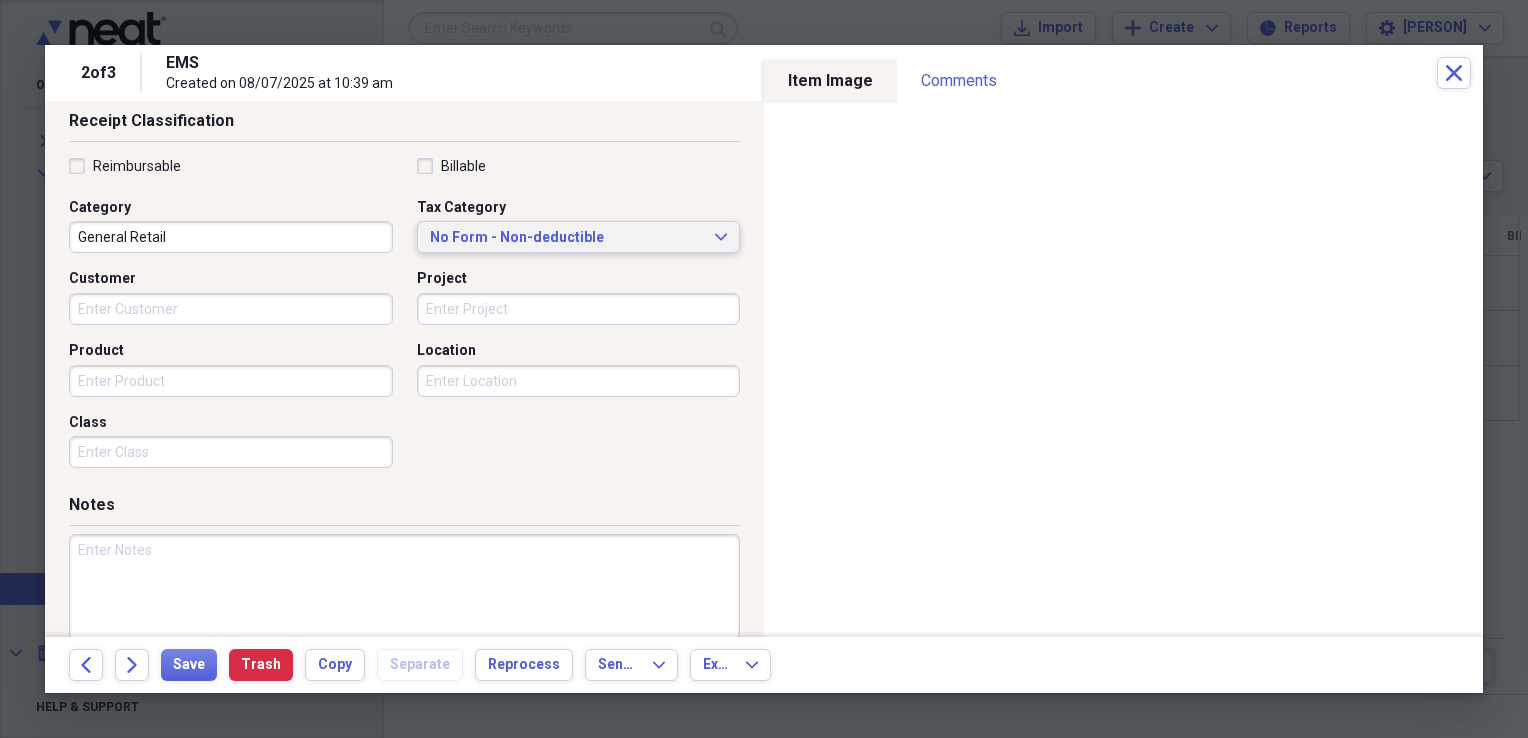 click on "No Form - Non-deductible Expand" at bounding box center (579, 237) 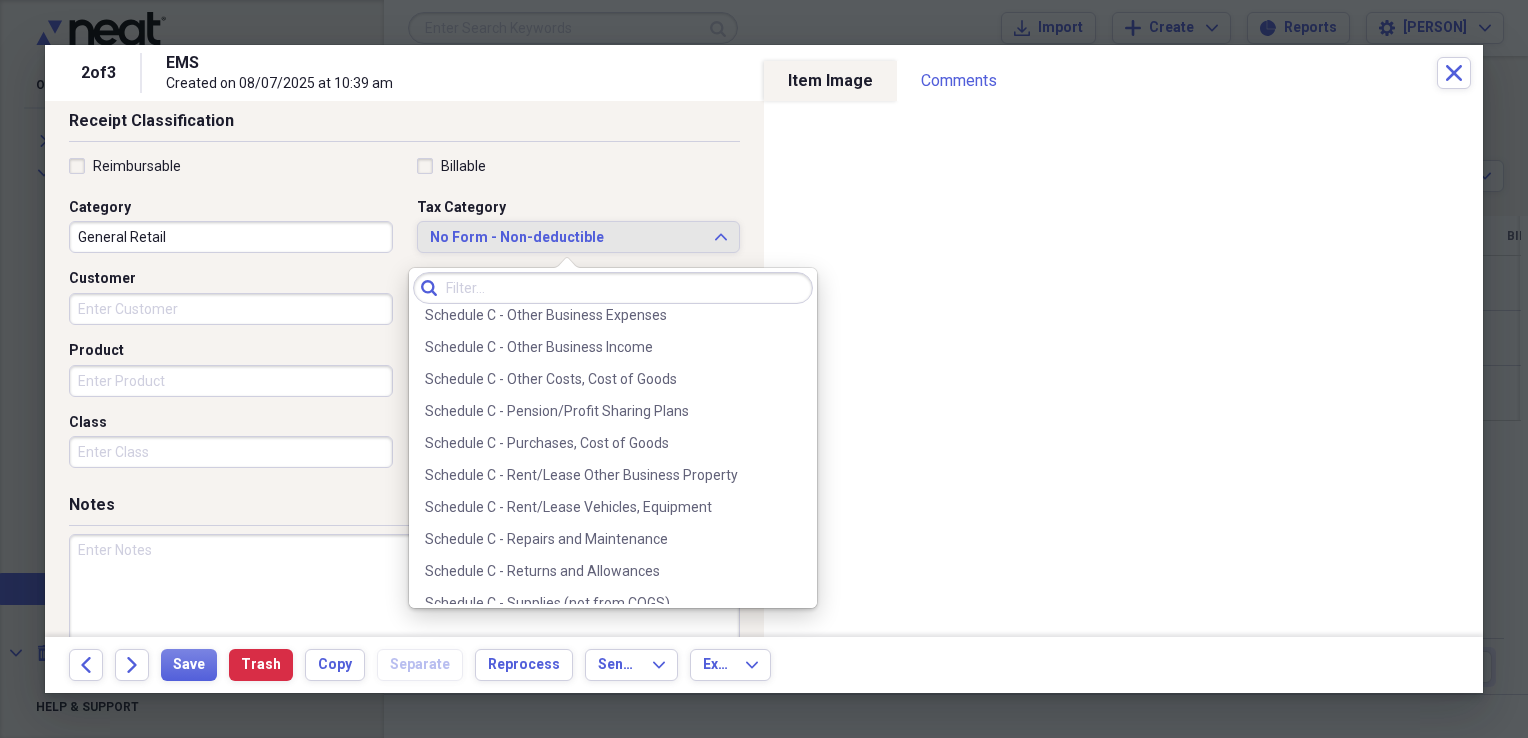 scroll, scrollTop: 4318, scrollLeft: 0, axis: vertical 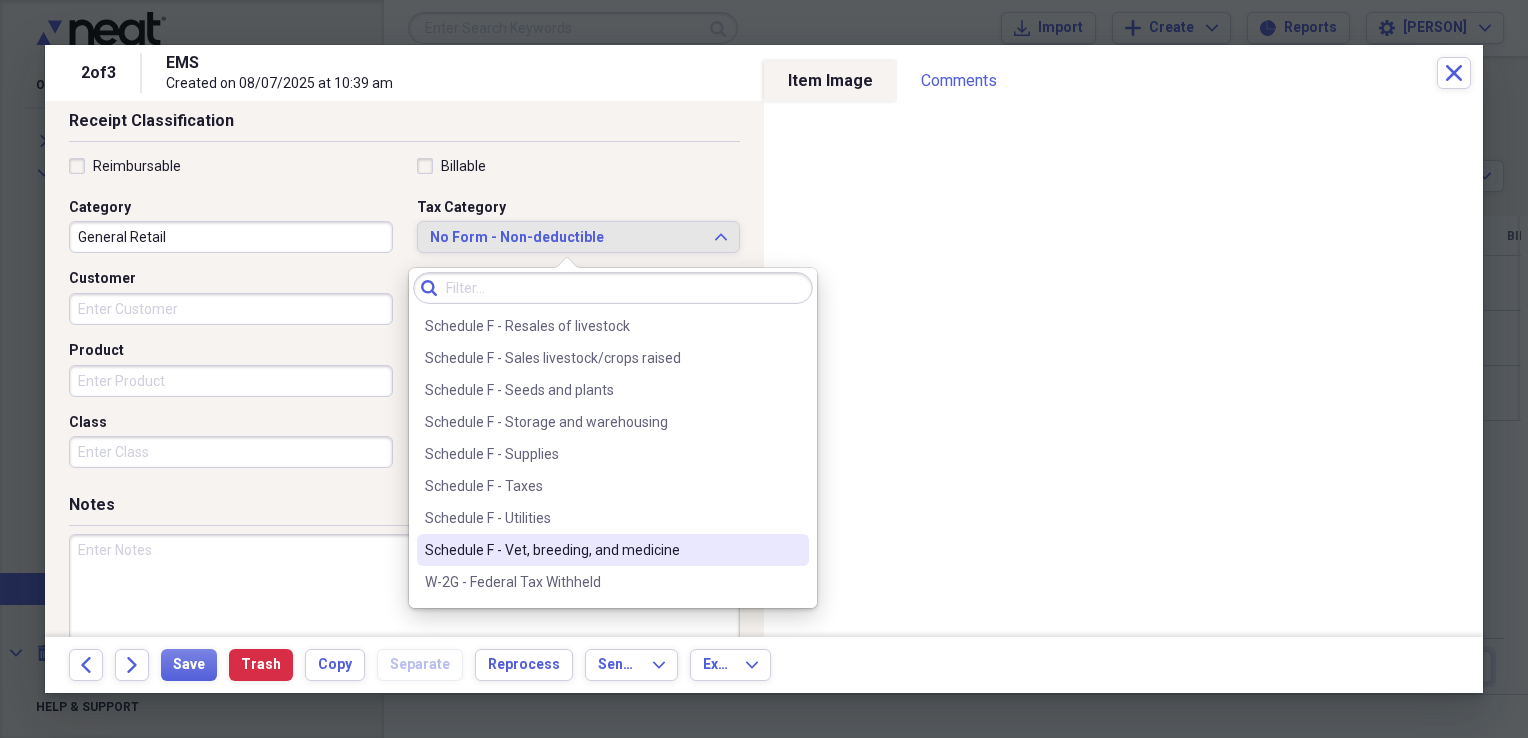 click on "Schedule F - Vet, breeding, and medicine" at bounding box center (613, 550) 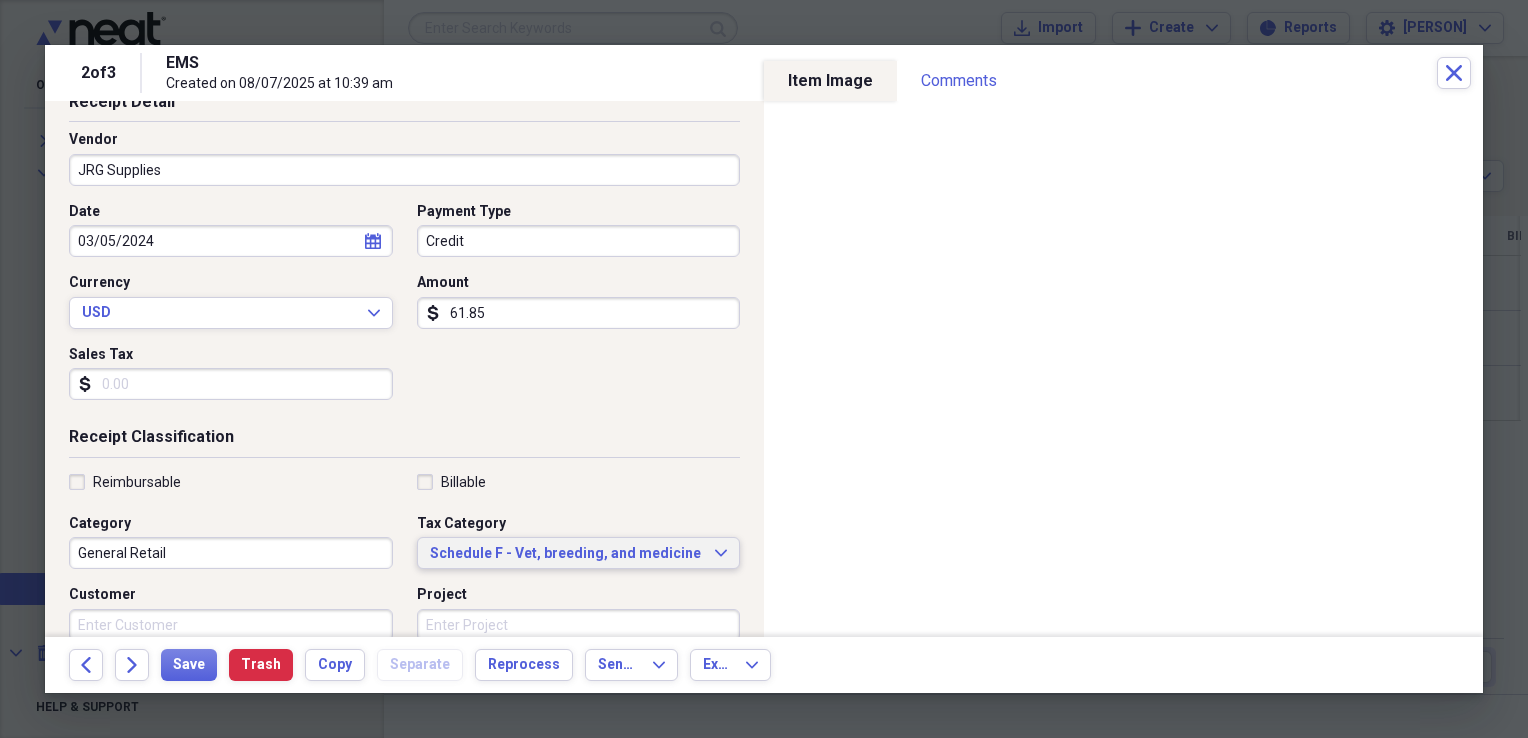 scroll, scrollTop: 92, scrollLeft: 0, axis: vertical 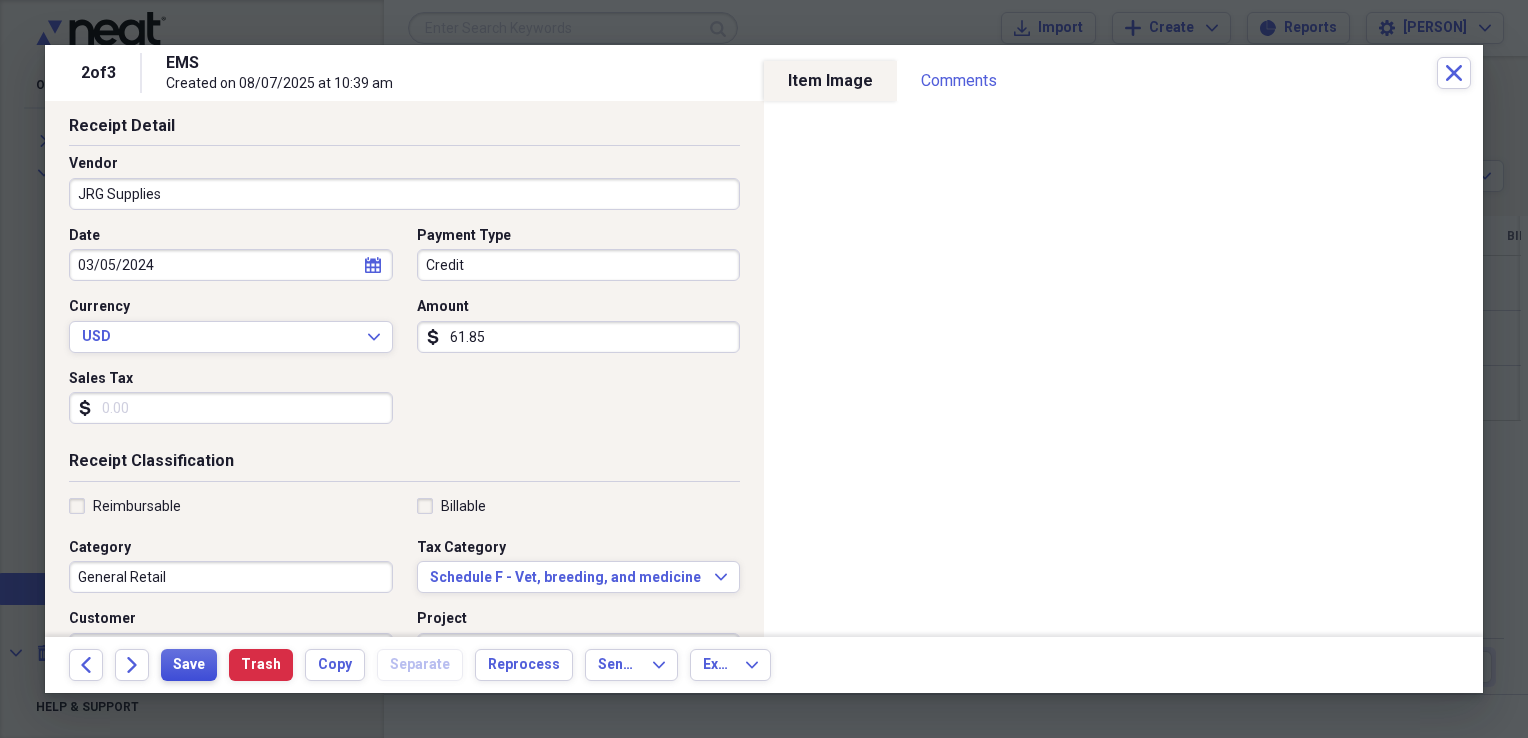 click on "Save" at bounding box center (189, 665) 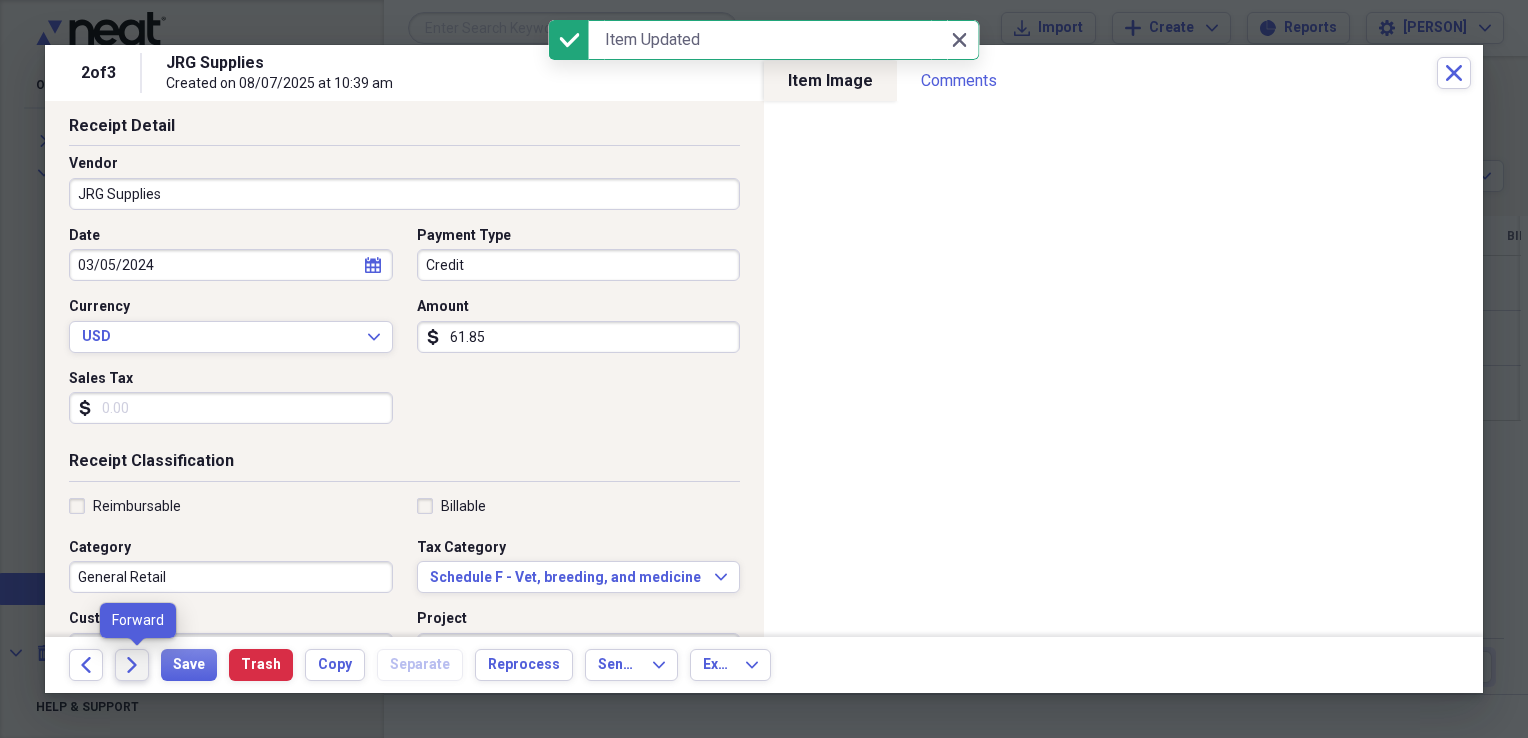 click 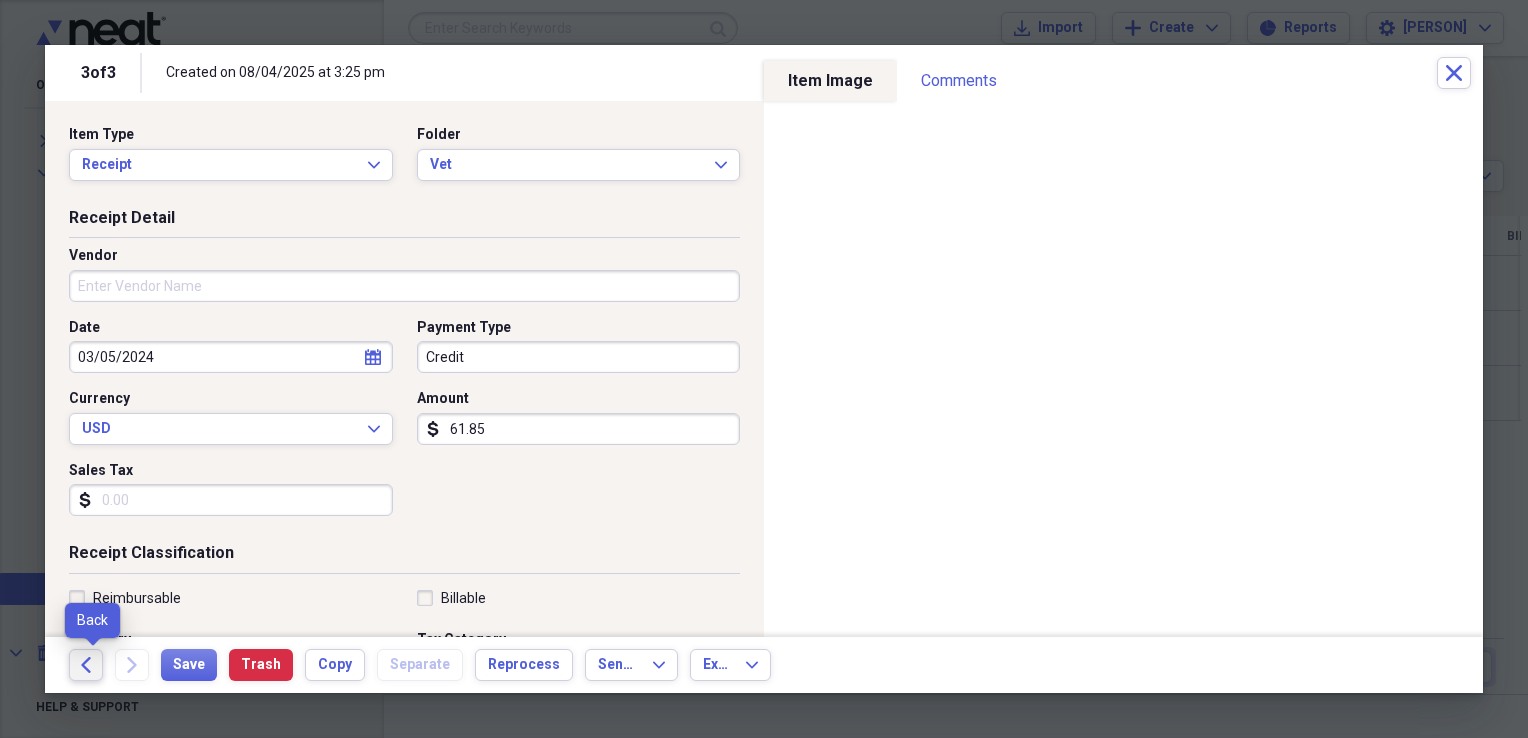 click on "Back" 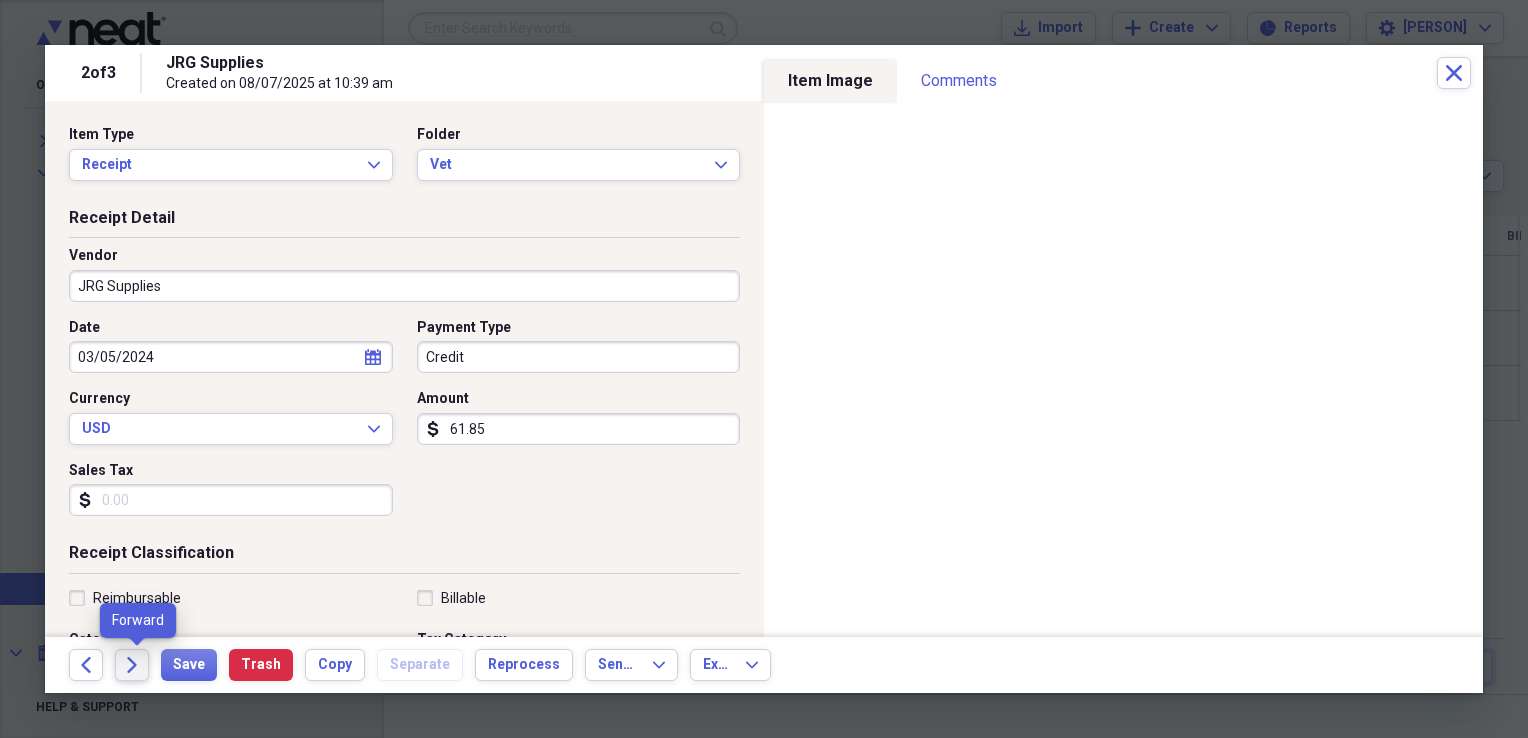 click on "Forward" 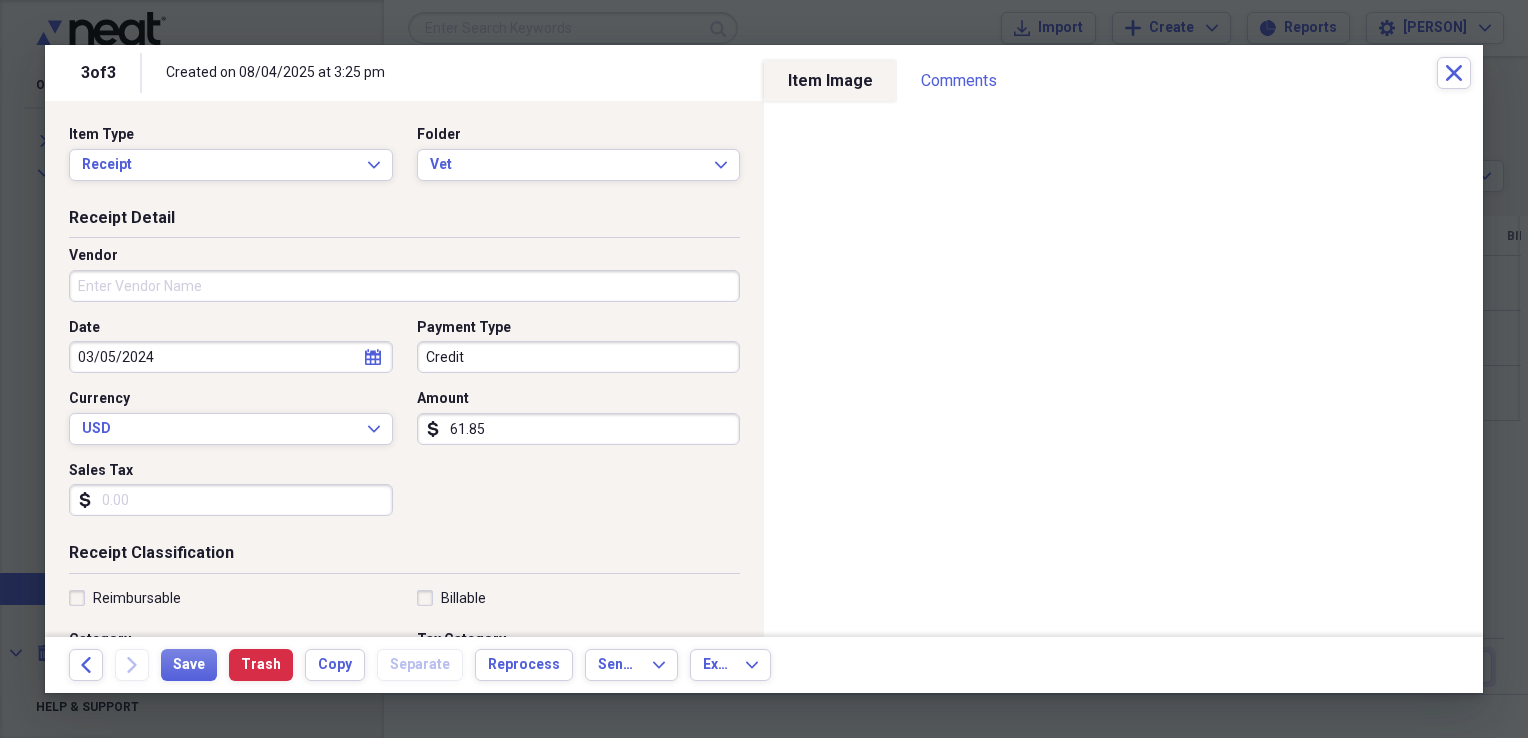 drag, startPoint x: 1519, startPoint y: 247, endPoint x: 1508, endPoint y: 445, distance: 198.30531 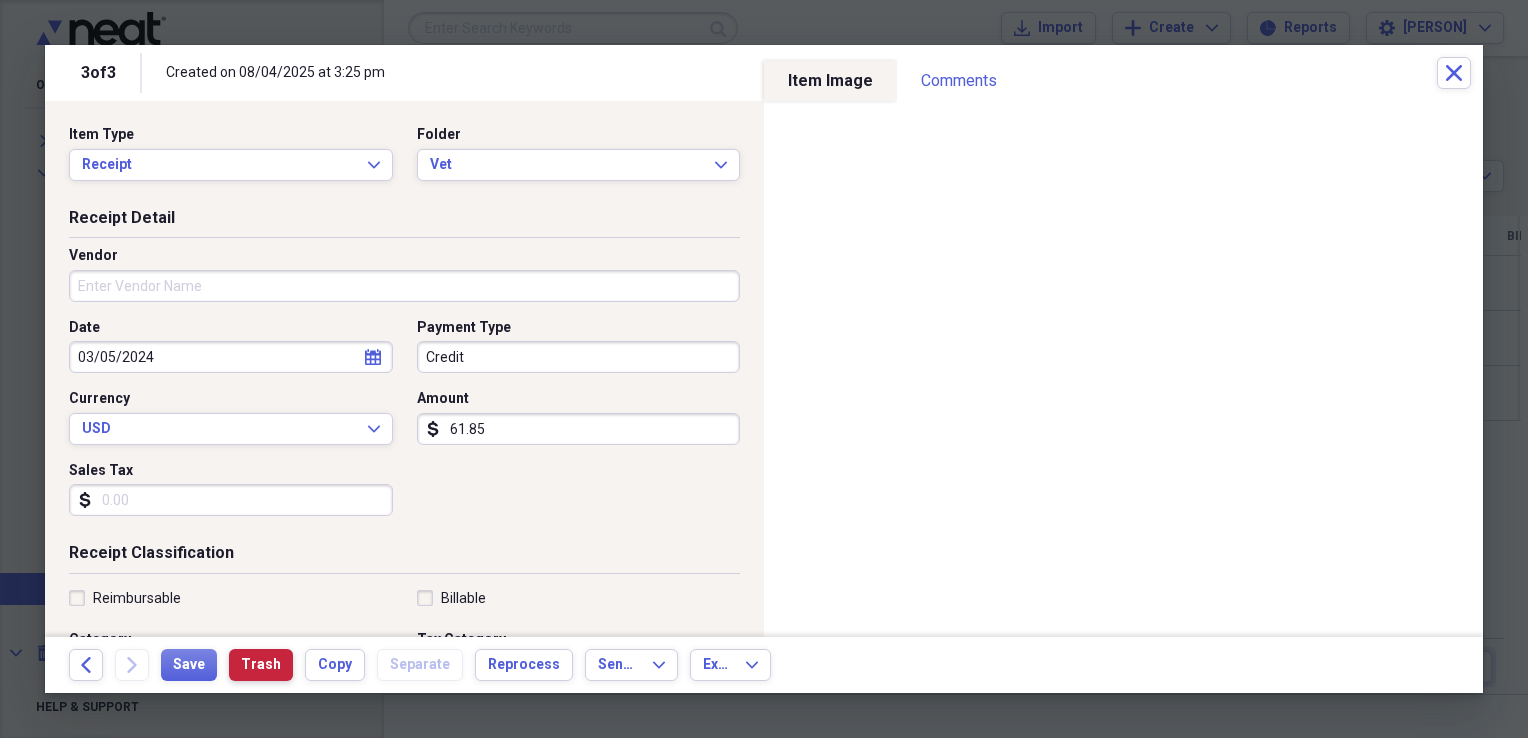 click on "Trash" at bounding box center (261, 665) 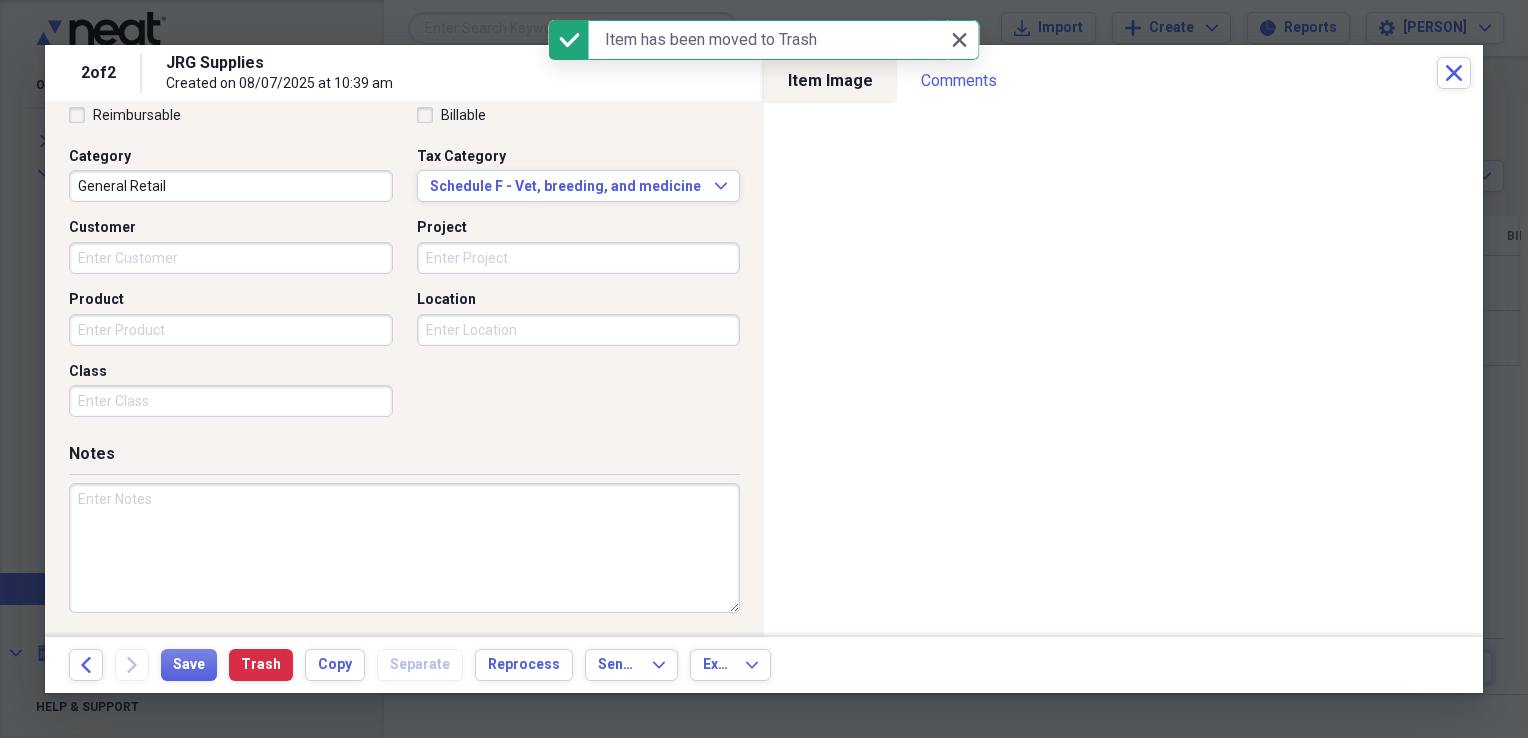 scroll, scrollTop: 0, scrollLeft: 0, axis: both 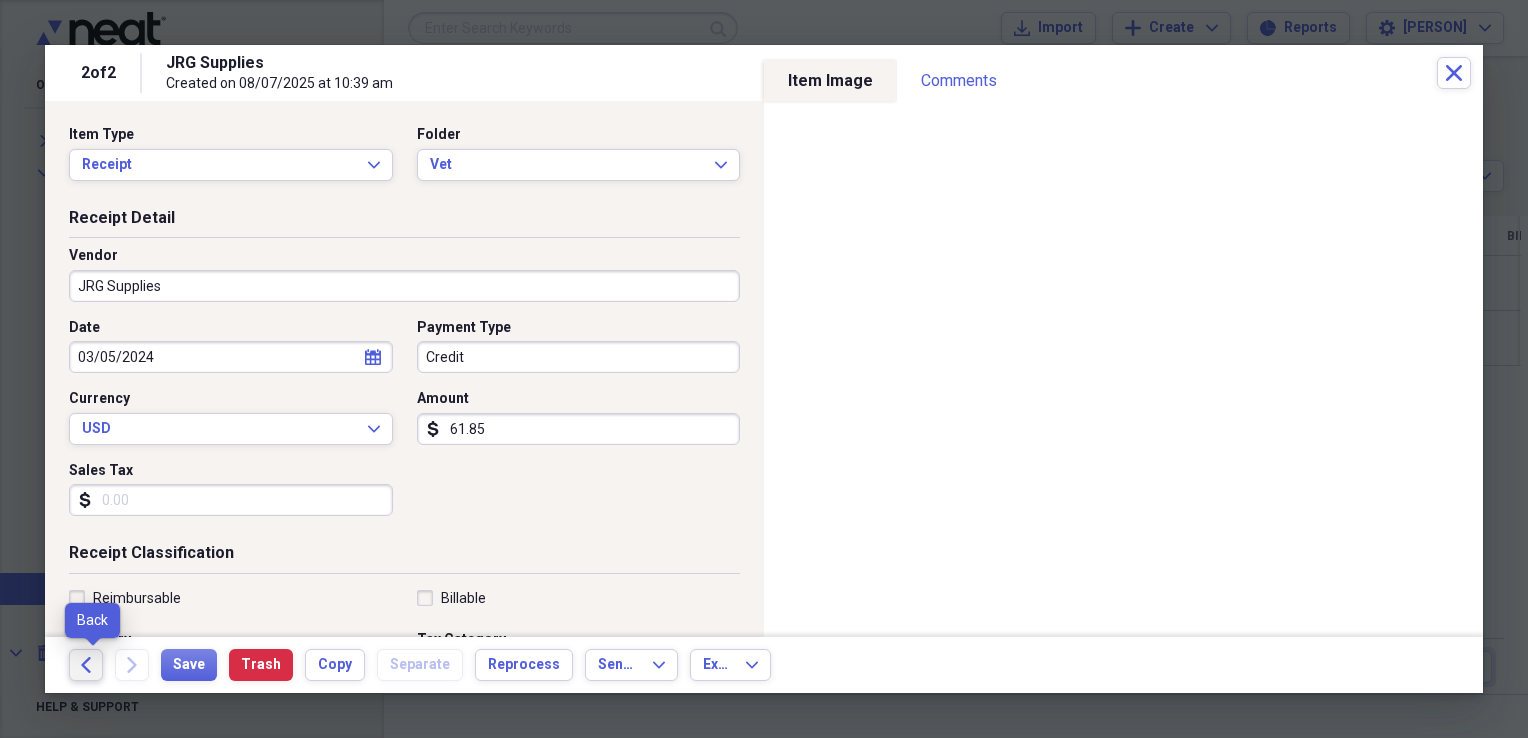 click on "Back" 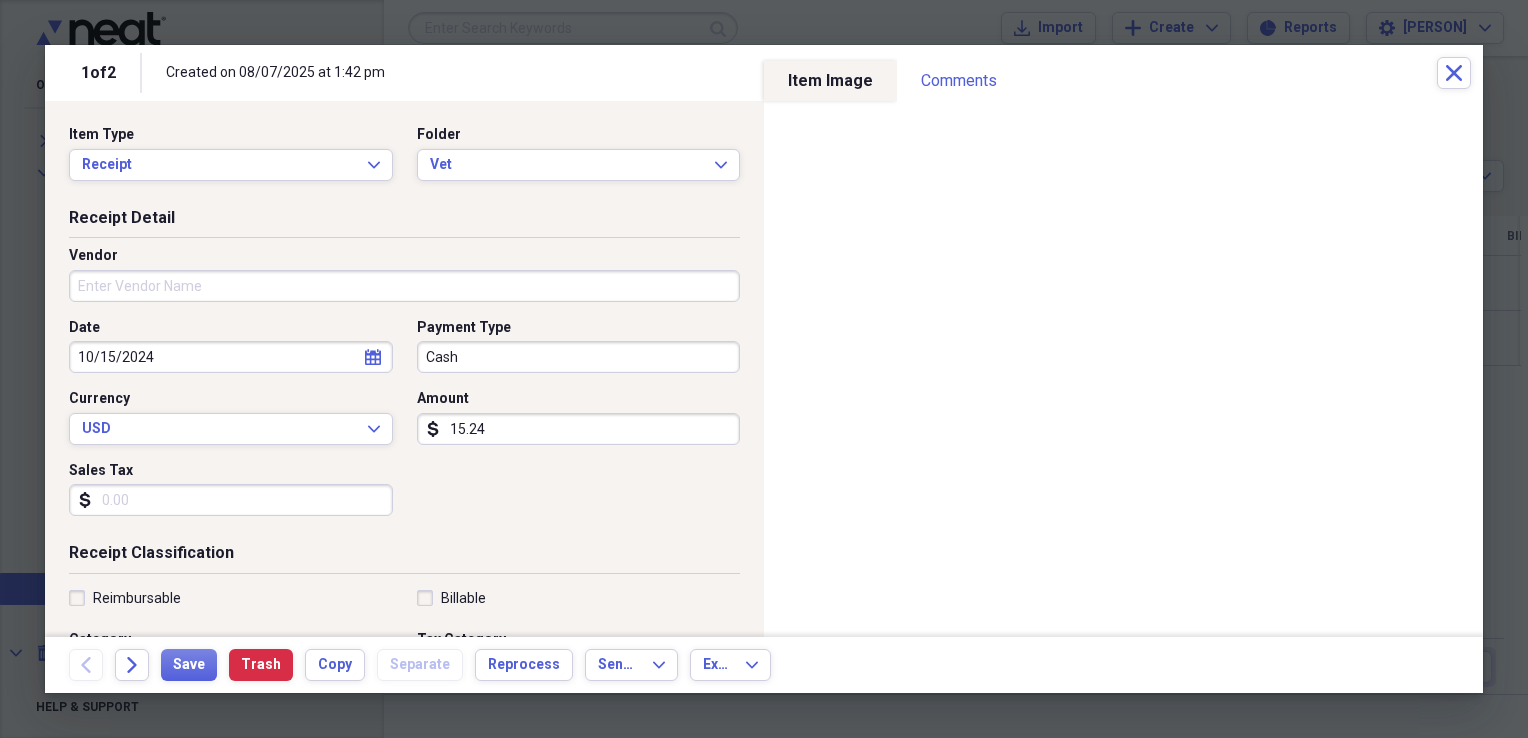 click on "Vendor" at bounding box center (404, 286) 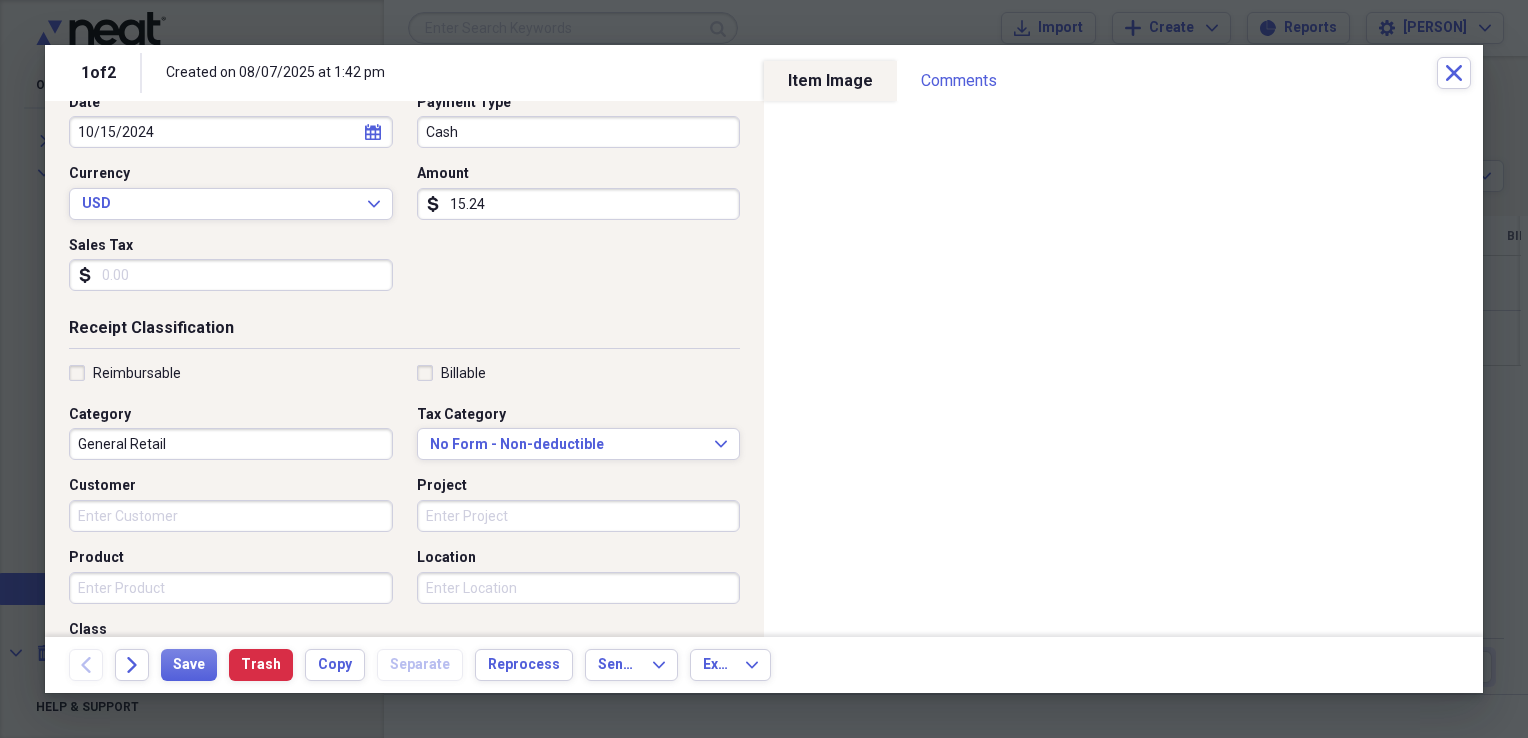 scroll, scrollTop: 470, scrollLeft: 0, axis: vertical 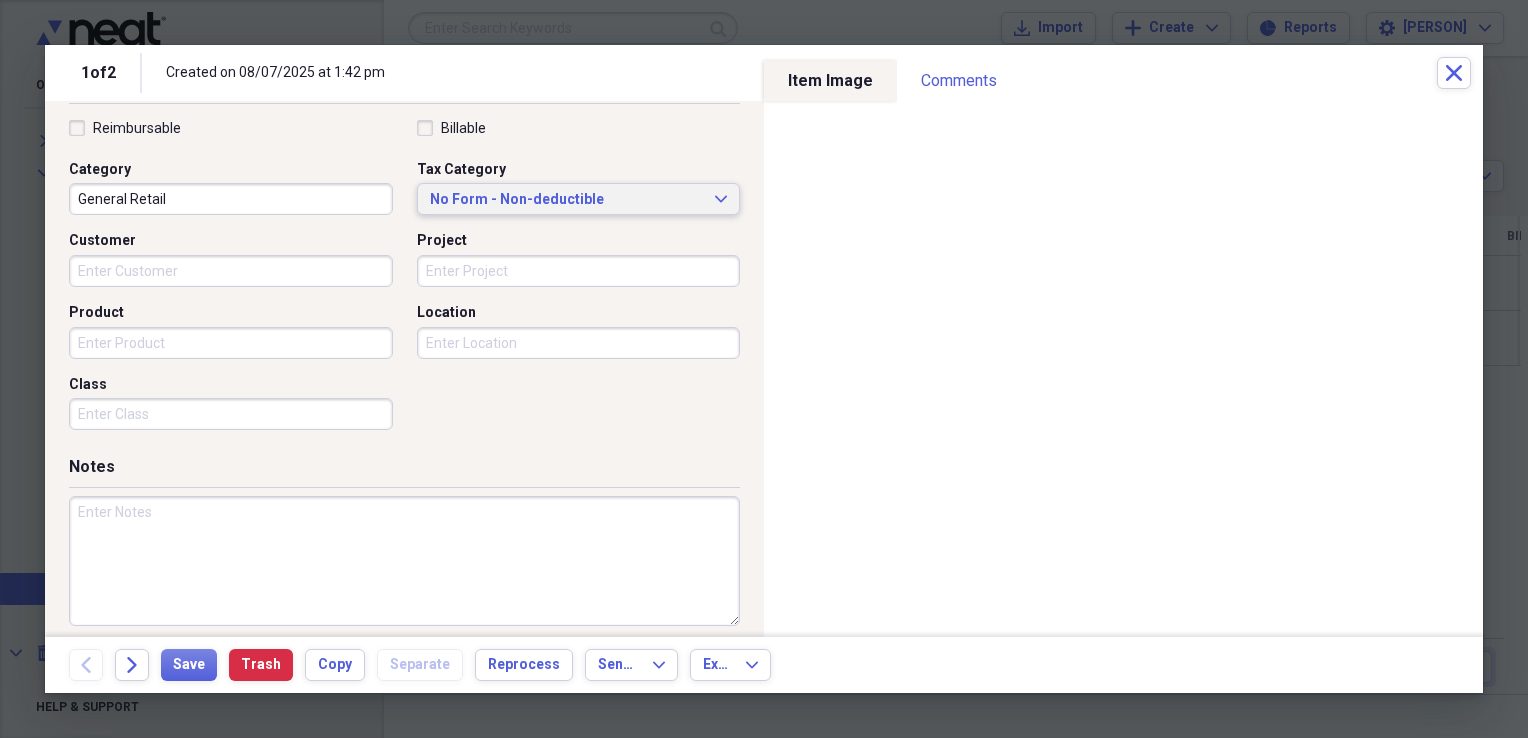 click on "Expand" 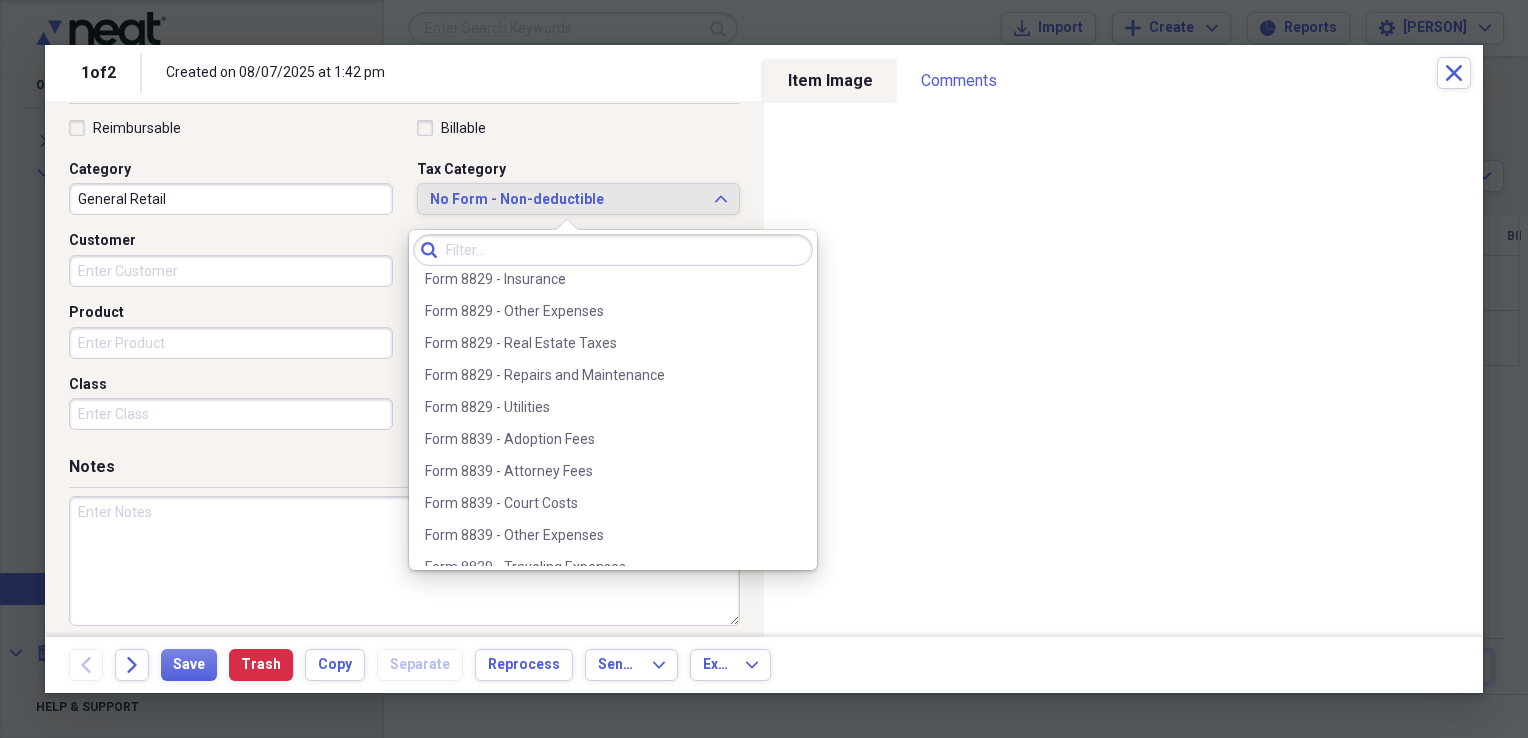 scroll, scrollTop: 6044, scrollLeft: 0, axis: vertical 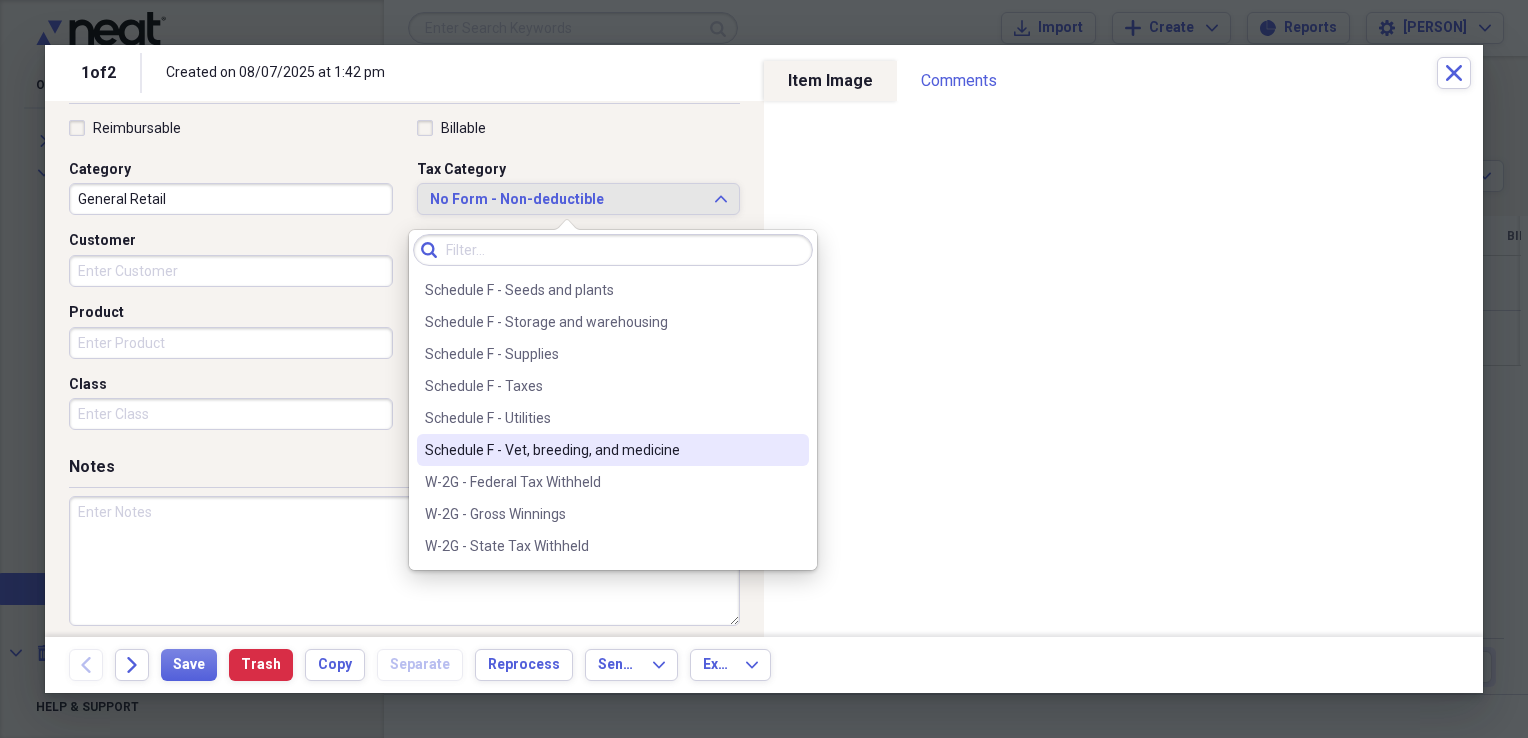click on "Schedule F - Vet, breeding, and medicine" at bounding box center (613, 450) 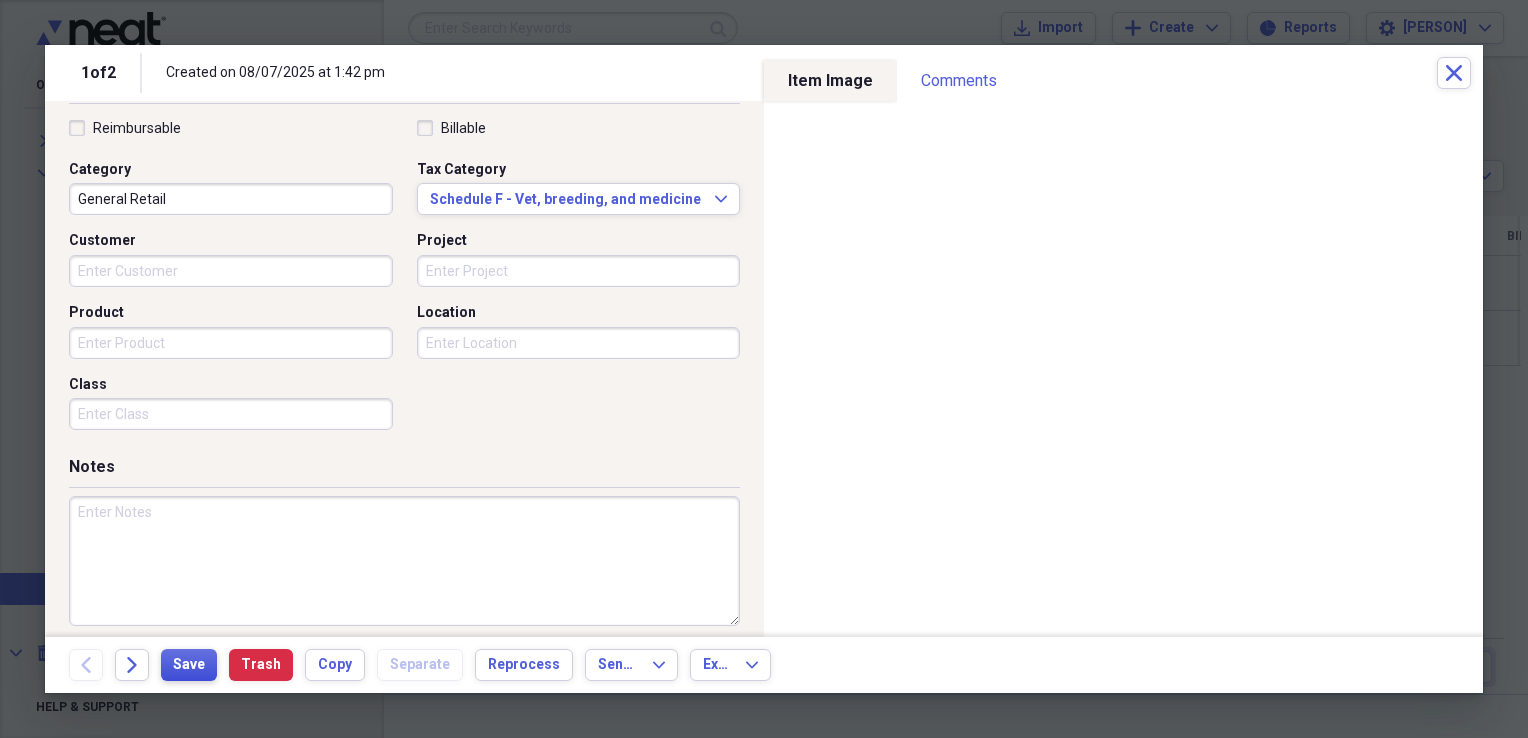 click on "Save" at bounding box center (189, 665) 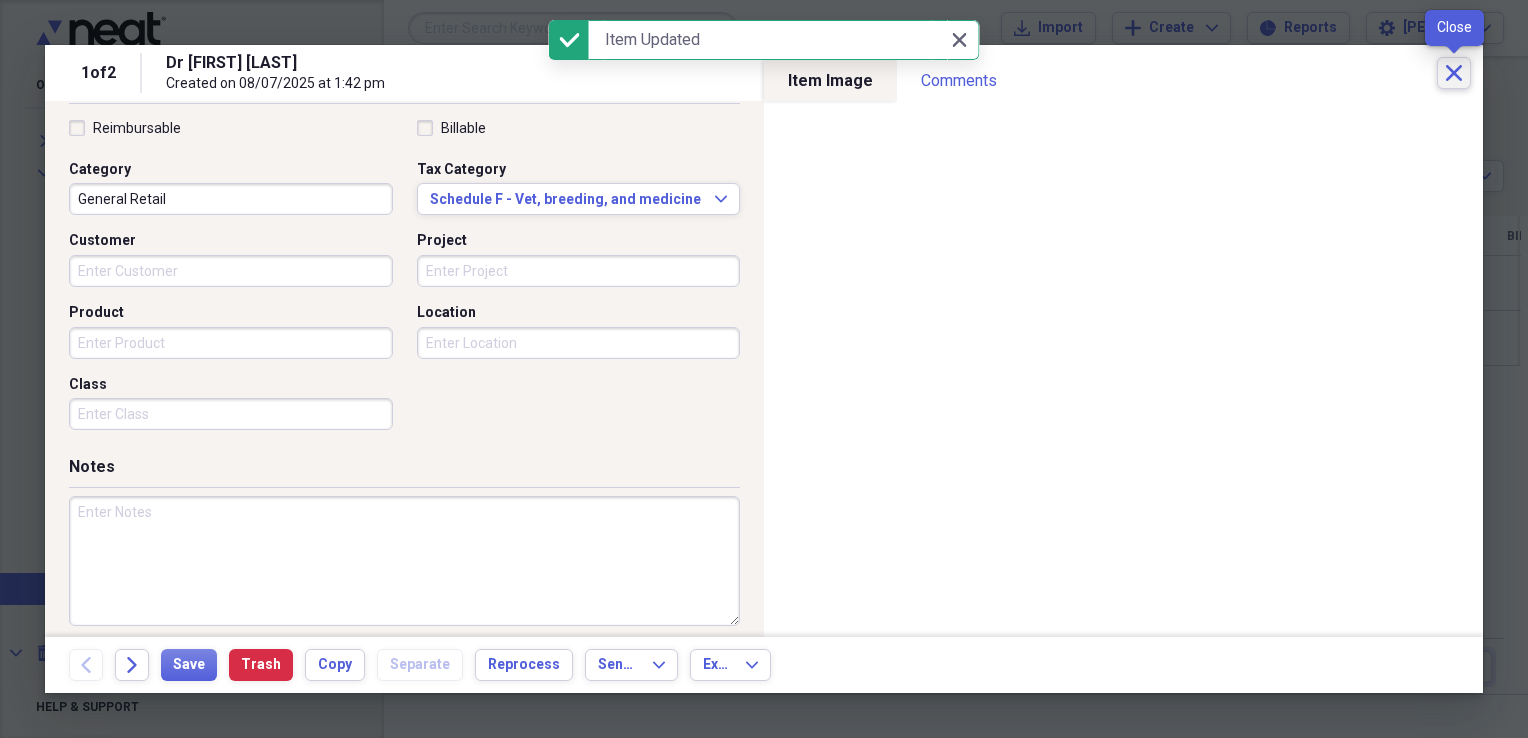 click on "Close" at bounding box center [1454, 73] 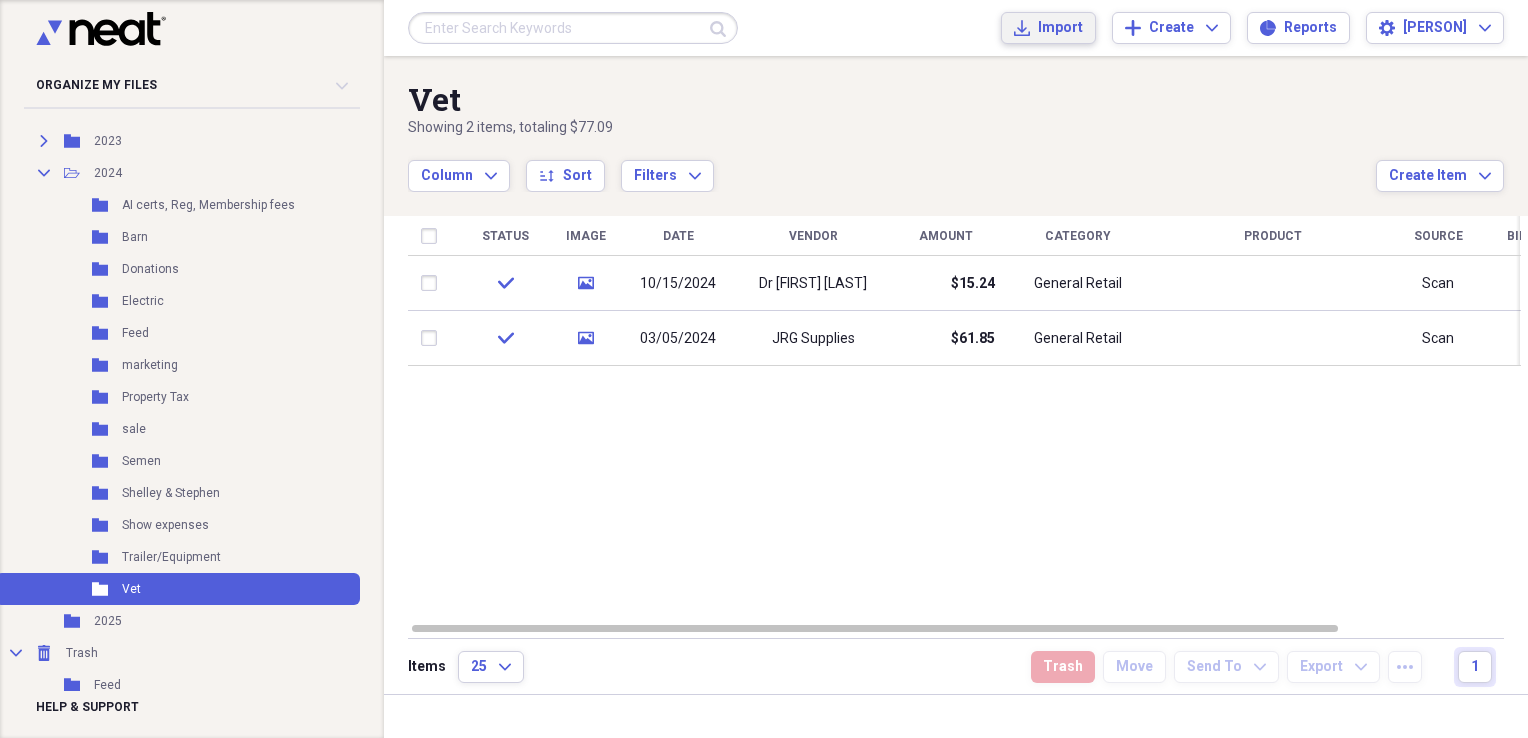 click on "Import Import" at bounding box center (1048, 28) 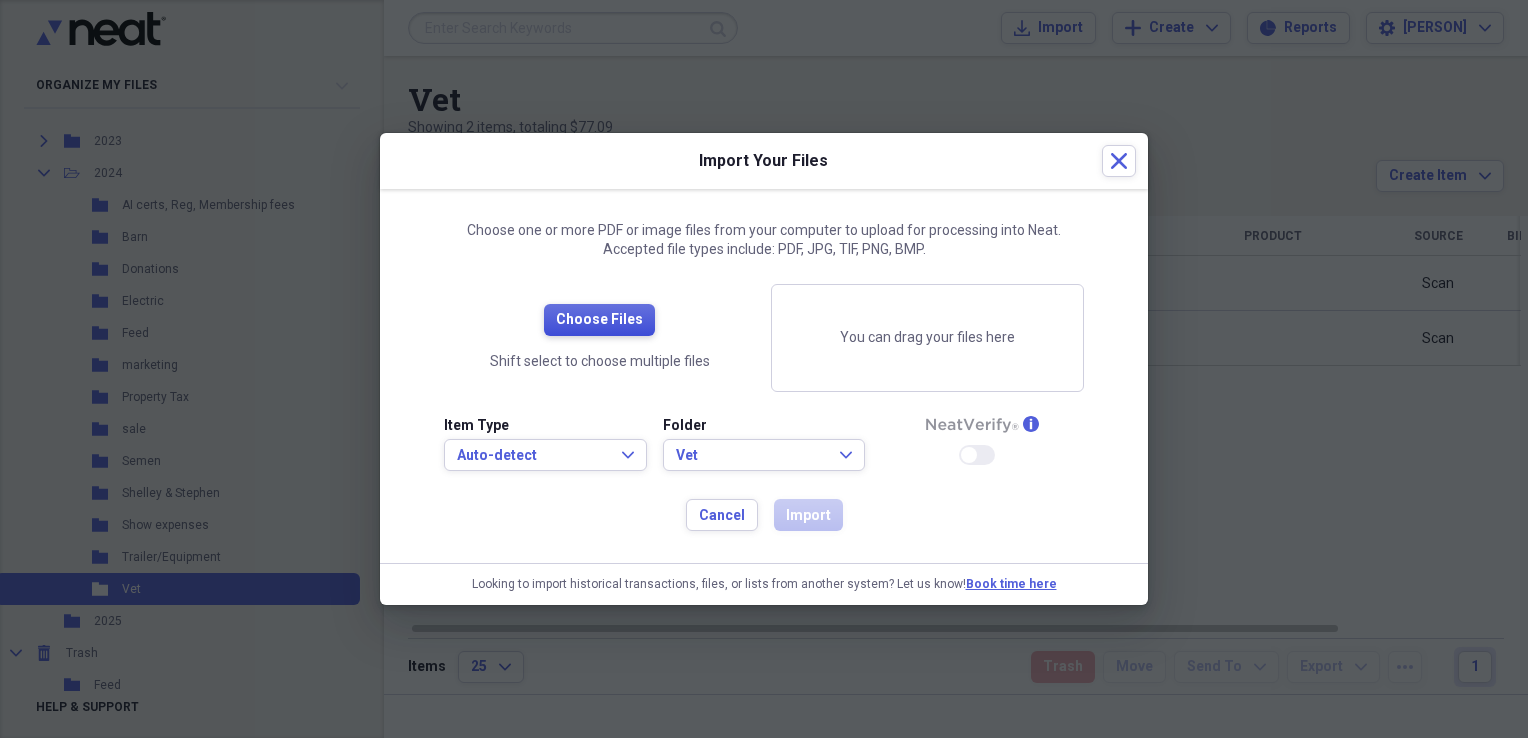 click on "Choose Files" at bounding box center [599, 320] 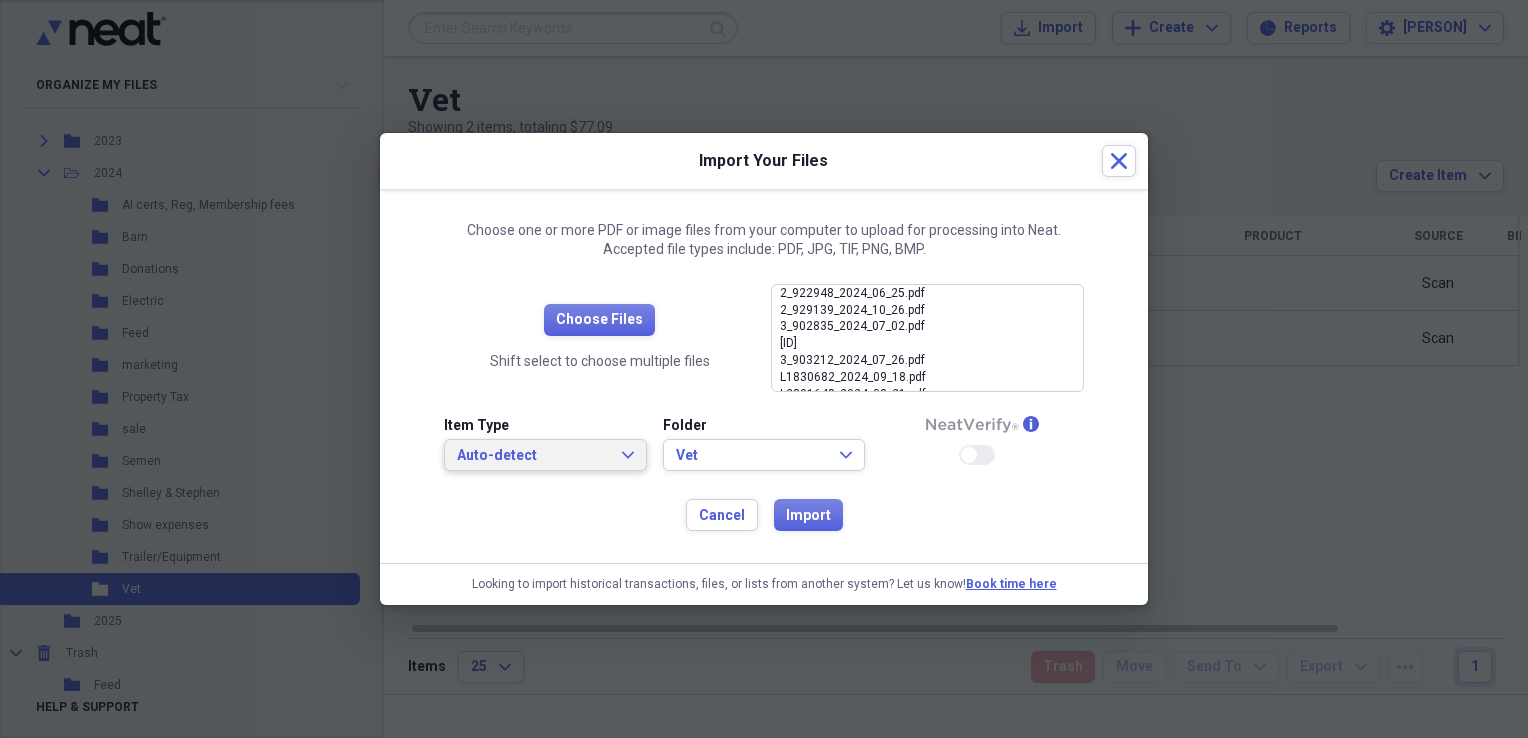 click on "Auto-detect Expand" at bounding box center [545, 456] 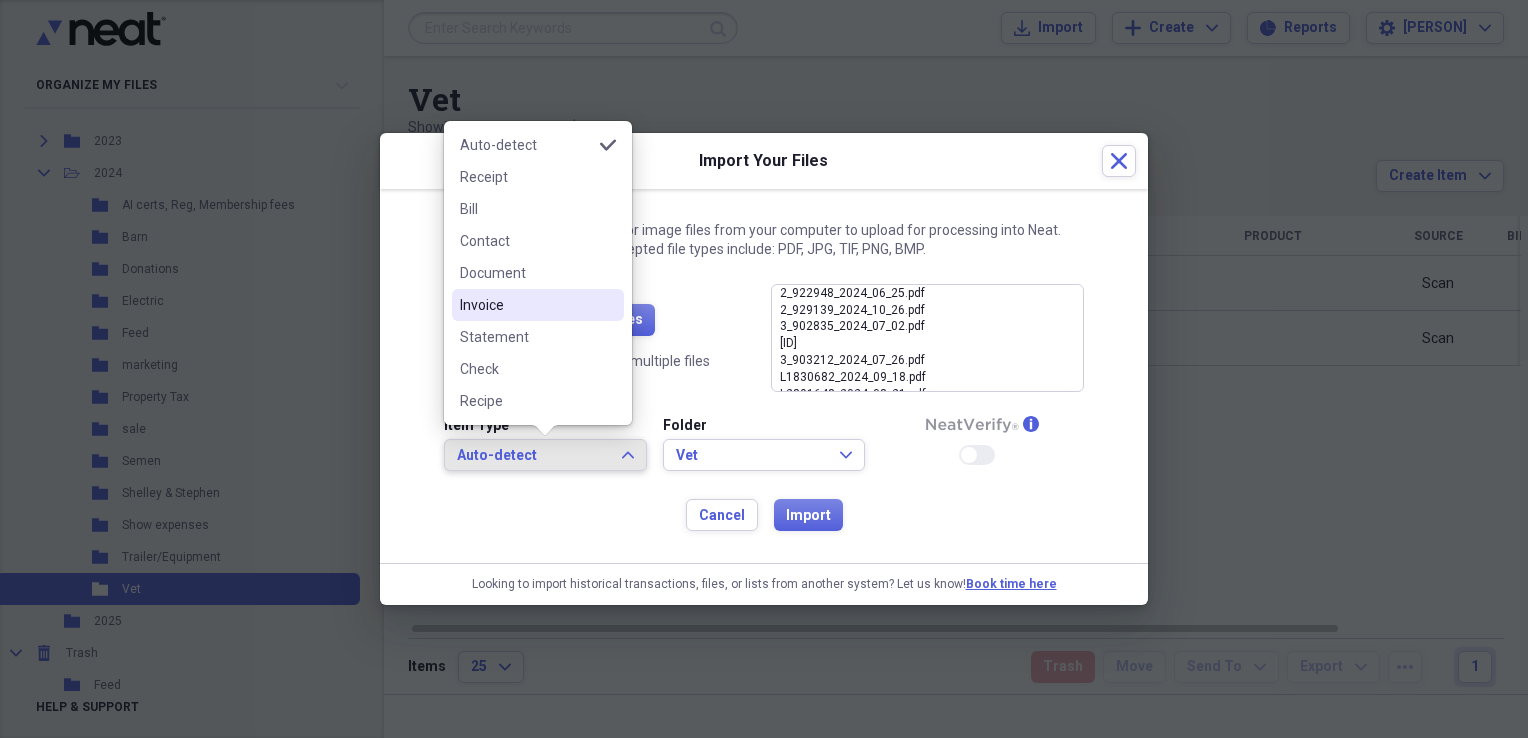 click on "Invoice" at bounding box center [526, 305] 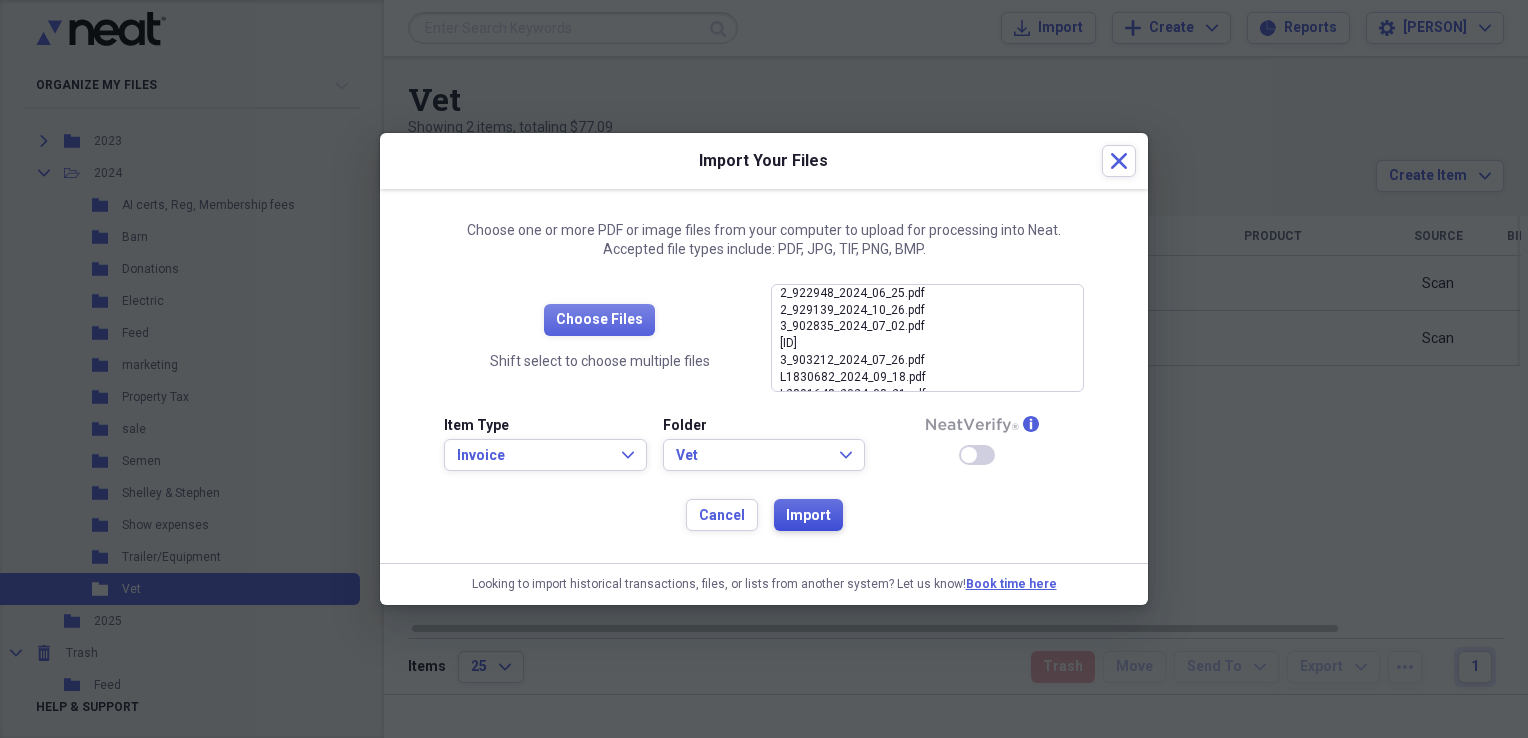 click on "Import" at bounding box center (808, 516) 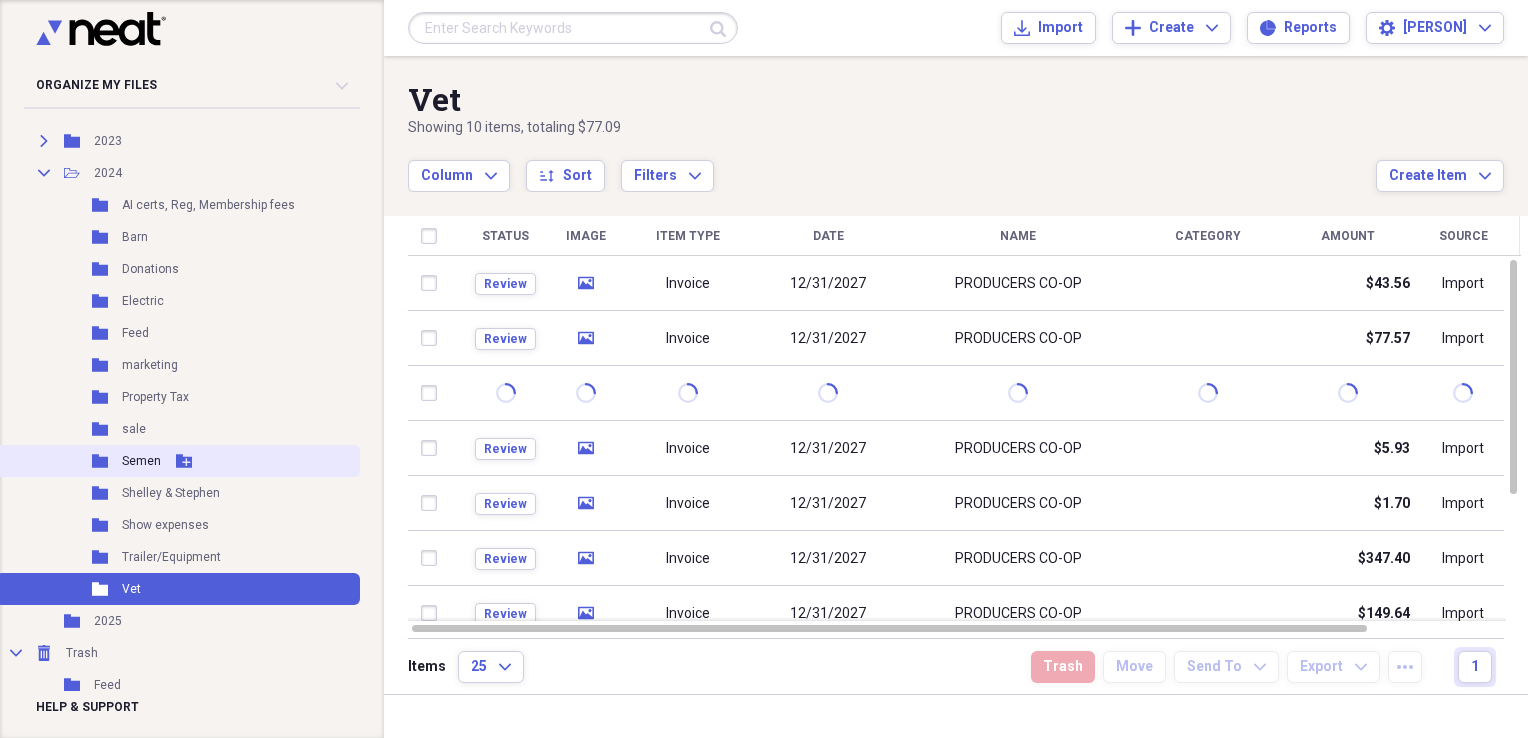 click on "Folder Semen Add Folder" at bounding box center (178, 461) 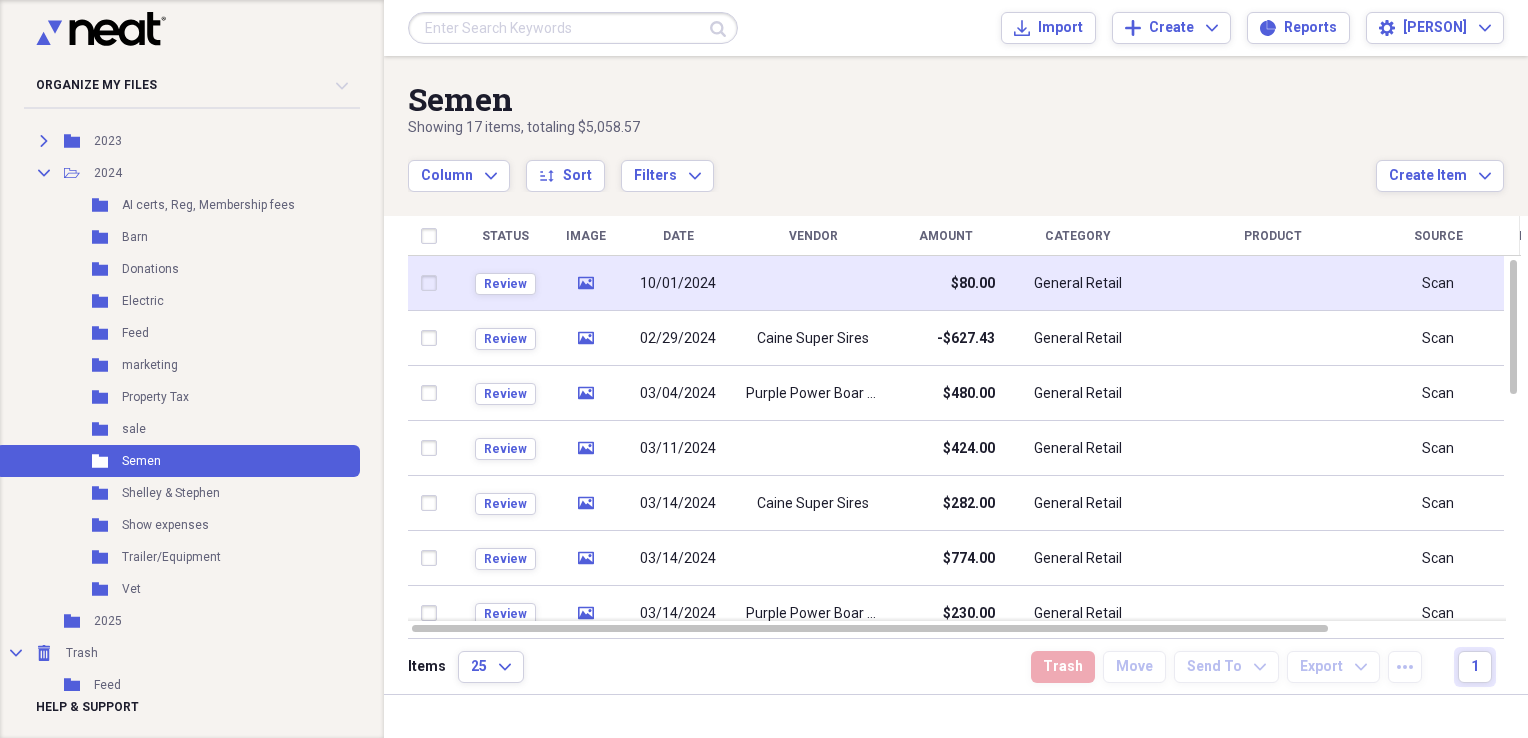 click at bounding box center [813, 283] 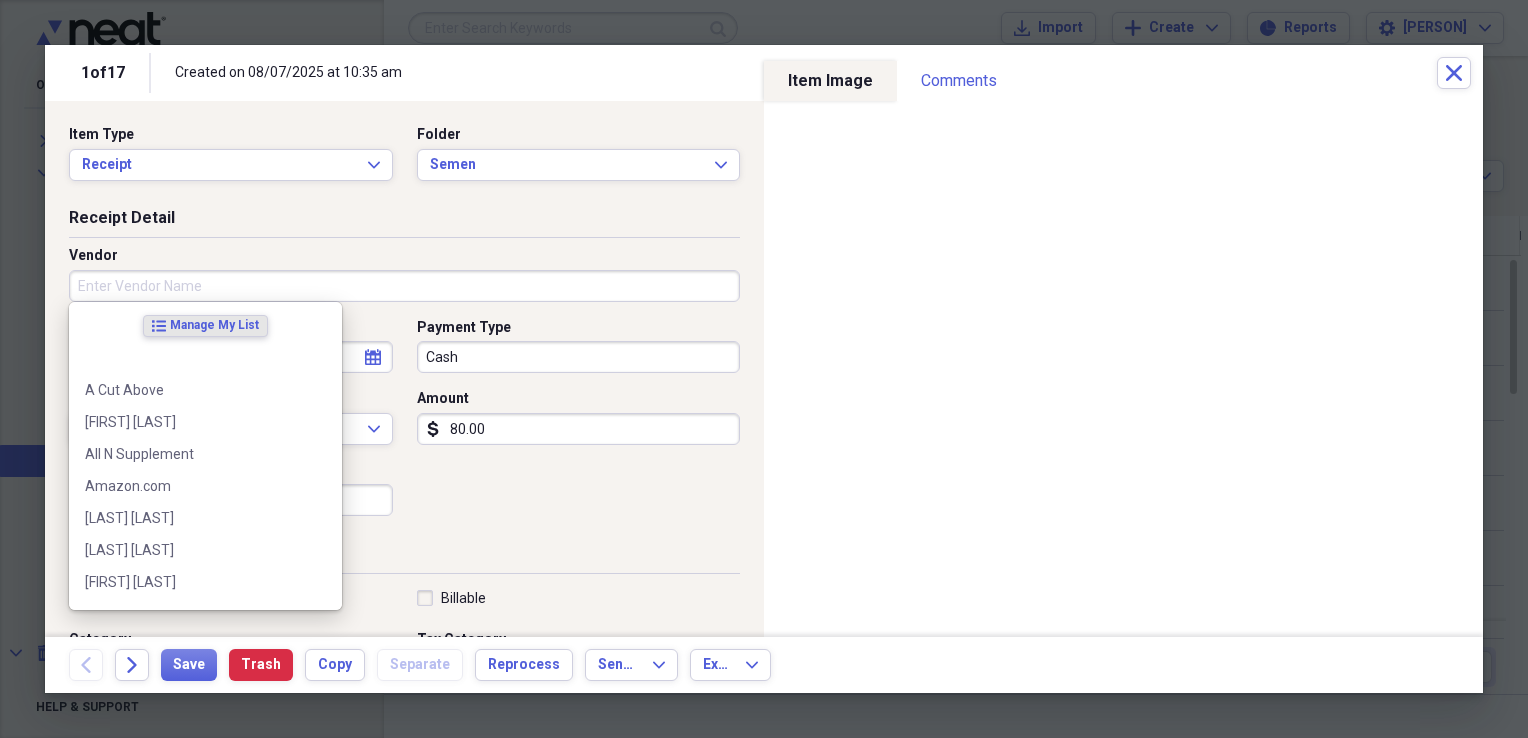 click on "Vendor" at bounding box center (404, 286) 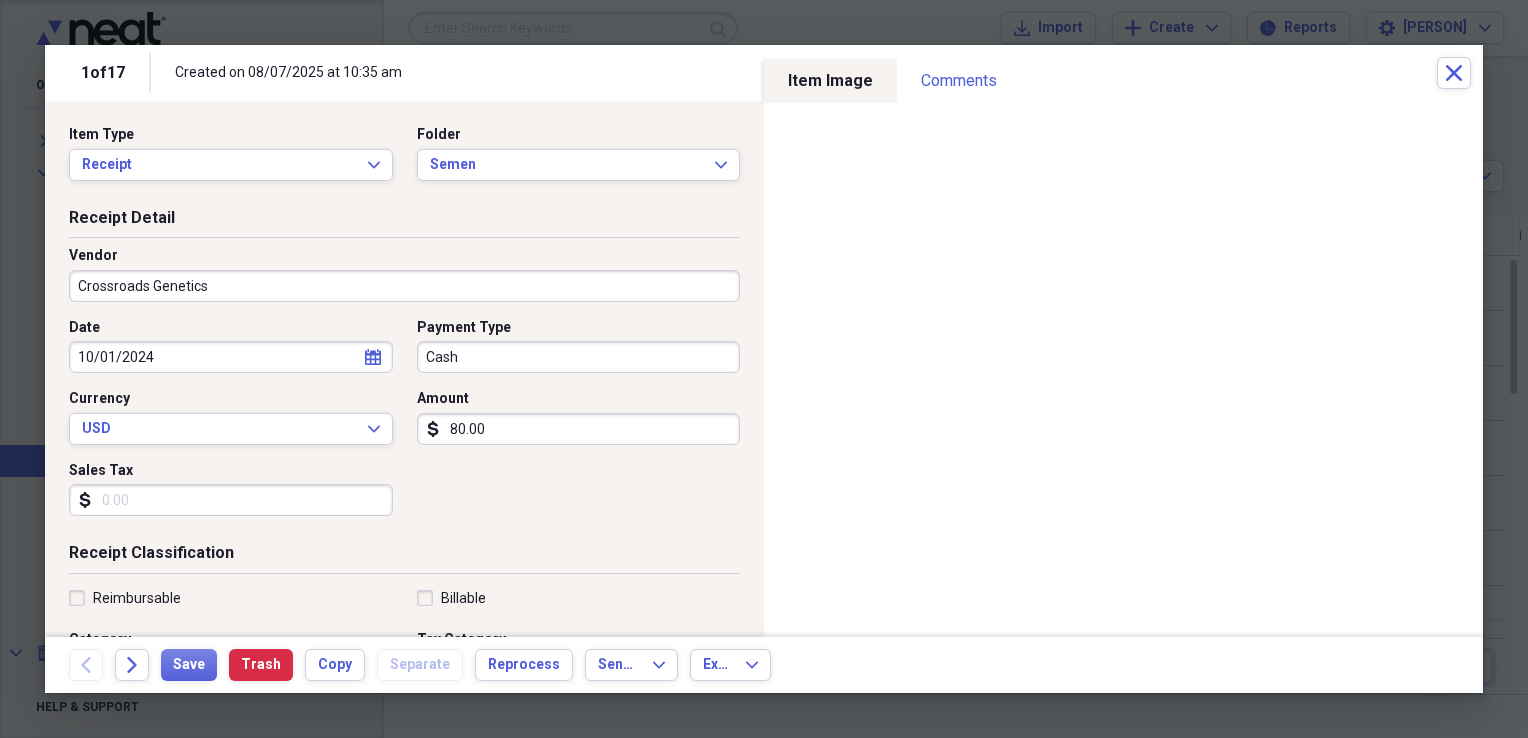 scroll, scrollTop: 0, scrollLeft: 0, axis: both 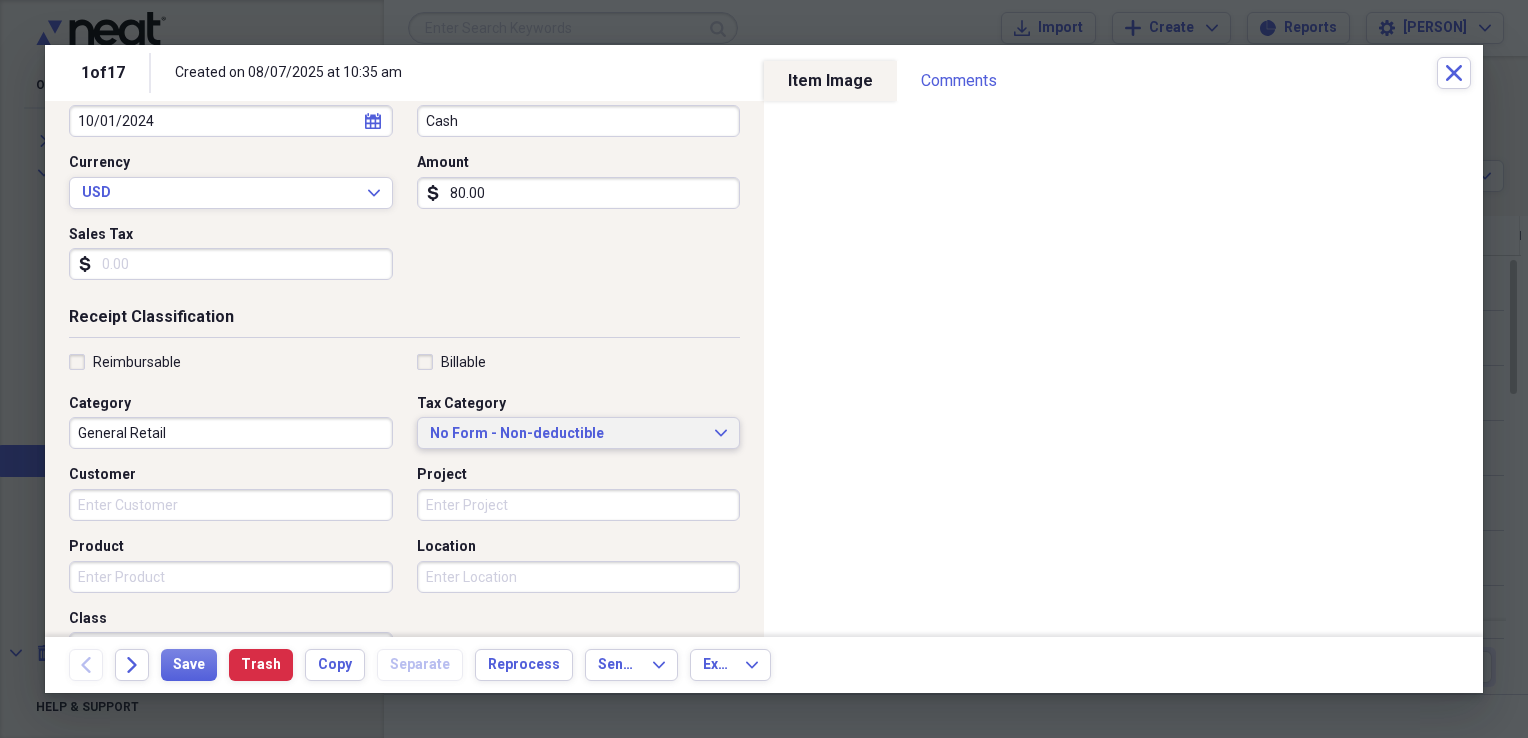 click on "Expand" 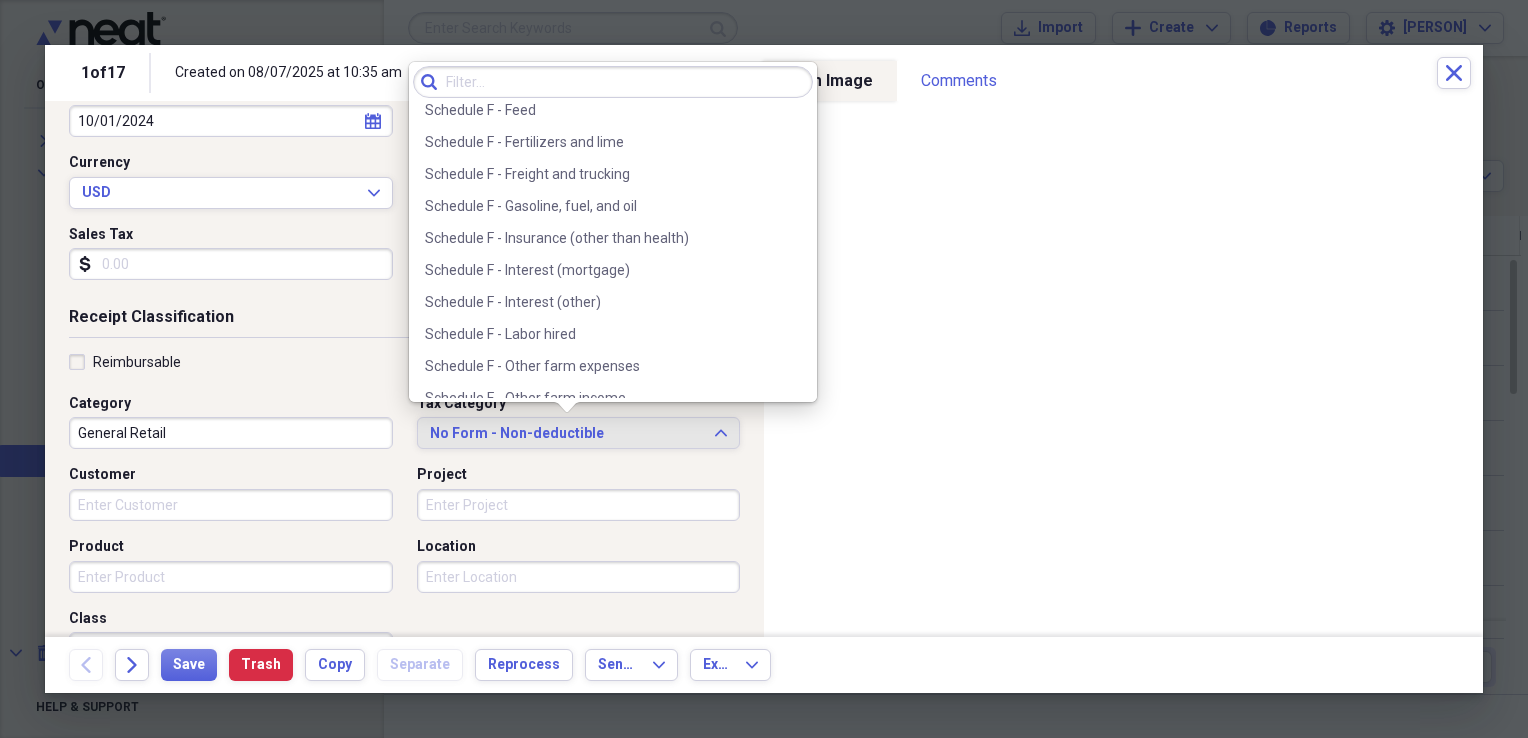 scroll, scrollTop: 5686, scrollLeft: 0, axis: vertical 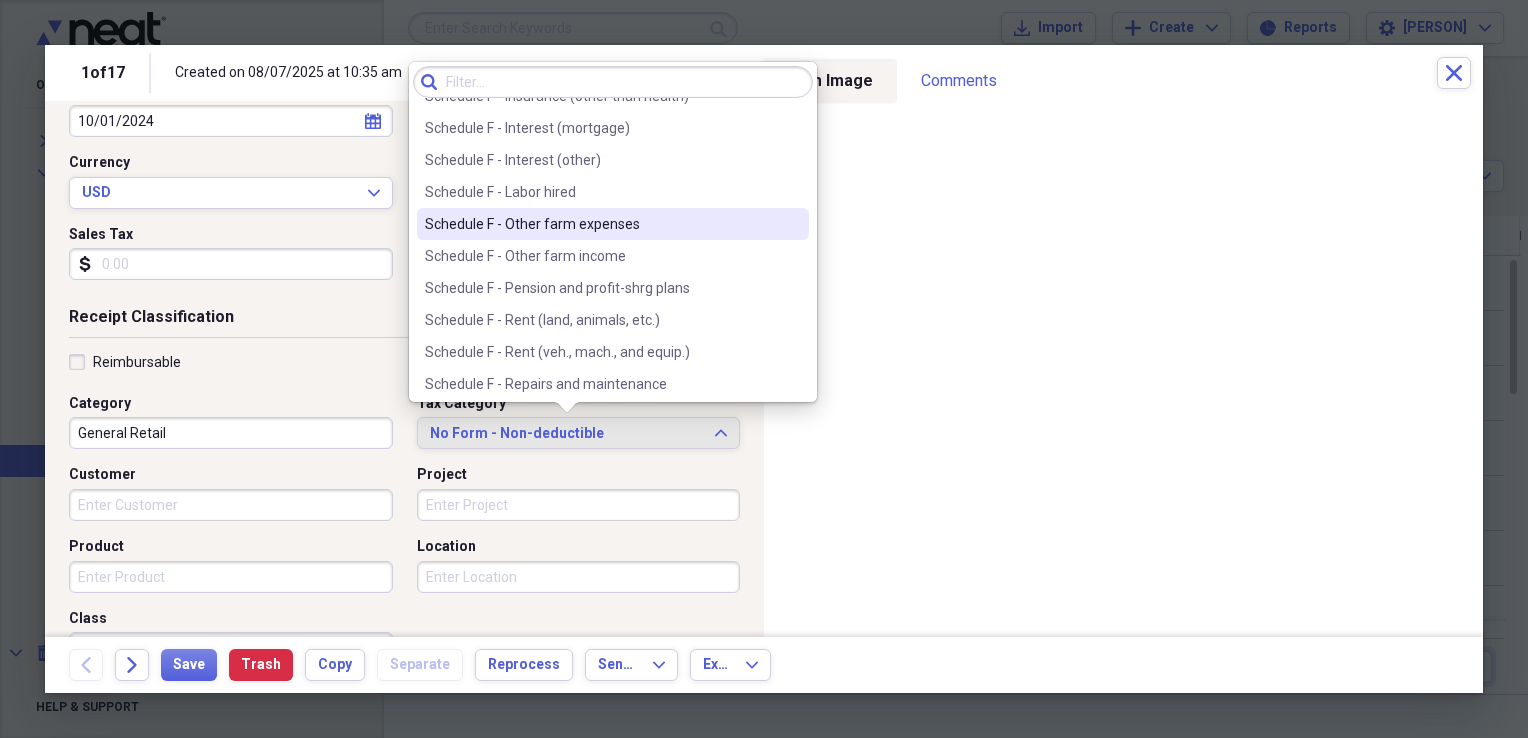 click on "Schedule F - Other farm expenses" at bounding box center [601, 224] 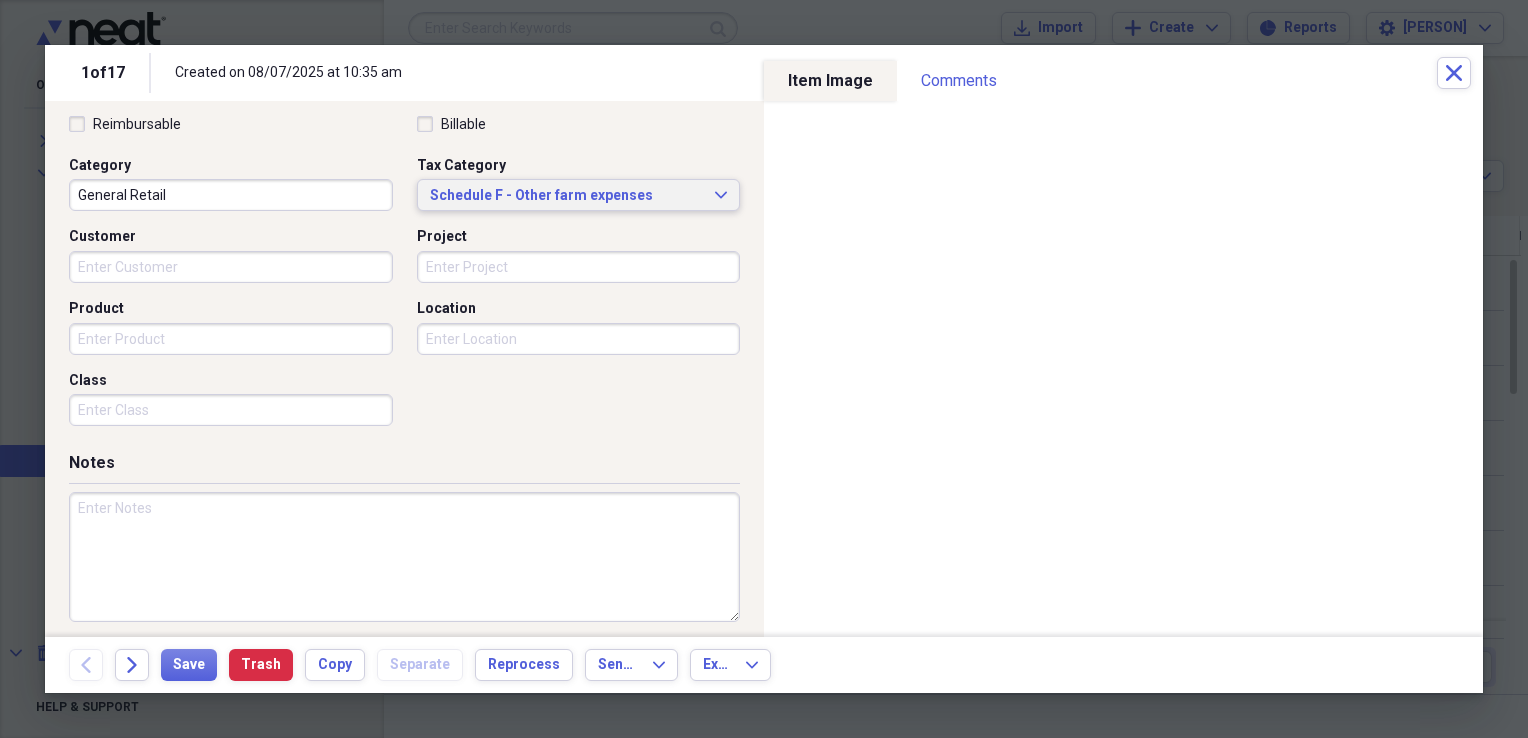 scroll, scrollTop: 483, scrollLeft: 0, axis: vertical 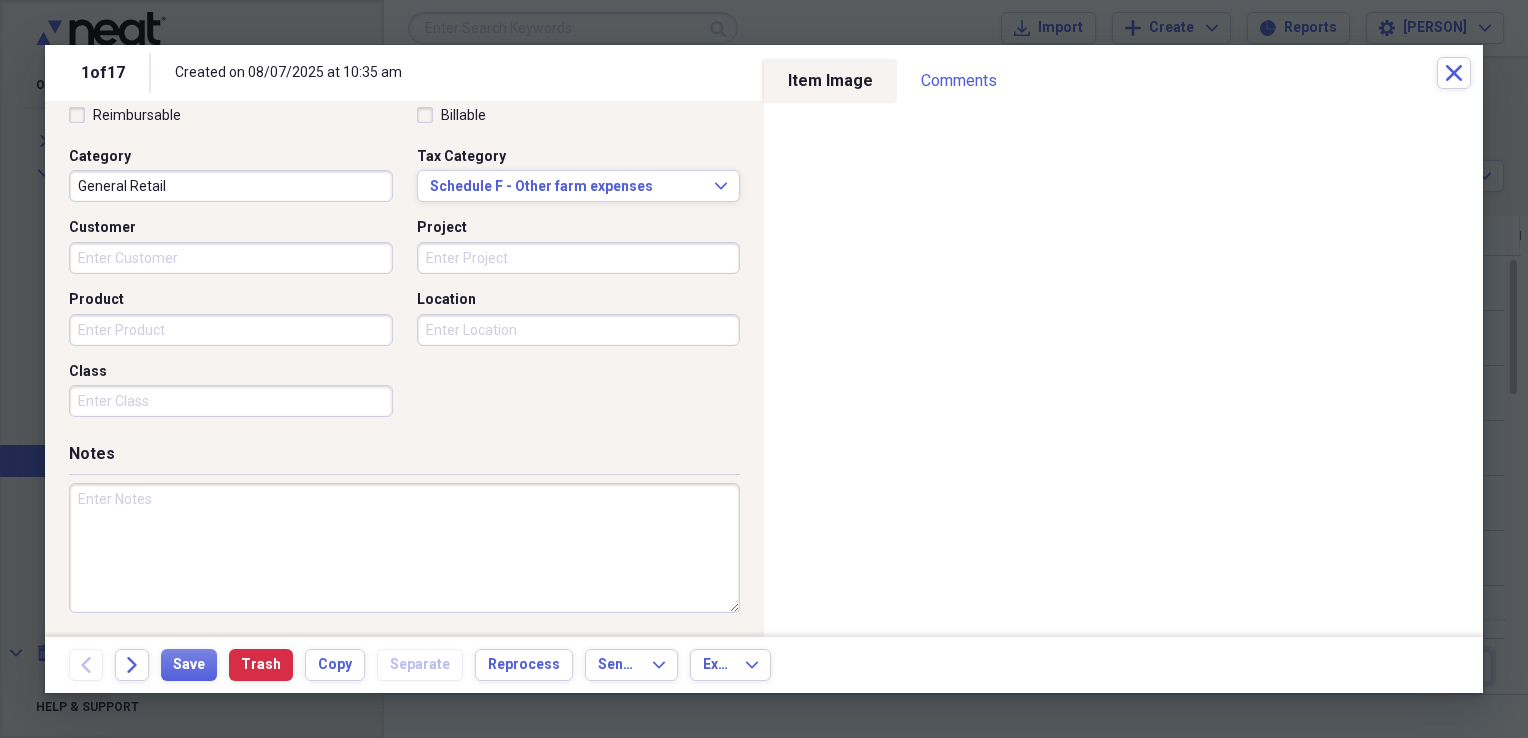 click at bounding box center [404, 548] 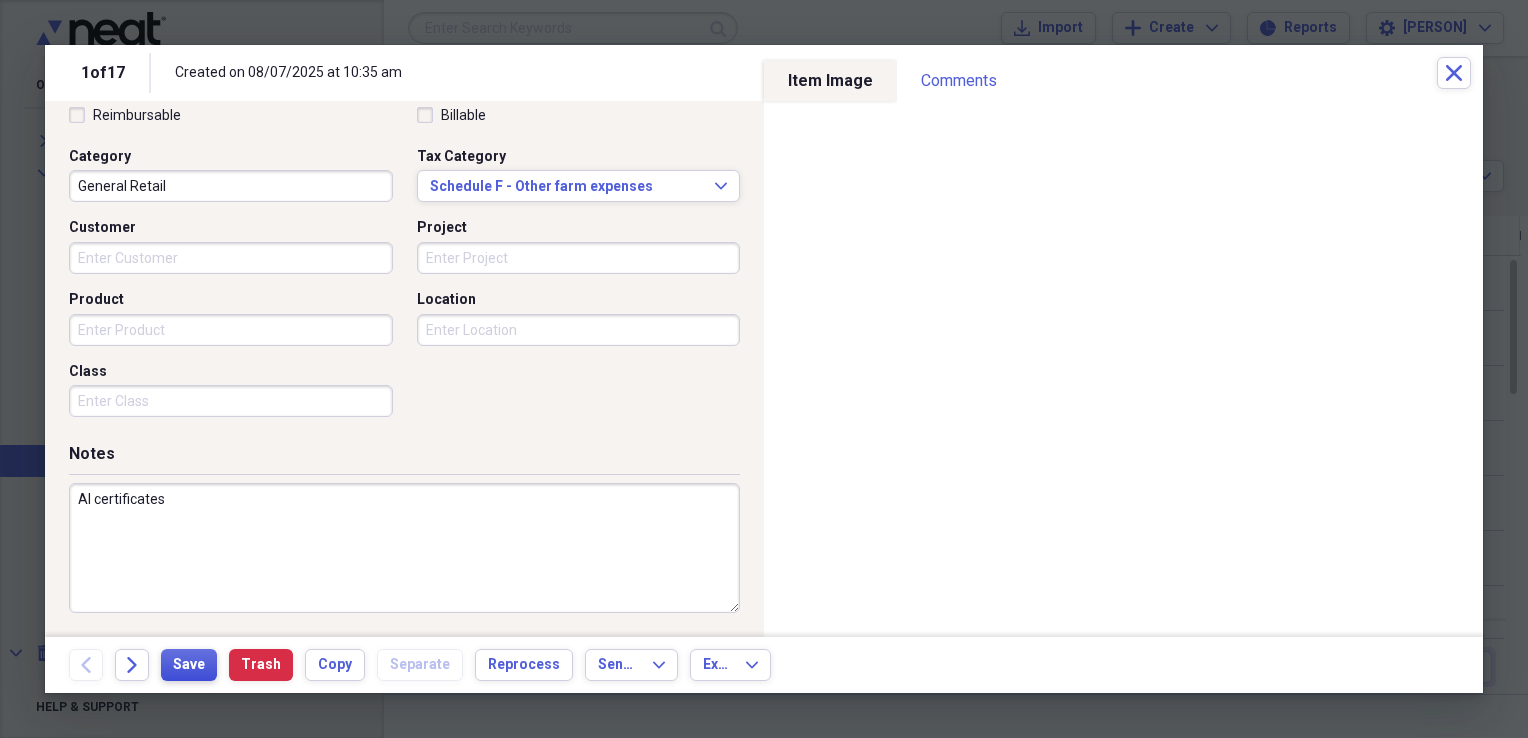 click on "Save" at bounding box center [189, 665] 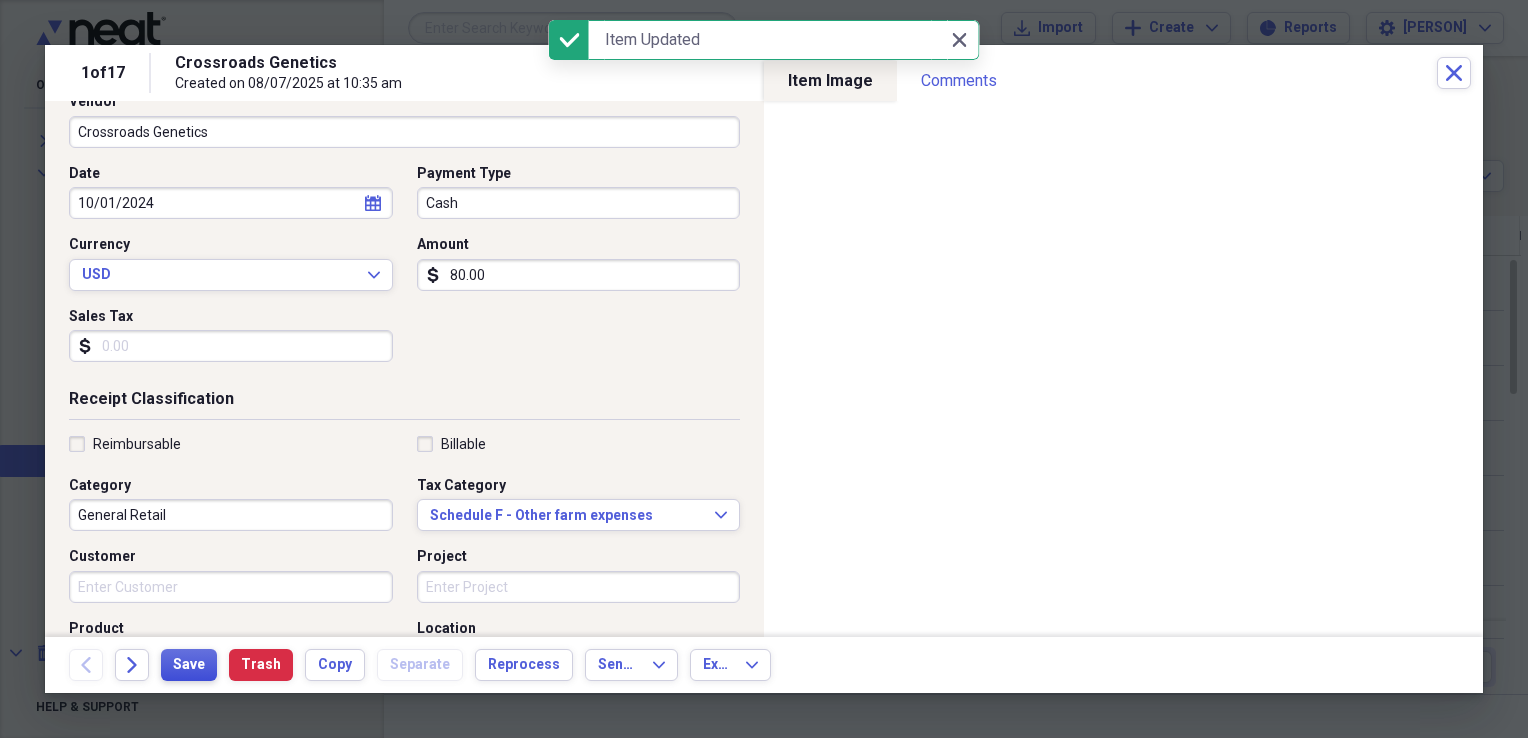 scroll, scrollTop: 144, scrollLeft: 0, axis: vertical 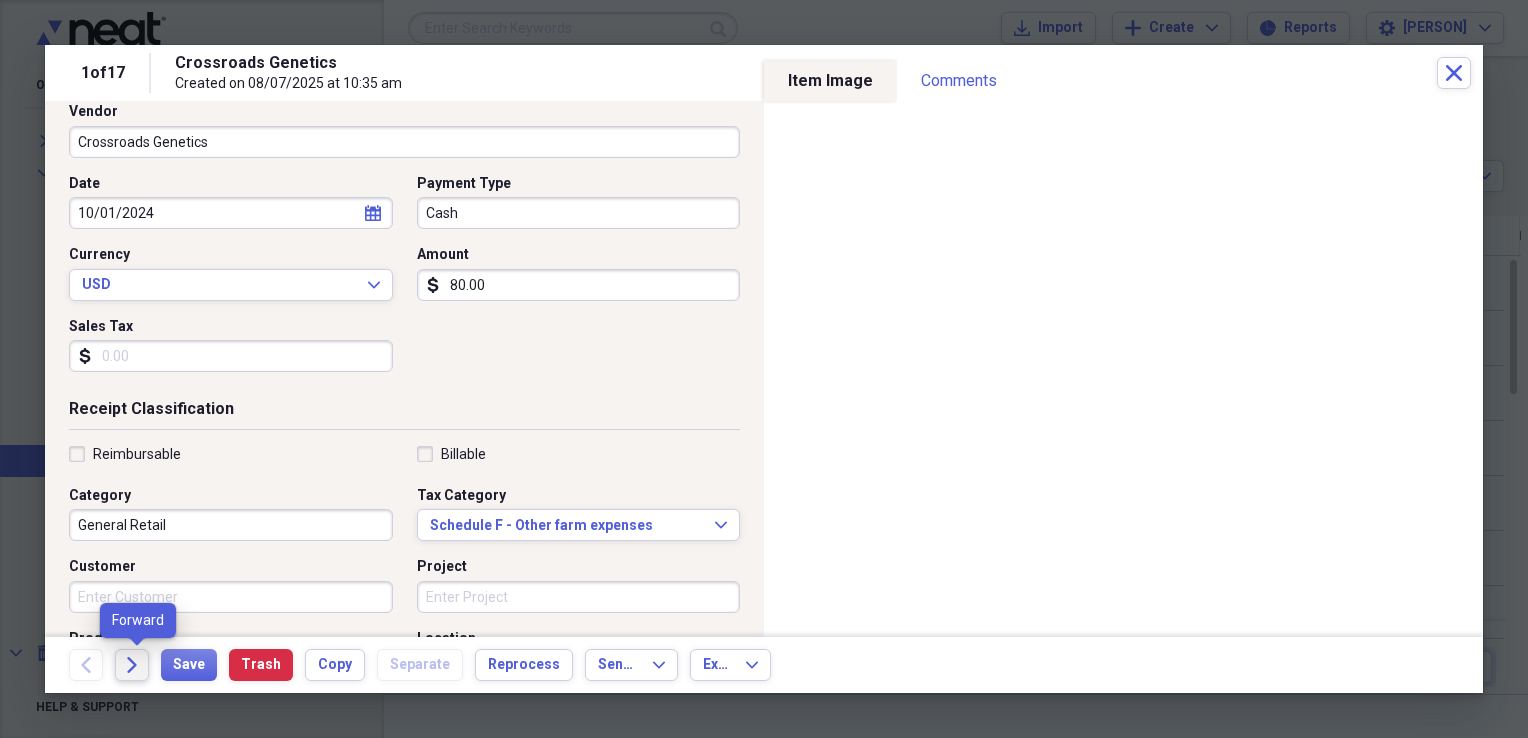 click on "Forward" 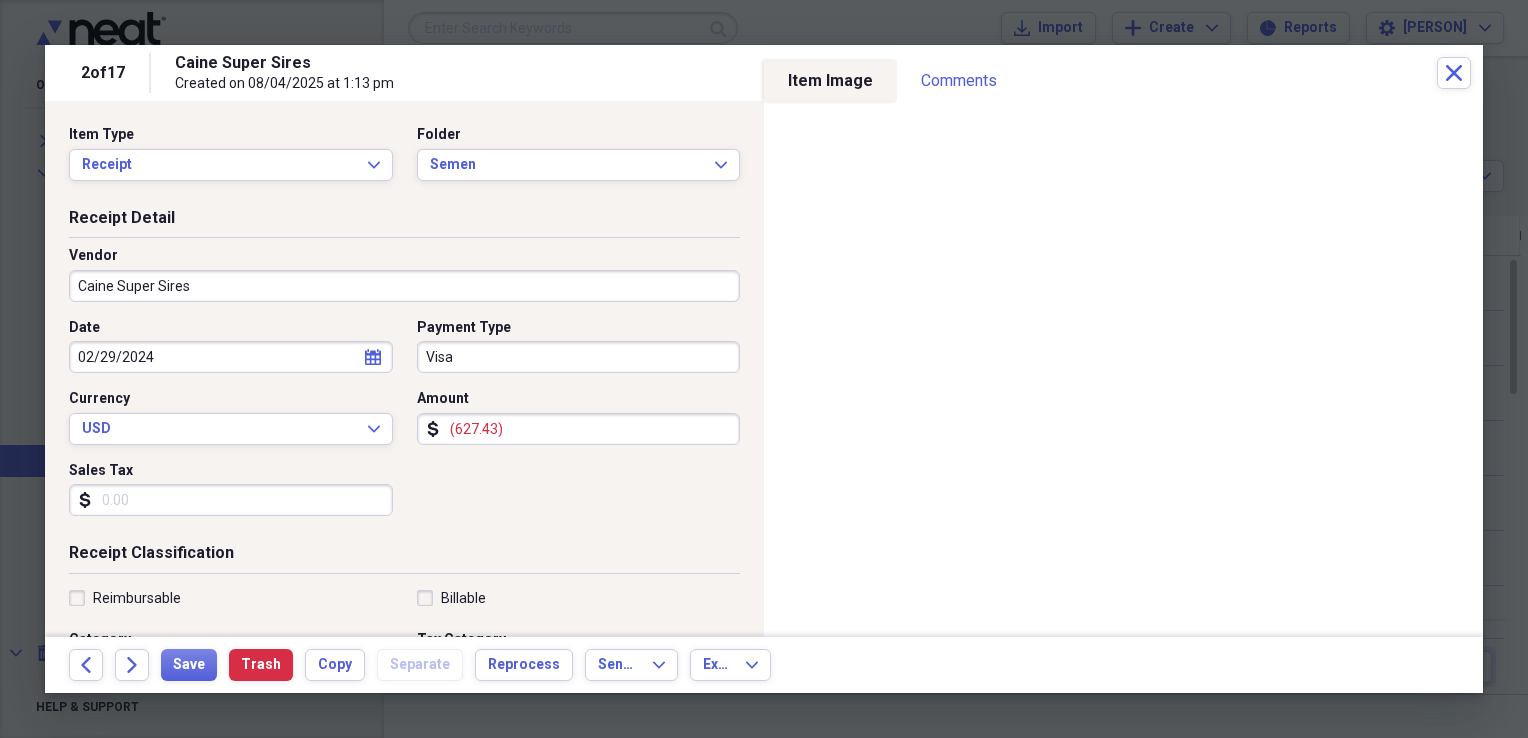 click on "(627.43)" at bounding box center (579, 429) 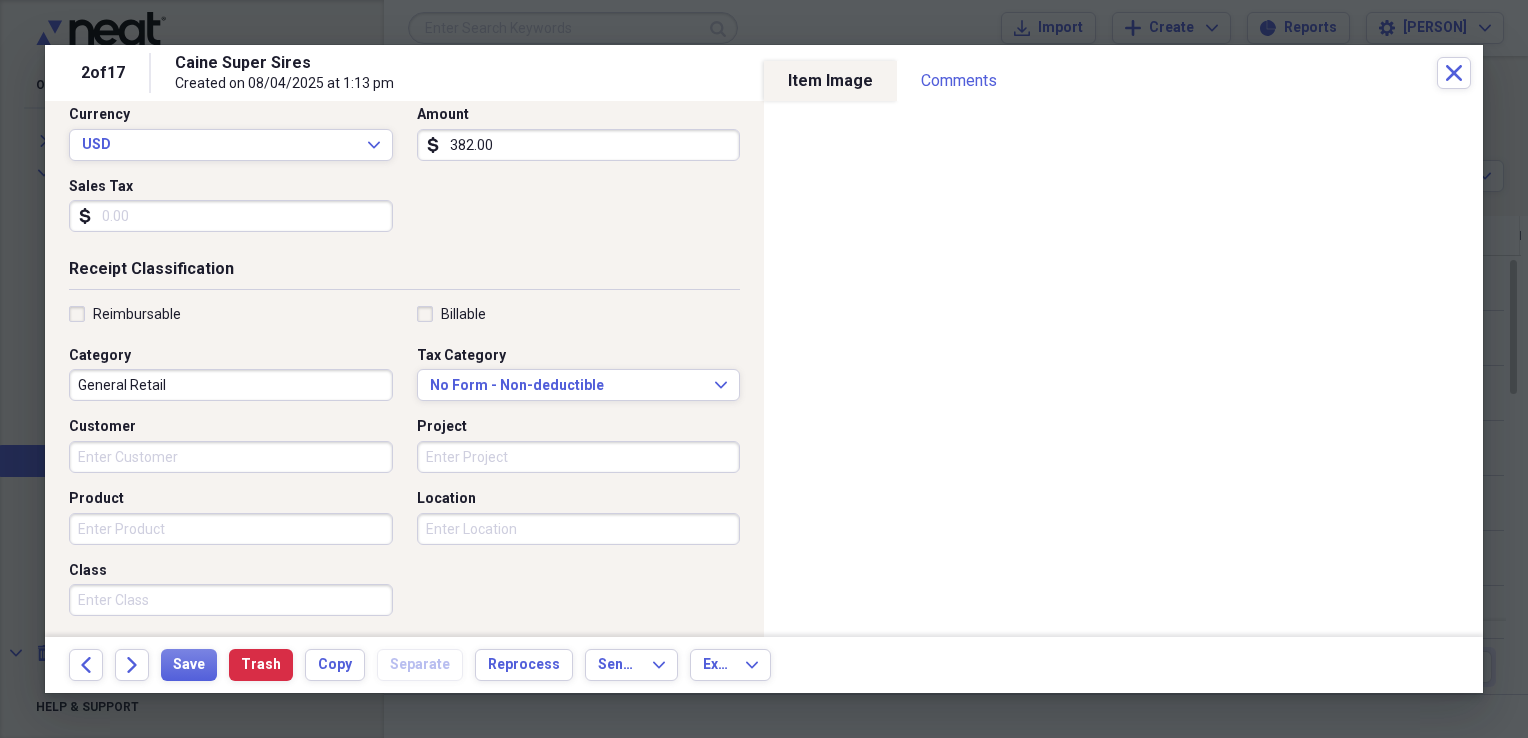 scroll, scrollTop: 364, scrollLeft: 0, axis: vertical 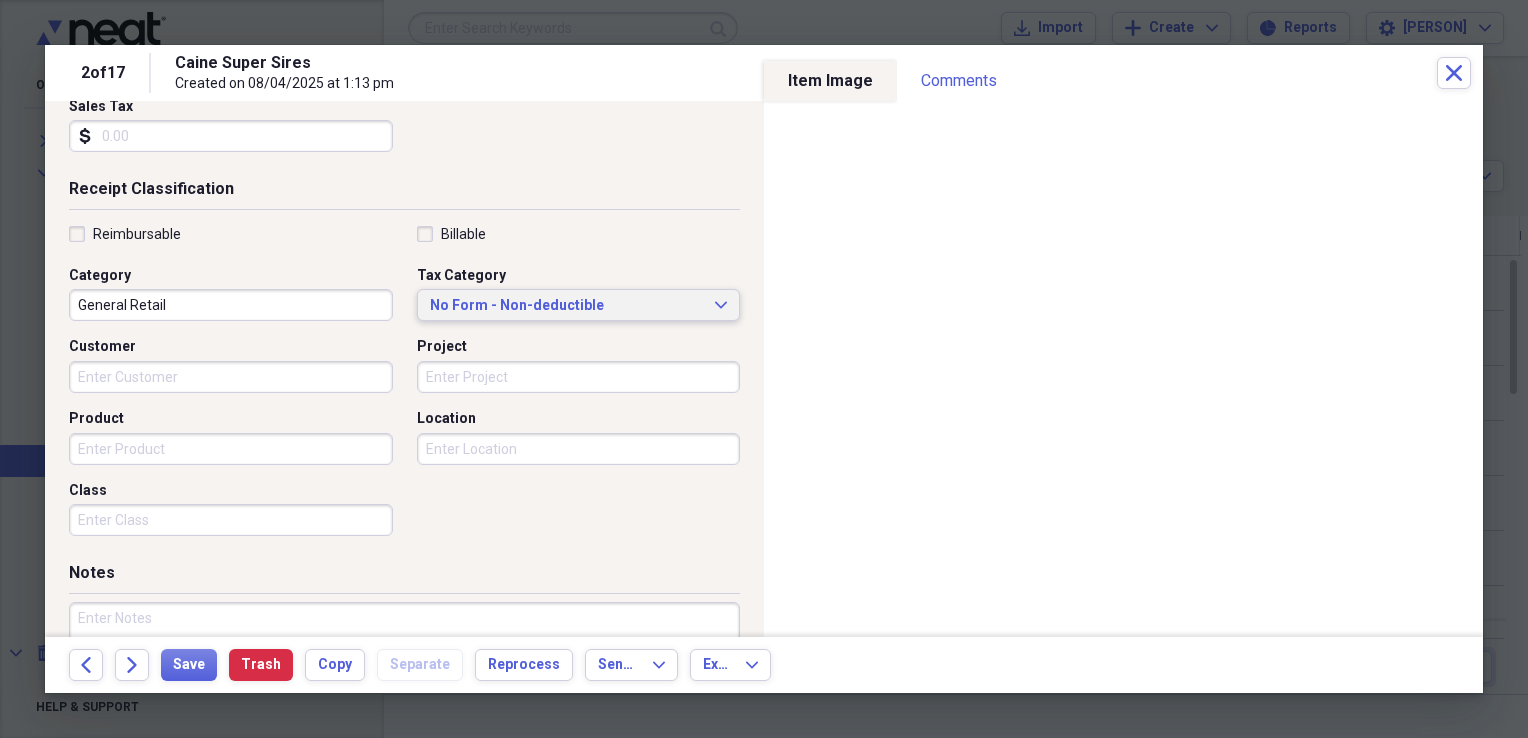 click on "Expand" 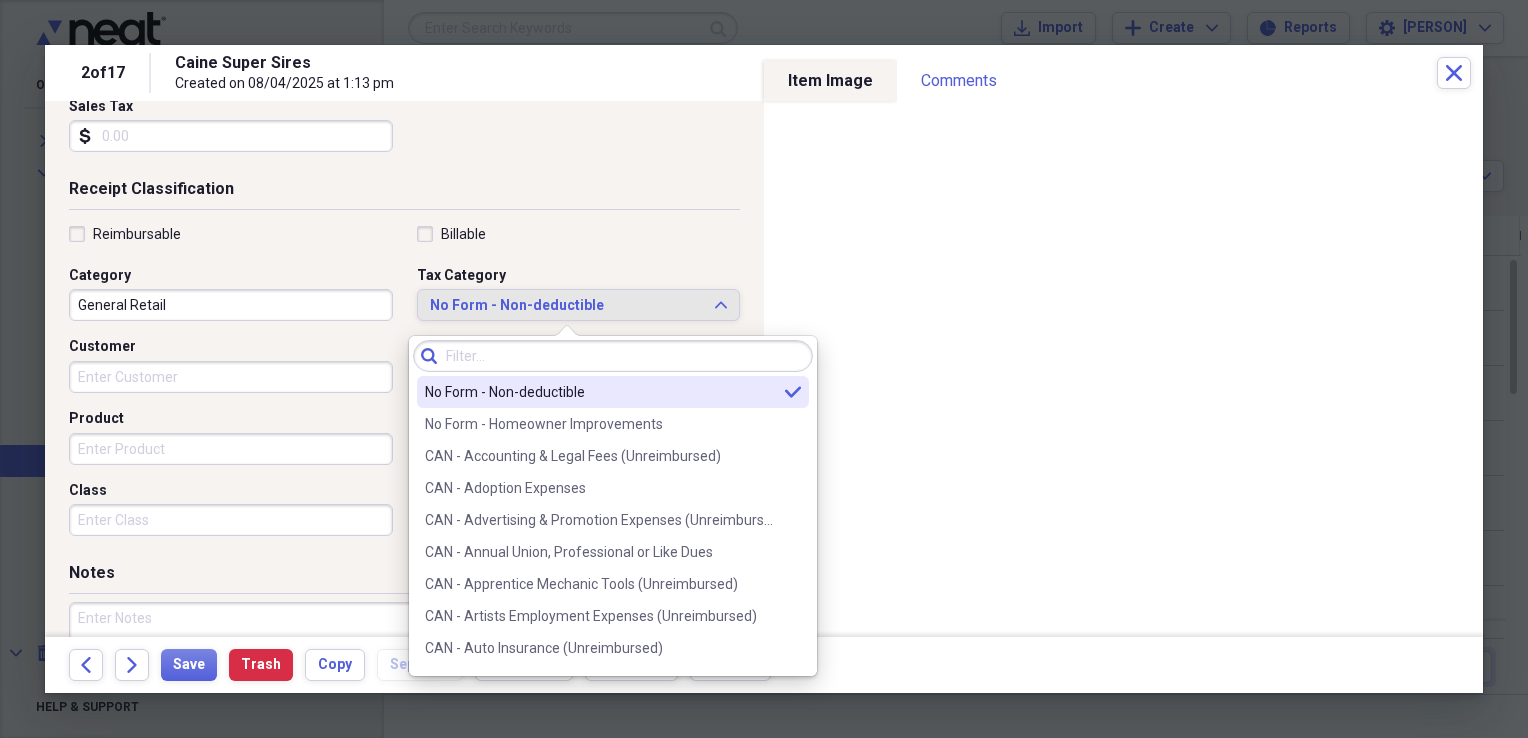 scroll, scrollTop: 6044, scrollLeft: 0, axis: vertical 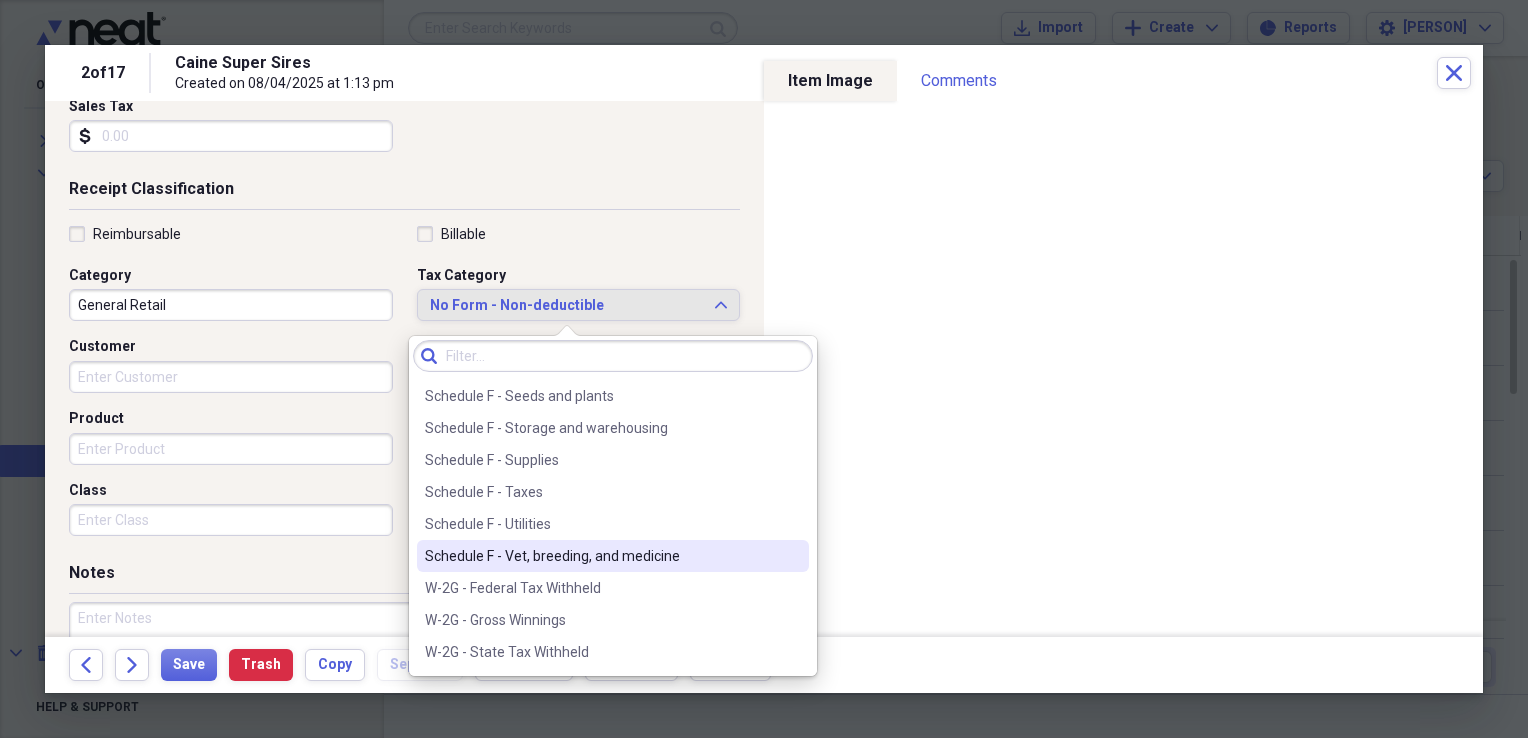 click on "Schedule F - Vet, breeding, and medicine" at bounding box center [601, 556] 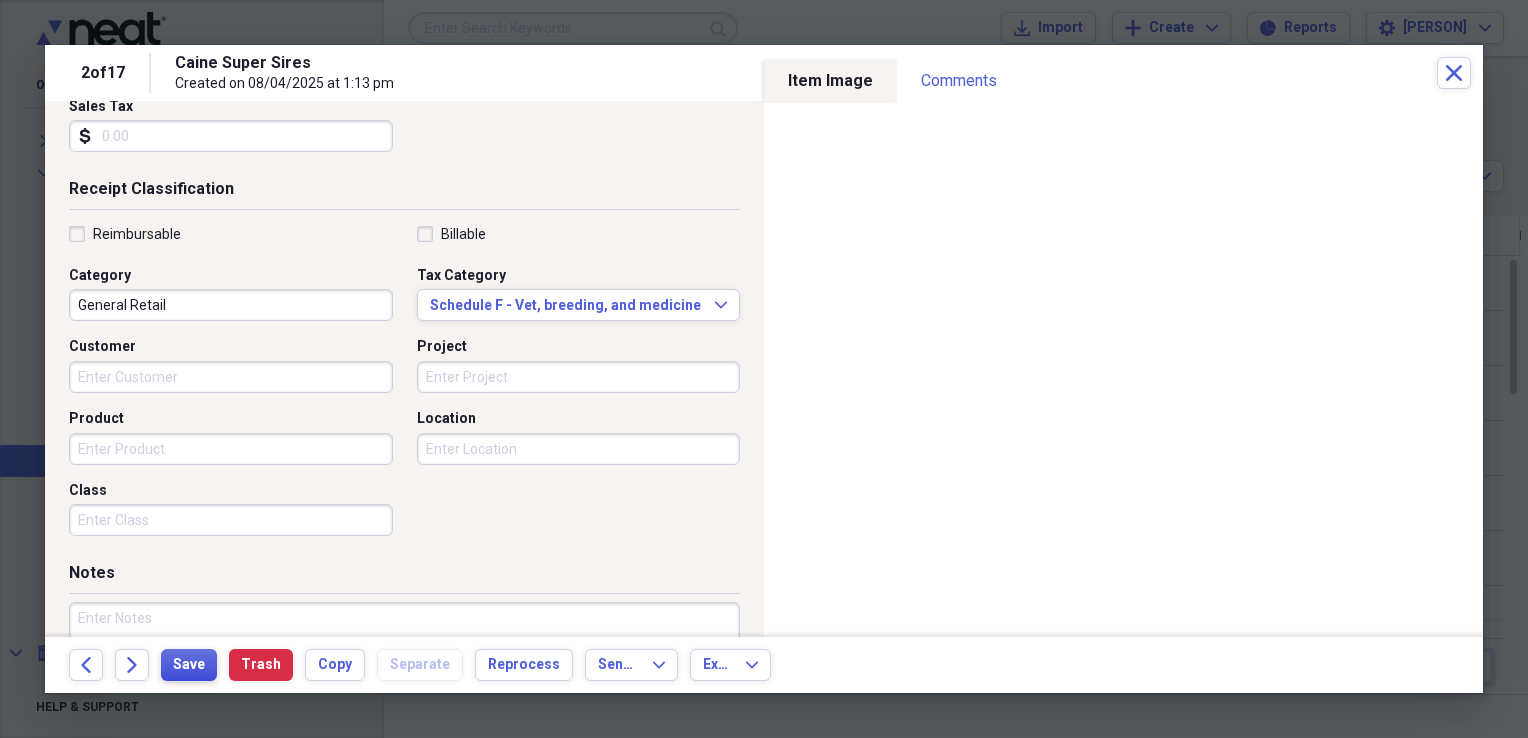 click on "Save" at bounding box center (189, 665) 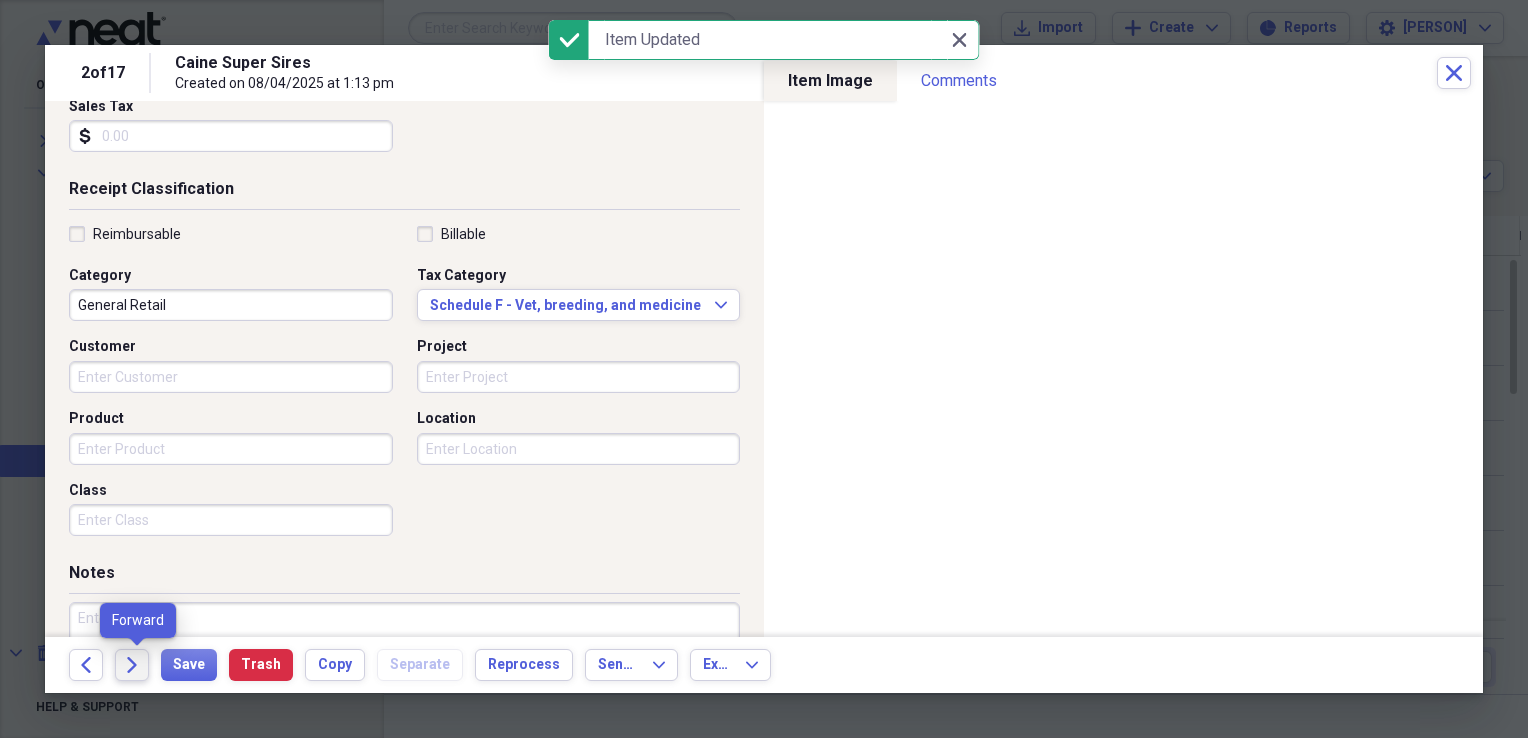 click on "Forward" 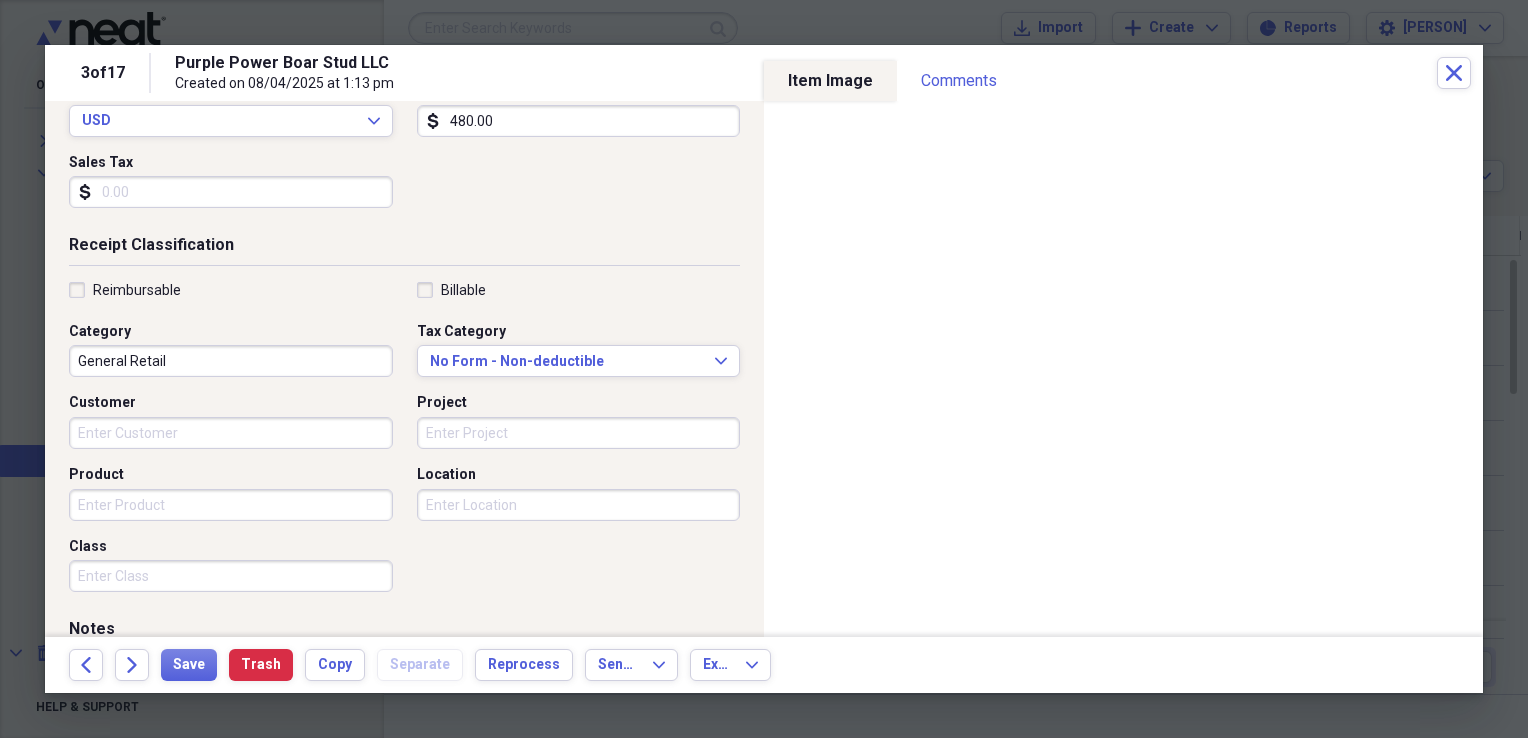 scroll, scrollTop: 483, scrollLeft: 0, axis: vertical 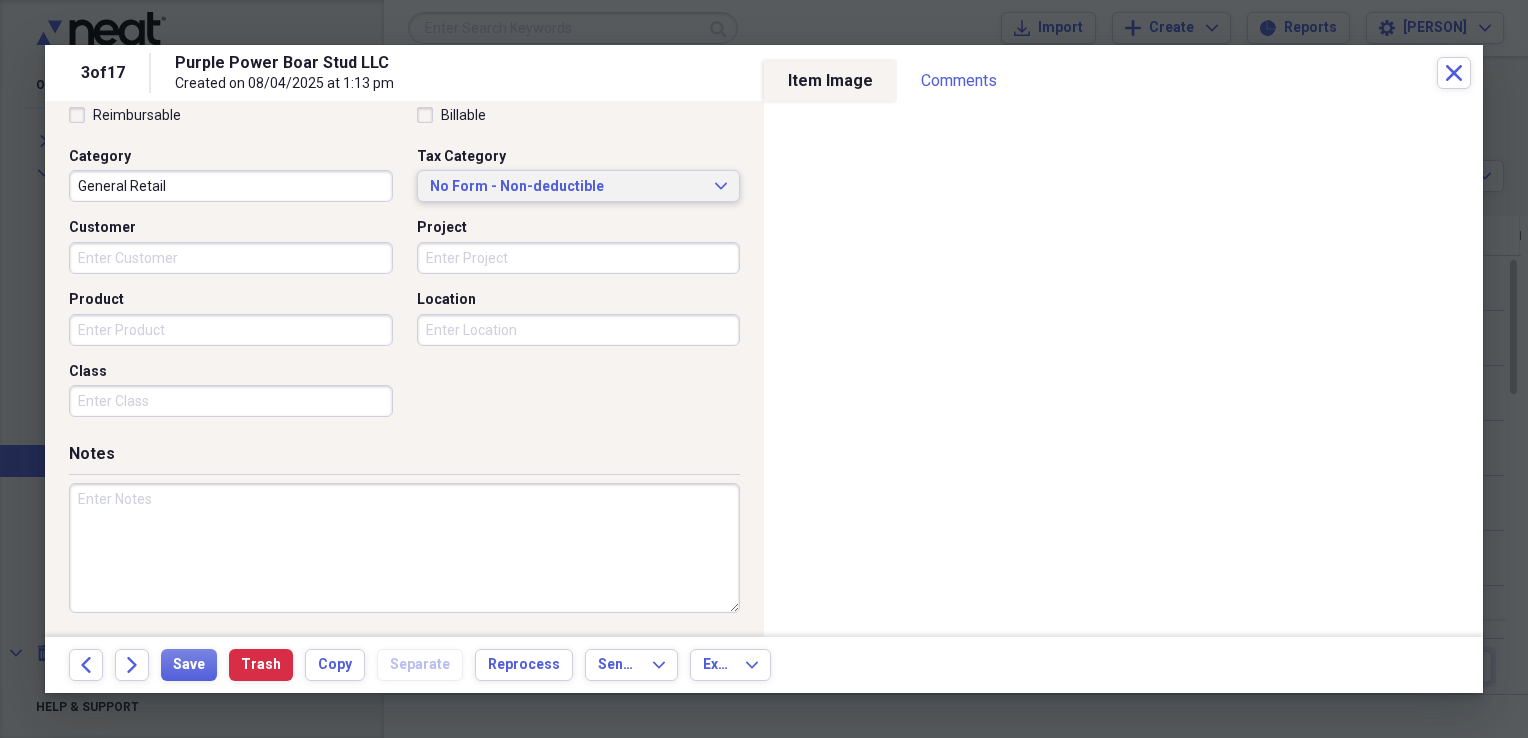 click on "No Form - Non-deductible Expand" at bounding box center [579, 187] 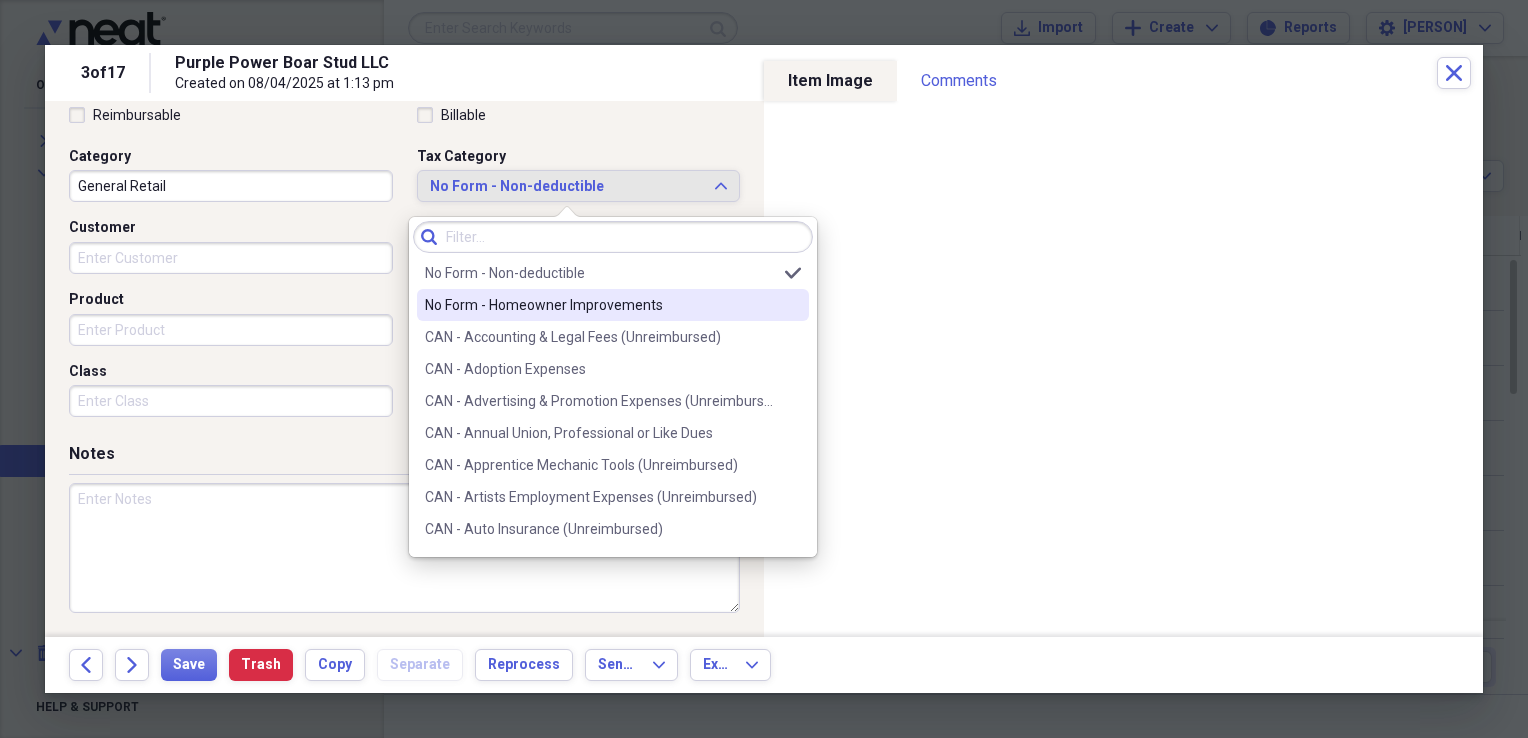 scroll, scrollTop: 6044, scrollLeft: 0, axis: vertical 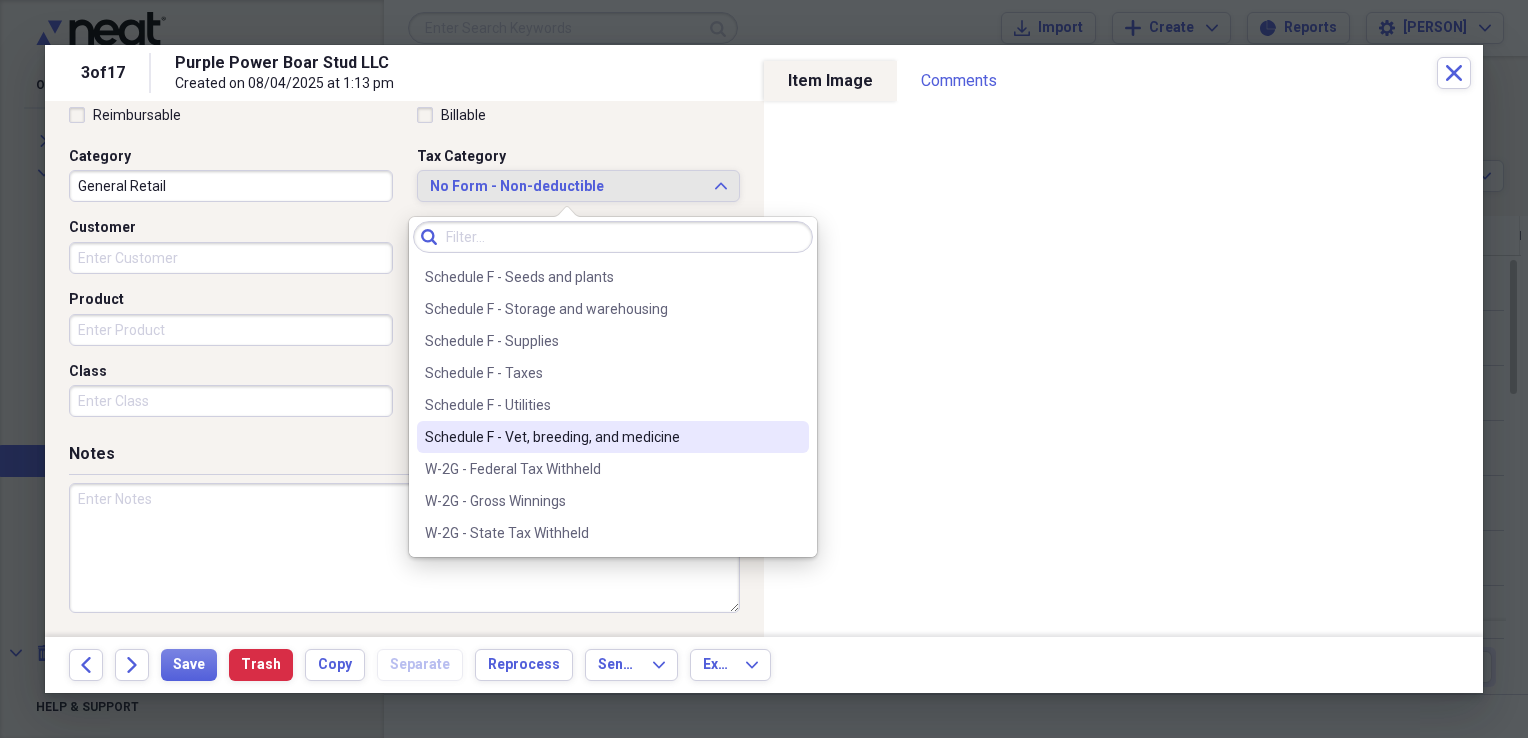 click on "Schedule F - Vet, breeding, and medicine" at bounding box center (601, 437) 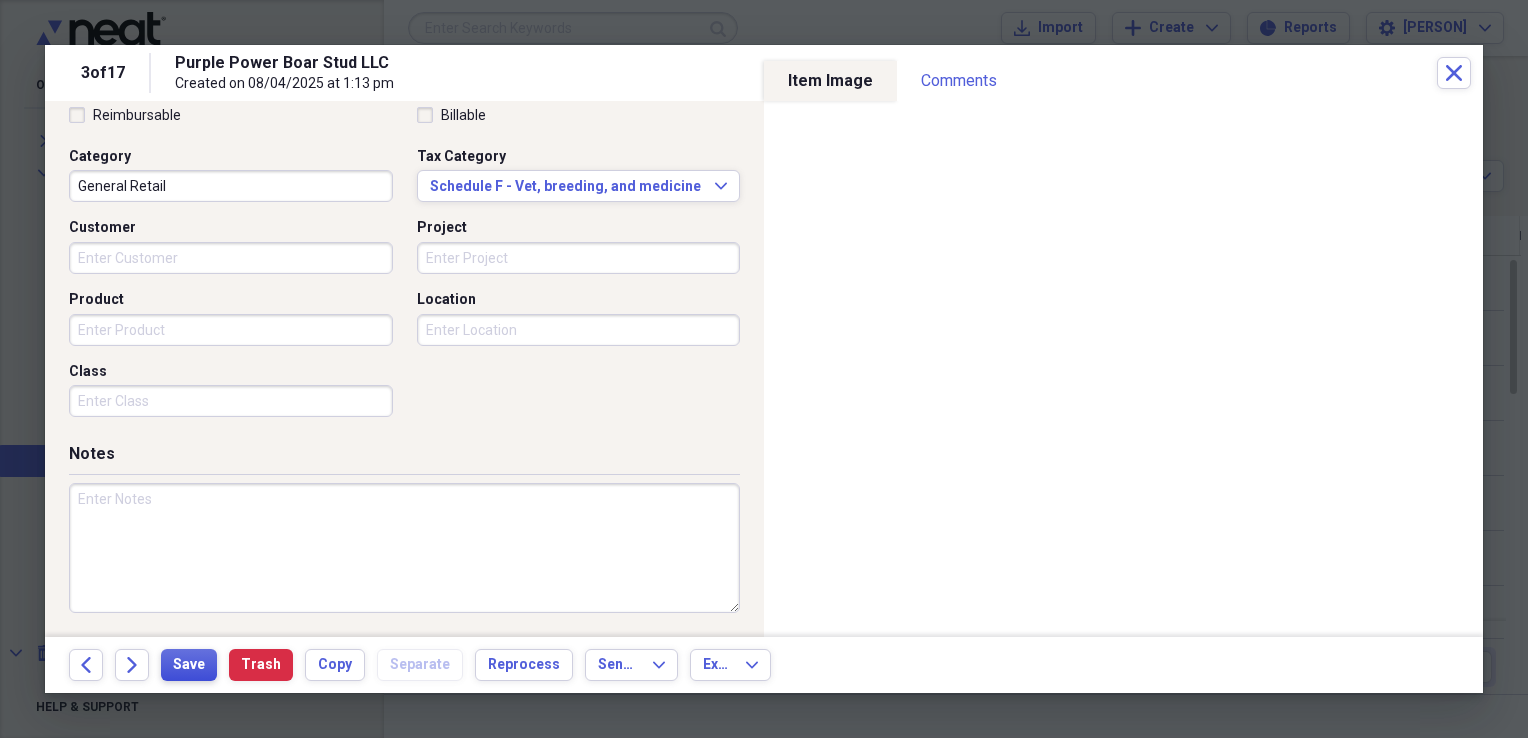 click on "Save" at bounding box center (189, 665) 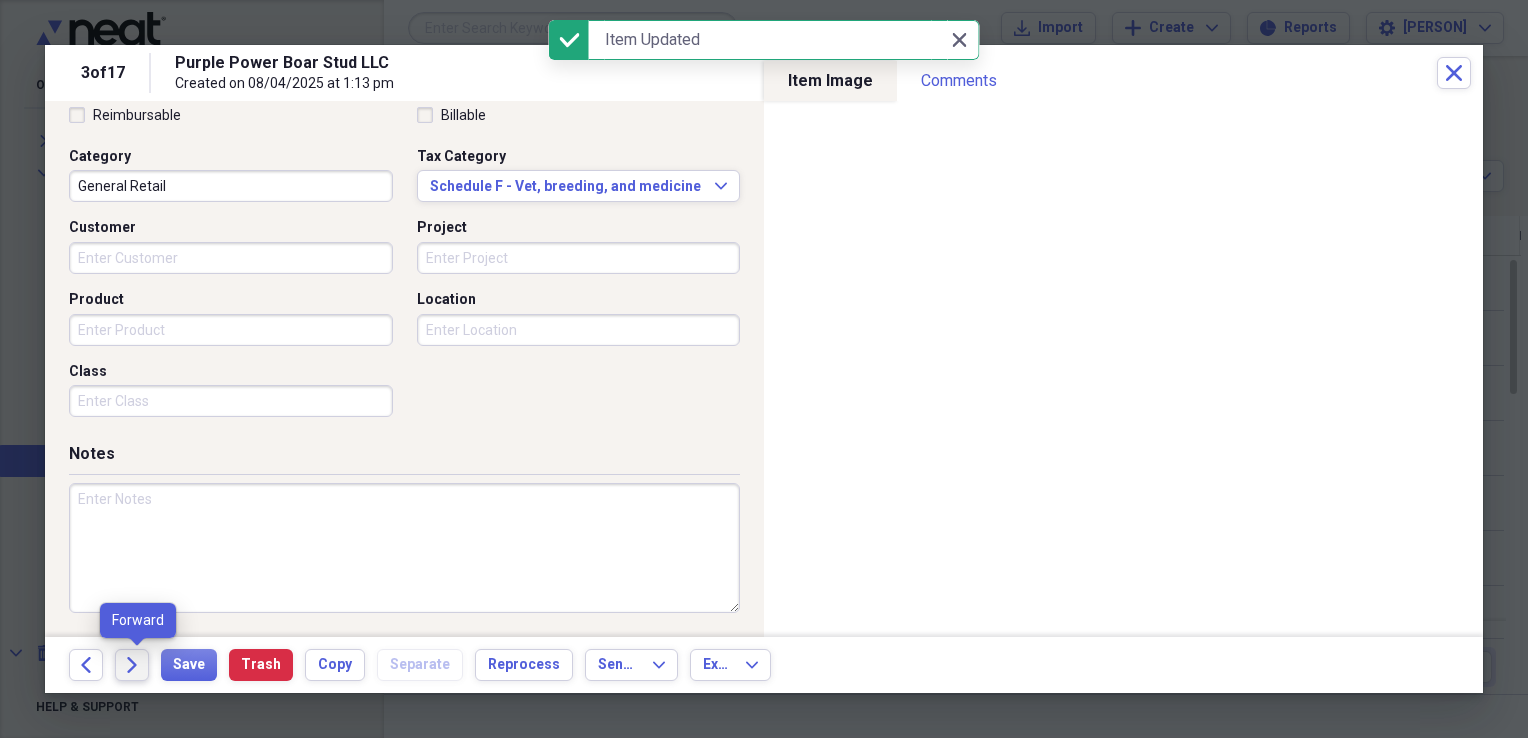 click on "Forward" 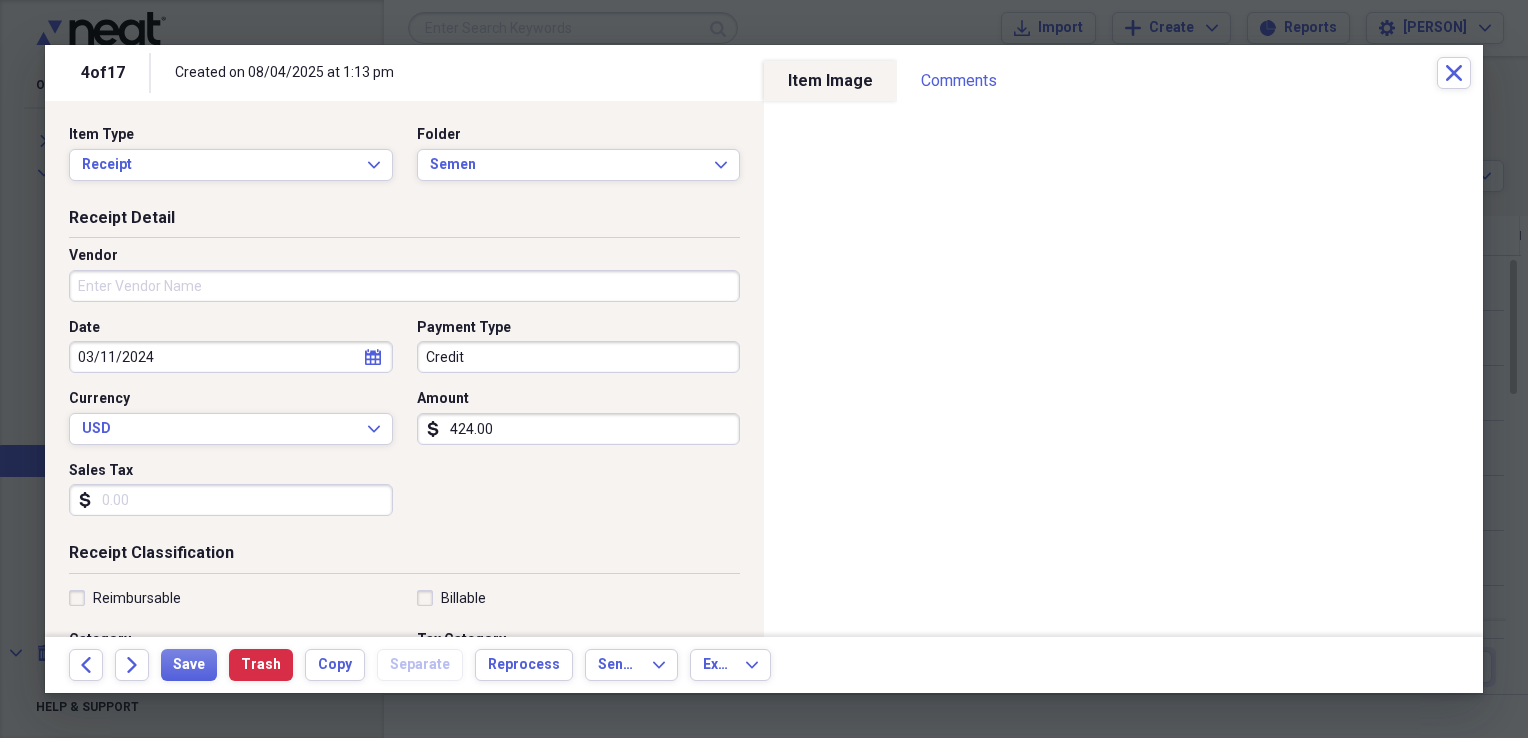 click on "Vendor" at bounding box center (404, 286) 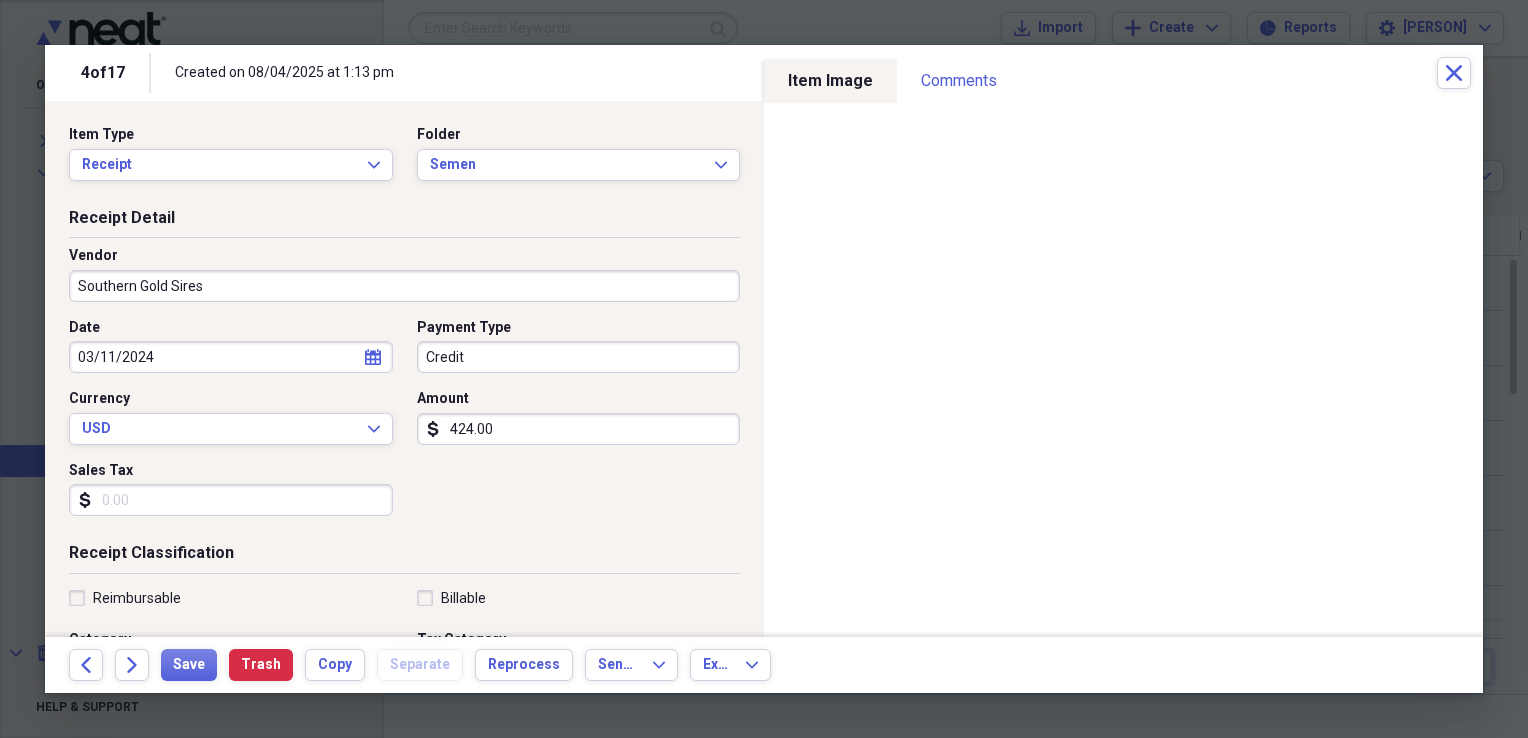 scroll, scrollTop: 483, scrollLeft: 0, axis: vertical 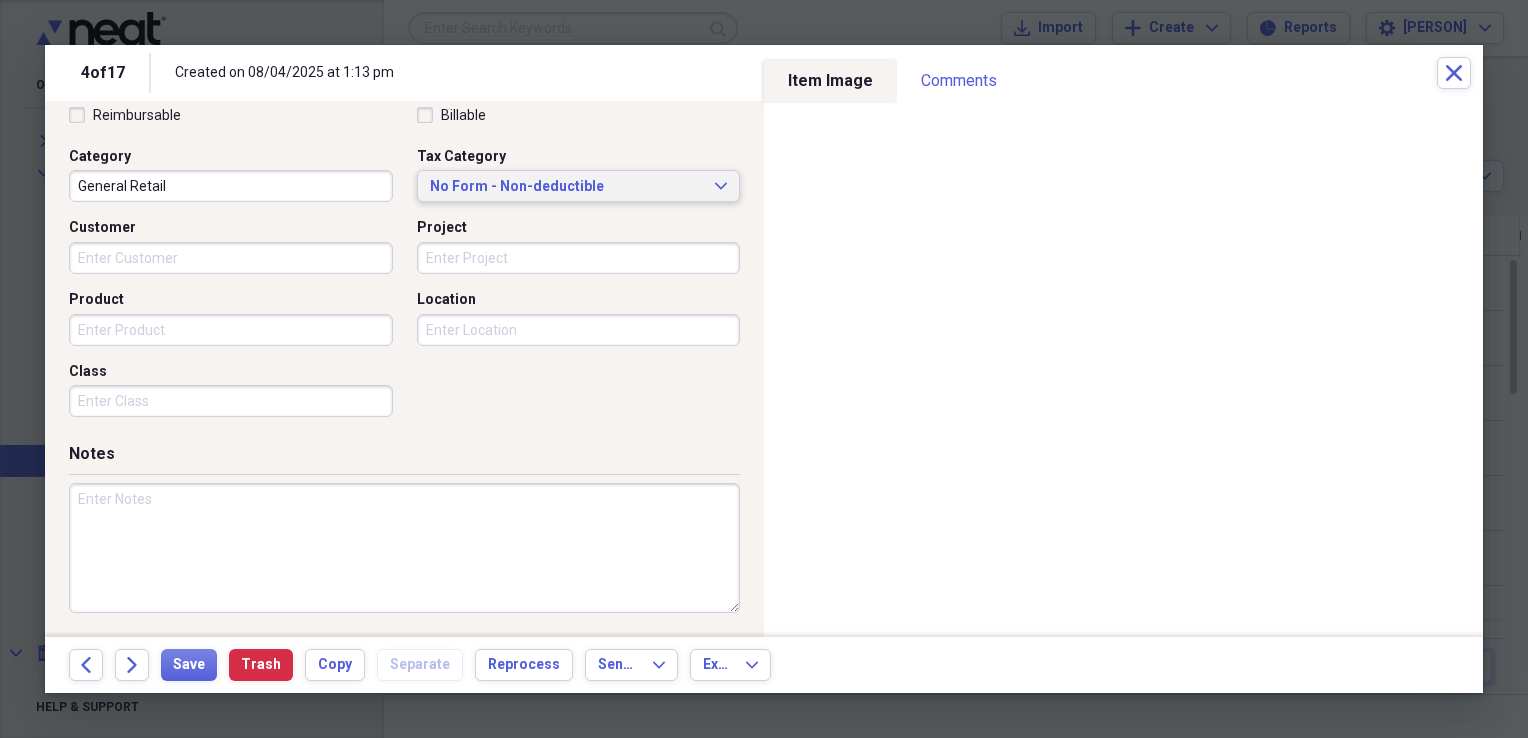 click on "No Form - Non-deductible Expand" at bounding box center (579, 187) 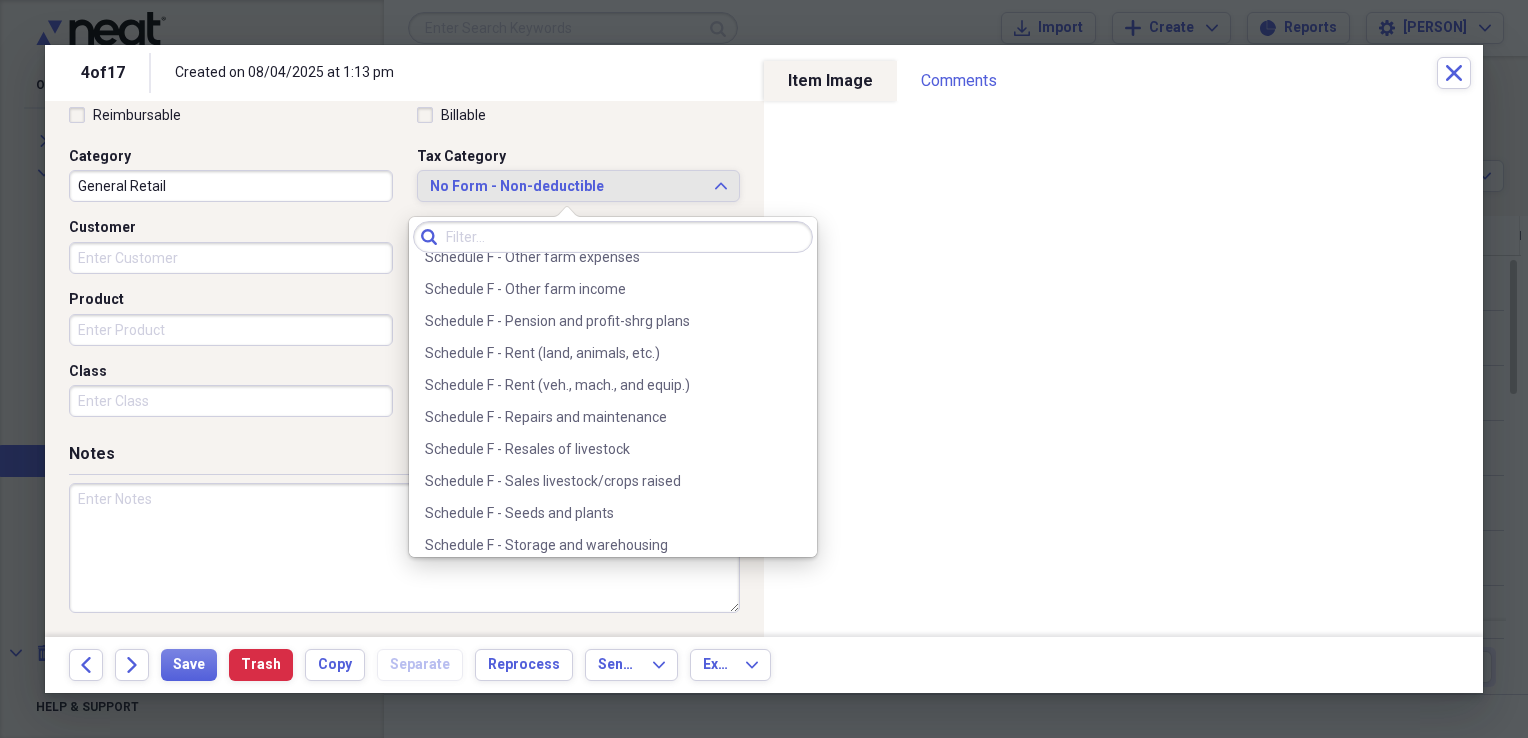 scroll, scrollTop: 6044, scrollLeft: 0, axis: vertical 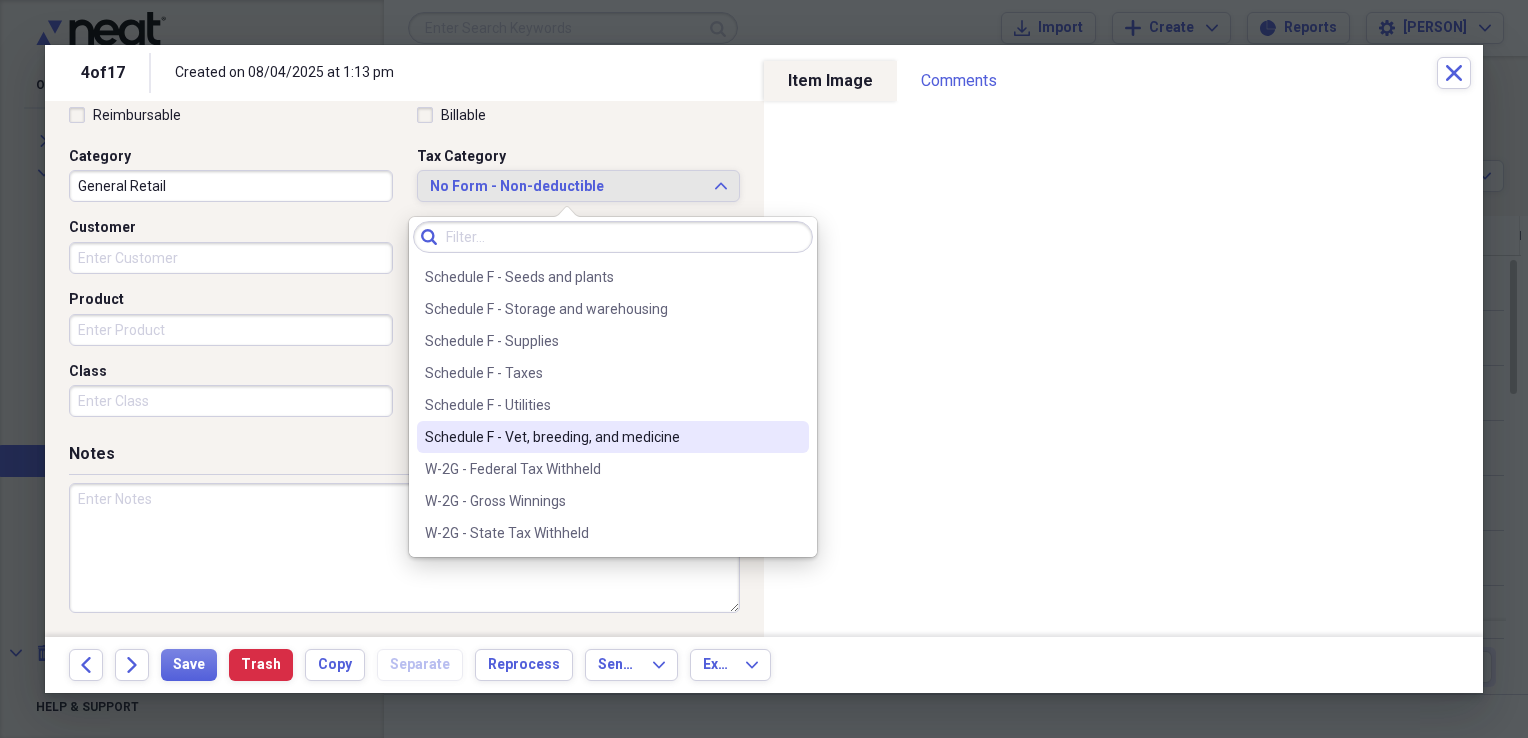 click on "Schedule F - Vet, breeding, and medicine" at bounding box center [601, 437] 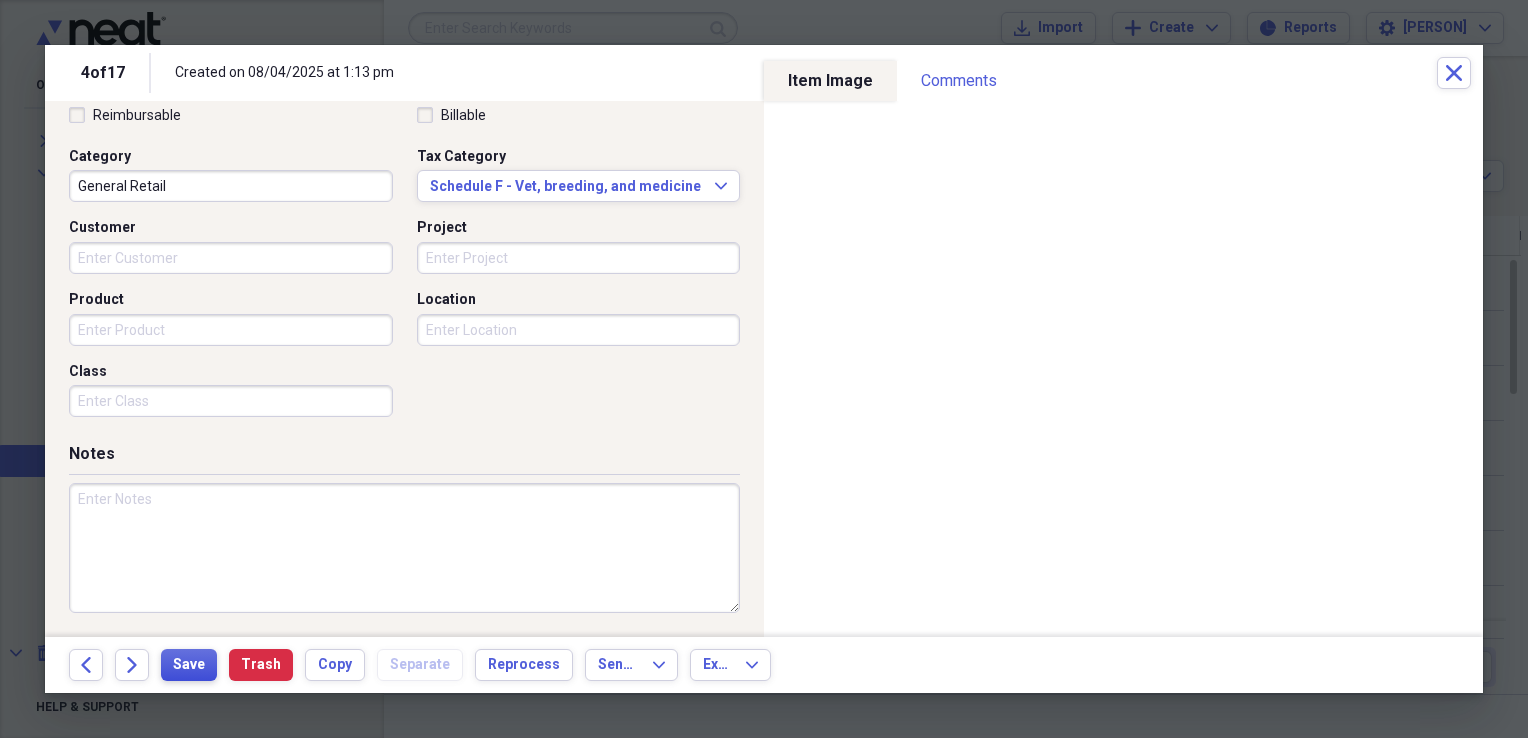 click on "Save" at bounding box center (189, 665) 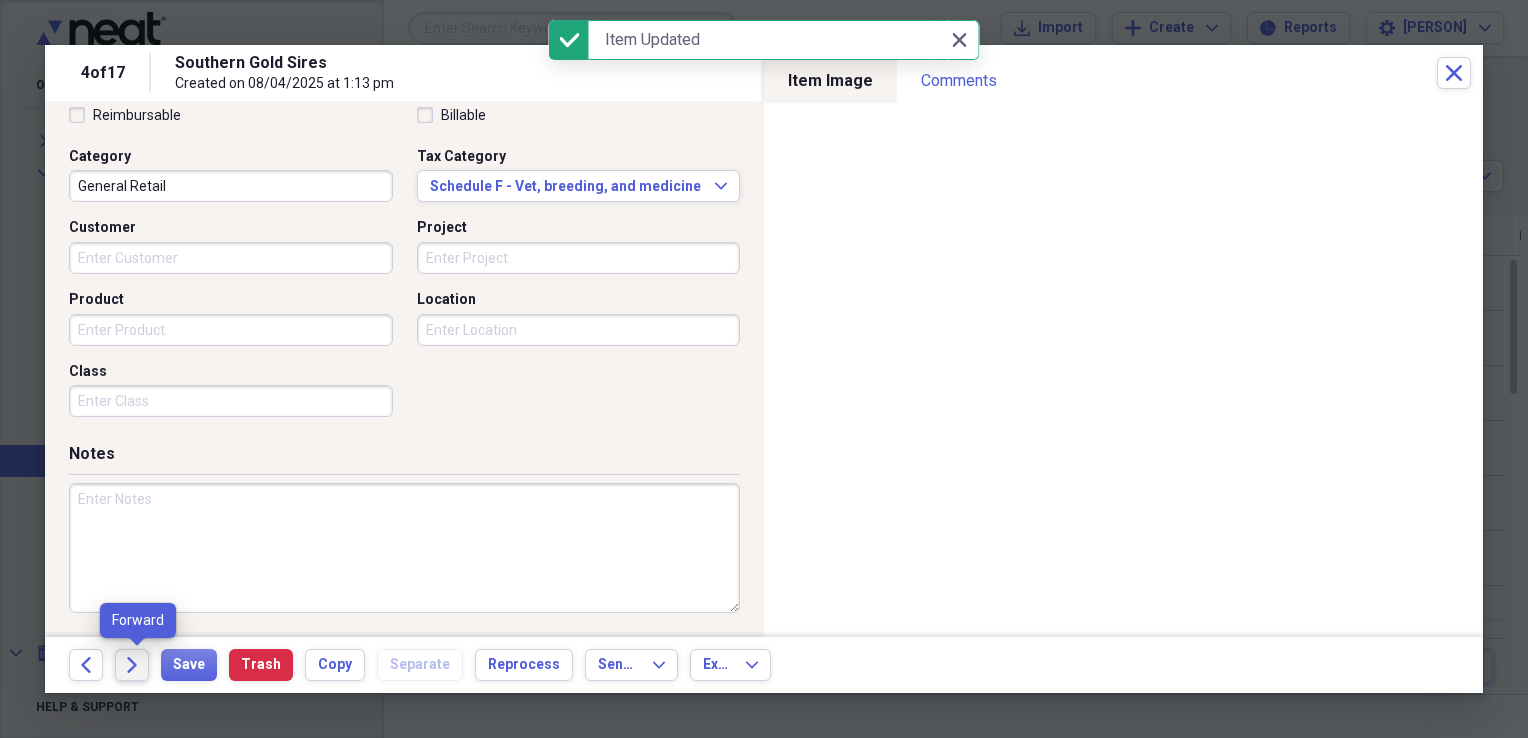 click on "Forward" at bounding box center (132, 665) 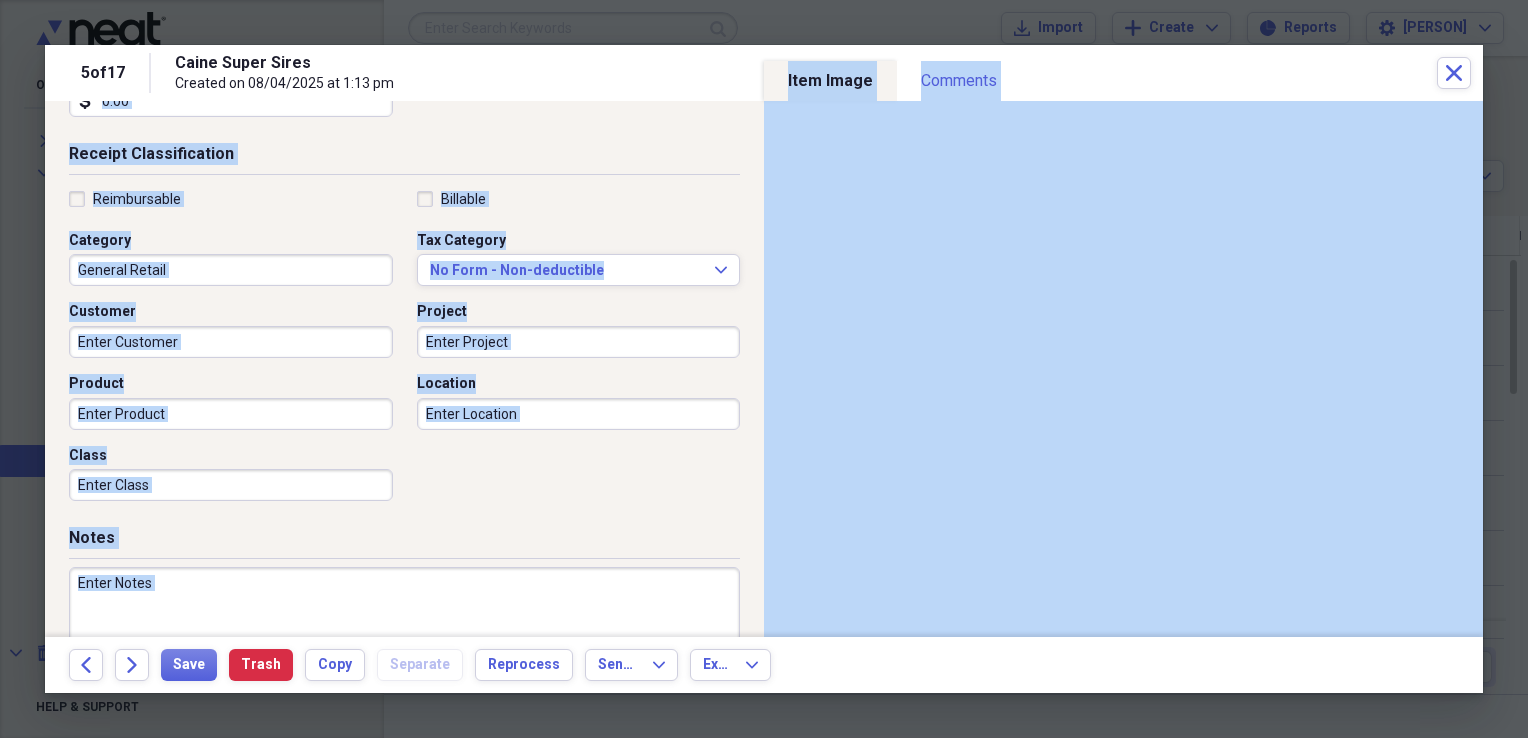 scroll, scrollTop: 408, scrollLeft: 0, axis: vertical 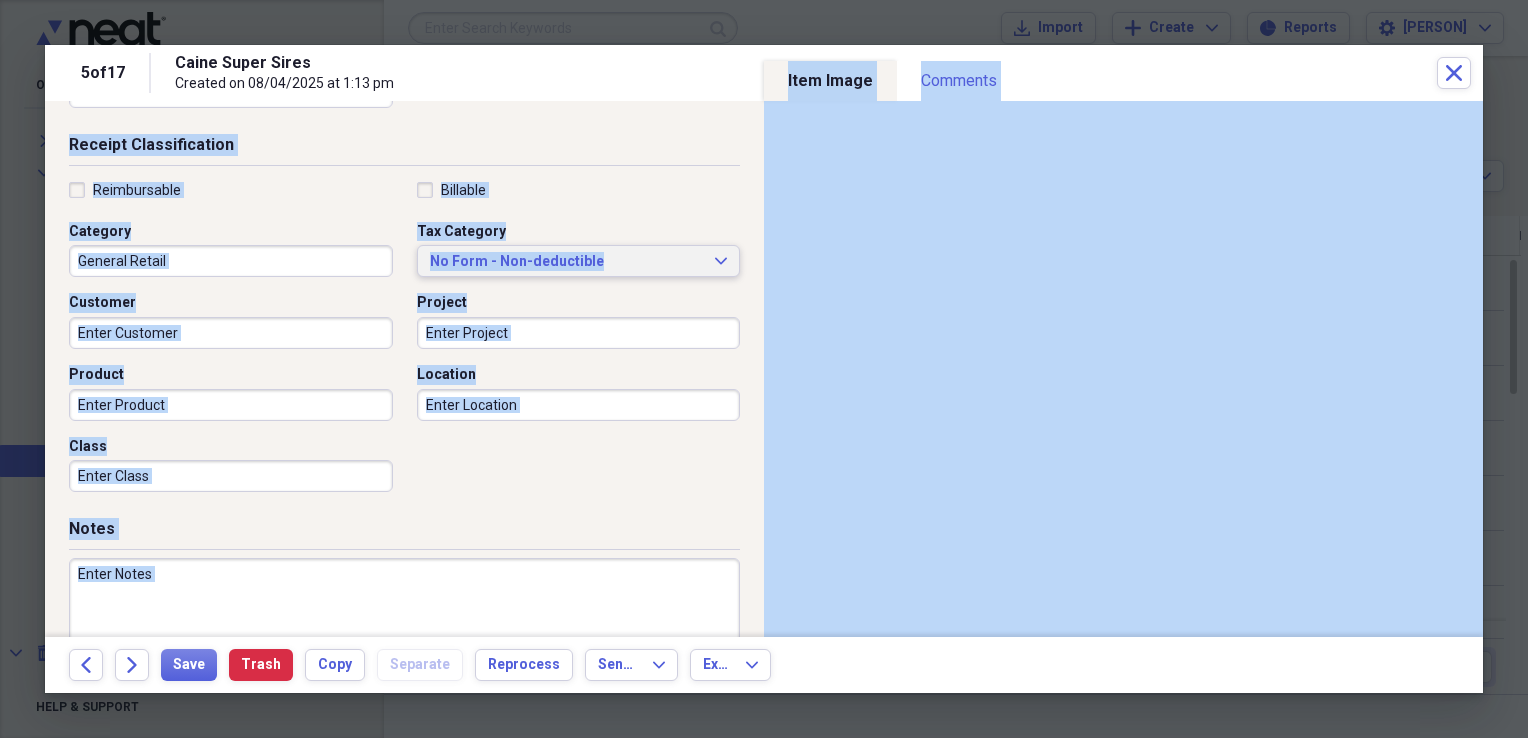 click on "Expand" 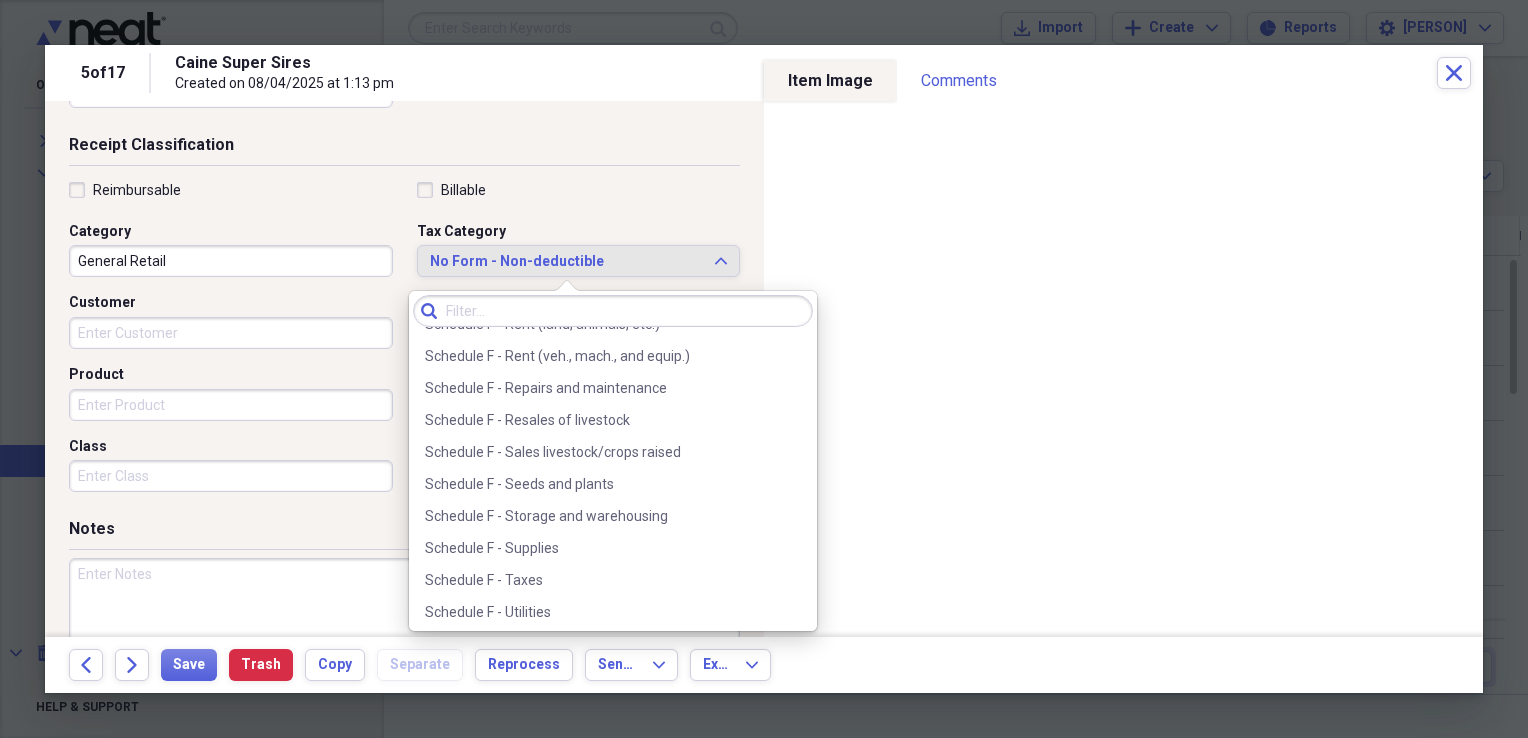 scroll, scrollTop: 5992, scrollLeft: 0, axis: vertical 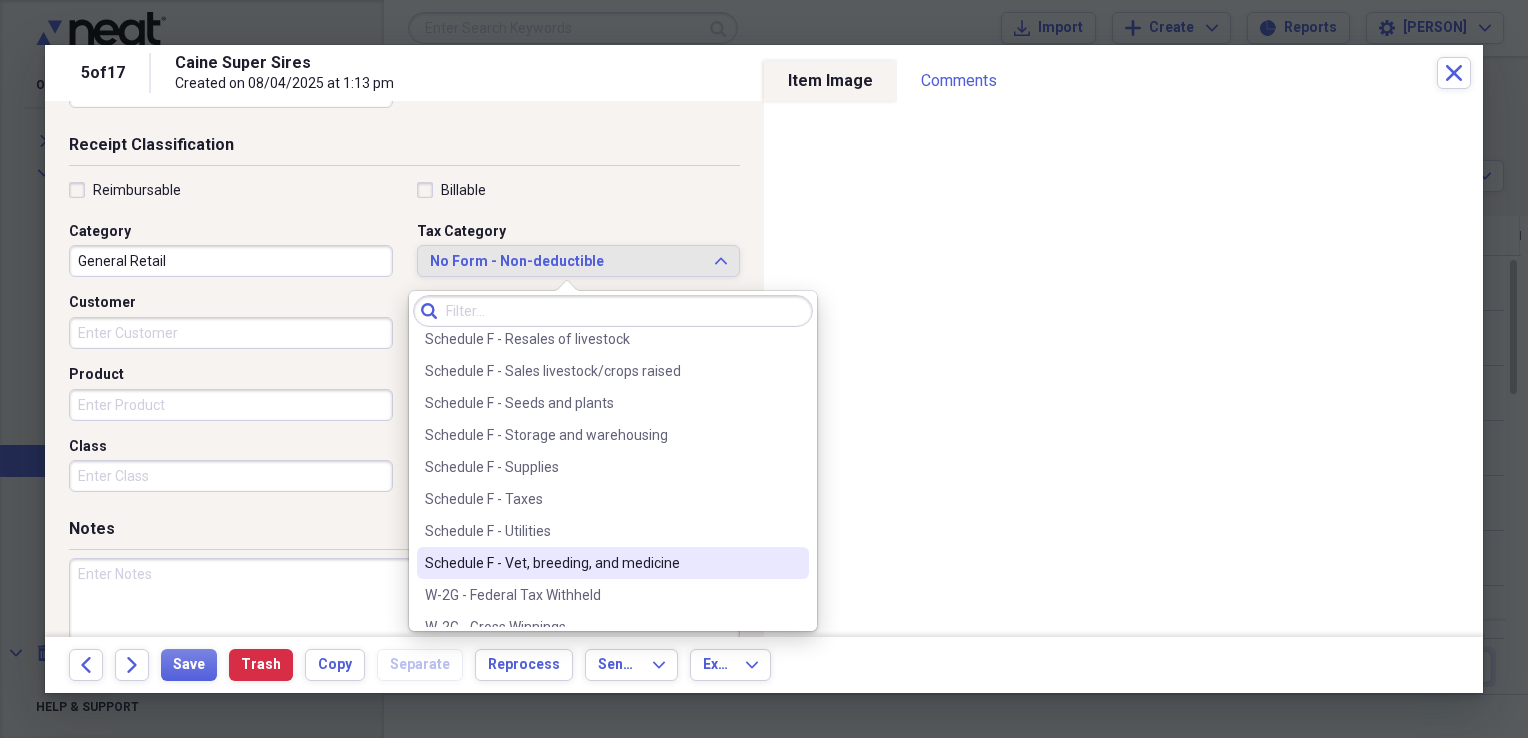 click on "Schedule F - Vet, breeding, and medicine" at bounding box center (601, 563) 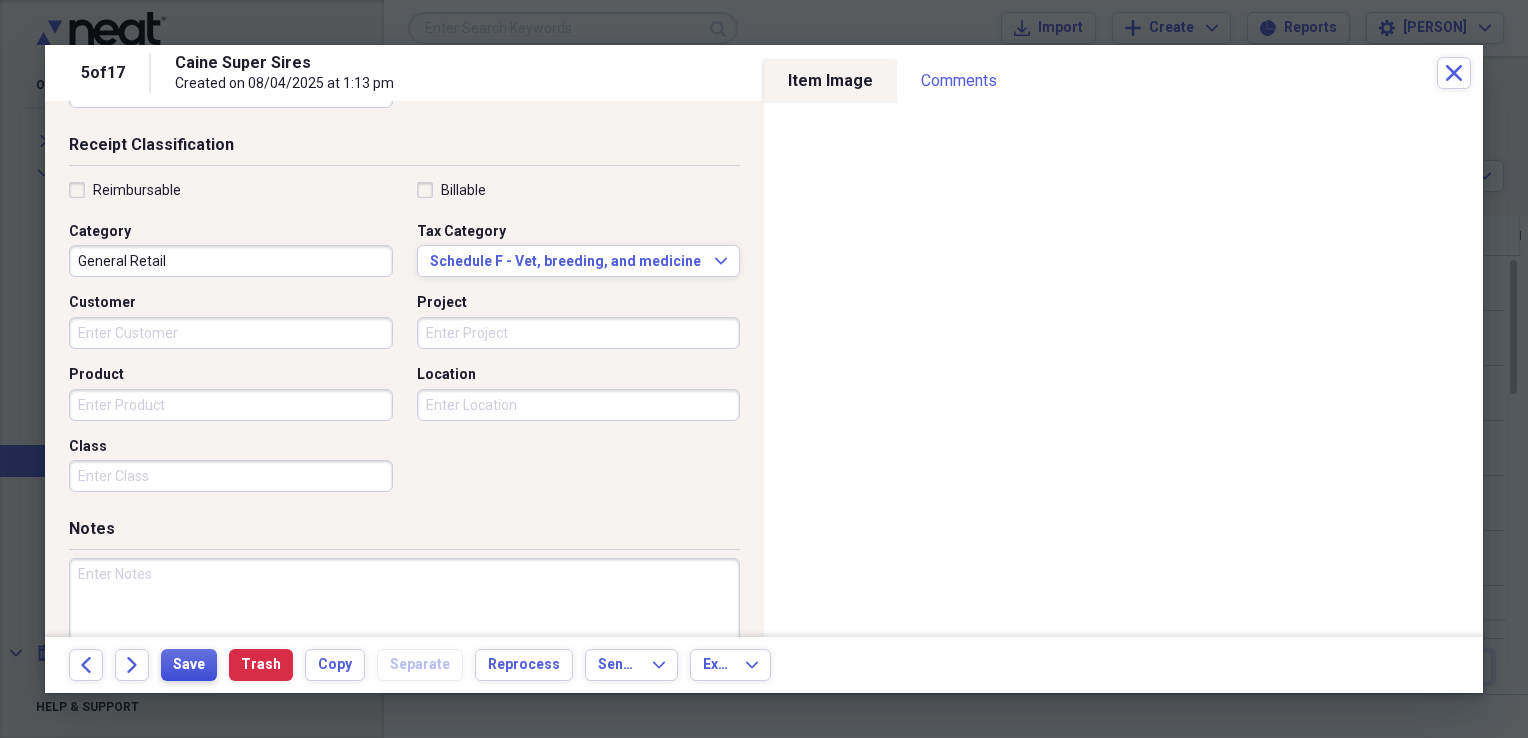 click on "Save" at bounding box center (189, 665) 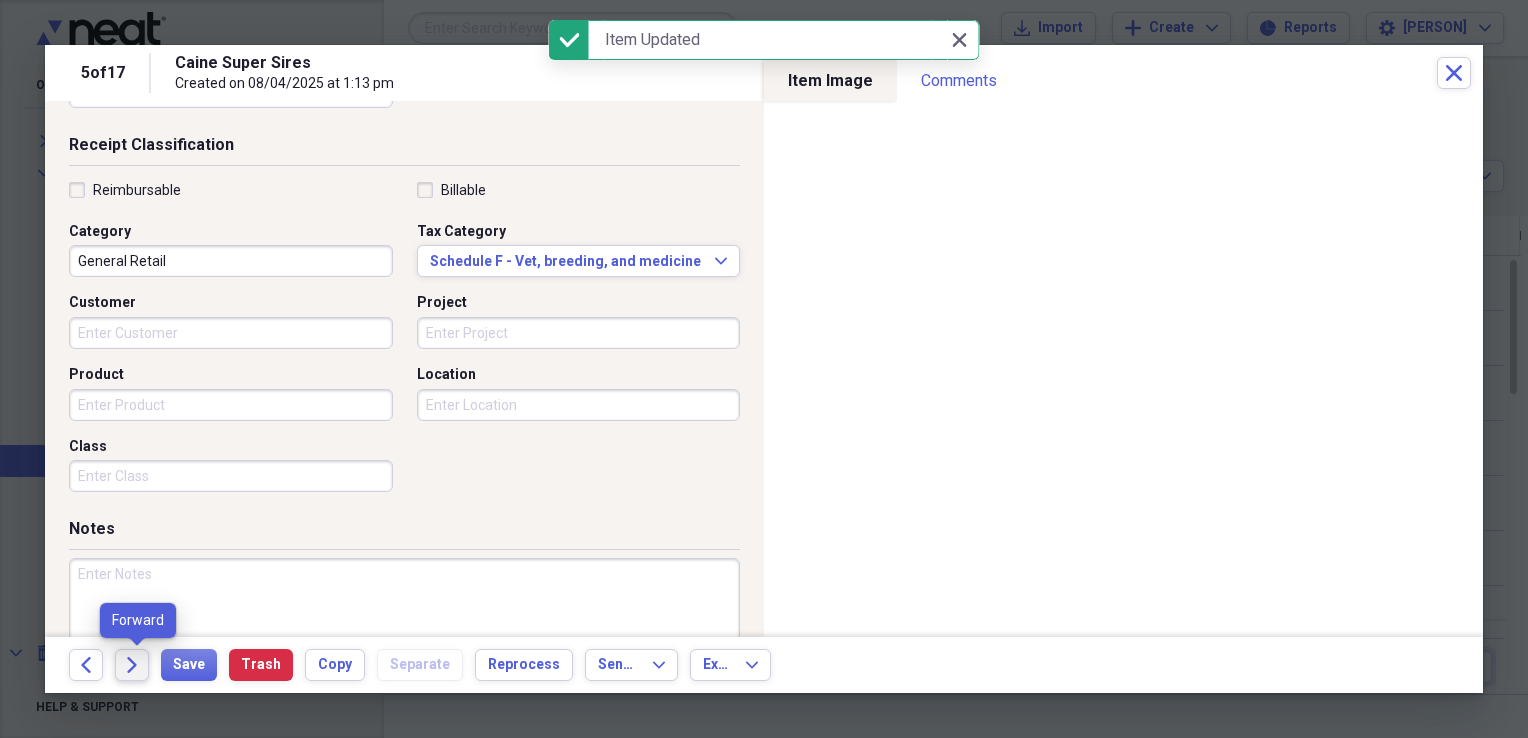 click on "Forward" at bounding box center (132, 665) 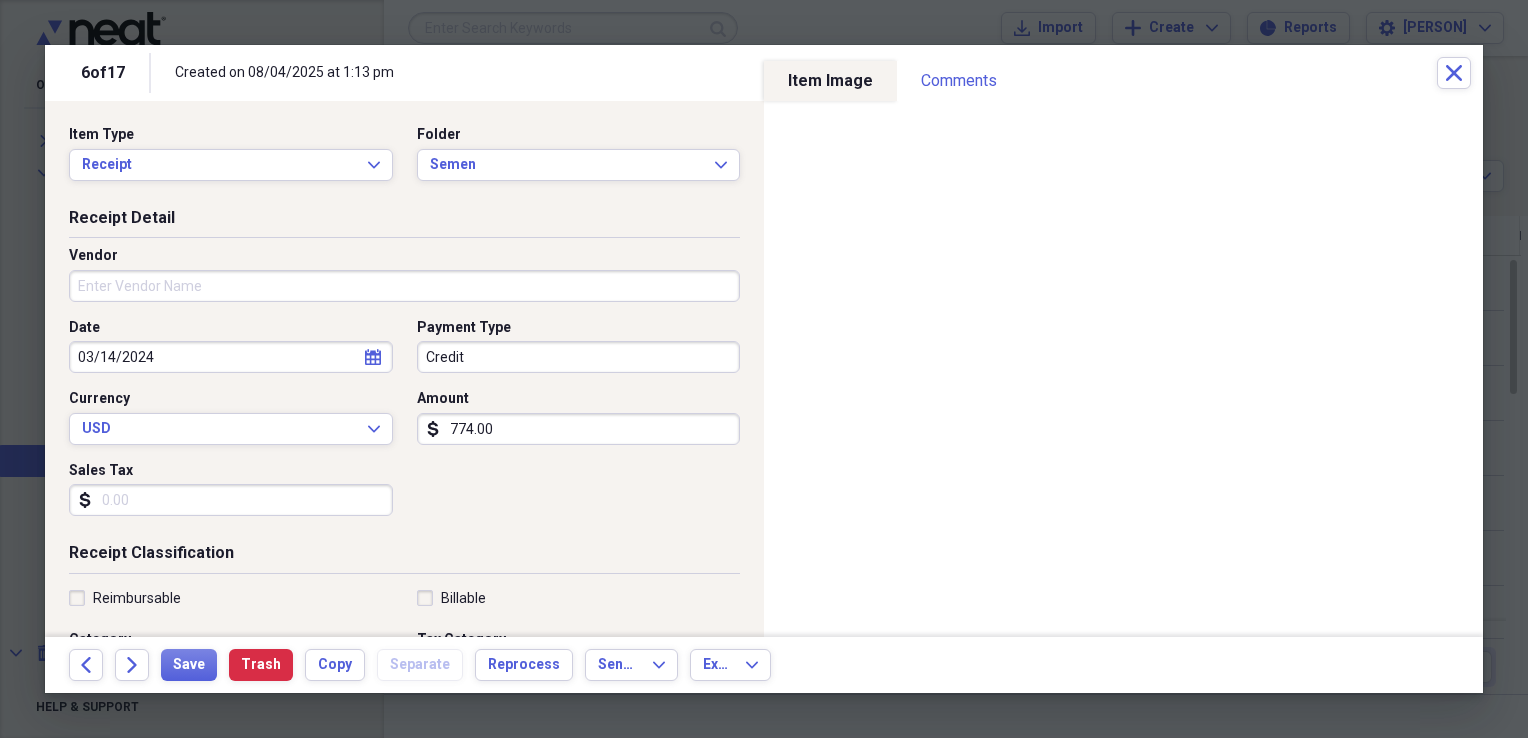 click on "Vendor" at bounding box center (404, 286) 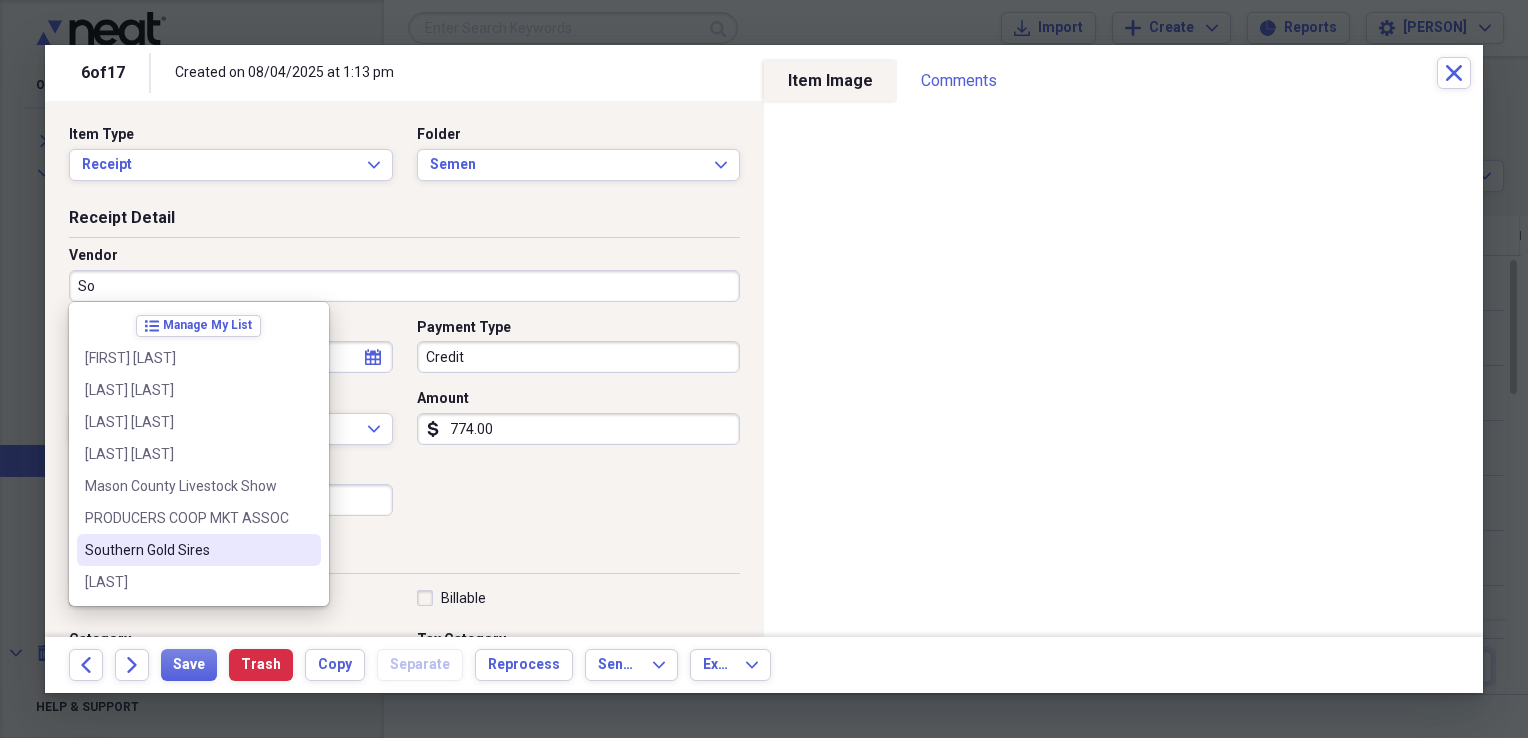 click on "Southern Gold Sires" at bounding box center [187, 550] 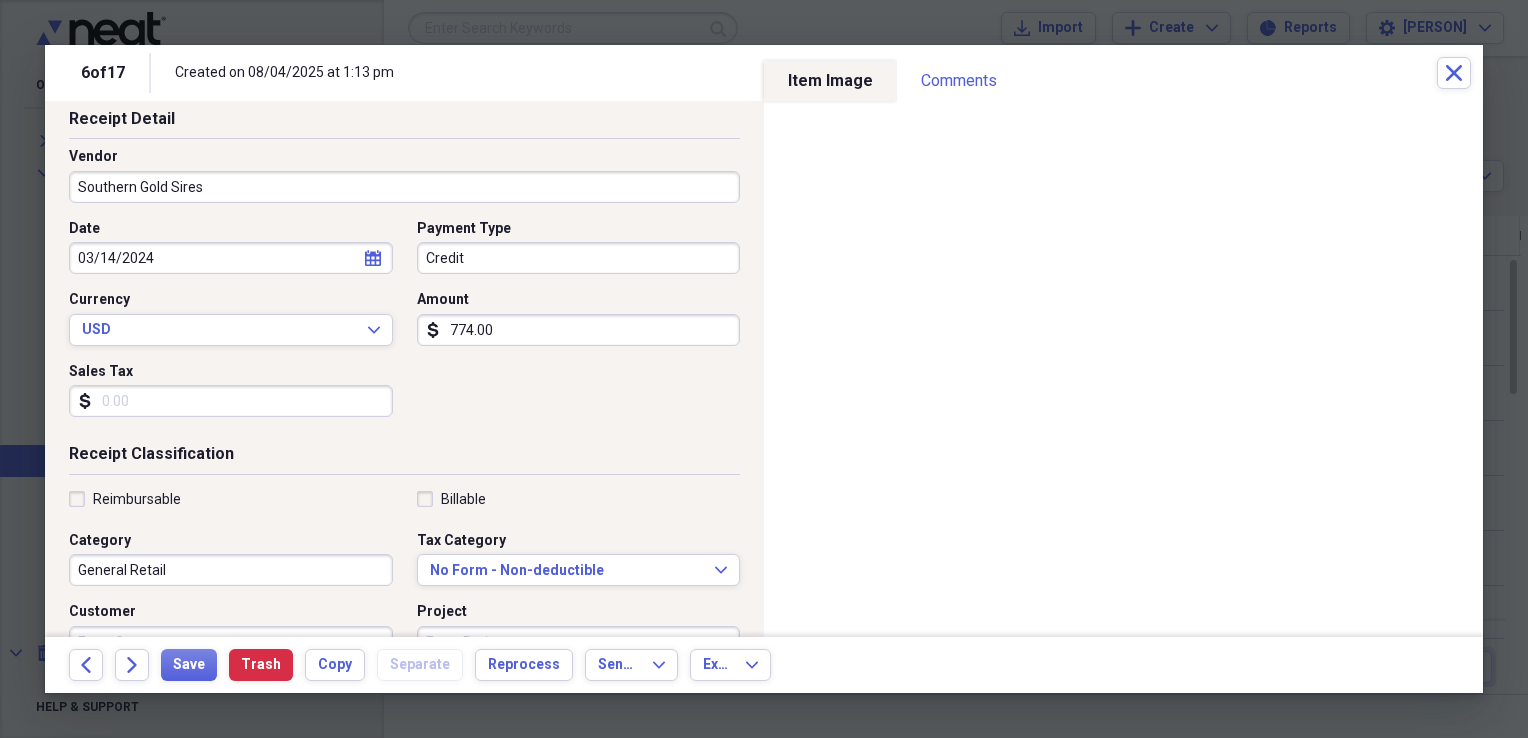 scroll, scrollTop: 116, scrollLeft: 0, axis: vertical 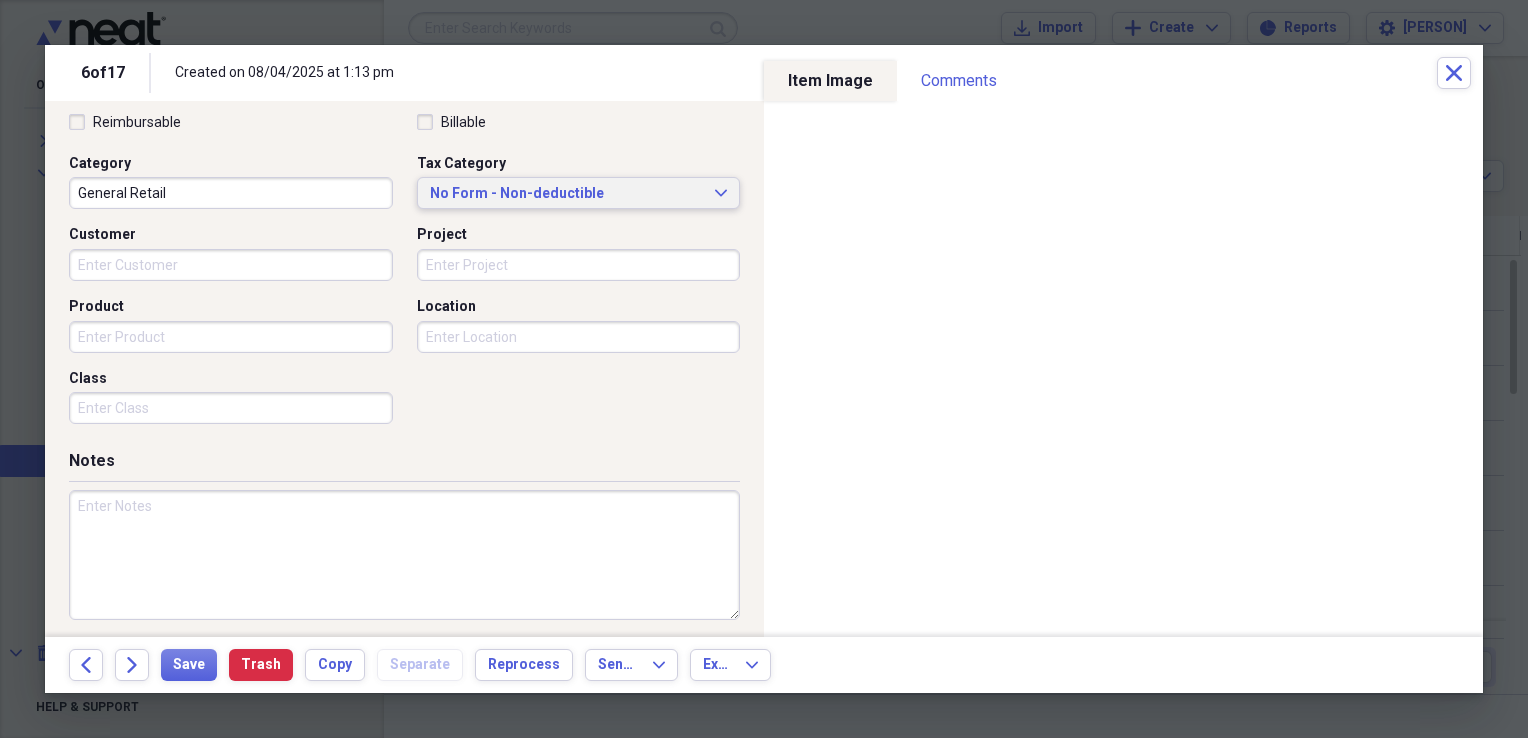 click on "No Form - Non-deductible Expand" at bounding box center (579, 193) 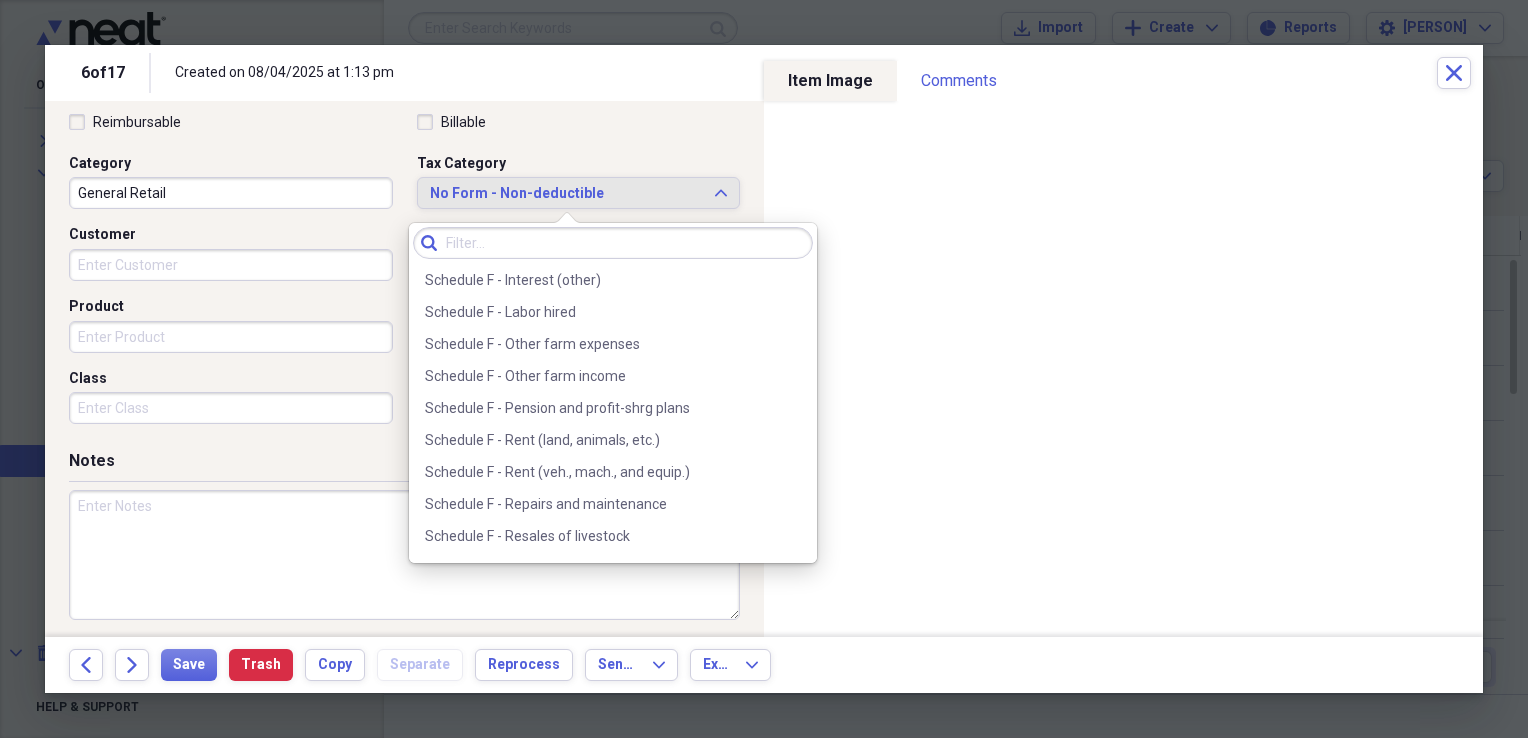 scroll, scrollTop: 6033, scrollLeft: 0, axis: vertical 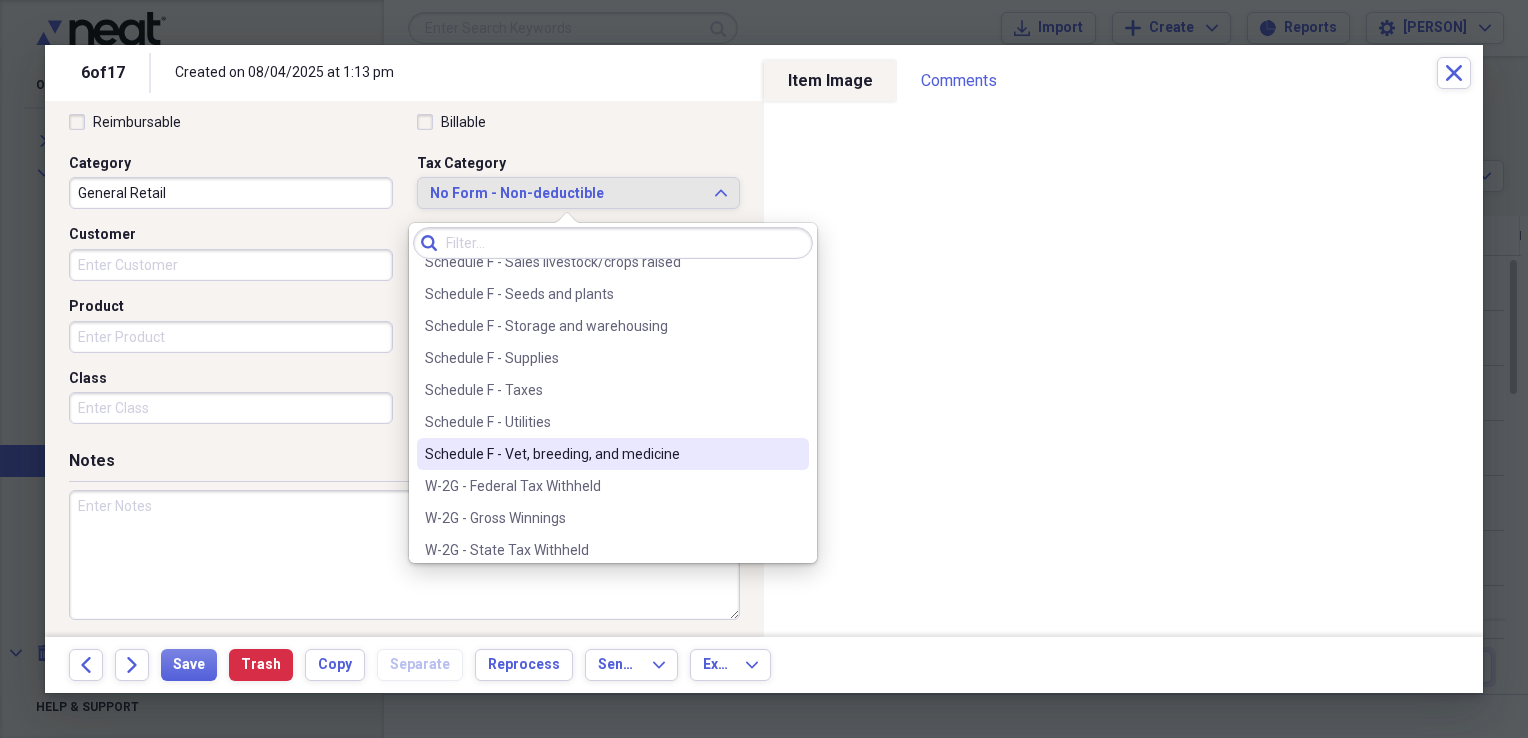 click on "Schedule F - Vet, breeding, and medicine" at bounding box center [601, 454] 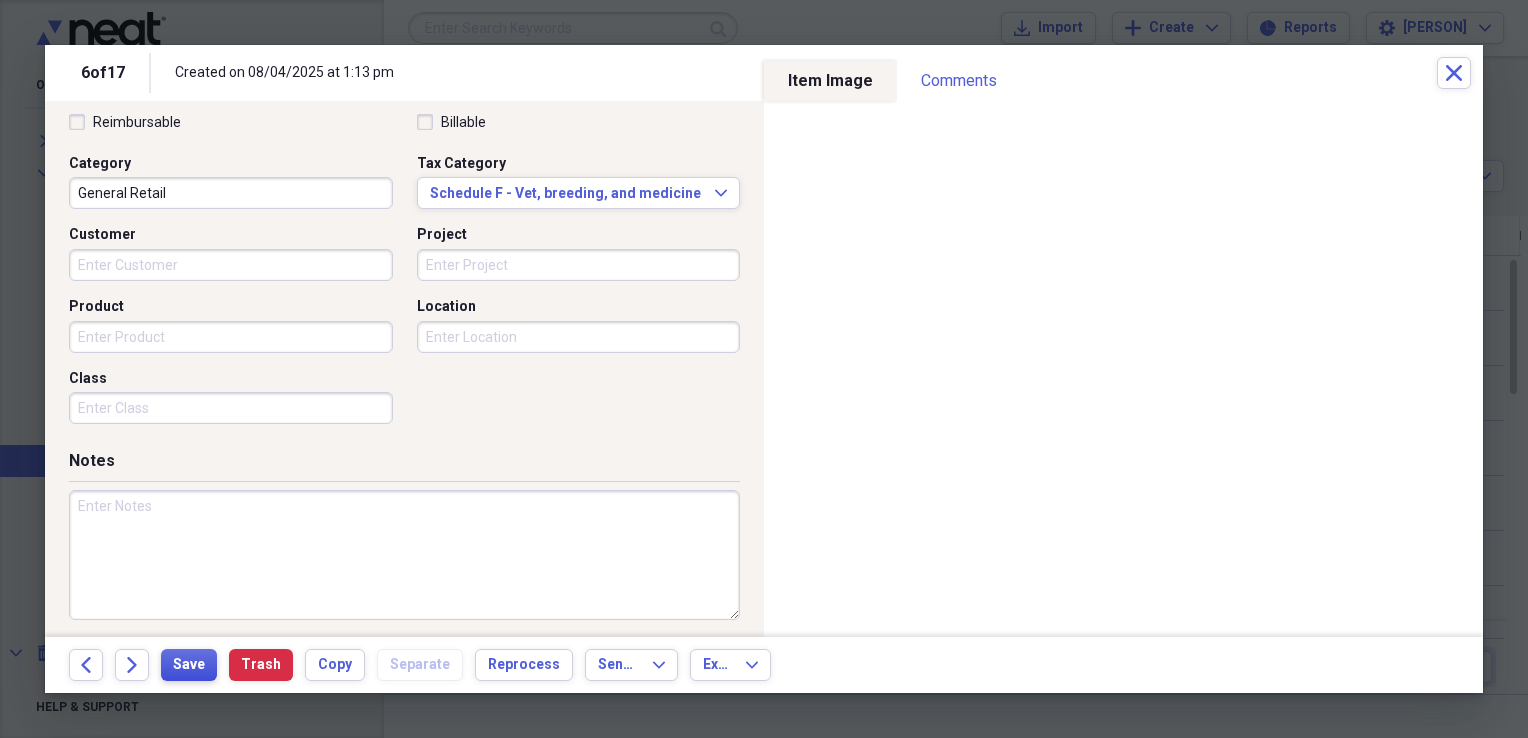 click on "Save" at bounding box center [189, 665] 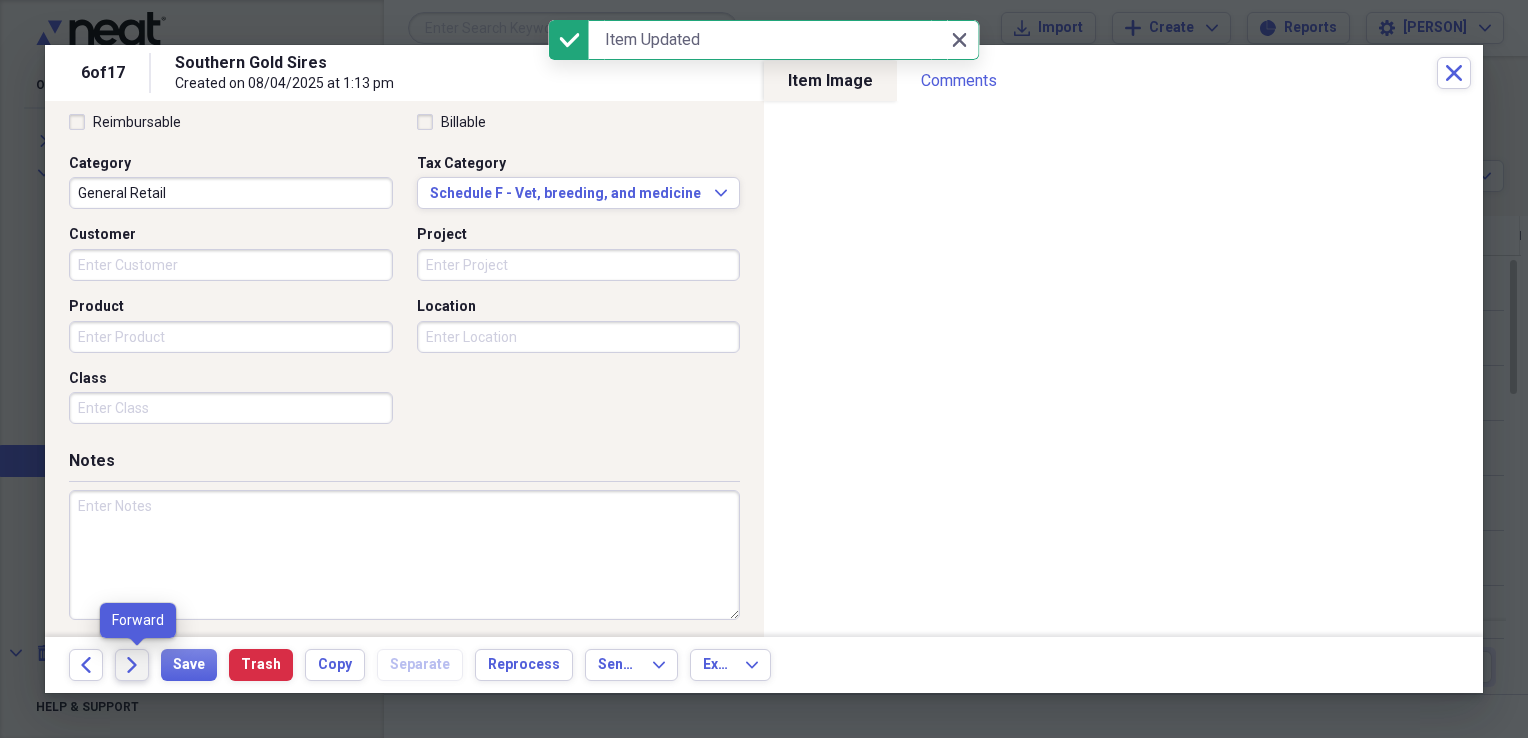 click on "Forward" 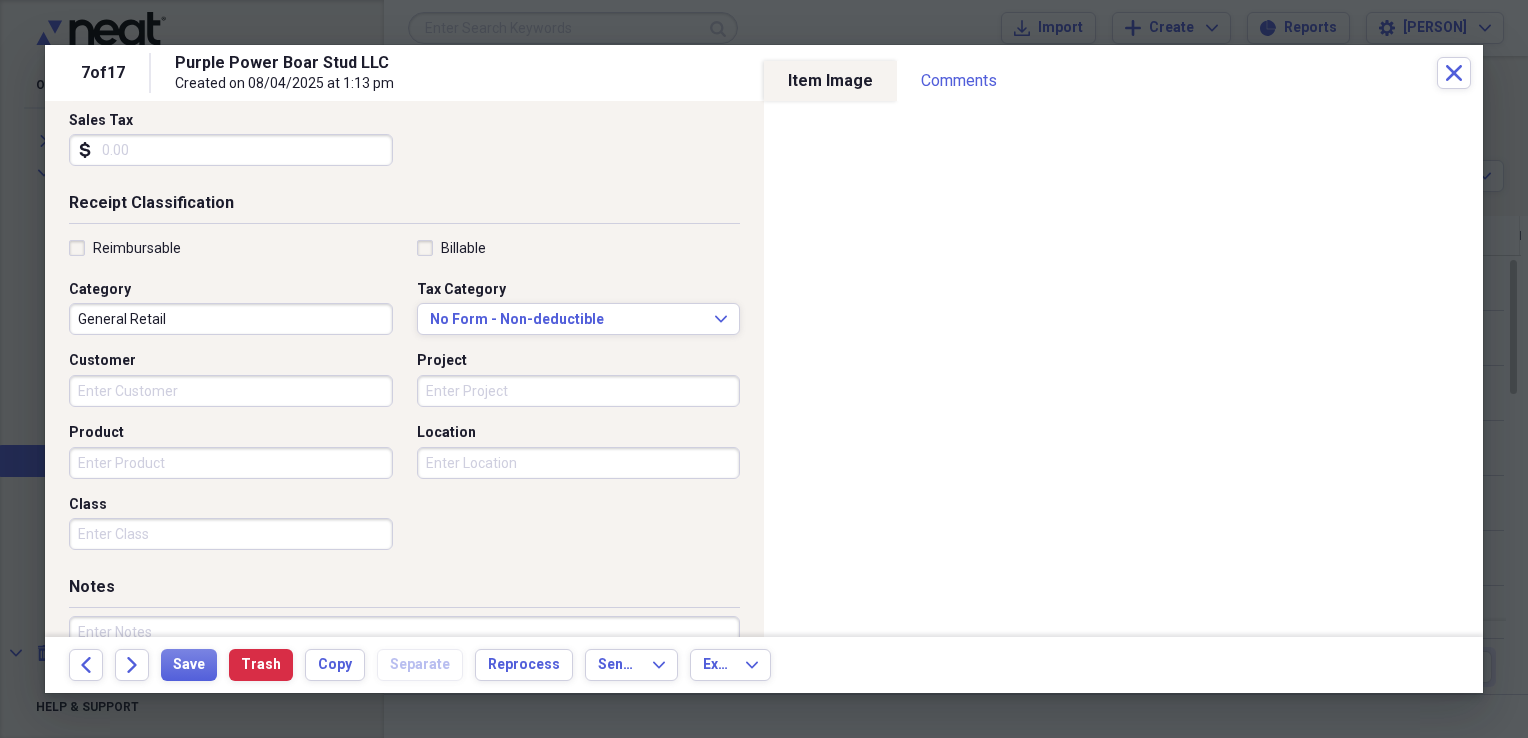 scroll, scrollTop: 354, scrollLeft: 0, axis: vertical 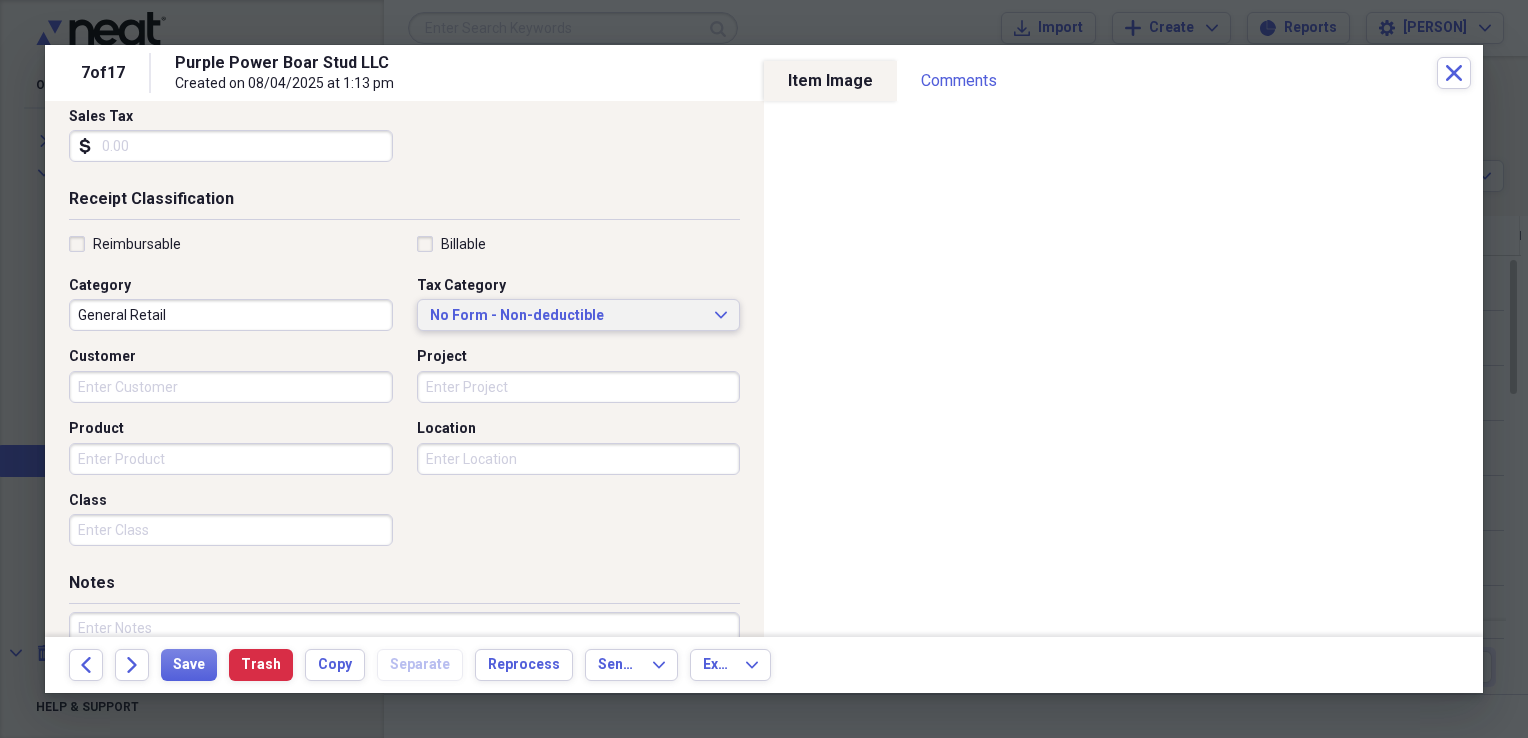 click on "No Form - Non-deductible Expand" at bounding box center (579, 316) 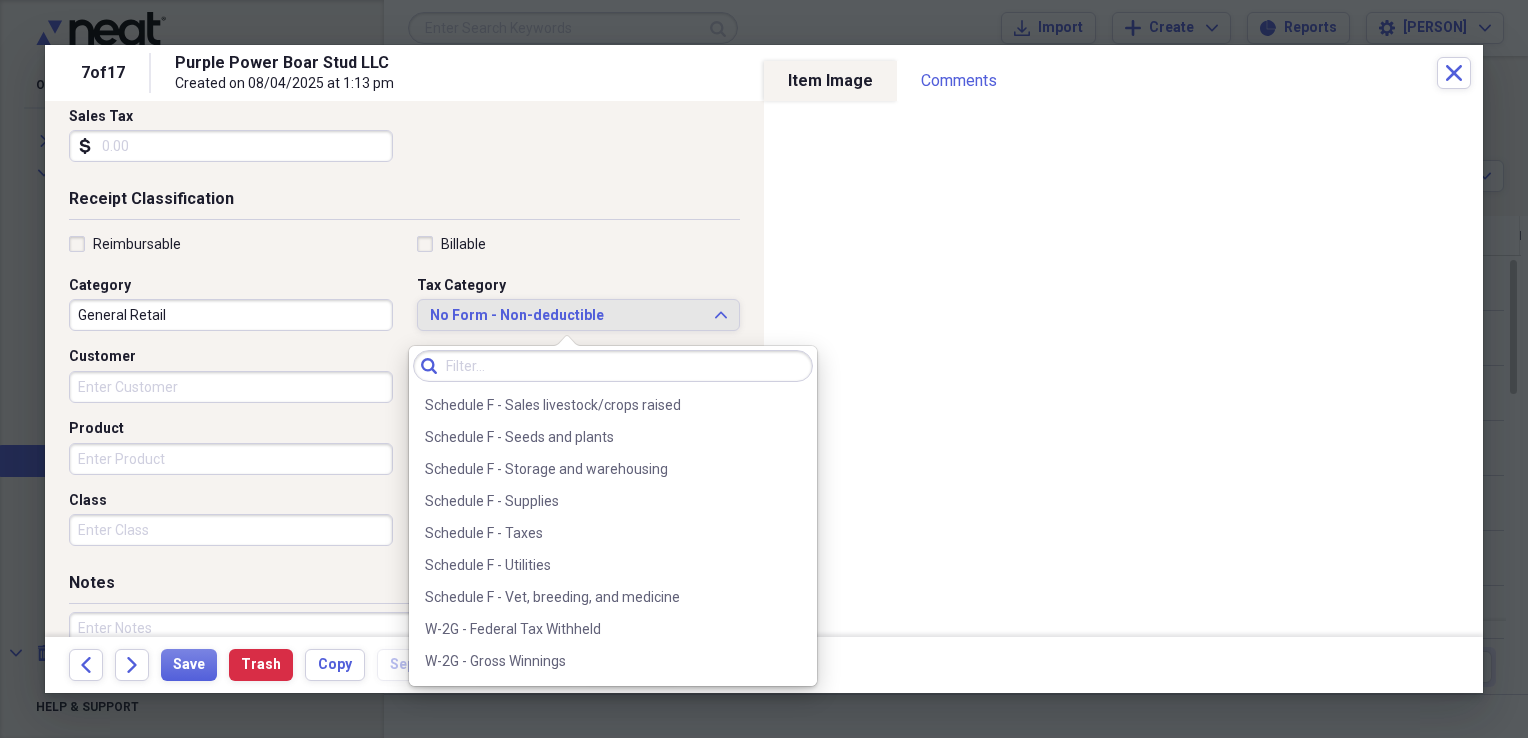 scroll, scrollTop: 6044, scrollLeft: 0, axis: vertical 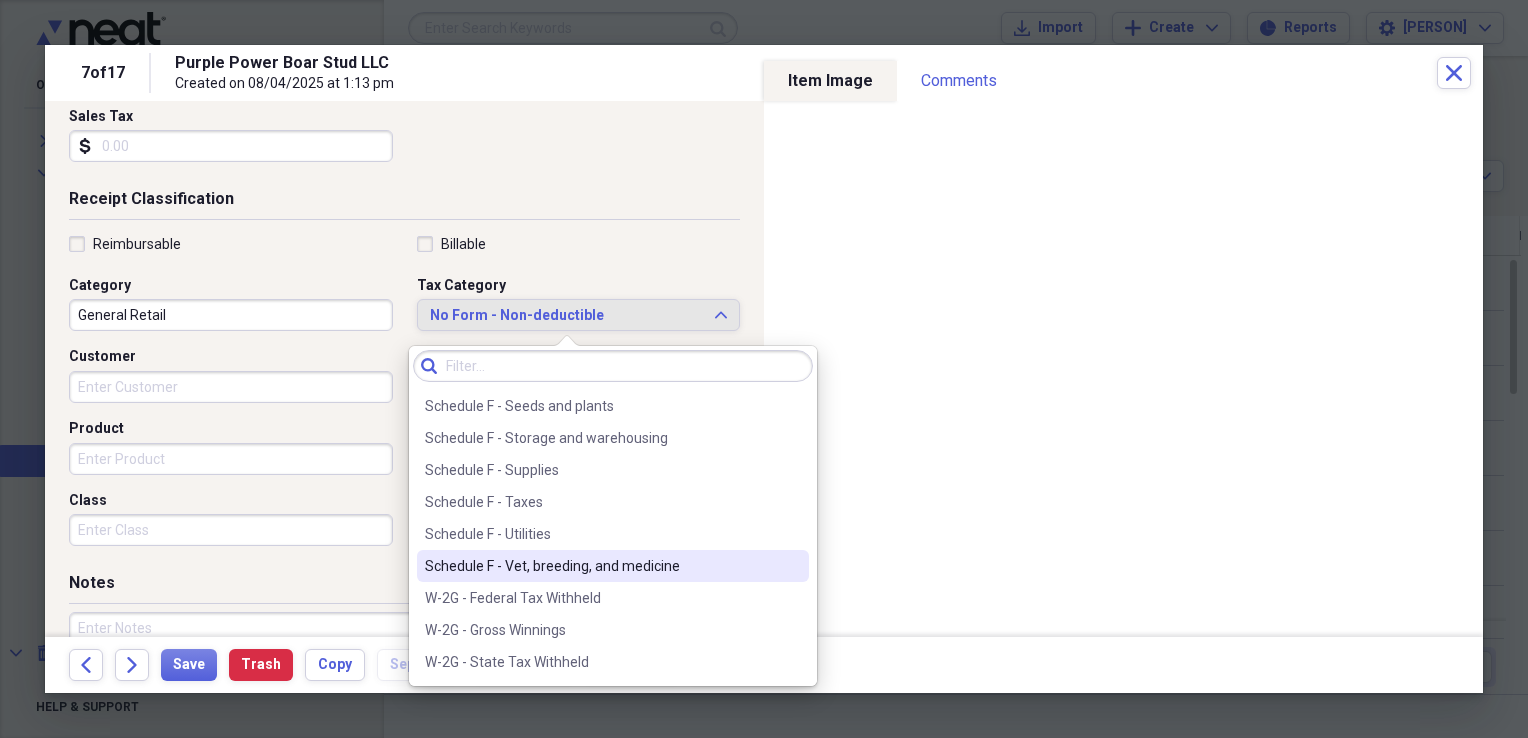 click on "Schedule F - Vet, breeding, and medicine" at bounding box center (601, 566) 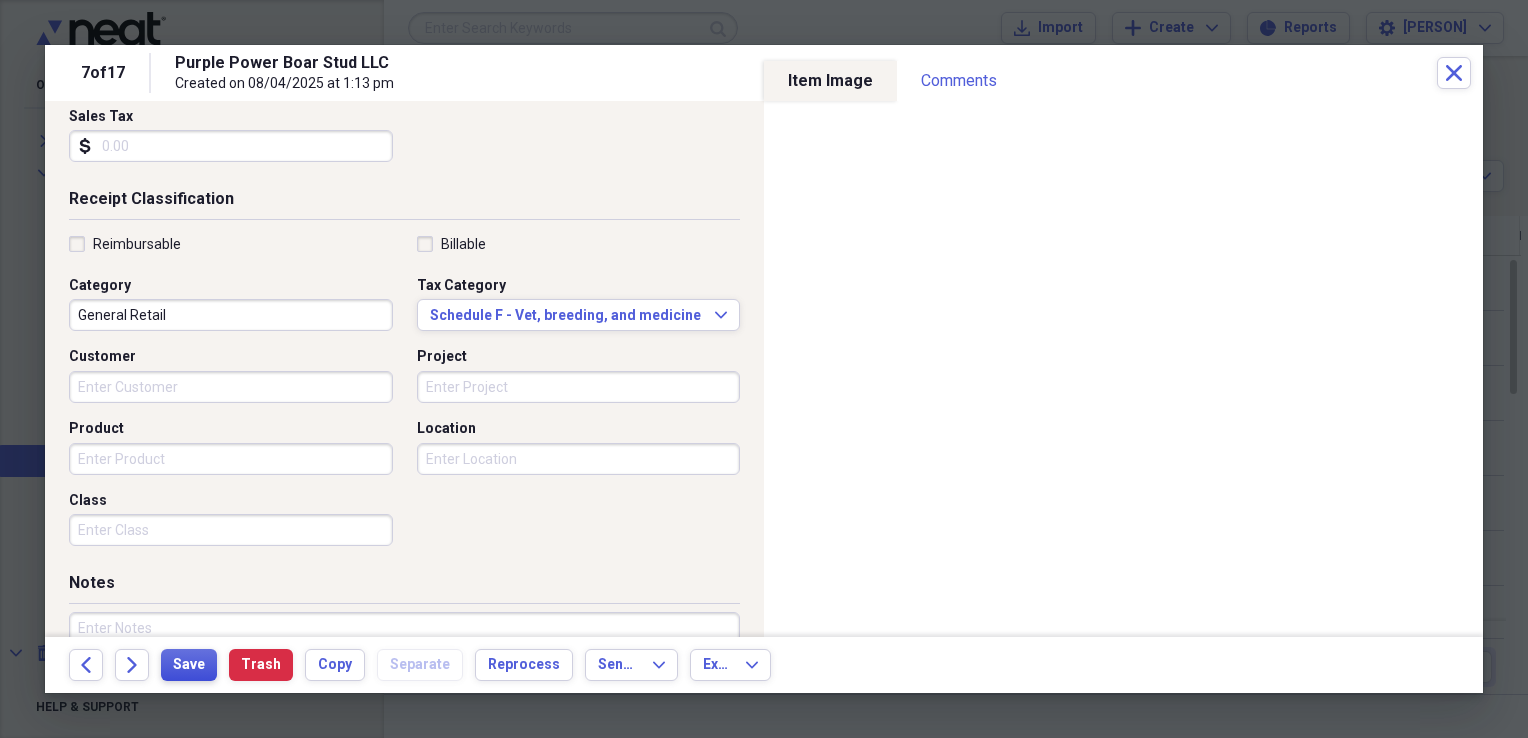 click on "Save" at bounding box center (189, 665) 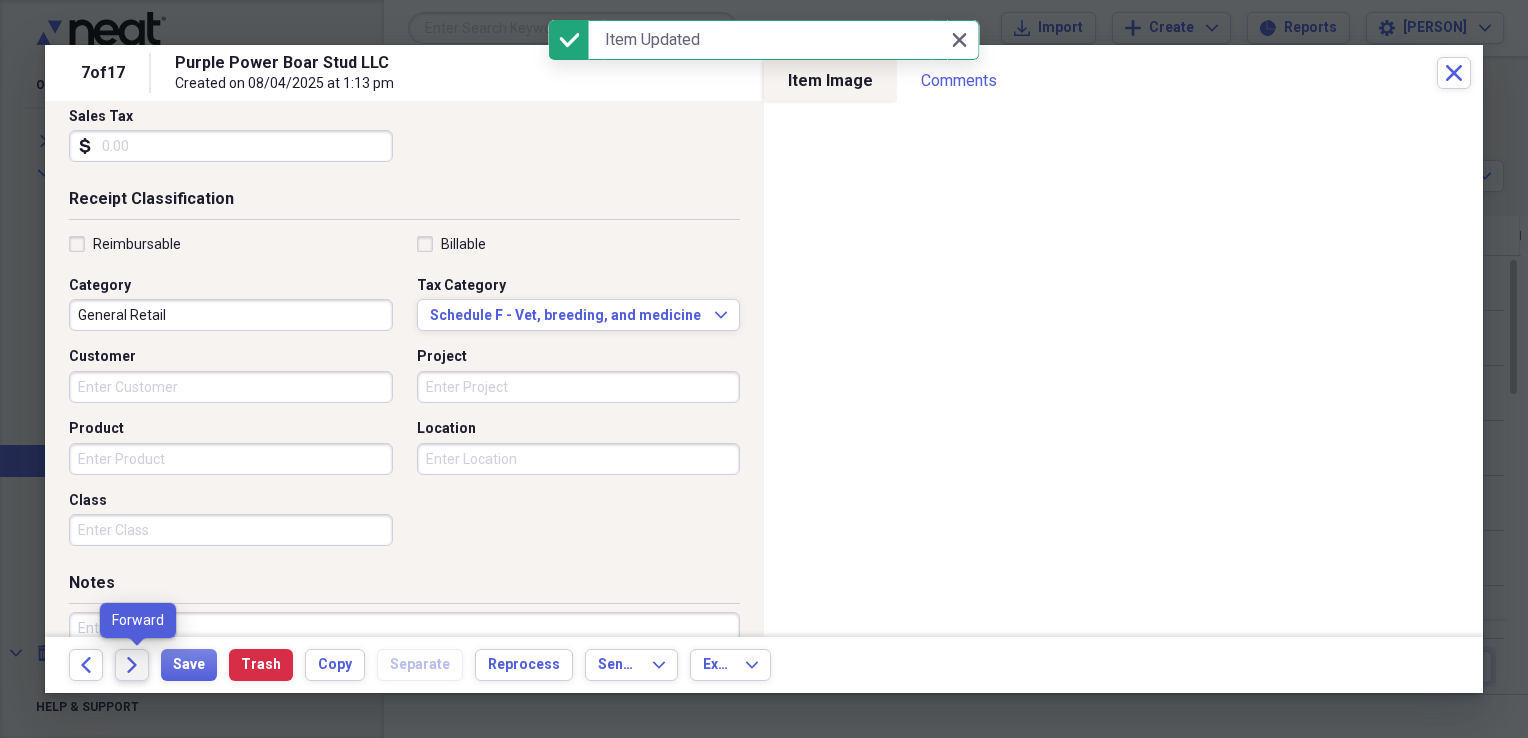 click on "Forward" at bounding box center [132, 665] 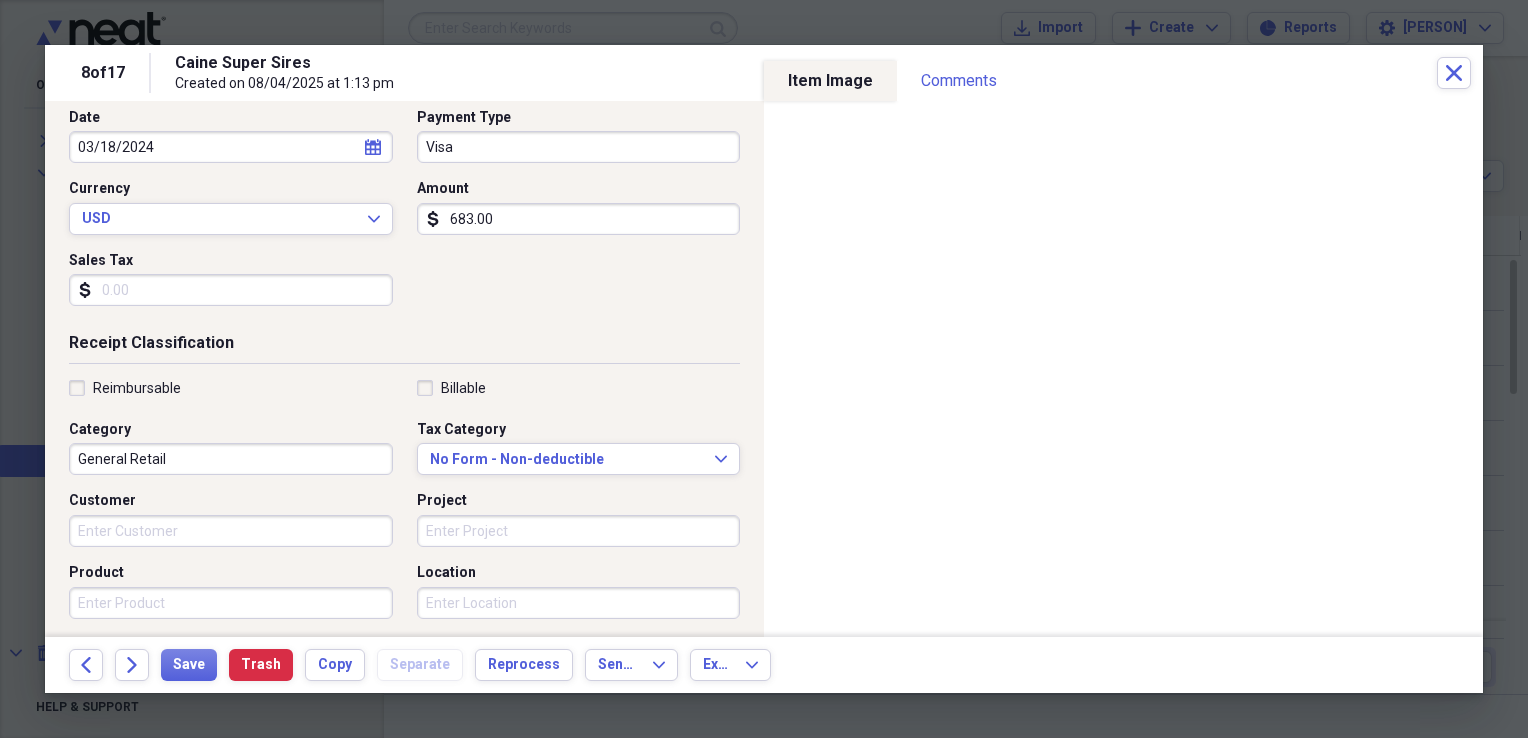 scroll, scrollTop: 260, scrollLeft: 0, axis: vertical 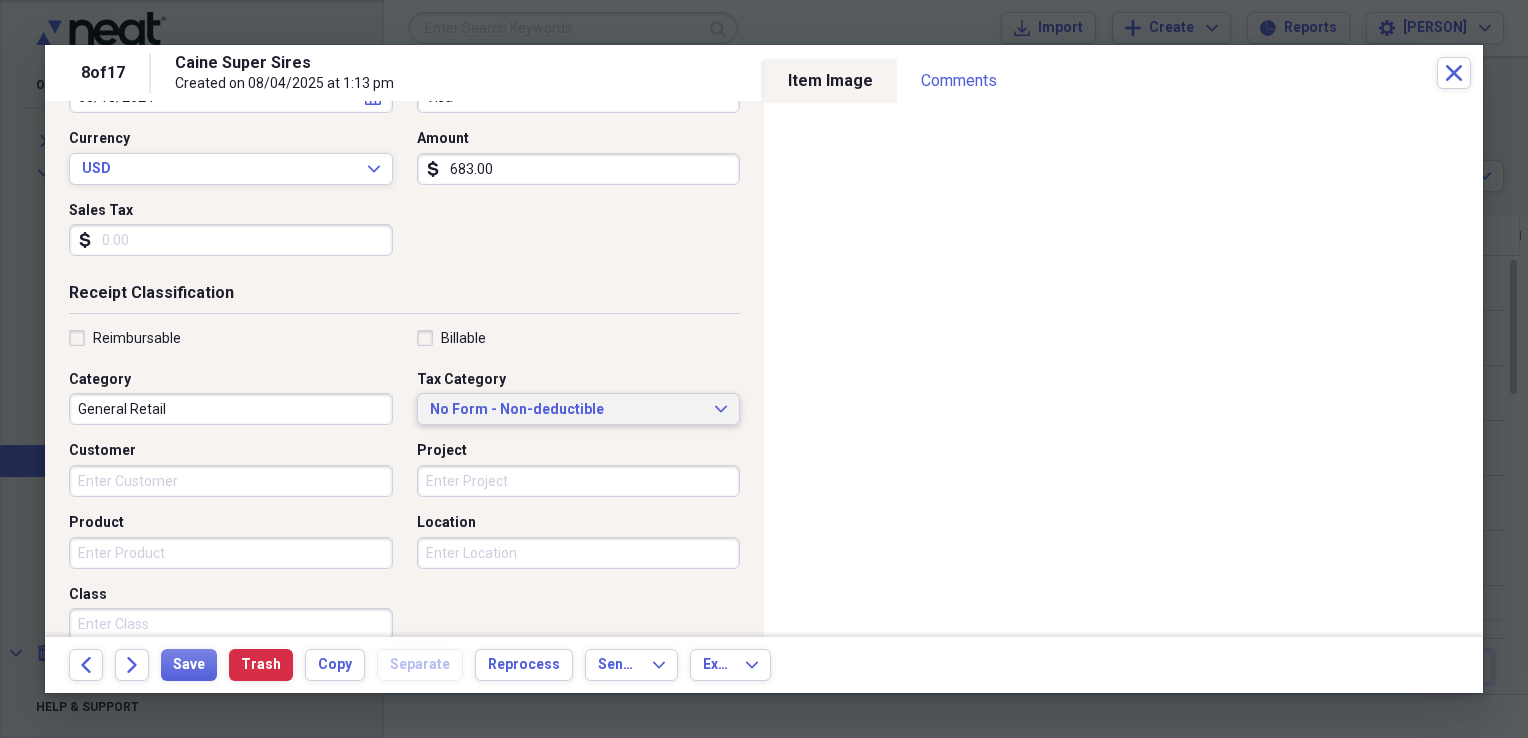 click on "No Form - Non-deductible Expand" at bounding box center [579, 410] 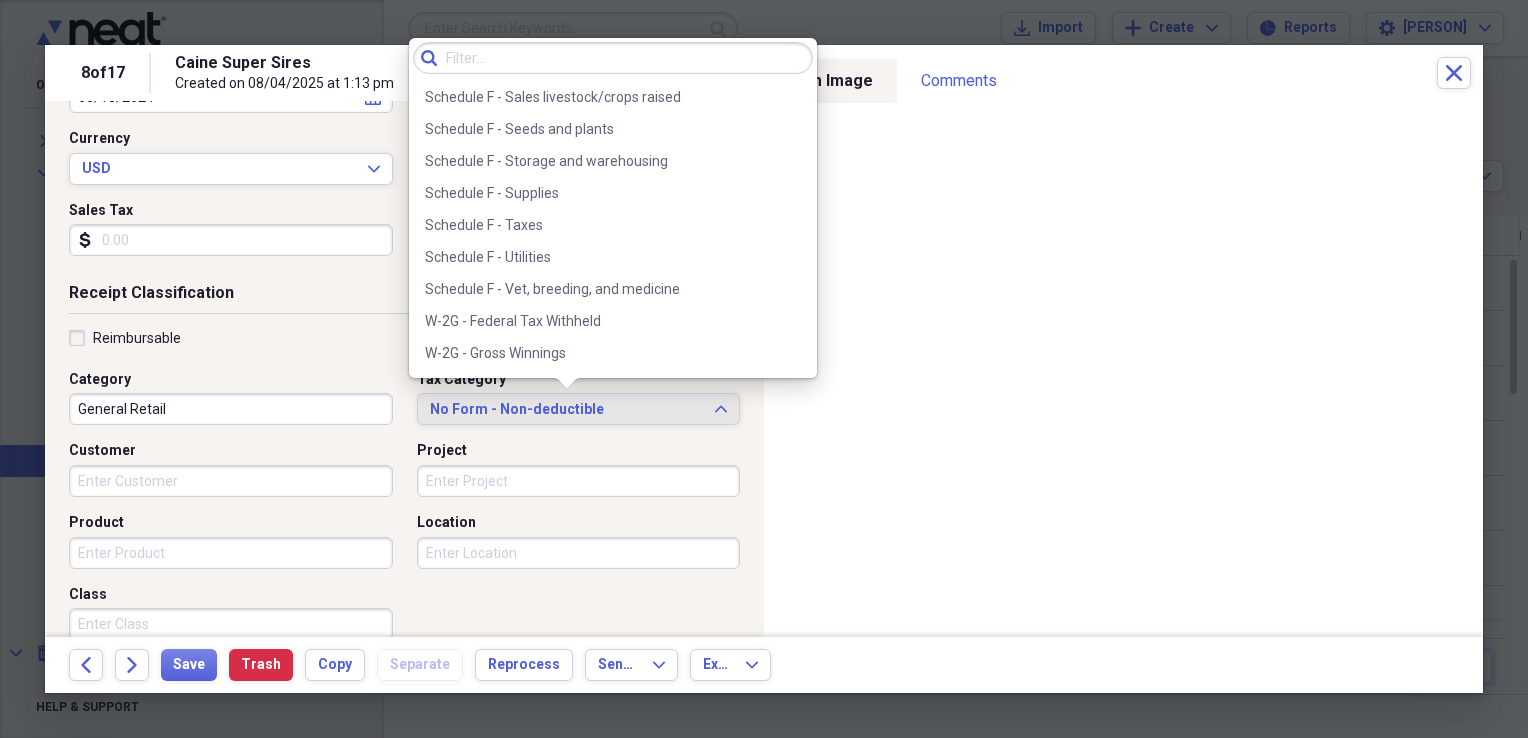 scroll, scrollTop: 6013, scrollLeft: 0, axis: vertical 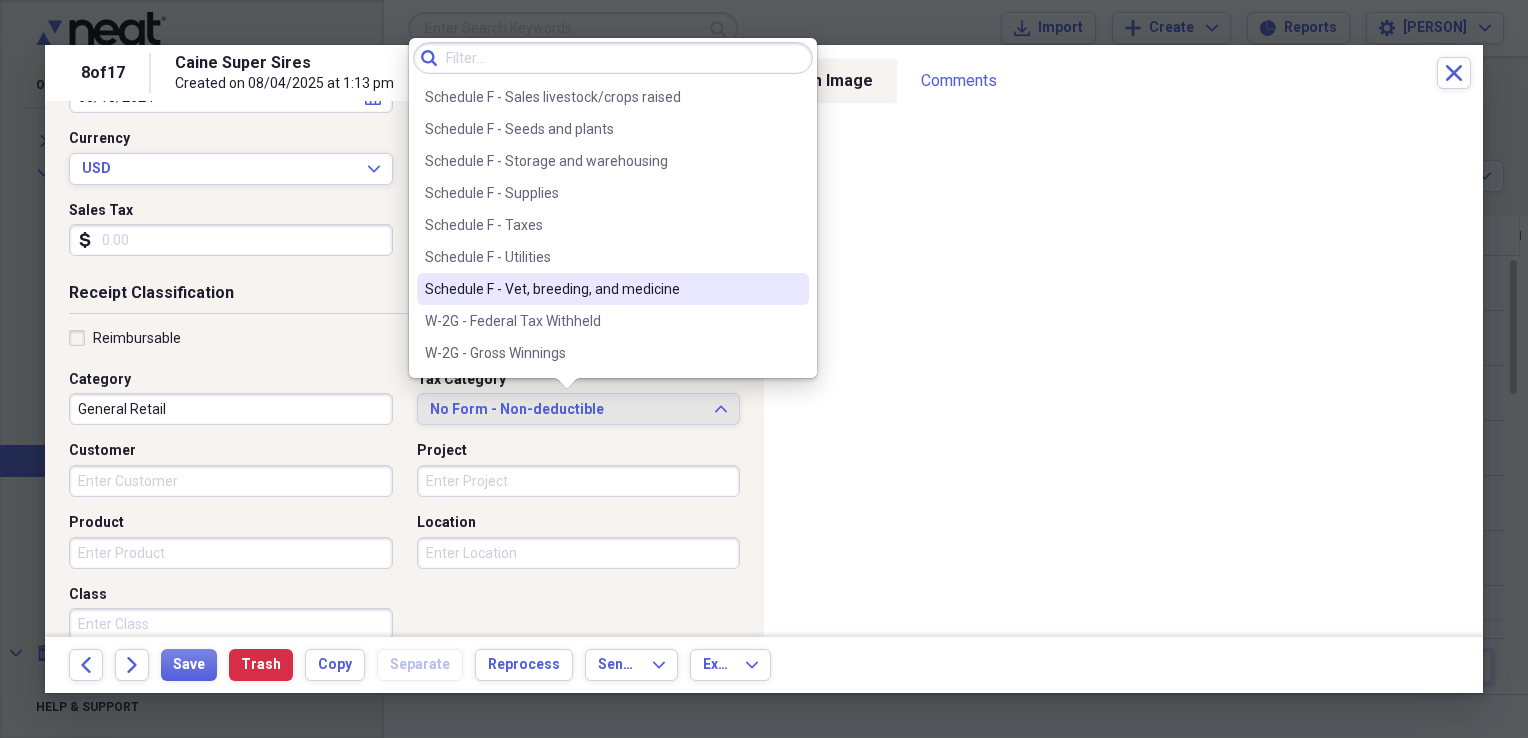 click on "Schedule F - Vet, breeding, and medicine" at bounding box center [601, 289] 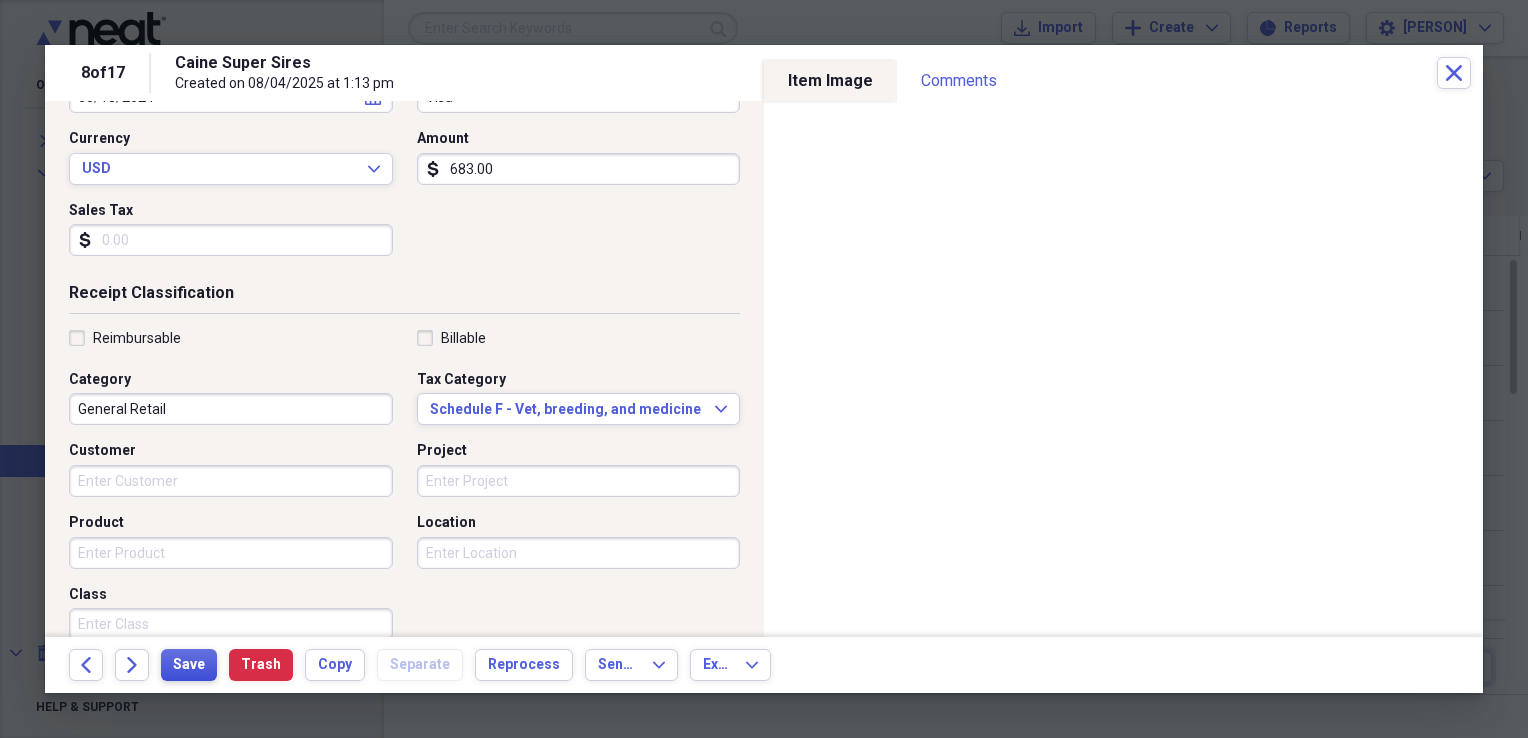 click on "Save" at bounding box center (189, 665) 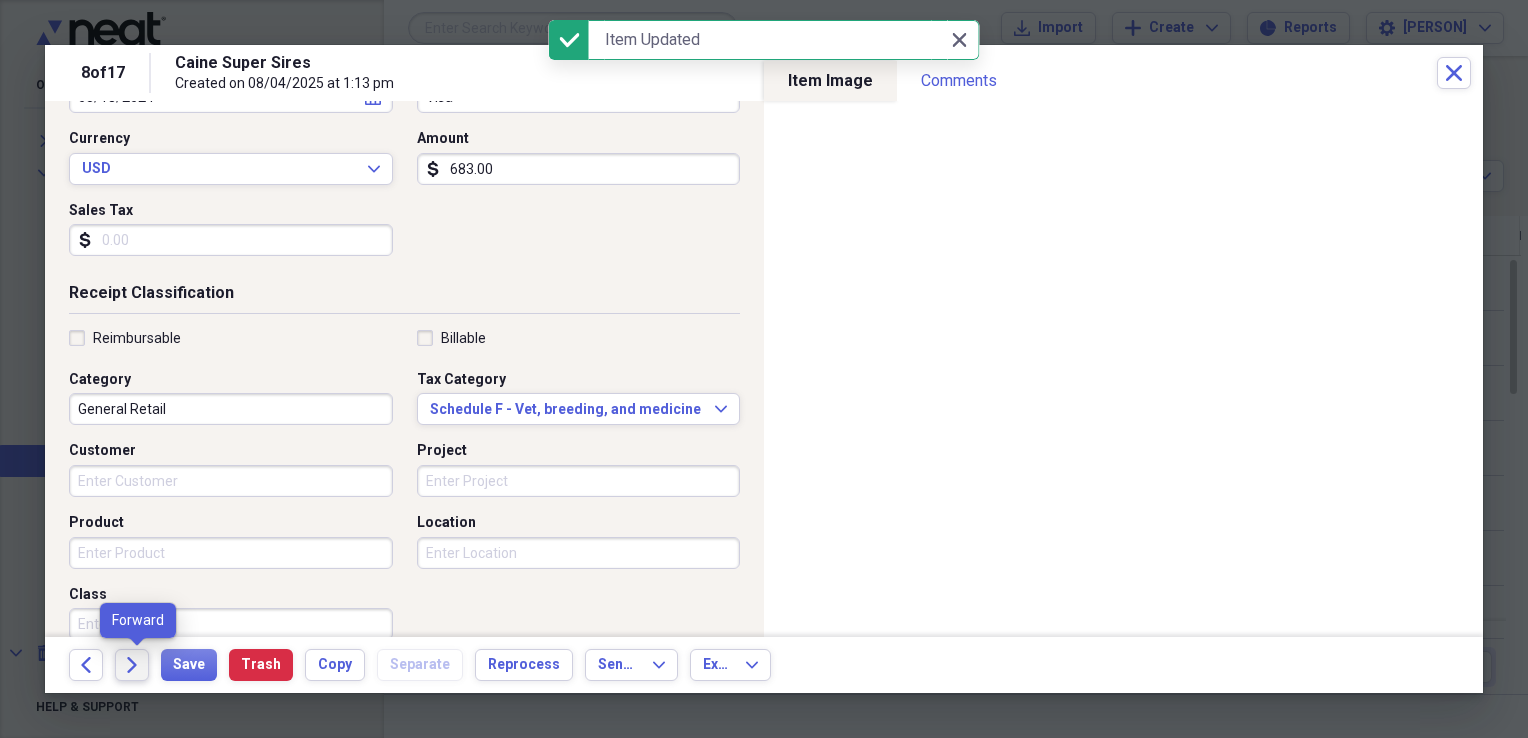 click 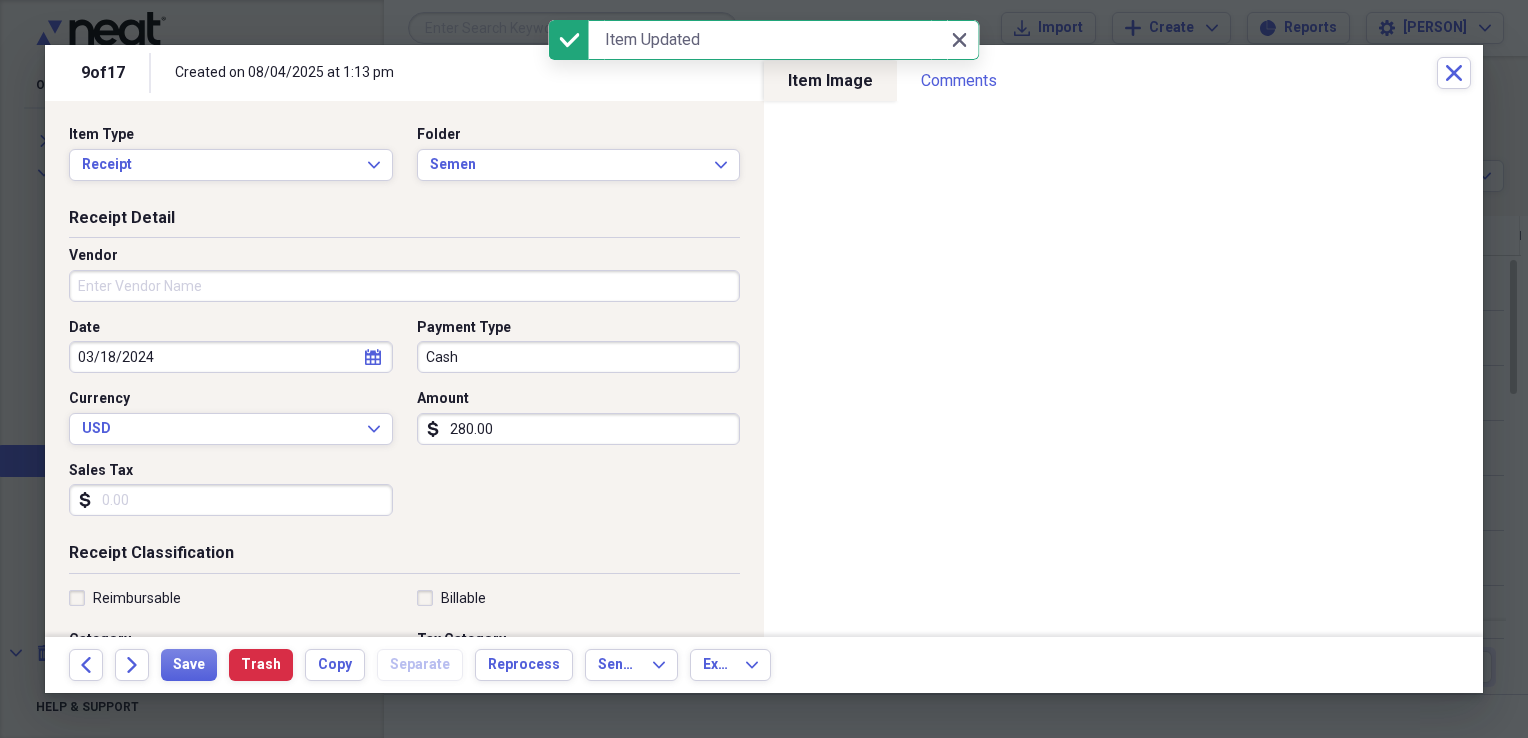 click on "Vendor" at bounding box center [404, 282] 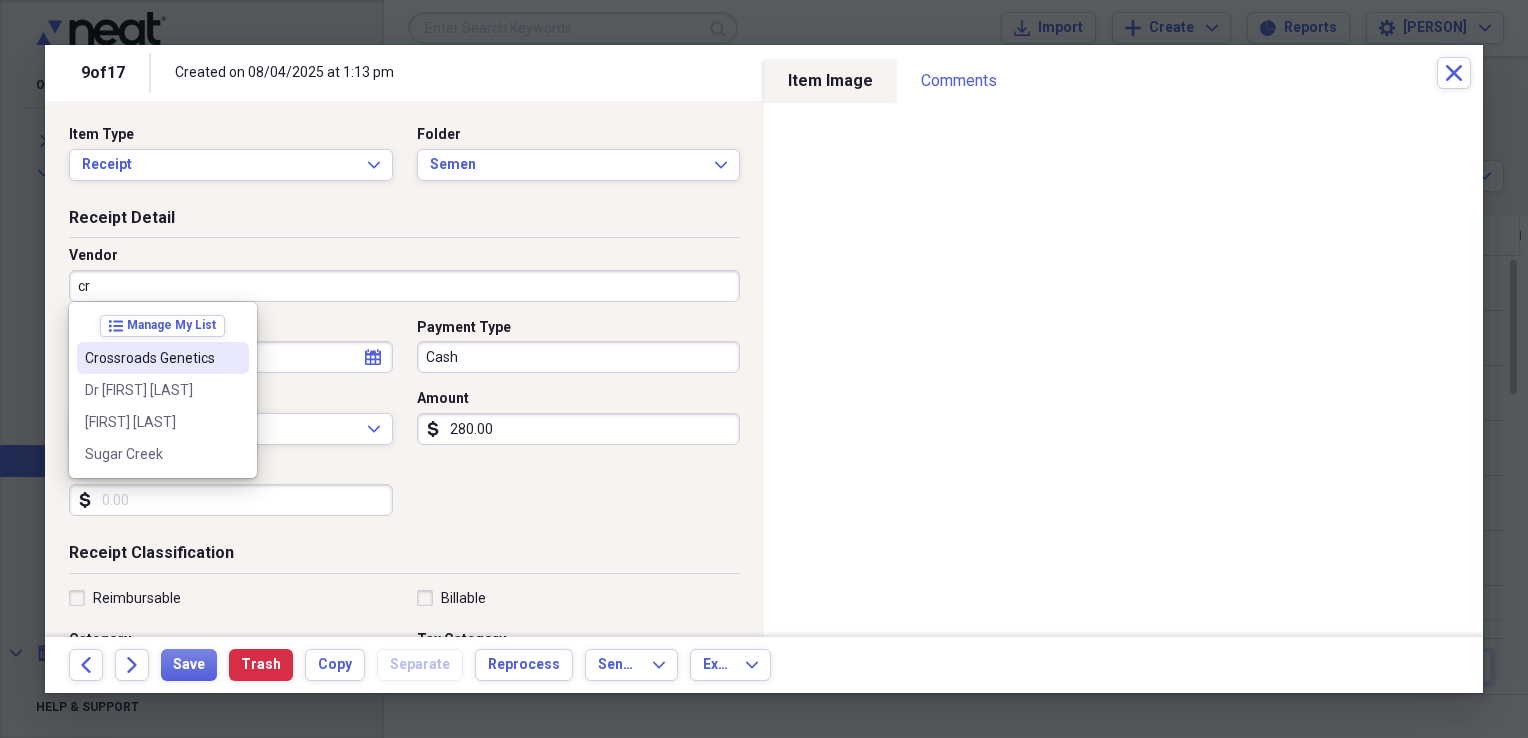 click at bounding box center [233, 358] 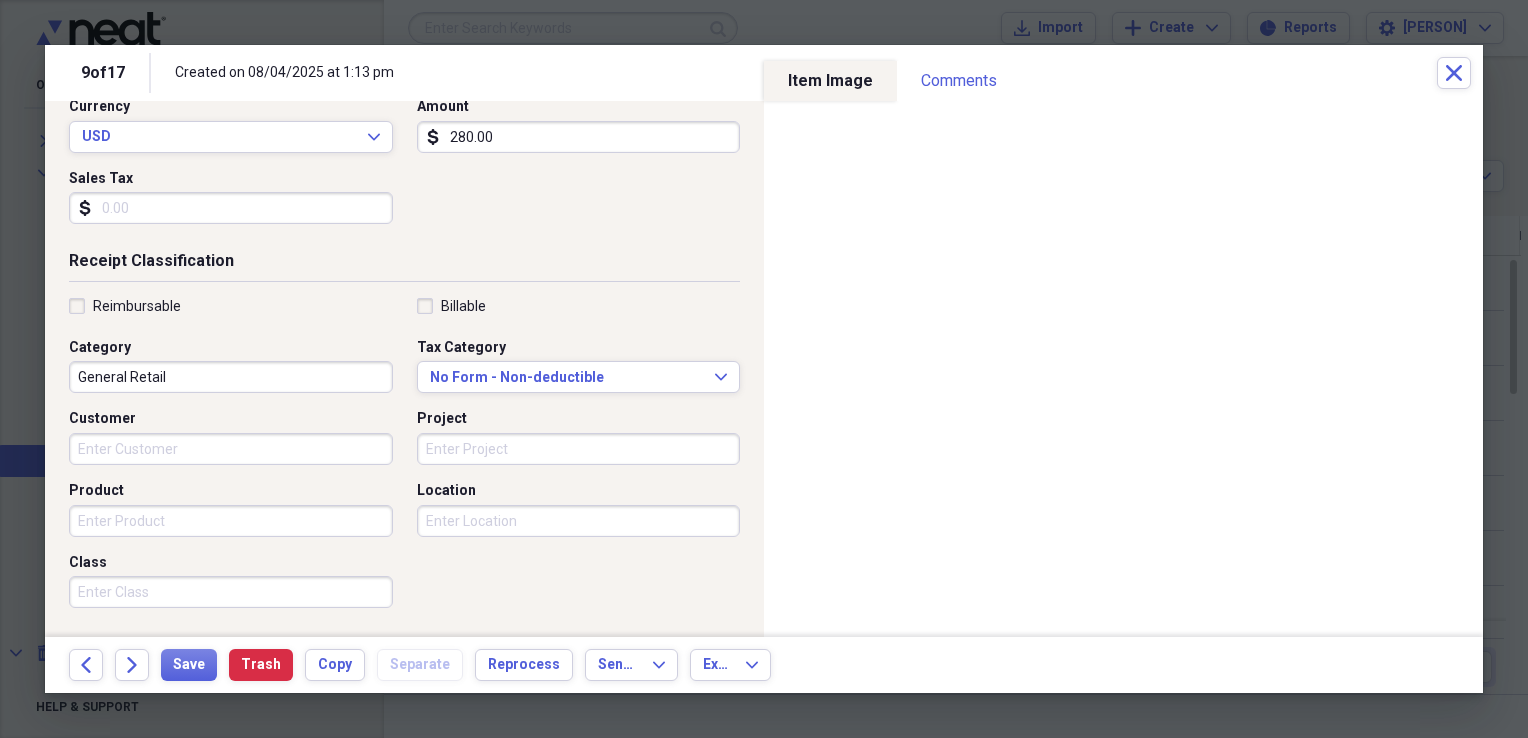 scroll, scrollTop: 296, scrollLeft: 0, axis: vertical 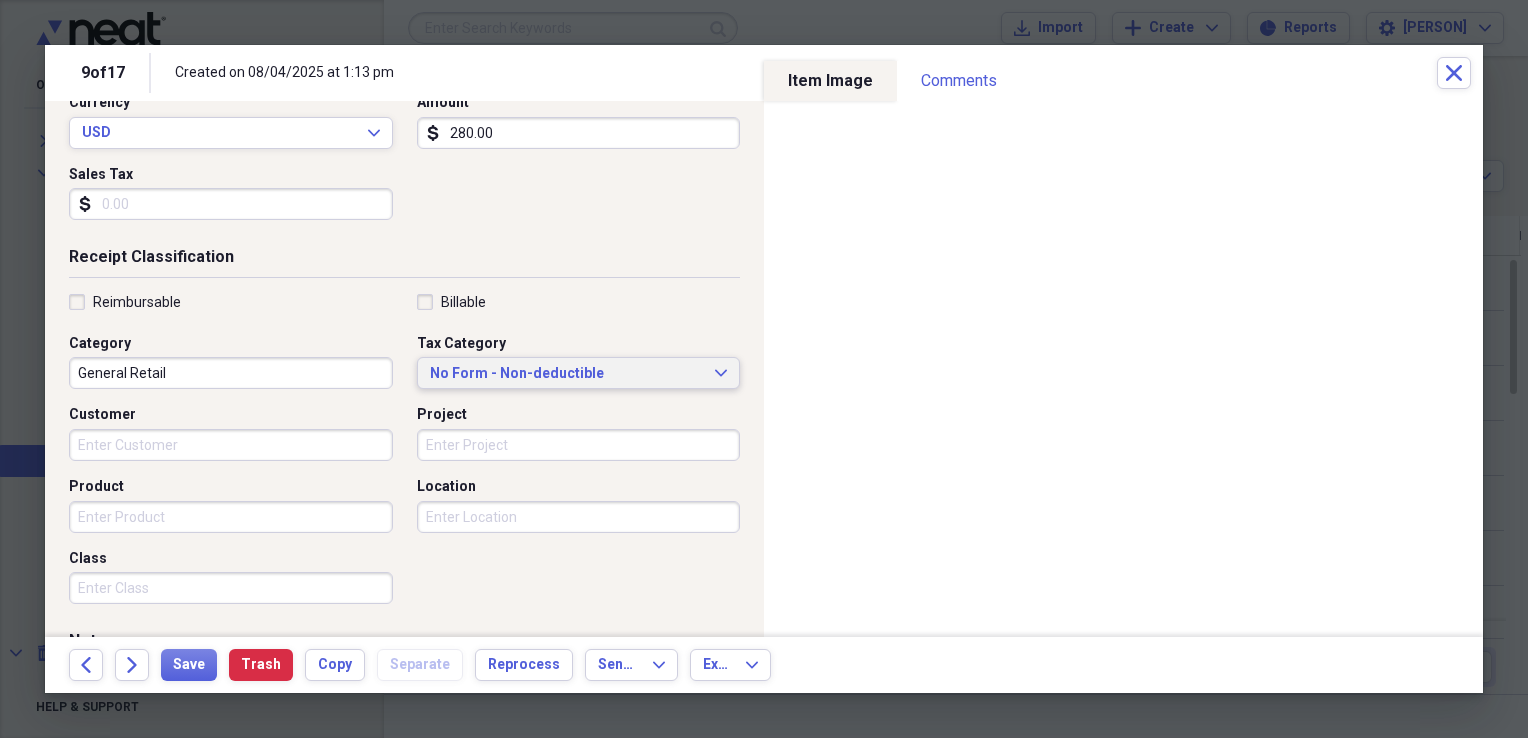 click on "No Form - Non-deductible Expand" at bounding box center [579, 373] 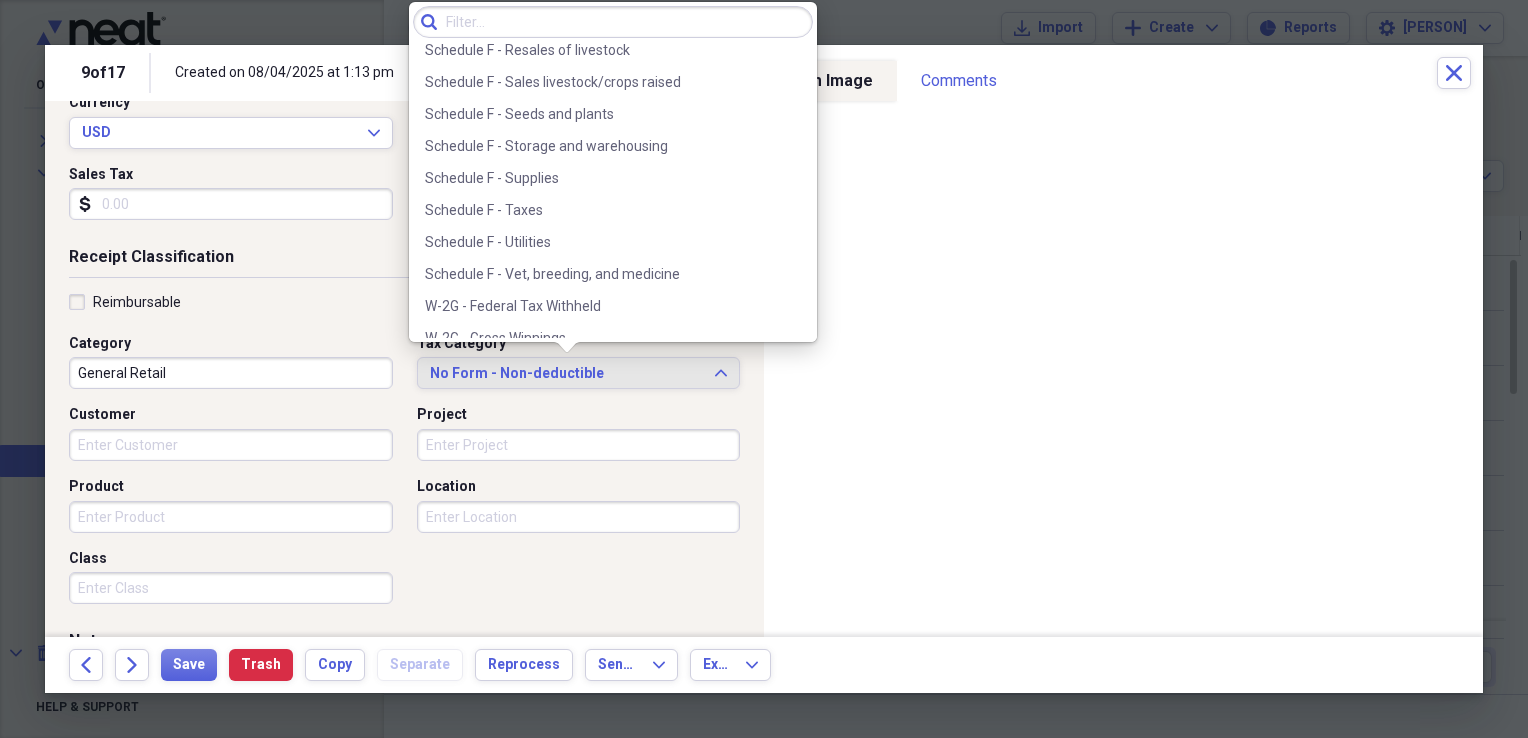 scroll, scrollTop: 6044, scrollLeft: 0, axis: vertical 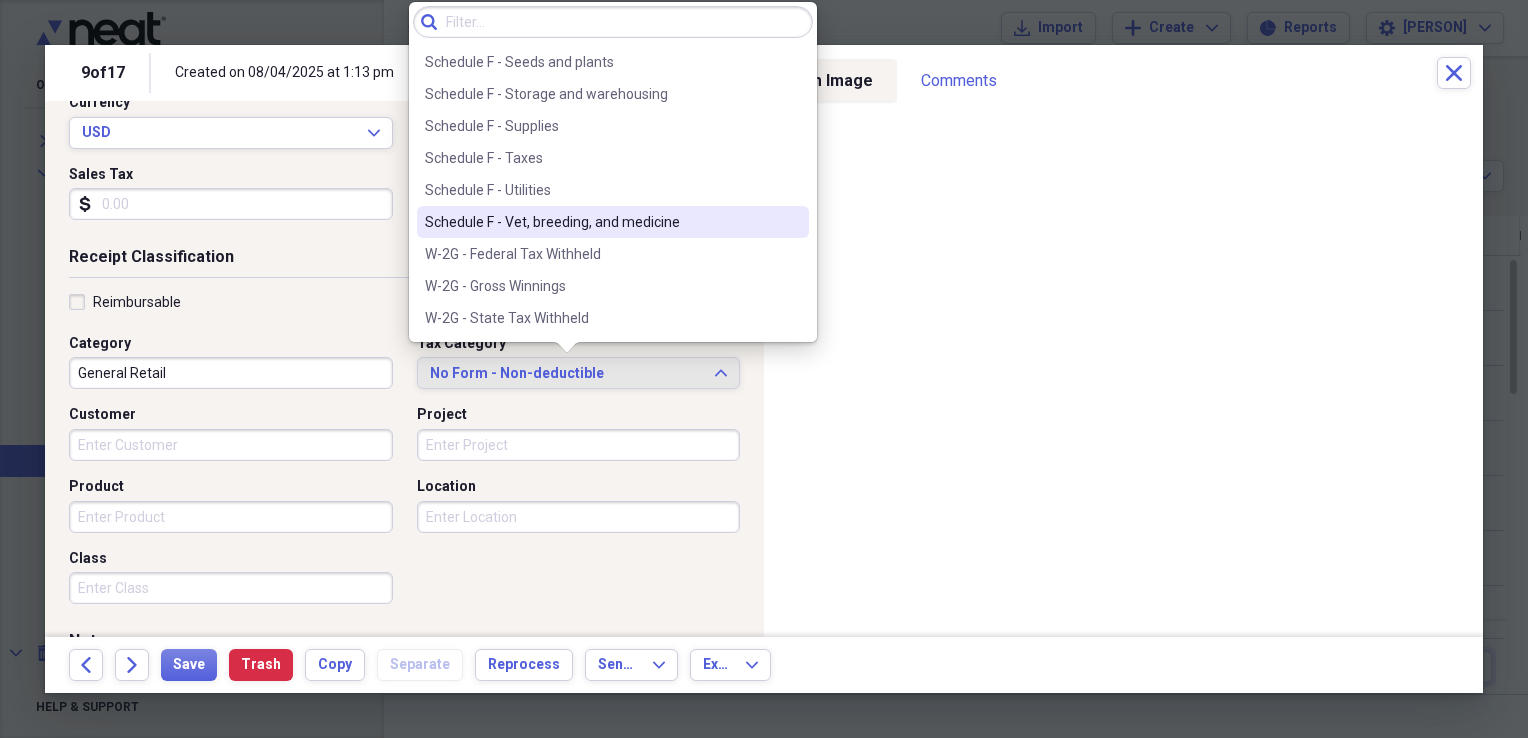 click on "Schedule F - Vet, breeding, and medicine" at bounding box center (601, 222) 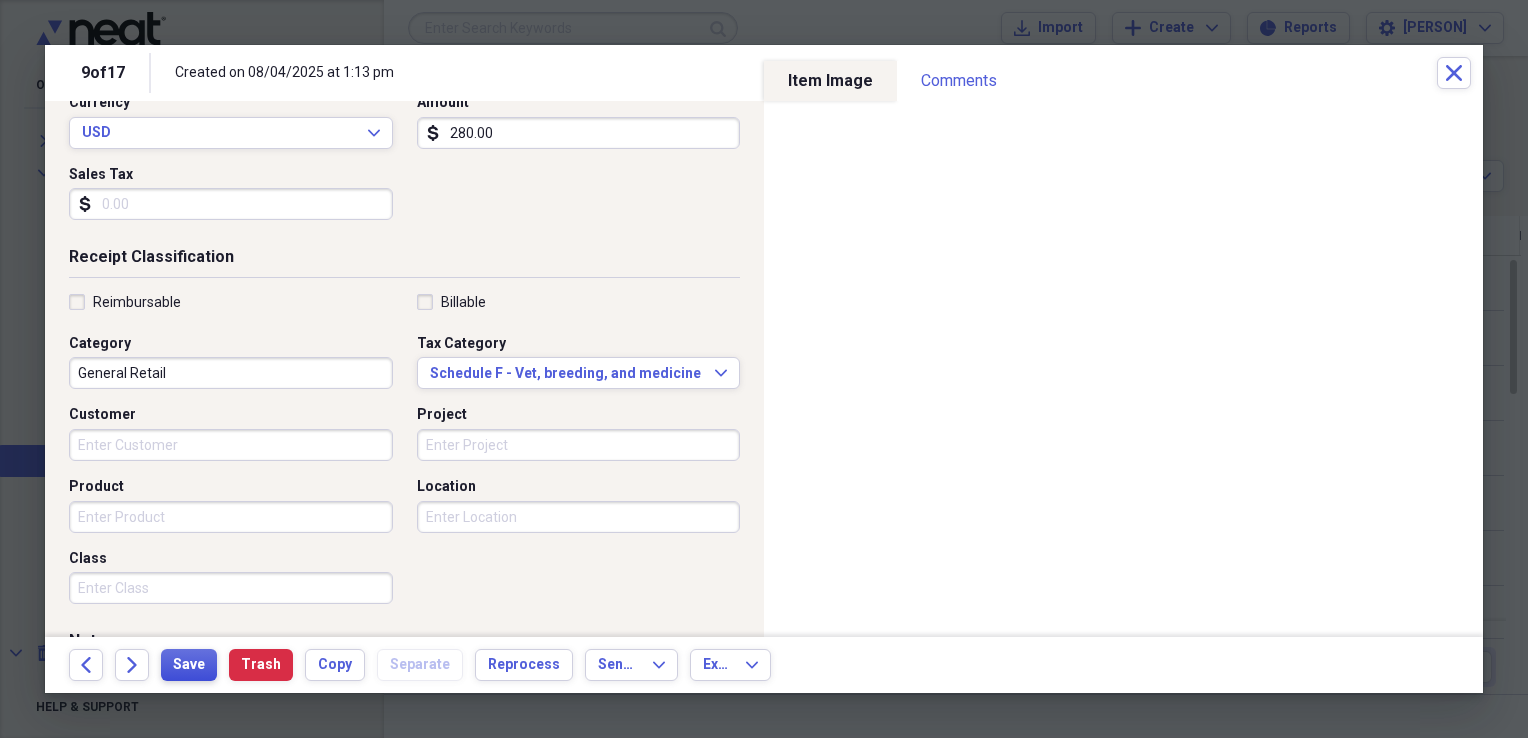 click on "Save" at bounding box center (189, 665) 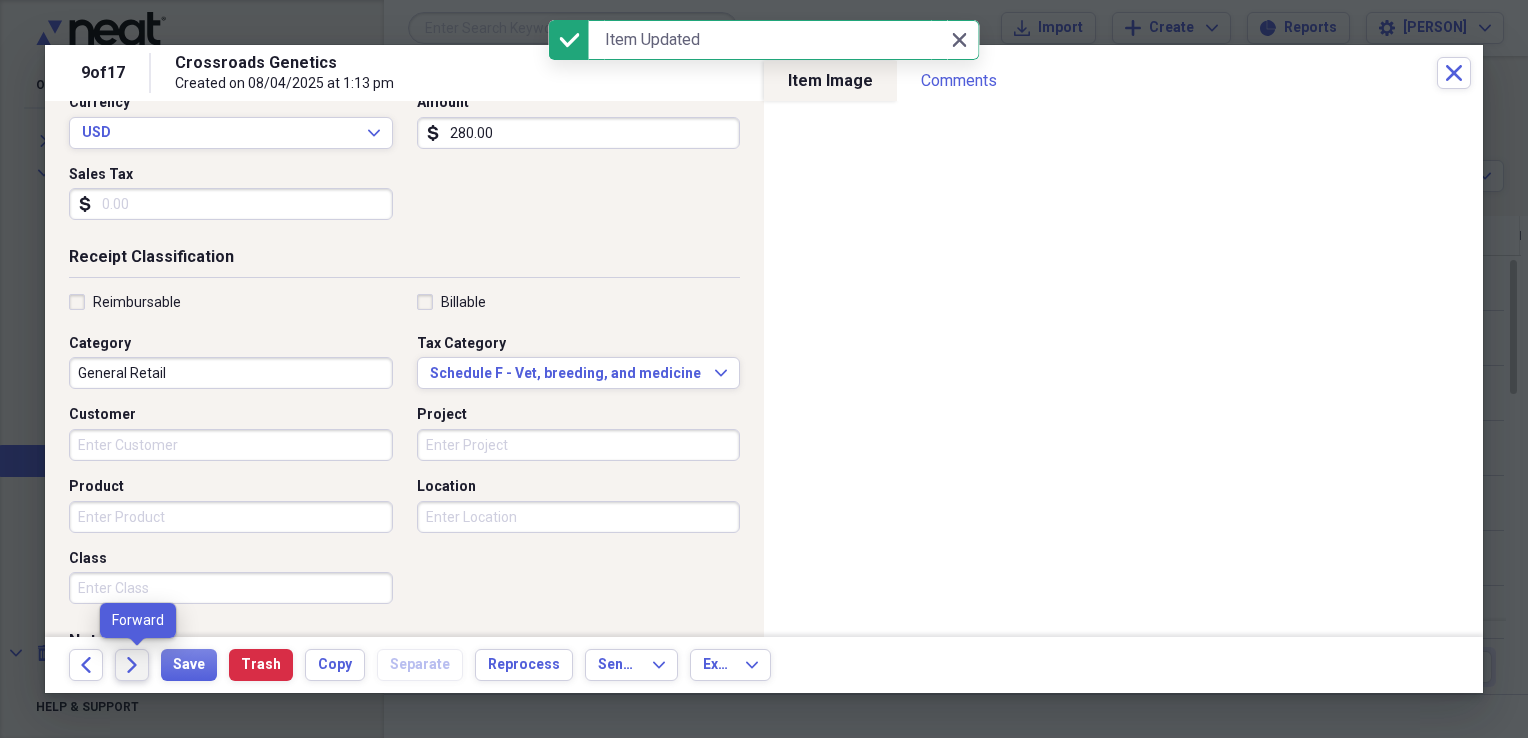 click on "Forward" at bounding box center [132, 665] 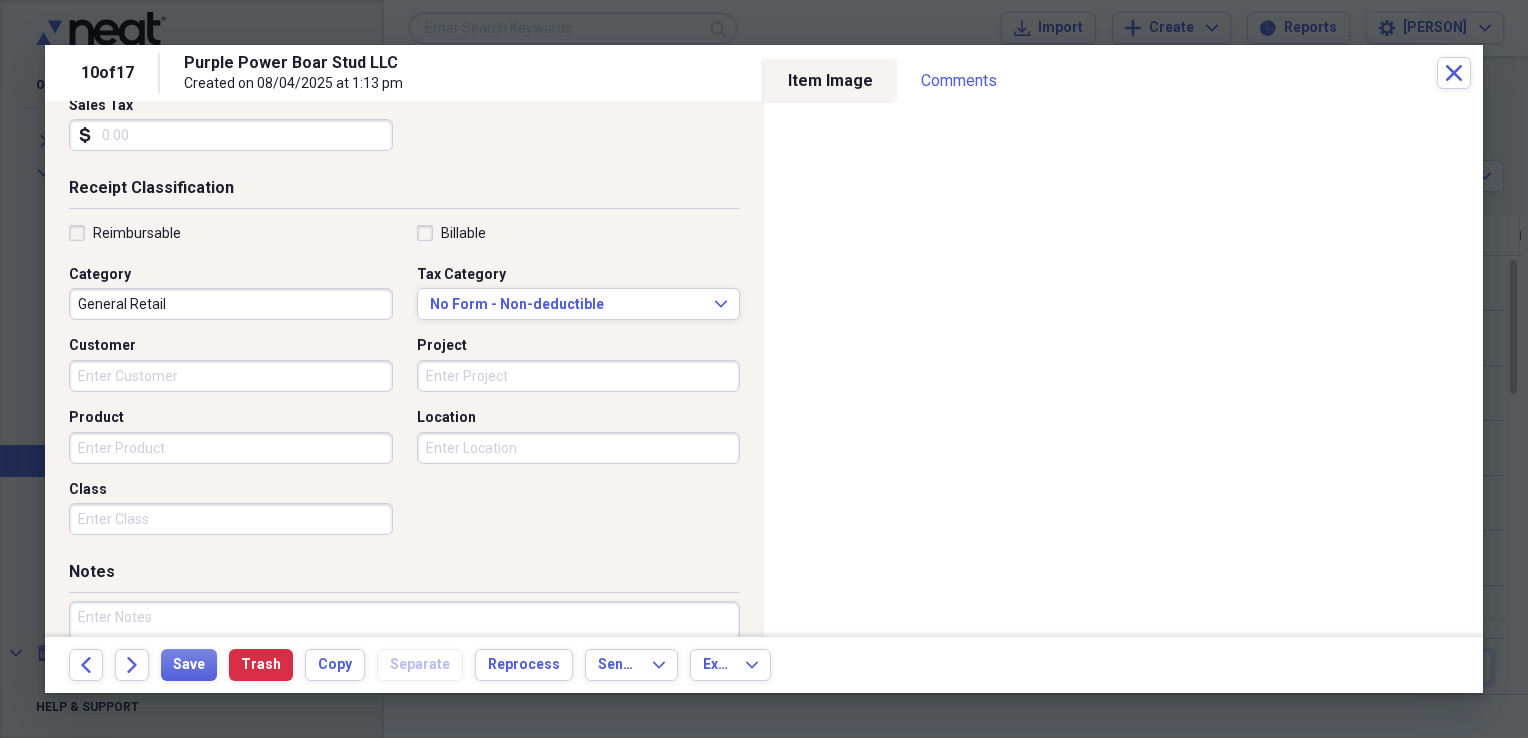 scroll, scrollTop: 372, scrollLeft: 0, axis: vertical 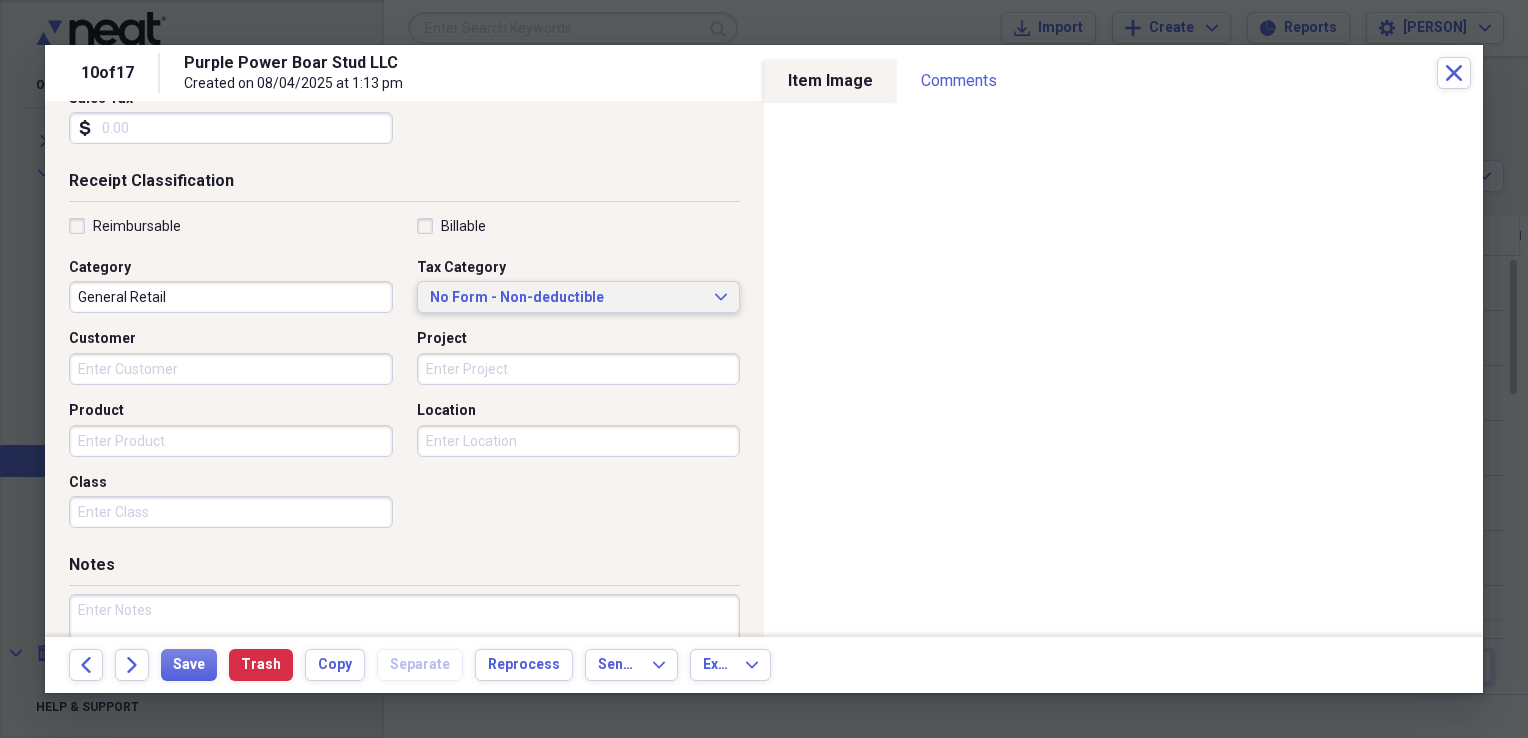click on "No Form - Non-deductible Expand" at bounding box center [579, 298] 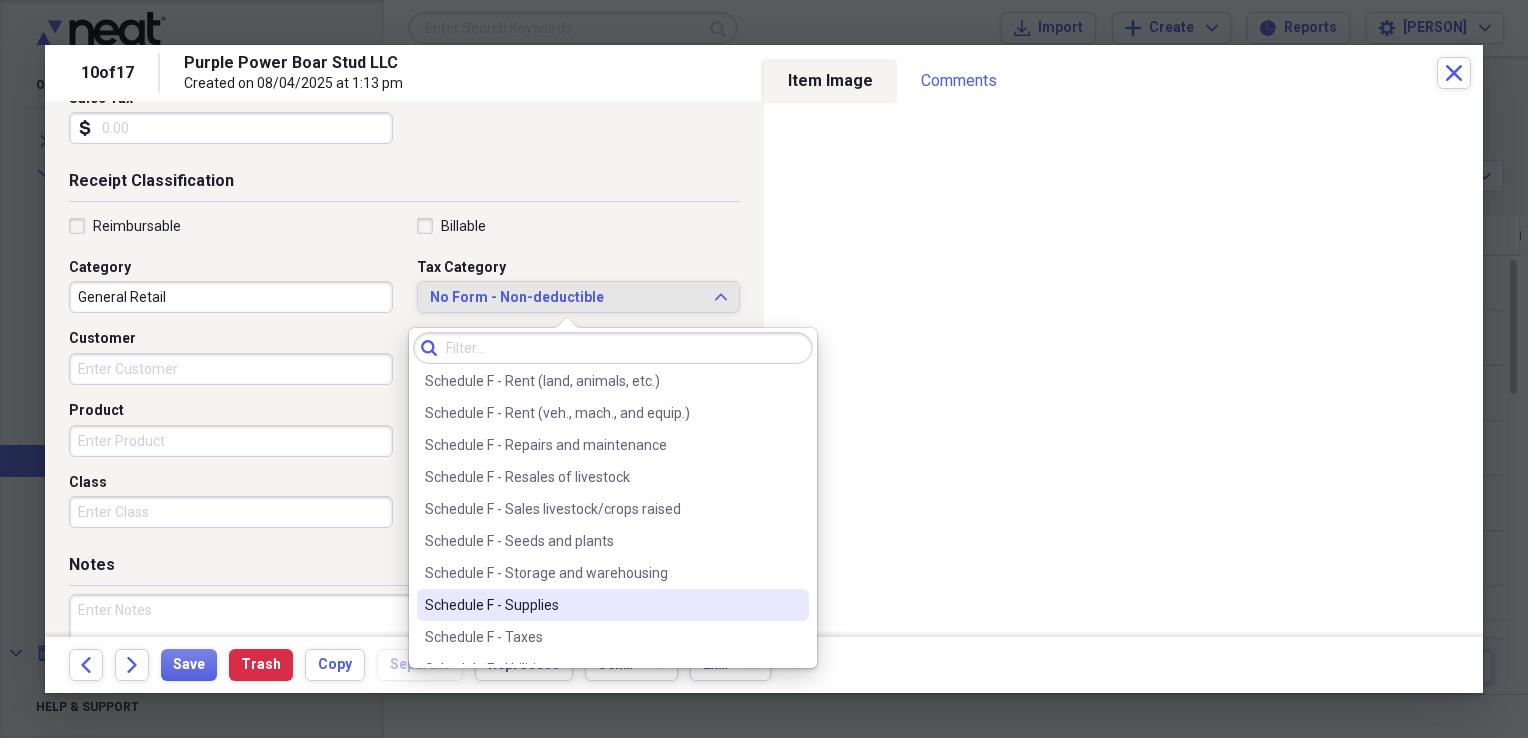 scroll, scrollTop: 6044, scrollLeft: 0, axis: vertical 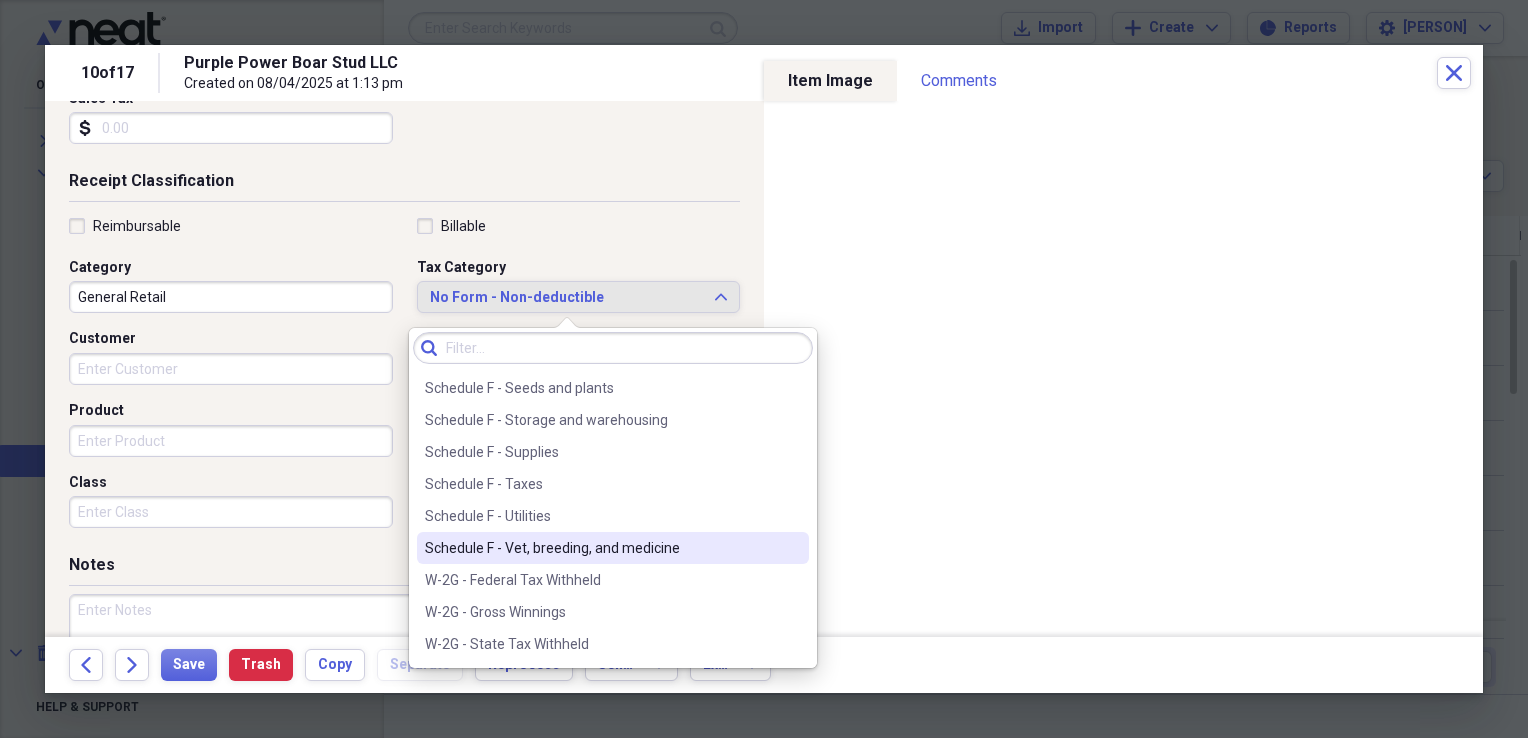 click on "Schedule F - Vet, breeding, and medicine" at bounding box center [601, 548] 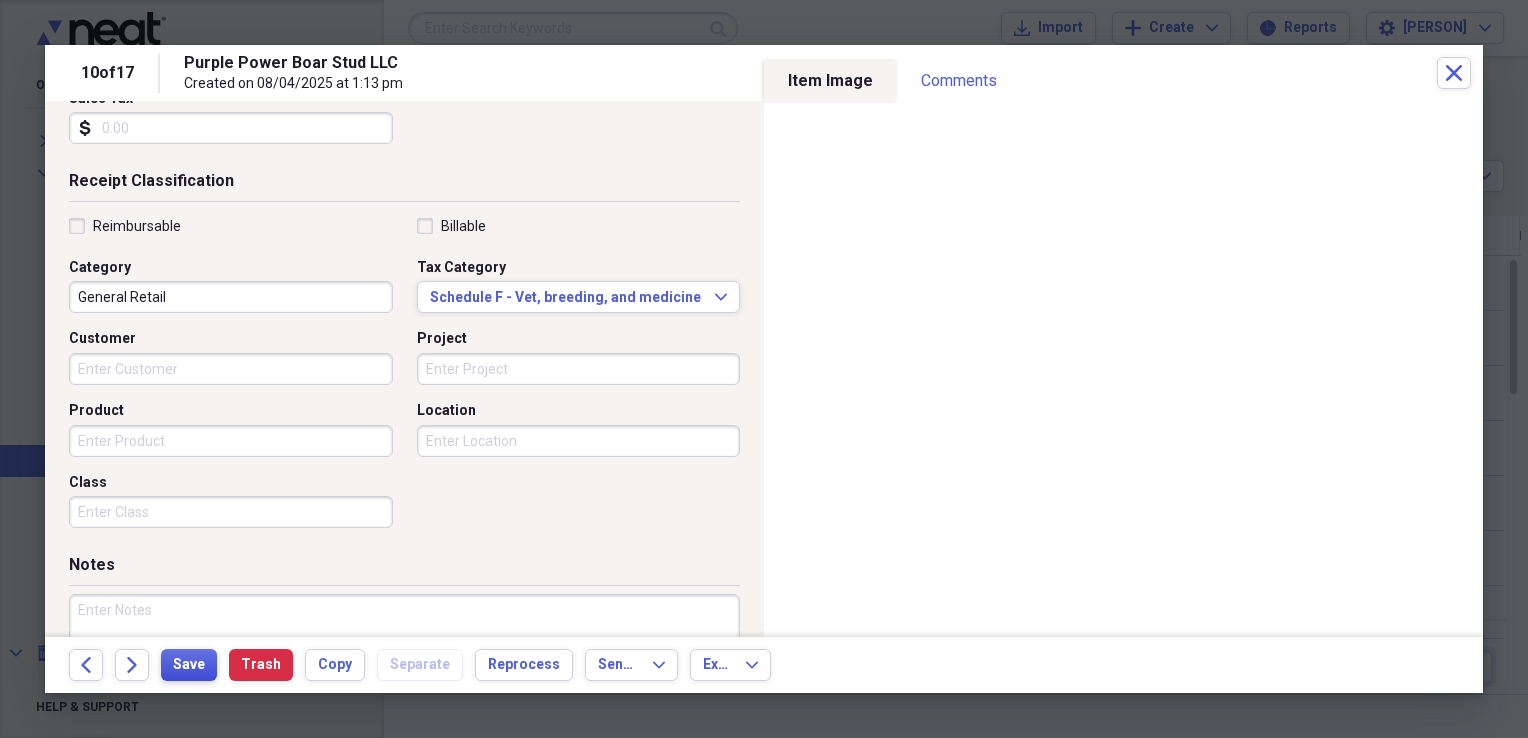 click on "Save" at bounding box center (189, 665) 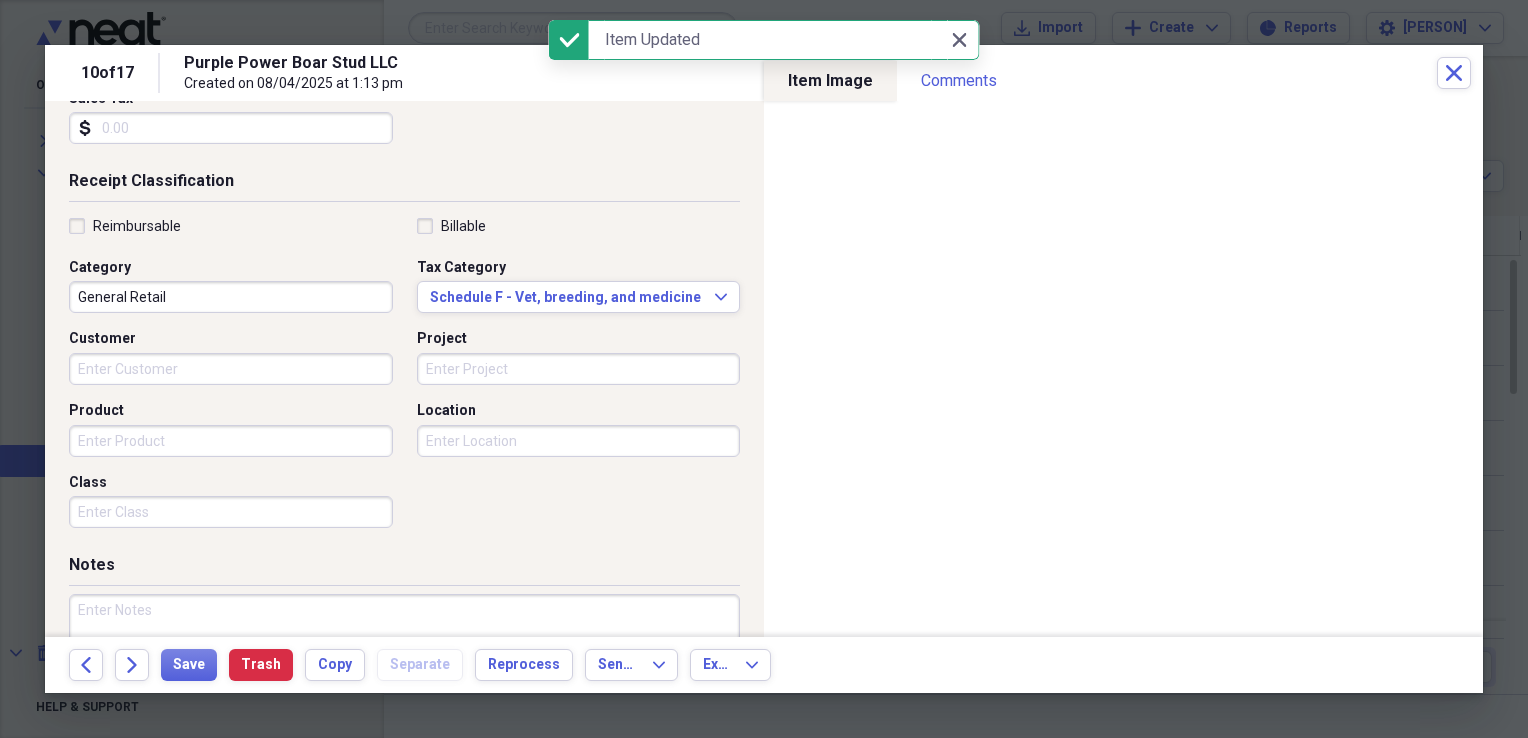 click on "Back Forward Save Trash Copy Separate Reprocess Send To Expand Export Expand" at bounding box center (764, 665) 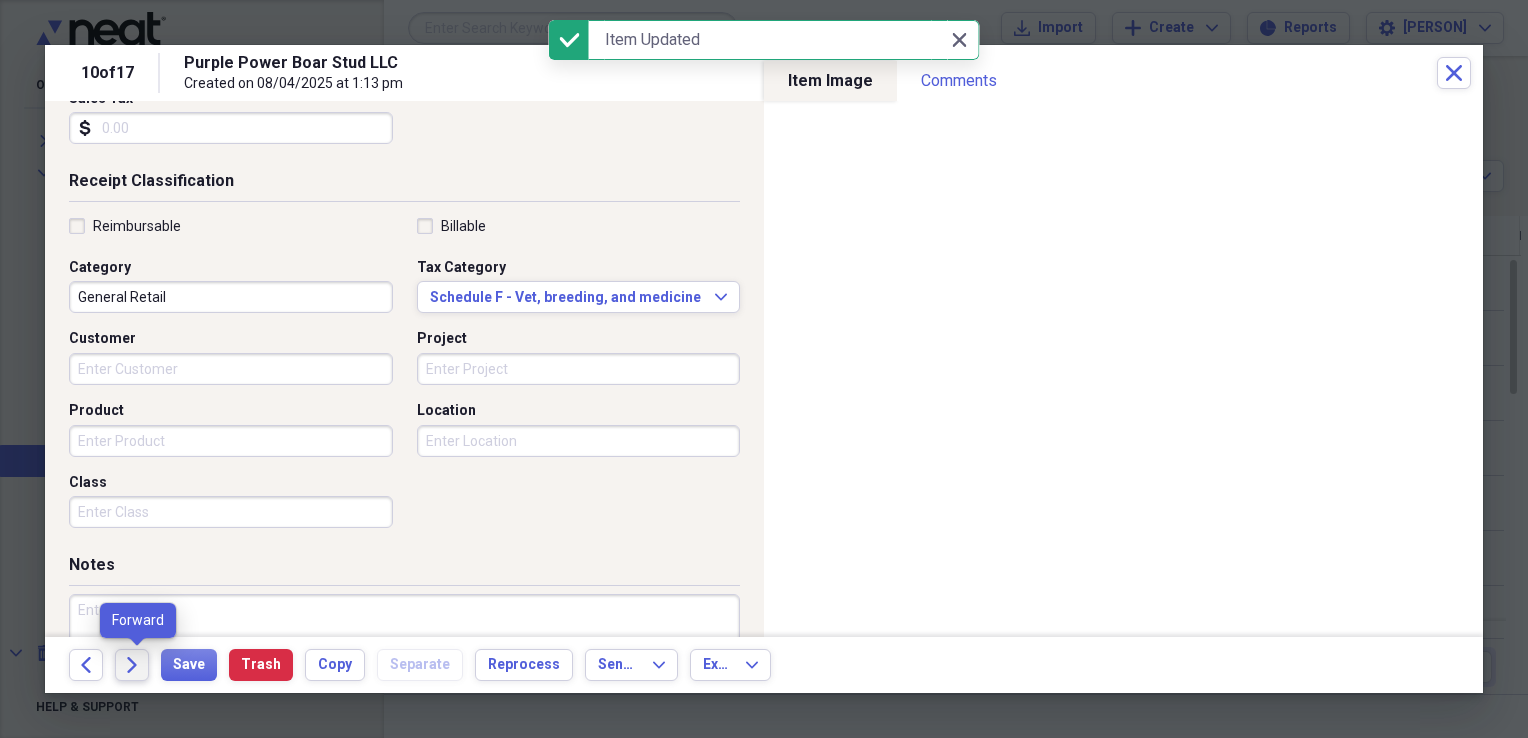 click on "Forward" 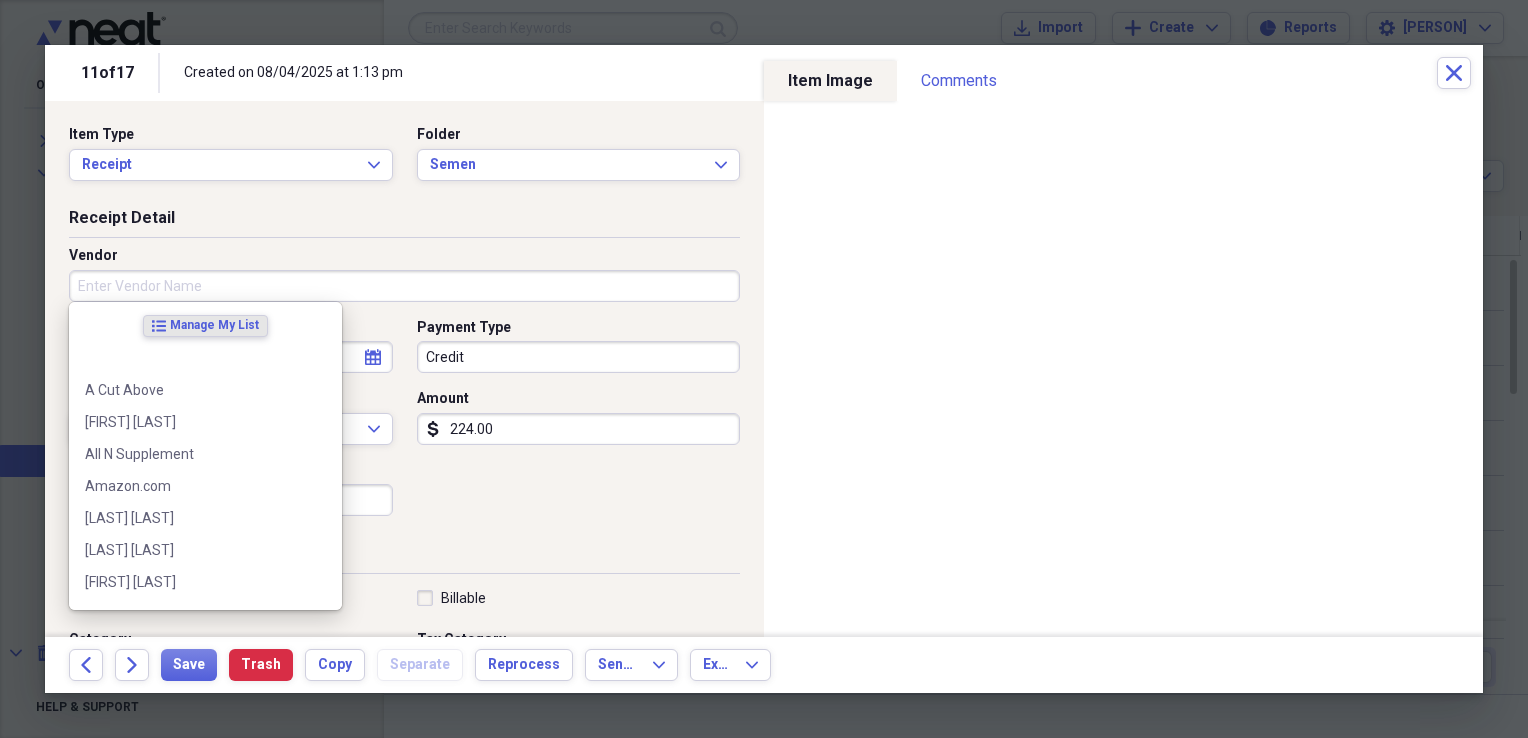click on "Vendor" at bounding box center (404, 286) 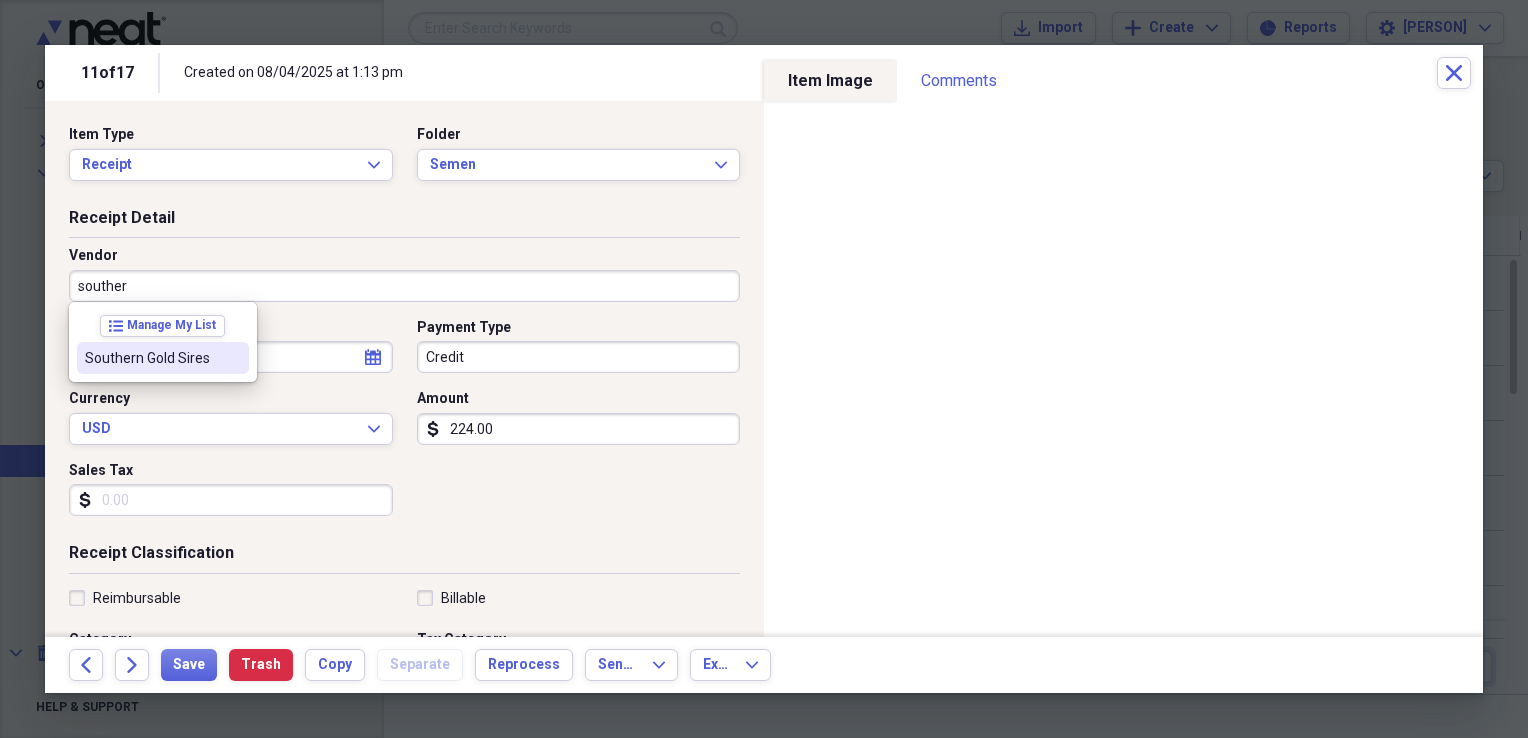 click on "Southern Gold Sires" at bounding box center (163, 358) 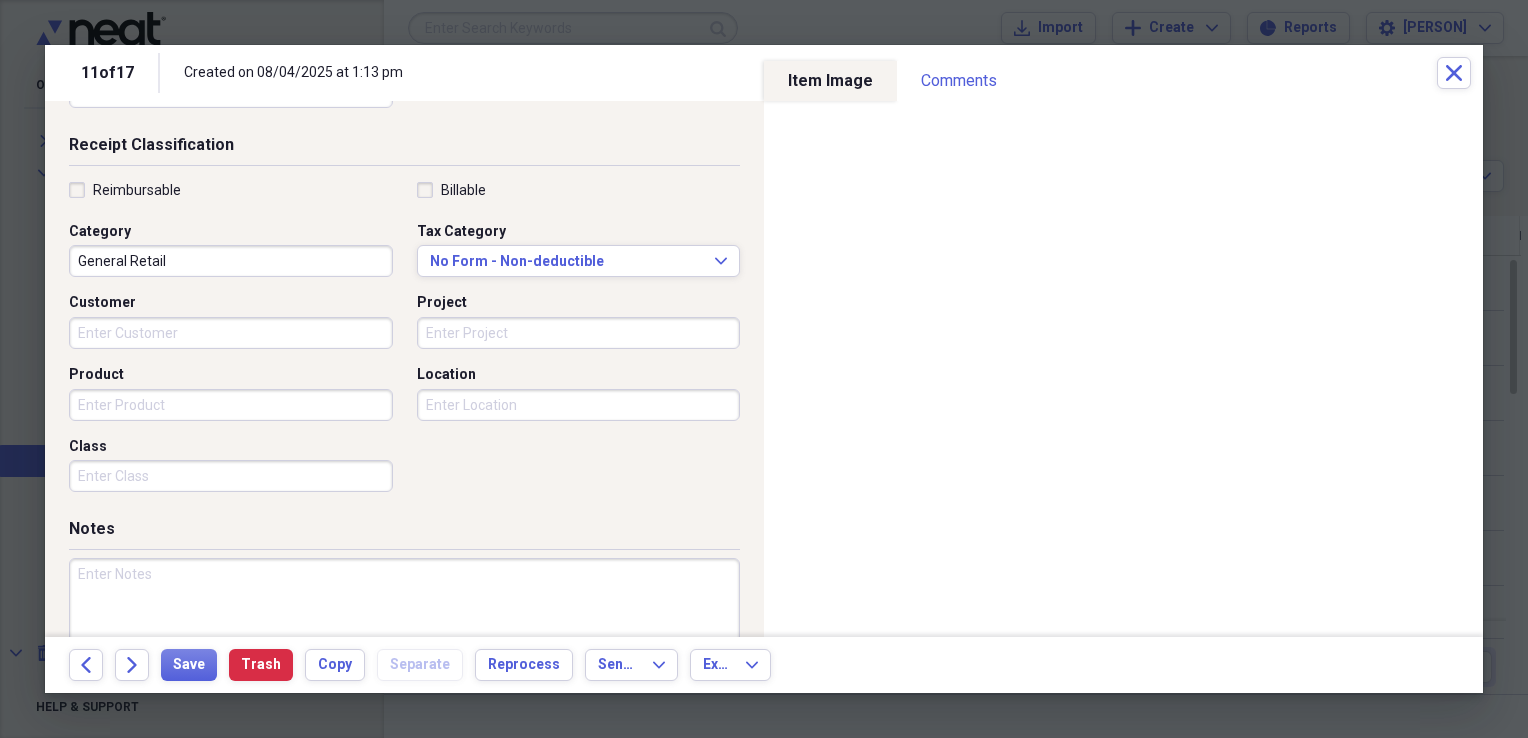 scroll, scrollTop: 466, scrollLeft: 0, axis: vertical 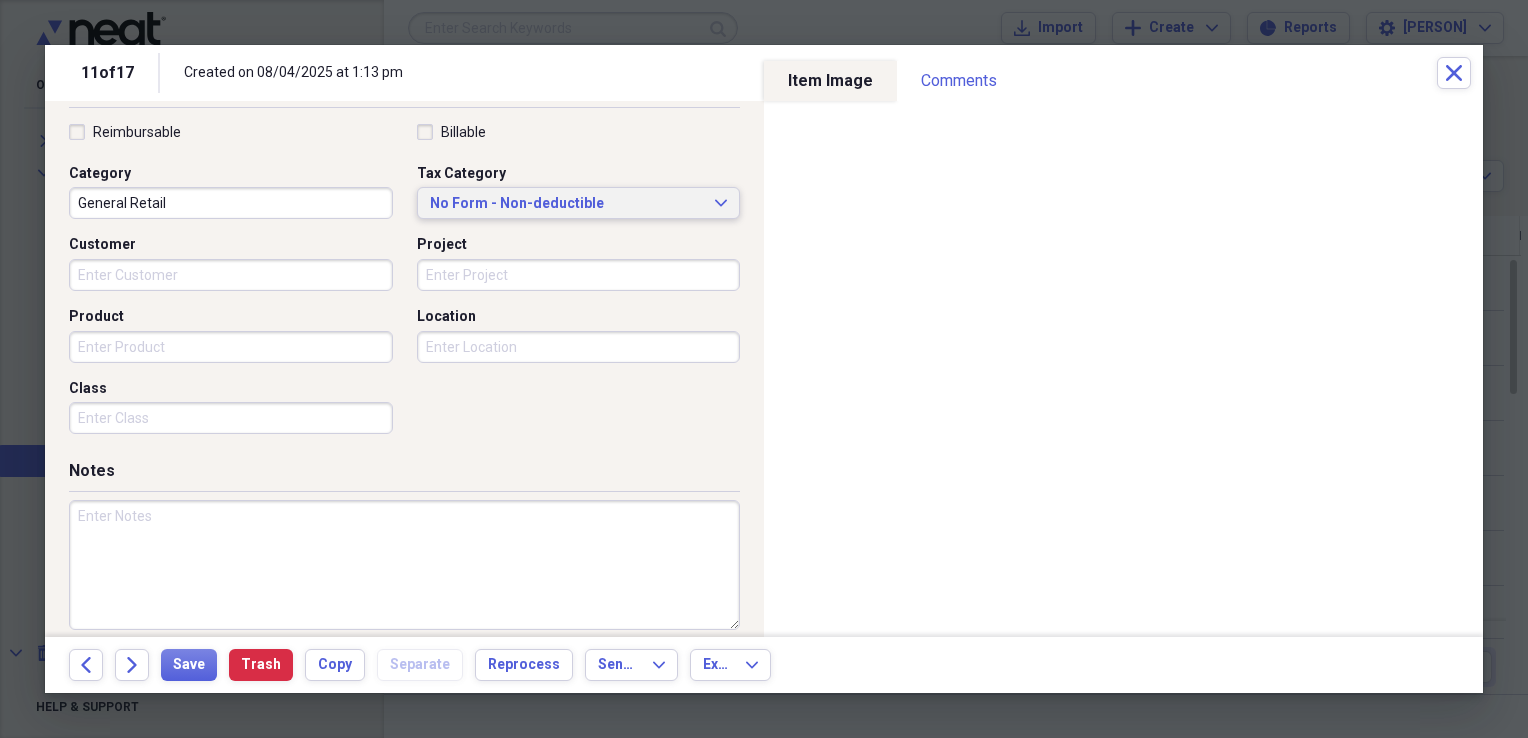 click on "No Form - Non-deductible Expand" at bounding box center [579, 203] 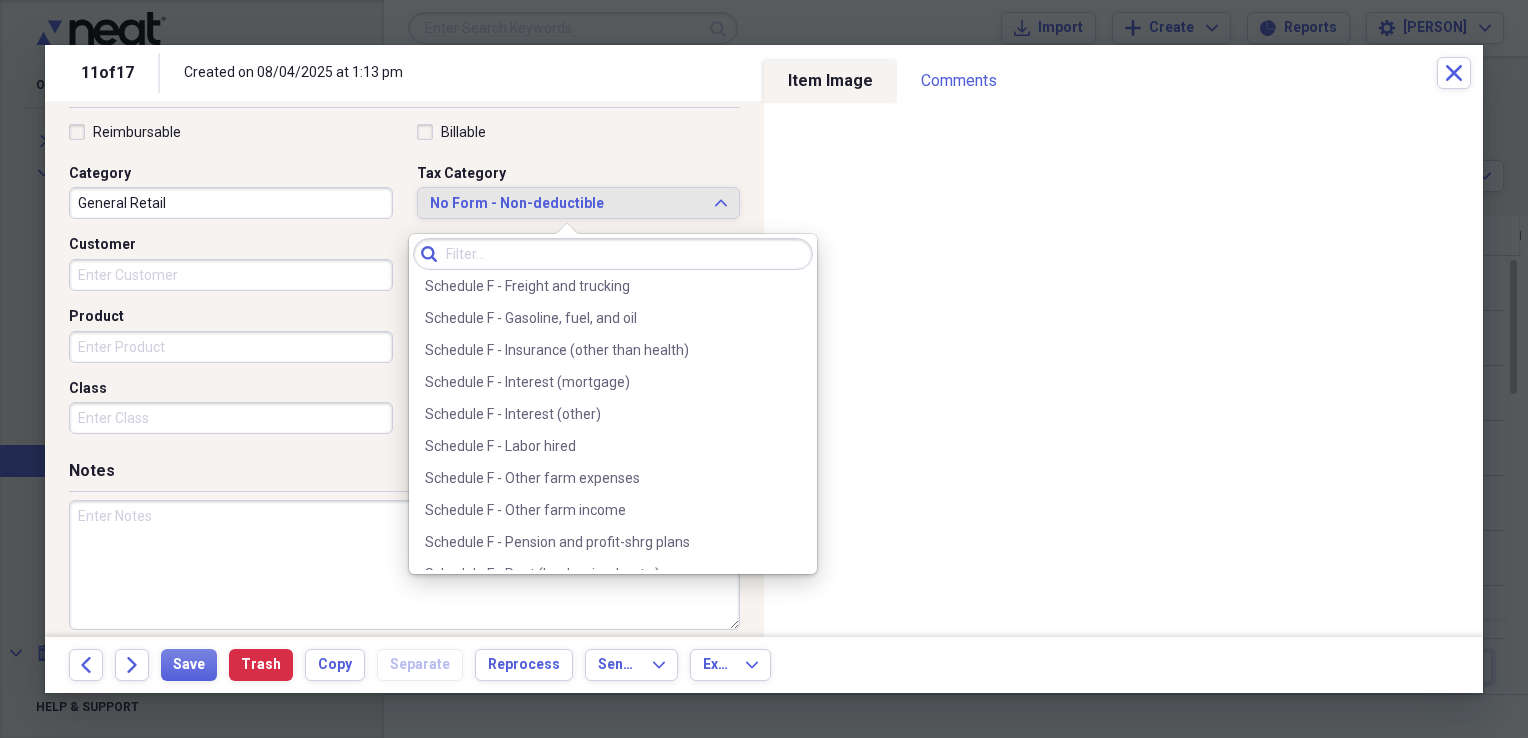 scroll, scrollTop: 6044, scrollLeft: 0, axis: vertical 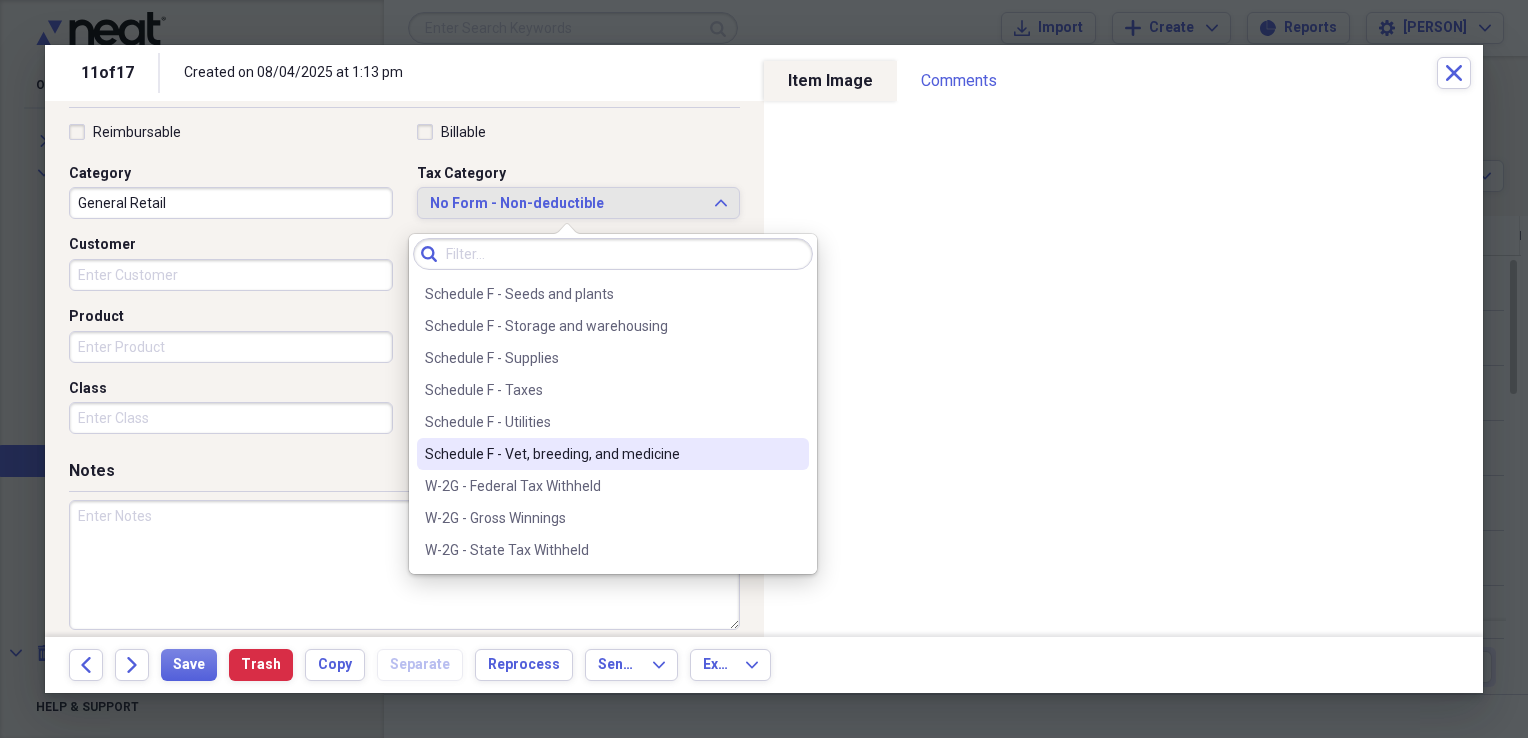 click on "Schedule F - Vet, breeding, and medicine" at bounding box center [601, 454] 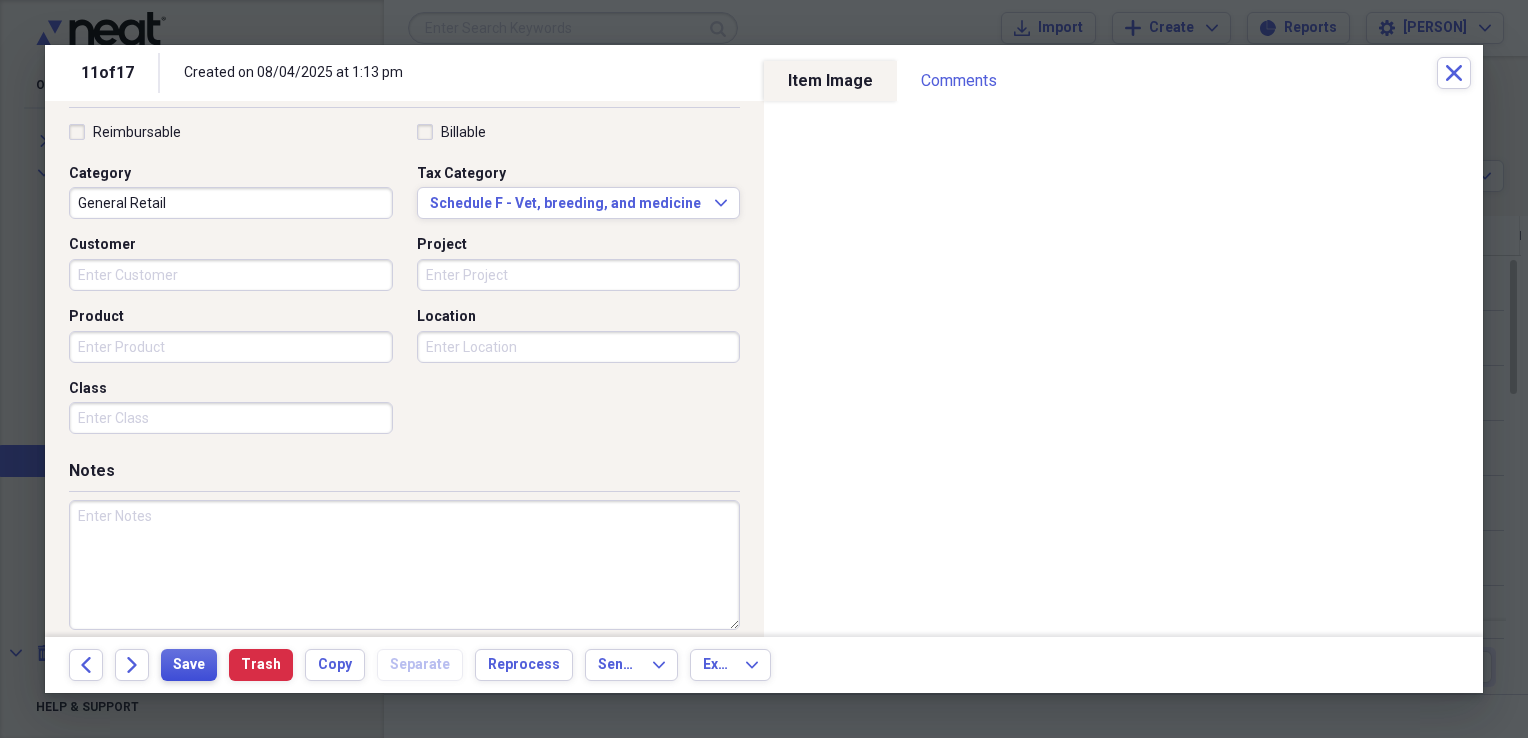 click on "Save" at bounding box center [189, 665] 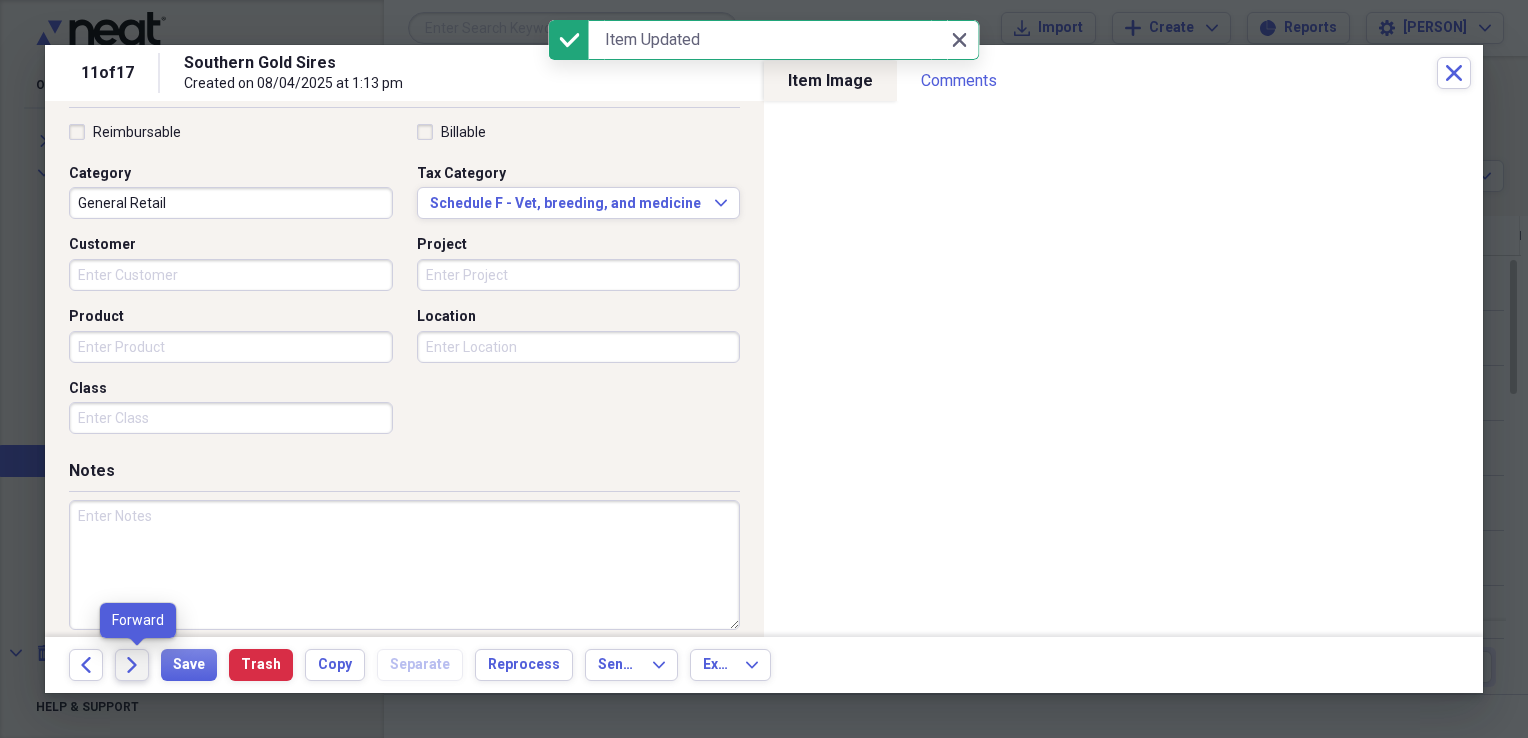click on "Forward" at bounding box center [132, 665] 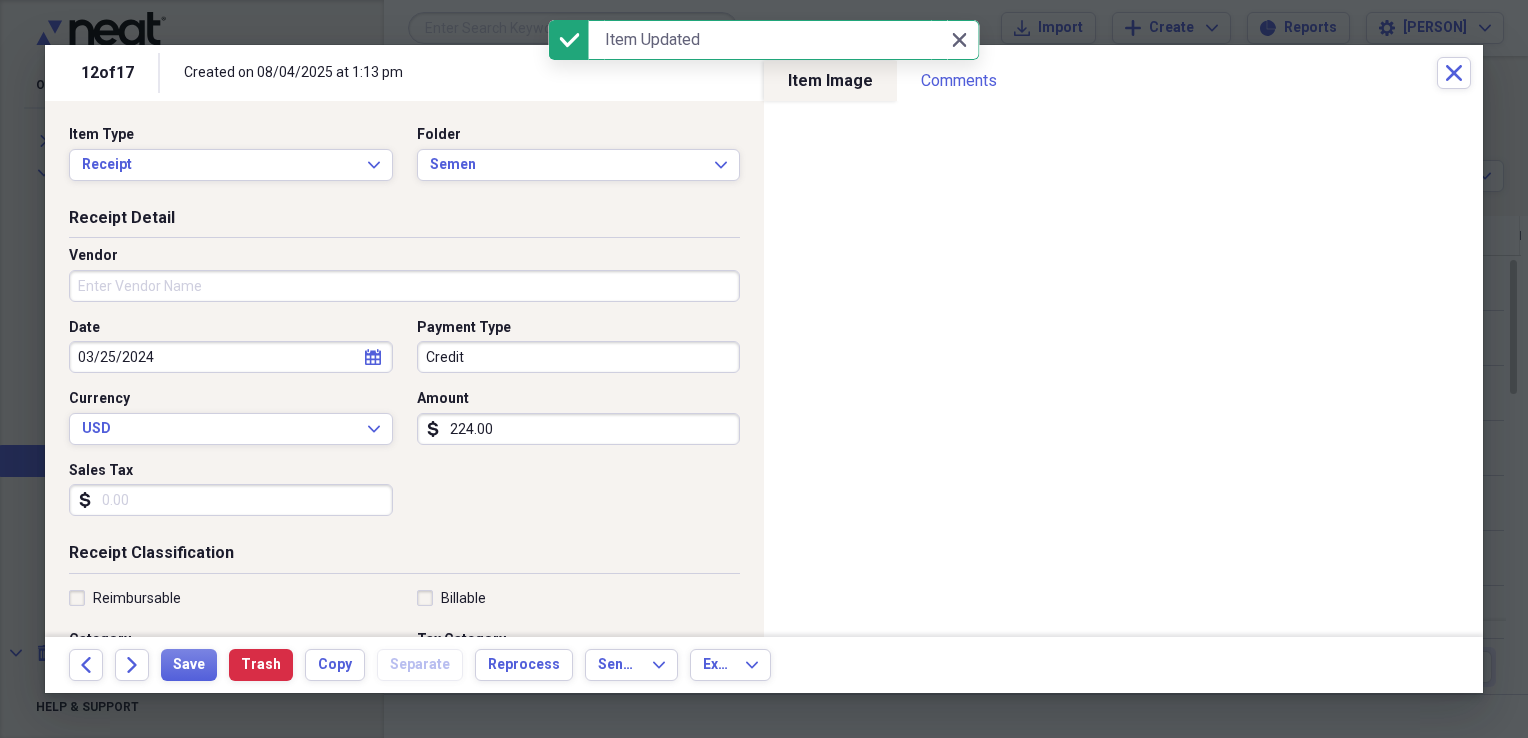 click on "Vendor" at bounding box center [404, 286] 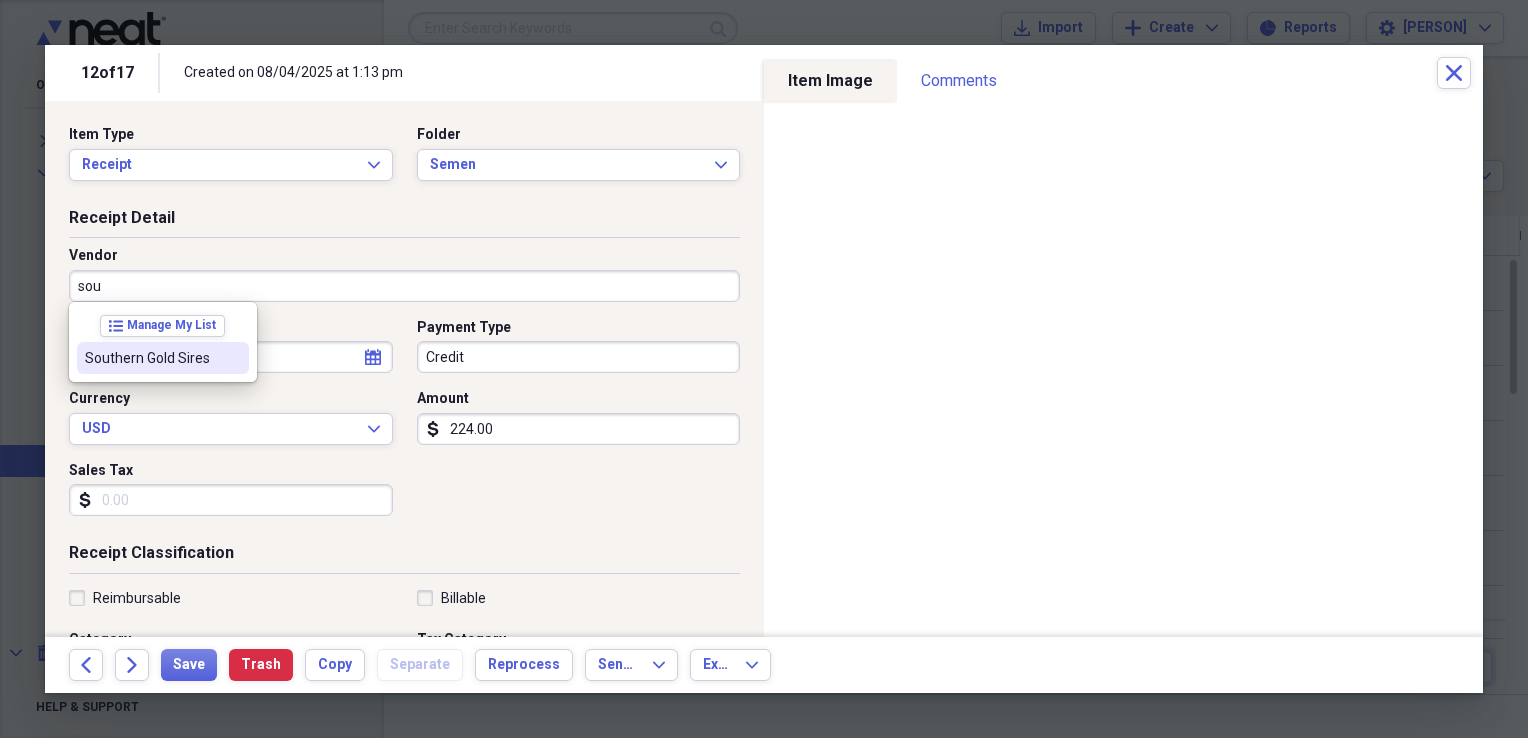 click on "Southern Gold Sires" at bounding box center (163, 358) 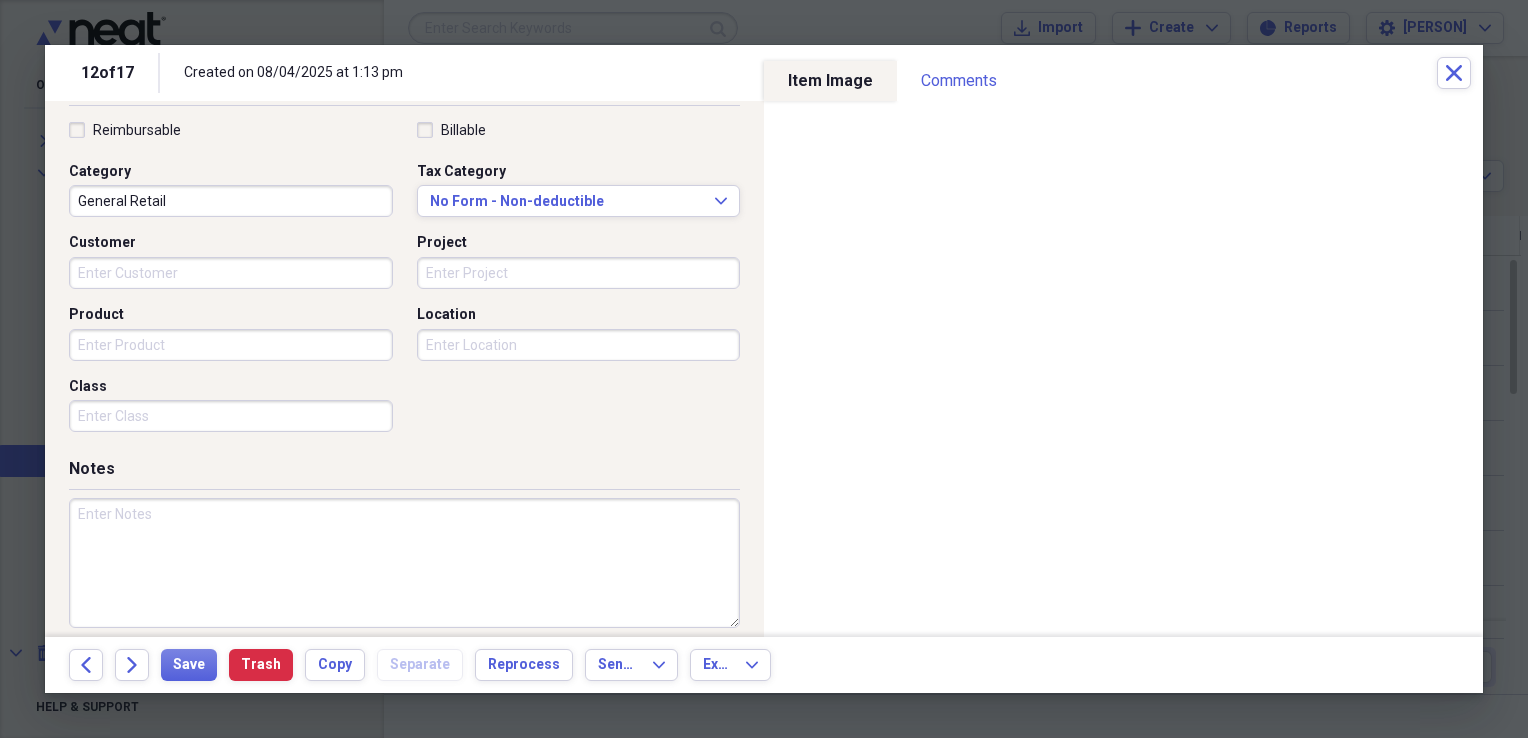 scroll, scrollTop: 470, scrollLeft: 0, axis: vertical 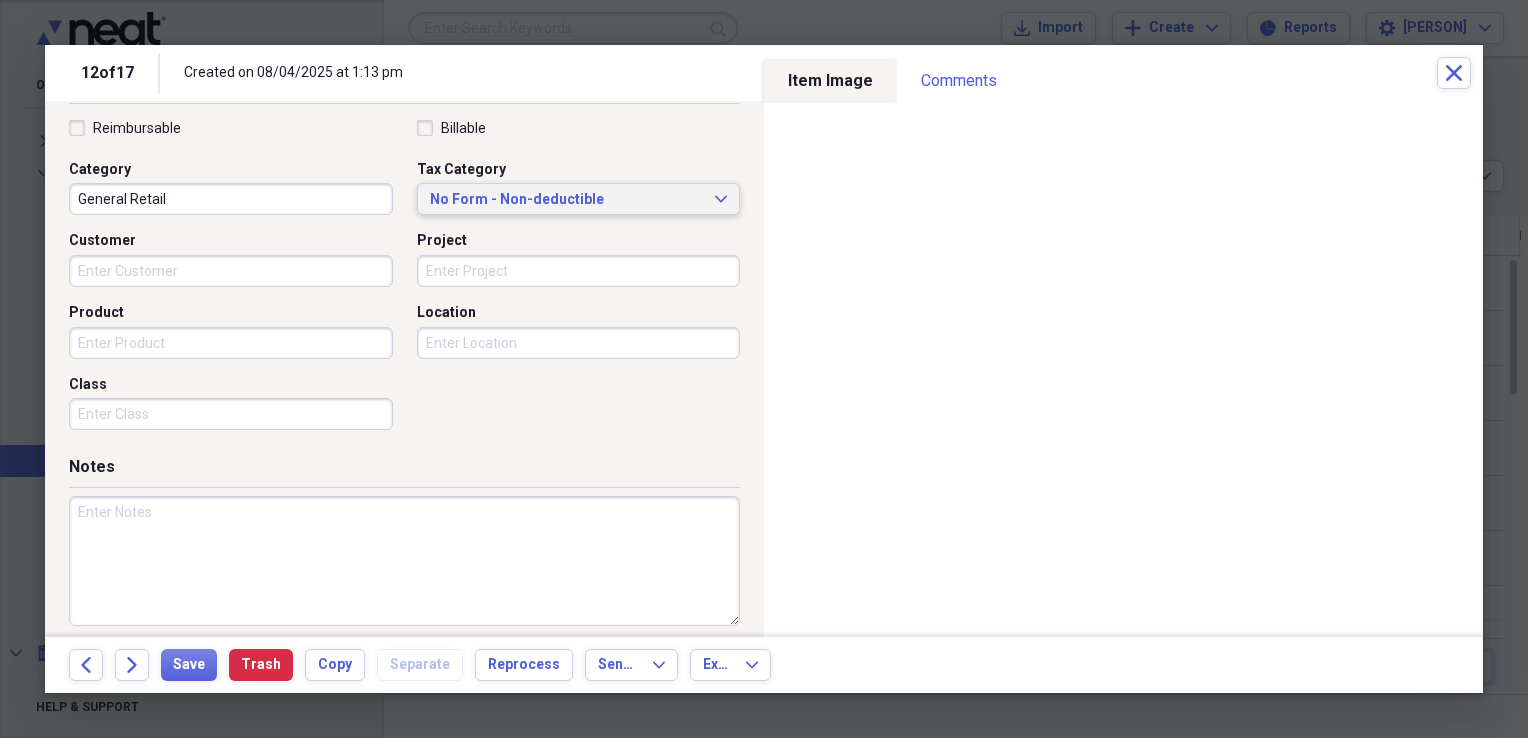 click on "No Form - Non-deductible Expand" at bounding box center [579, 199] 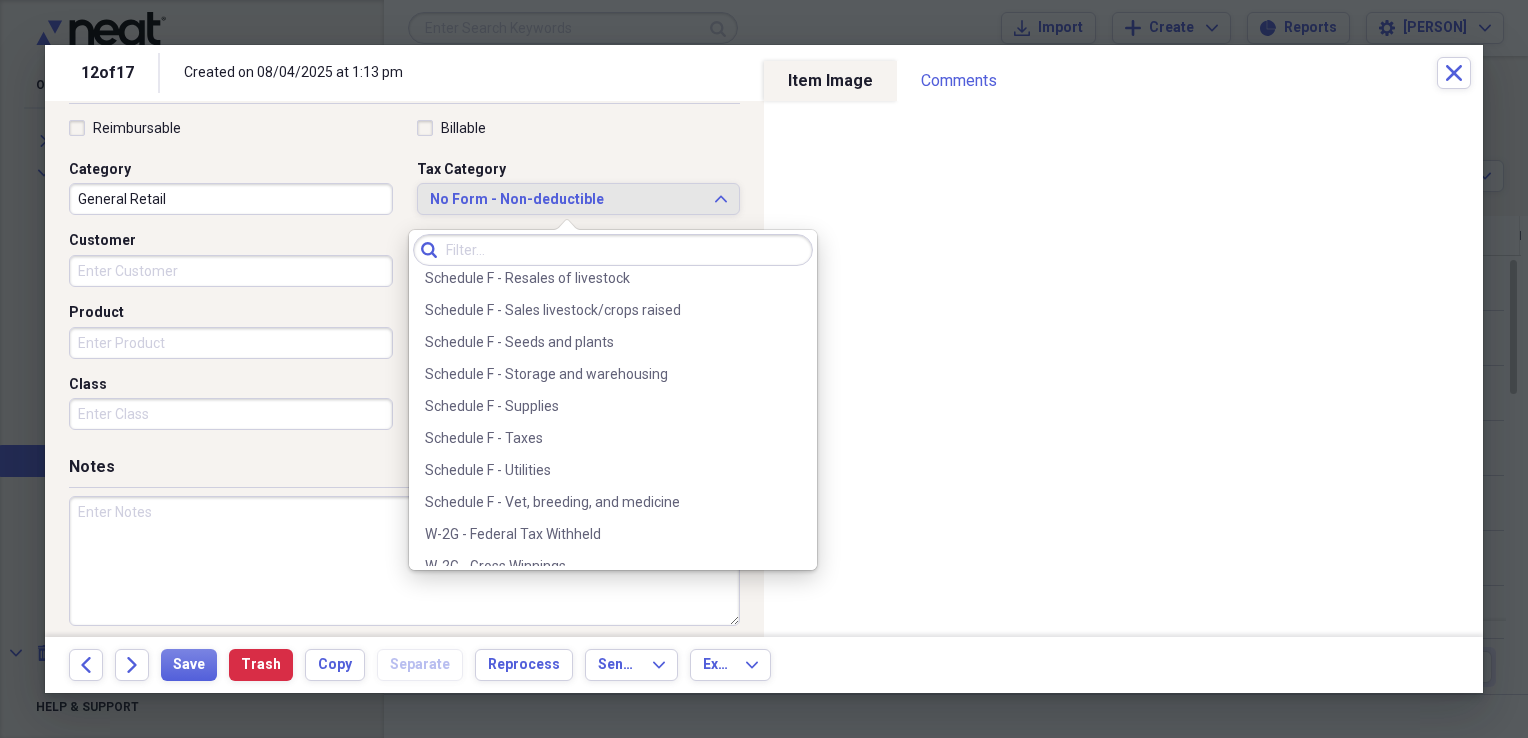 scroll, scrollTop: 6044, scrollLeft: 0, axis: vertical 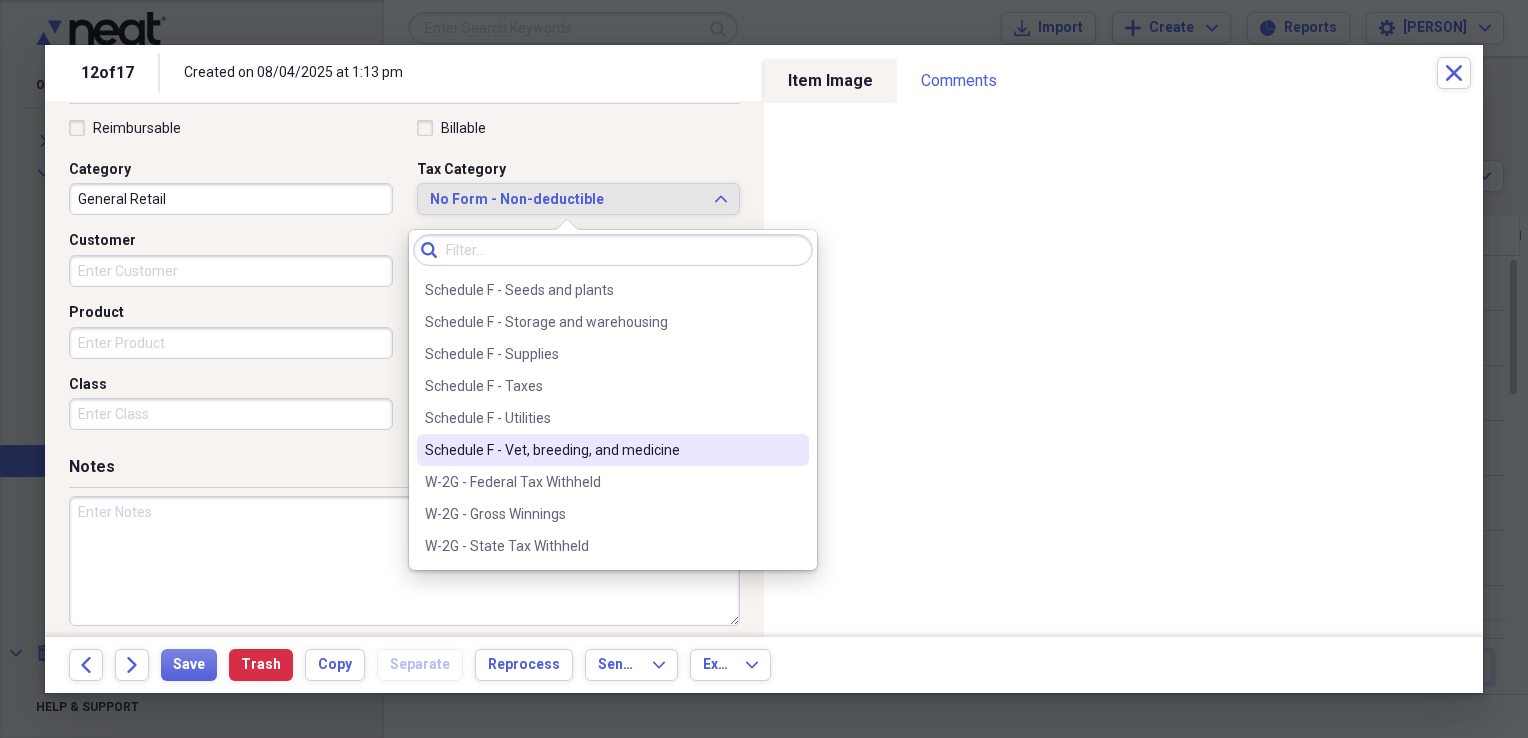 click on "Schedule F - Vet, breeding, and medicine" at bounding box center [601, 450] 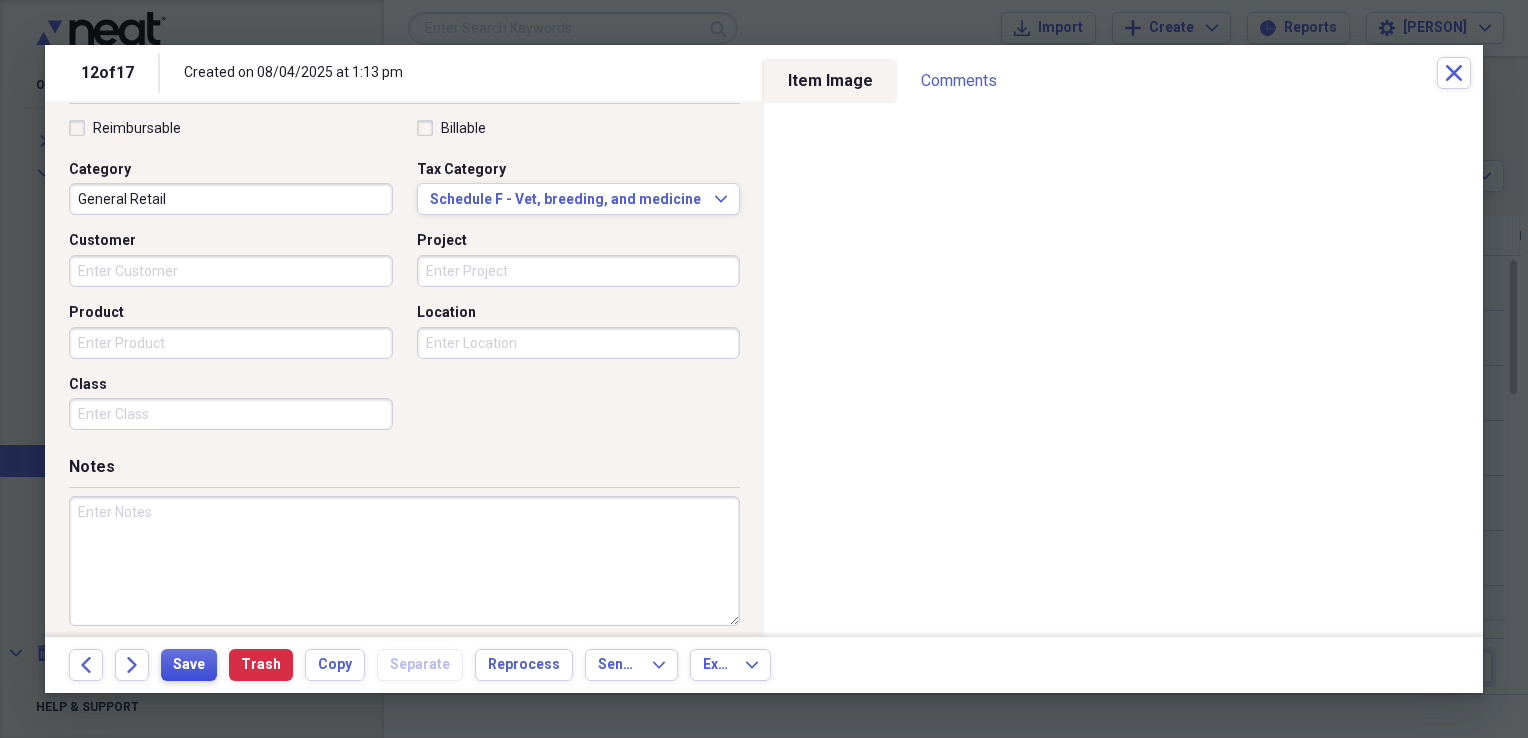 click on "Save" at bounding box center [189, 665] 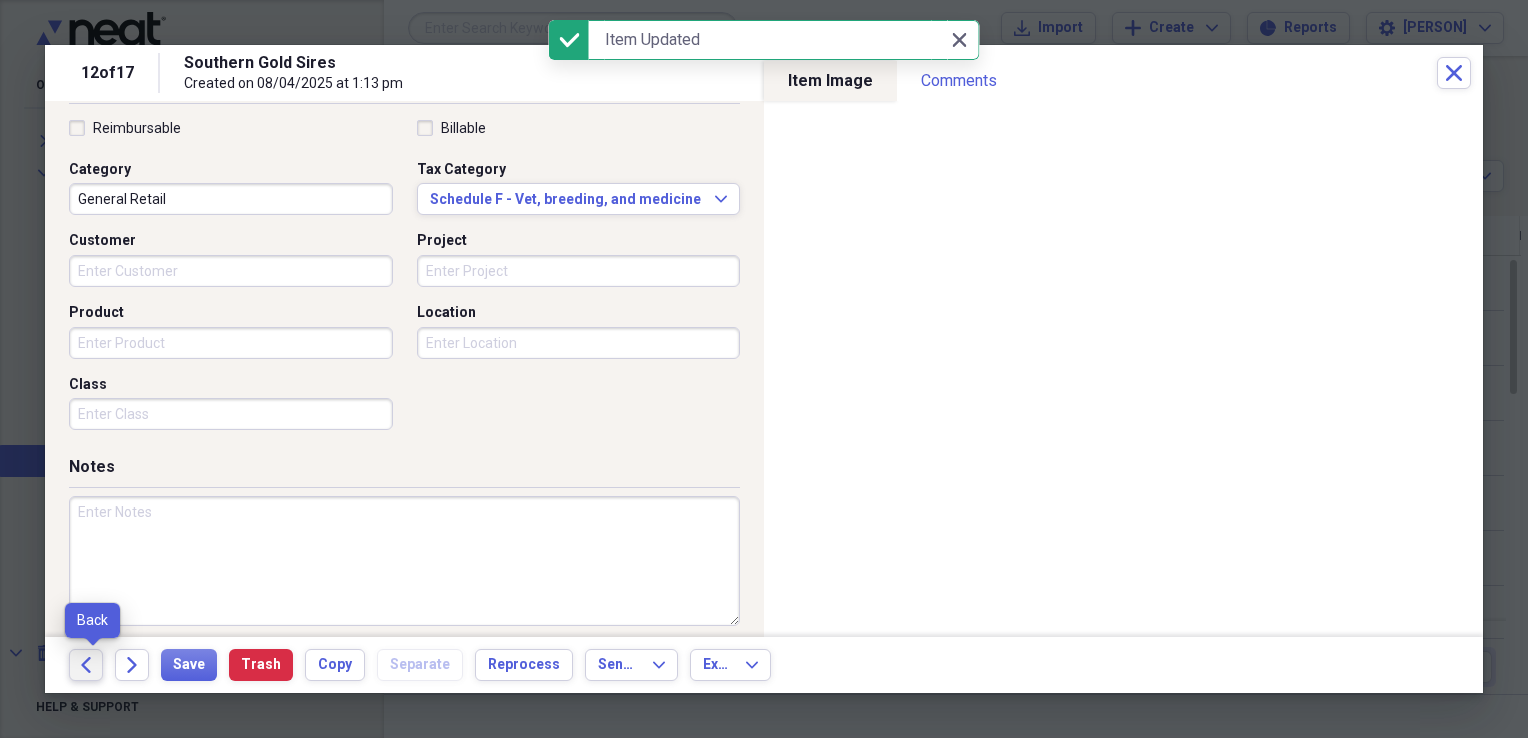 click on "Back" 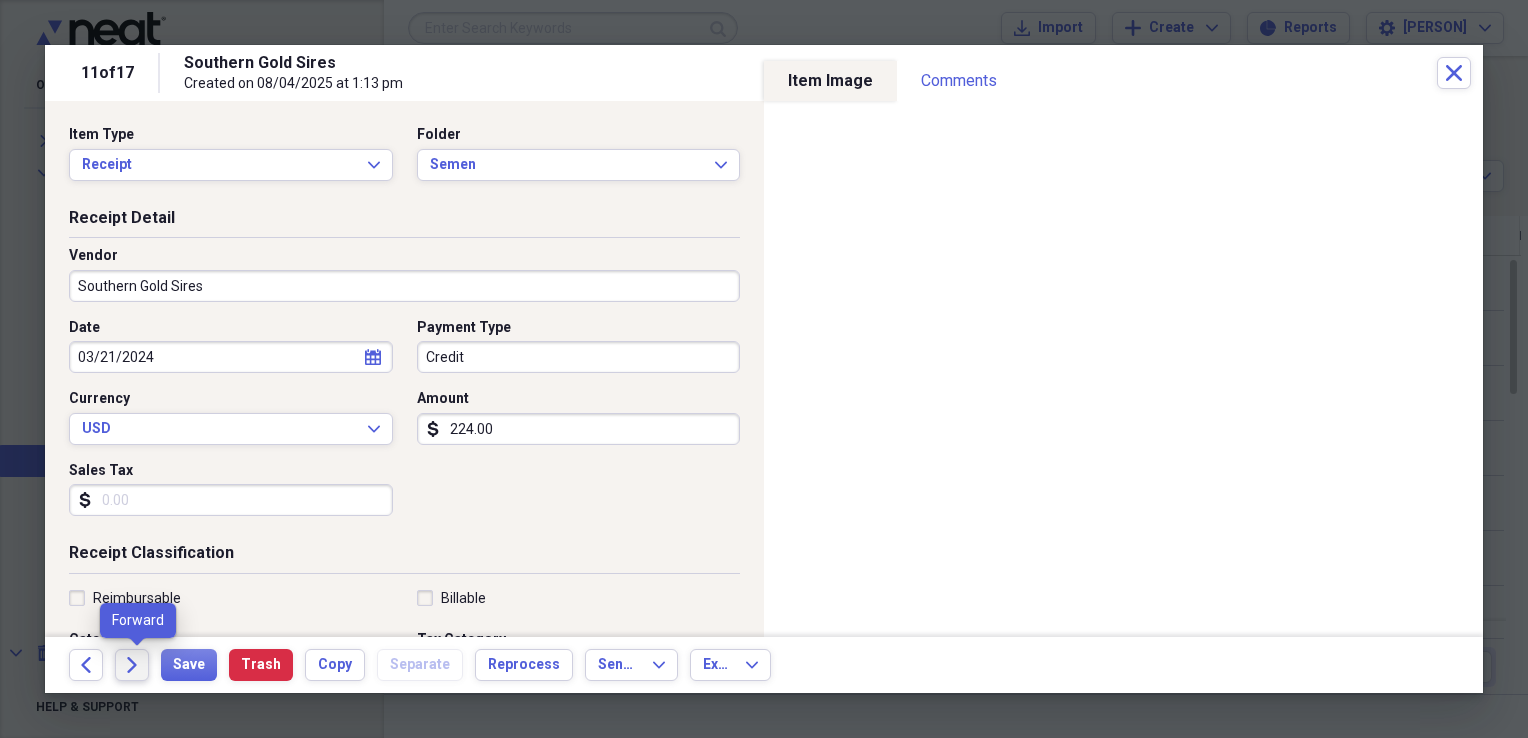click 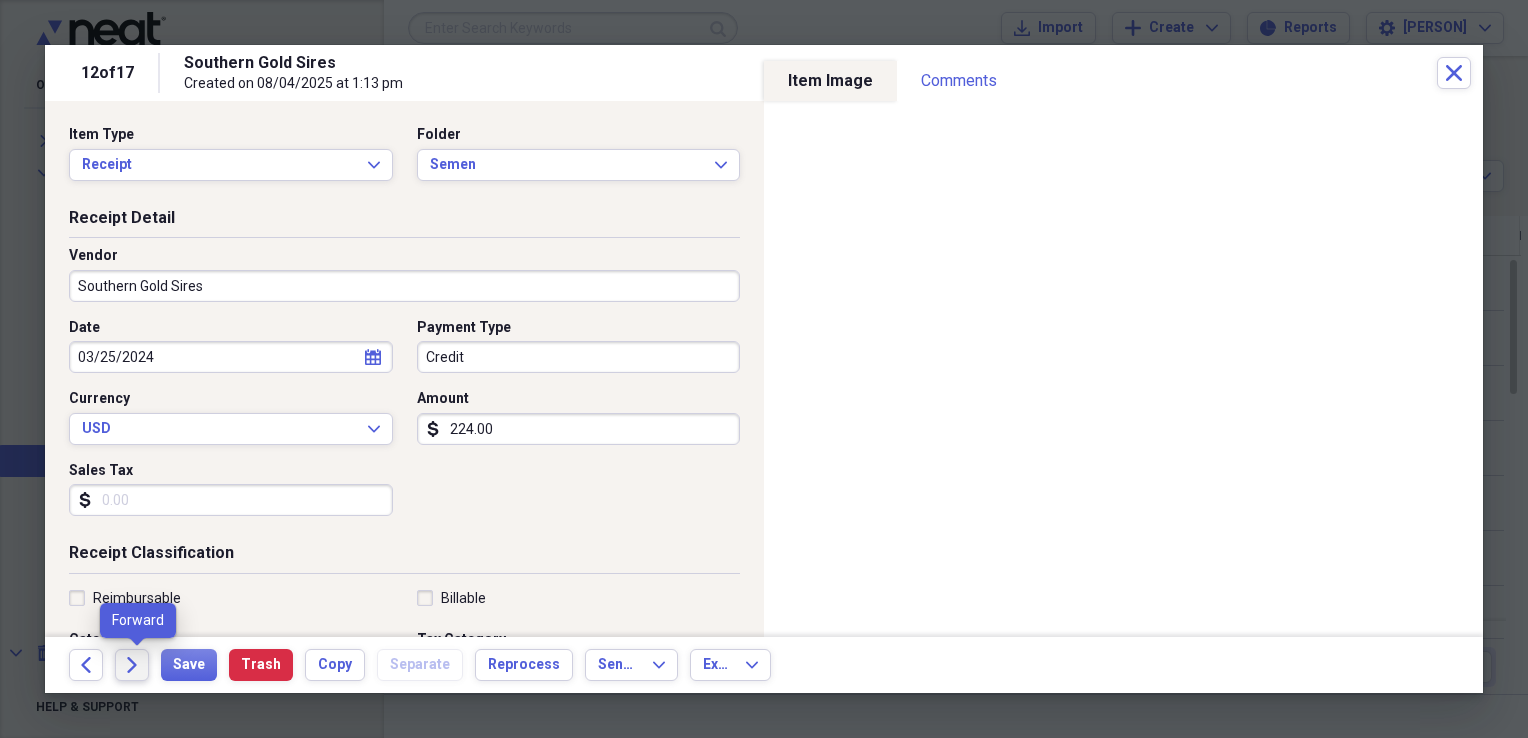 click 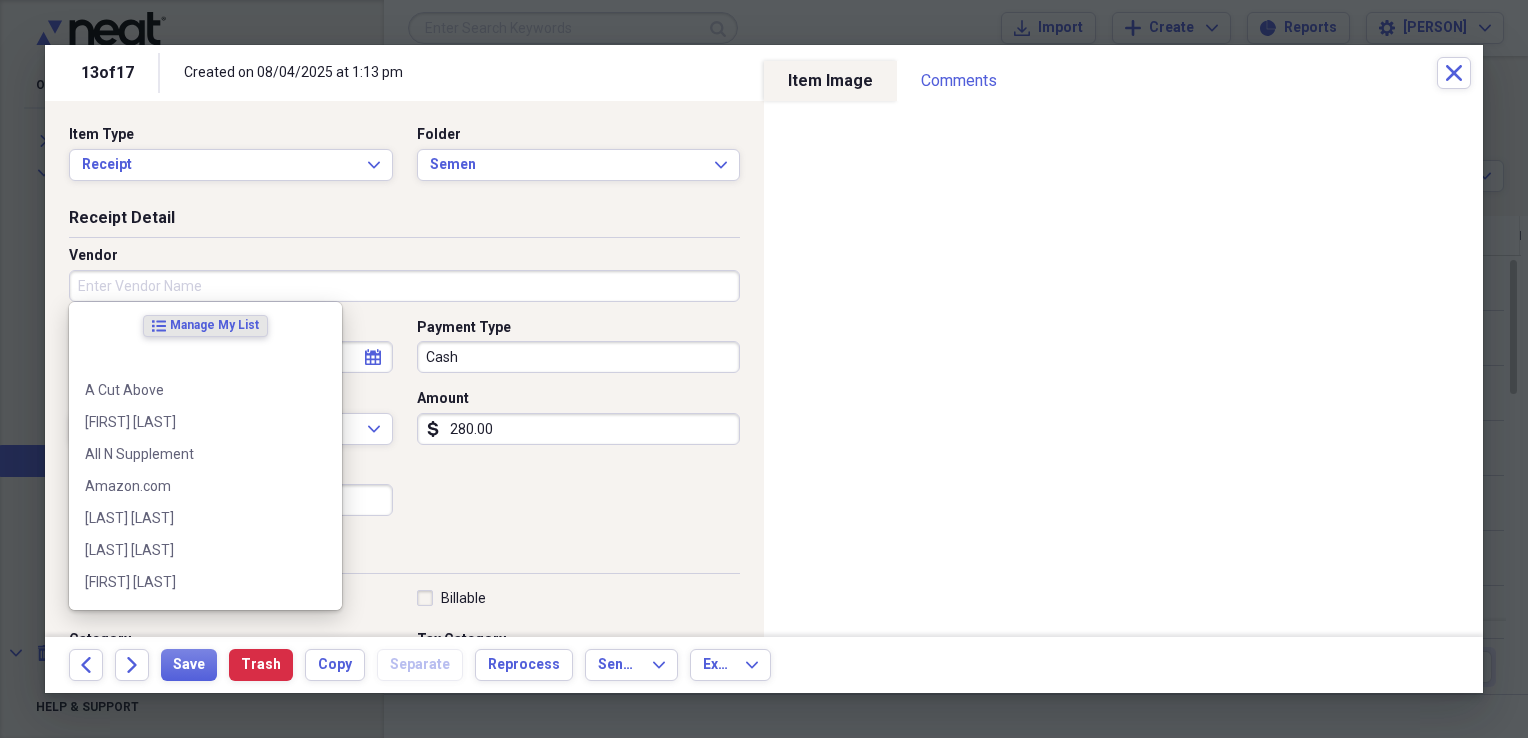 click on "Vendor" at bounding box center [404, 286] 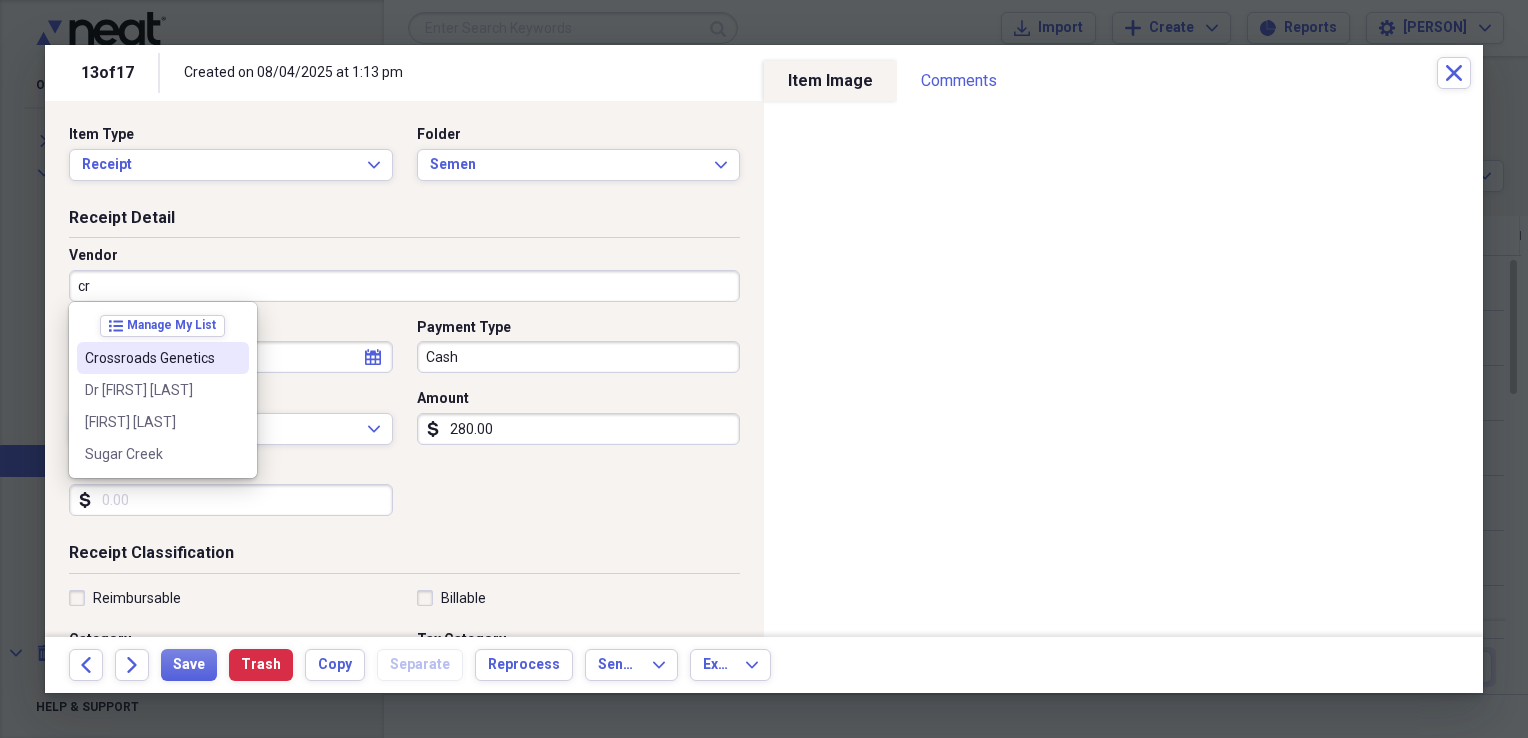 click on "Crossroads Genetics" at bounding box center (163, 358) 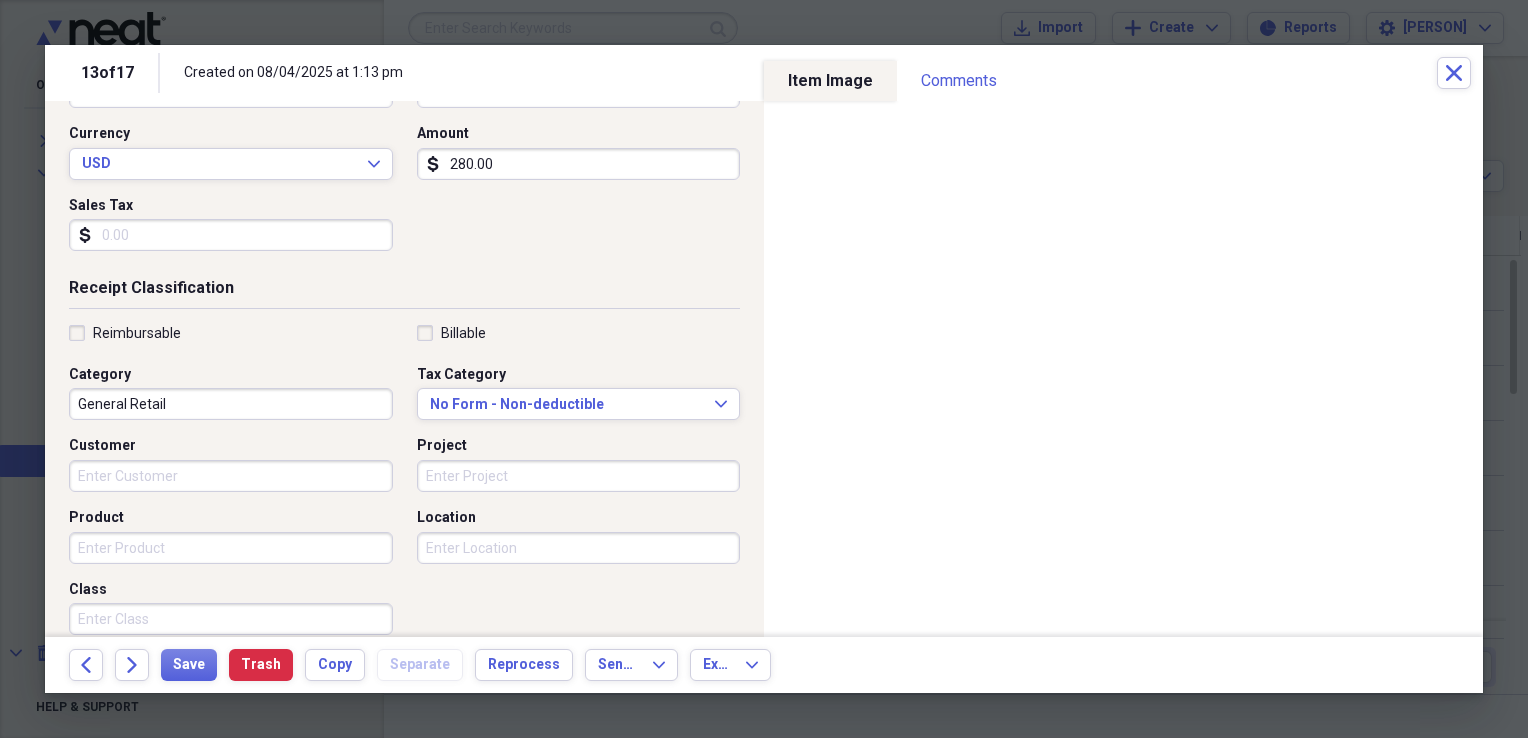scroll, scrollTop: 483, scrollLeft: 0, axis: vertical 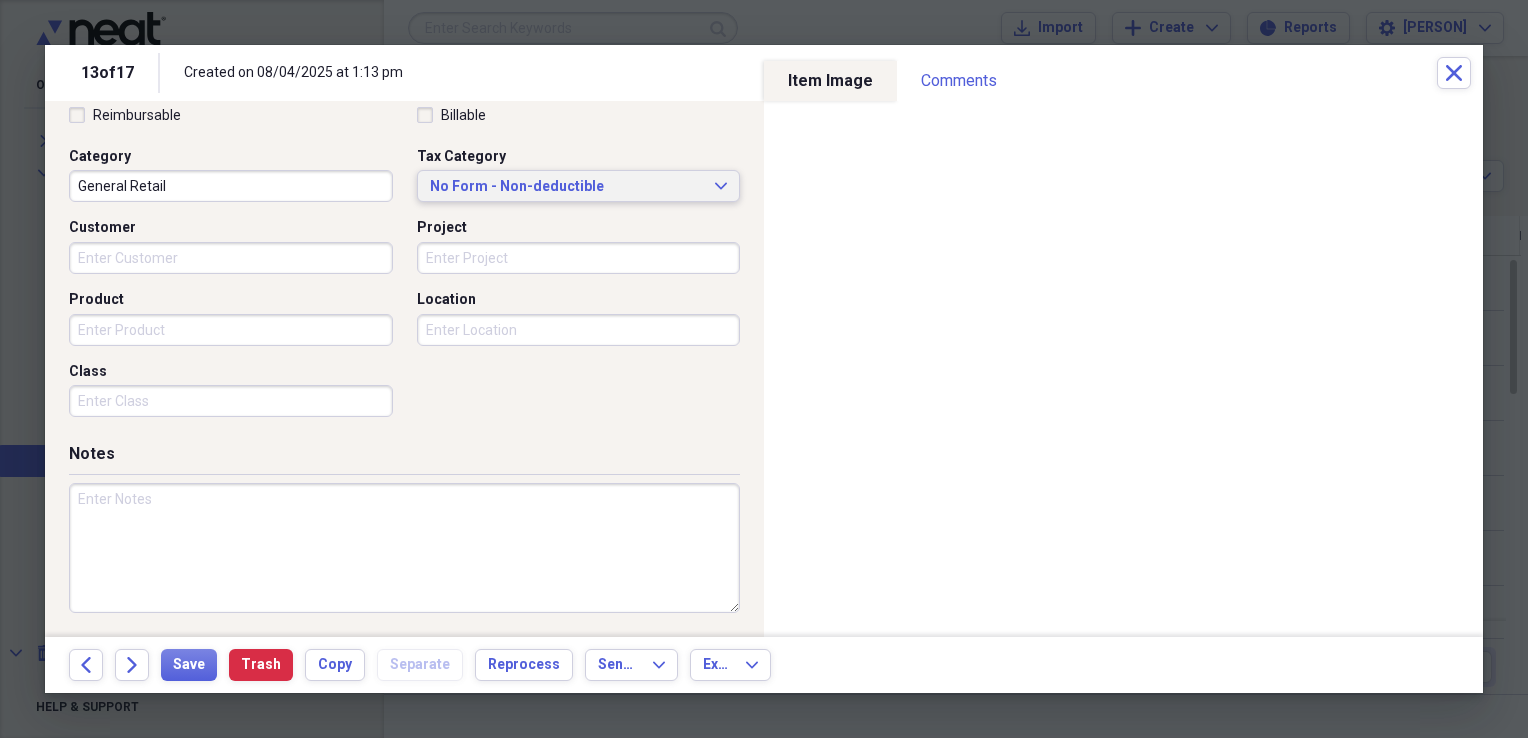 click on "No Form - Non-deductible Expand" at bounding box center [579, 186] 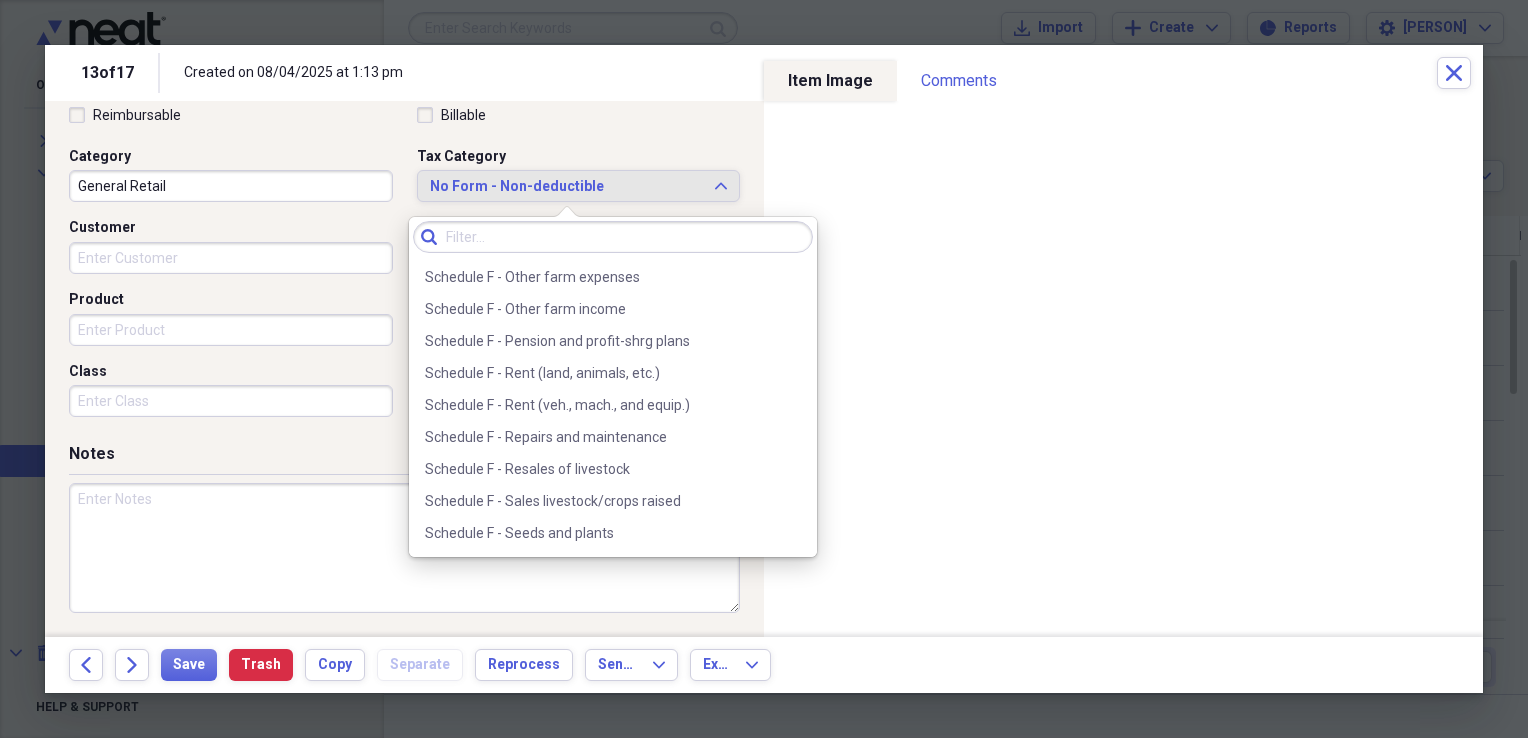 scroll, scrollTop: 6044, scrollLeft: 0, axis: vertical 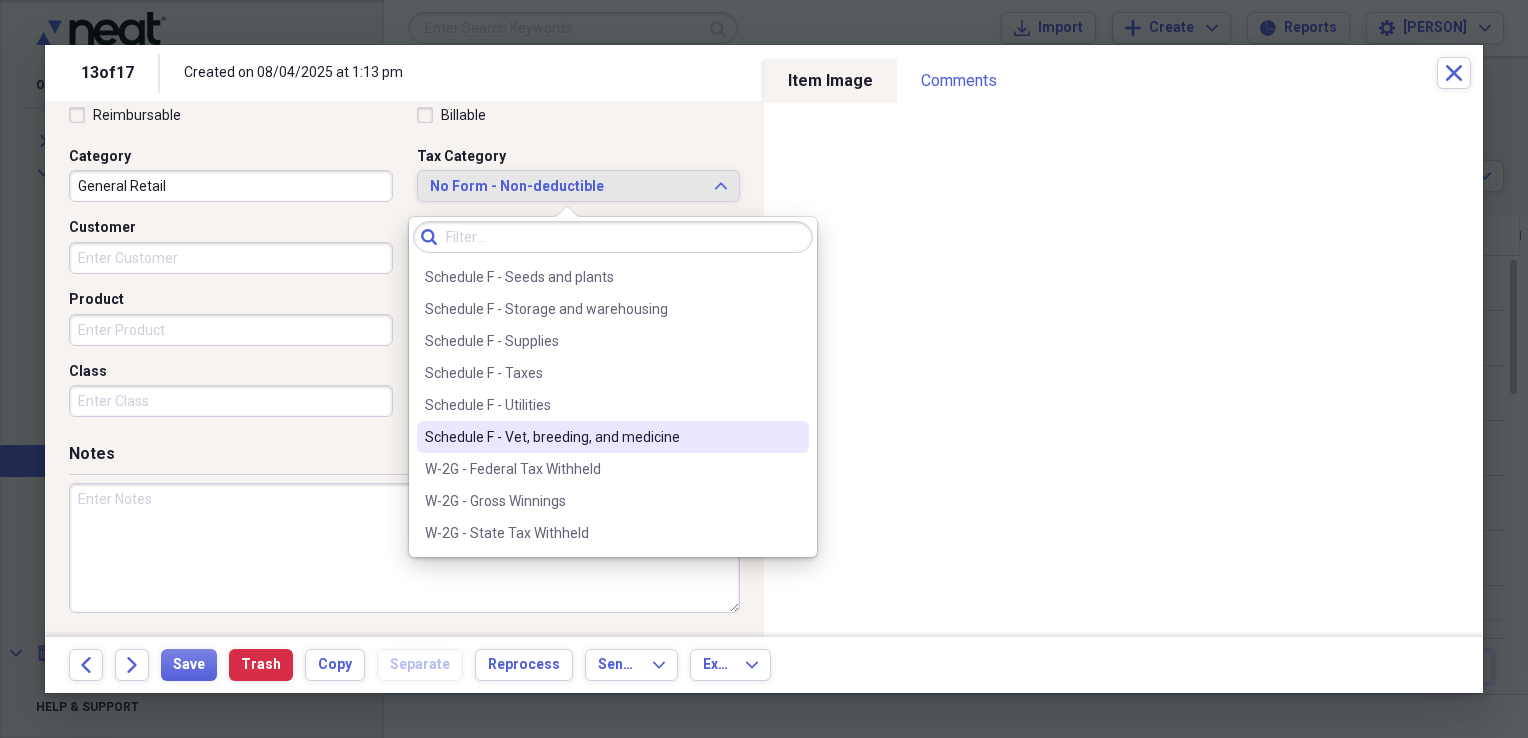 click on "Schedule F - Vet, breeding, and medicine" at bounding box center (601, 437) 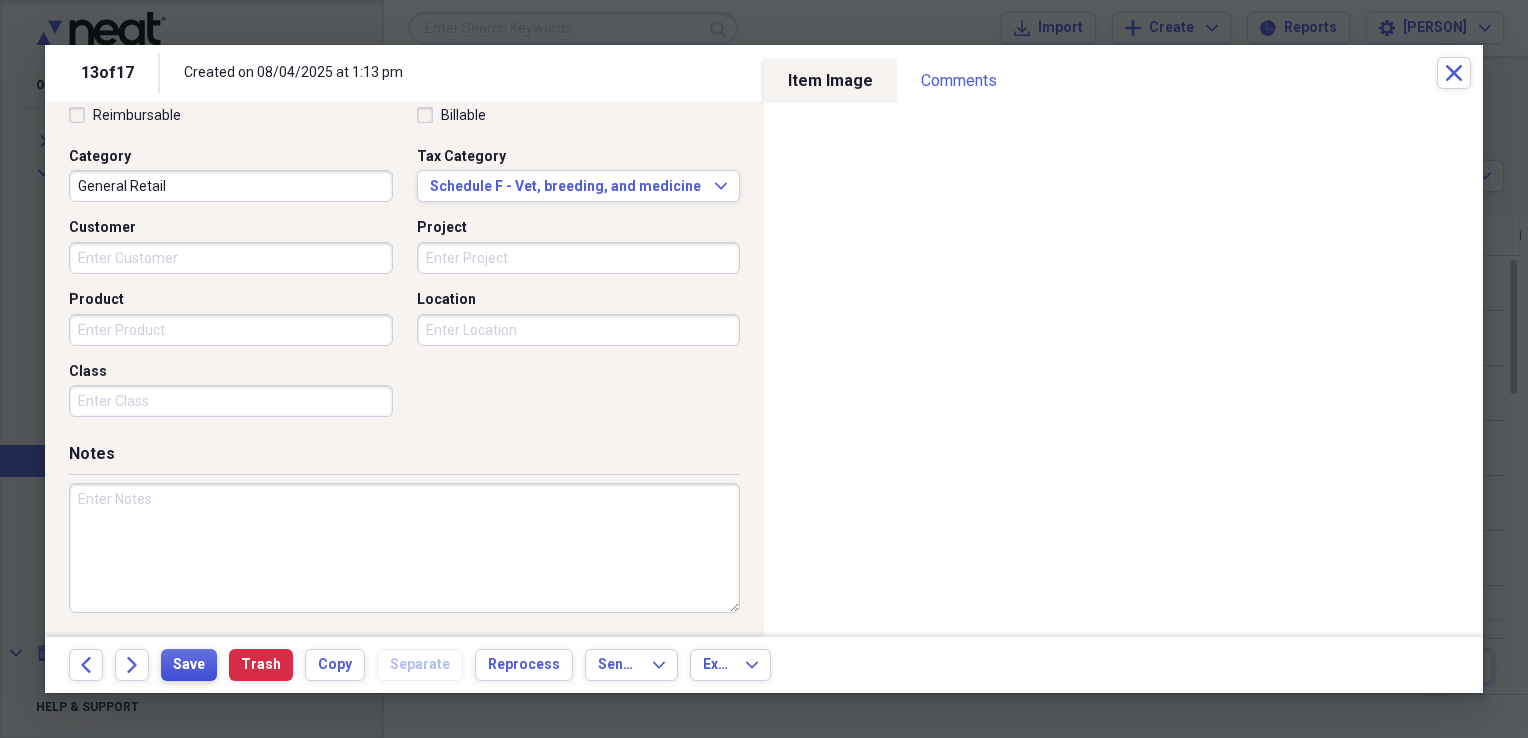 click on "Save" at bounding box center [189, 665] 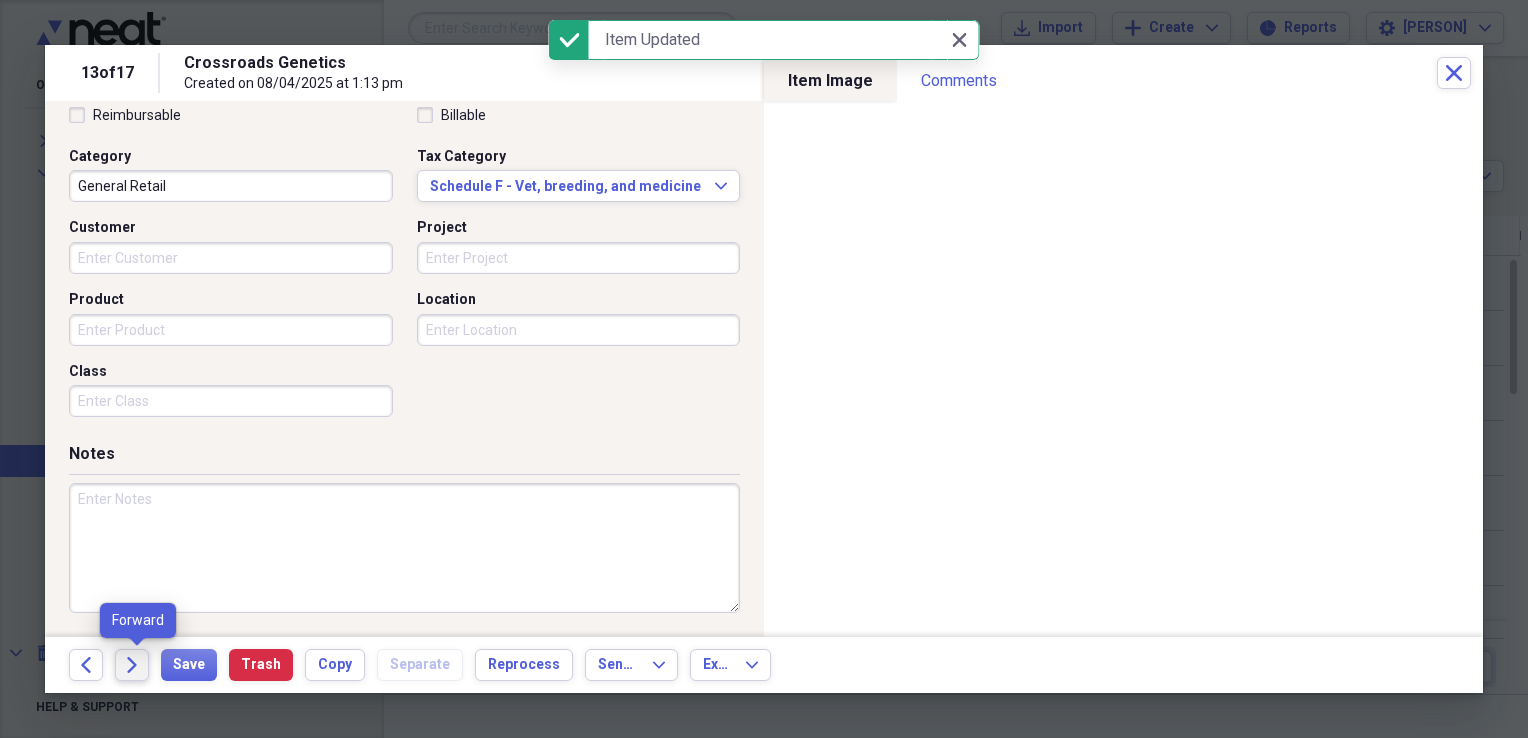 click on "Forward" 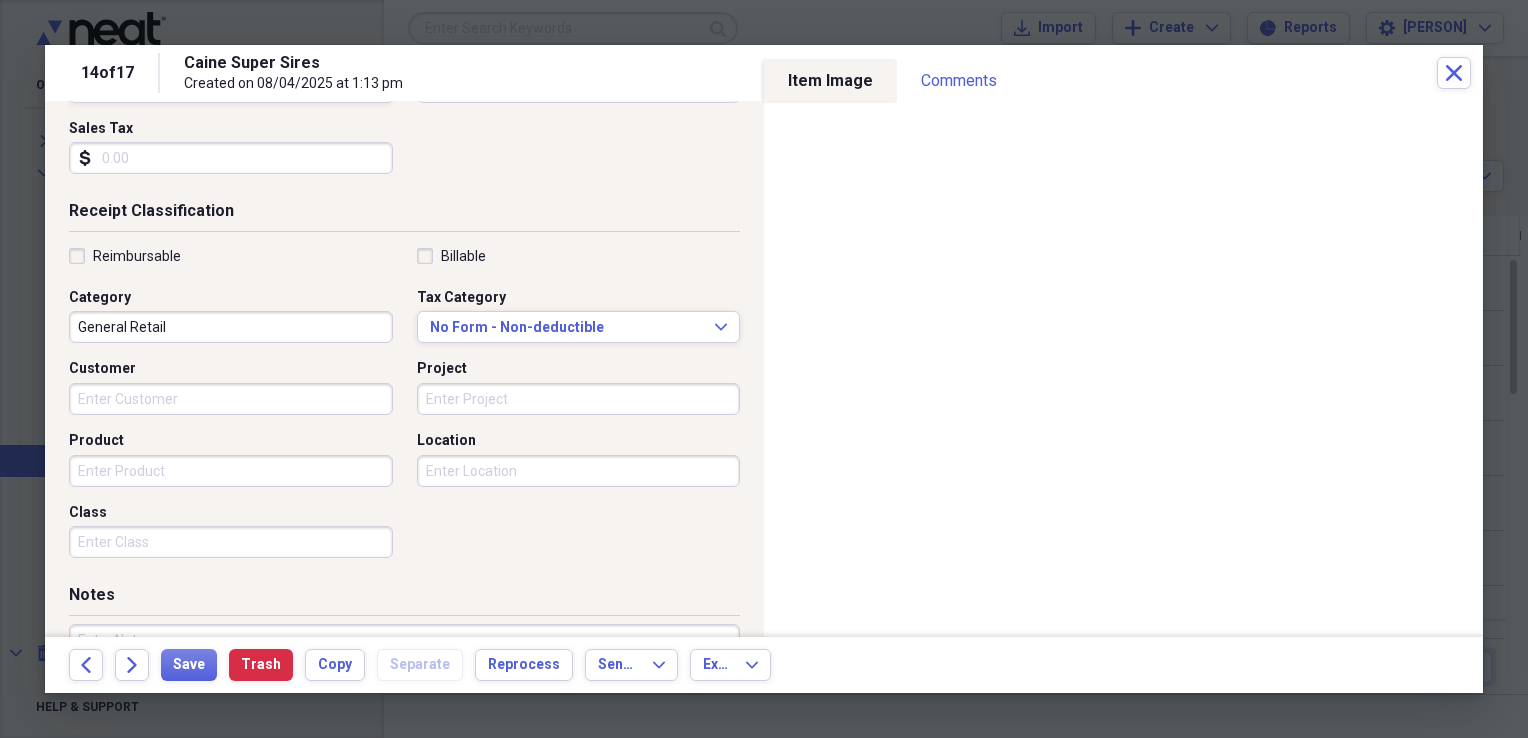 scroll, scrollTop: 356, scrollLeft: 0, axis: vertical 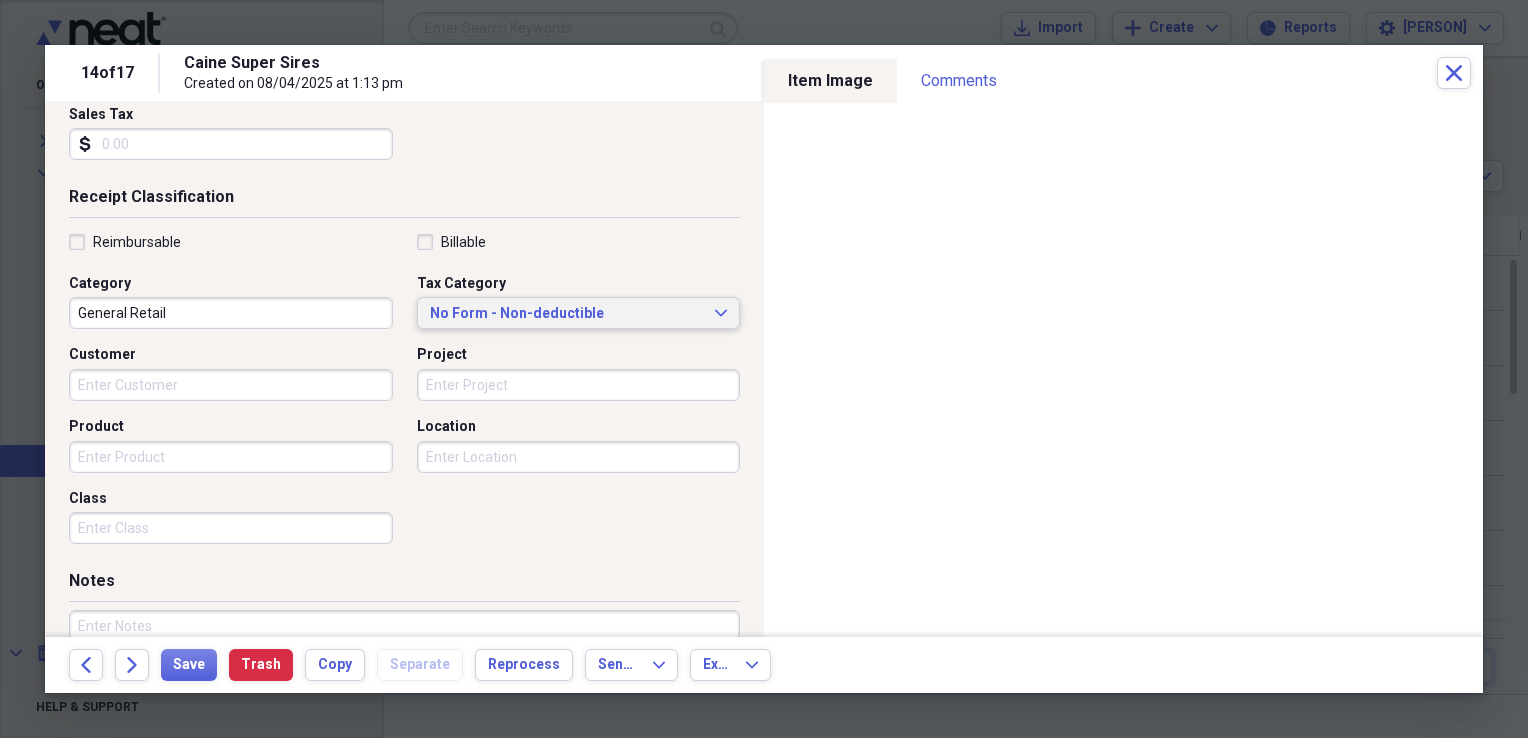 click on "Expand" 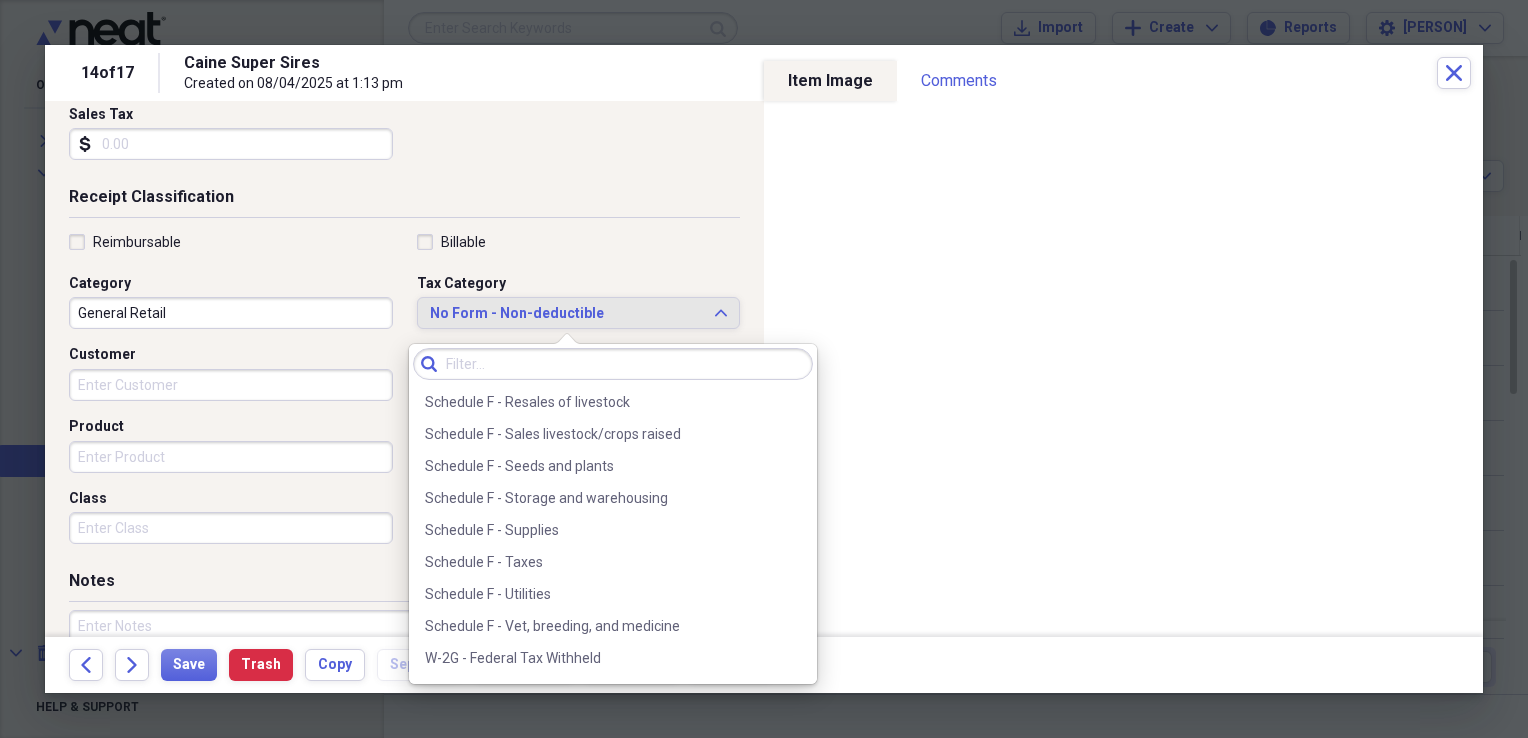 scroll, scrollTop: 6044, scrollLeft: 0, axis: vertical 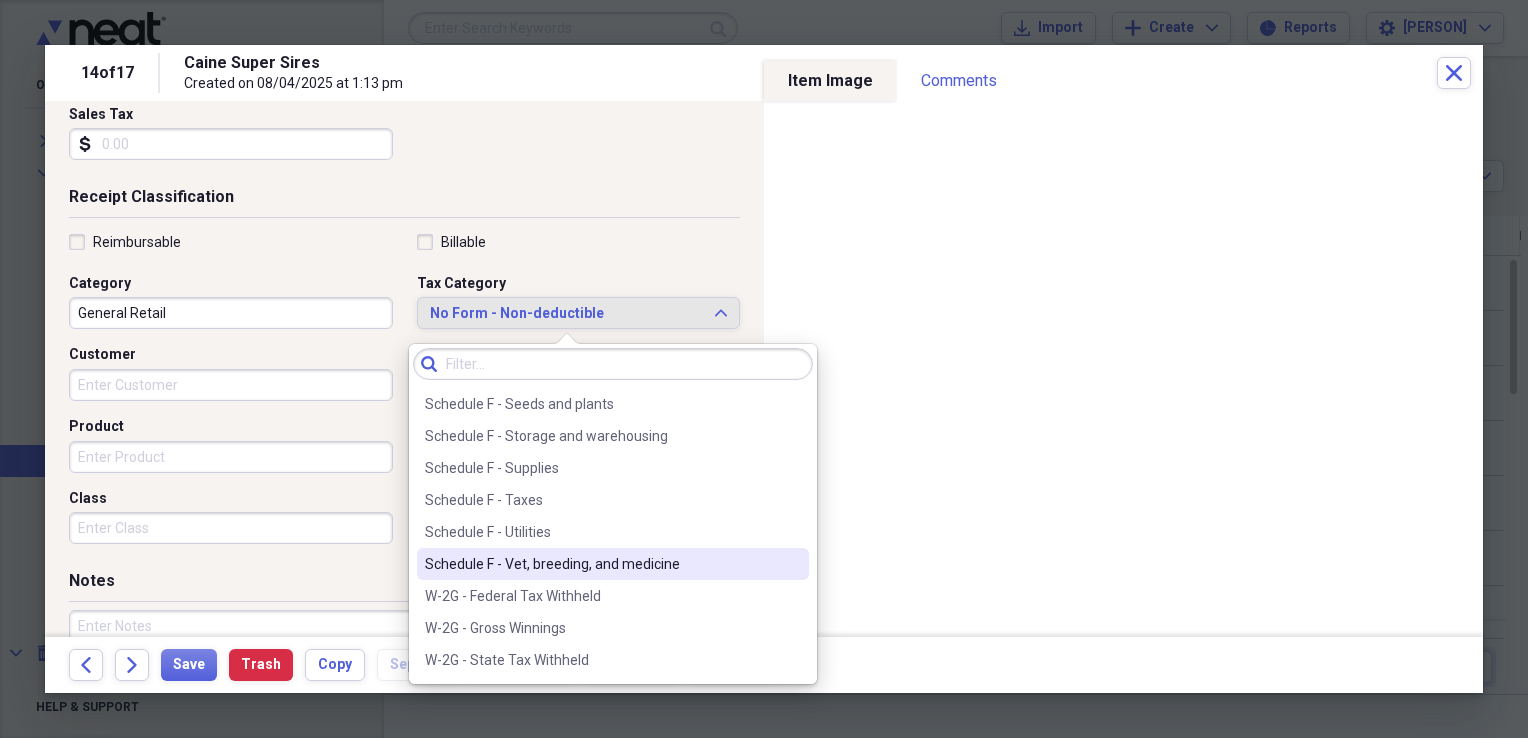 click on "Schedule F - Vet, breeding, and medicine" at bounding box center (601, 564) 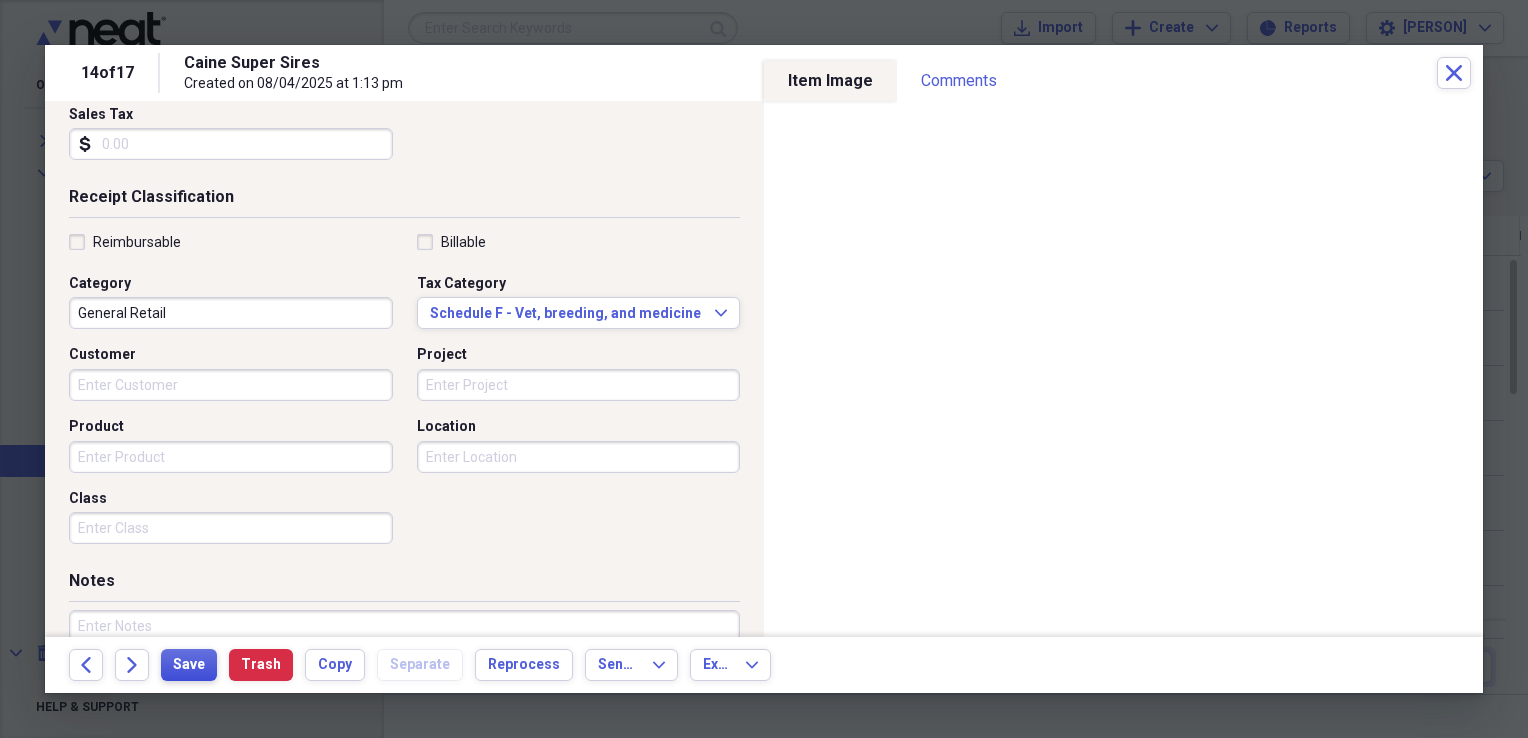 click on "Save" at bounding box center [189, 665] 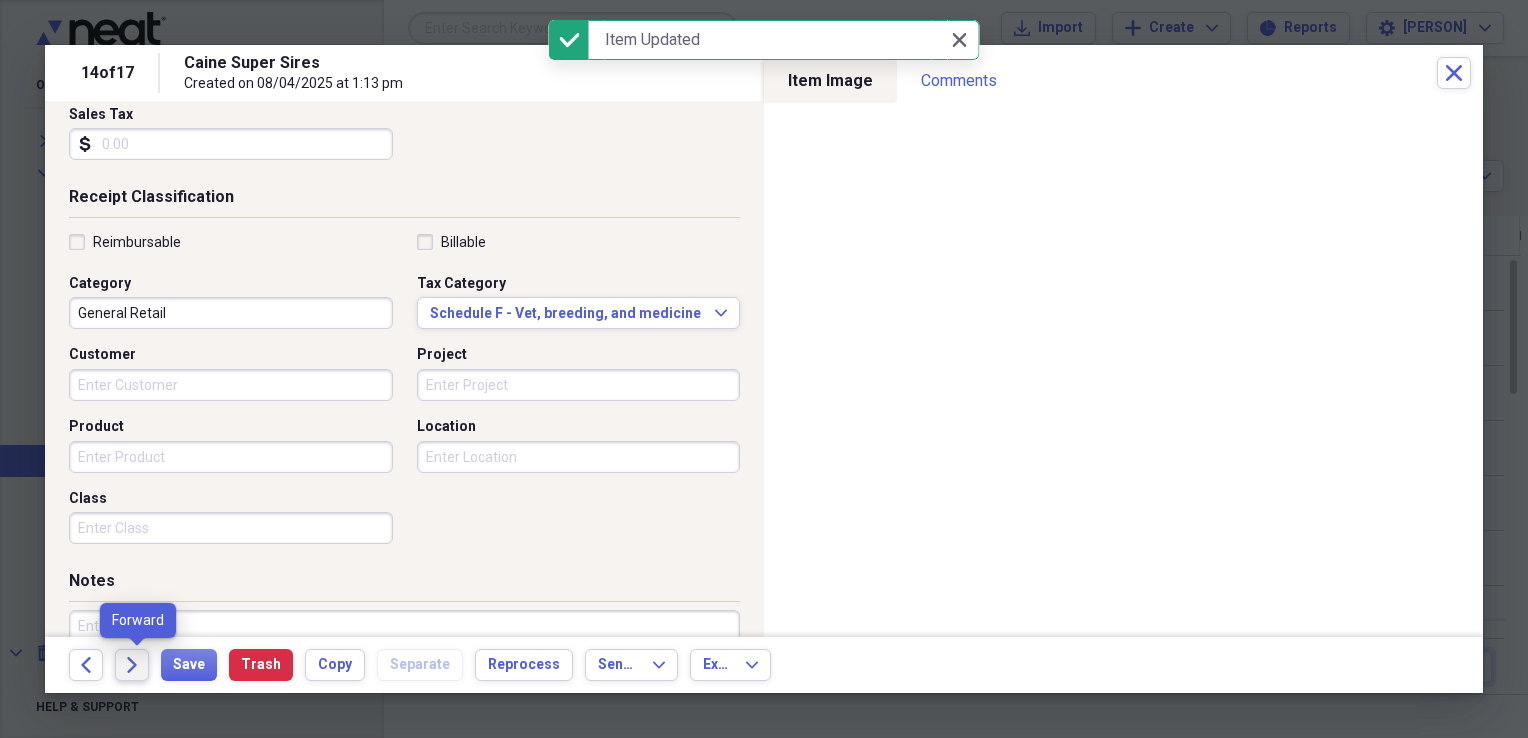click on "Forward" 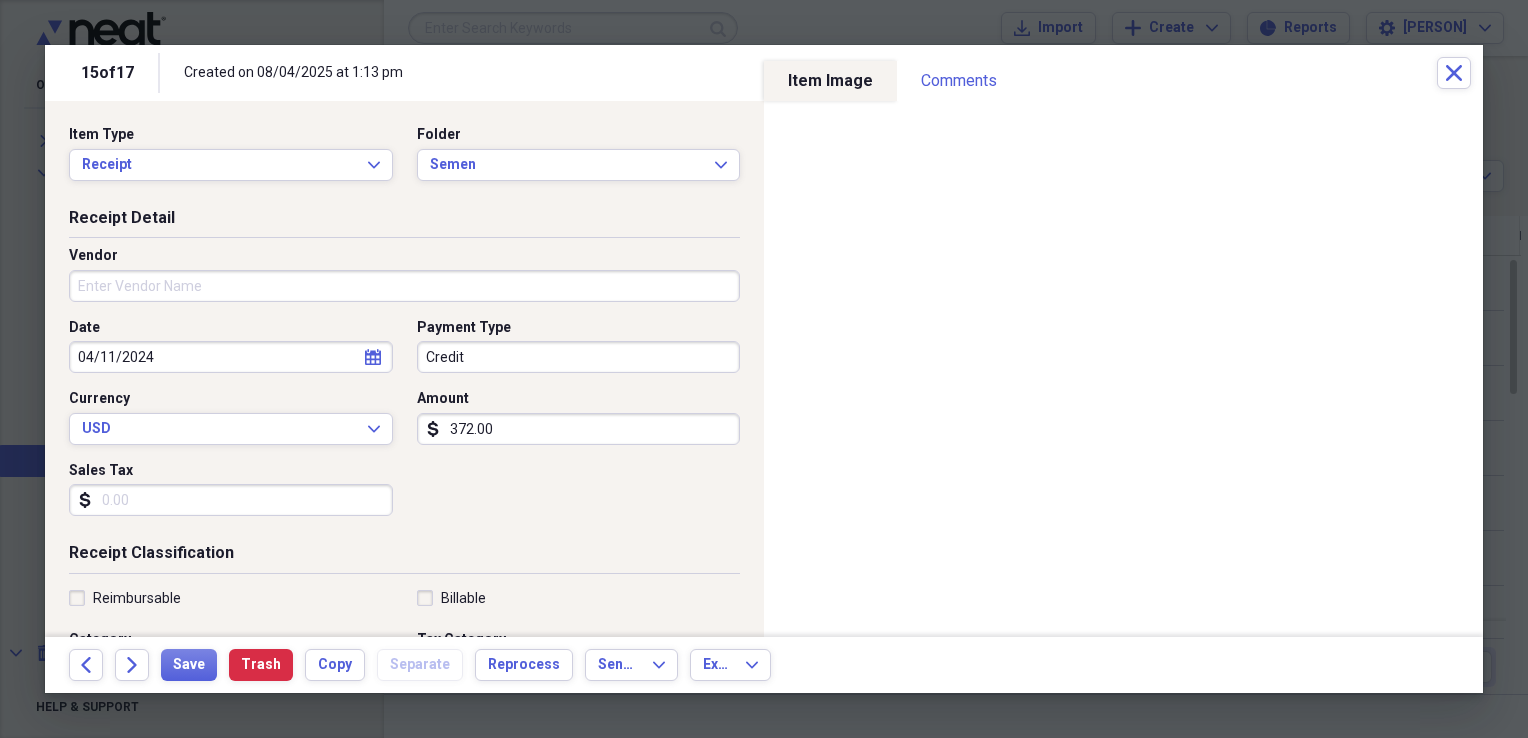 click on "Vendor" at bounding box center (404, 286) 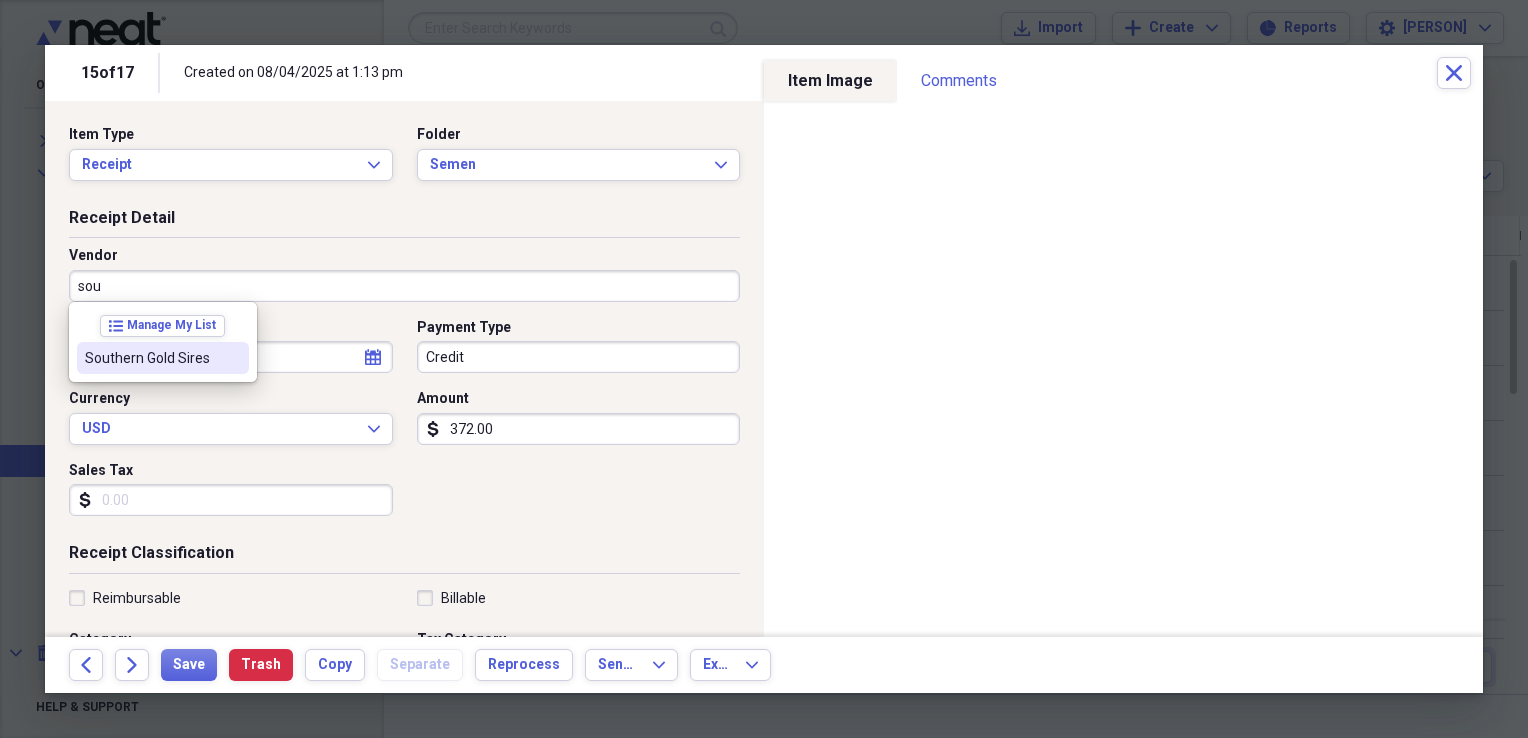 click at bounding box center (233, 358) 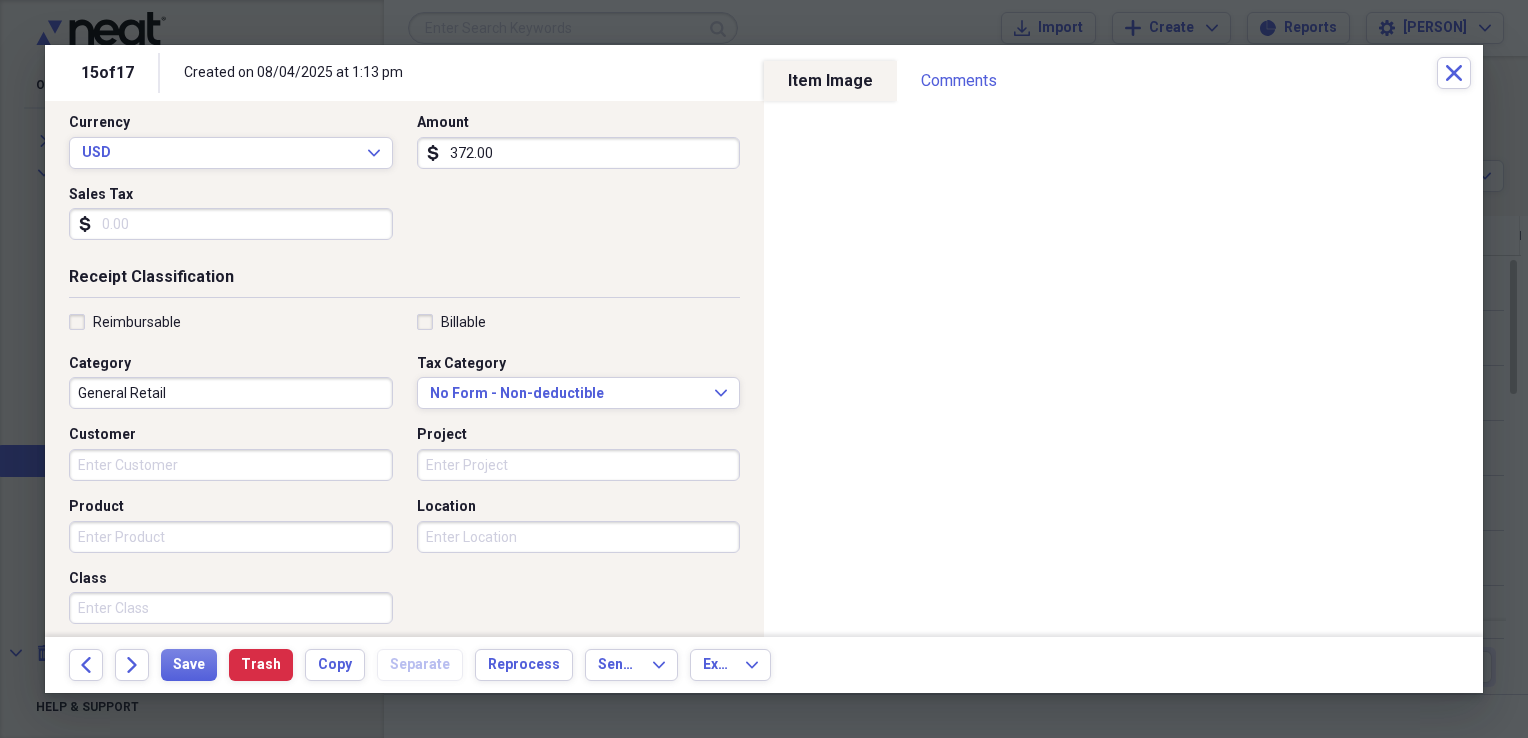 scroll, scrollTop: 297, scrollLeft: 0, axis: vertical 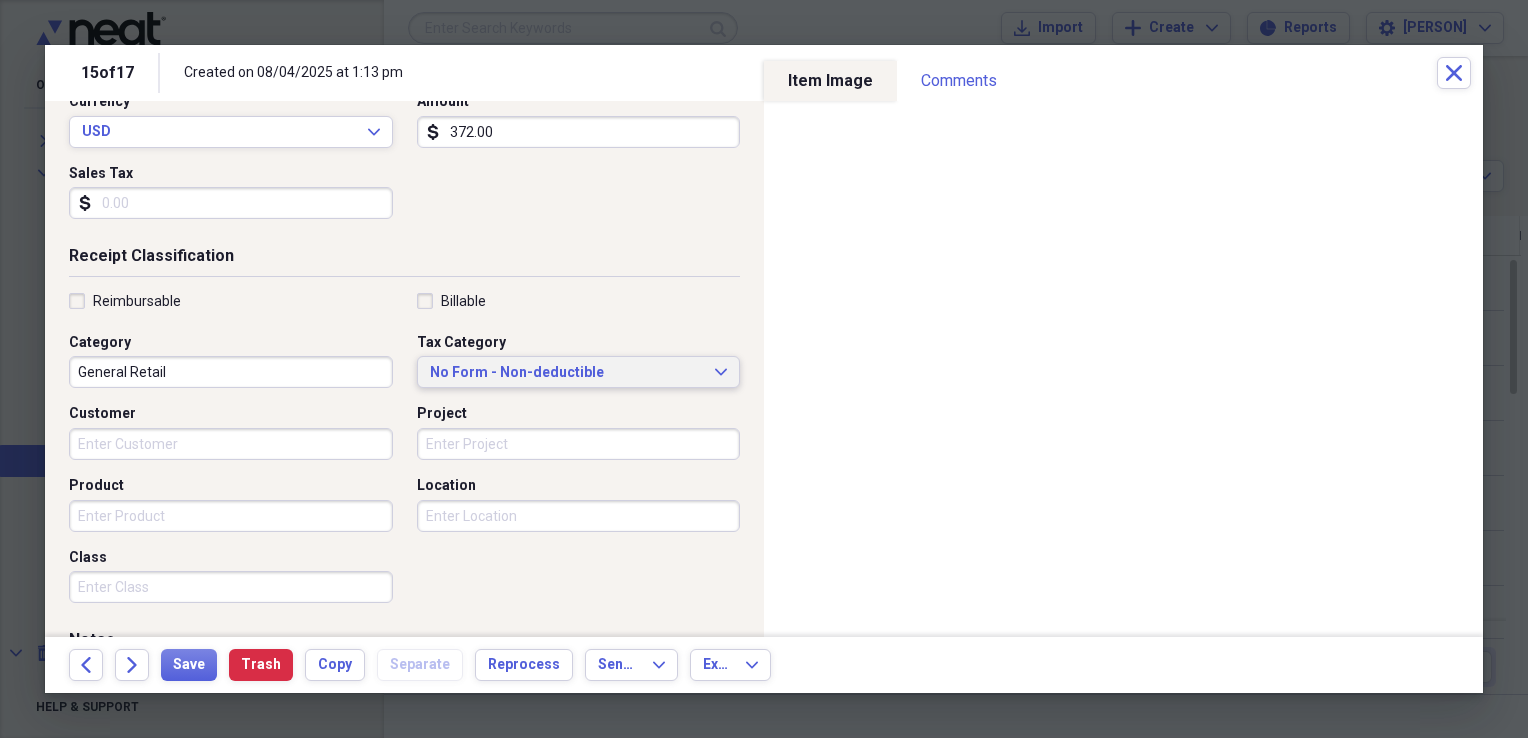 click on "Expand" 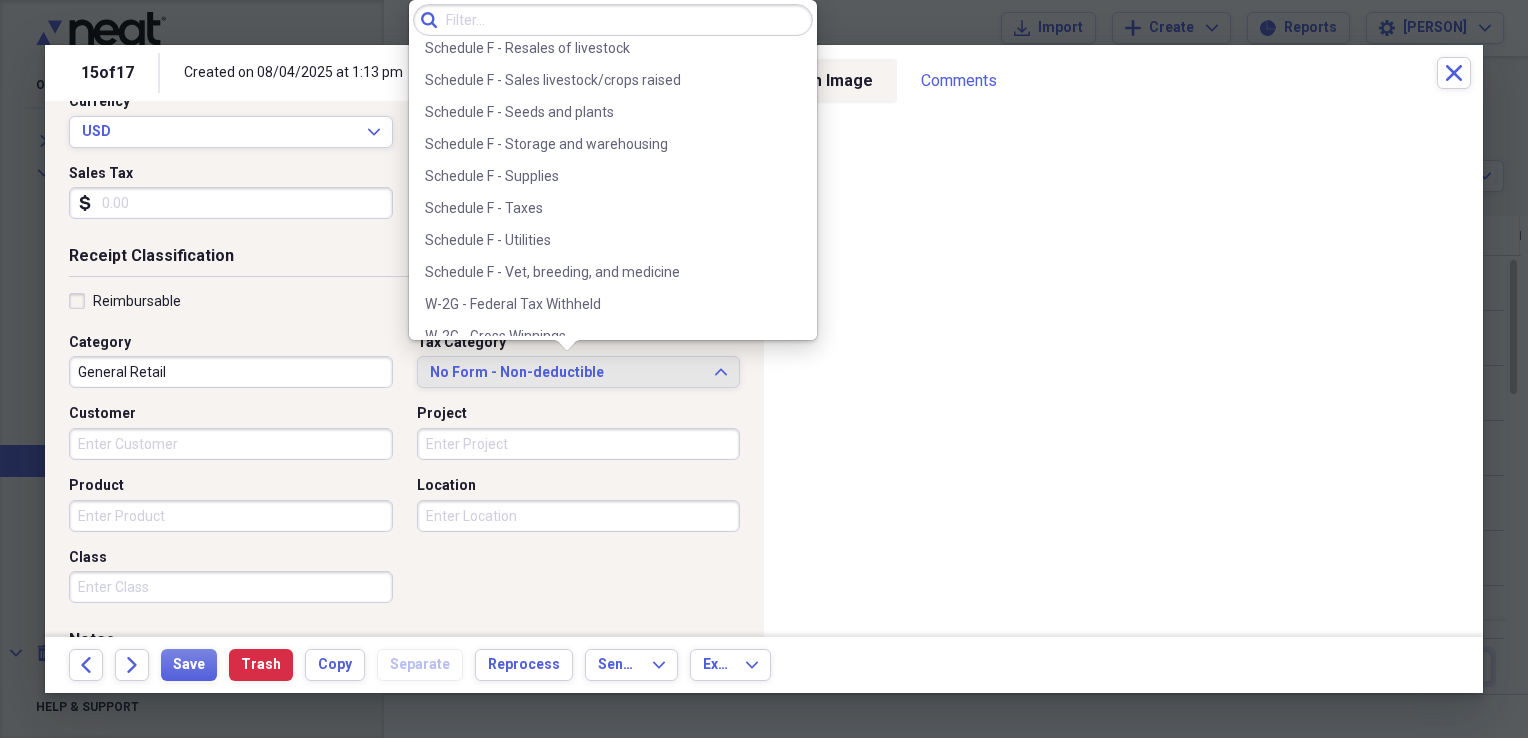 scroll, scrollTop: 6044, scrollLeft: 0, axis: vertical 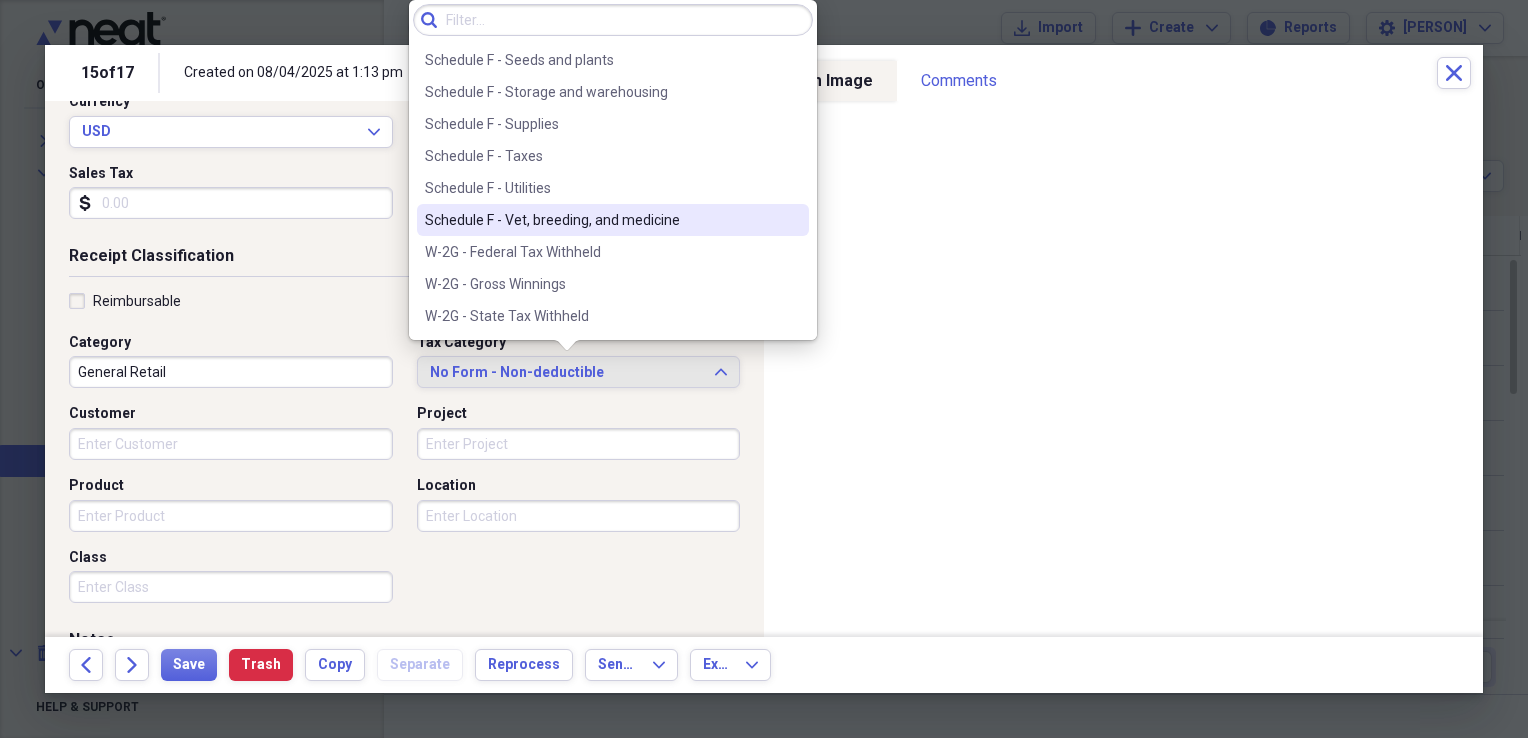 click on "Schedule F - Vet, breeding, and medicine" at bounding box center (601, 220) 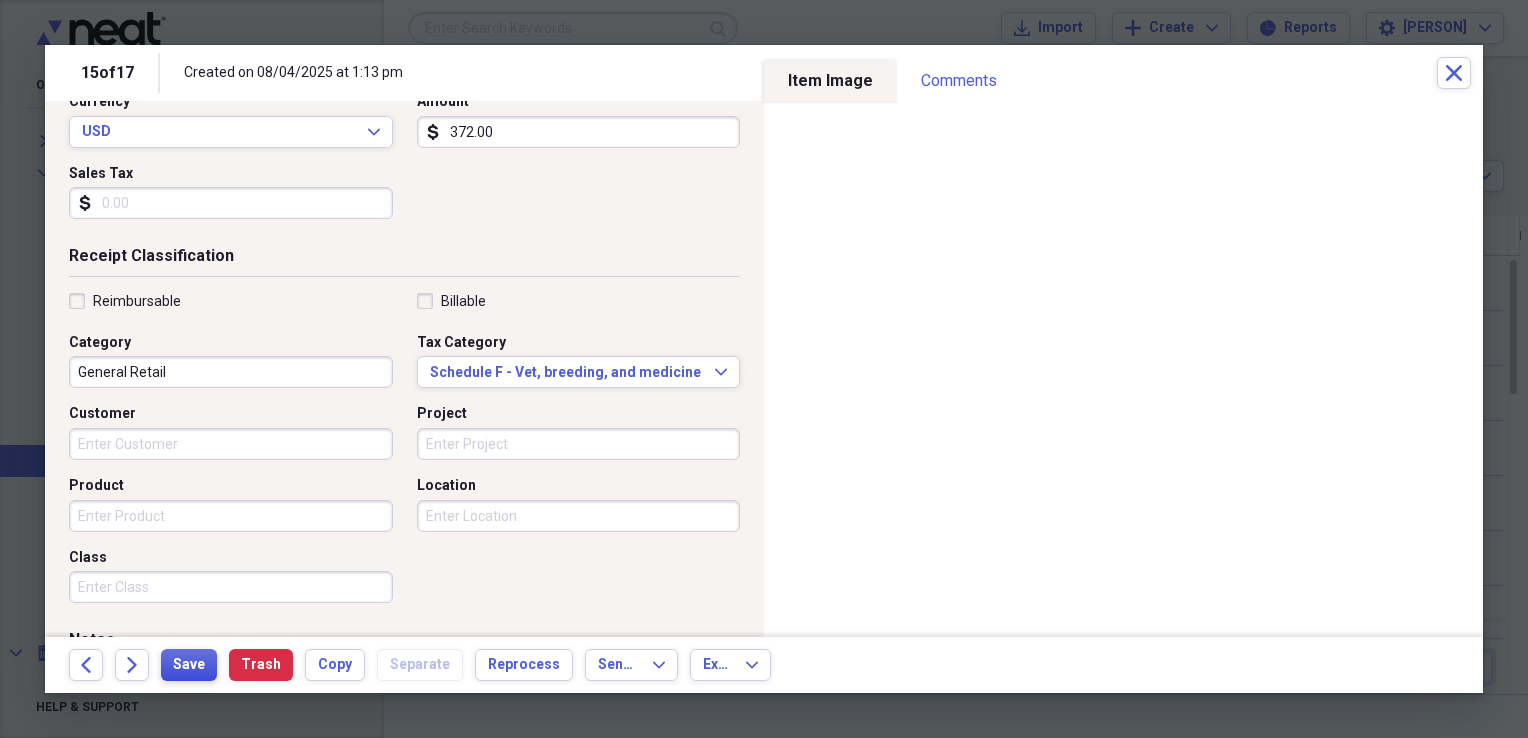 click on "Save" at bounding box center (189, 665) 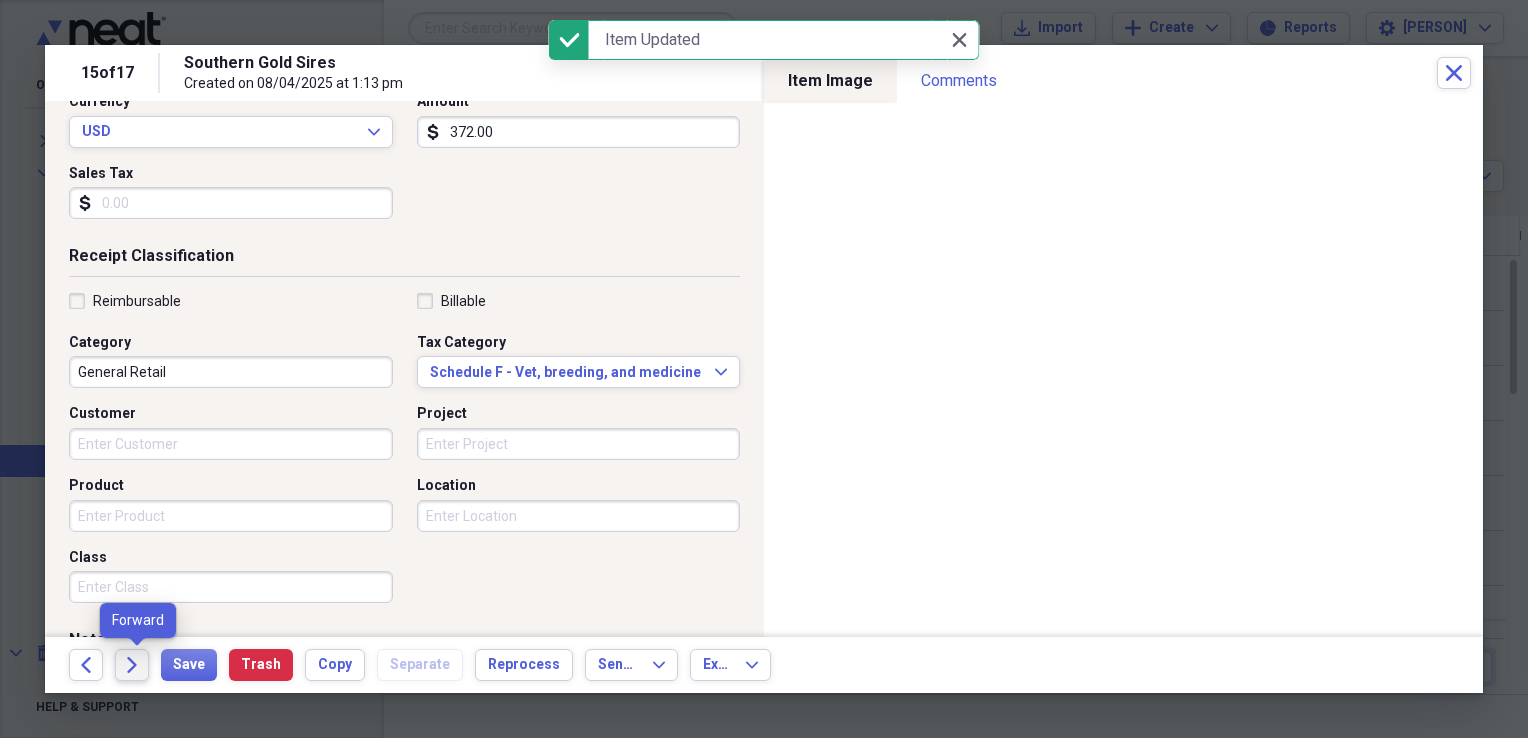 click on "Forward" at bounding box center (132, 665) 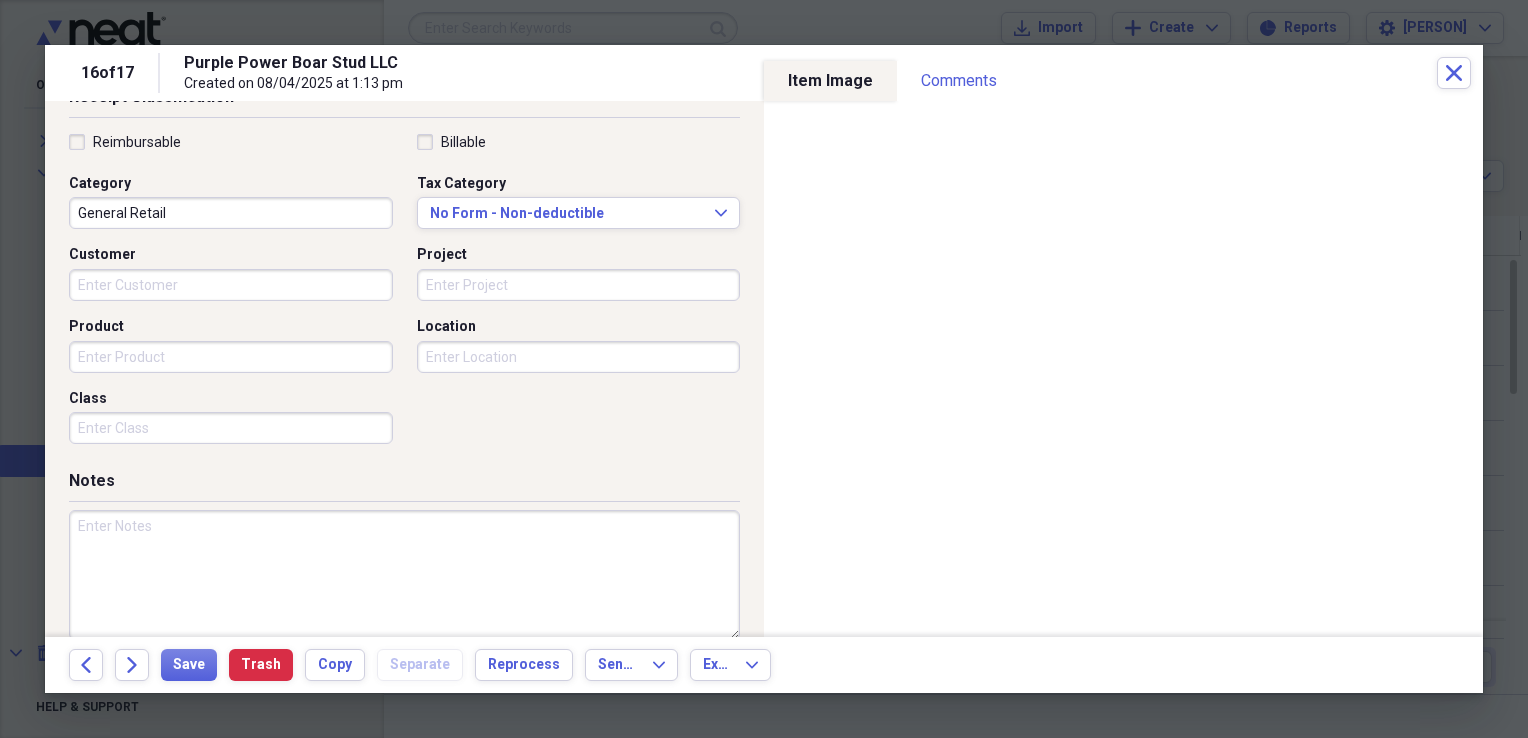 scroll, scrollTop: 483, scrollLeft: 0, axis: vertical 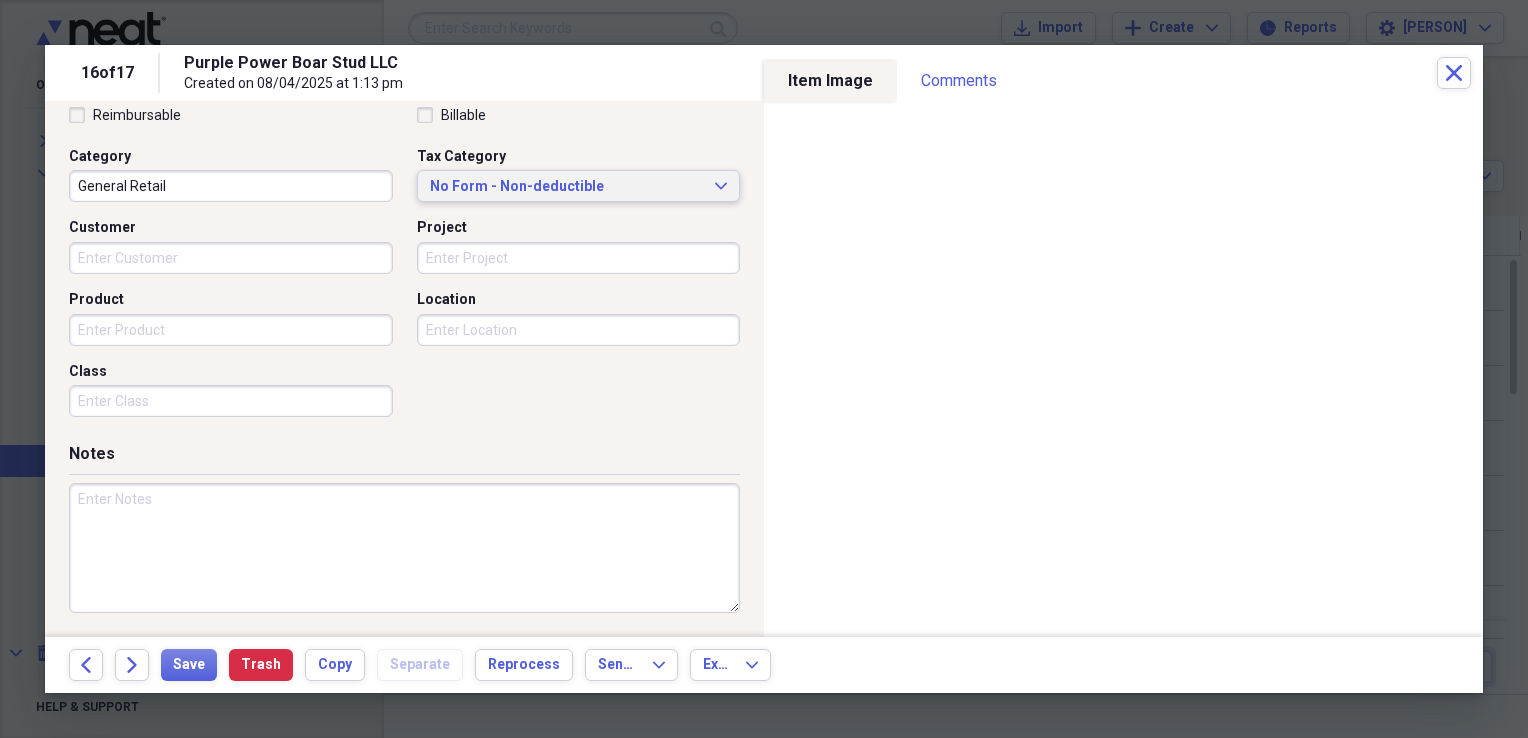 click on "No Form - Non-deductible Expand" at bounding box center (579, 186) 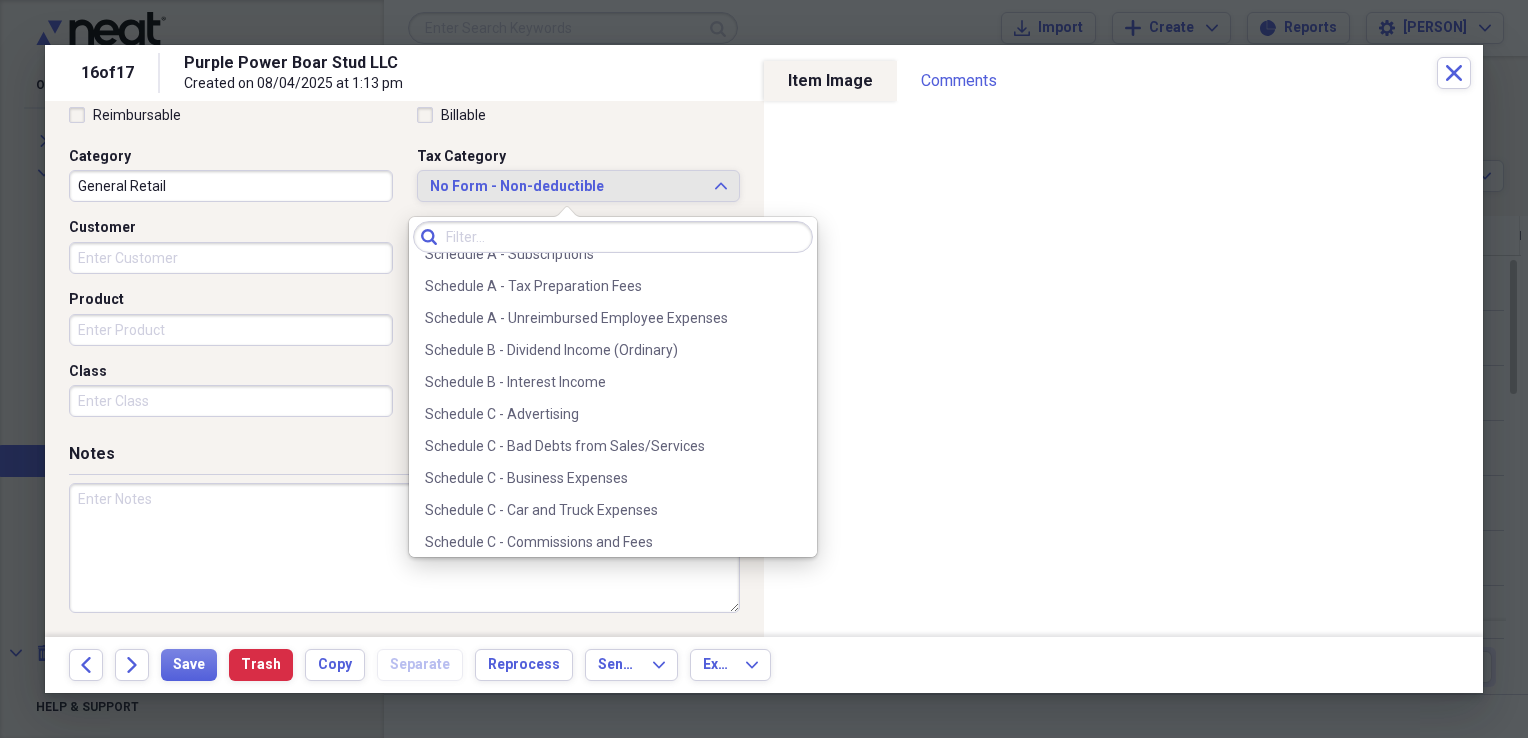 scroll, scrollTop: 6044, scrollLeft: 0, axis: vertical 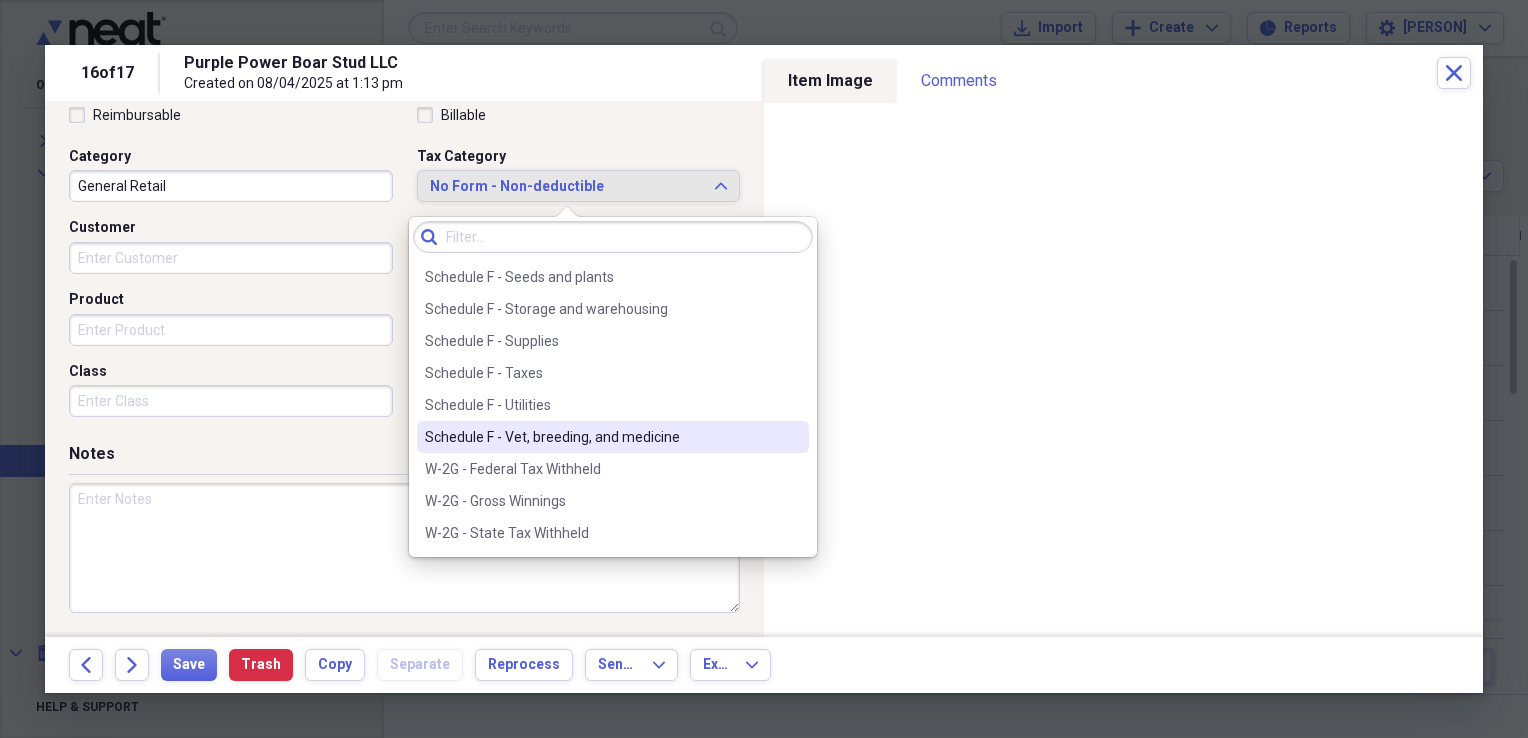 click on "Schedule F - Vet, breeding, and medicine" at bounding box center (601, 437) 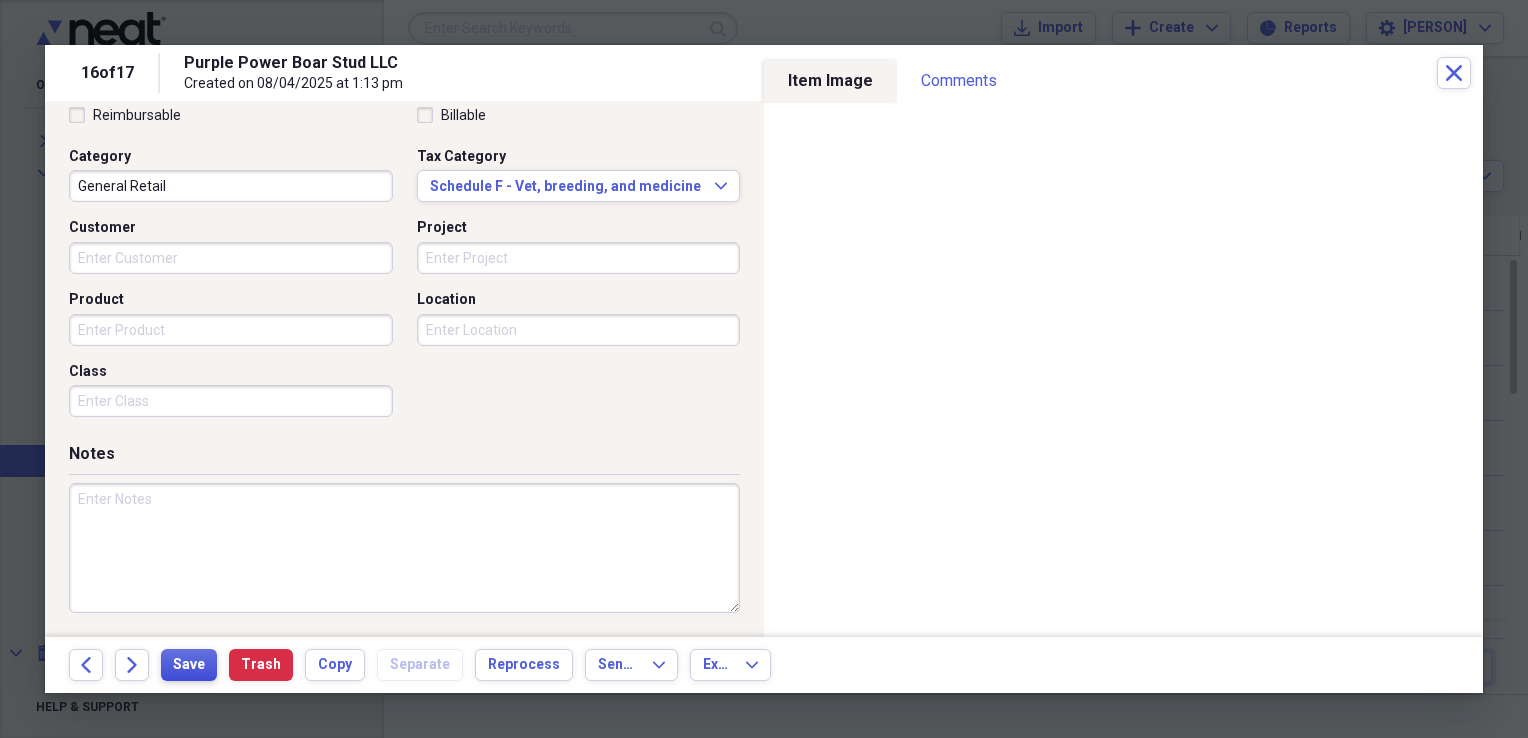 click on "Save" at bounding box center [189, 665] 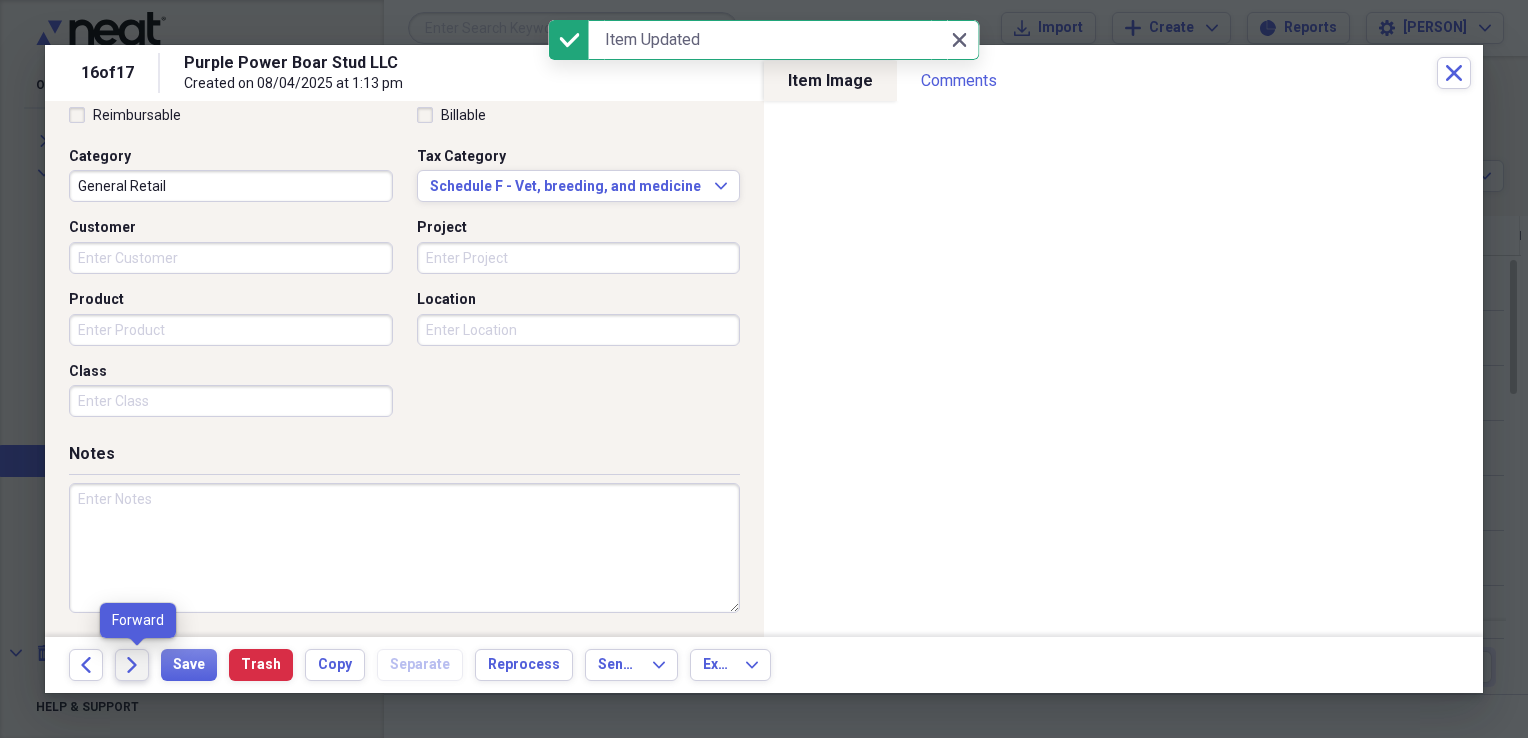 click on "Forward" at bounding box center [132, 665] 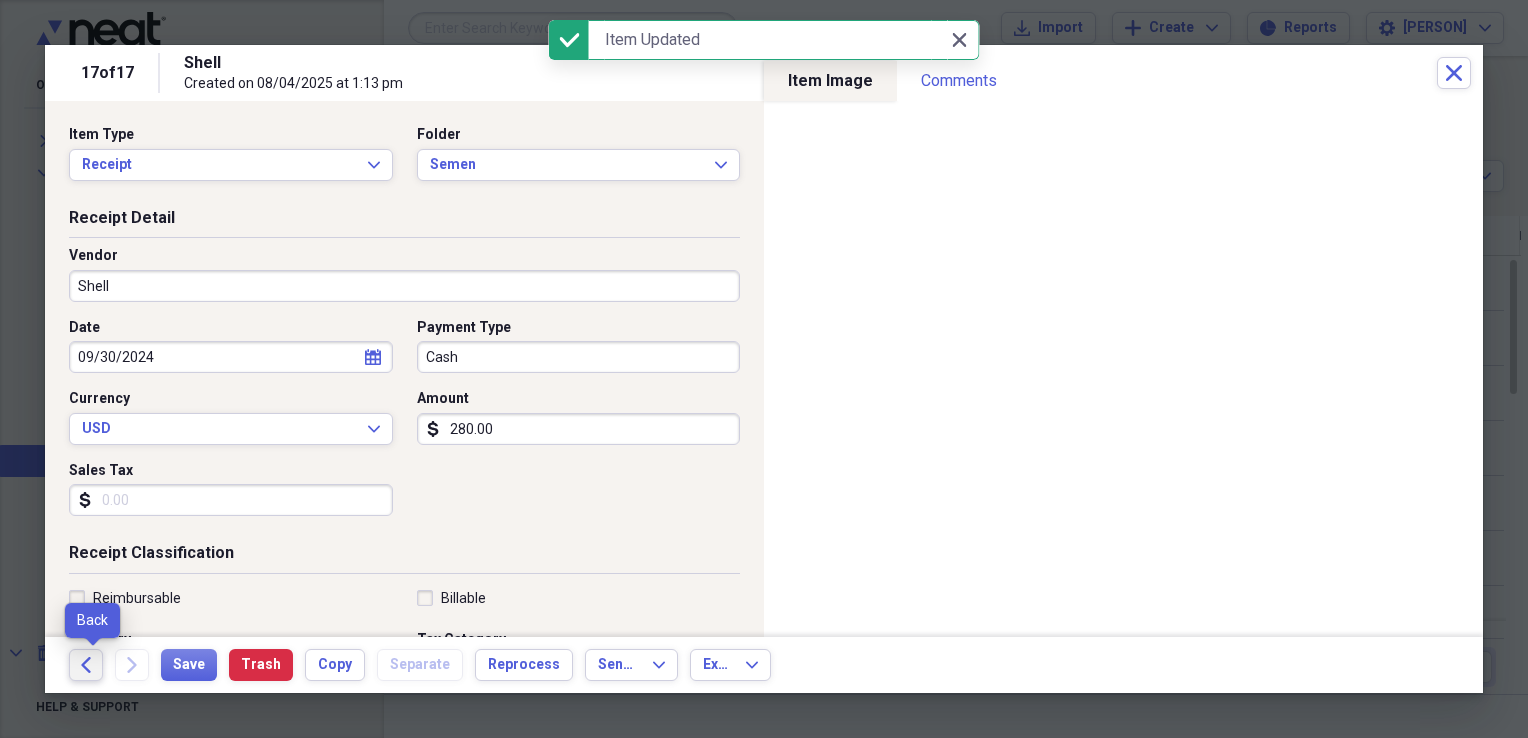 click on "Back" at bounding box center [86, 665] 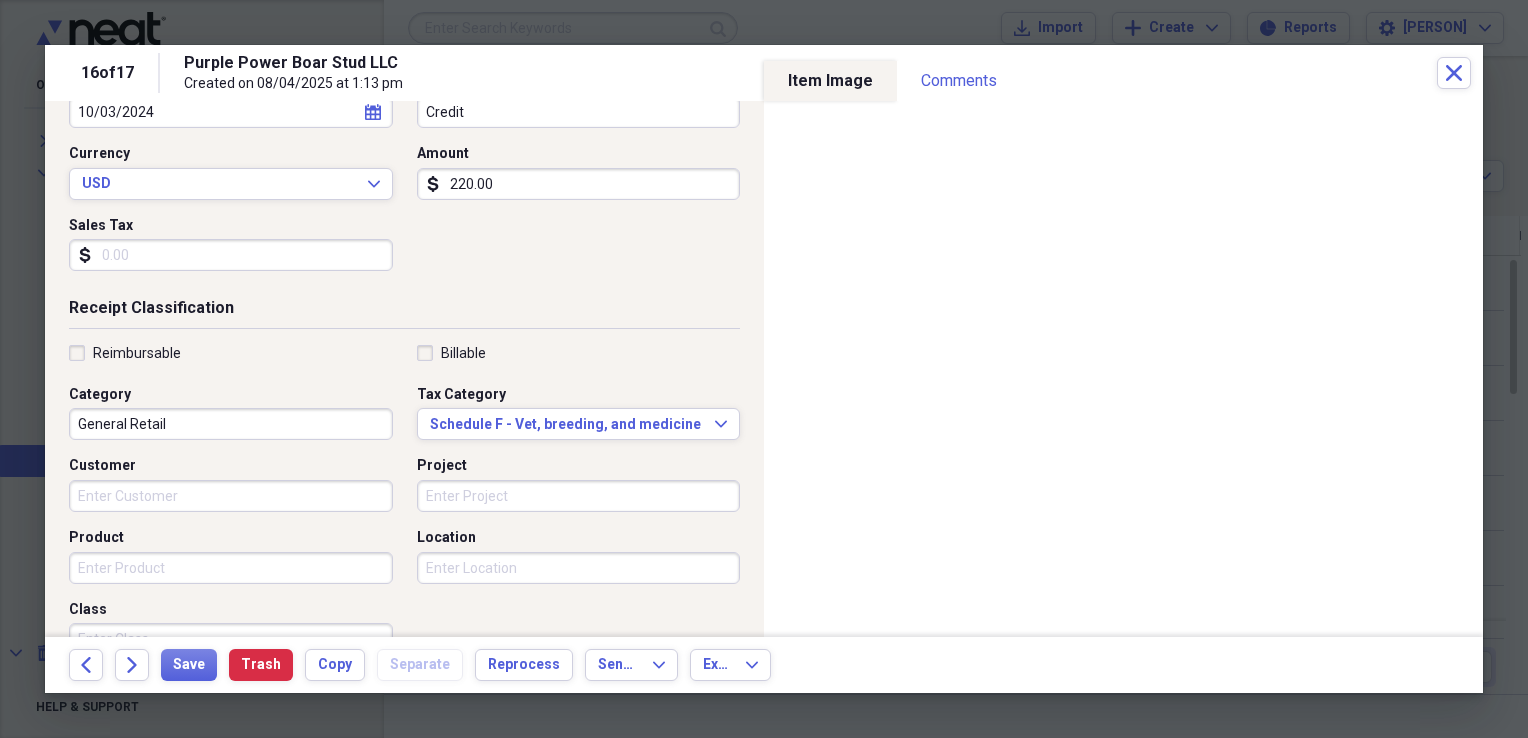 scroll, scrollTop: 245, scrollLeft: 0, axis: vertical 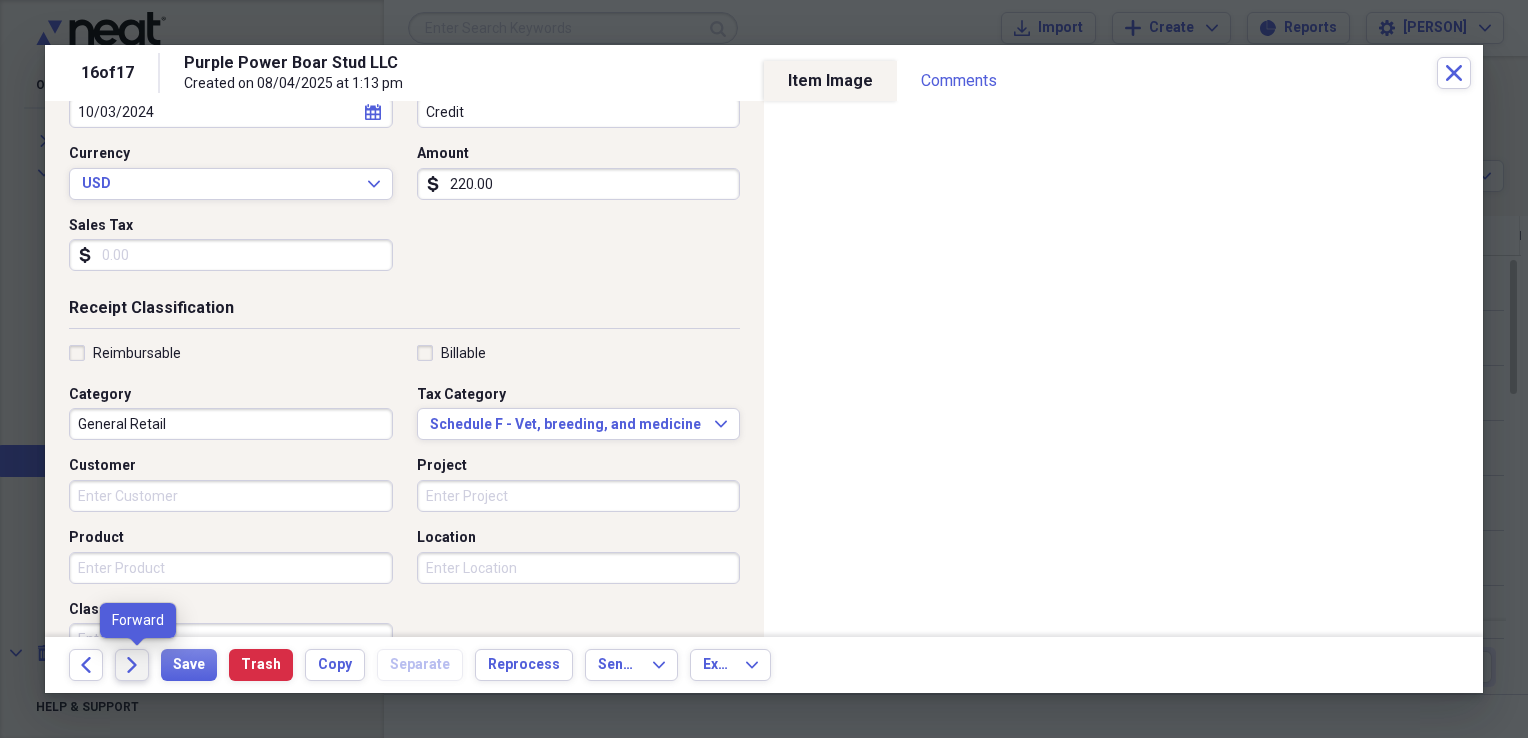 click on "Forward" at bounding box center [132, 665] 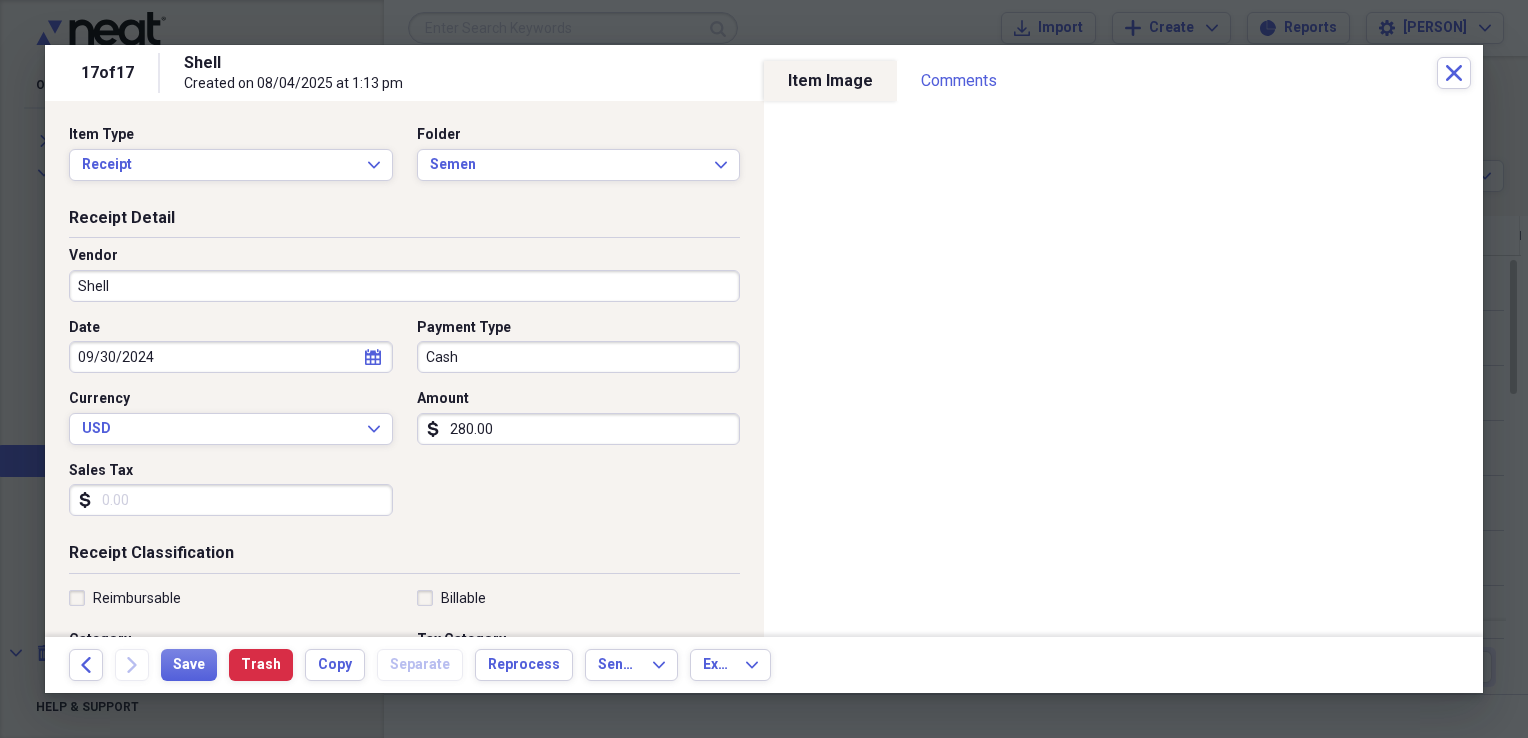 click on "Shell" at bounding box center [404, 286] 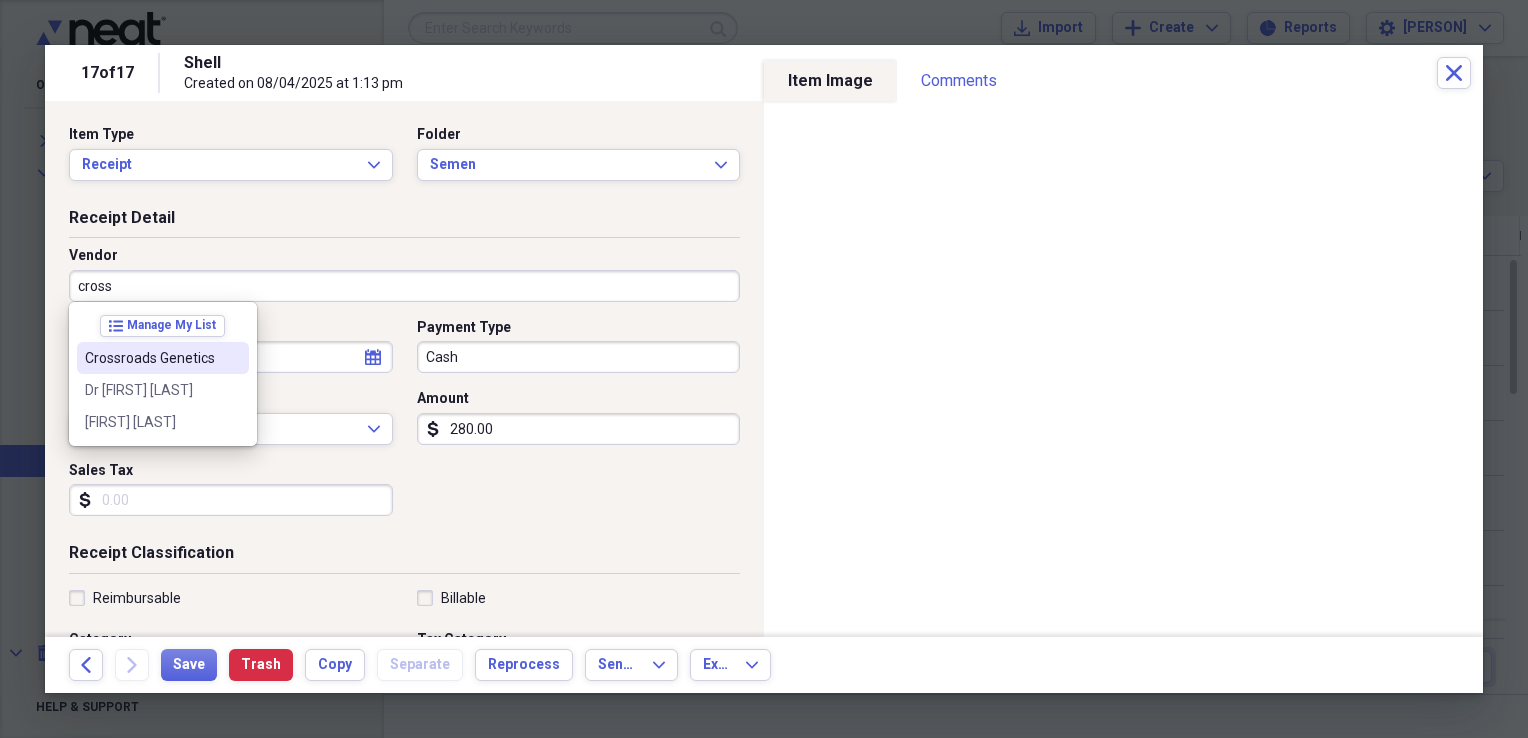 click on "Crossroads Genetics" at bounding box center [151, 358] 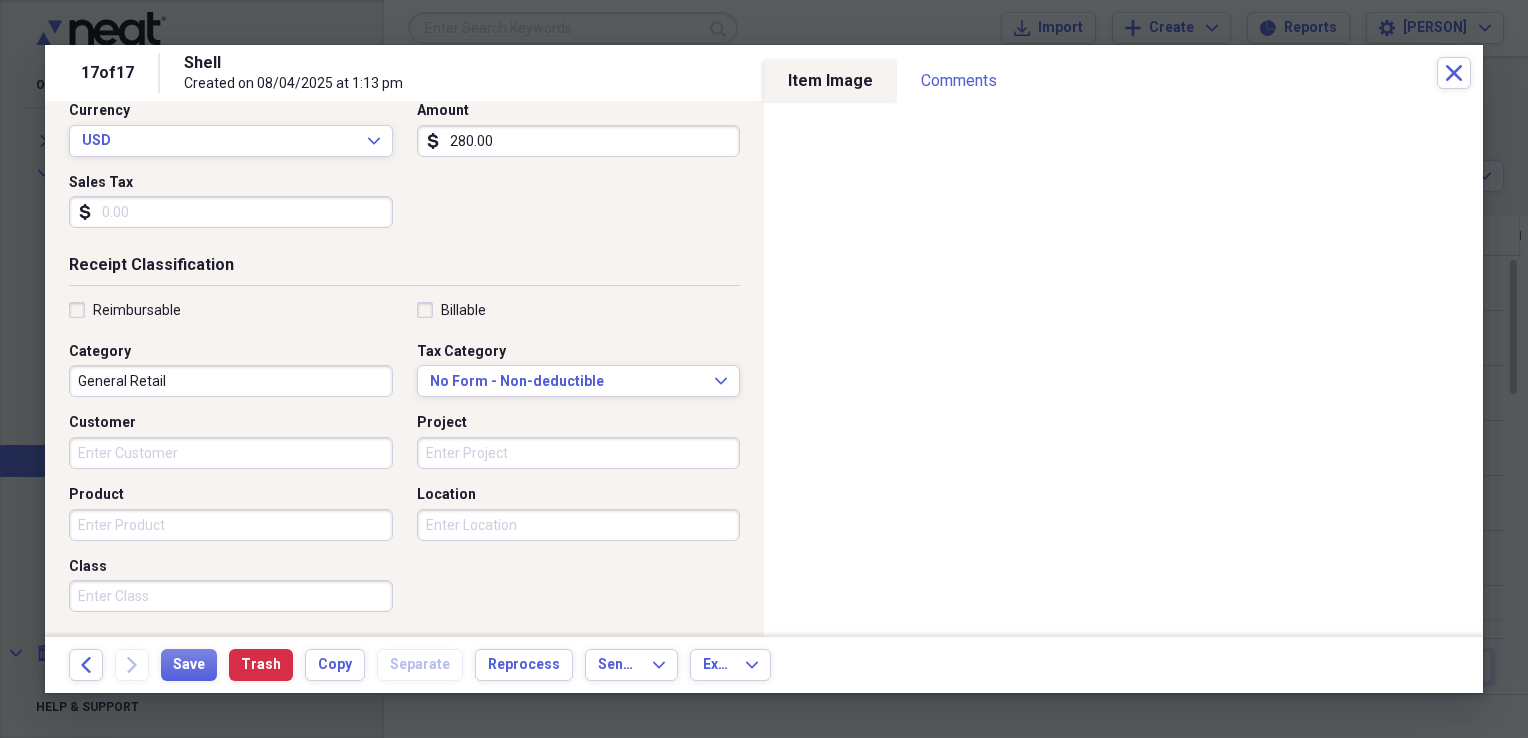 scroll, scrollTop: 340, scrollLeft: 0, axis: vertical 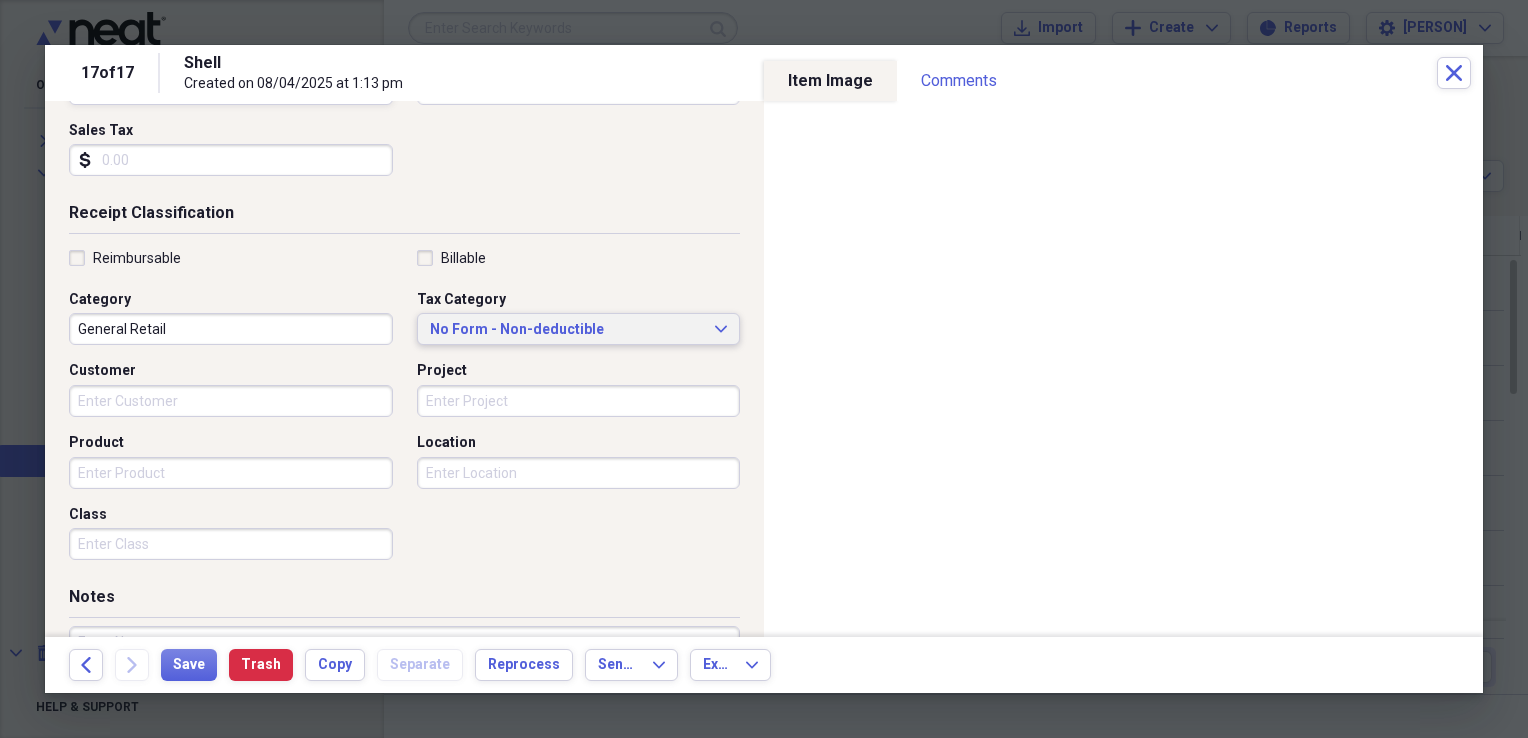 click on "No Form - Non-deductible Expand" at bounding box center (579, 330) 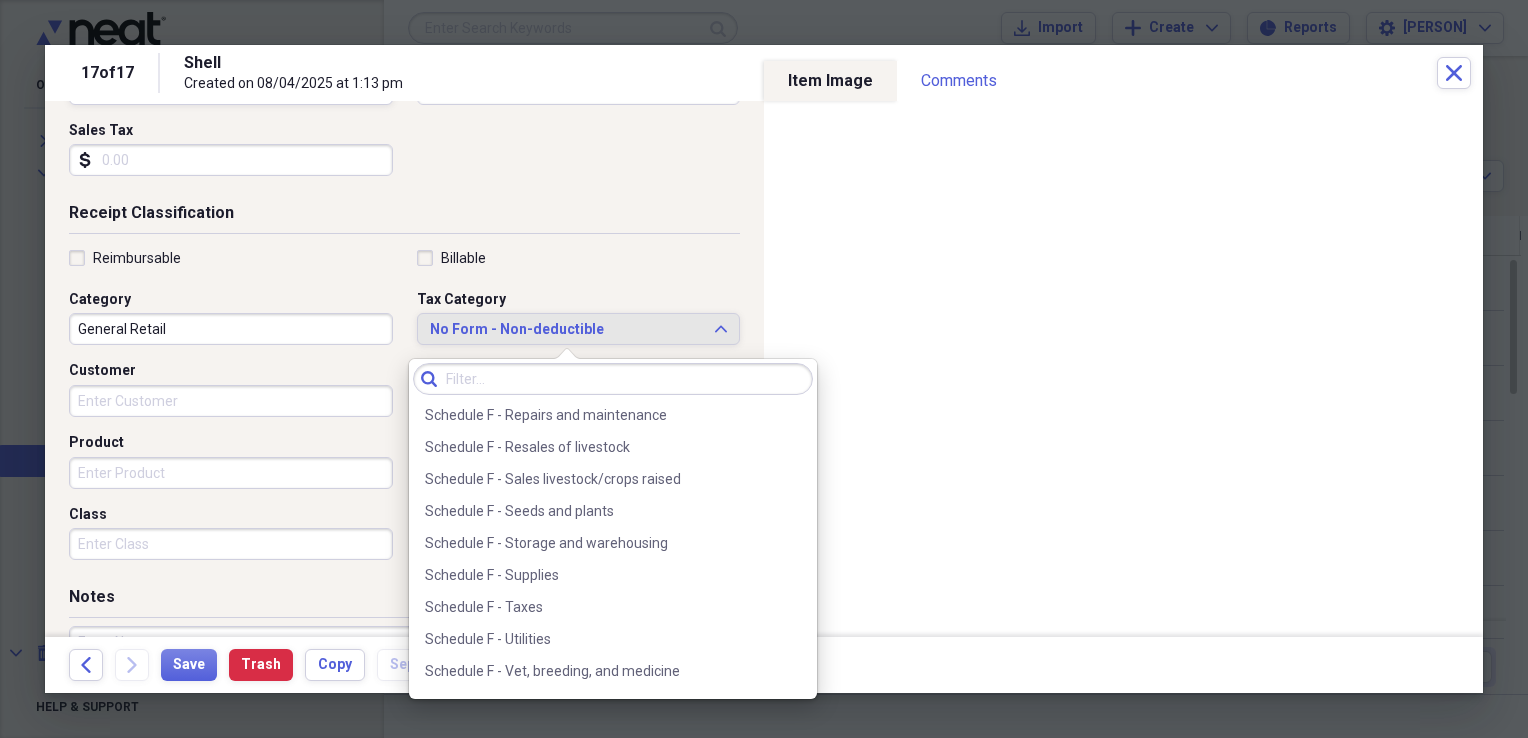 scroll, scrollTop: 6044, scrollLeft: 0, axis: vertical 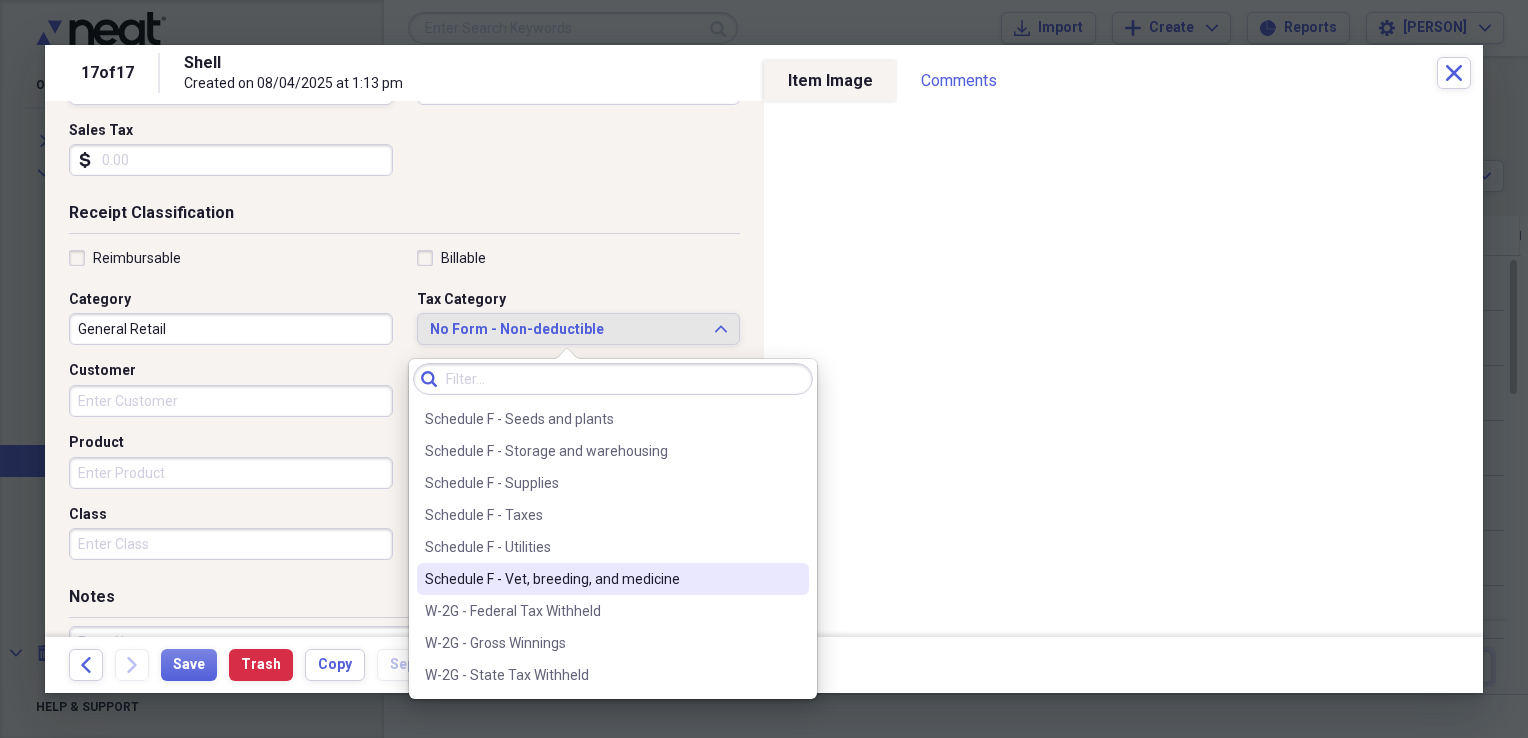 click on "Schedule F - Vet, breeding, and medicine" at bounding box center [601, 579] 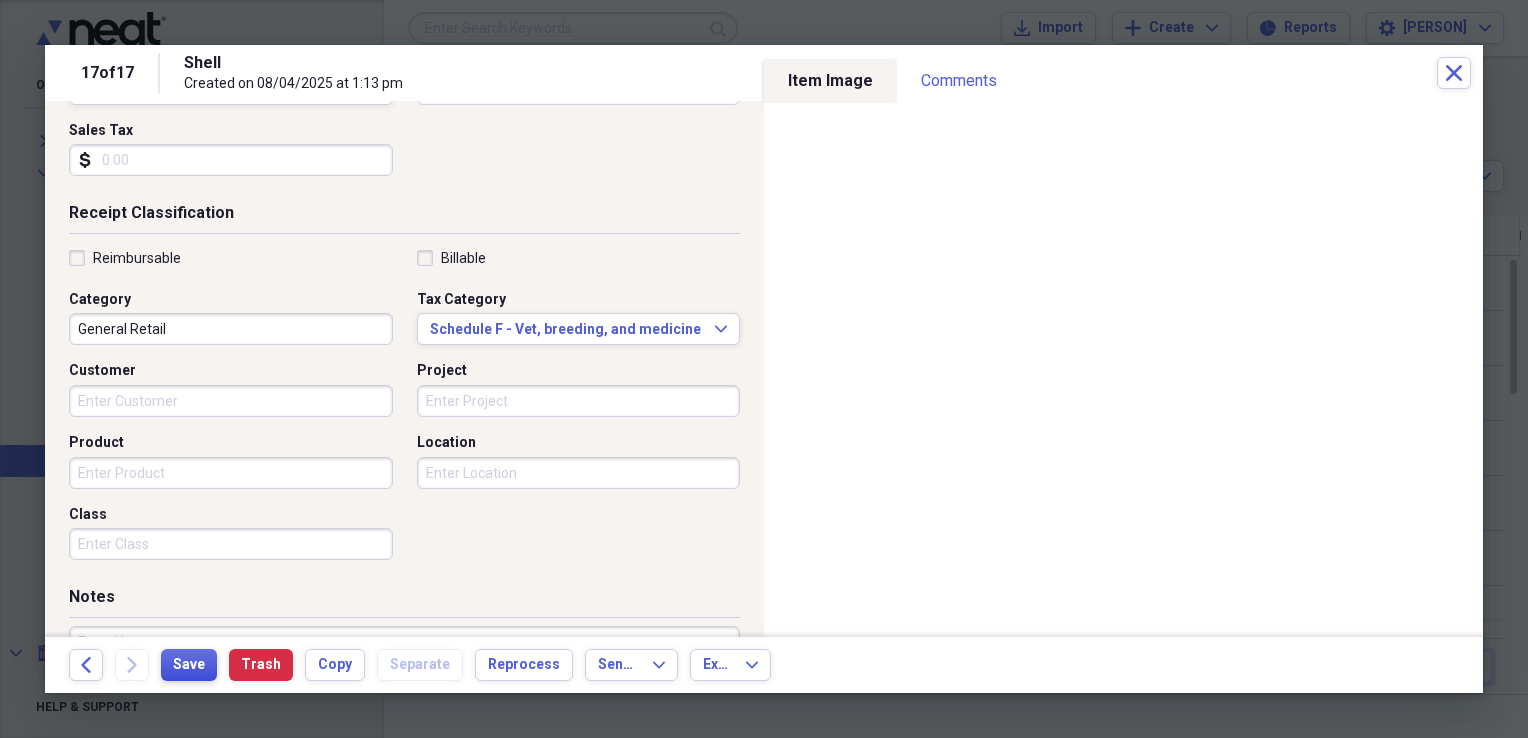 click on "Save" at bounding box center [189, 665] 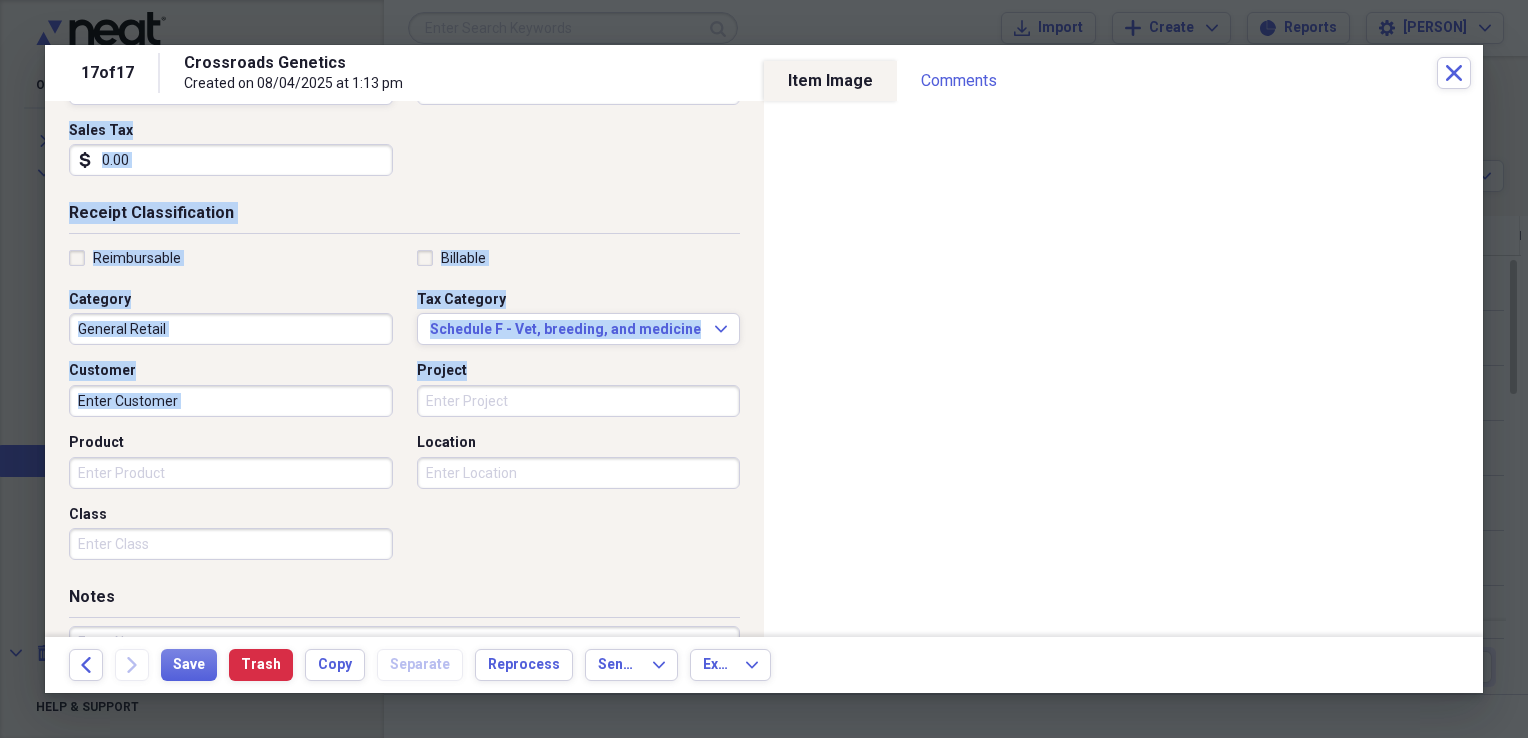 drag, startPoint x: 748, startPoint y: 362, endPoint x: 747, endPoint y: 154, distance: 208.00241 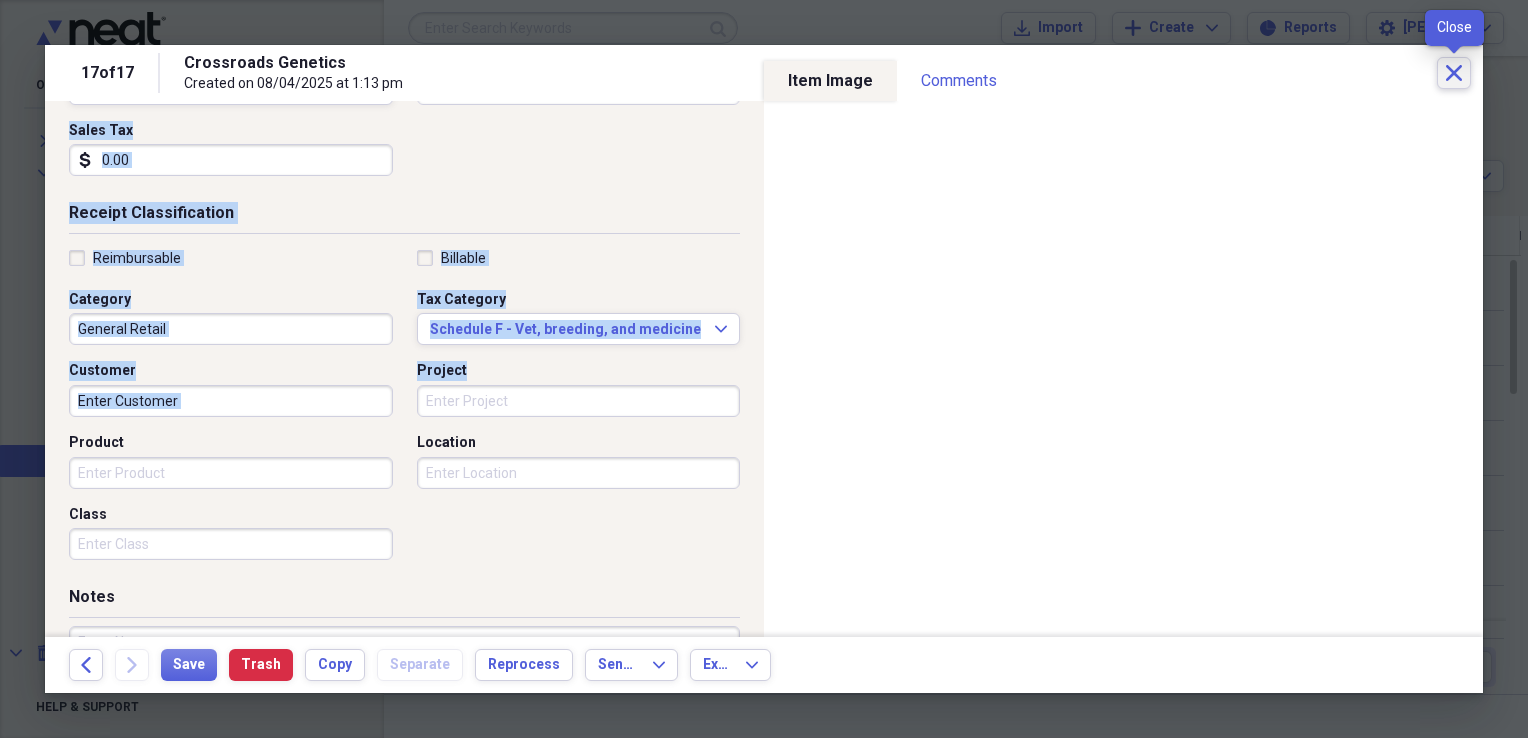 click on "Close" at bounding box center (1454, 73) 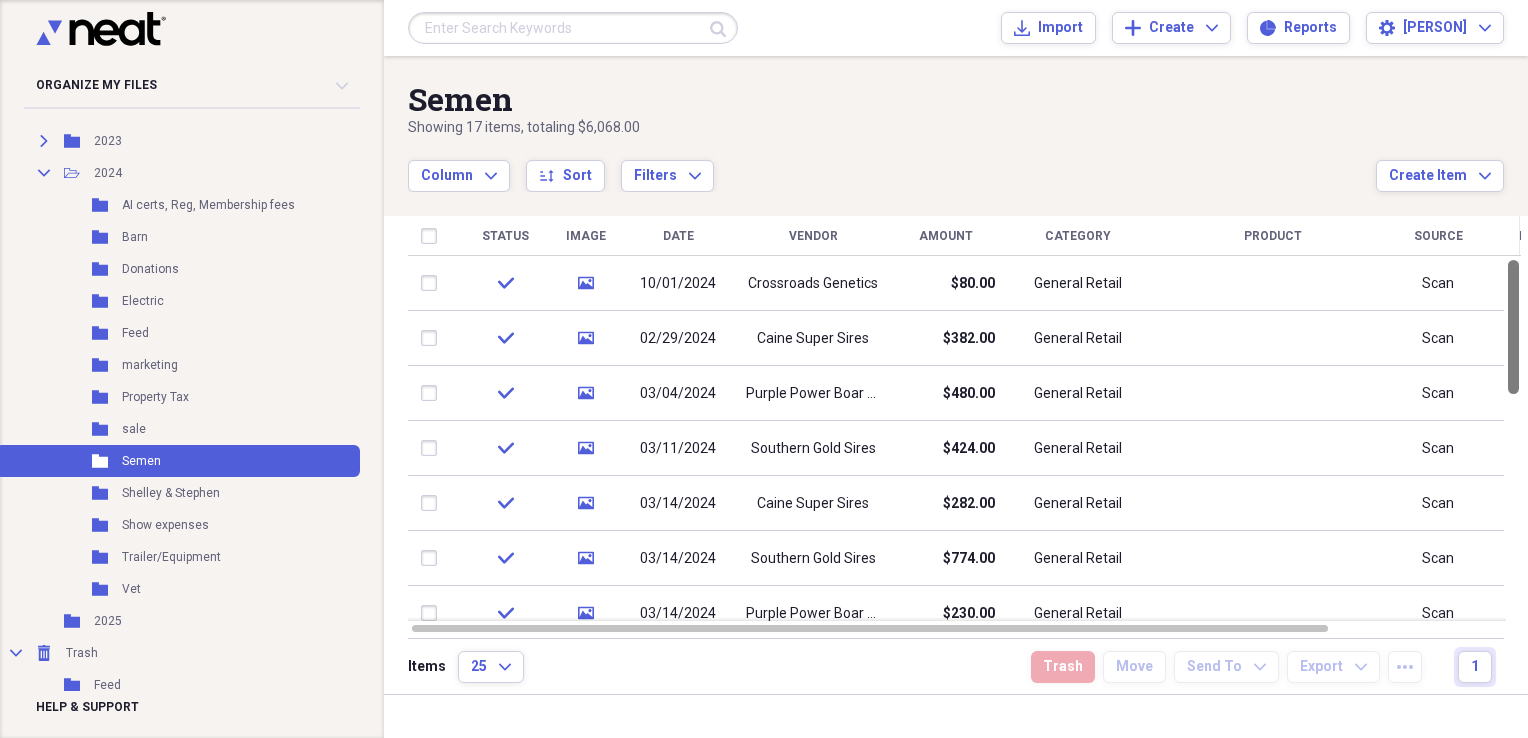drag, startPoint x: 1518, startPoint y: 524, endPoint x: 1498, endPoint y: 250, distance: 274.72894 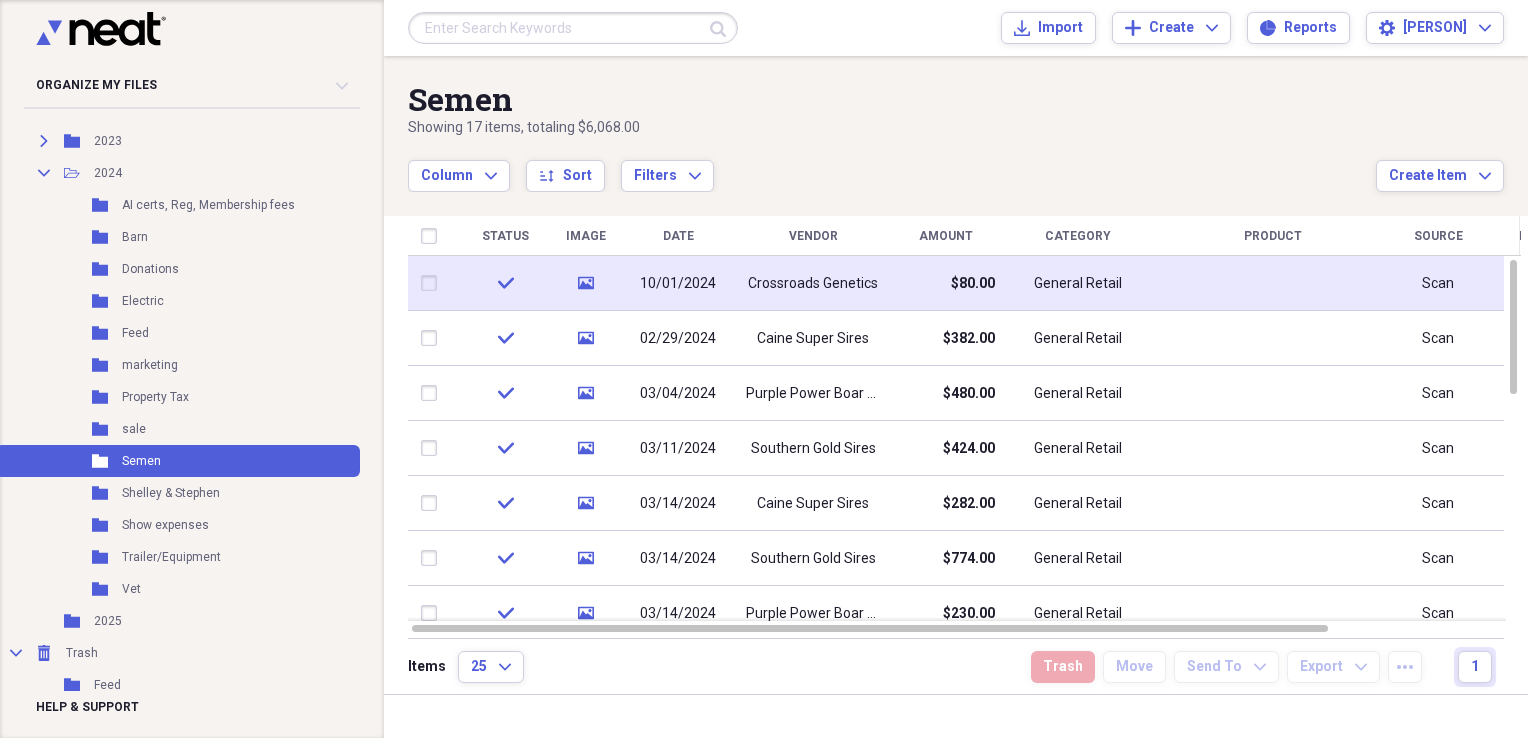 click at bounding box center [433, 283] 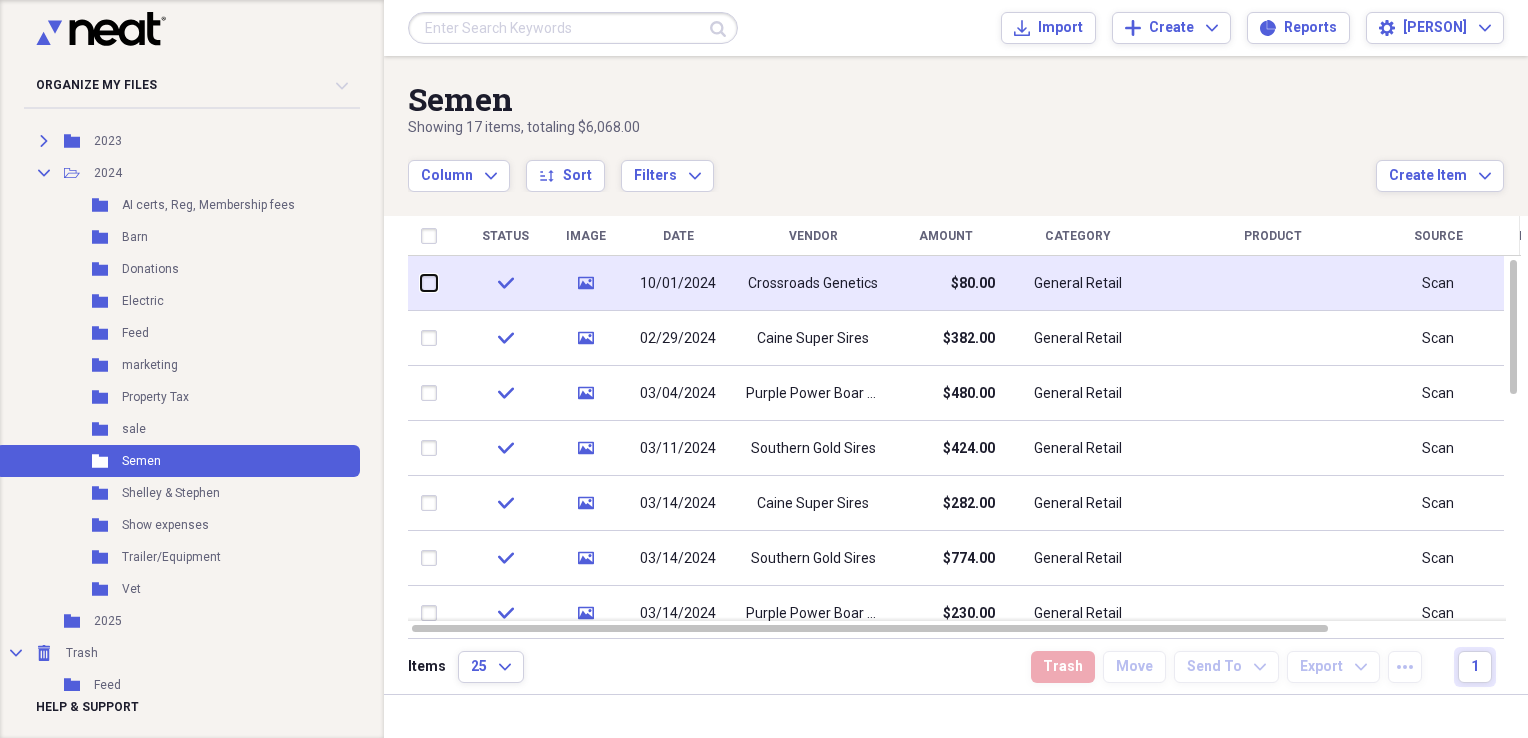 click at bounding box center (421, 283) 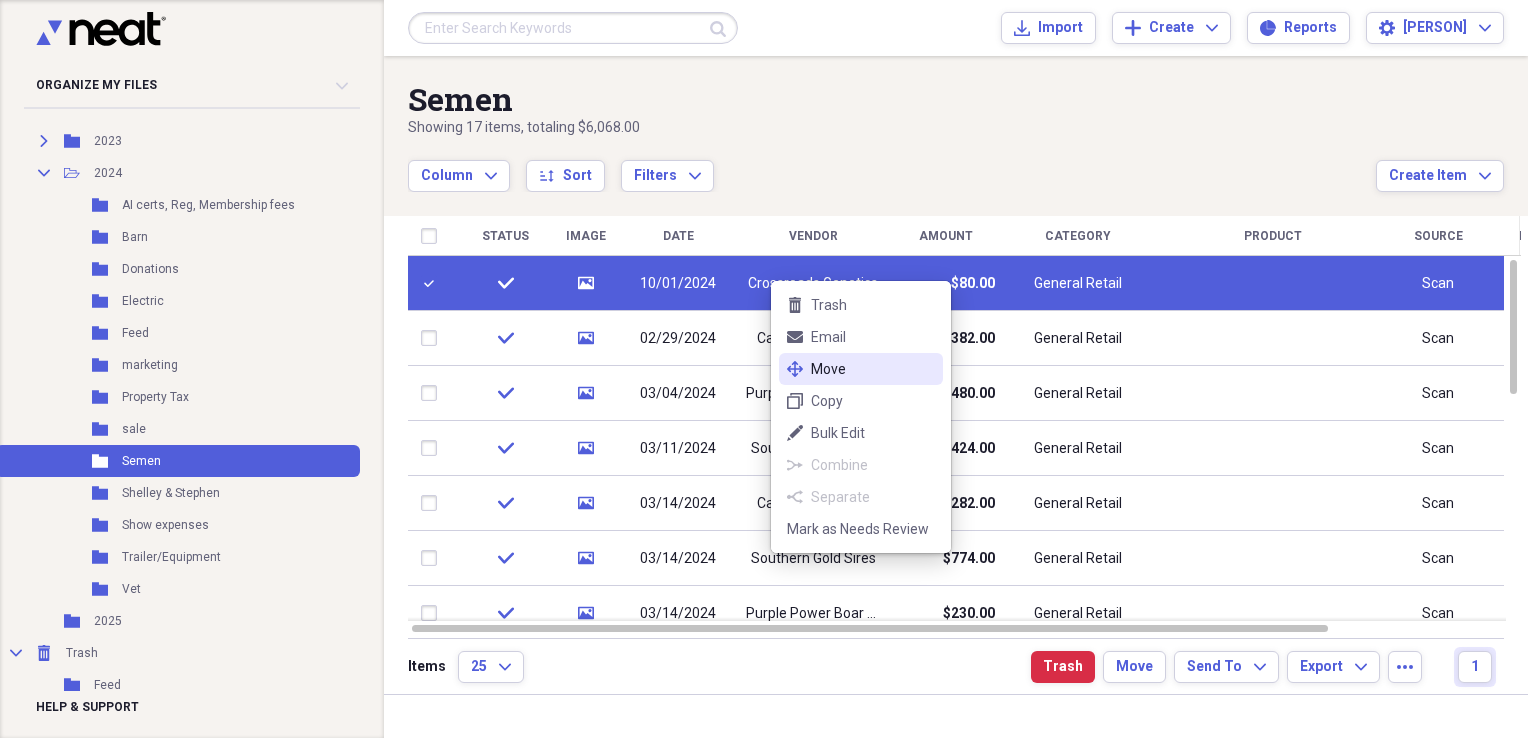 click on "move Move" at bounding box center (861, 369) 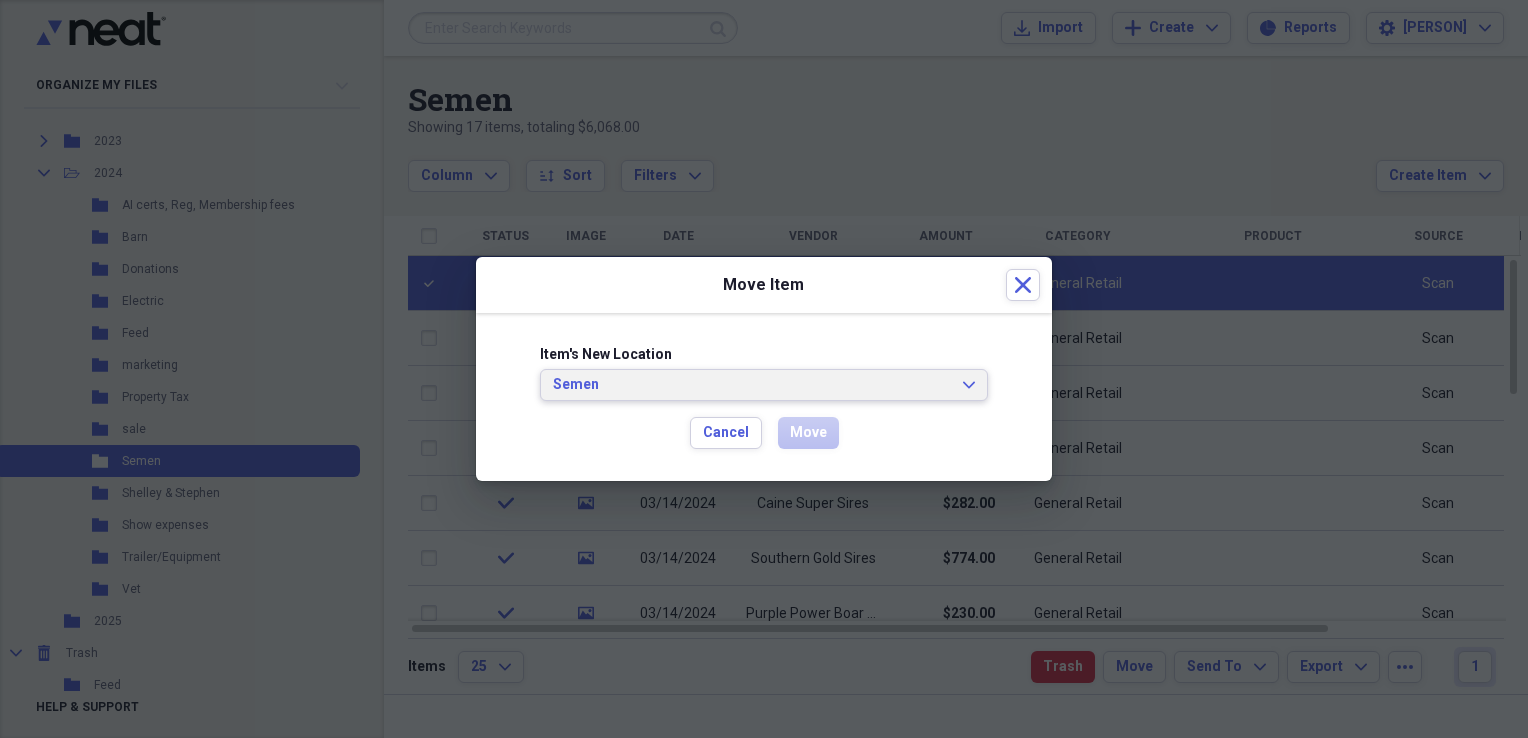 click on "Semen Expand" at bounding box center (764, 385) 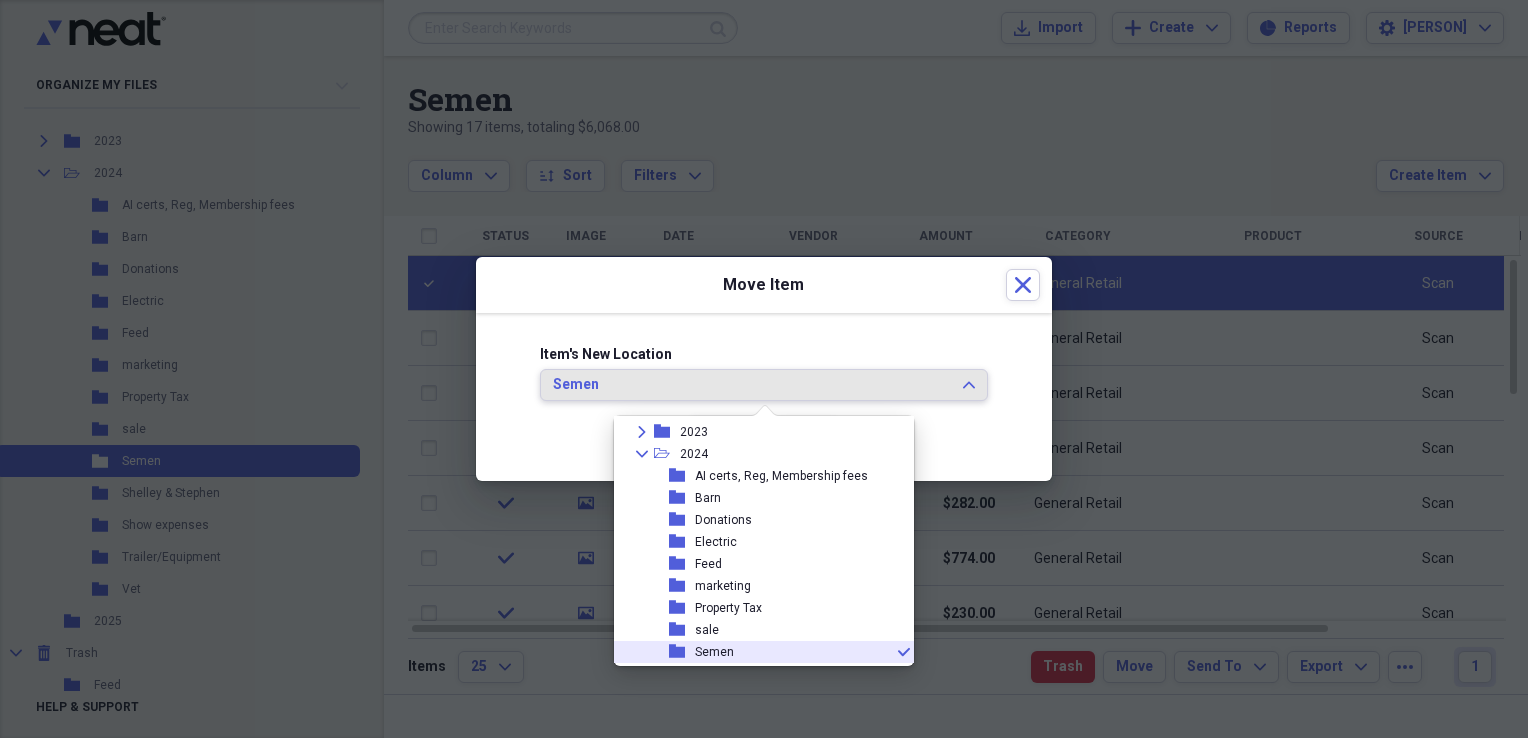 scroll, scrollTop: 96, scrollLeft: 0, axis: vertical 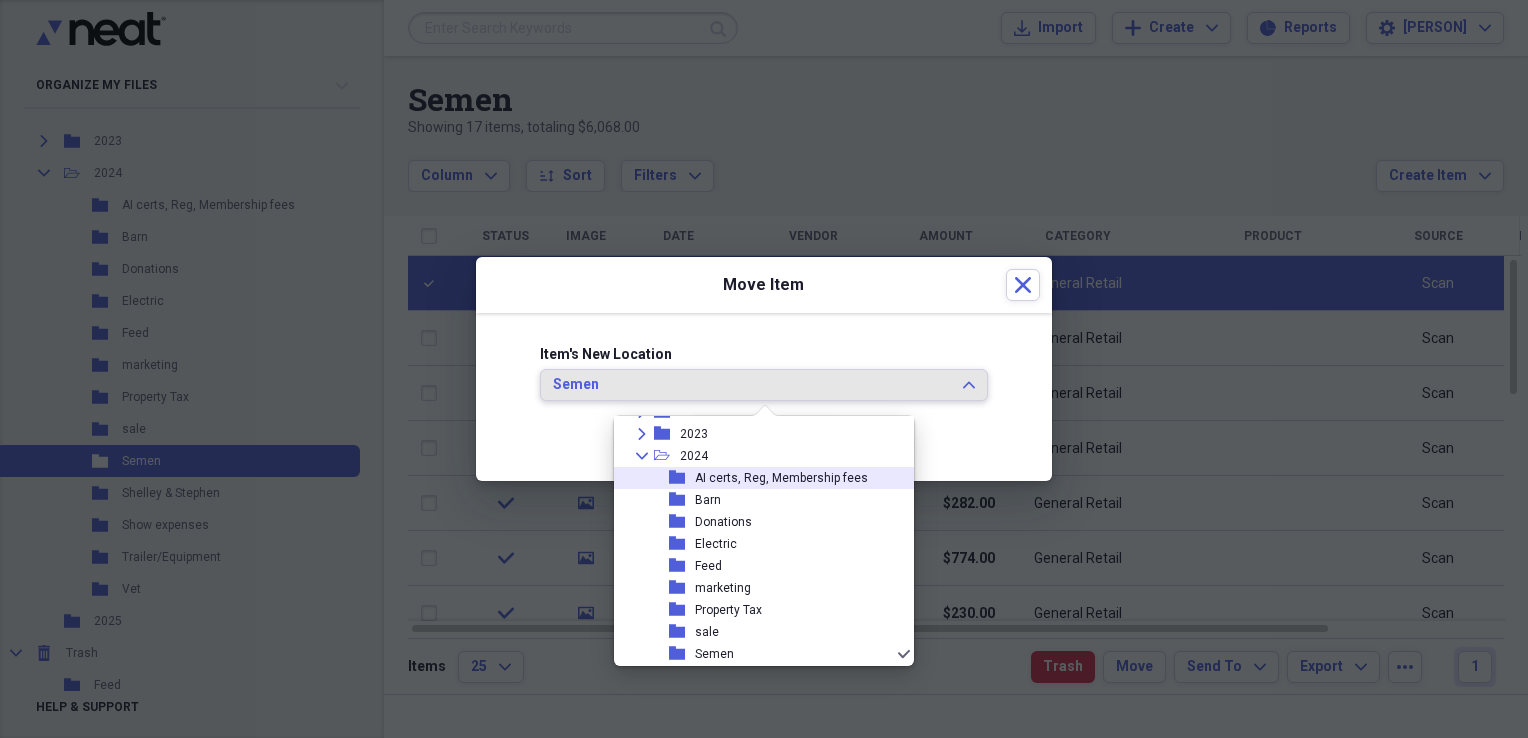 click on "folder AI certs, Reg, Membership fees" at bounding box center (756, 478) 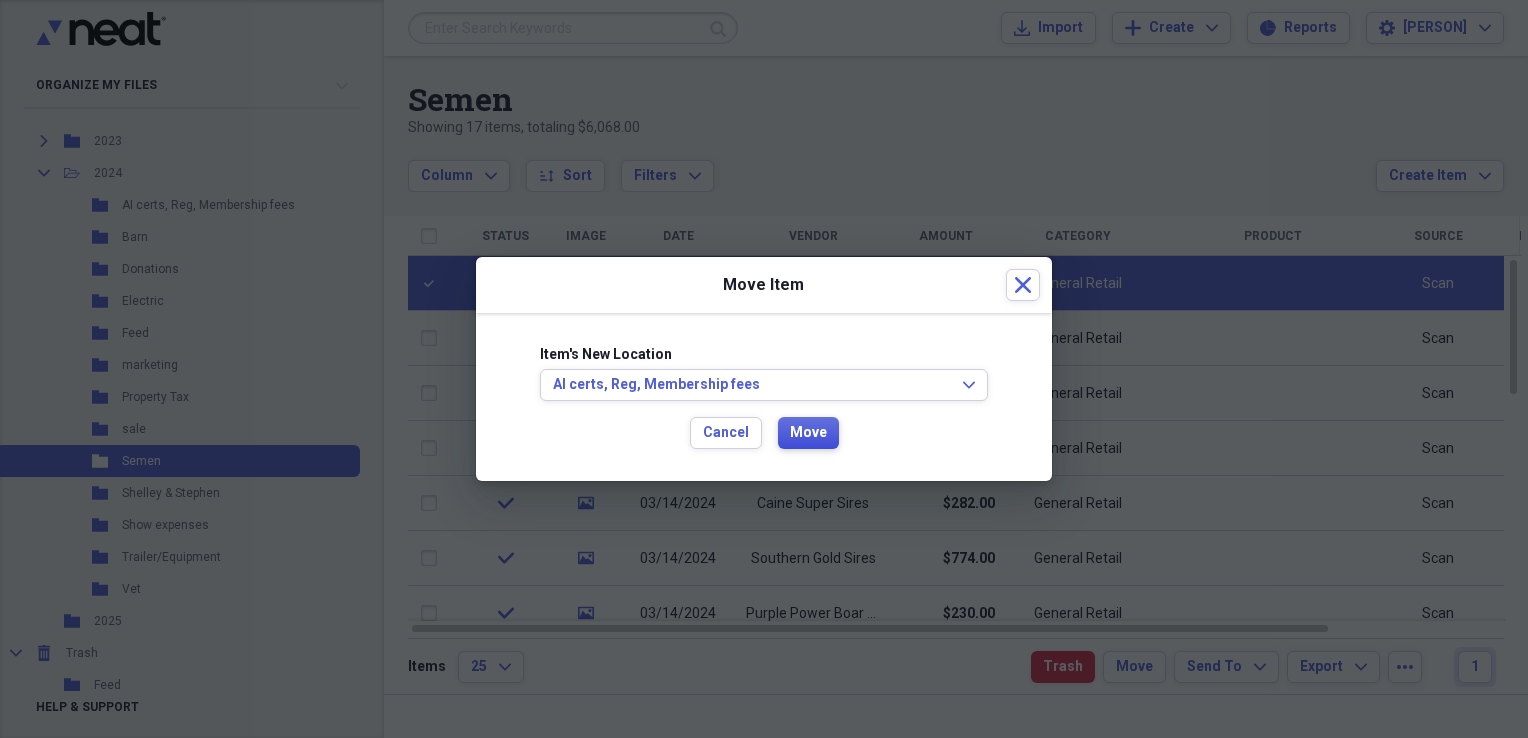 click on "Move" at bounding box center (808, 433) 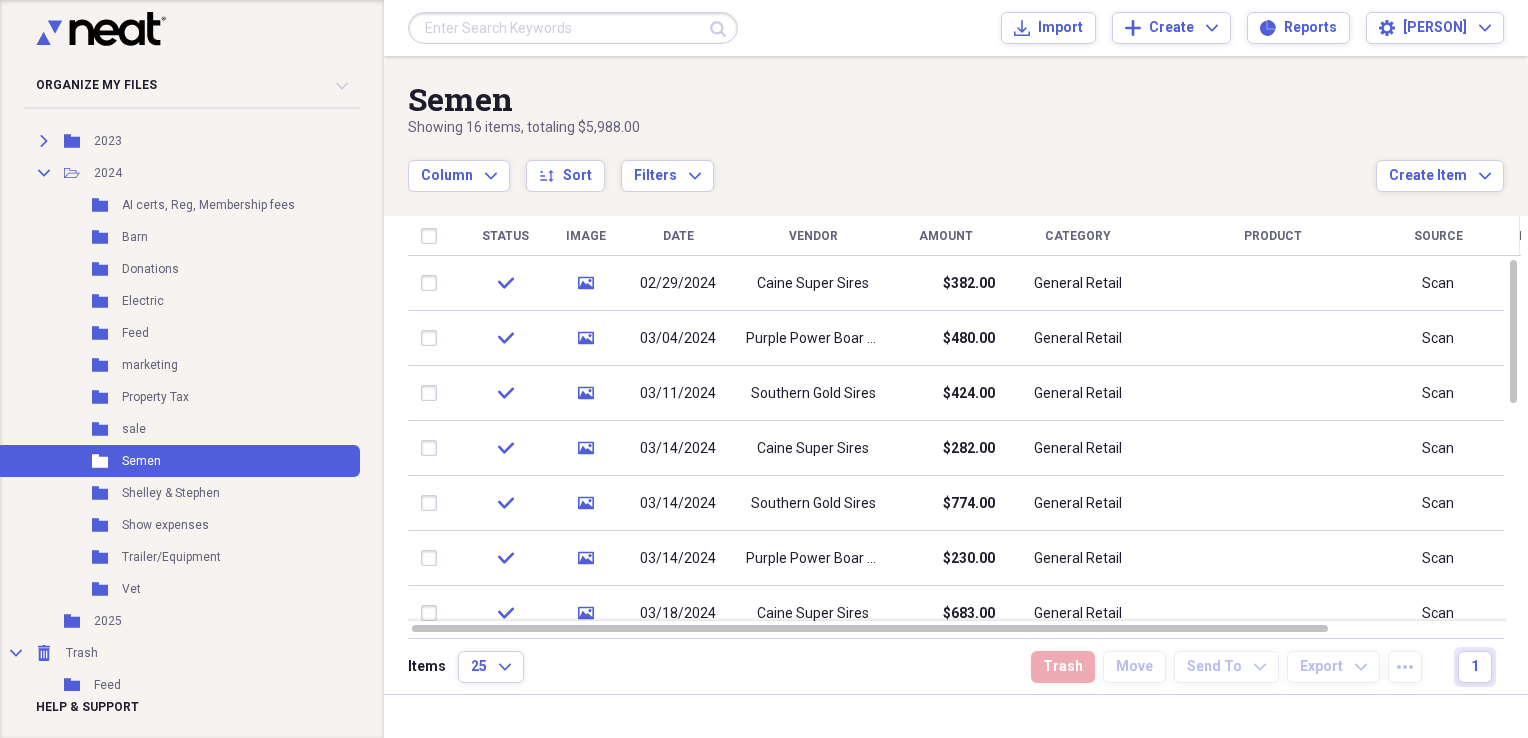 click on "Column Expand sort Sort Filters  Expand" at bounding box center (892, 165) 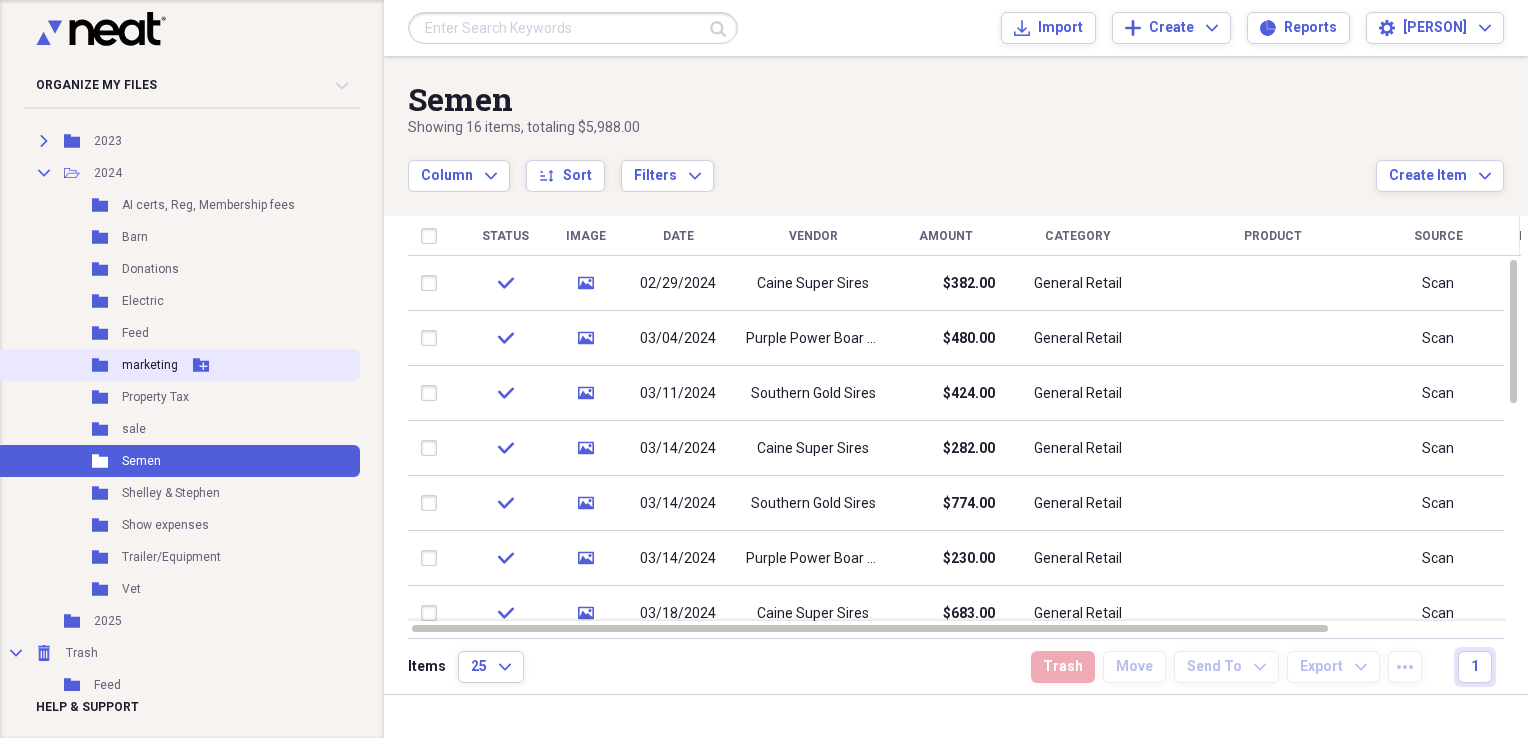 click on "marketing" at bounding box center (150, 365) 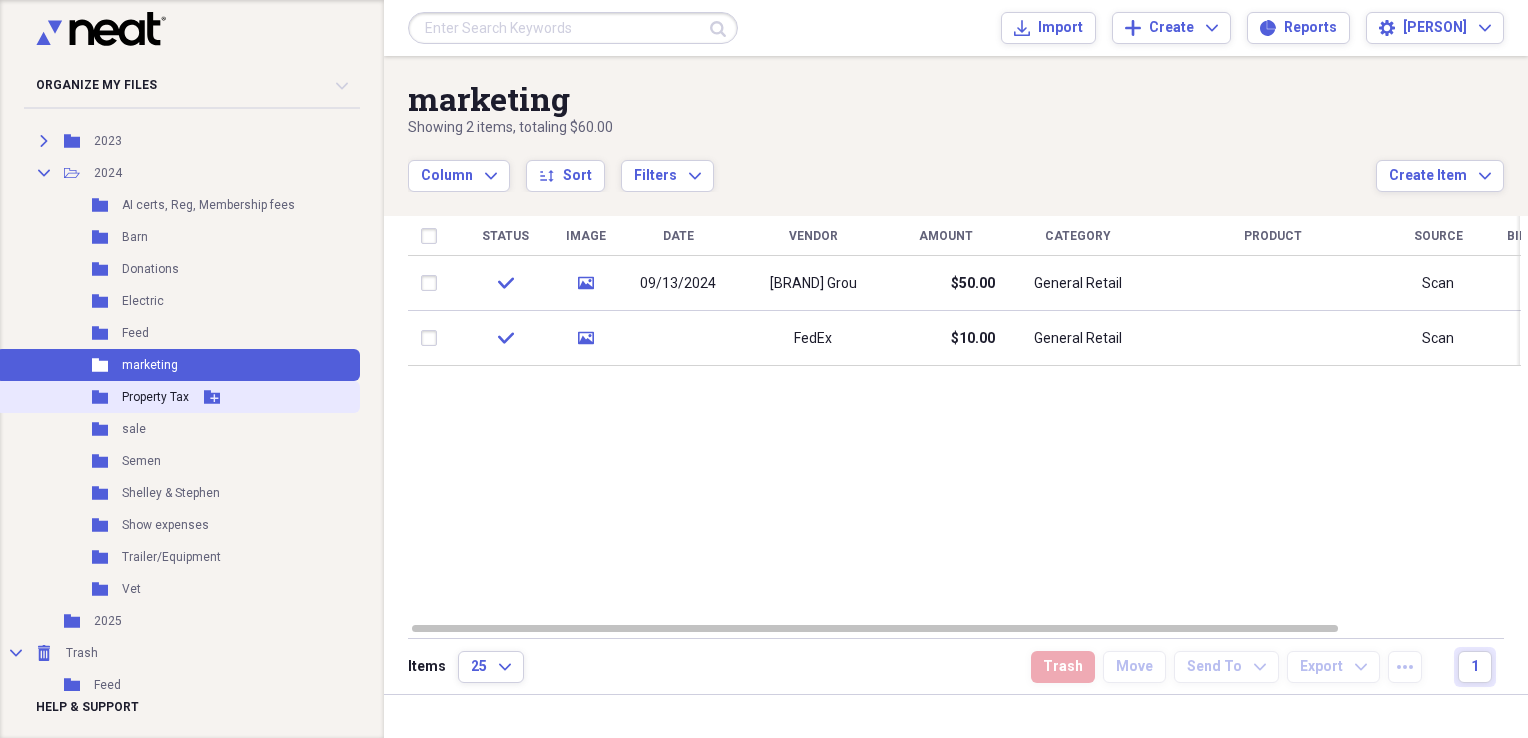 click on "Folder Property Tax Add Folder" at bounding box center (178, 397) 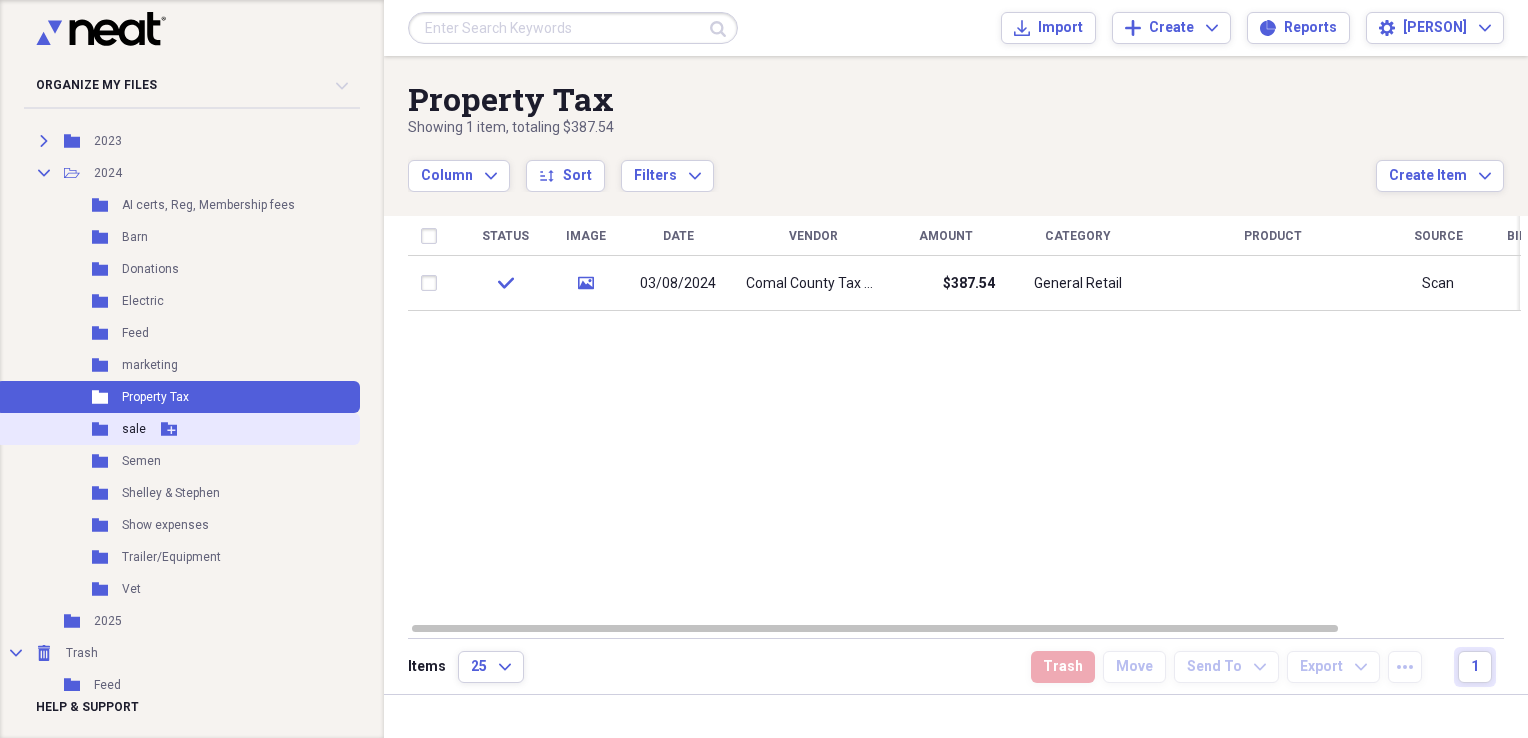 click on "Folder sale Add Folder" at bounding box center (178, 429) 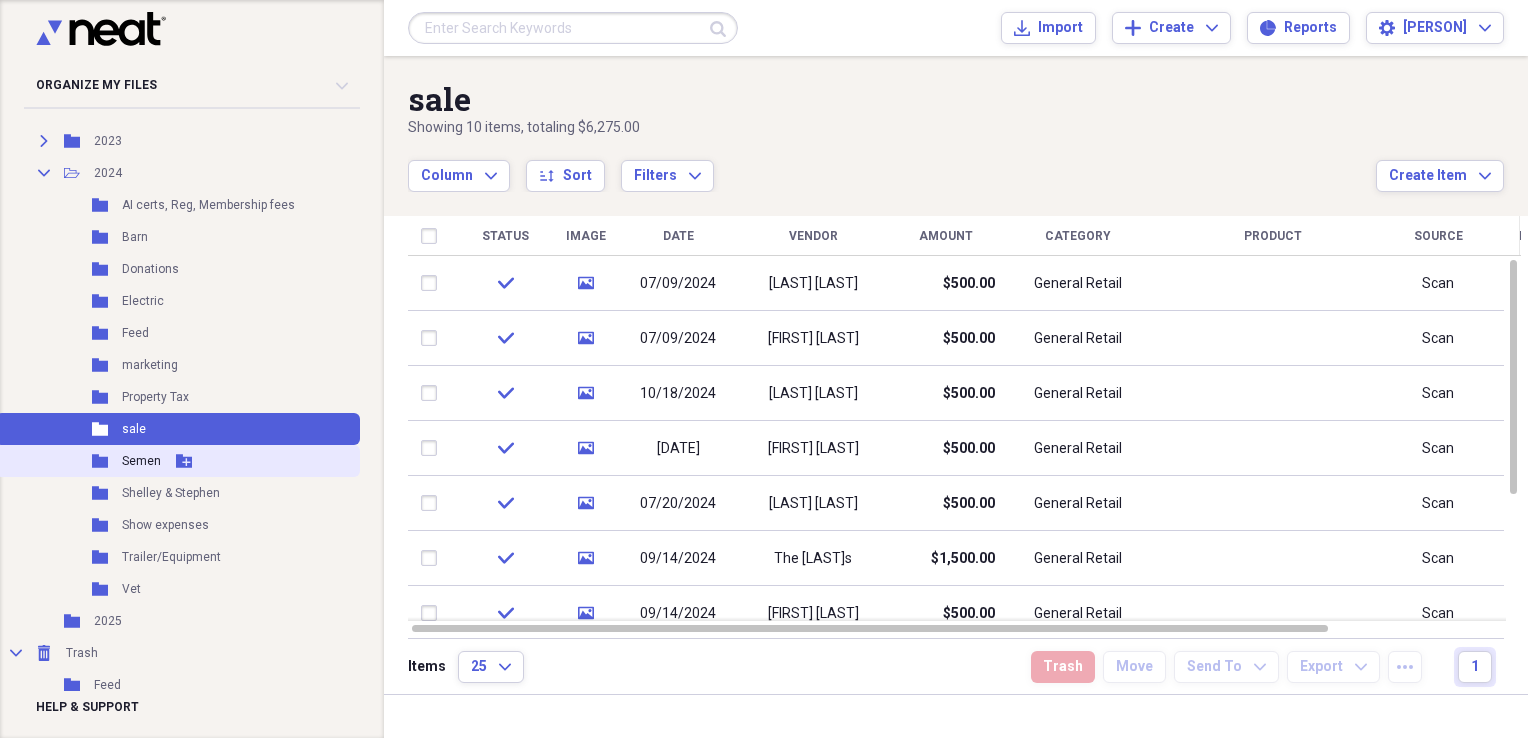 click on "Semen" at bounding box center (141, 461) 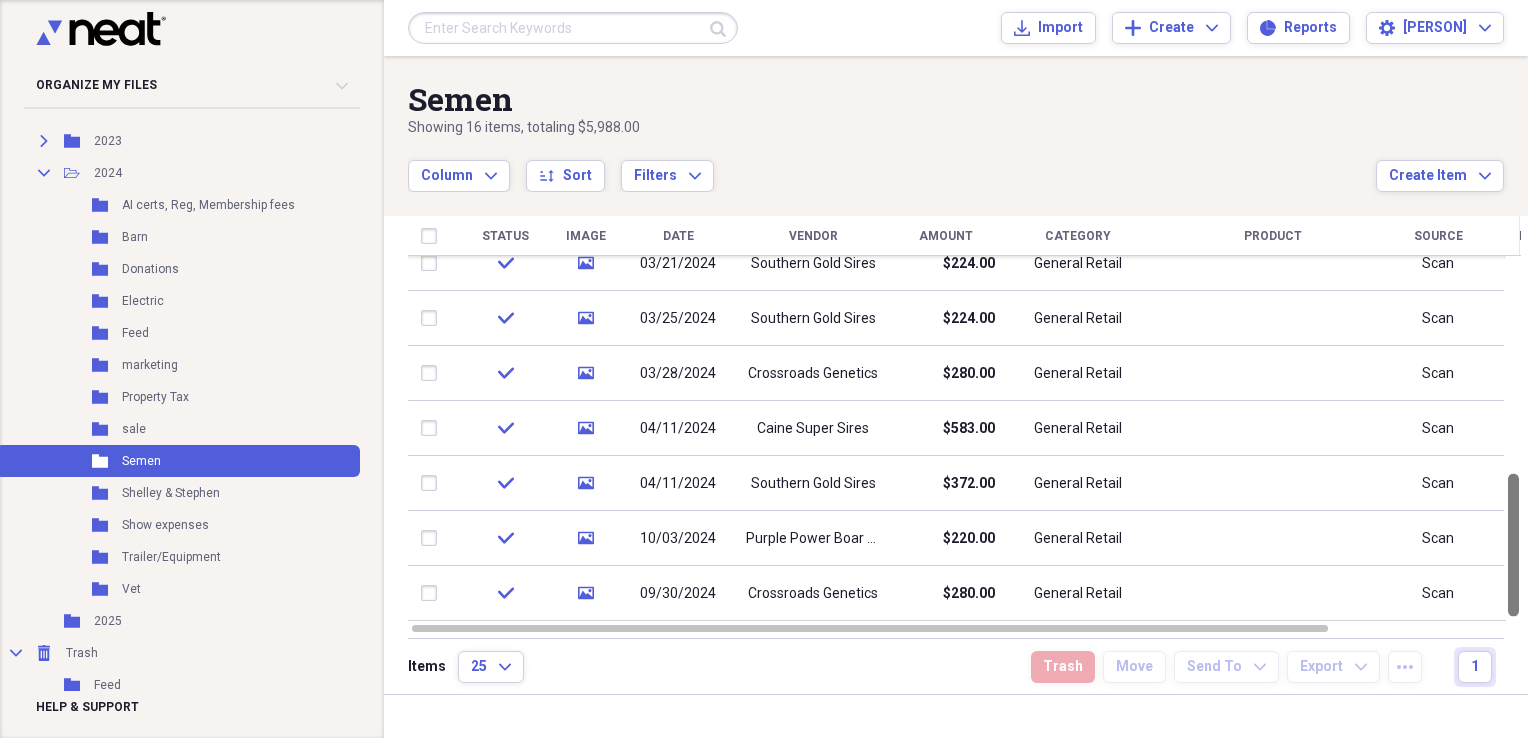 drag, startPoint x: 1513, startPoint y: 345, endPoint x: 1531, endPoint y: 605, distance: 260.62234 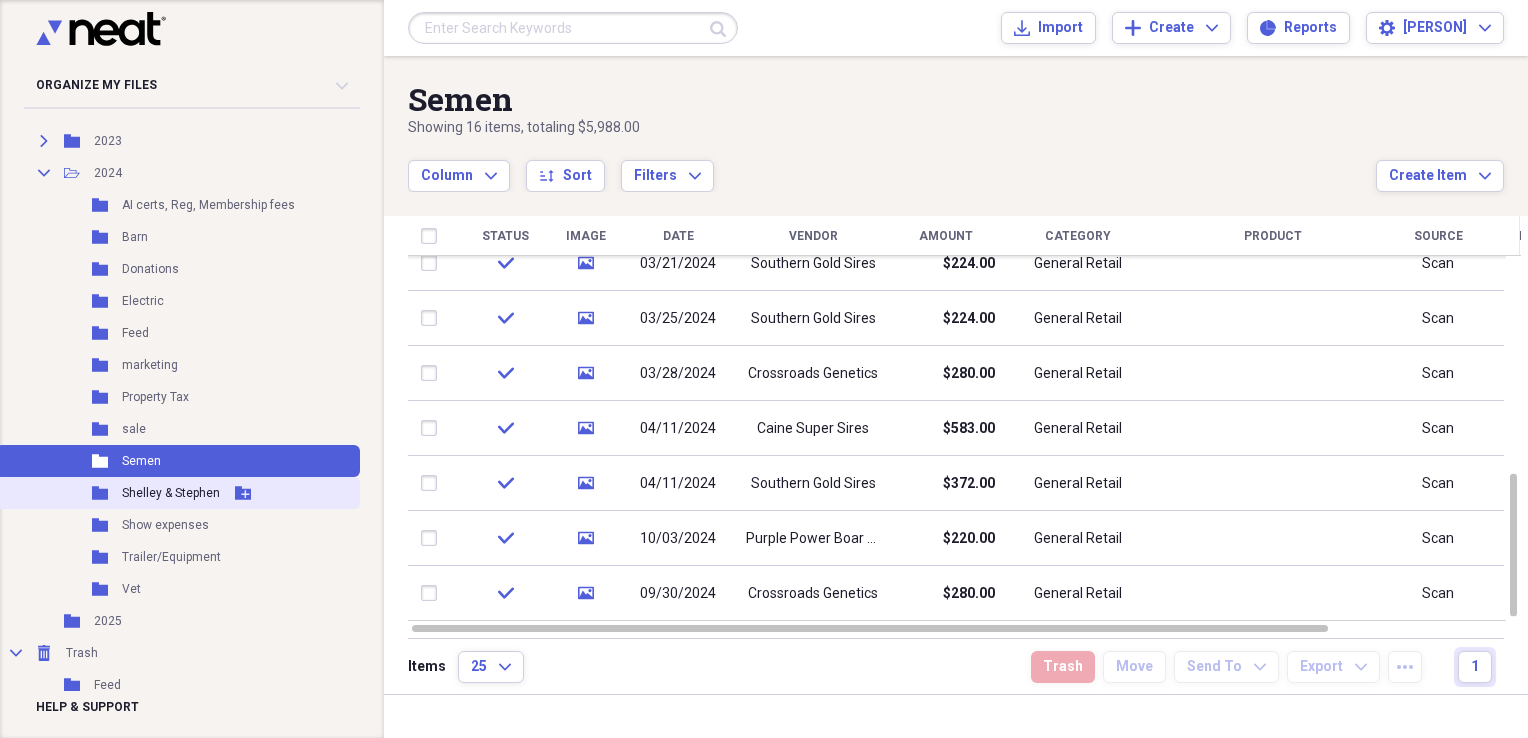 click on "Shelley & Stephen" at bounding box center [171, 493] 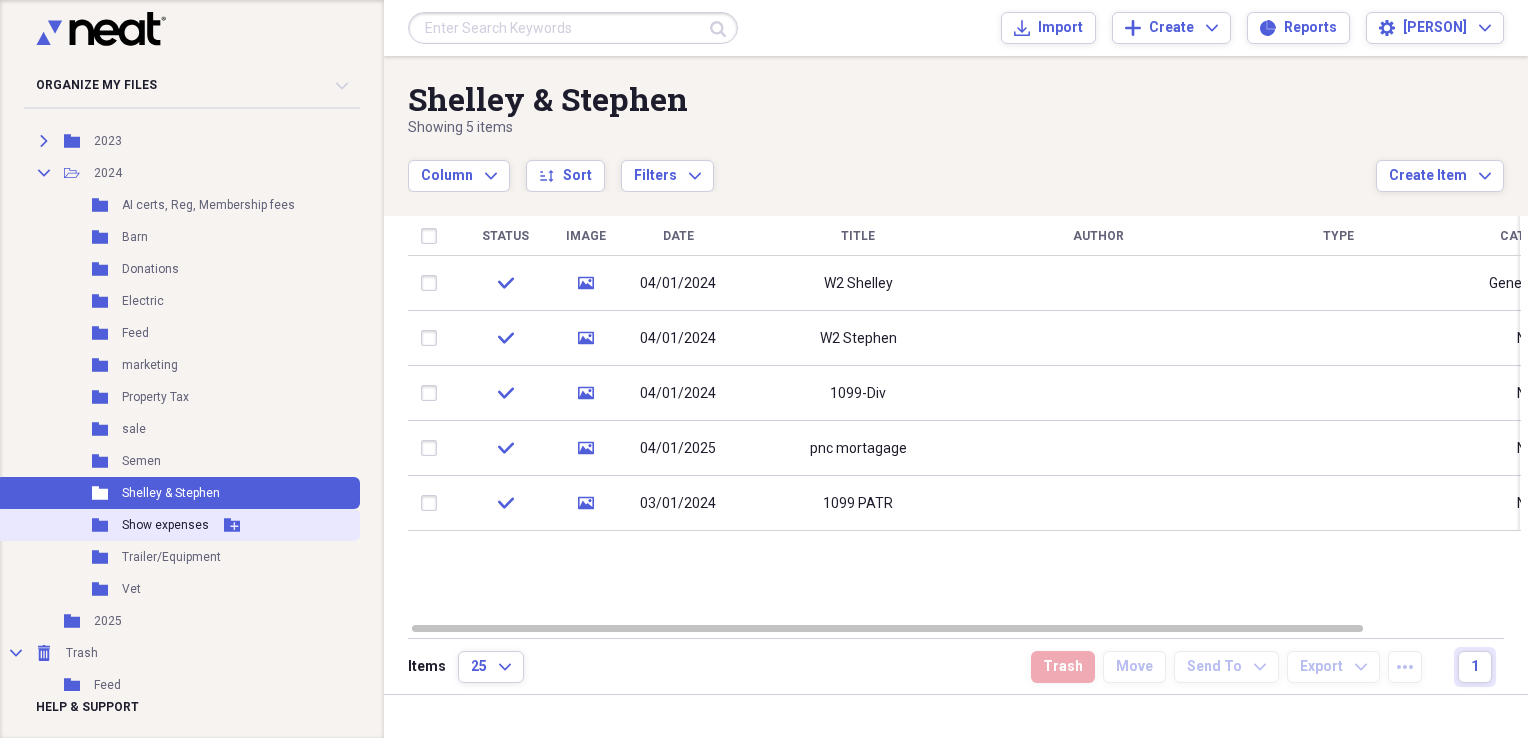 click on "Folder Show expenses Add Folder" at bounding box center [178, 525] 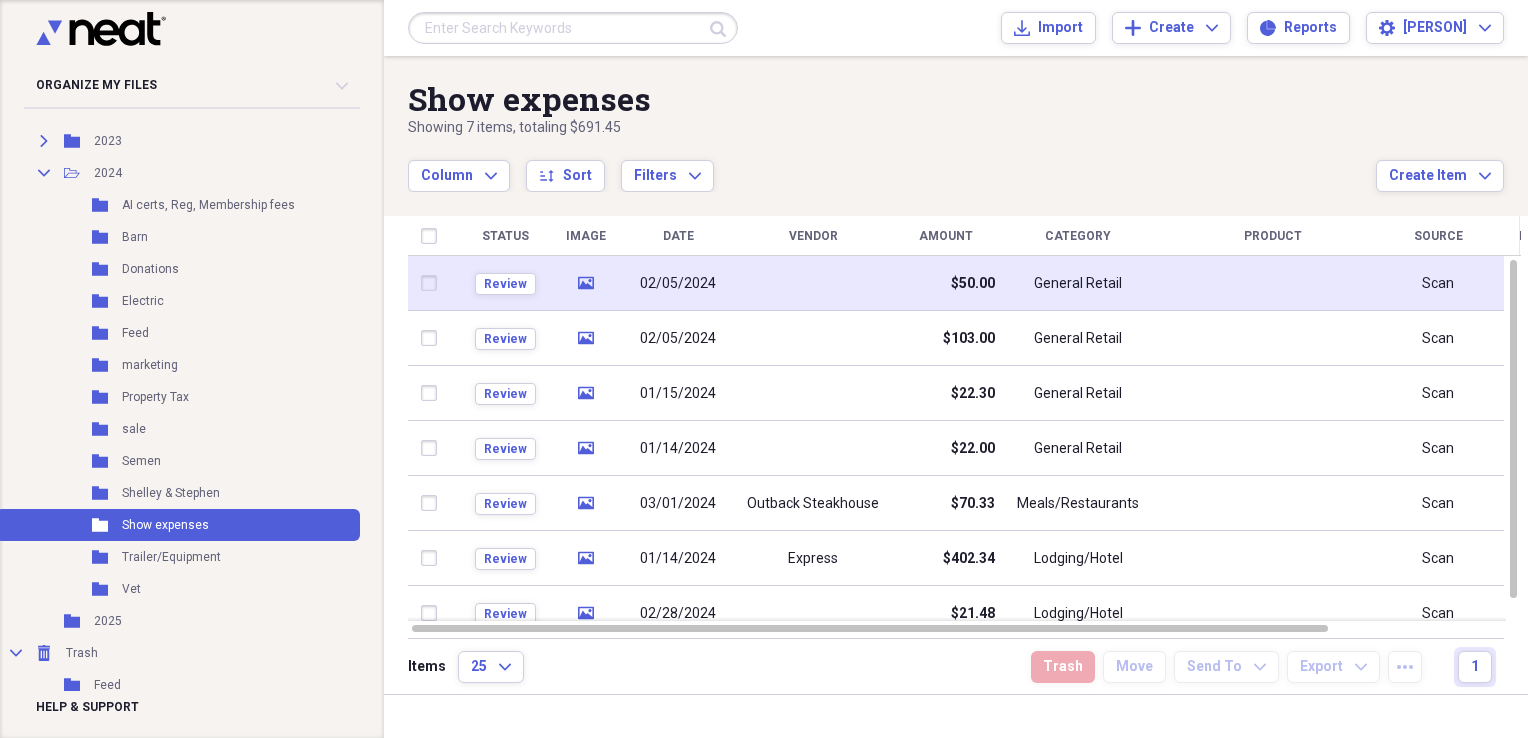 click at bounding box center (813, 283) 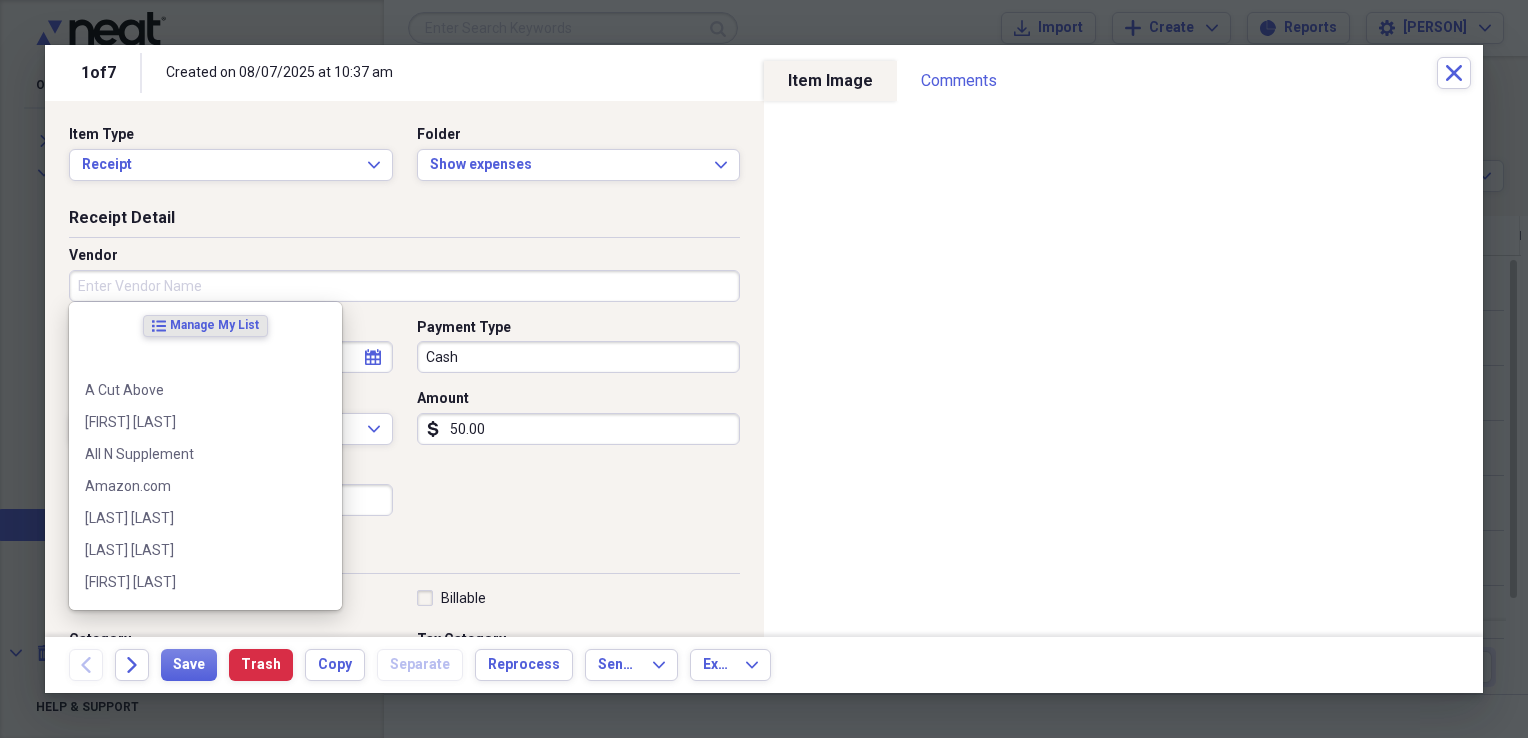 click on "Vendor" at bounding box center (404, 286) 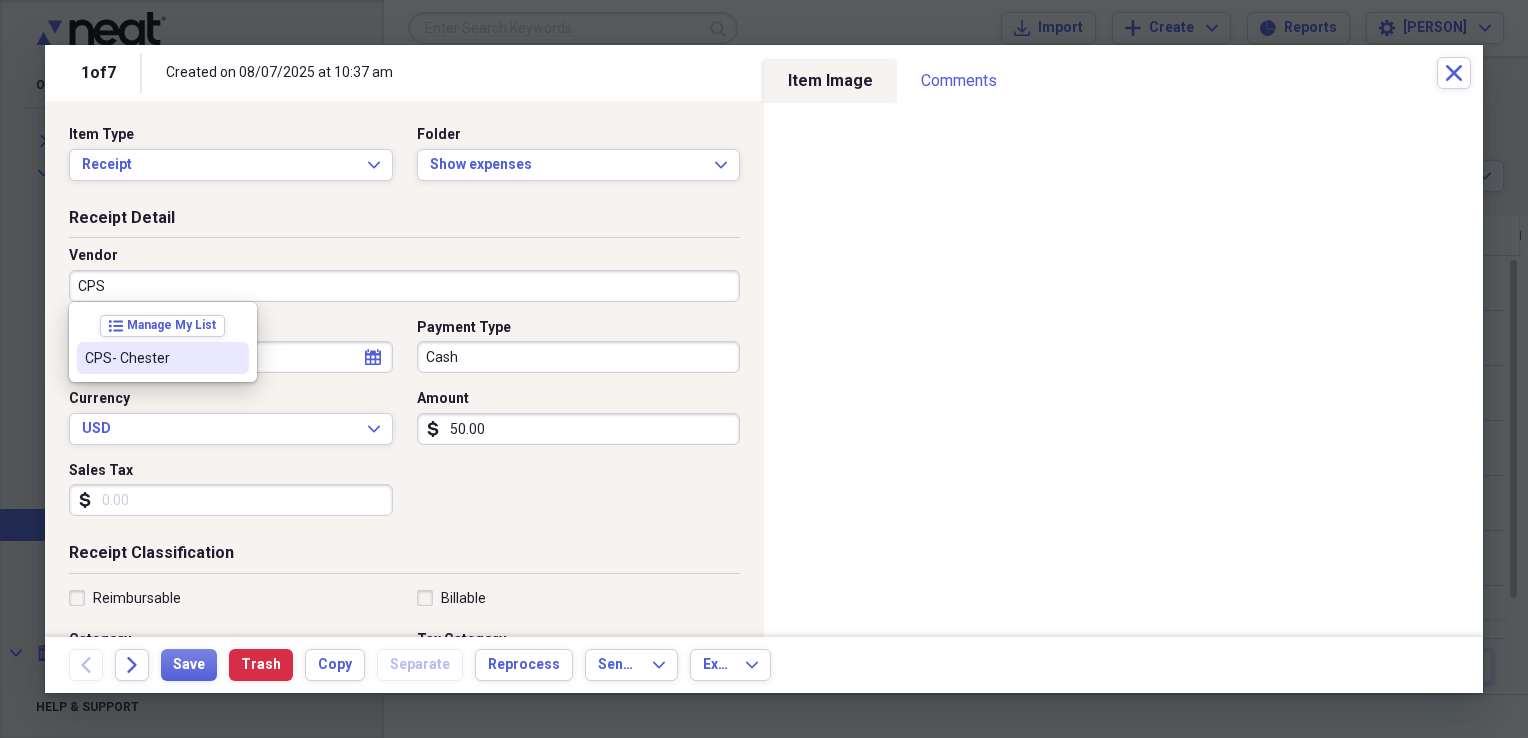 click on "list Manage My List CPS- Chester" at bounding box center [163, 342] 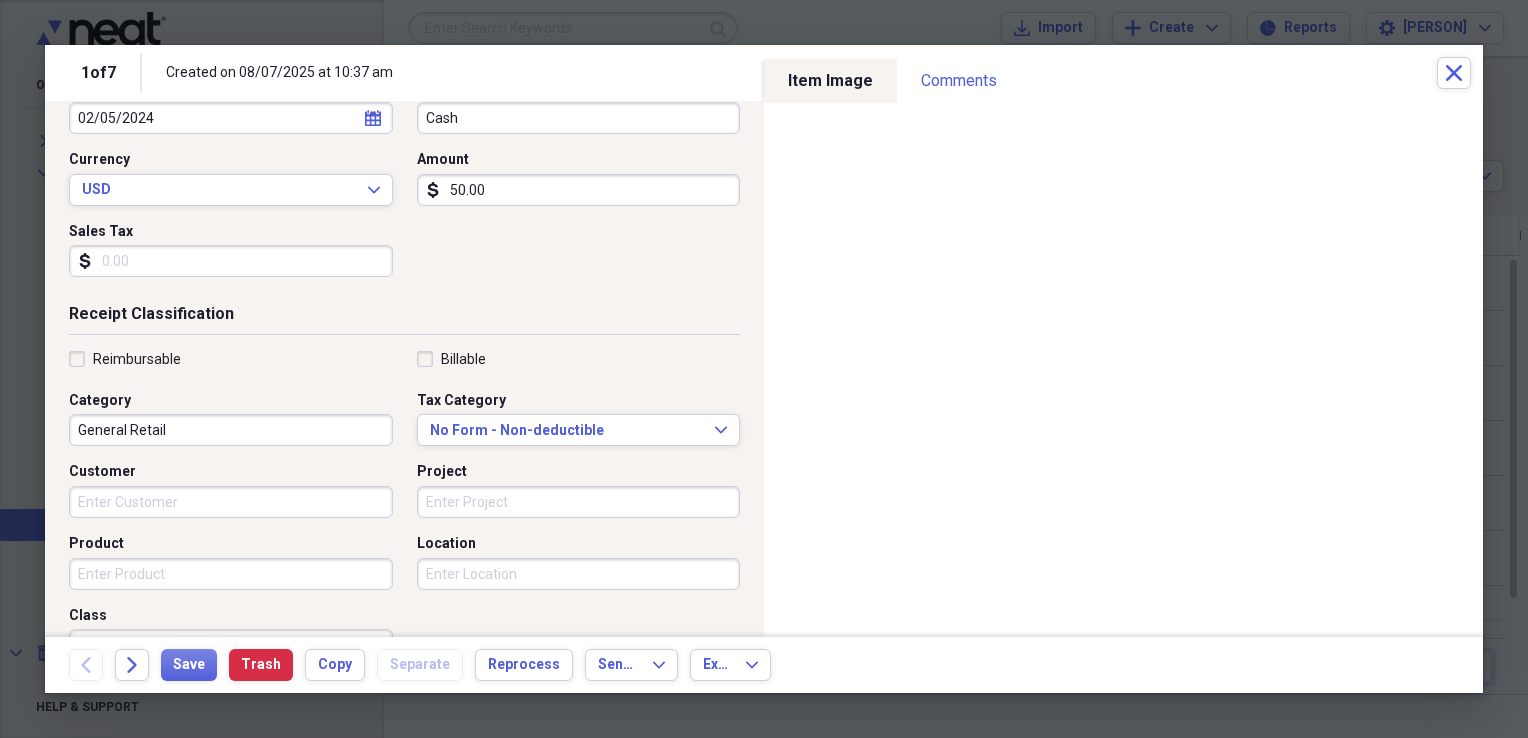 scroll, scrollTop: 236, scrollLeft: 0, axis: vertical 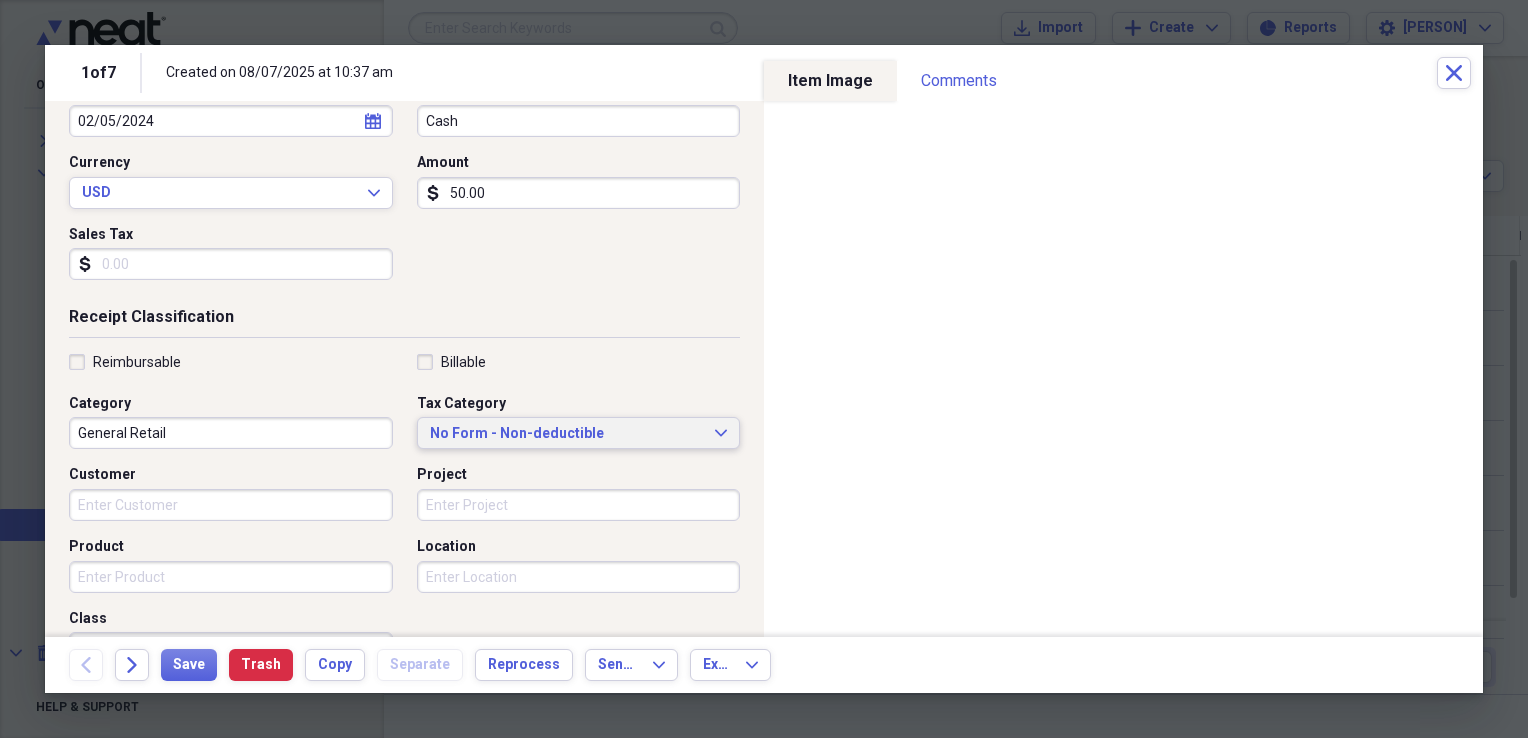 click on "Expand" 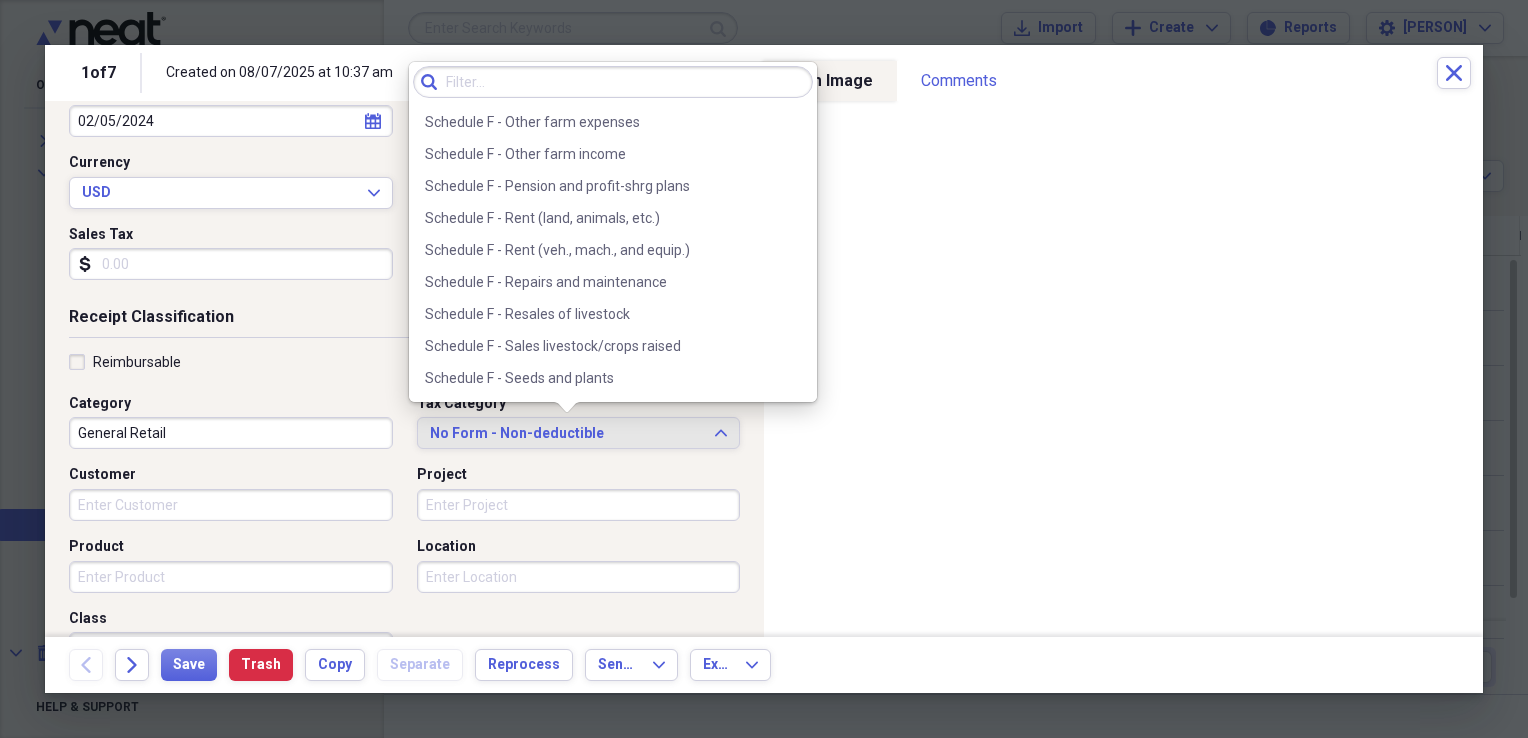 scroll, scrollTop: 5707, scrollLeft: 0, axis: vertical 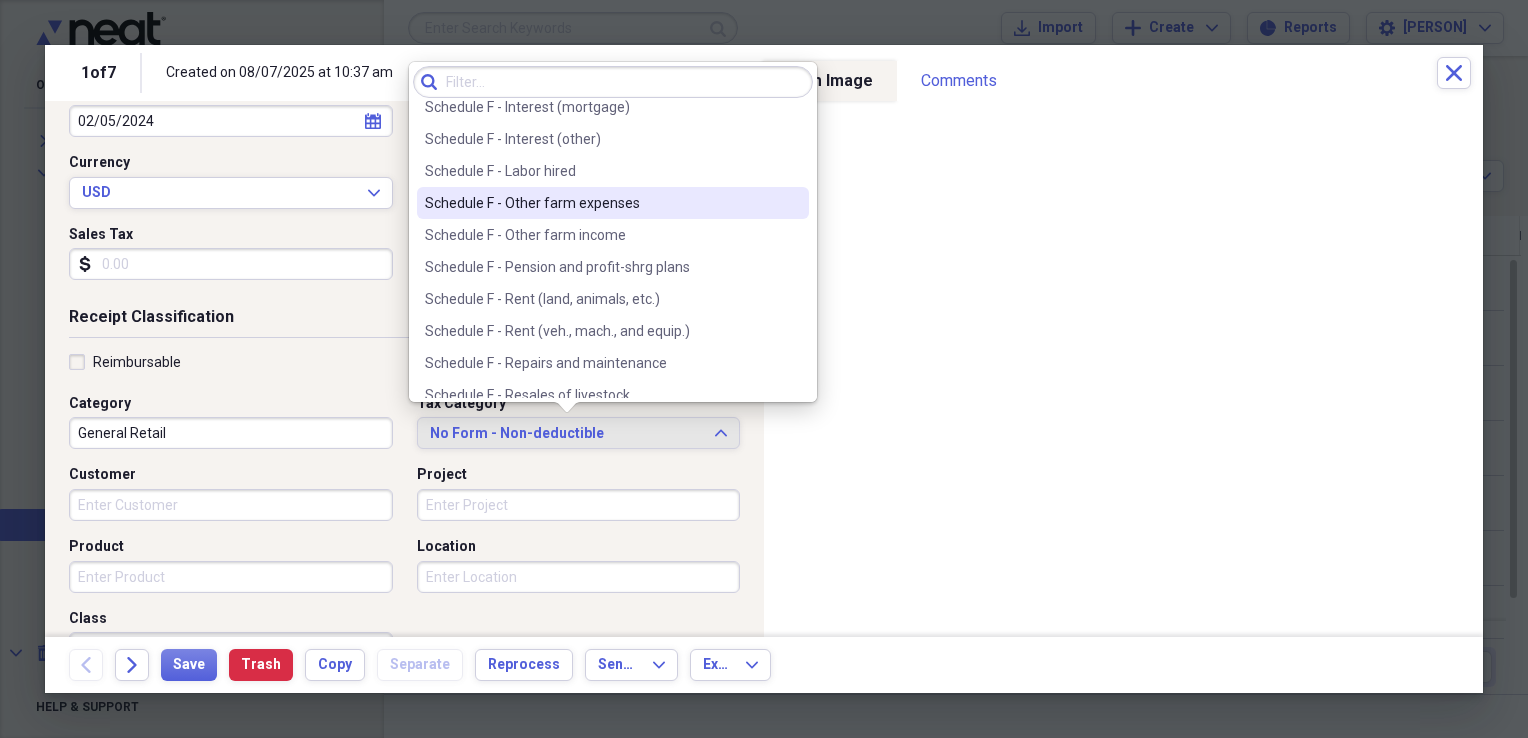 click on "Schedule F - Other farm expenses" at bounding box center (601, 203) 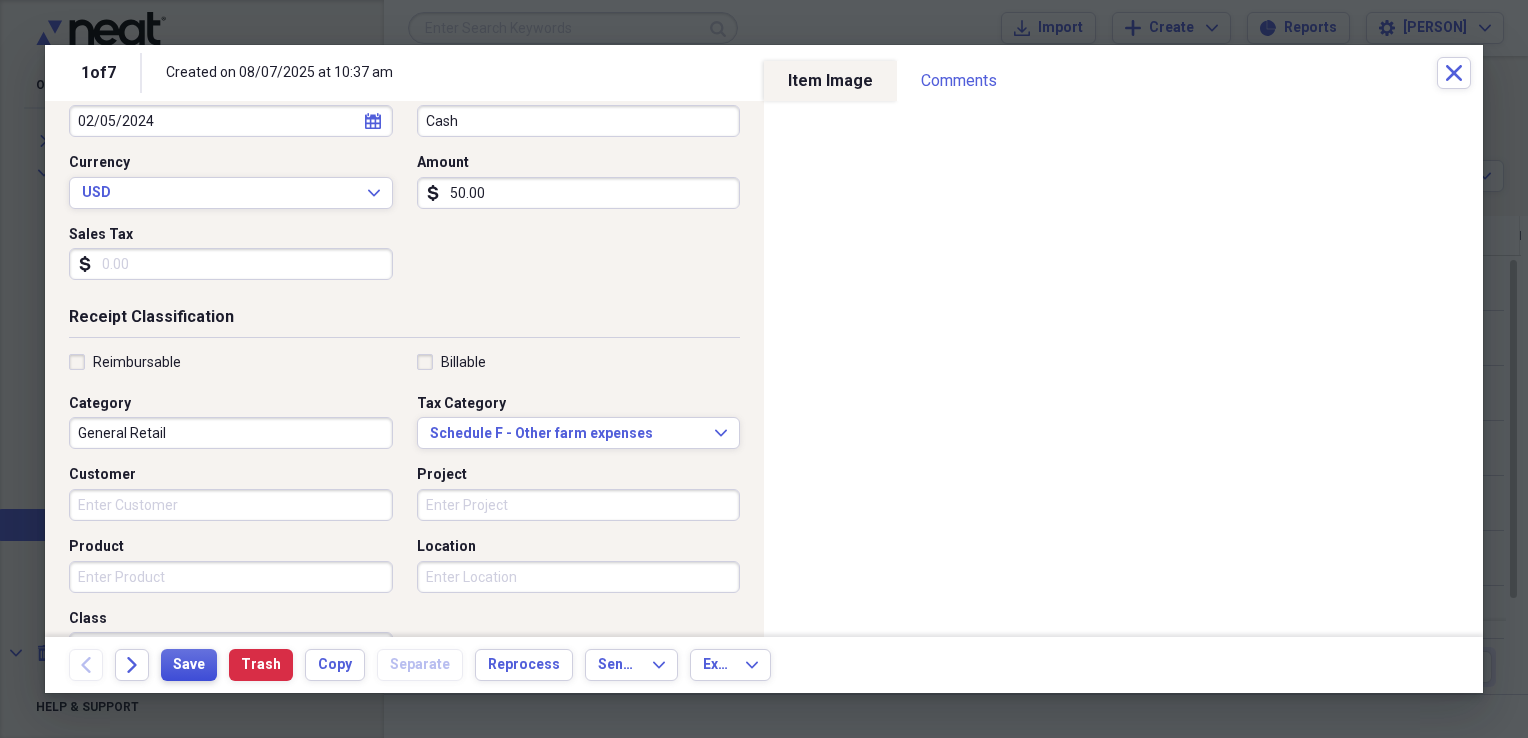 click on "Save" at bounding box center (189, 665) 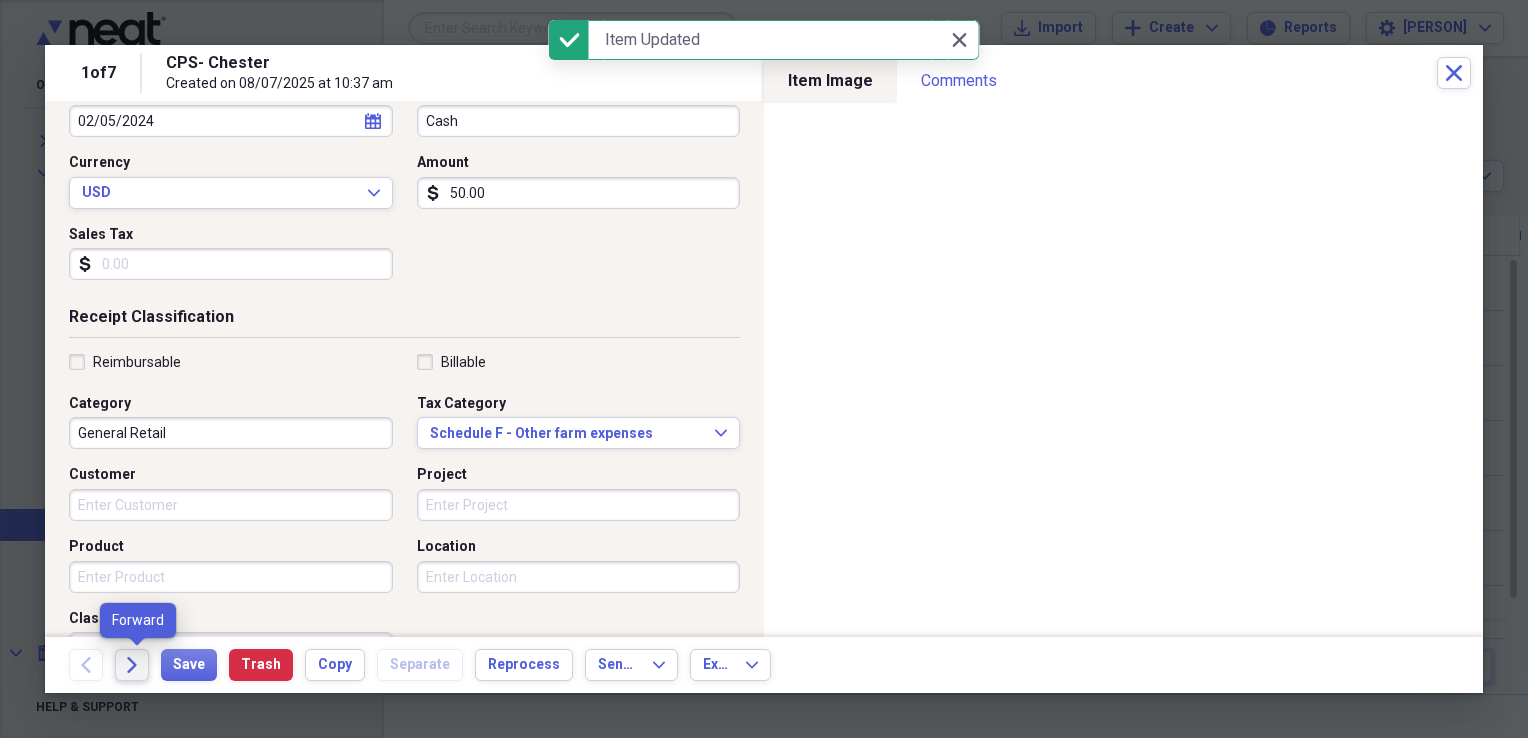 click on "Forward" 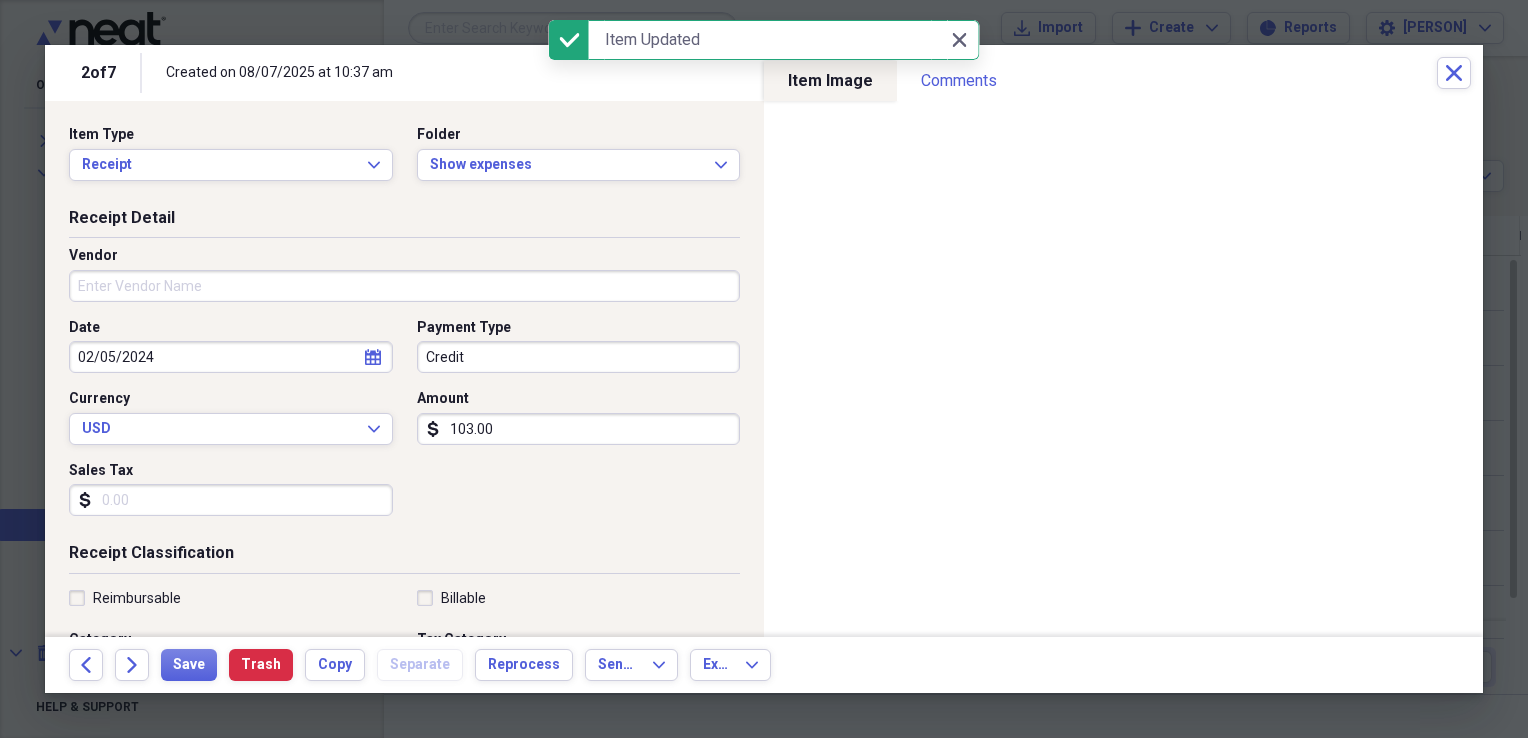 click on "Vendor" at bounding box center [404, 286] 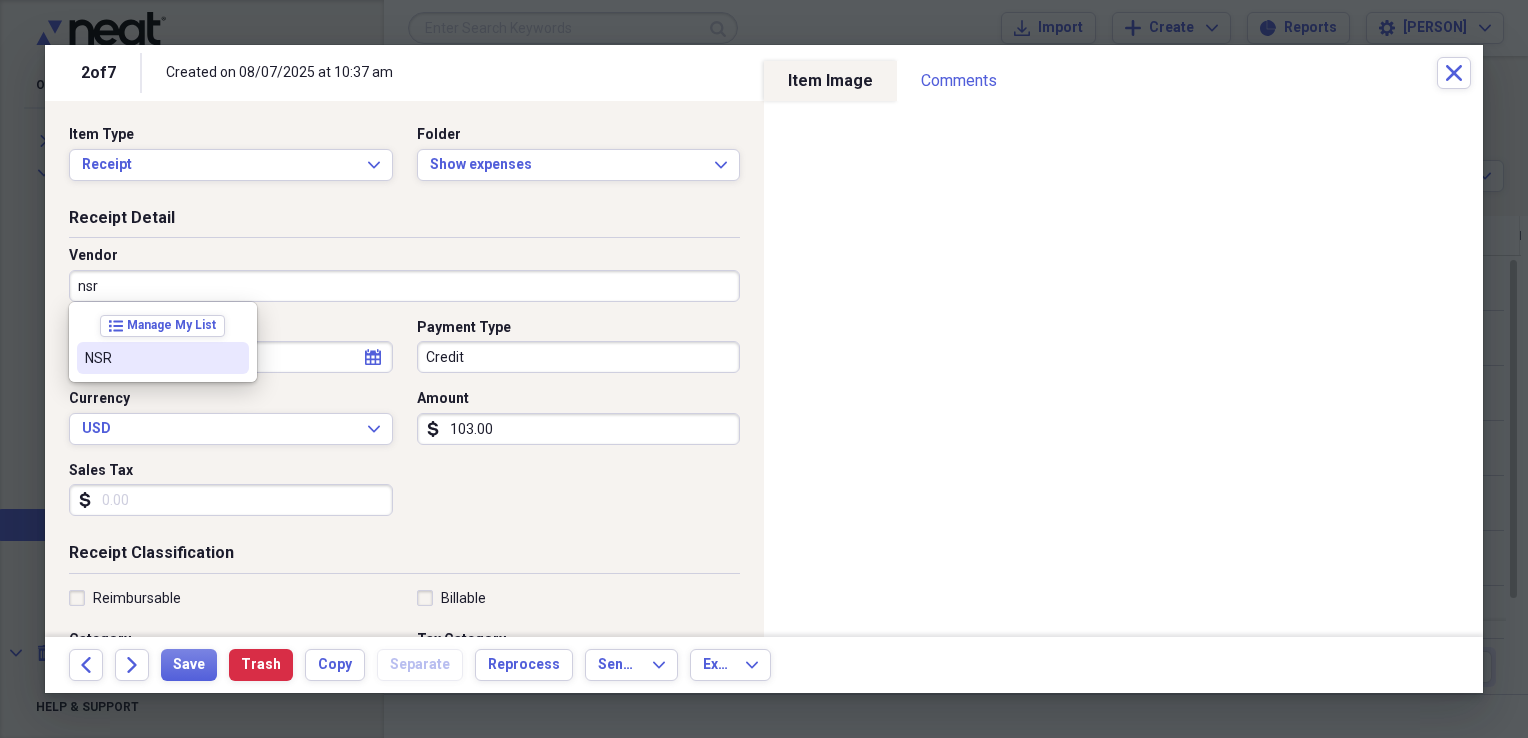 click on "NSR" at bounding box center [151, 358] 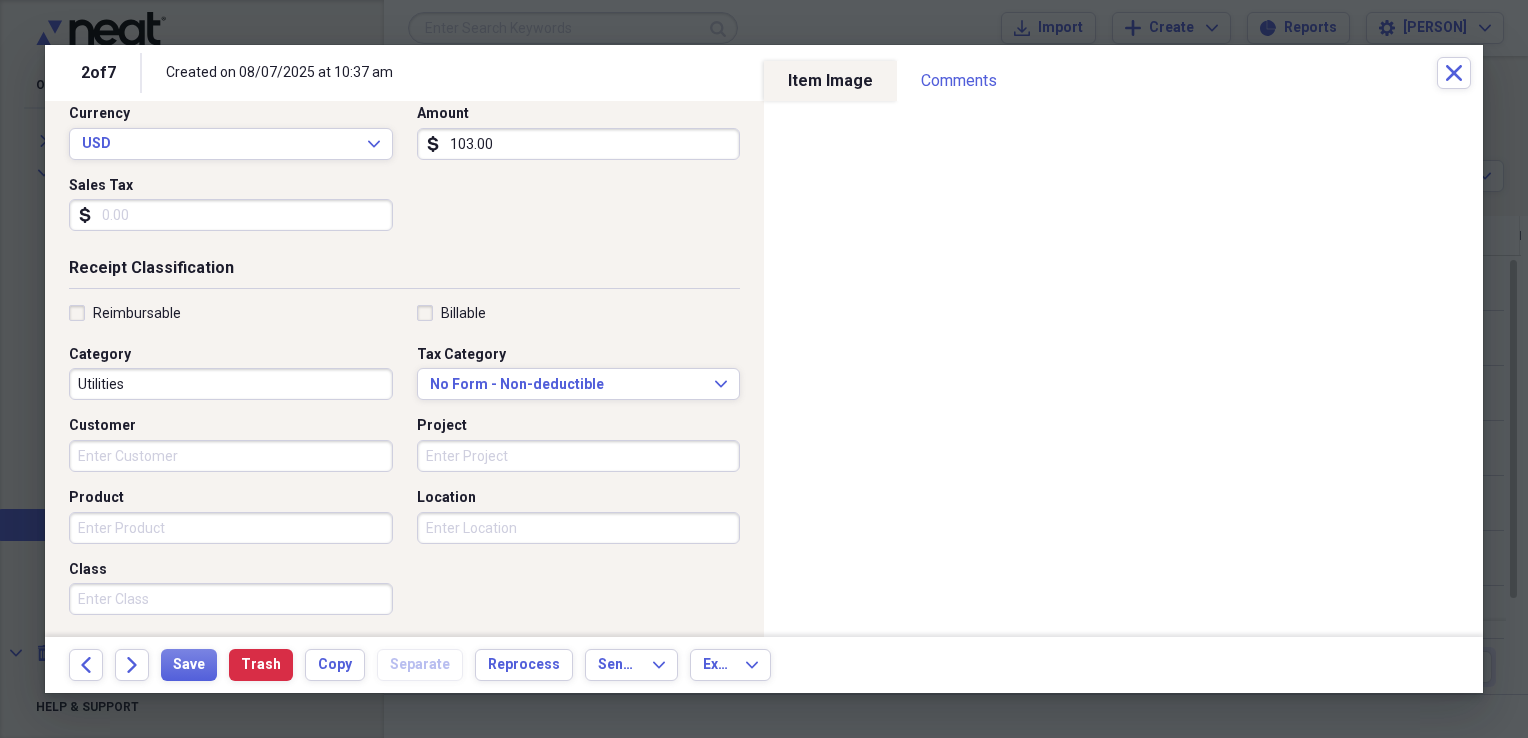 scroll, scrollTop: 299, scrollLeft: 0, axis: vertical 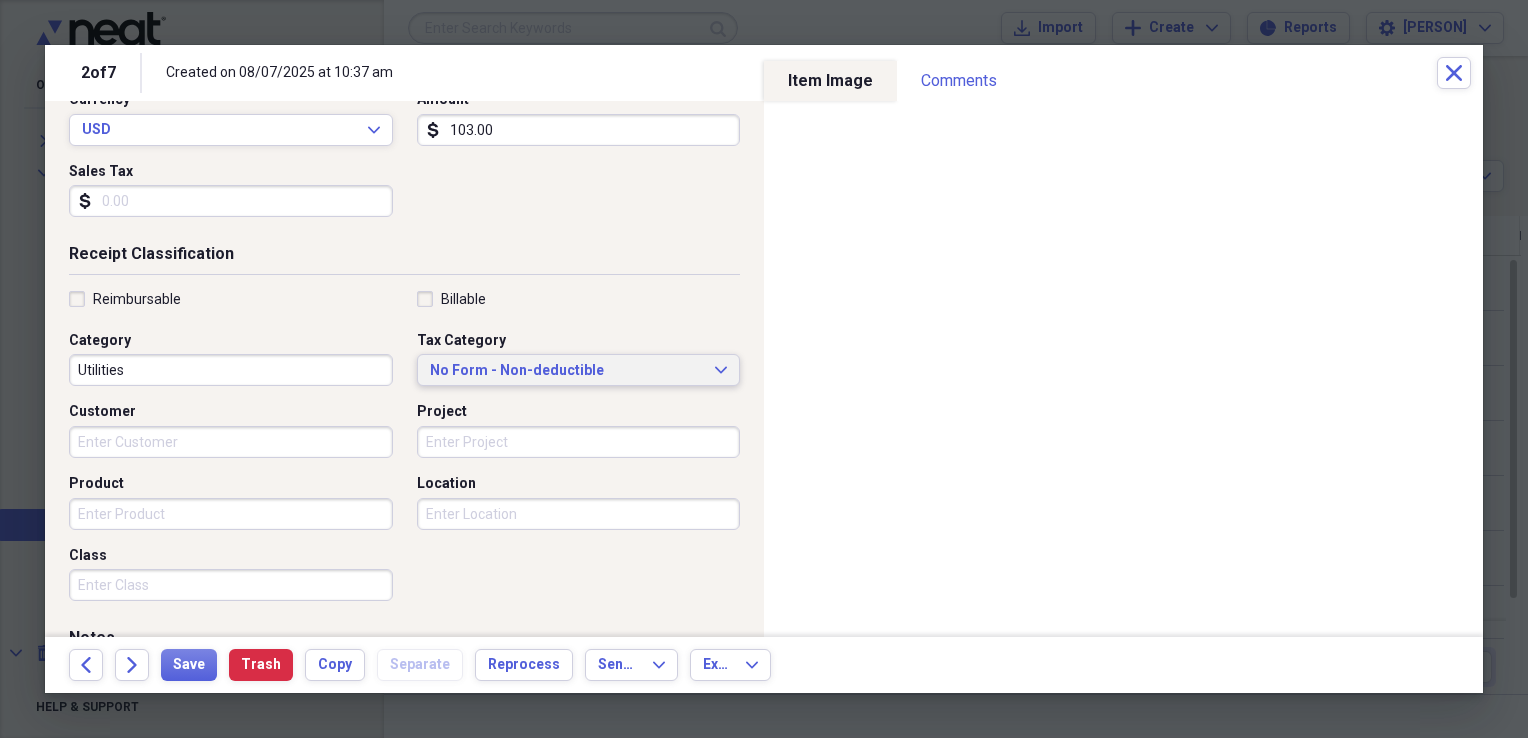 click on "No Form - Non-deductible Expand" at bounding box center [579, 370] 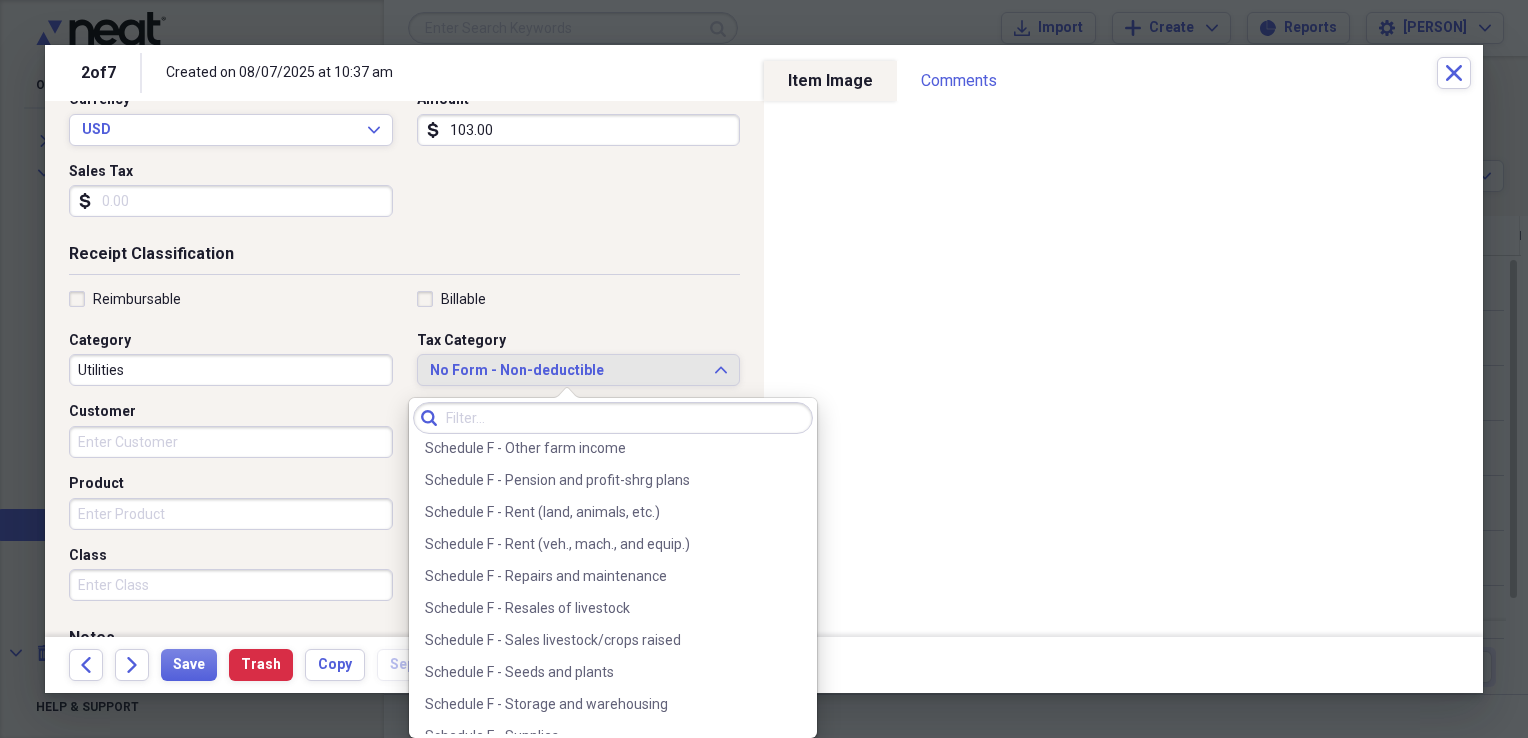 scroll, scrollTop: 5790, scrollLeft: 0, axis: vertical 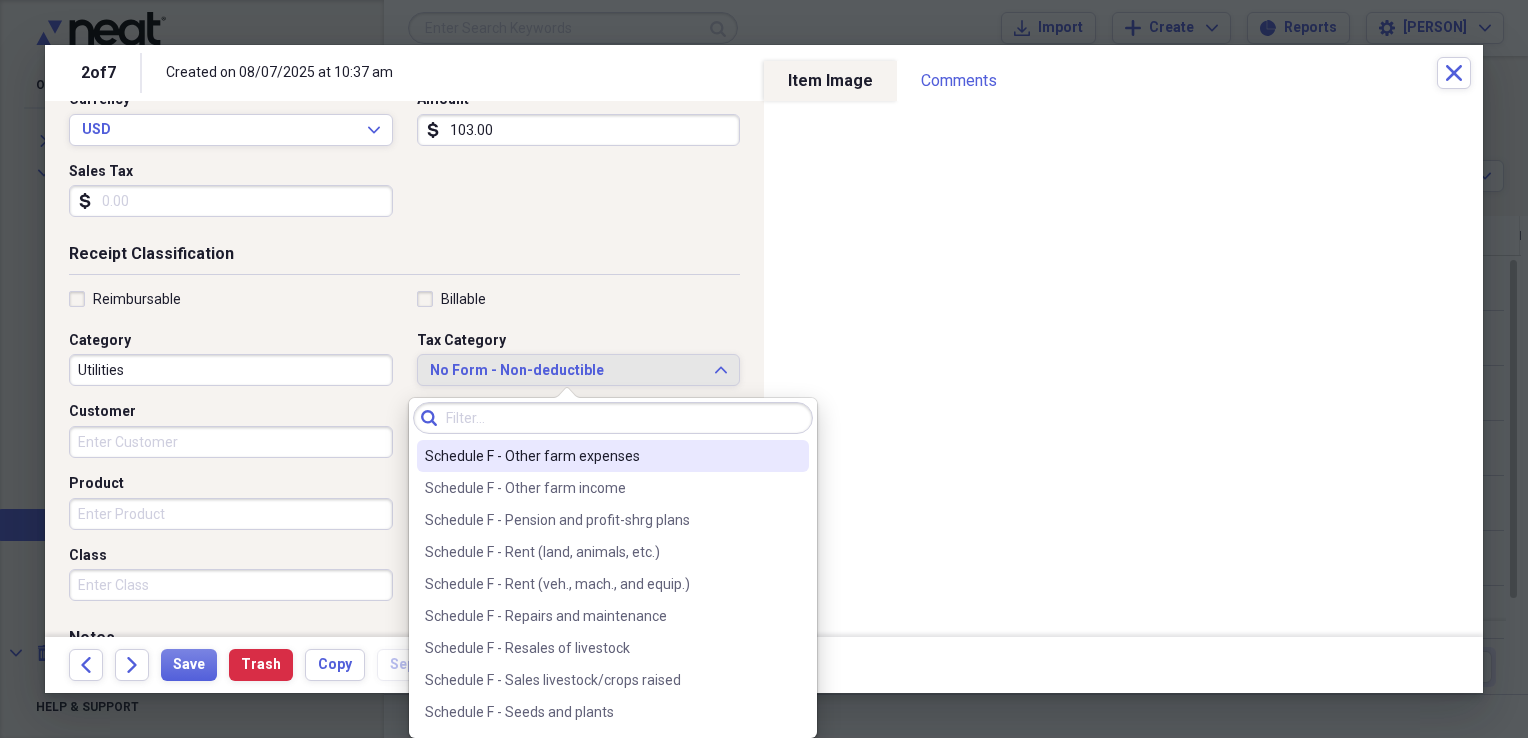 click on "Schedule F - Other farm expenses" at bounding box center (613, 456) 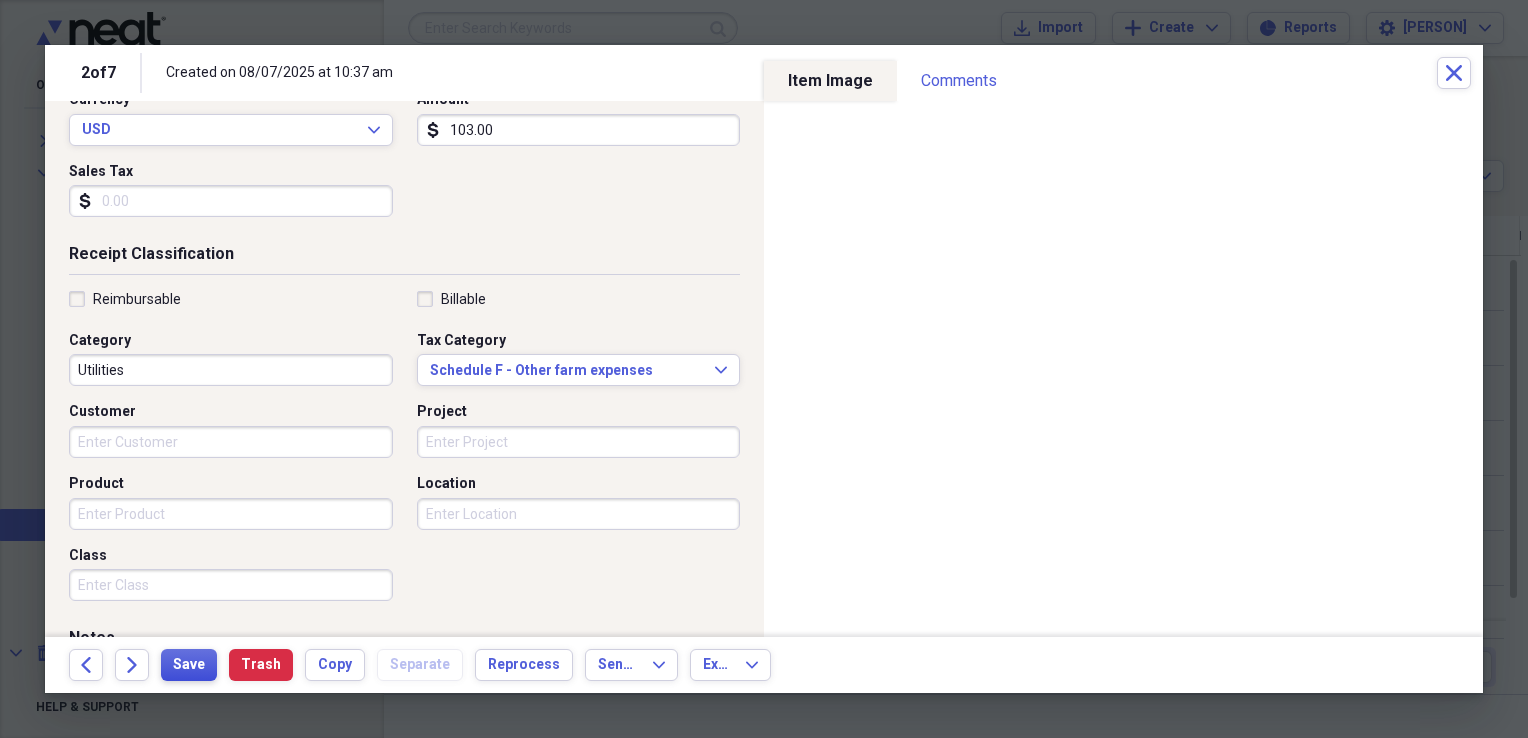 click on "Save" at bounding box center [189, 665] 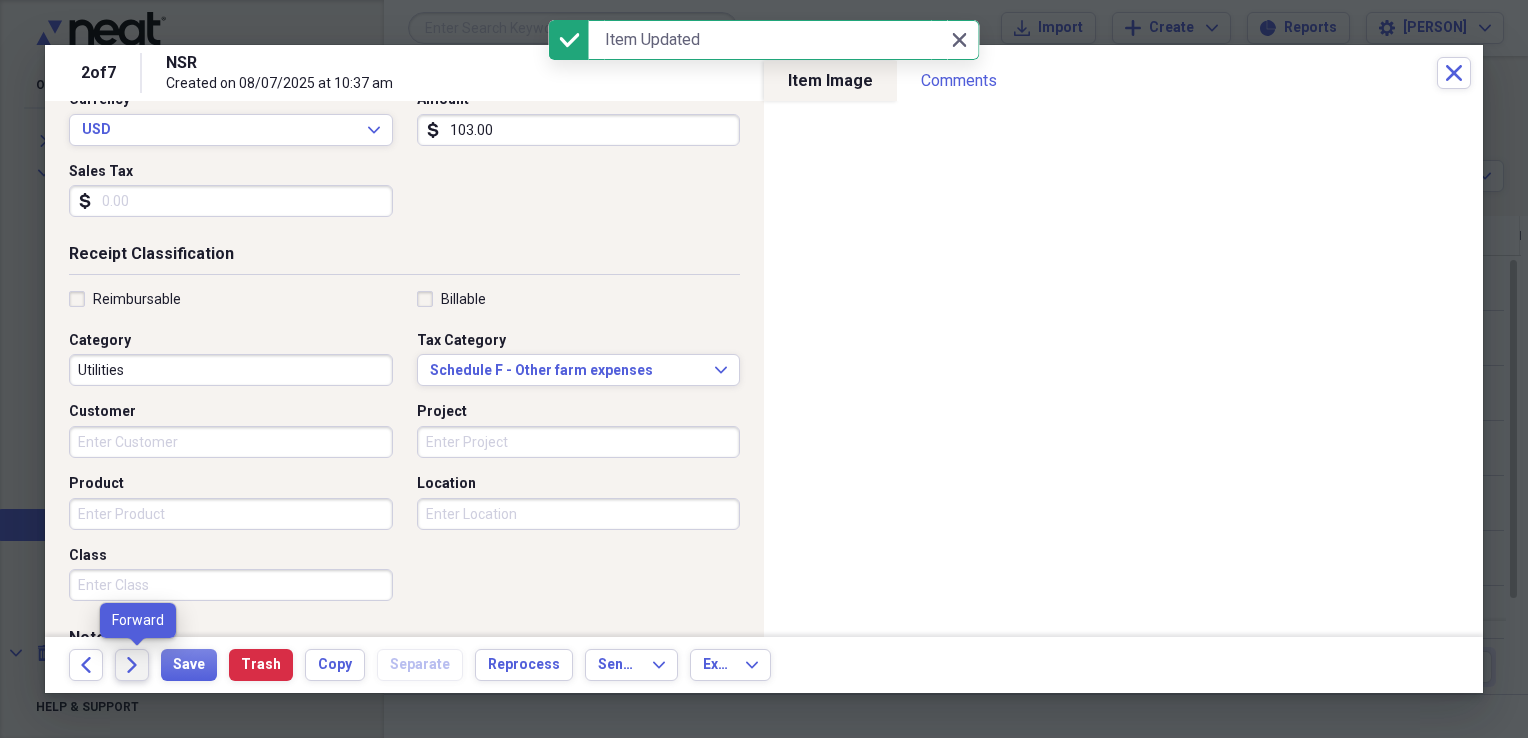 click on "Forward" 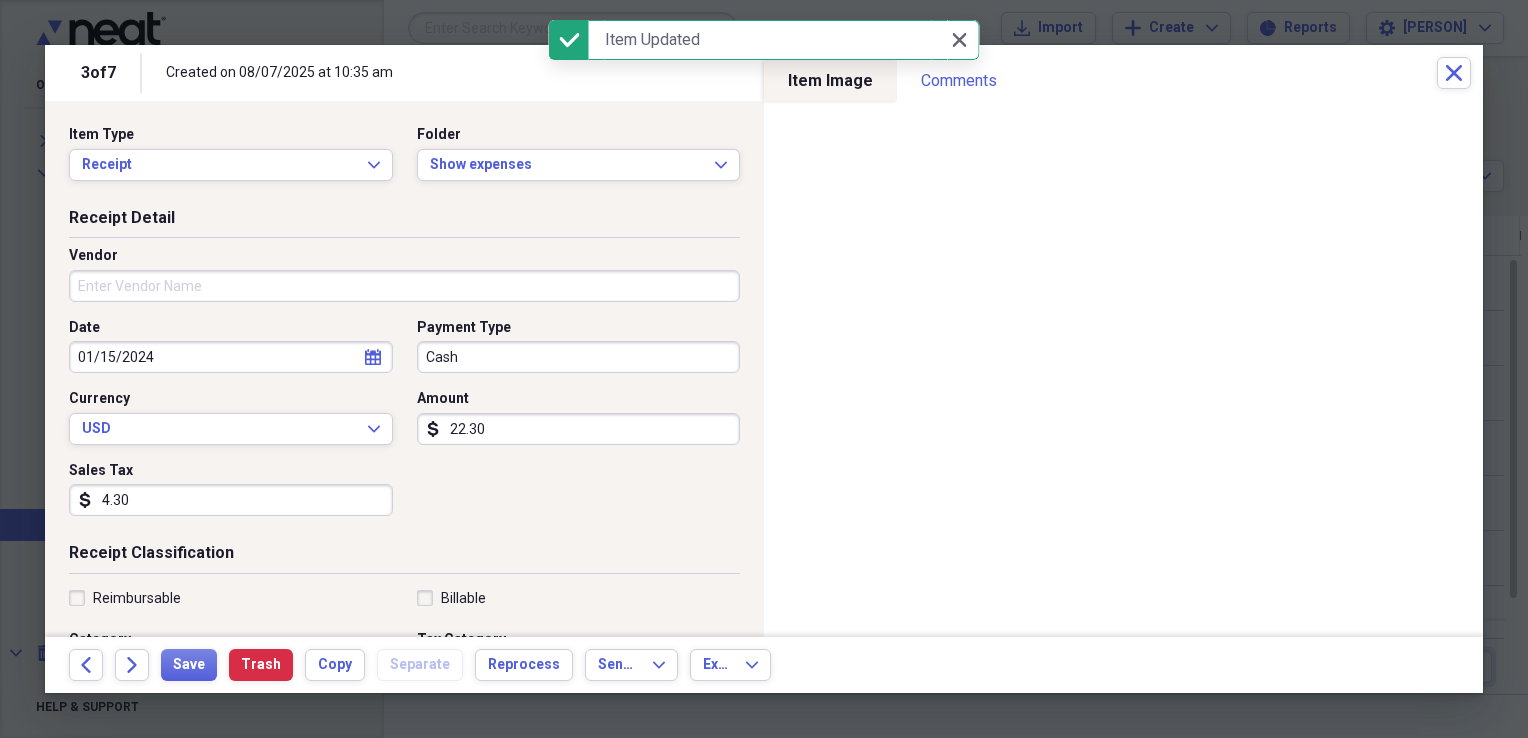 click on "Vendor" at bounding box center (404, 286) 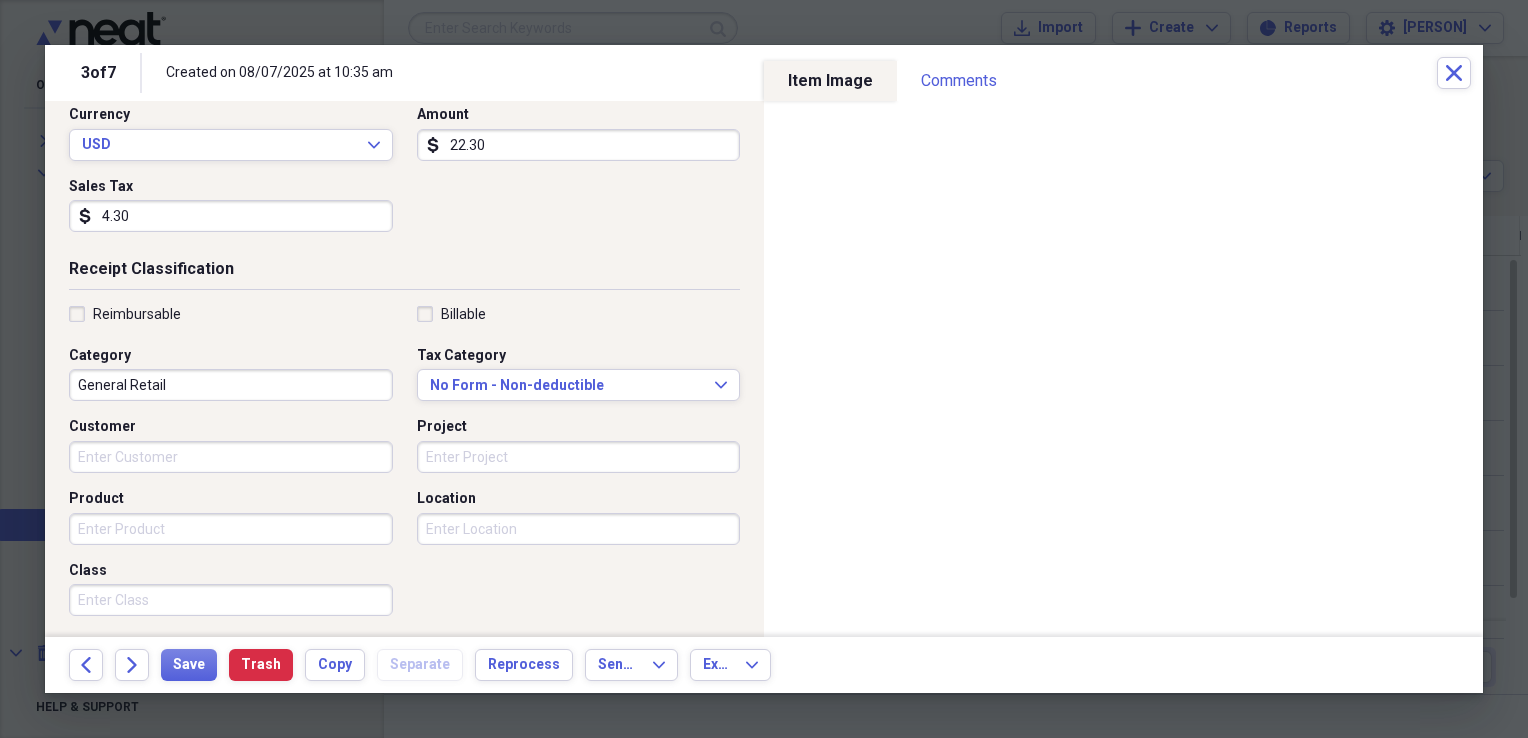 scroll, scrollTop: 279, scrollLeft: 0, axis: vertical 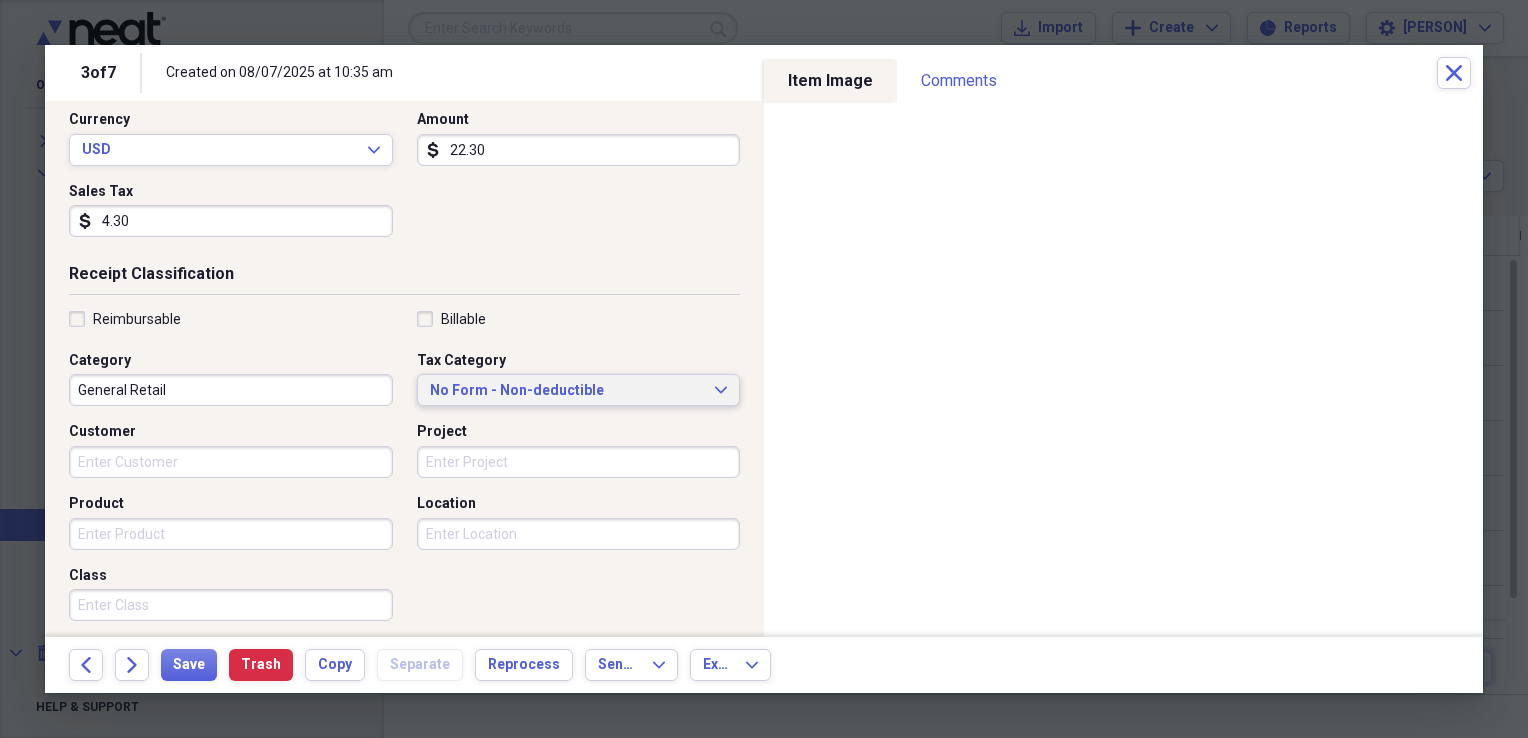 click on "No Form - Non-deductible Expand" at bounding box center [579, 391] 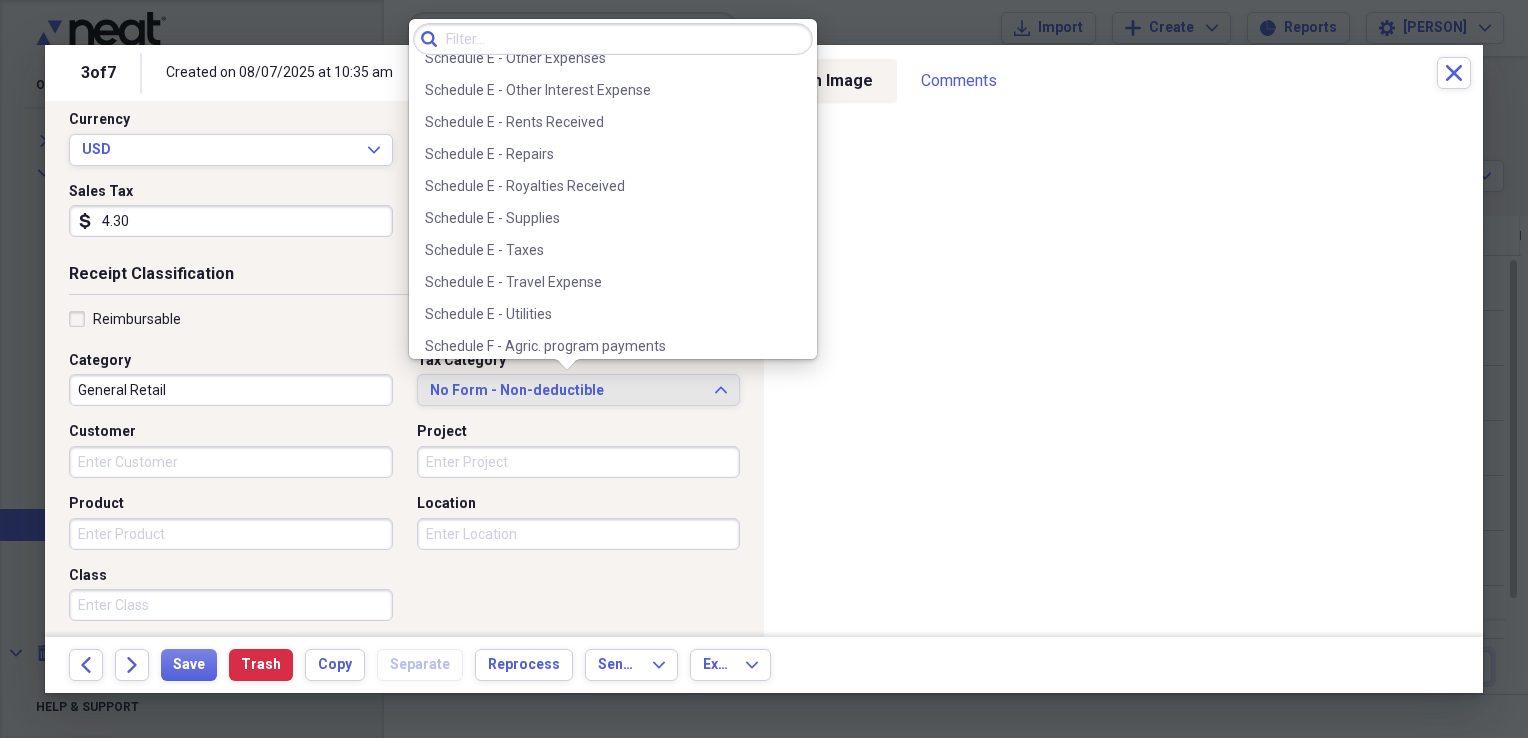 scroll, scrollTop: 4788, scrollLeft: 0, axis: vertical 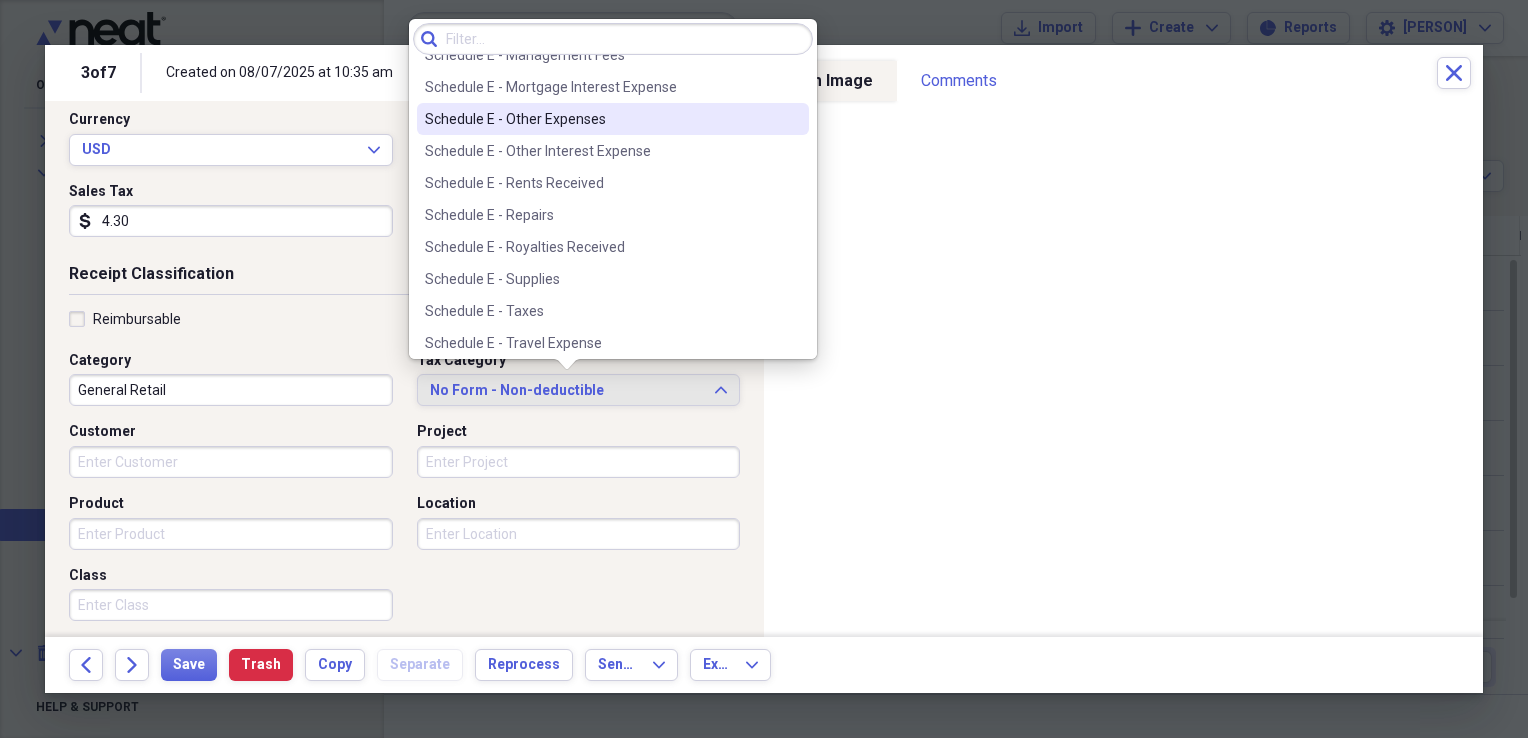 click on "Schedule E - Other Expenses" at bounding box center (601, 119) 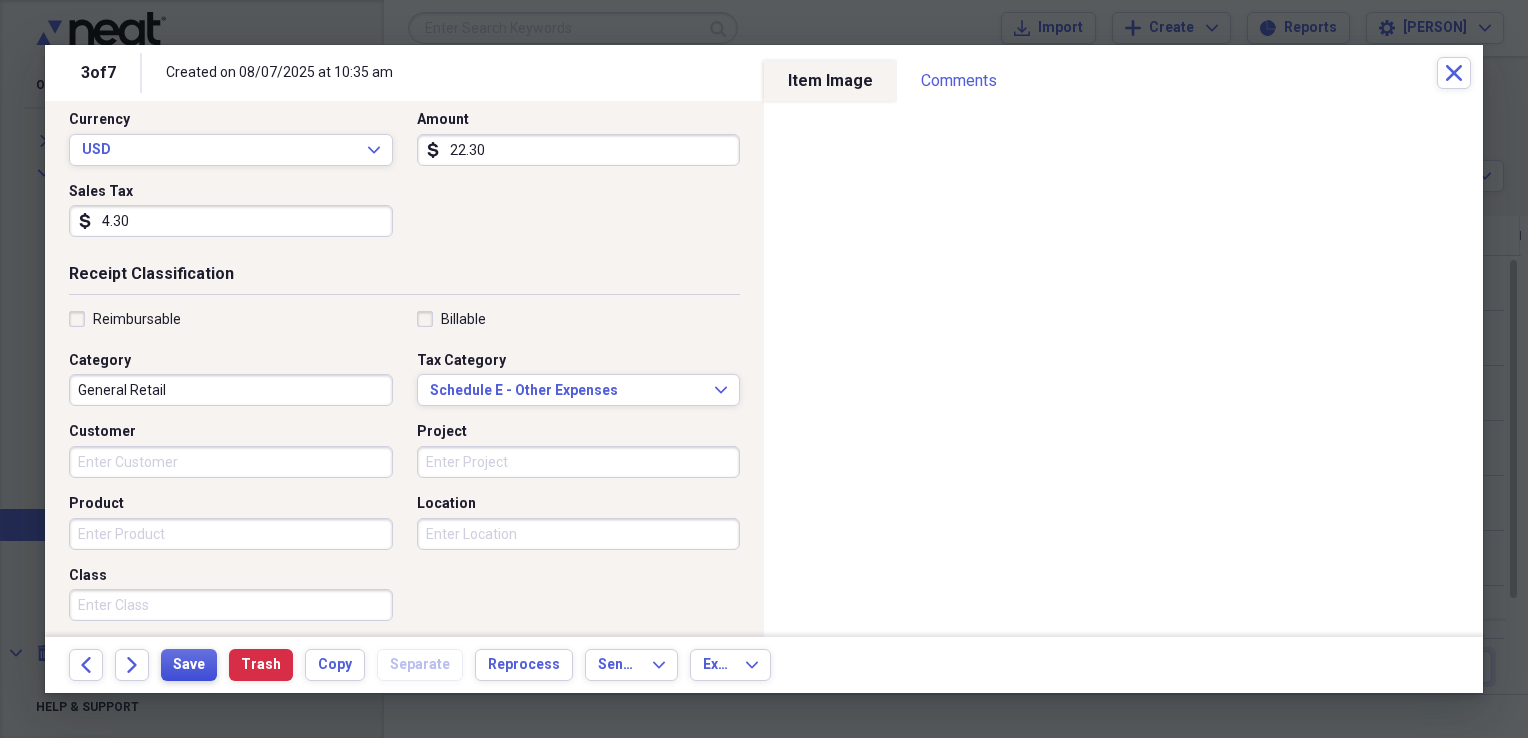 click on "Save" at bounding box center (189, 665) 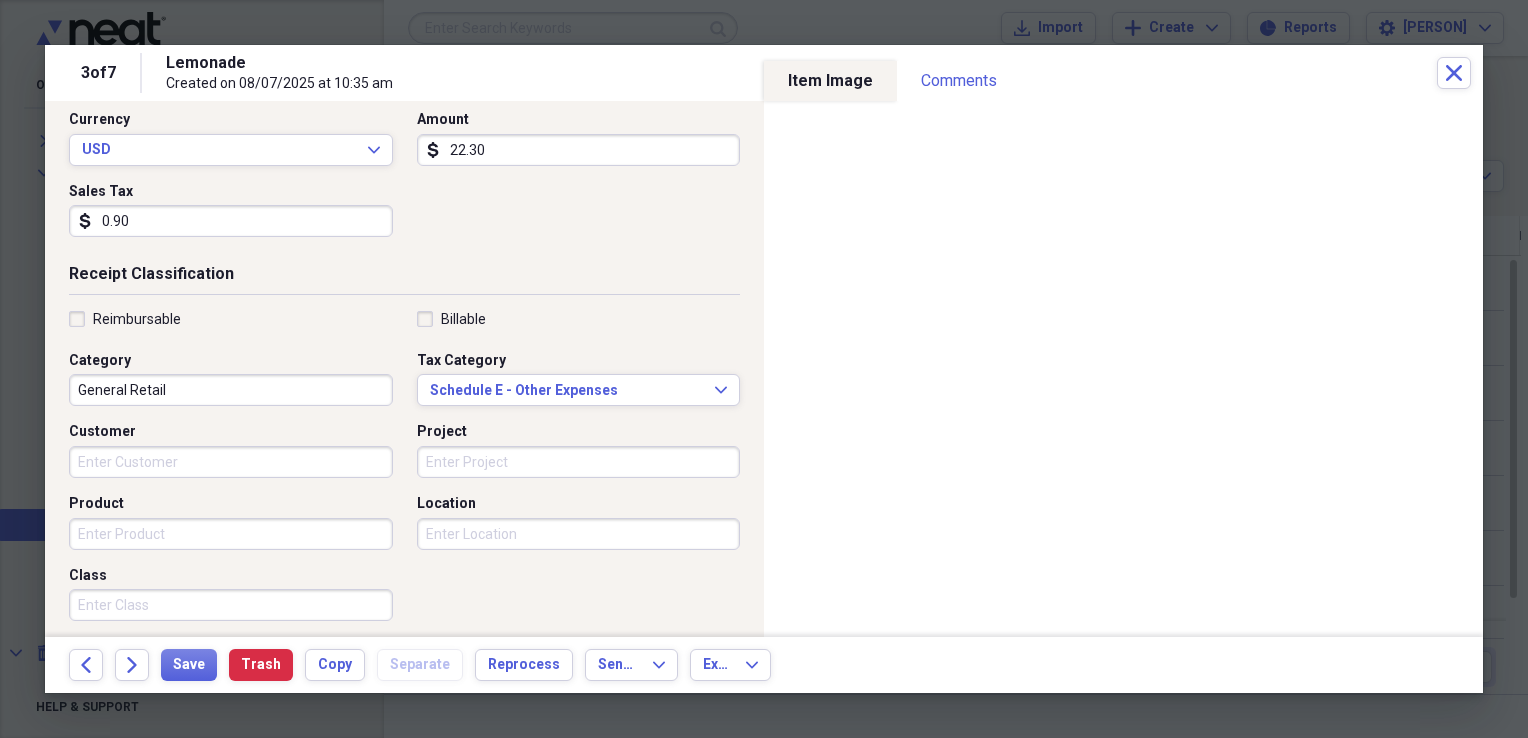 click on "Receipt Classification" at bounding box center [404, 278] 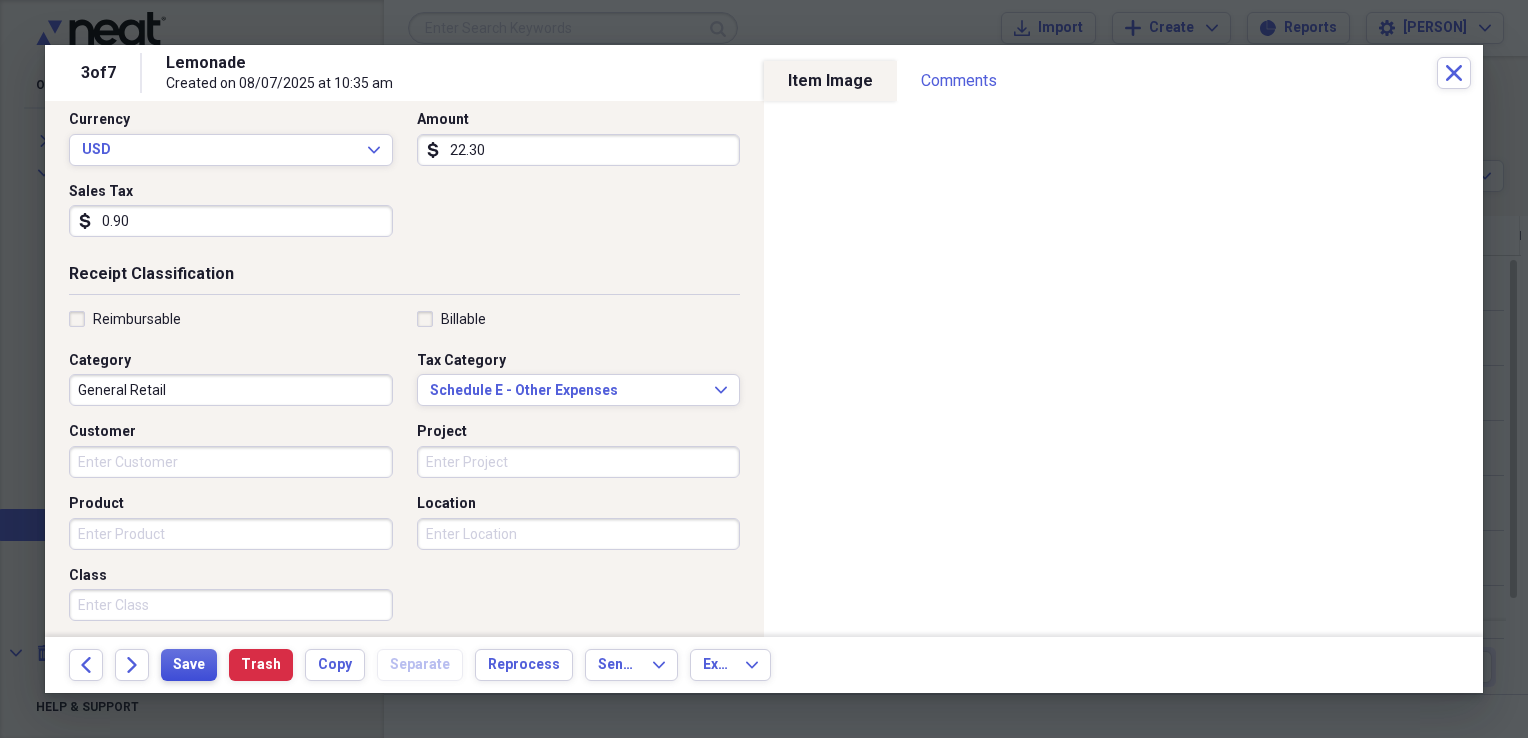 click on "Save" at bounding box center (189, 665) 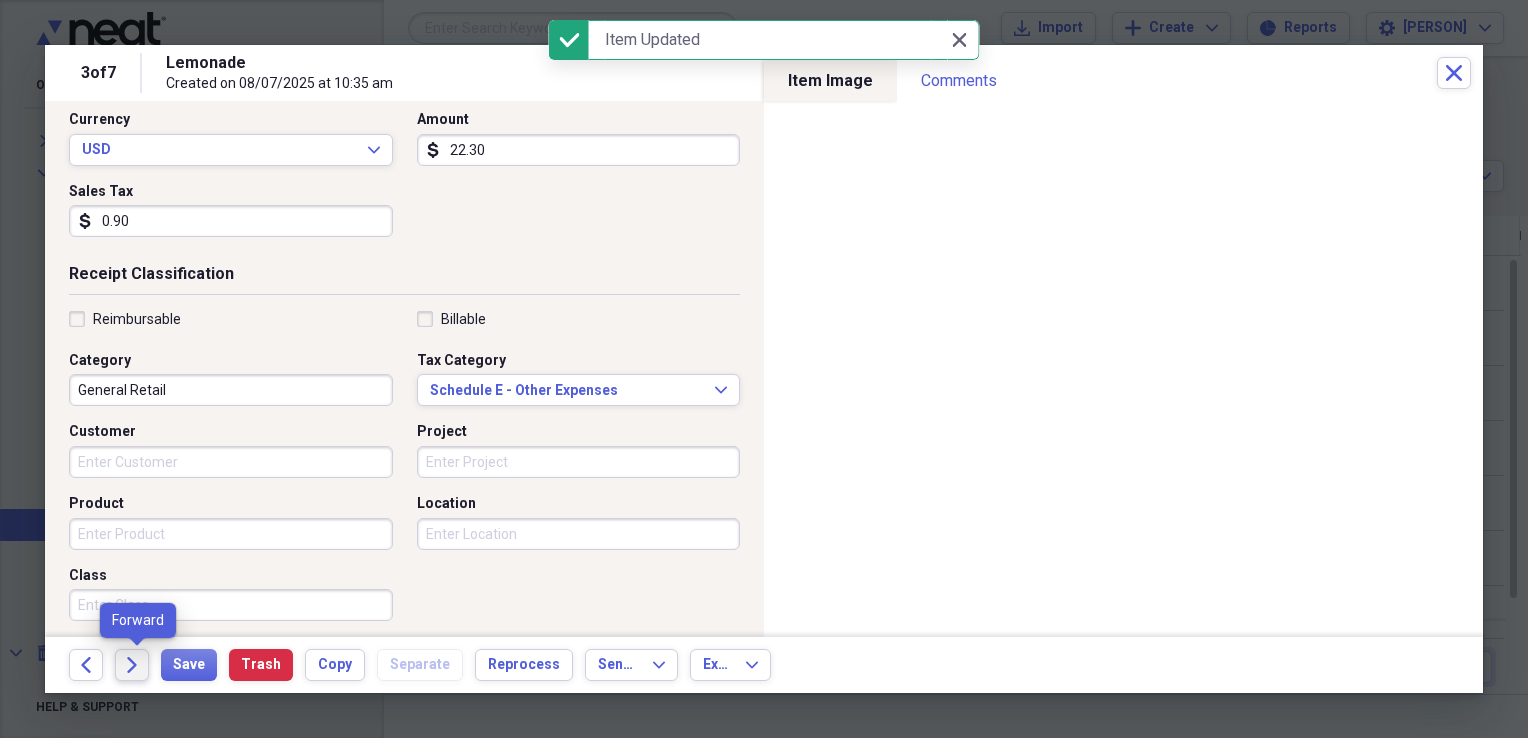 click on "Forward" at bounding box center [132, 665] 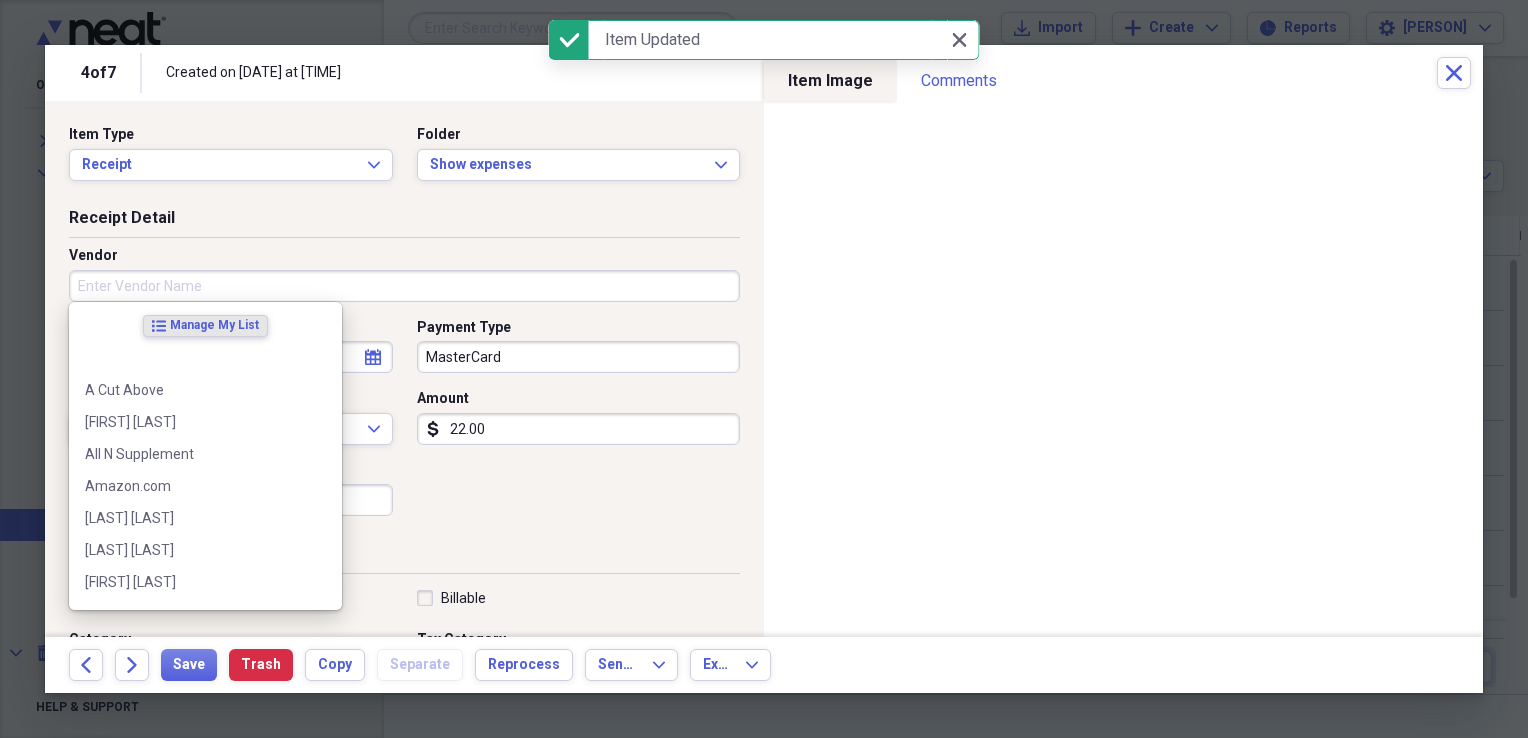 click on "Vendor" at bounding box center [404, 286] 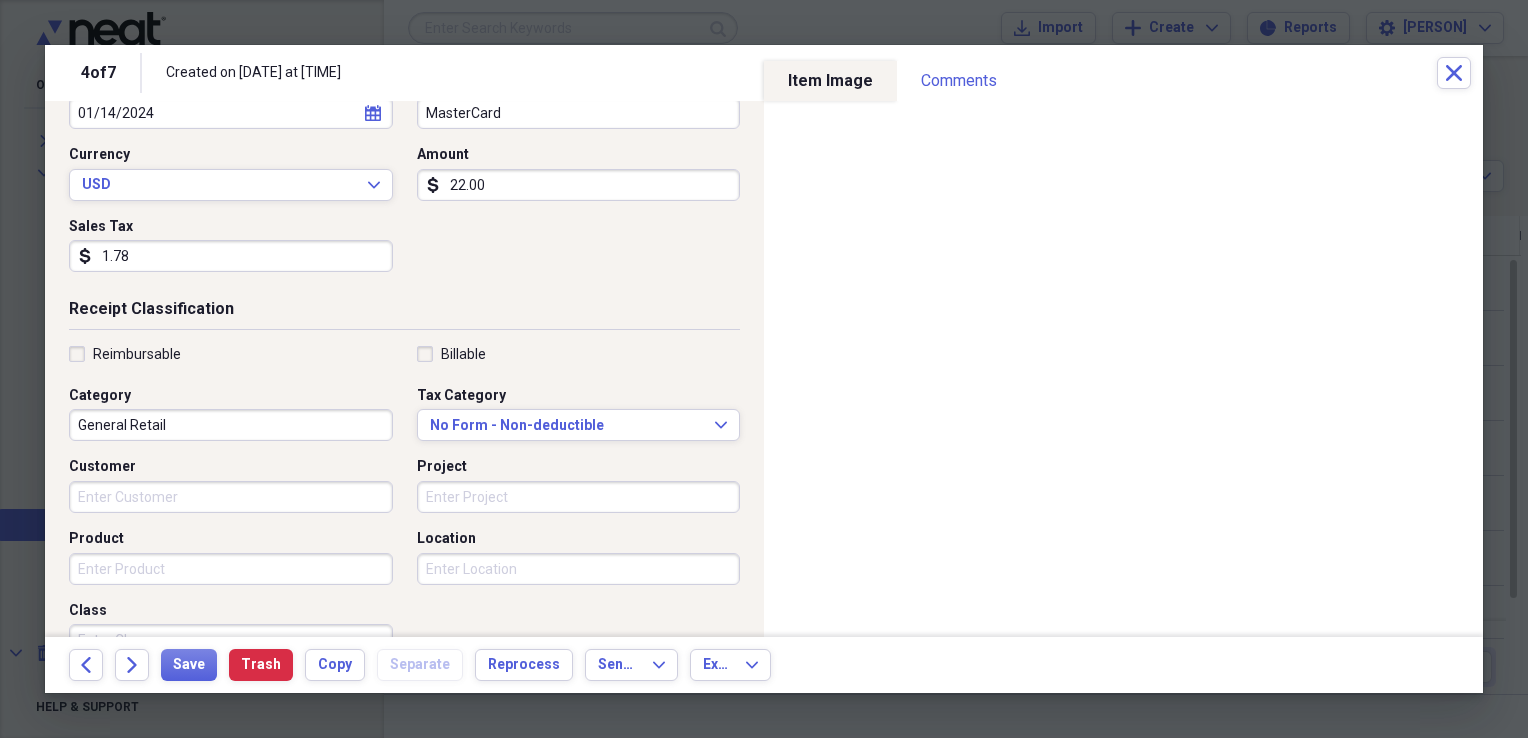 scroll, scrollTop: 248, scrollLeft: 0, axis: vertical 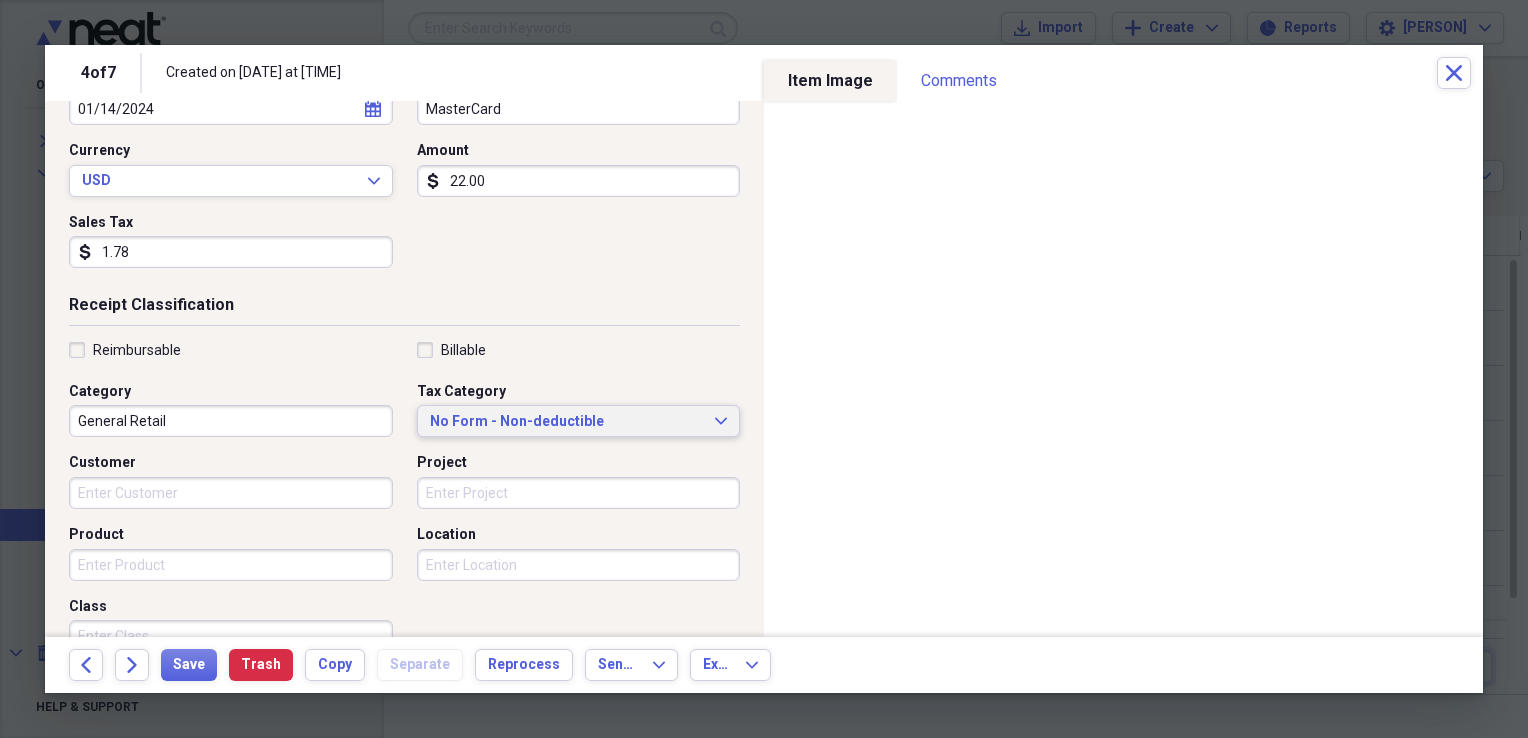 click on "No Form - Non-deductible Expand" at bounding box center (579, 421) 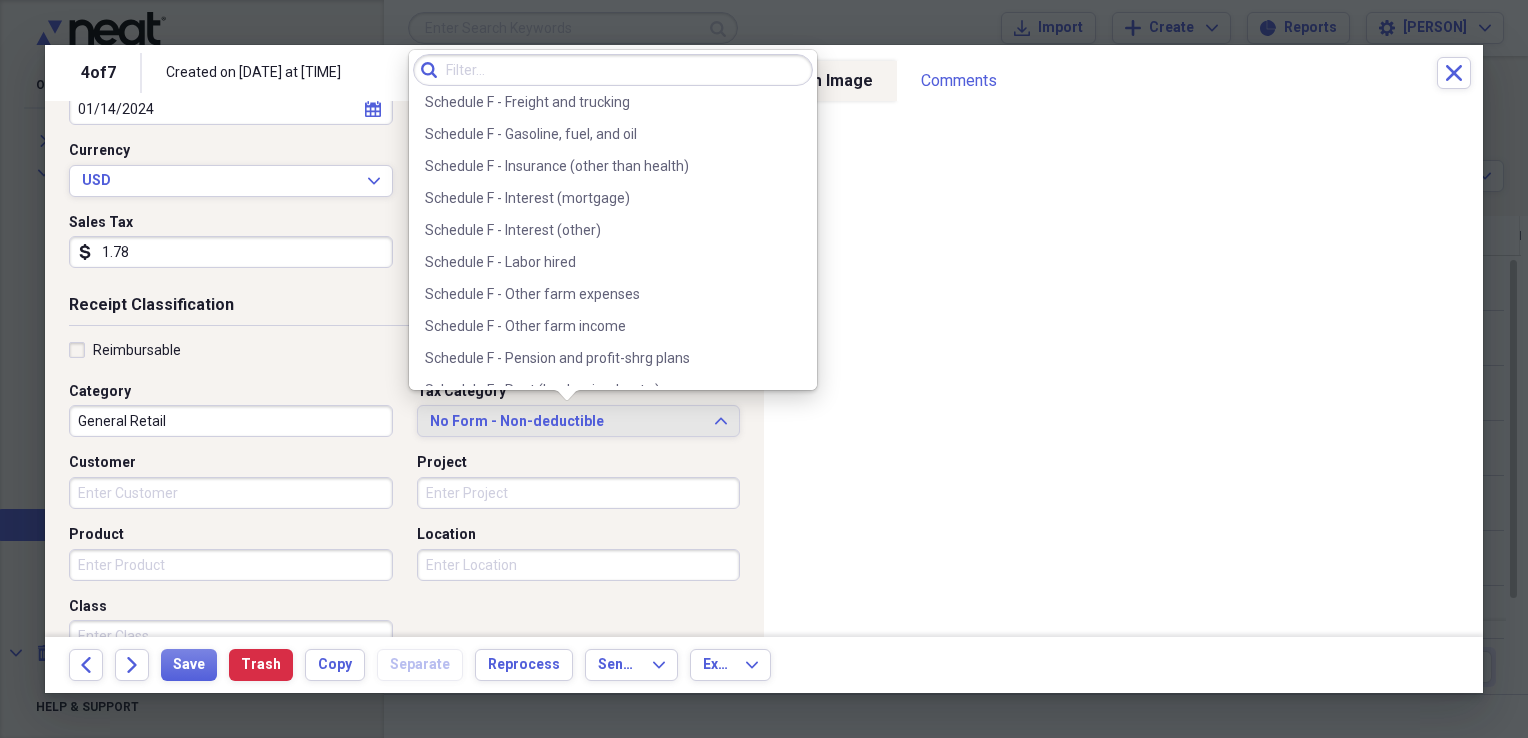 scroll, scrollTop: 5707, scrollLeft: 0, axis: vertical 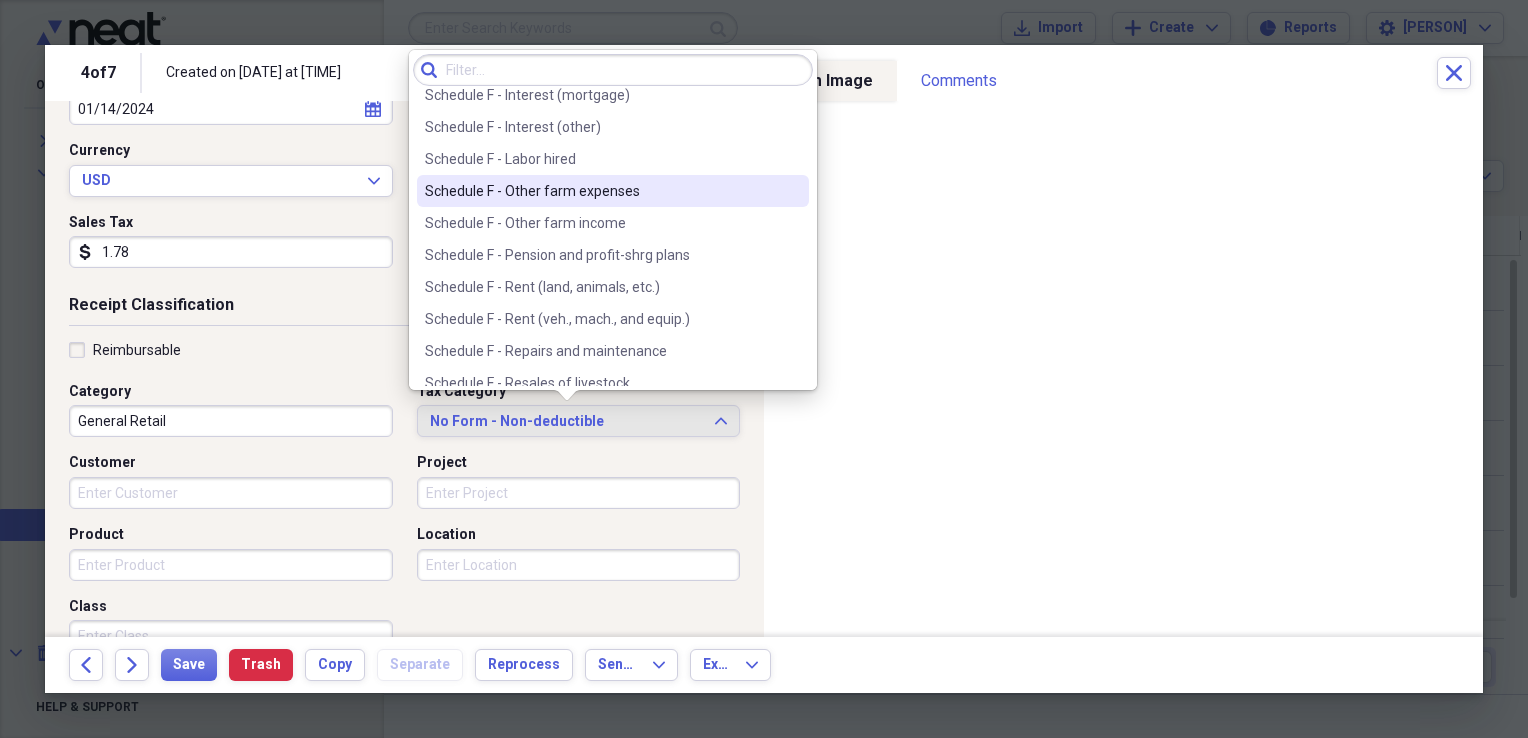 click on "Schedule F - Other farm expenses" at bounding box center (601, 191) 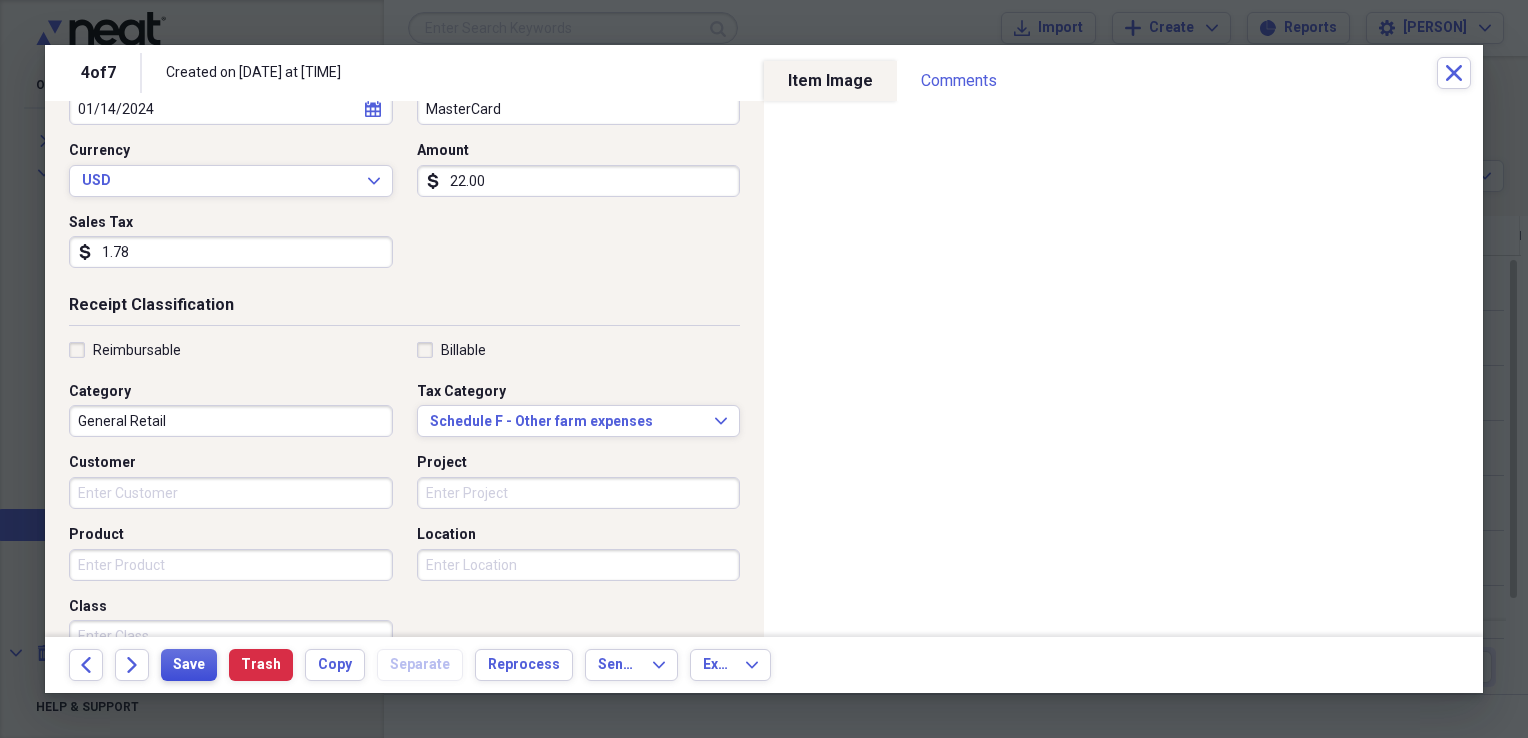 click on "Save" at bounding box center [189, 665] 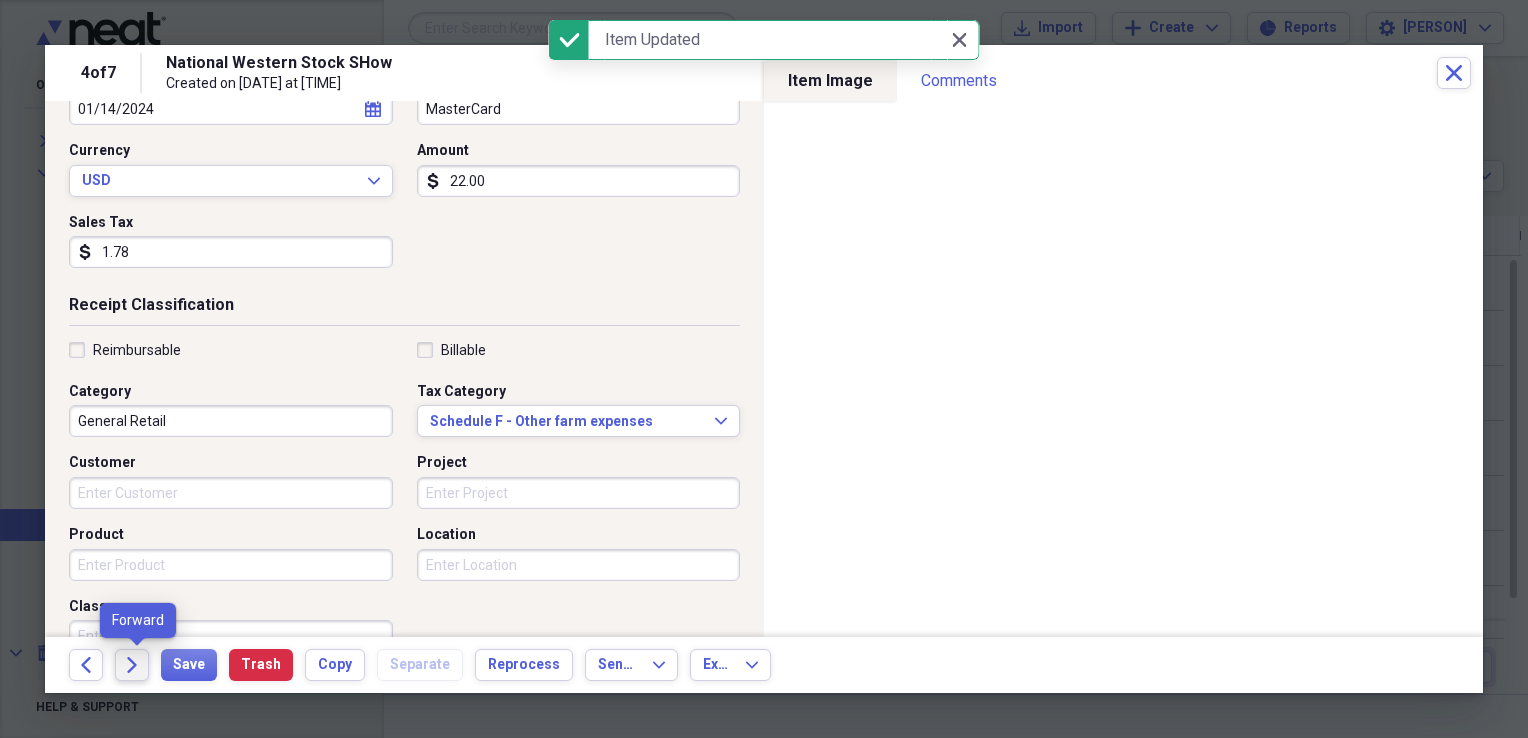 click 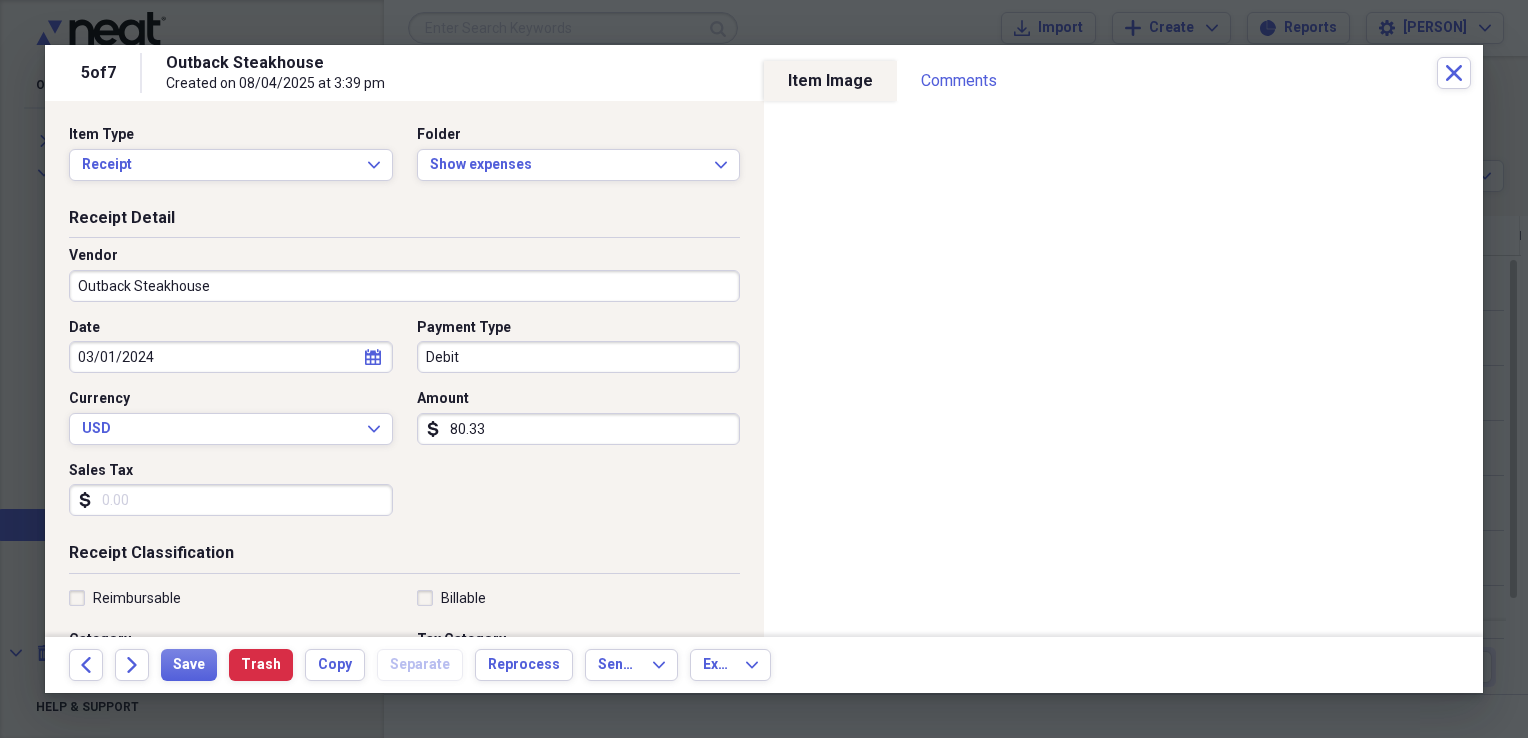 click on "Sales Tax" at bounding box center [231, 500] 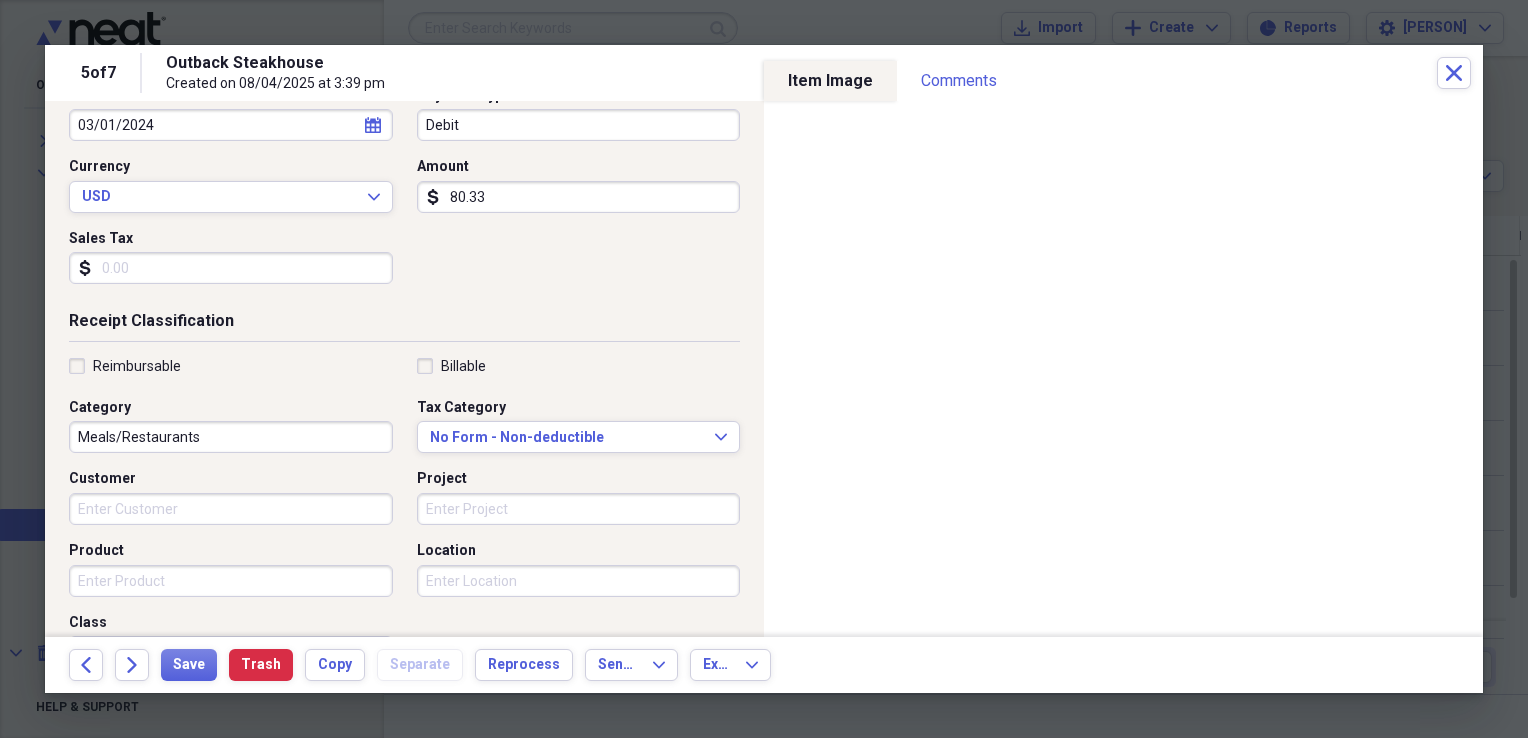 scroll, scrollTop: 242, scrollLeft: 0, axis: vertical 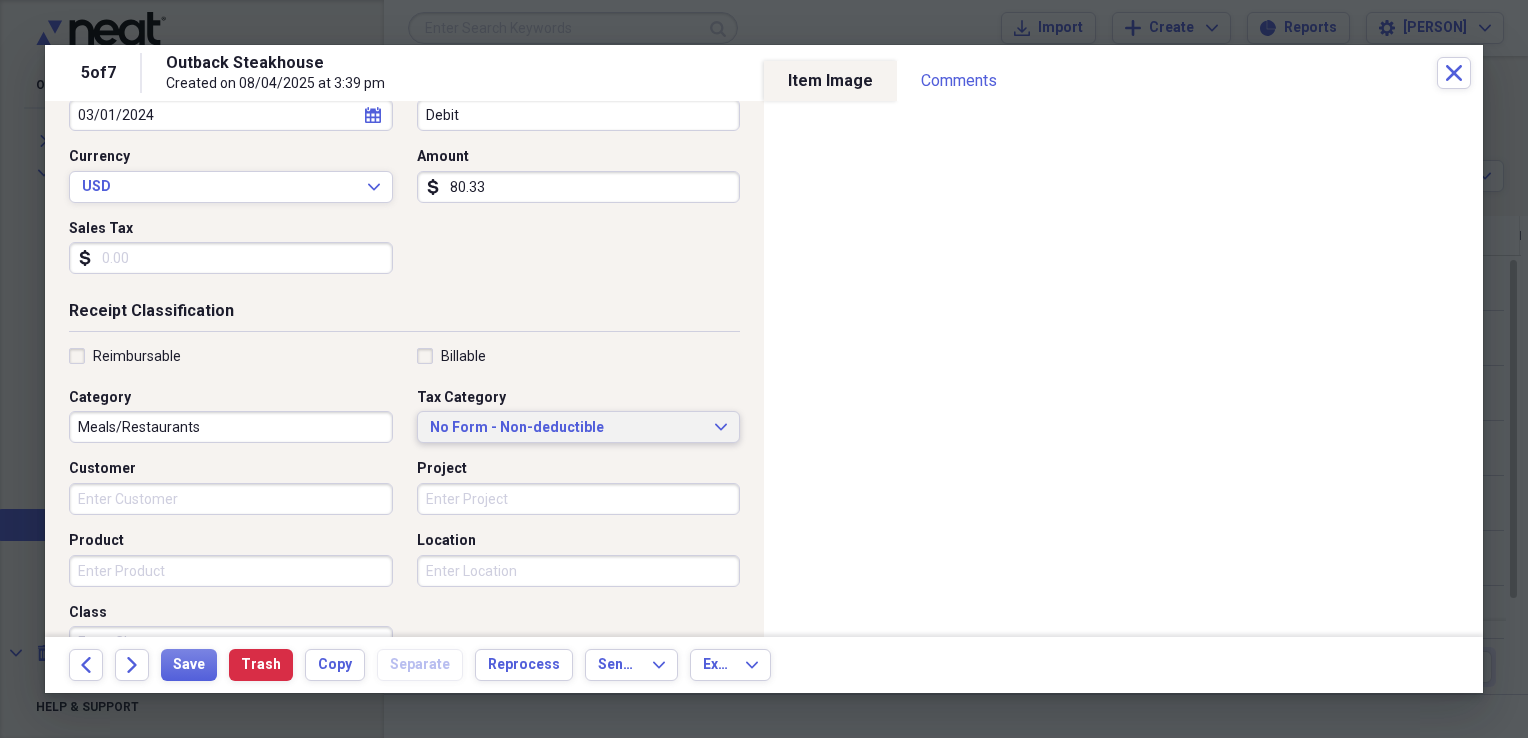 click on "No Form - Non-deductible" at bounding box center [567, 428] 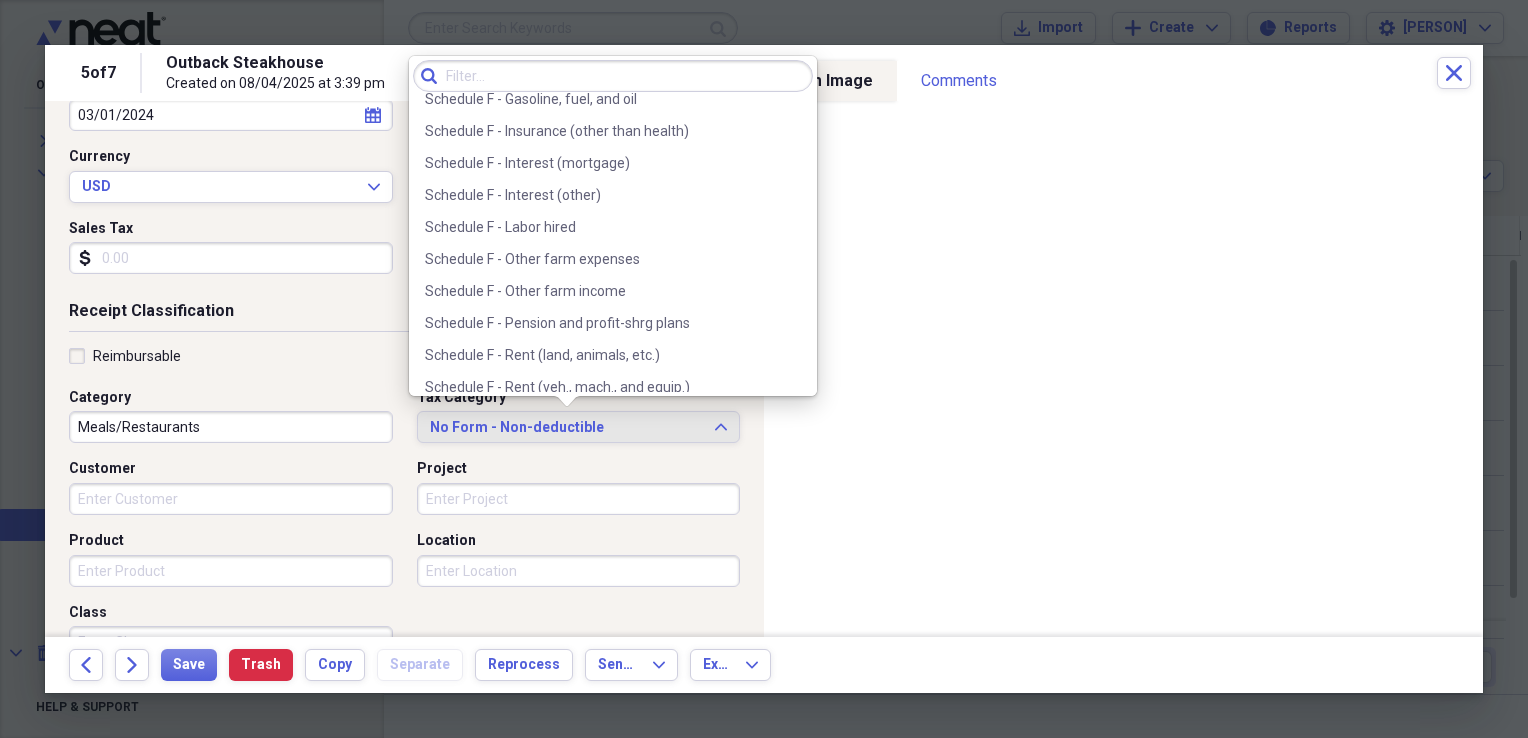 scroll, scrollTop: 5768, scrollLeft: 0, axis: vertical 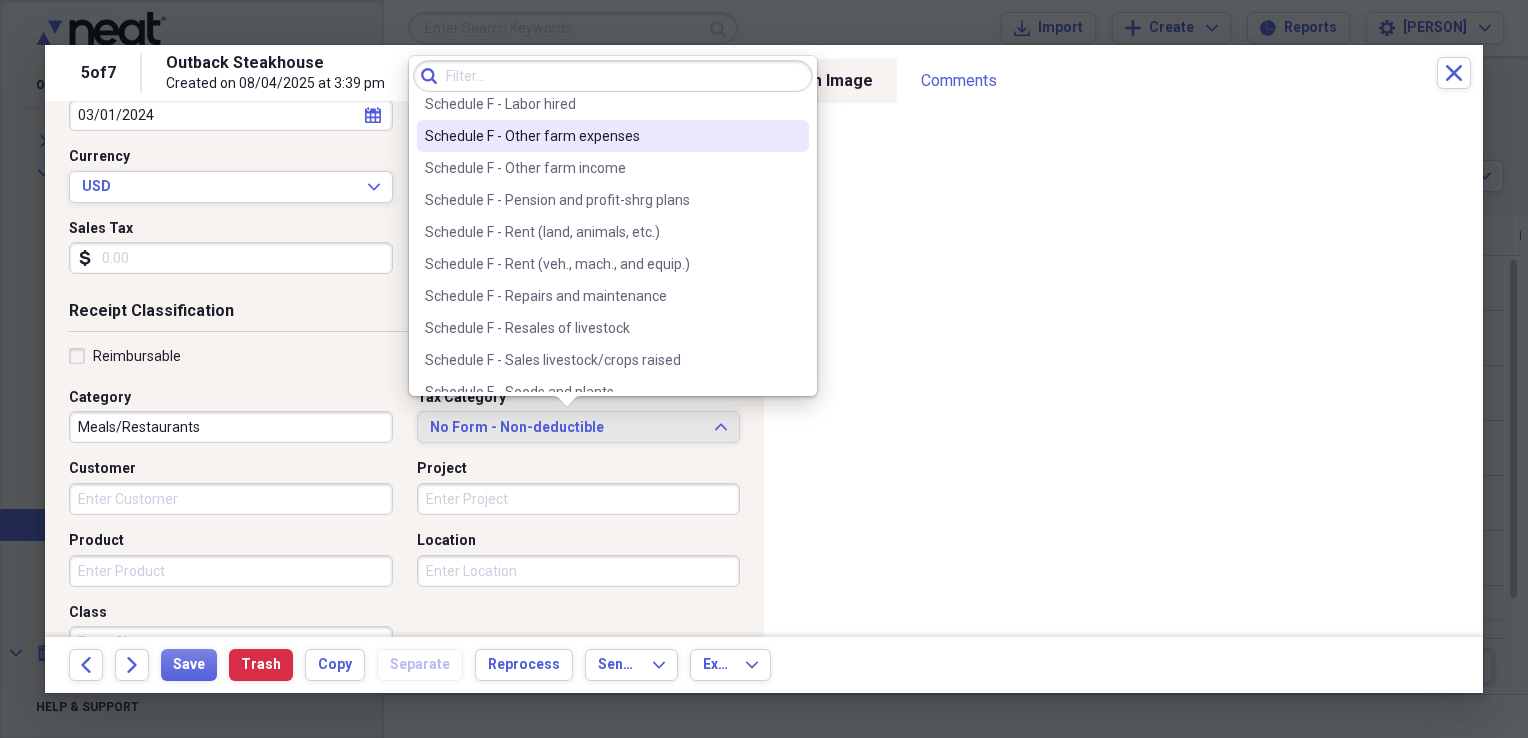 click on "Schedule F - Other farm expenses" at bounding box center [601, 136] 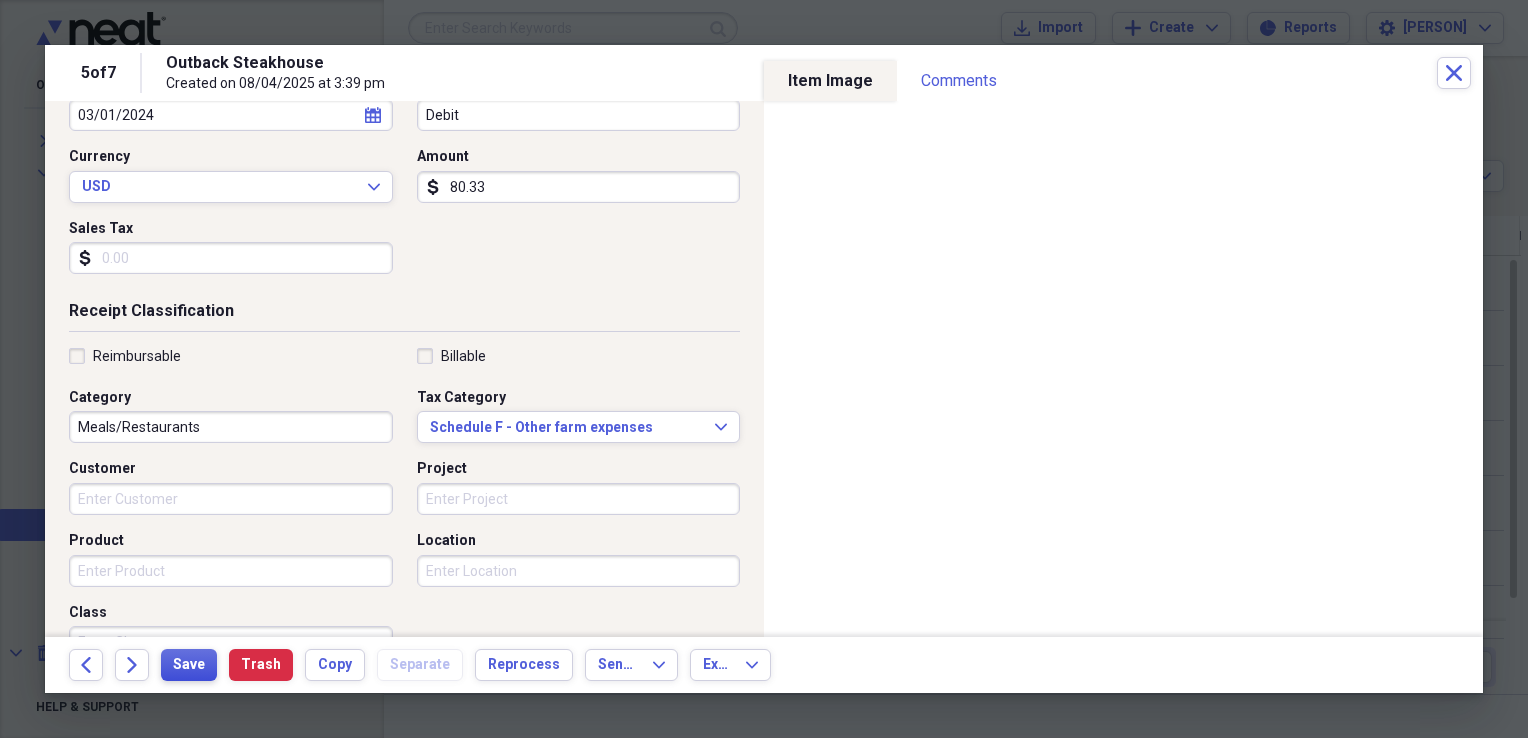 click on "Save" at bounding box center [189, 665] 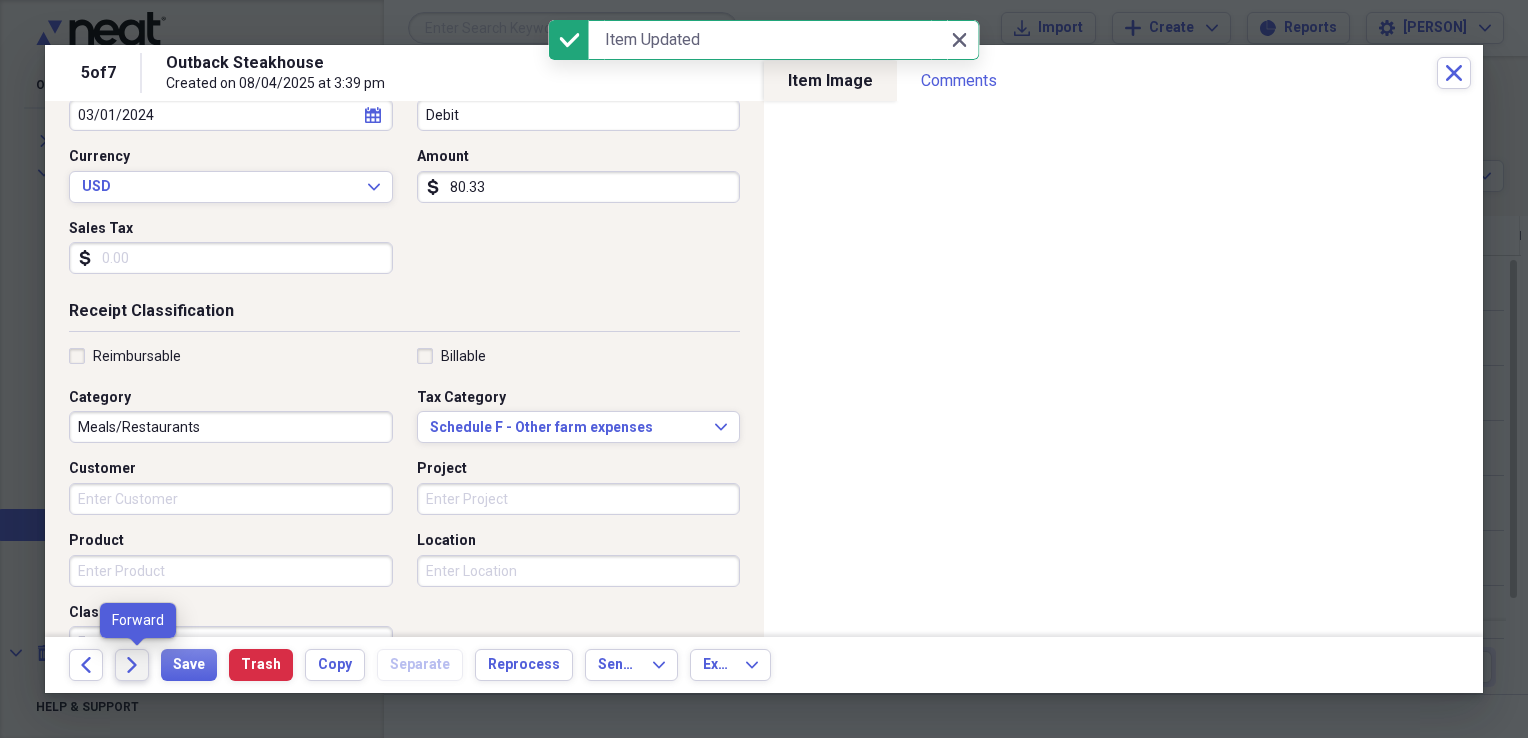 click on "Forward" at bounding box center (132, 665) 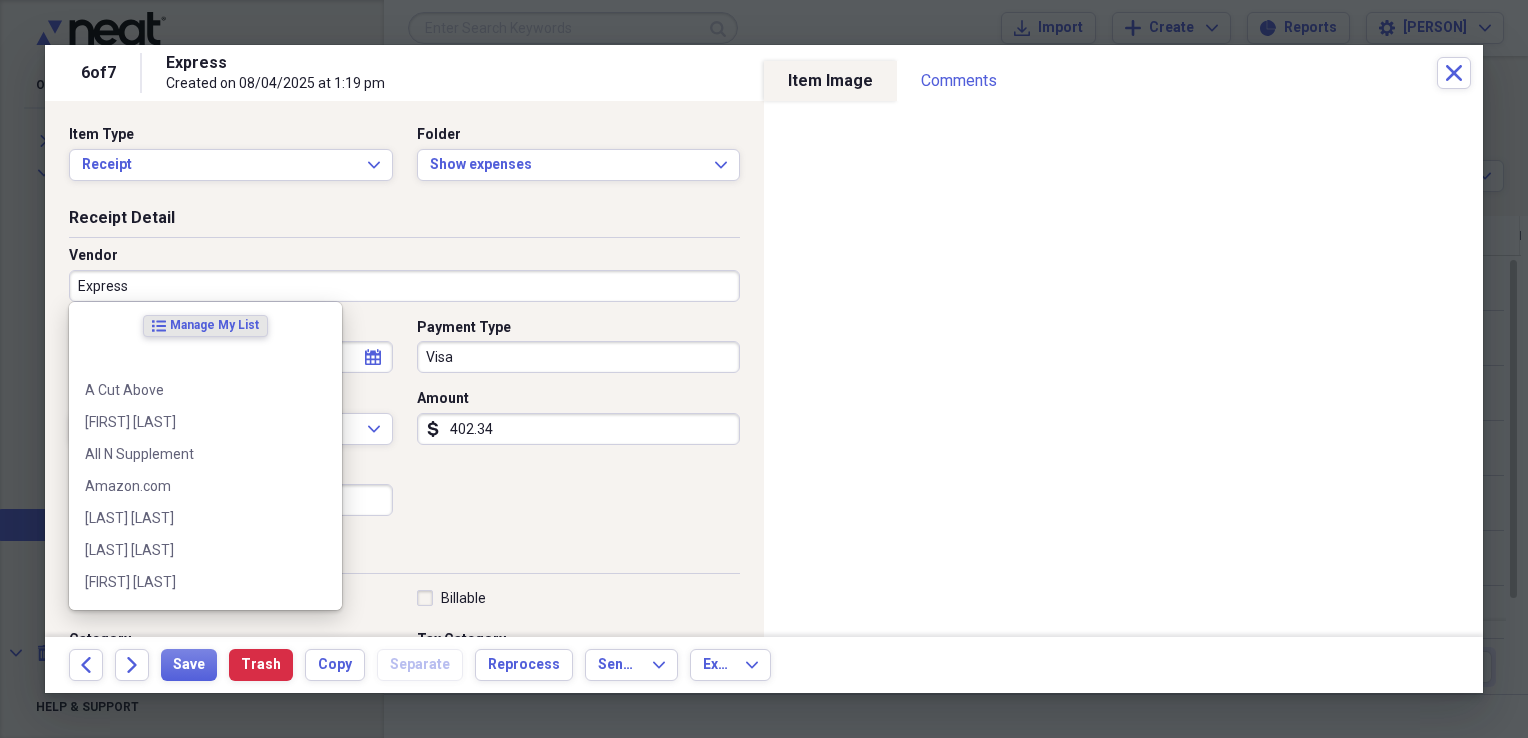 click on "Express" at bounding box center (404, 286) 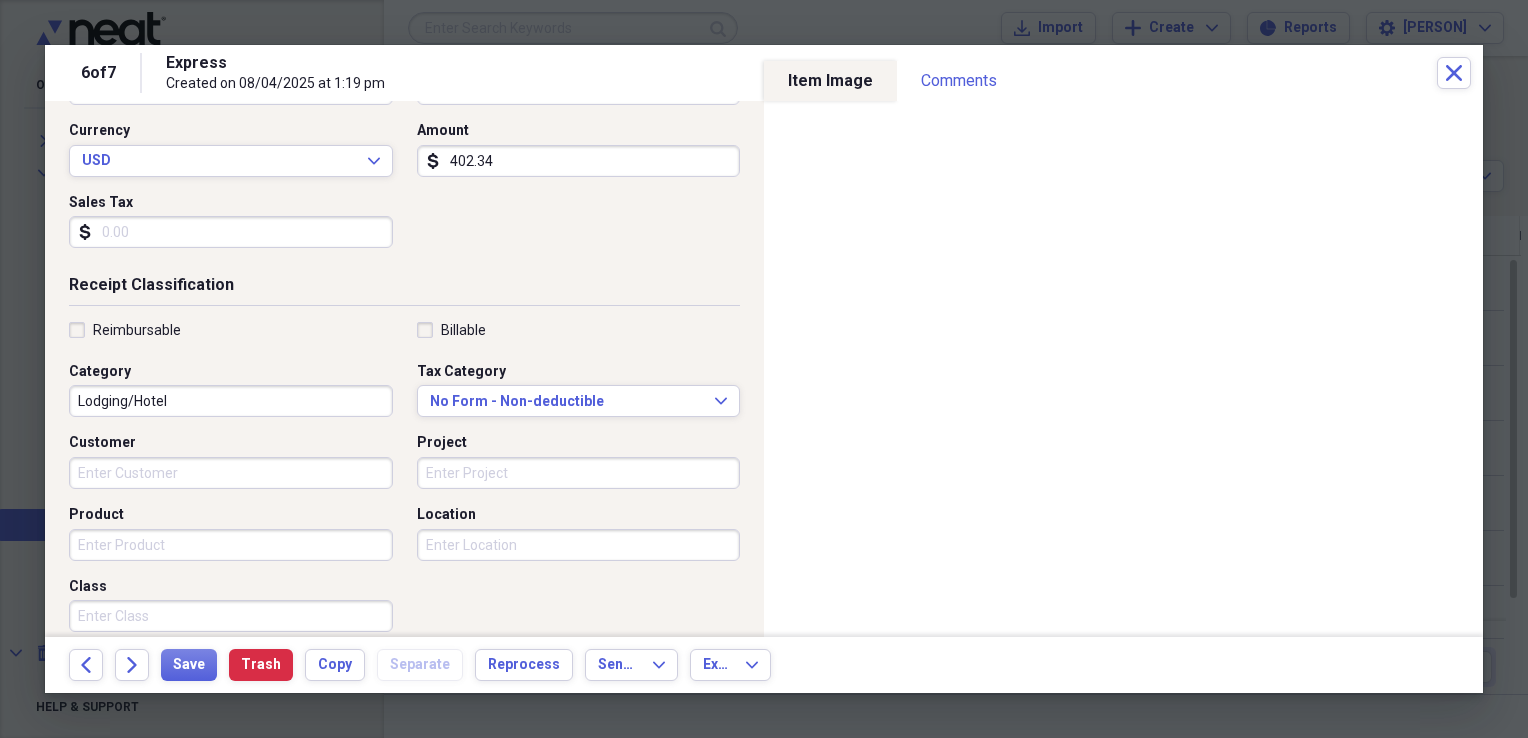 scroll, scrollTop: 334, scrollLeft: 0, axis: vertical 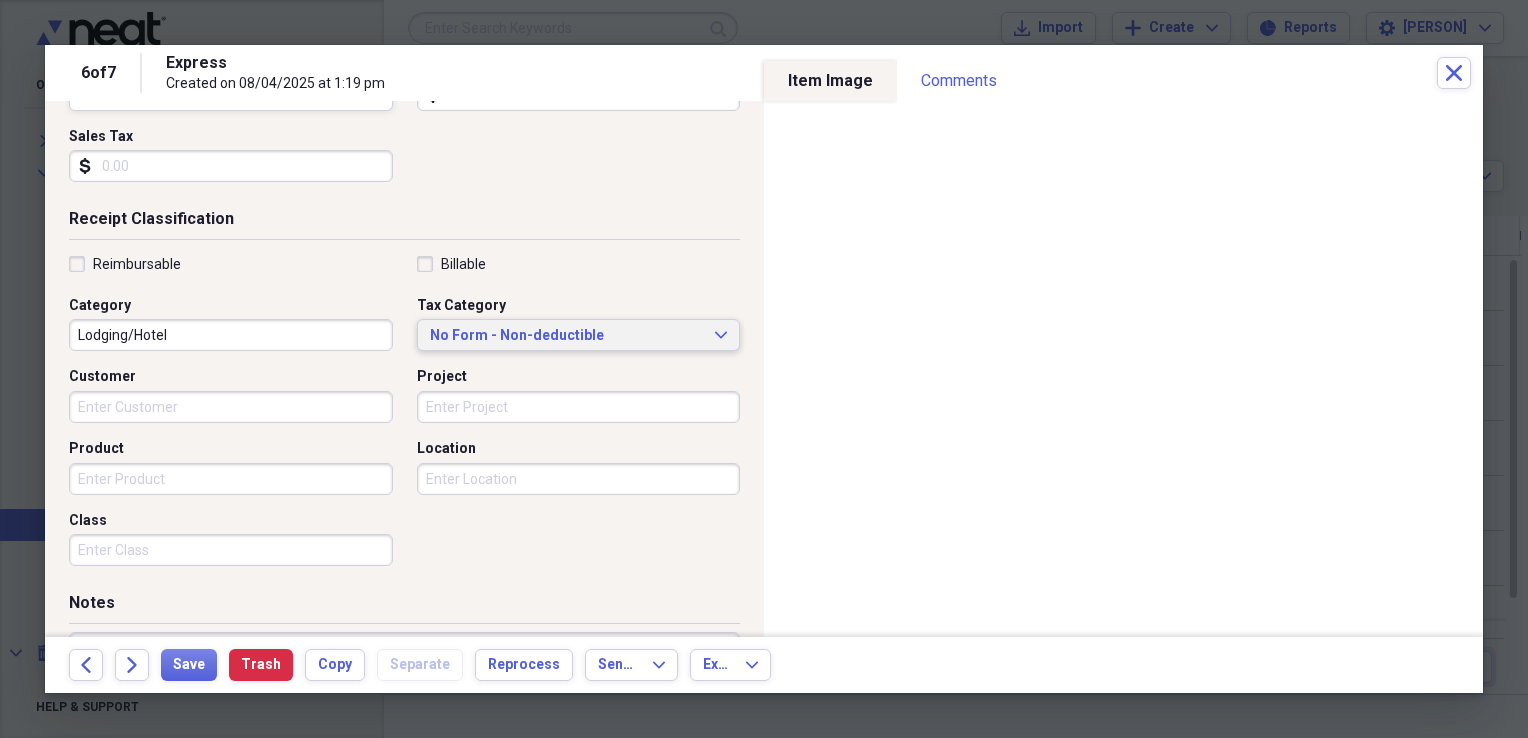 click 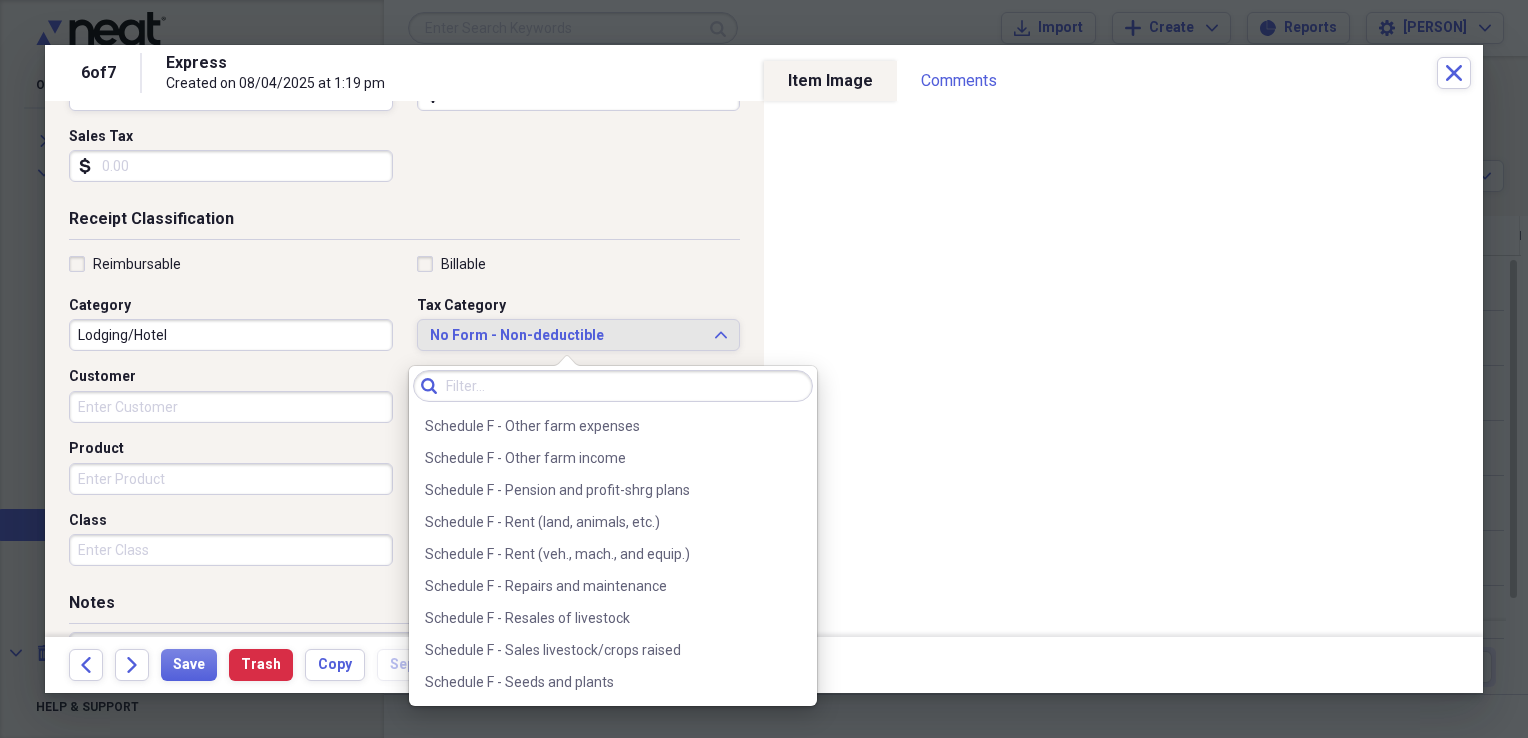 scroll, scrollTop: 5748, scrollLeft: 0, axis: vertical 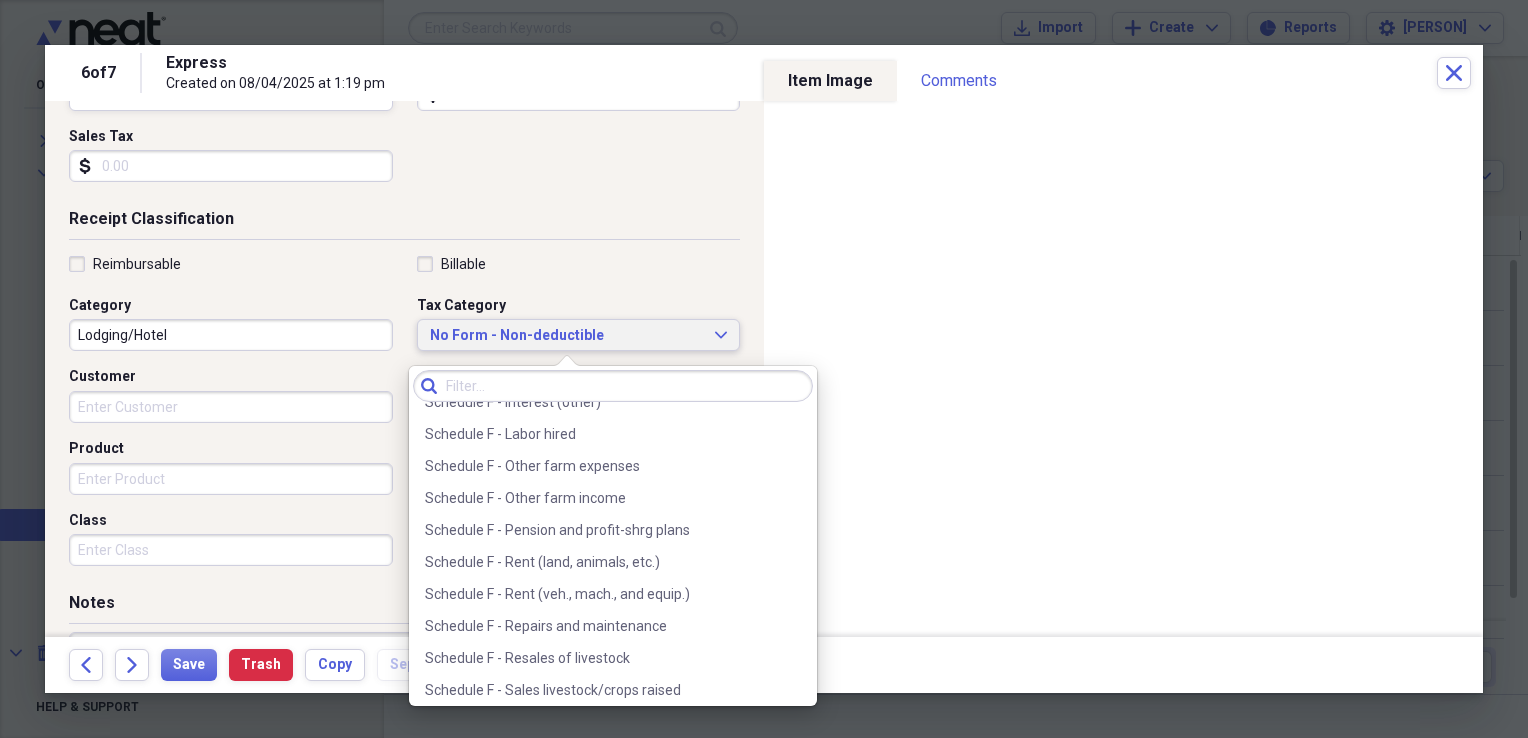 click on "Back Forward Save Trash Copy Separate Reprocess Send To Expand Export Expand" at bounding box center [764, 665] 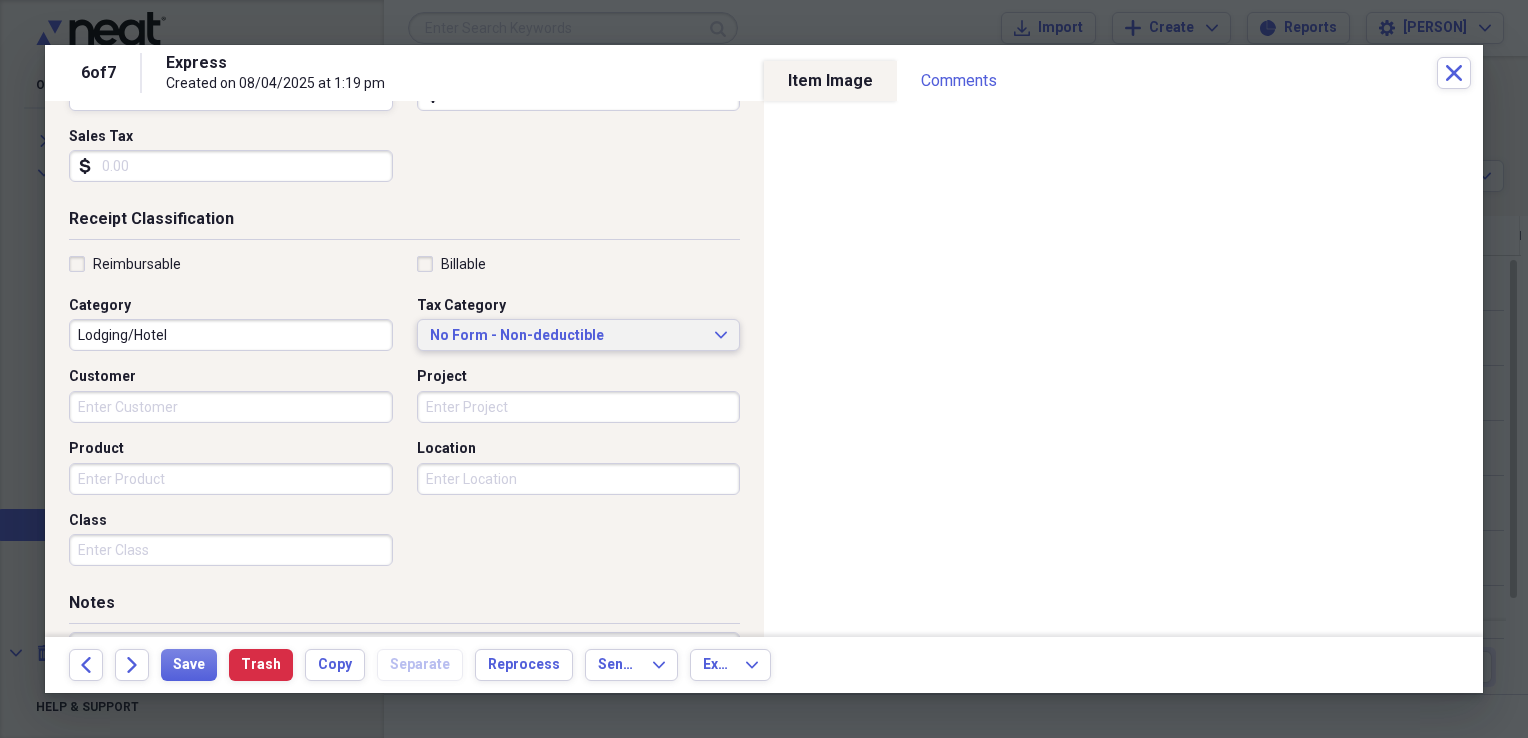 click on "No Form - Non-deductible" at bounding box center [567, 336] 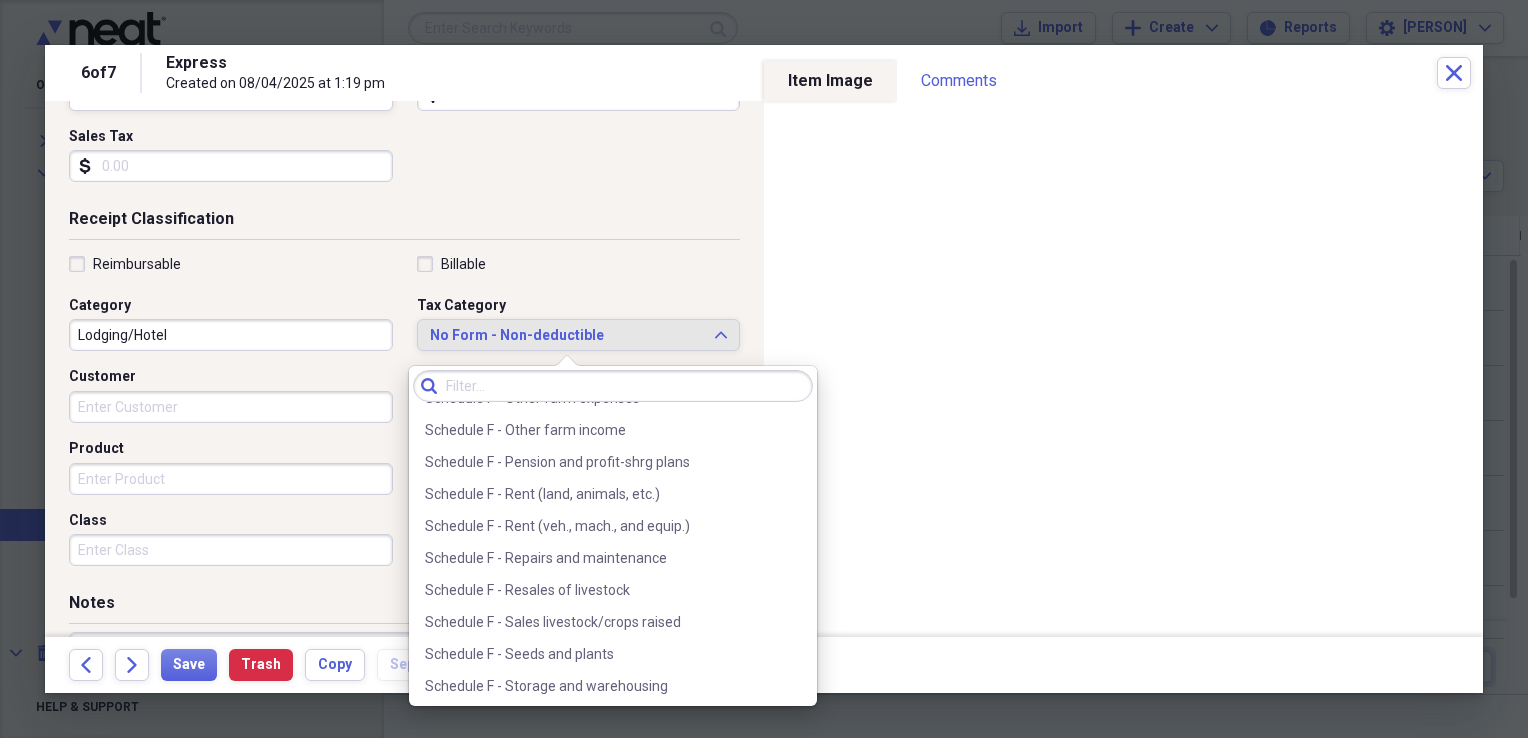 scroll, scrollTop: 5904, scrollLeft: 0, axis: vertical 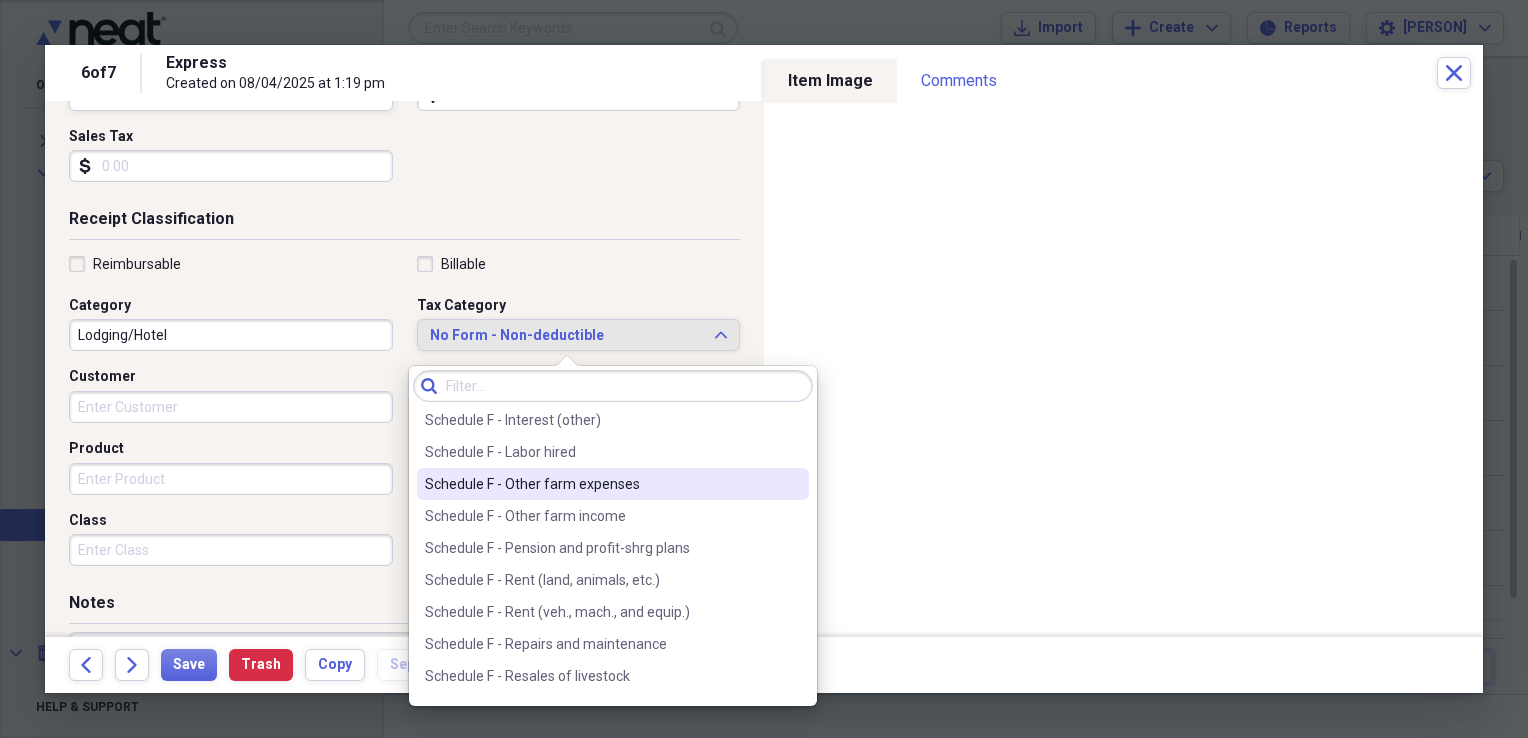 click on "Schedule F - Other farm expenses" at bounding box center (601, 484) 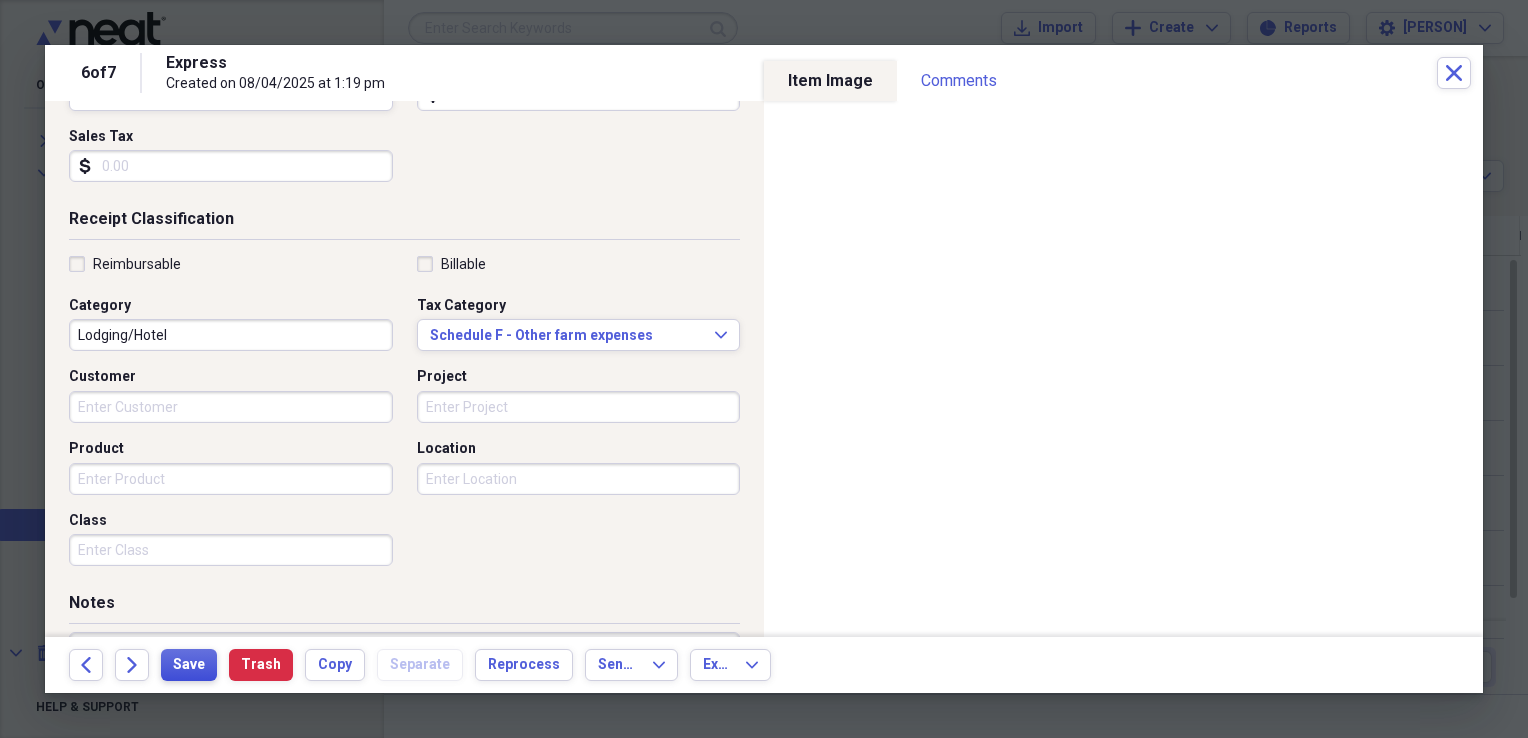 click on "Save" at bounding box center [189, 665] 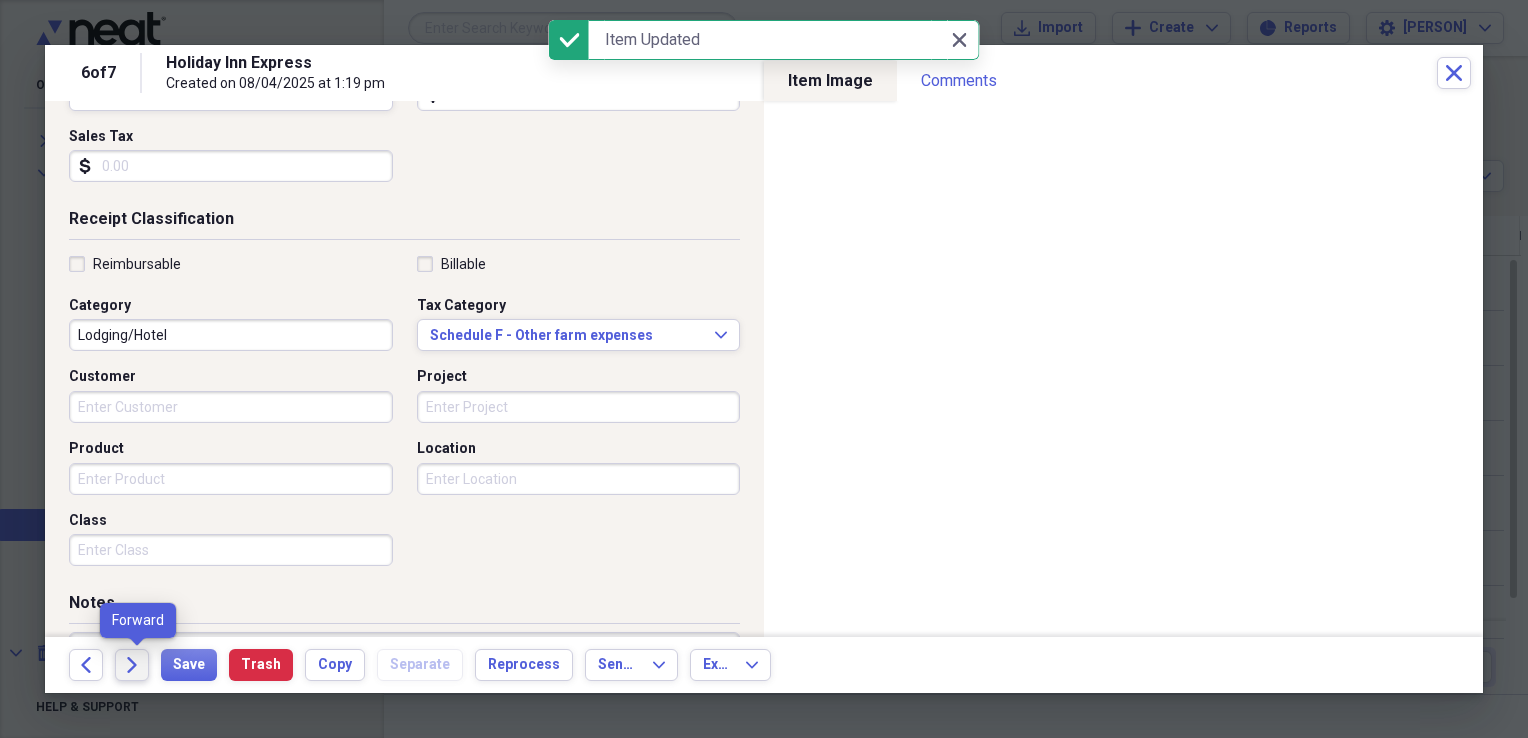 click on "Forward" at bounding box center [132, 665] 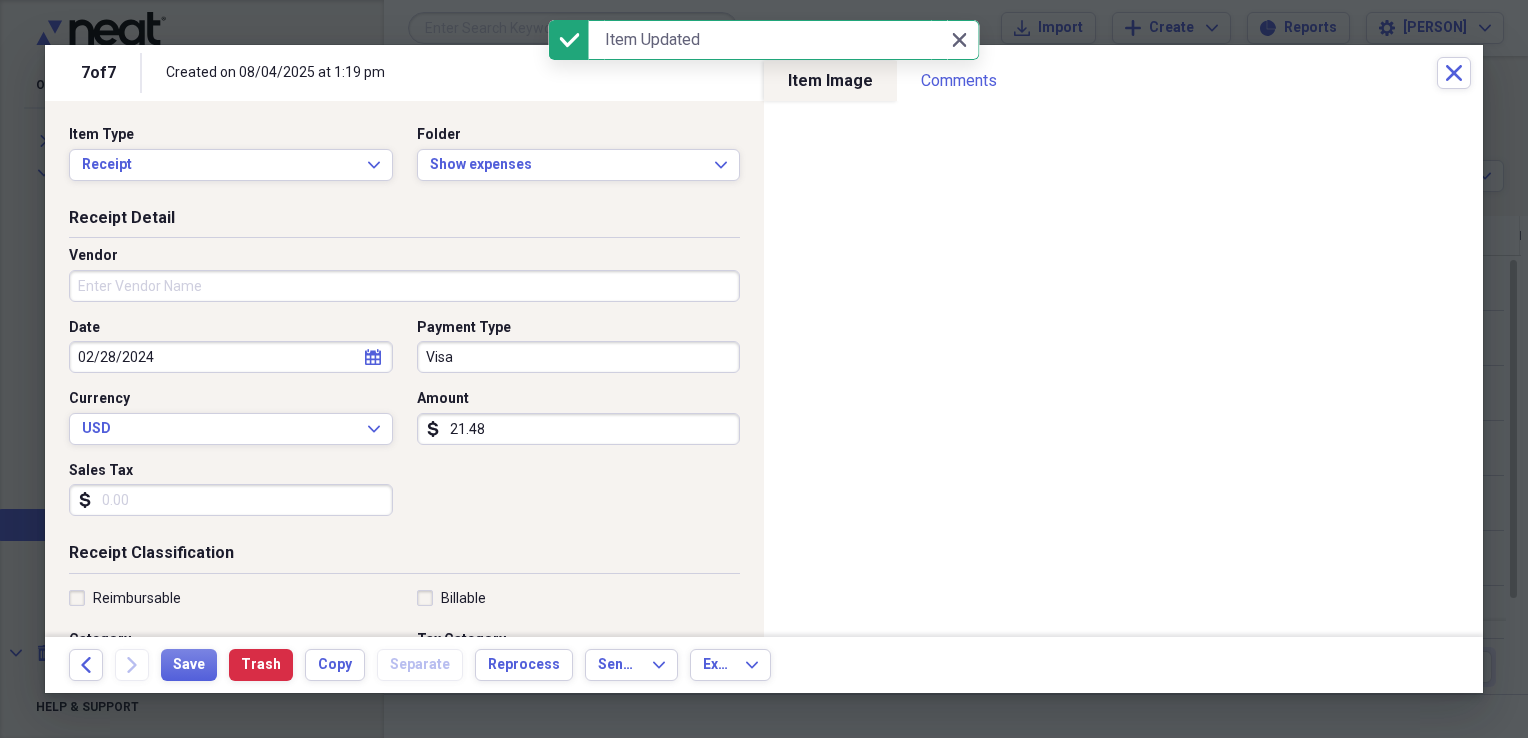 click on "Vendor" at bounding box center [404, 286] 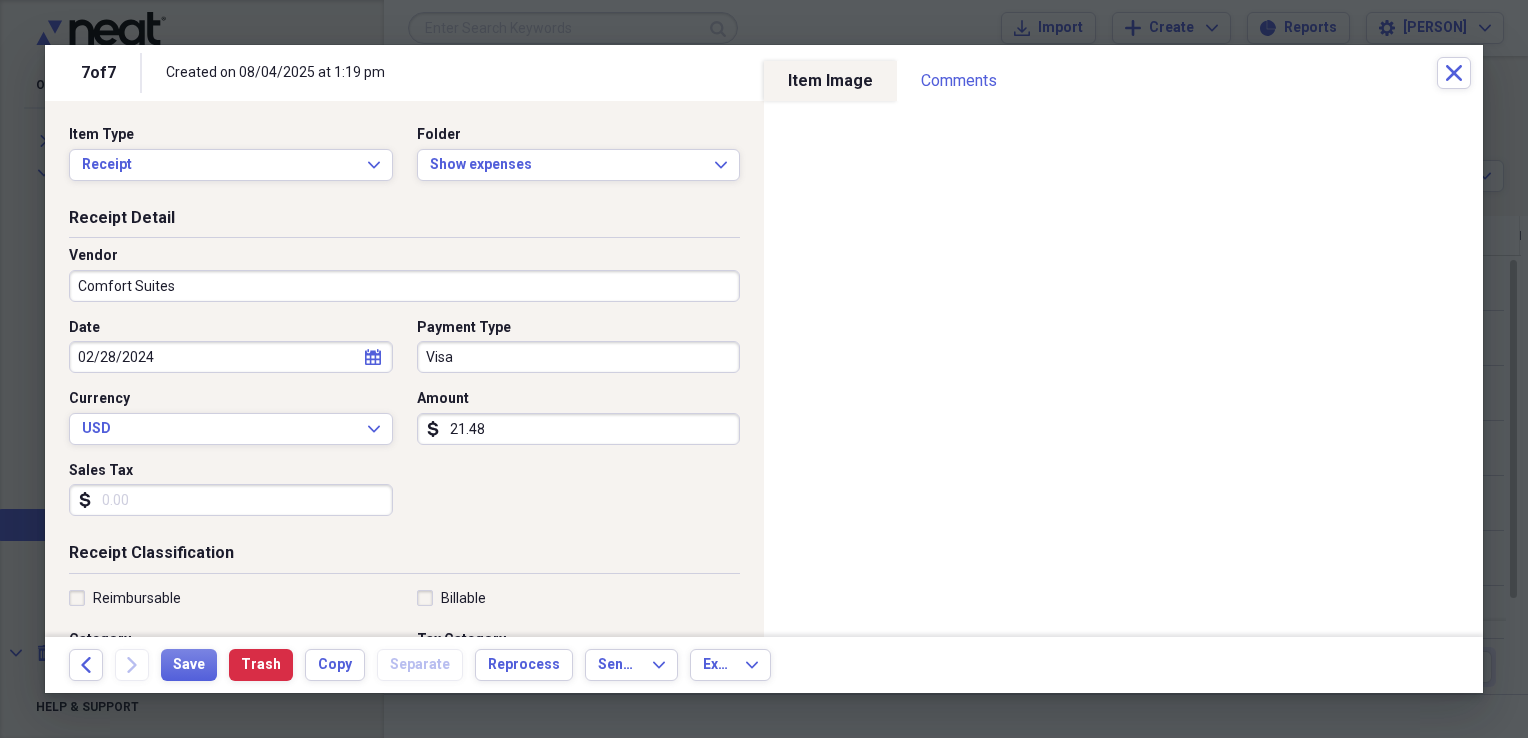 click on "21.48" at bounding box center [579, 429] 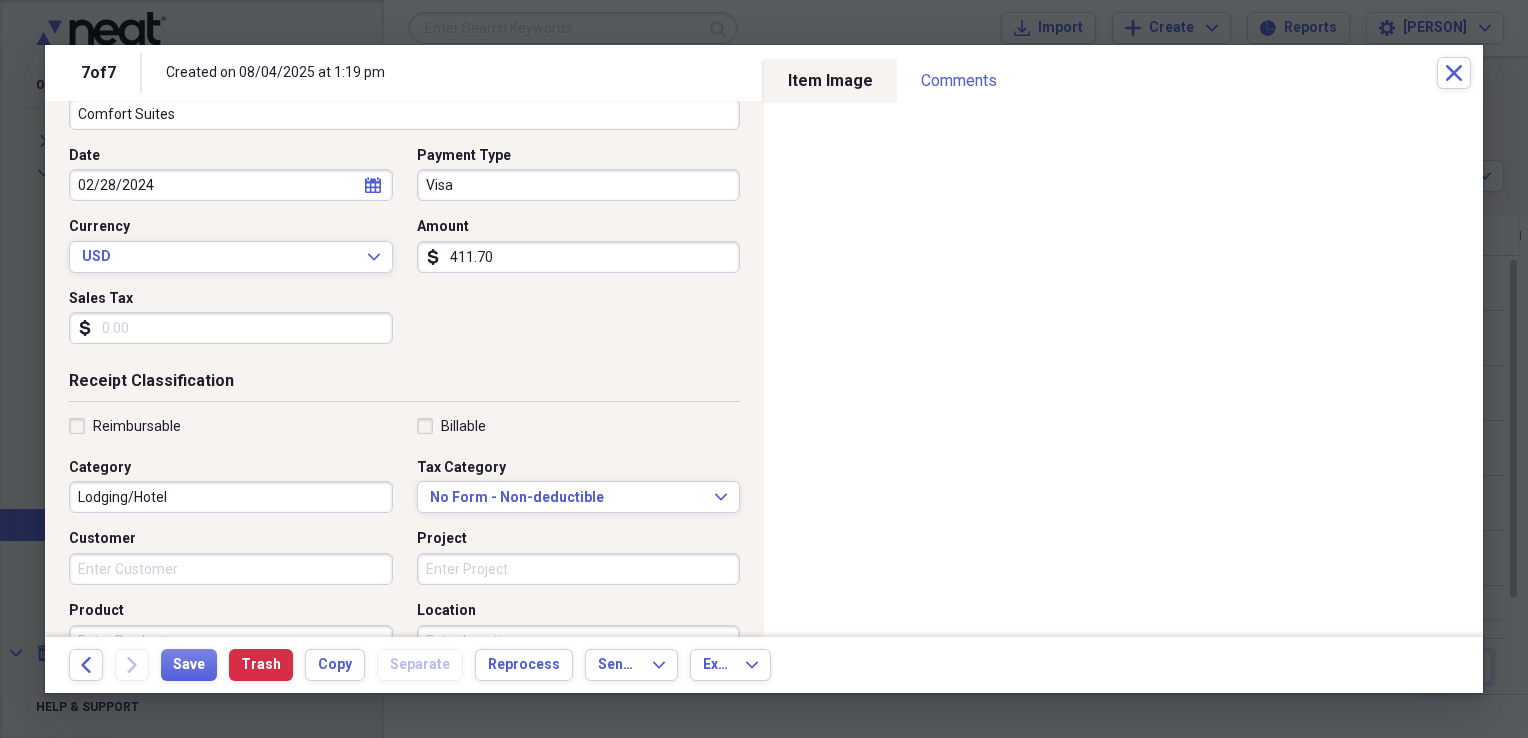 scroll, scrollTop: 299, scrollLeft: 0, axis: vertical 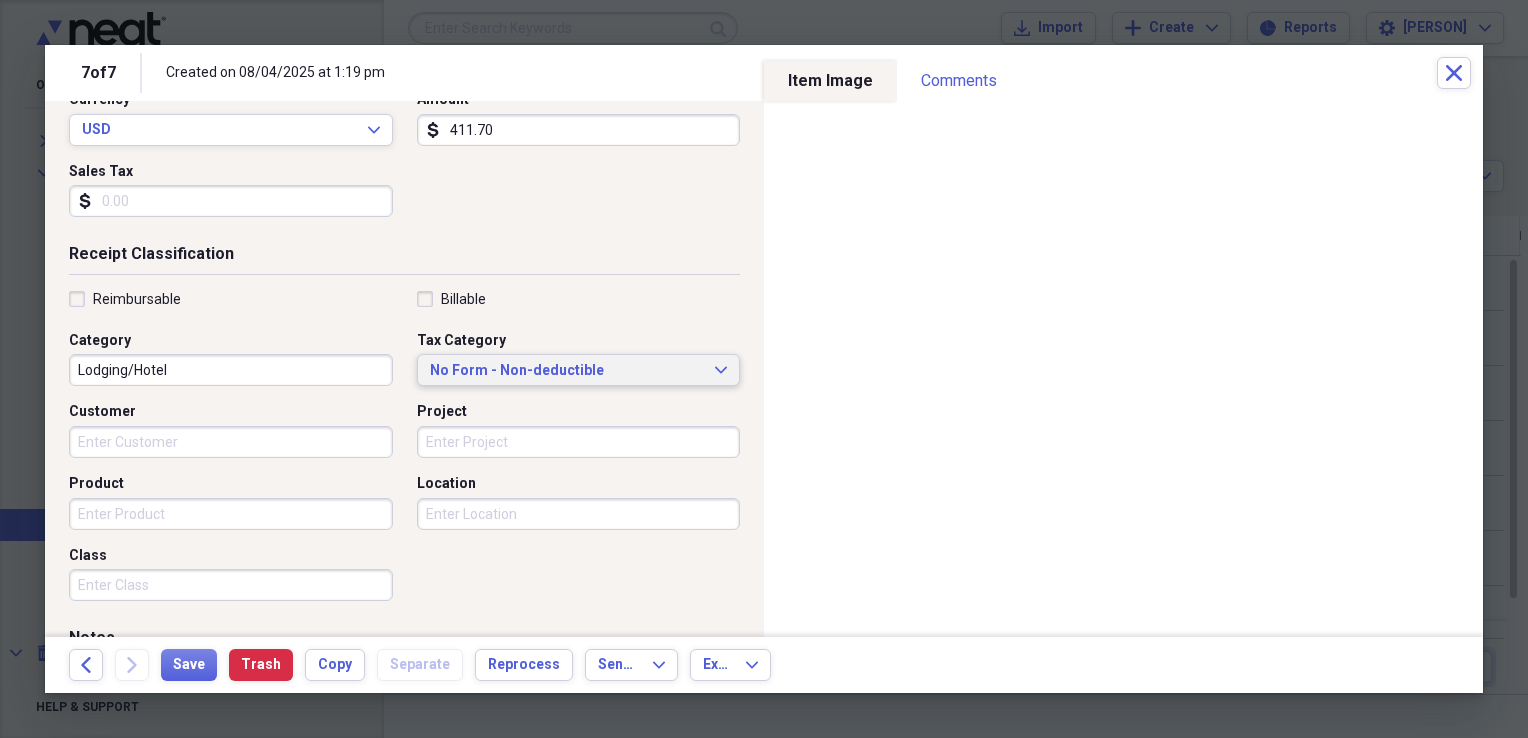 click on "No Form - Non-deductible Expand" at bounding box center (579, 370) 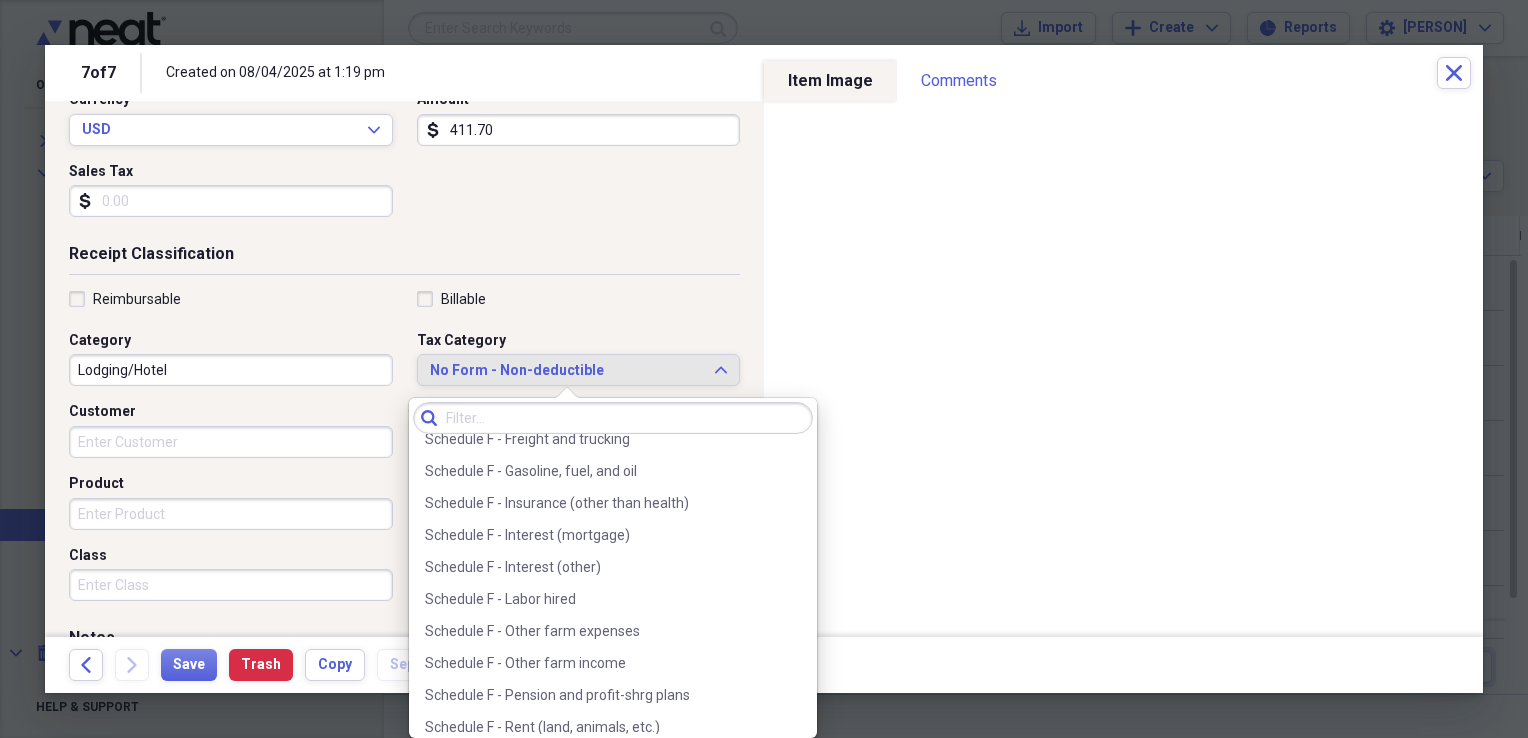 scroll, scrollTop: 5656, scrollLeft: 0, axis: vertical 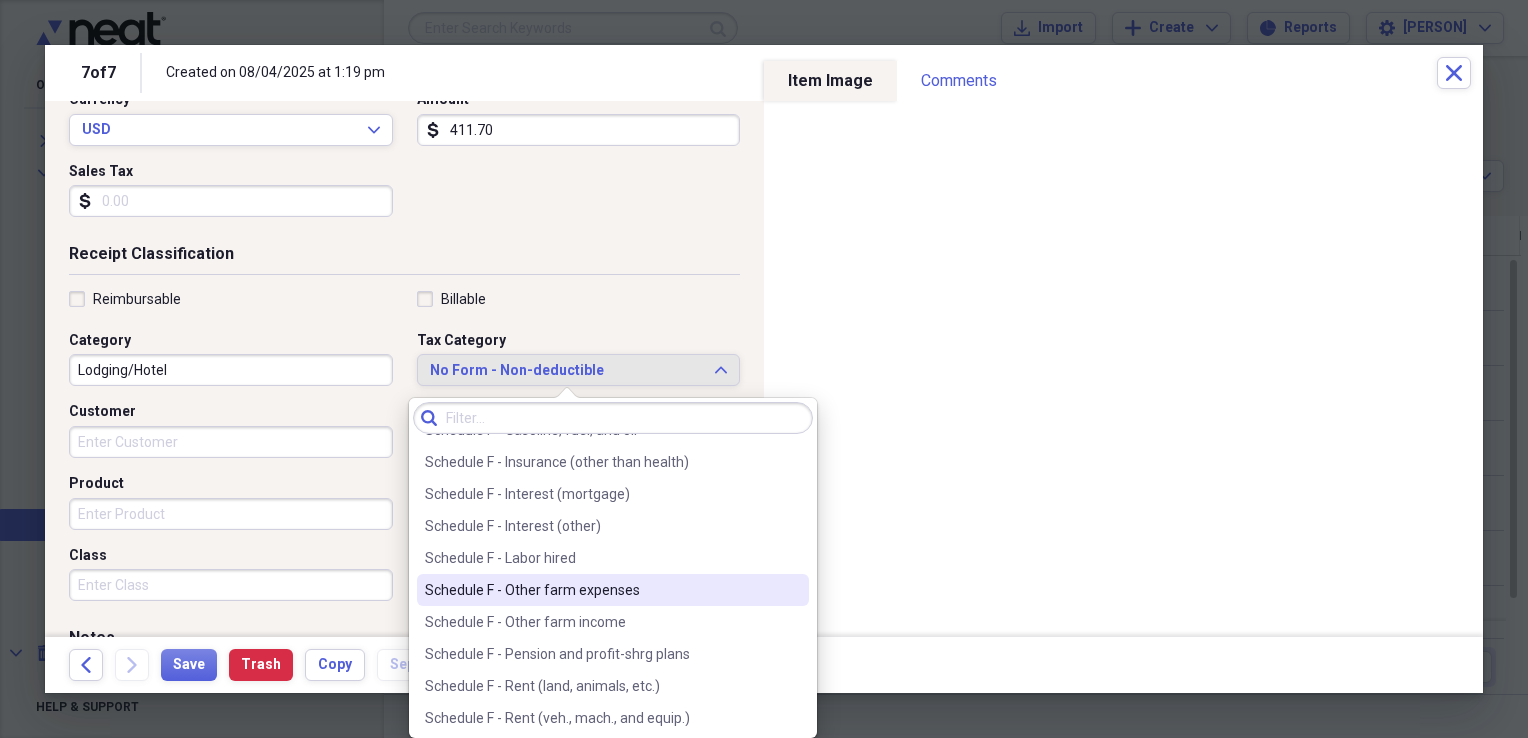 click on "Schedule F - Other farm expenses" at bounding box center (601, 590) 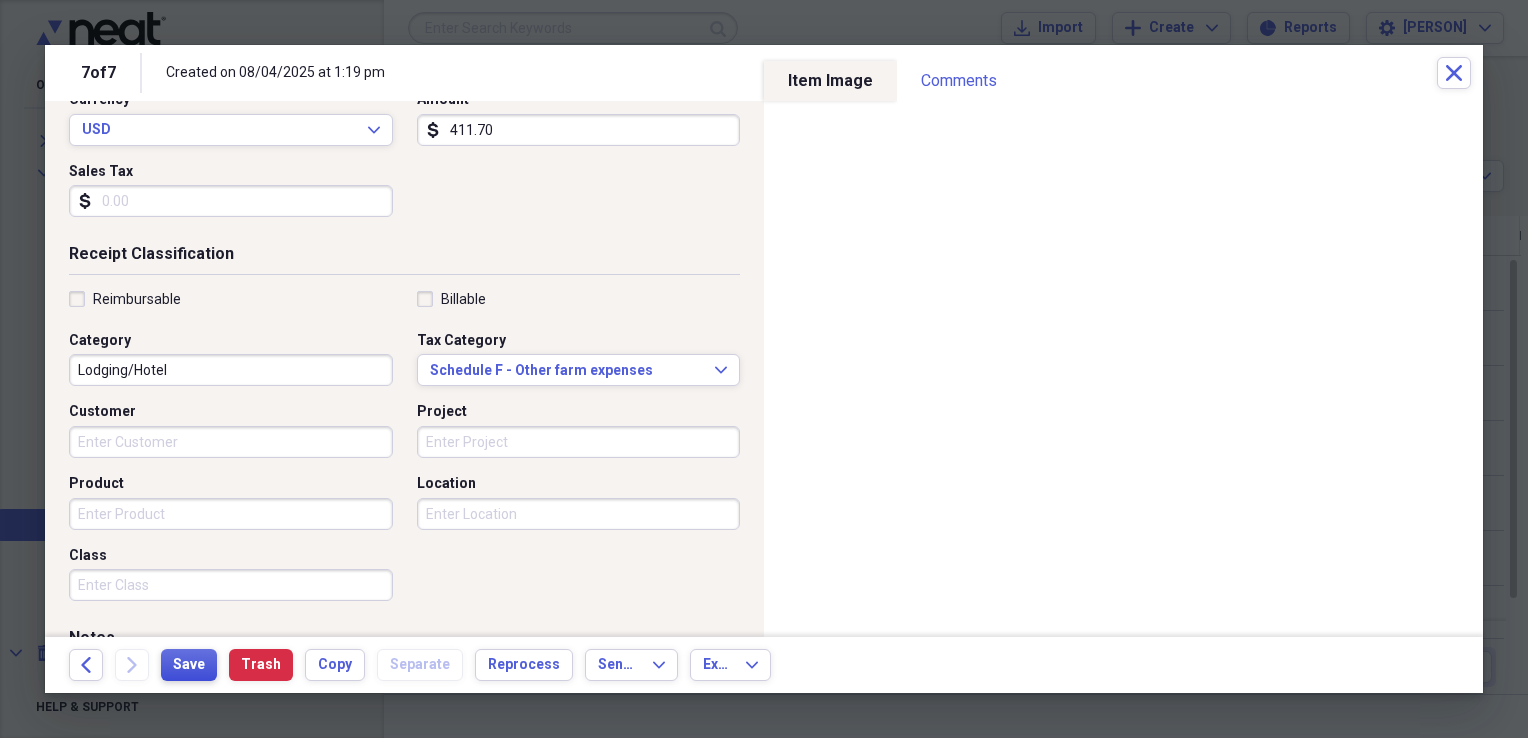 click on "Save" at bounding box center (189, 665) 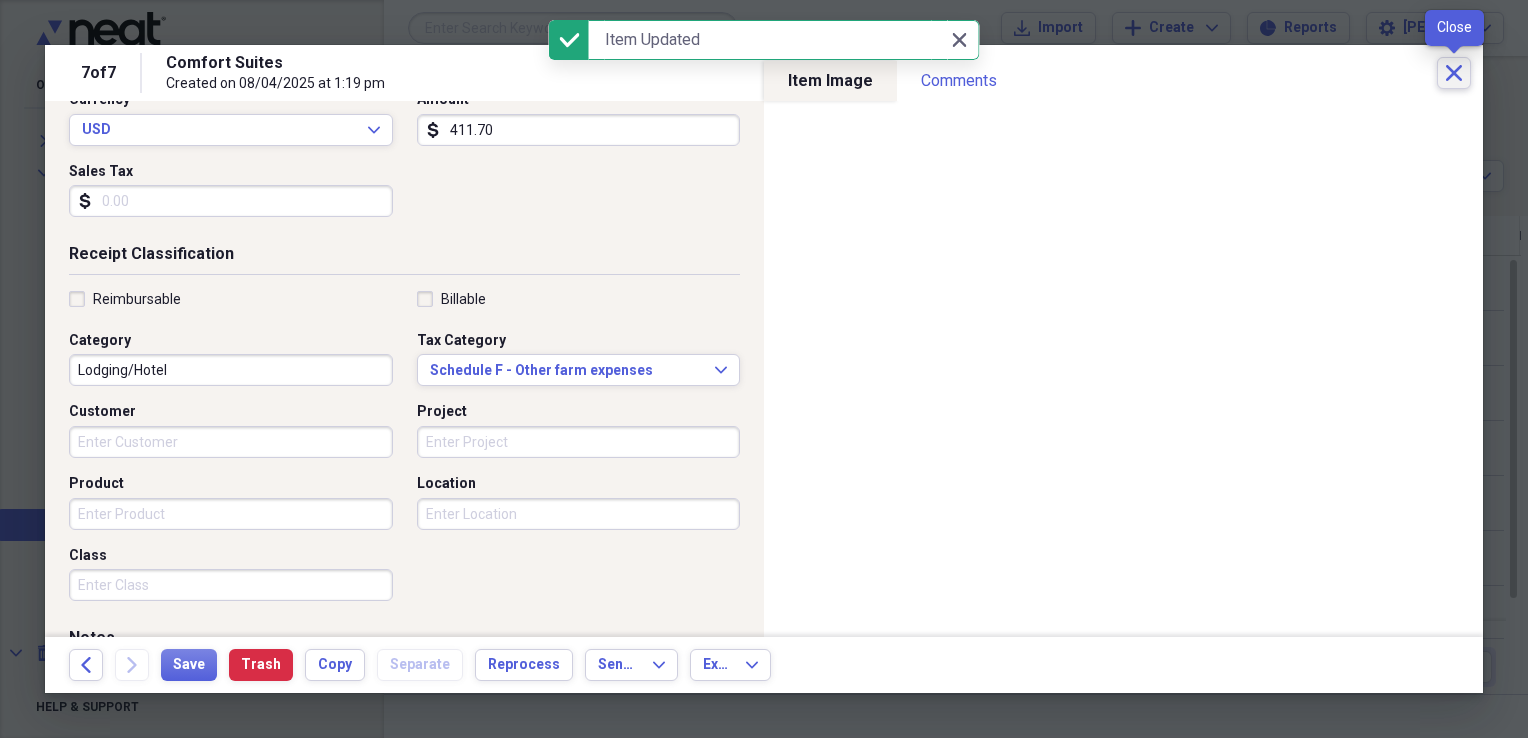click 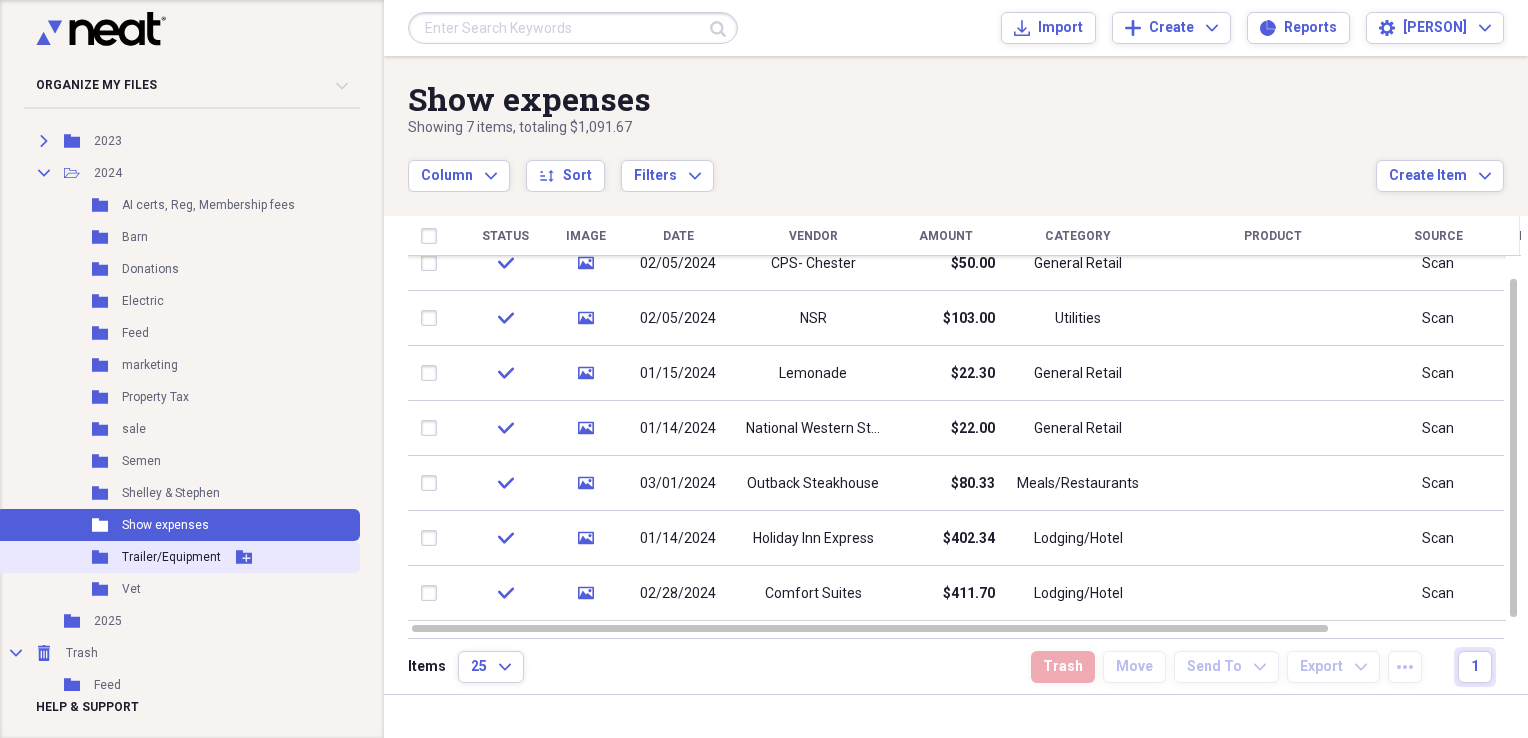 click on "Trailer/Equipment" at bounding box center (171, 557) 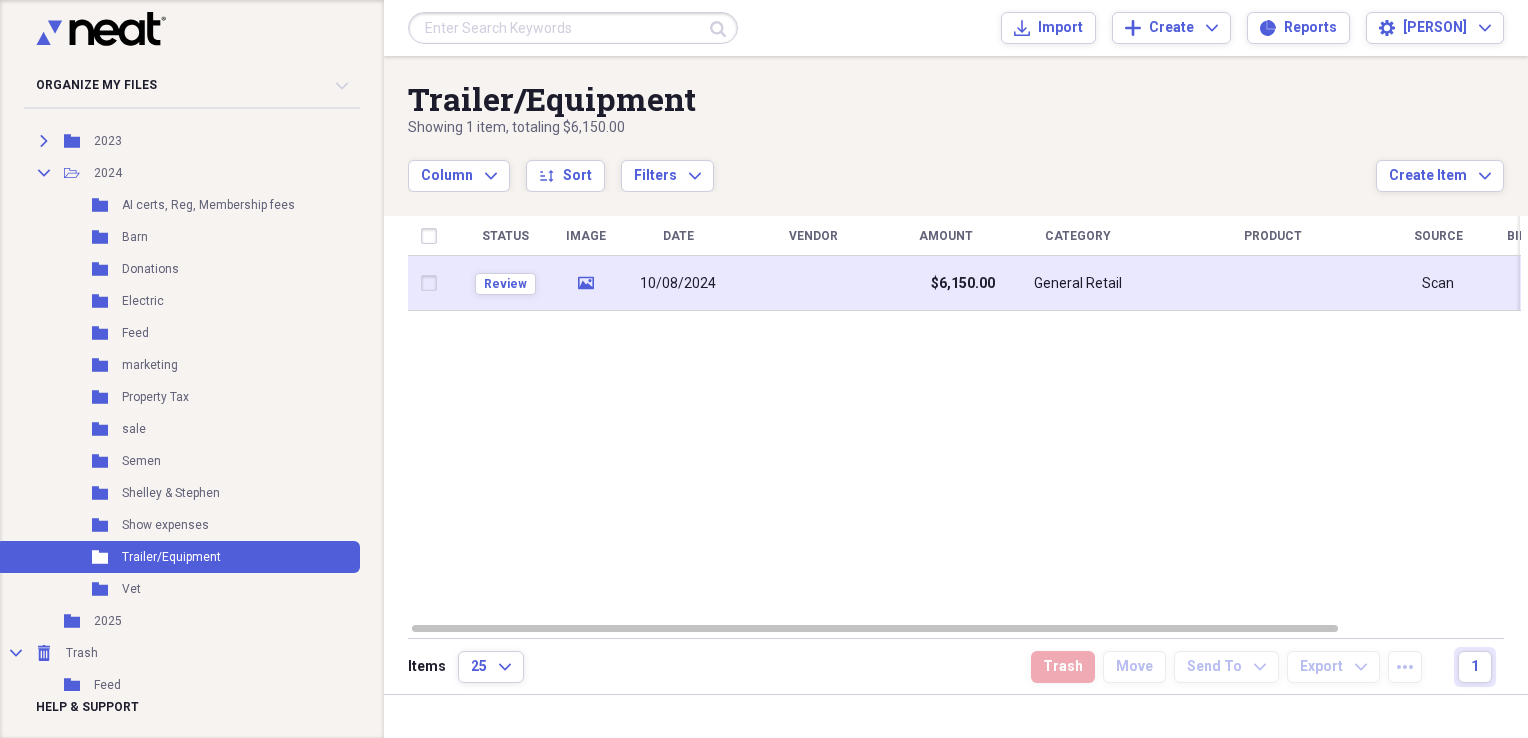 click on "10/08/2024" at bounding box center [678, 284] 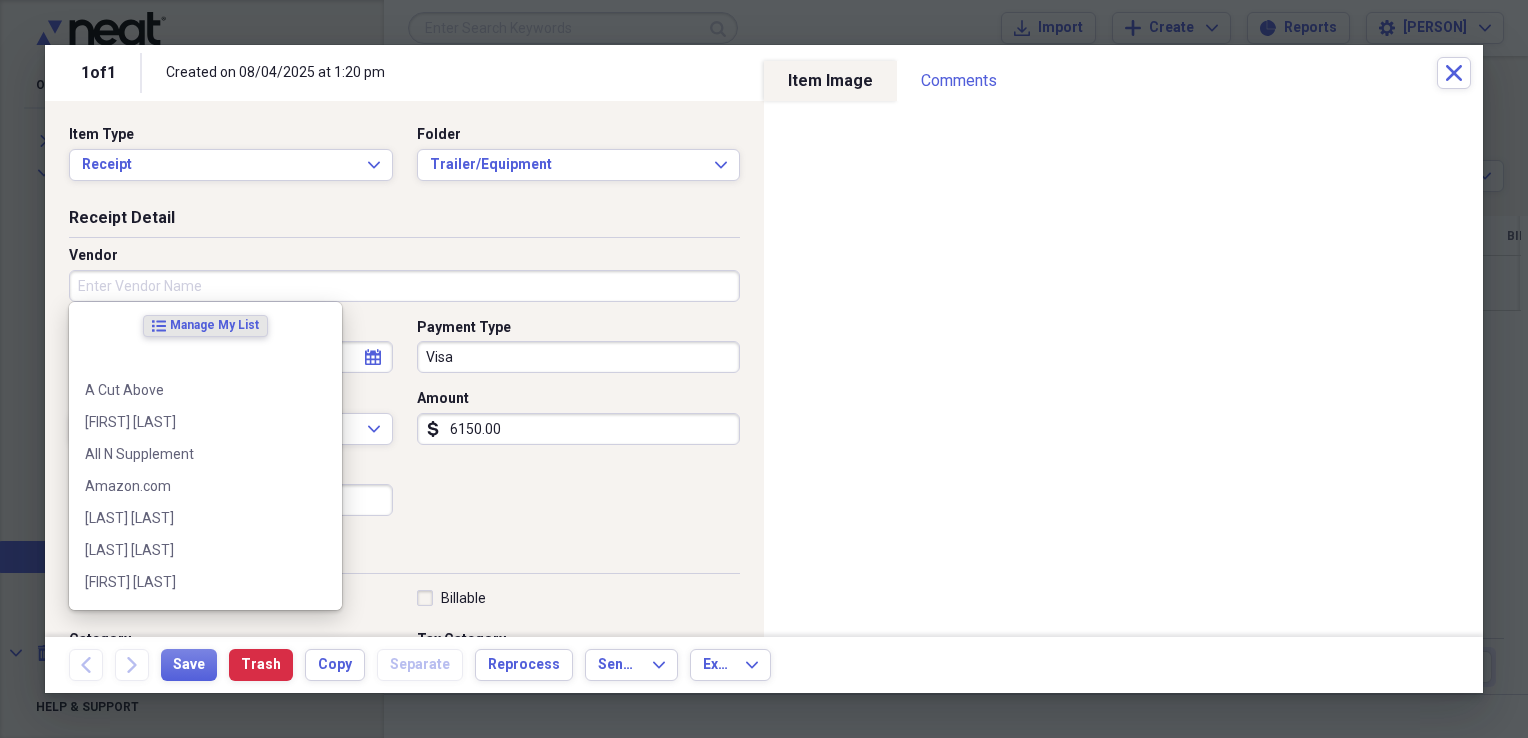 click on "Vendor" at bounding box center [404, 286] 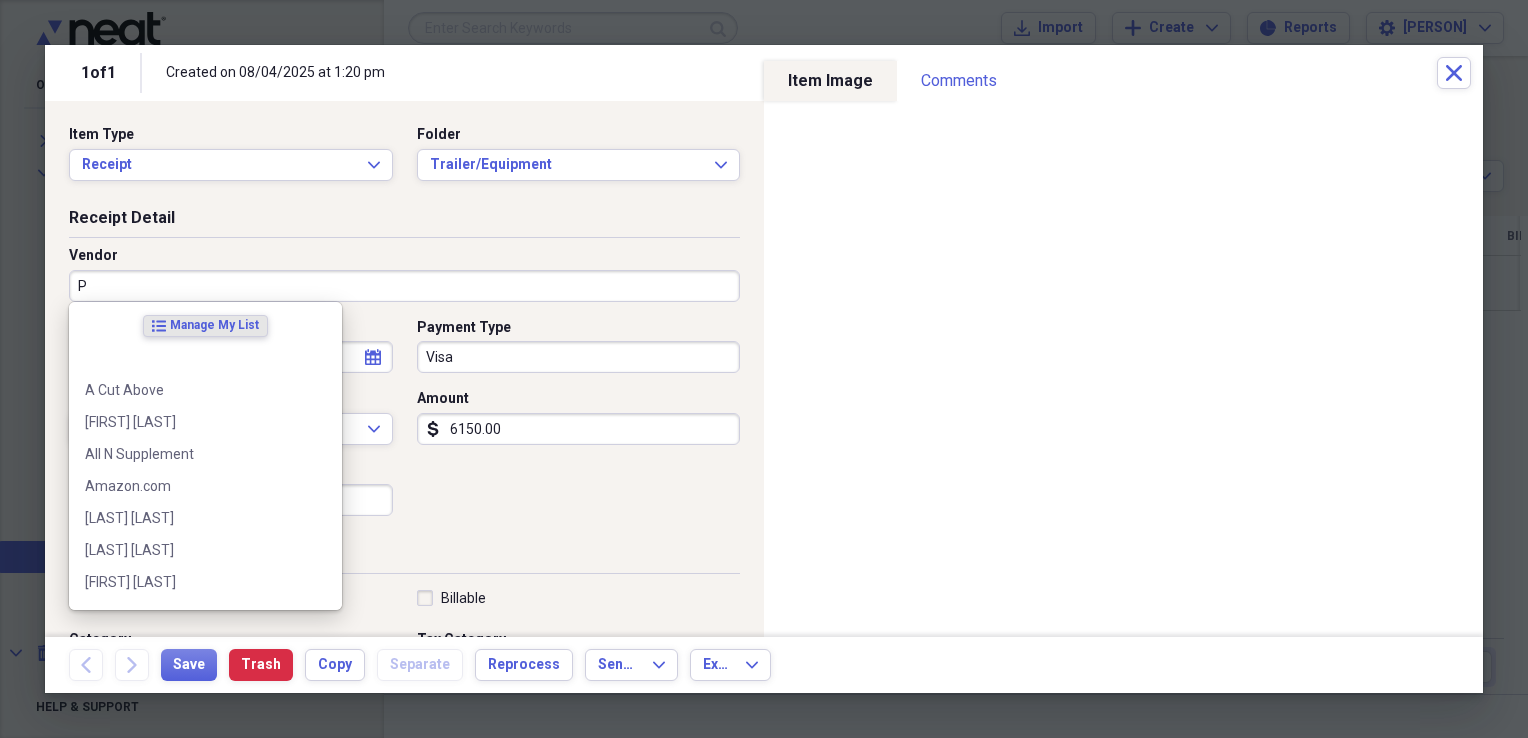 click on "P" at bounding box center (404, 286) 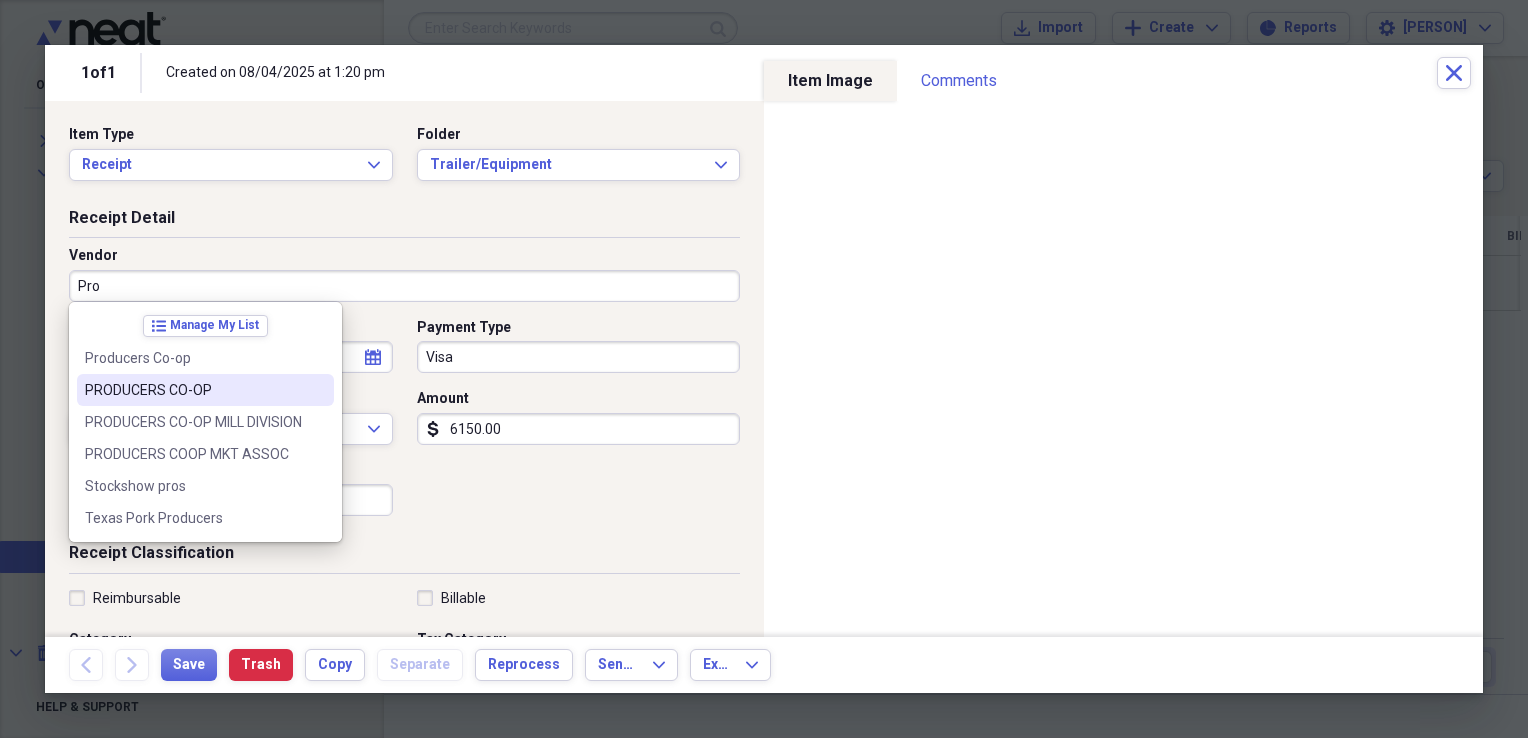click on "PRODUCERS CO-OP" at bounding box center (205, 390) 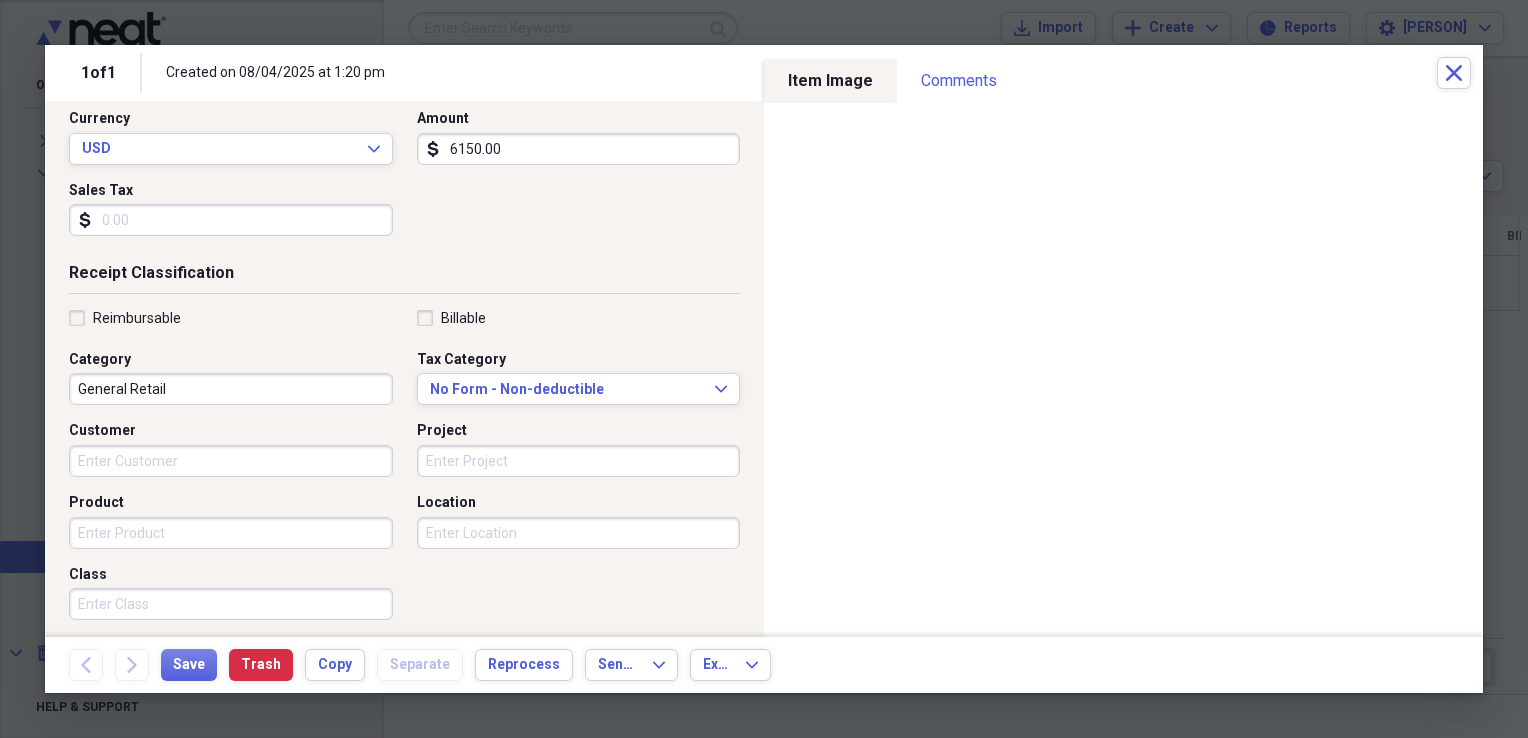 scroll, scrollTop: 281, scrollLeft: 0, axis: vertical 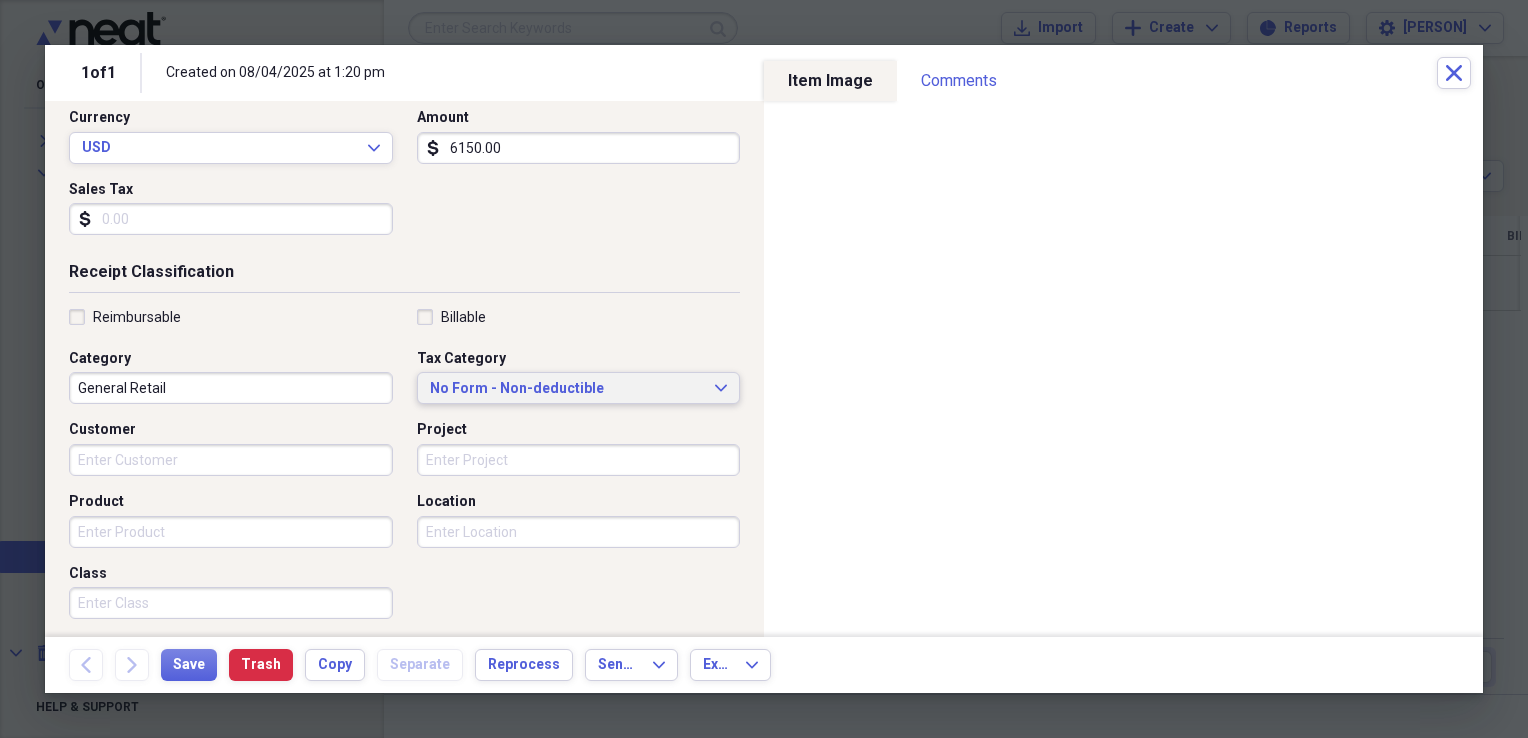 click on "No Form - Non-deductible Expand" at bounding box center [579, 389] 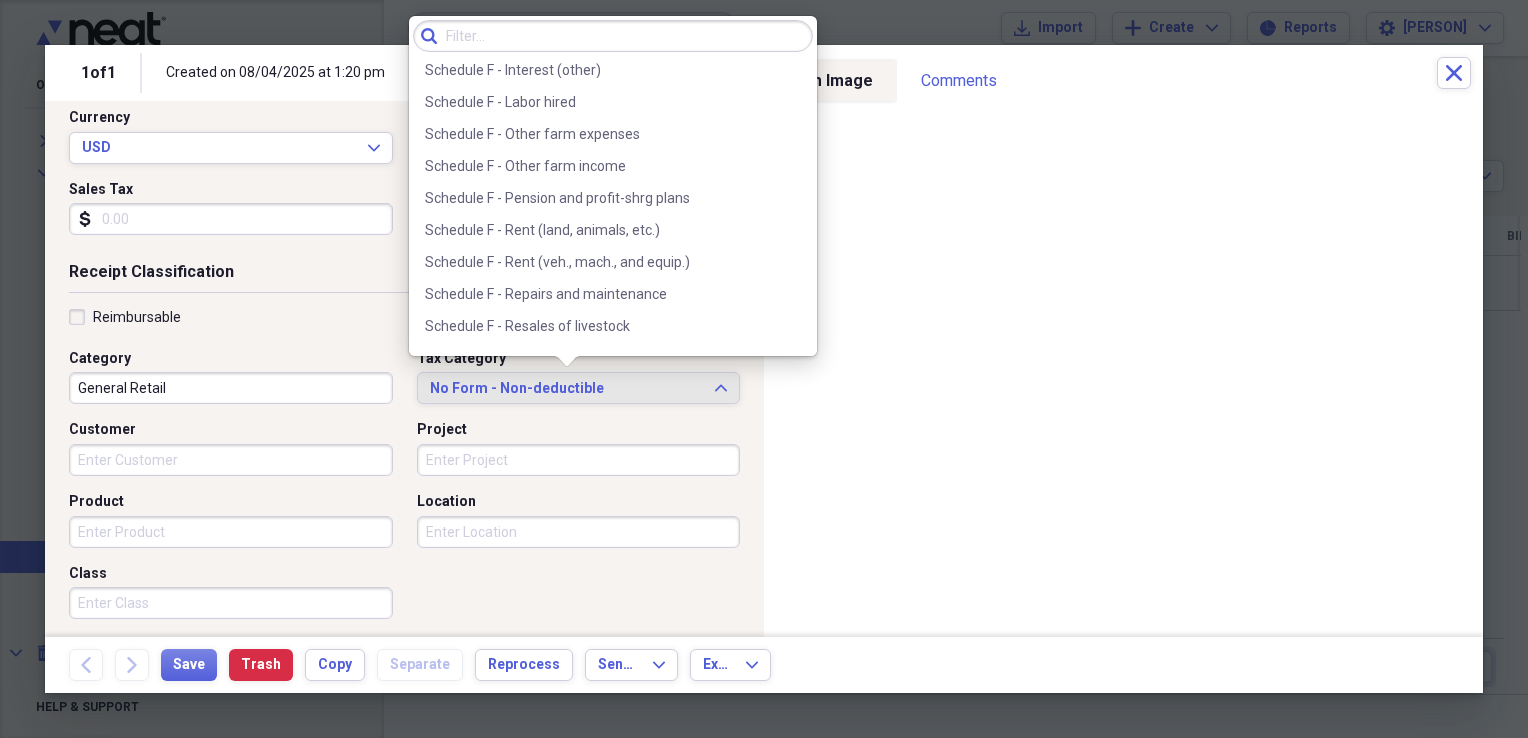 scroll, scrollTop: 5711, scrollLeft: 0, axis: vertical 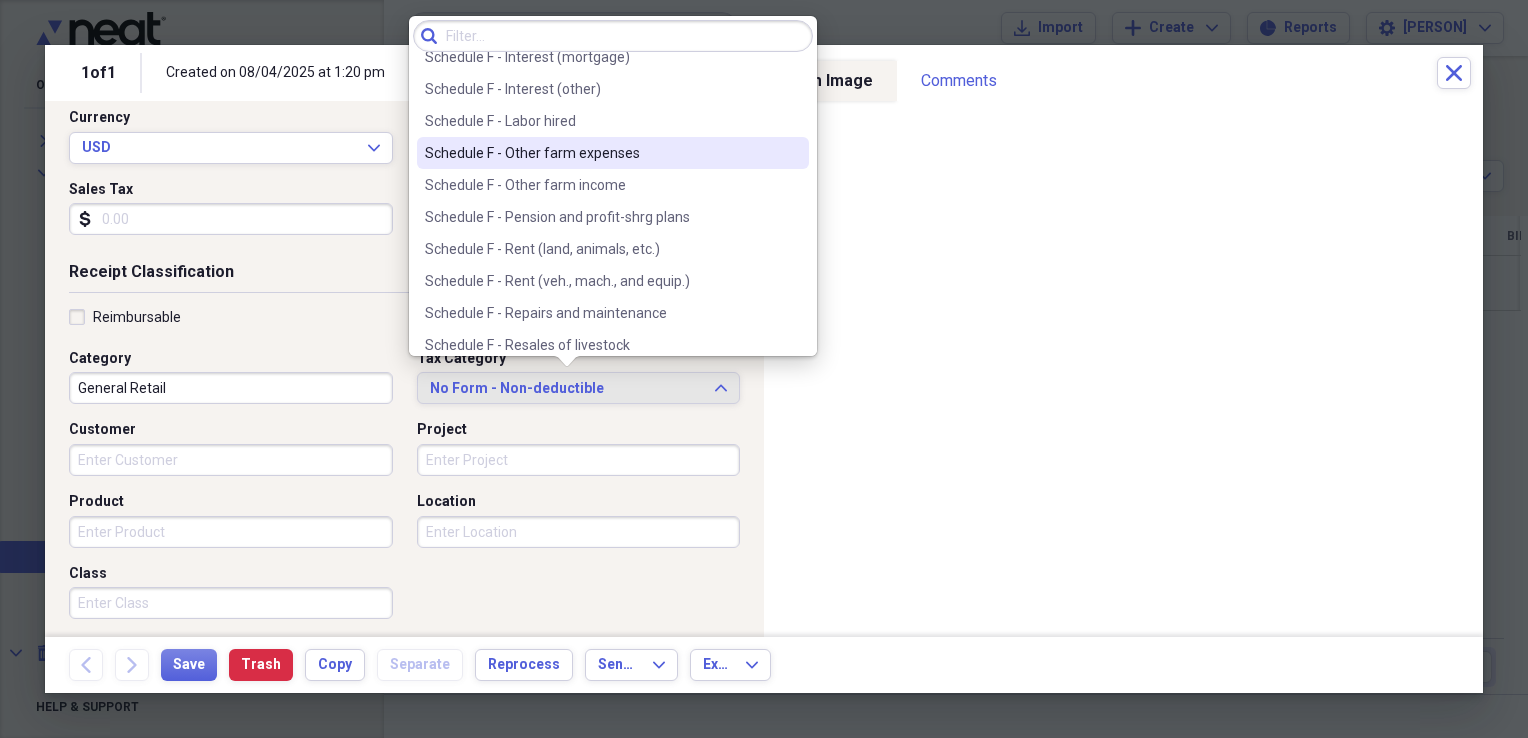 click on "Schedule F - Other farm expenses" at bounding box center [601, 153] 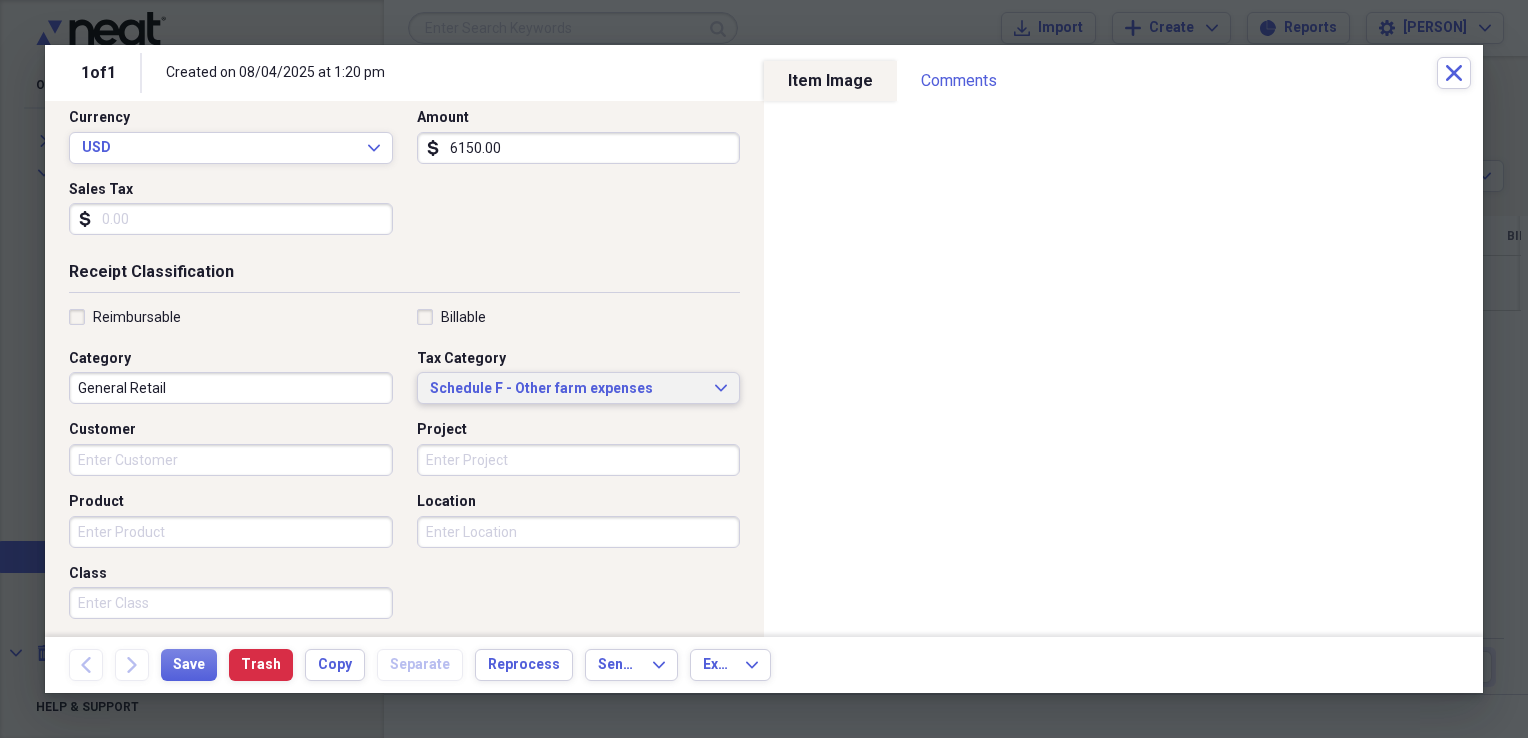 scroll, scrollTop: 483, scrollLeft: 0, axis: vertical 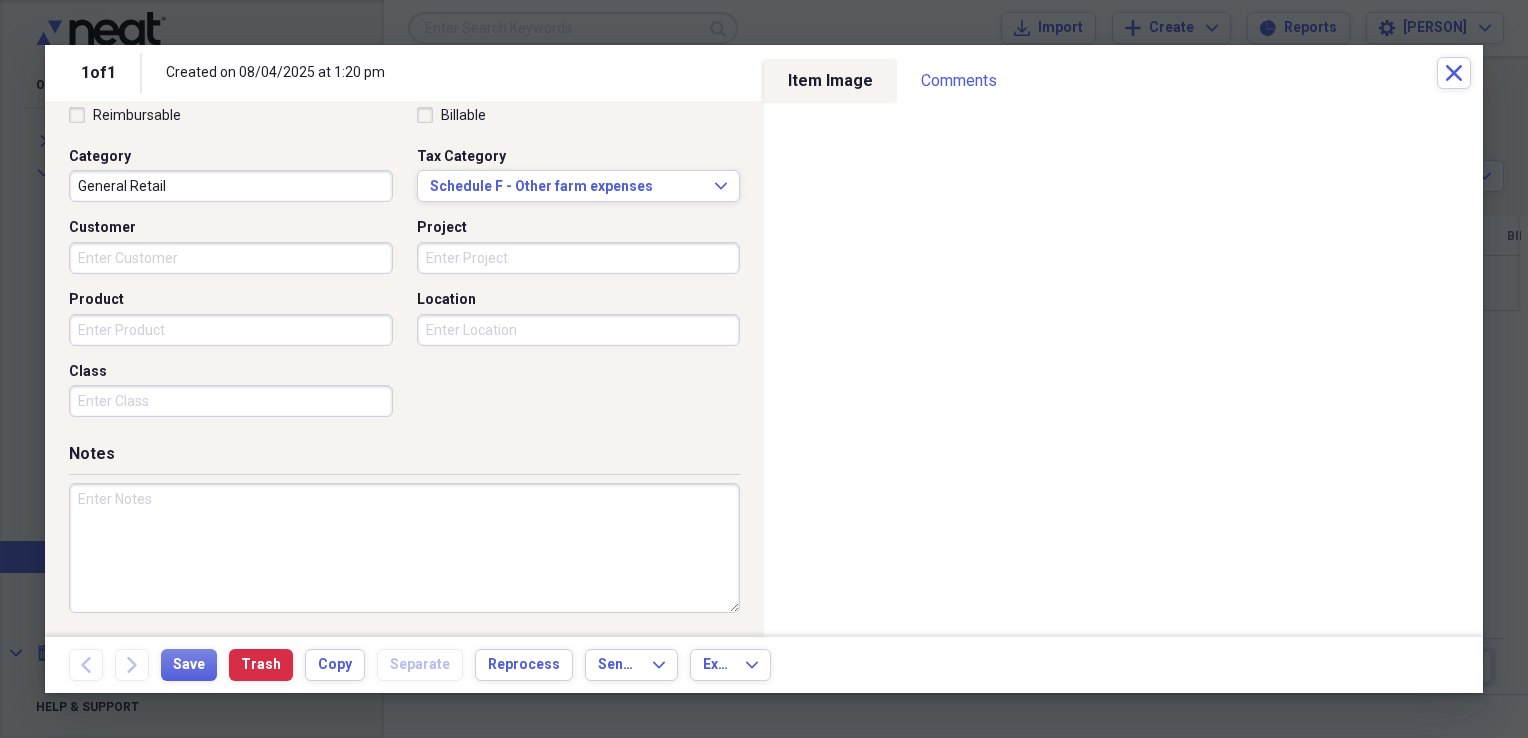 click at bounding box center [404, 548] 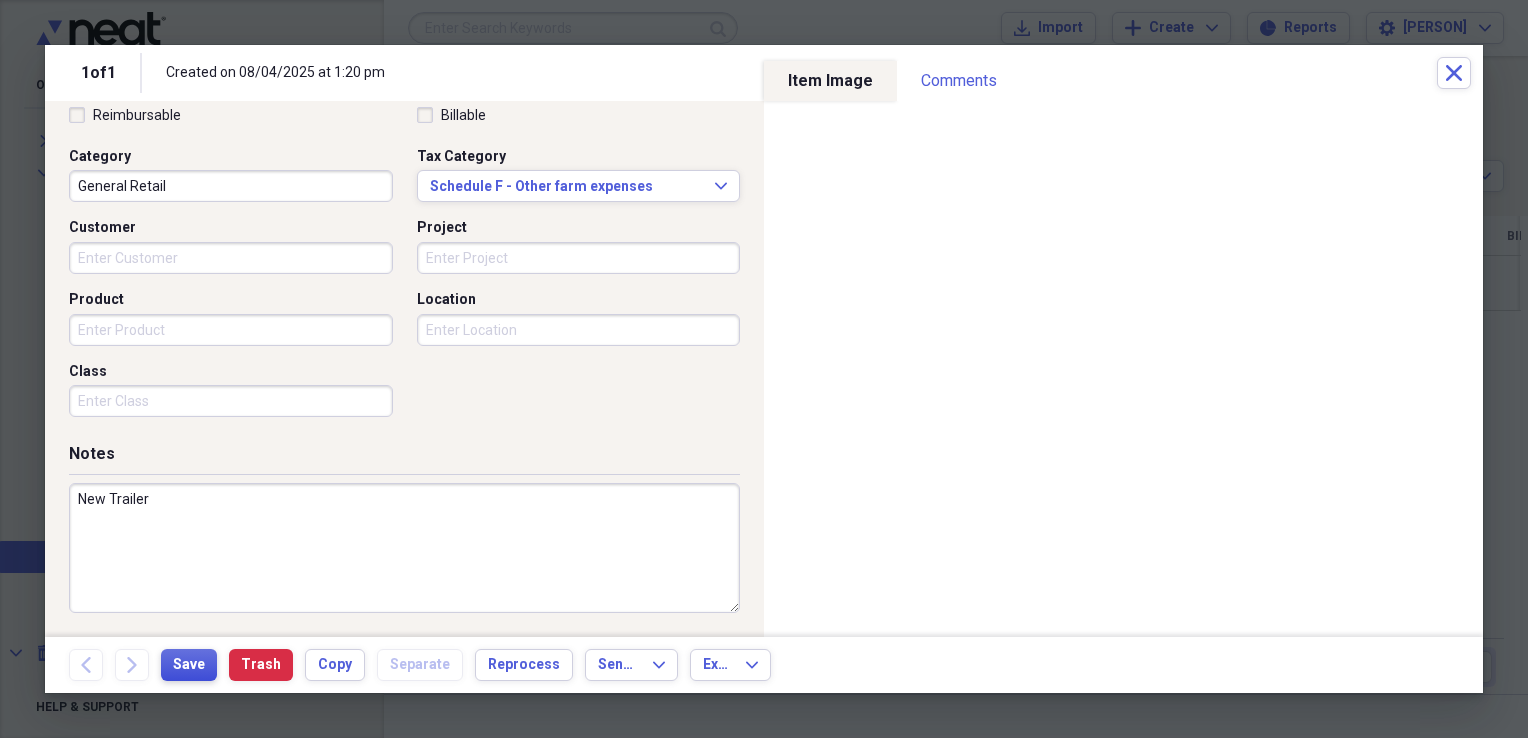 click on "Save" at bounding box center (189, 665) 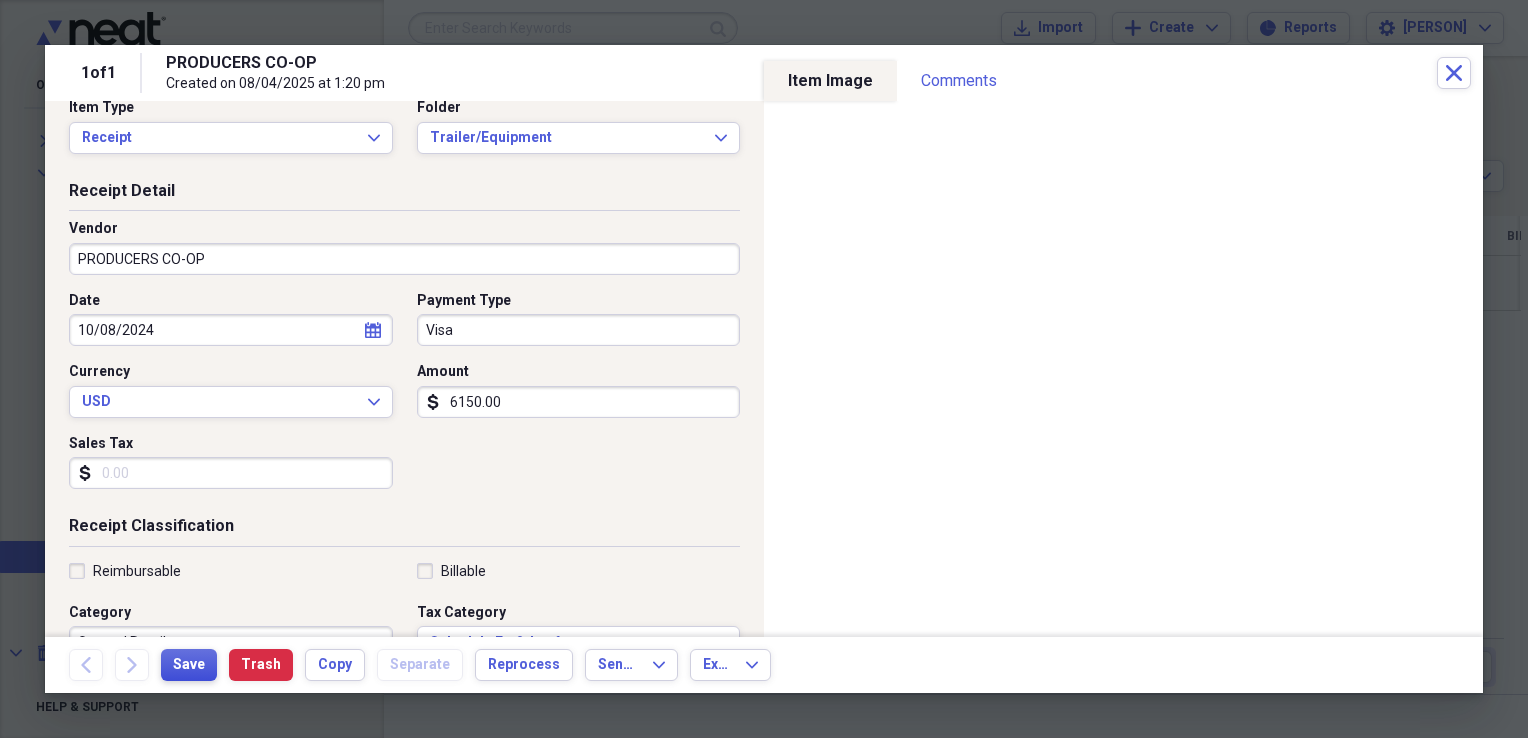 scroll, scrollTop: 0, scrollLeft: 0, axis: both 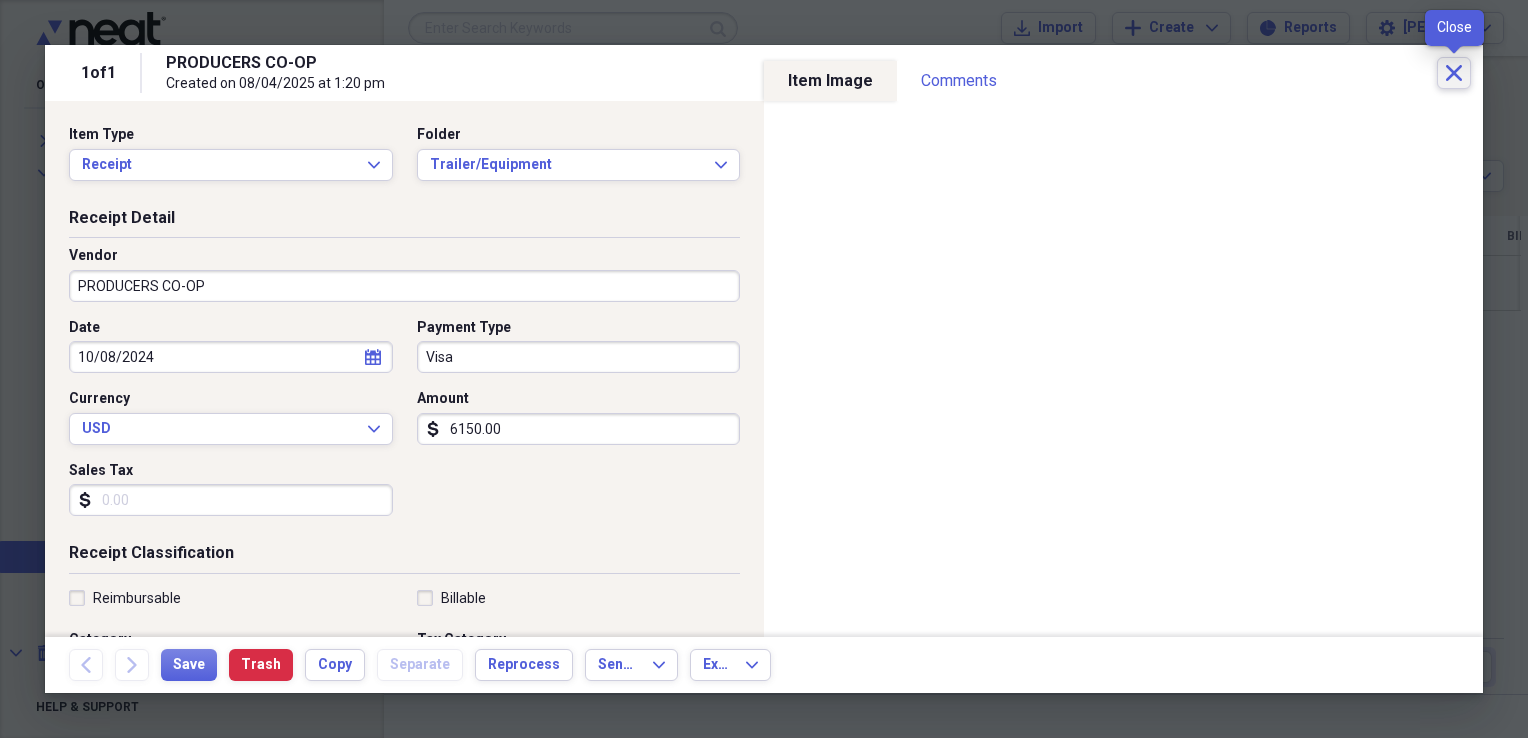 click on "Close" 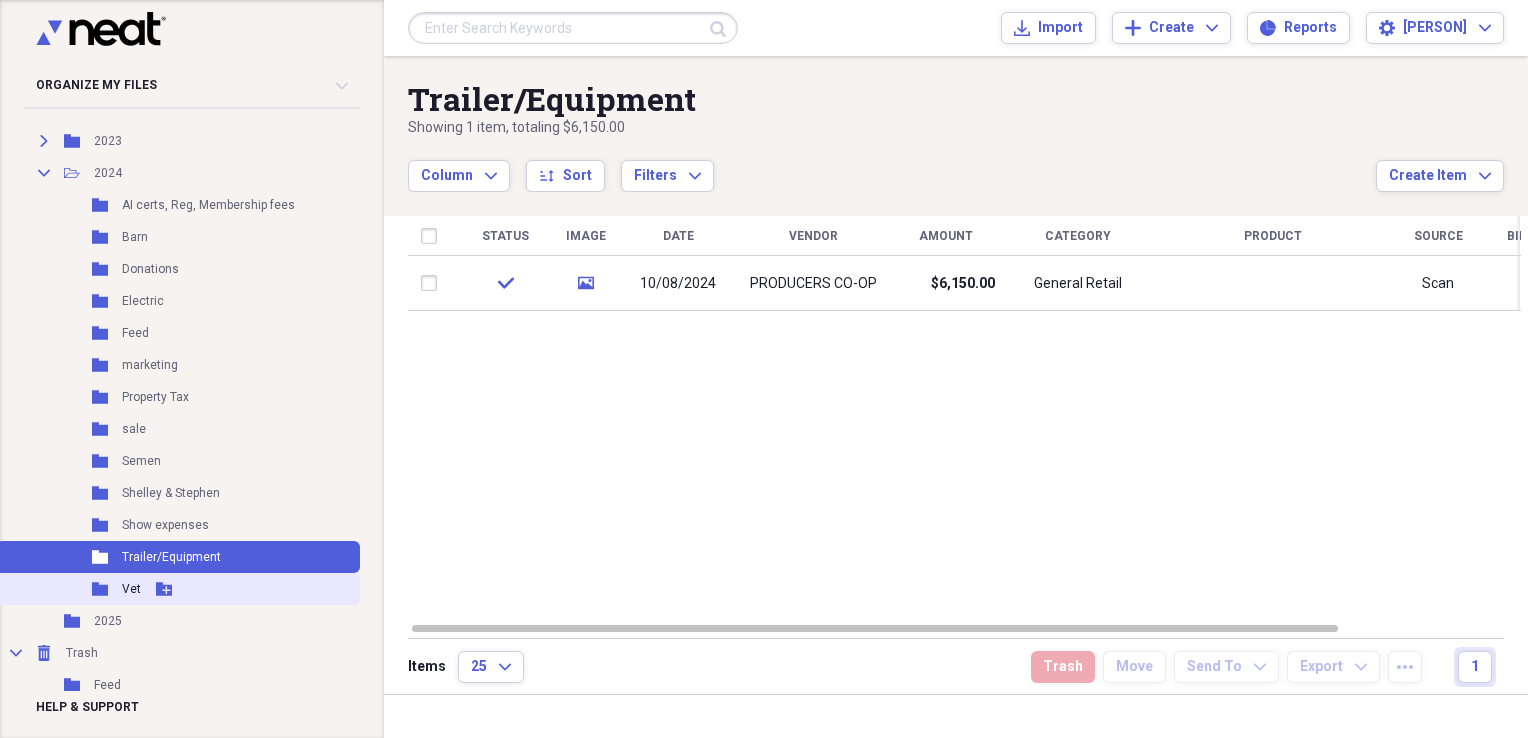 click on "Folder Vet Add Folder" at bounding box center [178, 589] 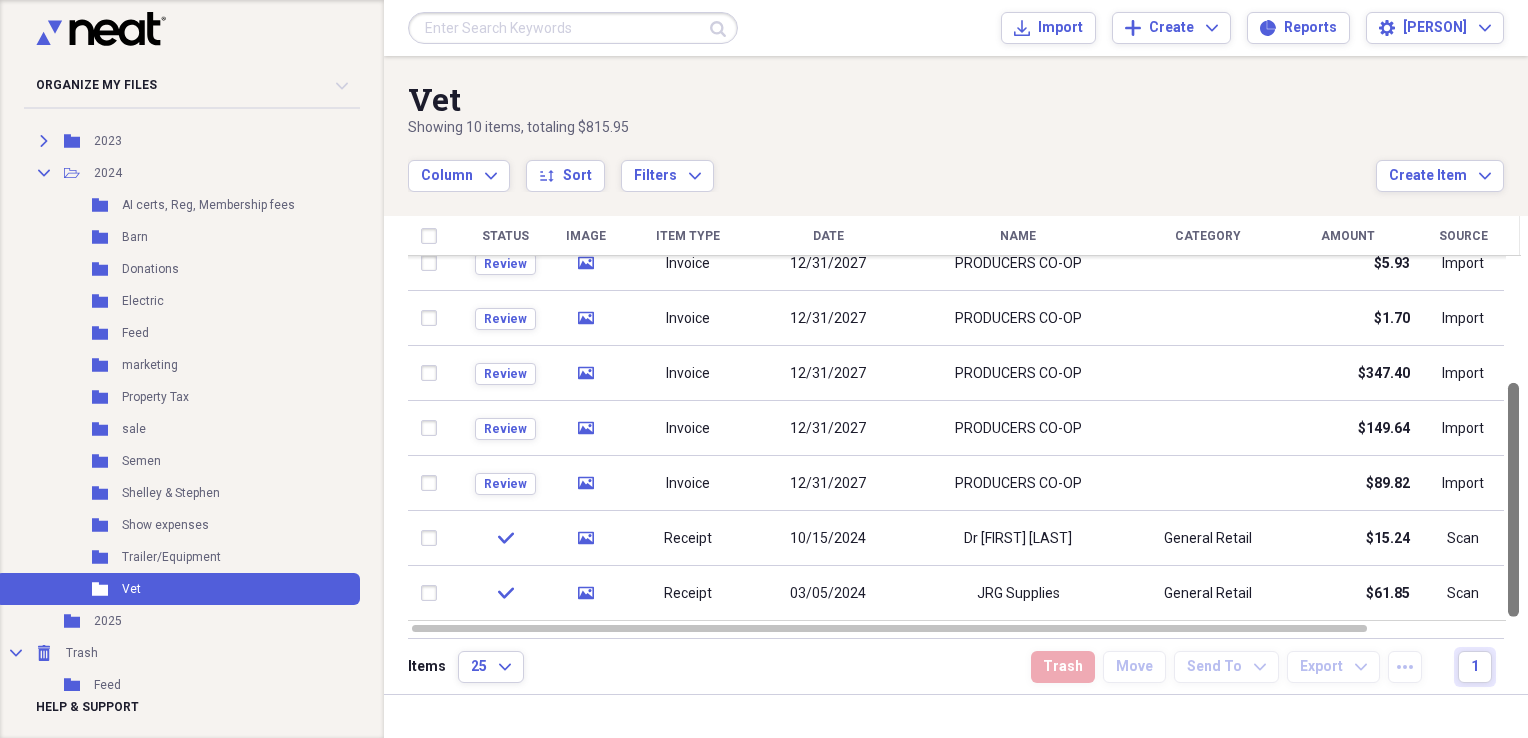 drag, startPoint x: 1517, startPoint y: 276, endPoint x: 1531, endPoint y: 460, distance: 184.53185 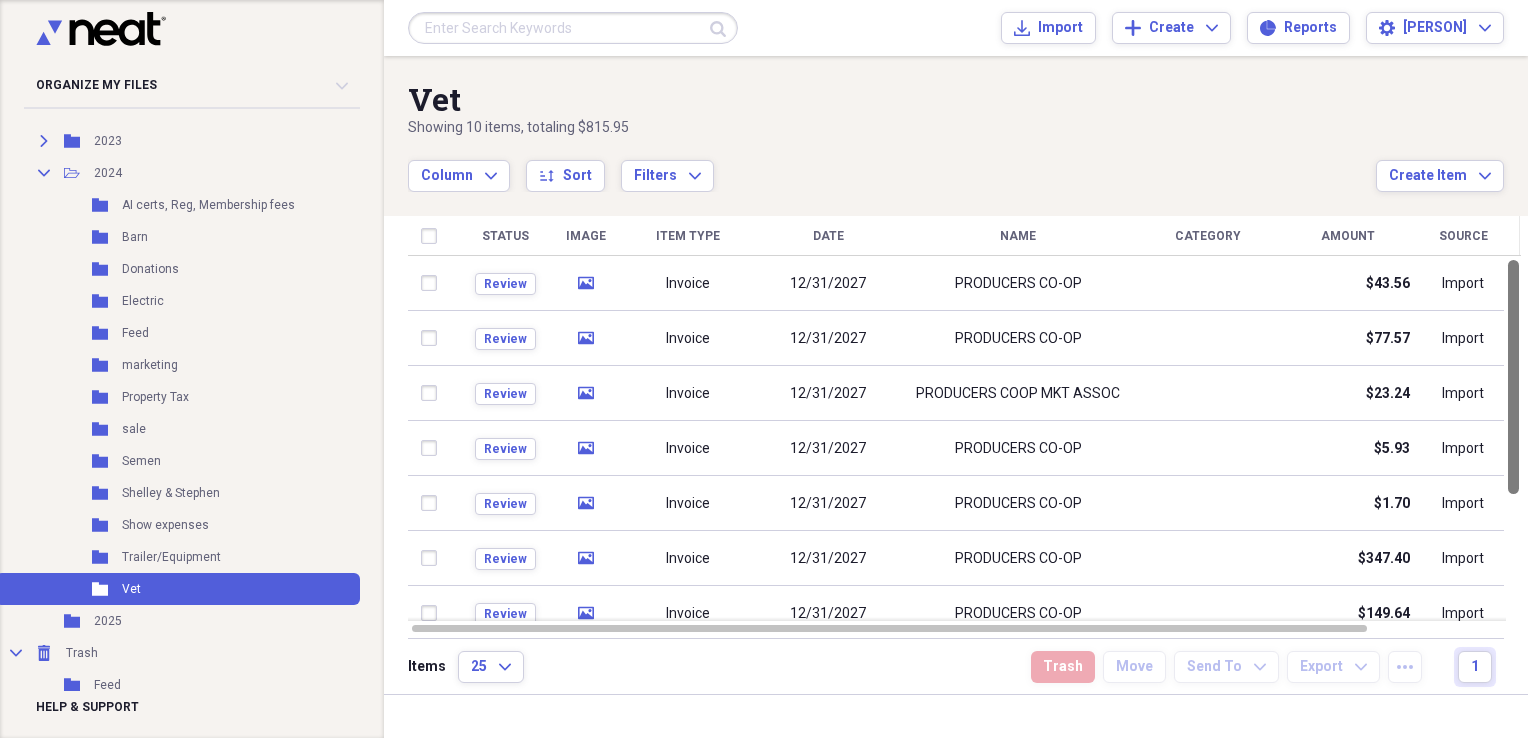 drag, startPoint x: 1520, startPoint y: 466, endPoint x: 1528, endPoint y: 307, distance: 159.20113 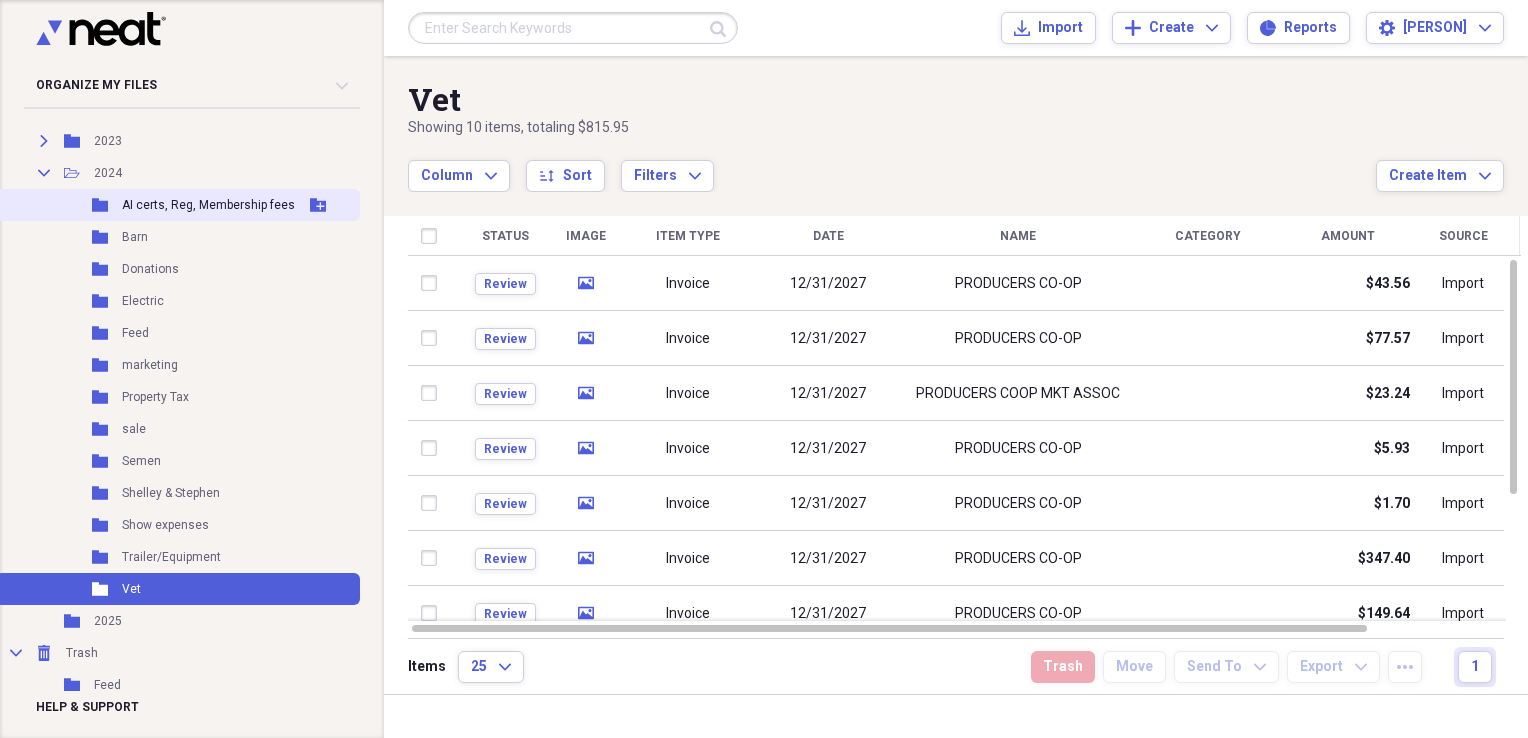 click on "AI certs, Reg, Membership fees" at bounding box center (208, 205) 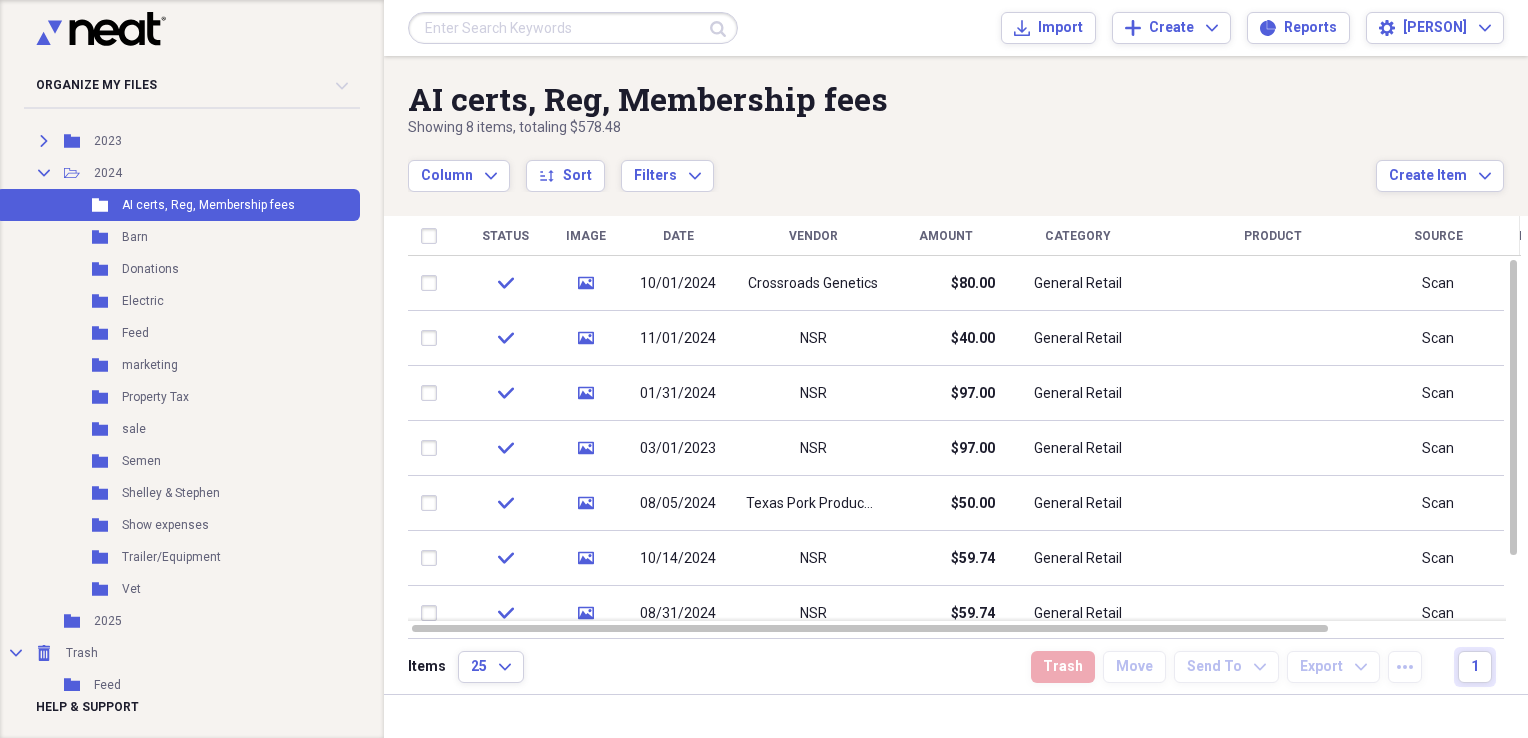 click on "Column Expand sort Sort Filters  Expand" at bounding box center [892, 165] 